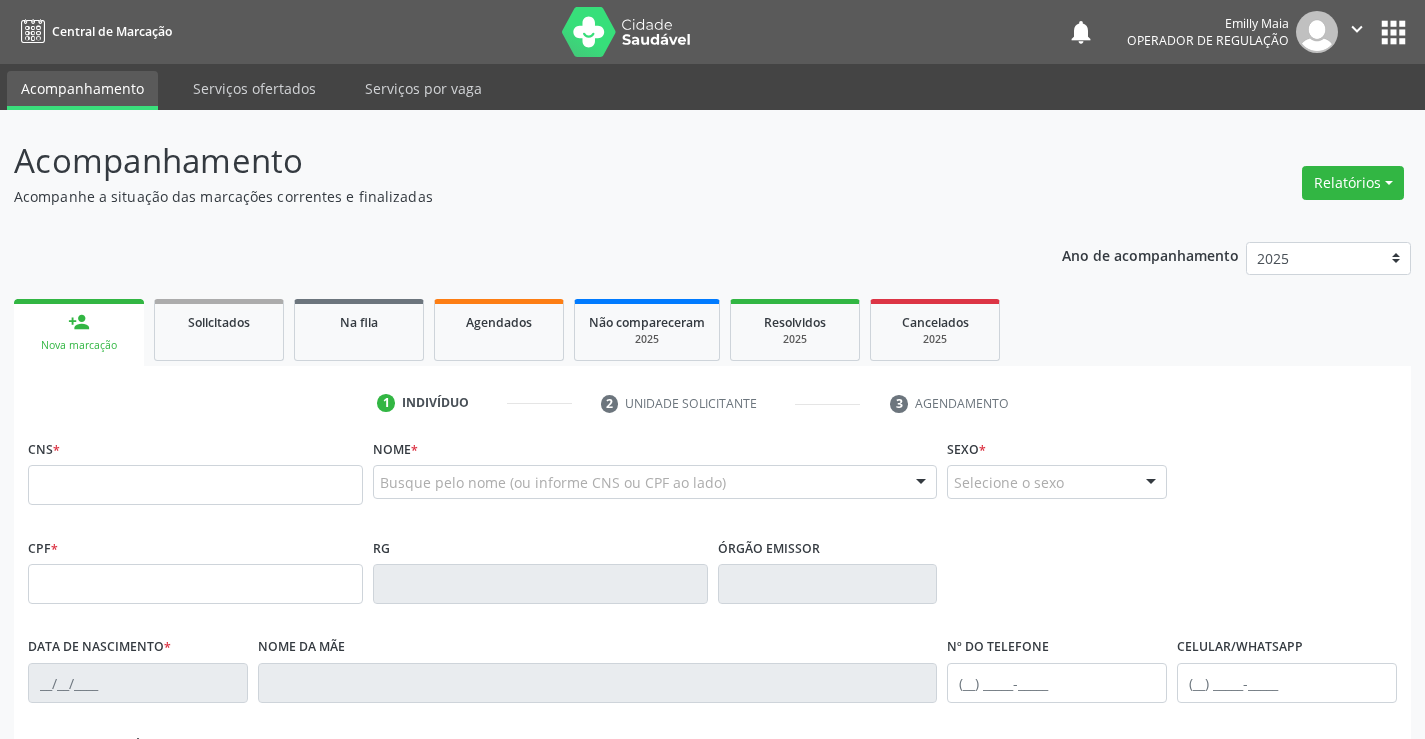 scroll, scrollTop: 0, scrollLeft: 0, axis: both 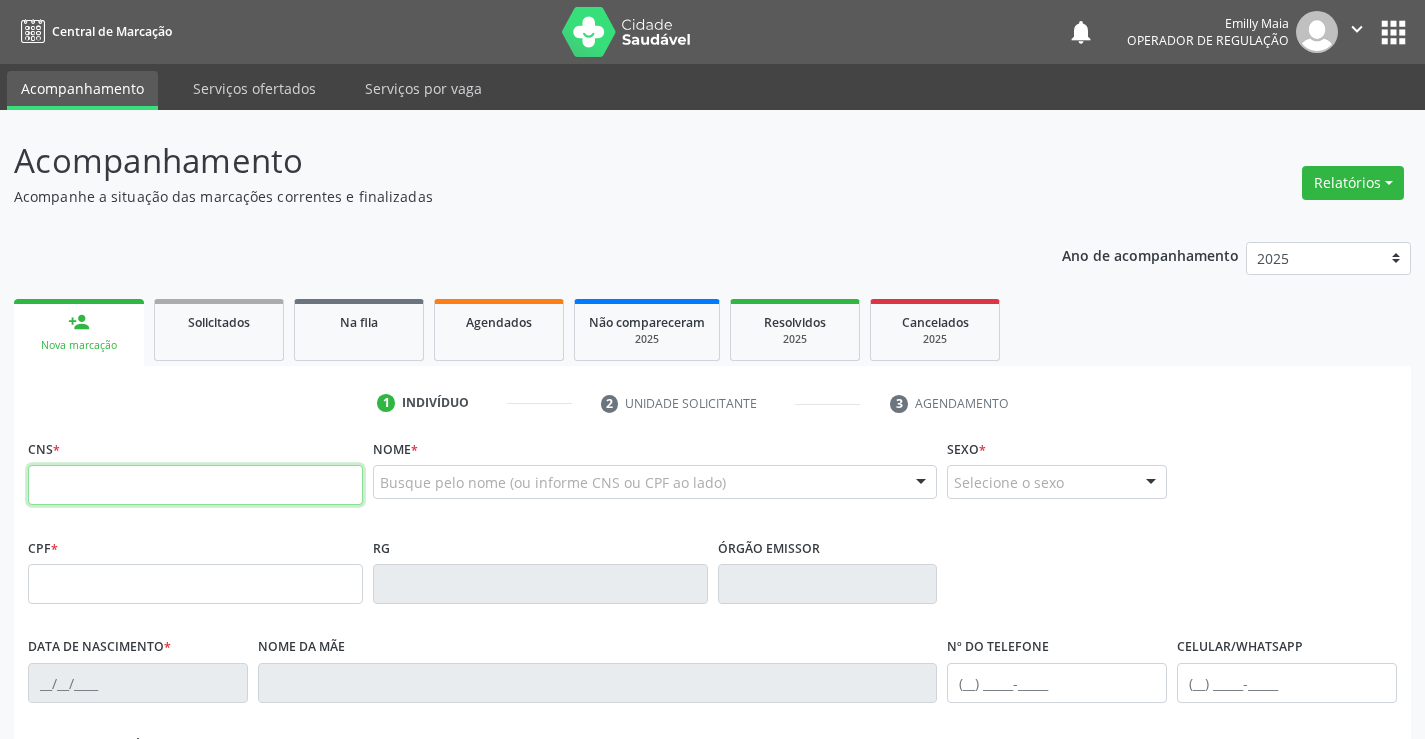 click at bounding box center (195, 485) 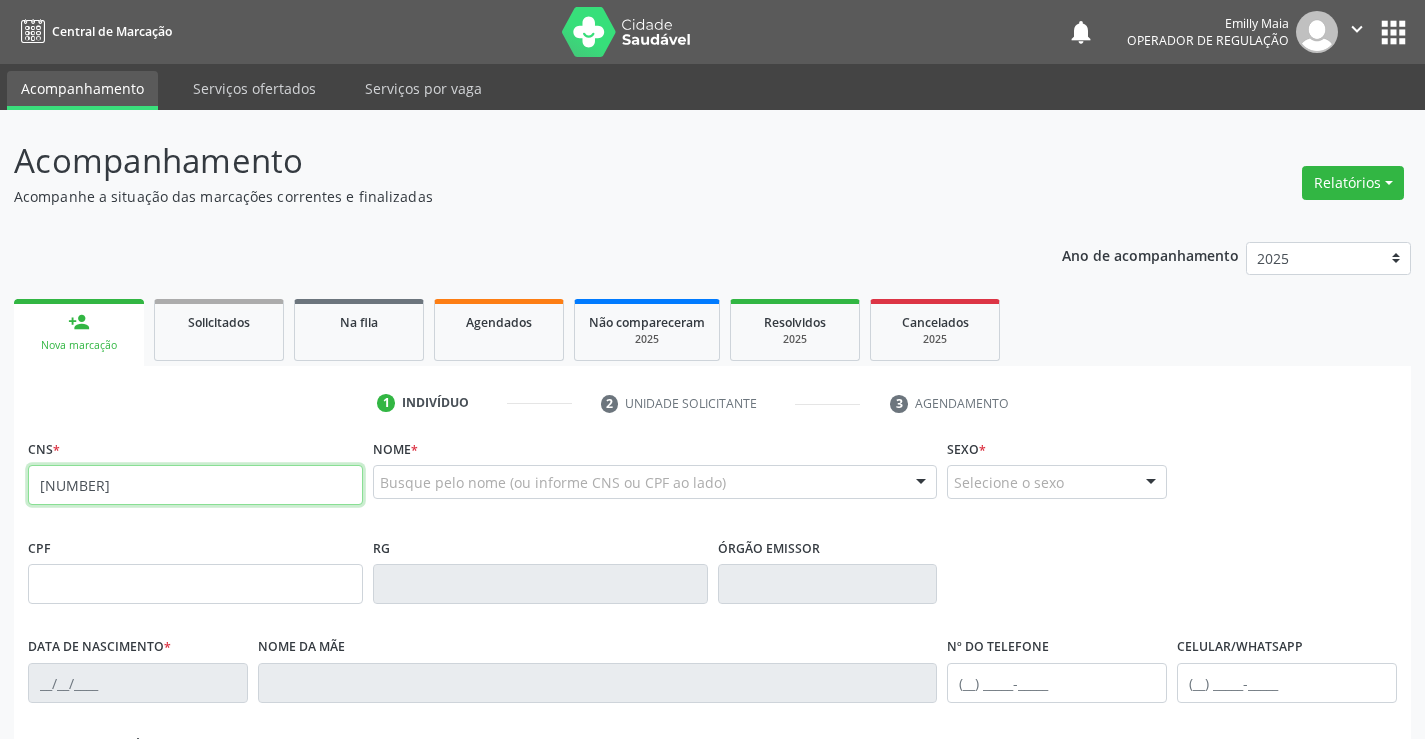 type on "[NUMBER]" 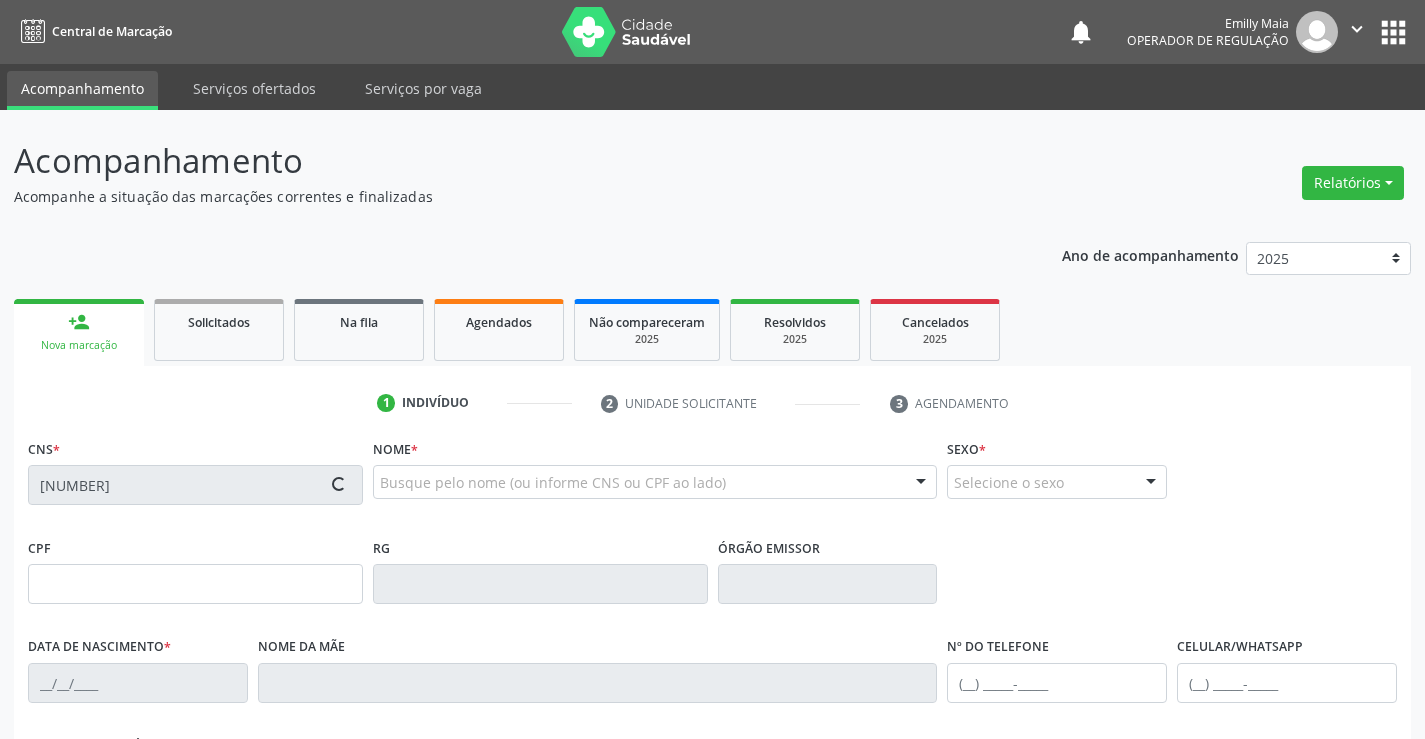 type on "[NUMBER]" 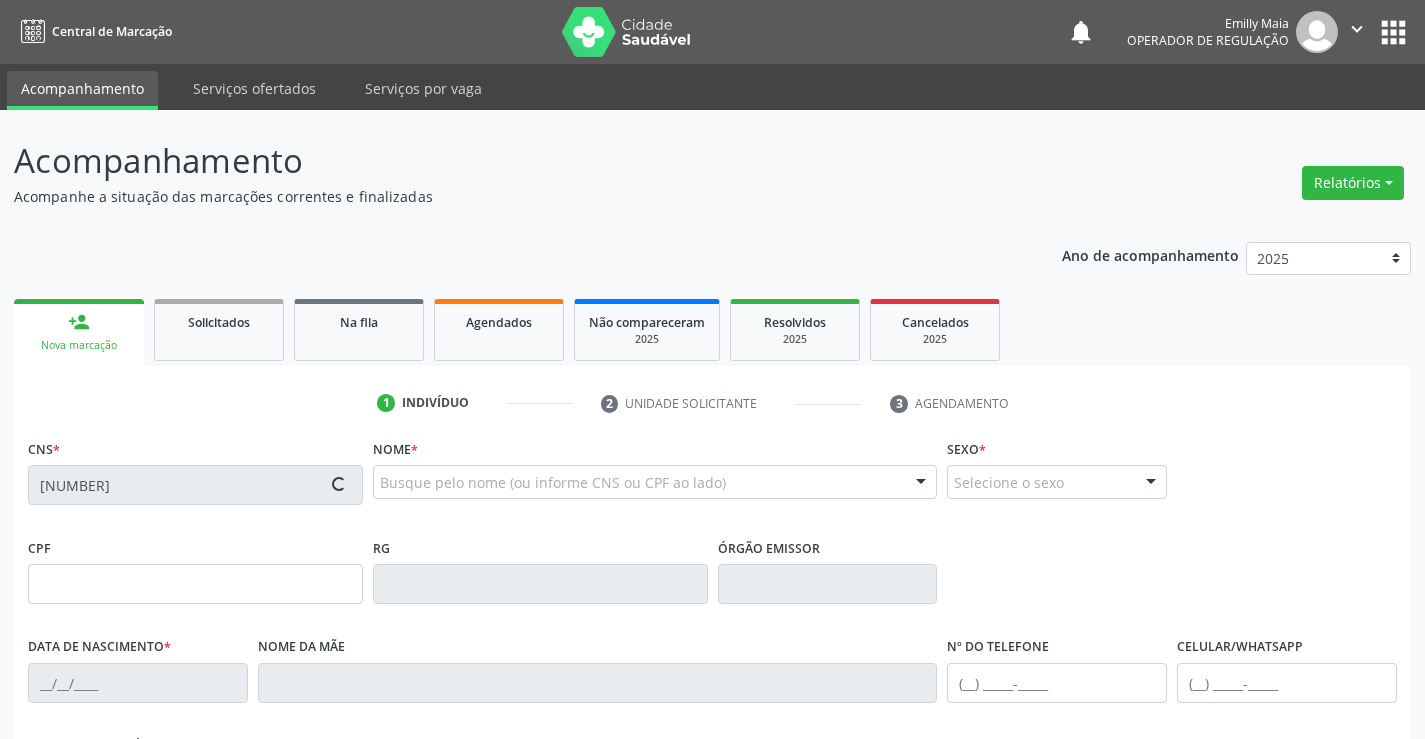 type on "[DATE]" 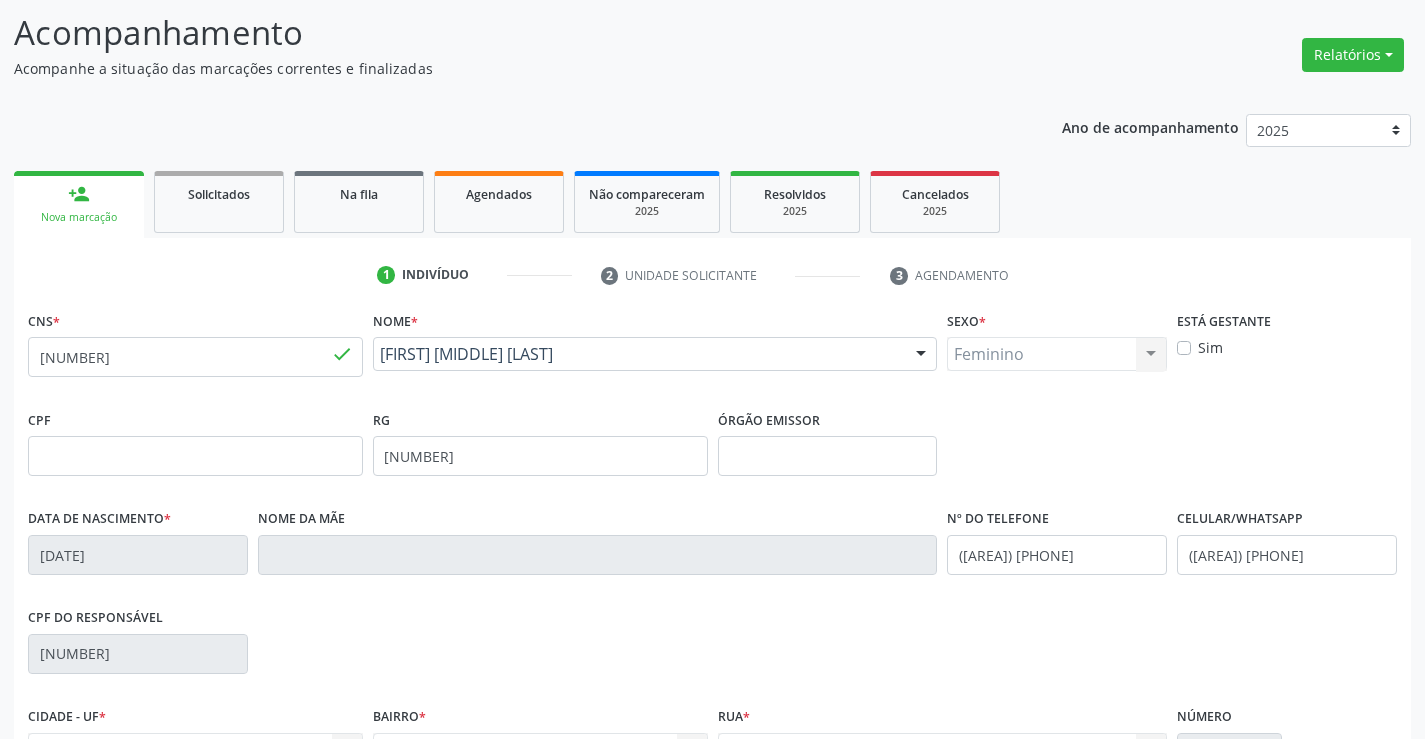 scroll, scrollTop: 345, scrollLeft: 0, axis: vertical 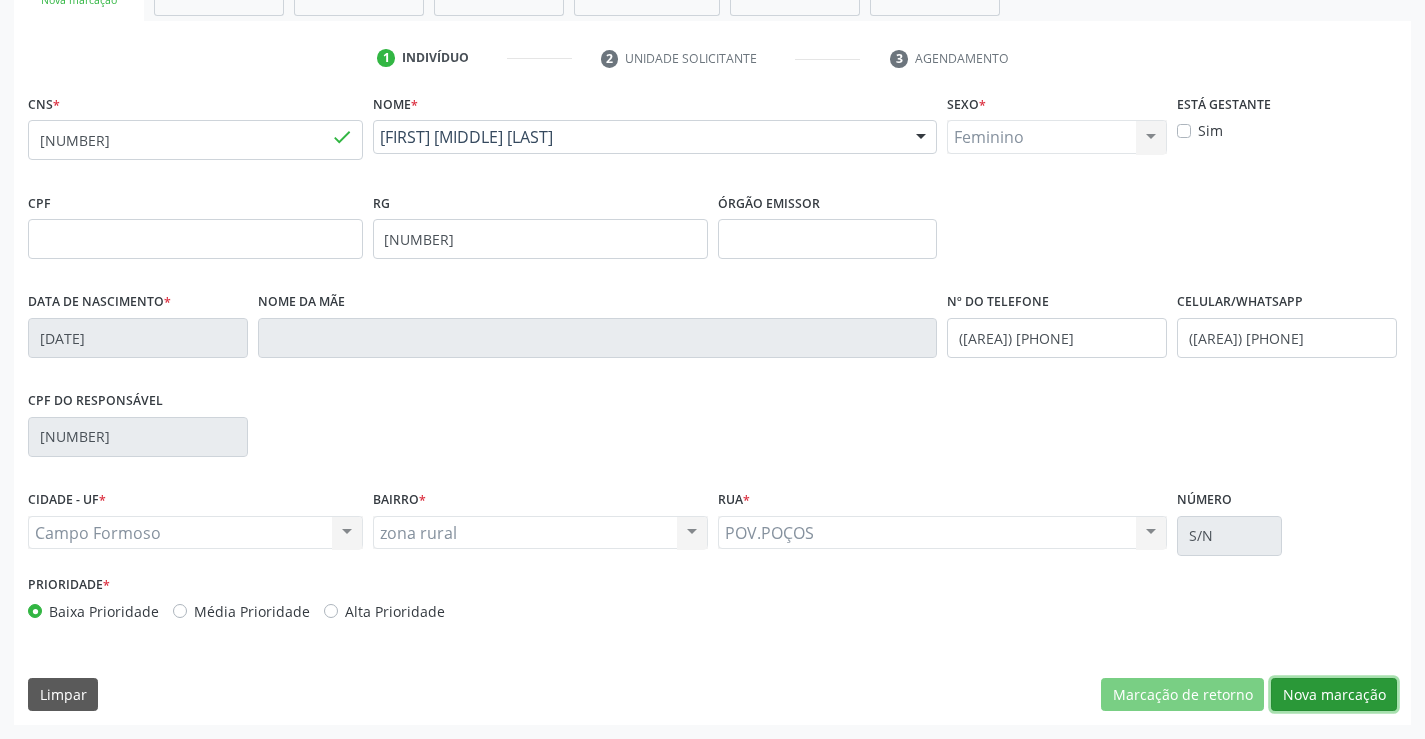 click on "Nova marcação" at bounding box center (1334, 695) 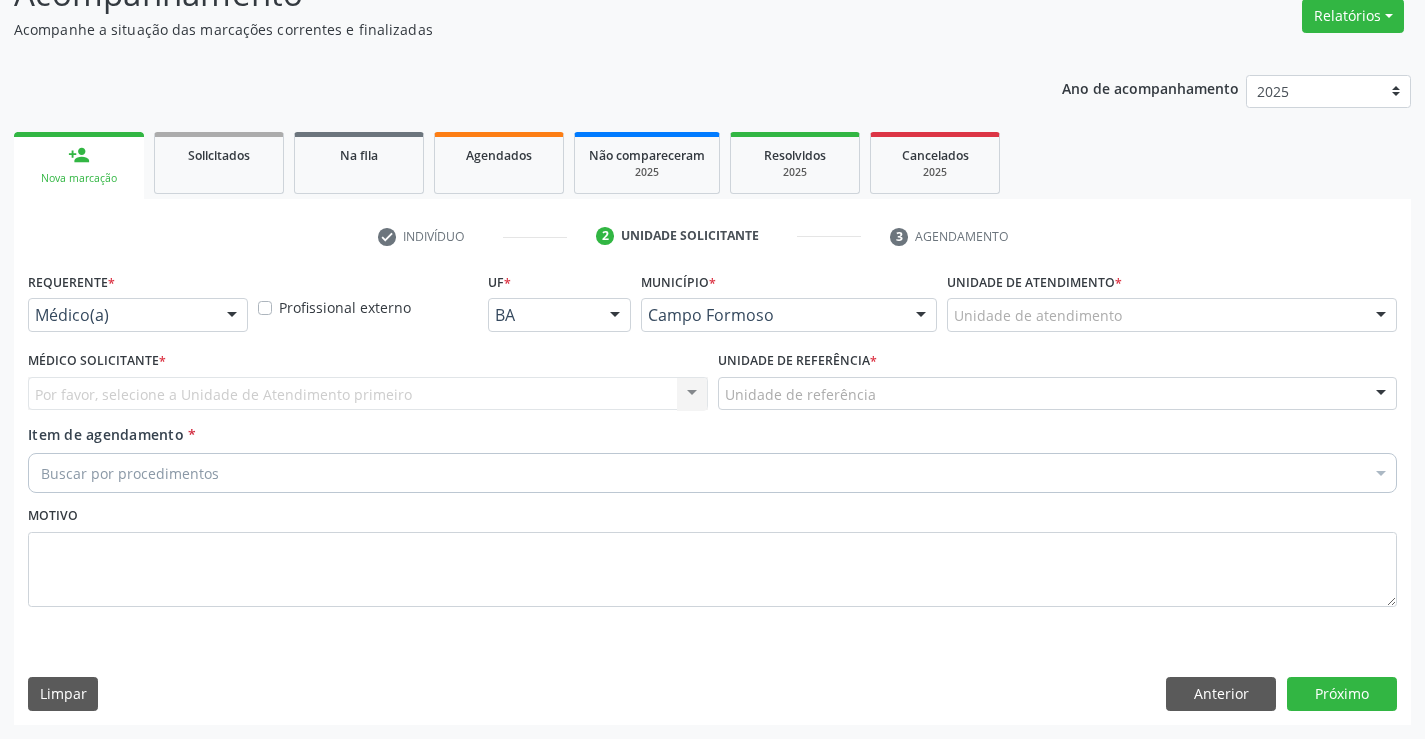 scroll, scrollTop: 167, scrollLeft: 0, axis: vertical 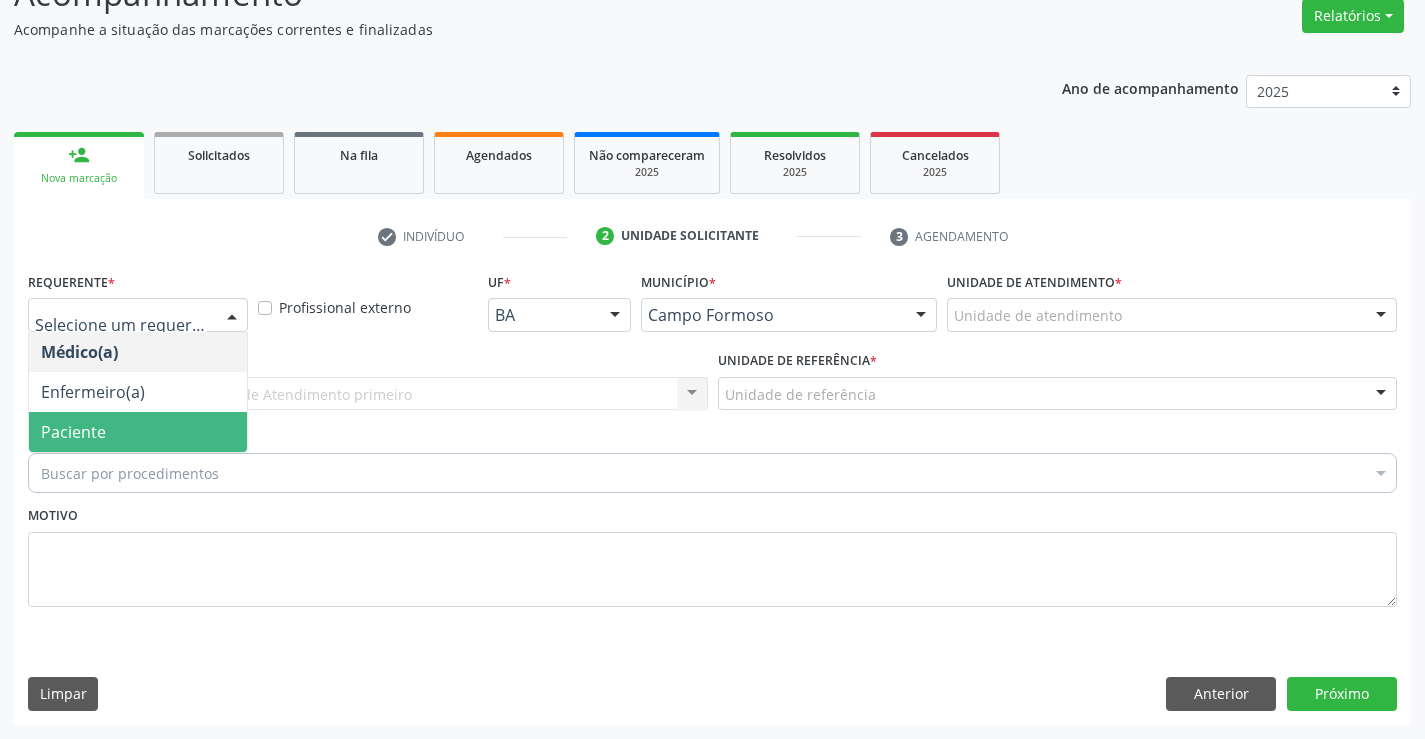 click on "Paciente" at bounding box center [73, 432] 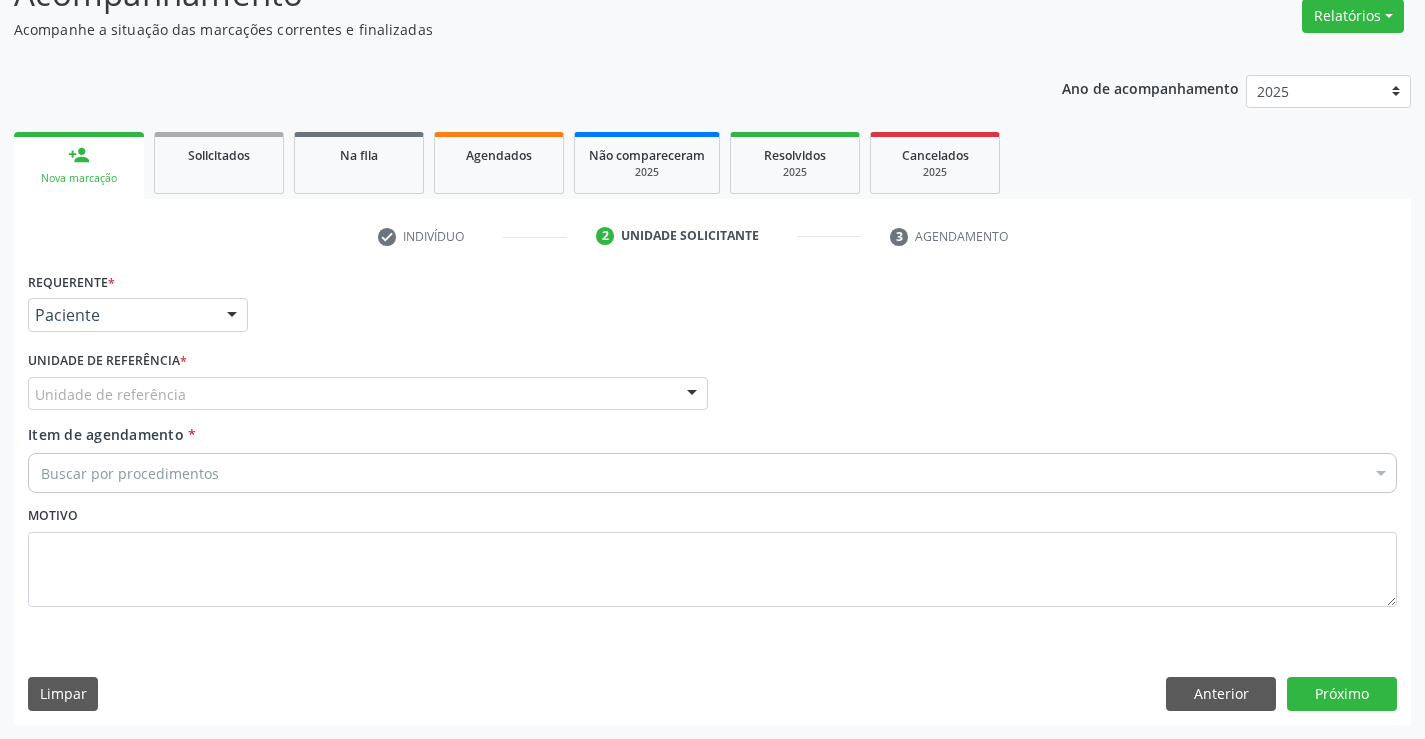 click on "Unidade de referência" at bounding box center [368, 394] 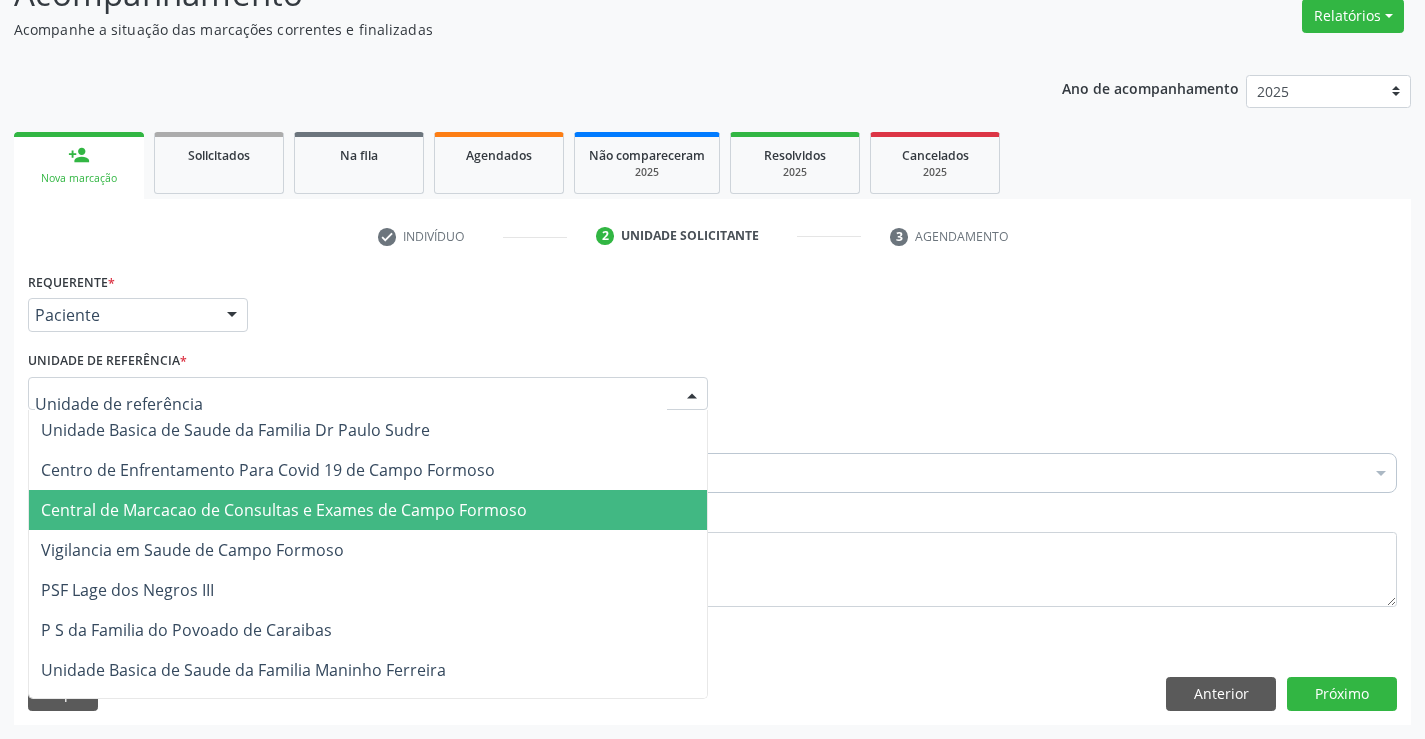 click on "Central de Marcacao de Consultas e Exames de Campo Formoso" at bounding box center [284, 510] 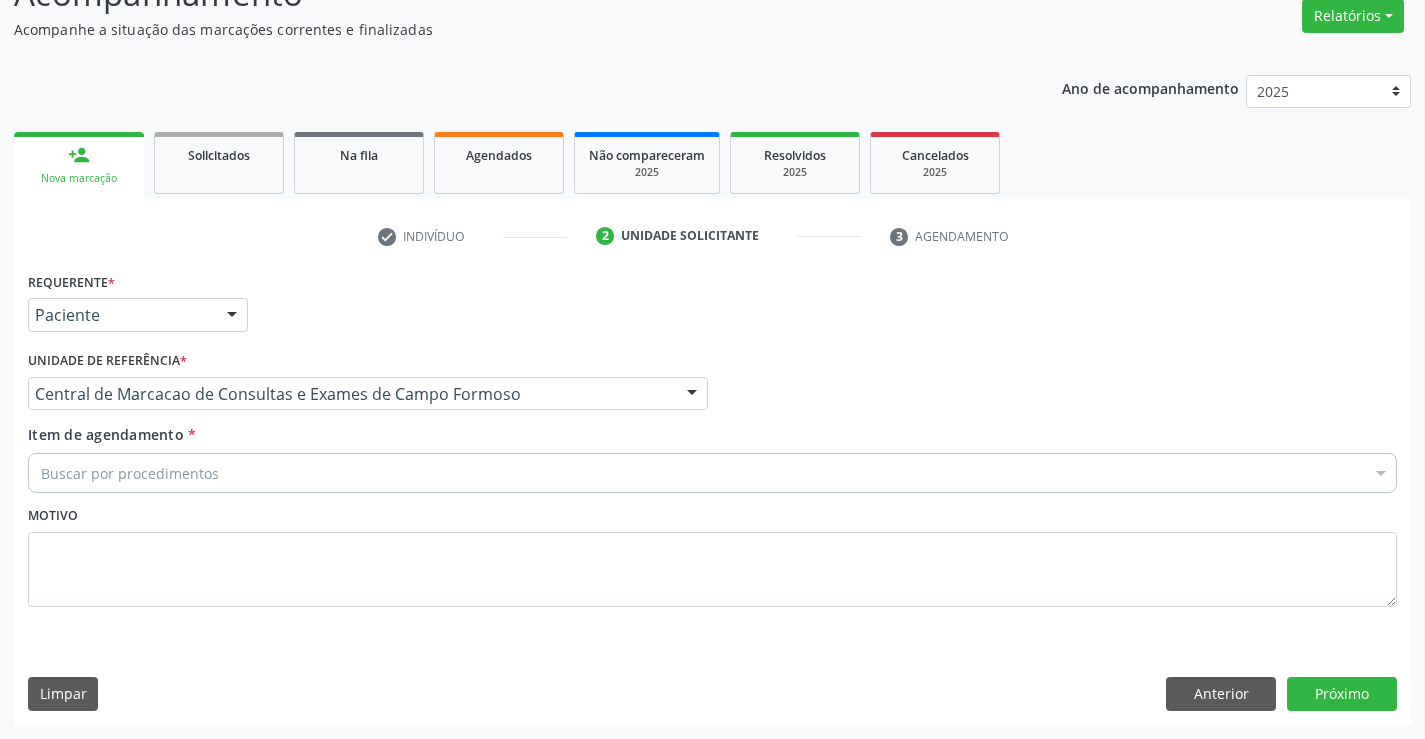 click on "Buscar por procedimentos" at bounding box center (712, 473) 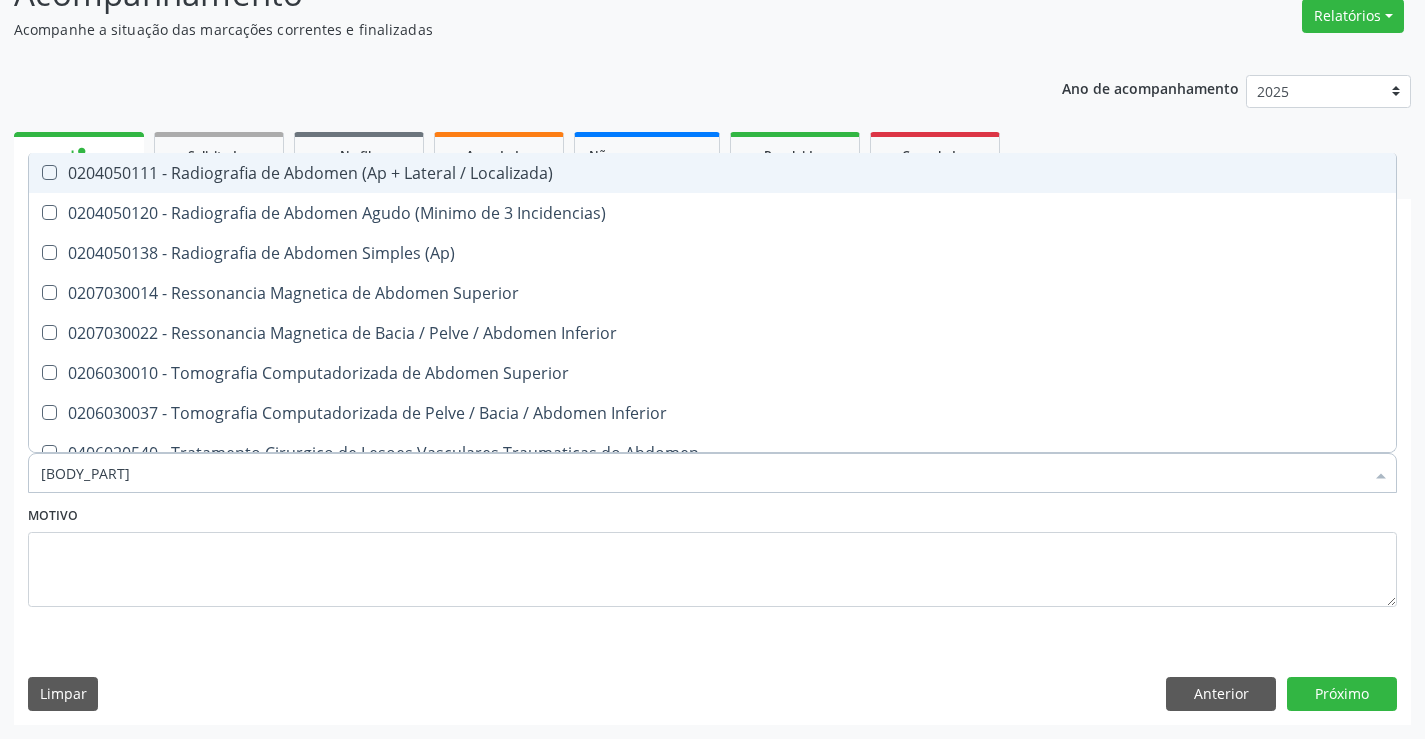 type on "abdomen" 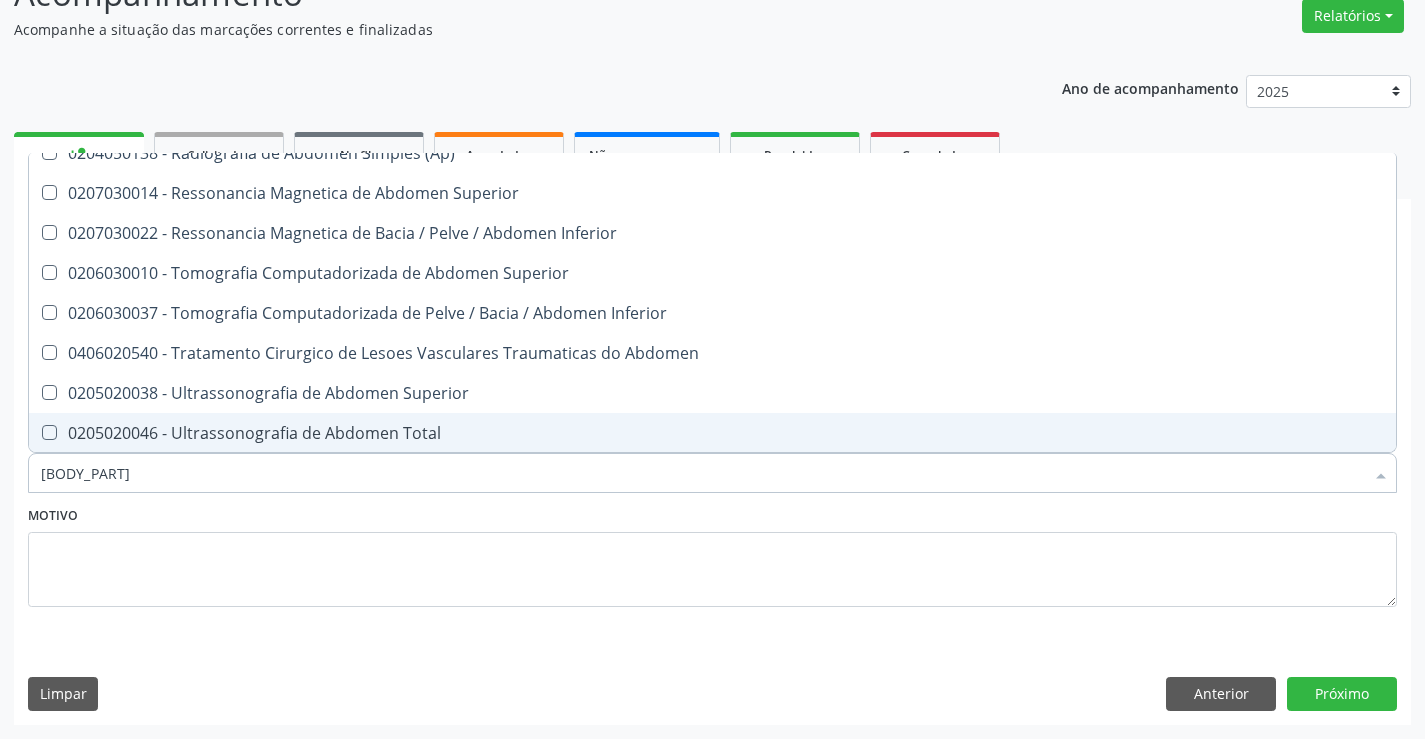scroll, scrollTop: 101, scrollLeft: 0, axis: vertical 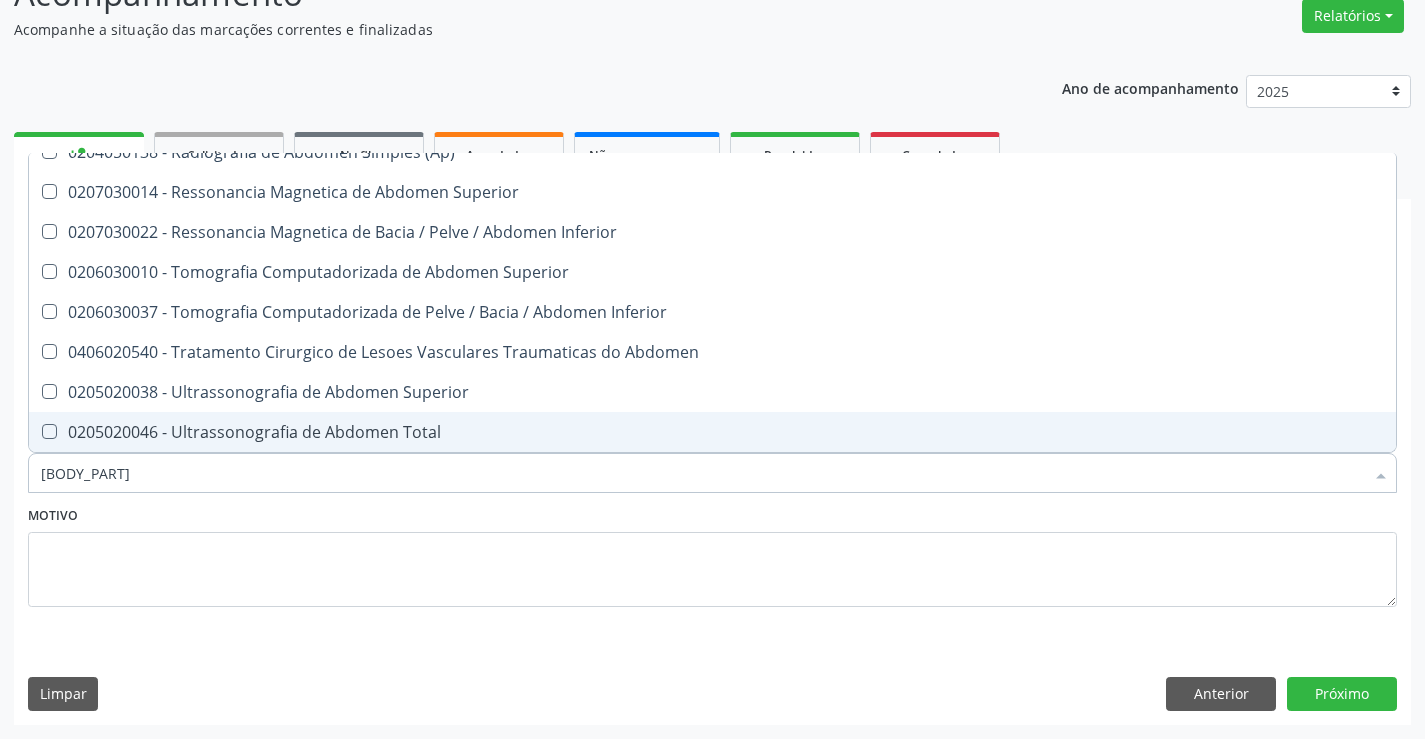 click on "0205020046 - Ultrassonografia de Abdomen Total" at bounding box center (712, 432) 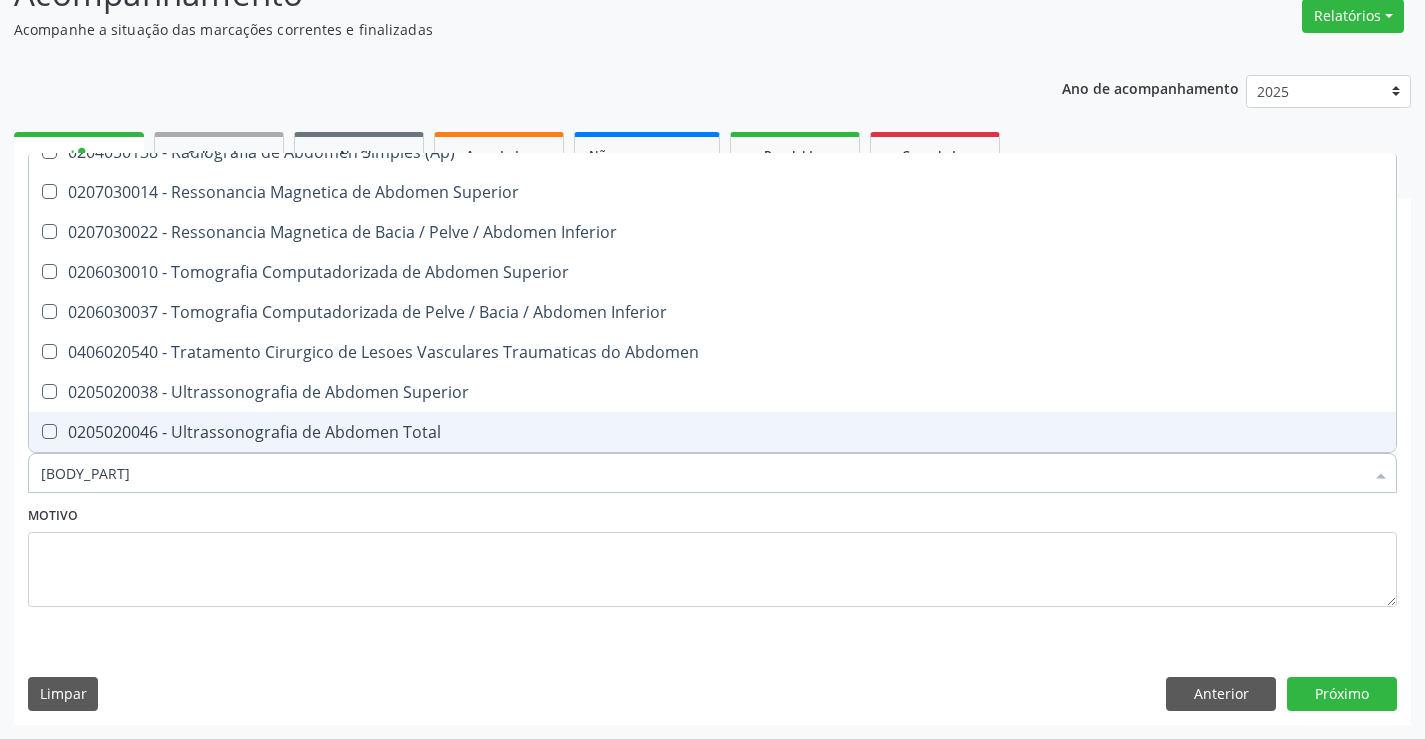 checkbox on "true" 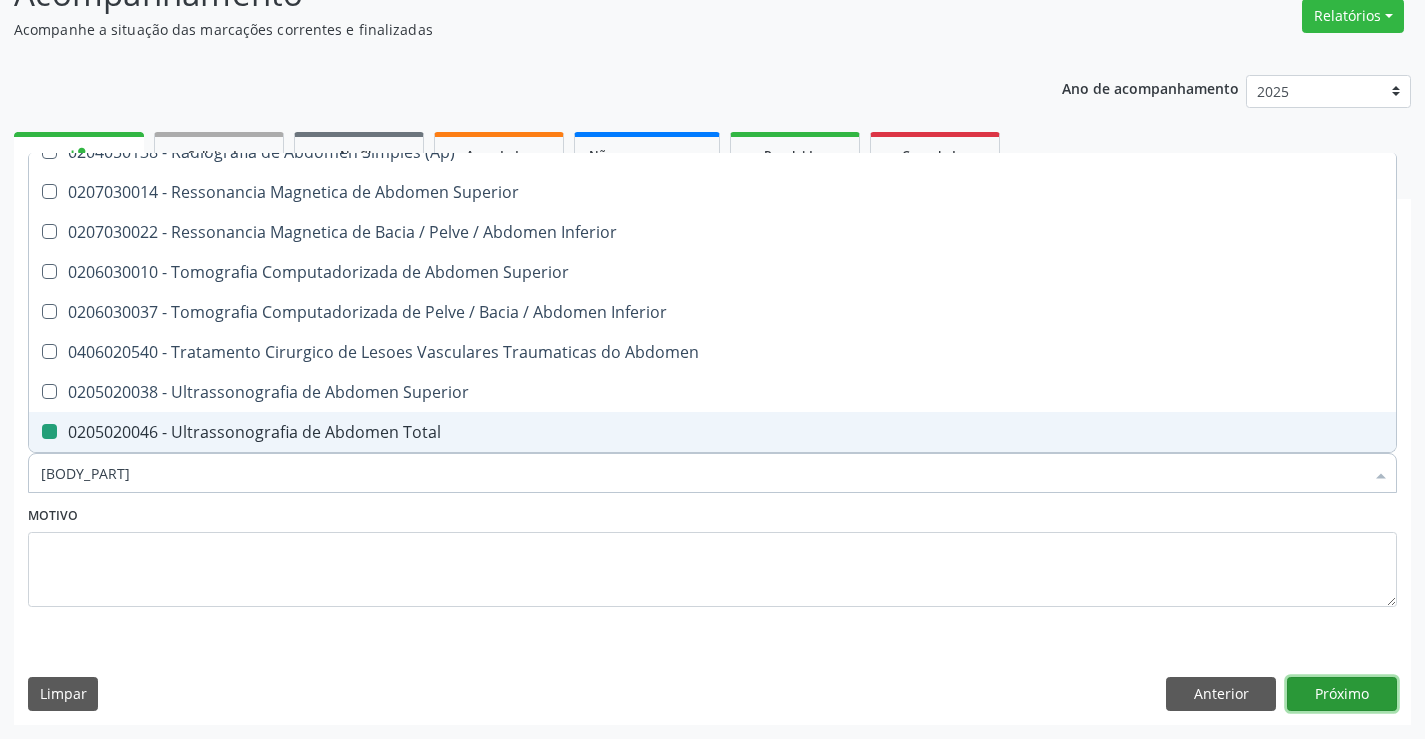 click on "Próximo" at bounding box center [1342, 694] 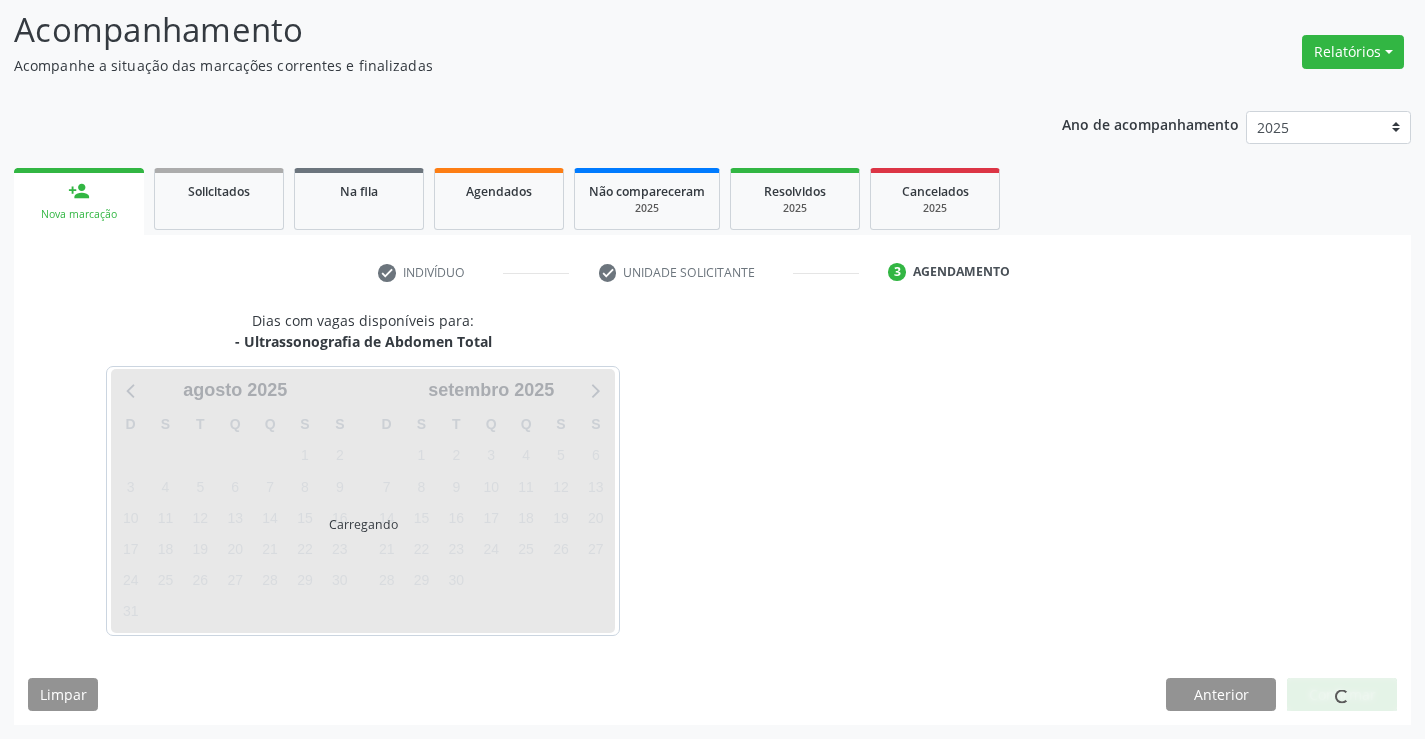 scroll, scrollTop: 131, scrollLeft: 0, axis: vertical 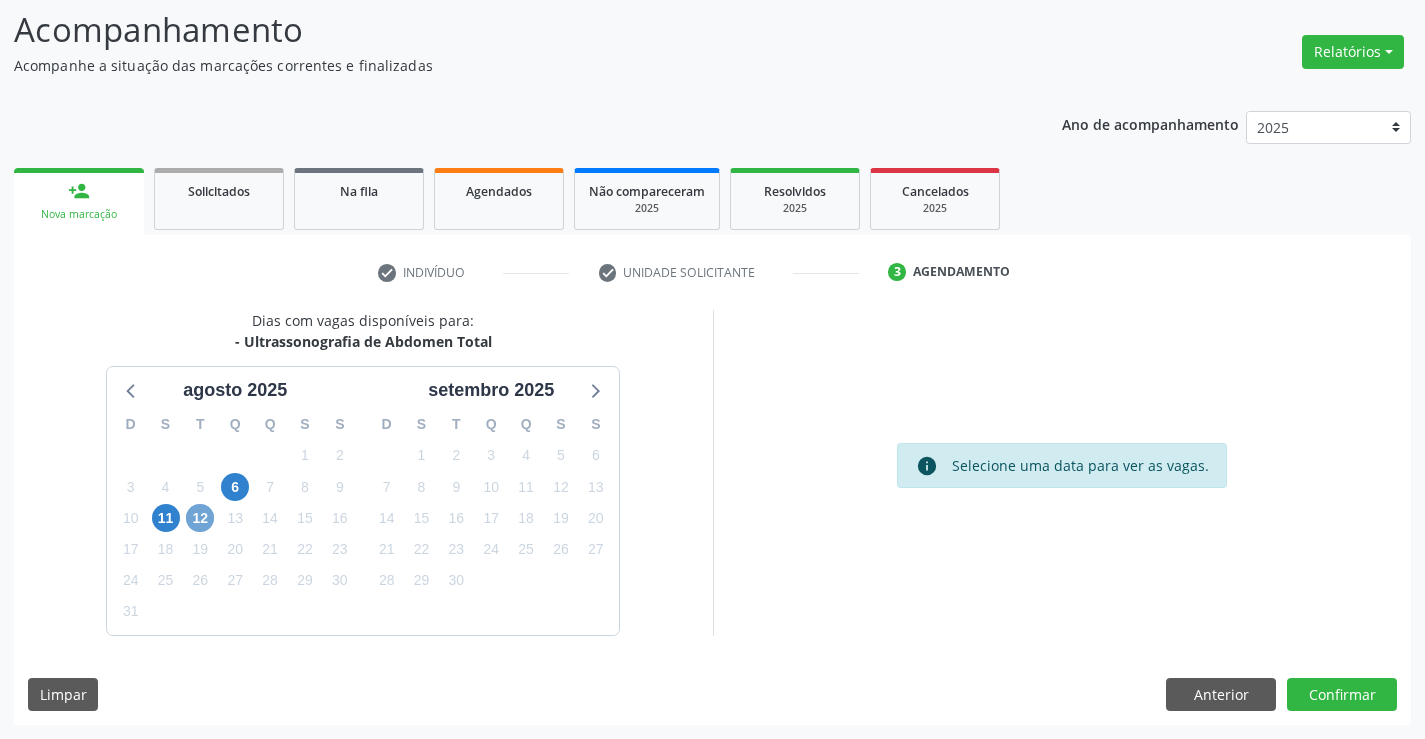 click on "12" at bounding box center (200, 518) 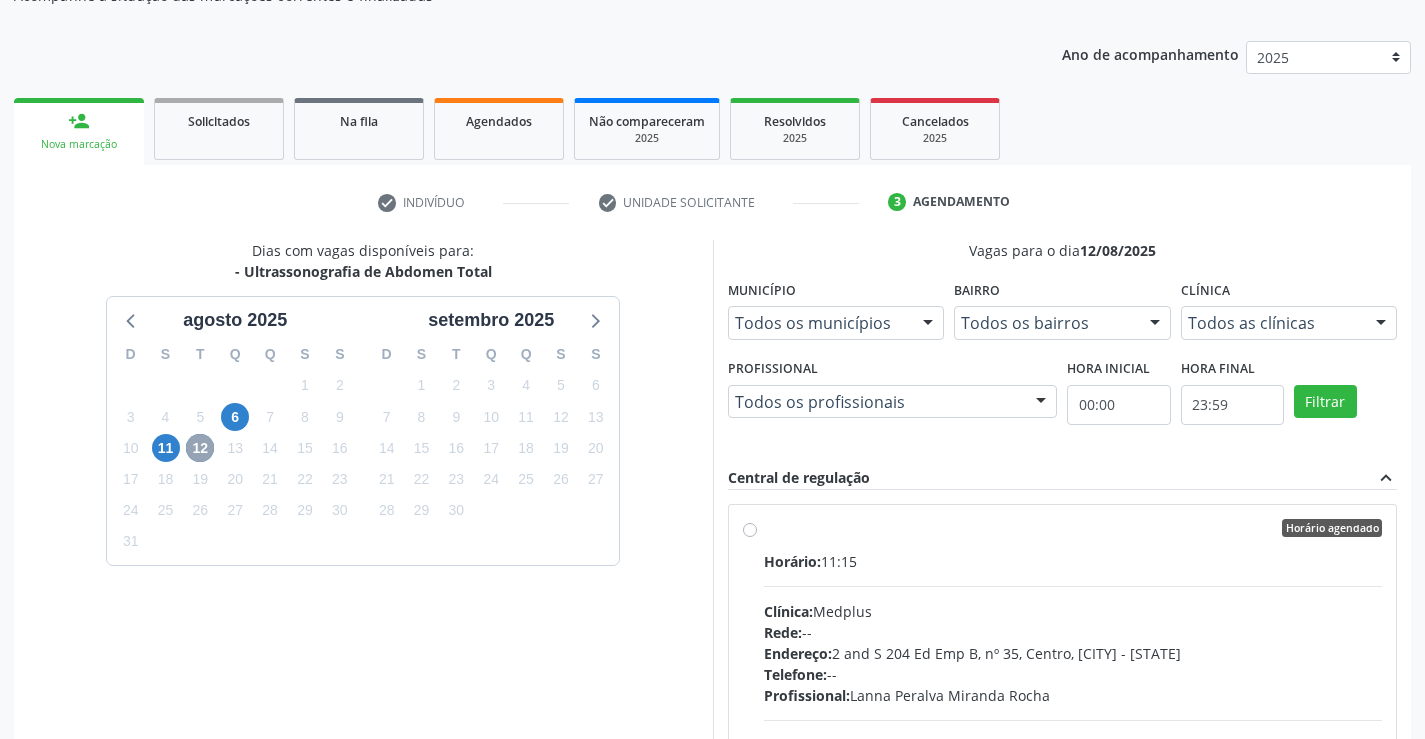 scroll, scrollTop: 431, scrollLeft: 0, axis: vertical 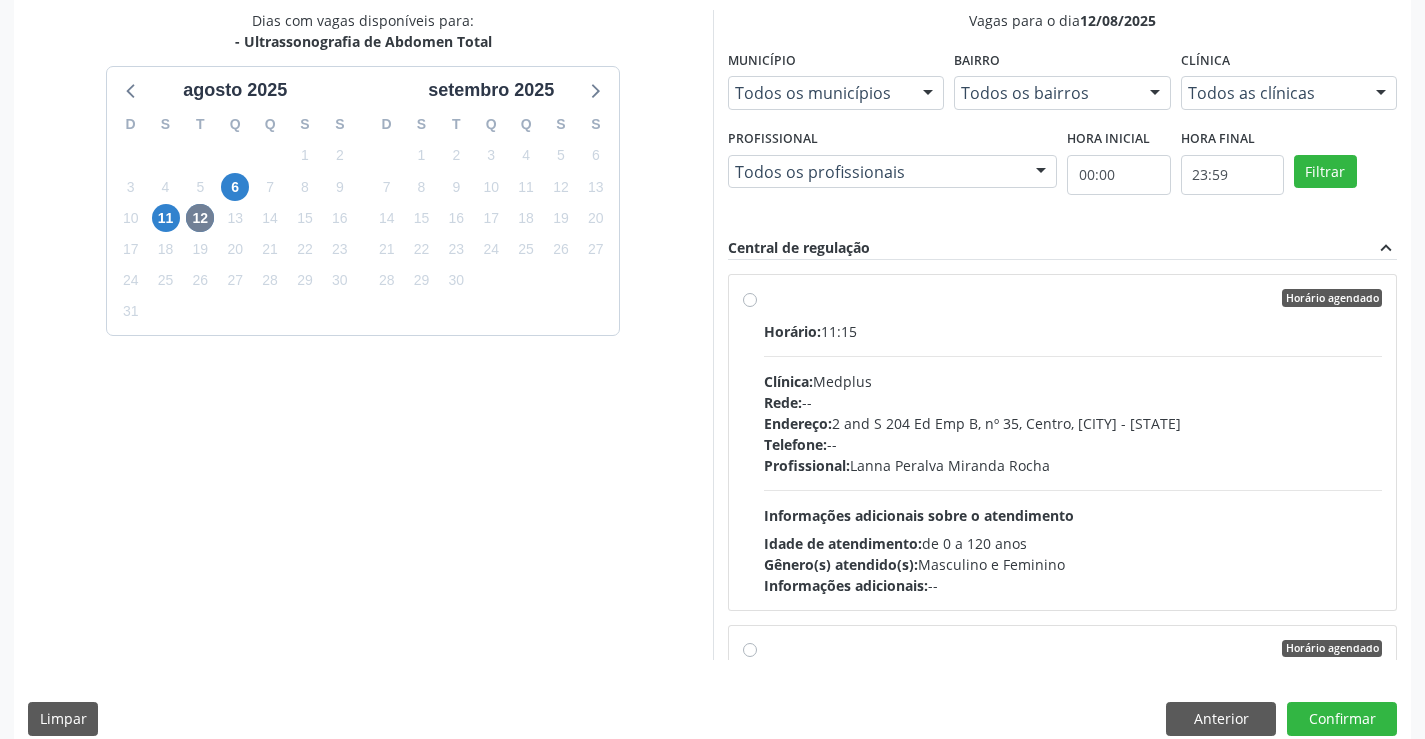 click on "Telefone:" at bounding box center (795, 444) 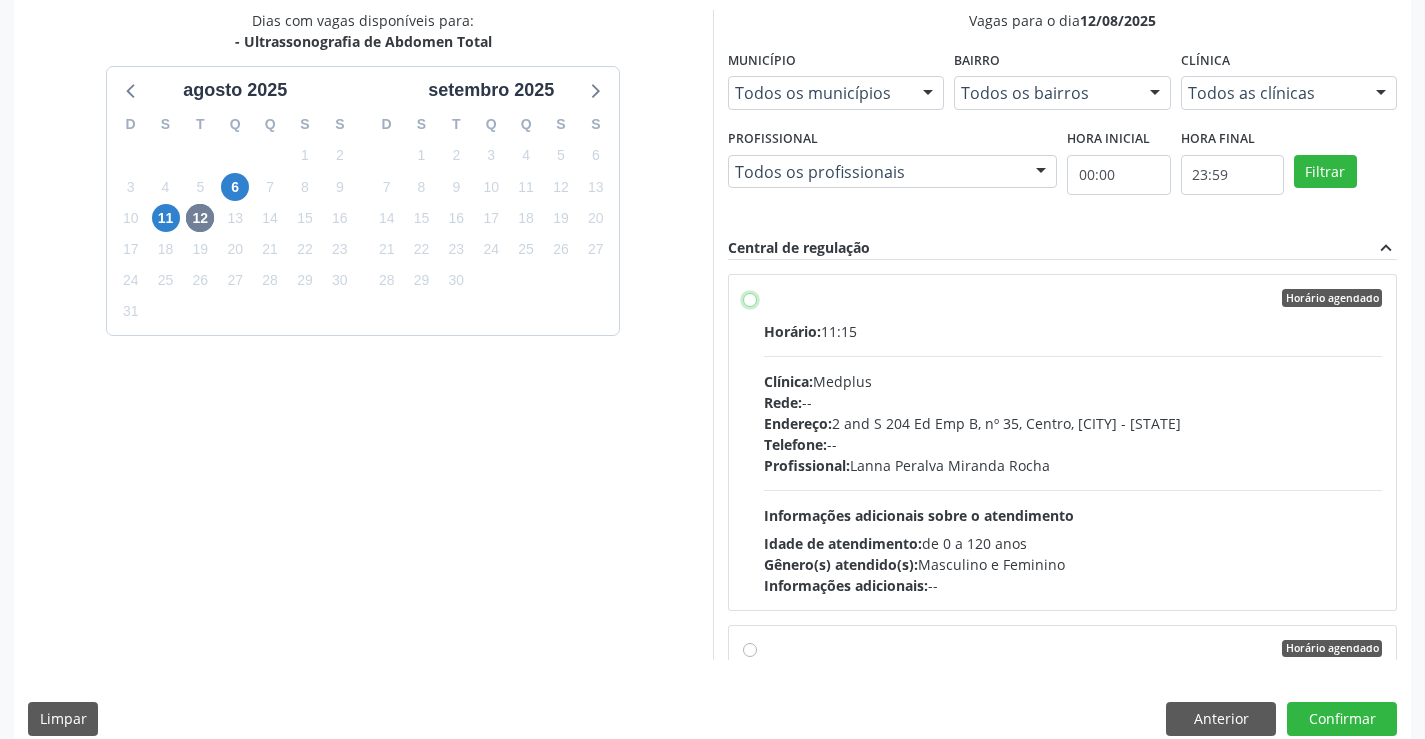 click on "Horário agendado
Horário:   11:15
Clínica:  Medplus
Rede:
--
Endereço:   2 and S 204 Ed Emp B, nº 35, Centro, Campo Formoso - BA
Telefone:   --
Profissional:
Lanna Peralva Miranda Rocha
Informações adicionais sobre o atendimento
Idade de atendimento:
de 0 a 120 anos
Gênero(s) atendido(s):
Masculino e Feminino
Informações adicionais:
--" at bounding box center (750, 298) 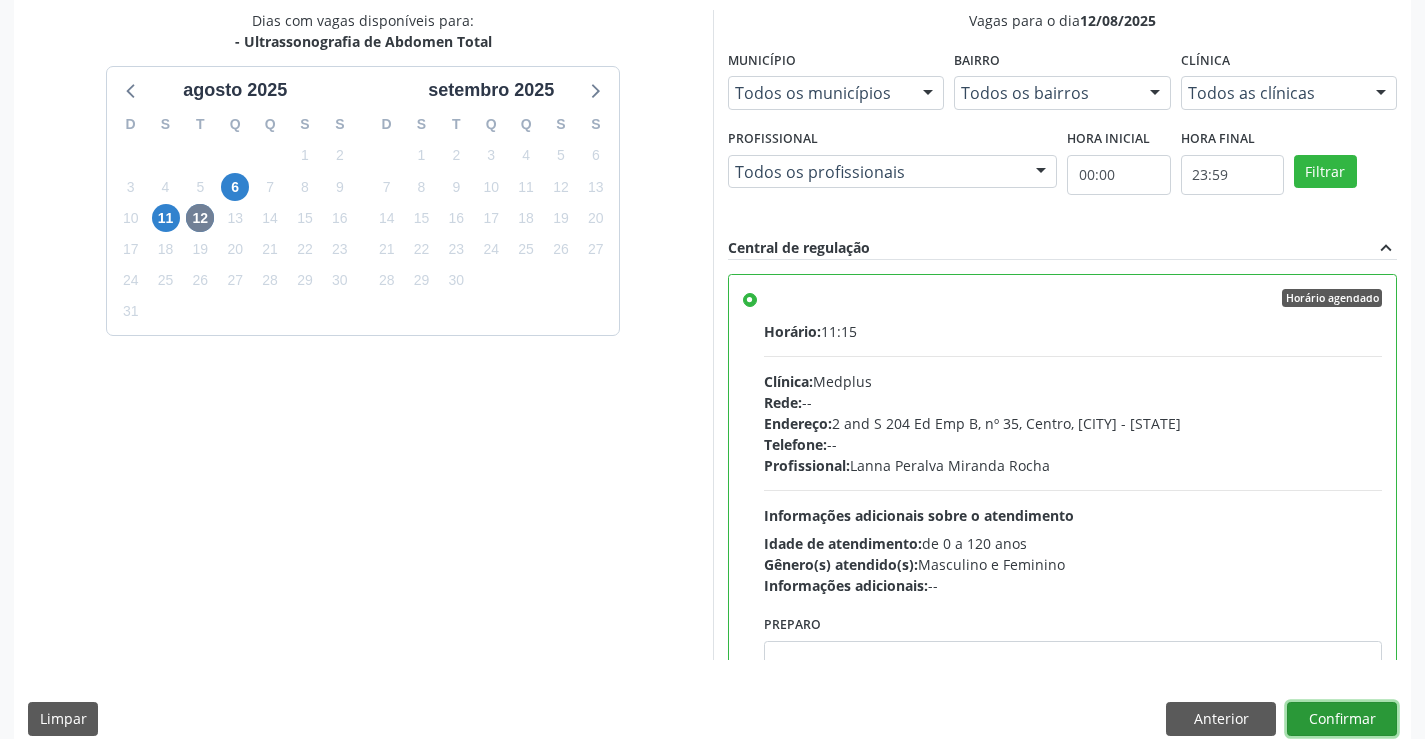 click on "Confirmar" at bounding box center (1342, 719) 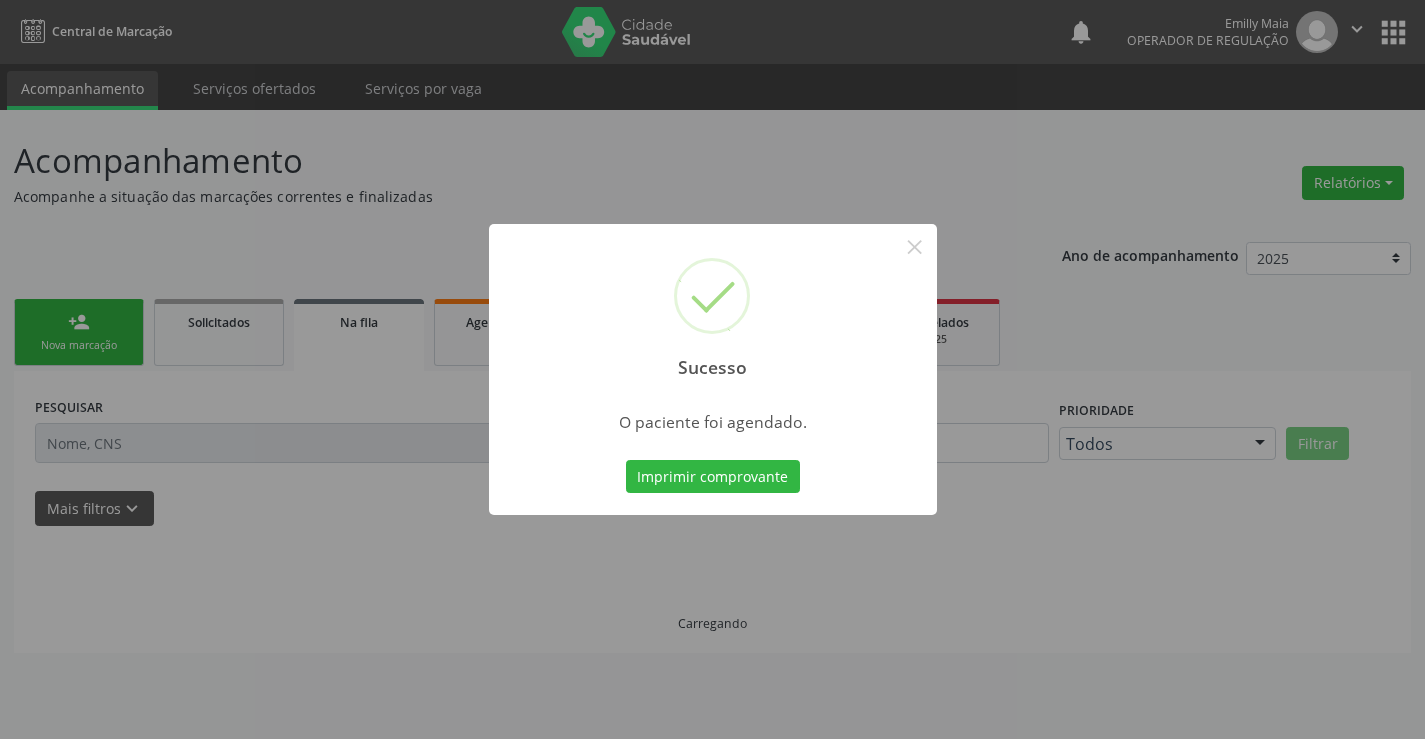 scroll, scrollTop: 0, scrollLeft: 0, axis: both 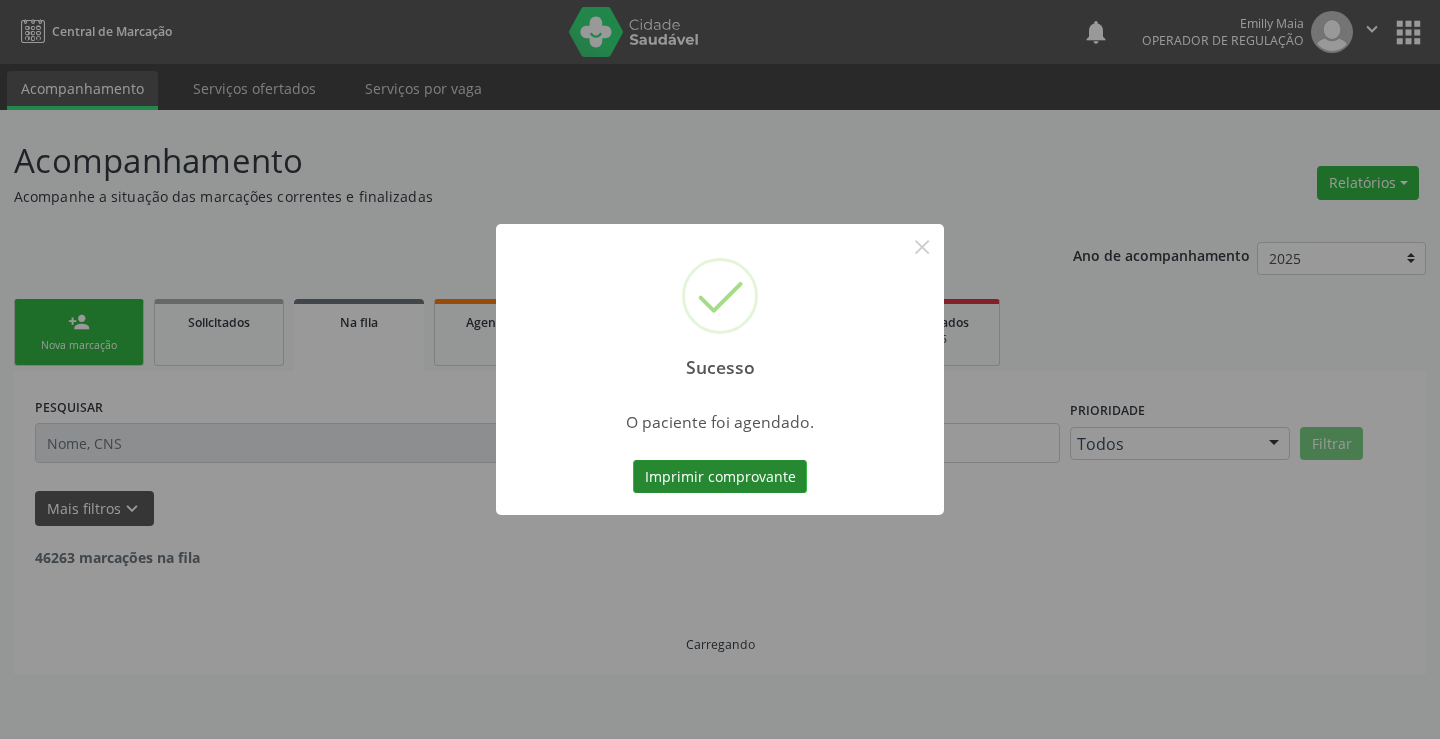 click on "Imprimir comprovante" at bounding box center (720, 477) 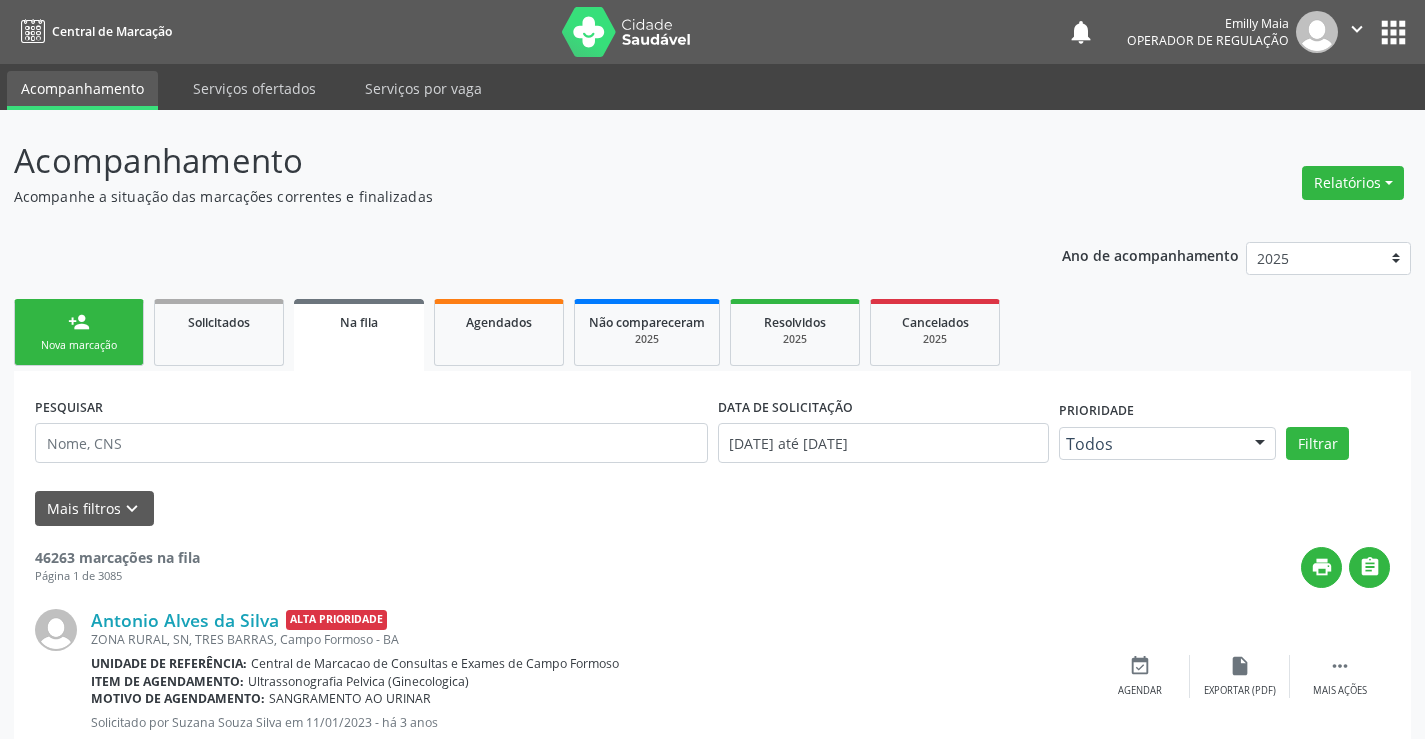 click on "person_add
Nova marcação" at bounding box center (79, 332) 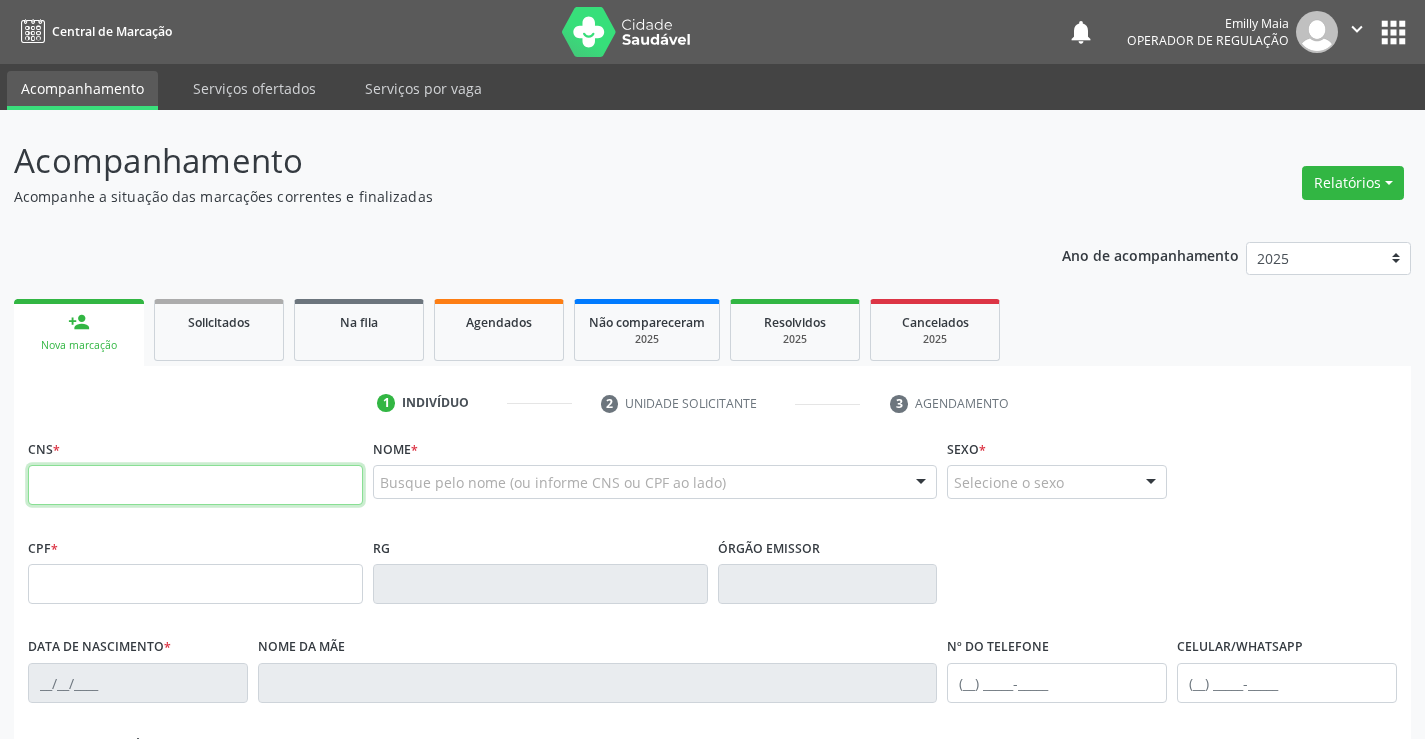 click at bounding box center [195, 485] 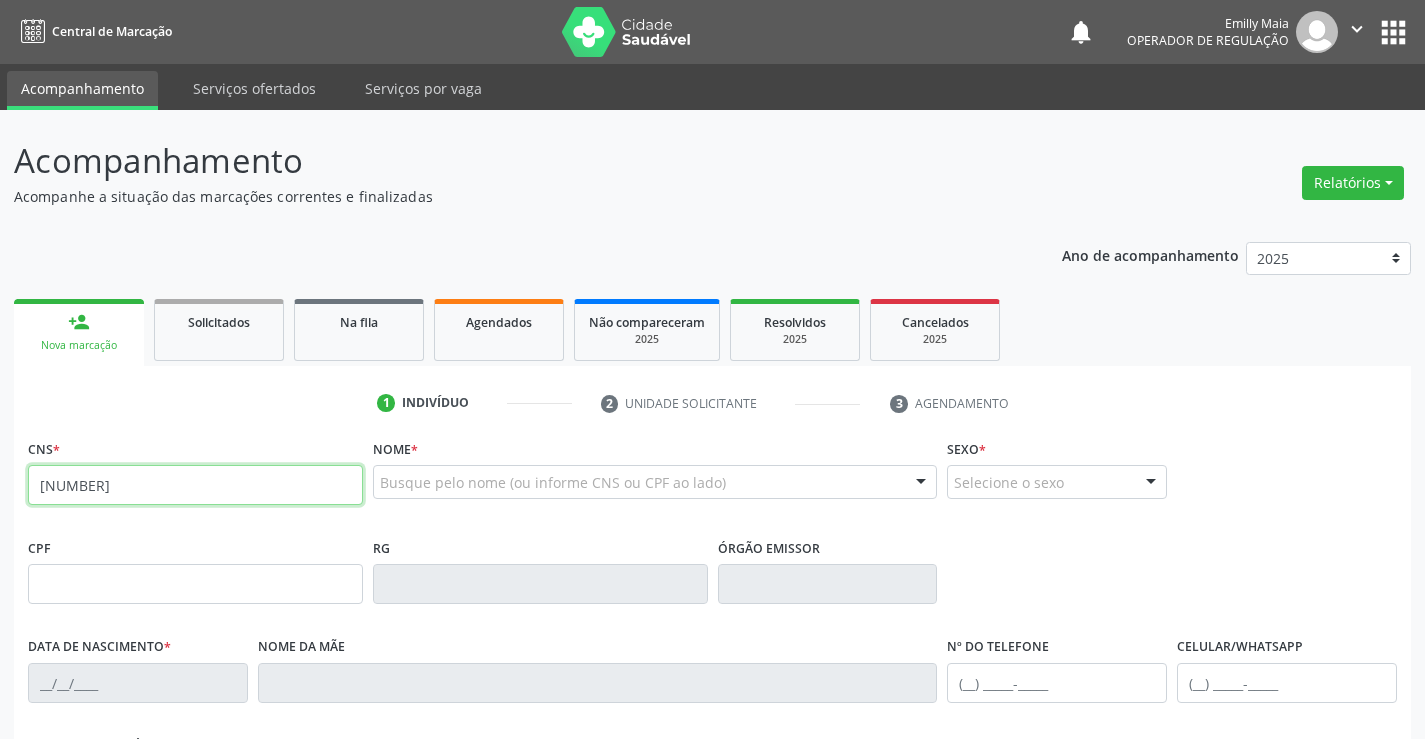 type on "701 7032 4298 1770" 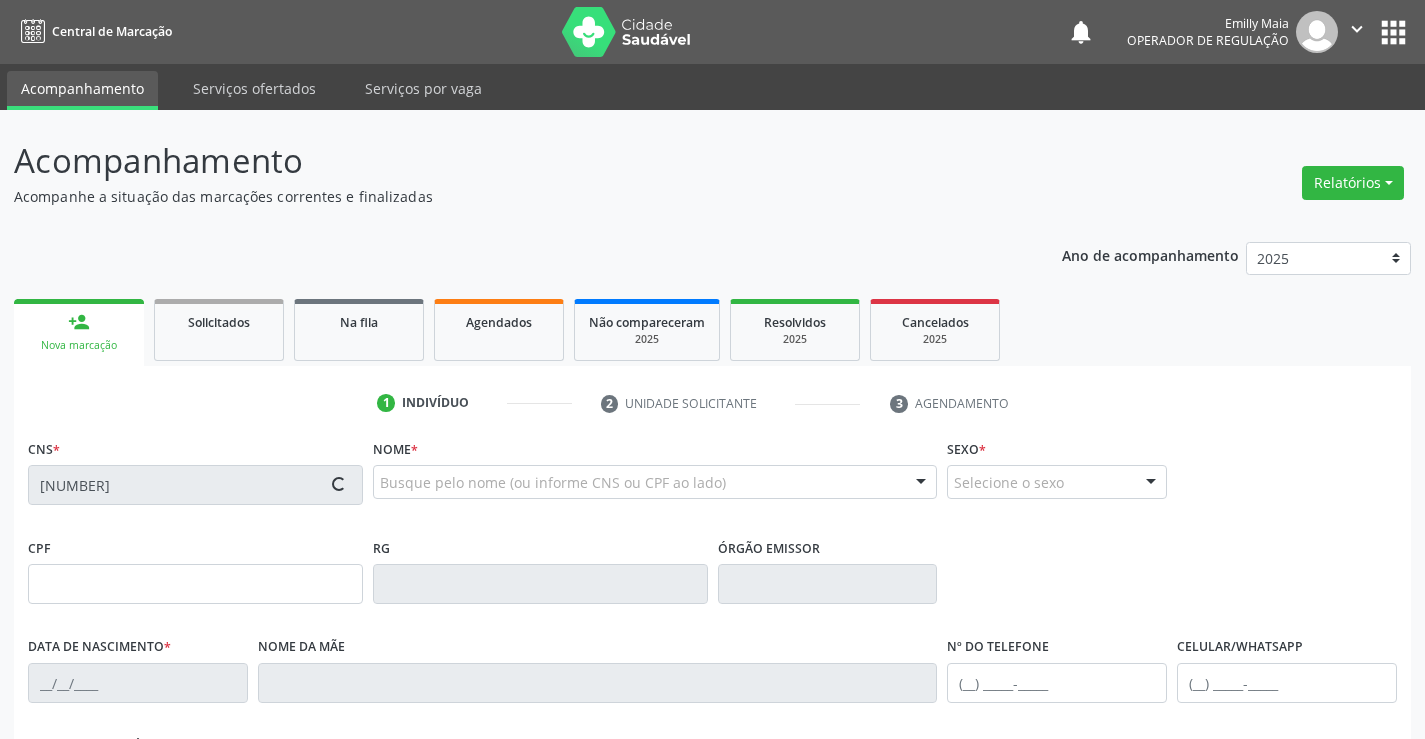 type on "0908568961" 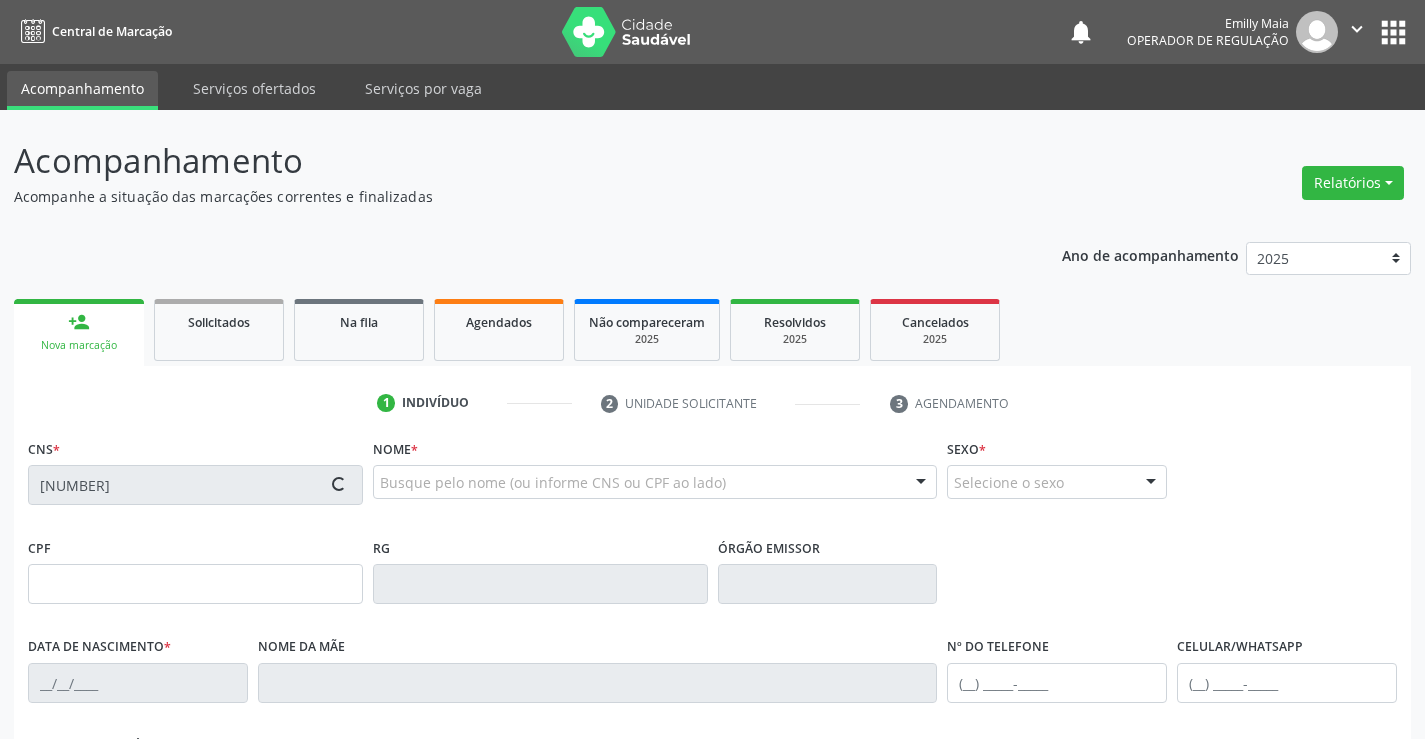 type on "21/09/1951" 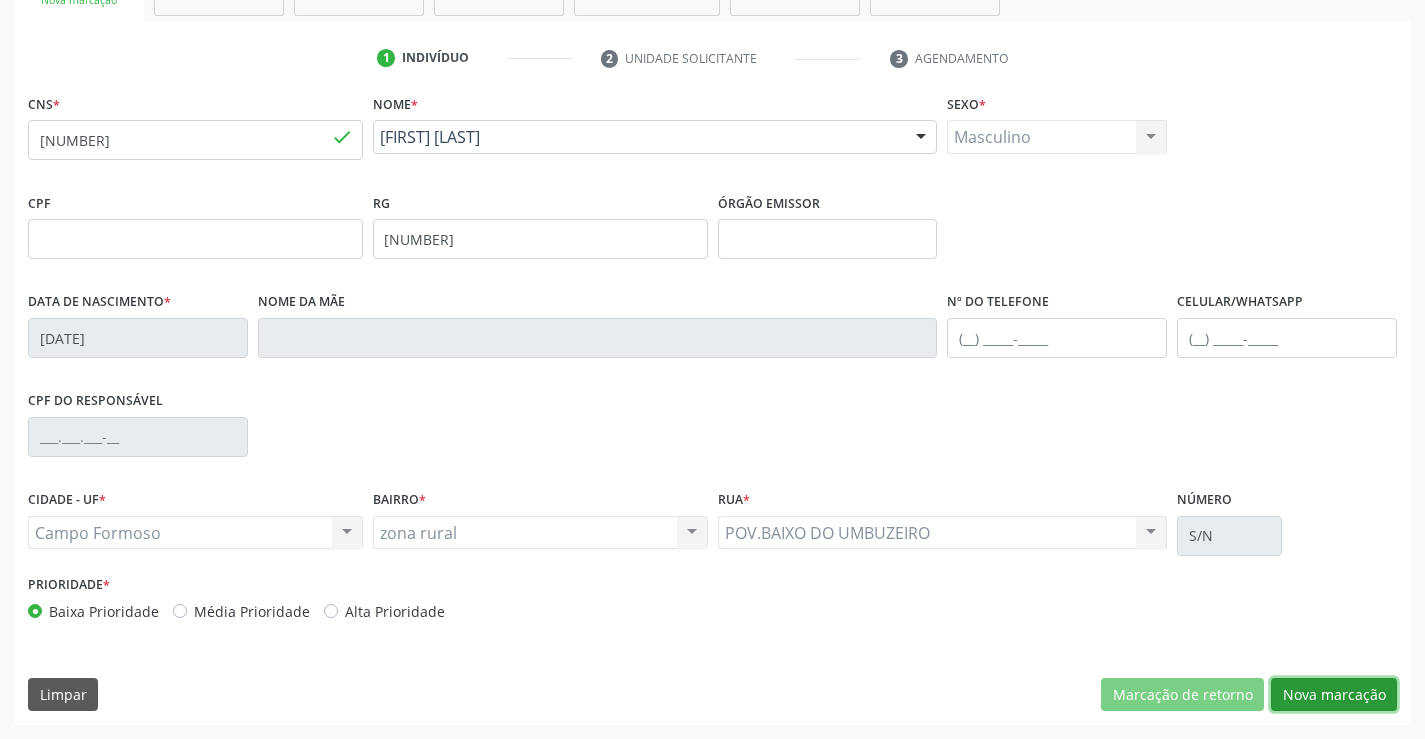 drag, startPoint x: 1329, startPoint y: 687, endPoint x: 935, endPoint y: 536, distance: 421.9443 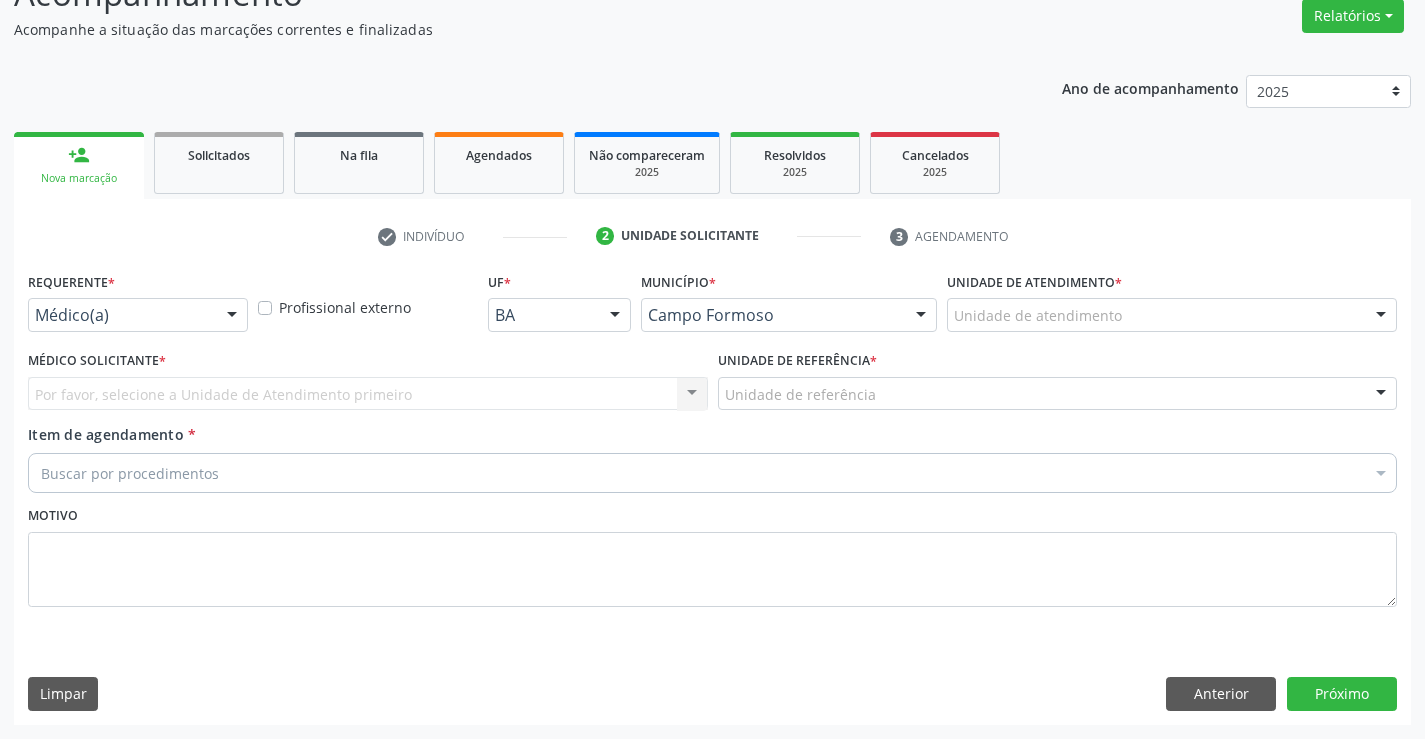 scroll, scrollTop: 167, scrollLeft: 0, axis: vertical 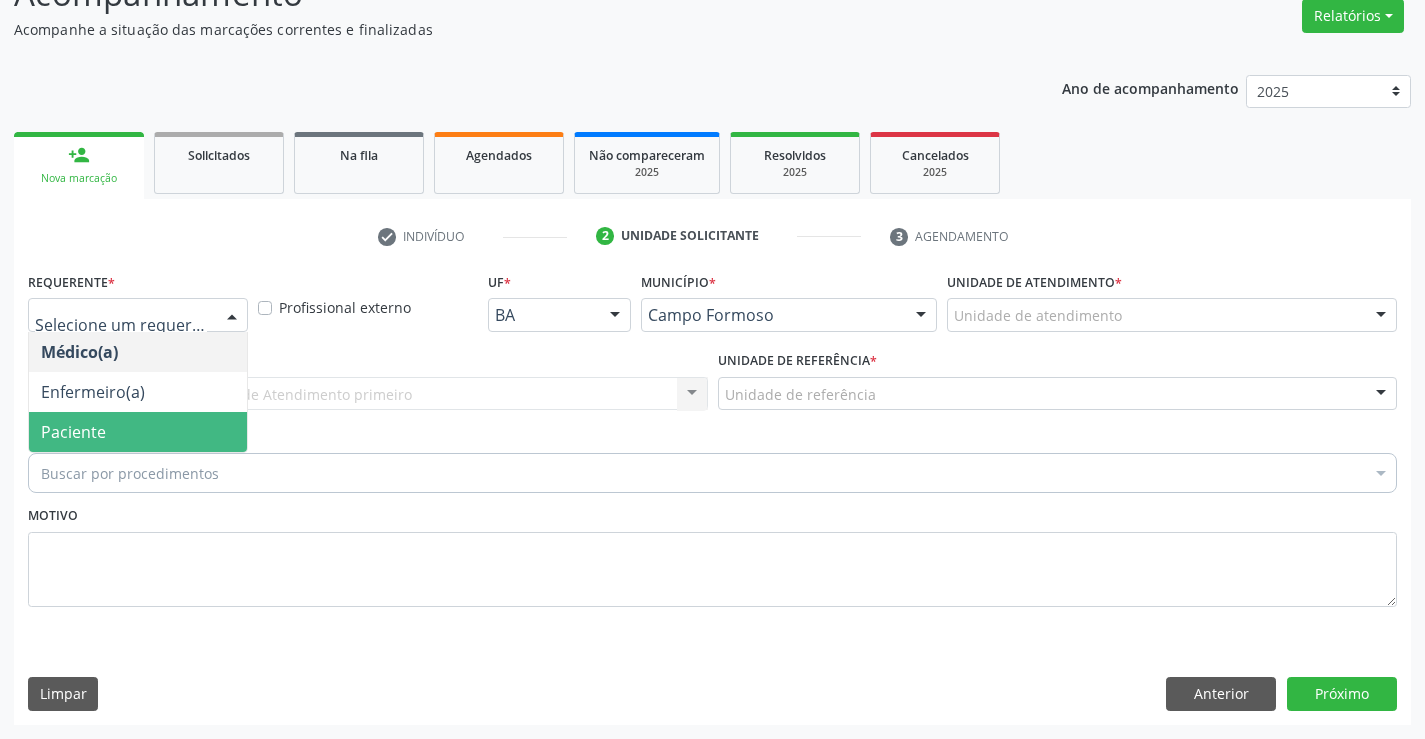 click on "Paciente" at bounding box center (138, 432) 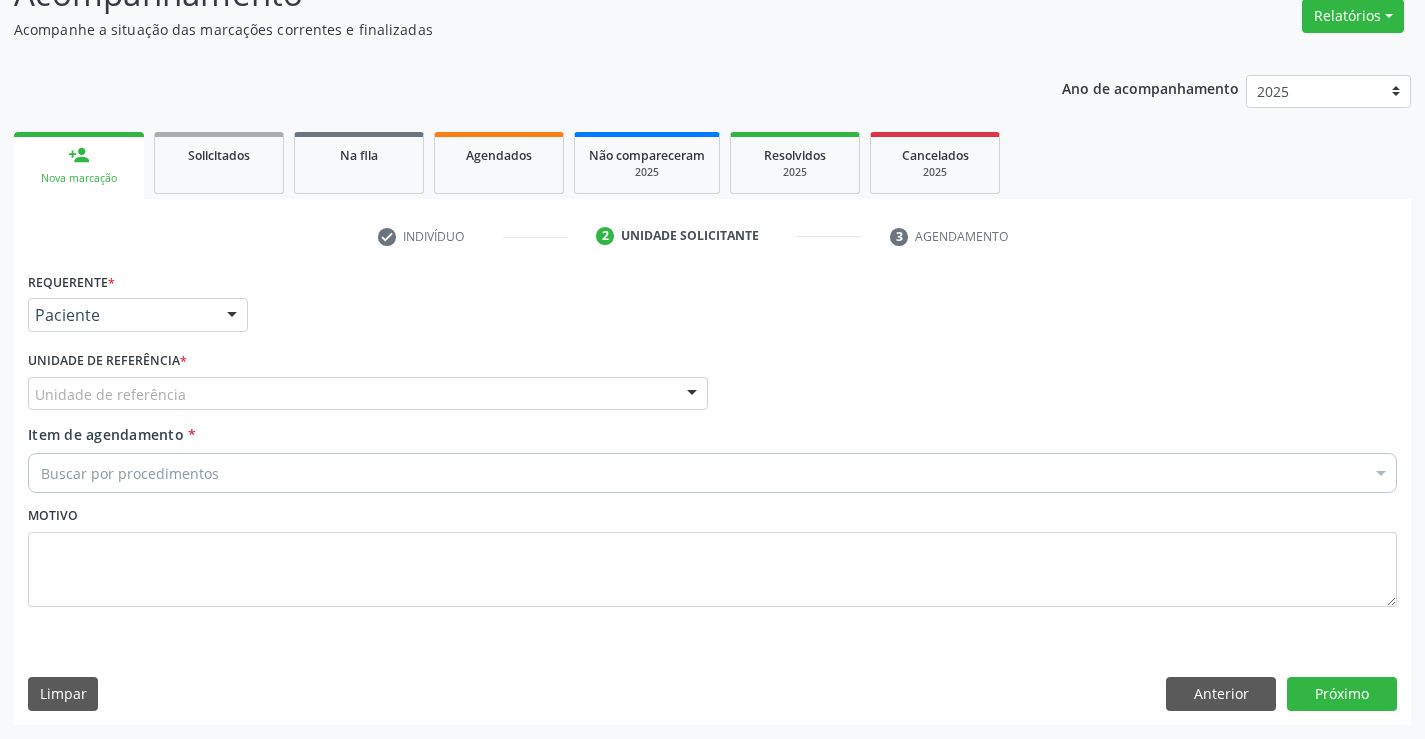 click on "Unidade de referência" at bounding box center [368, 394] 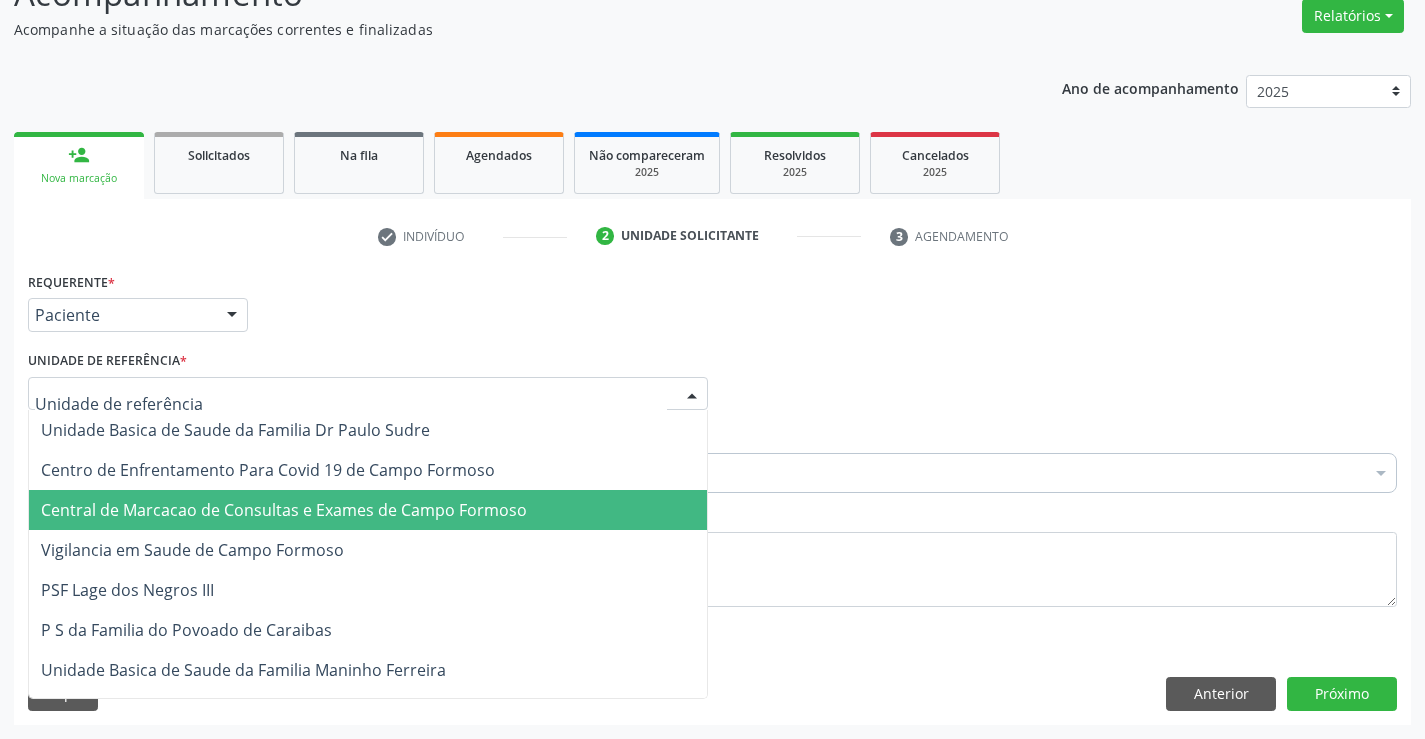 click on "Central de Marcacao de Consultas e Exames de Campo Formoso" at bounding box center (284, 510) 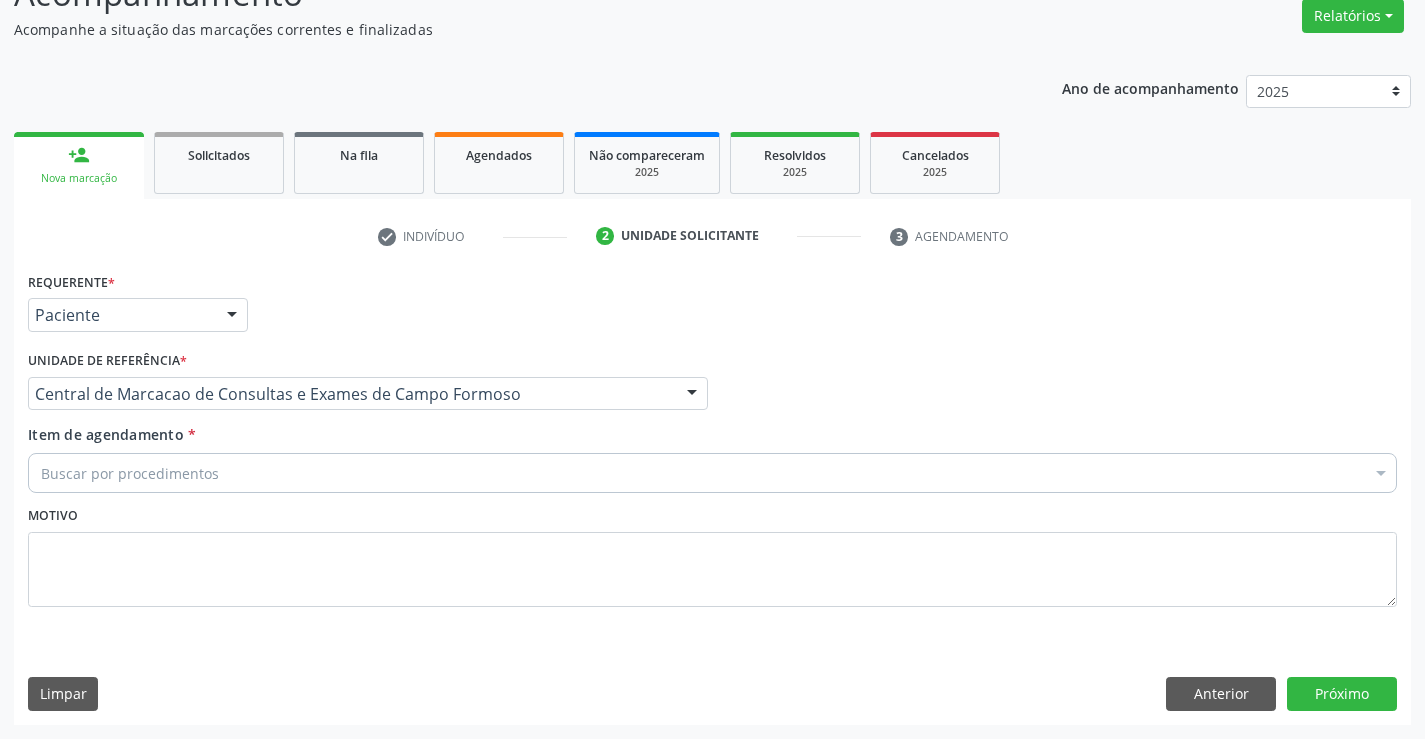 click on "Buscar por procedimentos" at bounding box center [712, 473] 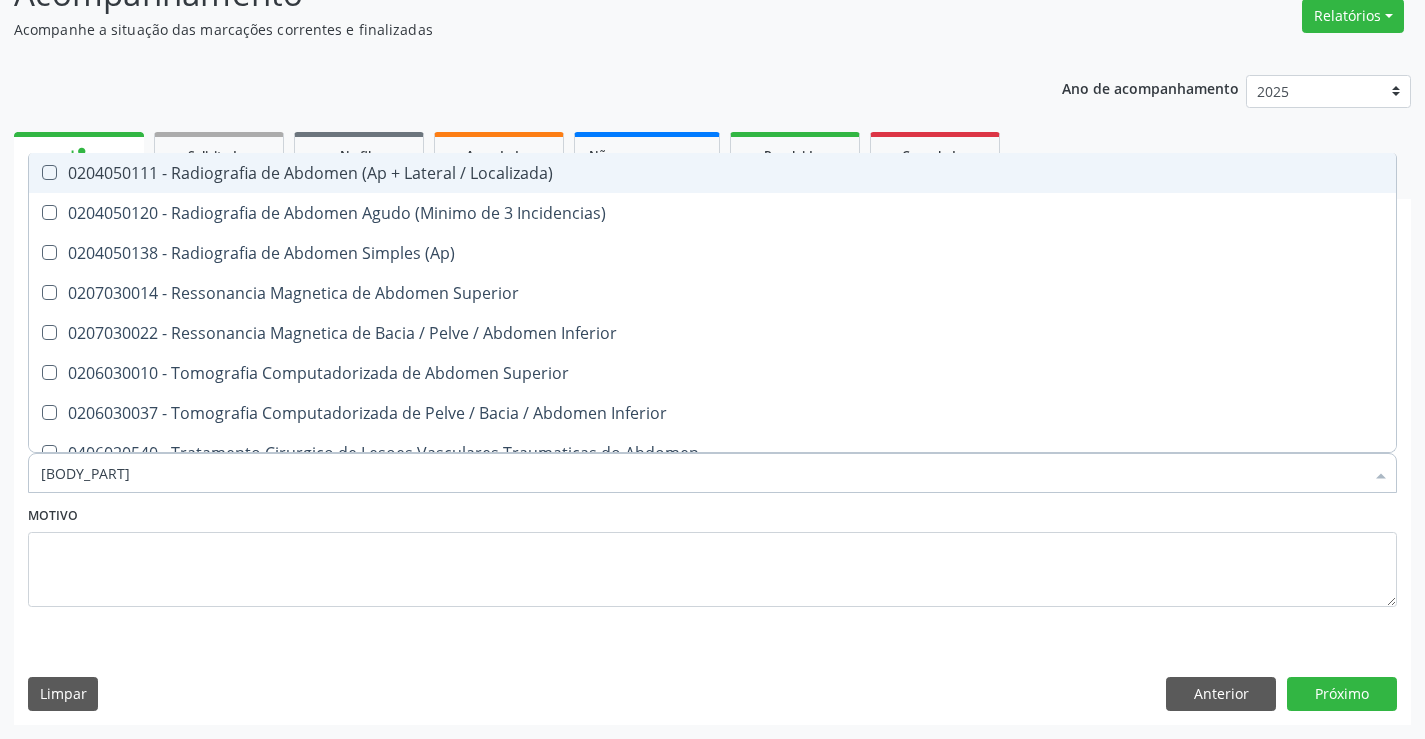 type on "abdomen" 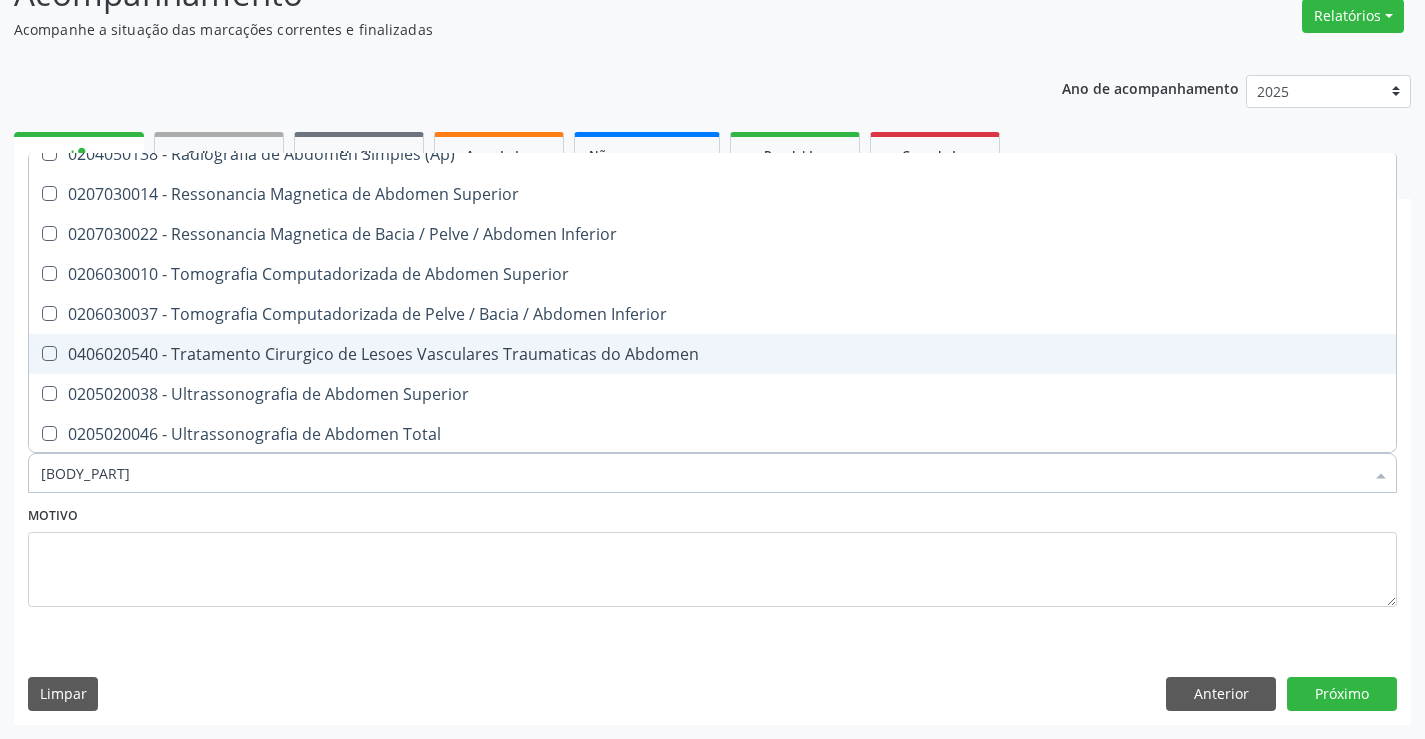 scroll, scrollTop: 101, scrollLeft: 0, axis: vertical 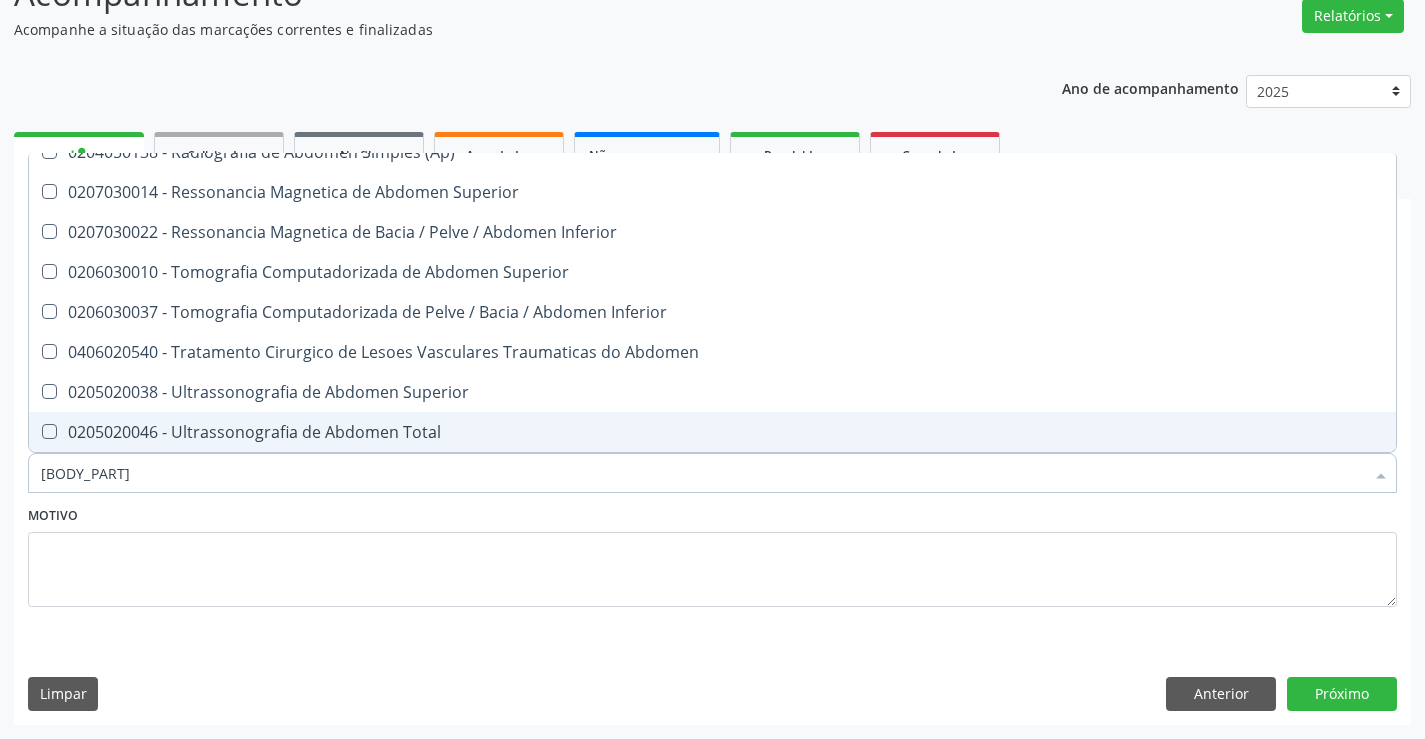 click on "0205020046 - Ultrassonografia de Abdomen Total" at bounding box center (712, 432) 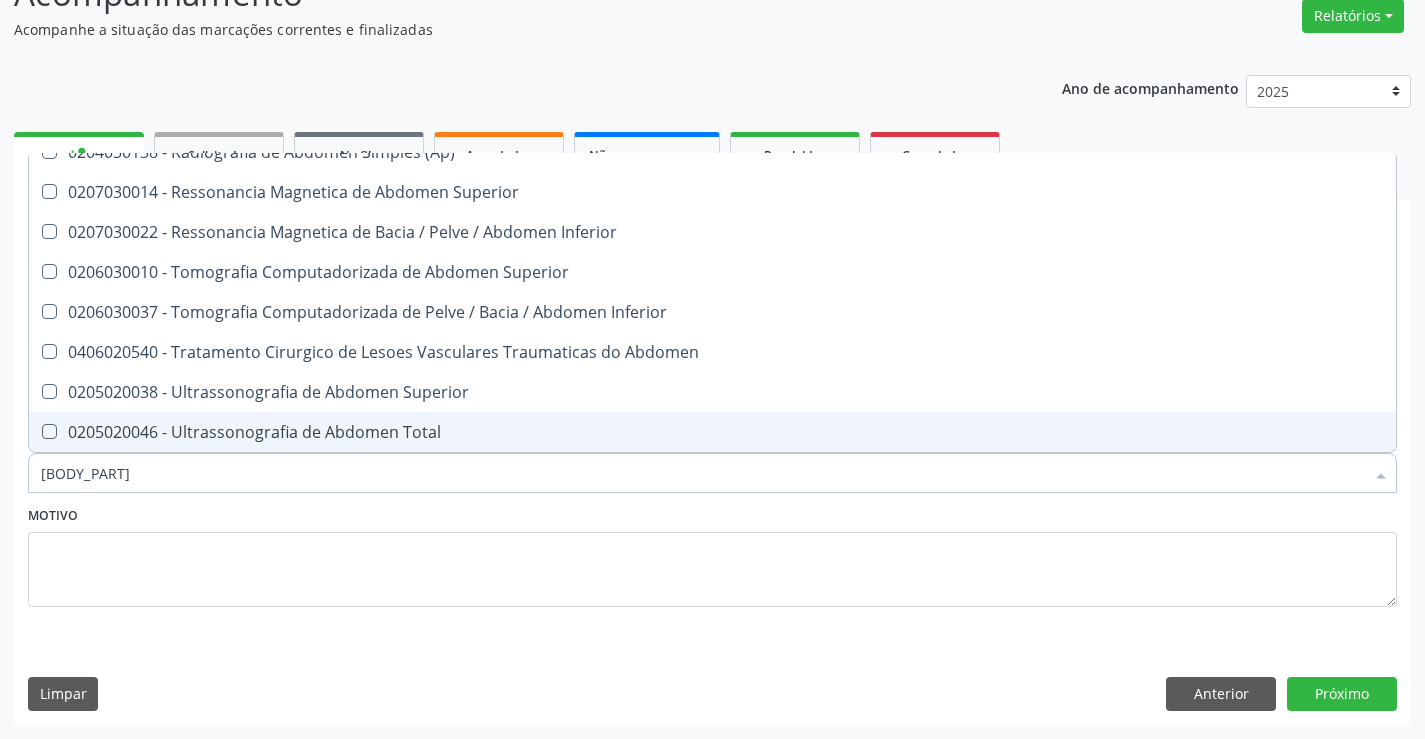 checkbox on "true" 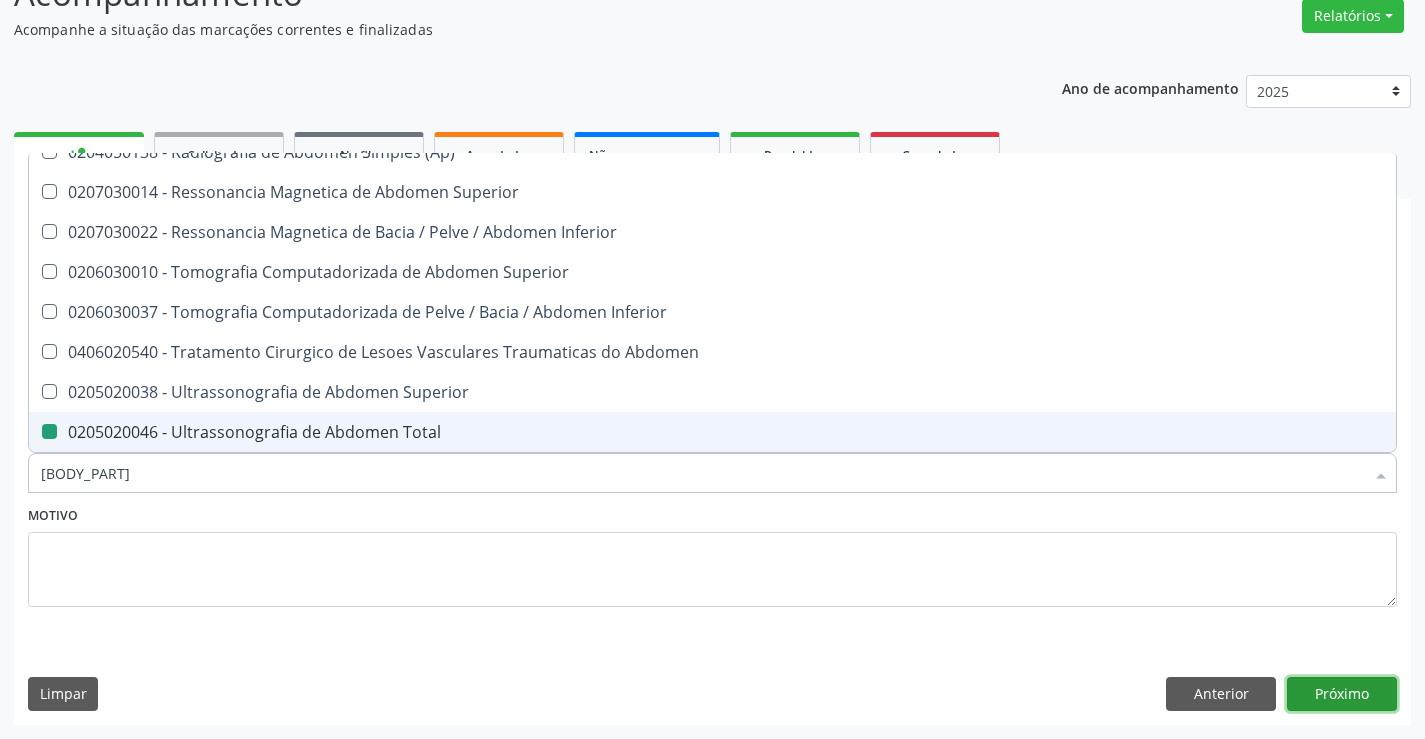 click on "Próximo" at bounding box center (1342, 694) 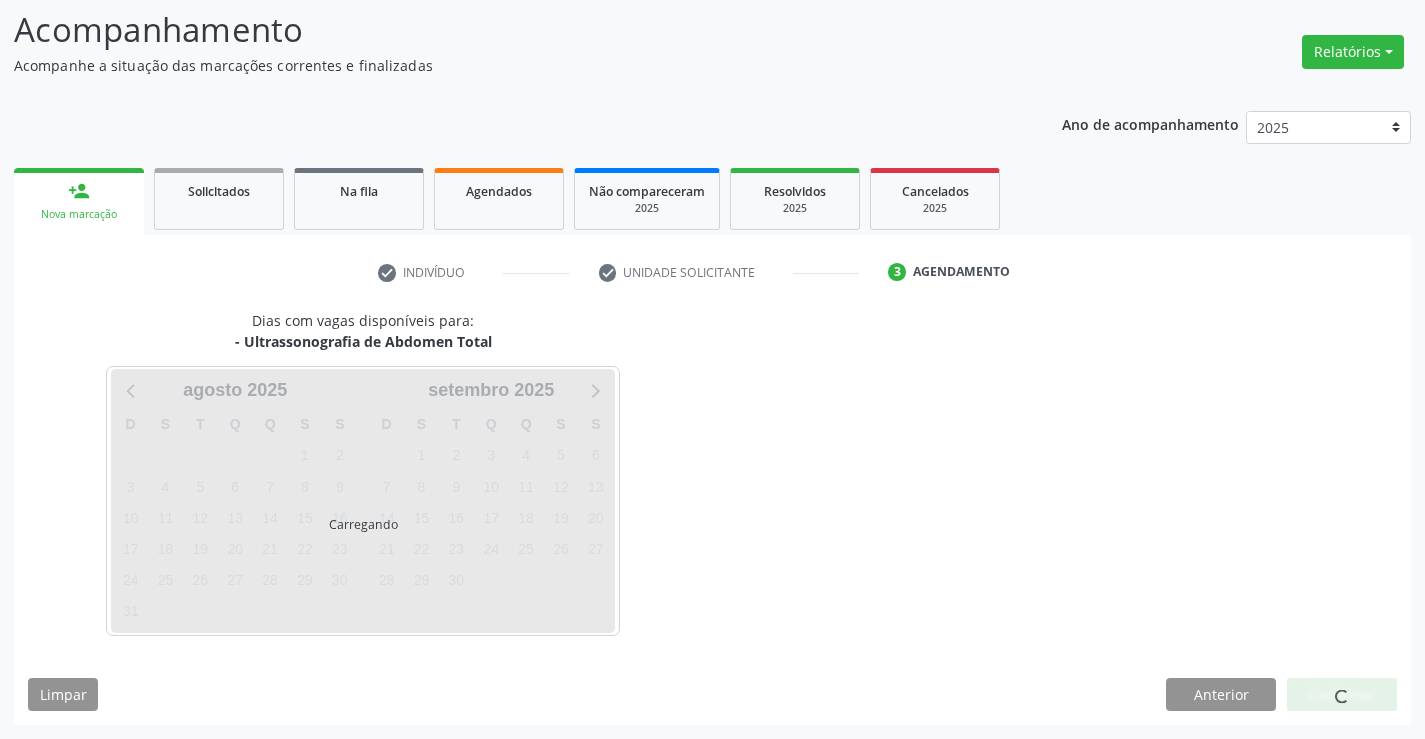 scroll, scrollTop: 131, scrollLeft: 0, axis: vertical 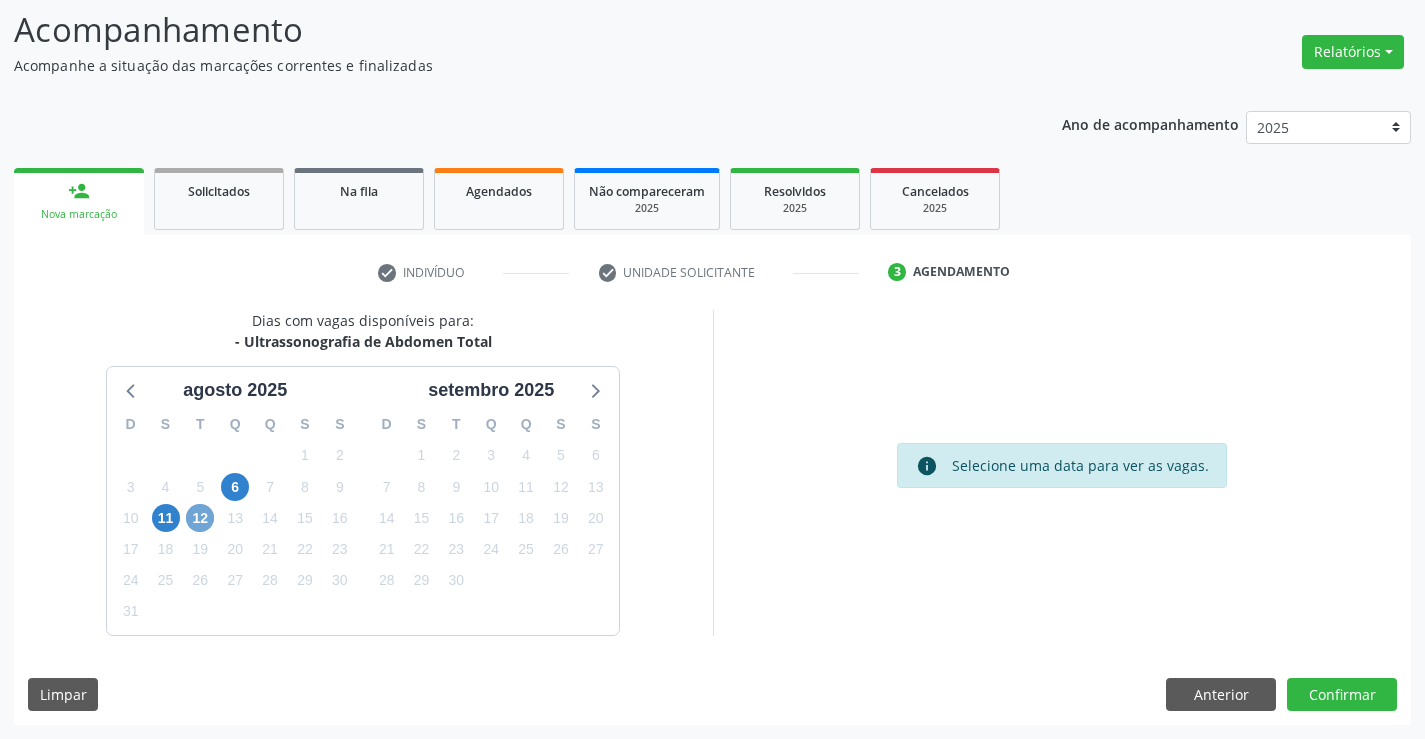 click on "12" at bounding box center (200, 518) 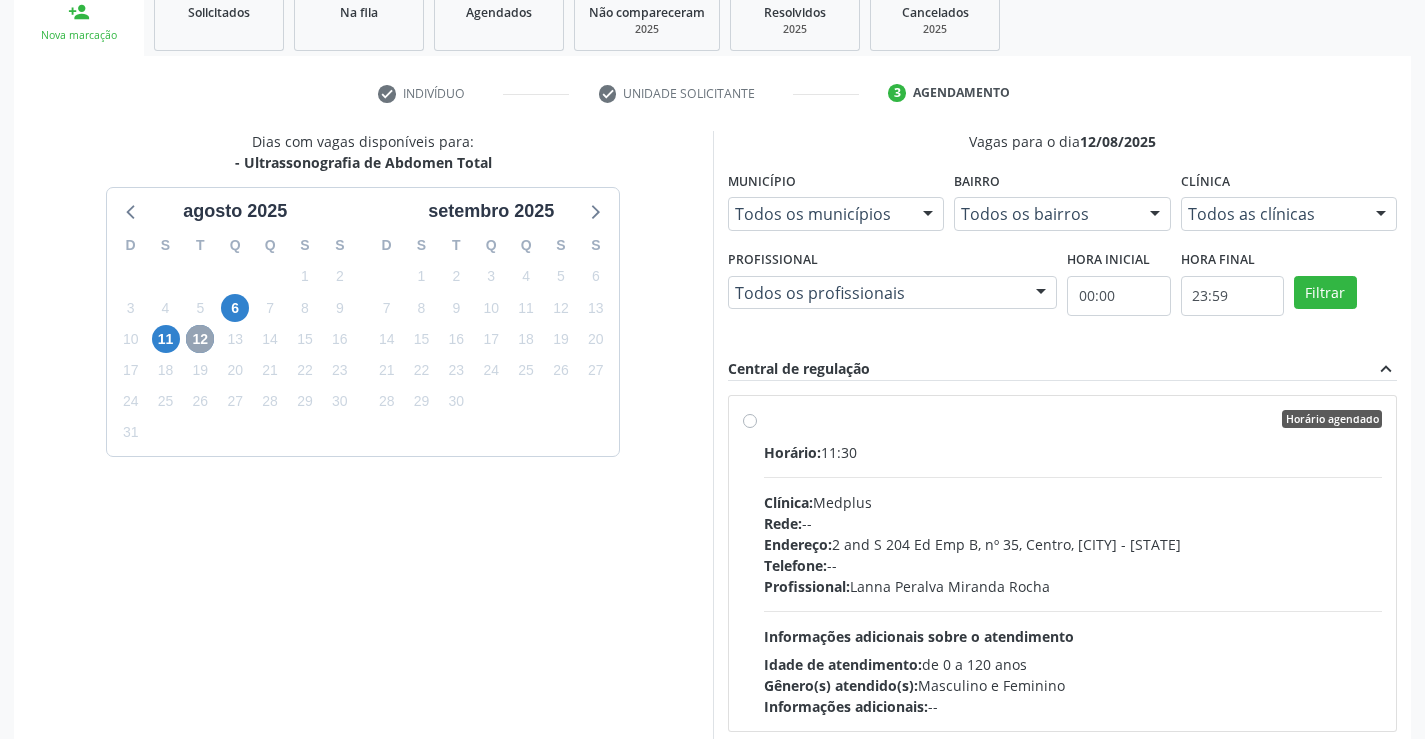 scroll, scrollTop: 331, scrollLeft: 0, axis: vertical 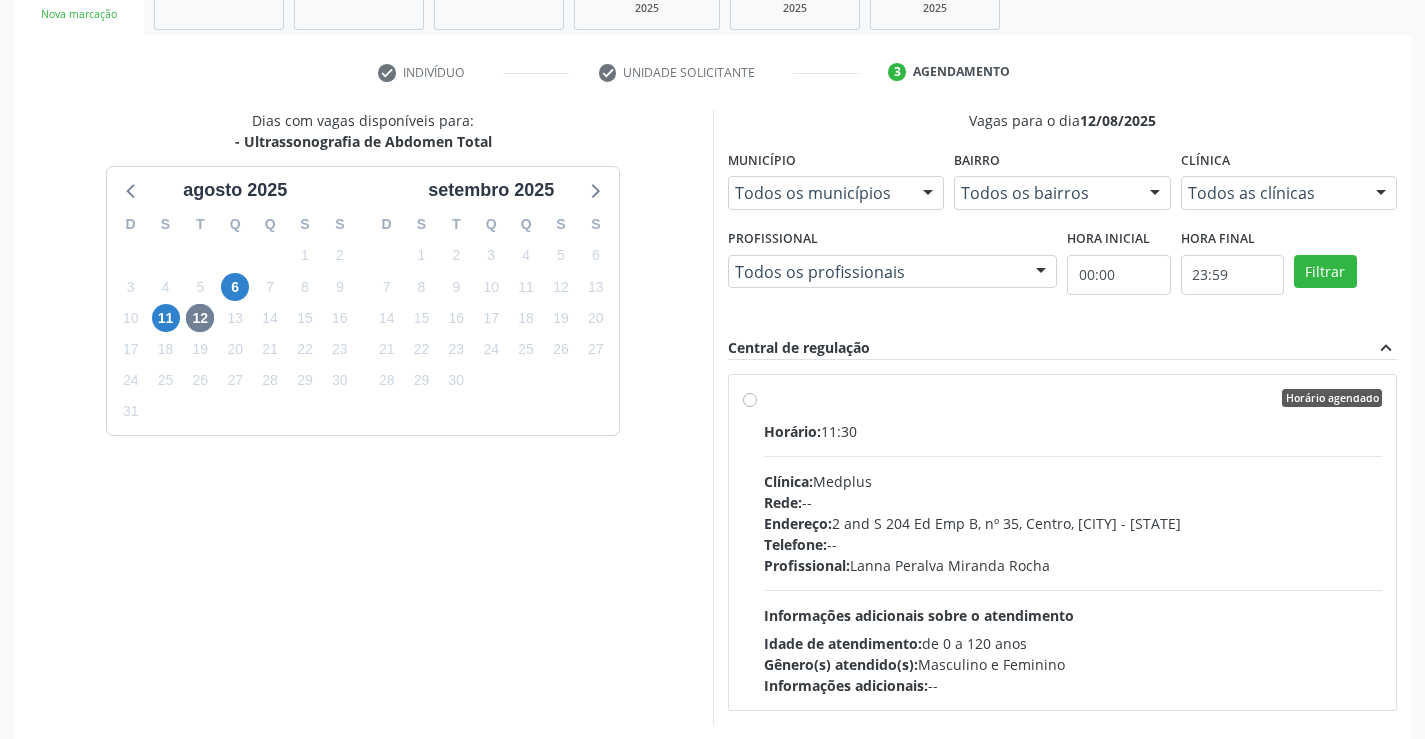 click on "Clínica:  Medplus" at bounding box center (1073, 481) 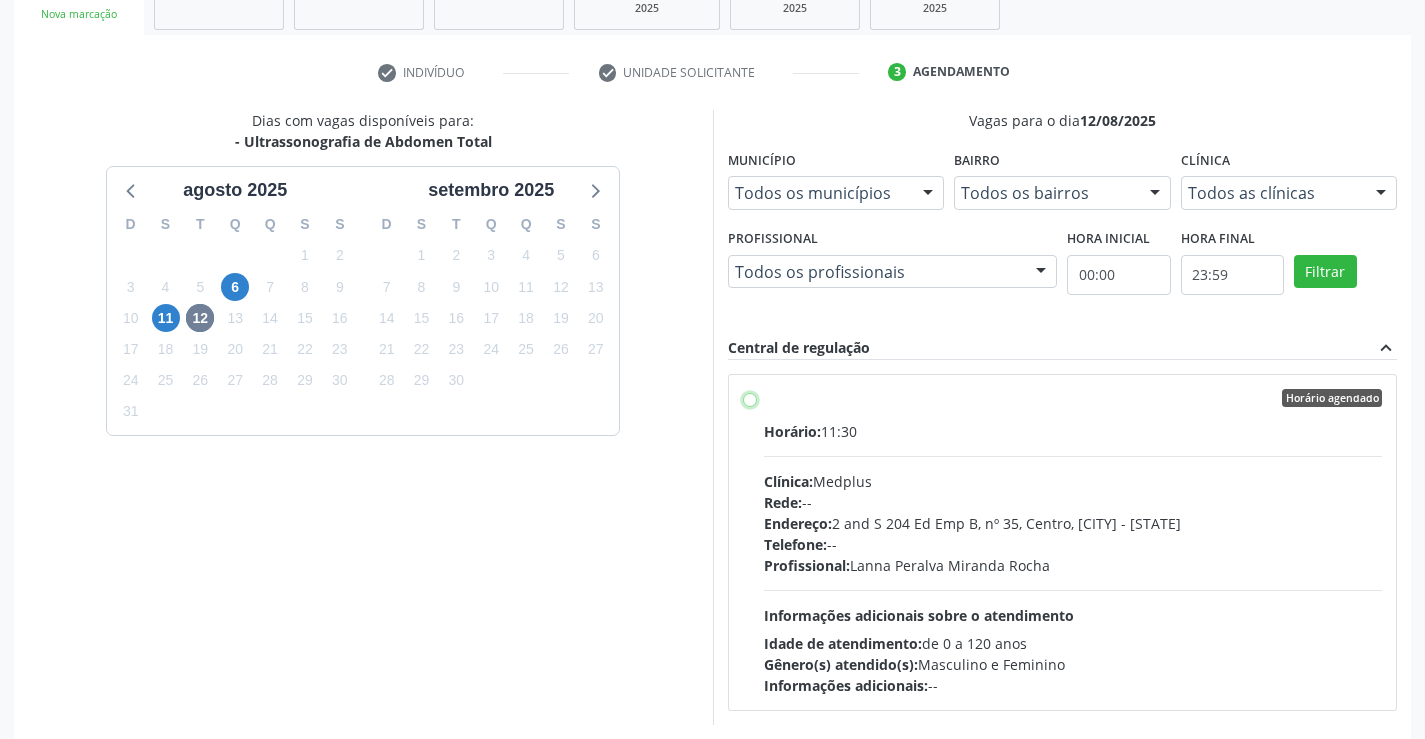 click on "Horário agendado
Horário:   11:30
Clínica:  Medplus
Rede:
--
Endereço:   2 and S 204 Ed Emp B, nº 35, Centro, Campo Formoso - BA
Telefone:   --
Profissional:
Lanna Peralva Miranda Rocha
Informações adicionais sobre o atendimento
Idade de atendimento:
de 0 a 120 anos
Gênero(s) atendido(s):
Masculino e Feminino
Informações adicionais:
--" at bounding box center [750, 398] 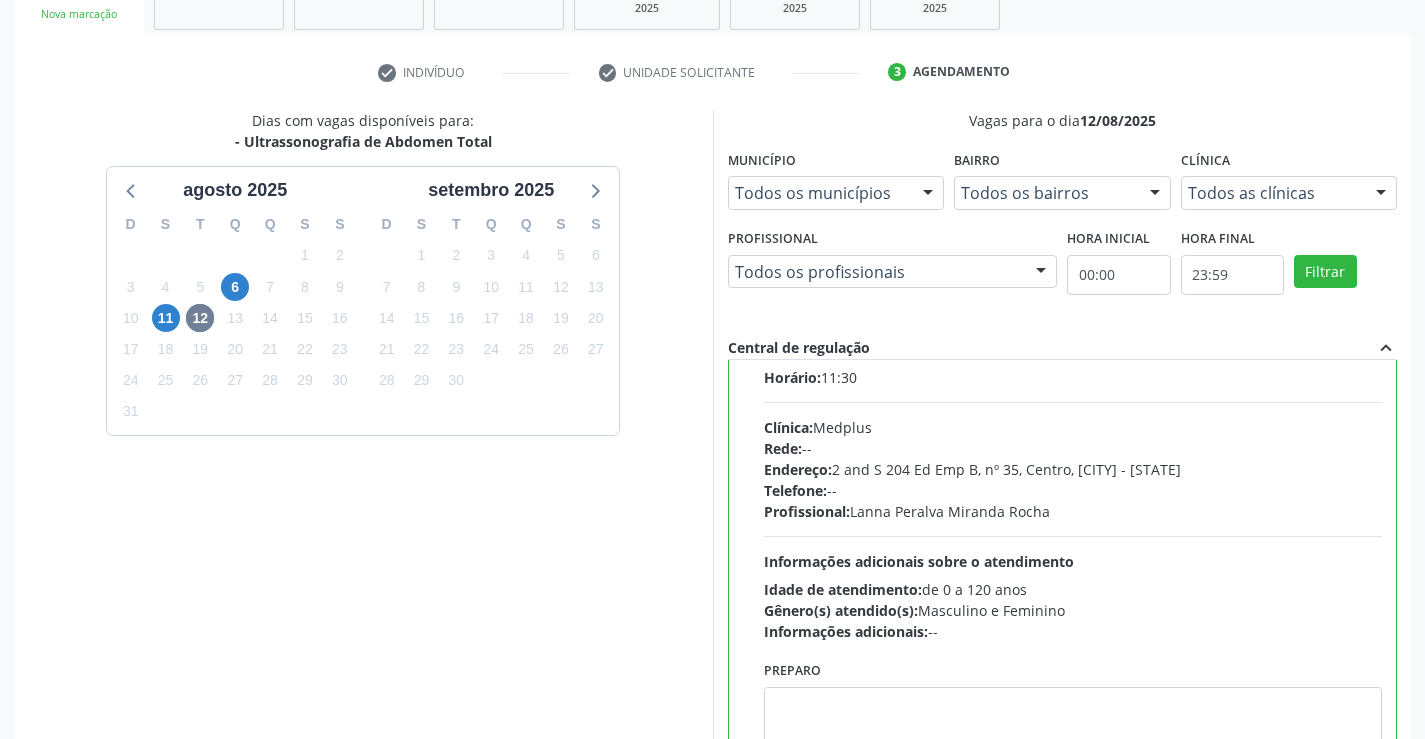 scroll, scrollTop: 99, scrollLeft: 0, axis: vertical 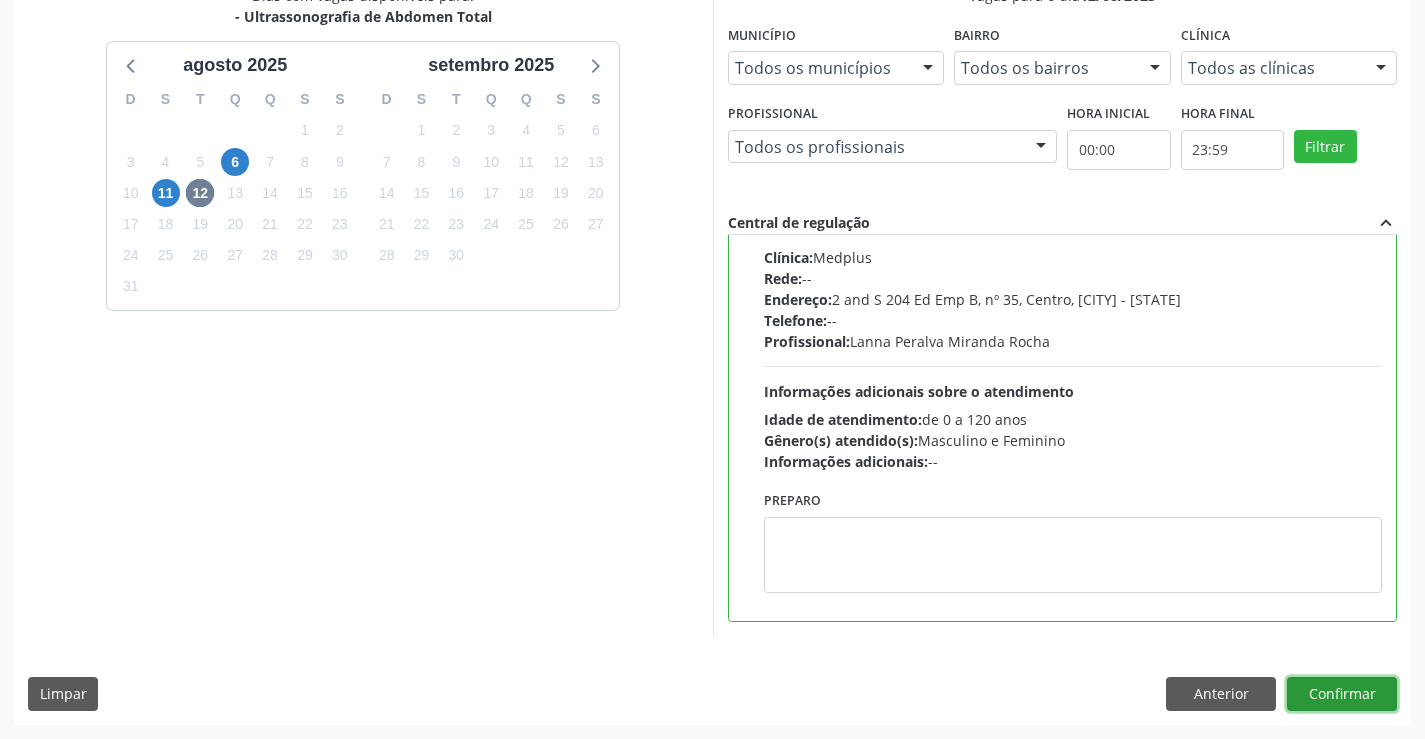 click on "Confirmar" at bounding box center [1342, 694] 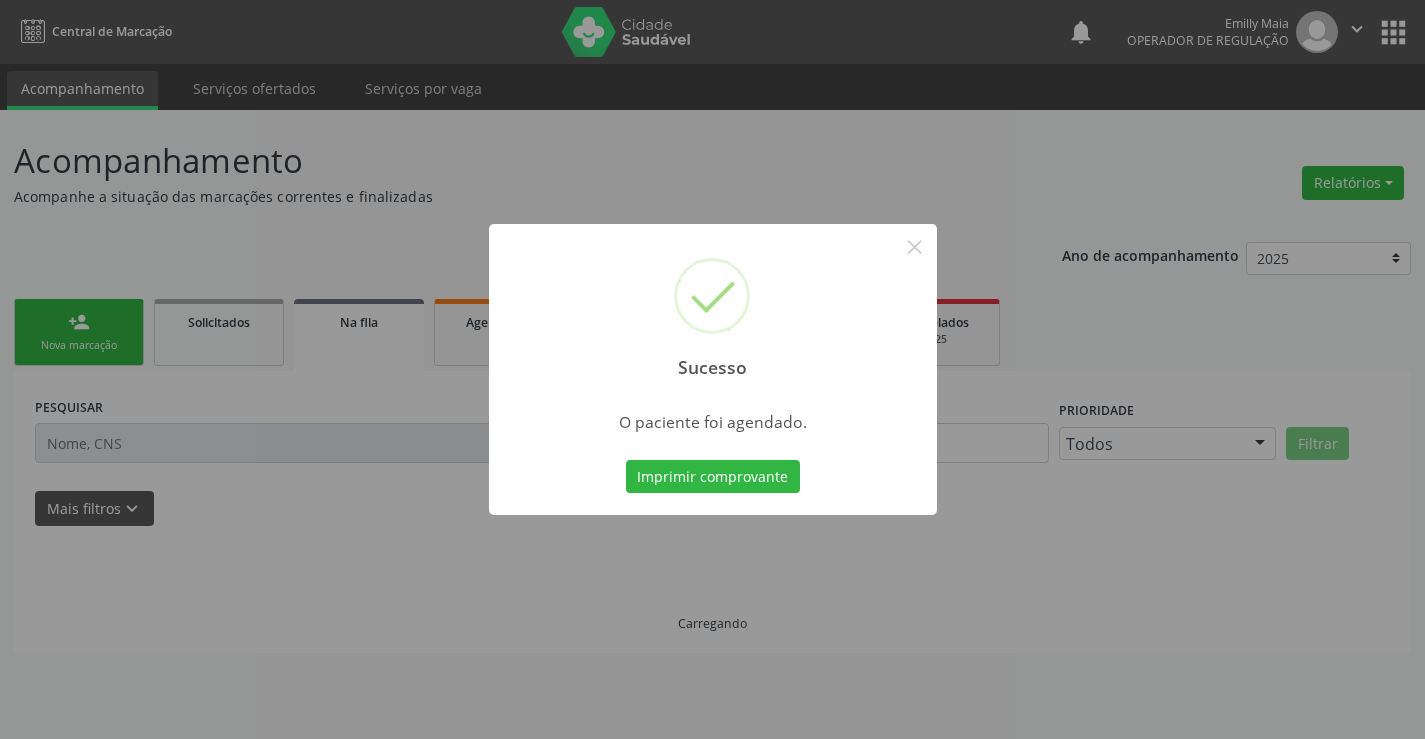 scroll, scrollTop: 0, scrollLeft: 0, axis: both 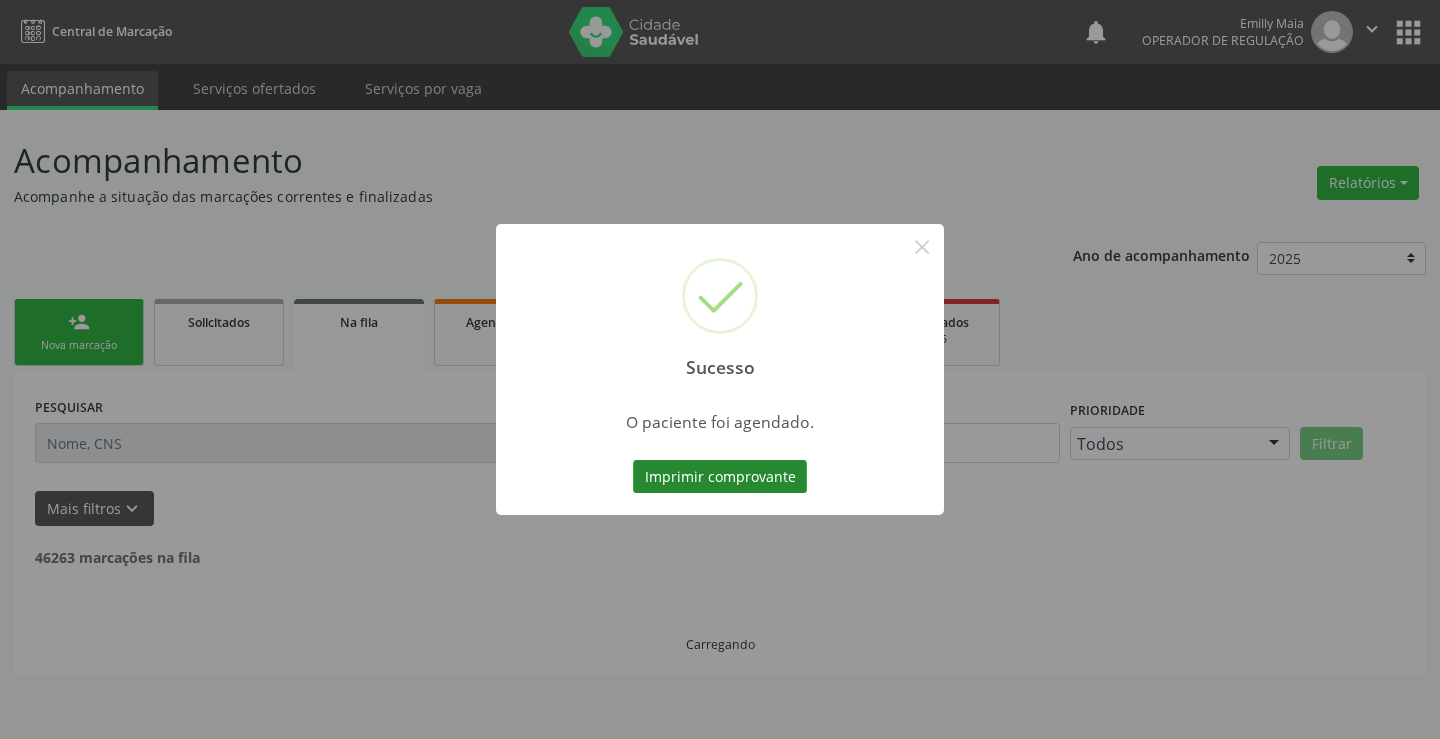 click on "Imprimir comprovante" at bounding box center [720, 477] 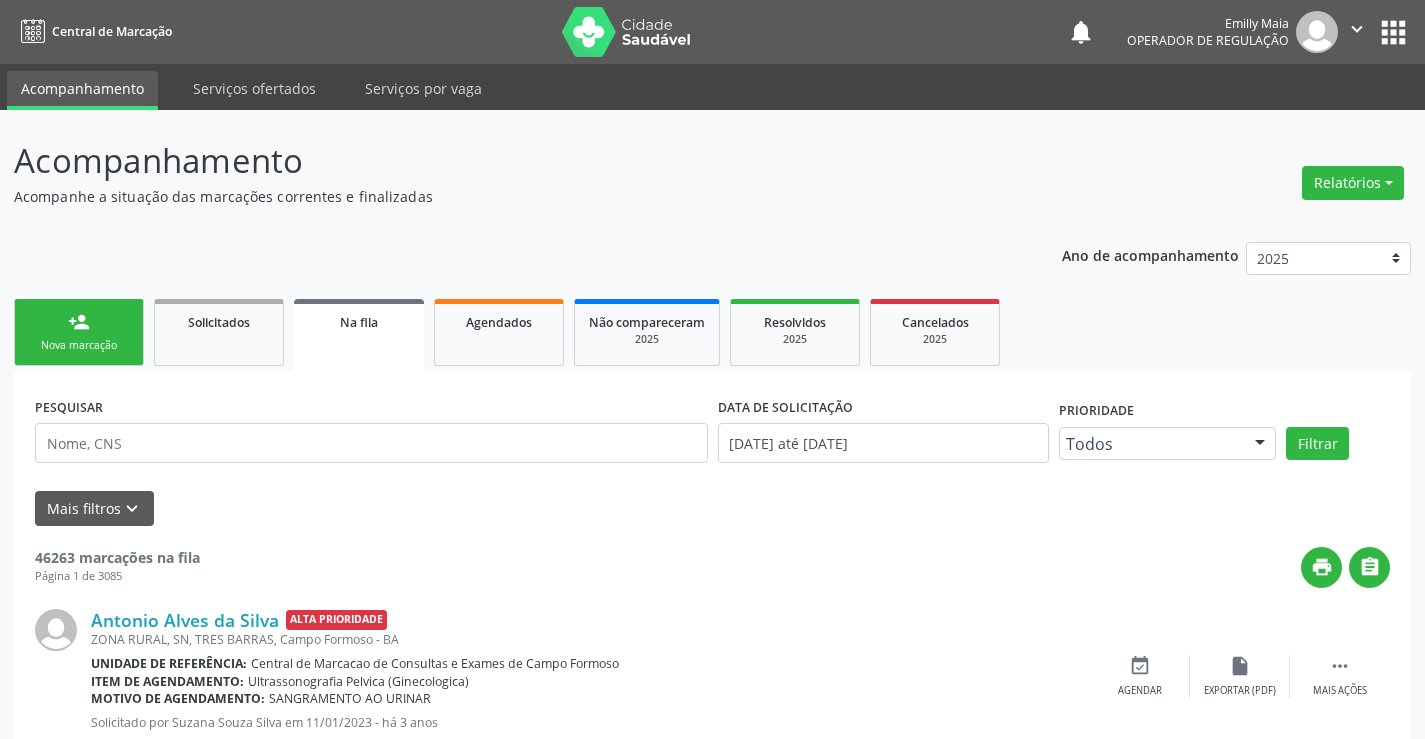 click on "person_add" at bounding box center [79, 322] 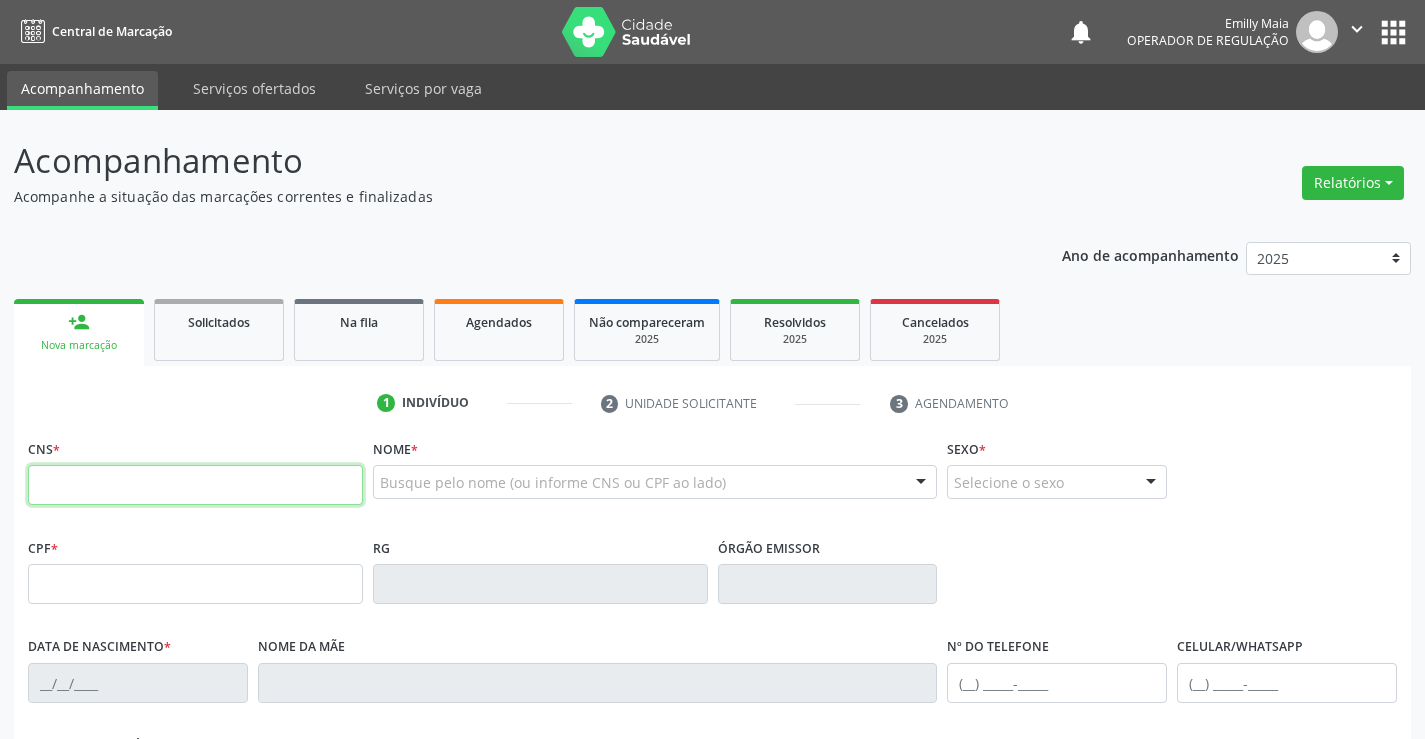 click at bounding box center (195, 485) 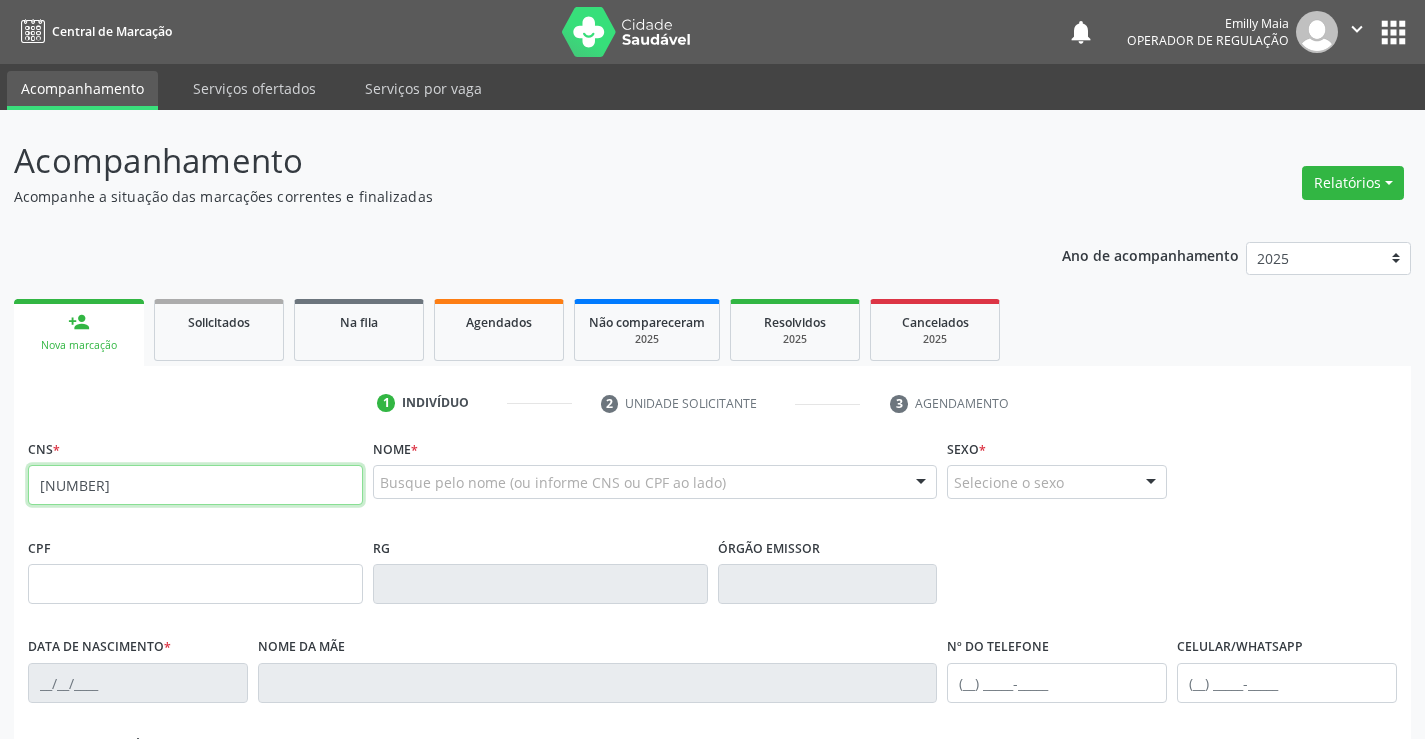 type on "708 3057 8746 5560" 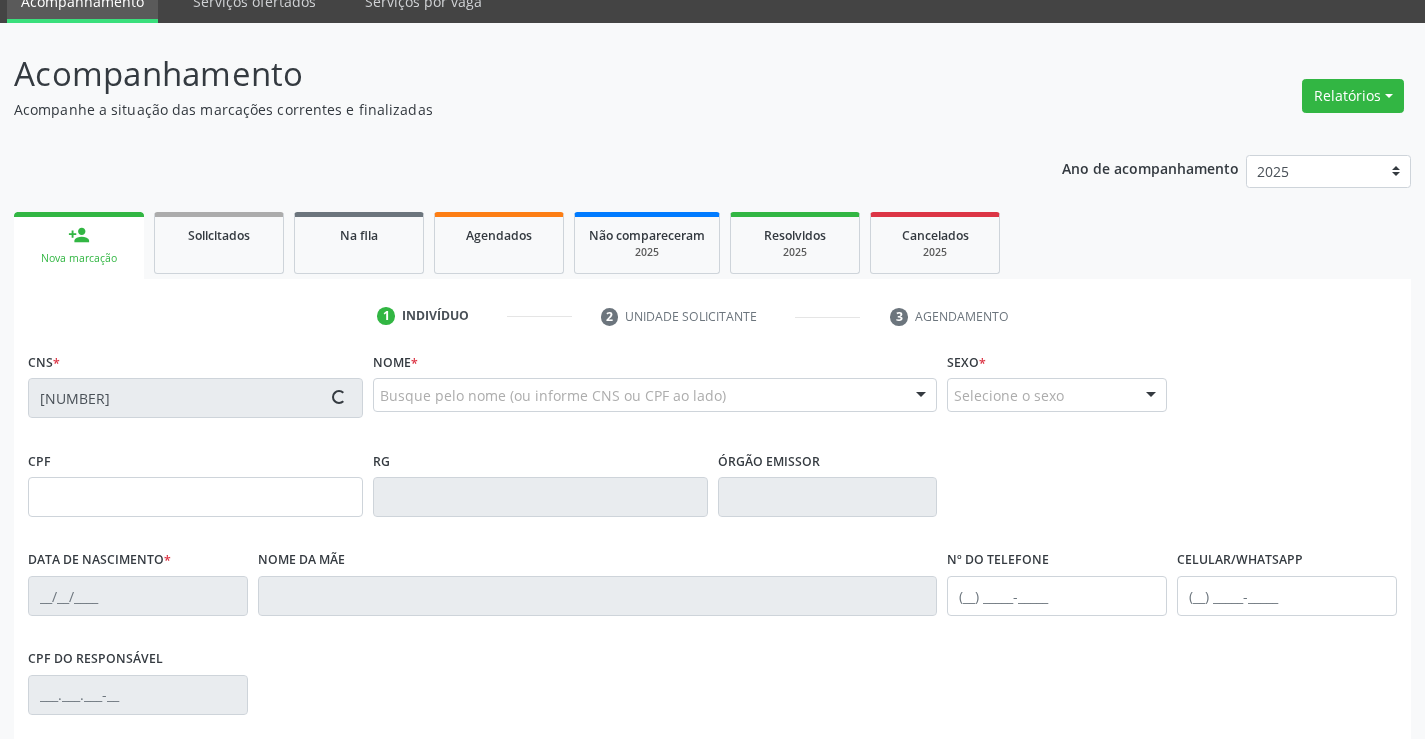 type on "0767874510" 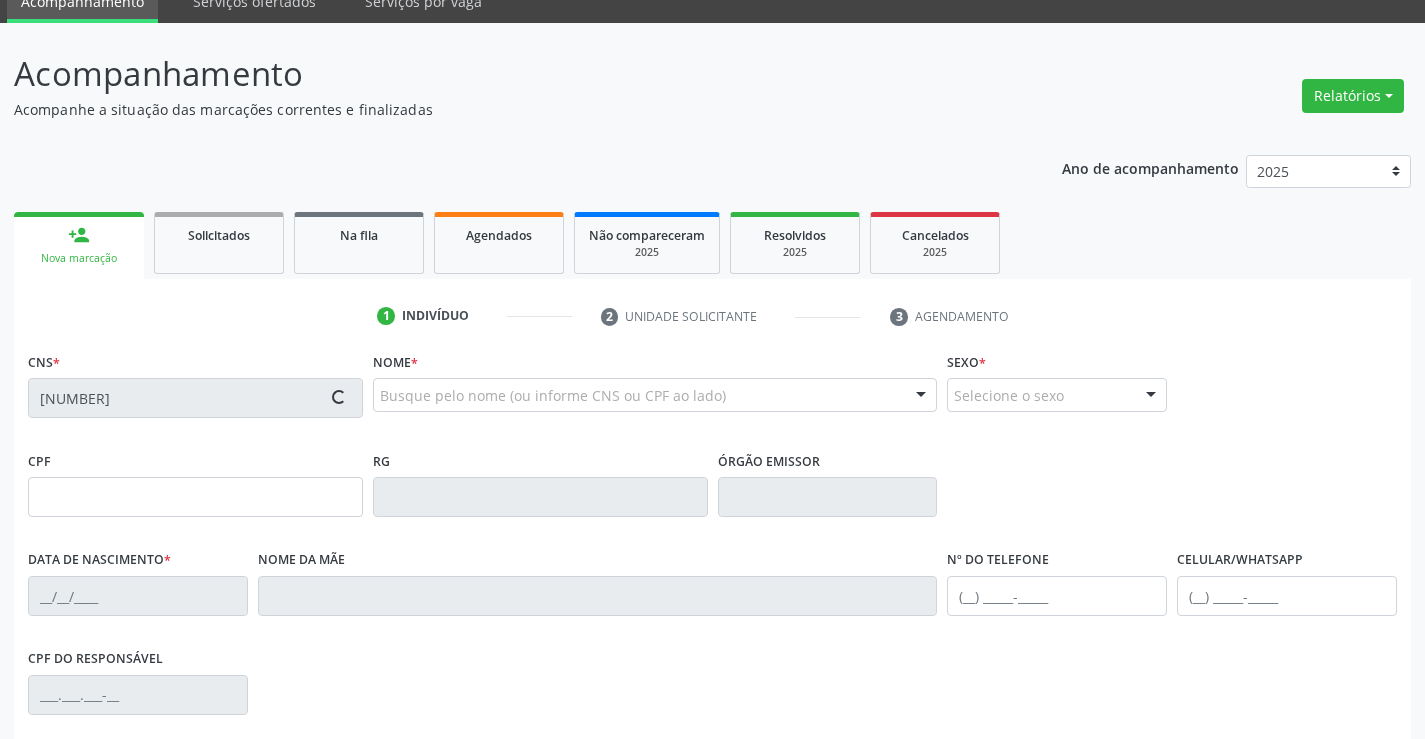 type on "04/11/1977" 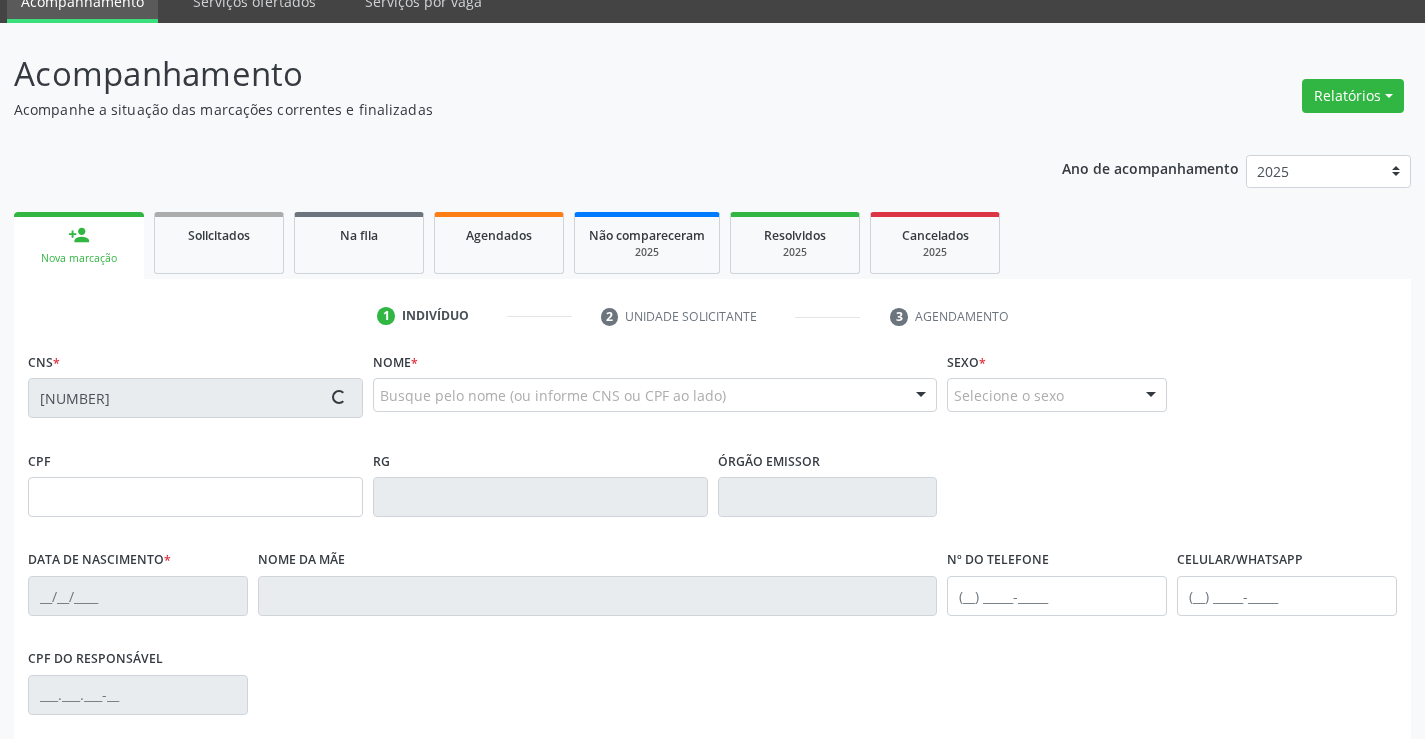 type on "Erundinamiranda Batista" 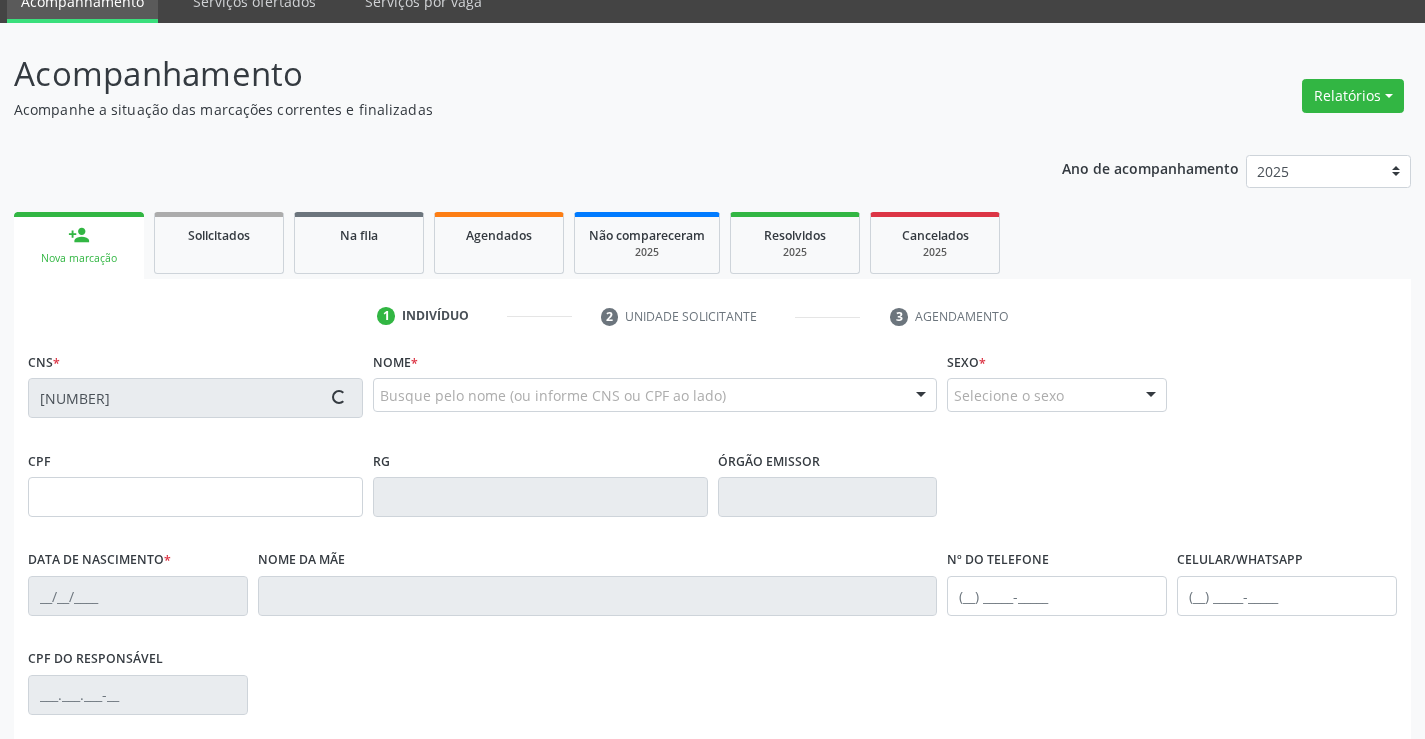type on "(74) 98834-0811" 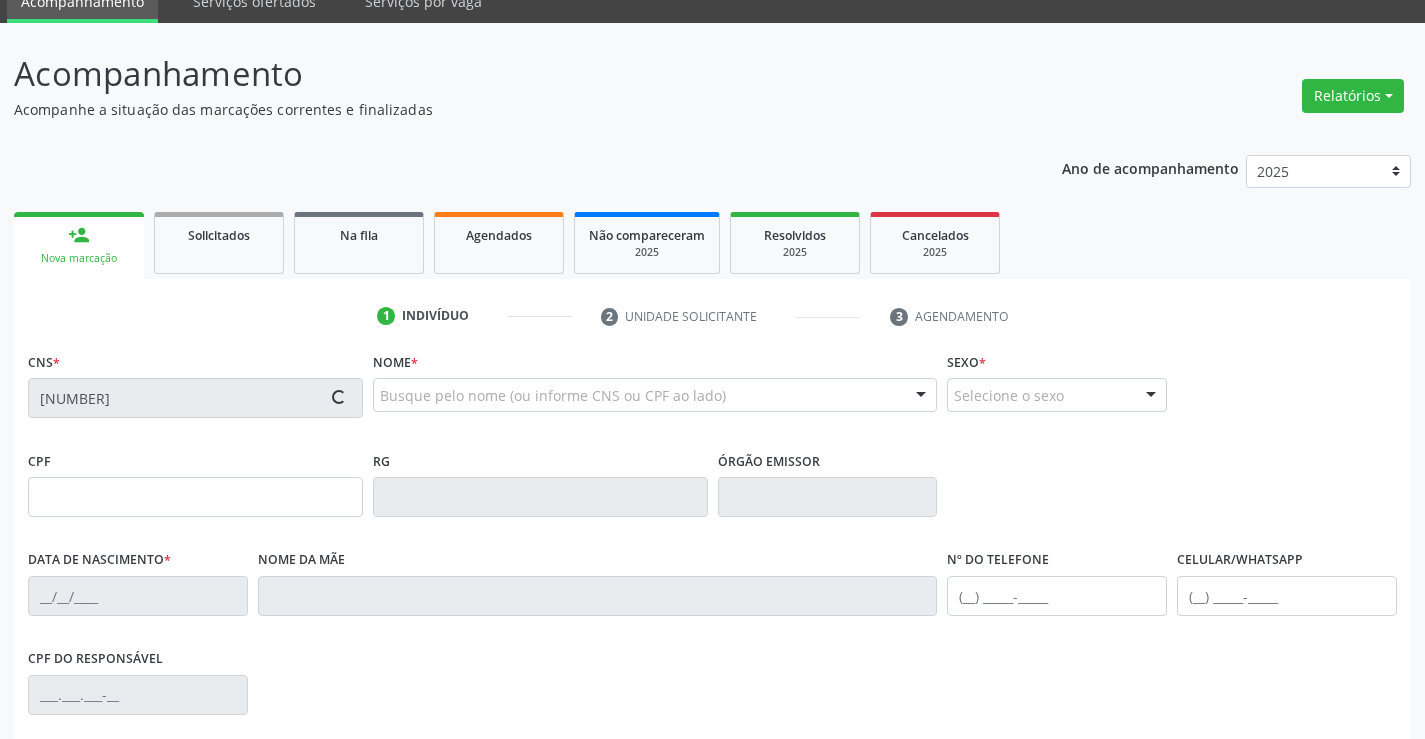 type on "893.024.355-04" 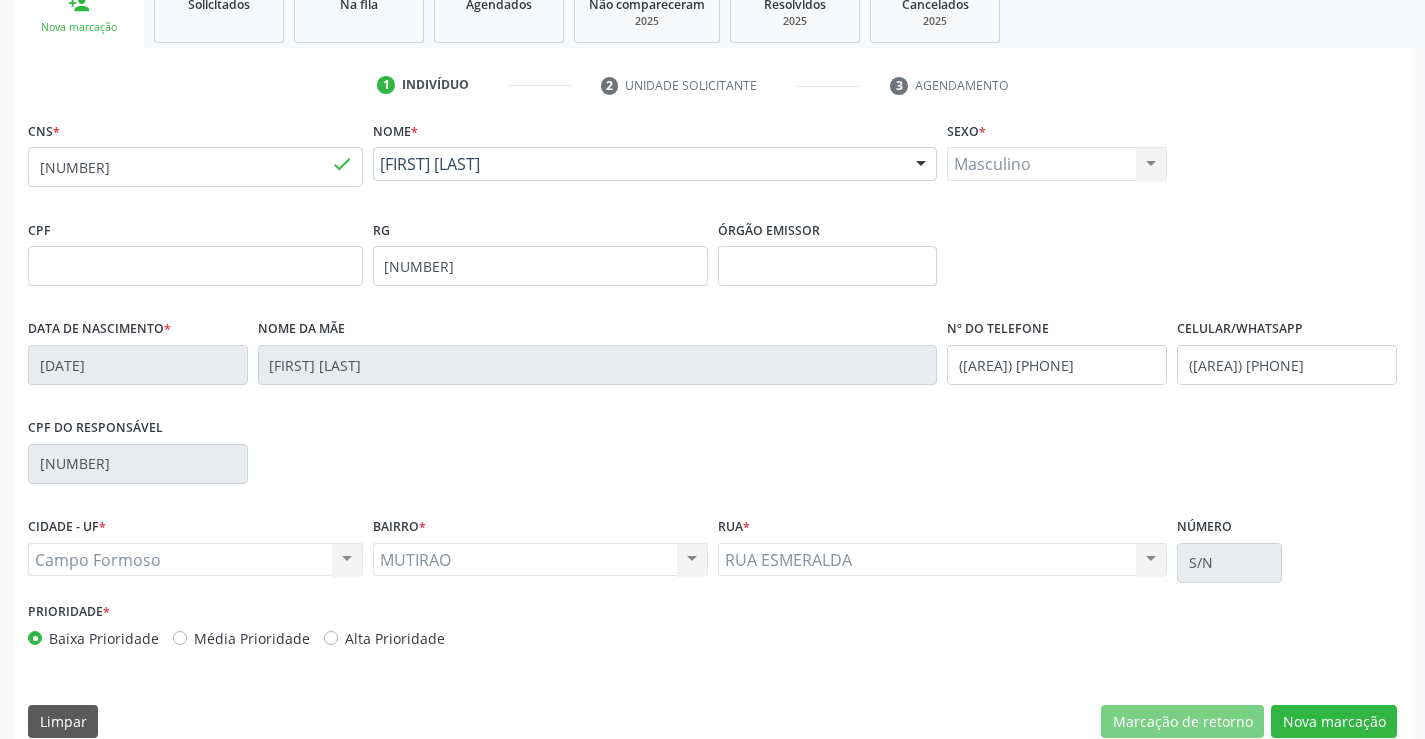 scroll, scrollTop: 345, scrollLeft: 0, axis: vertical 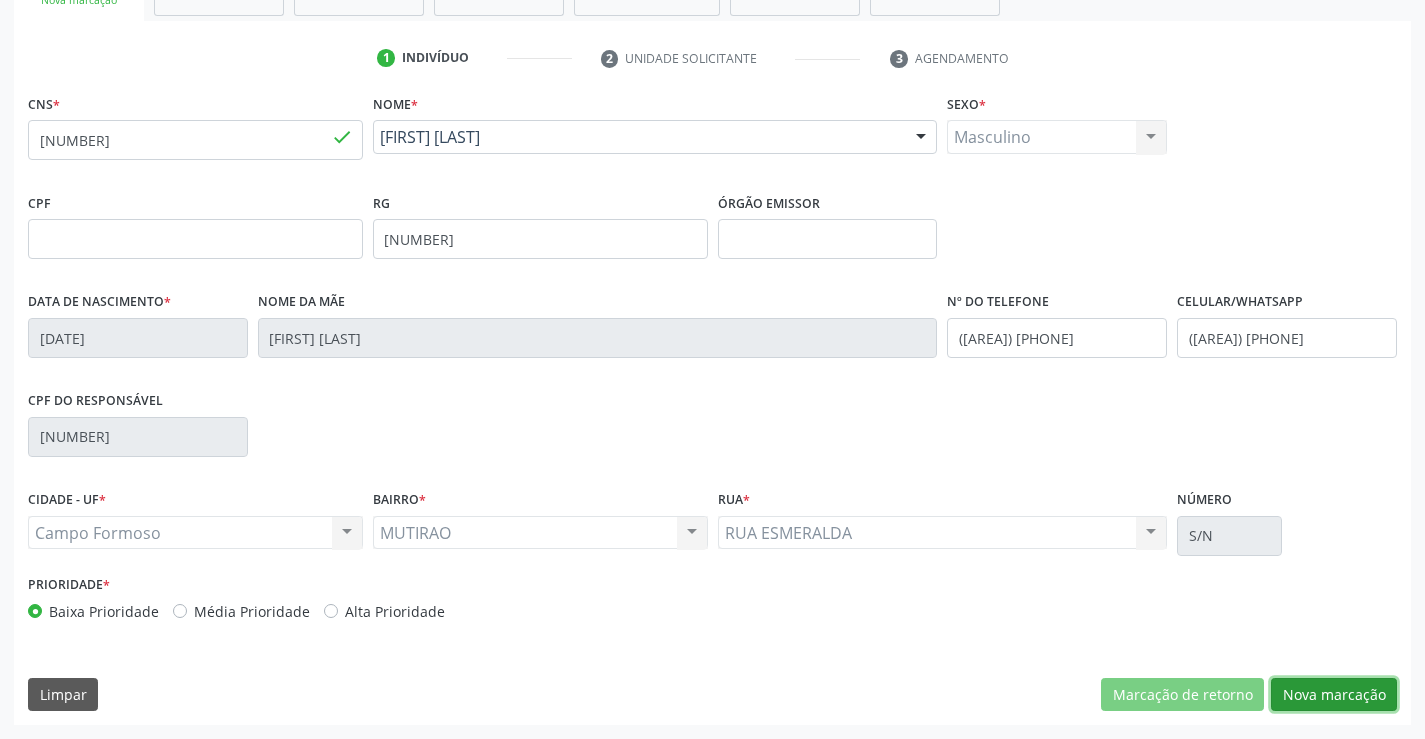 click on "Nova marcação" at bounding box center [1334, 695] 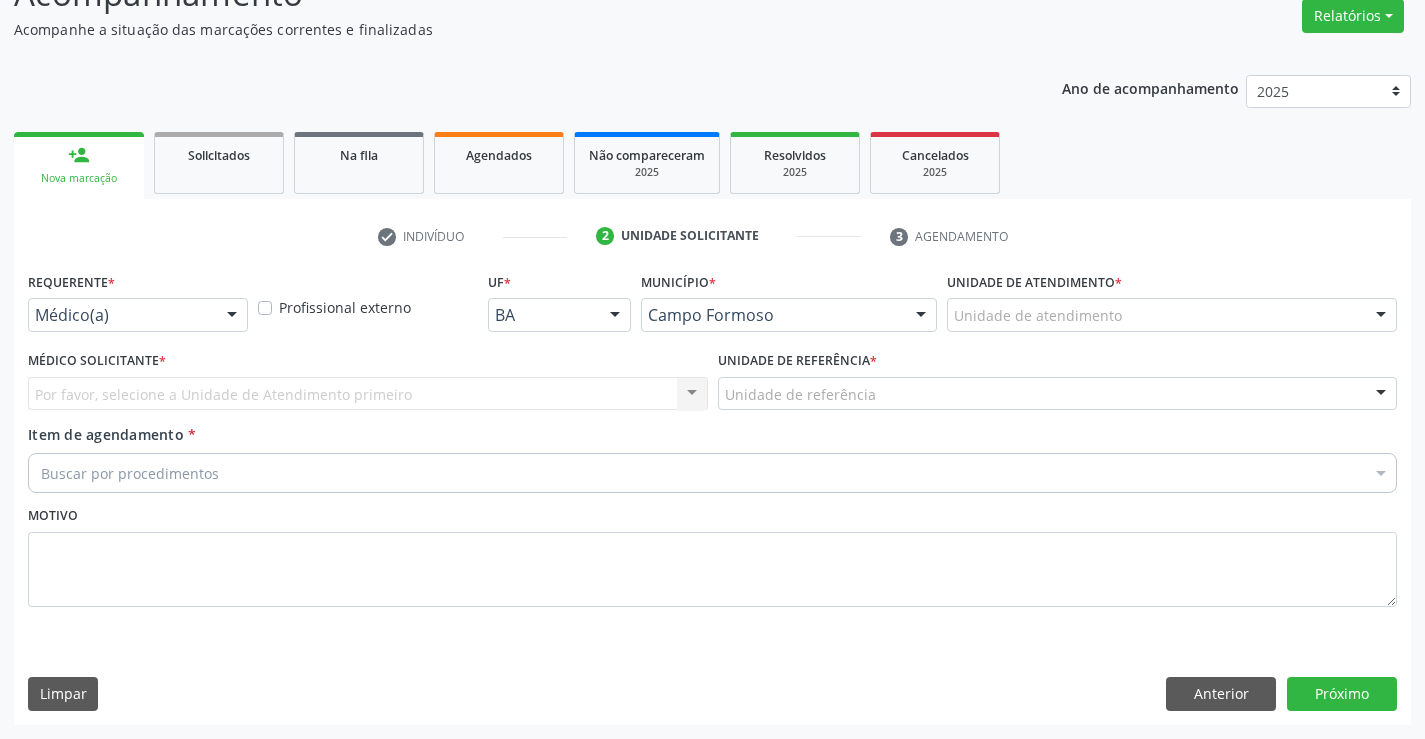 scroll, scrollTop: 167, scrollLeft: 0, axis: vertical 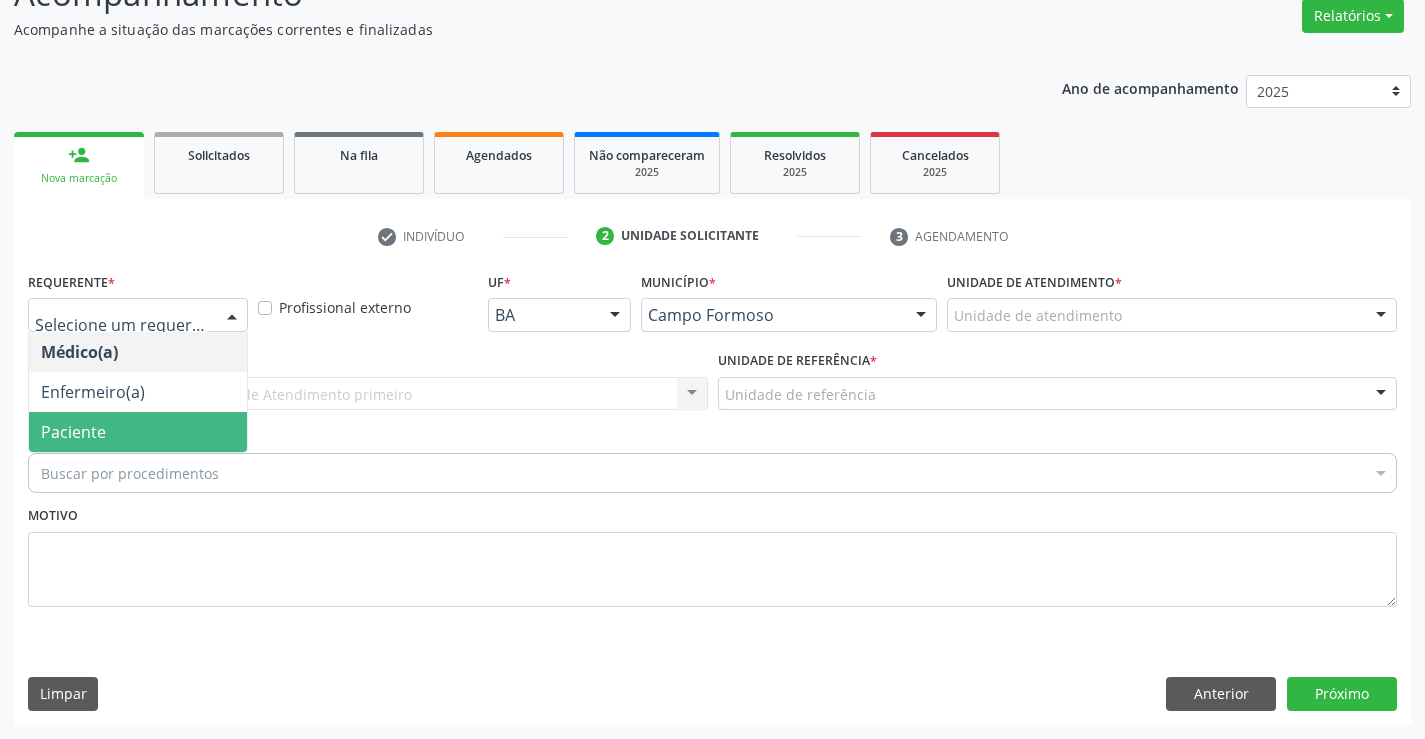 drag, startPoint x: 102, startPoint y: 421, endPoint x: 283, endPoint y: 411, distance: 181.27603 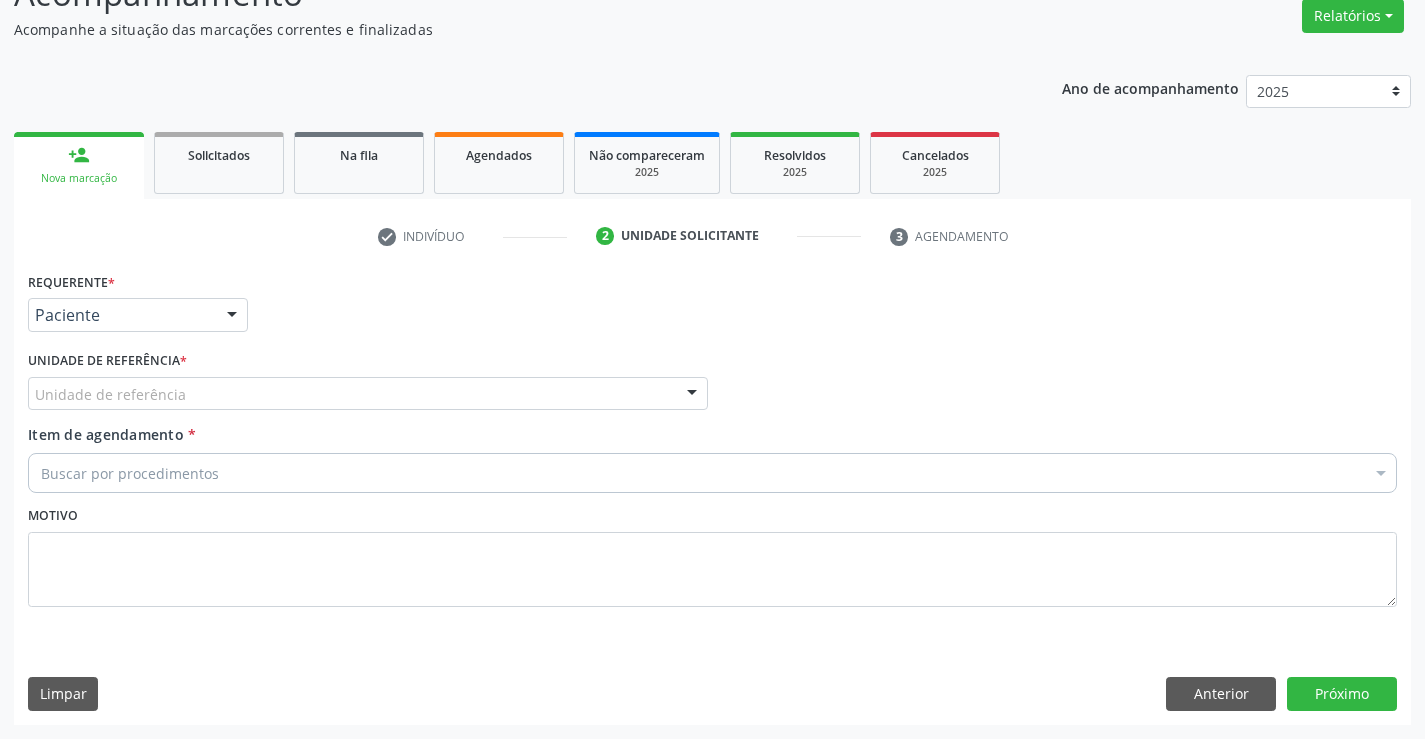 click on "Unidade de referência" at bounding box center (368, 394) 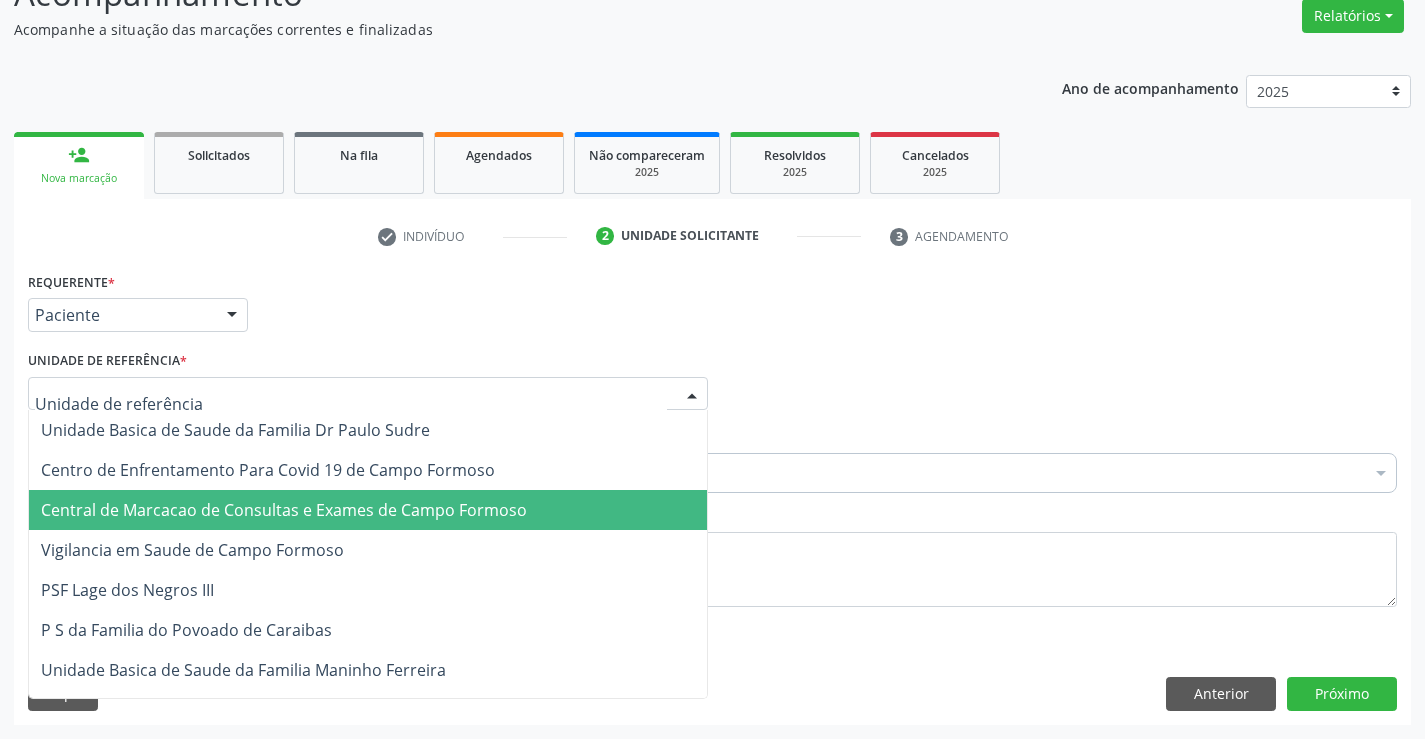 click on "Central de Marcacao de Consultas e Exames de Campo Formoso" at bounding box center (368, 510) 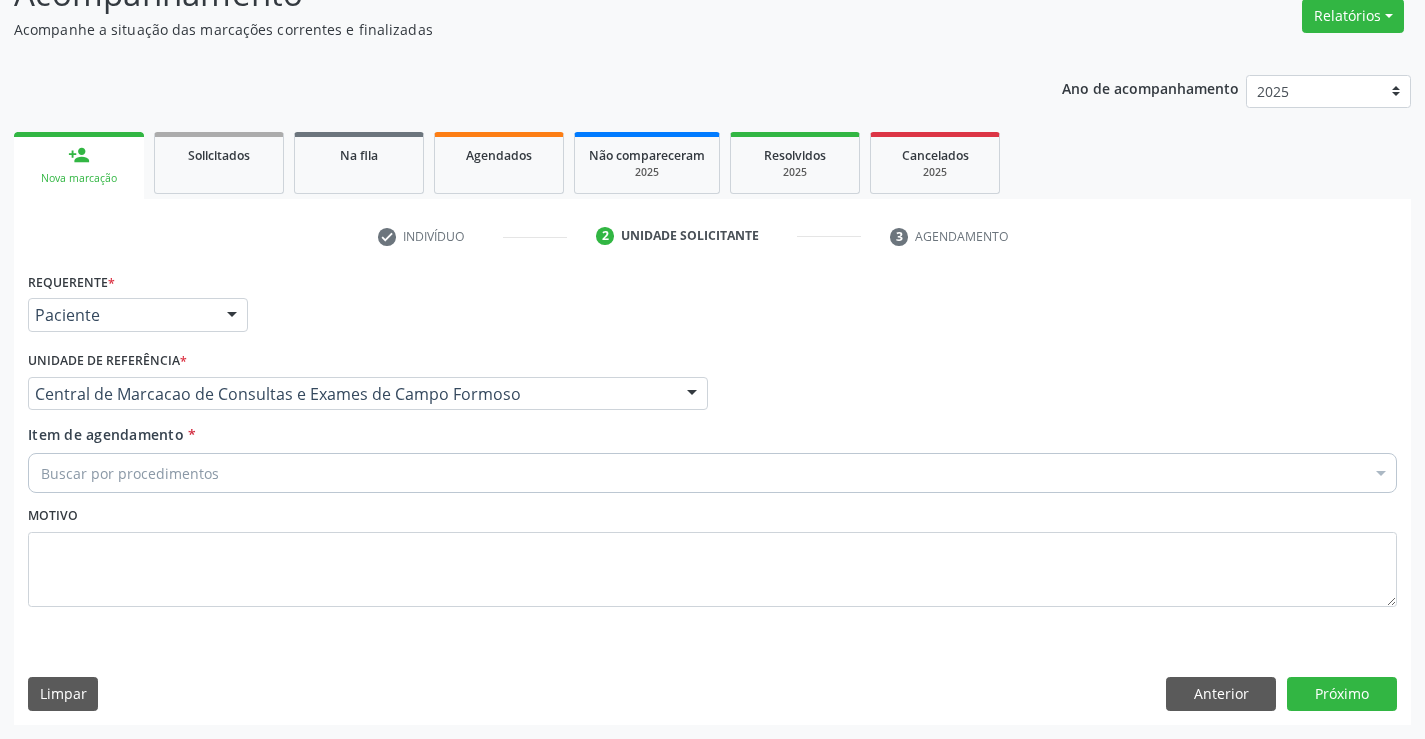 click on "Buscar por procedimentos" at bounding box center [712, 473] 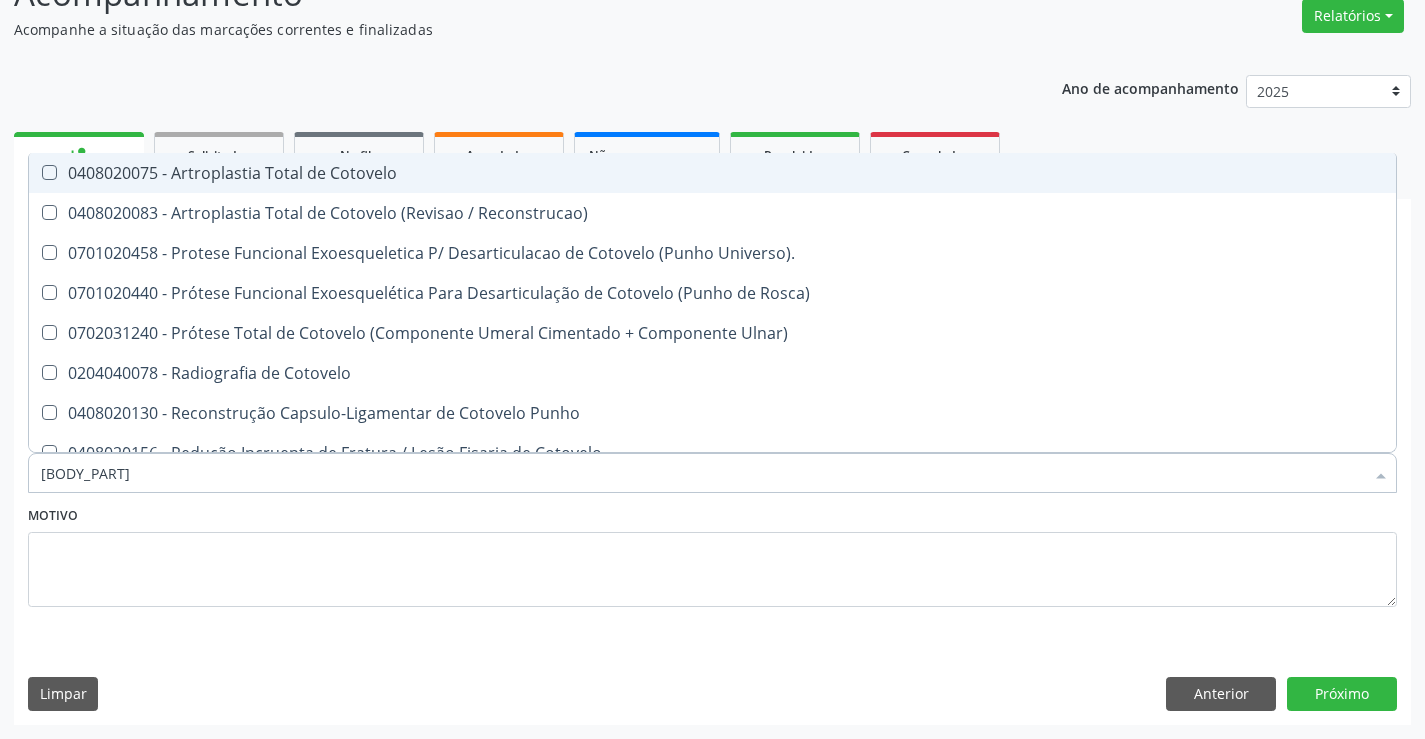 type on "cotovelo" 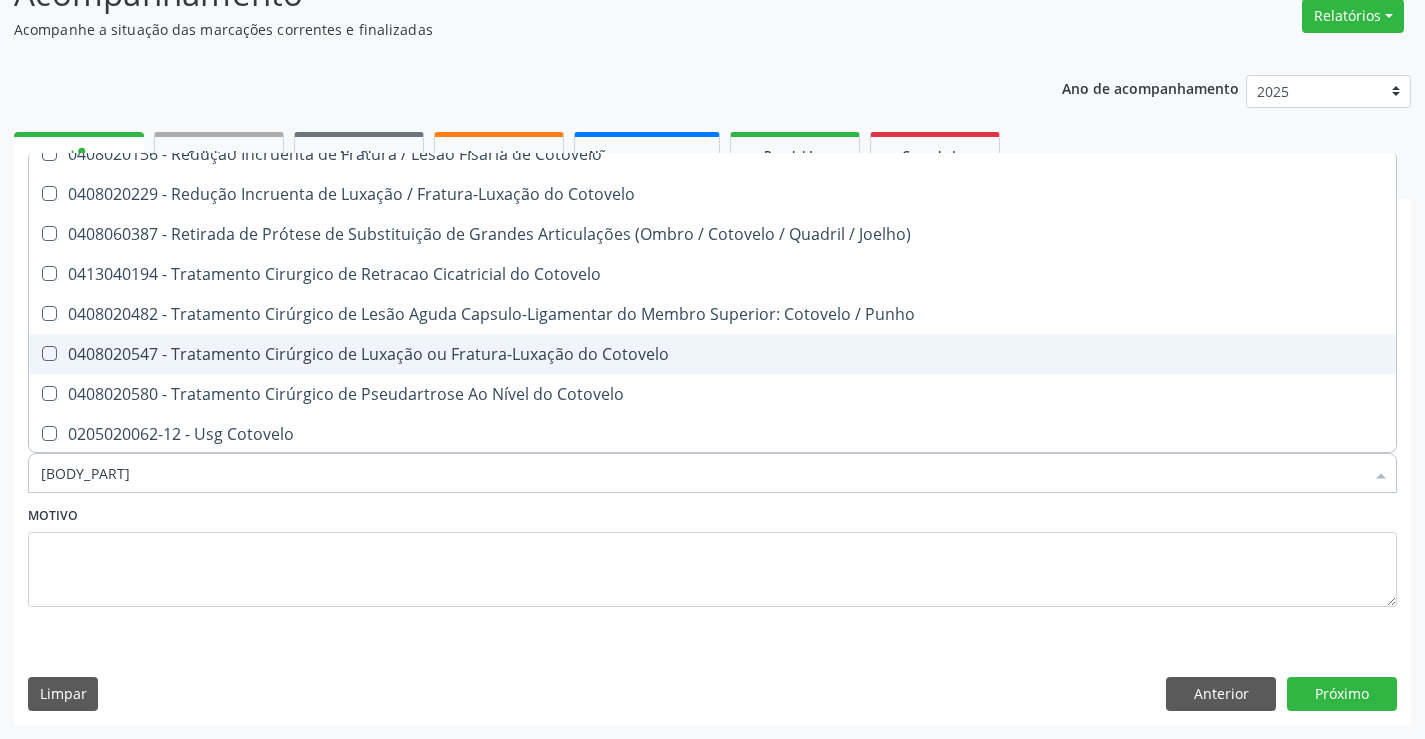 scroll, scrollTop: 301, scrollLeft: 0, axis: vertical 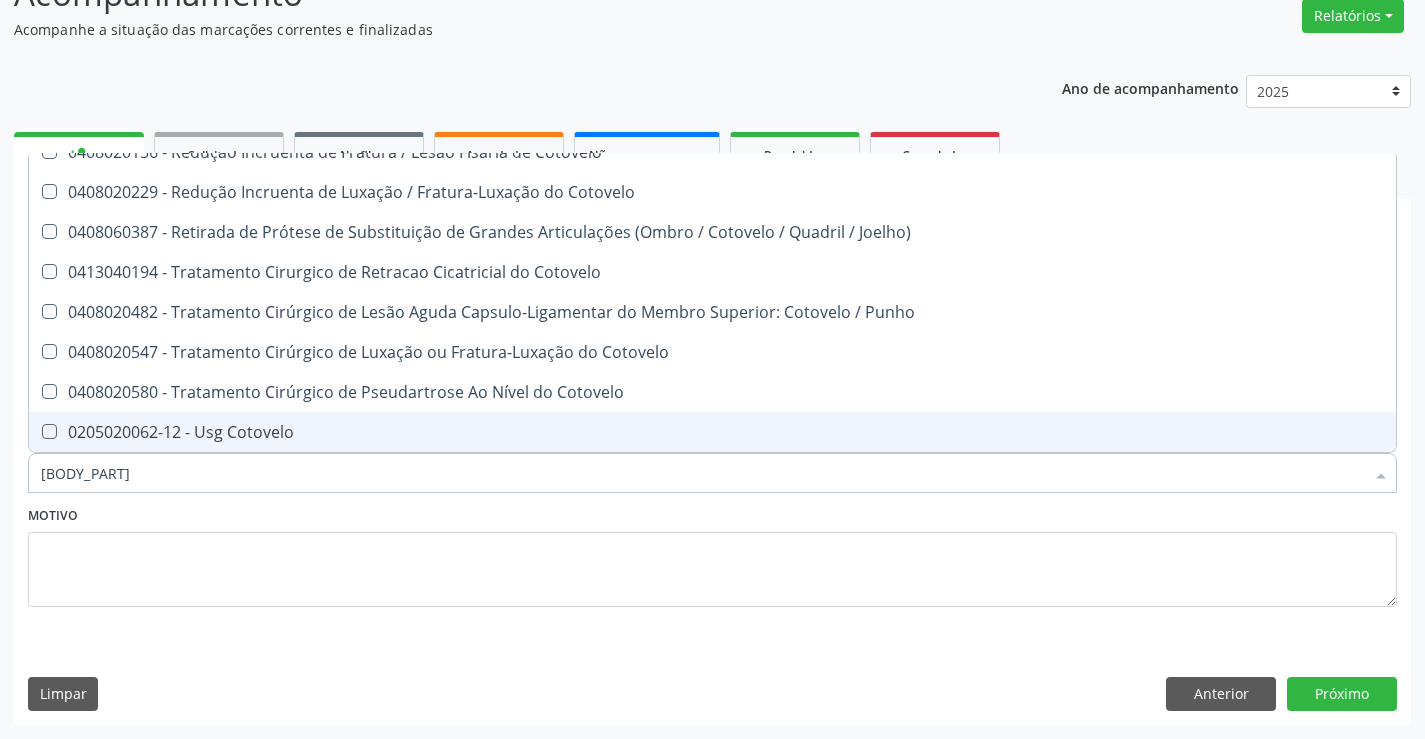 click on "0205020062-12 - Usg Cotovelo" at bounding box center (712, 432) 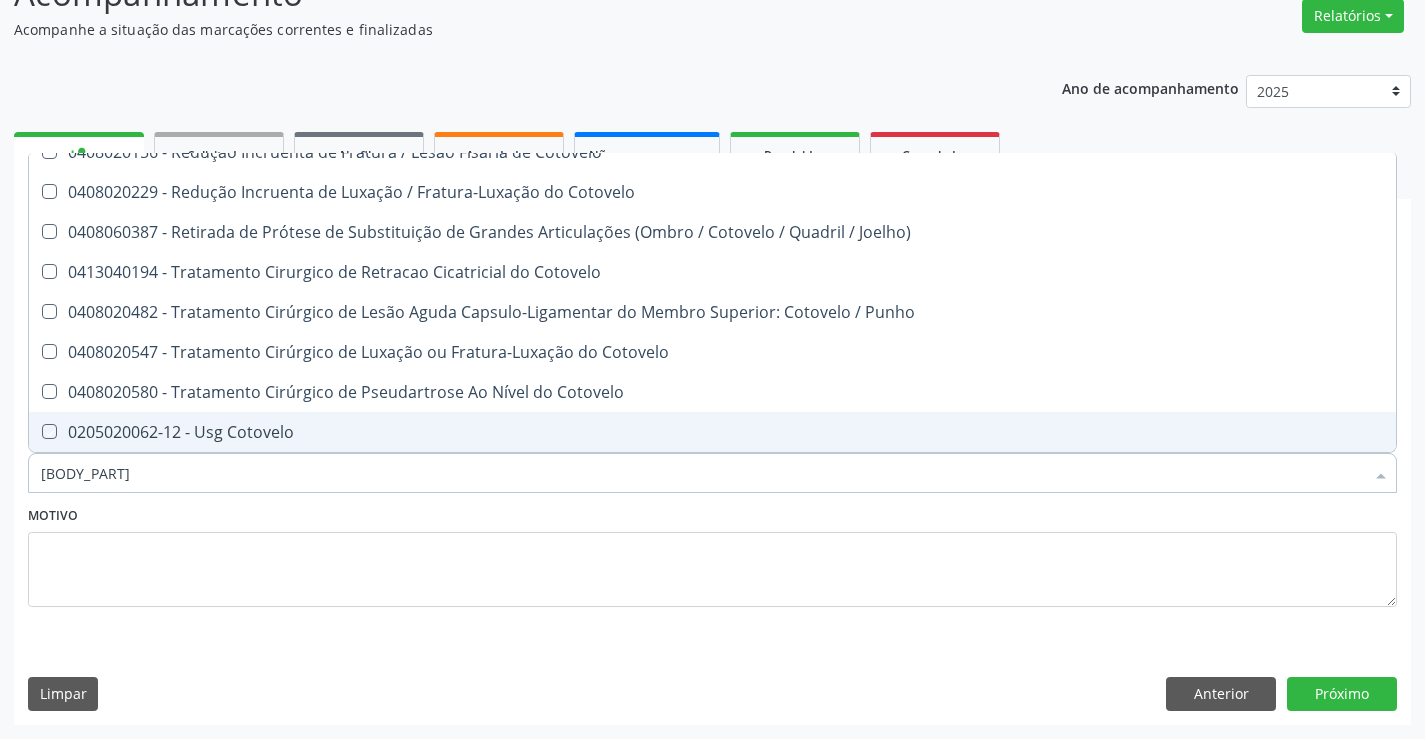checkbox on "true" 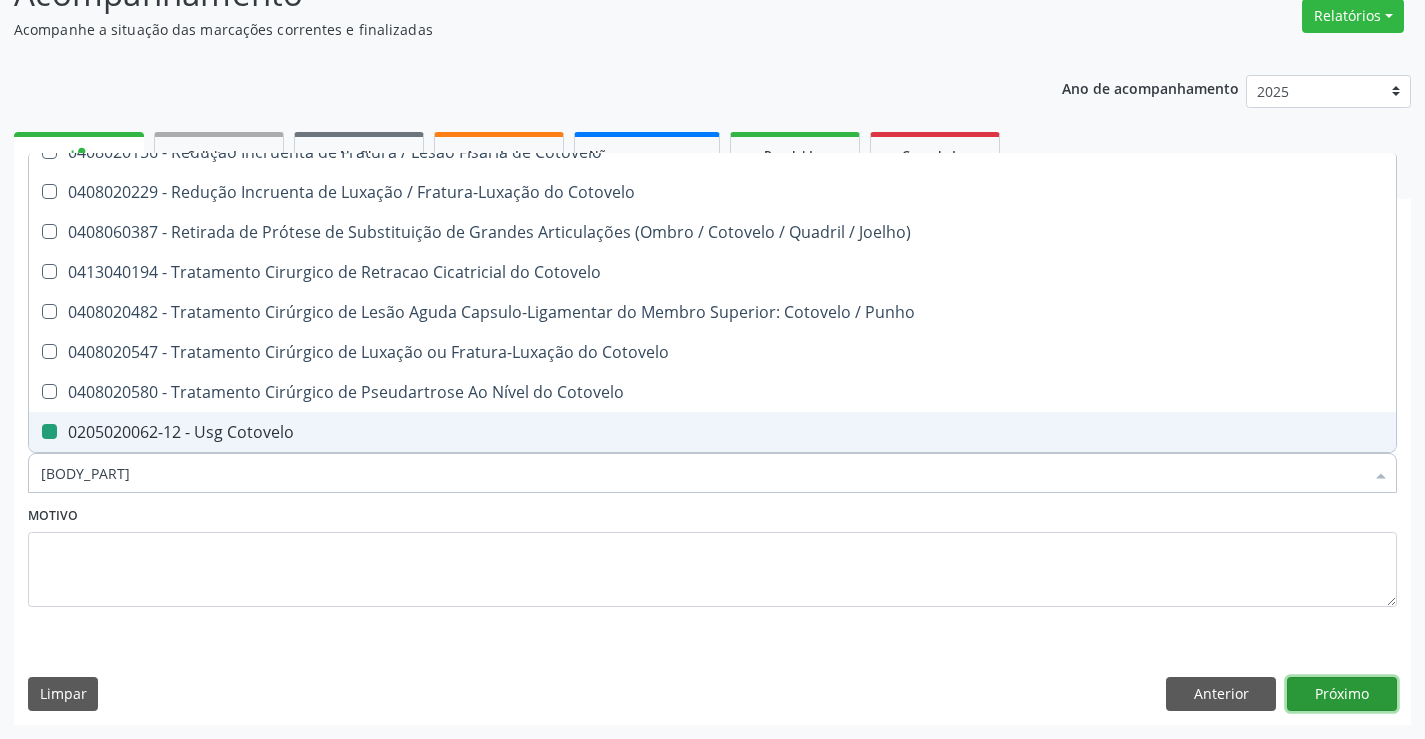 click on "Próximo" at bounding box center [1342, 694] 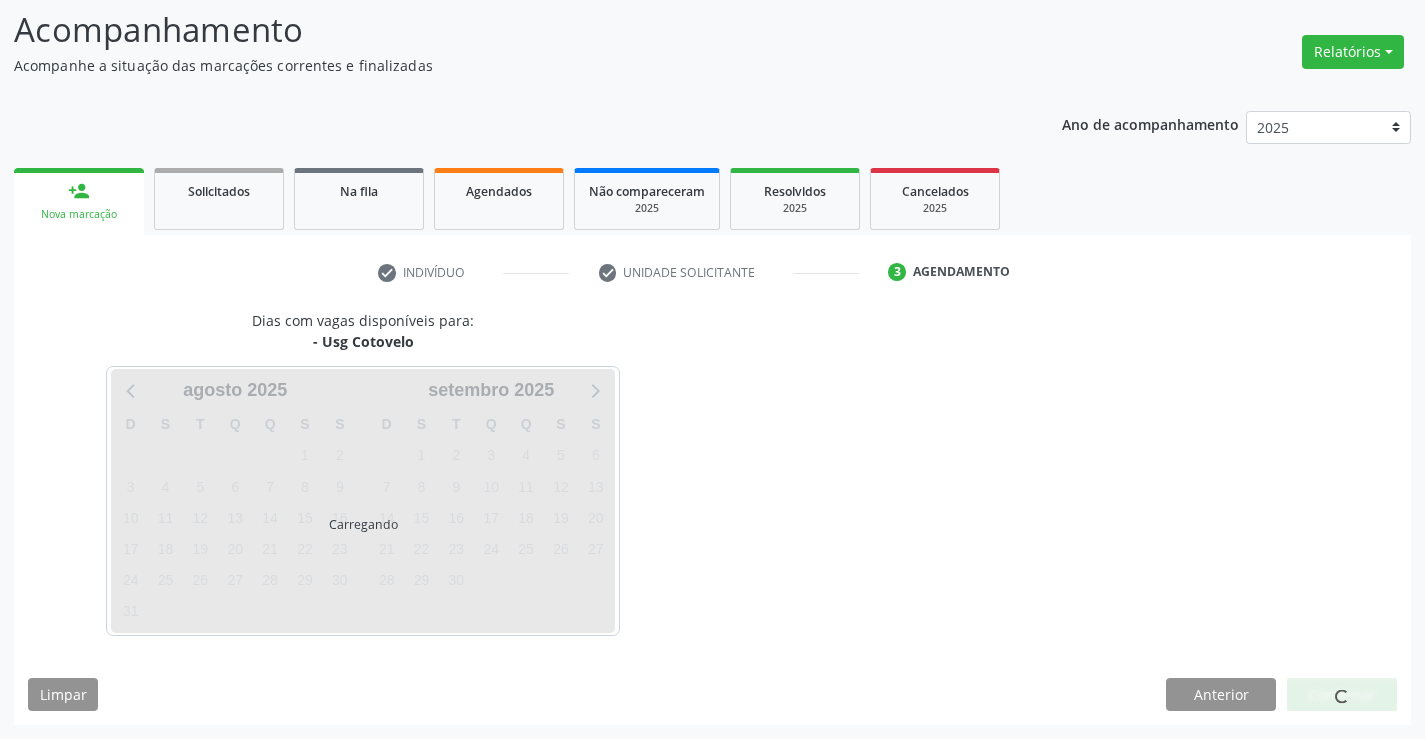 scroll, scrollTop: 131, scrollLeft: 0, axis: vertical 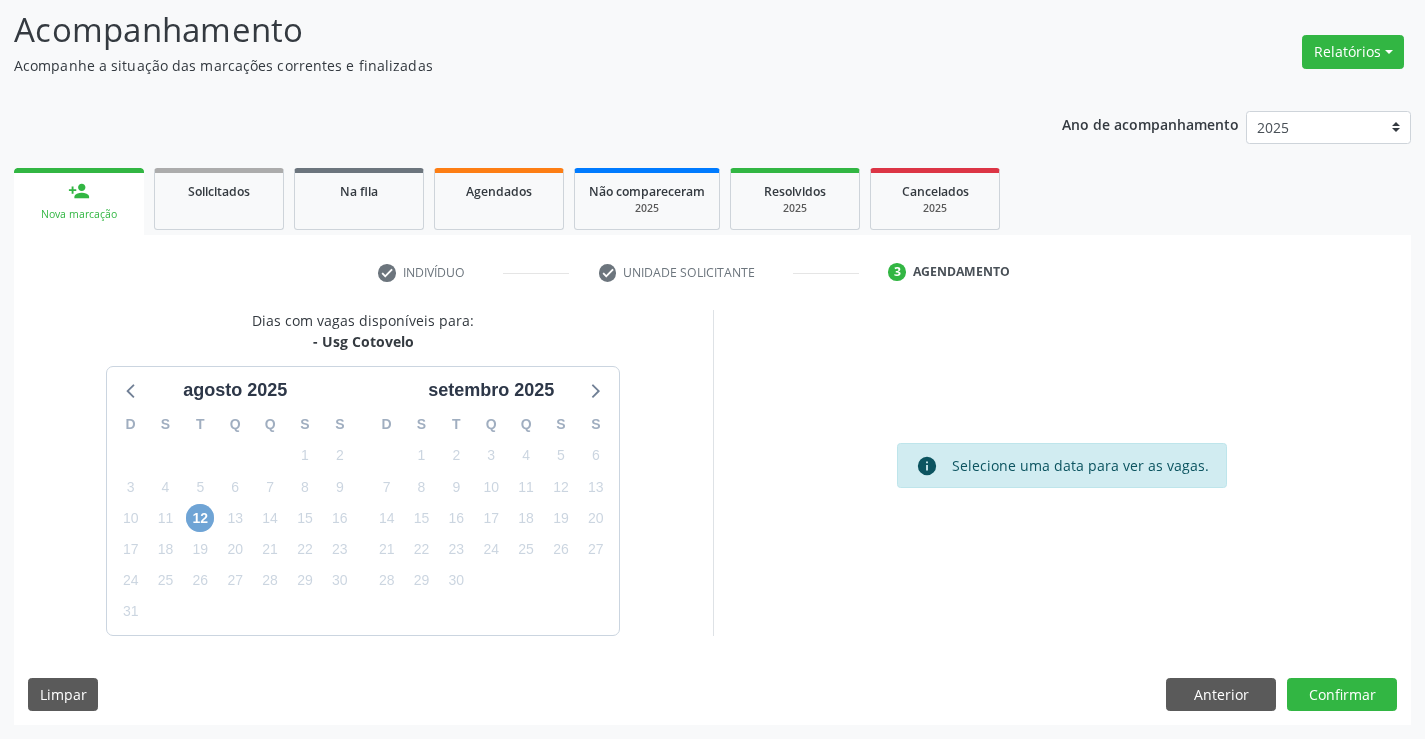 click on "12" at bounding box center [200, 518] 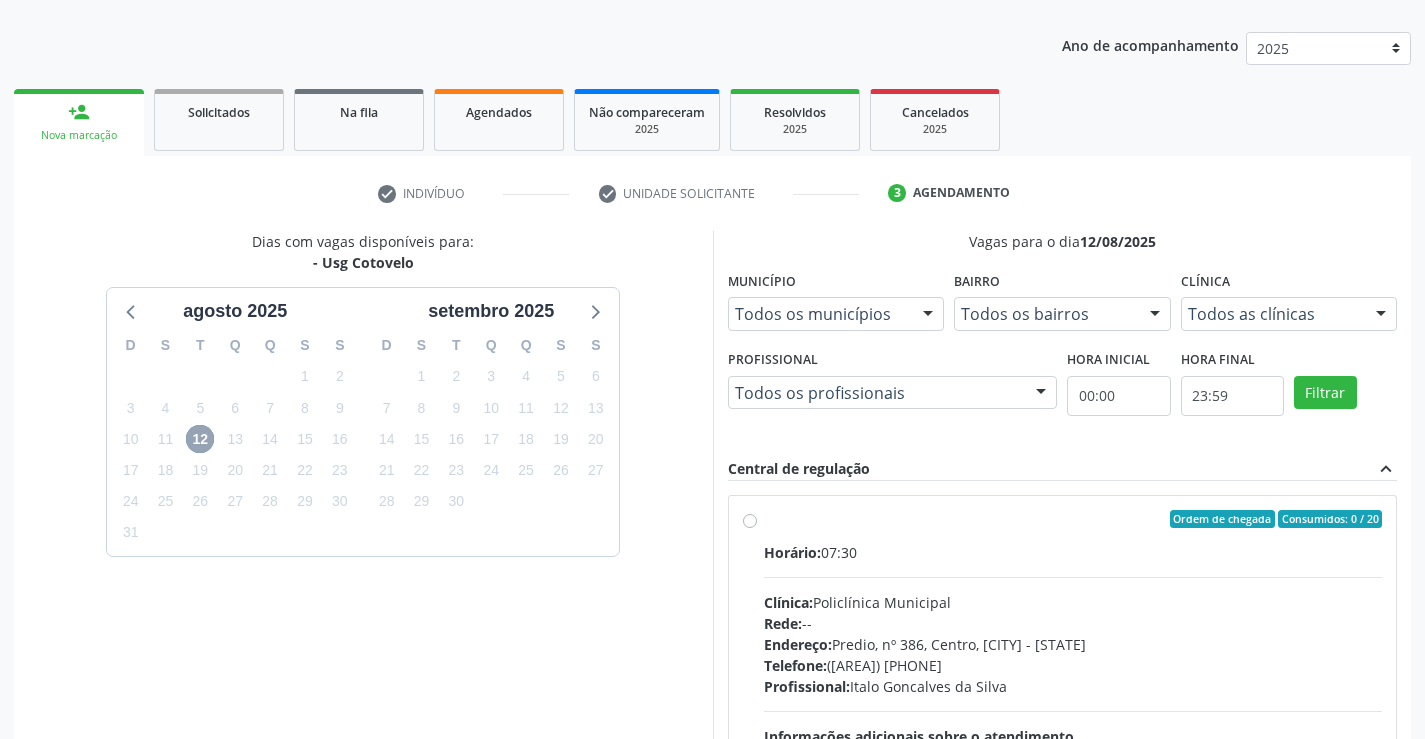 scroll, scrollTop: 420, scrollLeft: 0, axis: vertical 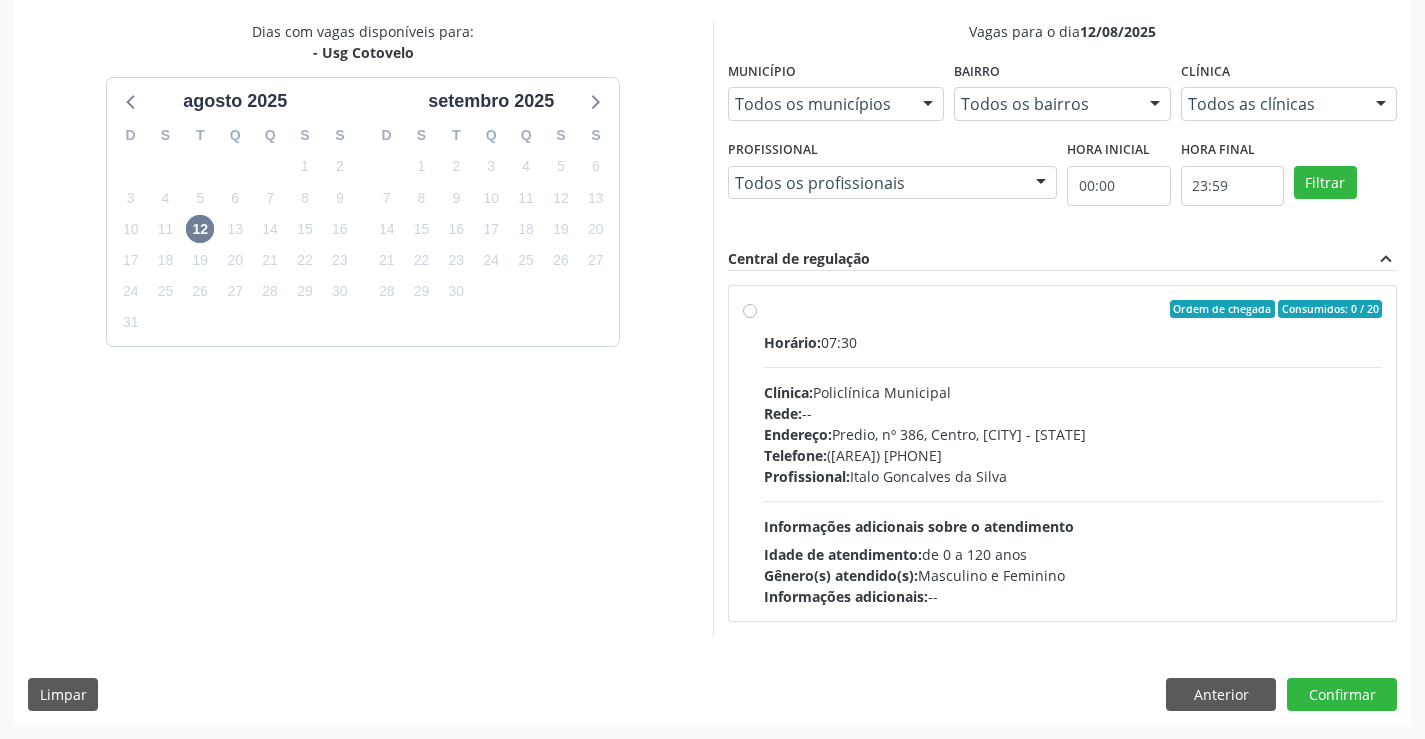 click on "Telefone:   (74) 6451312" at bounding box center [1073, 455] 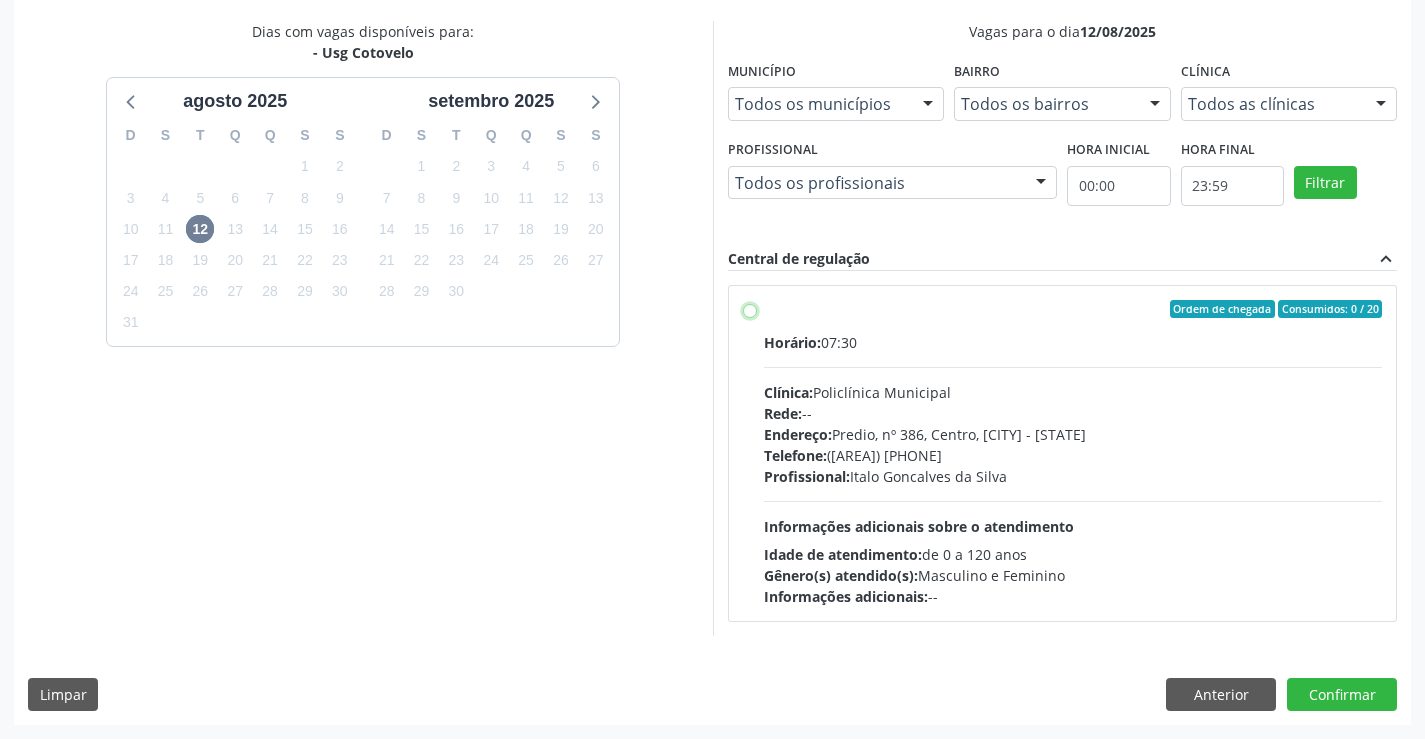 click on "Ordem de chegada
Consumidos: 0 / 20
Horário:   07:30
Clínica:  Policlínica Municipal
Rede:
--
Endereço:   Predio, nº 386, Centro, Campo Formoso - BA
Telefone:   (74) 6451312
Profissional:
Italo Goncalves da Silva
Informações adicionais sobre o atendimento
Idade de atendimento:
de 0 a 120 anos
Gênero(s) atendido(s):
Masculino e Feminino
Informações adicionais:
--" at bounding box center (750, 309) 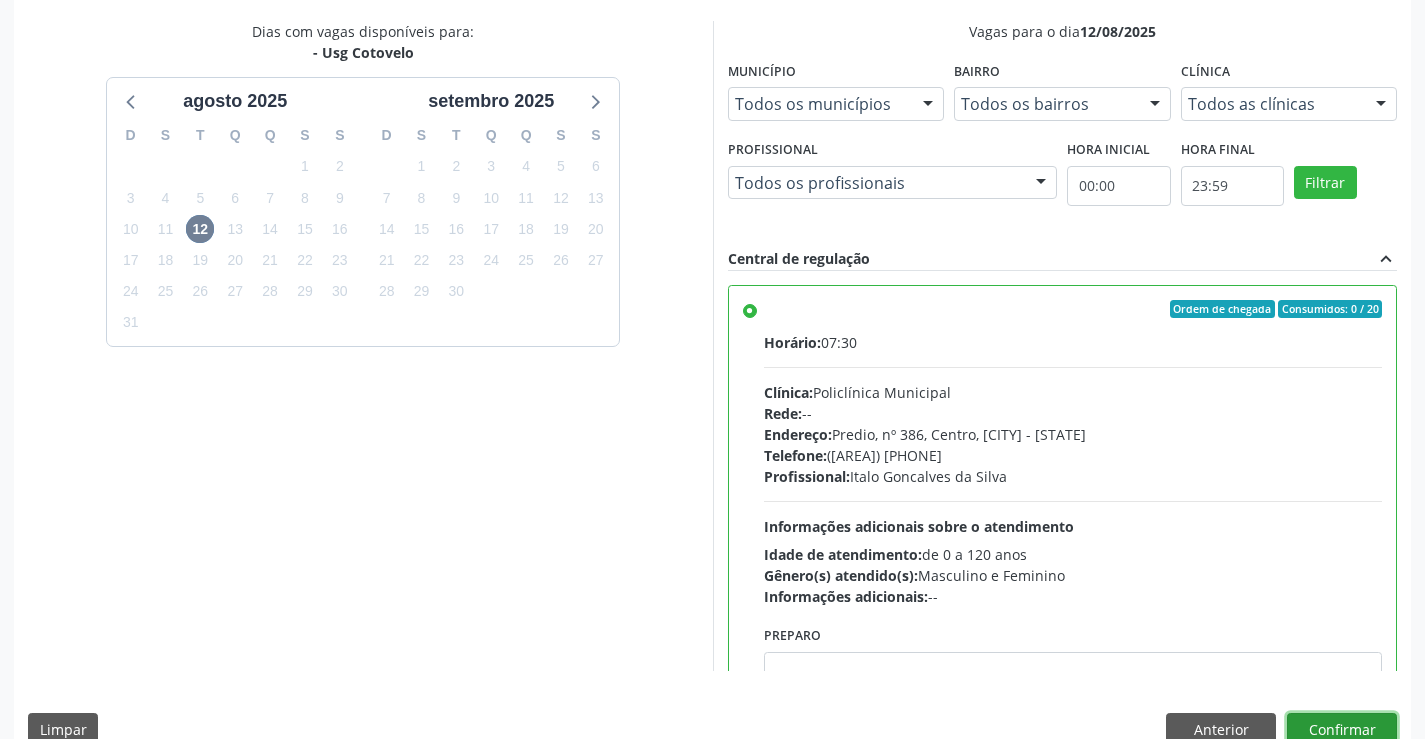 click on "Confirmar" at bounding box center [1342, 730] 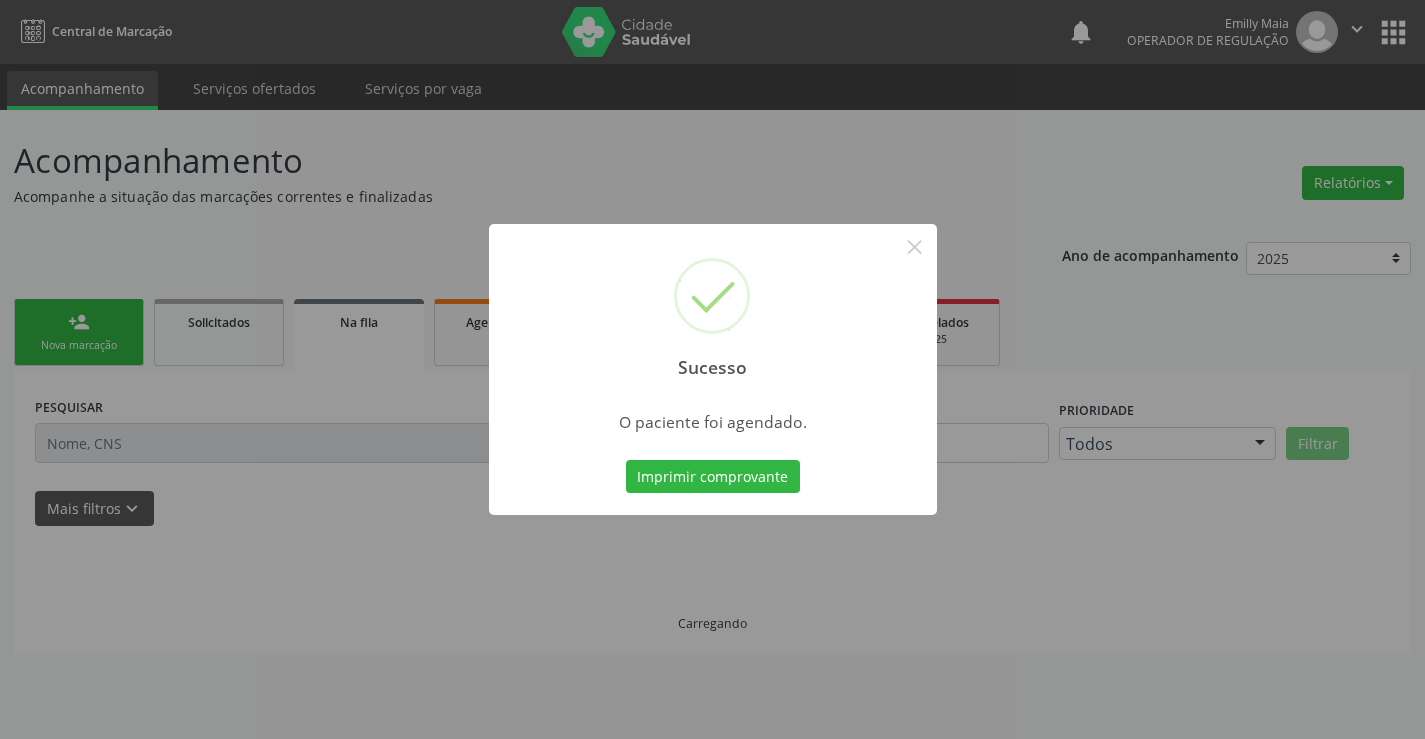 scroll, scrollTop: 0, scrollLeft: 0, axis: both 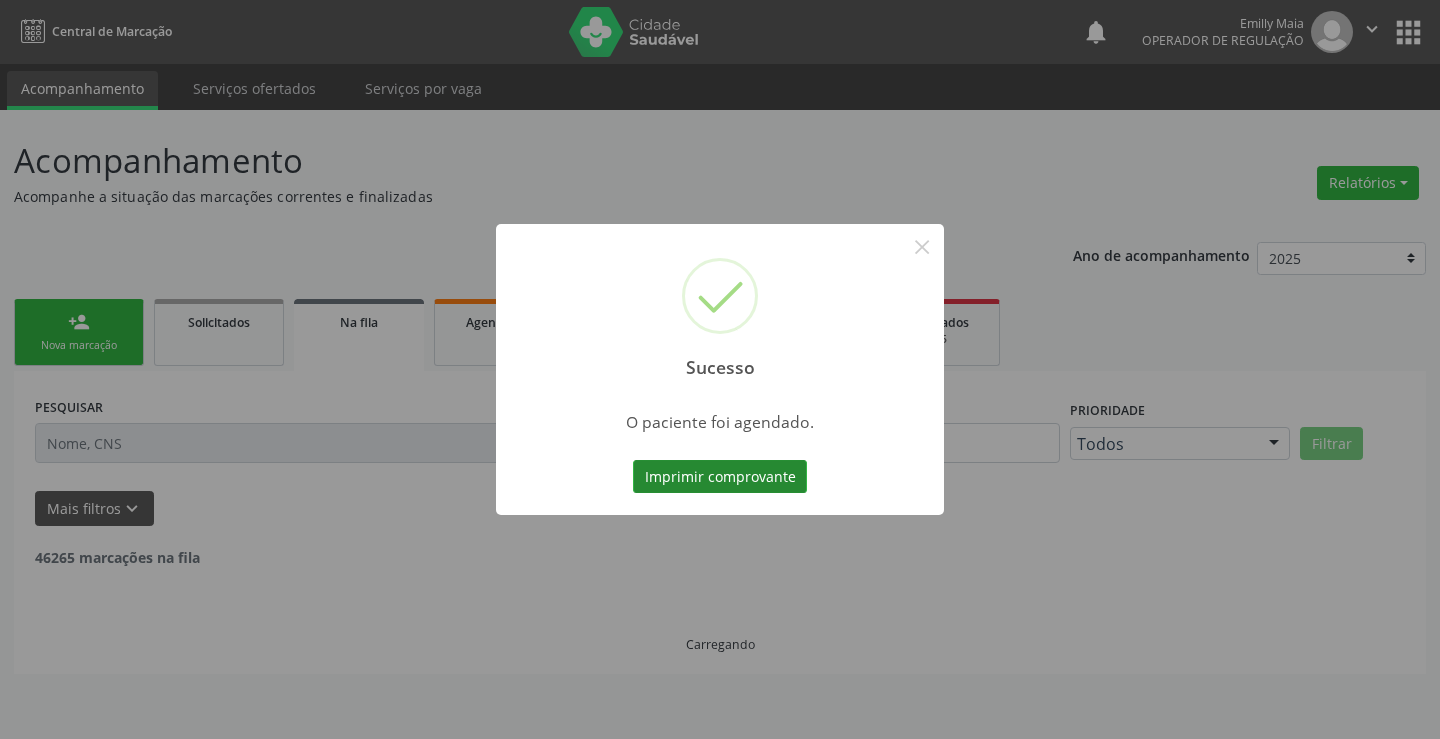 click on "Imprimir comprovante" at bounding box center (720, 477) 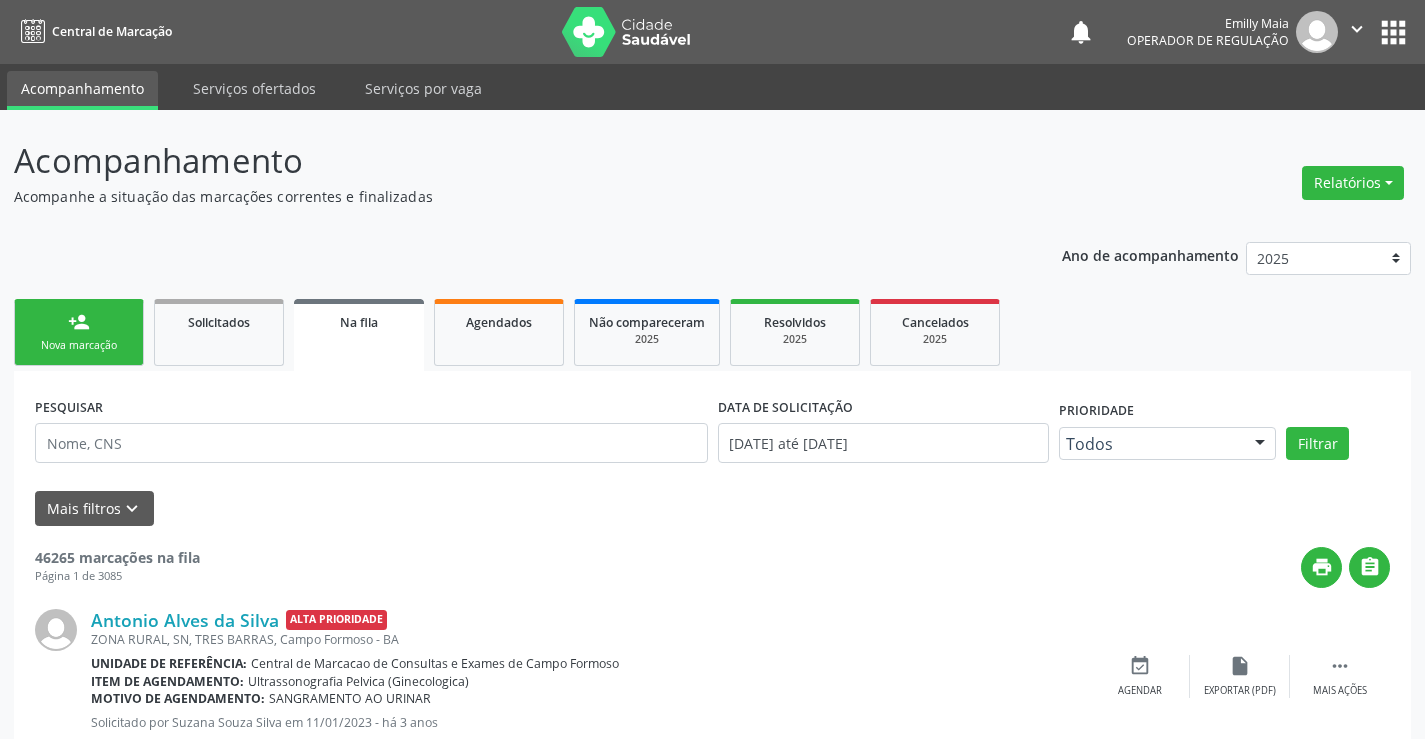 click on "person_add
Nova marcação" at bounding box center [79, 332] 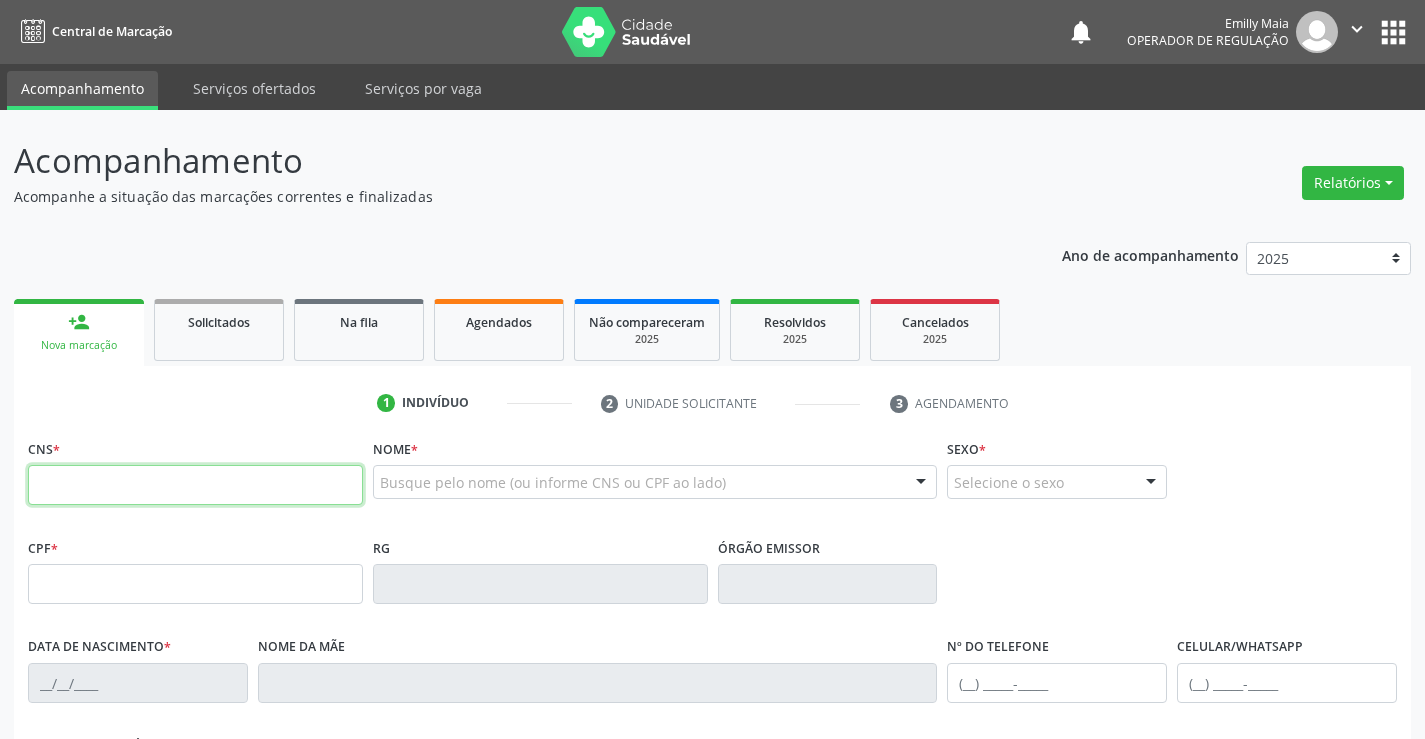 click at bounding box center [195, 485] 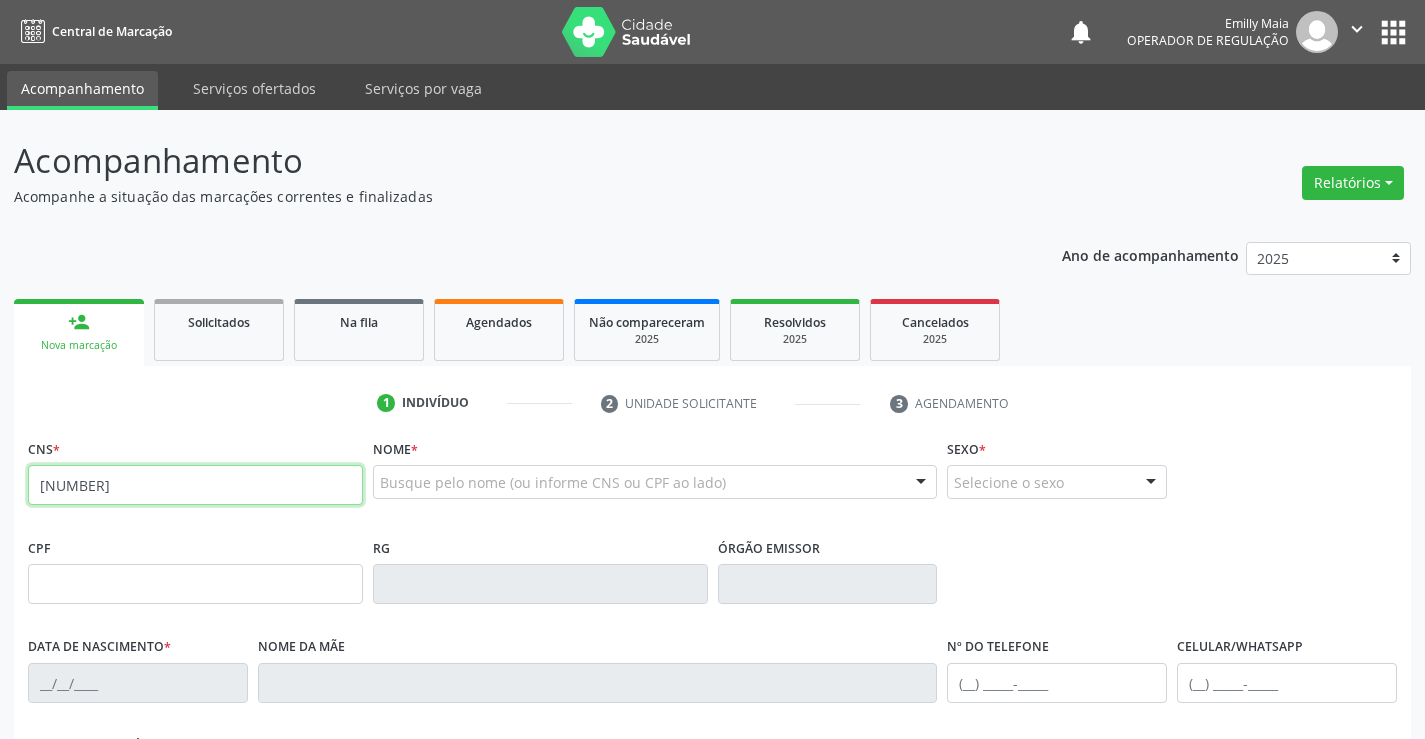type on "708 6055 6932 0983" 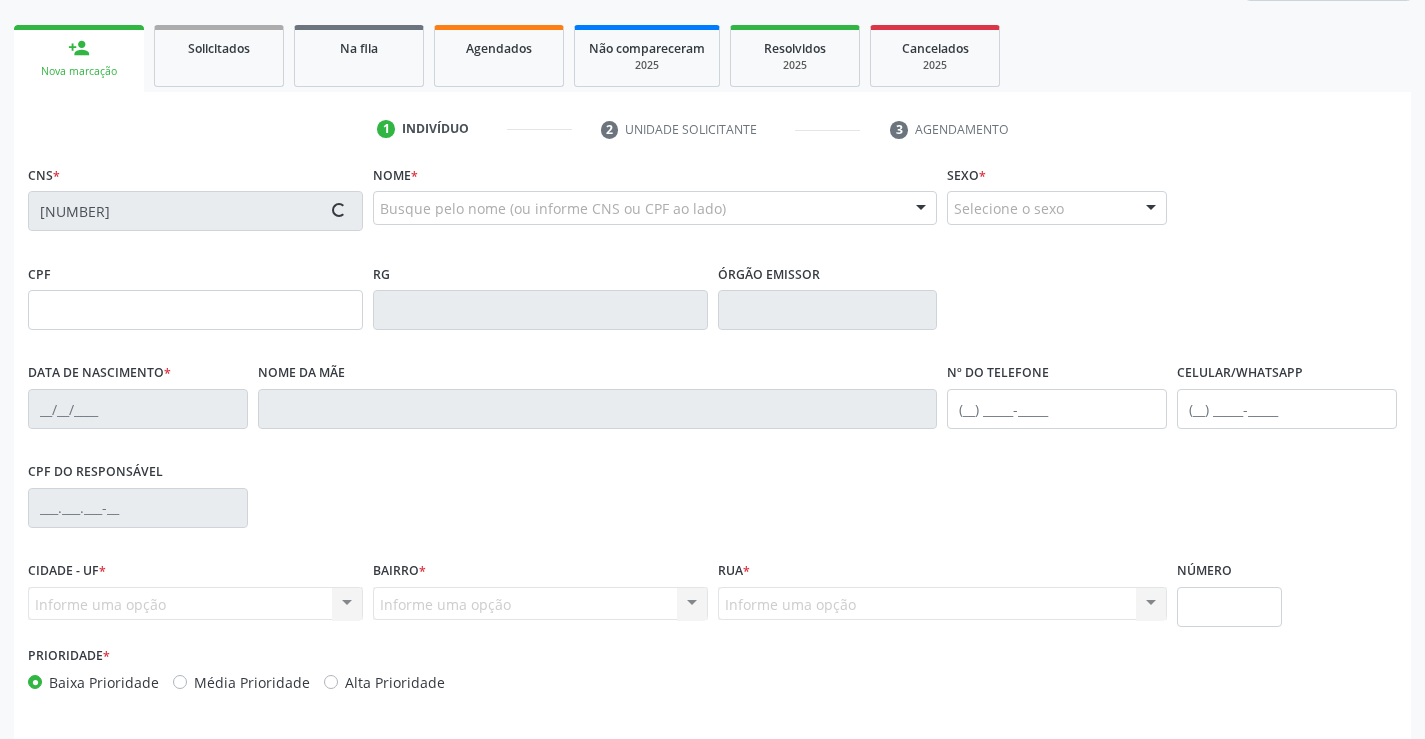 scroll, scrollTop: 300, scrollLeft: 0, axis: vertical 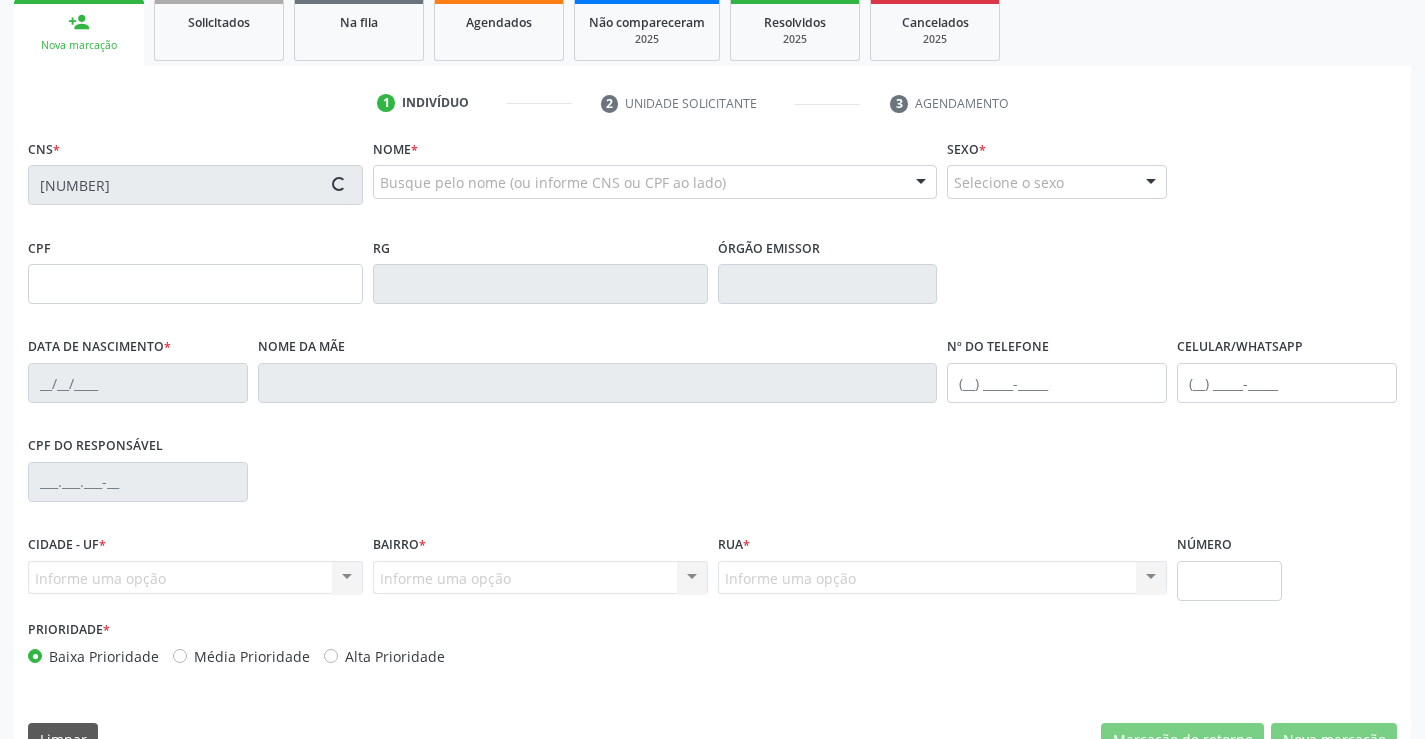 type on "15/02/2007" 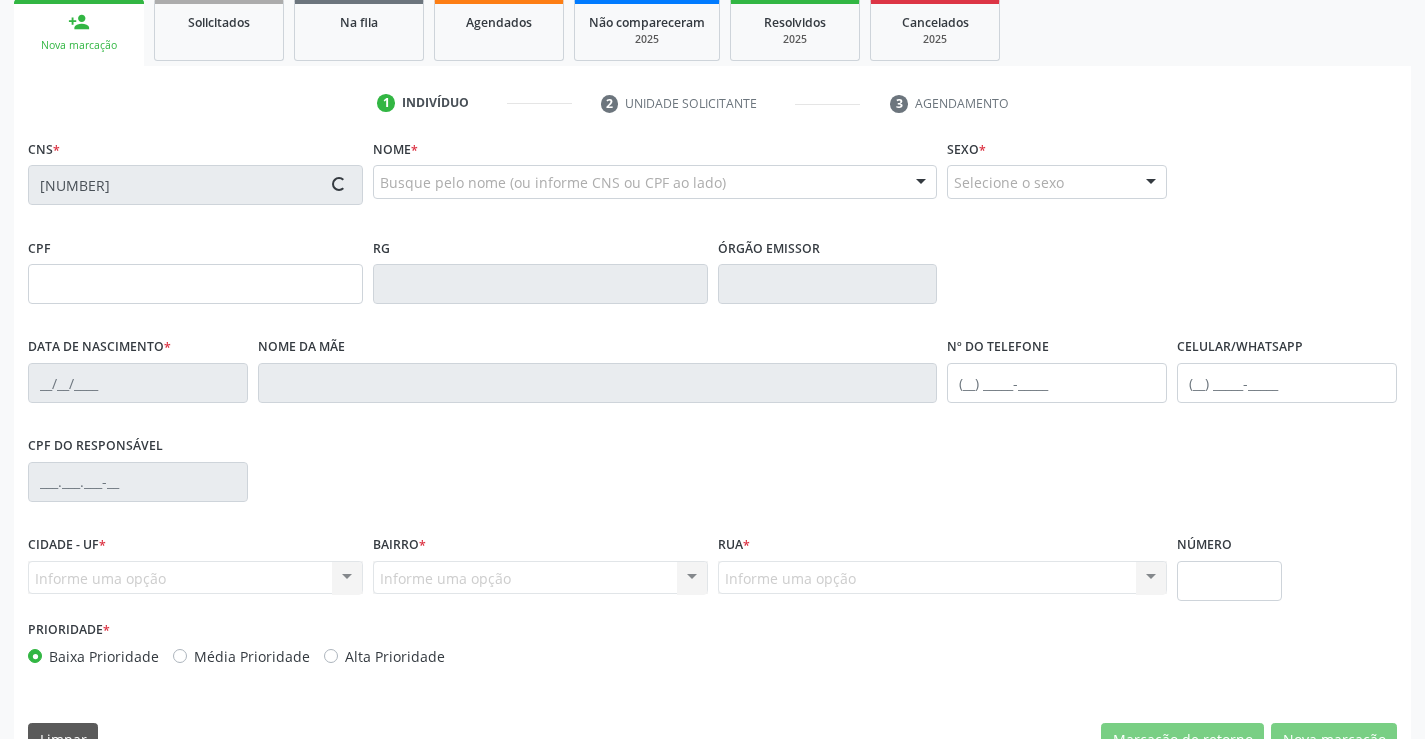 type on "(74) 99196-1465" 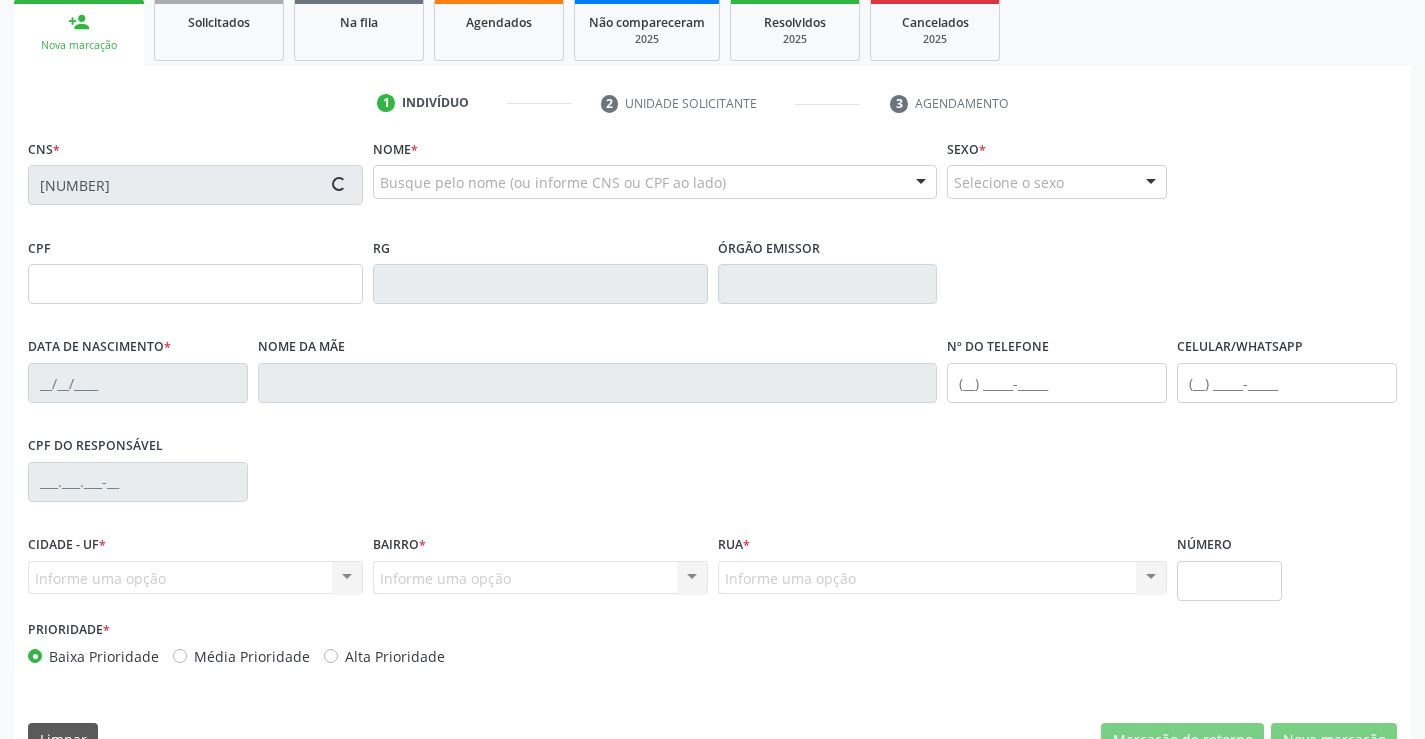 type on "S/N" 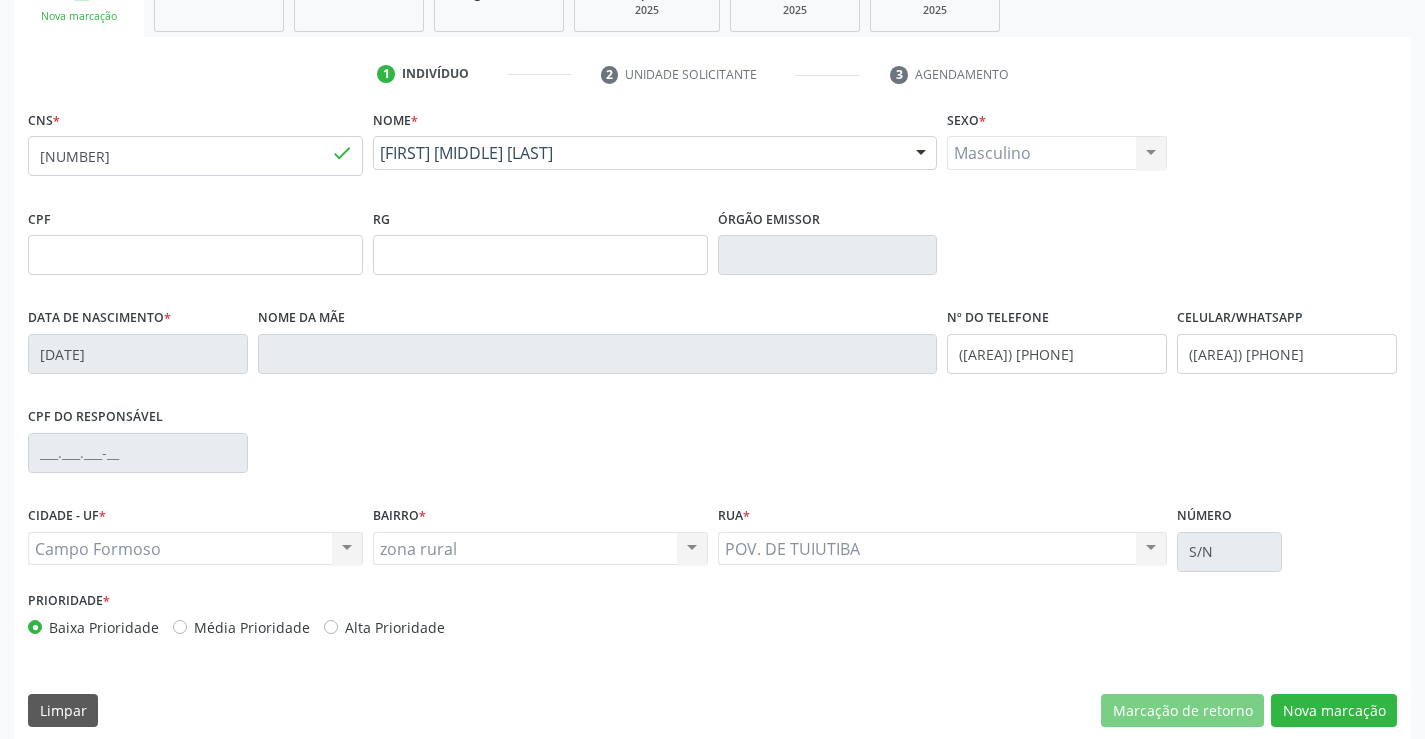 scroll, scrollTop: 345, scrollLeft: 0, axis: vertical 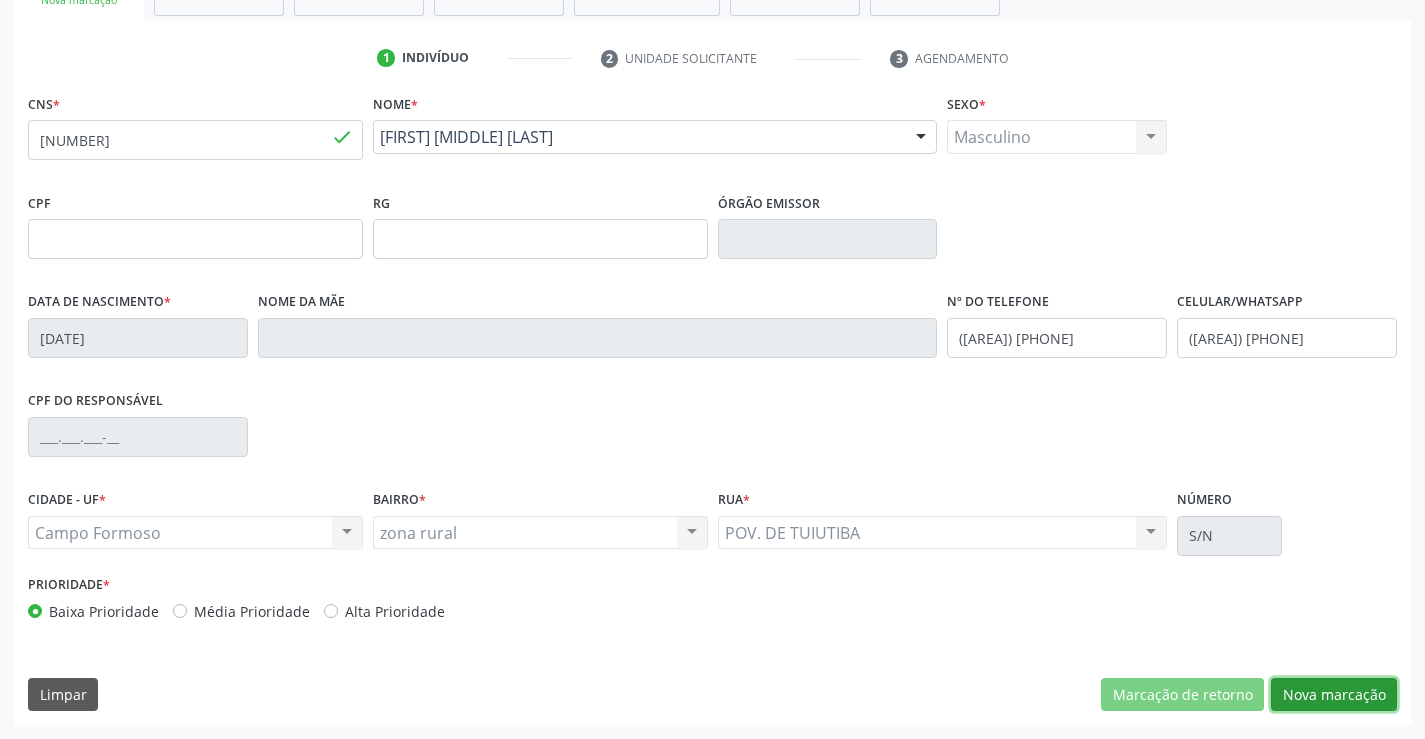click on "Nova marcação" at bounding box center [1334, 695] 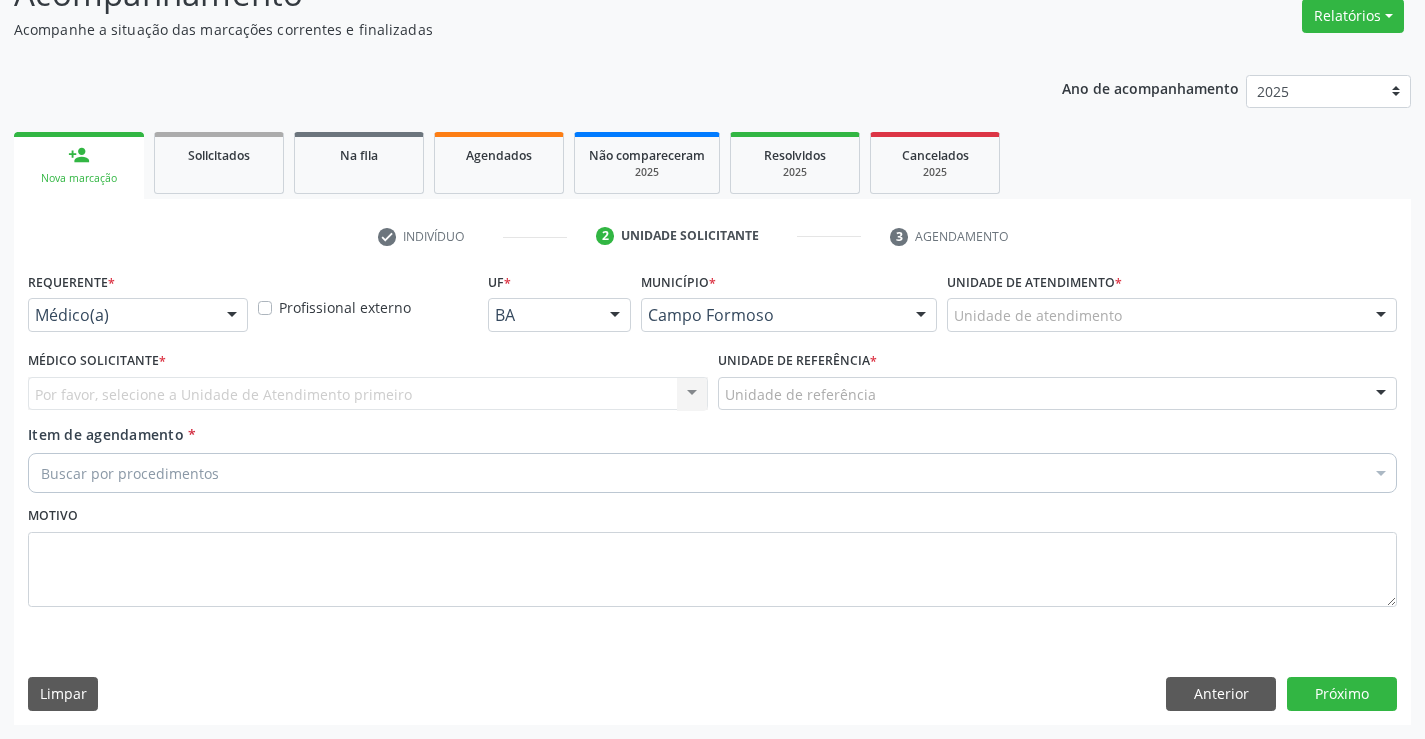 scroll, scrollTop: 167, scrollLeft: 0, axis: vertical 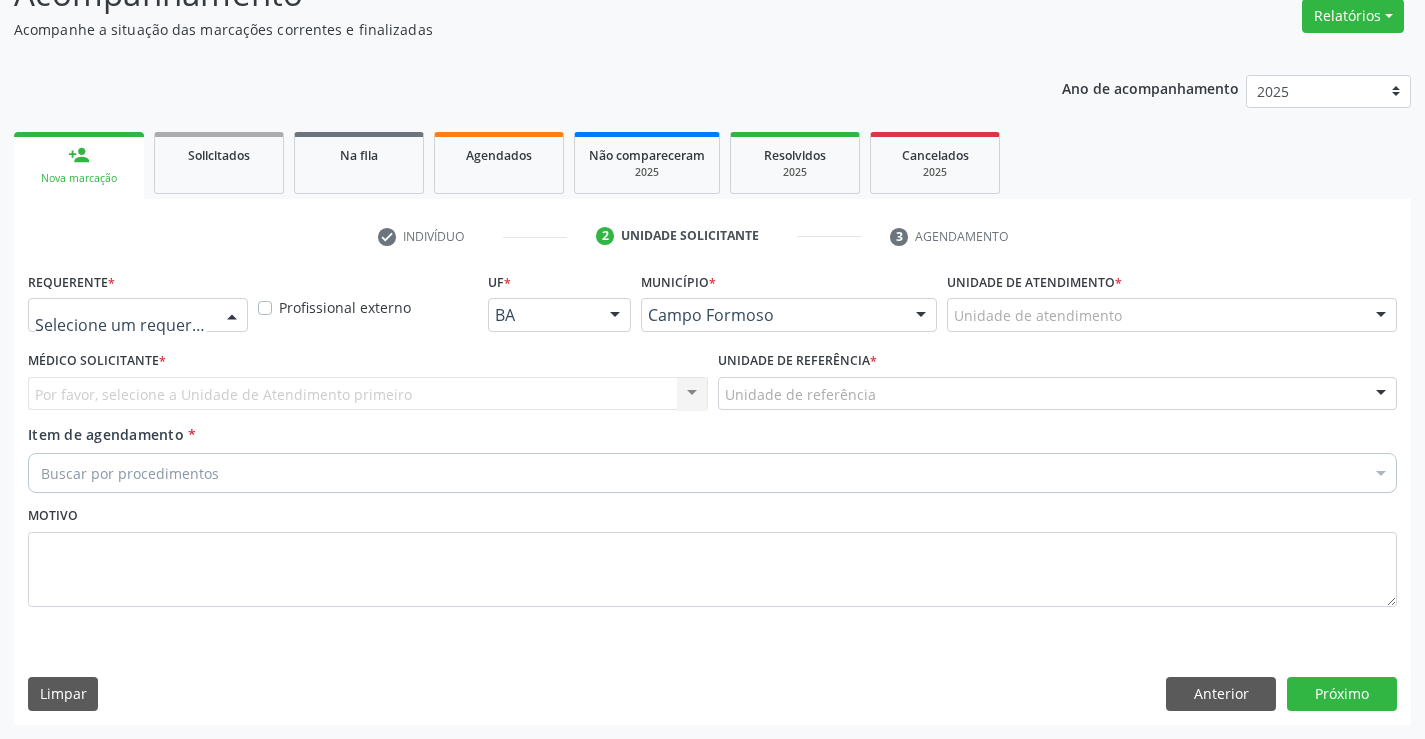 click at bounding box center (138, 315) 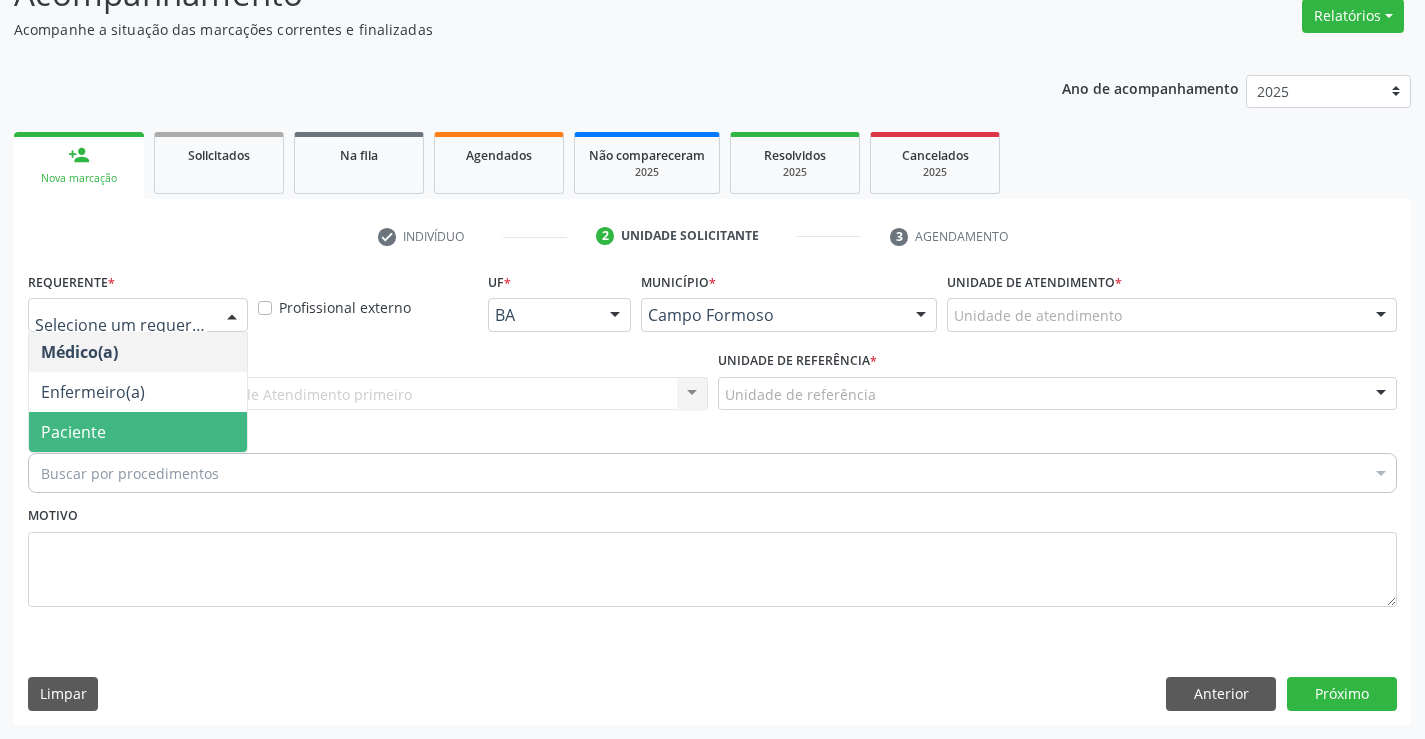 click on "Paciente" at bounding box center (138, 432) 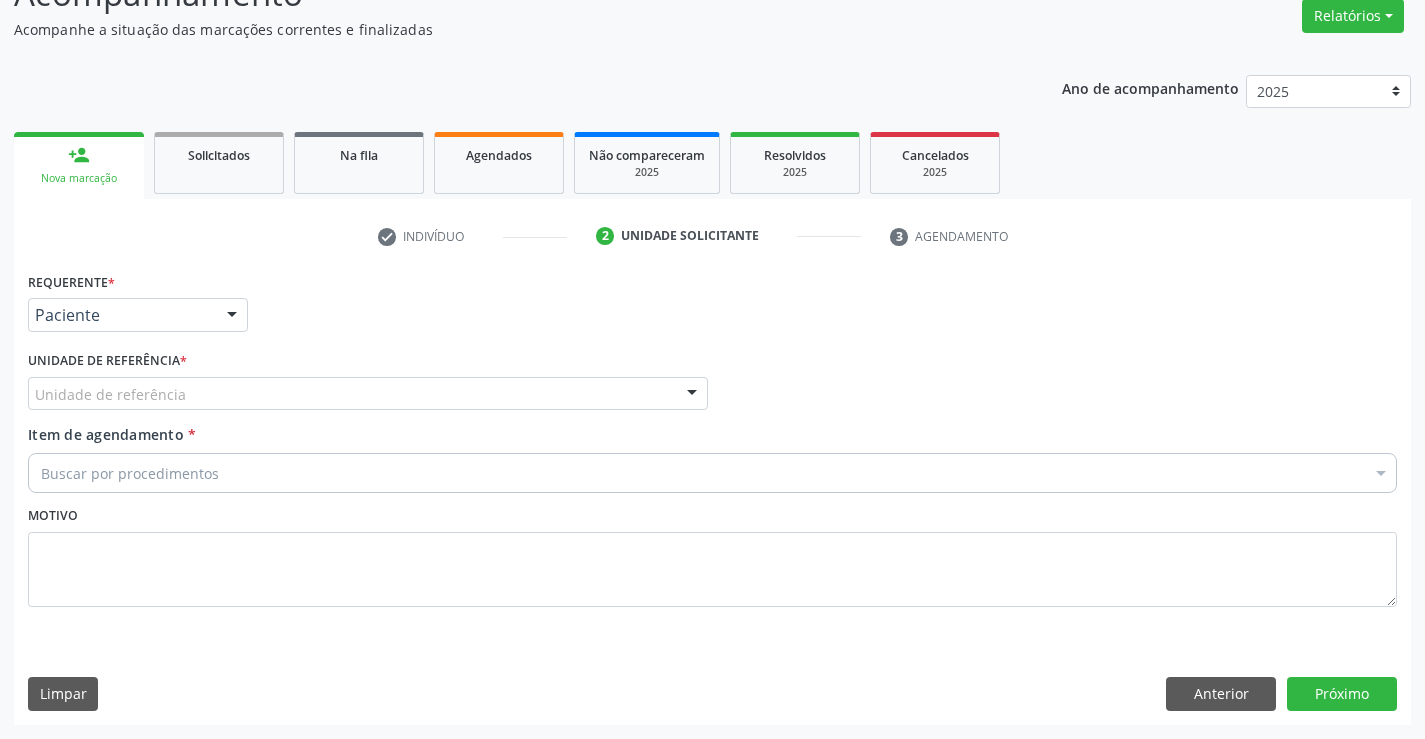 click on "Unidade de referência" at bounding box center [368, 394] 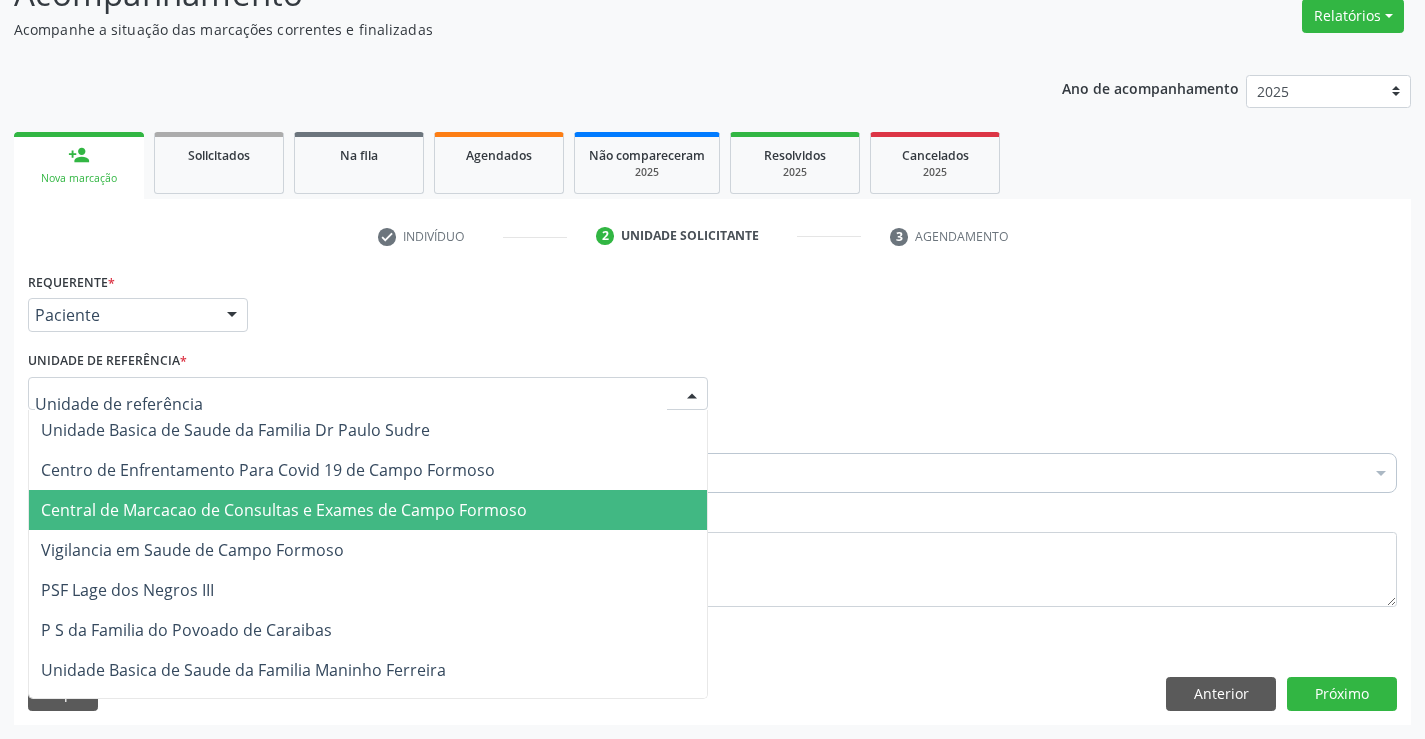 click on "Central de Marcacao de Consultas e Exames de Campo Formoso" at bounding box center (284, 510) 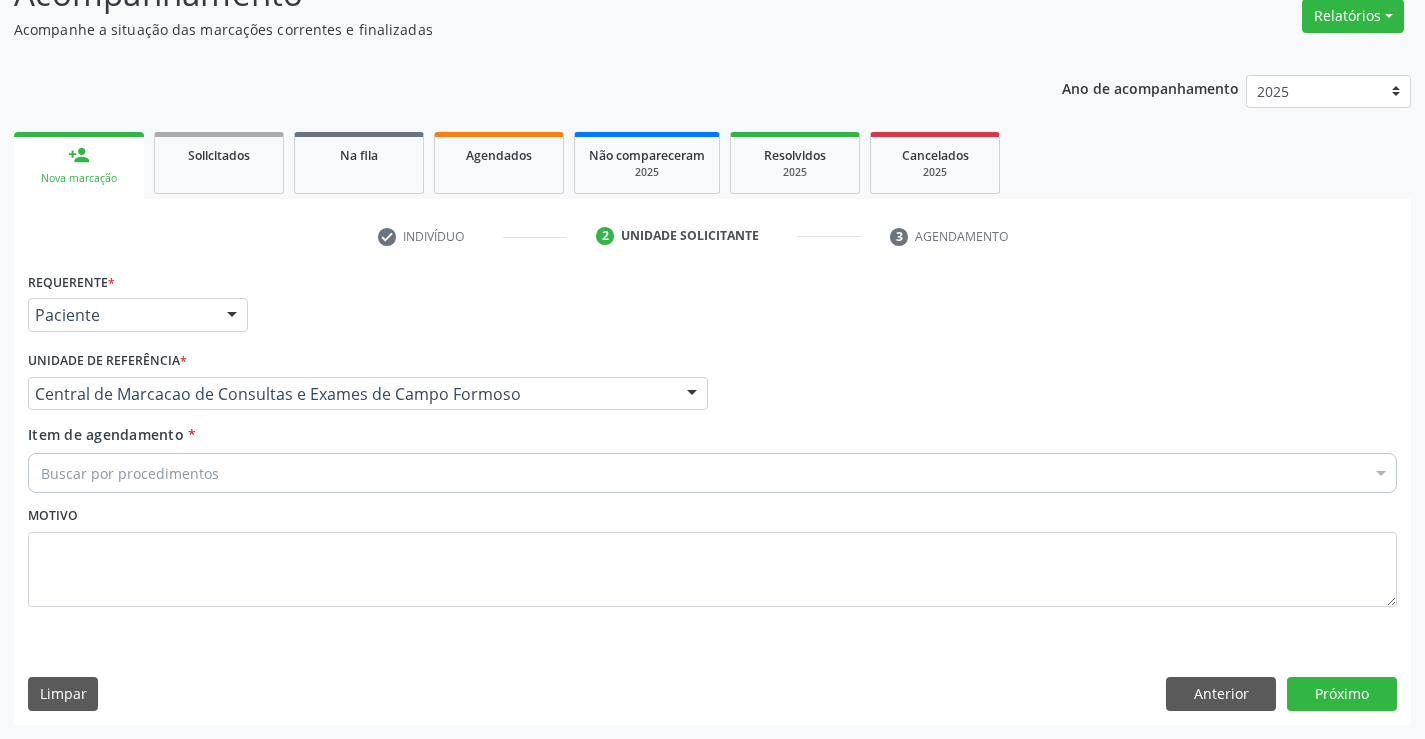click on "Buscar por procedimentos" at bounding box center [712, 473] 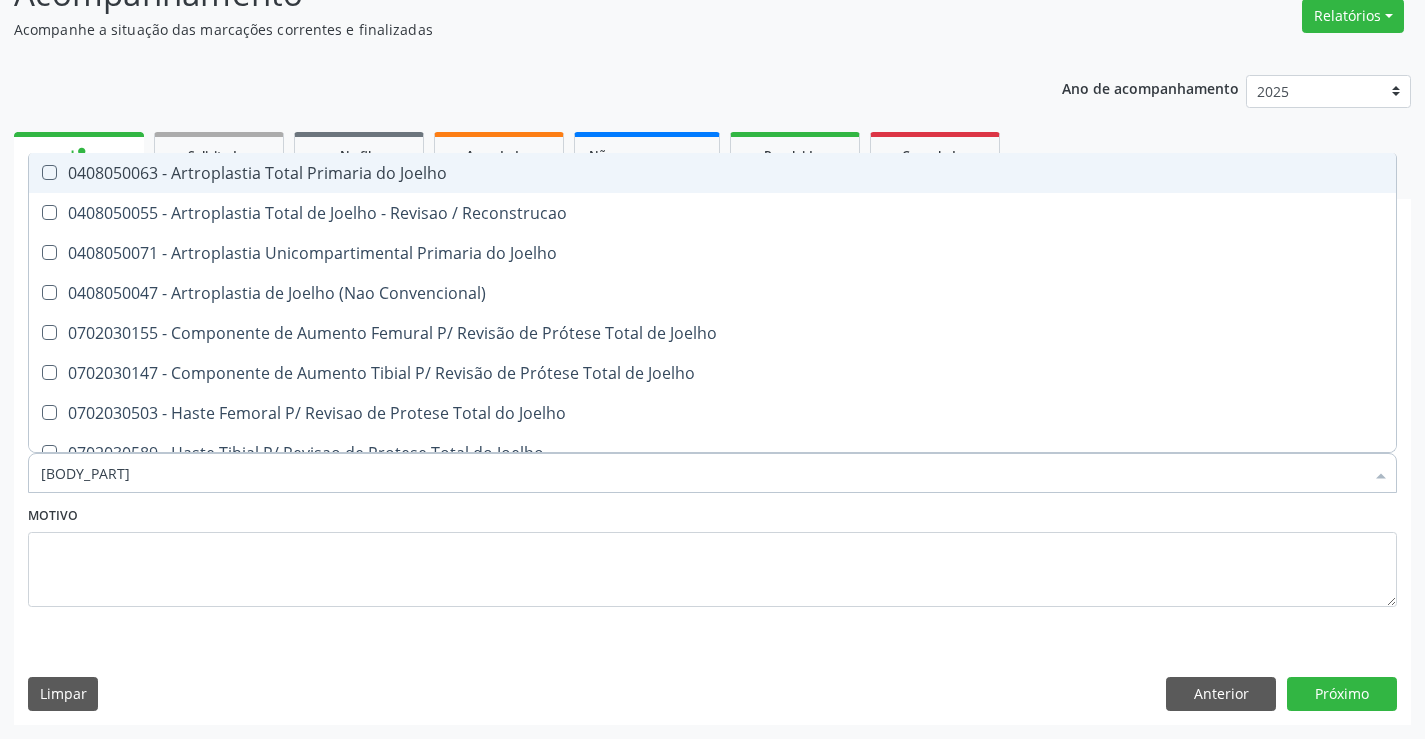 type on "joelho" 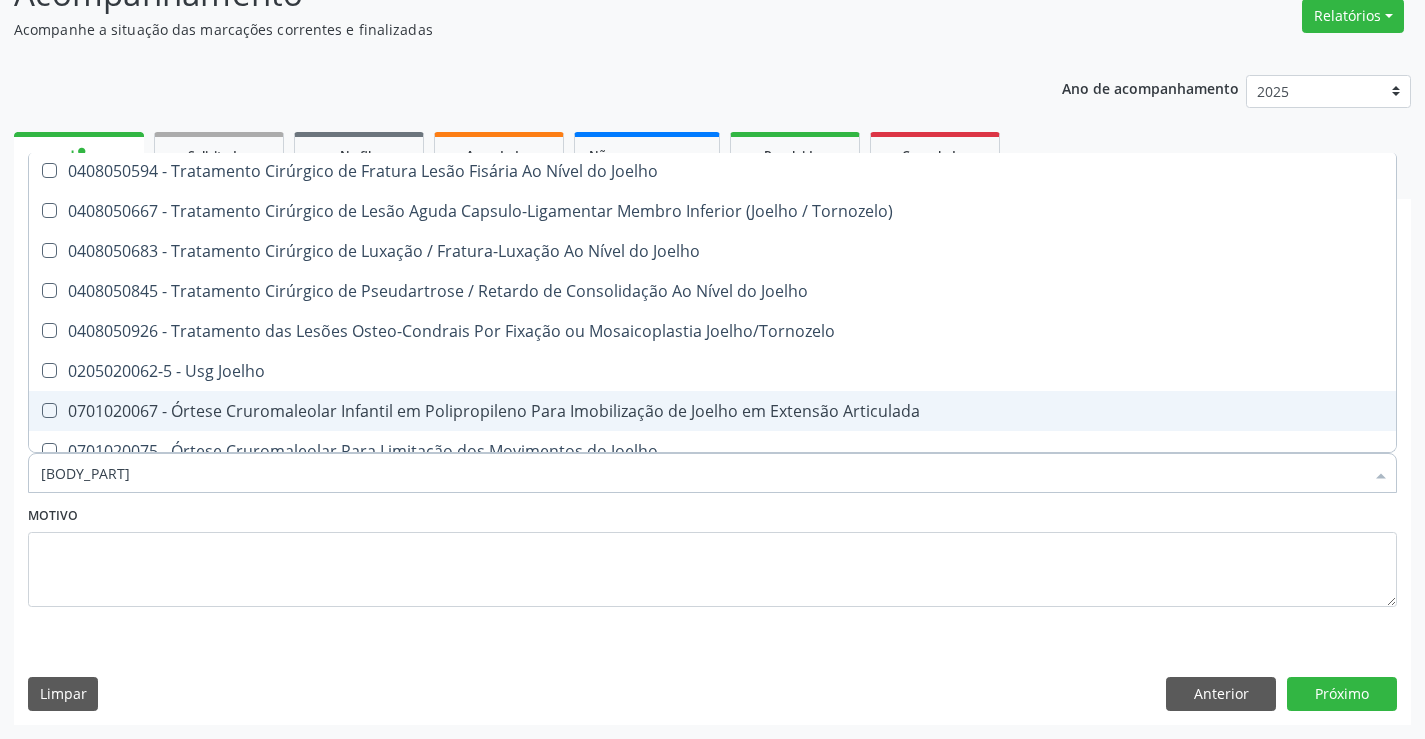scroll, scrollTop: 861, scrollLeft: 0, axis: vertical 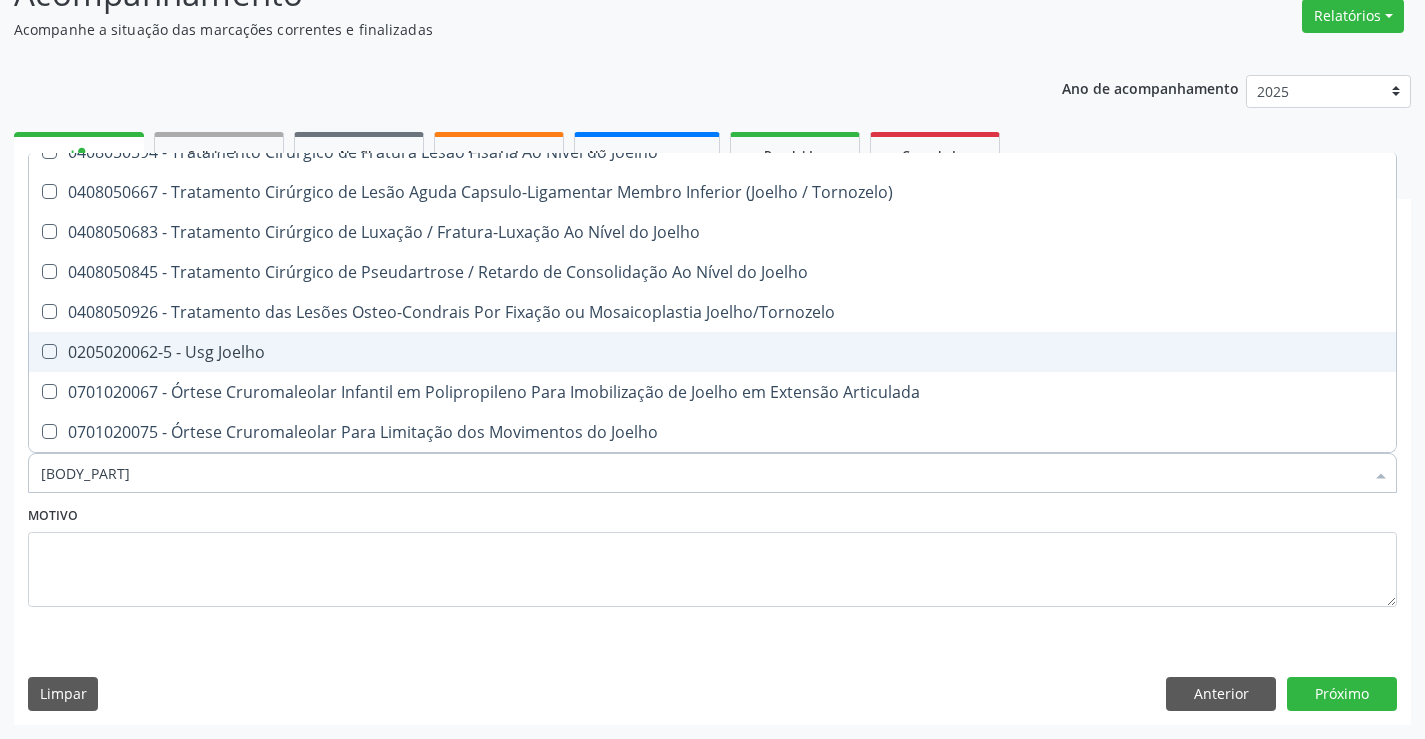 click on "0205020062-5 - Usg Joelho" at bounding box center (712, 352) 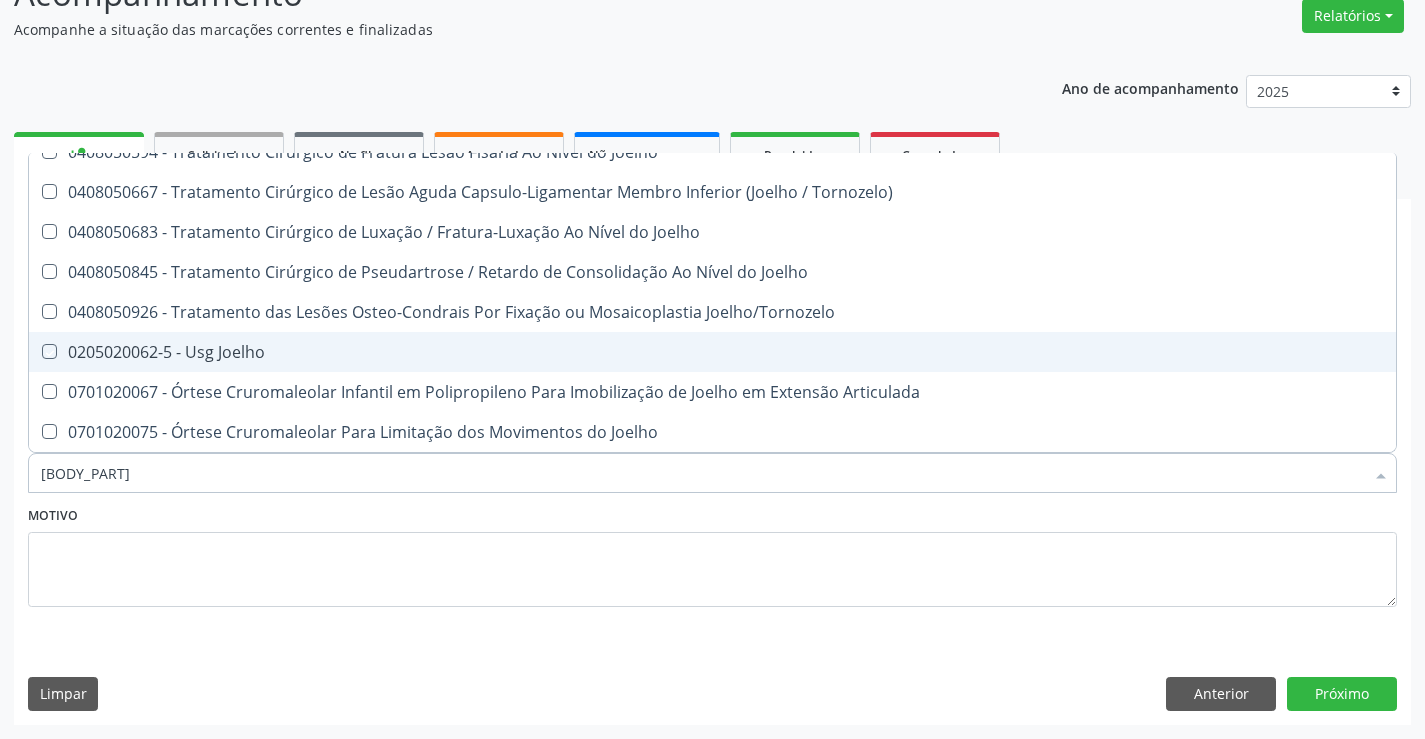 checkbox on "true" 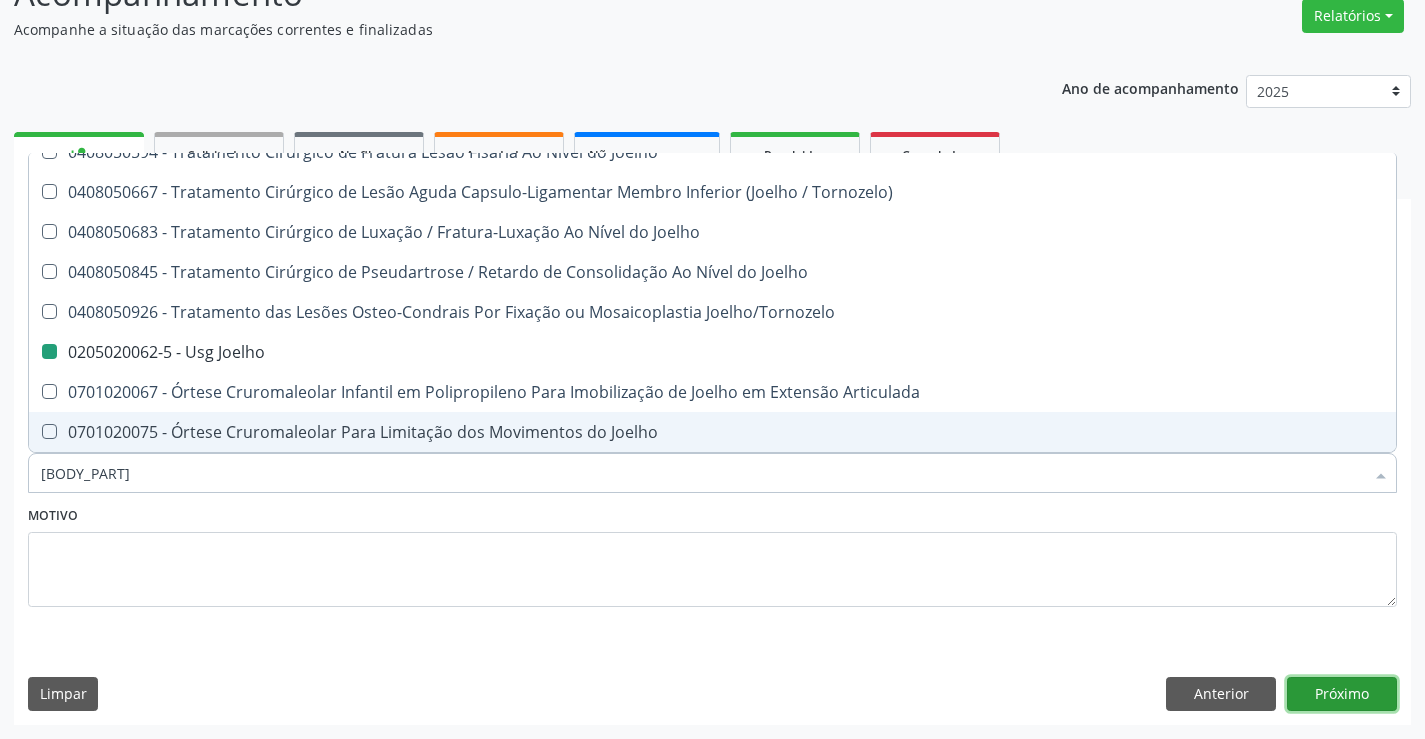 click on "Próximo" at bounding box center (1342, 694) 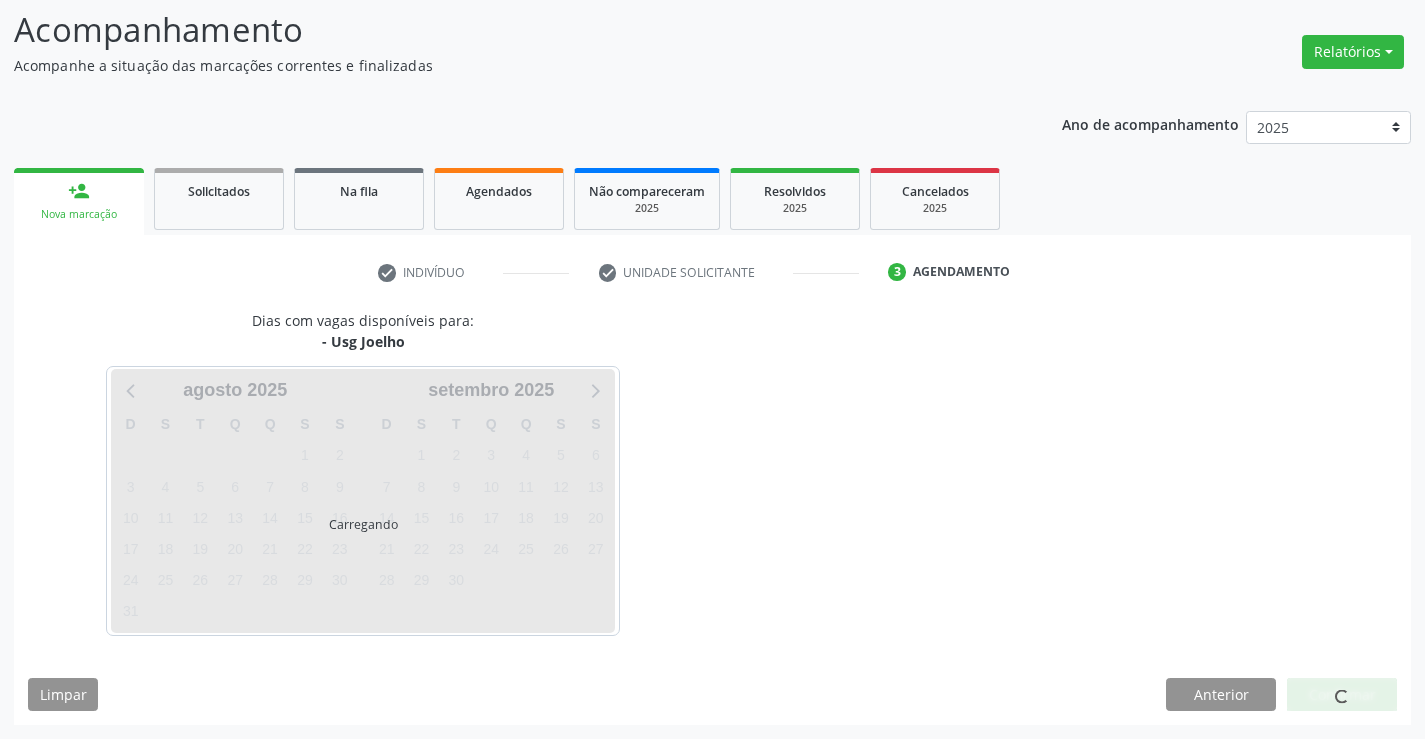 scroll, scrollTop: 131, scrollLeft: 0, axis: vertical 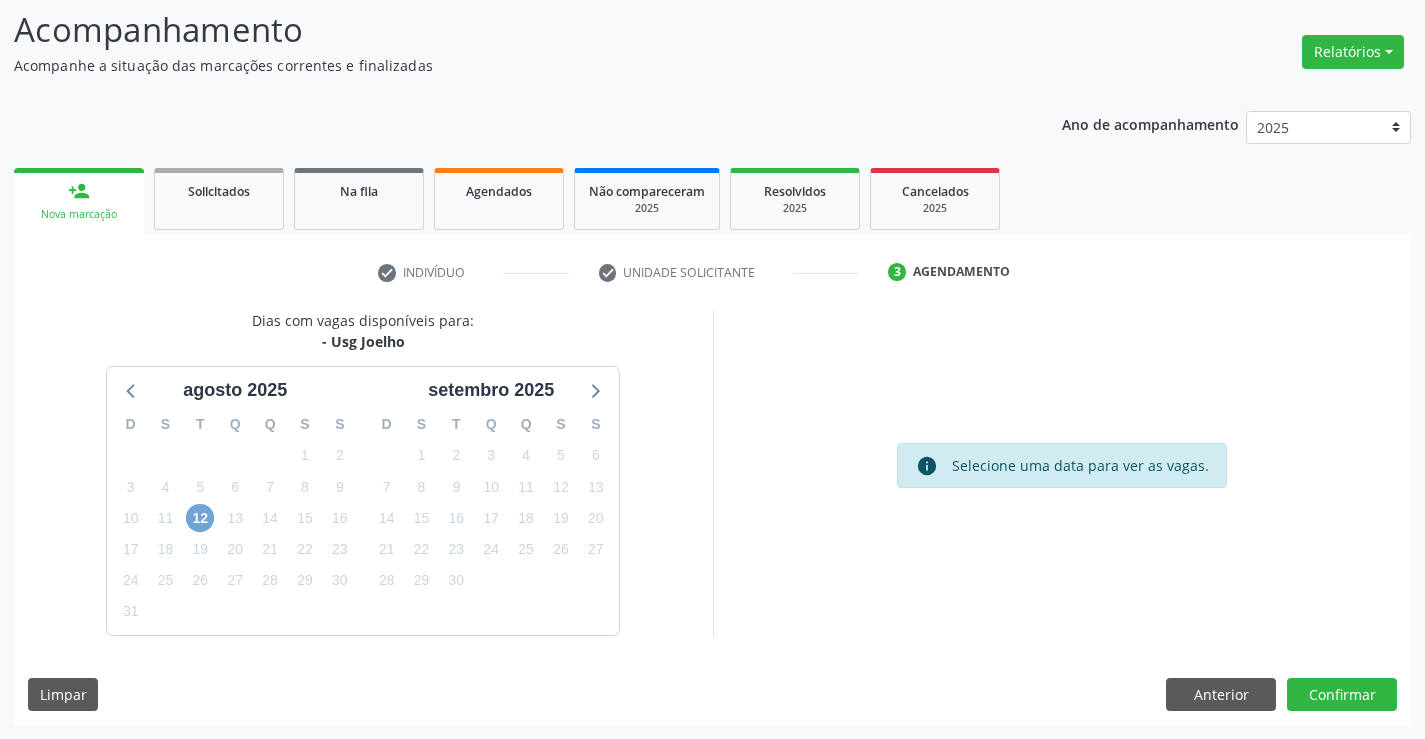 click on "12" at bounding box center [200, 518] 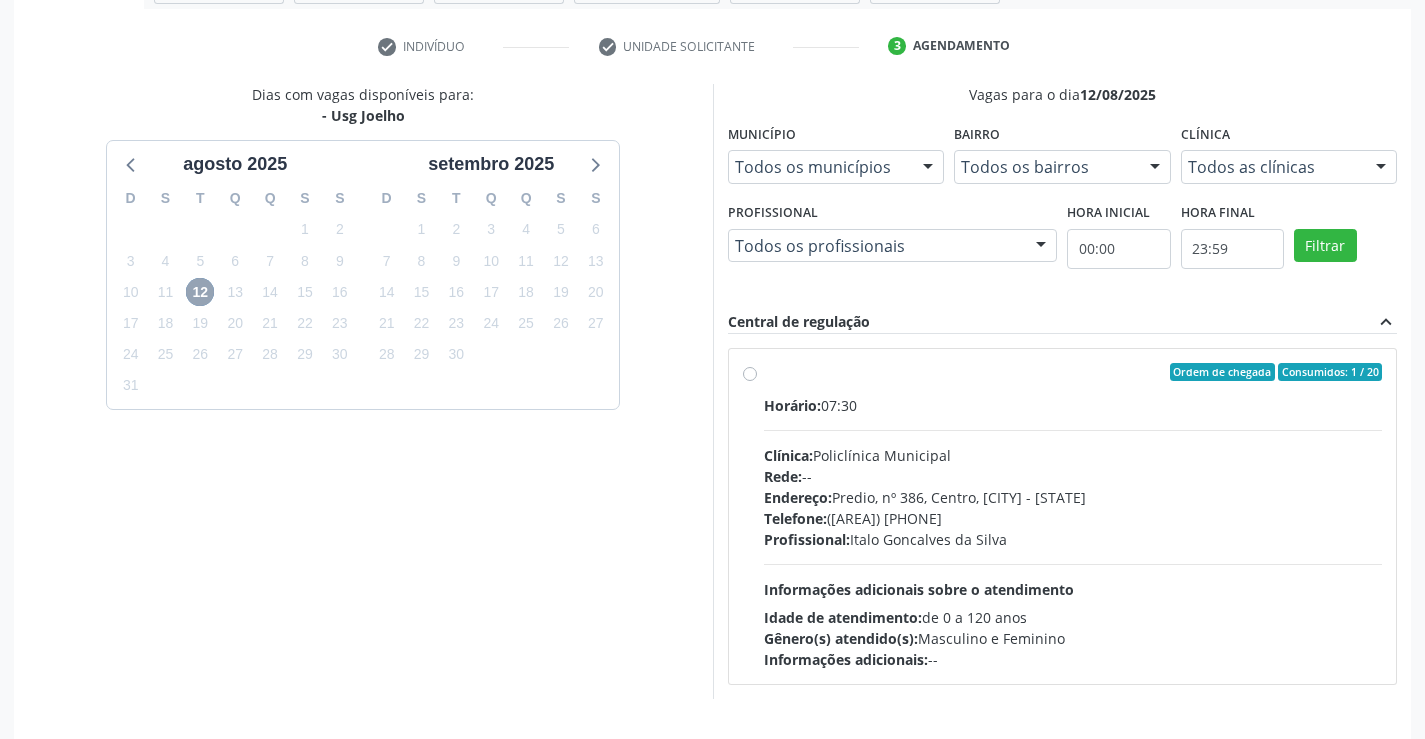 scroll, scrollTop: 420, scrollLeft: 0, axis: vertical 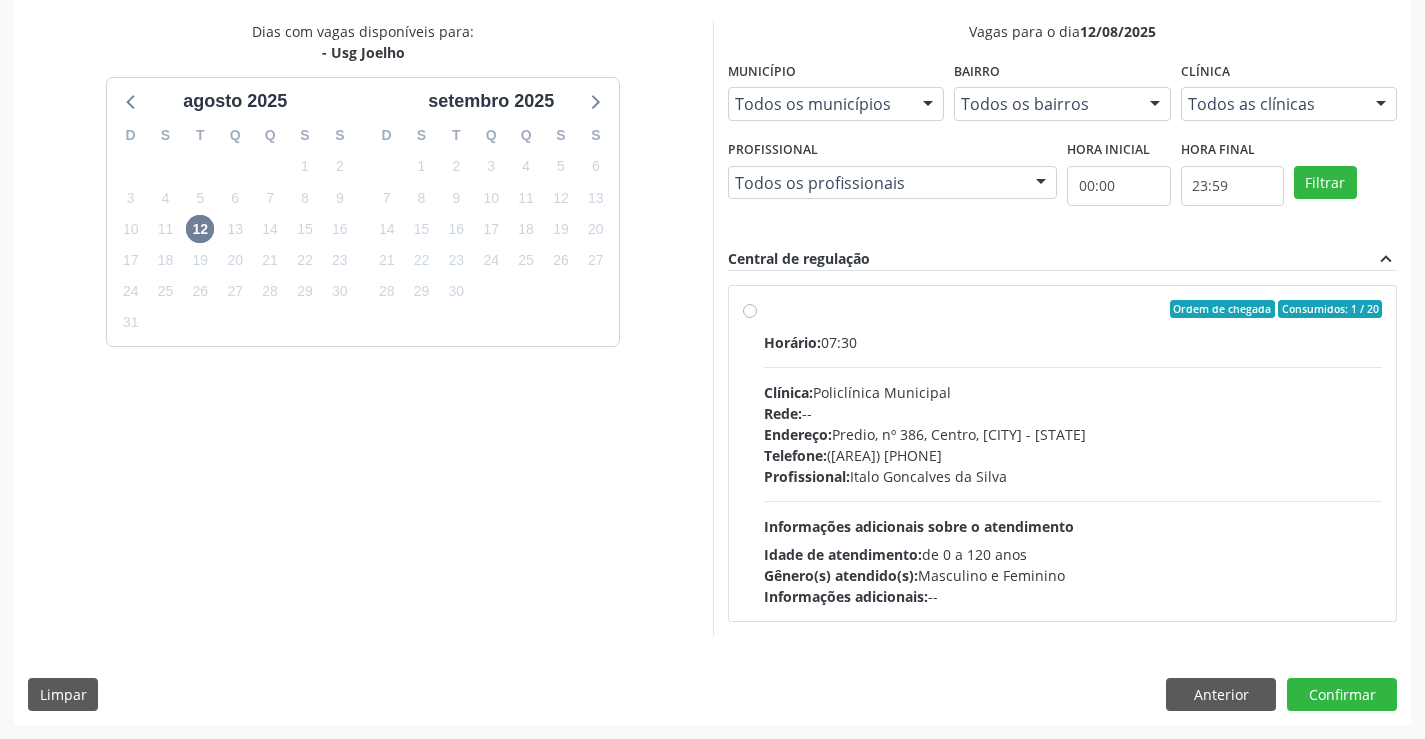 click on "Rede:
--" at bounding box center (1073, 413) 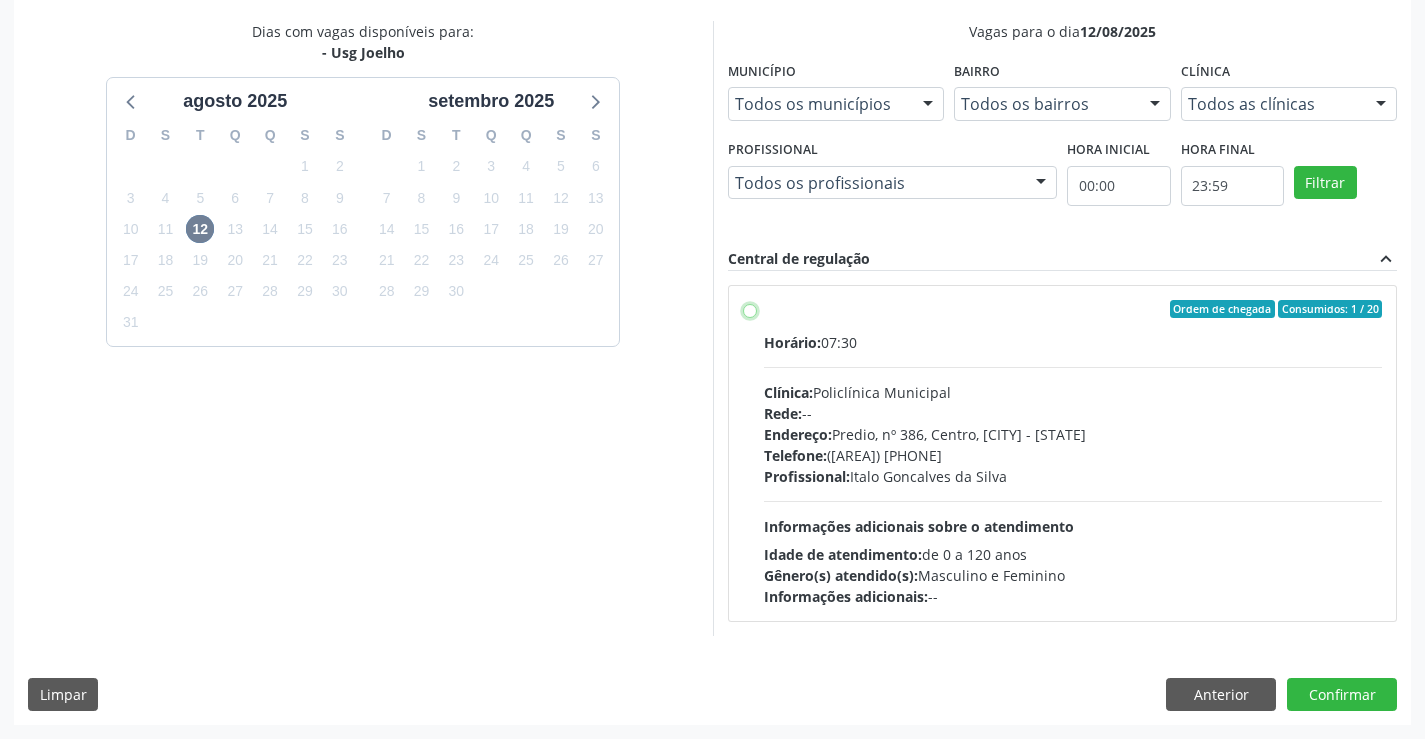 click on "Ordem de chegada
Consumidos: 1 / 20
Horário:   07:30
Clínica:  Policlínica Municipal
Rede:
--
Endereço:   Predio, nº 386, Centro, Campo Formoso - BA
Telefone:   (74) 6451312
Profissional:
Italo Goncalves da Silva
Informações adicionais sobre o atendimento
Idade de atendimento:
de 0 a 120 anos
Gênero(s) atendido(s):
Masculino e Feminino
Informações adicionais:
--" at bounding box center [750, 309] 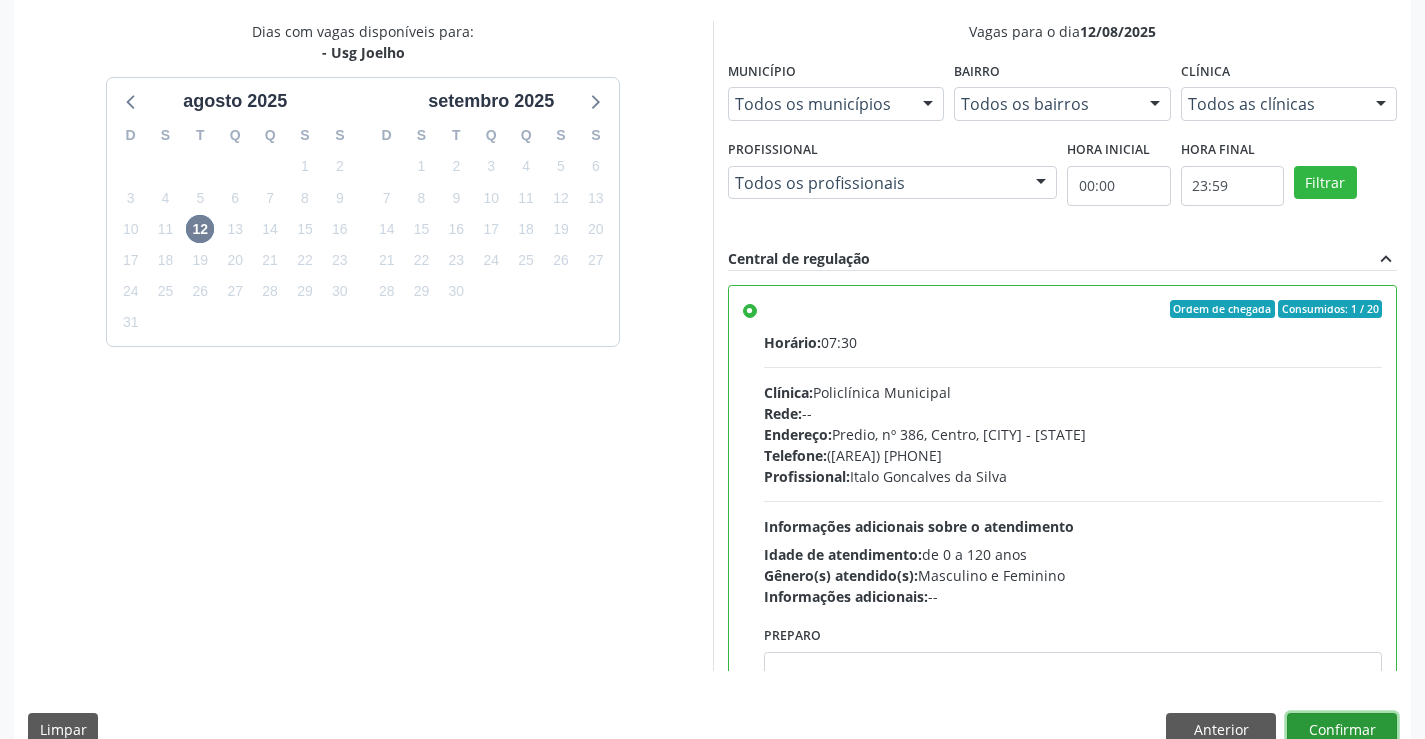 click on "Confirmar" at bounding box center [1342, 730] 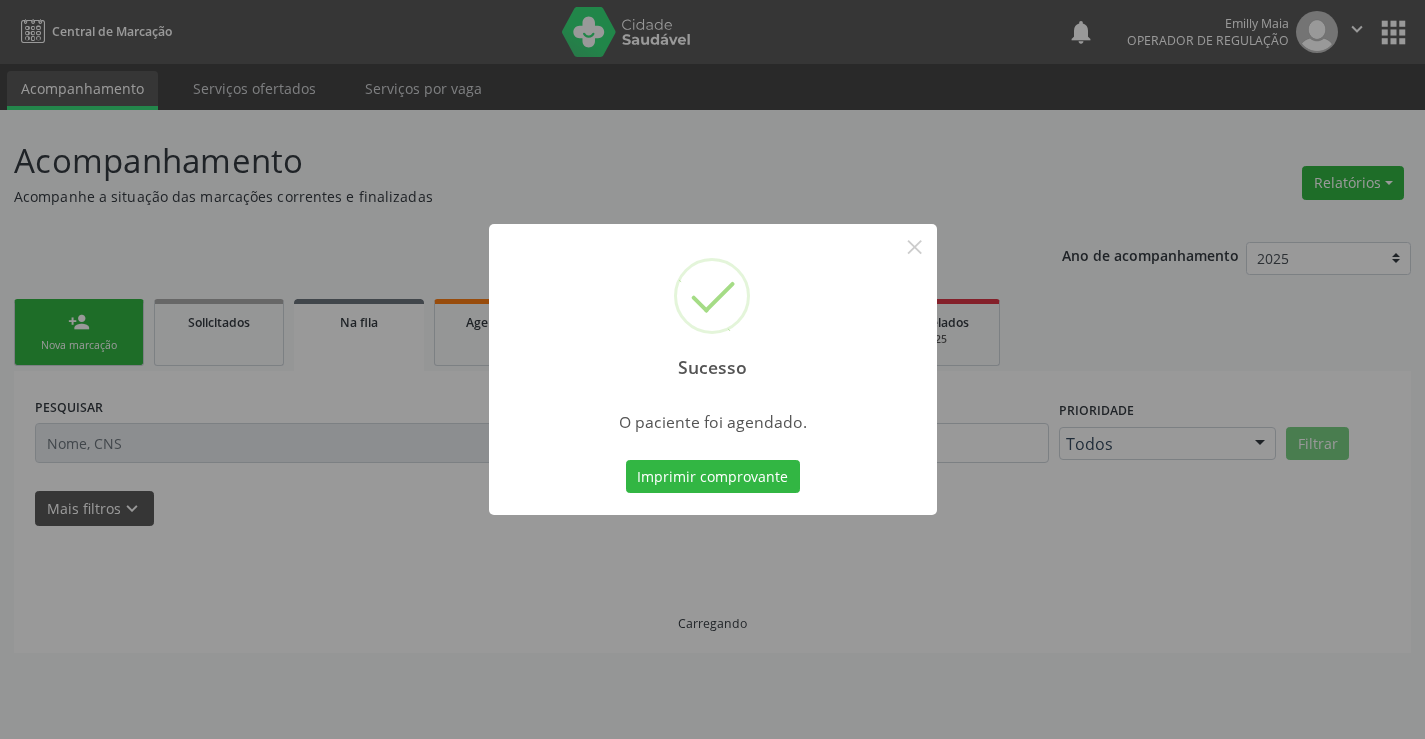 scroll, scrollTop: 0, scrollLeft: 0, axis: both 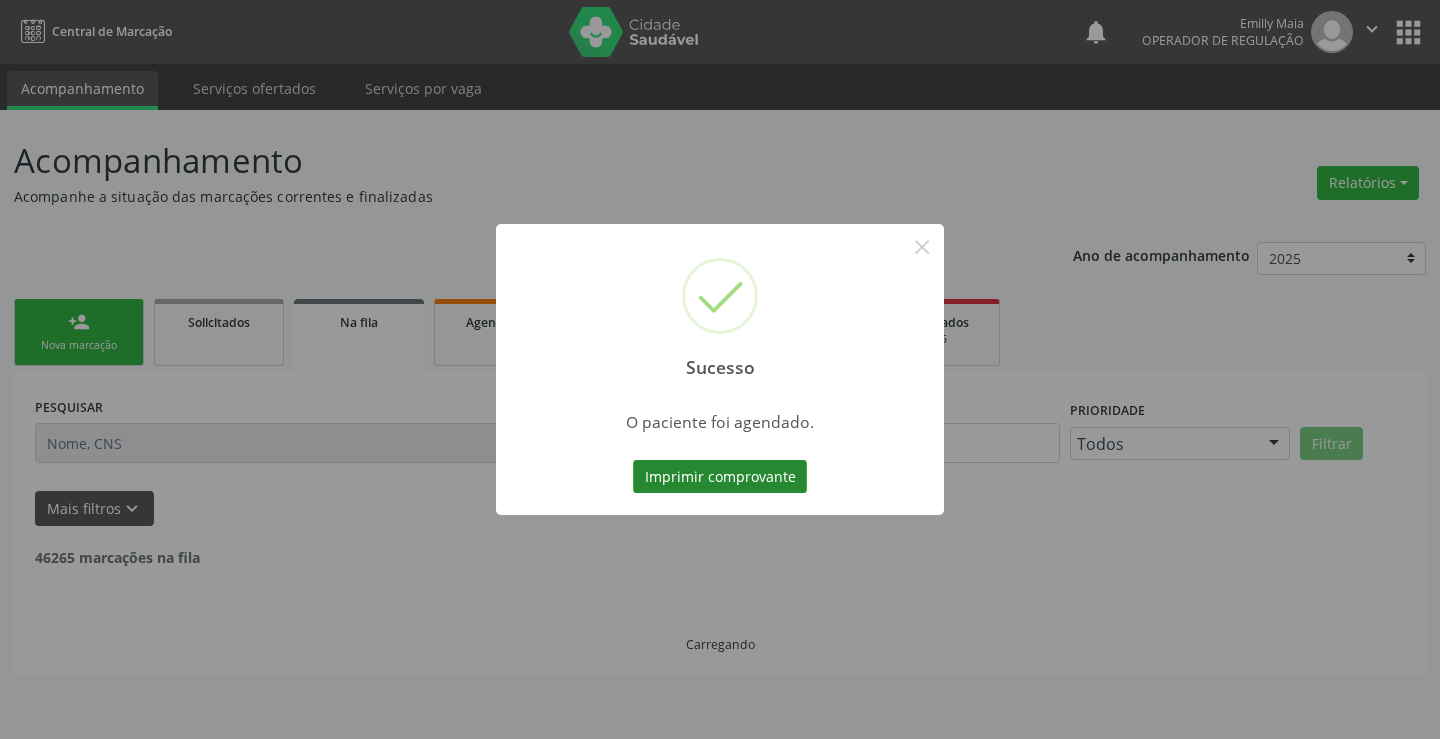 click on "Imprimir comprovante" at bounding box center [720, 477] 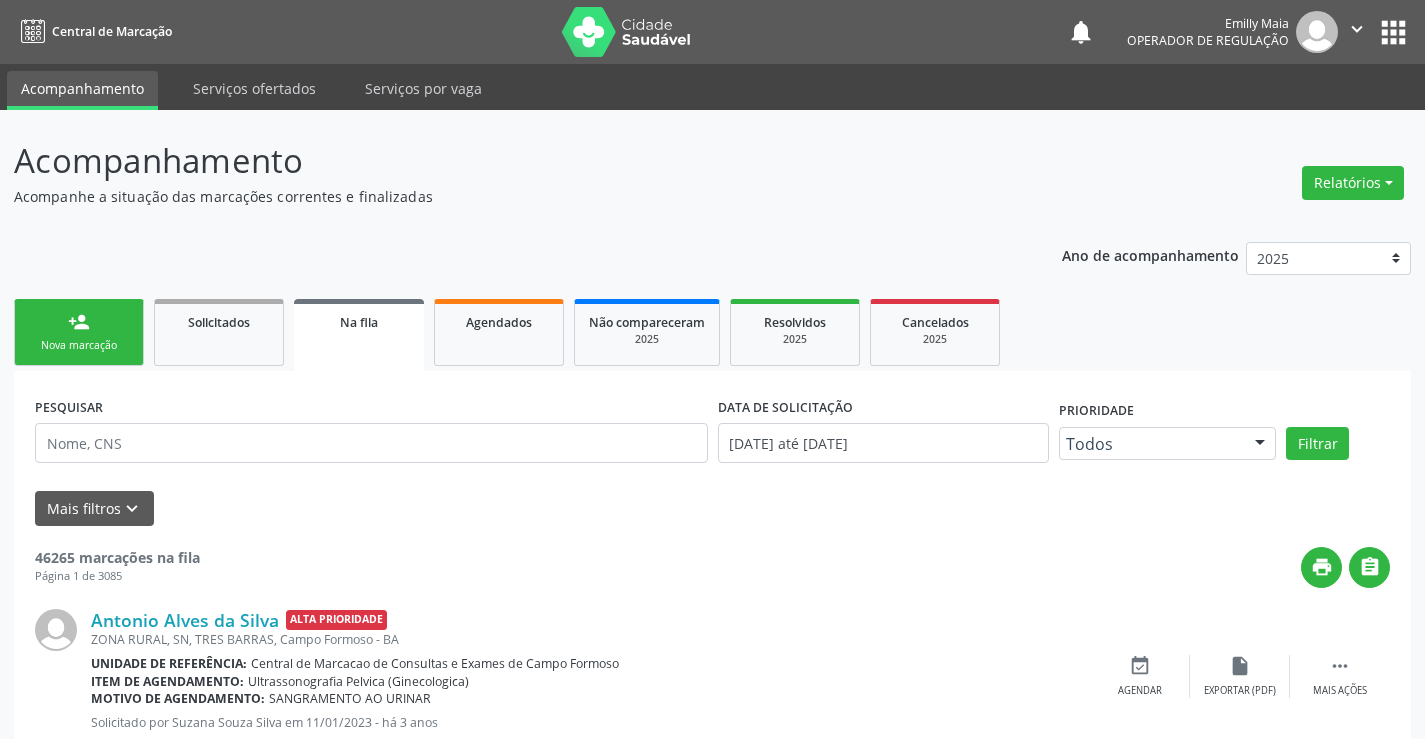 click on "person_add
Nova marcação" at bounding box center (79, 332) 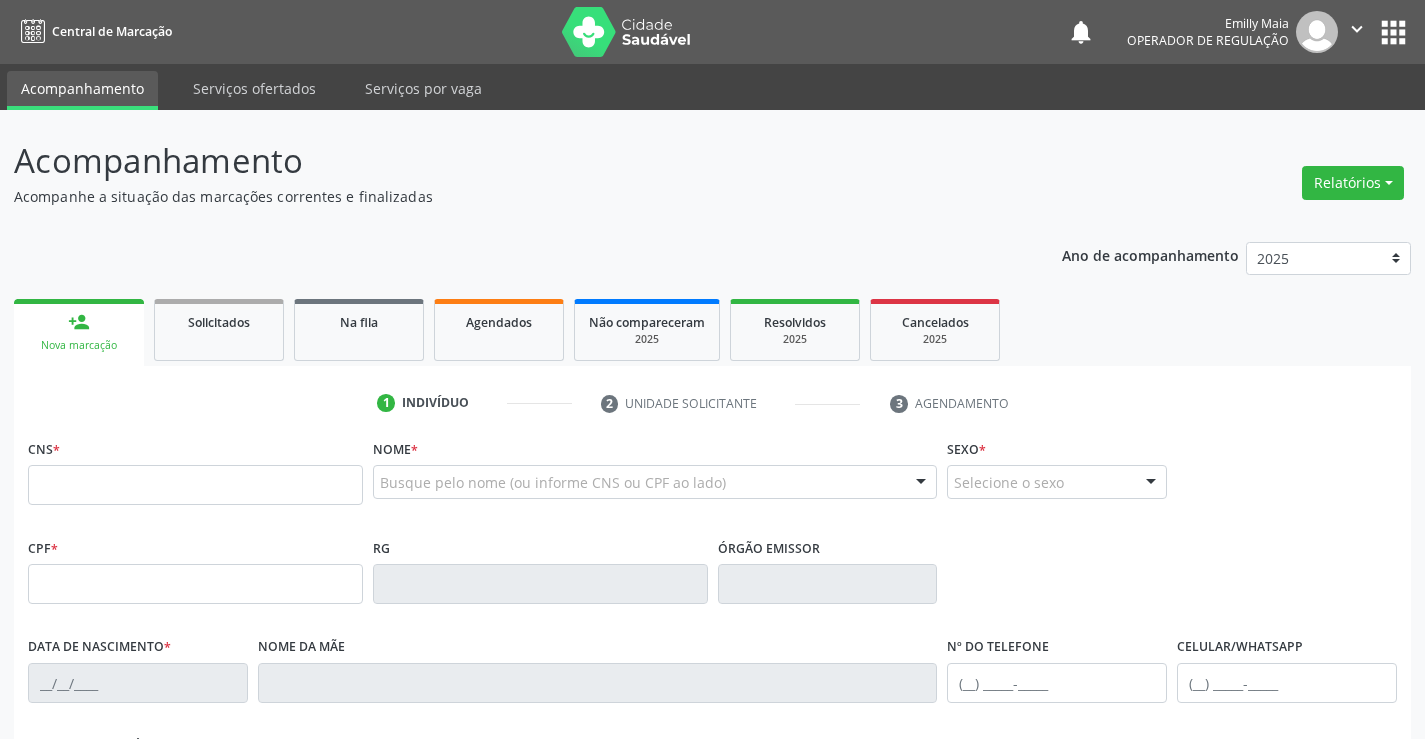 click on "CNS
*" at bounding box center [195, 469] 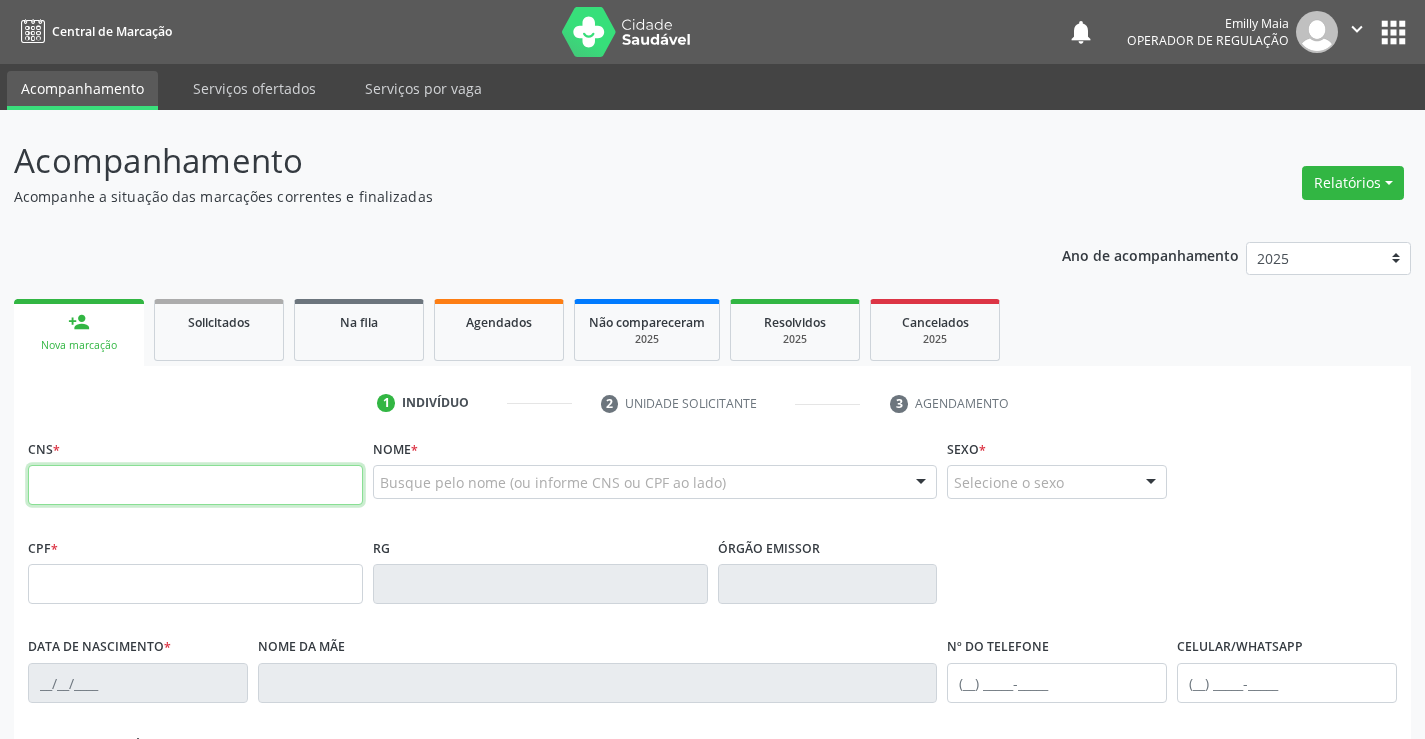 click at bounding box center (195, 485) 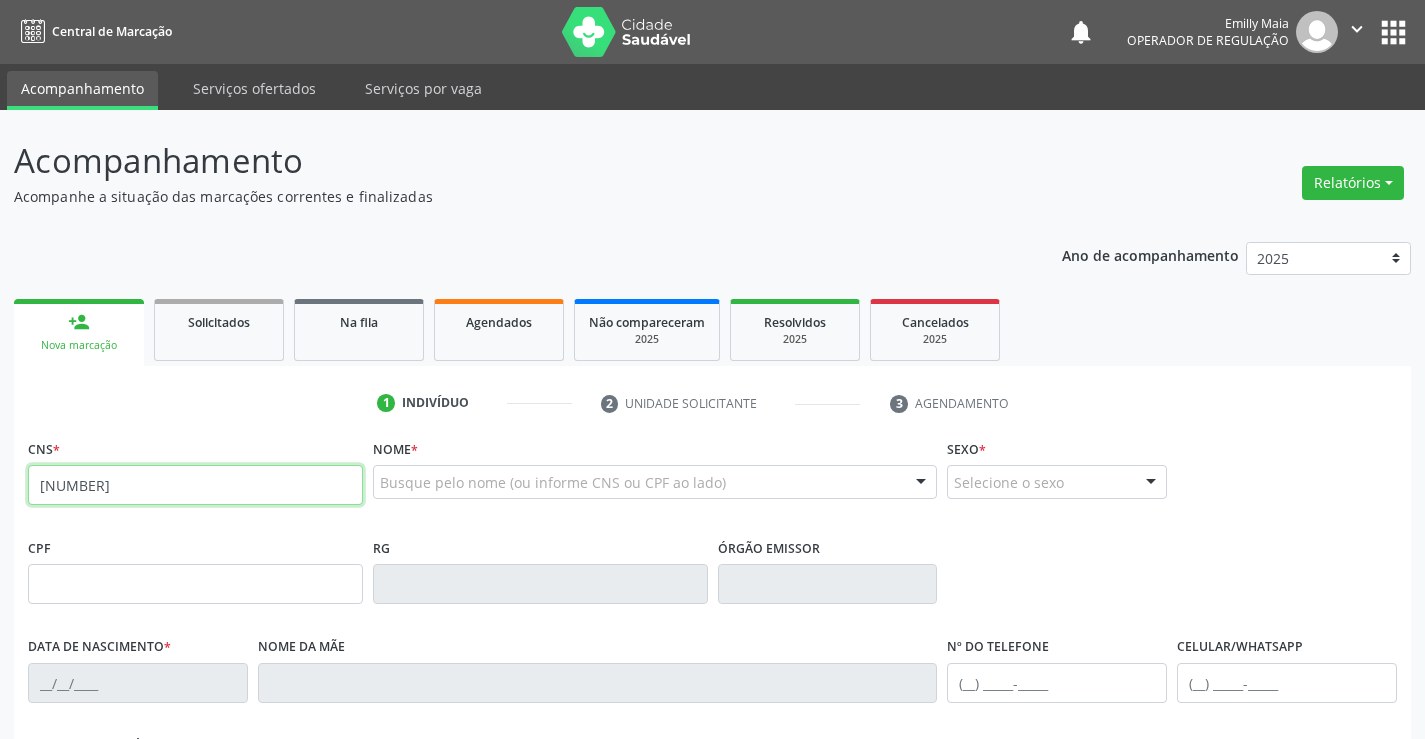 type on "703 1048 2780 1760" 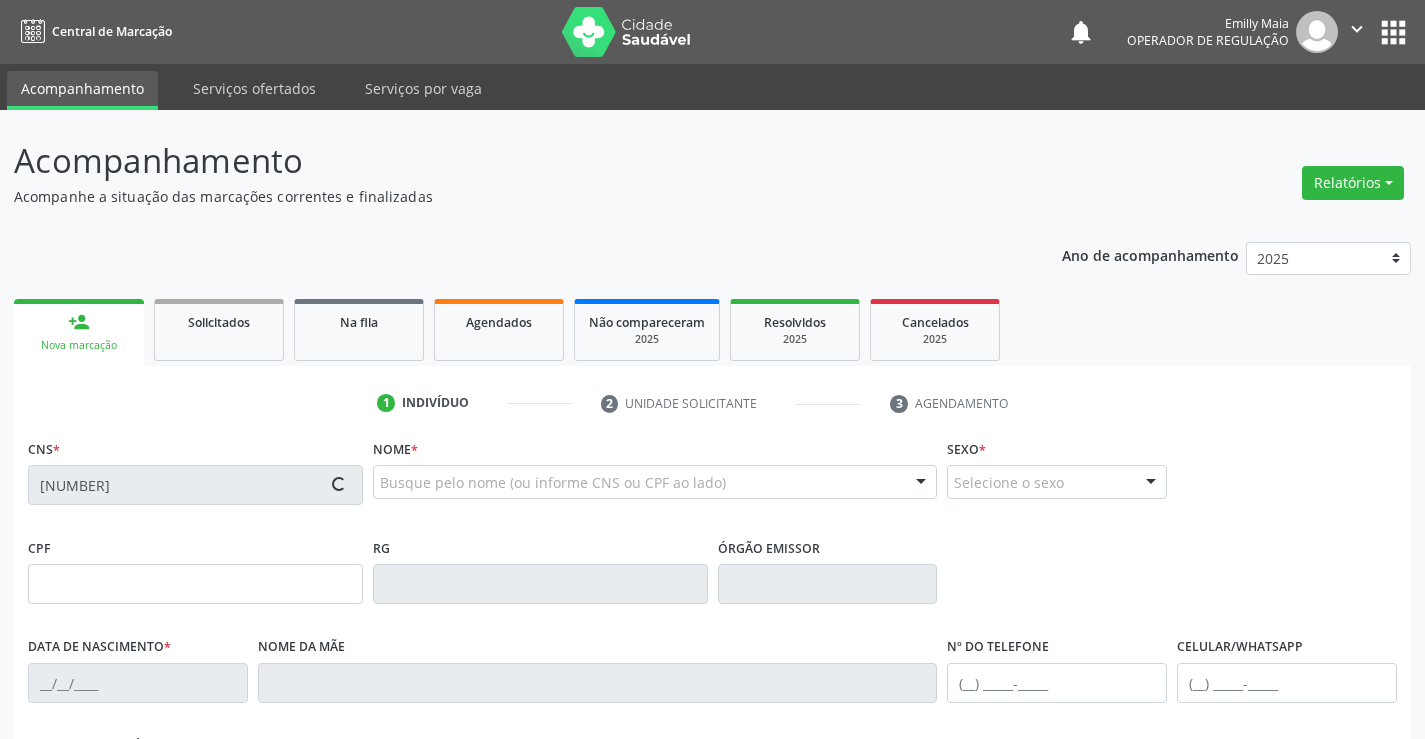 type on "102.136.465-79" 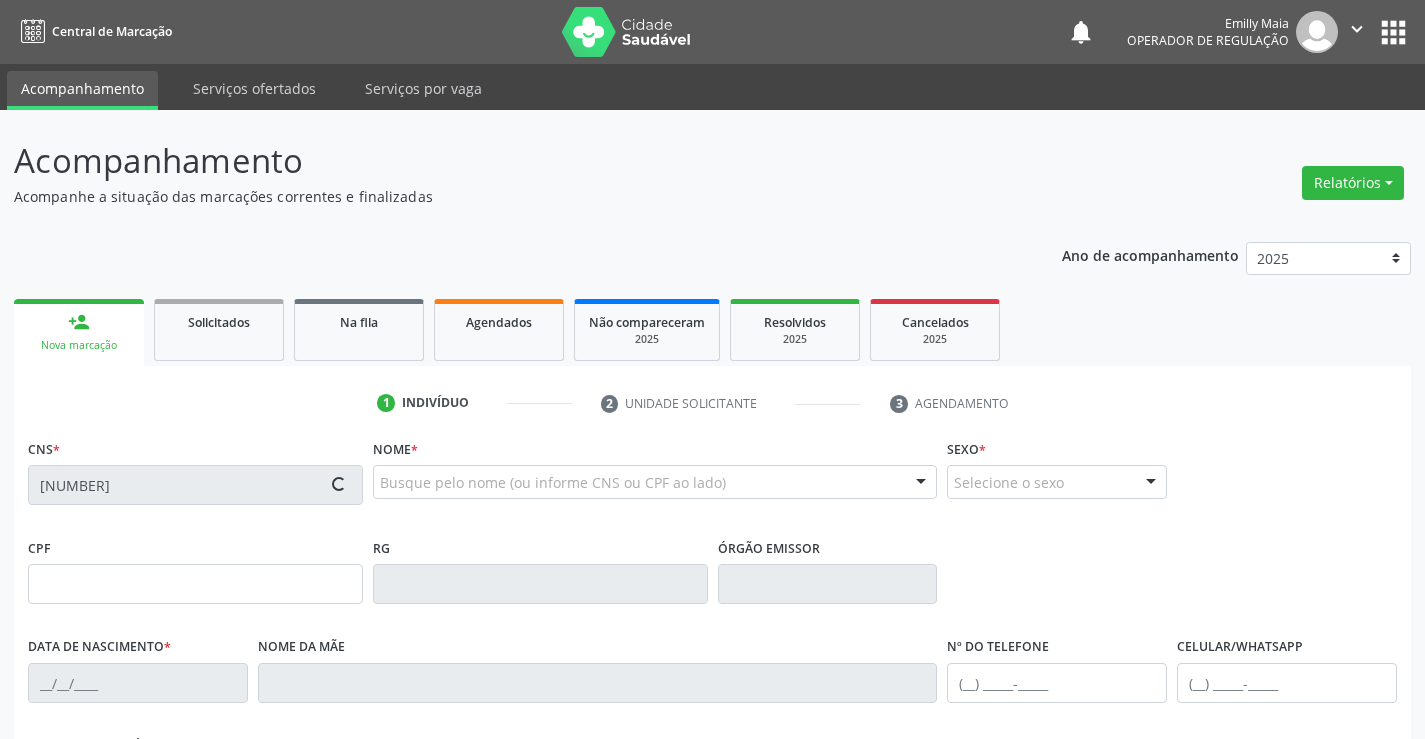 type on "007450290" 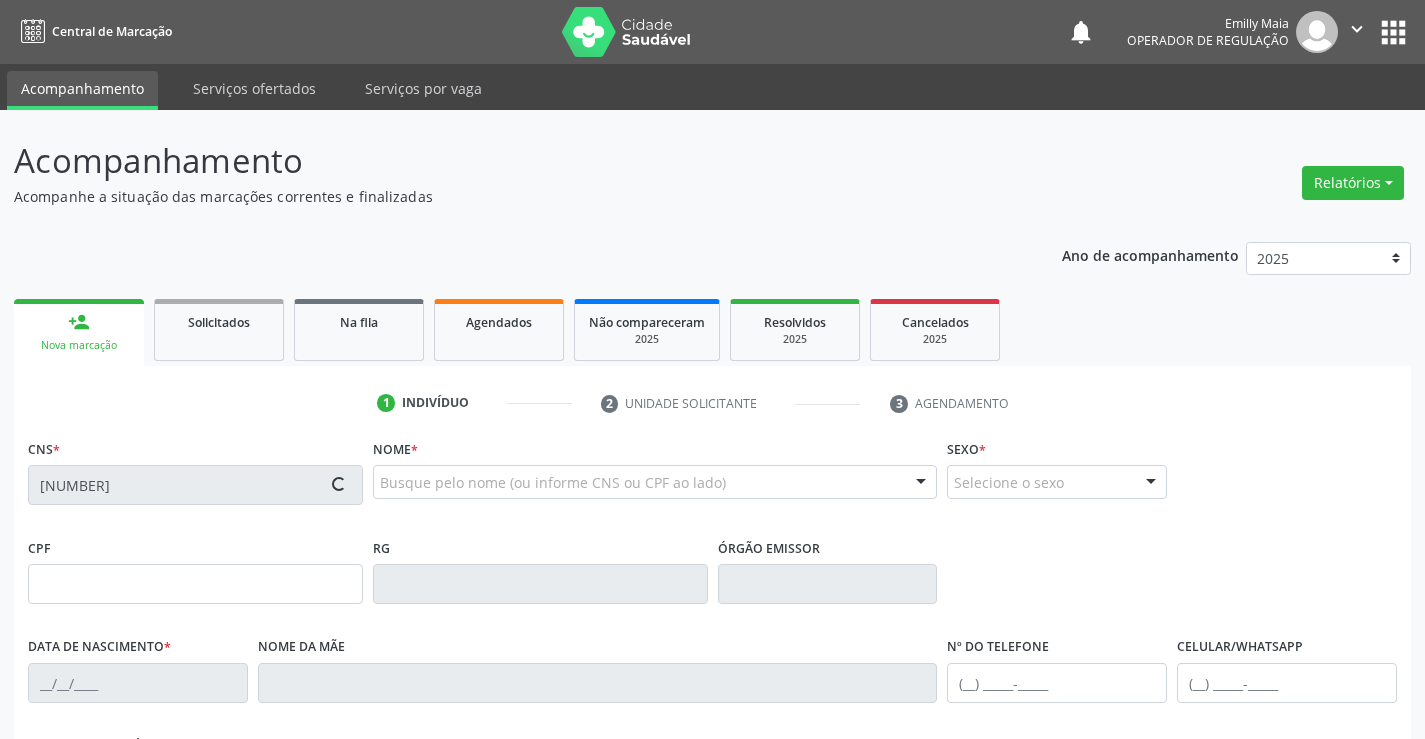 type on "S/N" 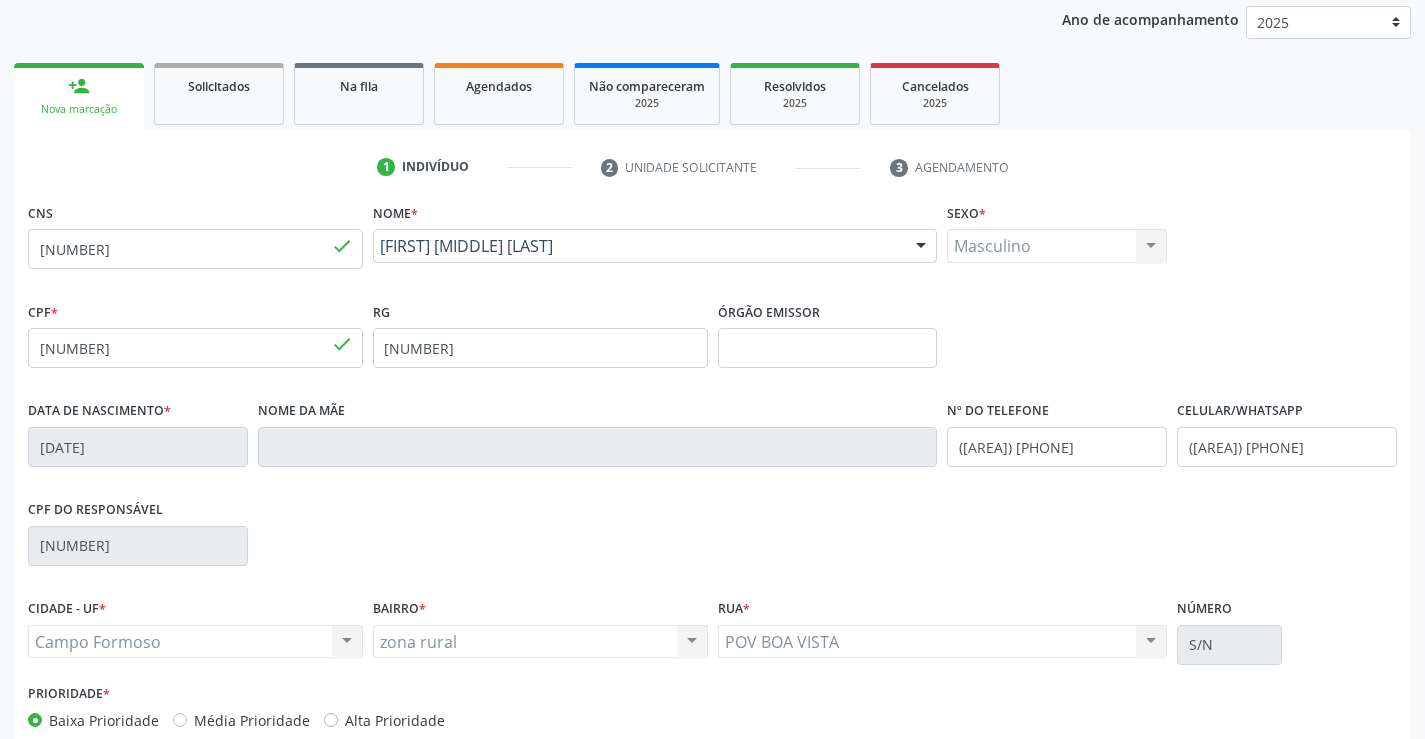 scroll, scrollTop: 345, scrollLeft: 0, axis: vertical 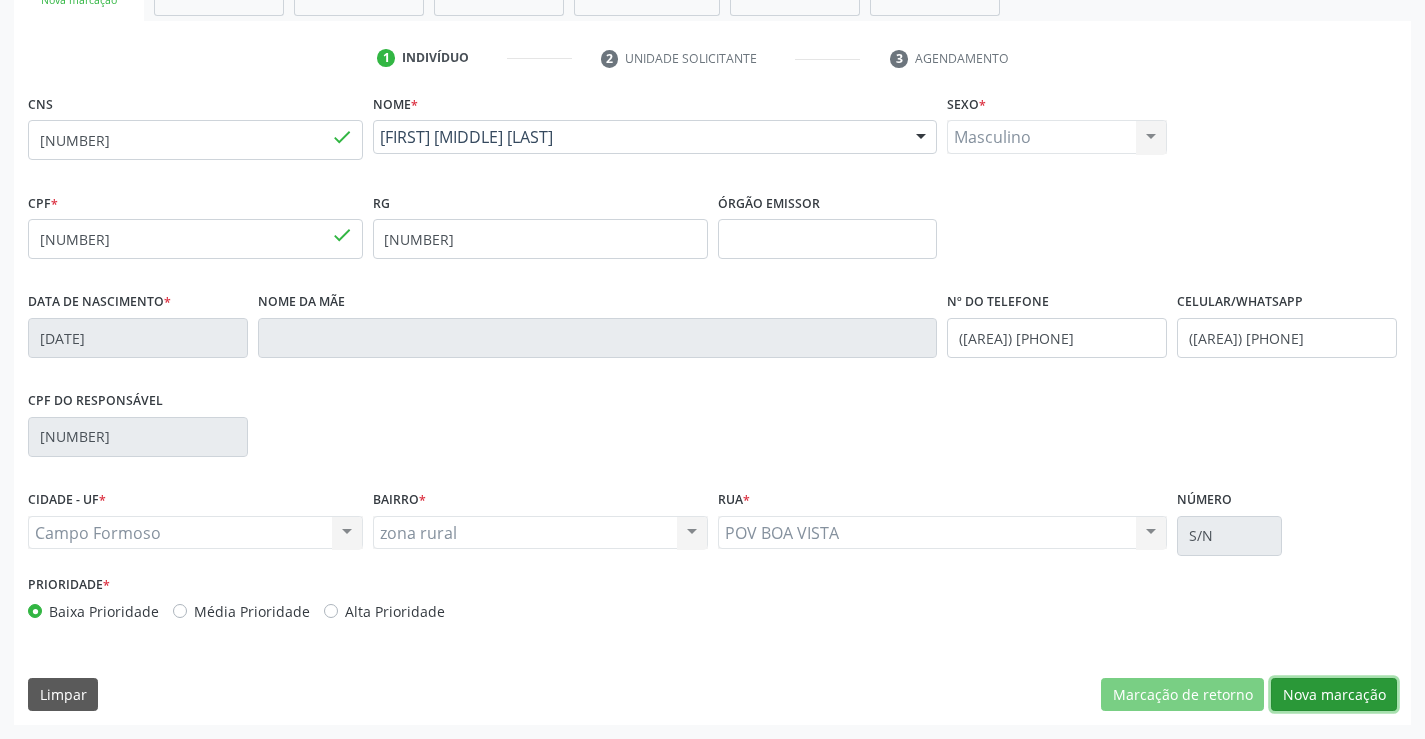 click on "Nova marcação" at bounding box center (1334, 695) 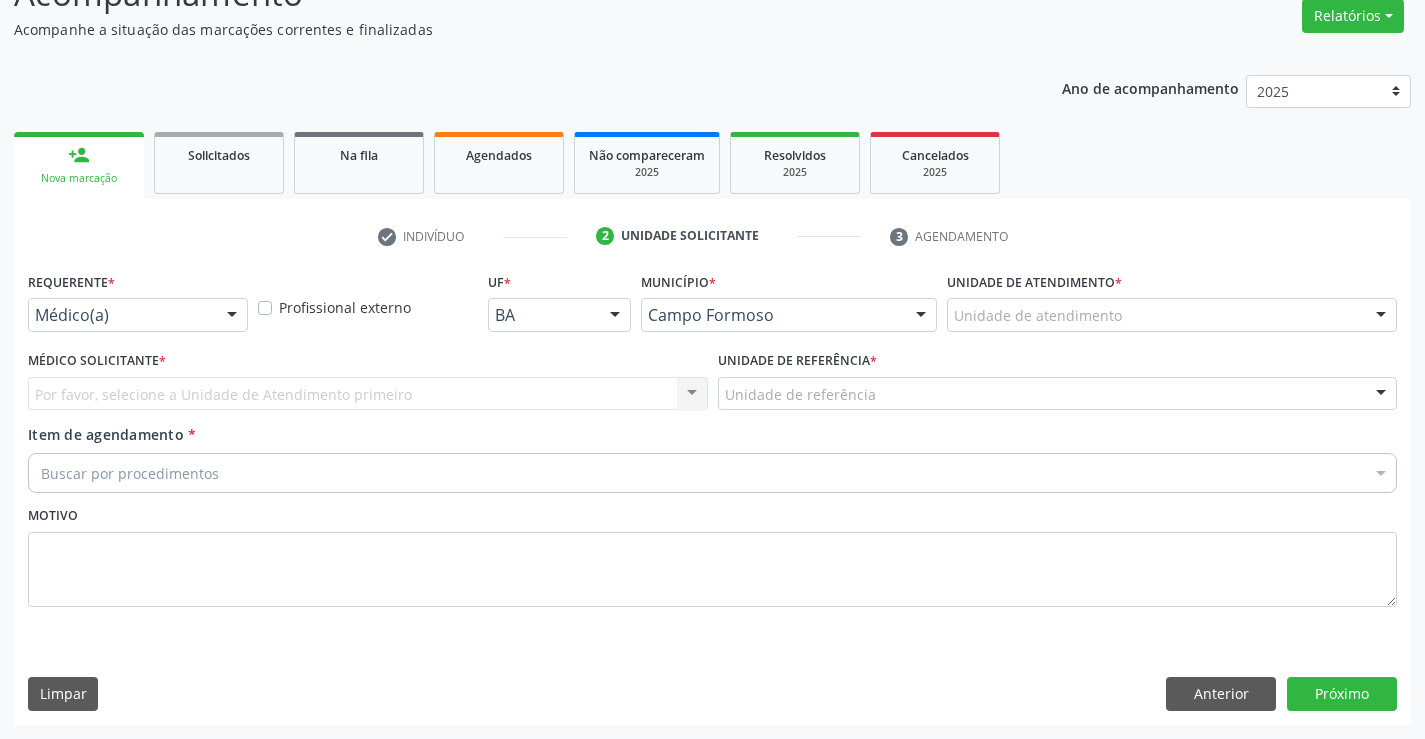 scroll, scrollTop: 167, scrollLeft: 0, axis: vertical 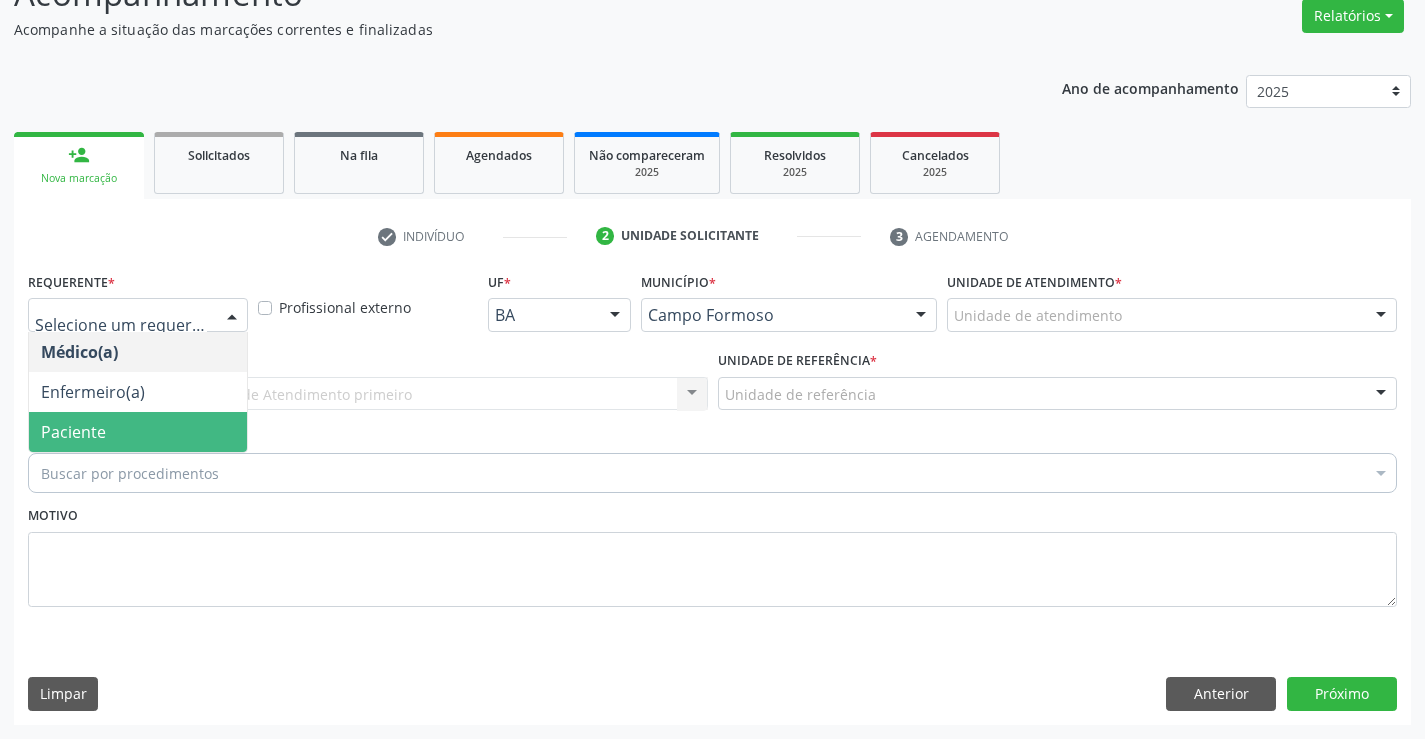 click on "Paciente" at bounding box center [138, 432] 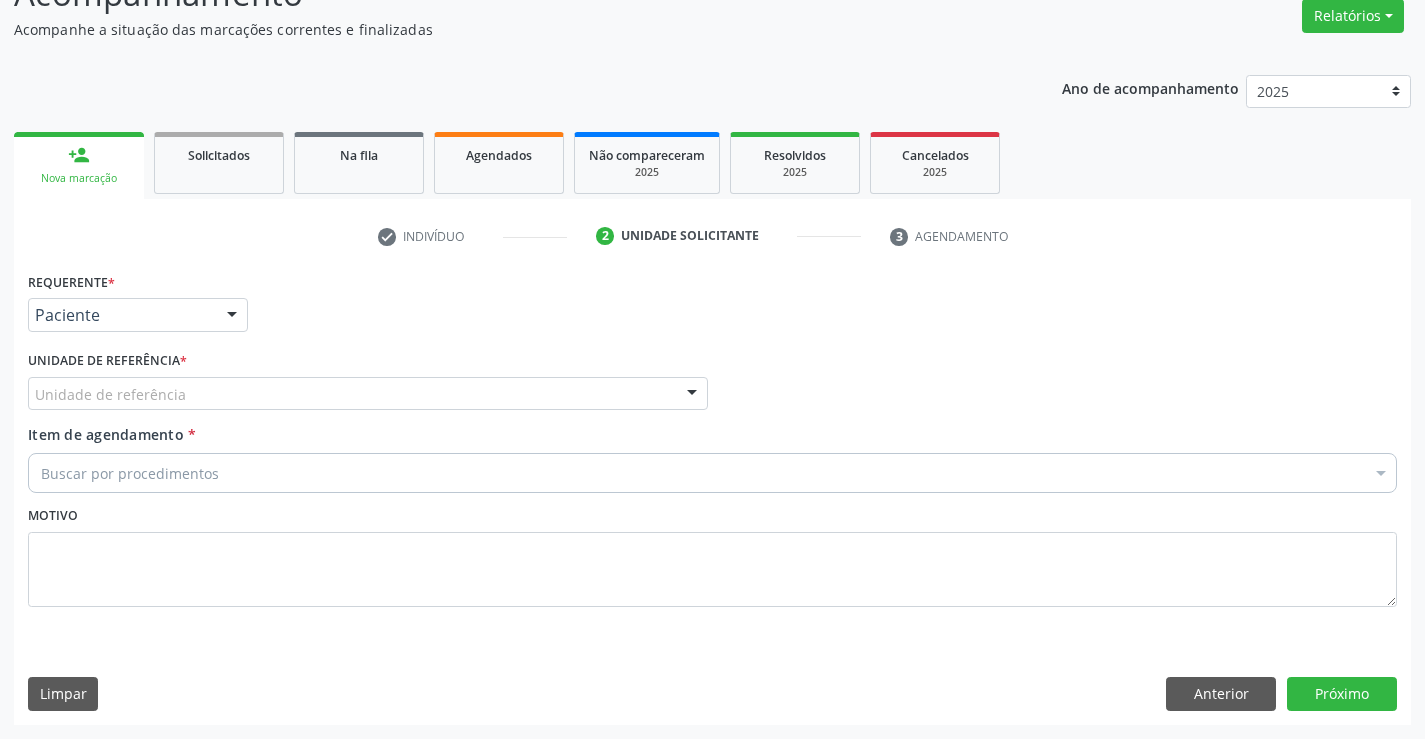 drag, startPoint x: 308, startPoint y: 387, endPoint x: 293, endPoint y: 502, distance: 115.97414 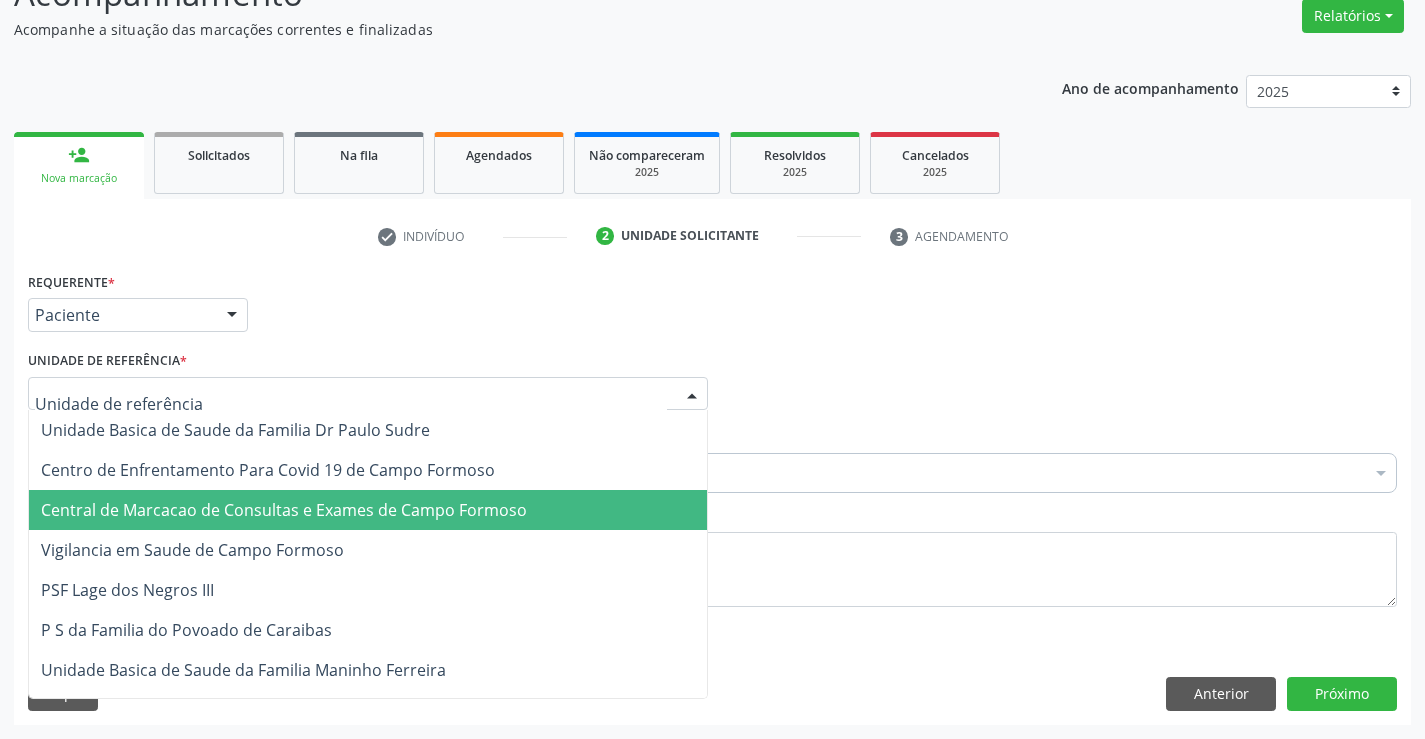 click on "Central de Marcacao de Consultas e Exames de Campo Formoso" at bounding box center [284, 510] 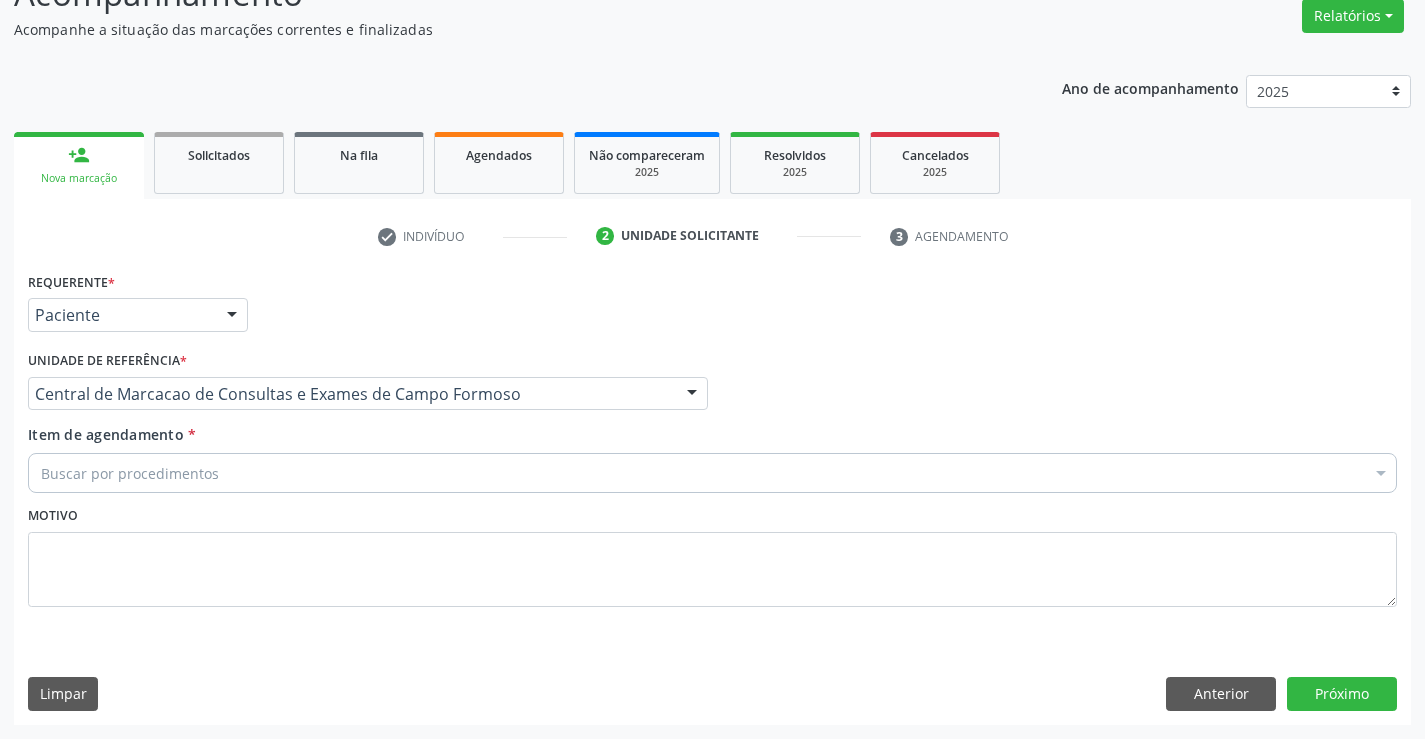 click on "Buscar por procedimentos" at bounding box center [712, 473] 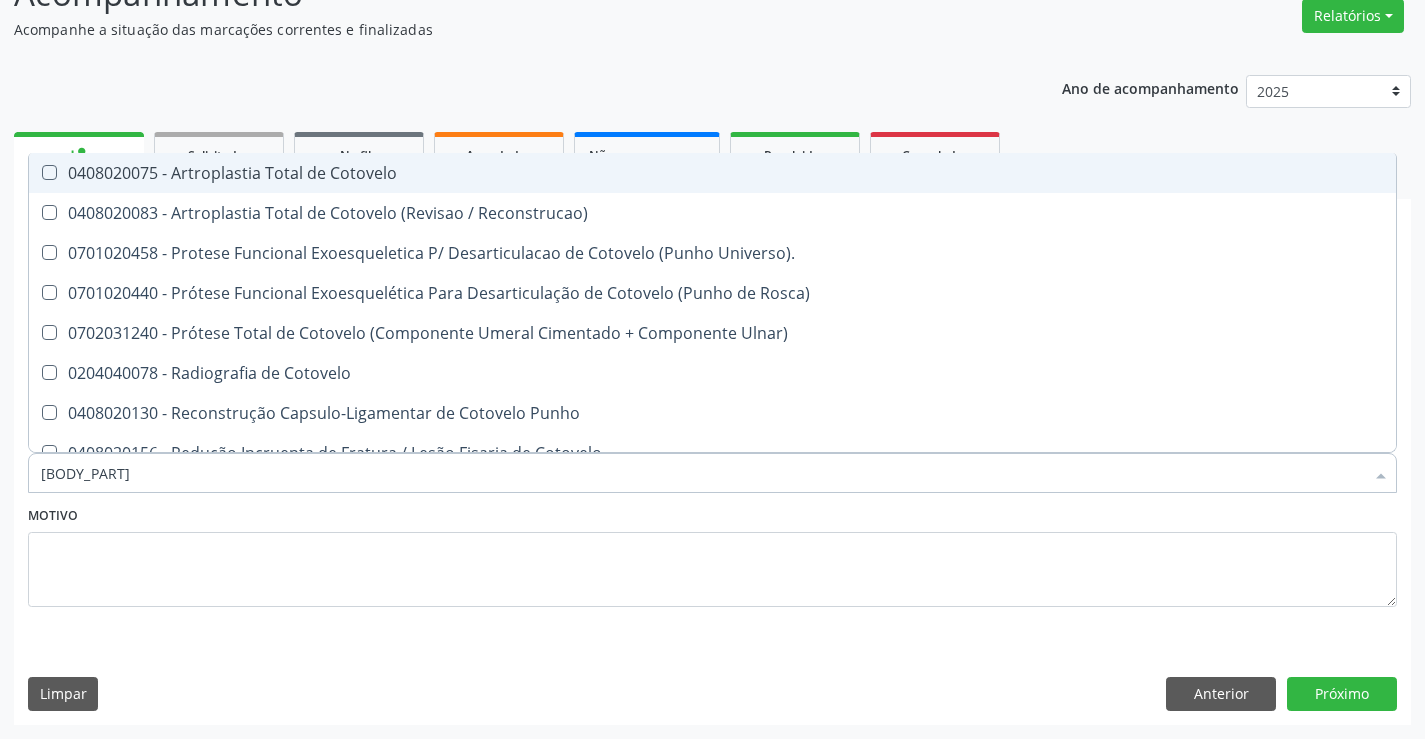type on "cotovelo" 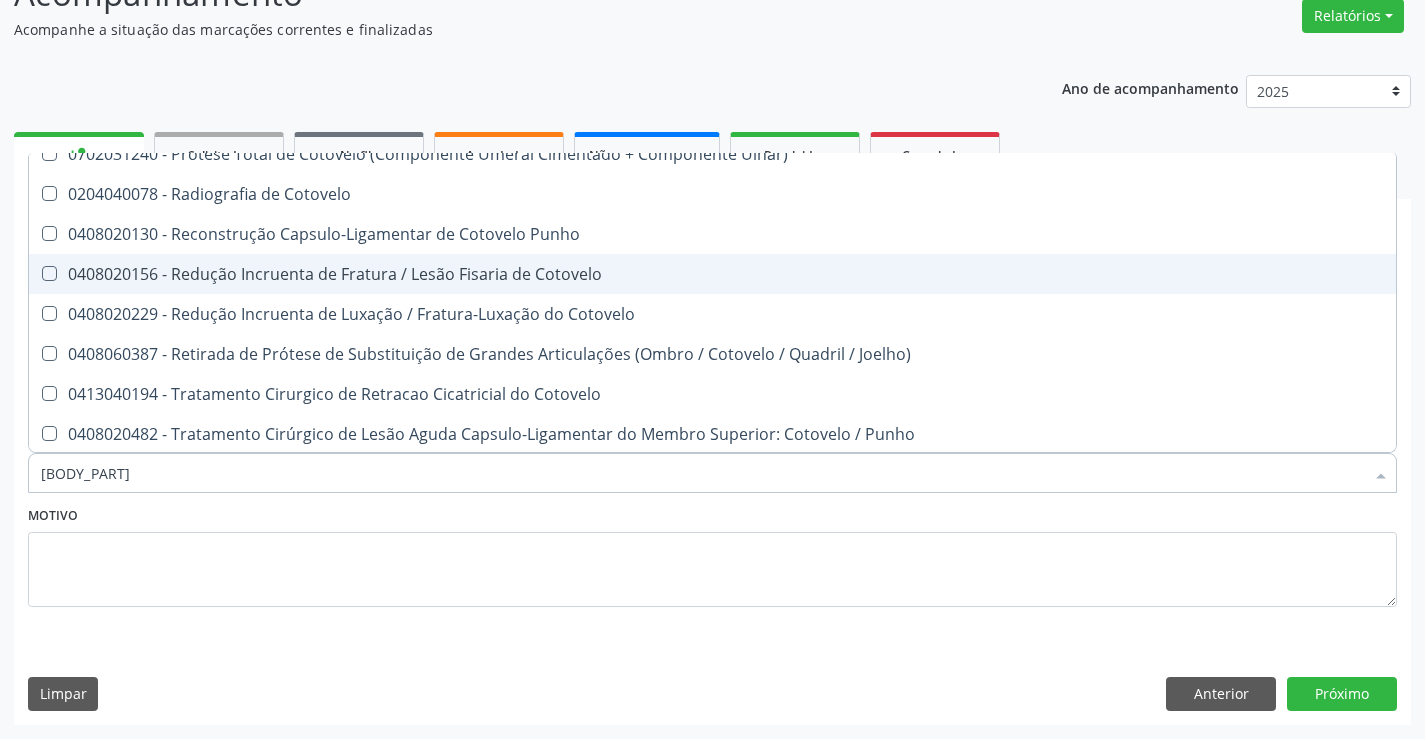 scroll, scrollTop: 301, scrollLeft: 0, axis: vertical 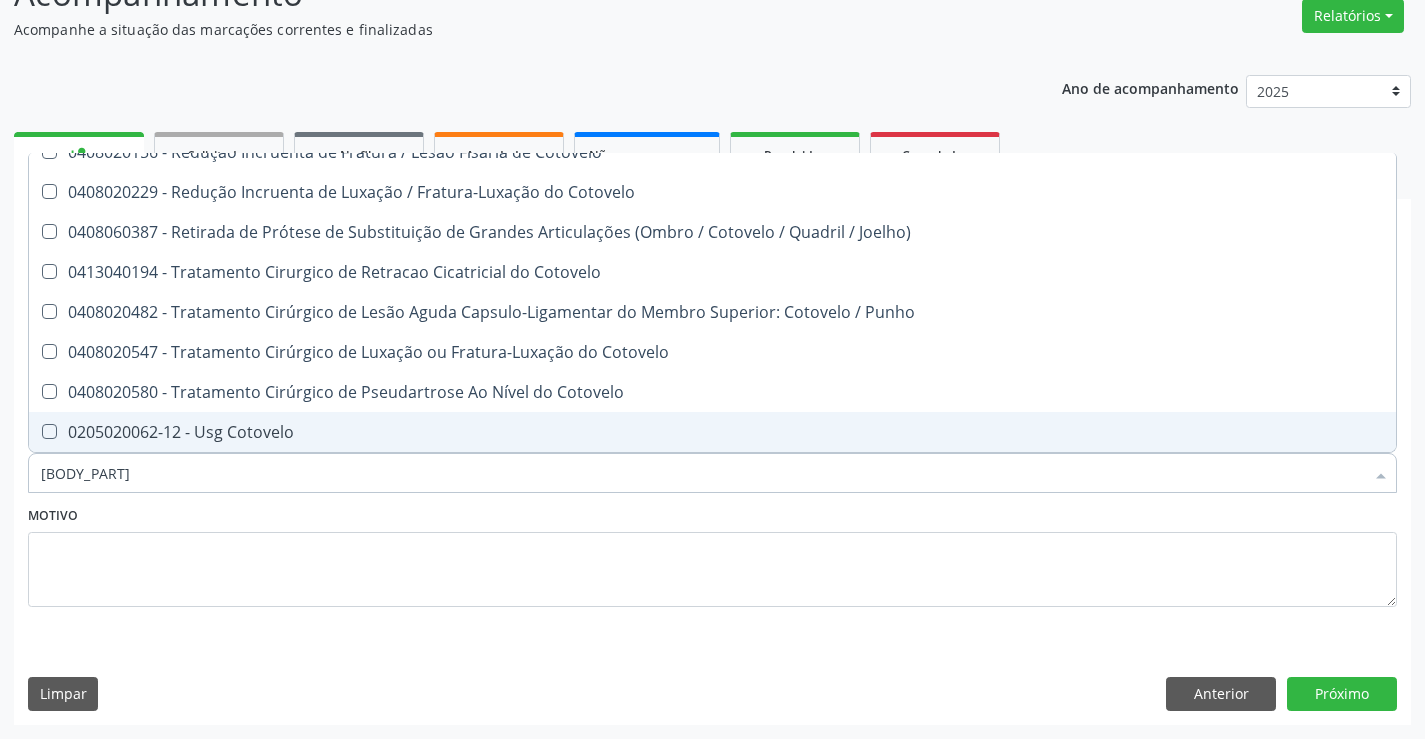 drag, startPoint x: 241, startPoint y: 435, endPoint x: 1016, endPoint y: 608, distance: 794.0743 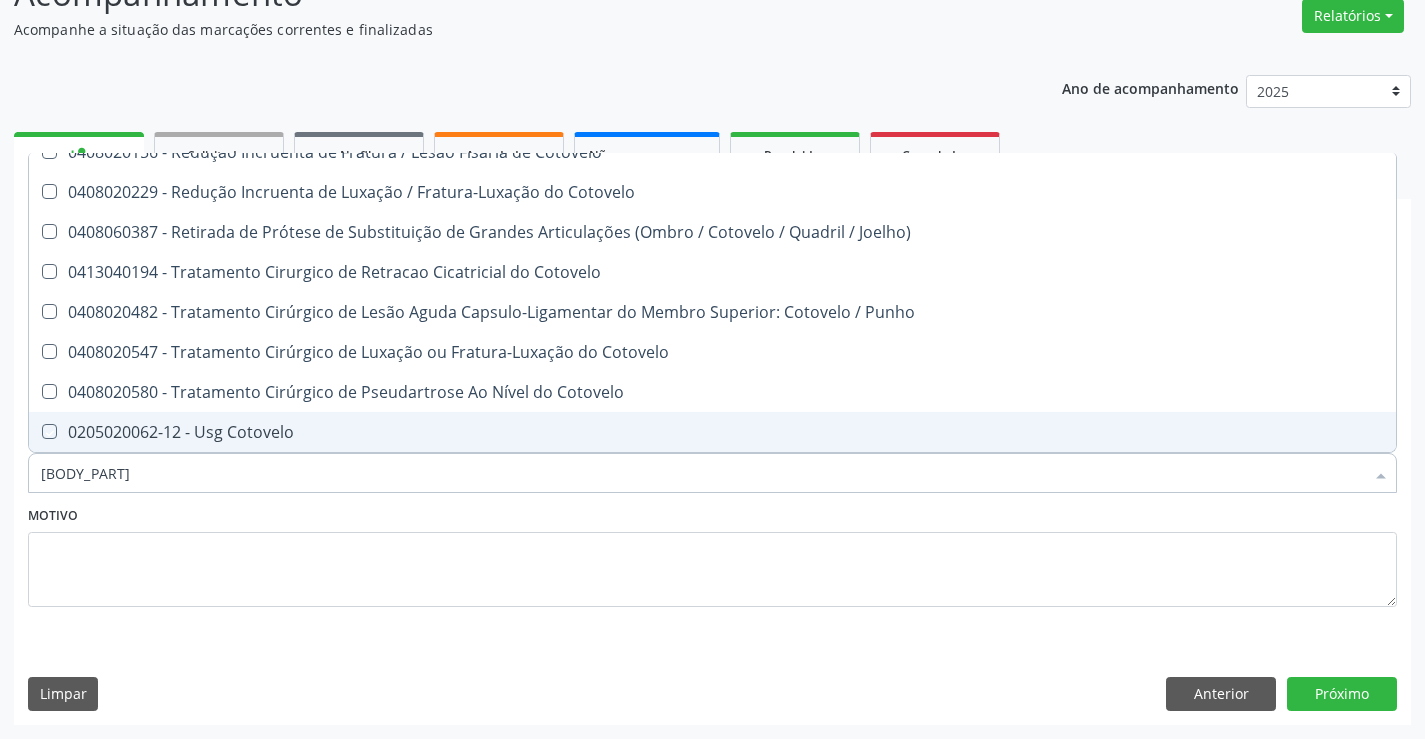 checkbox on "true" 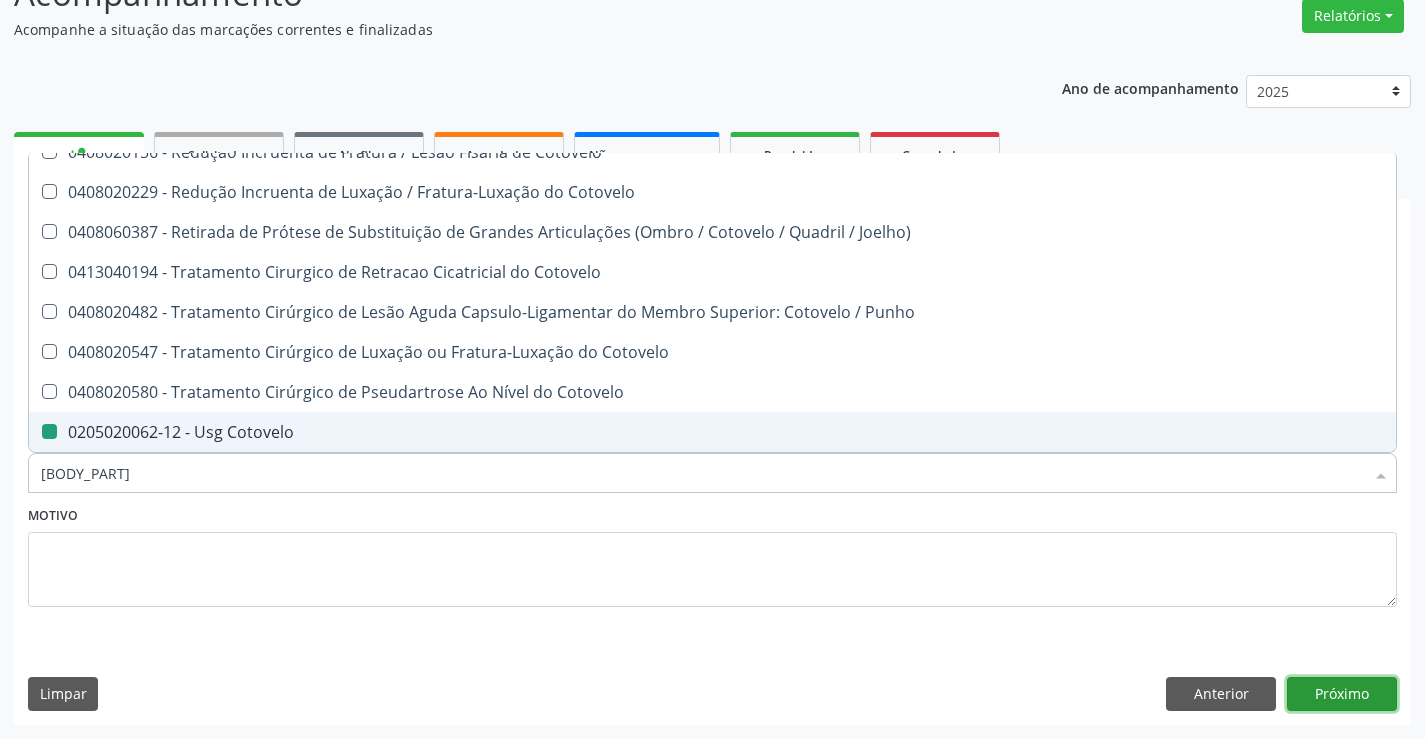 click on "Próximo" at bounding box center [1342, 694] 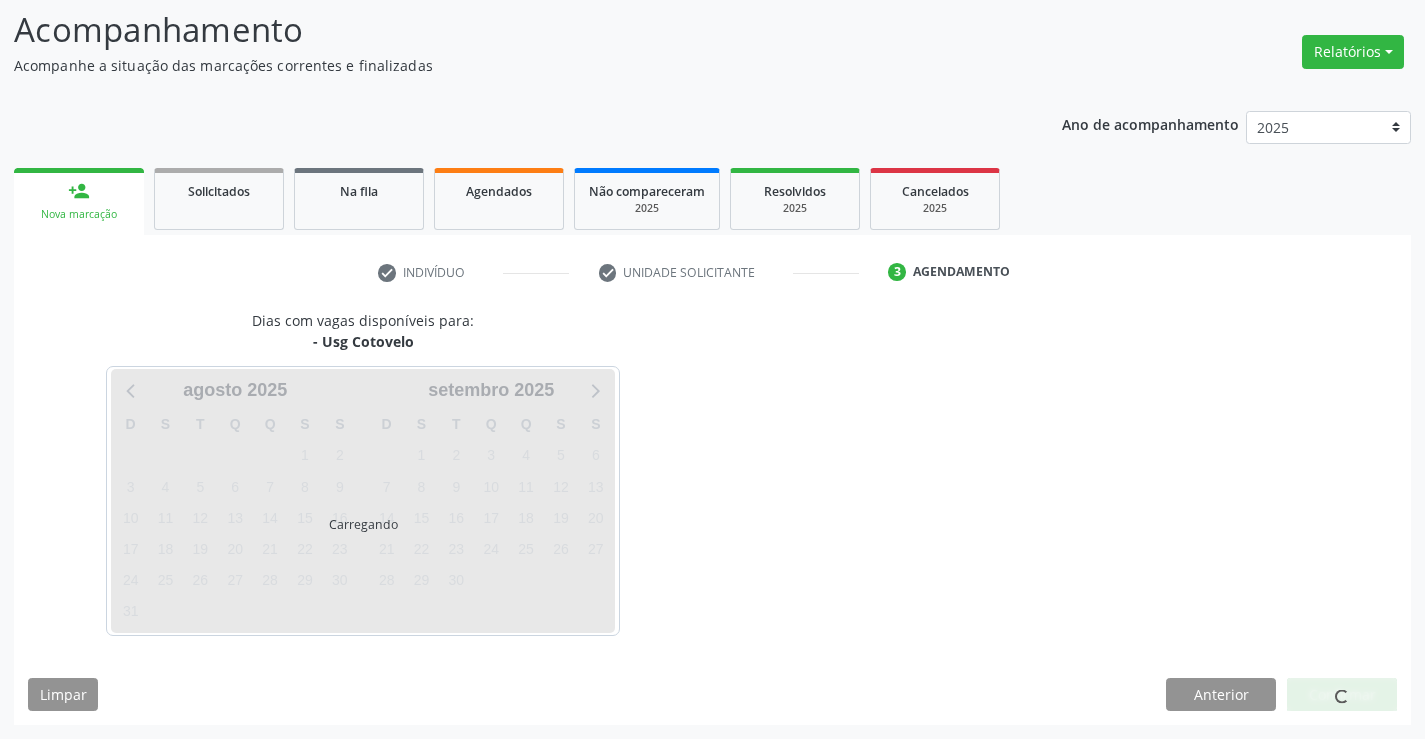 scroll, scrollTop: 131, scrollLeft: 0, axis: vertical 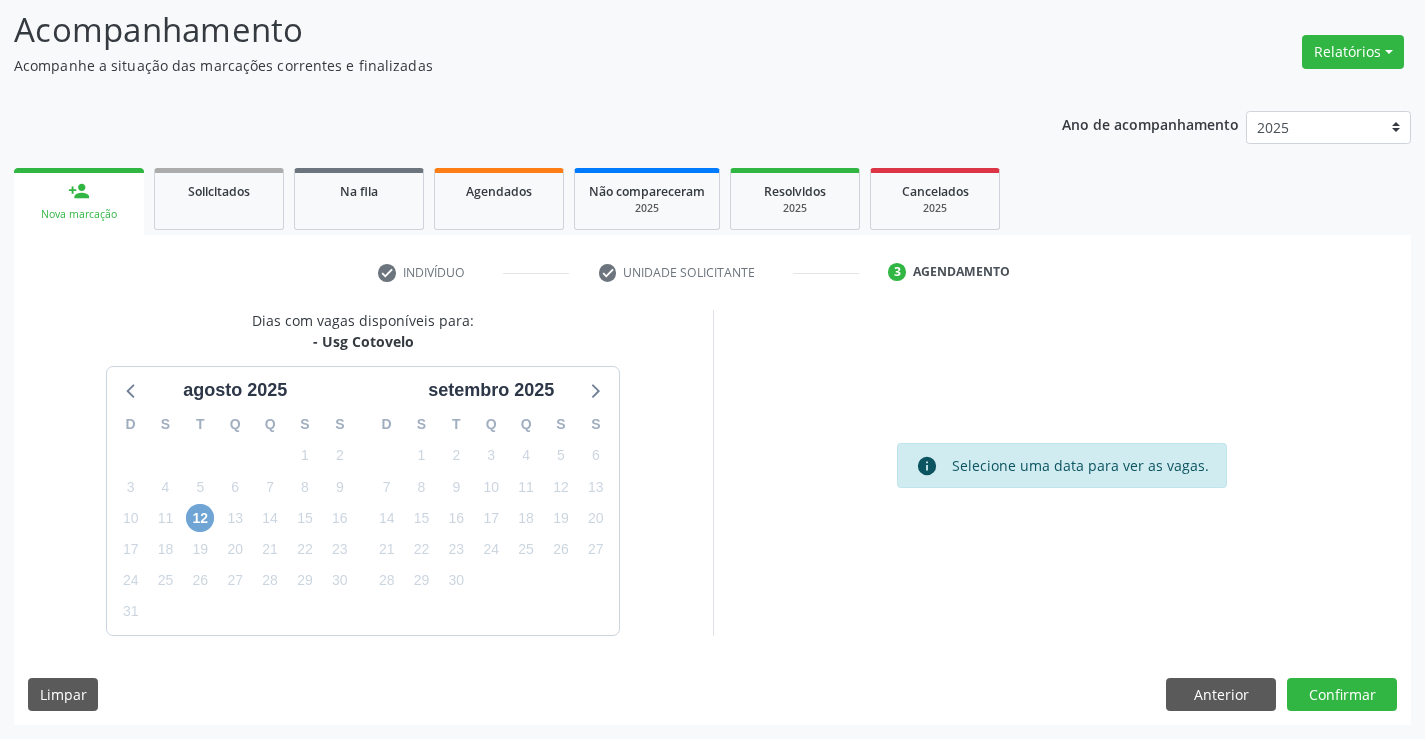 click on "12" at bounding box center (200, 518) 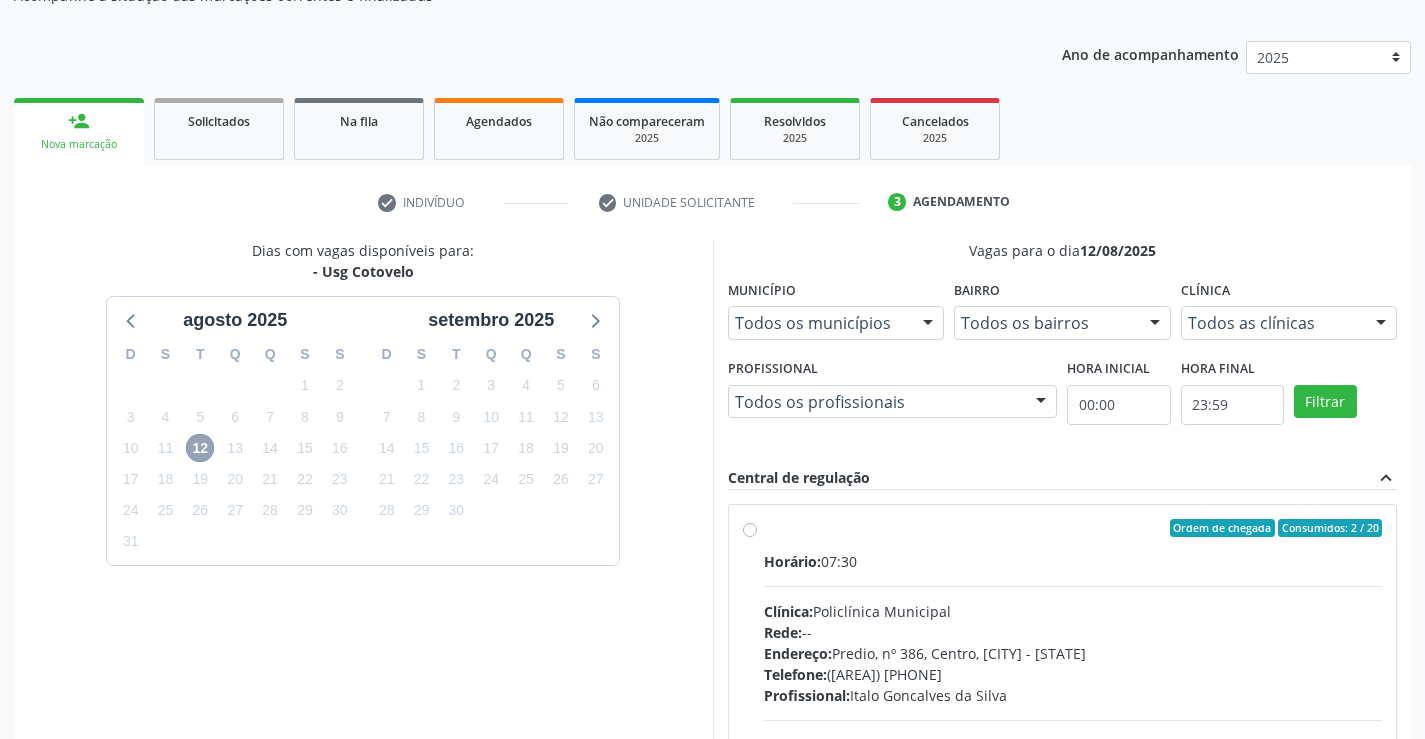 scroll, scrollTop: 420, scrollLeft: 0, axis: vertical 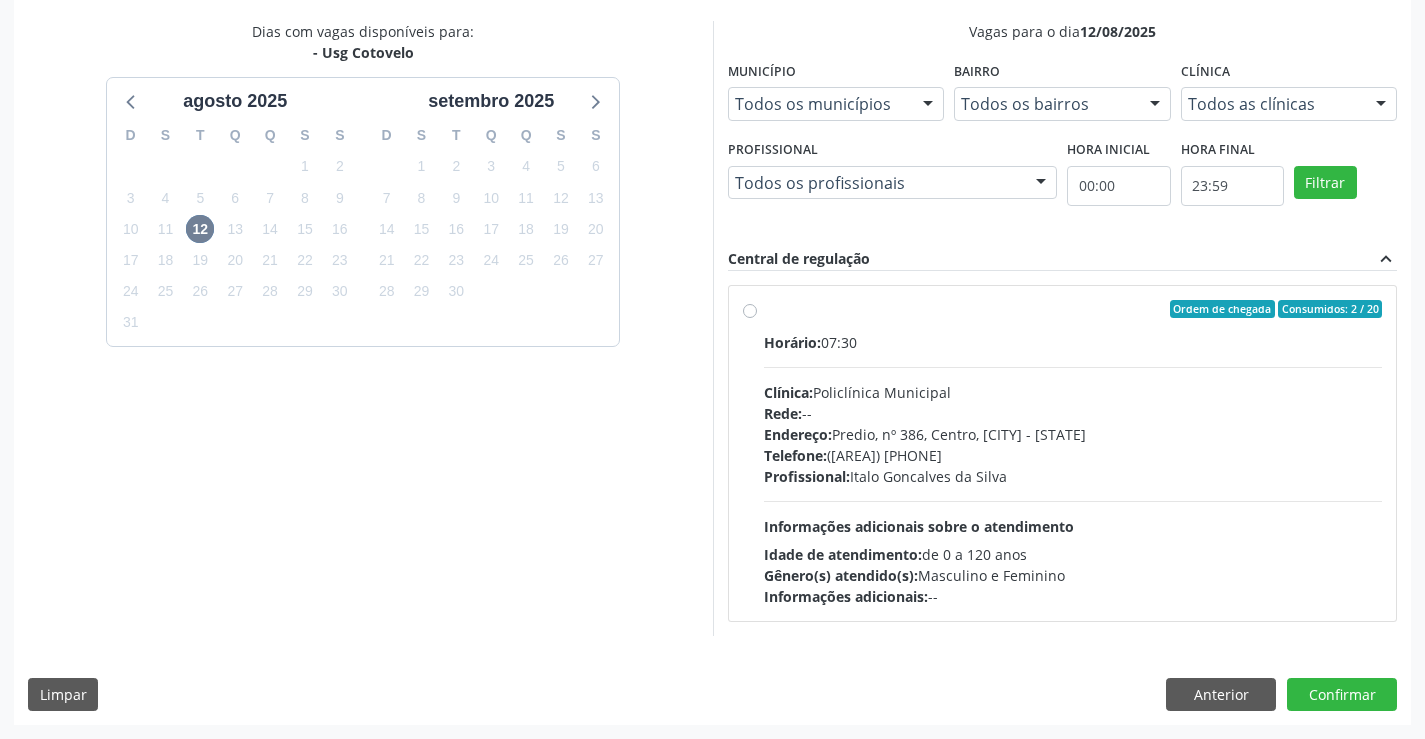 drag, startPoint x: 824, startPoint y: 394, endPoint x: 1117, endPoint y: 477, distance: 304.52914 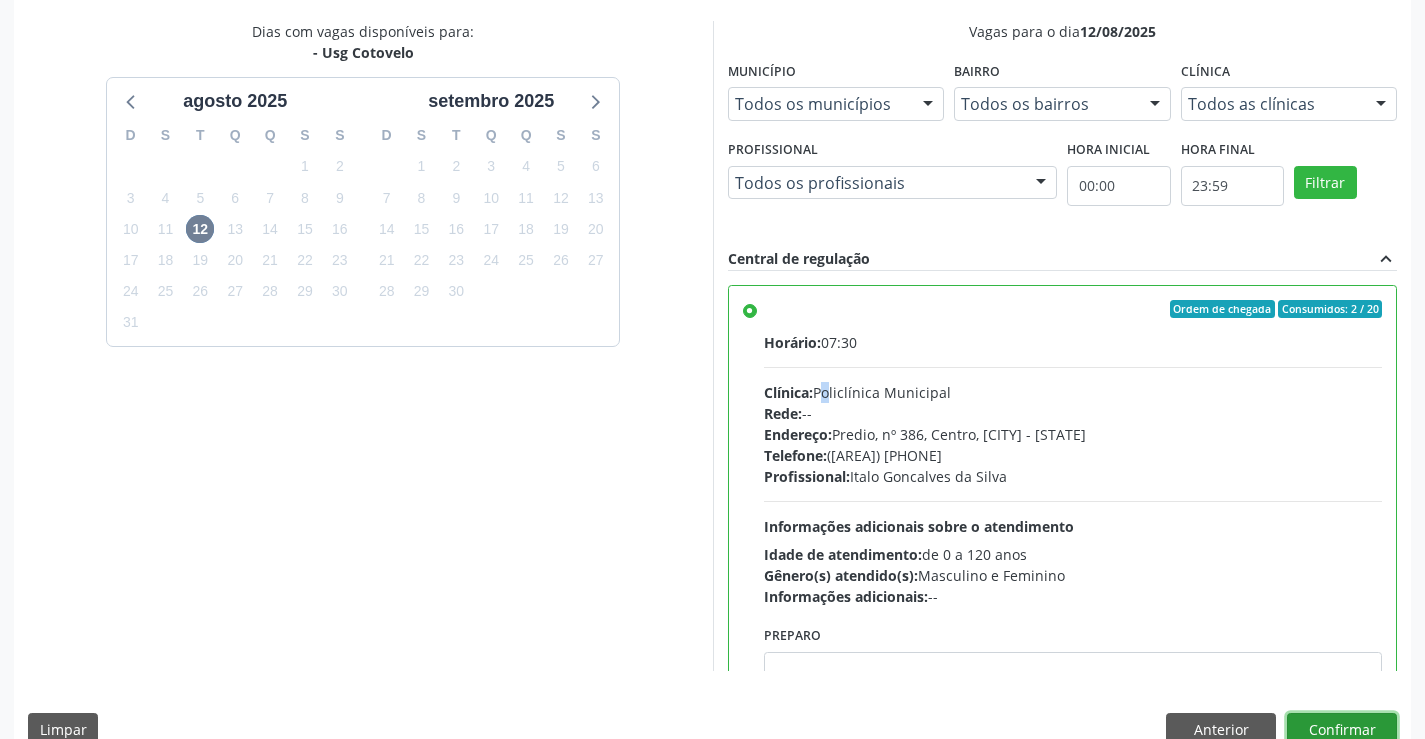 click on "Confirmar" at bounding box center [1342, 730] 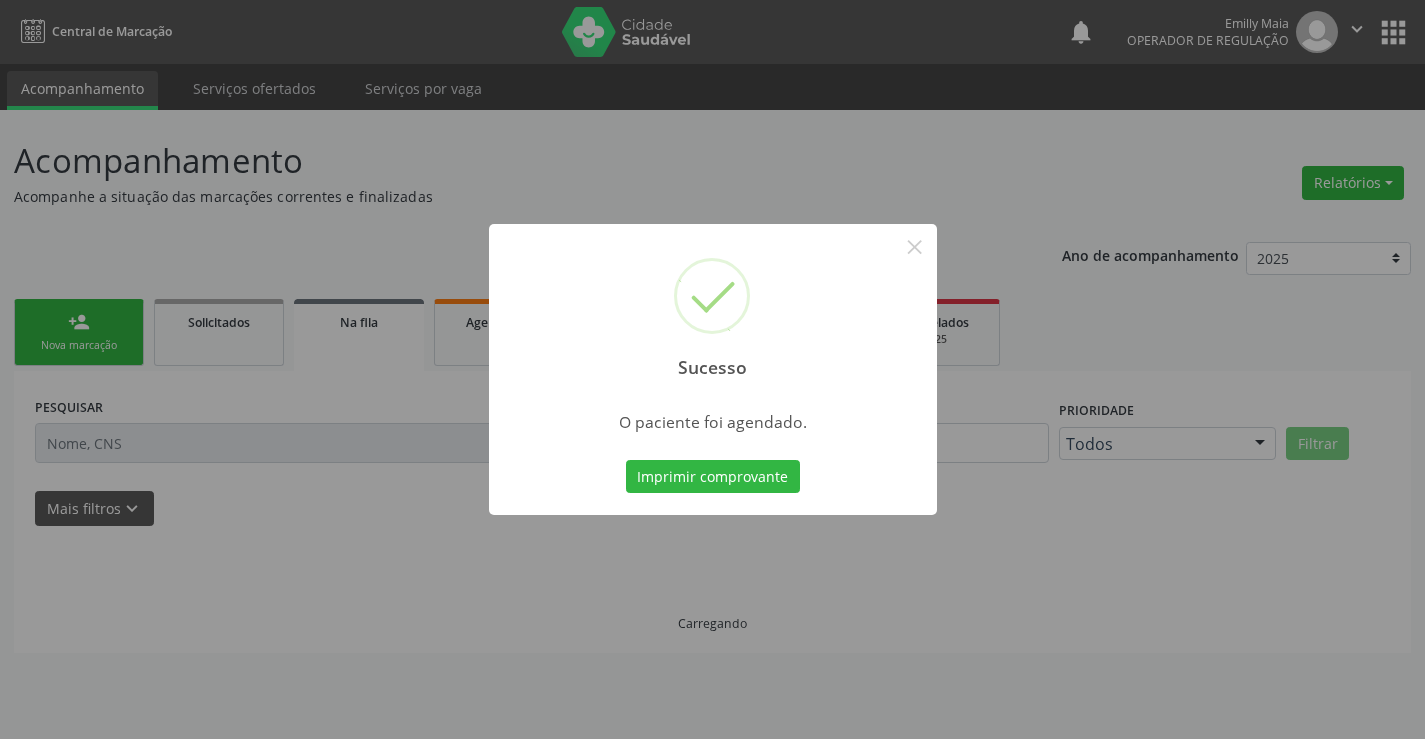 scroll, scrollTop: 0, scrollLeft: 0, axis: both 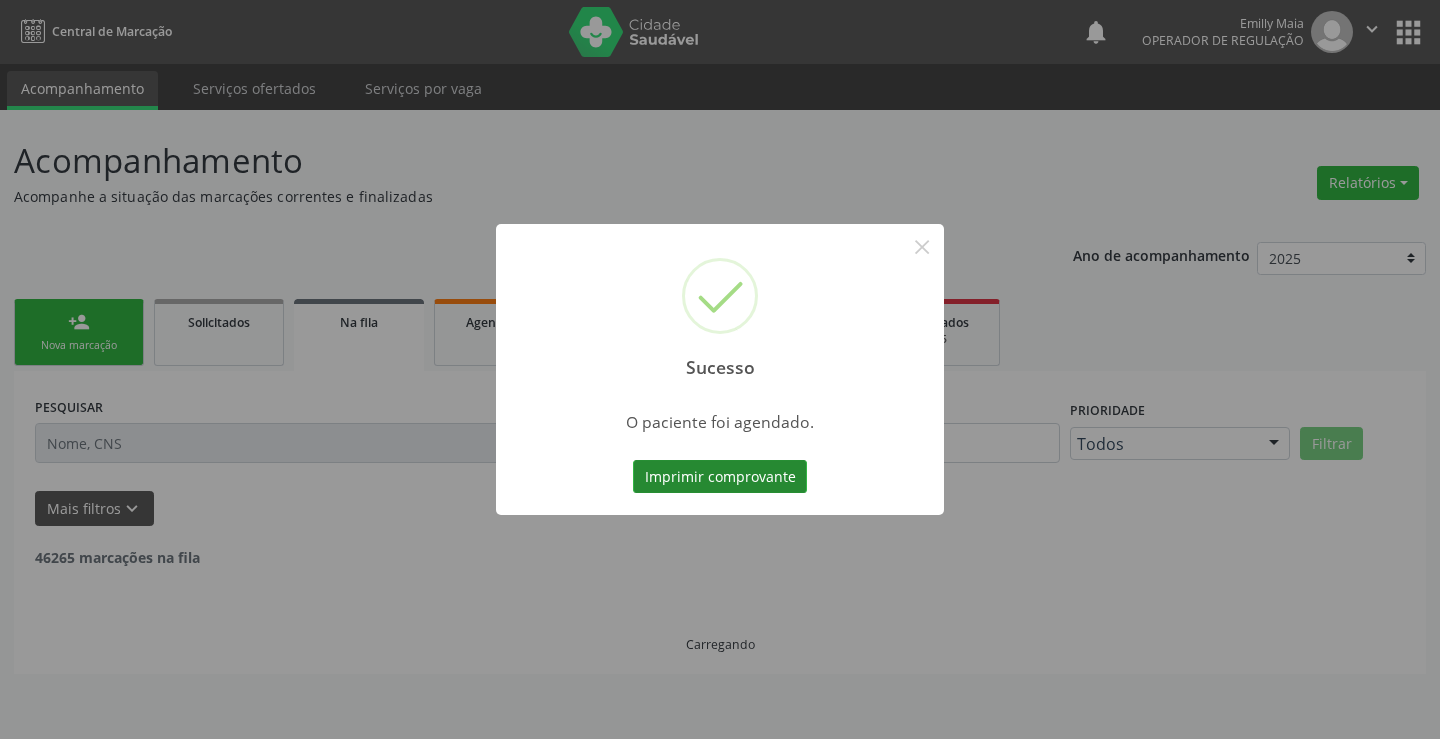click on "Imprimir comprovante" at bounding box center [720, 477] 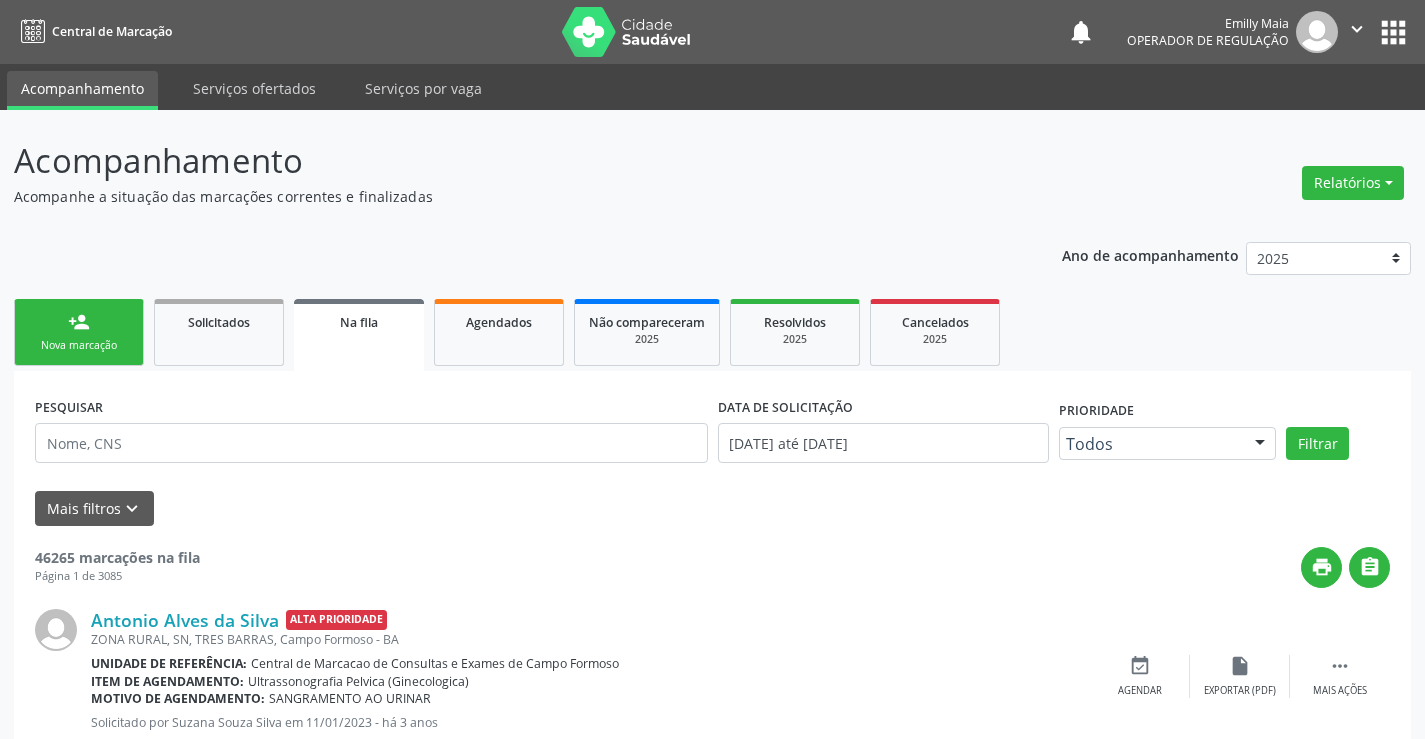 click on "Nova marcação" at bounding box center (79, 345) 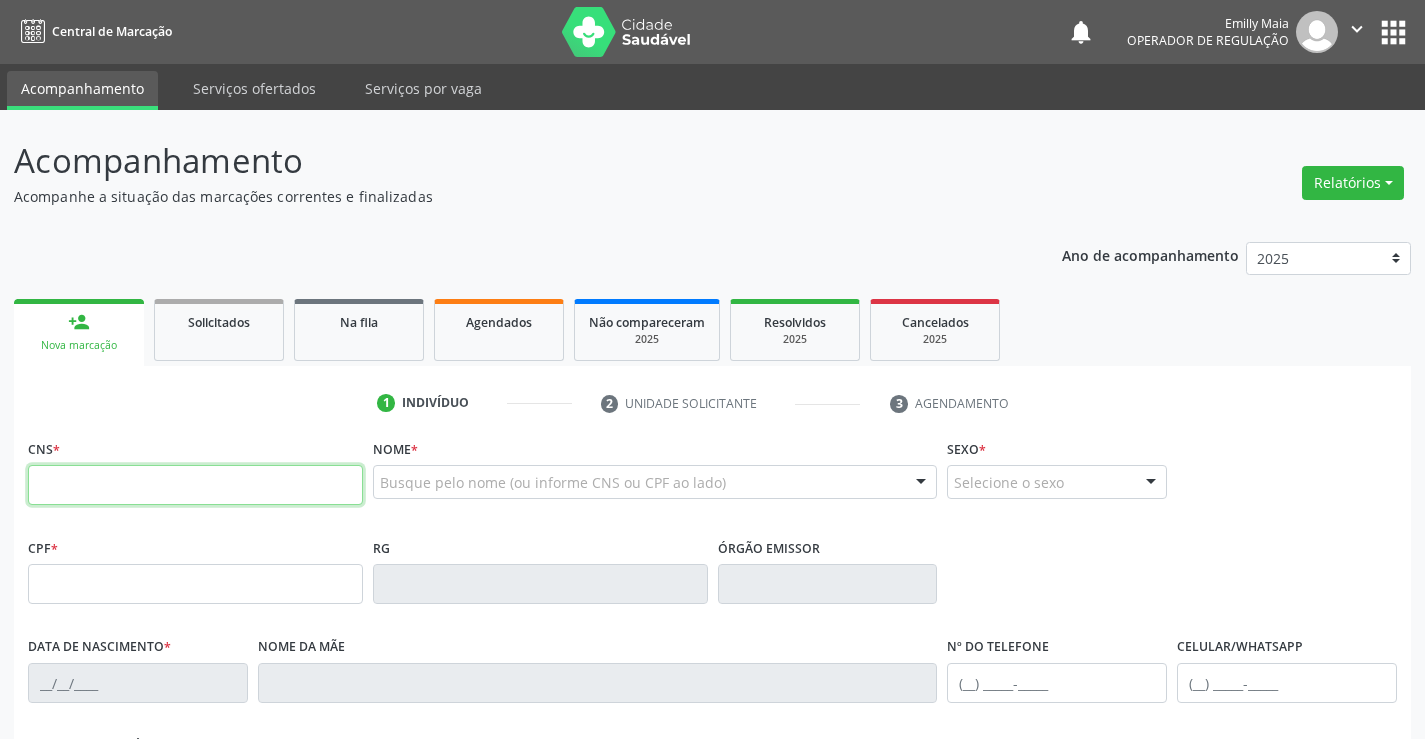 click at bounding box center [195, 485] 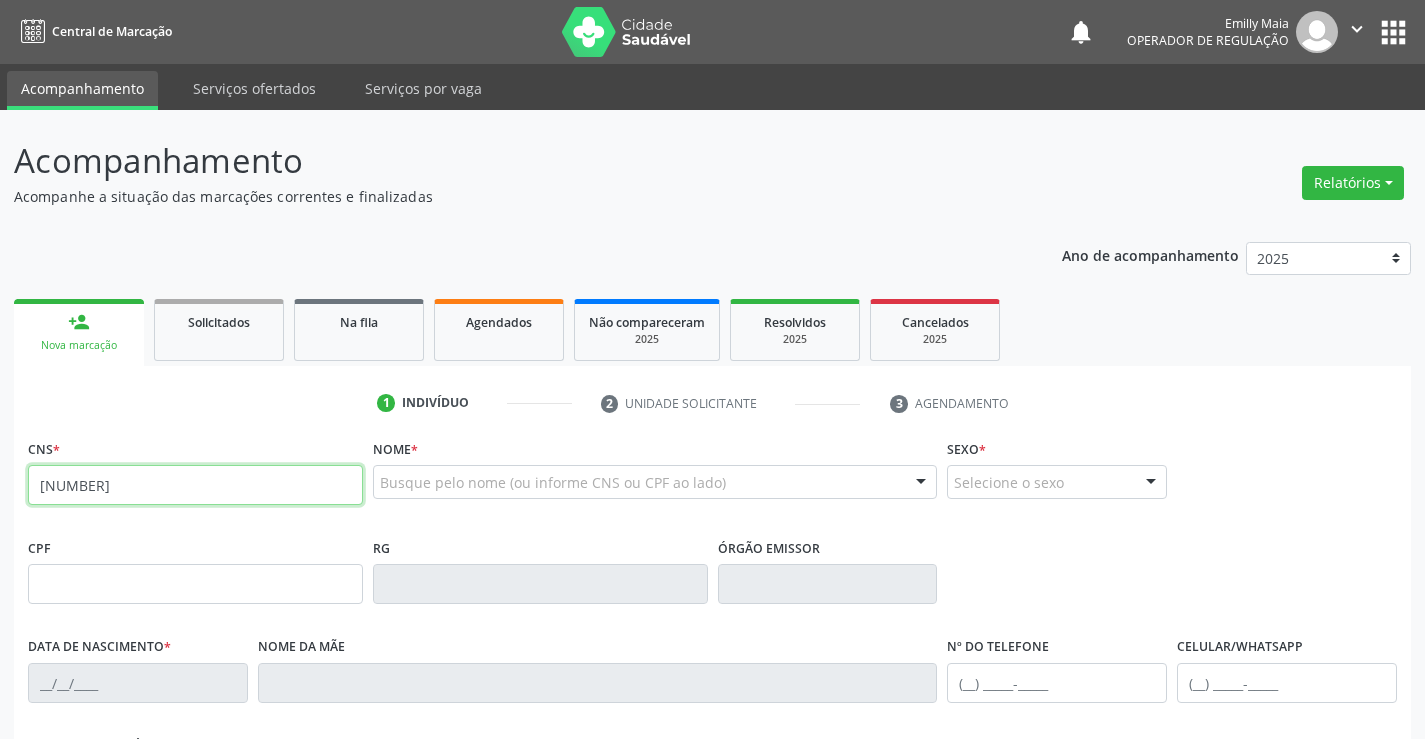 type on "703 4068 9594 2500" 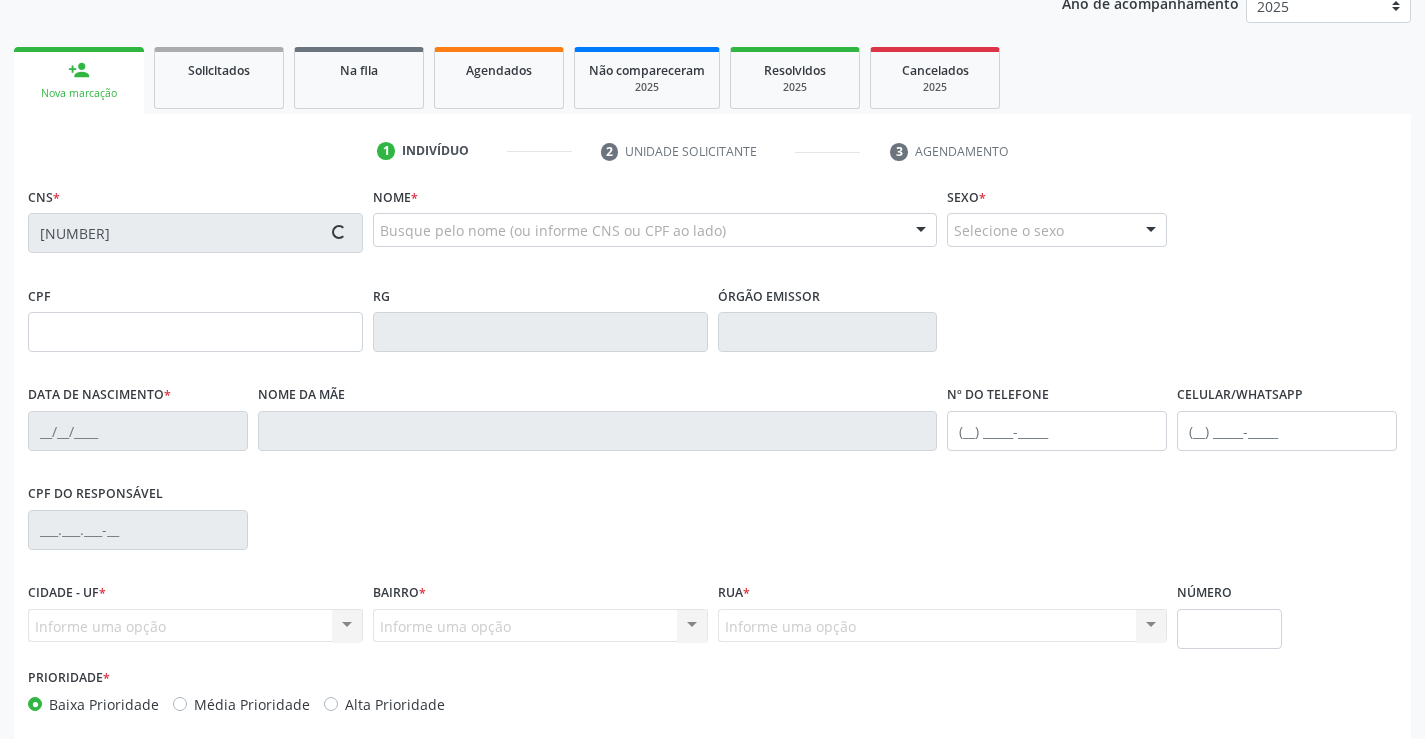 scroll, scrollTop: 345, scrollLeft: 0, axis: vertical 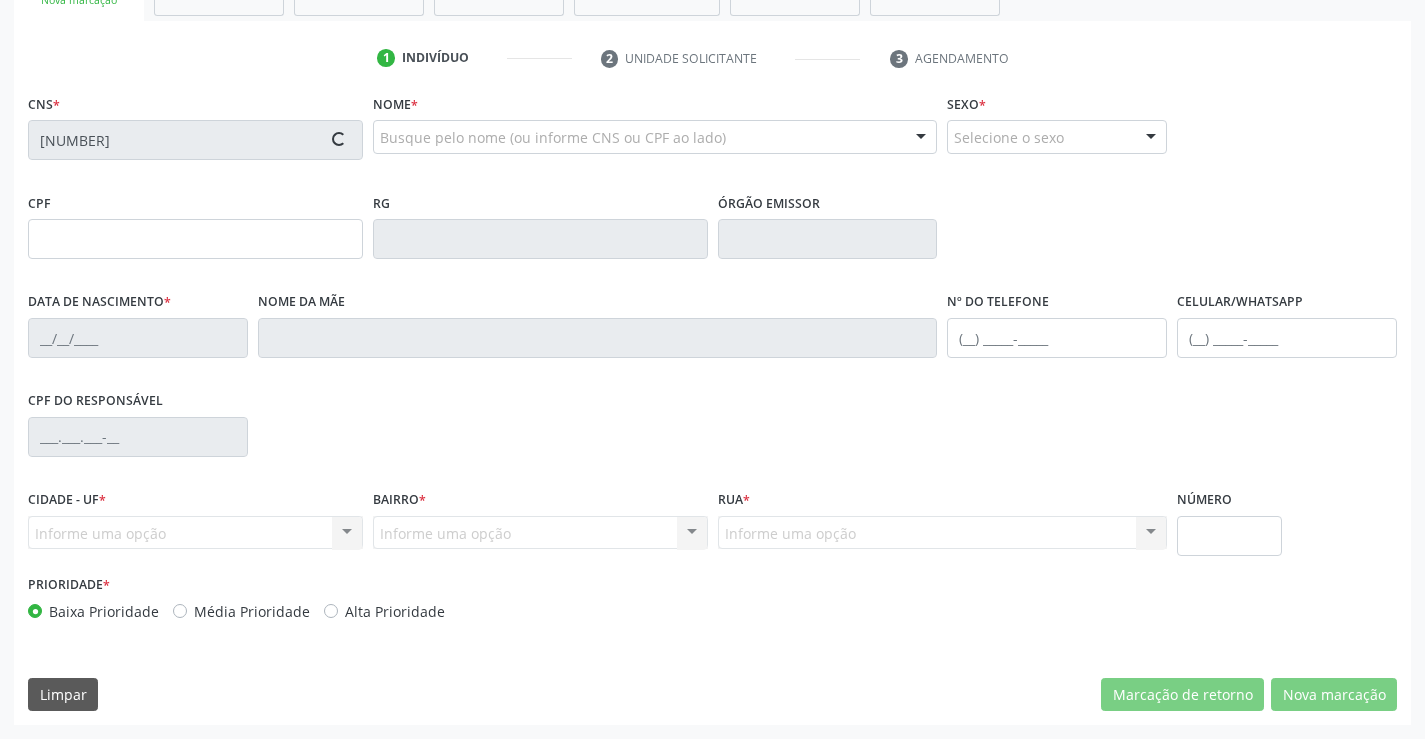 type on "004.679.625-88" 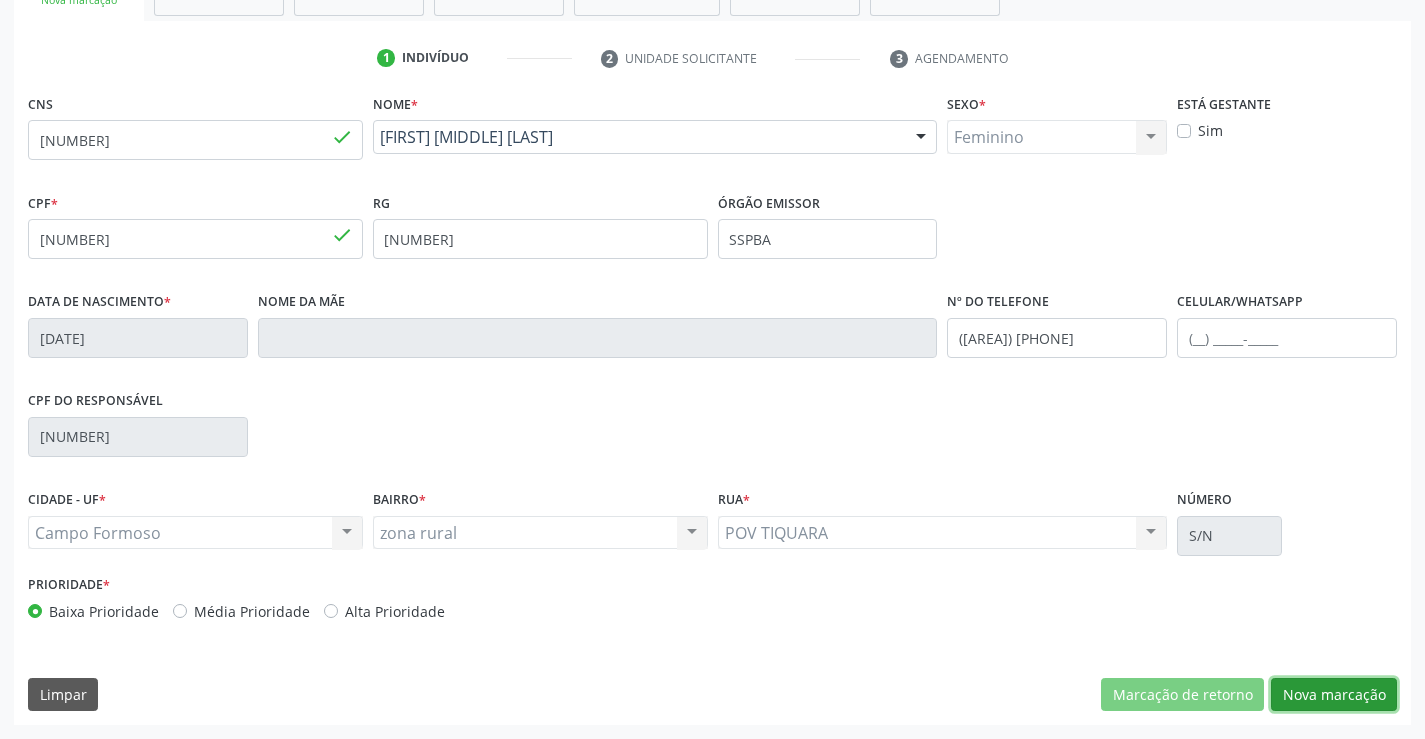 click on "Nova marcação" at bounding box center [1334, 695] 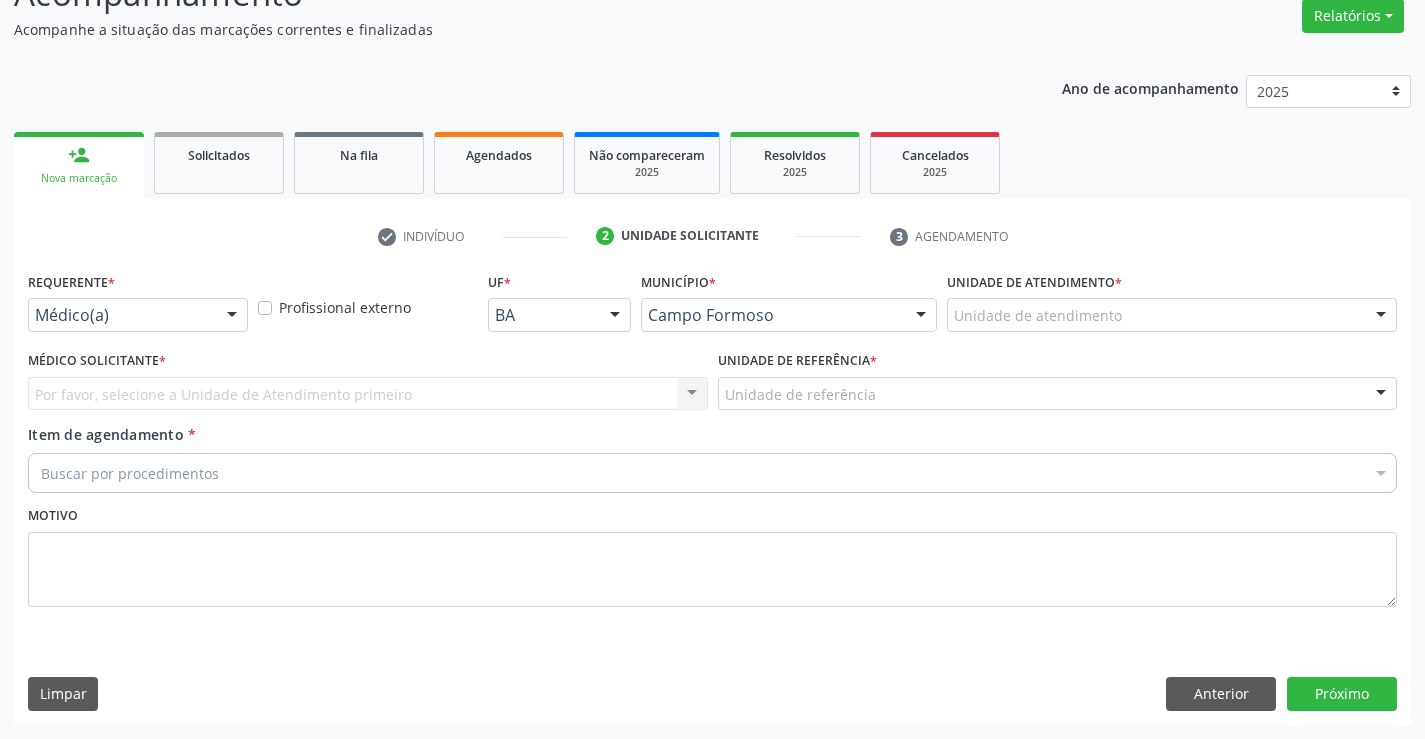 scroll, scrollTop: 167, scrollLeft: 0, axis: vertical 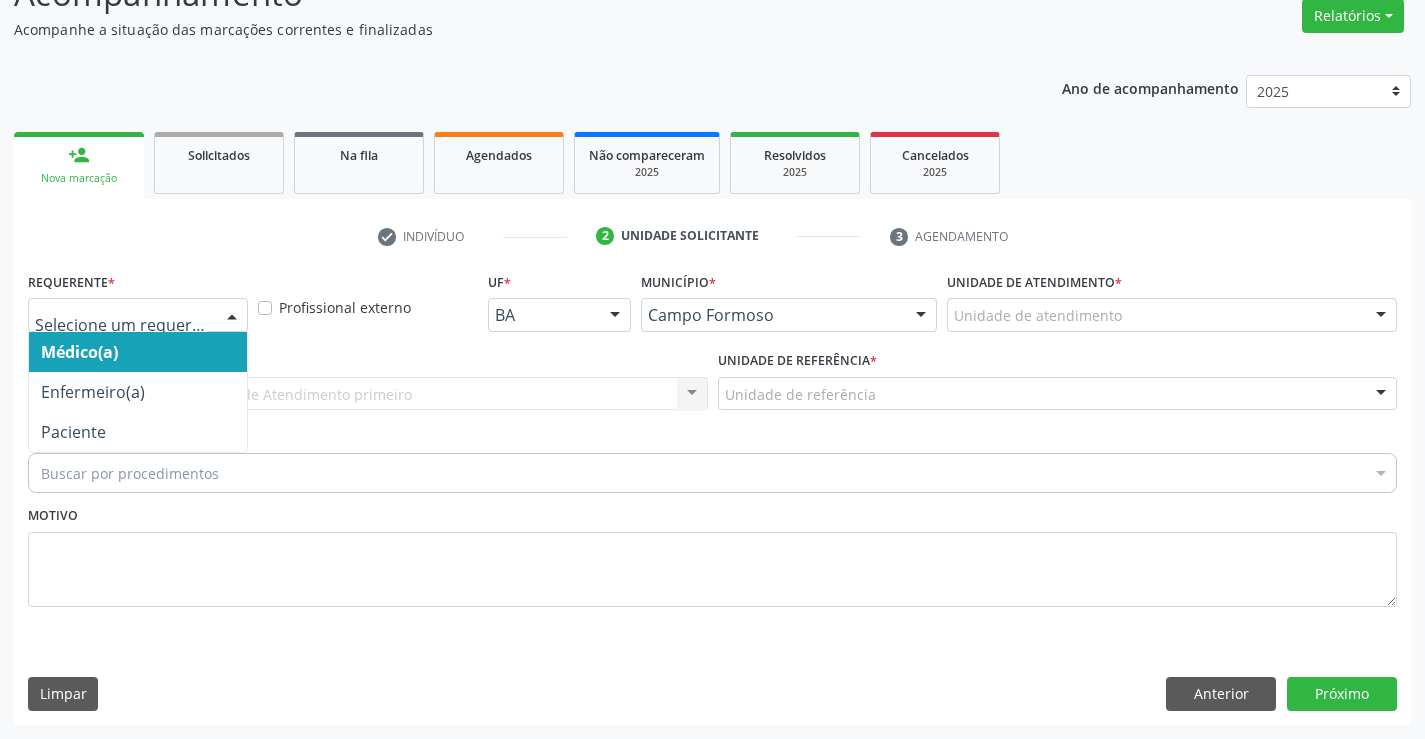 click on "Médico(a)   Enfermeiro(a)   Paciente
Nenhum resultado encontrado para: "   "
Não há nenhuma opção para ser exibida." at bounding box center [138, 315] 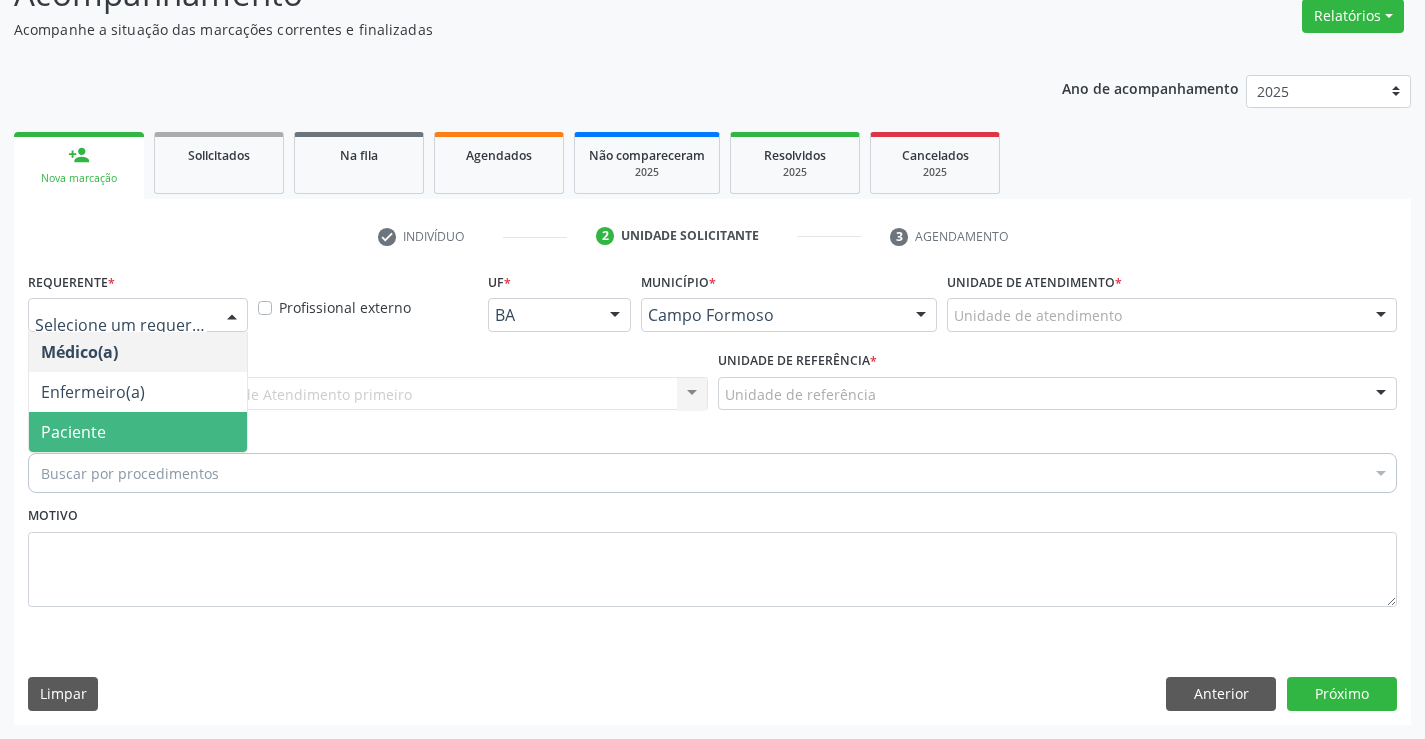 click on "Paciente" at bounding box center [138, 432] 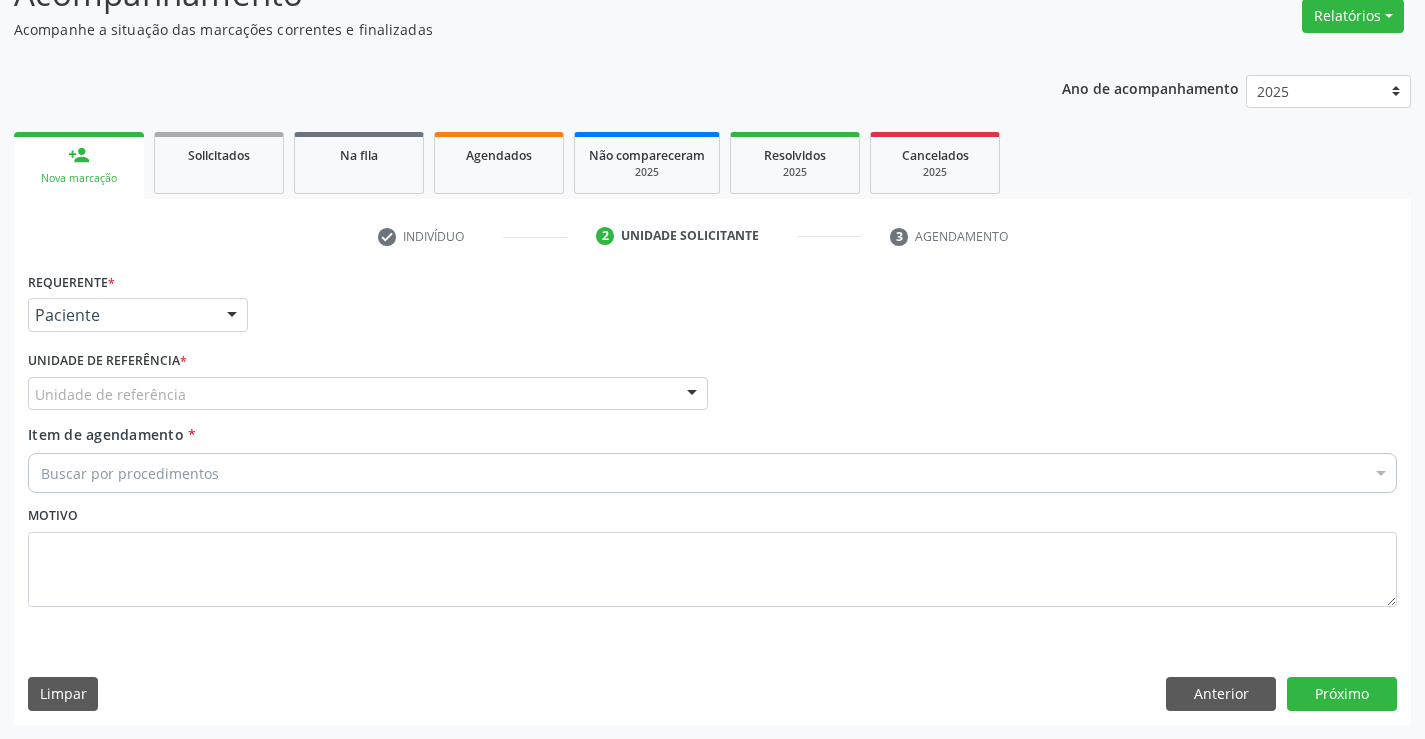 click on "Unidade de referência" at bounding box center (368, 394) 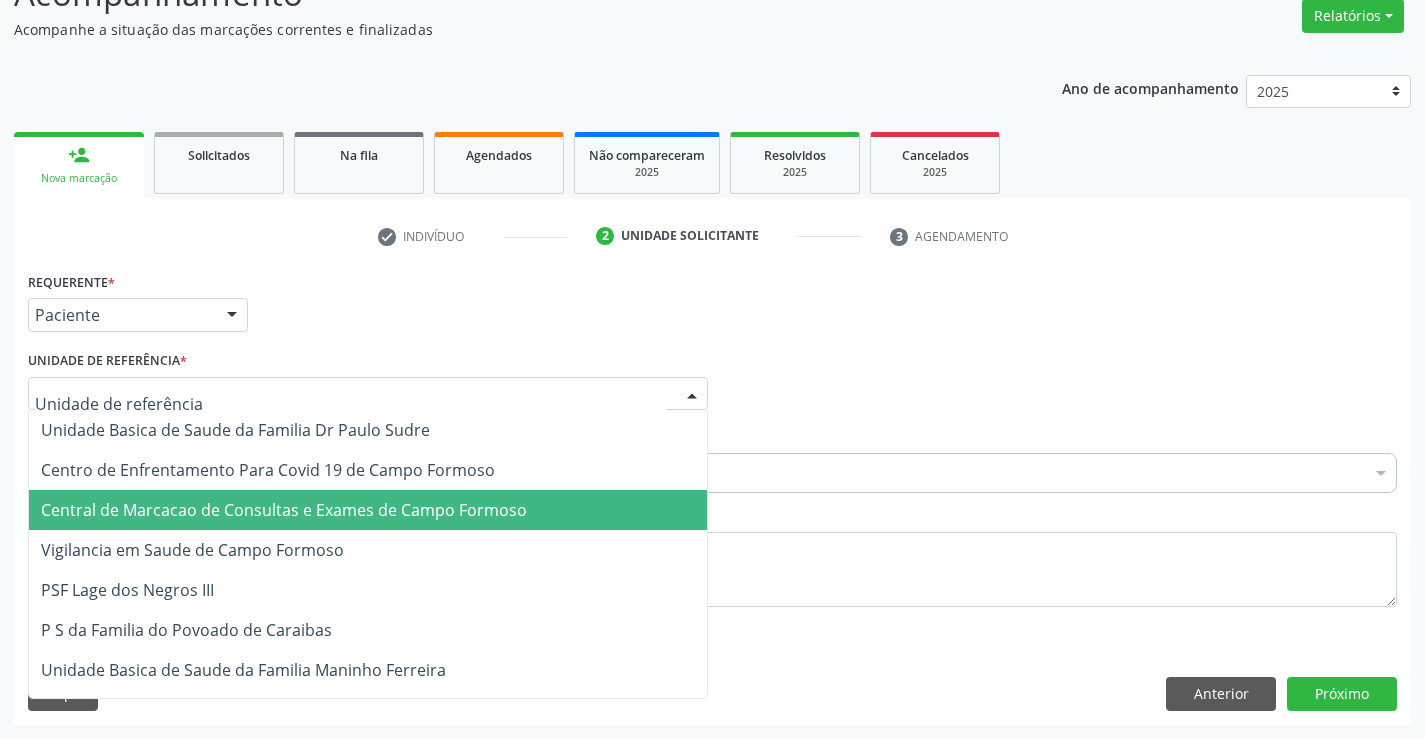 click on "Central de Marcacao de Consultas e Exames de Campo Formoso" at bounding box center [284, 510] 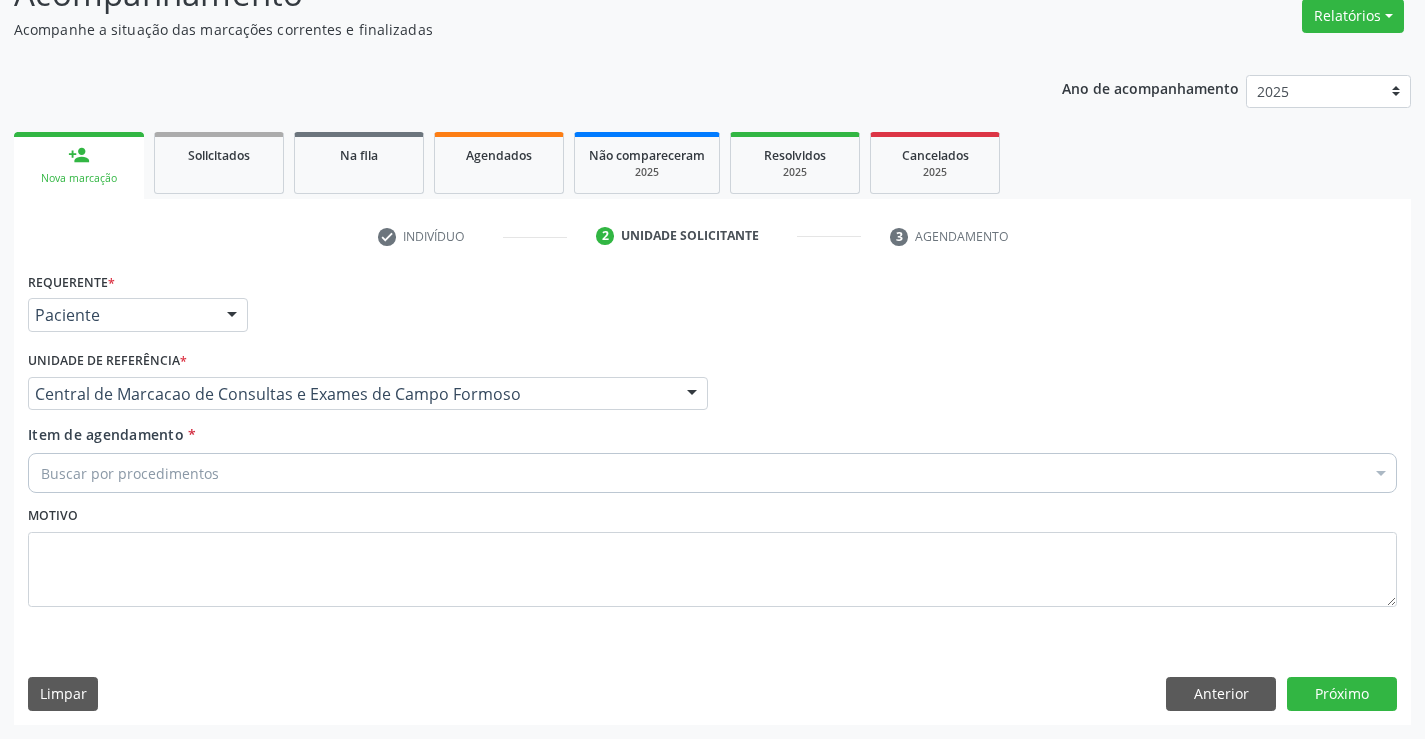 click on "Buscar por procedimentos" at bounding box center [712, 473] 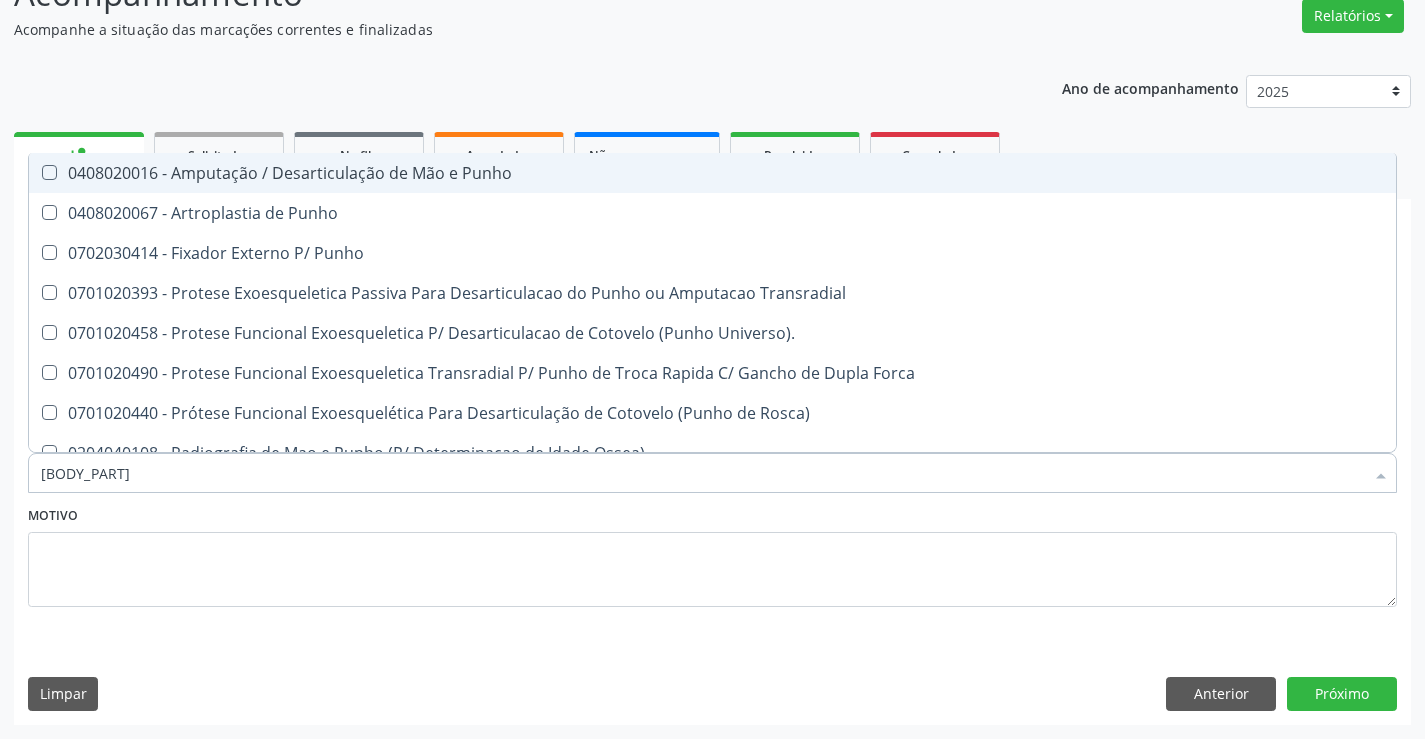 type on "punho" 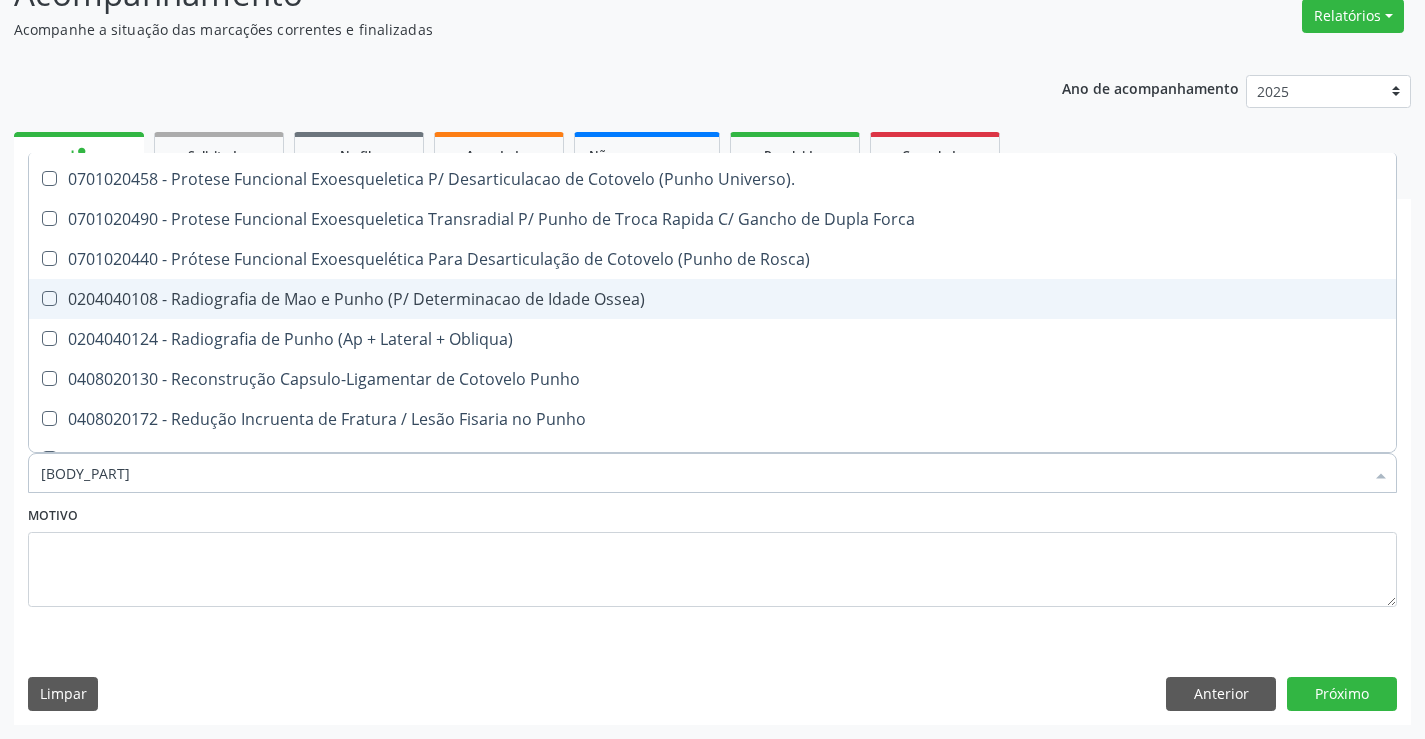 scroll, scrollTop: 341, scrollLeft: 0, axis: vertical 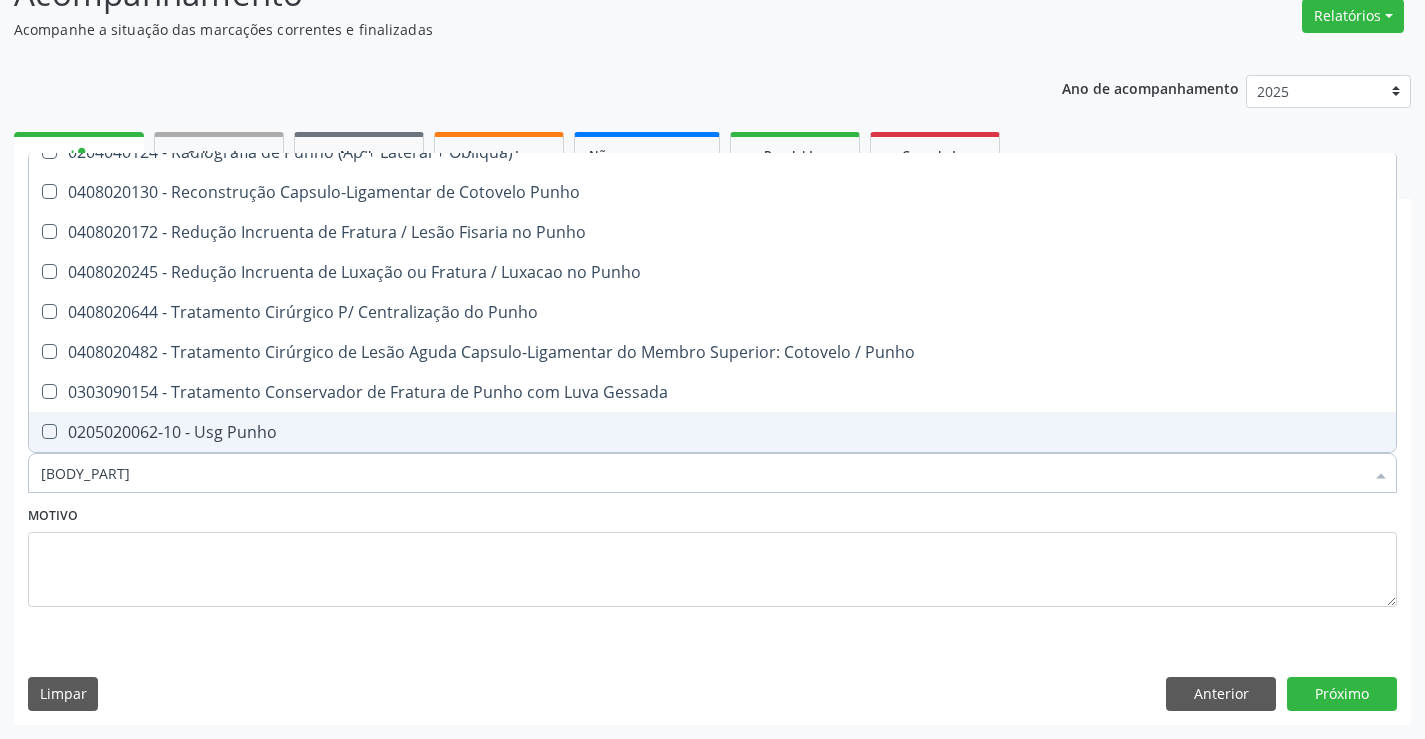 click on "0205020062-10 - Usg Punho" at bounding box center (712, 432) 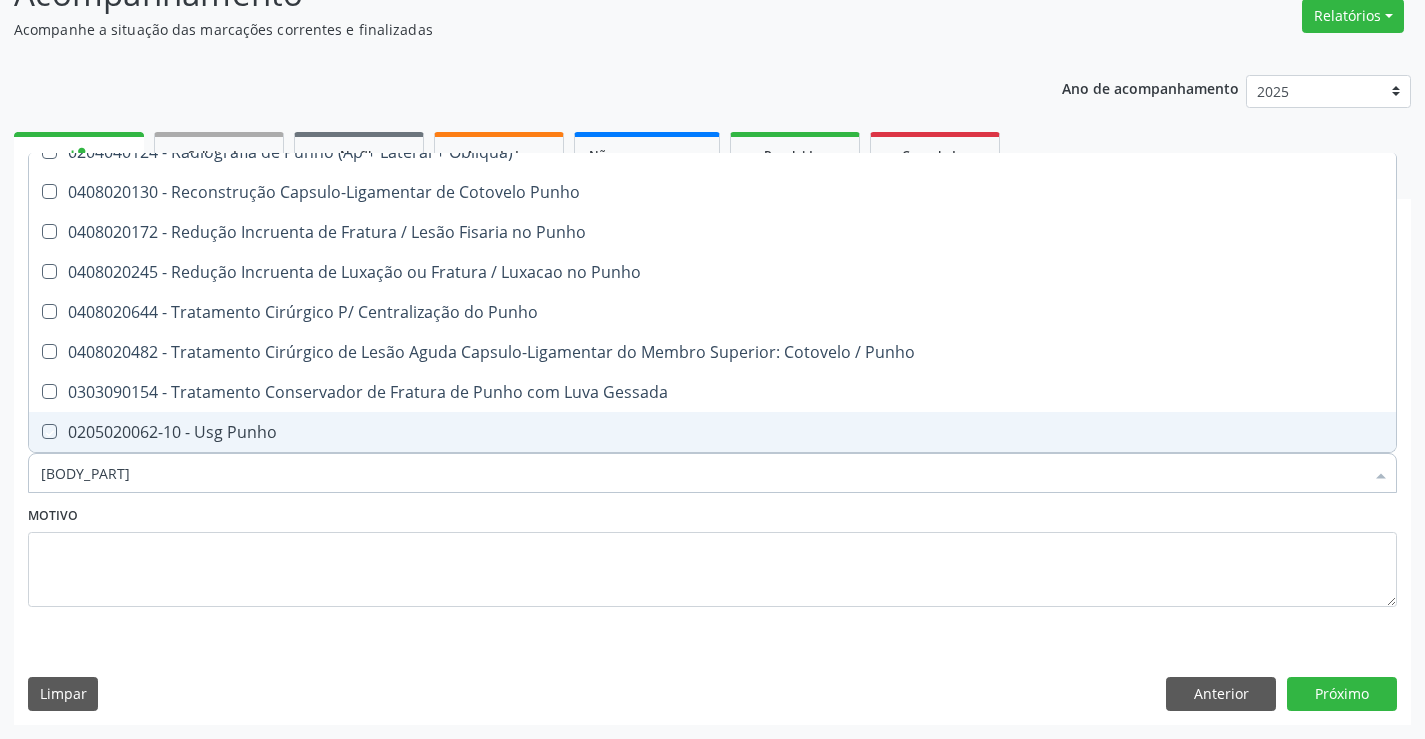 checkbox on "true" 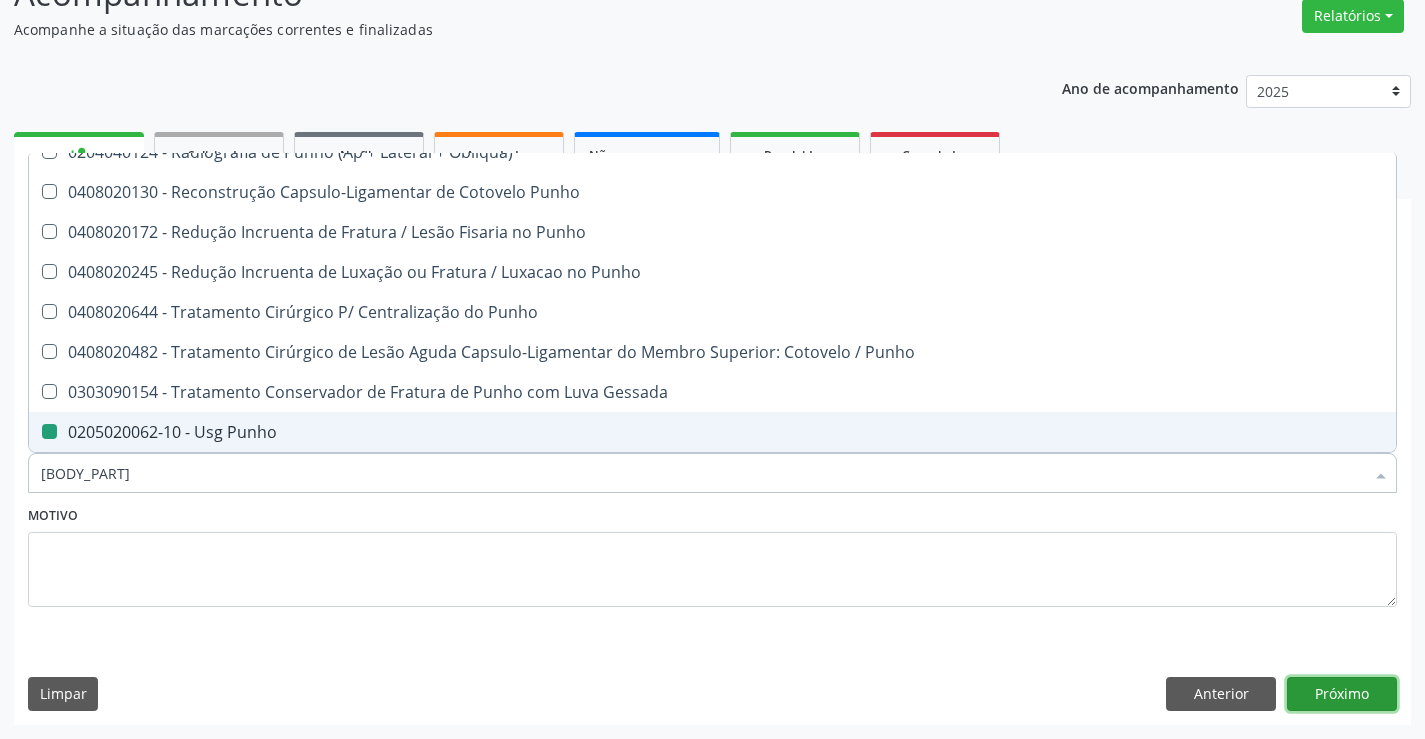 click on "Próximo" at bounding box center (1342, 694) 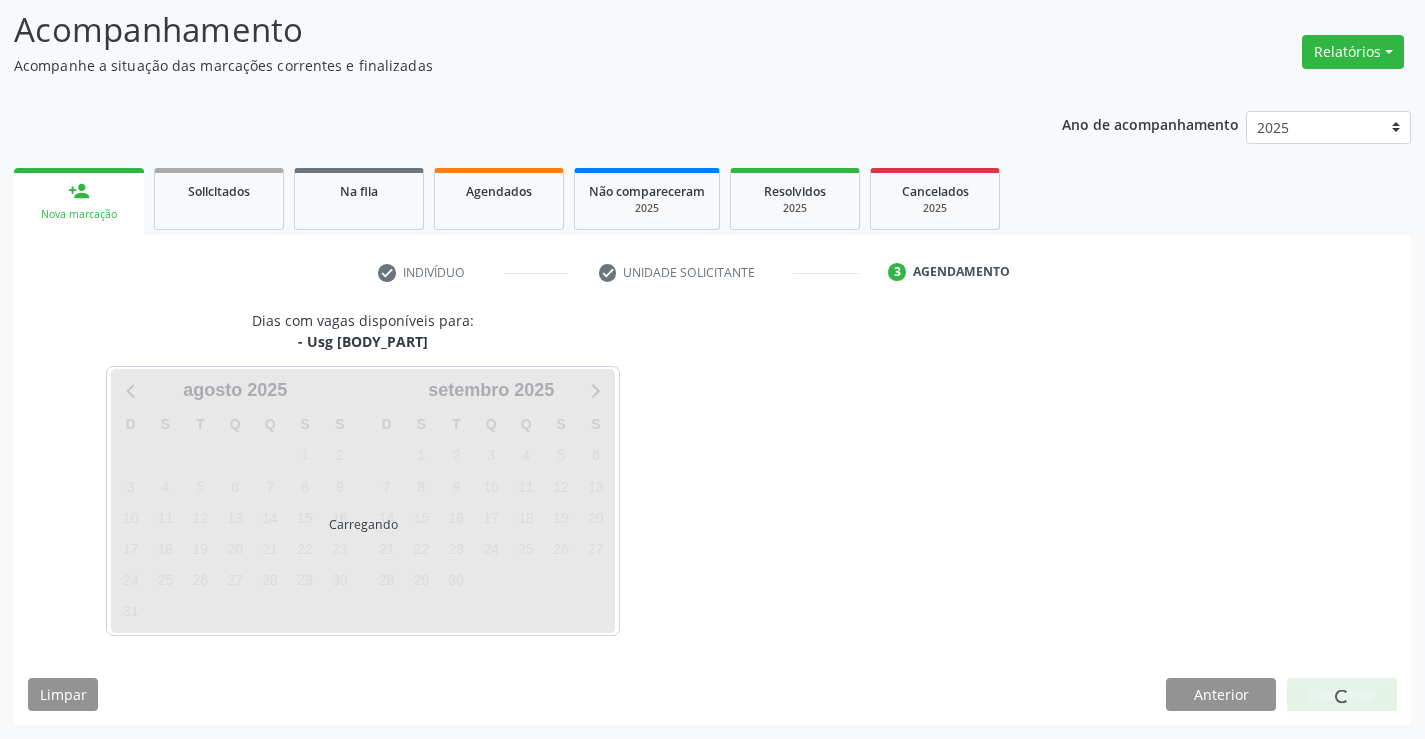 scroll, scrollTop: 131, scrollLeft: 0, axis: vertical 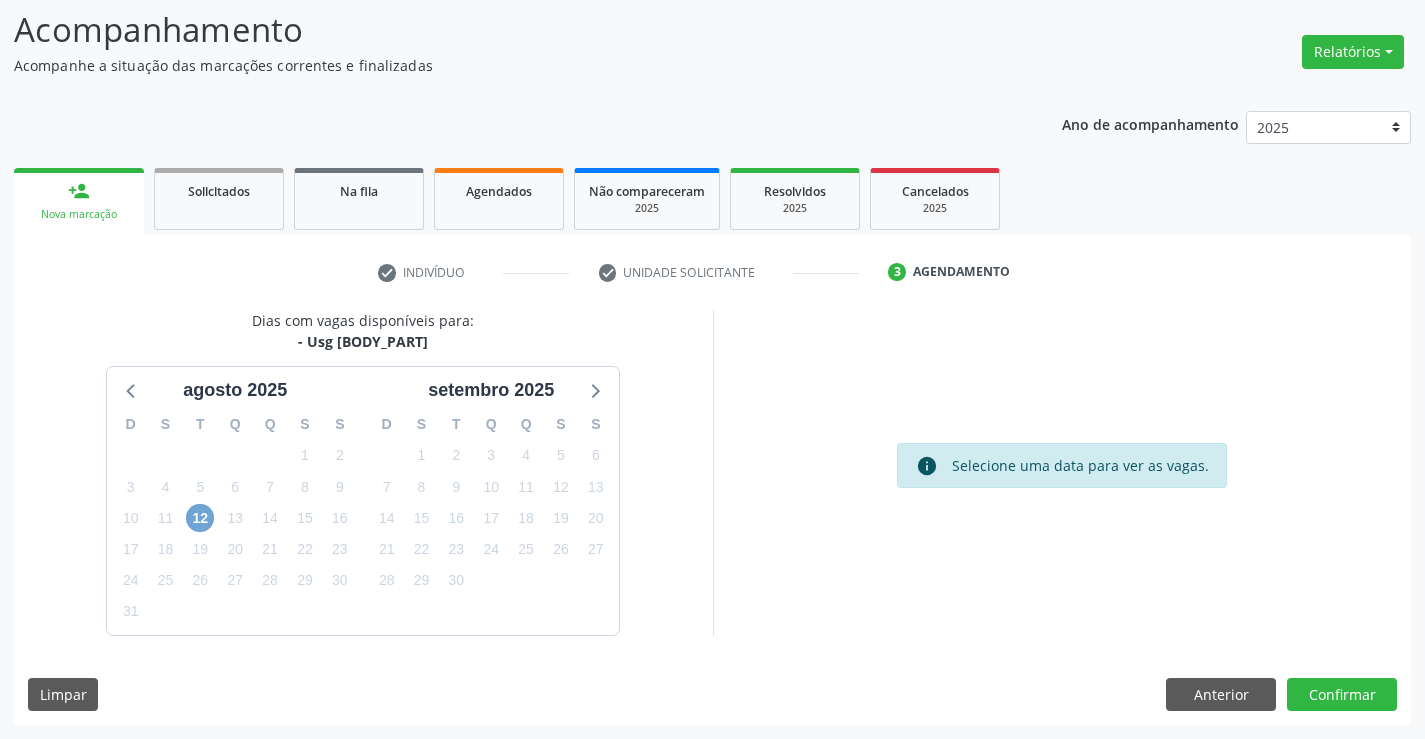 click on "12" at bounding box center [200, 518] 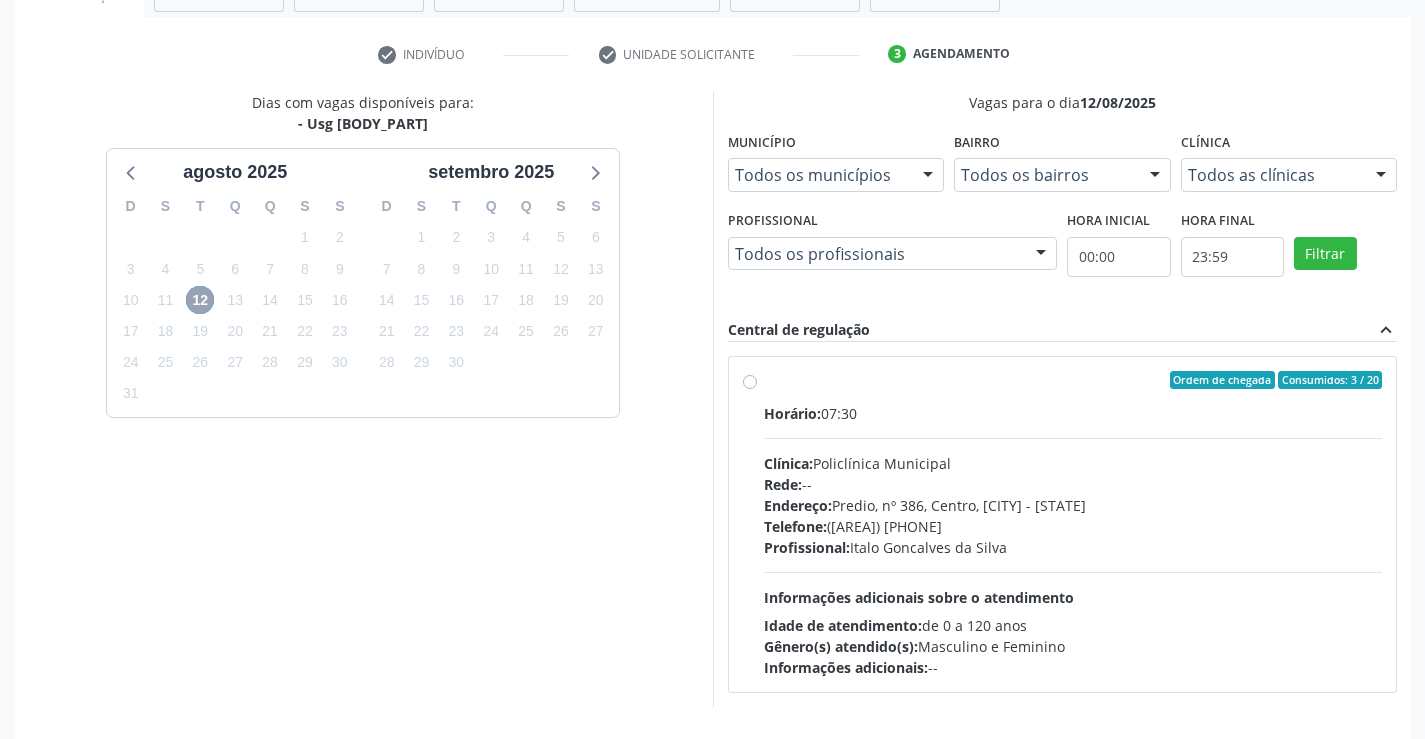 scroll, scrollTop: 420, scrollLeft: 0, axis: vertical 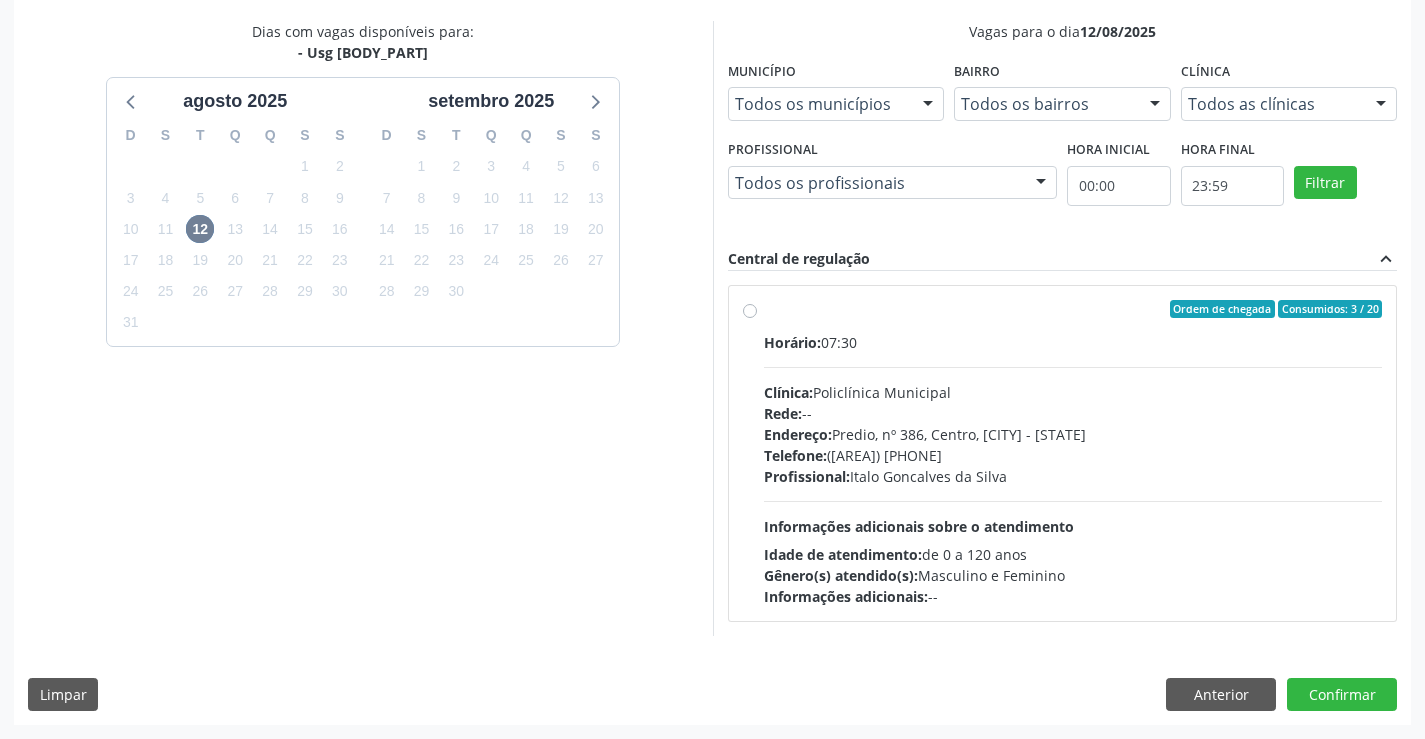 click on "Endereço:   Predio, nº 386, Centro, Campo Formoso - BA" at bounding box center (1073, 434) 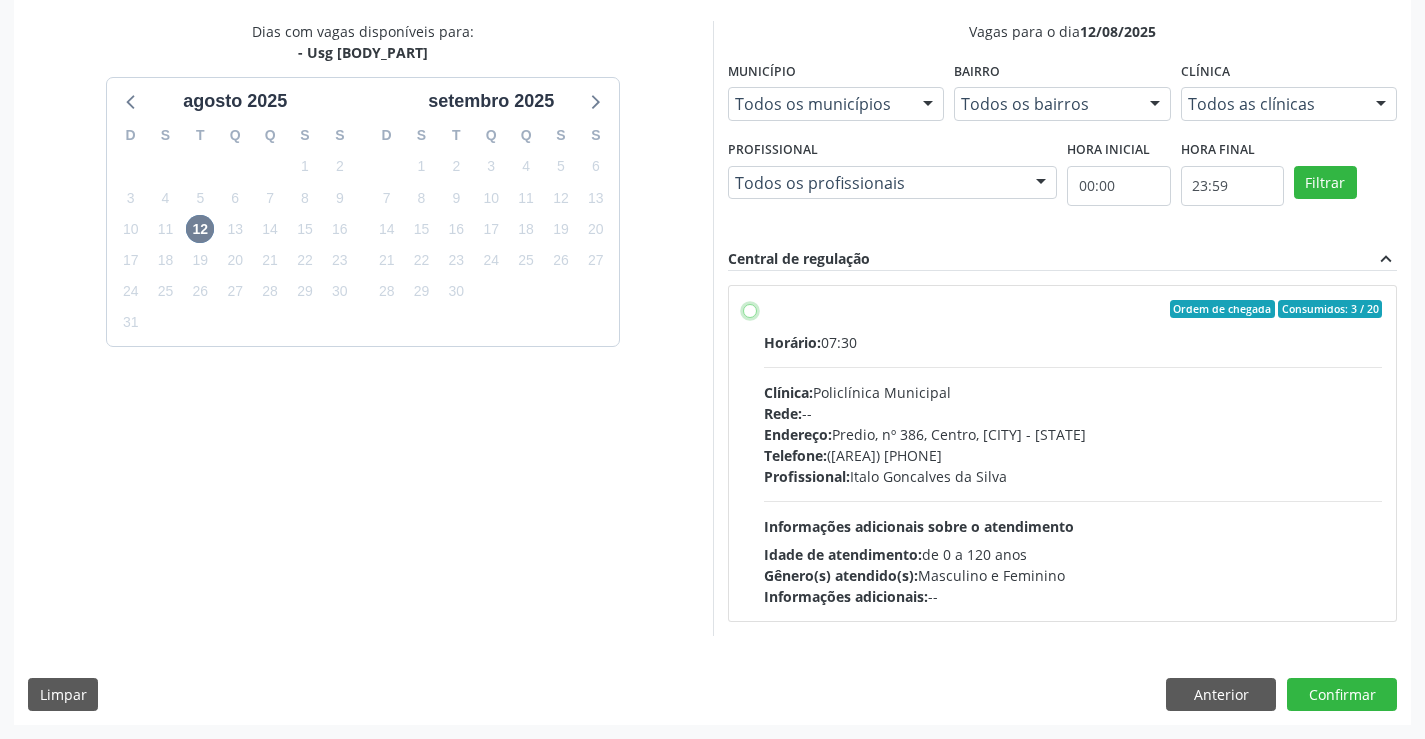 click on "Ordem de chegada
Consumidos: 3 / 20
Horário:   07:30
Clínica:  Policlínica Municipal
Rede:
--
Endereço:   Predio, nº 386, Centro, Campo Formoso - BA
Telefone:   (74) 6451312
Profissional:
Italo Goncalves da Silva
Informações adicionais sobre o atendimento
Idade de atendimento:
de 0 a 120 anos
Gênero(s) atendido(s):
Masculino e Feminino
Informações adicionais:
--" at bounding box center (750, 309) 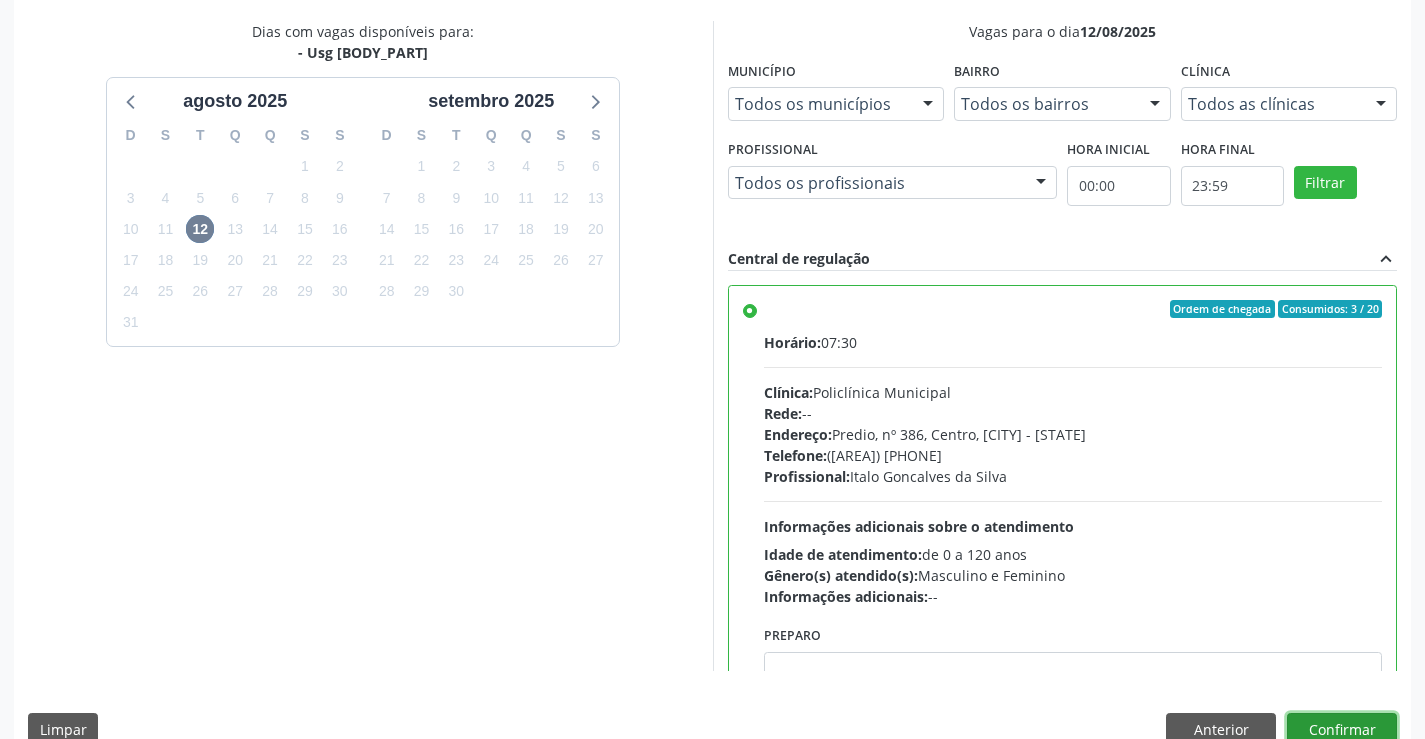 click on "Confirmar" at bounding box center (1342, 730) 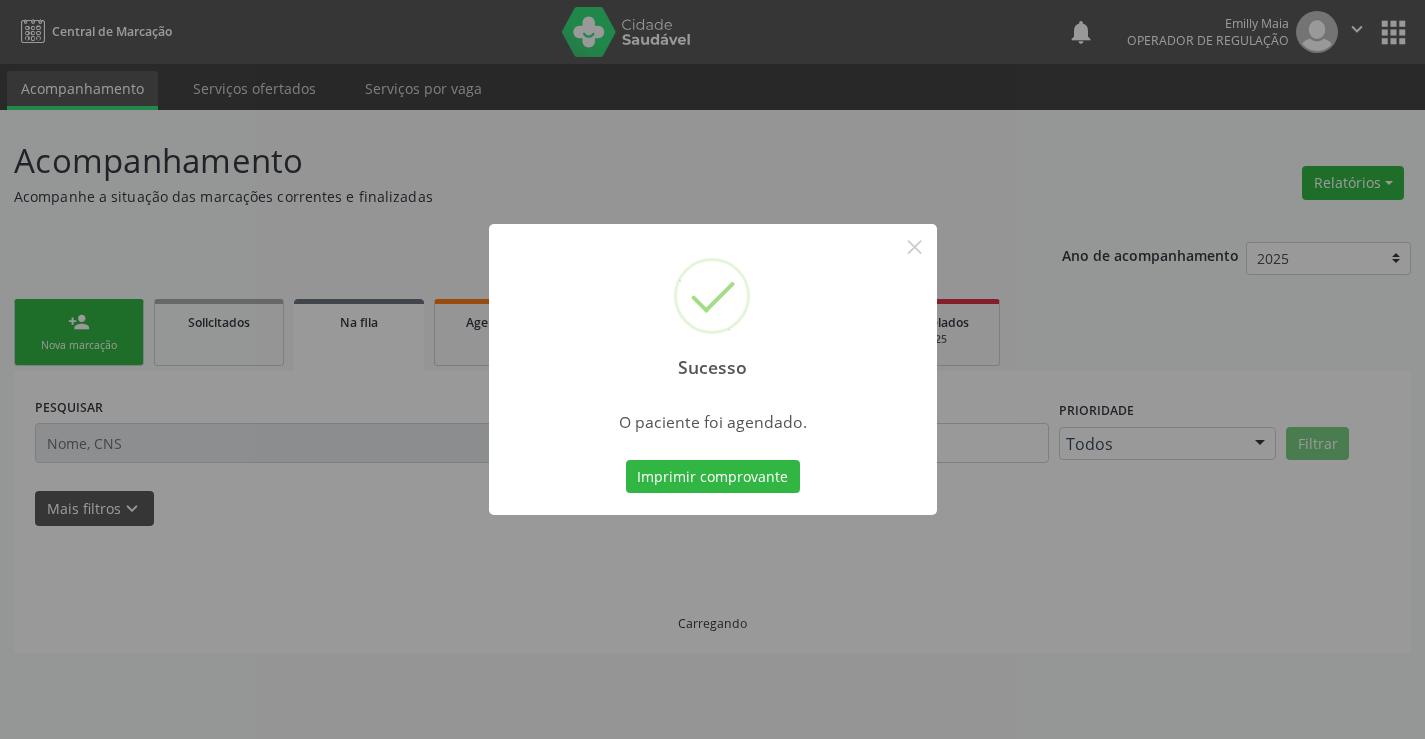scroll, scrollTop: 0, scrollLeft: 0, axis: both 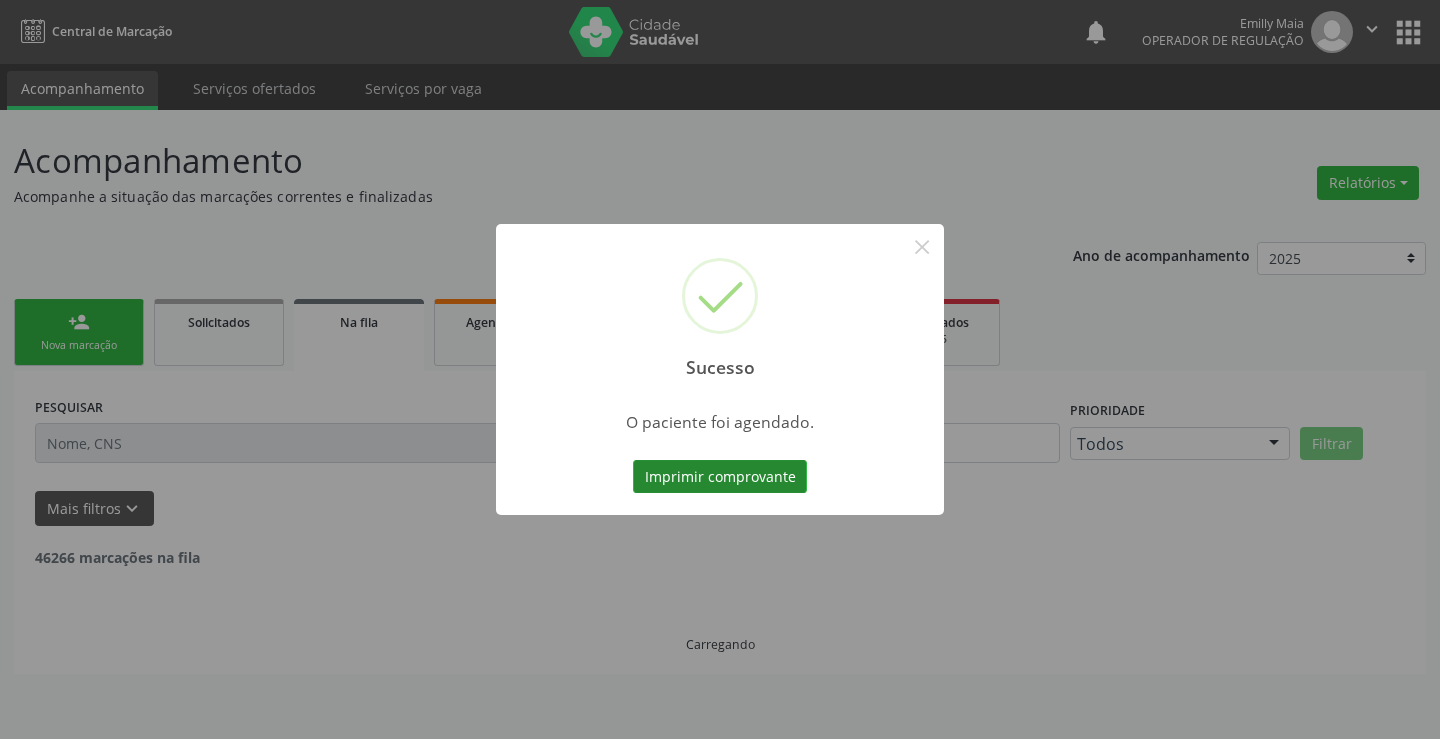 click on "Imprimir comprovante" at bounding box center (720, 477) 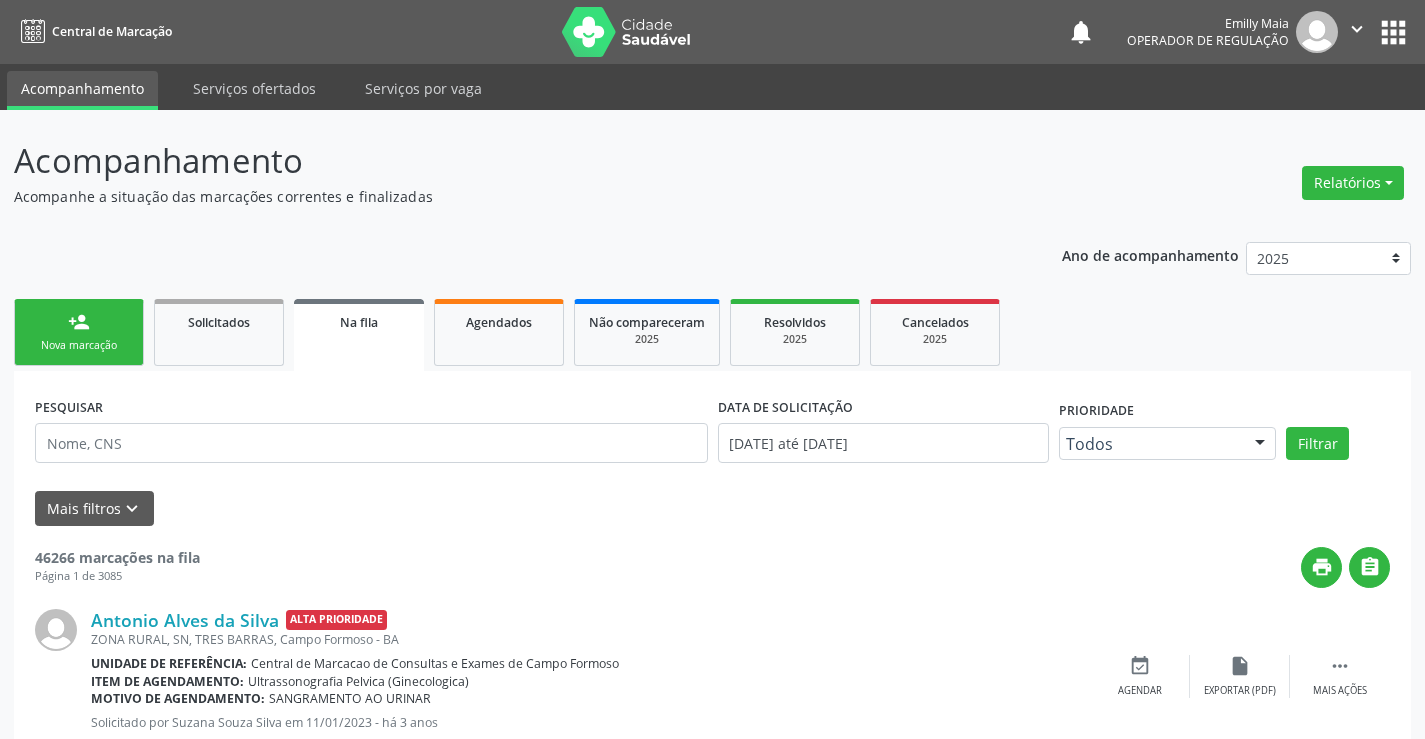 click on "Nova marcação" at bounding box center [79, 345] 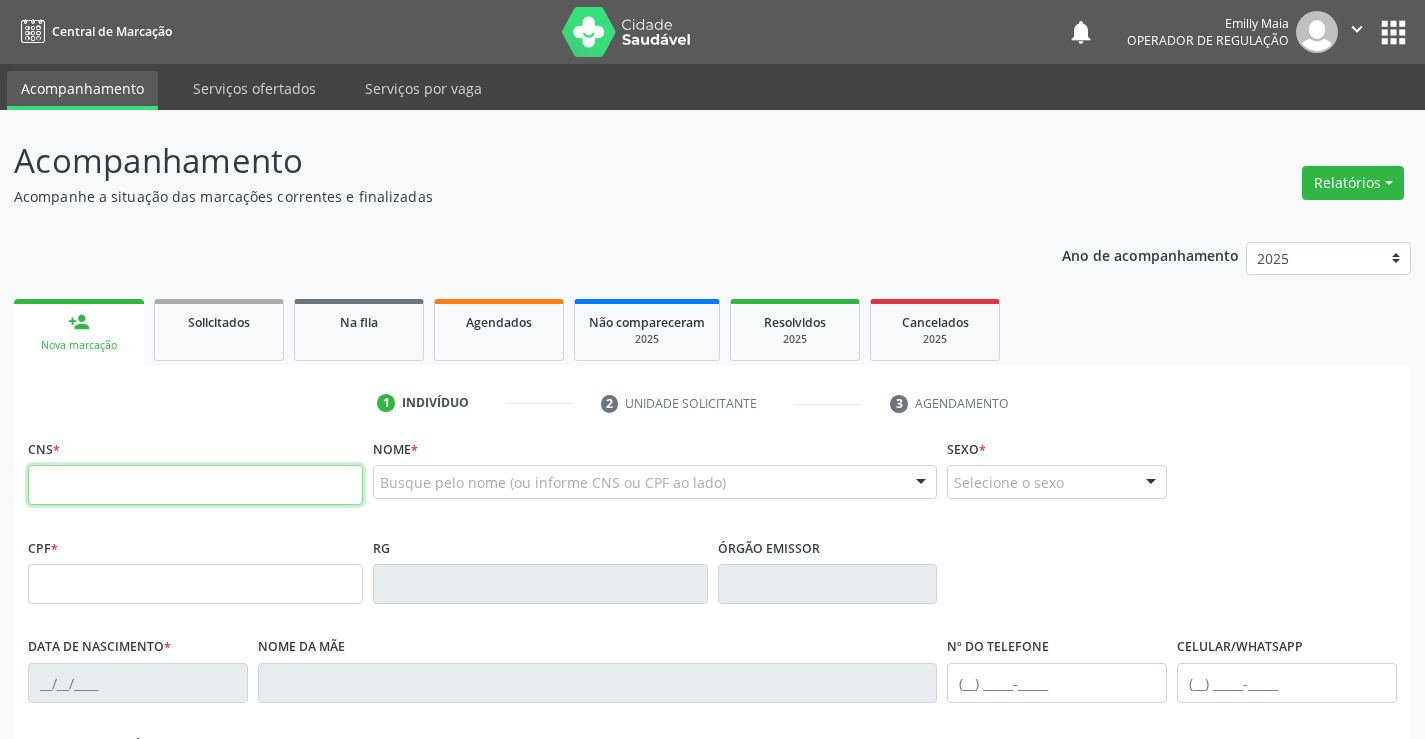 click at bounding box center (195, 485) 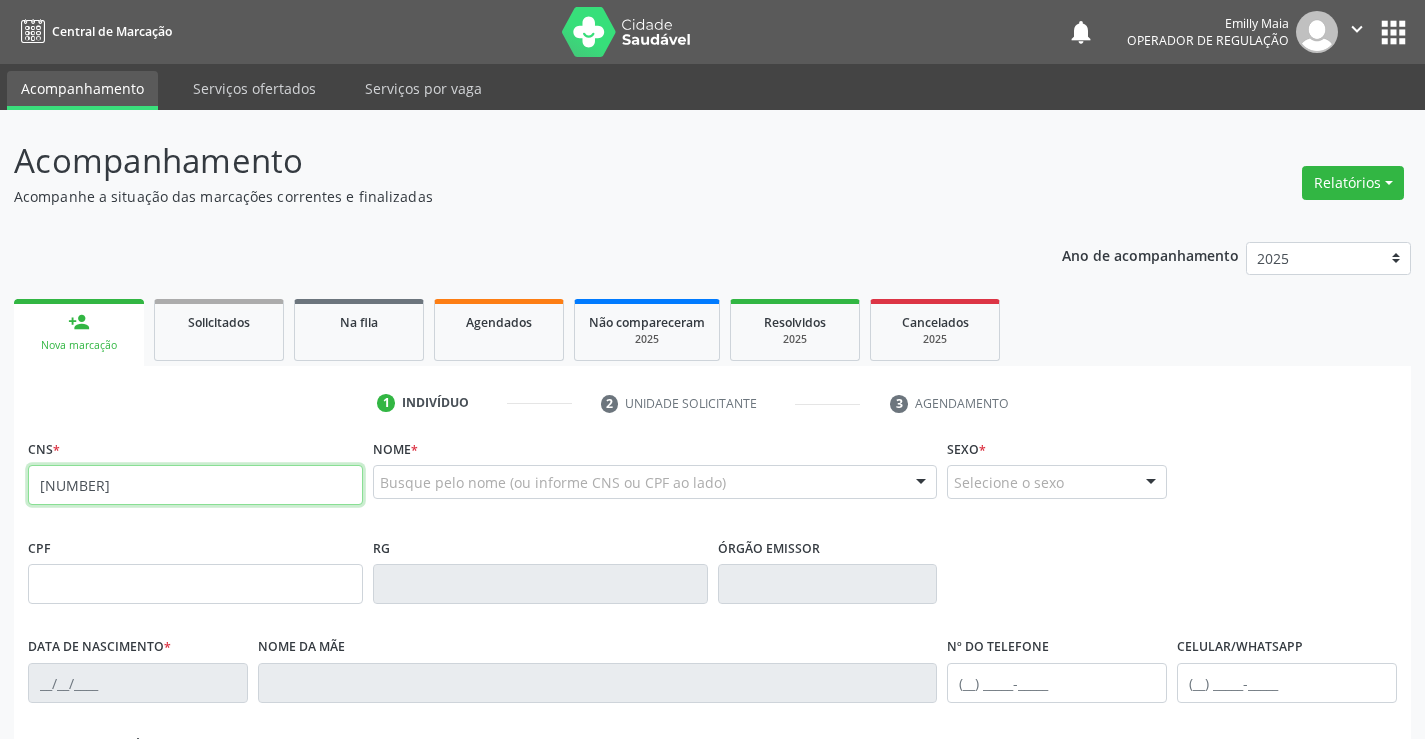 type on "702 0063 0557 1180" 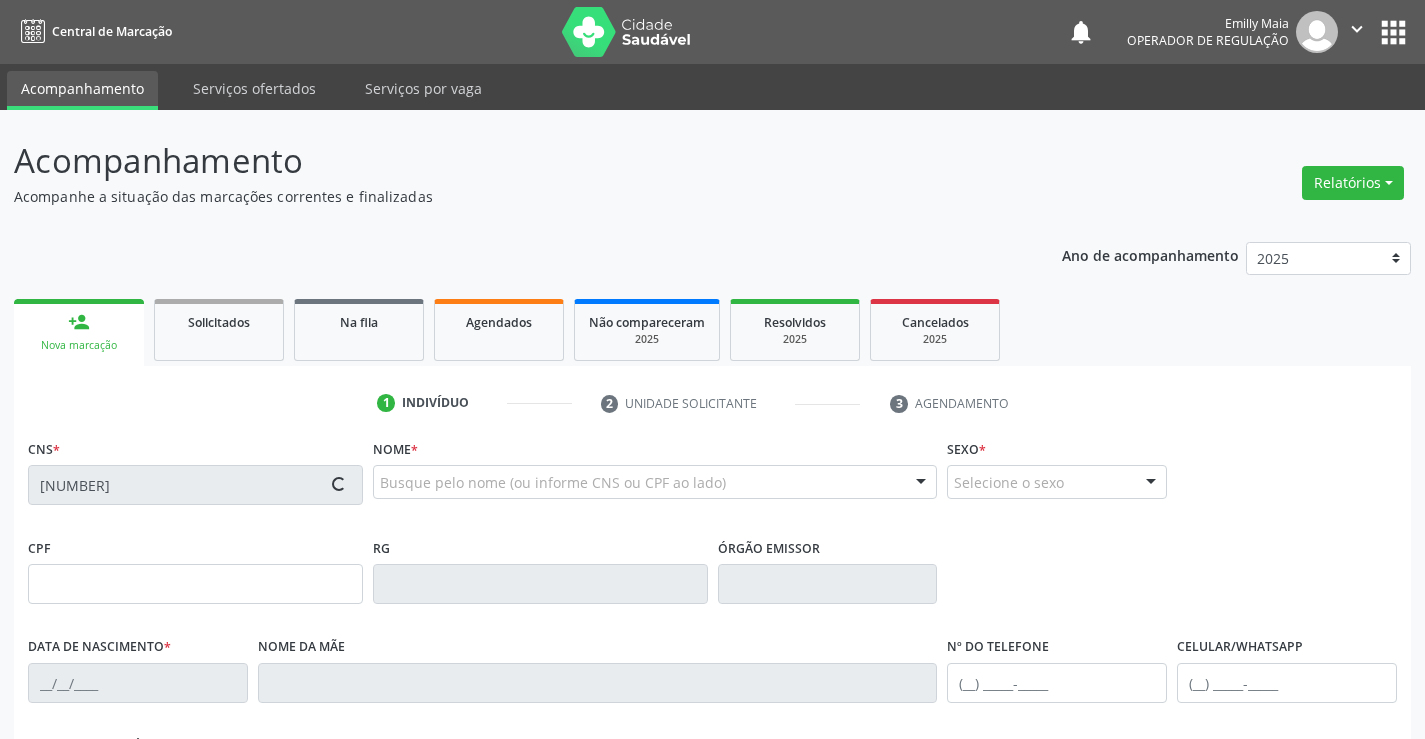 type on "1650508611" 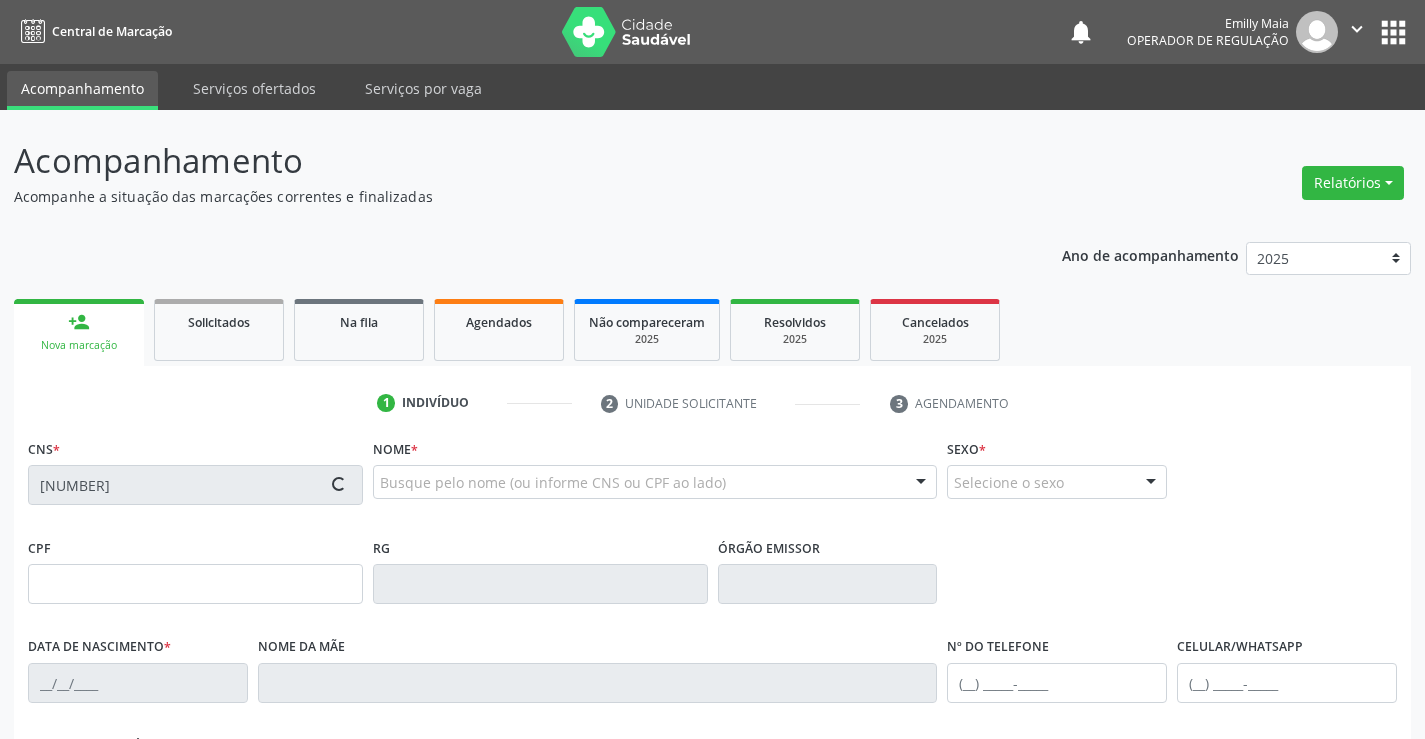 type on "12/03/2004" 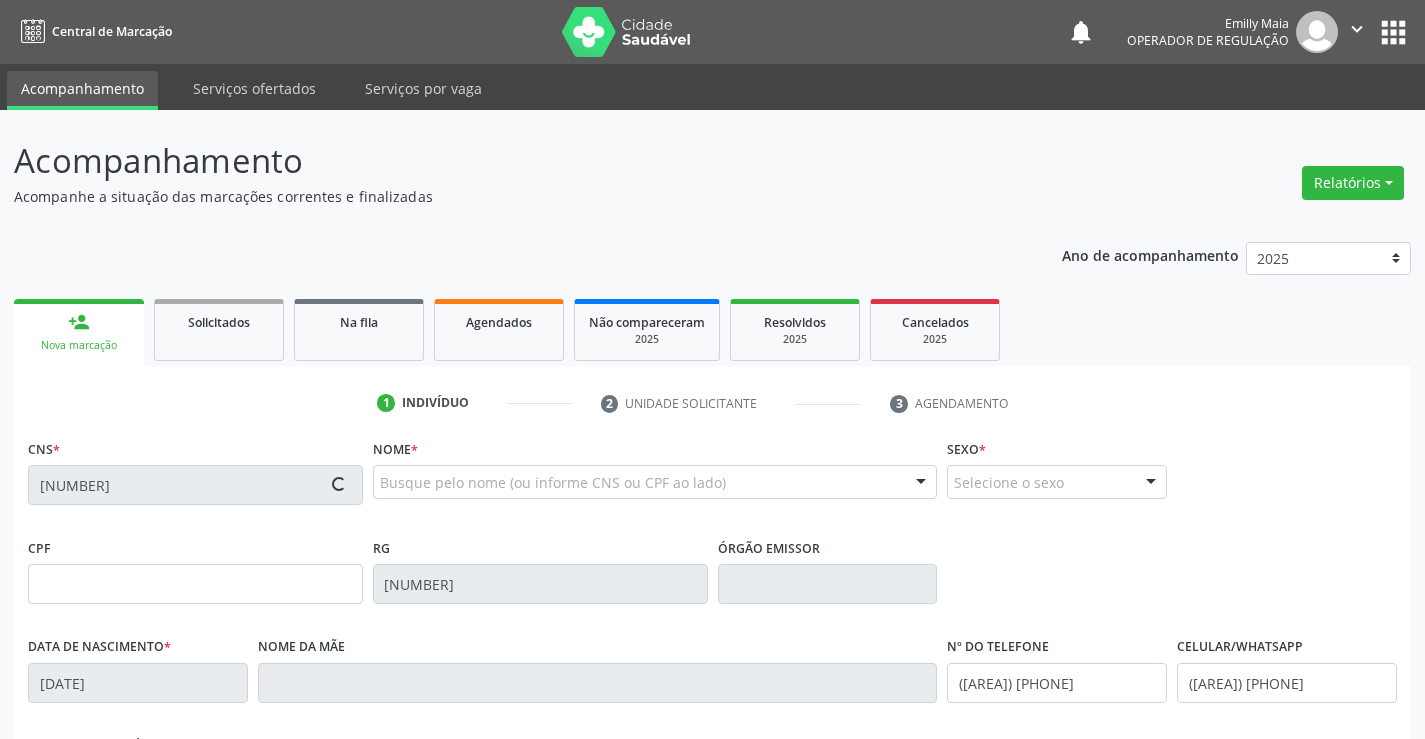scroll, scrollTop: 200, scrollLeft: 0, axis: vertical 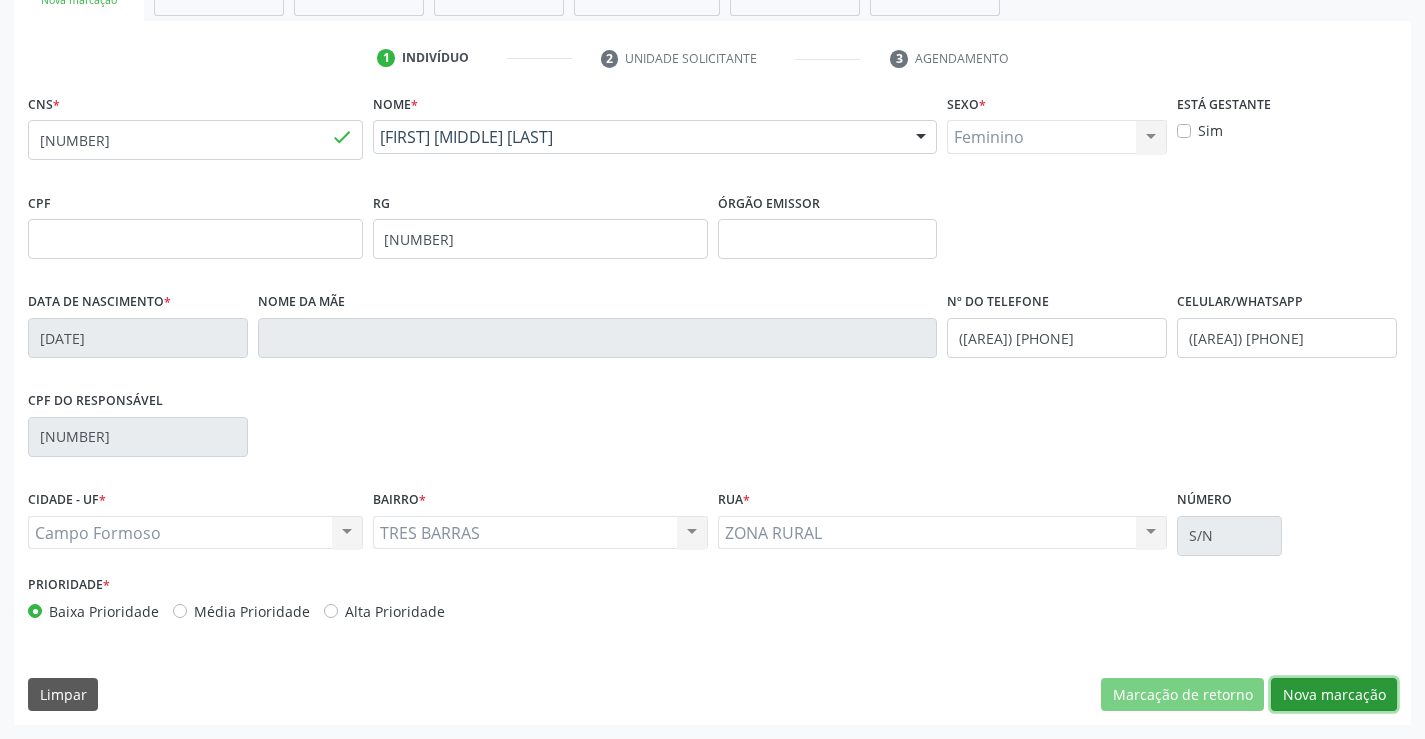 click on "Nova marcação" at bounding box center [1334, 695] 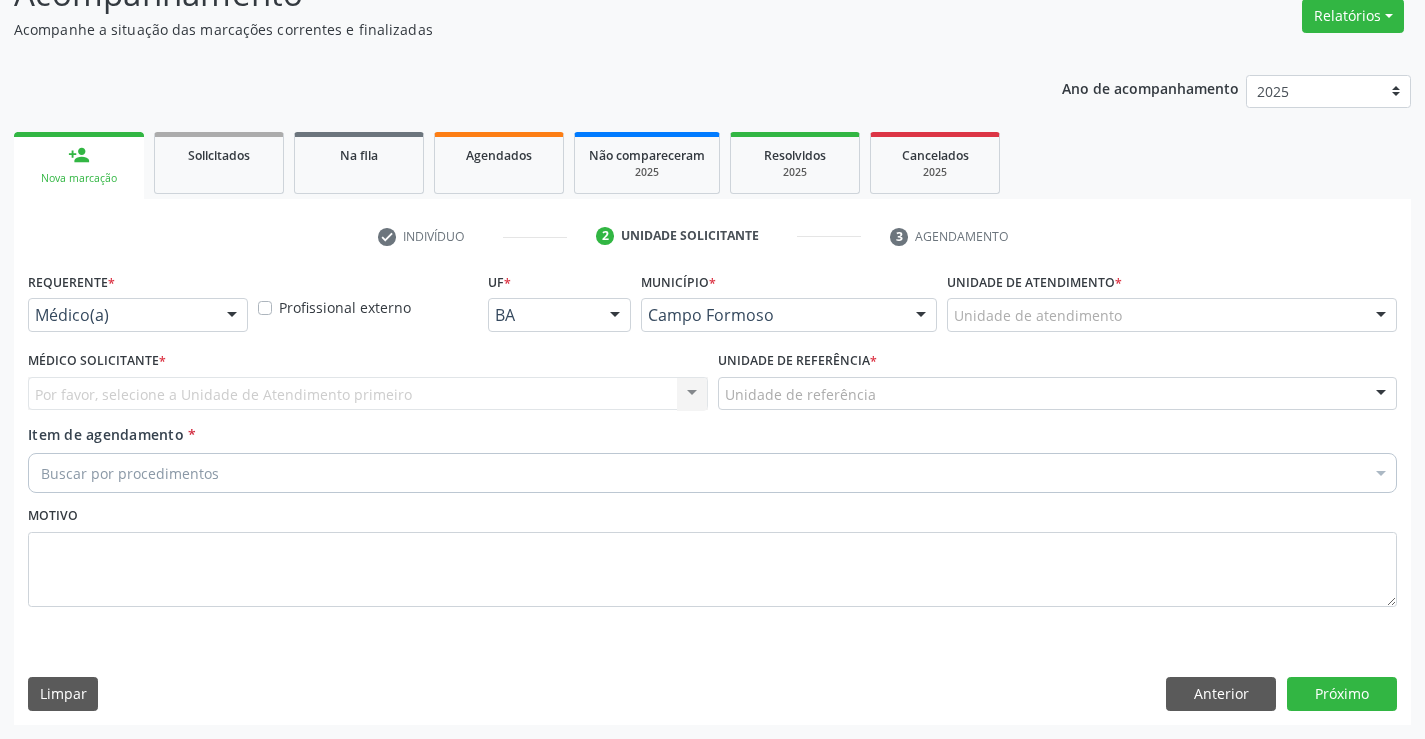 scroll, scrollTop: 167, scrollLeft: 0, axis: vertical 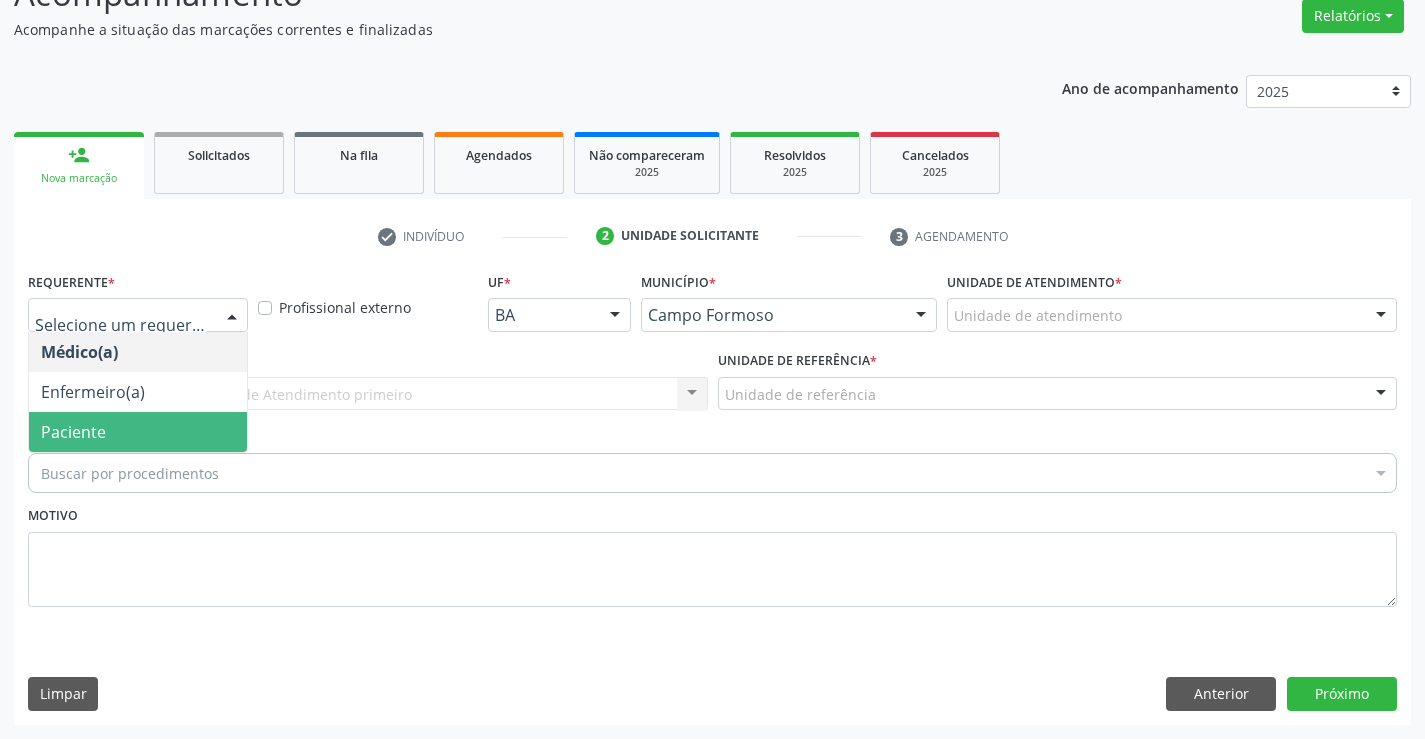 click on "Paciente" at bounding box center [138, 432] 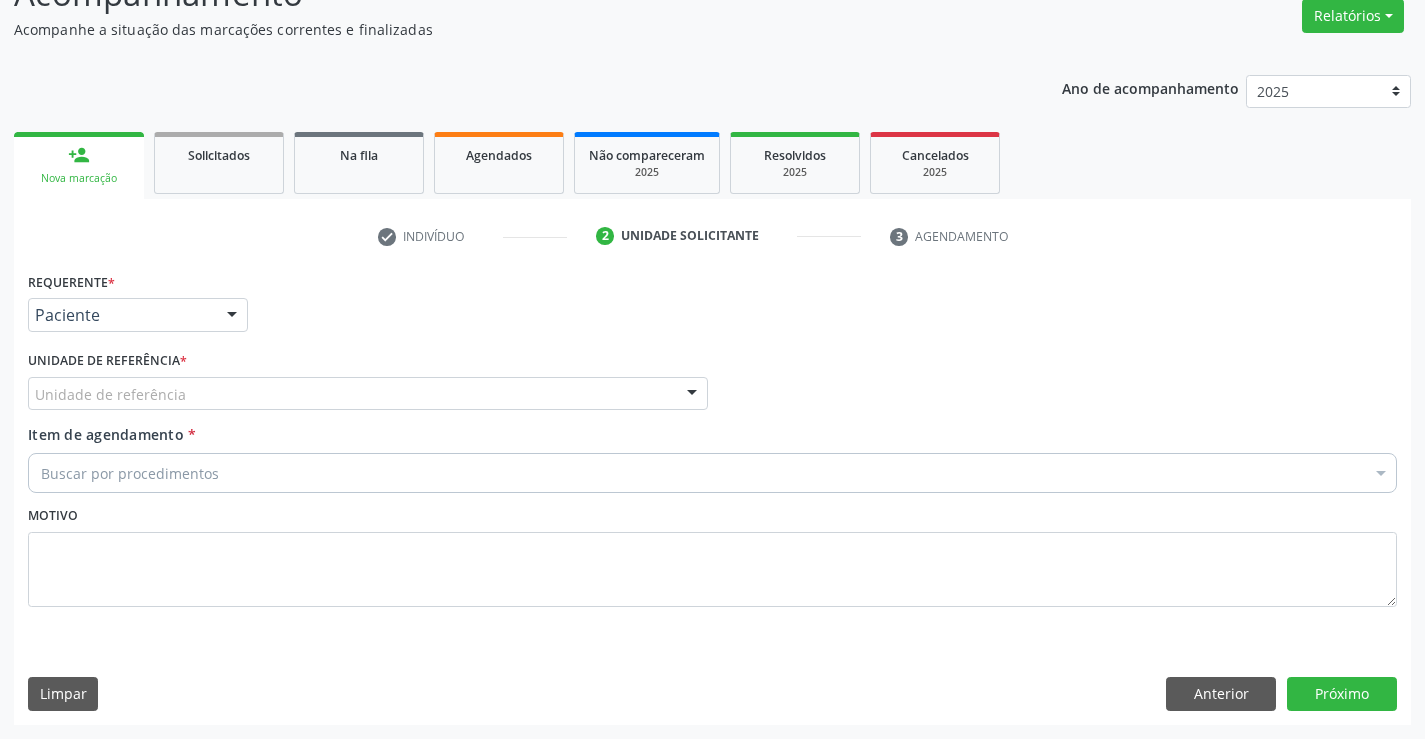 click on "Unidade de referência" at bounding box center (368, 394) 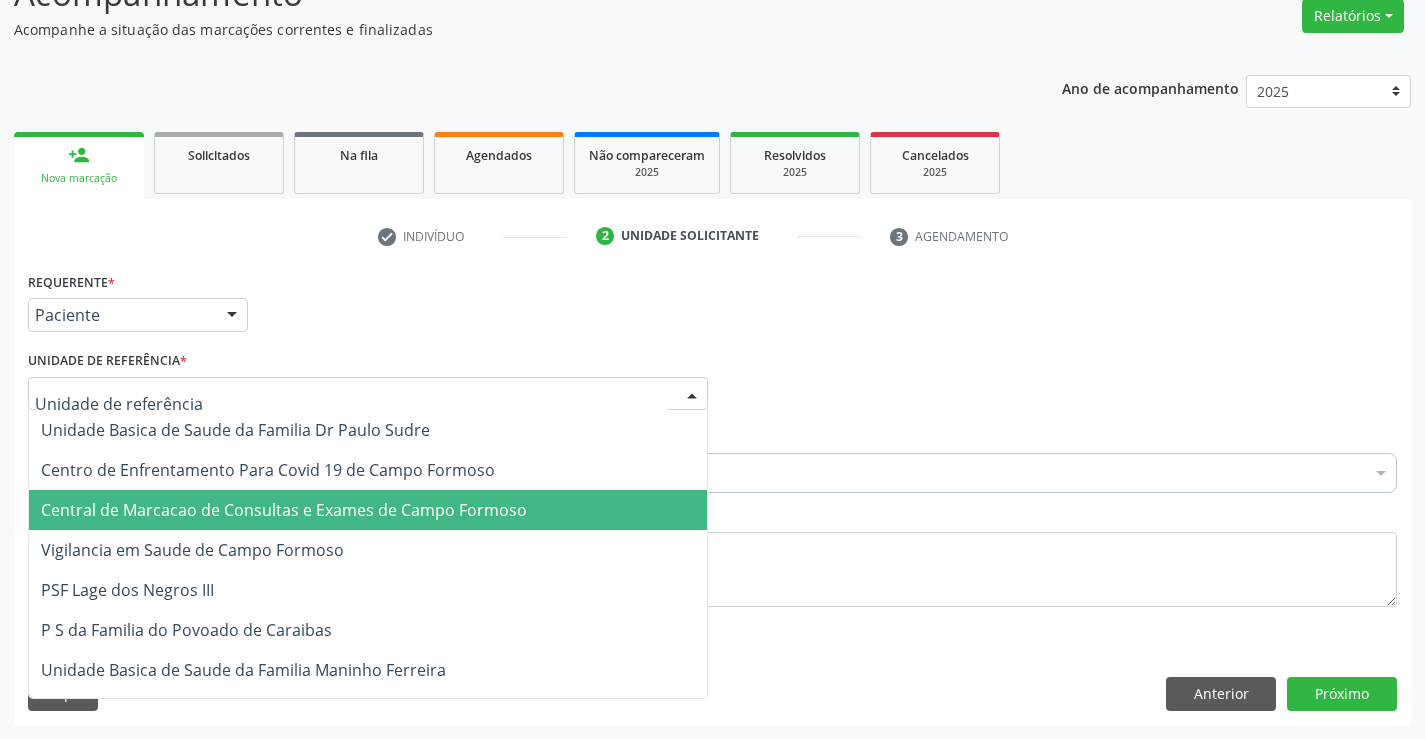 click on "Central de Marcacao de Consultas e Exames de Campo Formoso" at bounding box center [284, 510] 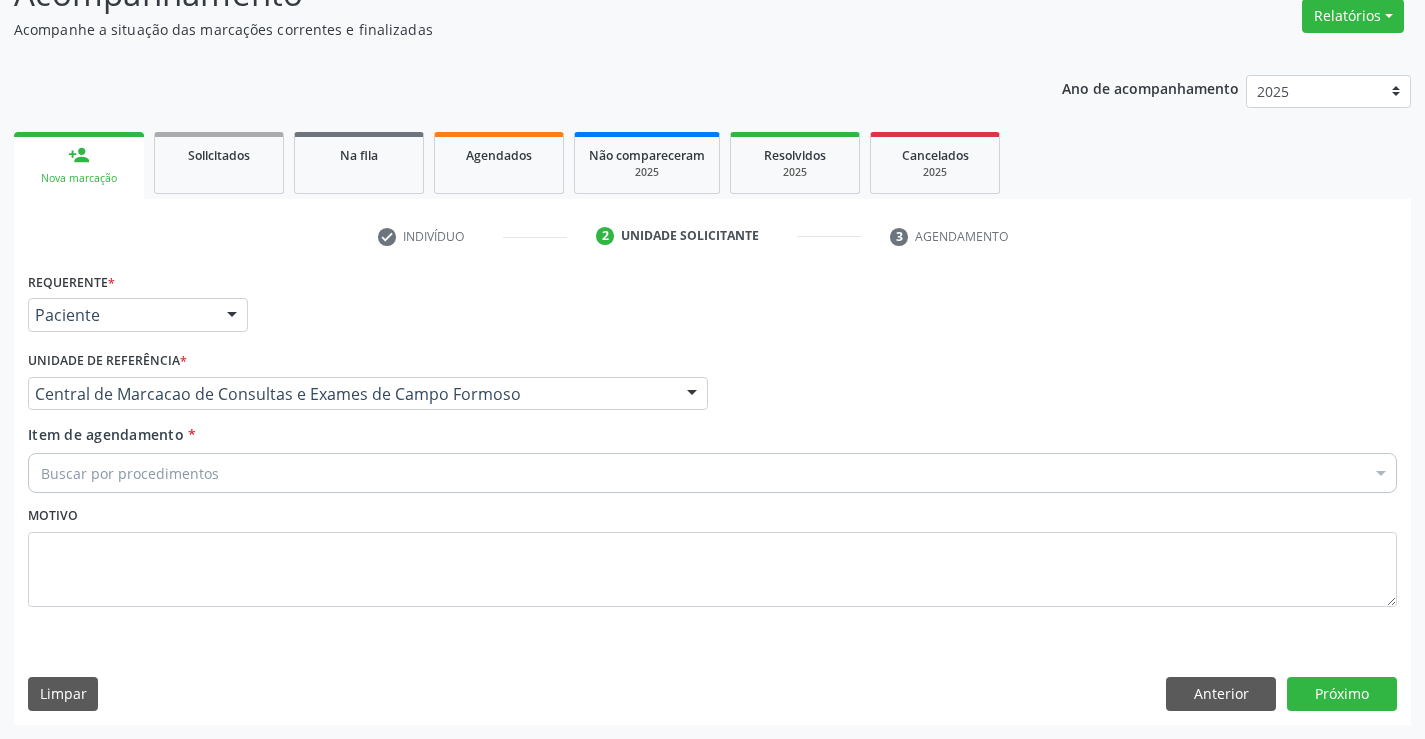click on "Buscar por procedimentos" at bounding box center [712, 473] 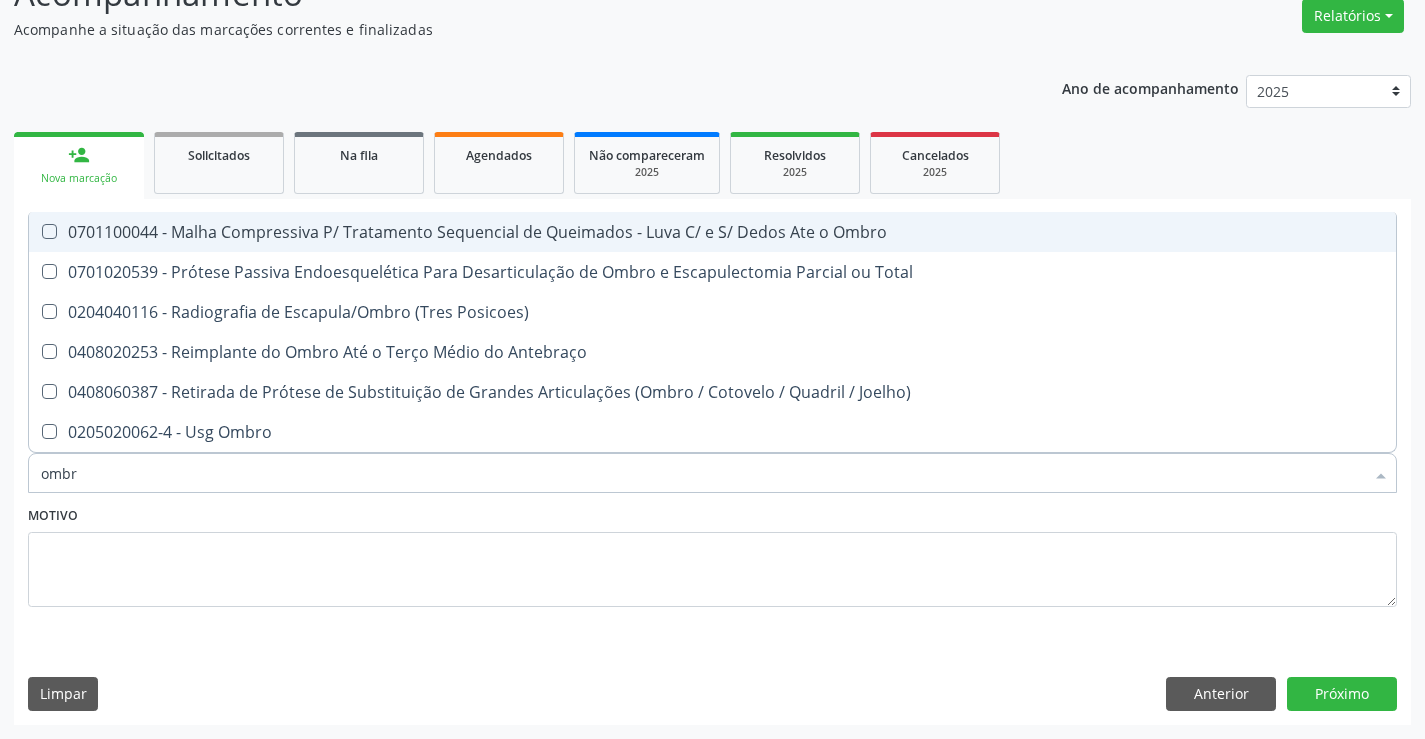 type on "ombro" 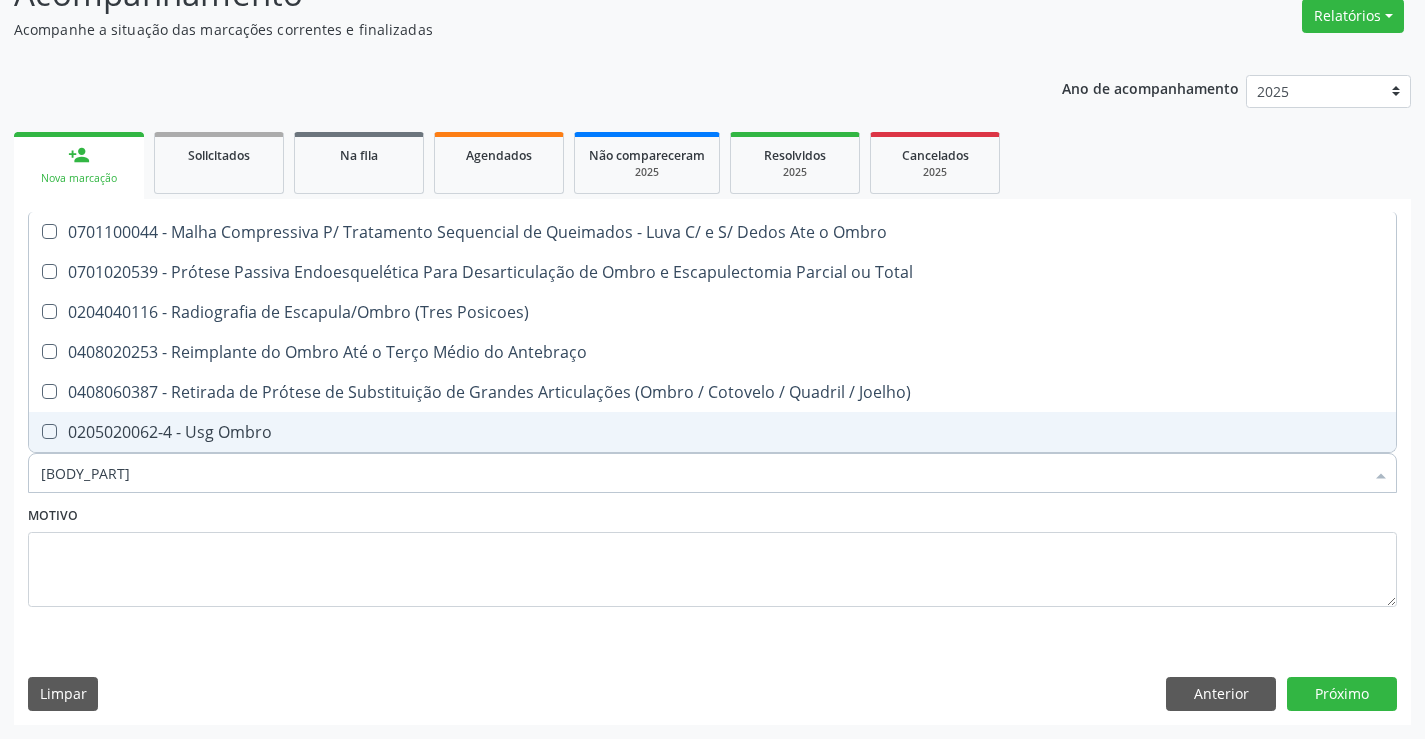 click on "0205020062-4 - Usg Ombro" at bounding box center (712, 432) 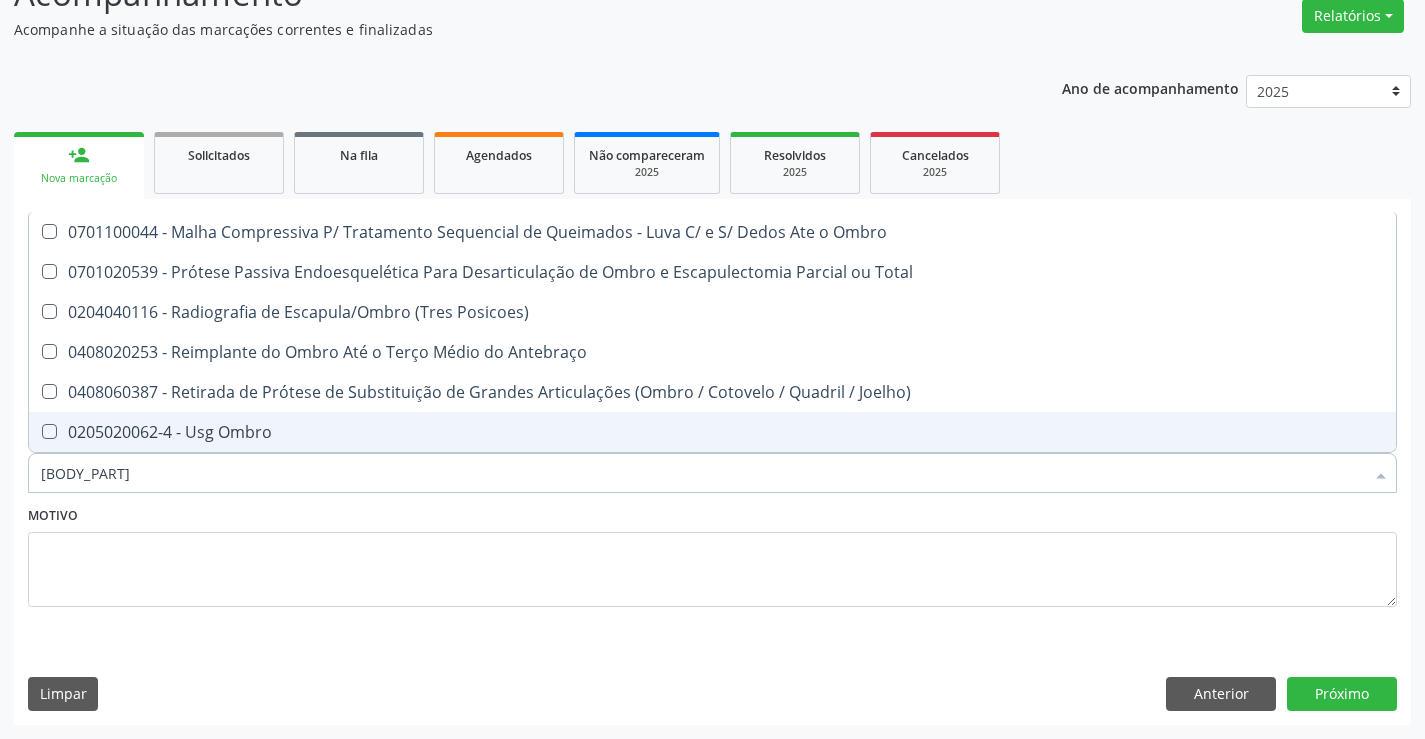 checkbox on "true" 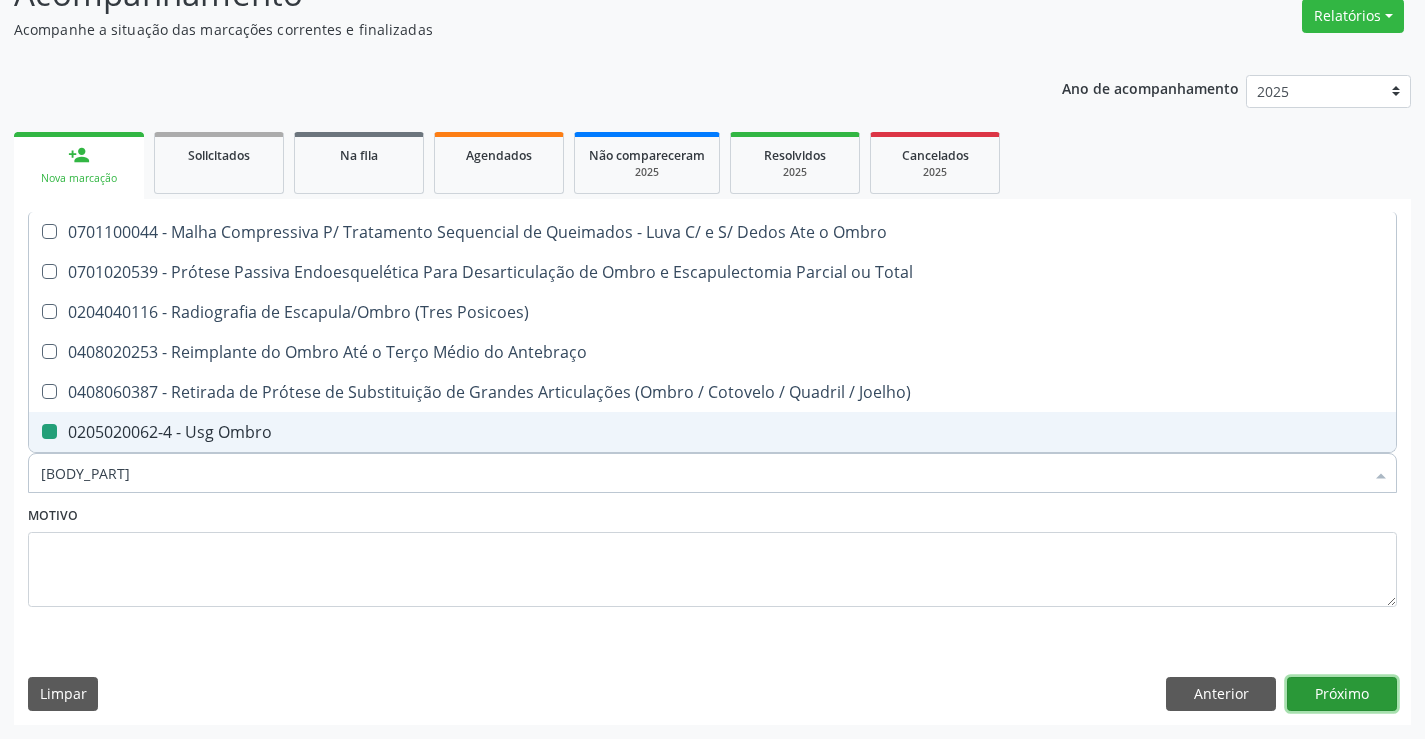 click on "Próximo" at bounding box center (1342, 694) 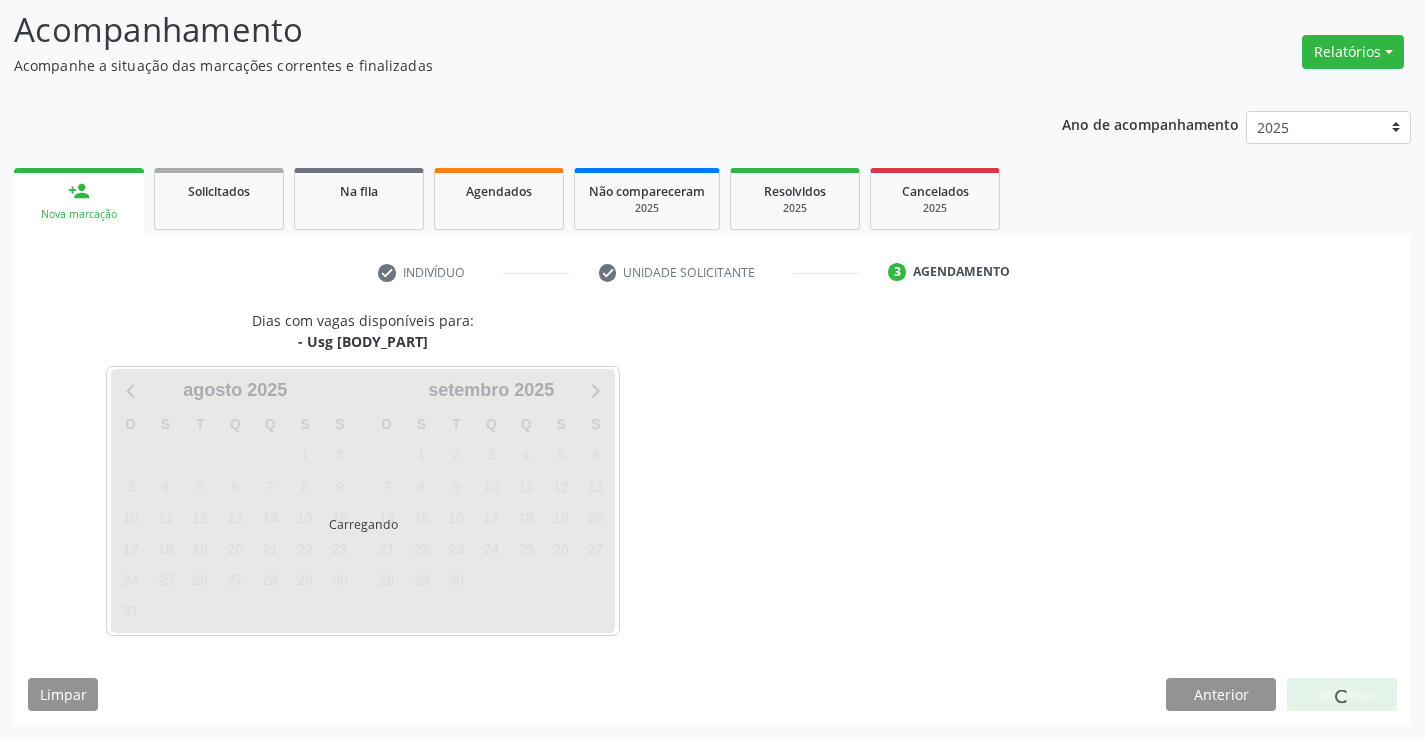 scroll, scrollTop: 131, scrollLeft: 0, axis: vertical 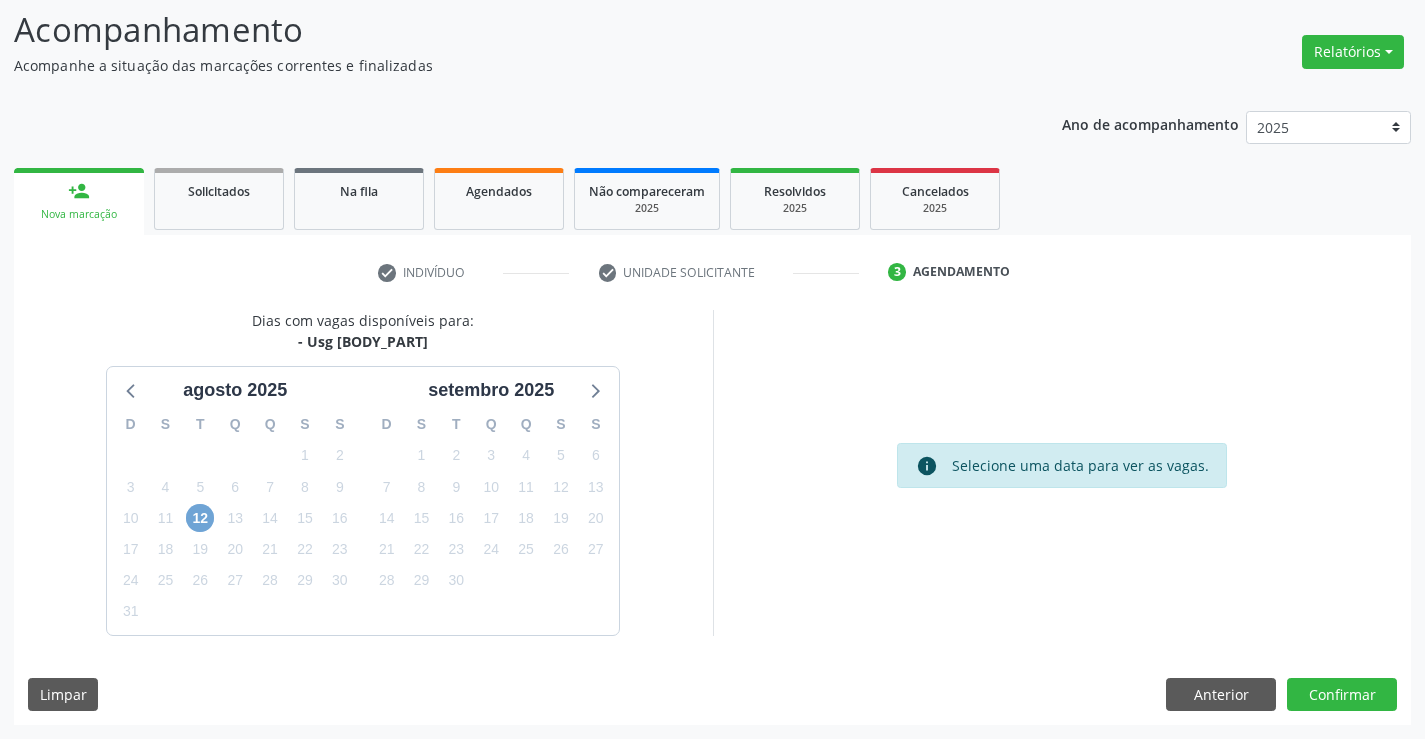 click on "12" at bounding box center (200, 518) 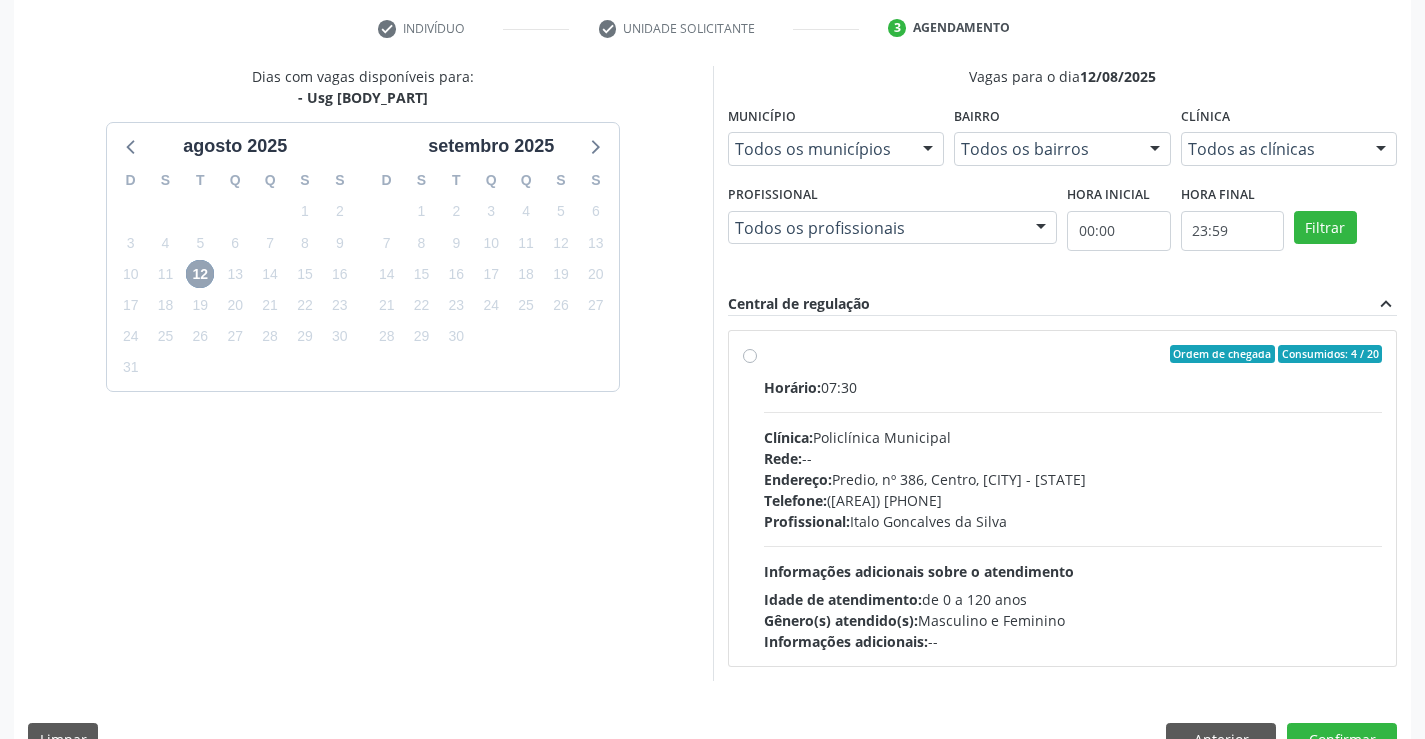 scroll, scrollTop: 420, scrollLeft: 0, axis: vertical 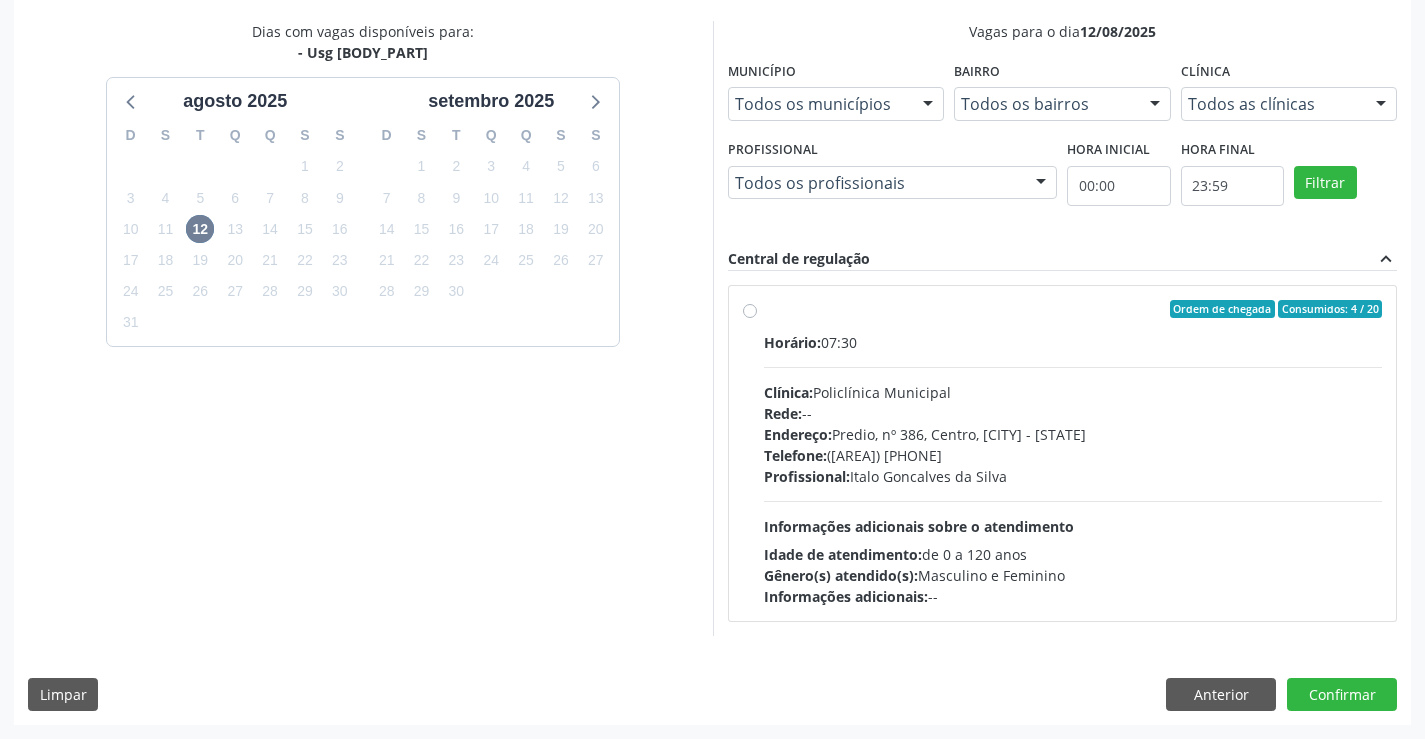 click on "Horário:   07:30
Clínica:  Policlínica Municipal
Rede:
--
Endereço:   Predio, nº 386, Centro, Campo Formoso - BA
Telefone:   (74) 6451312
Profissional:
Italo Goncalves da Silva
Informações adicionais sobre o atendimento
Idade de atendimento:
de 0 a 120 anos
Gênero(s) atendido(s):
Masculino e Feminino
Informações adicionais:
--" at bounding box center (1073, 469) 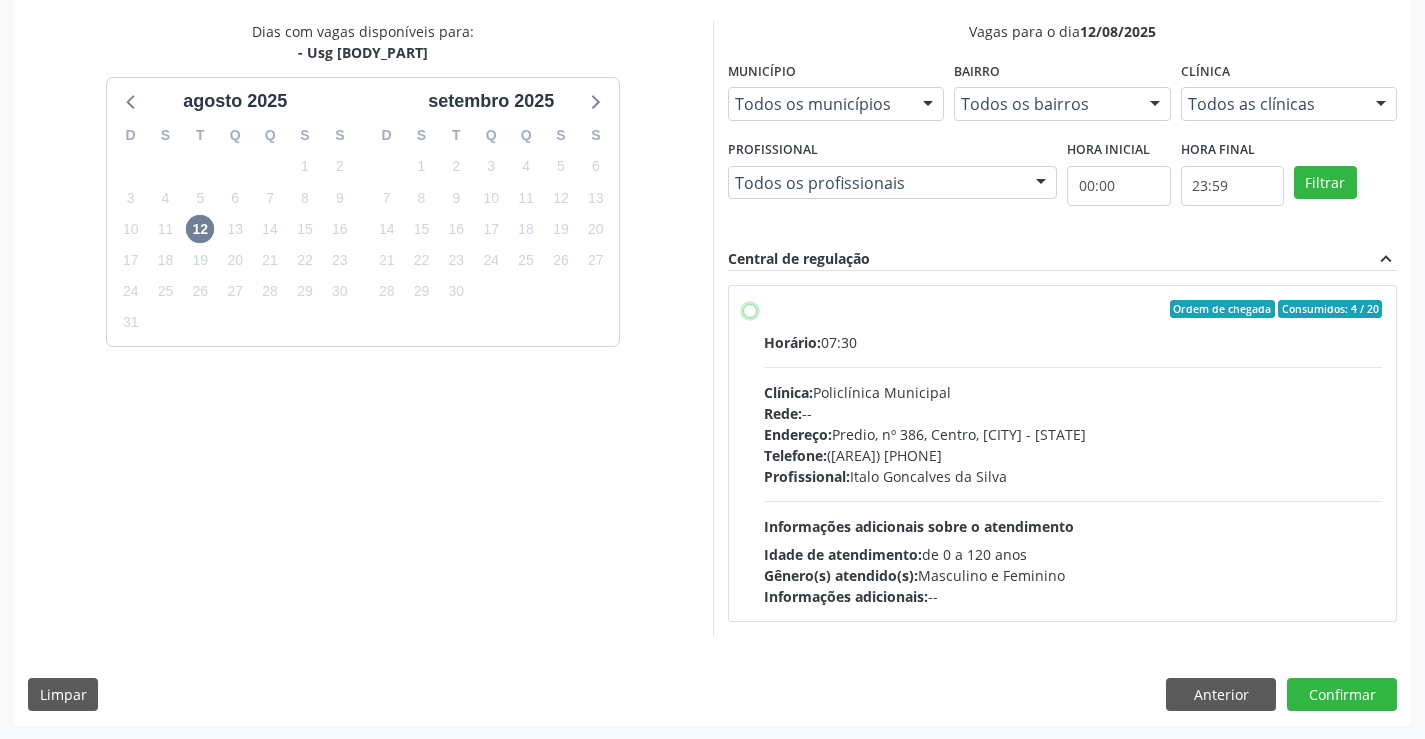 click on "Ordem de chegada
Consumidos: 4 / 20
Horário:   07:30
Clínica:  Policlínica Municipal
Rede:
--
Endereço:   Predio, nº 386, Centro, Campo Formoso - BA
Telefone:   (74) 6451312
Profissional:
Italo Goncalves da Silva
Informações adicionais sobre o atendimento
Idade de atendimento:
de 0 a 120 anos
Gênero(s) atendido(s):
Masculino e Feminino
Informações adicionais:
--" at bounding box center [750, 309] 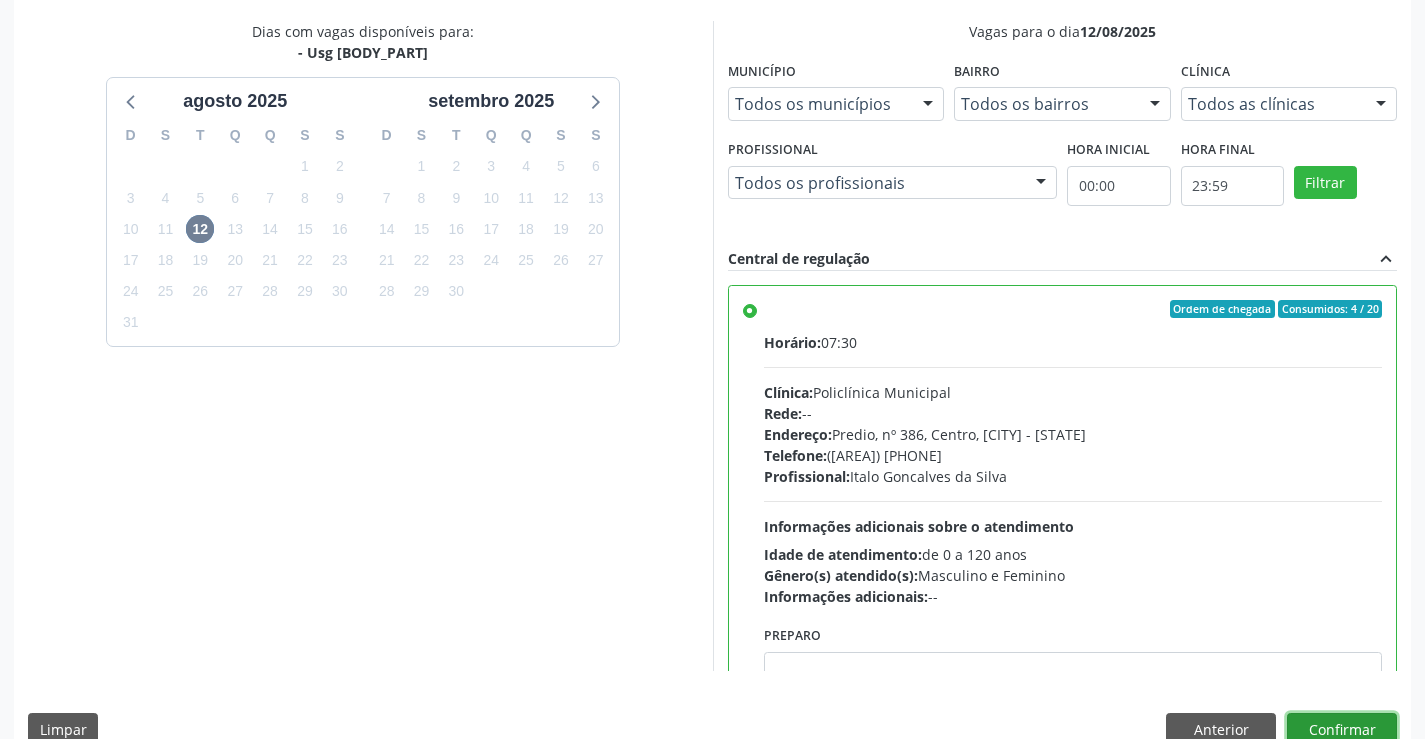 click on "Confirmar" at bounding box center [1342, 730] 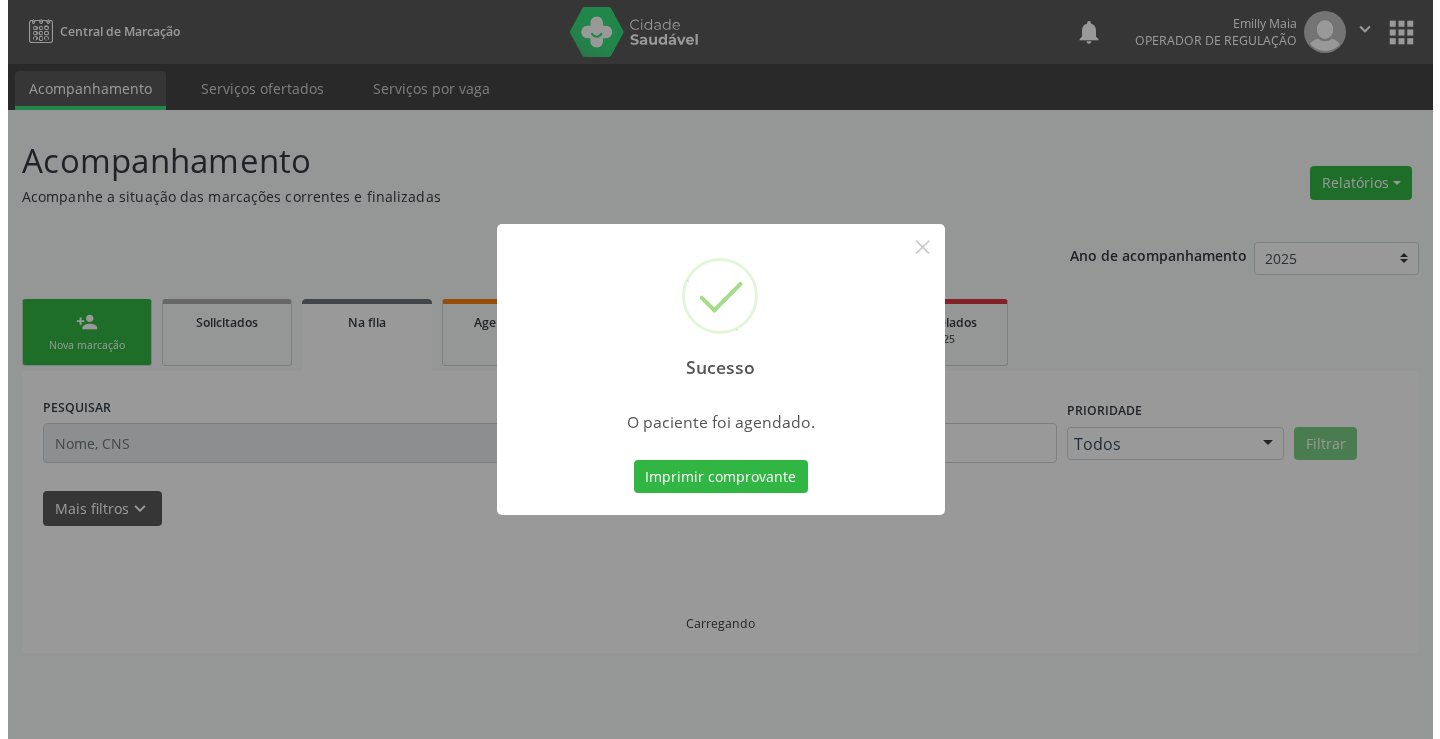 scroll, scrollTop: 0, scrollLeft: 0, axis: both 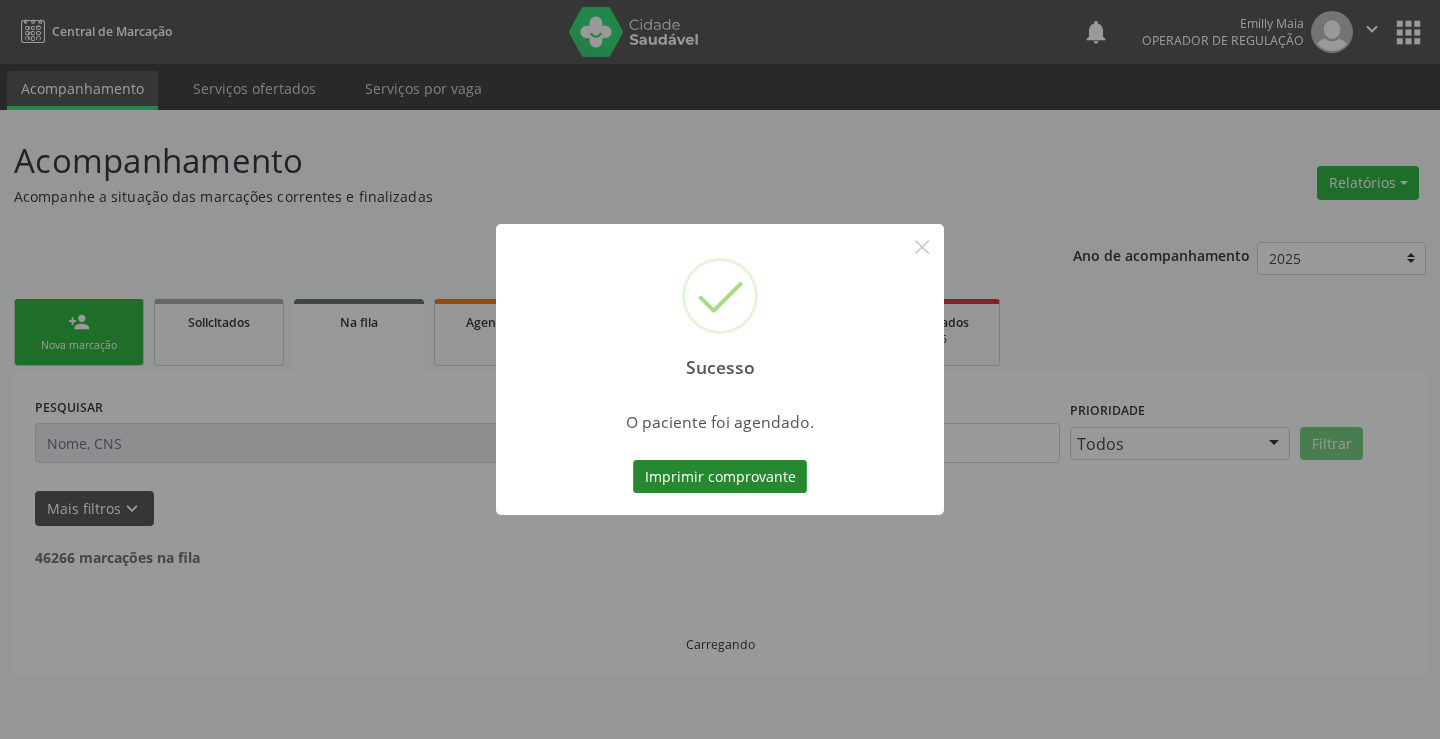 click on "Imprimir comprovante" at bounding box center (720, 477) 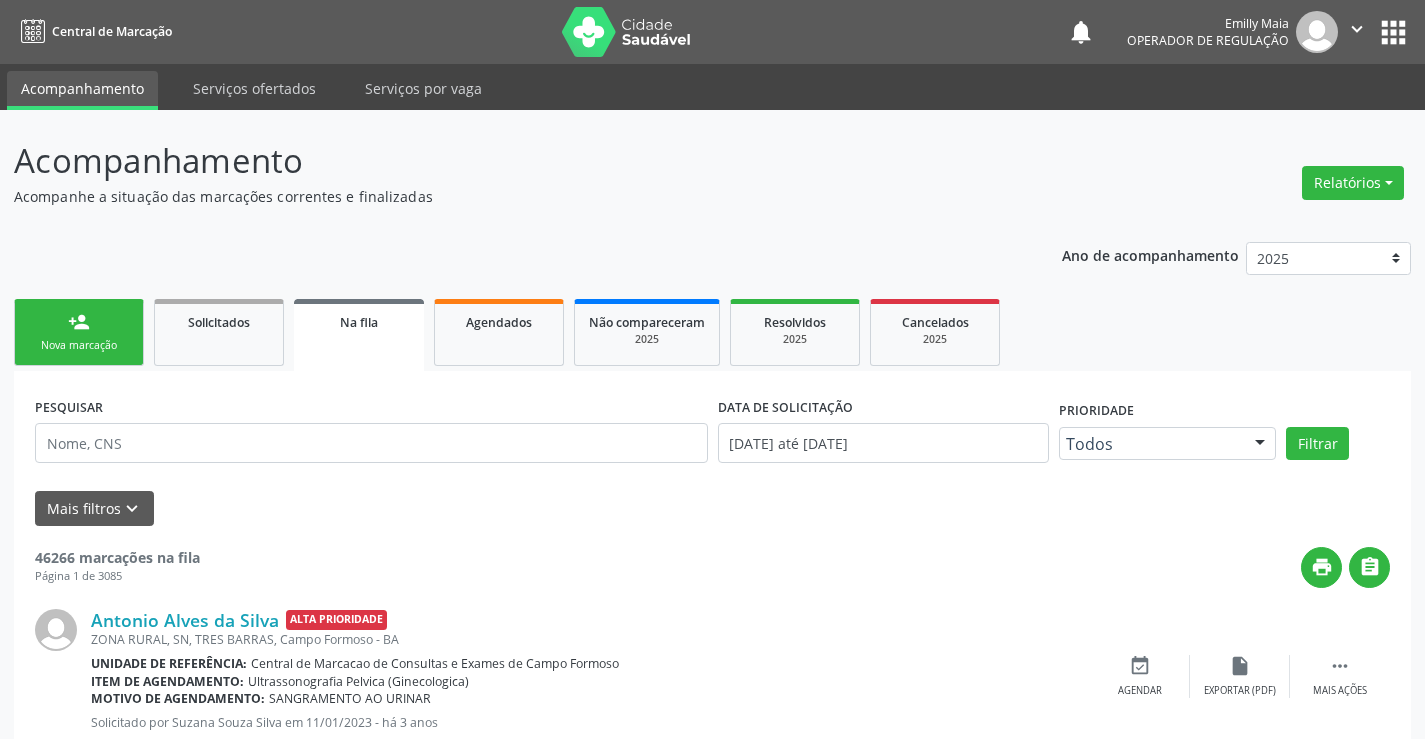 scroll, scrollTop: 0, scrollLeft: 0, axis: both 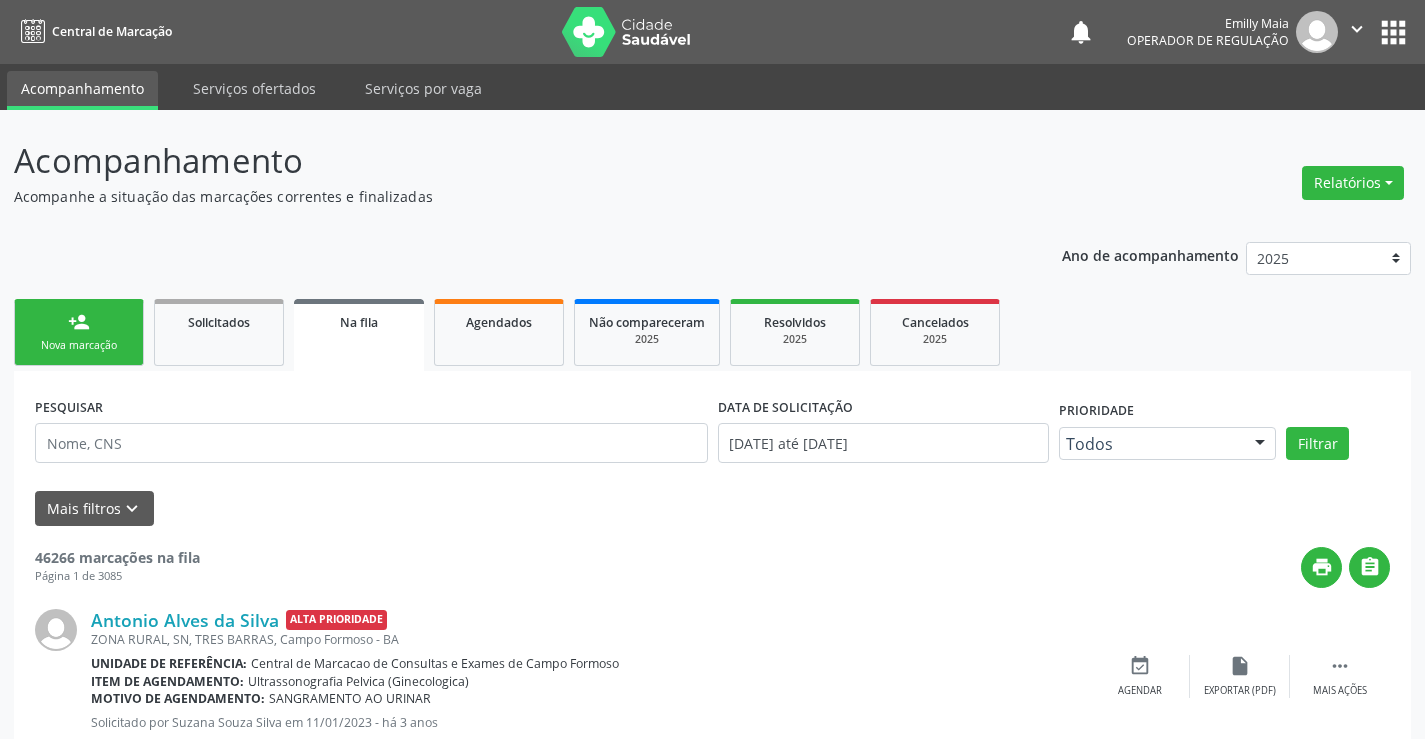 click on "person_add
Nova marcação" at bounding box center (79, 332) 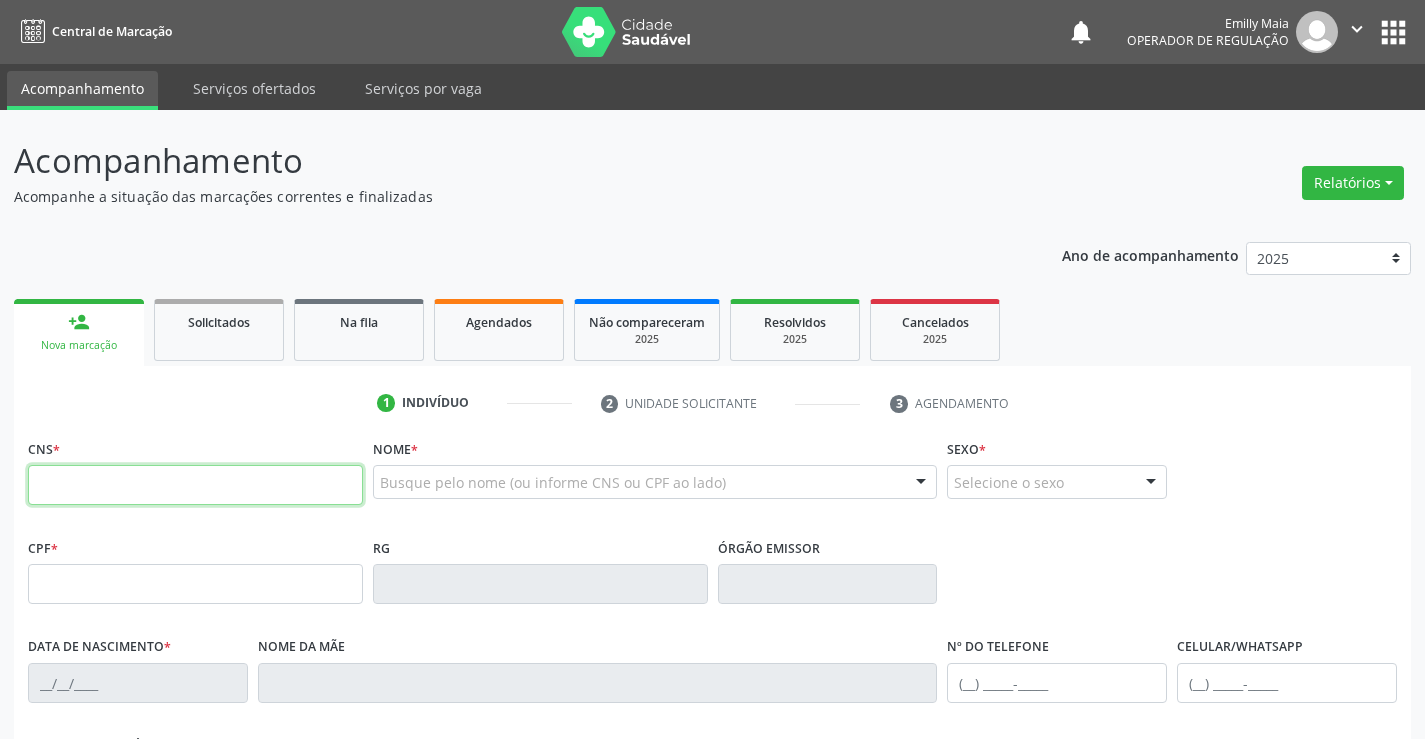 click at bounding box center [195, 485] 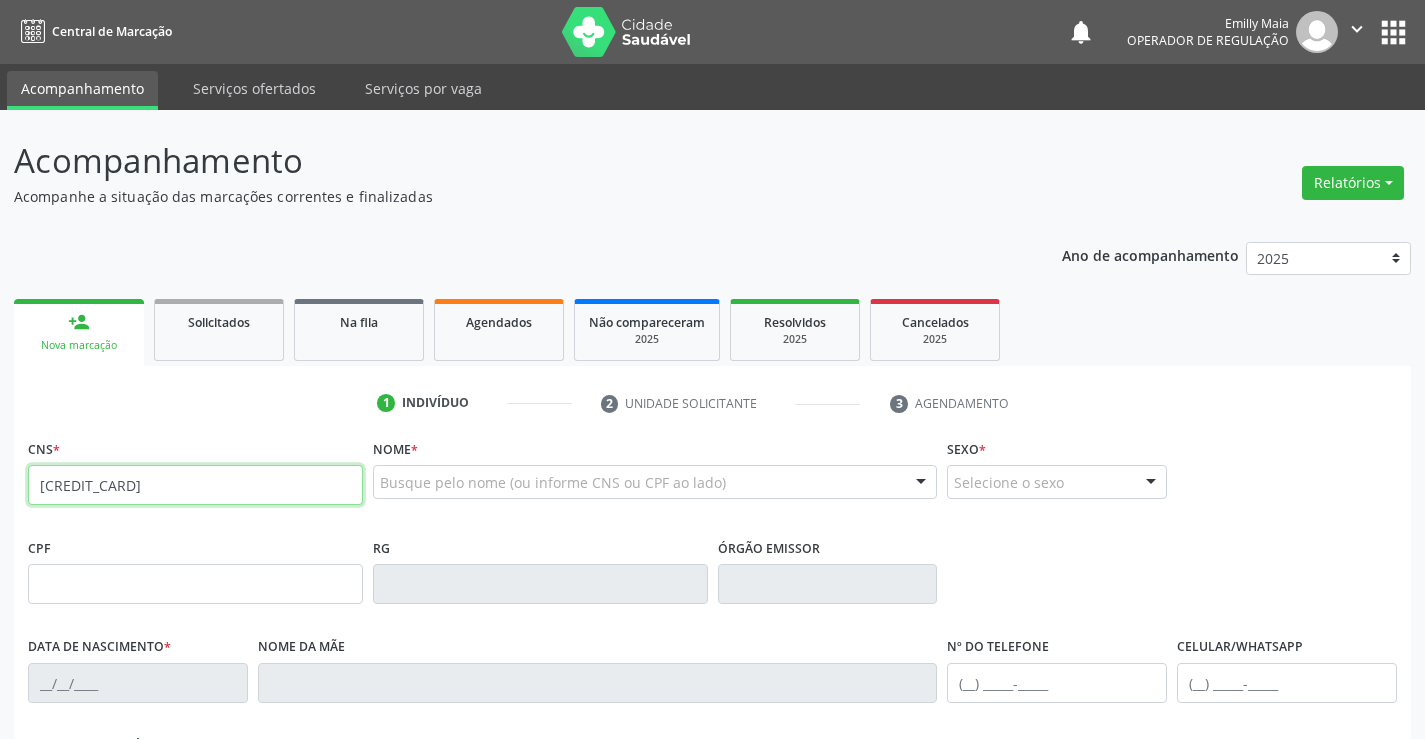 type on "702 0063 0557 1180" 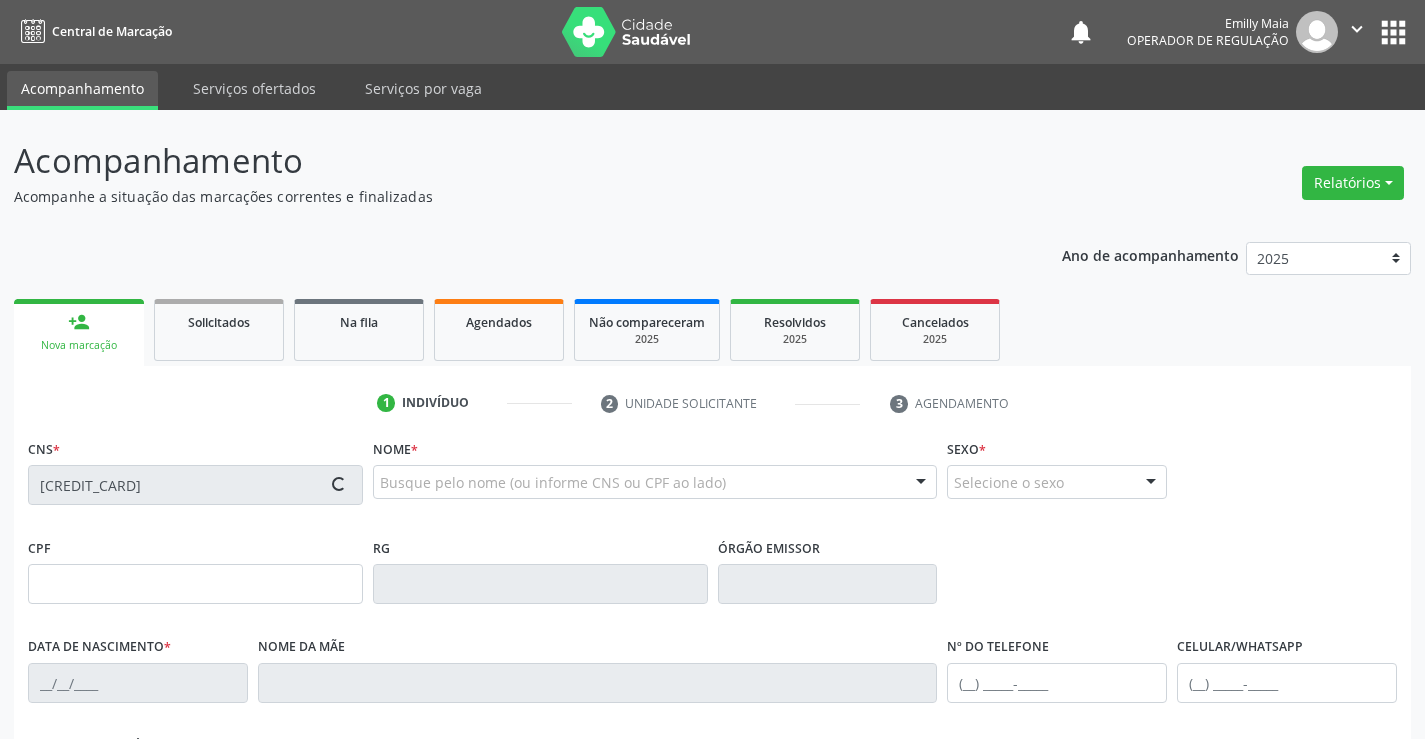 type on "1650508611" 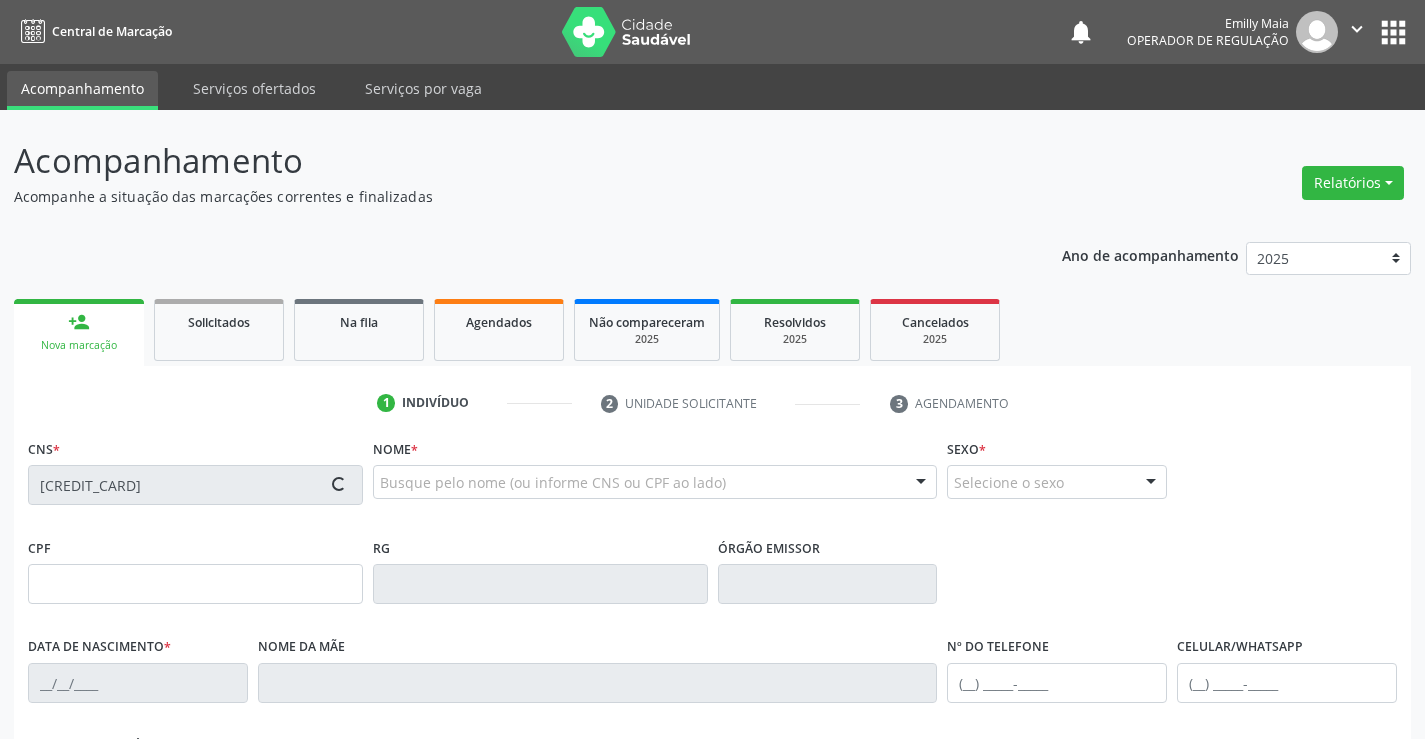type on "12/03/2004" 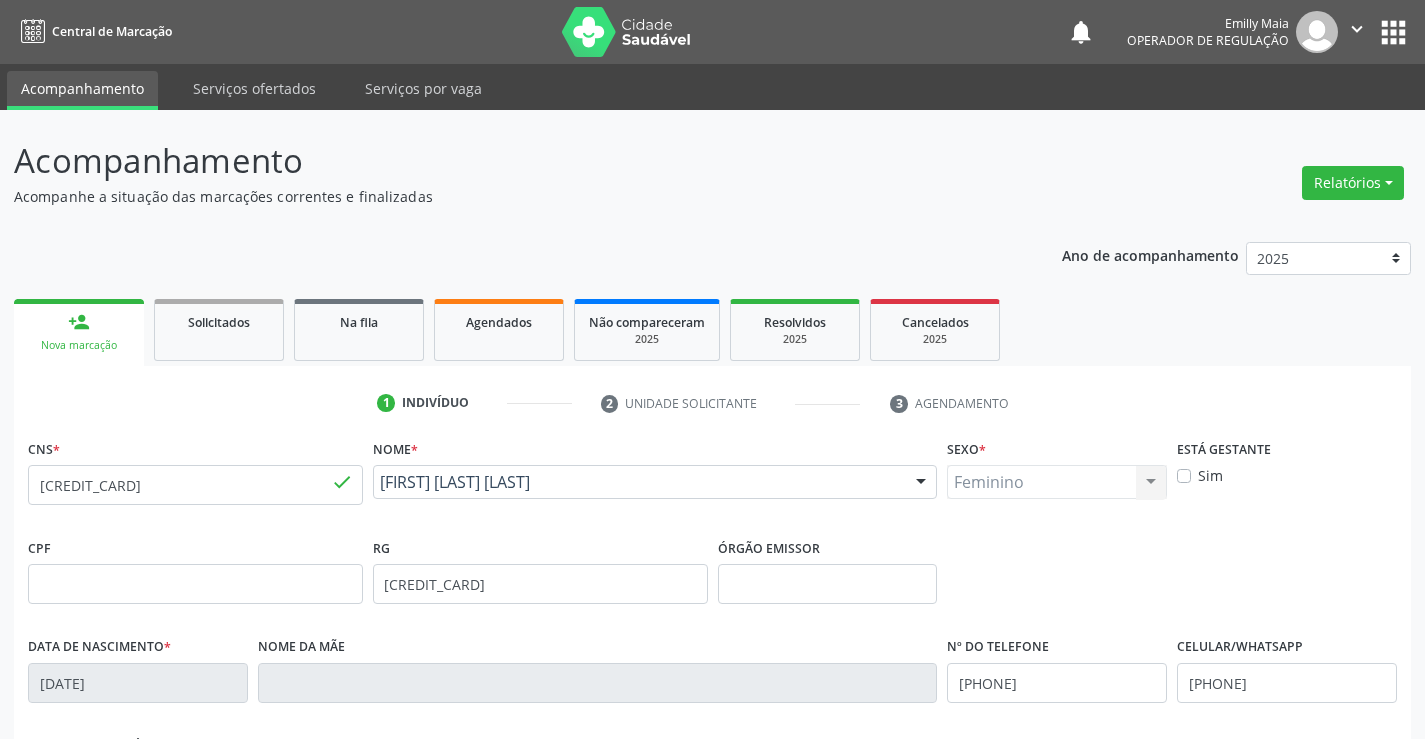 scroll, scrollTop: 345, scrollLeft: 0, axis: vertical 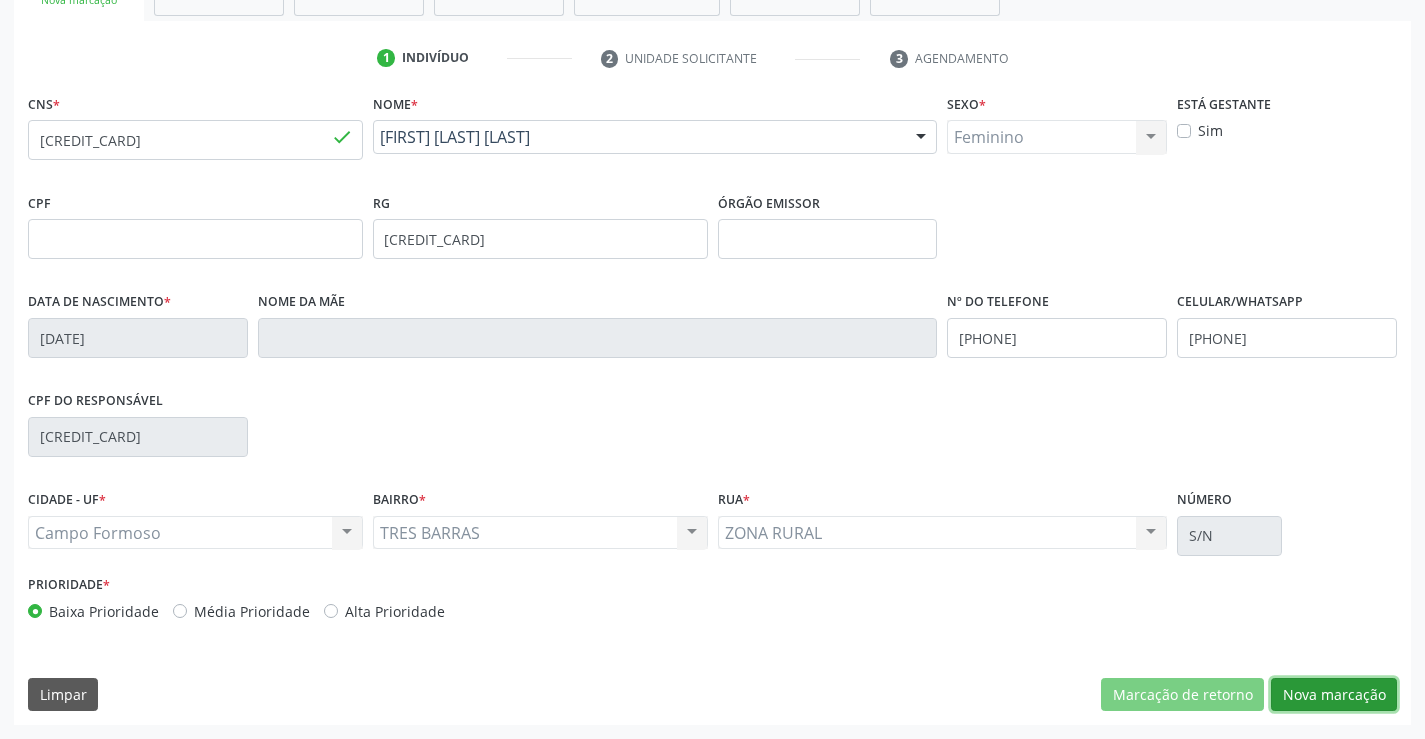 drag, startPoint x: 1373, startPoint y: 697, endPoint x: 1106, endPoint y: 651, distance: 270.93356 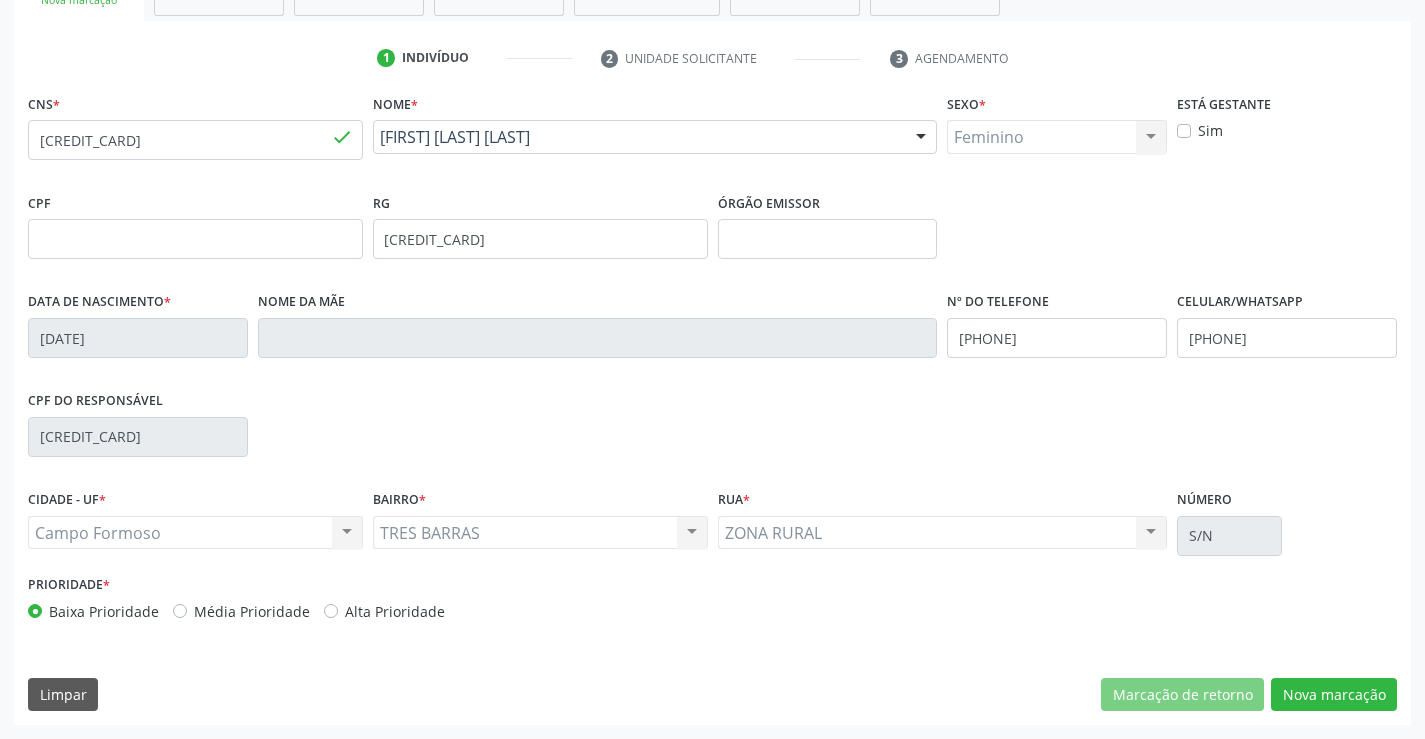 scroll, scrollTop: 167, scrollLeft: 0, axis: vertical 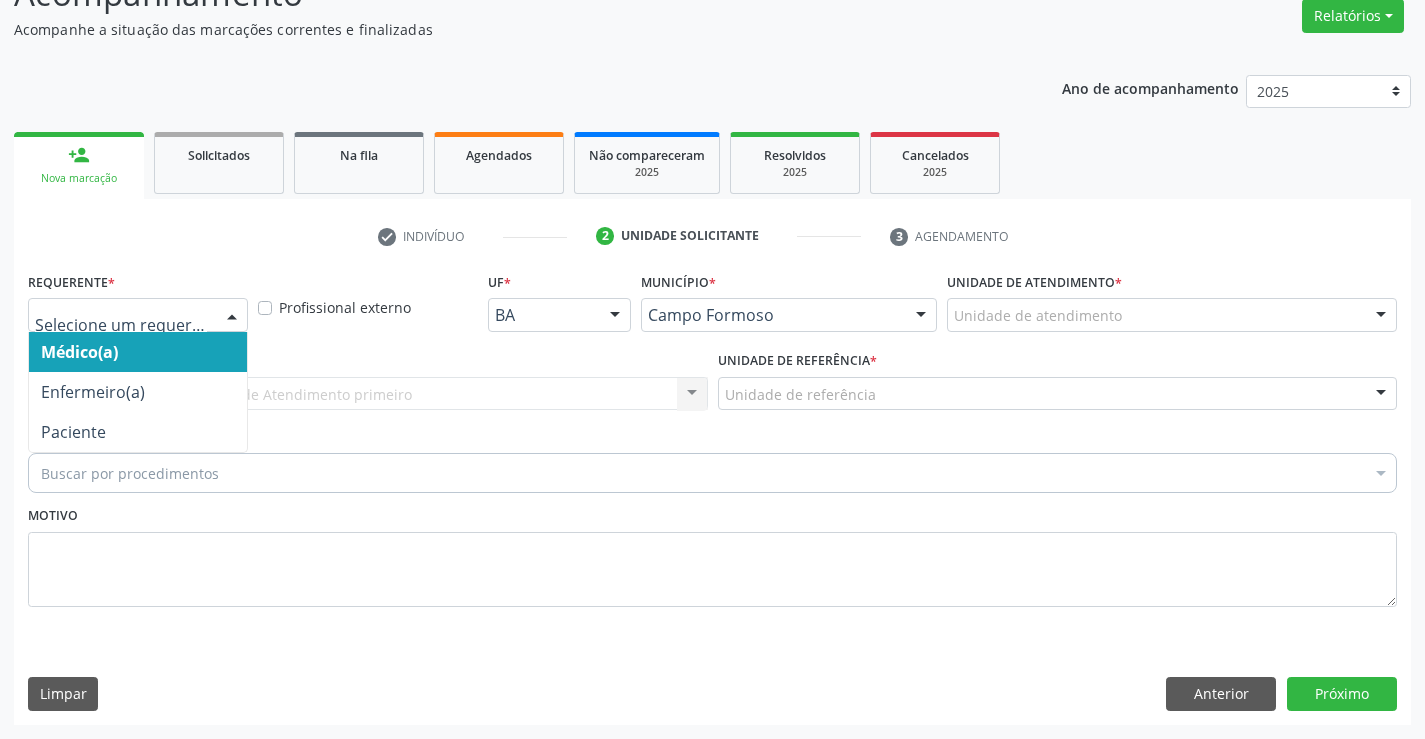 click at bounding box center [232, 316] 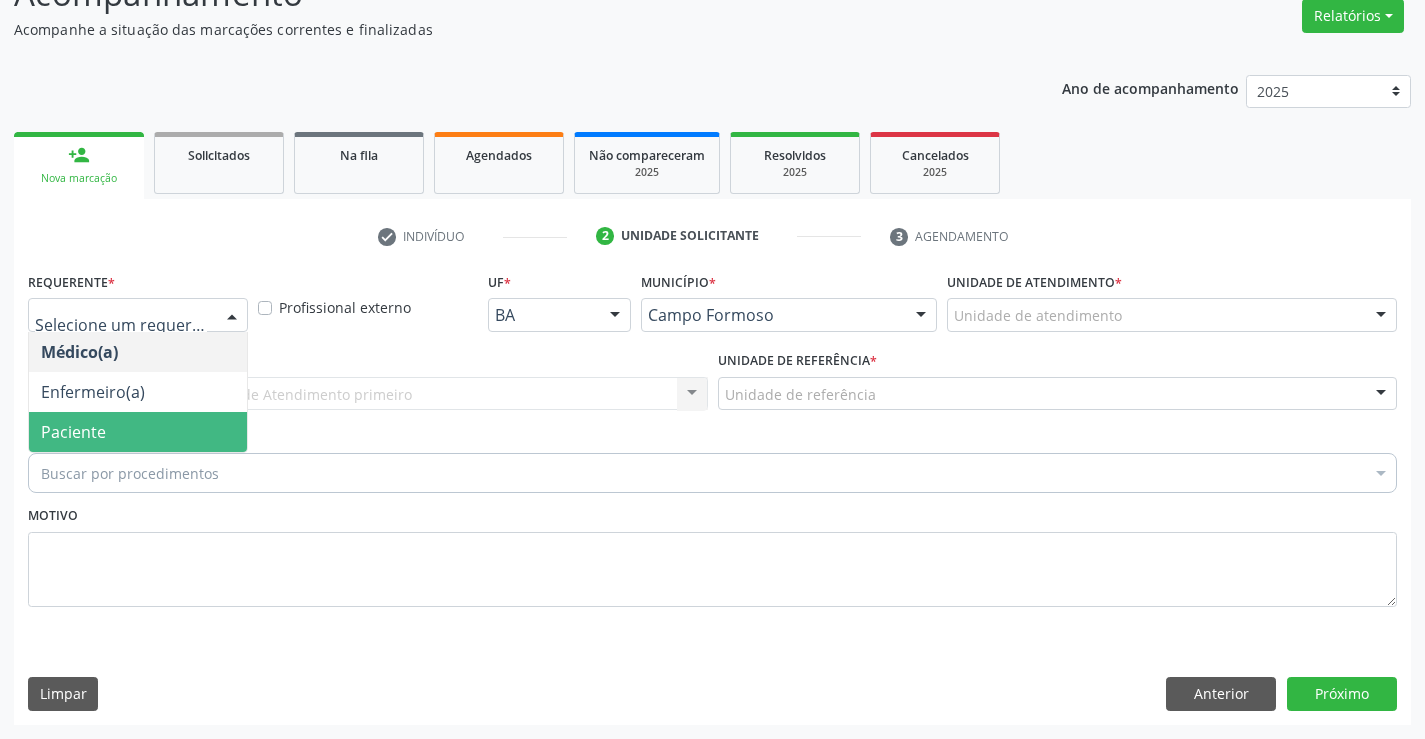 click on "Paciente" at bounding box center [138, 432] 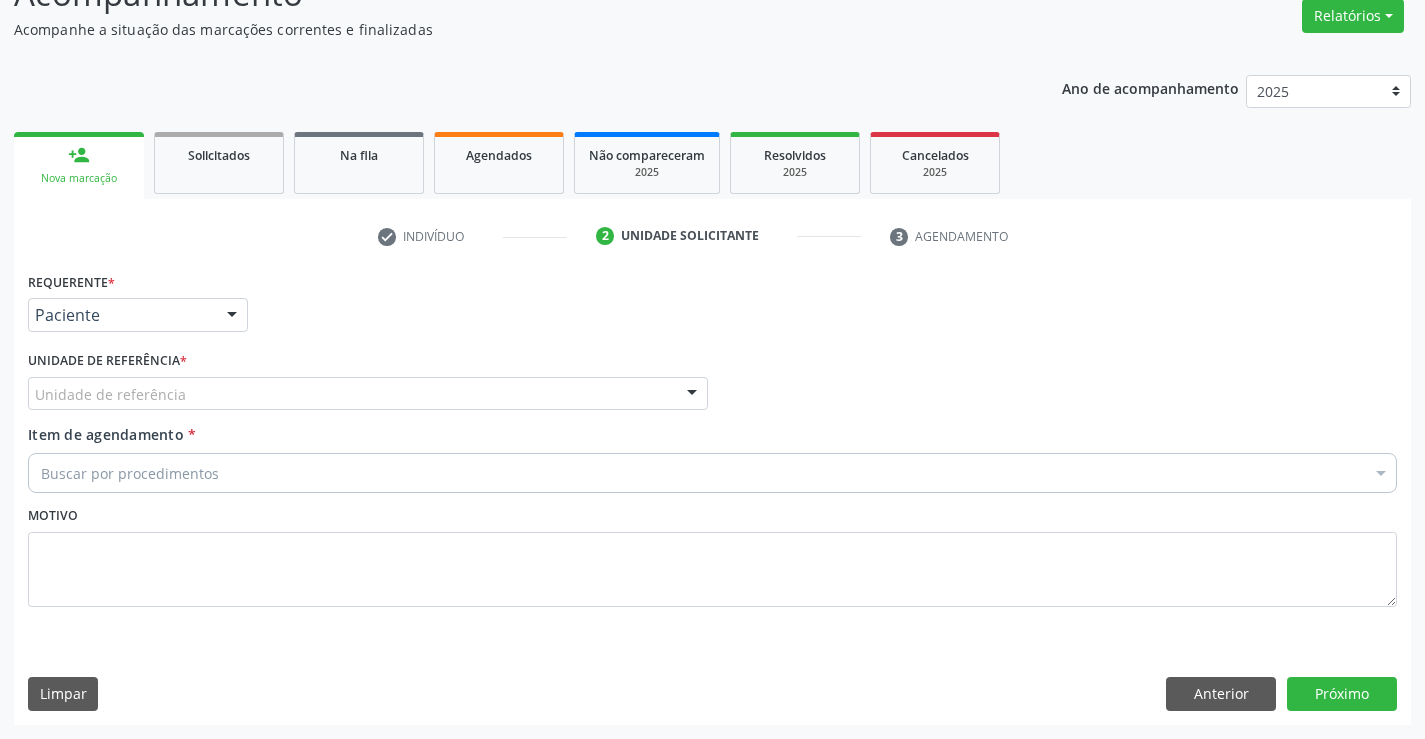 click on "Unidade de referência" at bounding box center [368, 394] 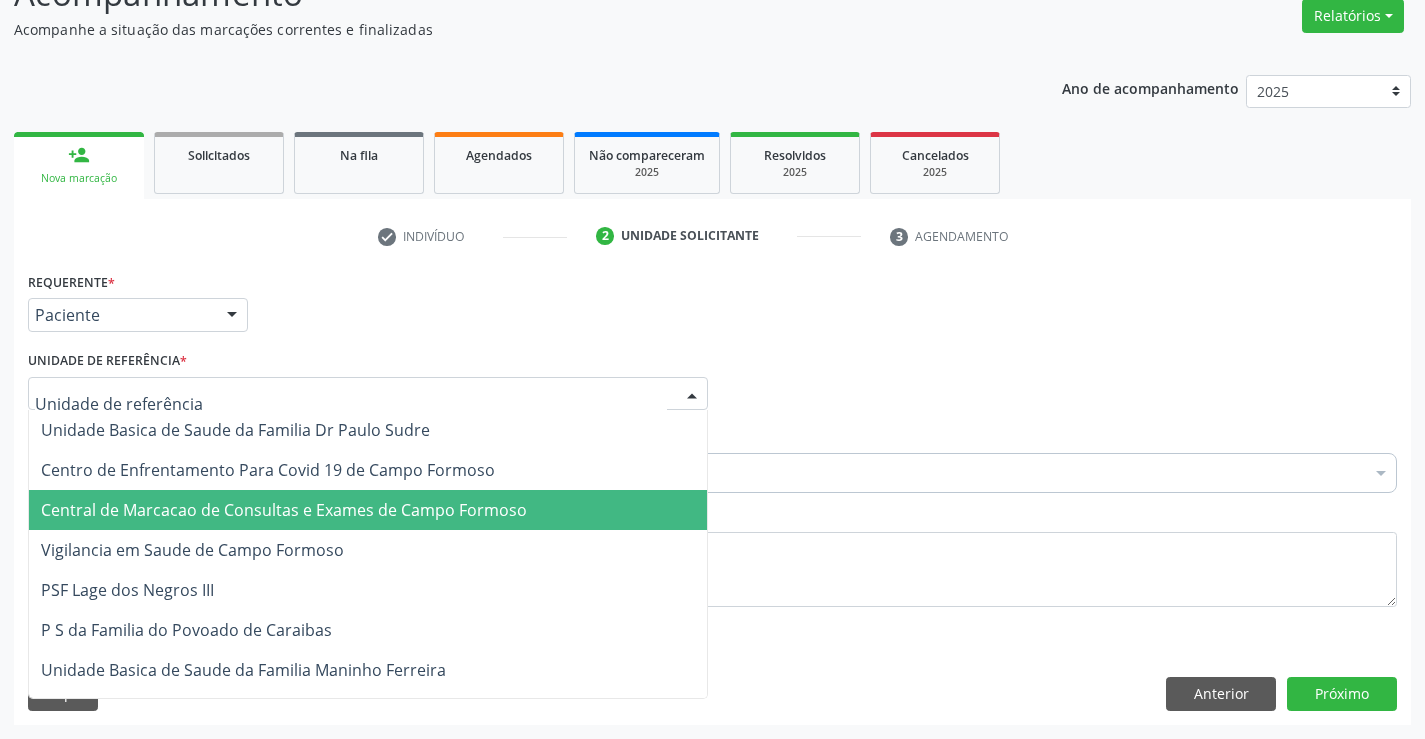 click on "Central de Marcacao de Consultas e Exames de Campo Formoso" at bounding box center (284, 510) 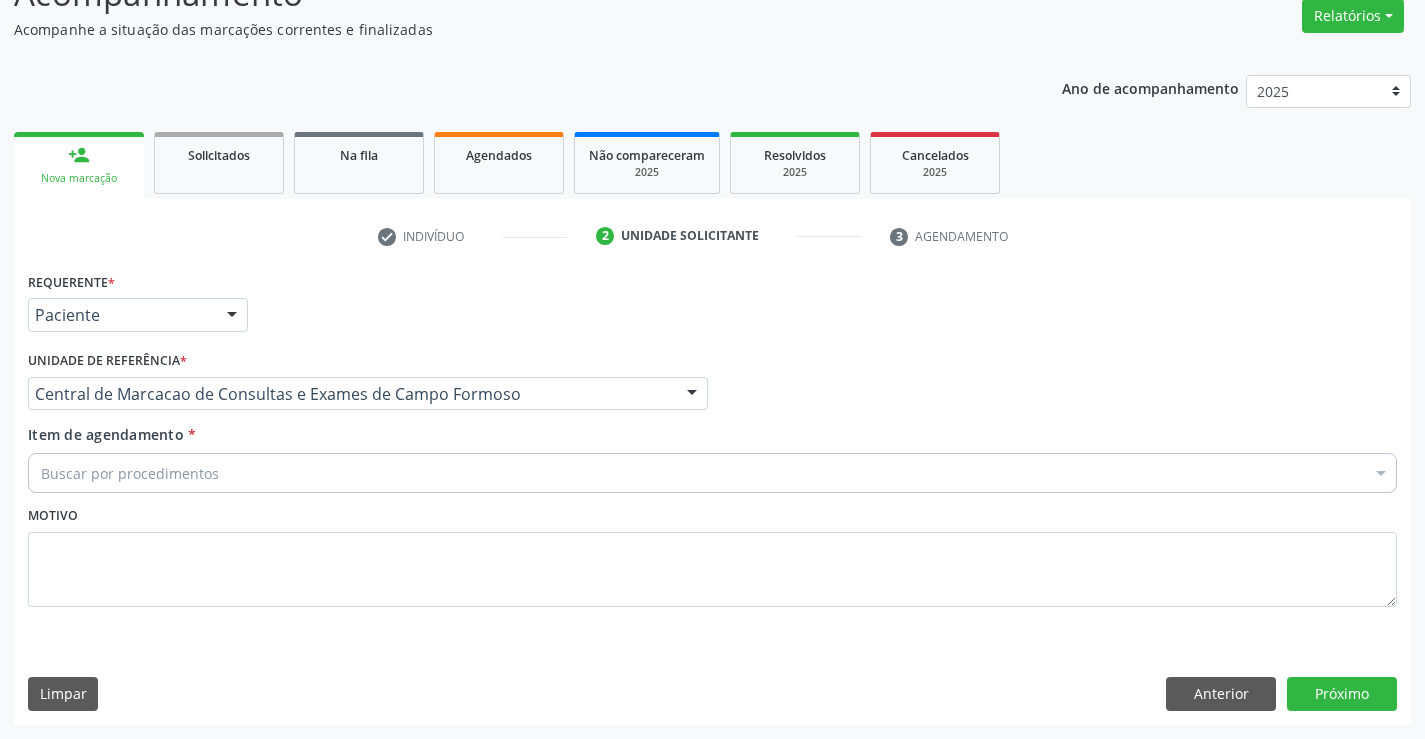 click on "Buscar por procedimentos" at bounding box center (712, 473) 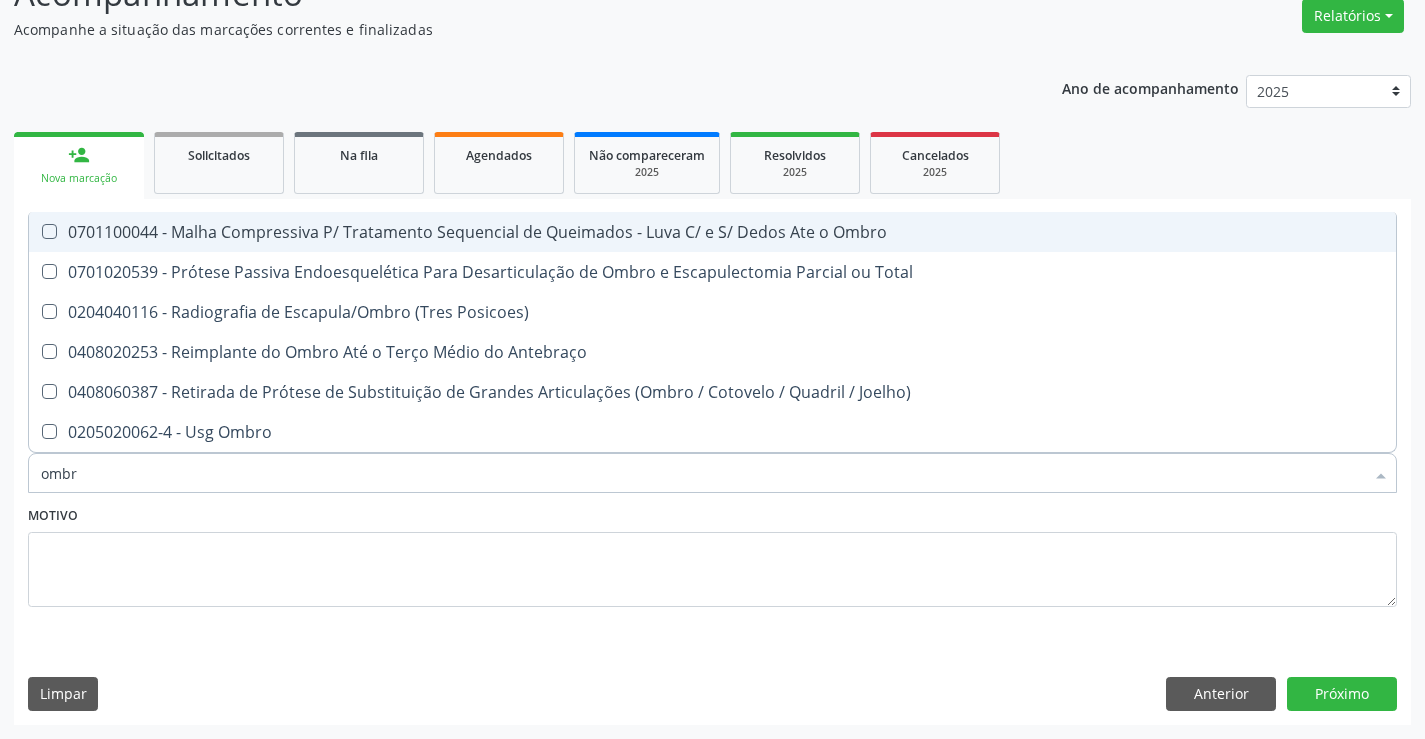 type on "[BODY_PART]" 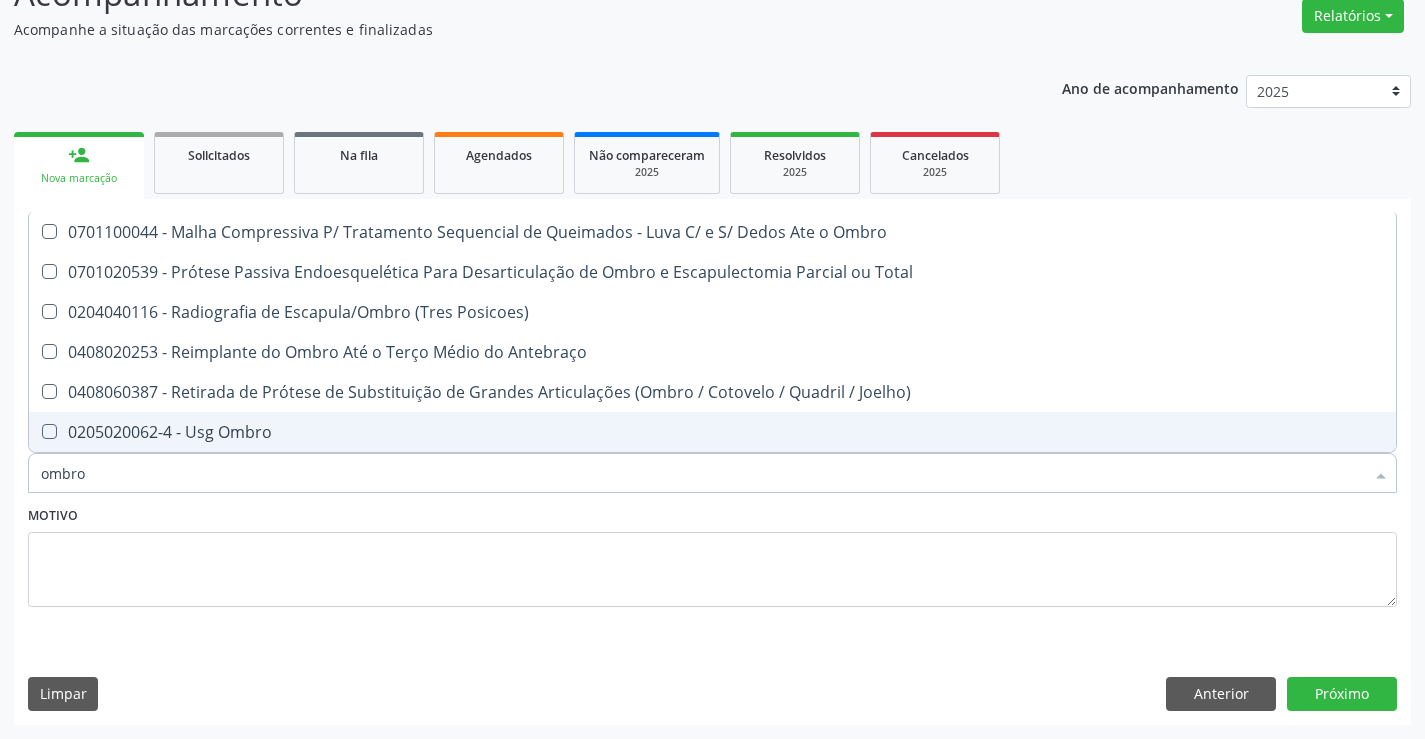 click on "0205020062-4 - Usg Ombro" at bounding box center [712, 432] 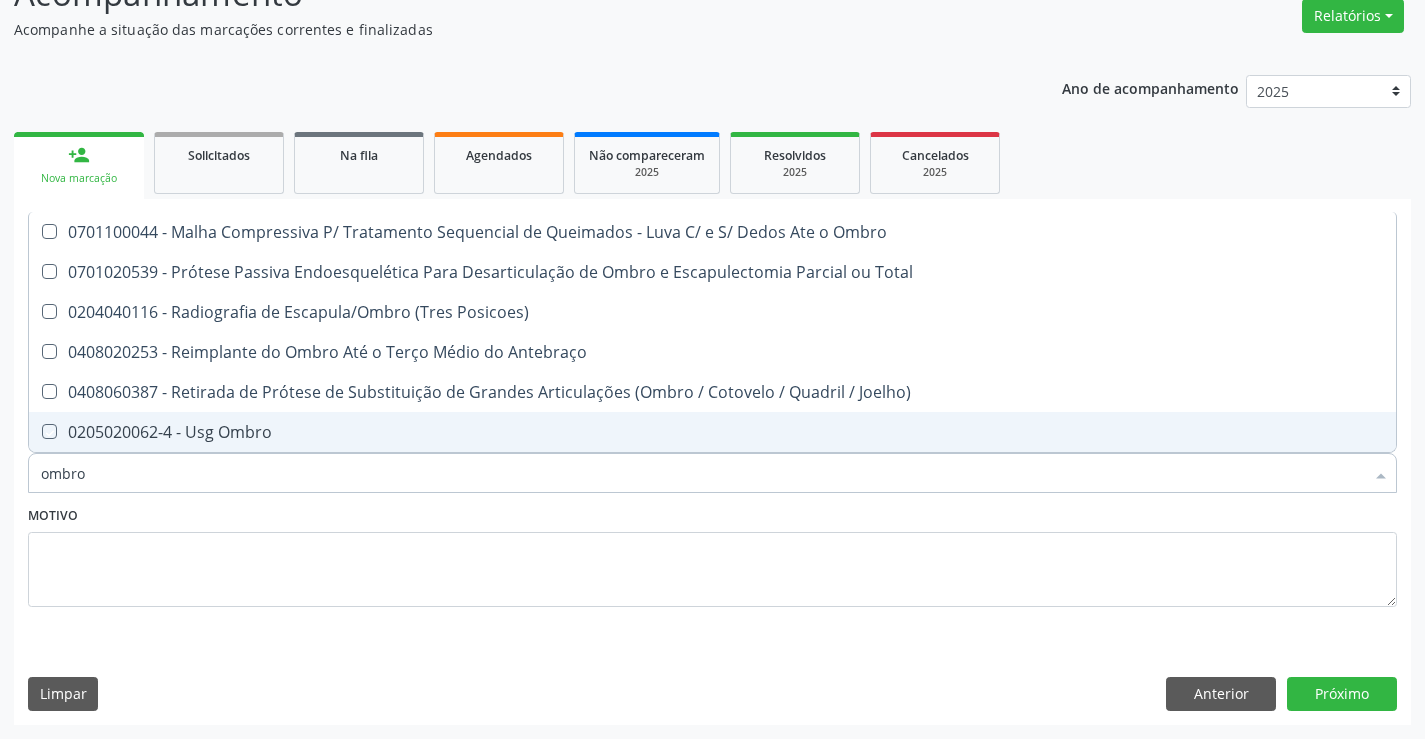checkbox on "true" 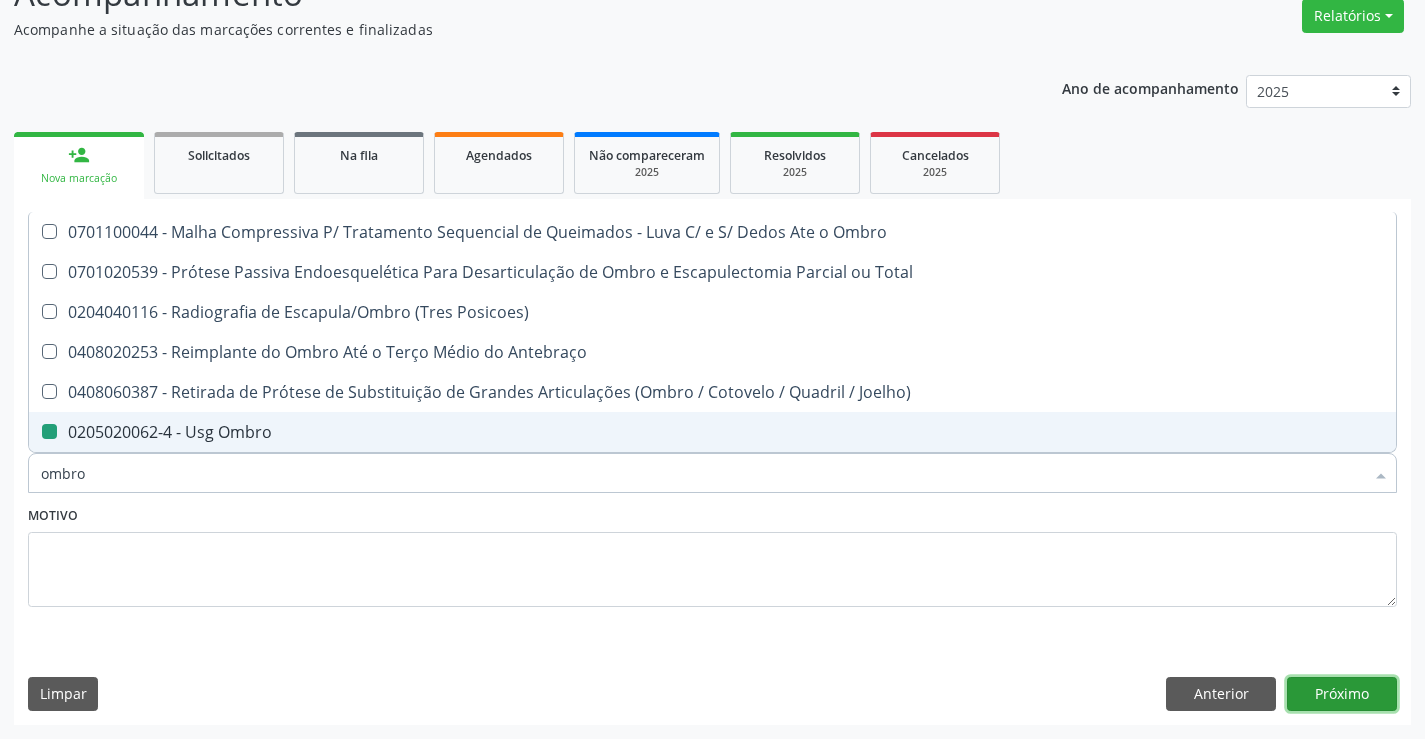 click on "Próximo" at bounding box center (1342, 694) 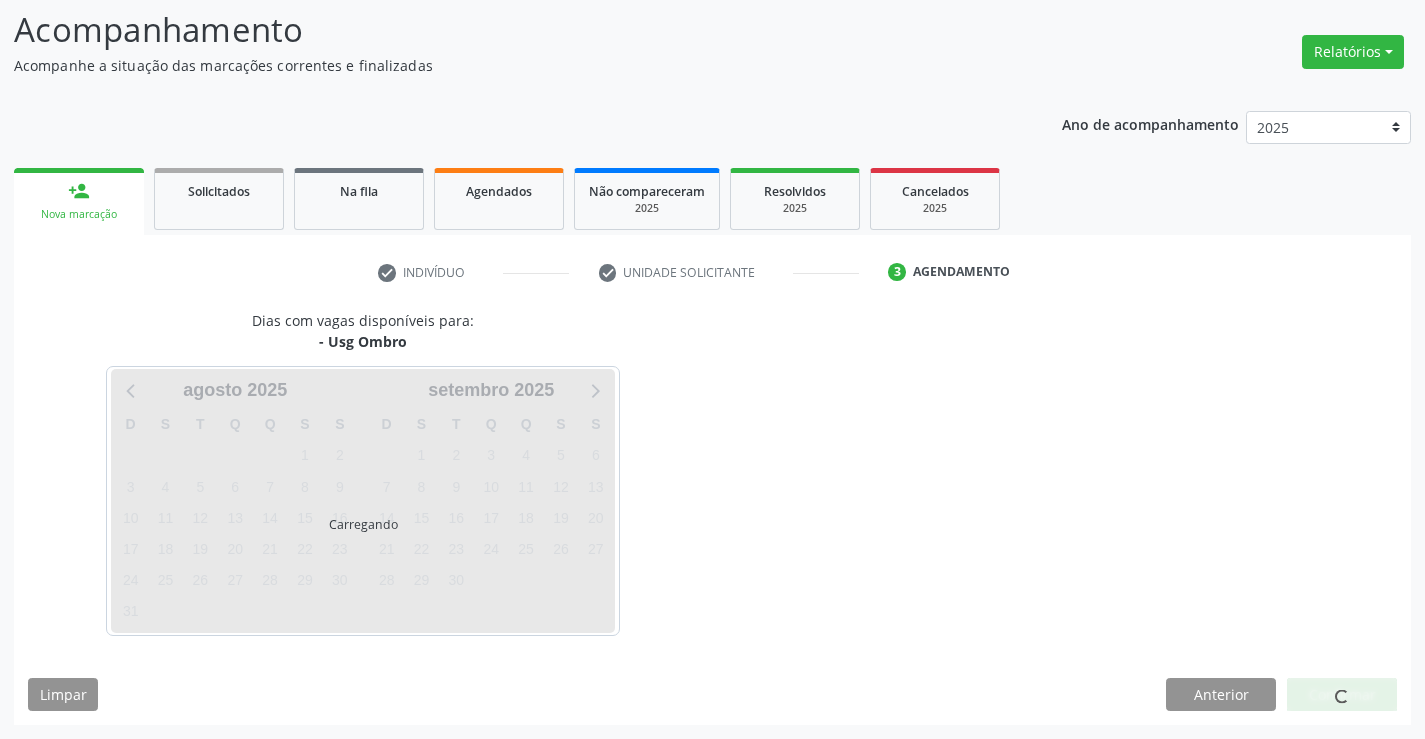 scroll, scrollTop: 131, scrollLeft: 0, axis: vertical 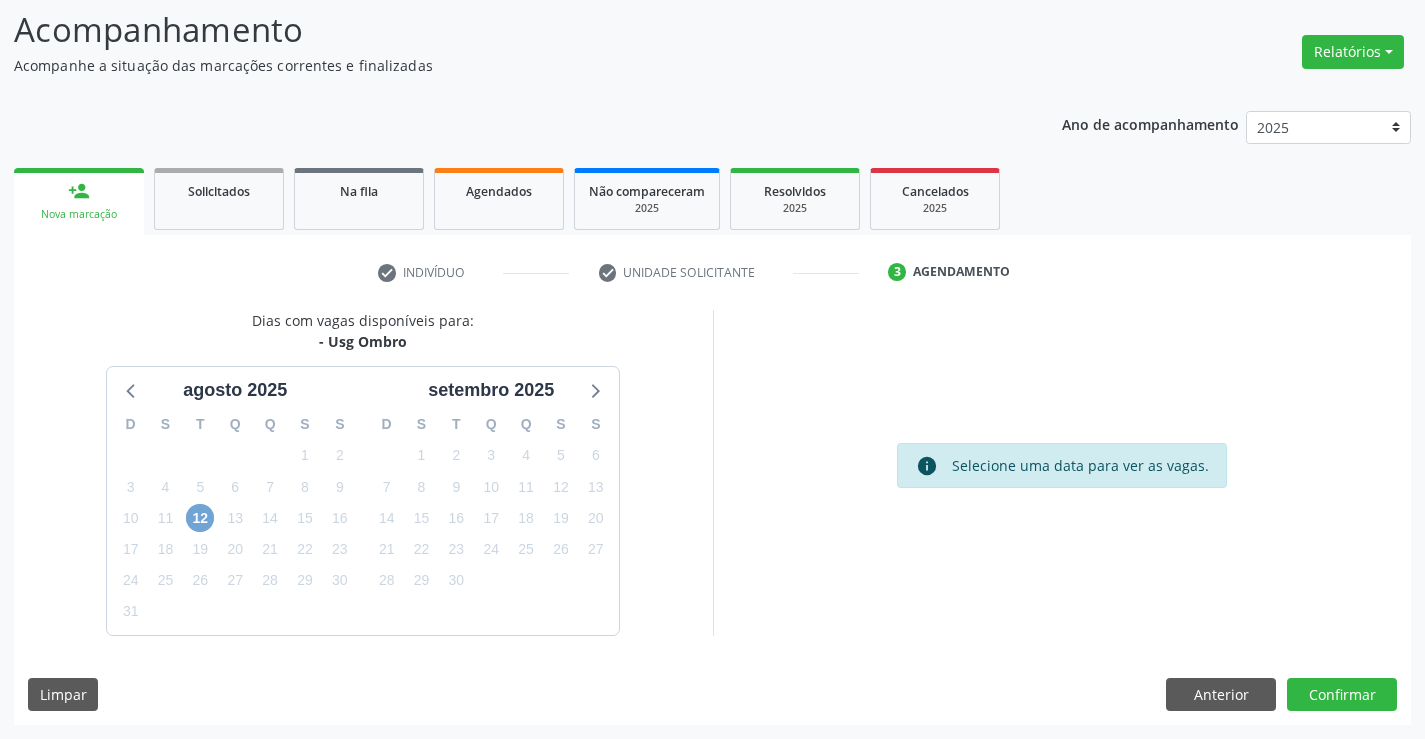 click on "12" at bounding box center (200, 518) 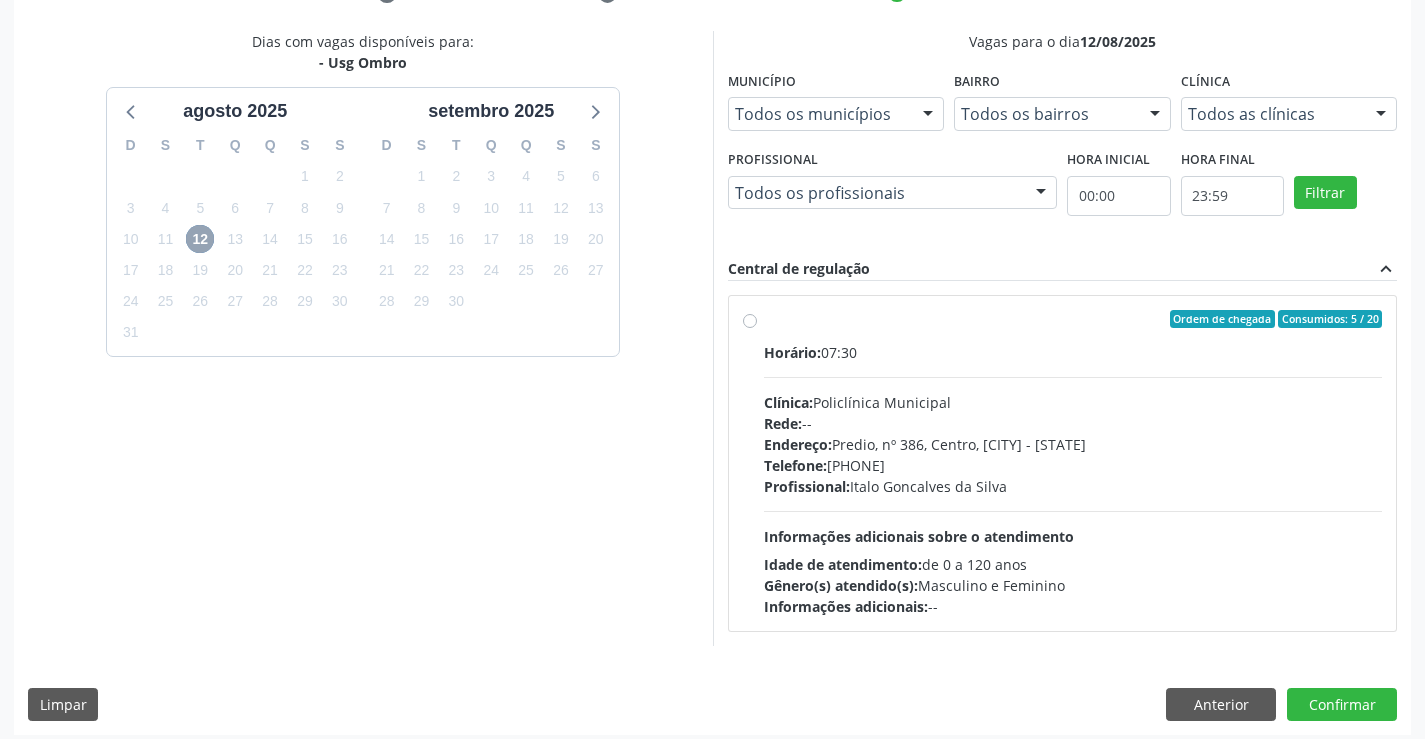 scroll, scrollTop: 420, scrollLeft: 0, axis: vertical 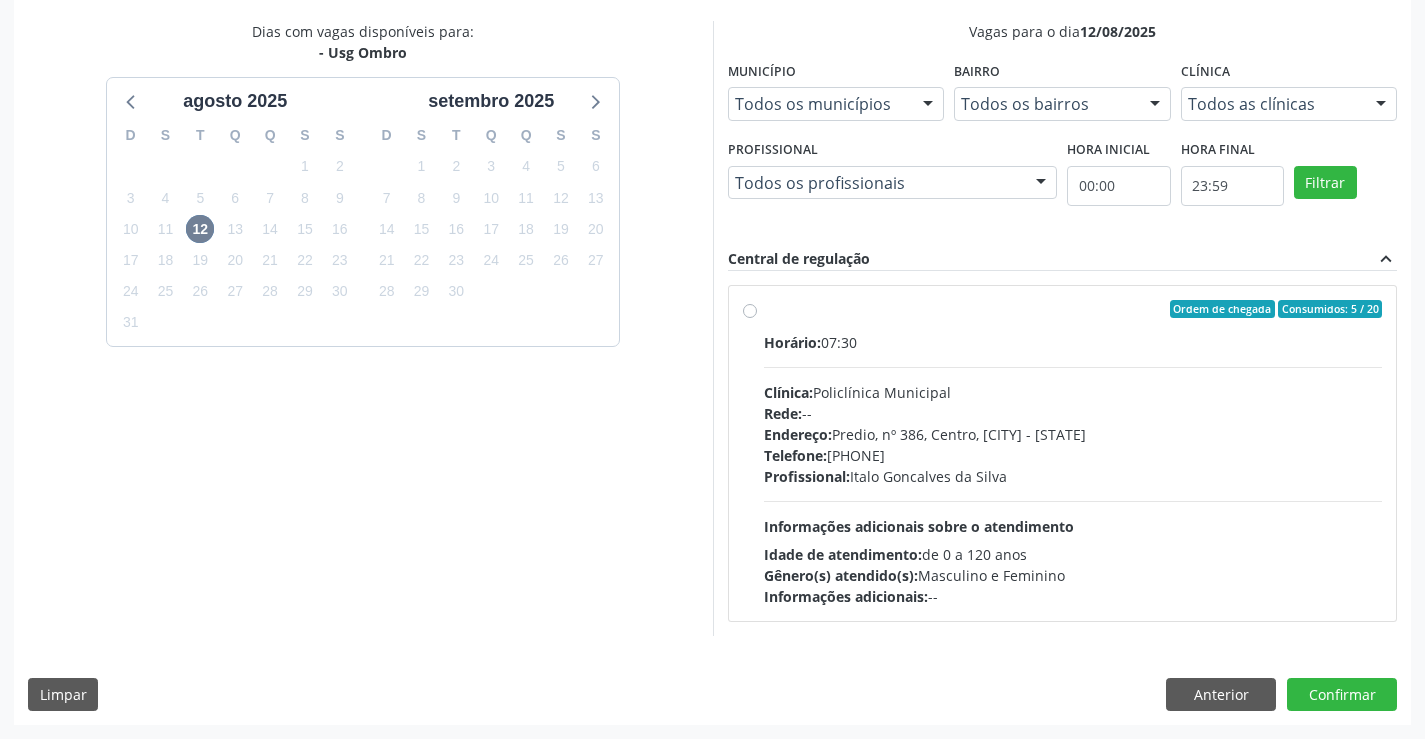 click on "Horário:   07:30
Clínica:  Policlínica Municipal
Rede:
--
Endereço:   Predio, nº 386, Centro, [CITY] - [STATE]
Telefone:   ([AREA]) [PHONE]
Profissional:
[FIRST] [LAST]
Informações adicionais sobre o atendimento
Idade de atendimento:
de 0 a 120 anos
Gênero(s) atendido(s):
Masculino e Feminino
Informações adicionais:
--" at bounding box center (1073, 469) 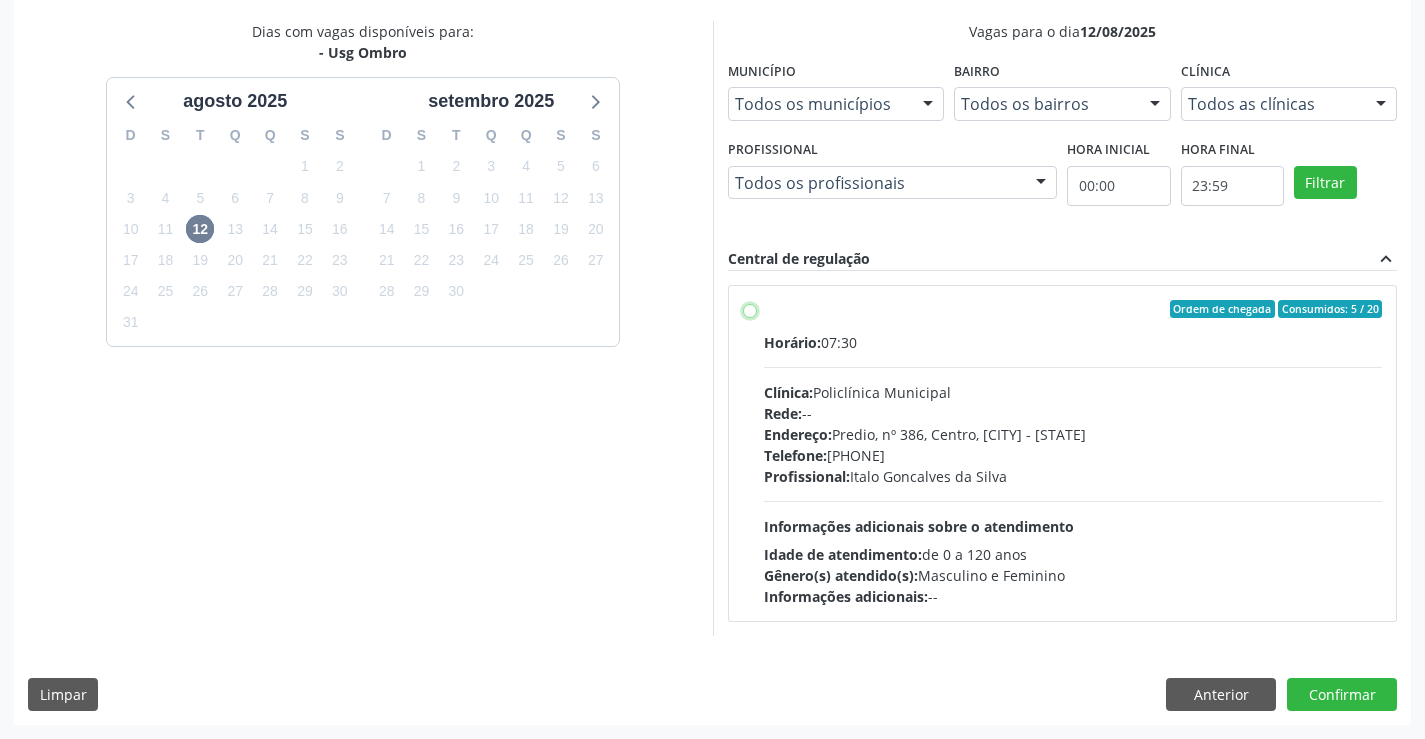 click on "Ordem de chegada
Consumidos: 5 / 20
Horário:   07:30
Clínica:  Policlínica Municipal
Rede:
--
Endereço:   Predio, nº 386, Centro, Campo Formoso - BA
Telefone:   (74) 6451312
Profissional:
Italo Goncalves da Silva
Informações adicionais sobre o atendimento
Idade de atendimento:
de 0 a 120 anos
Gênero(s) atendido(s):
Masculino e Feminino
Informações adicionais:
--" at bounding box center (750, 309) 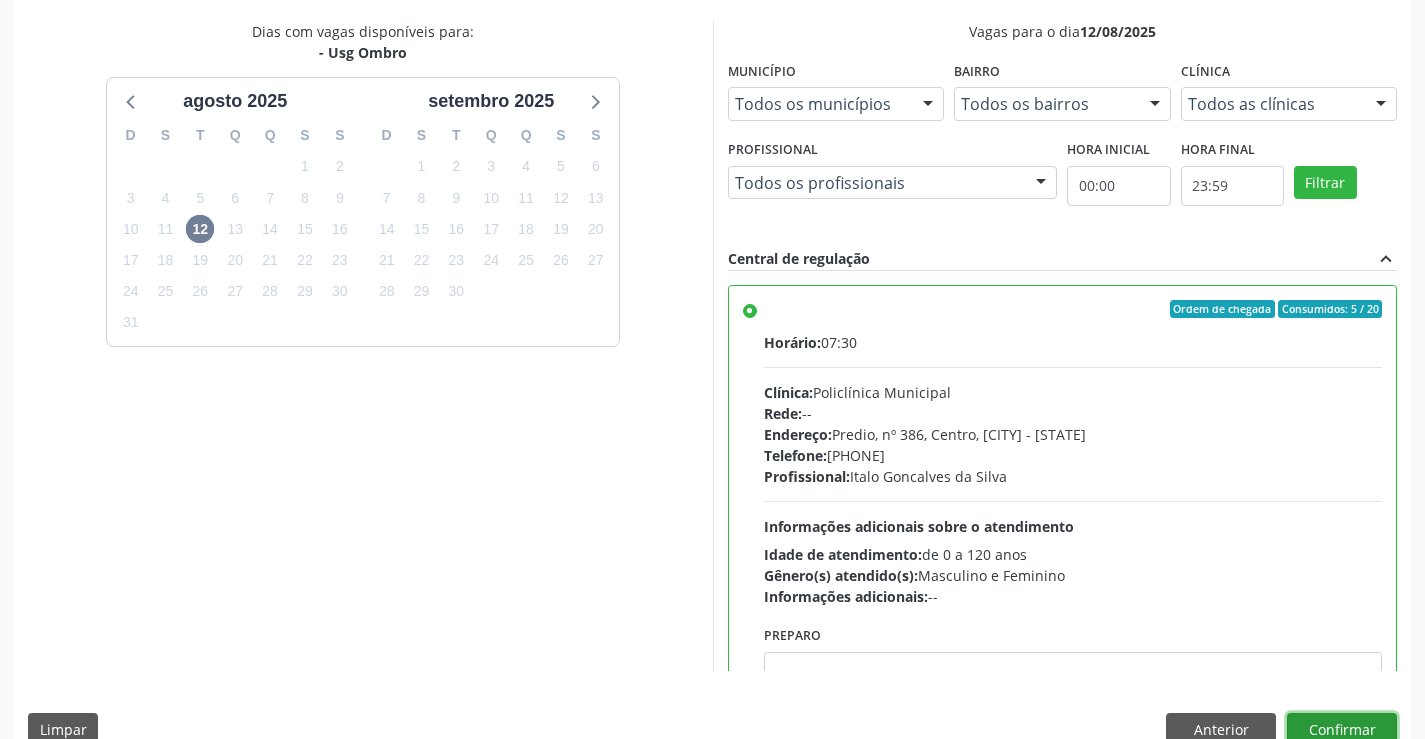 click on "Confirmar" at bounding box center (1342, 730) 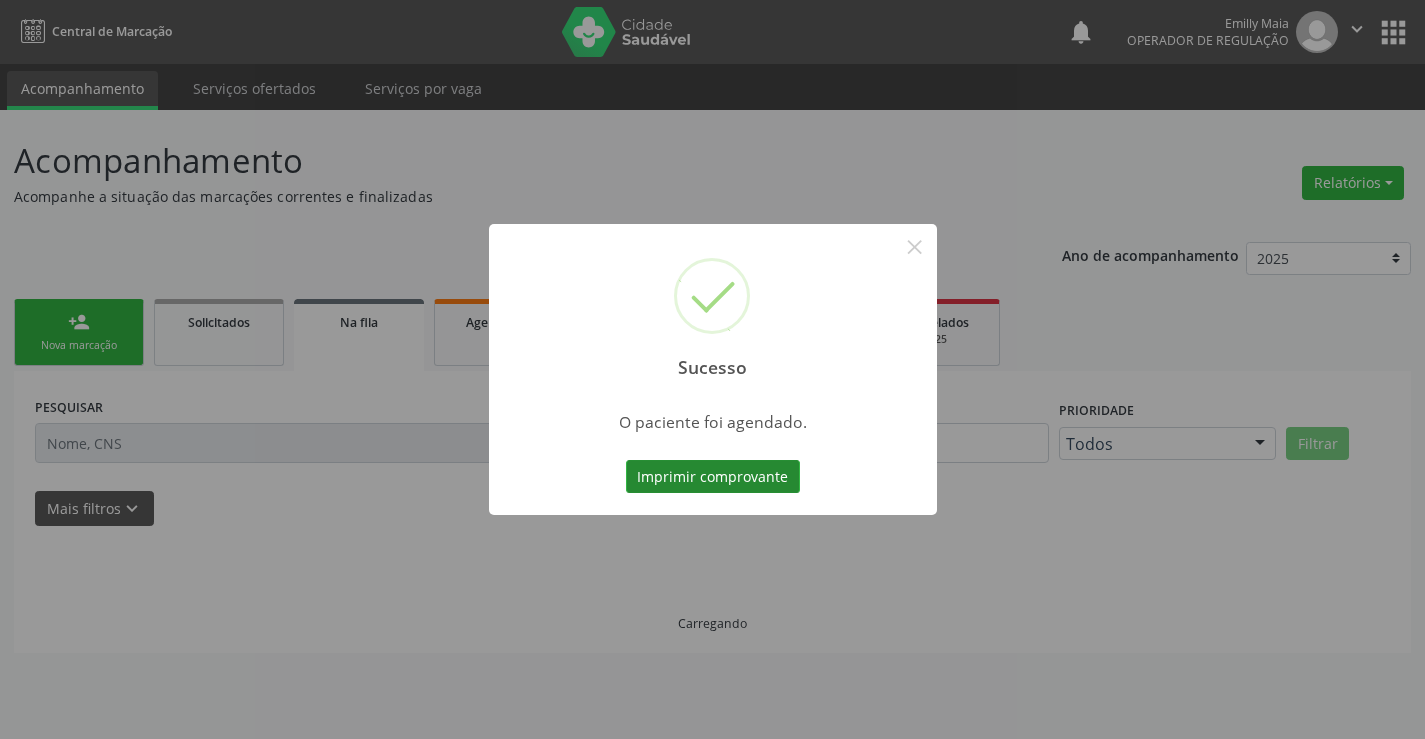 scroll, scrollTop: 0, scrollLeft: 0, axis: both 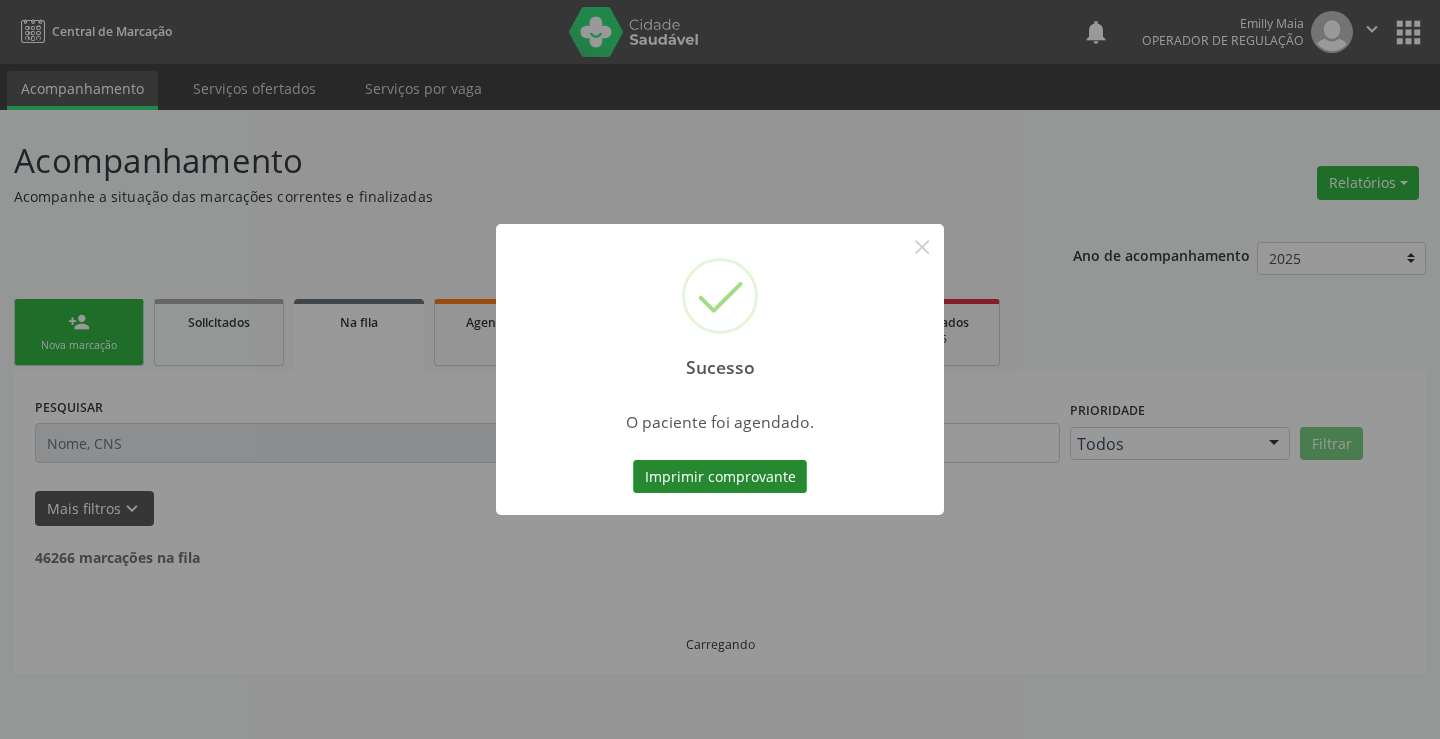 click on "Imprimir comprovante" at bounding box center (720, 477) 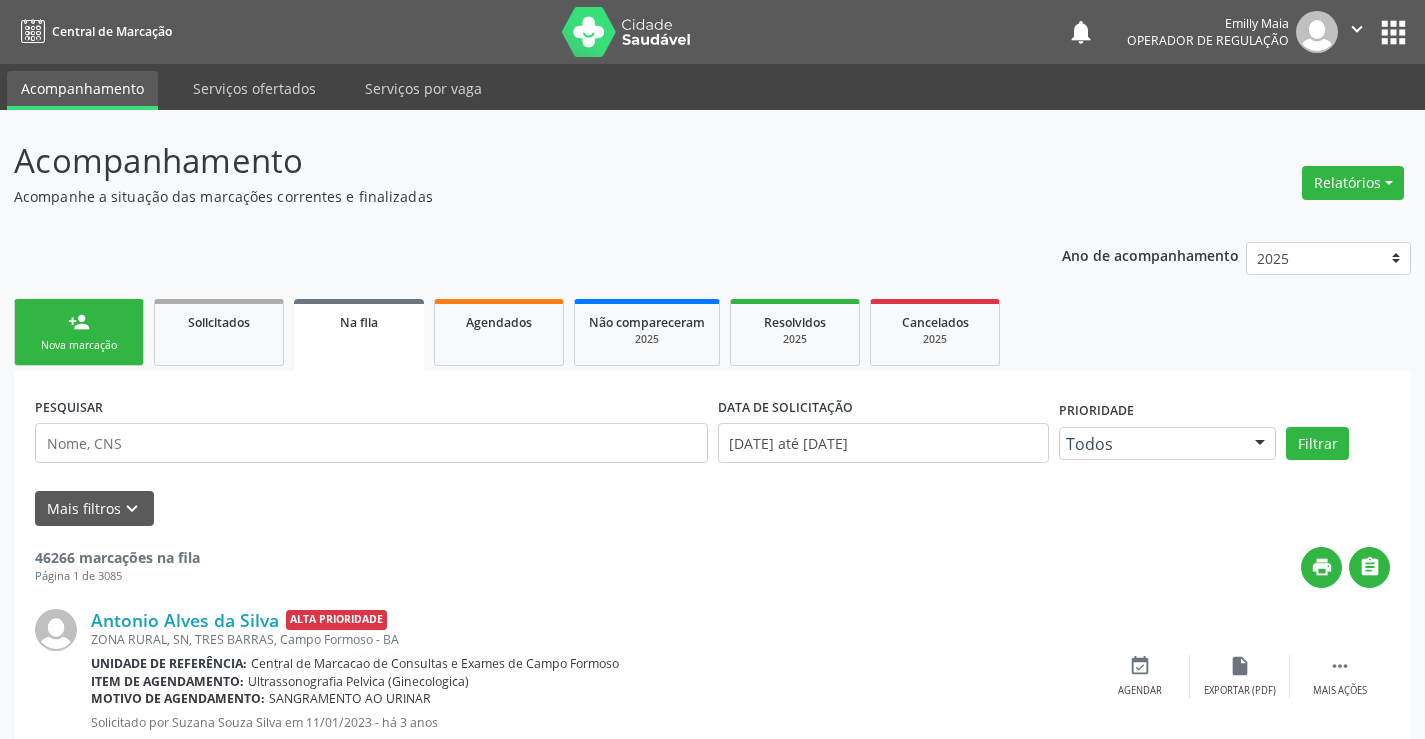 click on "person_add
Nova marcação" at bounding box center [79, 332] 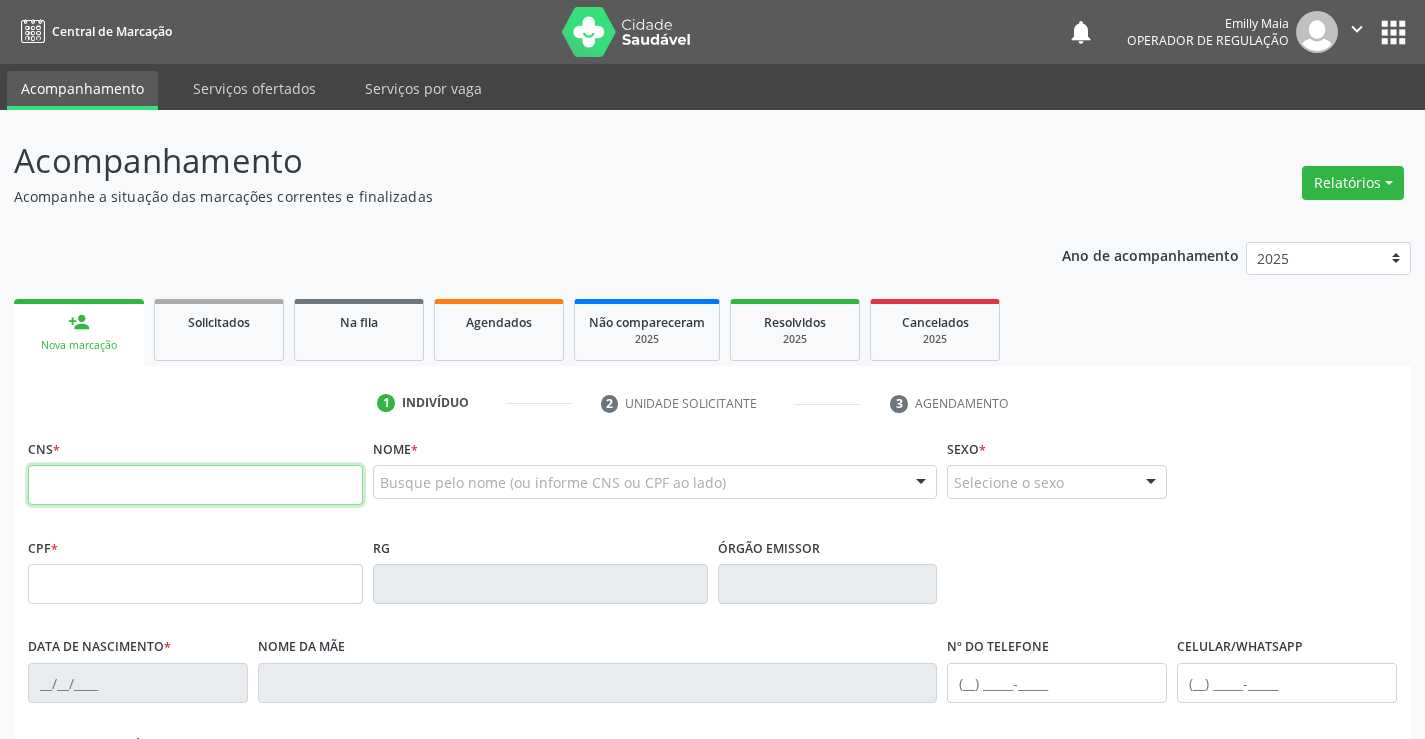 click at bounding box center (195, 485) 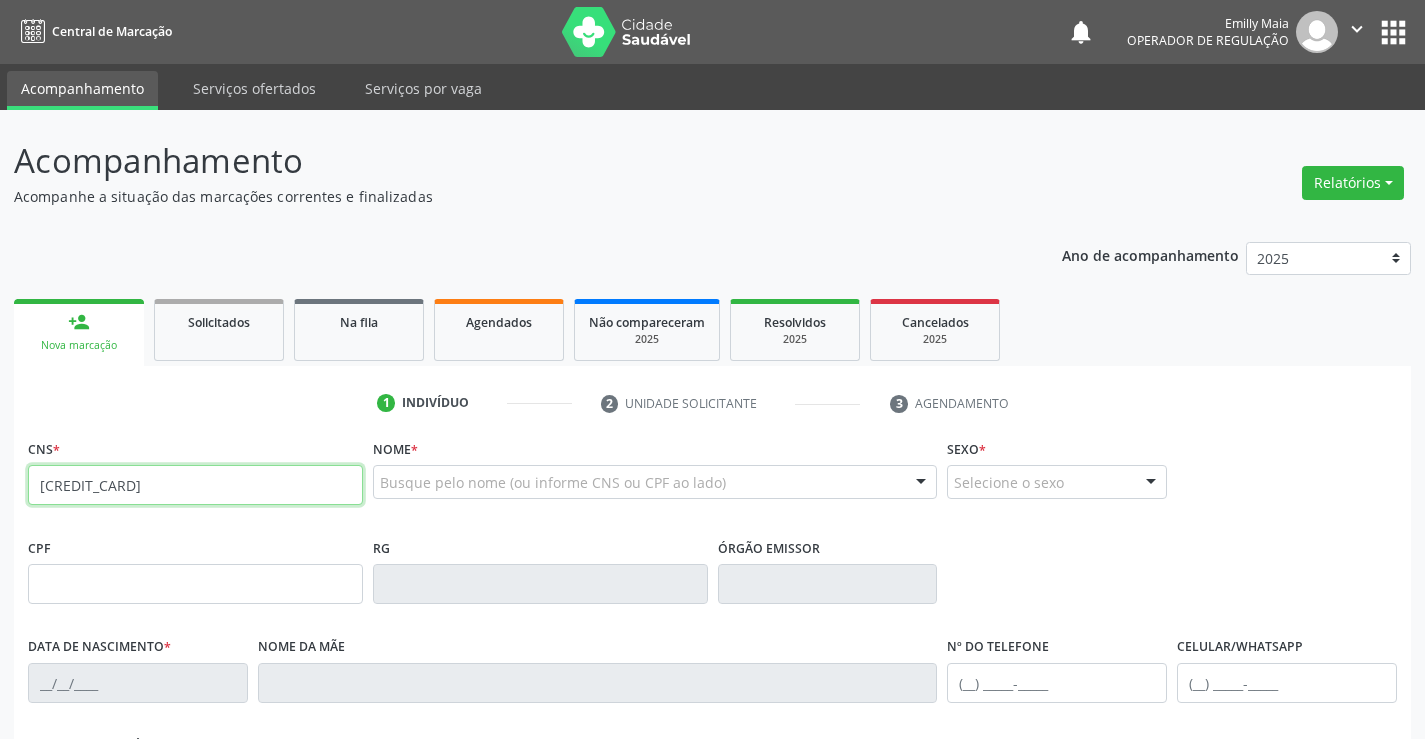 type on "700 7099 4562 8273" 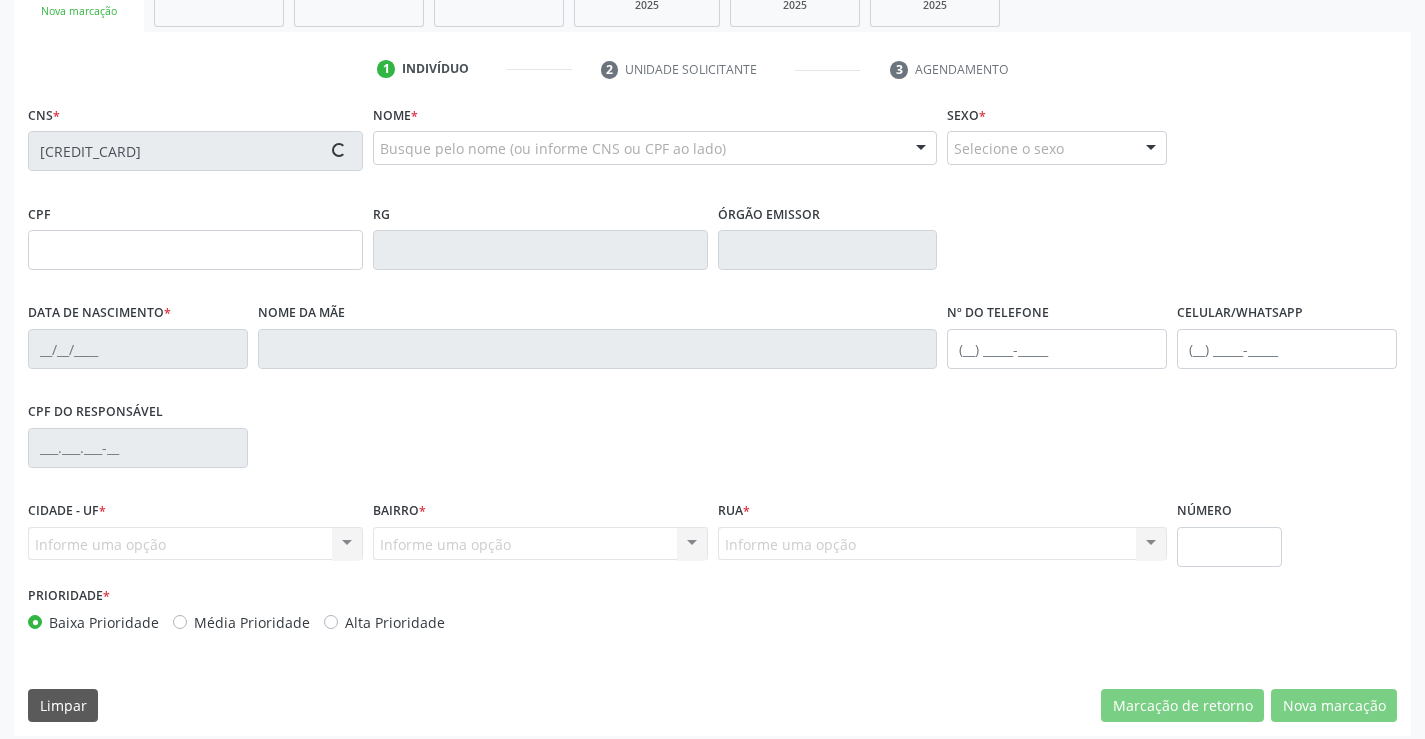 scroll, scrollTop: 345, scrollLeft: 0, axis: vertical 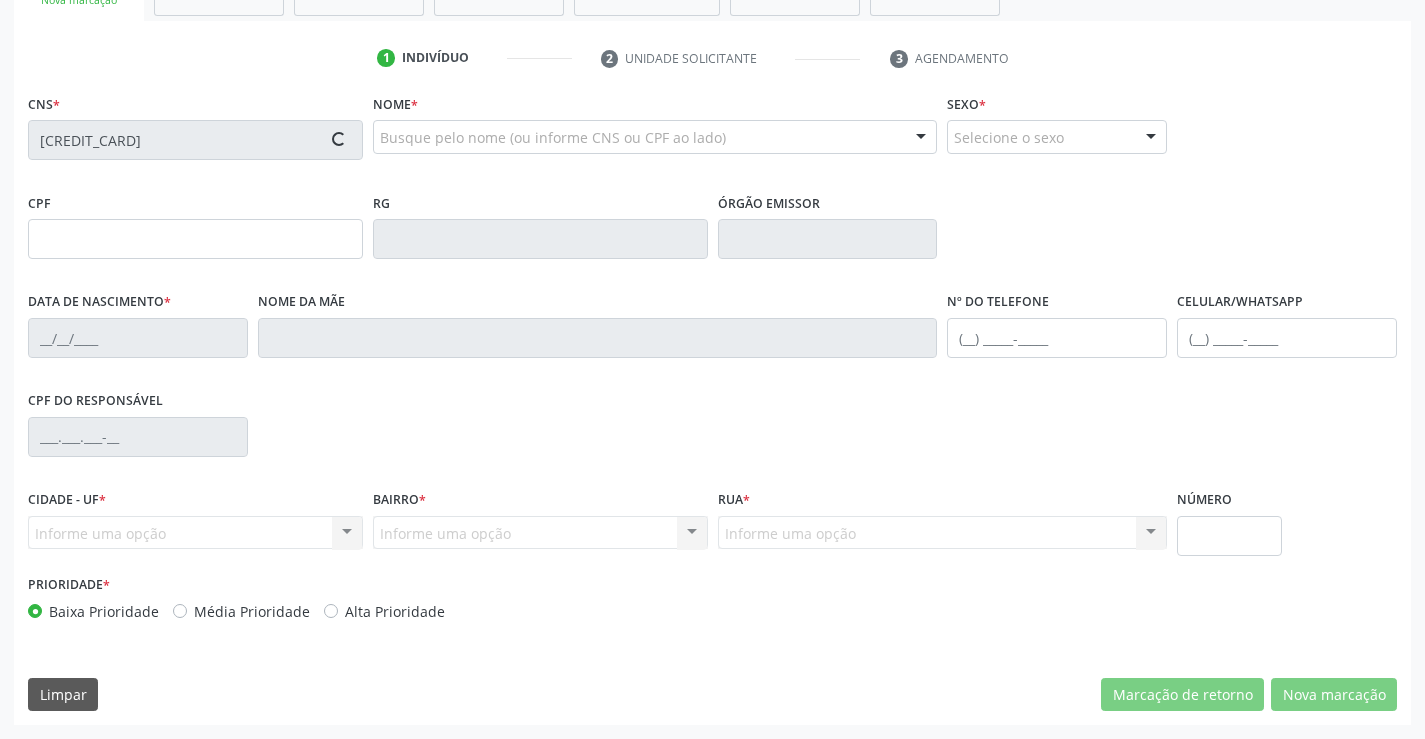 type on "1432378708" 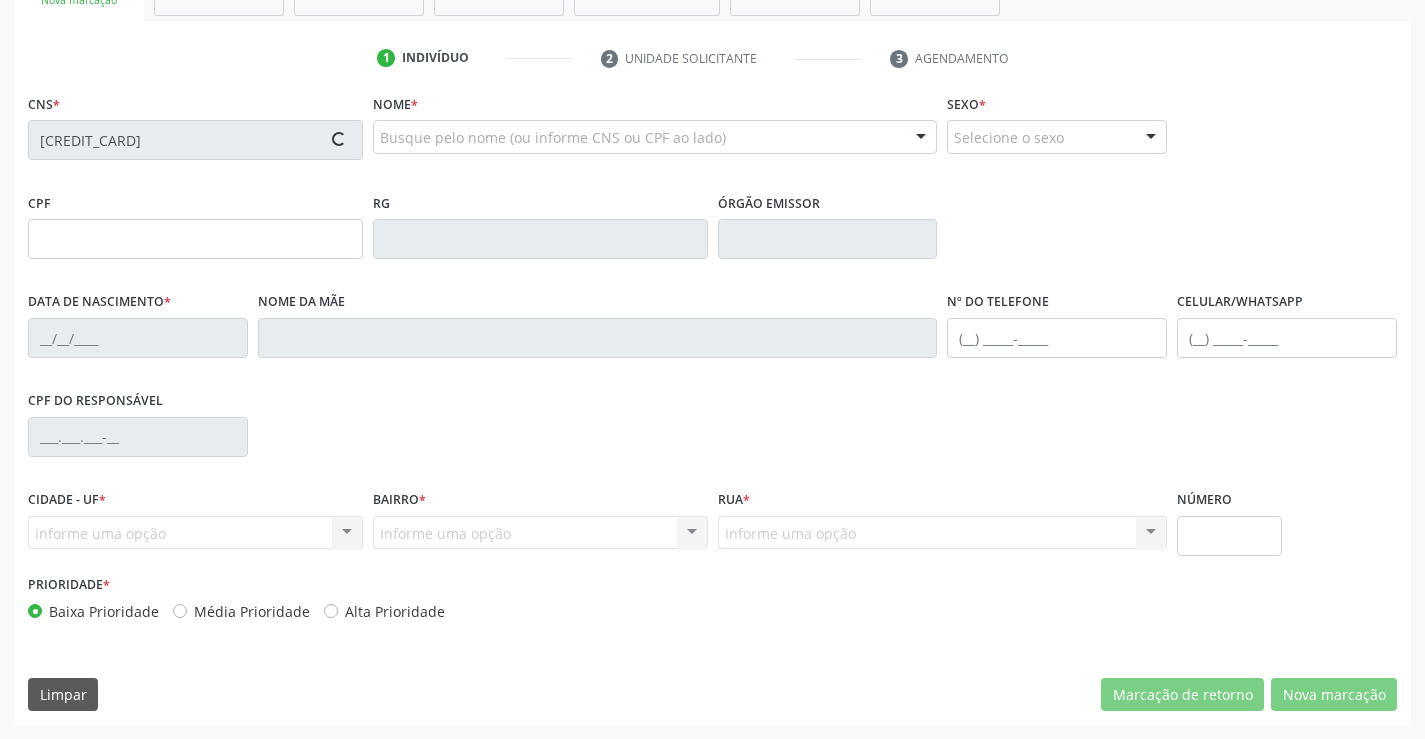 type on "(74) 98802-7774" 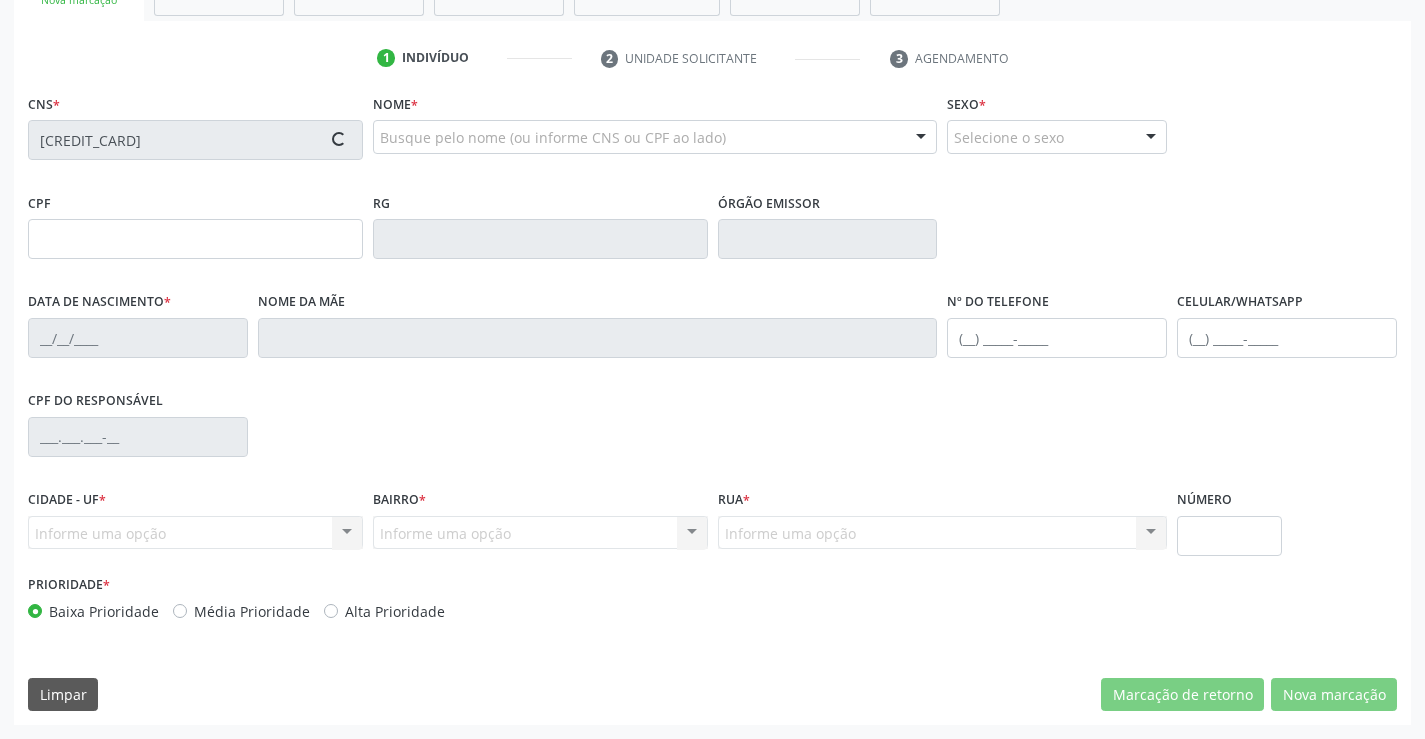type on "(74) 98802-7774" 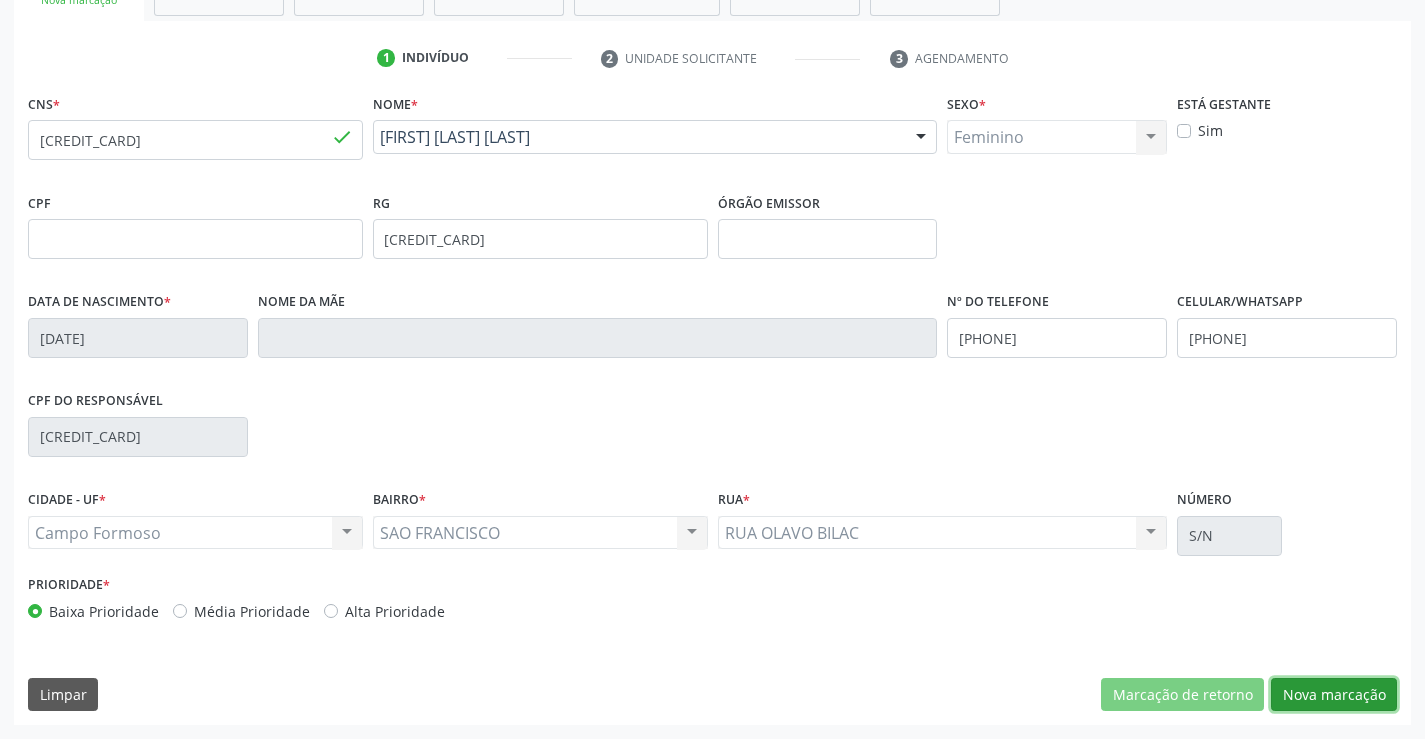 click on "Nova marcação" at bounding box center (1334, 695) 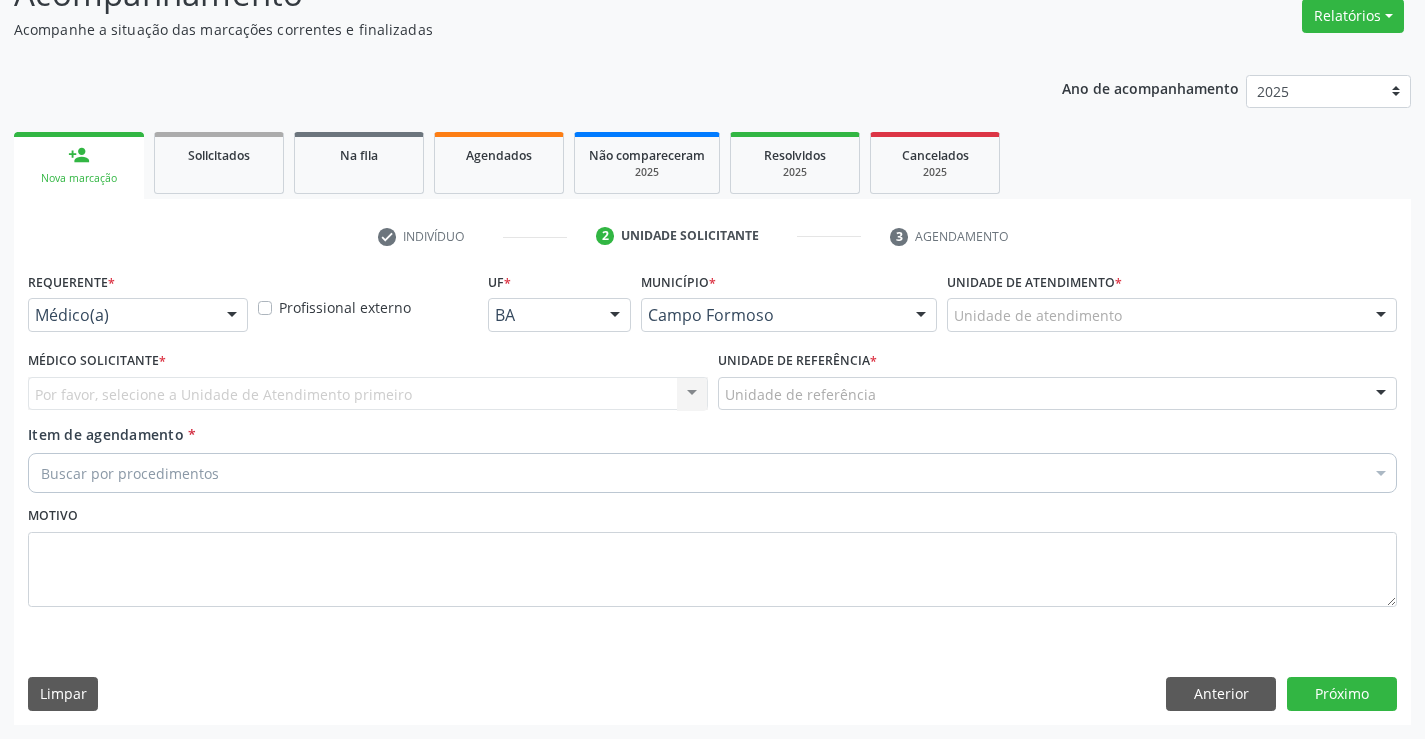 scroll, scrollTop: 167, scrollLeft: 0, axis: vertical 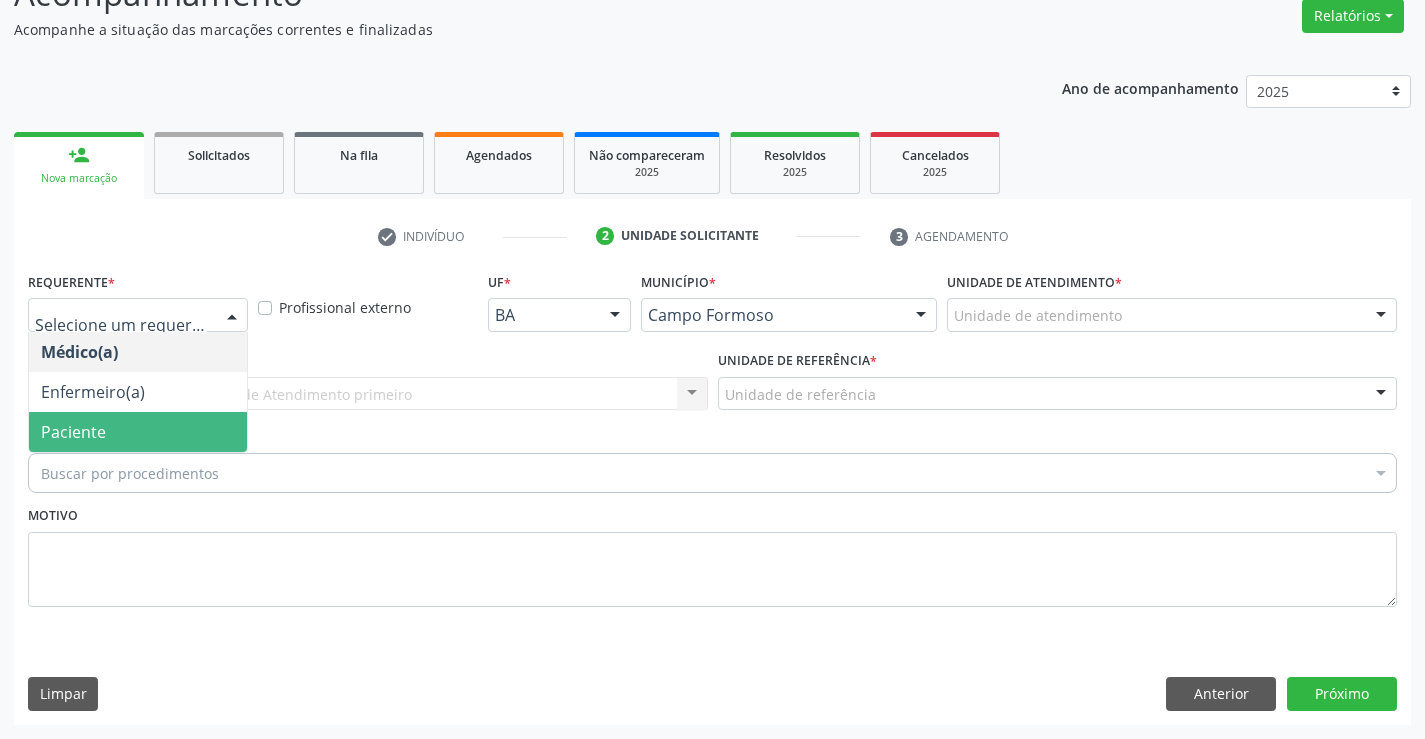 click on "Paciente" at bounding box center (138, 432) 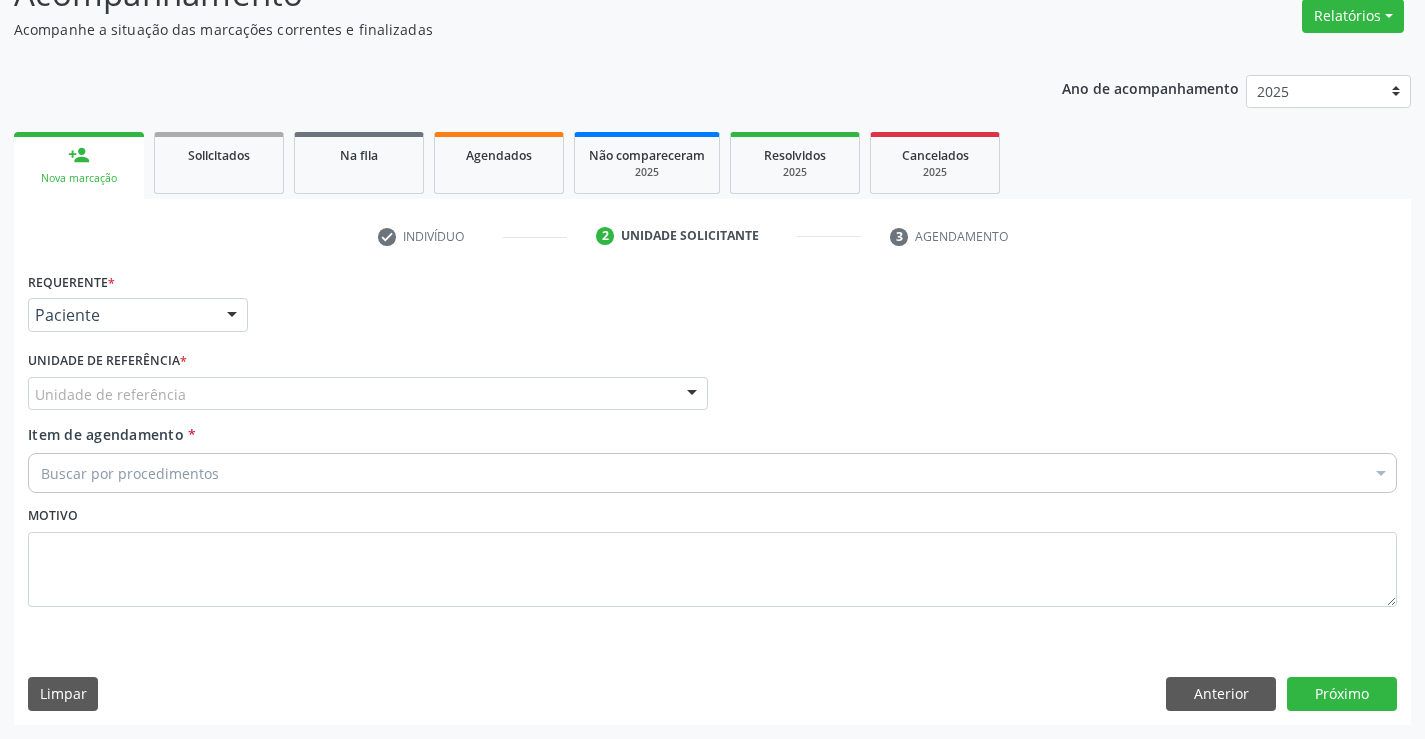 drag, startPoint x: 241, startPoint y: 392, endPoint x: 237, endPoint y: 461, distance: 69.115845 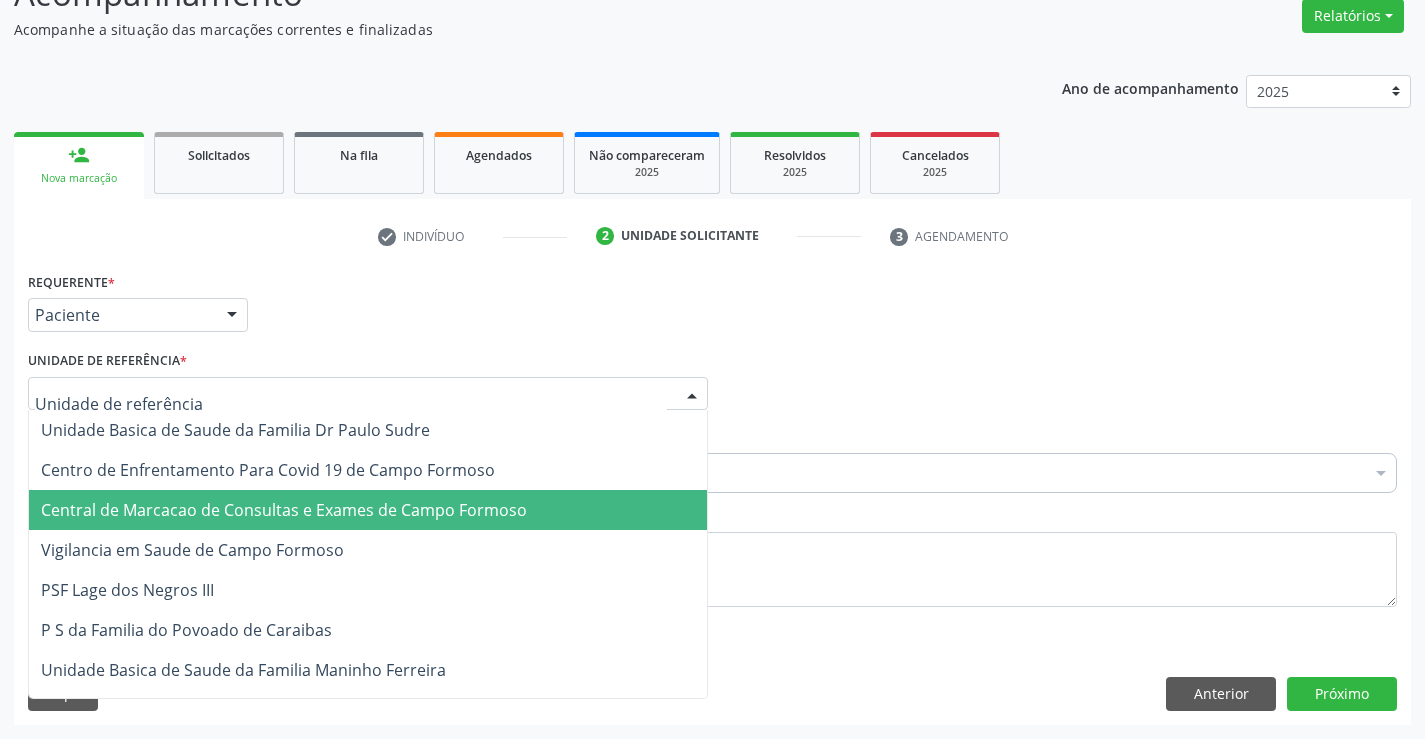 click on "Central de Marcacao de Consultas e Exames de Campo Formoso" at bounding box center (368, 510) 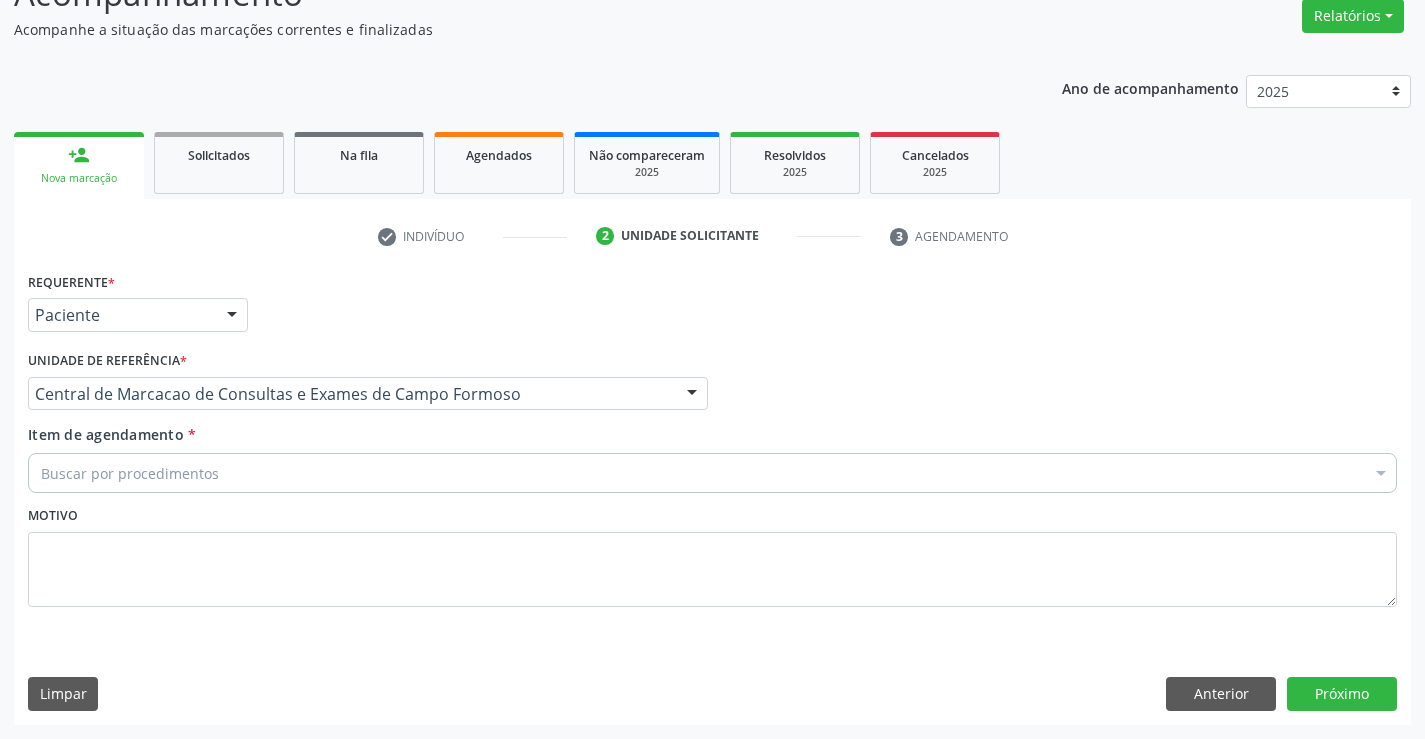 click on "Buscar por procedimentos" at bounding box center [712, 473] 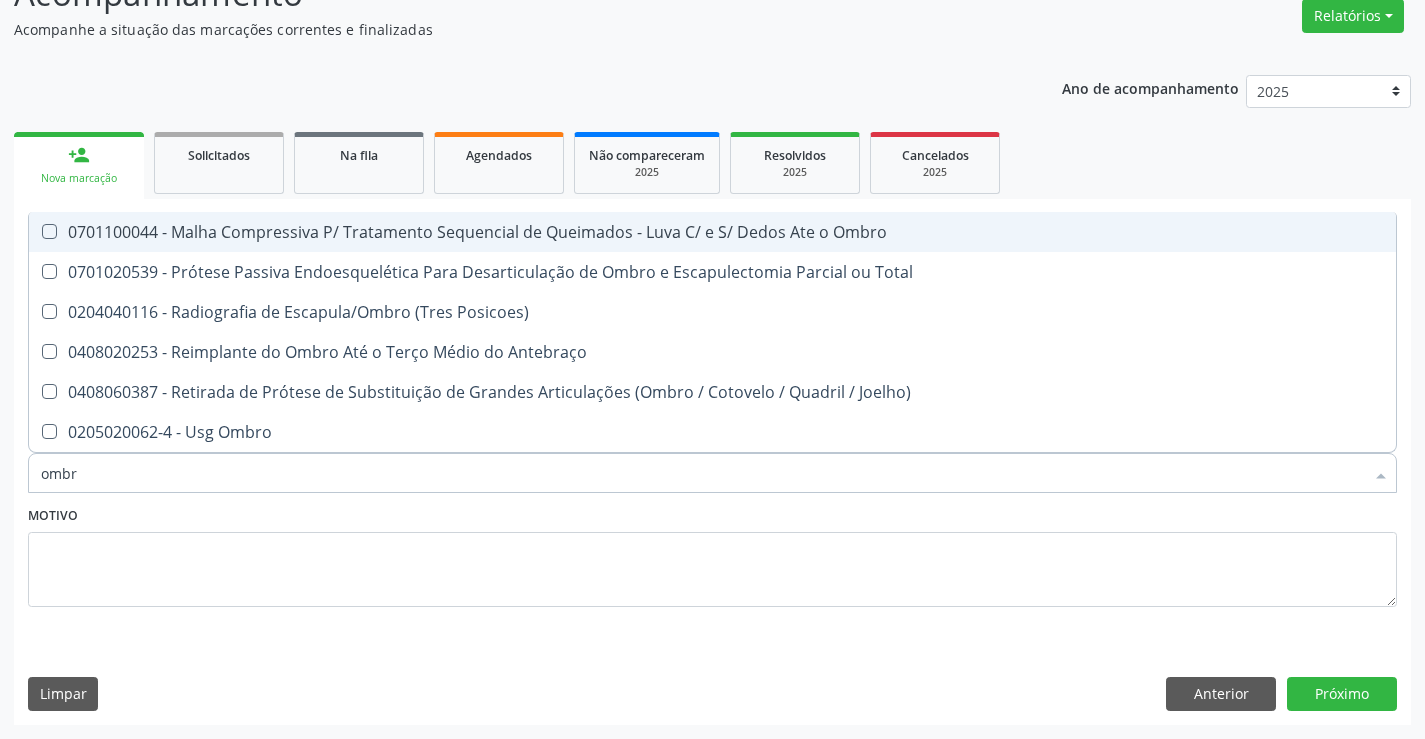 type on "[BODY_PART]" 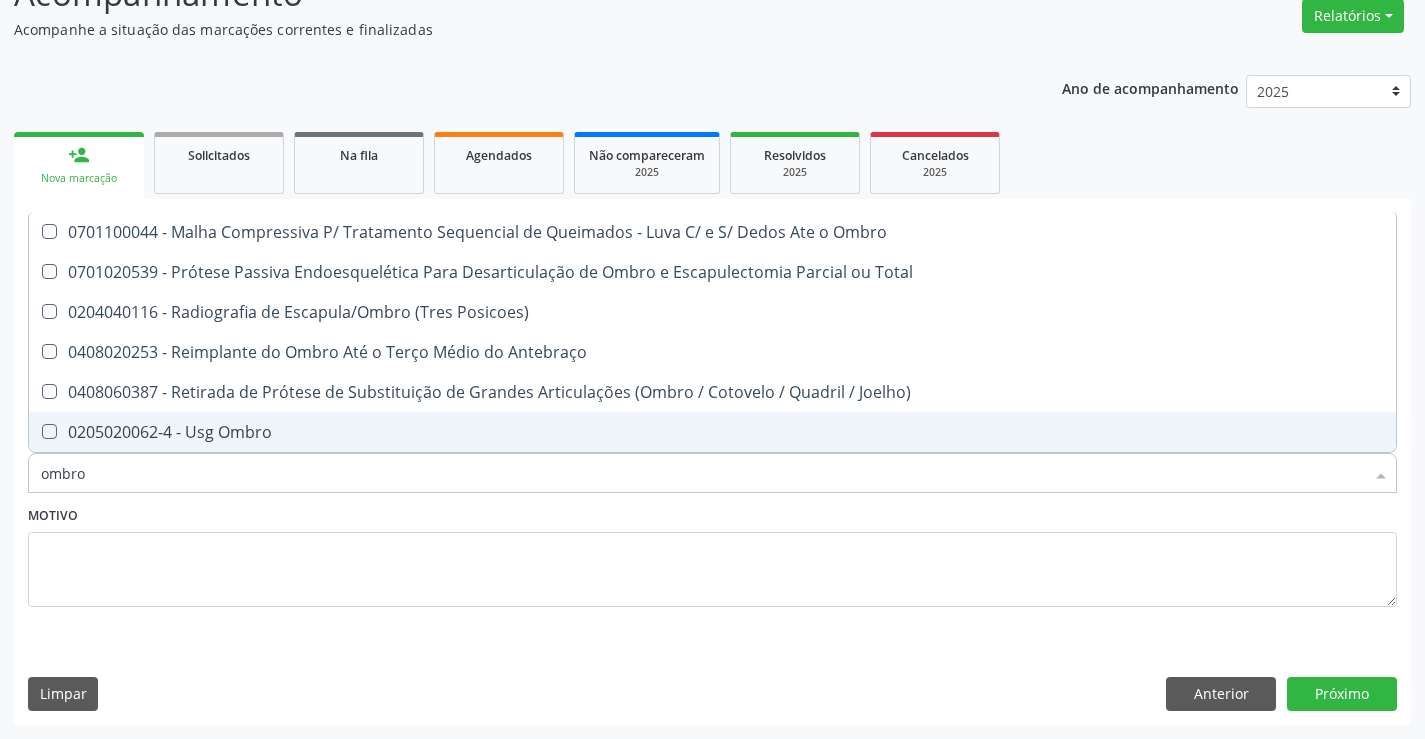 click on "0205020062-4 - Usg Ombro" at bounding box center [712, 432] 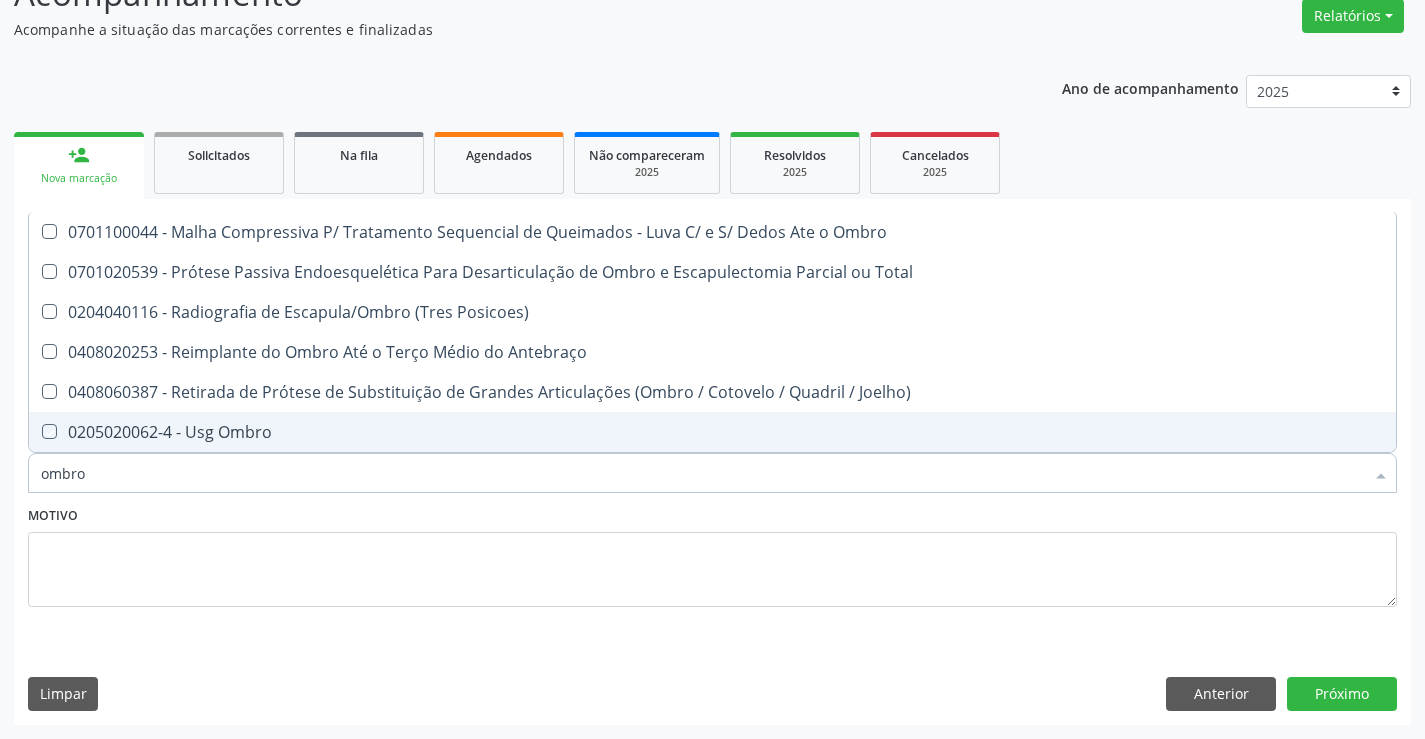 checkbox on "true" 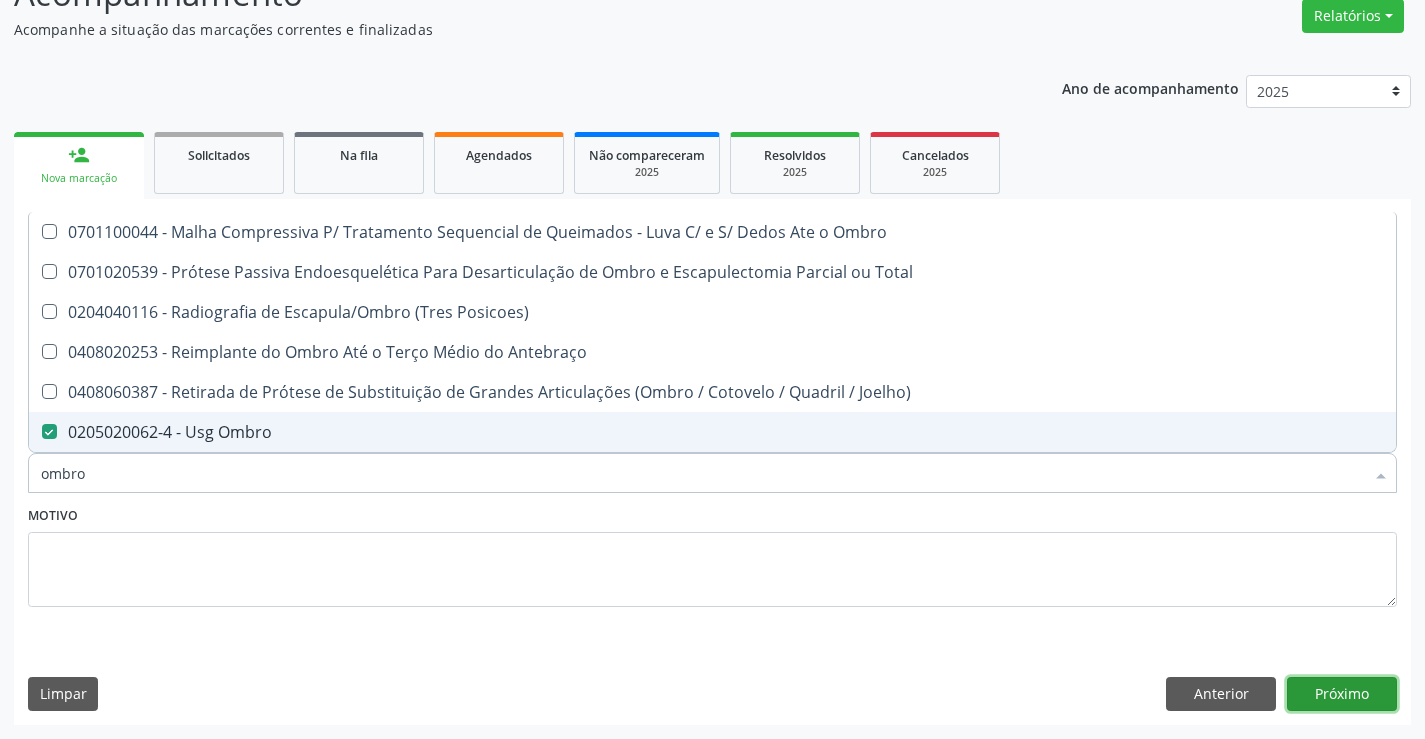 click on "Próximo" at bounding box center [1342, 694] 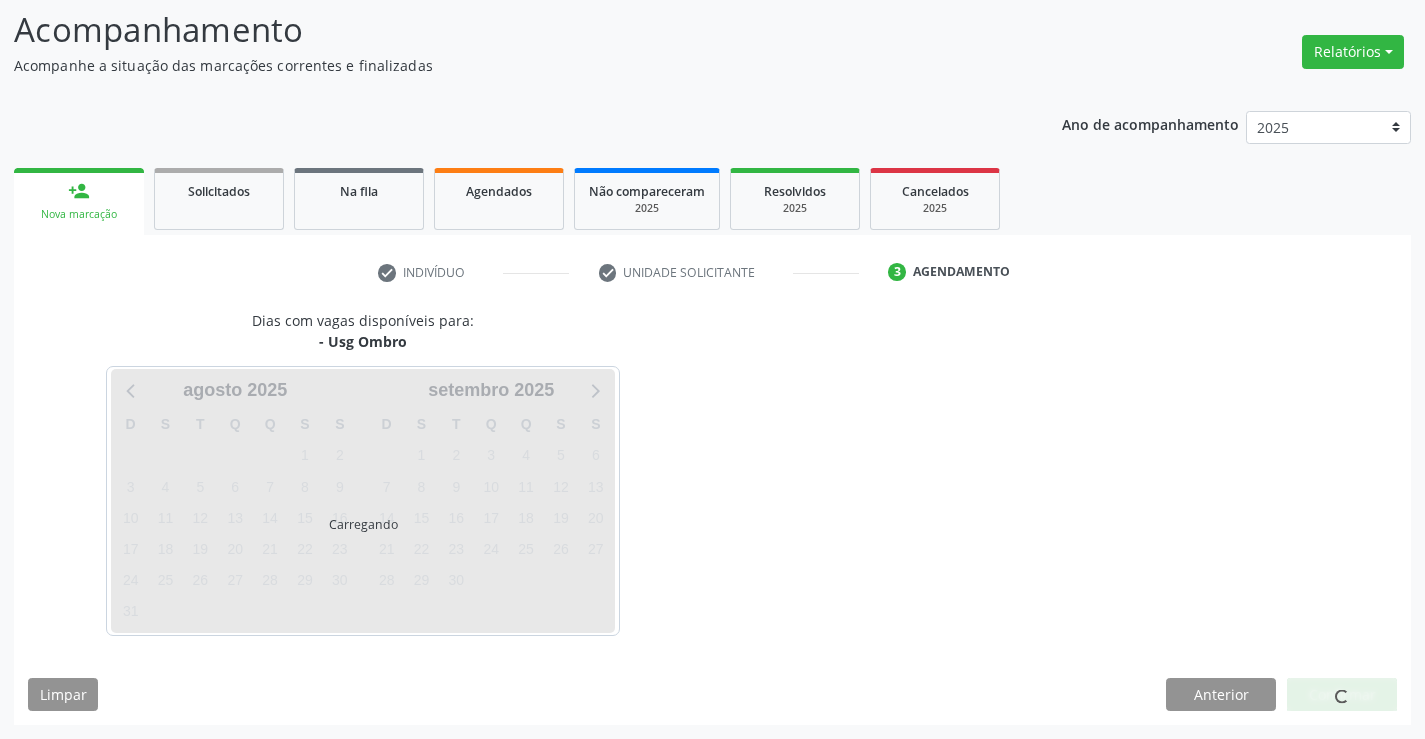 scroll, scrollTop: 131, scrollLeft: 0, axis: vertical 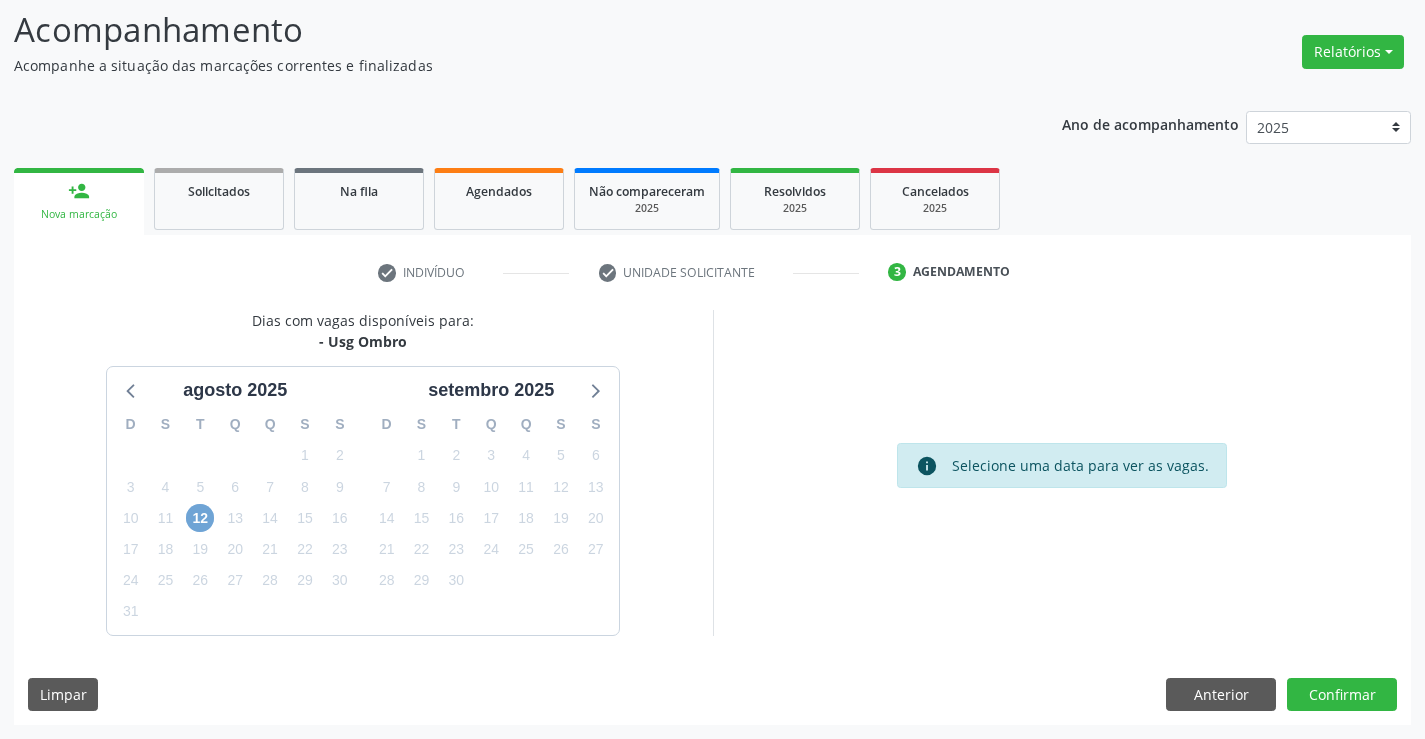 click on "12" at bounding box center [200, 518] 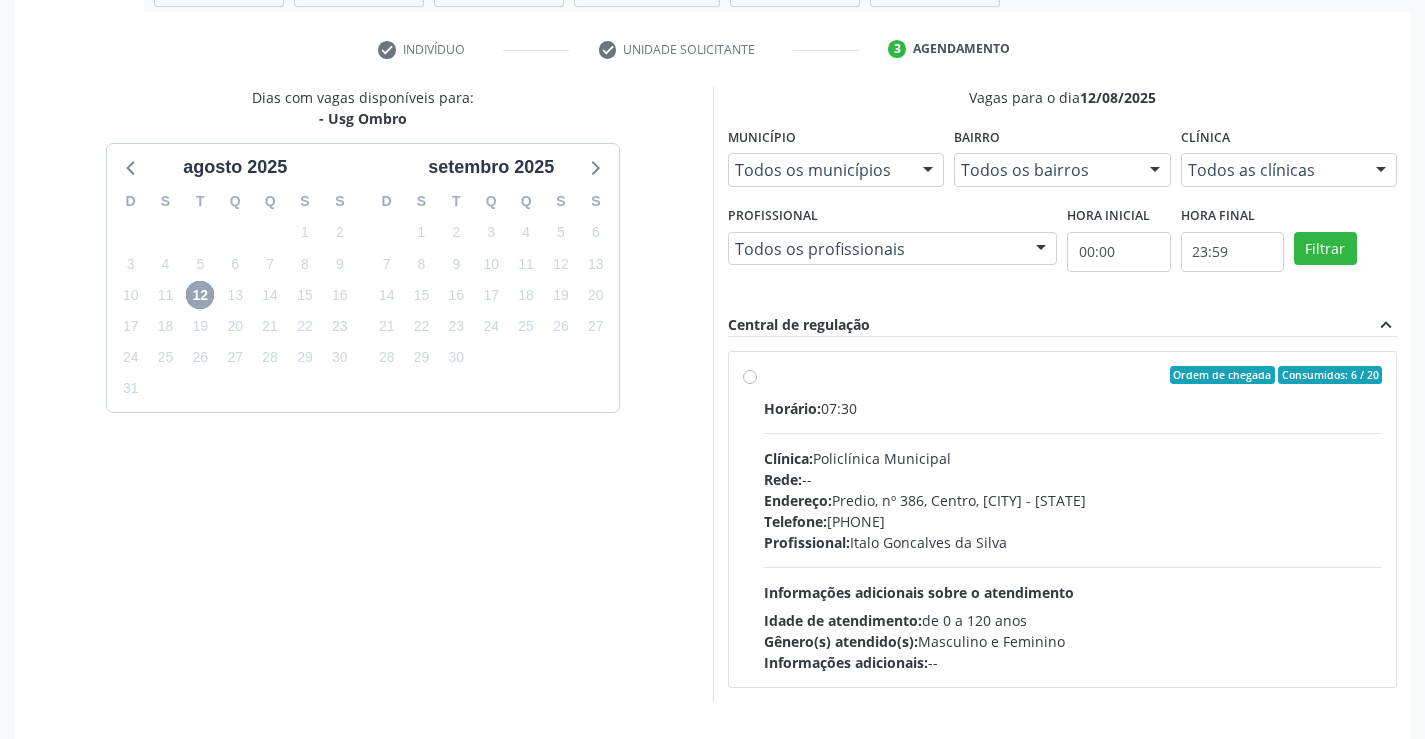 scroll, scrollTop: 420, scrollLeft: 0, axis: vertical 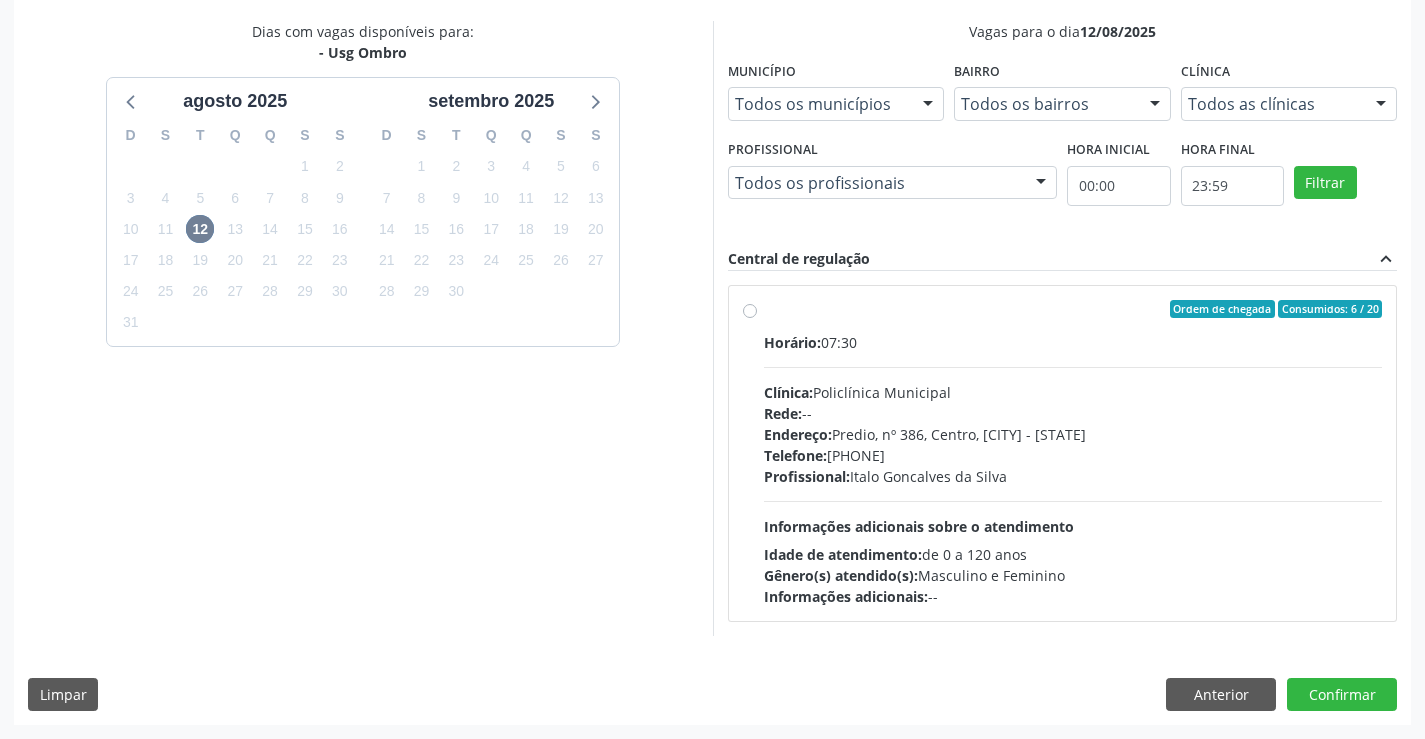 click on "Horário:   07:30
Clínica:  Policlínica Municipal
Rede:
--
Endereço:   Predio, nº 386, Centro, [CITY] - [STATE]
Telefone:   ([AREA]) [PHONE]
Profissional:
[FIRST] [LAST]
Informações adicionais sobre o atendimento
Idade de atendimento:
de 0 a 120 anos
Gênero(s) atendido(s):
Masculino e Feminino
Informações adicionais:
--" at bounding box center (1073, 469) 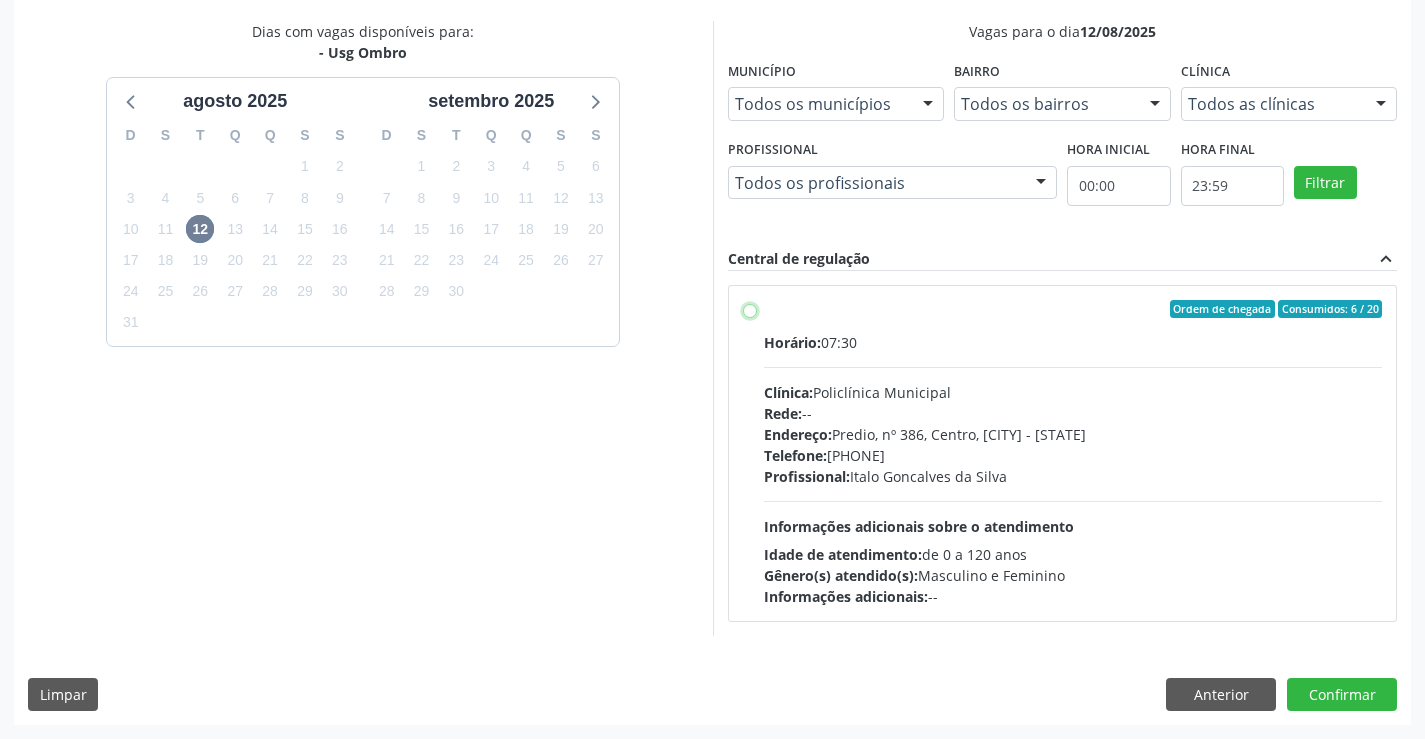 click on "Ordem de chegada
Consumidos: 6 / 20
Horário:   07:30
Clínica:  Policlínica Municipal
Rede:
--
Endereço:   Predio, nº 386, Centro, Campo Formoso - BA
Telefone:   (74) 6451312
Profissional:
Italo Goncalves da Silva
Informações adicionais sobre o atendimento
Idade de atendimento:
de 0 a 120 anos
Gênero(s) atendido(s):
Masculino e Feminino
Informações adicionais:
--" at bounding box center (750, 309) 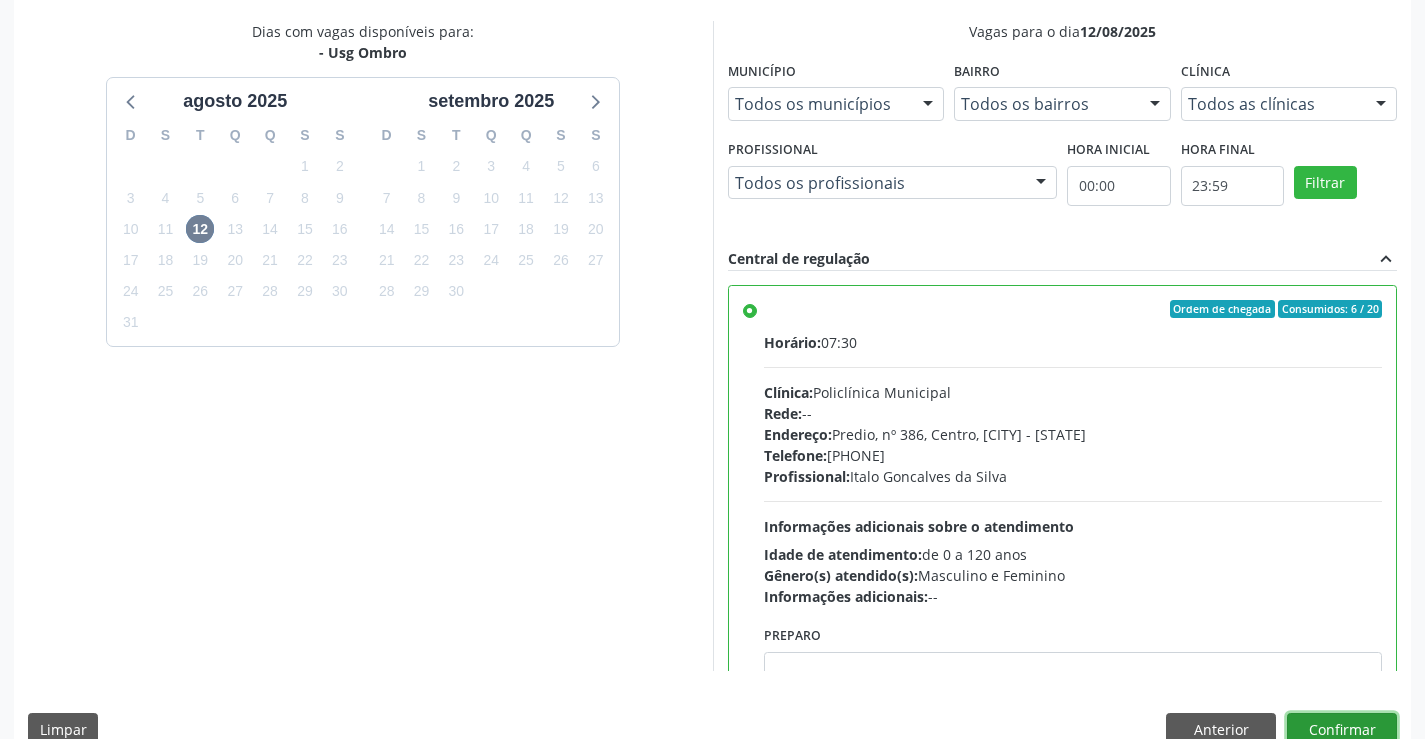 click on "Confirmar" at bounding box center [1342, 730] 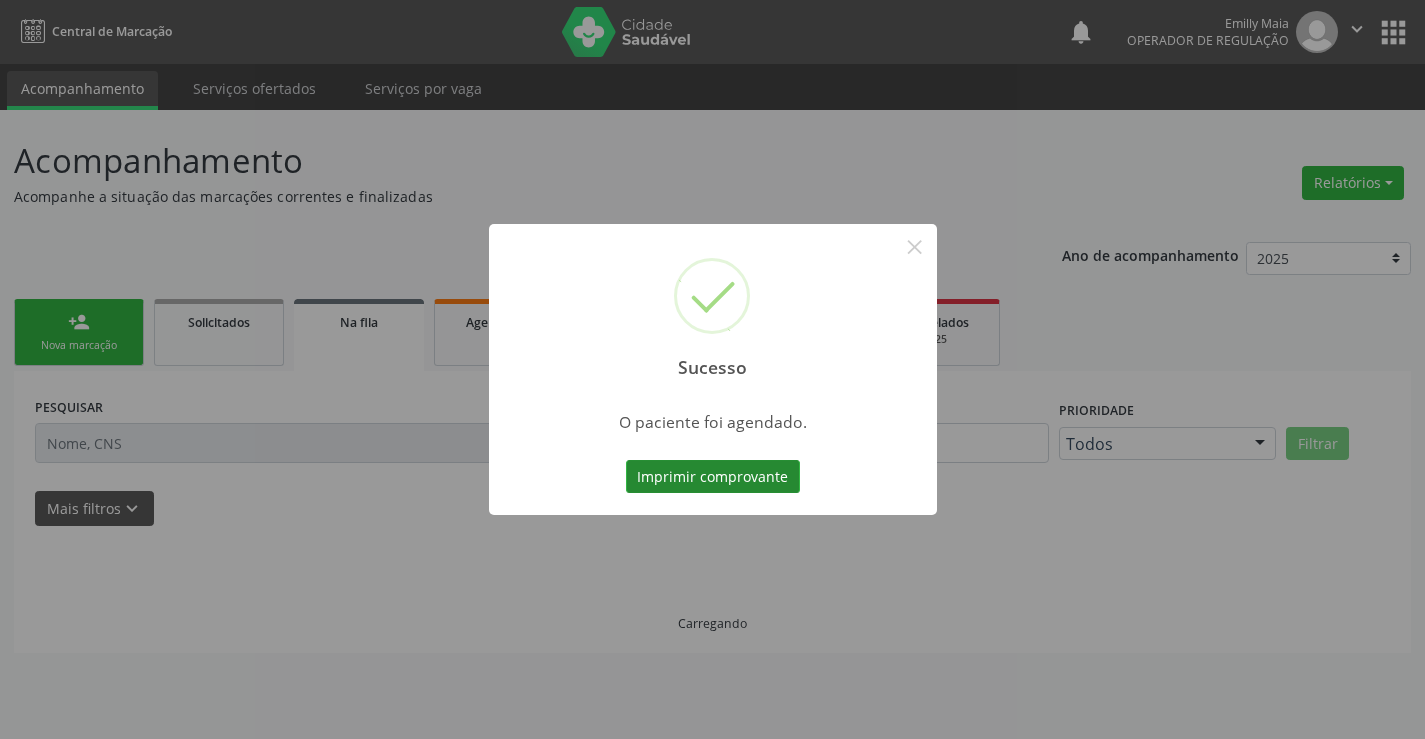 scroll, scrollTop: 0, scrollLeft: 0, axis: both 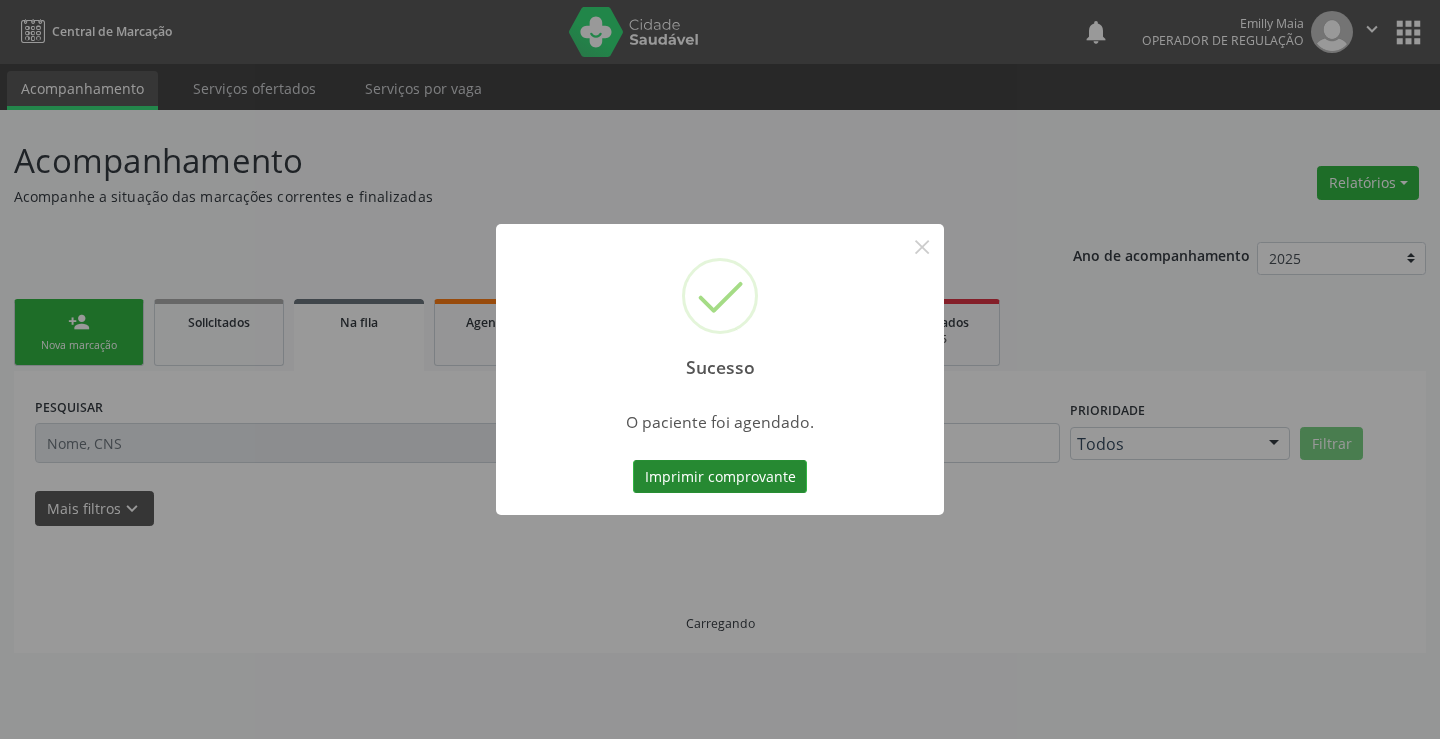 click on "Imprimir comprovante" at bounding box center [720, 477] 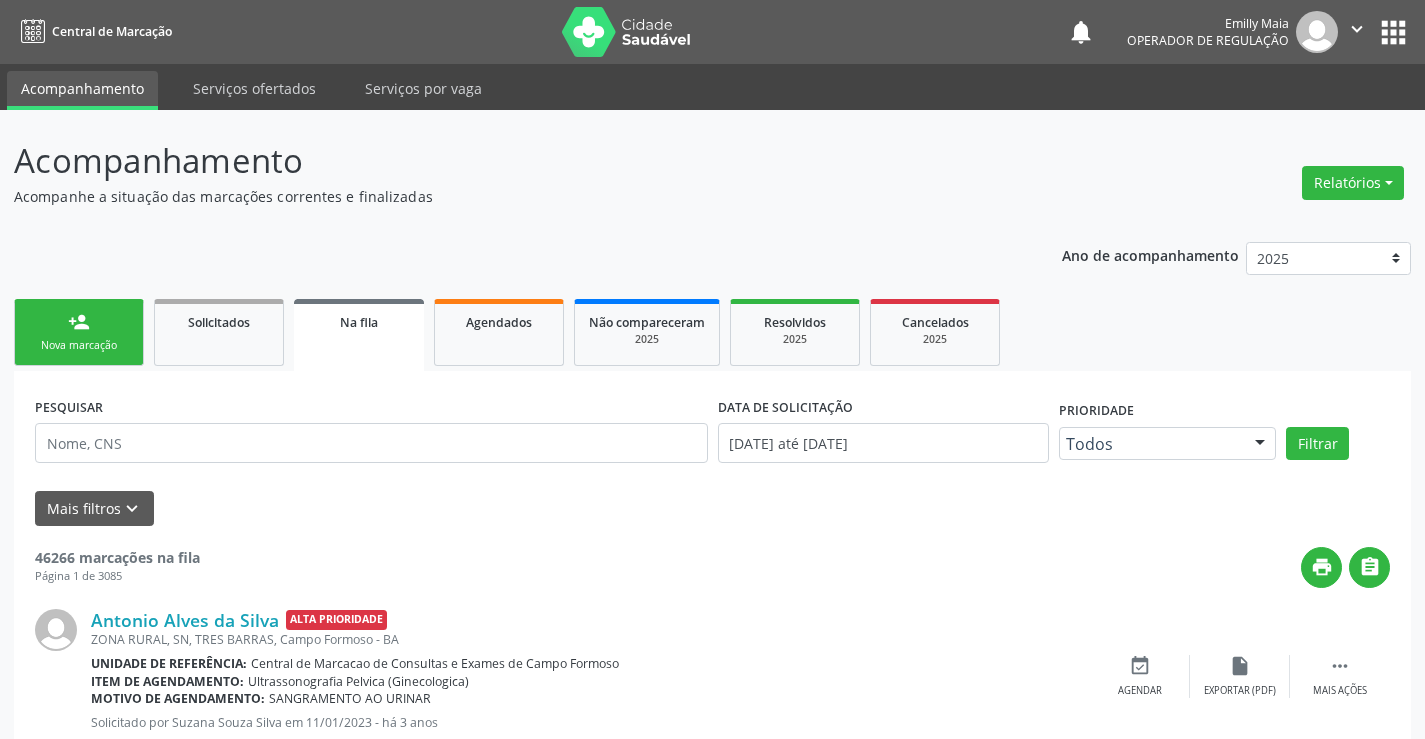 click on "person_add" at bounding box center [79, 322] 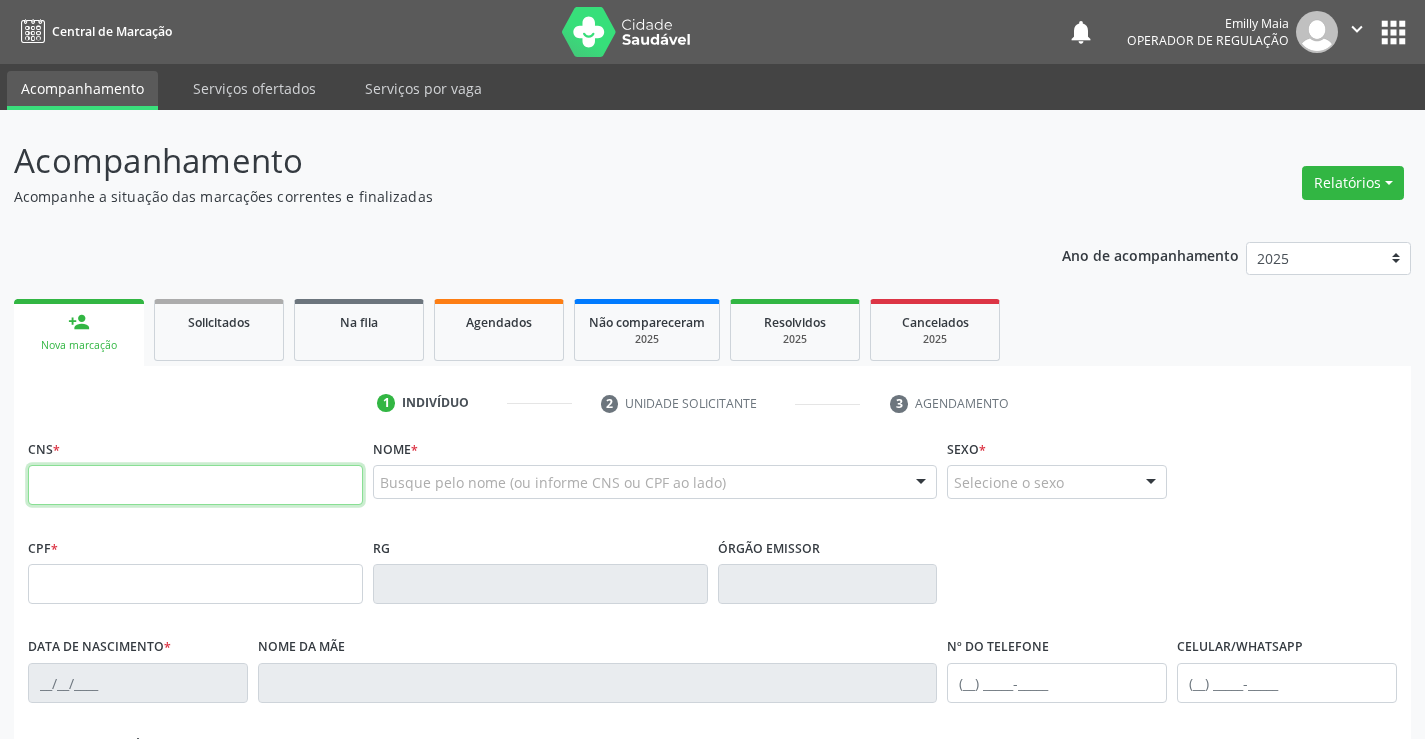 click at bounding box center (195, 485) 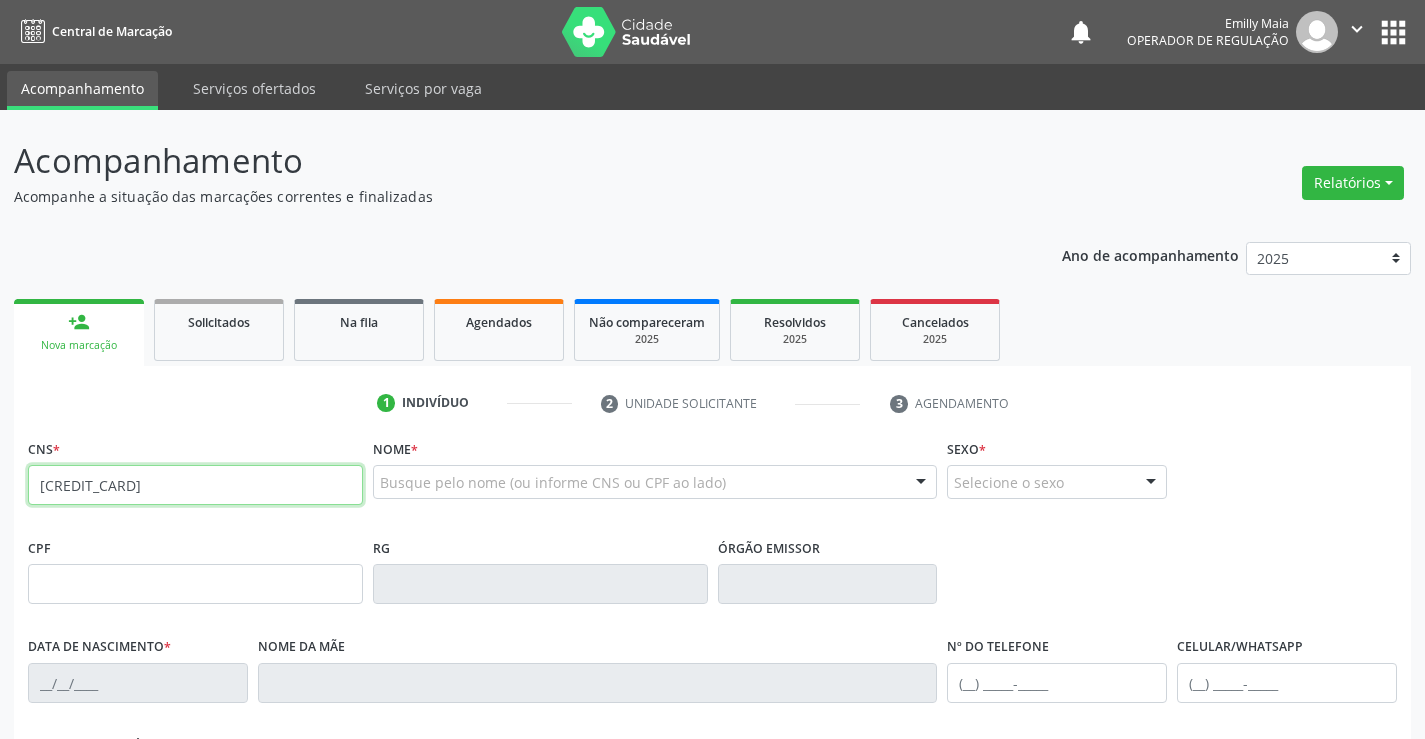 type on "700 1064 7175 6120" 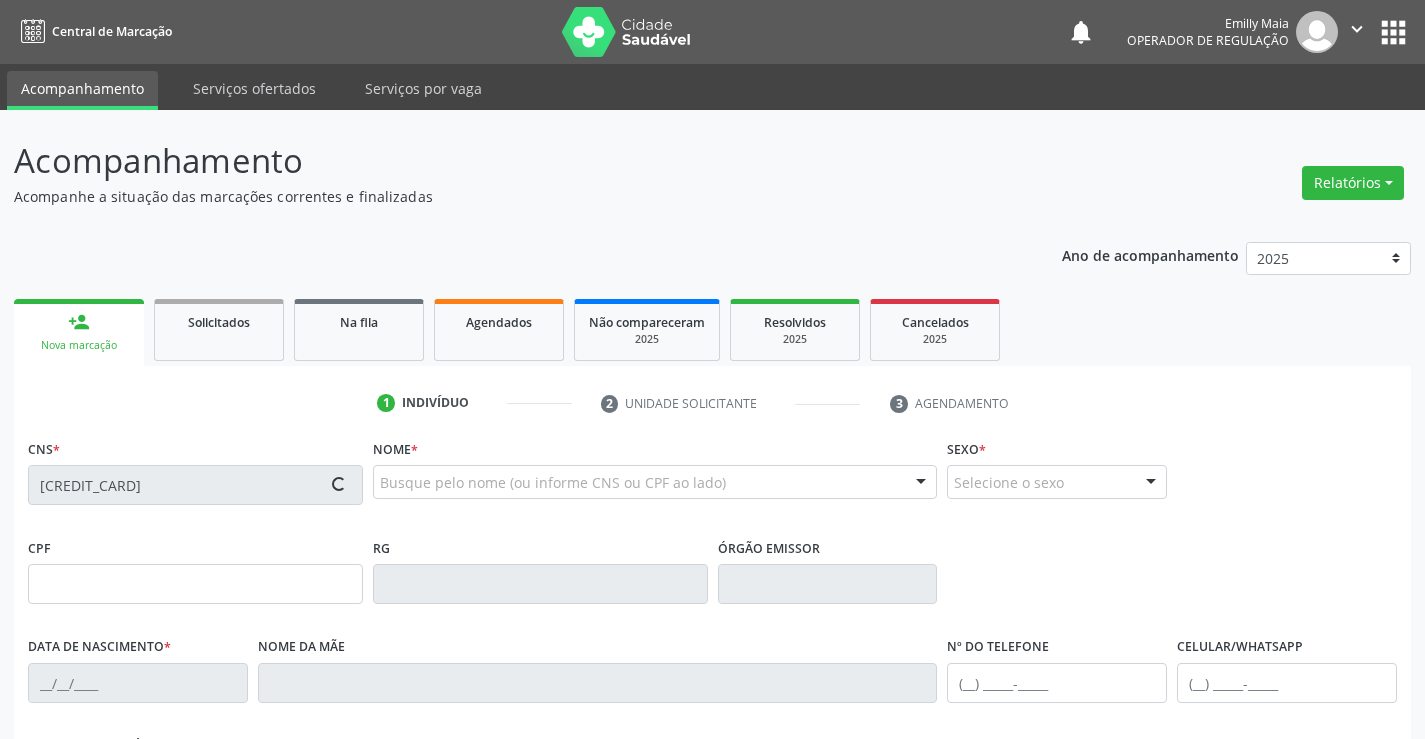 type on "0739348019" 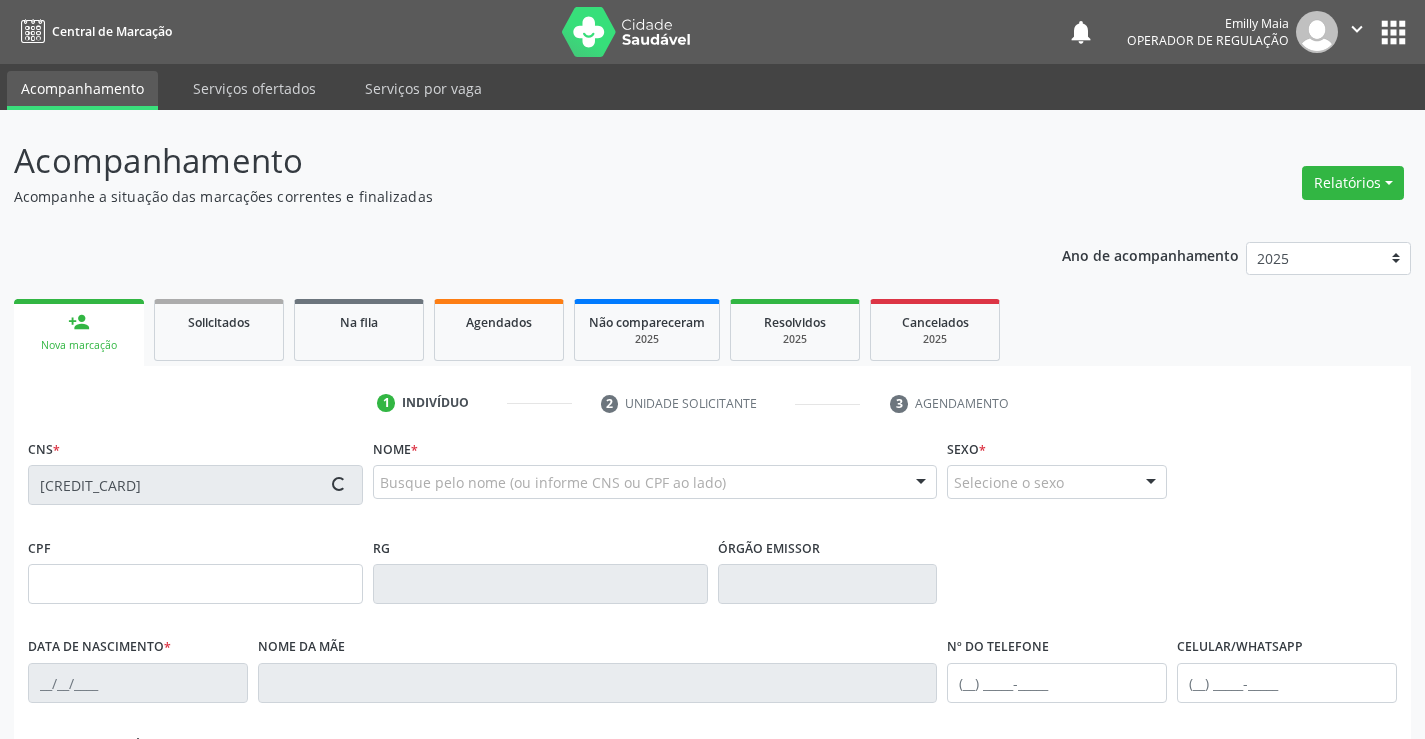 type on "15/08/1975" 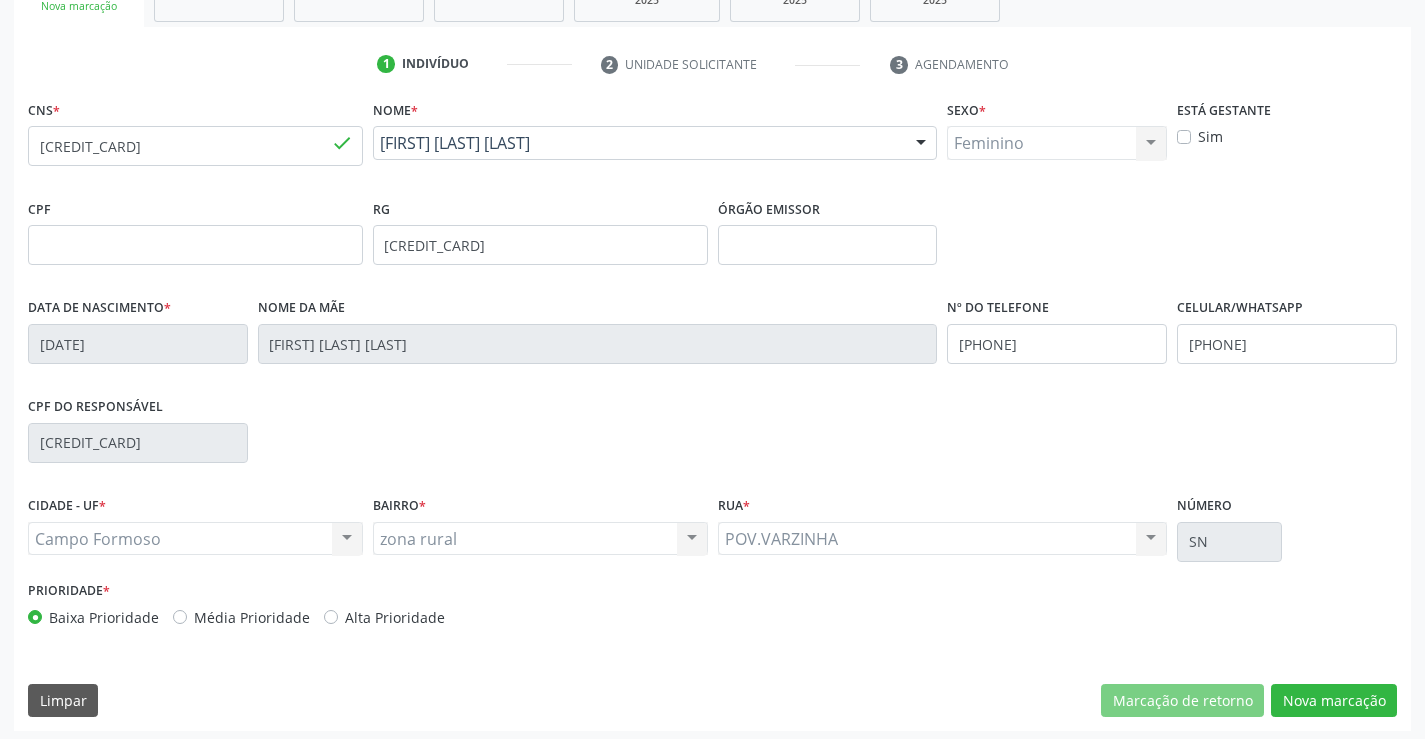 scroll, scrollTop: 345, scrollLeft: 0, axis: vertical 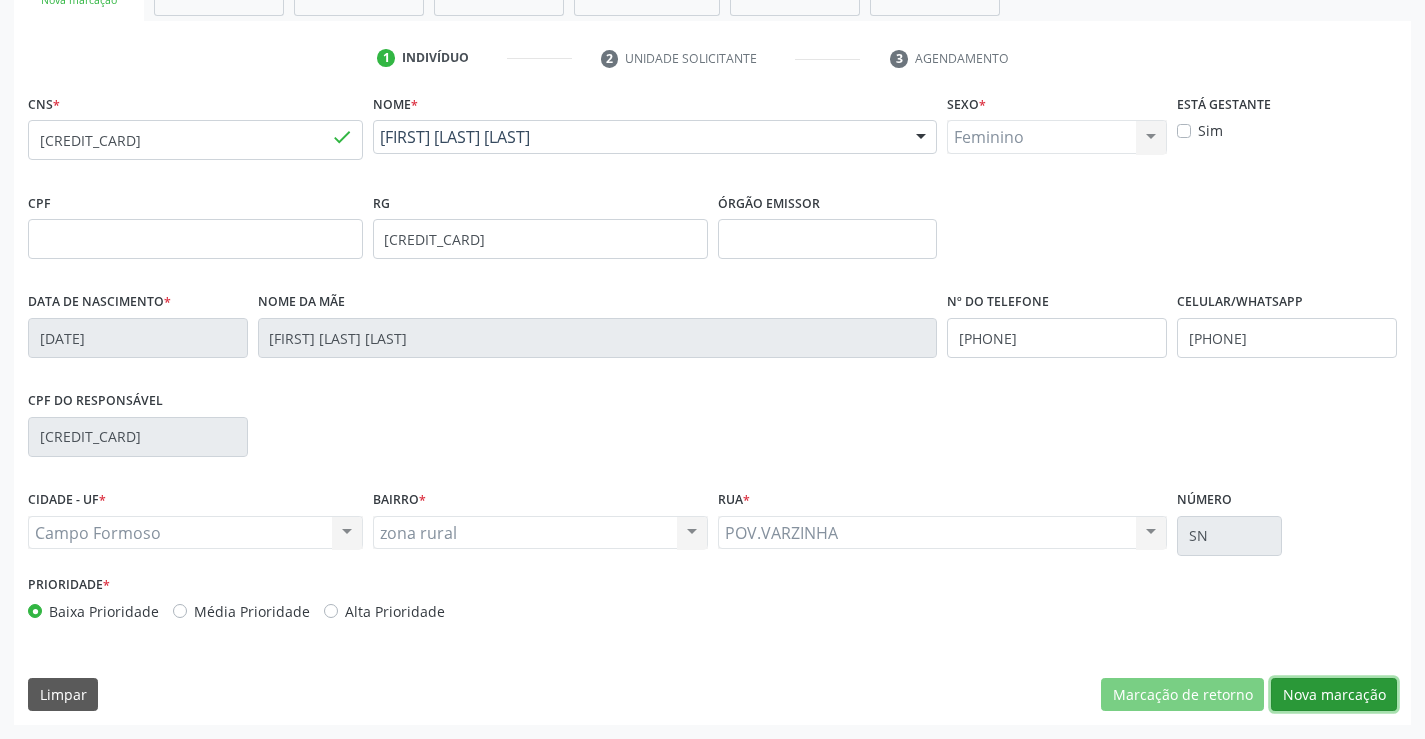 click on "Nova marcação" at bounding box center [1334, 695] 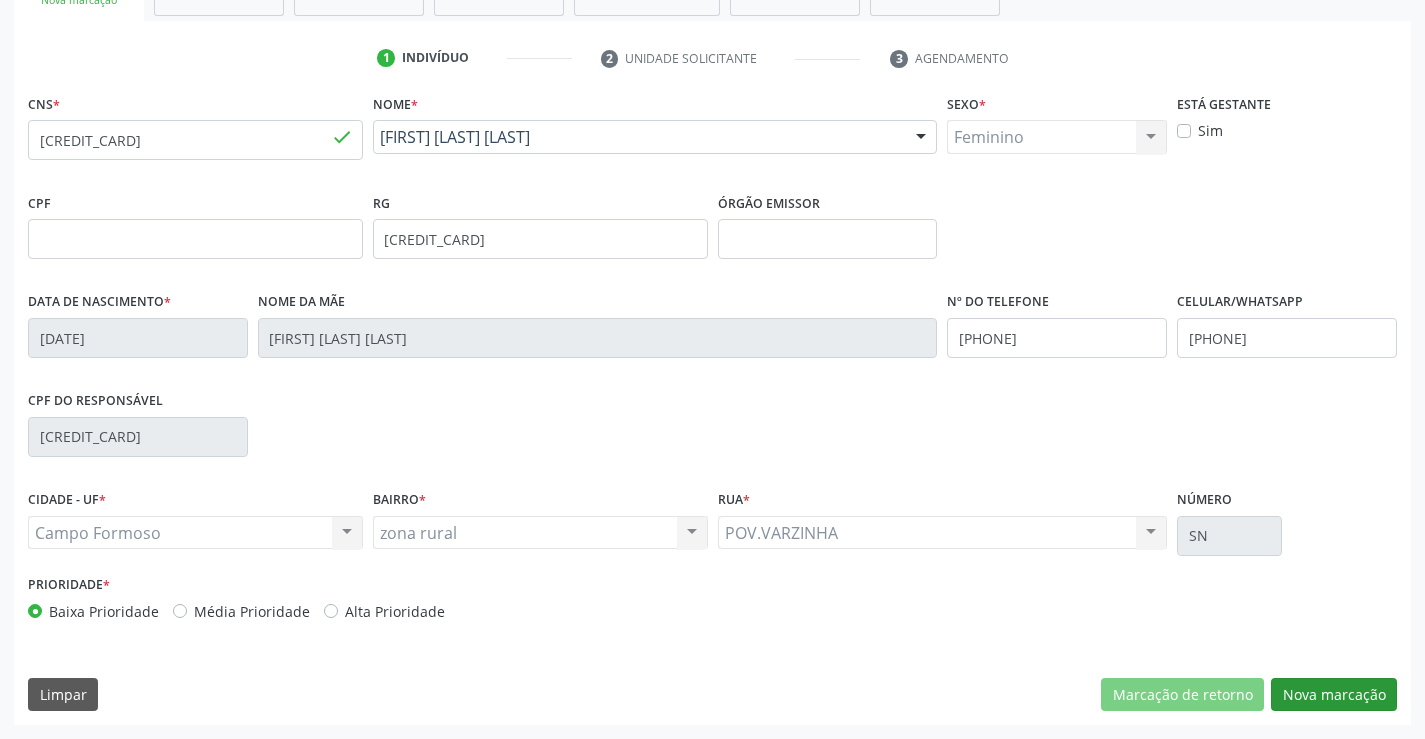 scroll, scrollTop: 167, scrollLeft: 0, axis: vertical 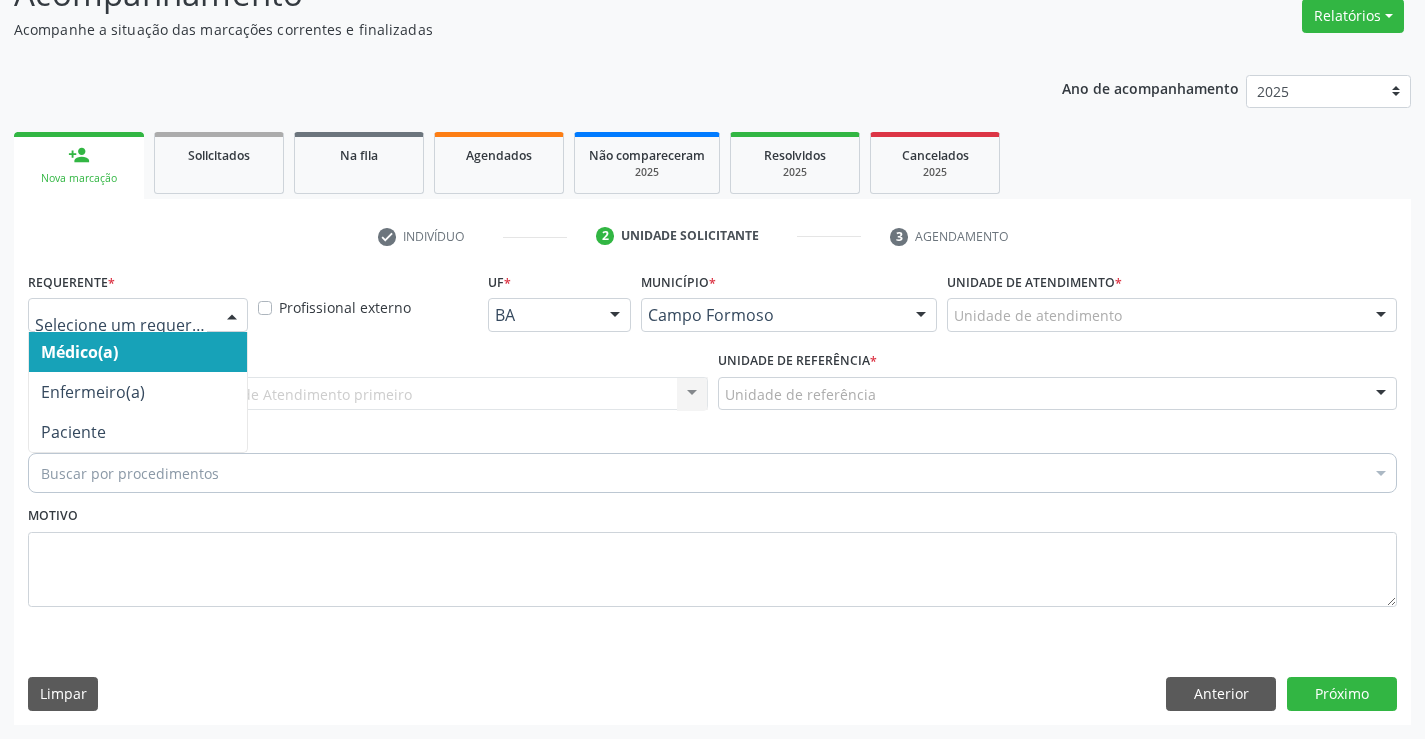 click at bounding box center (232, 316) 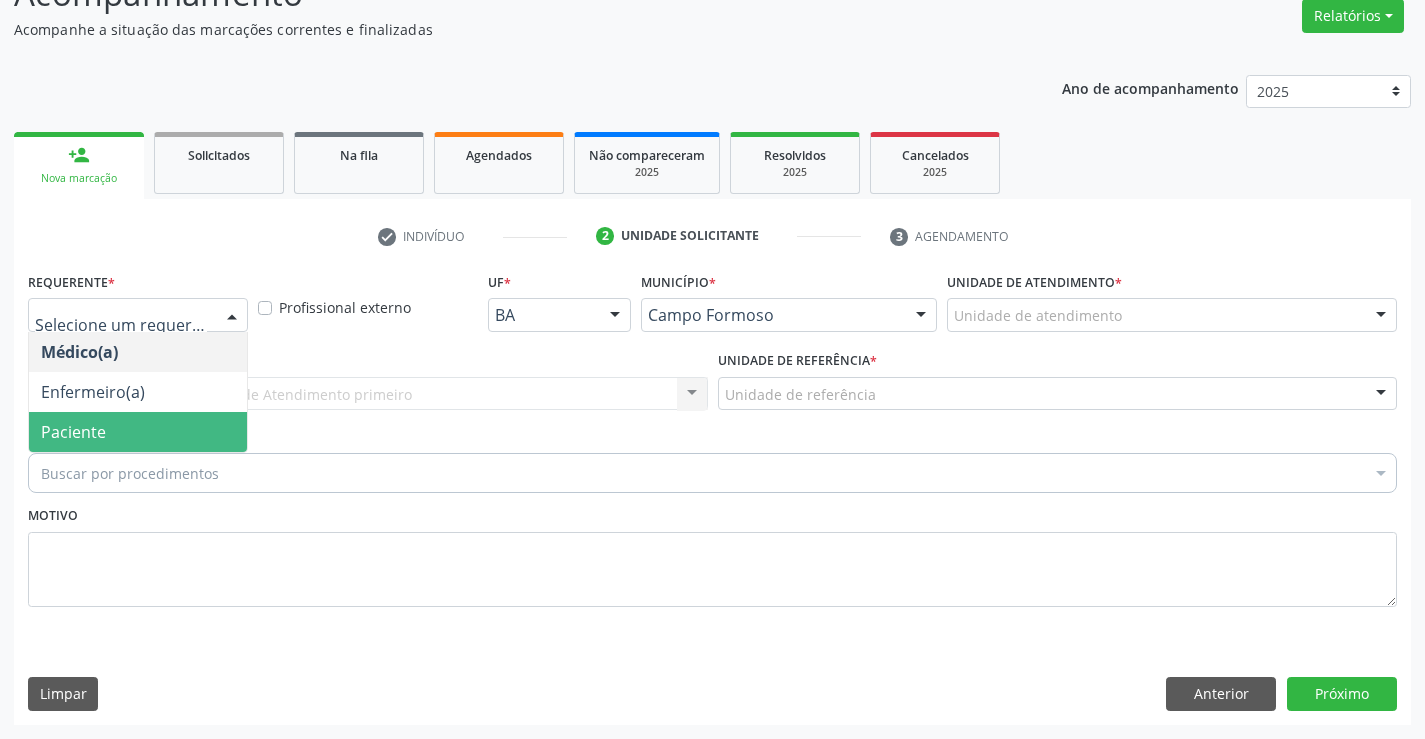 click on "Paciente" at bounding box center (138, 432) 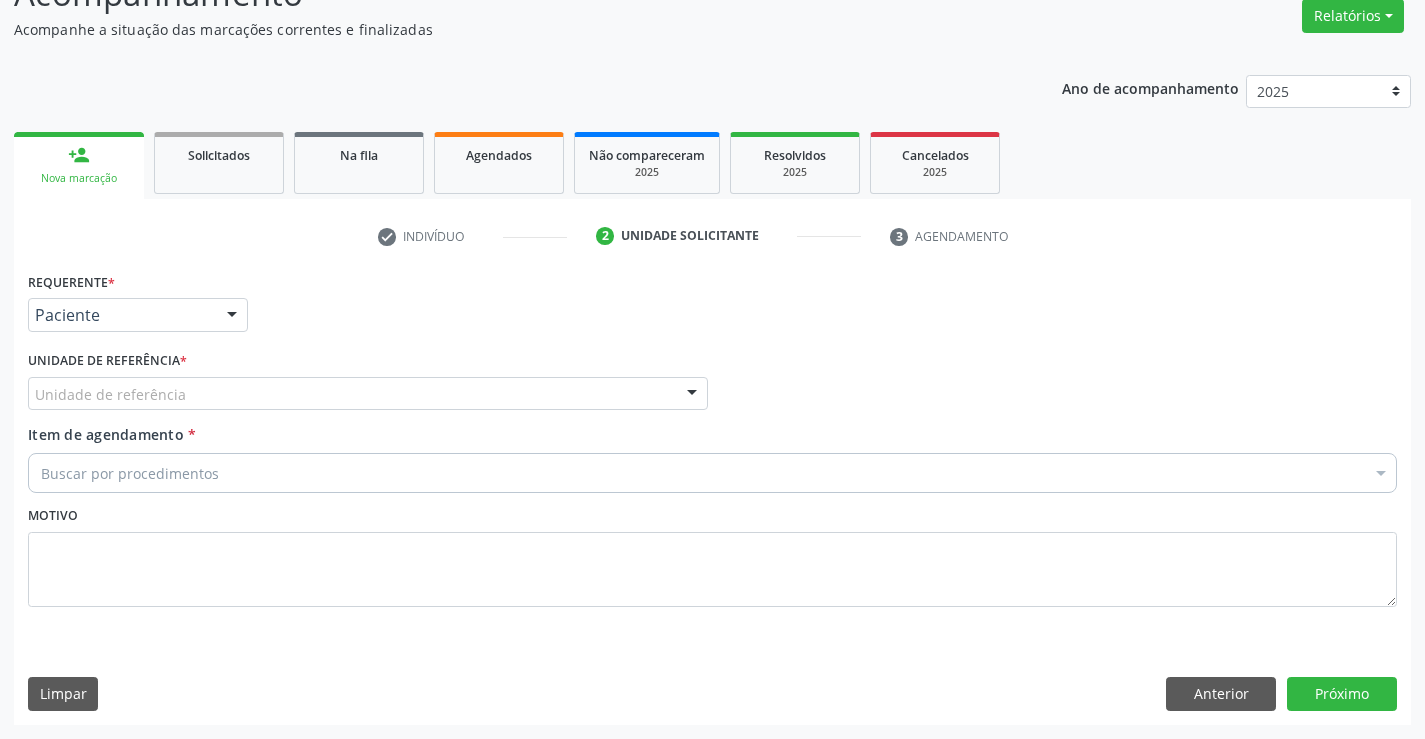 click on "Unidade de referência" at bounding box center (368, 394) 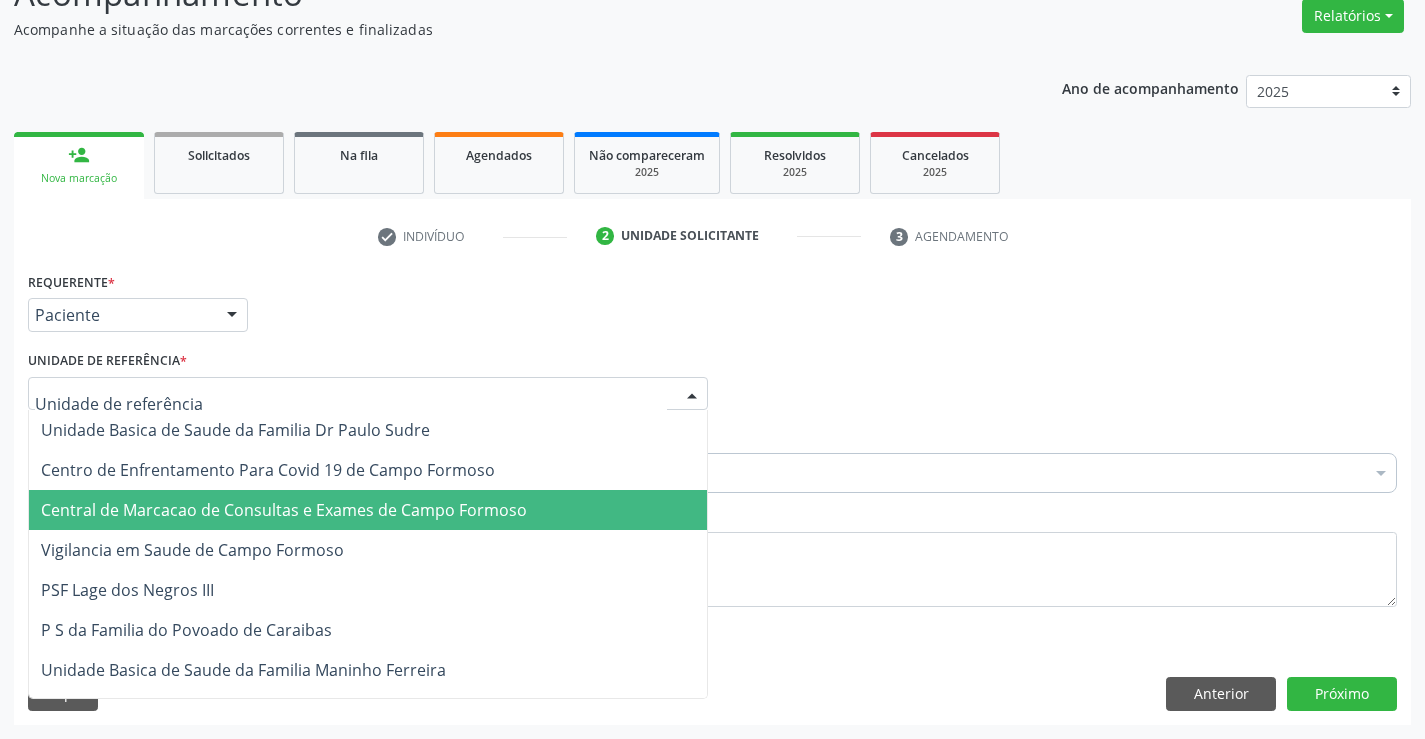 click on "Central de Marcacao de Consultas e Exames de Campo Formoso" at bounding box center (284, 510) 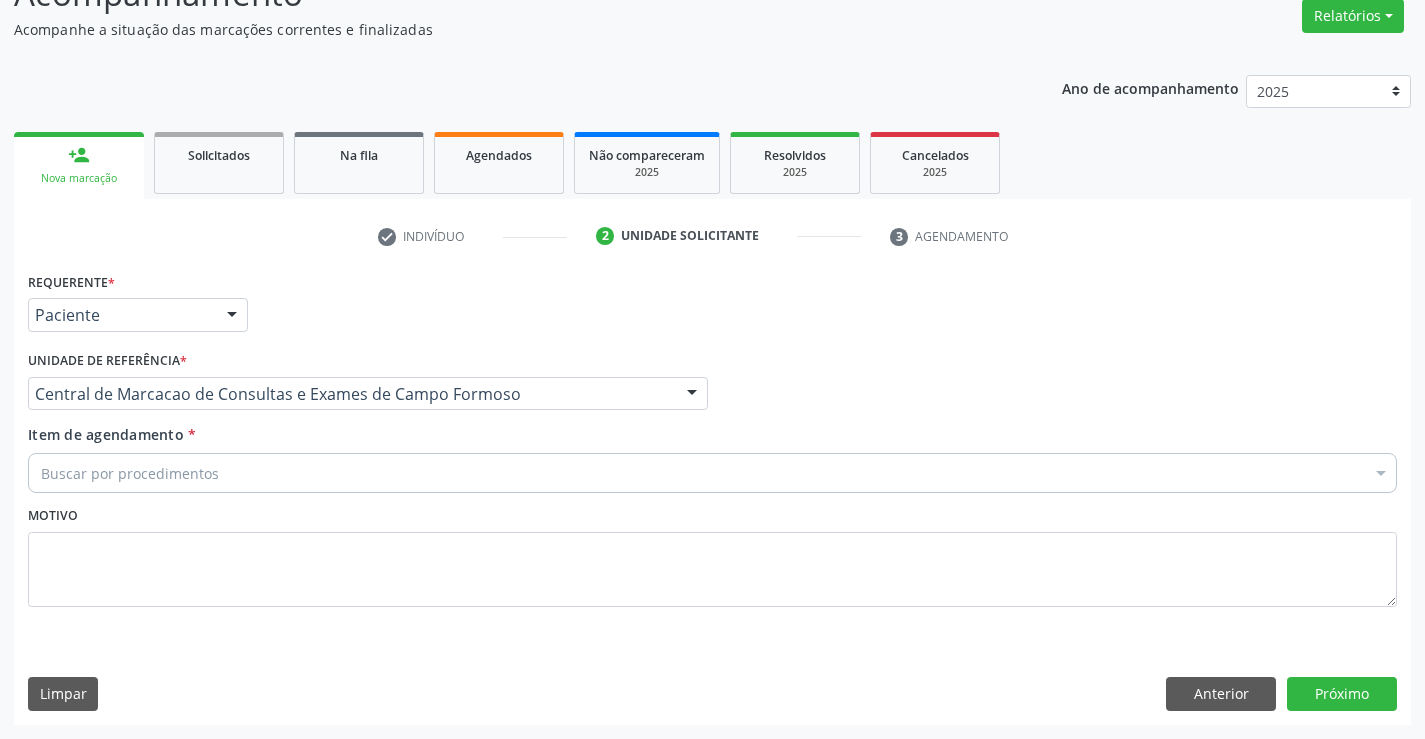click on "Buscar por procedimentos" at bounding box center [712, 473] 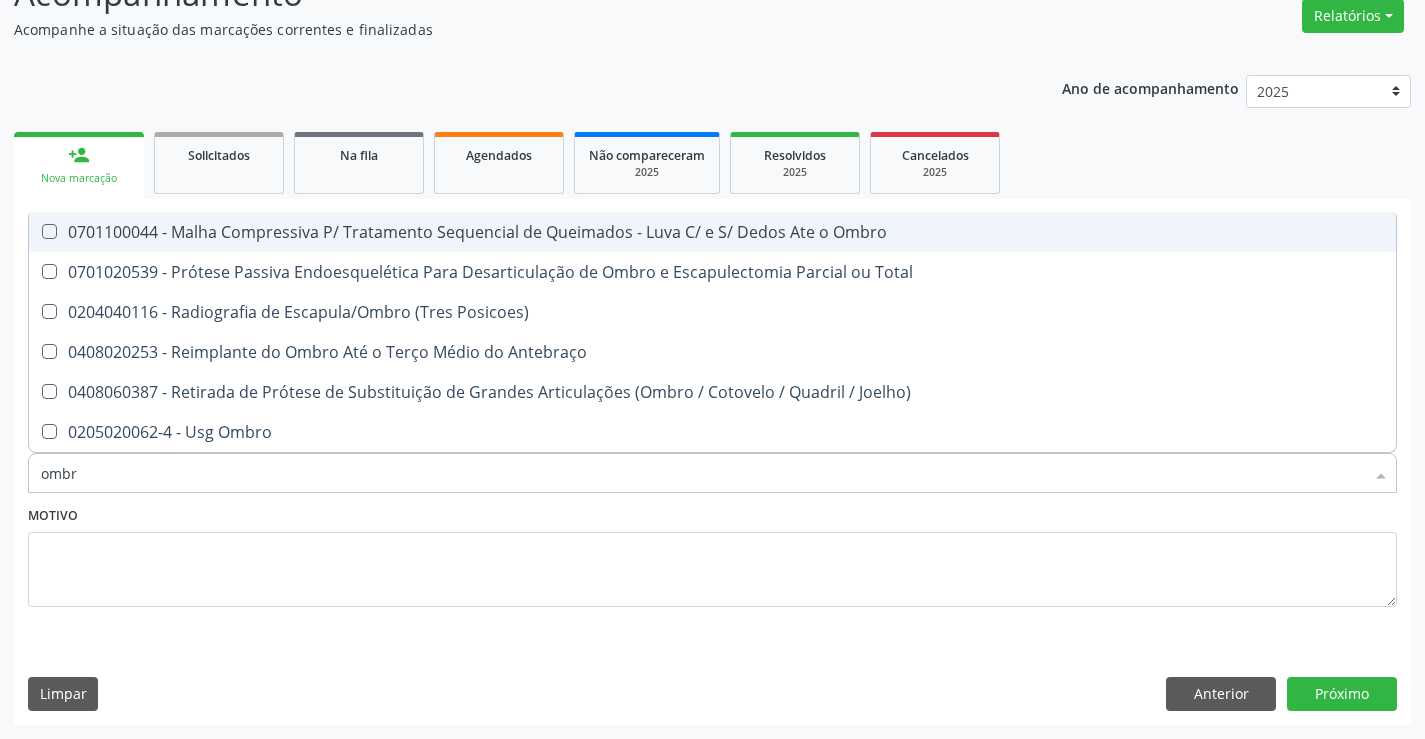 type on "[BODY_PART]" 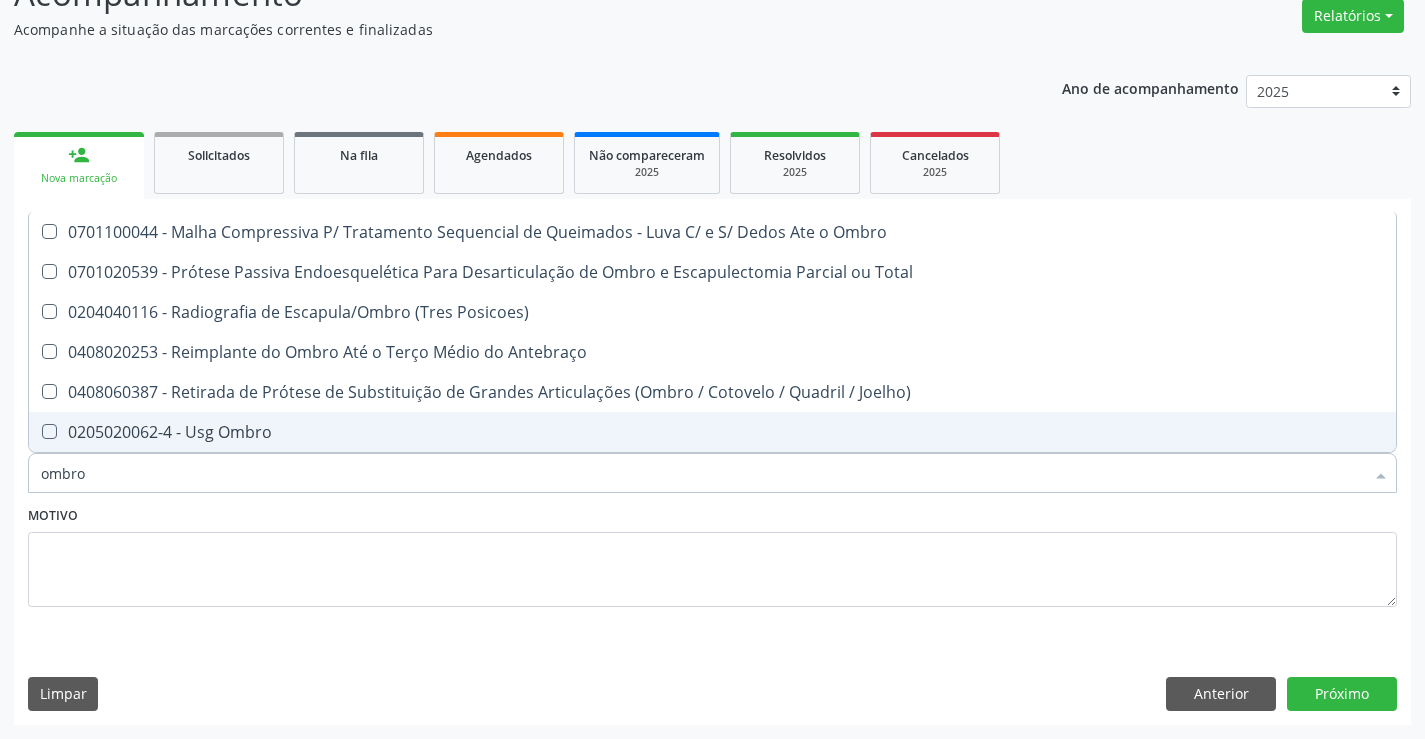 click on "0205020062-4 - Usg Ombro" at bounding box center (712, 432) 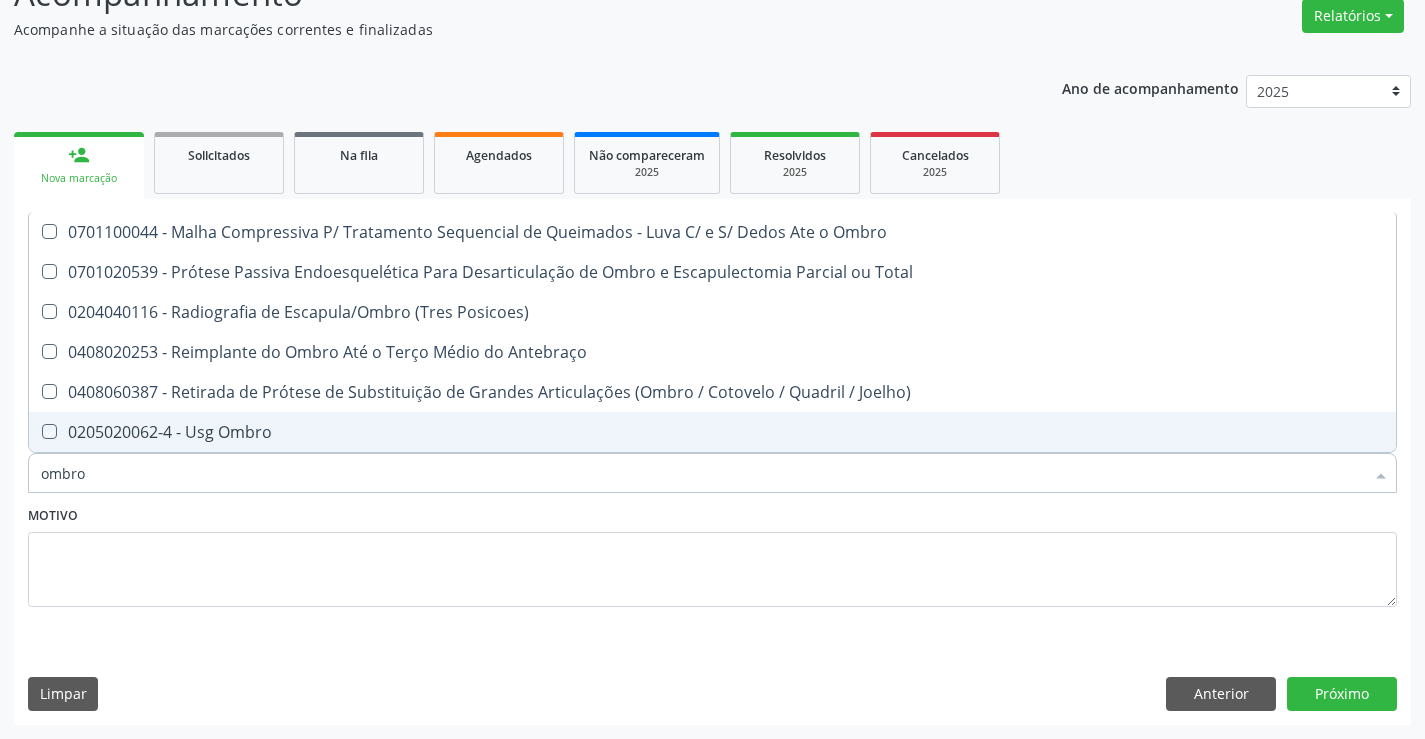 checkbox on "true" 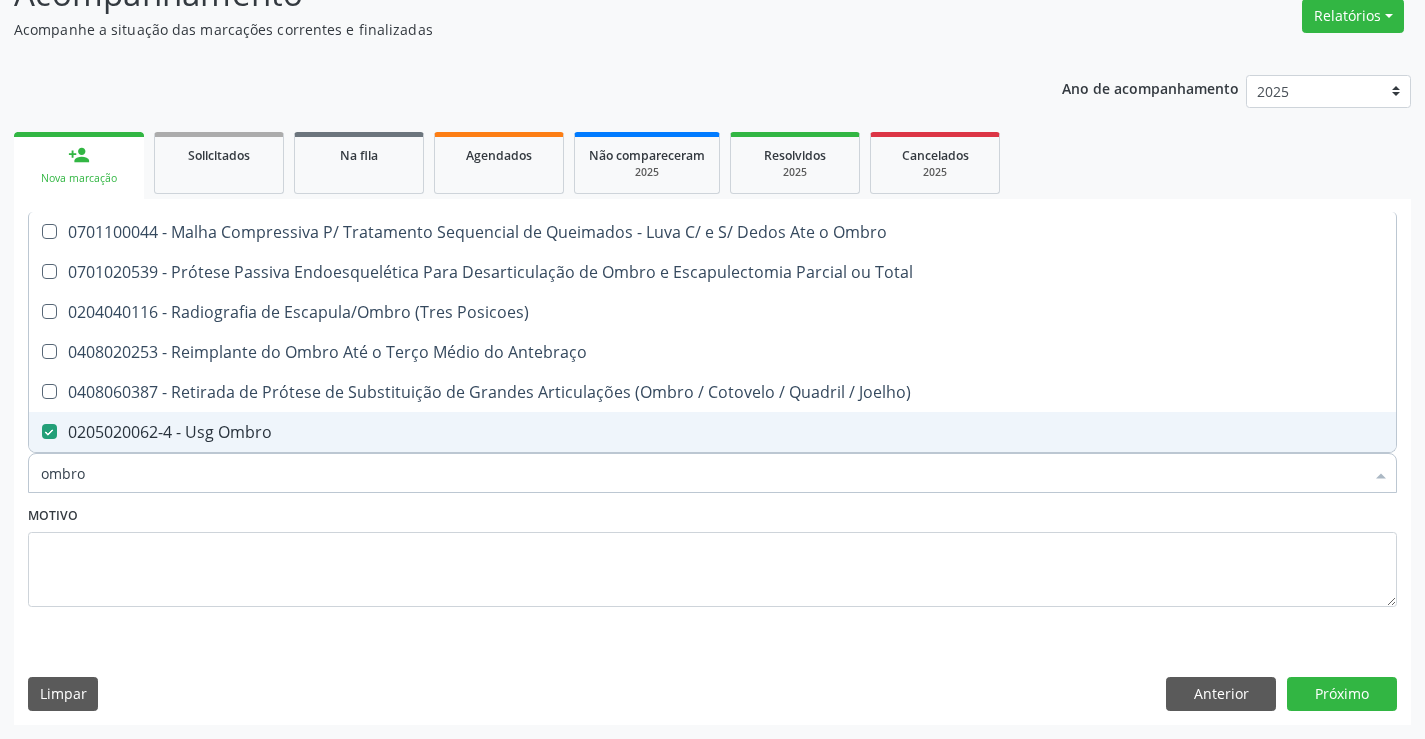 click on "Requerente
*
Paciente         Médico(a)   Enfermeiro(a)   Paciente
Nenhum resultado encontrado para: "   "
Não há nenhuma opção para ser exibida.
UF
BA         BA
Nenhum resultado encontrado para: "   "
Não há nenhuma opção para ser exibida.
Município
Campo Formoso         Campo Formoso
Nenhum resultado encontrado para: "   "
Não há nenhuma opção para ser exibida.
Médico Solicitante
Por favor, selecione a Unidade de Atendimento primeiro
Nenhum resultado encontrado para: "   "
Não há nenhuma opção para ser exibida.
Unidade de referência
*
Central de Marcacao de Consultas e Exames de Campo Formoso         Unidade Basica de Saude da Familia Dr Paulo Sudre   Centro de Enfrentamento Para Covid 19 de Campo Formoso" at bounding box center [712, 495] 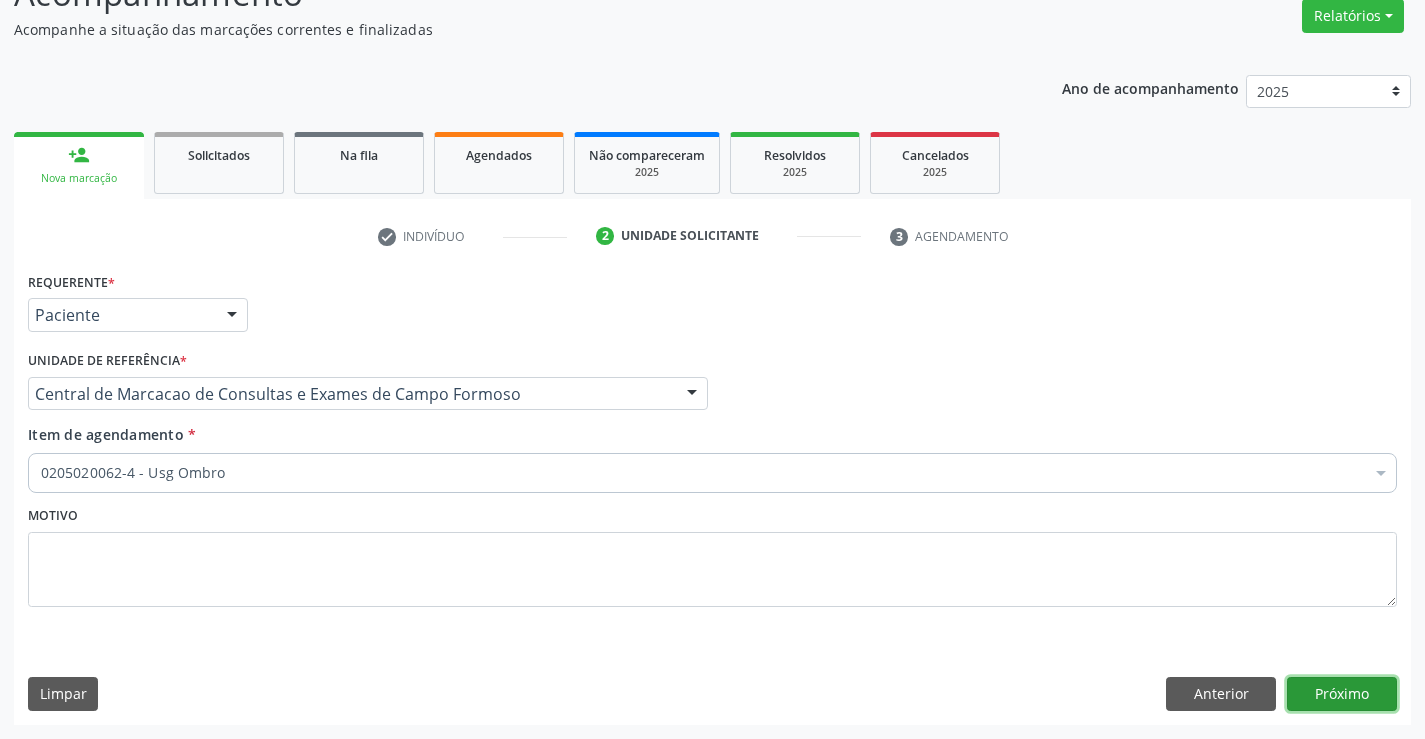 click on "Próximo" at bounding box center (1342, 694) 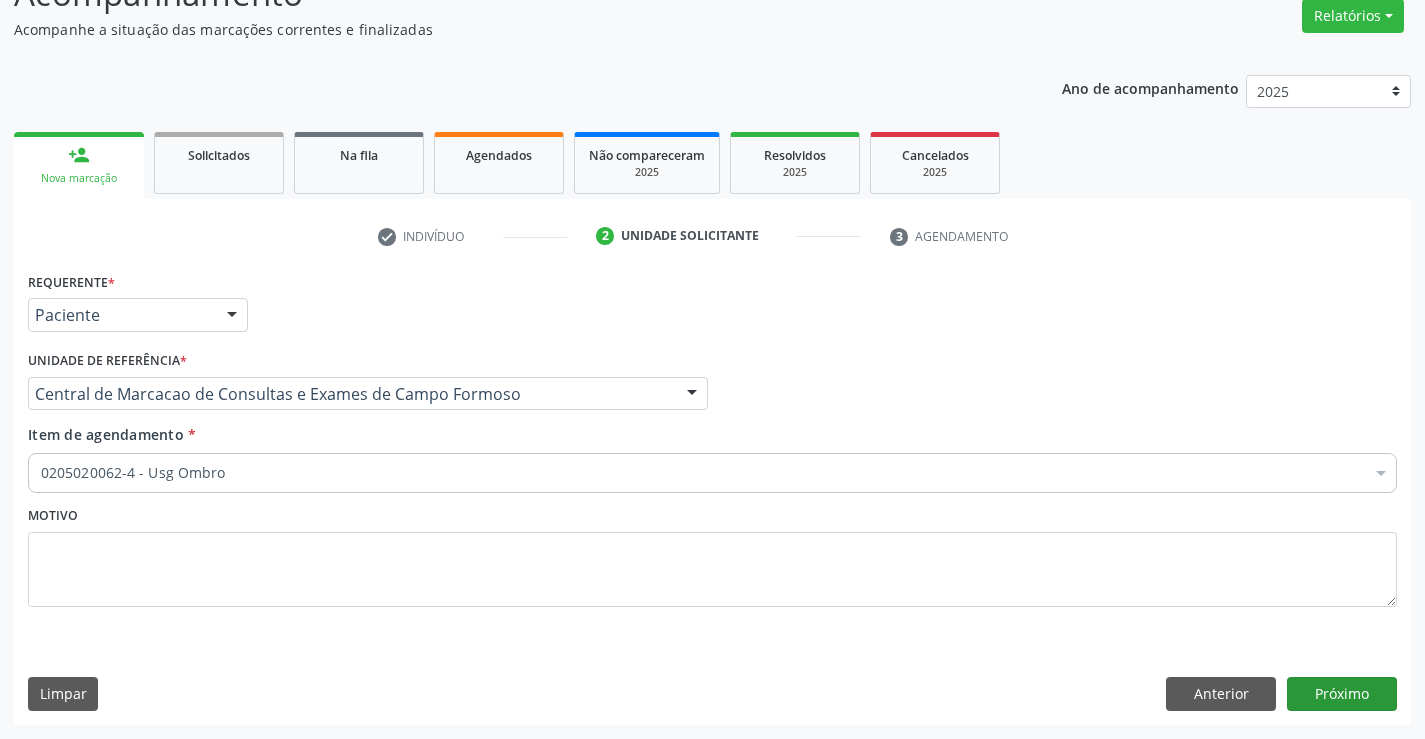 scroll, scrollTop: 131, scrollLeft: 0, axis: vertical 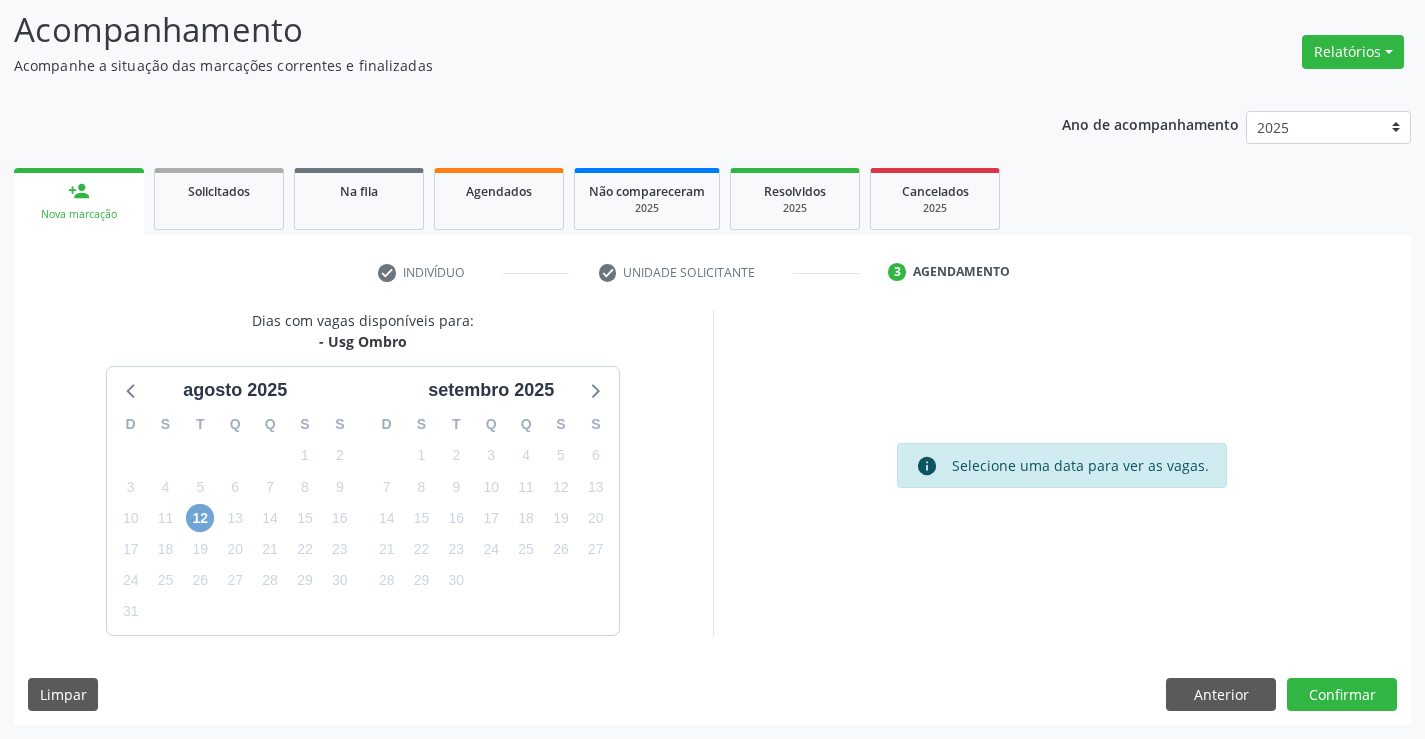 click on "12" at bounding box center [200, 518] 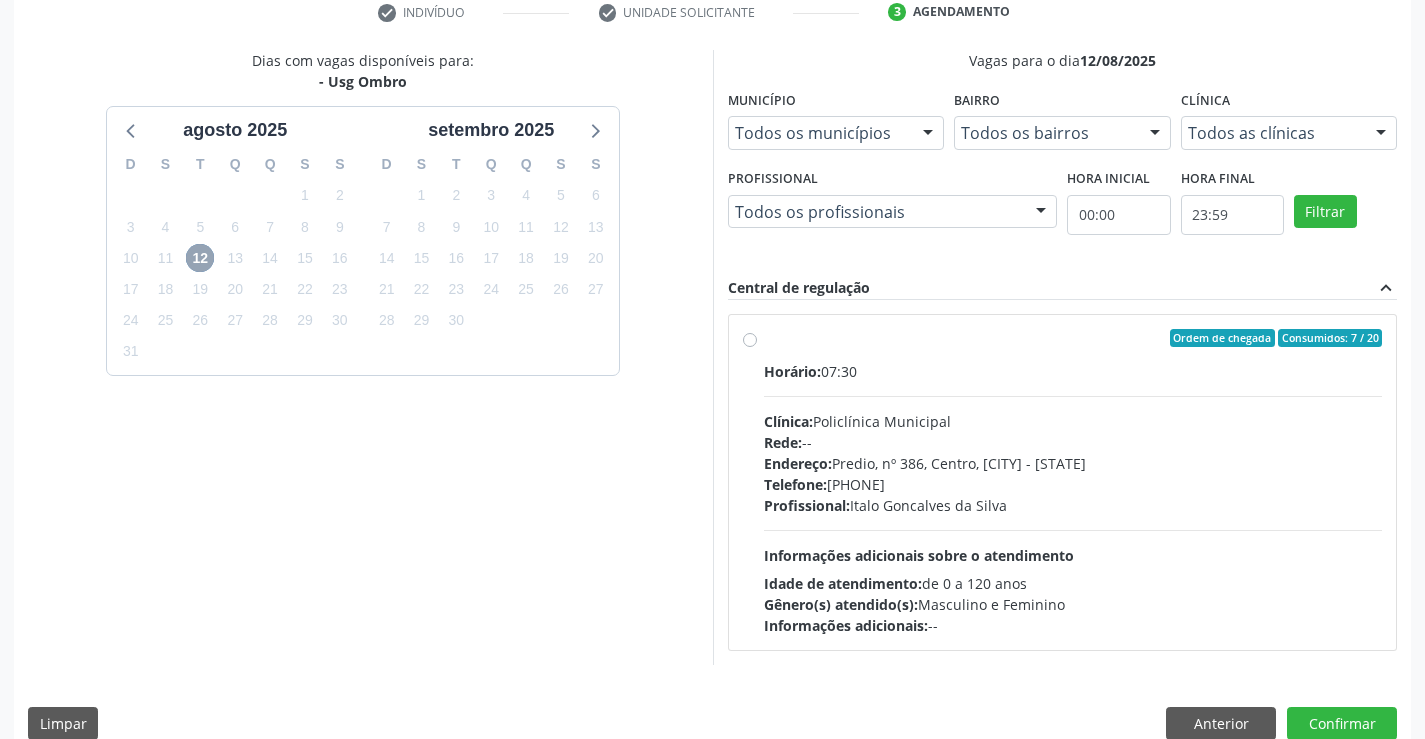 scroll, scrollTop: 420, scrollLeft: 0, axis: vertical 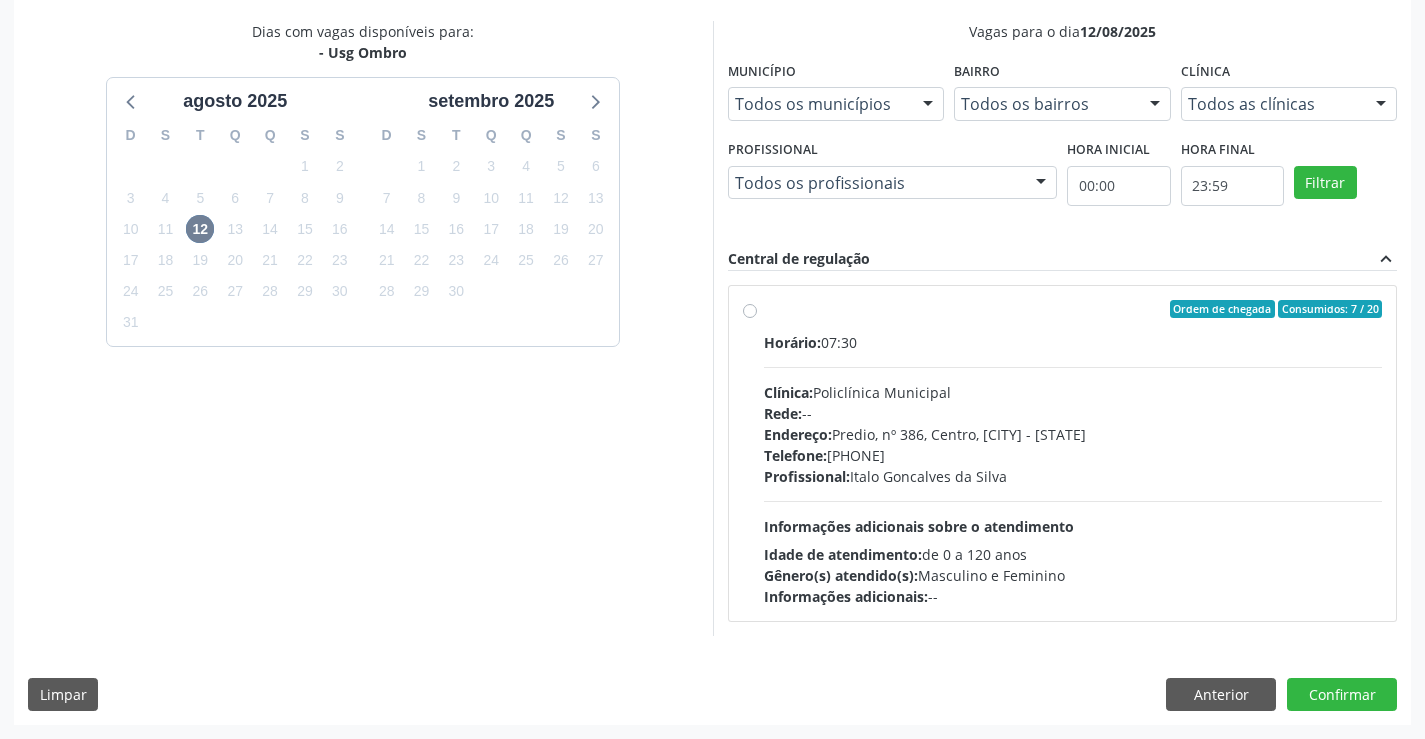 click on "Clínica:  Policlínica Municipal" at bounding box center (1073, 392) 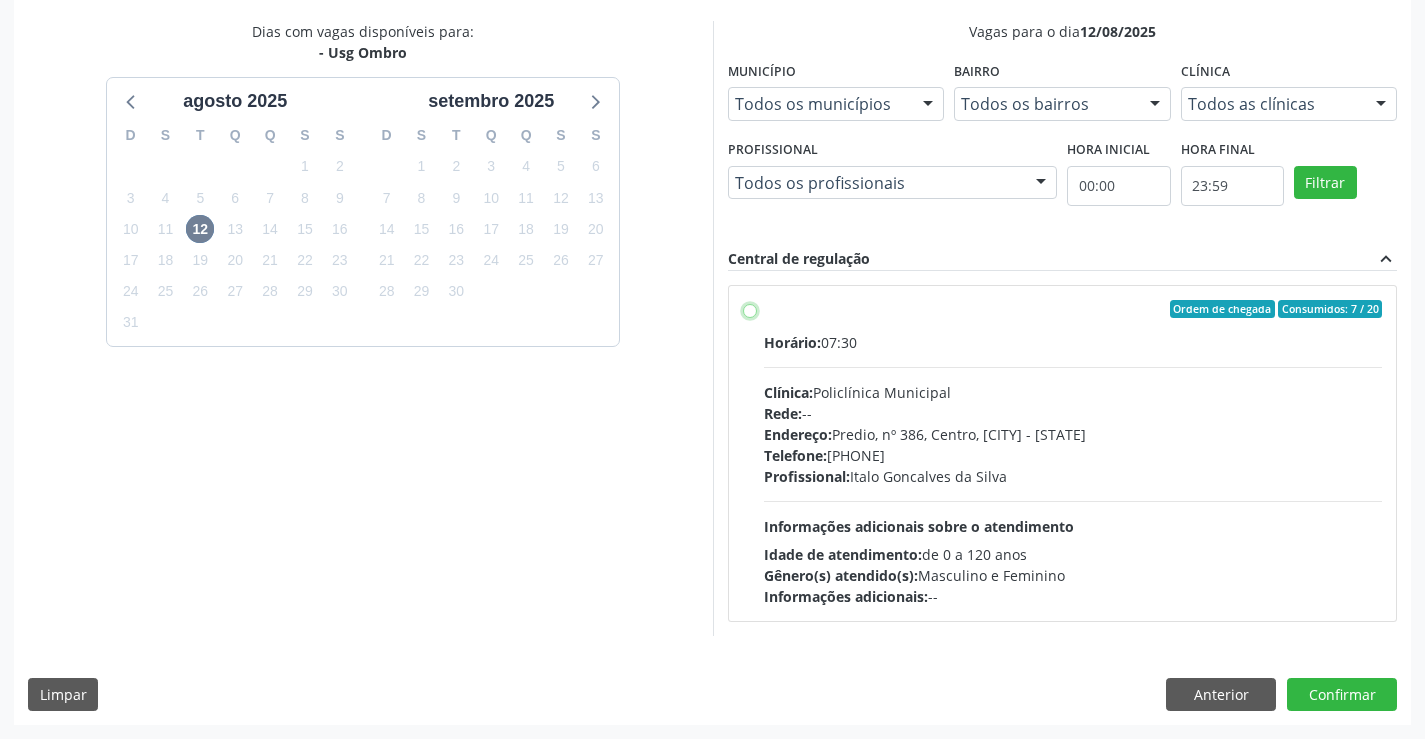 click on "Ordem de chegada
Consumidos: 7 / 20
Horário:   07:30
Clínica:  Policlínica Municipal
Rede:
--
Endereço:   Predio, nº 386, Centro, Campo Formoso - BA
Telefone:   (74) 6451312
Profissional:
Italo Goncalves da Silva
Informações adicionais sobre o atendimento
Idade de atendimento:
de 0 a 120 anos
Gênero(s) atendido(s):
Masculino e Feminino
Informações adicionais:
--" at bounding box center [750, 309] 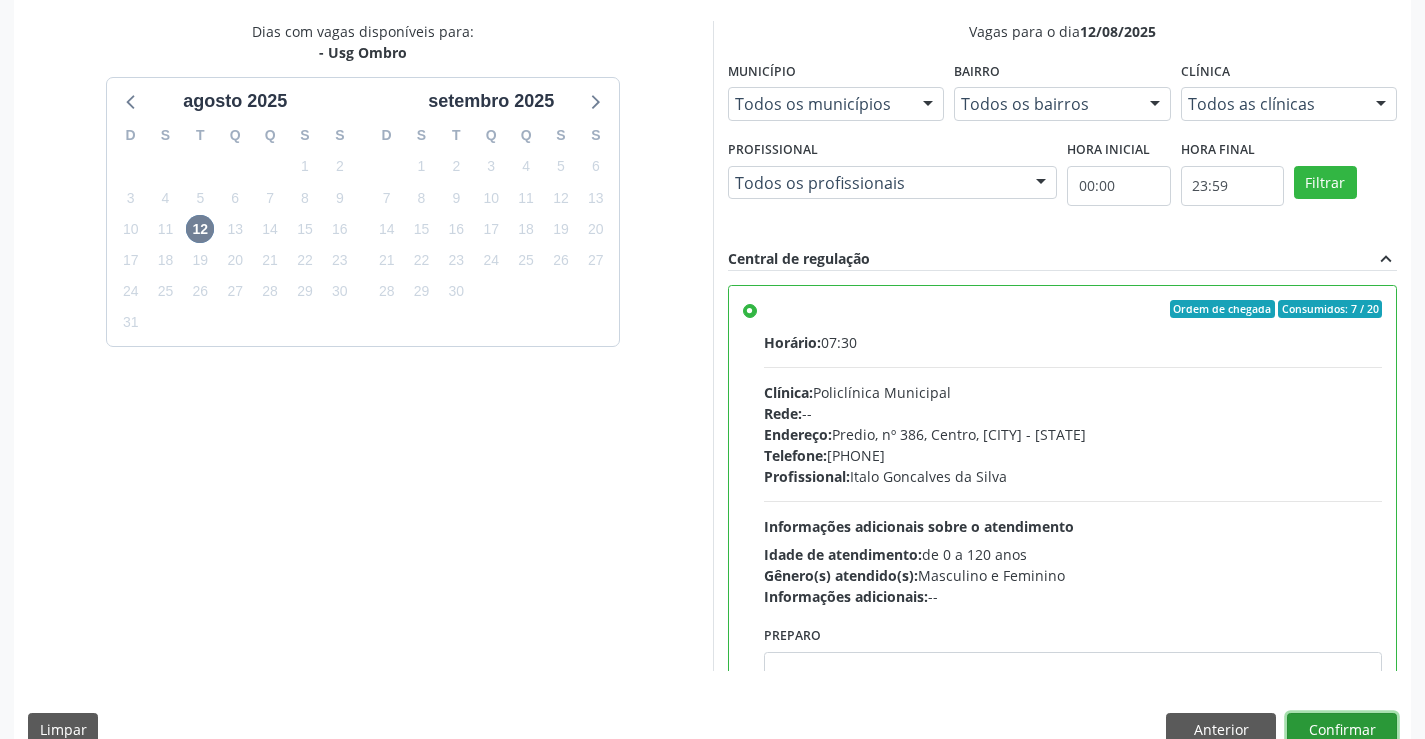 click on "Confirmar" at bounding box center (1342, 730) 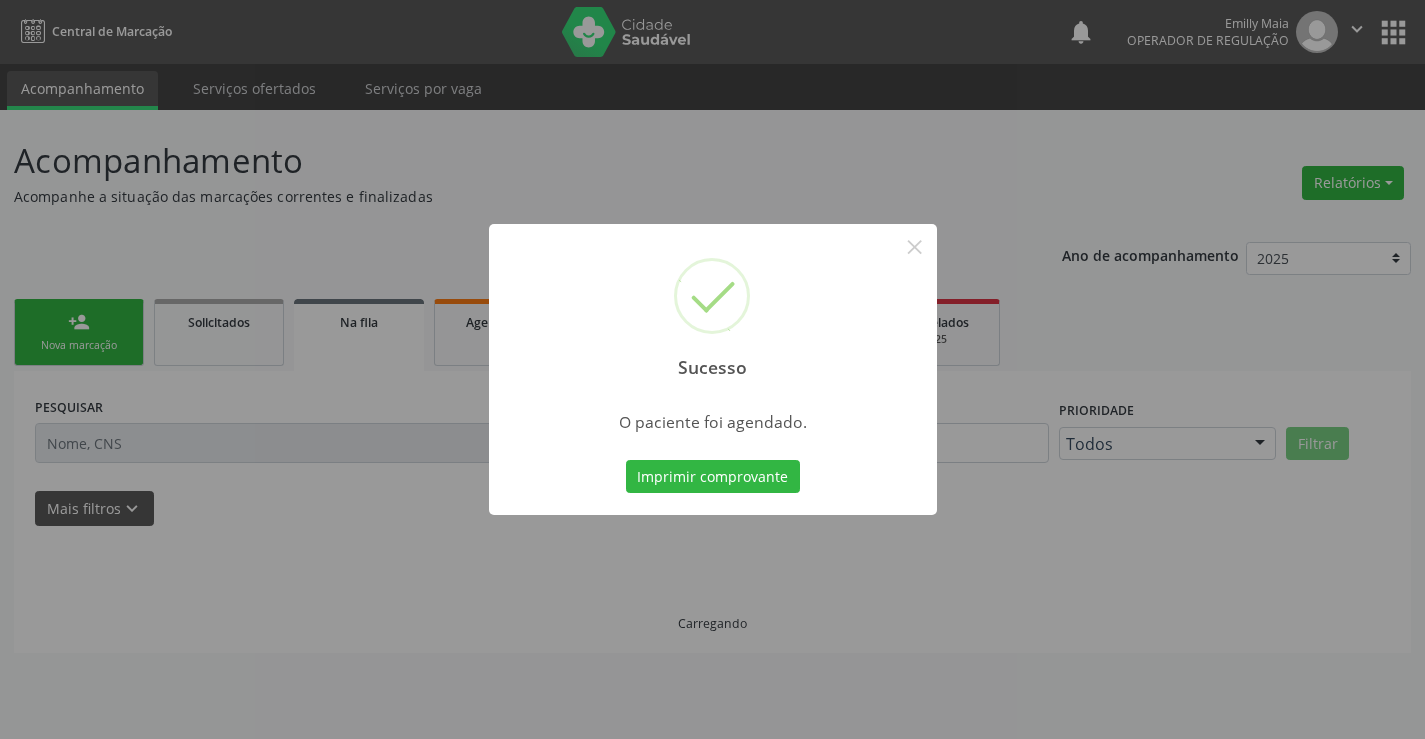 scroll, scrollTop: 0, scrollLeft: 0, axis: both 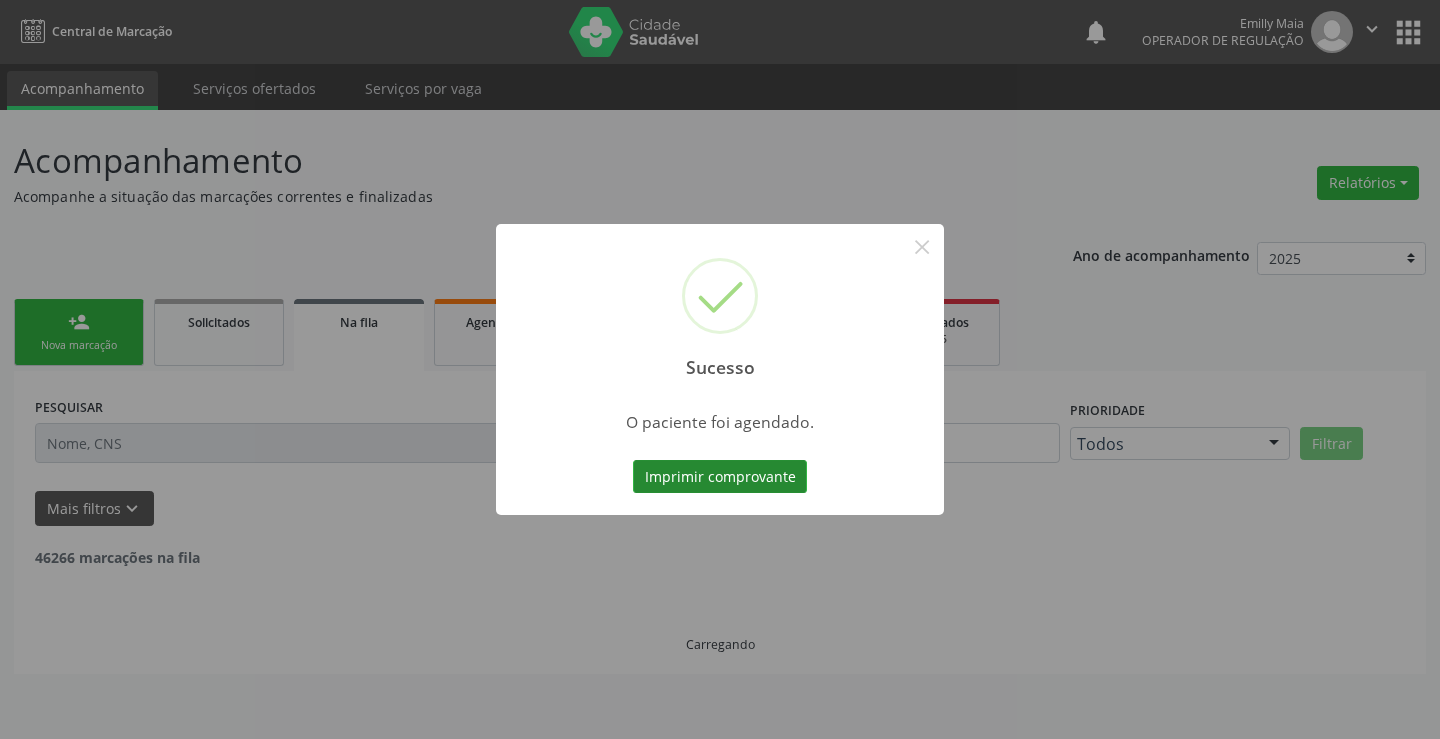 click on "Imprimir comprovante" at bounding box center (720, 477) 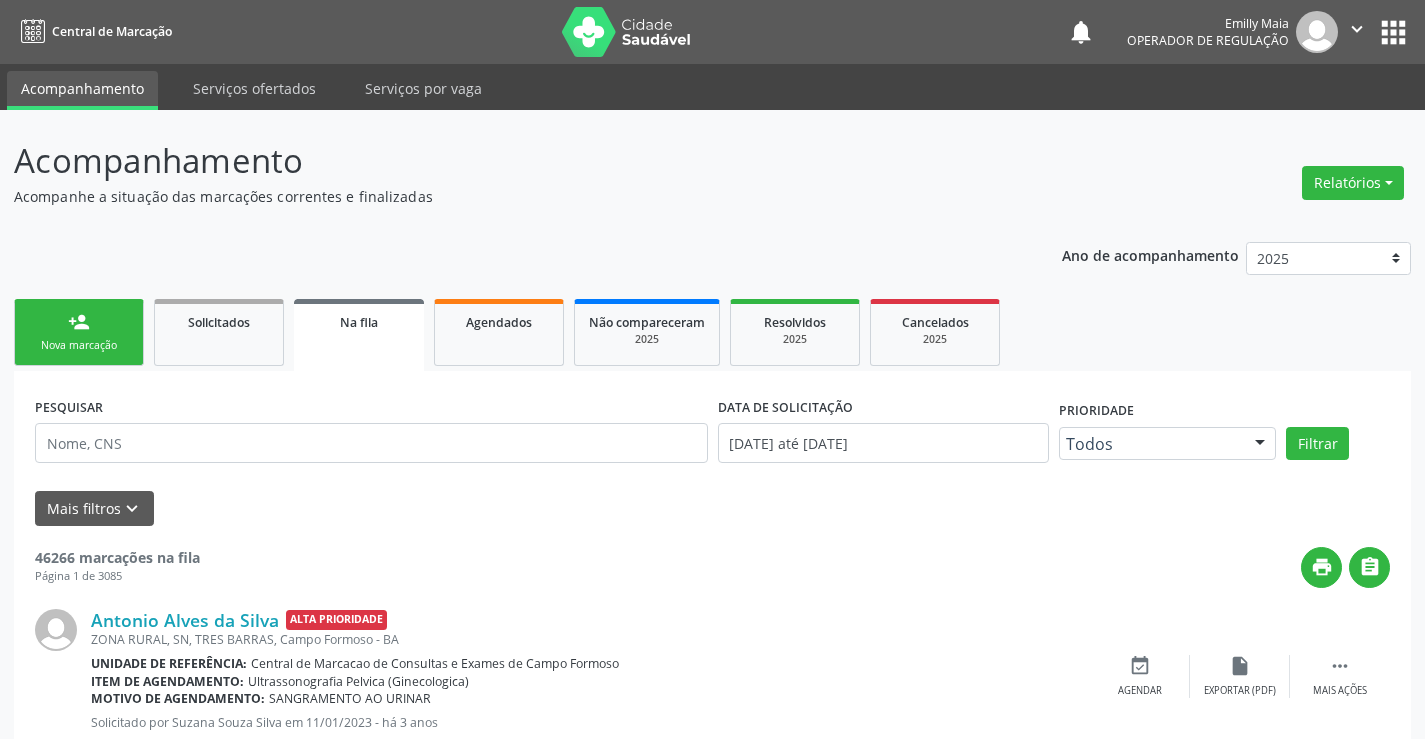 click on "Nova marcação" at bounding box center [79, 345] 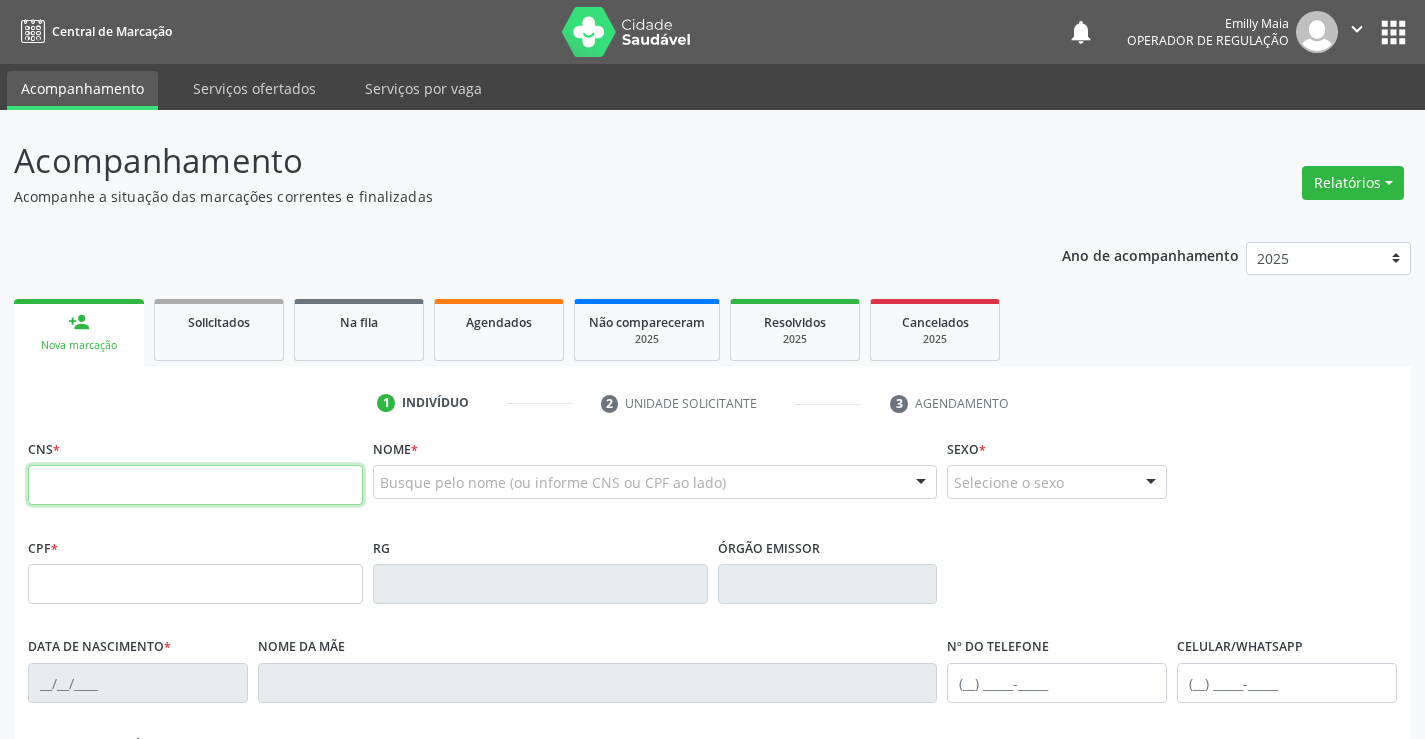 click at bounding box center [195, 485] 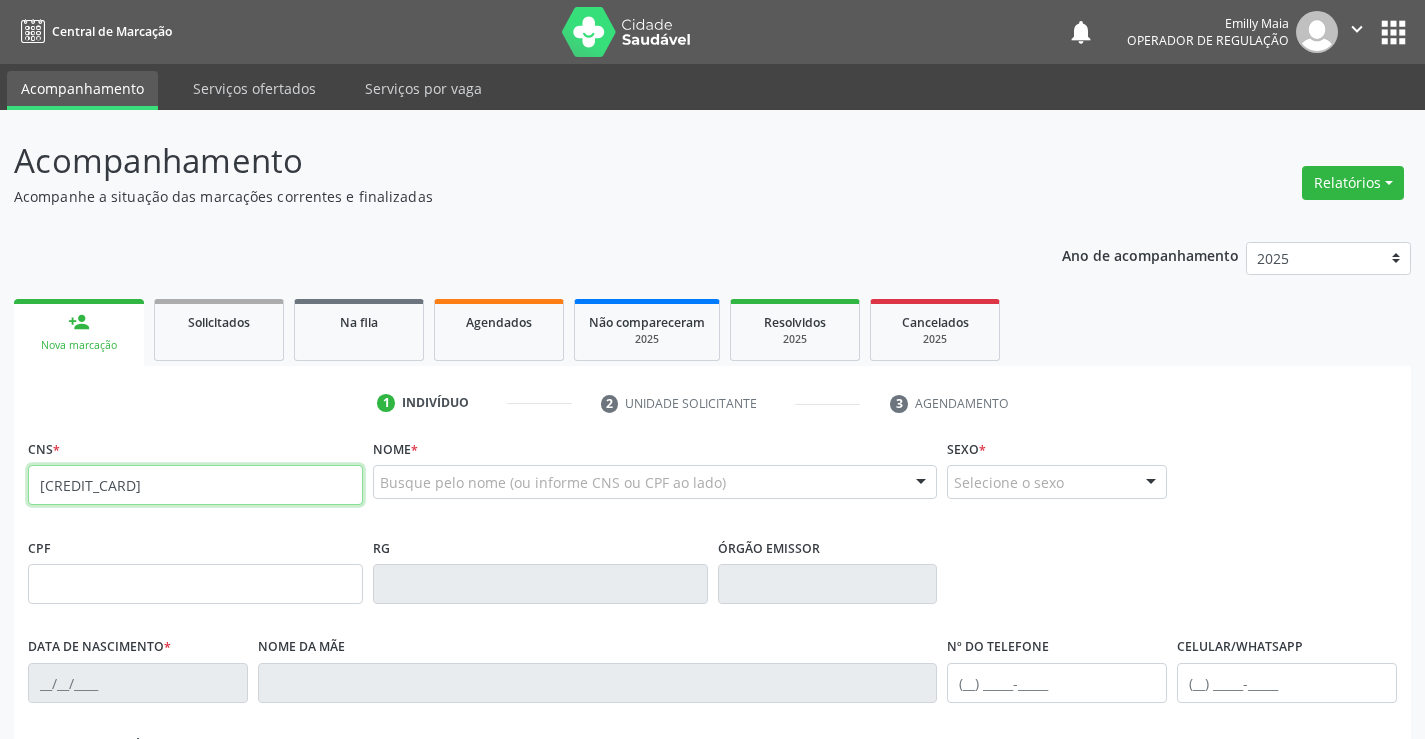 type on "704 8035 8722 0549" 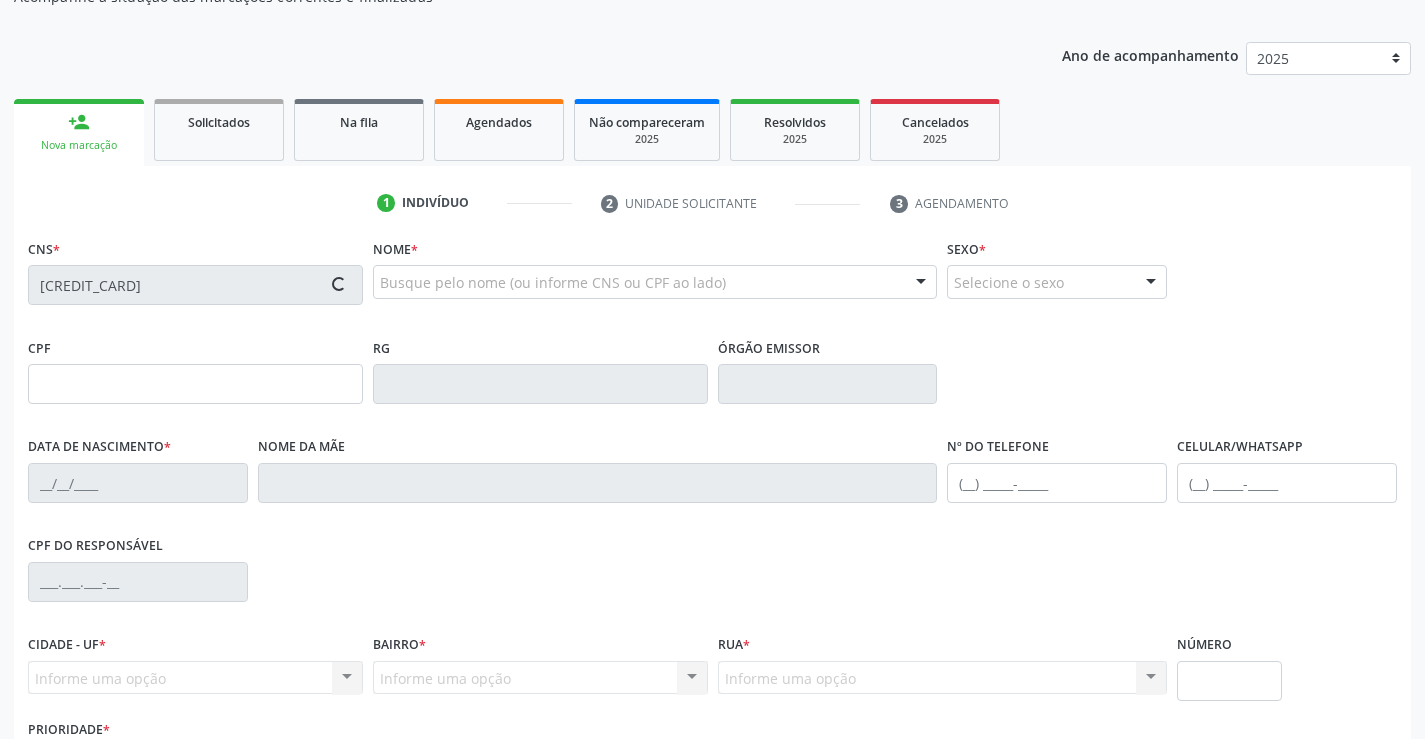type on "083.993.785-77" 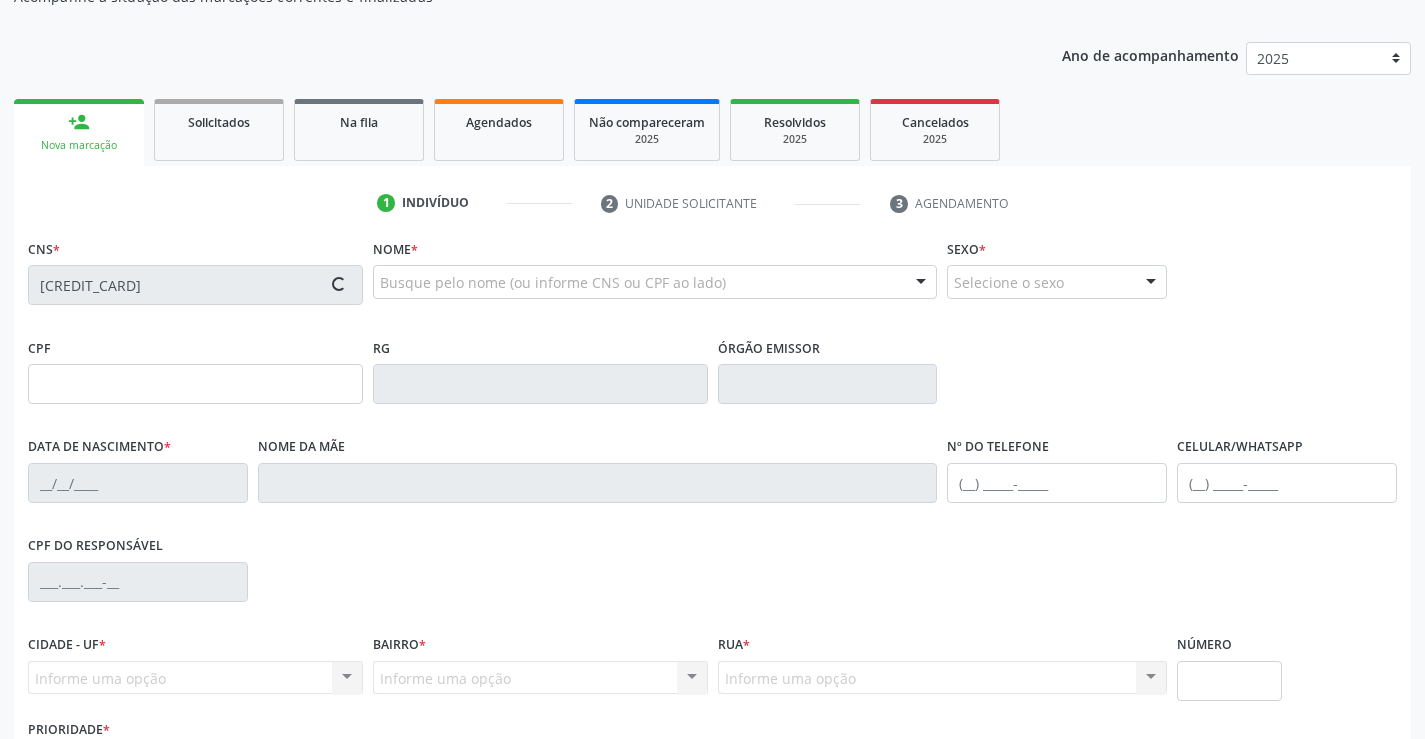 type on "2157649433" 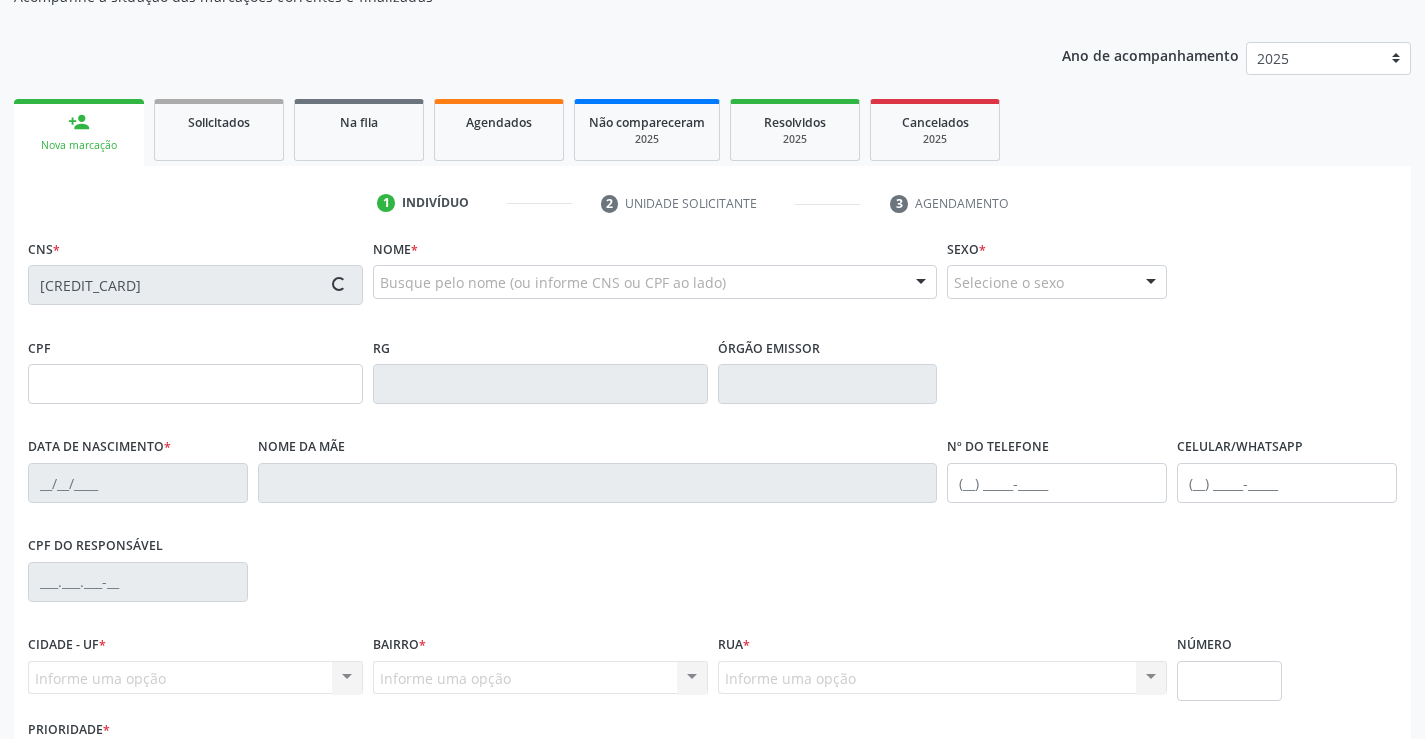 type on "(74) 99199-0326" 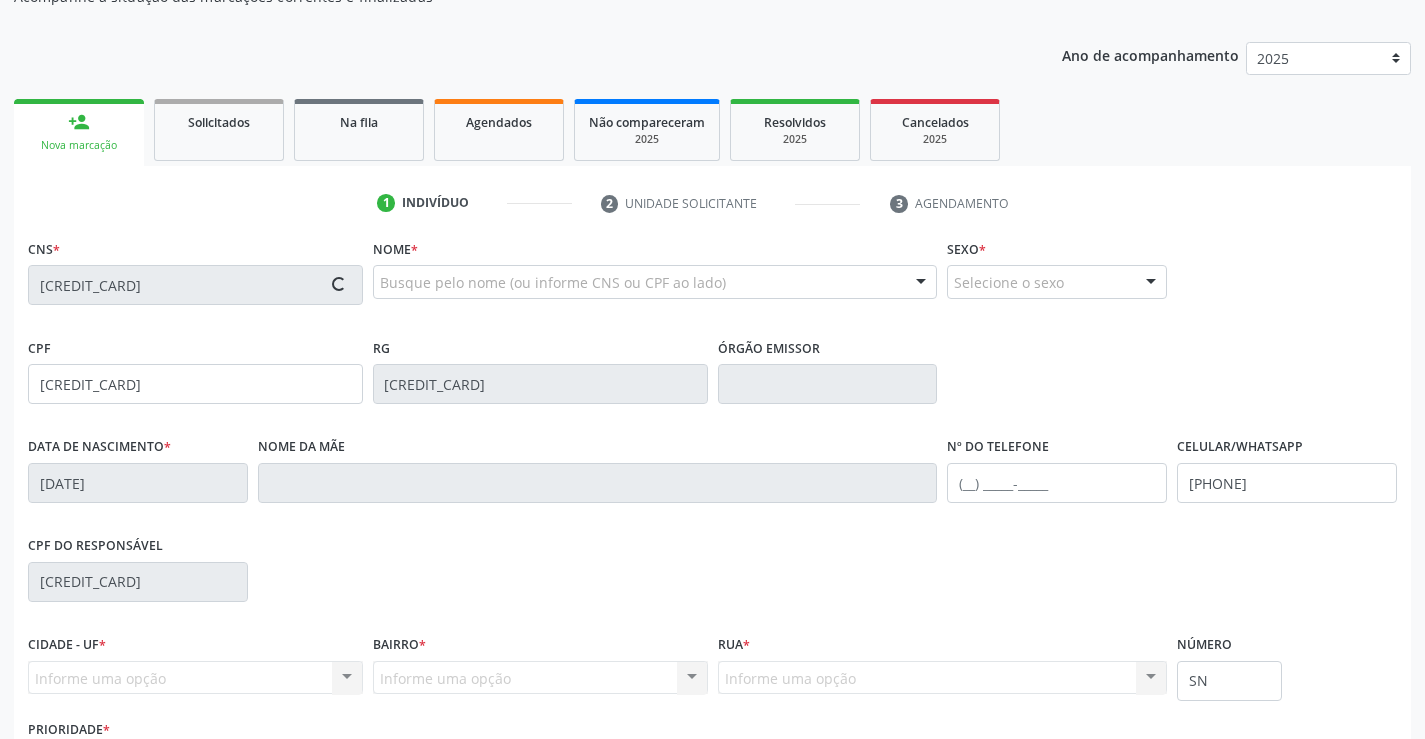 scroll, scrollTop: 345, scrollLeft: 0, axis: vertical 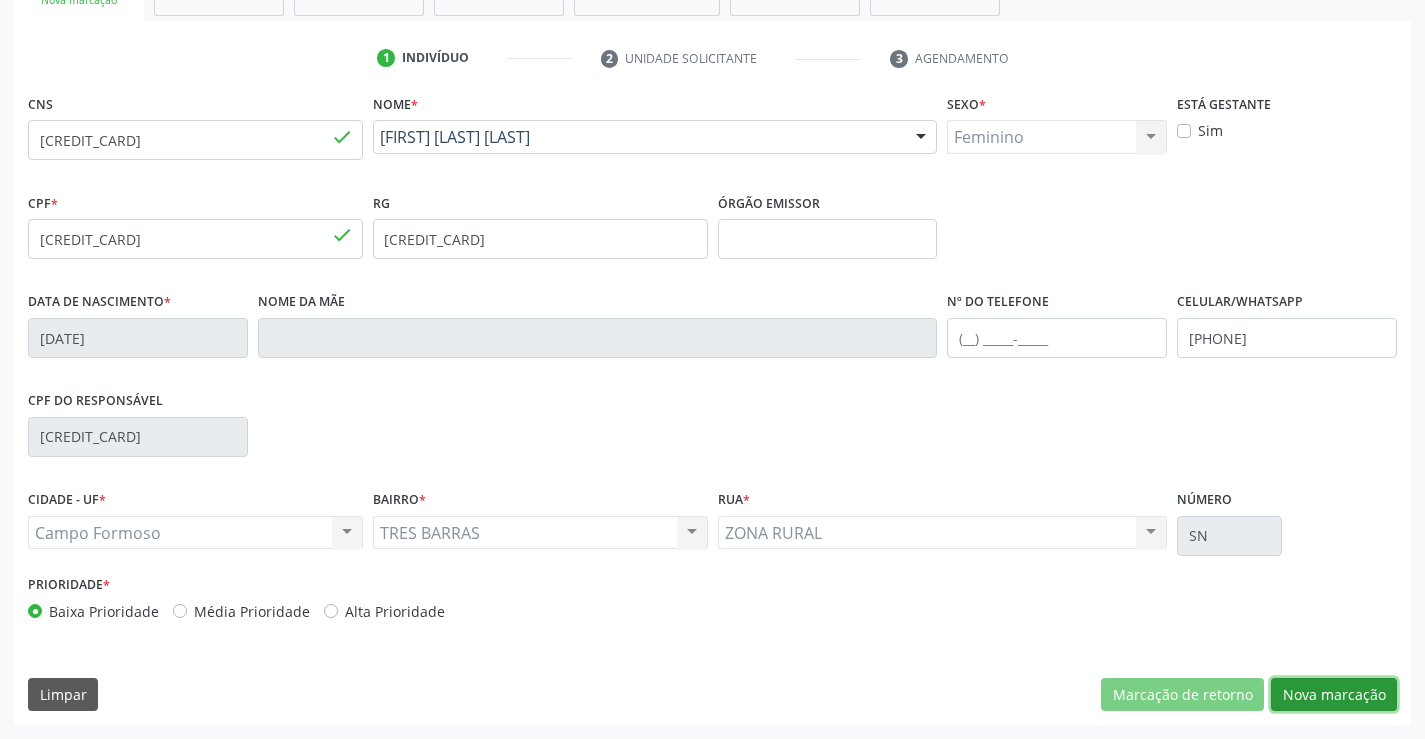 click on "Nova marcação" at bounding box center [1334, 695] 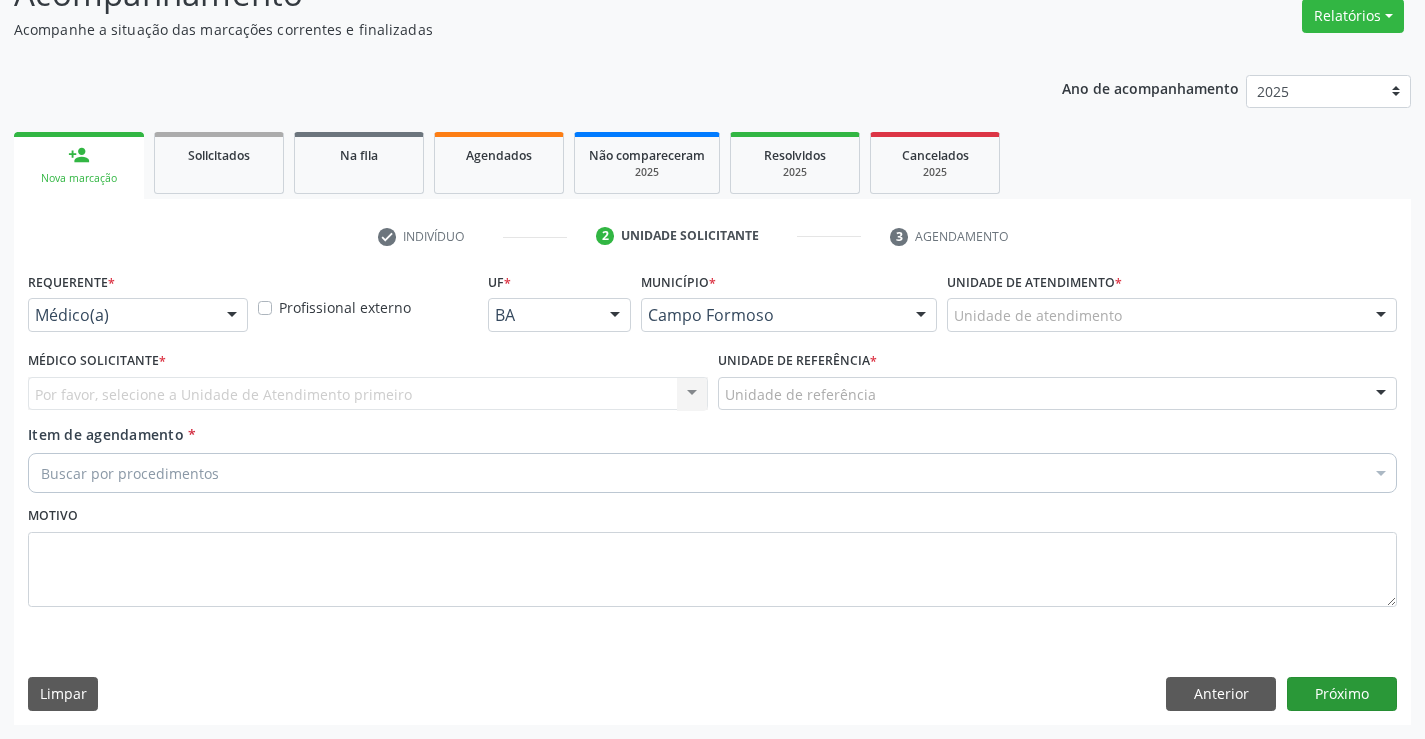 scroll, scrollTop: 167, scrollLeft: 0, axis: vertical 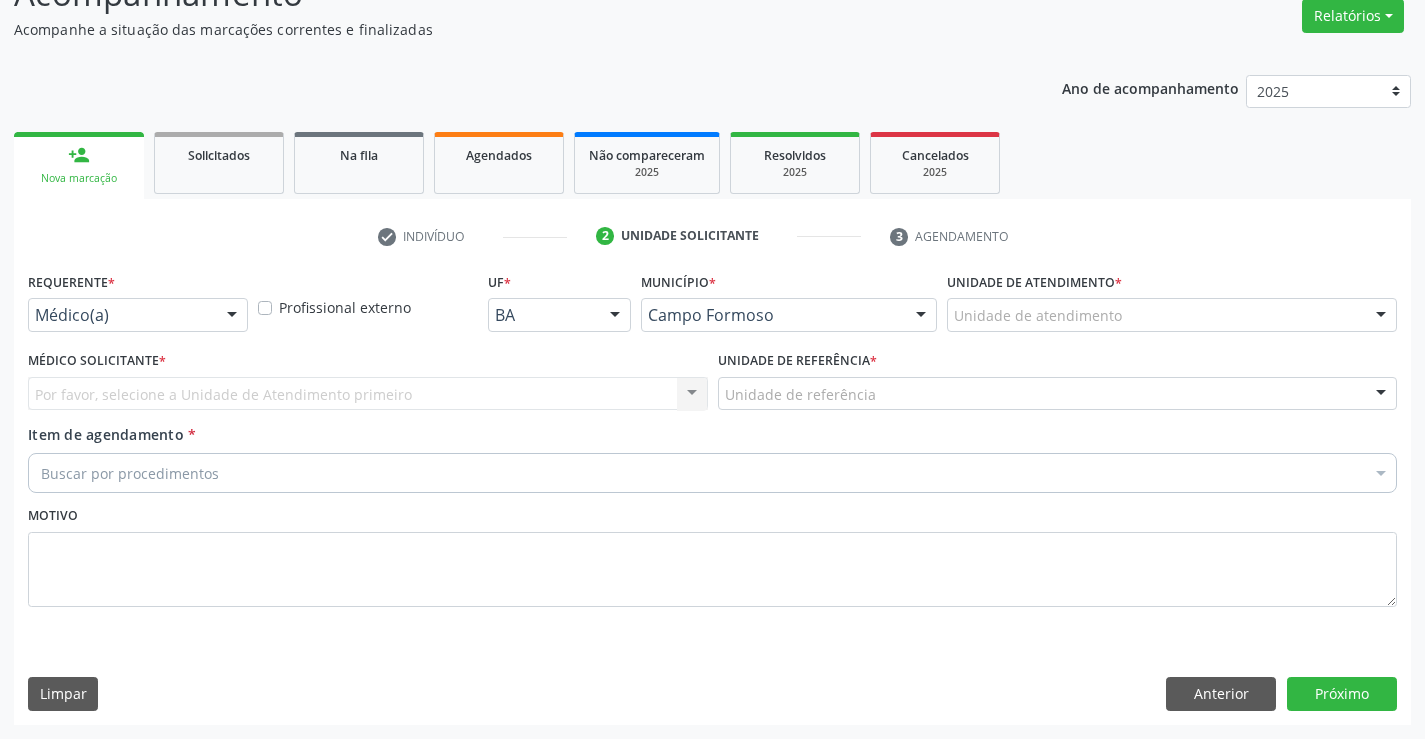 click at bounding box center [232, 316] 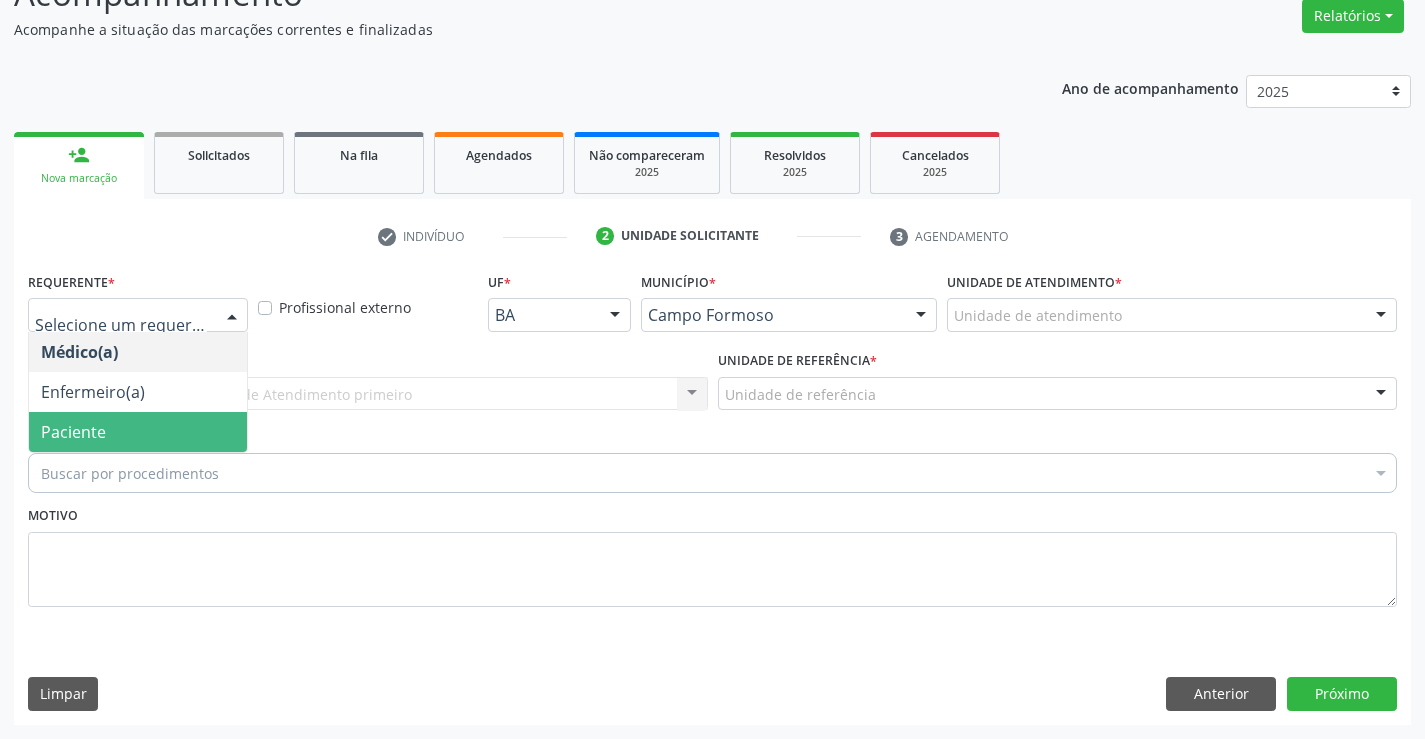 click on "Paciente" at bounding box center [138, 432] 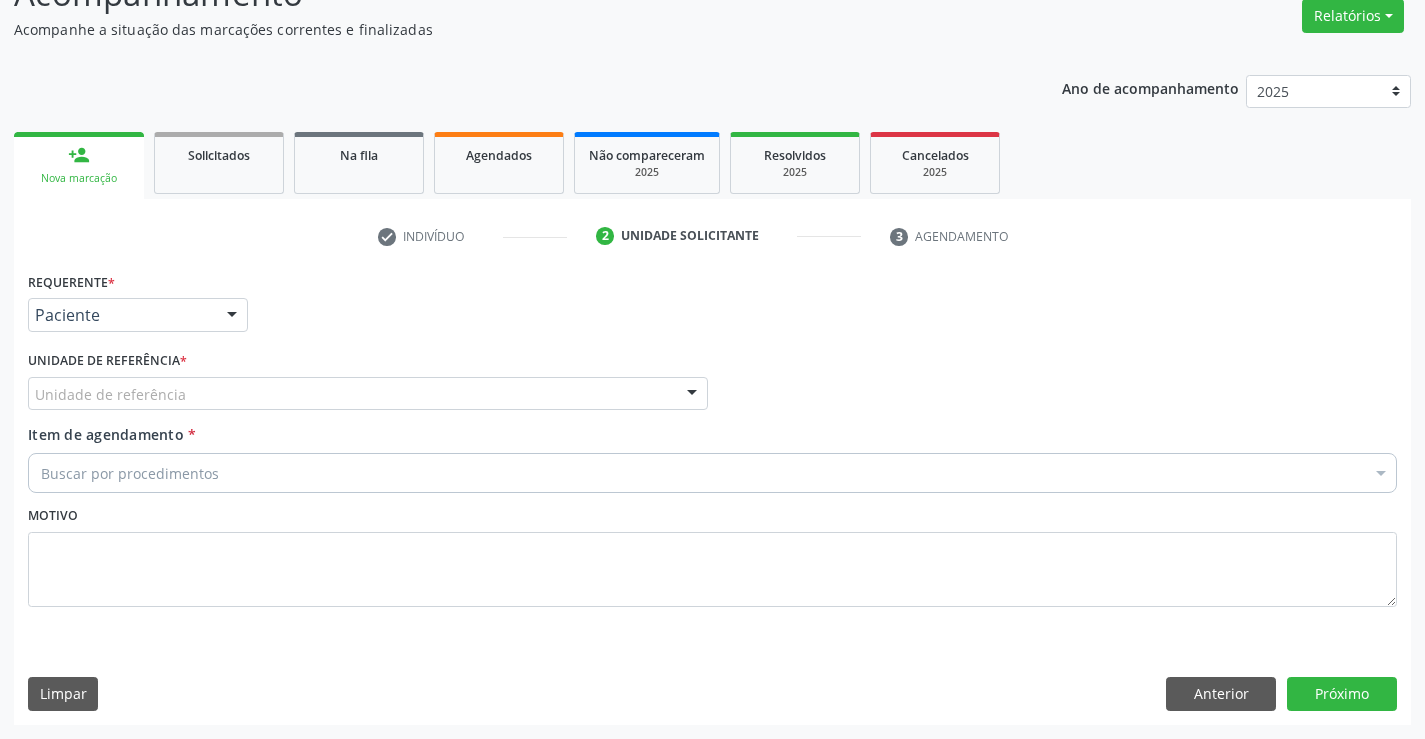 click on "Unidade de referência" at bounding box center [368, 394] 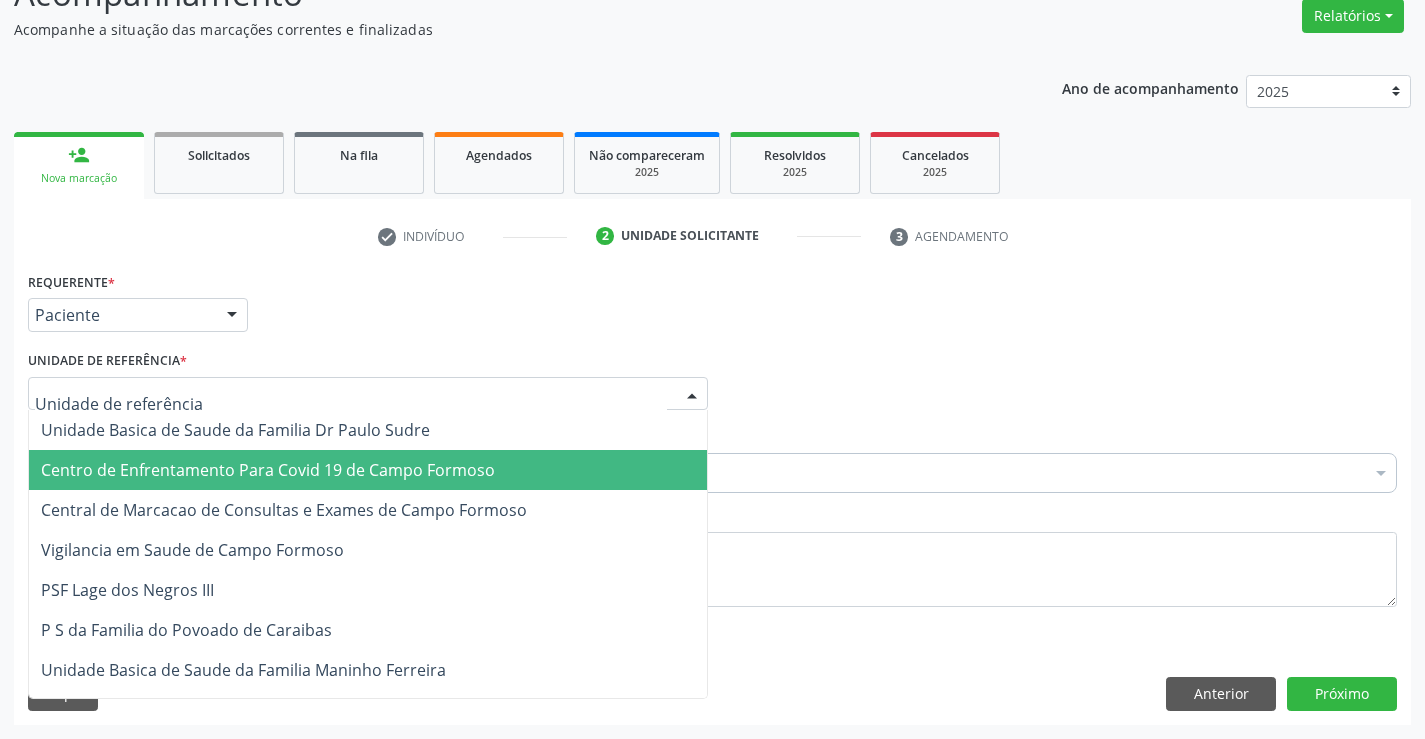click on "Centro de Enfrentamento Para Covid 19 de Campo Formoso" at bounding box center [368, 470] 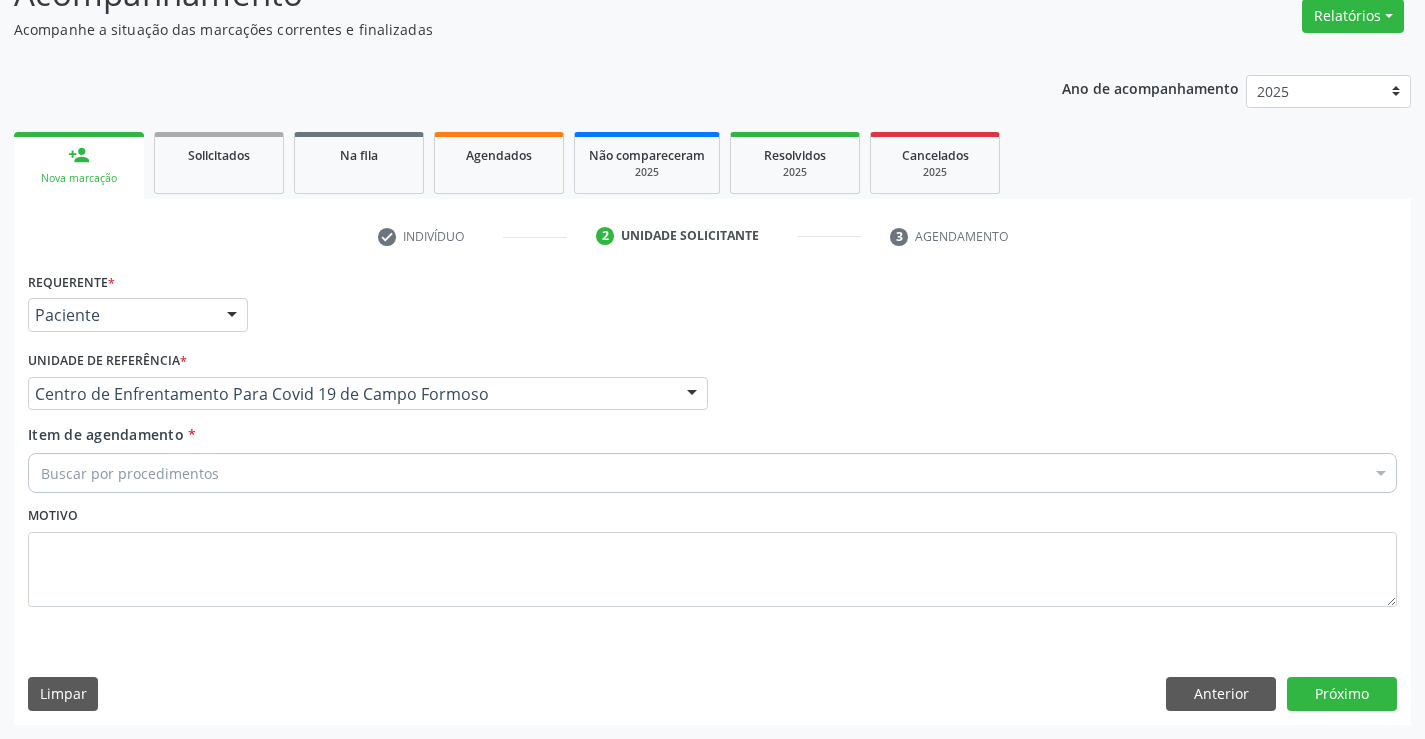 click on "Unidade de referência
*
Centro de Enfrentamento Para Covid 19 de Campo Formoso         Unidade Basica de Saude da Familia Dr Paulo Sudre   Centro de Enfrentamento Para Covid 19 de Campo Formoso   Central de Marcacao de Consultas e Exames de Campo Formoso   Vigilancia em Saude de Campo Formoso   PSF Lage dos Negros III   P S da Familia do Povoado de Caraibas   Unidade Basica de Saude da Familia Maninho Ferreira   P S de Curral da Ponta Psf Oseas Manoel da Silva   Farmacia Basica   Unidade Basica de Saude da Familia de Brejao da Caatinga   P S da Familia do Povoado de Pocos   P S da Familia do Povoado de Tiquara   P S da Familia do Povoado de Sao Tome   P S de Lages dos Negros   P S da Familia do Povoado de Tuiutiba   P S de Curral Velho   Centro de Saude Mutirao   Caps Centro de Atencao Psicossocial   Unidade Odontologica Movel   Unidade Basica de Saude da Familia Limoeiro   Unidade Basica de Saude da Familia Izabel Godinho de Freitas     Samu 192 Campo Formoso   NASF Campo Formoso" at bounding box center [368, 385] 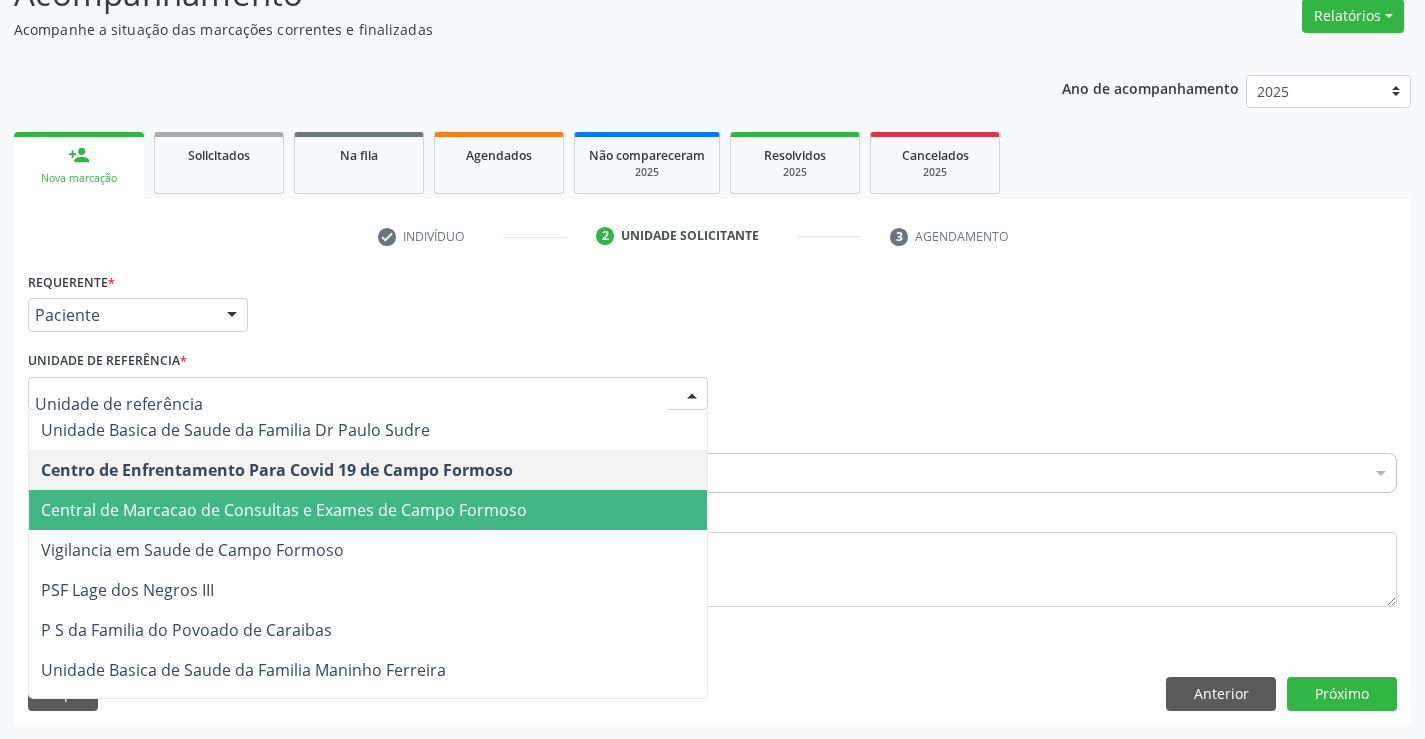 click on "Central de Marcacao de Consultas e Exames de Campo Formoso" at bounding box center (284, 510) 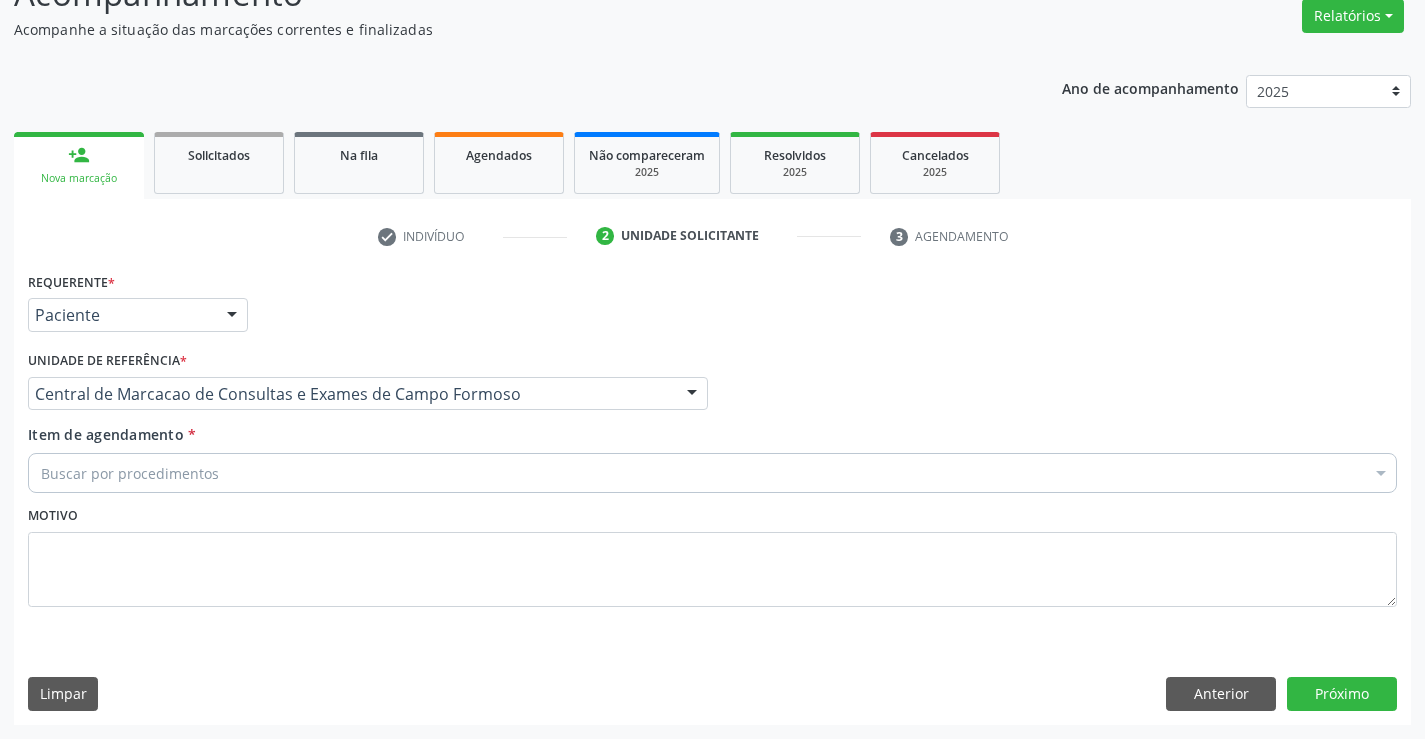 click on "Buscar por procedimentos" at bounding box center [712, 473] 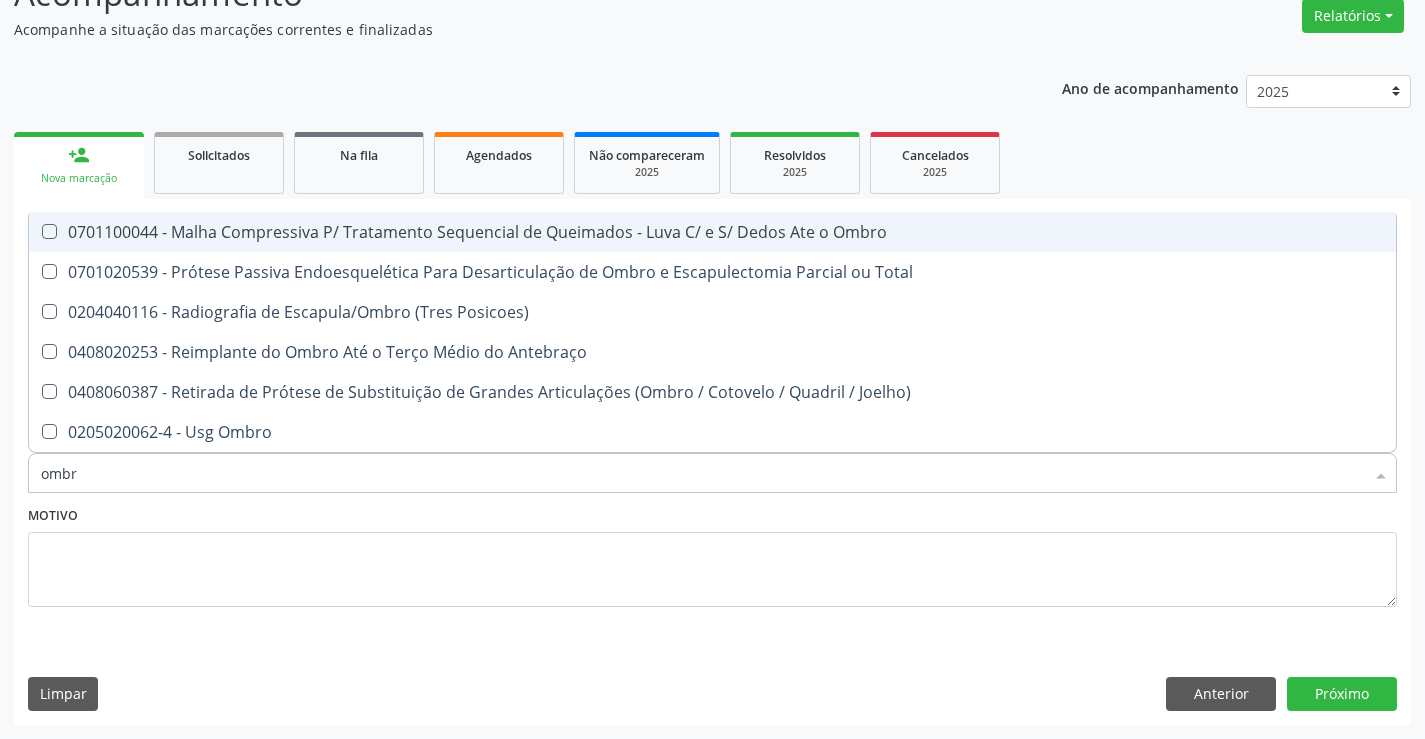 type on "[BODY_PART]" 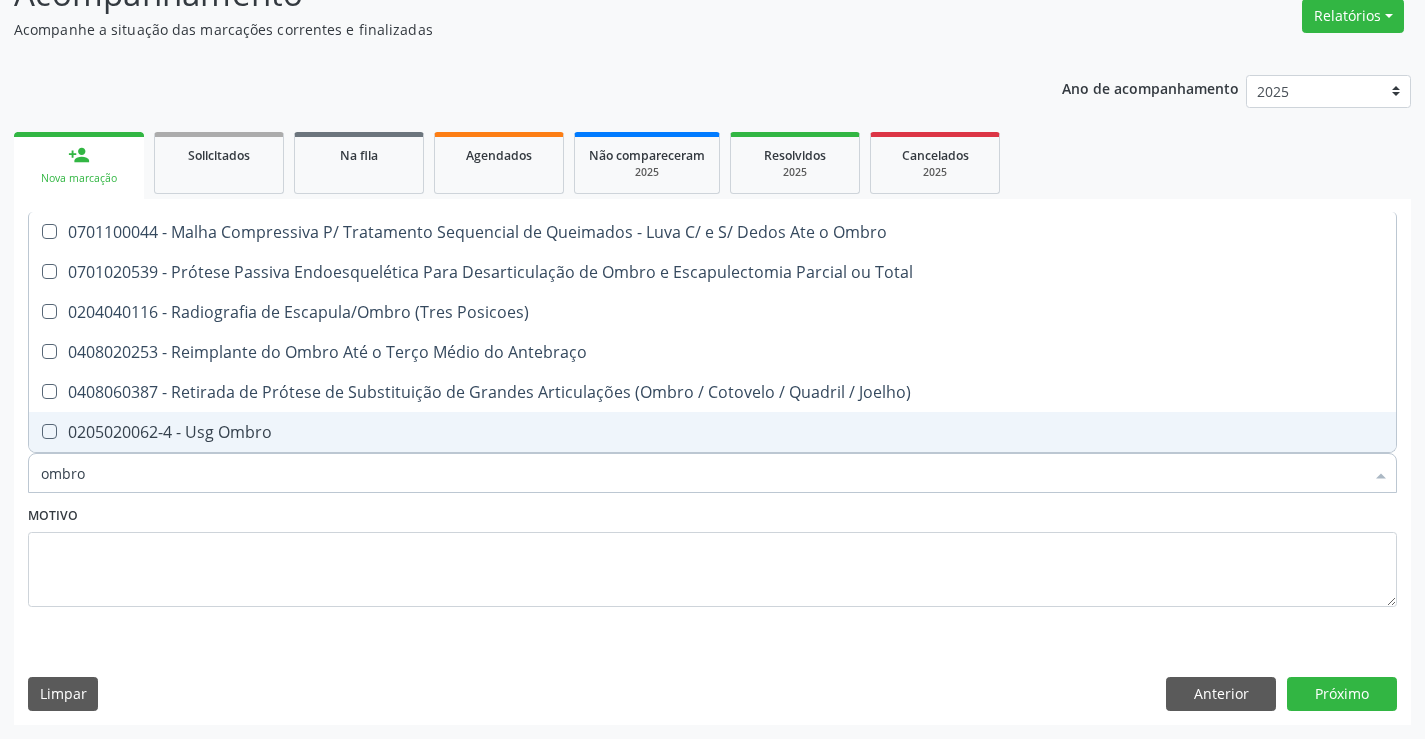 click on "0205020062-4 - Usg Ombro" at bounding box center (712, 432) 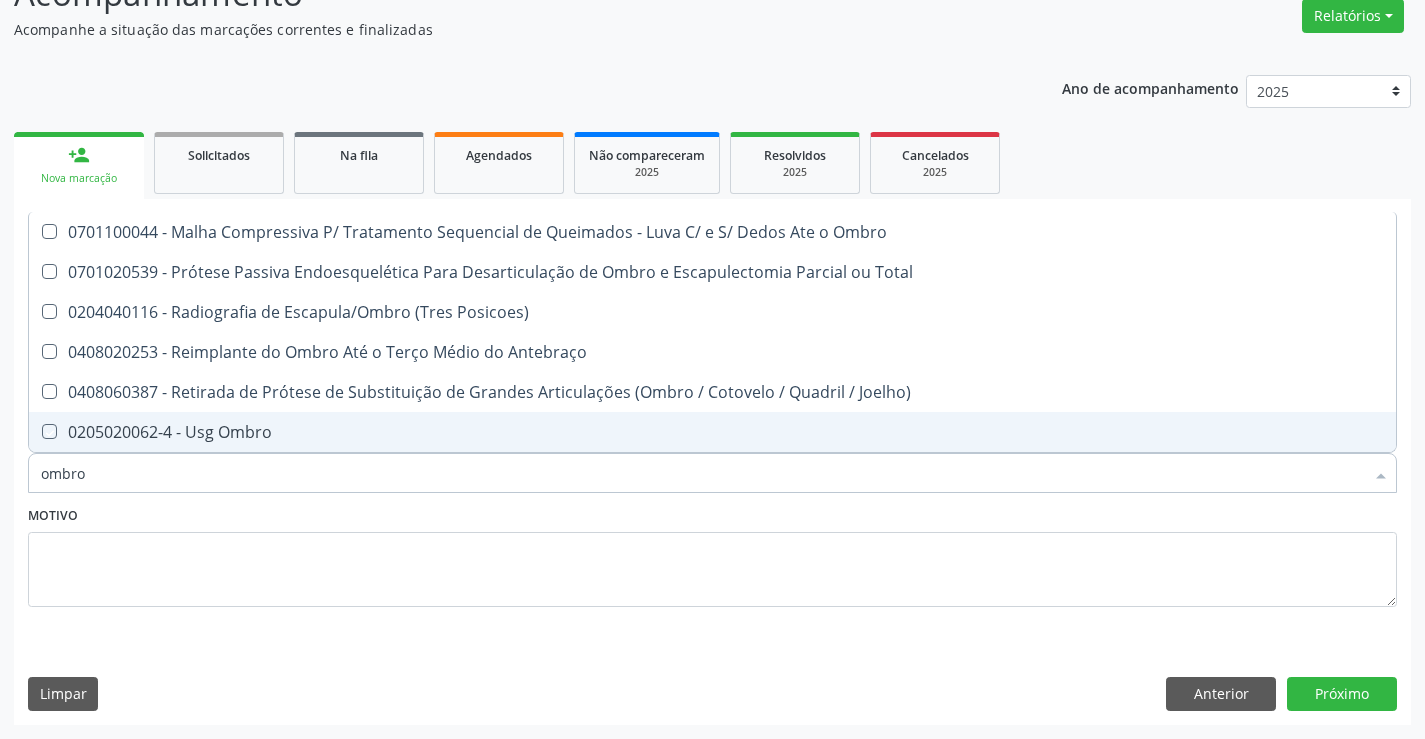 checkbox on "true" 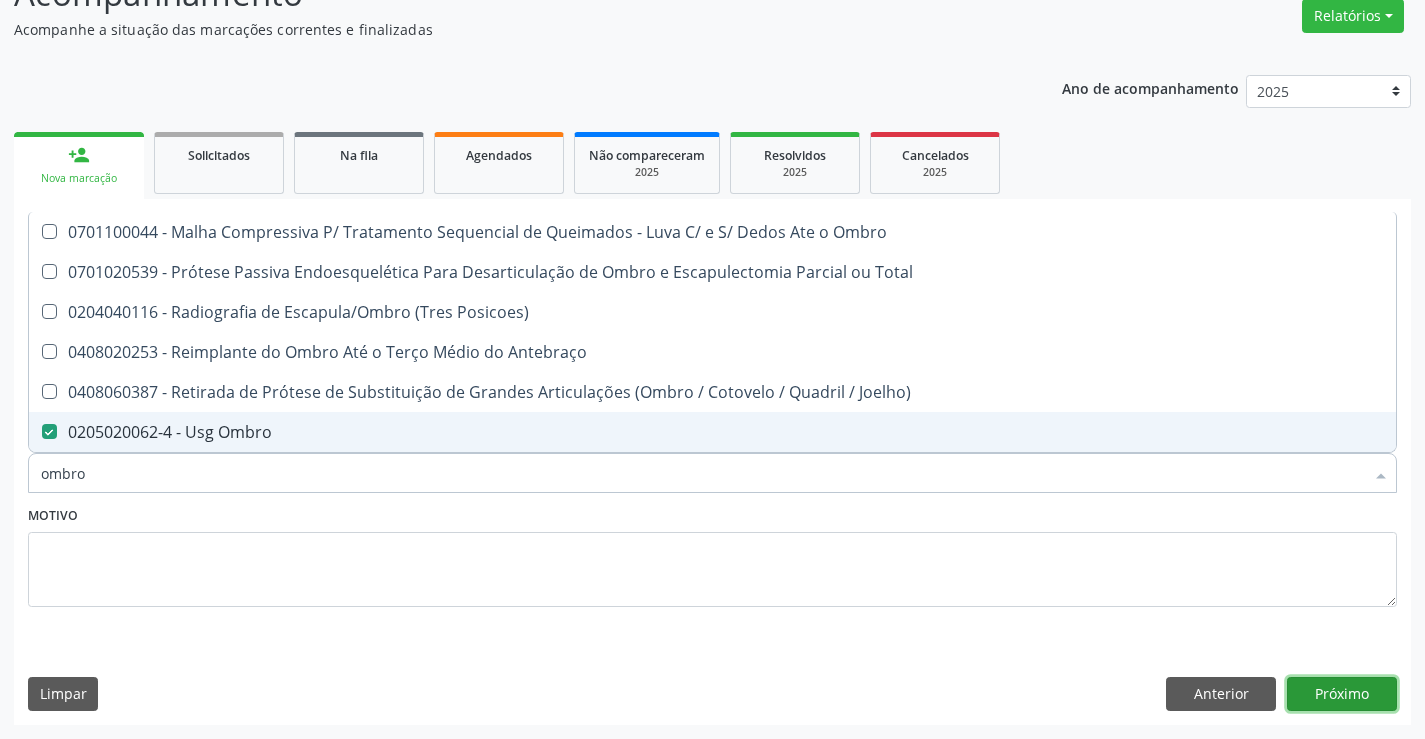 click on "Próximo" at bounding box center [1342, 694] 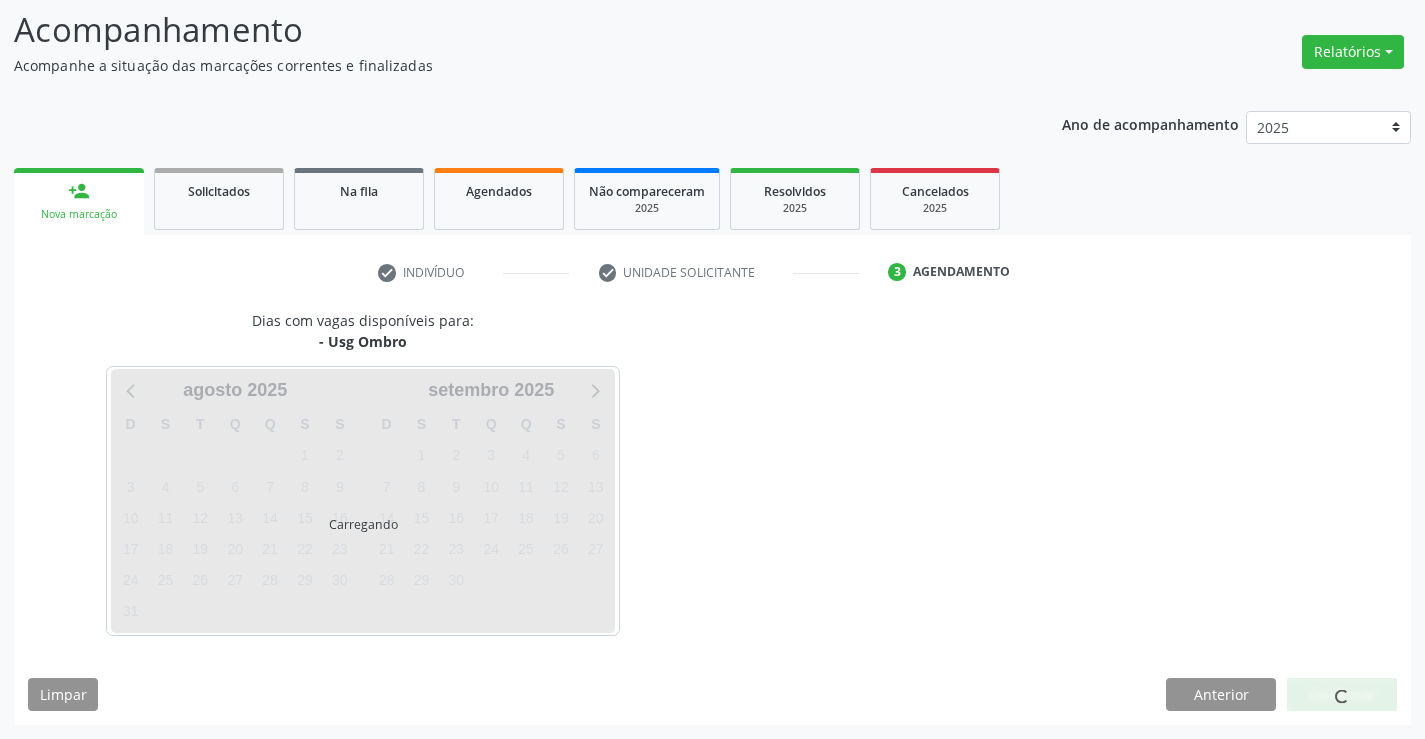 scroll, scrollTop: 131, scrollLeft: 0, axis: vertical 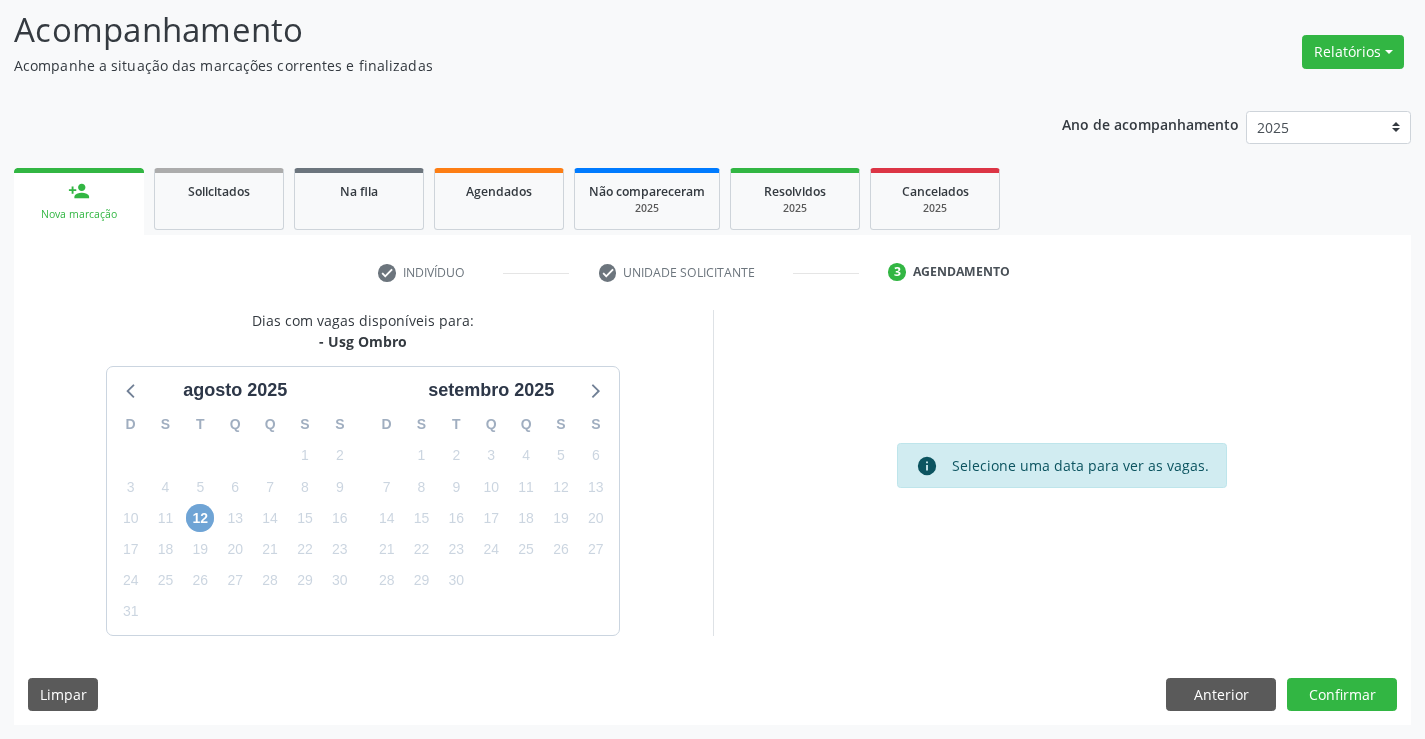 click on "12" at bounding box center (200, 518) 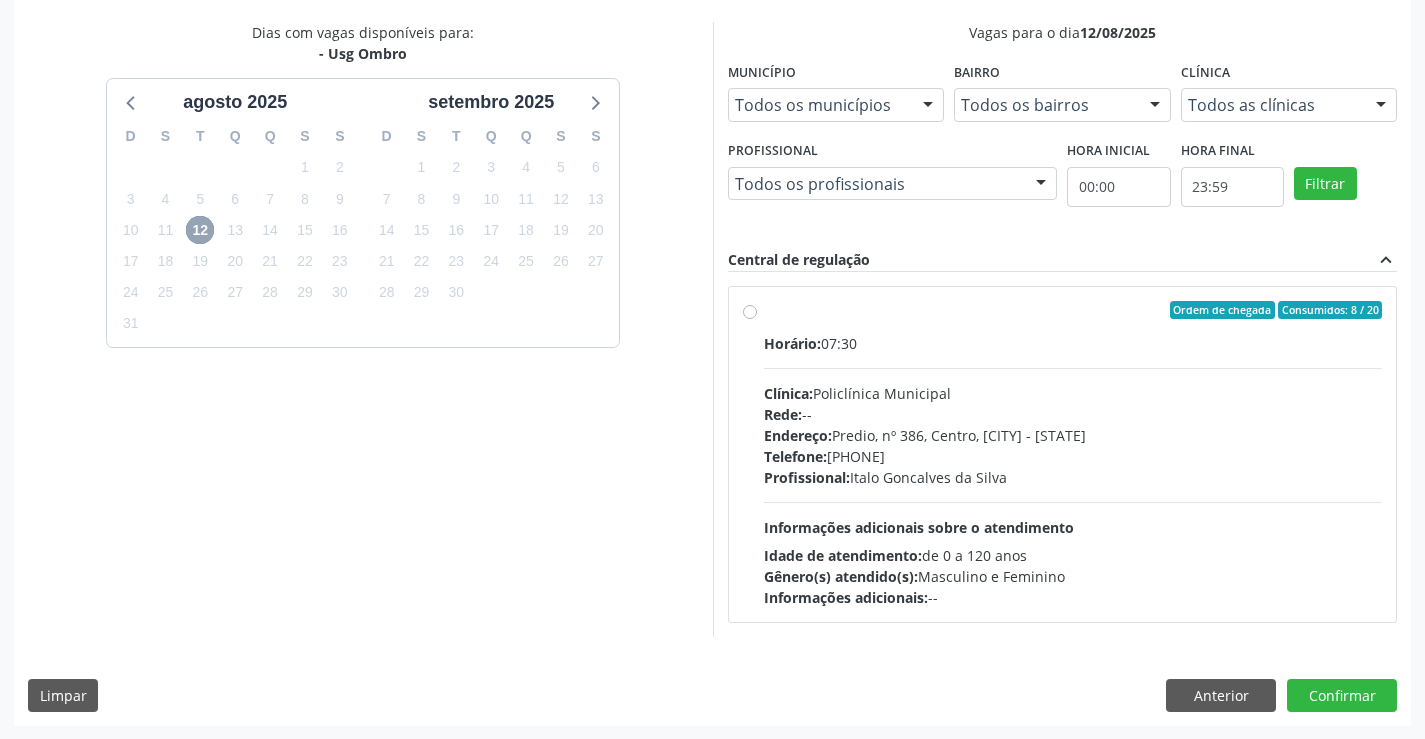 scroll, scrollTop: 420, scrollLeft: 0, axis: vertical 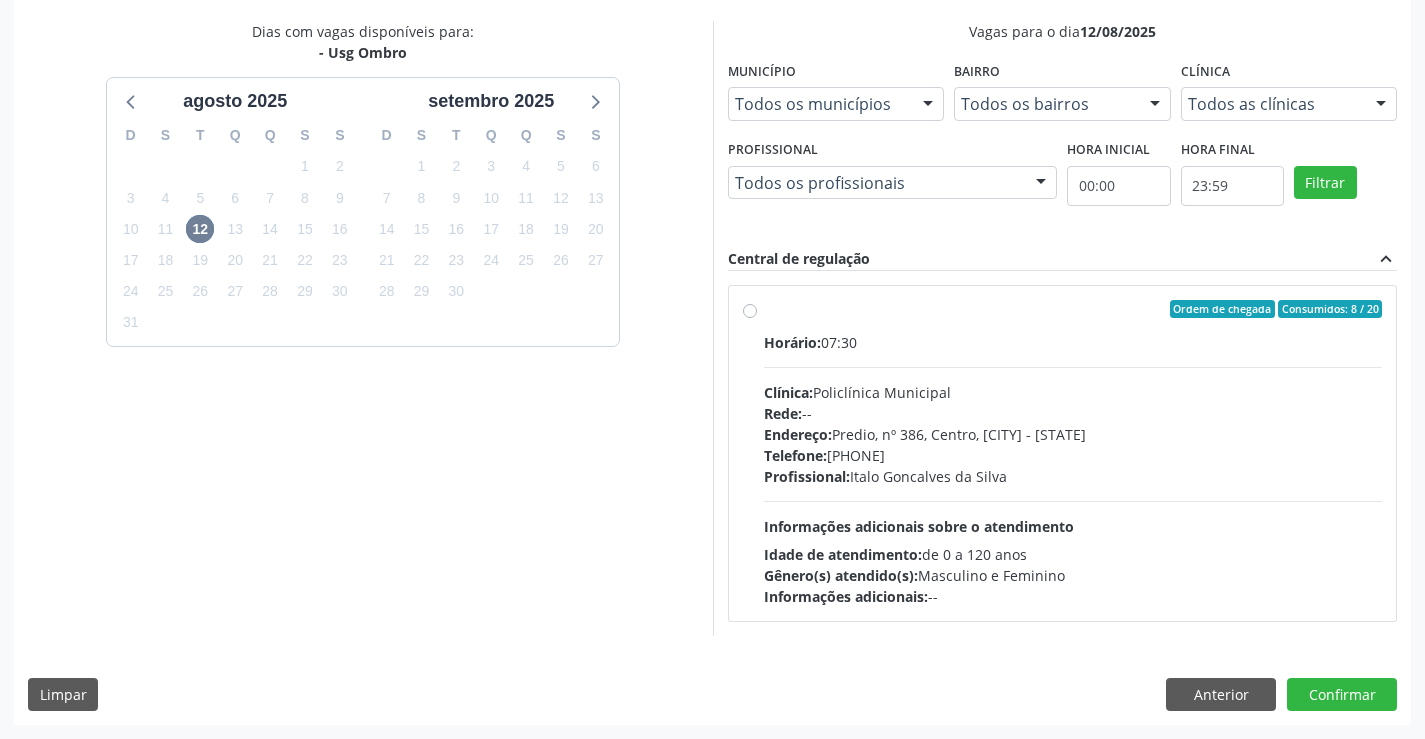 click on "Clínica:  Policlínica Municipal" at bounding box center [1073, 392] 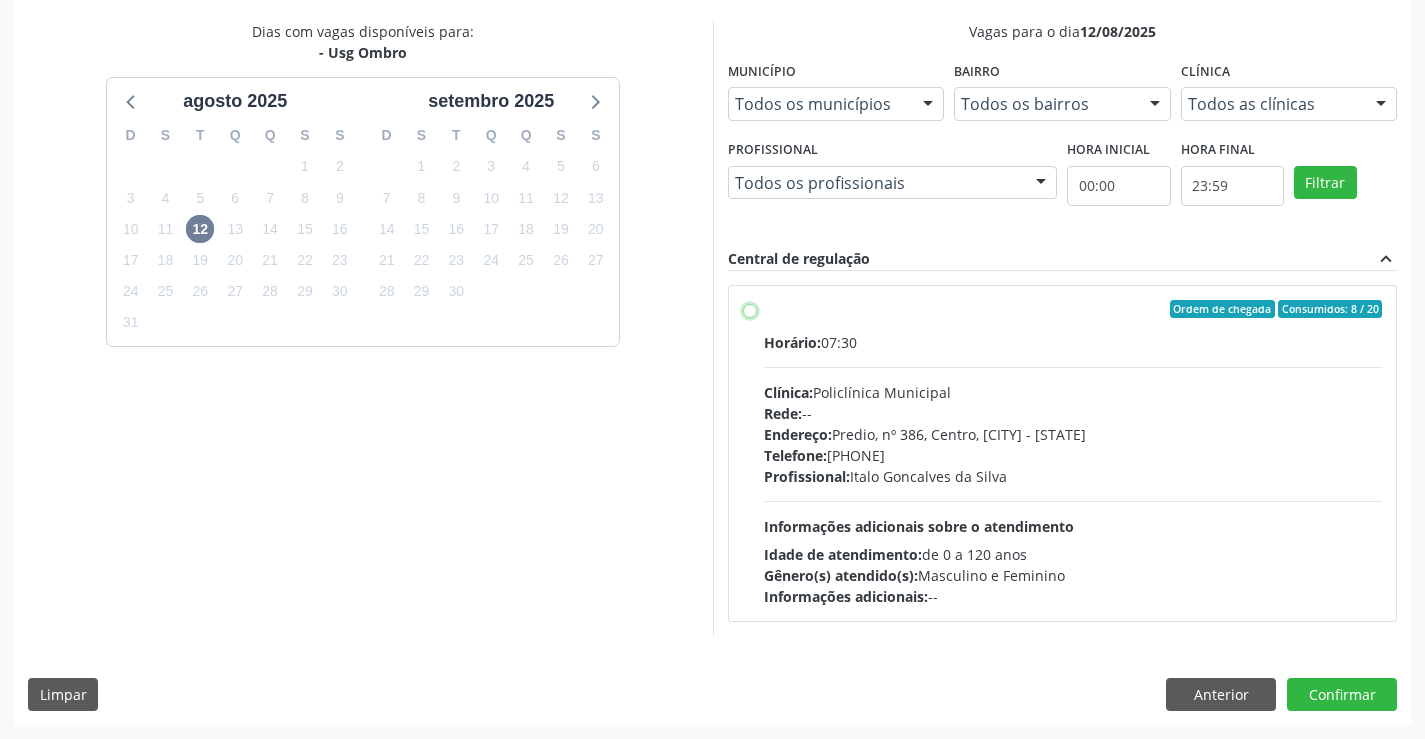 click on "Ordem de chegada
Consumidos: 8 / 20
Horário:   07:30
Clínica:  Policlínica Municipal
Rede:
--
Endereço:   Predio, nº 386, Centro, Campo Formoso - BA
Telefone:   (74) 6451312
Profissional:
Italo Goncalves da Silva
Informações adicionais sobre o atendimento
Idade de atendimento:
de 0 a 120 anos
Gênero(s) atendido(s):
Masculino e Feminino
Informações adicionais:
--" at bounding box center [750, 309] 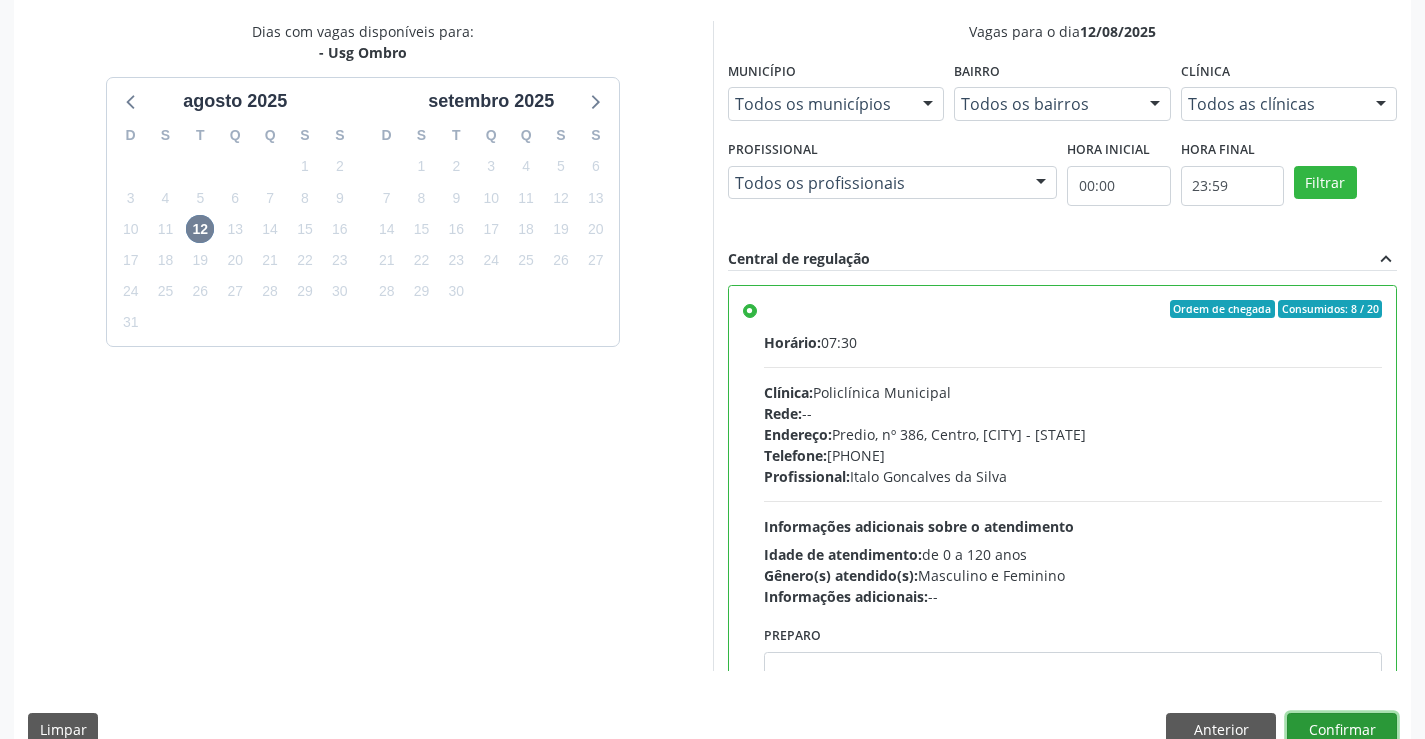 click on "Confirmar" at bounding box center (1342, 730) 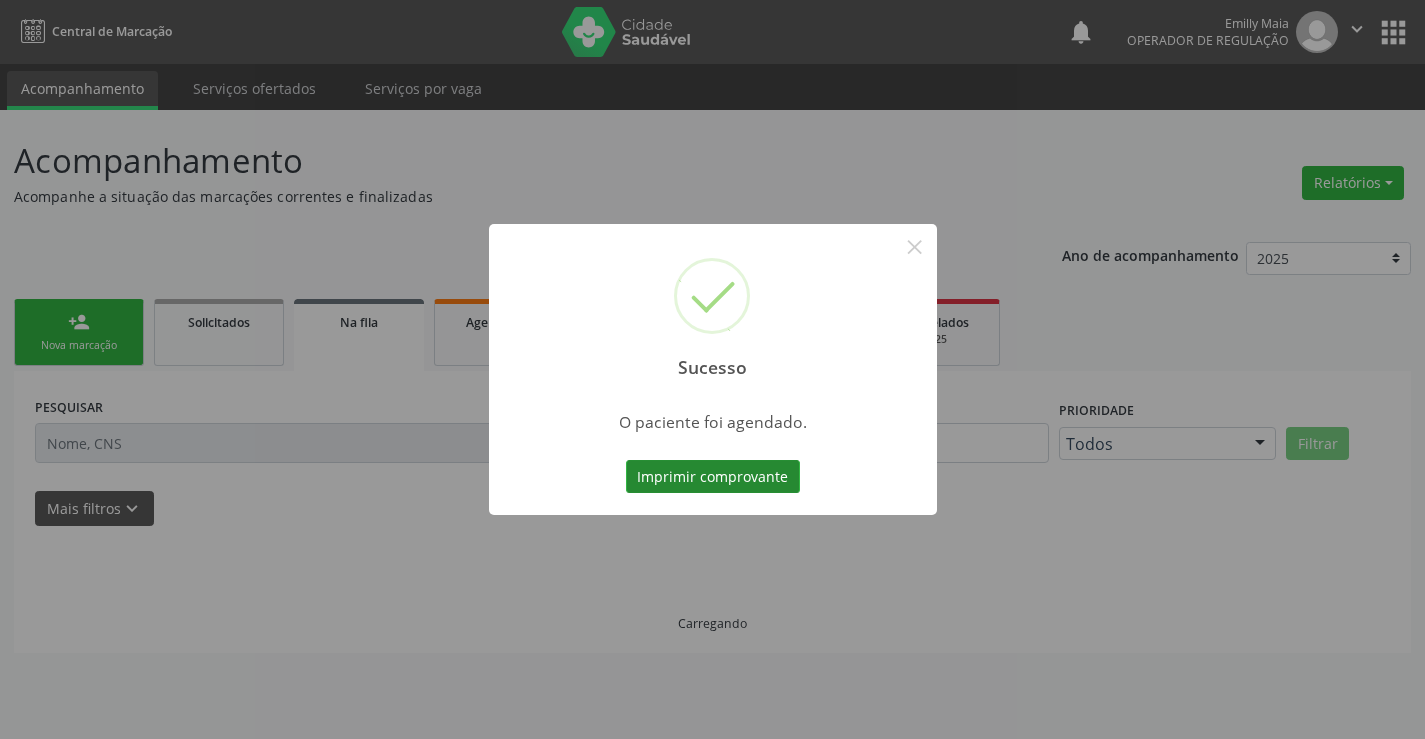 scroll, scrollTop: 0, scrollLeft: 0, axis: both 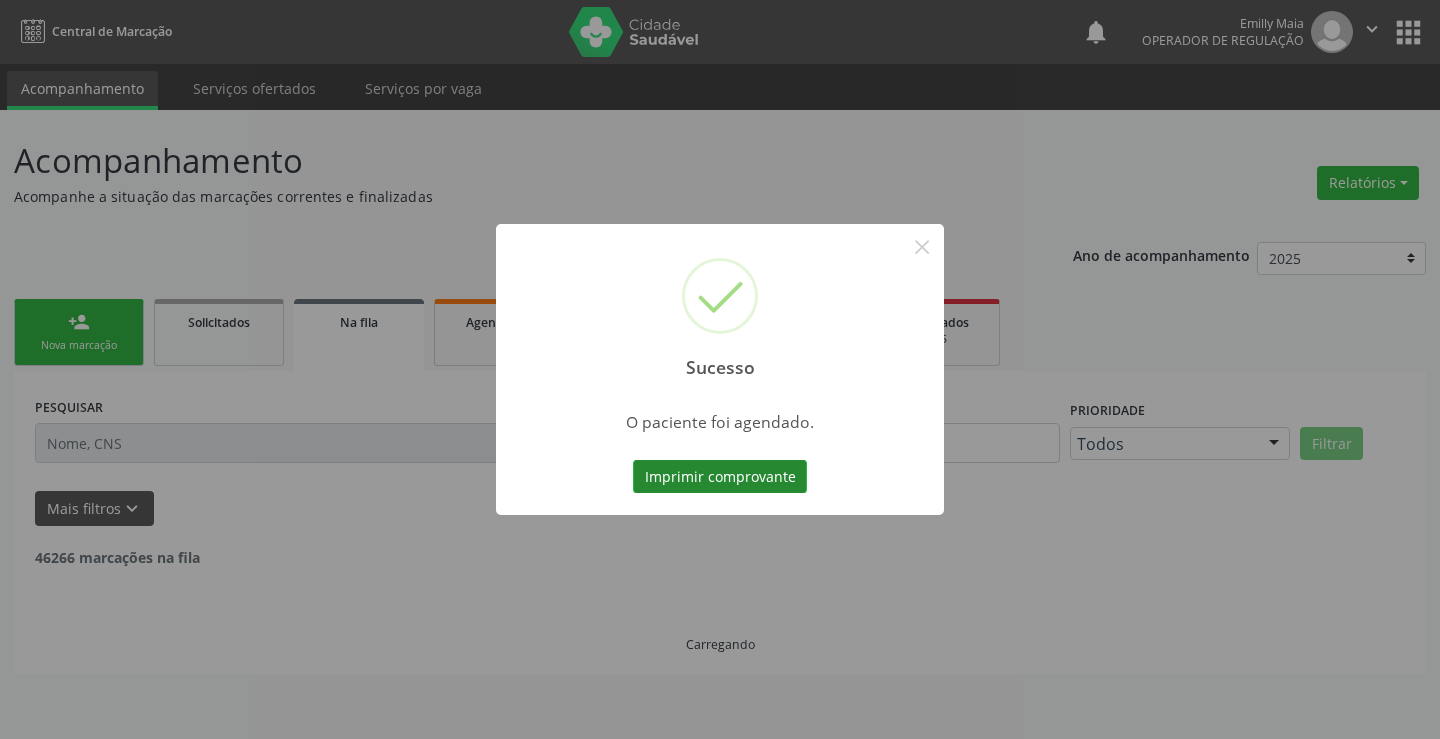 click on "Imprimir comprovante" at bounding box center (720, 477) 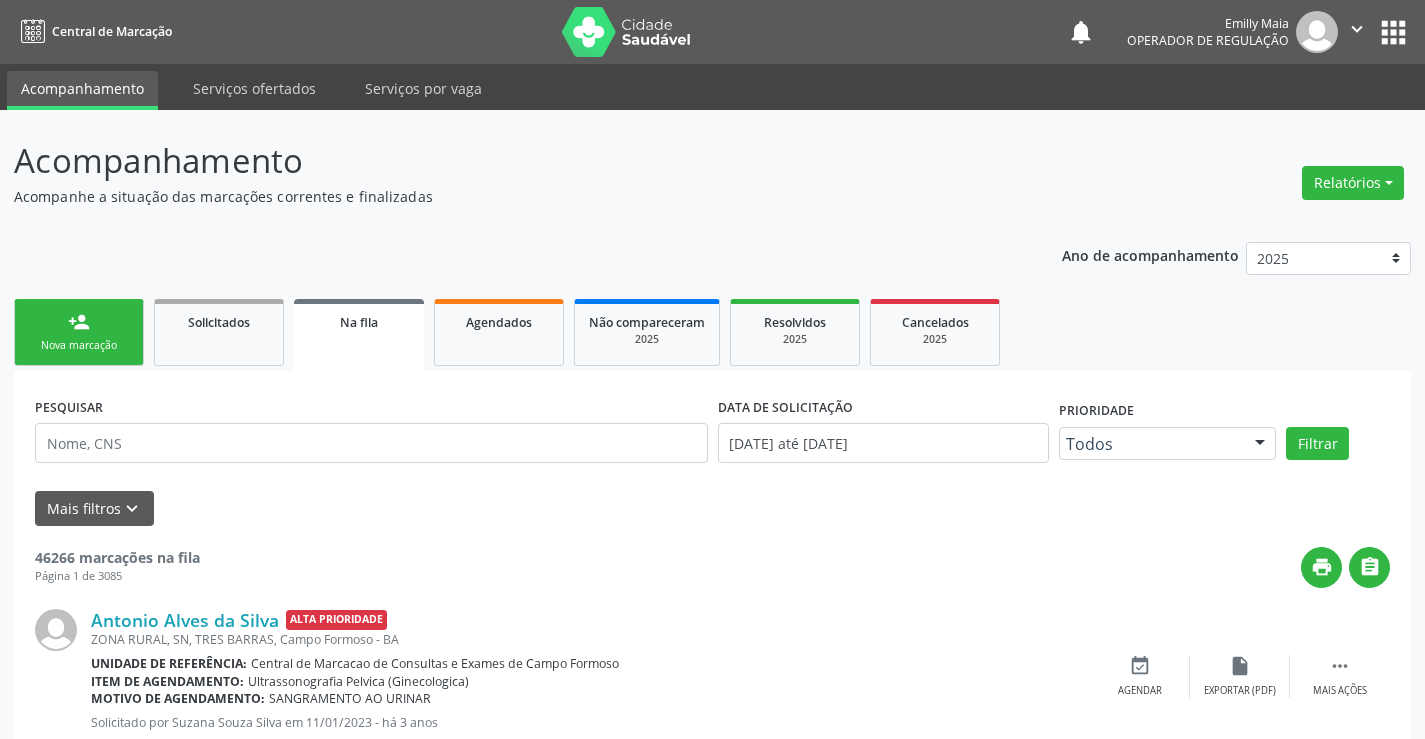 click on "Nova marcação" at bounding box center (79, 345) 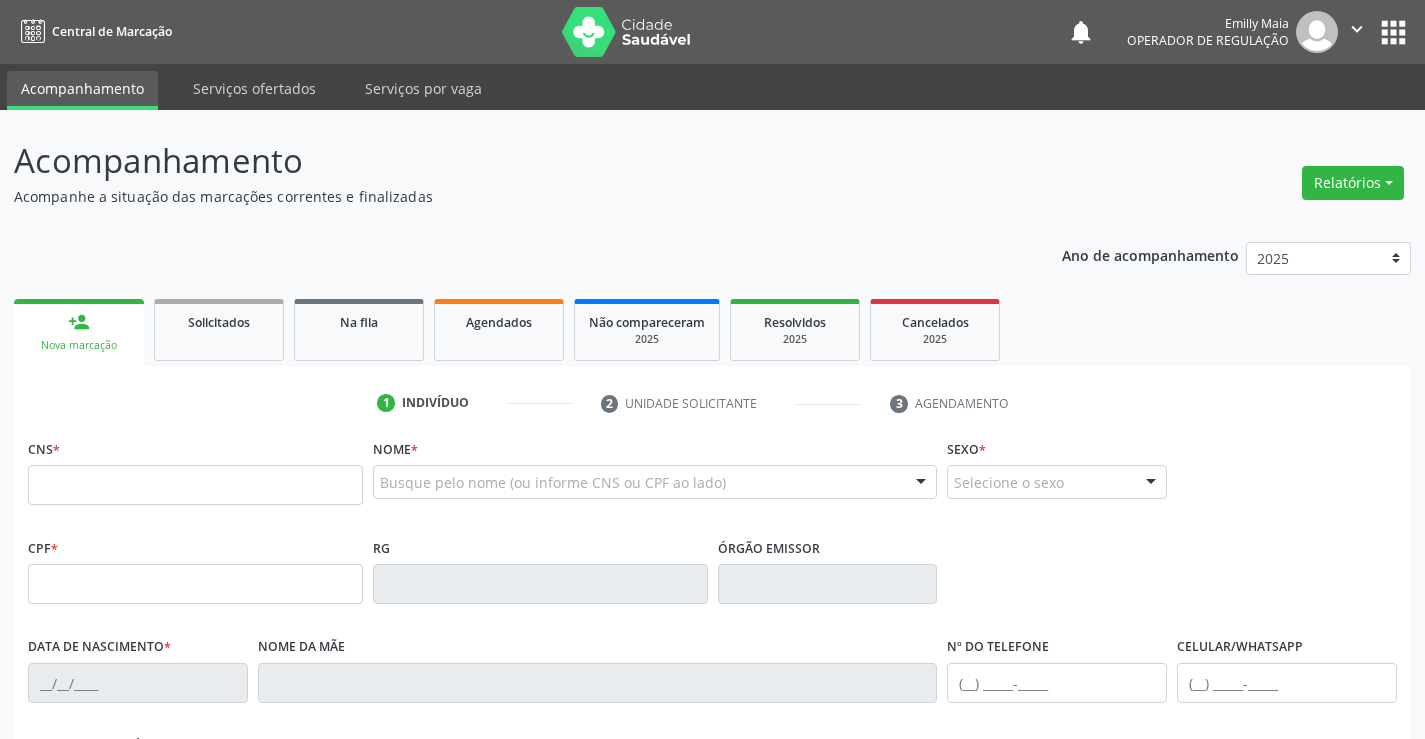 scroll, scrollTop: 0, scrollLeft: 0, axis: both 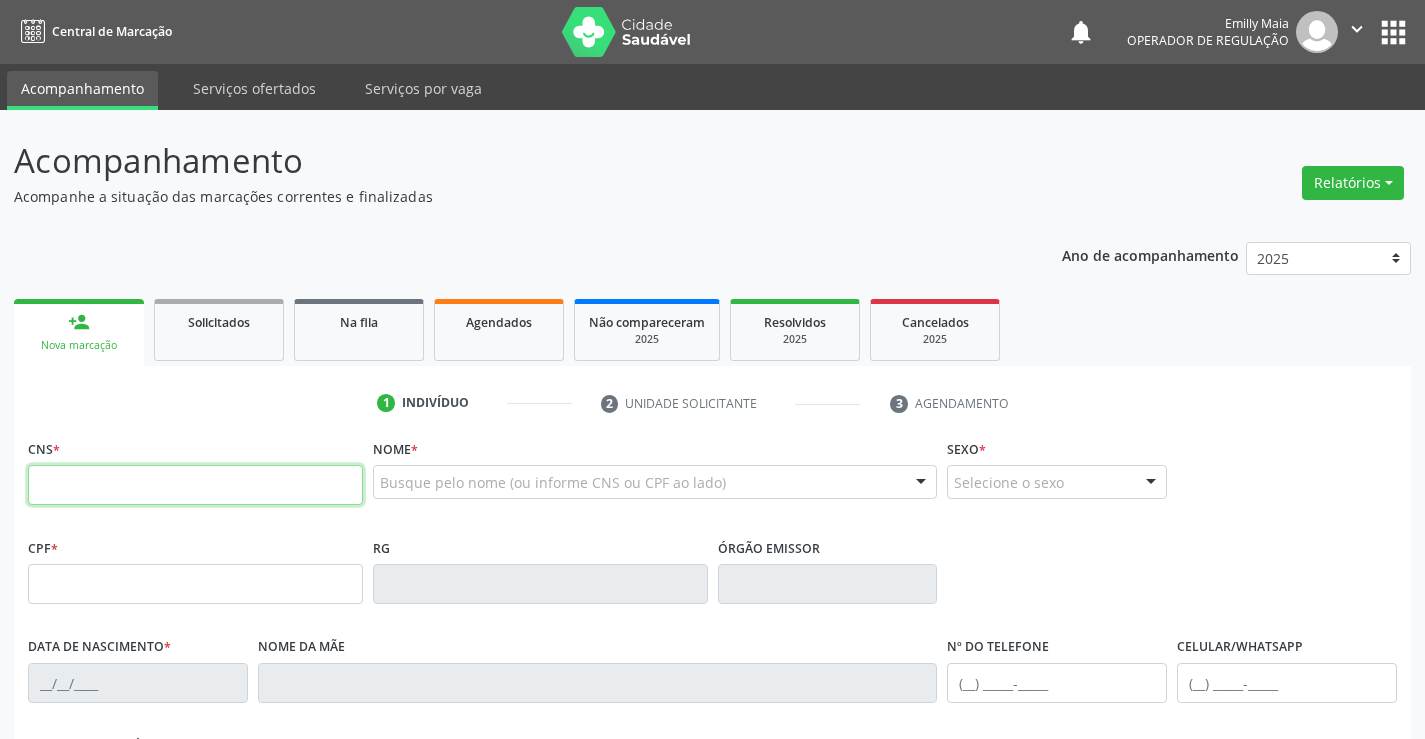 click at bounding box center [195, 485] 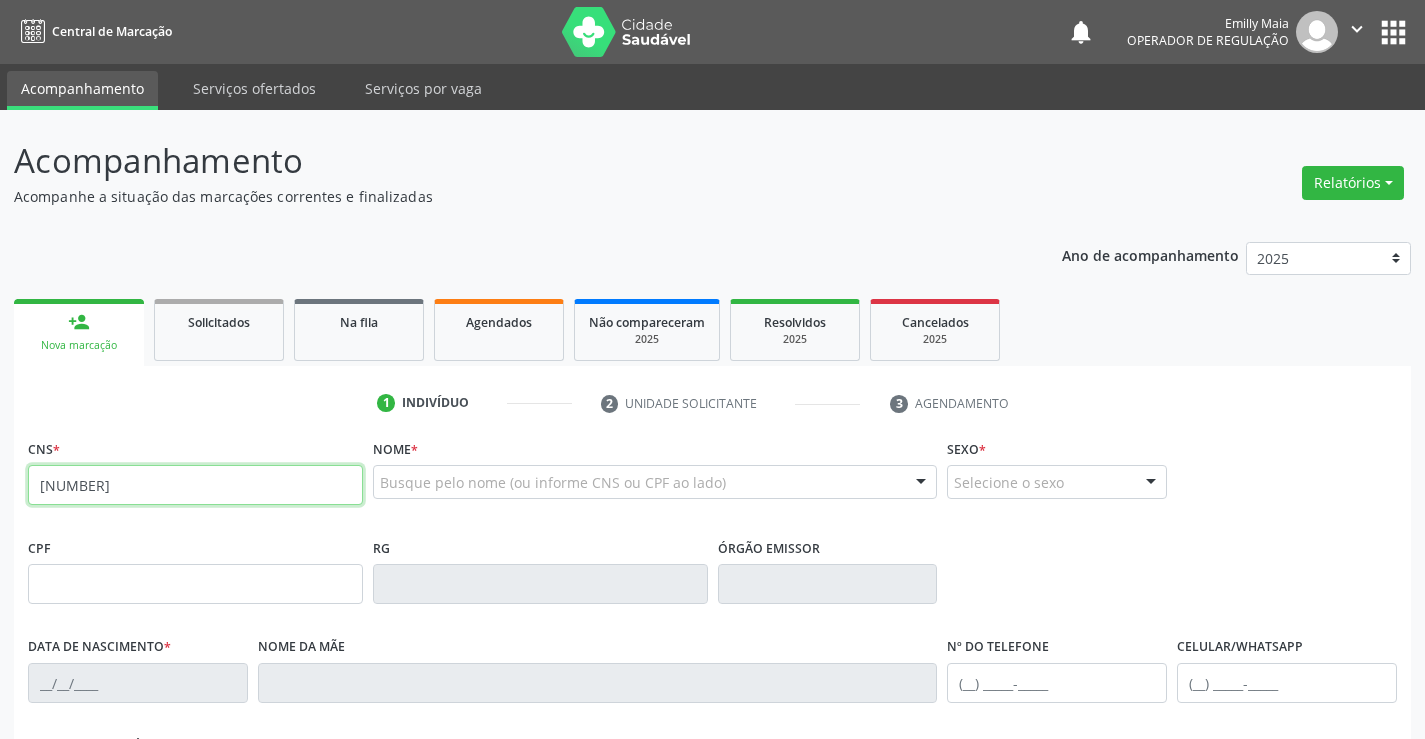 type on "700 0058 8504 2807" 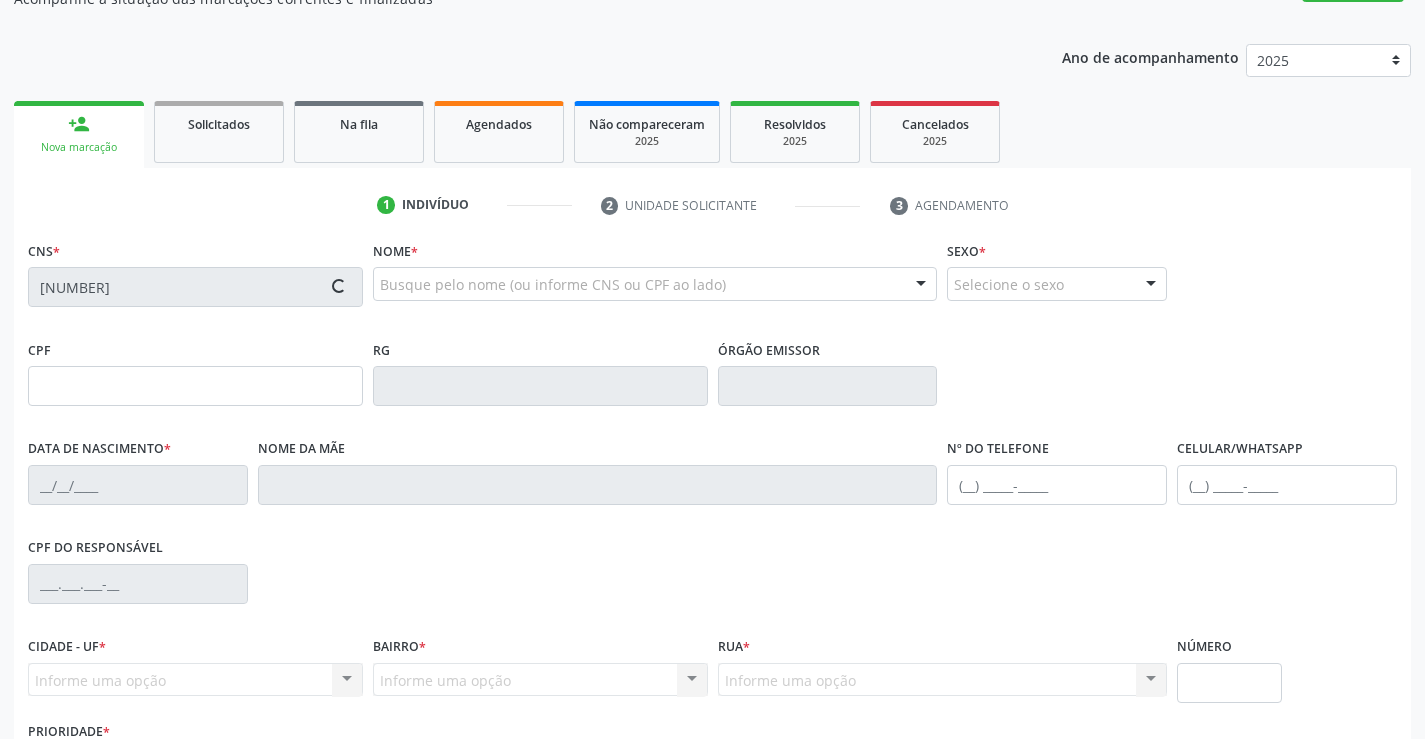 scroll, scrollTop: 345, scrollLeft: 0, axis: vertical 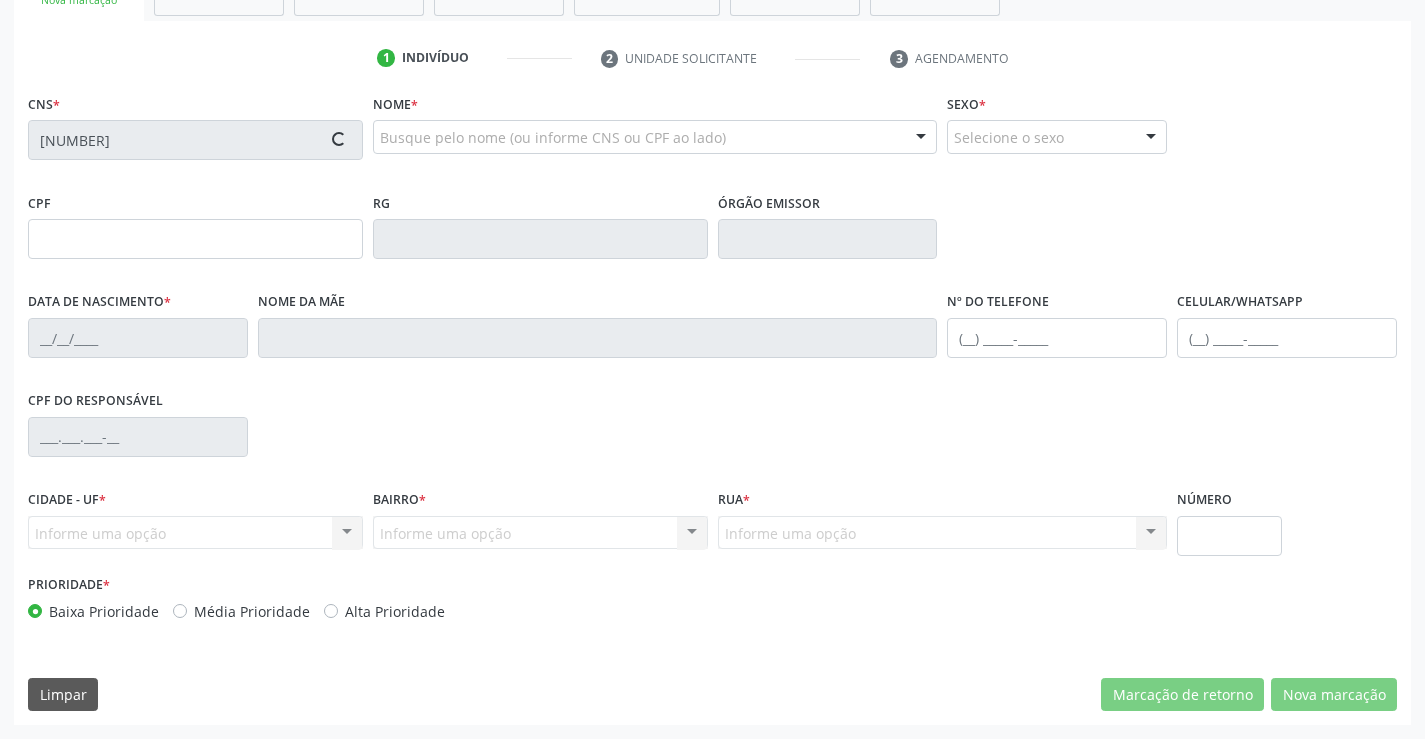 type on "0365289000" 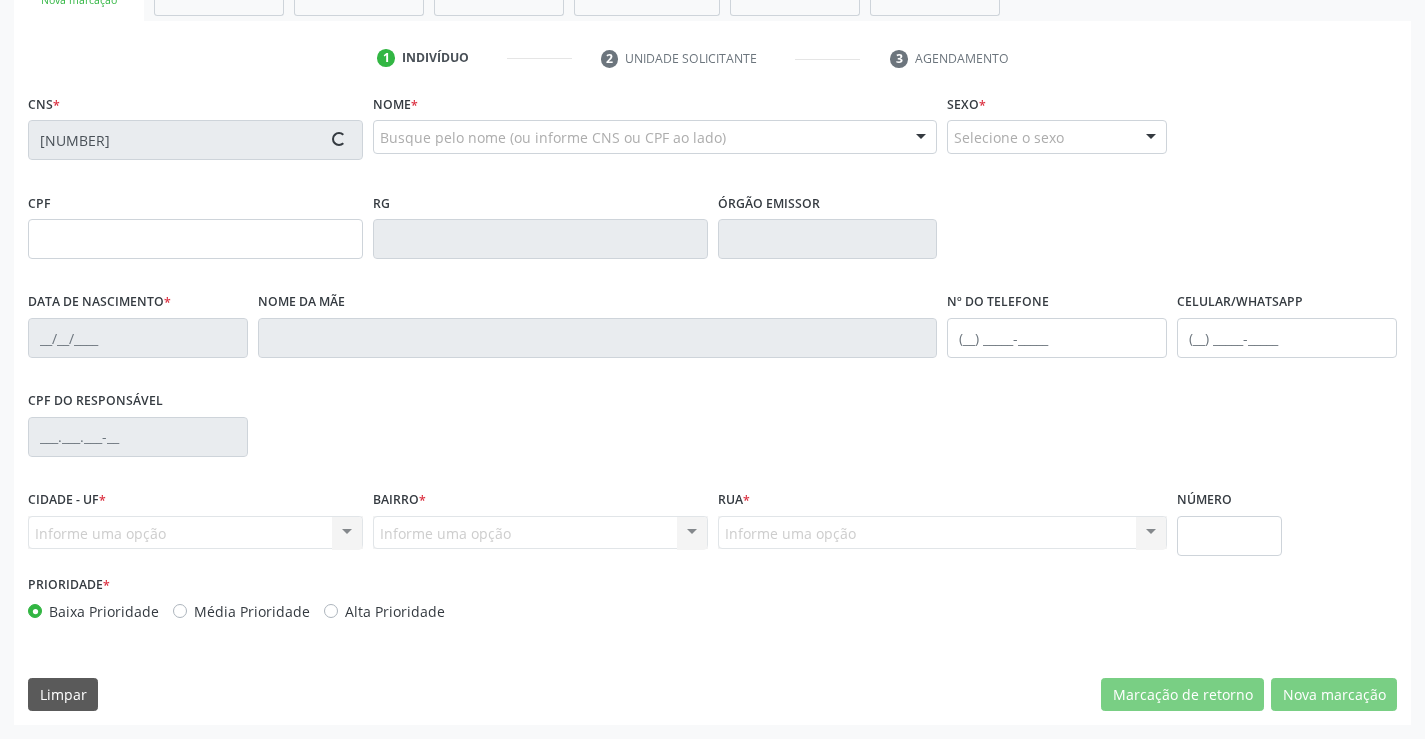 type on "427.200.365-87" 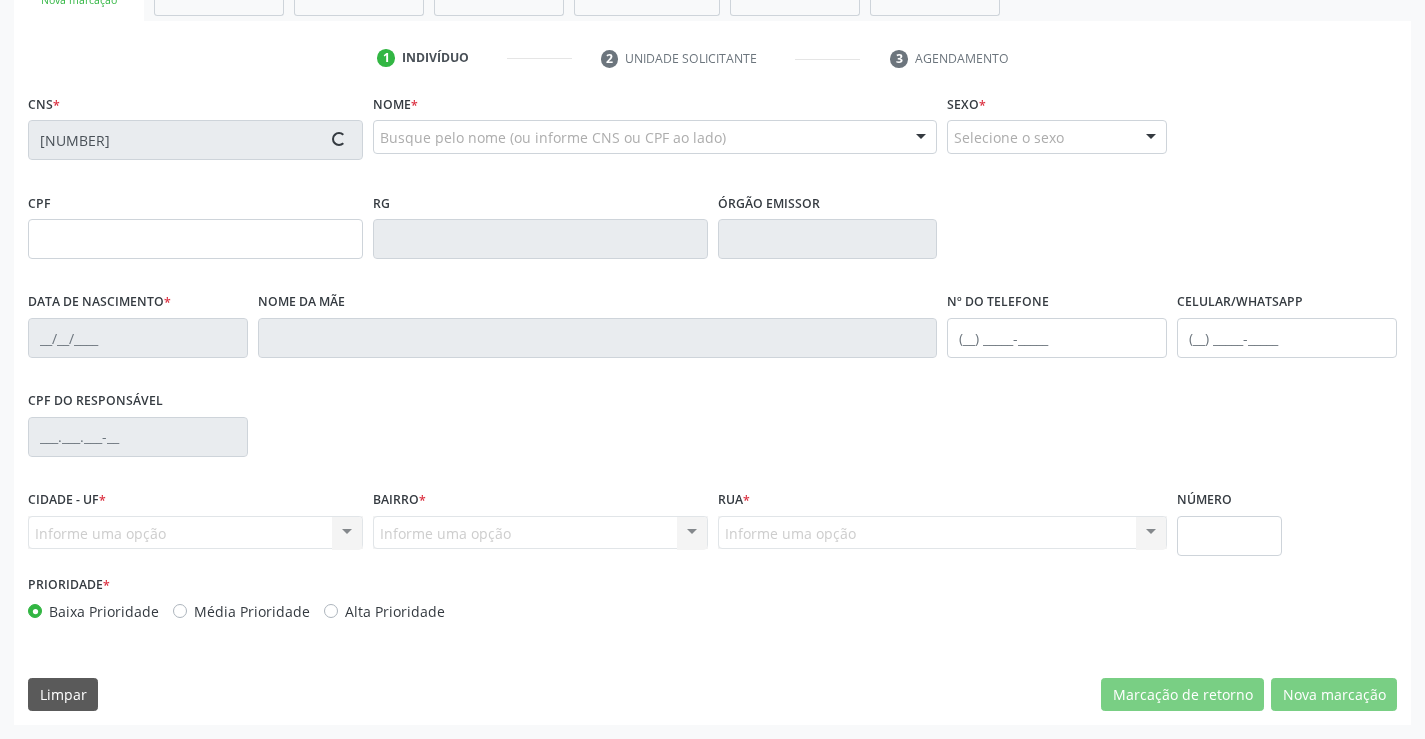 type on "38" 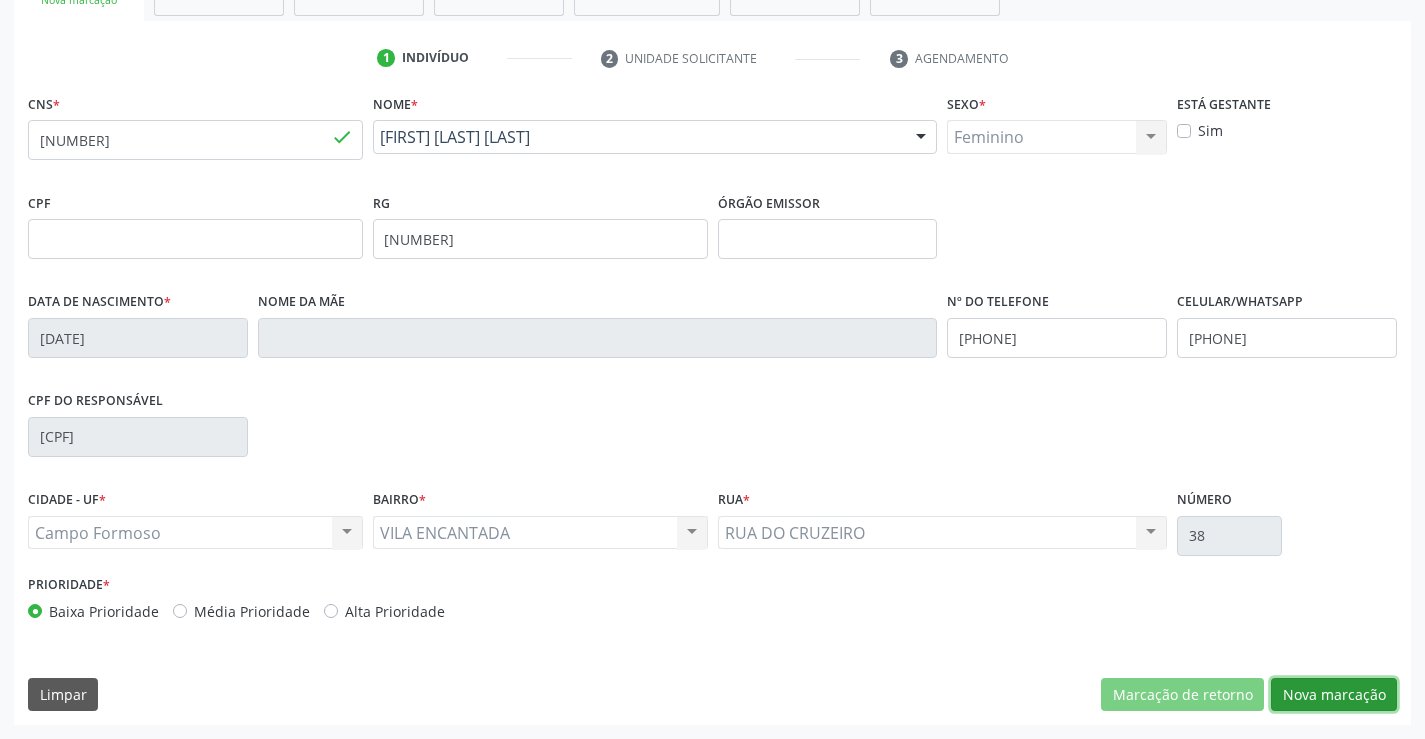 click on "Nova marcação" at bounding box center [1334, 695] 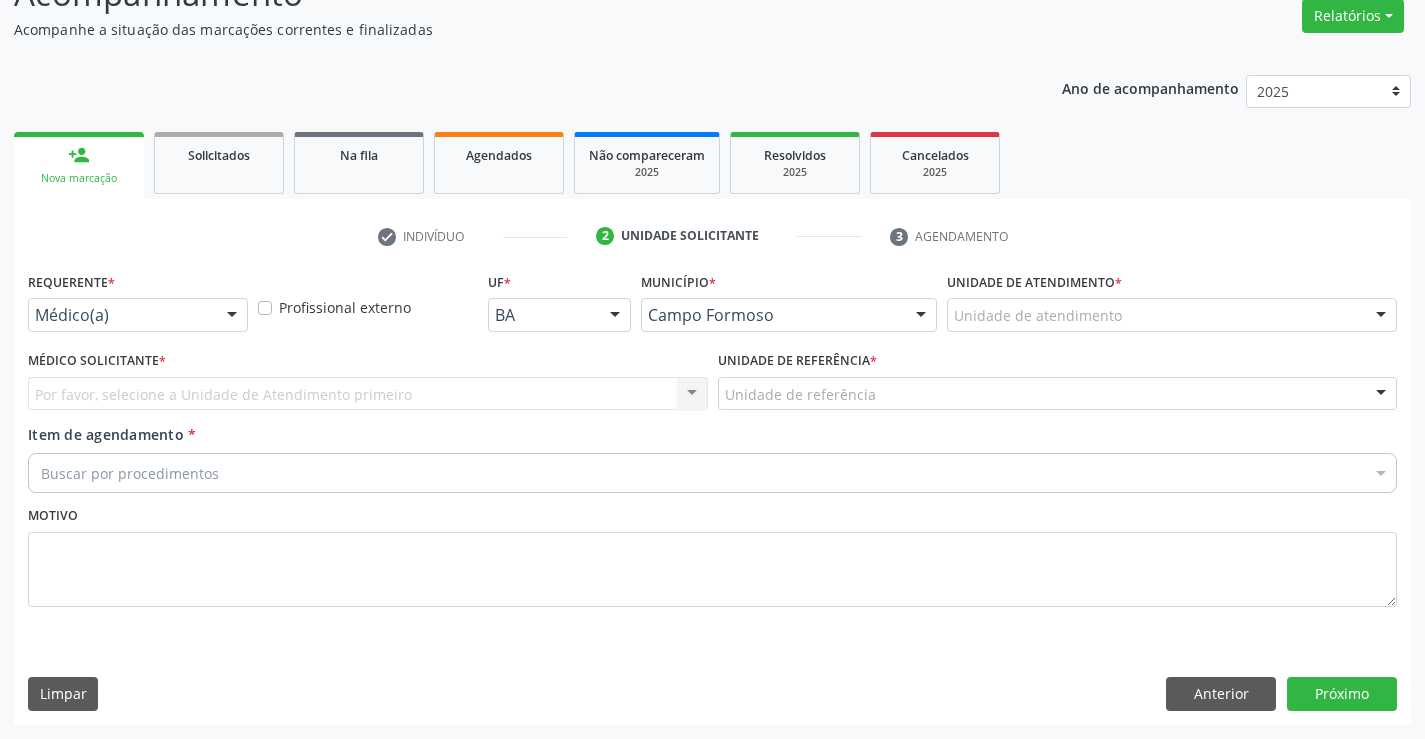 scroll, scrollTop: 167, scrollLeft: 0, axis: vertical 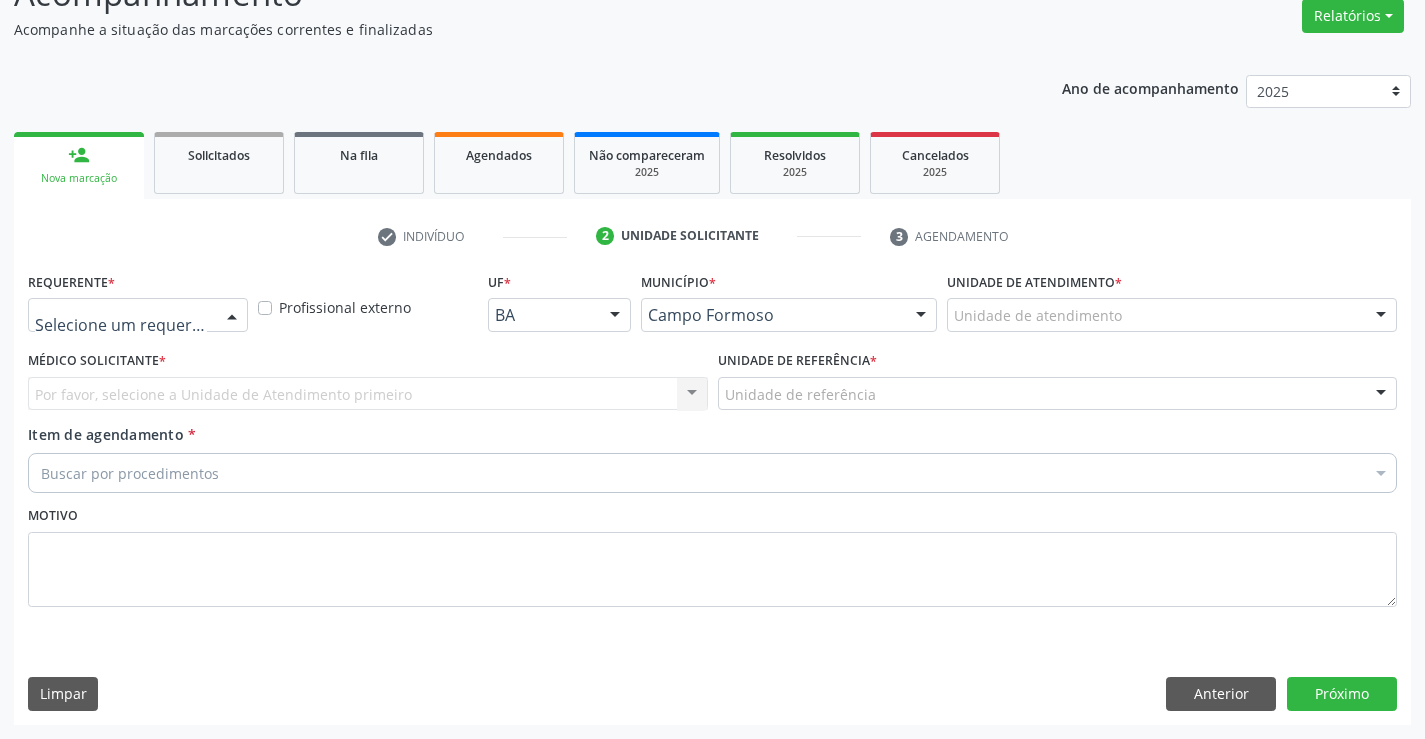 drag, startPoint x: 227, startPoint y: 312, endPoint x: 173, endPoint y: 442, distance: 140.76932 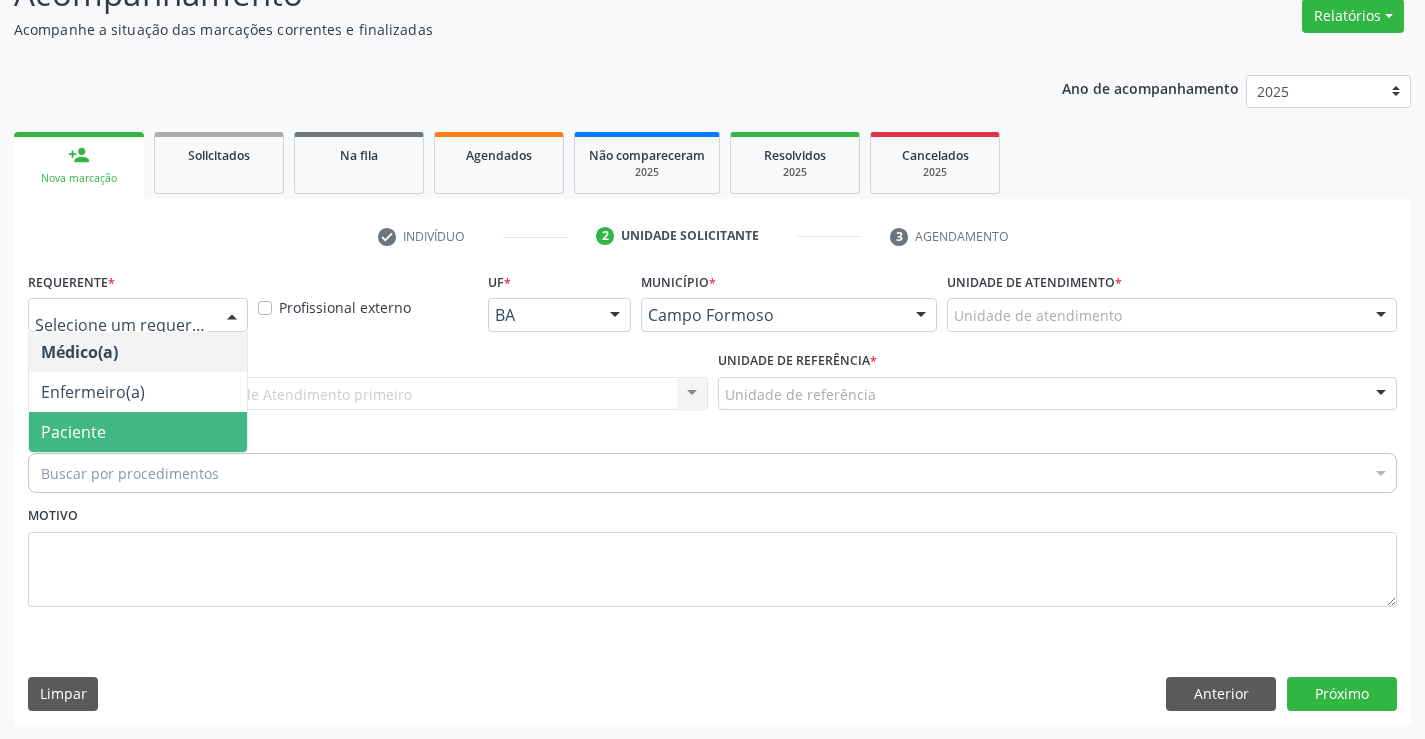 click on "Paciente" at bounding box center [138, 432] 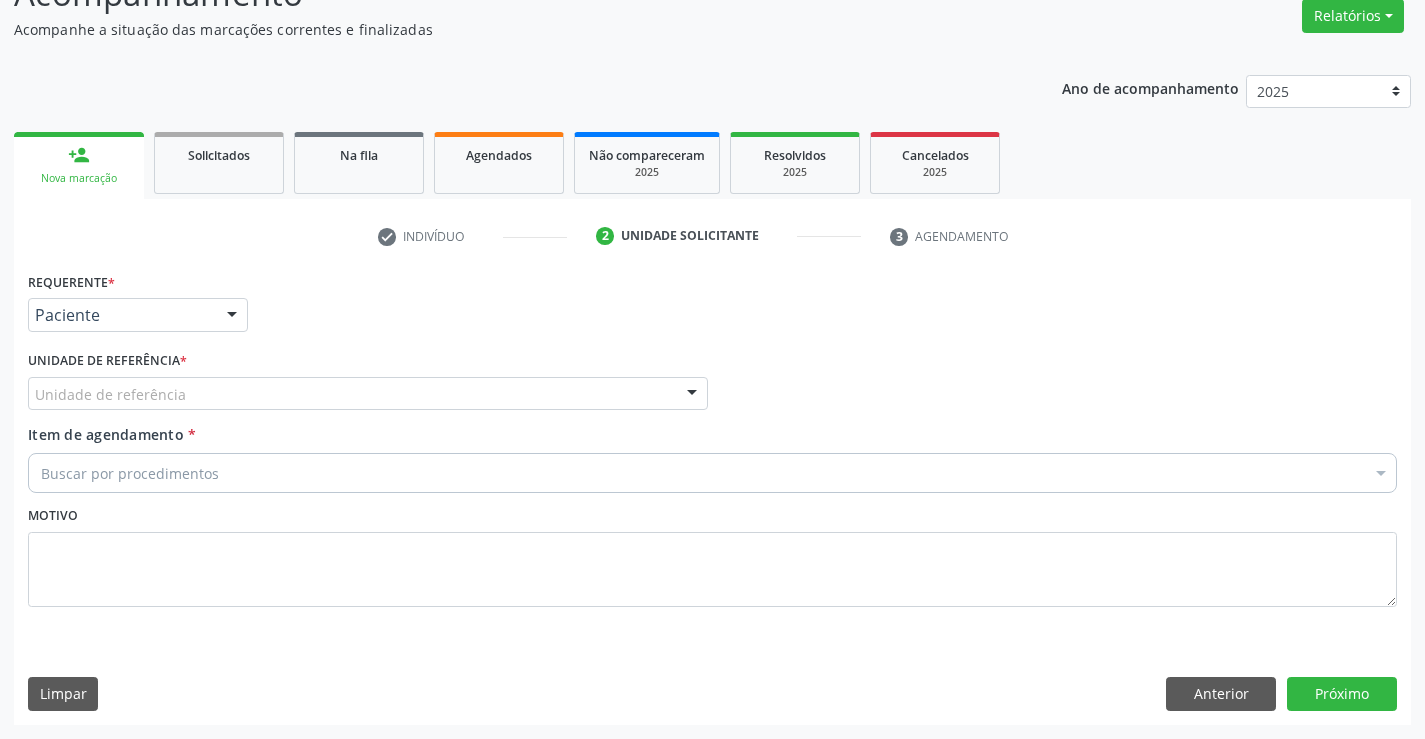 click on "Unidade de referência" at bounding box center [368, 394] 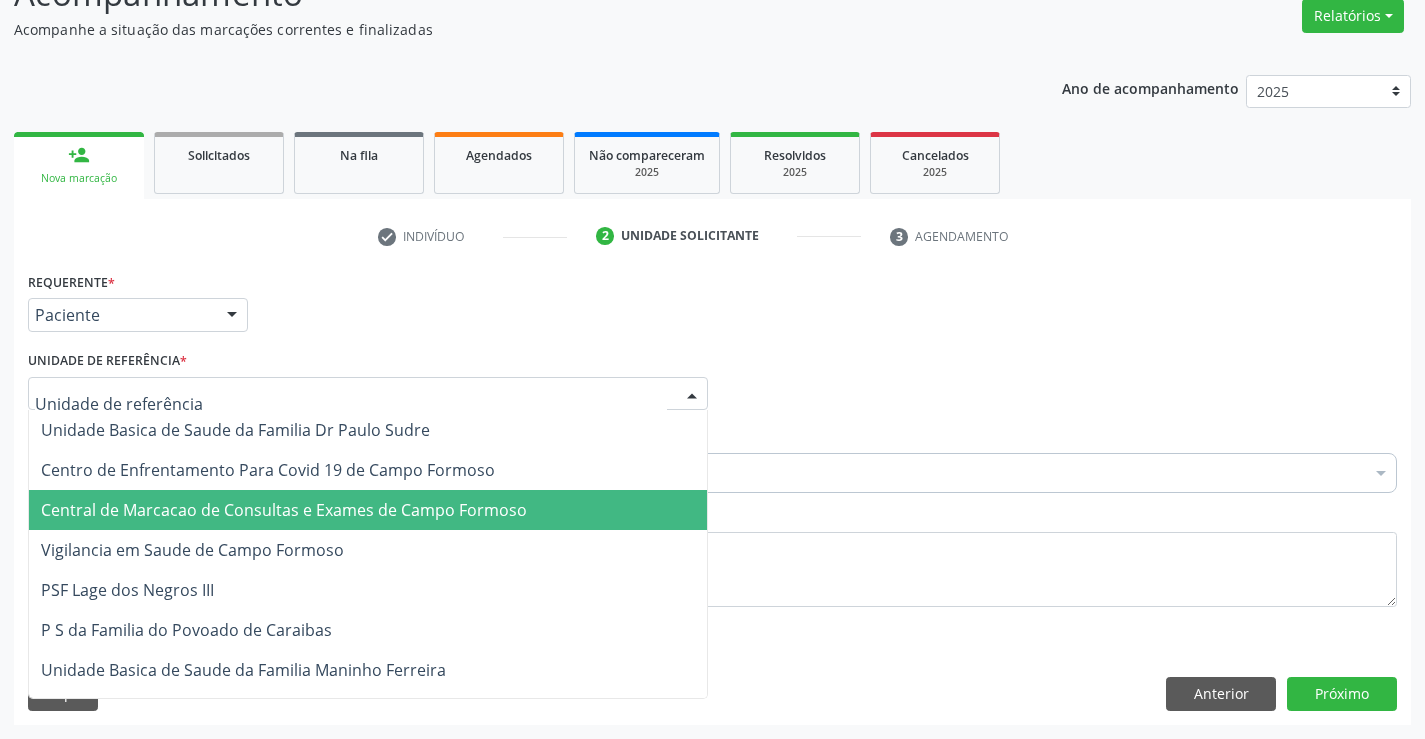 click on "Central de Marcacao de Consultas e Exames de Campo Formoso" at bounding box center [284, 510] 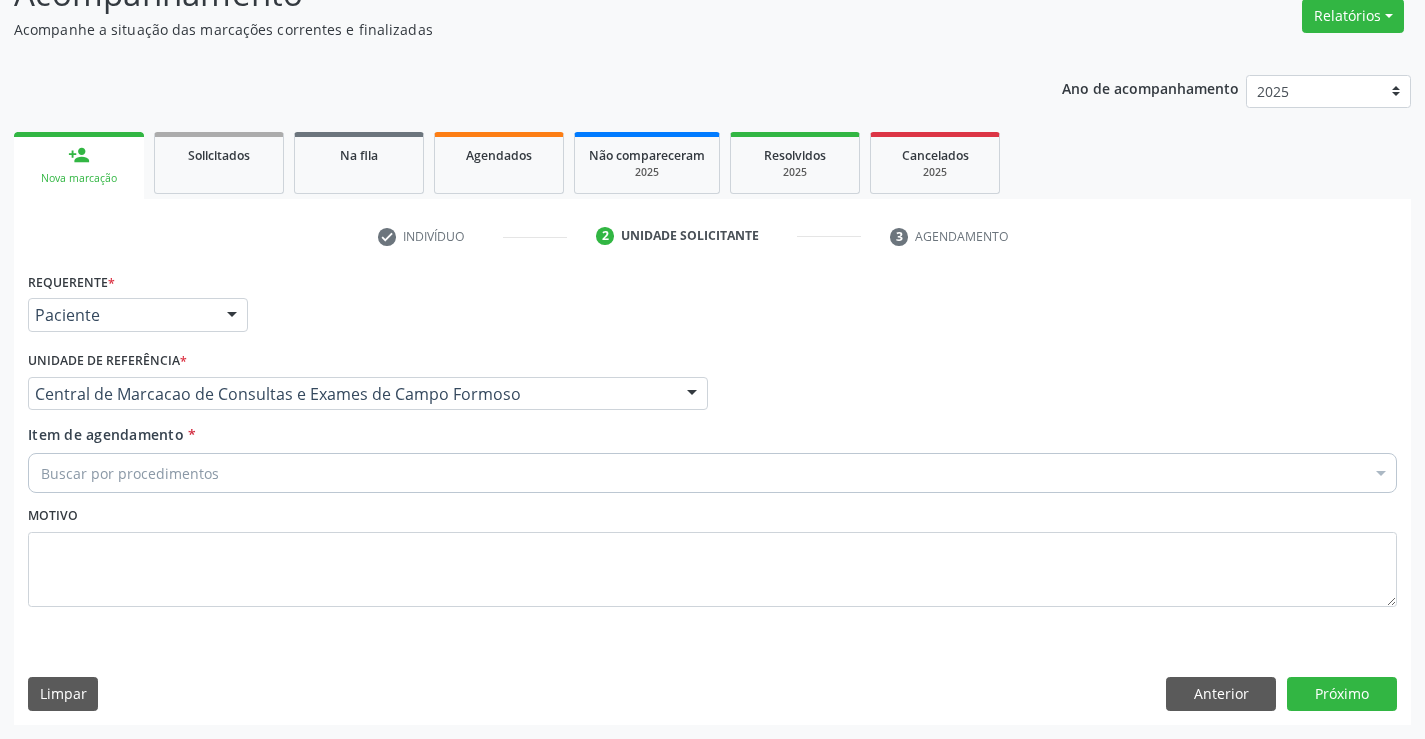 click on "Buscar por procedimentos" at bounding box center [712, 473] 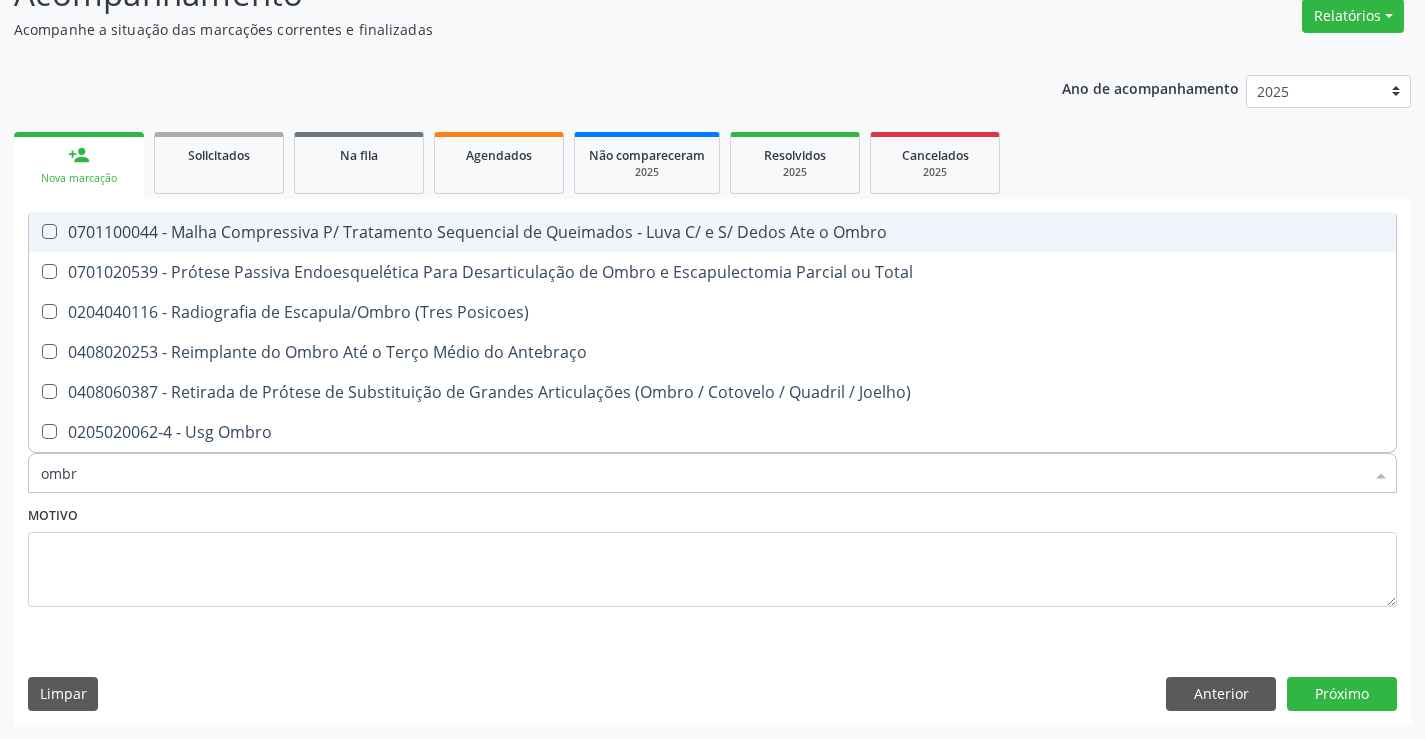 type on "[BODY_PART]" 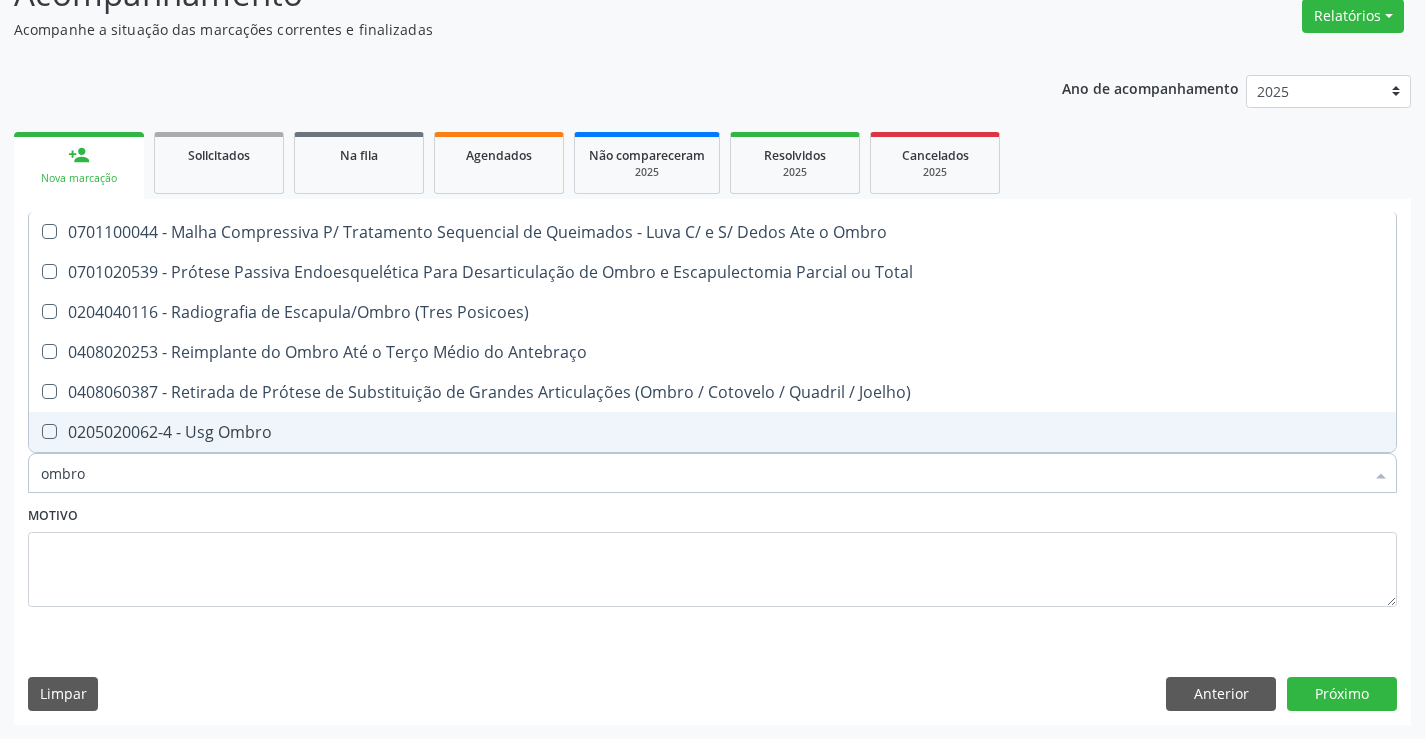 click on "0205020062-4 - Usg Ombro" at bounding box center [712, 432] 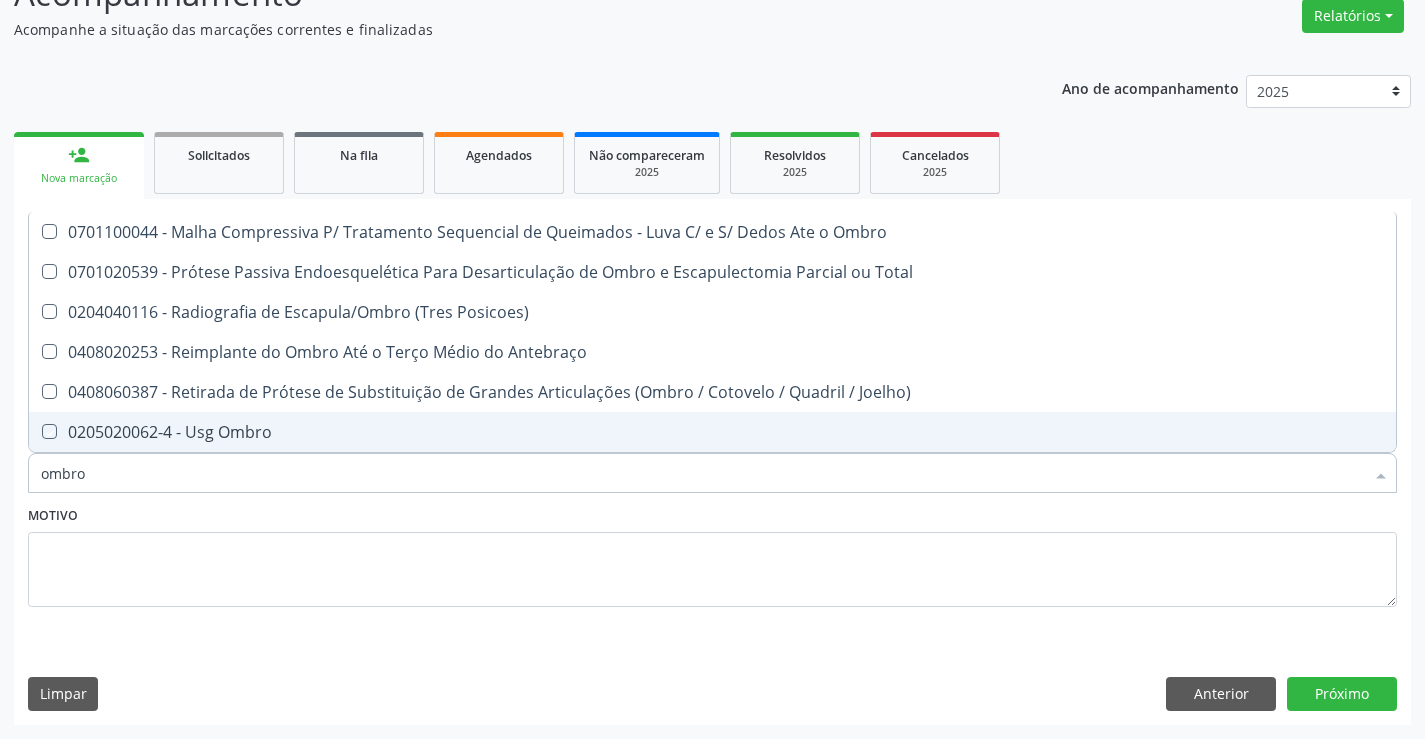 checkbox on "true" 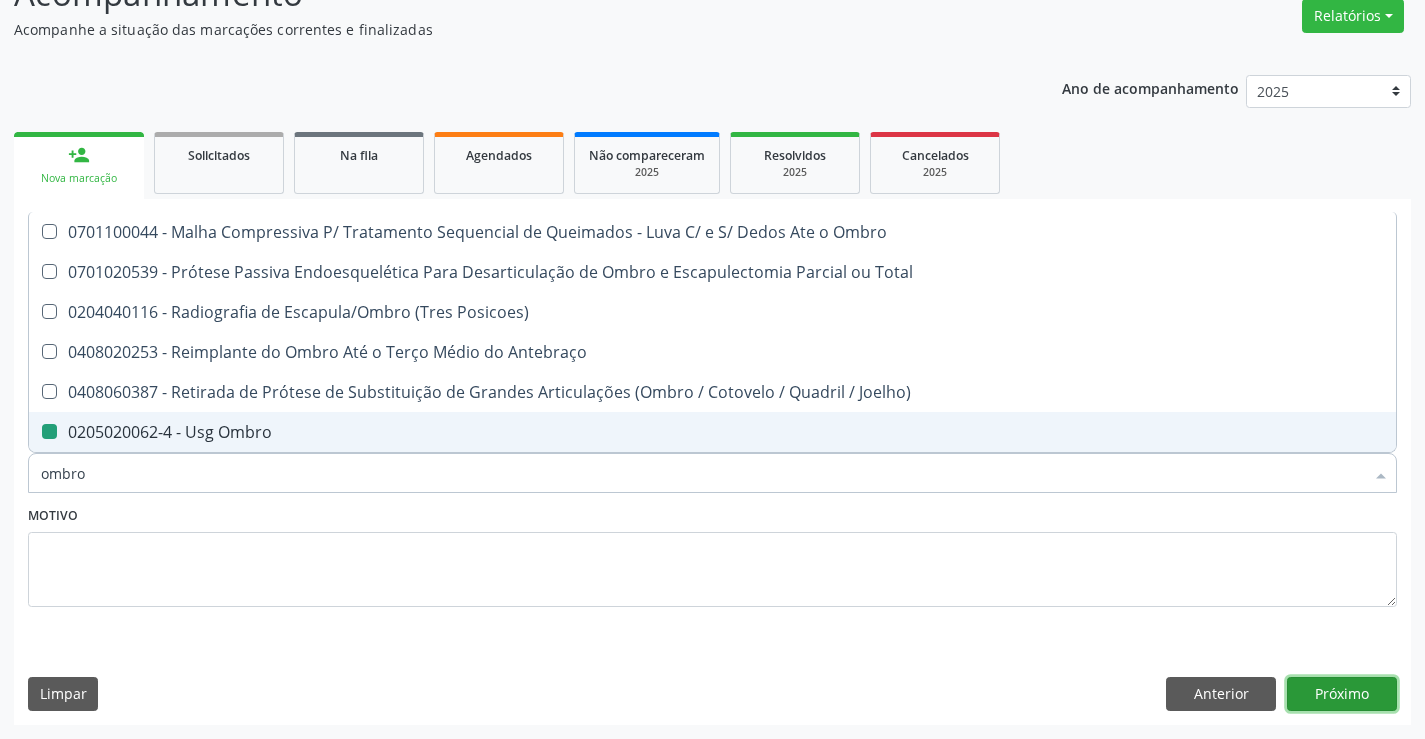 click on "Próximo" at bounding box center [1342, 694] 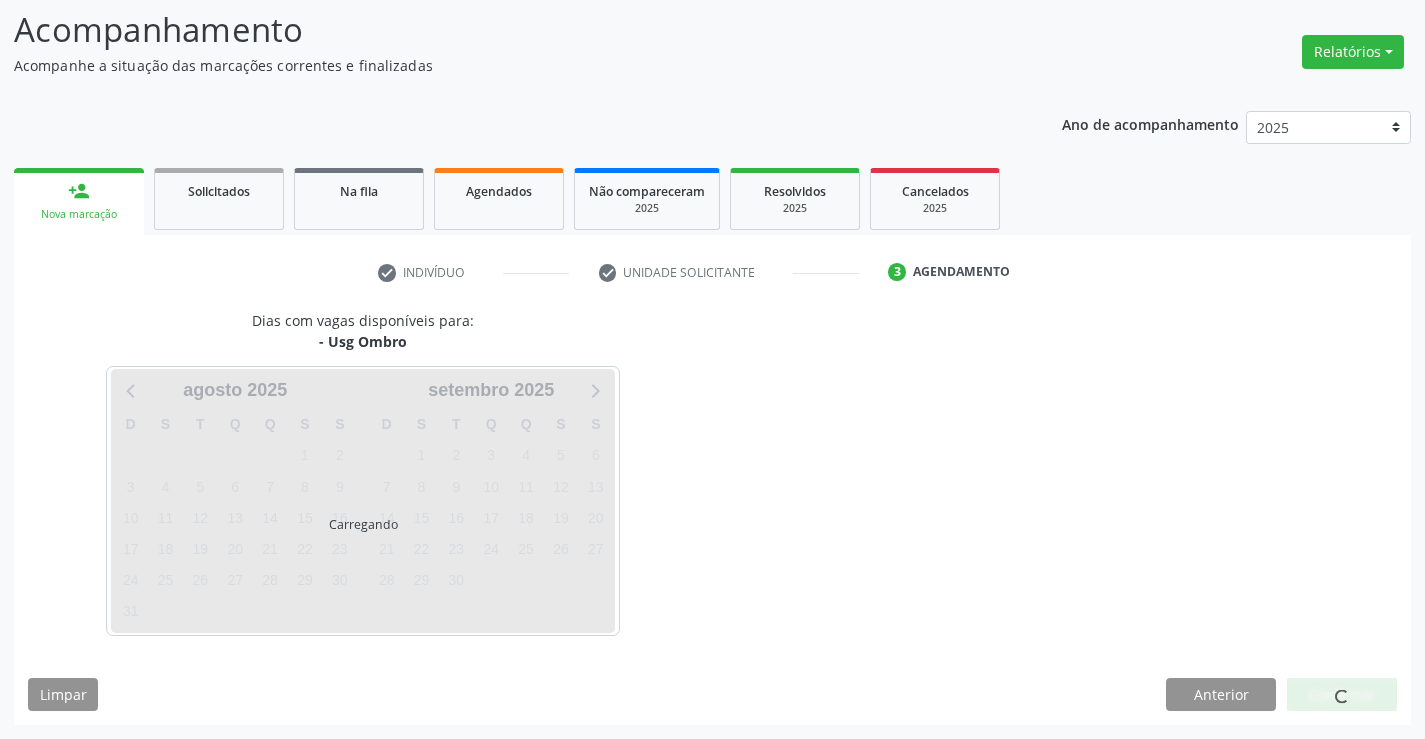 scroll, scrollTop: 131, scrollLeft: 0, axis: vertical 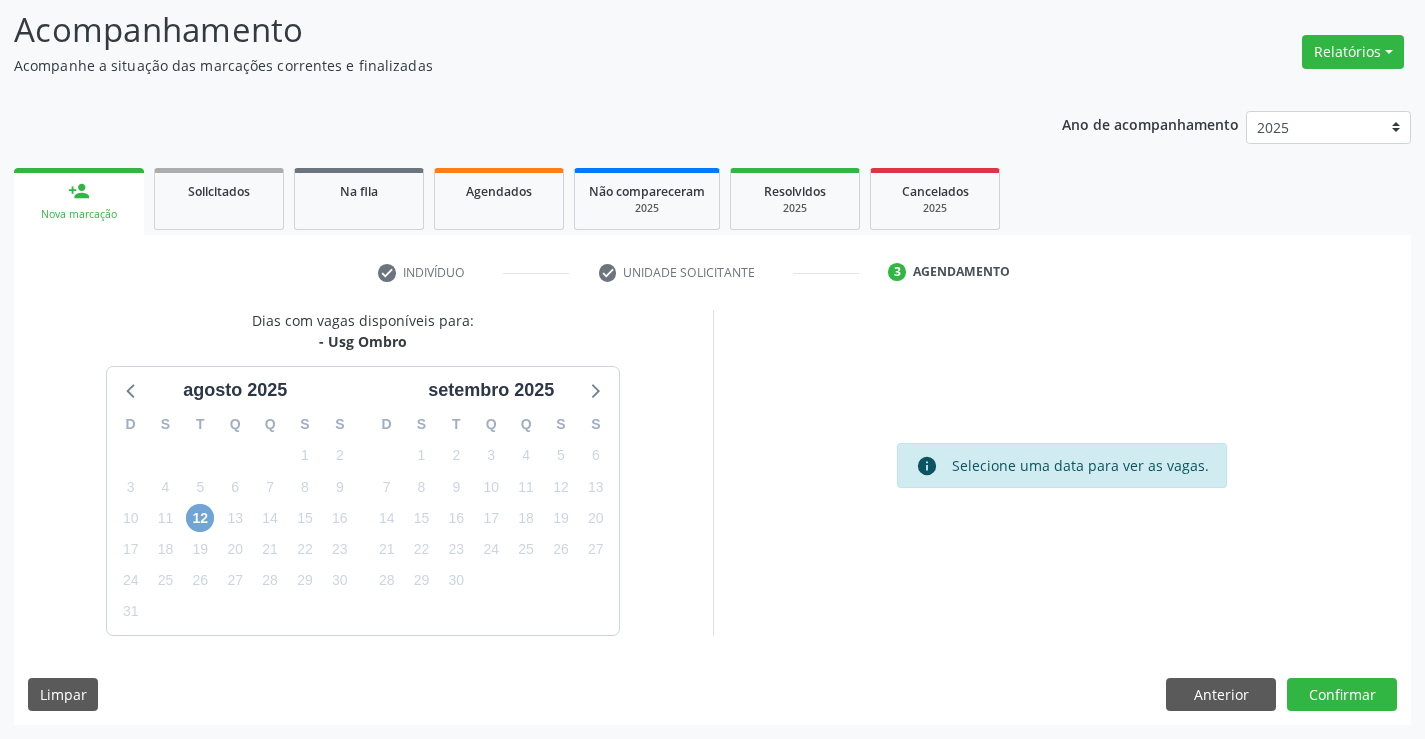click on "12" at bounding box center (200, 518) 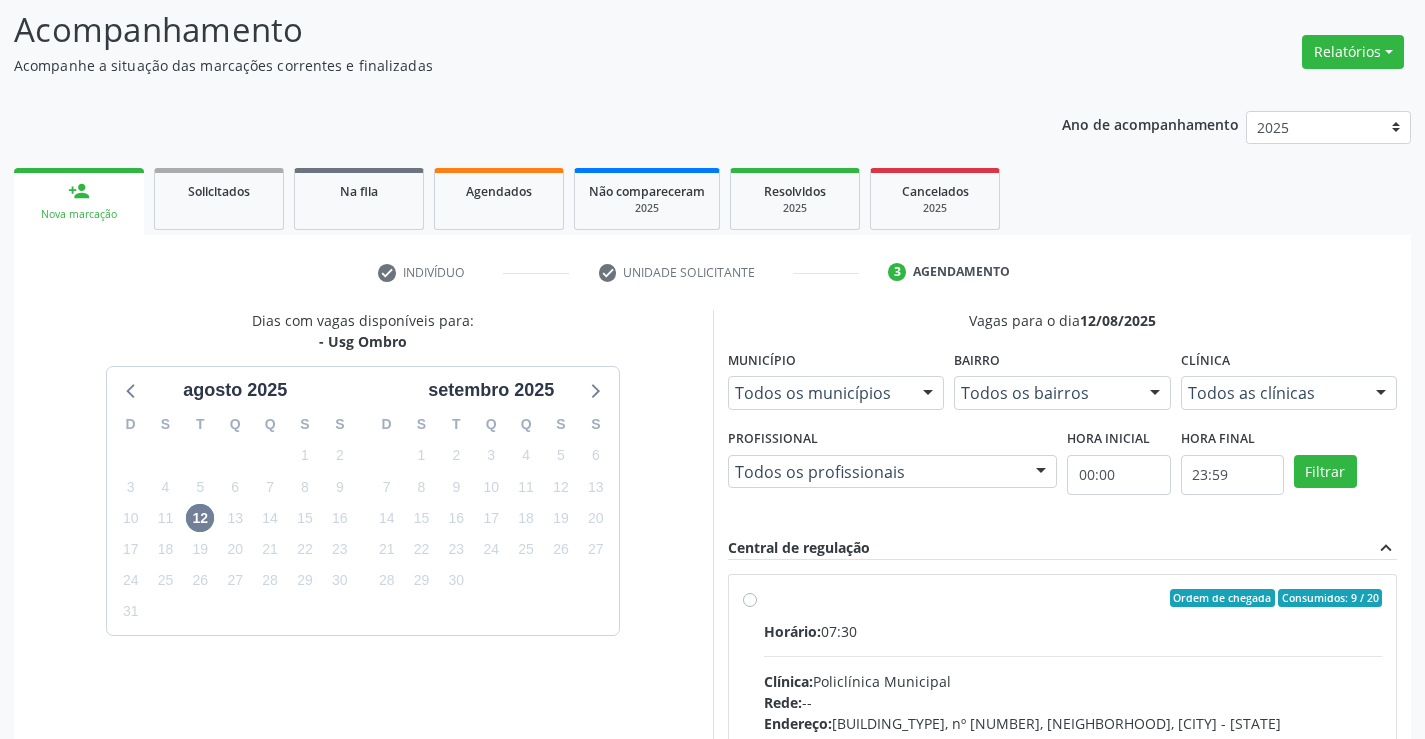 click on "Horário:   07:30" at bounding box center [1073, 631] 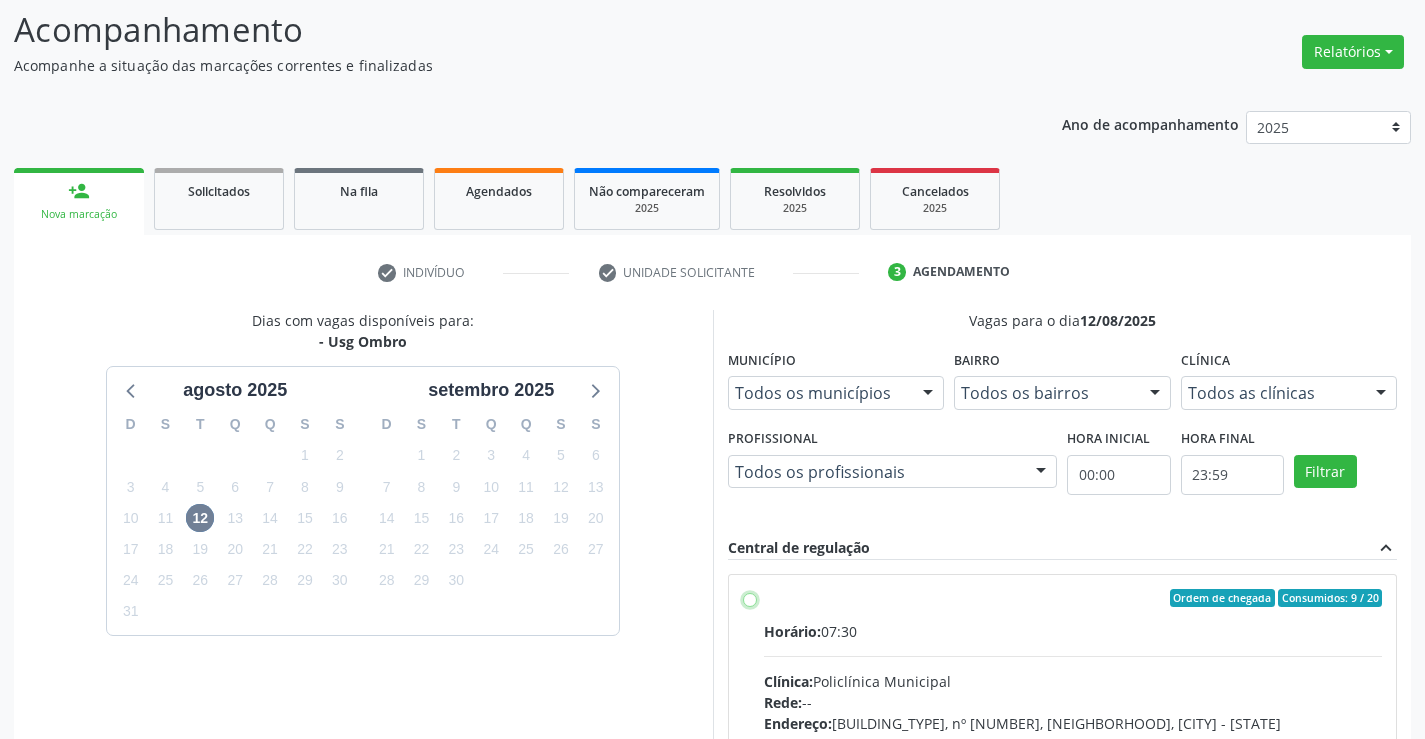 click on "Ordem de chegada
Consumidos: 9 / 20
Horário:   07:30
Clínica:  Policlínica Municipal
Rede:
--
Endereço:   Predio, nº 386, Centro, Campo Formoso - BA
Telefone:   (74) 6451312
Profissional:
Italo Goncalves da Silva
Informações adicionais sobre o atendimento
Idade de atendimento:
de 0 a 120 anos
Gênero(s) atendido(s):
Masculino e Feminino
Informações adicionais:
--" at bounding box center [750, 598] 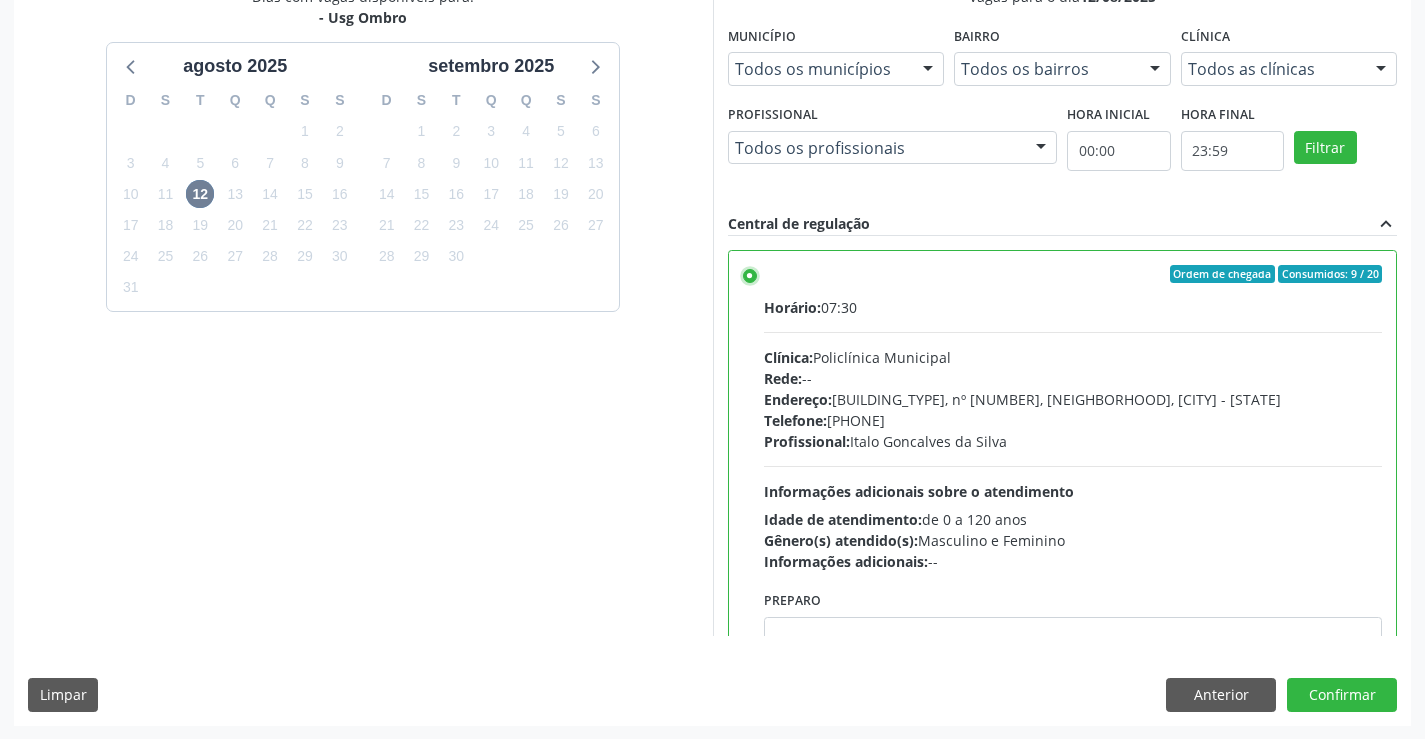 scroll, scrollTop: 456, scrollLeft: 0, axis: vertical 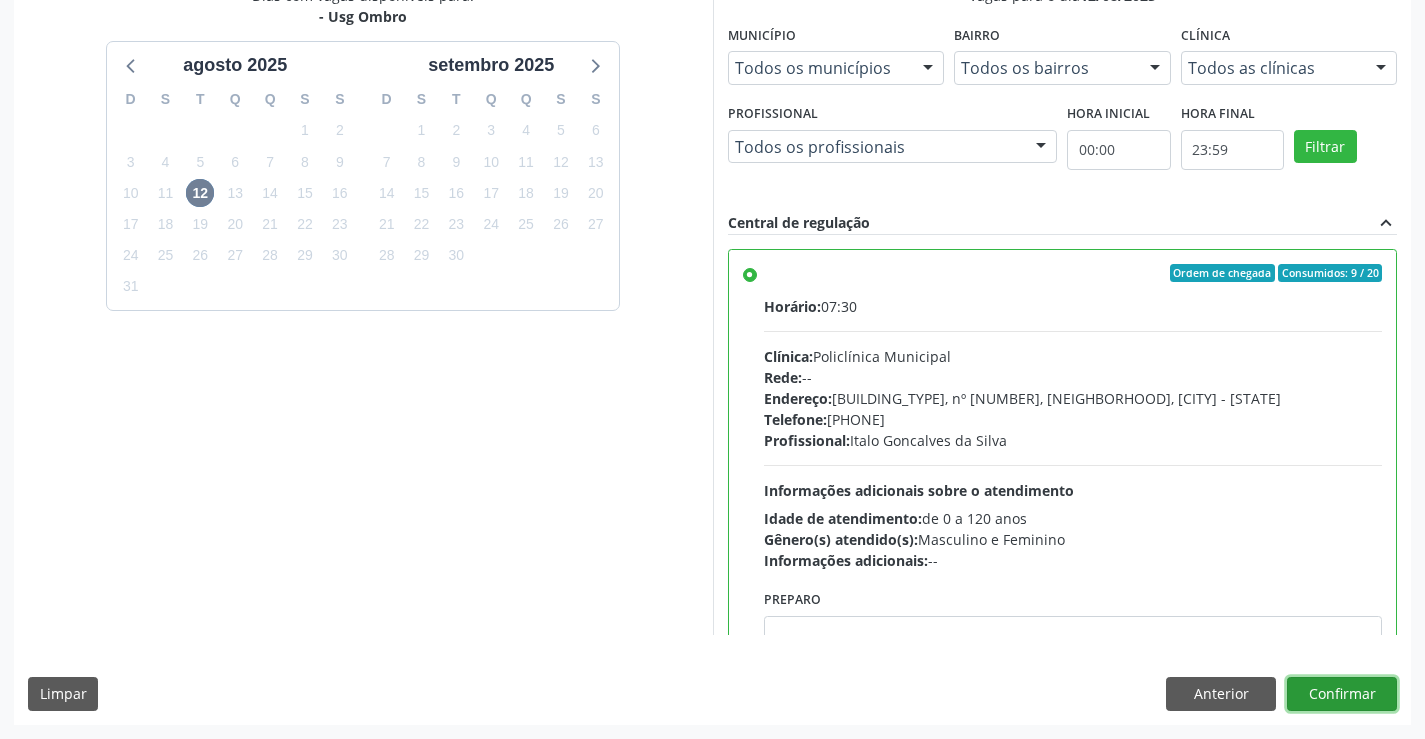 click on "Confirmar" at bounding box center (1342, 694) 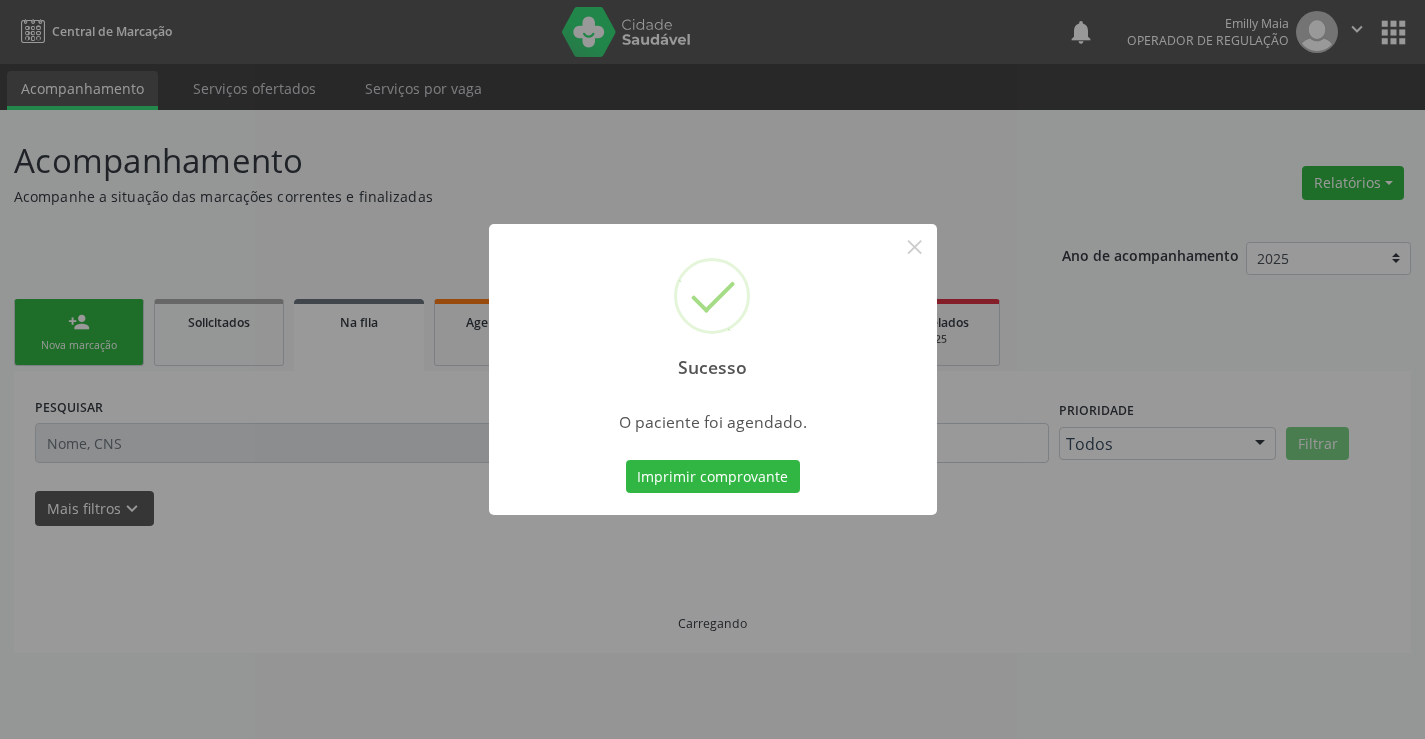 scroll, scrollTop: 0, scrollLeft: 0, axis: both 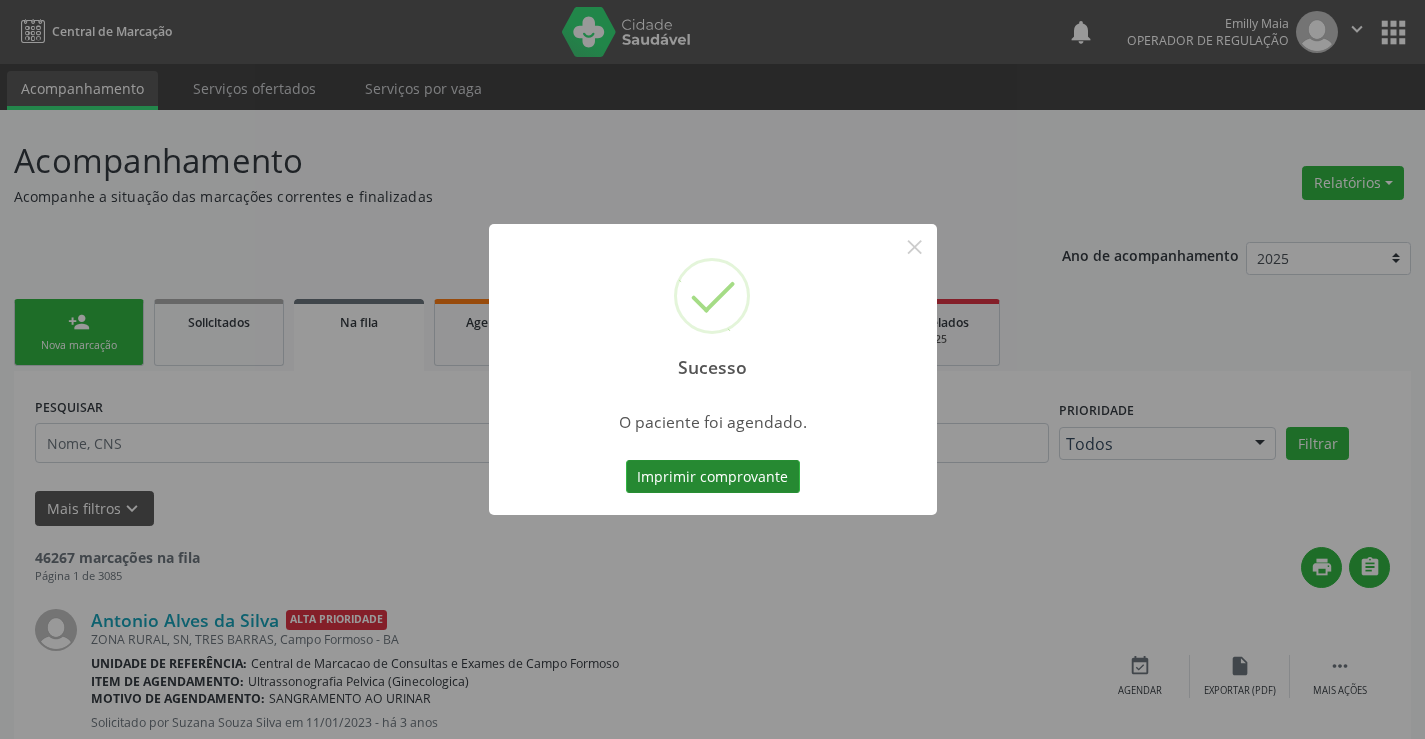 click on "Imprimir comprovante" at bounding box center [713, 477] 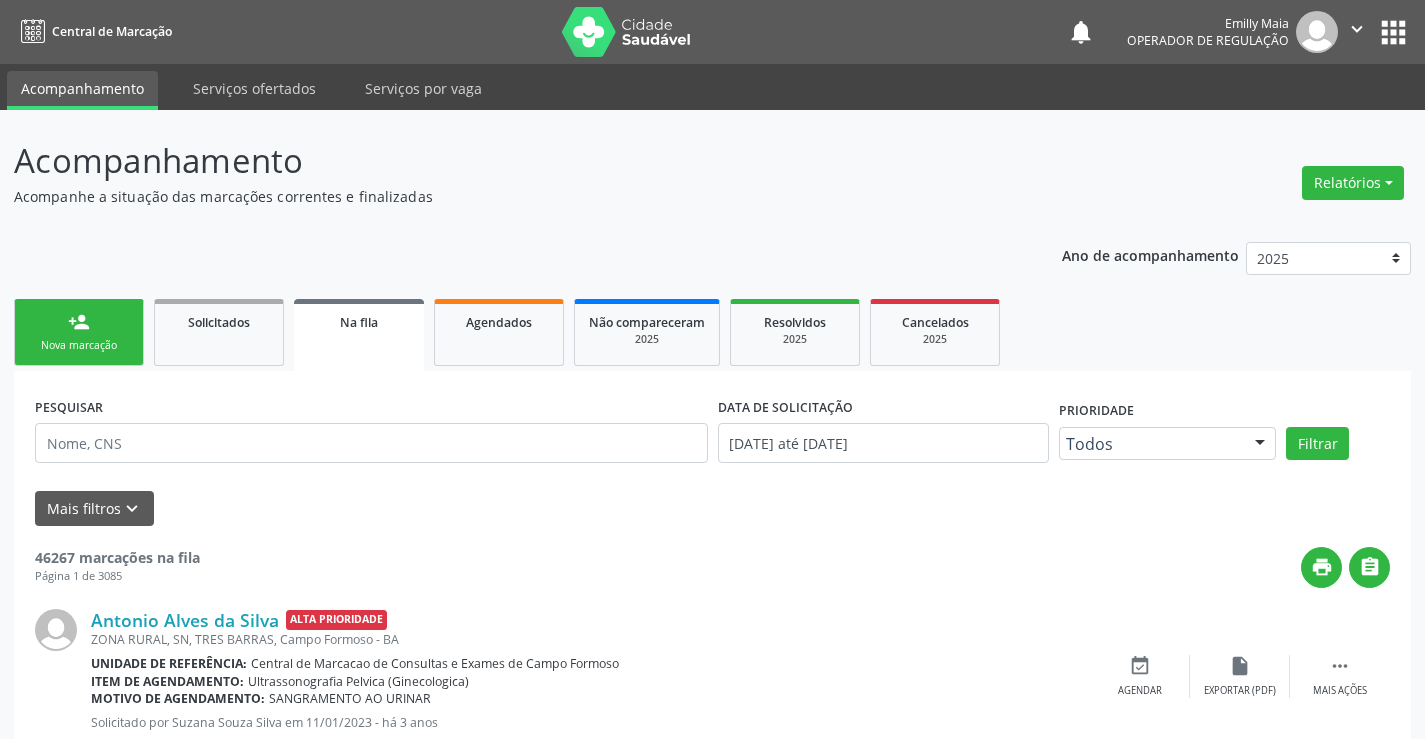 drag, startPoint x: 97, startPoint y: 298, endPoint x: 135, endPoint y: 348, distance: 62.801273 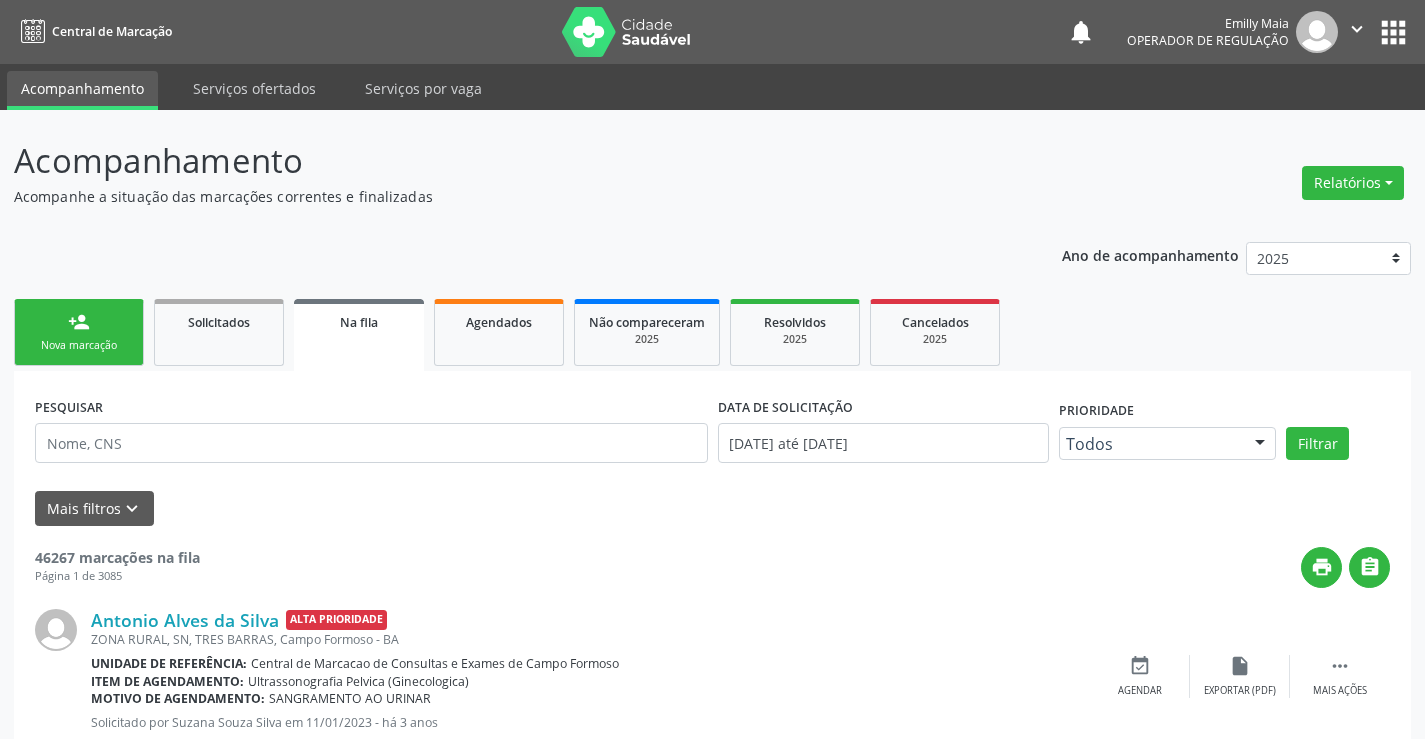 click on "person_add
Nova marcação" at bounding box center (79, 332) 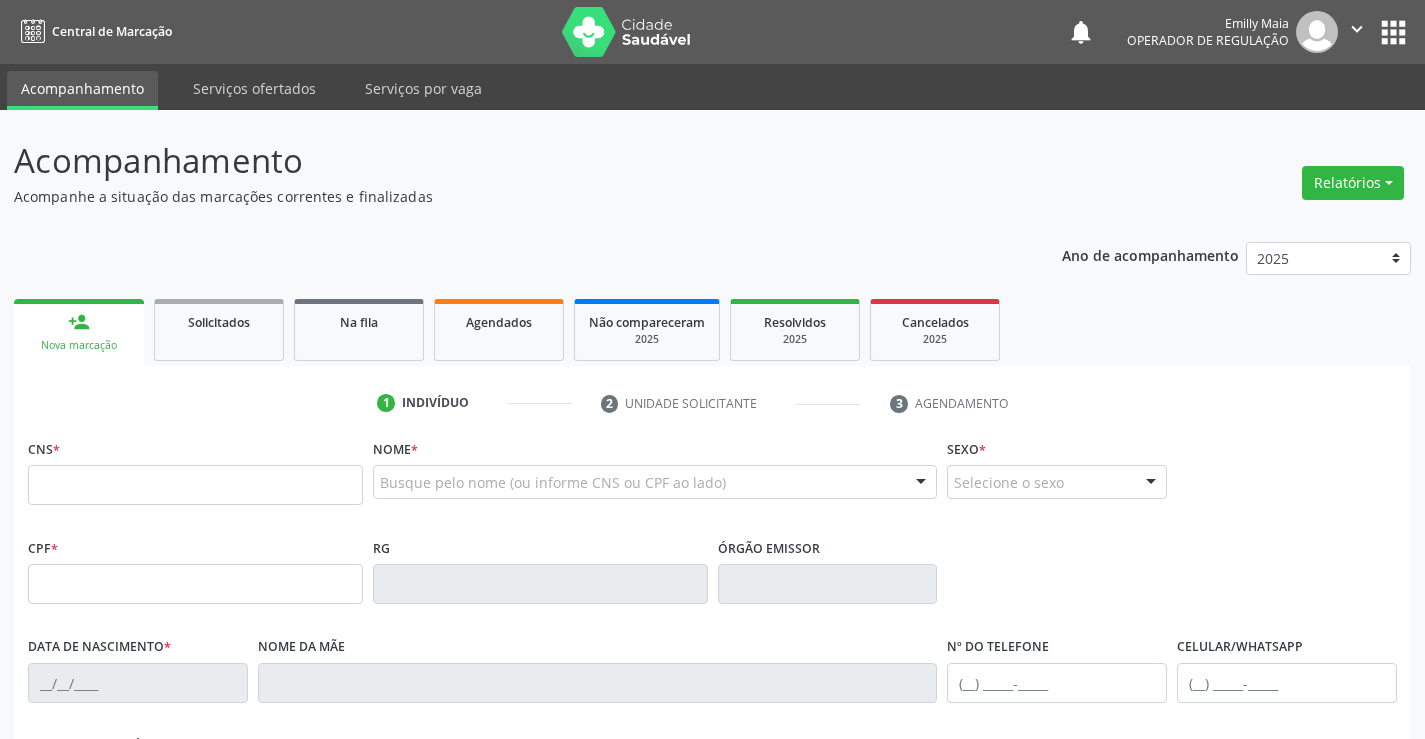click on "person_add
Nova marcação" at bounding box center [79, 332] 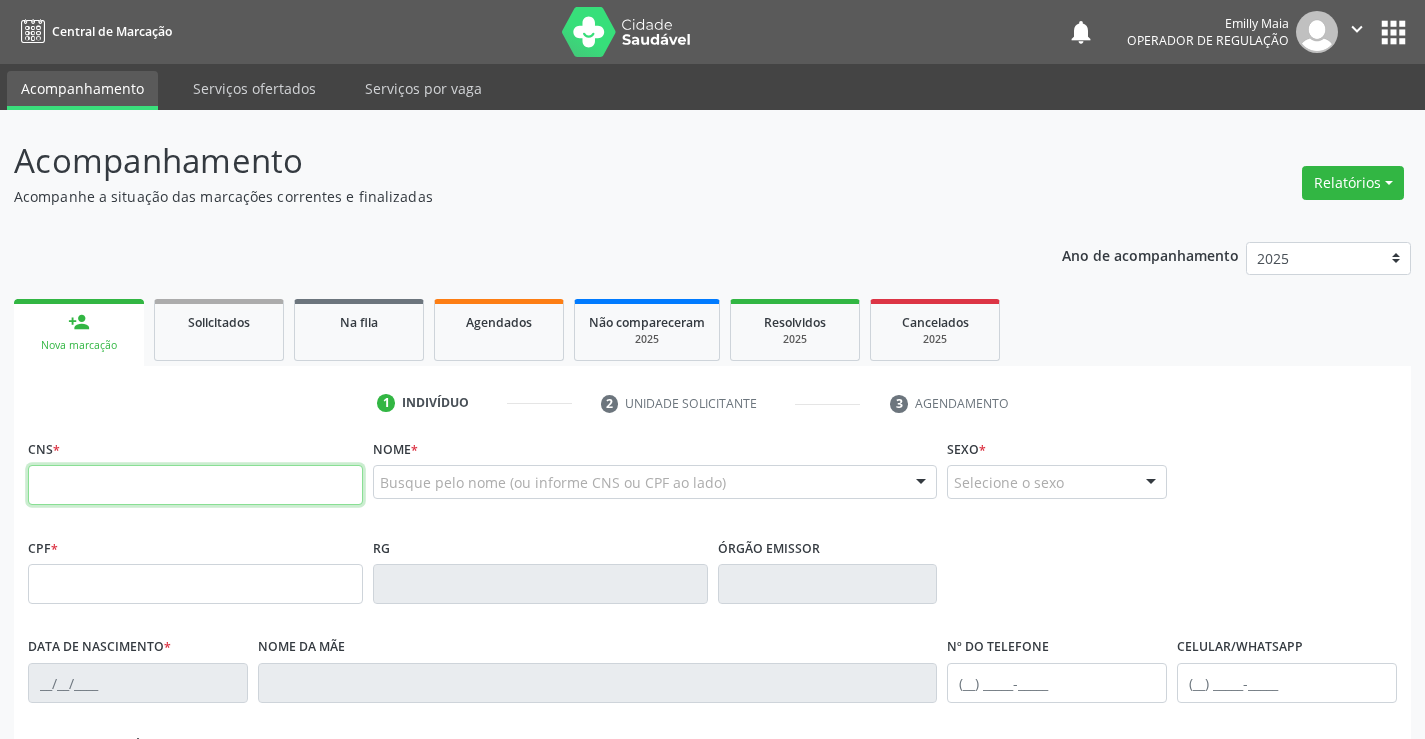 click at bounding box center [195, 485] 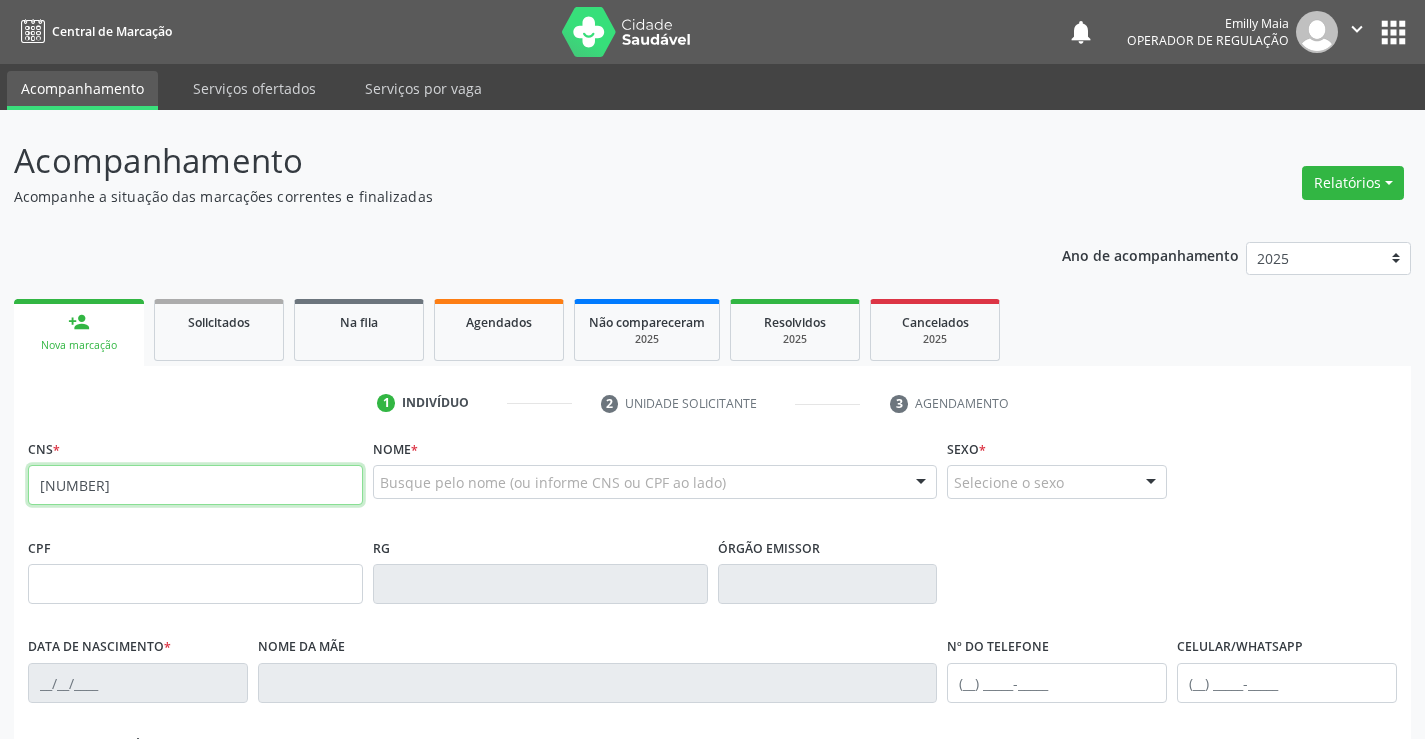 type on "700 0057 8321 2002" 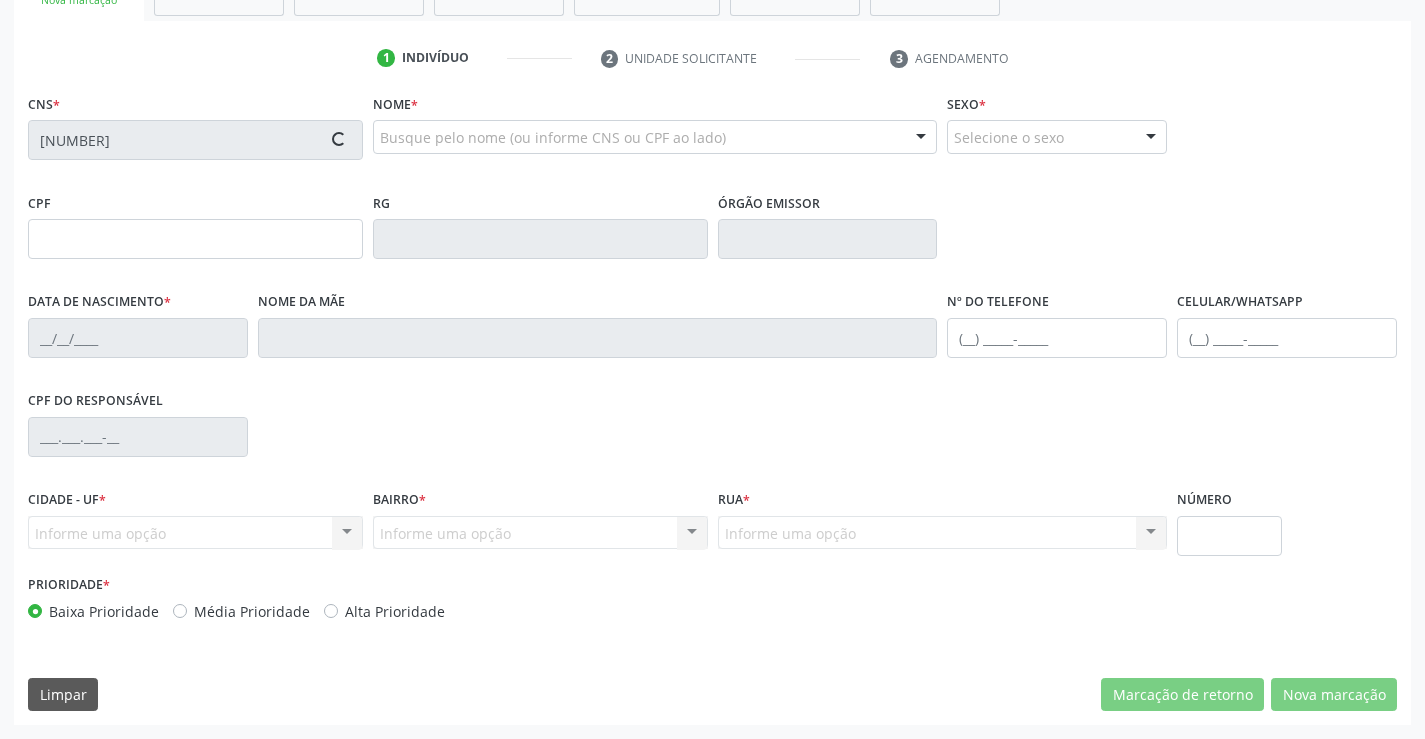 type on "1422638936" 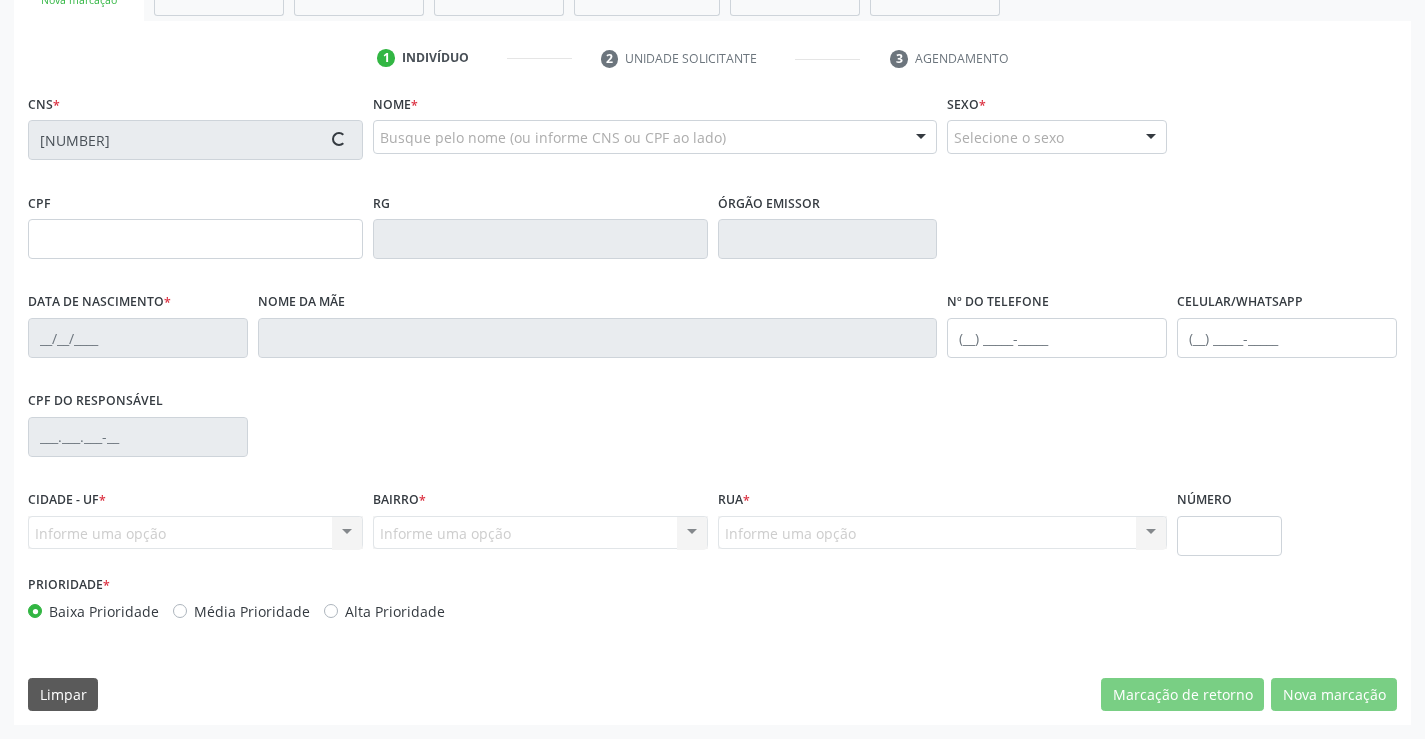 type on "31/01/1986" 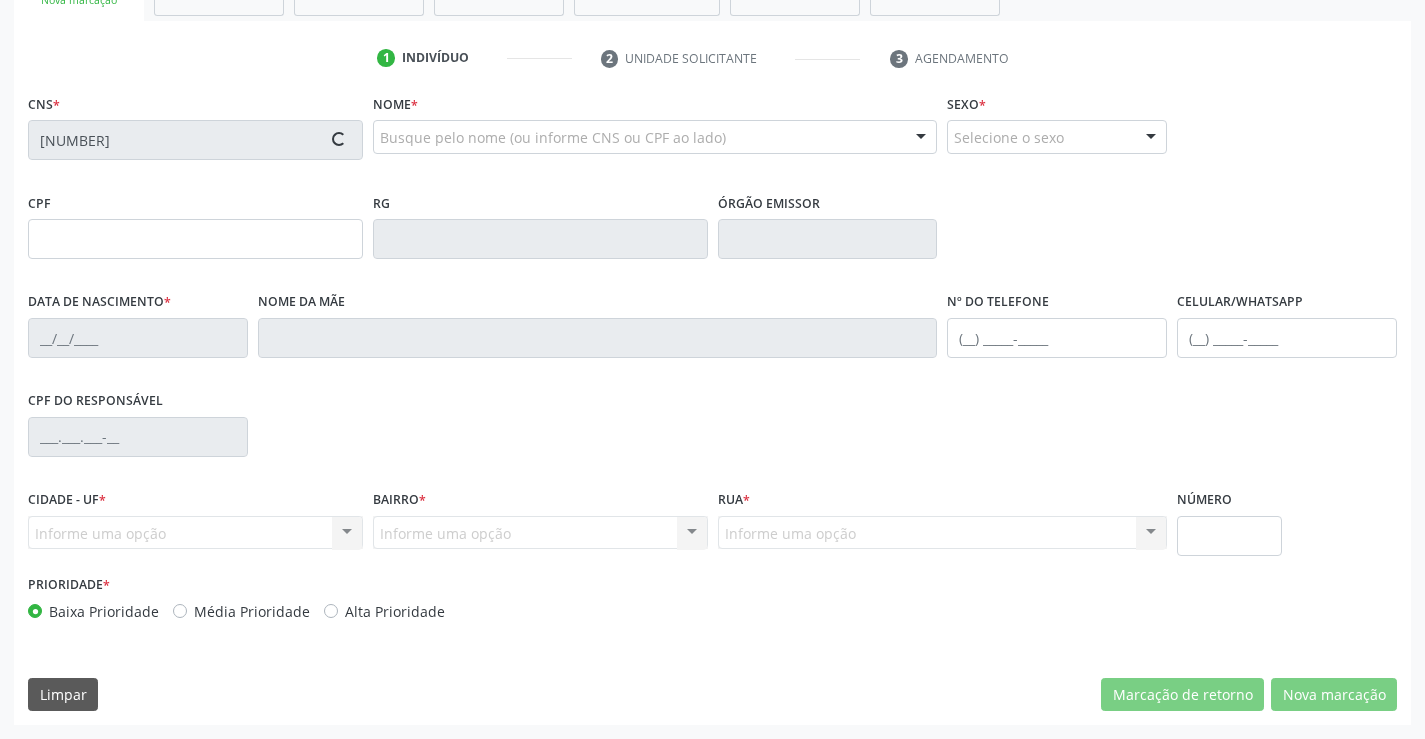 type on "039.001.175-43" 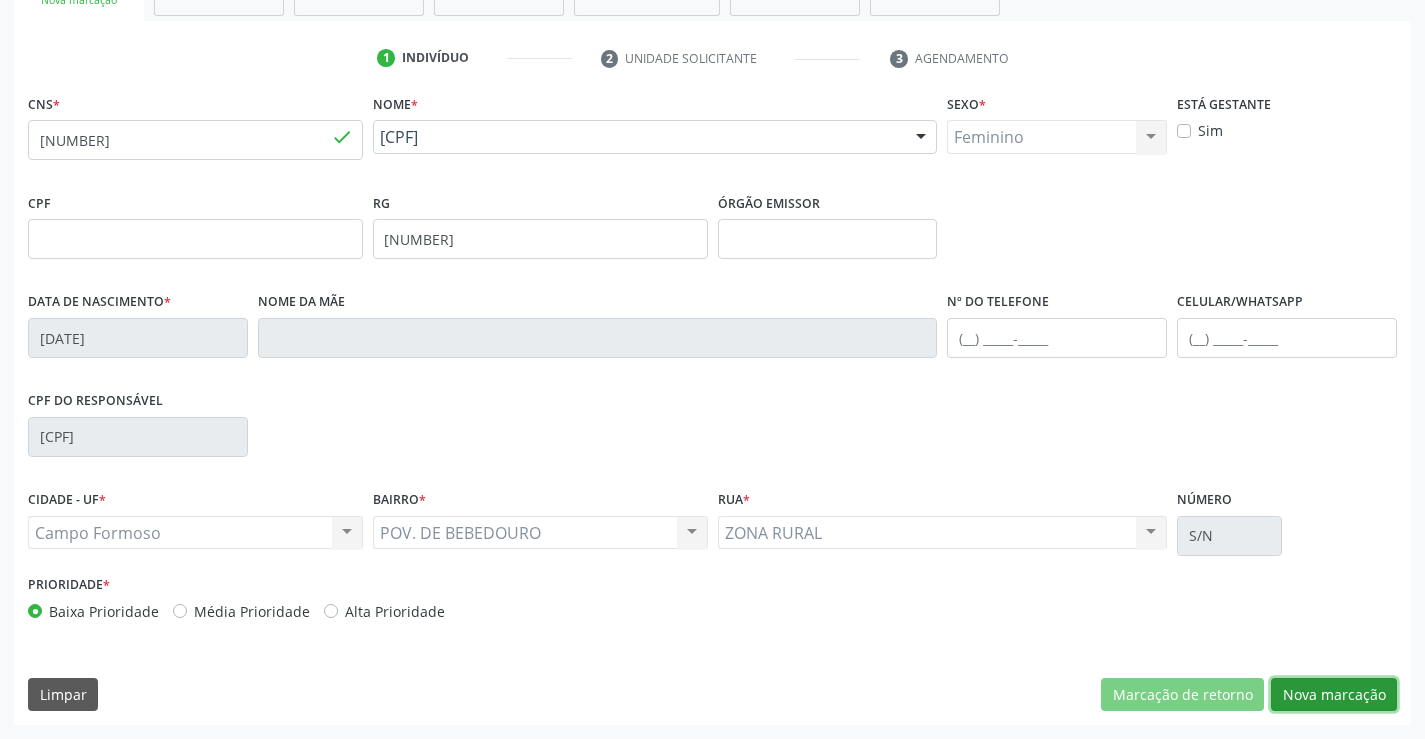 click on "Nova marcação" at bounding box center (1334, 695) 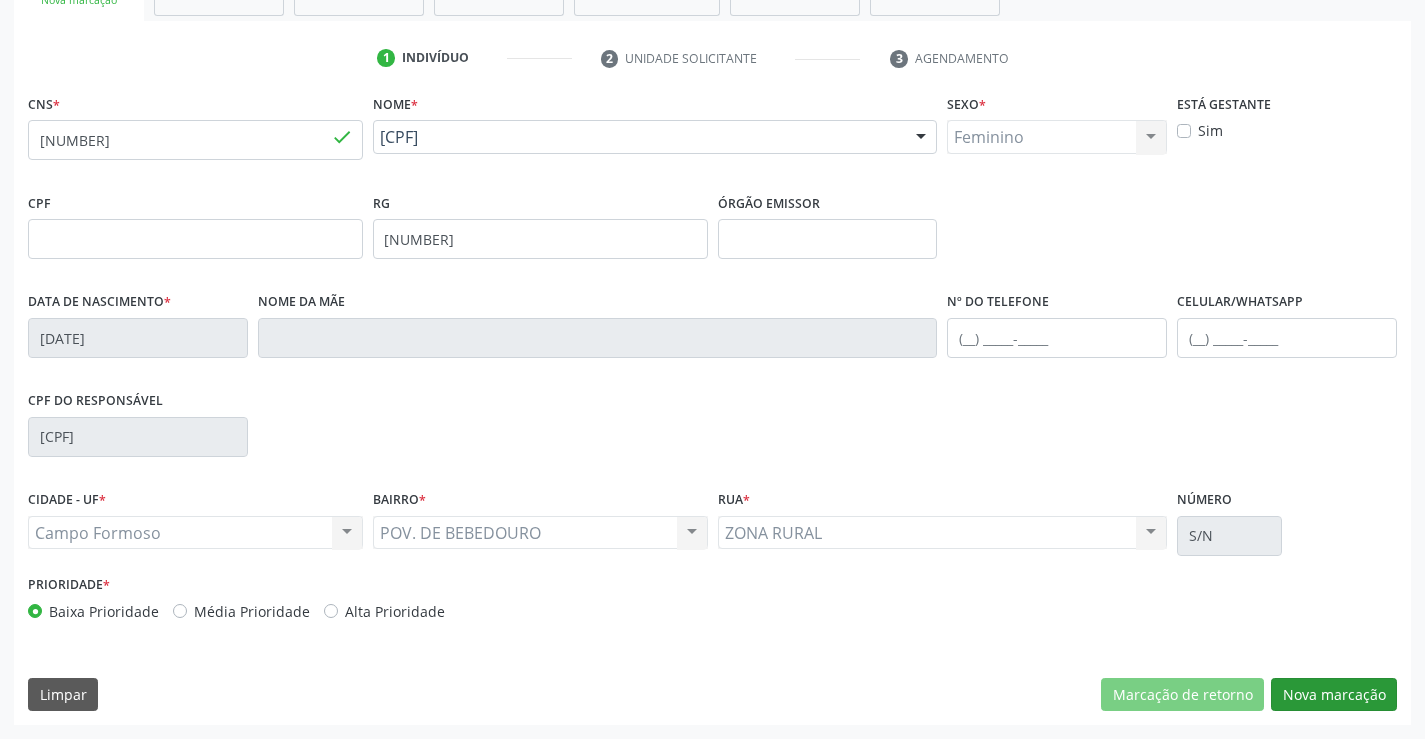 scroll, scrollTop: 167, scrollLeft: 0, axis: vertical 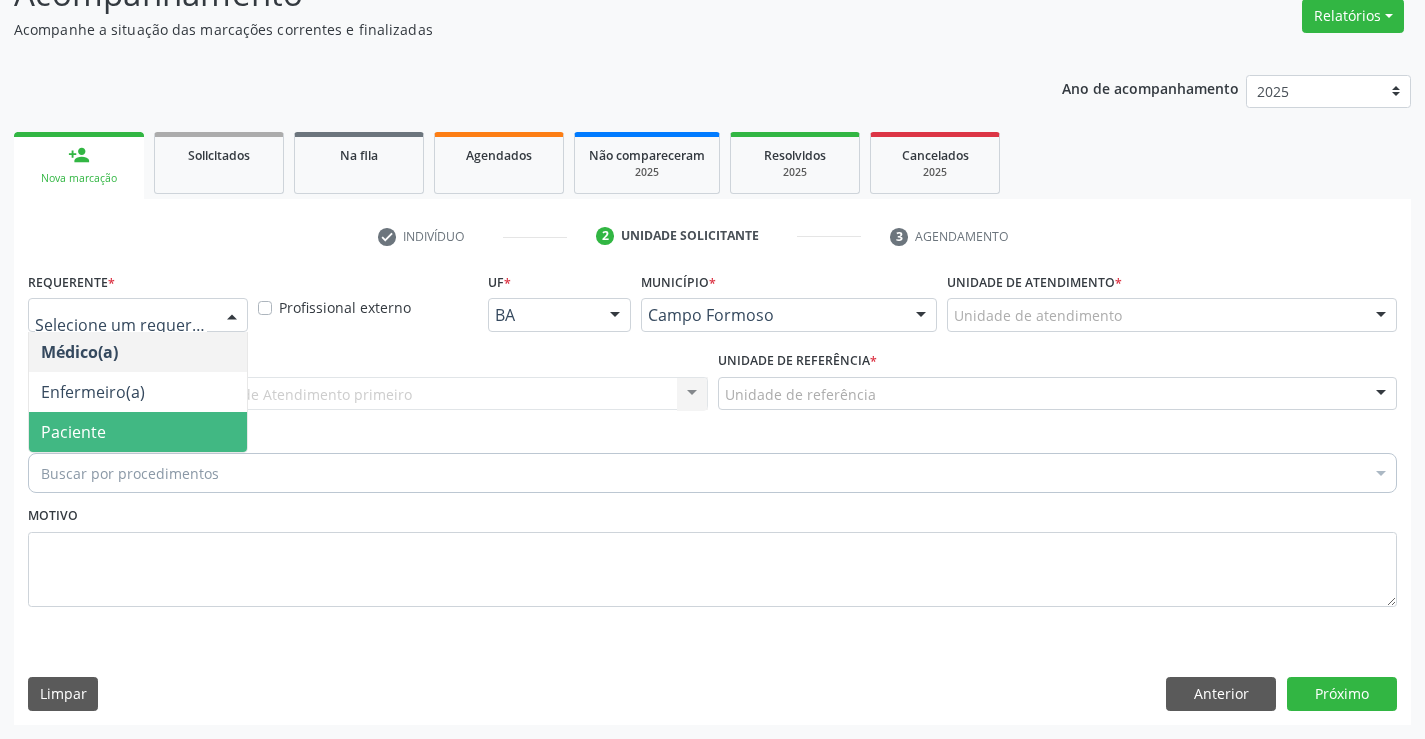 click on "Paciente" at bounding box center (138, 432) 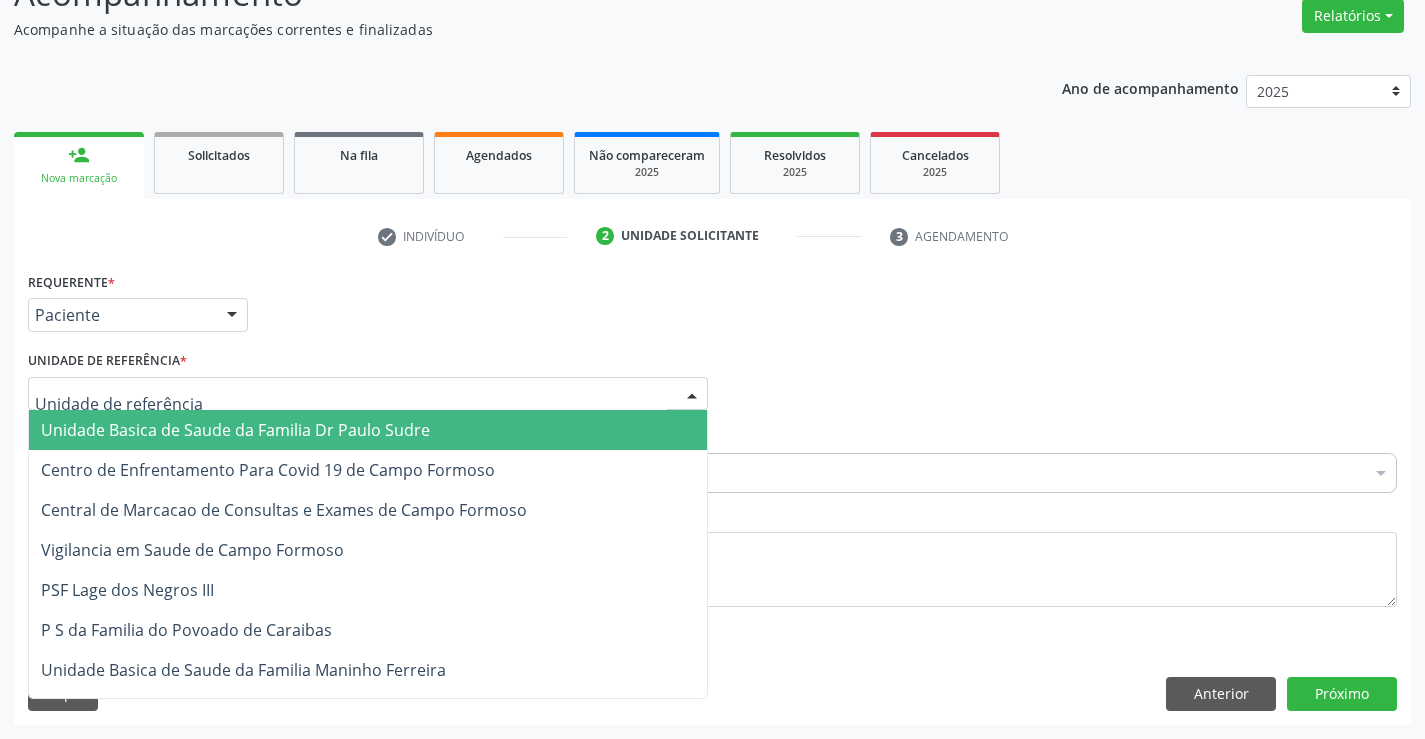 click at bounding box center [368, 394] 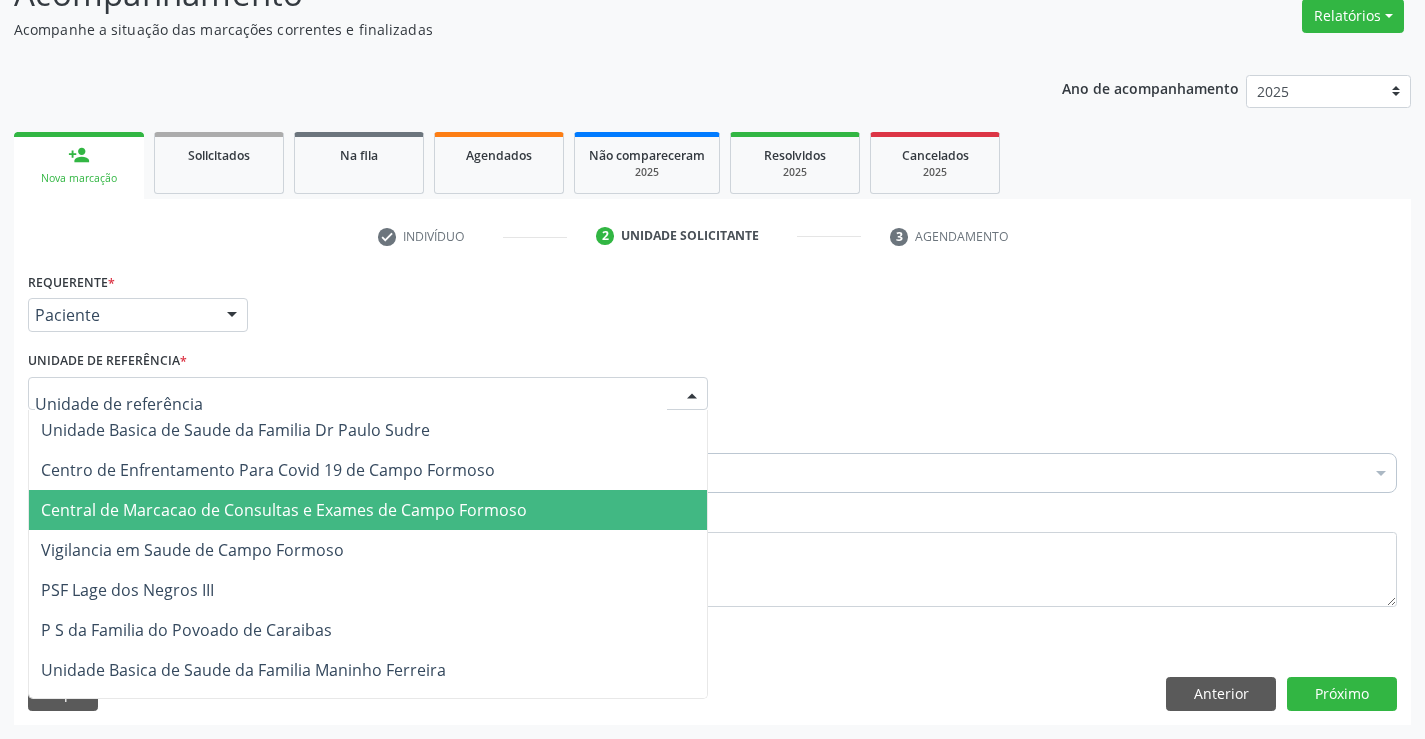 click on "Central de Marcacao de Consultas e Exames de Campo Formoso" at bounding box center (284, 510) 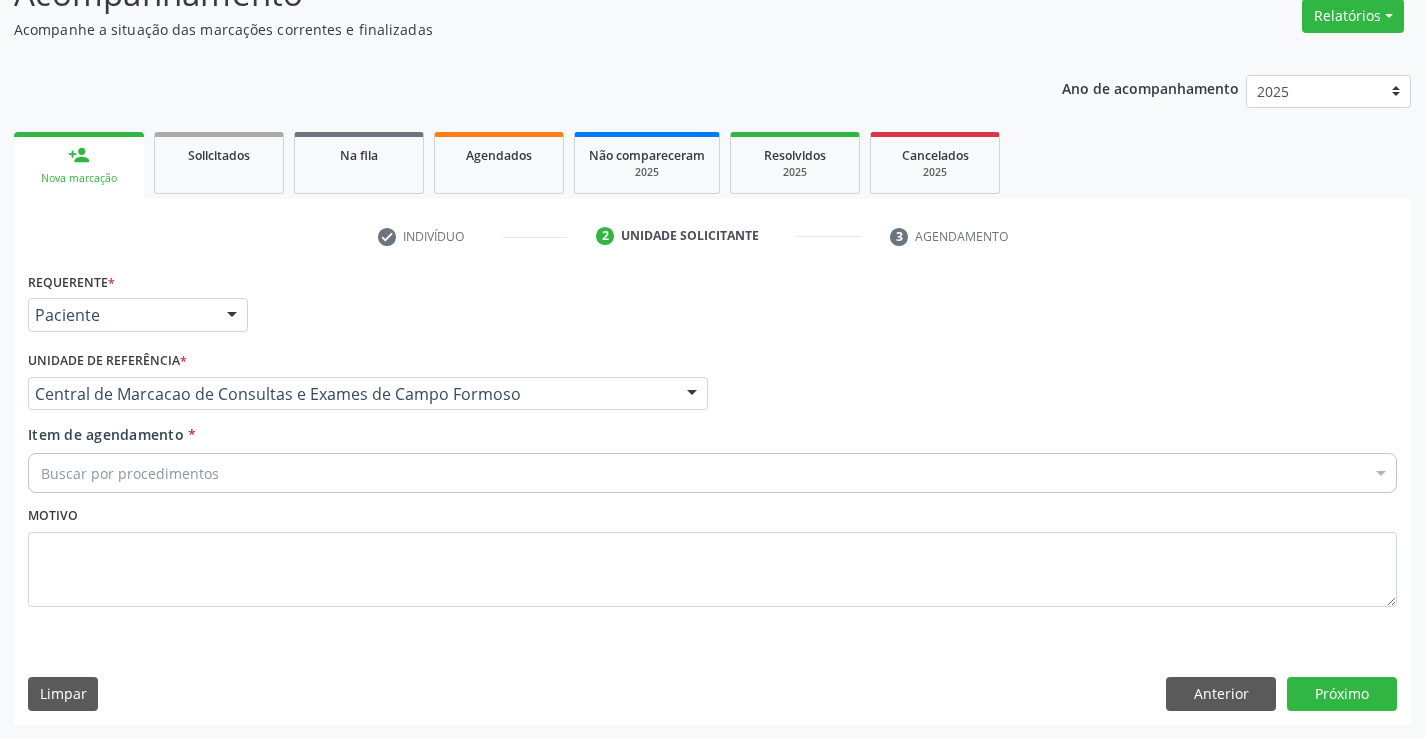 click on "Buscar por procedimentos" at bounding box center (712, 473) 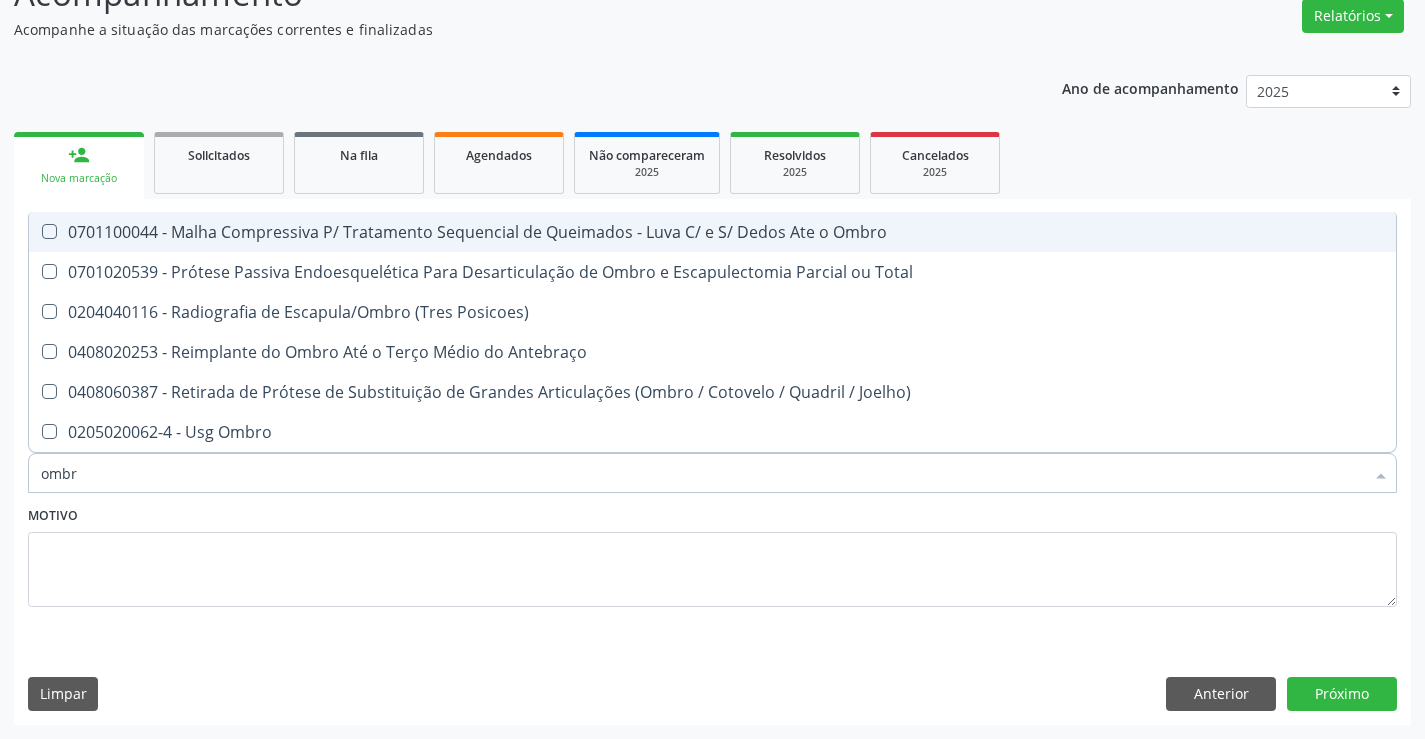 type on "ombro" 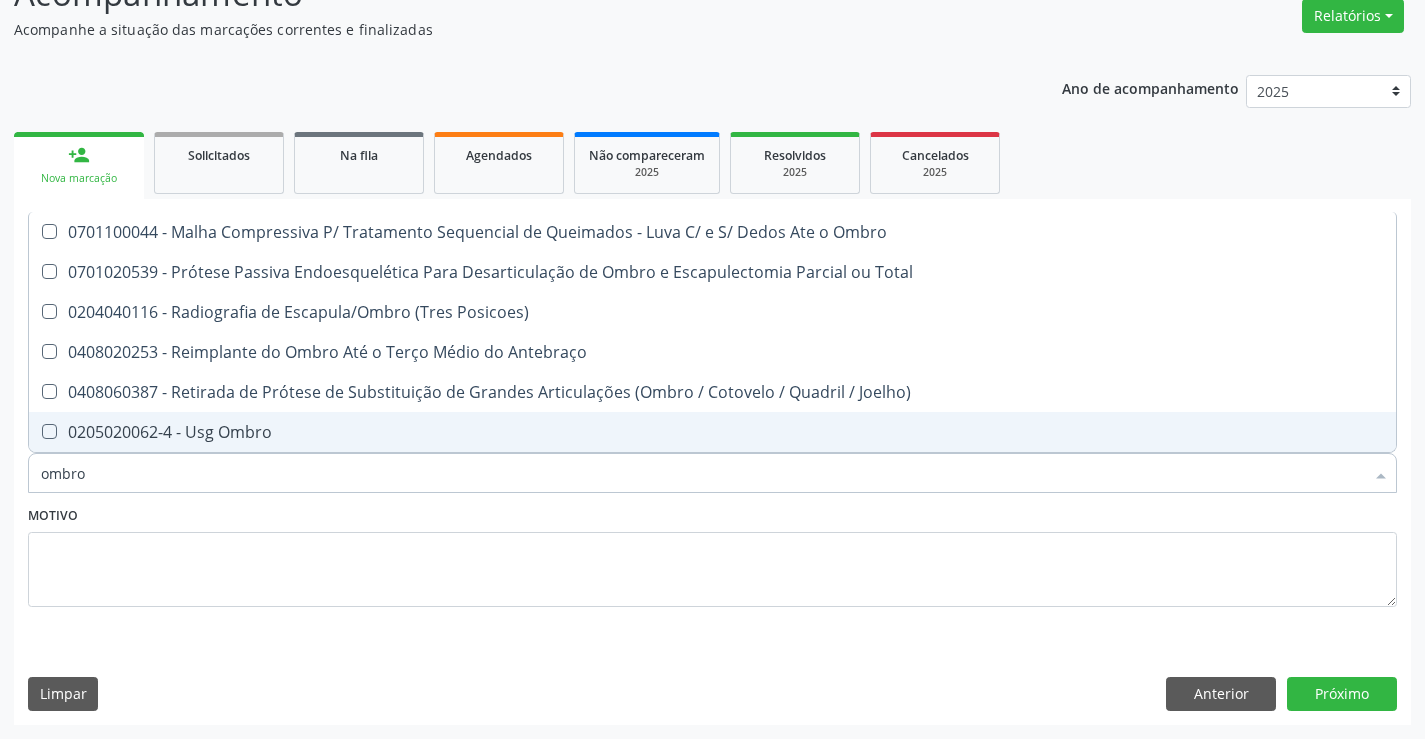 click on "0205020062-4 - Usg Ombro" at bounding box center [712, 432] 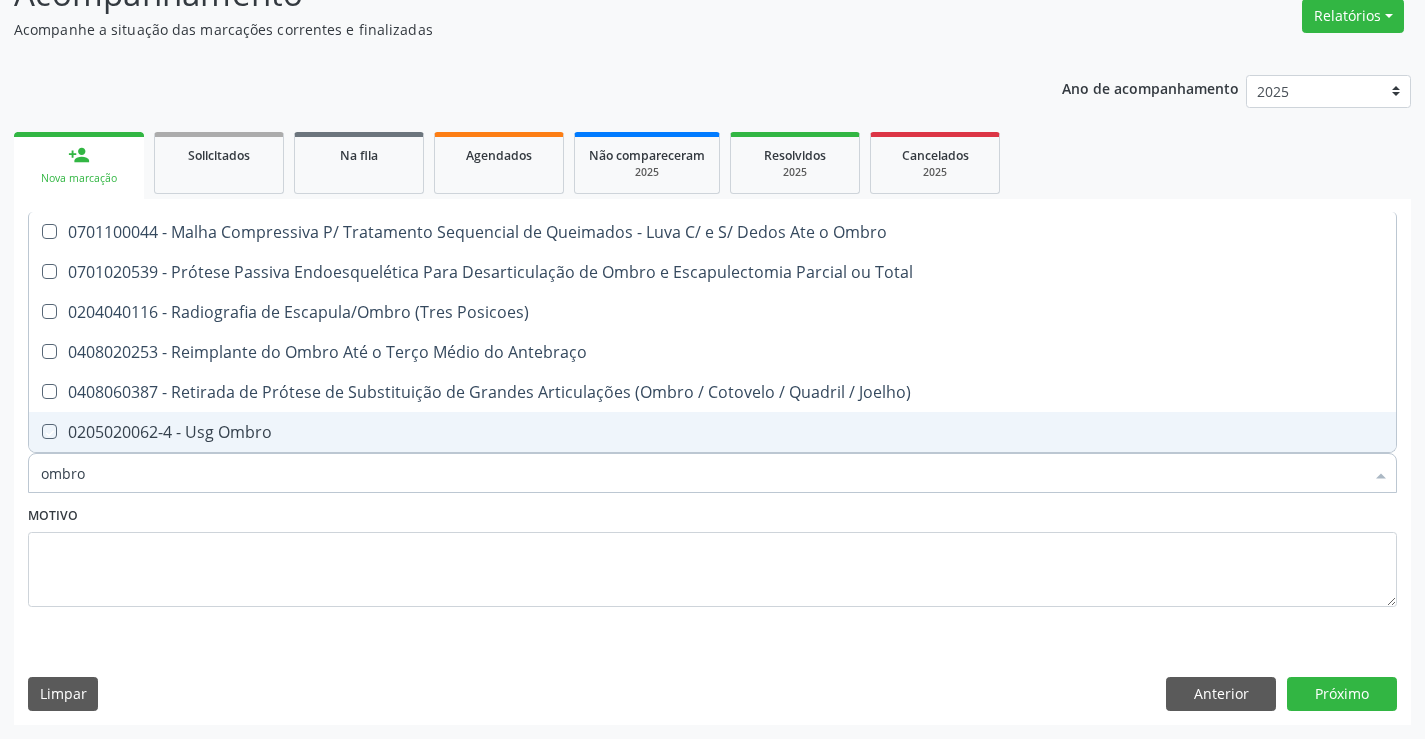 checkbox on "true" 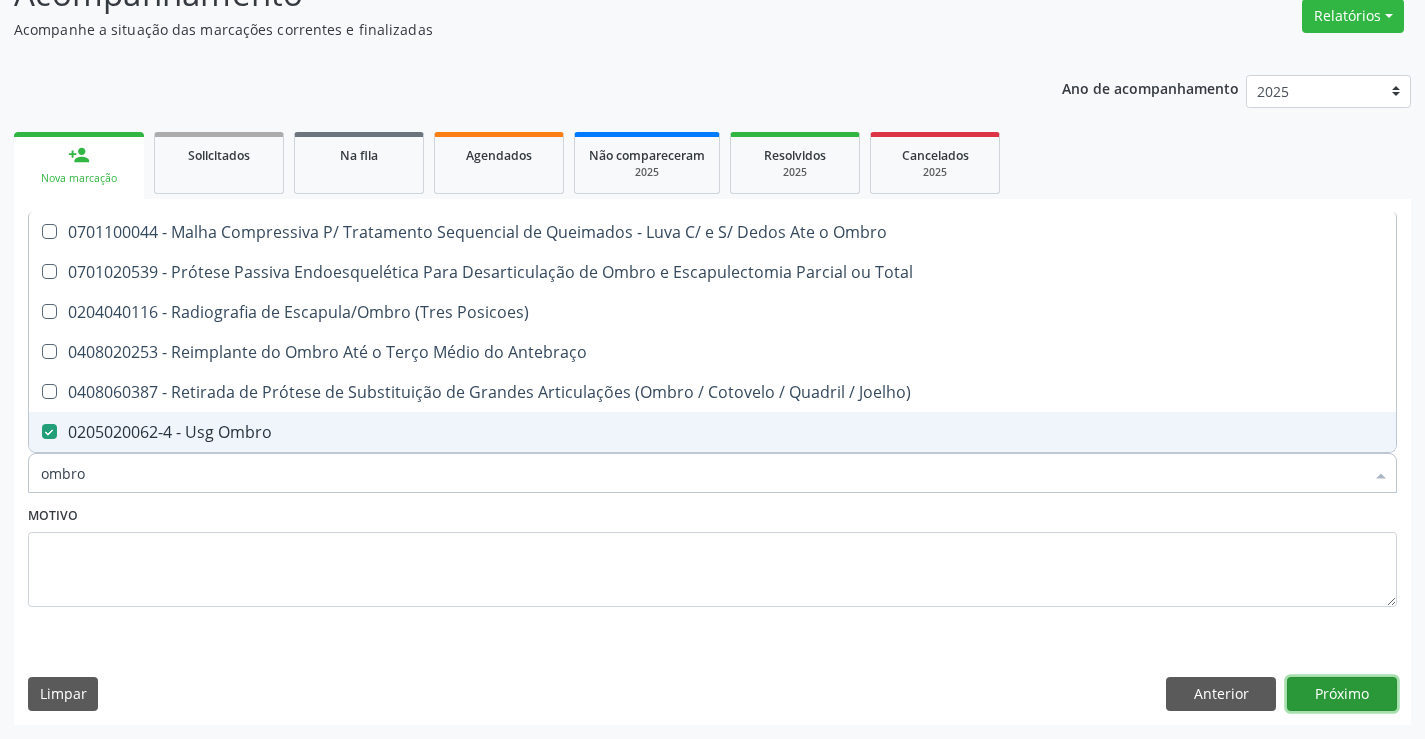 click on "Próximo" at bounding box center (1342, 694) 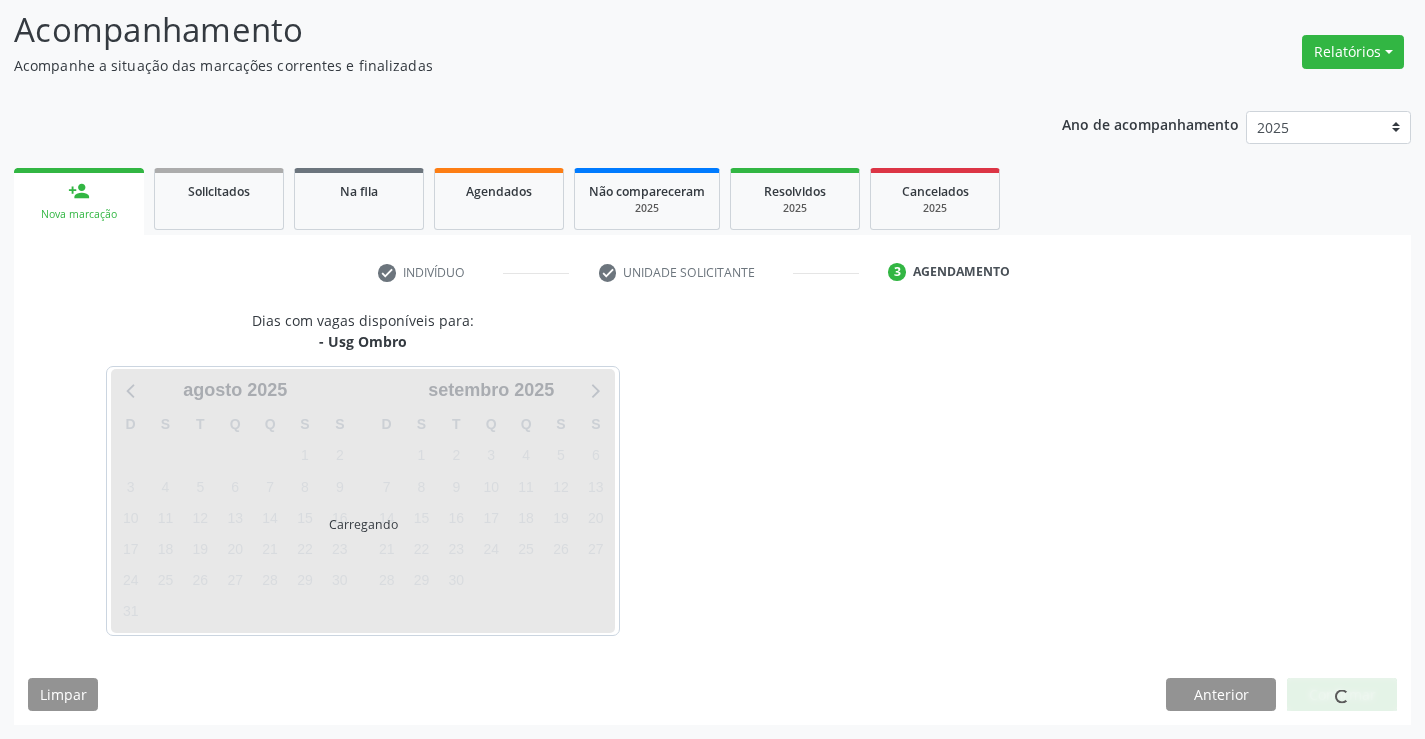 scroll, scrollTop: 131, scrollLeft: 0, axis: vertical 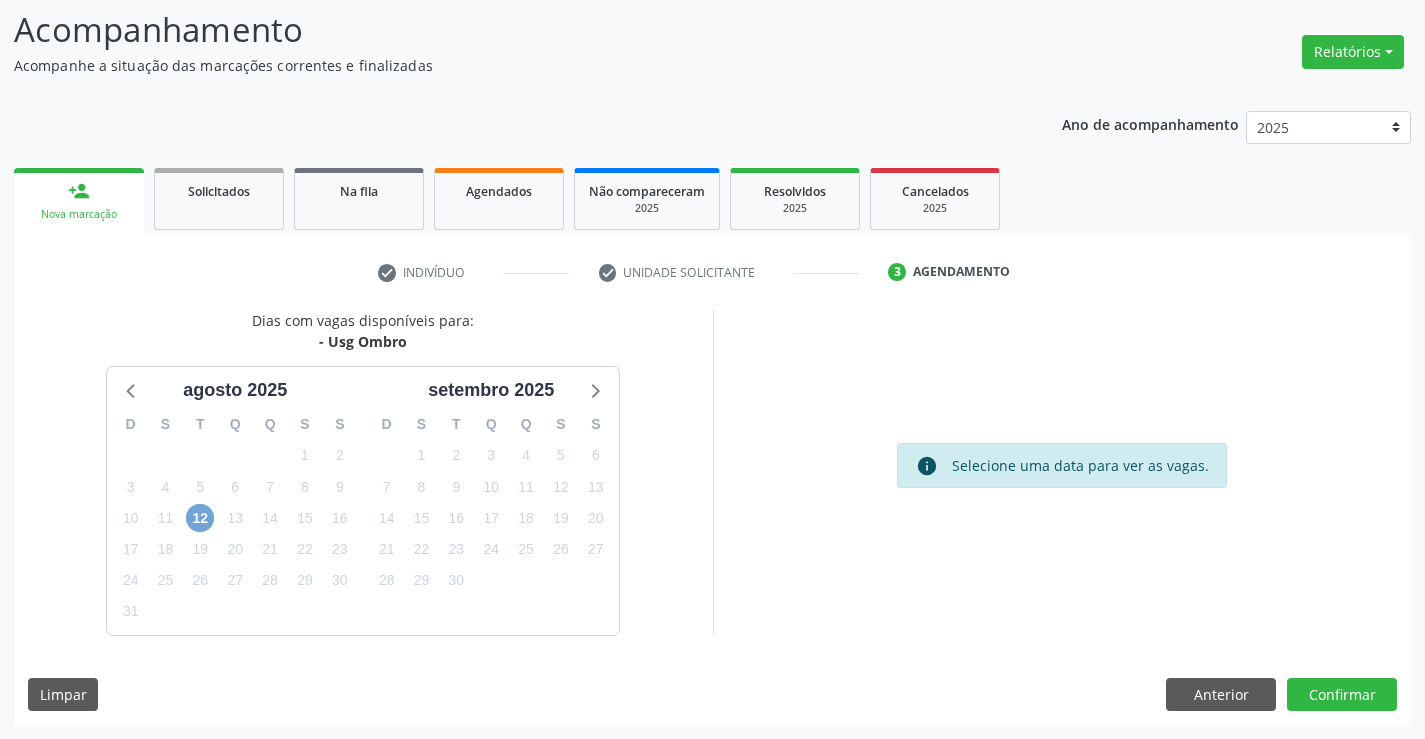 click on "12" at bounding box center (200, 518) 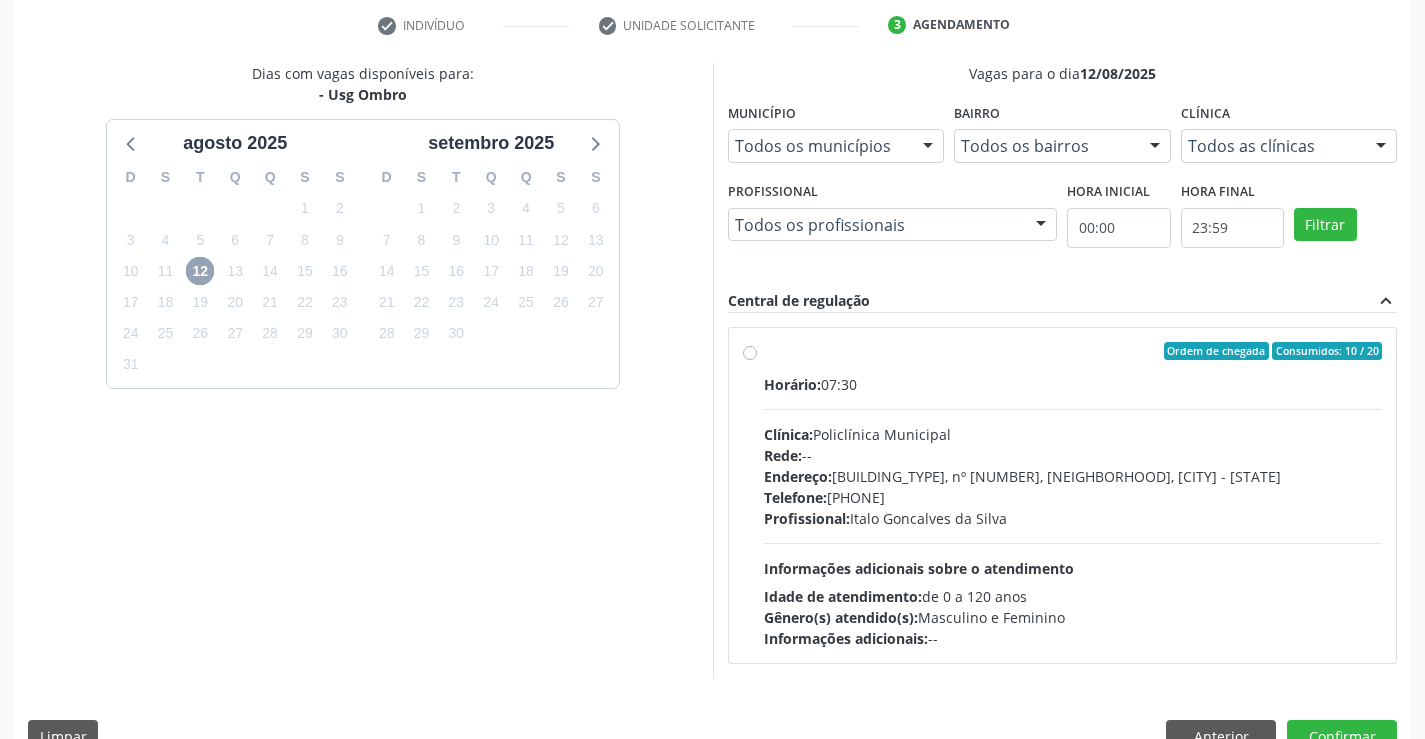 scroll, scrollTop: 420, scrollLeft: 0, axis: vertical 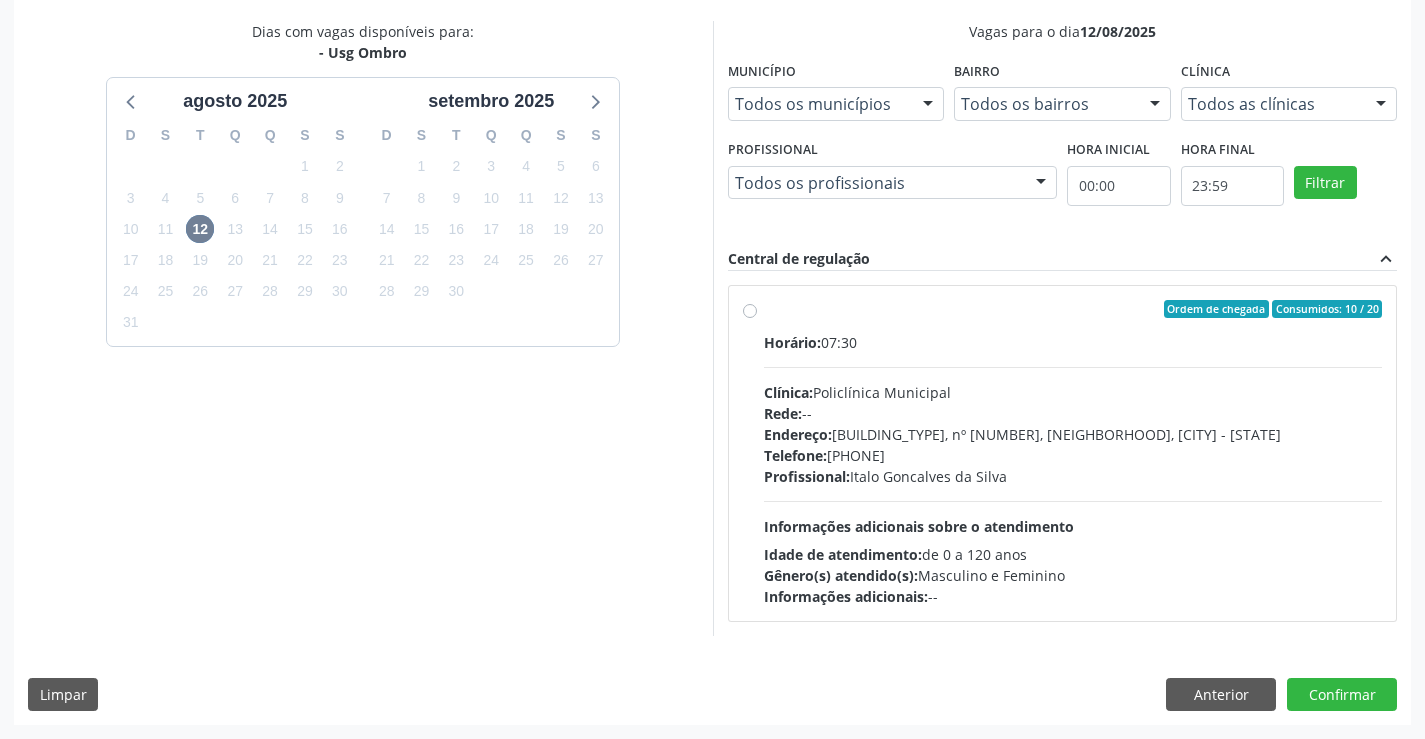 click on "Telefone:   (74) 6451312" at bounding box center (1073, 455) 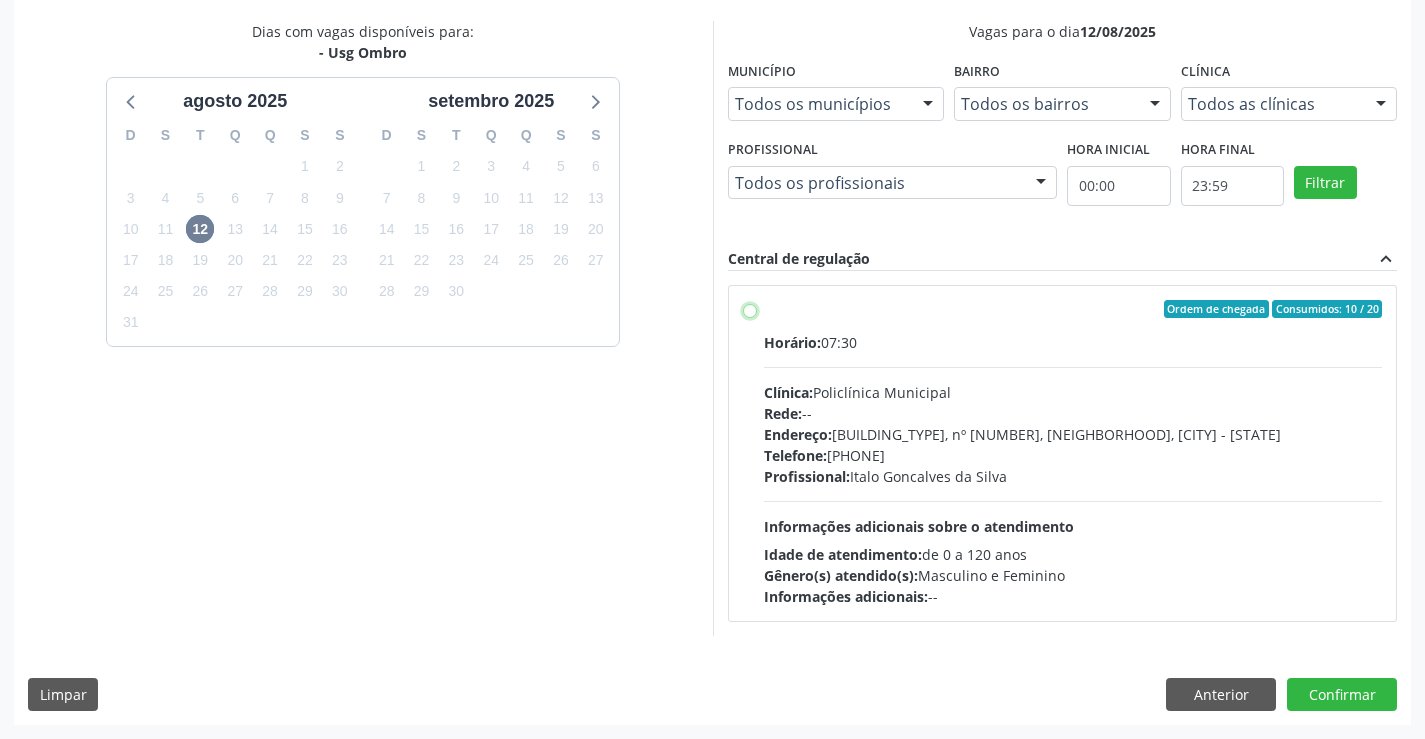 click on "Ordem de chegada
Consumidos: 10 / 20
Horário:   07:30
Clínica:  Policlínica Municipal
Rede:
--
Endereço:   Predio, nº 386, Centro, Campo Formoso - BA
Telefone:   (74) 6451312
Profissional:
Italo Goncalves da Silva
Informações adicionais sobre o atendimento
Idade de atendimento:
de 0 a 120 anos
Gênero(s) atendido(s):
Masculino e Feminino
Informações adicionais:
--" at bounding box center [750, 309] 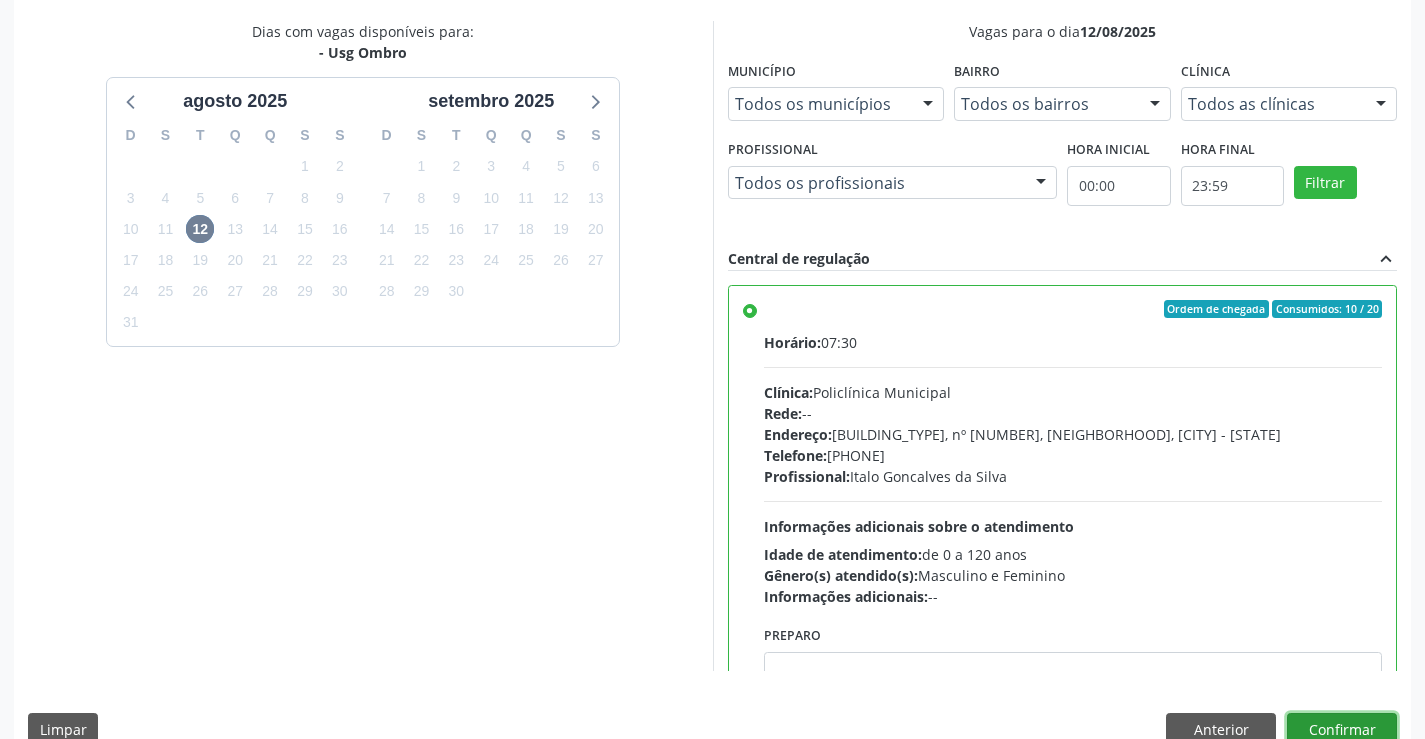 click on "Confirmar" at bounding box center (1342, 730) 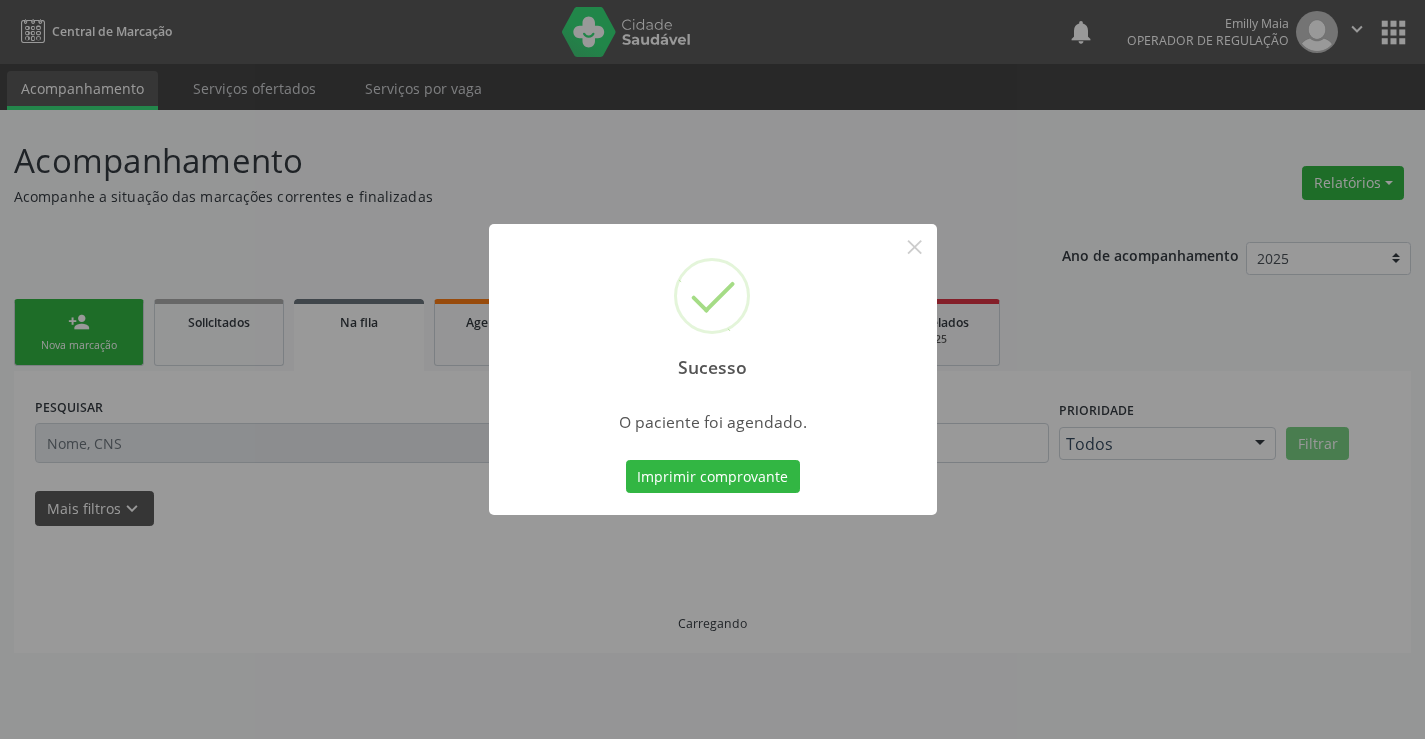scroll, scrollTop: 0, scrollLeft: 0, axis: both 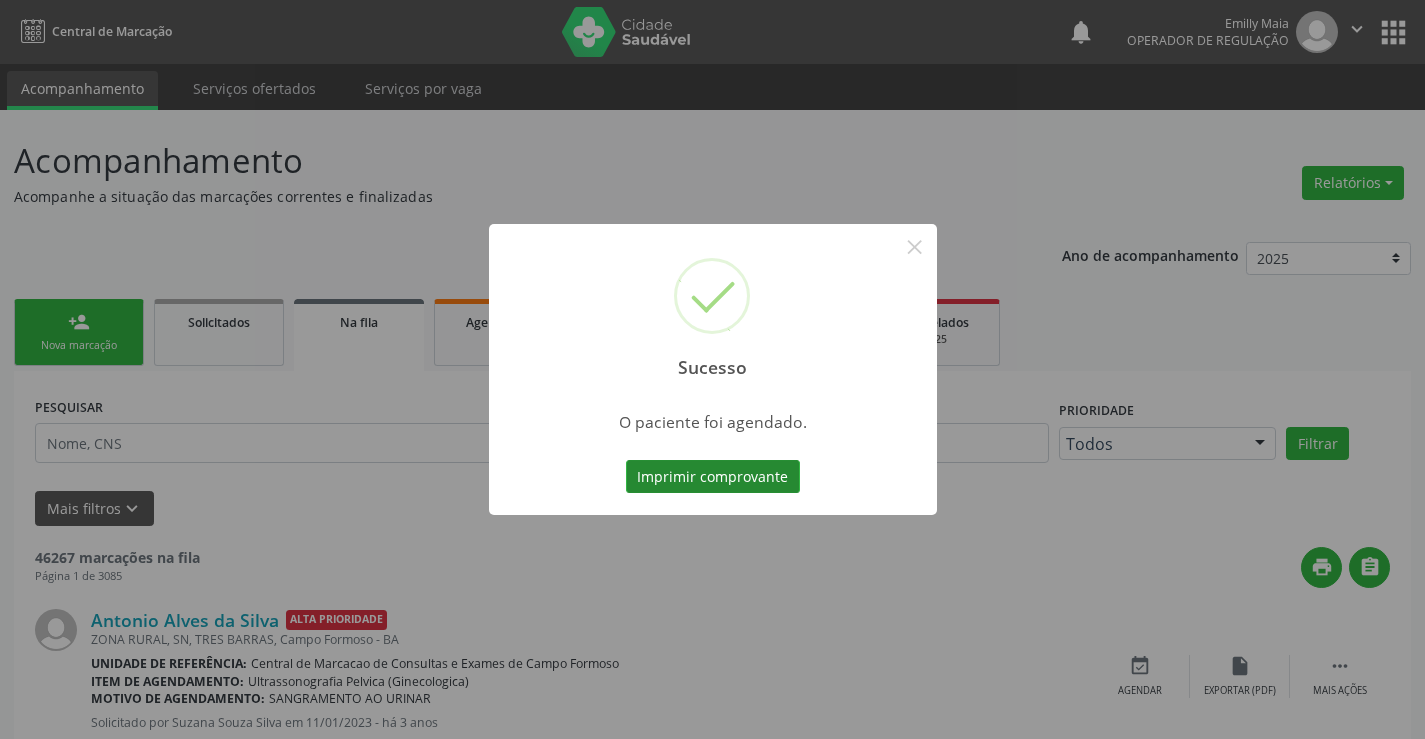 click on "Imprimir comprovante" at bounding box center (713, 477) 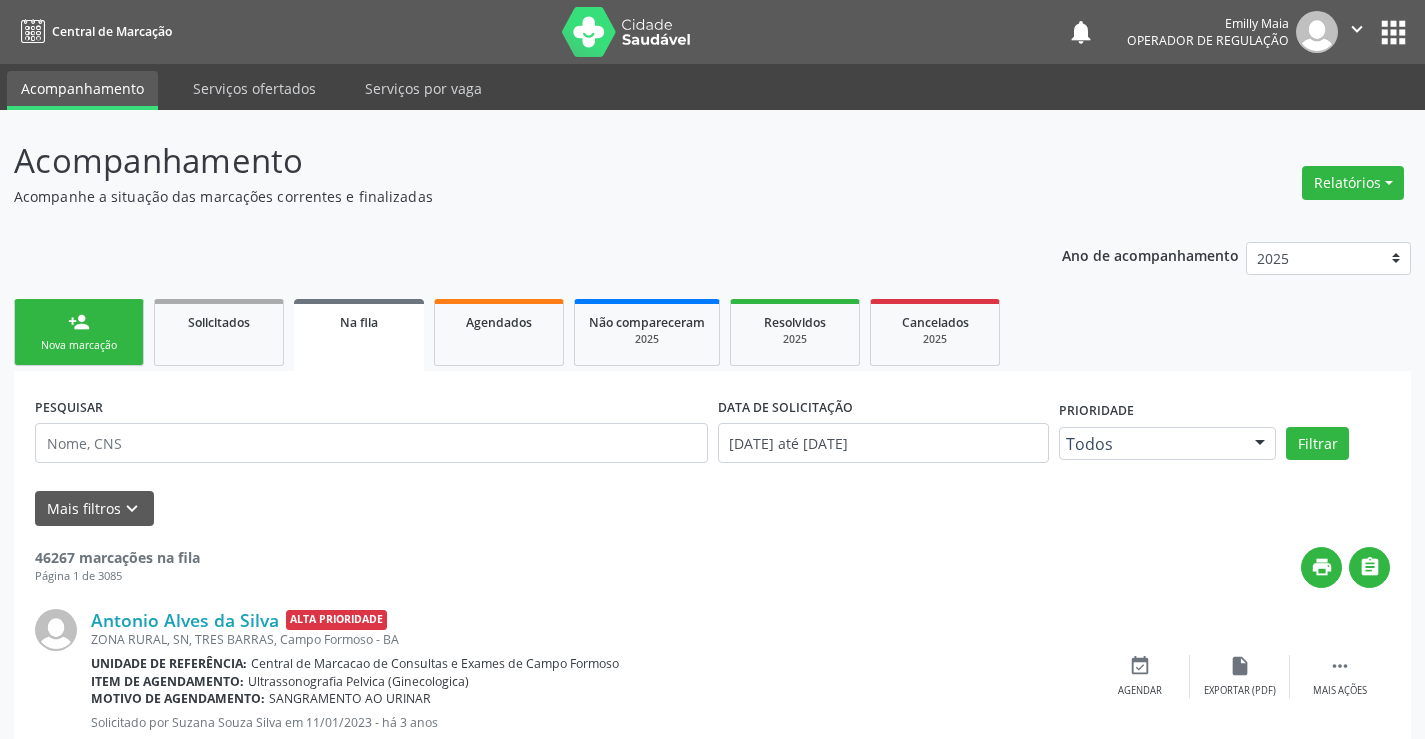 click on "person_add
Nova marcação" at bounding box center [79, 332] 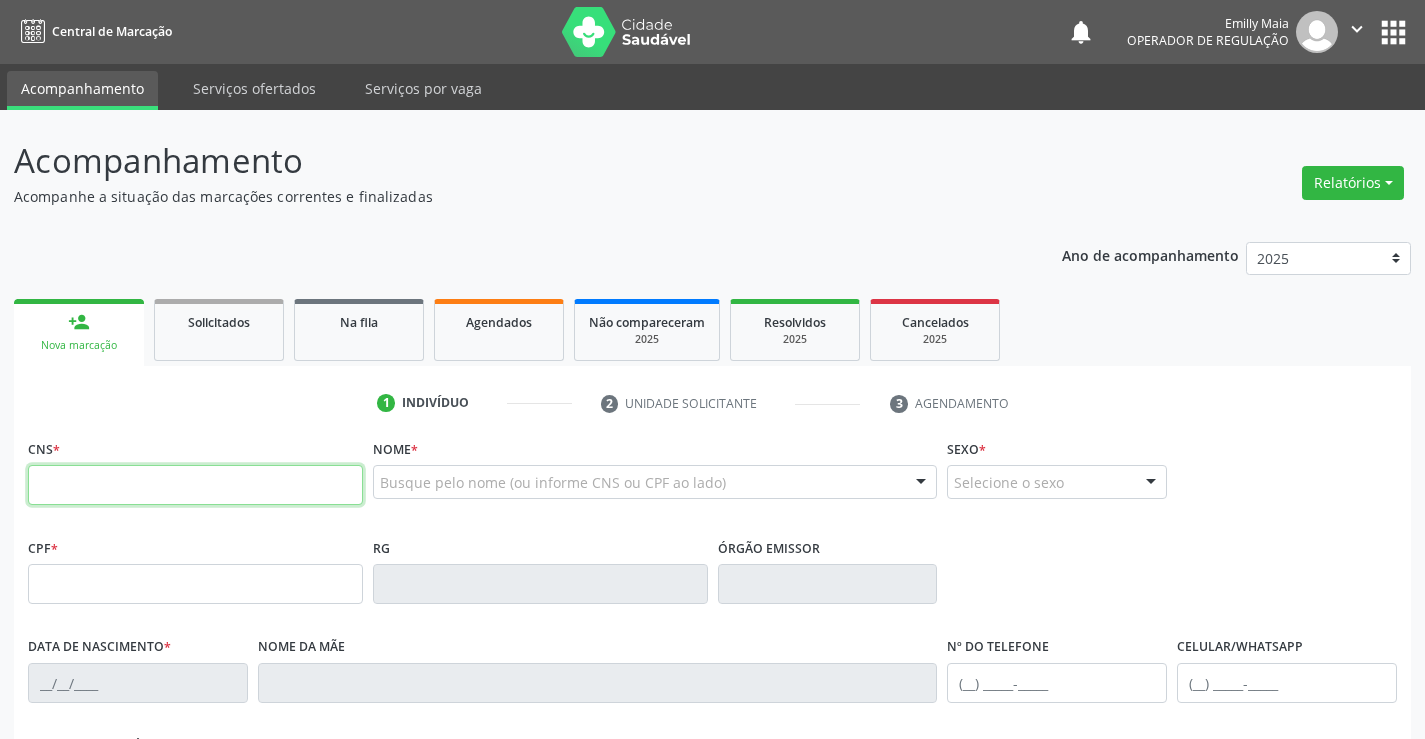 click at bounding box center [195, 485] 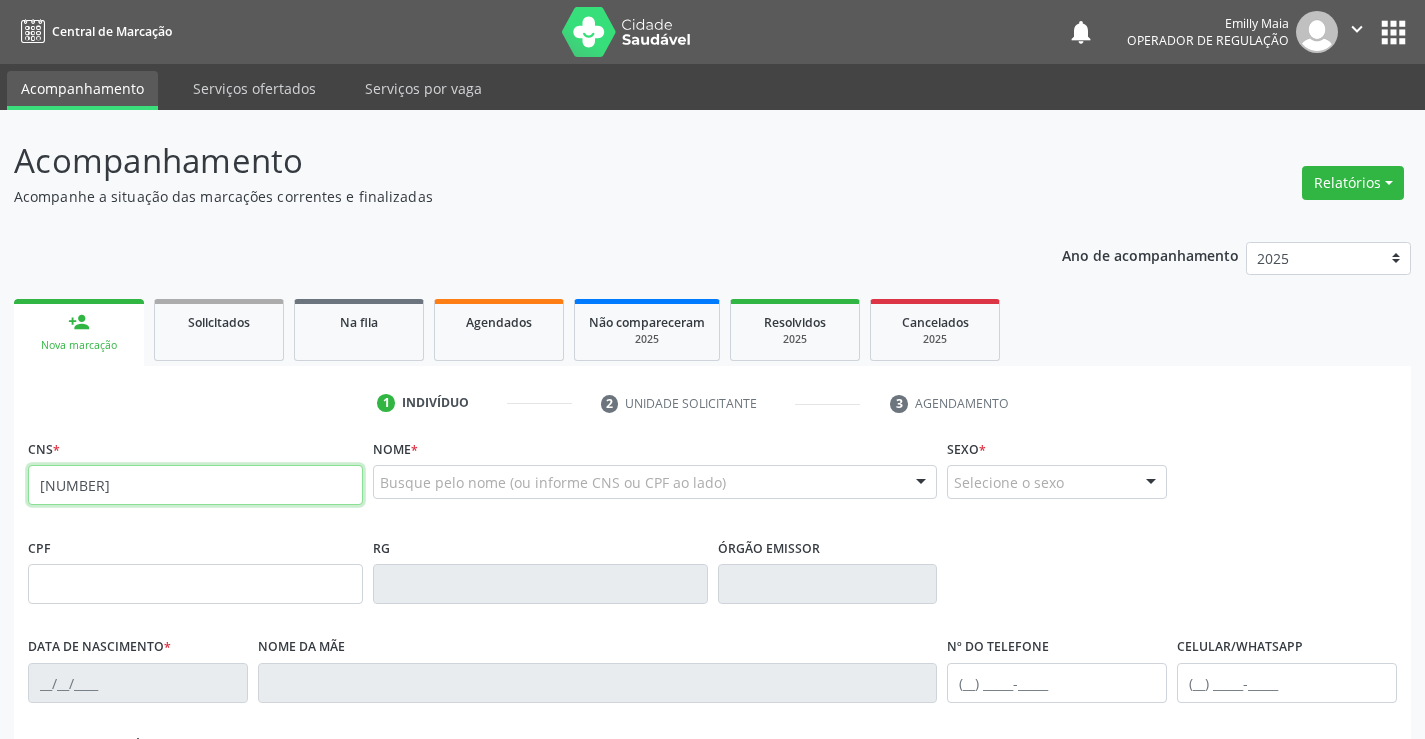 type on "700 0069 7718 9600" 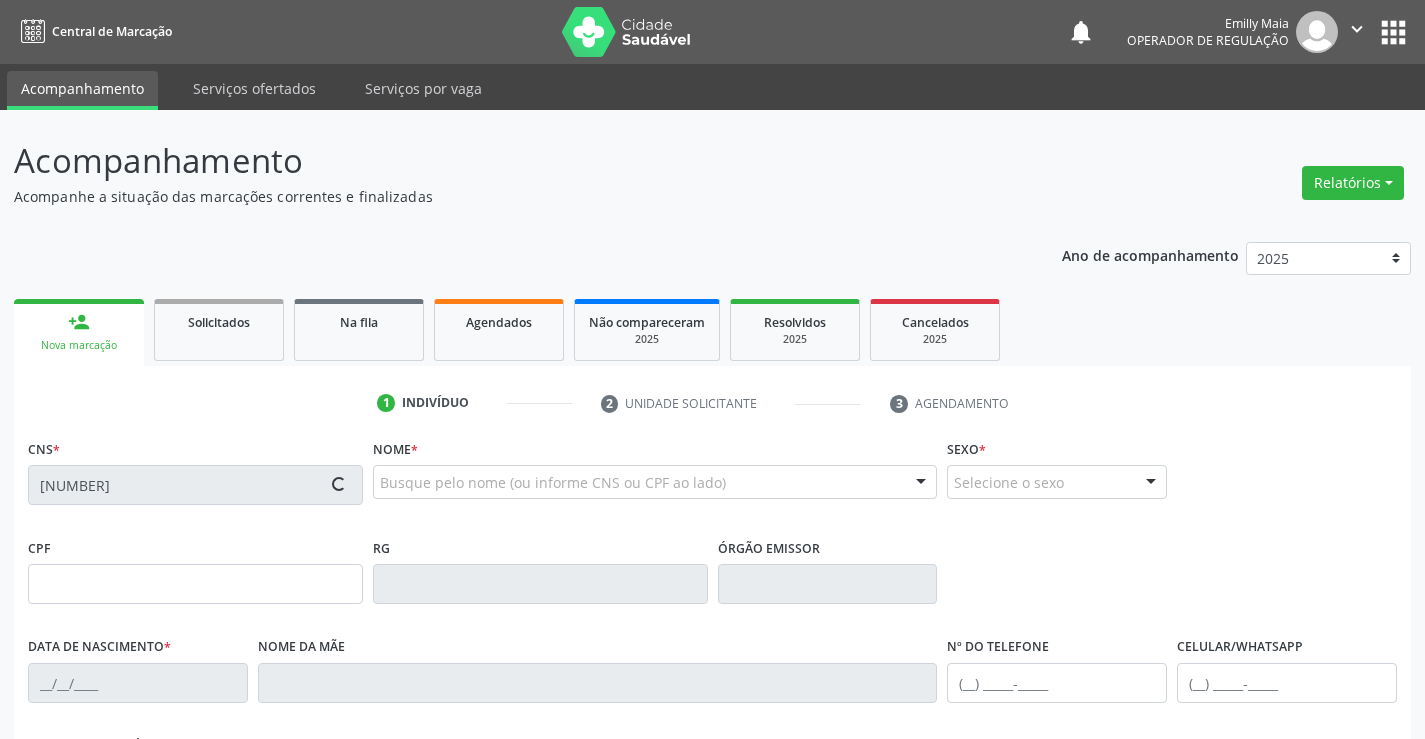 type on "0681712937" 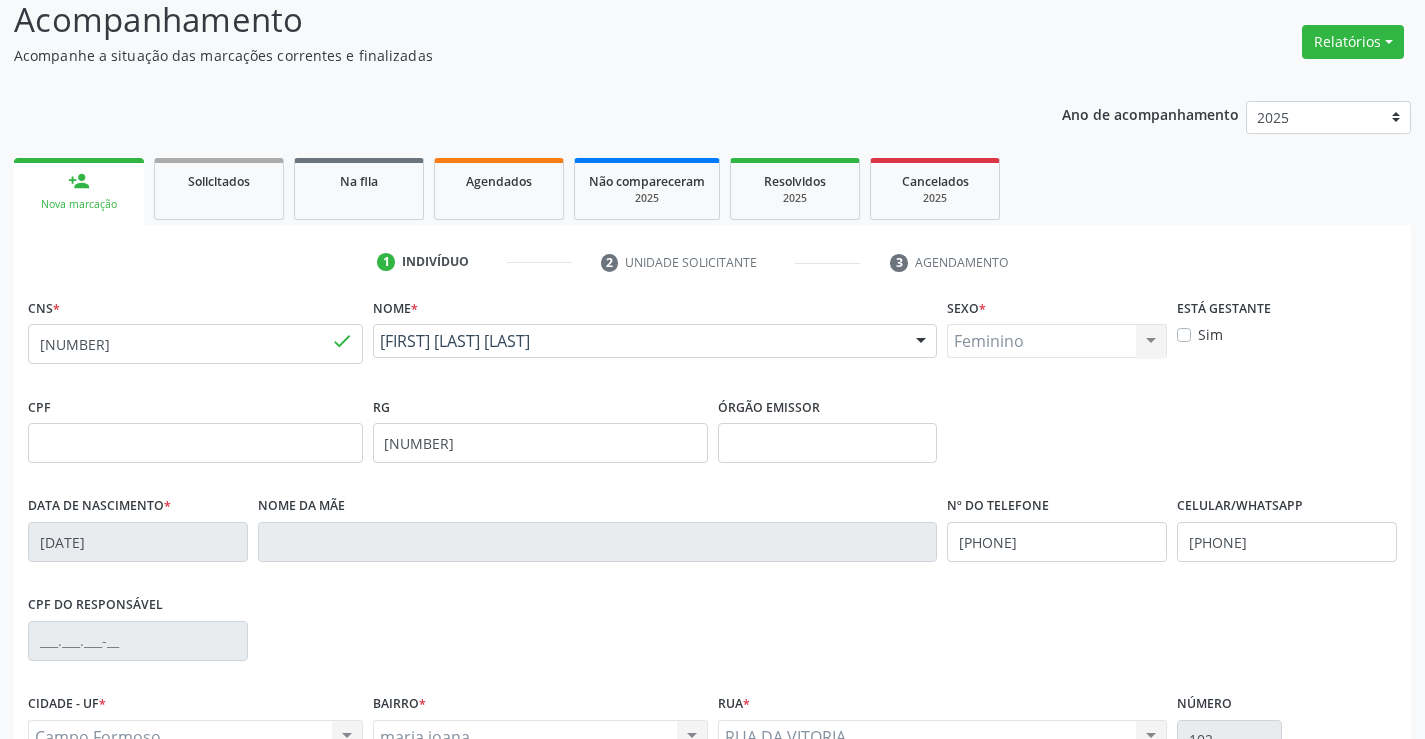 scroll, scrollTop: 345, scrollLeft: 0, axis: vertical 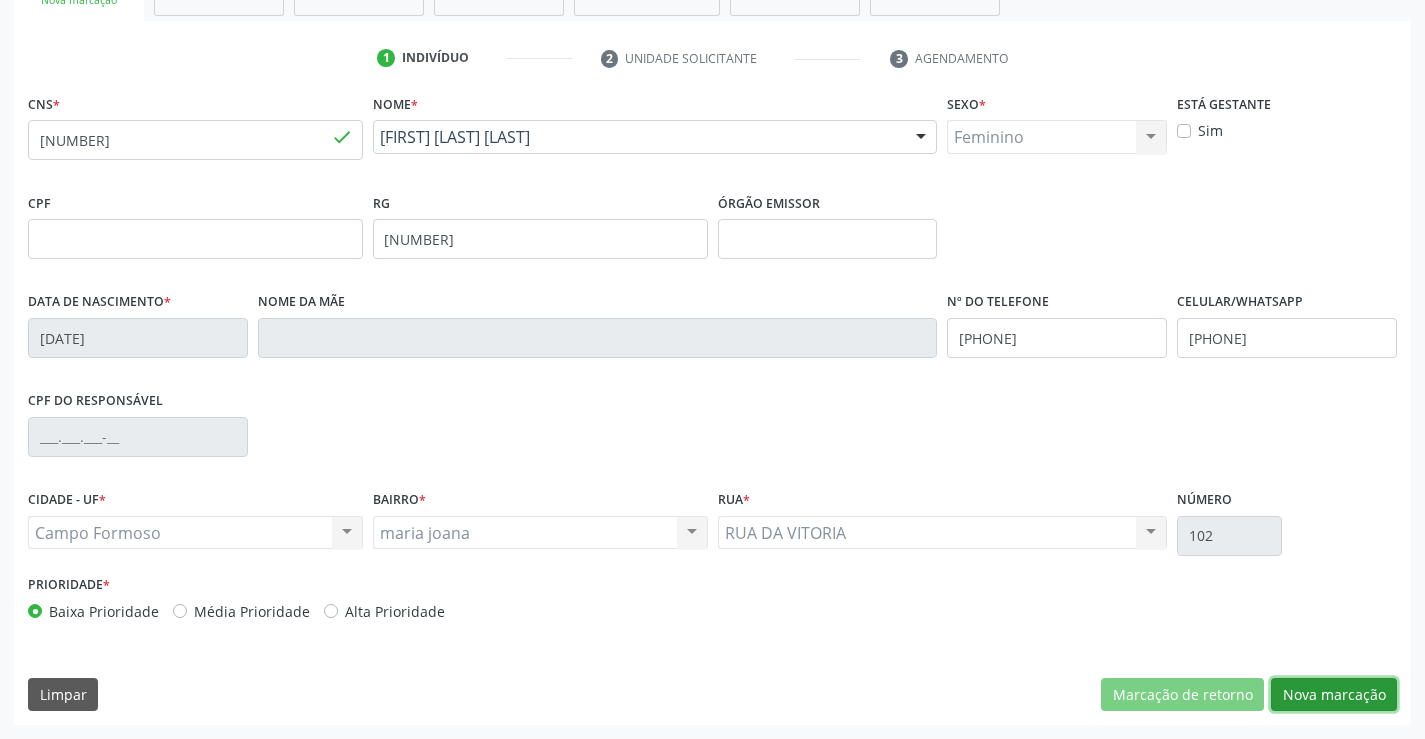 click on "Nova marcação" at bounding box center [1334, 695] 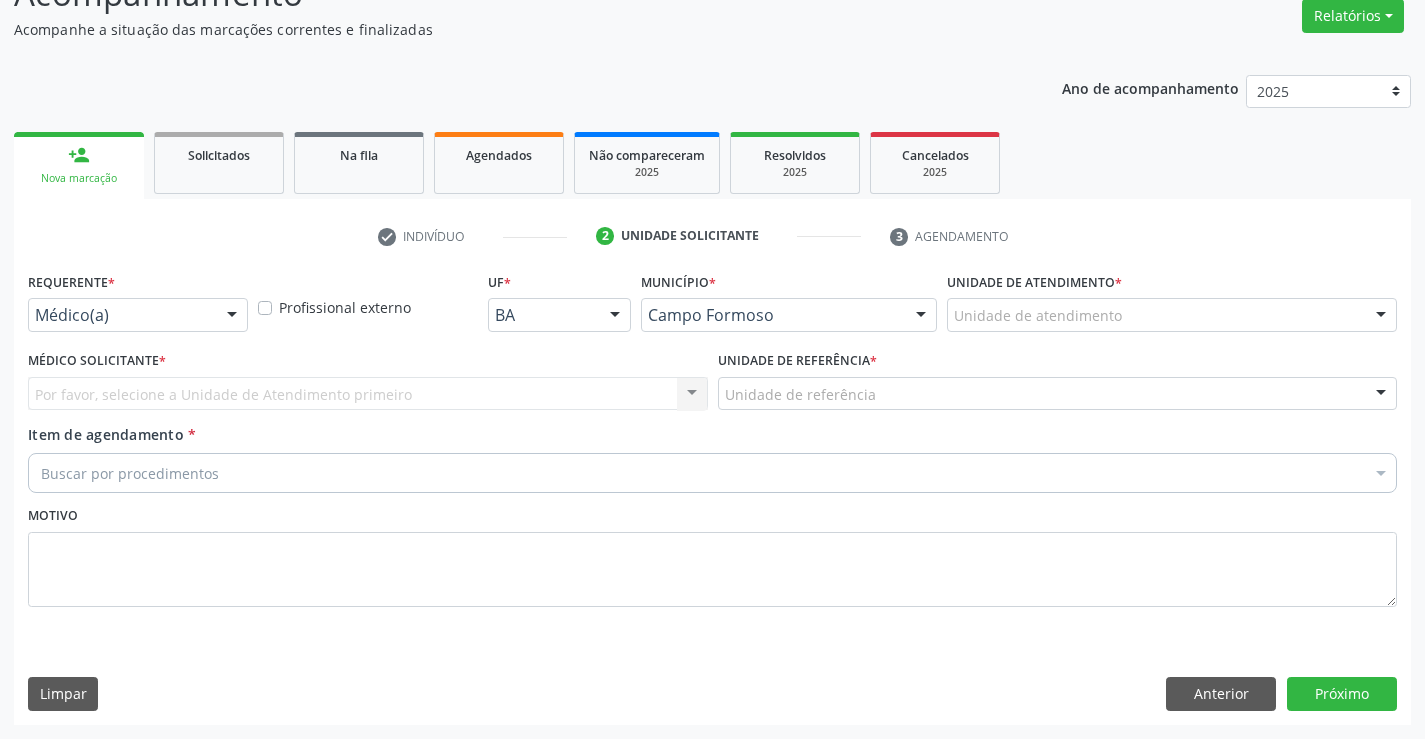 scroll, scrollTop: 167, scrollLeft: 0, axis: vertical 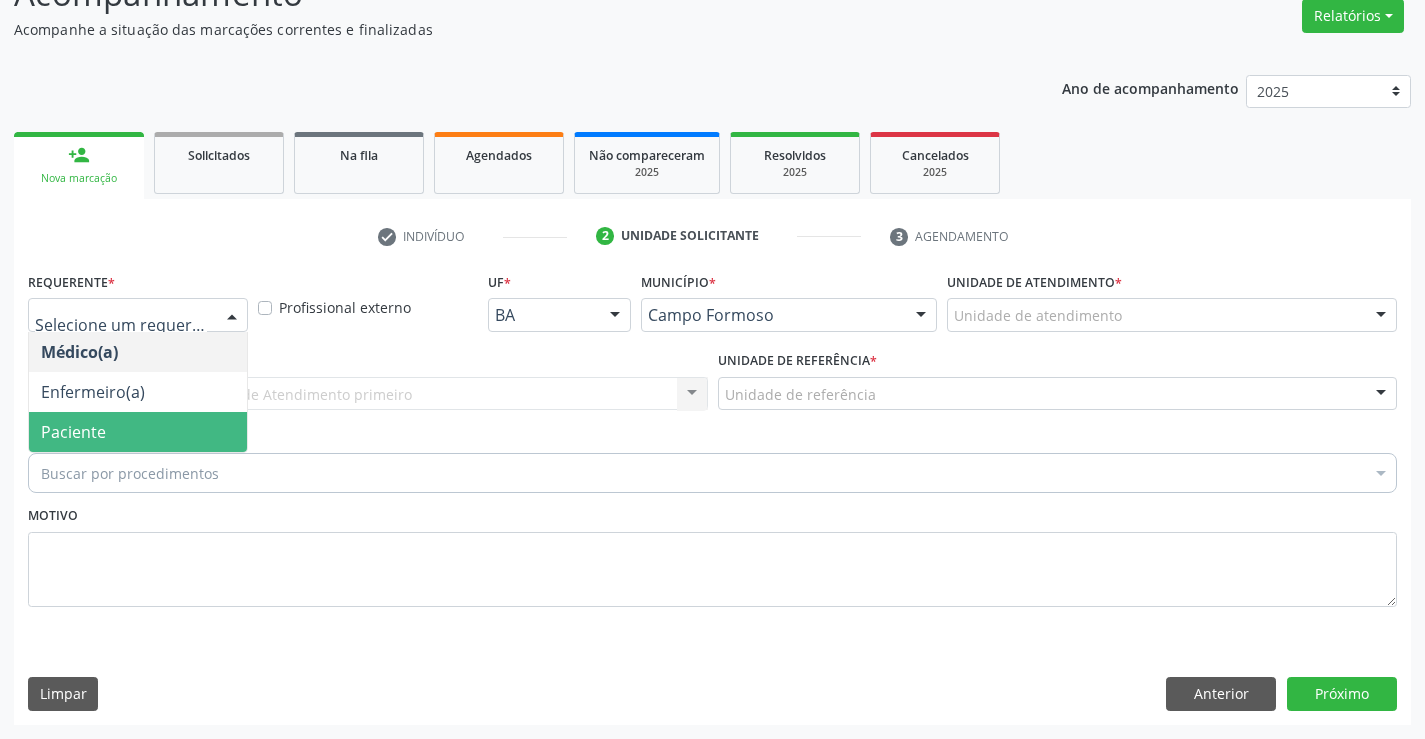 click on "Paciente" at bounding box center (138, 432) 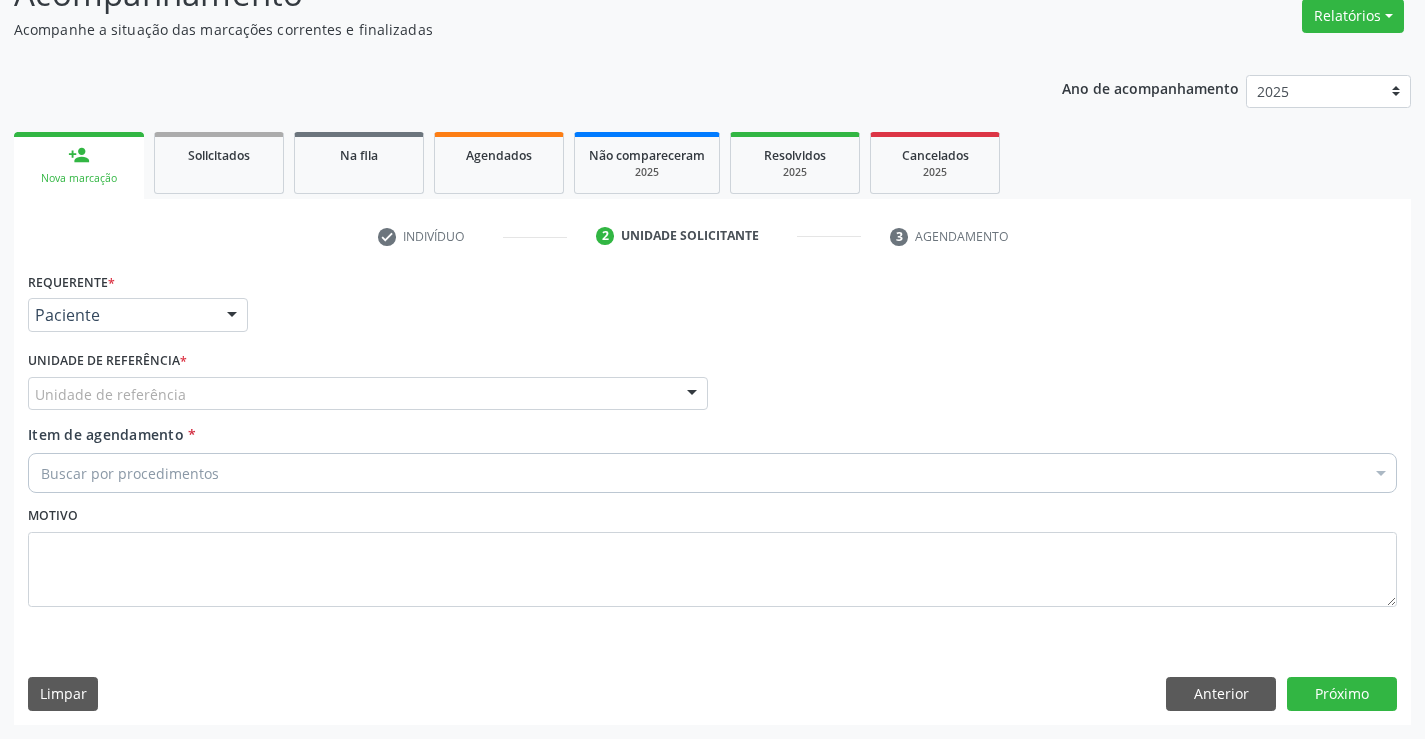 click on "Unidade de referência" at bounding box center [368, 394] 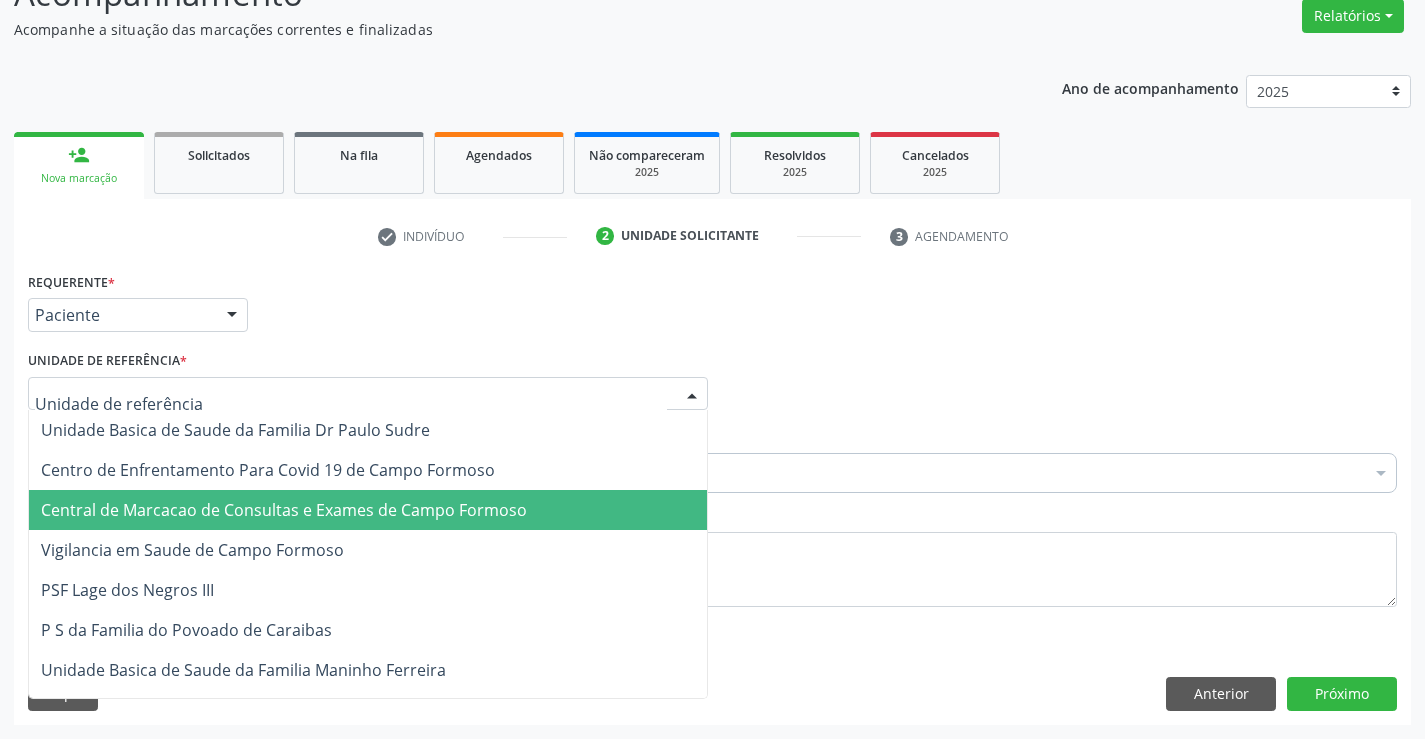 click on "Central de Marcacao de Consultas e Exames de Campo Formoso" at bounding box center (284, 510) 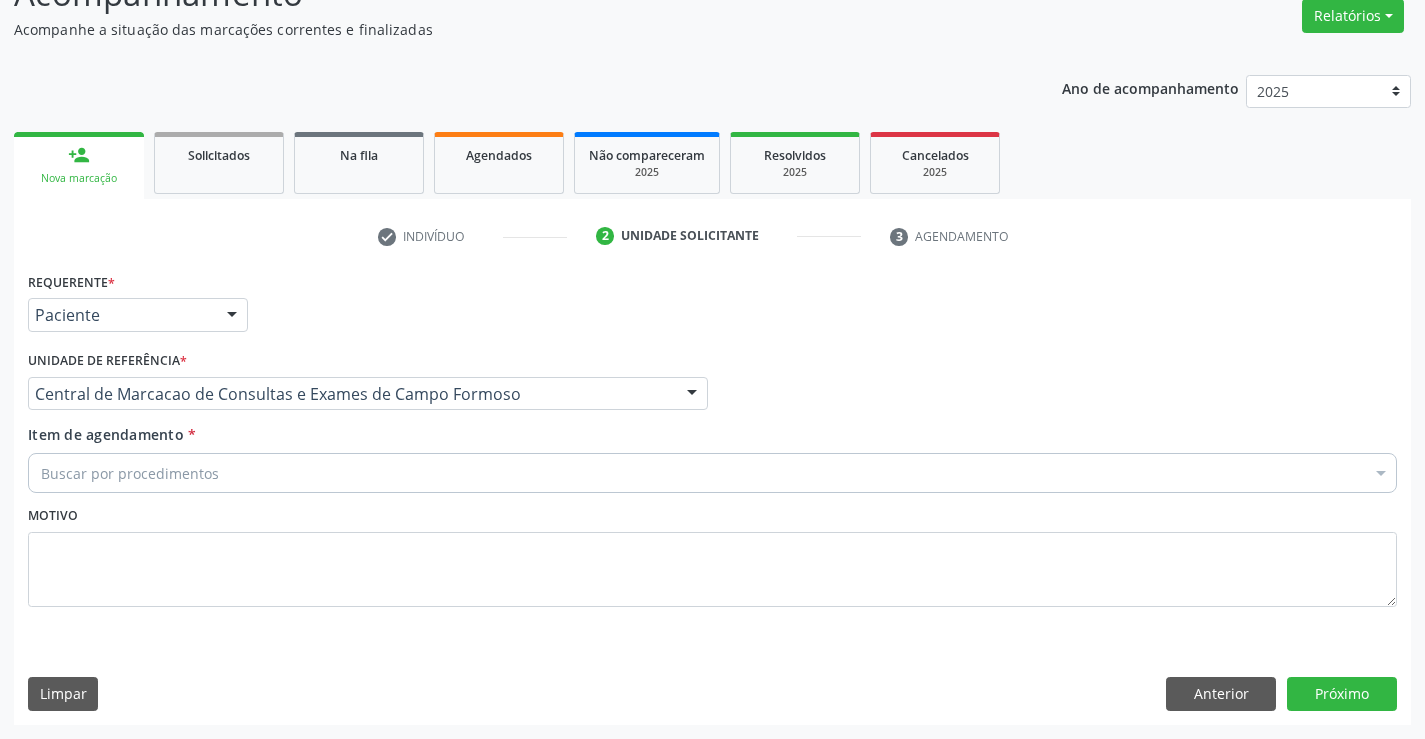 click on "Buscar por procedimentos" at bounding box center [712, 473] 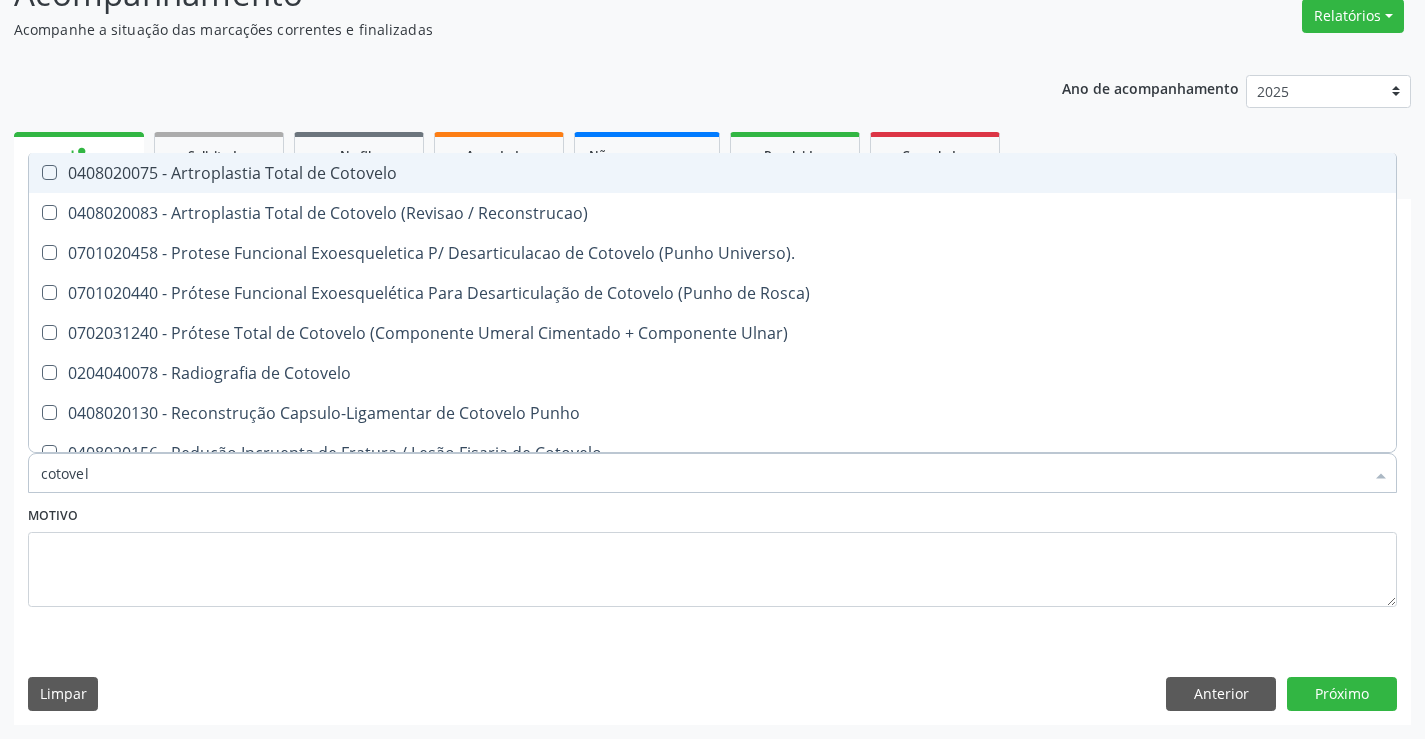 type on "cotovelo" 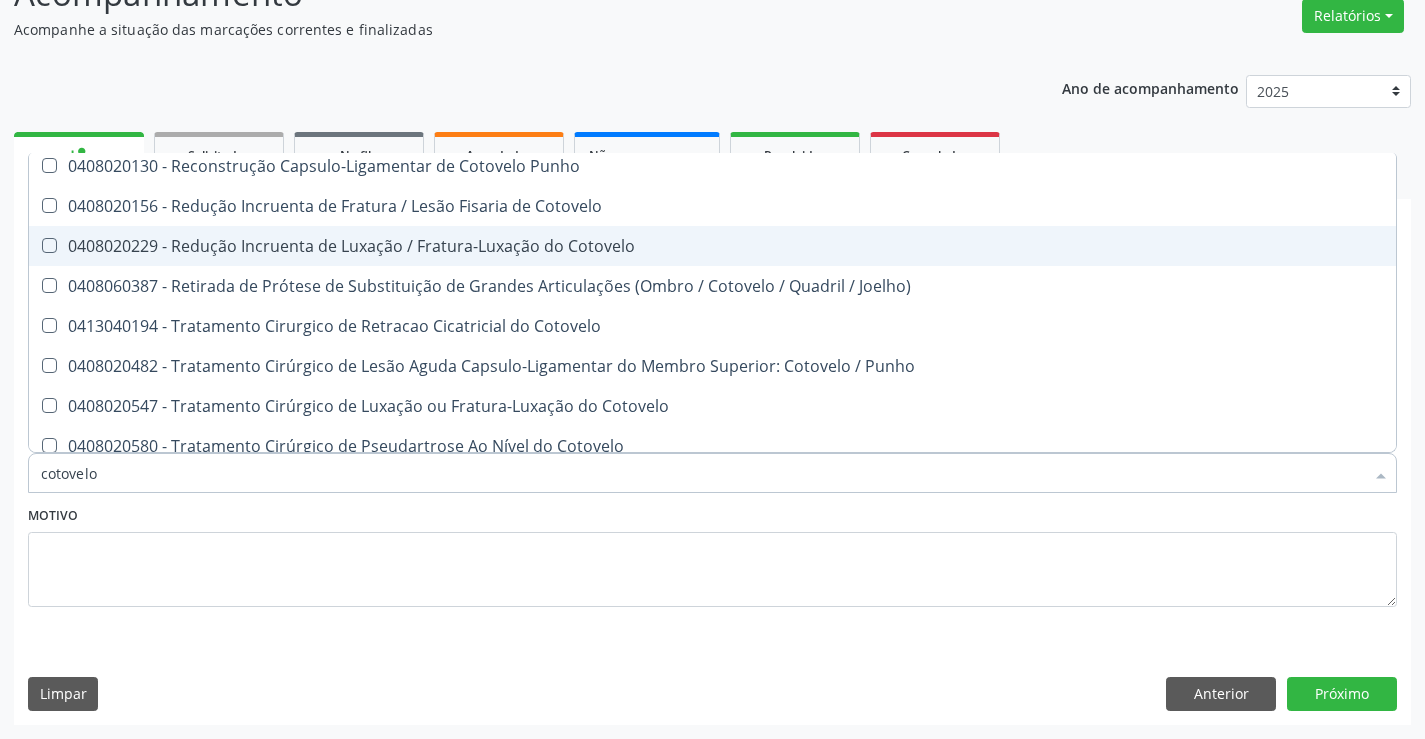 scroll, scrollTop: 301, scrollLeft: 0, axis: vertical 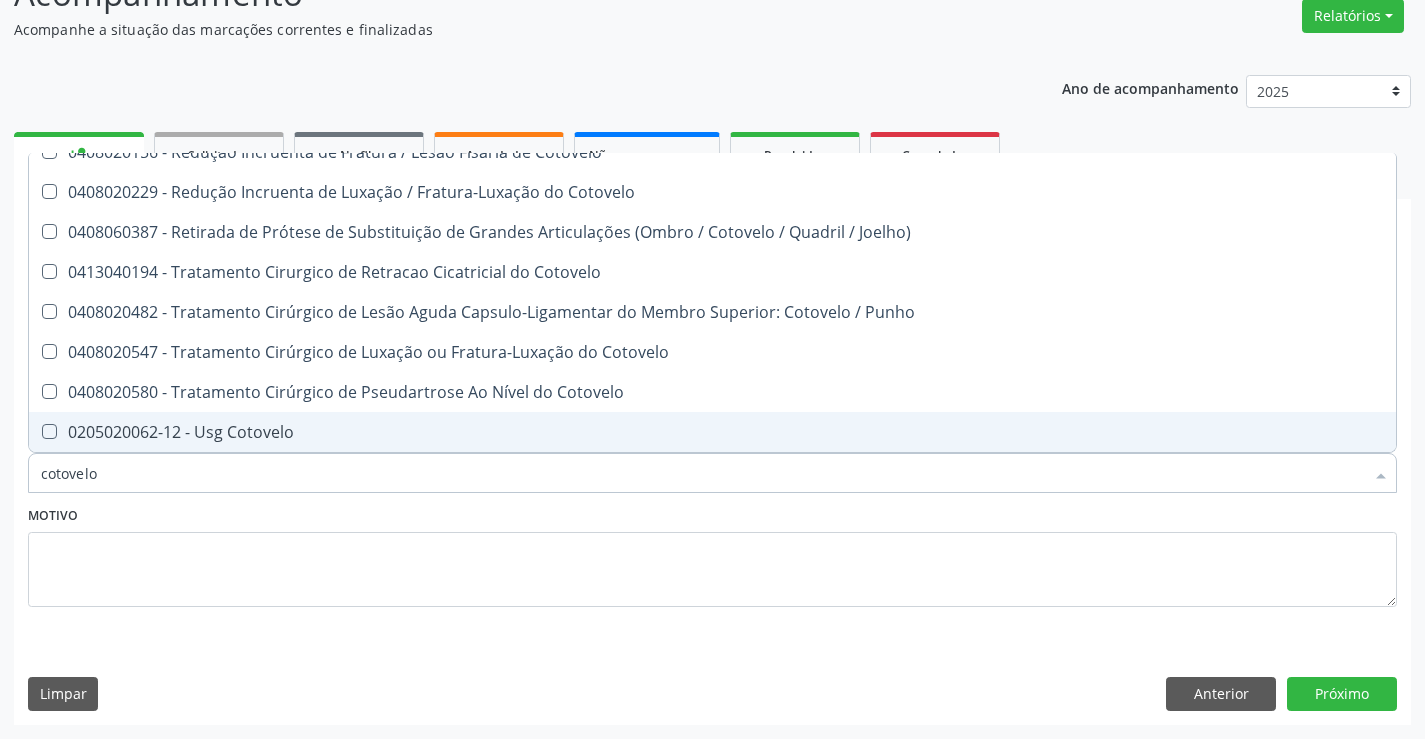 click on "0205020062-12 - Usg Cotovelo" at bounding box center [712, 432] 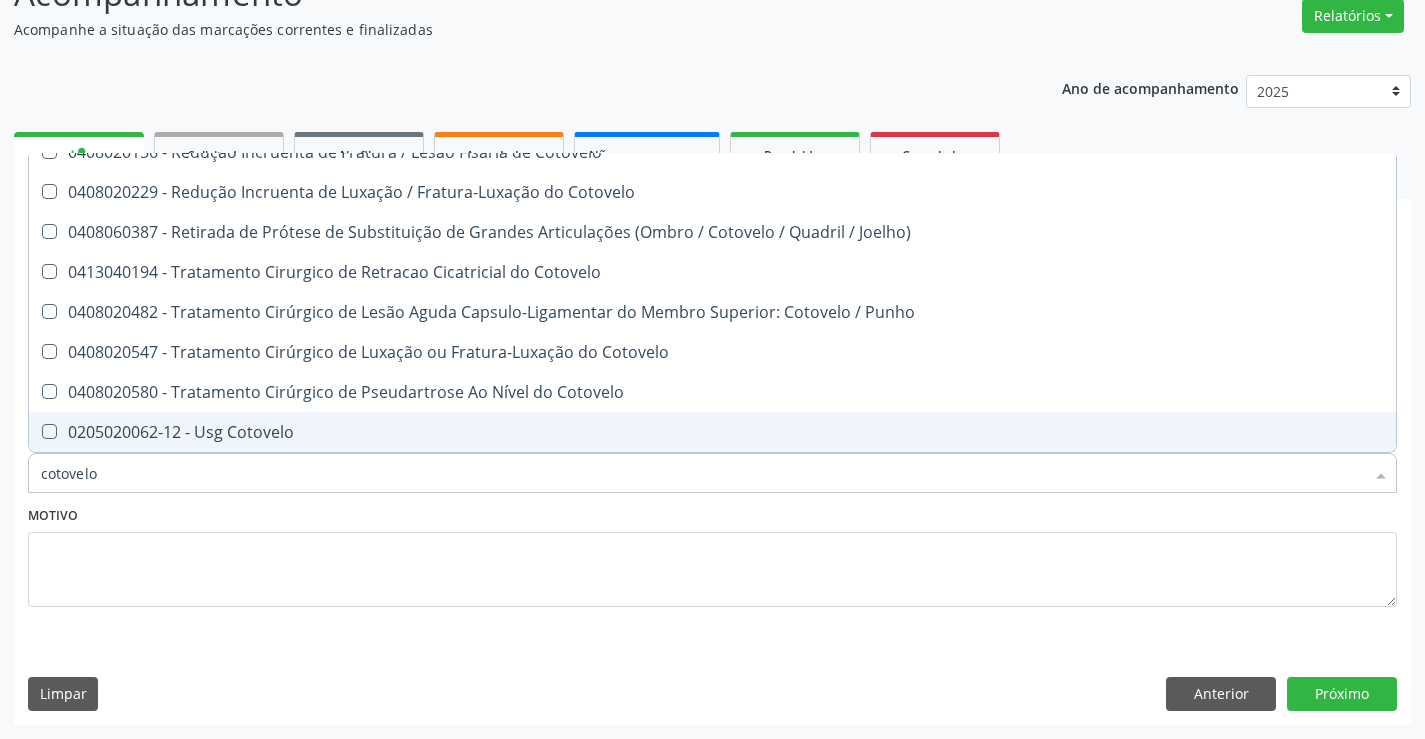 checkbox on "true" 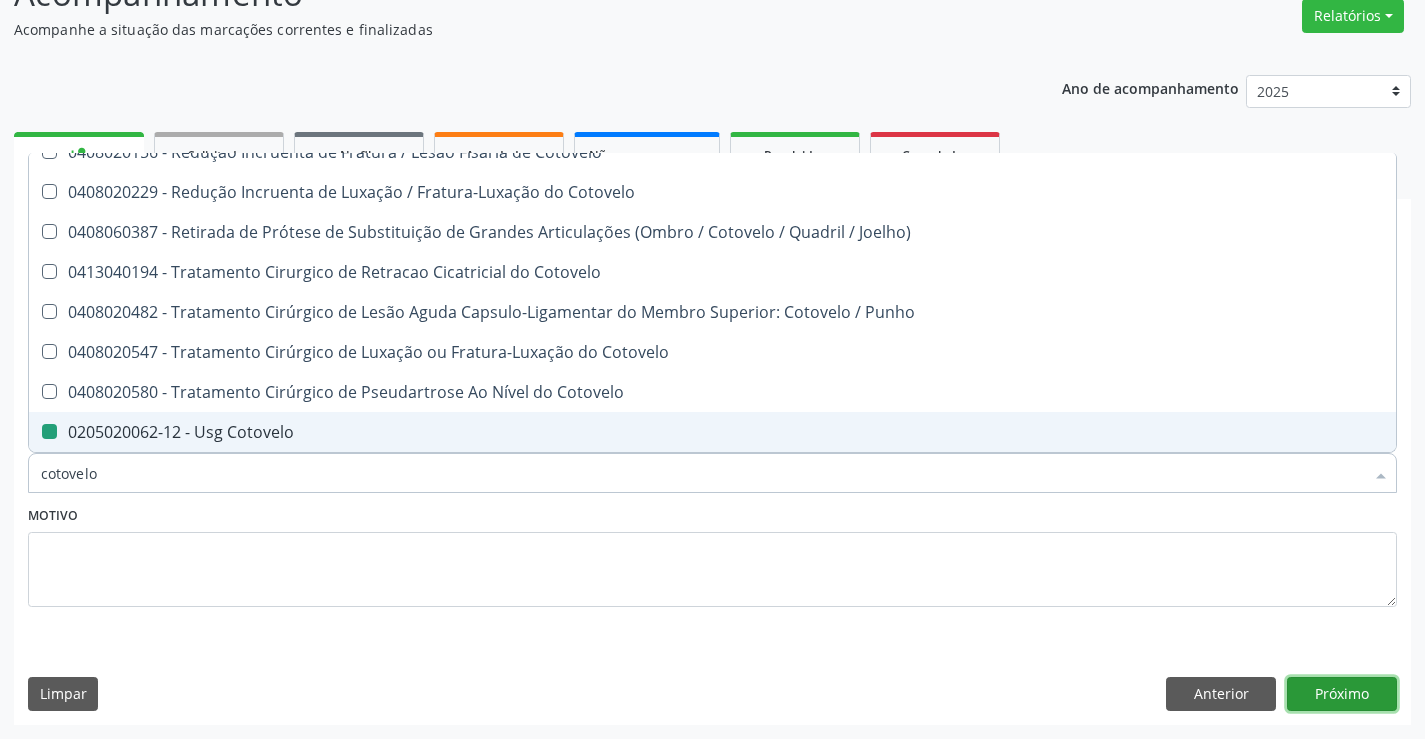 click on "Próximo" at bounding box center [1342, 694] 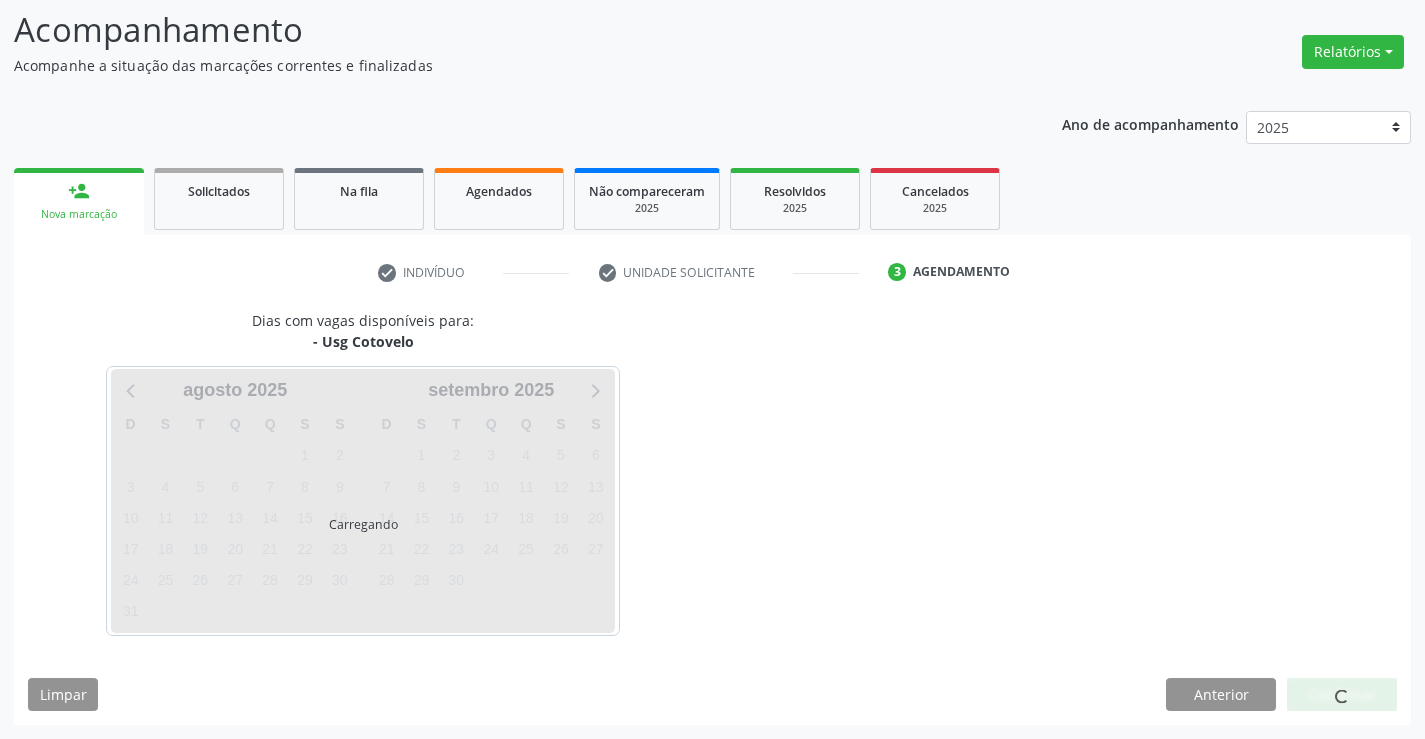 scroll, scrollTop: 0, scrollLeft: 0, axis: both 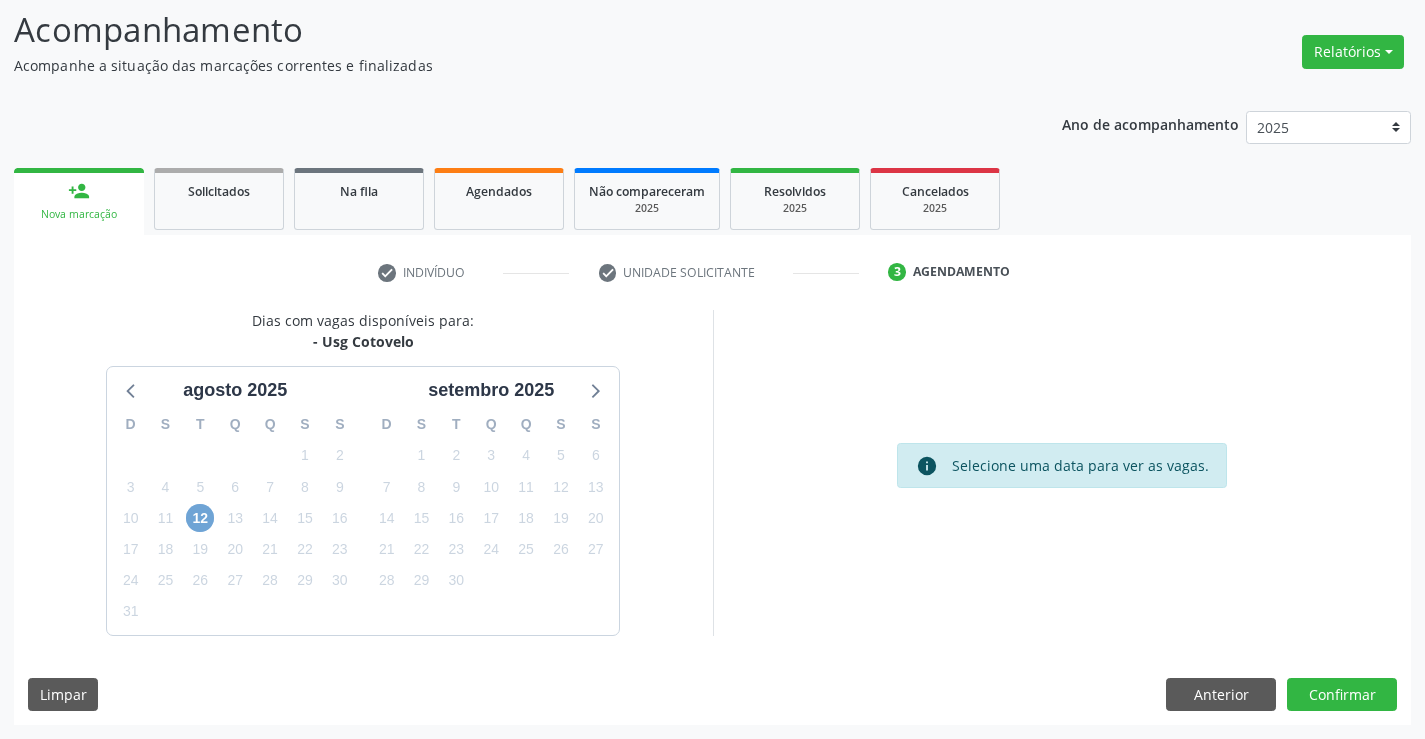 click on "12" at bounding box center [200, 518] 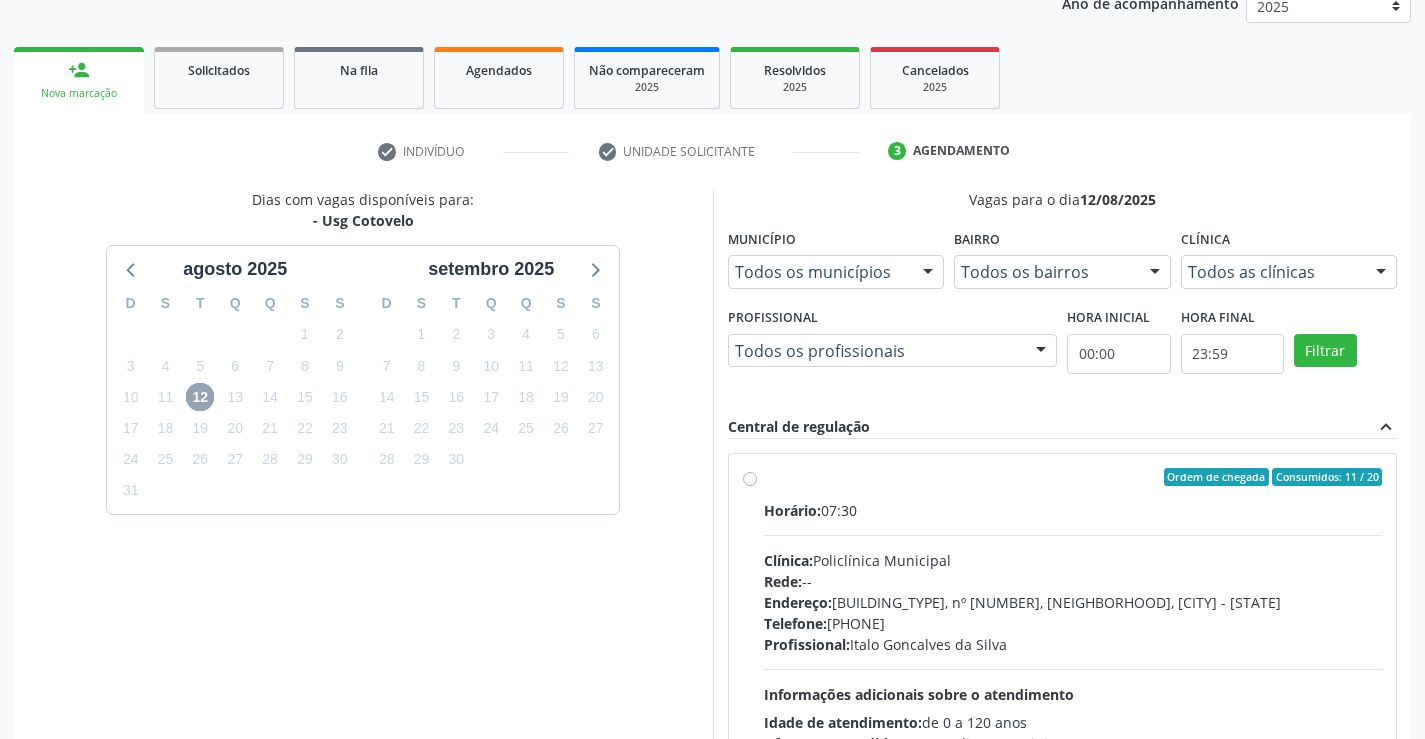 scroll, scrollTop: 420, scrollLeft: 0, axis: vertical 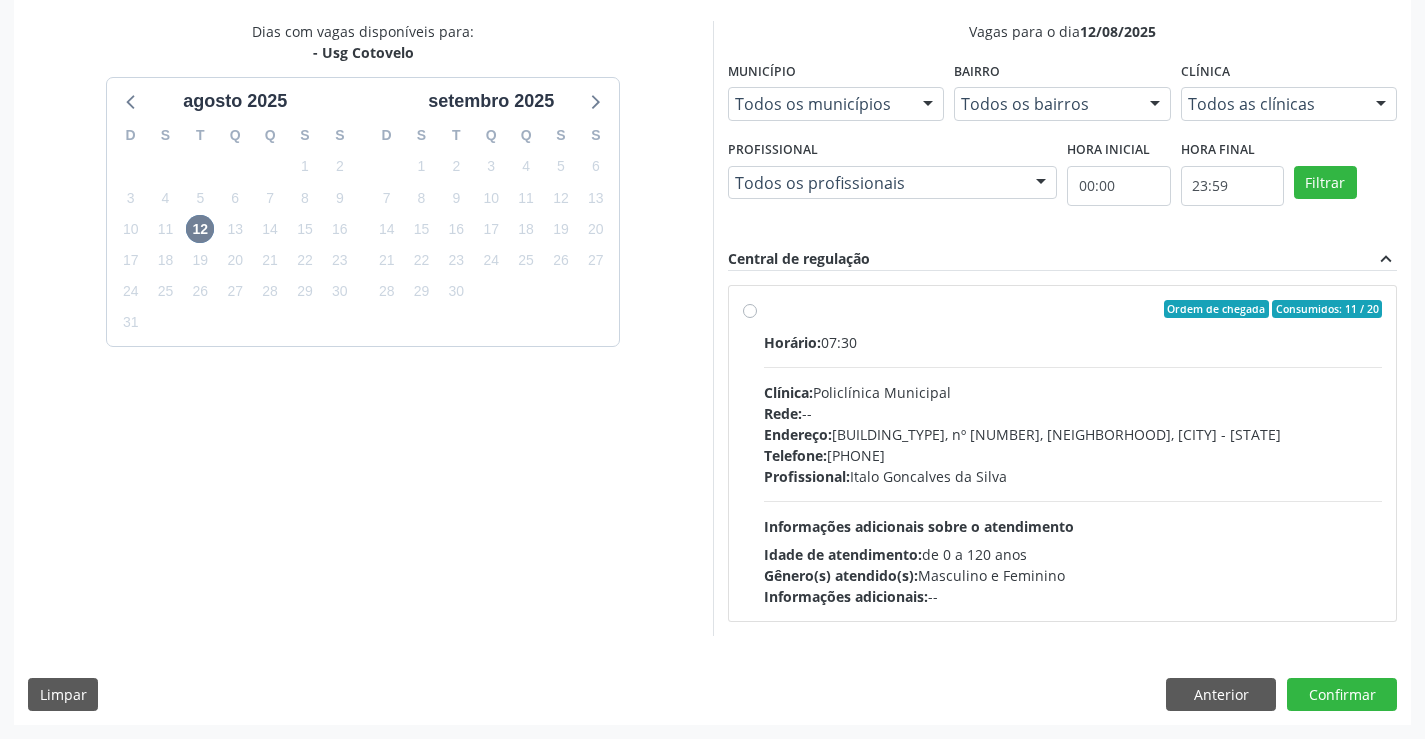 click on "Telefone:   (74) 6451312" at bounding box center [1073, 455] 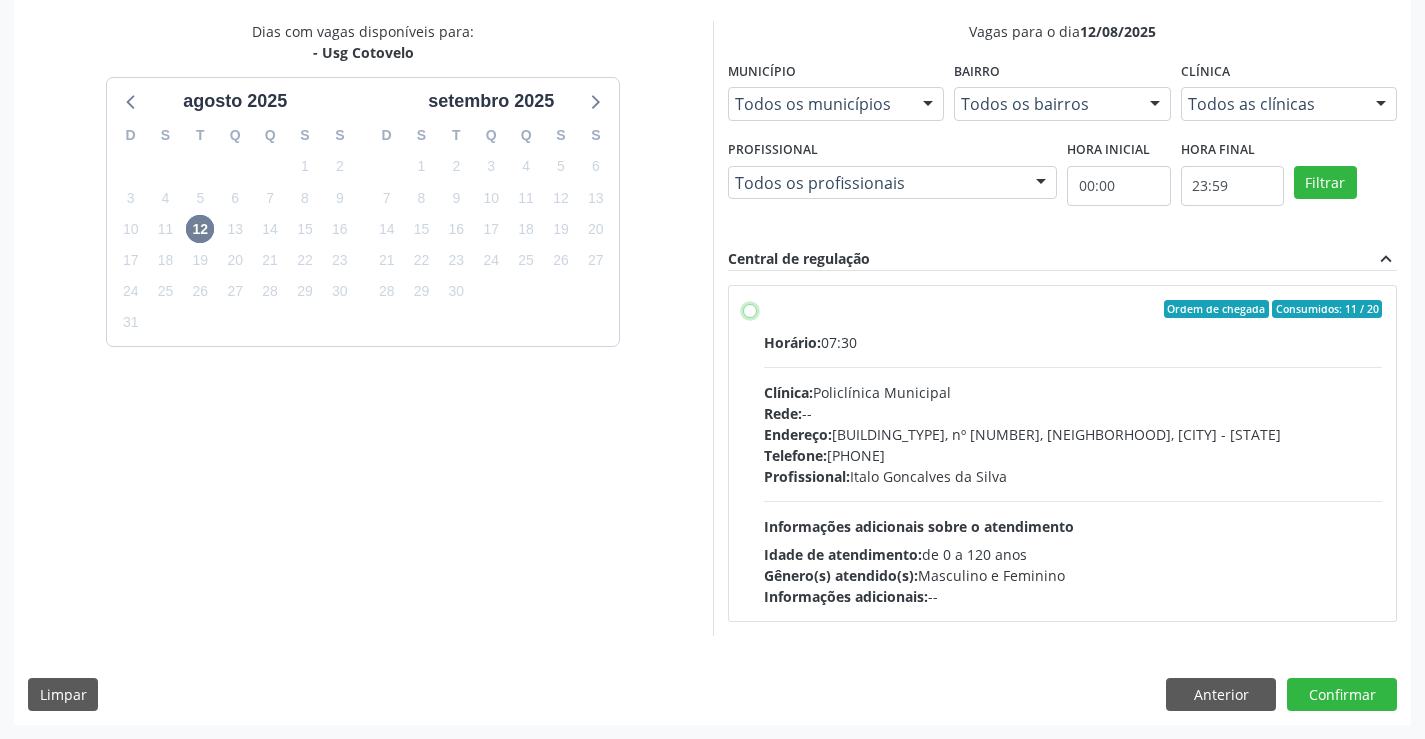 click on "Ordem de chegada
Consumidos: 11 / 20
Horário:   07:30
Clínica:  Policlínica Municipal
Rede:
--
Endereço:   Predio, nº 386, Centro, Campo Formoso - BA
Telefone:   (74) 6451312
Profissional:
Italo Goncalves da Silva
Informações adicionais sobre o atendimento
Idade de atendimento:
de 0 a 120 anos
Gênero(s) atendido(s):
Masculino e Feminino
Informações adicionais:
--" at bounding box center (750, 309) 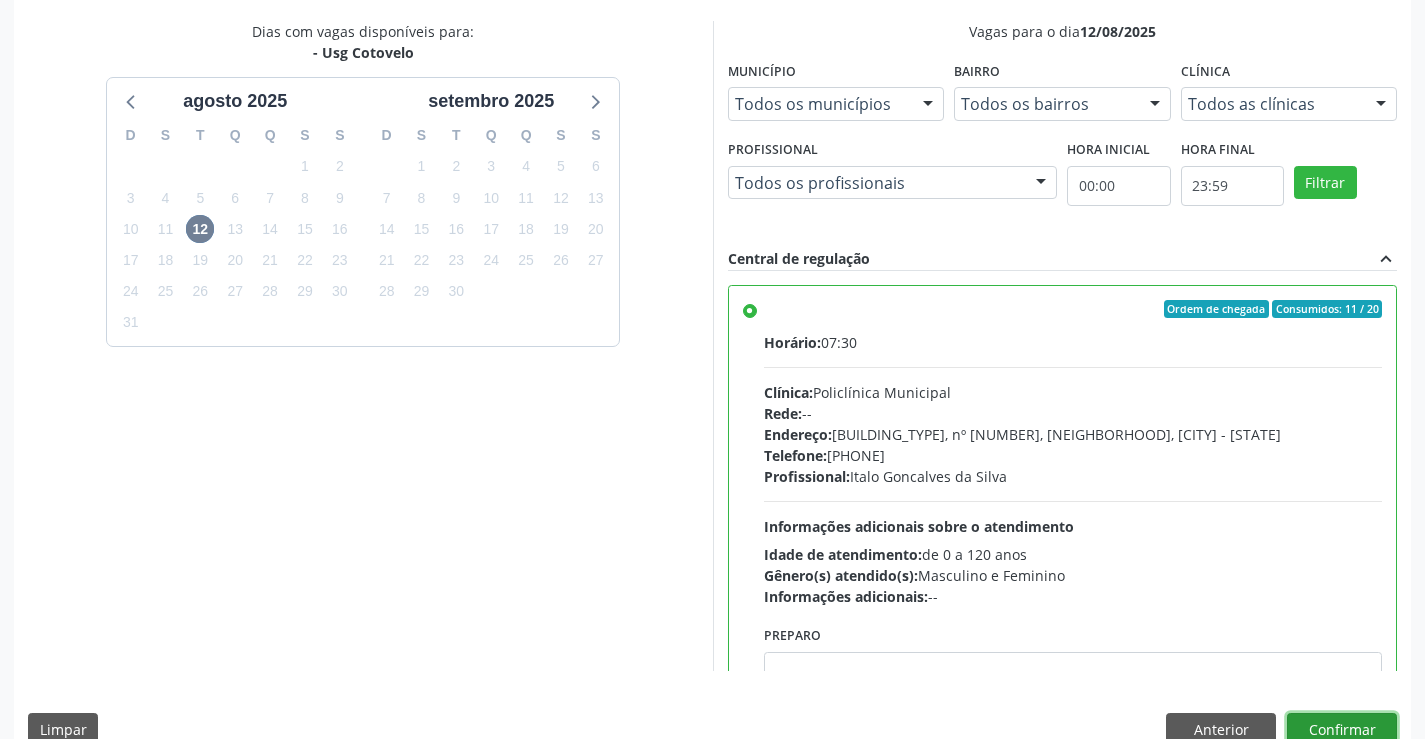 click on "Confirmar" at bounding box center (1342, 730) 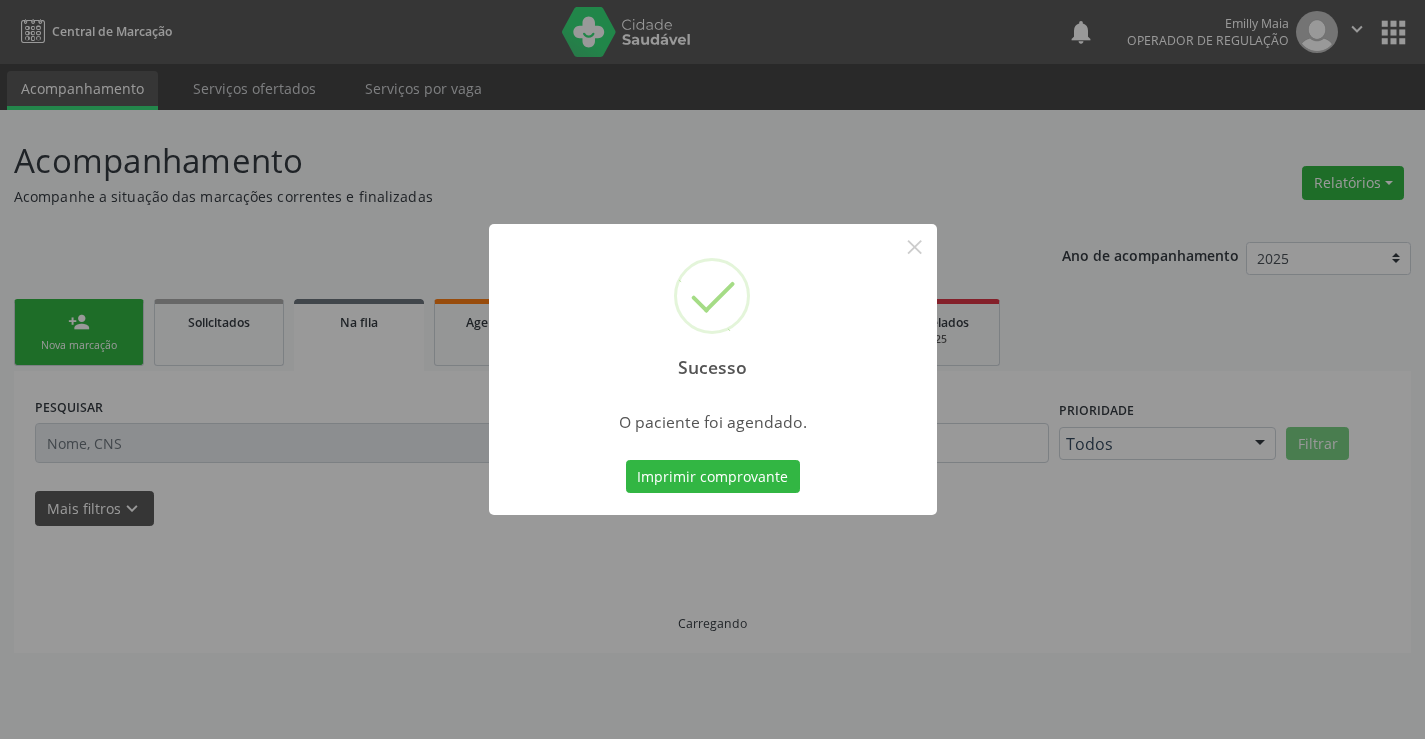 scroll, scrollTop: 0, scrollLeft: 0, axis: both 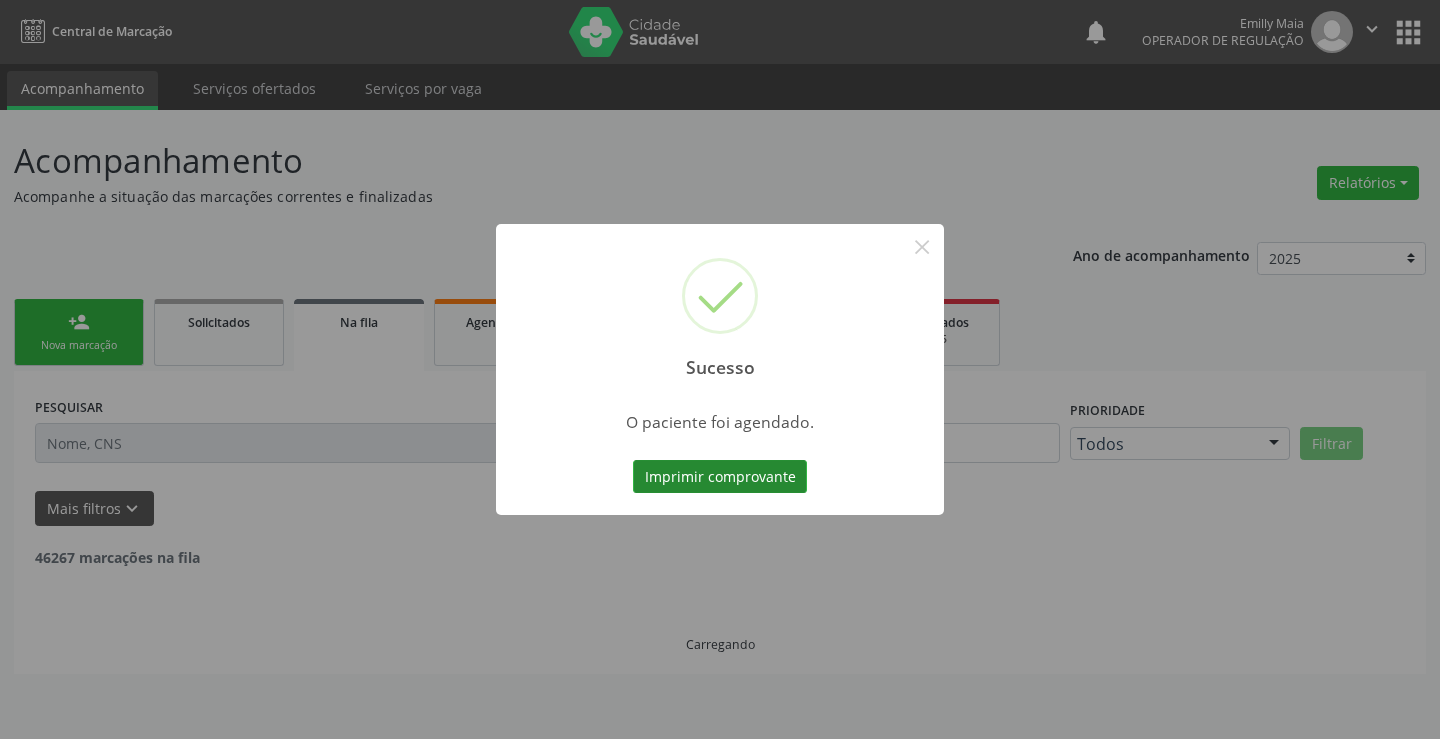 click on "Imprimir comprovante" at bounding box center (720, 477) 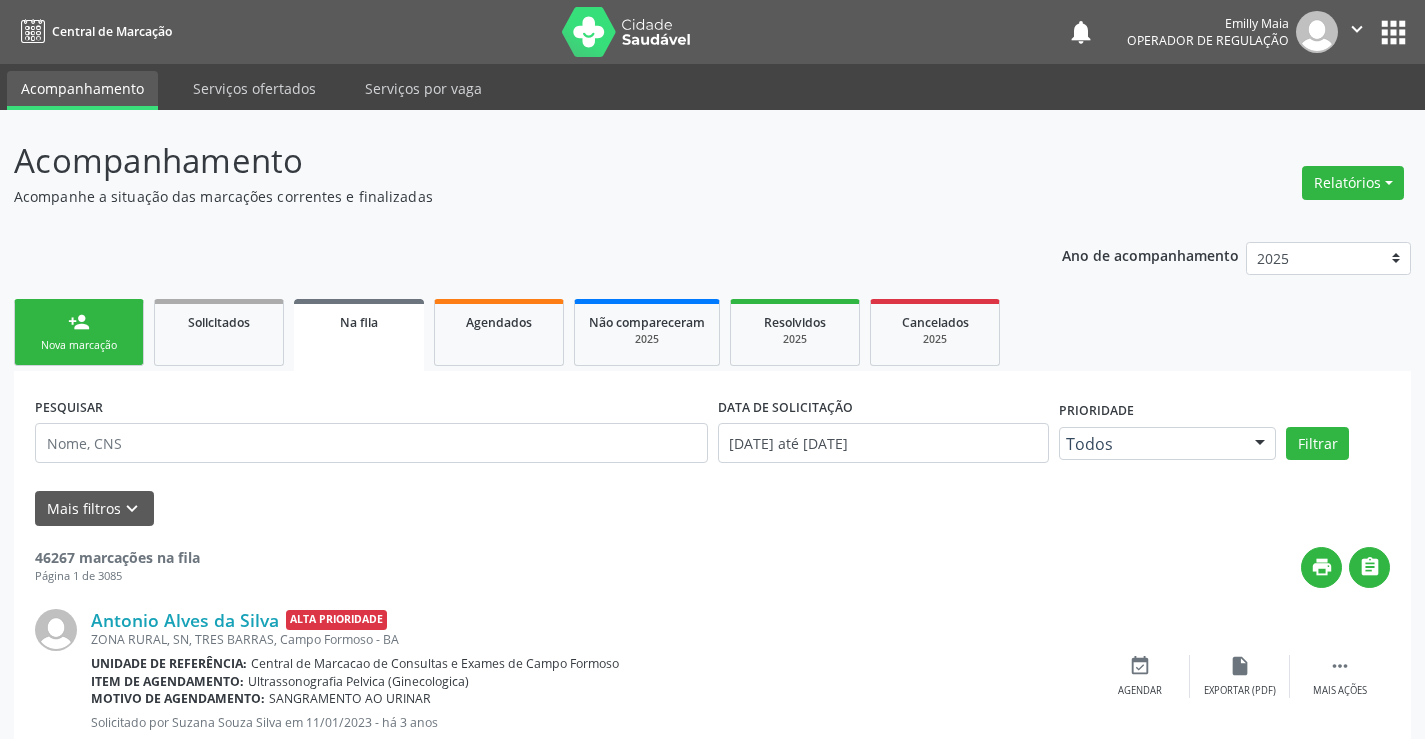 click on "person_add" at bounding box center (79, 322) 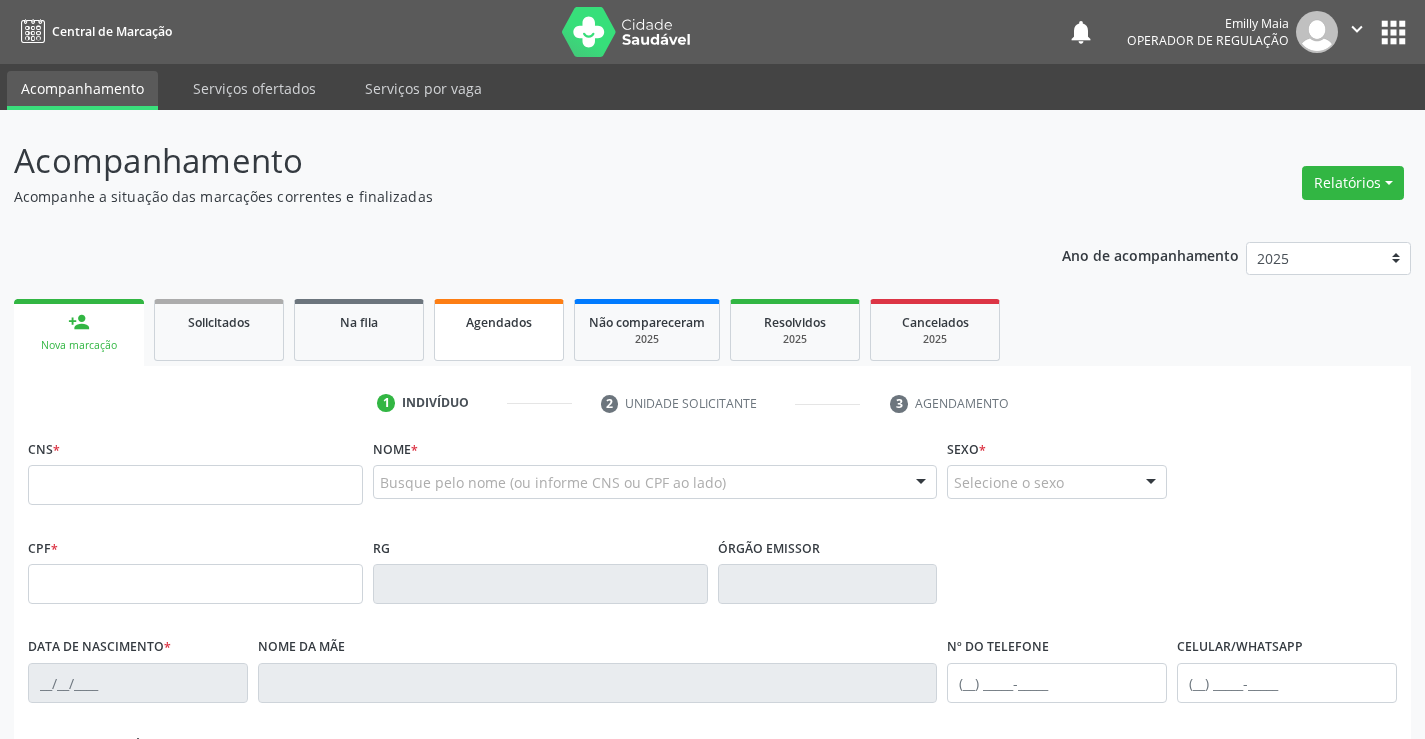 click on "Agendados" at bounding box center [499, 321] 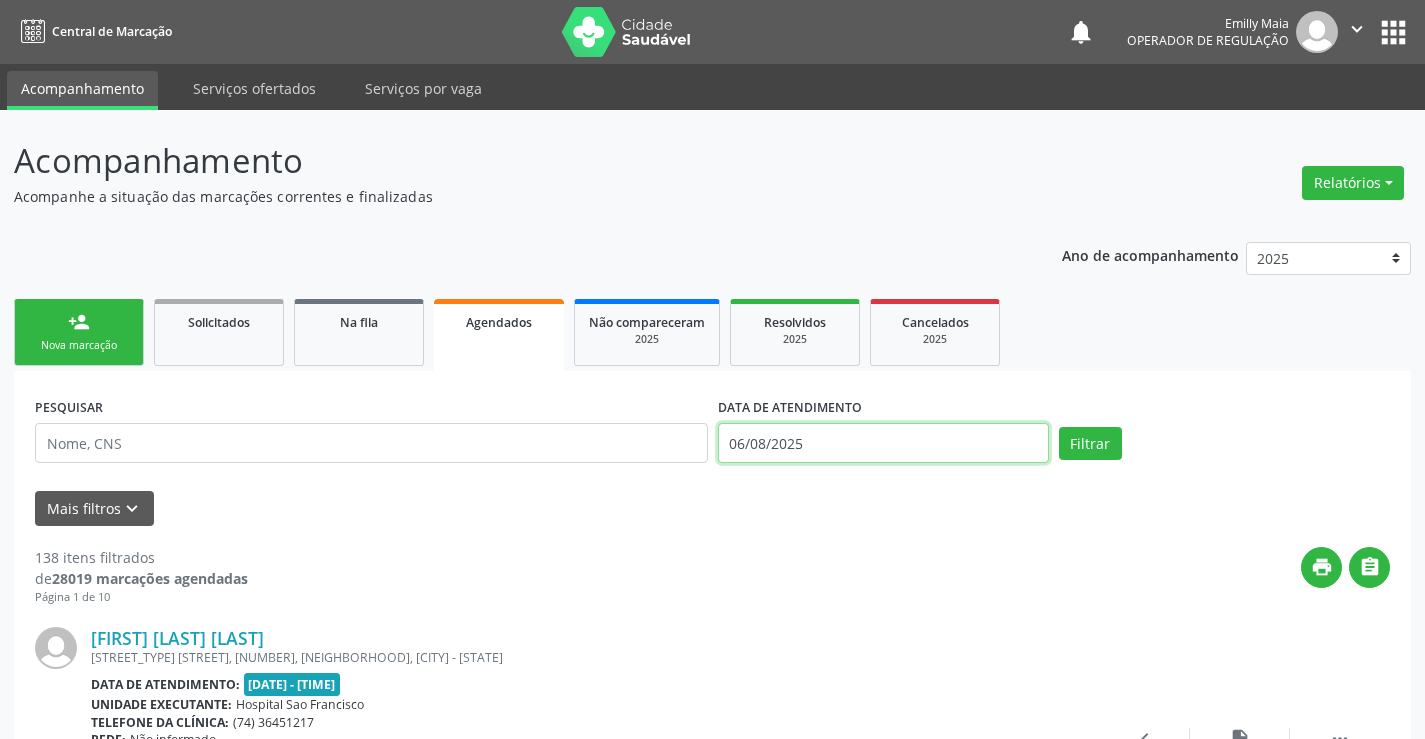click on "06/08/2025" at bounding box center [883, 443] 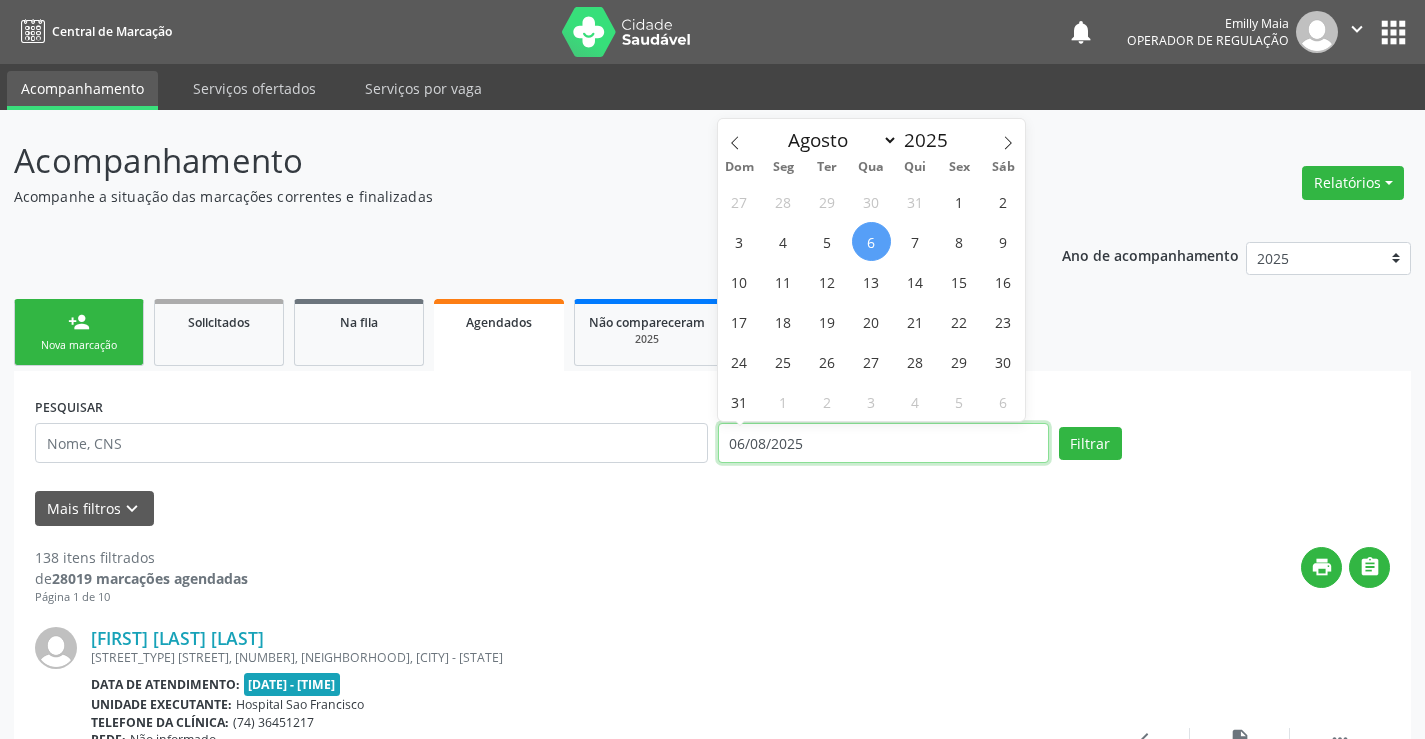 type 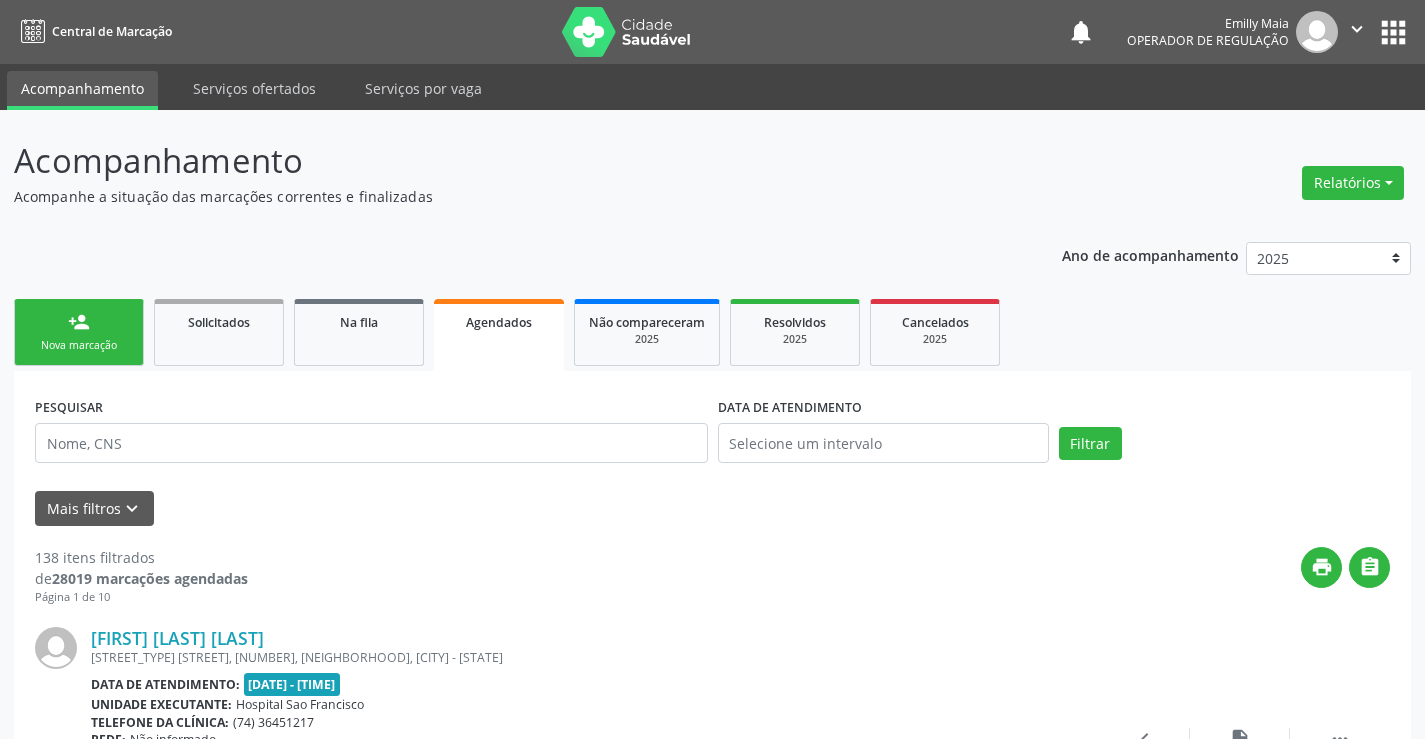 click on "PESQUISAR" at bounding box center (371, 434) 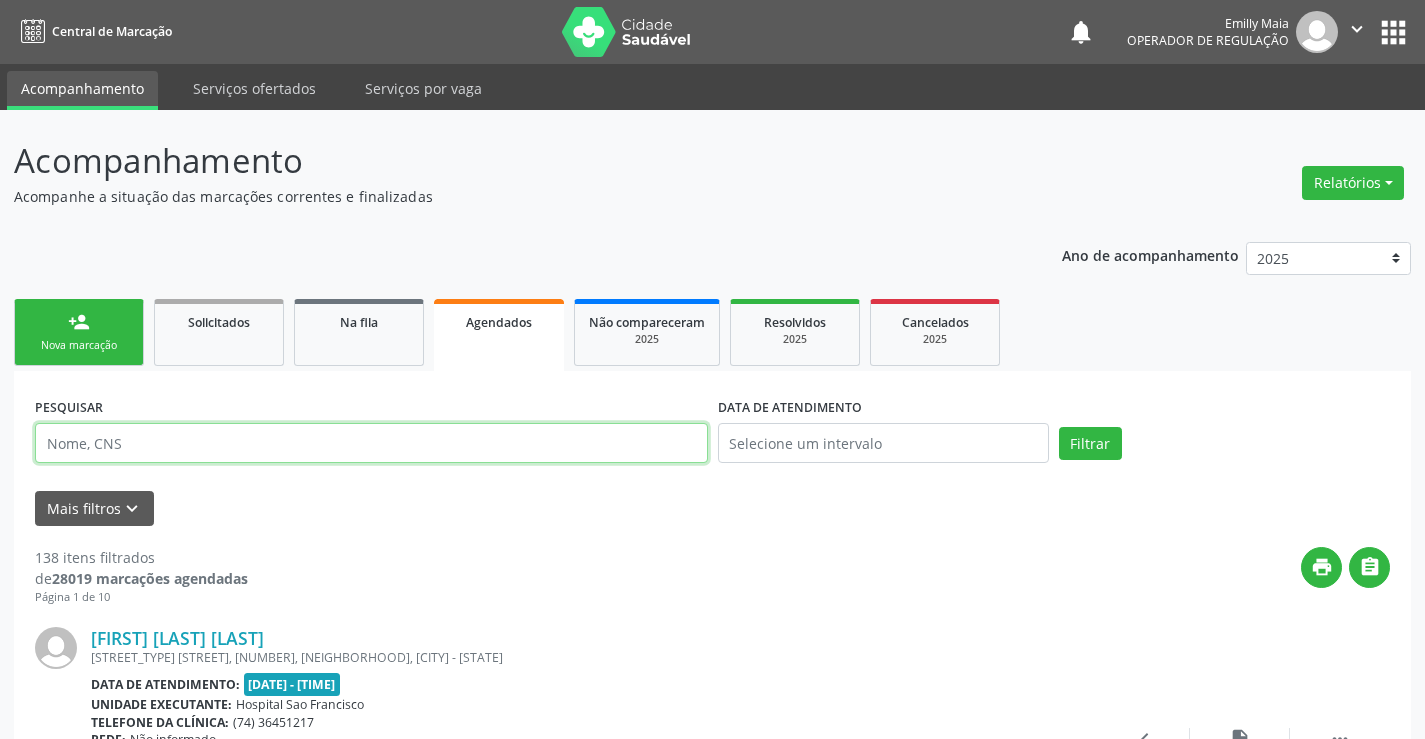 click at bounding box center [371, 443] 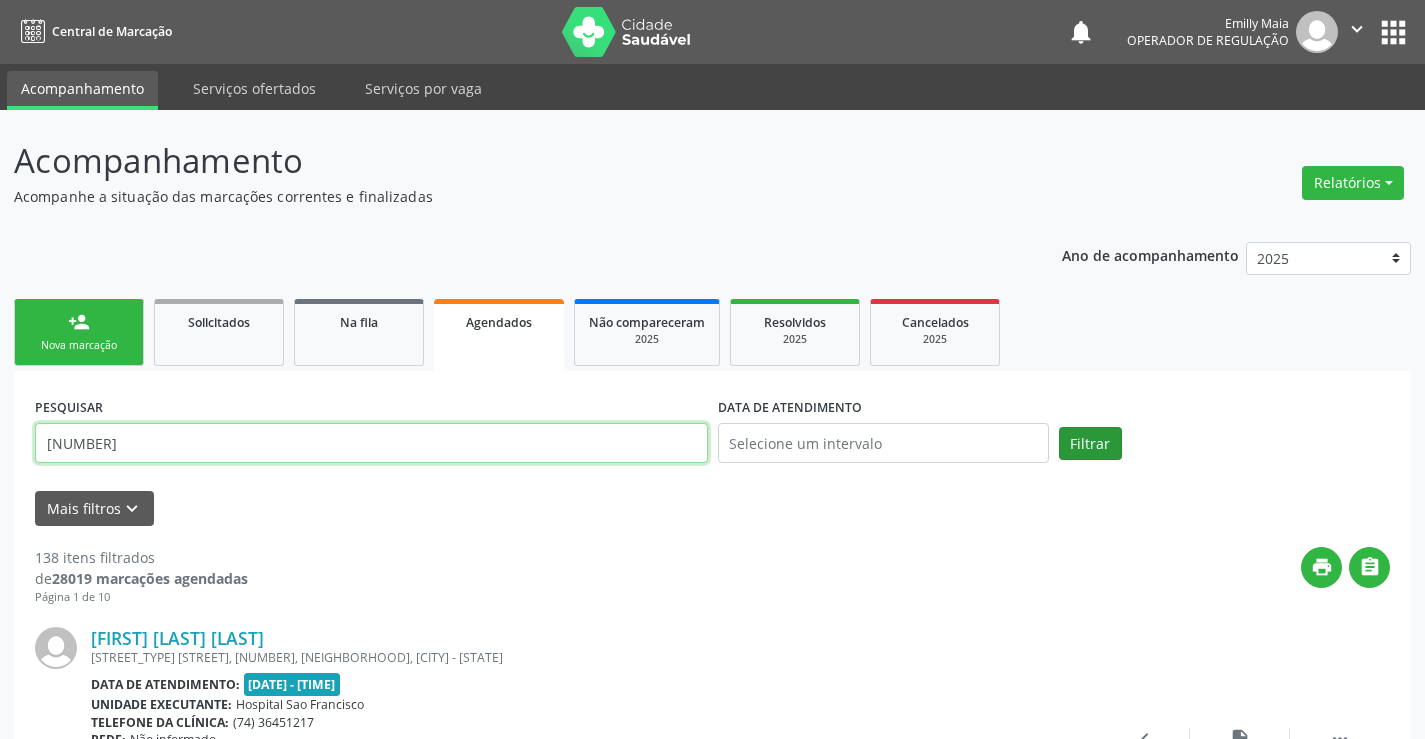 type on "700004094613808" 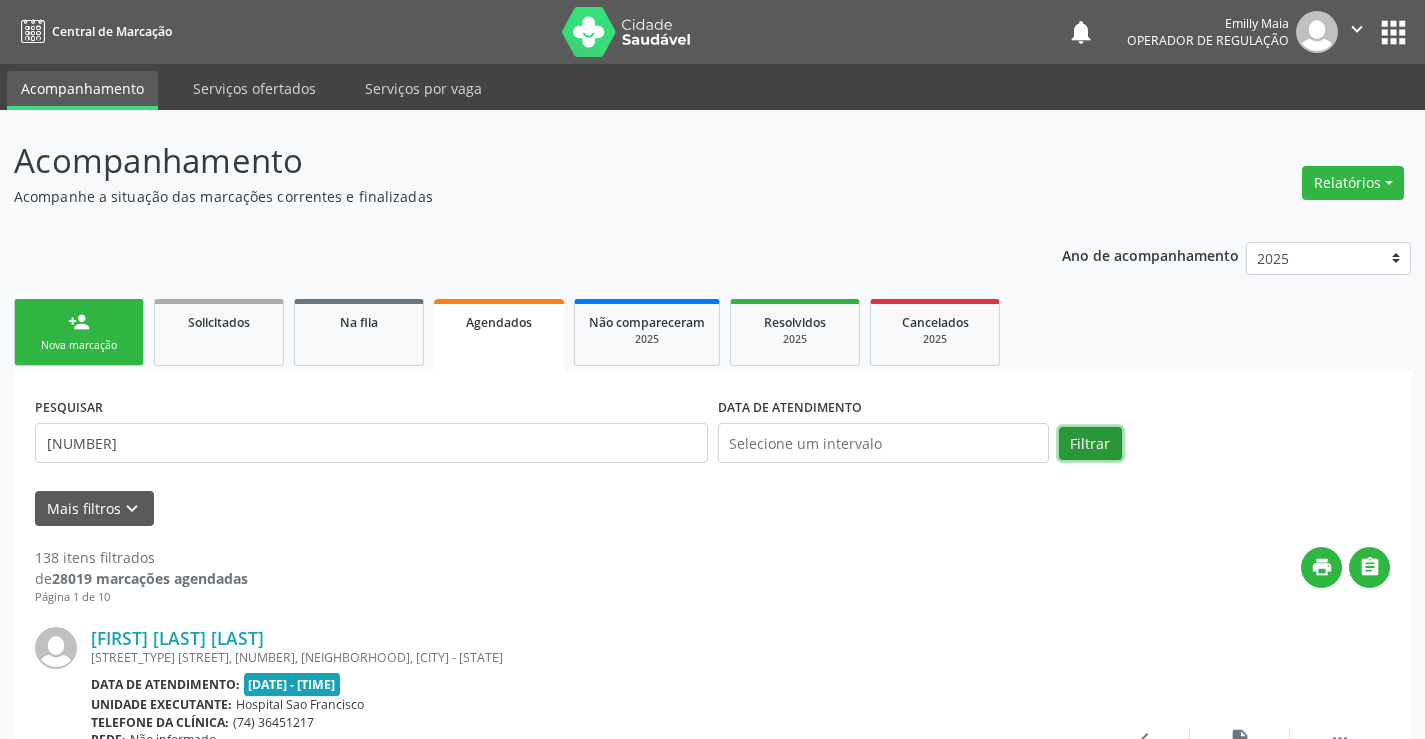 click on "Filtrar" at bounding box center (1090, 444) 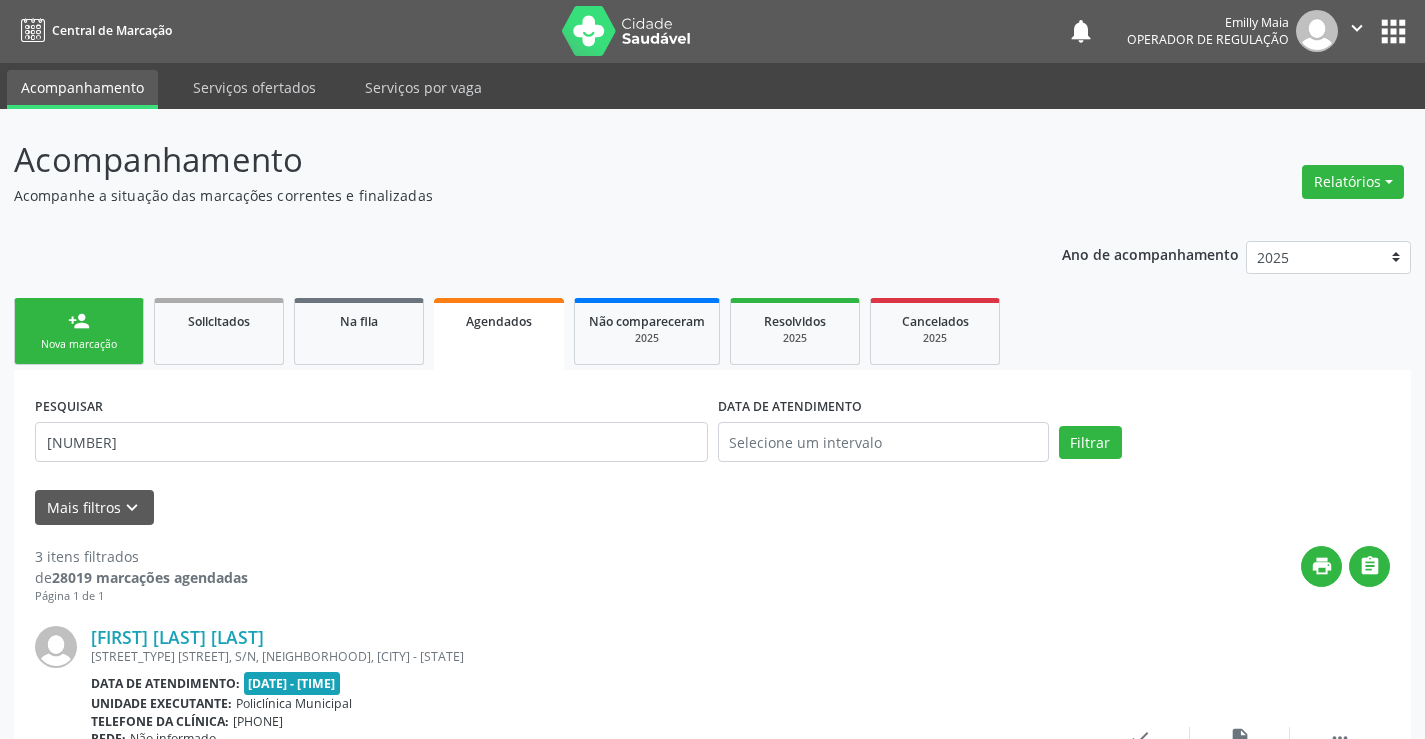 scroll, scrollTop: 0, scrollLeft: 0, axis: both 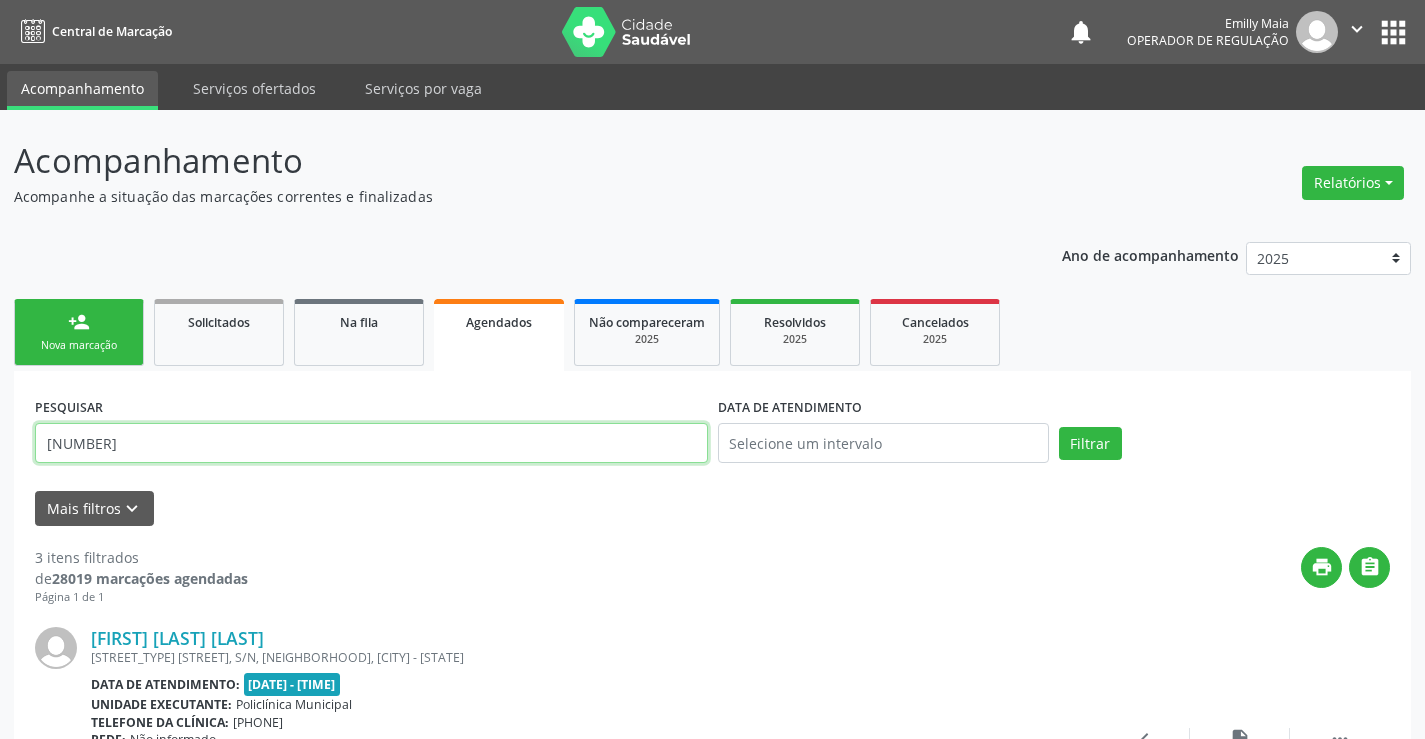 click on "700004094613808" at bounding box center (371, 443) 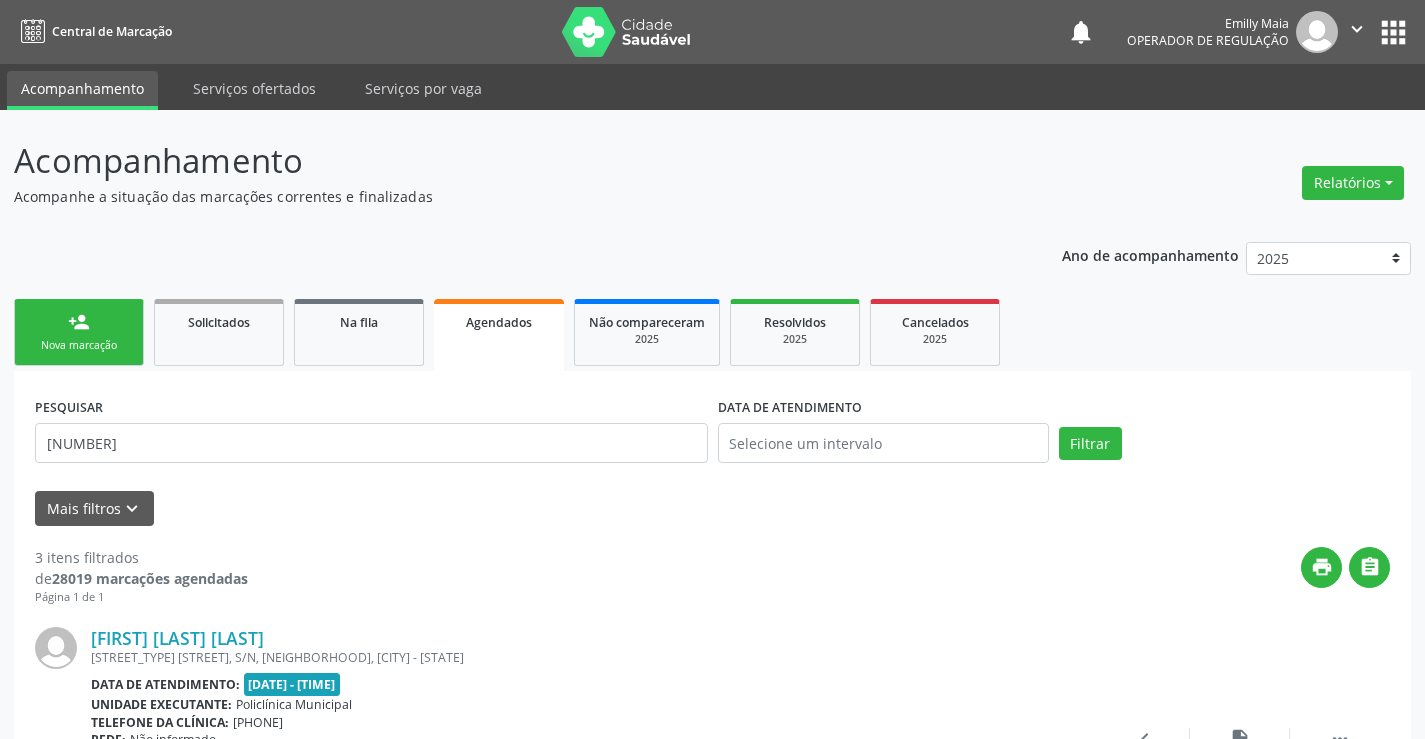 click on "person_add
Nova marcação" at bounding box center [79, 332] 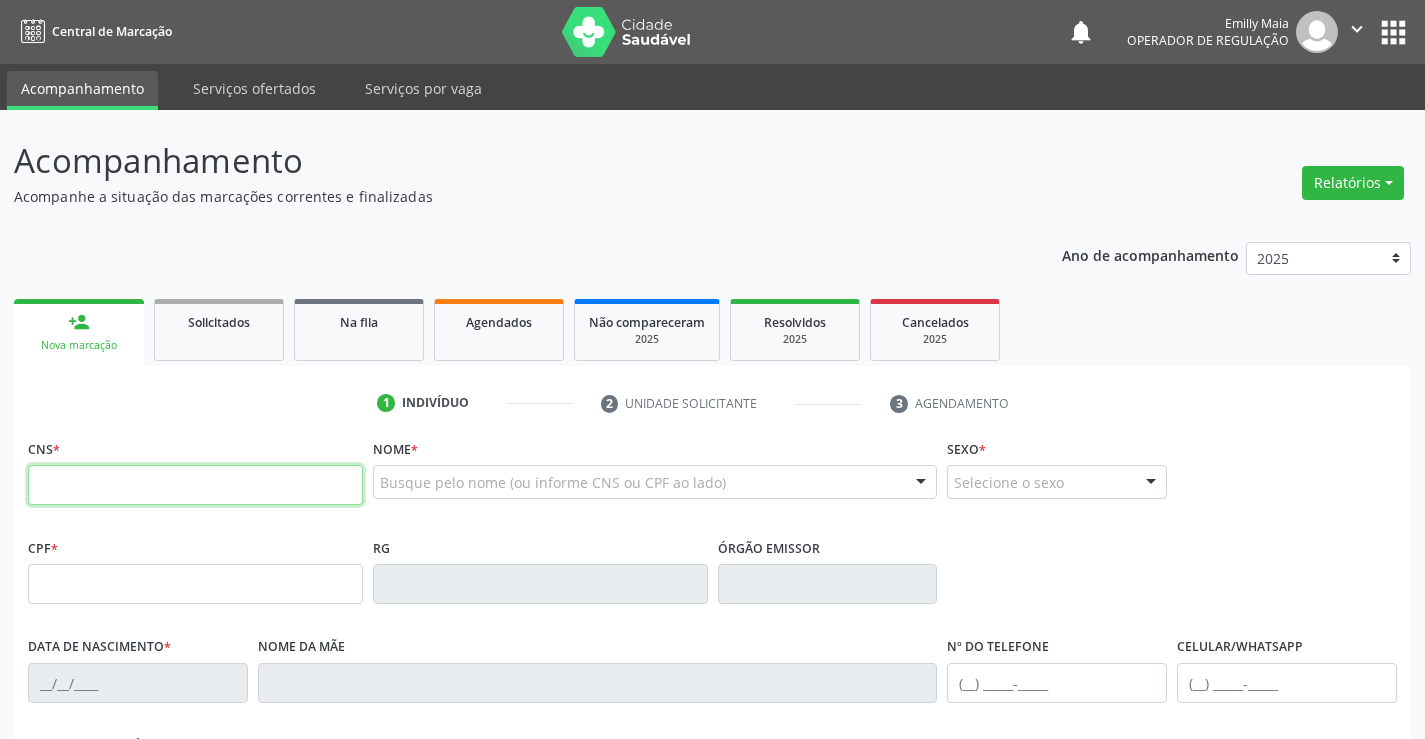 click at bounding box center [195, 485] 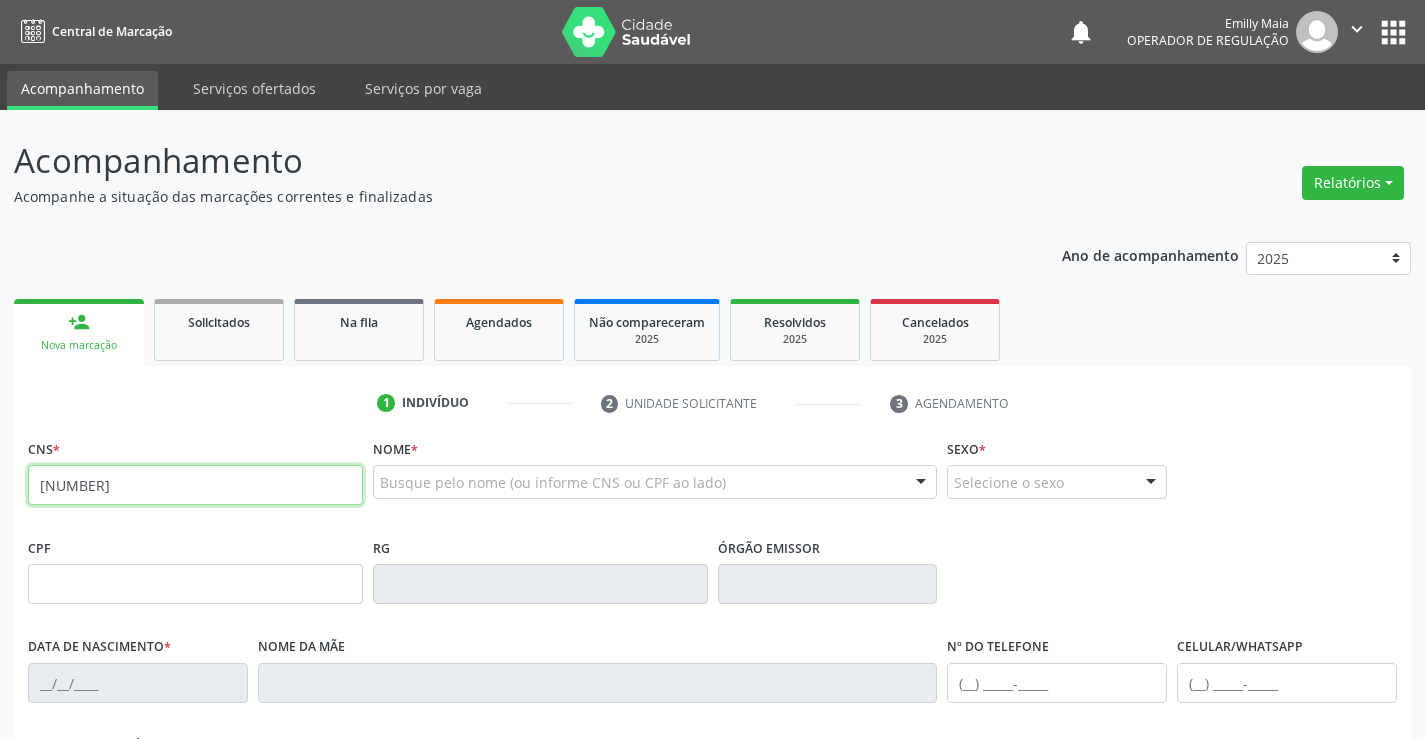 type on "700 0040 9461 3808" 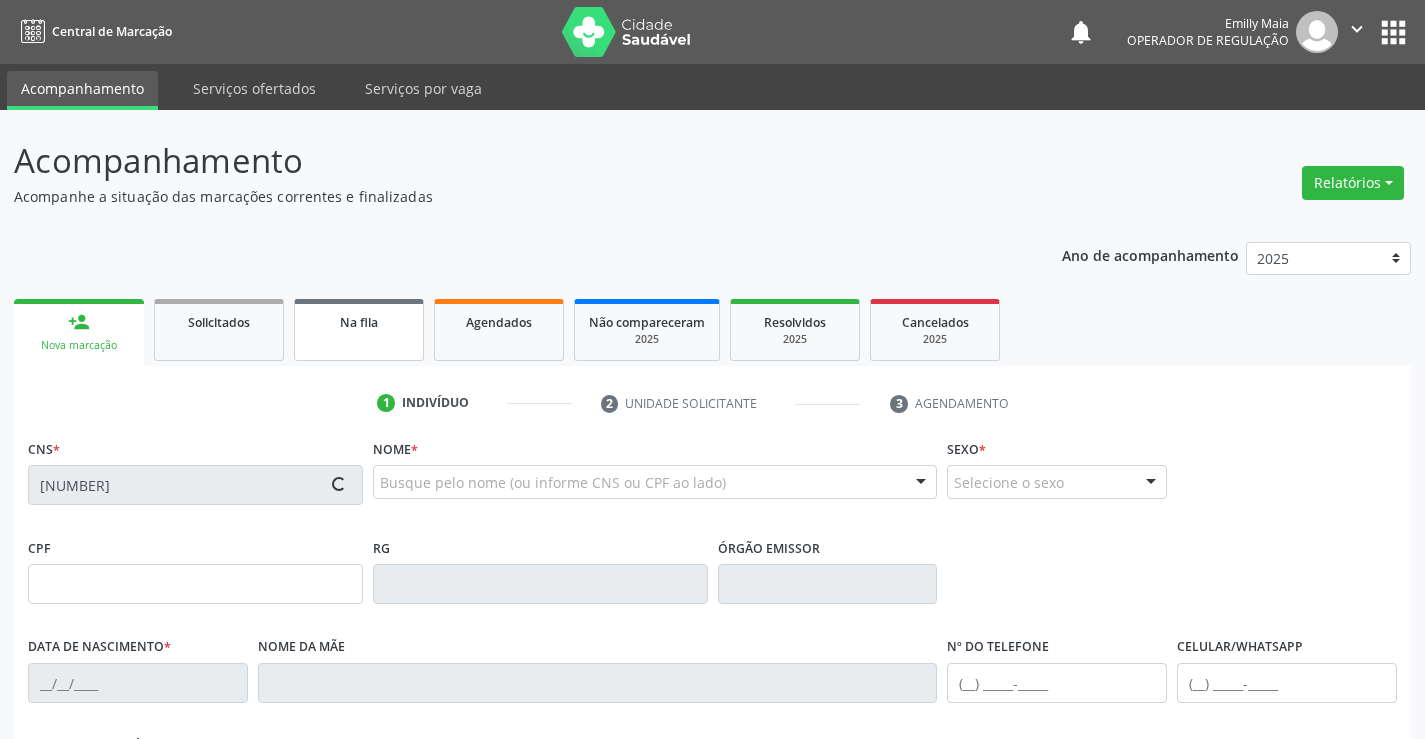 type on "0331559331" 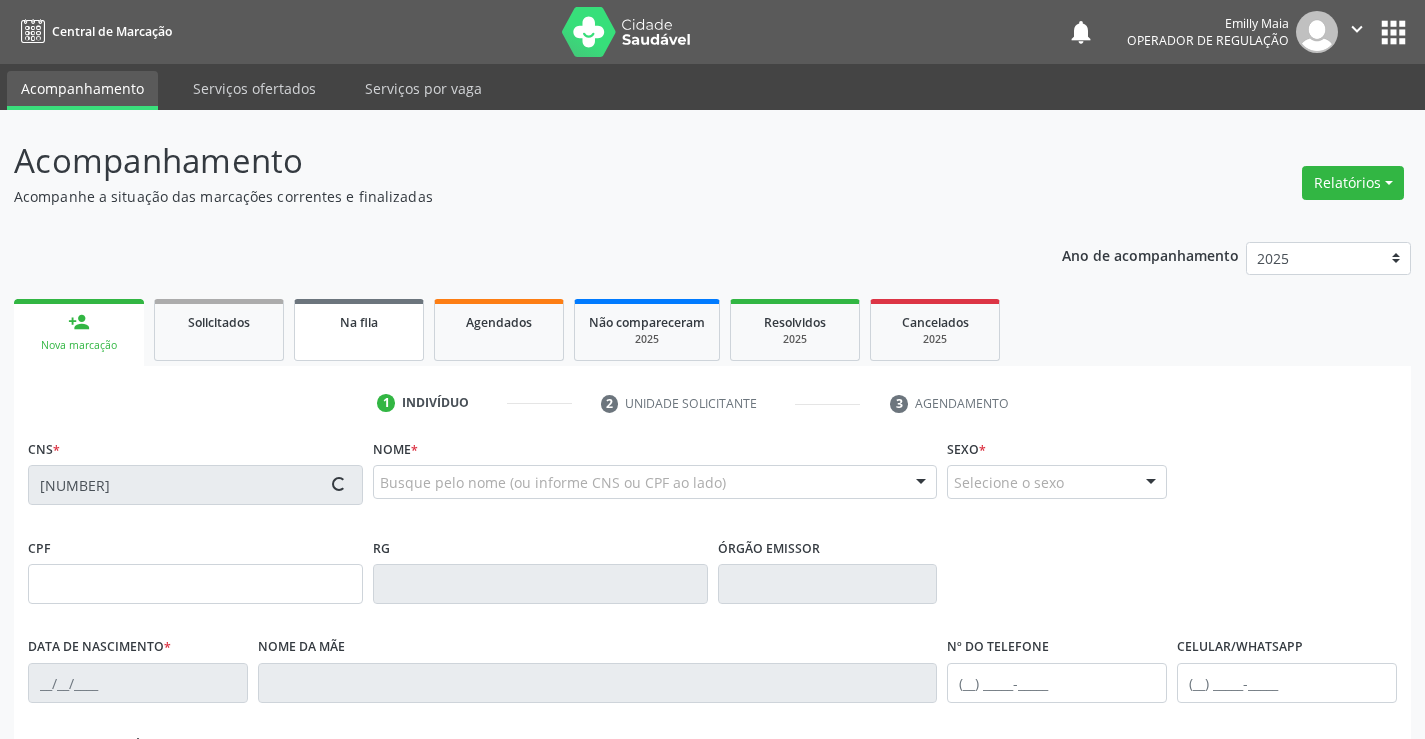 type on "(74) 99121-1628" 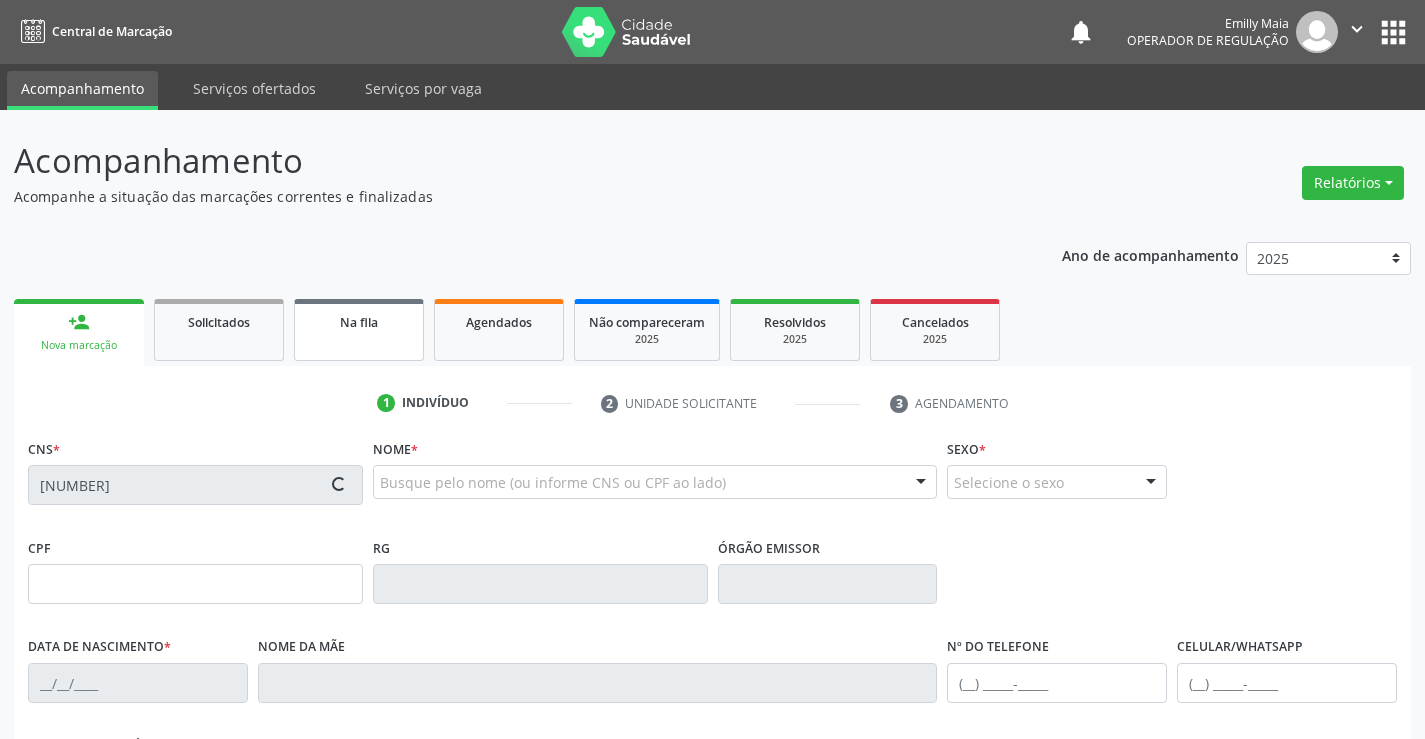type on "205.326.955-34" 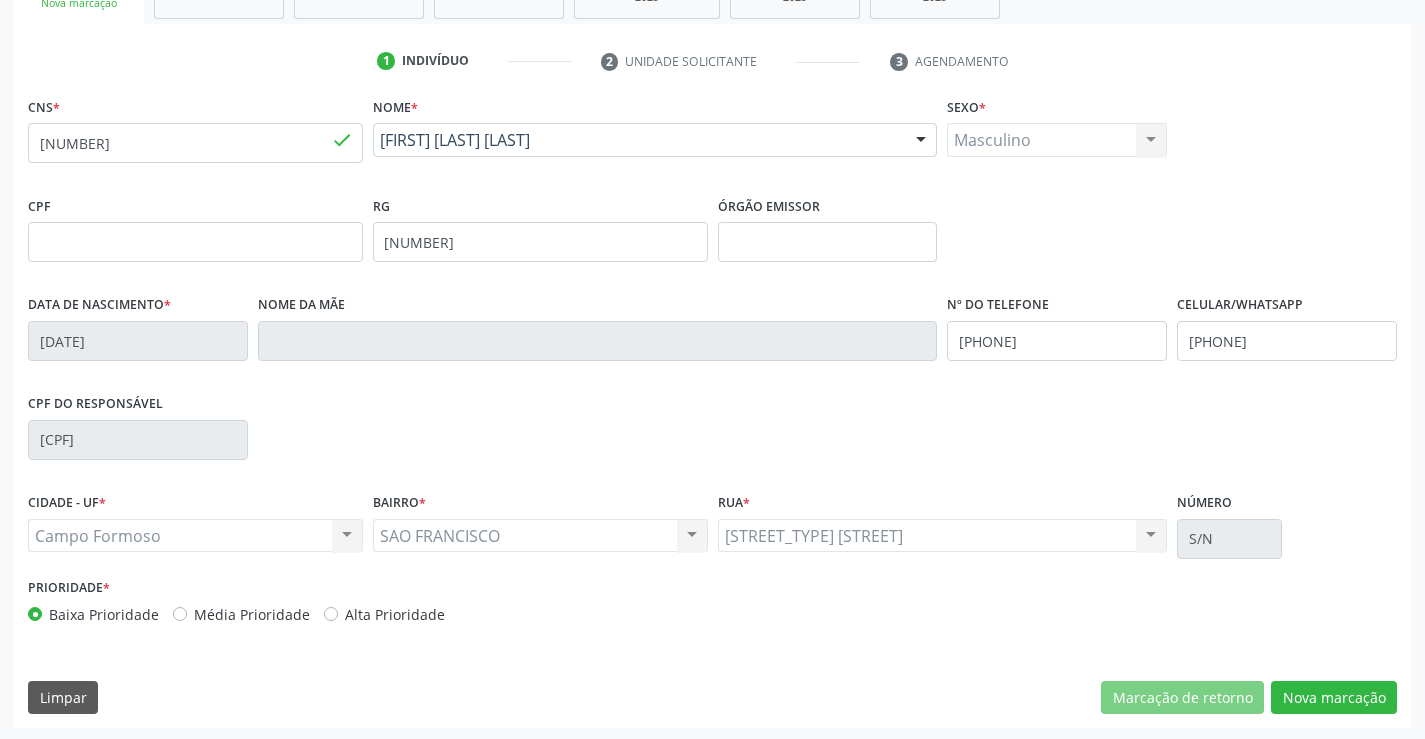 scroll, scrollTop: 345, scrollLeft: 0, axis: vertical 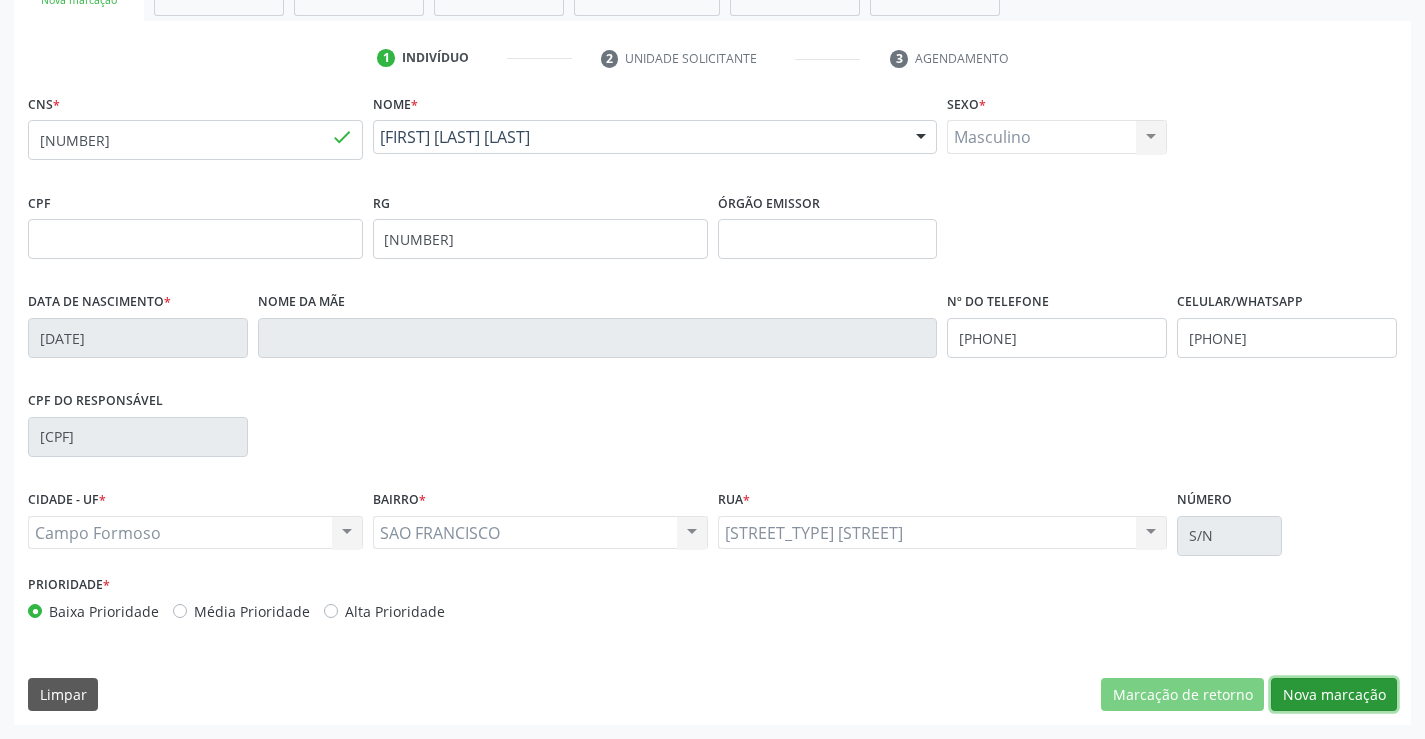 click on "Nova marcação" at bounding box center (1334, 695) 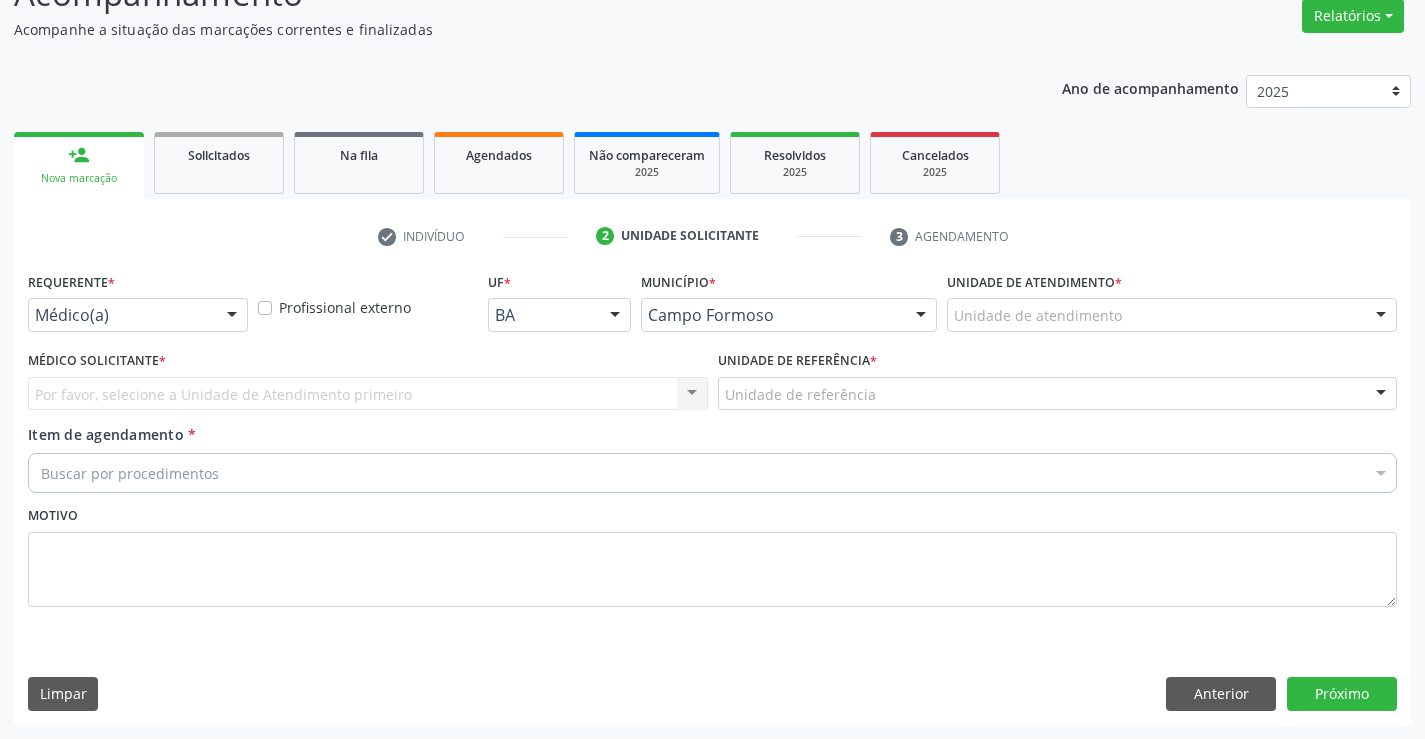 scroll, scrollTop: 167, scrollLeft: 0, axis: vertical 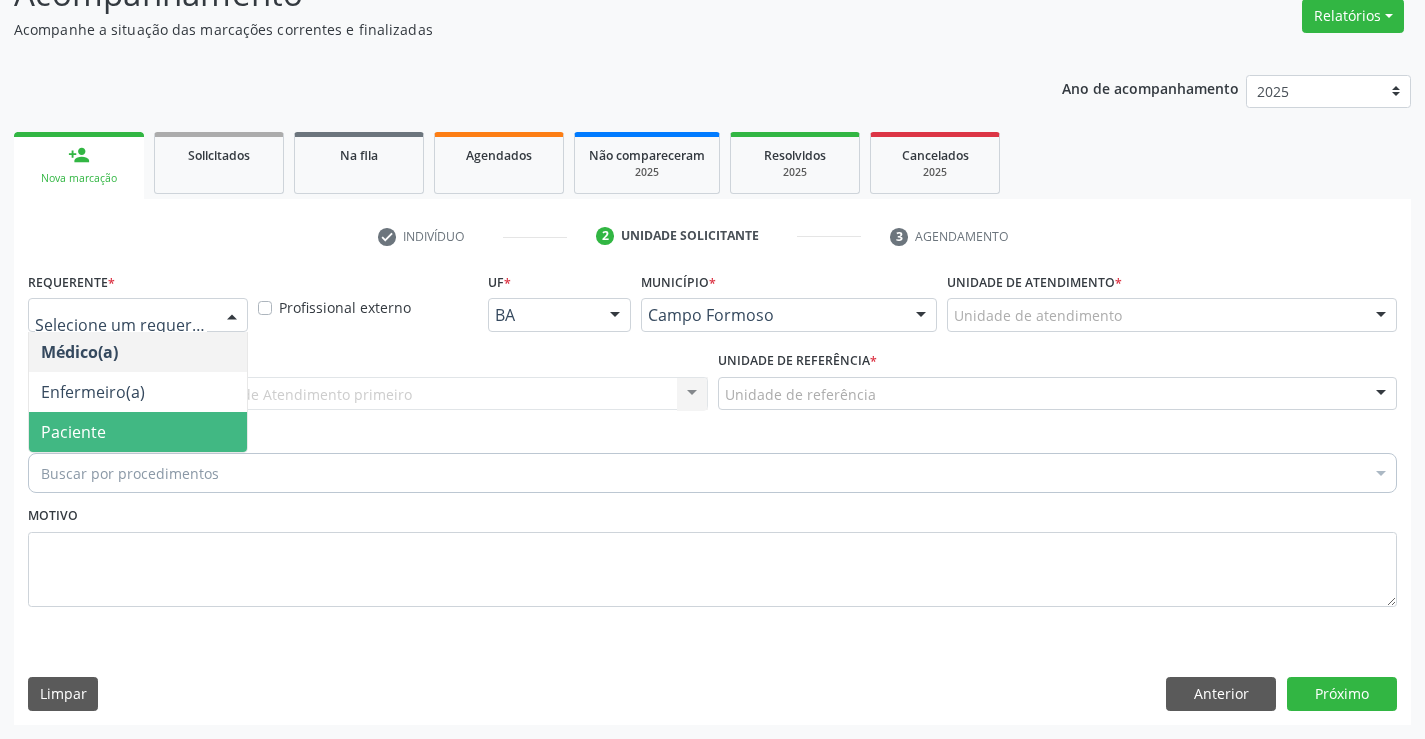click on "Paciente" at bounding box center [138, 432] 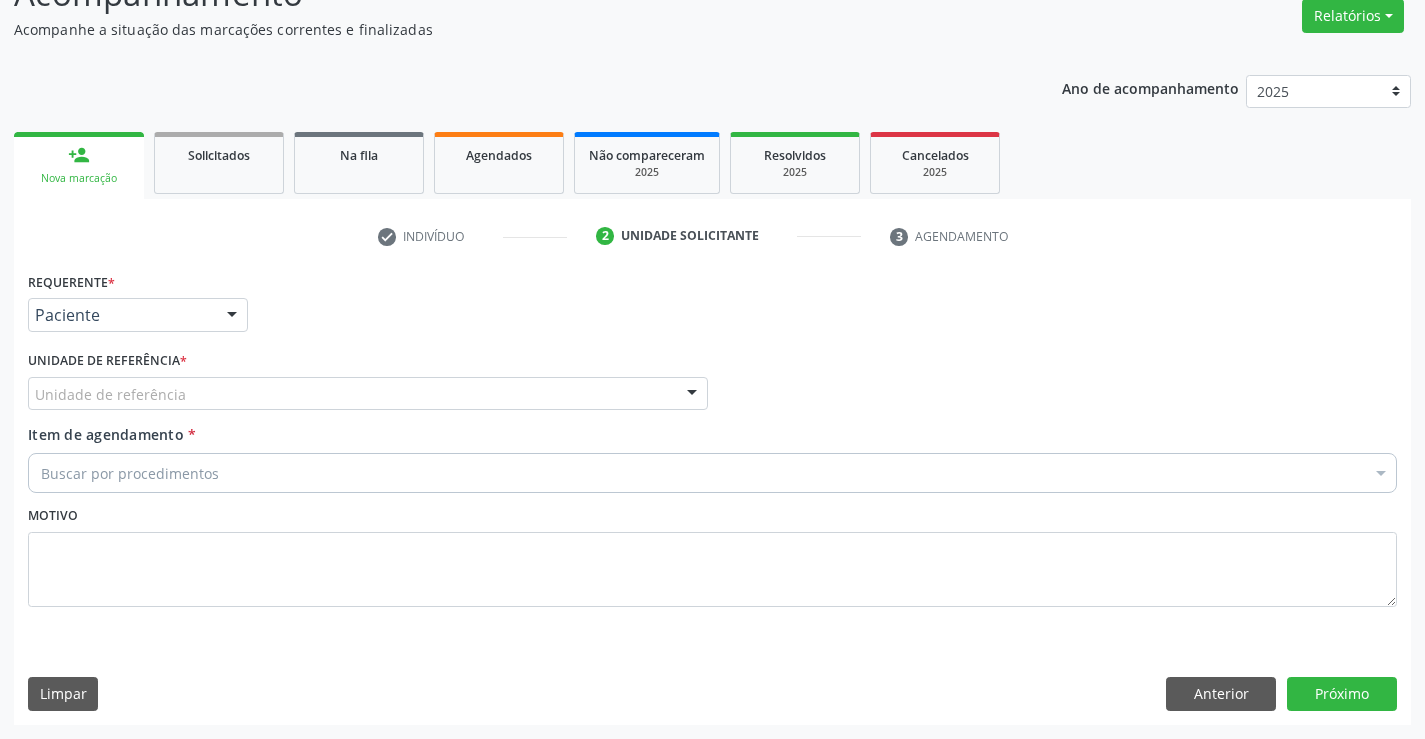 click on "Unidade de referência" at bounding box center [368, 394] 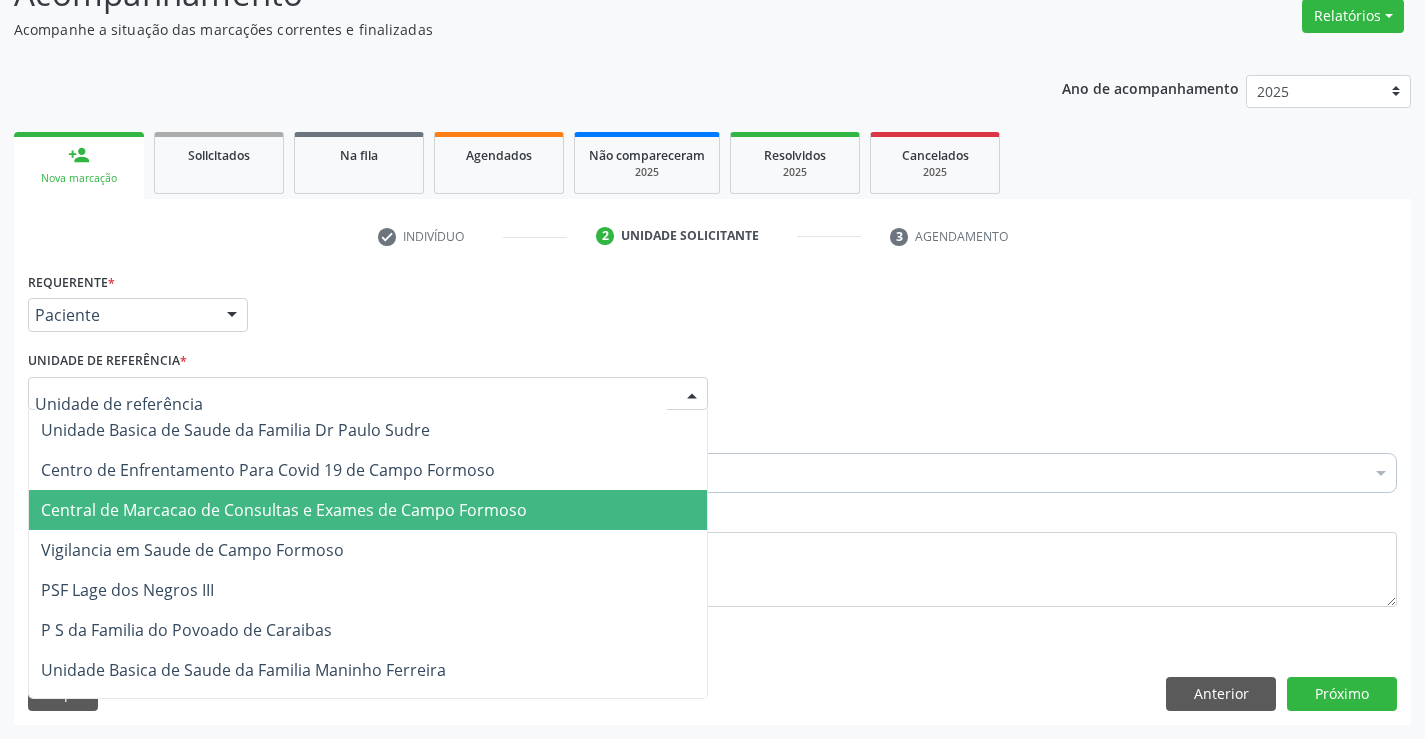 click on "Central de Marcacao de Consultas e Exames de Campo Formoso" at bounding box center [284, 510] 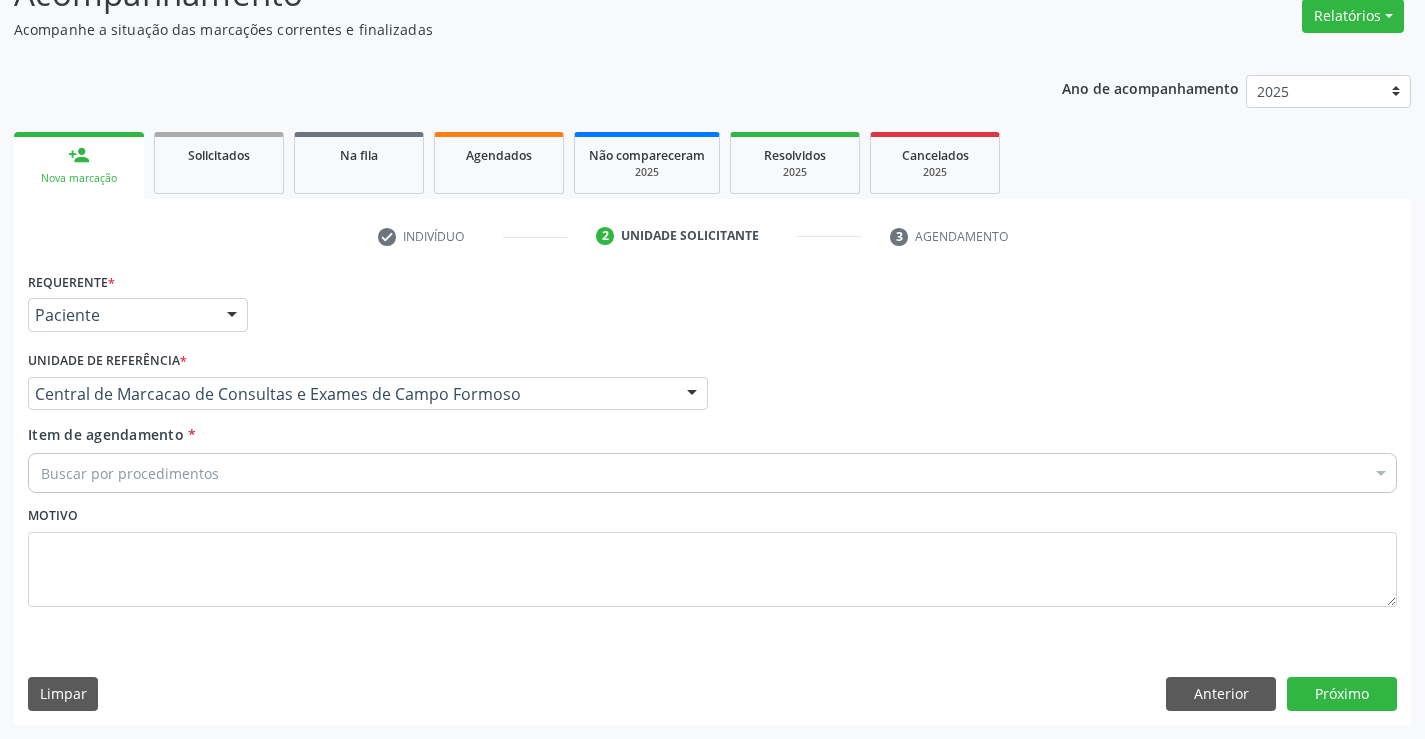 click on "Buscar por procedimentos" at bounding box center [712, 473] 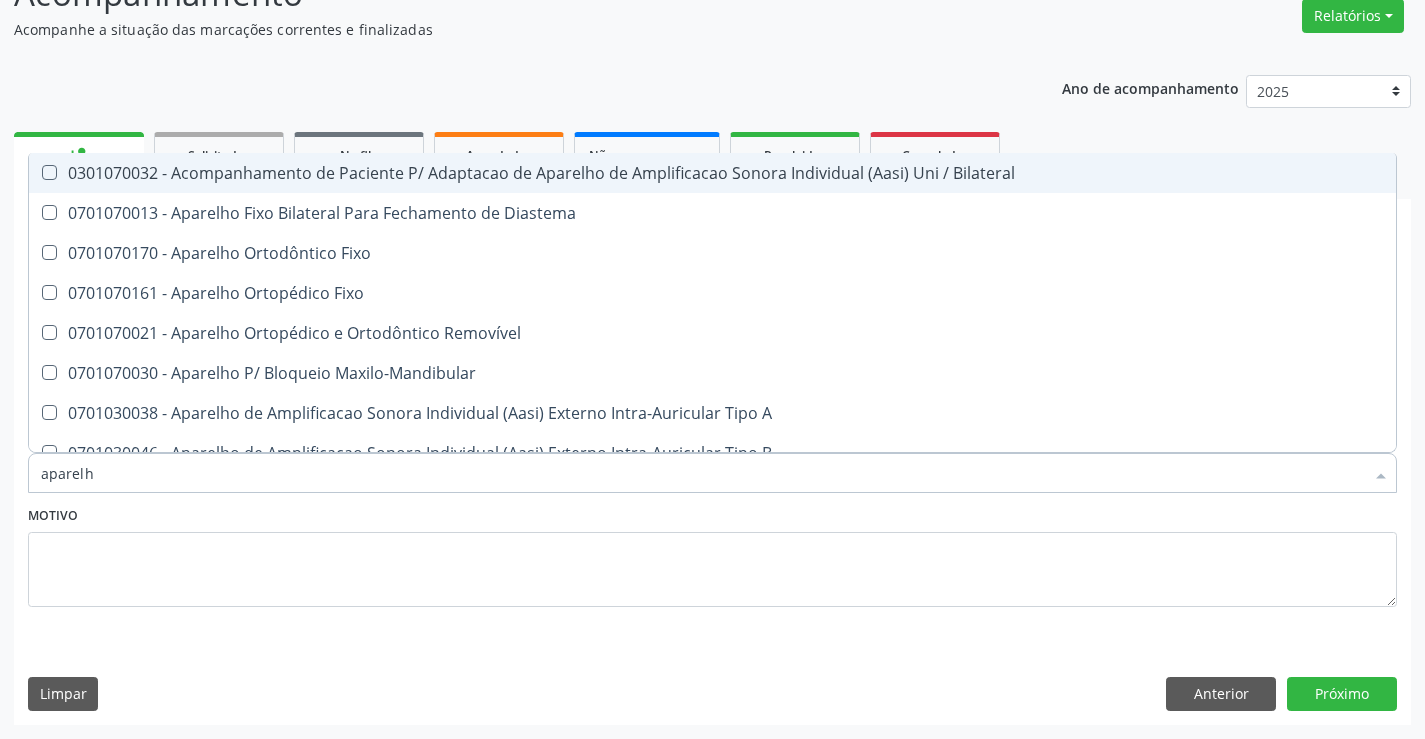type on "aparelho" 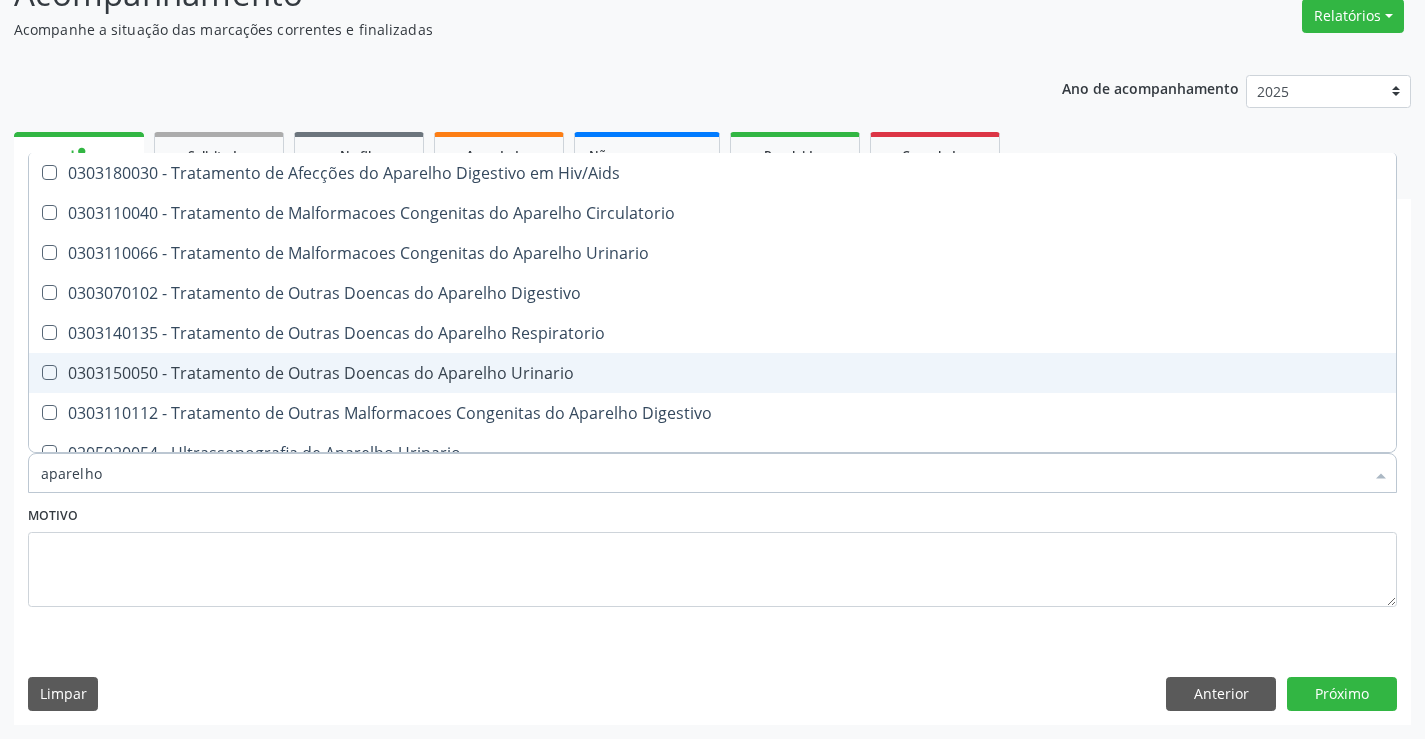 scroll, scrollTop: 1221, scrollLeft: 0, axis: vertical 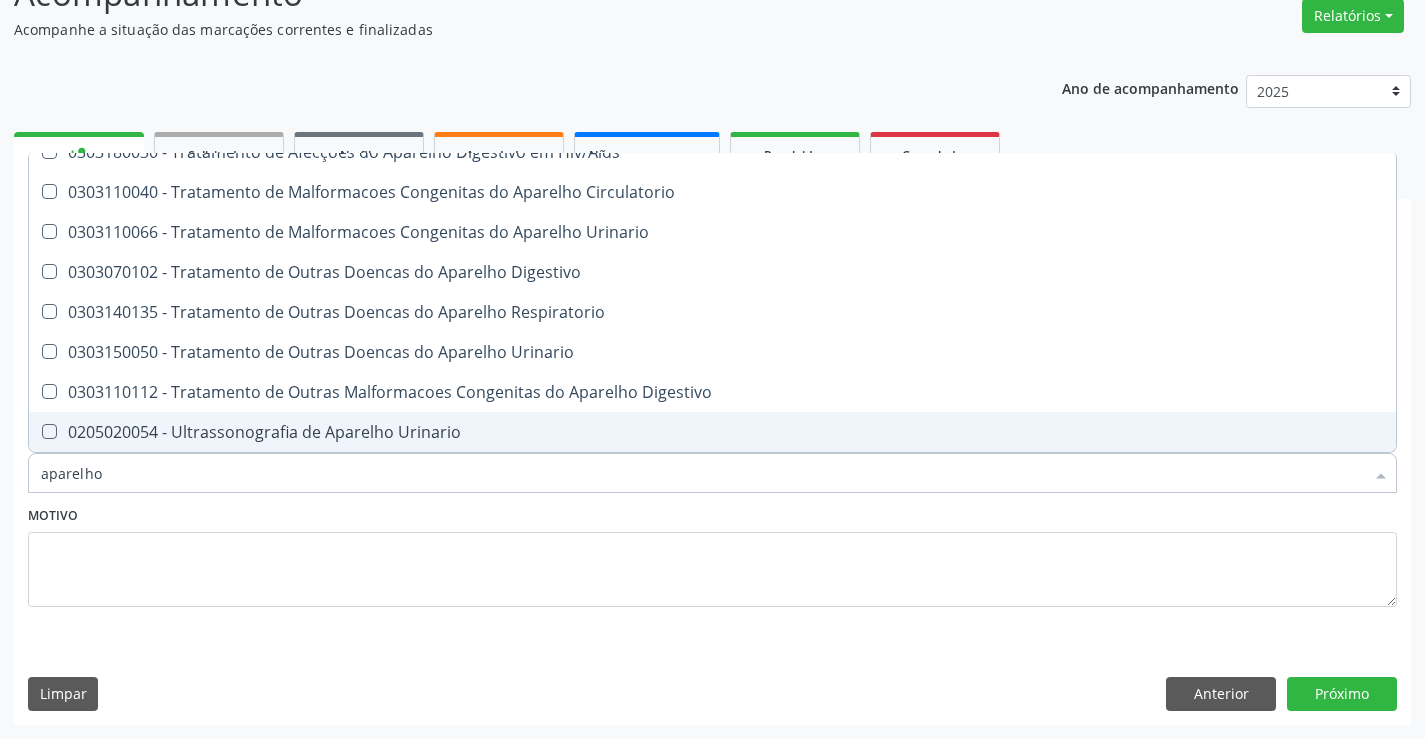 click on "0205020054 - Ultrassonografia de Aparelho Urinario" at bounding box center (712, 432) 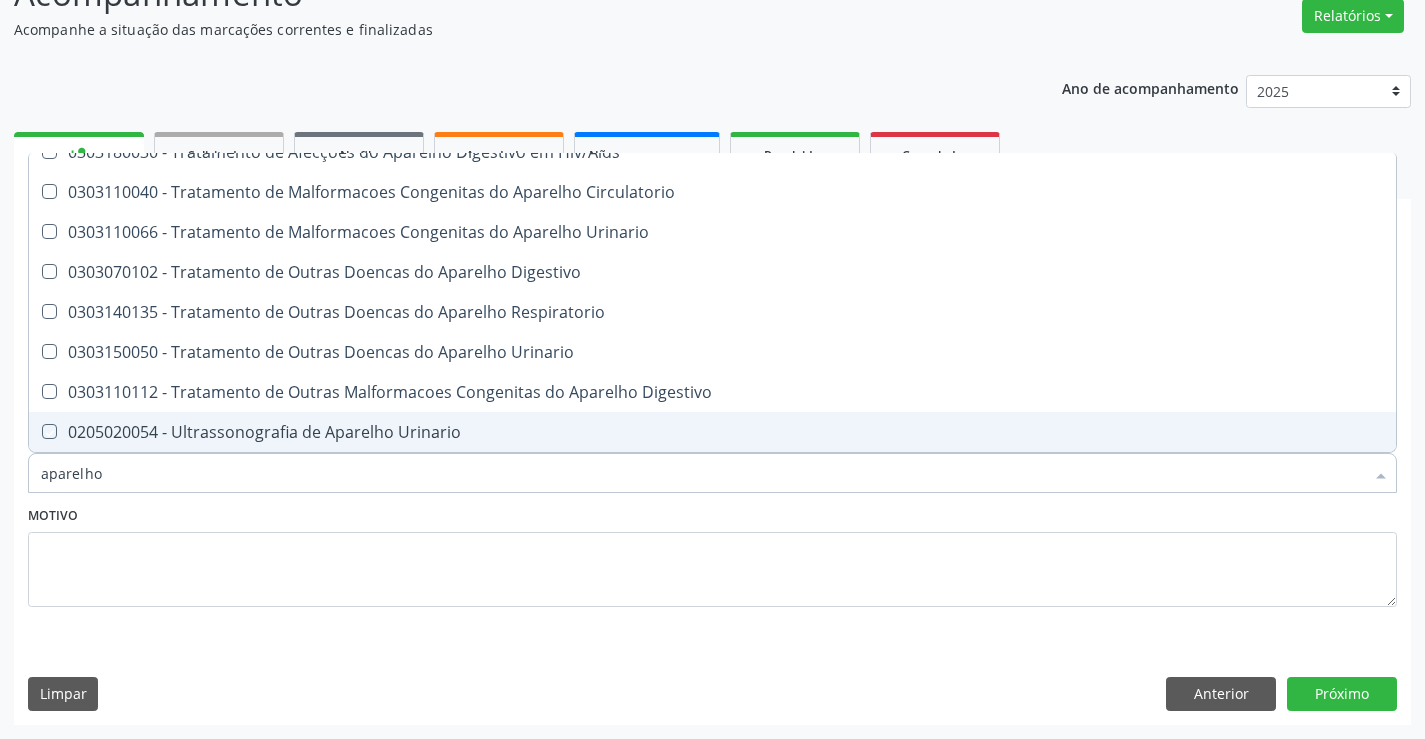 checkbox on "true" 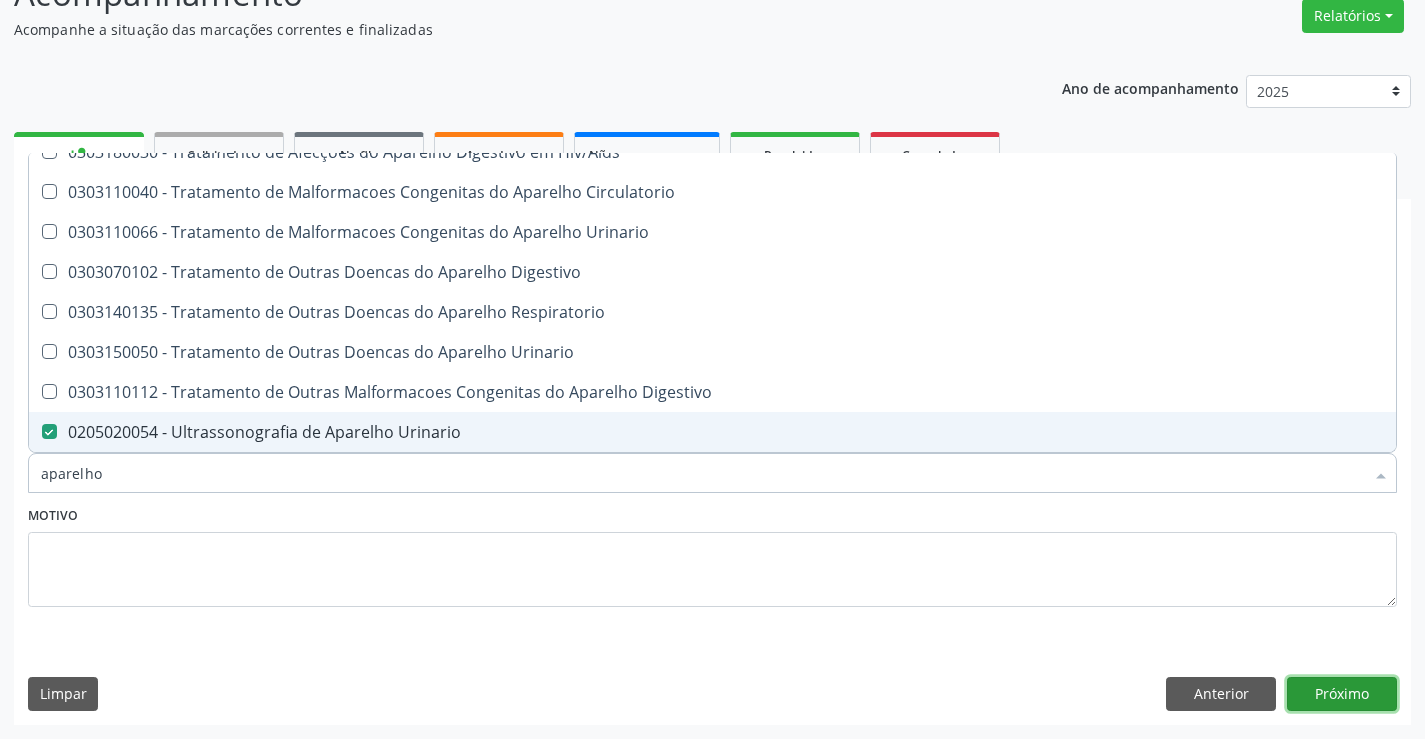 click on "Próximo" at bounding box center [1342, 694] 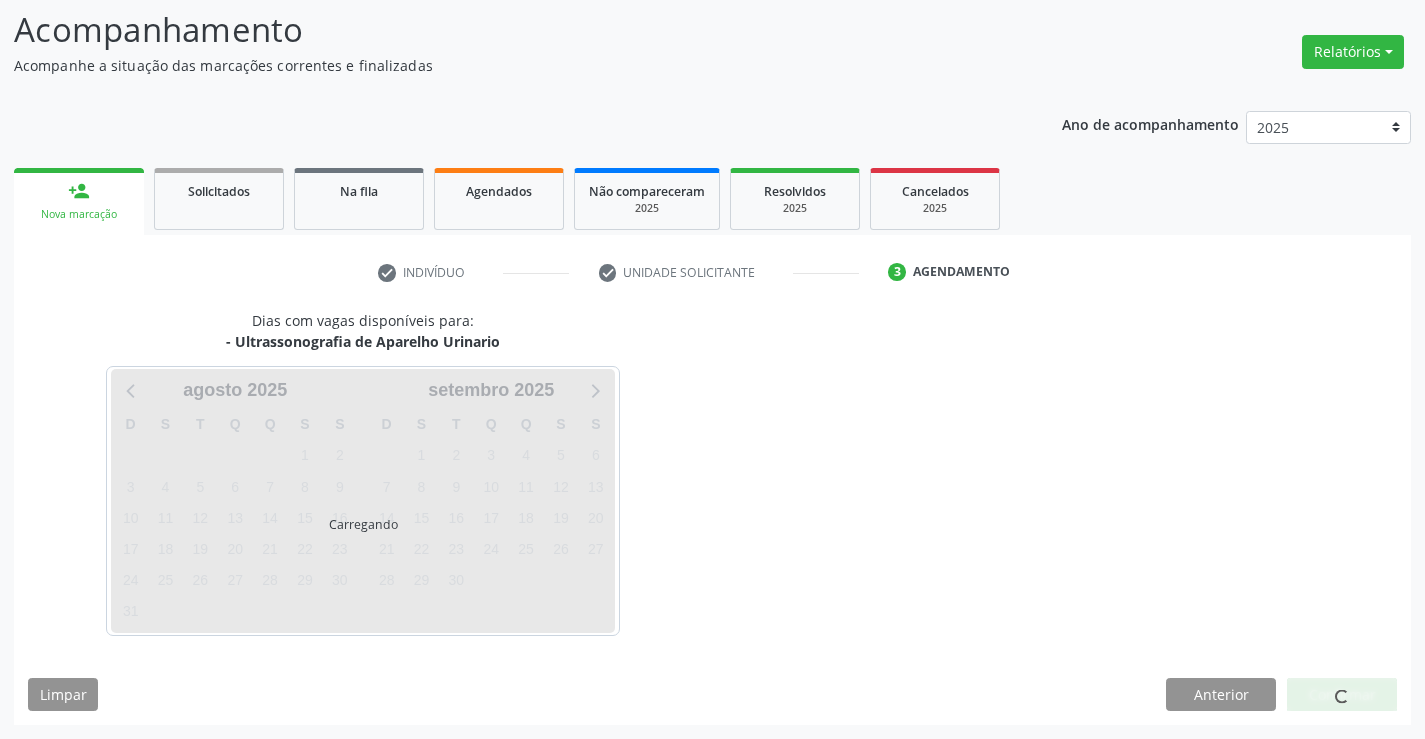 scroll, scrollTop: 131, scrollLeft: 0, axis: vertical 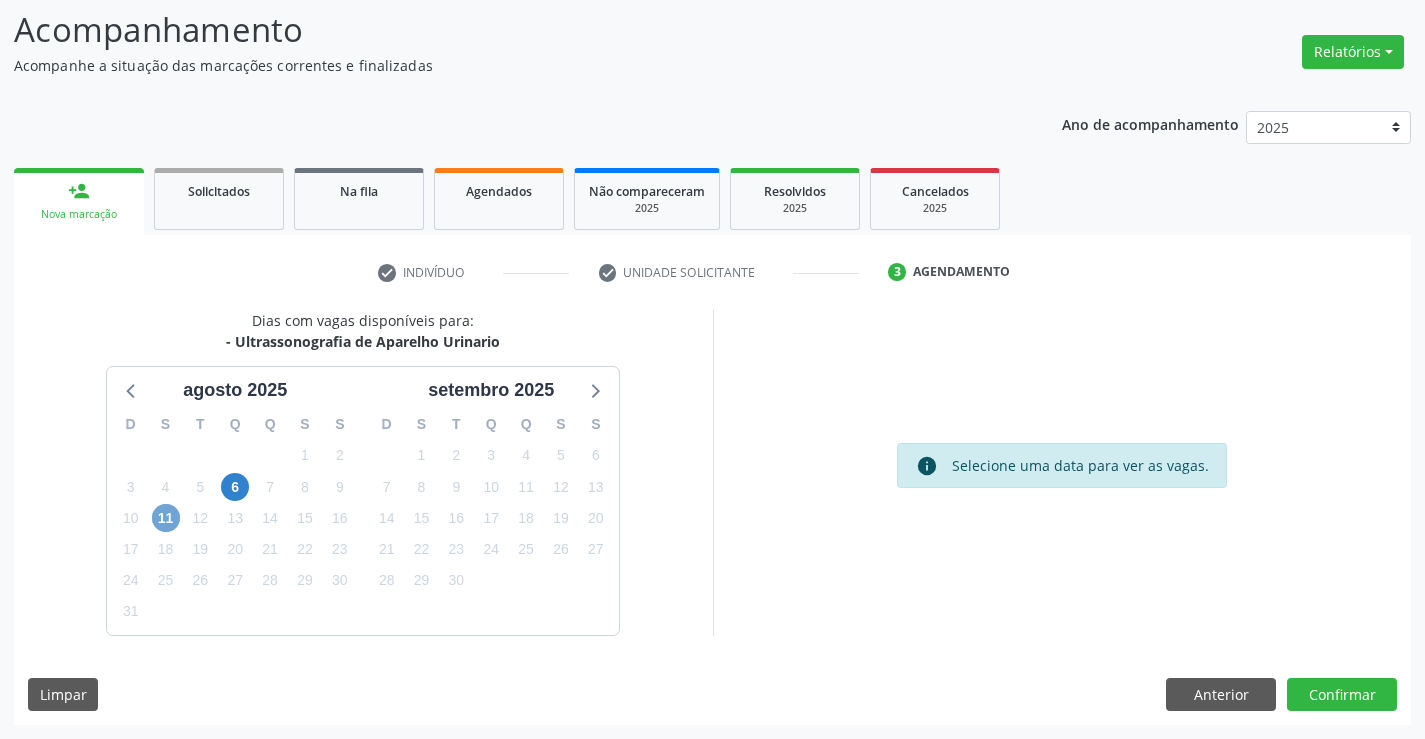 click on "11" at bounding box center [166, 518] 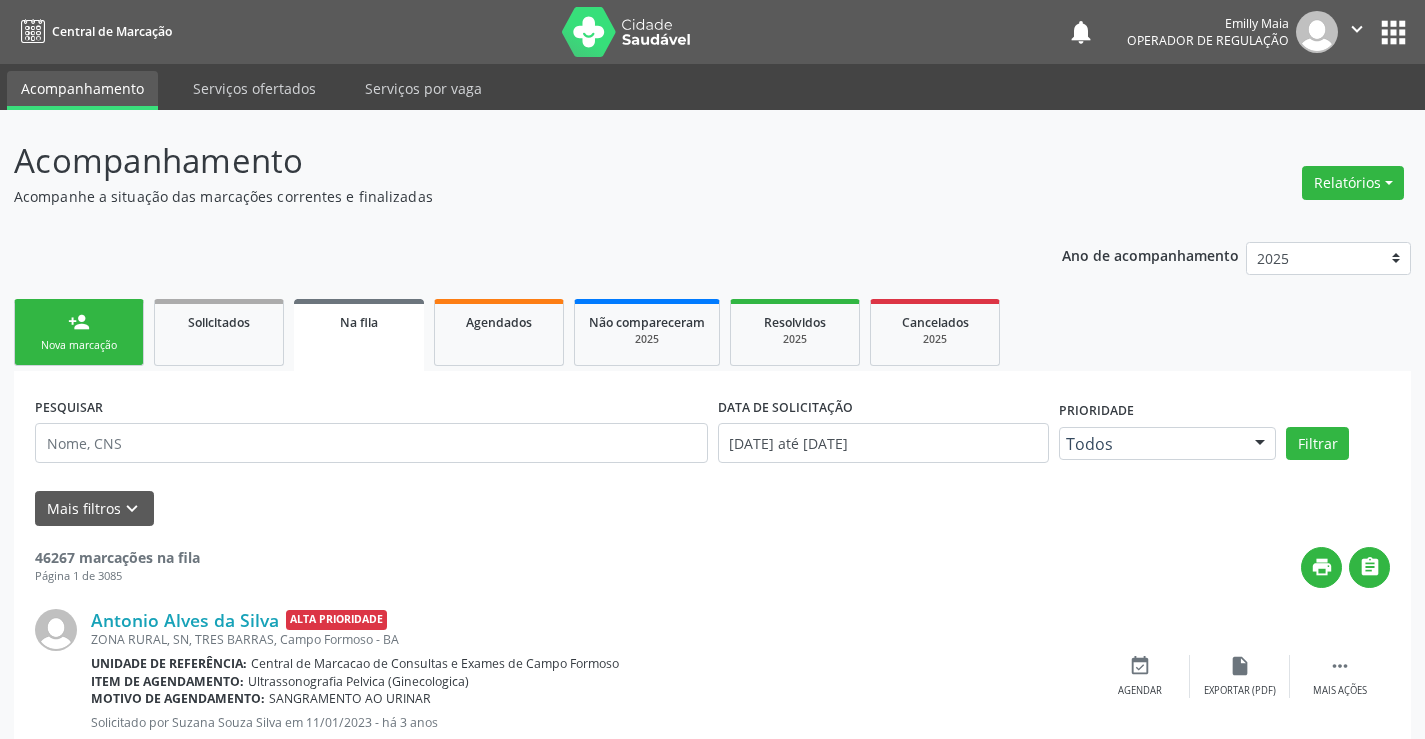 scroll, scrollTop: 0, scrollLeft: 0, axis: both 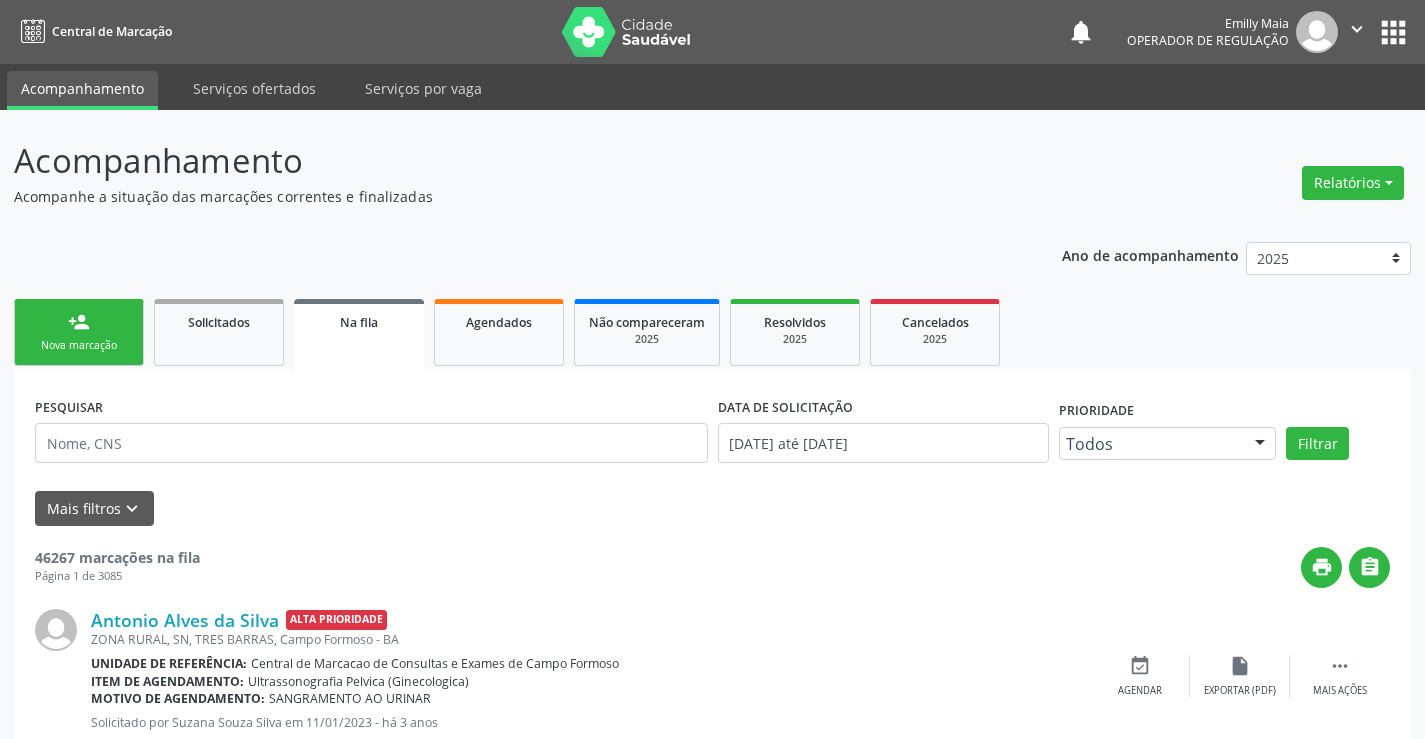 click on "person_add
Nova marcação" at bounding box center (79, 332) 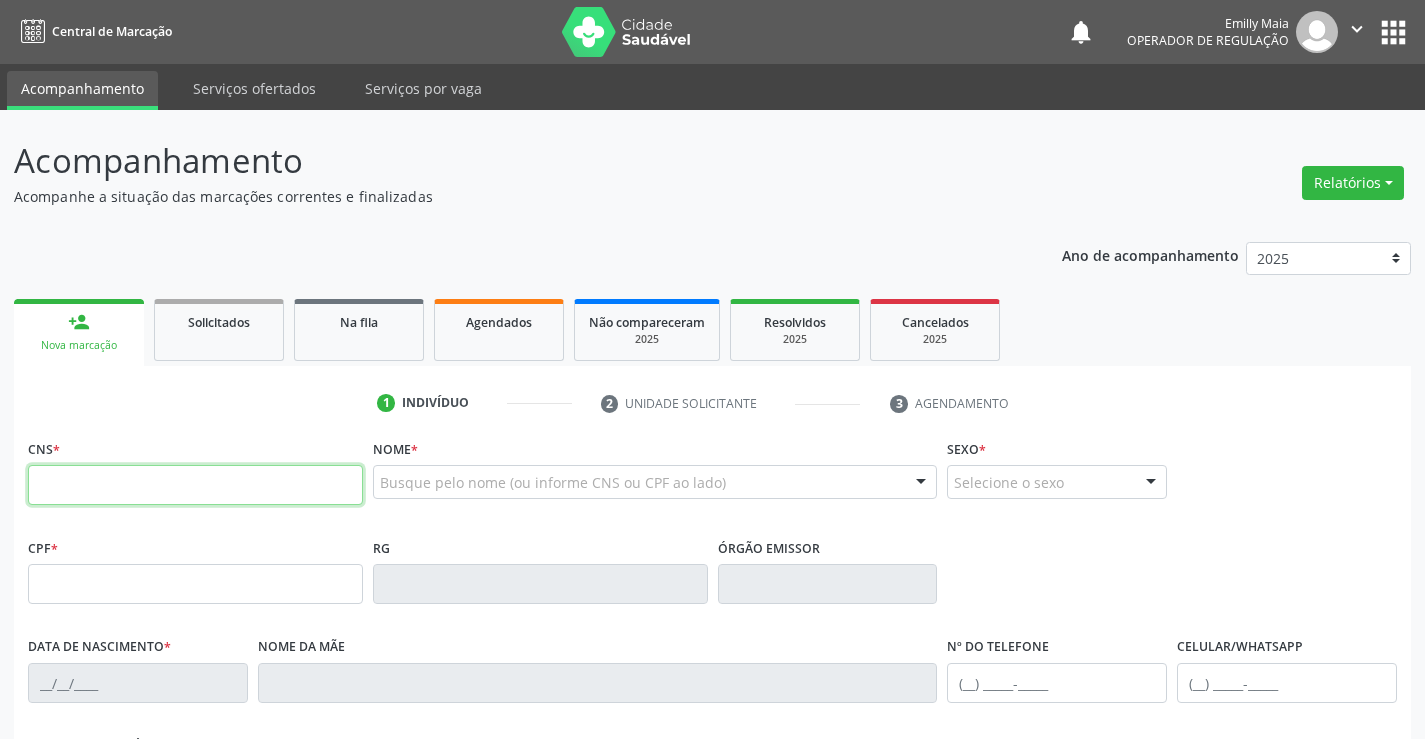 click at bounding box center (195, 485) 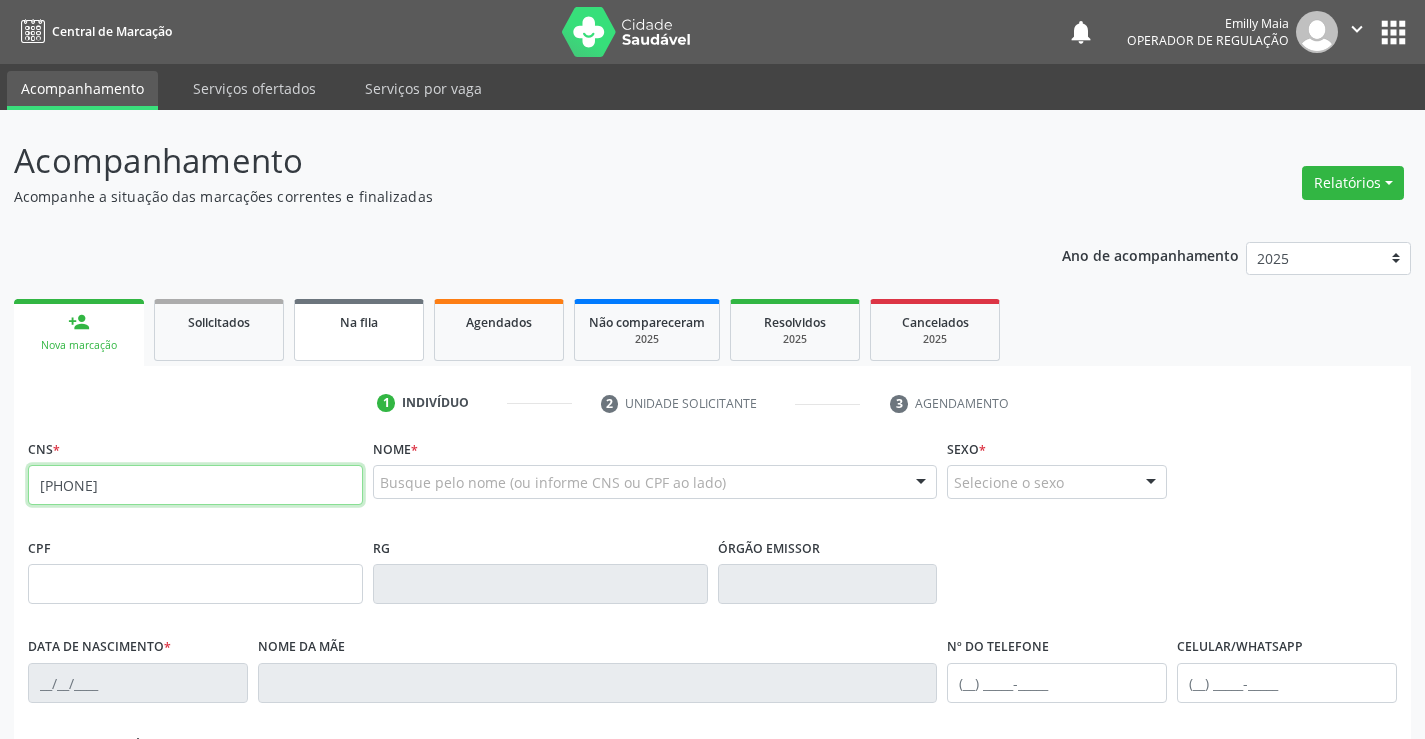 type on "707 6042 9396 3592" 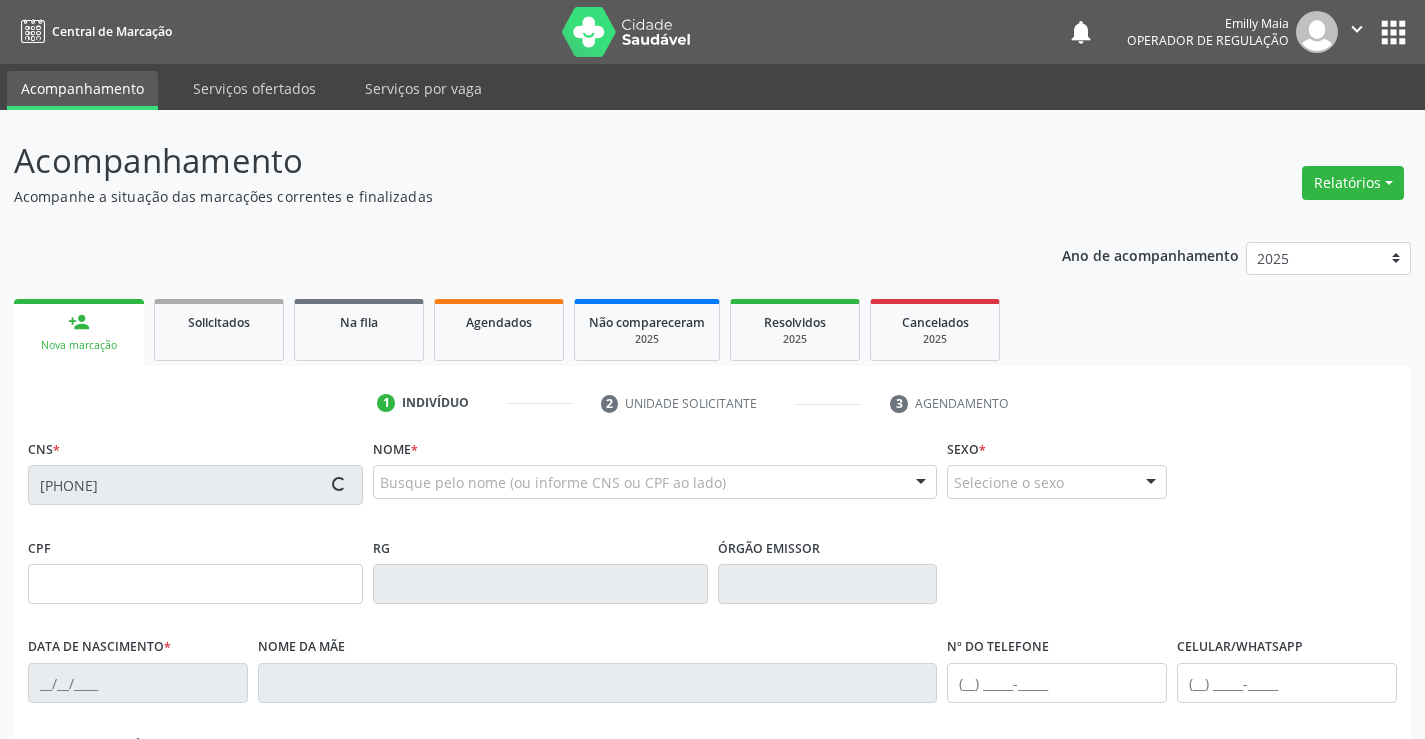 type on "13/12/1963" 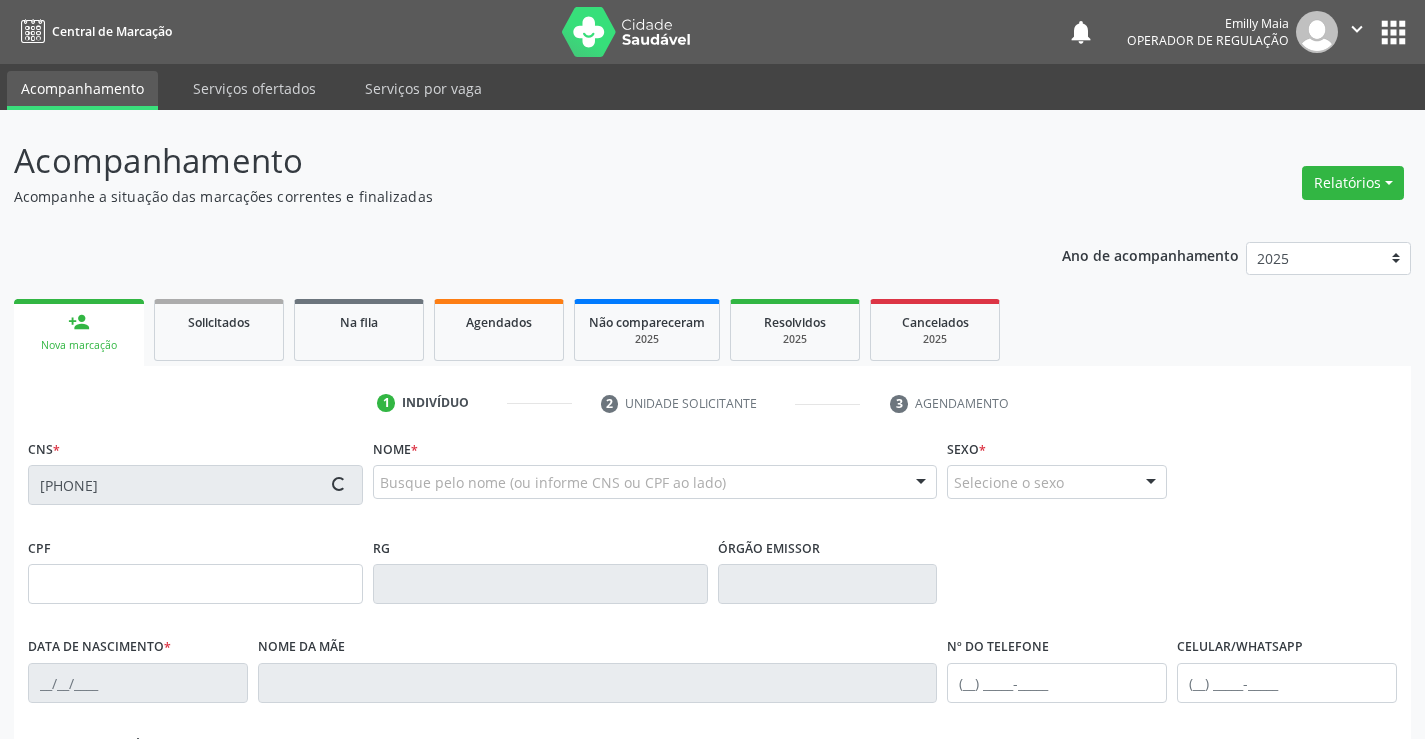 type on "(71) 9262-4027" 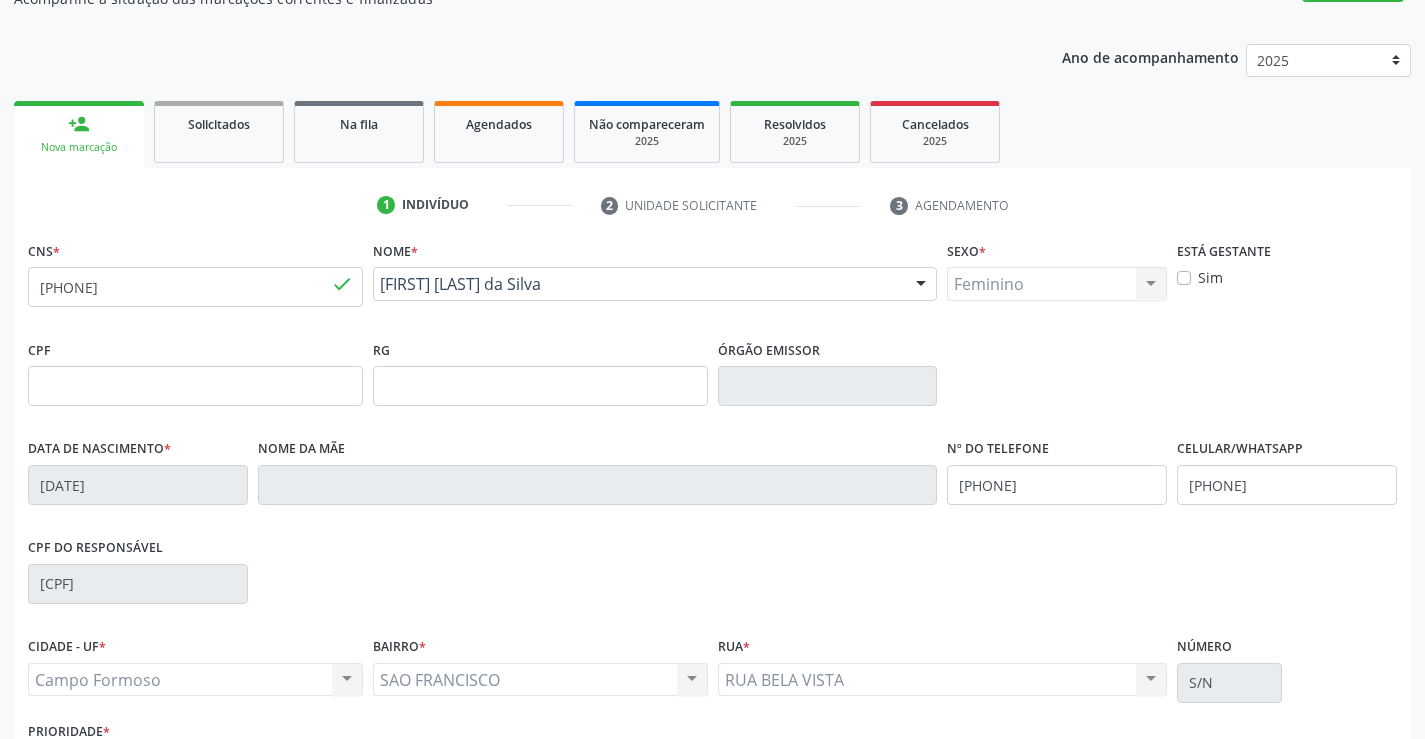 scroll, scrollTop: 345, scrollLeft: 0, axis: vertical 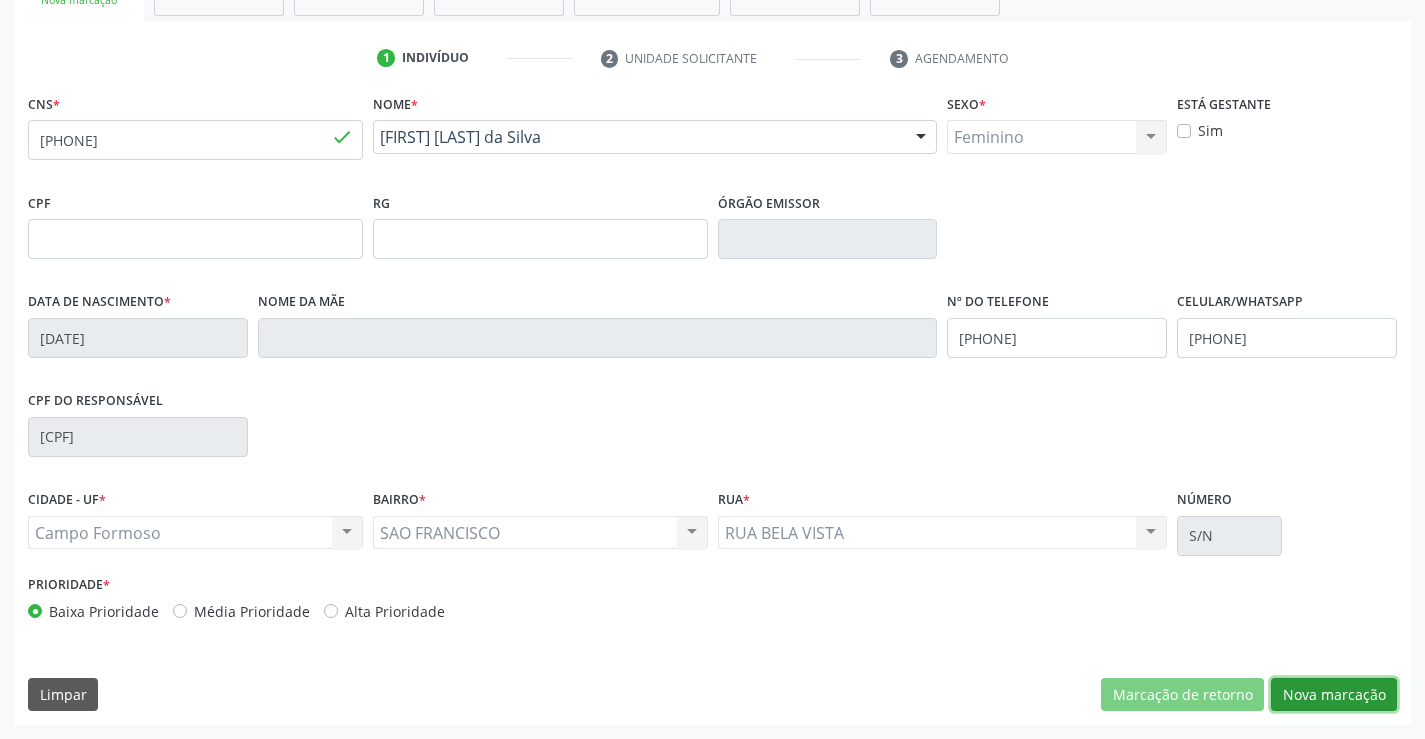 click on "Nova marcação" at bounding box center [1334, 695] 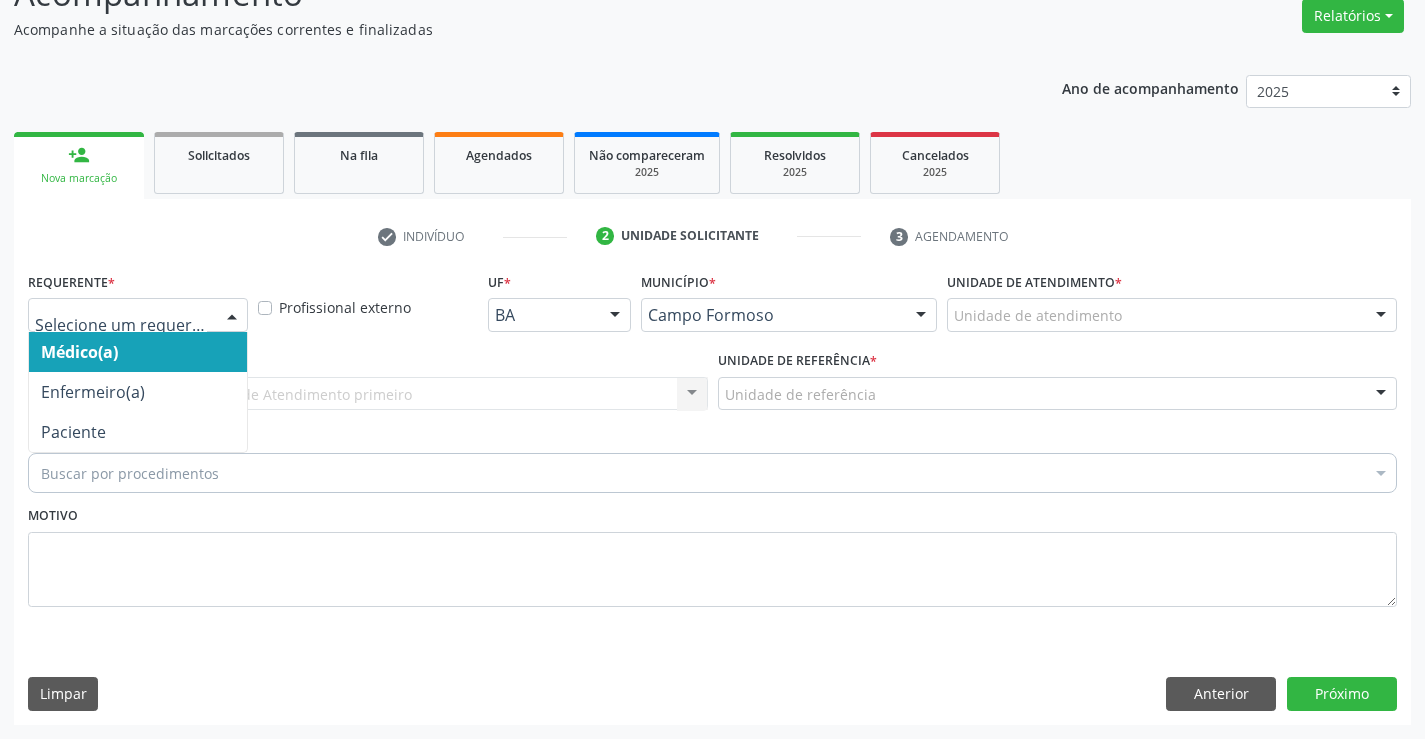 click on "Médico(a)   Enfermeiro(a)   Paciente
Nenhum resultado encontrado para: "   "
Não há nenhuma opção para ser exibida." at bounding box center [138, 315] 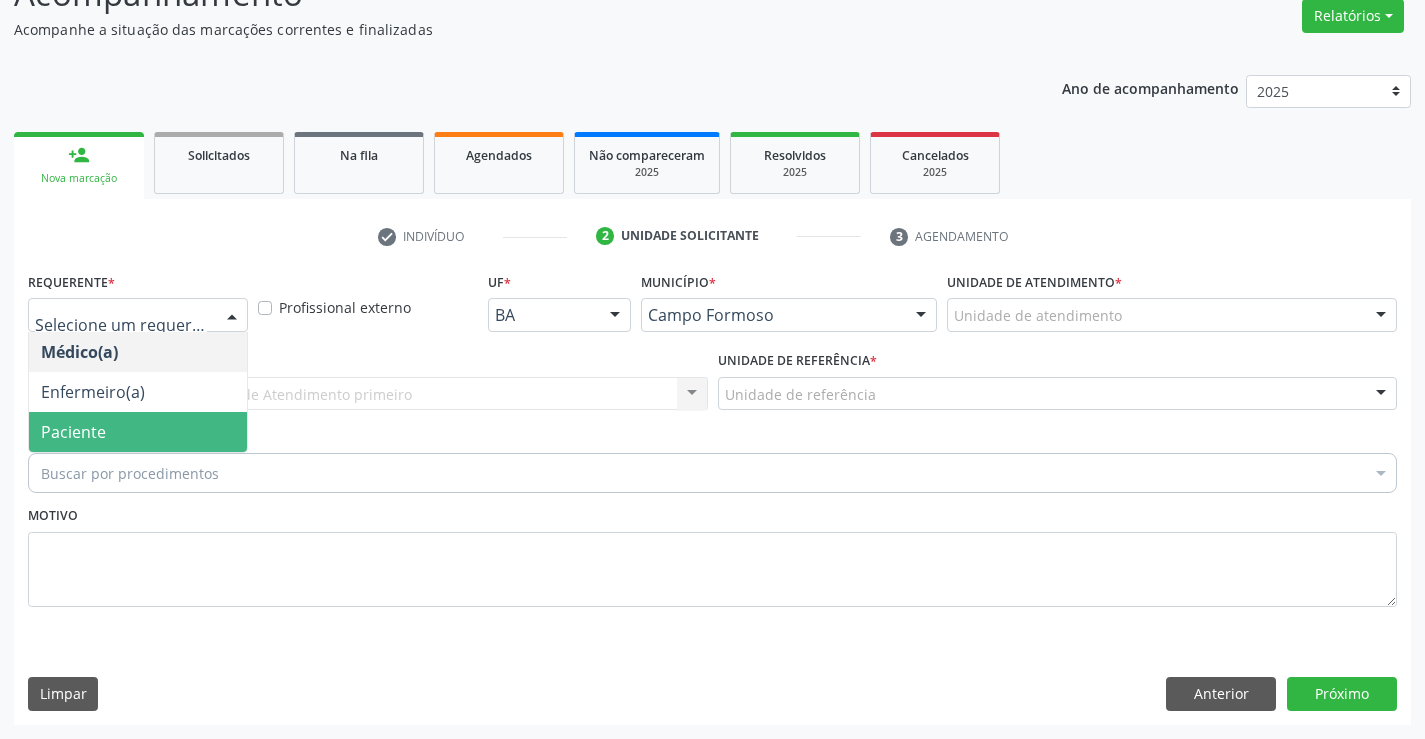 click on "Paciente" at bounding box center [138, 432] 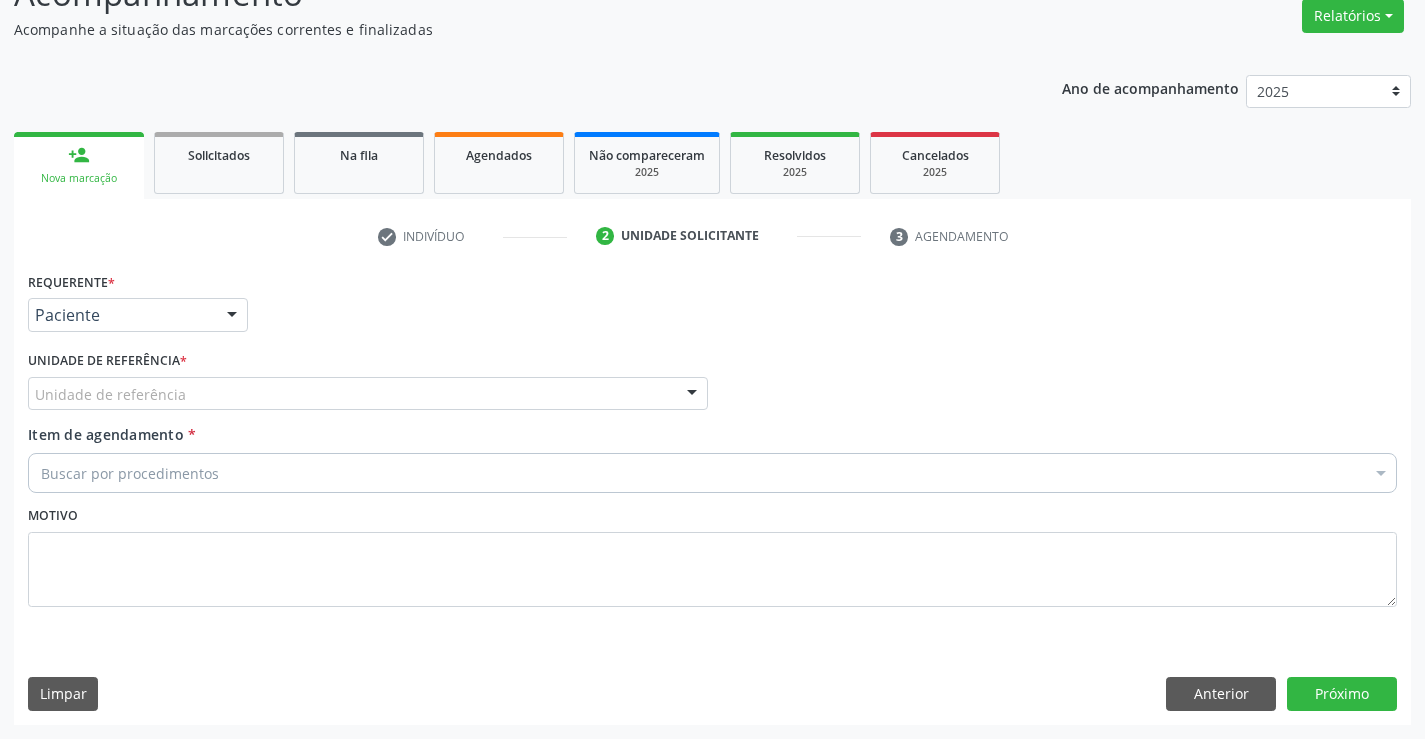 drag, startPoint x: 292, startPoint y: 390, endPoint x: 297, endPoint y: 449, distance: 59.211487 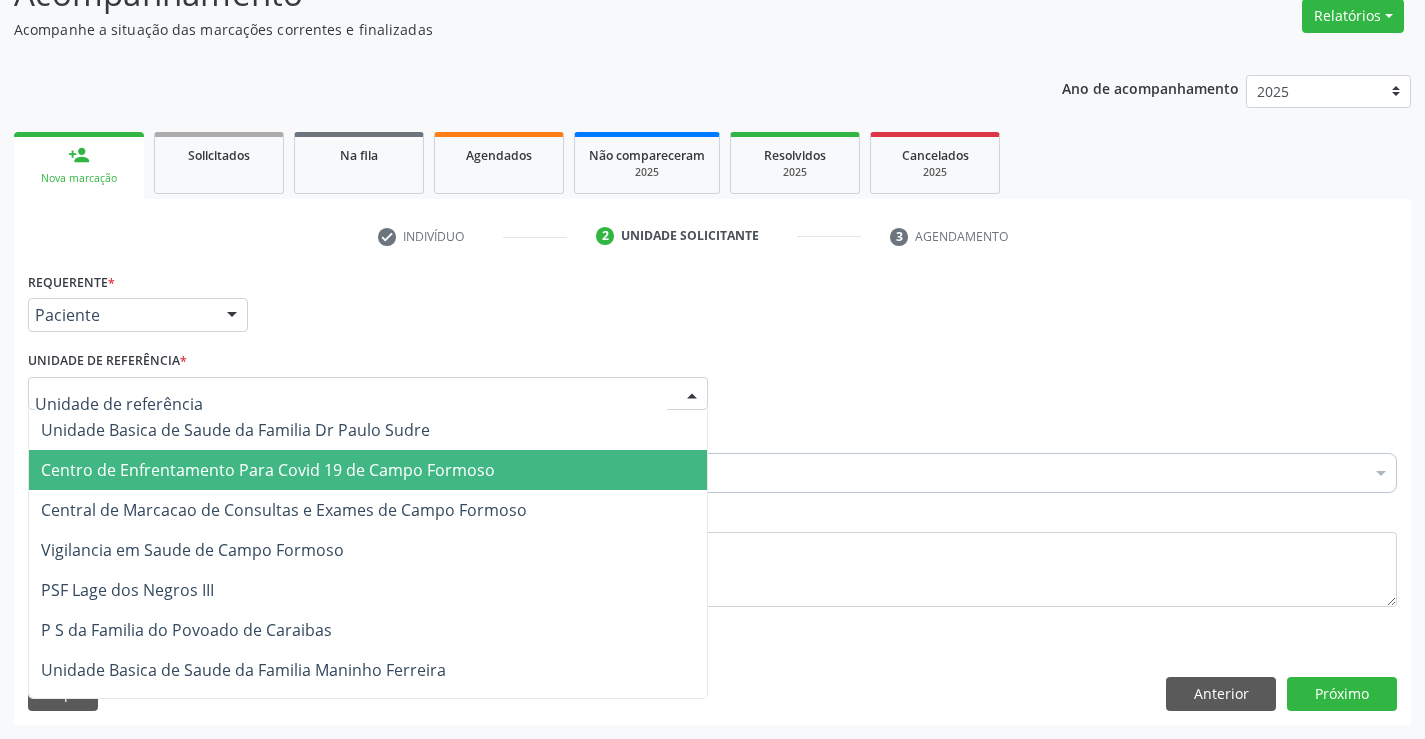 click on "Central de Marcacao de Consultas e Exames de Campo Formoso" at bounding box center [368, 510] 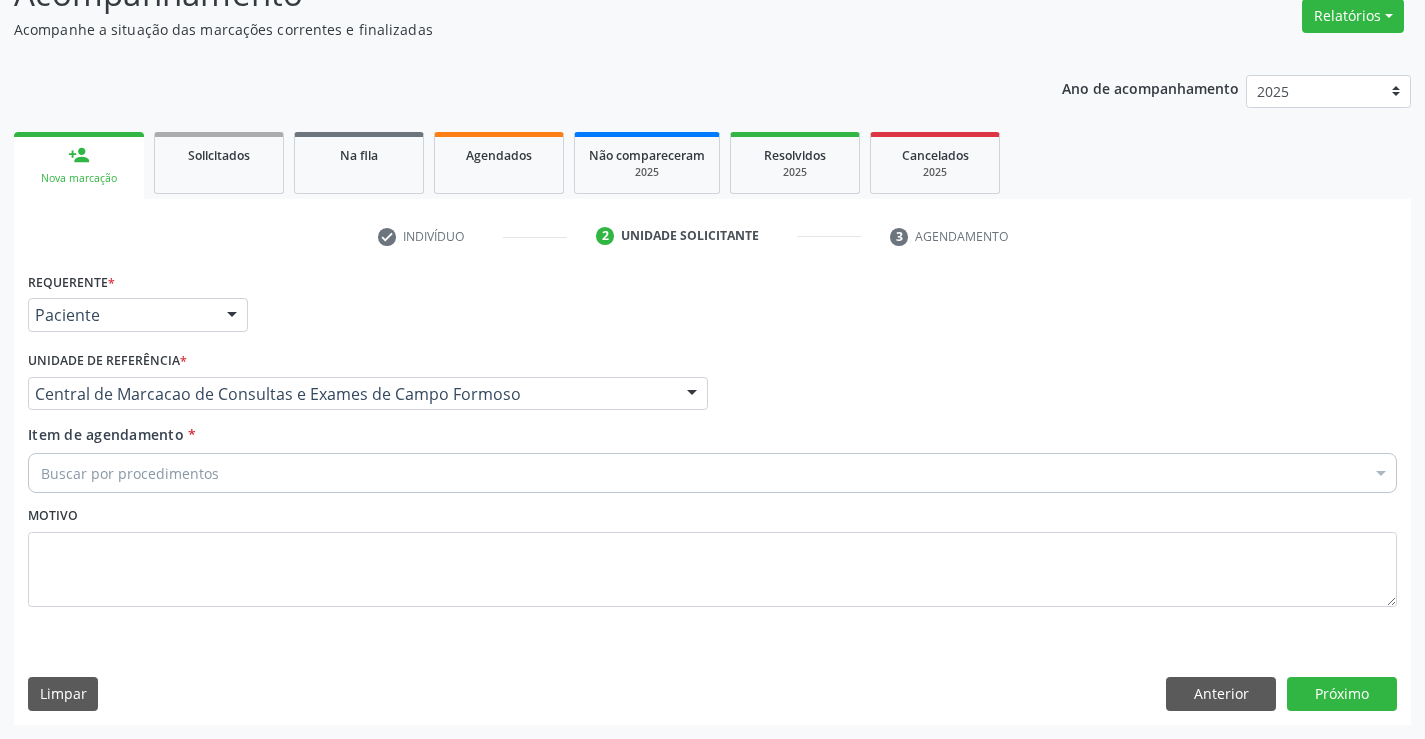 click on "Buscar por procedimentos" at bounding box center [712, 473] 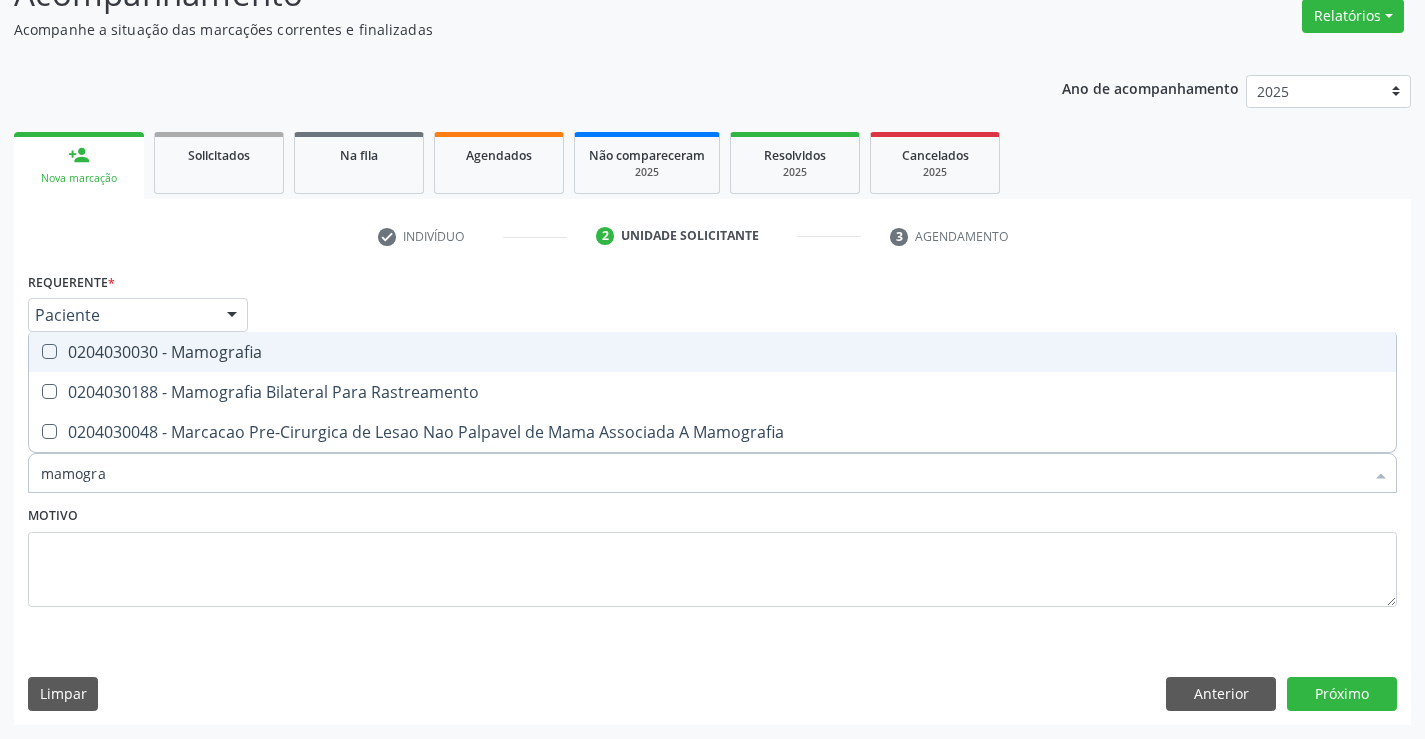 type on "mamograf" 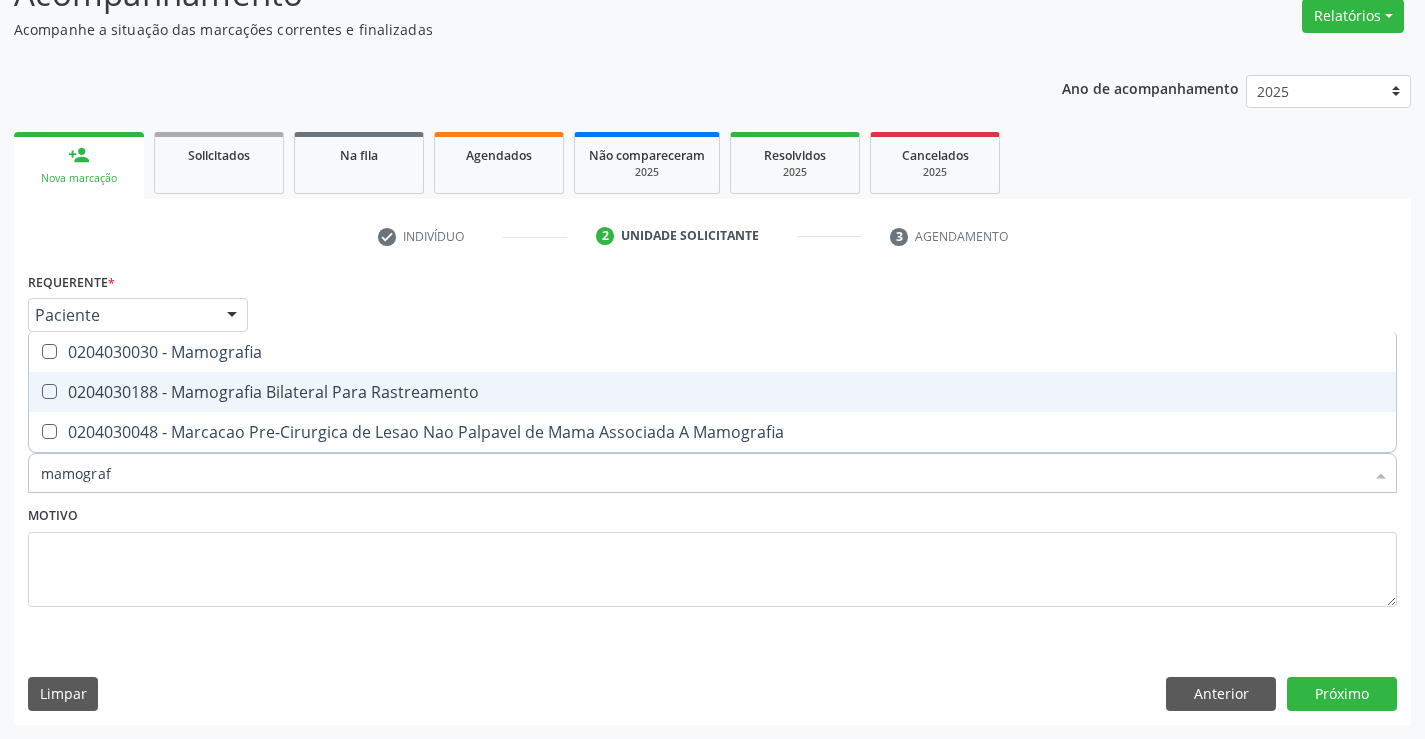 click on "0204030188 - Mamografia Bilateral Para Rastreamento" at bounding box center (712, 392) 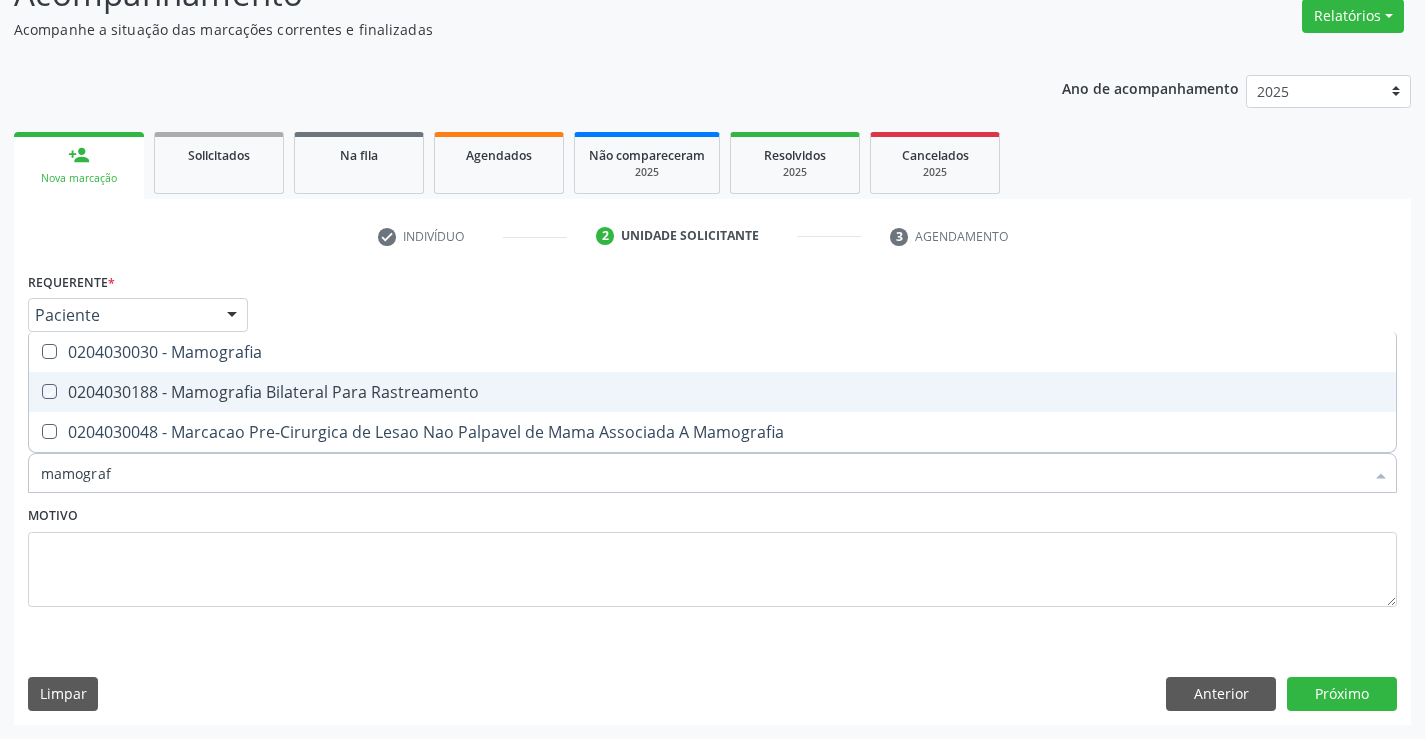 checkbox on "true" 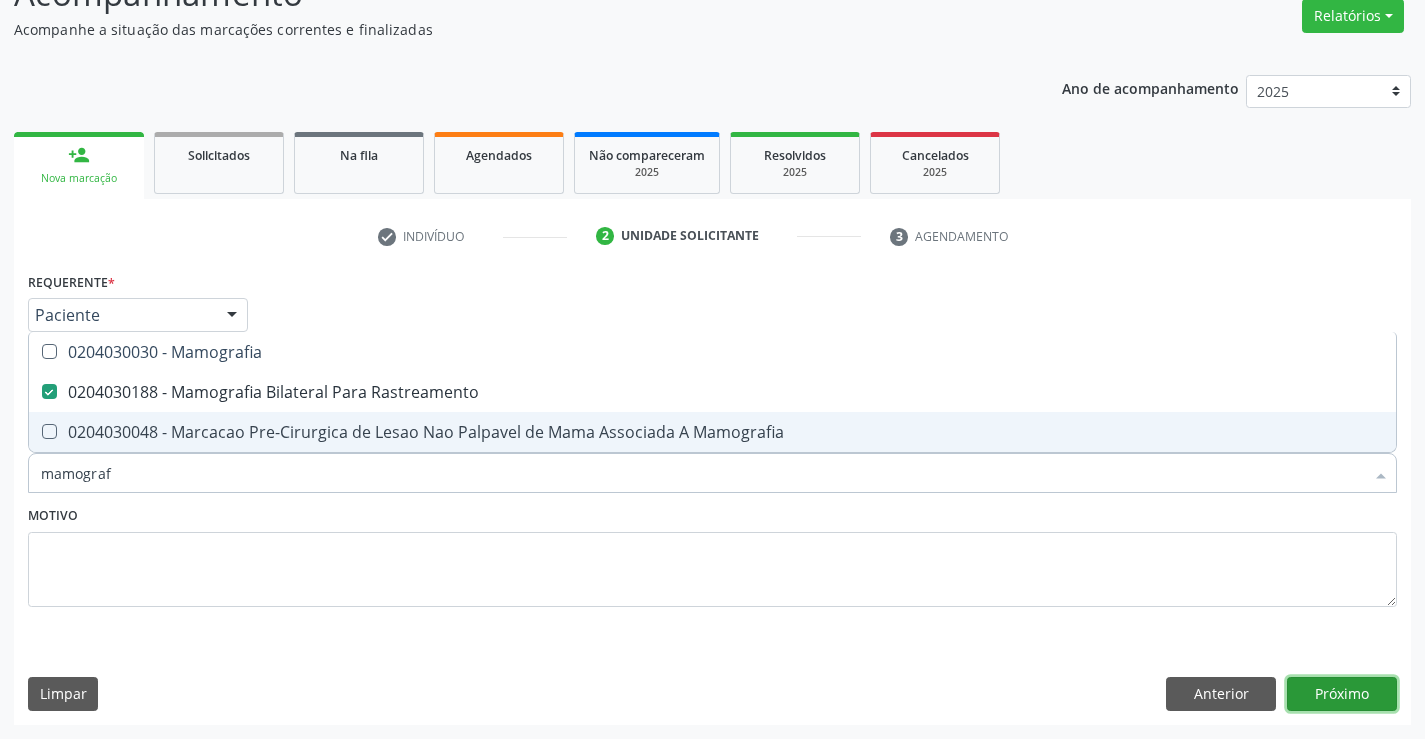 click on "Próximo" at bounding box center [1342, 694] 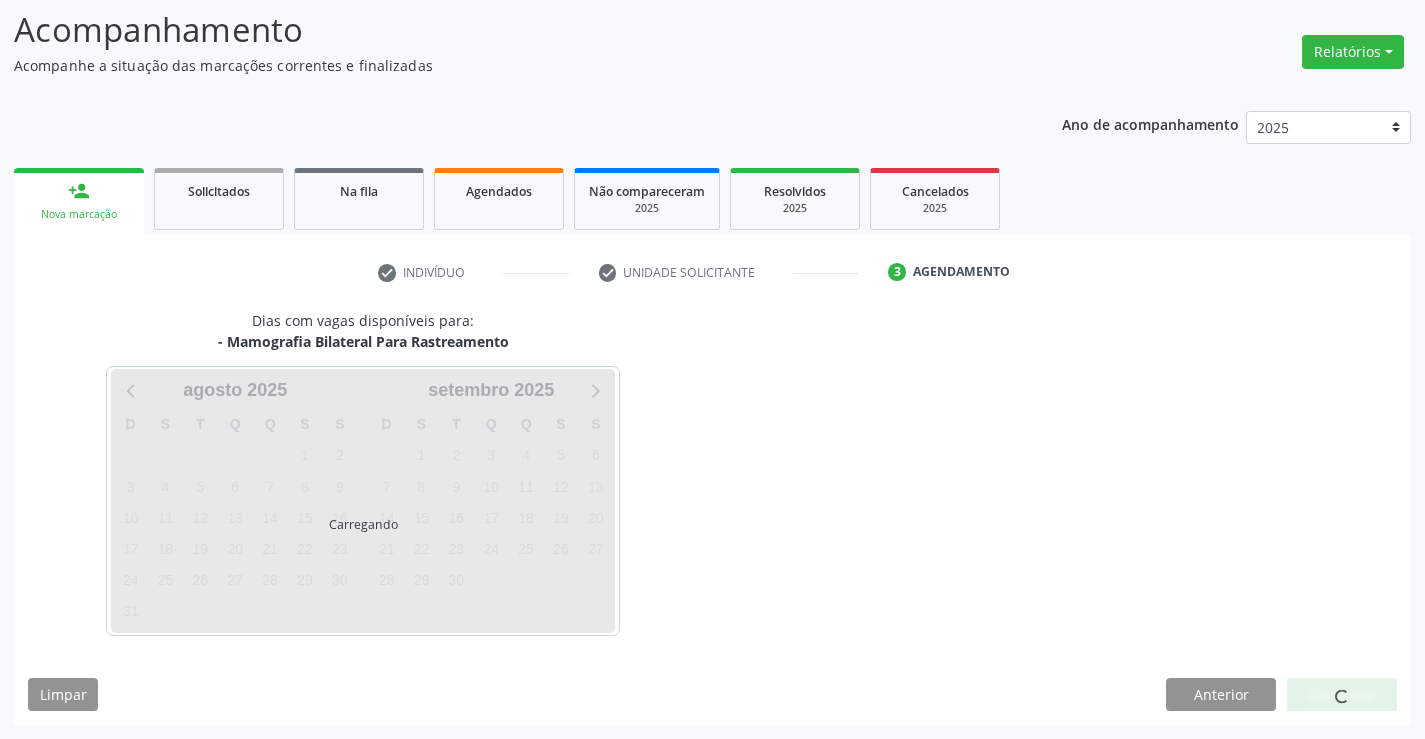 scroll, scrollTop: 131, scrollLeft: 0, axis: vertical 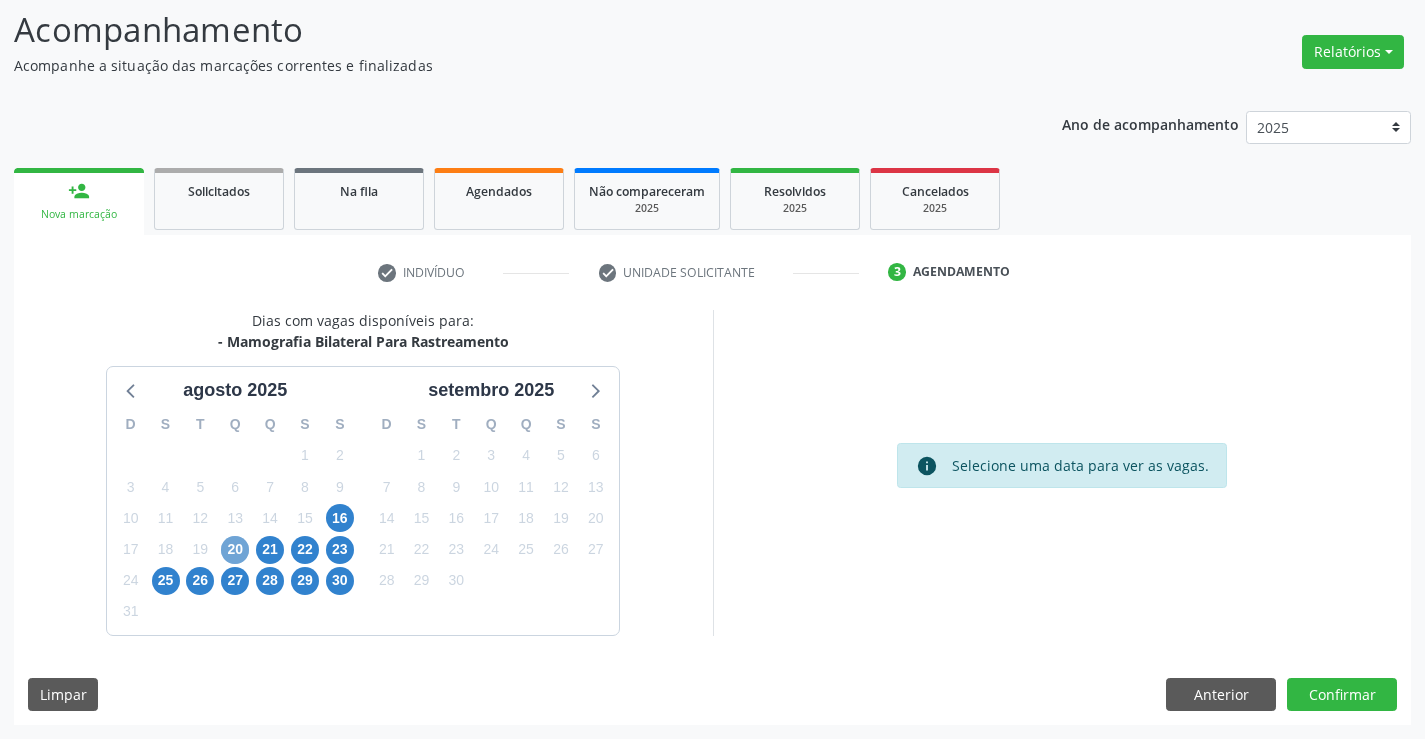 click on "20" at bounding box center (235, 550) 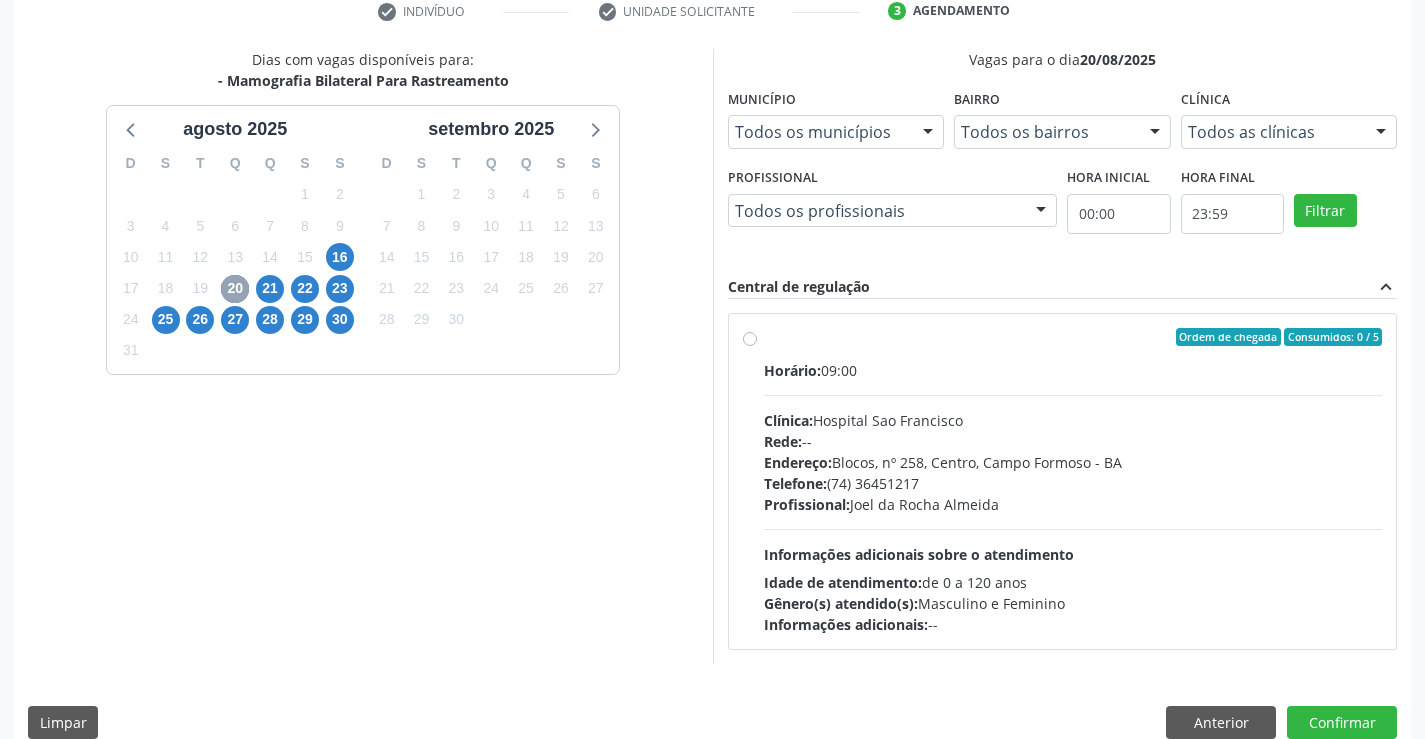 scroll, scrollTop: 420, scrollLeft: 0, axis: vertical 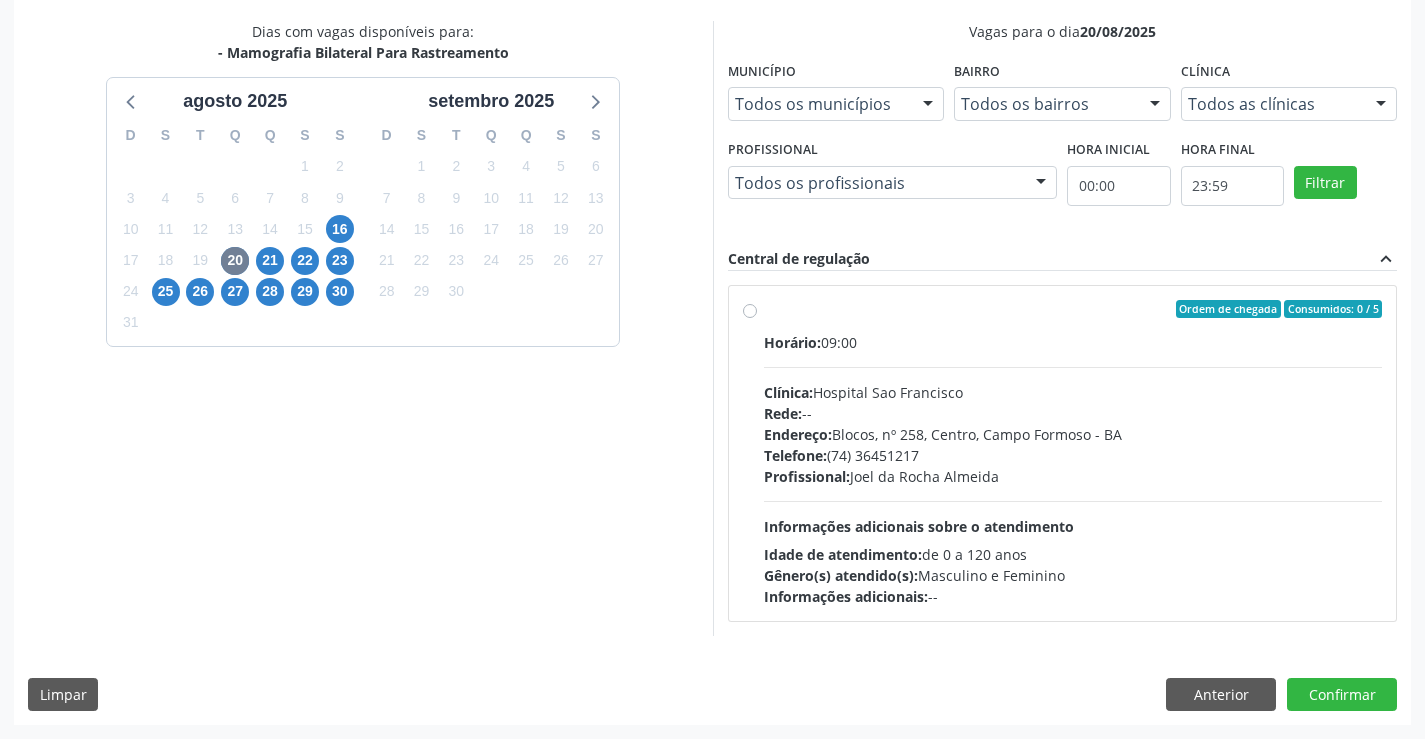 click on "Telefone:   (74) 36451217" at bounding box center [1073, 455] 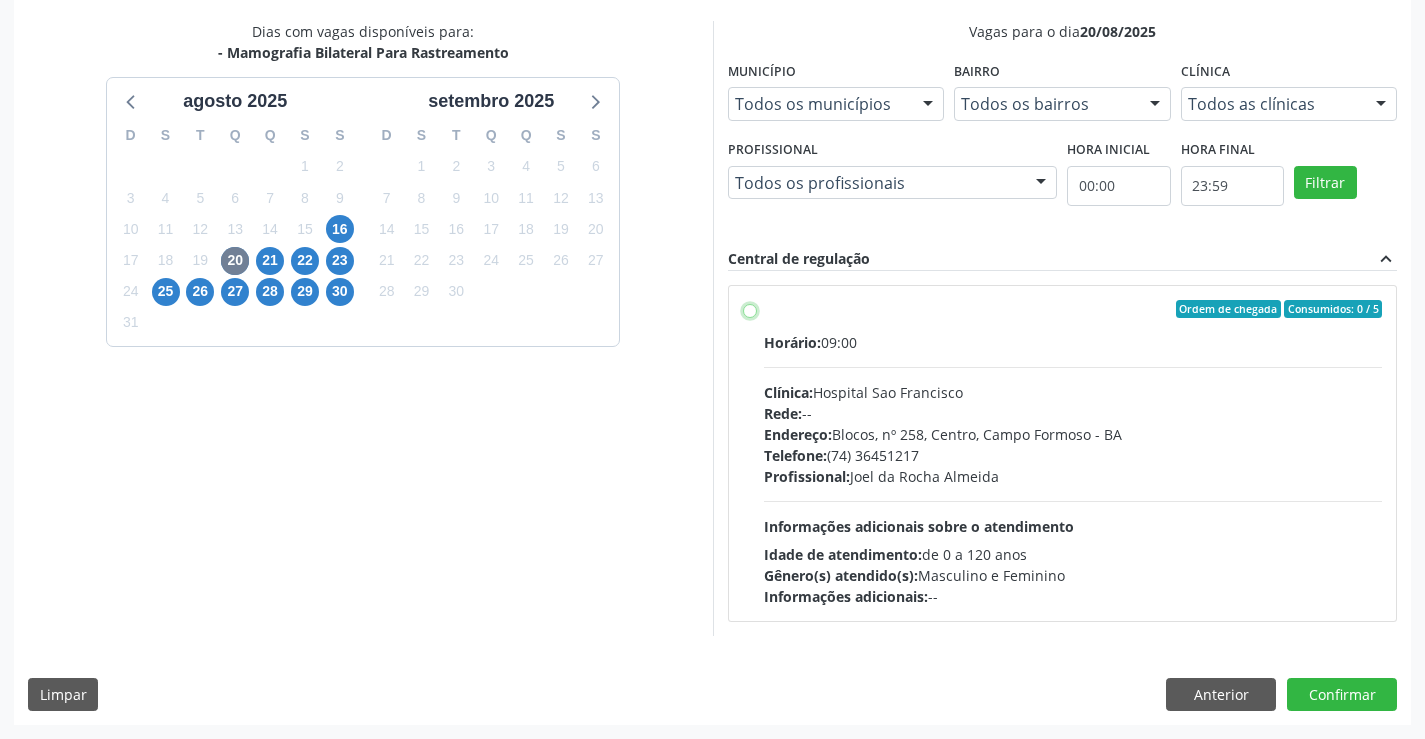 click on "Ordem de chegada
Consumidos: 0 / 5
Horário:   09:00
Clínica:  Hospital Sao Francisco
Rede:
--
Endereço:   Blocos, nº 258, Centro, Campo Formoso - BA
Telefone:   (74) 36451217
Profissional:
Joel da Rocha Almeida
Informações adicionais sobre o atendimento
Idade de atendimento:
de 0 a 120 anos
Gênero(s) atendido(s):
Masculino e Feminino
Informações adicionais:
--" at bounding box center (750, 309) 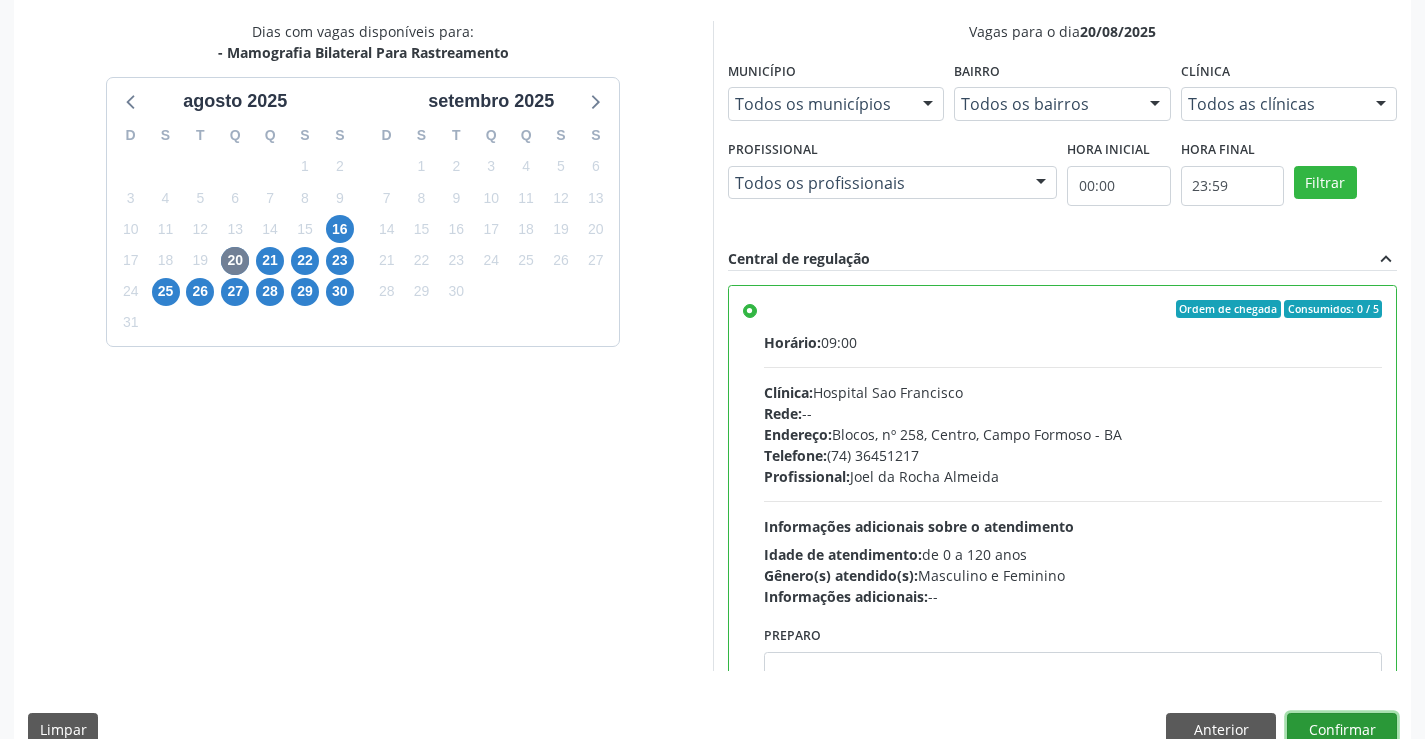 click on "Confirmar" at bounding box center [1342, 730] 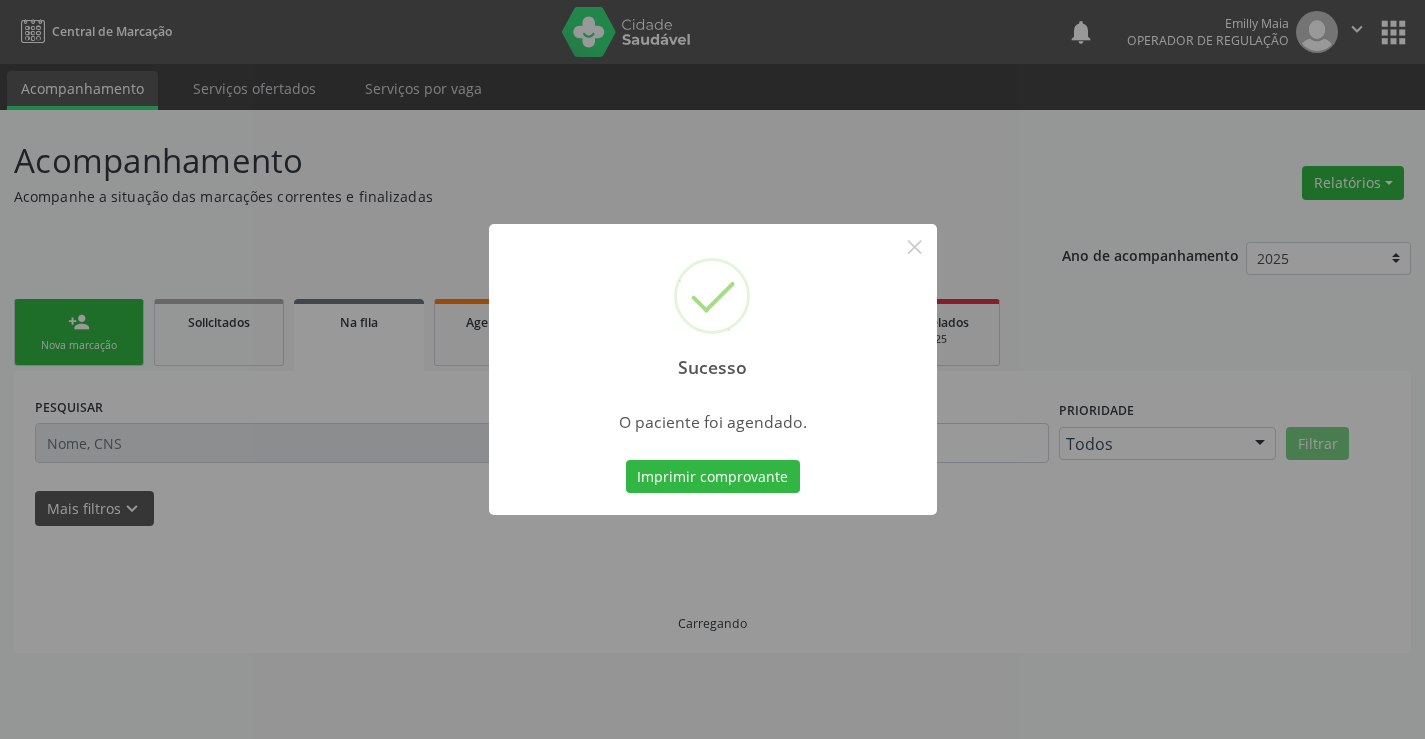 scroll, scrollTop: 0, scrollLeft: 0, axis: both 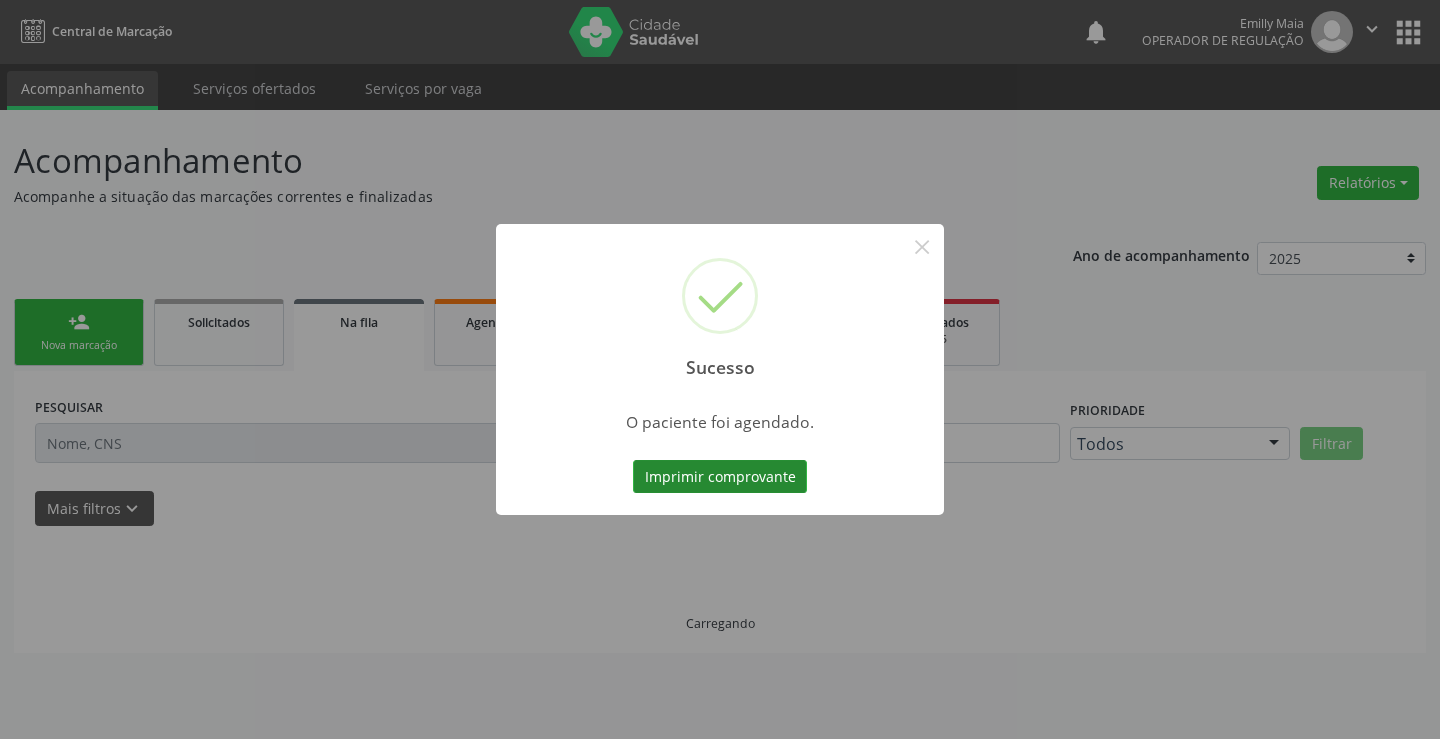 click on "Imprimir comprovante" at bounding box center [720, 477] 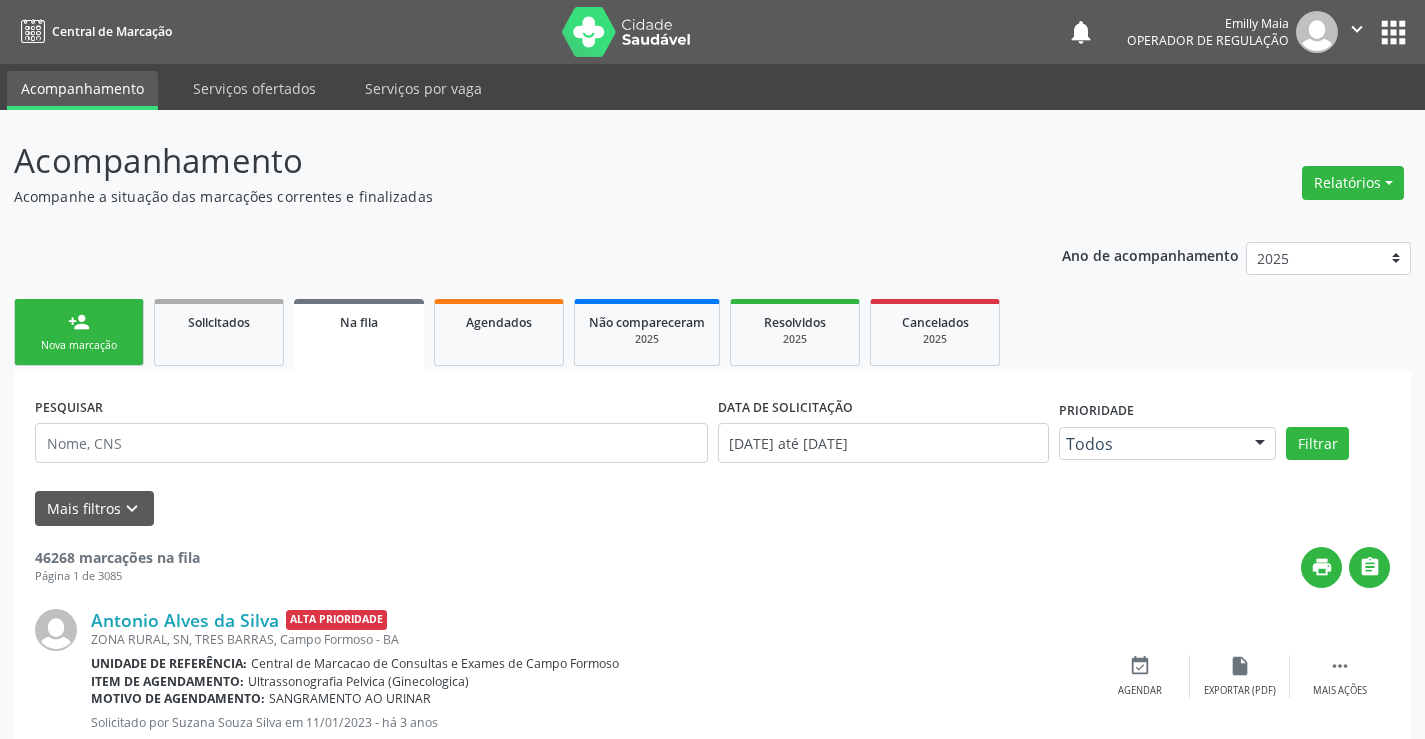 click on "person_add" at bounding box center (79, 322) 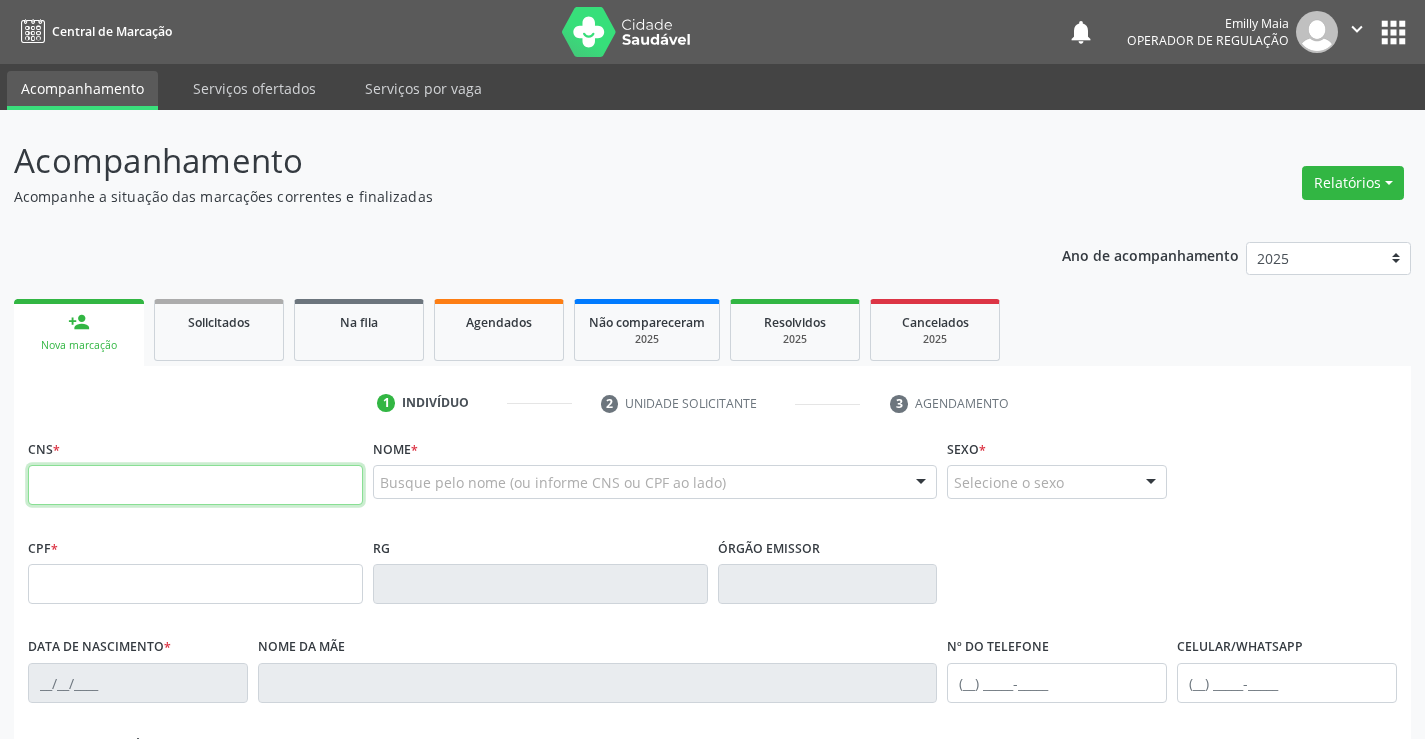 click at bounding box center (195, 485) 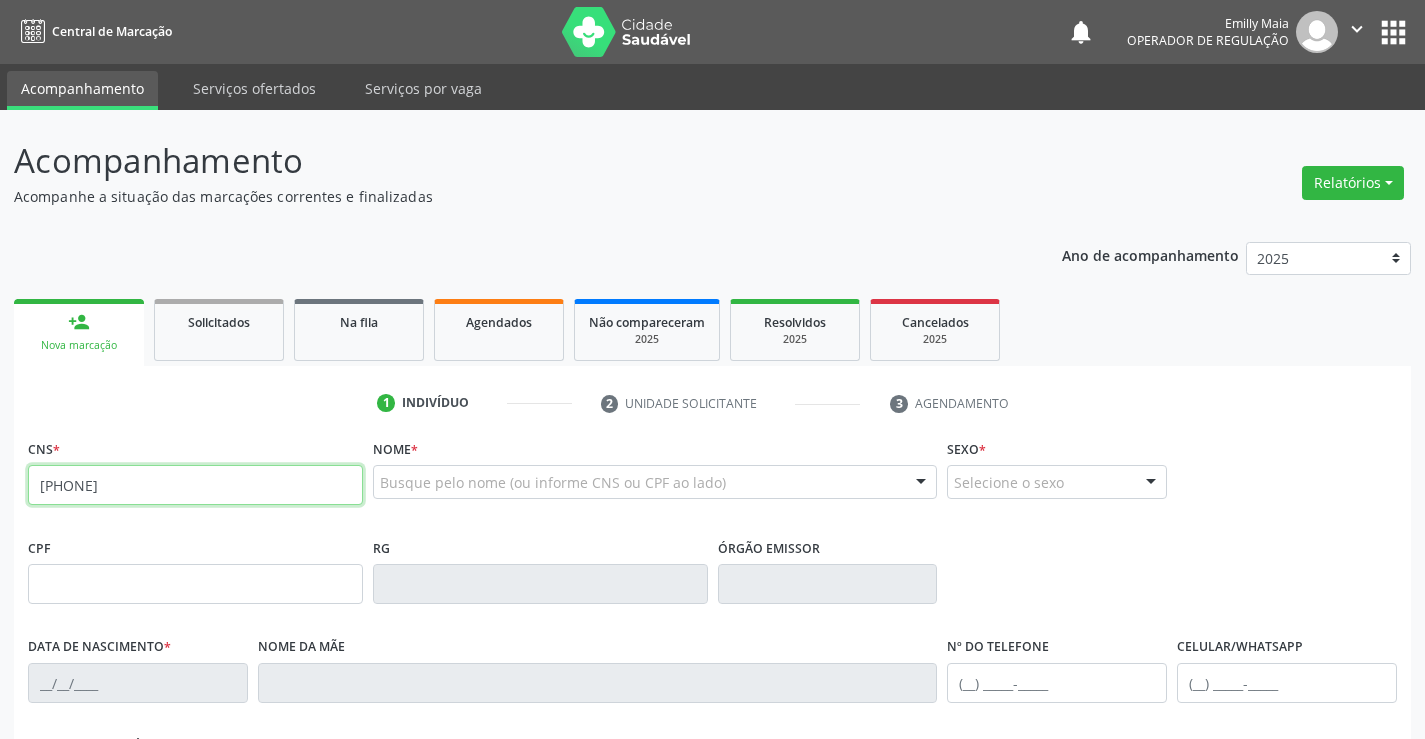 type on "700 7039 5460 3479" 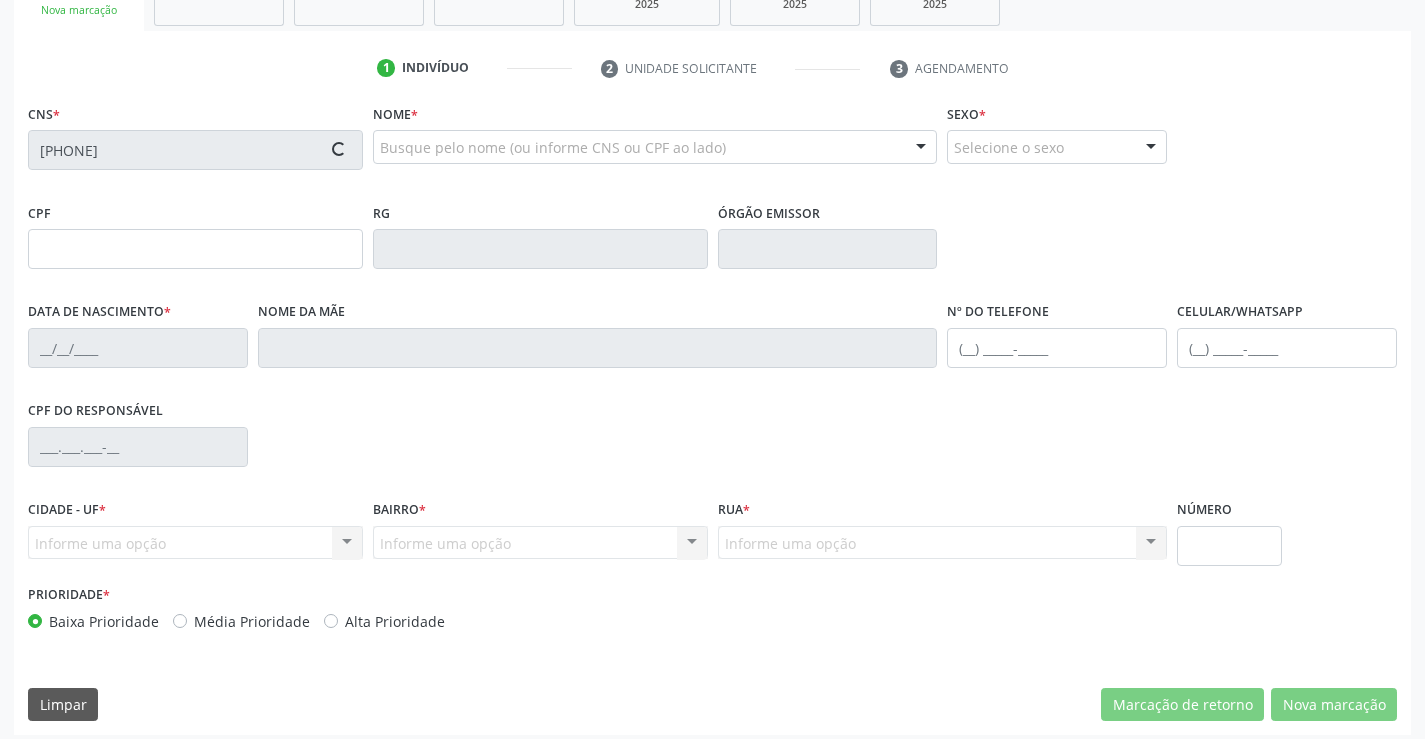 scroll, scrollTop: 345, scrollLeft: 0, axis: vertical 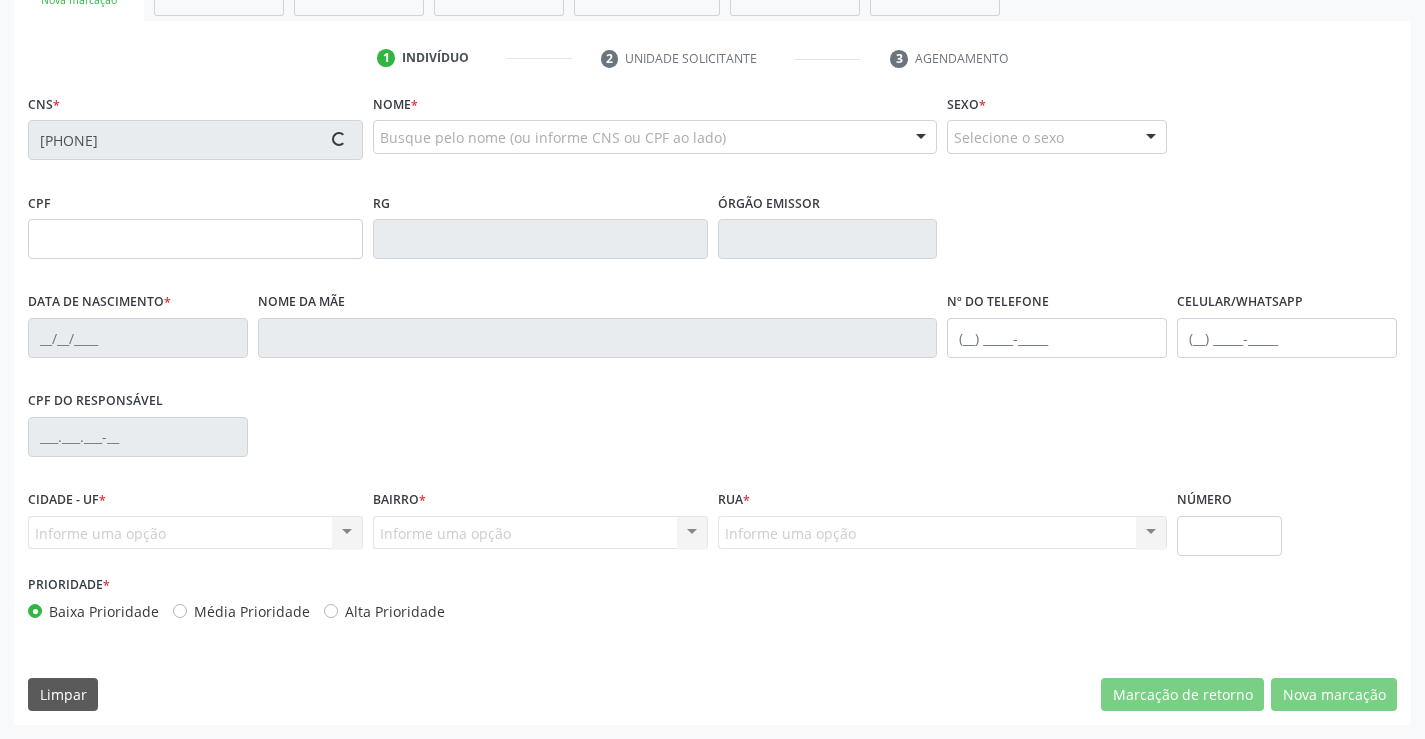 type on "28/08/1986" 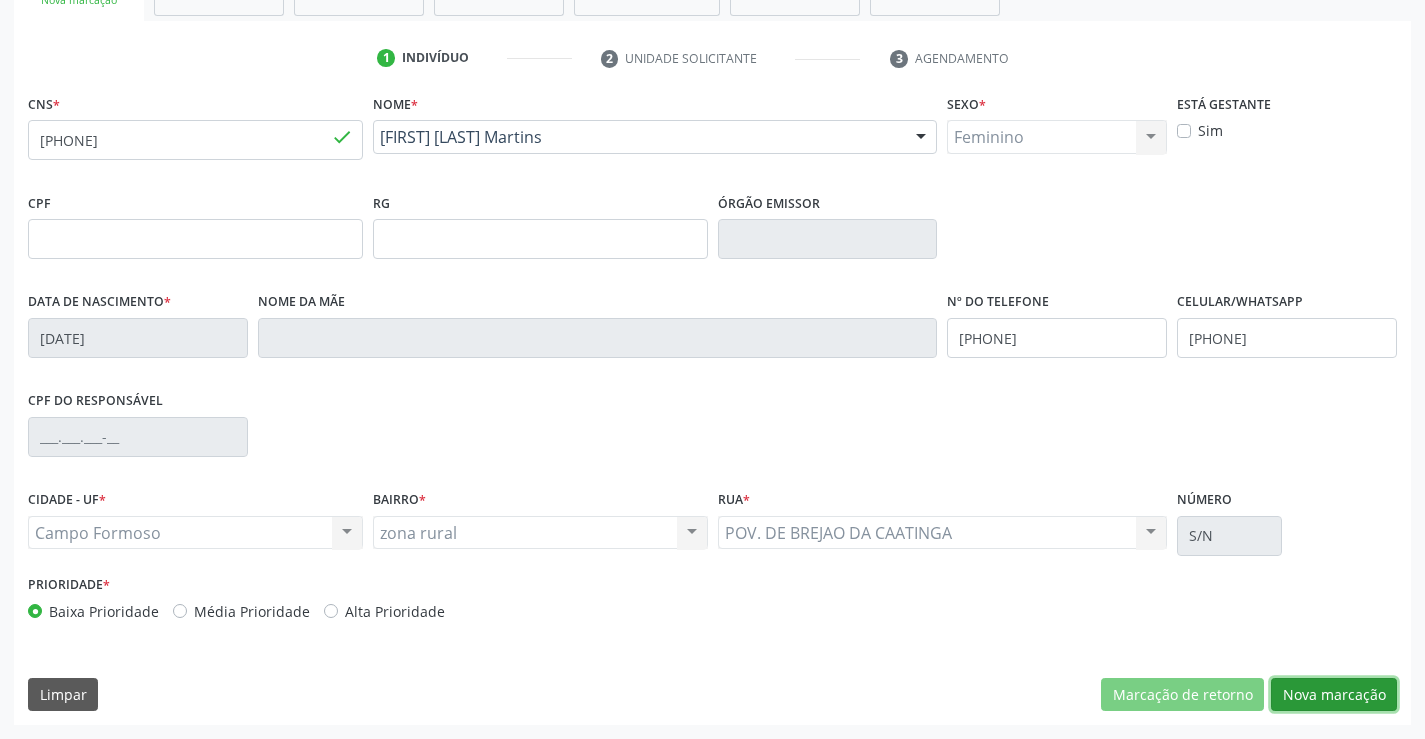 click on "Nova marcação" at bounding box center (1334, 695) 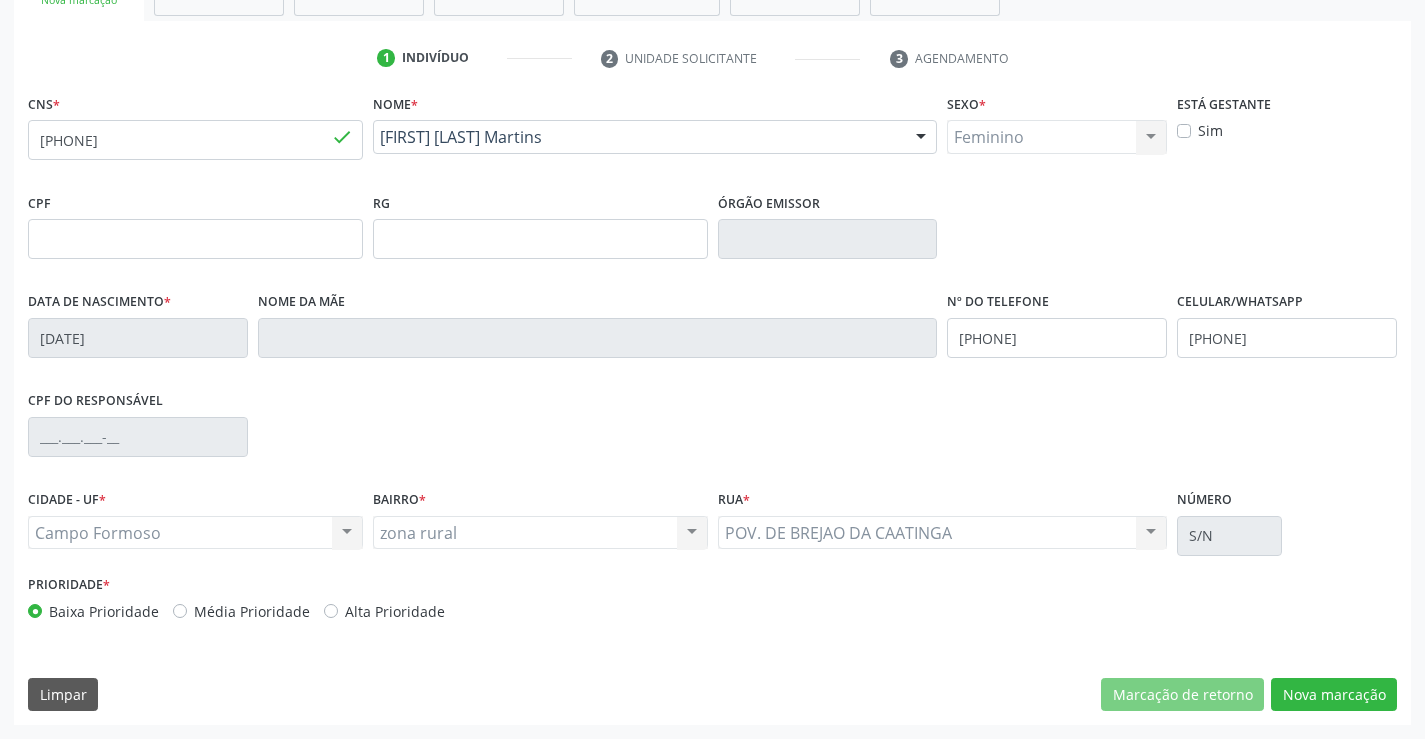 scroll, scrollTop: 167, scrollLeft: 0, axis: vertical 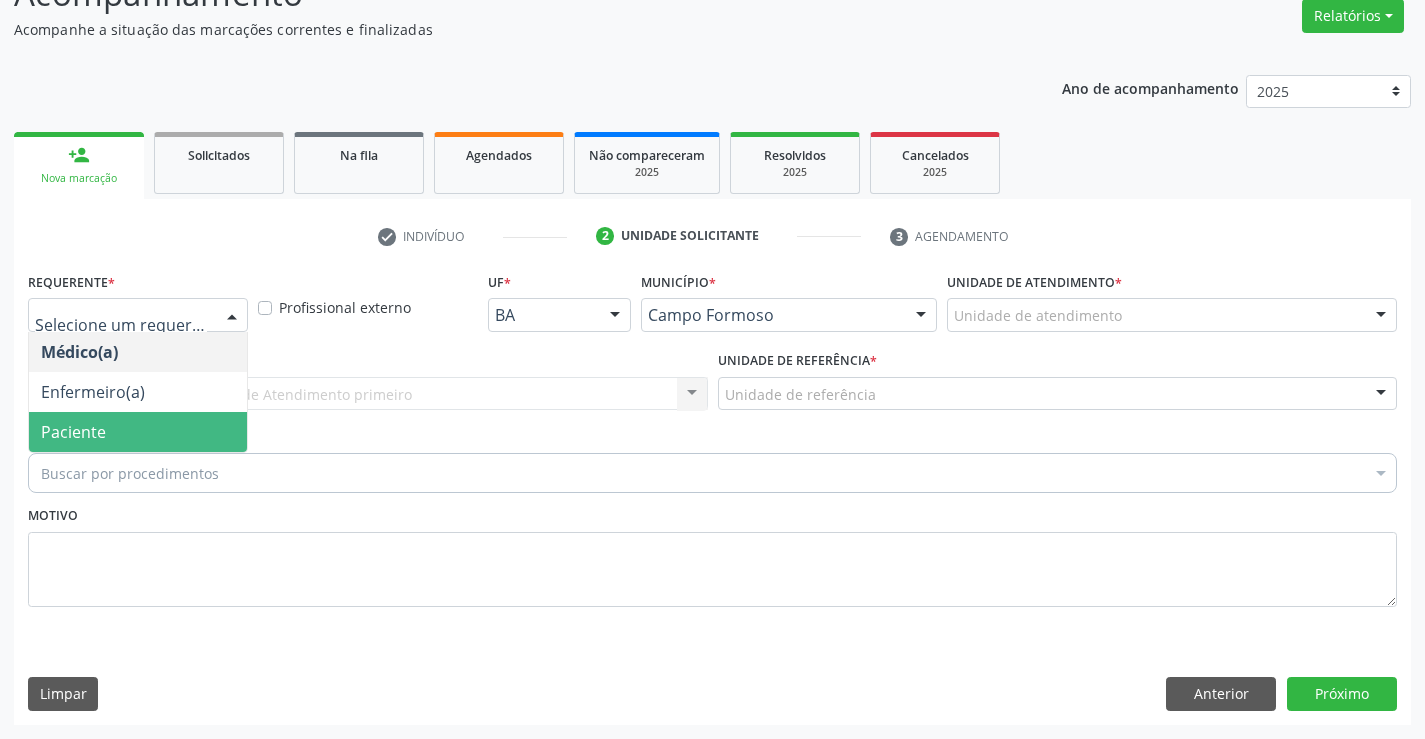 click on "Paciente" at bounding box center (138, 432) 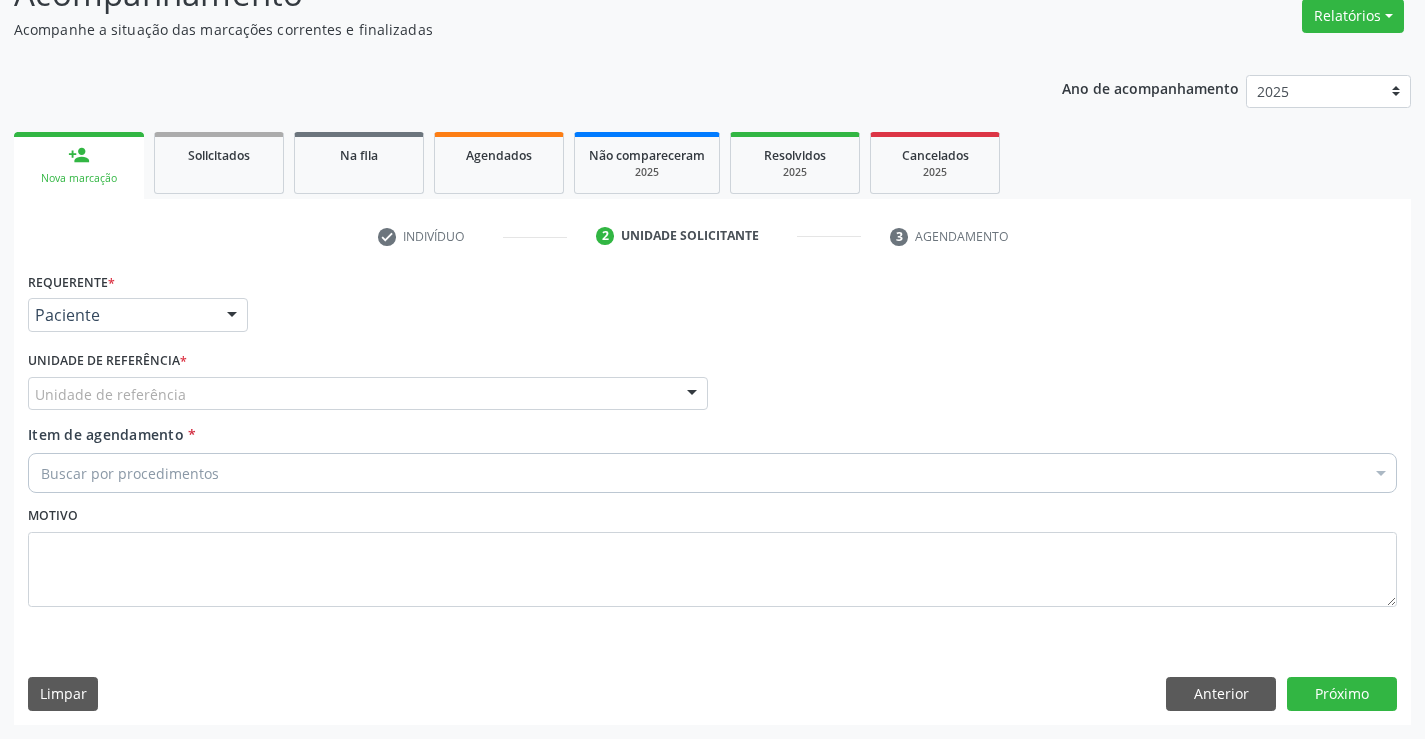 click on "Unidade de referência" at bounding box center [368, 394] 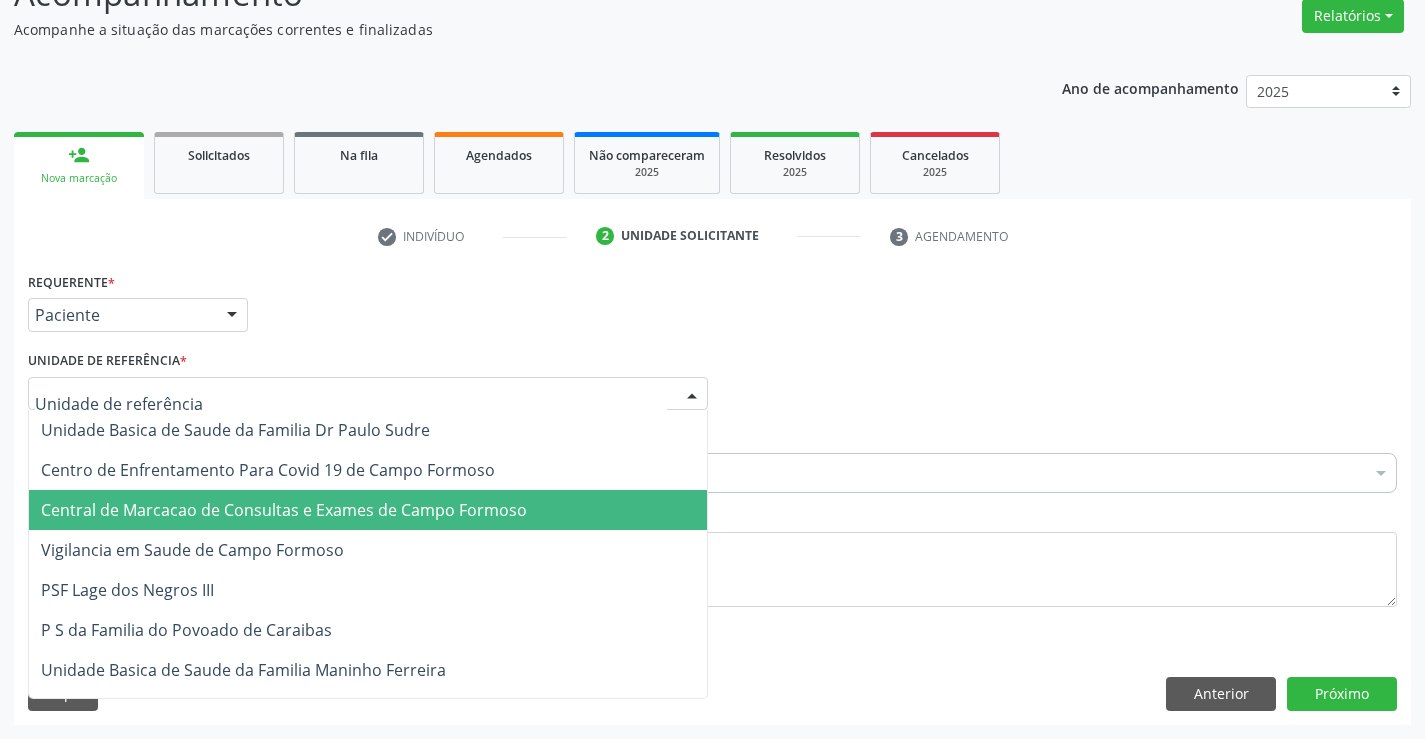 click on "Central de Marcacao de Consultas e Exames de Campo Formoso" at bounding box center (284, 510) 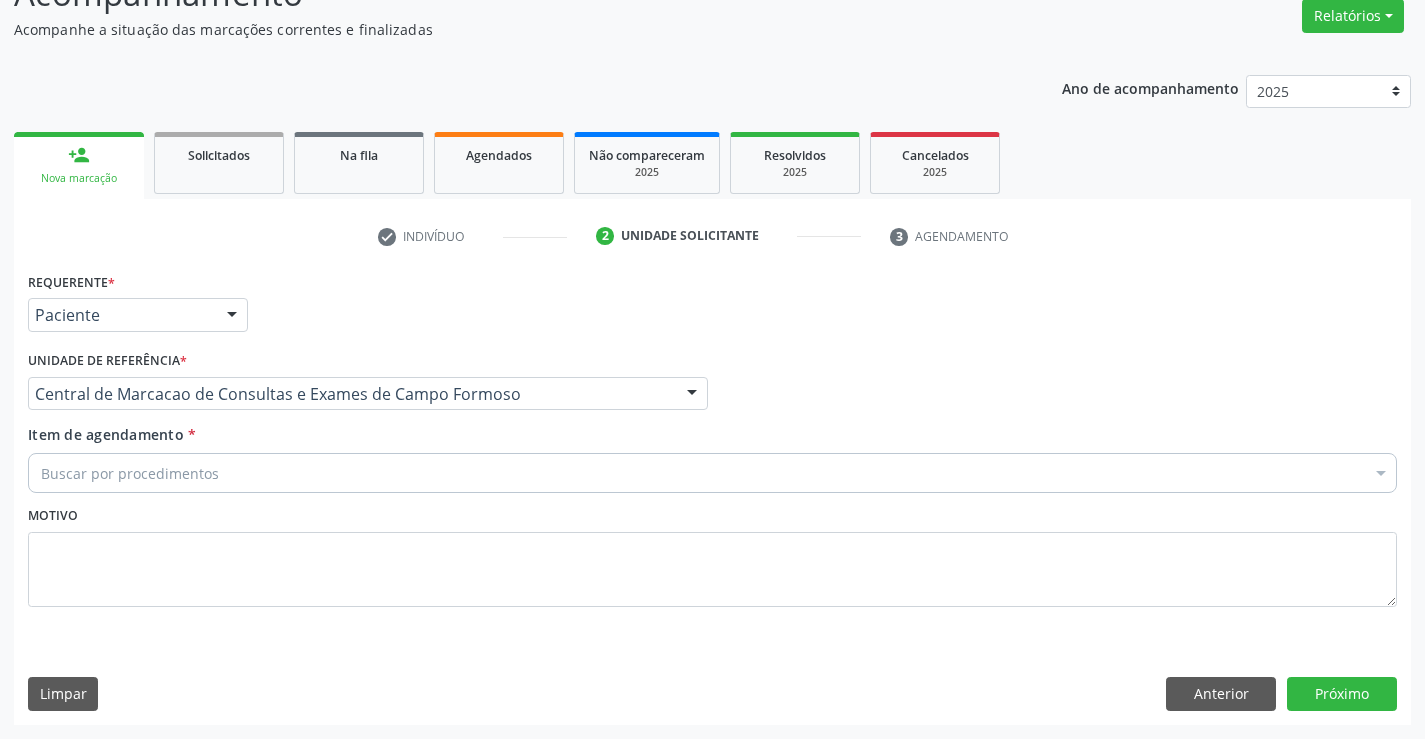 click on "Item de agendamento
*
Buscar por procedimentos
Selecionar todos
0202040089 - 3X Pesquisa de Larvas Nas Fezes
0604320140 - Abatacepte 125 Mg Injetável (Por Seringa Preenchida)
0604320124 - Abatacepte 250 Mg Injetável (Por Frasco Ampola).
0603050018 - Abciximabe
0406010013 - Abertura de Comunicacao Inter-Atrial
0406010021 - Abertura de Estenose Aortica Valvar
0406011265 - Abertura de Estenose Aortica Valvar (Criança e Adolescente)
0406010030 - Abertura de Estenose Pulmonar Valvar
0406011273 - Abertura de Estenose Pulmonar Valvar (Criança e Adolescente)
0301080011 - Abordagem Cognitiva Comportamental do Fumante (Por Atendimento / Paciente)
0307020010 - Acesso A Polpa Dentaria e Medicacao (Por Dente)
0604660030 - Acetazolamida 250 Mg (Por Comprimido)" at bounding box center [712, 455] 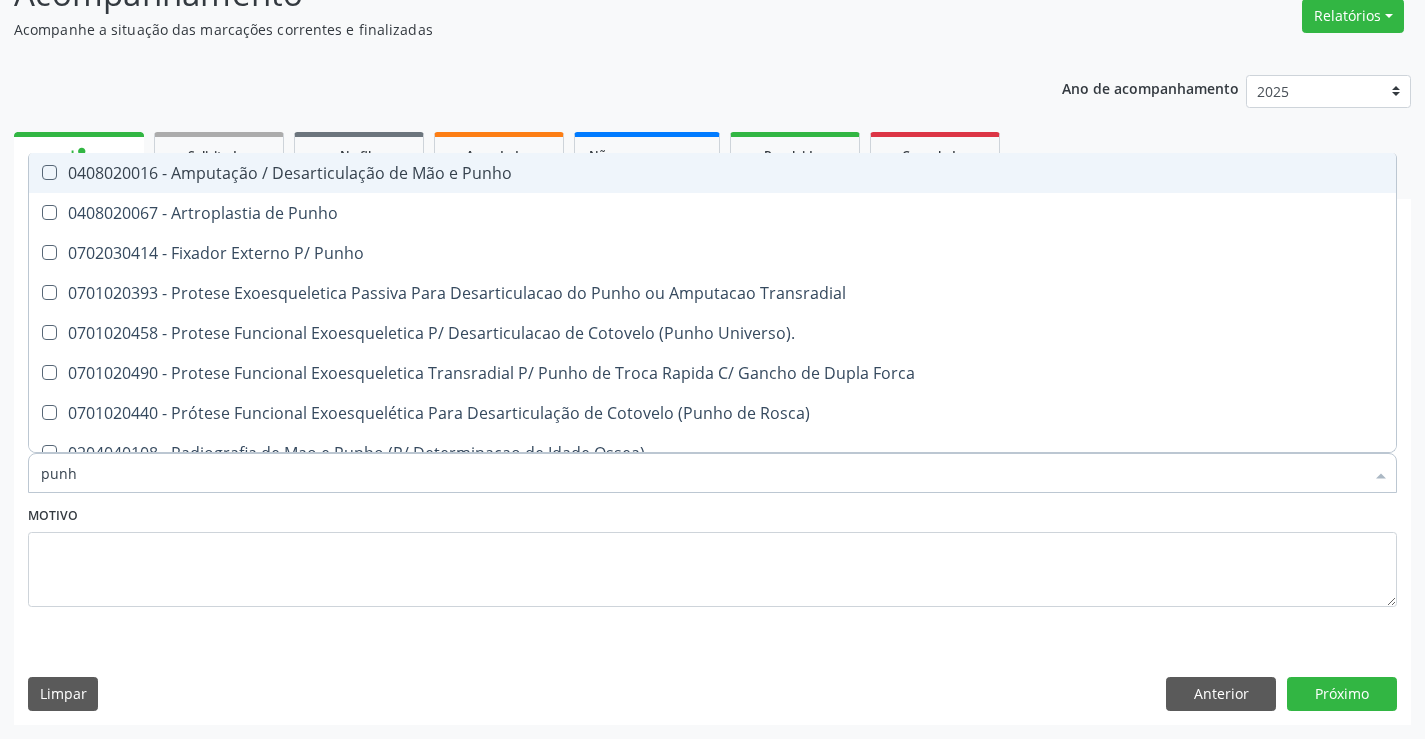 type on "[BODY_PART]" 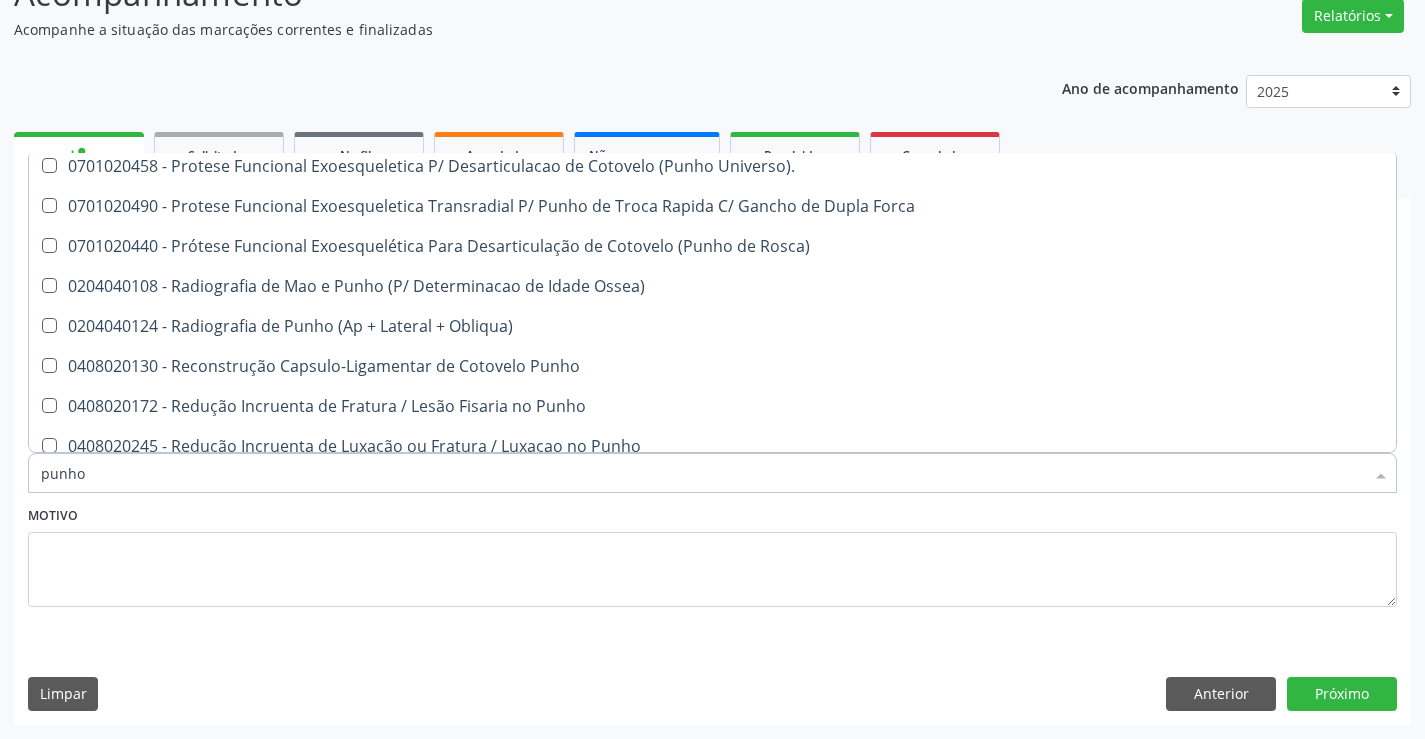 scroll, scrollTop: 341, scrollLeft: 0, axis: vertical 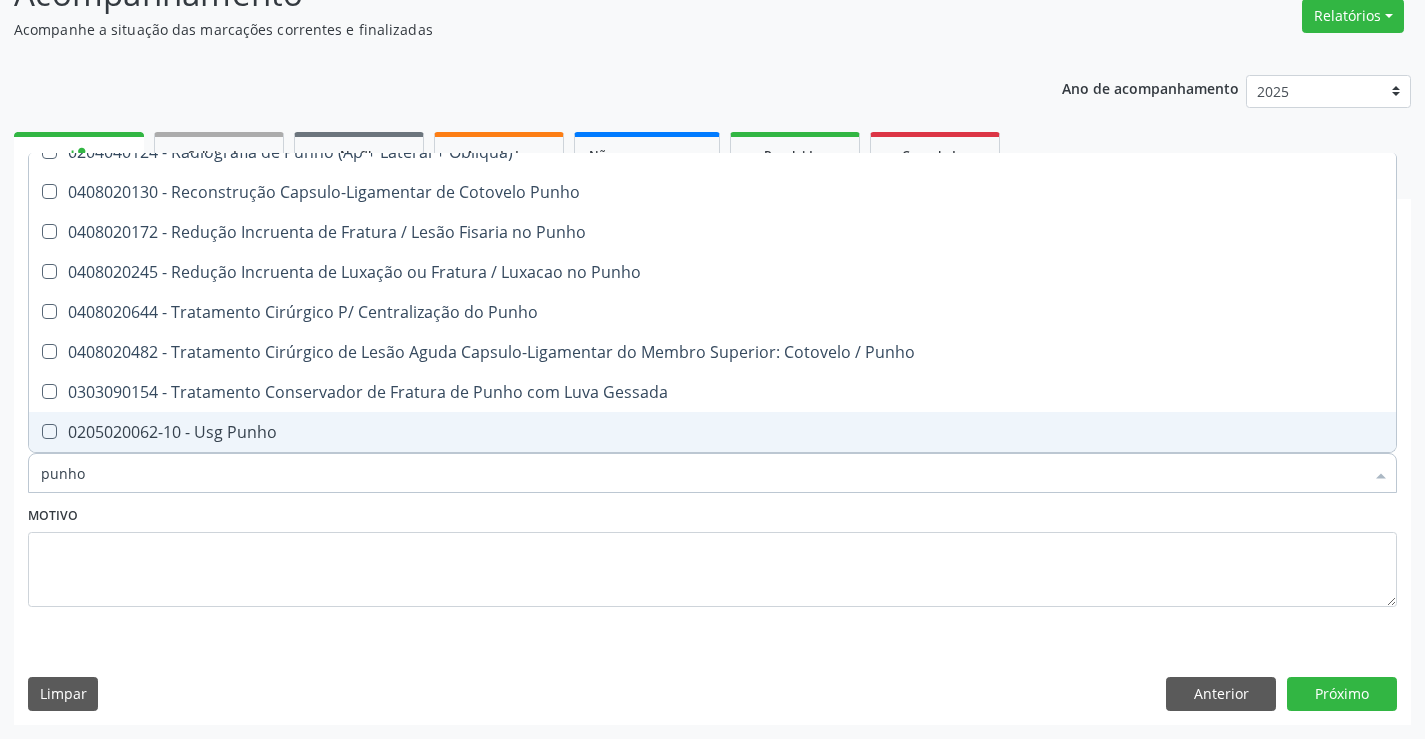 click on "0205020062-10 - Usg Punho" at bounding box center (712, 432) 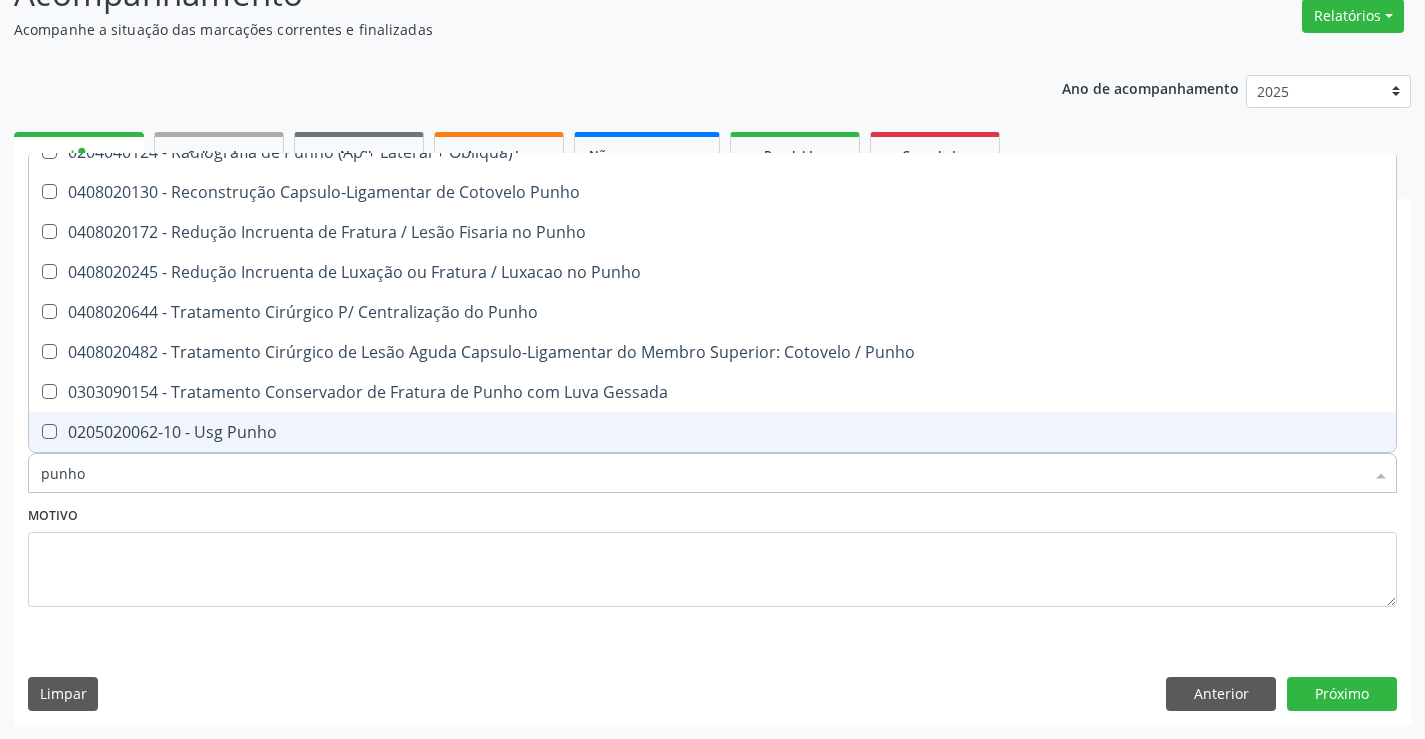 checkbox on "true" 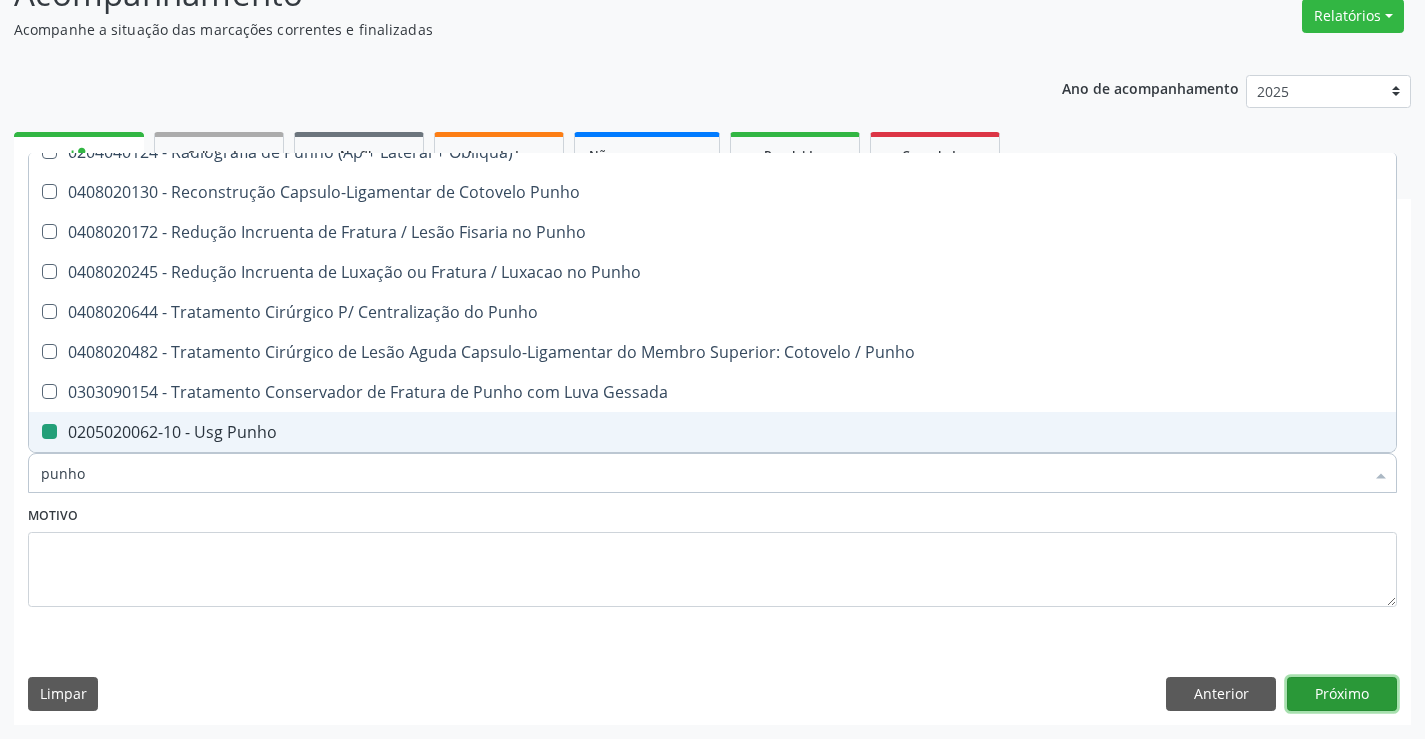 click on "Próximo" at bounding box center [1342, 694] 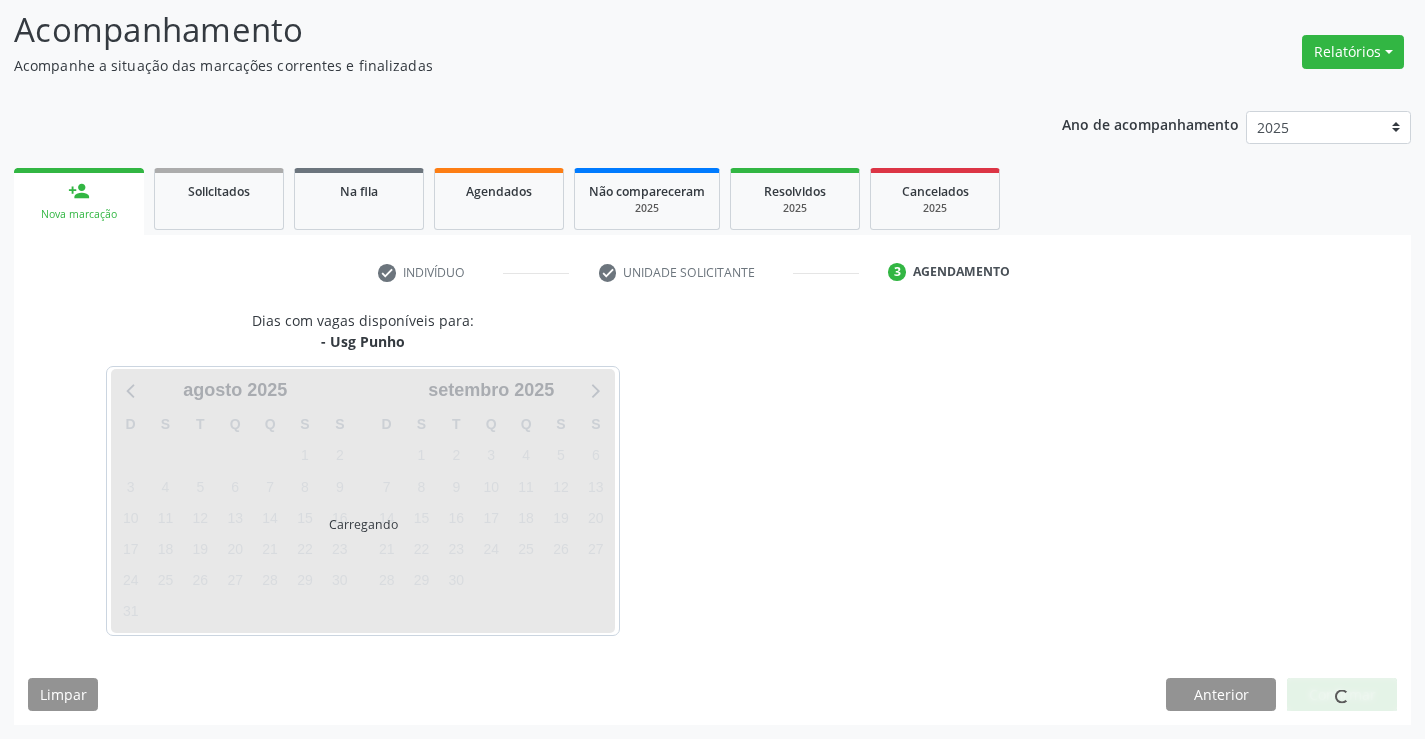 scroll, scrollTop: 131, scrollLeft: 0, axis: vertical 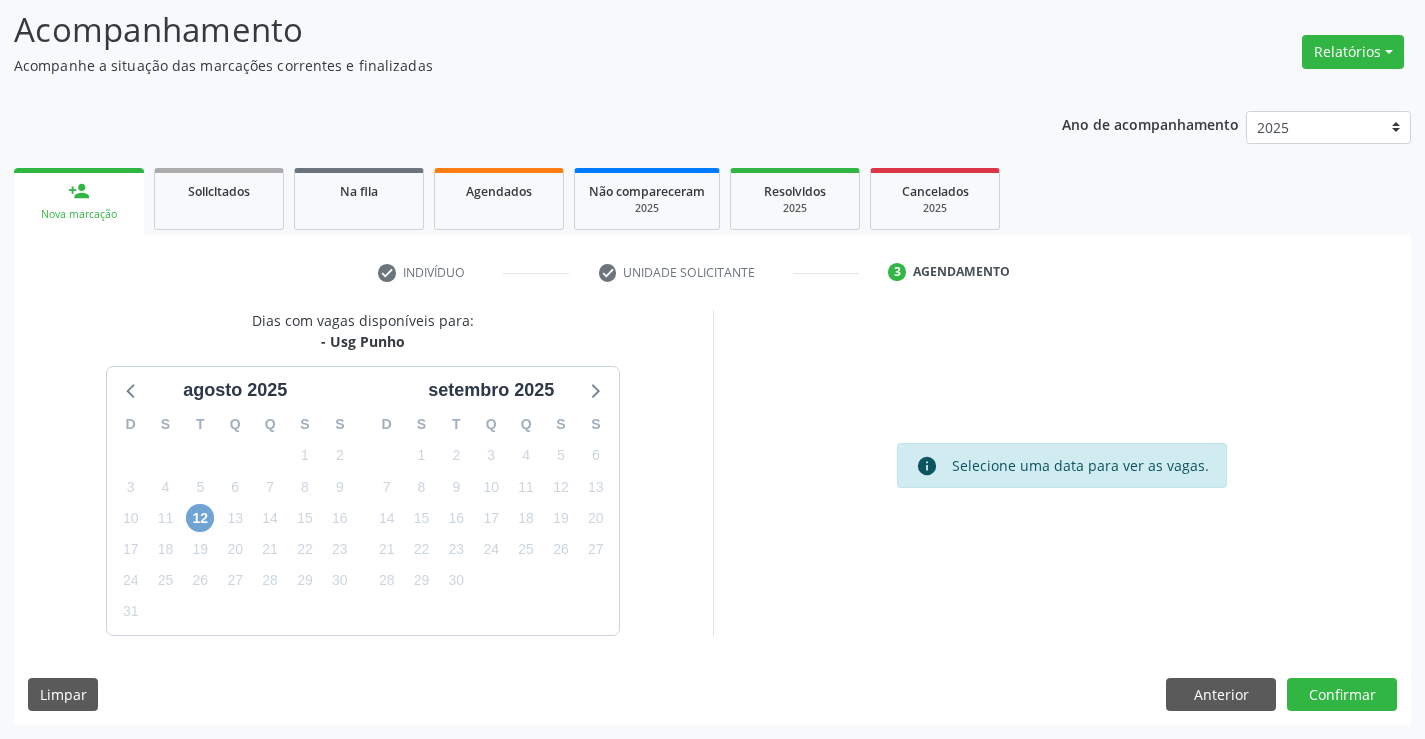 click on "12" at bounding box center (200, 518) 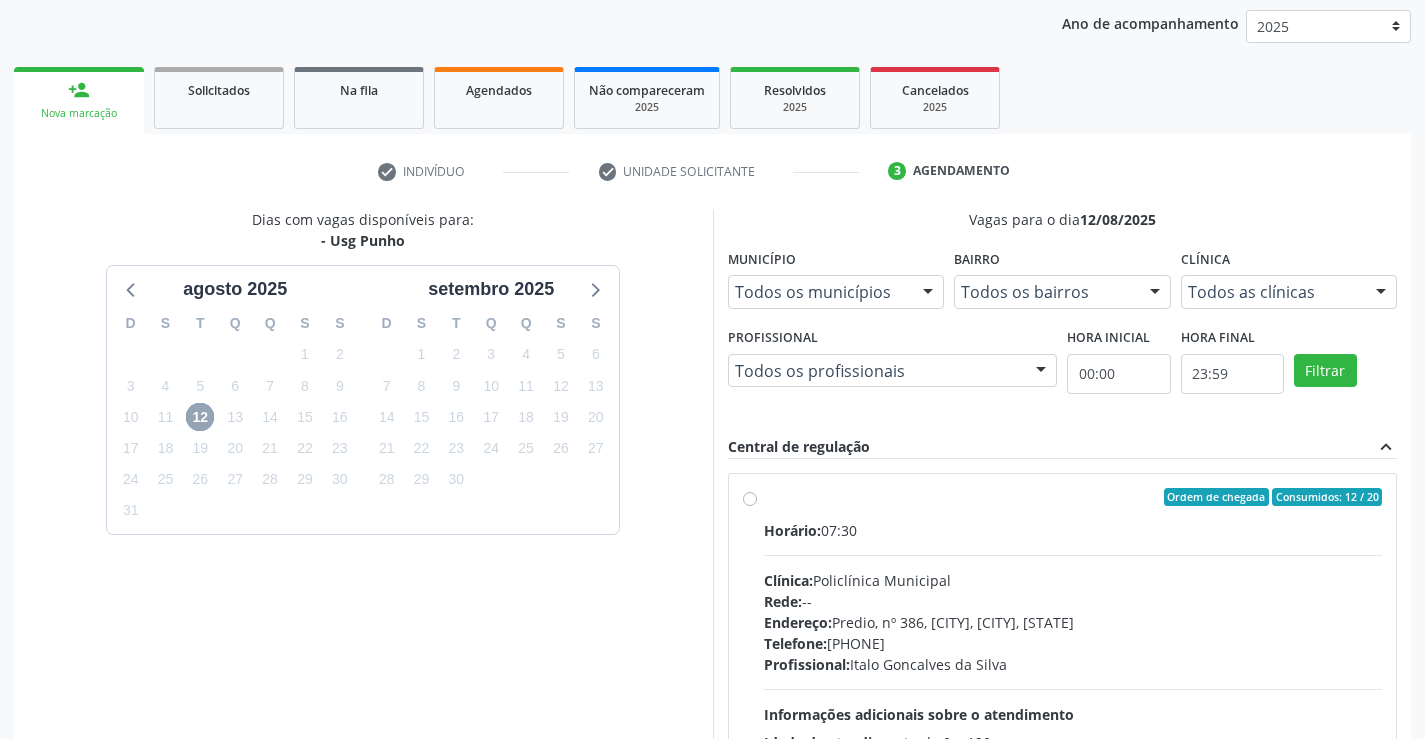 scroll, scrollTop: 420, scrollLeft: 0, axis: vertical 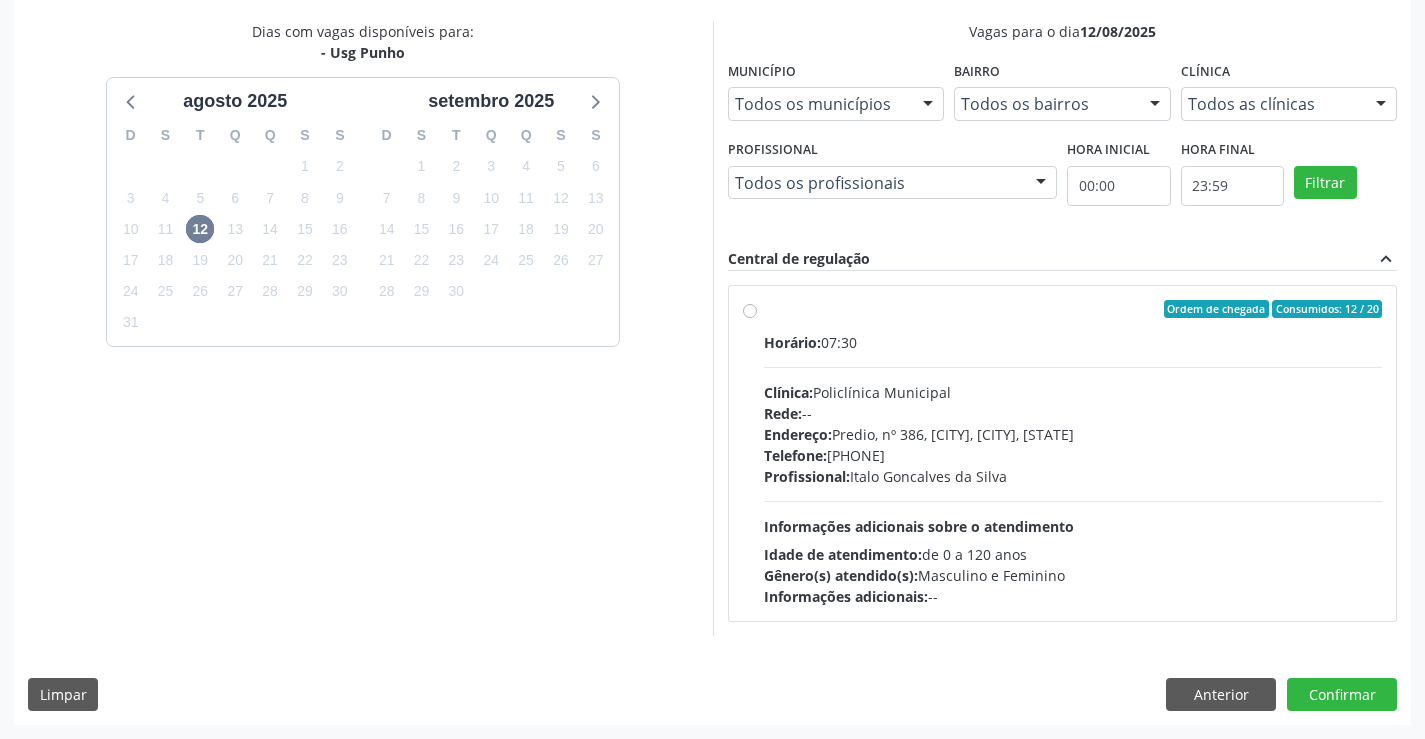 click on "Clínica:  Policlínica Municipal" at bounding box center (1073, 392) 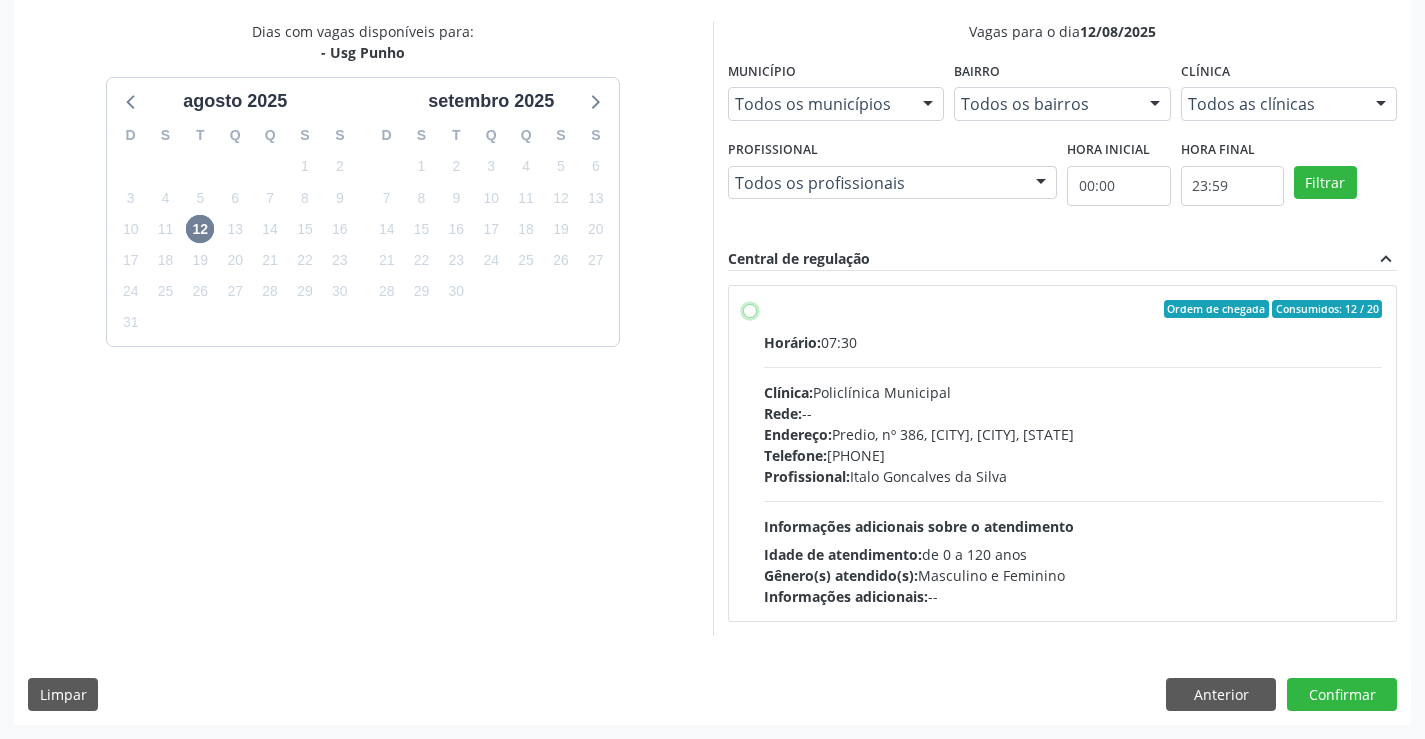 click on "Ordem de chegada
Consumidos: 12 / 20
Horário:   07:30
Clínica:  Policlínica Municipal
Rede:
--
Endereço:   Predio, nº 386, Centro, Campo Formoso - BA
Telefone:   (74) 6451312
Profissional:
Italo Goncalves da Silva
Informações adicionais sobre o atendimento
Idade de atendimento:
de 0 a 120 anos
Gênero(s) atendido(s):
Masculino e Feminino
Informações adicionais:
--" at bounding box center (750, 309) 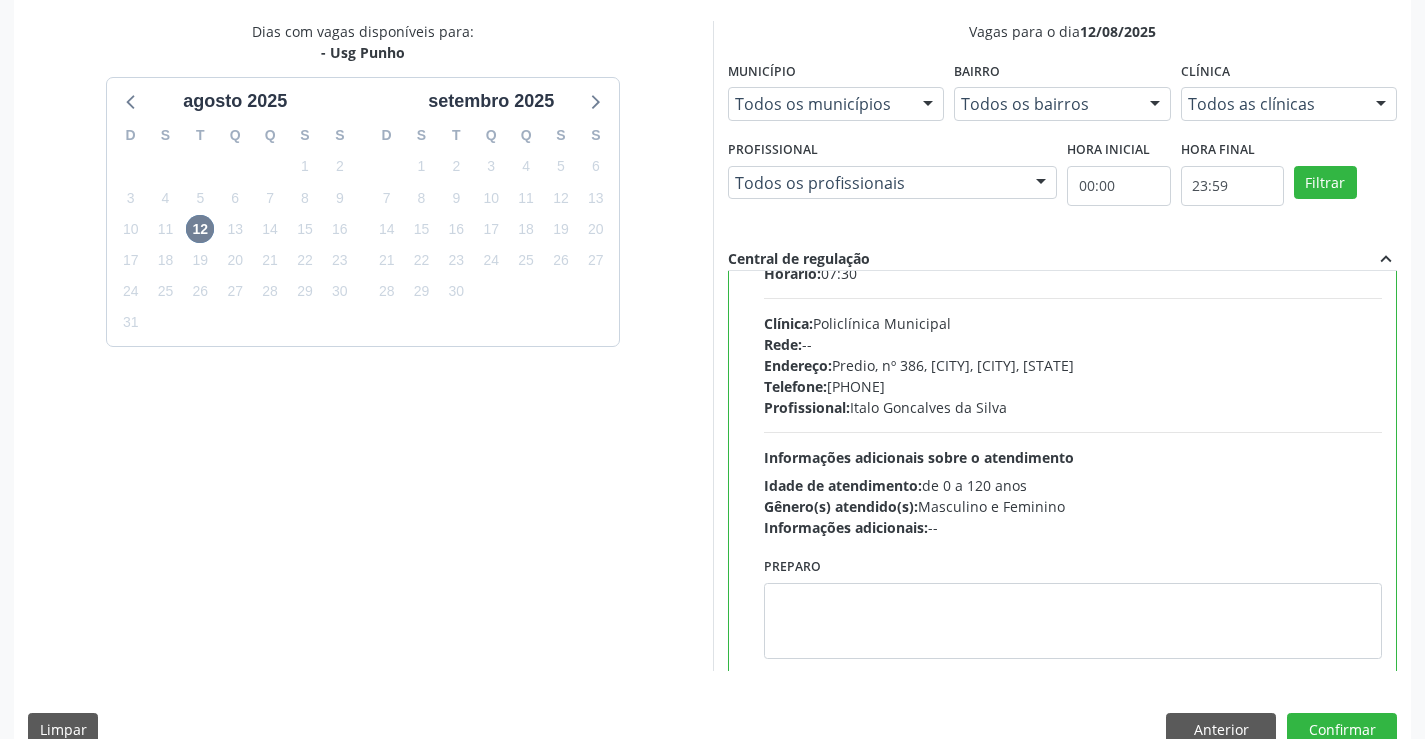 scroll, scrollTop: 99, scrollLeft: 0, axis: vertical 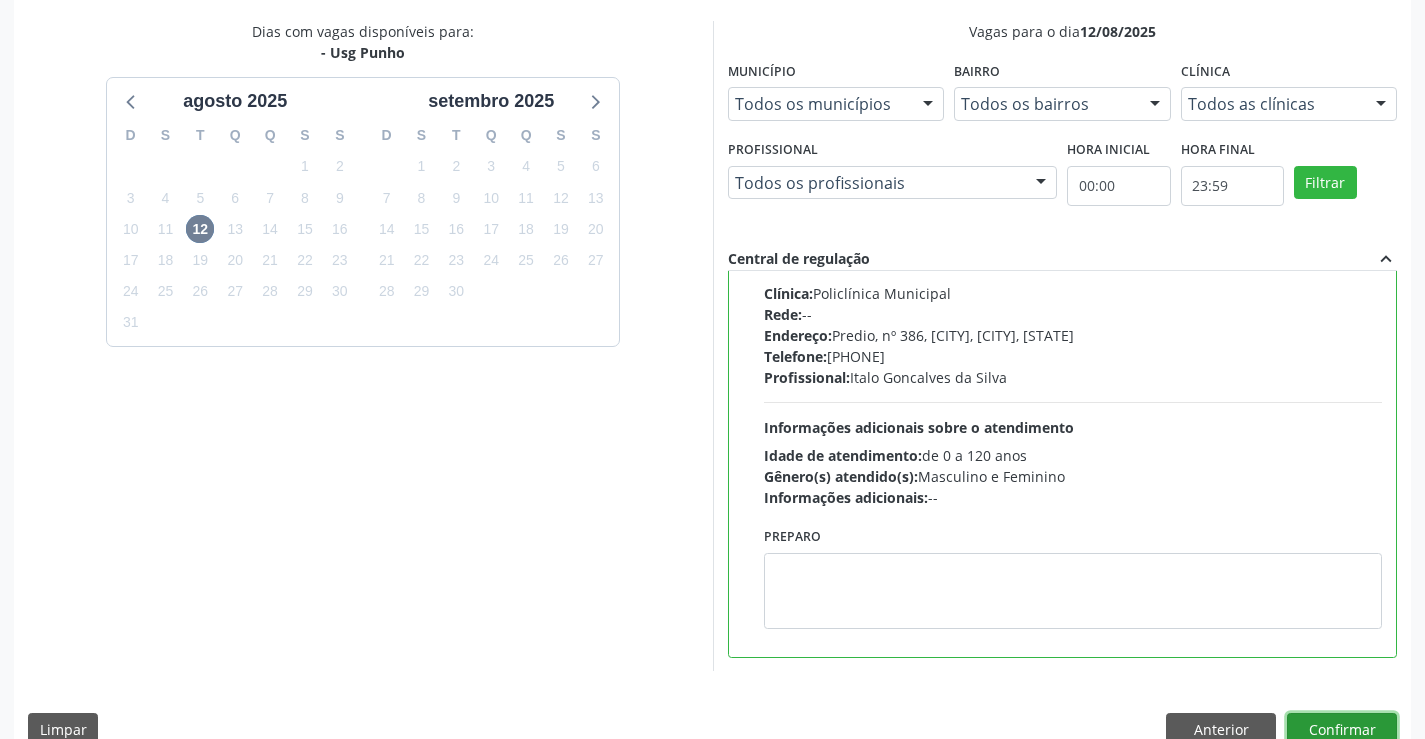 click on "Confirmar" at bounding box center [1342, 730] 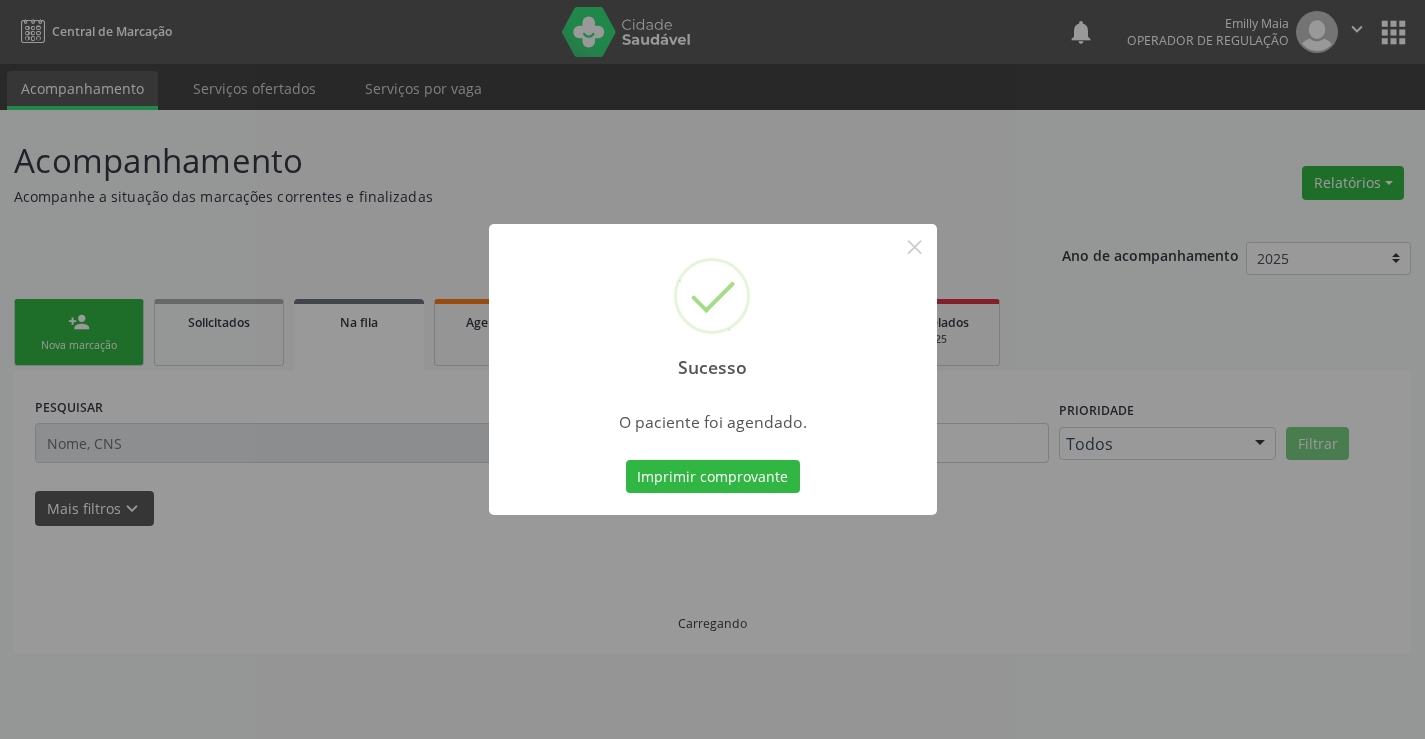 scroll, scrollTop: 0, scrollLeft: 0, axis: both 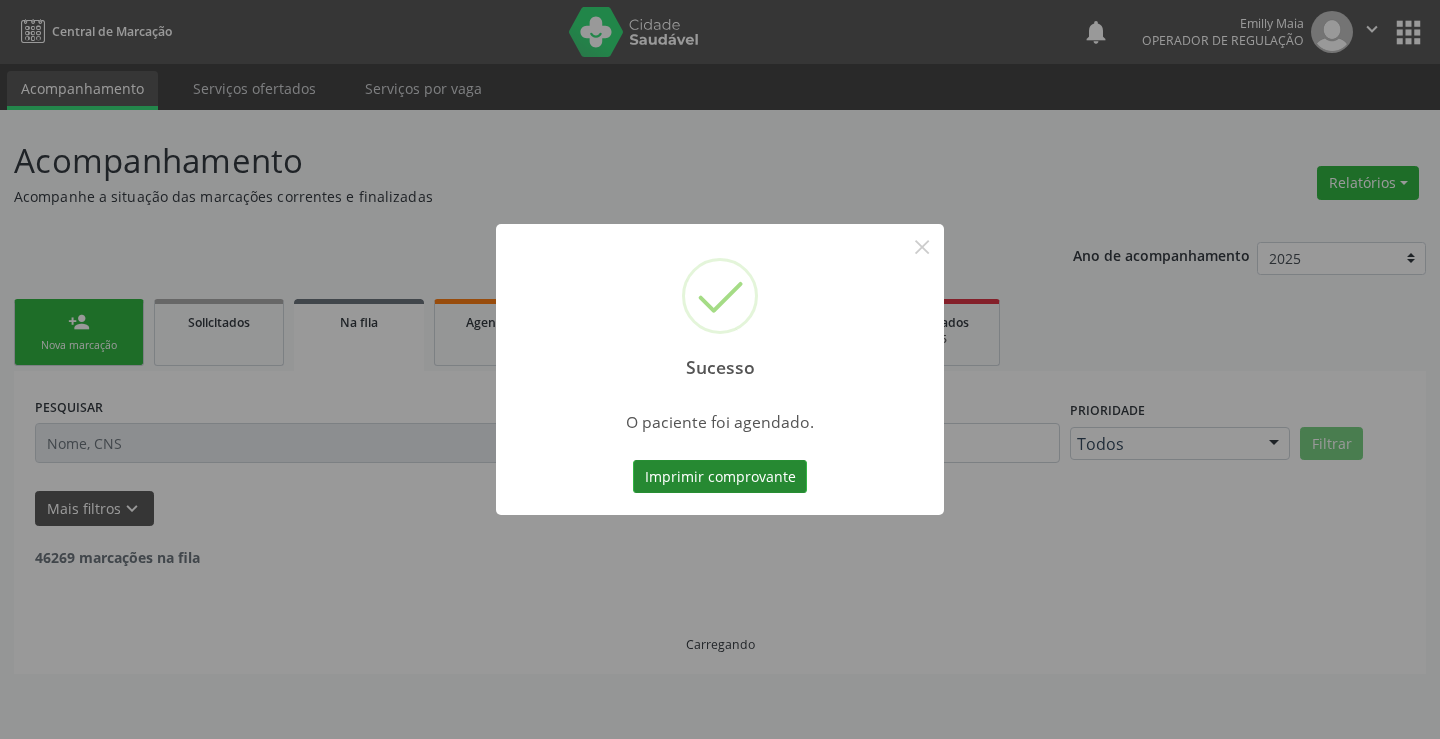 click on "Imprimir comprovante" at bounding box center [720, 477] 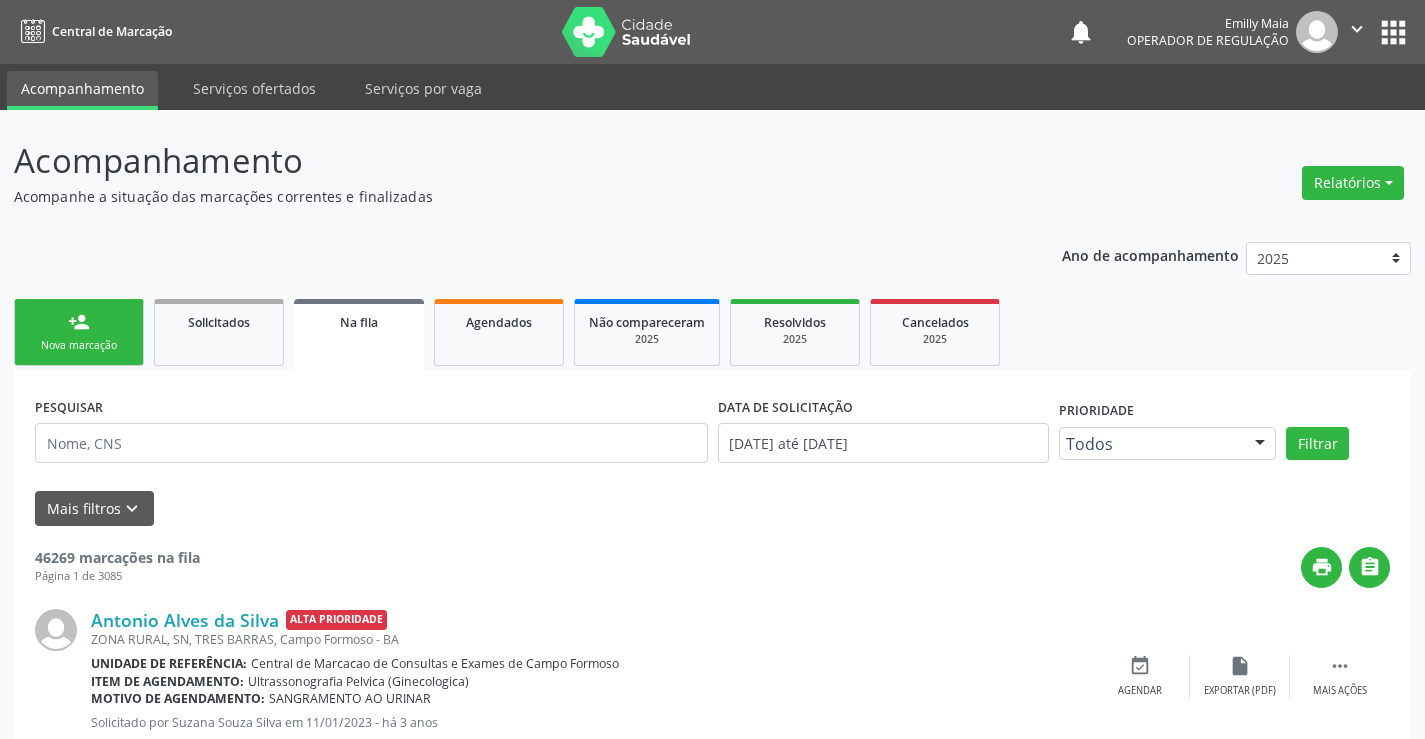 click on "person_add
Nova marcação" at bounding box center [79, 332] 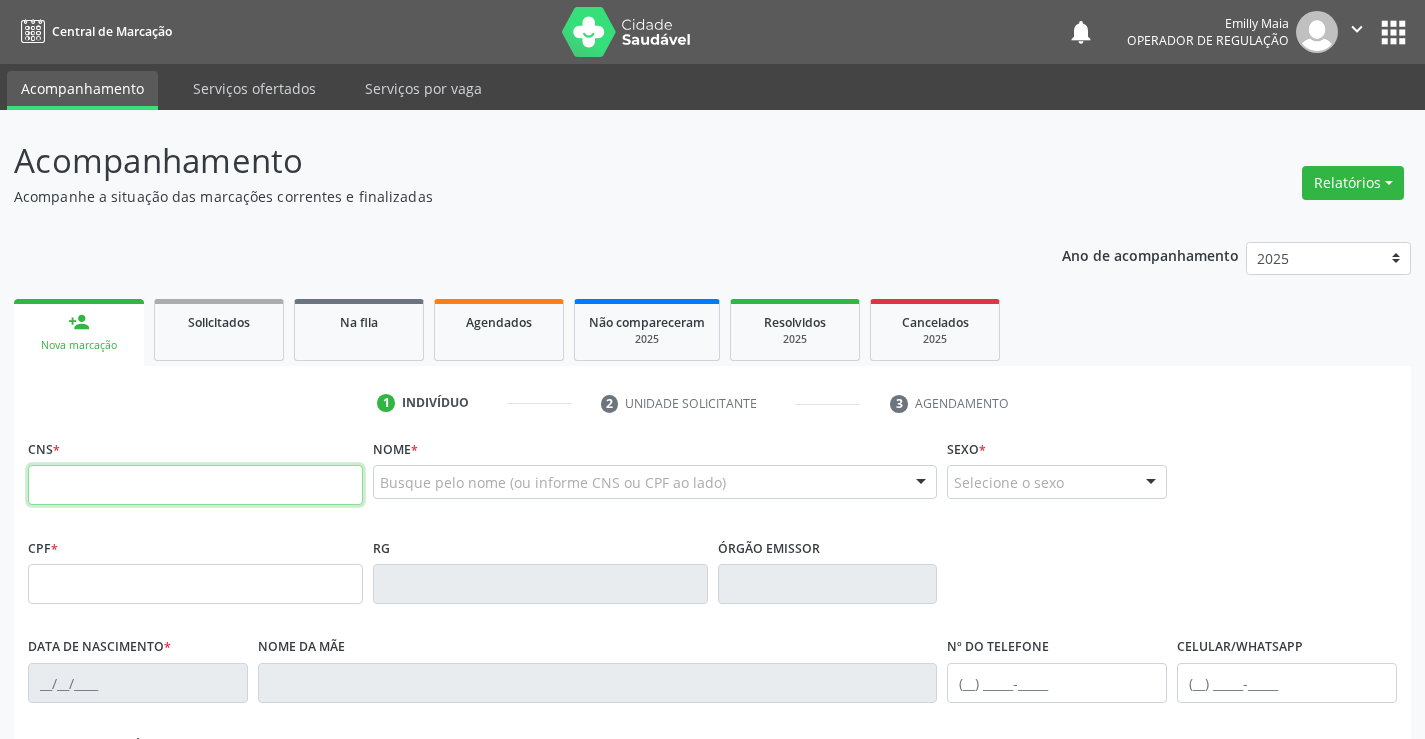 click at bounding box center (195, 485) 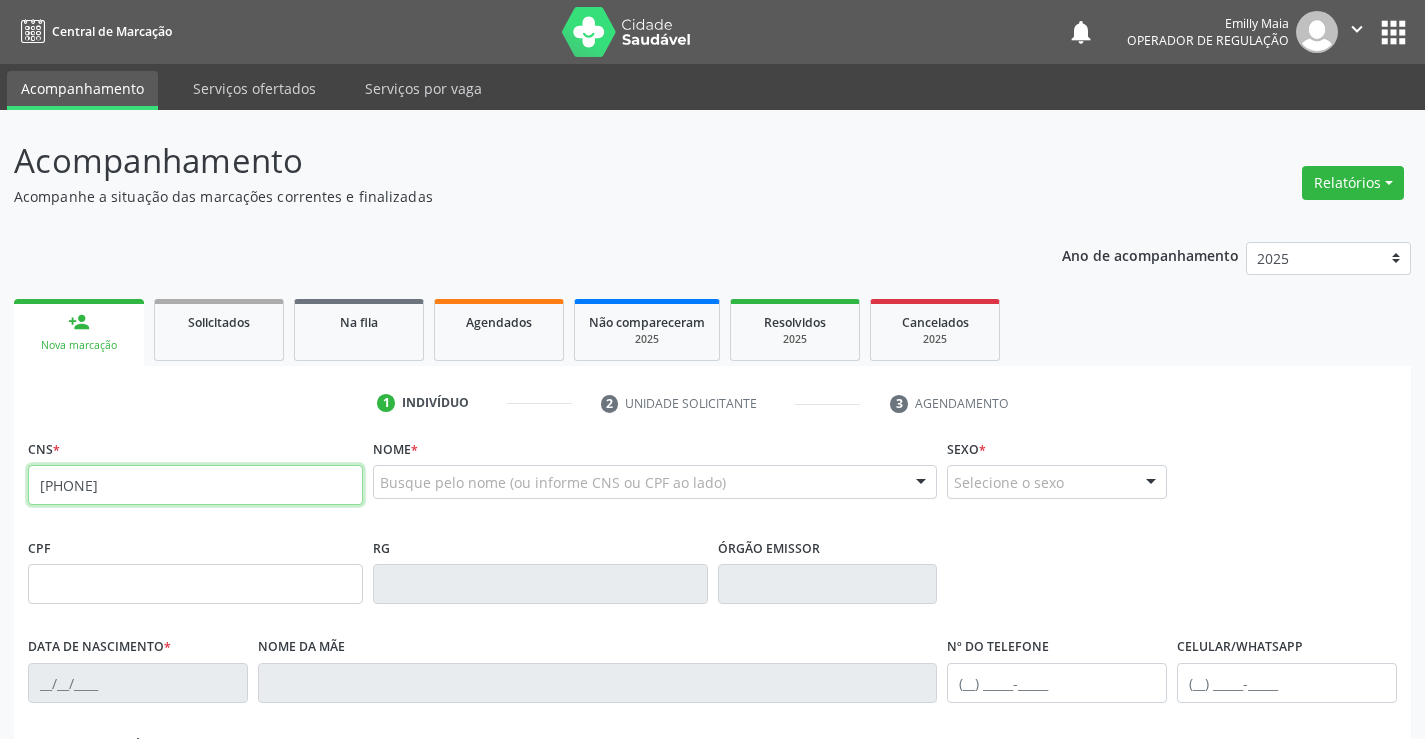 type on "700 7039 5460 3479" 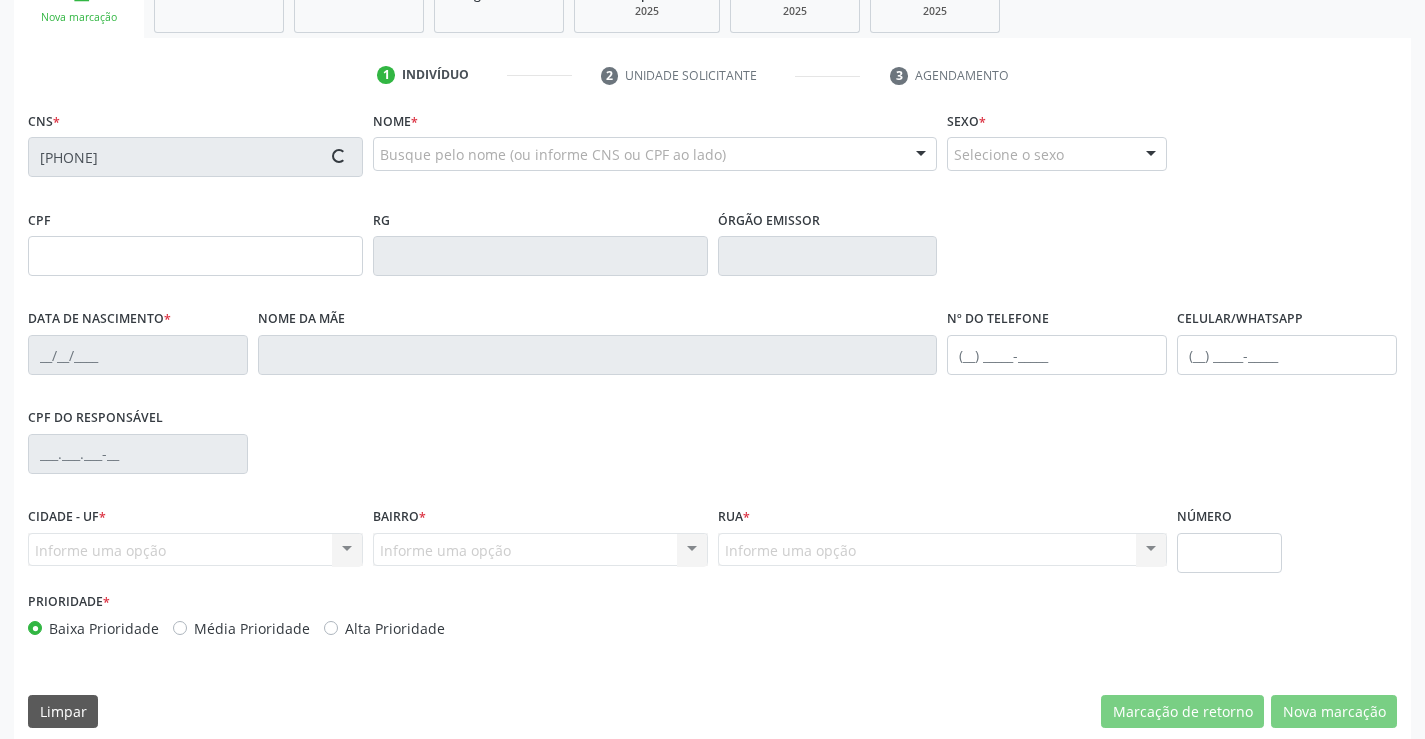 scroll, scrollTop: 345, scrollLeft: 0, axis: vertical 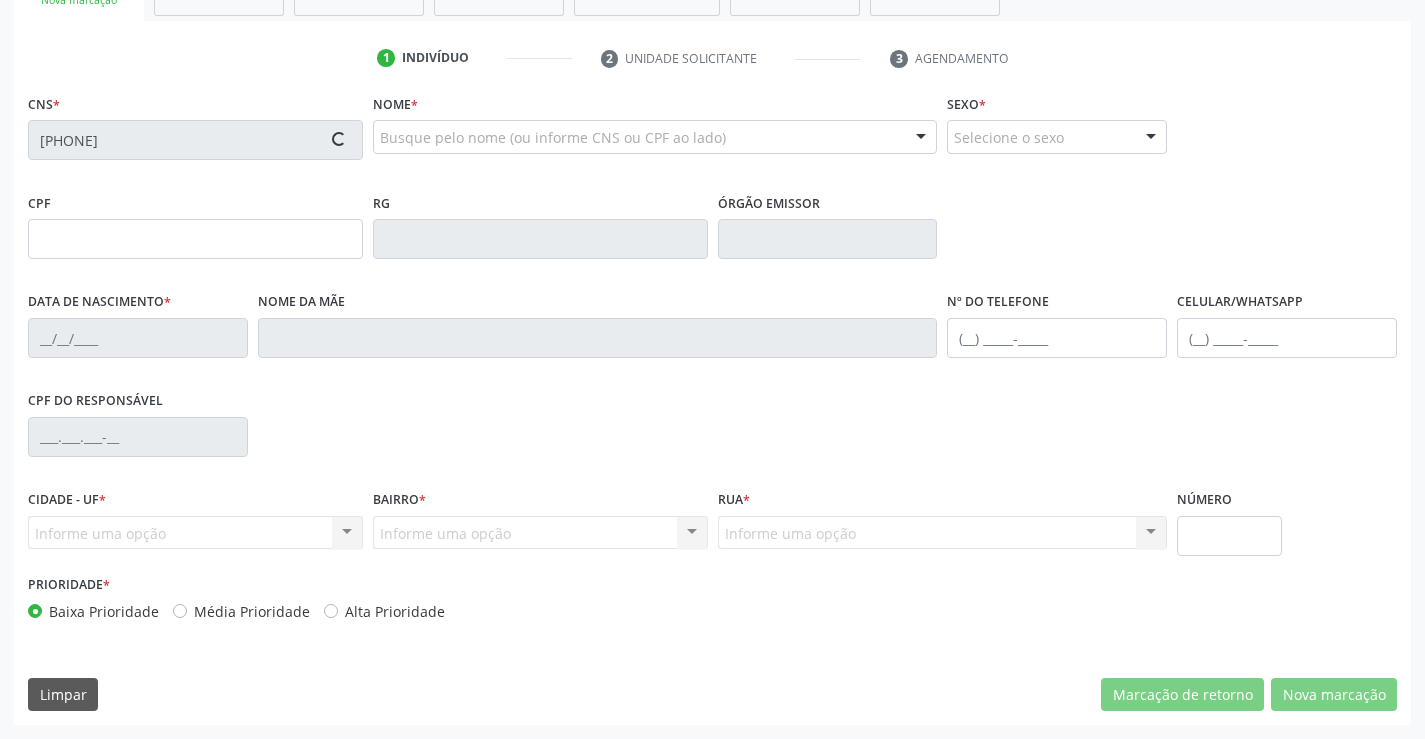 type on "28/08/1986" 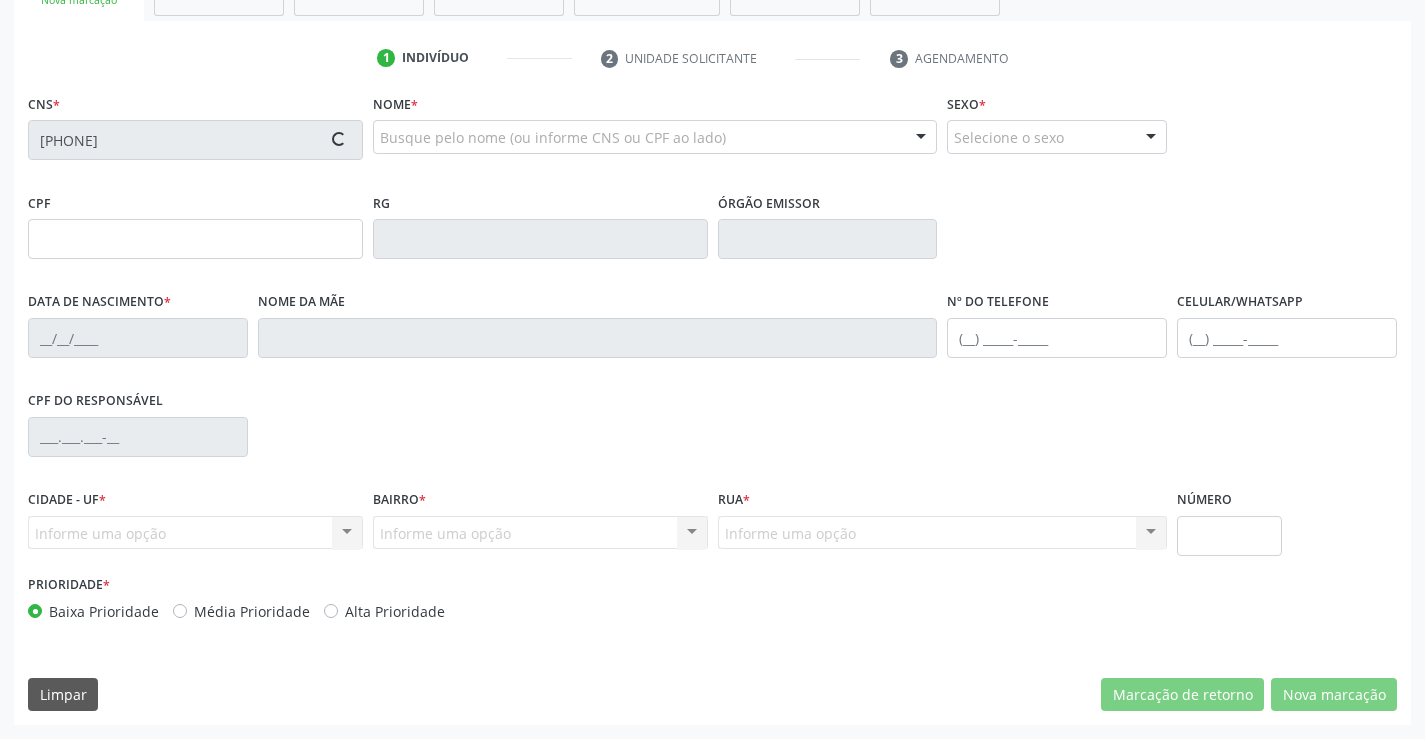 type on "(74) 99902-5225" 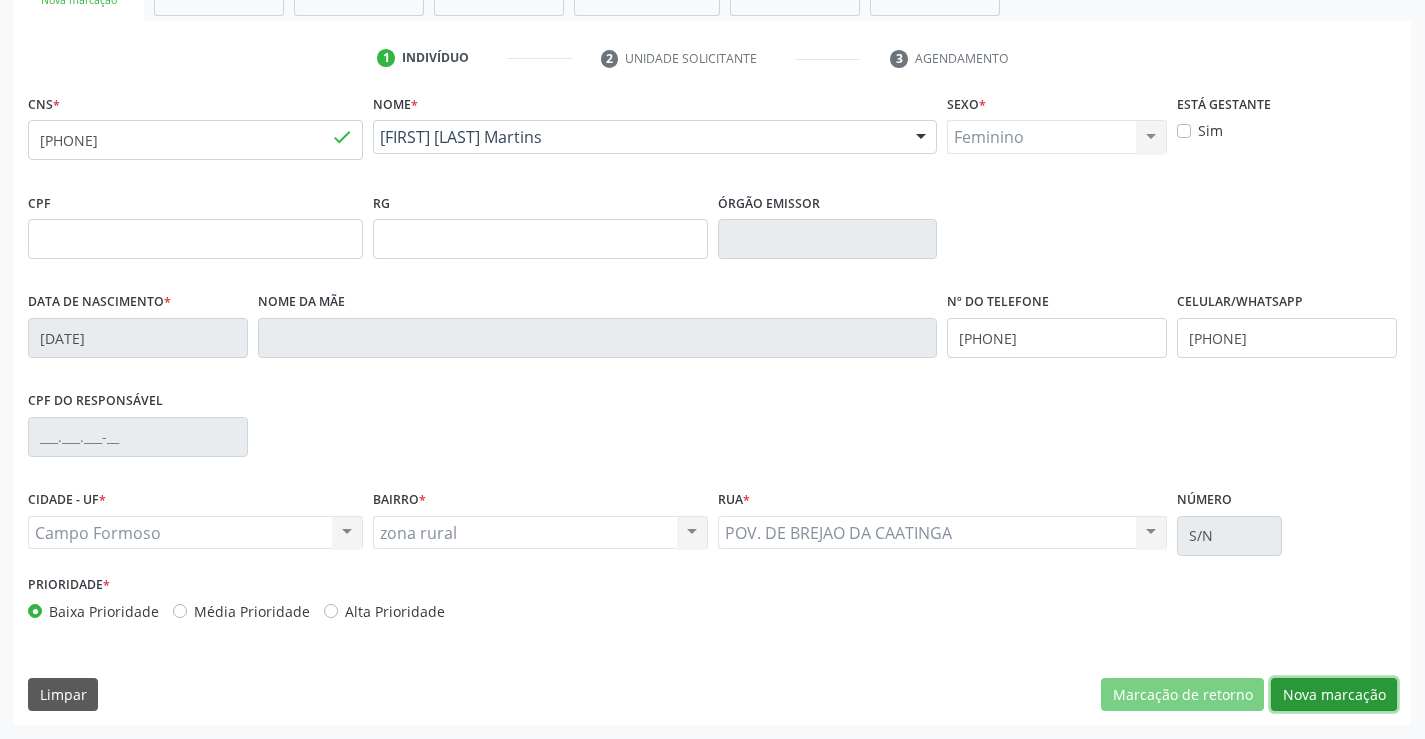 click on "Nova marcação" at bounding box center [1334, 695] 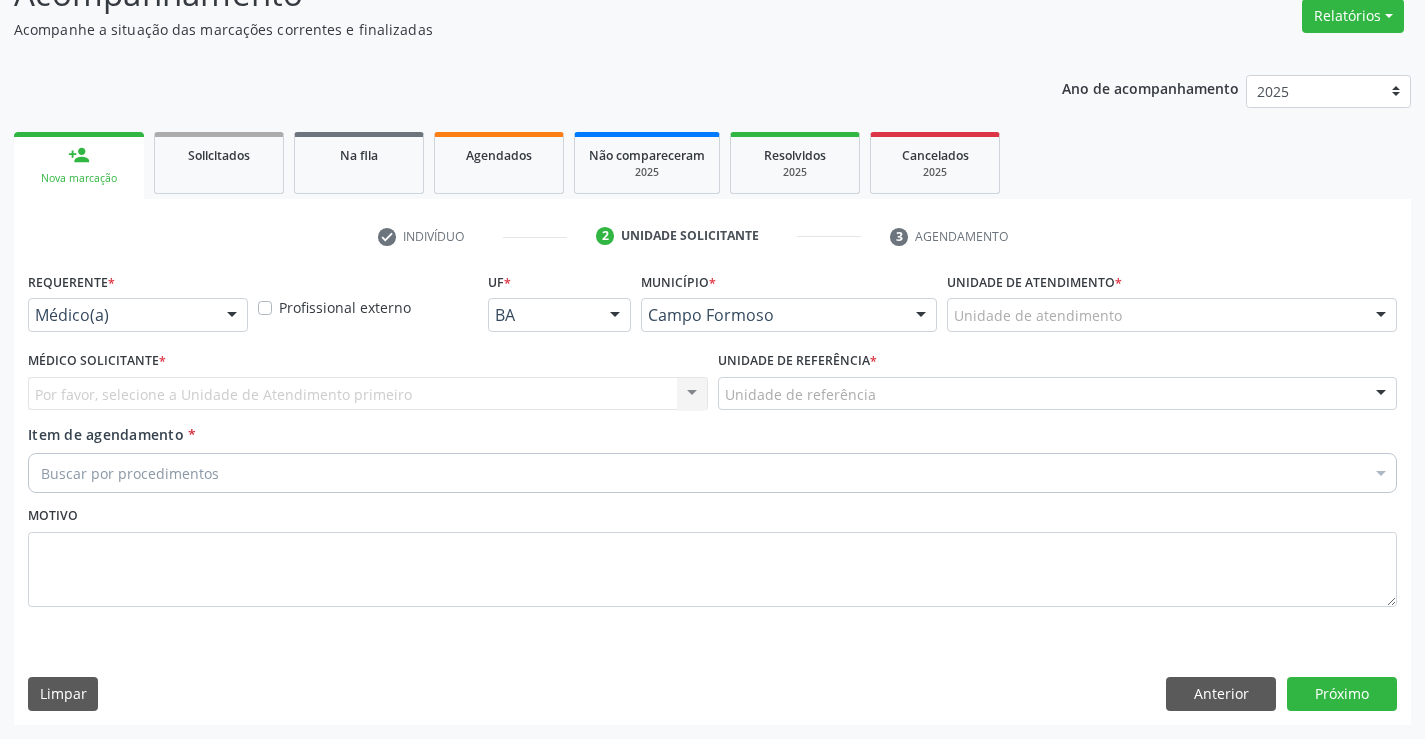 scroll, scrollTop: 167, scrollLeft: 0, axis: vertical 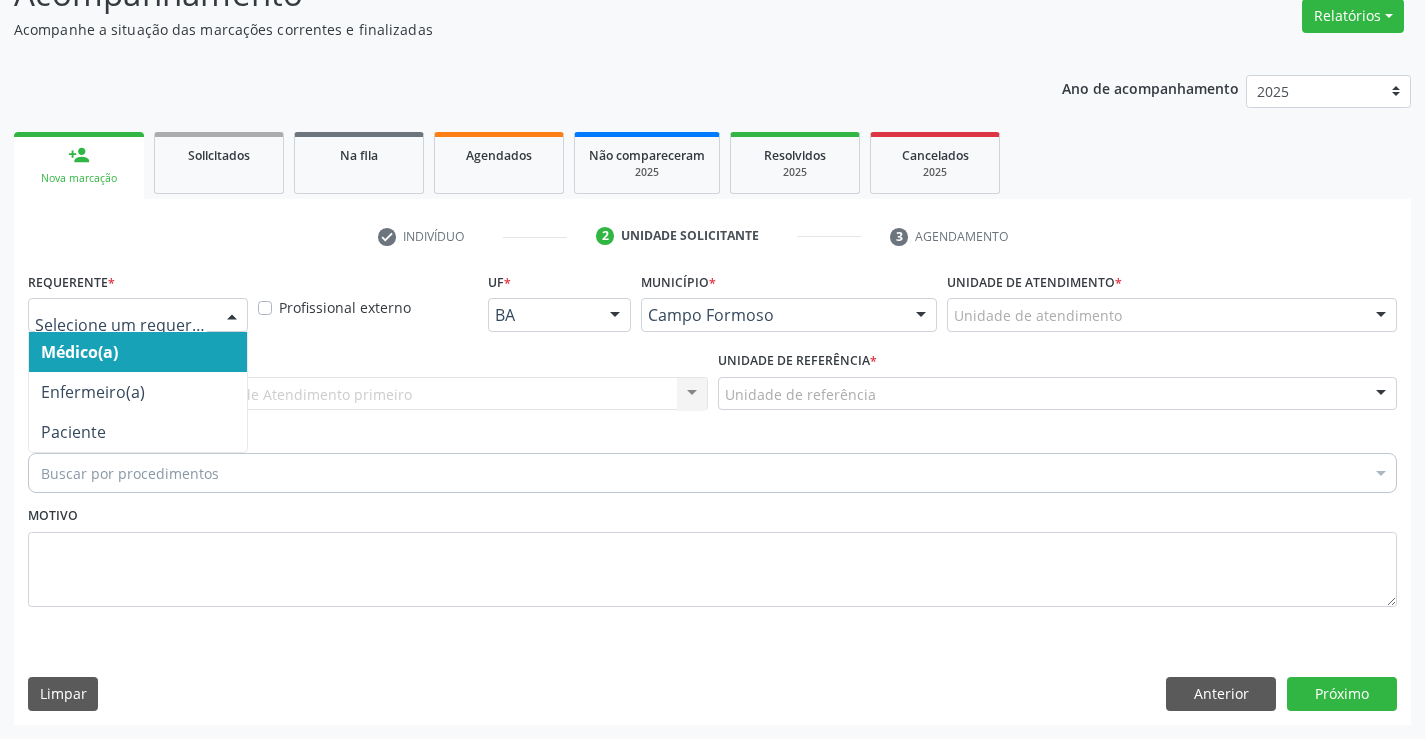click on "Médico(a)   Enfermeiro(a)   Paciente
Nenhum resultado encontrado para: "   "
Não há nenhuma opção para ser exibida." at bounding box center (138, 315) 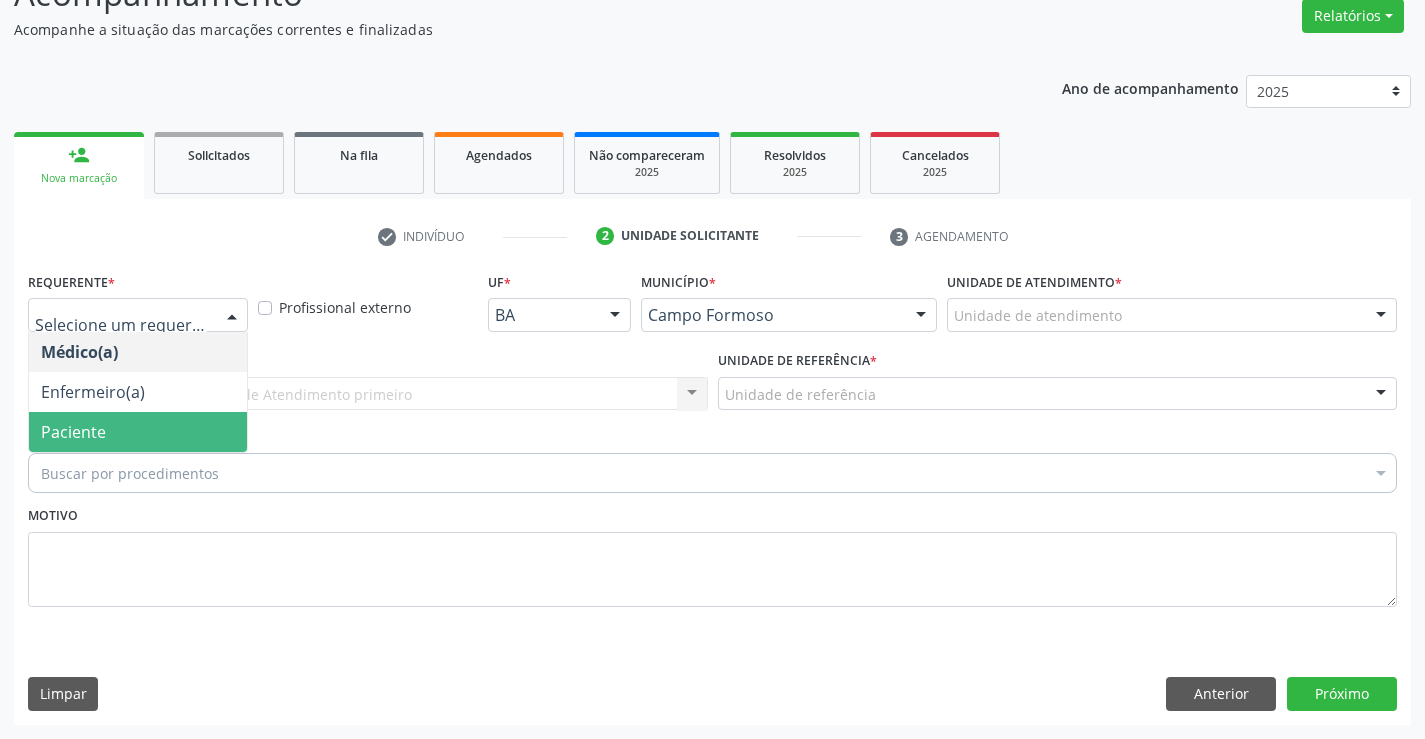 click on "Paciente" at bounding box center (138, 432) 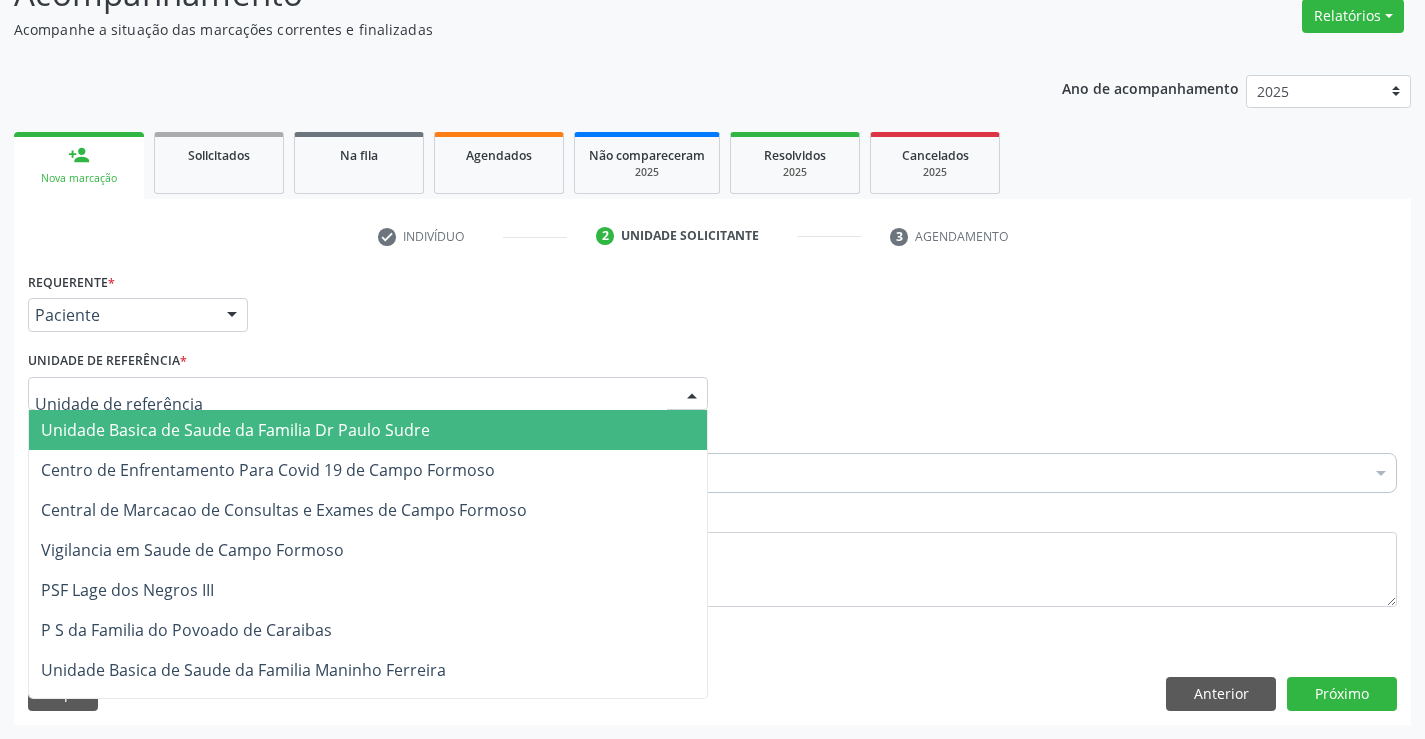 click at bounding box center [368, 394] 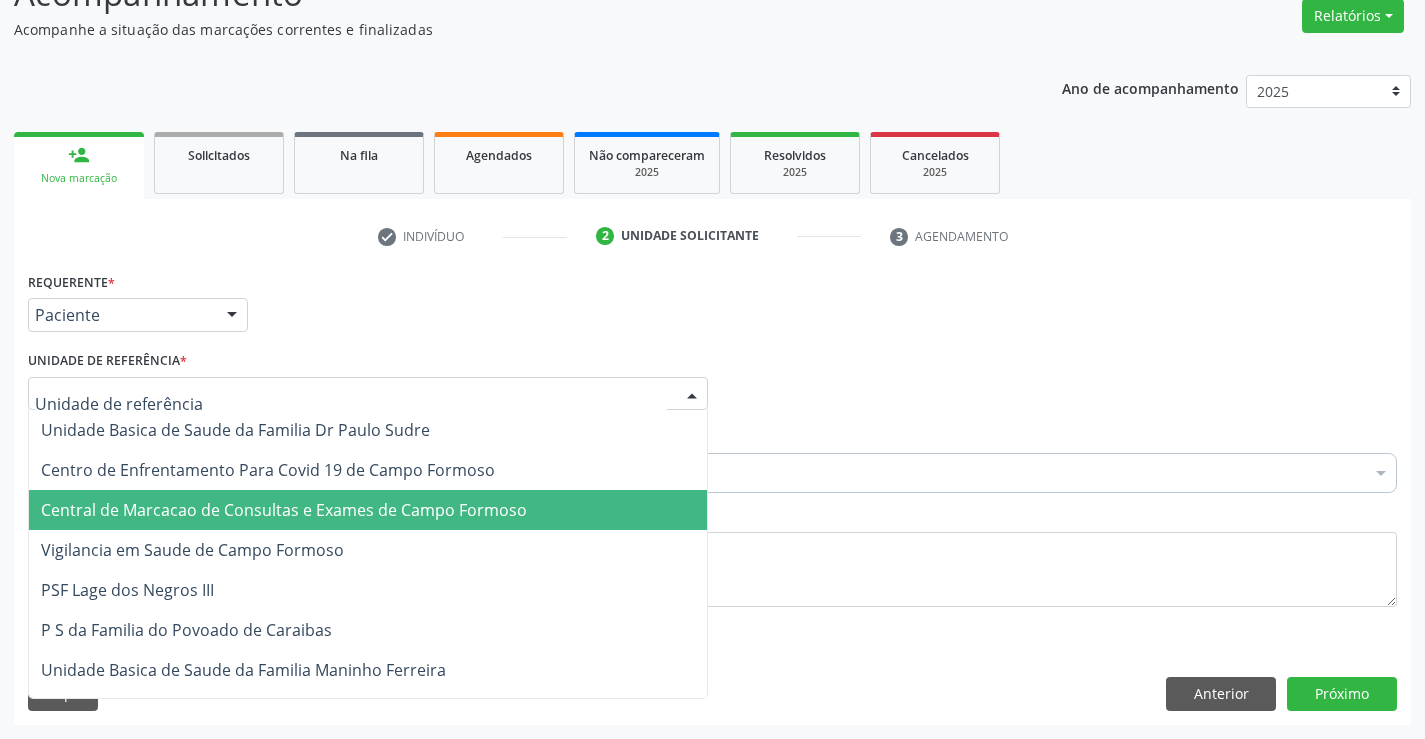 click on "Central de Marcacao de Consultas e Exames de Campo Formoso" at bounding box center (284, 510) 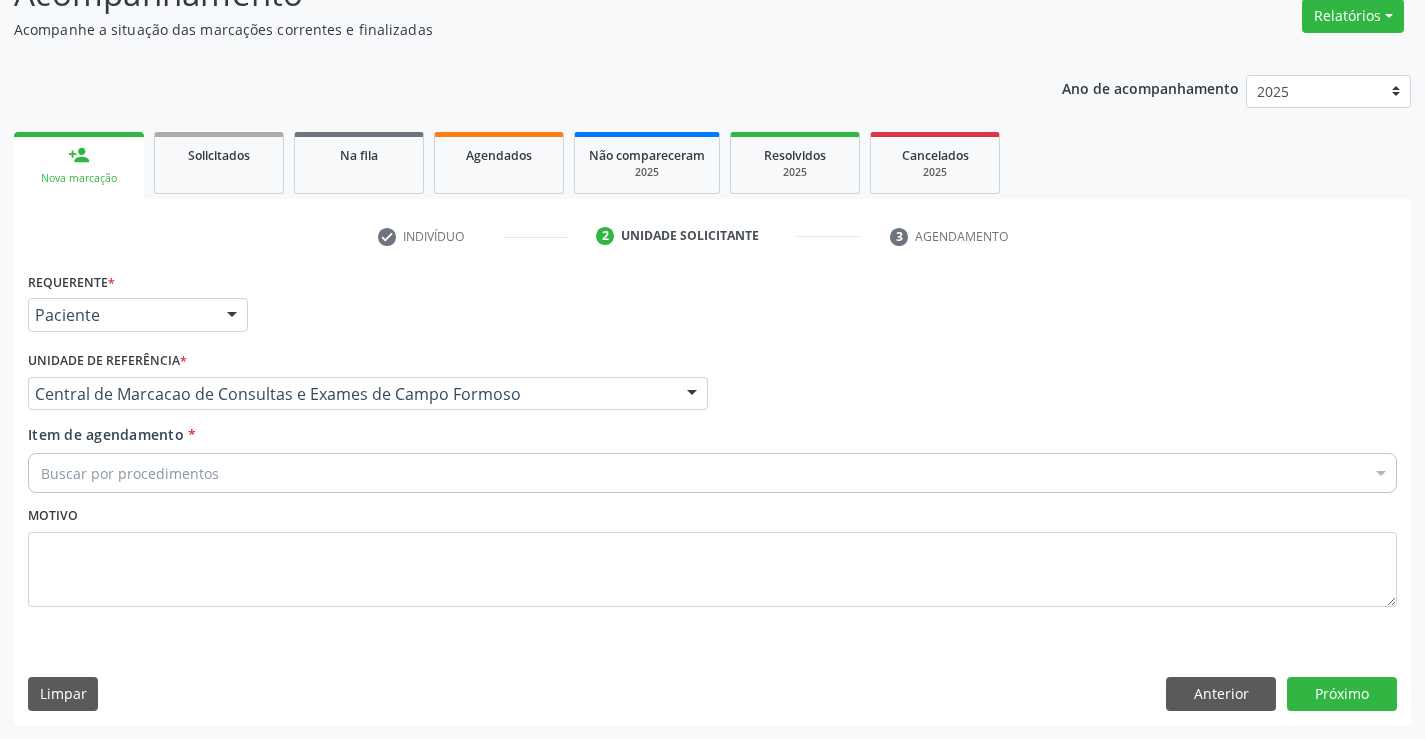 click on "Buscar por procedimentos" at bounding box center [712, 473] 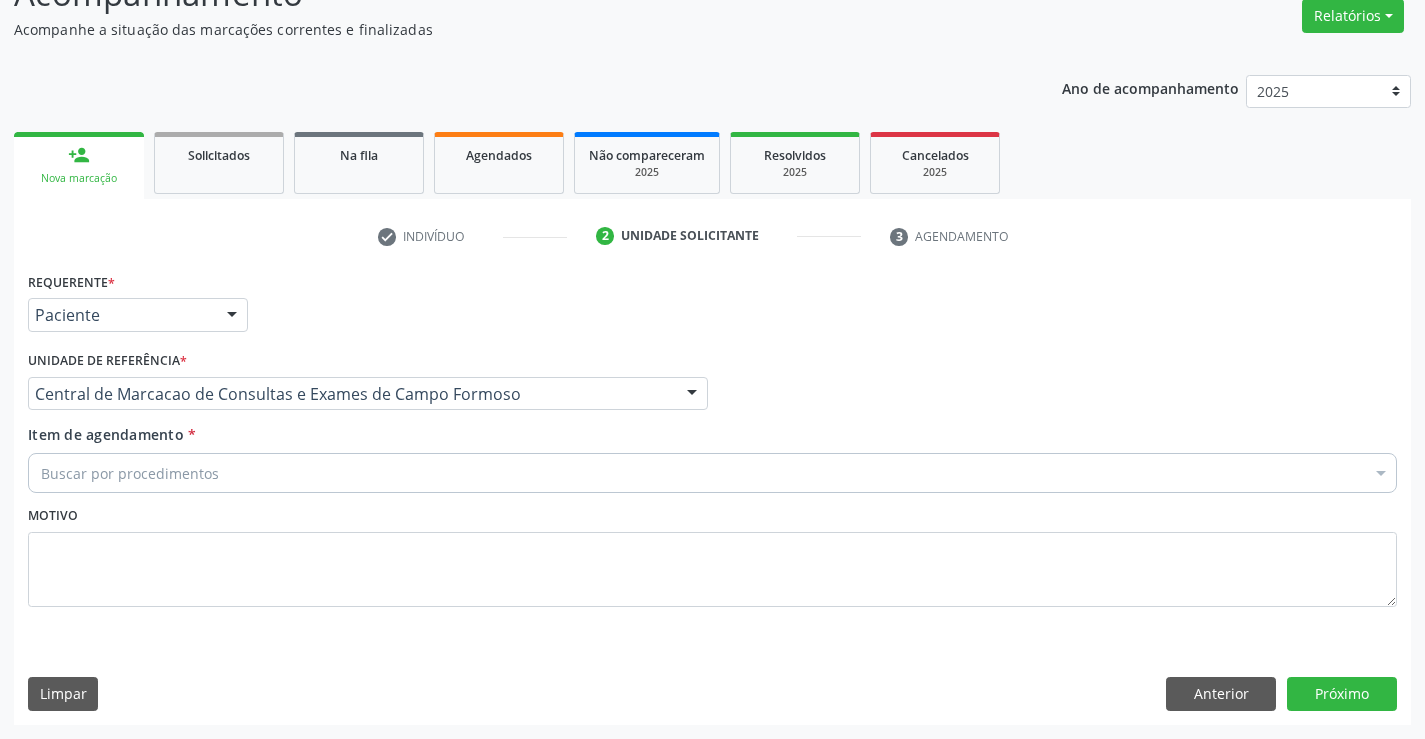 click on "Buscar por procedimentos" at bounding box center [712, 473] 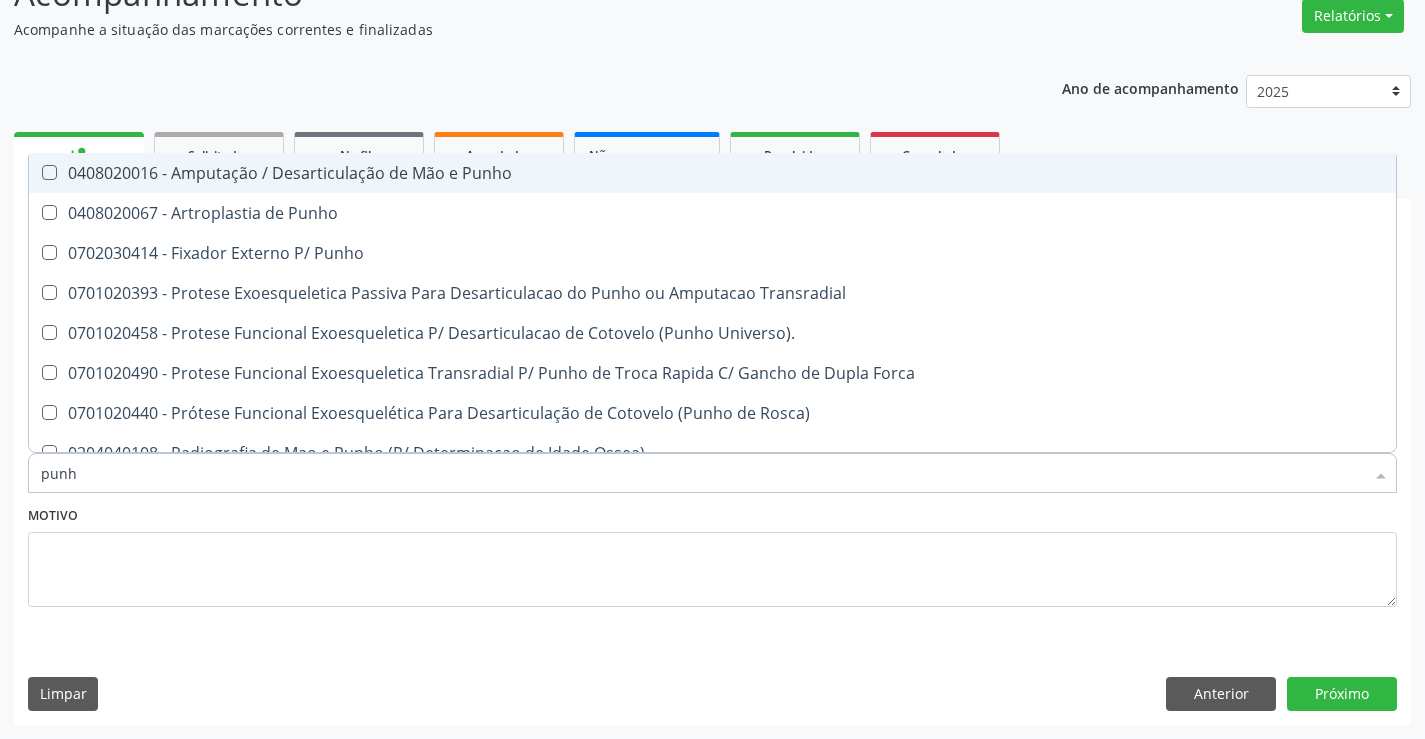 type on "[BODY_PART]" 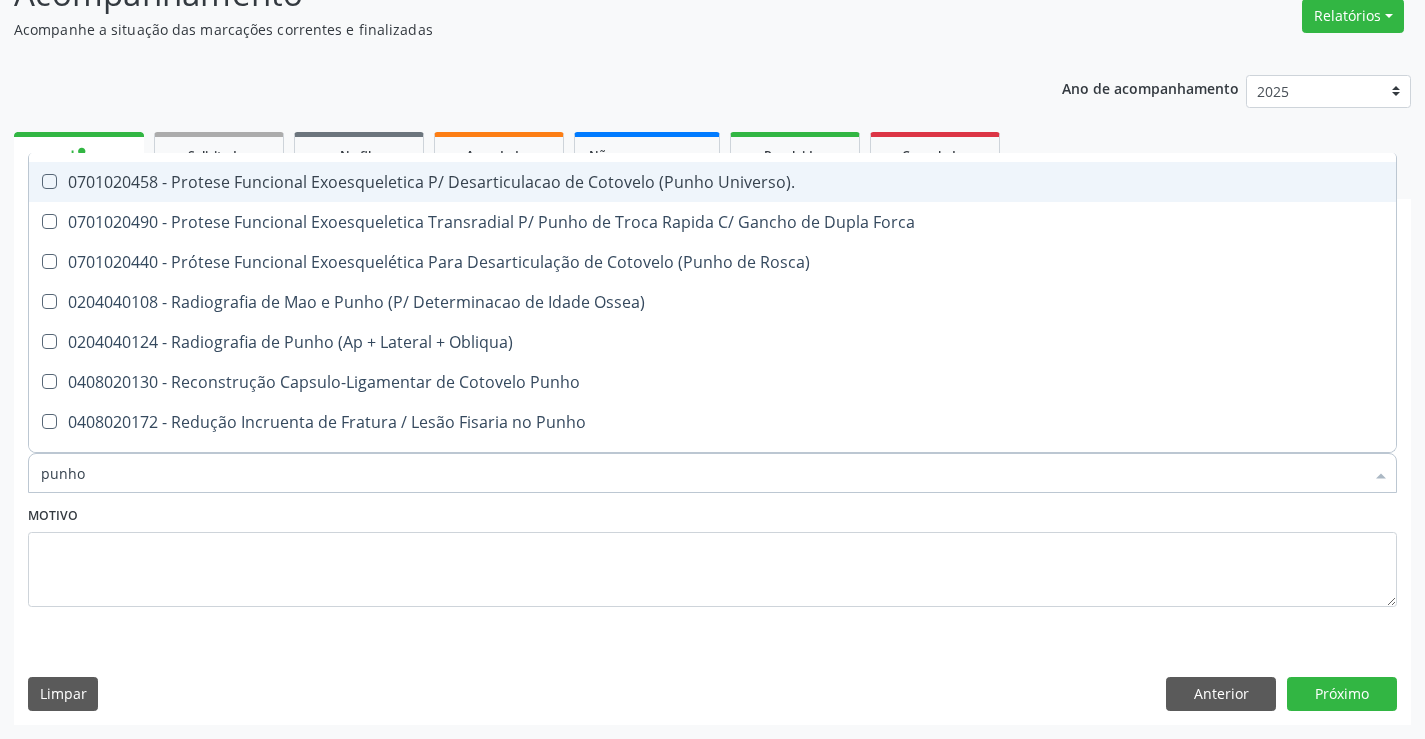 scroll, scrollTop: 341, scrollLeft: 0, axis: vertical 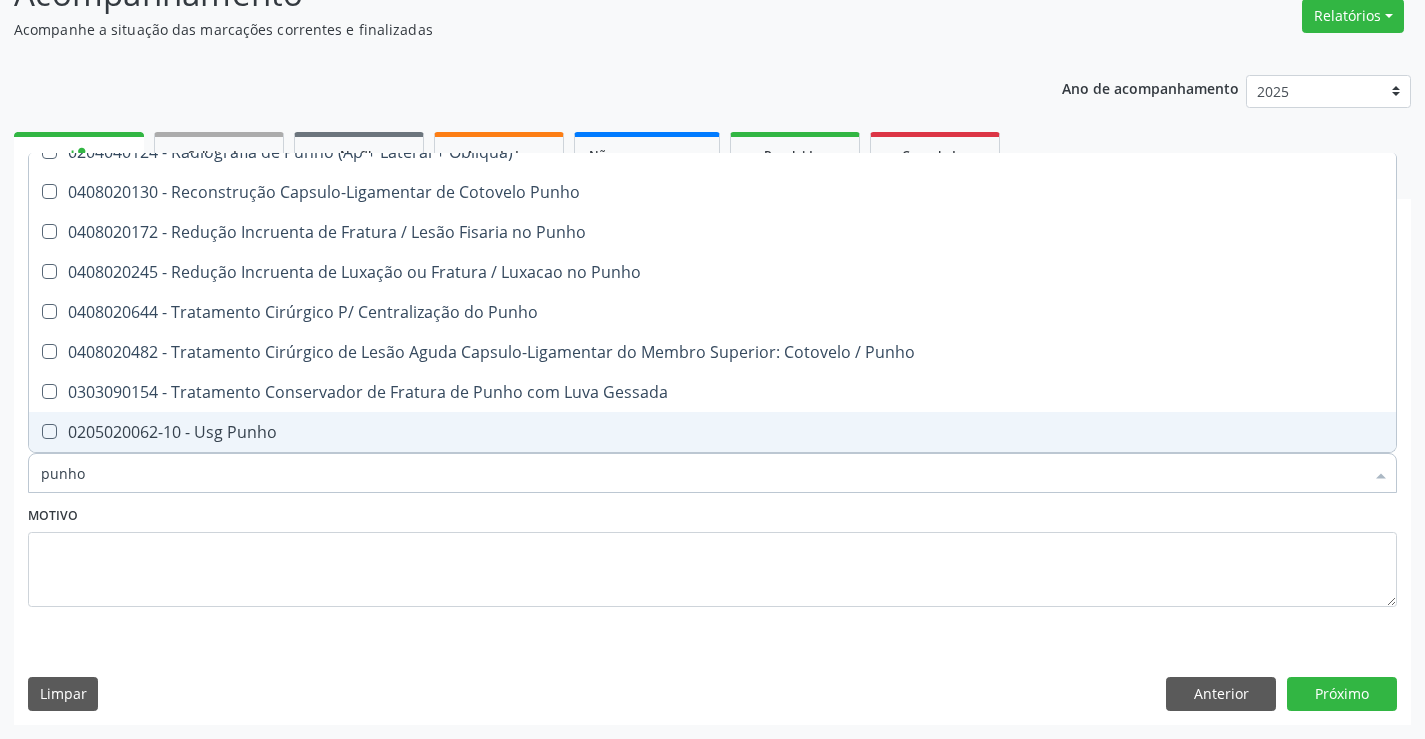 click on "0205020062-10 - Usg Punho" at bounding box center [712, 432] 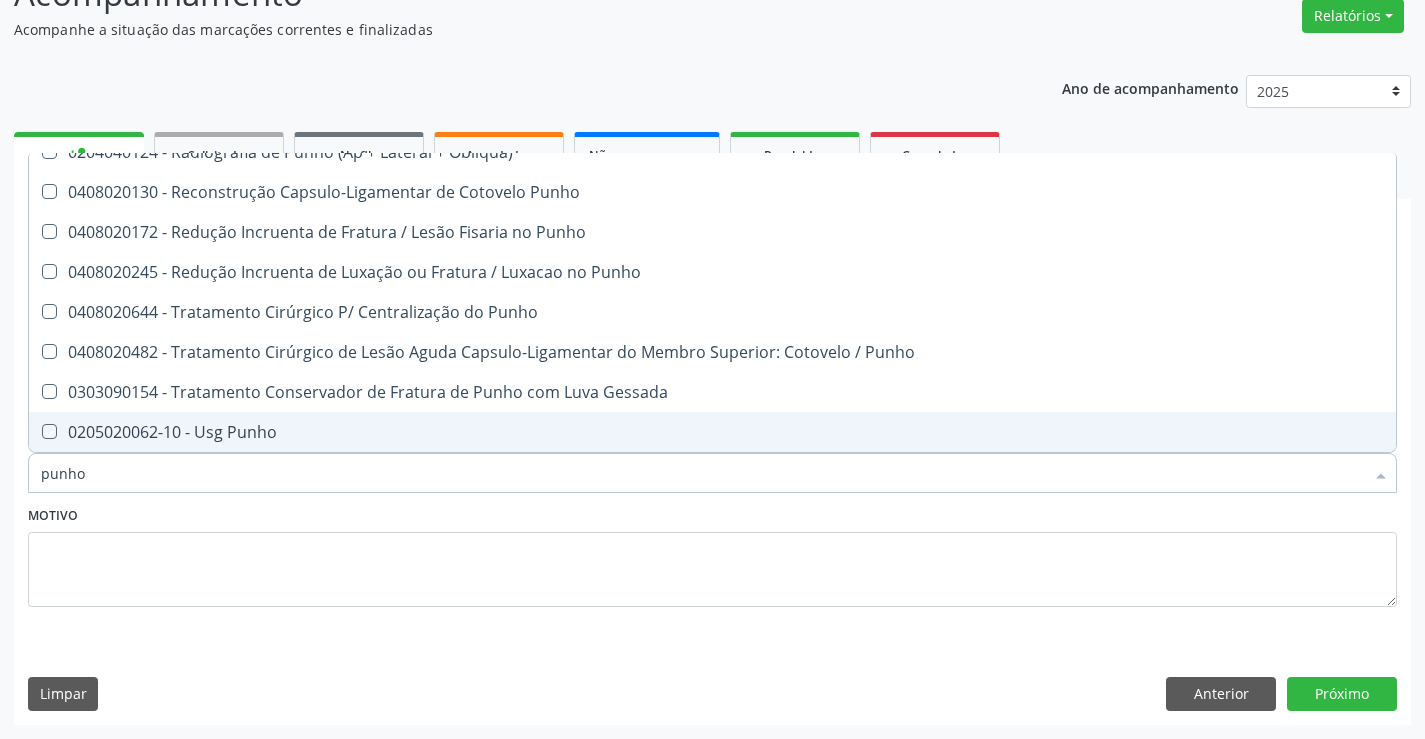 checkbox on "true" 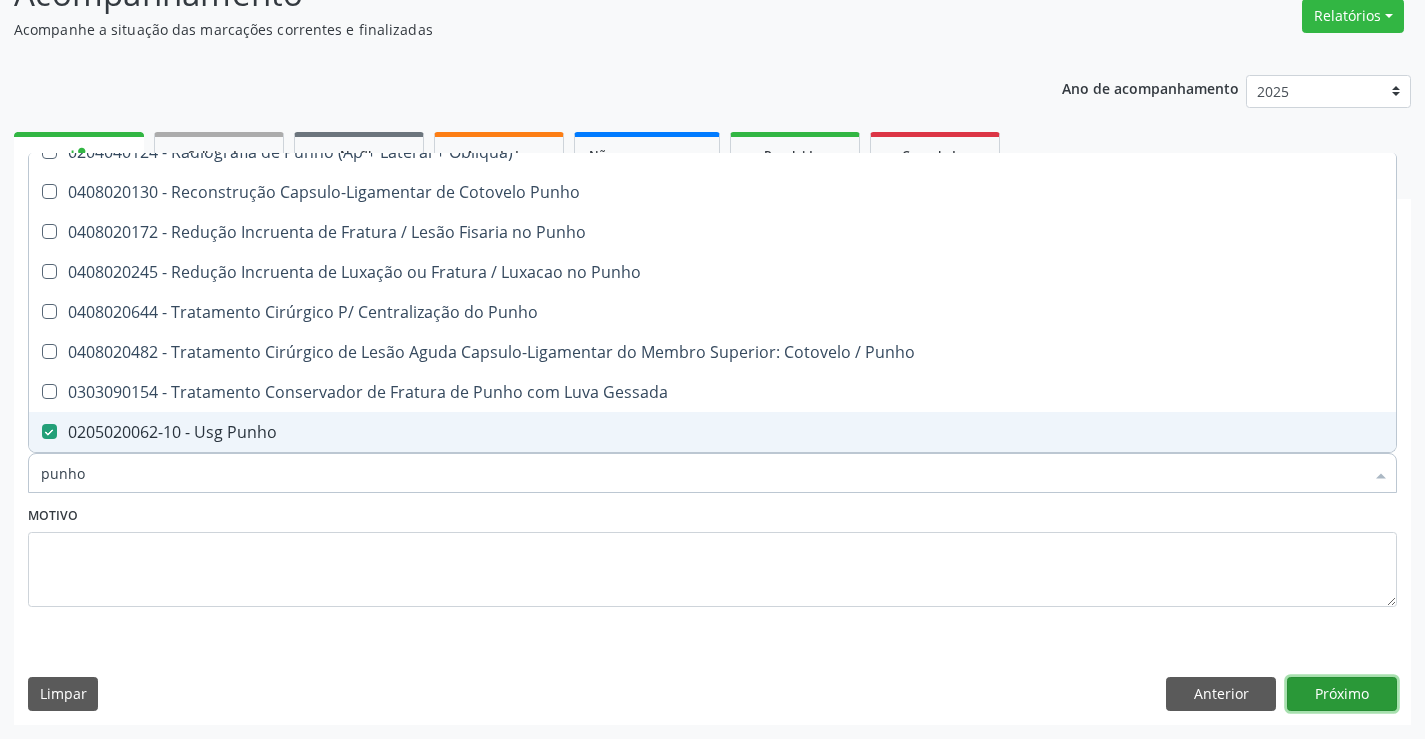 click on "Próximo" at bounding box center (1342, 694) 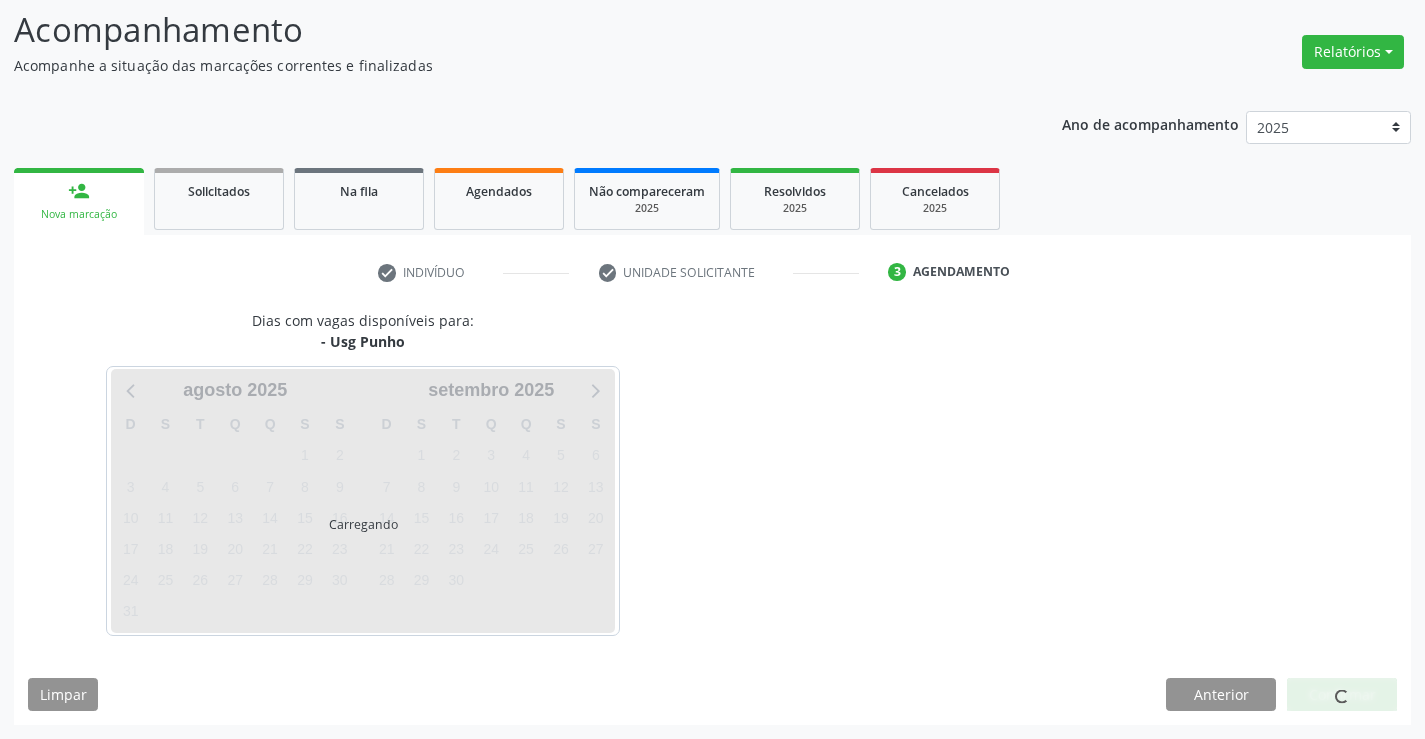 scroll, scrollTop: 131, scrollLeft: 0, axis: vertical 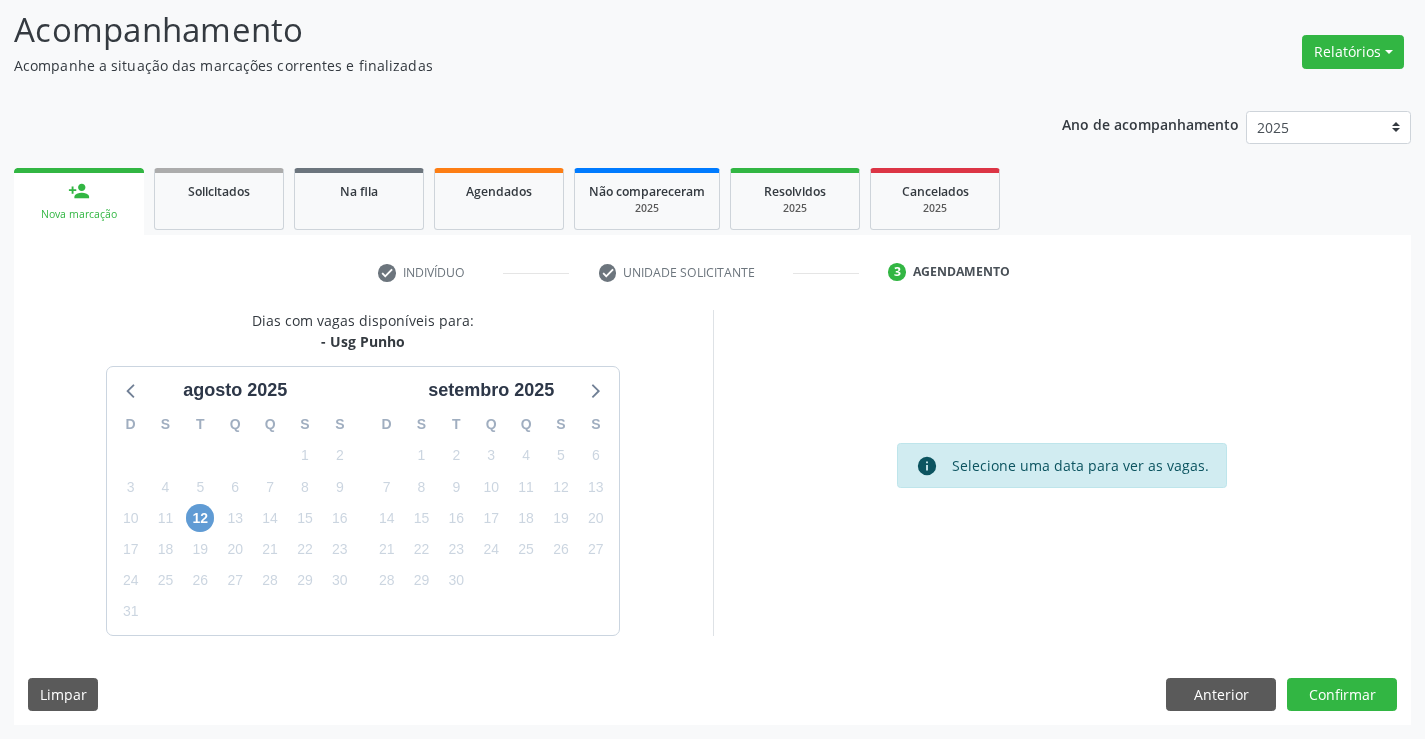 click on "12" at bounding box center (200, 518) 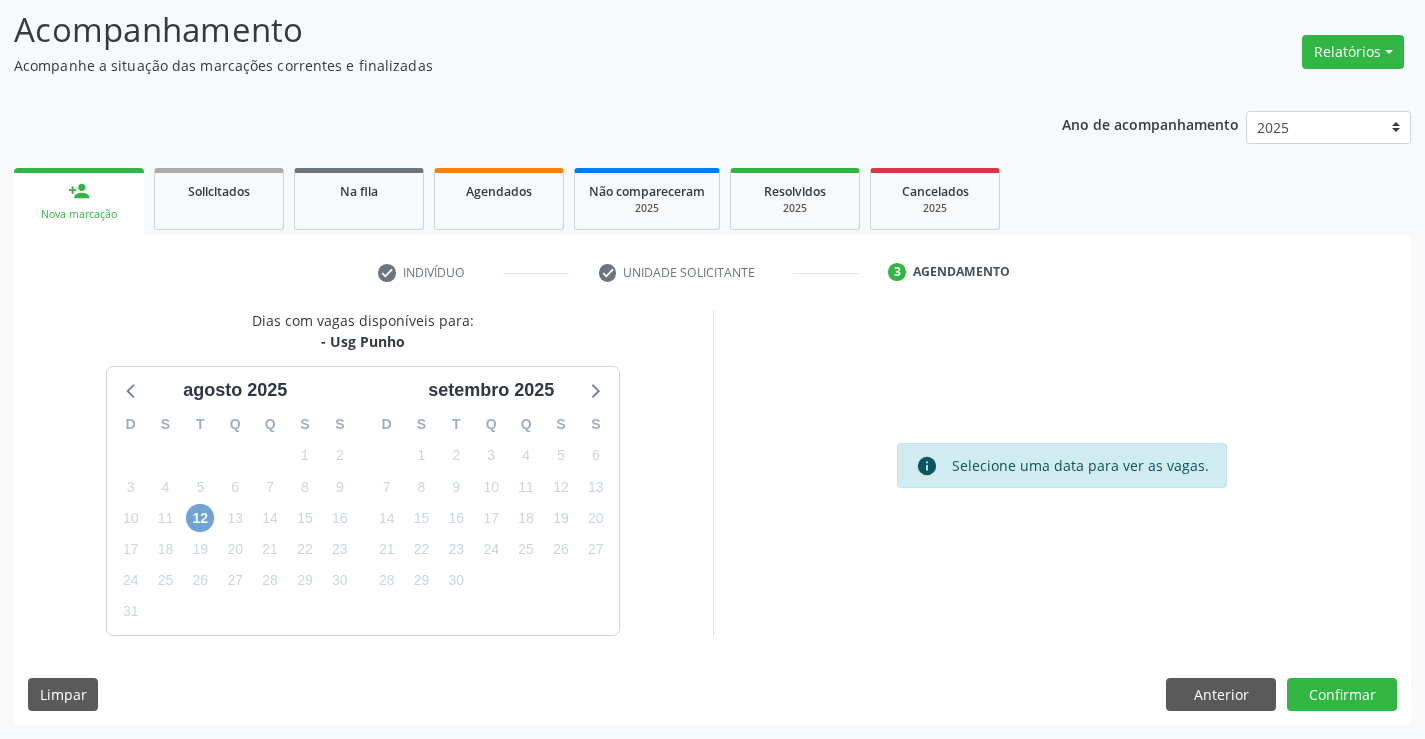 click on "12" at bounding box center [200, 518] 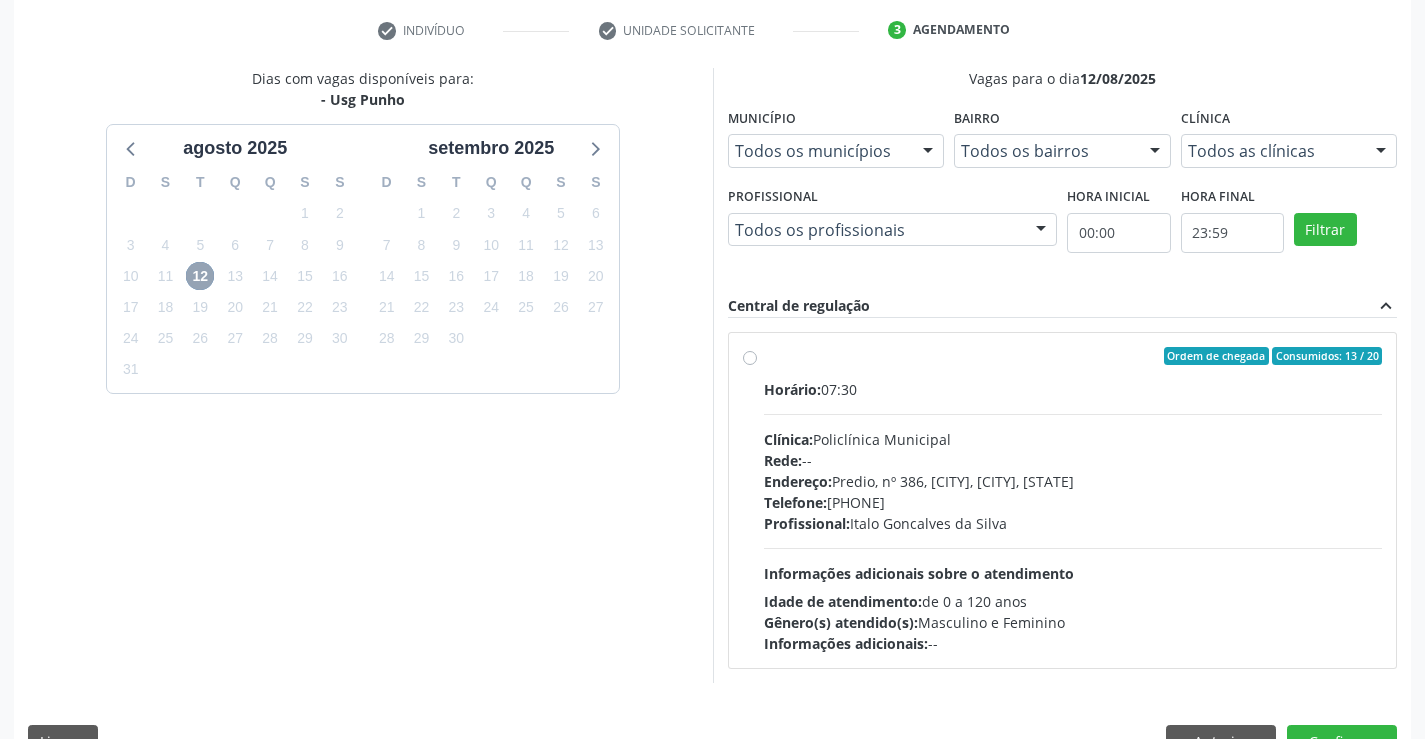 scroll, scrollTop: 420, scrollLeft: 0, axis: vertical 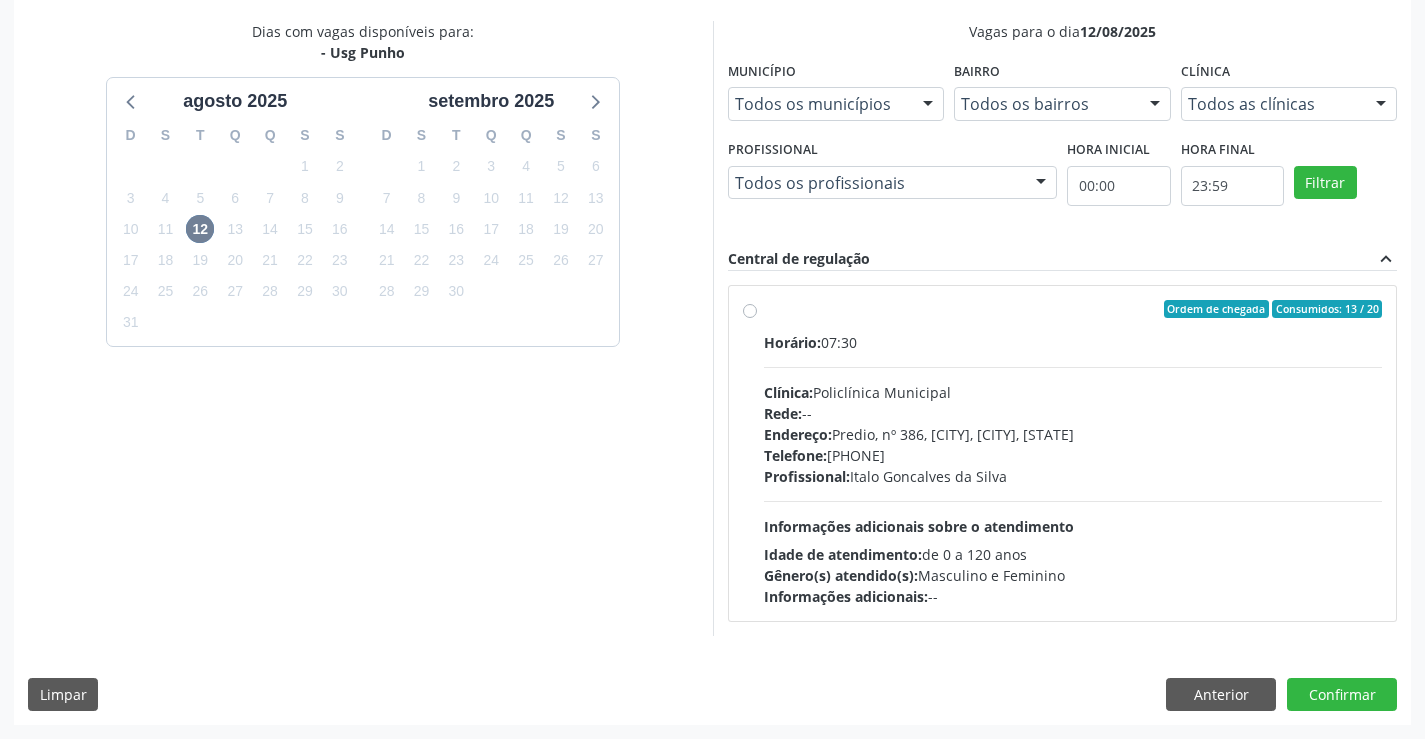 click on "Ordem de chegada
Consumidos: 13 / 20
Horário:   07:30
Clínica:  Policlínica Municipal
Rede:
--
Endereço:   Predio, nº 386, Centro, Campo Formoso - BA
Telefone:   (74) 6451312
Profissional:
Italo Goncalves da Silva
Informações adicionais sobre o atendimento
Idade de atendimento:
de 0 a 120 anos
Gênero(s) atendido(s):
Masculino e Feminino
Informações adicionais:
--" at bounding box center (1073, 453) 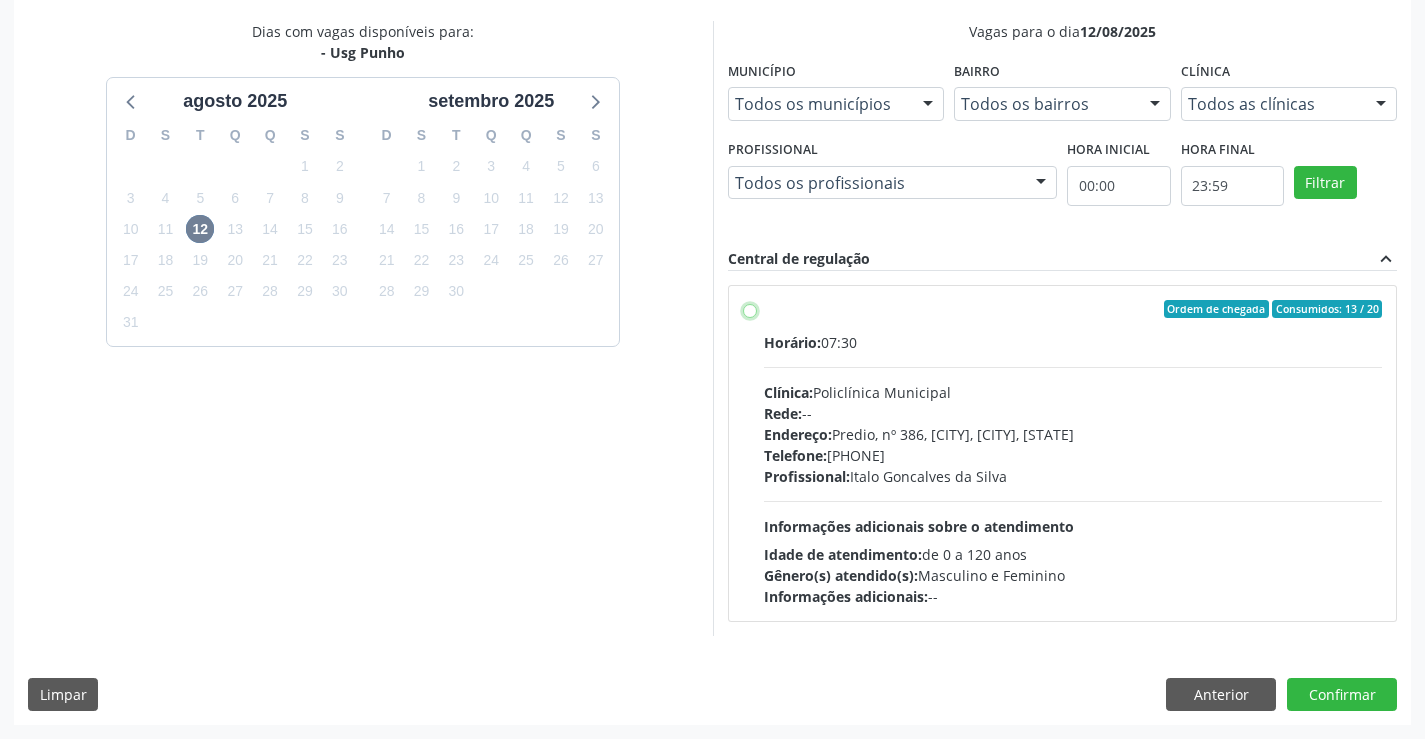 click on "Ordem de chegada
Consumidos: 13 / 20
Horário:   07:30
Clínica:  Policlínica Municipal
Rede:
--
Endereço:   Predio, nº 386, Centro, Campo Formoso - BA
Telefone:   (74) 6451312
Profissional:
Italo Goncalves da Silva
Informações adicionais sobre o atendimento
Idade de atendimento:
de 0 a 120 anos
Gênero(s) atendido(s):
Masculino e Feminino
Informações adicionais:
--" at bounding box center (750, 309) 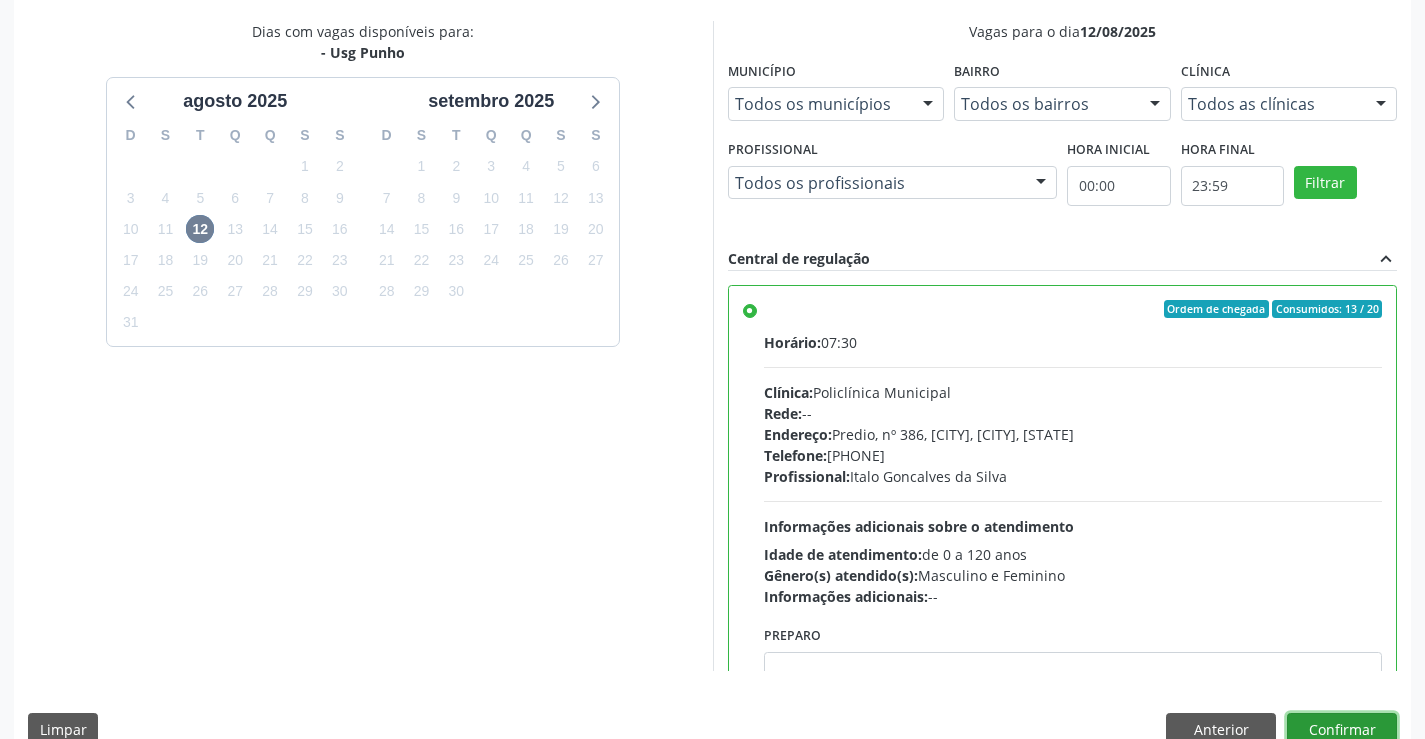 click on "Confirmar" at bounding box center (1342, 730) 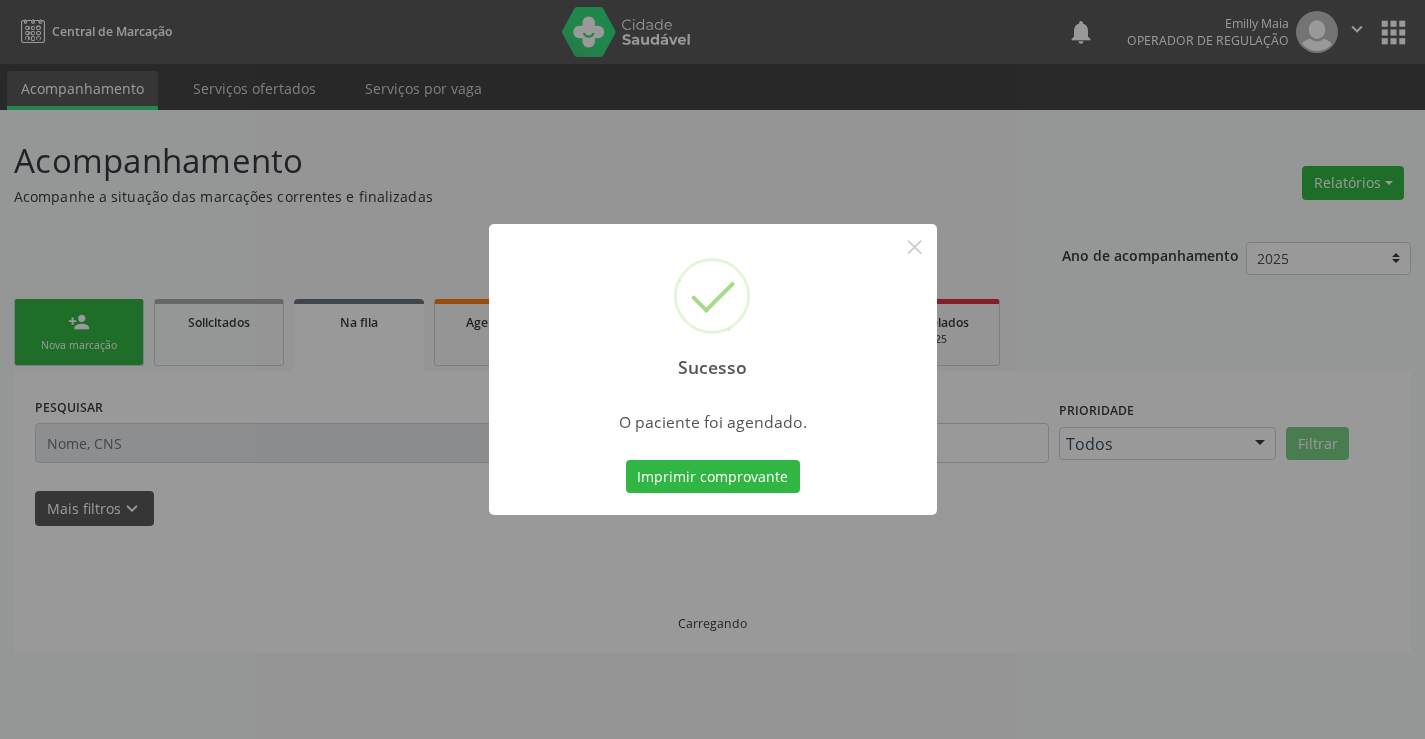 scroll, scrollTop: 0, scrollLeft: 0, axis: both 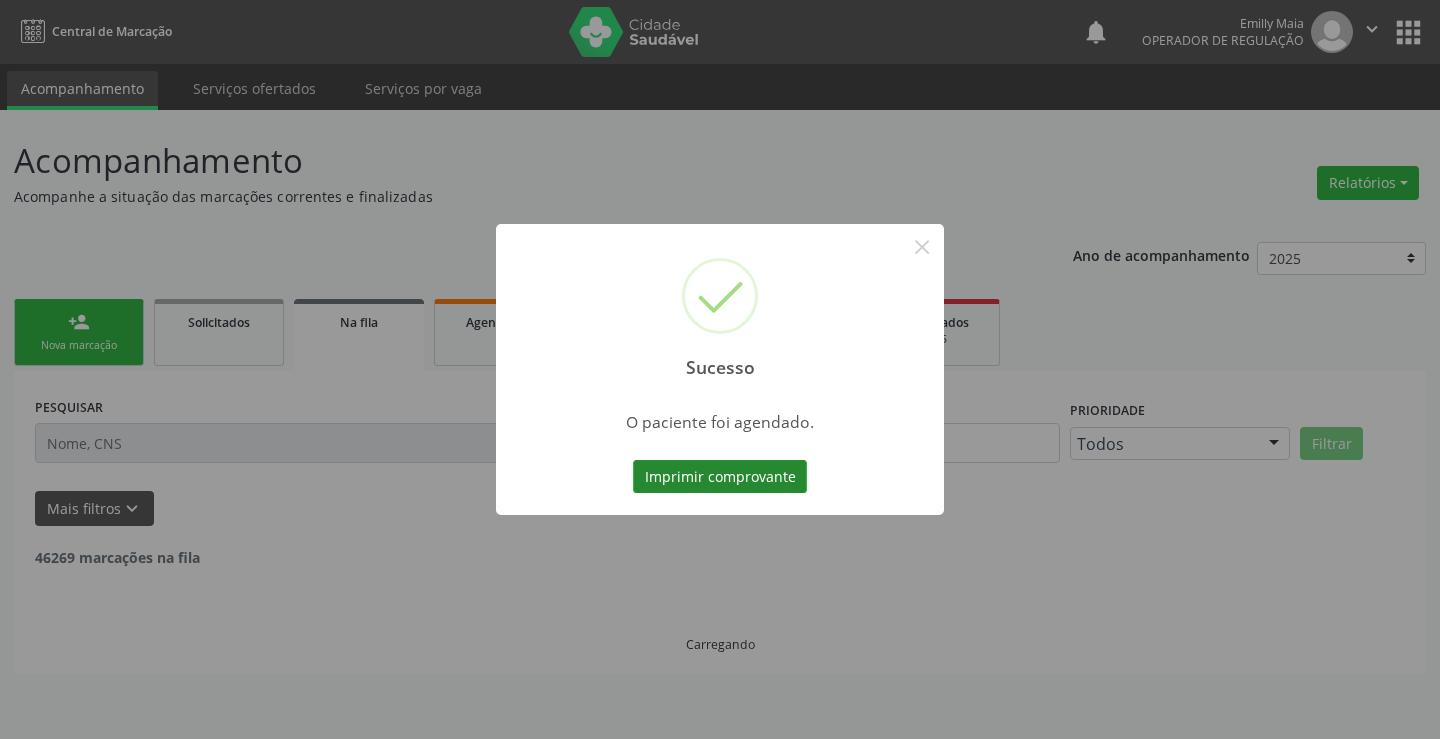 click on "Imprimir comprovante" at bounding box center (720, 477) 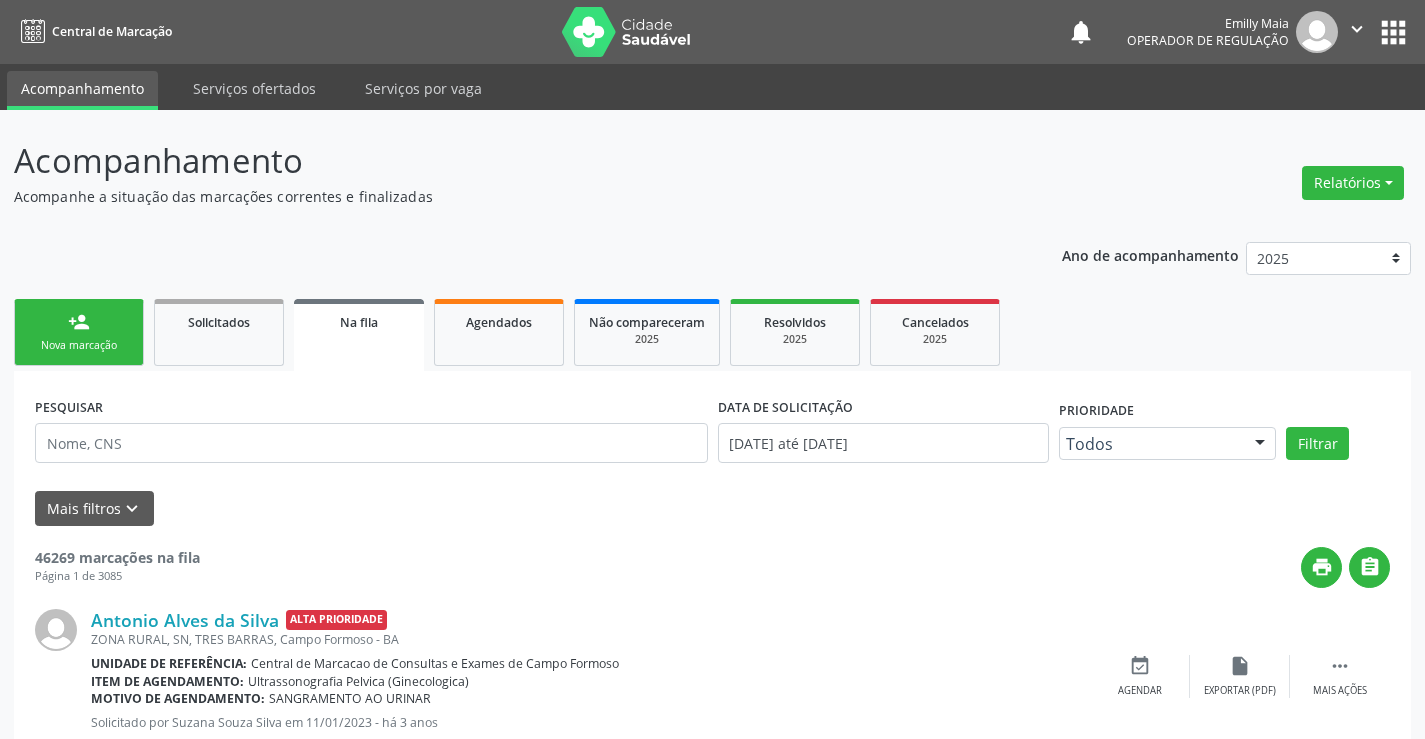 click on "person_add" at bounding box center [79, 322] 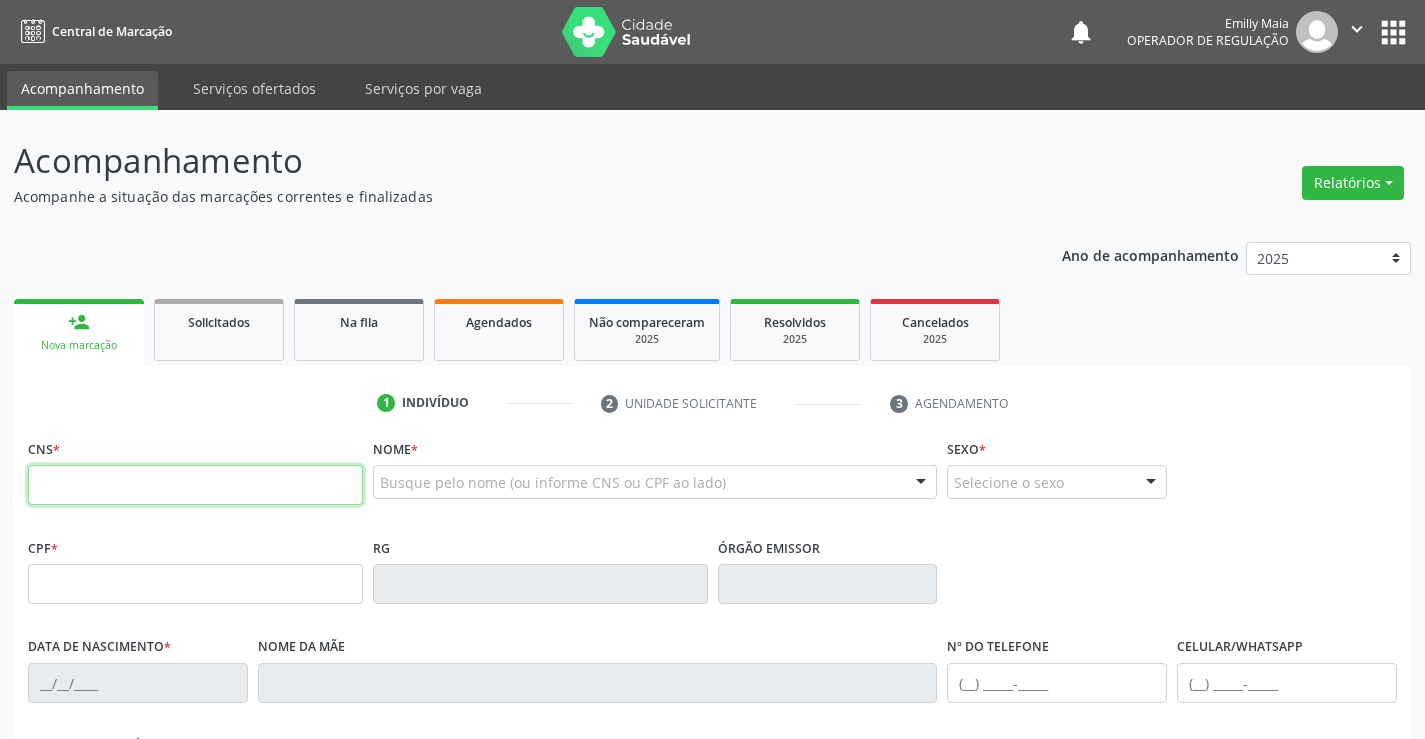 click at bounding box center [195, 485] 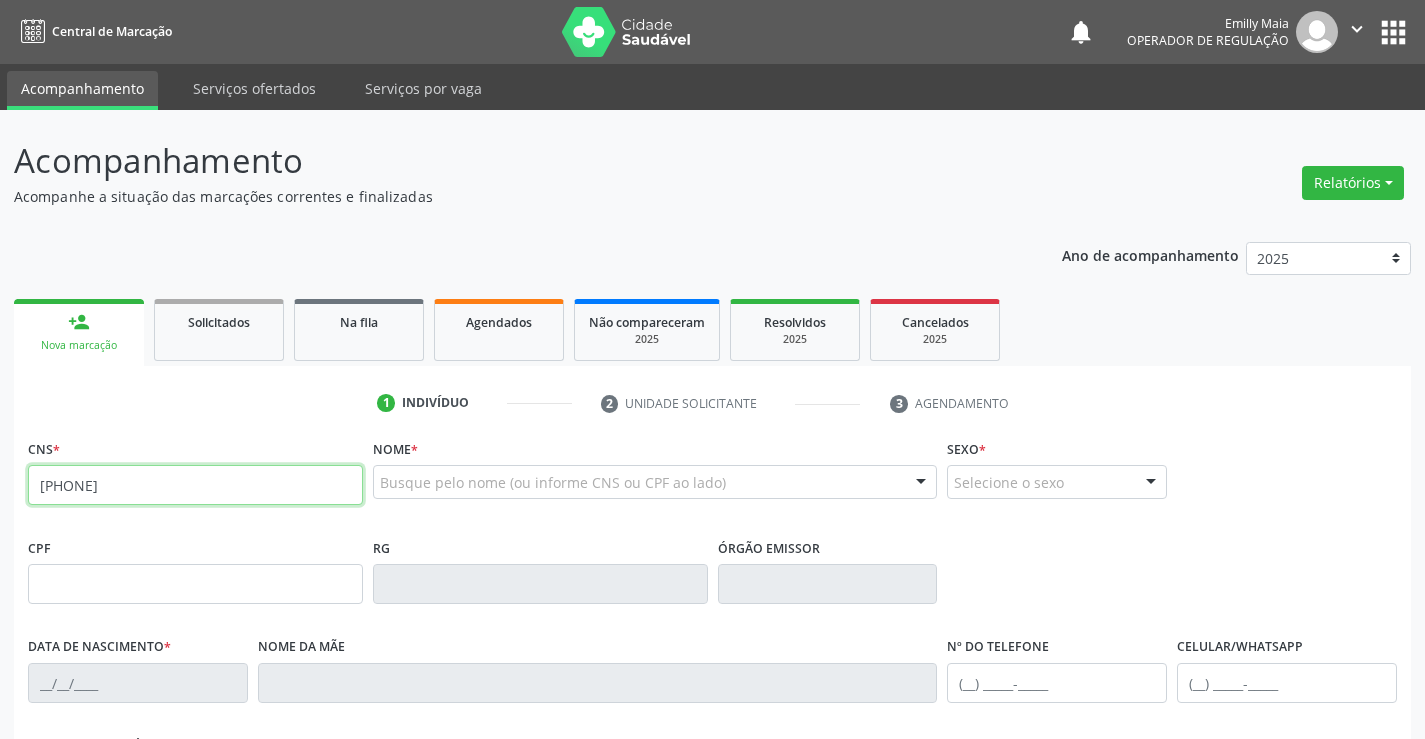 type on "[PHONE]" 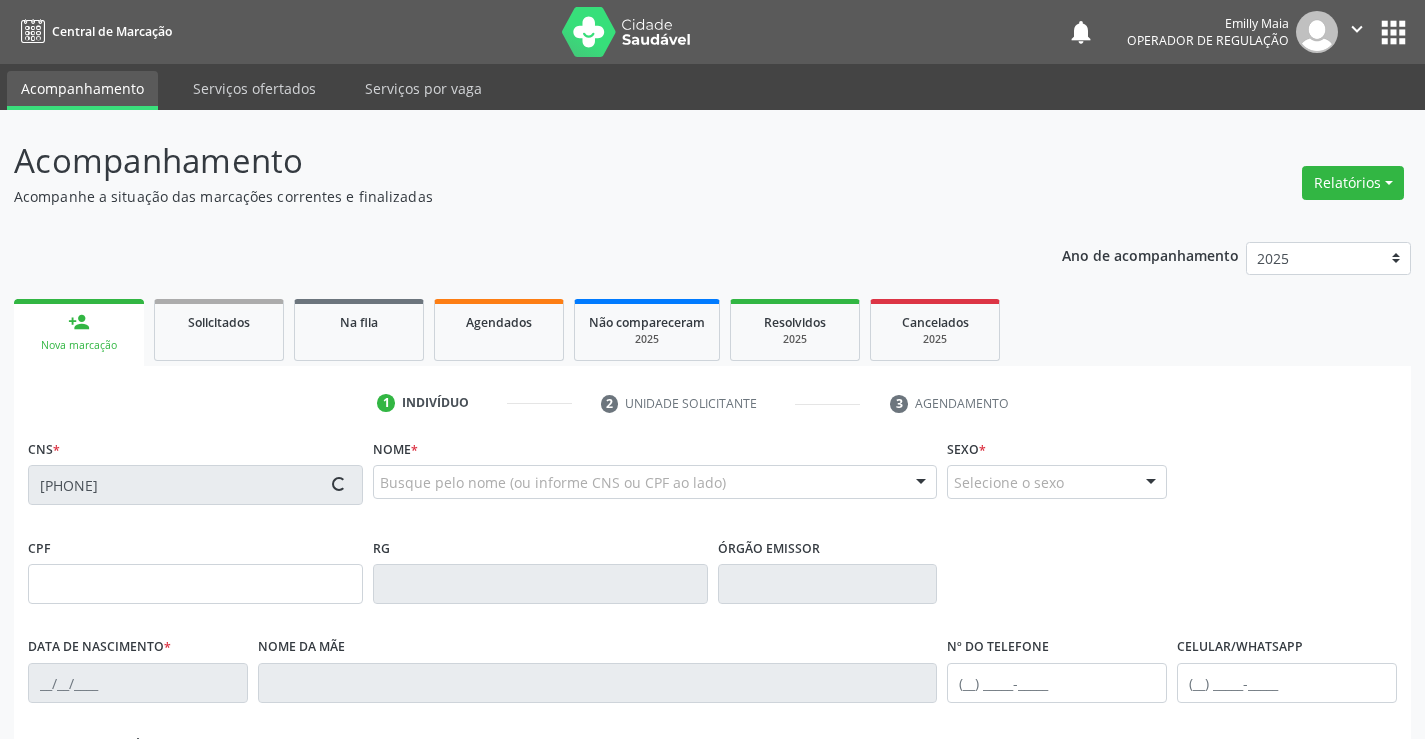 type on "[PHONE]" 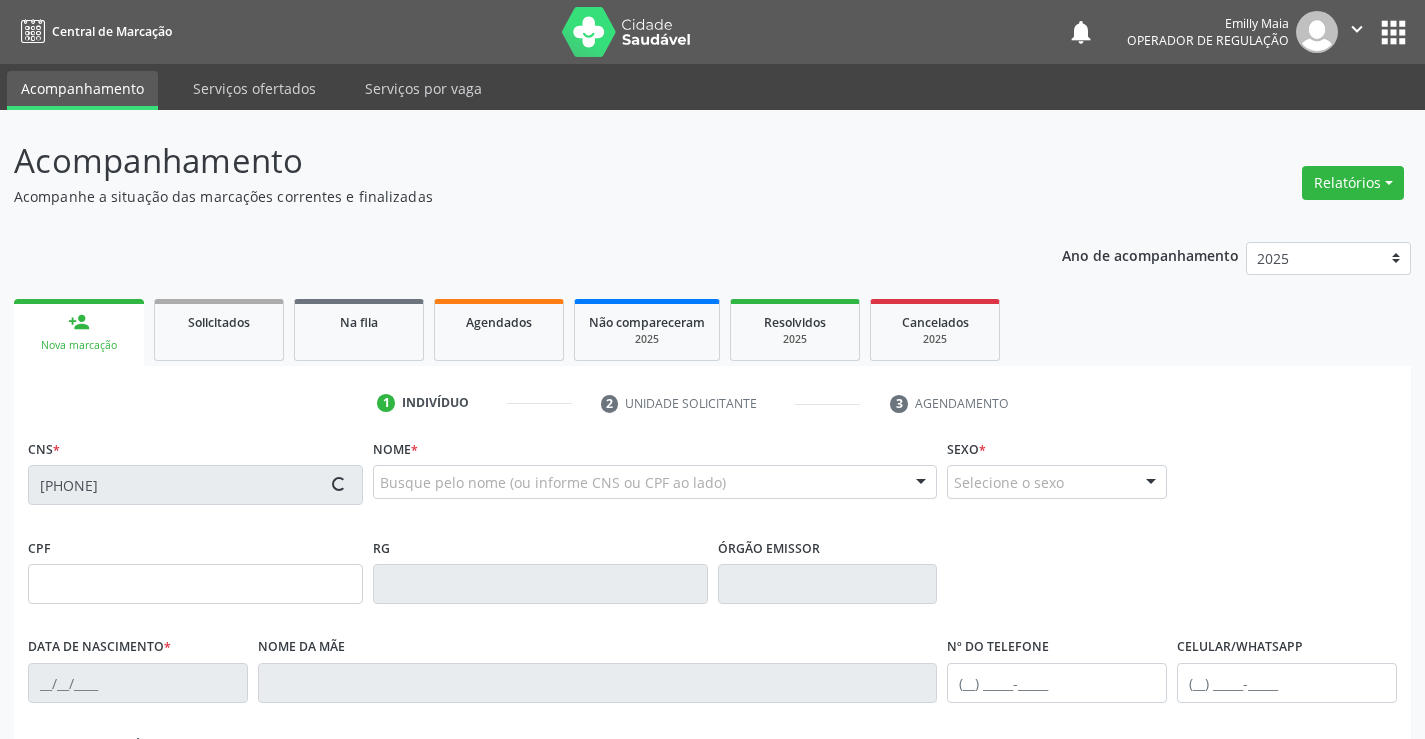 type on "[DATE]" 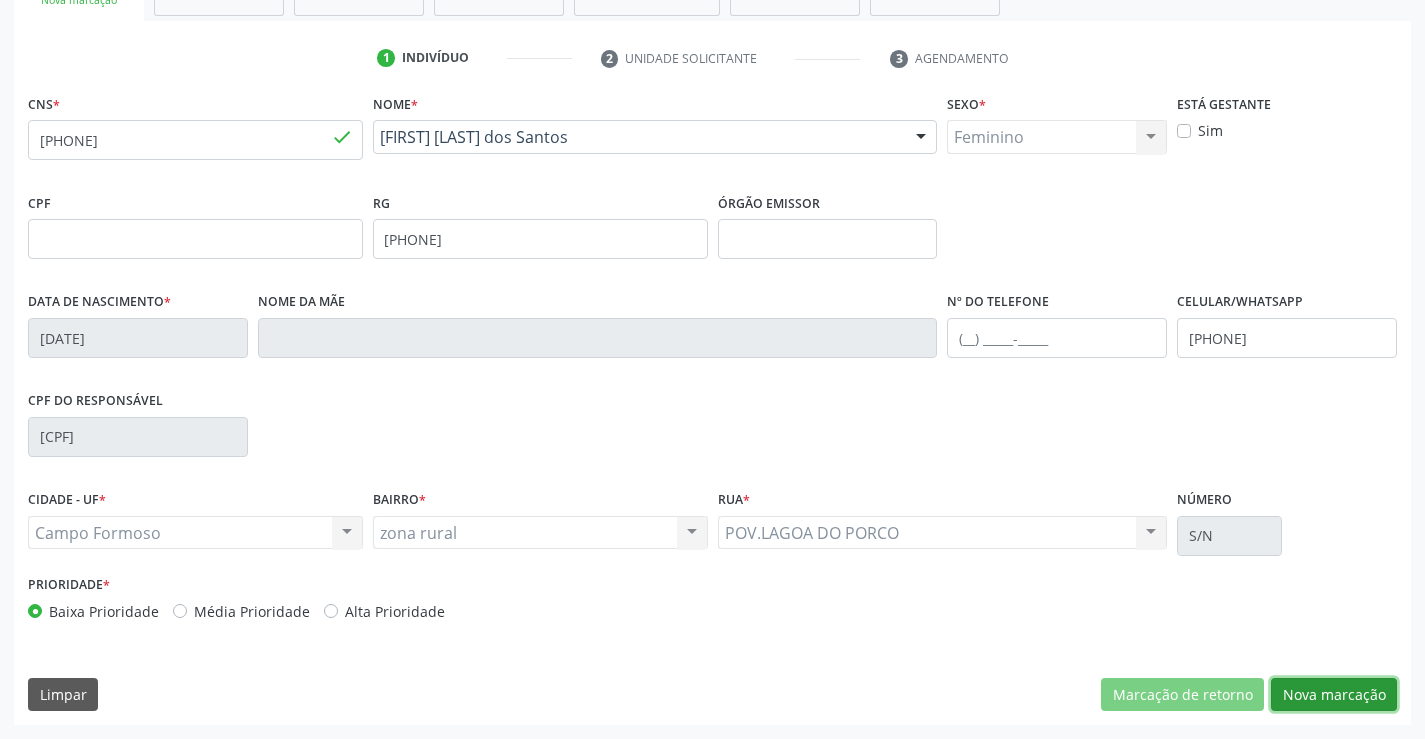 click on "Nova marcação" at bounding box center (1334, 695) 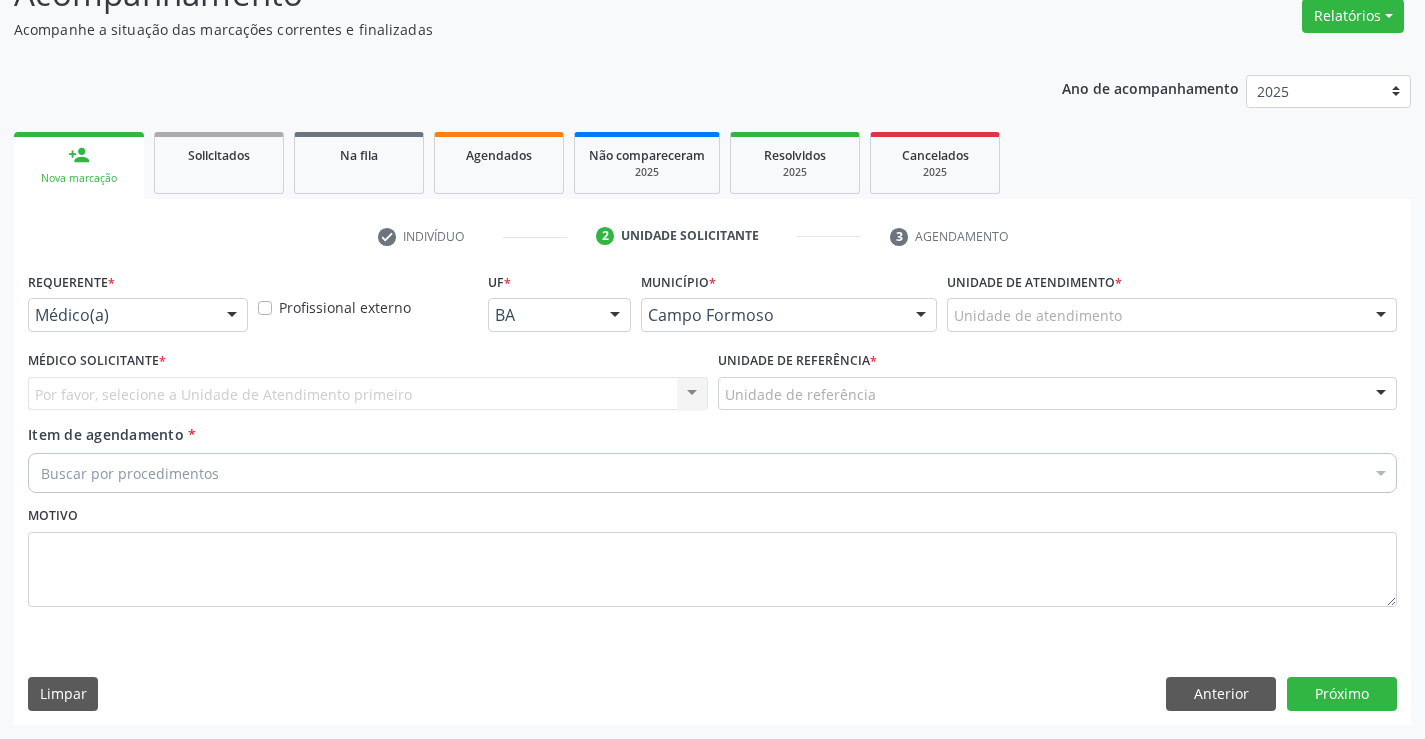 scroll, scrollTop: 167, scrollLeft: 0, axis: vertical 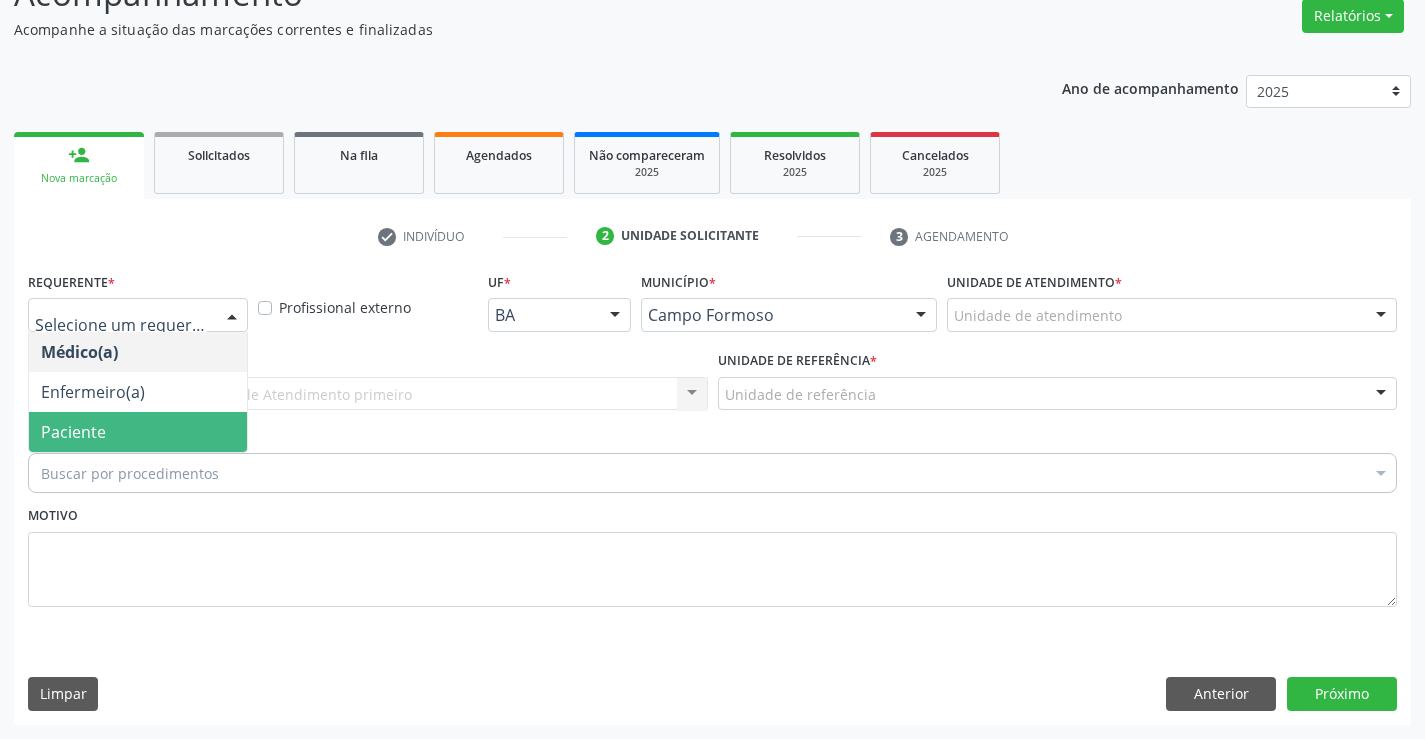 click on "Paciente" at bounding box center [138, 432] 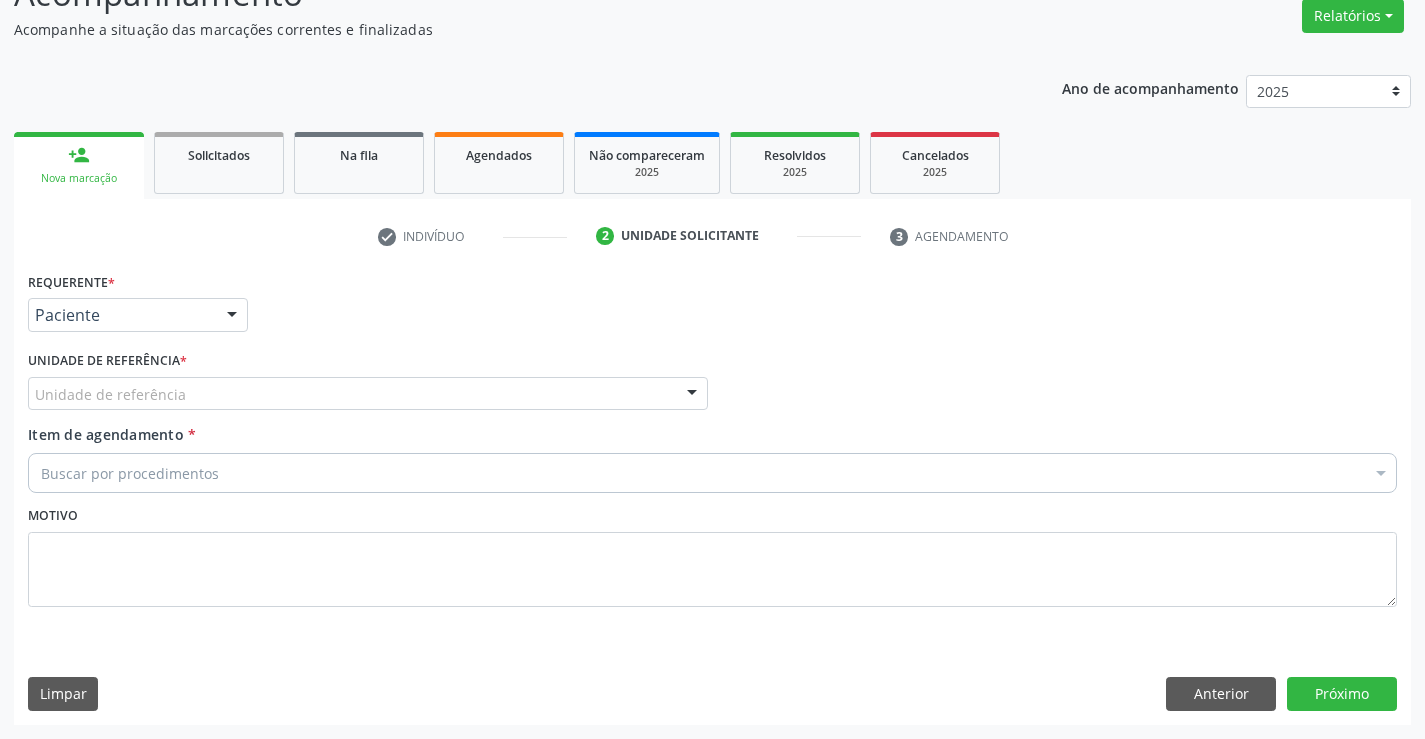 drag, startPoint x: 280, startPoint y: 392, endPoint x: 264, endPoint y: 472, distance: 81.58431 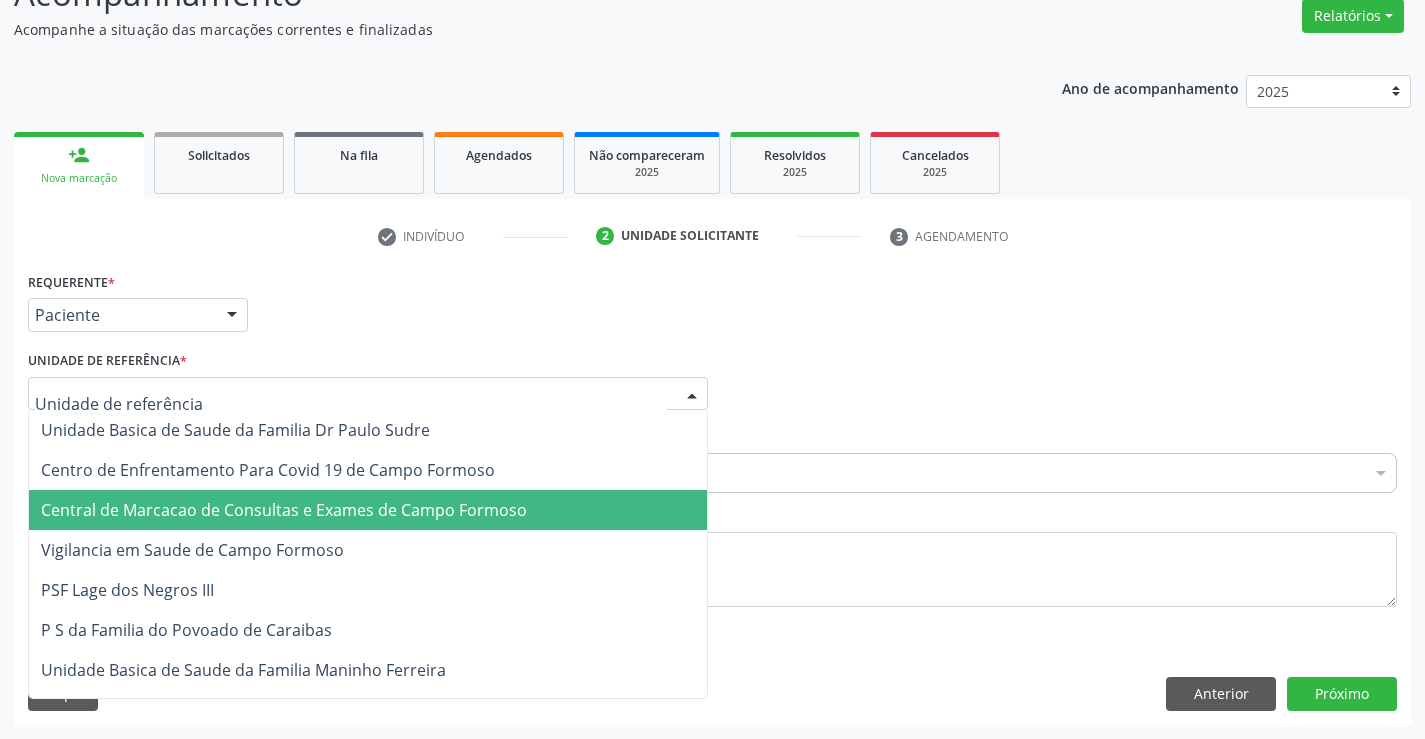 click on "Central de Marcacao de Consultas e Exames de Campo Formoso" at bounding box center (284, 510) 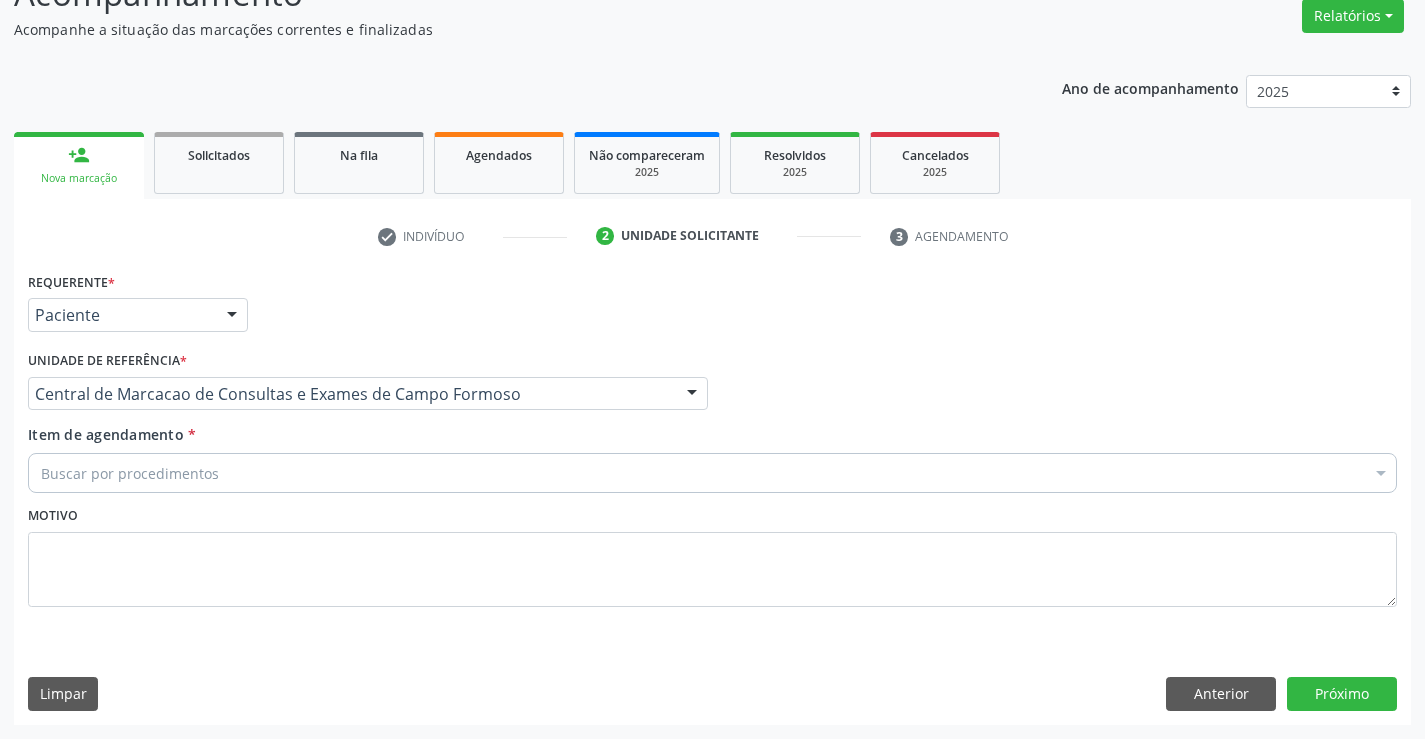 click on "Buscar por procedimentos" at bounding box center (712, 473) 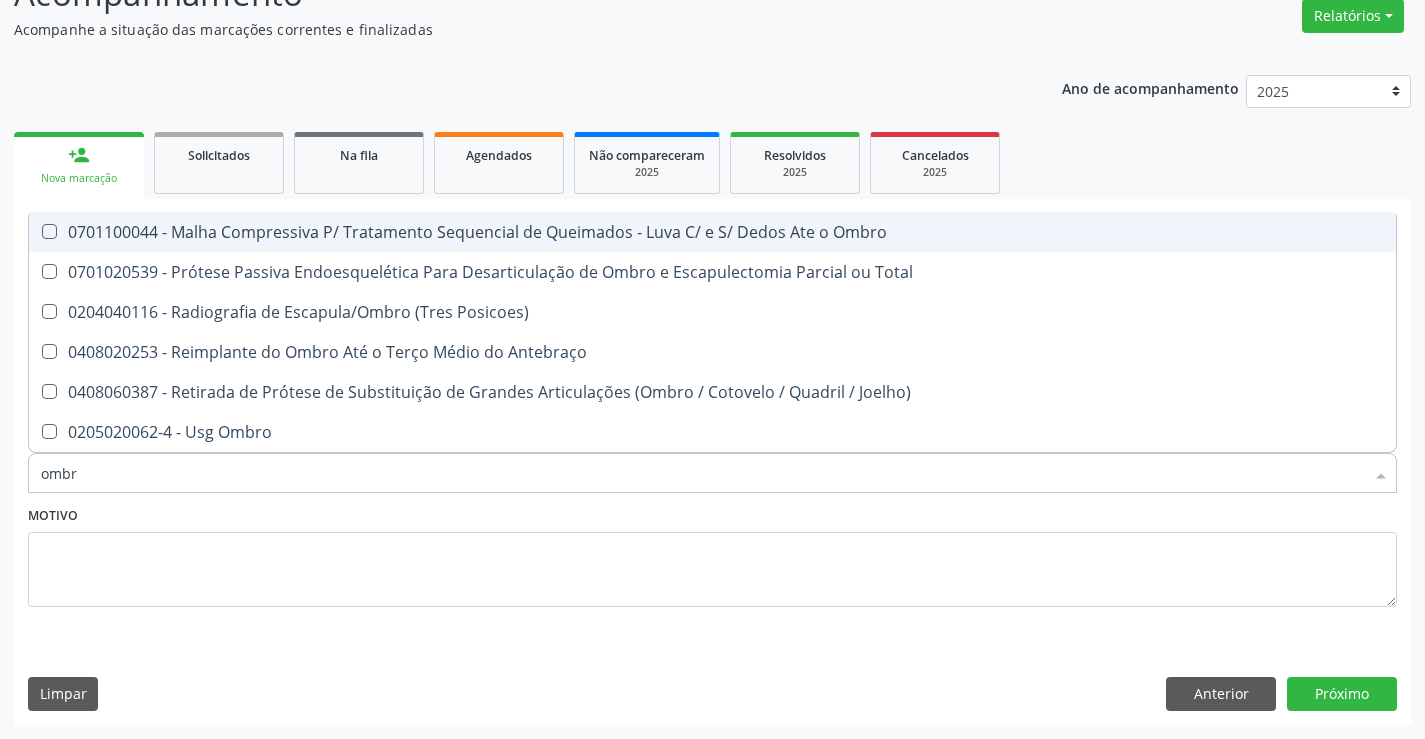 type on "ombro" 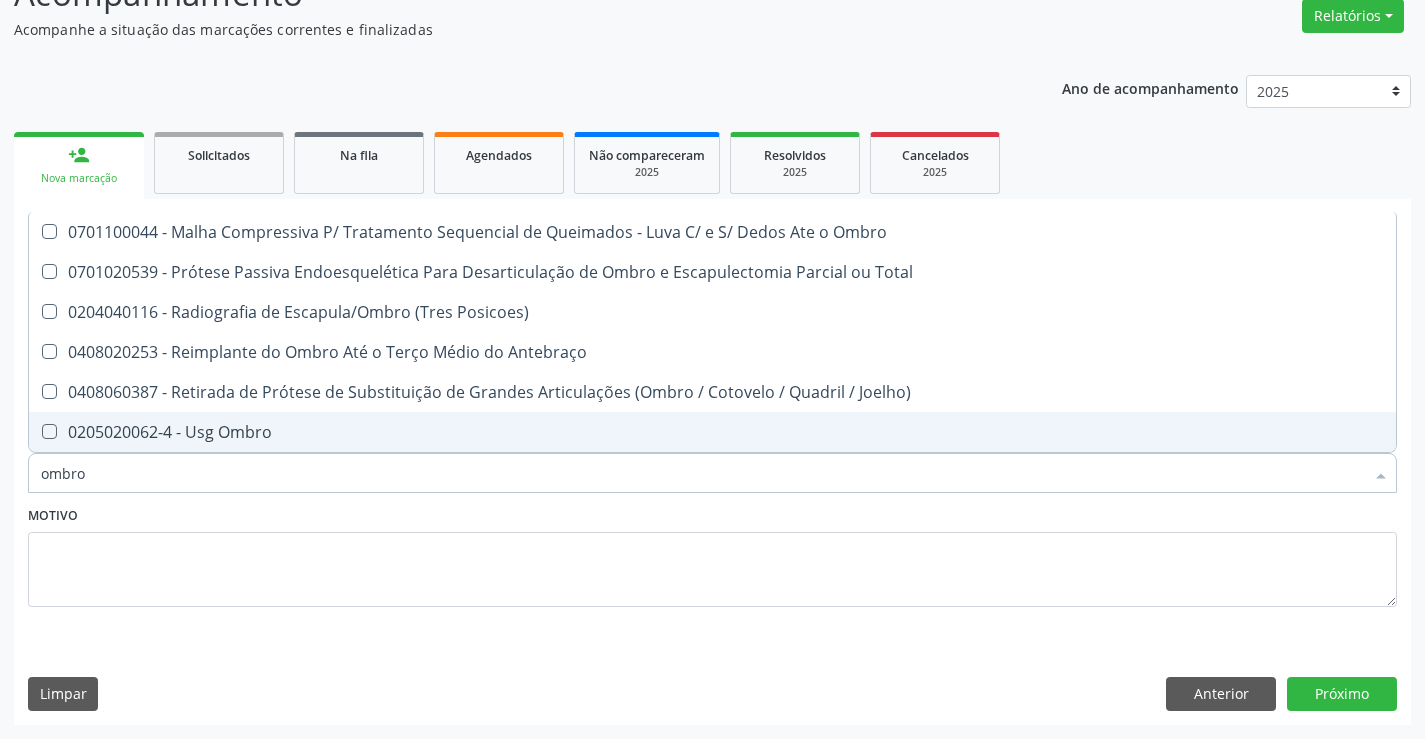 click on "0205020062-4 - Usg Ombro" at bounding box center [712, 432] 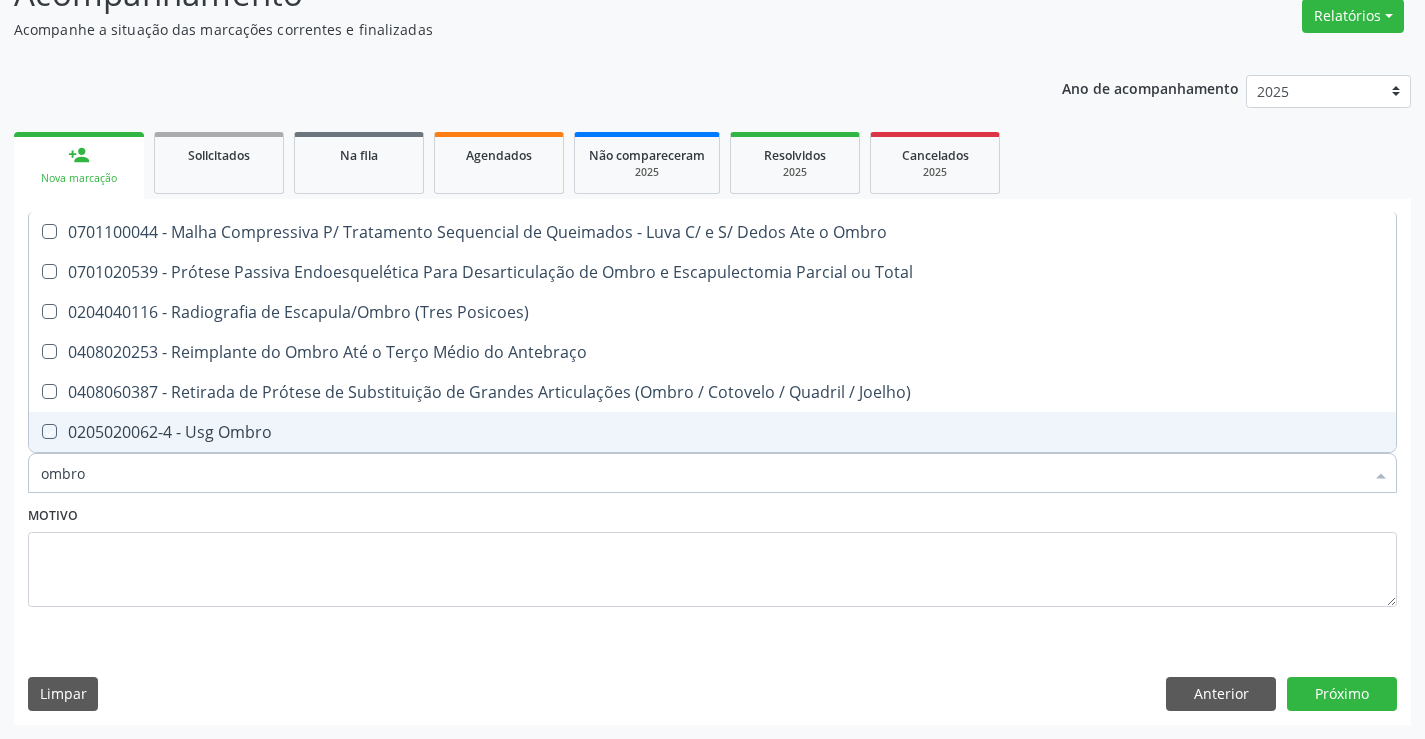 checkbox on "true" 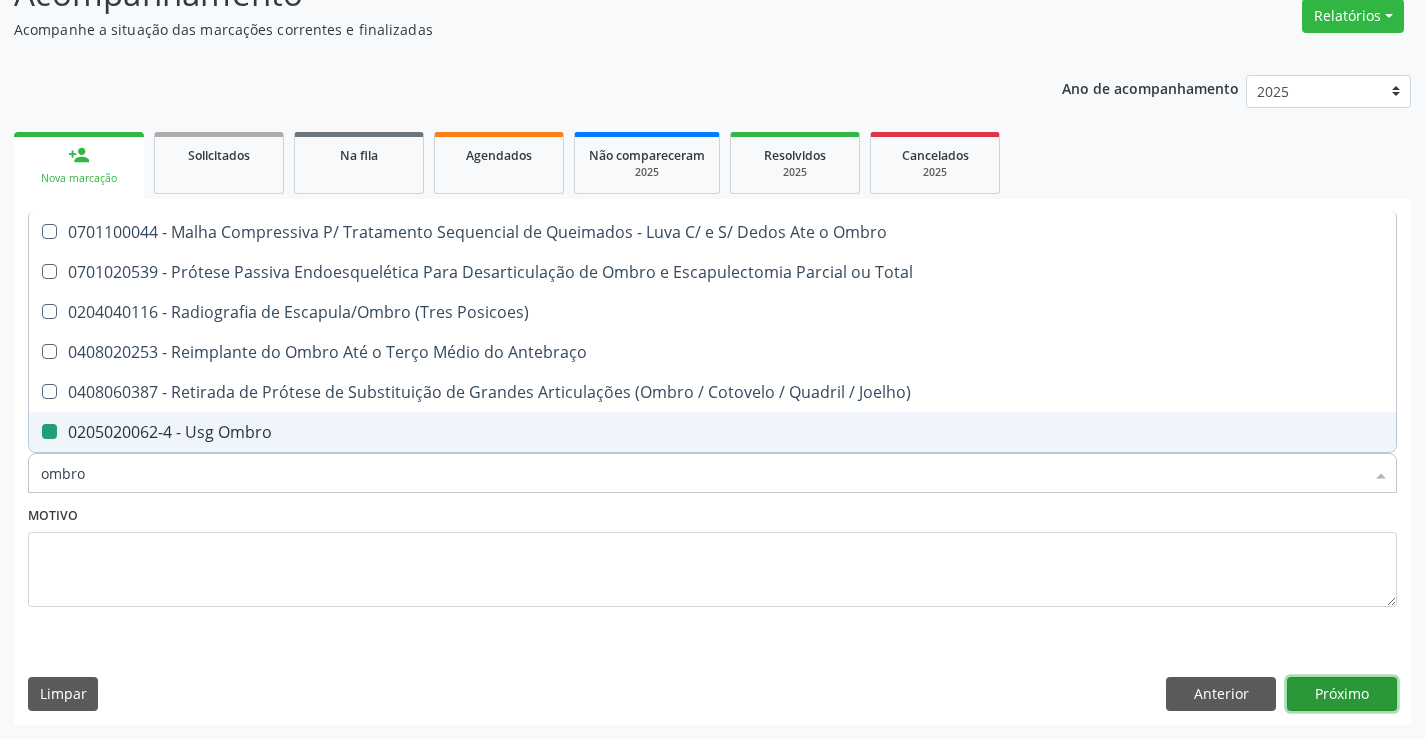 click on "Próximo" at bounding box center (1342, 694) 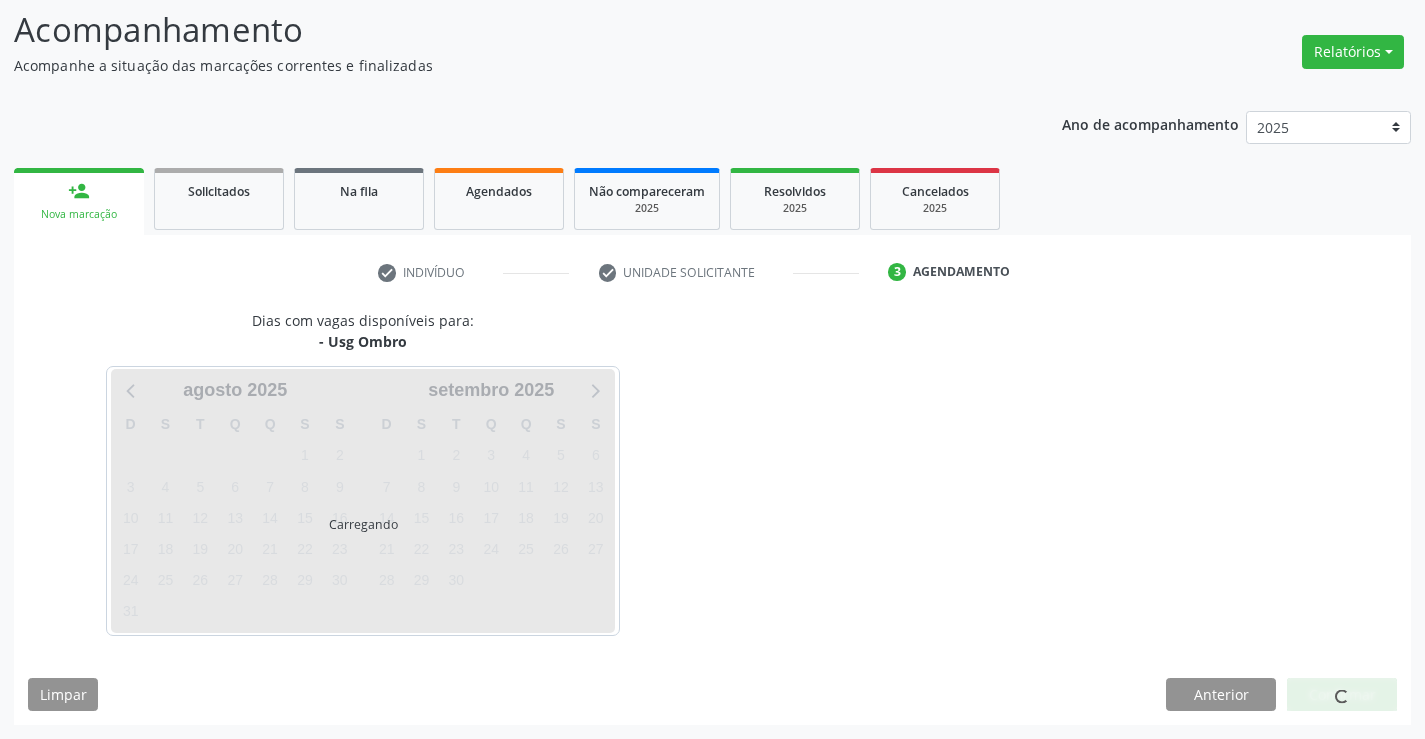 scroll, scrollTop: 131, scrollLeft: 0, axis: vertical 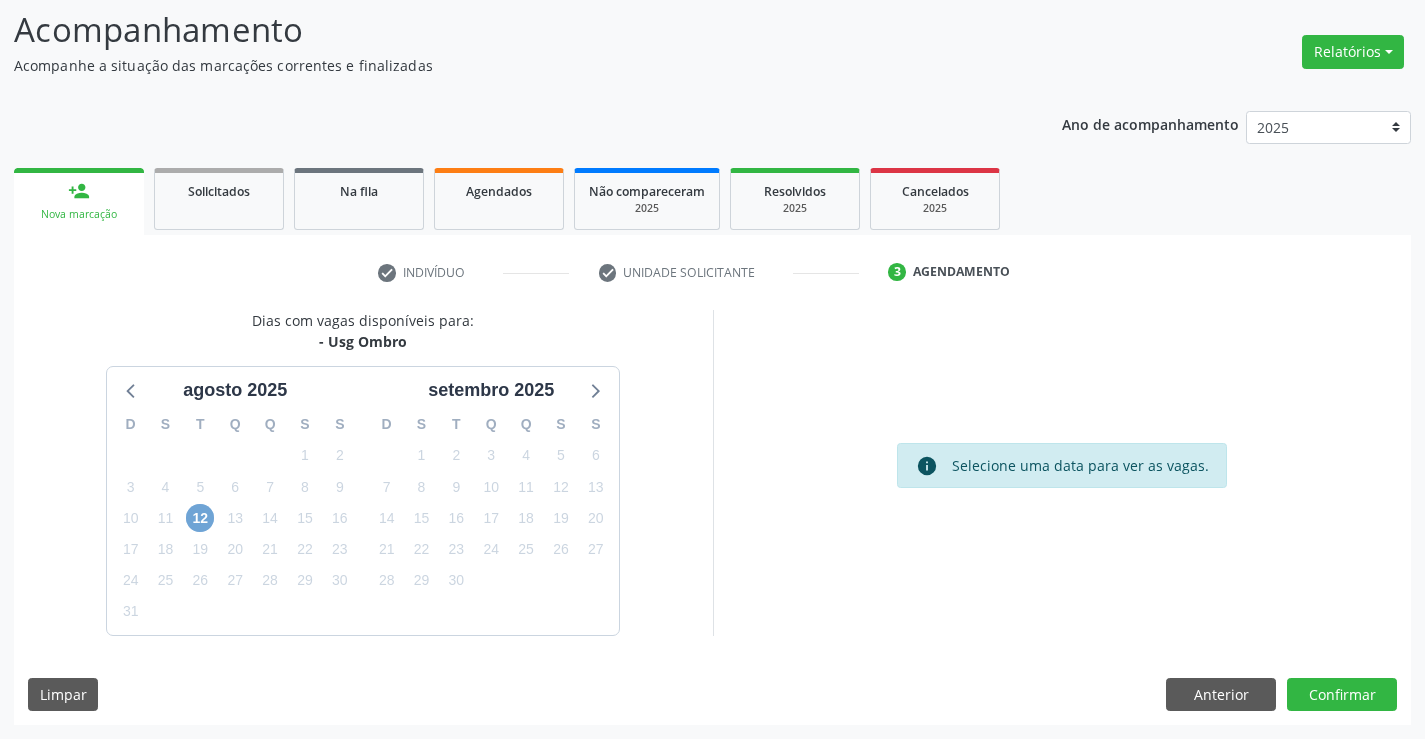 click on "12" at bounding box center [200, 518] 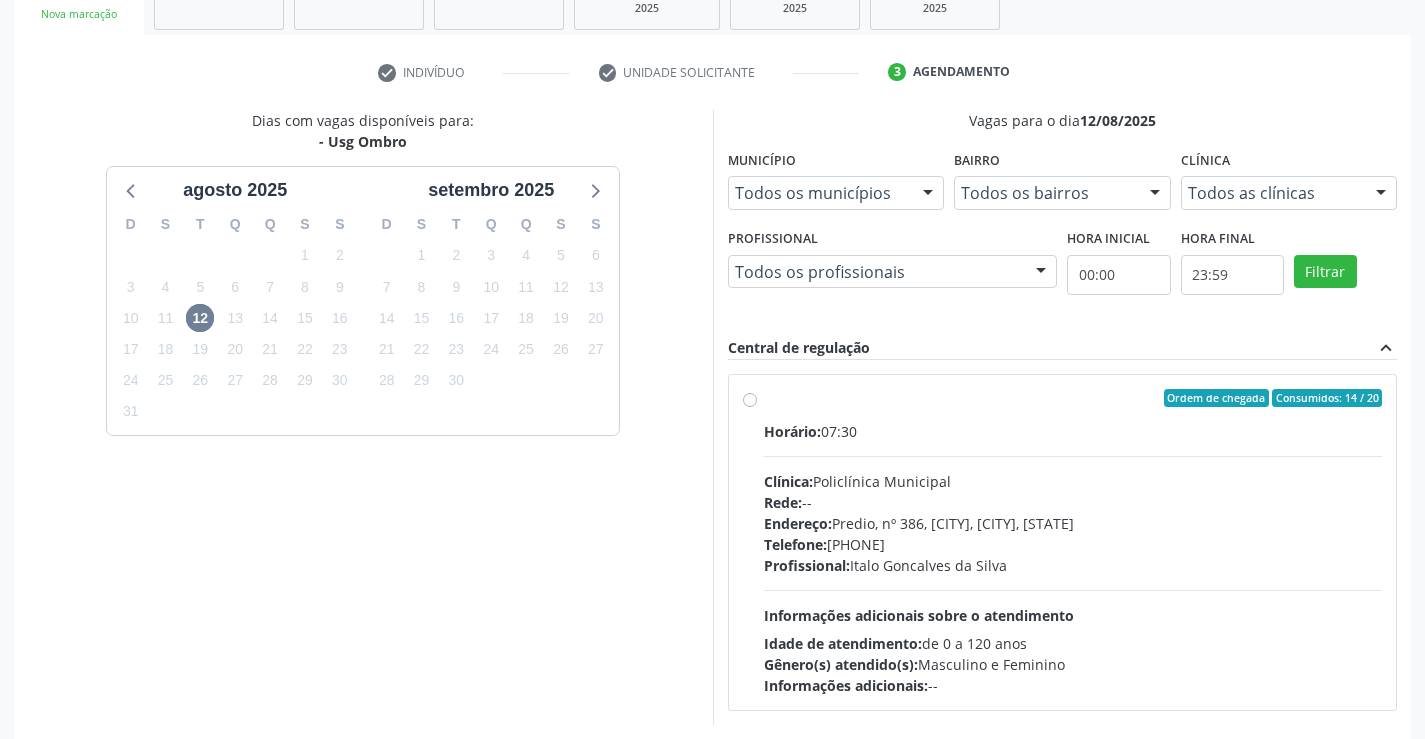 click on "Horário:   07:30
Clínica:  Policlínica Municipal
Rede:
--
Endereço:   Predio, nº 386, Centro, Campo Formoso - BA
Telefone:   (74) 6451312
Profissional:
Italo Goncalves da Silva
Informações adicionais sobre o atendimento
Idade de atendimento:
de 0 a 120 anos
Gênero(s) atendido(s):
Masculino e Feminino
Informações adicionais:
--" at bounding box center [1073, 558] 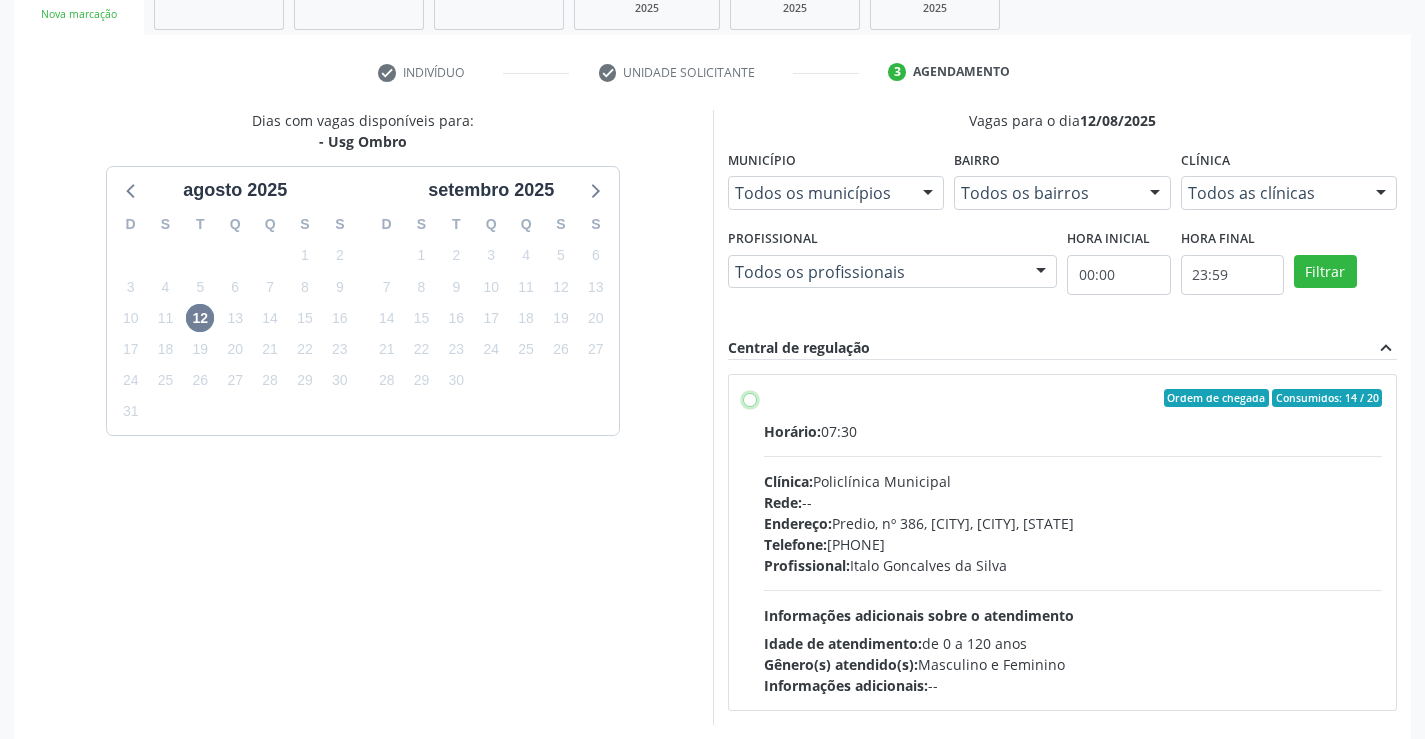 click on "Ordem de chegada
Consumidos: 14 / 20
Horário:   07:30
Clínica:  Policlínica Municipal
Rede:
--
Endereço:   Predio, nº 386, Centro, Campo Formoso - BA
Telefone:   (74) 6451312
Profissional:
Italo Goncalves da Silva
Informações adicionais sobre o atendimento
Idade de atendimento:
de 0 a 120 anos
Gênero(s) atendido(s):
Masculino e Feminino
Informações adicionais:
--" at bounding box center (750, 398) 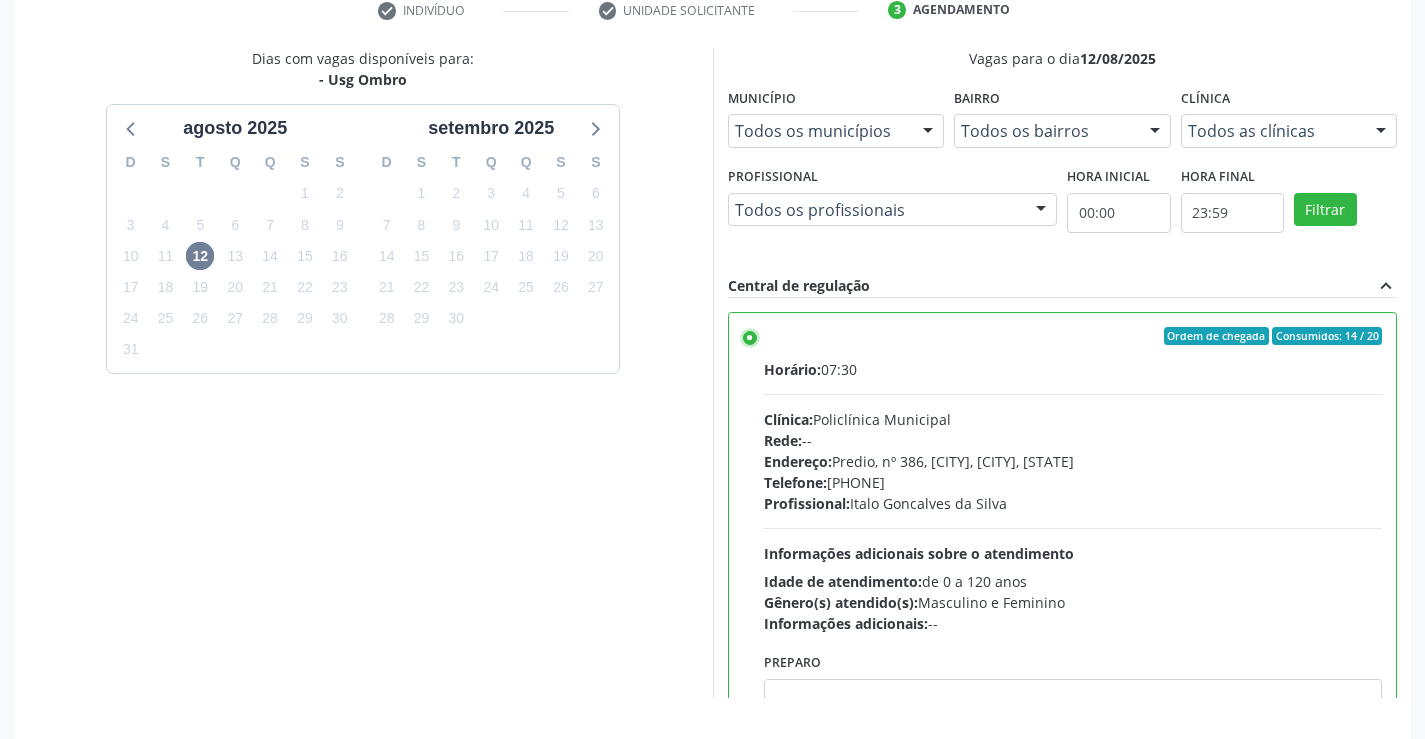scroll, scrollTop: 456, scrollLeft: 0, axis: vertical 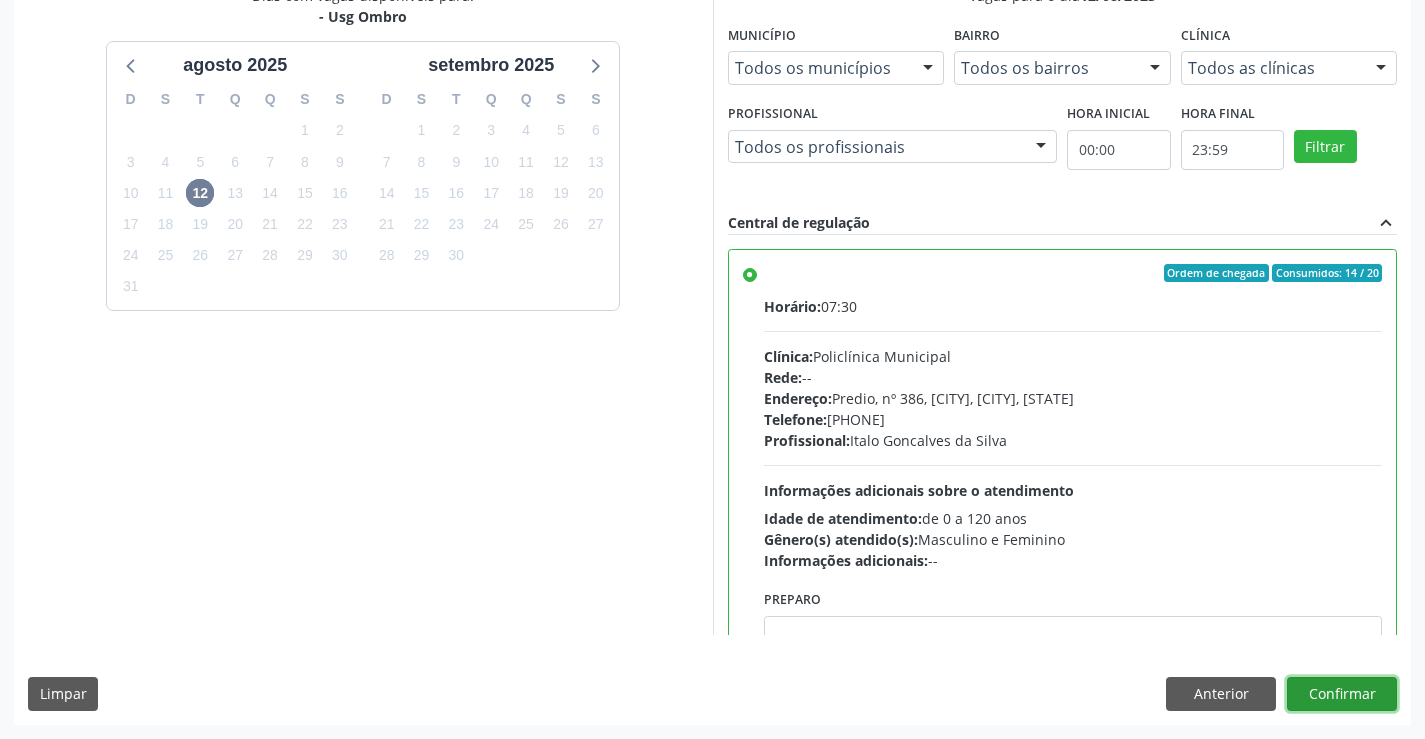 click on "Confirmar" at bounding box center (1342, 694) 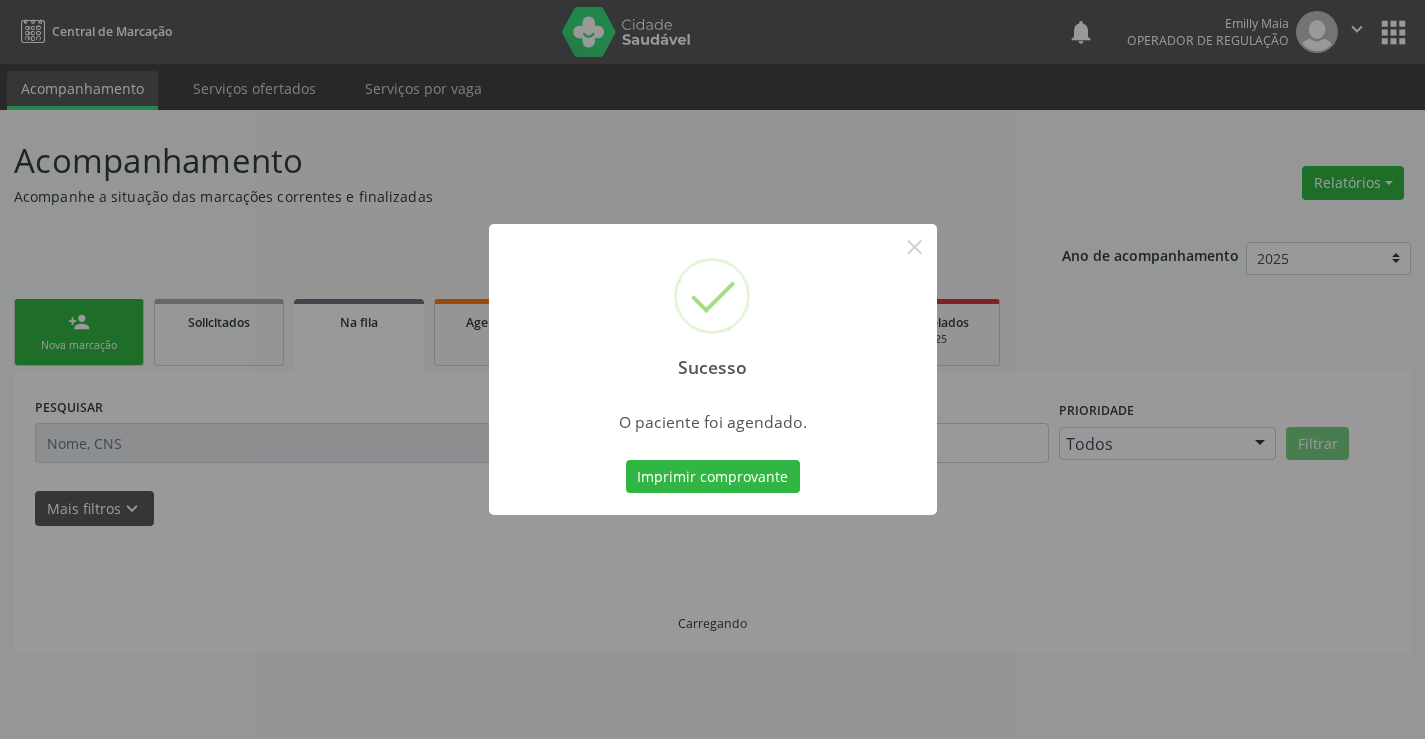 scroll, scrollTop: 0, scrollLeft: 0, axis: both 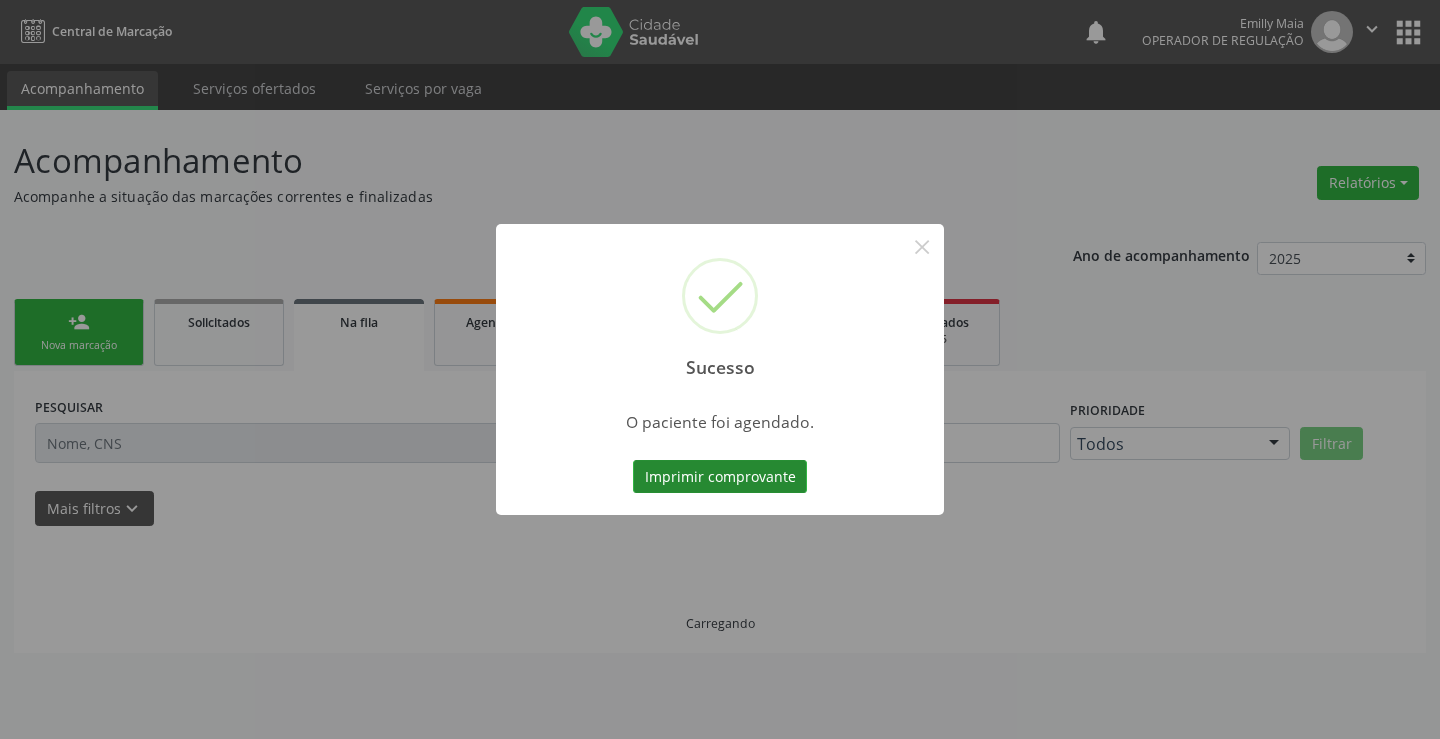 click on "Imprimir comprovante" at bounding box center [720, 477] 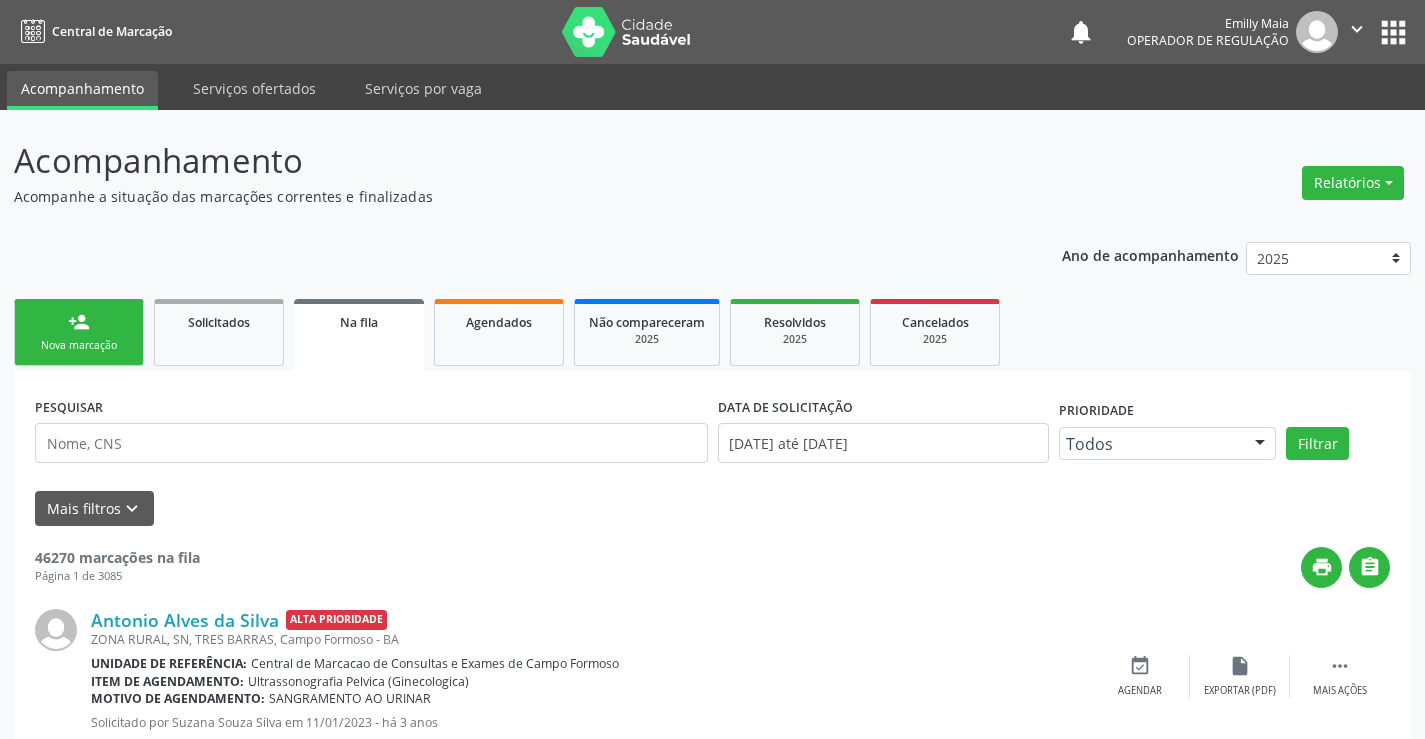 click on "person_add" at bounding box center (79, 322) 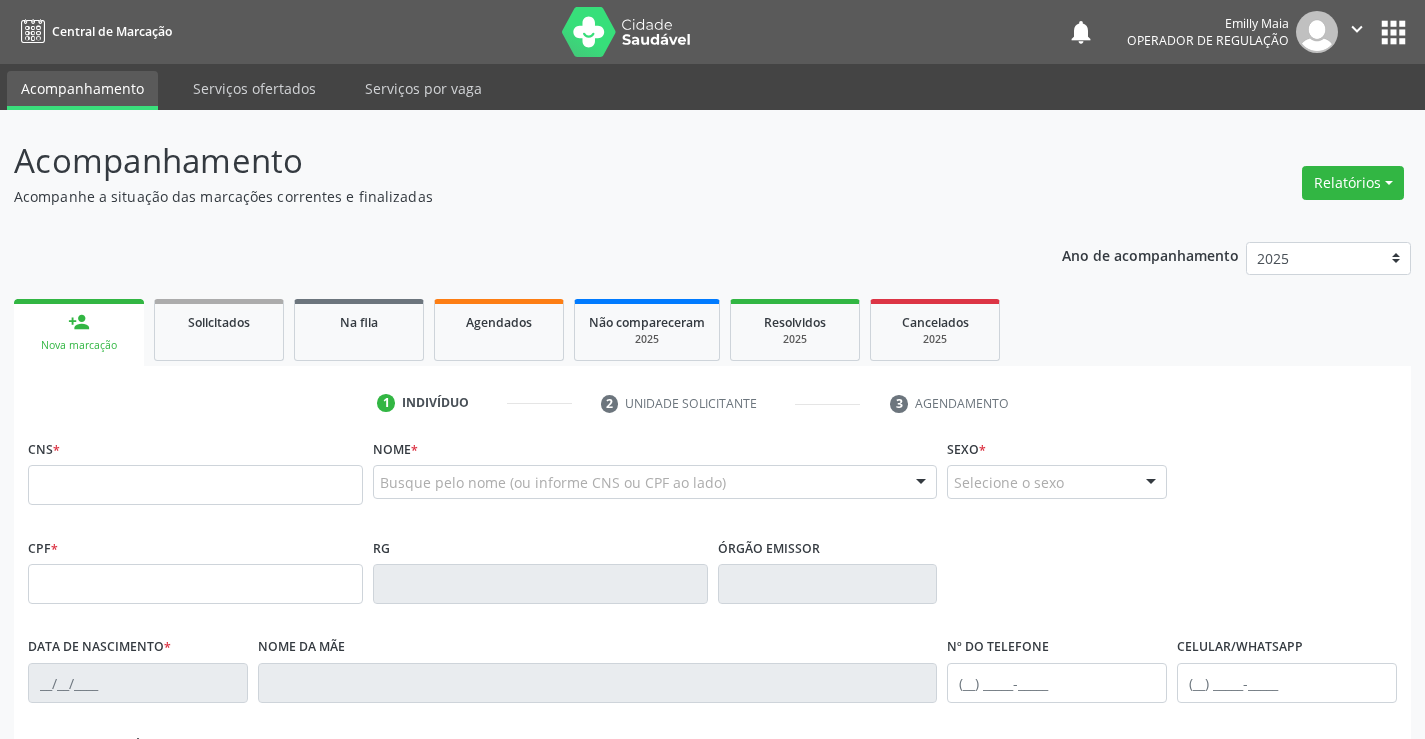 scroll, scrollTop: 0, scrollLeft: 0, axis: both 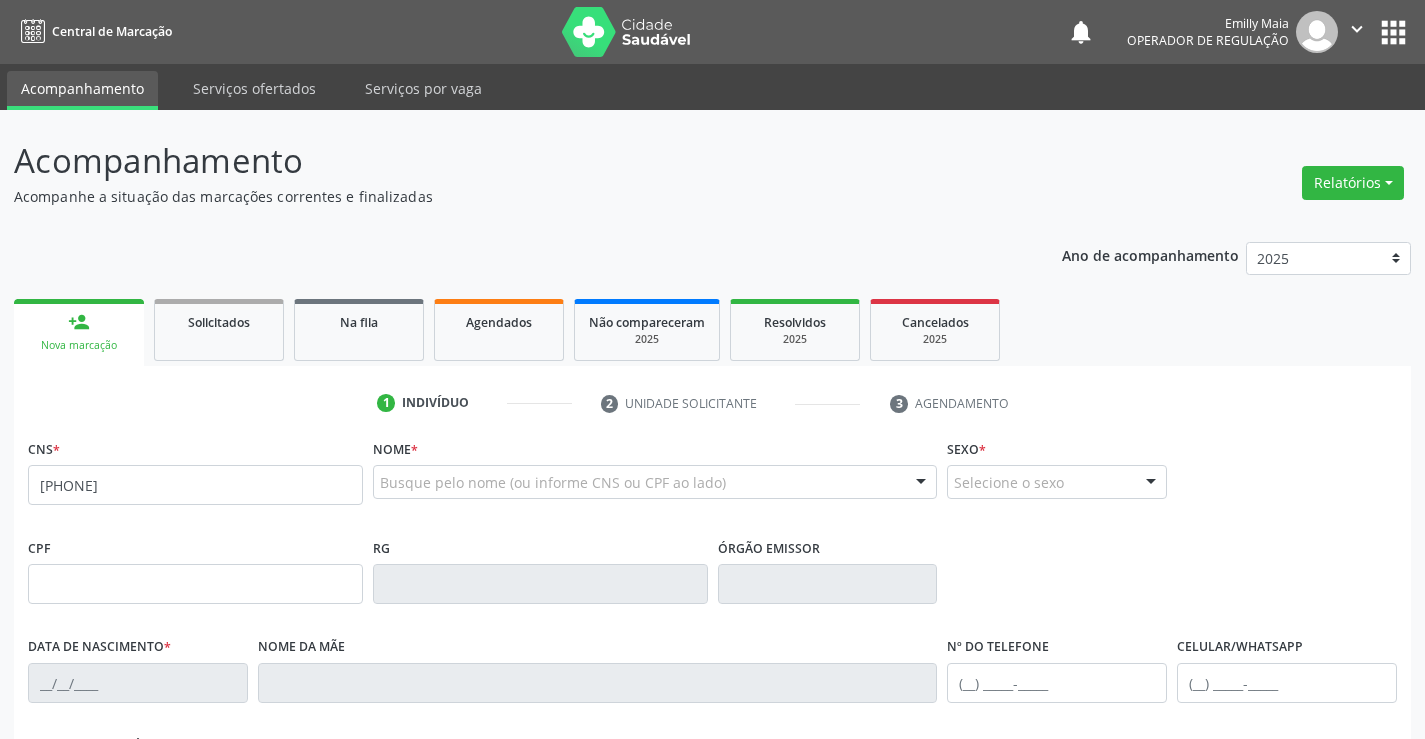 type on "[PHONE]" 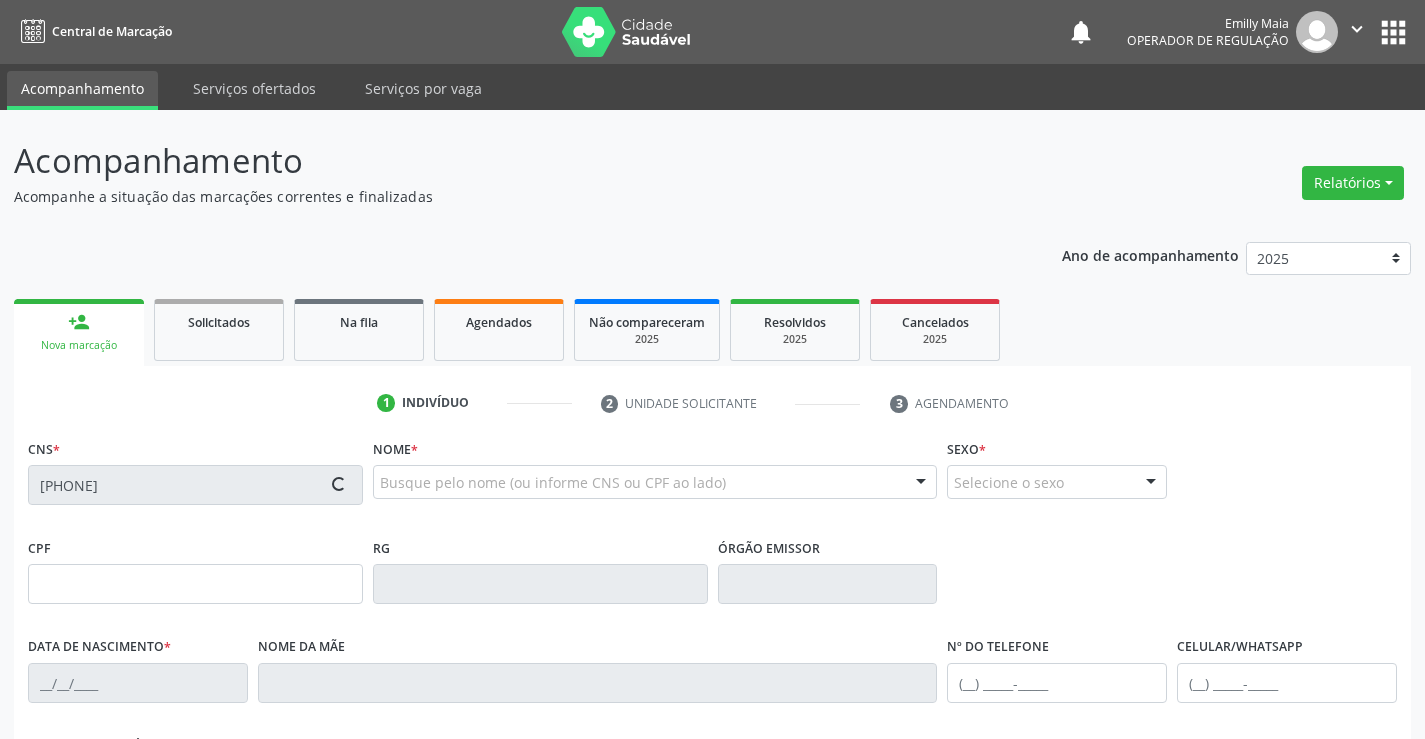 type on "[PHONE]" 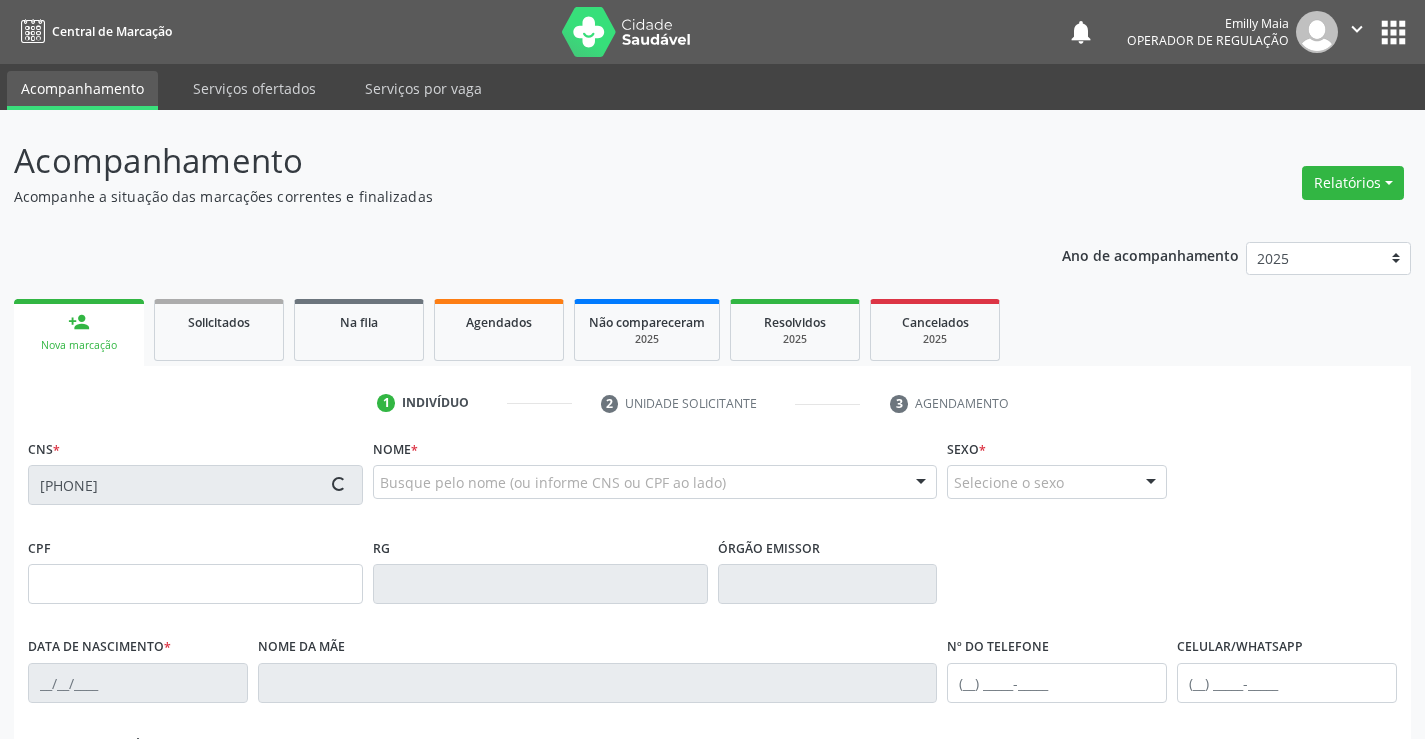type on "([AREA]) [PHONE]-[PHONE]" 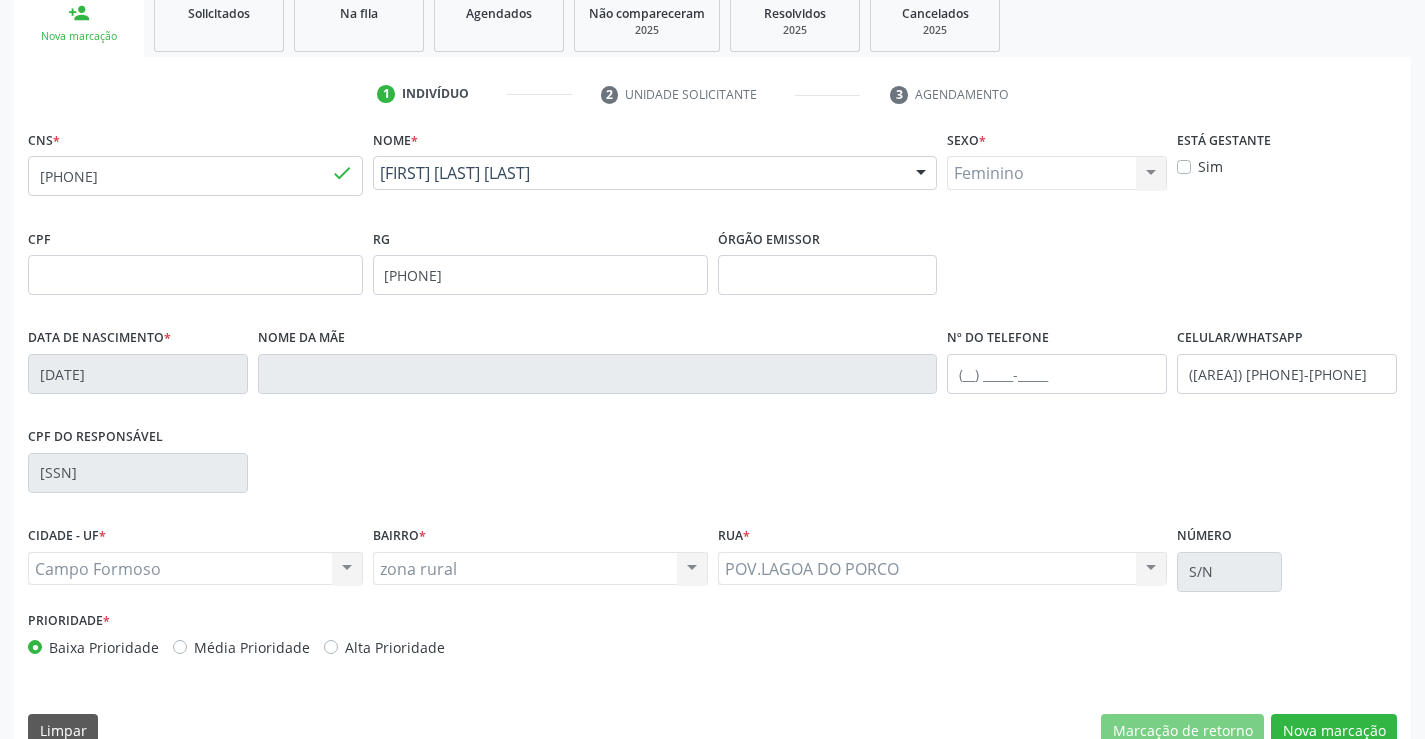 scroll, scrollTop: 345, scrollLeft: 0, axis: vertical 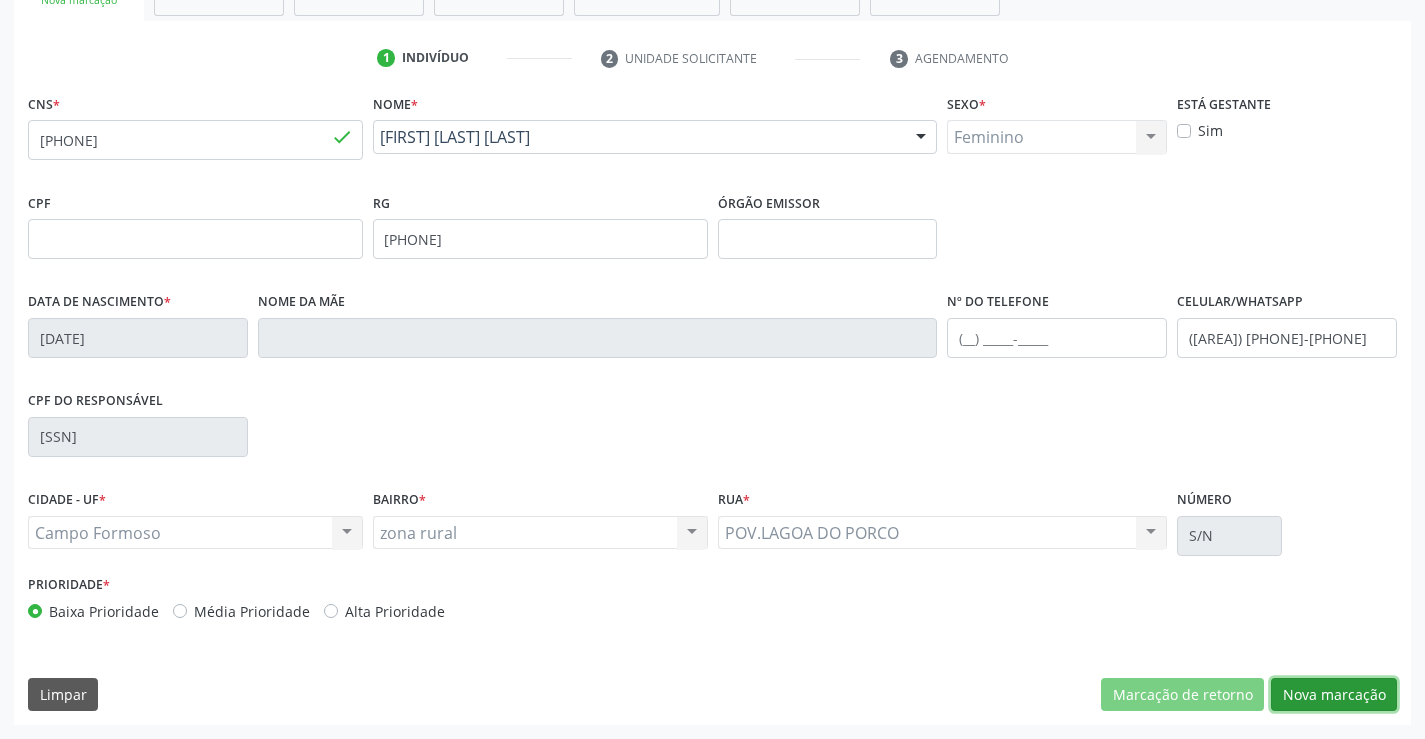 click on "Nova marcação" at bounding box center [1334, 695] 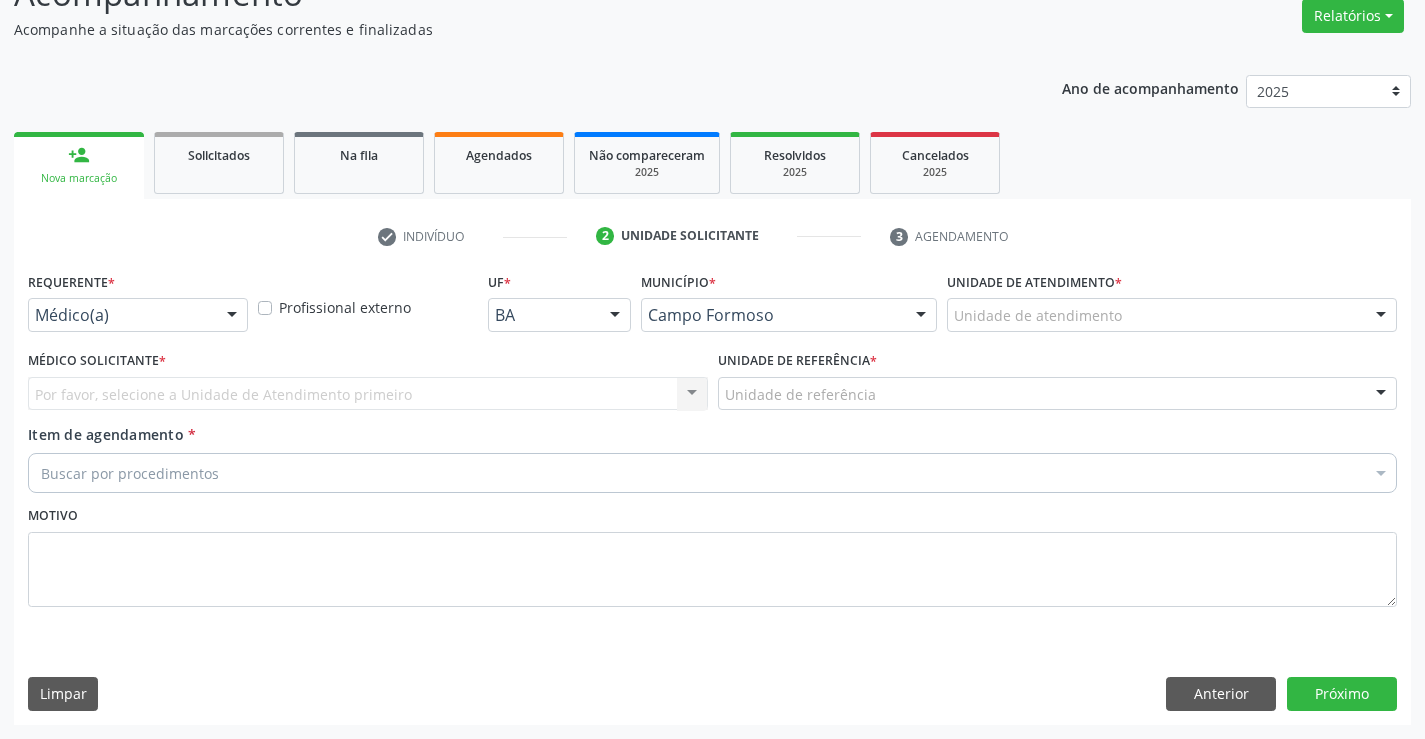 scroll, scrollTop: 167, scrollLeft: 0, axis: vertical 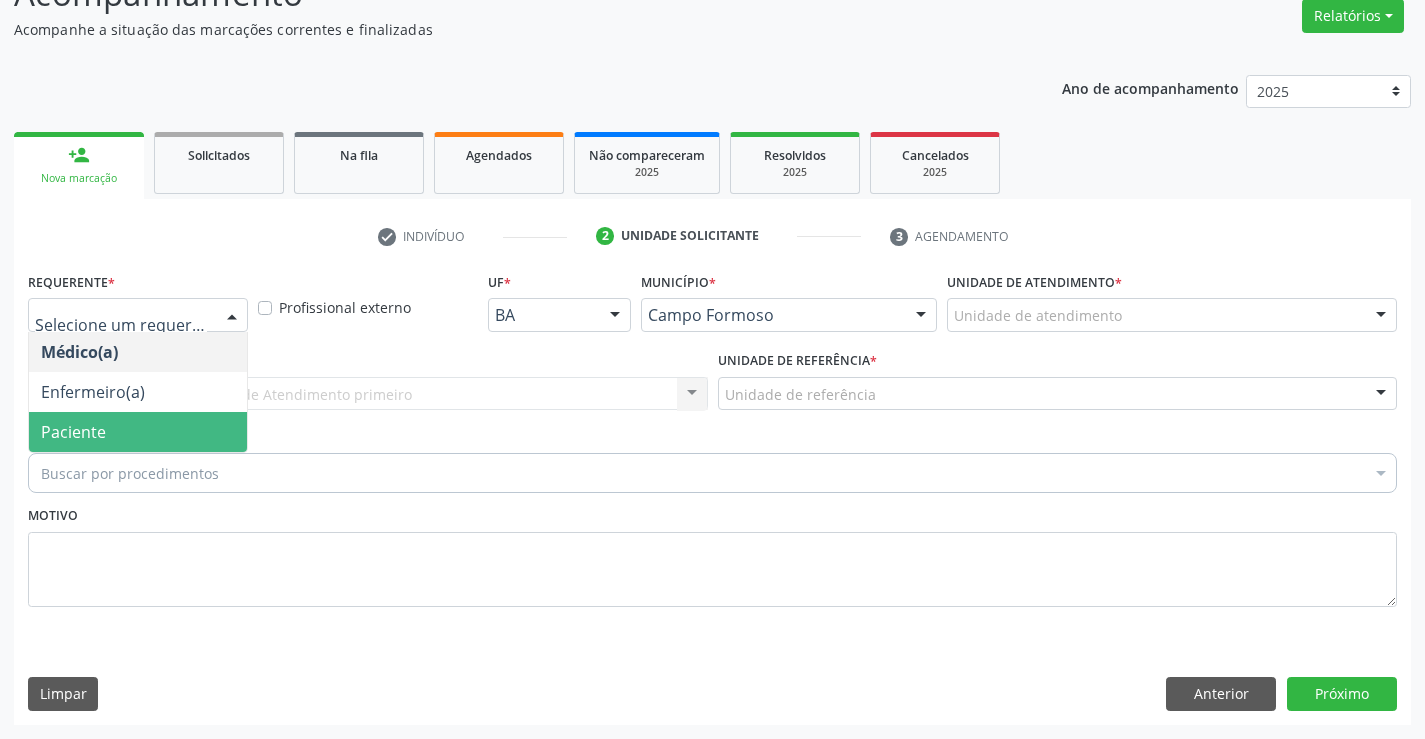 click on "Paciente" at bounding box center (138, 432) 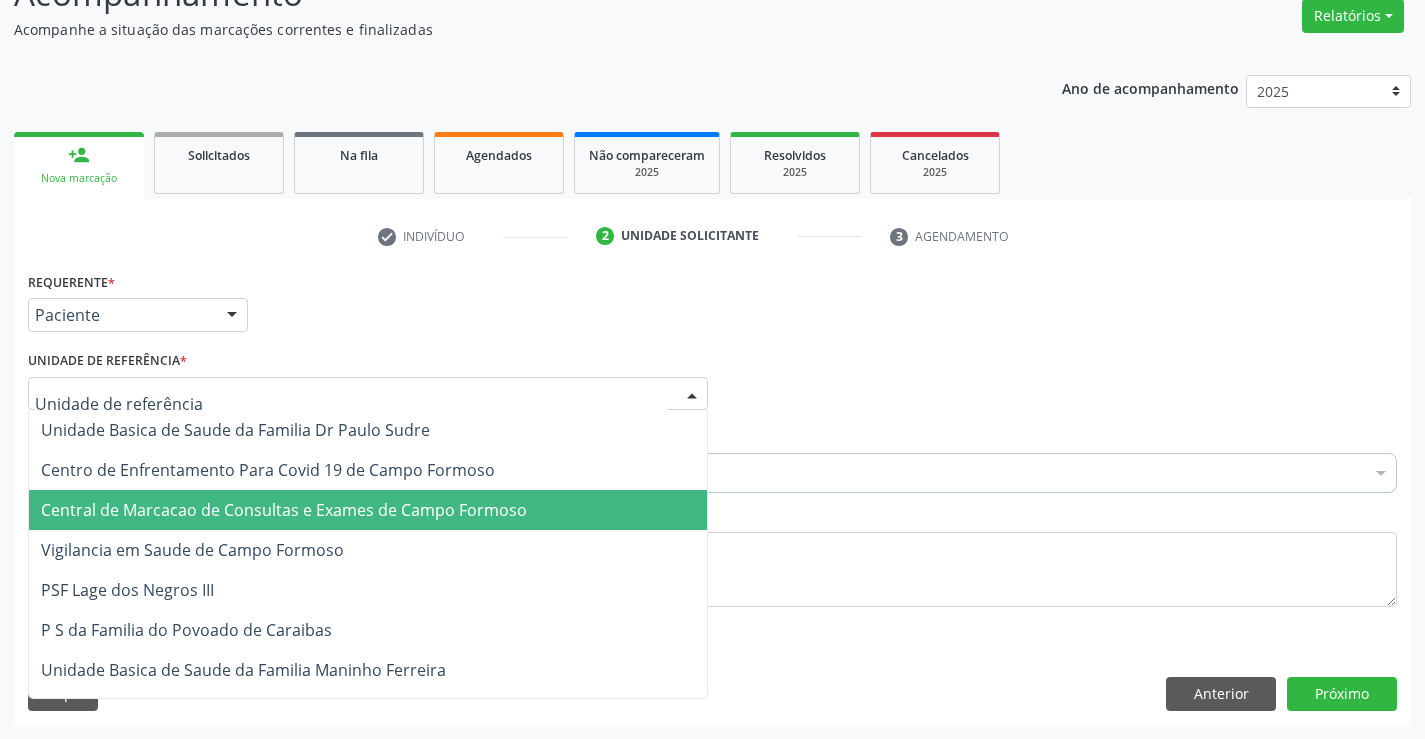 click on "Central de Marcacao de Consultas e Exames de Campo Formoso" at bounding box center [284, 510] 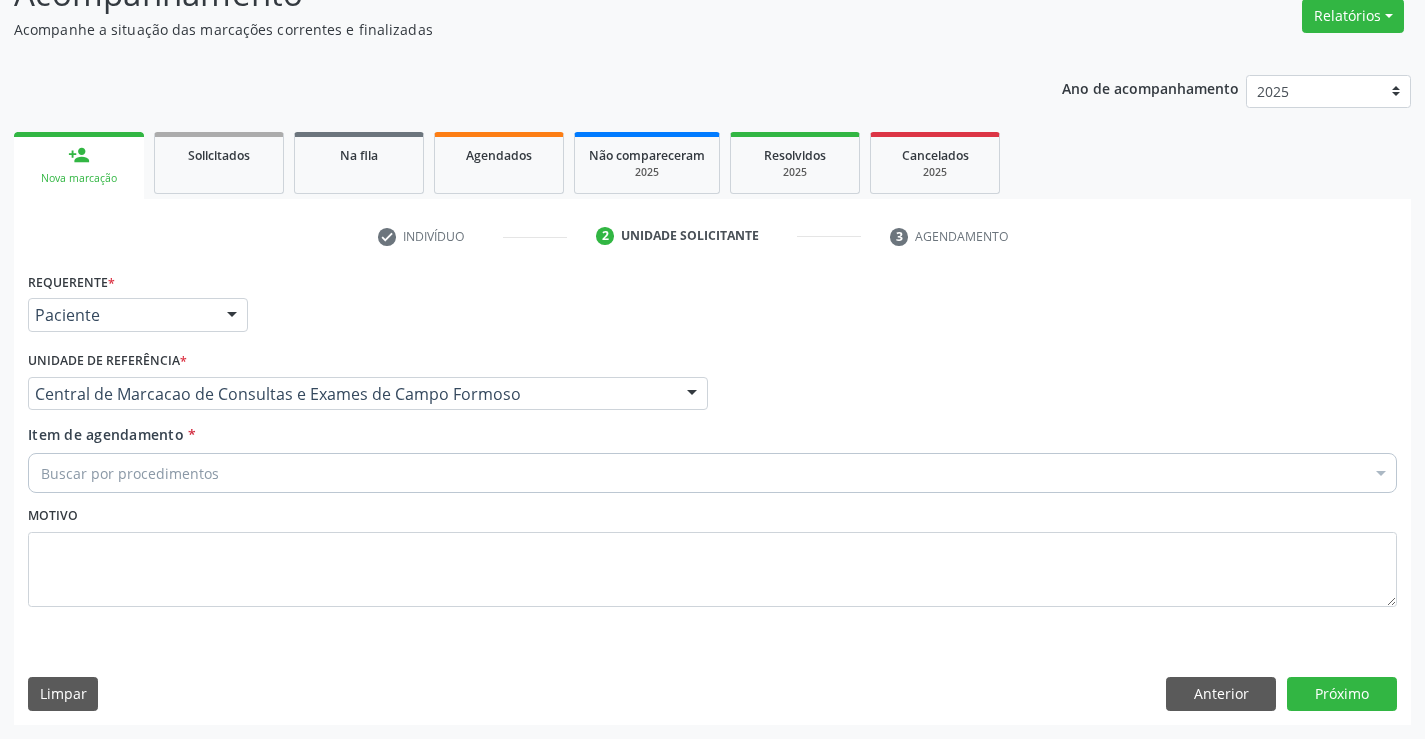 click on "Buscar por procedimentos" at bounding box center [712, 473] 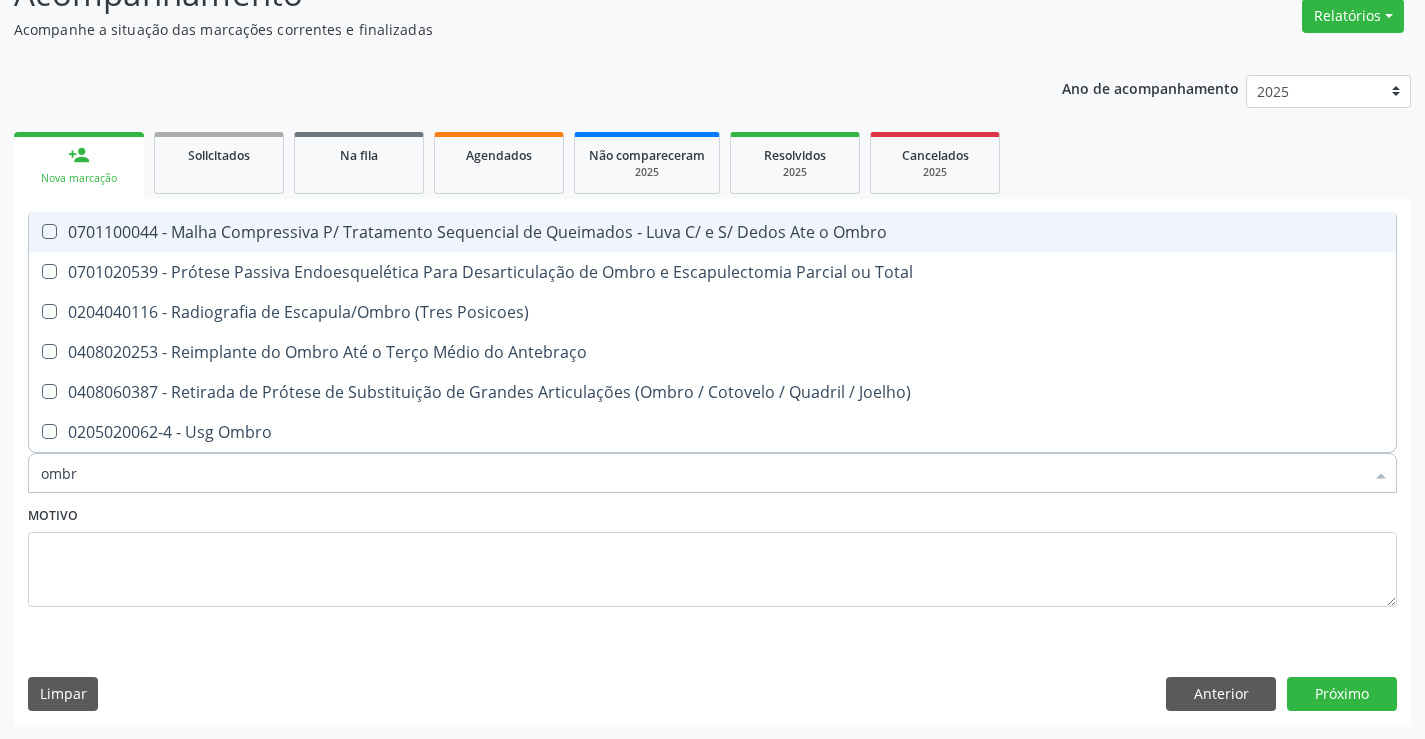 type on "ombro" 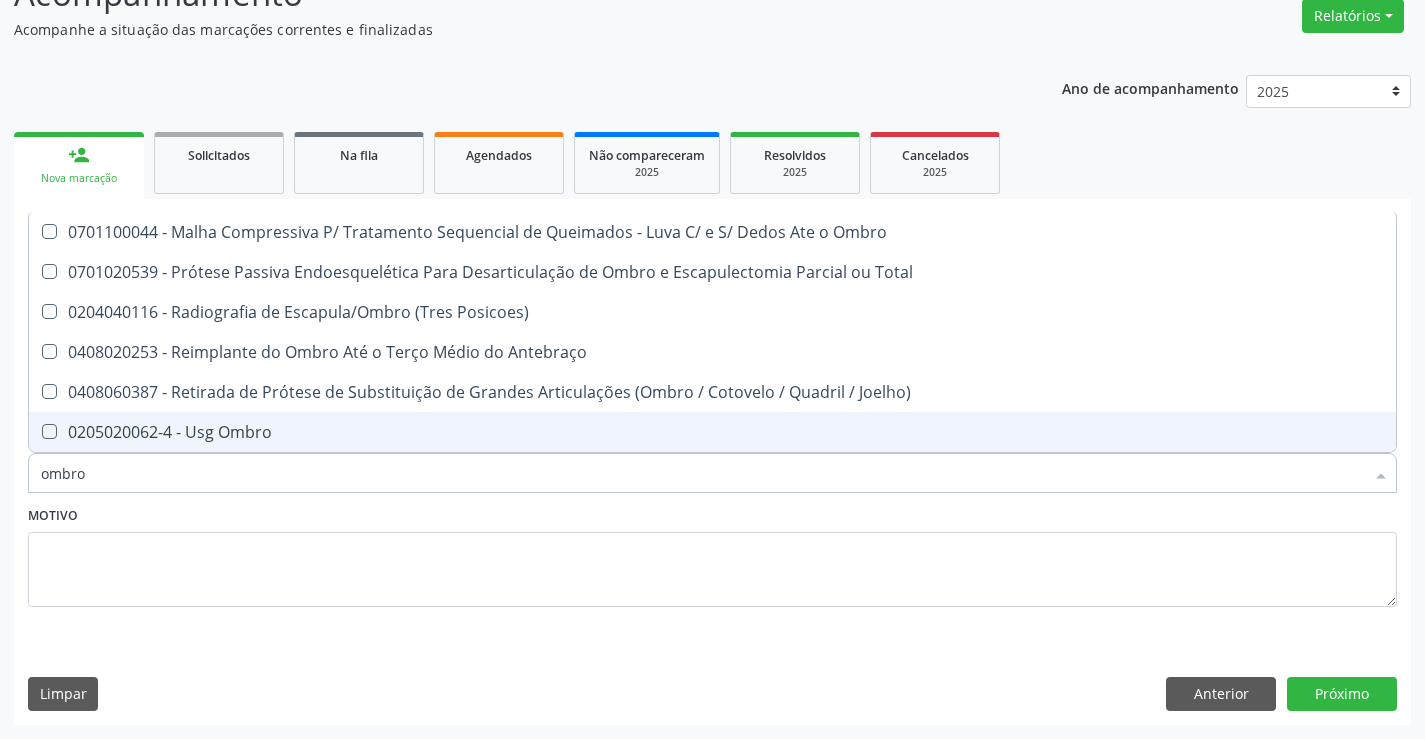 click on "0205020062-4 - Usg Ombro" at bounding box center (712, 432) 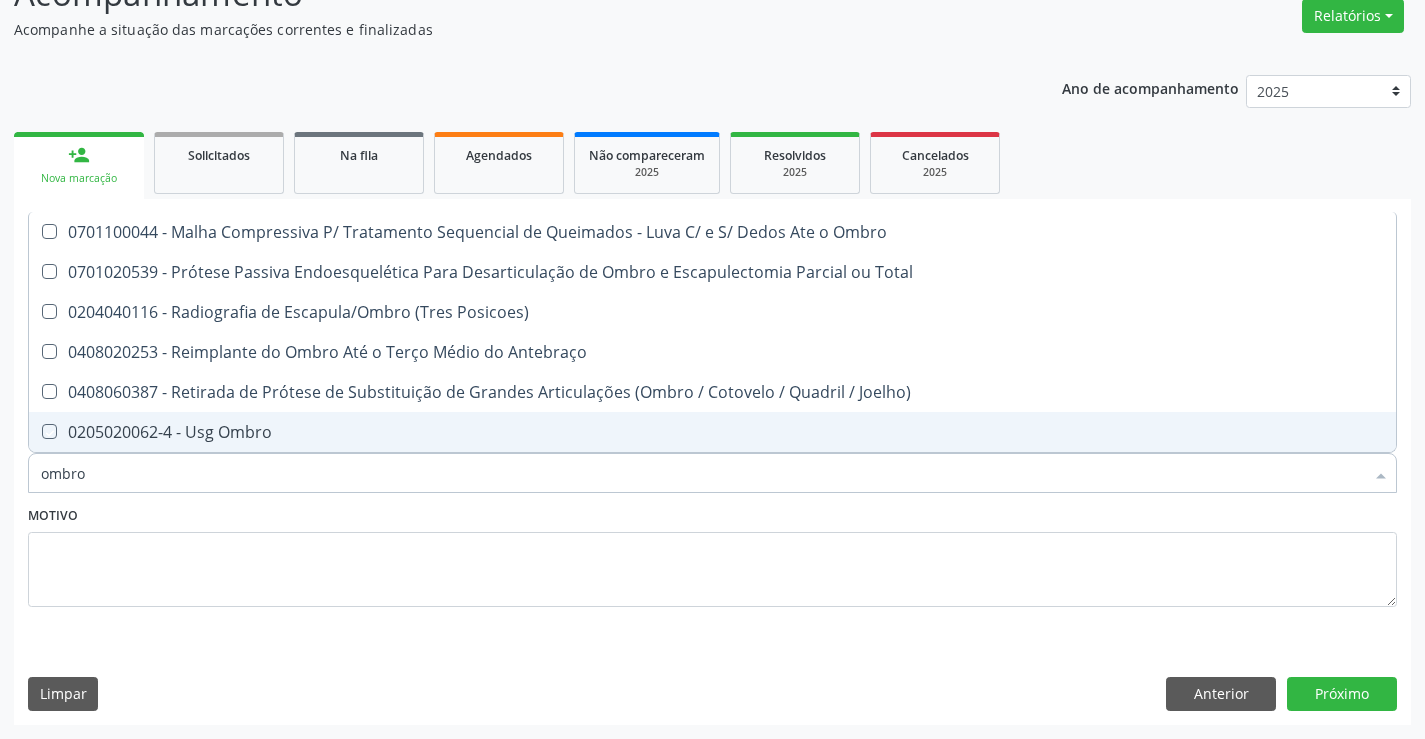 checkbox on "true" 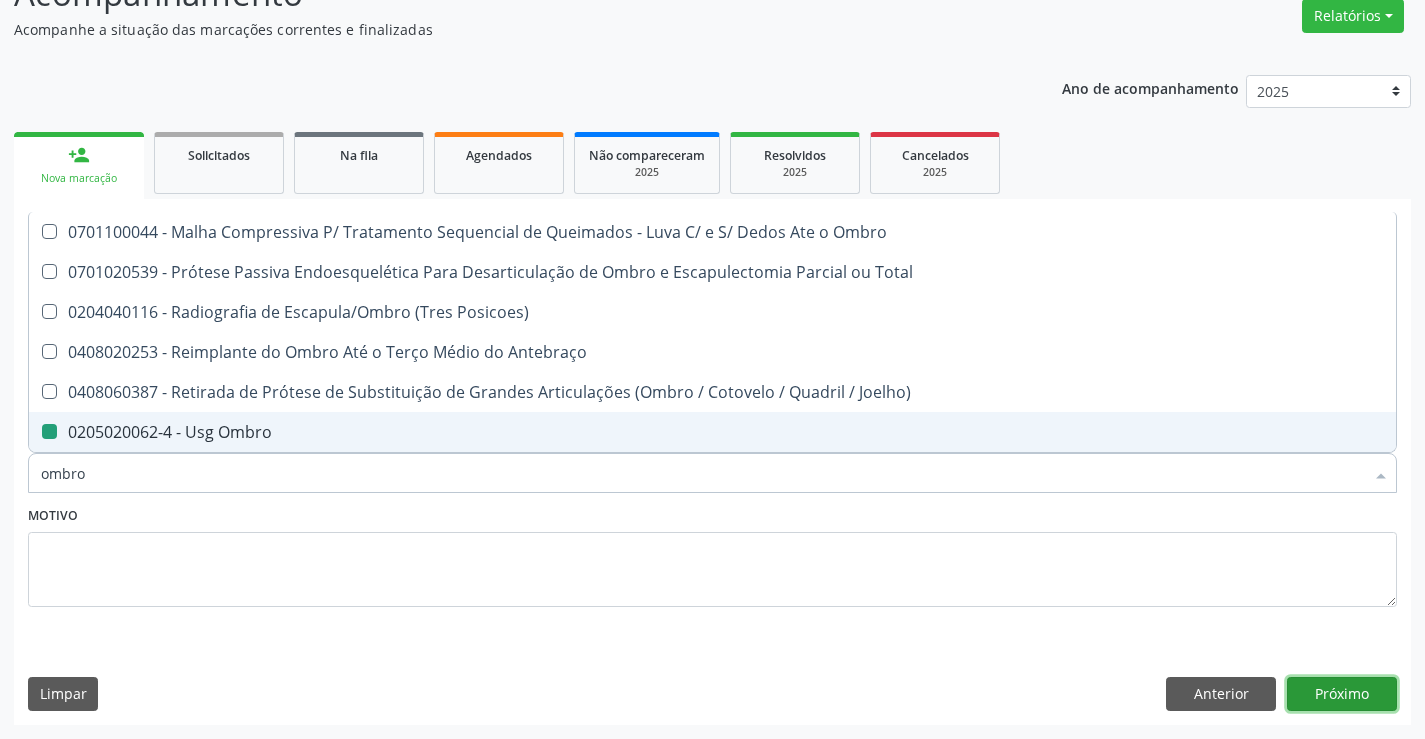 click on "Próximo" at bounding box center (1342, 694) 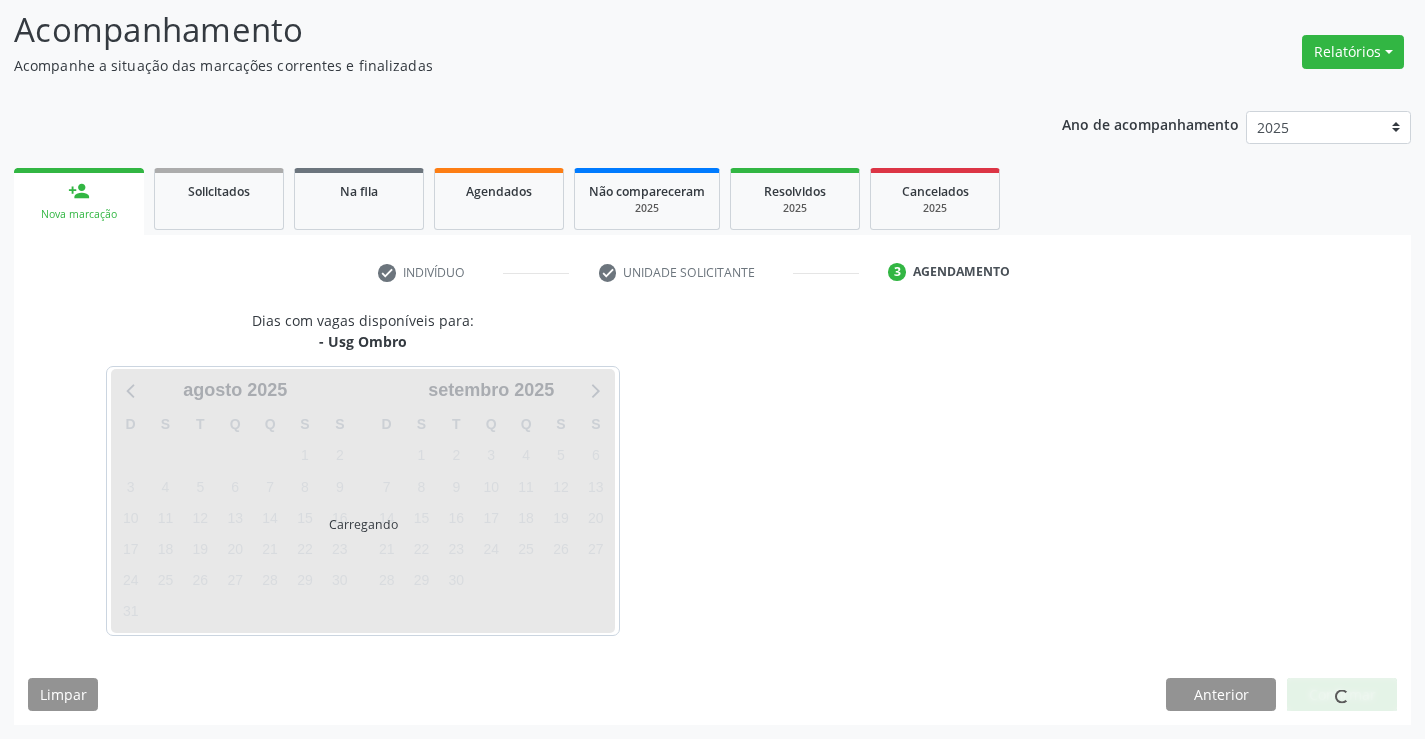 scroll, scrollTop: 131, scrollLeft: 0, axis: vertical 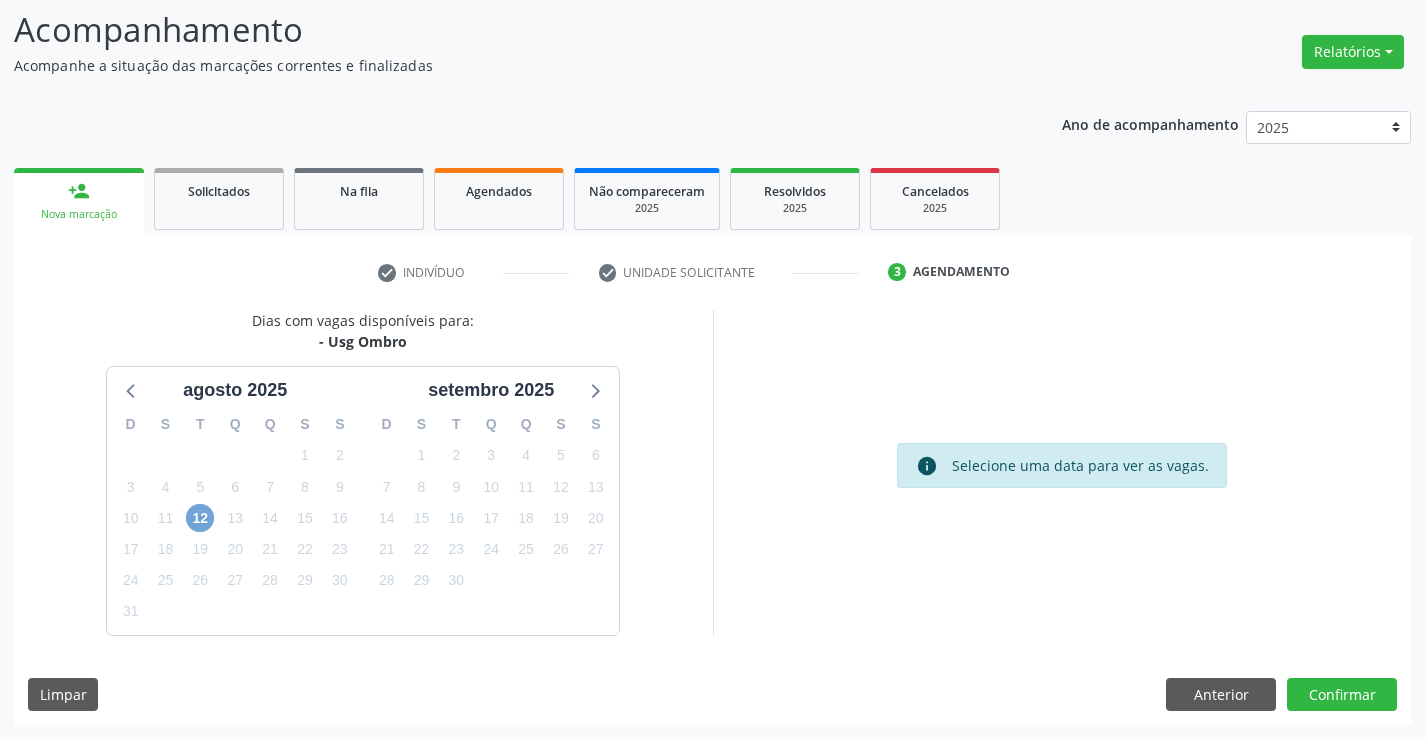 click on "12" at bounding box center (200, 518) 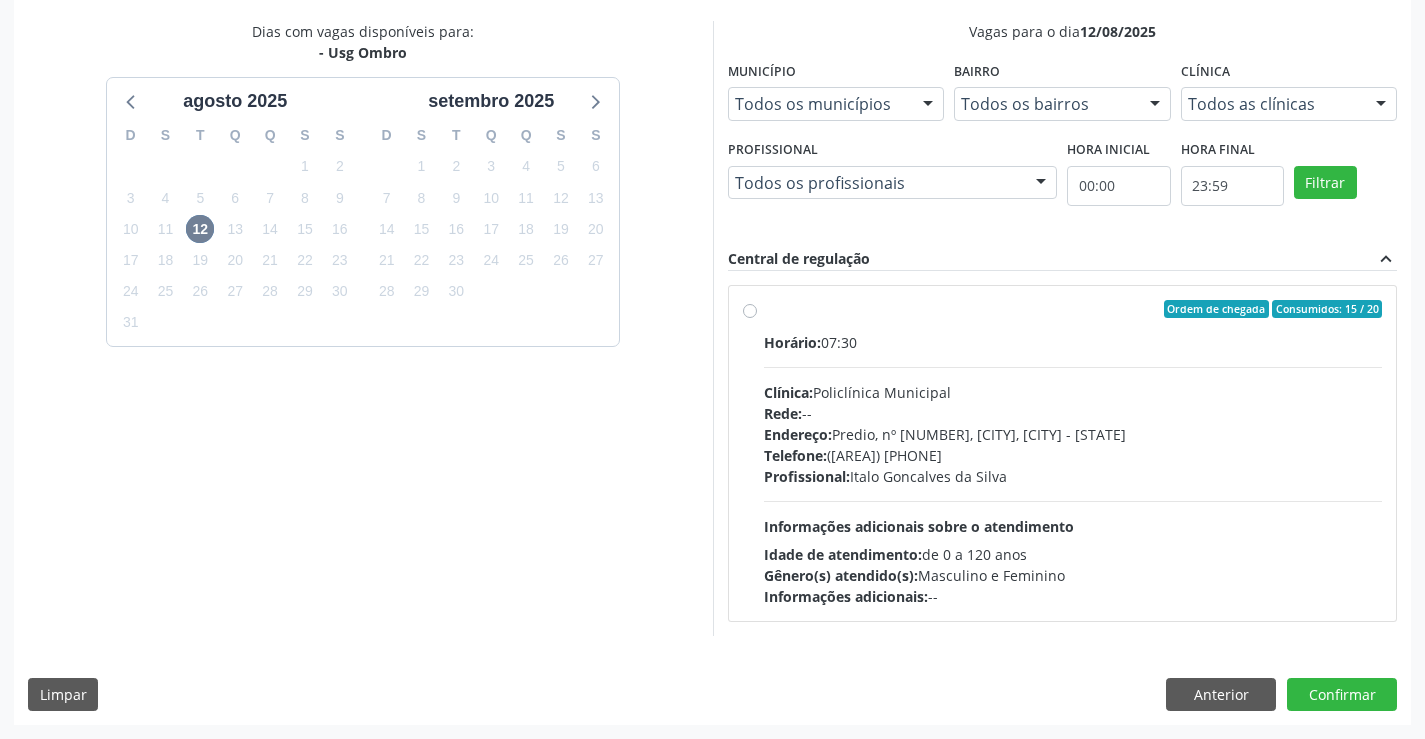 click on "Clínica:" at bounding box center [788, 392] 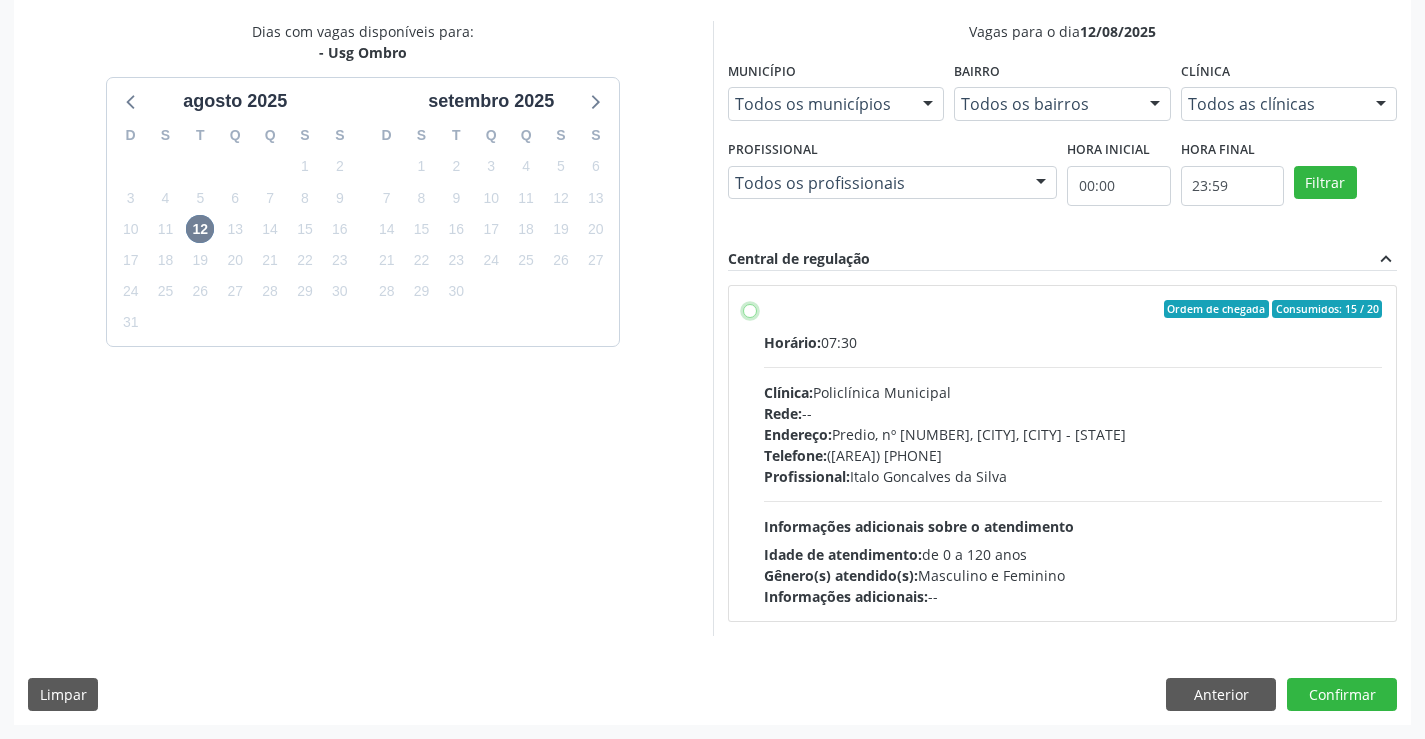 click on "Ordem de chegada
Consumidos: 15 / 20
Horário:   07:30
Clínica:  Policlínica Municipal
Rede:
--
Endereço:   Predio, nº 386, Centro, Campo Formoso - BA
Telefone:   (74) 6451312
Profissional:
Italo Goncalves da Silva
Informações adicionais sobre o atendimento
Idade de atendimento:
de 0 a 120 anos
Gênero(s) atendido(s):
Masculino e Feminino
Informações adicionais:
--" at bounding box center (750, 309) 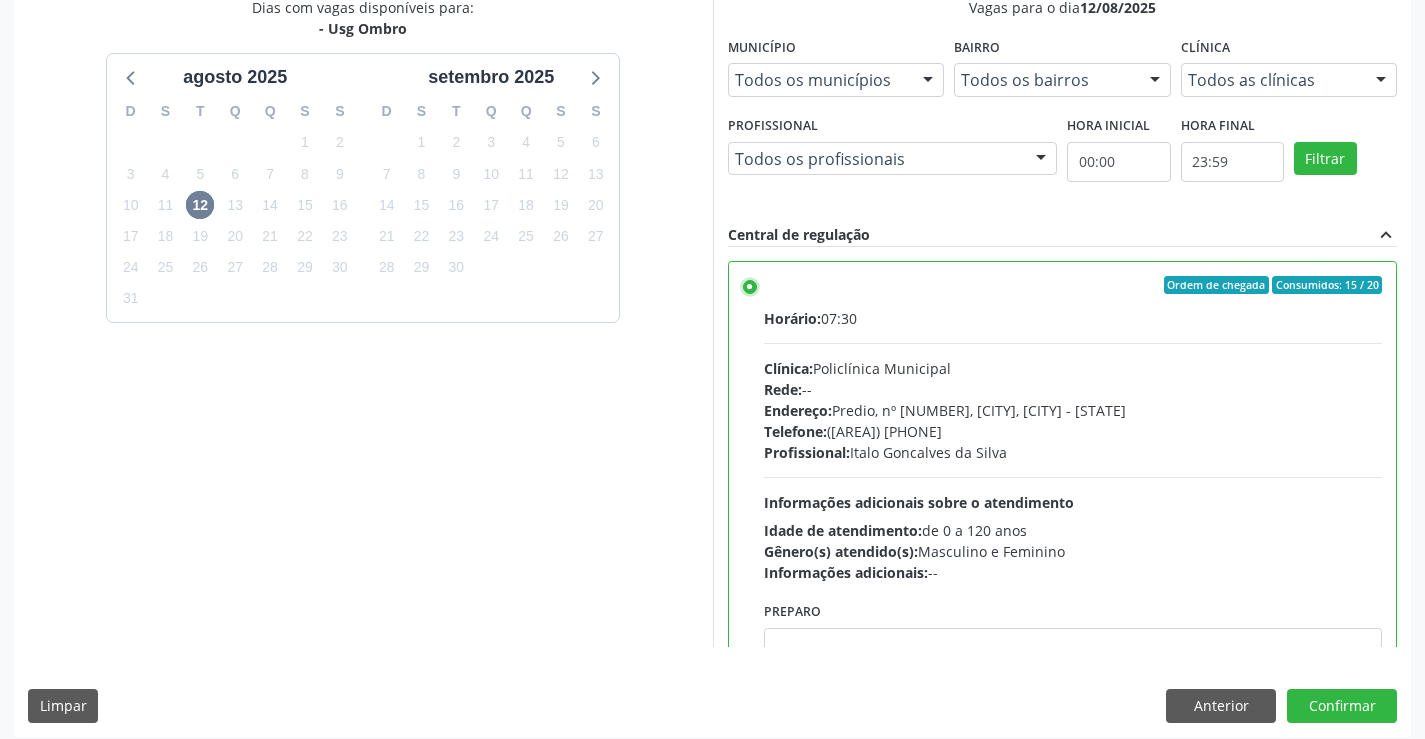 scroll, scrollTop: 456, scrollLeft: 0, axis: vertical 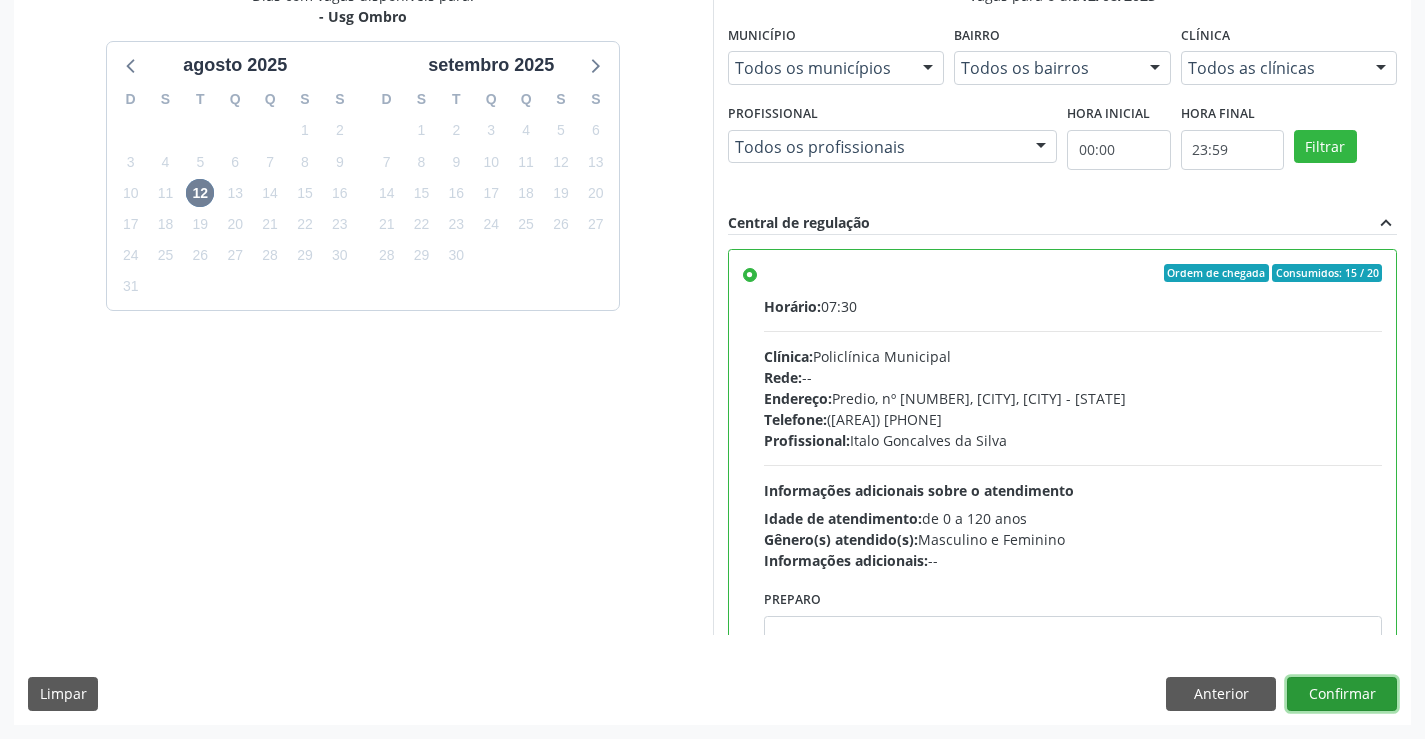 click on "Confirmar" at bounding box center [1342, 694] 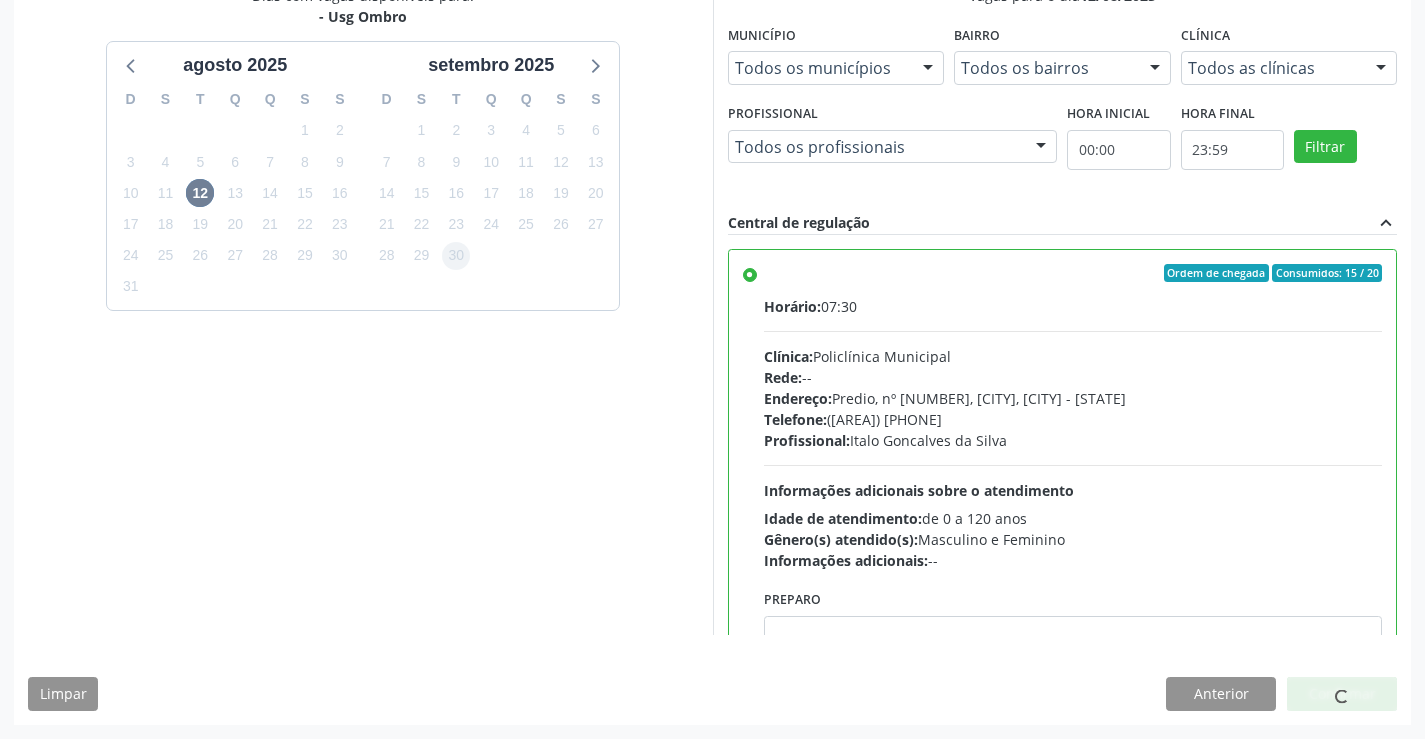 scroll, scrollTop: 0, scrollLeft: 0, axis: both 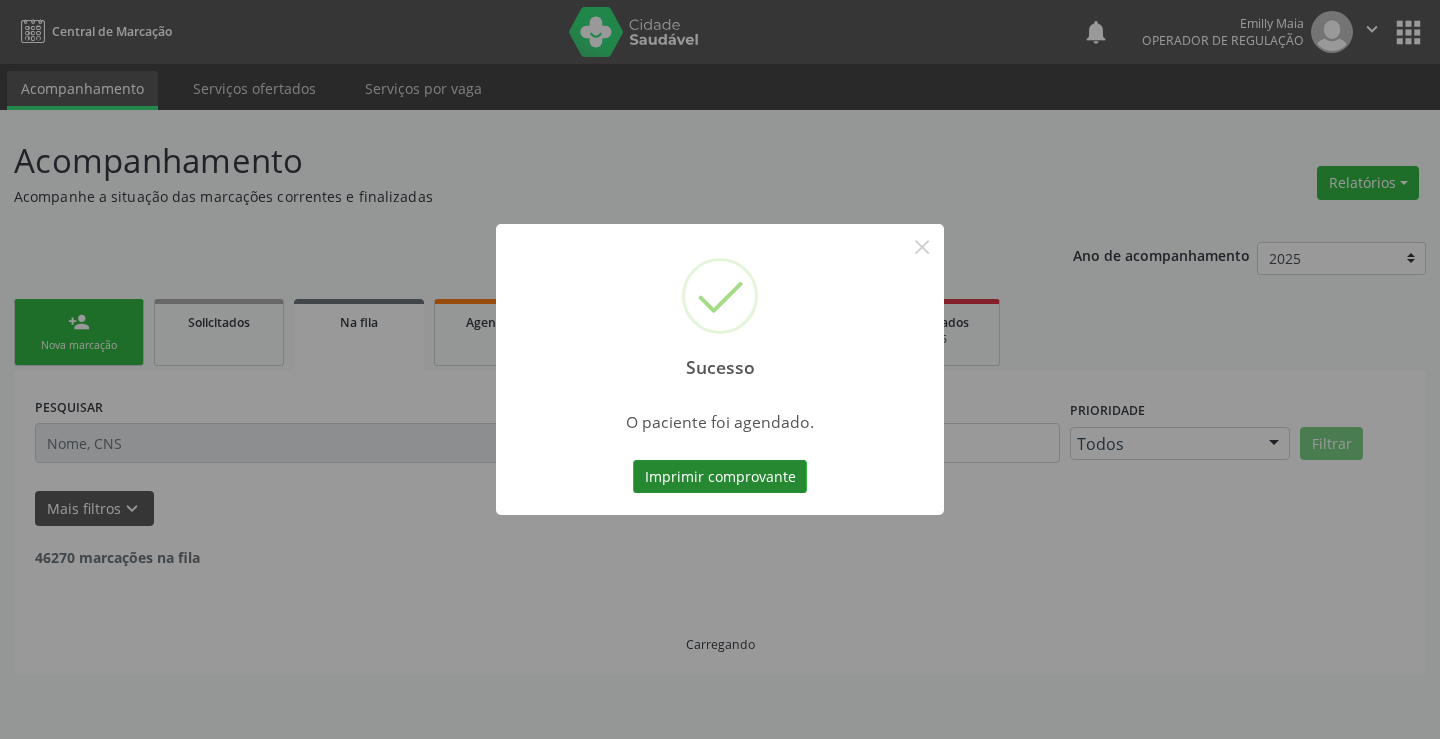 click on "Imprimir comprovante" at bounding box center (720, 477) 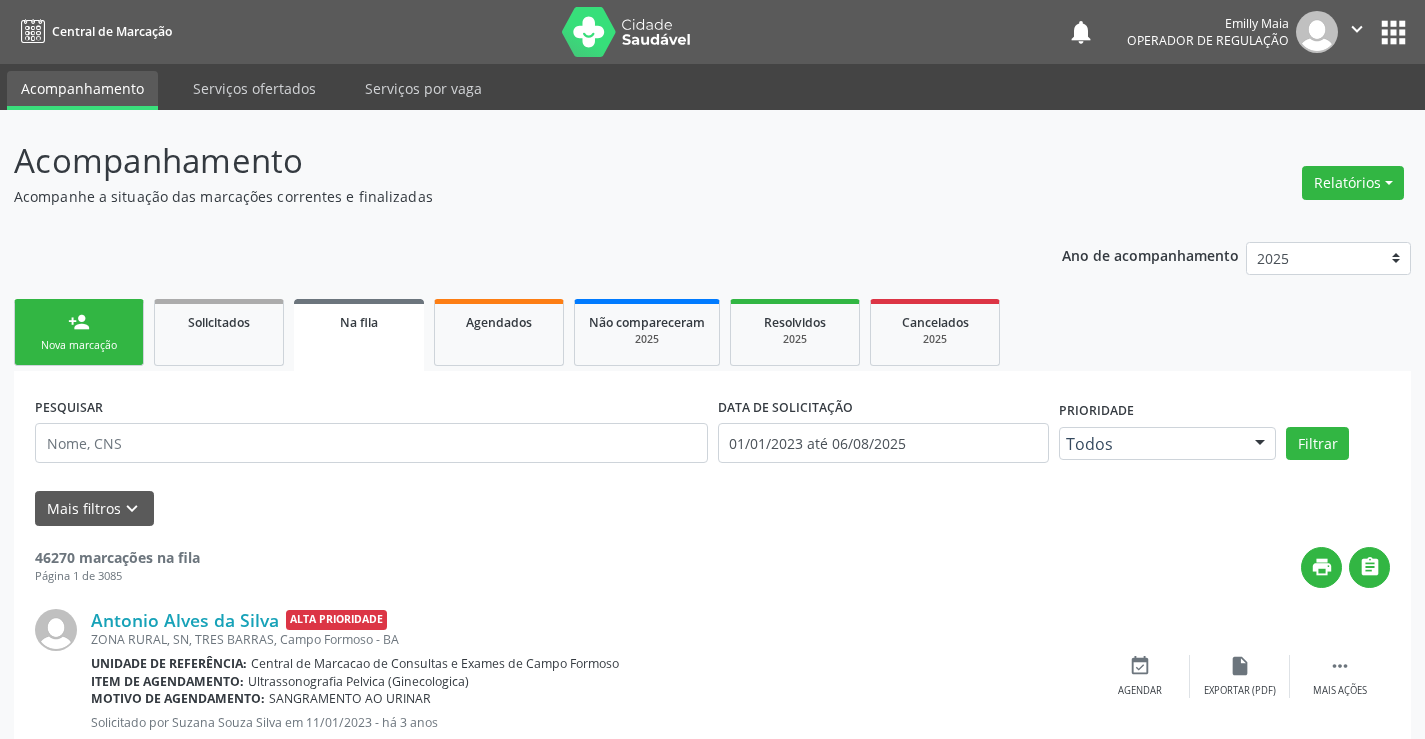 click on "person_add
Nova marcação" at bounding box center [79, 332] 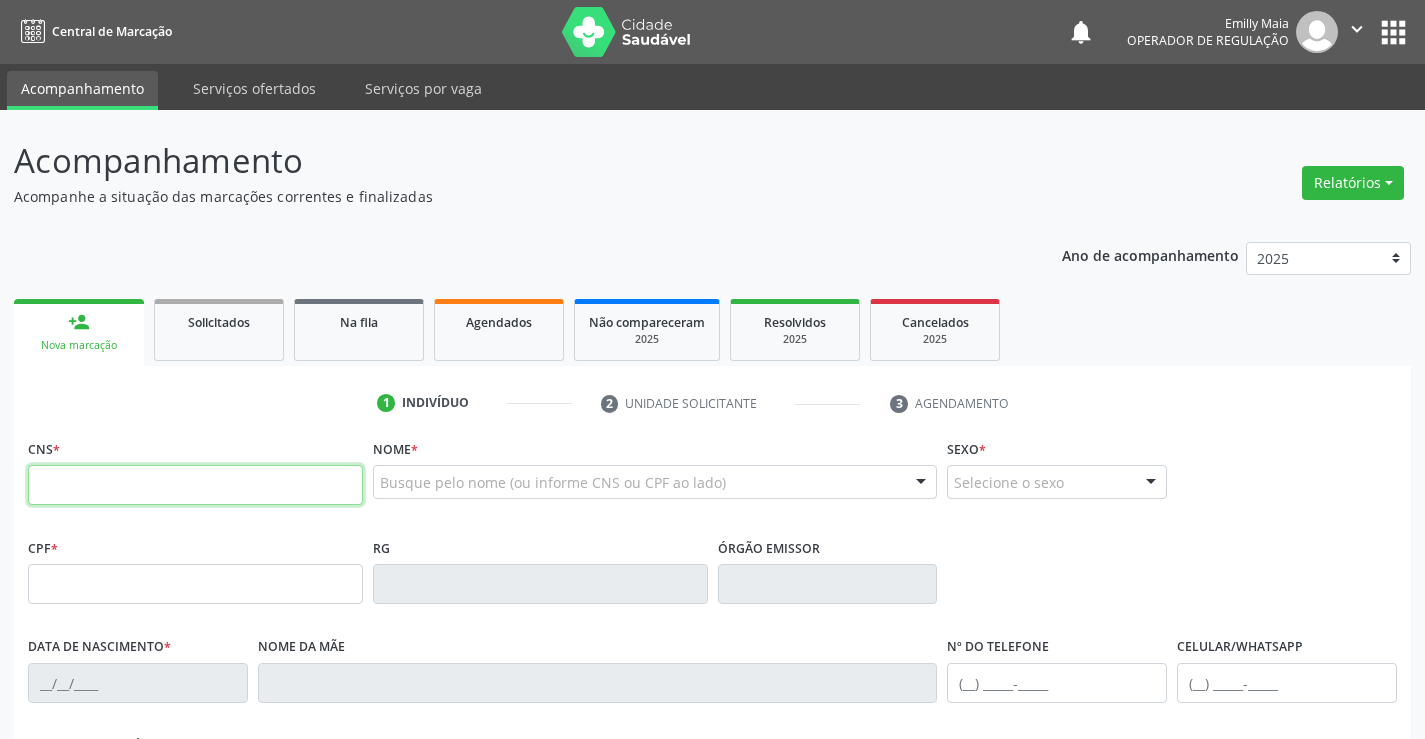 click at bounding box center (195, 485) 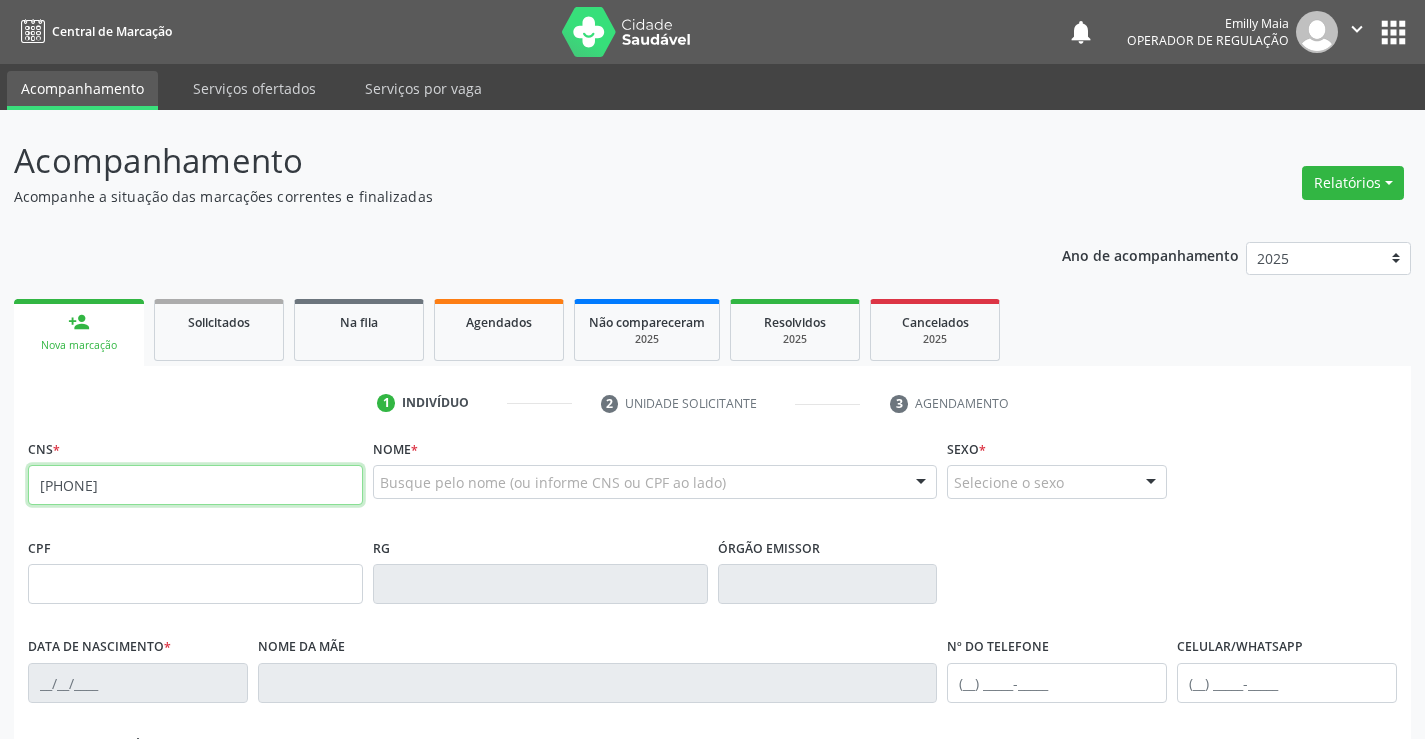 type on "708 4042 2177 7369" 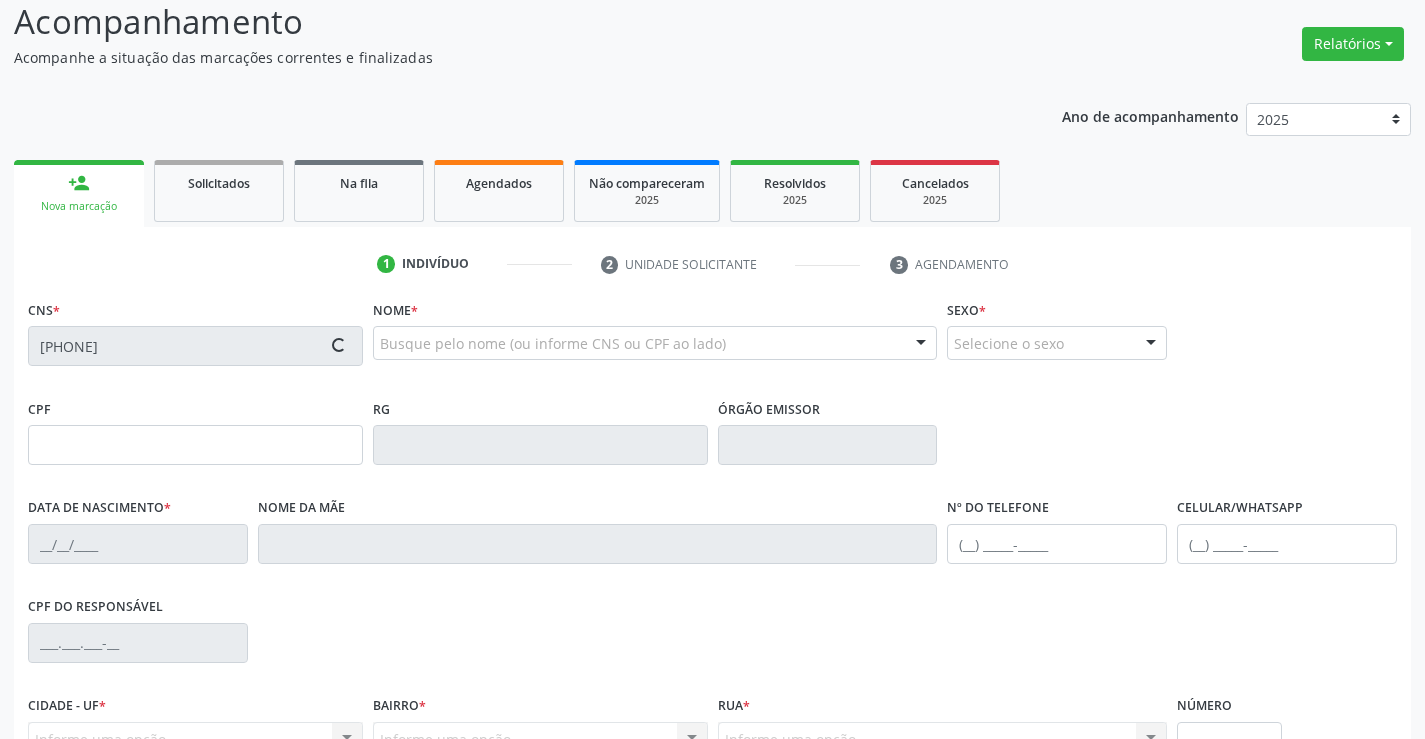 scroll, scrollTop: 345, scrollLeft: 0, axis: vertical 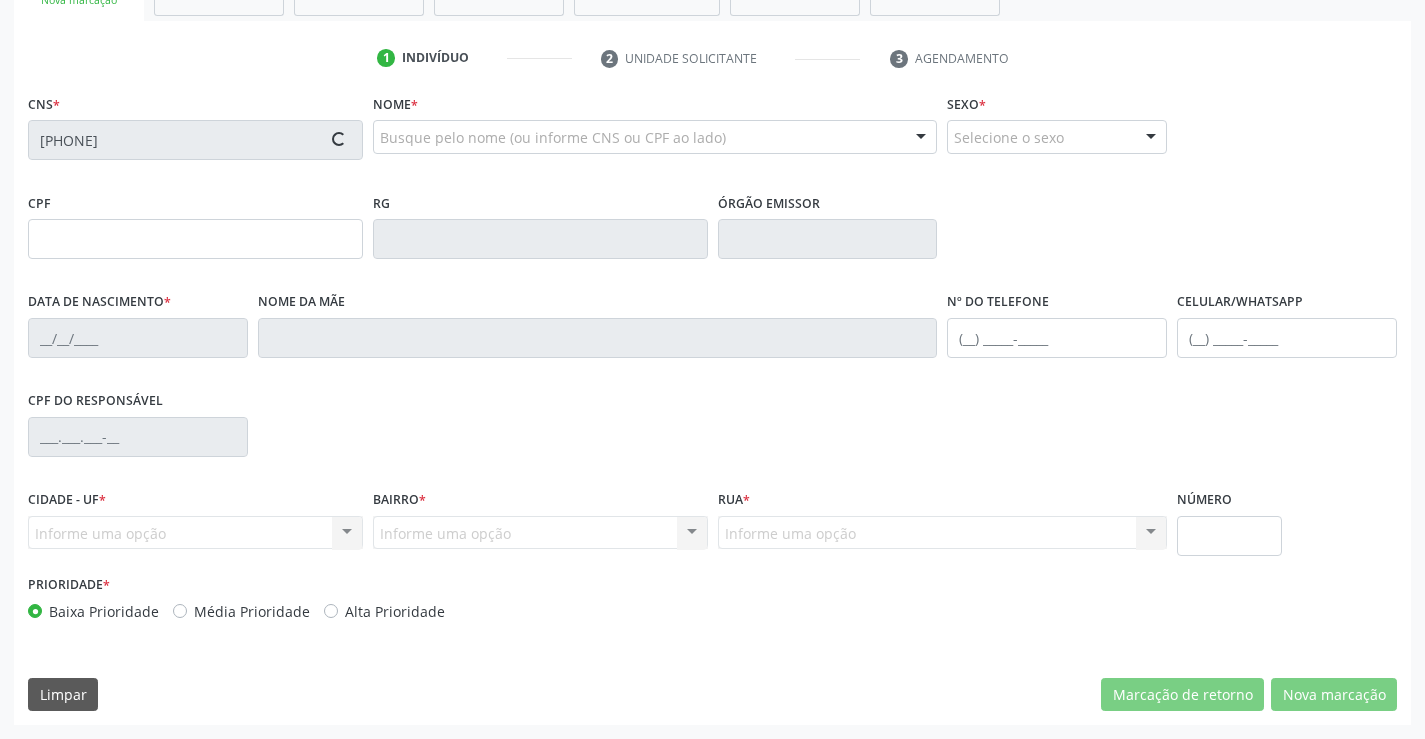 type on "26/12/1976" 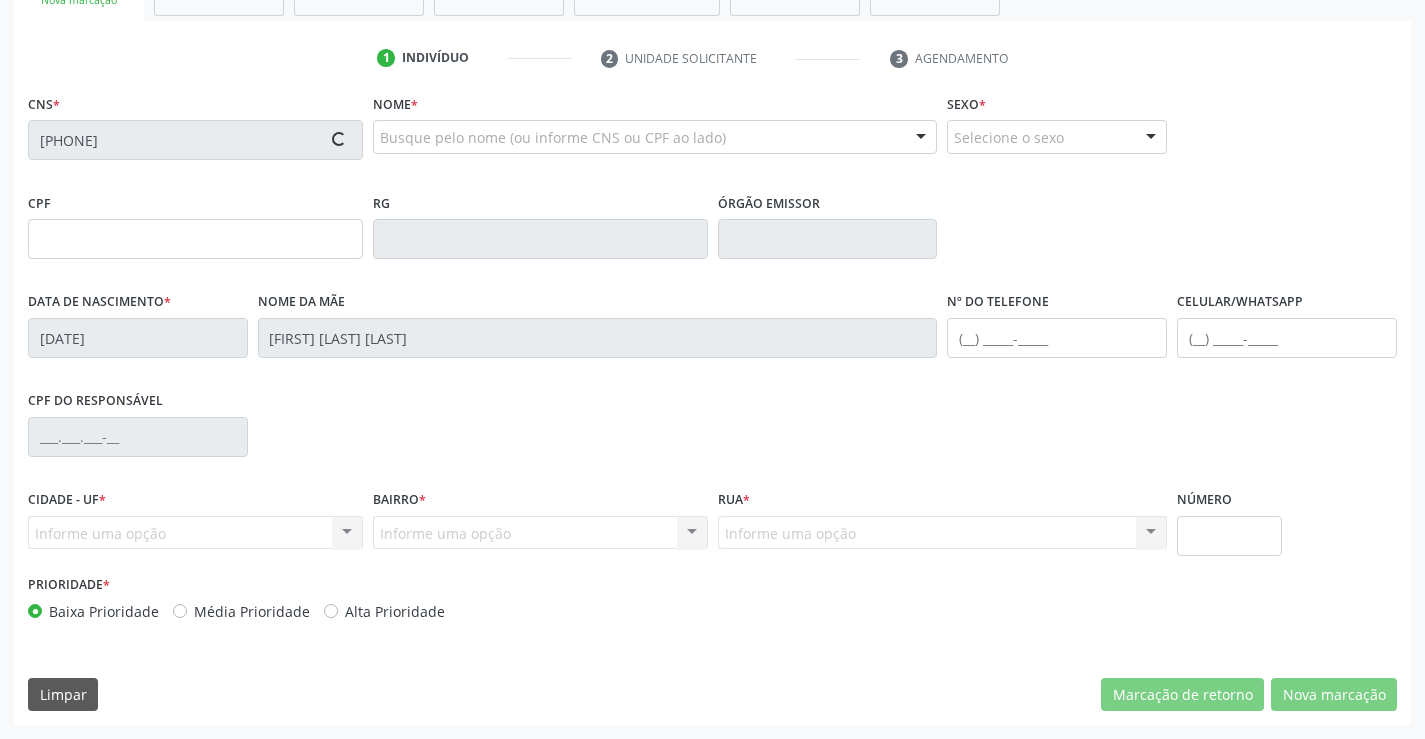 type on "S/N" 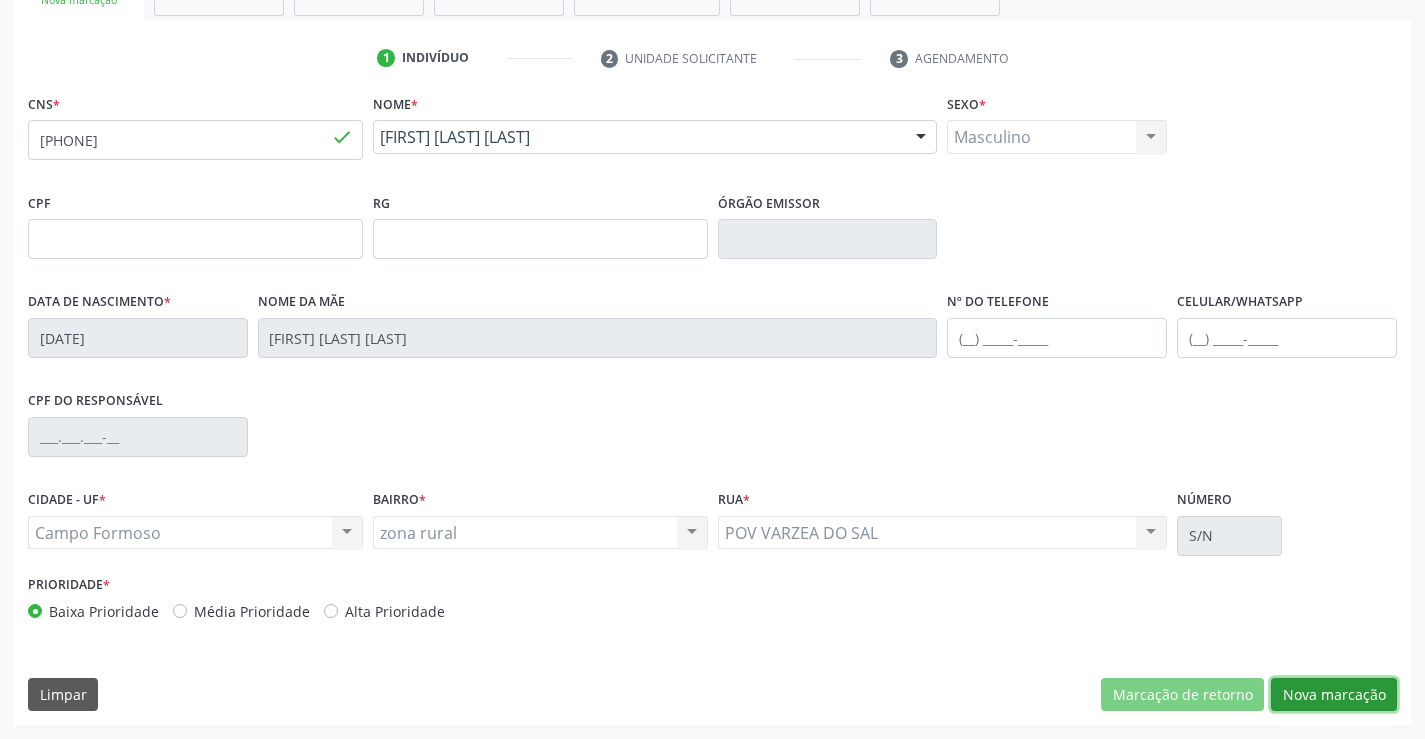 click on "Nova marcação" at bounding box center [1334, 695] 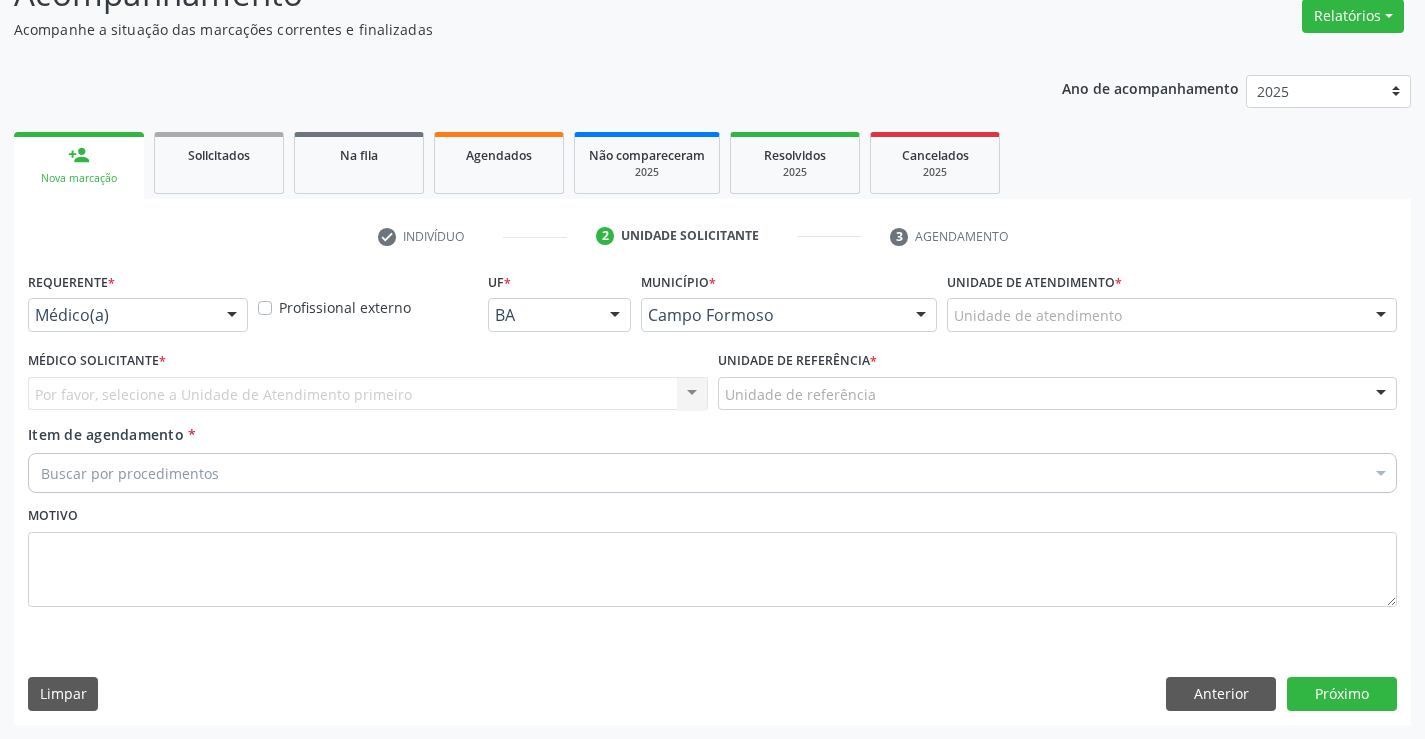 scroll, scrollTop: 167, scrollLeft: 0, axis: vertical 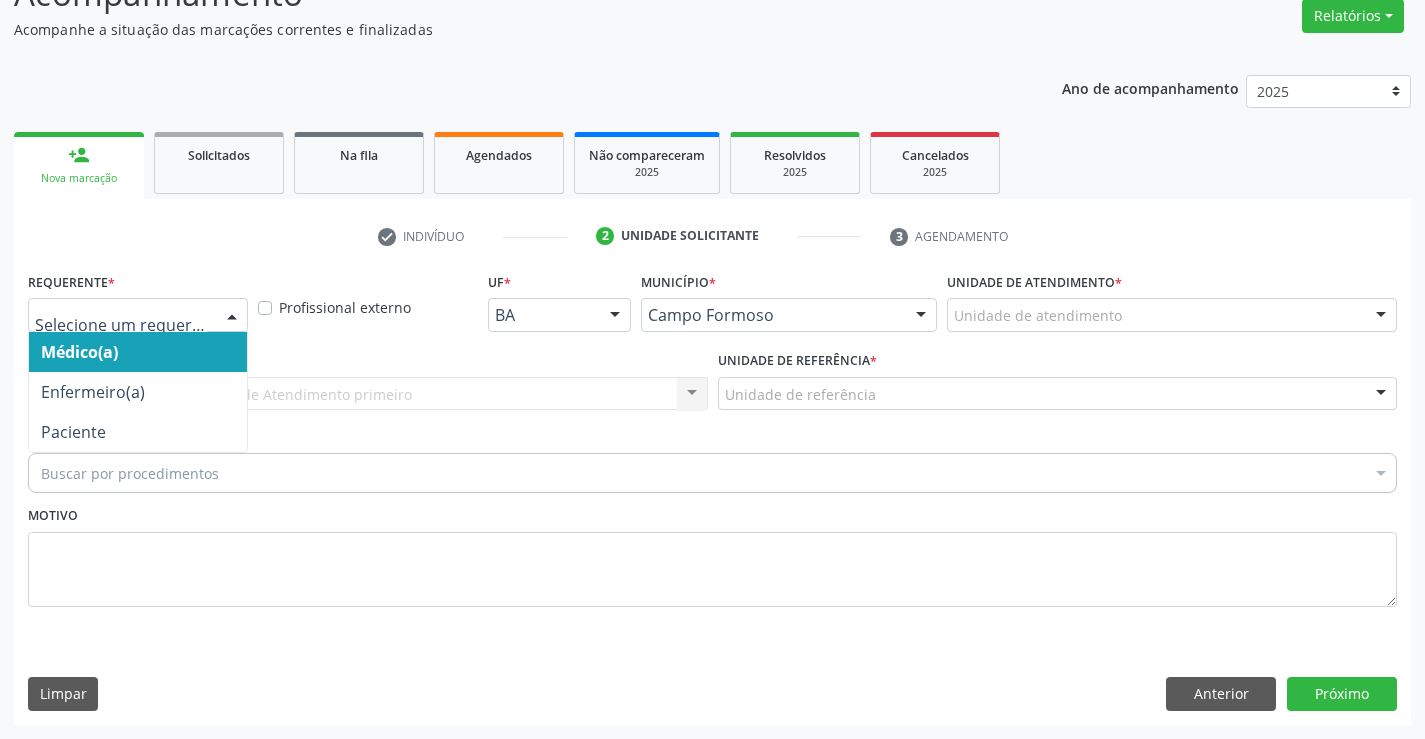 click at bounding box center (232, 316) 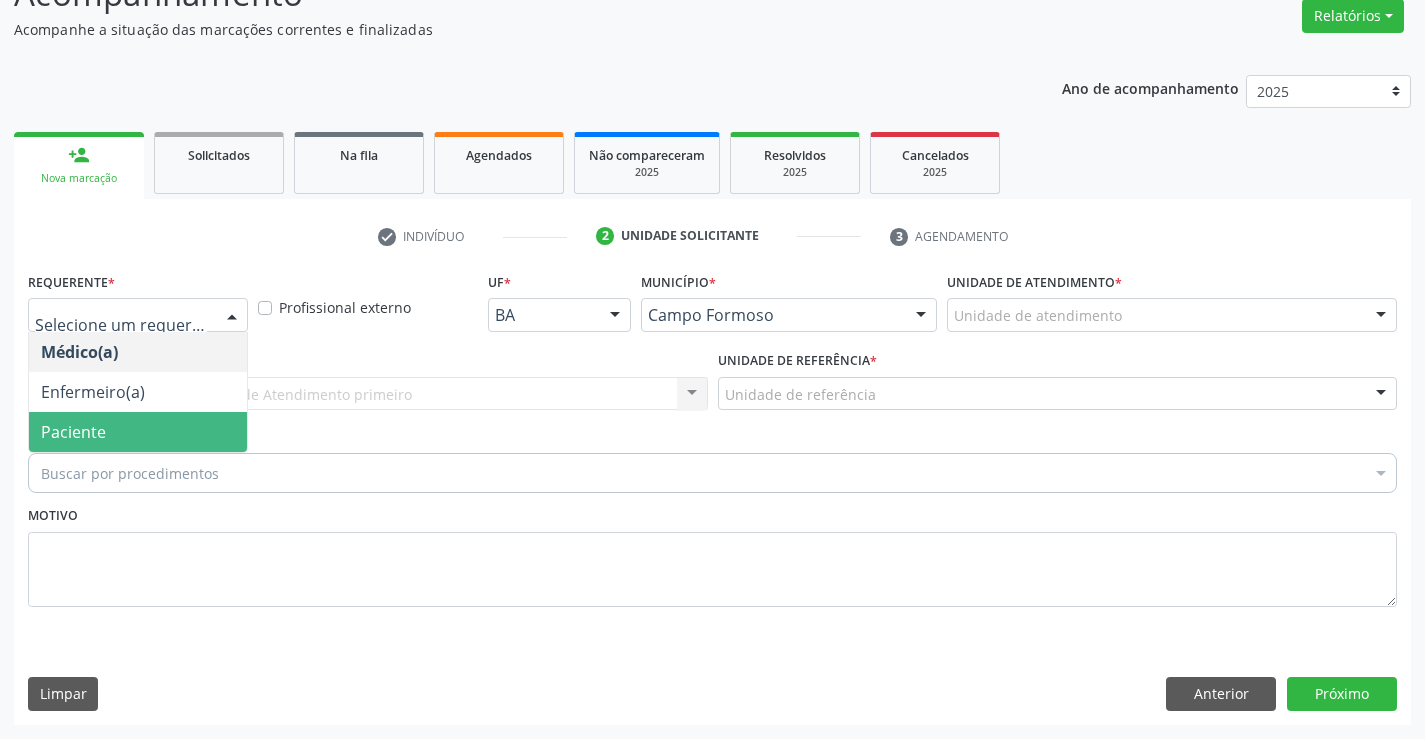click on "Paciente" at bounding box center [138, 432] 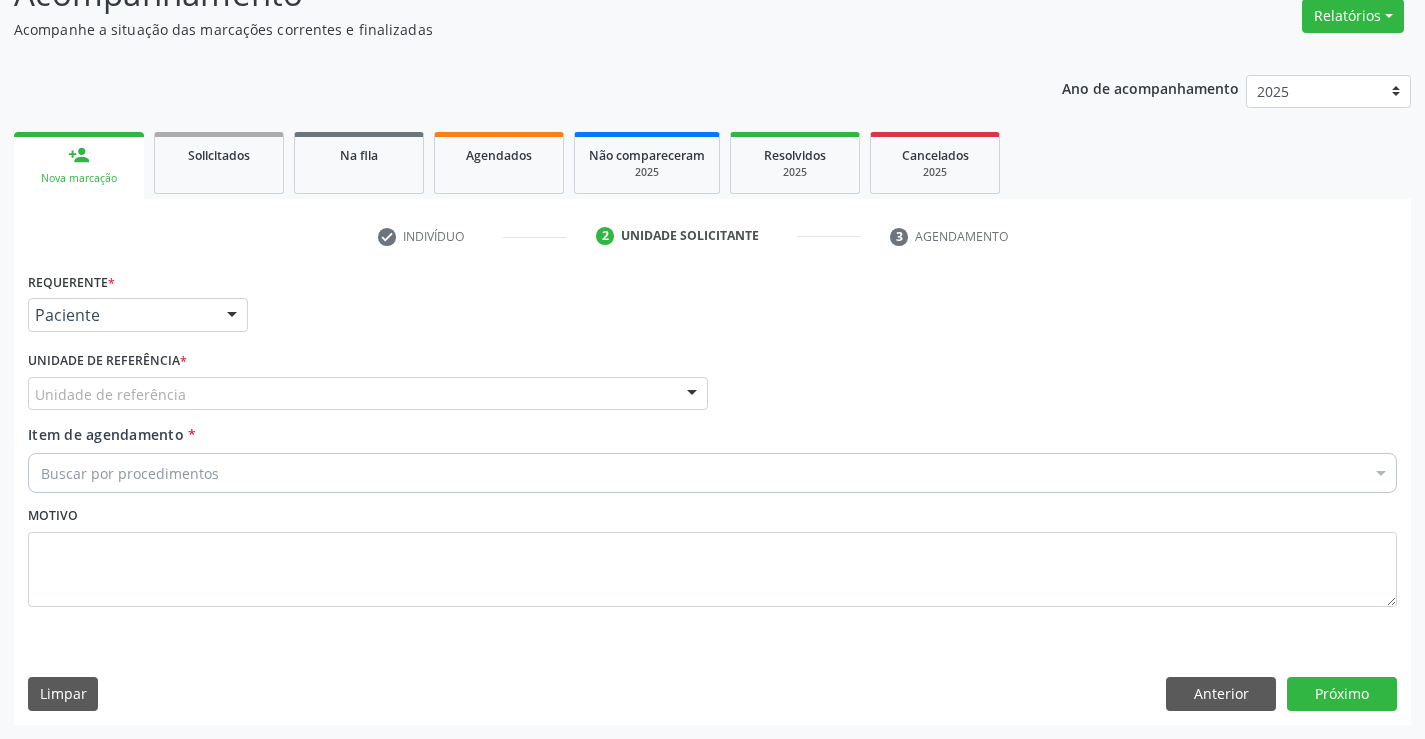 click on "Unidade de referência" at bounding box center [368, 394] 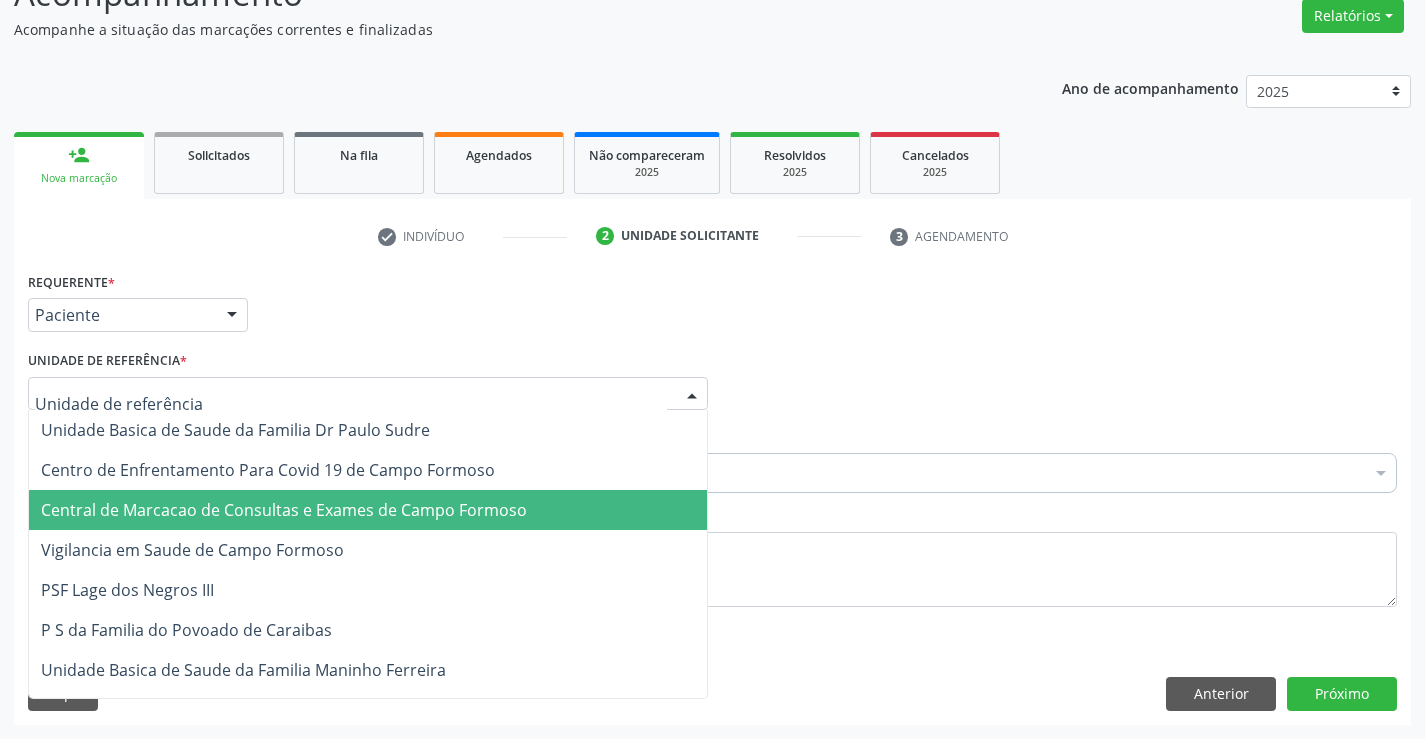 click on "Central de Marcacao de Consultas e Exames de Campo Formoso" at bounding box center (284, 510) 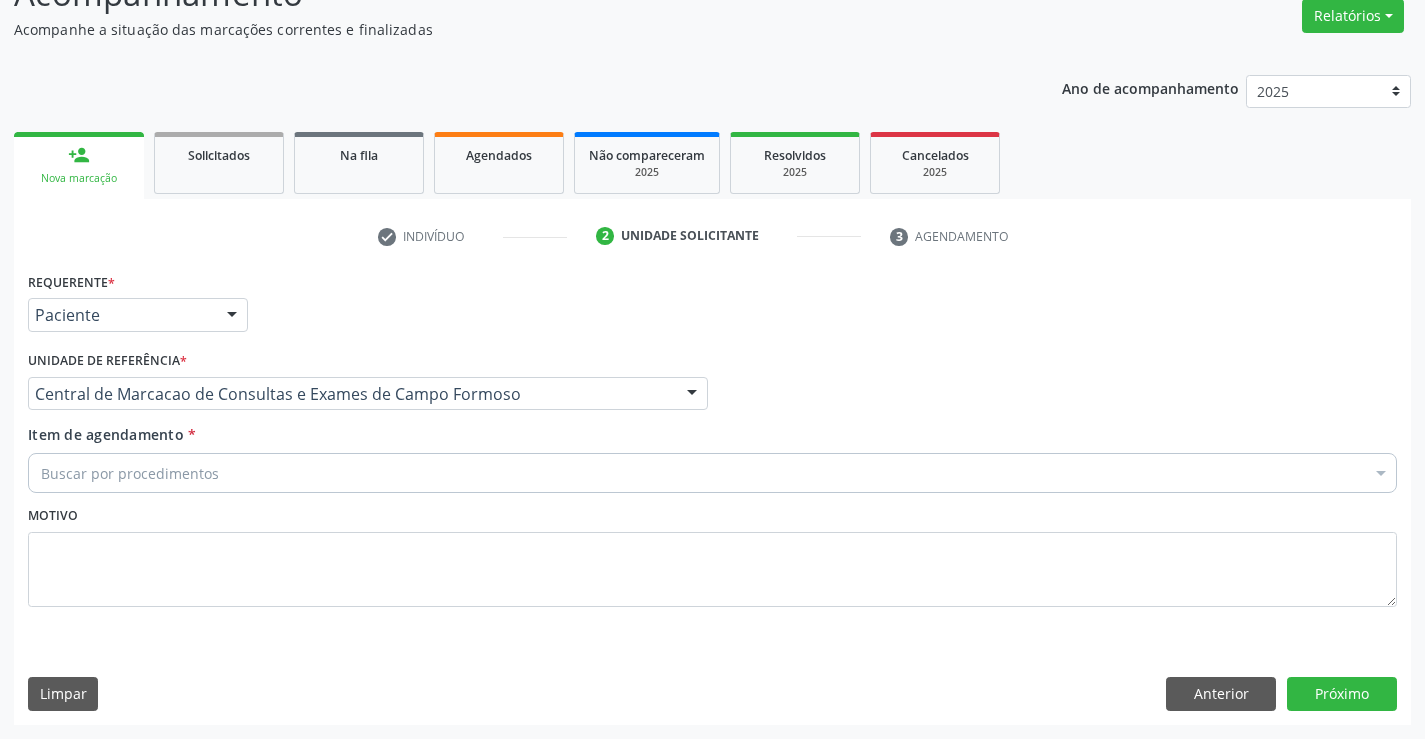click on "Buscar por procedimentos" at bounding box center (712, 473) 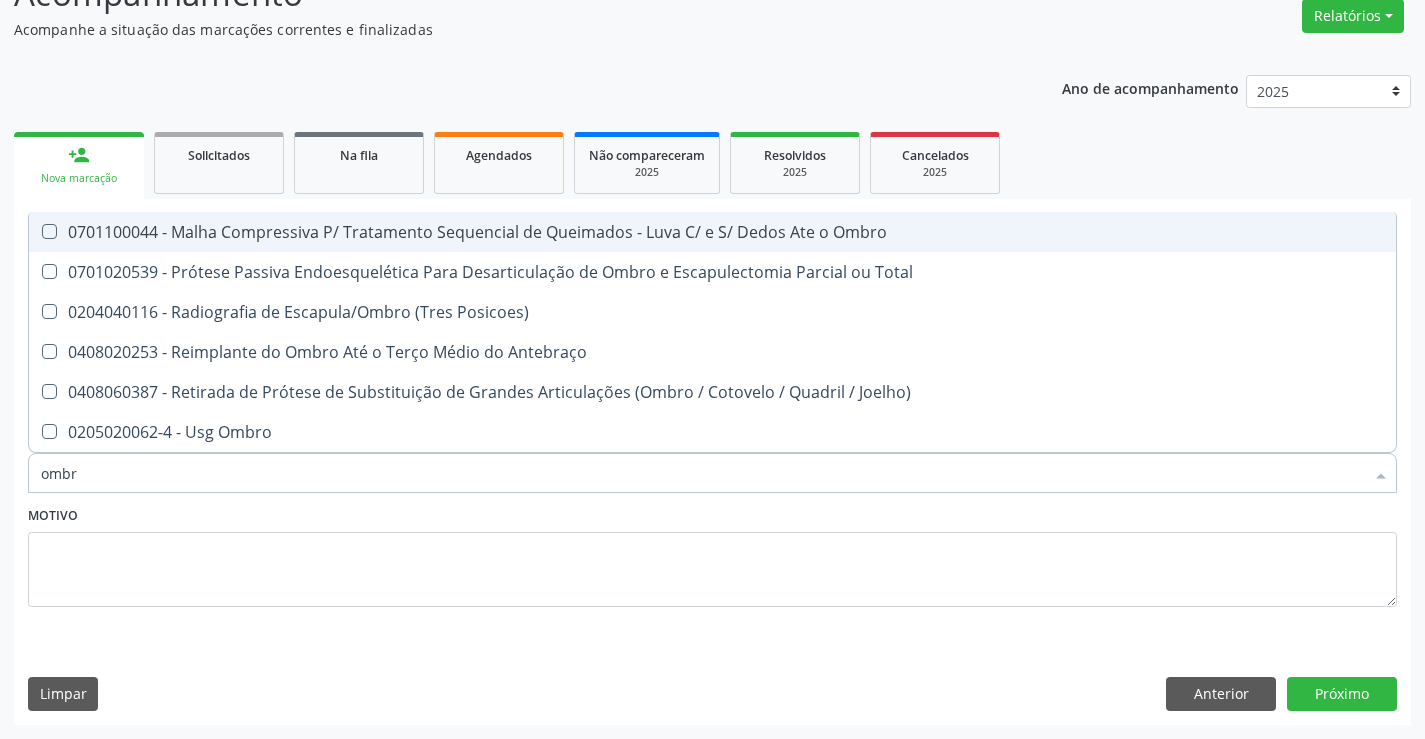 type on "ombro" 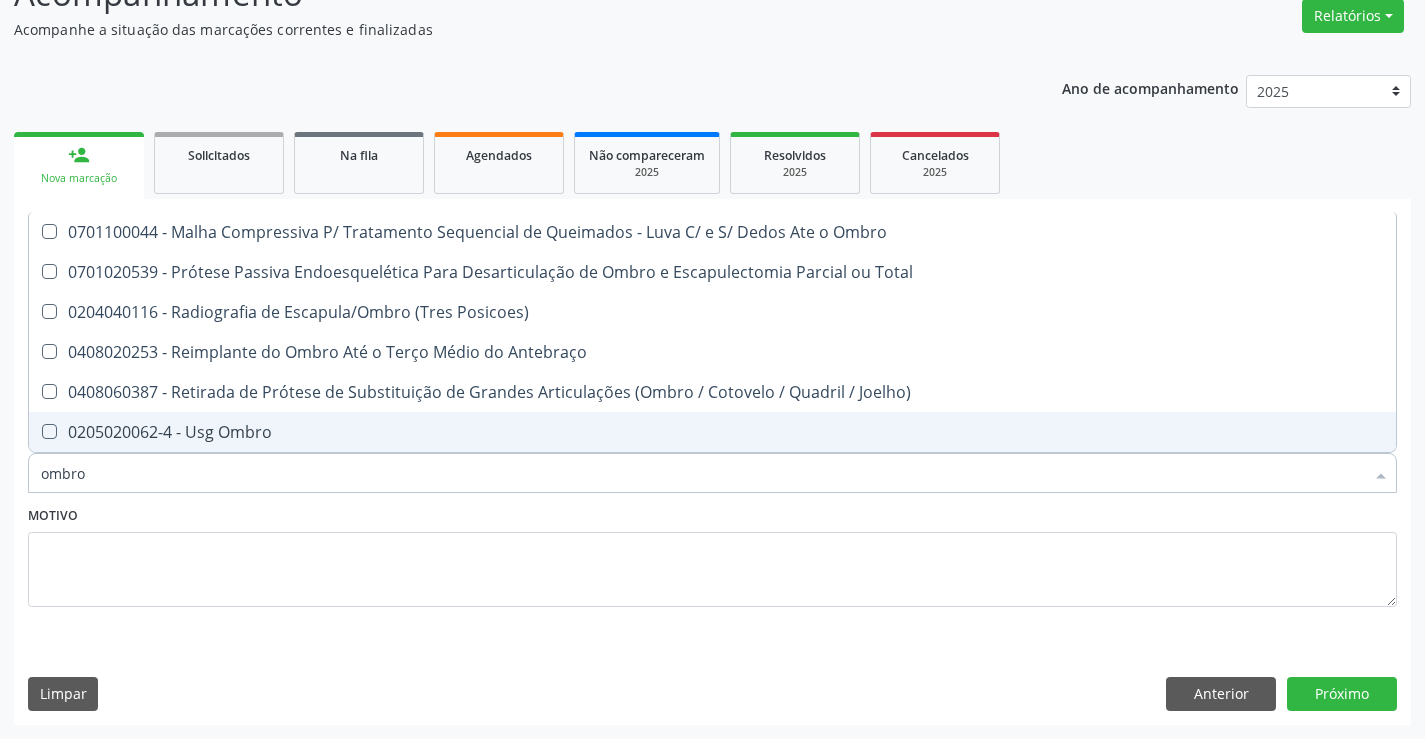 click on "0205020062-4 - Usg Ombro" at bounding box center [712, 432] 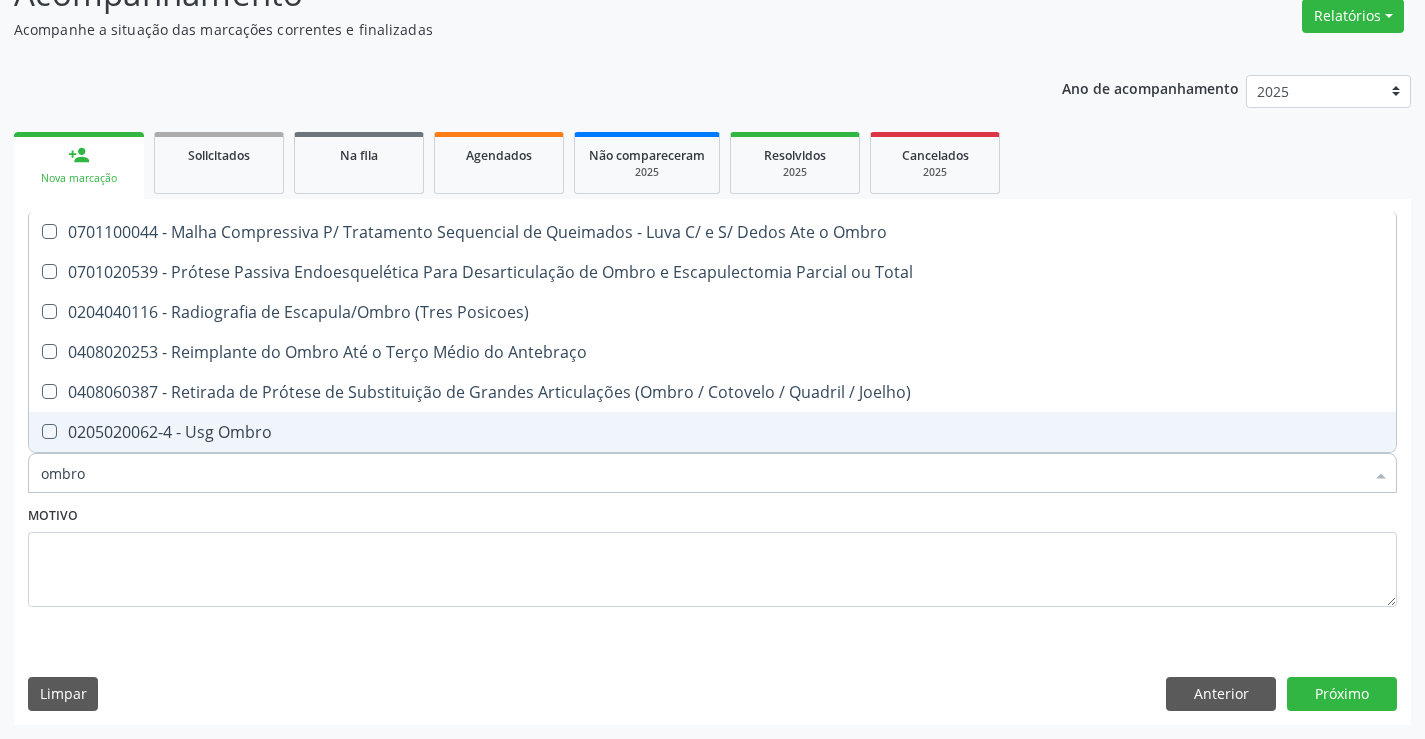 checkbox on "true" 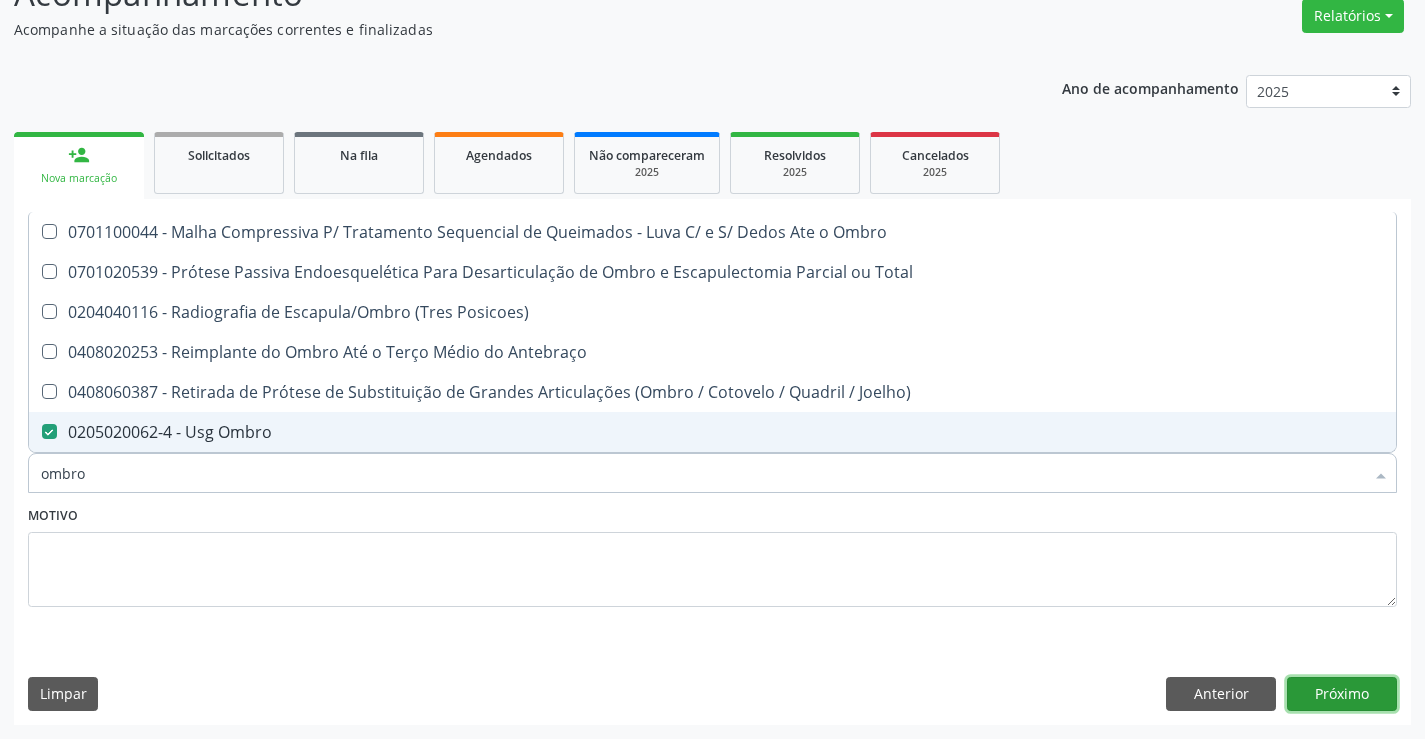 click on "Próximo" at bounding box center (1342, 694) 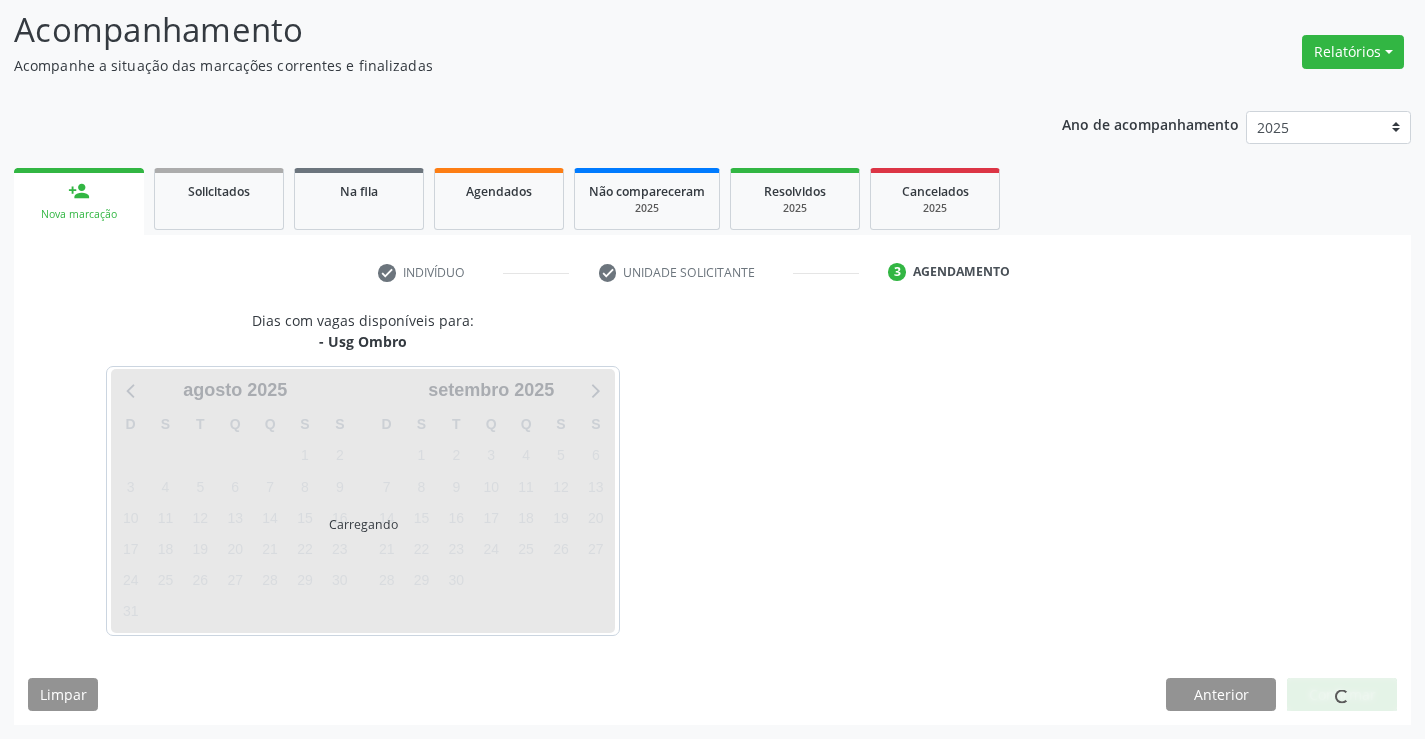 scroll, scrollTop: 131, scrollLeft: 0, axis: vertical 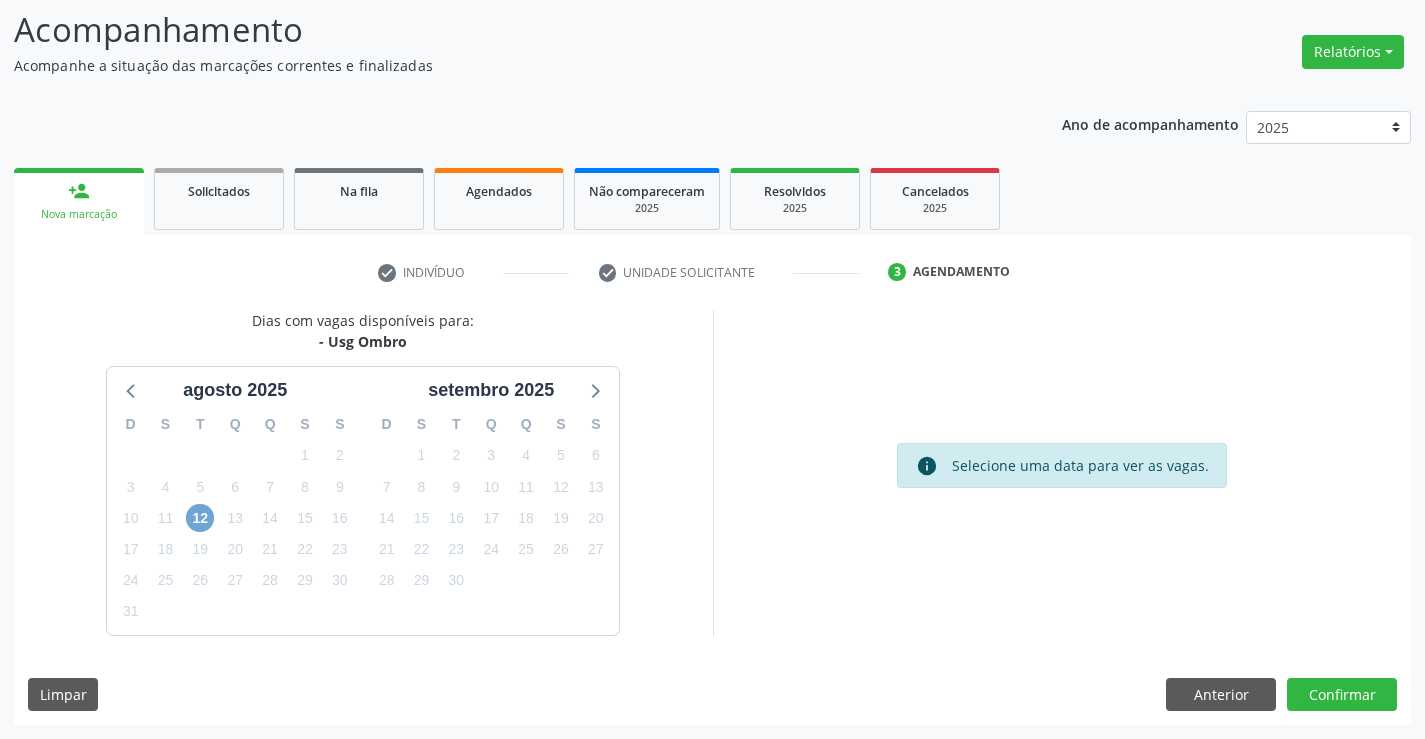 click on "12" at bounding box center (200, 518) 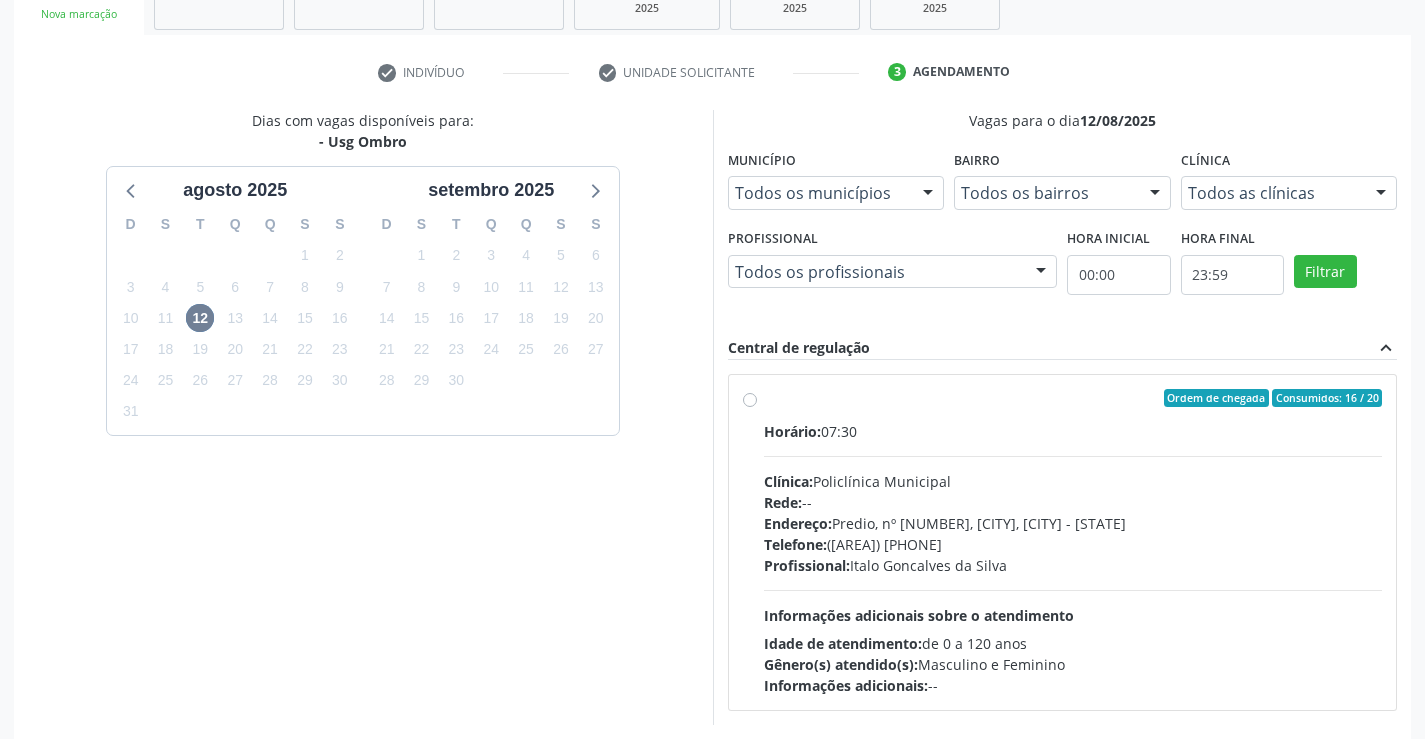 click on "Telefone:   (74) 6451312" at bounding box center [1073, 544] 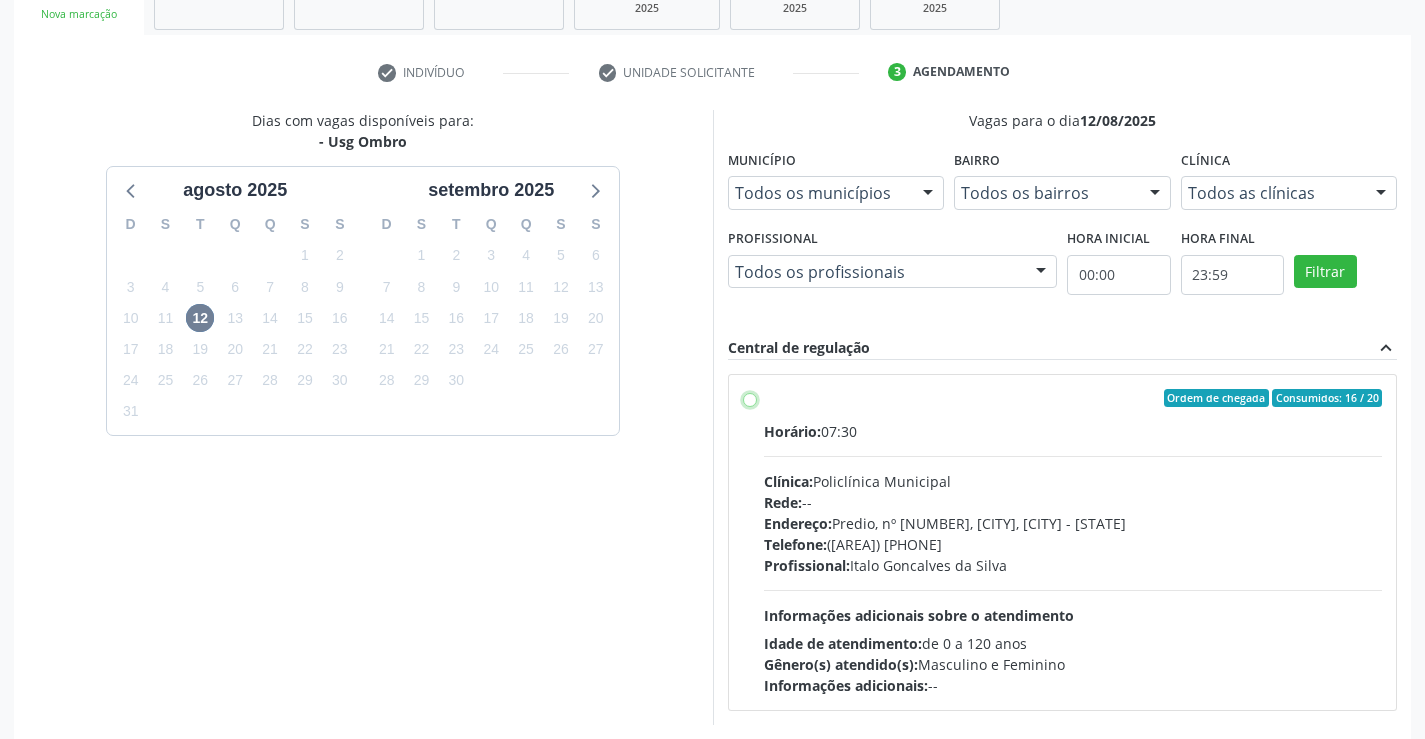 click on "Ordem de chegada
Consumidos: 16 / 20
Horário:   07:30
Clínica:  Policlínica Municipal
Rede:
--
Endereço:   Predio, nº 386, Centro, Campo Formoso - BA
Telefone:   (74) 6451312
Profissional:
Italo Goncalves da Silva
Informações adicionais sobre o atendimento
Idade de atendimento:
de 0 a 120 anos
Gênero(s) atendido(s):
Masculino e Feminino
Informações adicionais:
--" at bounding box center (750, 398) 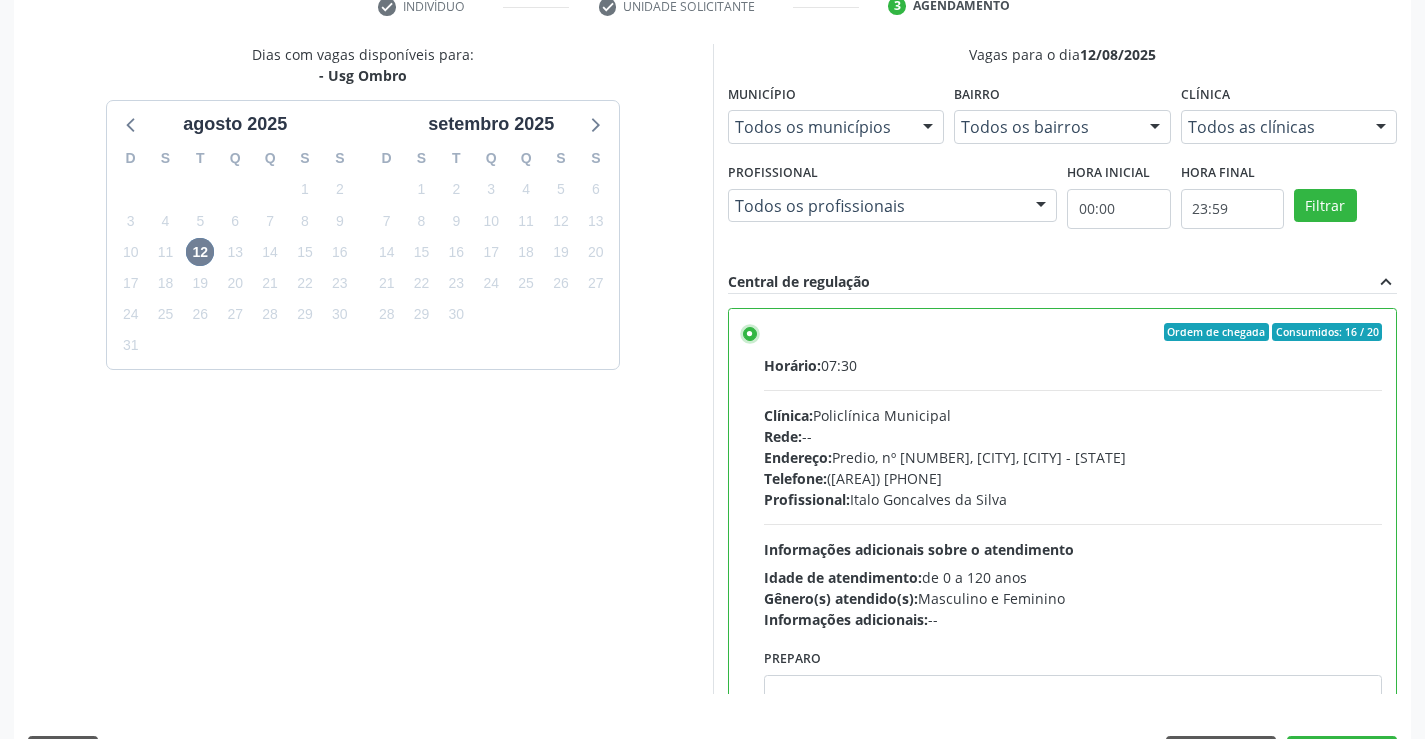 scroll, scrollTop: 456, scrollLeft: 0, axis: vertical 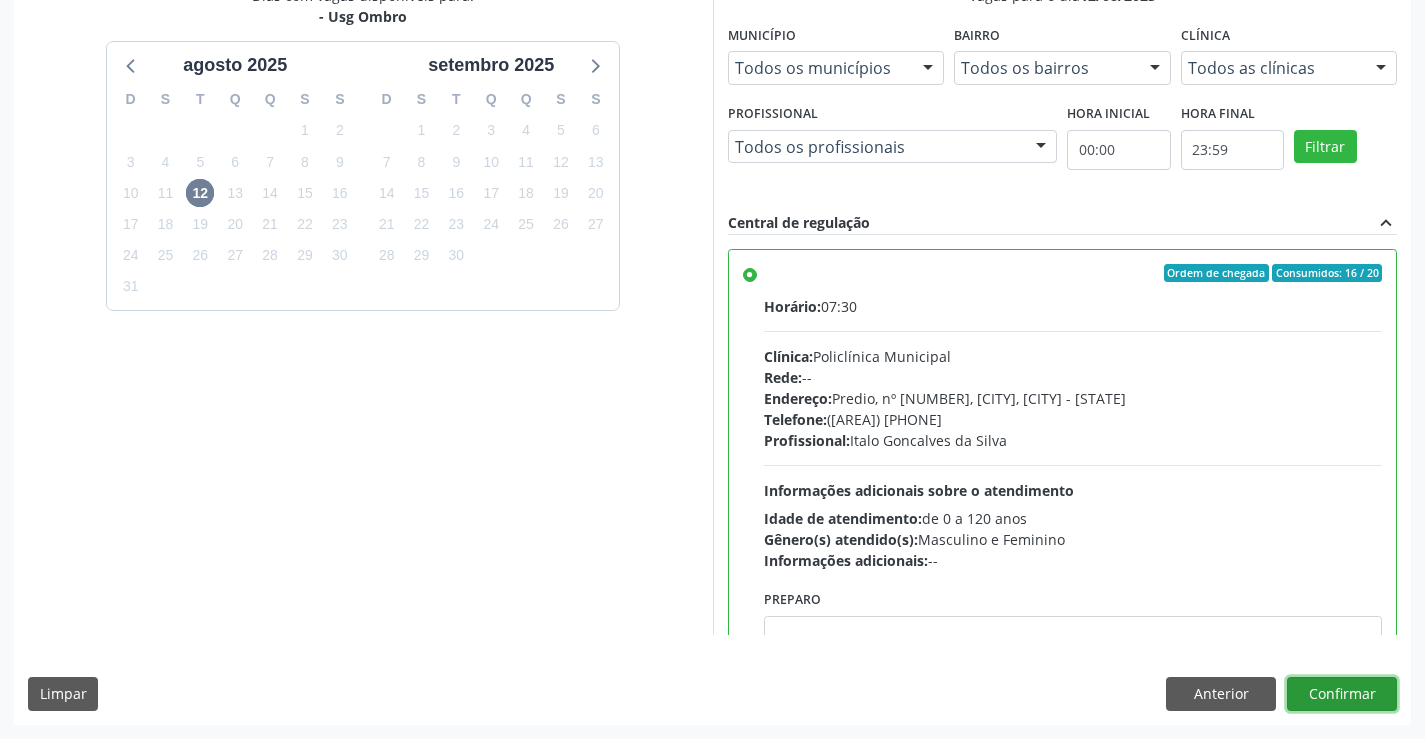click on "Confirmar" at bounding box center [1342, 694] 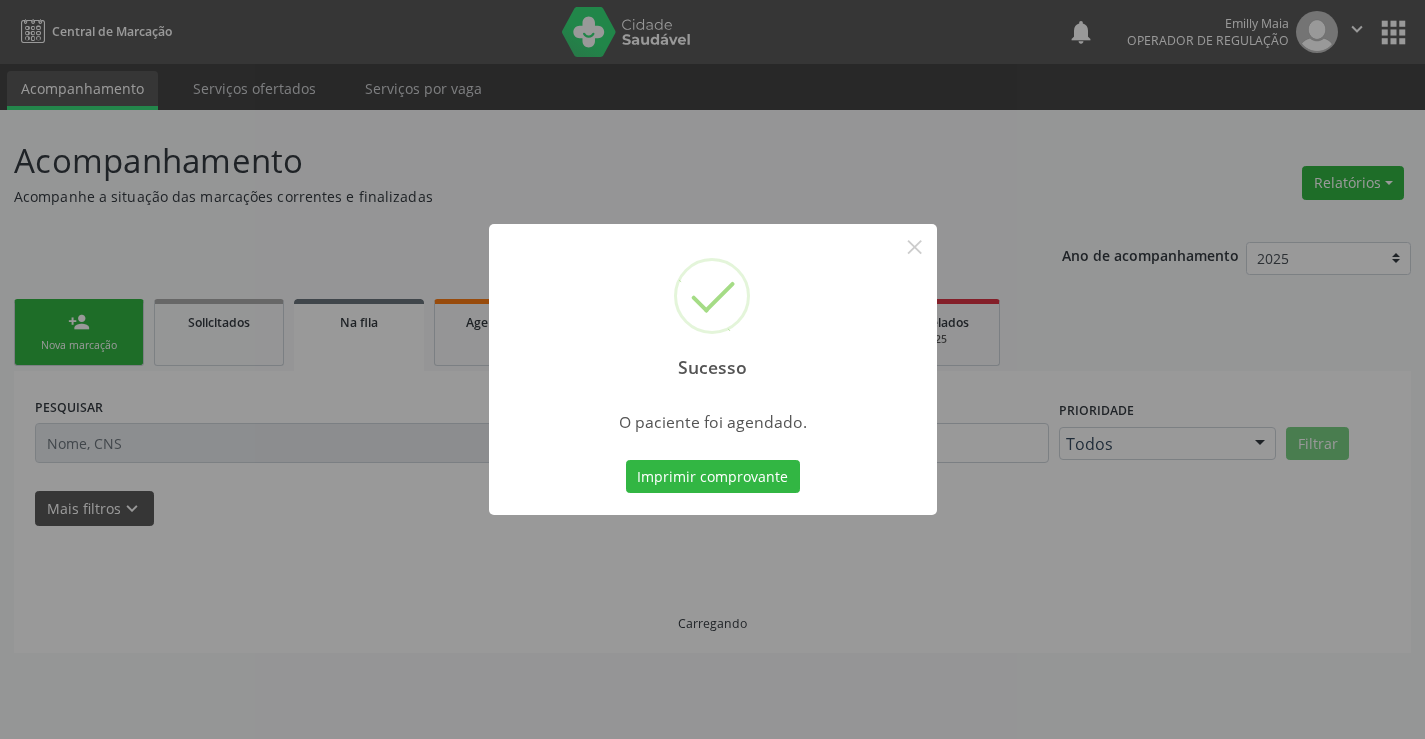 scroll, scrollTop: 0, scrollLeft: 0, axis: both 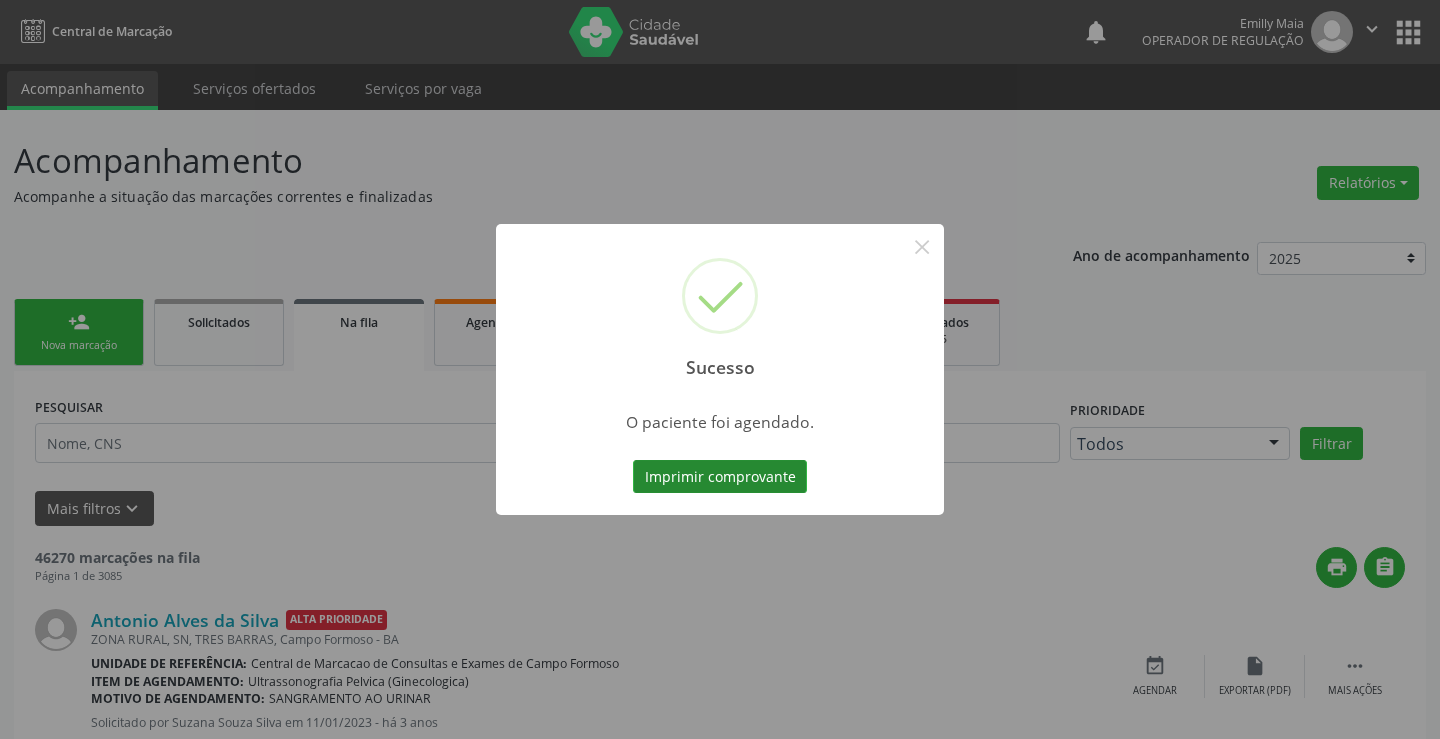 click on "Imprimir comprovante" at bounding box center (720, 477) 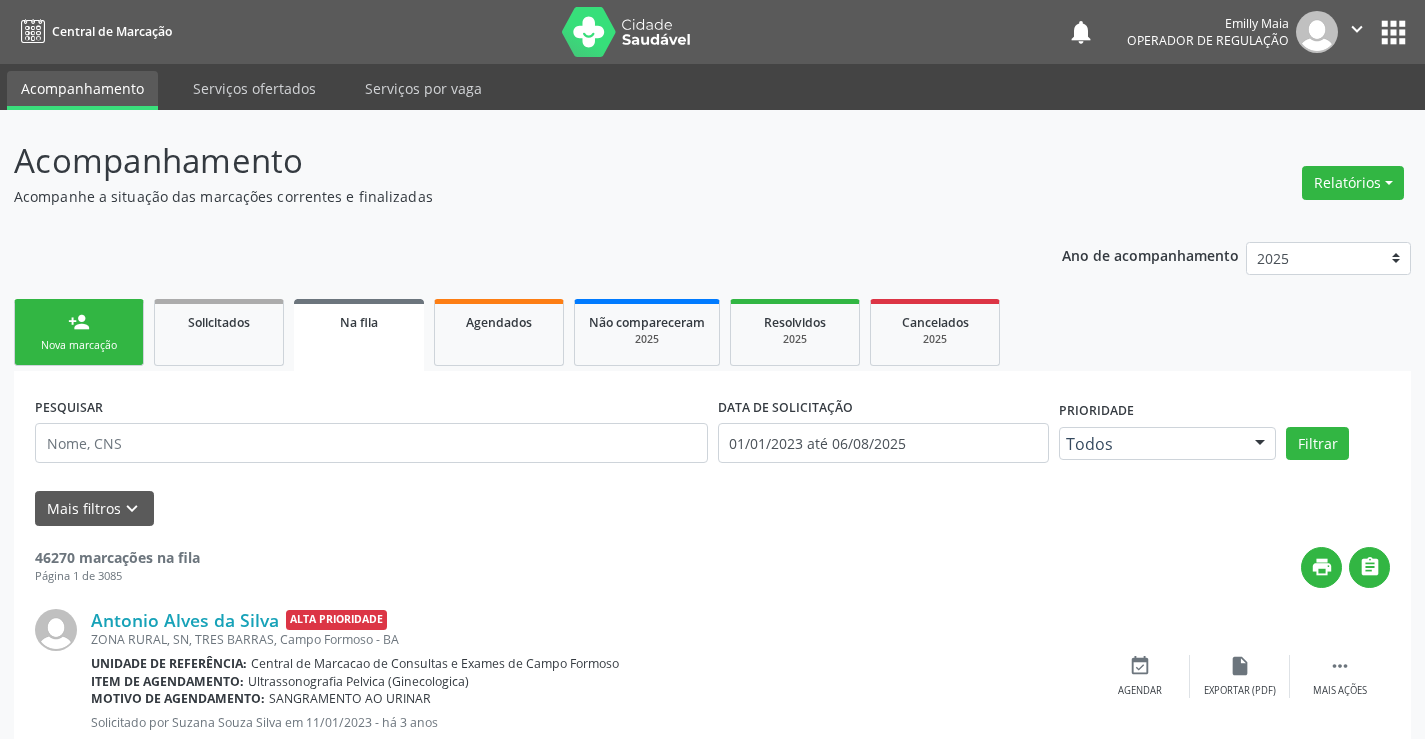 click on "person_add
Nova marcação" at bounding box center (79, 332) 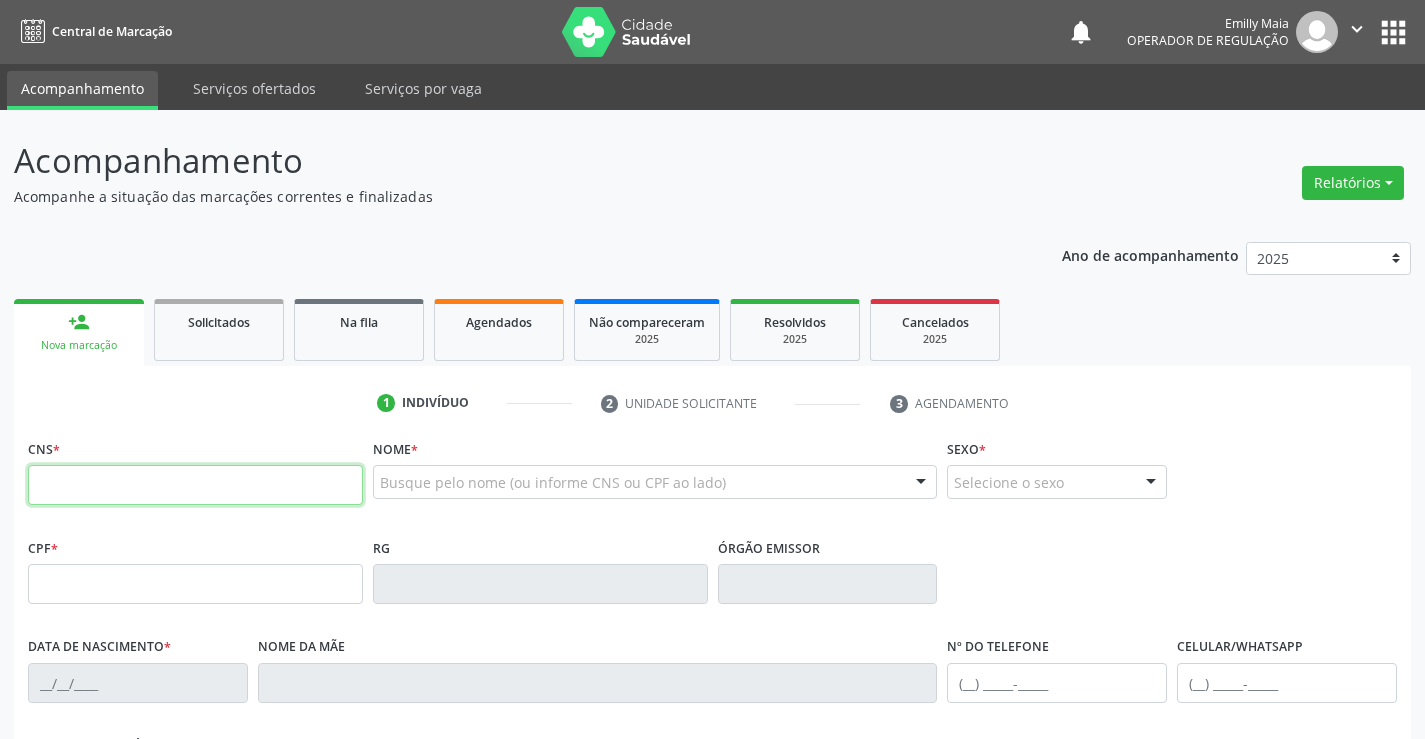 click at bounding box center [195, 485] 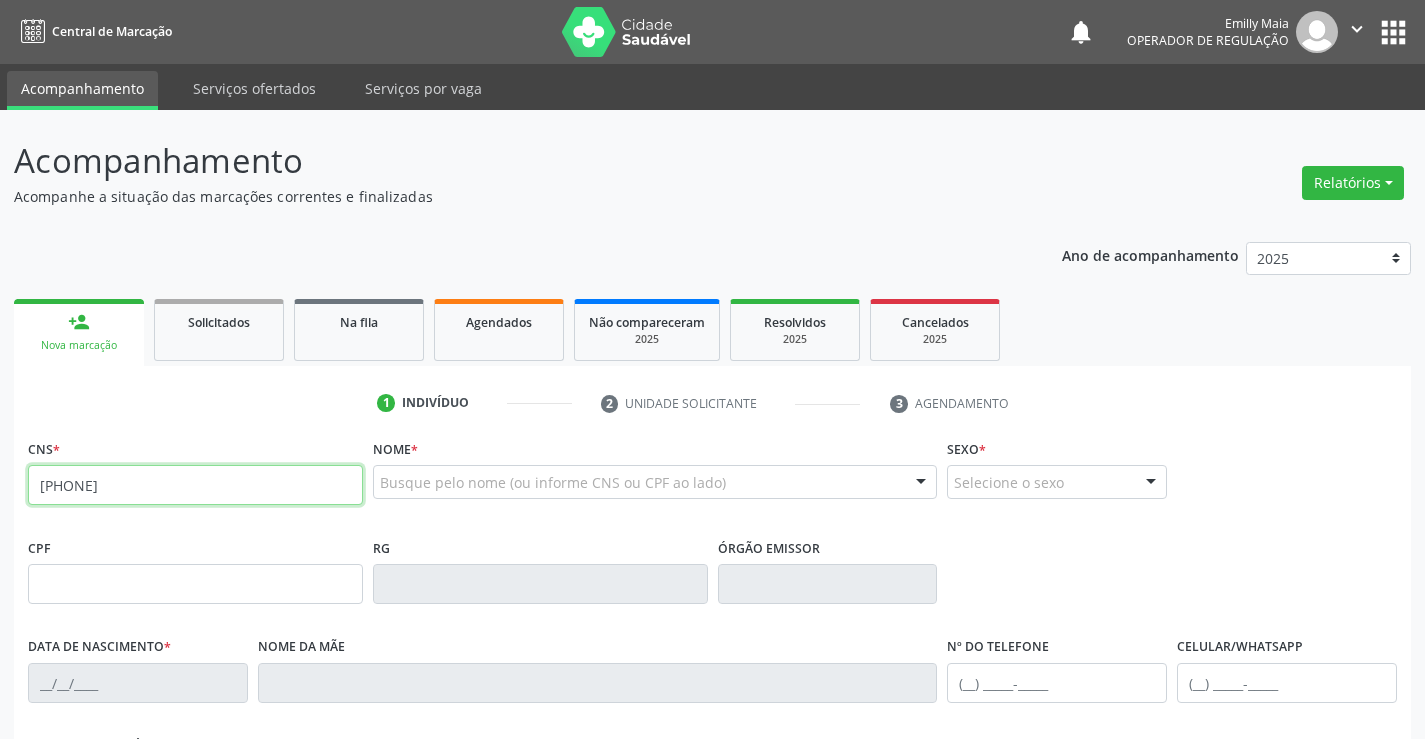 type on "708 7041 1474 1791" 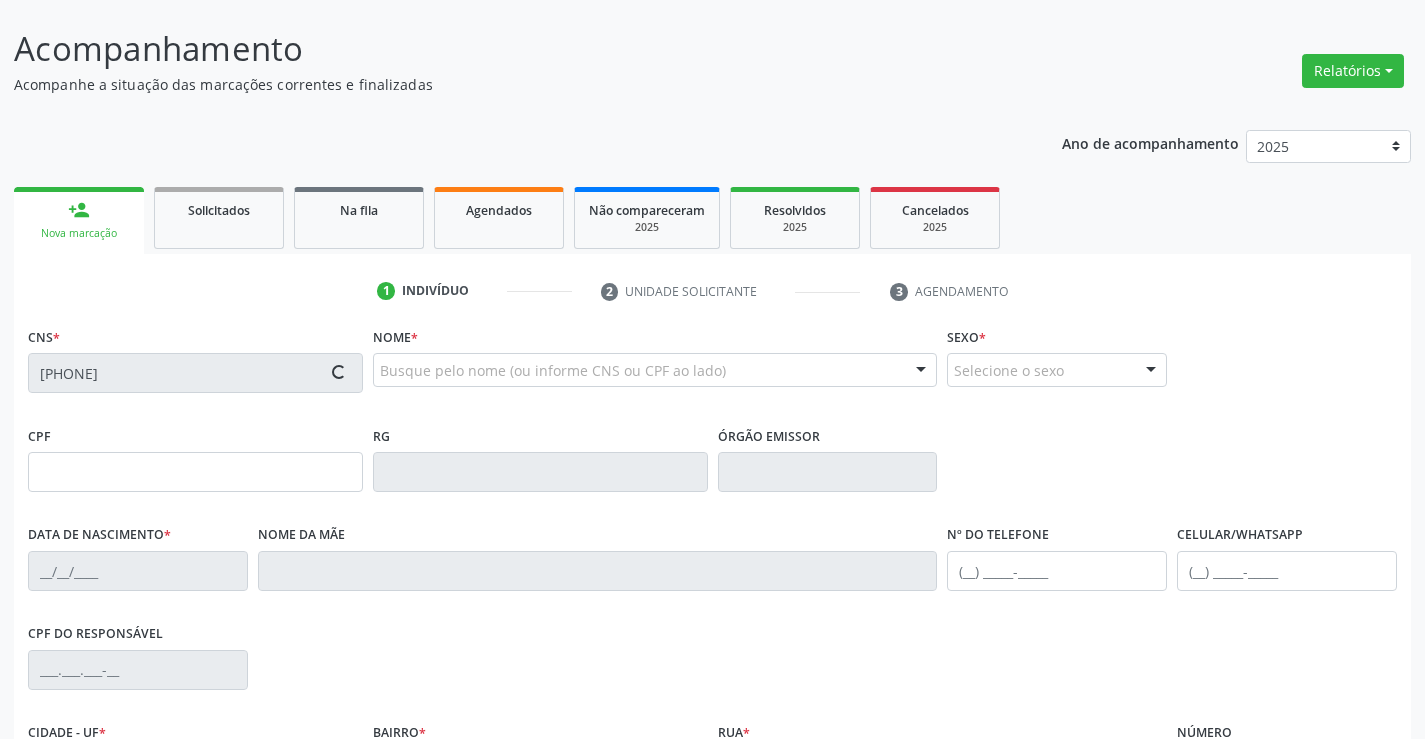 scroll, scrollTop: 345, scrollLeft: 0, axis: vertical 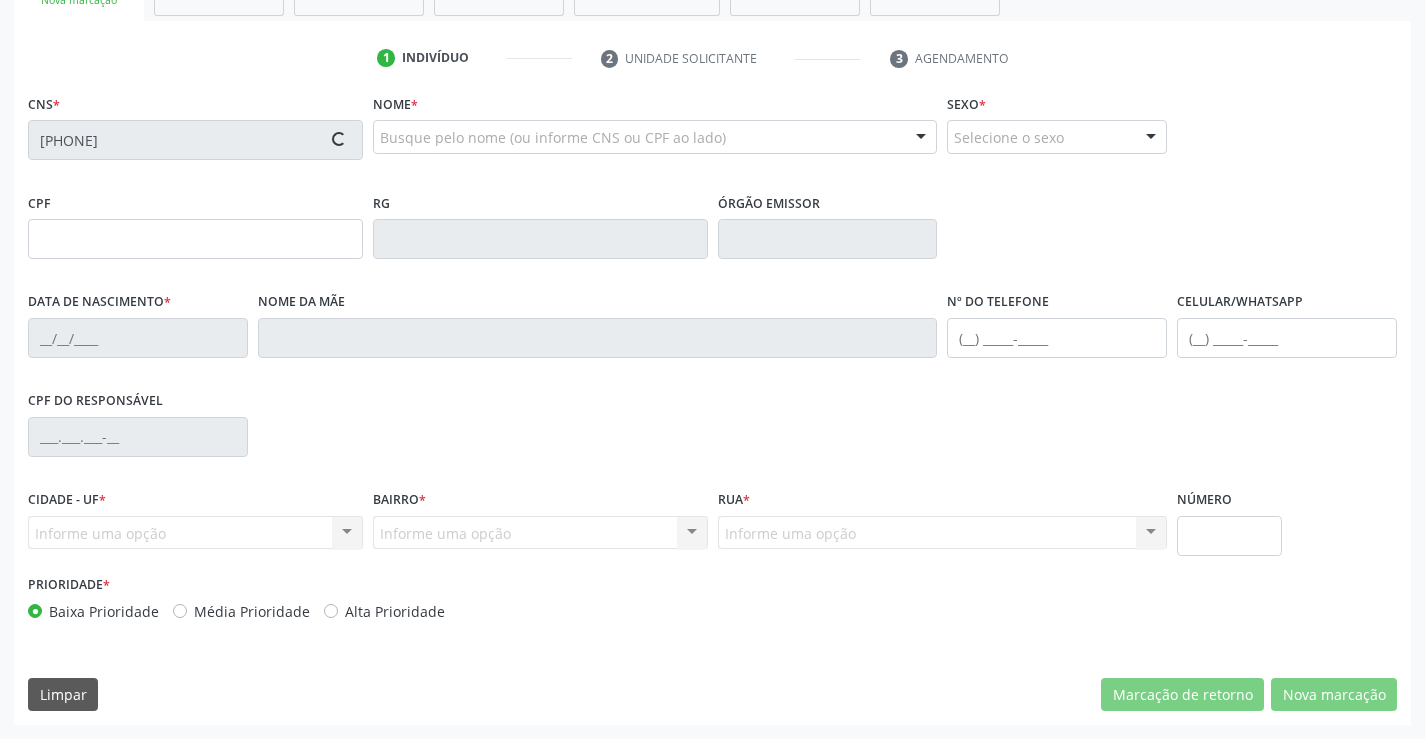 type on "0947772766" 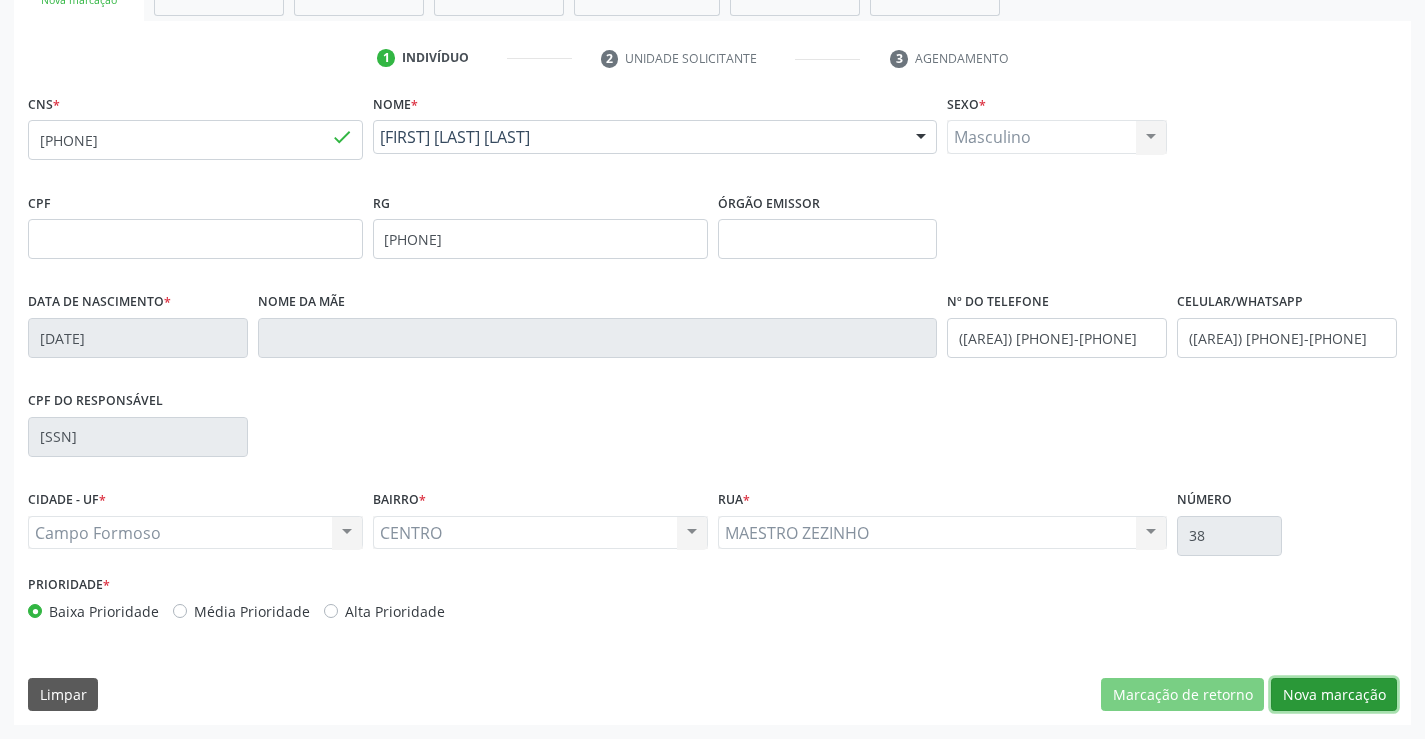 click on "Nova marcação" at bounding box center [1334, 695] 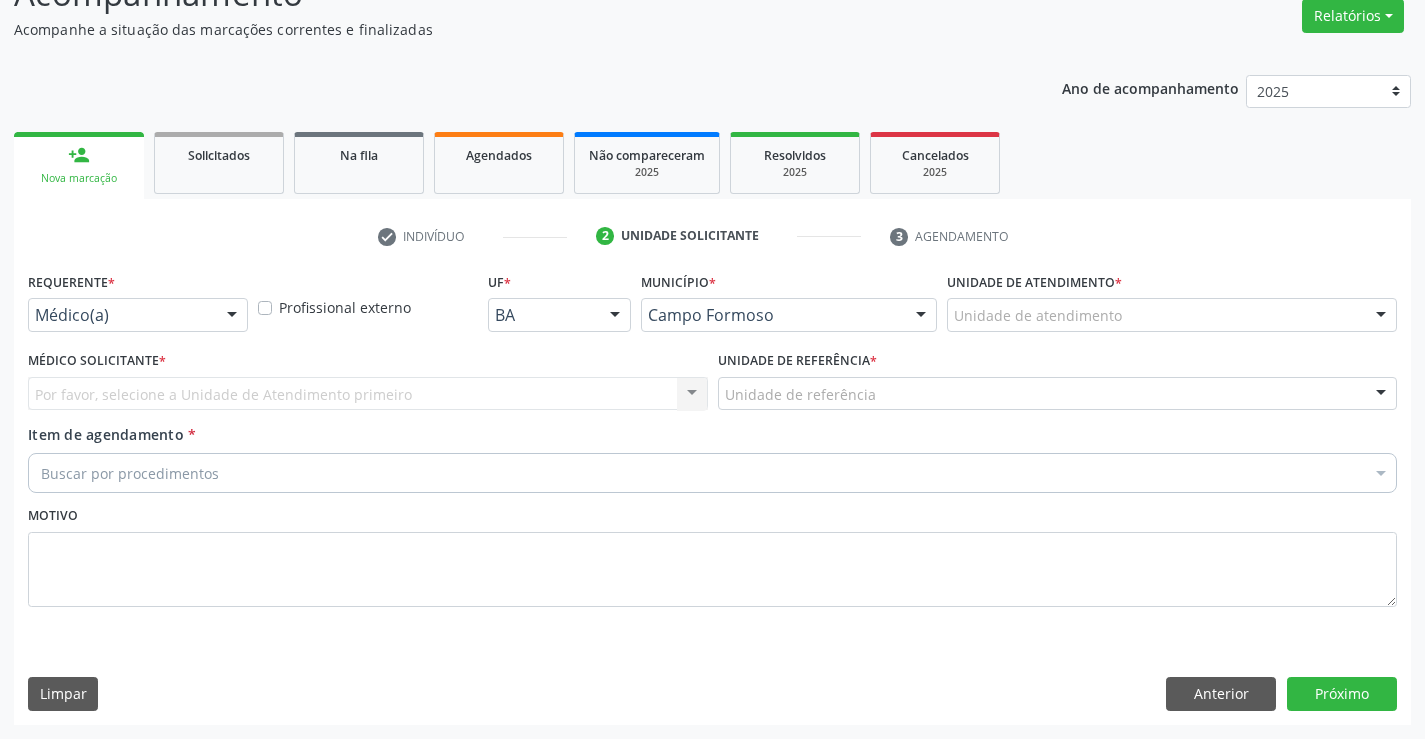 click on "Médico(a)" at bounding box center [138, 315] 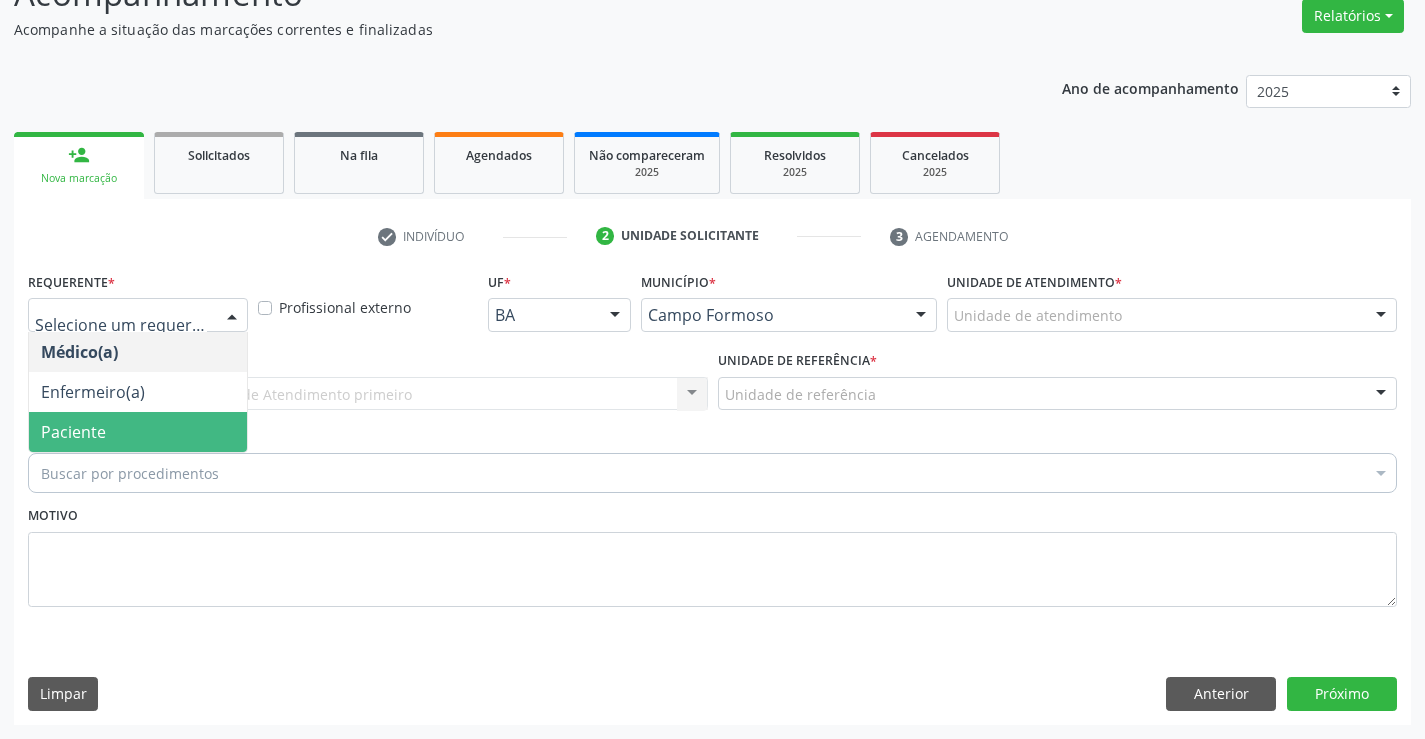 click on "Paciente" at bounding box center (138, 432) 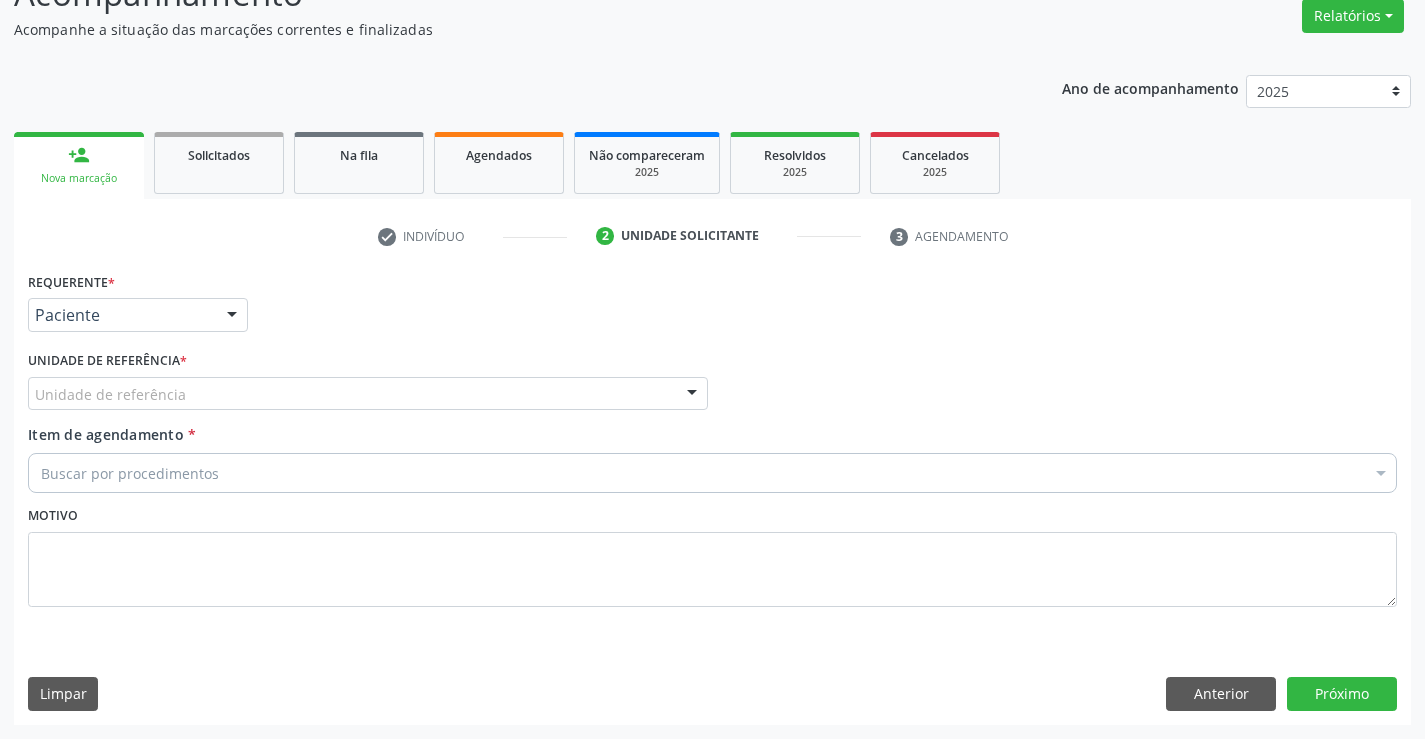 drag, startPoint x: 286, startPoint y: 392, endPoint x: 329, endPoint y: 485, distance: 102.45975 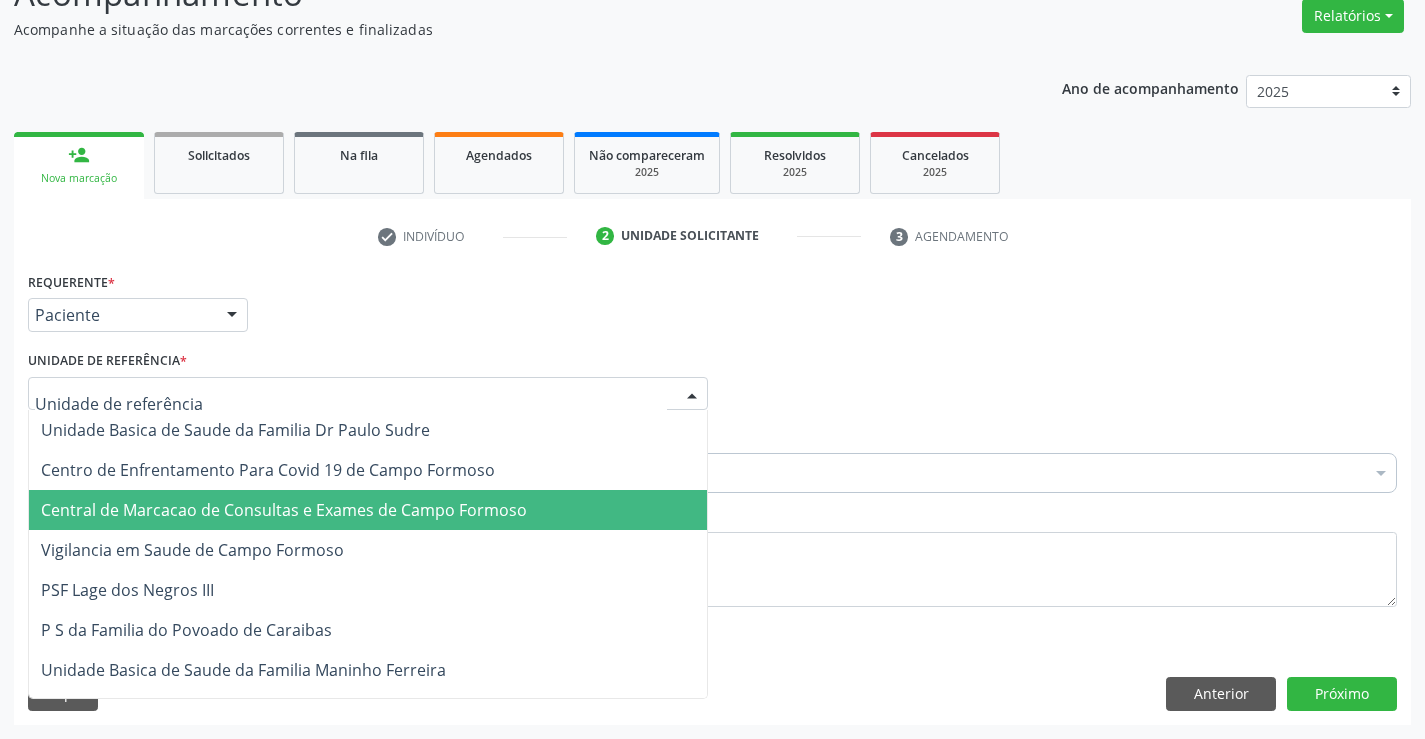 drag, startPoint x: 329, startPoint y: 503, endPoint x: 377, endPoint y: 476, distance: 55.072678 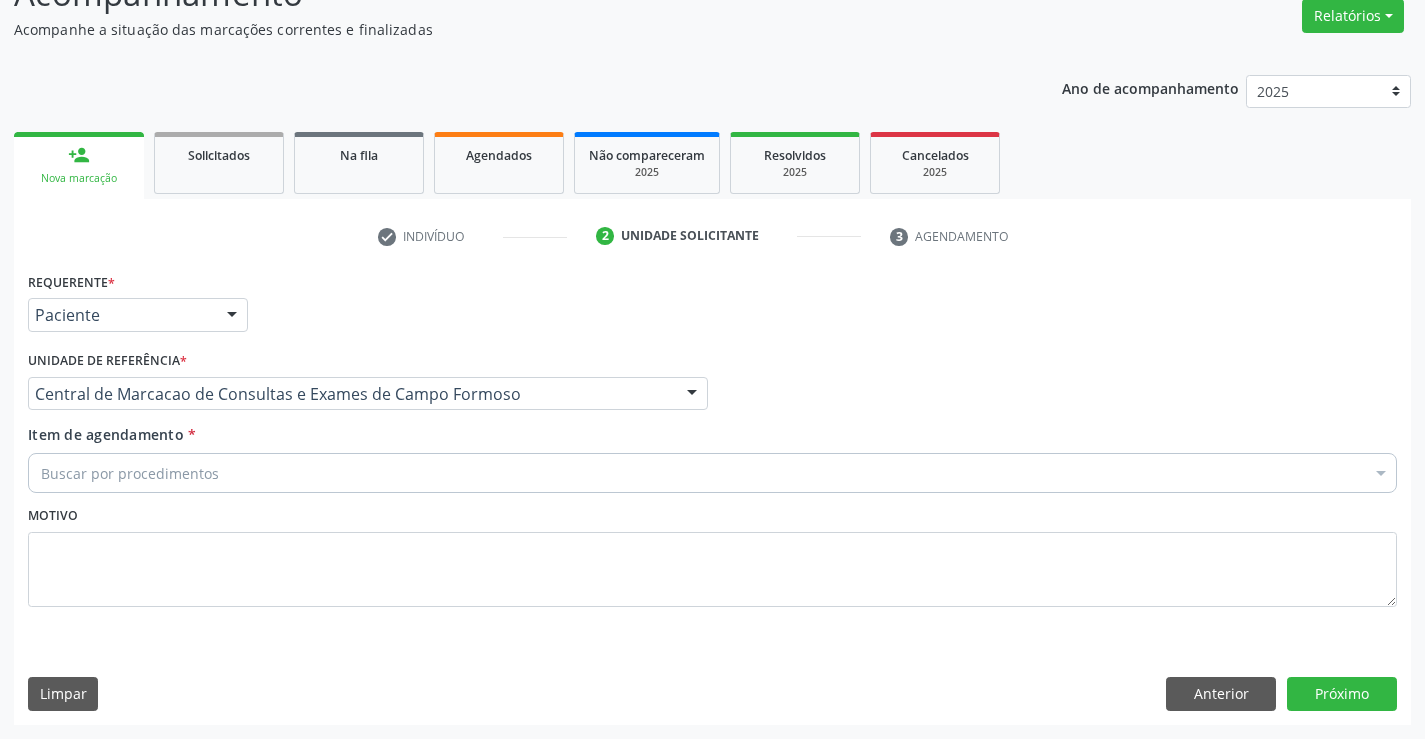 click on "Buscar por procedimentos" at bounding box center (712, 473) 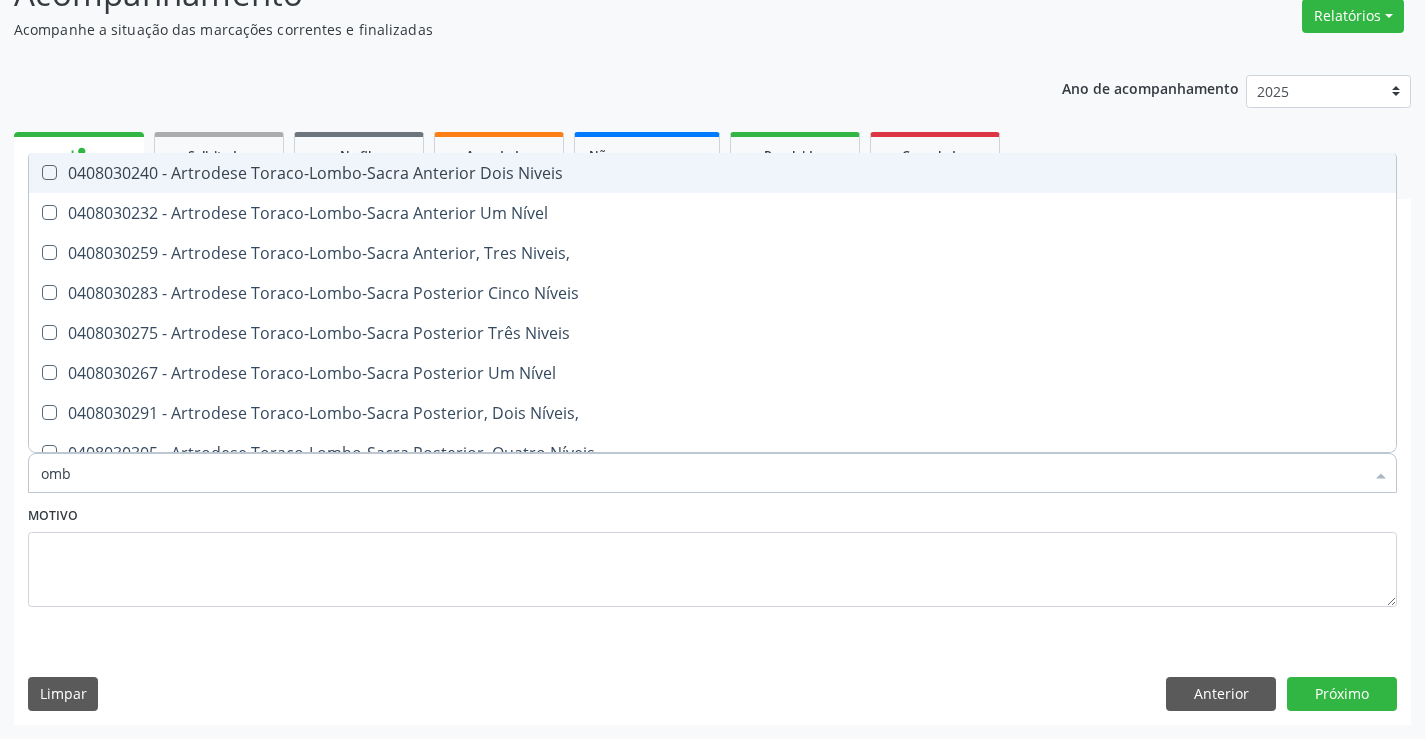 type on "ombr" 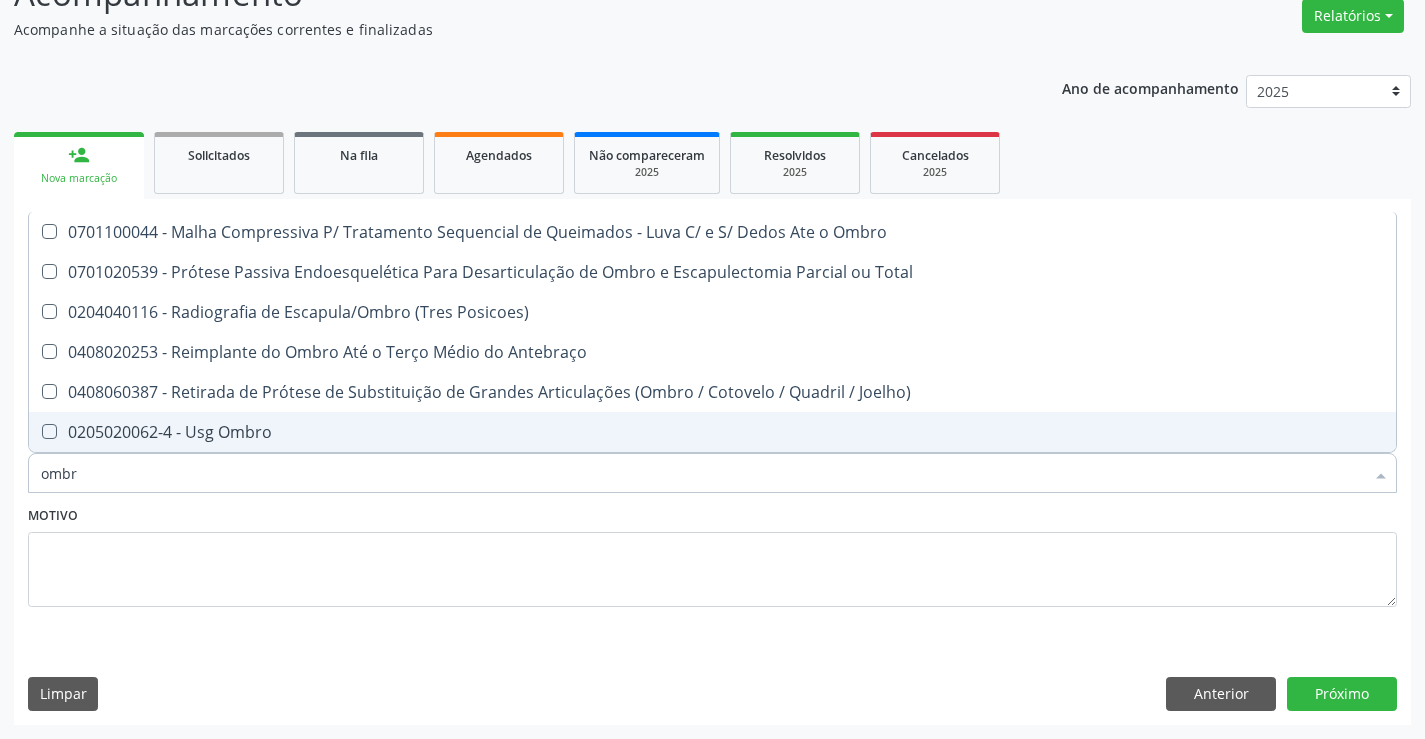 click on "0205020062-4 - Usg Ombro" at bounding box center [712, 432] 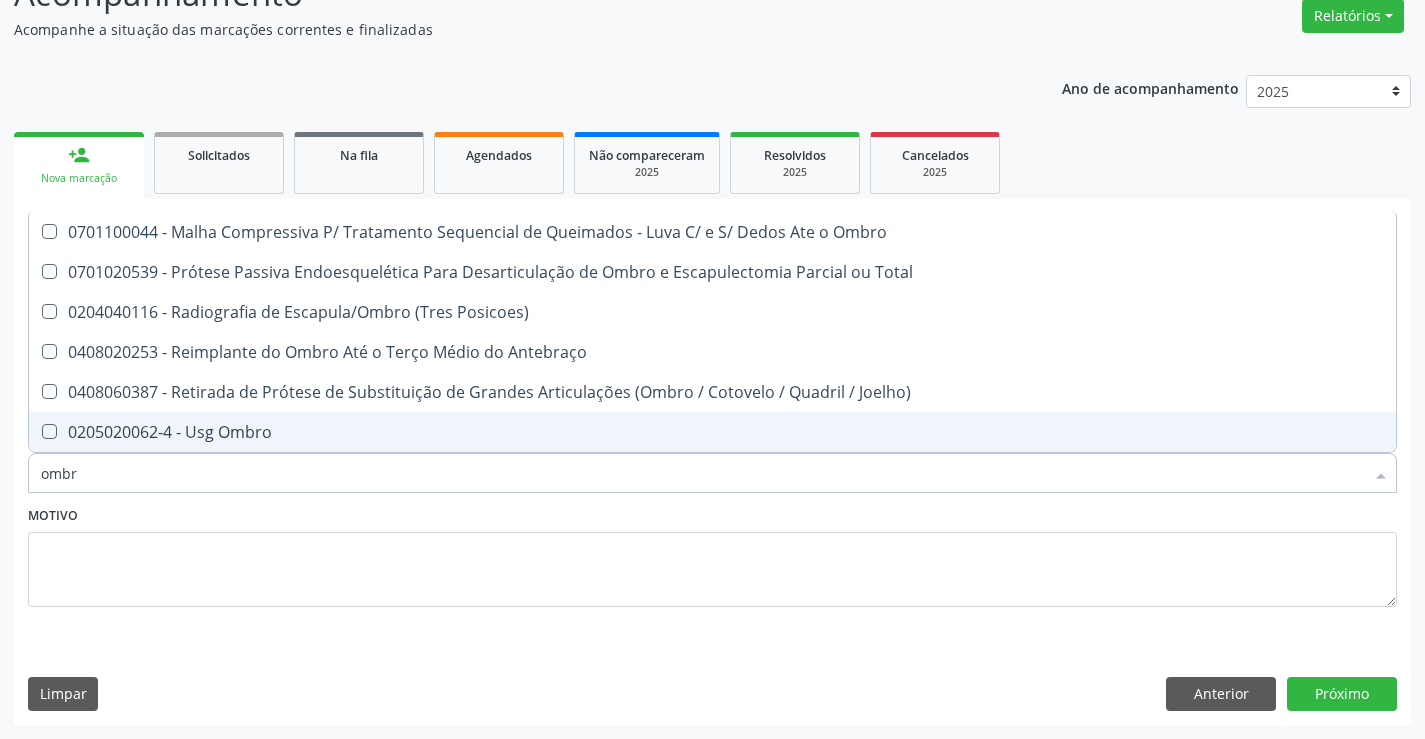 checkbox on "true" 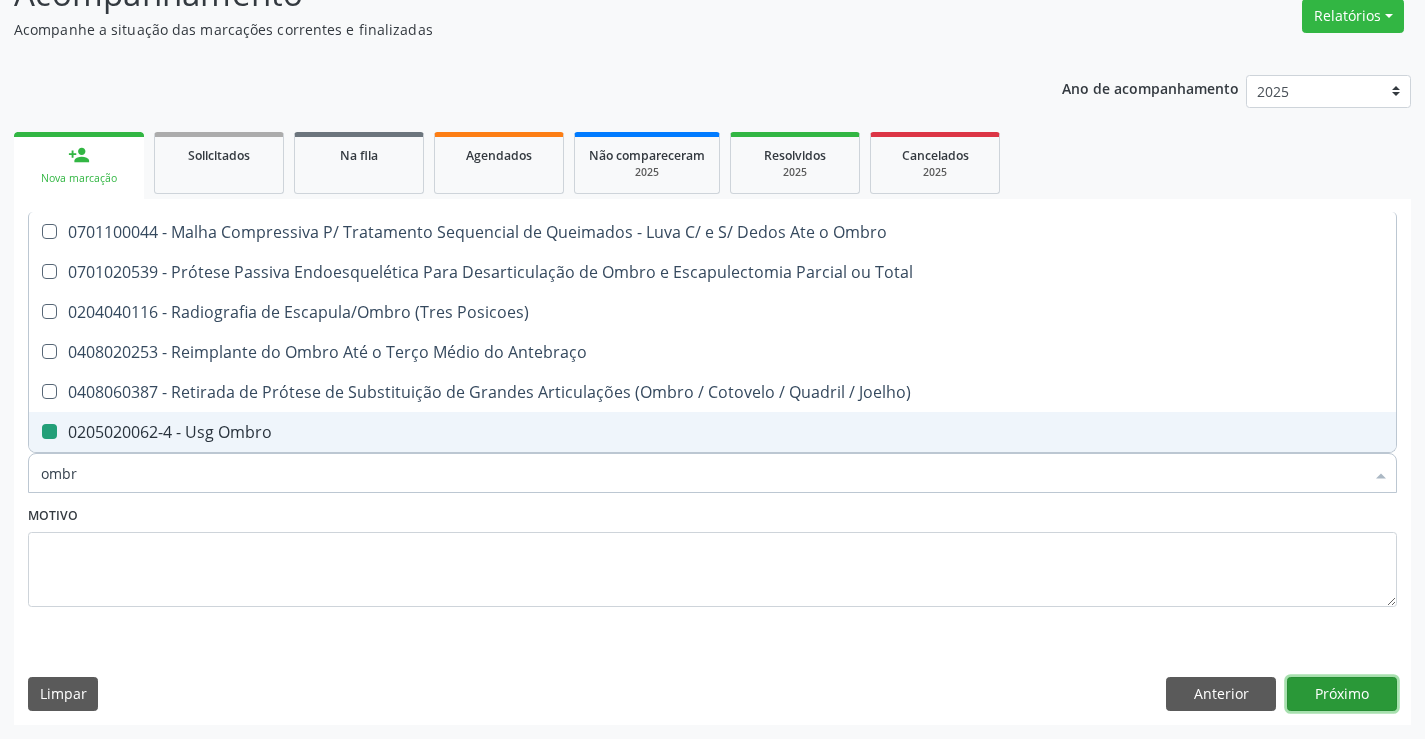 click on "Próximo" at bounding box center (1342, 694) 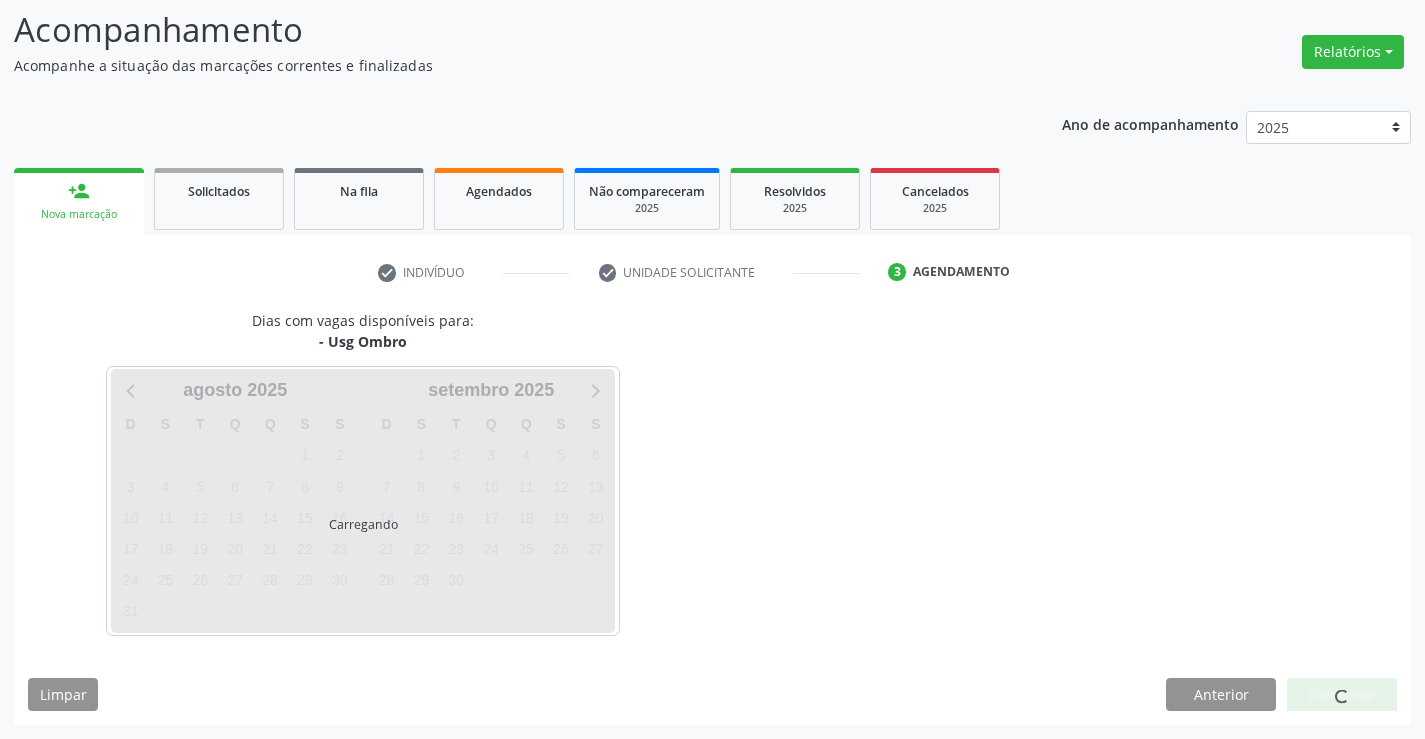 scroll, scrollTop: 131, scrollLeft: 0, axis: vertical 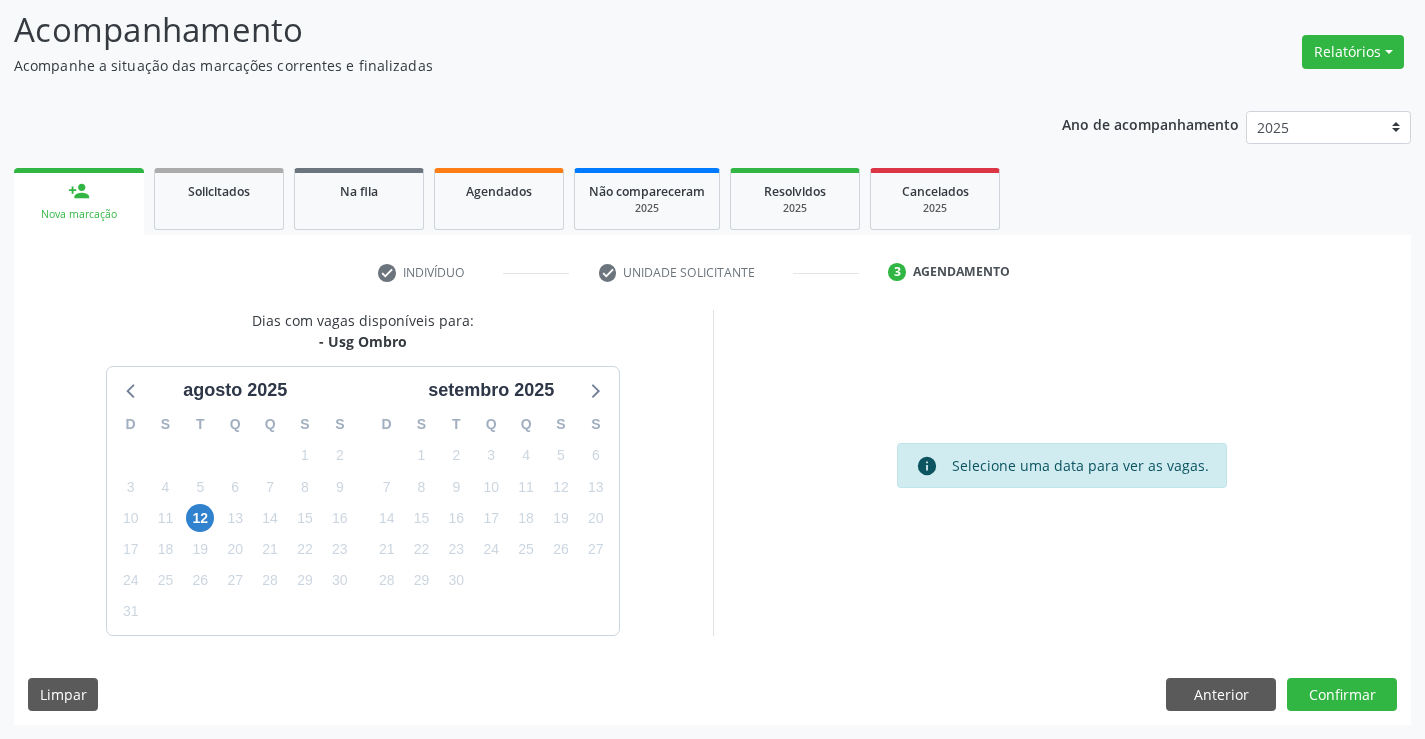 click on "12" at bounding box center [200, 518] 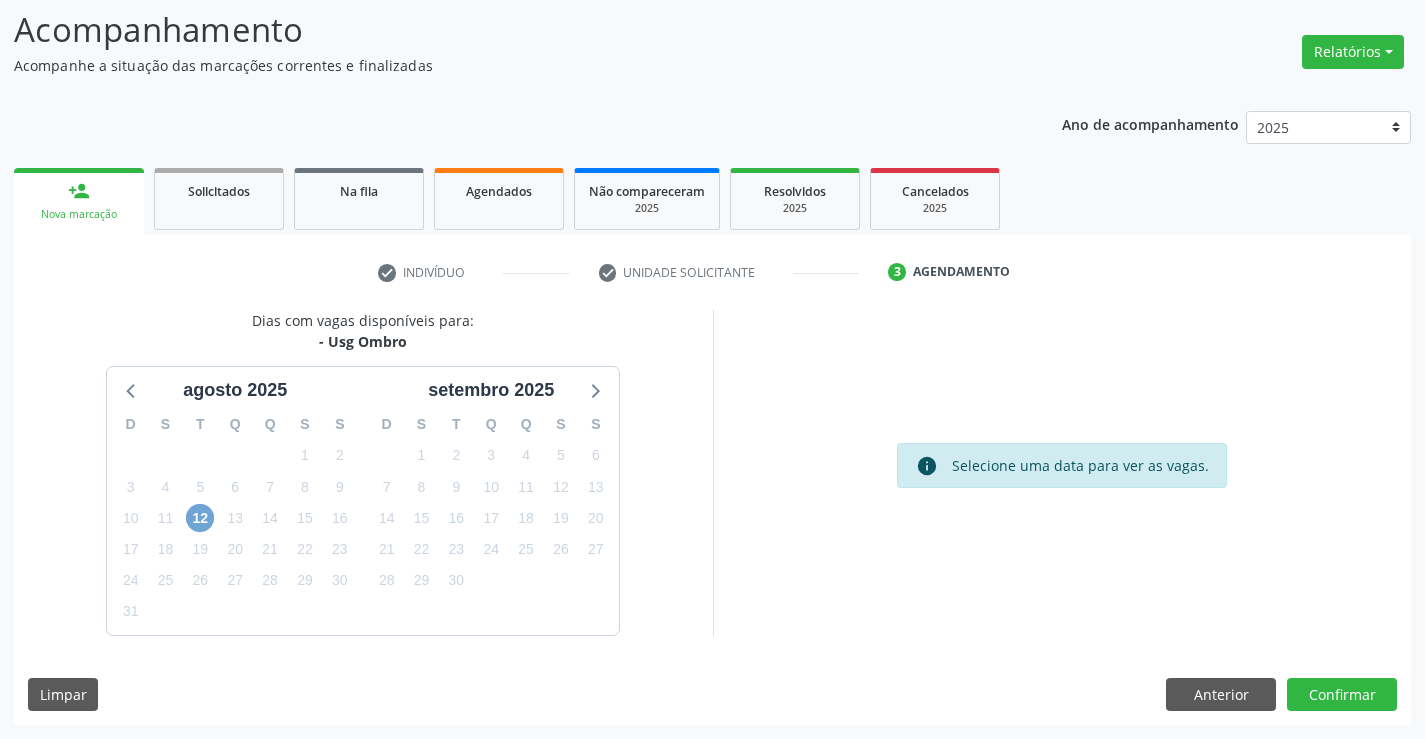 click on "12" at bounding box center [200, 518] 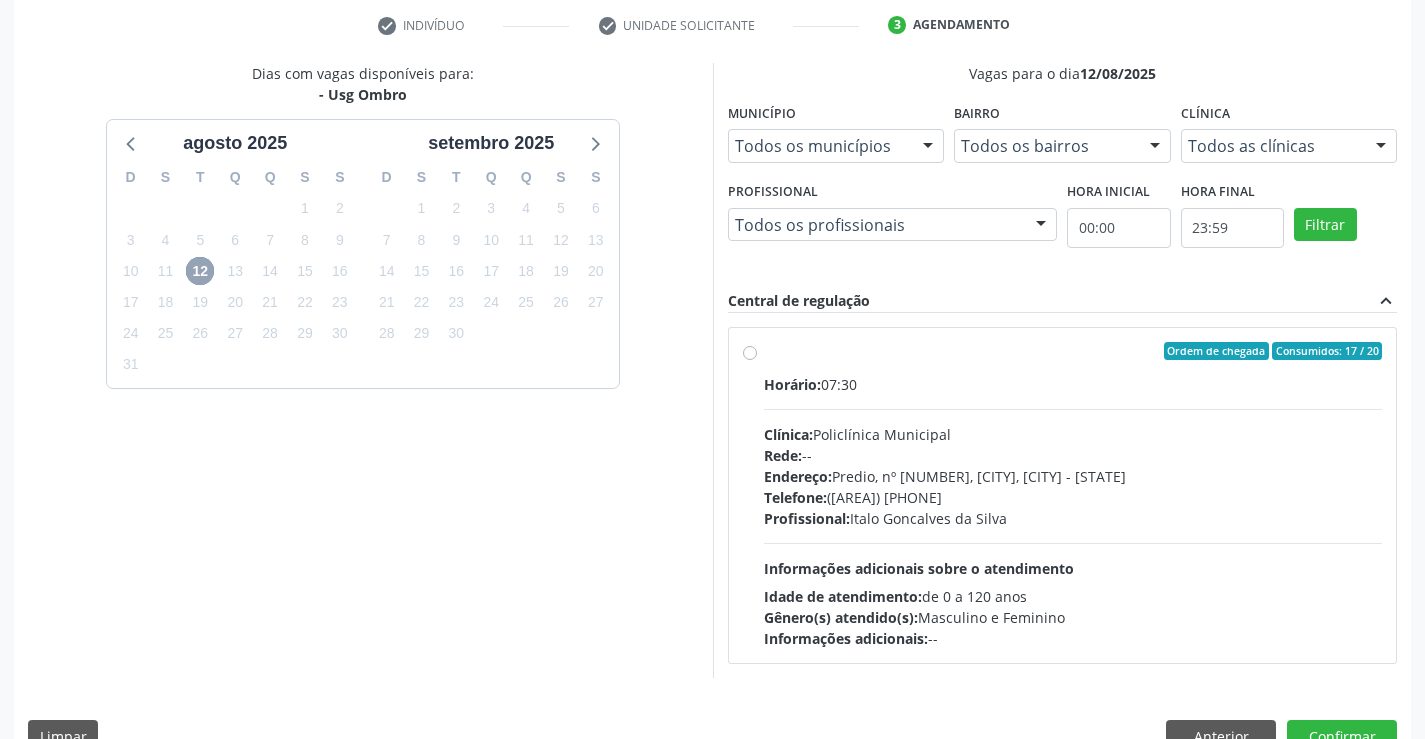 scroll, scrollTop: 420, scrollLeft: 0, axis: vertical 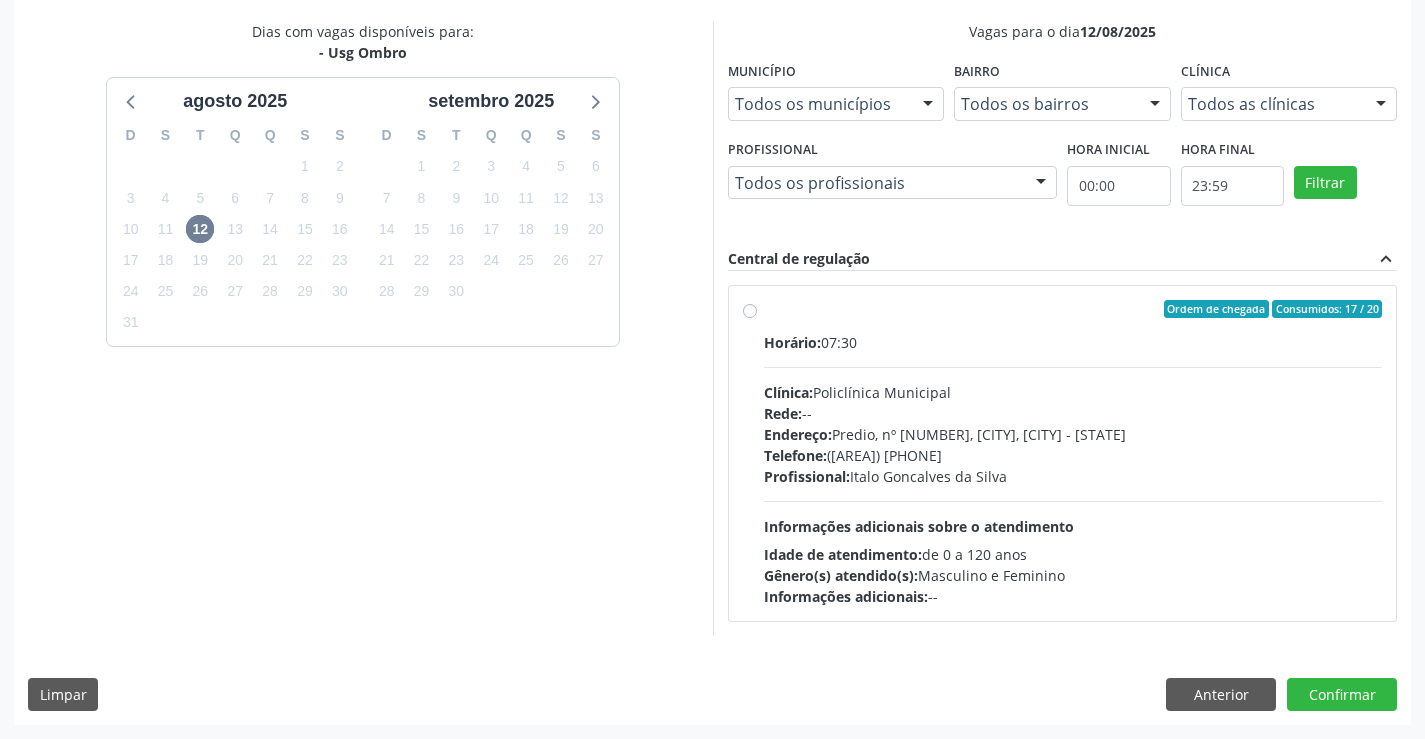 drag, startPoint x: 904, startPoint y: 433, endPoint x: 1112, endPoint y: 552, distance: 239.63513 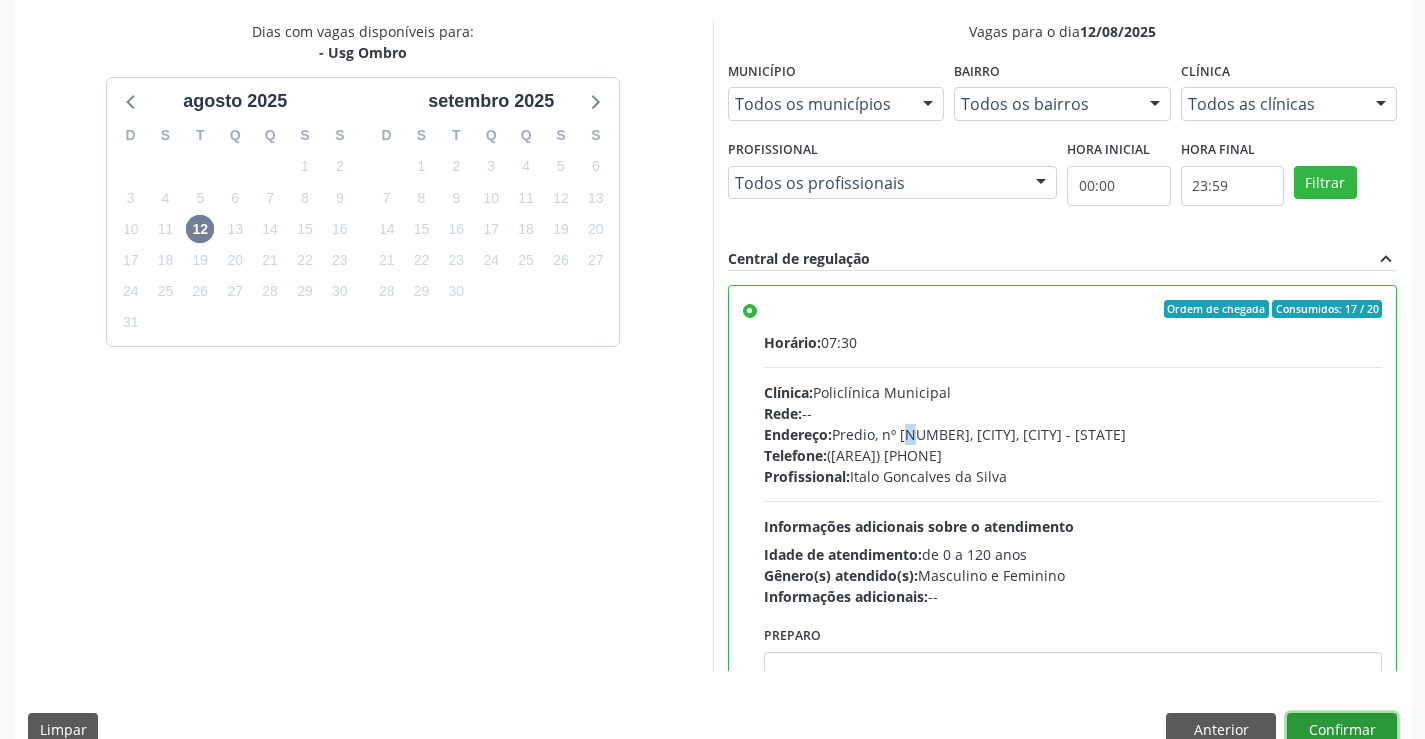 click on "Confirmar" at bounding box center [1342, 730] 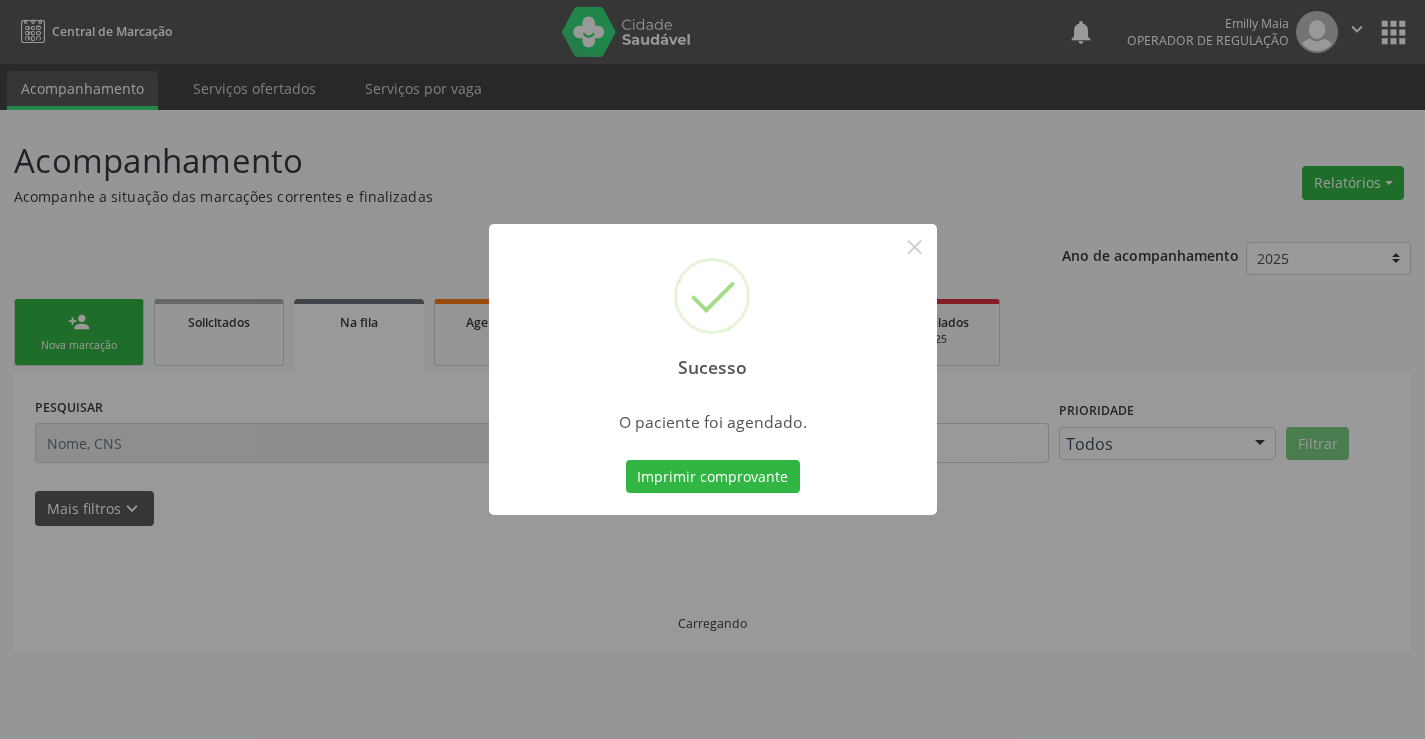 scroll, scrollTop: 0, scrollLeft: 0, axis: both 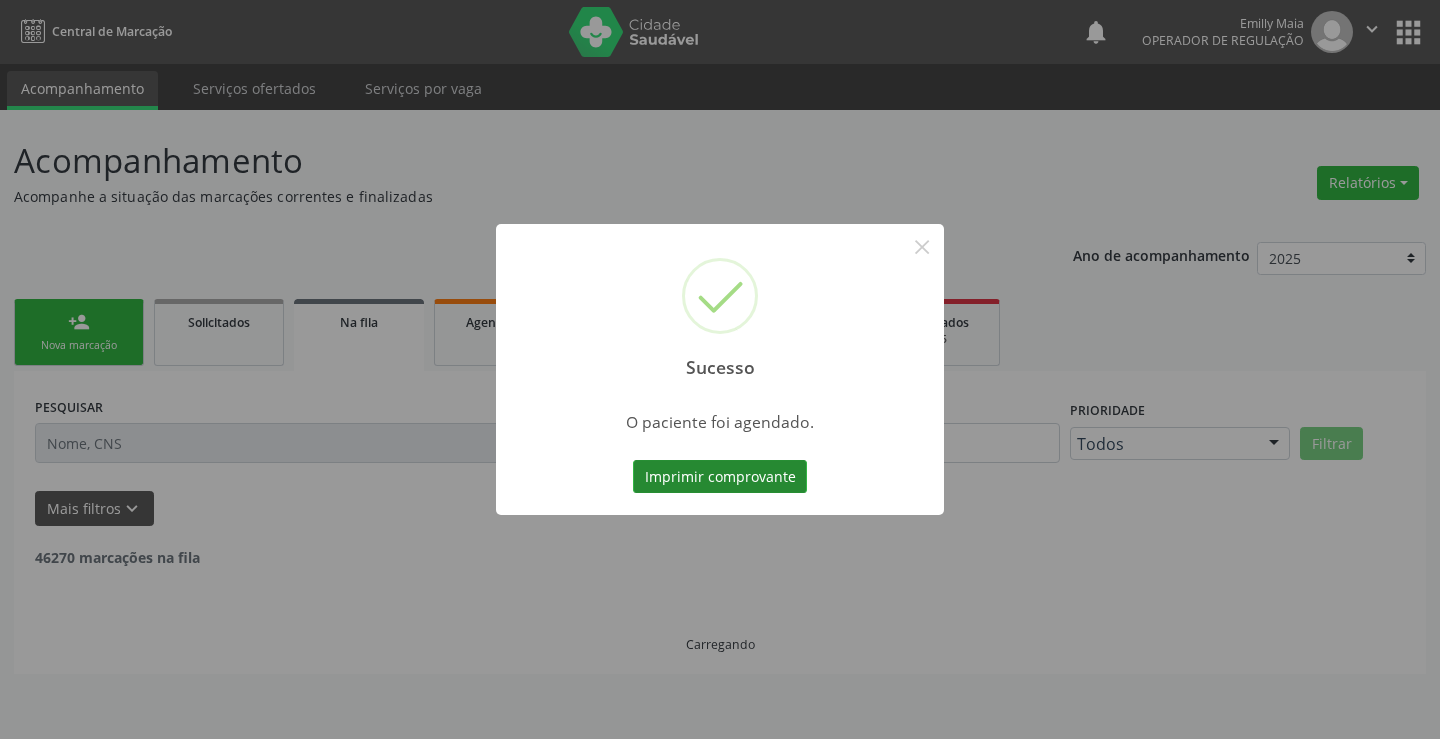 click on "Imprimir comprovante" at bounding box center (720, 477) 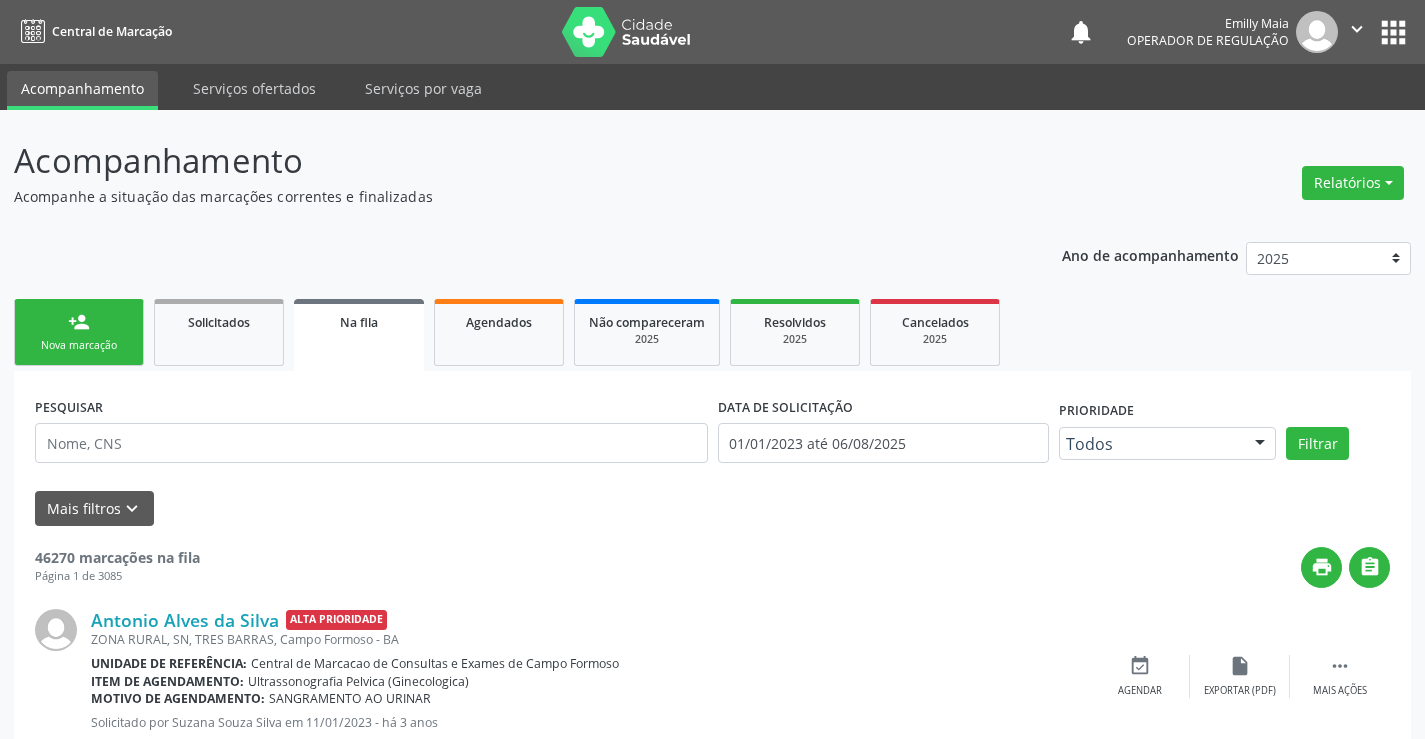click on "person_add
Nova marcação" at bounding box center [79, 332] 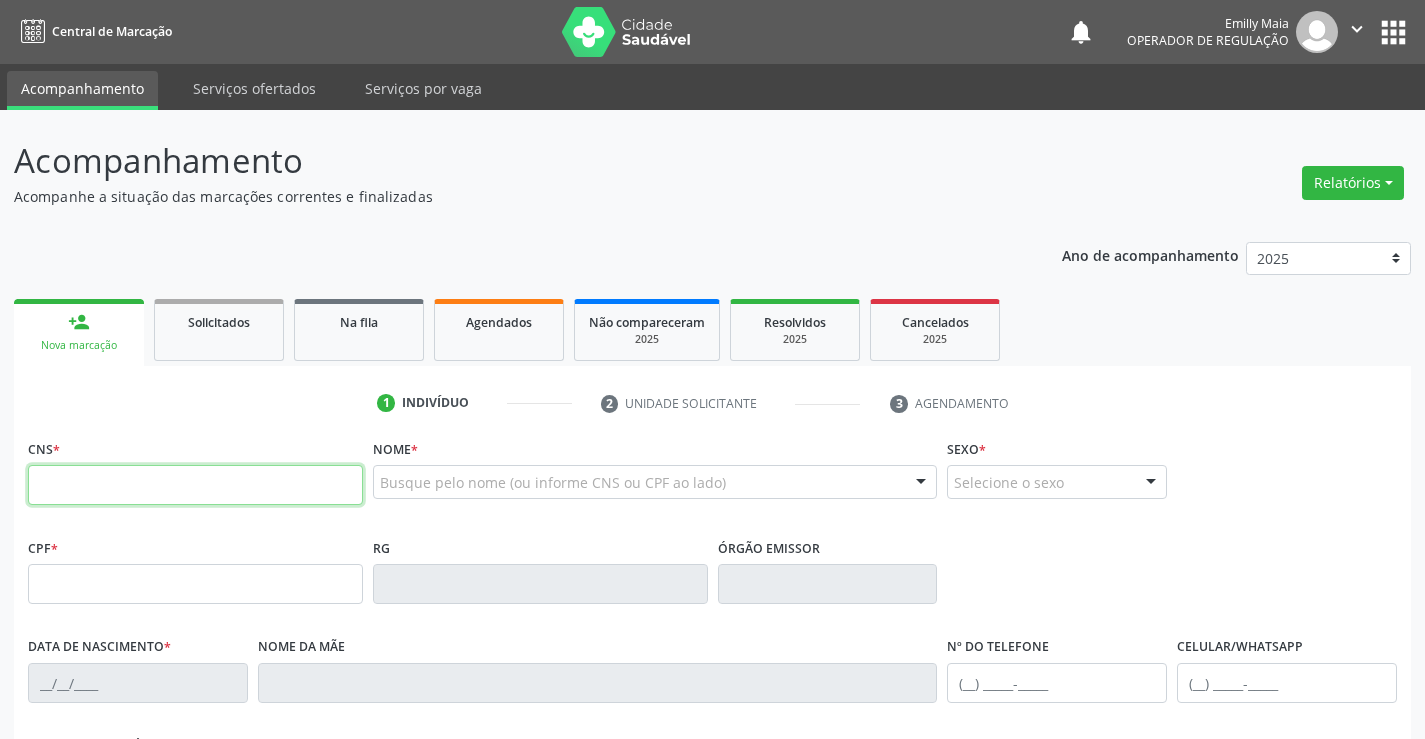 click at bounding box center (195, 485) 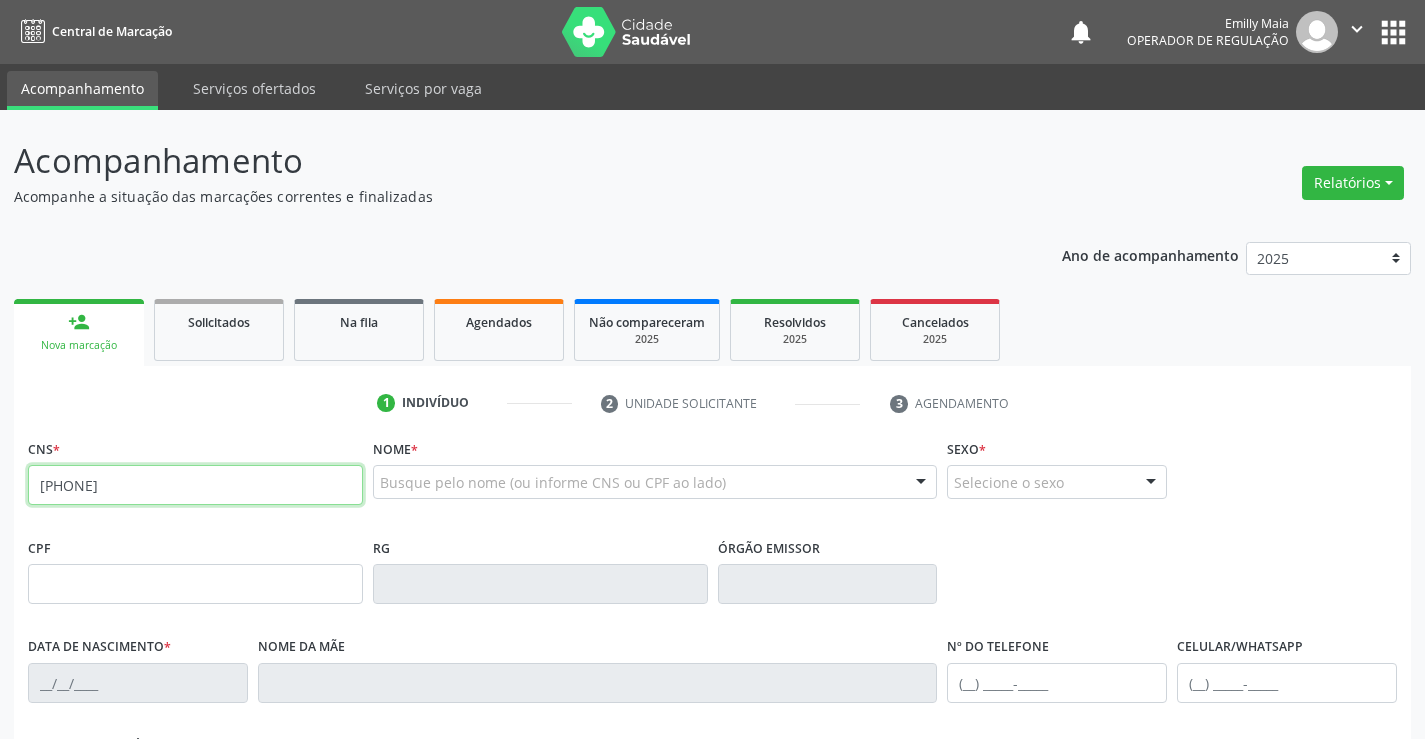 type on "704 8050 1604 5240" 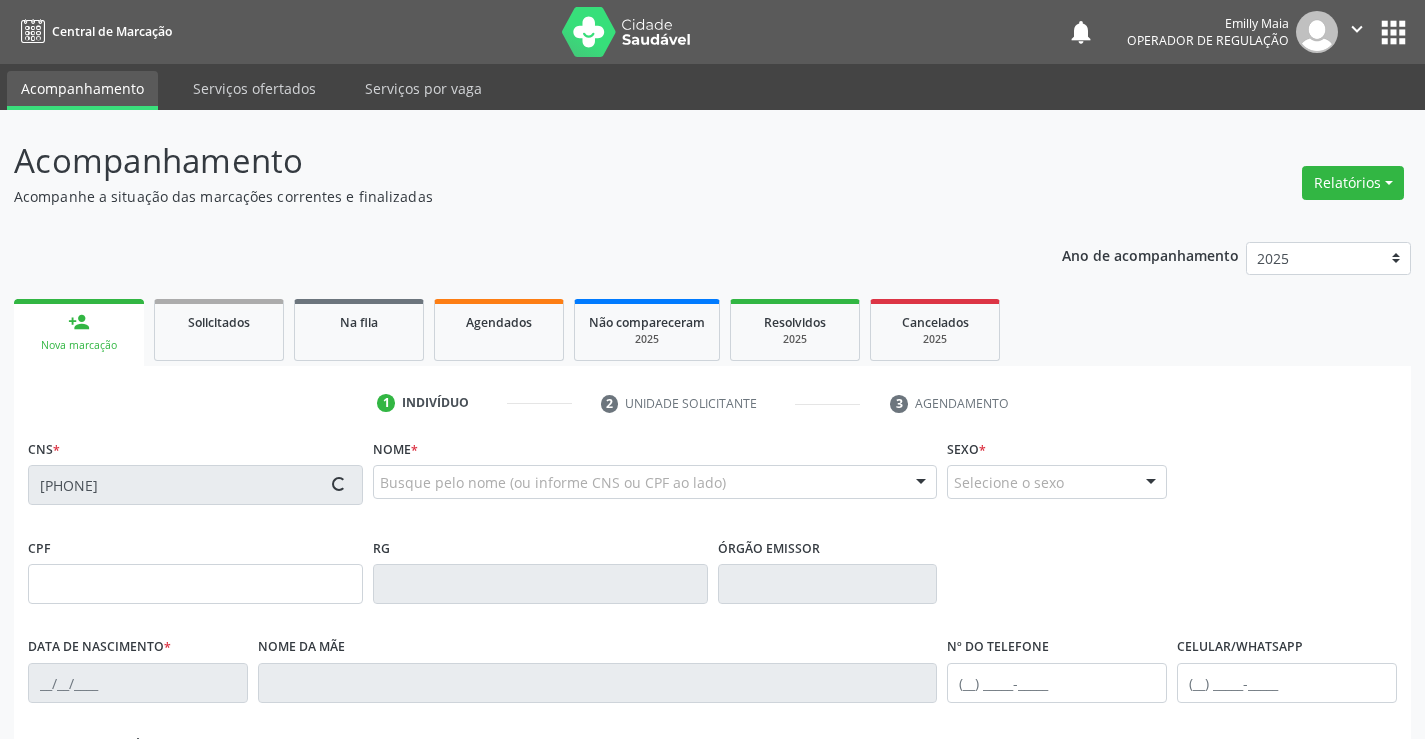 type on "003.030.068-11" 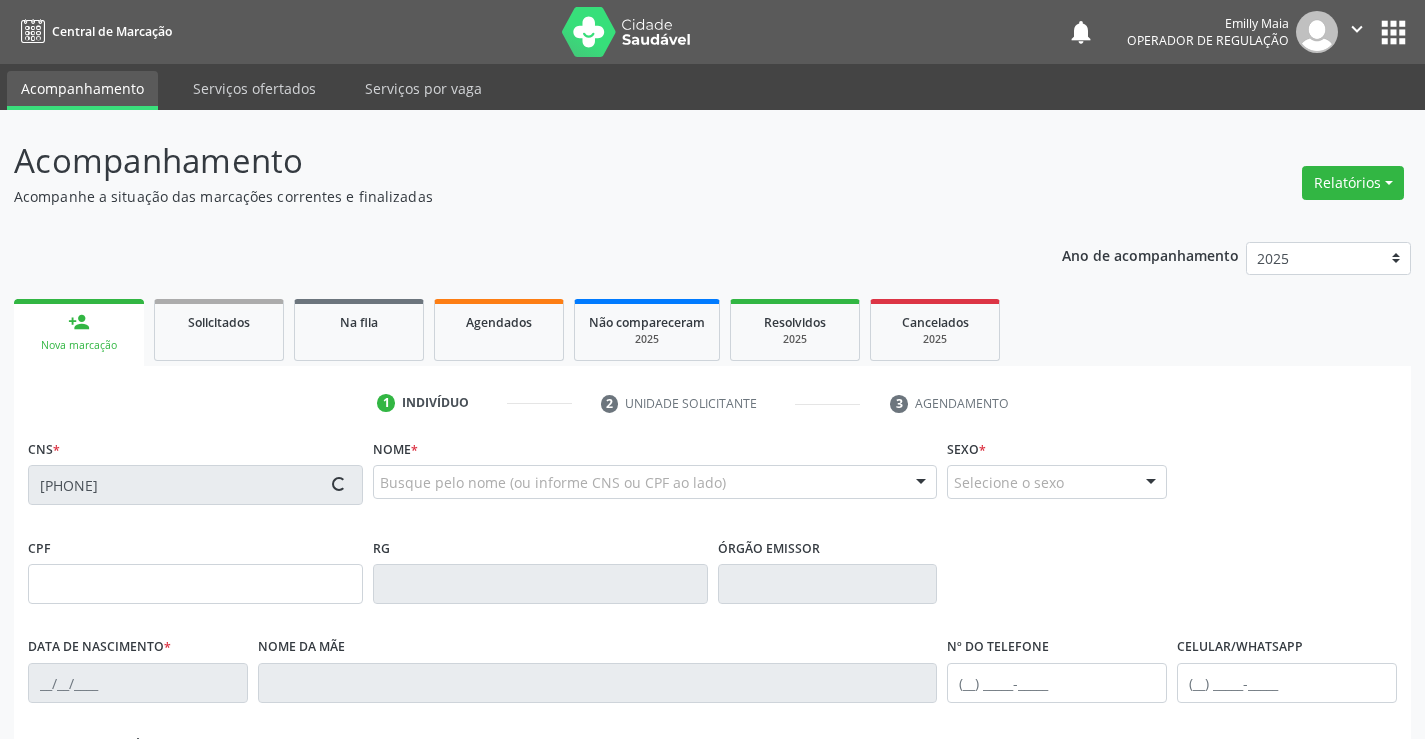 type on "1477413782" 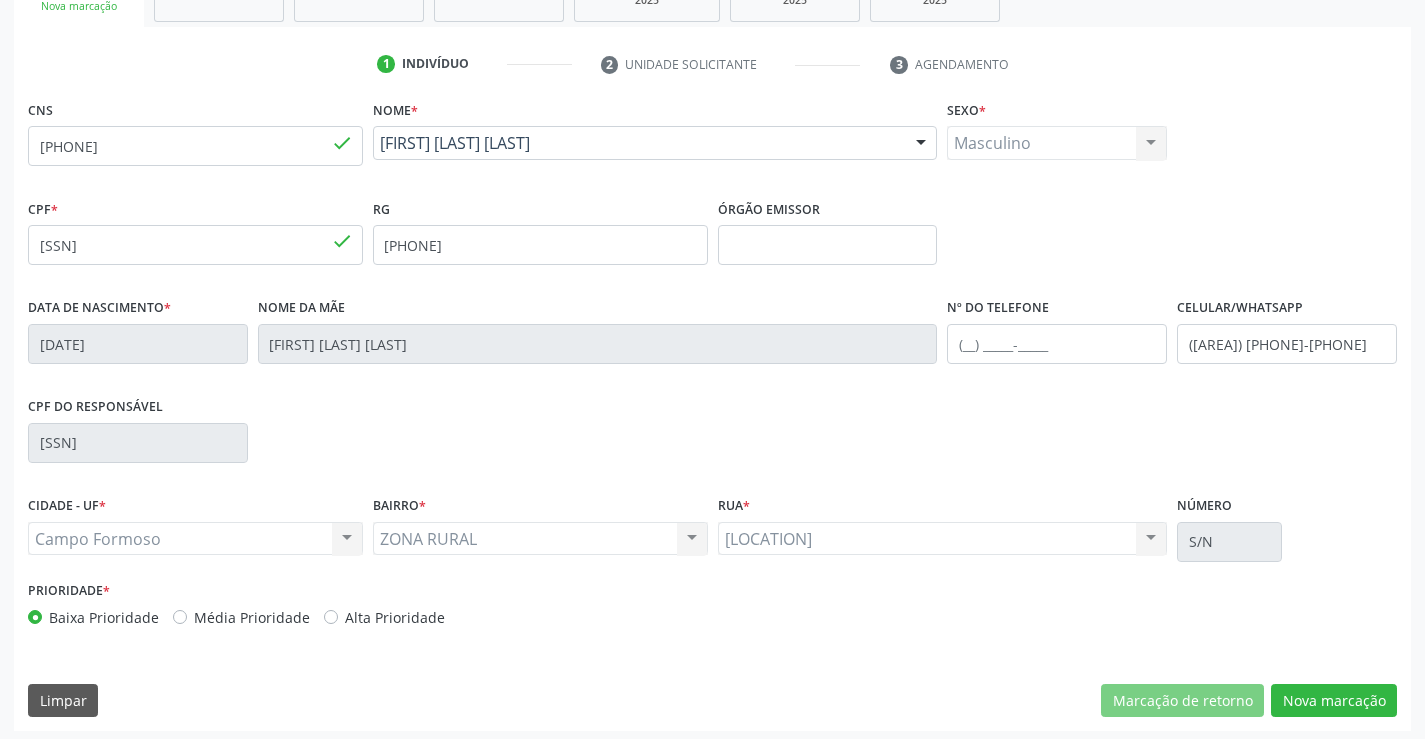 scroll, scrollTop: 345, scrollLeft: 0, axis: vertical 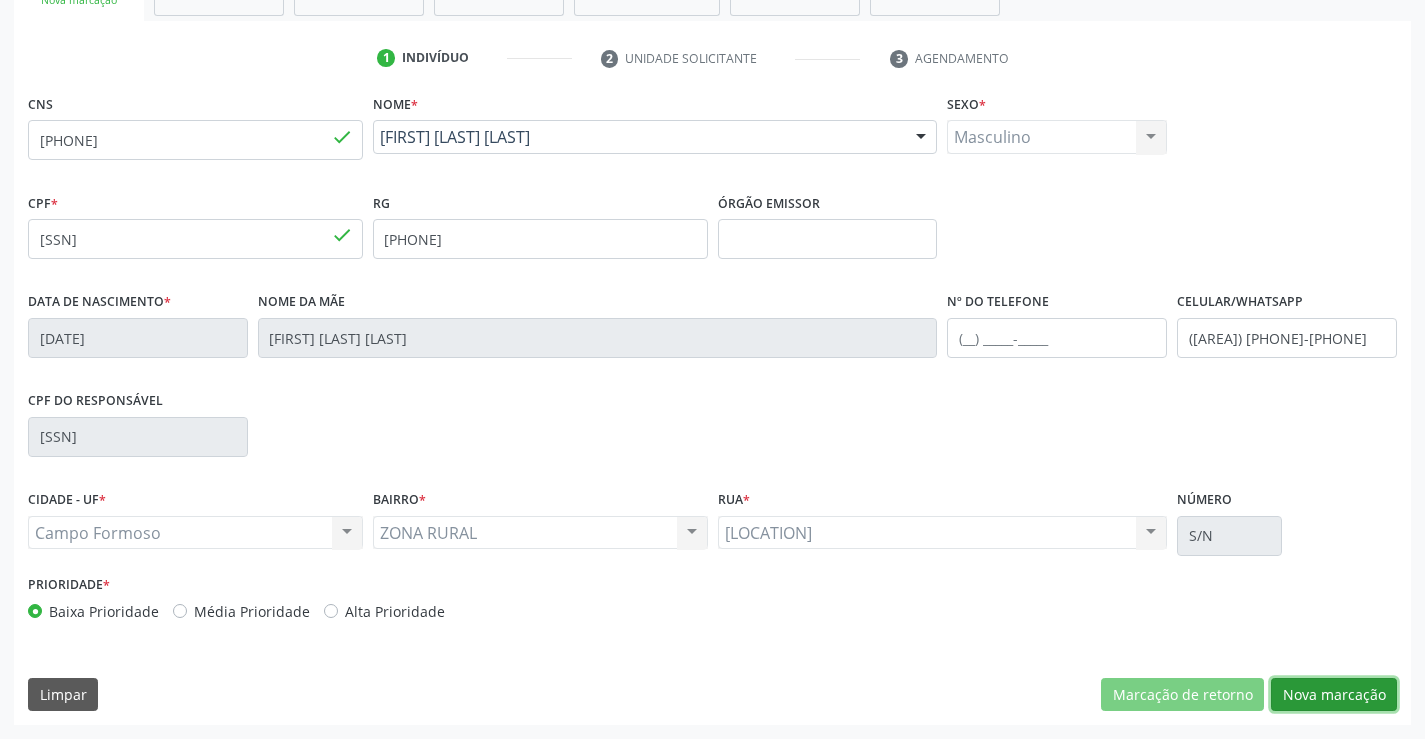 click on "Nova marcação" at bounding box center (1334, 695) 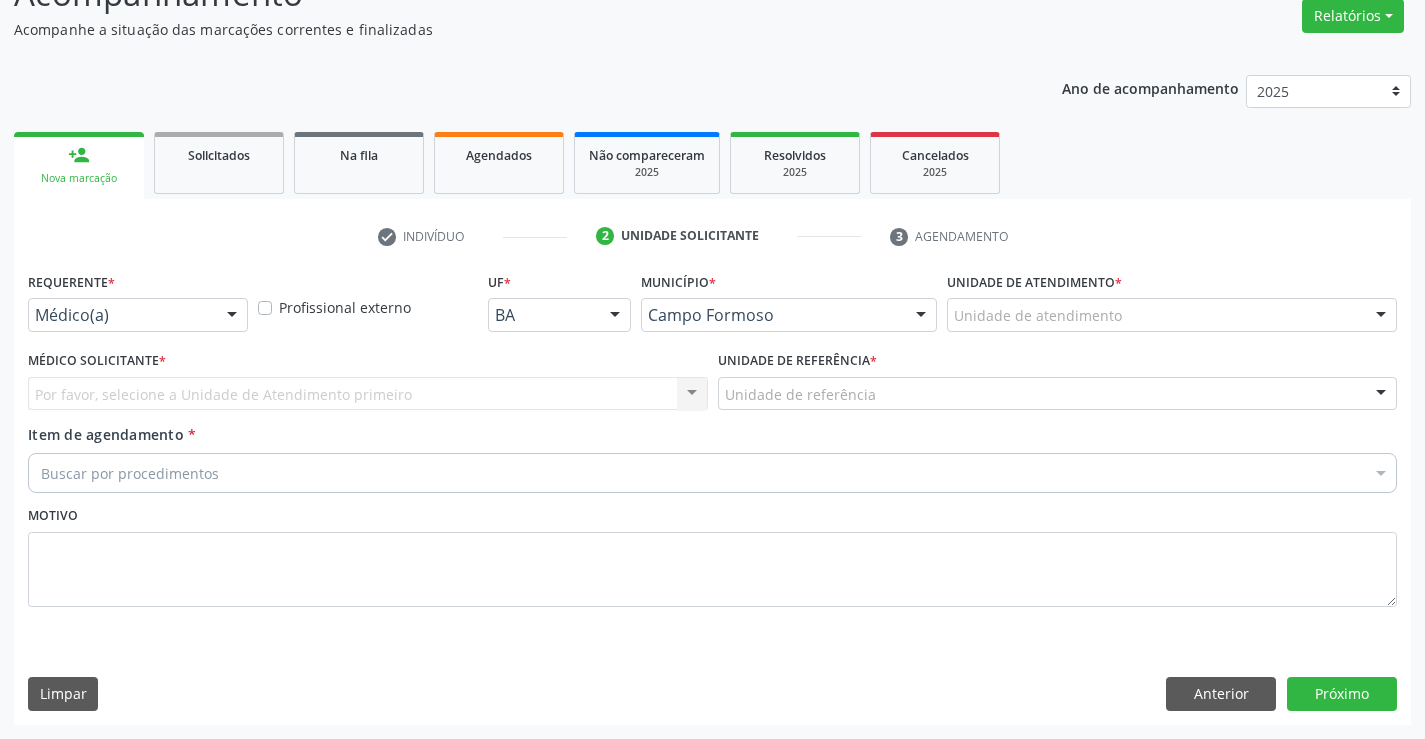 scroll, scrollTop: 167, scrollLeft: 0, axis: vertical 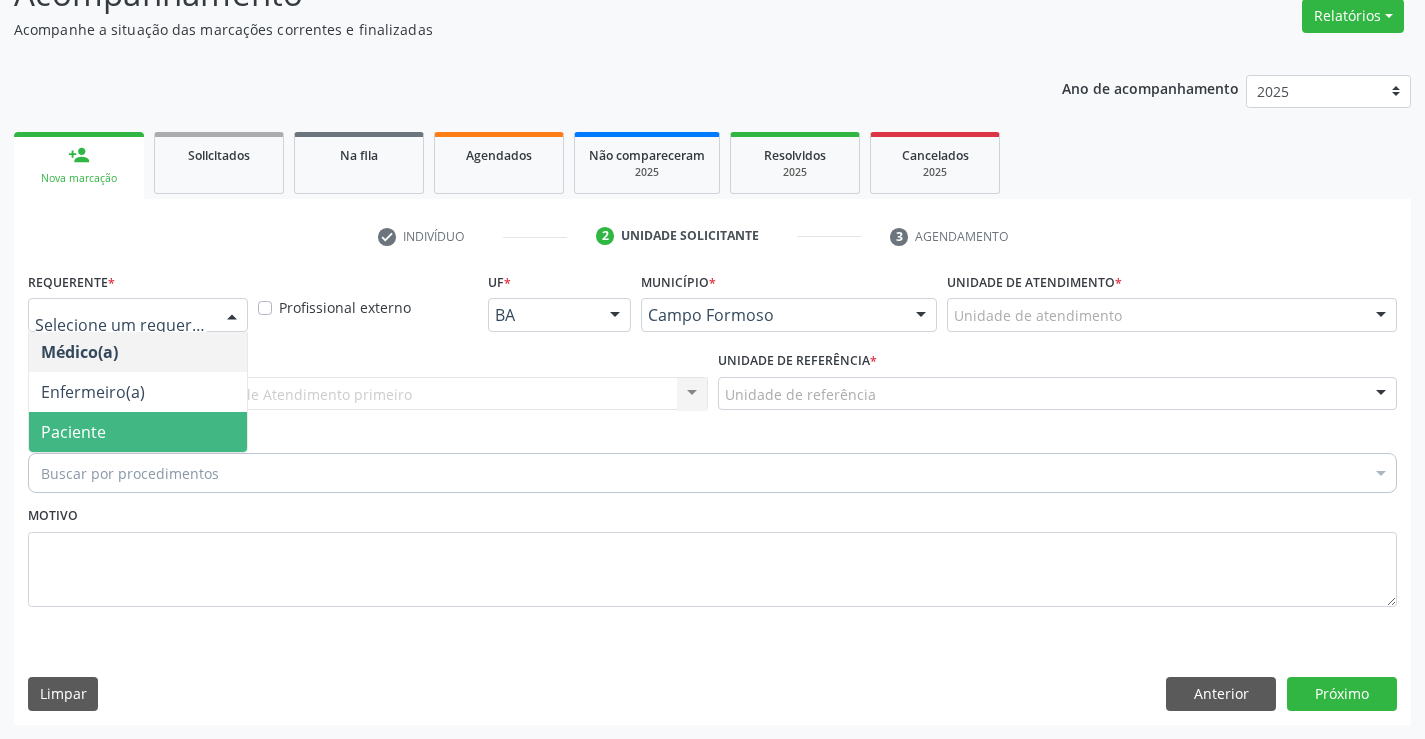 click on "Paciente" at bounding box center (138, 432) 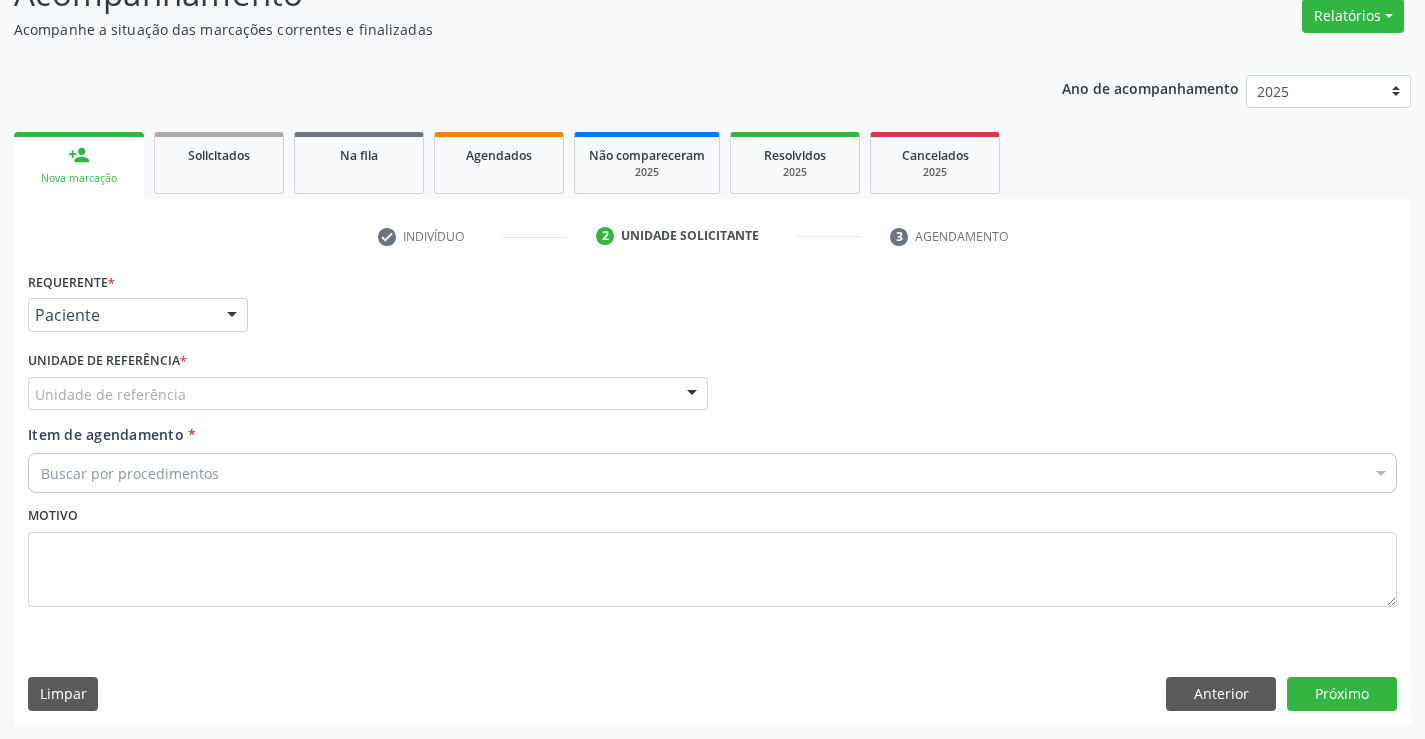 click on "Unidade de referência
*
Unidade de referência
Unidade Basica de Saude da Familia Dr Paulo Sudre   Centro de Enfrentamento Para Covid 19 de Campo Formoso   Central de Marcacao de Consultas e Exames de Campo Formoso   Vigilancia em Saude de Campo Formoso   PSF Lage dos Negros III   P S da Familia do Povoado de Caraibas   Unidade Basica de Saude da Familia Maninho Ferreira   P S de Curral da Ponta Psf Oseas Manoel da Silva   Farmacia Basica   Unidade Basica de Saude da Familia de Brejao da Caatinga   P S da Familia do Povoado de Pocos   P S da Familia do Povoado de Tiquara   P S da Familia do Povoado de Sao Tome   P S de Lages dos Negros   P S da Familia do Povoado de Tuiutiba   P S de Curral Velho   Centro de Saude Mutirao   Caps Centro de Atencao Psicossocial   Unidade Odontologica Movel   Unidade Basica de Saude da Familia Limoeiro   Unidade Basica de Saude da Familia Izabel Godinho de Freitas   Unidade Basica de Saude da Familia de Olho Dagua das Pombas" at bounding box center [368, 378] 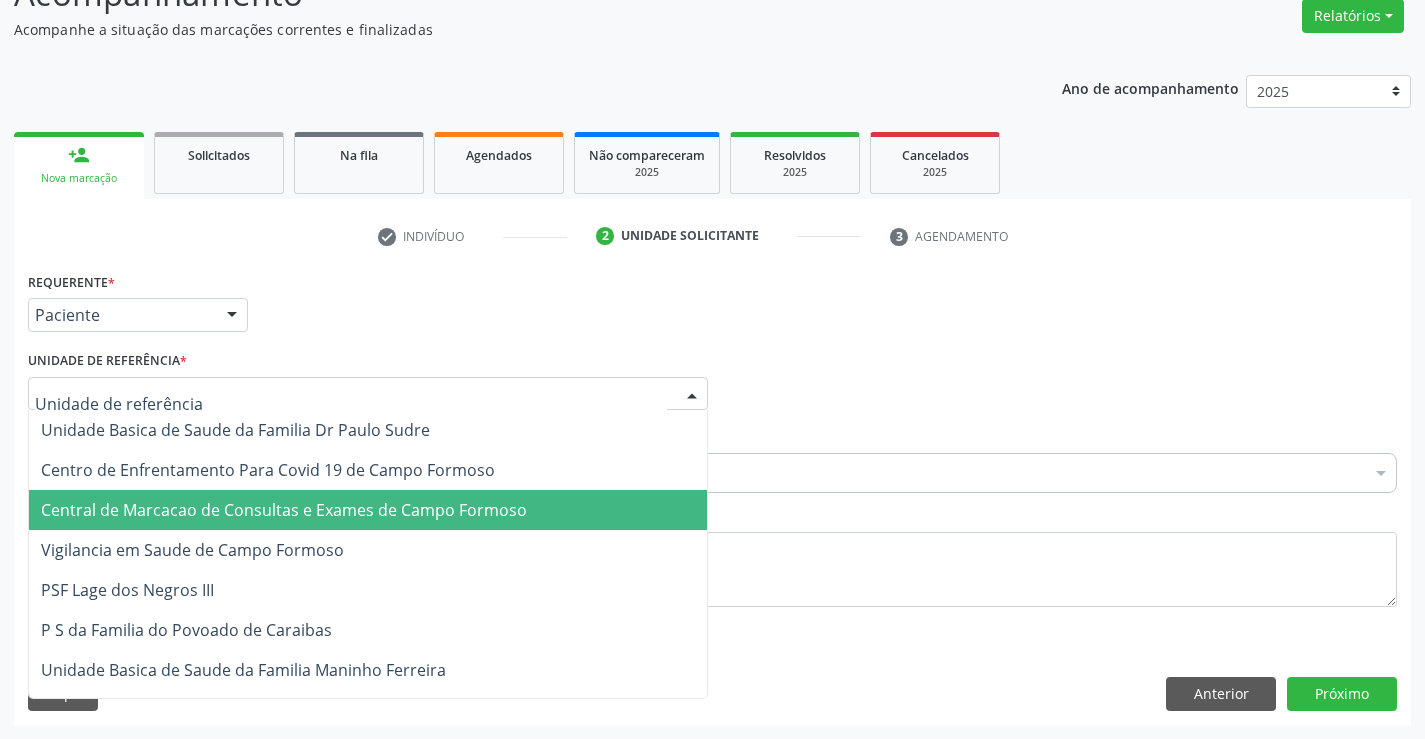 click on "Central de Marcacao de Consultas e Exames de Campo Formoso" at bounding box center [284, 510] 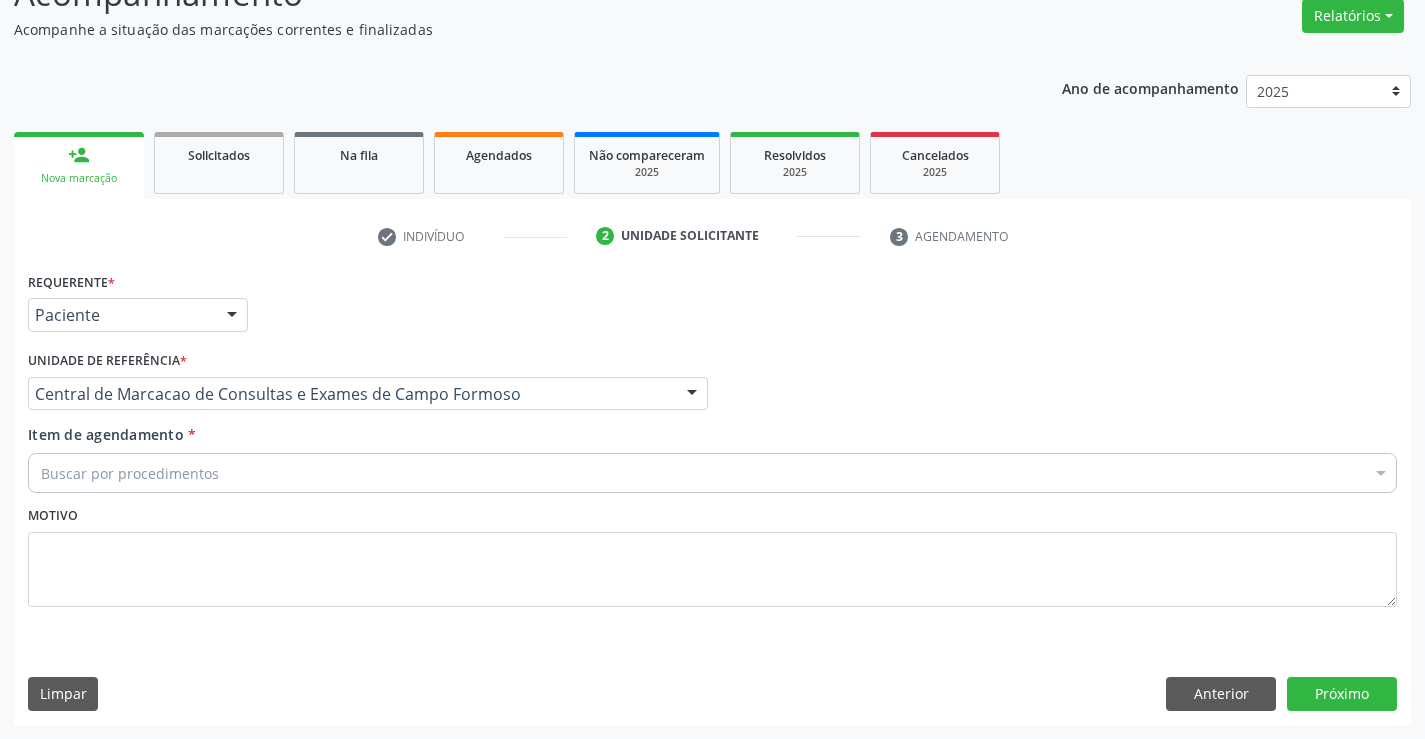 click on "Buscar por procedimentos" at bounding box center (712, 473) 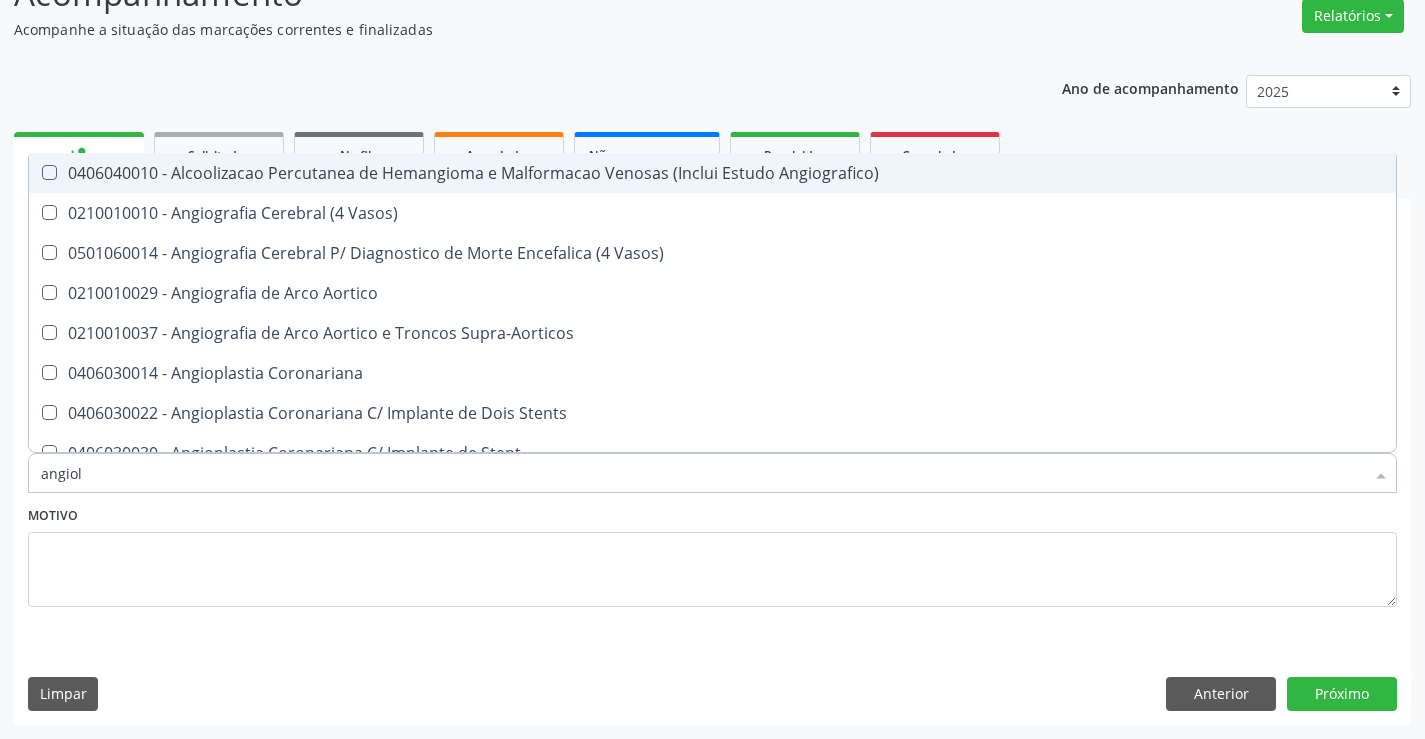 type on "angiolo" 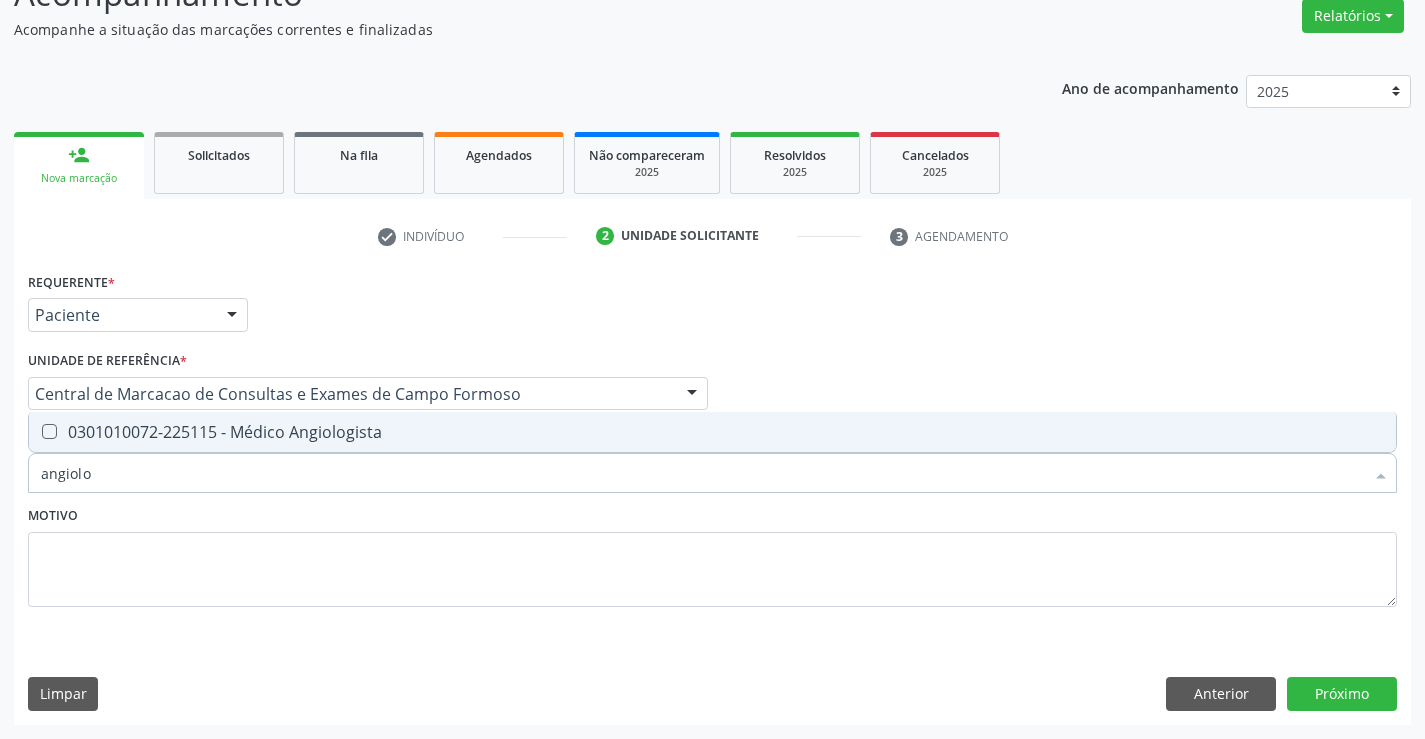 click on "0301010072-225115 - Médico Angiologista" at bounding box center [712, 432] 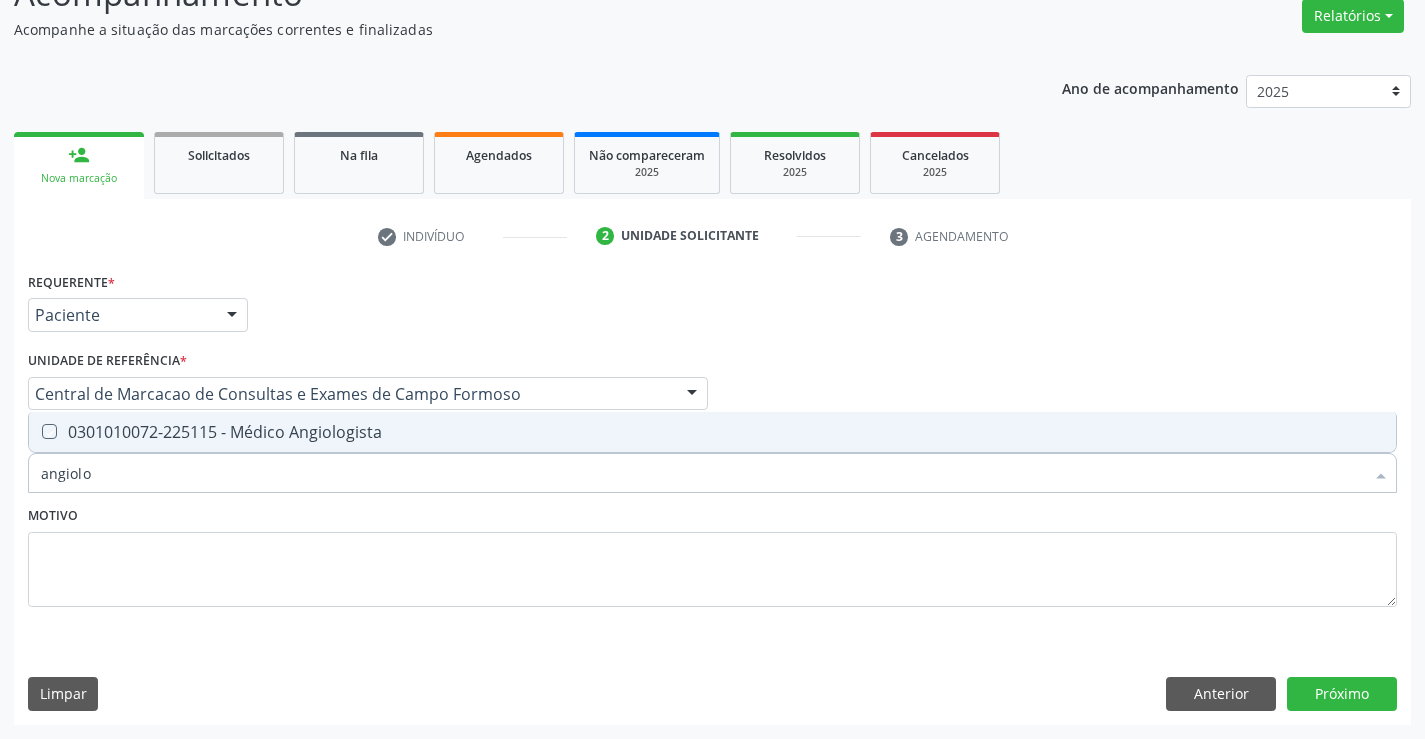 checkbox on "true" 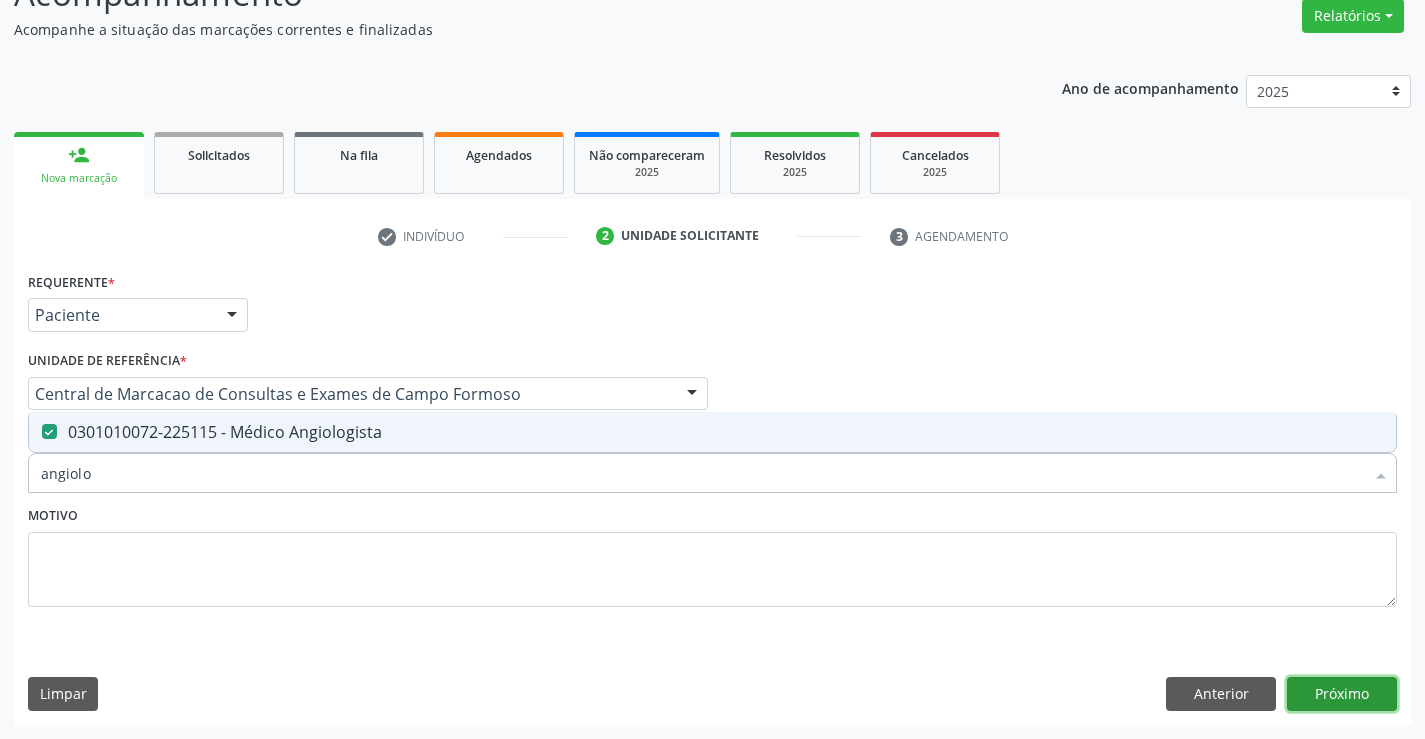 click on "Próximo" at bounding box center (1342, 694) 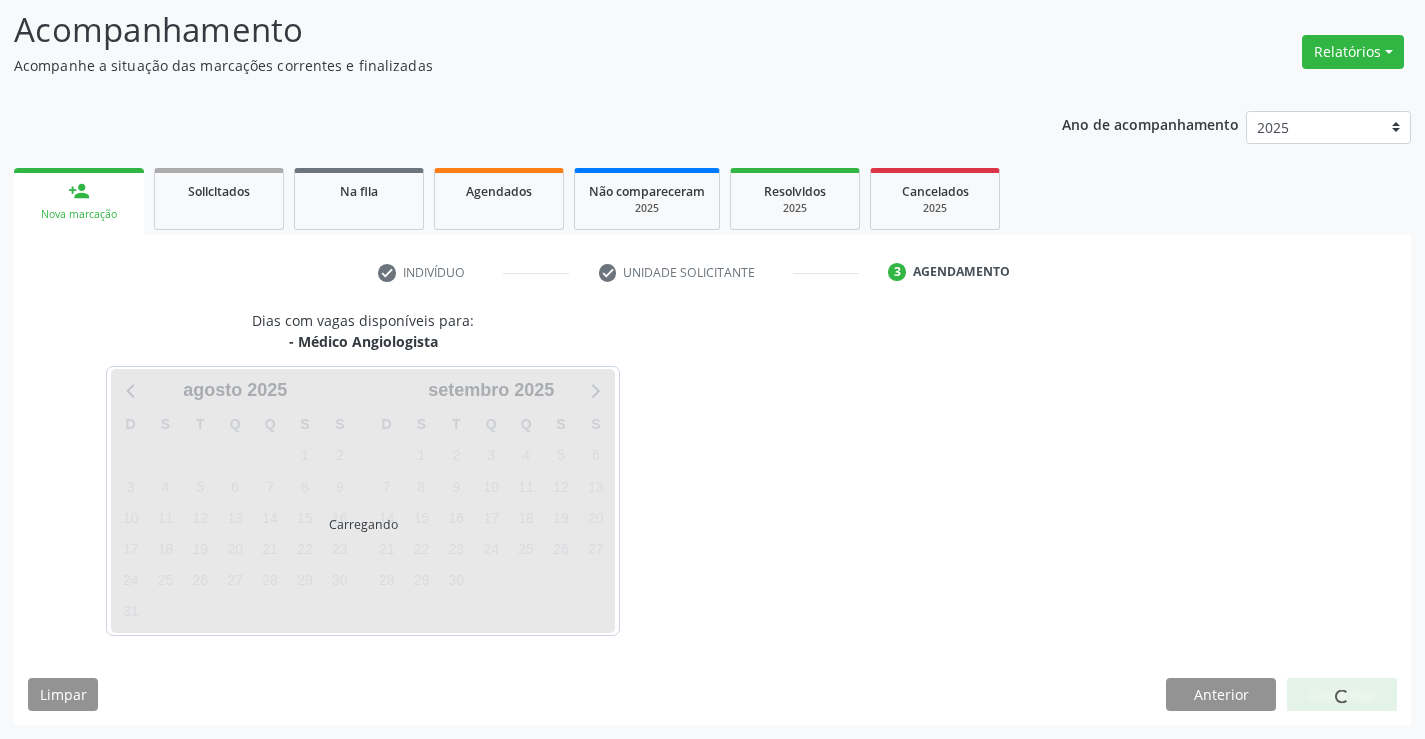 scroll, scrollTop: 167, scrollLeft: 0, axis: vertical 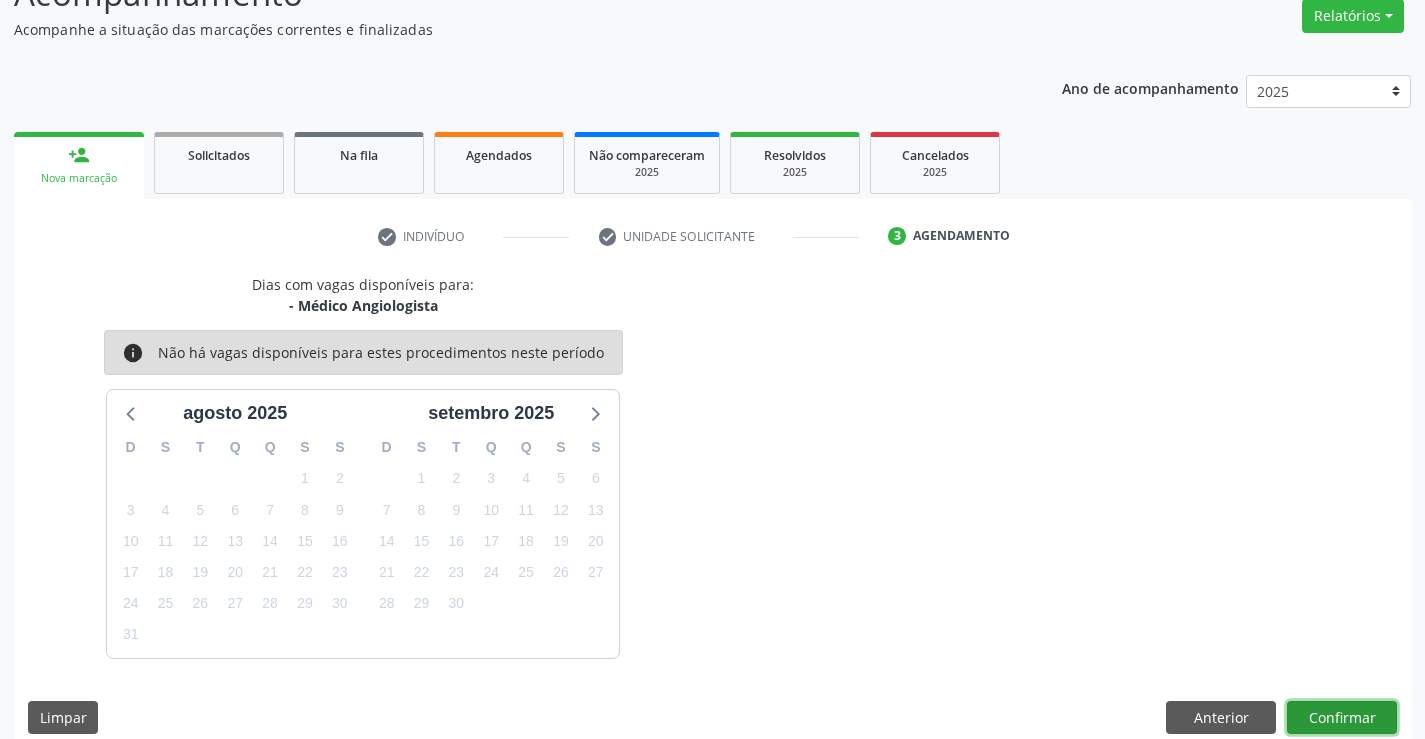 click on "Confirmar" at bounding box center [1342, 718] 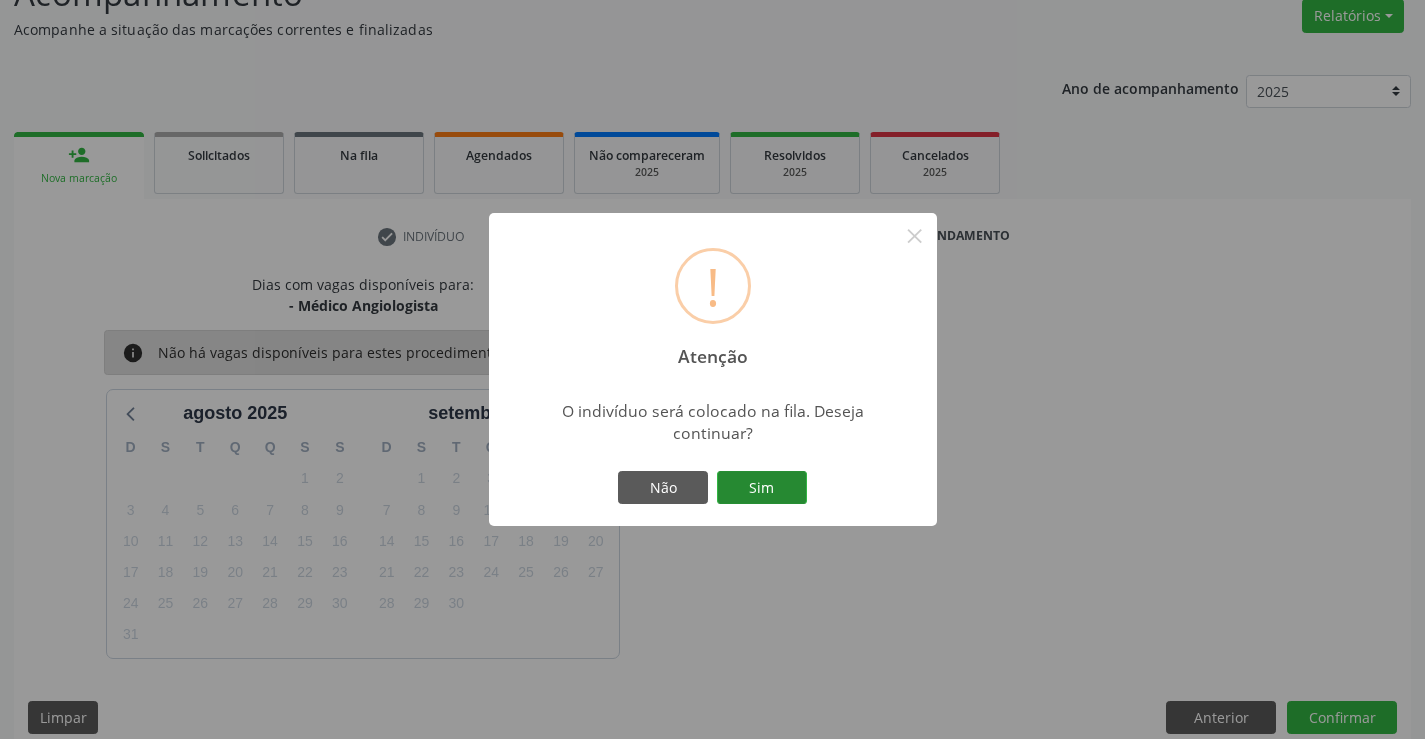 click on "Sim" at bounding box center (762, 488) 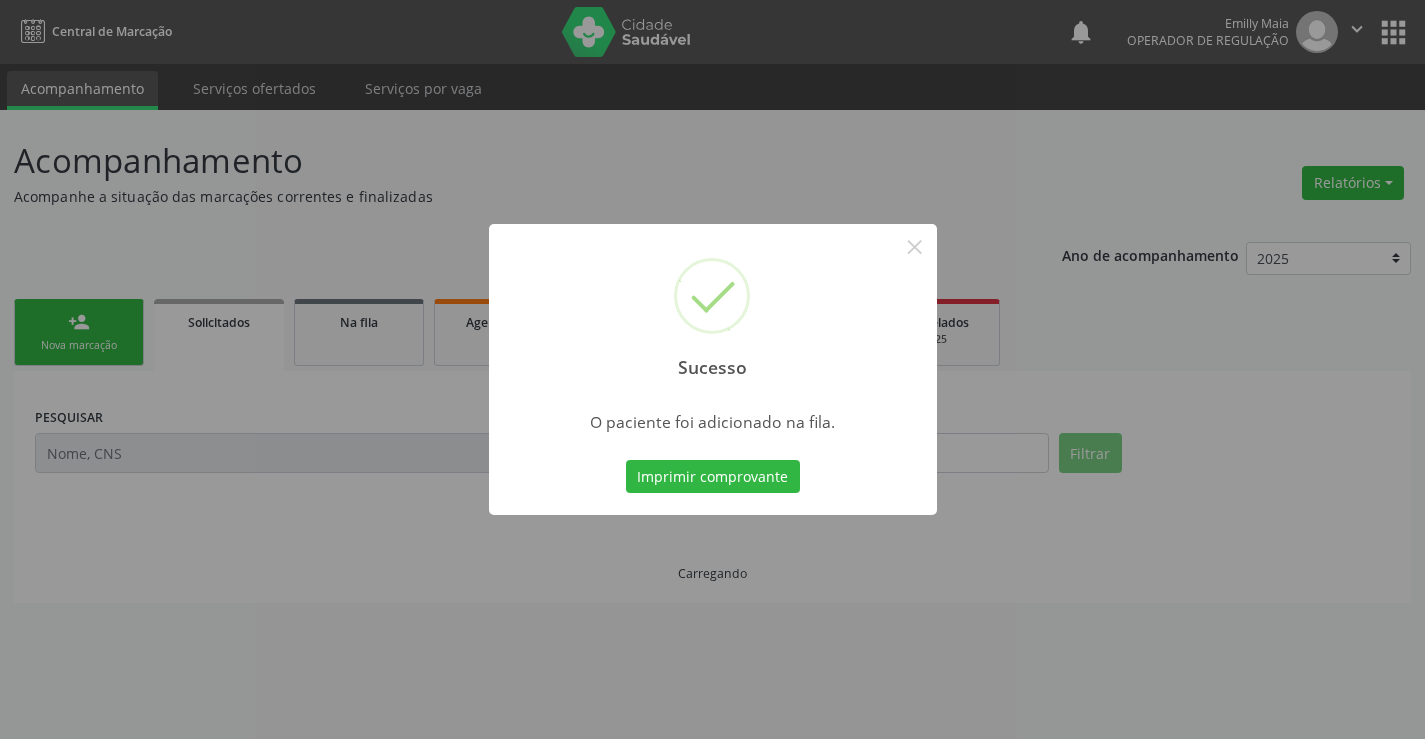 scroll, scrollTop: 0, scrollLeft: 0, axis: both 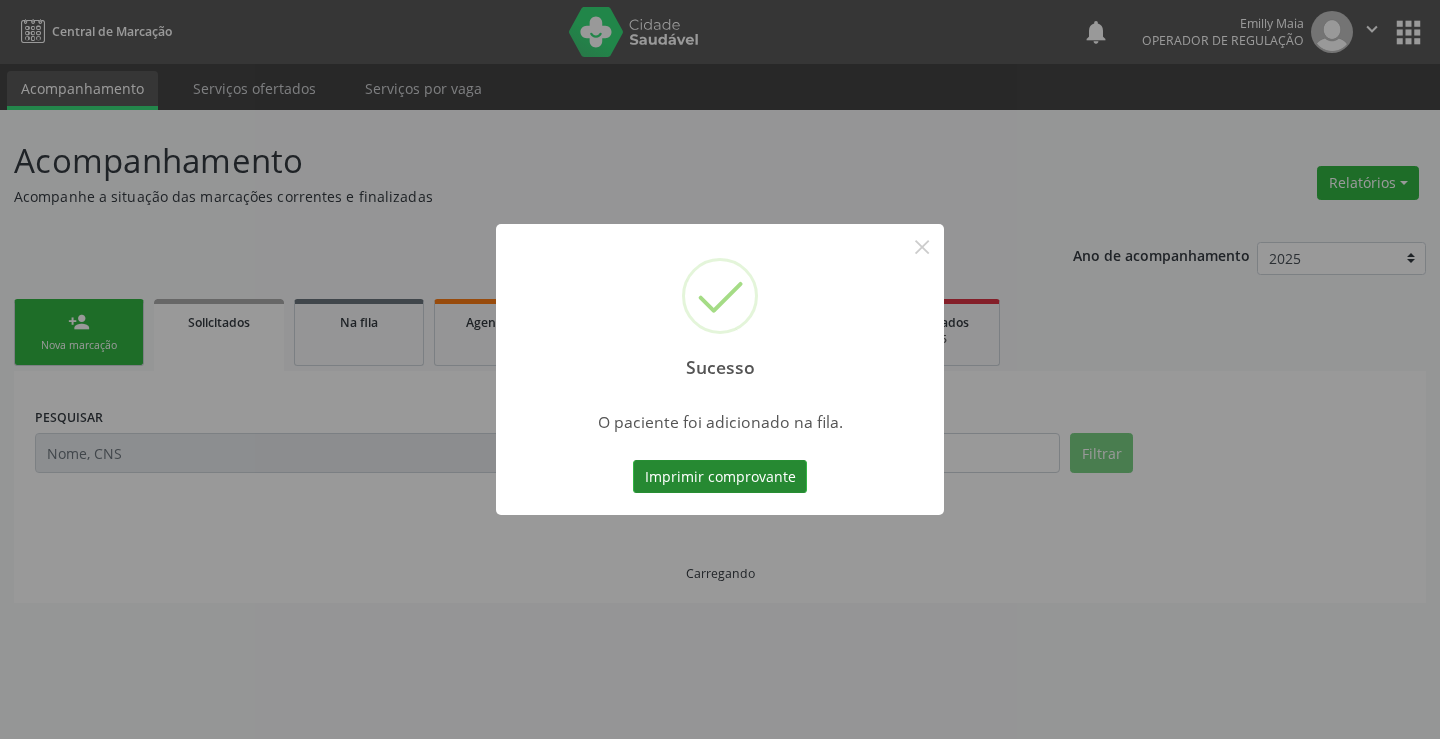 type 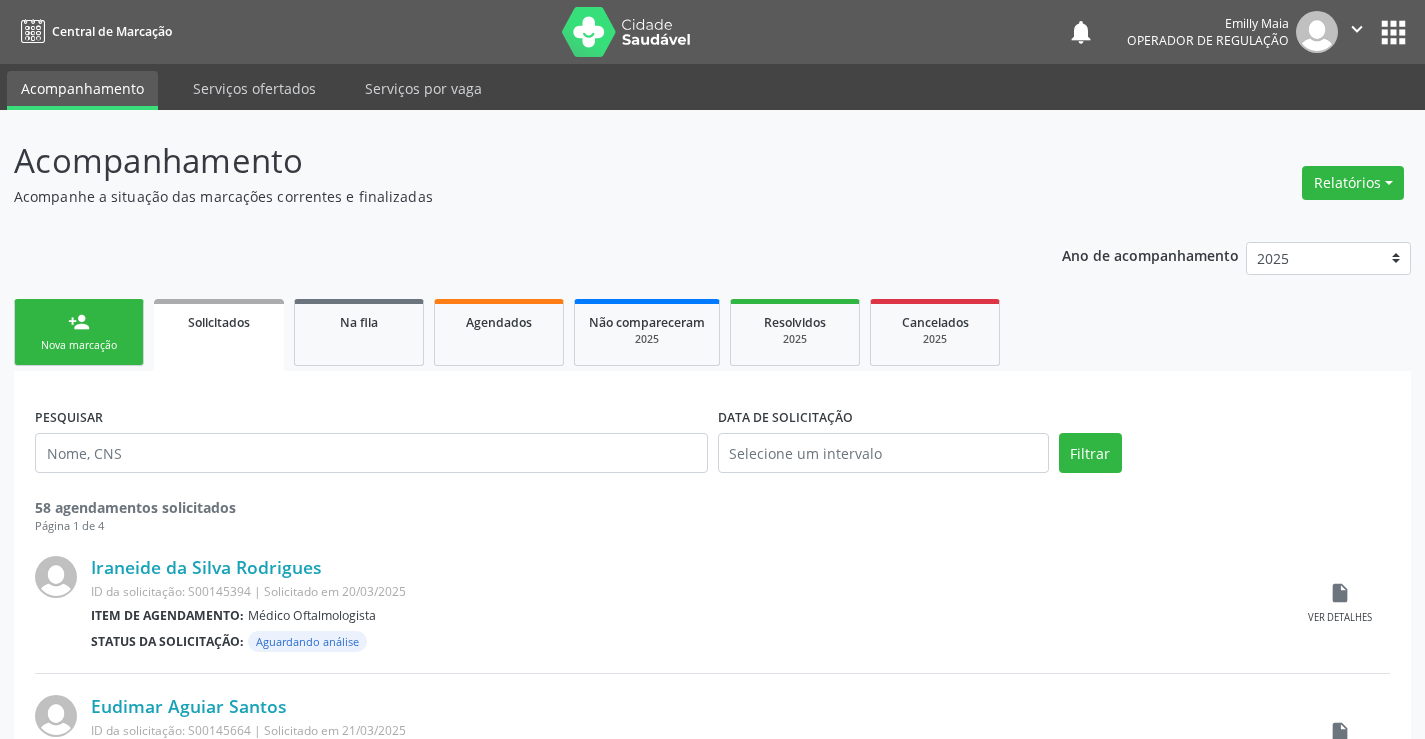 click on "person_add
Nova marcação" at bounding box center (79, 332) 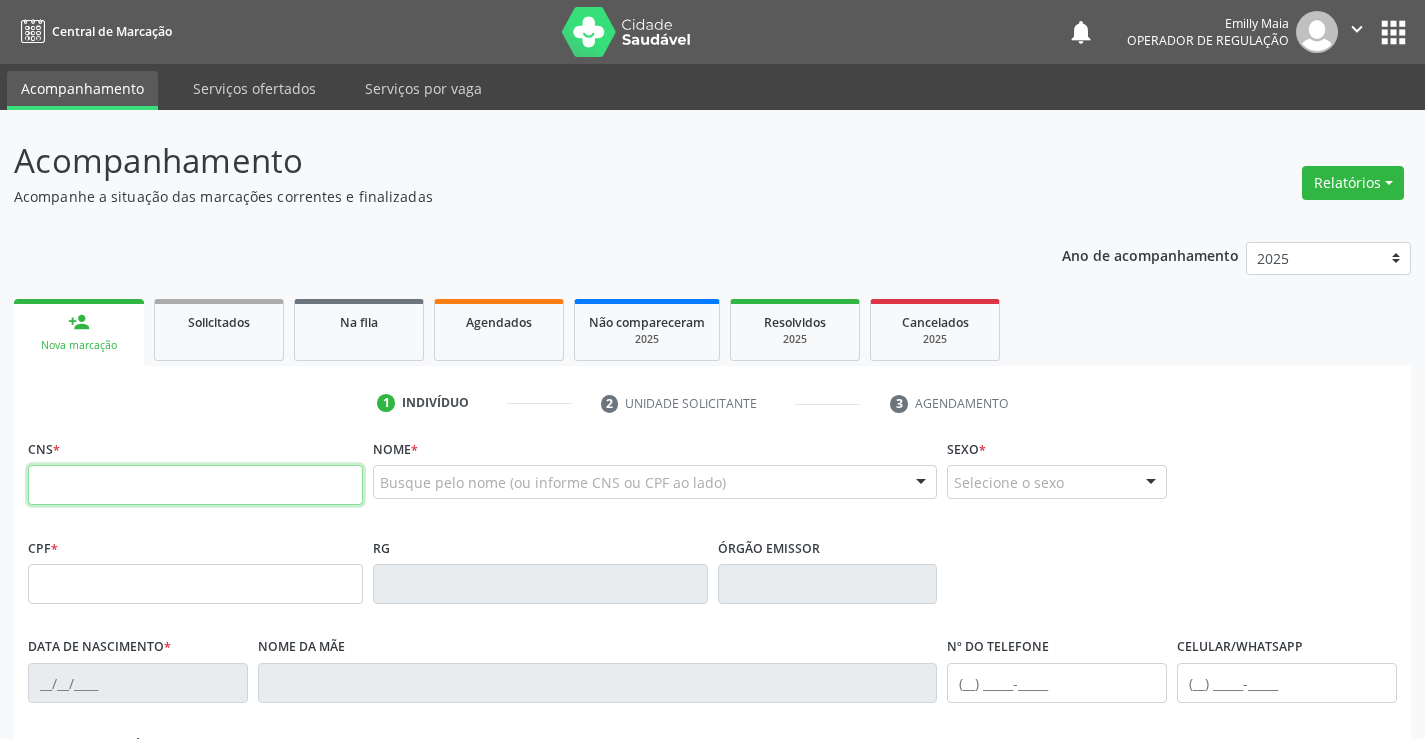 click at bounding box center (195, 485) 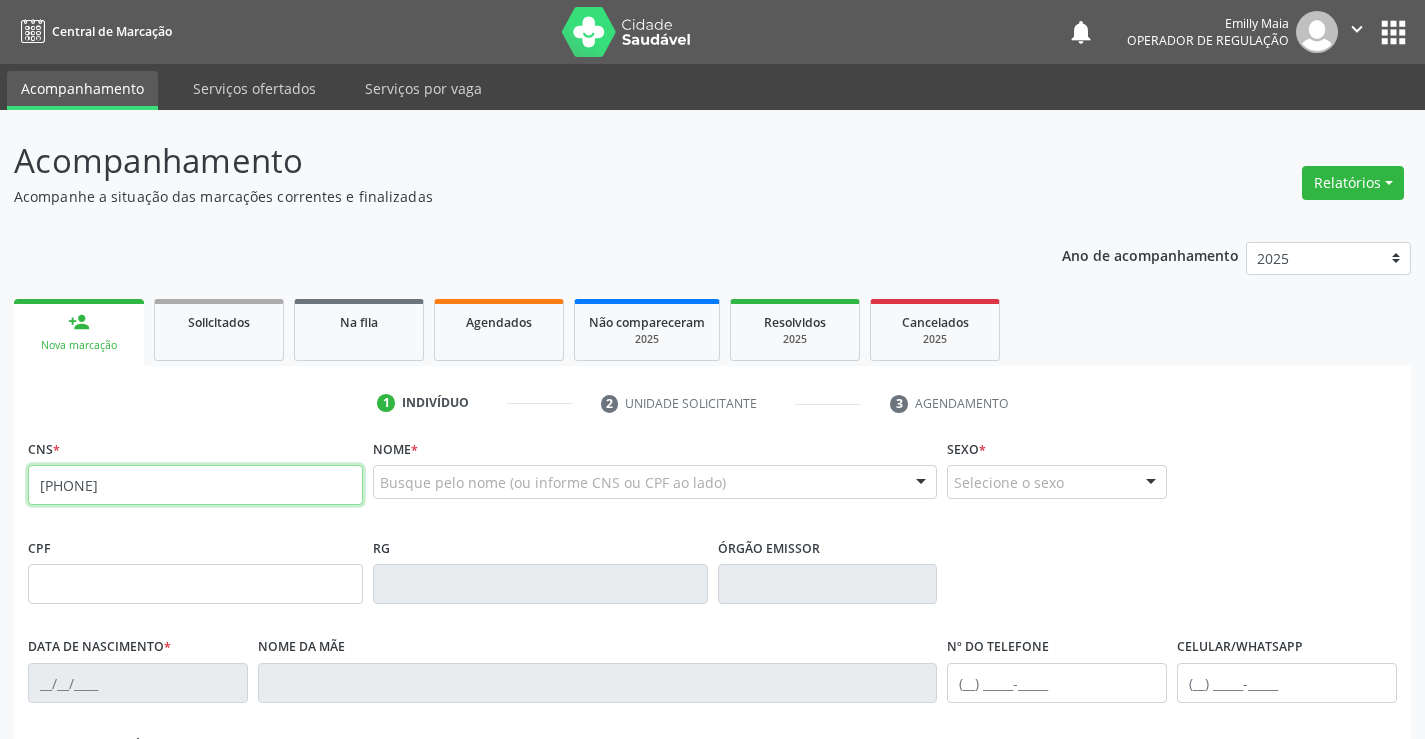 type on "707 4090 2806 6770" 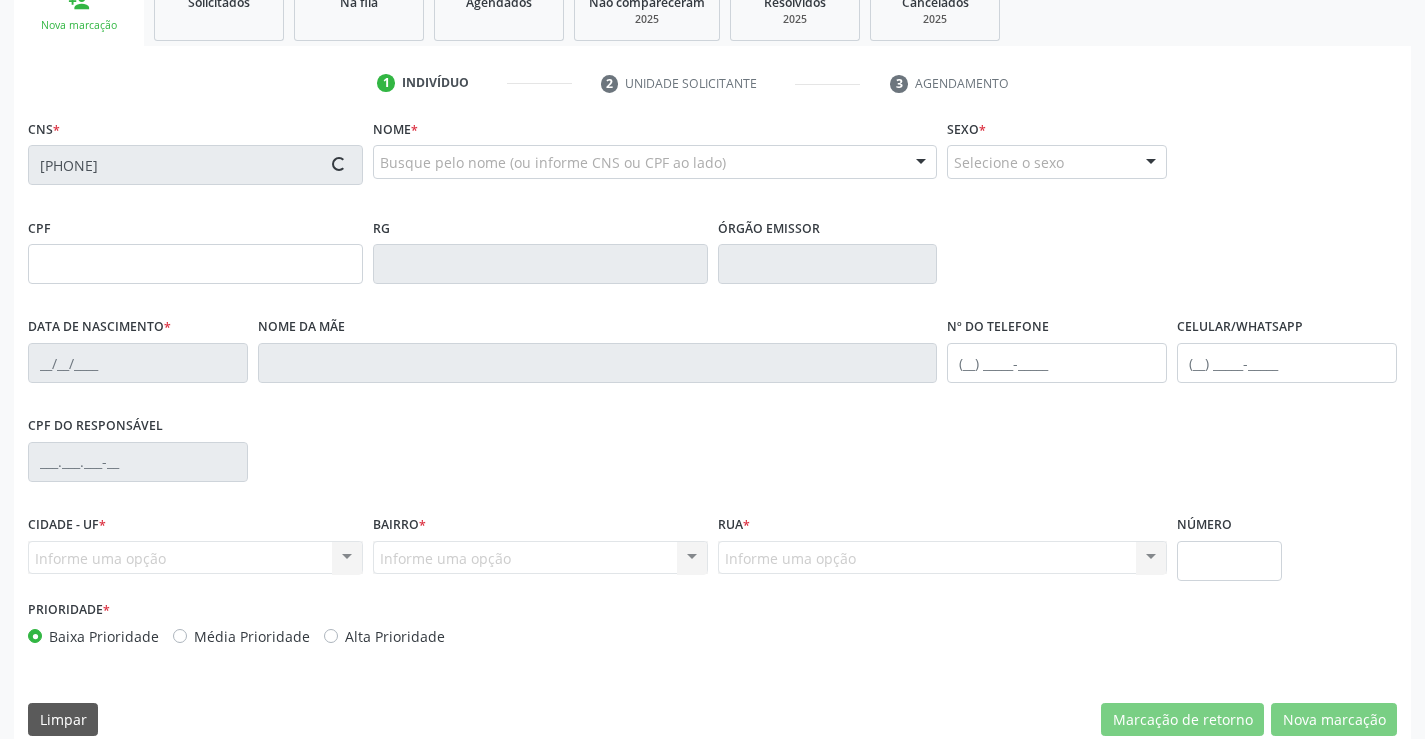 scroll, scrollTop: 345, scrollLeft: 0, axis: vertical 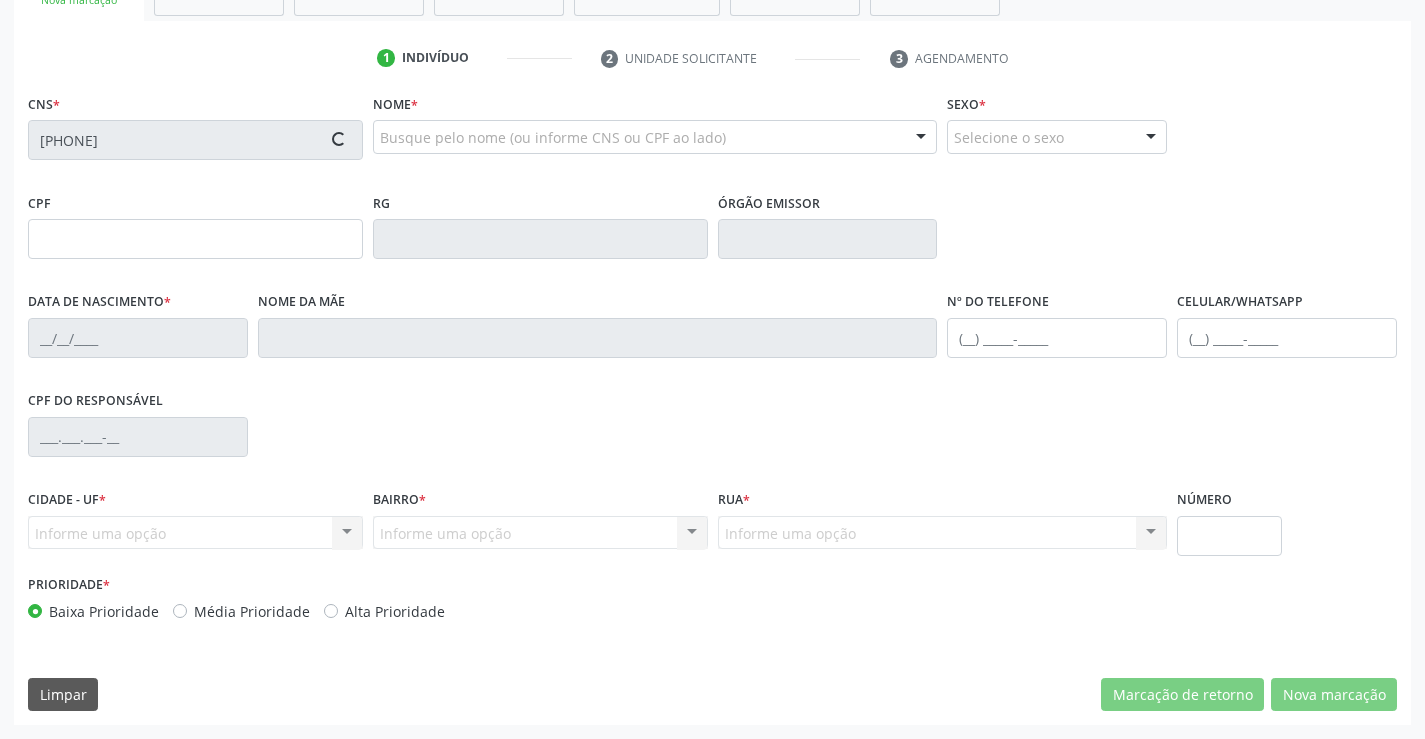 type on "030.777.885-19" 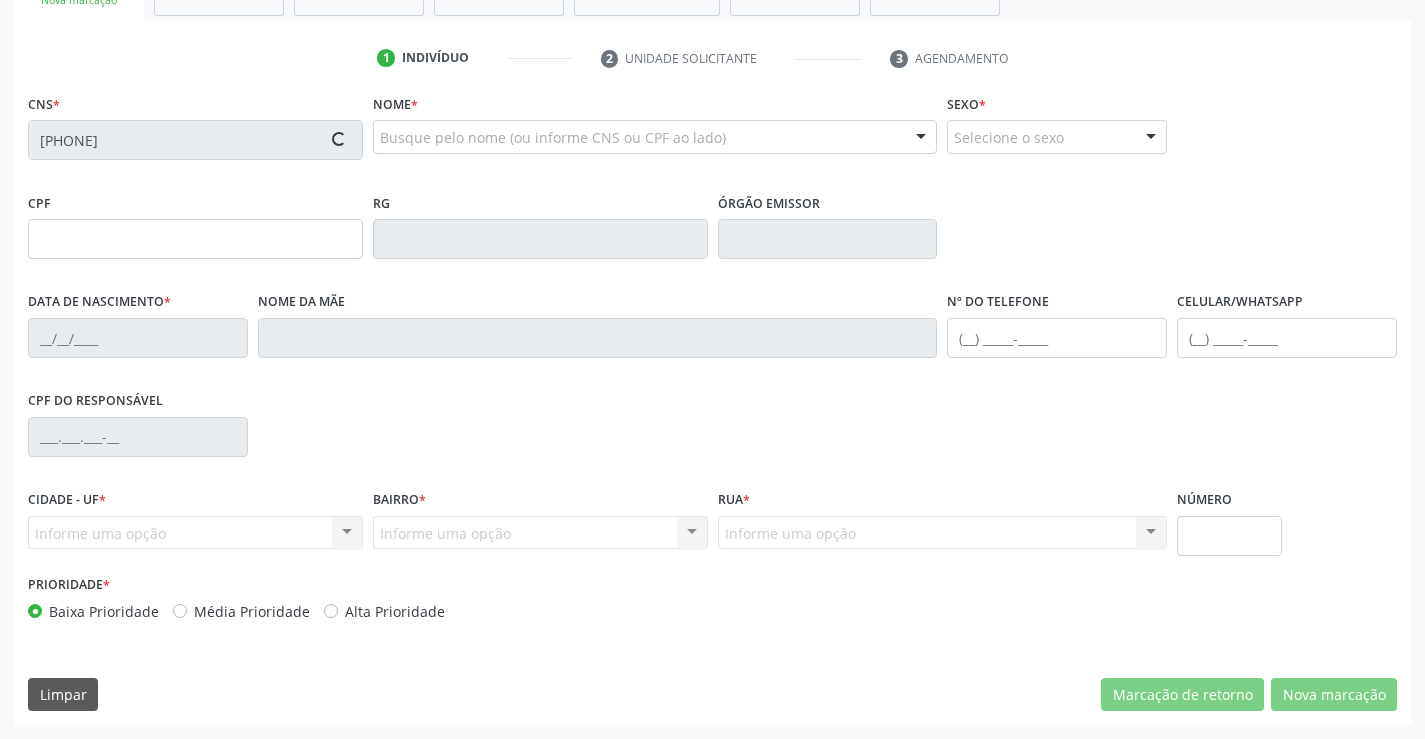 type on "23/10/1982" 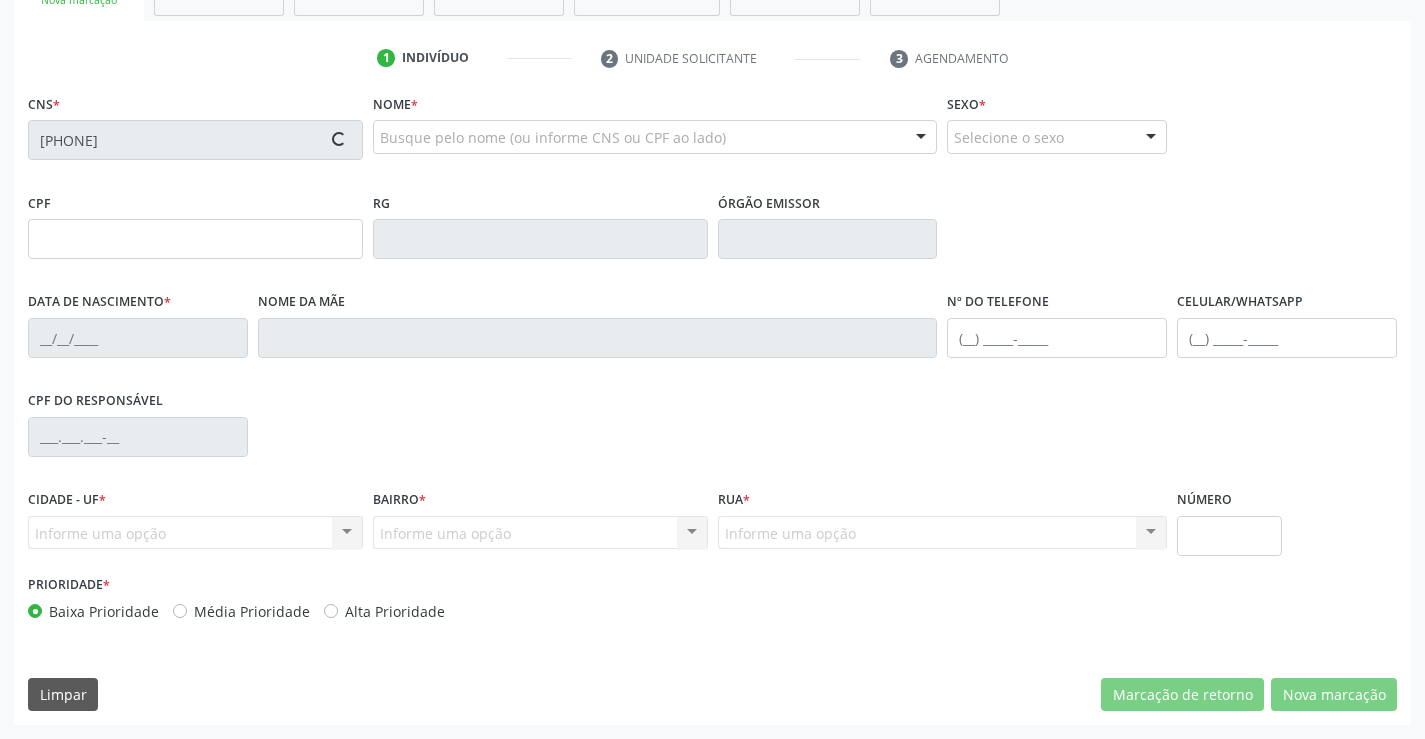 type on "Terezinha dos Santos Silva" 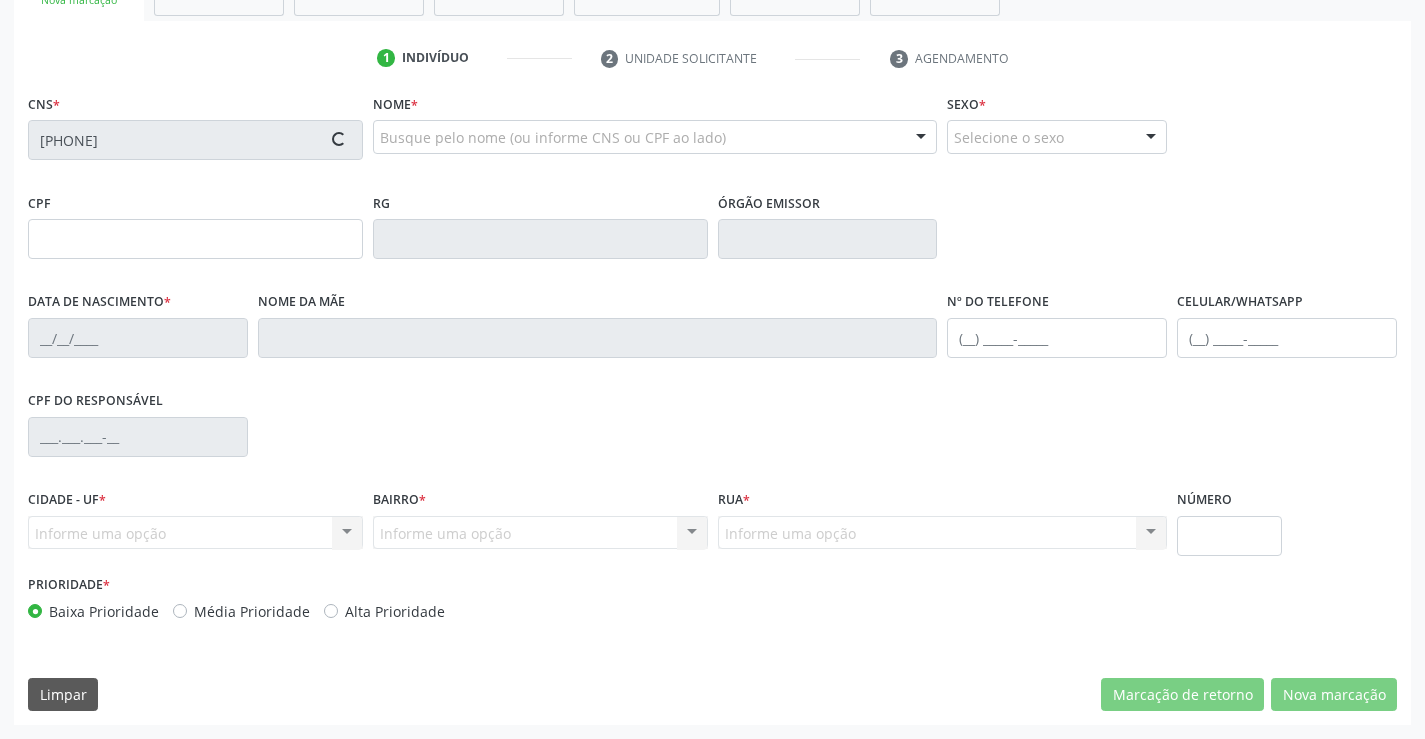 type on "(74) 9117-1605" 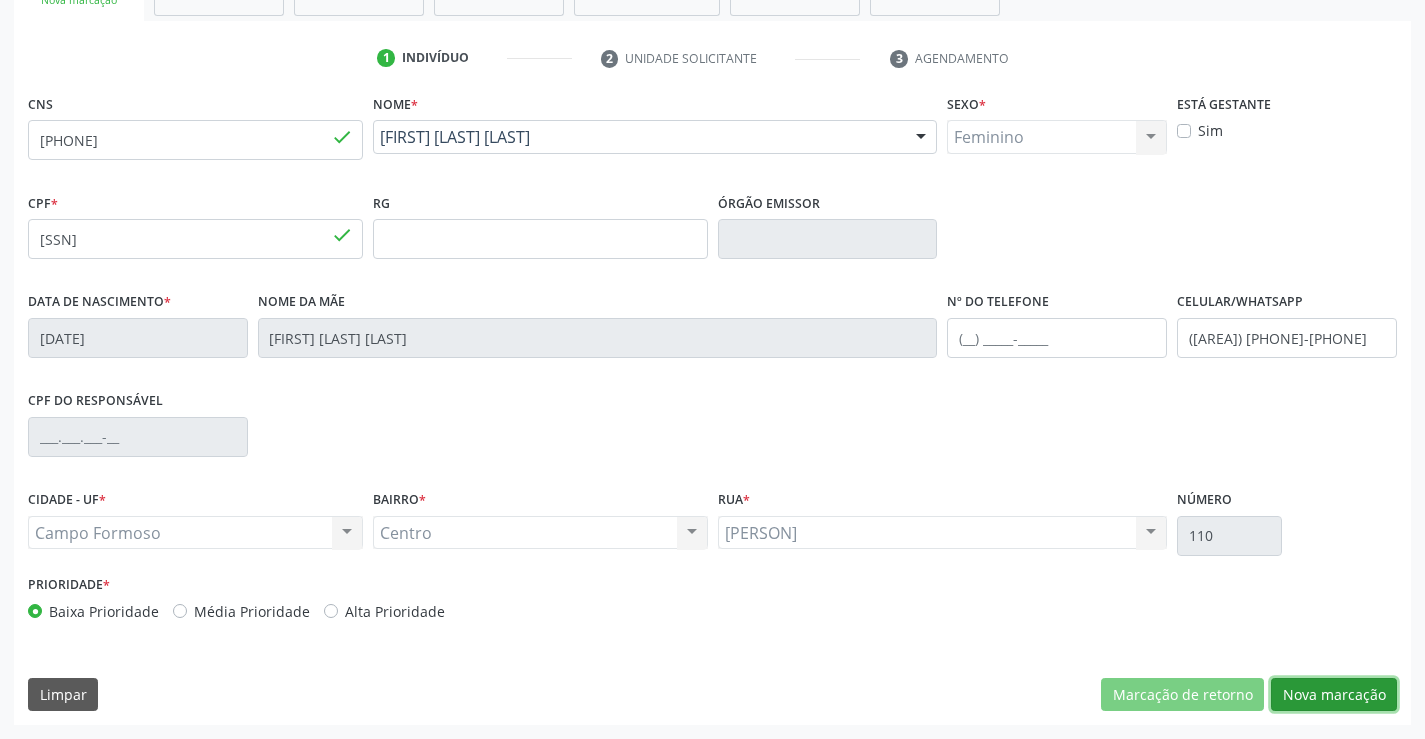 click on "Nova marcação" at bounding box center (1334, 695) 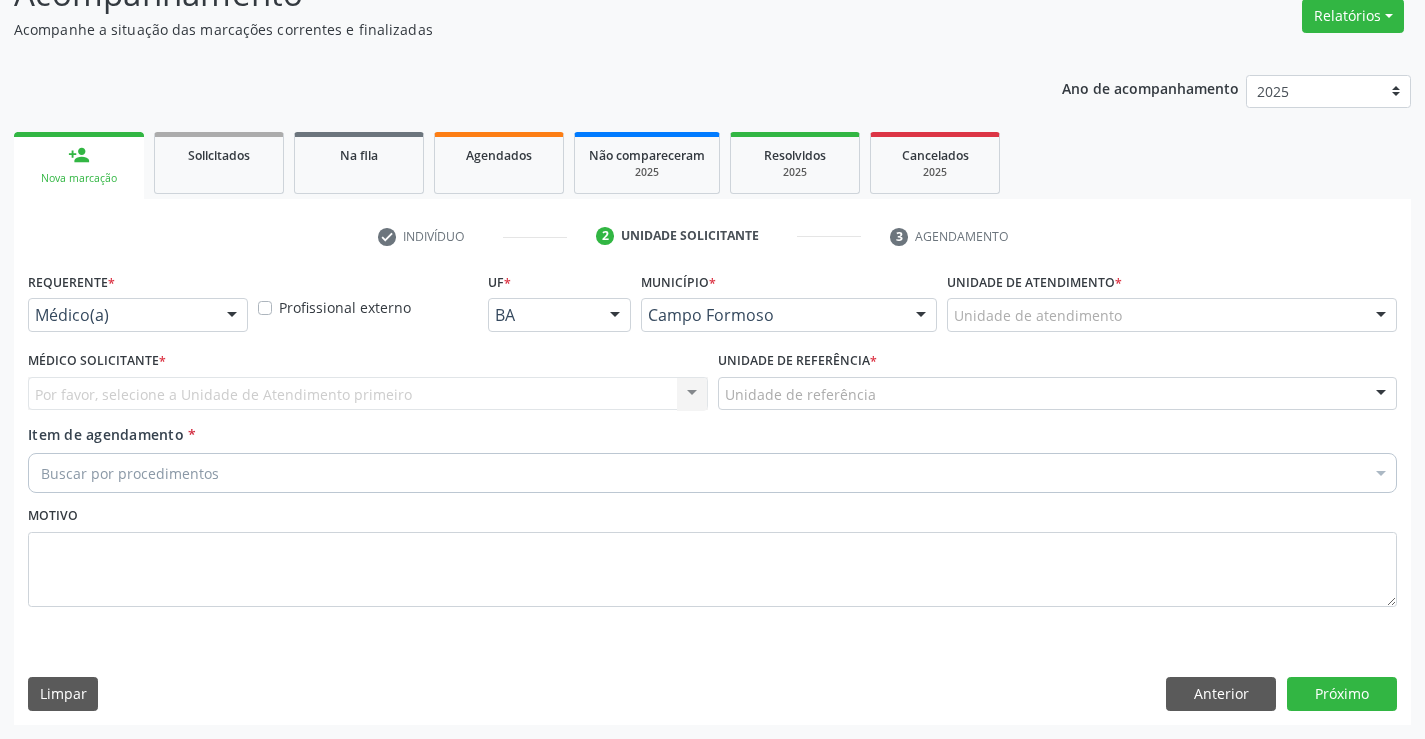 scroll, scrollTop: 167, scrollLeft: 0, axis: vertical 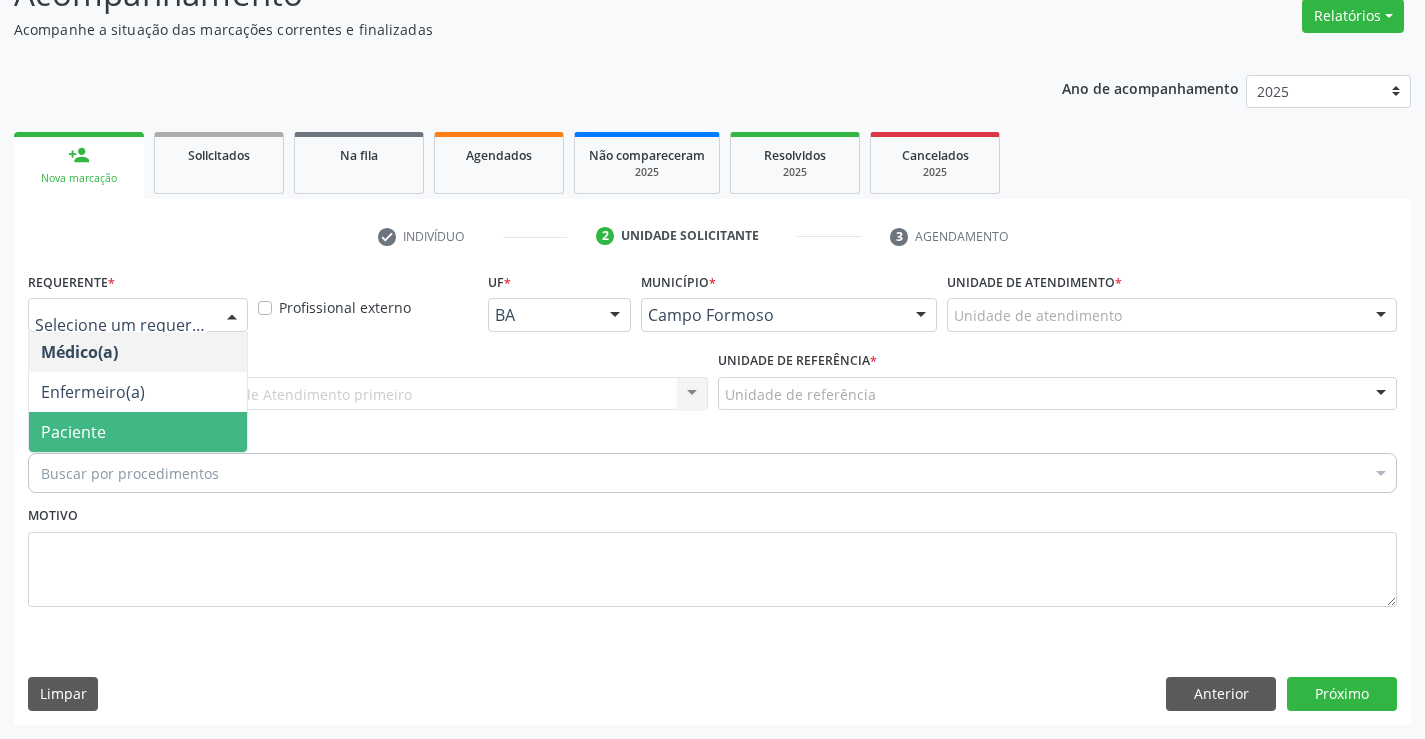 click on "Paciente" at bounding box center [138, 432] 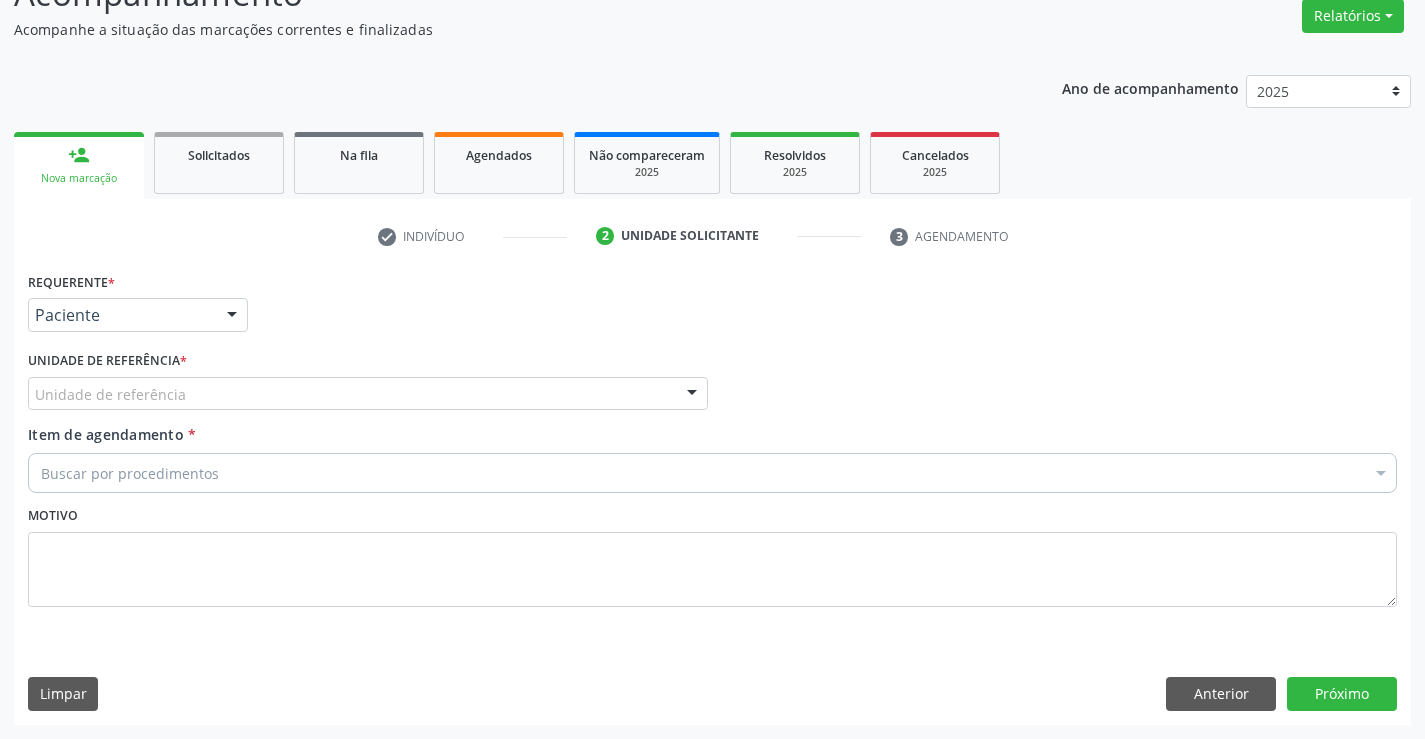 click on "Unidade de referência" at bounding box center (368, 394) 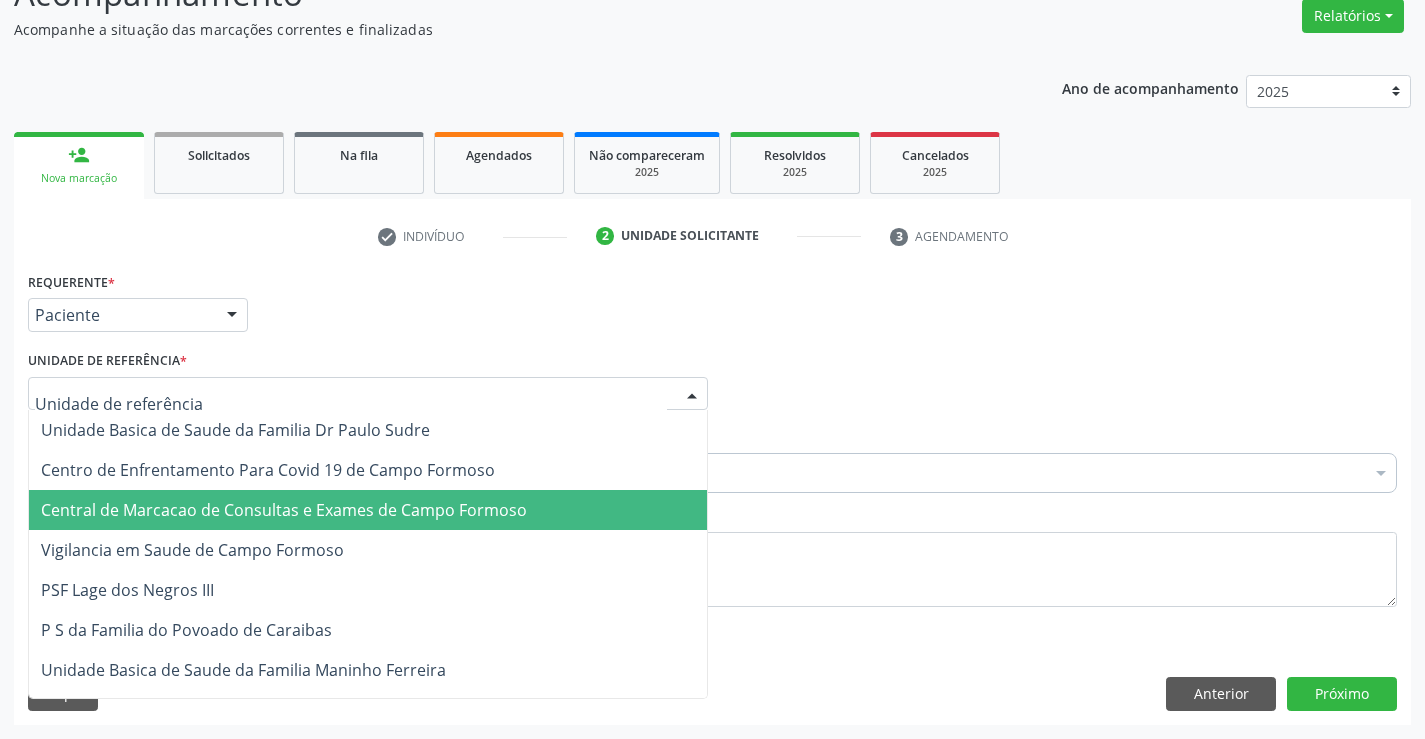 click on "Central de Marcacao de Consultas e Exames de Campo Formoso" at bounding box center [284, 510] 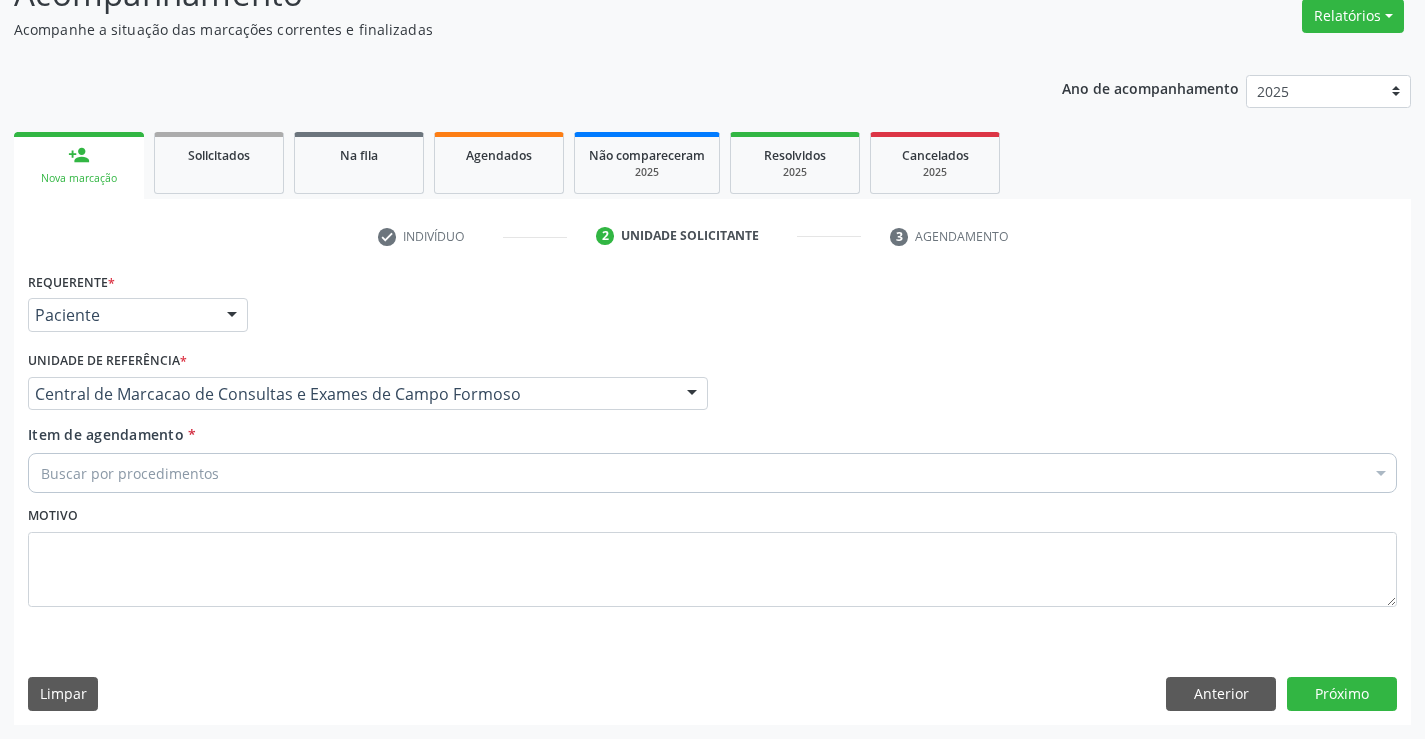 click on "Buscar por procedimentos" at bounding box center [712, 473] 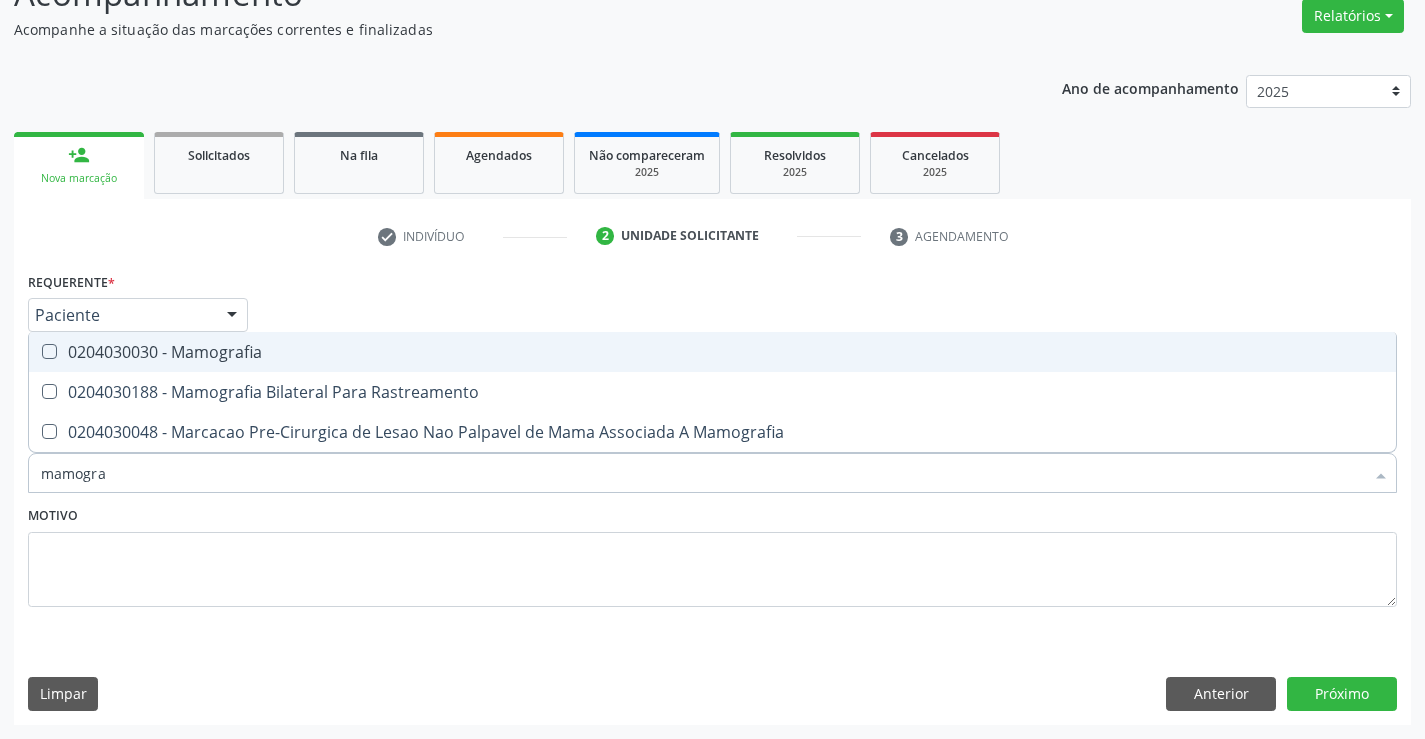 type on "mamograf" 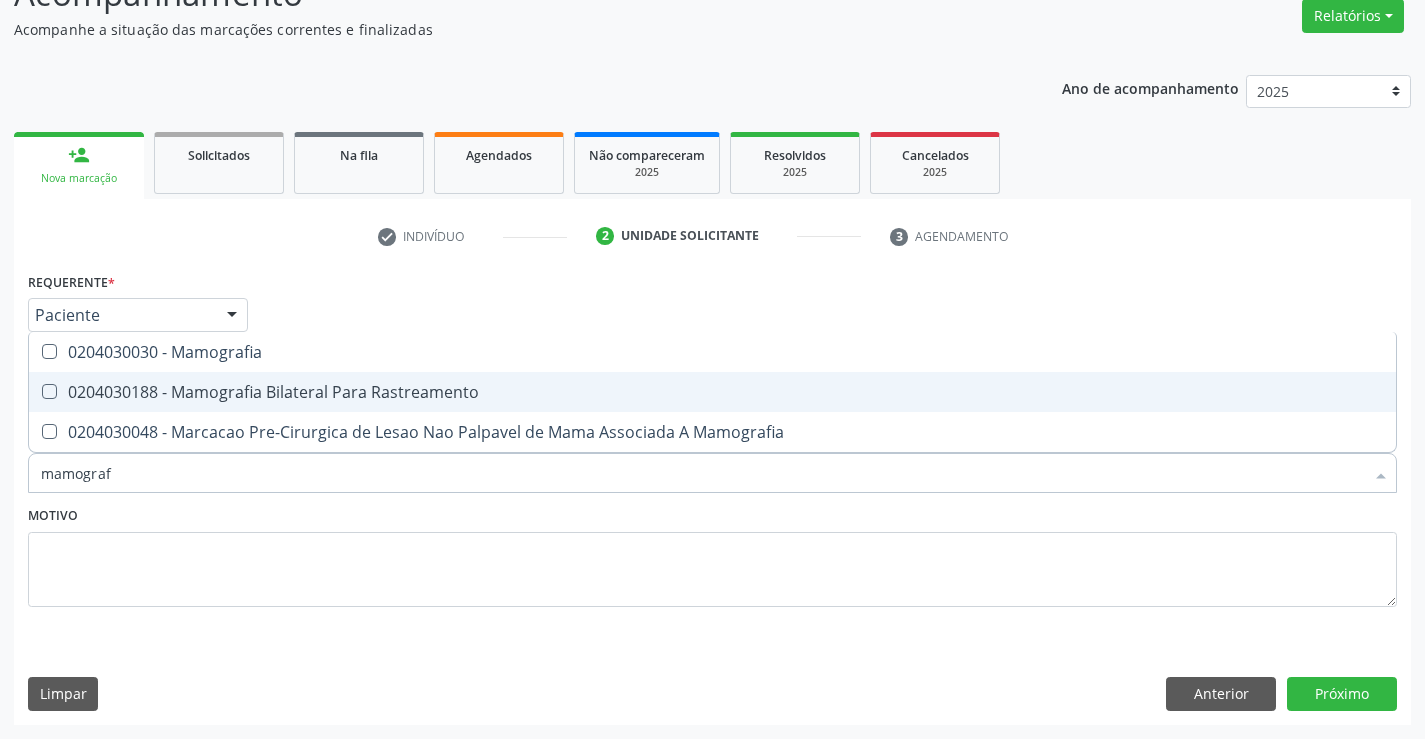click on "0204030188 - Mamografia Bilateral Para Rastreamento" at bounding box center (712, 392) 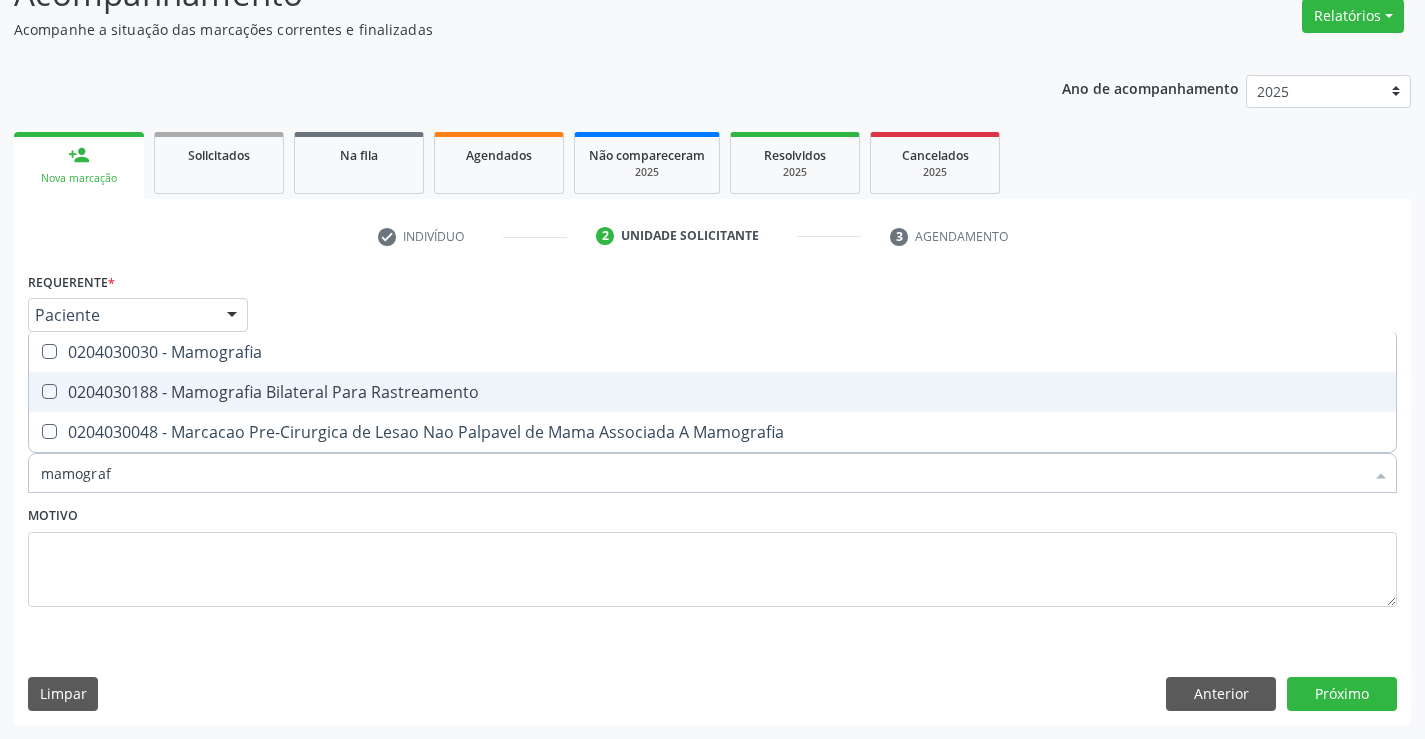 checkbox on "true" 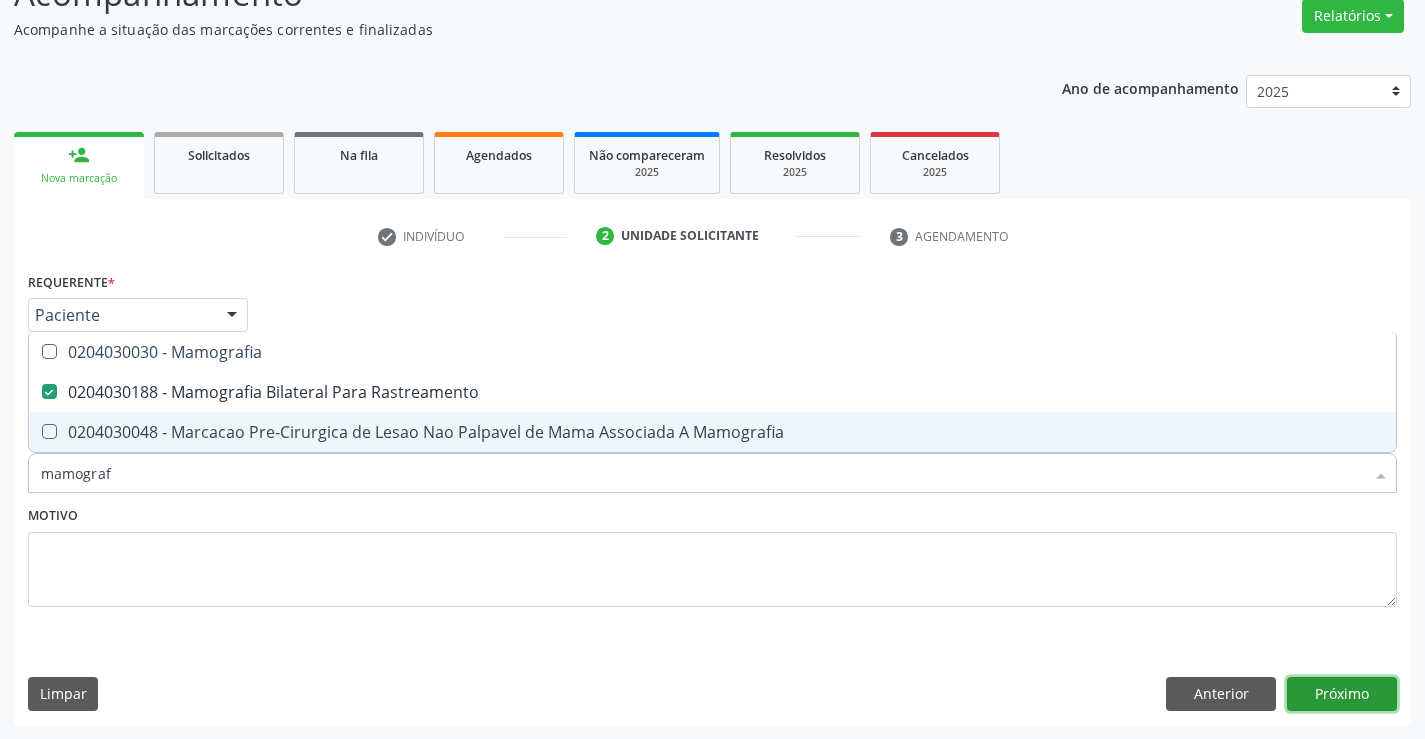 click on "Próximo" at bounding box center (1342, 694) 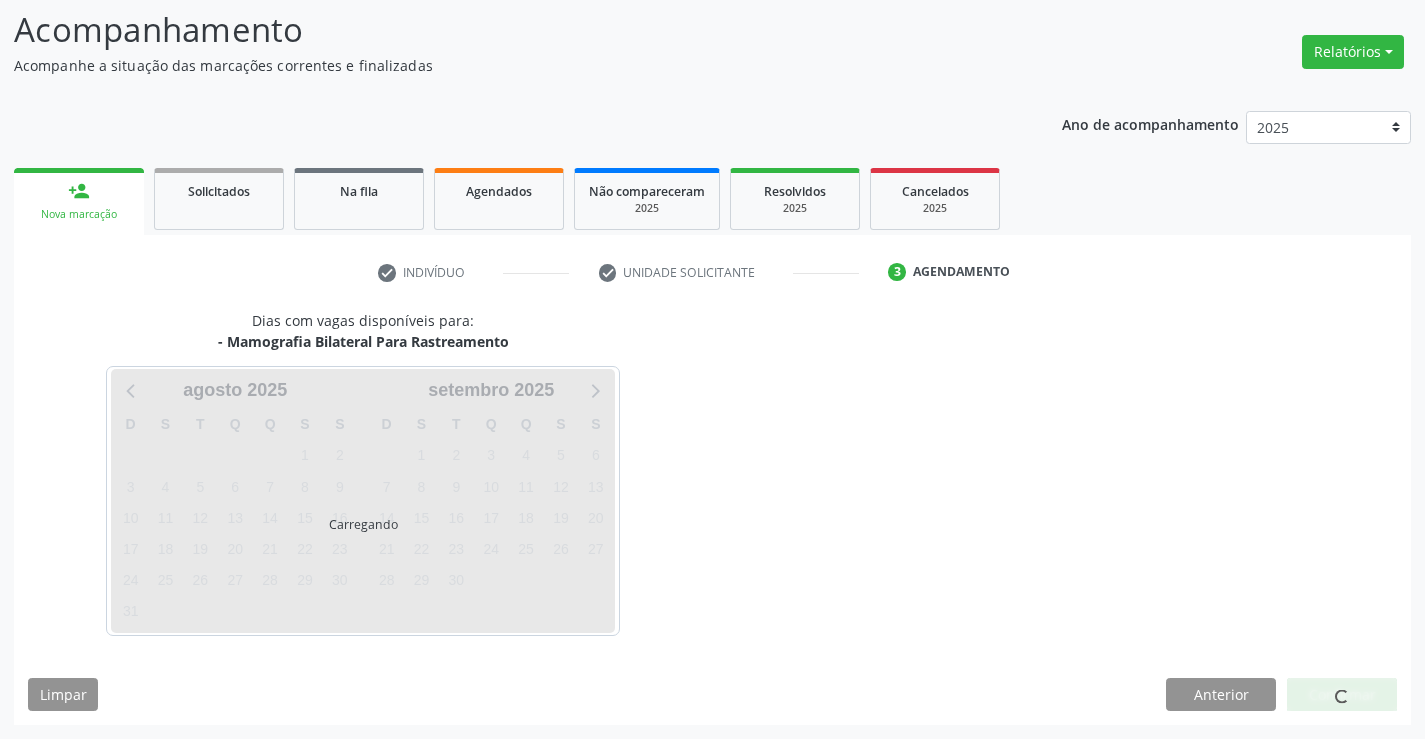 scroll, scrollTop: 131, scrollLeft: 0, axis: vertical 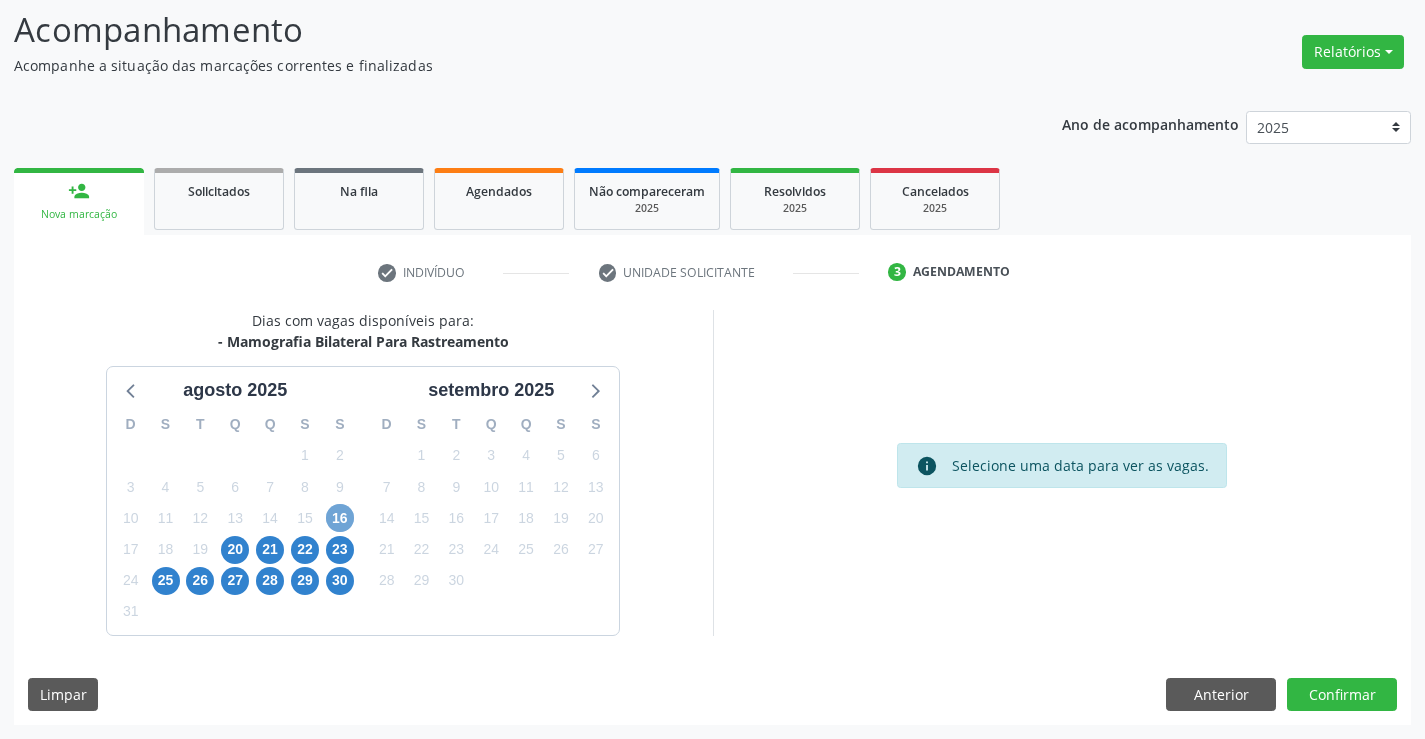 click on "16" at bounding box center [340, 518] 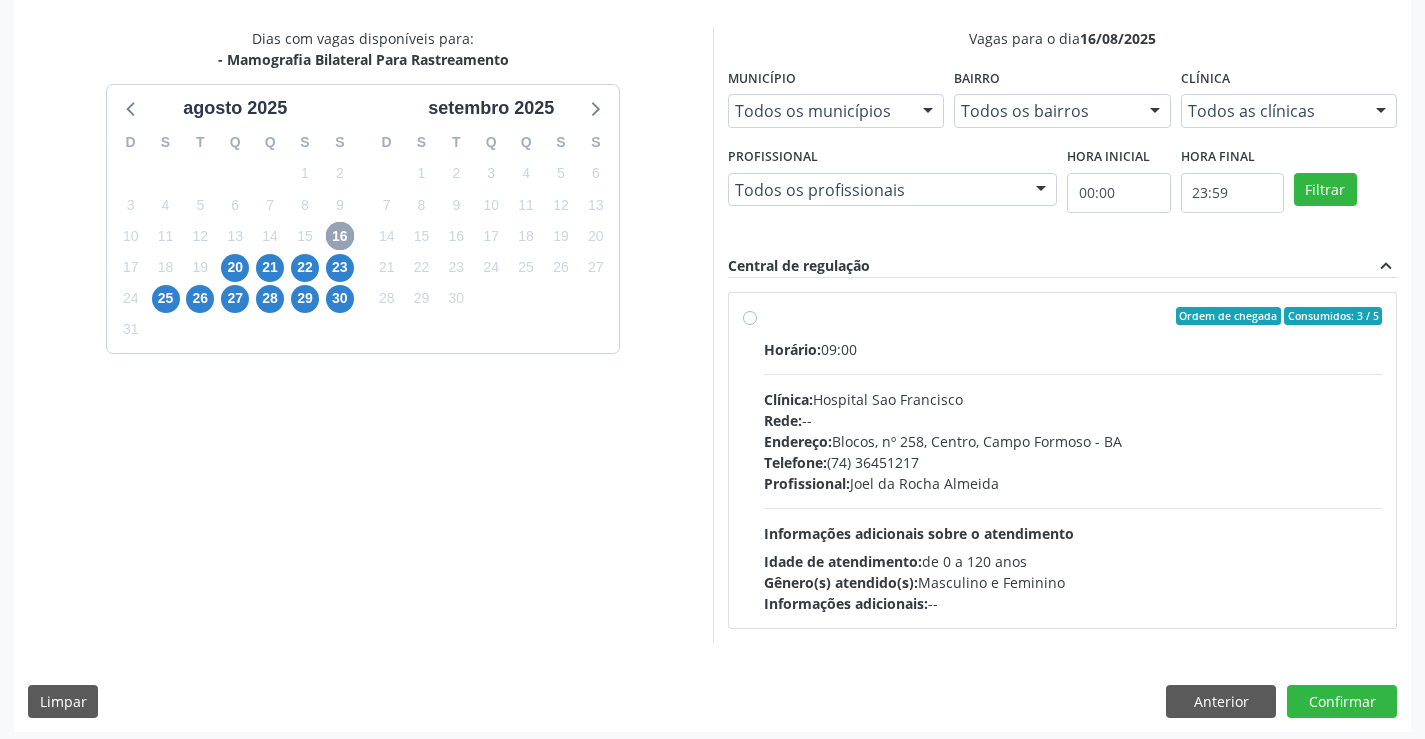 scroll, scrollTop: 420, scrollLeft: 0, axis: vertical 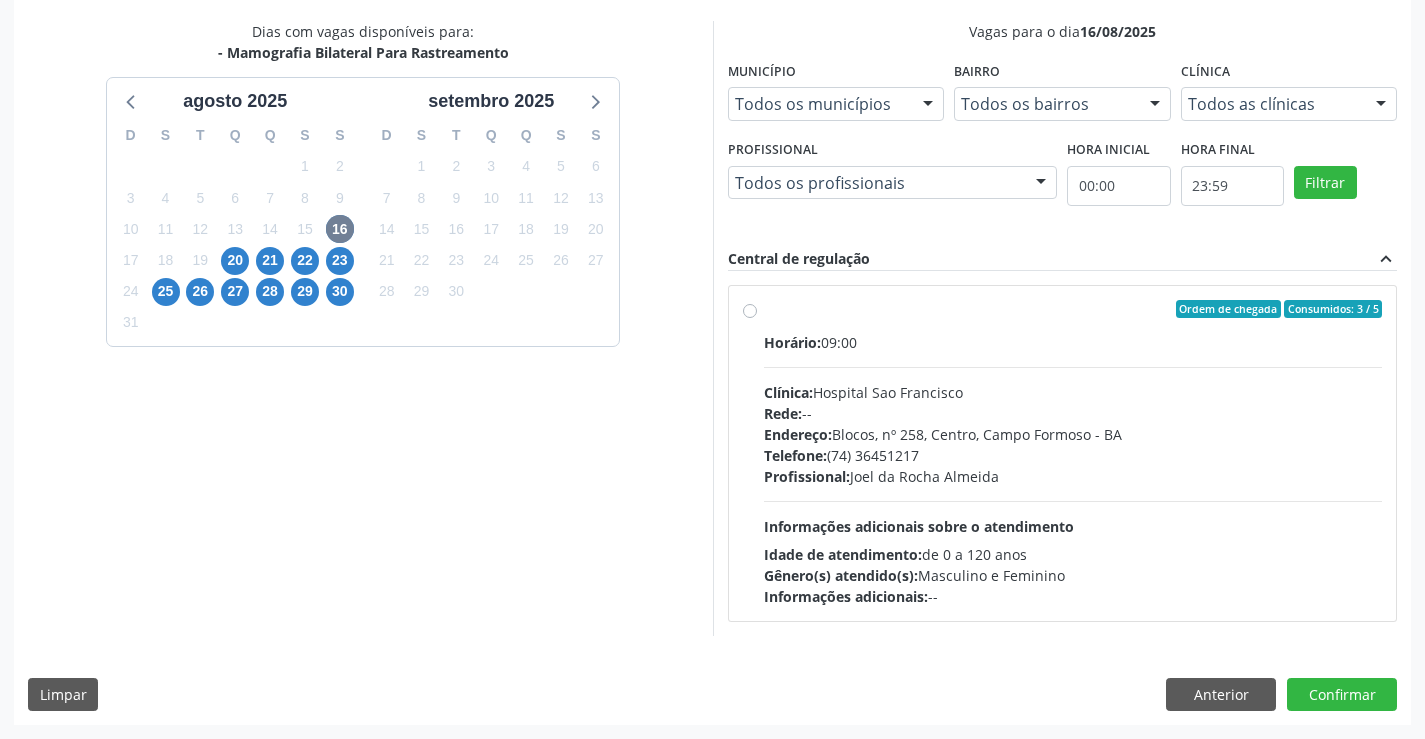 click on "Endereço:   [BUILDING], nº [NUMBER], [NEIGHBORHOOD], [CITY] - [STATE]" at bounding box center [1073, 434] 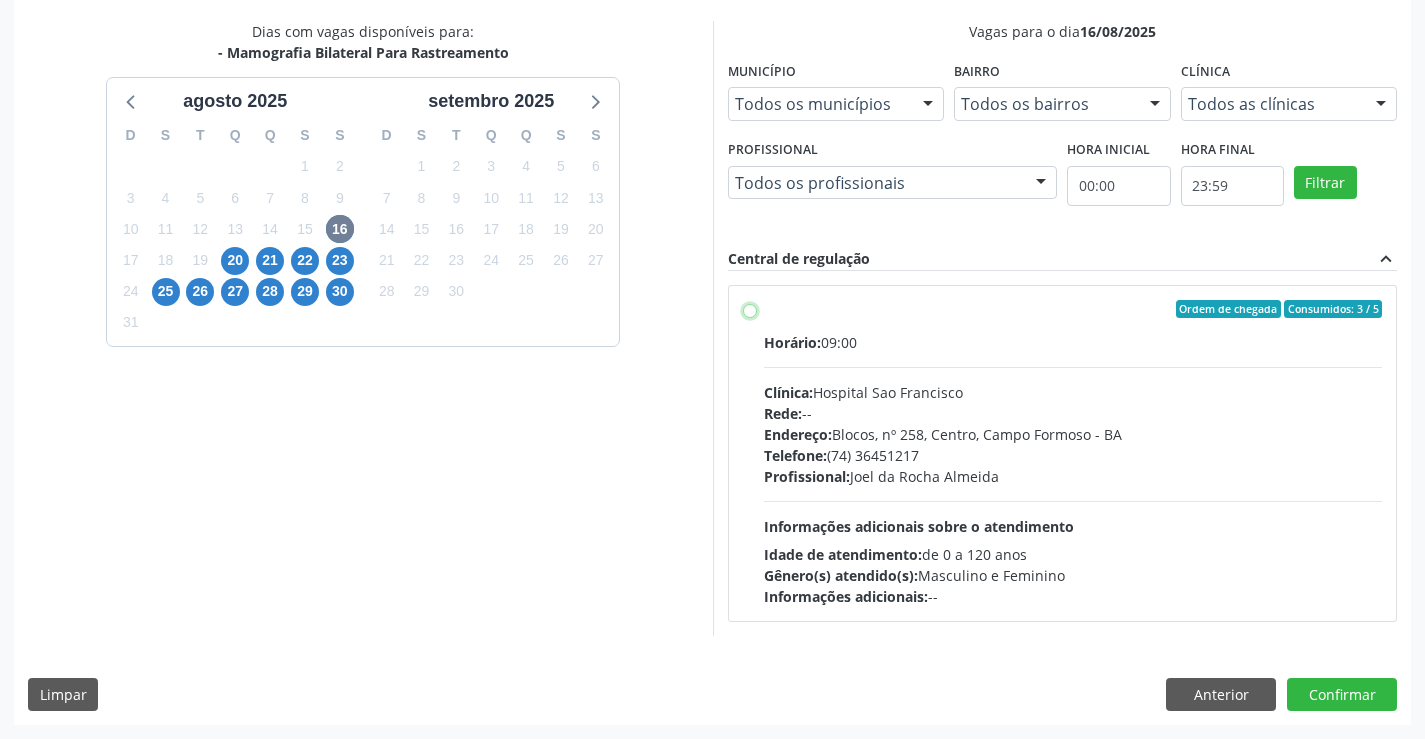 click on "Ordem de chegada
Consumidos: 3 / 5
Horário:   09:00
Clínica:  Hospital Sao Francisco
Rede:
--
Endereço:   [BUILDING], nº [NUMBER], [NEIGHBORHOOD], [CITY] - [STATE]
Telefone:   [PHONE]
Profissional:
[FIRST] da [LAST] [LAST]
Informações adicionais sobre o atendimento
Idade de atendimento:
de 0 a 120 anos
Gênero(s) atendido(s):
Masculino e Feminino
Informações adicionais:
--" at bounding box center [750, 309] 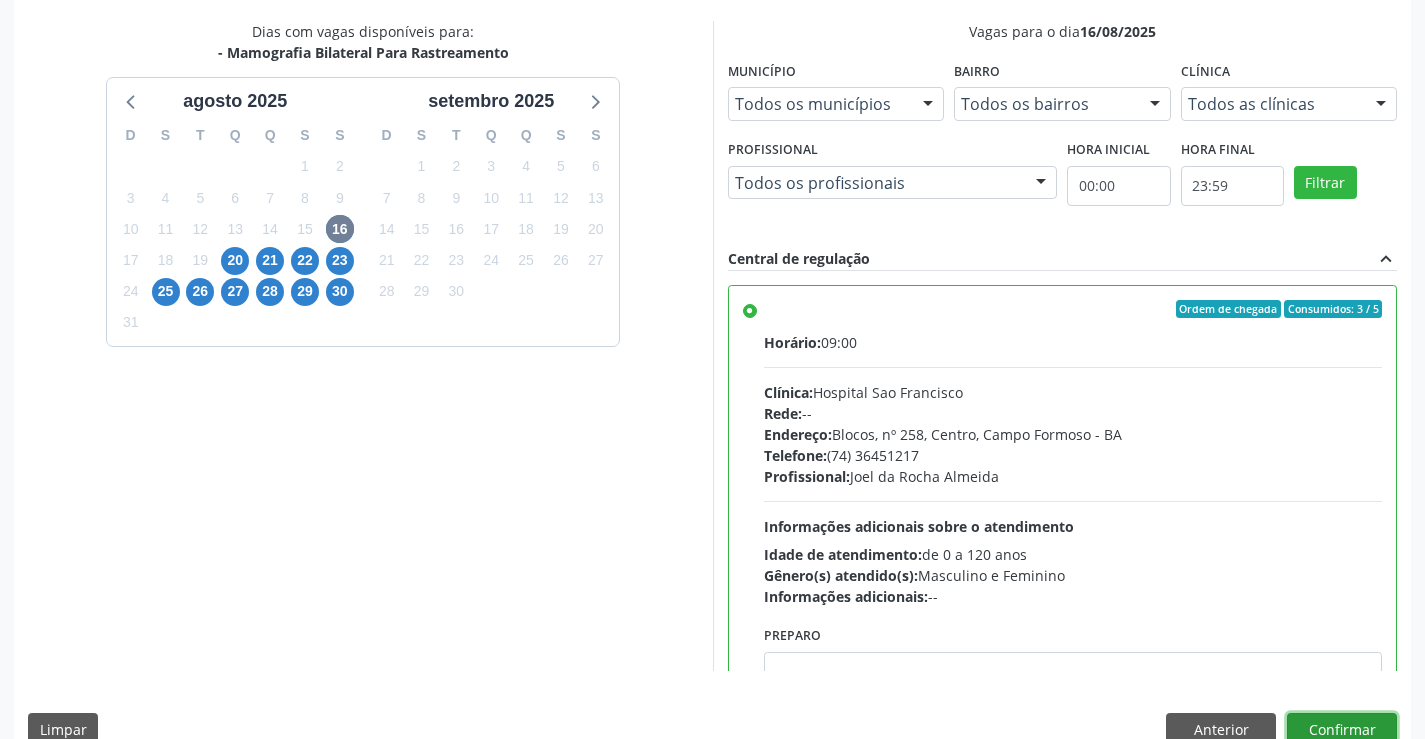 click on "Confirmar" at bounding box center (1342, 730) 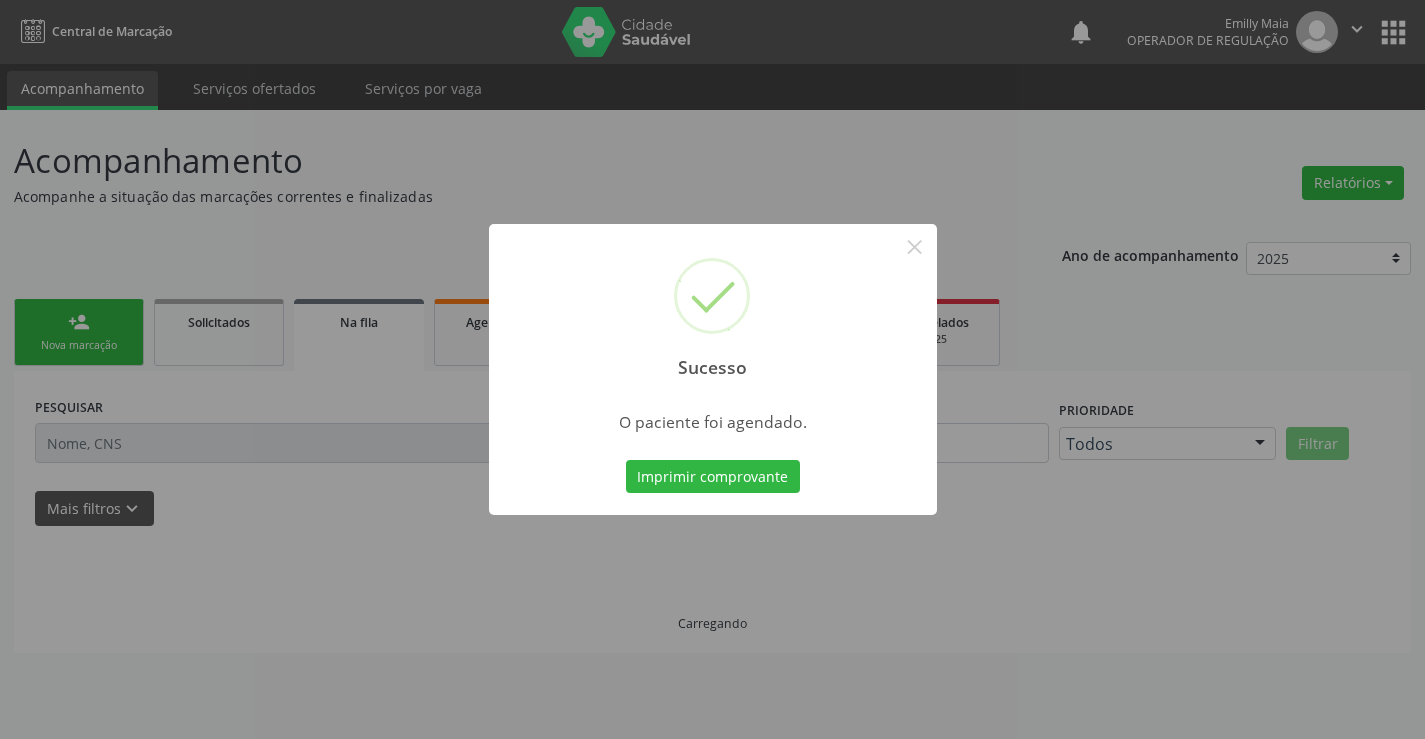scroll, scrollTop: 0, scrollLeft: 0, axis: both 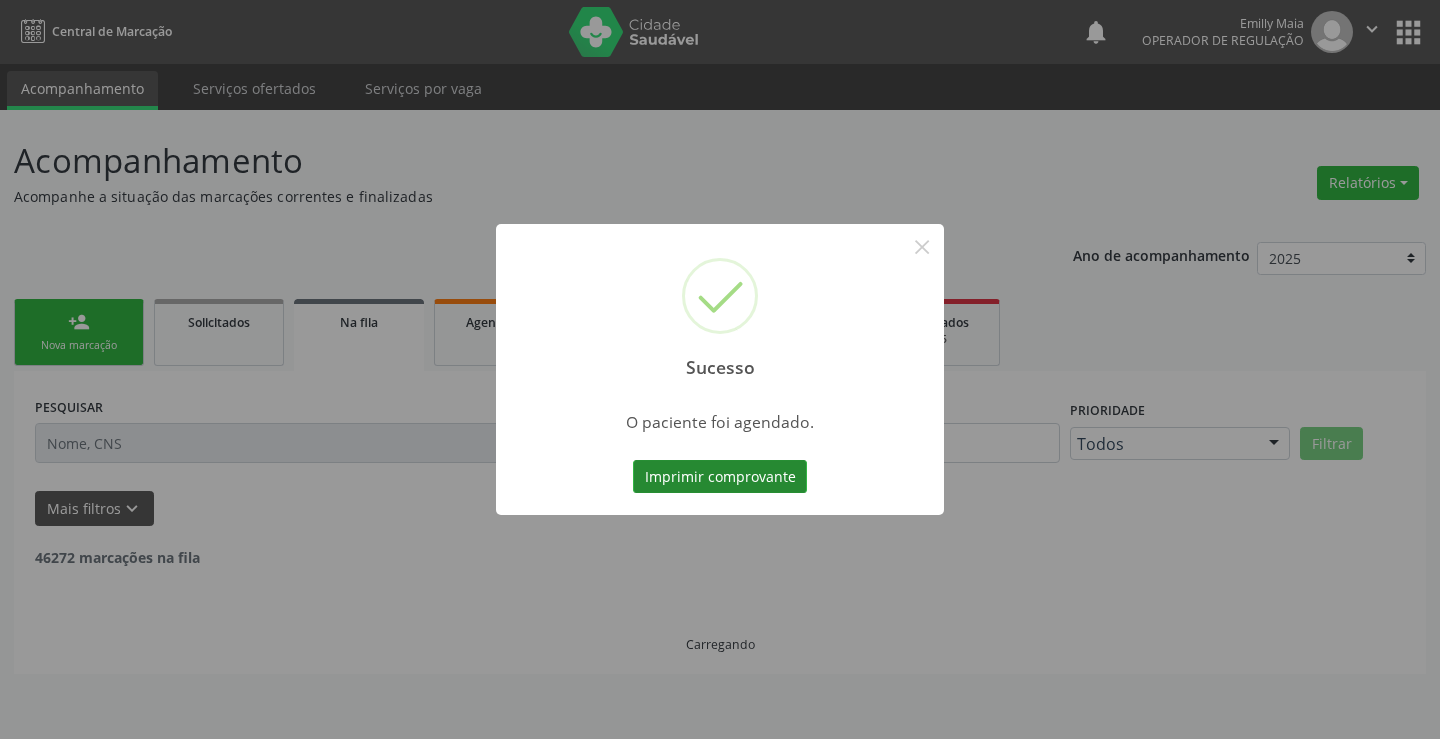 click on "Imprimir comprovante" at bounding box center [720, 477] 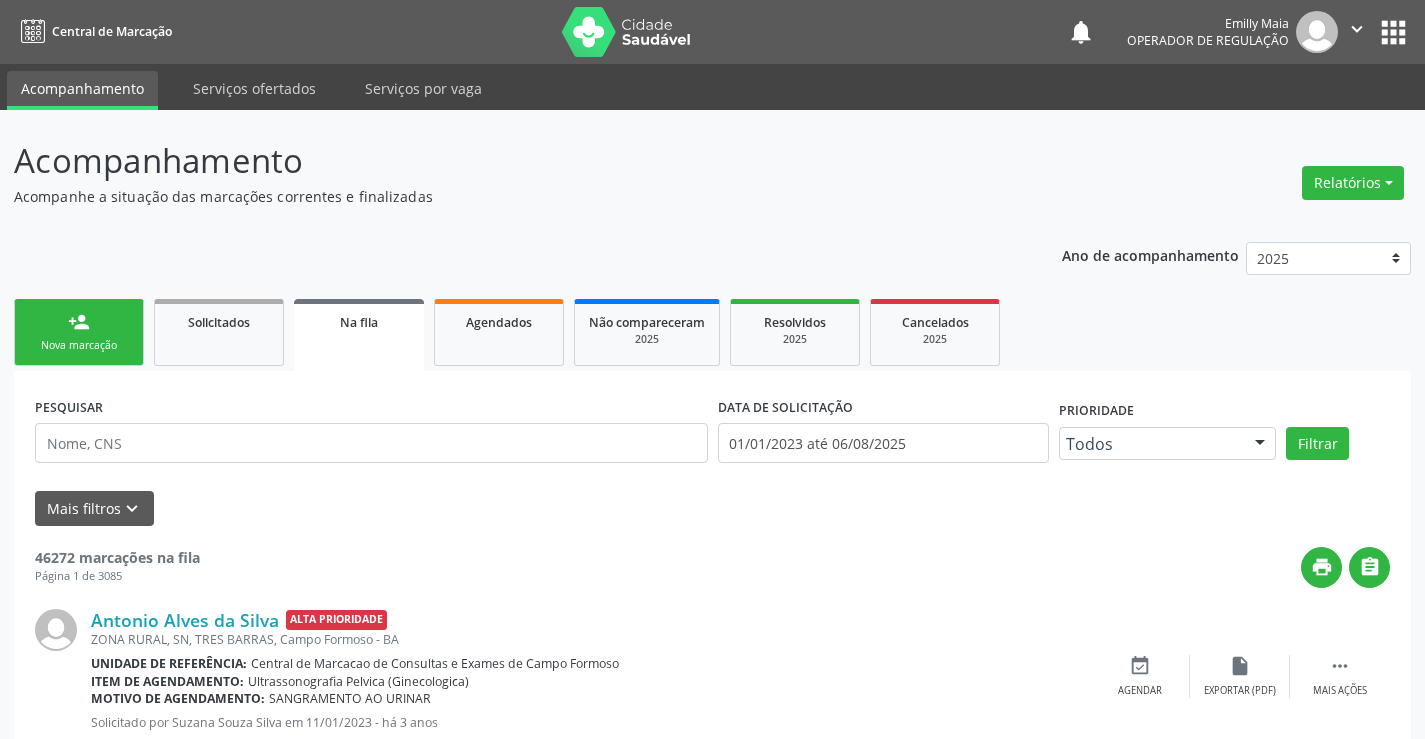click on "person_add
Nova marcação" at bounding box center (79, 332) 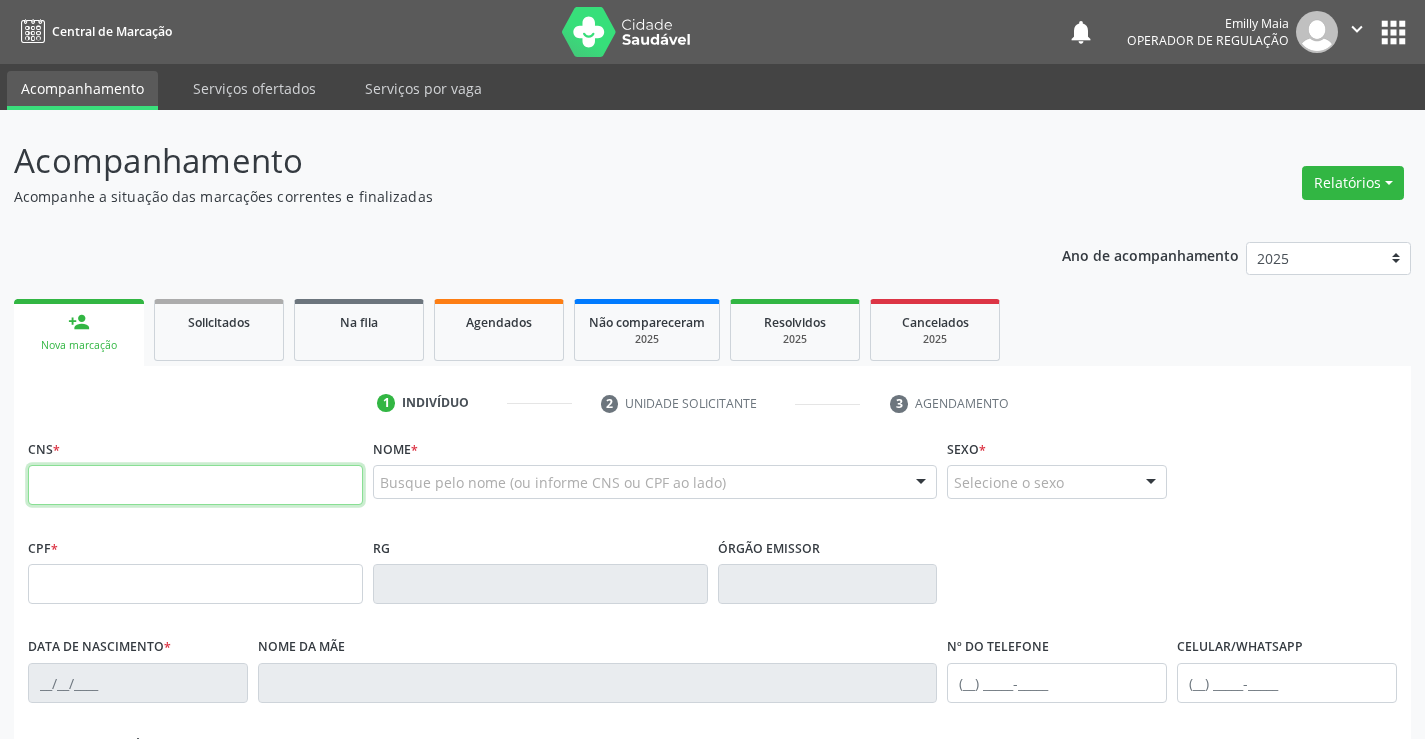 click at bounding box center [195, 485] 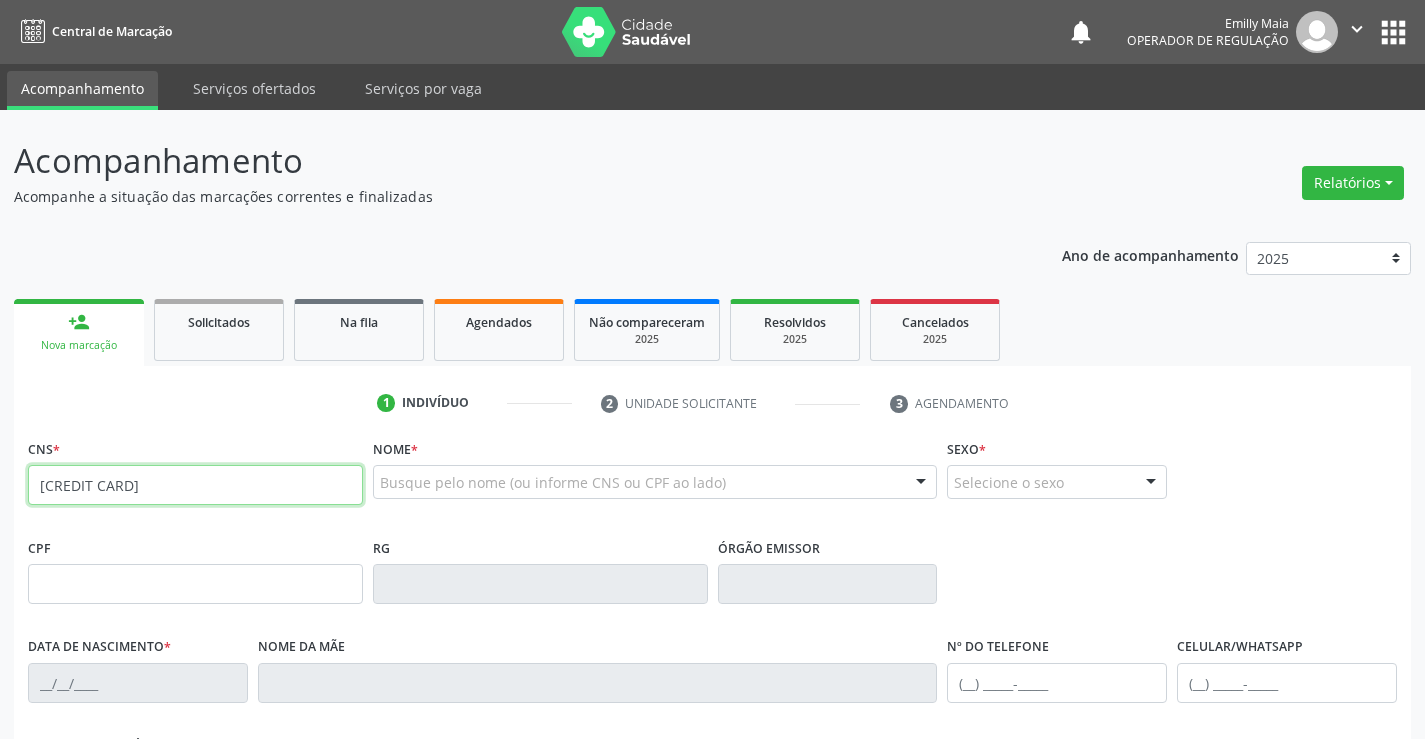 type on "[CREDIT CARD]" 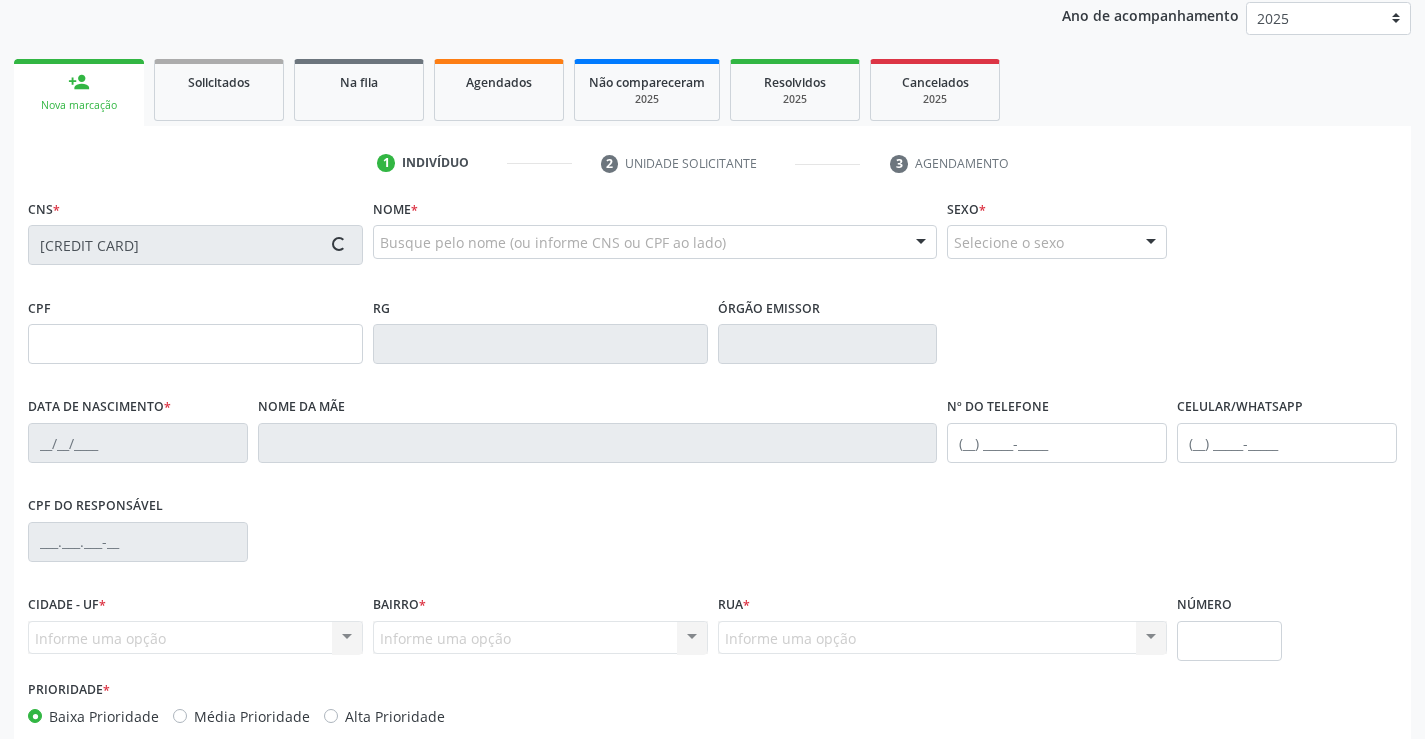 scroll, scrollTop: 300, scrollLeft: 0, axis: vertical 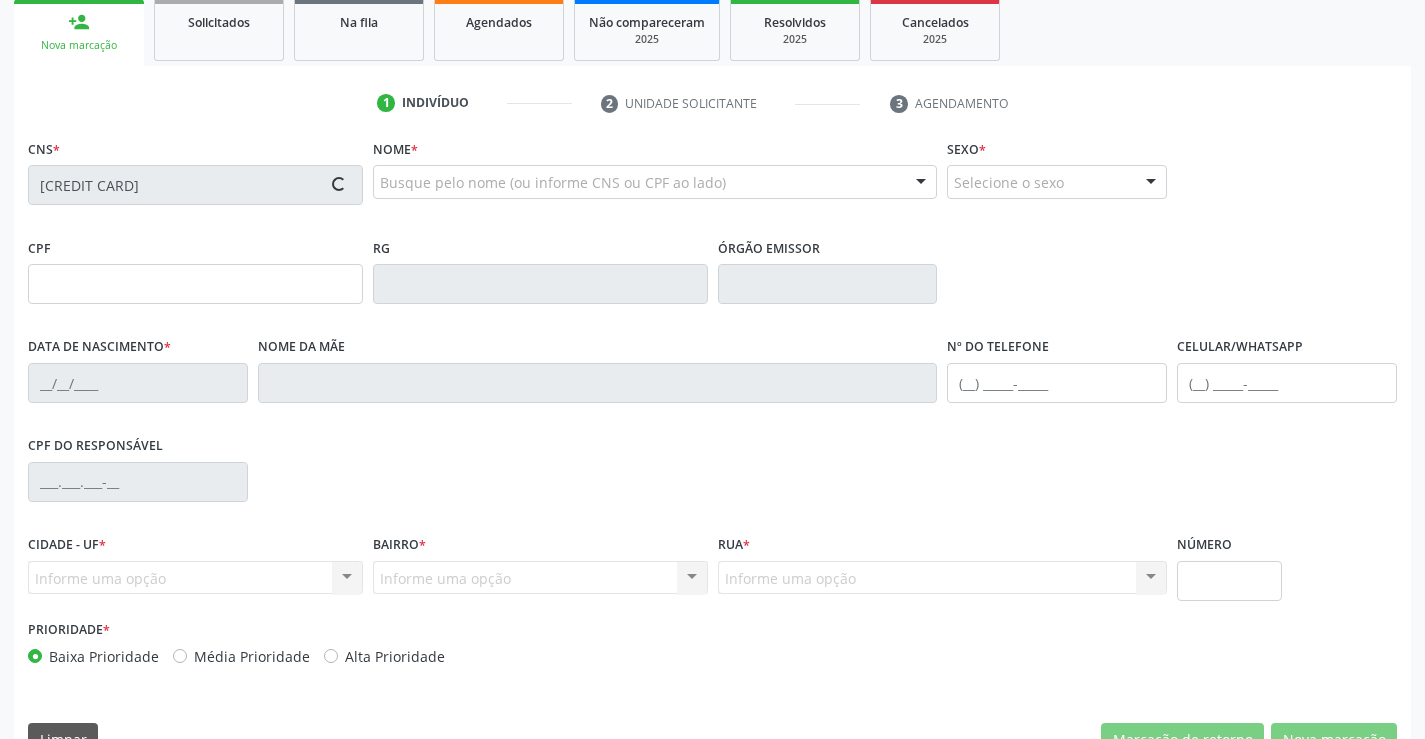 type on "[ID NUMBER]" 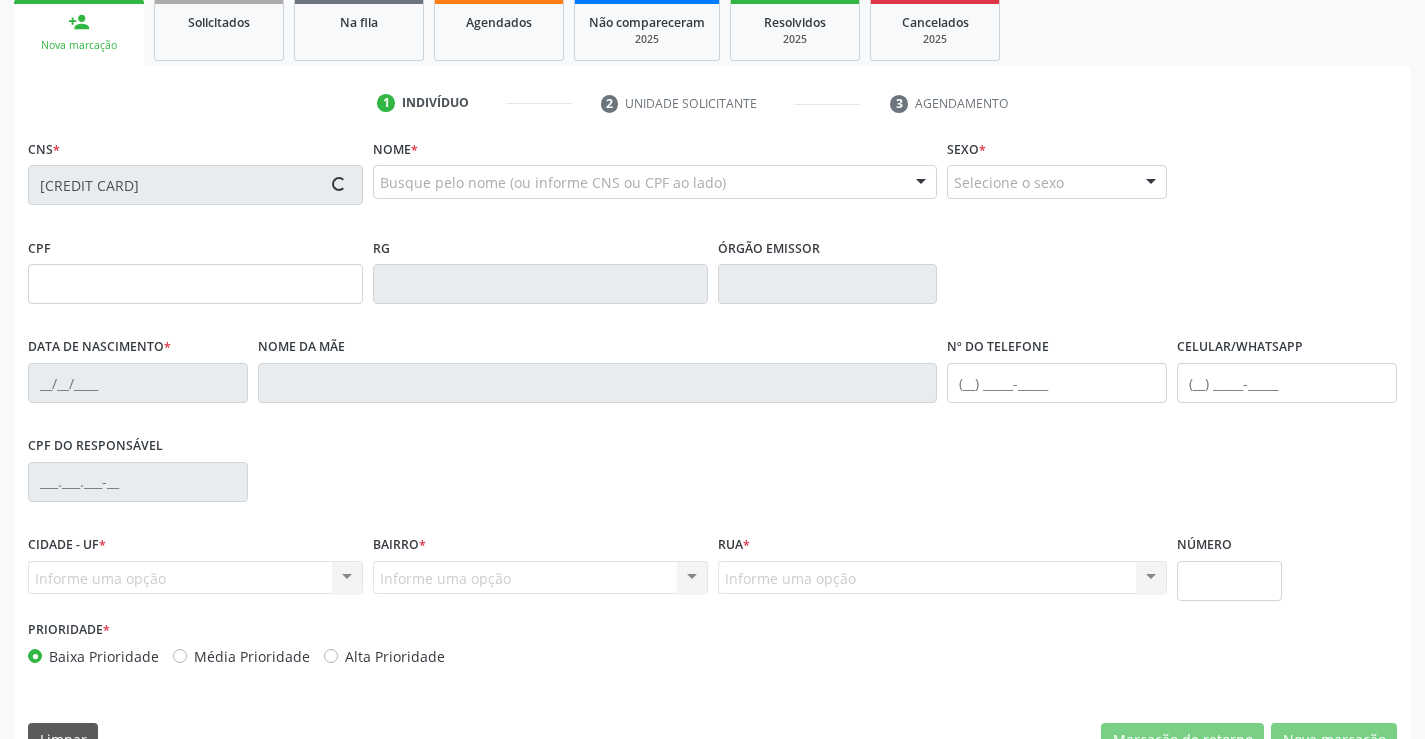 type on "[DATE]" 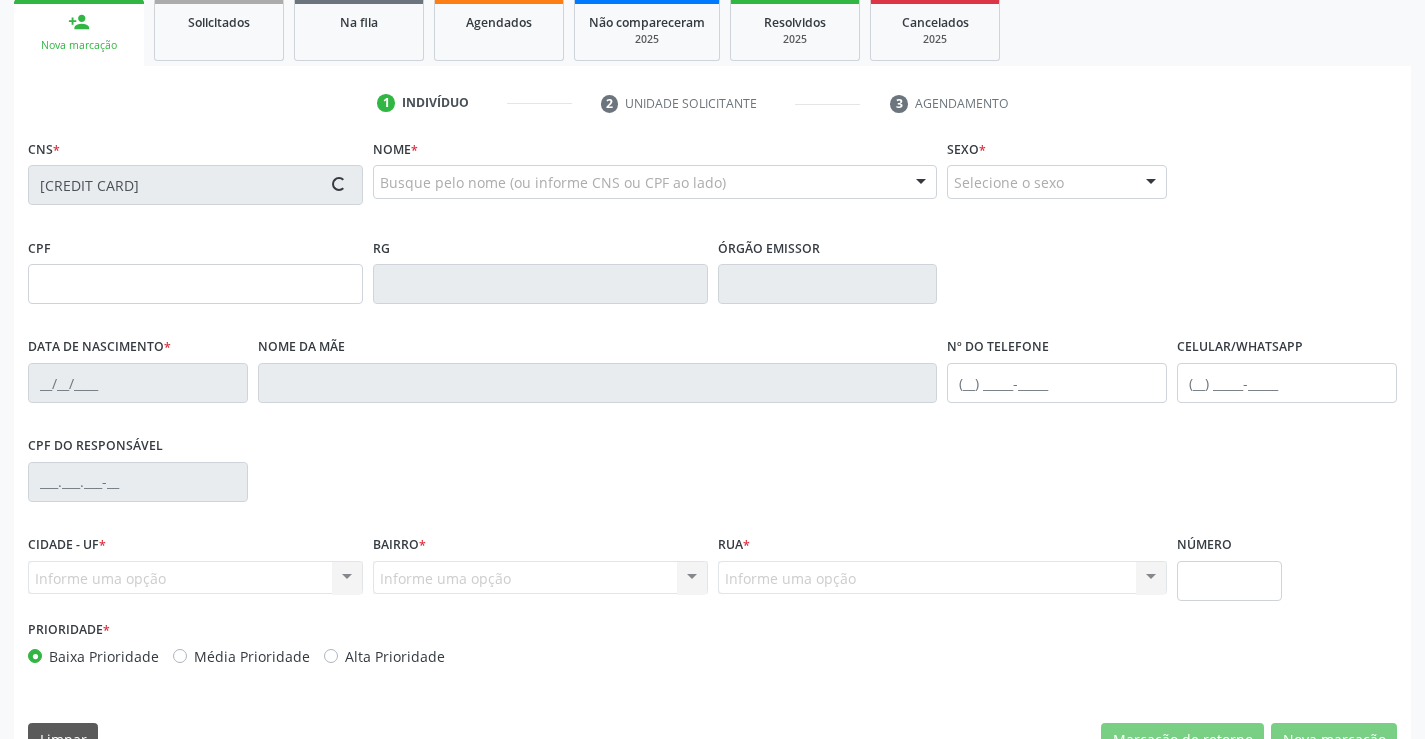 type on "[PHONE]" 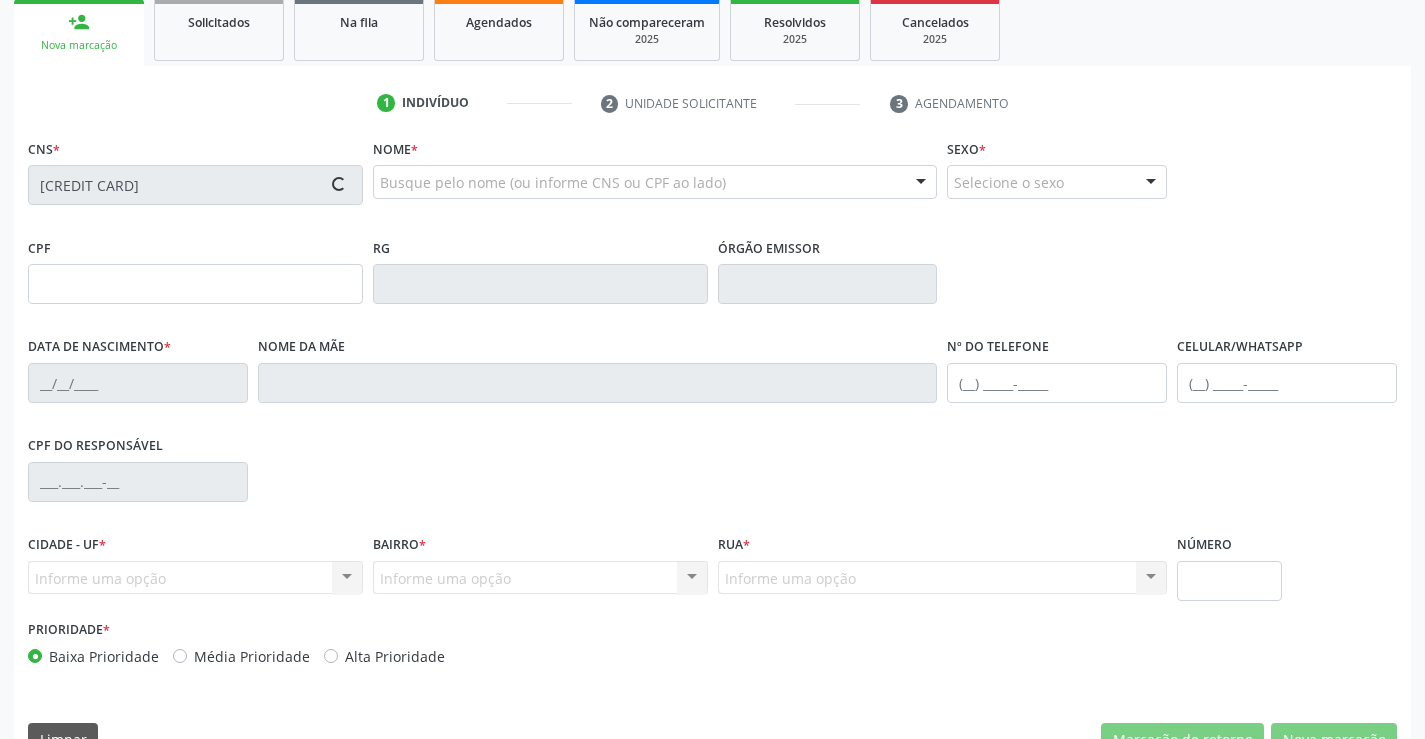 type on "S/N" 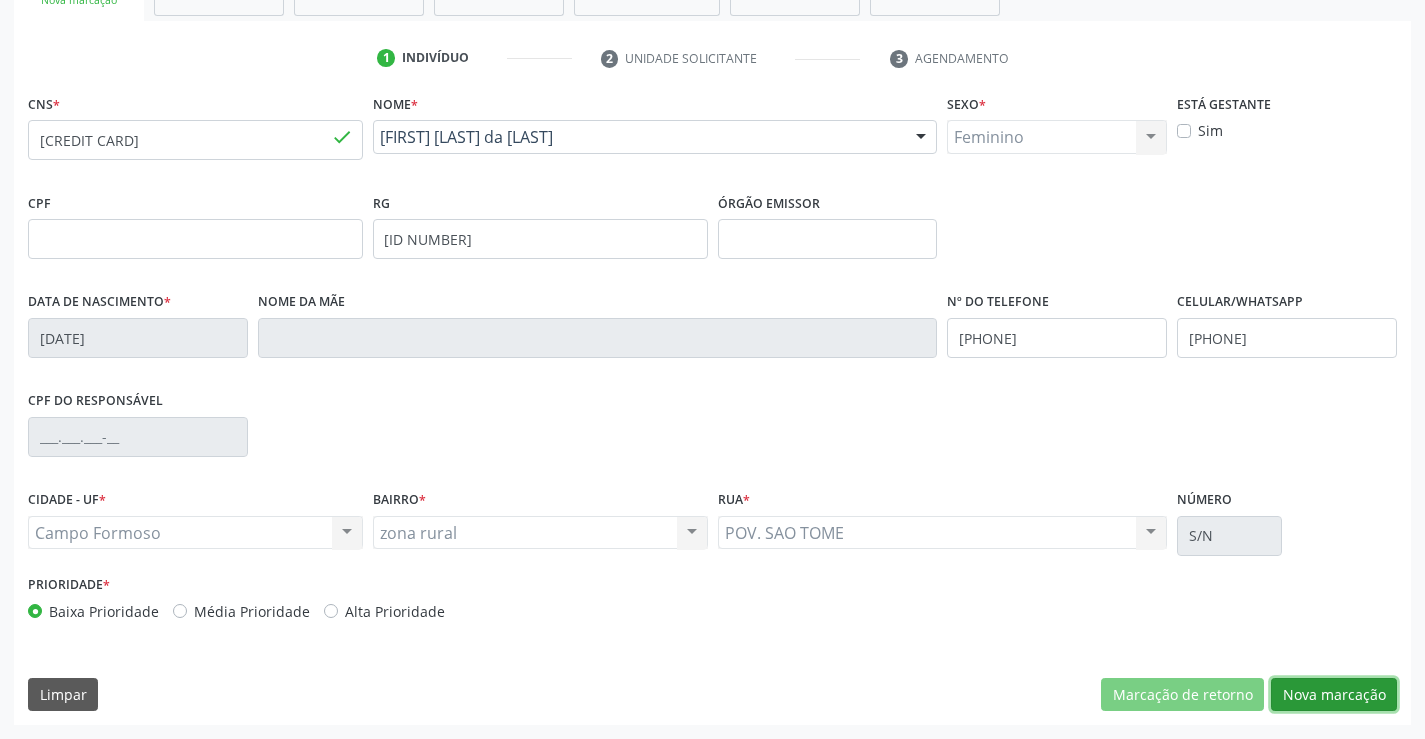 click on "Nova marcação" at bounding box center (1334, 695) 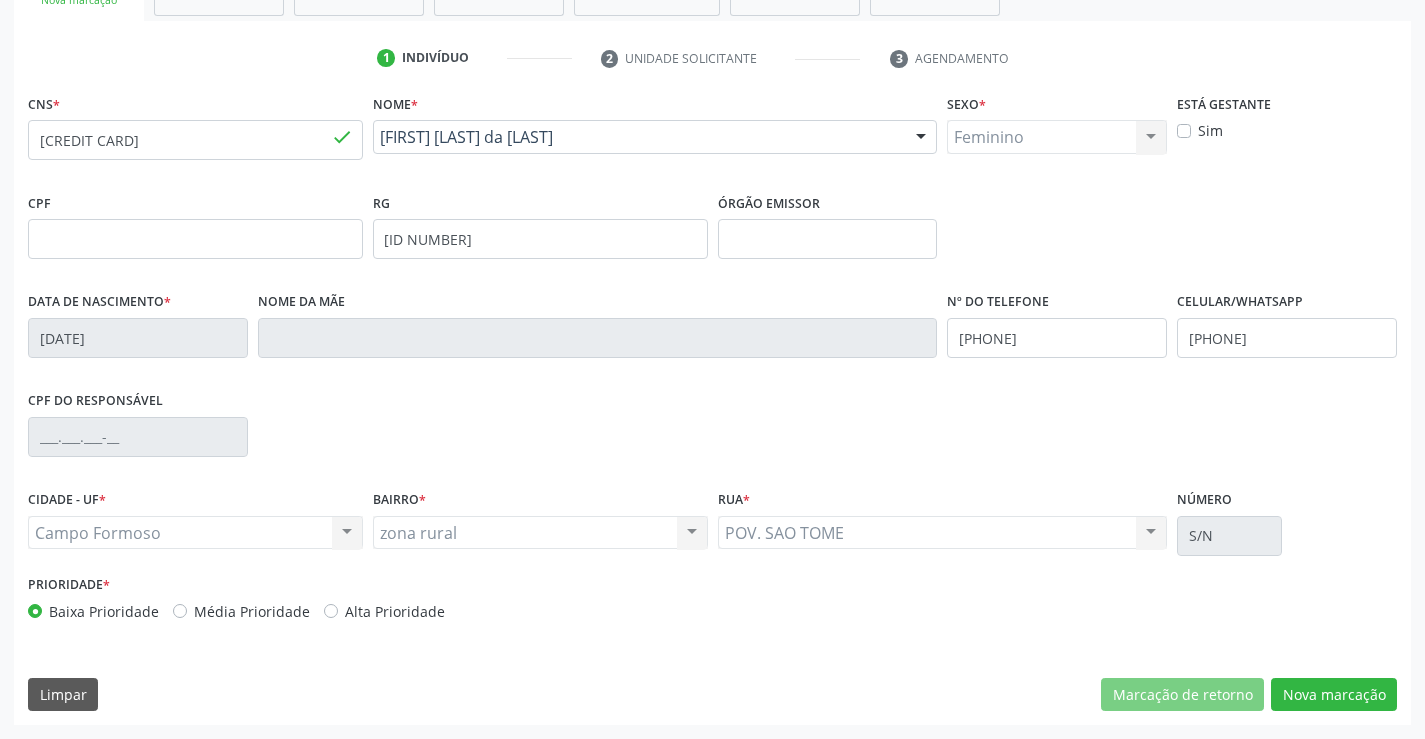 scroll, scrollTop: 167, scrollLeft: 0, axis: vertical 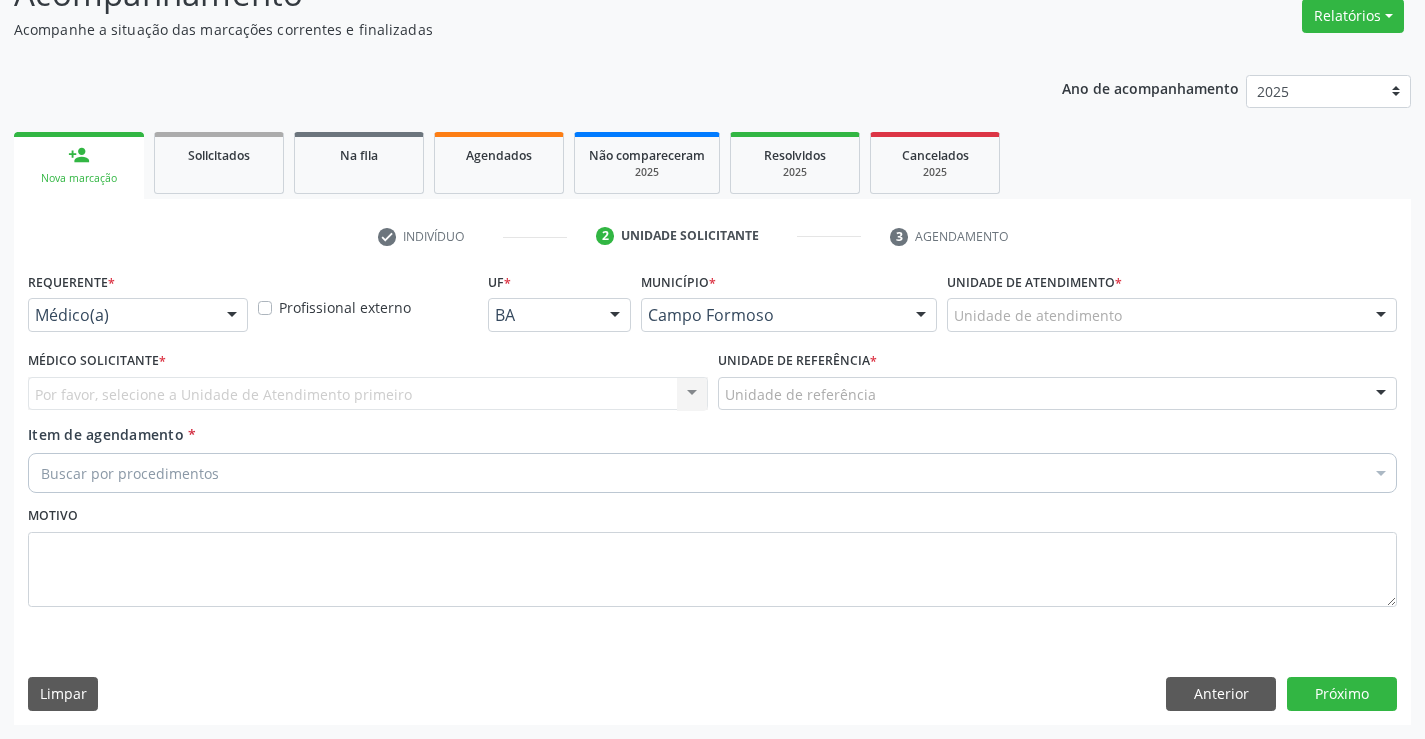 click at bounding box center (232, 316) 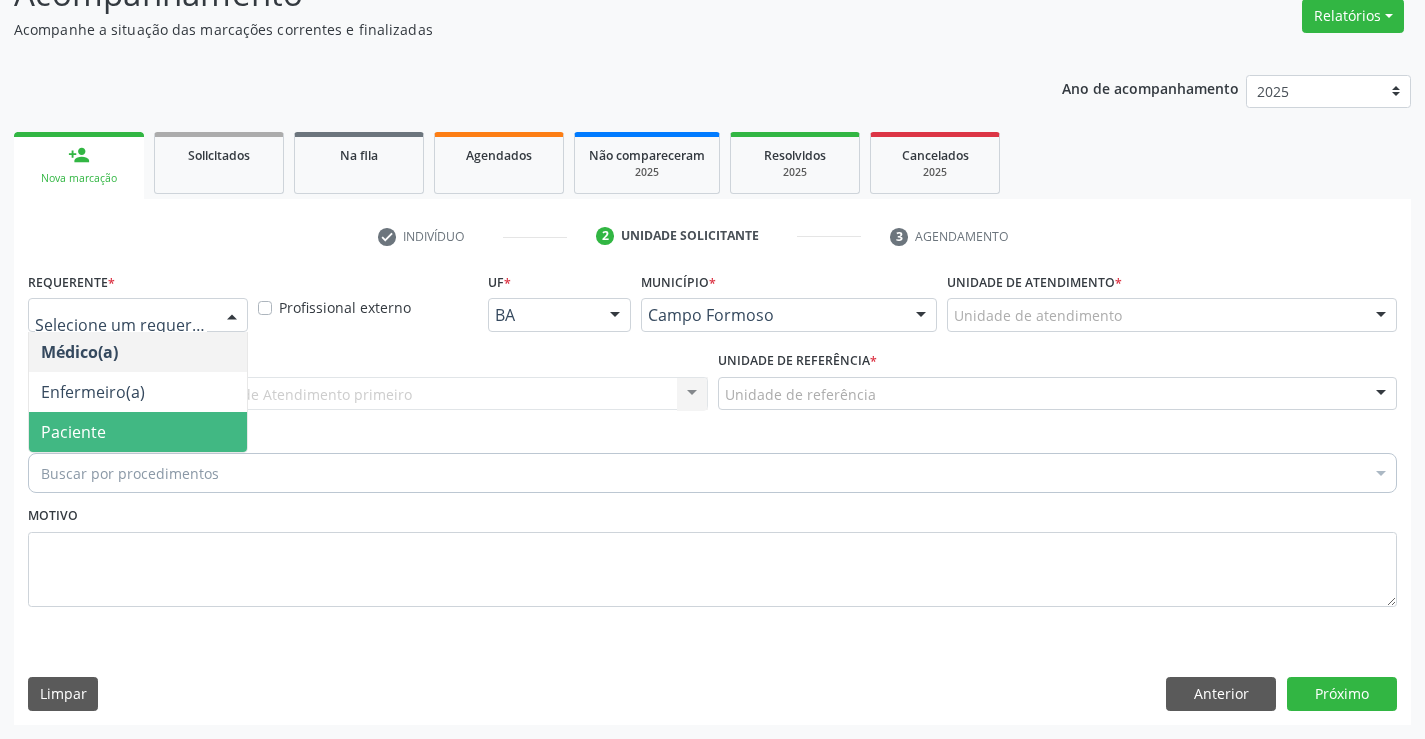 click on "Paciente" at bounding box center [138, 432] 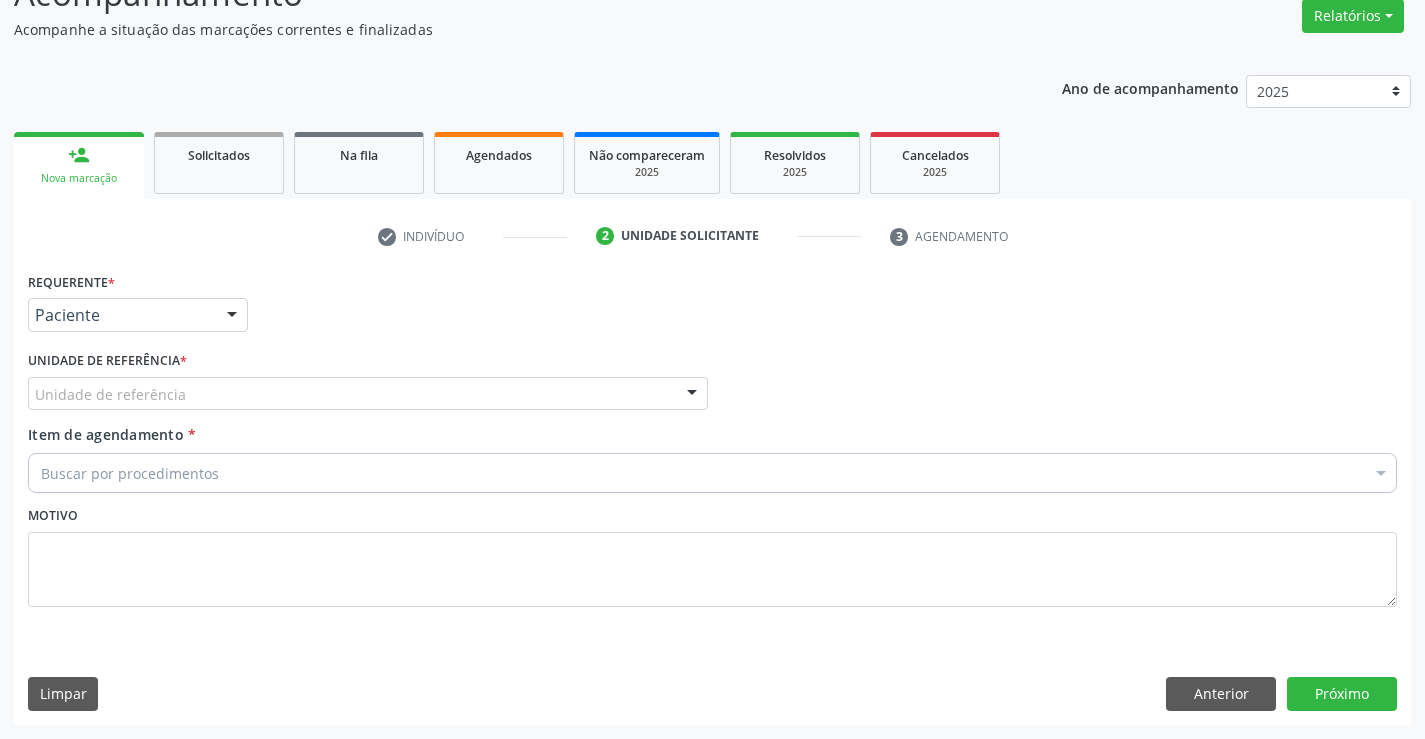 click on "Unidade de referência" at bounding box center (368, 394) 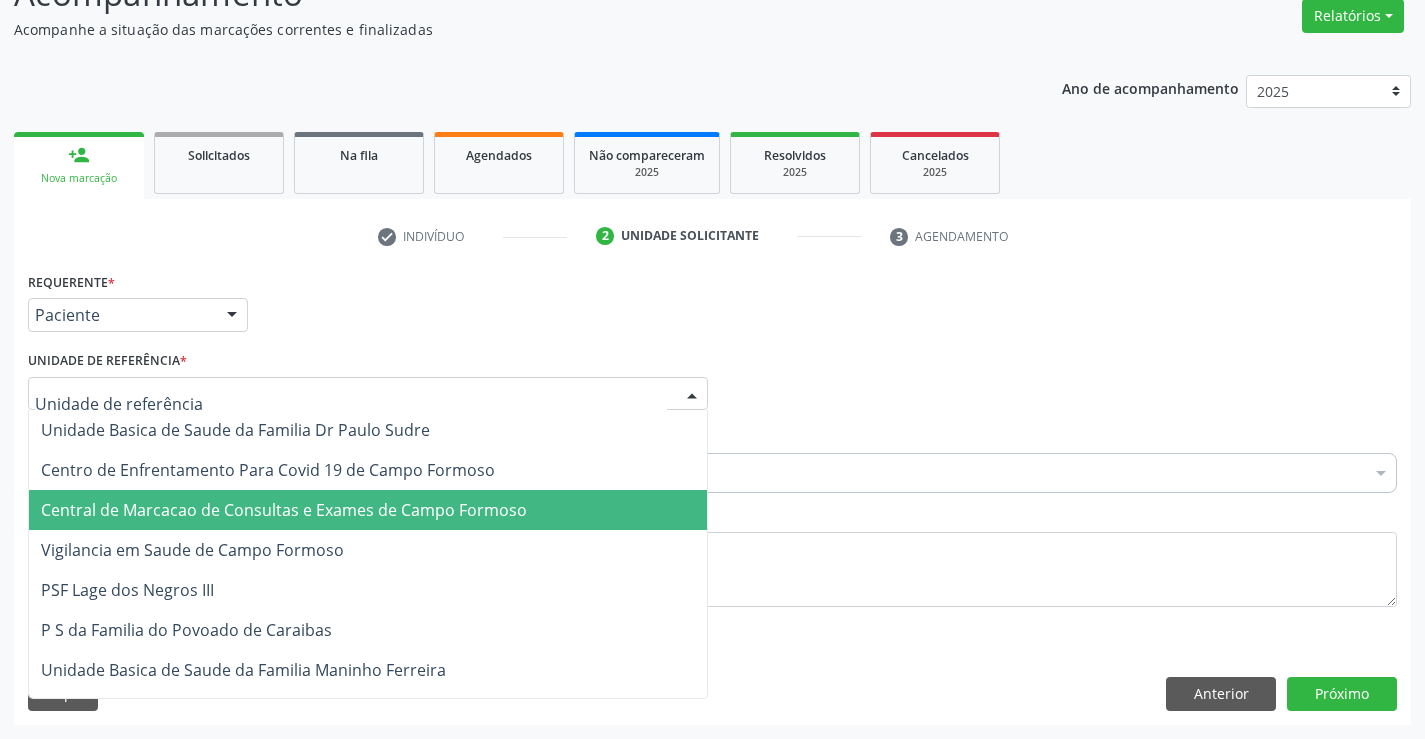 click on "Central de Marcacao de Consultas e Exames de Campo Formoso" at bounding box center [284, 510] 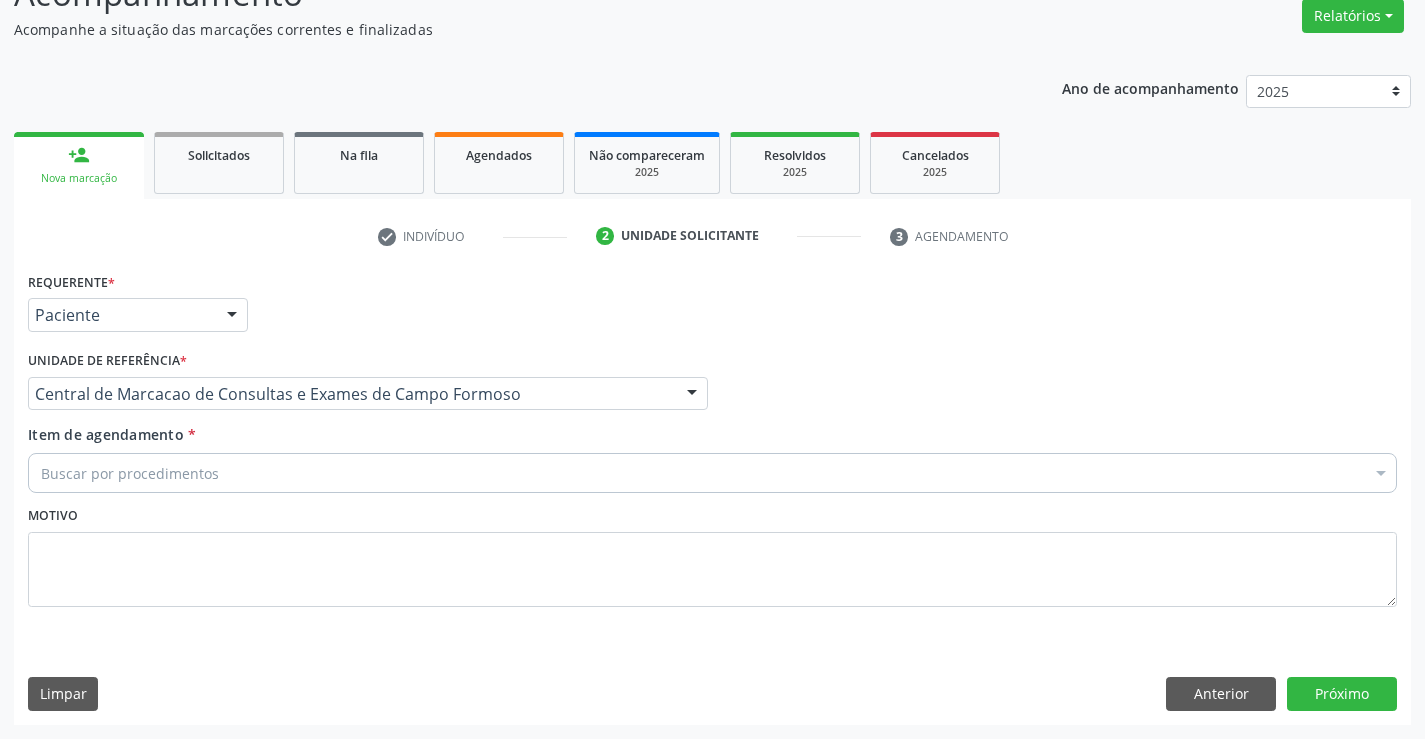click on "Buscar por procedimentos" at bounding box center [712, 473] 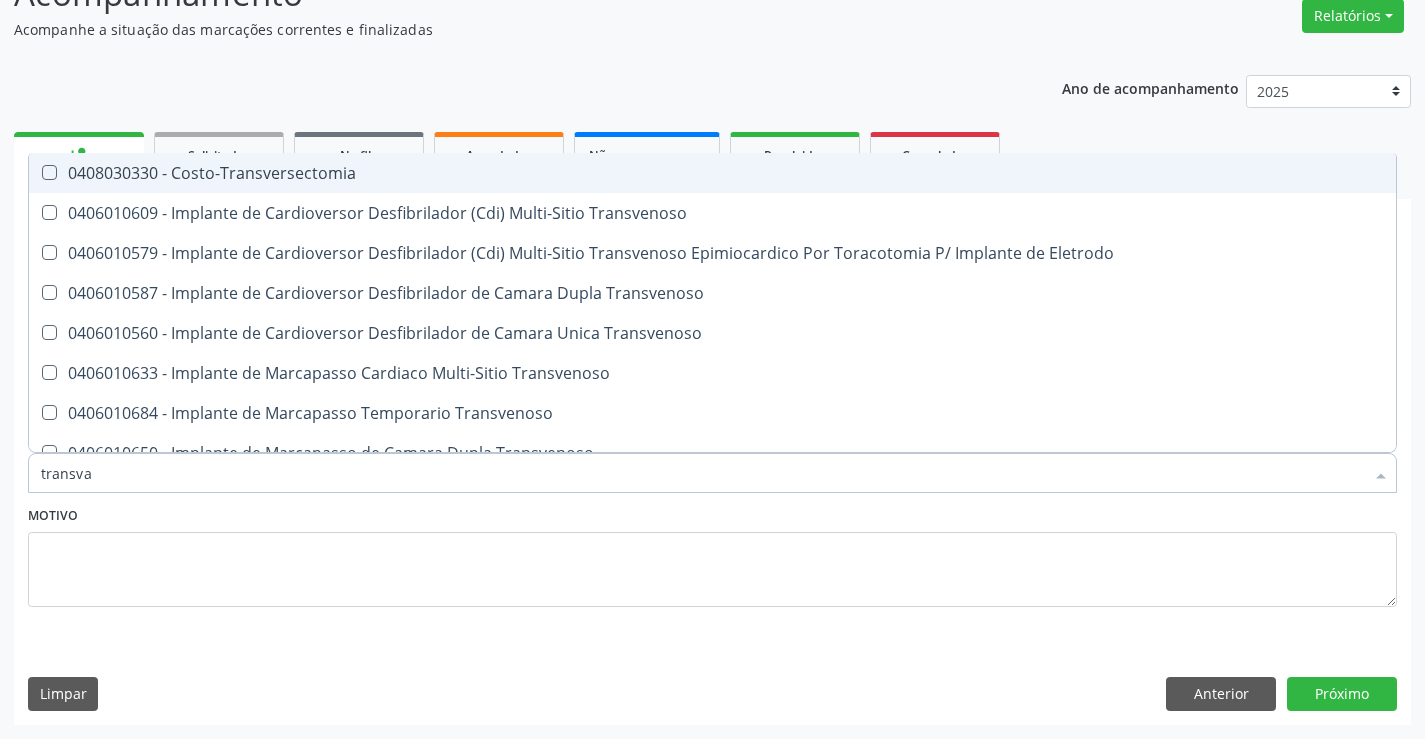 type on "transvag" 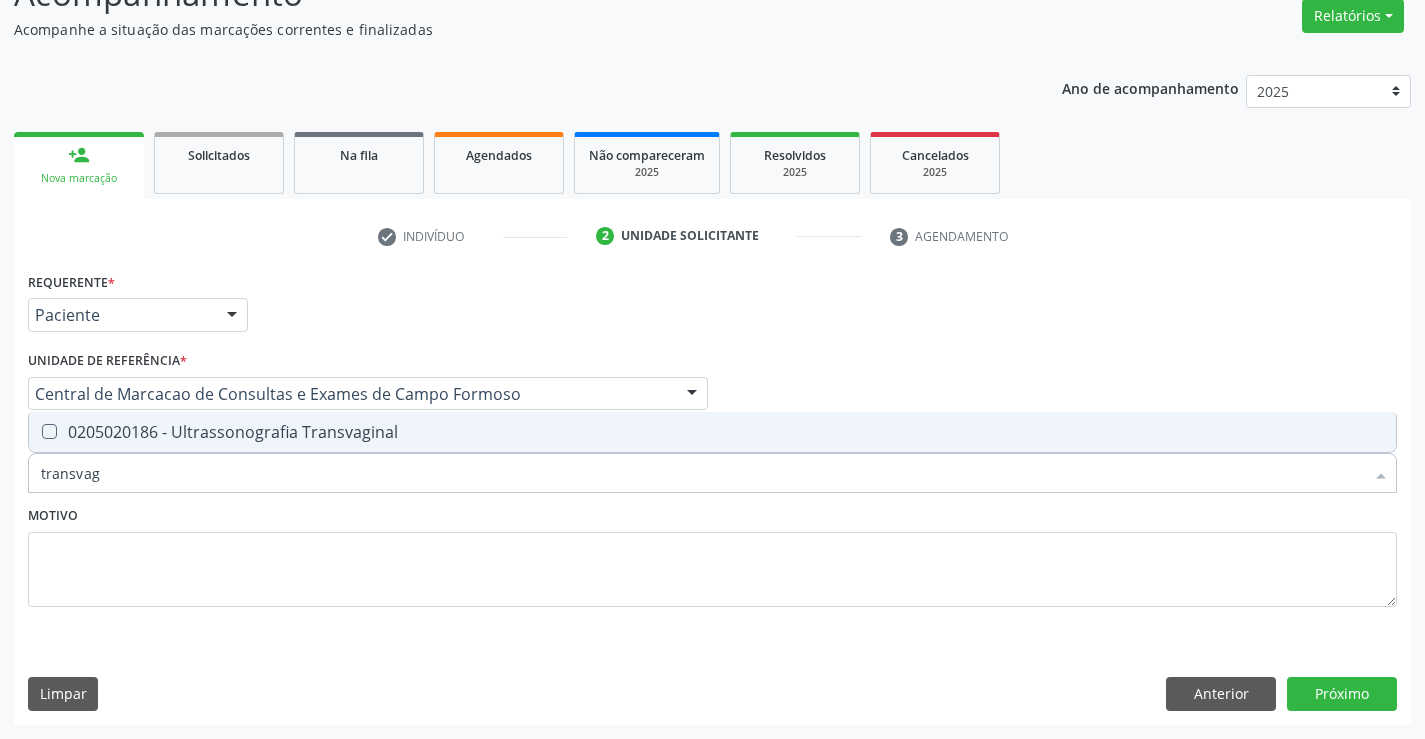 click on "0205020186 - Ultrassonografia Transvaginal" at bounding box center (712, 432) 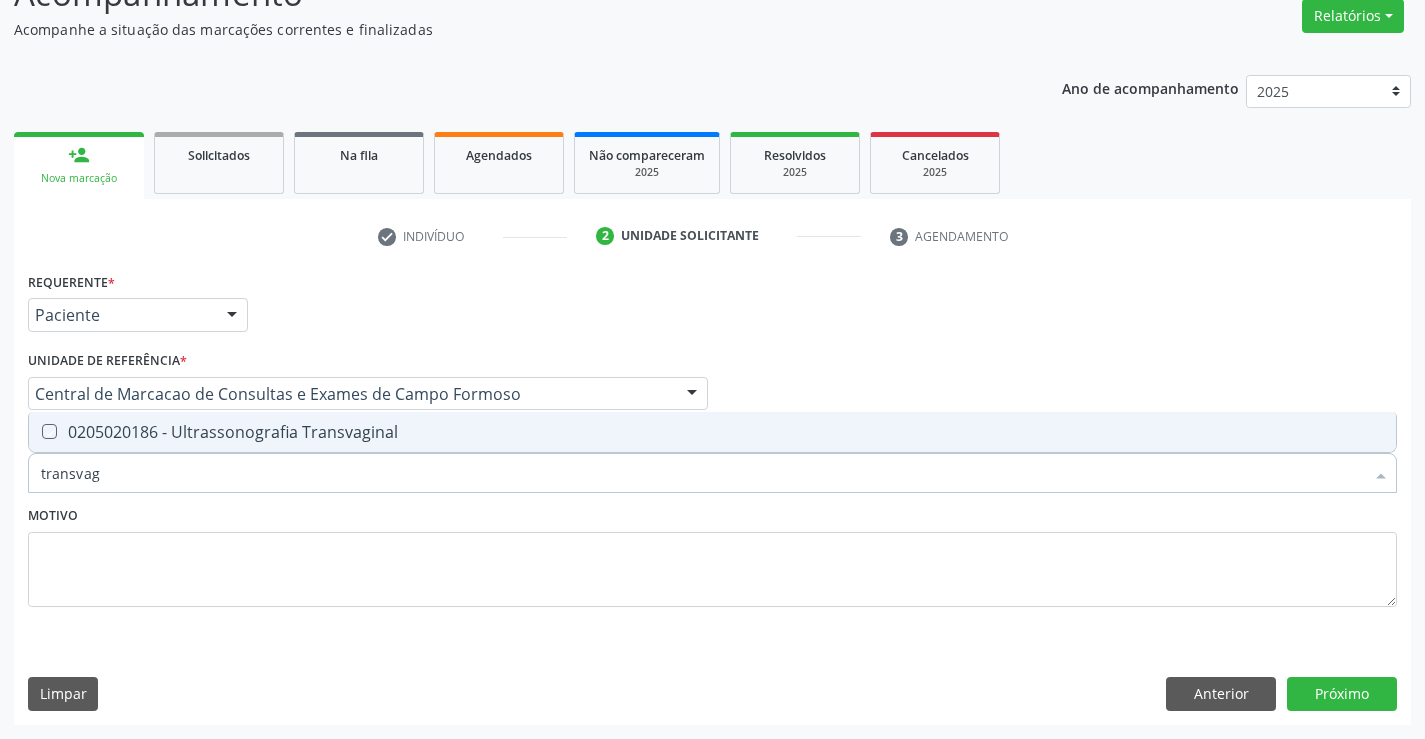 checkbox on "true" 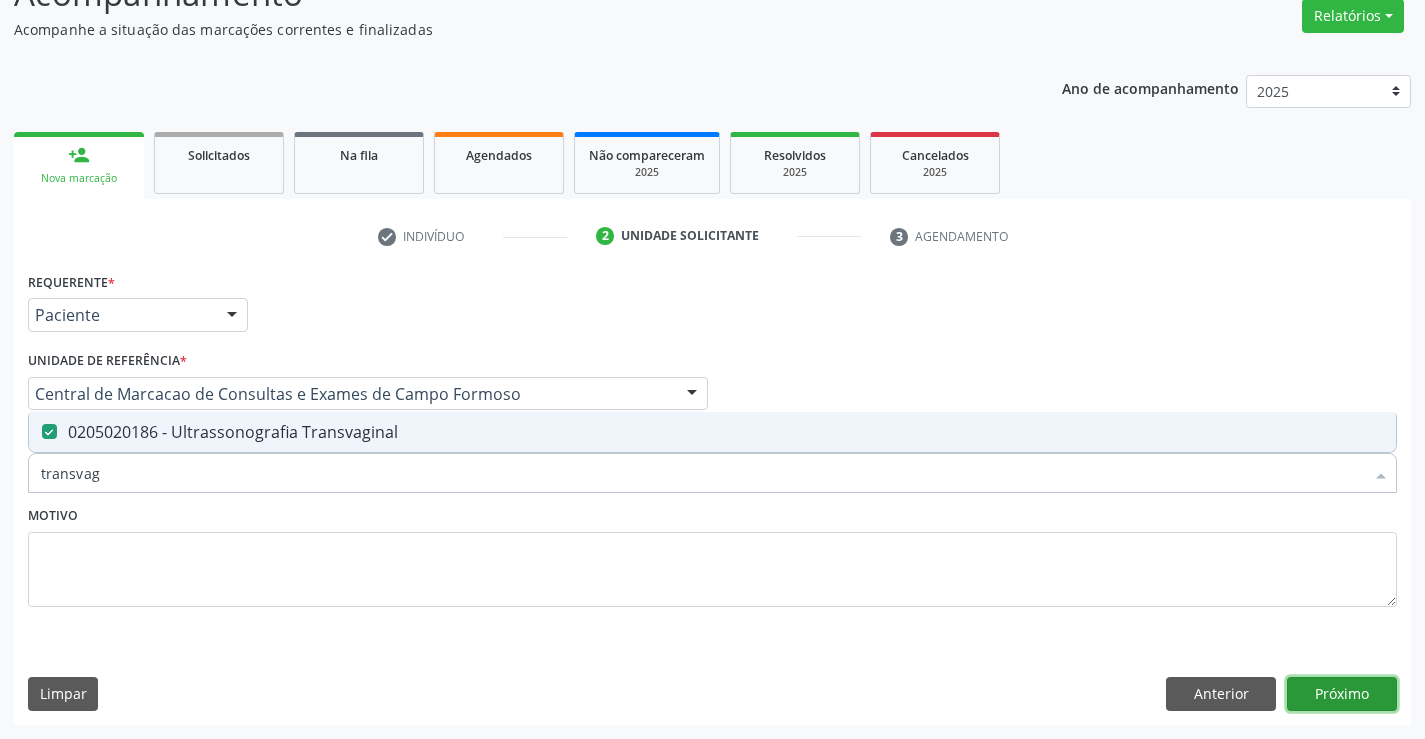 click on "Próximo" at bounding box center [1342, 694] 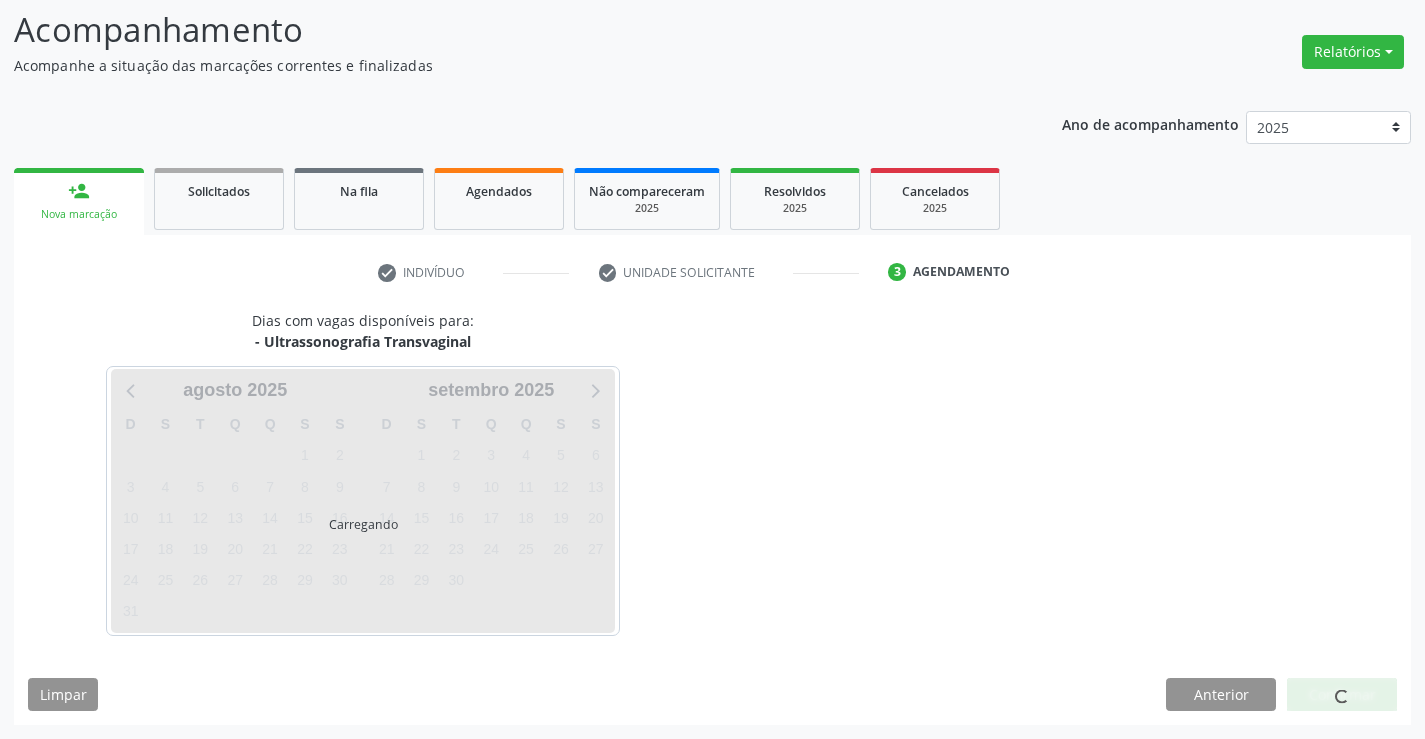 scroll, scrollTop: 131, scrollLeft: 0, axis: vertical 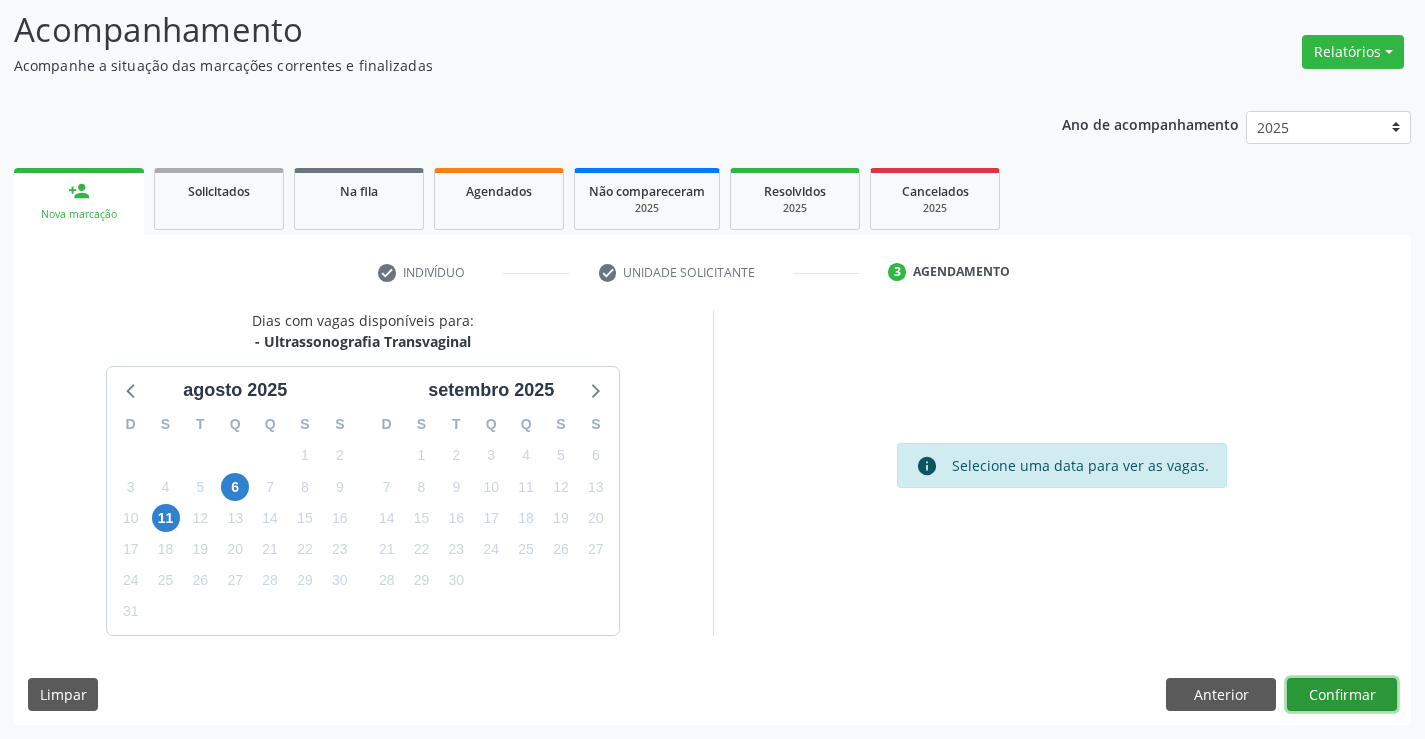 click on "Confirmar" at bounding box center [1342, 695] 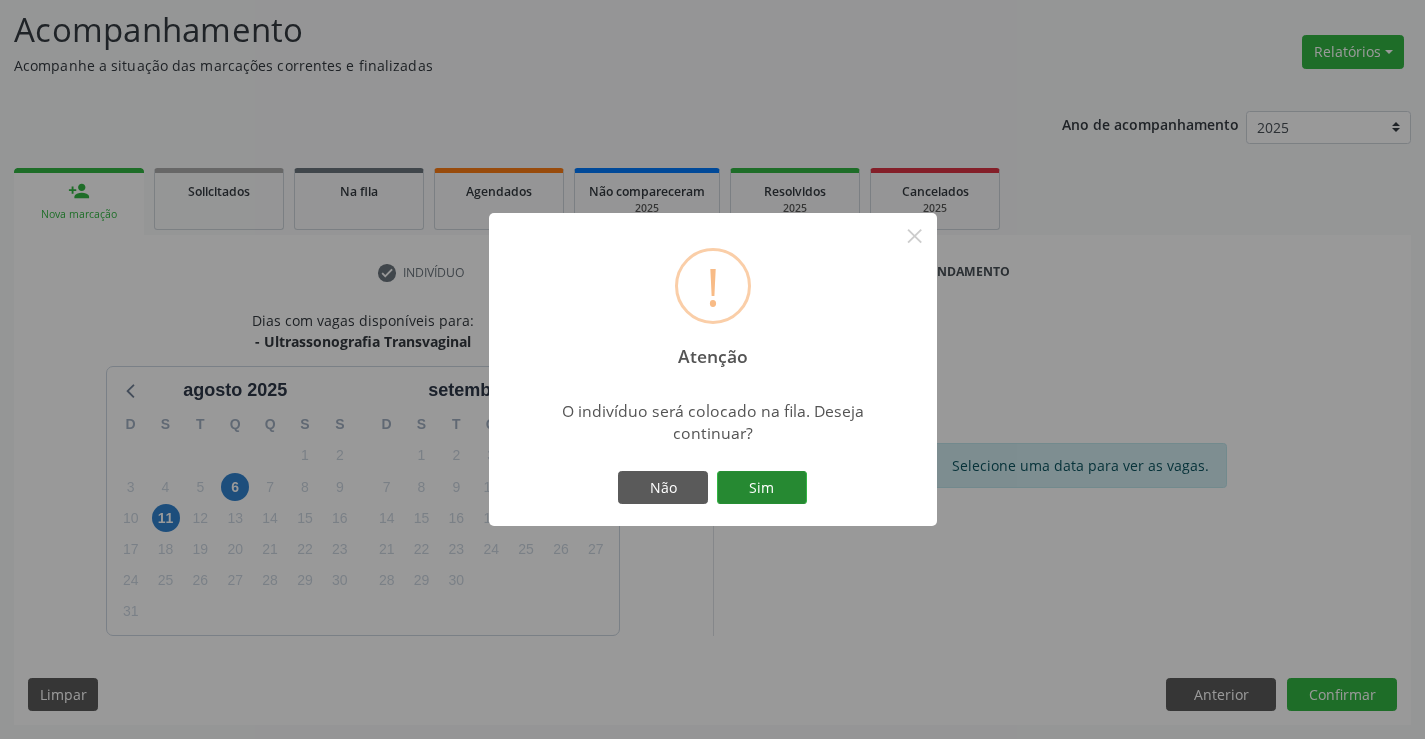 click on "Sim" at bounding box center (762, 488) 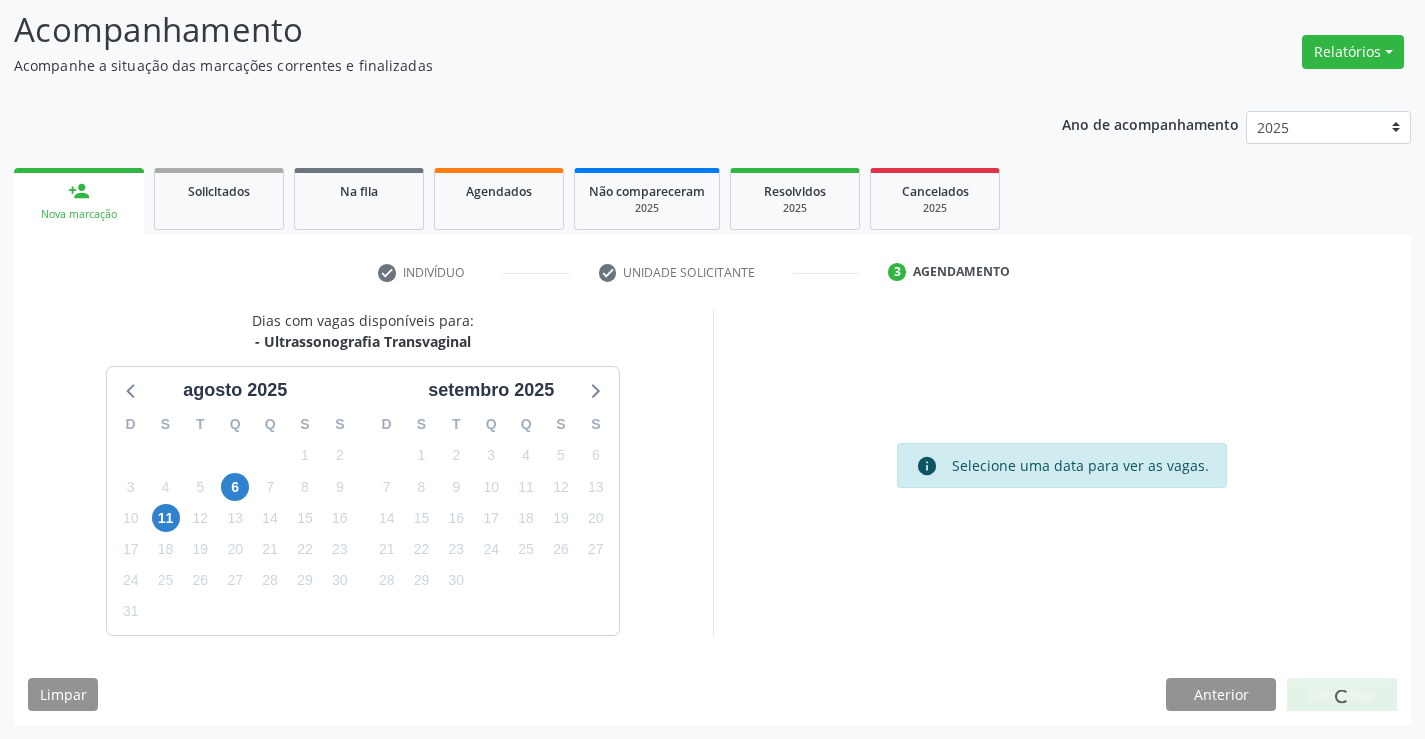 scroll, scrollTop: 0, scrollLeft: 0, axis: both 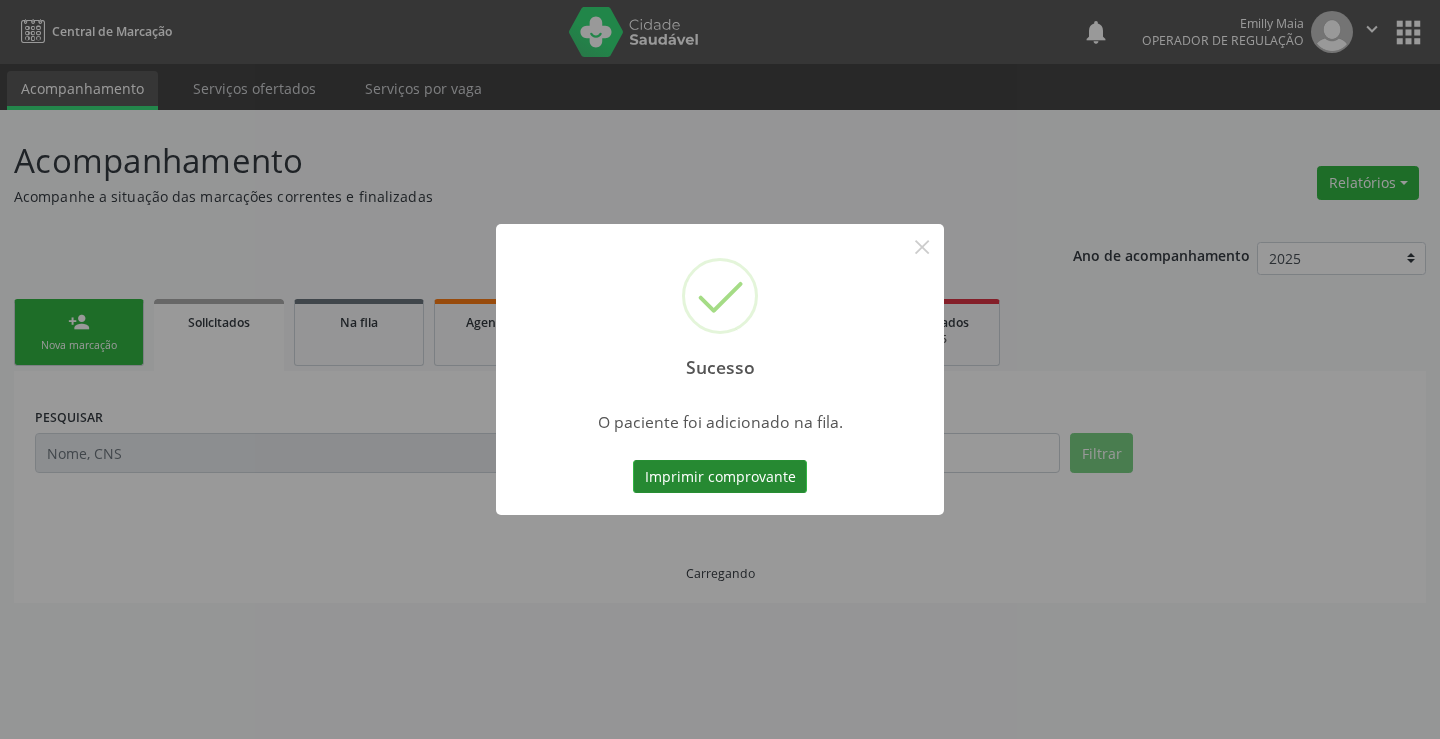 click on "Imprimir comprovante" at bounding box center (720, 477) 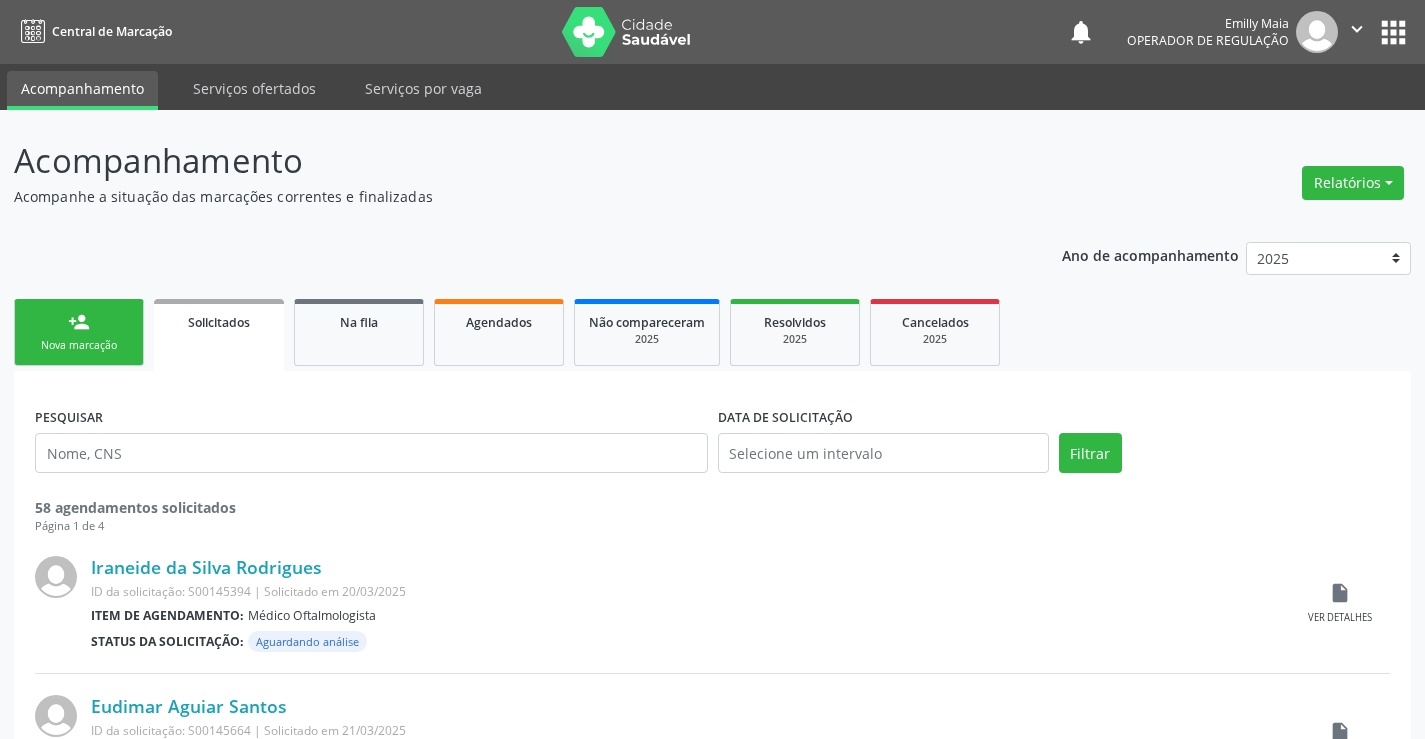 click on "person_add
Nova marcação" at bounding box center [79, 332] 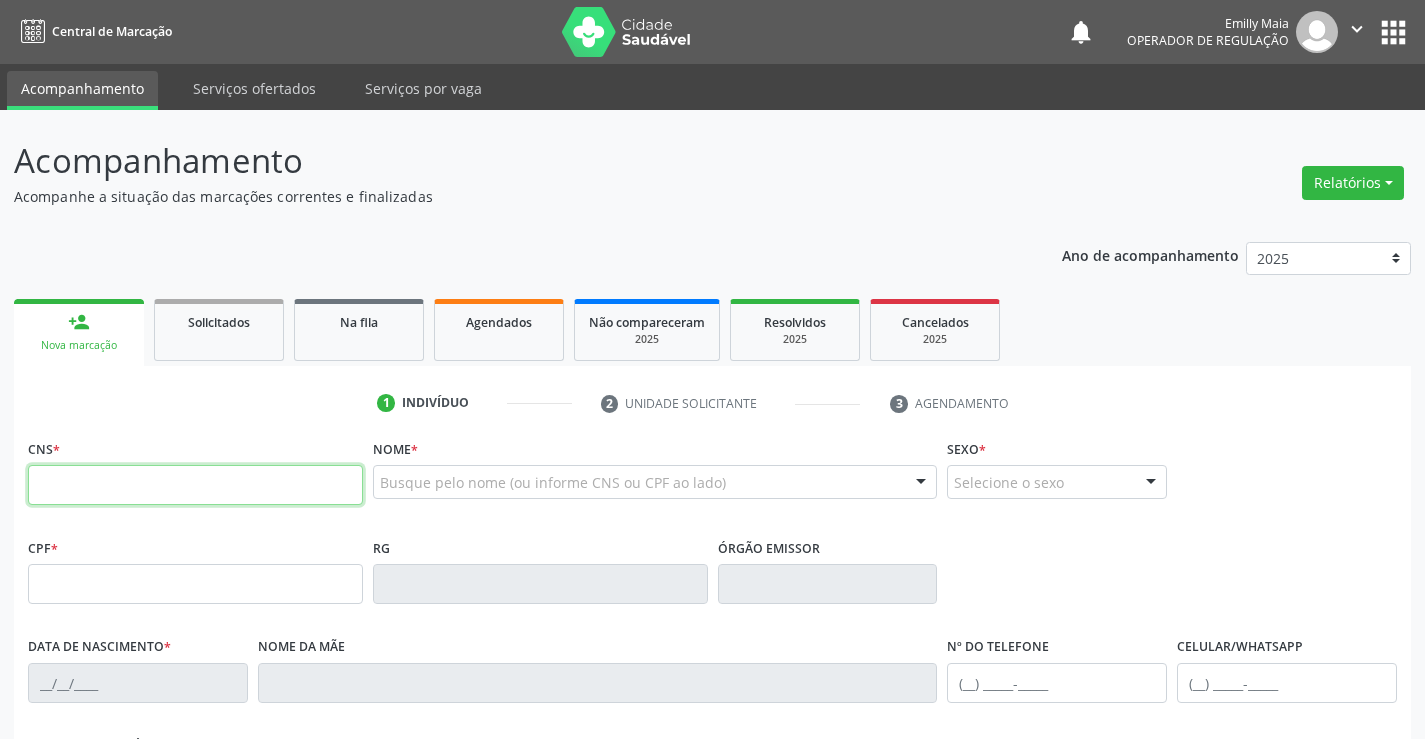 click at bounding box center [195, 485] 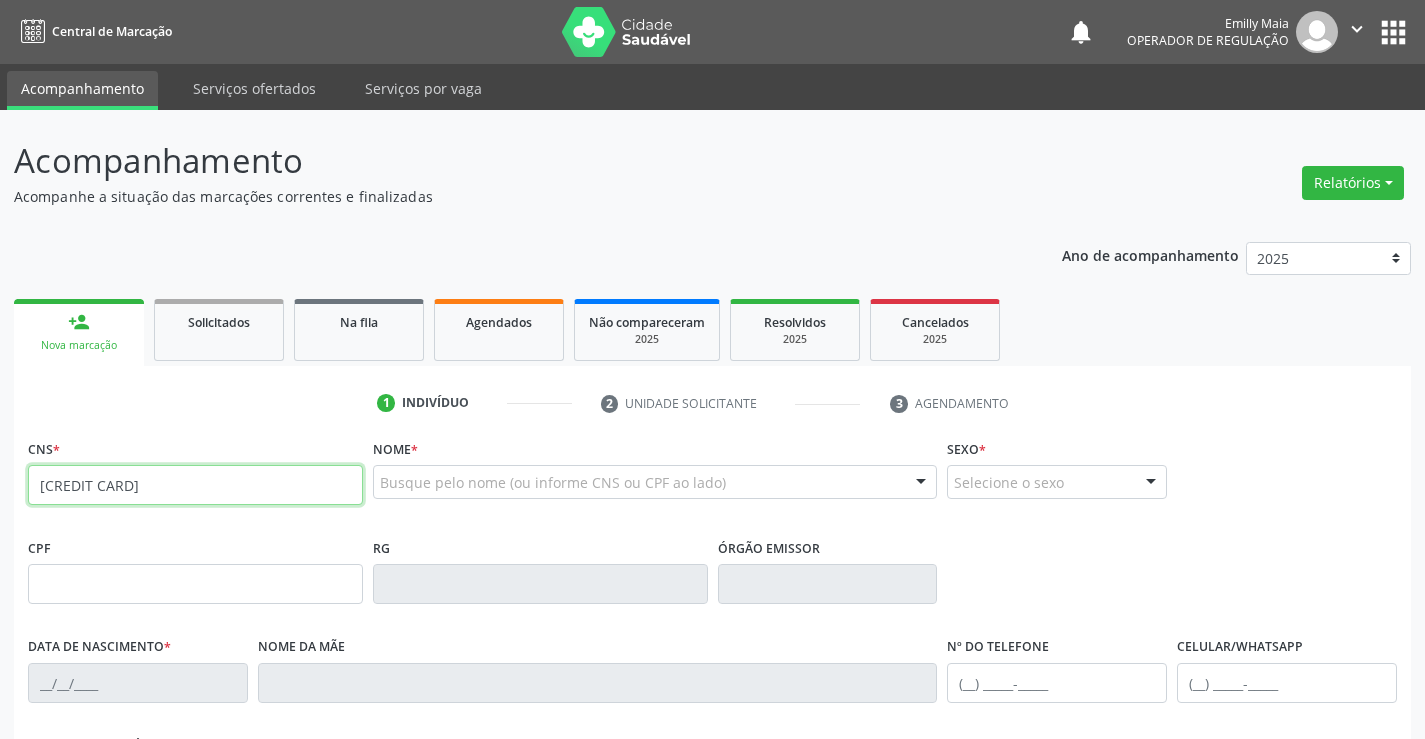 type on "[CREDIT CARD]" 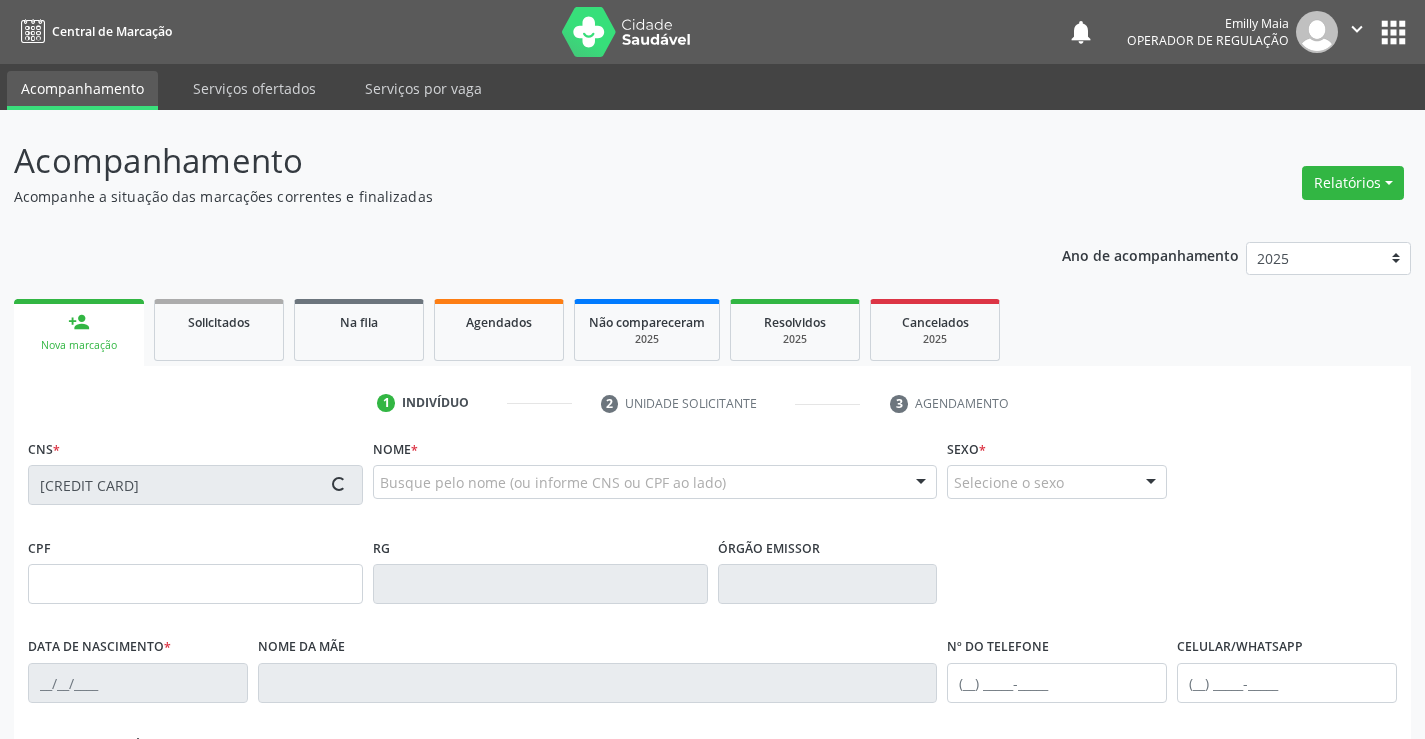 type on "[ID NUMBER]" 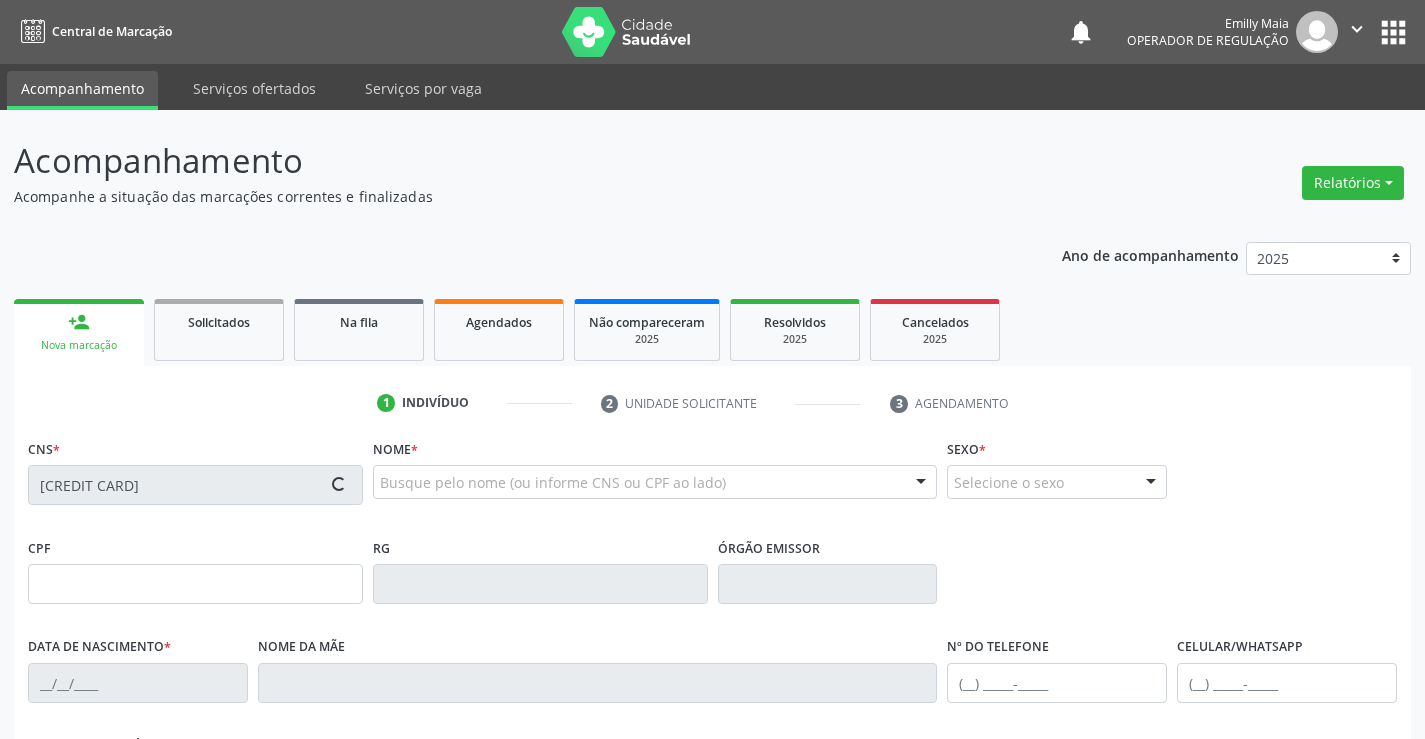 type on "[DATE]" 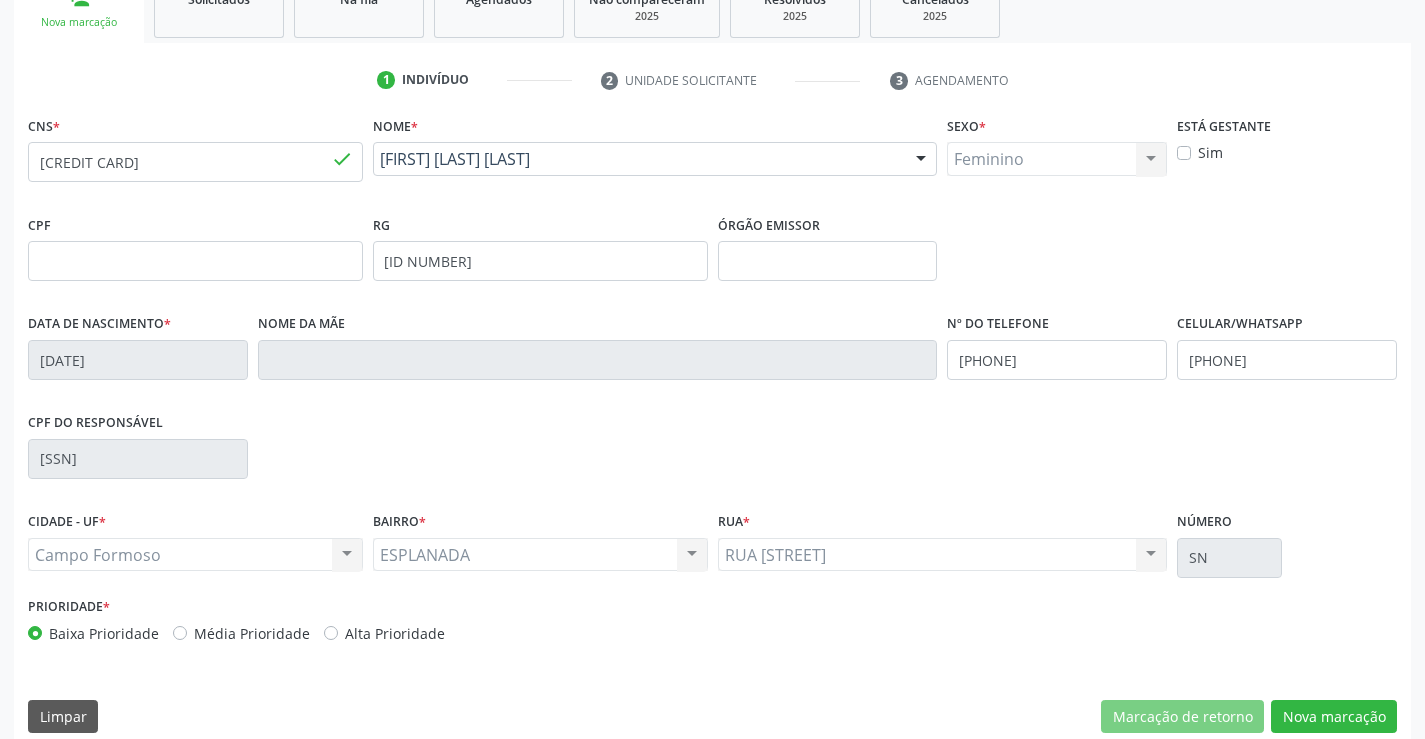 scroll, scrollTop: 345, scrollLeft: 0, axis: vertical 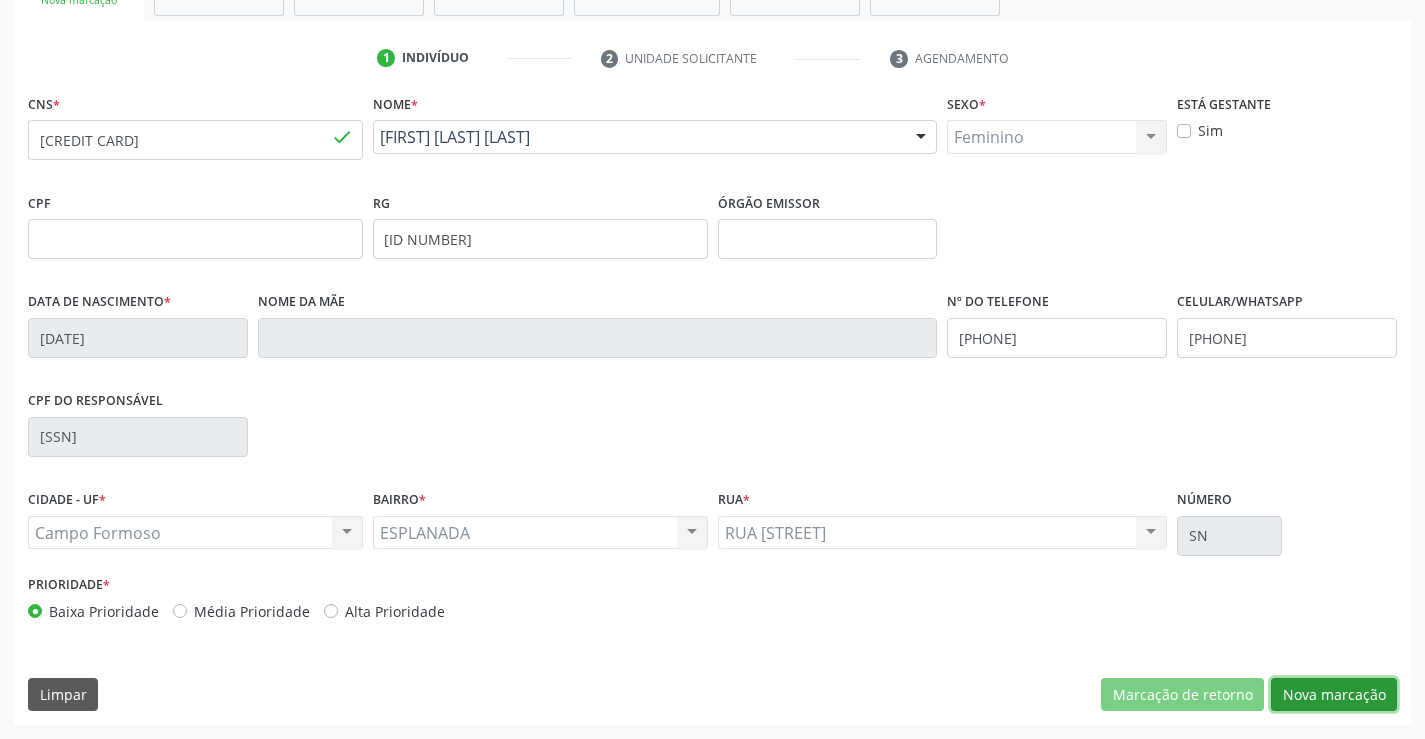click on "Nova marcação" at bounding box center (1334, 695) 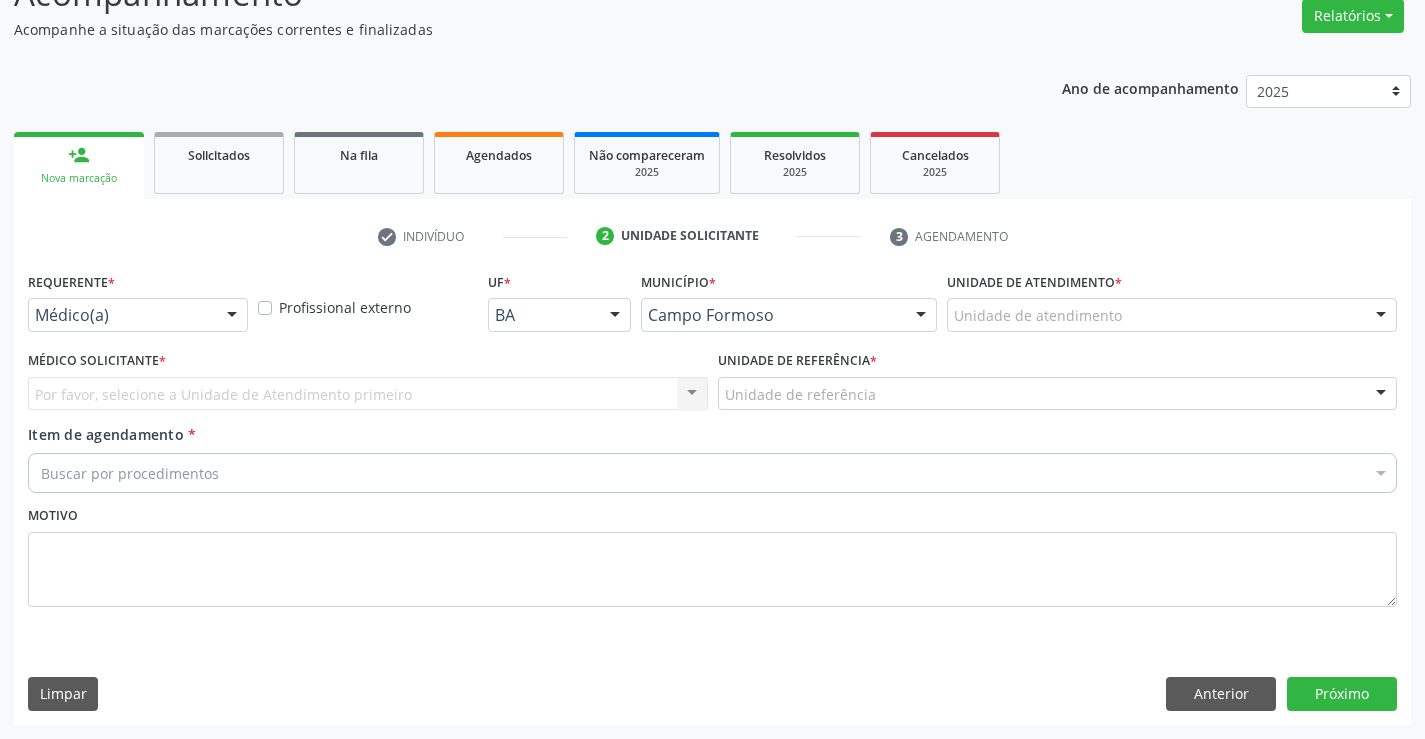scroll, scrollTop: 167, scrollLeft: 0, axis: vertical 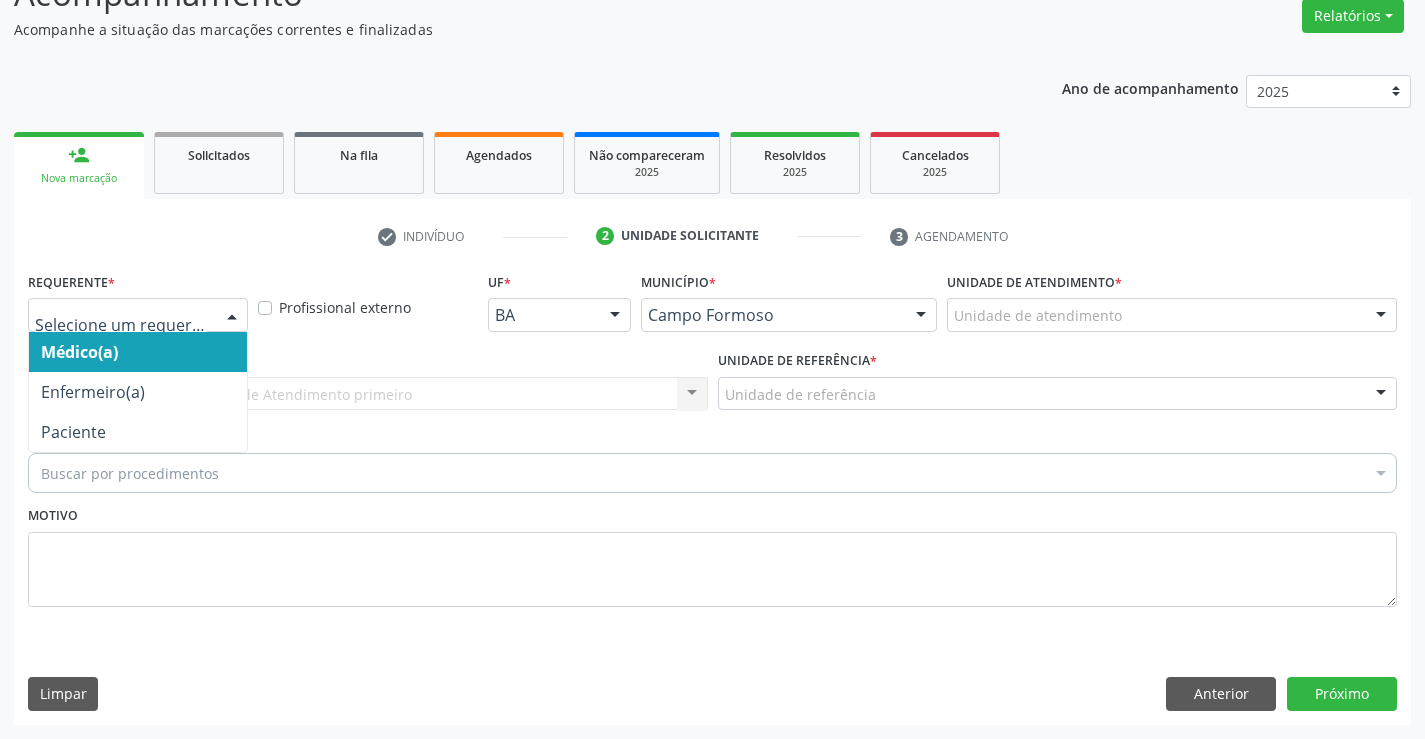 click at bounding box center [232, 316] 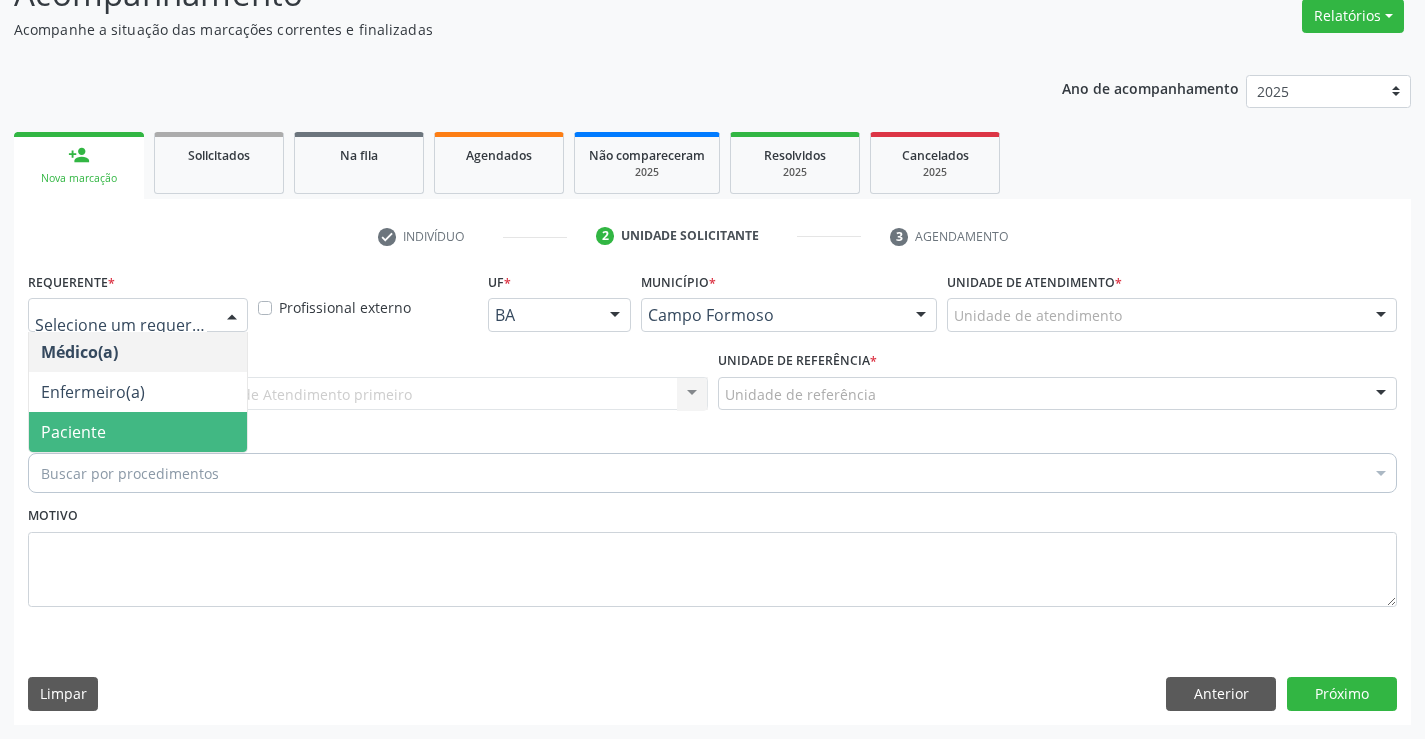 click on "Paciente" at bounding box center [138, 432] 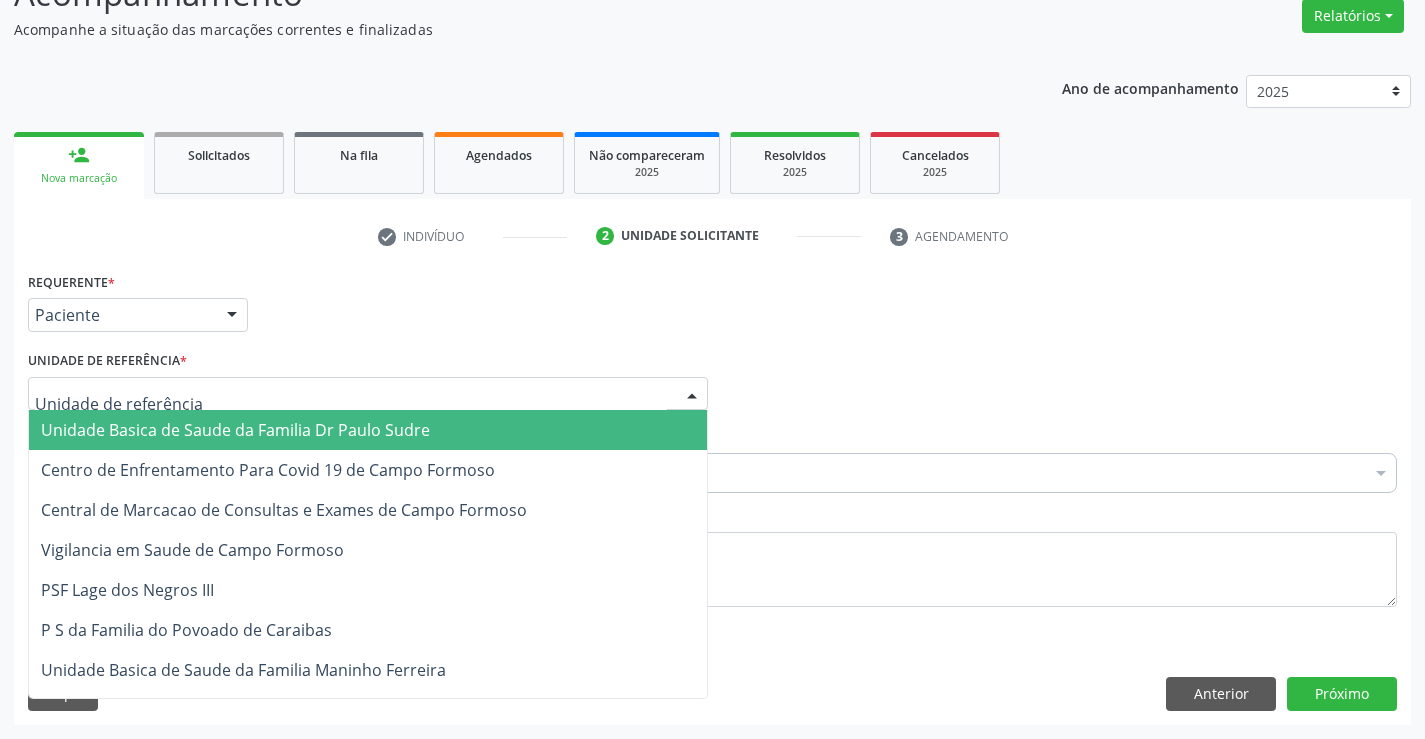 click at bounding box center (368, 394) 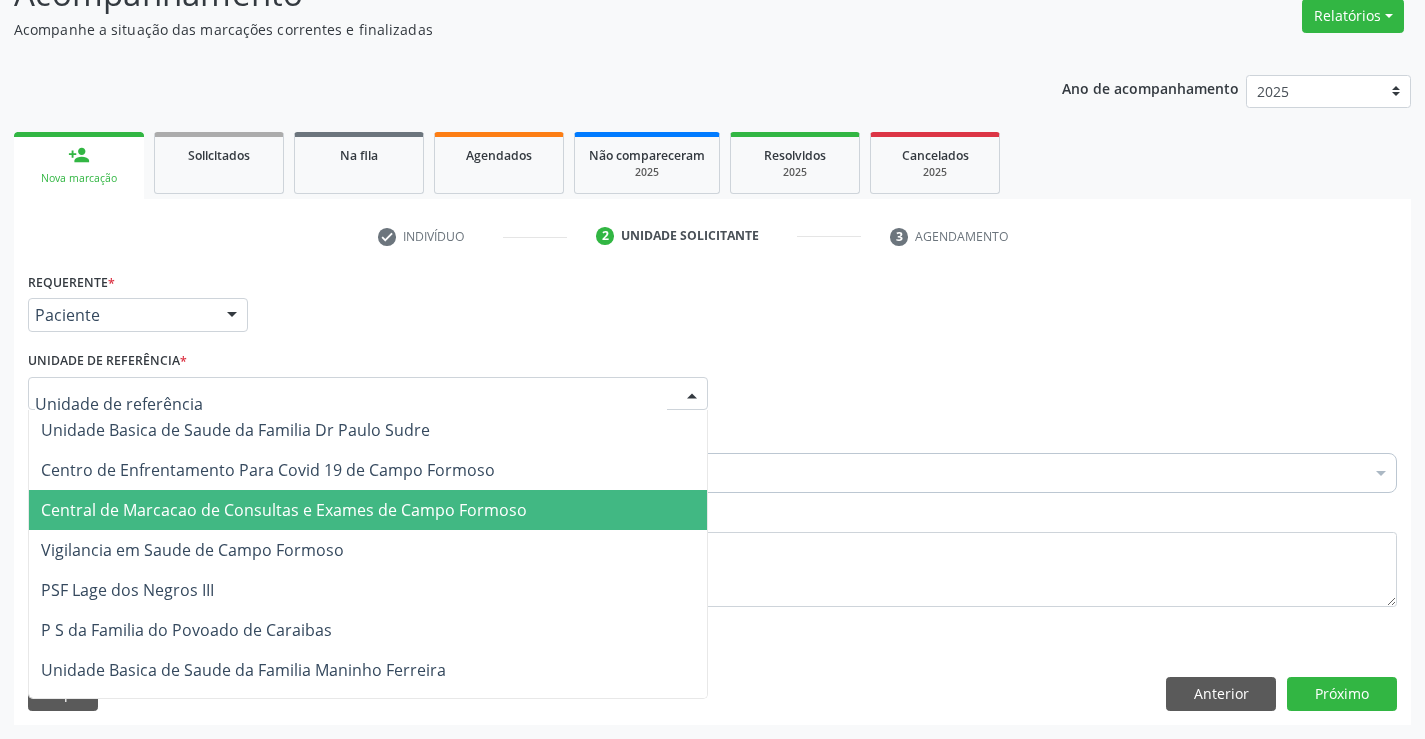 click on "Central de Marcacao de Consultas e Exames de Campo Formoso" at bounding box center (284, 510) 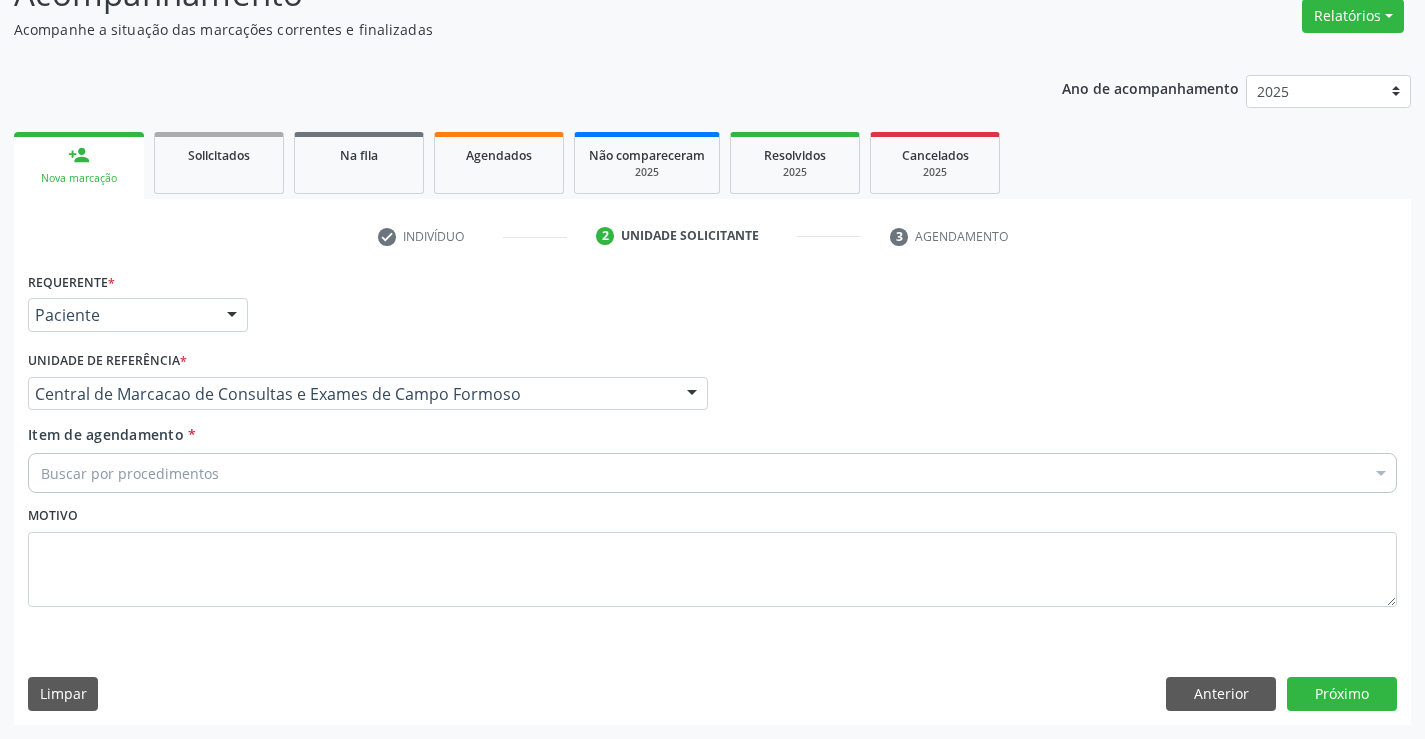 click on "Buscar por procedimentos" at bounding box center [712, 473] 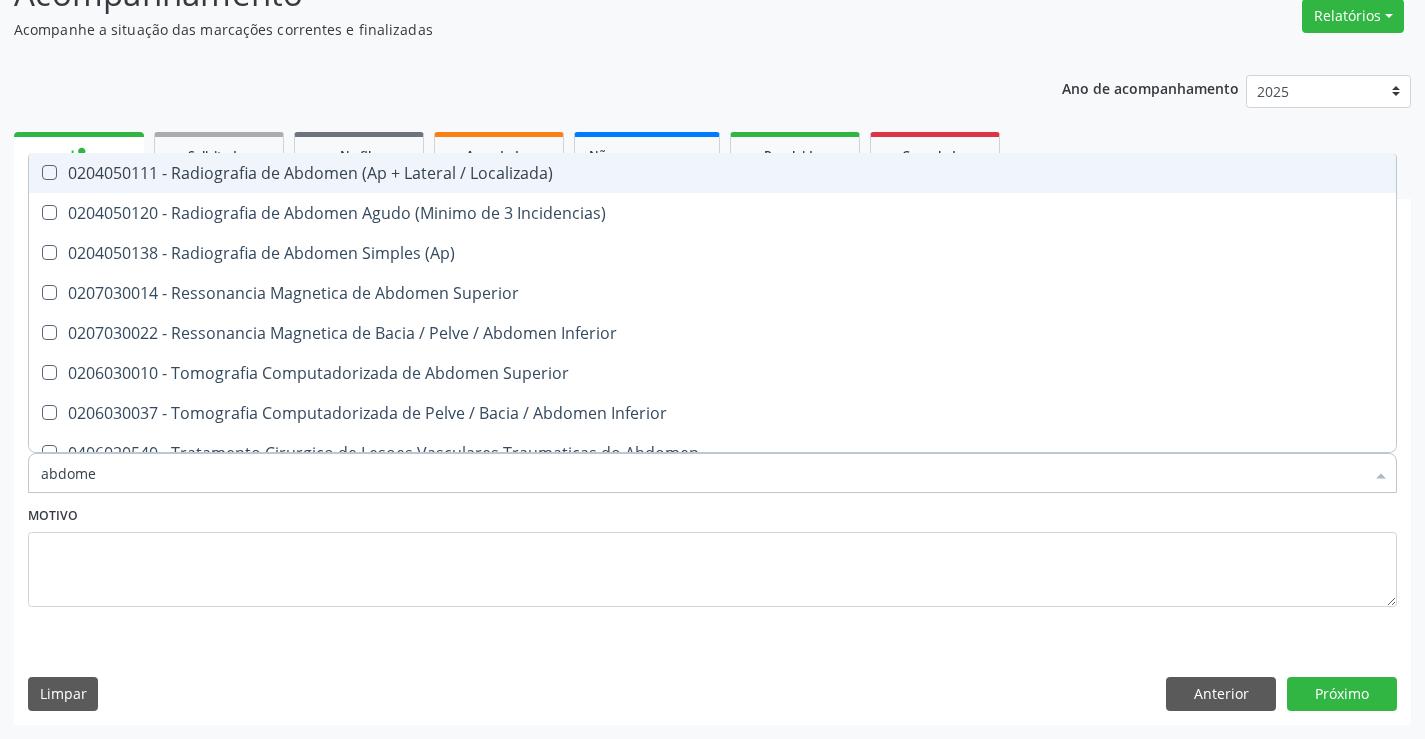 type on "abdomen" 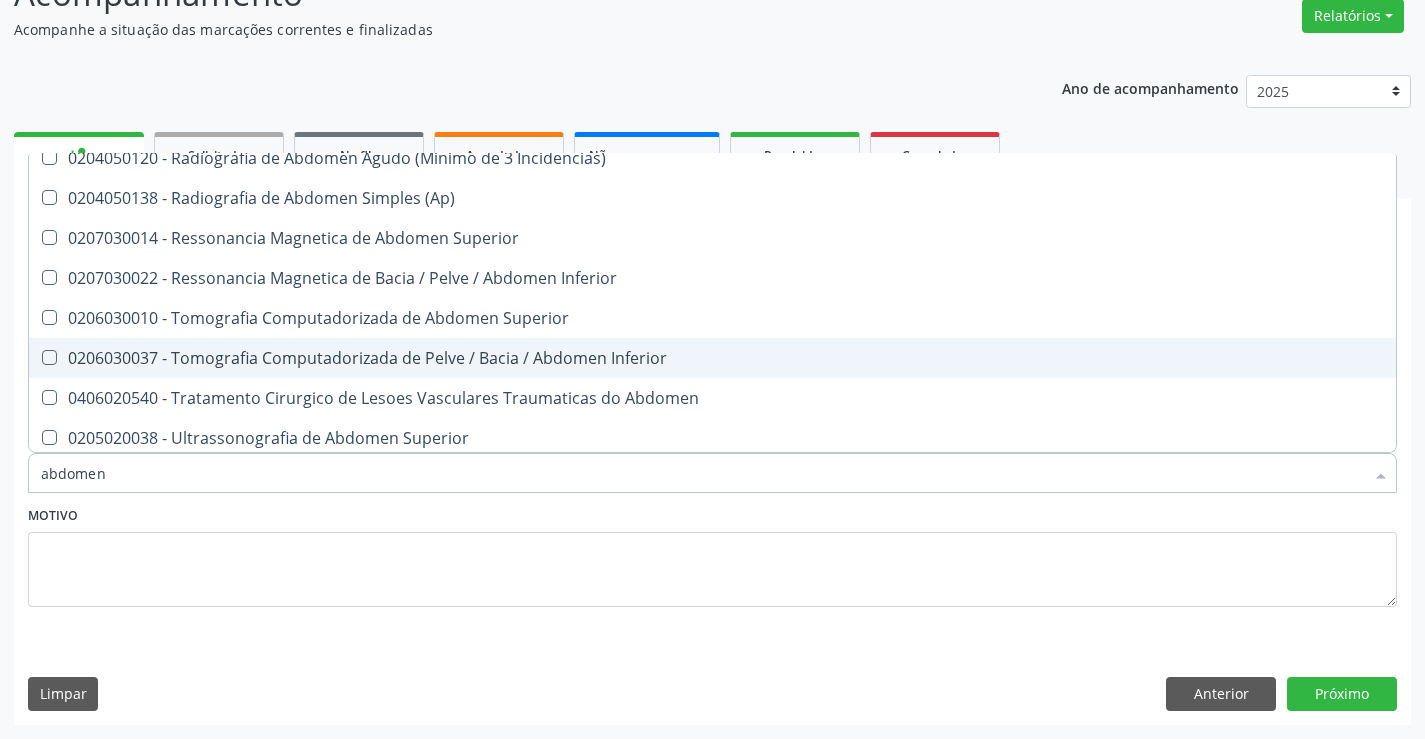scroll, scrollTop: 101, scrollLeft: 0, axis: vertical 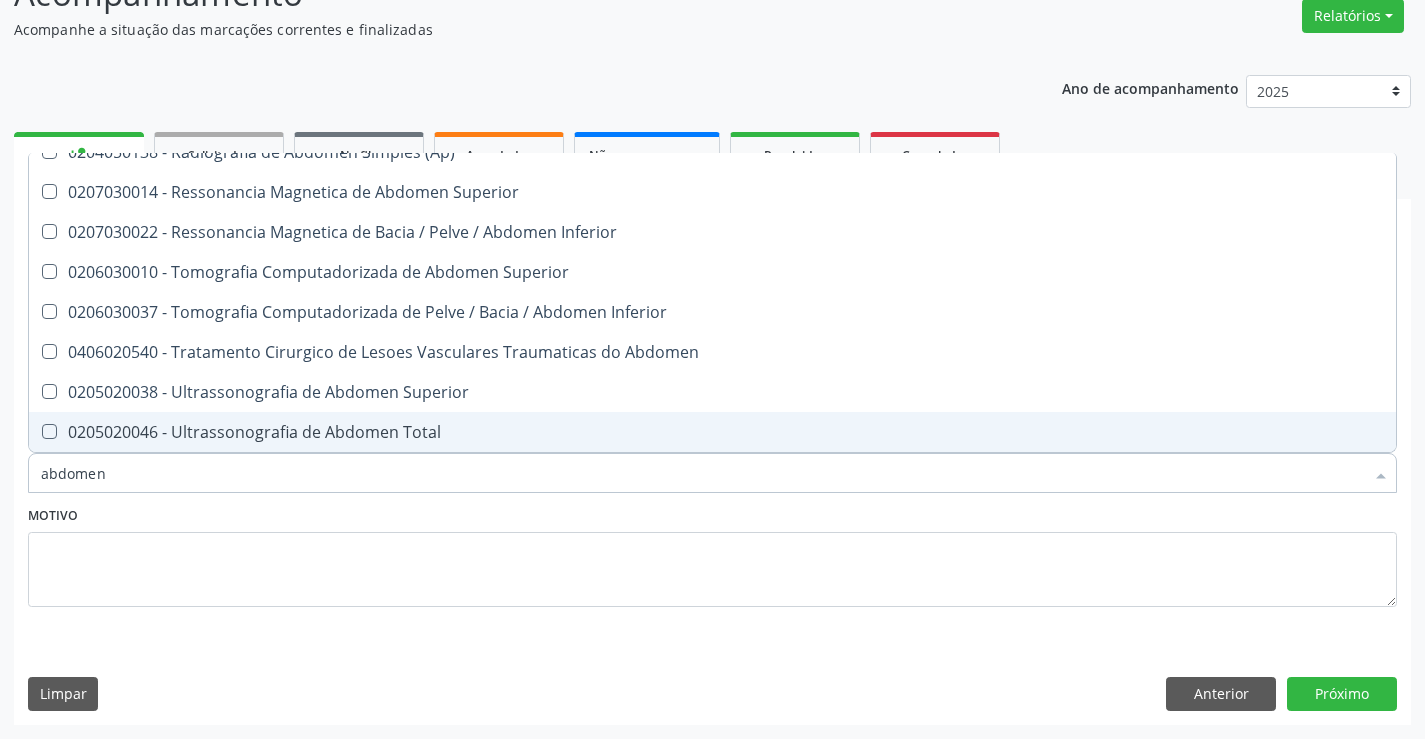 click on "0205020046 - Ultrassonografia de Abdomen Total" at bounding box center [712, 432] 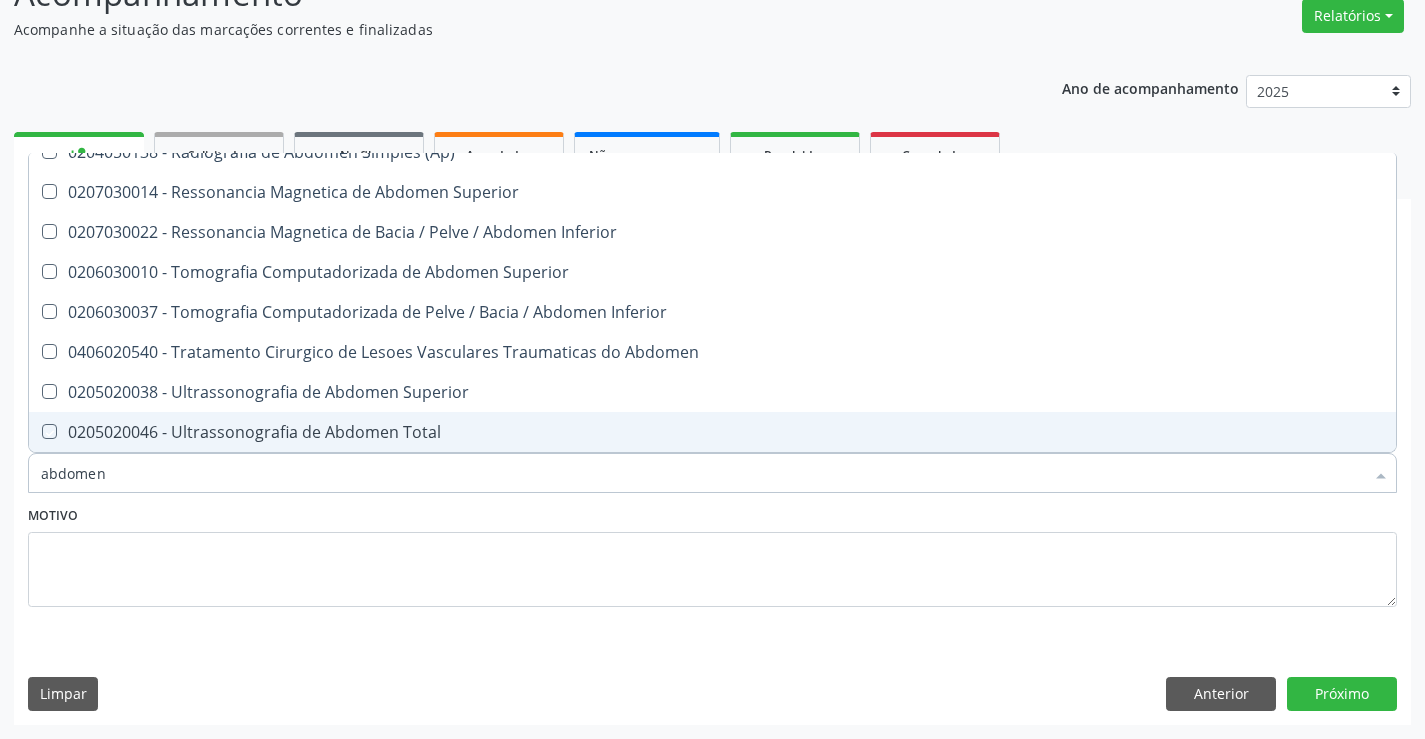 checkbox on "true" 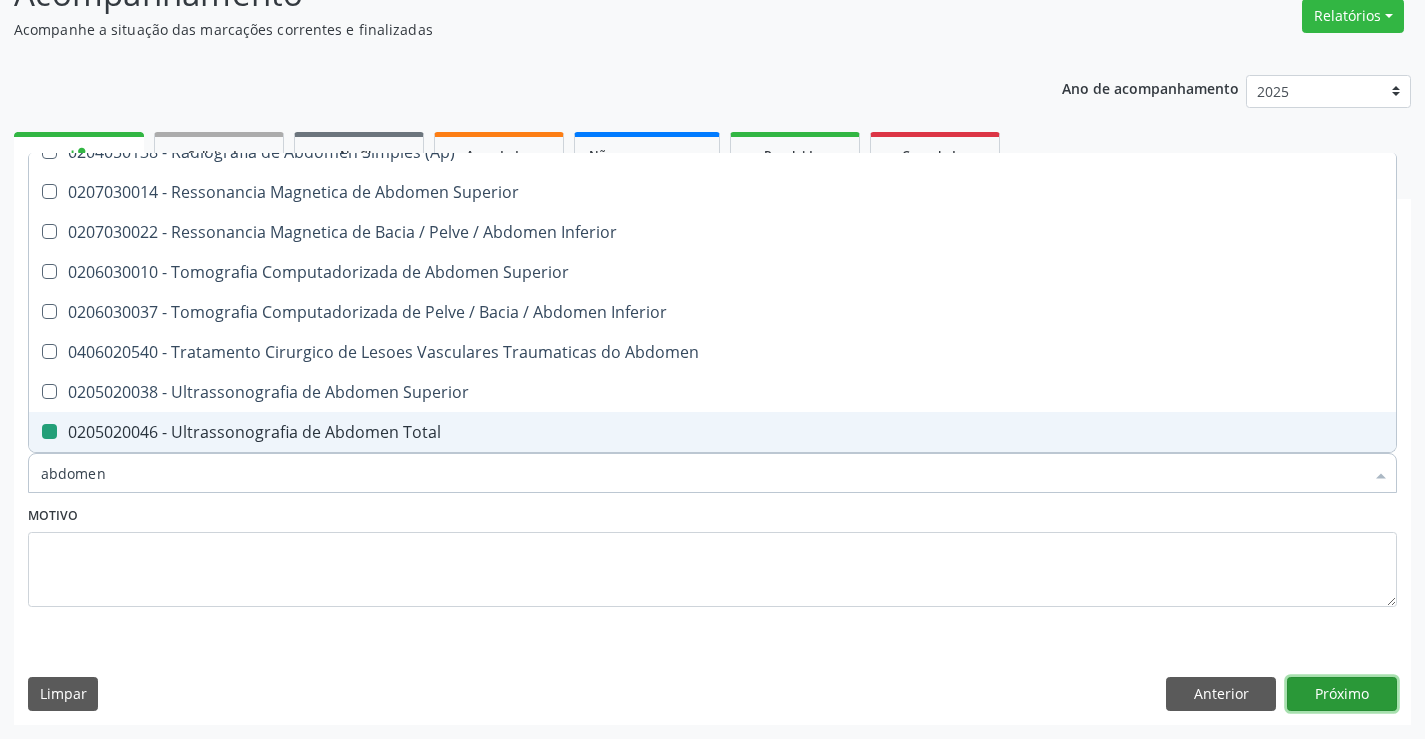 click on "Próximo" at bounding box center (1342, 694) 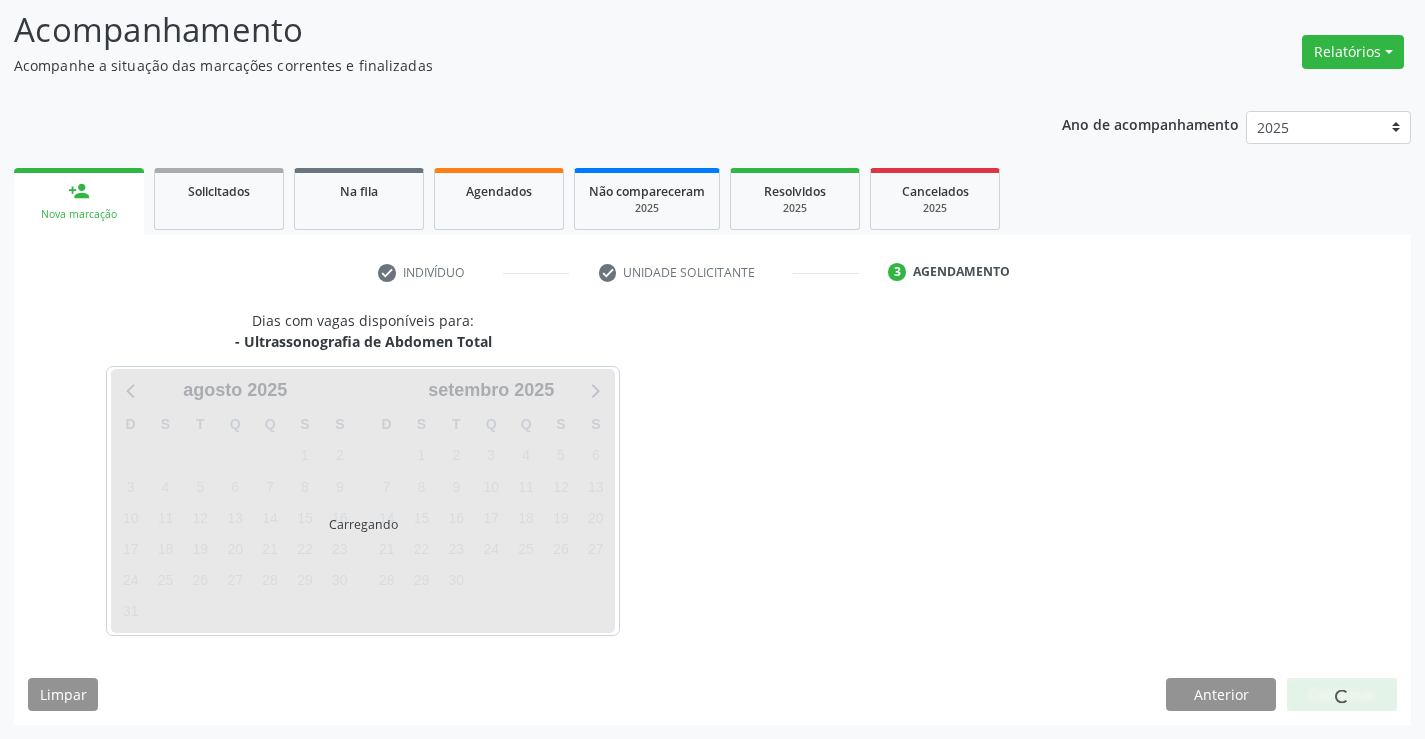 scroll, scrollTop: 131, scrollLeft: 0, axis: vertical 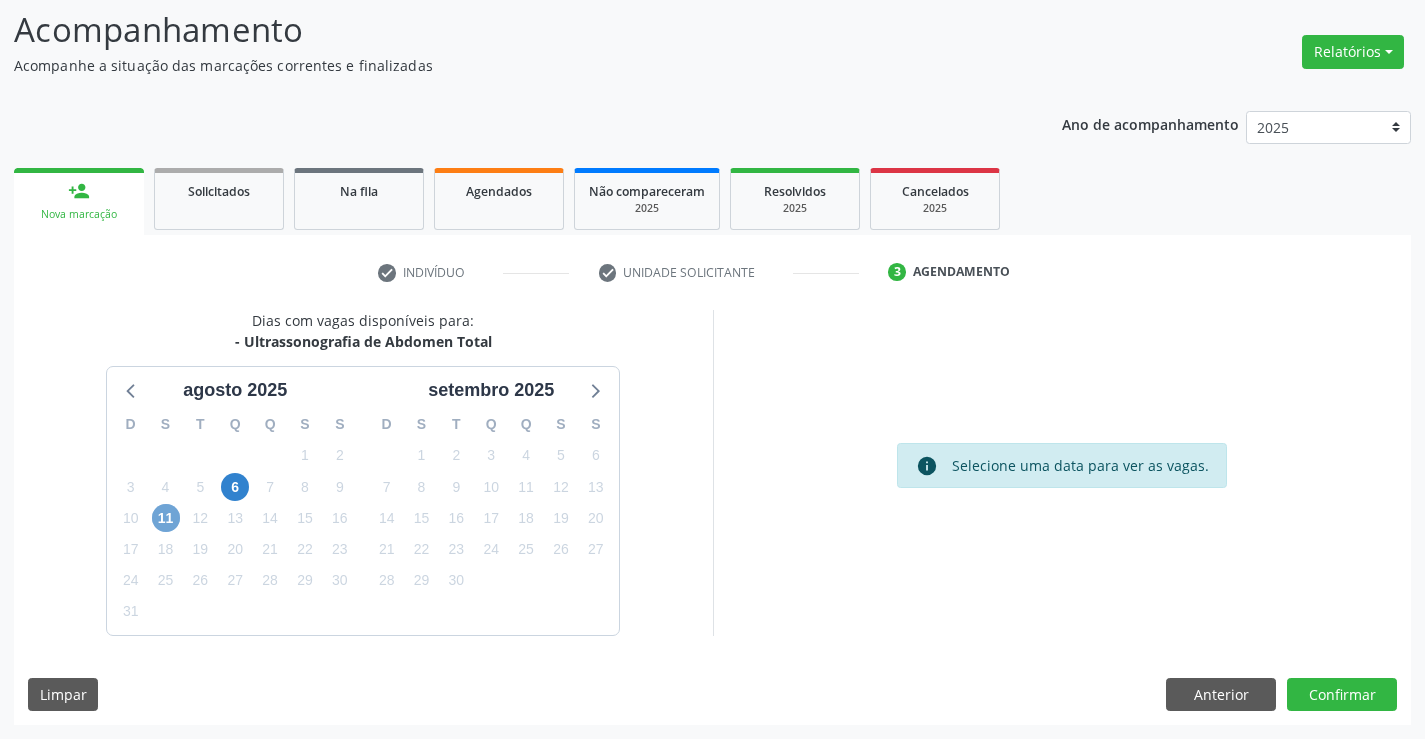 click on "11" at bounding box center [166, 518] 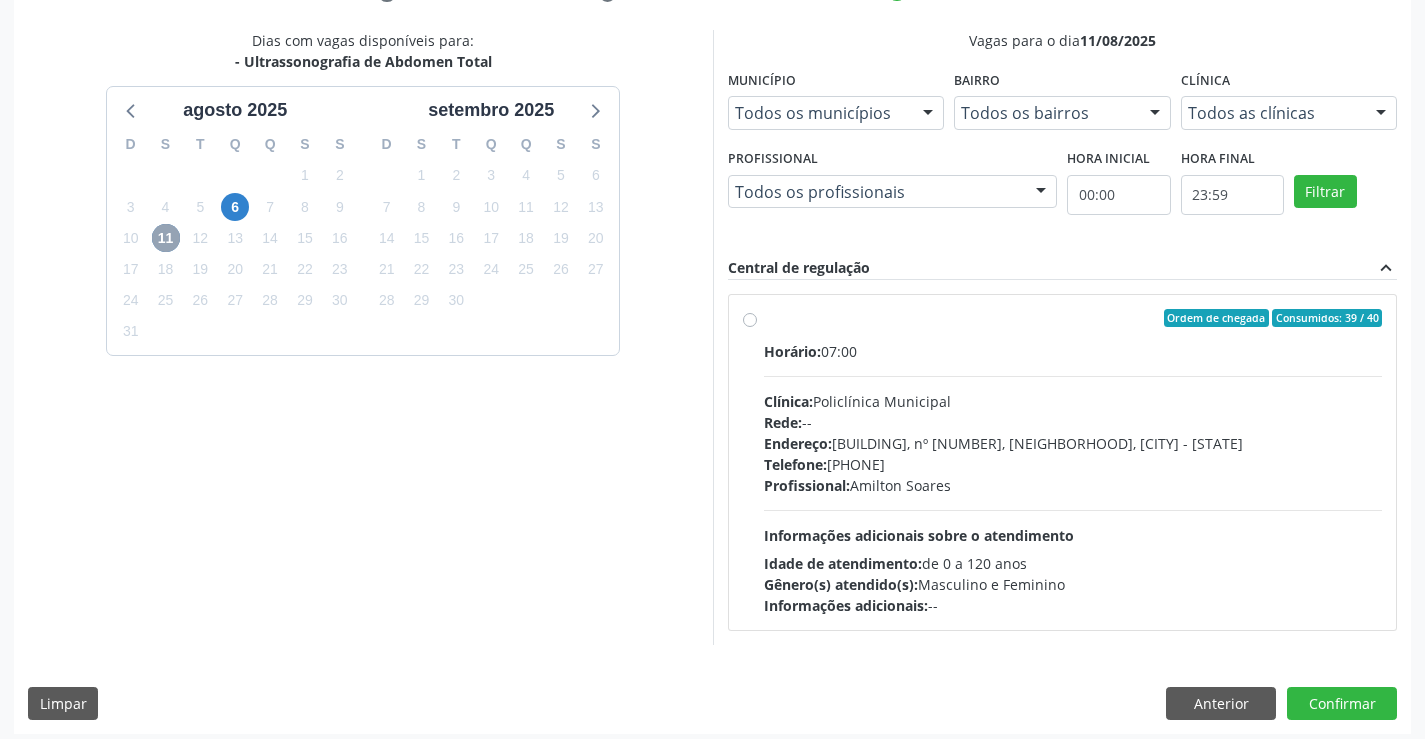 scroll, scrollTop: 420, scrollLeft: 0, axis: vertical 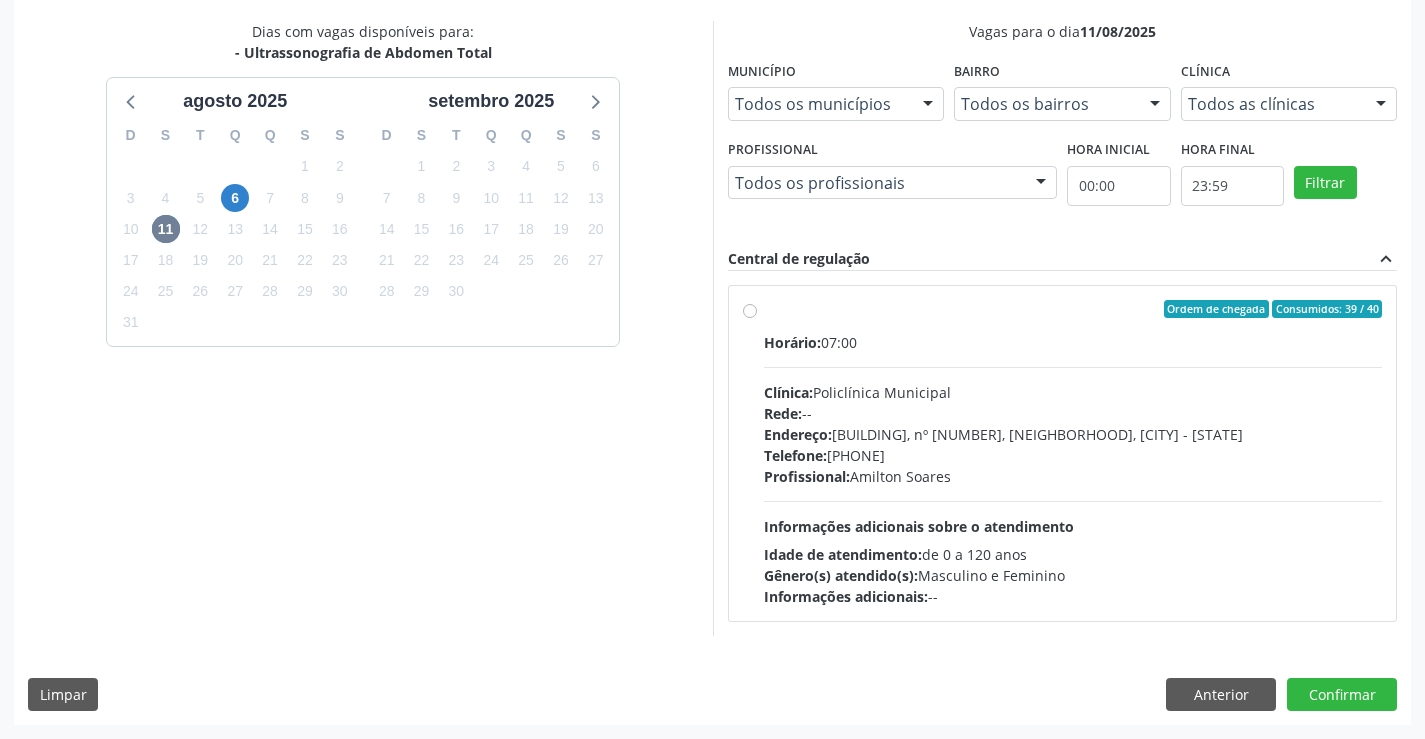 click on "Horário:   07:00
Clínica:  Policlínica Municipal
Rede:
--
Endereço:   [BUILDING], nº [NUMBER], [NEIGHBORHOOD], [CITY] - [STATE]
Telefone:   [PHONE]
Profissional:
[FIRST] [LAST]
Informações adicionais sobre o atendimento
Idade de atendimento:
de 0 a 120 anos
Gênero(s) atendido(s):
Masculino e Feminino
Informações adicionais:
--" at bounding box center (1073, 469) 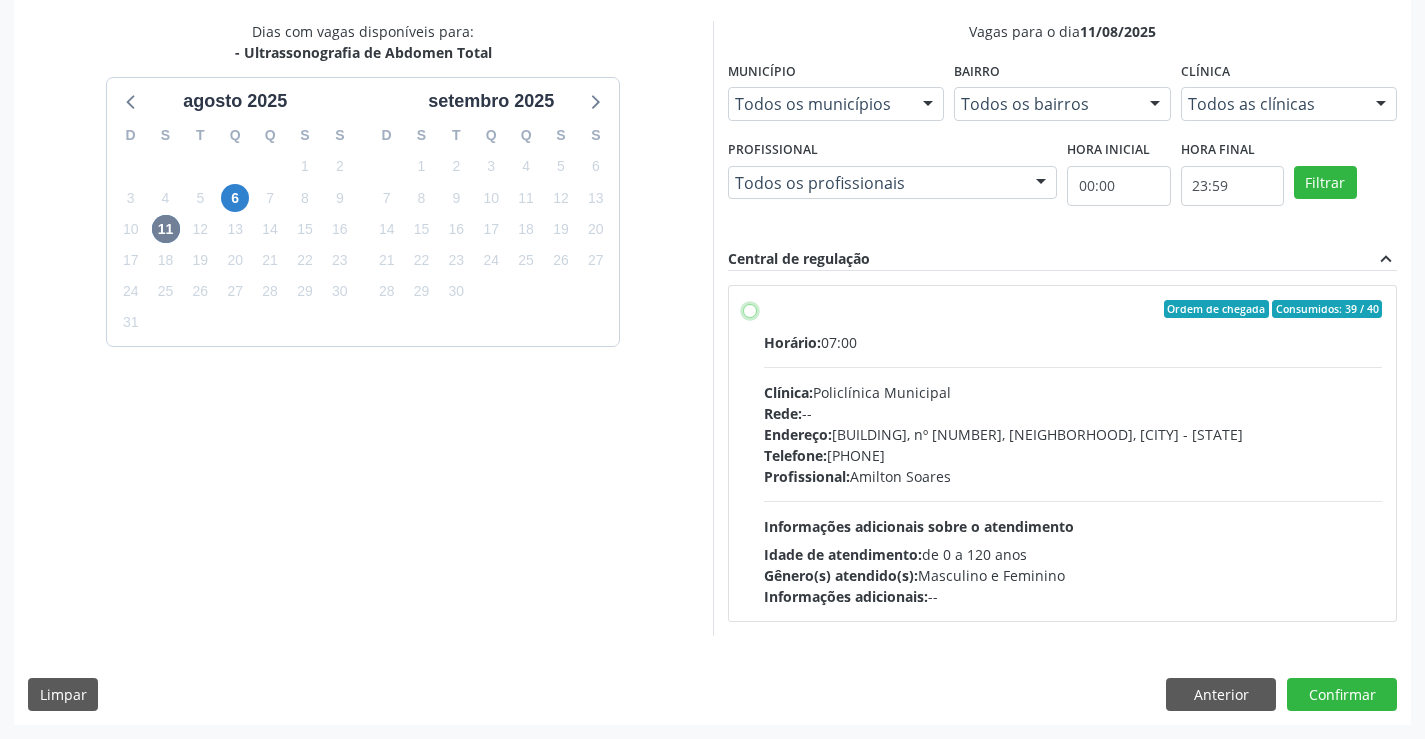 click on "Ordem de chegada
Consumidos: 39 / 40
Horário:   07:00
Clínica:  Policlínica Municipal
Rede:
--
Endereço:   [BUILDING], nº [NUMBER], [NEIGHBORHOOD], [CITY] - [STATE]
Telefone:   [PHONE]
Profissional:
[FIRST] [LAST]
Informações adicionais sobre o atendimento
Idade de atendimento:
de 0 a 120 anos
Gênero(s) atendido(s):
Masculino e Feminino
Informações adicionais:
--" at bounding box center (750, 309) 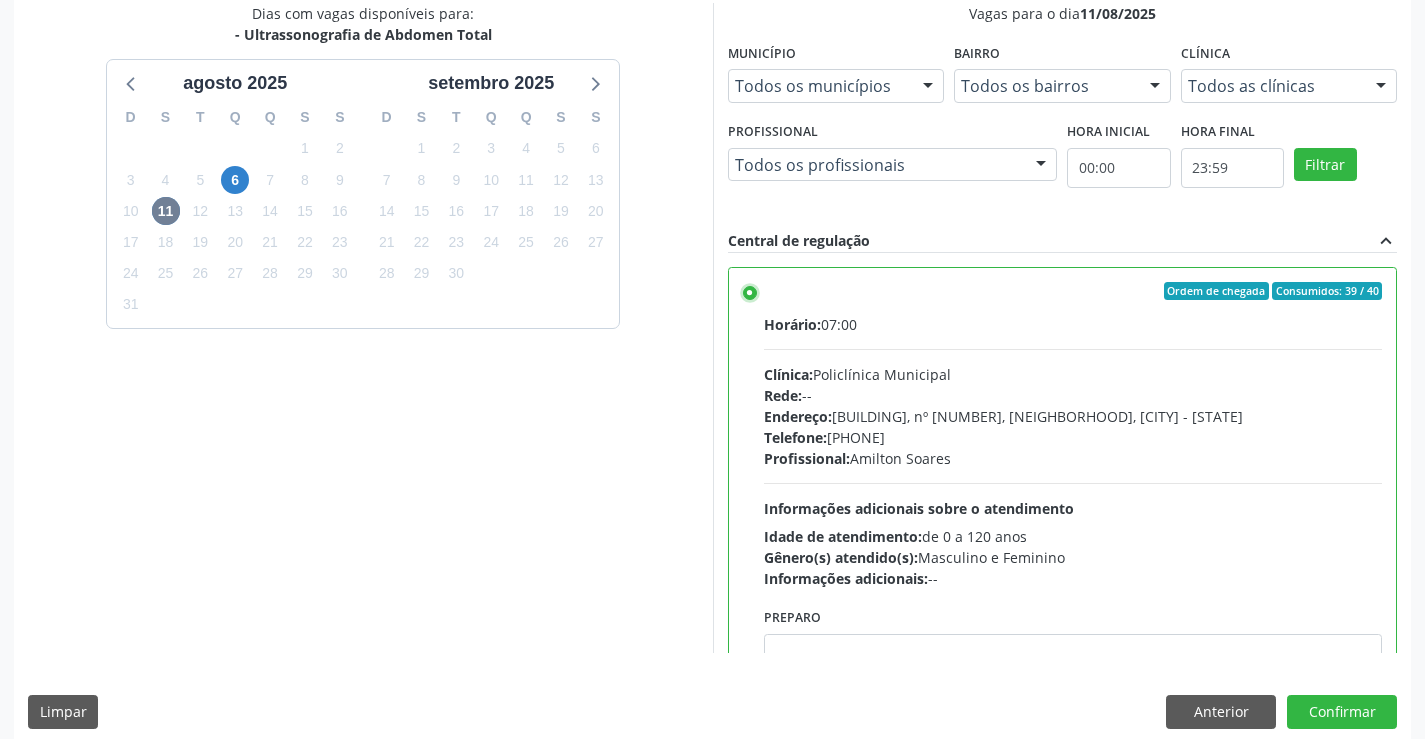 scroll, scrollTop: 456, scrollLeft: 0, axis: vertical 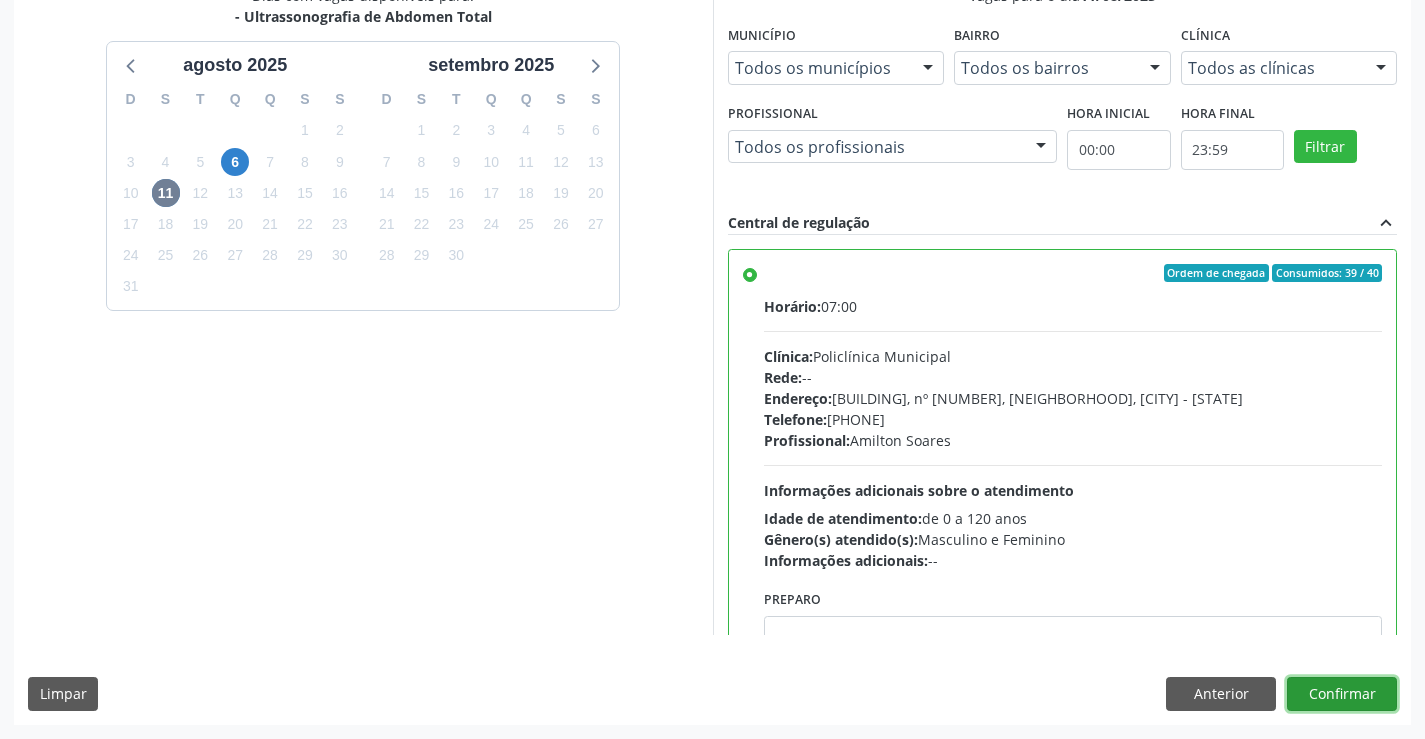 click on "Confirmar" at bounding box center [1342, 694] 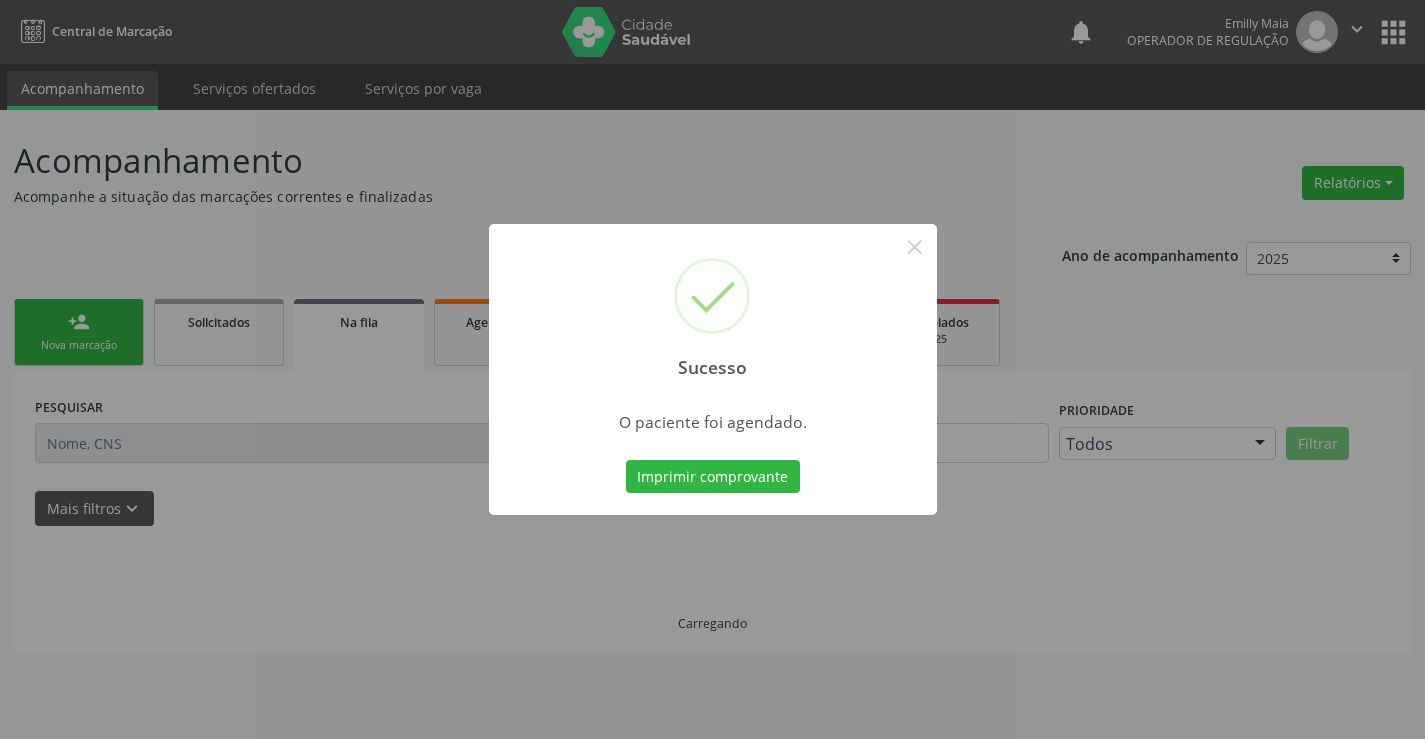 scroll, scrollTop: 0, scrollLeft: 0, axis: both 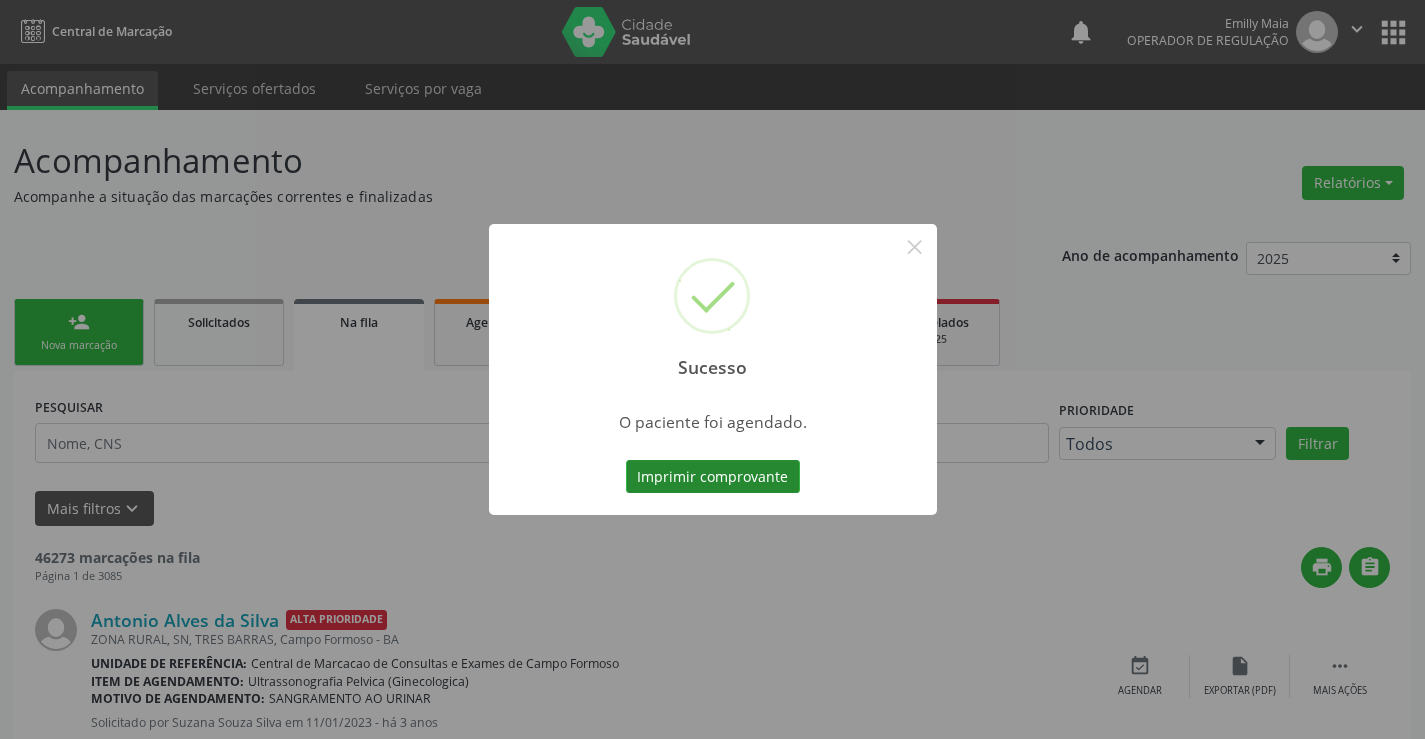 click on "Imprimir comprovante" at bounding box center (713, 477) 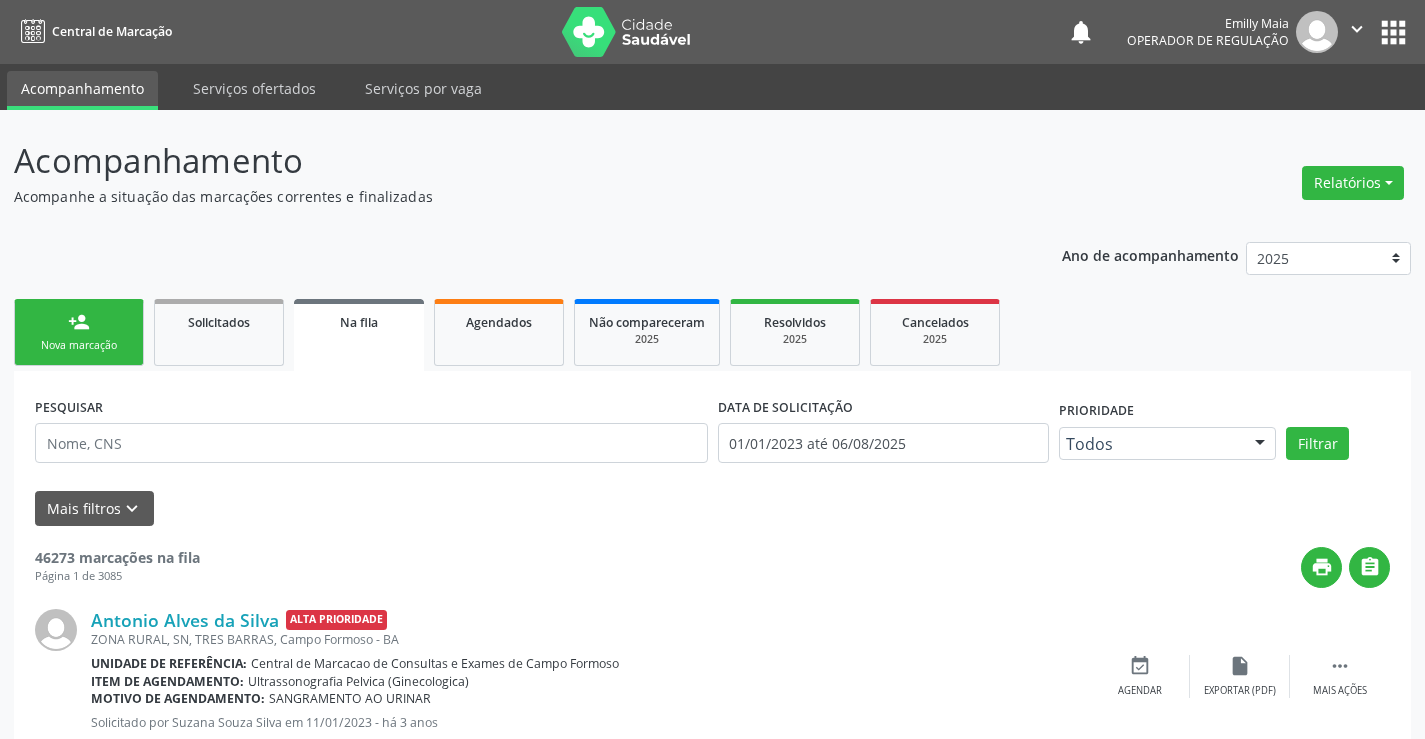 click on "Nova marcação" at bounding box center [79, 345] 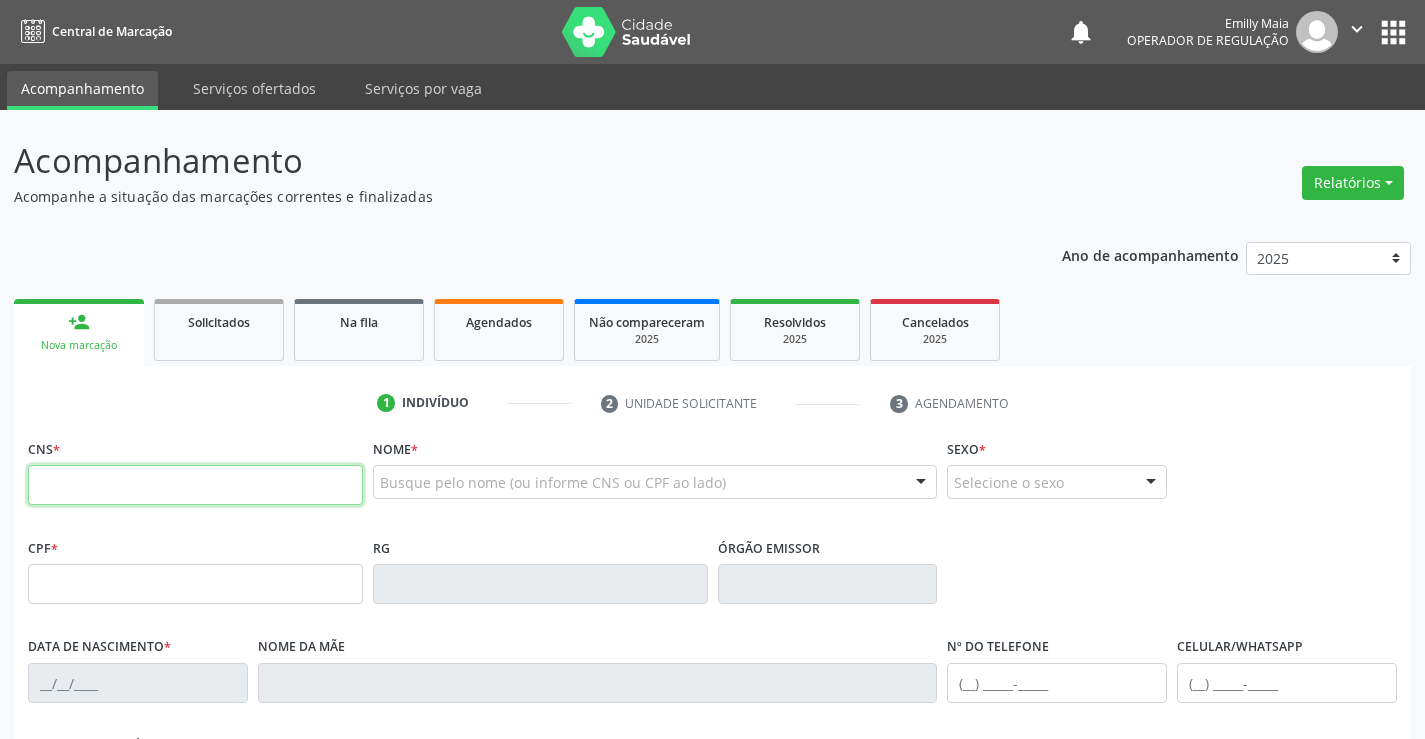 click at bounding box center (195, 485) 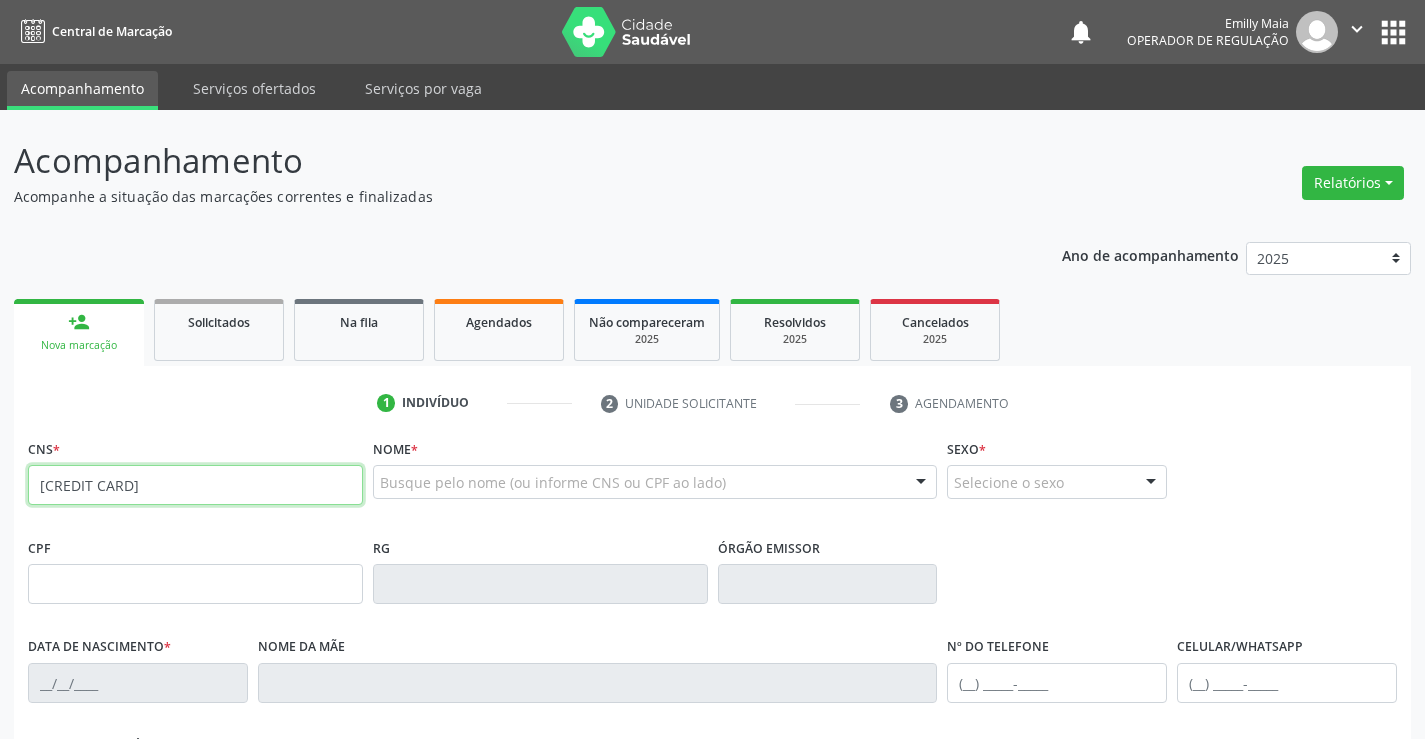 type on "[CREDIT CARD]" 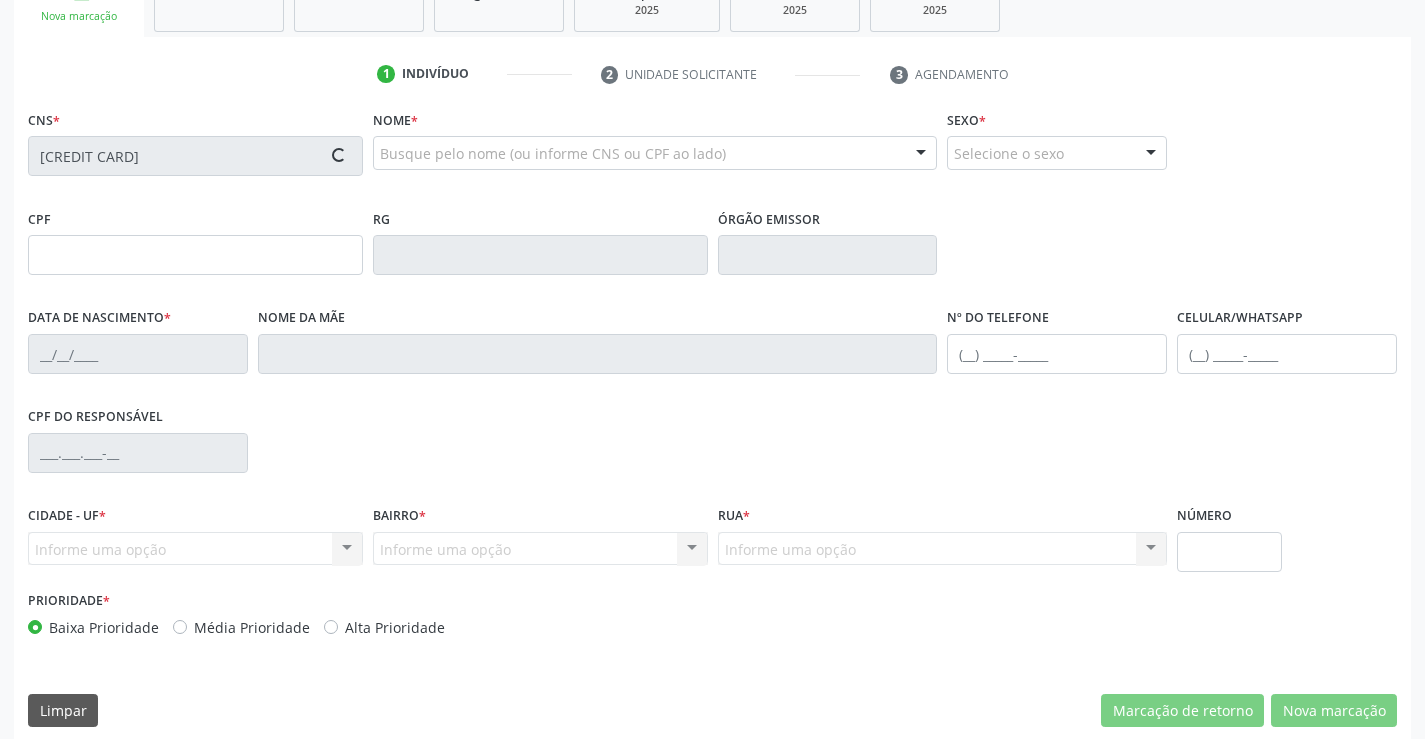 type on "[ID NUMBER]" 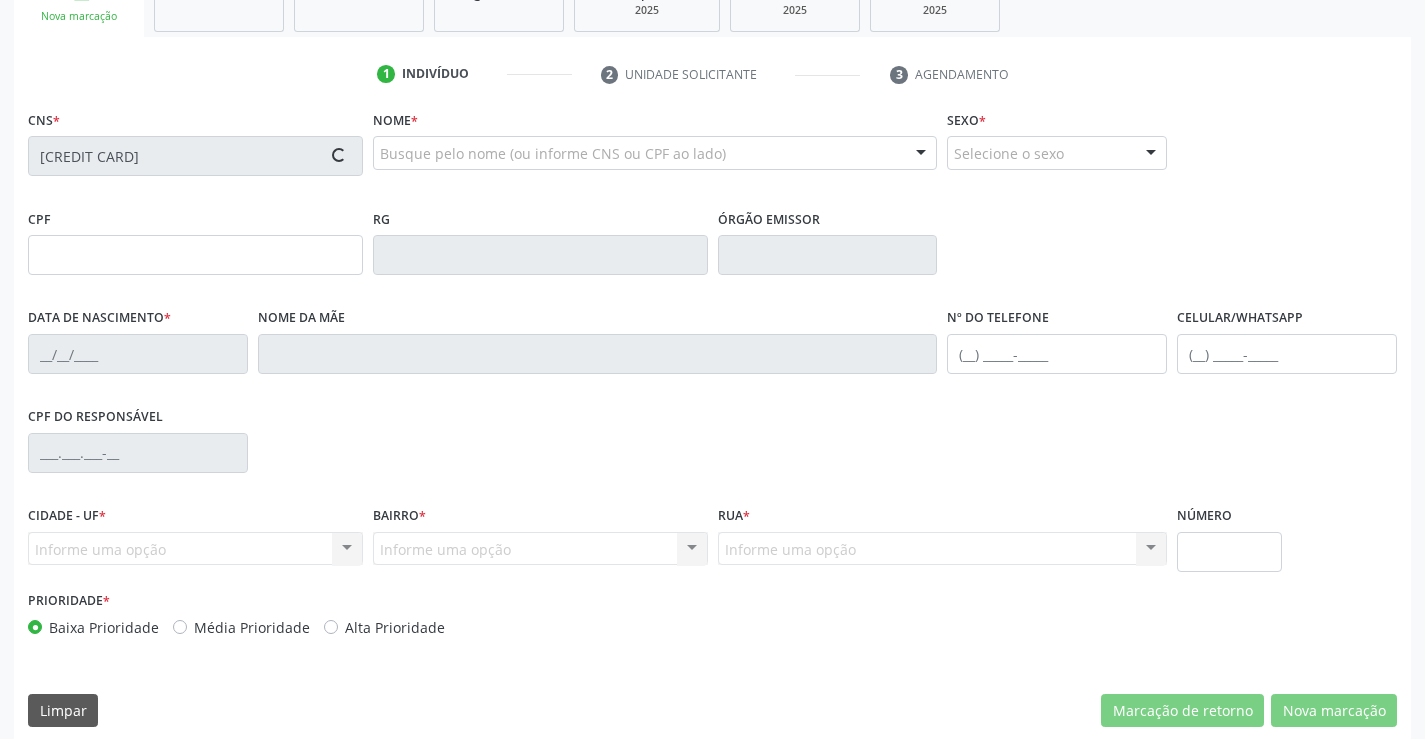 type on "[DATE]" 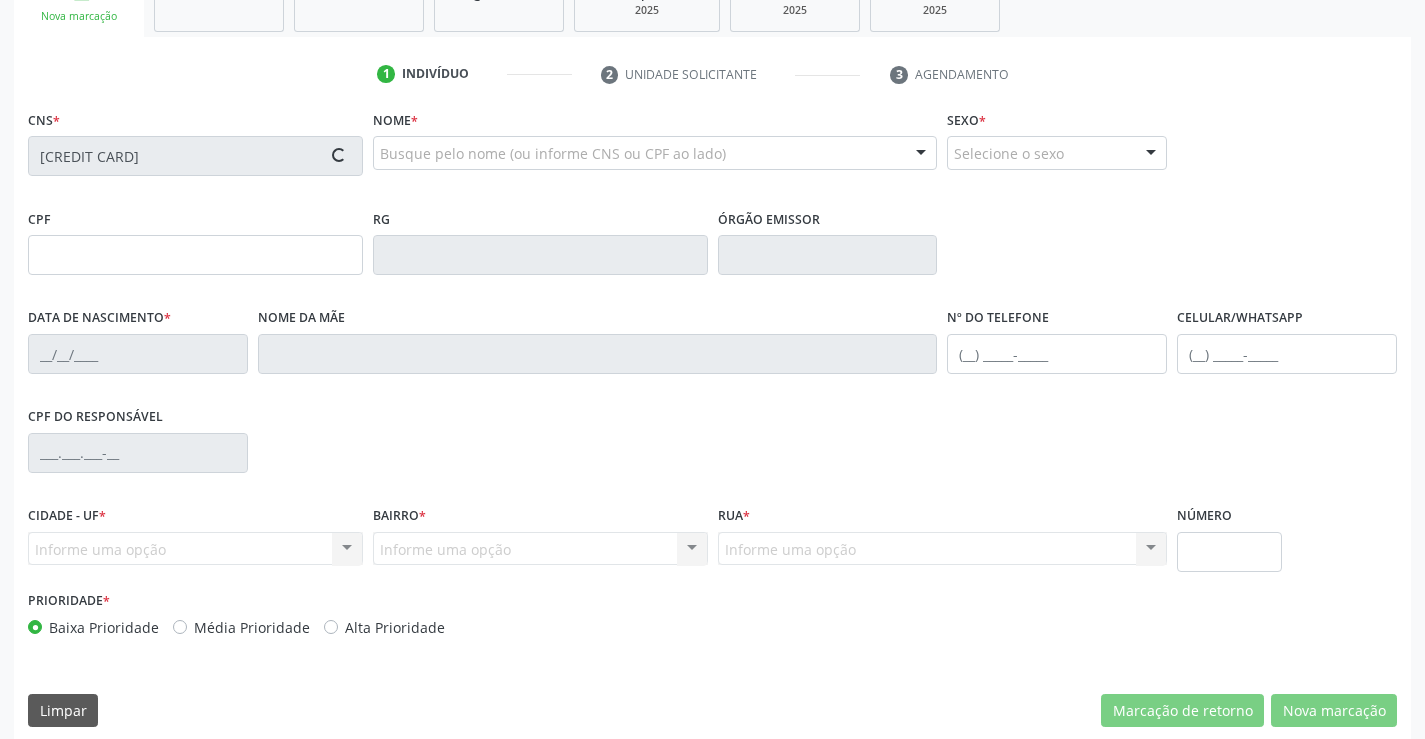 type on "254" 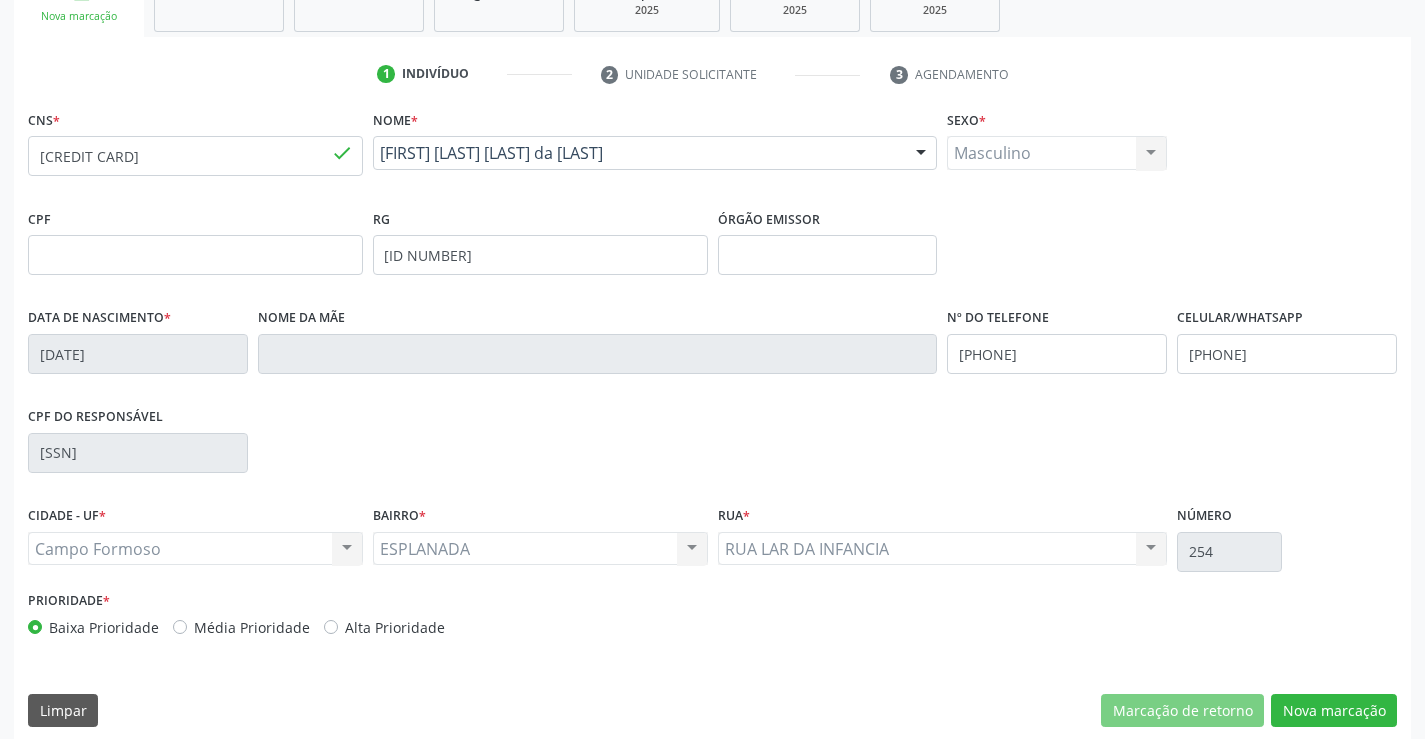 scroll, scrollTop: 345, scrollLeft: 0, axis: vertical 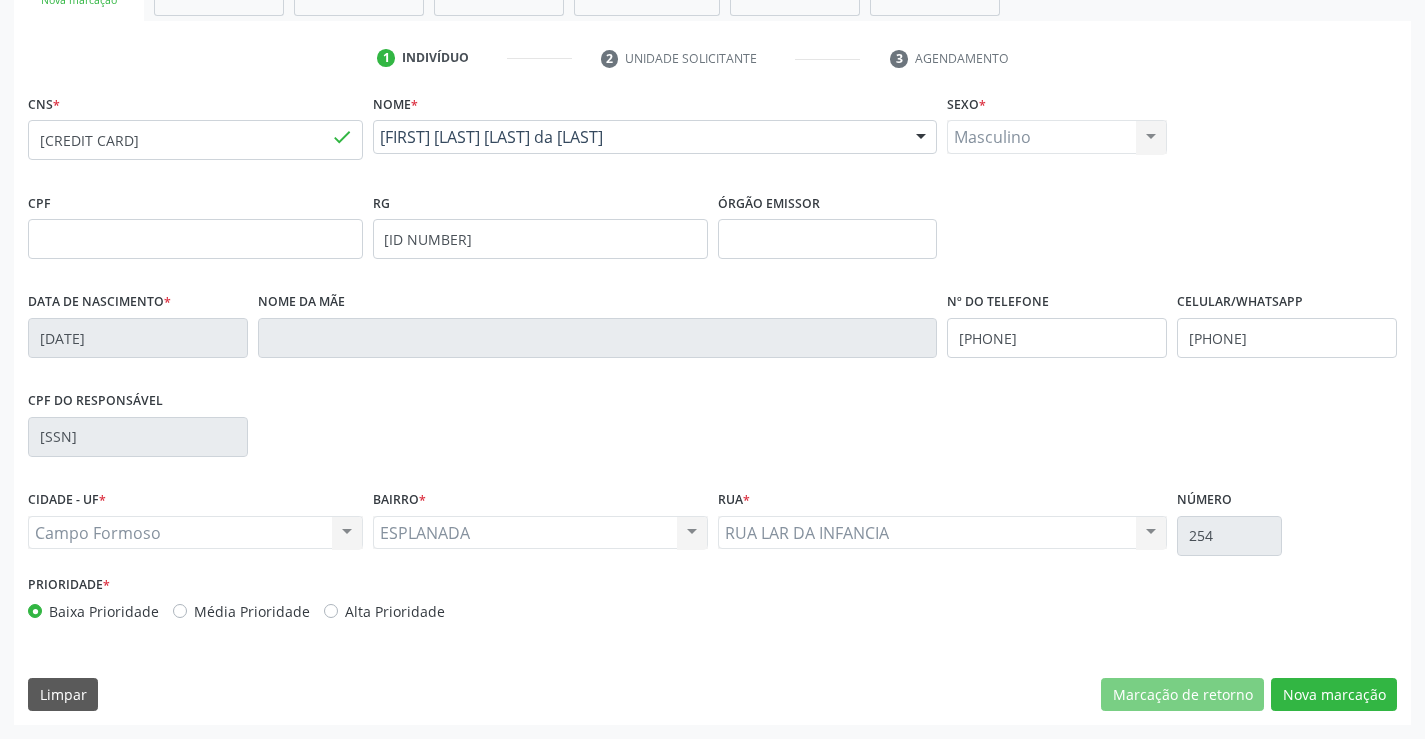 click on "CNS
*
[CREDIT CARD]       done
Nome
*
[FIRST] [LAST] [LAST] da [LAST]
[FIRST] [LAST] [LAST] da [LAST]
CNS:
[CREDIT CARD]
CPF:    --   Nascimento:
[DATE]
Nenhum resultado encontrado para: "   "
Digite o nome
Sexo
*
Masculino         Masculino   Feminino
Nenhum resultado encontrado para: "   "
Não há nenhuma opção para ser exibida.
CPF
RG
[ID NUMBER]
Órgão emissor
Data de nascimento
*
[DATE]
Nome da mãe
Nº do Telefone
[PHONE]
Celular/WhatsApp
[PHONE]
CPF do responsável
[SSN]
CIDADE - UF
*
[CITY]         [CITY]" at bounding box center (712, 407) 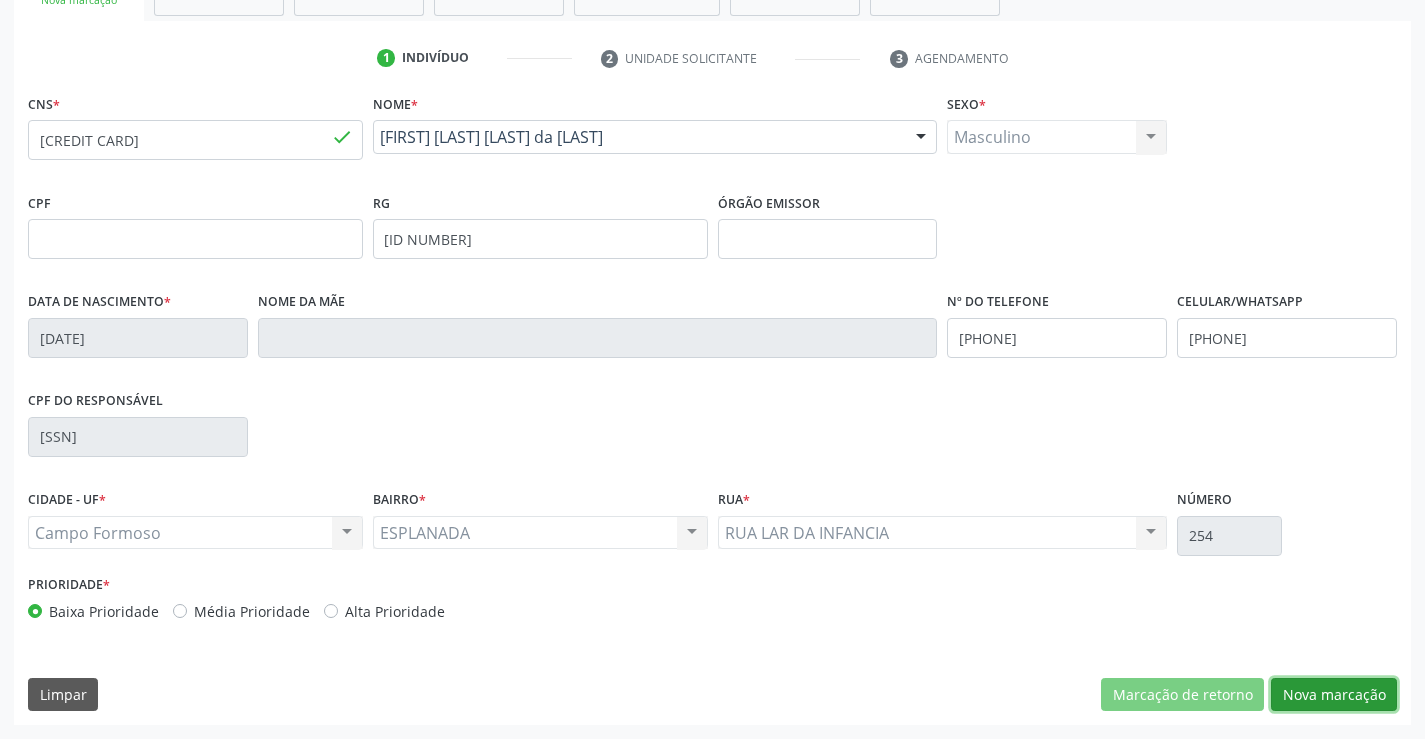 click on "Nova marcação" at bounding box center (1334, 695) 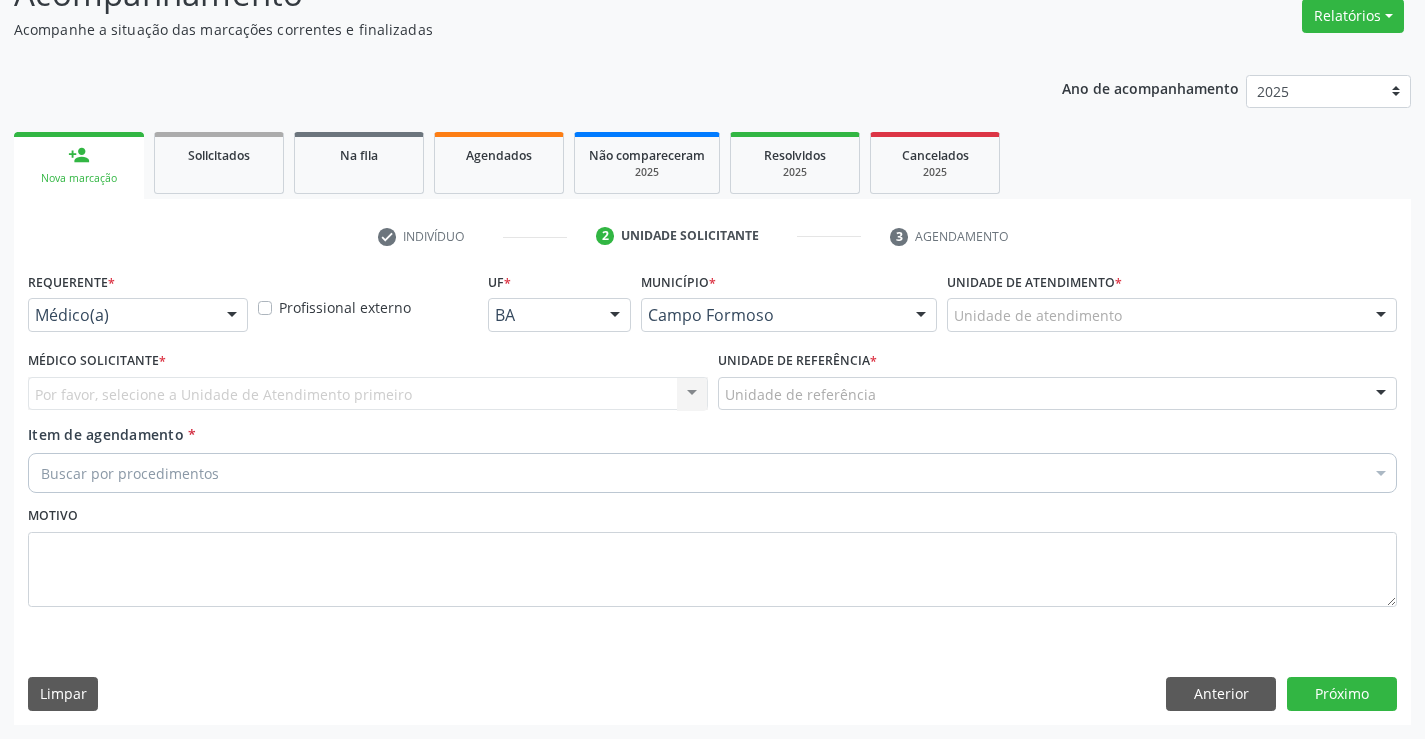scroll, scrollTop: 167, scrollLeft: 0, axis: vertical 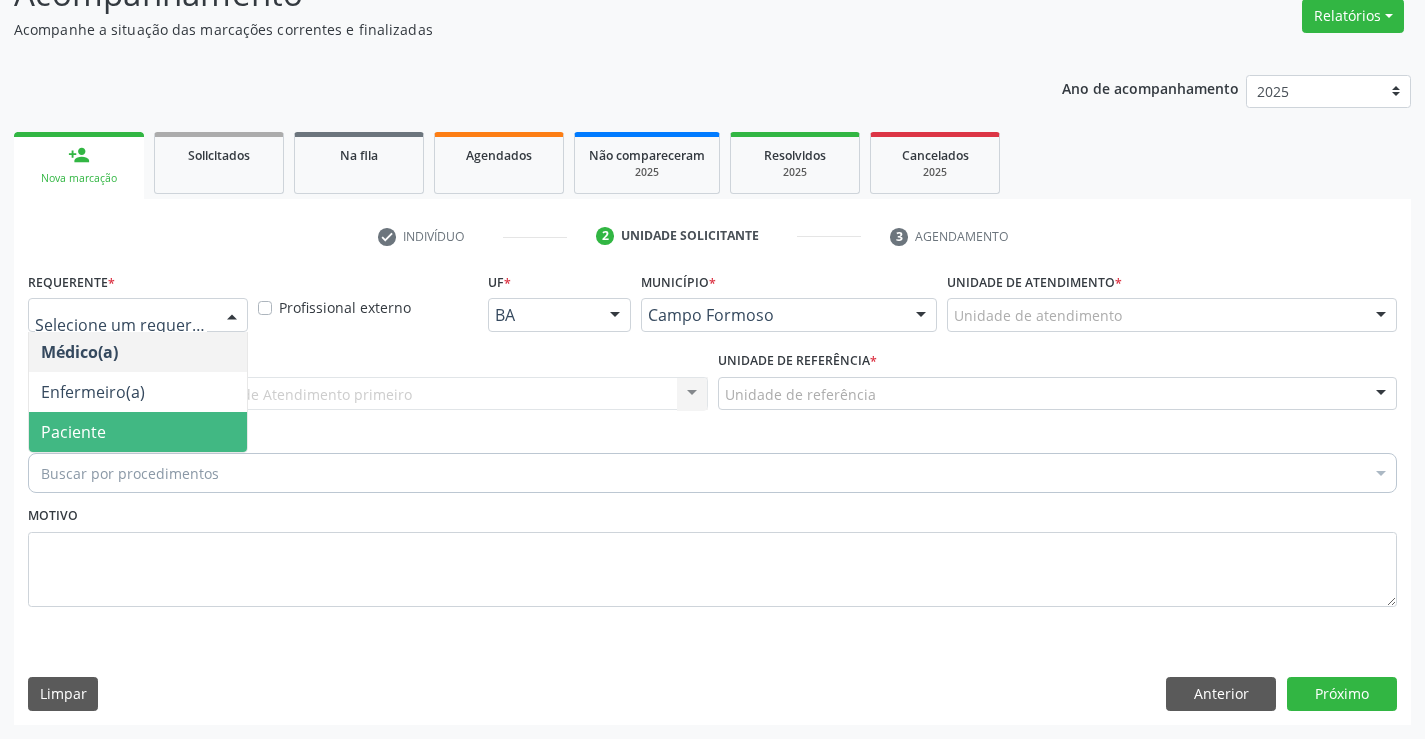 click on "Paciente" at bounding box center (138, 432) 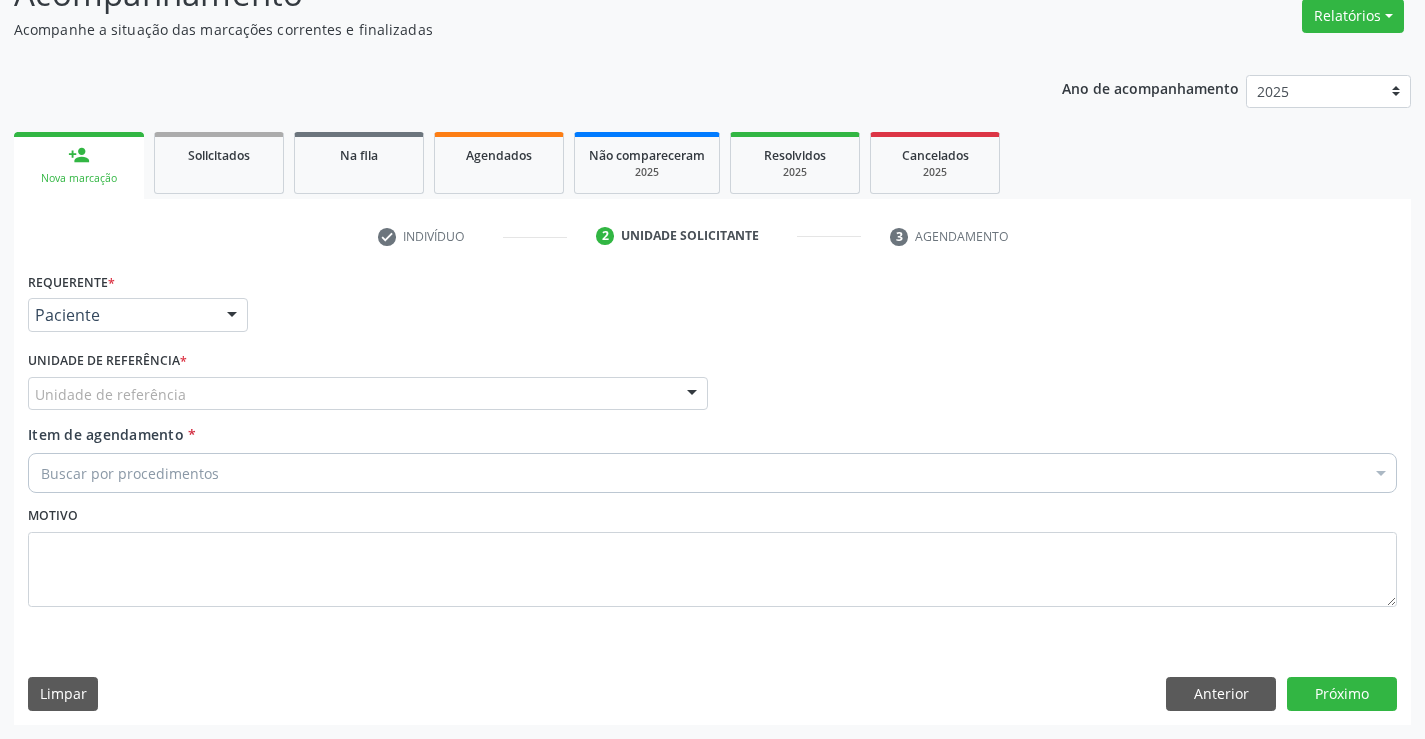 click on "Unidade de referência" at bounding box center [368, 394] 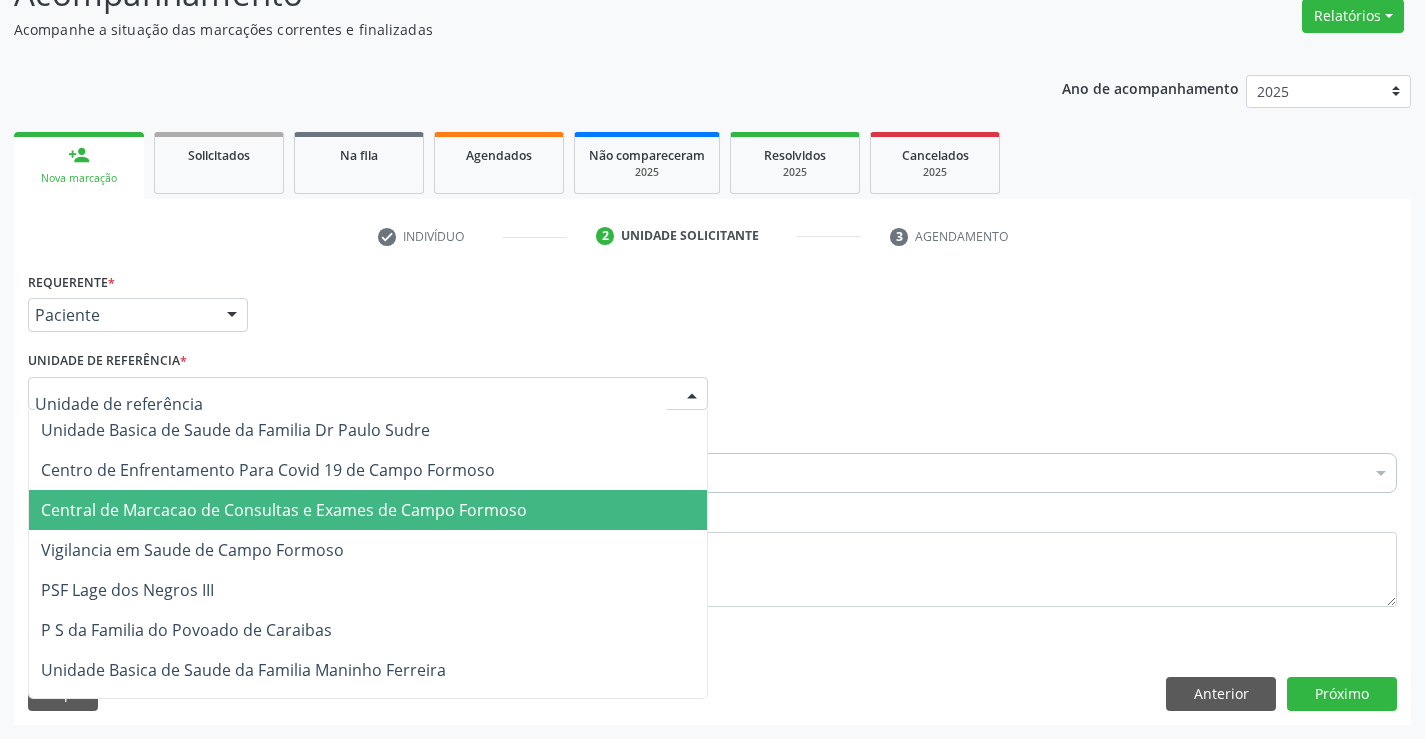 click on "Central de Marcacao de Consultas e Exames de Campo Formoso" at bounding box center [284, 510] 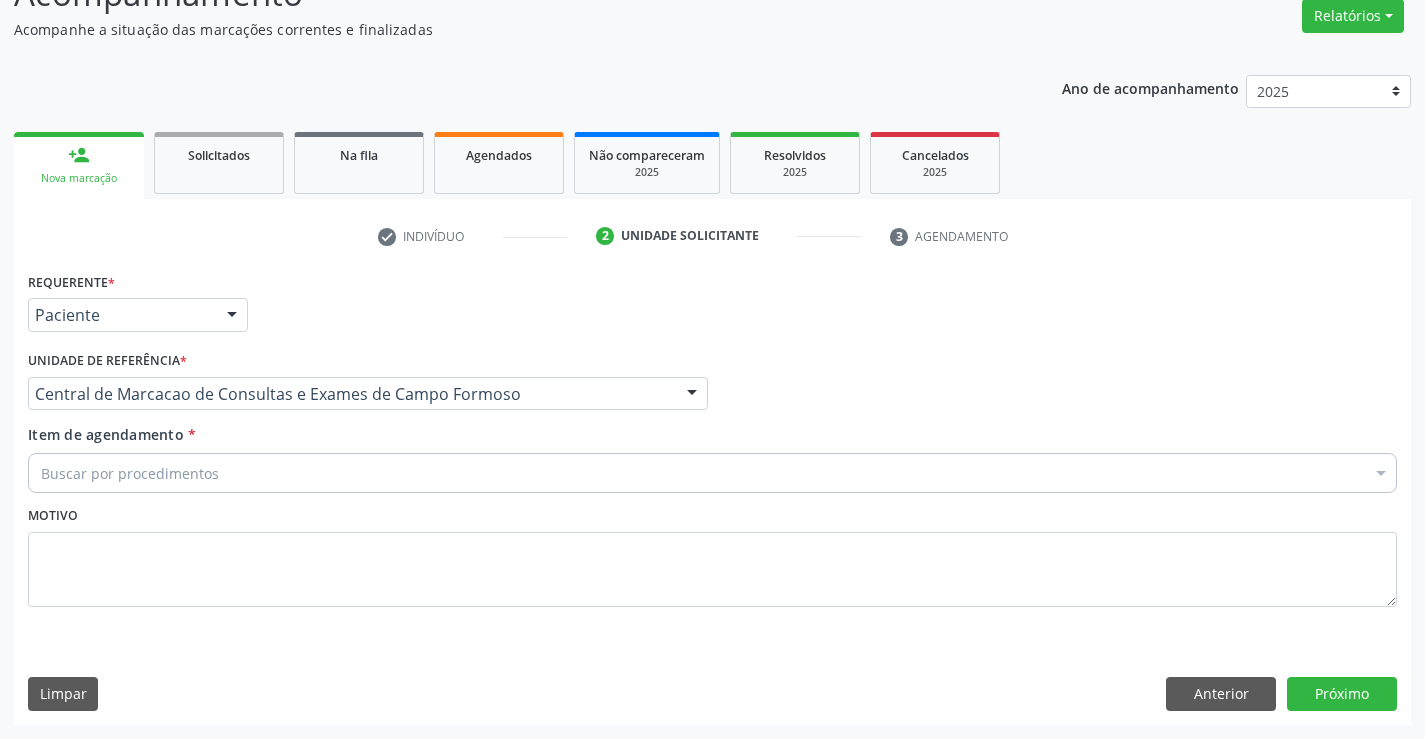 click on "Buscar por procedimentos" at bounding box center (712, 473) 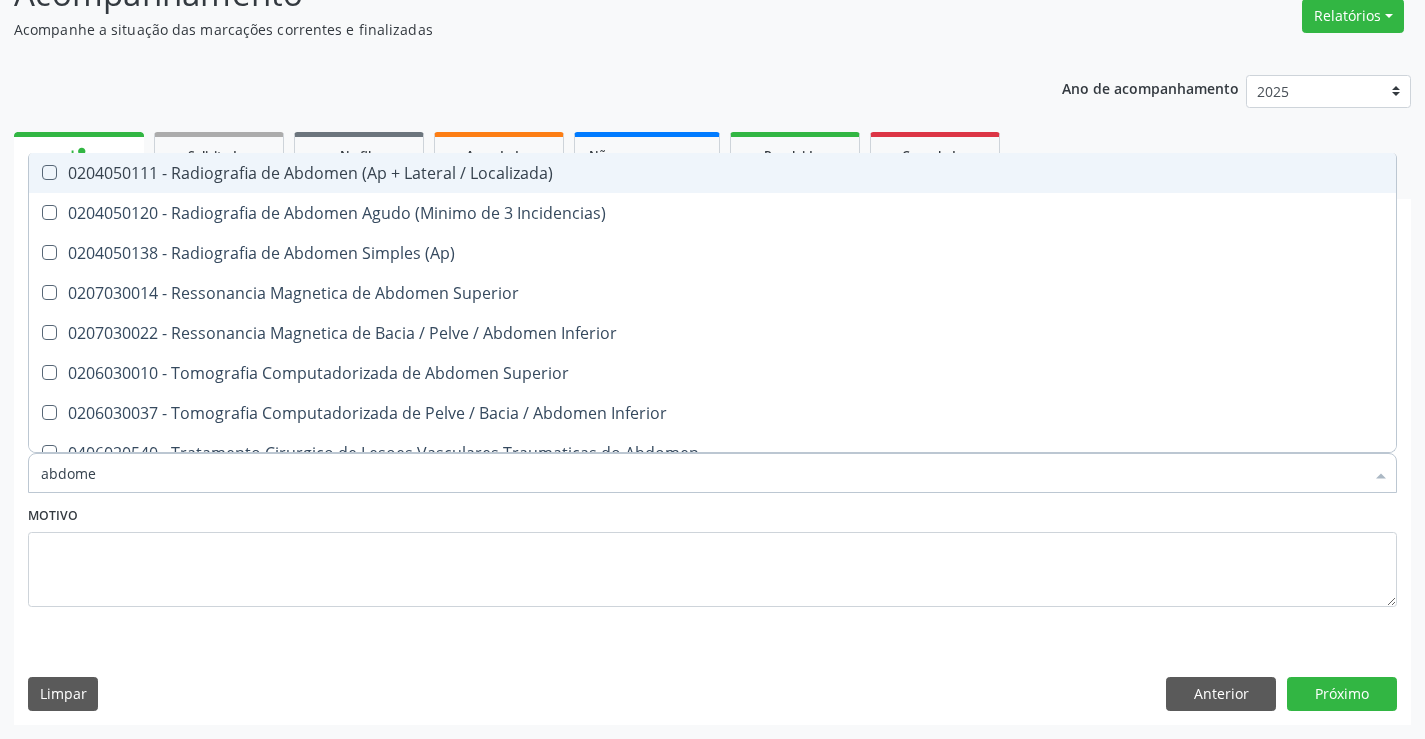 type on "abdomen" 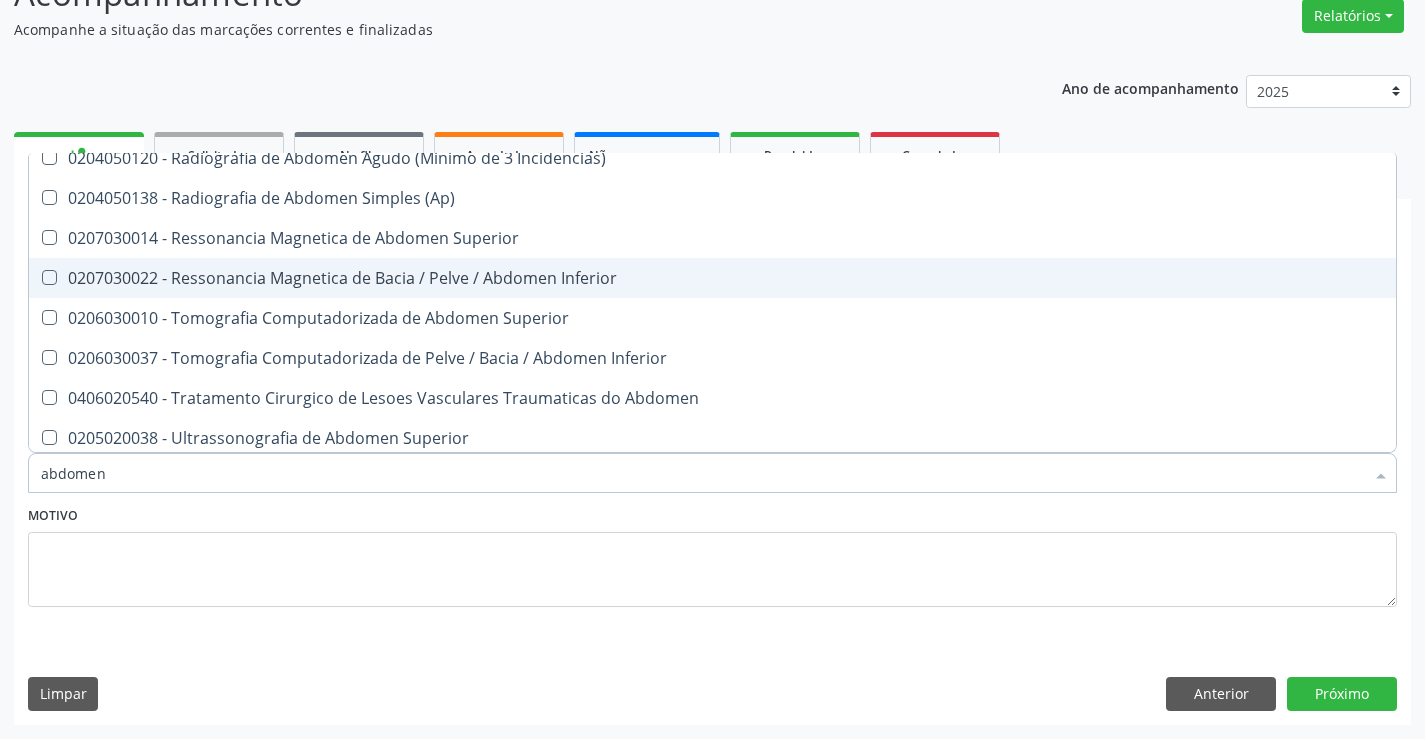 scroll, scrollTop: 101, scrollLeft: 0, axis: vertical 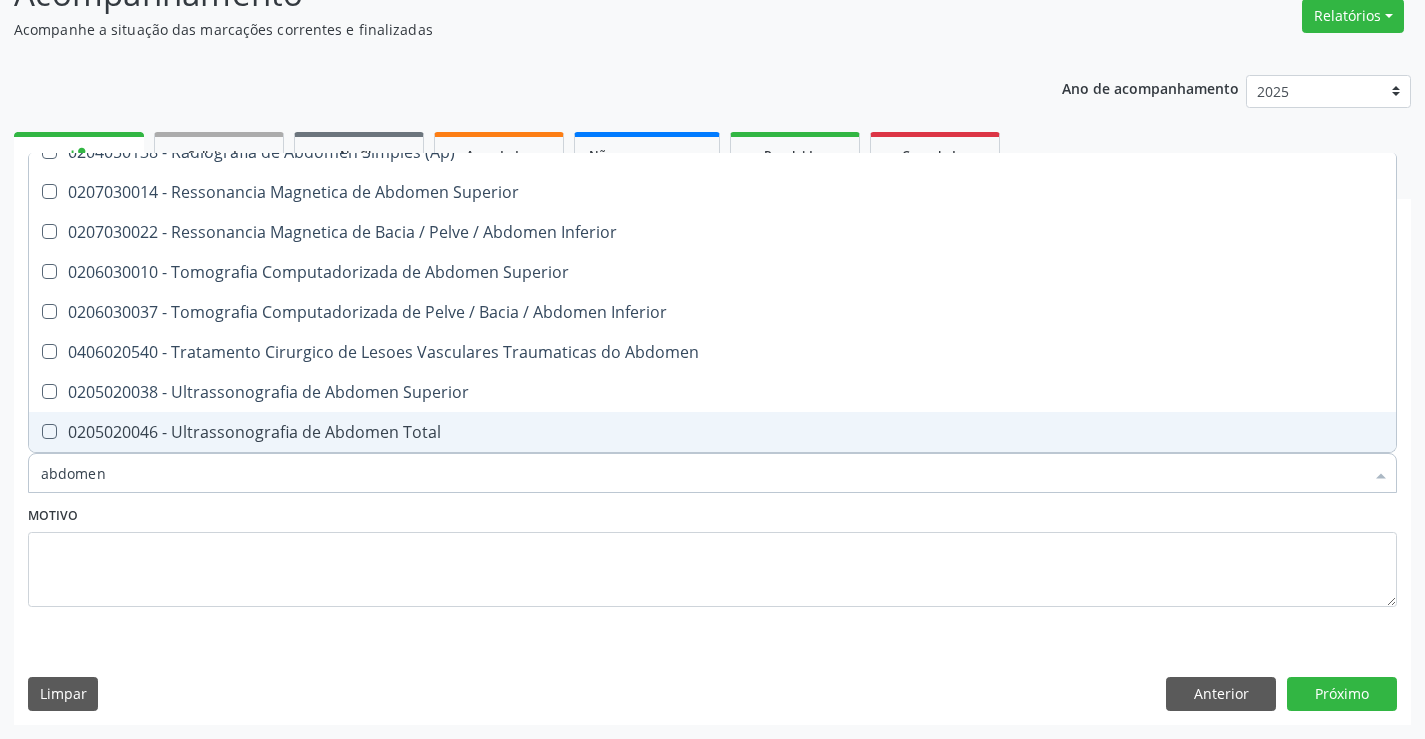 click on "0205020046 - Ultrassonografia de Abdomen Total" at bounding box center (712, 432) 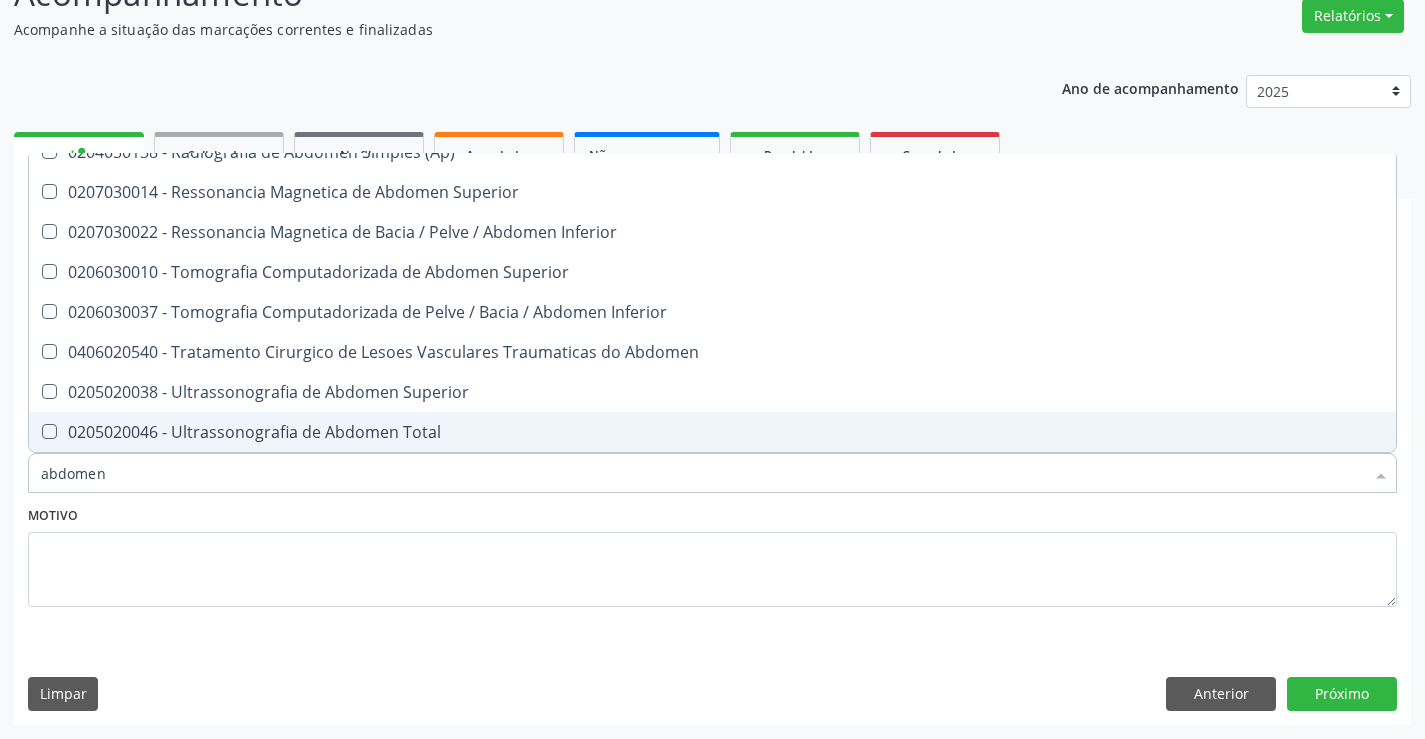 checkbox on "true" 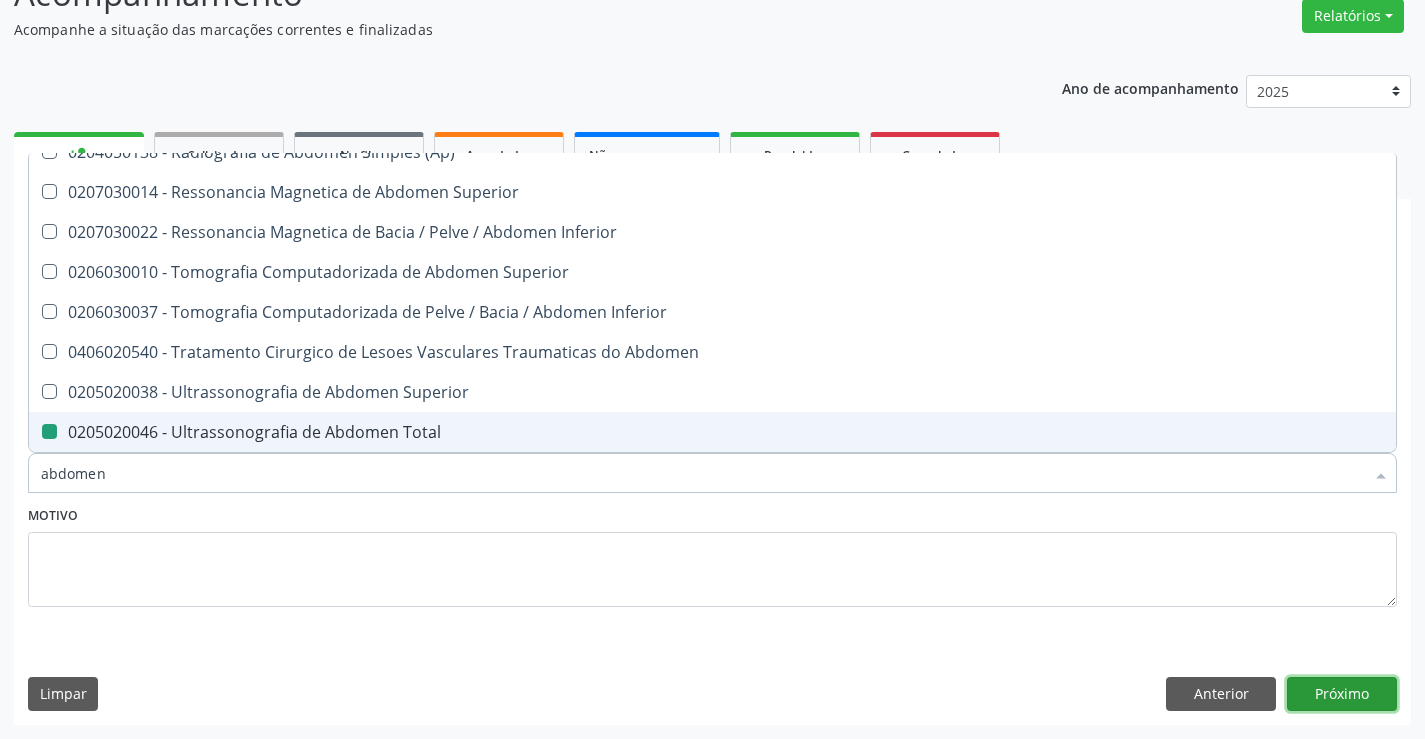 click on "Próximo" at bounding box center (1342, 694) 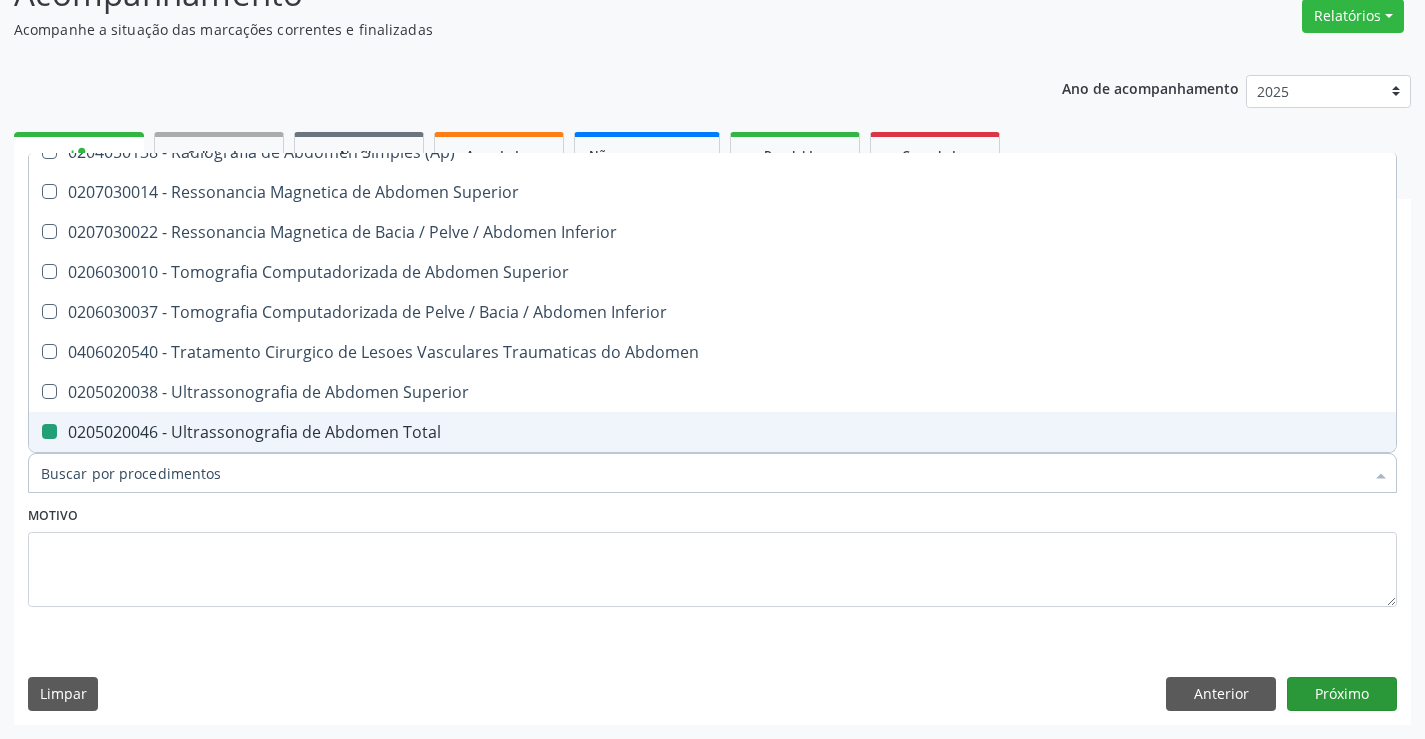 scroll, scrollTop: 131, scrollLeft: 0, axis: vertical 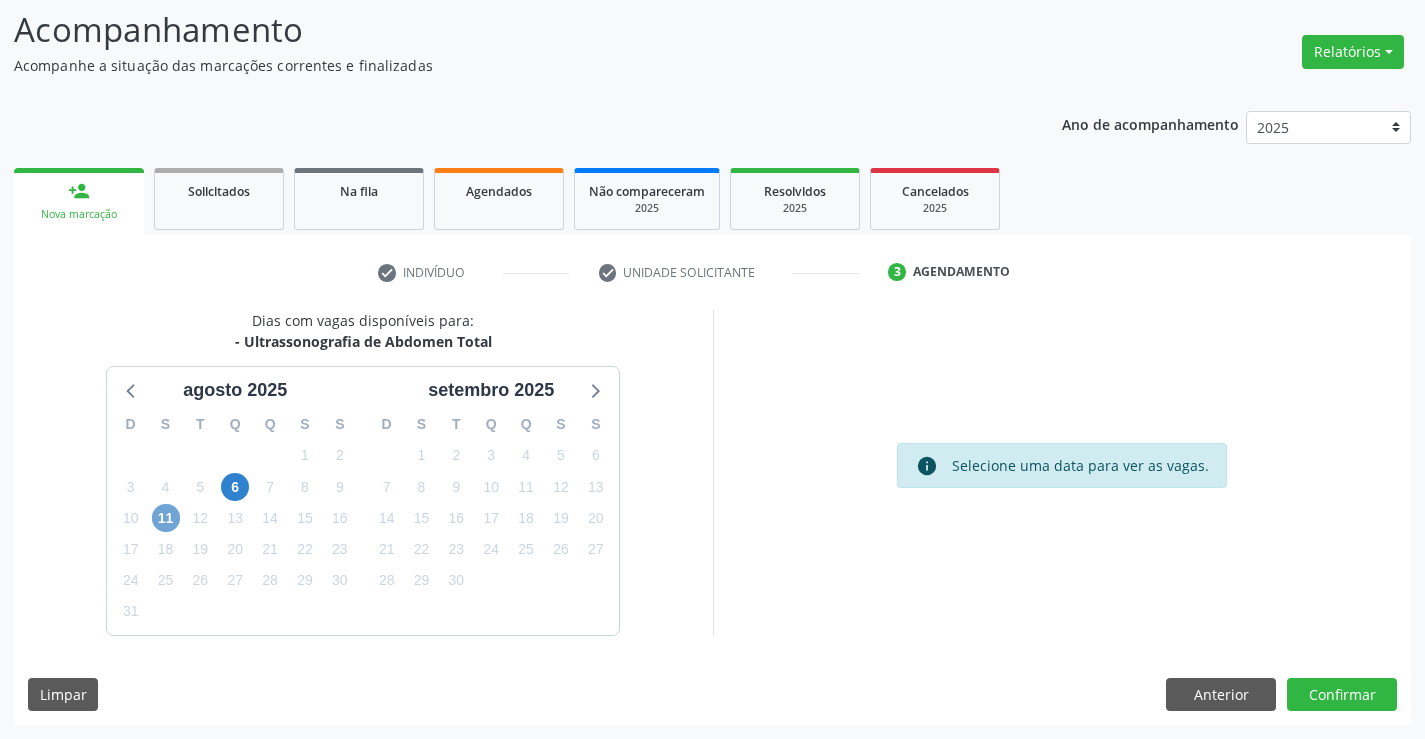 click on "11" at bounding box center [166, 518] 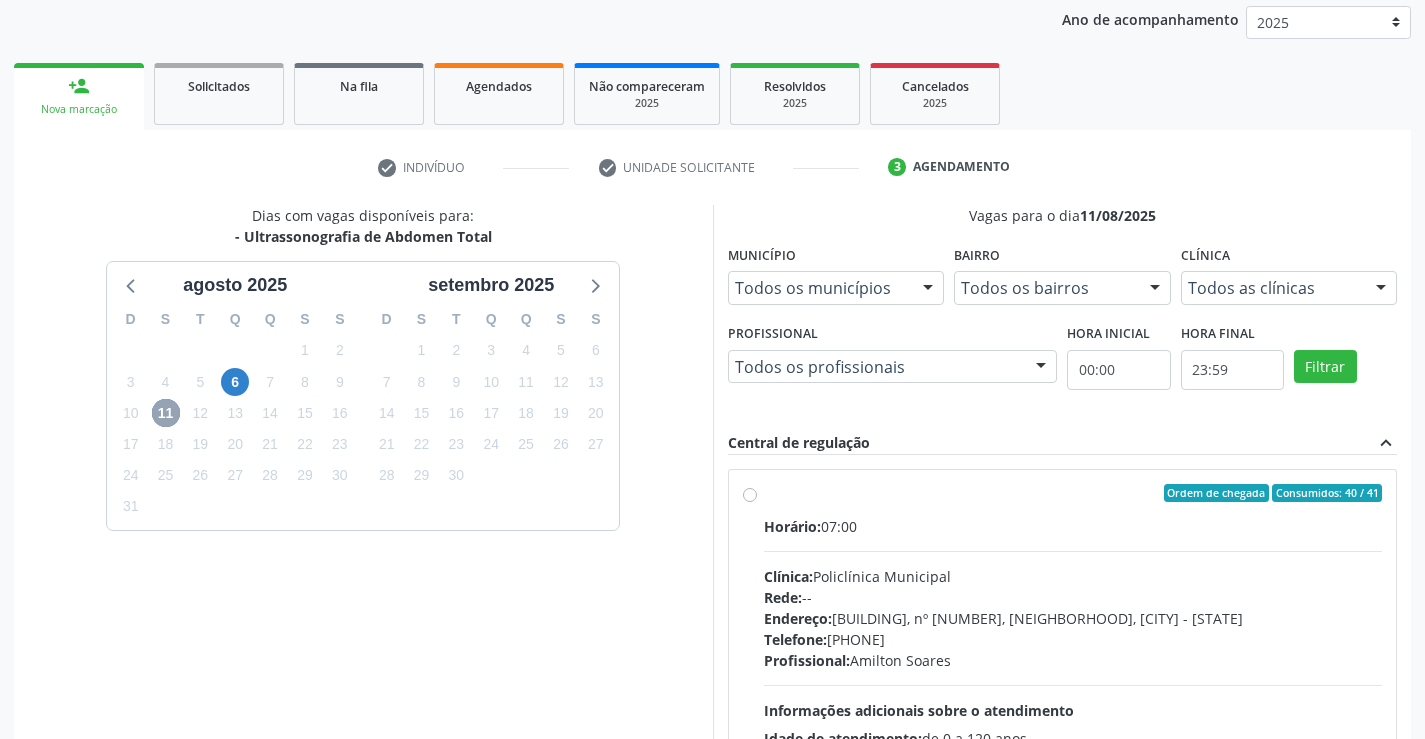 scroll, scrollTop: 420, scrollLeft: 0, axis: vertical 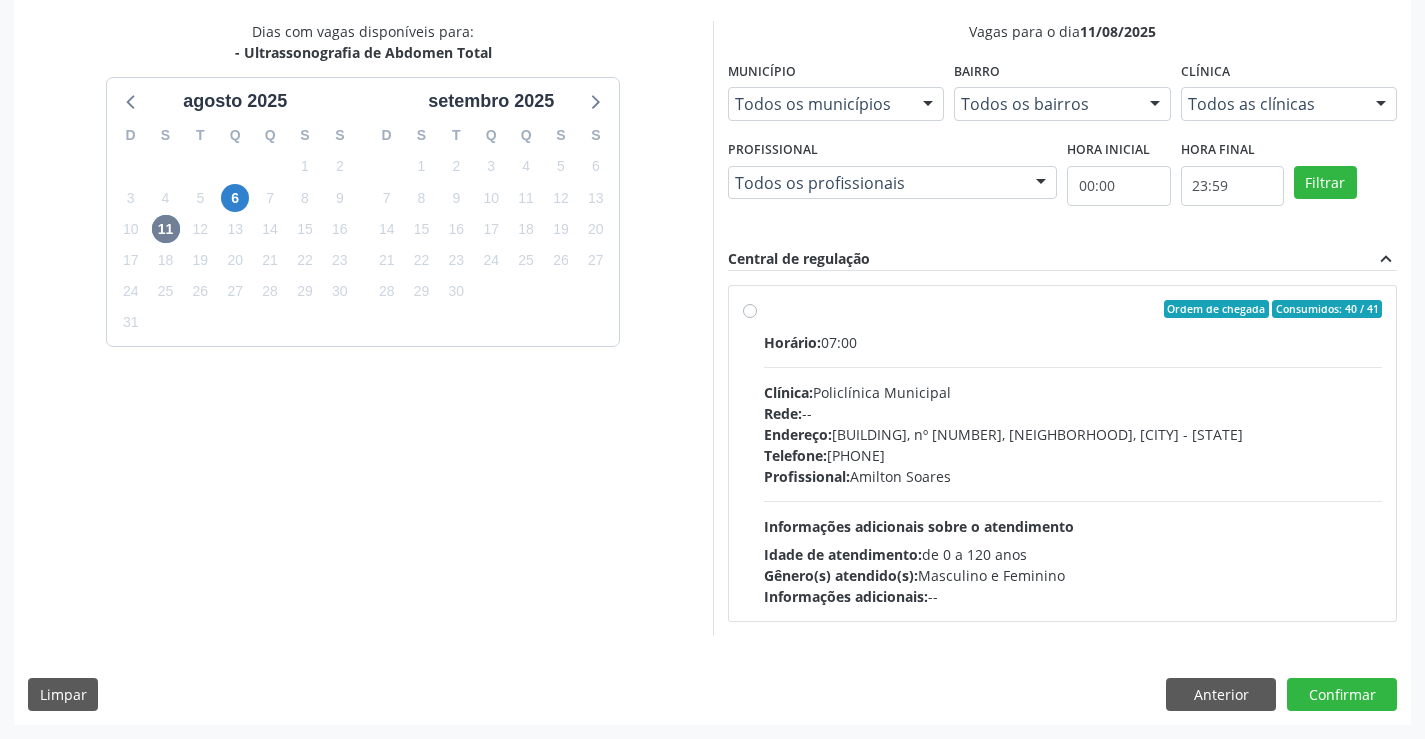 click on "Endereço:   [BUILDING], nº [NUMBER], [NEIGHBORHOOD], [CITY] - [STATE]" at bounding box center [1073, 434] 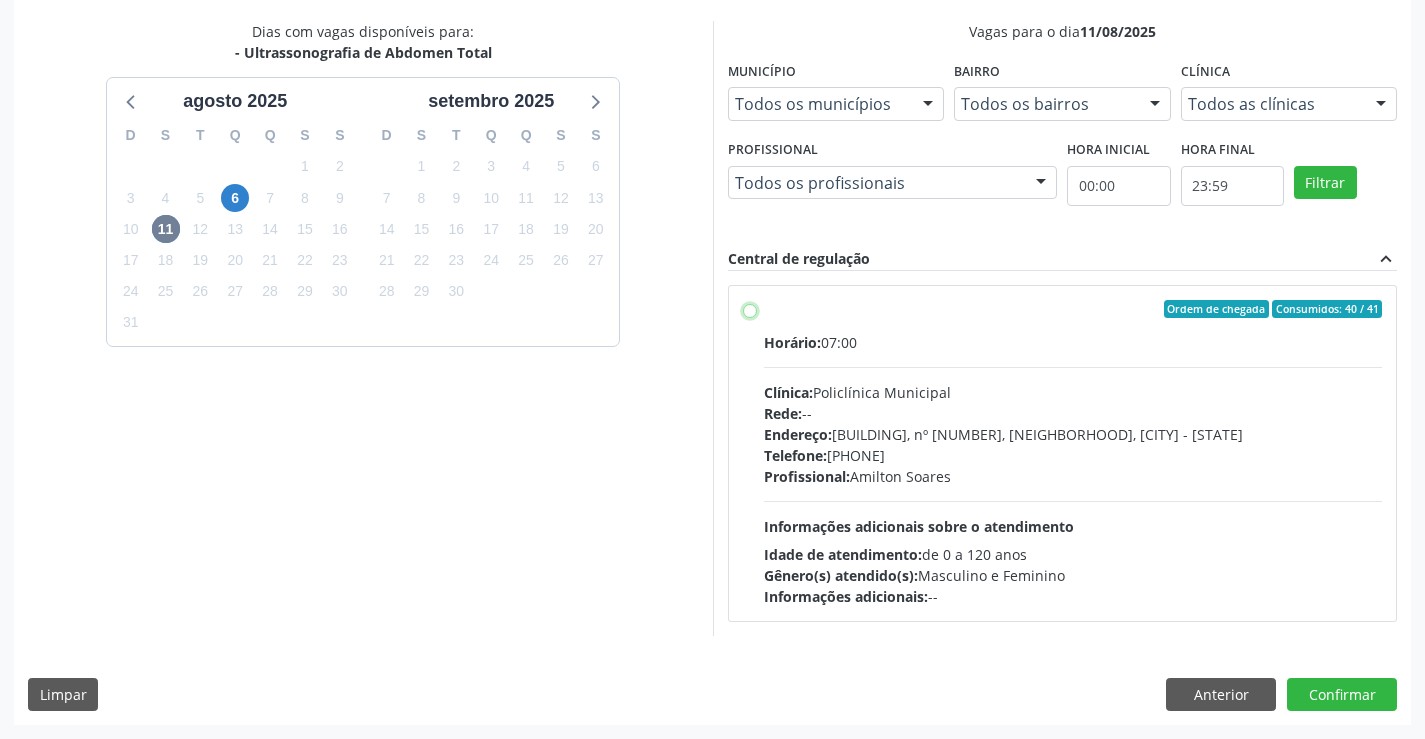 click on "Ordem de chegada
Consumidos: 40 / 41
Horário:   07:00
Clínica:  Policlínica Municipal
Rede:
--
Endereço:   [BUILDING], nº [NUMBER], [NEIGHBORHOOD], [CITY] - [STATE]
Telefone:   [PHONE]
Profissional:
[FIRST] [LAST]
Informações adicionais sobre o atendimento
Idade de atendimento:
de 0 a 120 anos
Gênero(s) atendido(s):
Masculino e Feminino
Informações adicionais:
--" at bounding box center (750, 309) 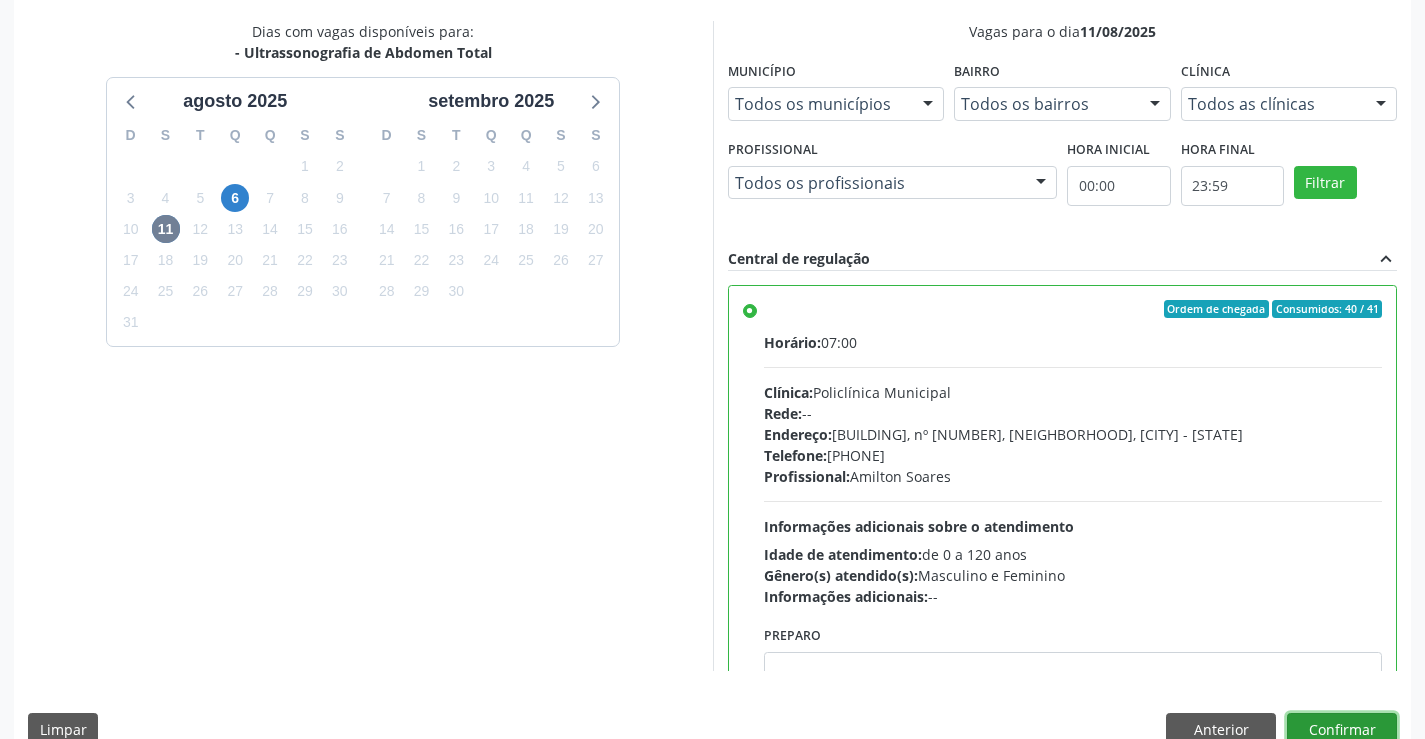 click on "Confirmar" at bounding box center (1342, 730) 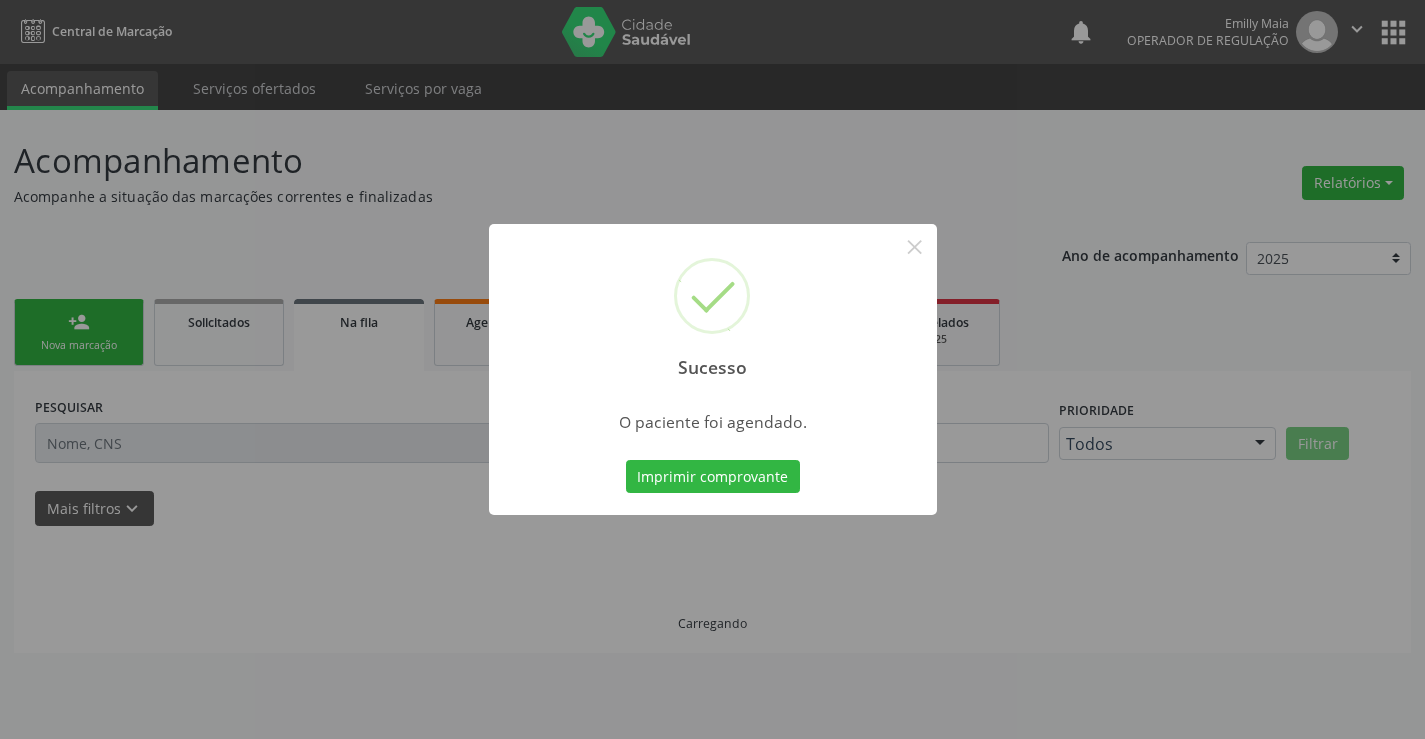 scroll, scrollTop: 0, scrollLeft: 0, axis: both 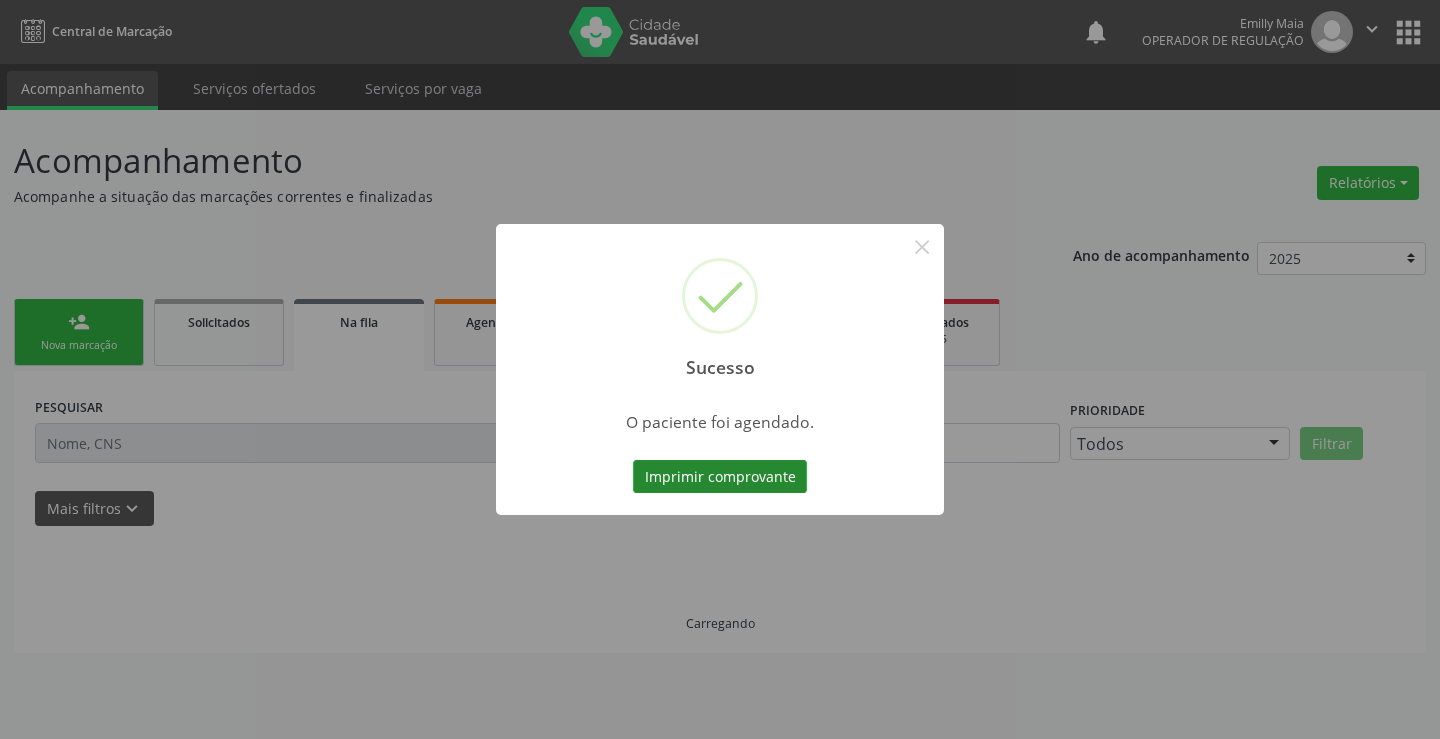 click on "Imprimir comprovante" at bounding box center [720, 477] 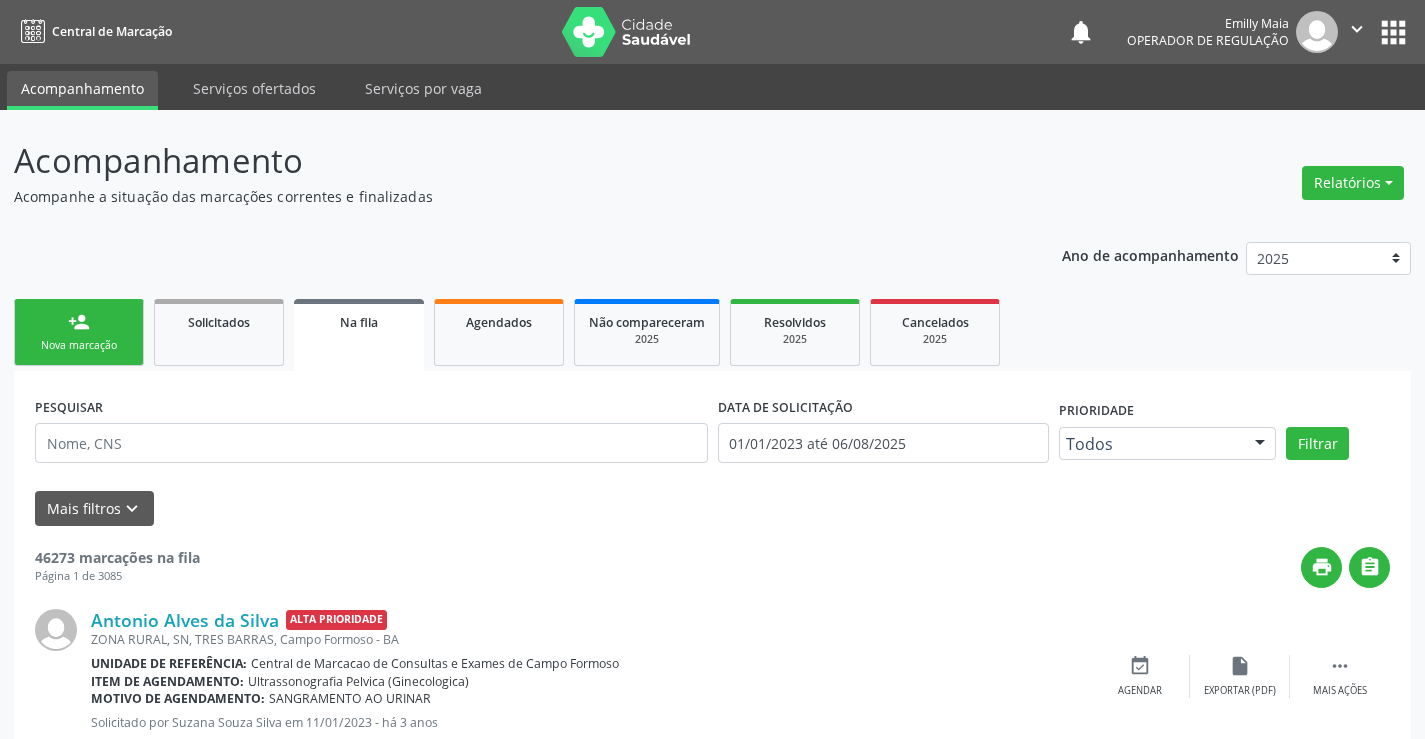 click on "Sucesso × O paciente foi agendado. Imprimir comprovante Cancel" at bounding box center (712, 369) 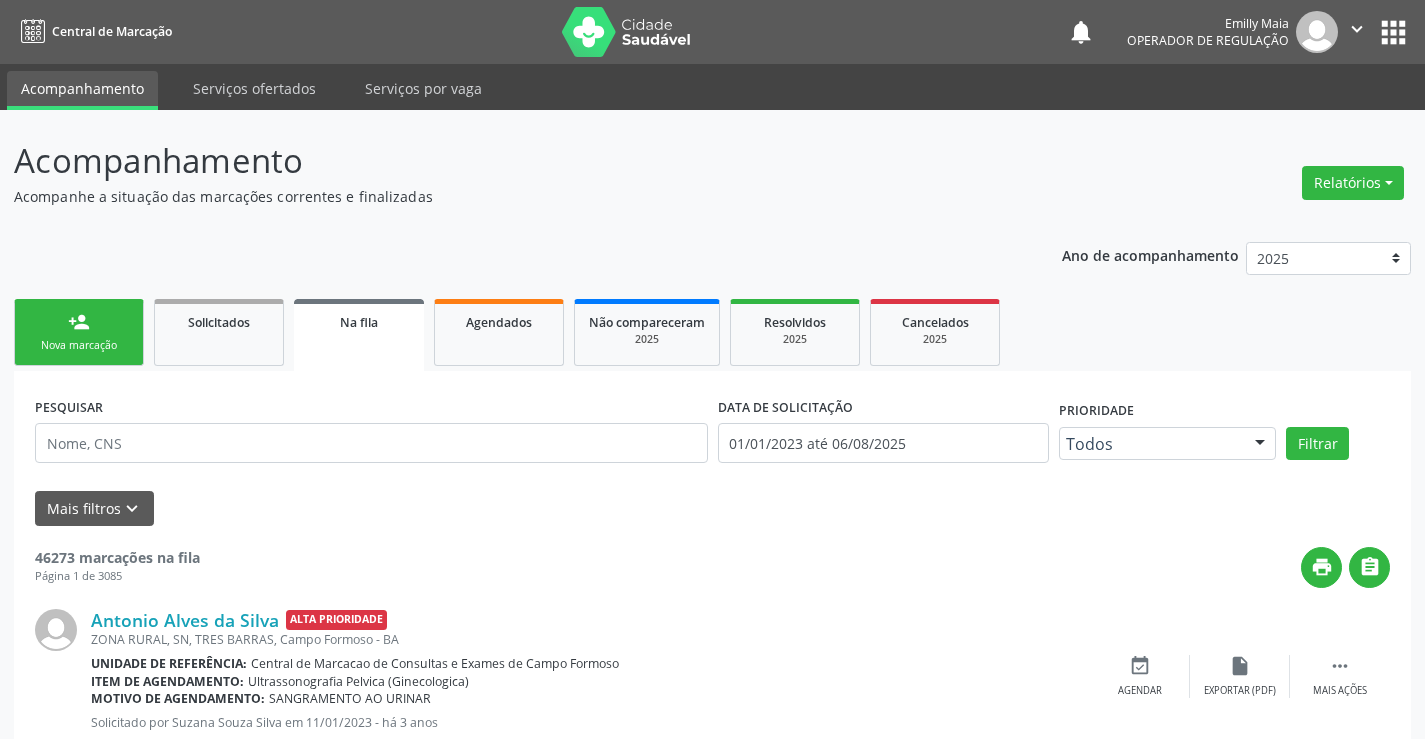 click on "Nova marcação" at bounding box center [79, 345] 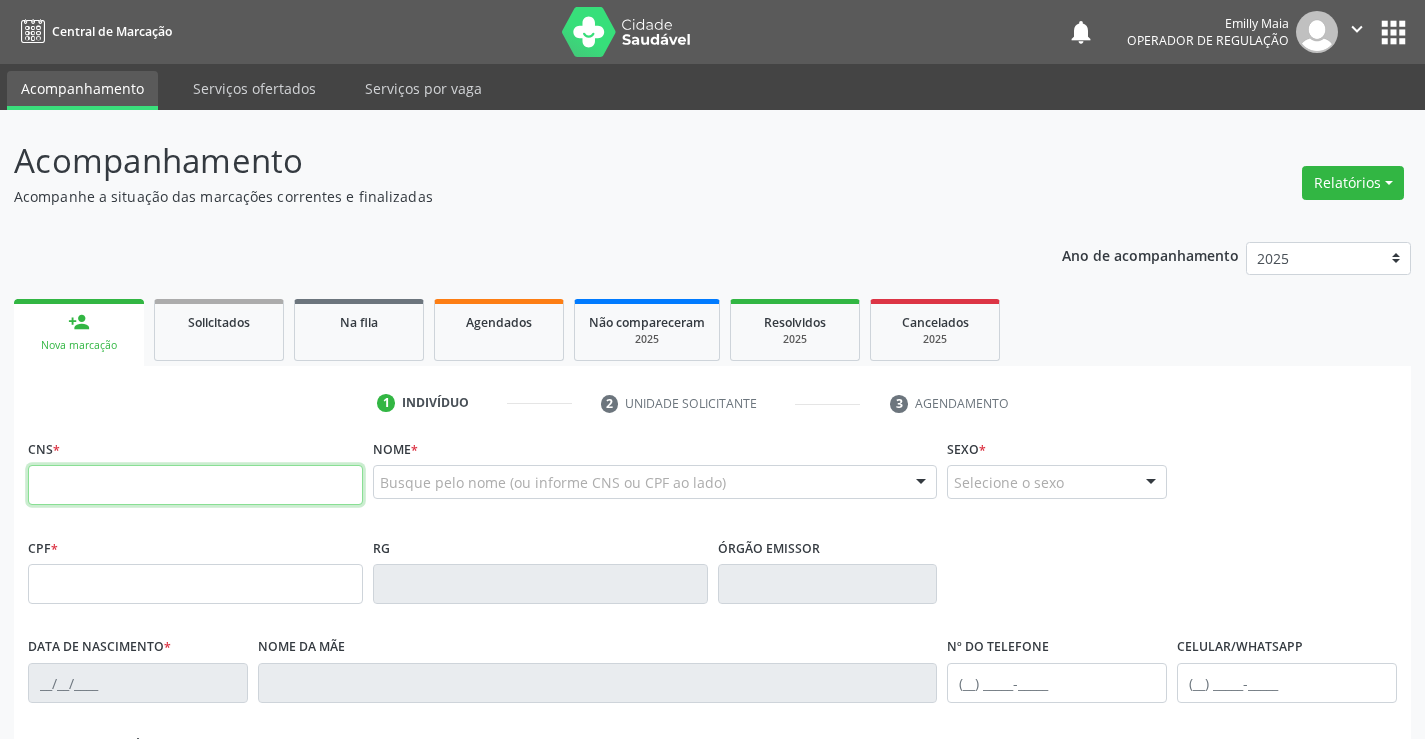 click at bounding box center (195, 485) 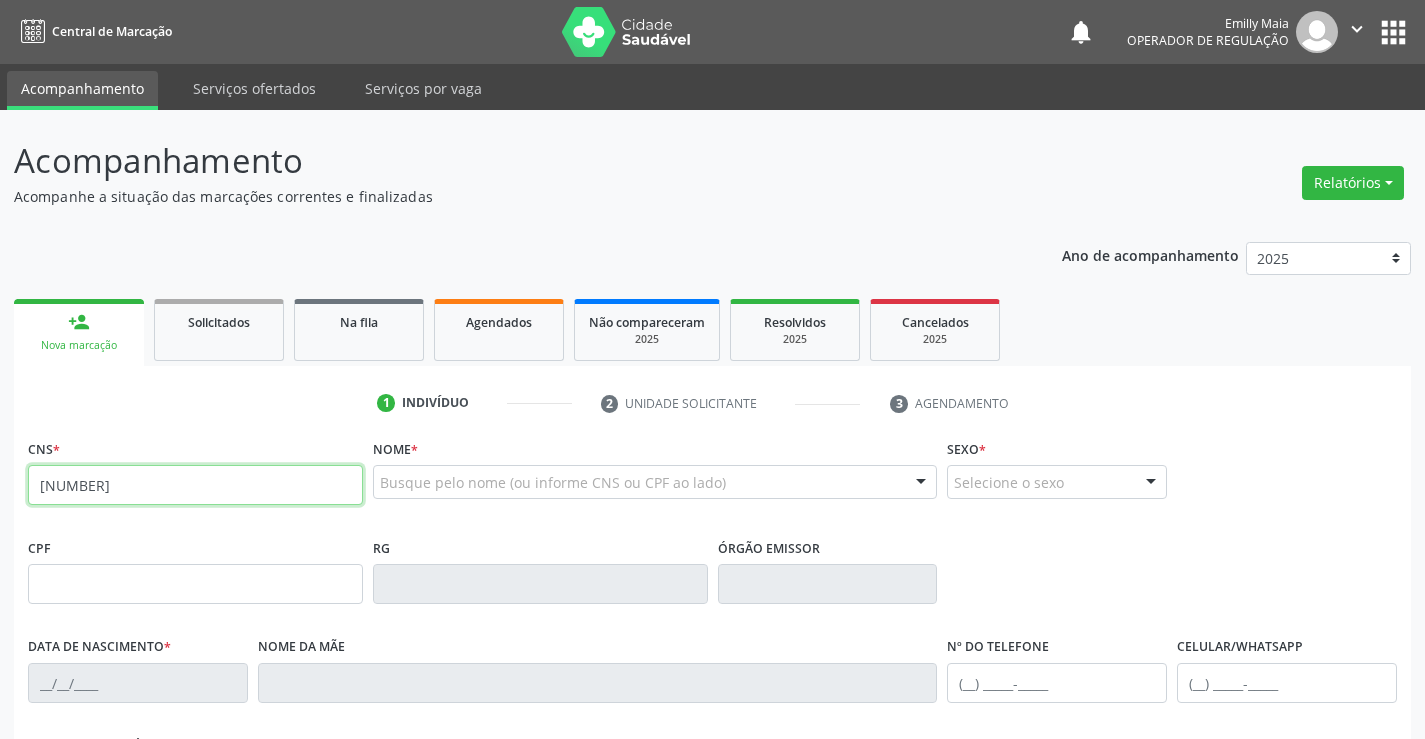 type on "7" 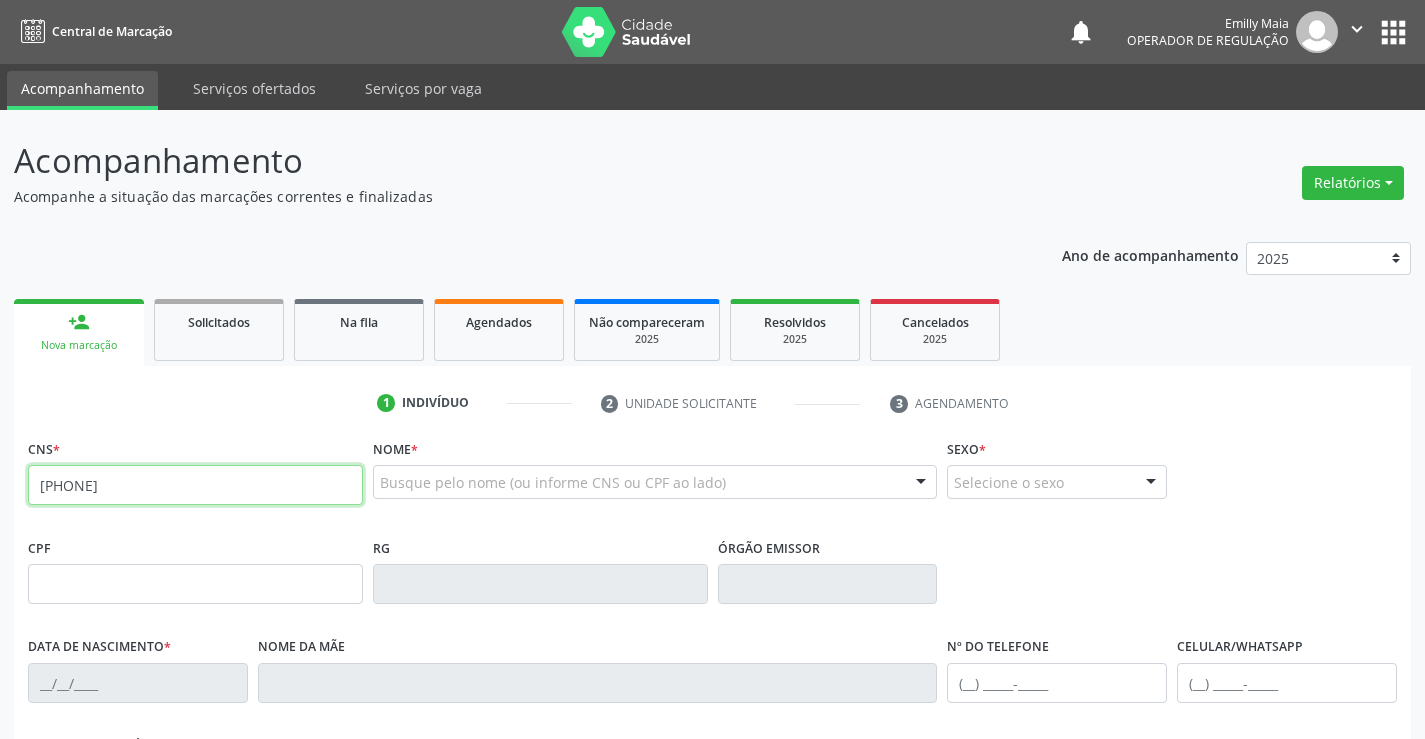 type on "[PHONE]" 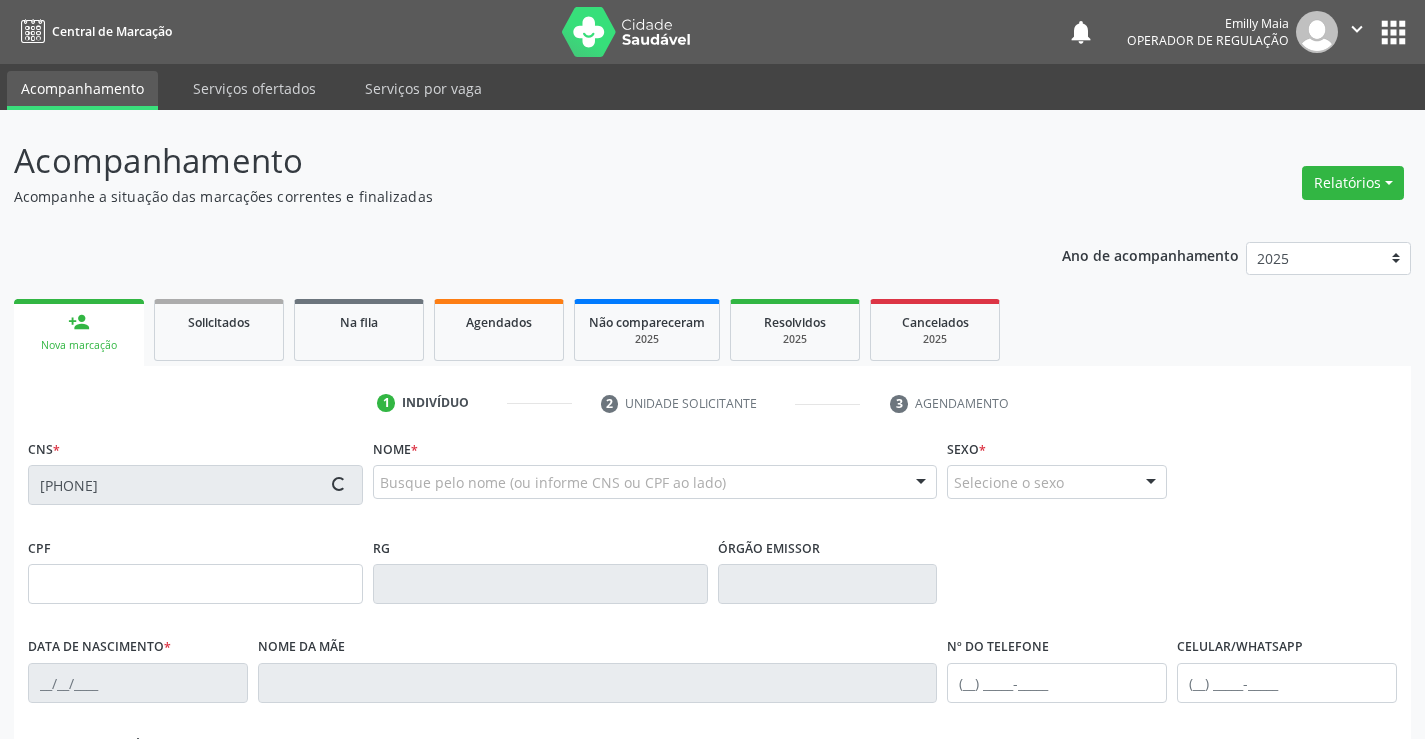 scroll, scrollTop: 345, scrollLeft: 0, axis: vertical 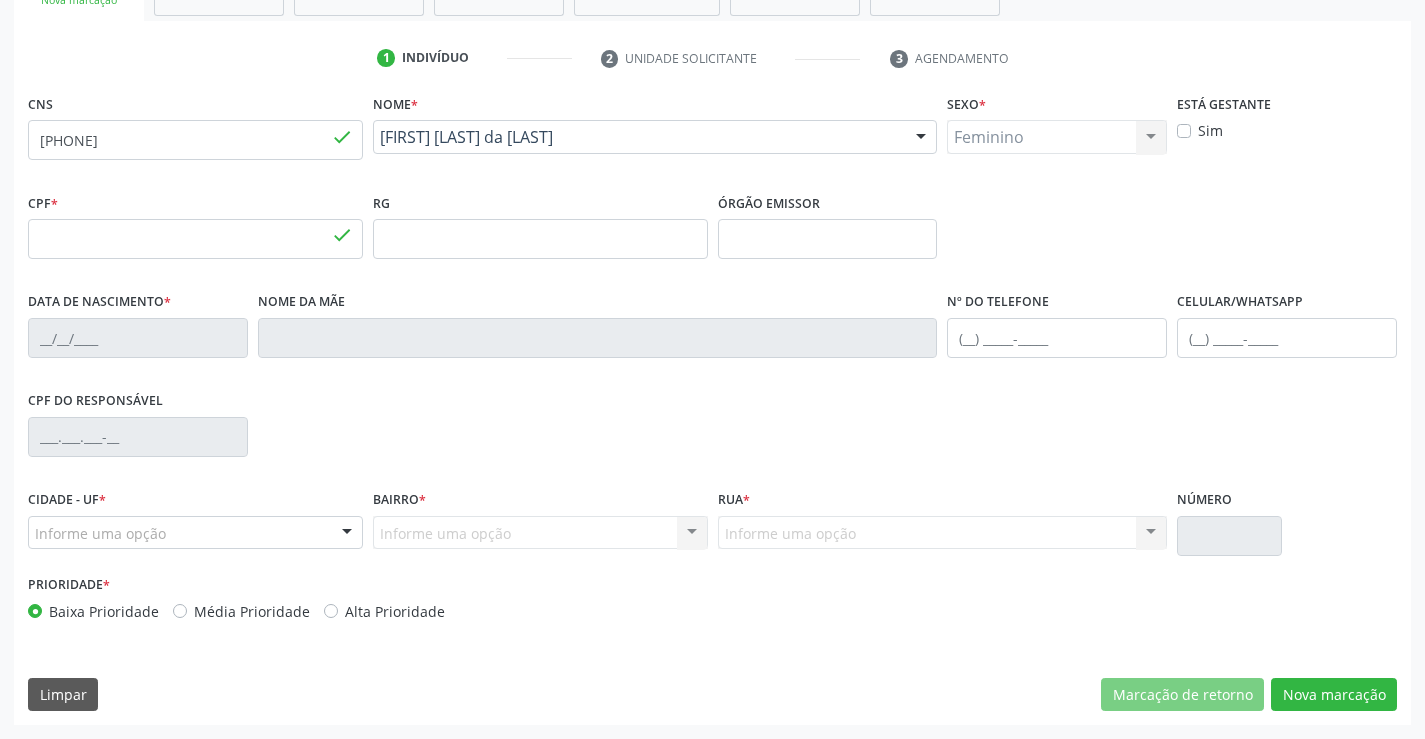 type on "[SSN]" 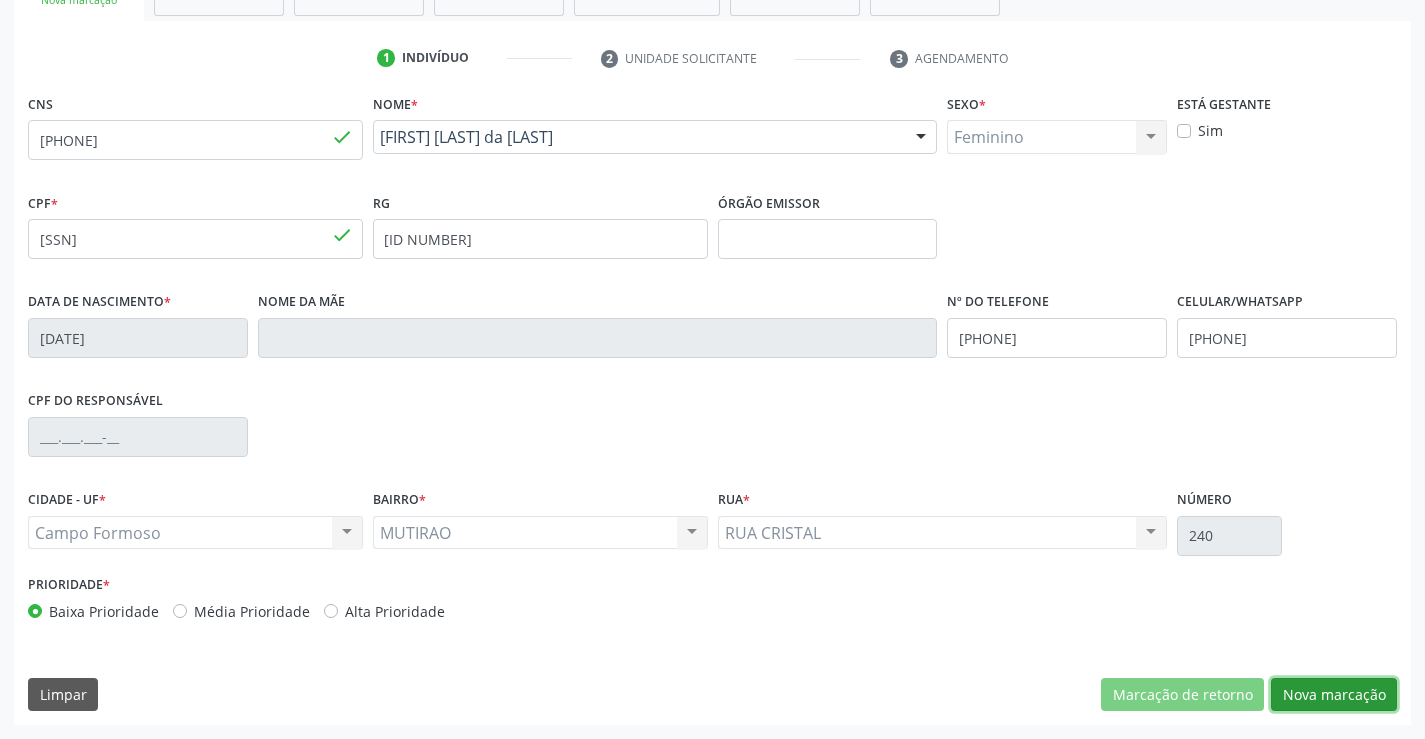 click on "Nova marcação" at bounding box center [1334, 695] 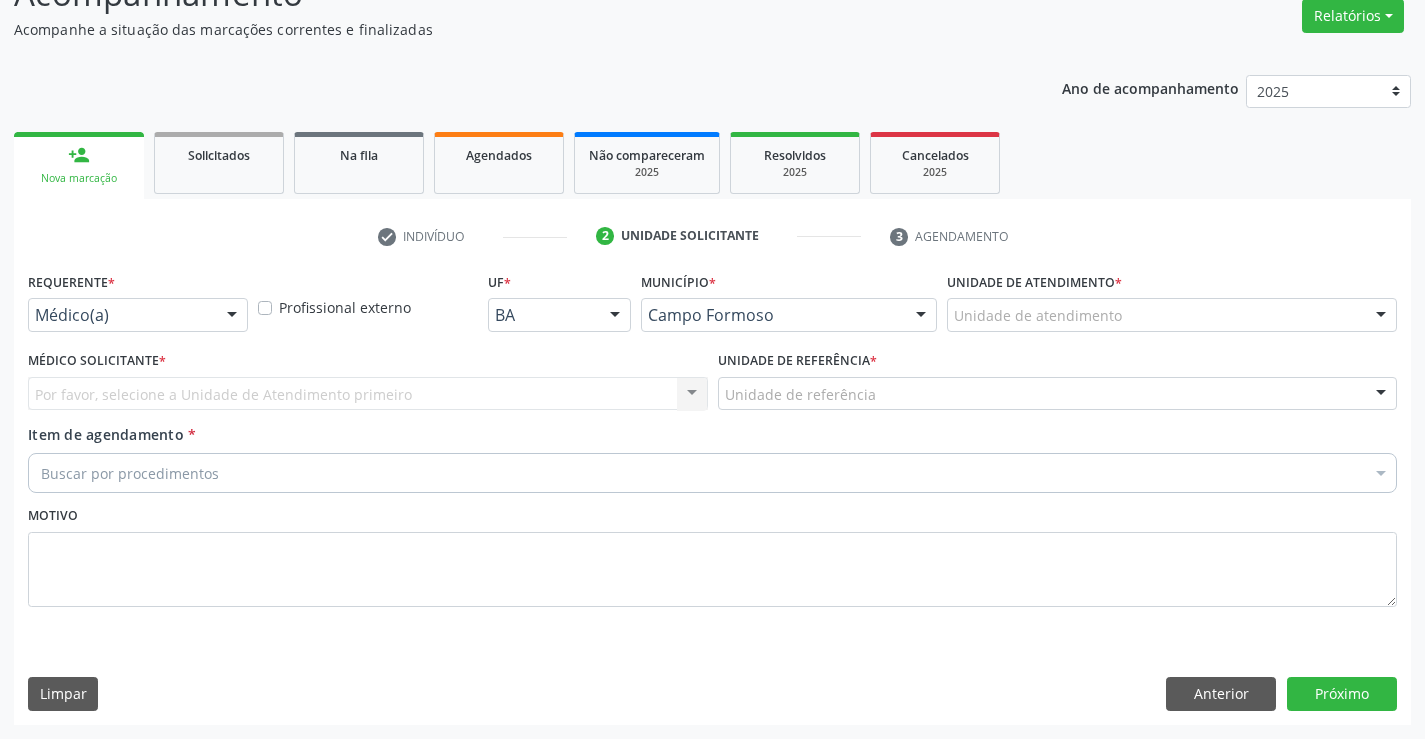 scroll, scrollTop: 167, scrollLeft: 0, axis: vertical 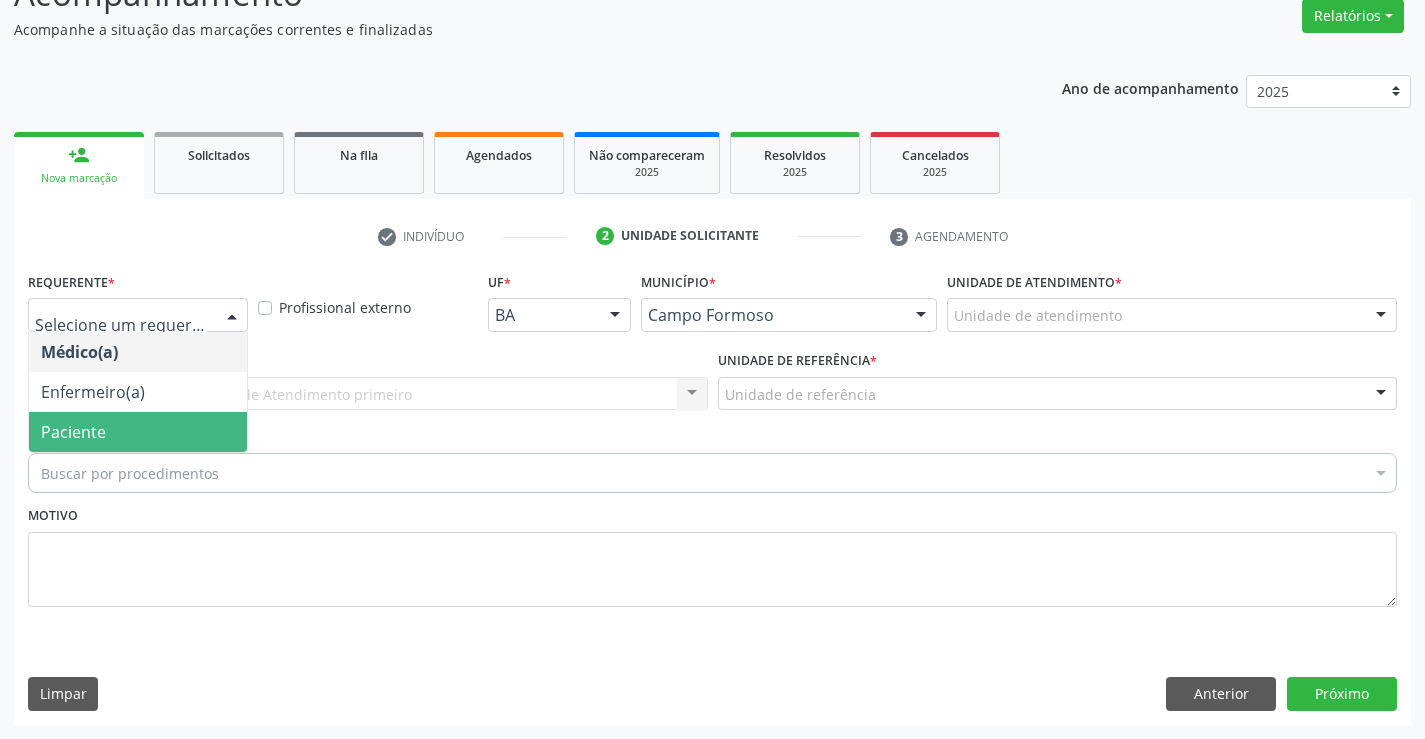 click on "Paciente" at bounding box center (138, 432) 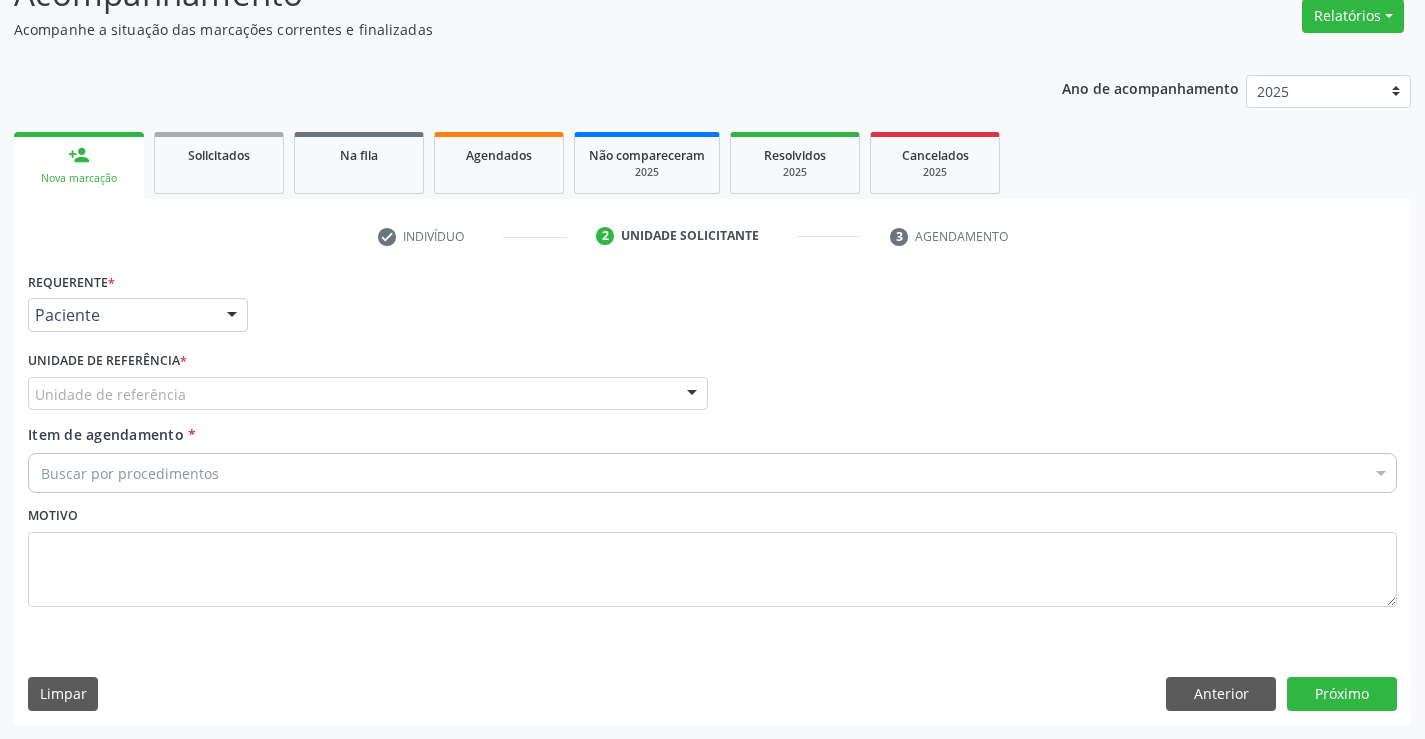 drag, startPoint x: 321, startPoint y: 398, endPoint x: 328, endPoint y: 418, distance: 21.189621 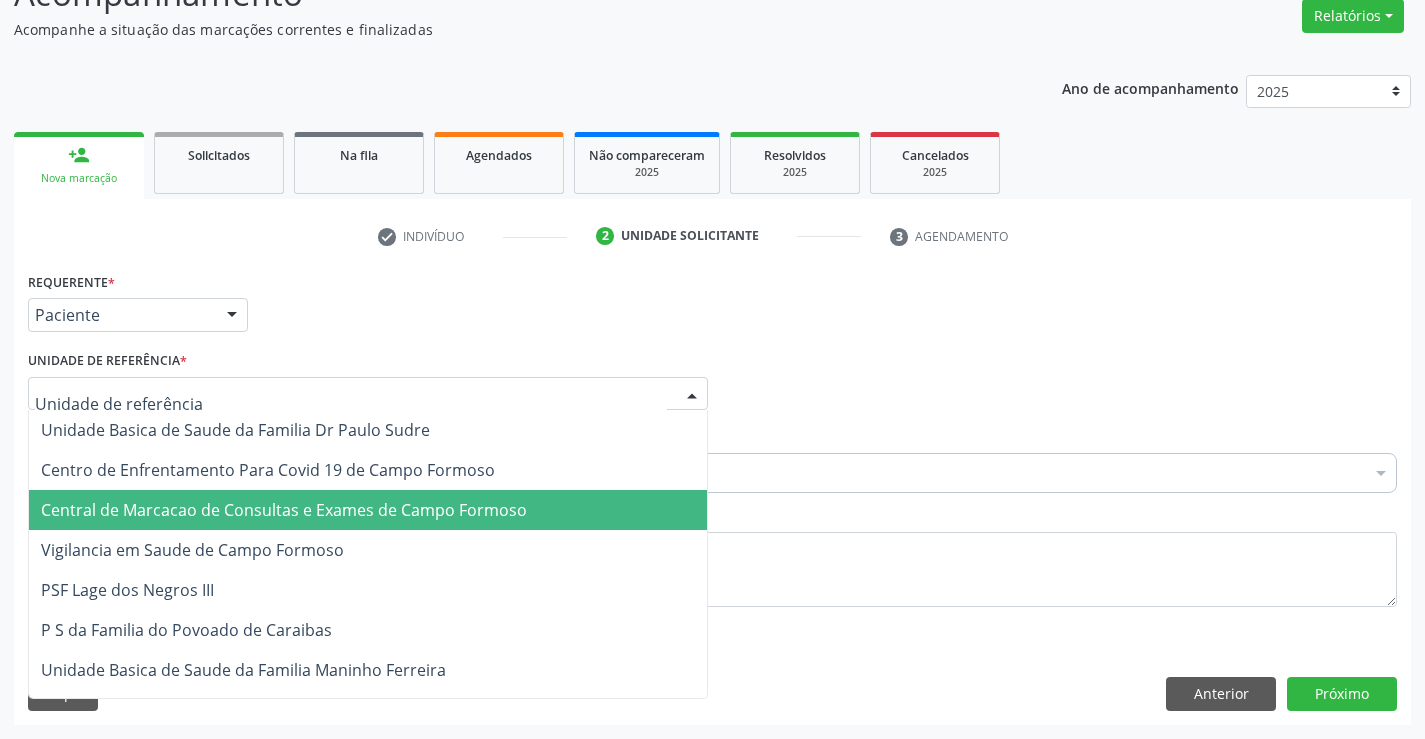 click on "Central de Marcacao de Consultas e Exames de Campo Formoso" at bounding box center [284, 510] 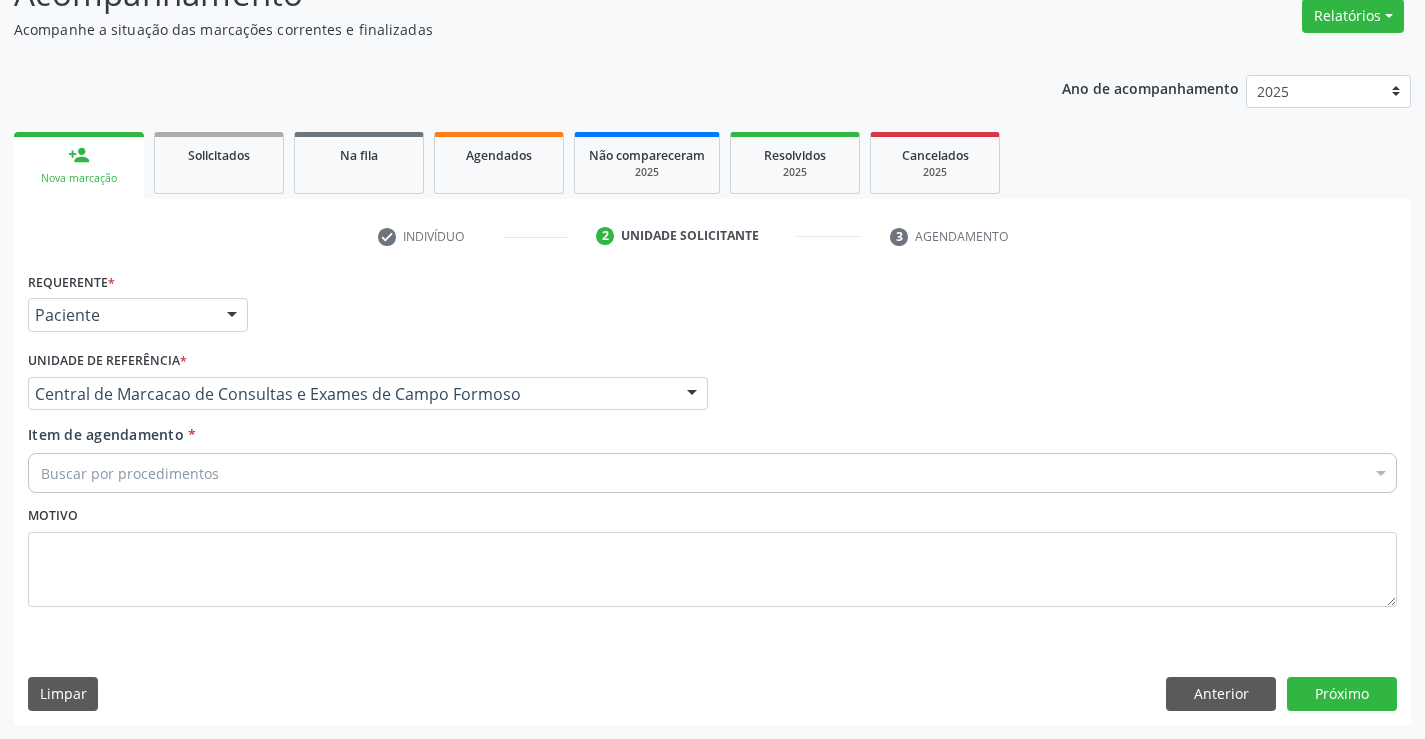 click on "Buscar por procedimentos" at bounding box center [712, 473] 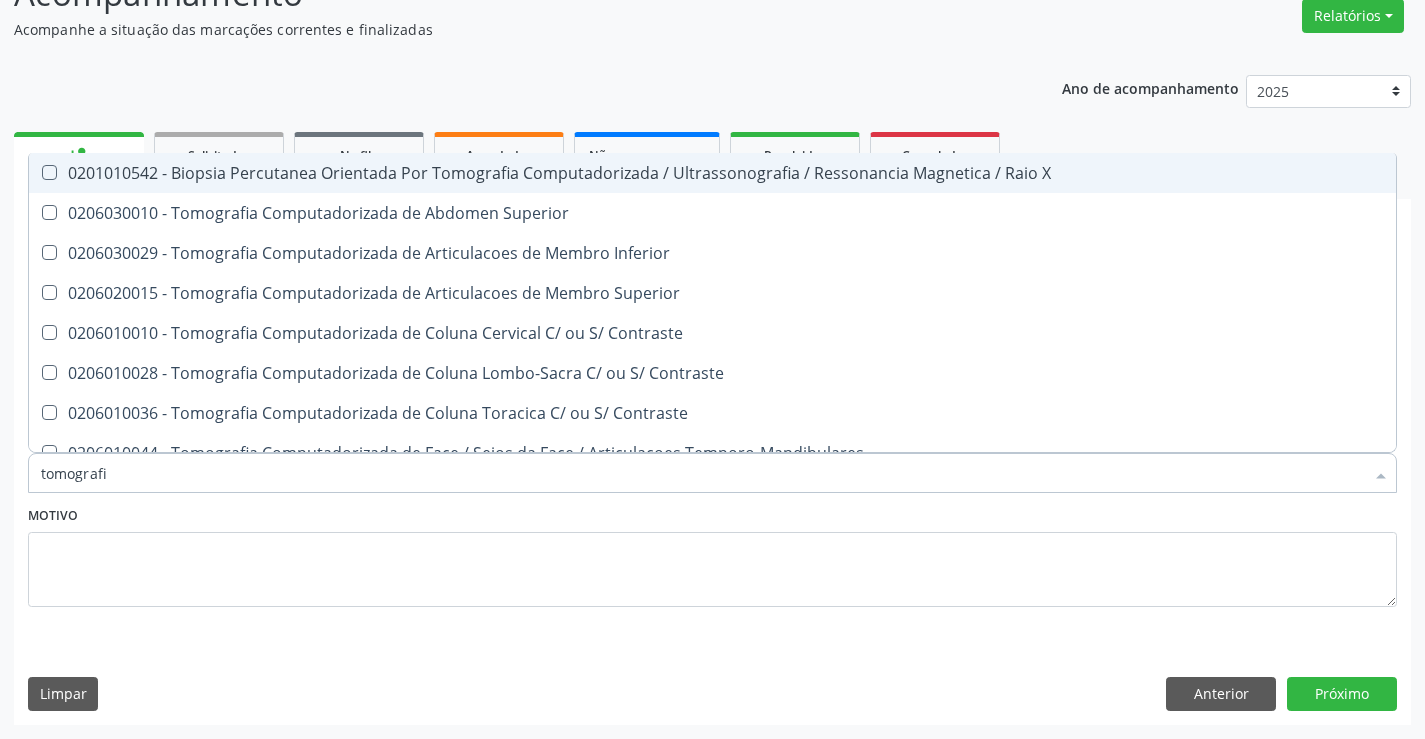 type on "tomografia" 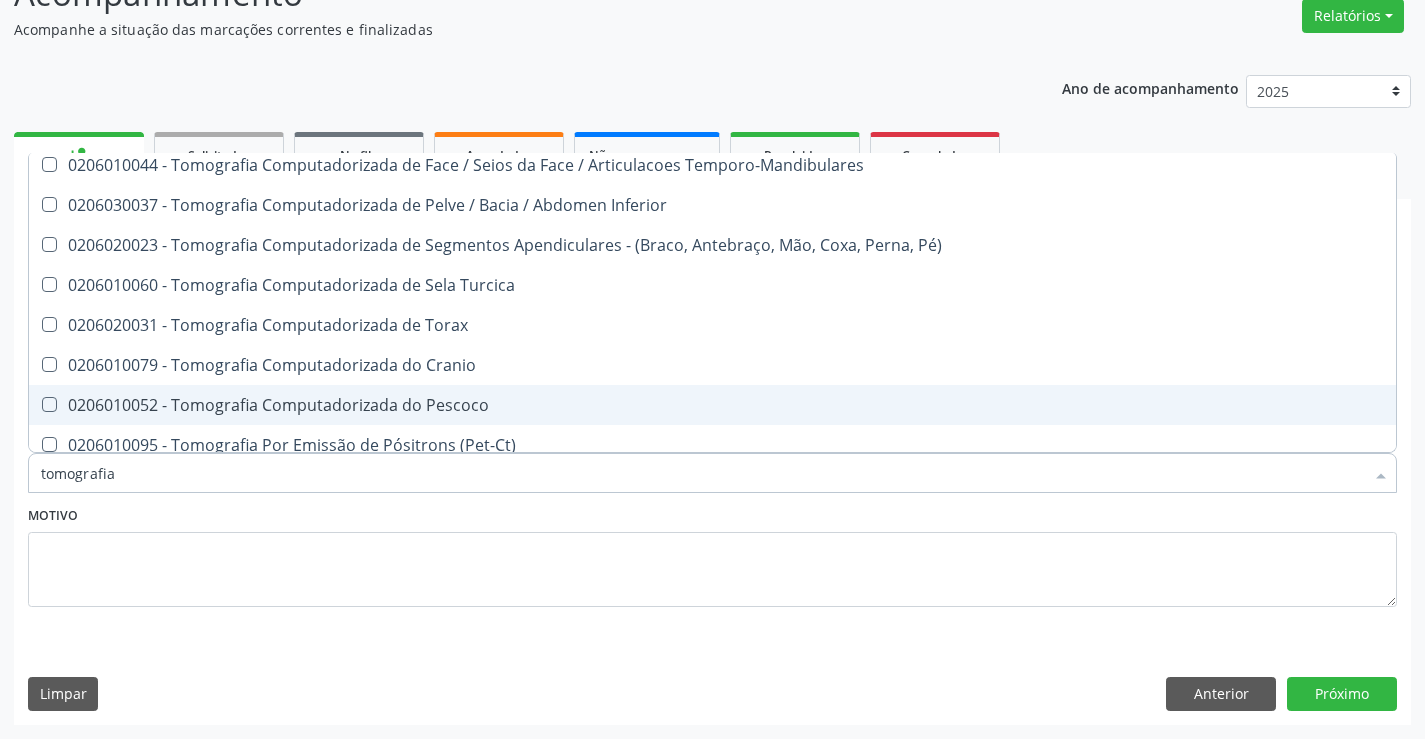 scroll, scrollTop: 241, scrollLeft: 0, axis: vertical 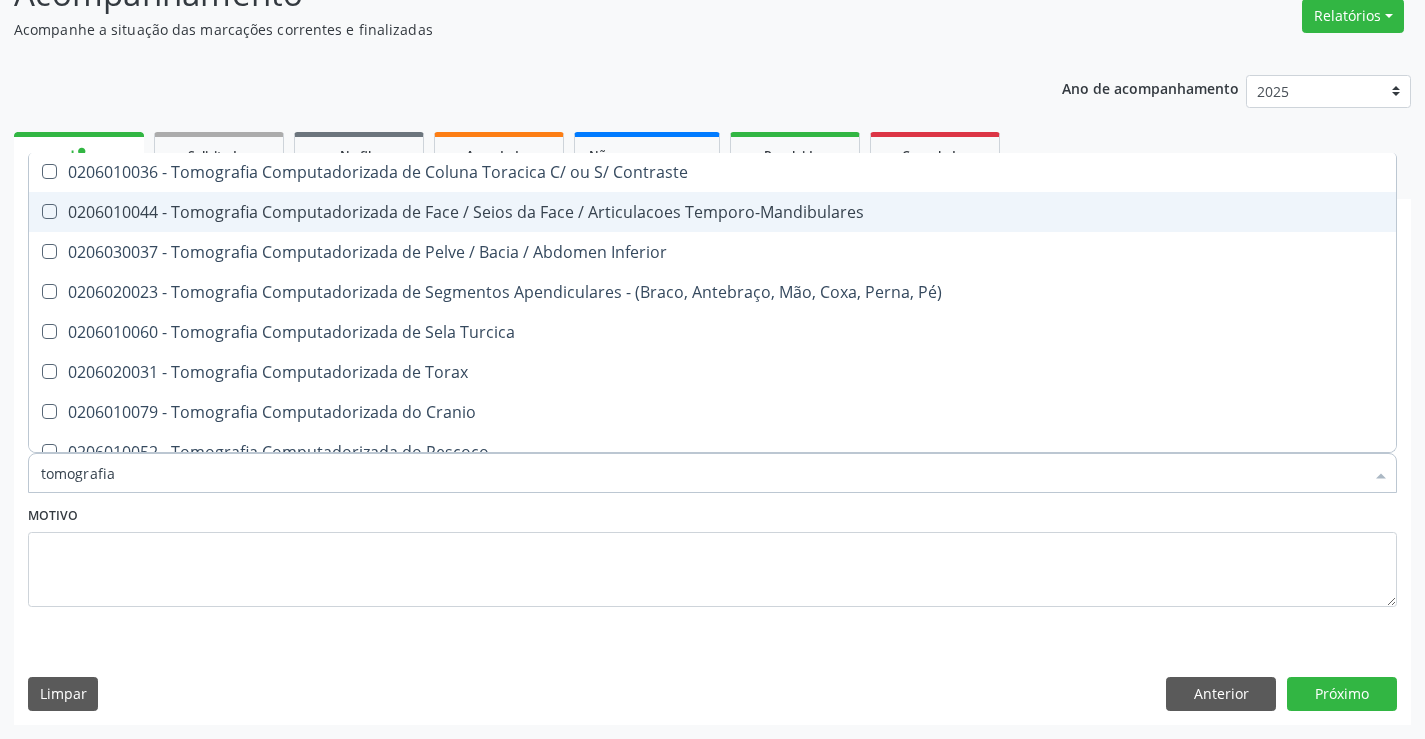 click on "0206010044 - Tomografia Computadorizada de Face / Seios da Face / Articulacoes Temporo-Mandibulares" at bounding box center [712, 212] 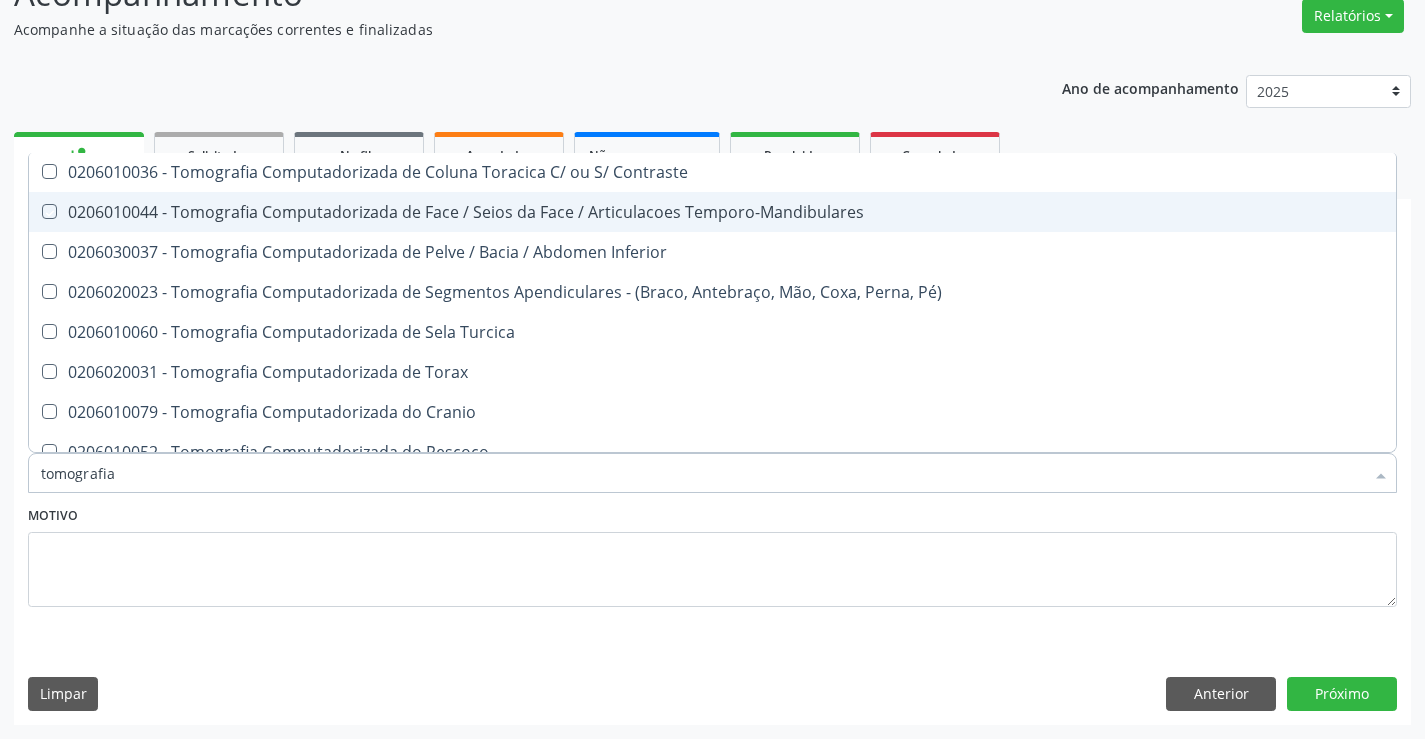 checkbox on "true" 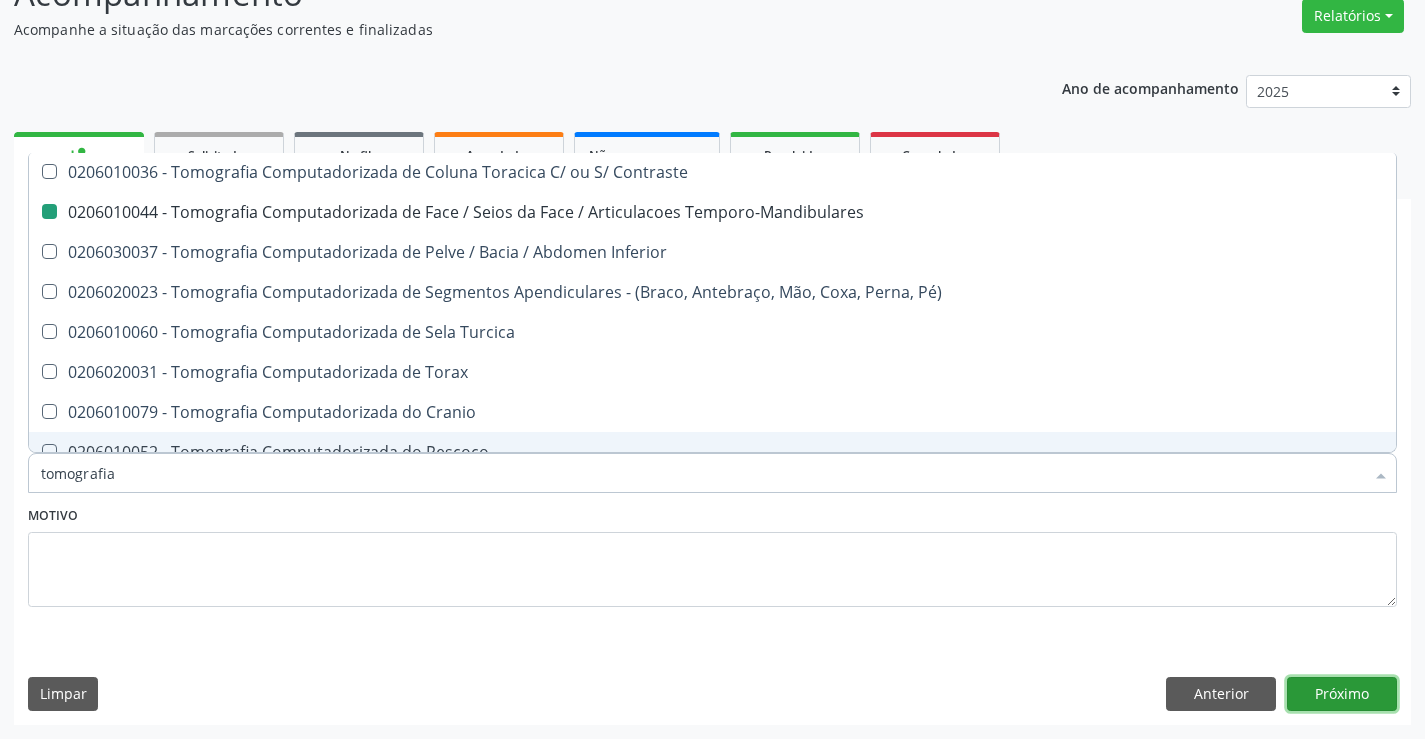 click on "Próximo" at bounding box center [1342, 694] 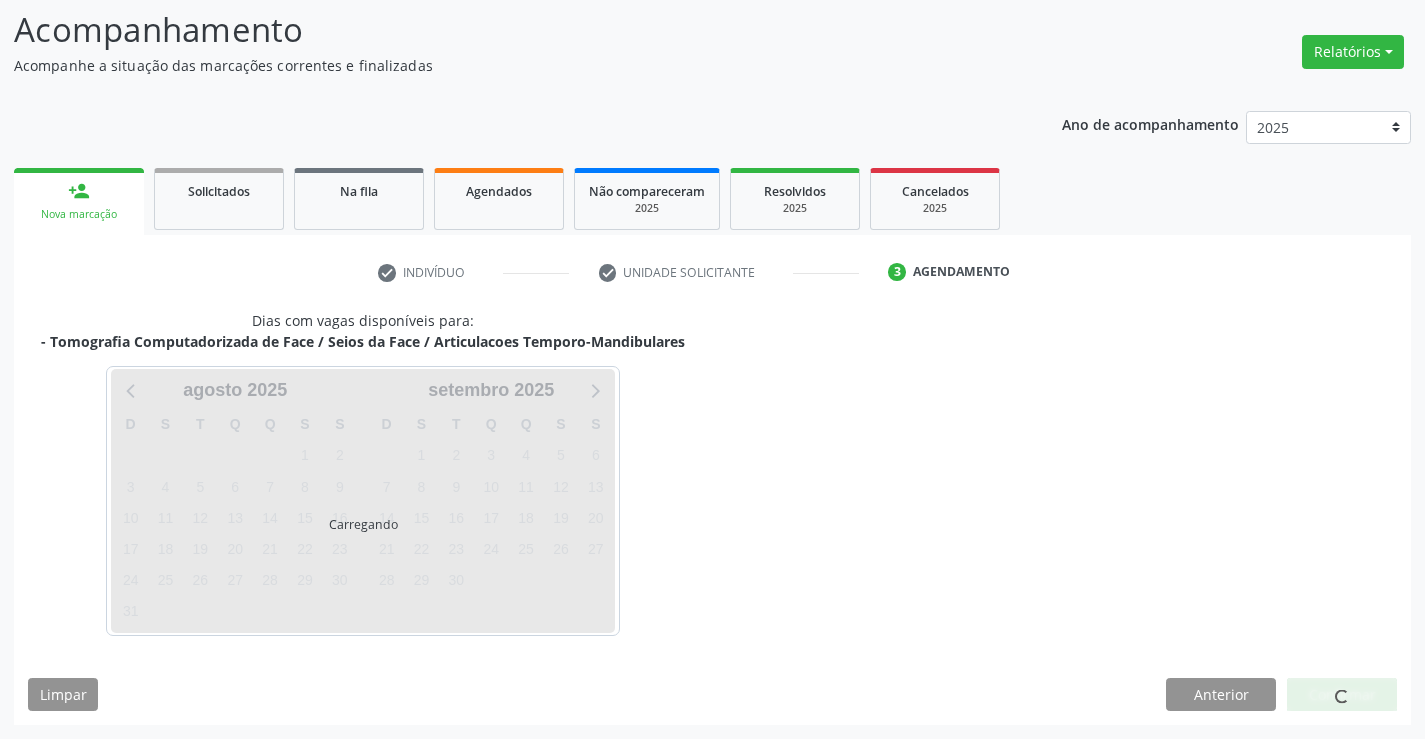scroll, scrollTop: 131, scrollLeft: 0, axis: vertical 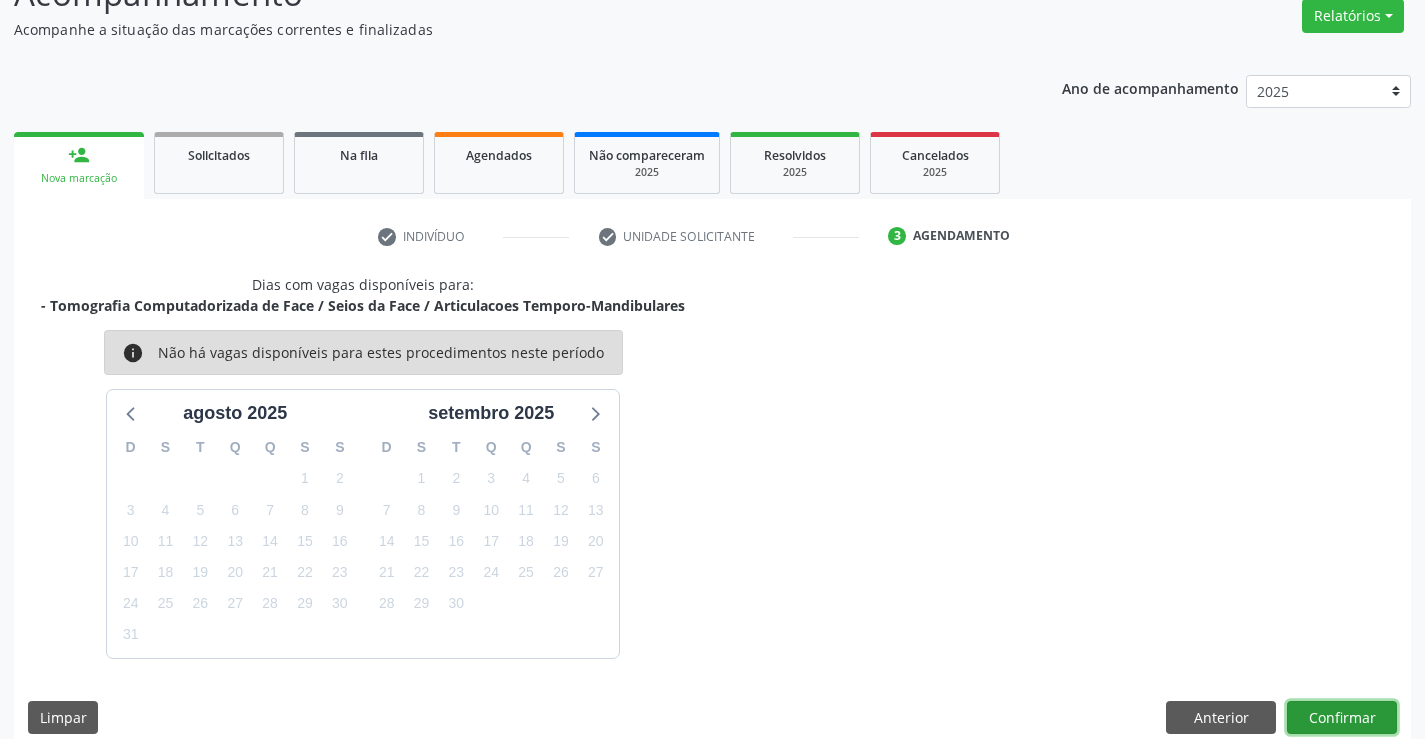 click on "Confirmar" at bounding box center (1342, 718) 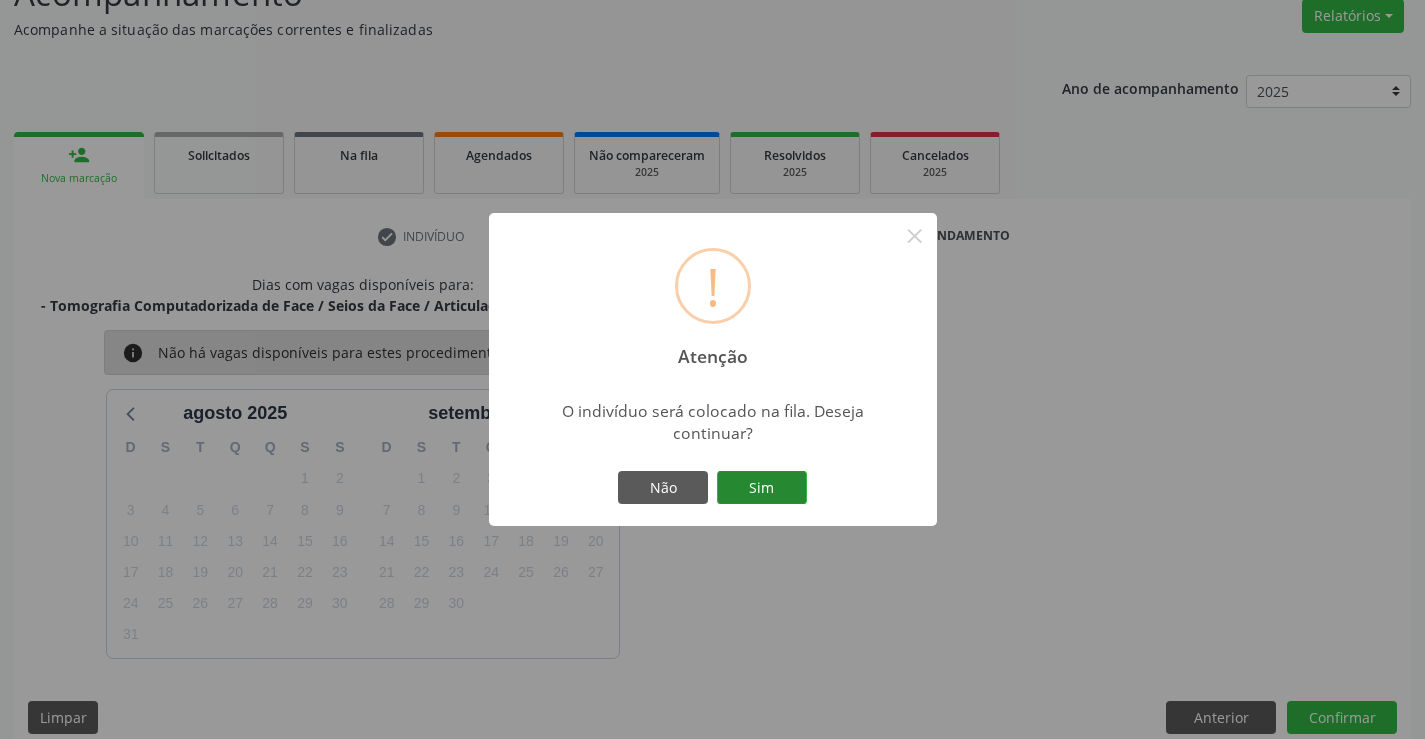 click on "Sim" at bounding box center [762, 488] 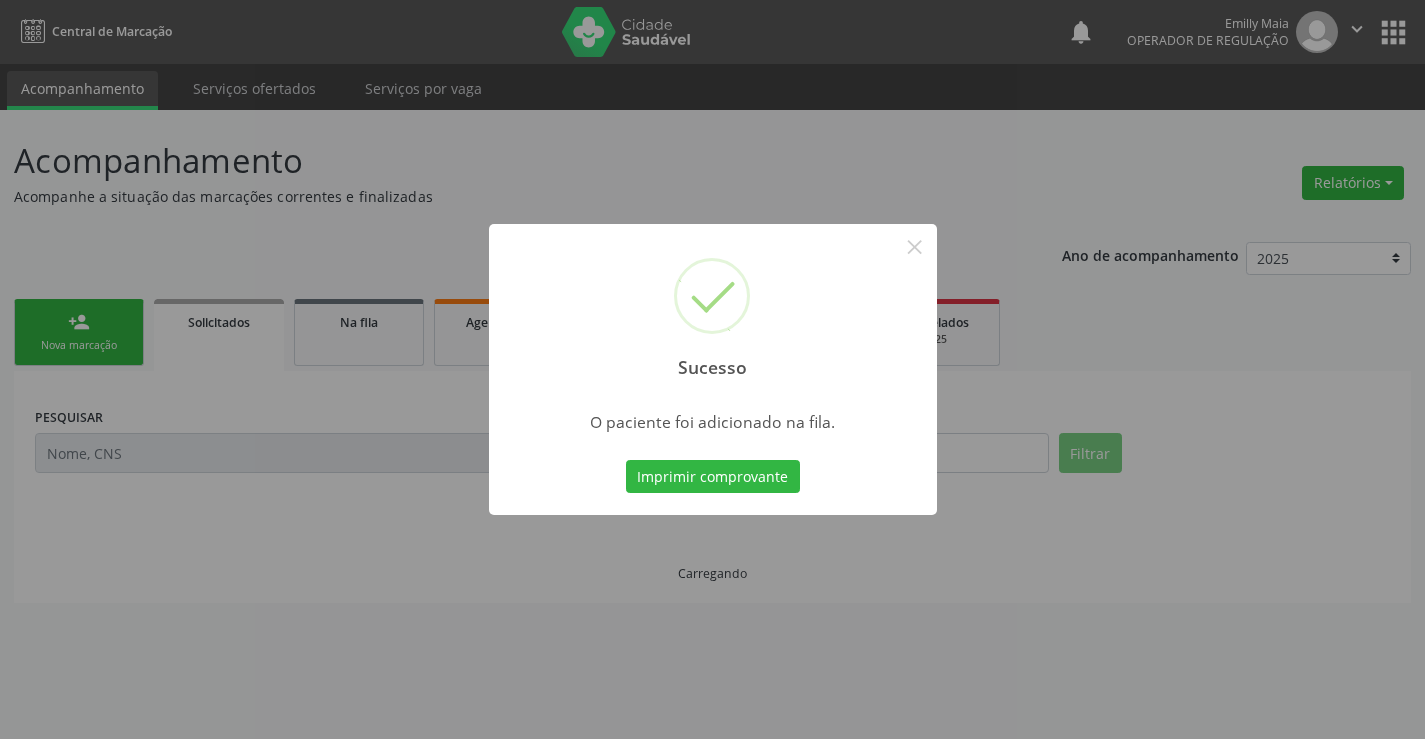 scroll, scrollTop: 0, scrollLeft: 0, axis: both 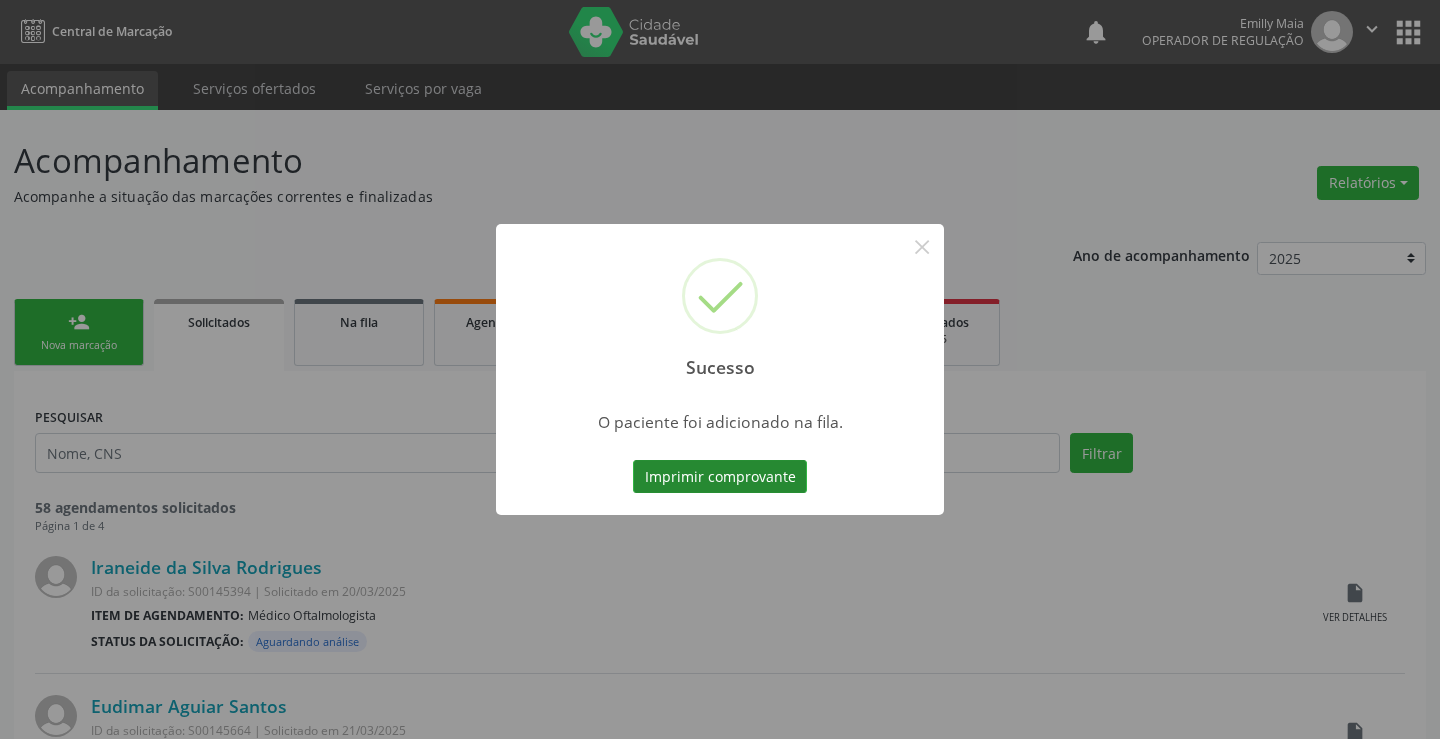 click on "Imprimir comprovante" at bounding box center (720, 477) 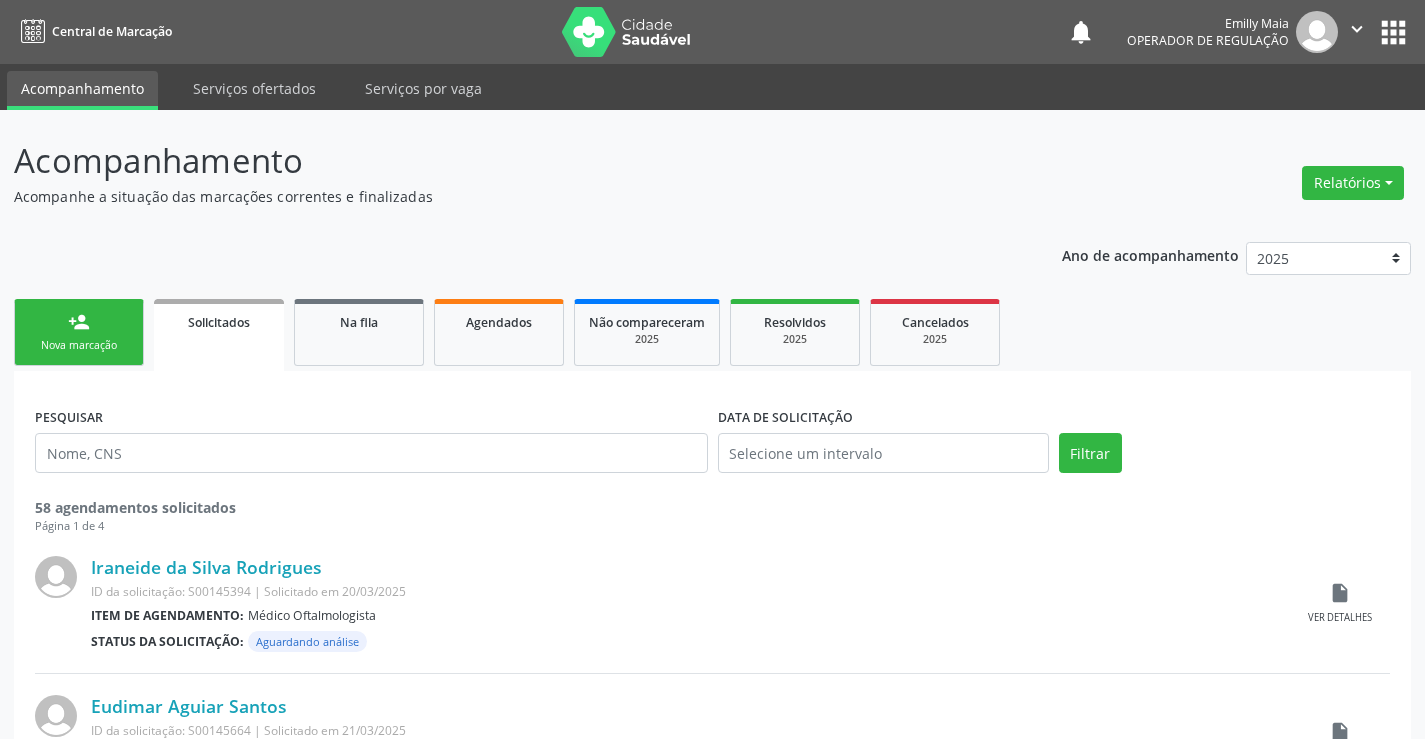 click on "Sucesso × O paciente foi adicionado na fila. Imprimir comprovante Cancel" at bounding box center (712, 369) 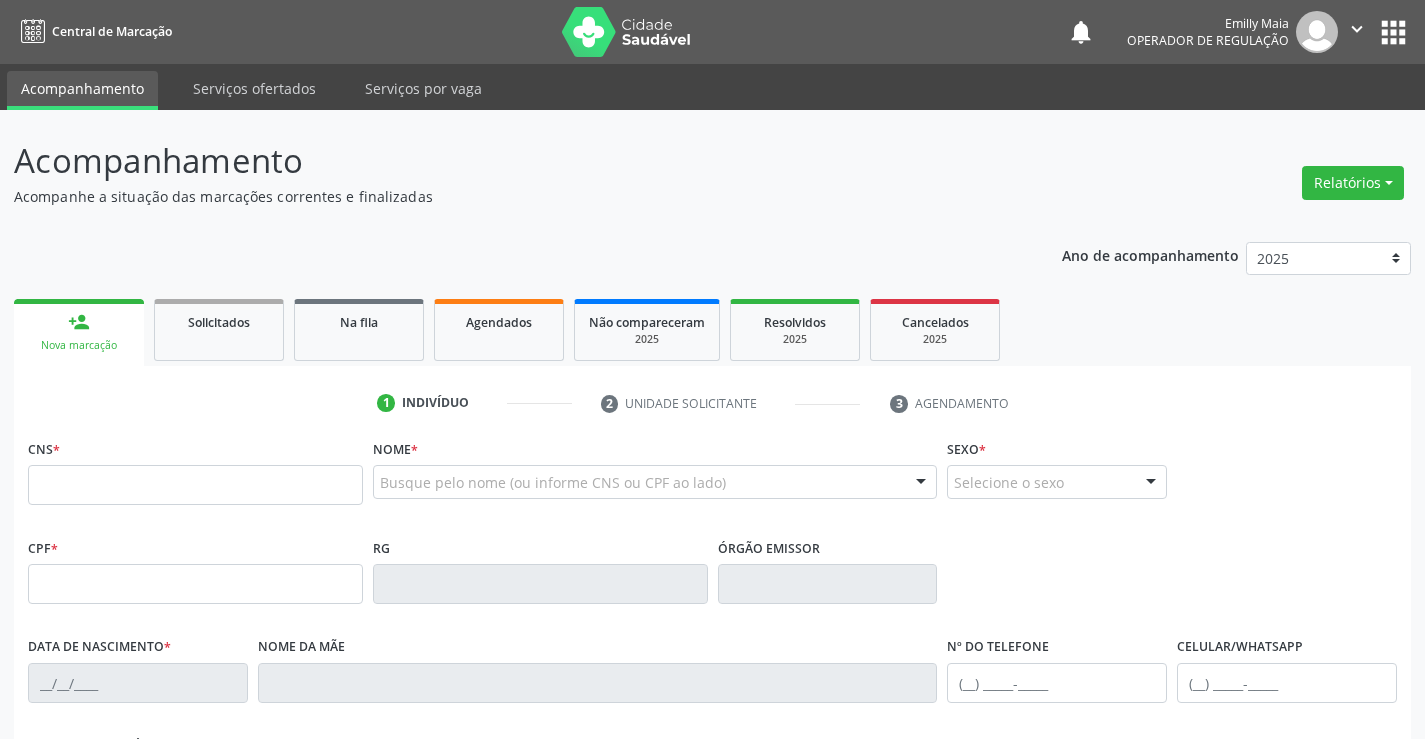 scroll, scrollTop: 0, scrollLeft: 0, axis: both 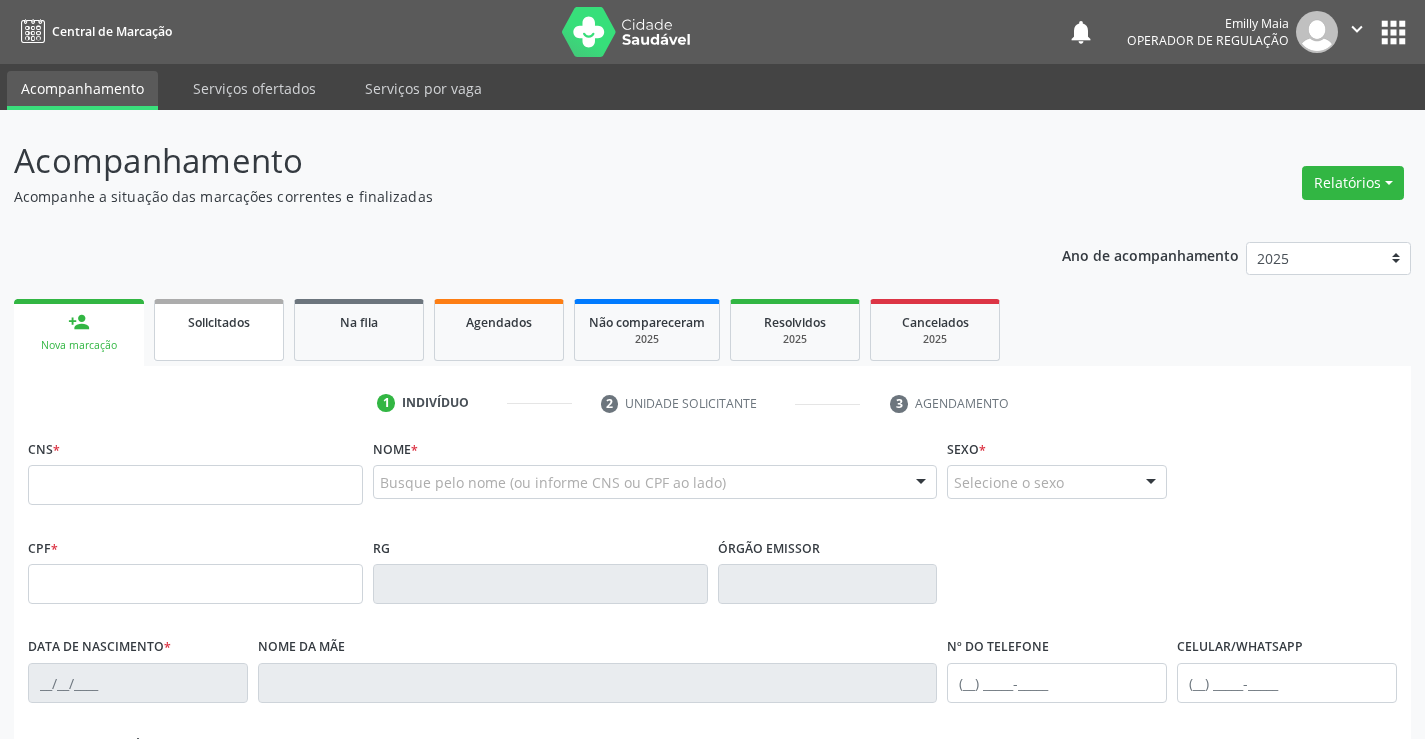 drag, startPoint x: 164, startPoint y: 488, endPoint x: 189, endPoint y: 343, distance: 147.13939 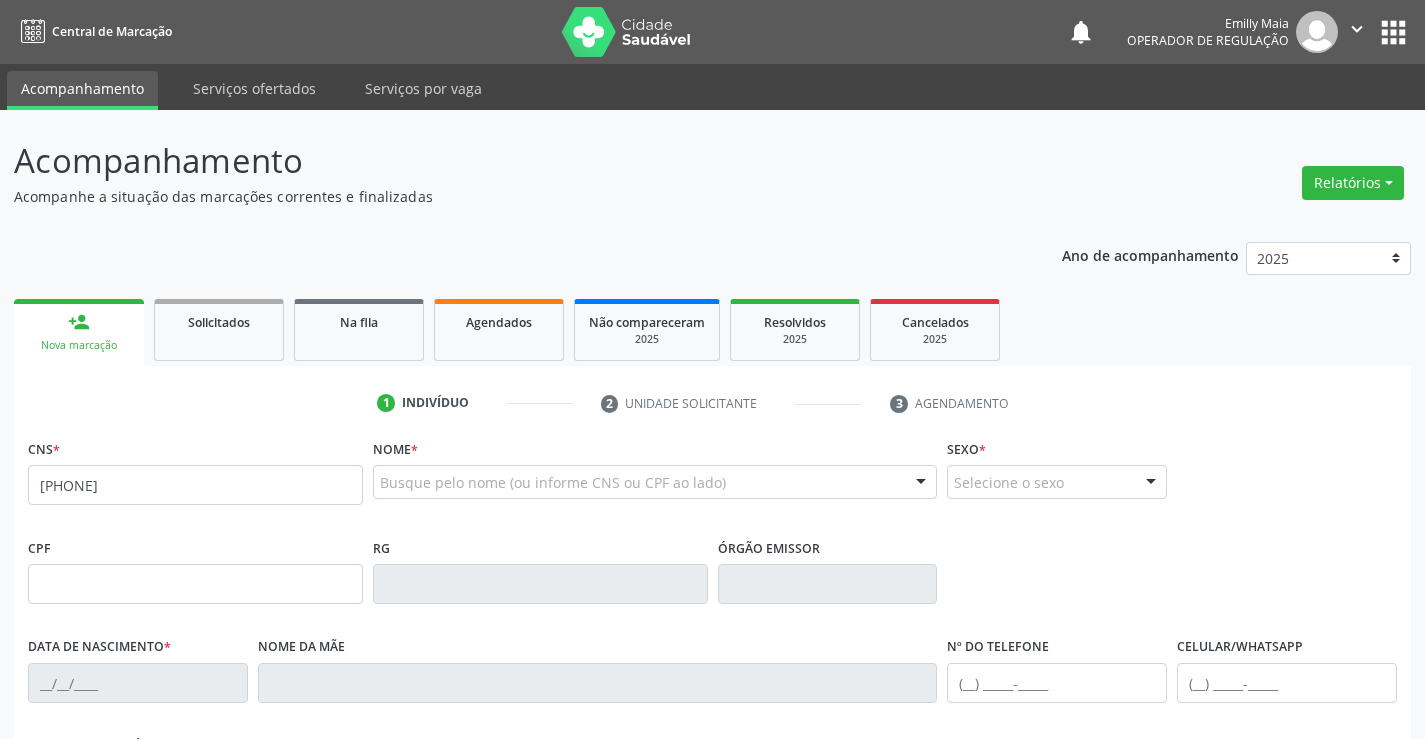 type on "[PHONE]" 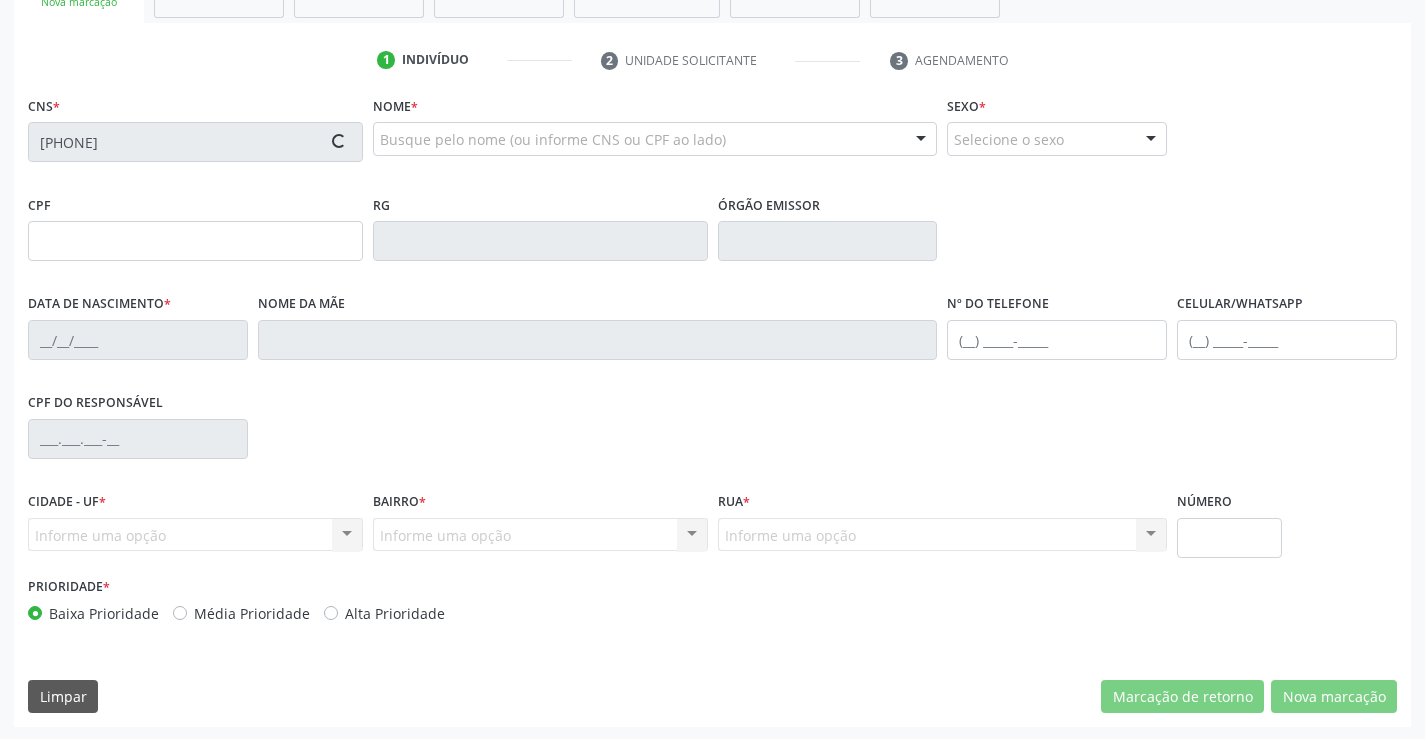 scroll, scrollTop: 345, scrollLeft: 0, axis: vertical 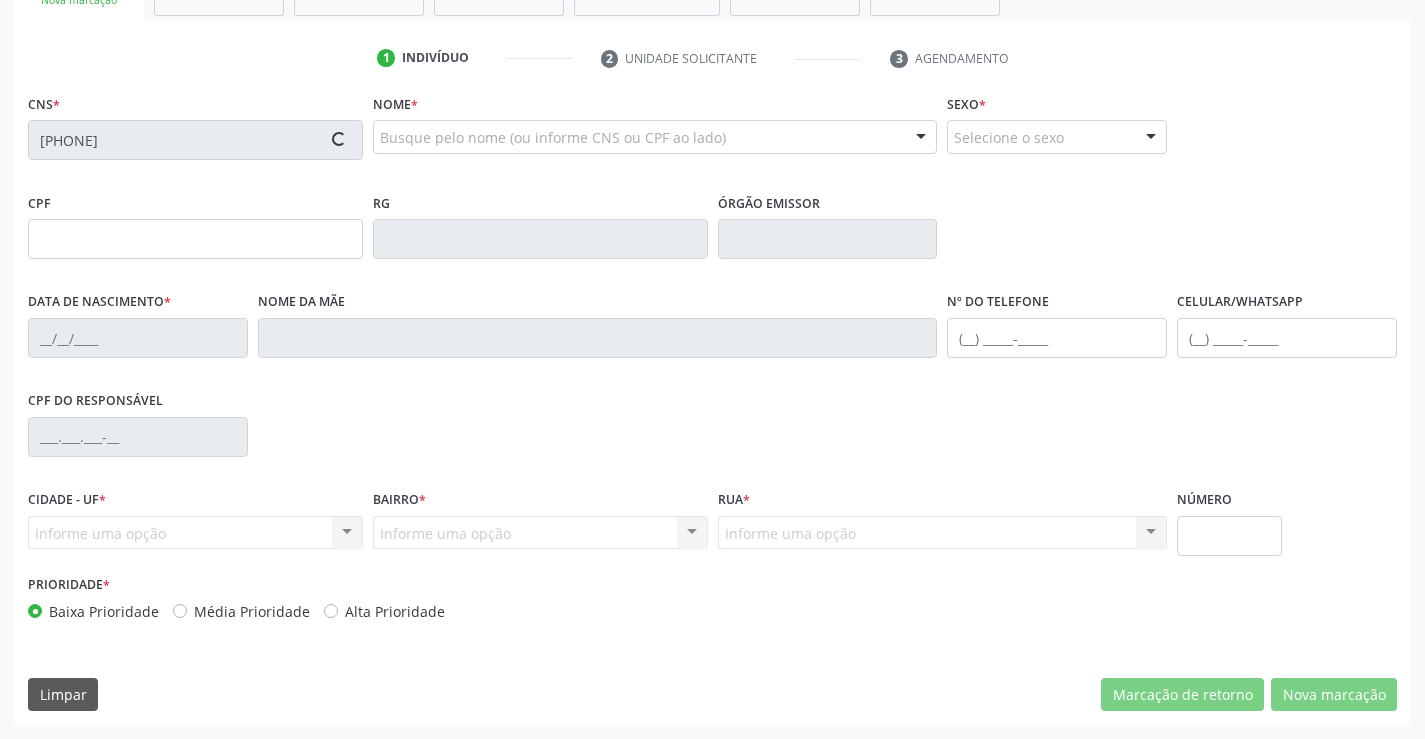 type on "[CPF]" 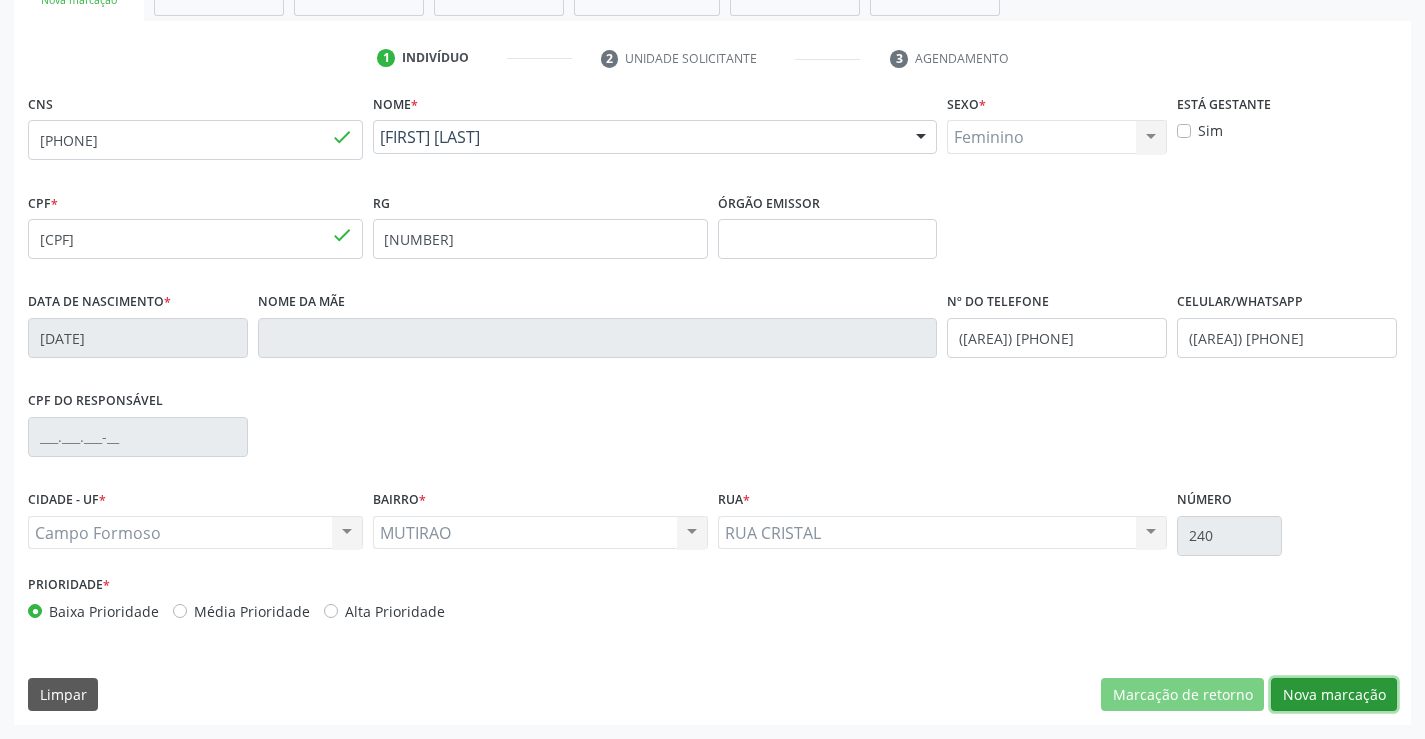 click on "Nova marcação" at bounding box center [1334, 695] 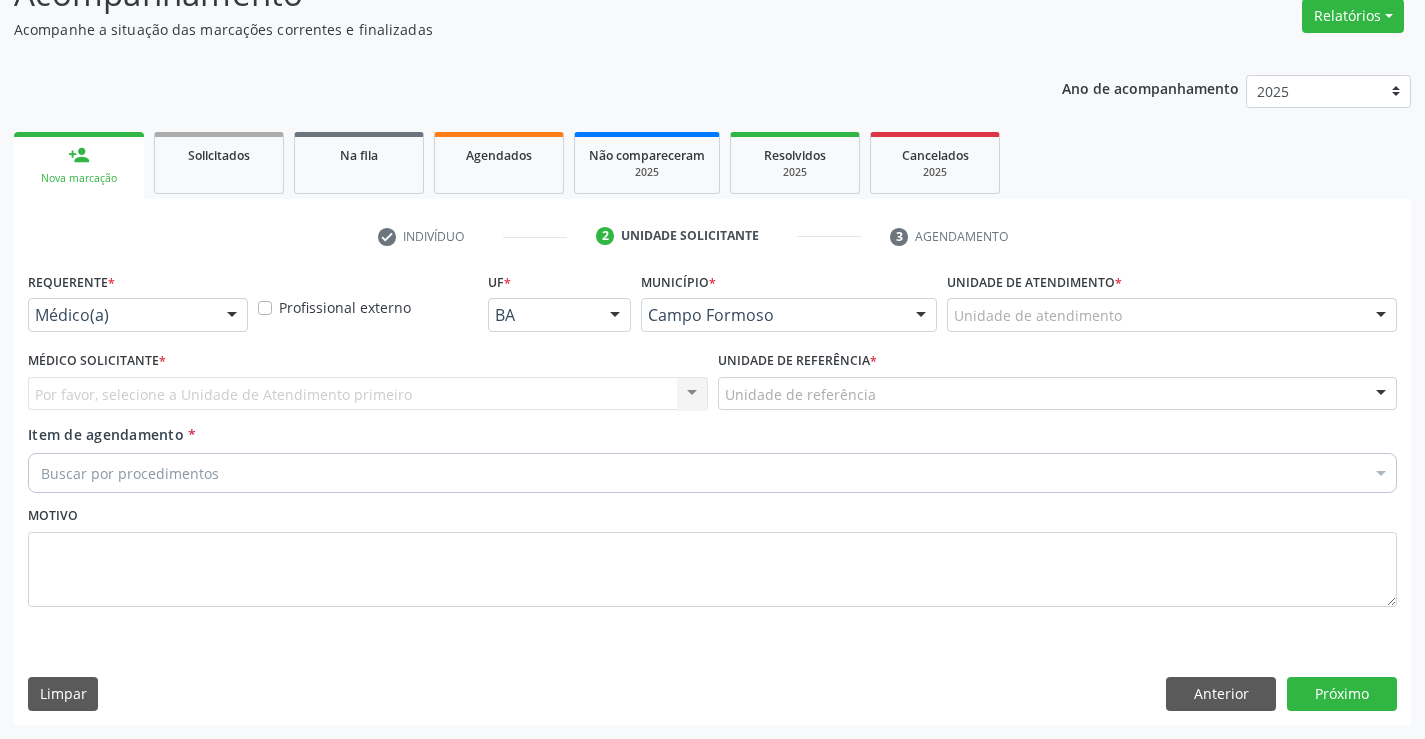 scroll, scrollTop: 167, scrollLeft: 0, axis: vertical 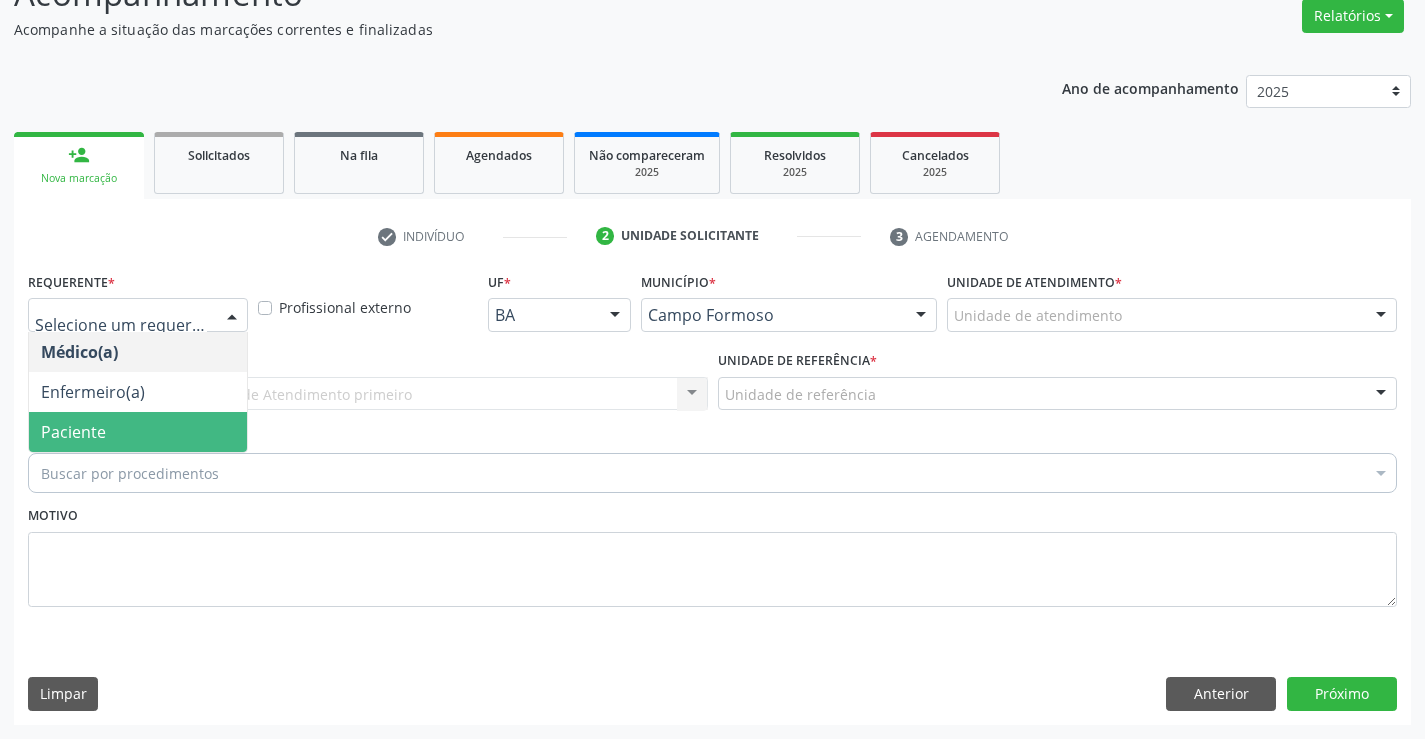 click on "Paciente" at bounding box center (138, 432) 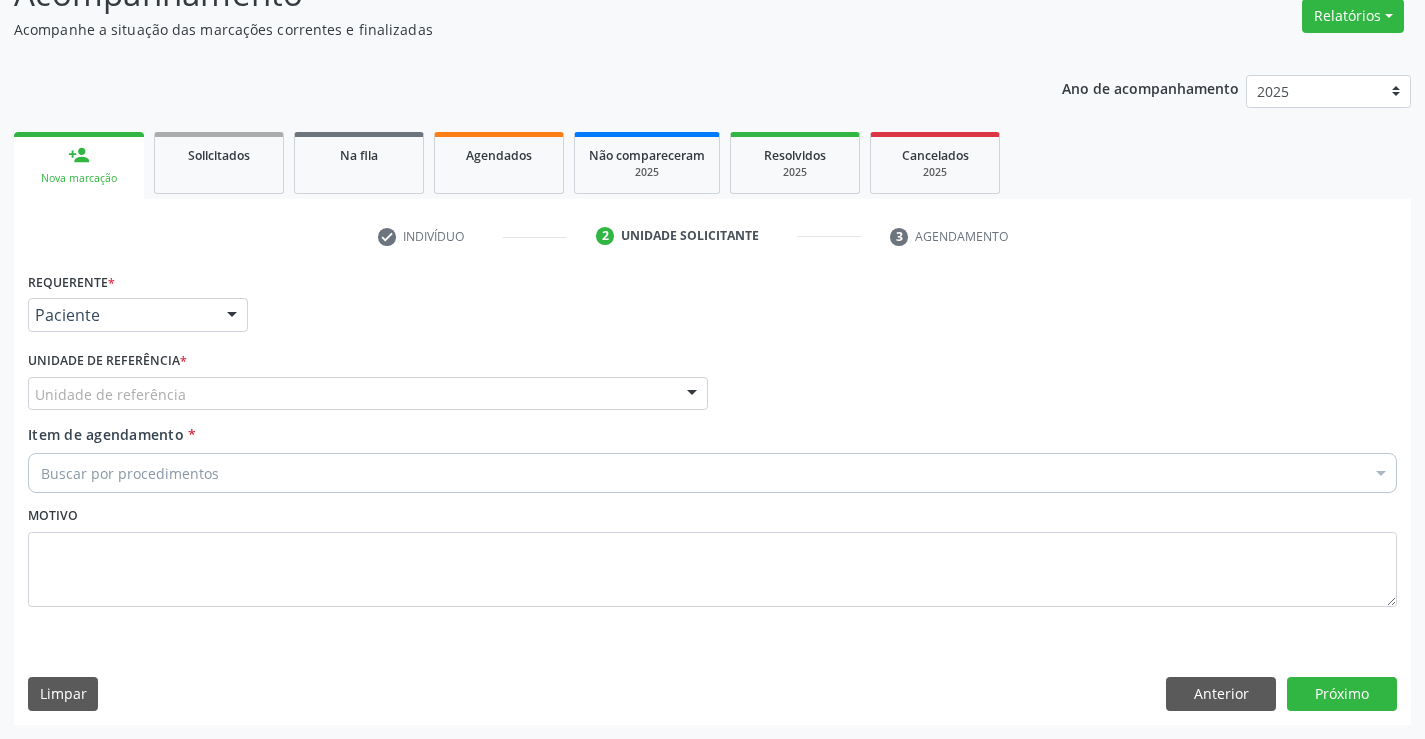 click on "Unidade de referência" at bounding box center (368, 394) 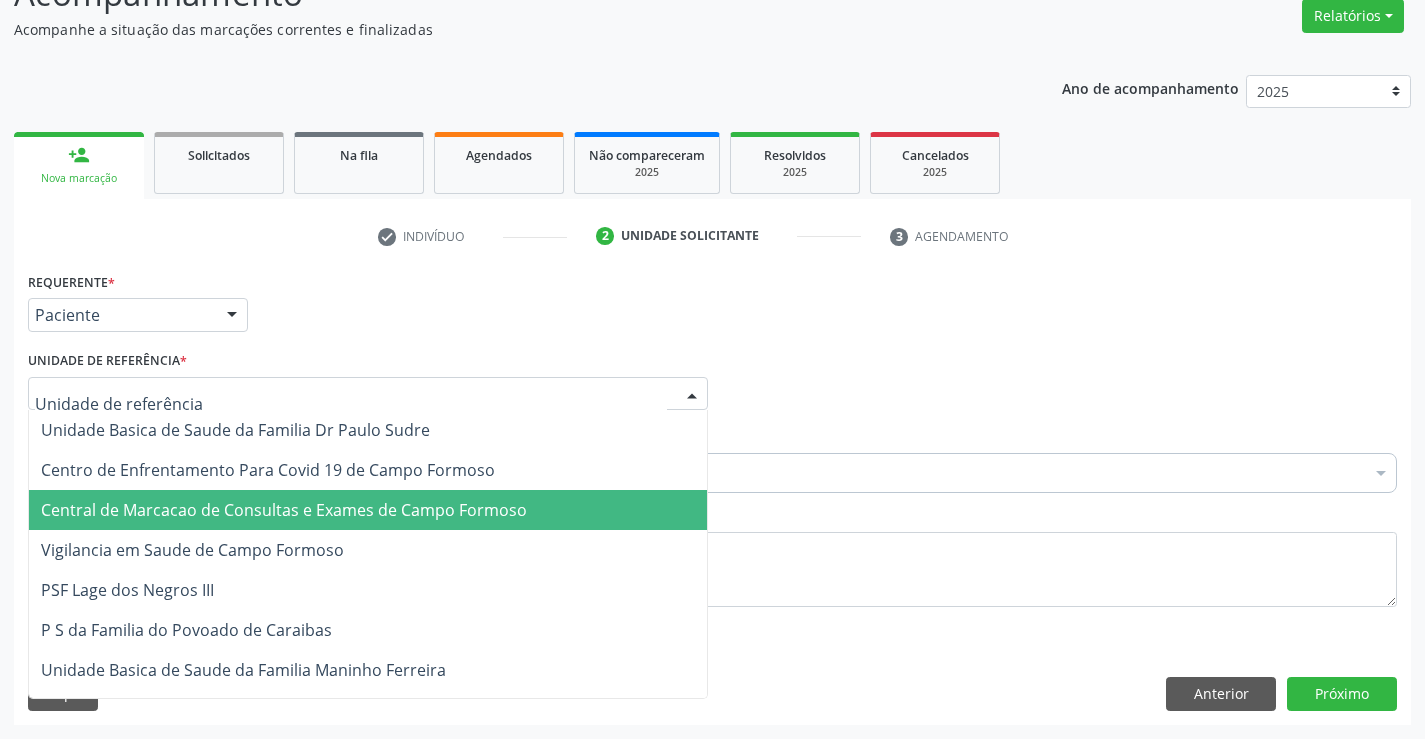 click on "Central de Marcacao de Consultas e Exames de Campo Formoso" at bounding box center (368, 510) 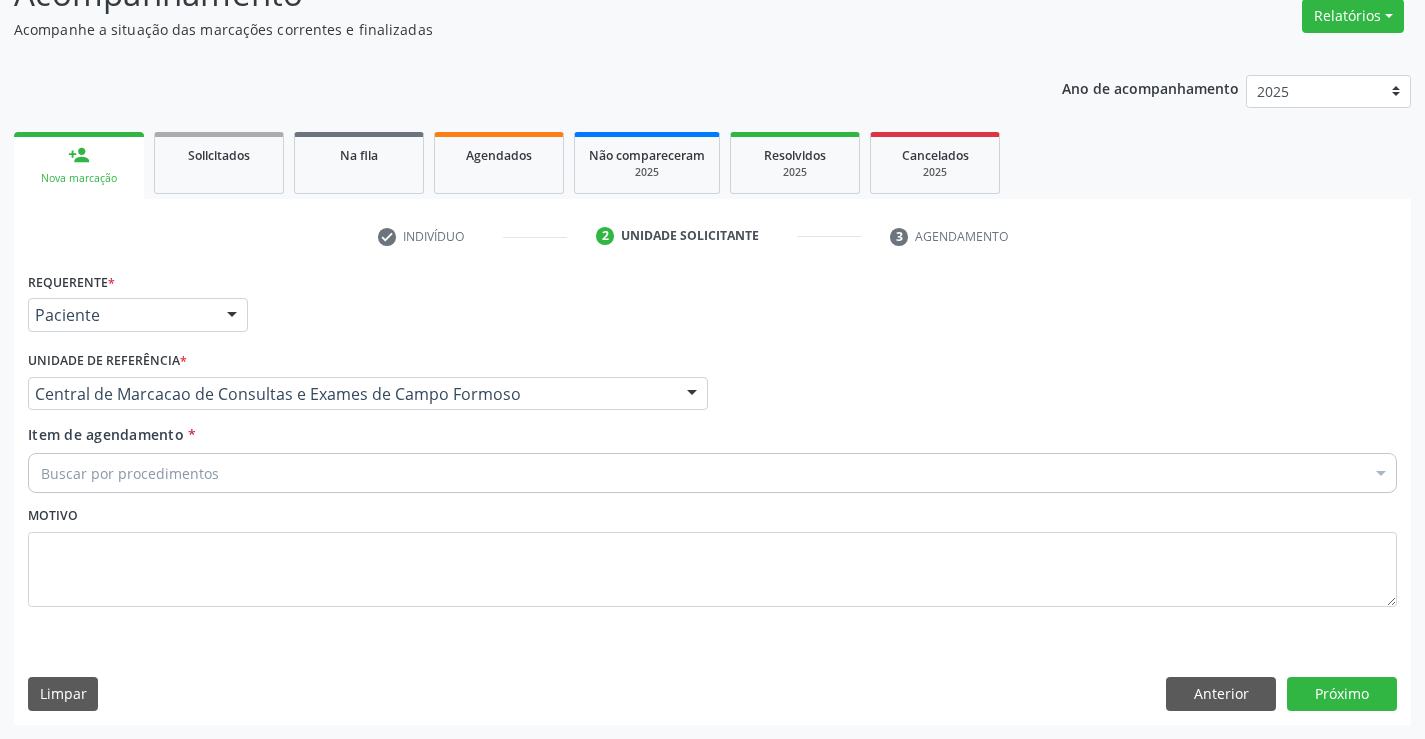 click on "Buscar por procedimentos" at bounding box center (712, 473) 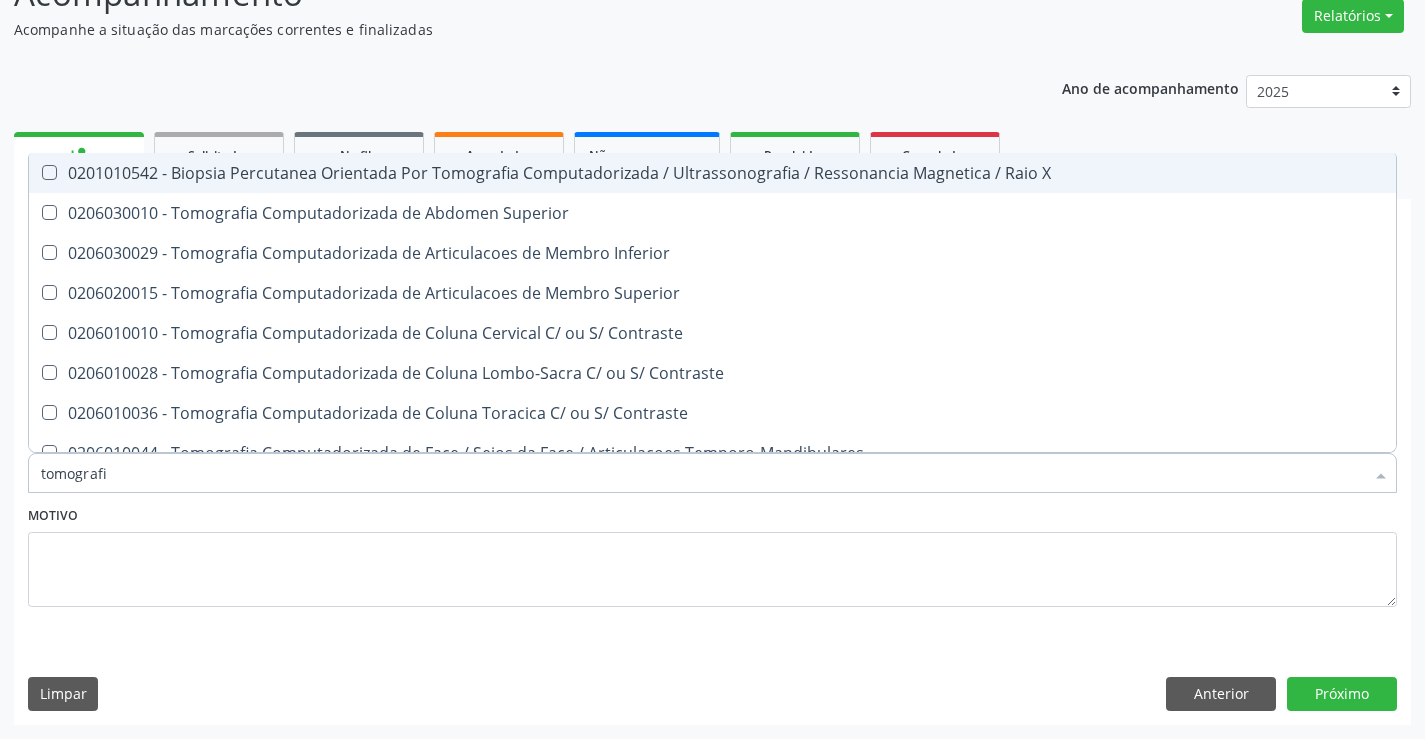 type on "tomografia" 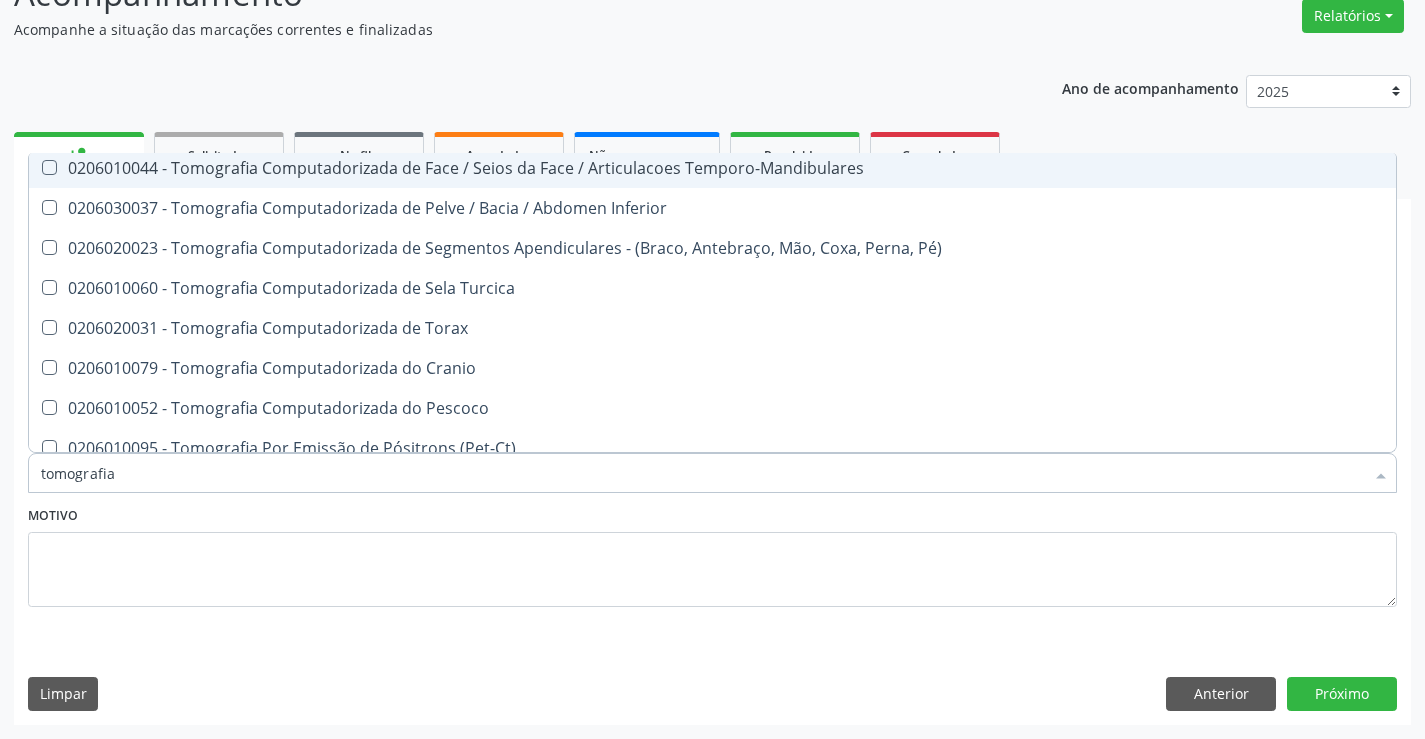 scroll, scrollTop: 341, scrollLeft: 0, axis: vertical 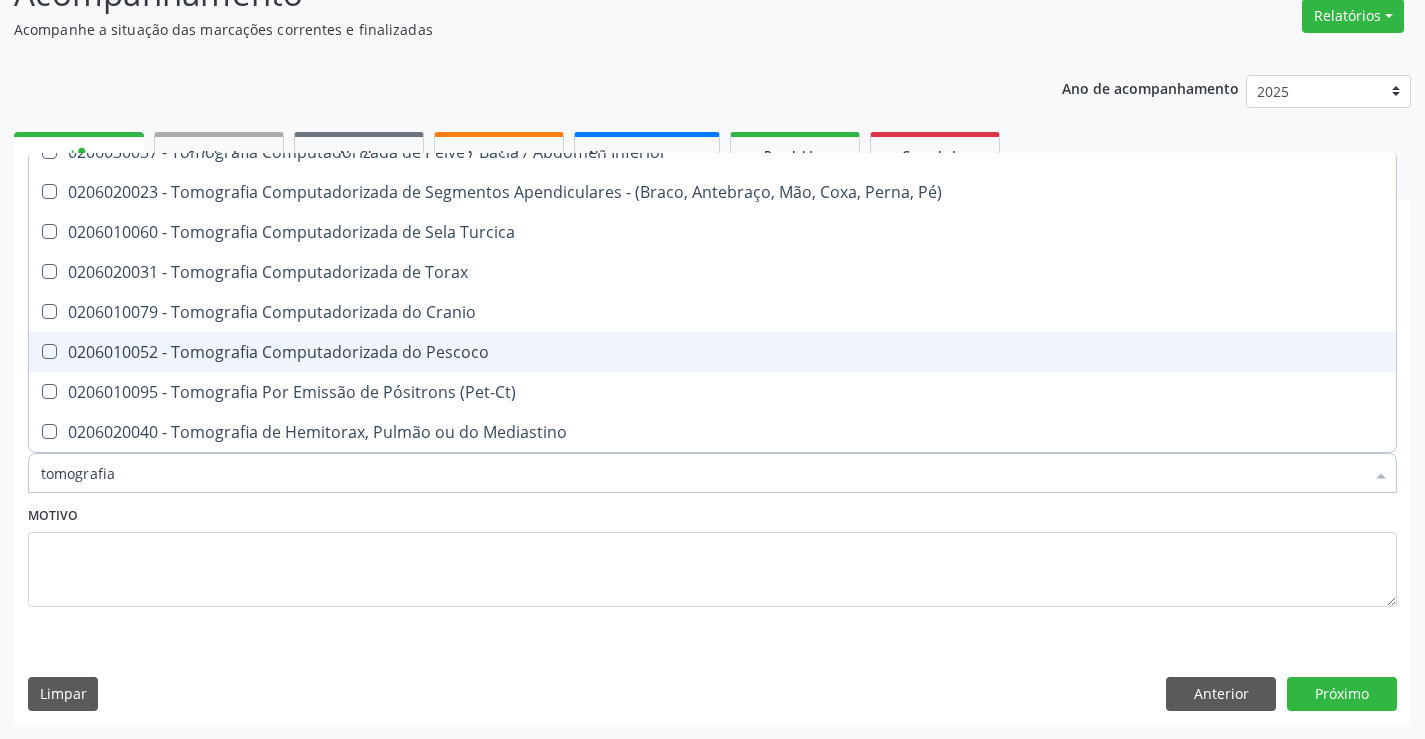click on "0206010052 - Tomografia Computadorizada do Pescoco" at bounding box center [712, 352] 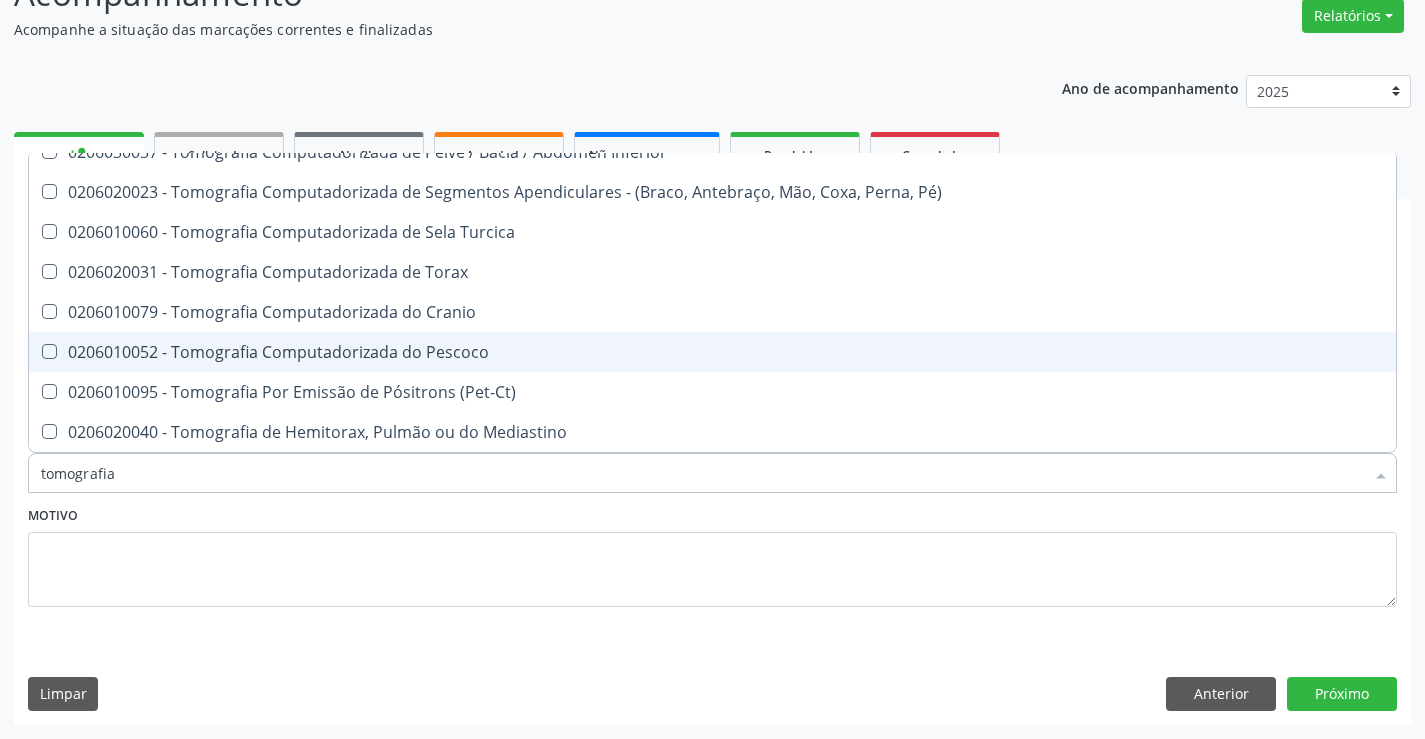 checkbox on "true" 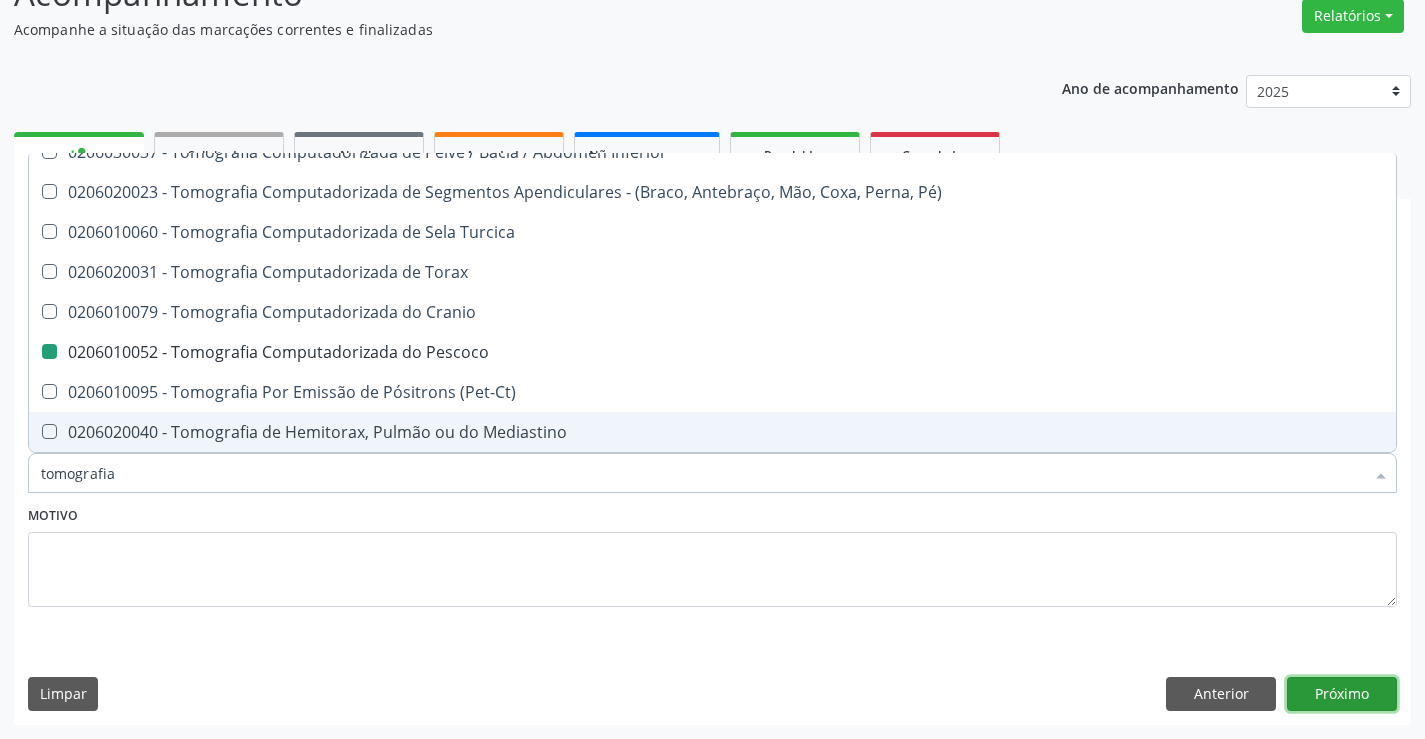 click on "Próximo" at bounding box center (1342, 694) 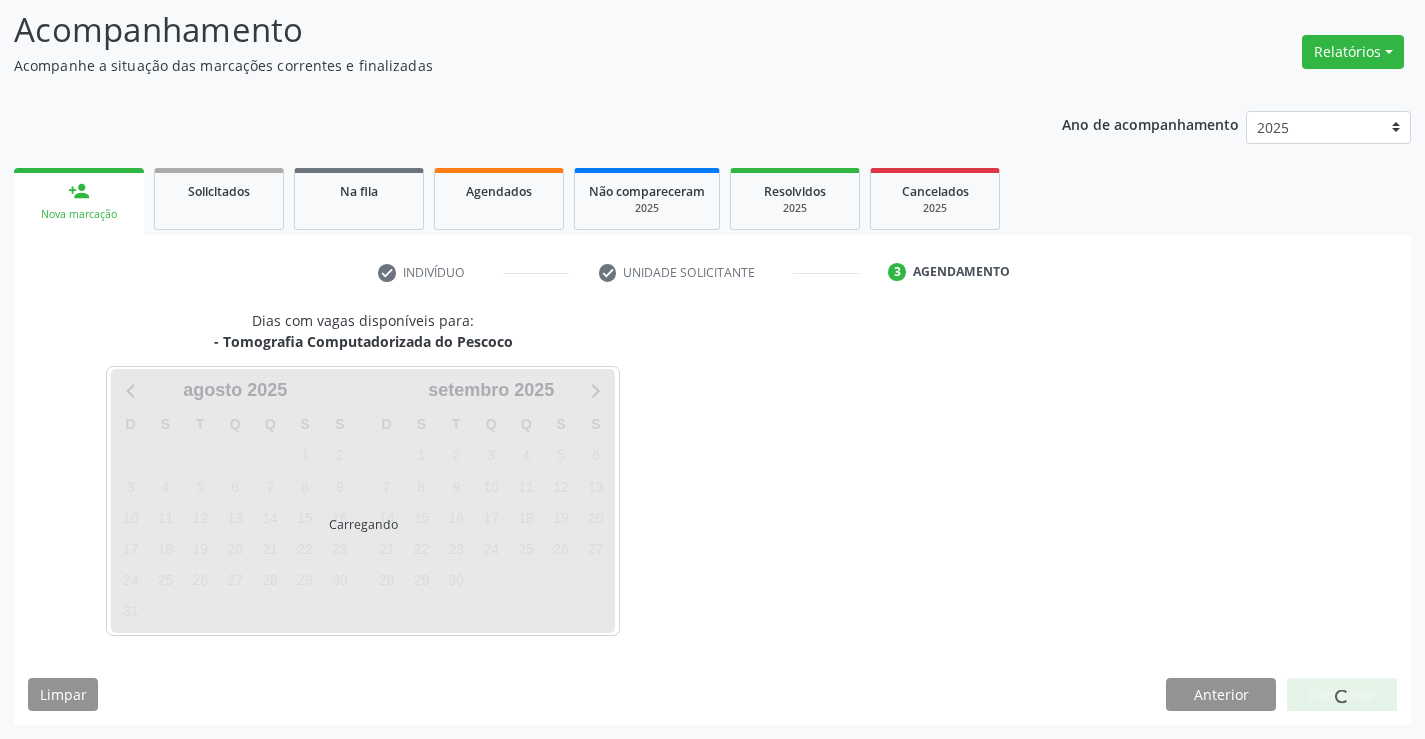 scroll, scrollTop: 131, scrollLeft: 0, axis: vertical 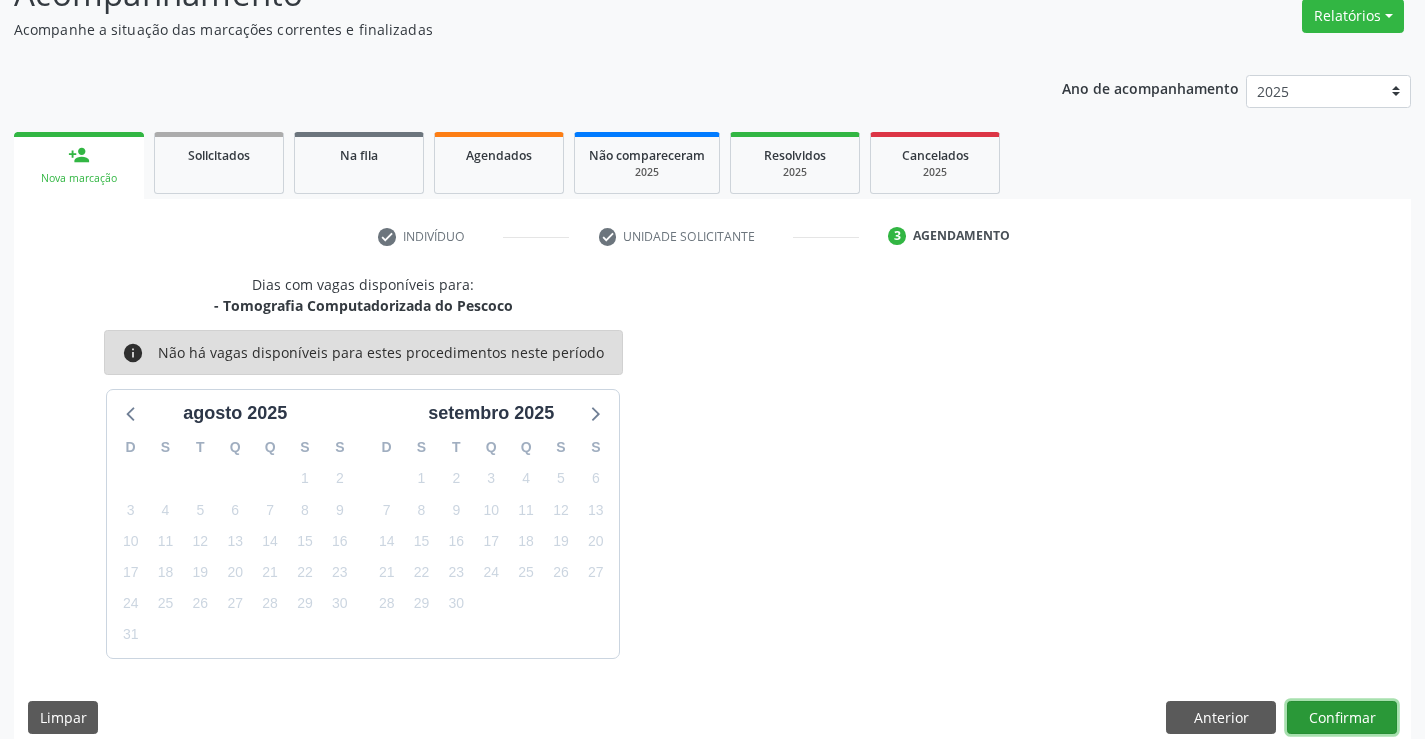 click on "Confirmar" at bounding box center (1342, 718) 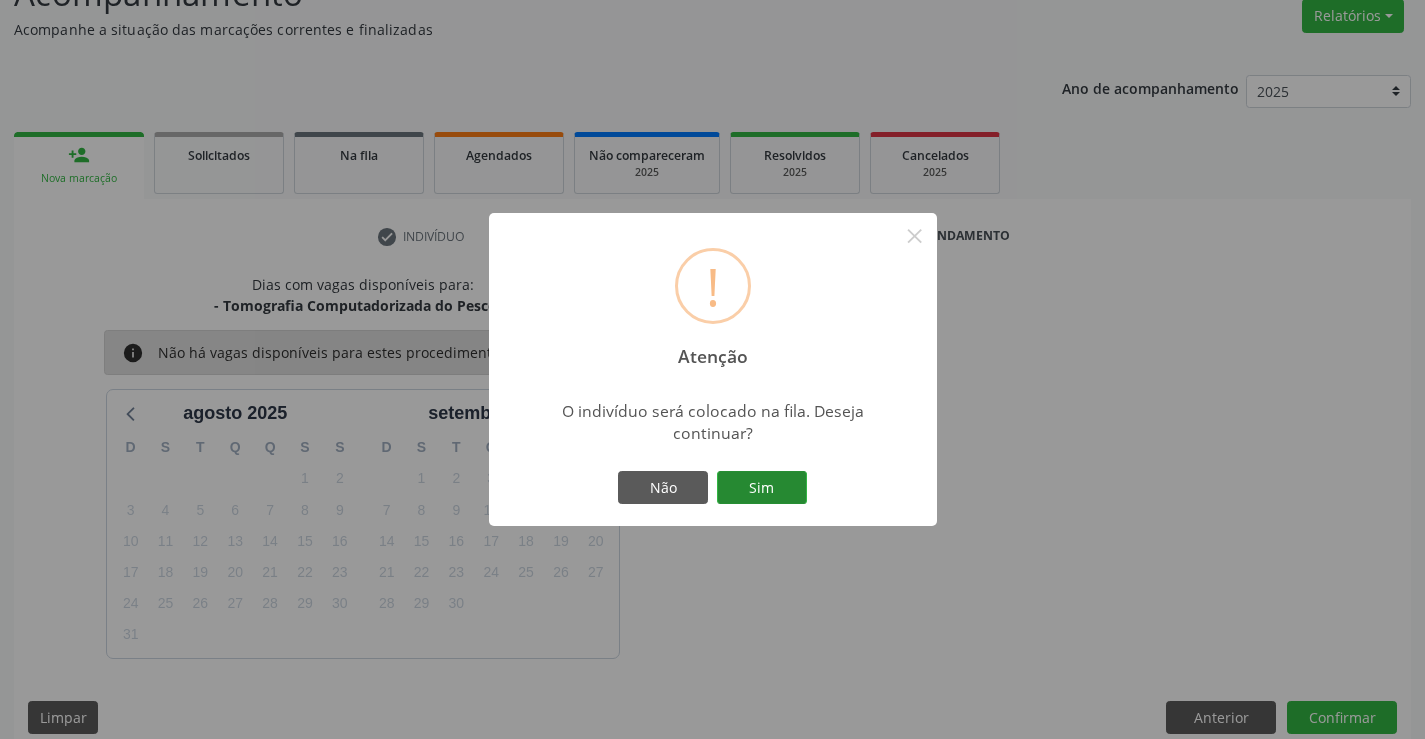 click on "Sim" at bounding box center [762, 488] 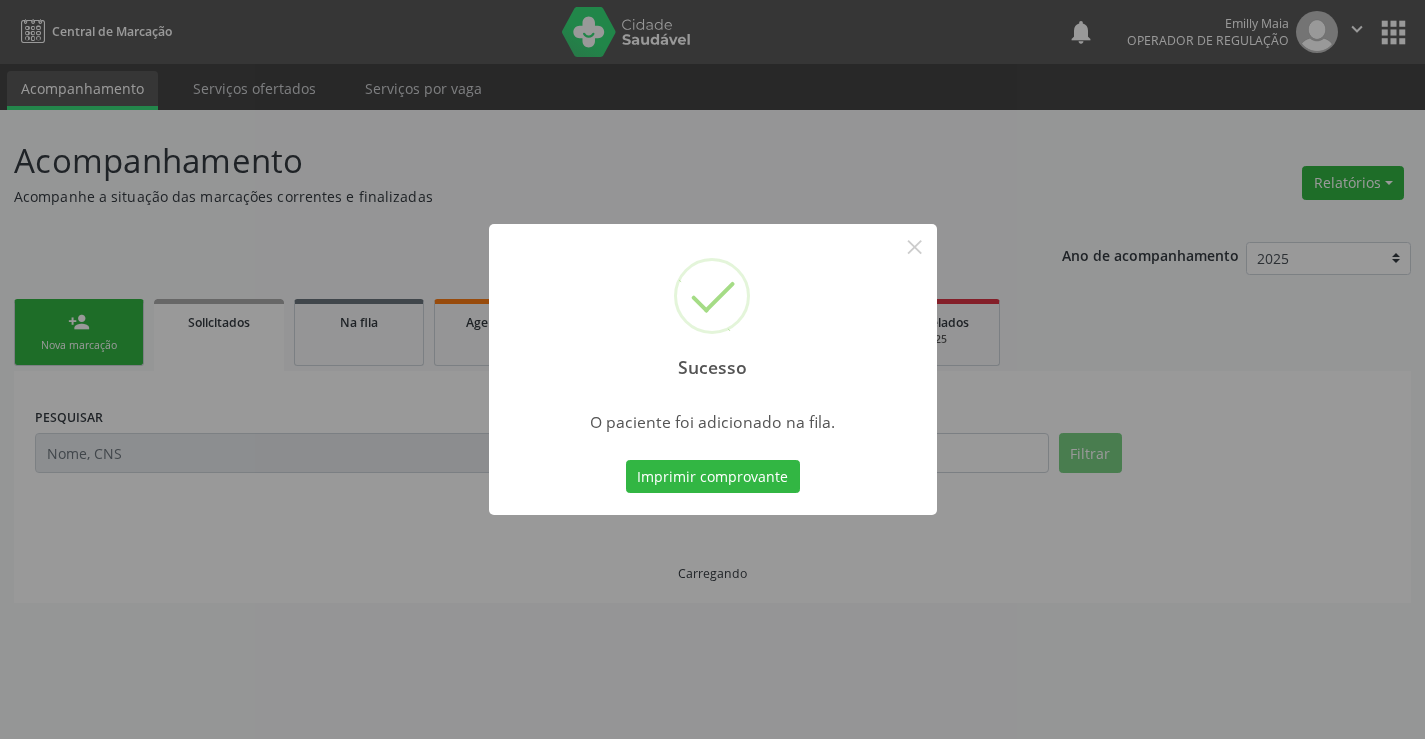 scroll, scrollTop: 0, scrollLeft: 0, axis: both 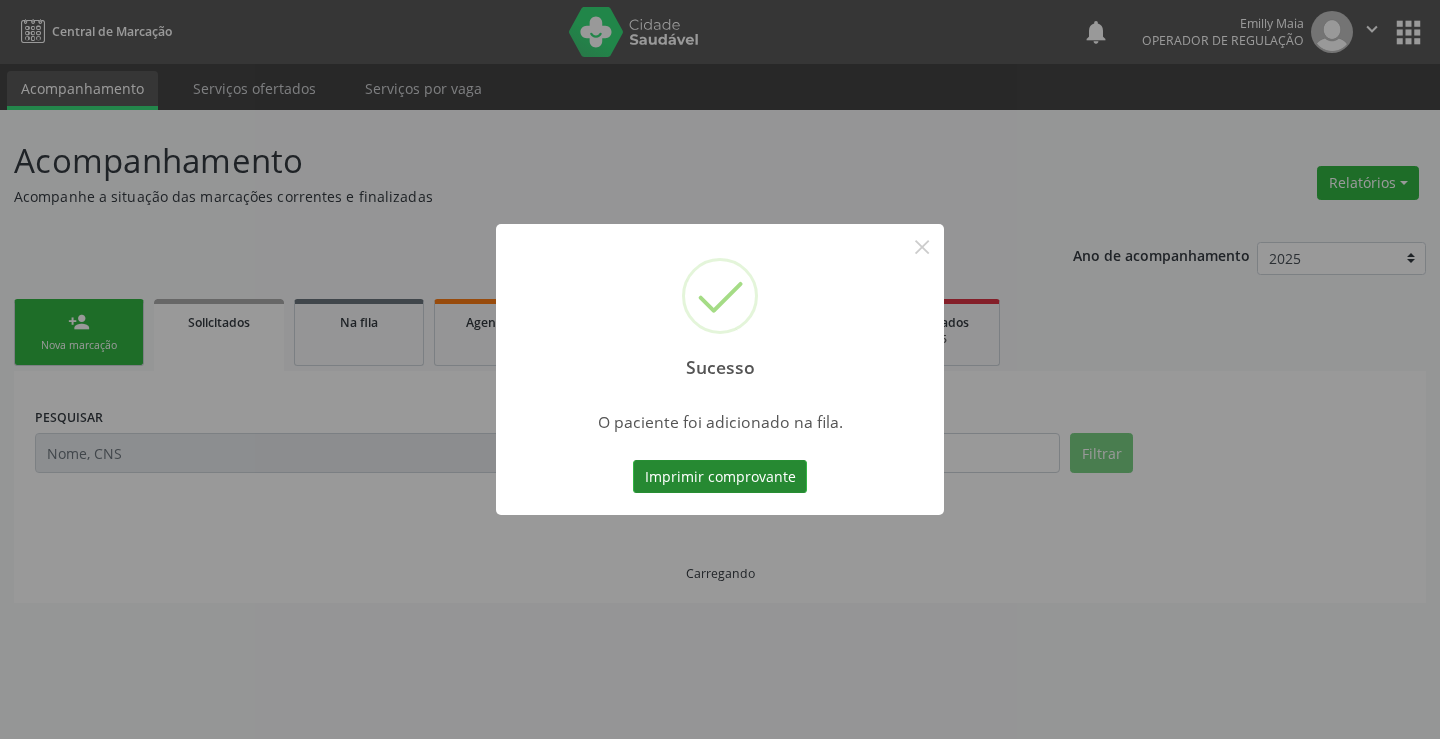 click on "Imprimir comprovante" at bounding box center [720, 477] 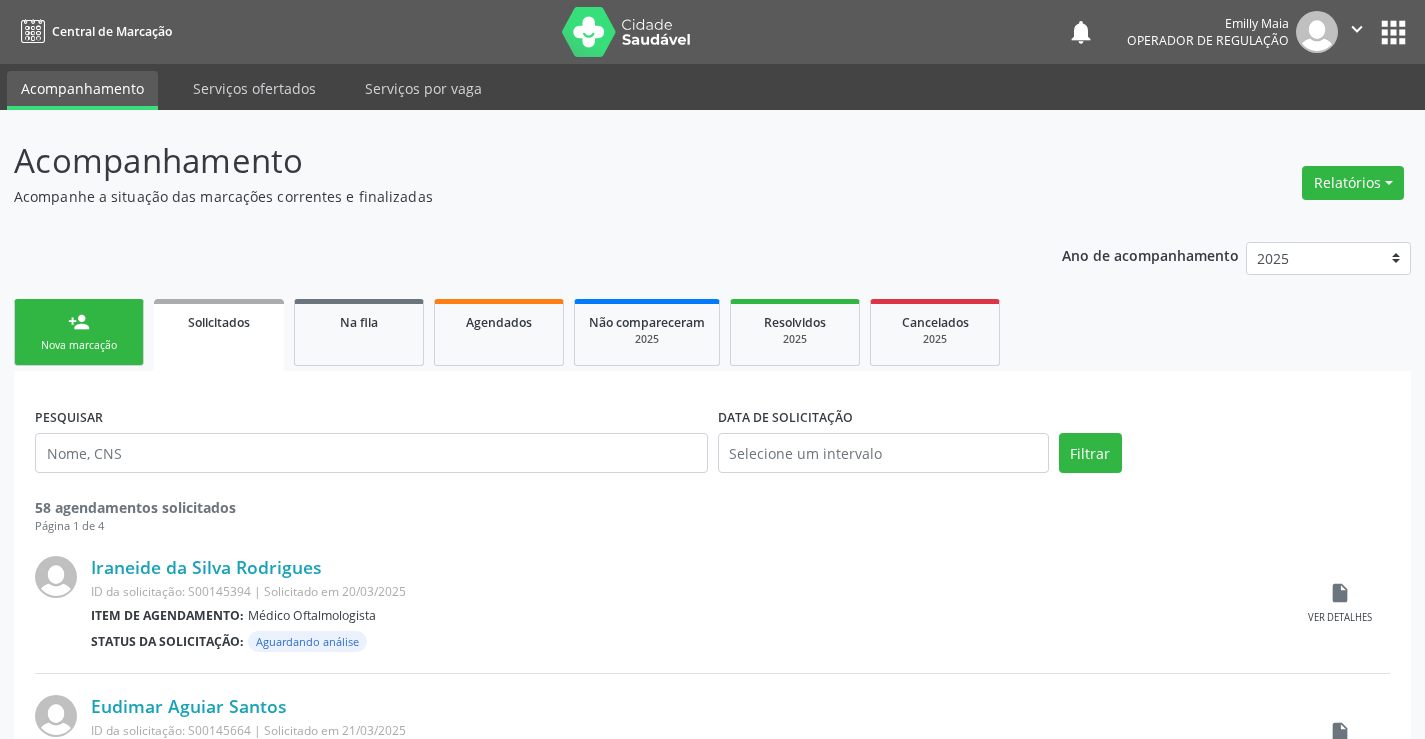 click on "person_add
Nova marcação" at bounding box center (79, 332) 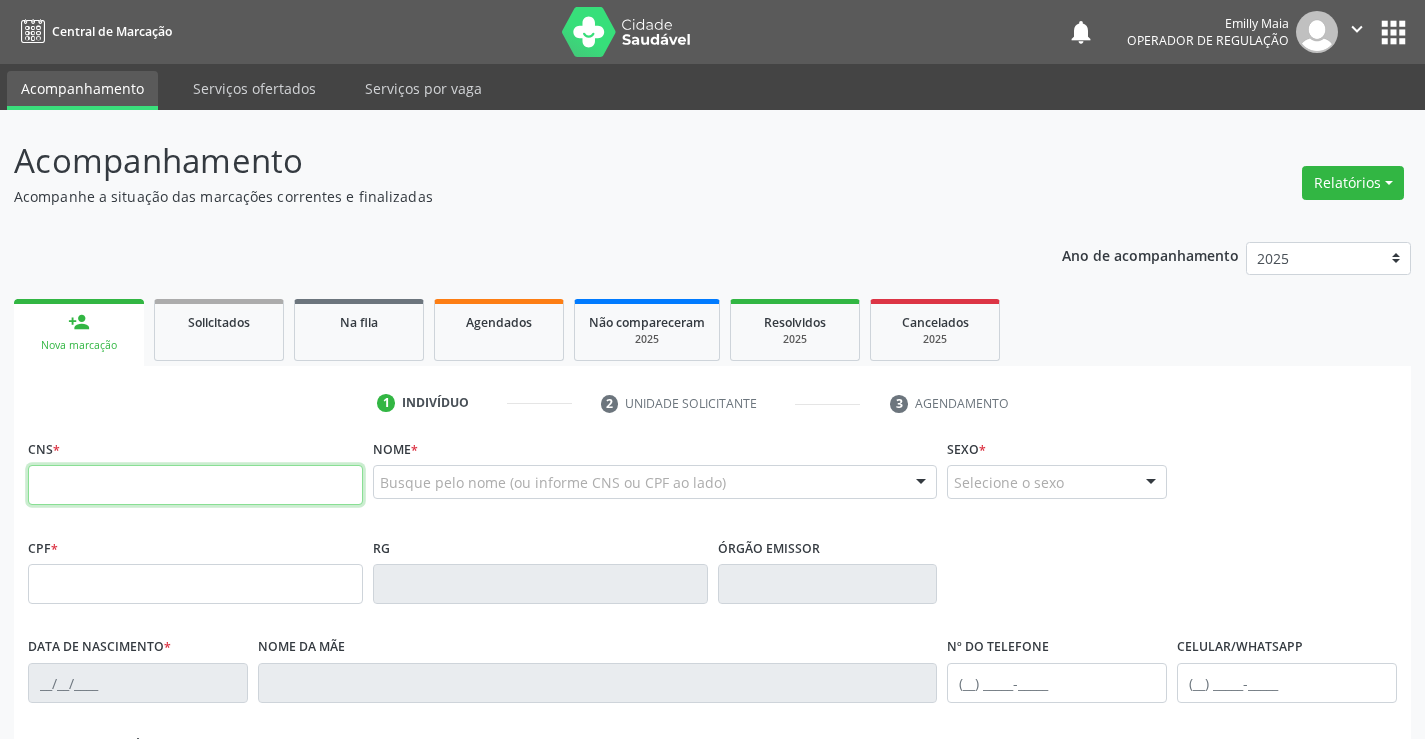 click at bounding box center [195, 485] 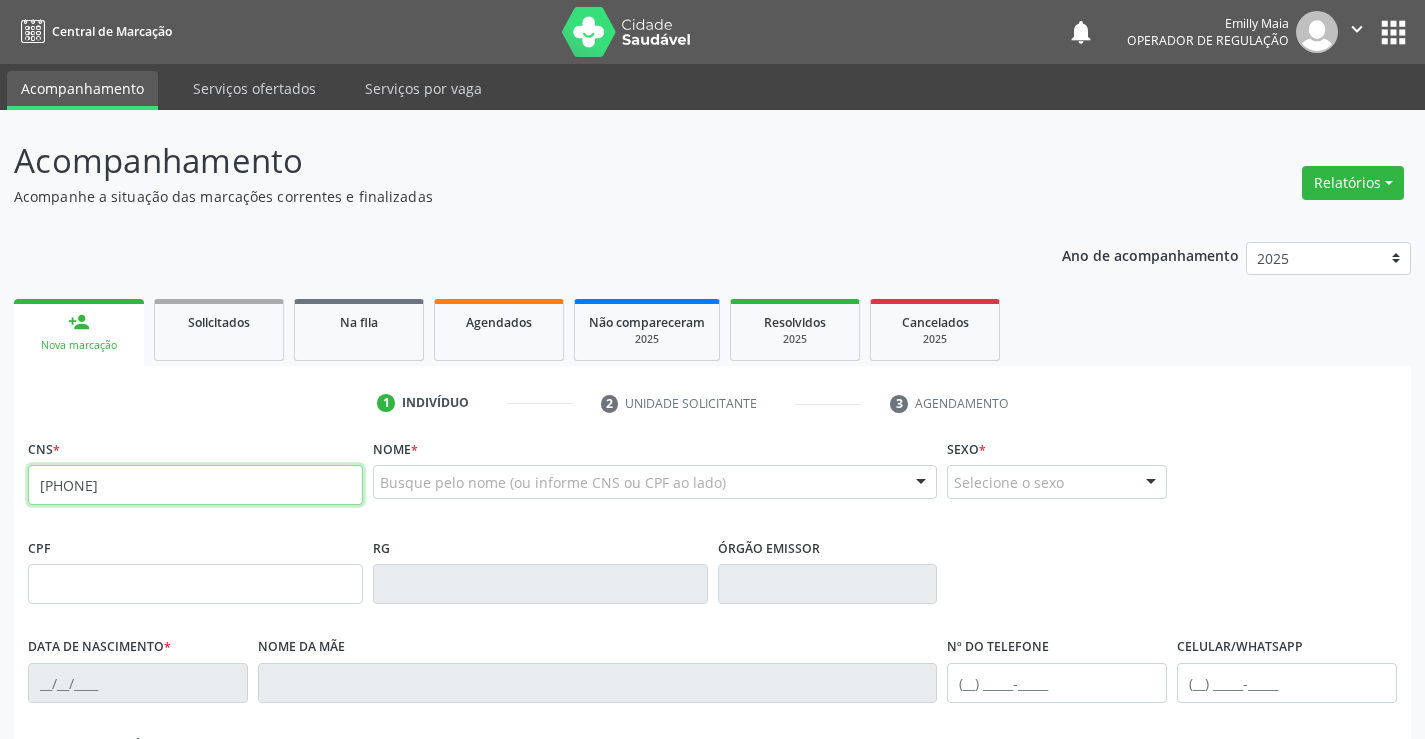 type on "[PHONE]" 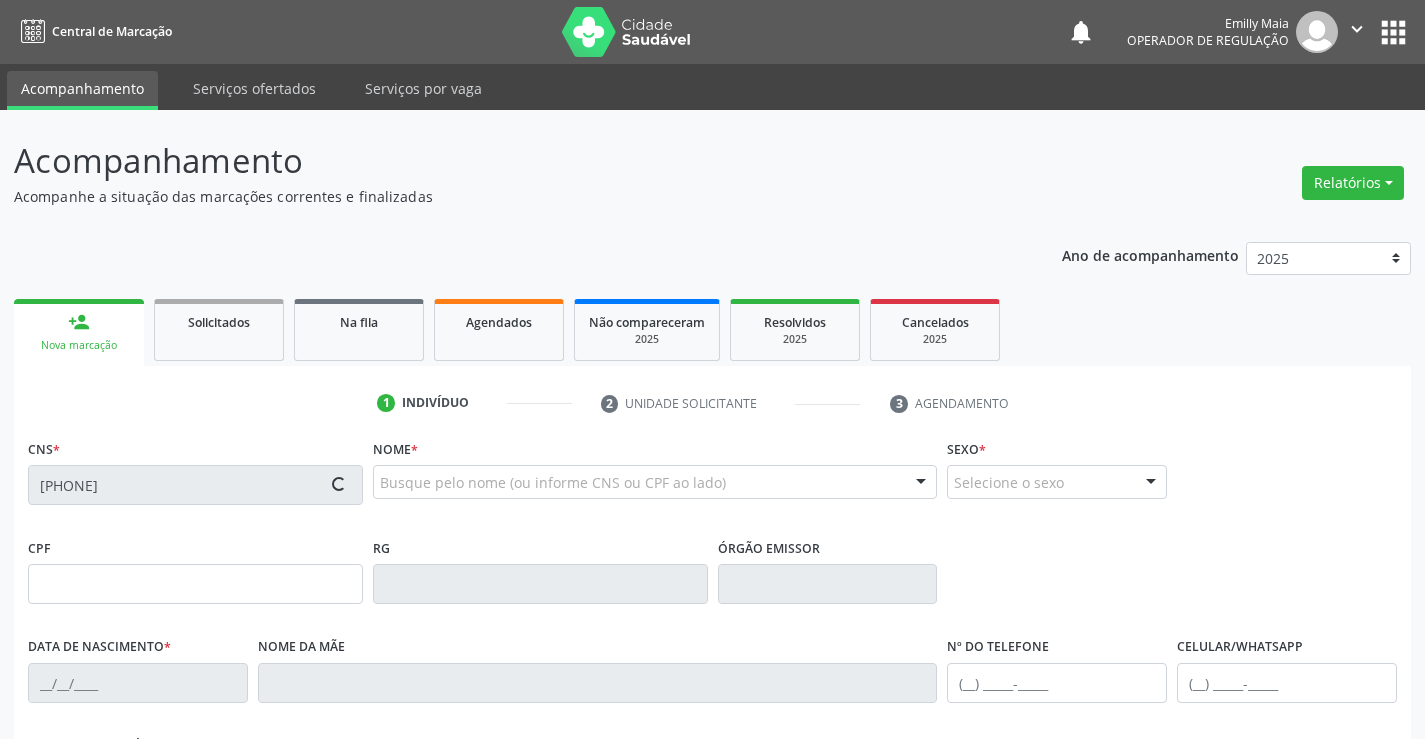 type on "[NUMBER]" 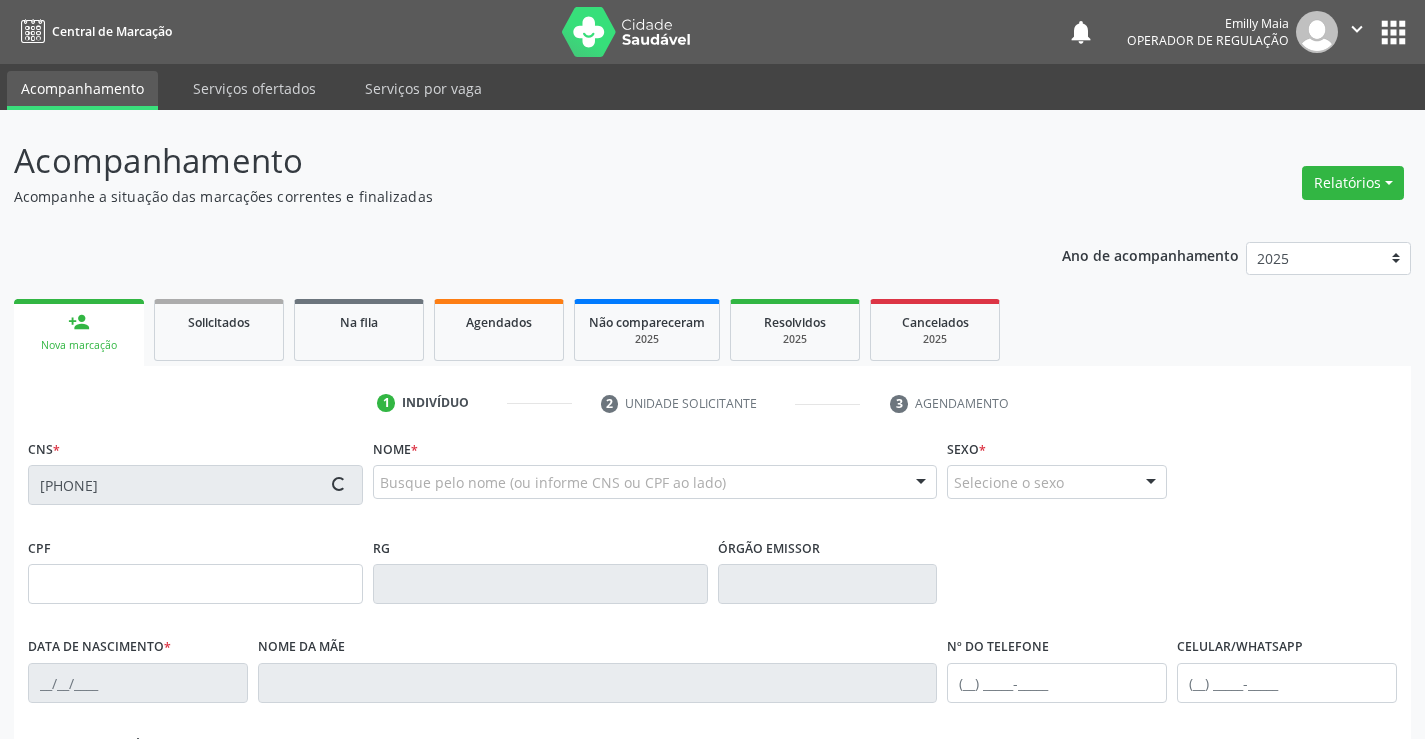 type on "[DATE]" 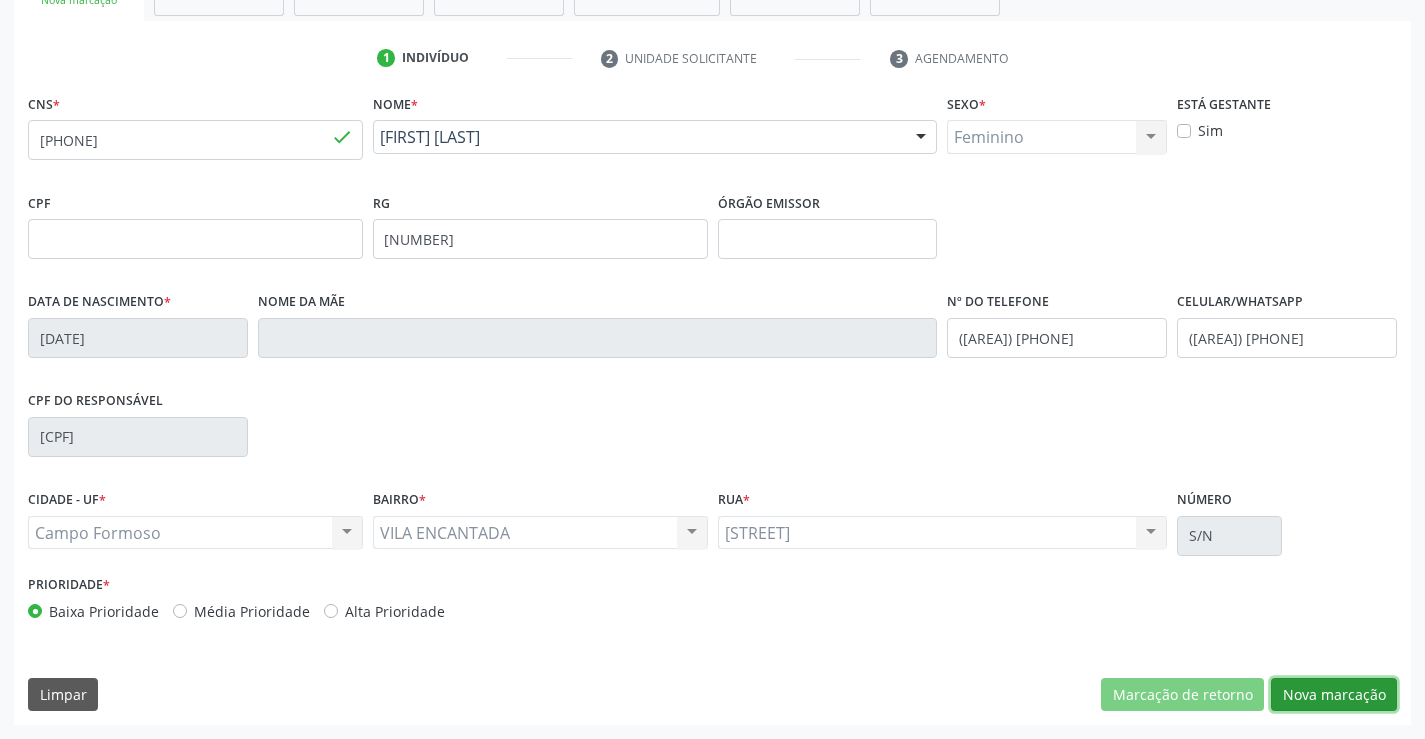 click on "Nova marcação" at bounding box center (1334, 695) 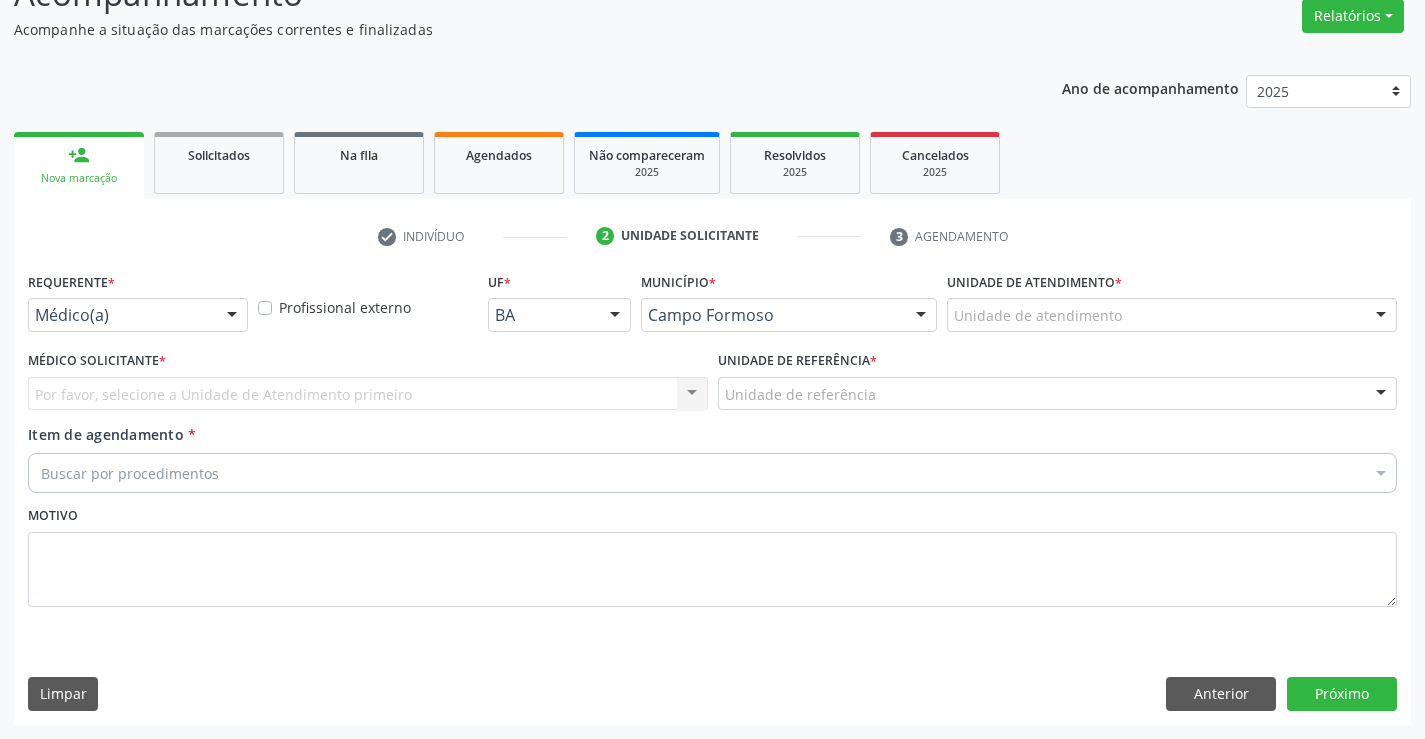 scroll, scrollTop: 167, scrollLeft: 0, axis: vertical 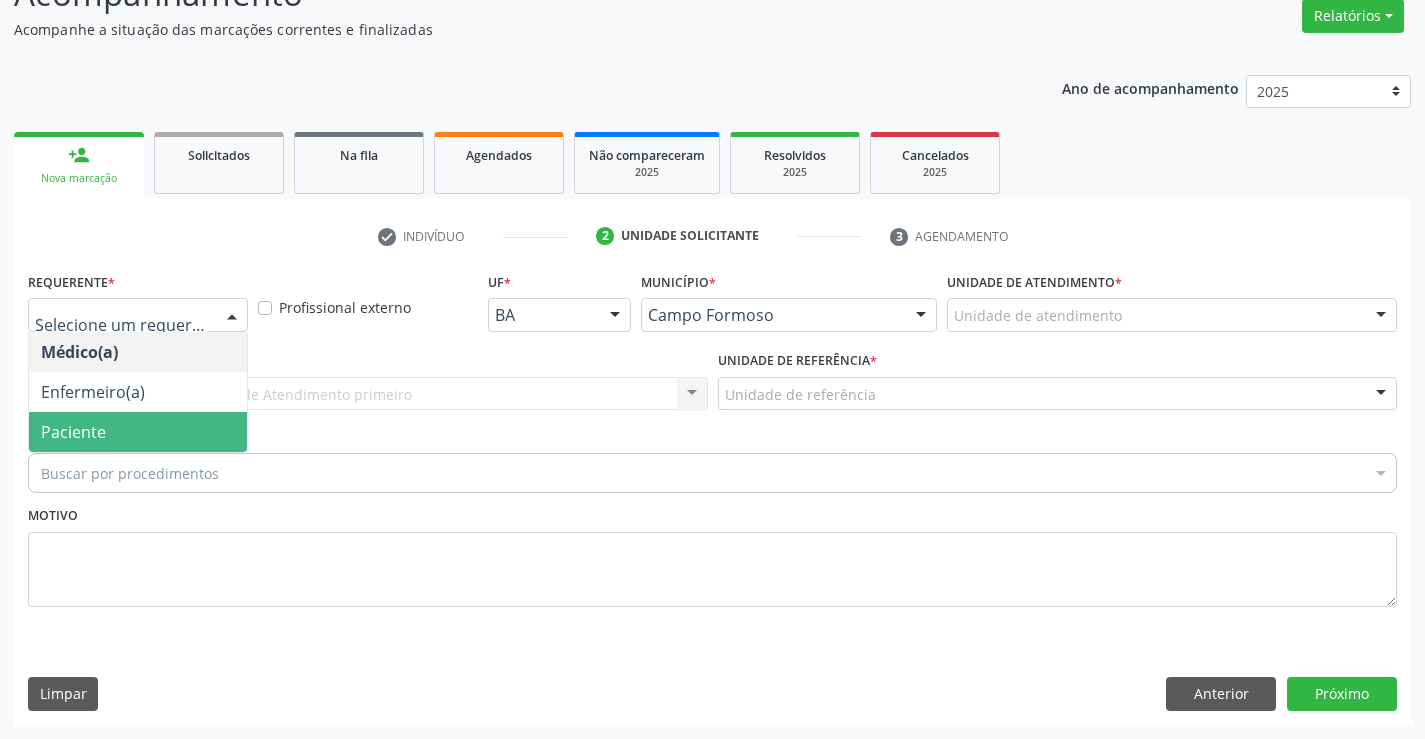 drag, startPoint x: 144, startPoint y: 422, endPoint x: 308, endPoint y: 409, distance: 164.51443 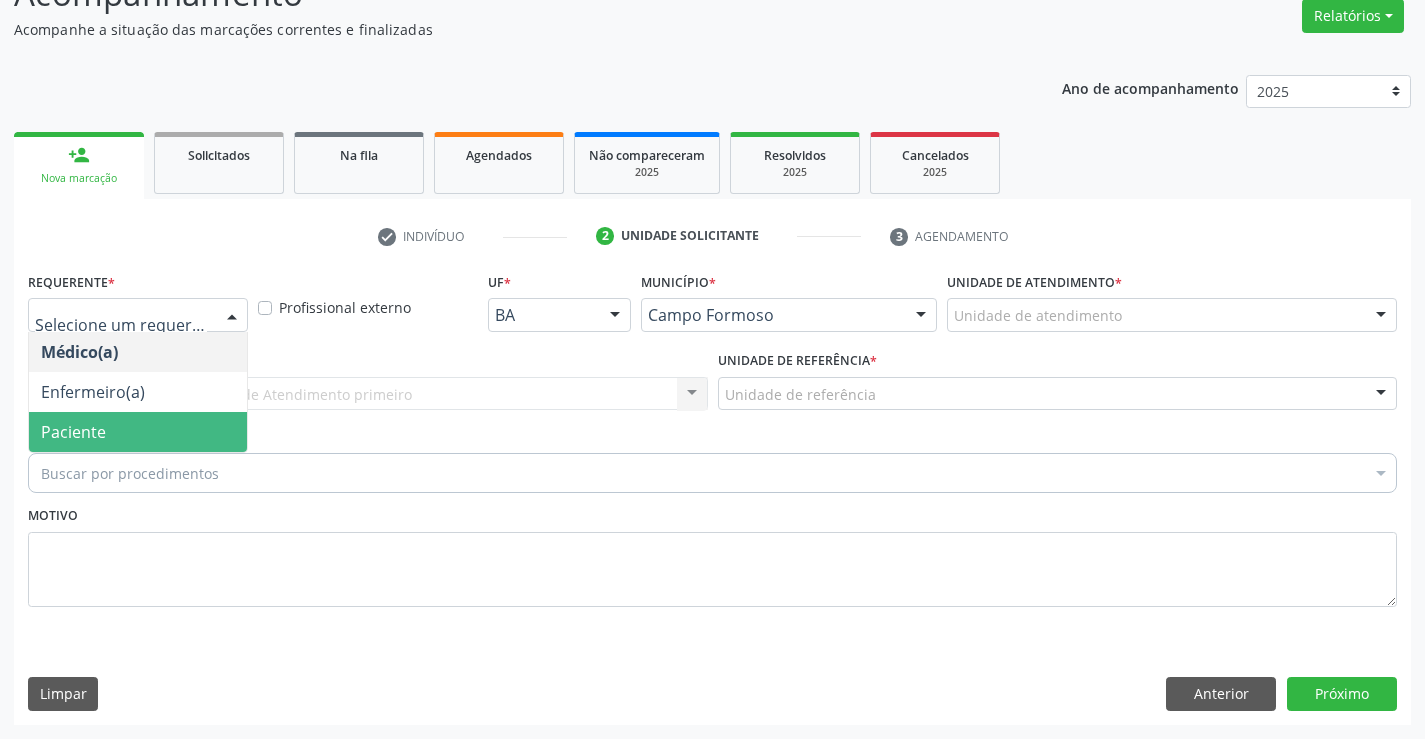 click on "Paciente" at bounding box center [138, 432] 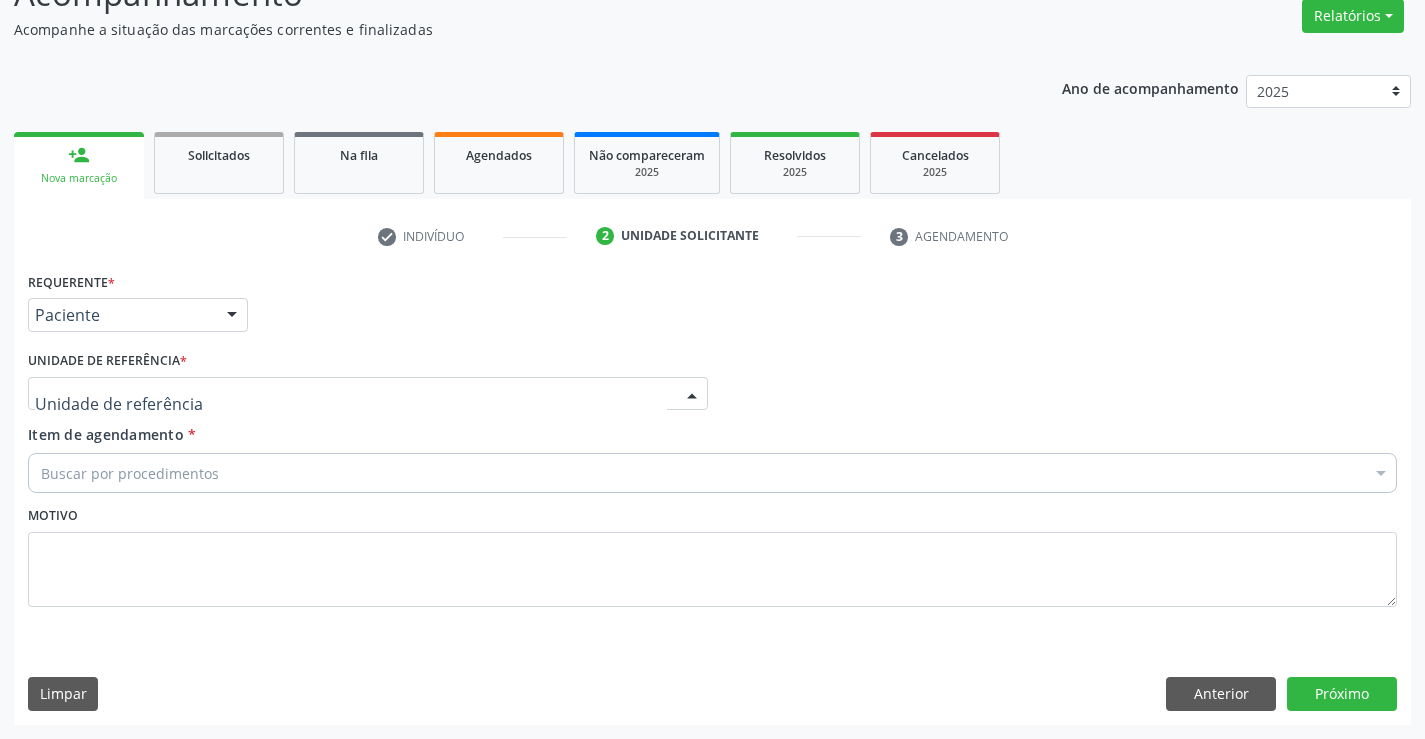 drag, startPoint x: 322, startPoint y: 397, endPoint x: 355, endPoint y: 500, distance: 108.157295 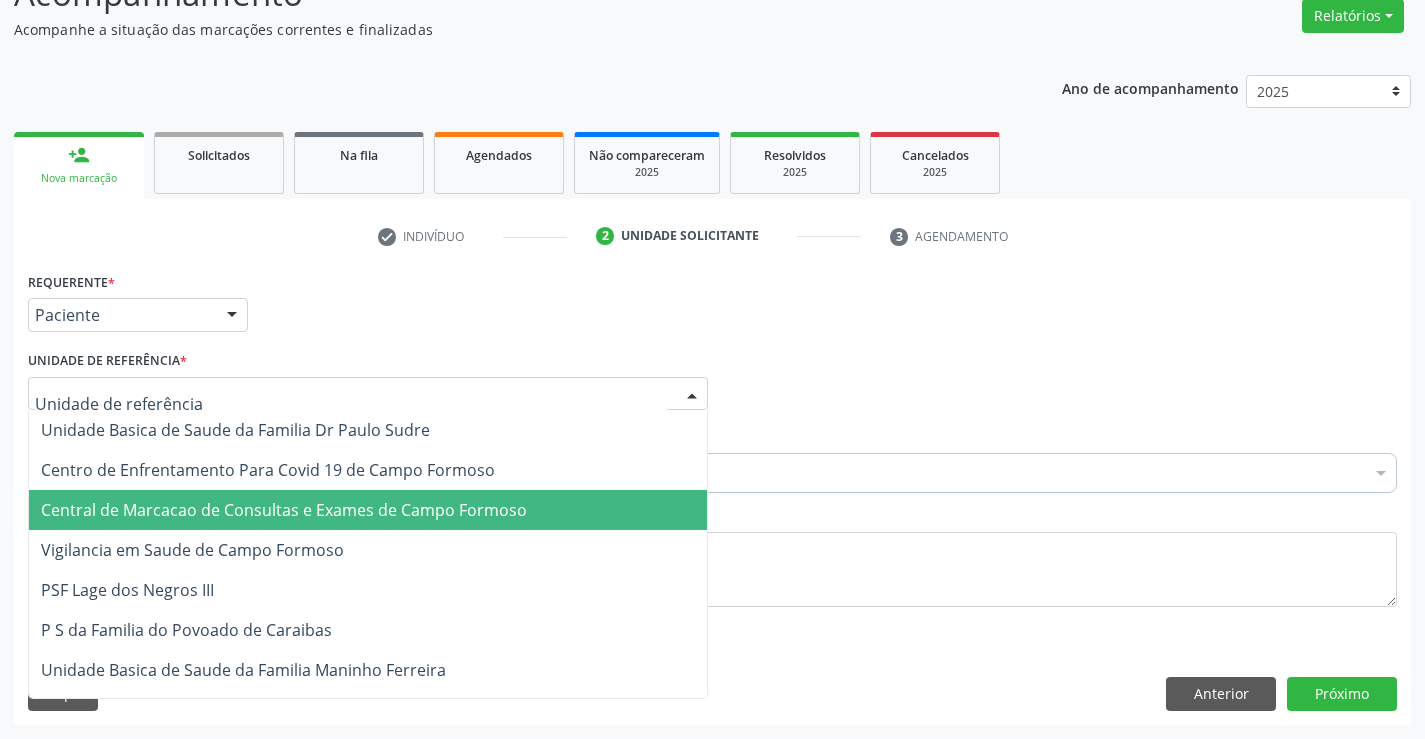 click on "Central de Marcacao de Consultas e Exames de Campo Formoso" at bounding box center [284, 510] 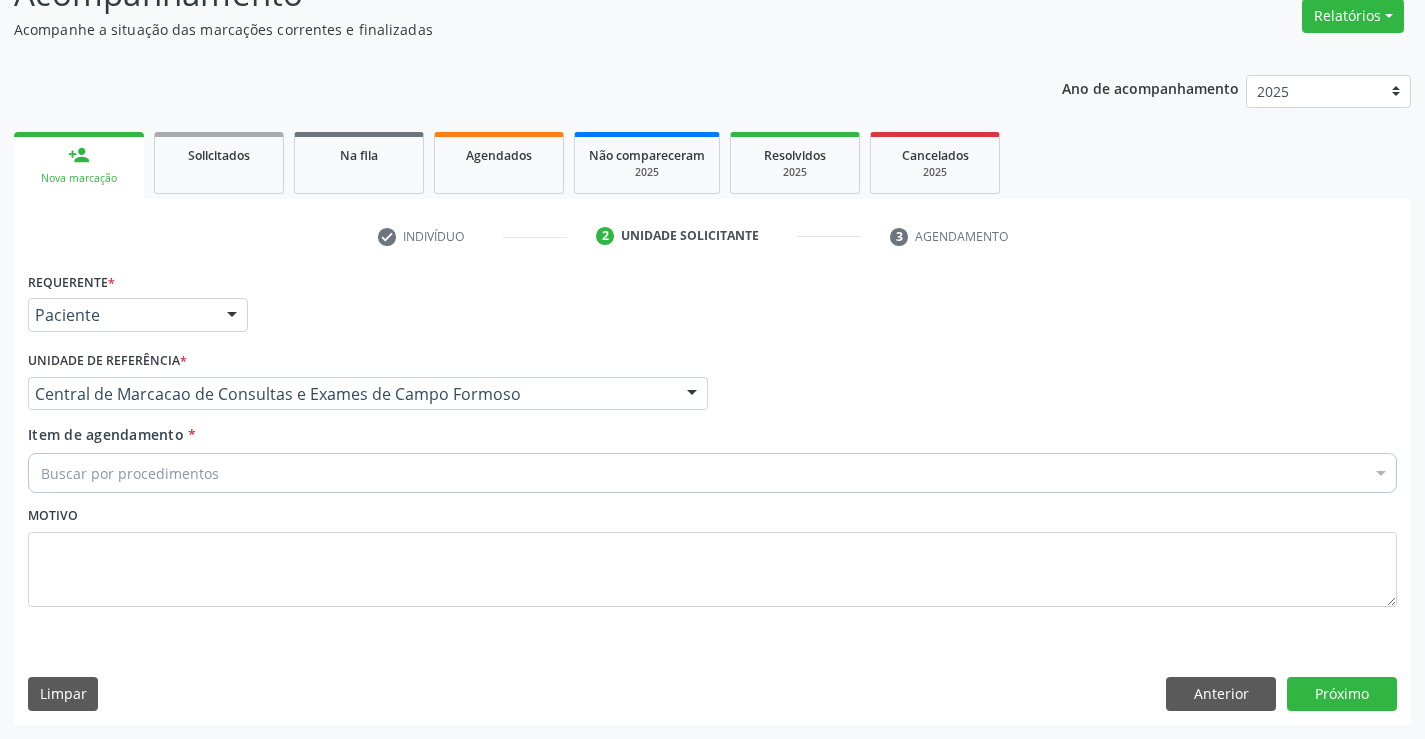 click on "Buscar por procedimentos" at bounding box center (712, 473) 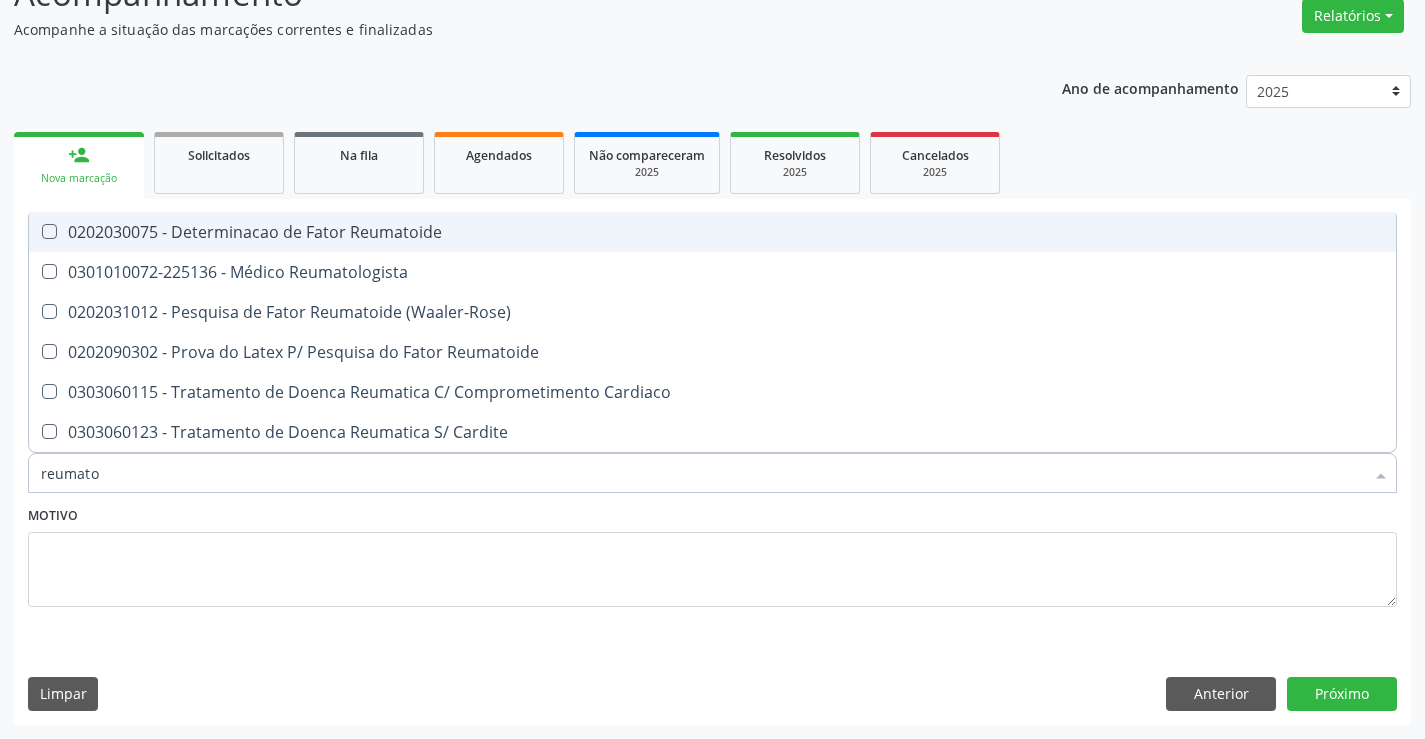 type on "reumatol" 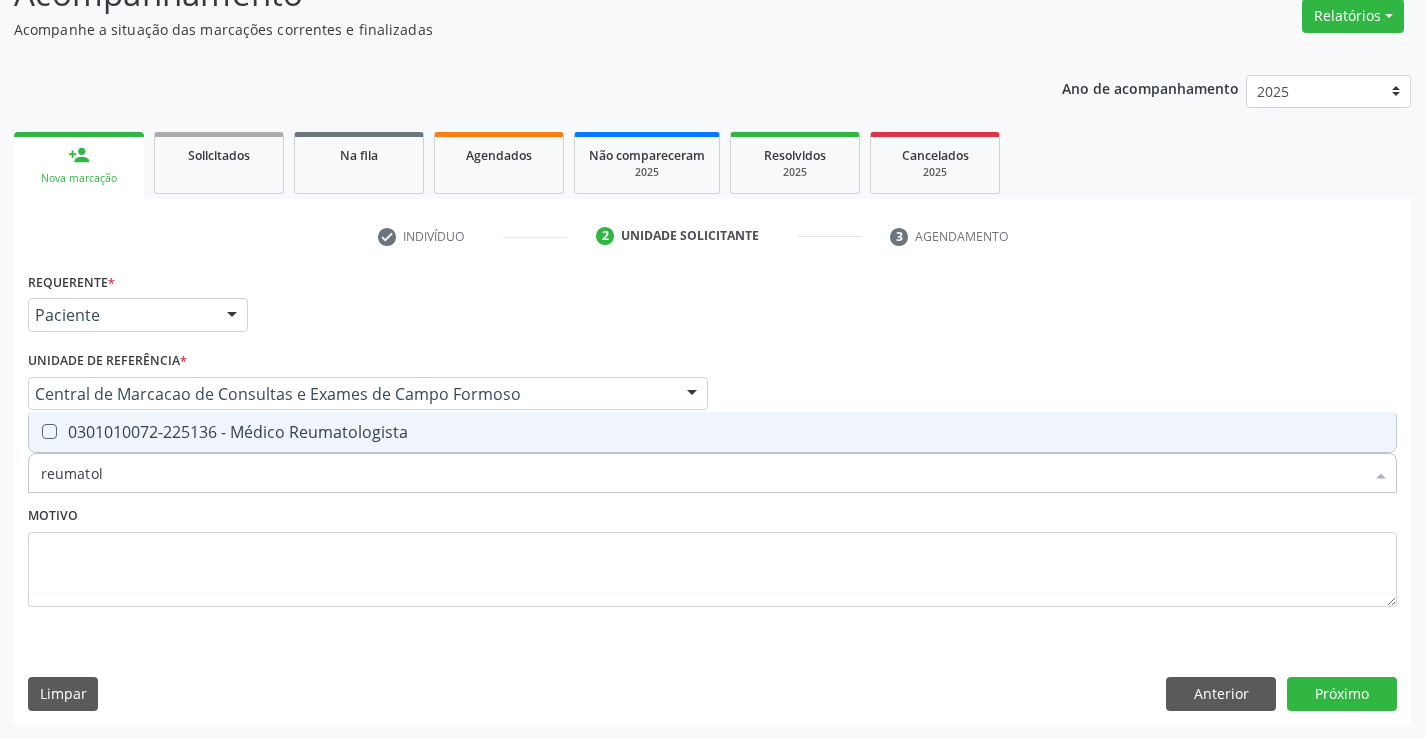 click on "0301010072-225136 - Médico Reumatologista" at bounding box center (712, 432) 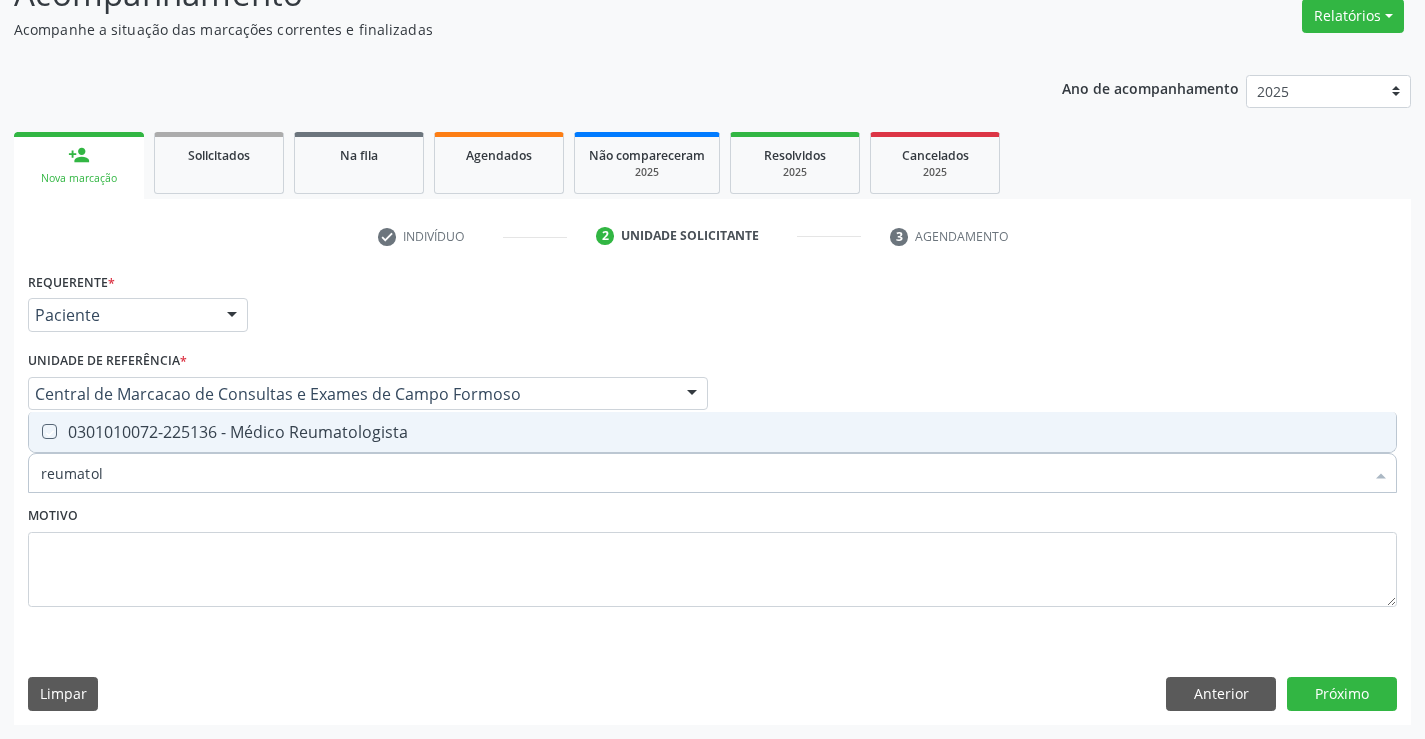 checkbox on "true" 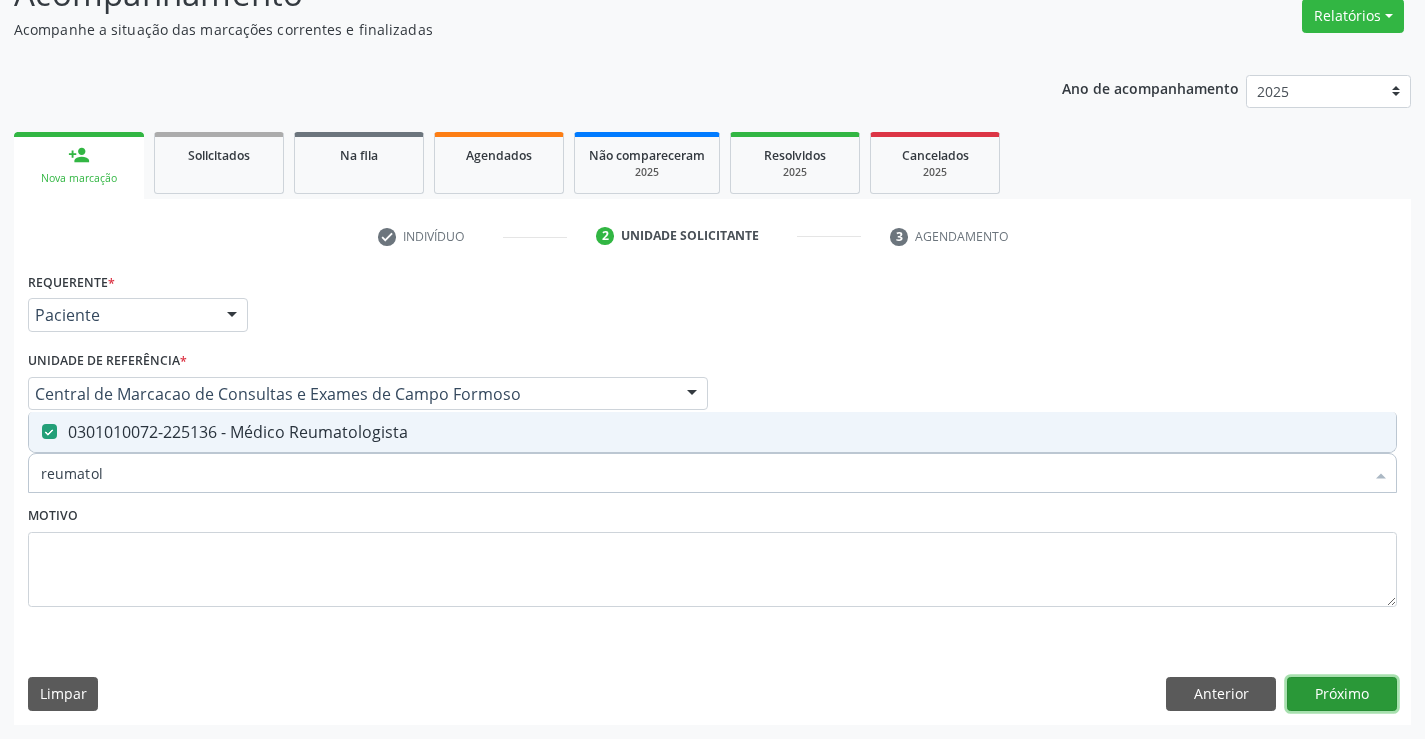 click on "Próximo" at bounding box center (1342, 694) 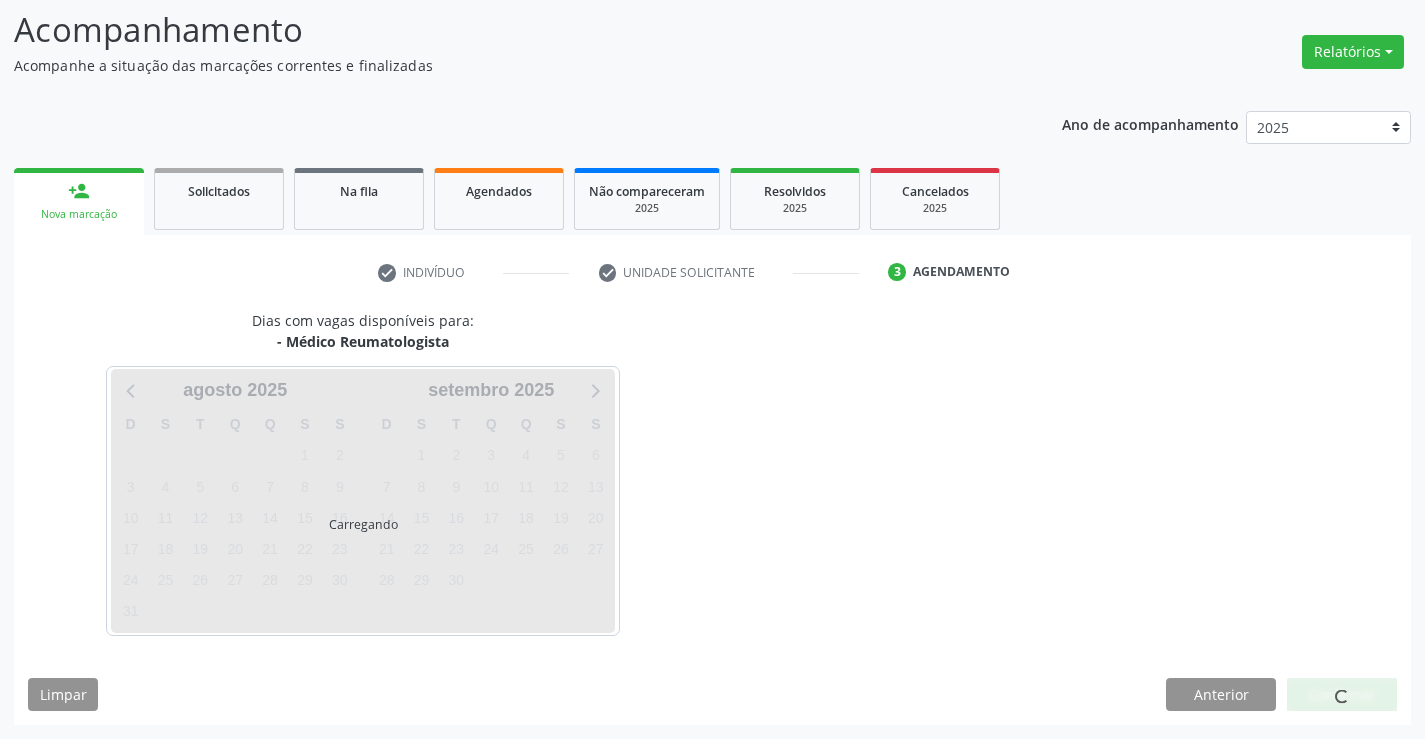 scroll, scrollTop: 131, scrollLeft: 0, axis: vertical 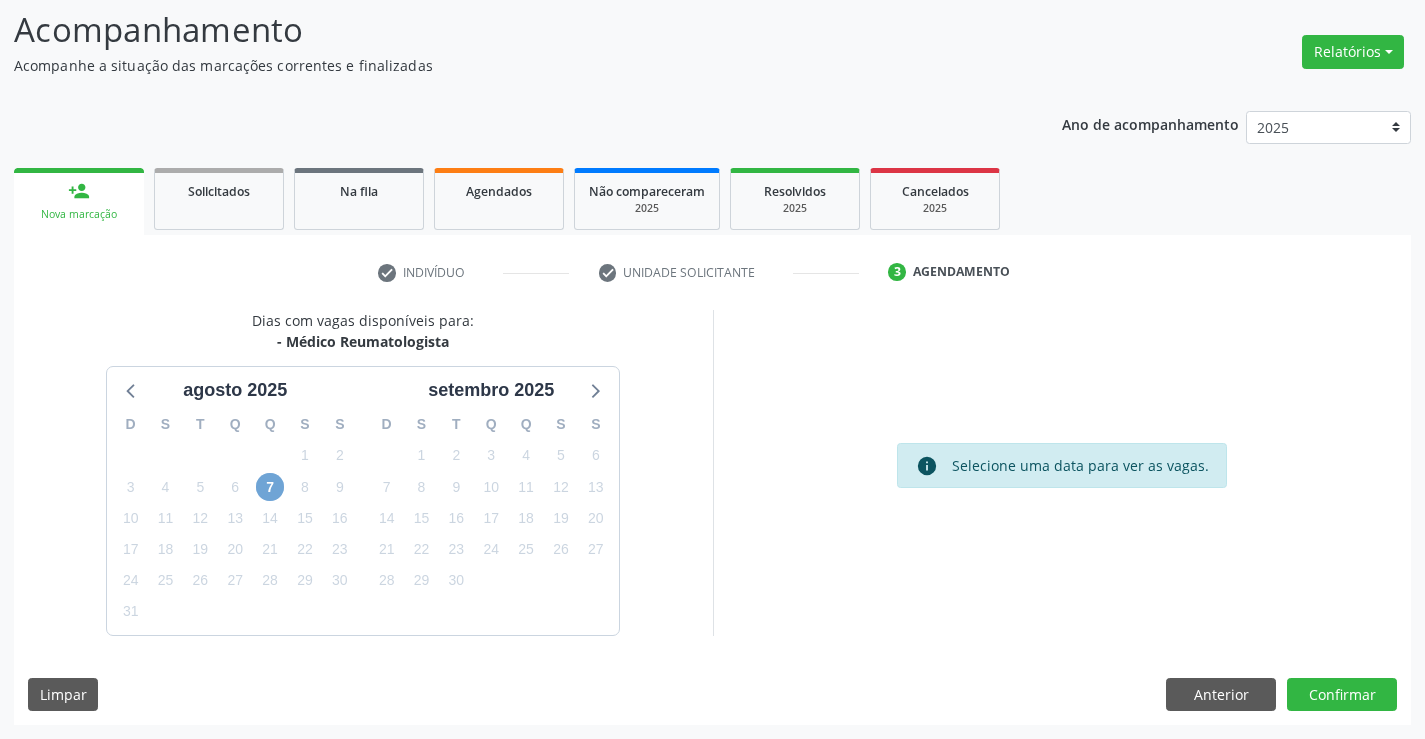 click on "7" at bounding box center [270, 487] 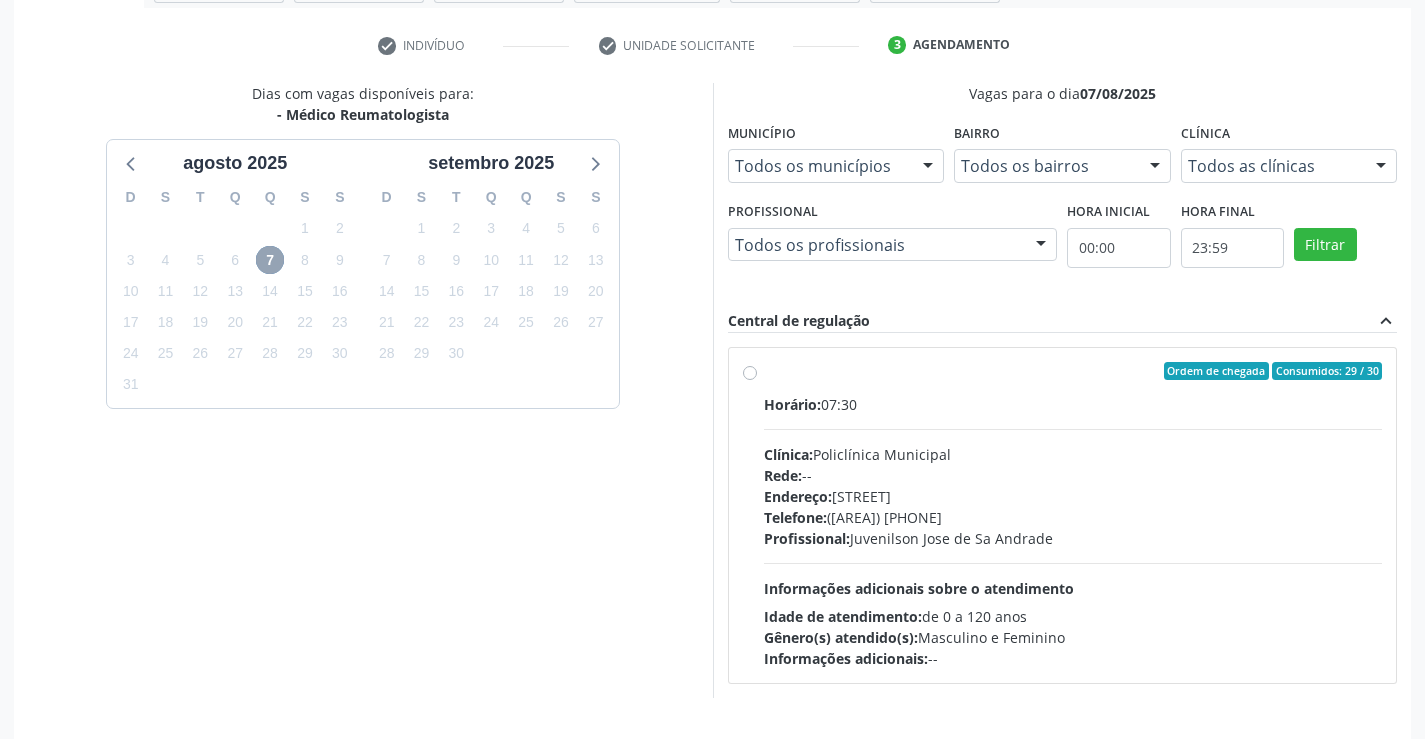 scroll, scrollTop: 420, scrollLeft: 0, axis: vertical 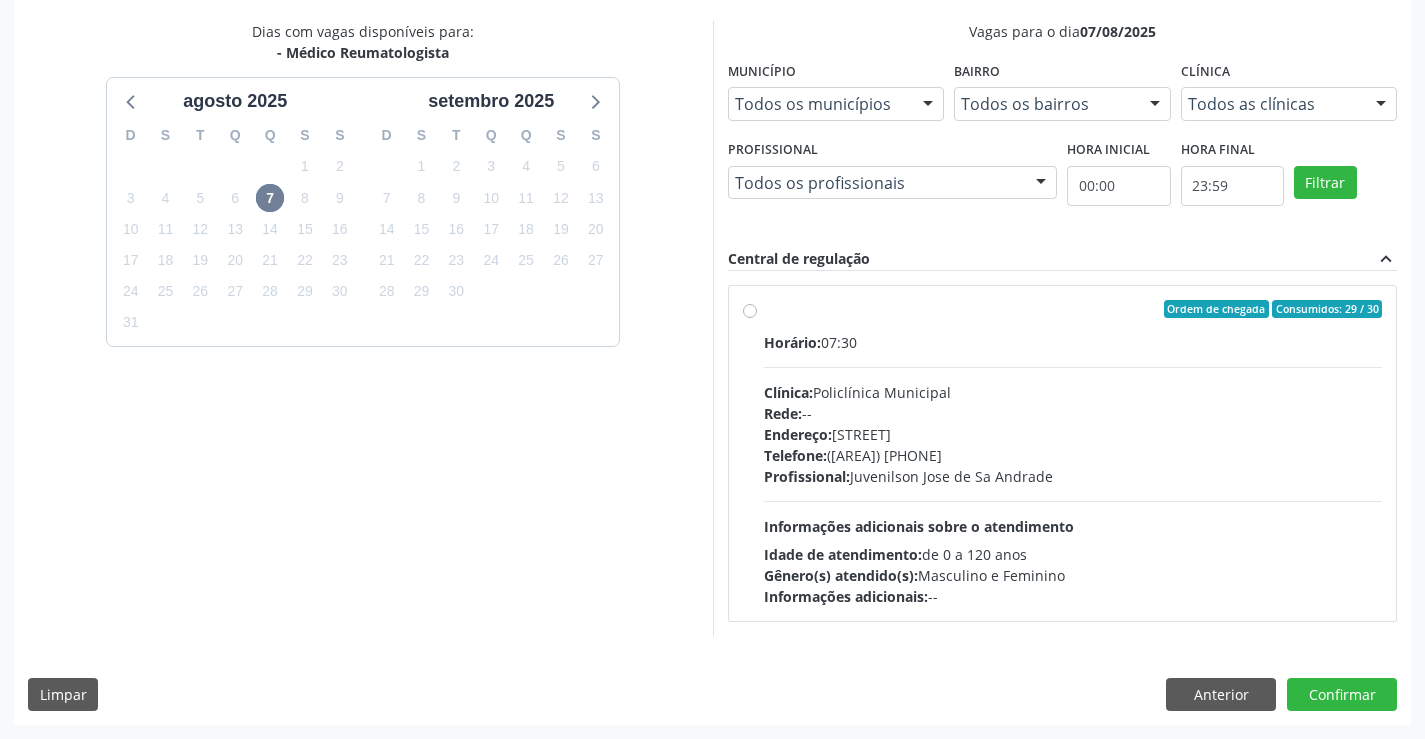 click on "Endereço:   Predio, nº 386, Centro, Campo Formoso - BA" at bounding box center (1073, 434) 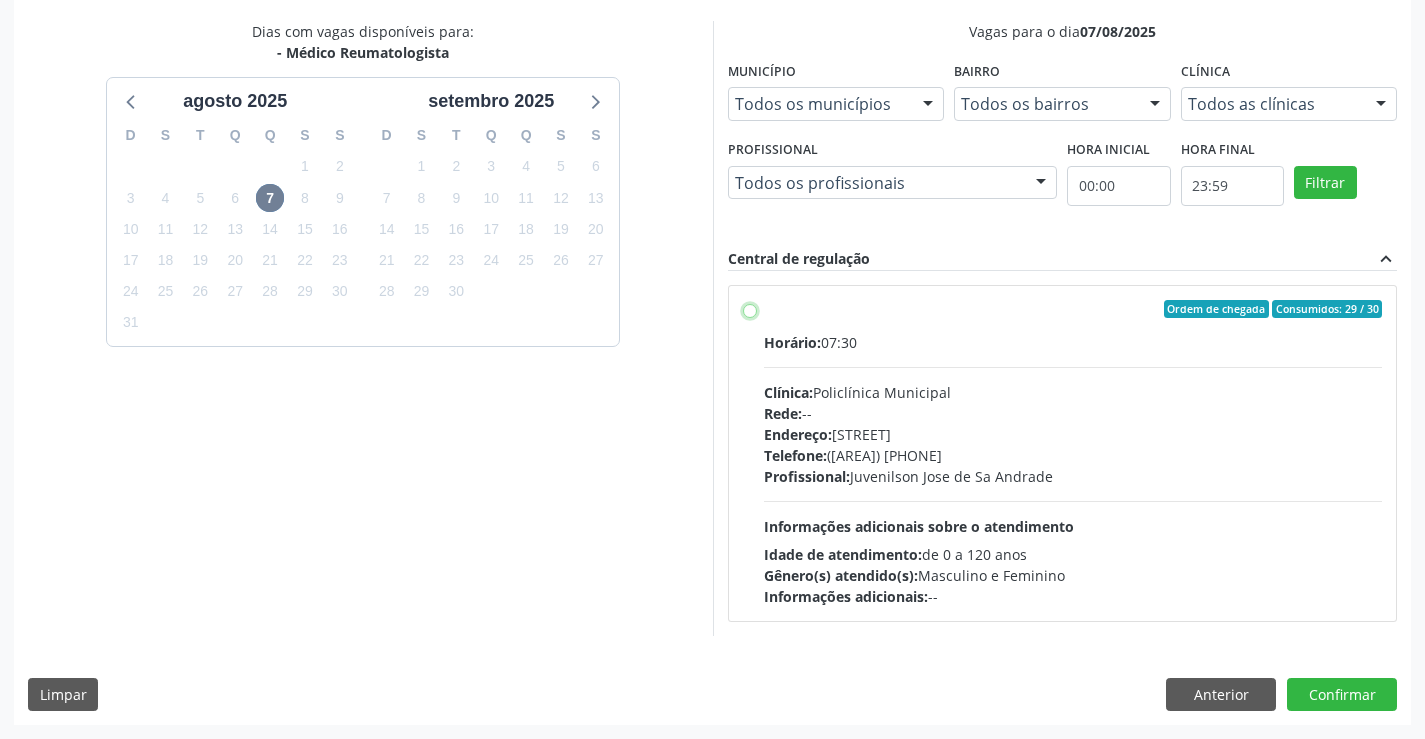 click on "Ordem de chegada
Consumidos: 29 / 30
Horário:   07:30
Clínica:  Policlínica Municipal
Rede:
--
Endereço:   Predio, nº 386, Centro, Campo Formoso - BA
Telefone:   (74) 6451312
Profissional:
Juvenilson Jose de Sa Andrade
Informações adicionais sobre o atendimento
Idade de atendimento:
de 0 a 120 anos
Gênero(s) atendido(s):
Masculino e Feminino
Informações adicionais:
--" at bounding box center [750, 309] 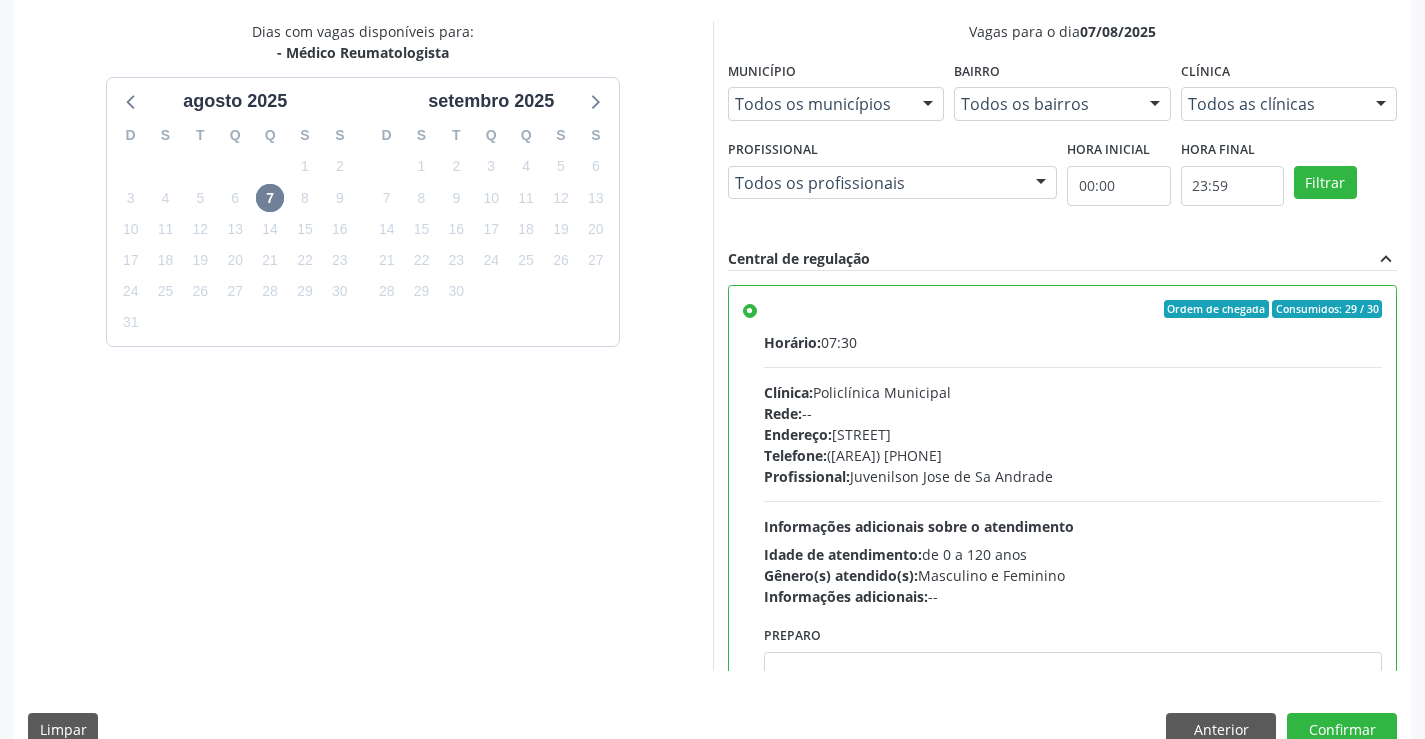 click on "Dias com vagas disponíveis para:
- Médico Reumatologista
agosto 2025 D S T Q Q S S 27 28 29 30 31 1 2 3 4 5 6 7 8 9 10 11 12 13 14 15 16 17 18 19 20 21 22 23 24 25 26 27 28 29 30 31 1 2 3 4 5 6 setembro 2025 D S T Q Q S S 31 1 2 3 4 5 6 7 8 9 10 11 12 13 14 15 16 17 18 19 20 21 22 23 24 25 26 27 28 29 30 1 2 3 4 5 6 7 8 9 10 11
Vagas para o dia
07/08/2025
Município
Todos os municípios         Todos os municípios   Campo Formoso - BA
Nenhum resultado encontrado para: "   "
Não há nenhuma opção para ser exibida.
Bairro
Todos os bairros         Todos os bairros   Centro
Nenhum resultado encontrado para: "   "
Não há nenhuma opção para ser exibida.
Clínica
Todos as clínicas         Todos as clínicas   Policlínica Municipal
Nenhum resultado encontrado para: "   "
Profissional" at bounding box center [712, 390] 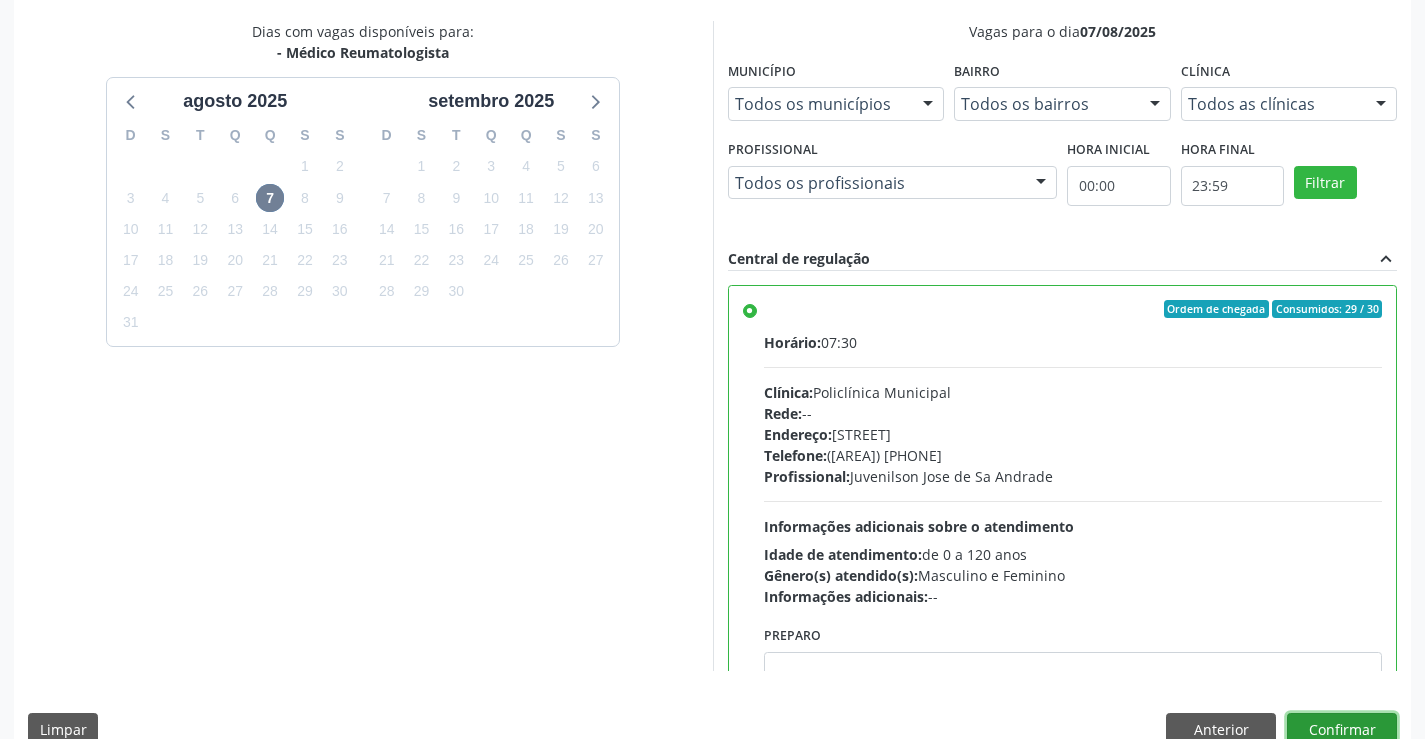 click on "Confirmar" at bounding box center (1342, 730) 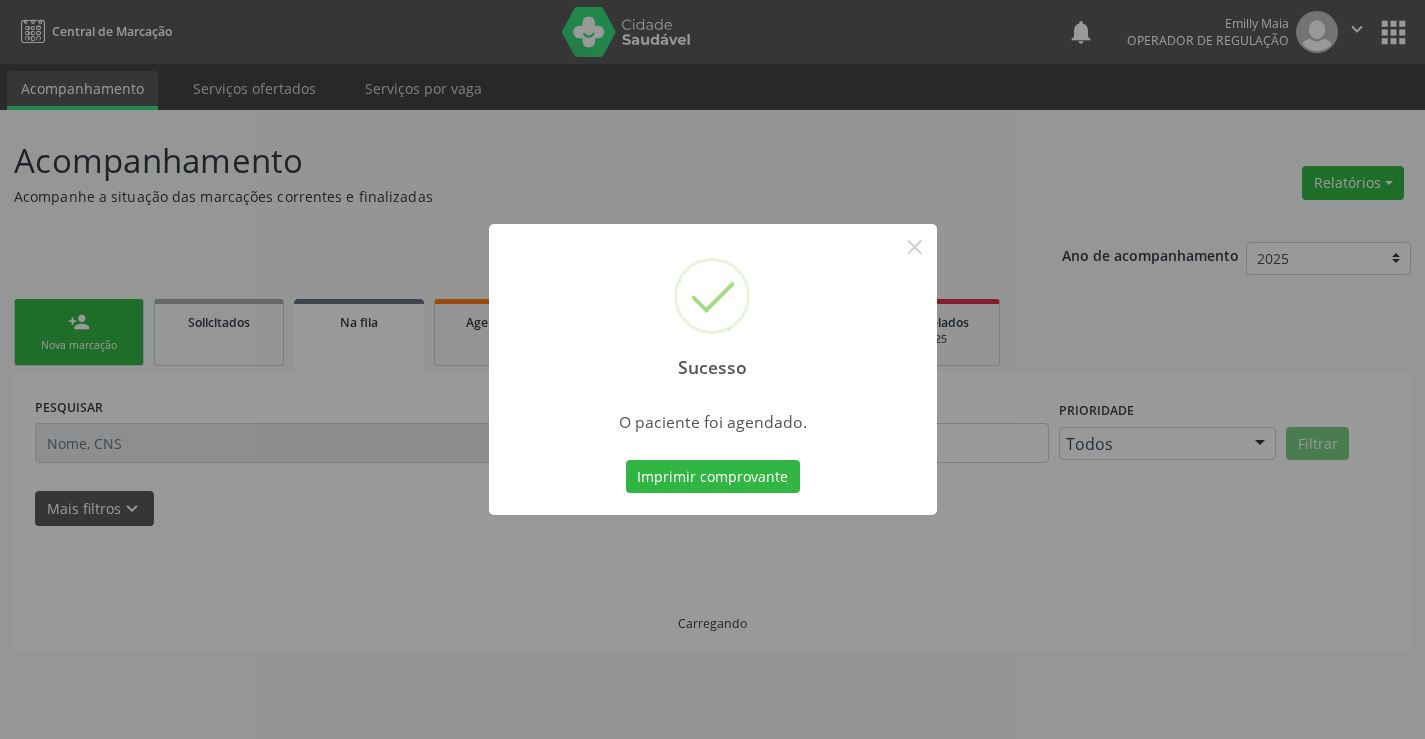scroll, scrollTop: 0, scrollLeft: 0, axis: both 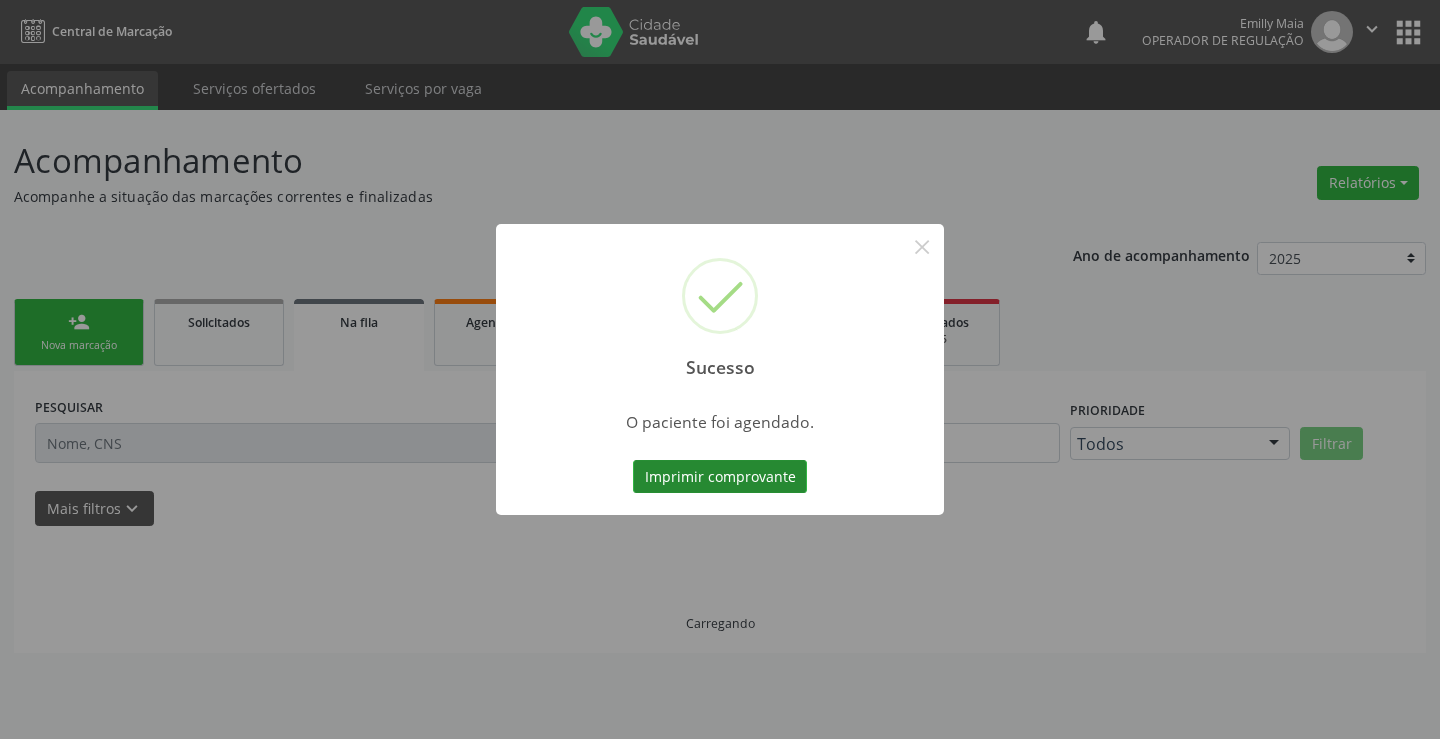 click on "Imprimir comprovante" at bounding box center [720, 477] 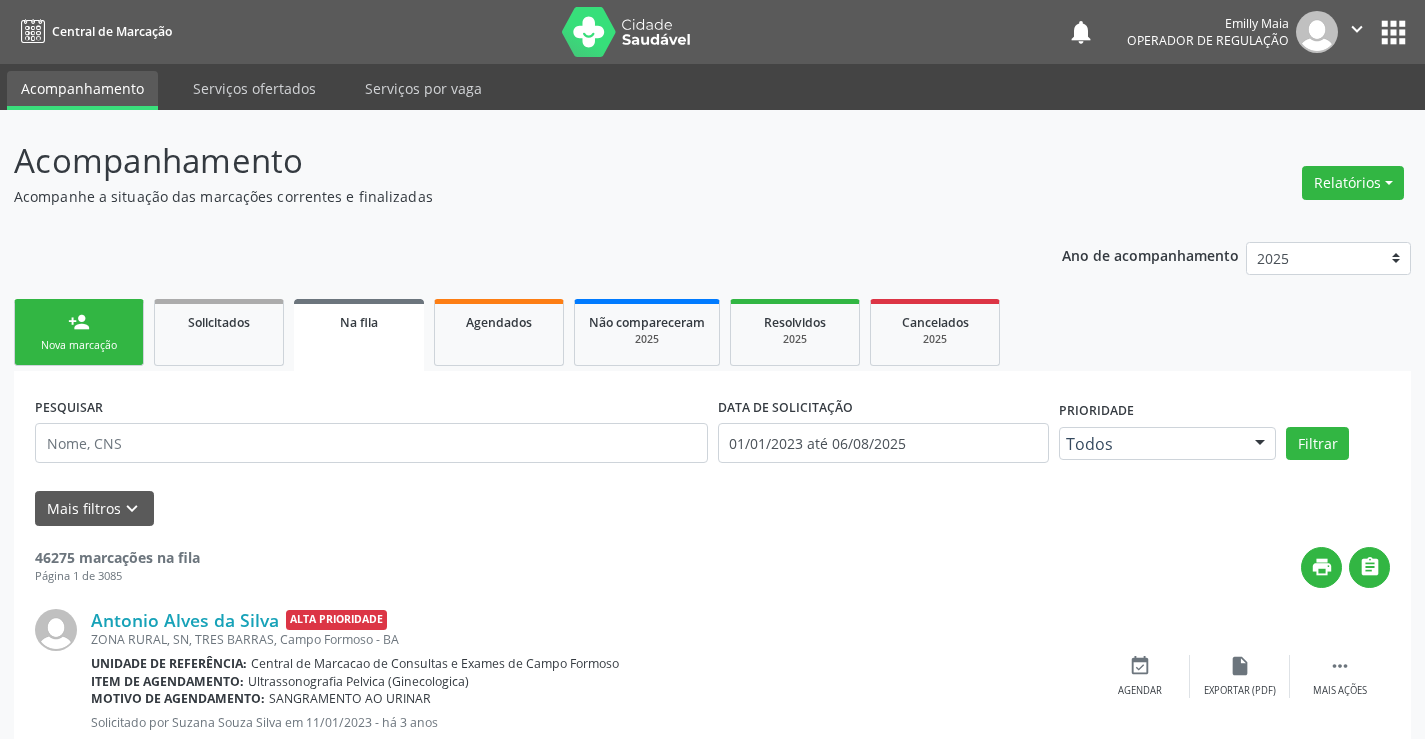 click on "person_add
Nova marcação" at bounding box center [79, 332] 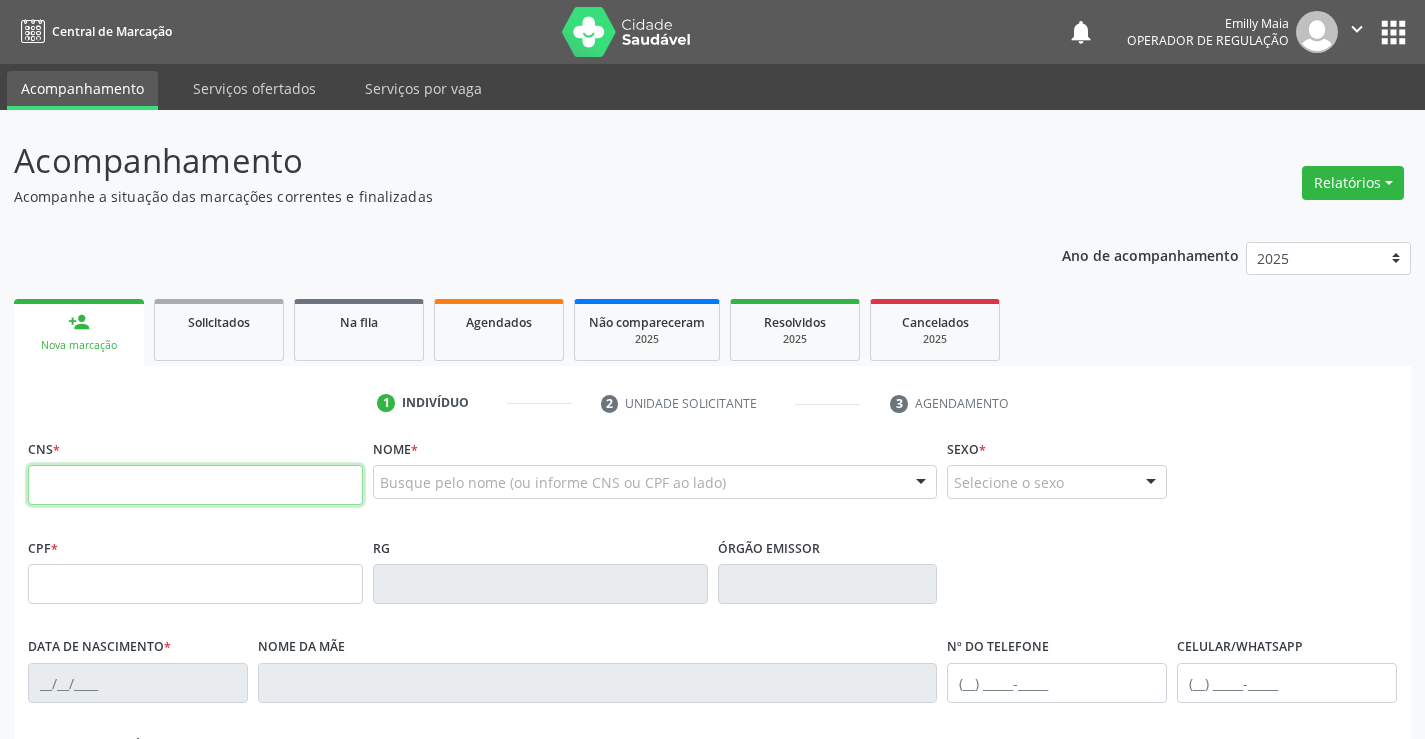 click at bounding box center (195, 485) 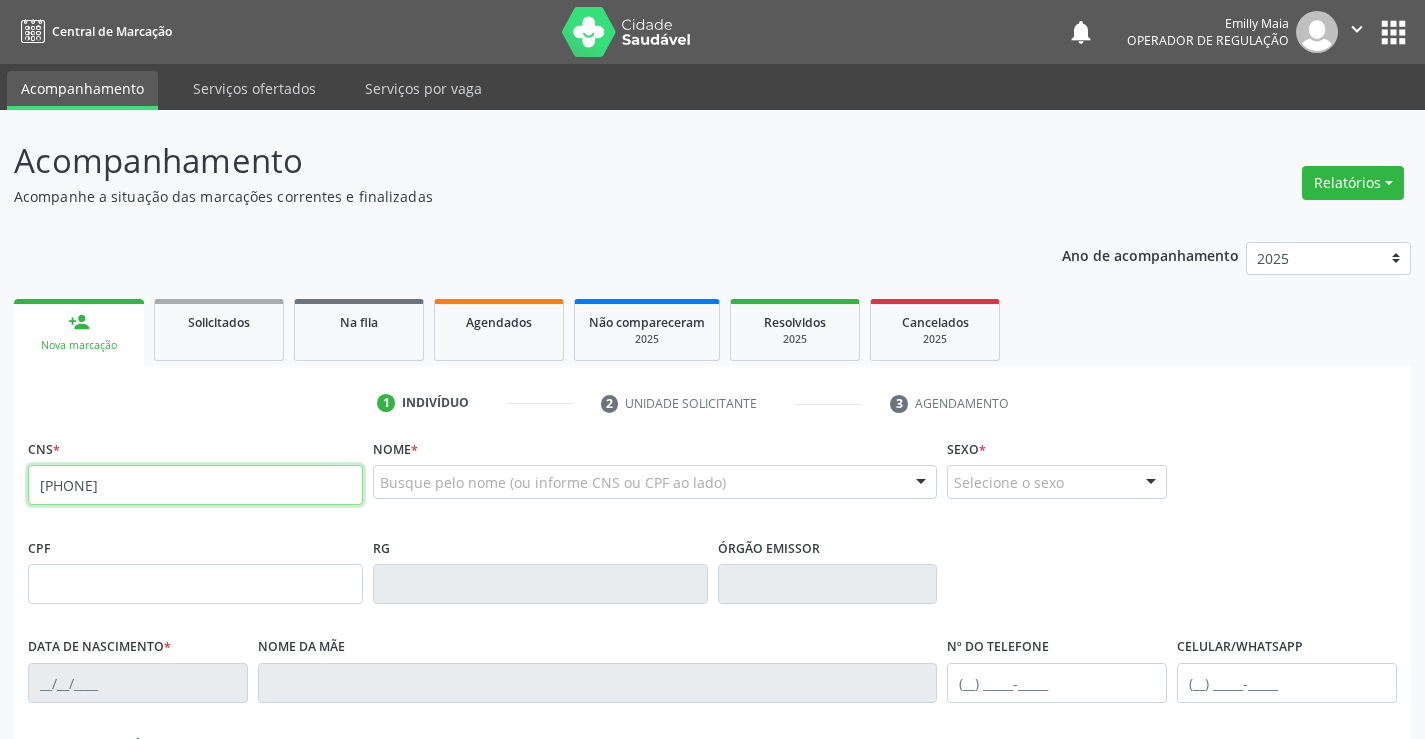 type on "708 0003 2876 2121" 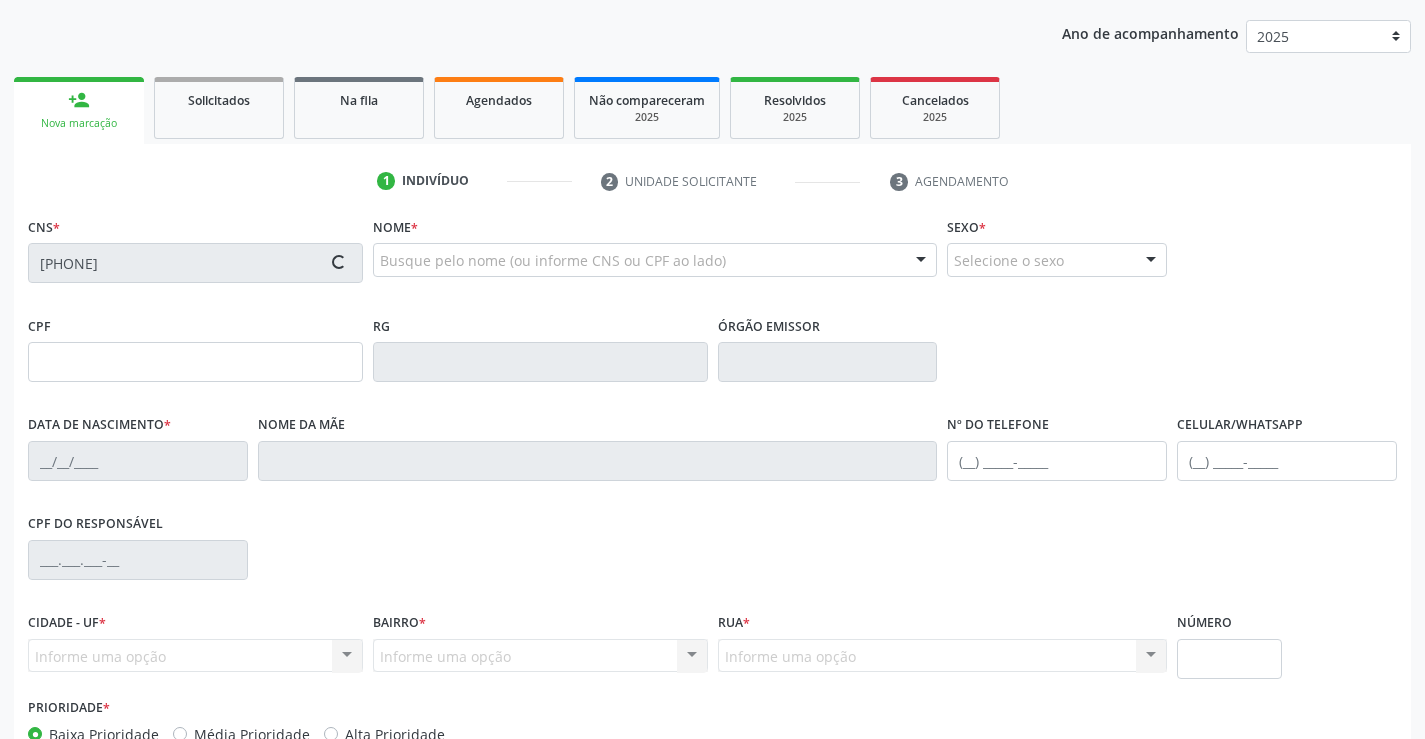 scroll, scrollTop: 345, scrollLeft: 0, axis: vertical 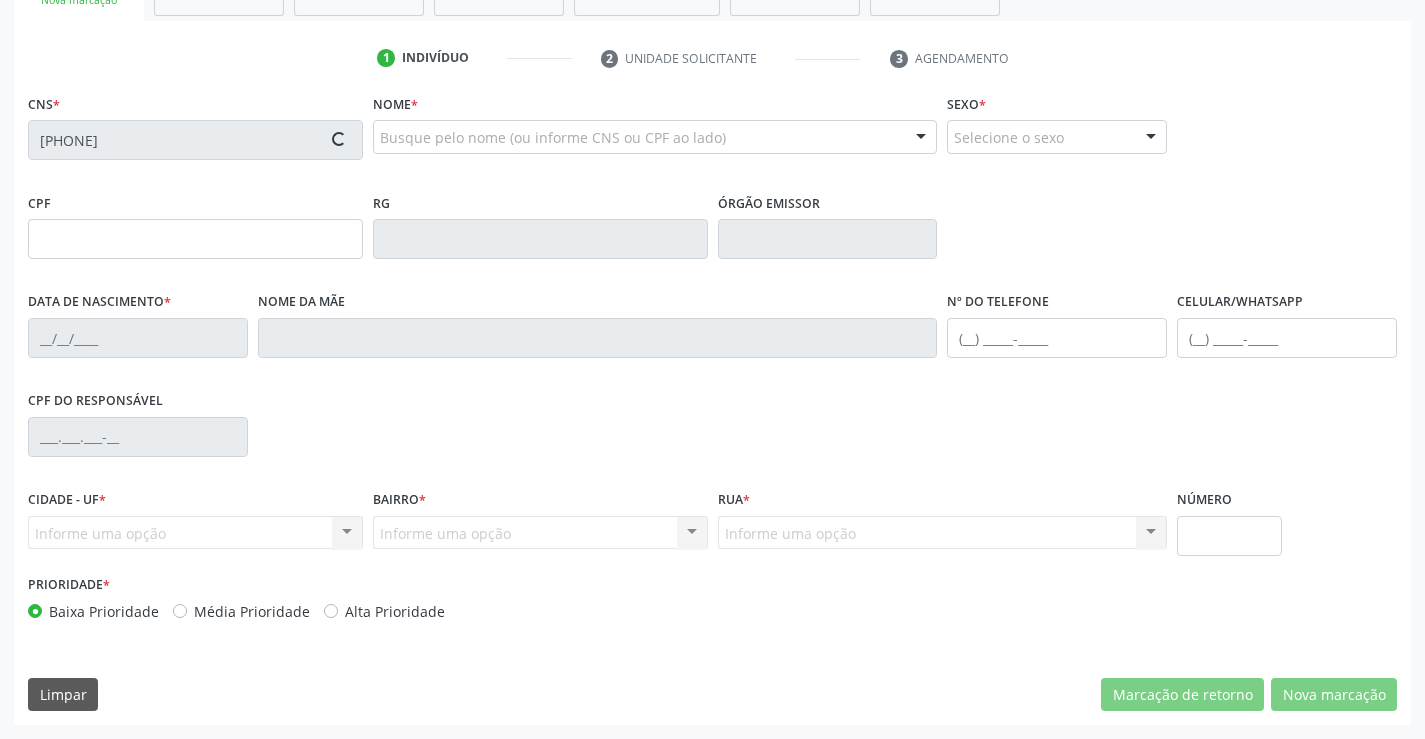 type on "0173912702" 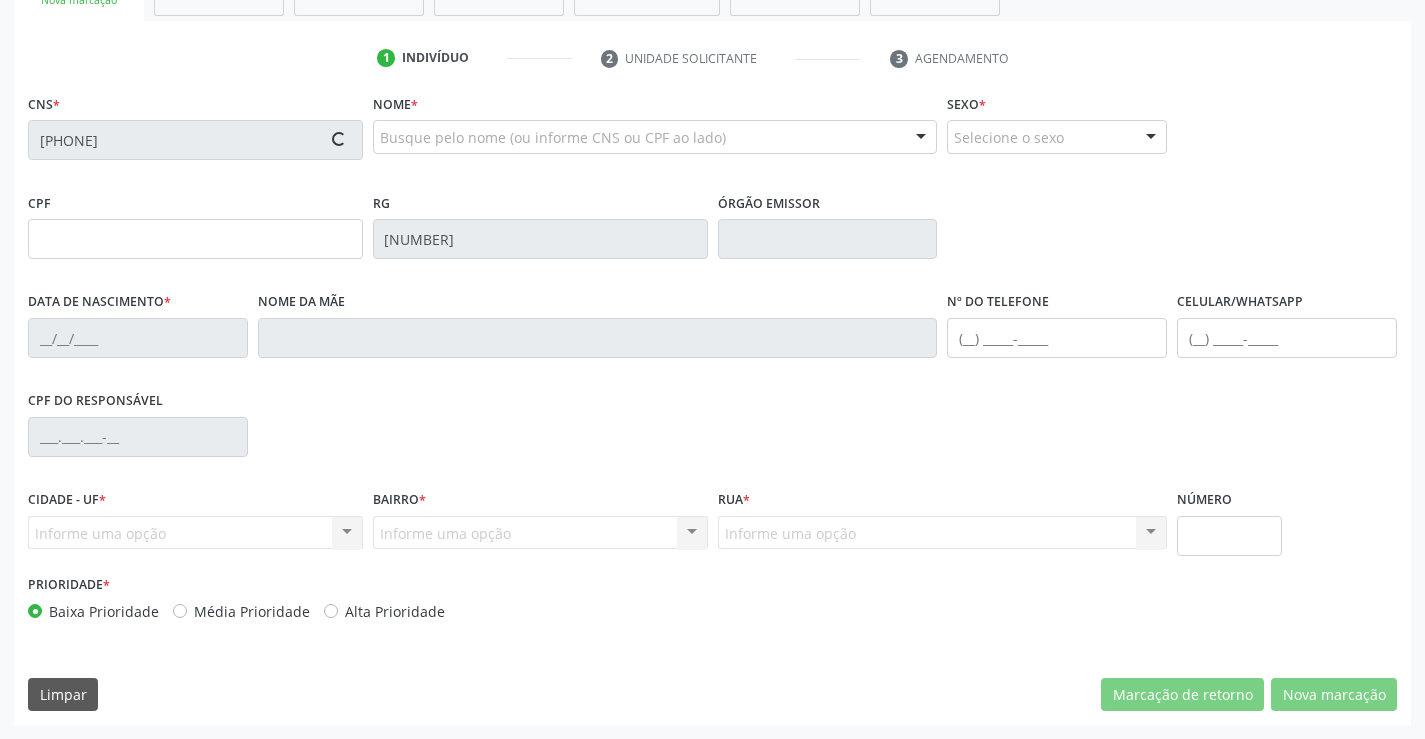 type on "19/10/1953" 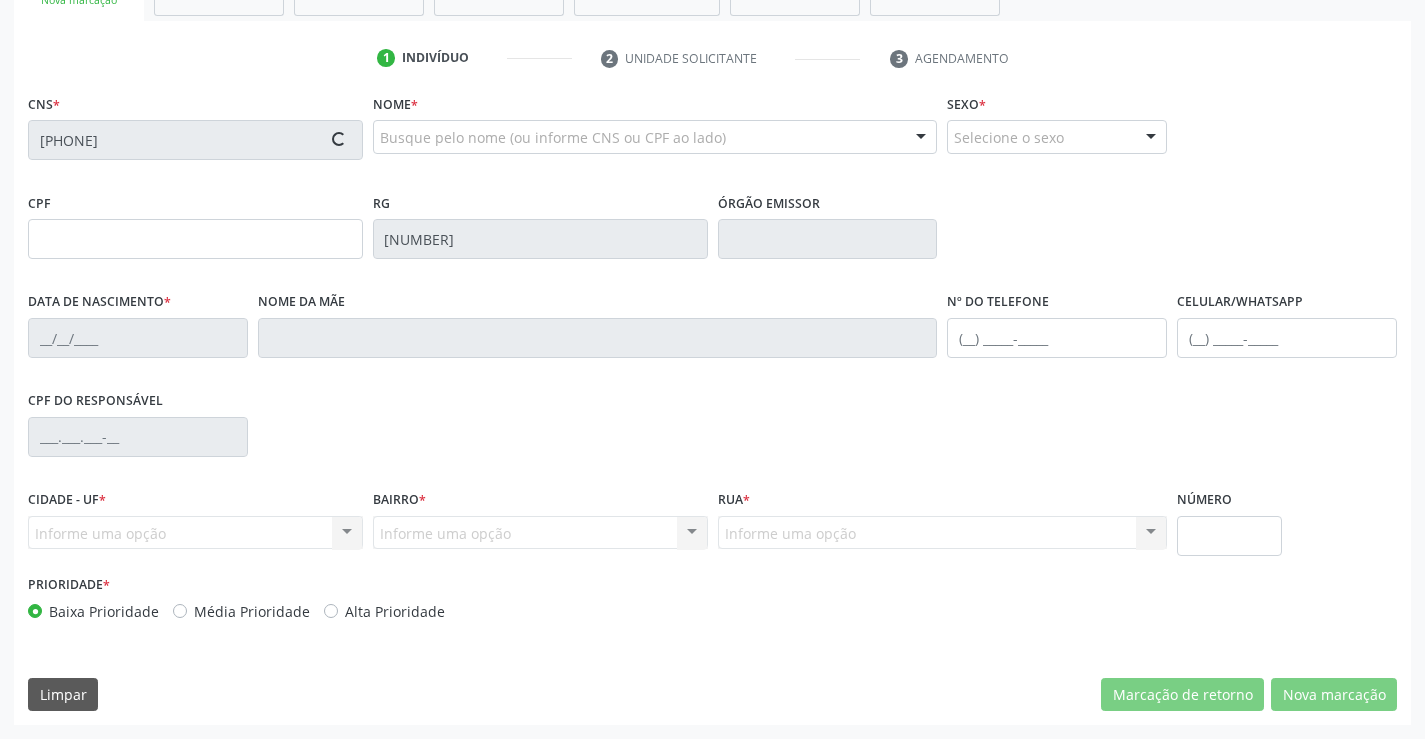 type on "(74) 99100-4406" 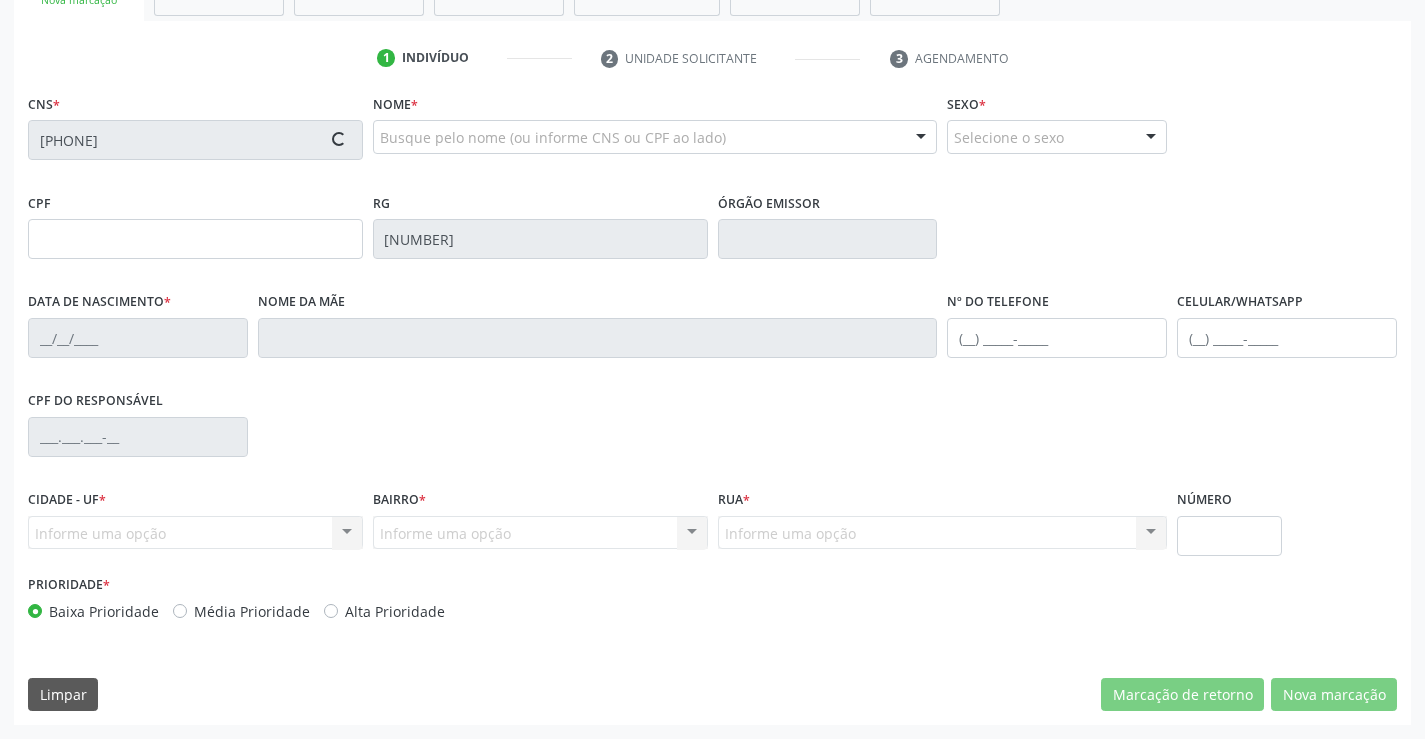 type on "114.776.525-15" 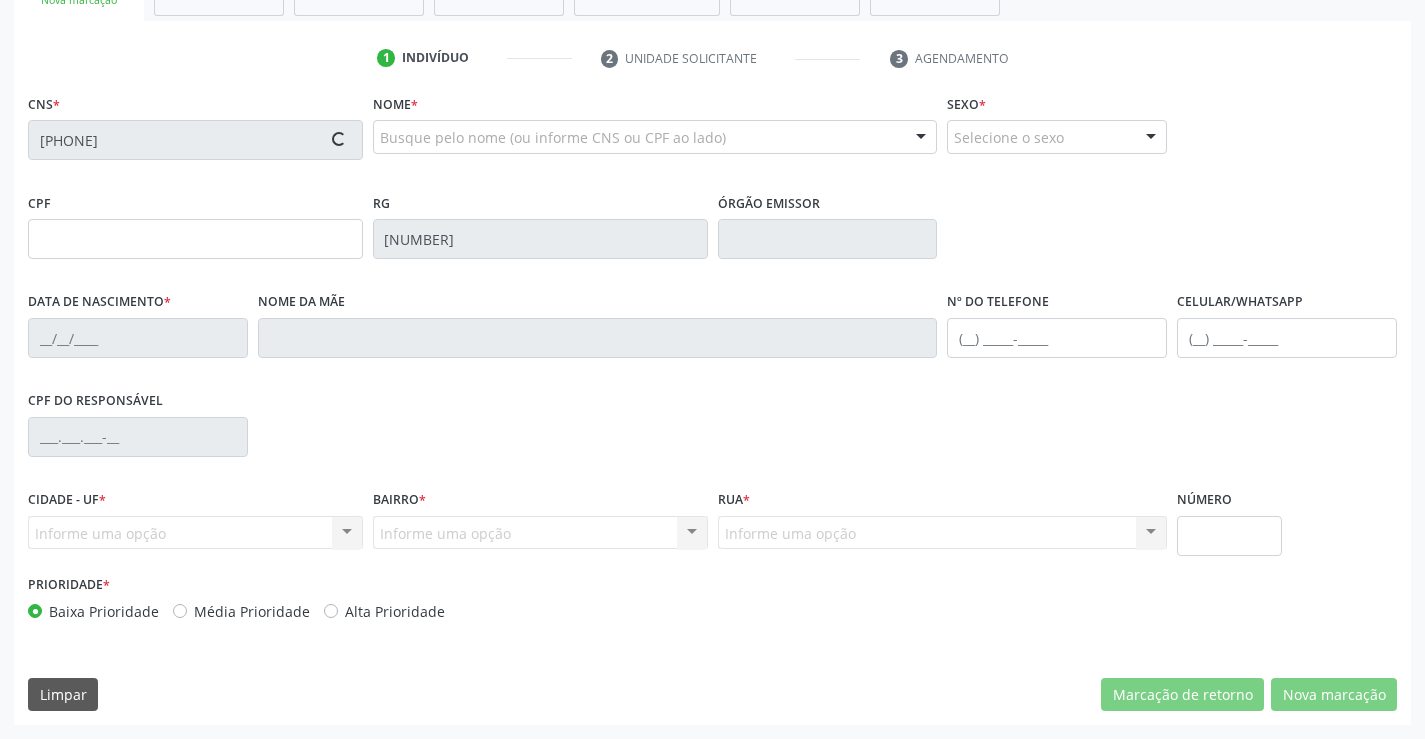 type on "30" 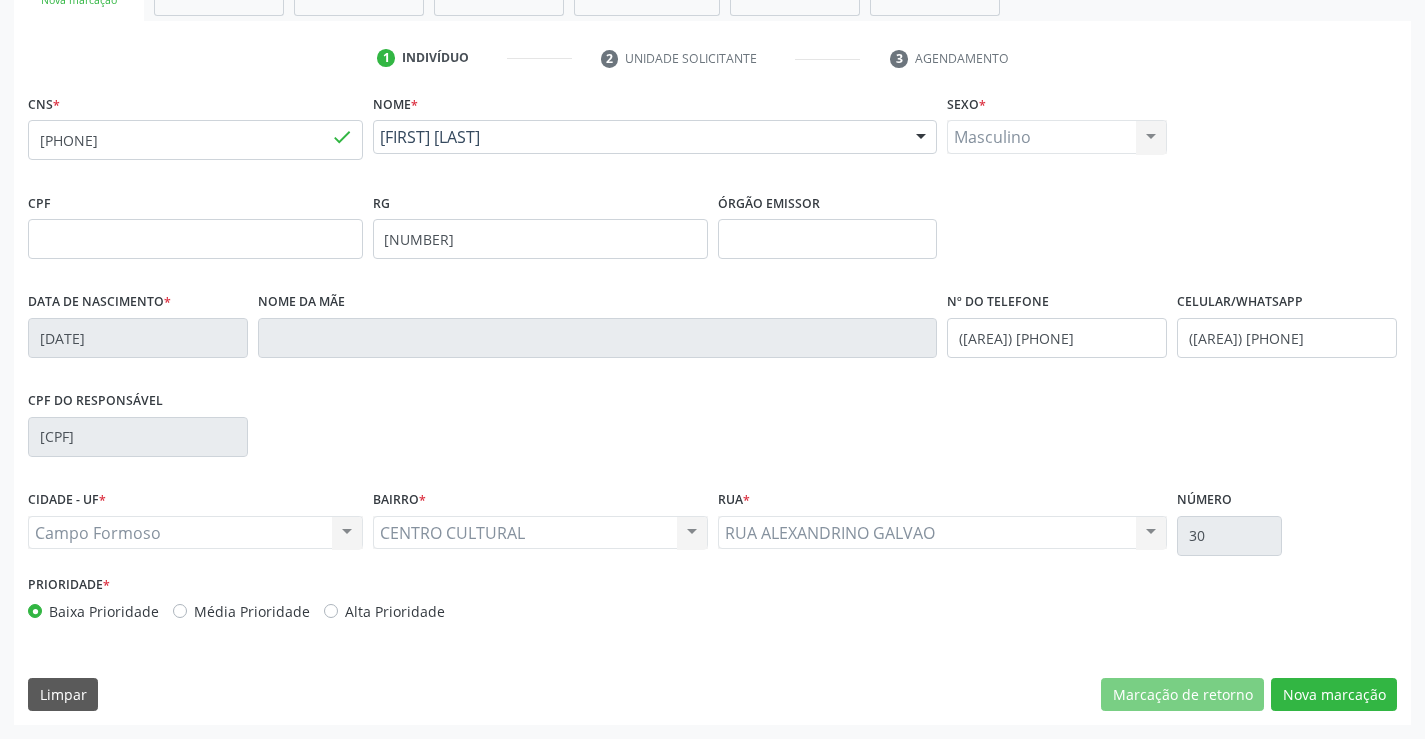 click on "CNS
*
708 0003 2876 2121       done
Nome
*
Roque Araujo Santos
Roque Araujo Santos
CNS:
708 0003 2876 2121
CPF:    --   Nascimento:
19/10/1953
Nenhum resultado encontrado para: "   "
Digite o nome
Sexo
*
Masculino         Masculino   Feminino
Nenhum resultado encontrado para: "   "
Não há nenhuma opção para ser exibida.
CPF
RG
0173912702
Órgão emissor
Data de nascimento
*
19/10/1953
Nome da mãe
Nº do Telefone
(74) 99100-4406
Celular/WhatsApp
(74) 99100-4406
CPF do responsável
114.776.525-15
CIDADE - UF
*
Campo Formoso         Campo Formoso
Nenhum resultado encontrado para: "   "" at bounding box center [712, 407] 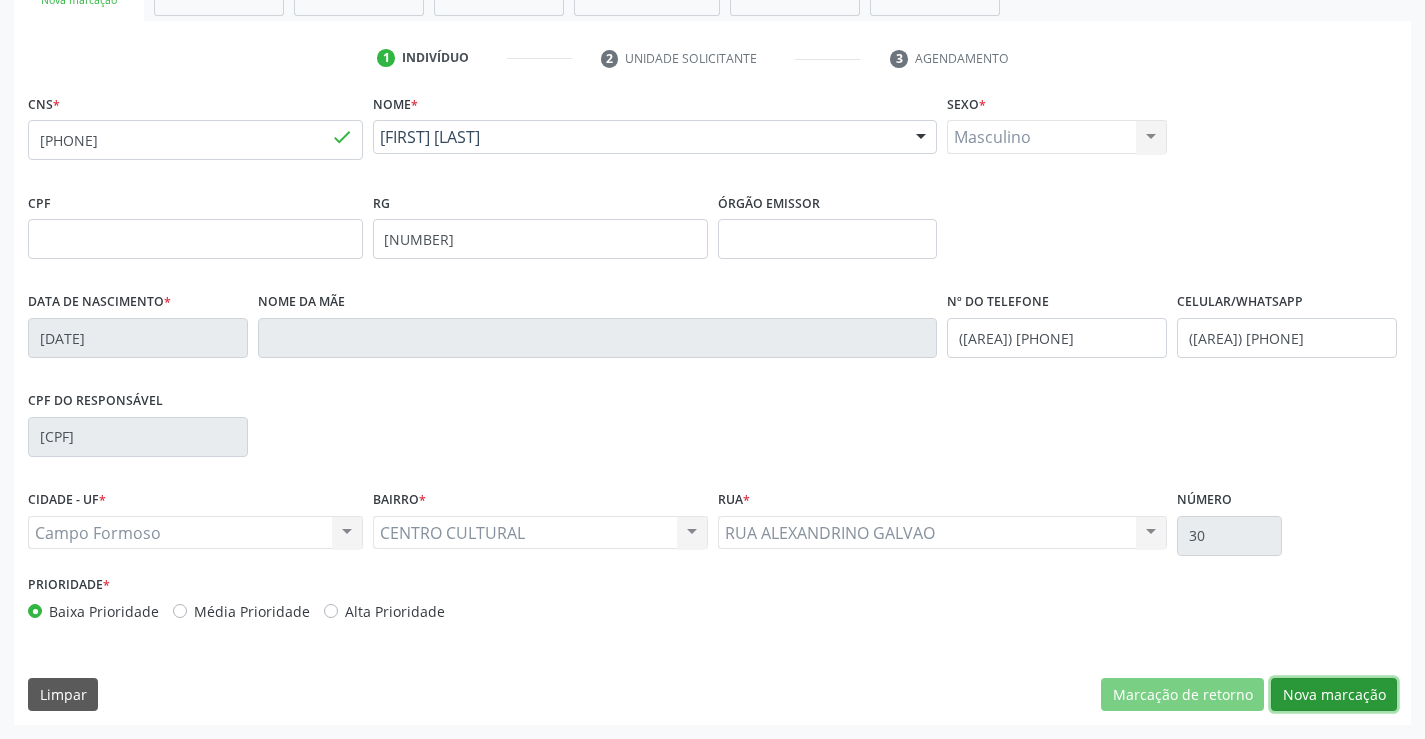 click on "Nova marcação" at bounding box center [1334, 695] 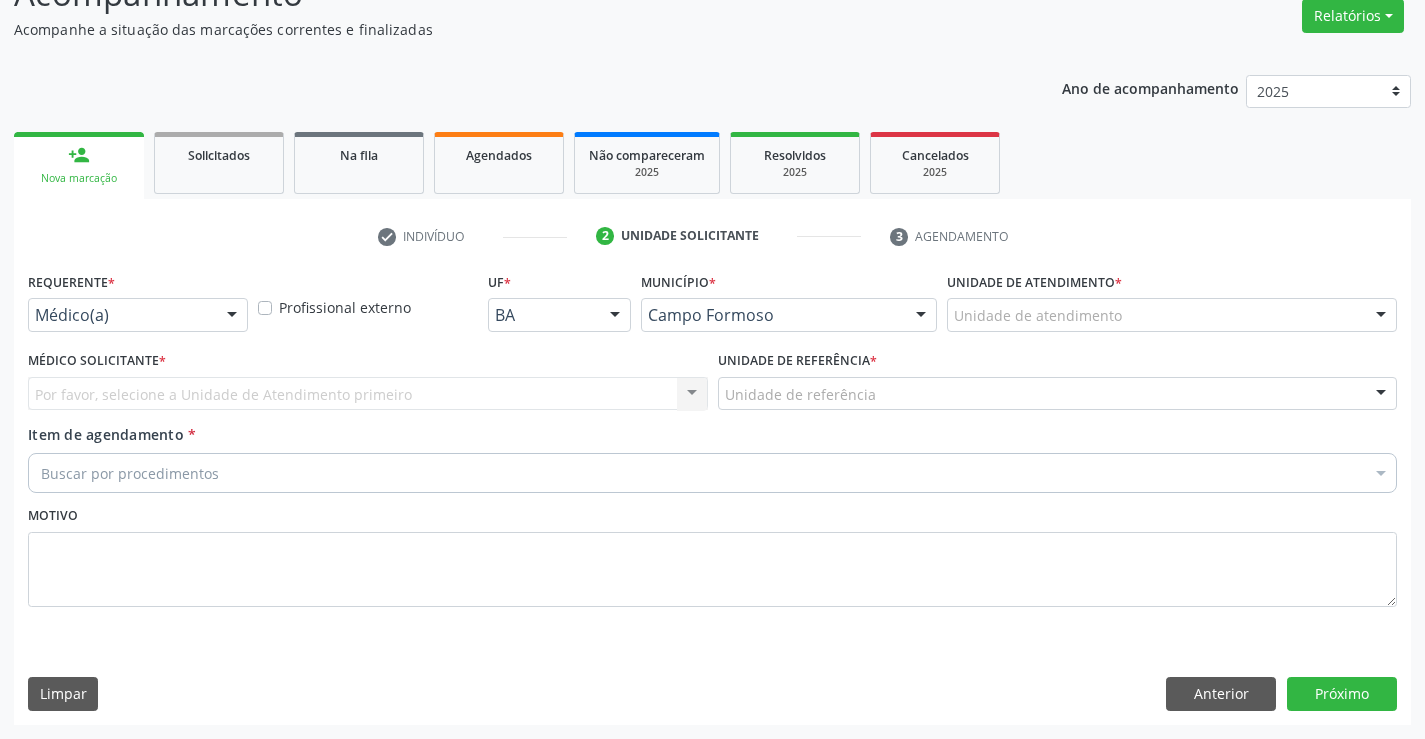 scroll, scrollTop: 167, scrollLeft: 0, axis: vertical 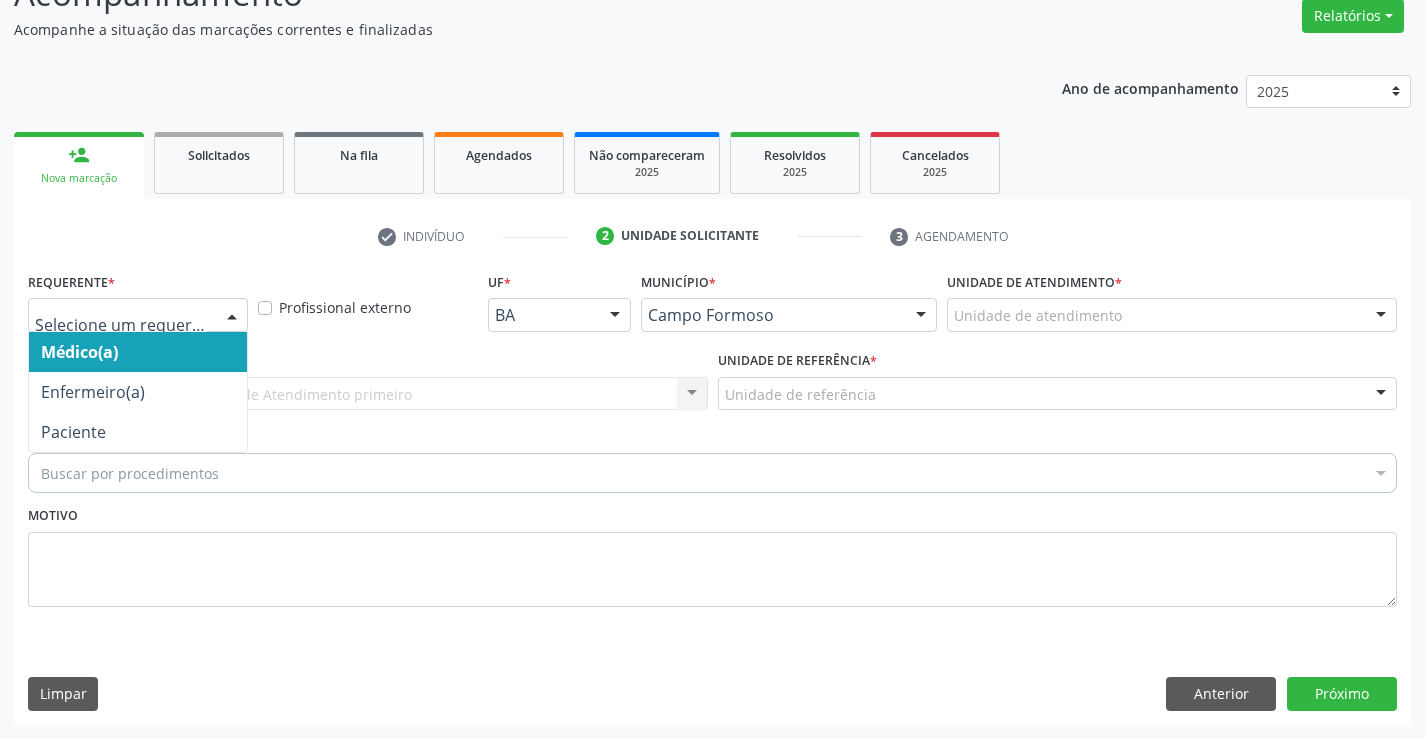 click at bounding box center (138, 315) 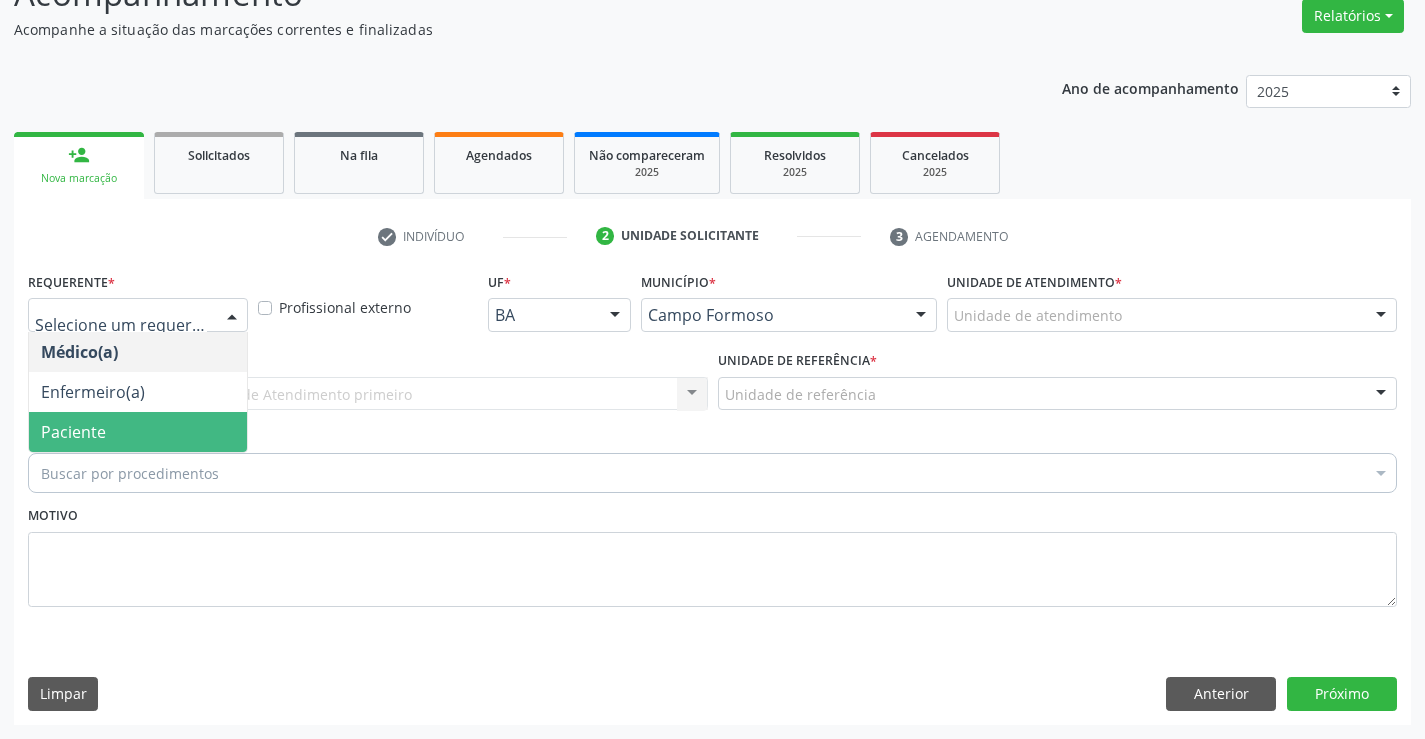 click on "Paciente" at bounding box center (138, 432) 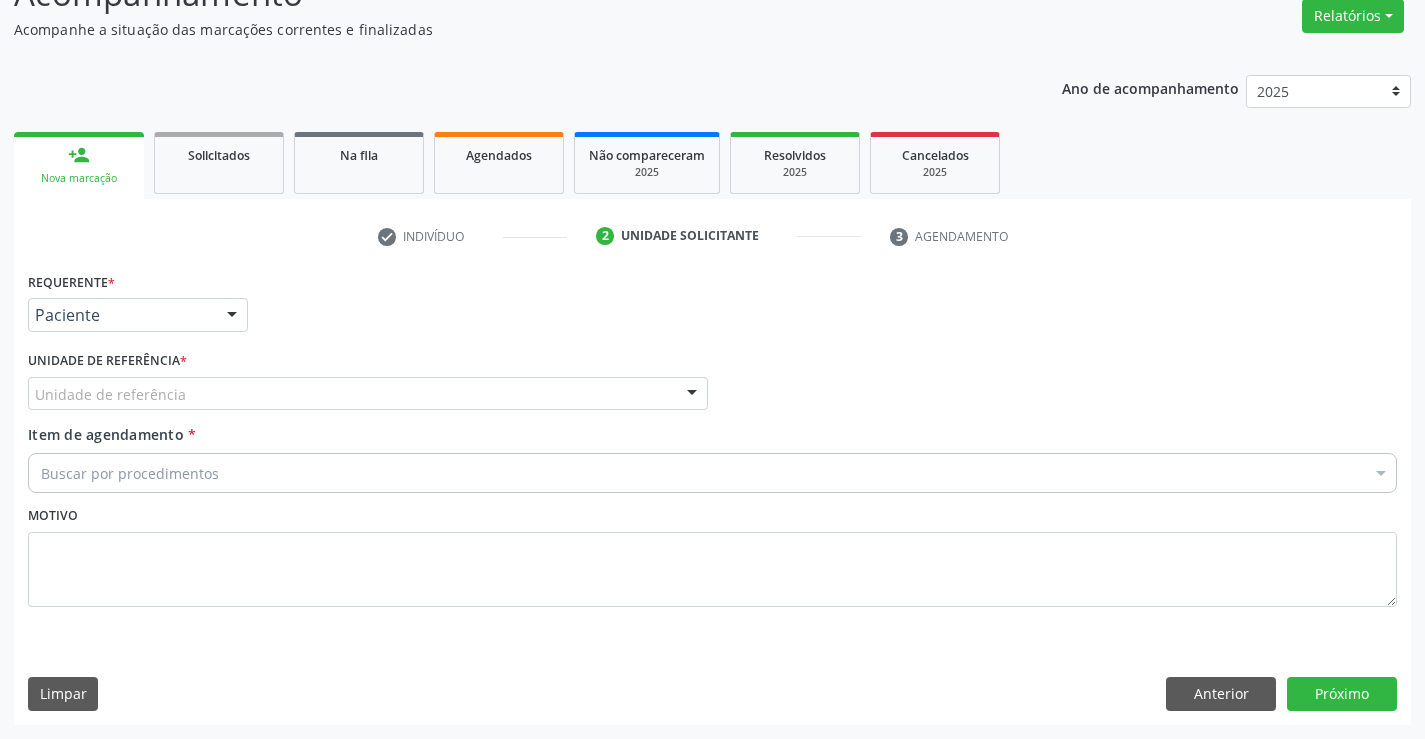 click on "Unidade de referência" at bounding box center (368, 394) 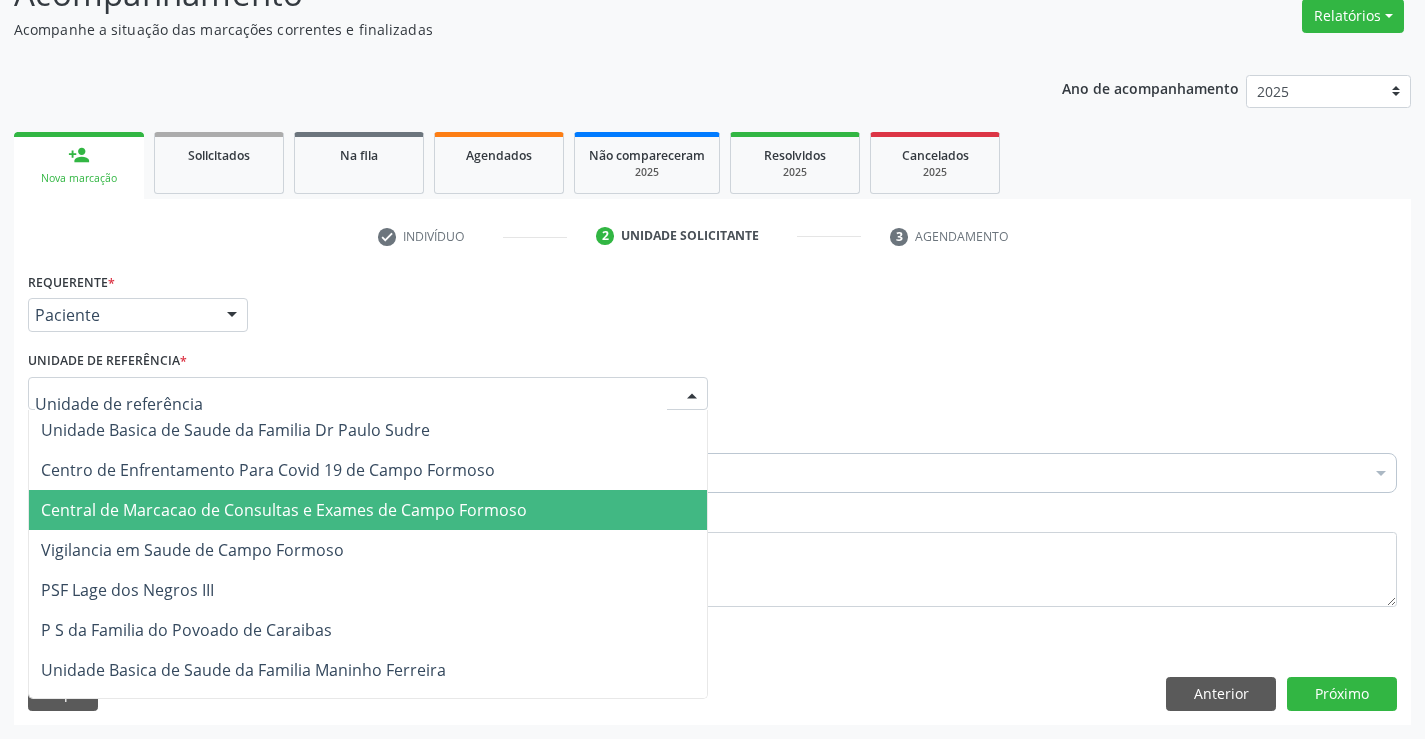 click on "Central de Marcacao de Consultas e Exames de Campo Formoso" at bounding box center [284, 510] 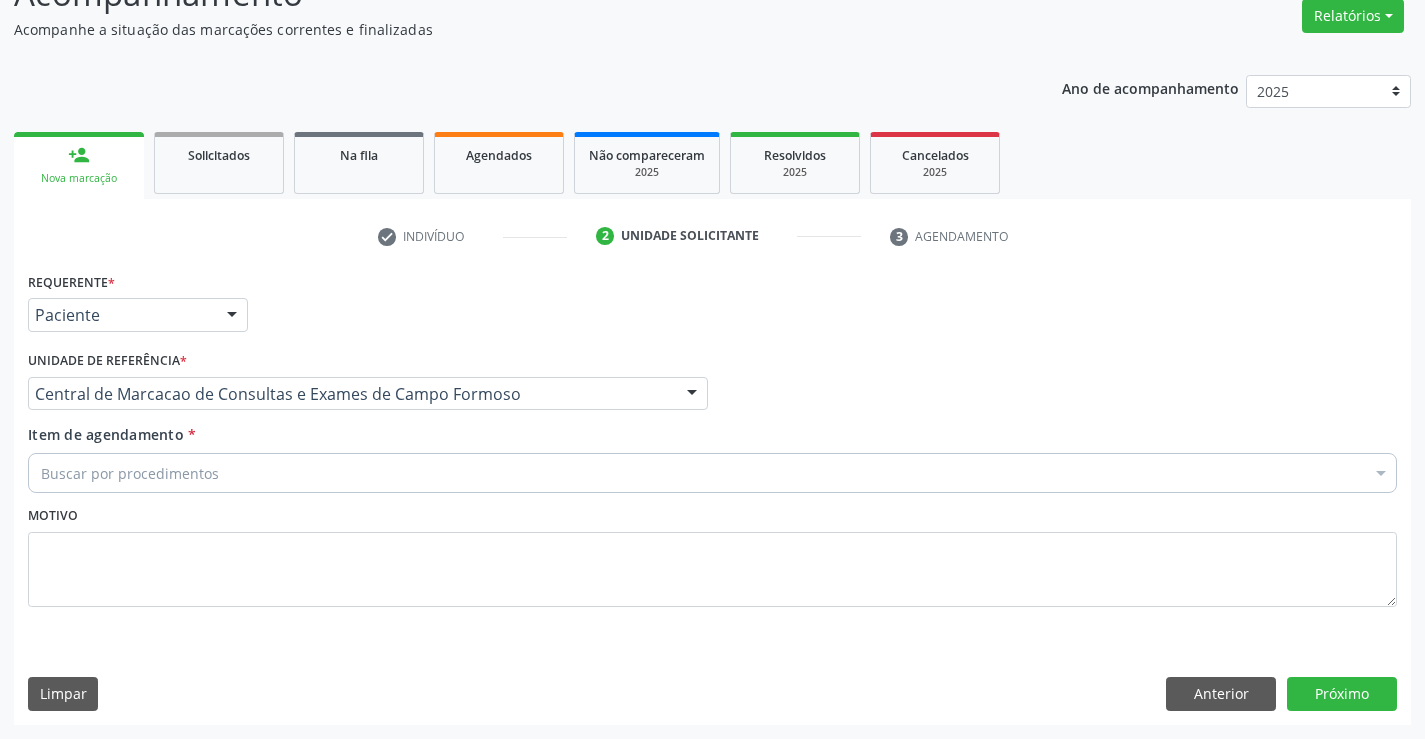 click on "Buscar por procedimentos" at bounding box center [712, 473] 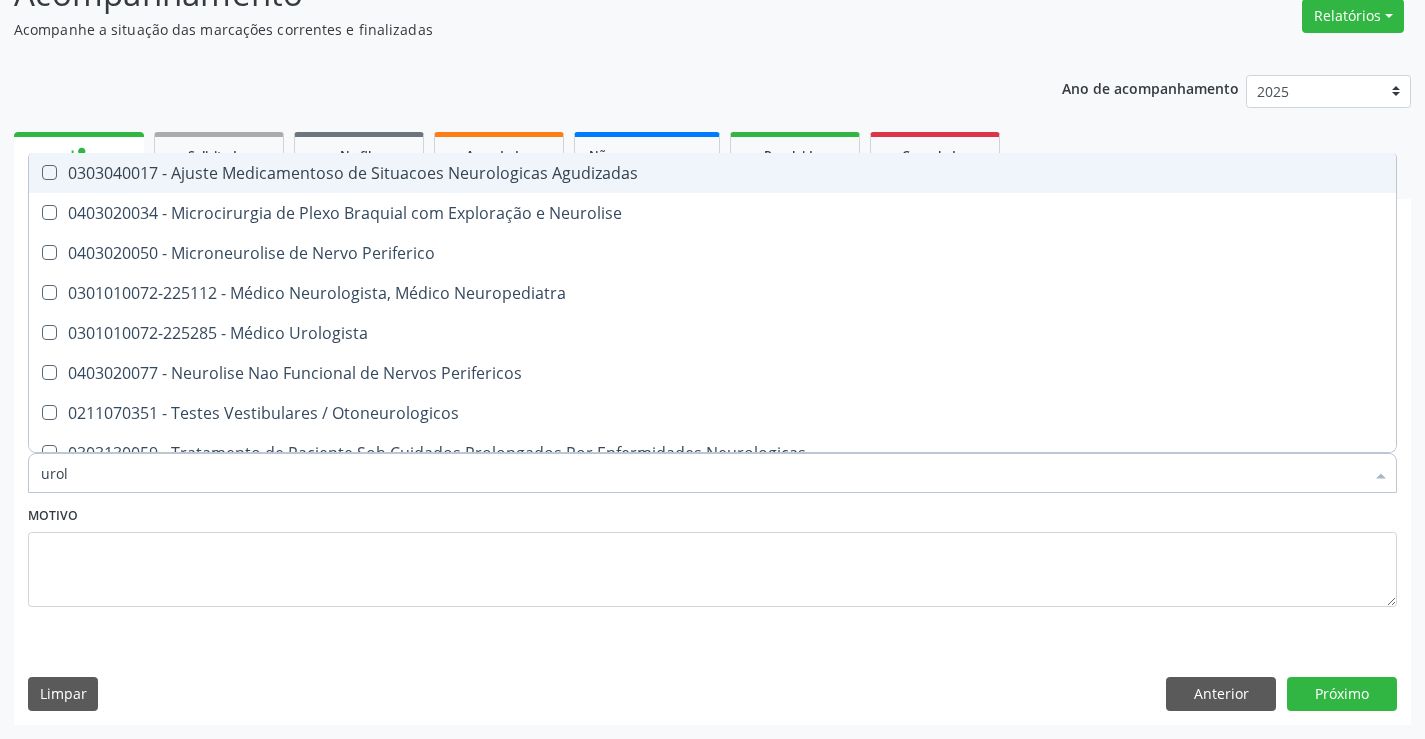 type on "urolo" 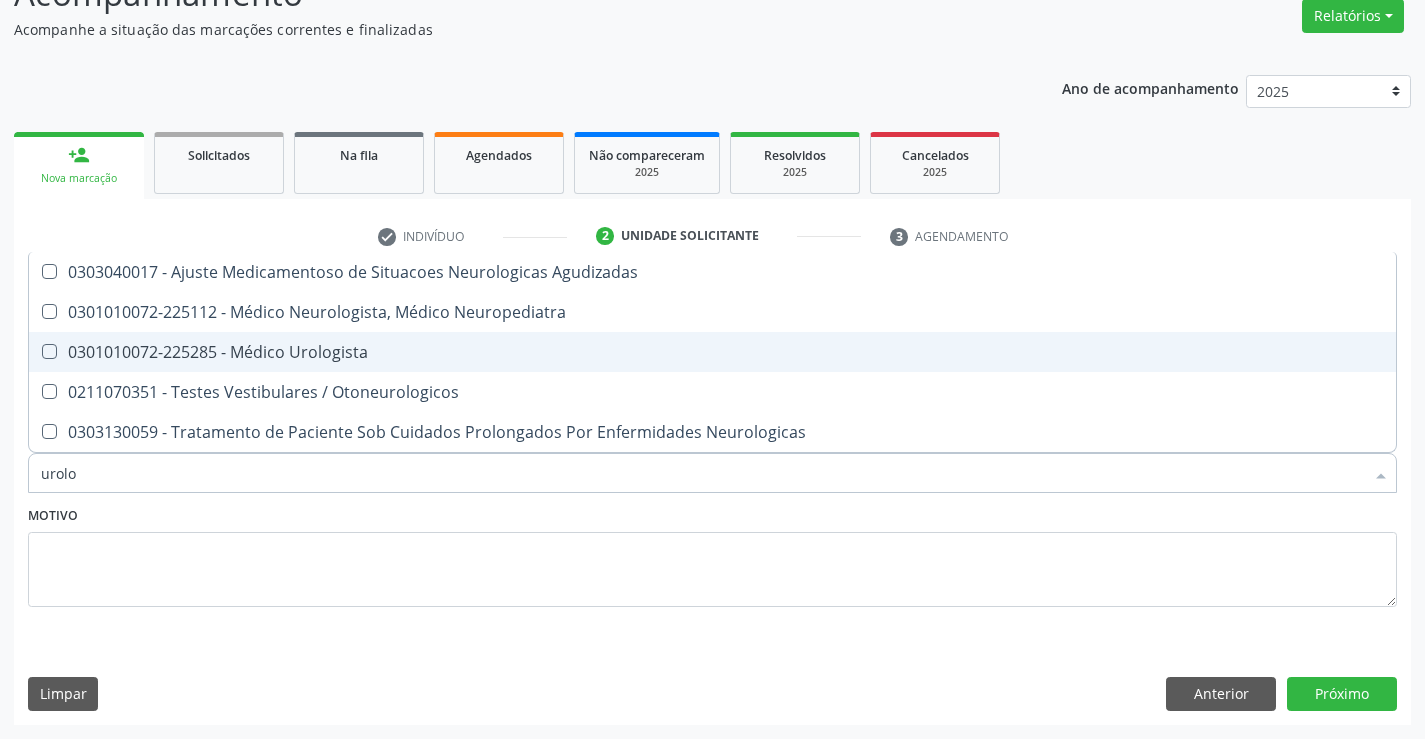 click on "0301010072-225285 - Médico Urologista" at bounding box center (712, 352) 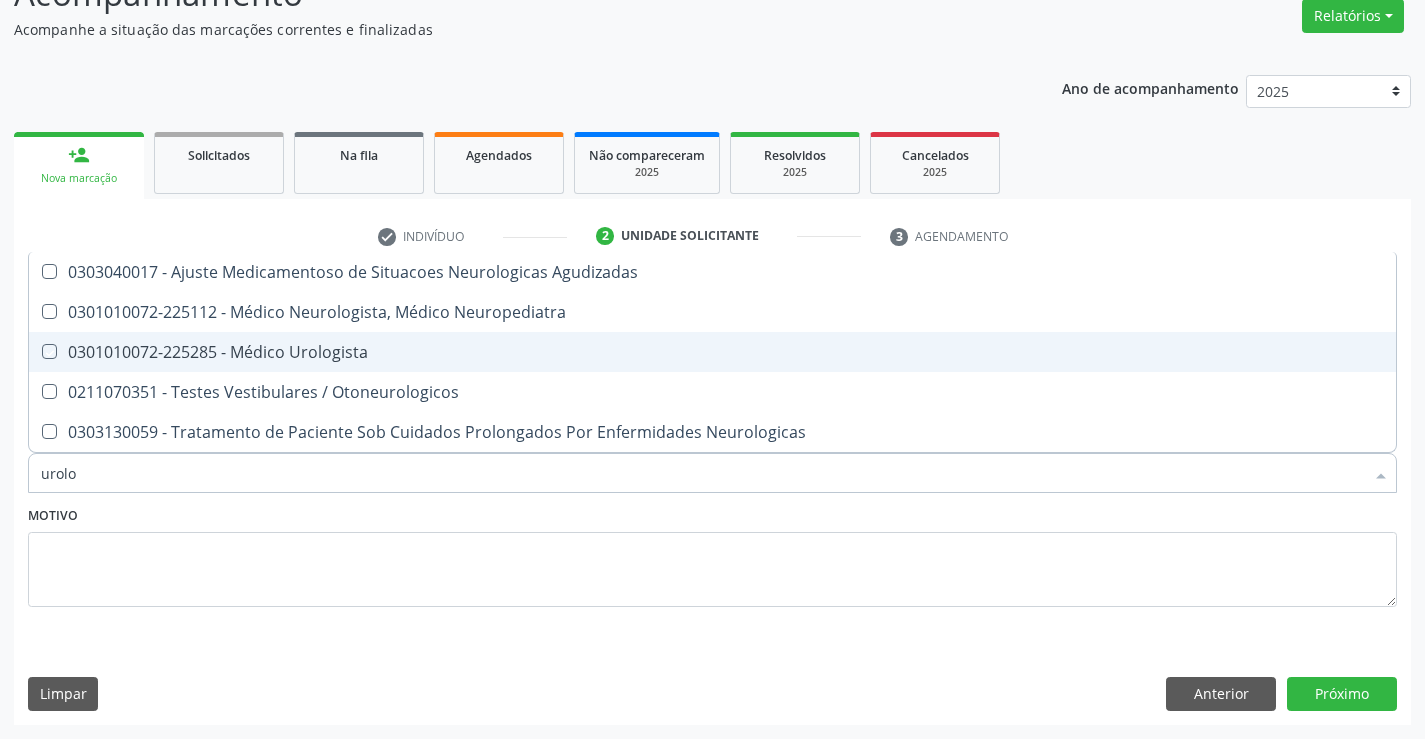checkbox on "true" 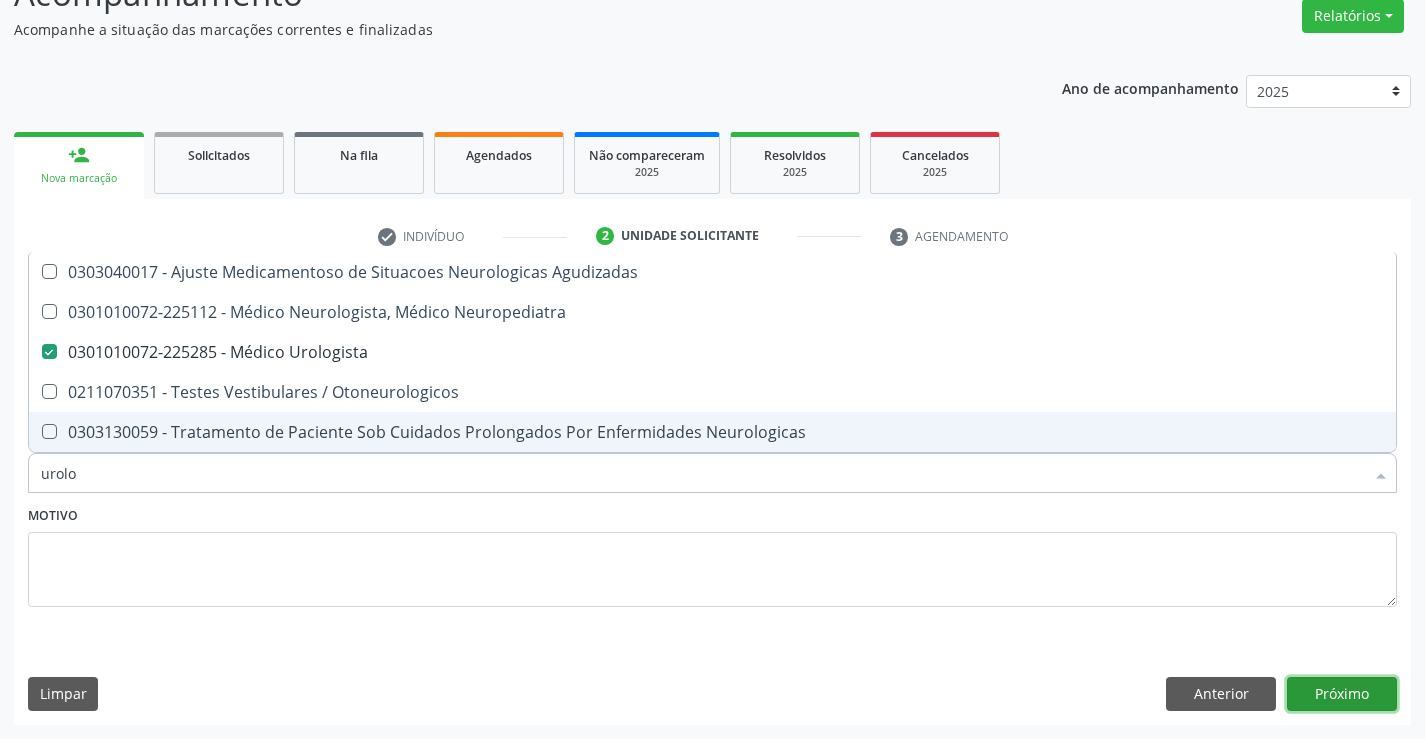 click on "Próximo" at bounding box center (1342, 694) 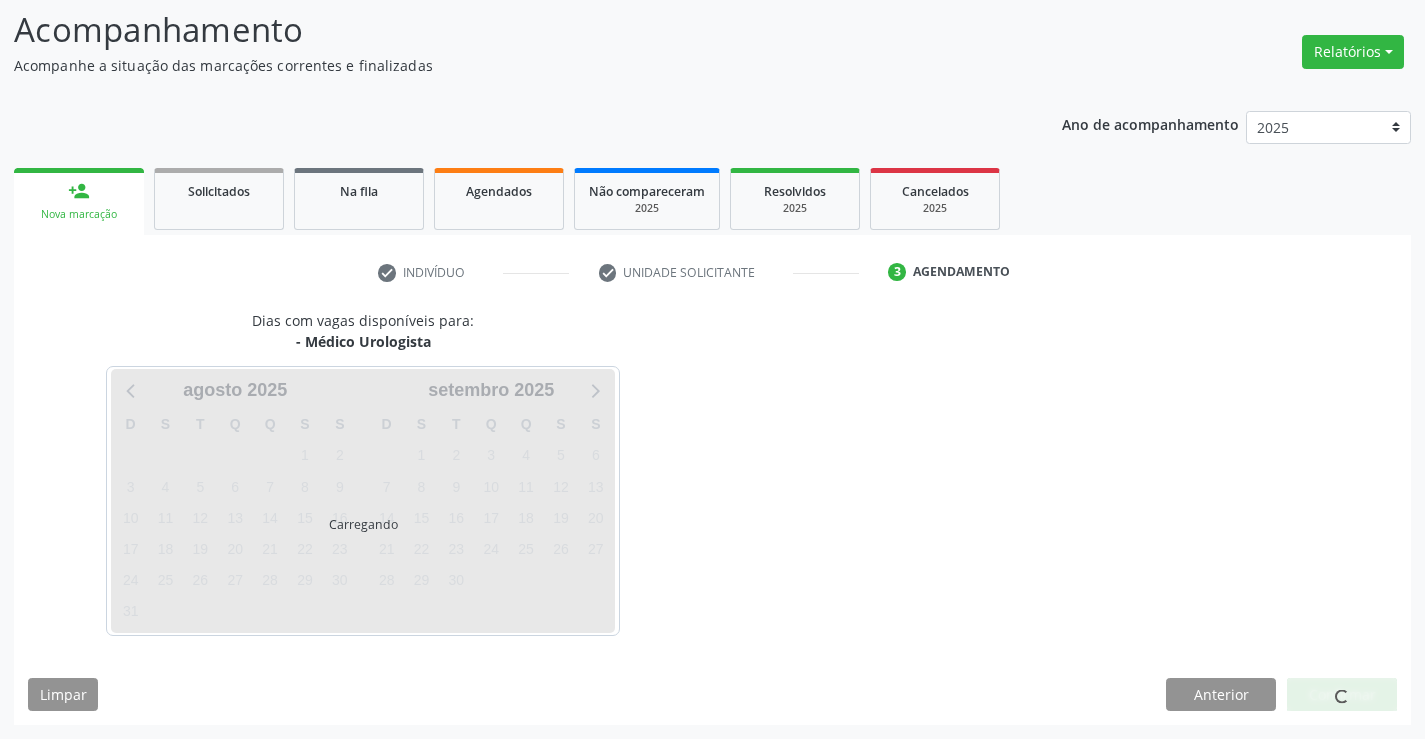 scroll, scrollTop: 131, scrollLeft: 0, axis: vertical 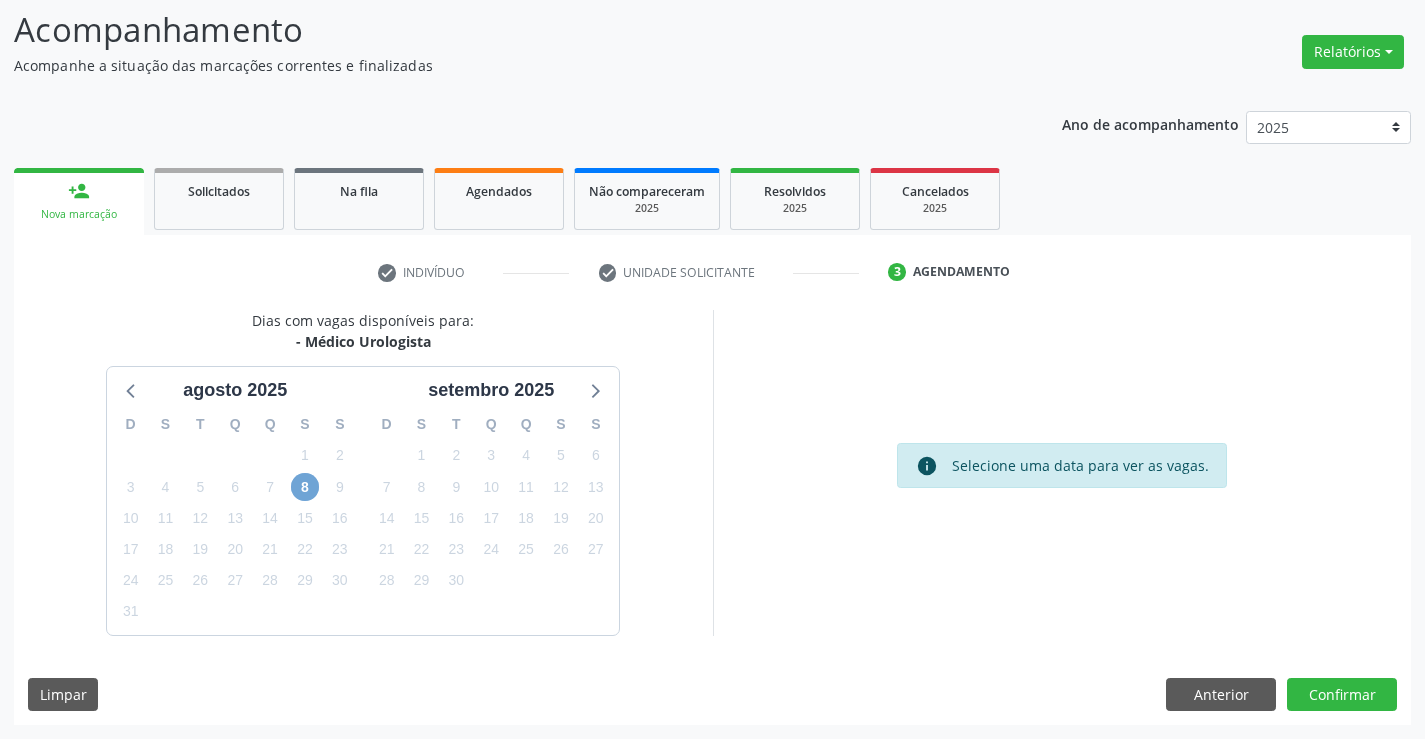 click on "8" at bounding box center [305, 487] 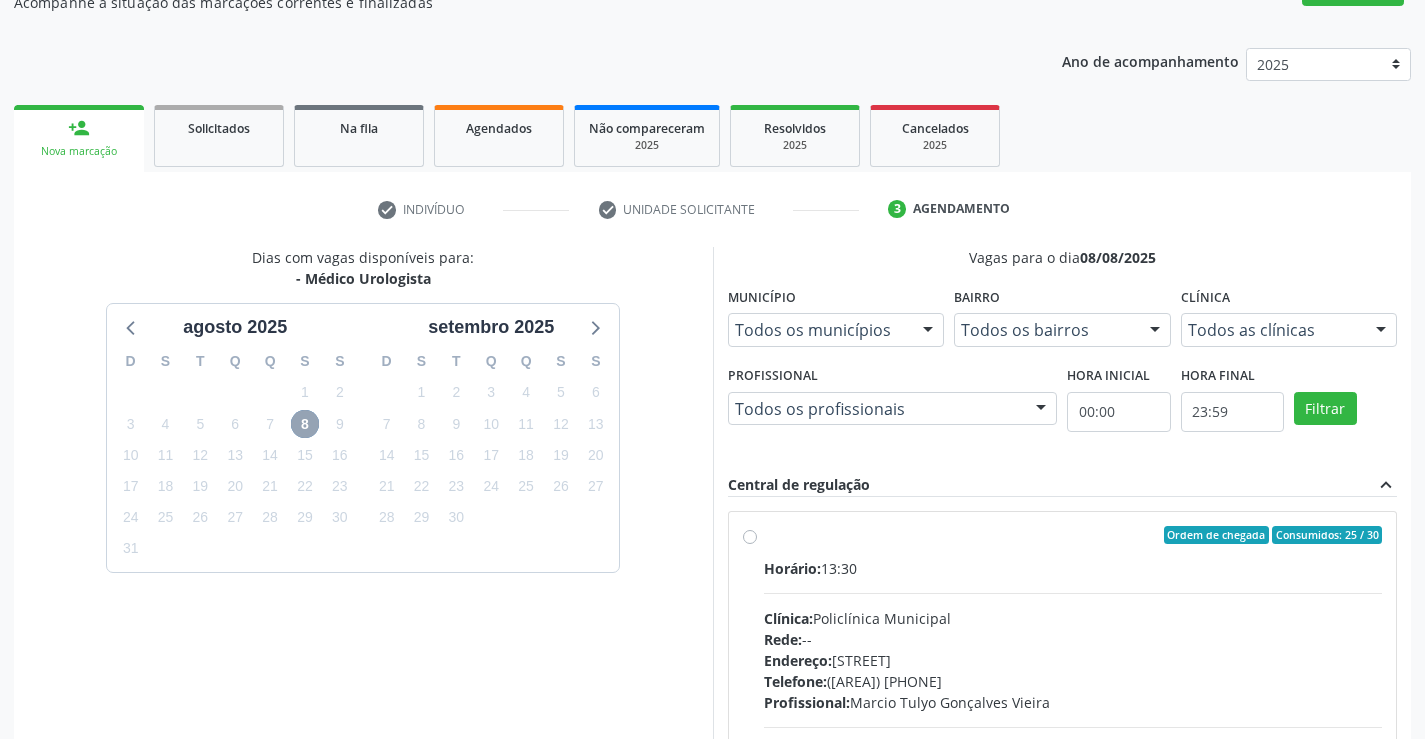 scroll, scrollTop: 420, scrollLeft: 0, axis: vertical 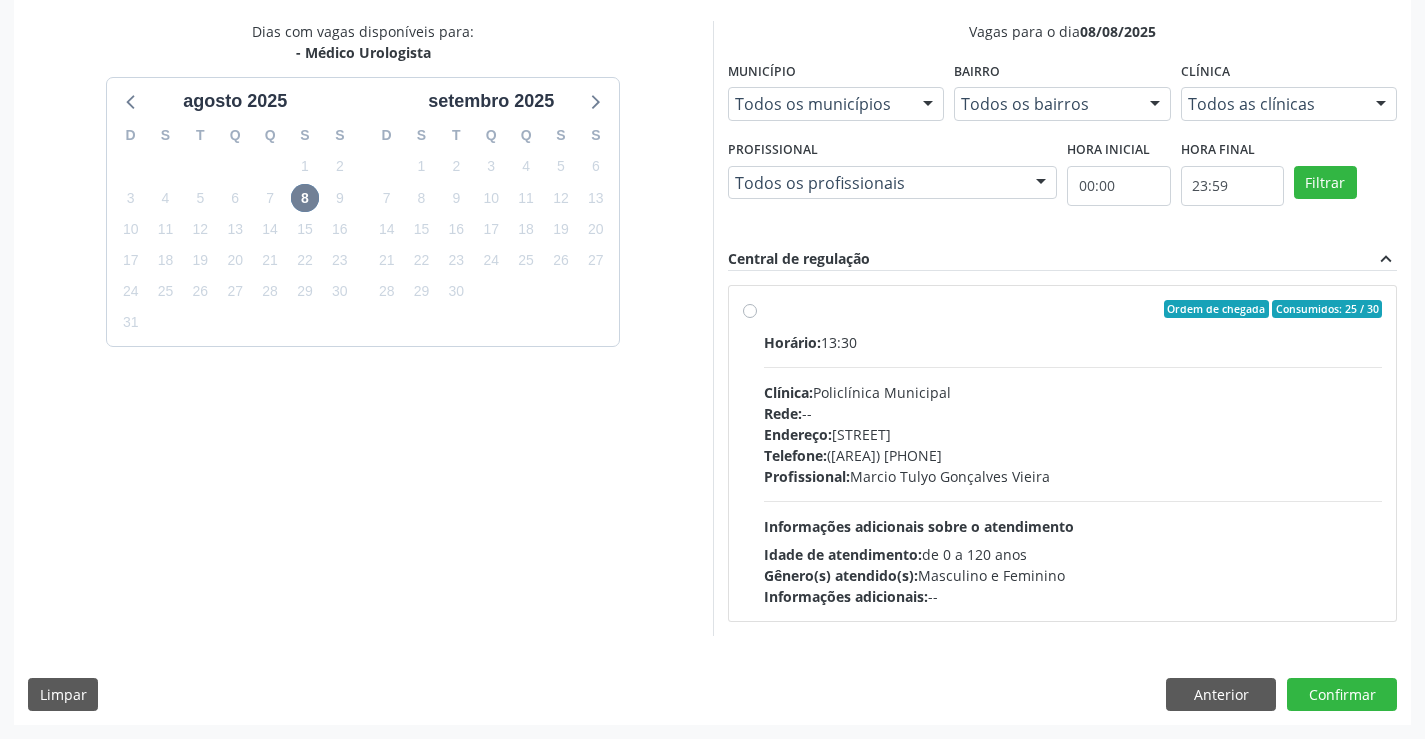 click on "Clínica:  Policlínica Municipal" at bounding box center (1073, 392) 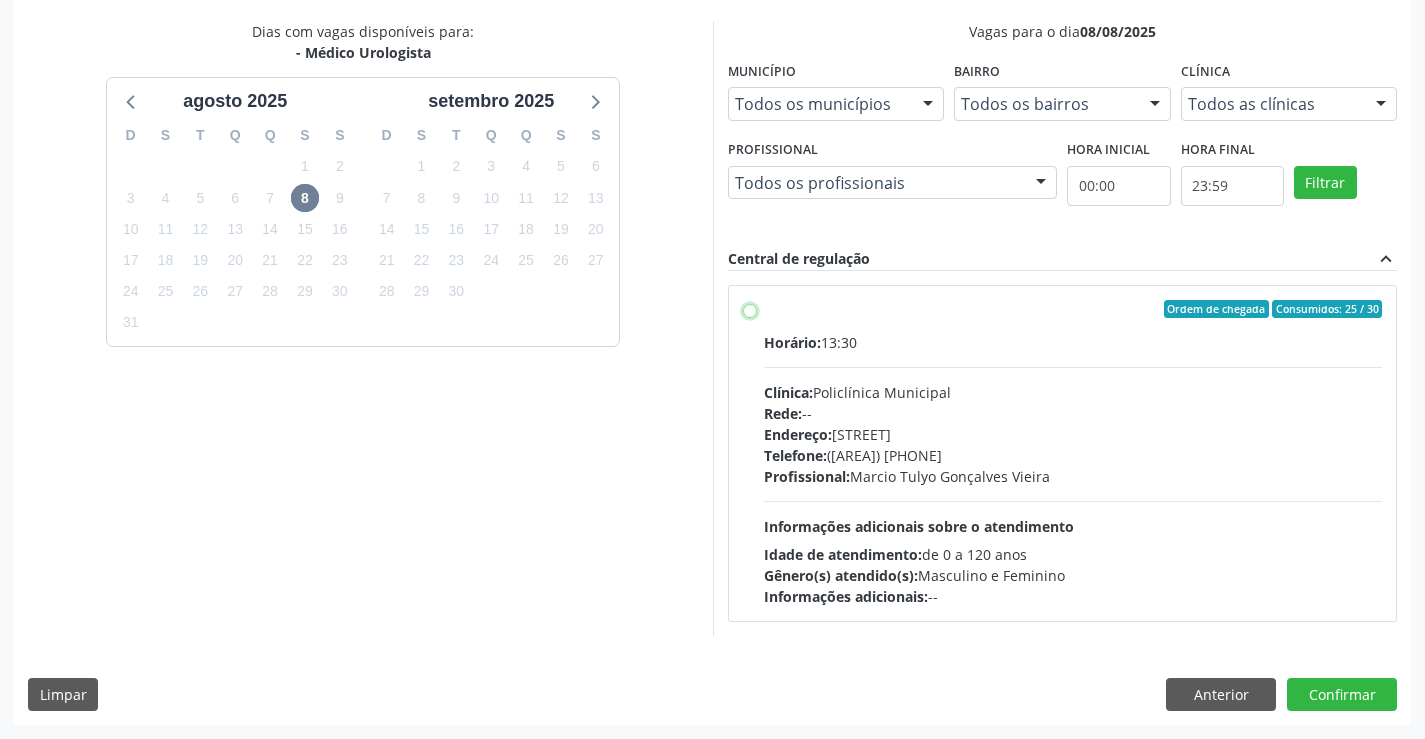 click on "Ordem de chegada
Consumidos: 25 / 30
Horário:   13:30
Clínica:  Policlínica Municipal
Rede:
--
Endereço:   Predio, nº 386, Centro, Campo Formoso - BA
Telefone:   (74) 6451312
Profissional:
Marcio Tulyo Gonçalves Vieira
Informações adicionais sobre o atendimento
Idade de atendimento:
de 0 a 120 anos
Gênero(s) atendido(s):
Masculino e Feminino
Informações adicionais:
--" at bounding box center [750, 309] 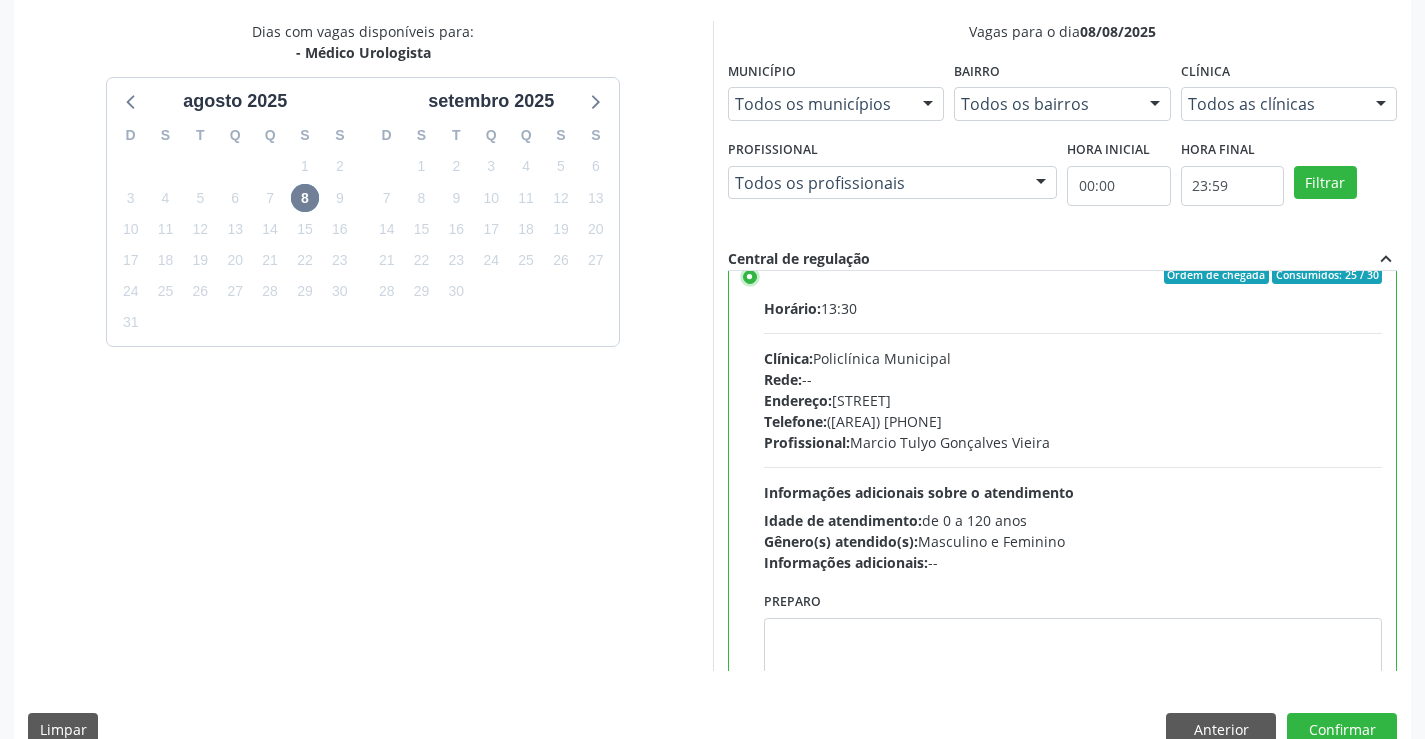 scroll, scrollTop: 0, scrollLeft: 0, axis: both 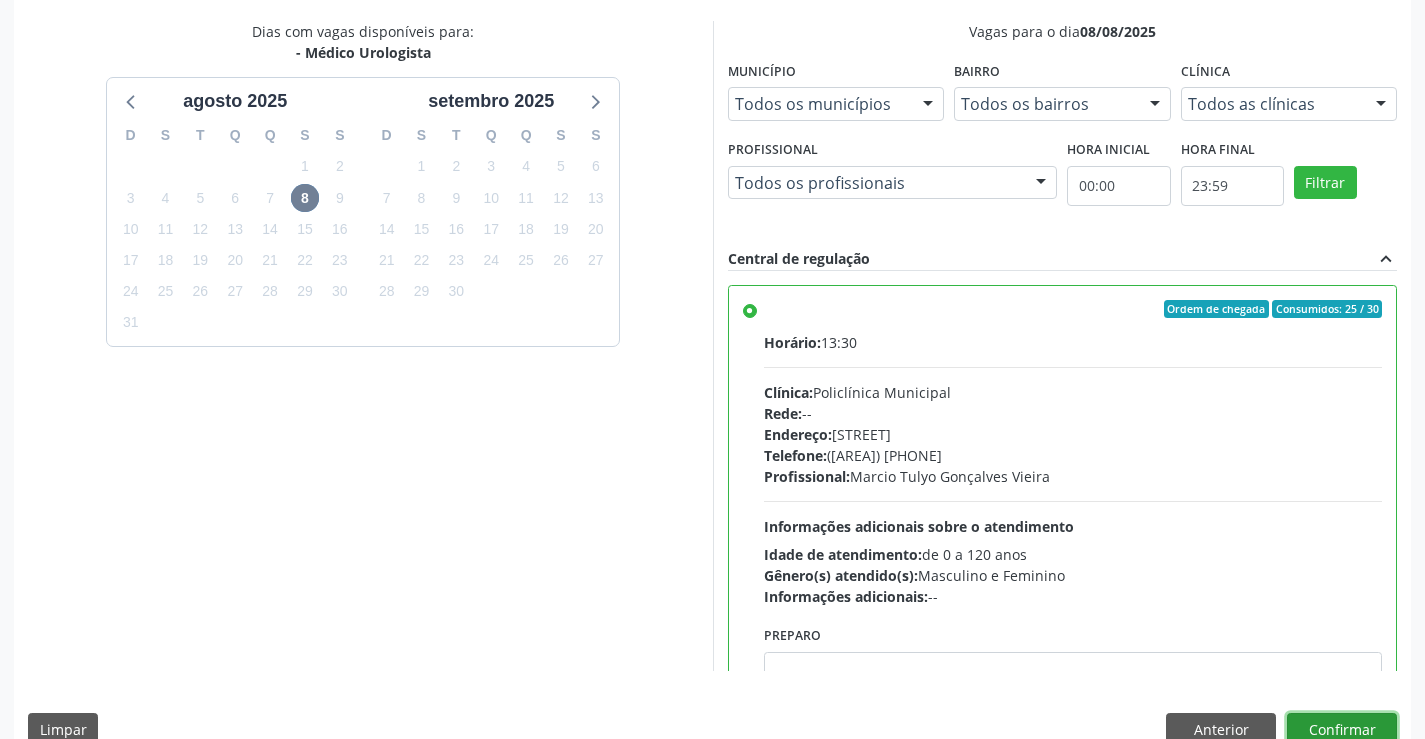 click on "Confirmar" at bounding box center [1342, 730] 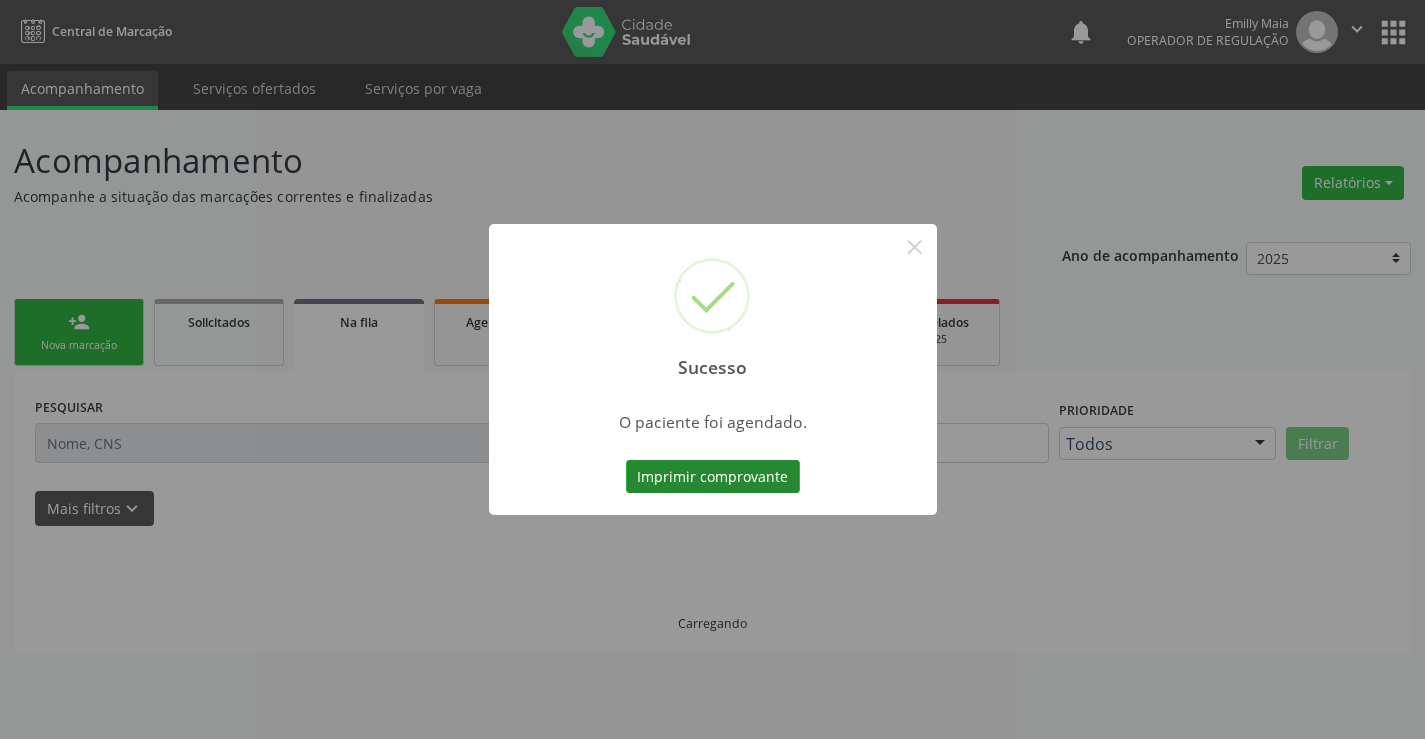 scroll, scrollTop: 0, scrollLeft: 0, axis: both 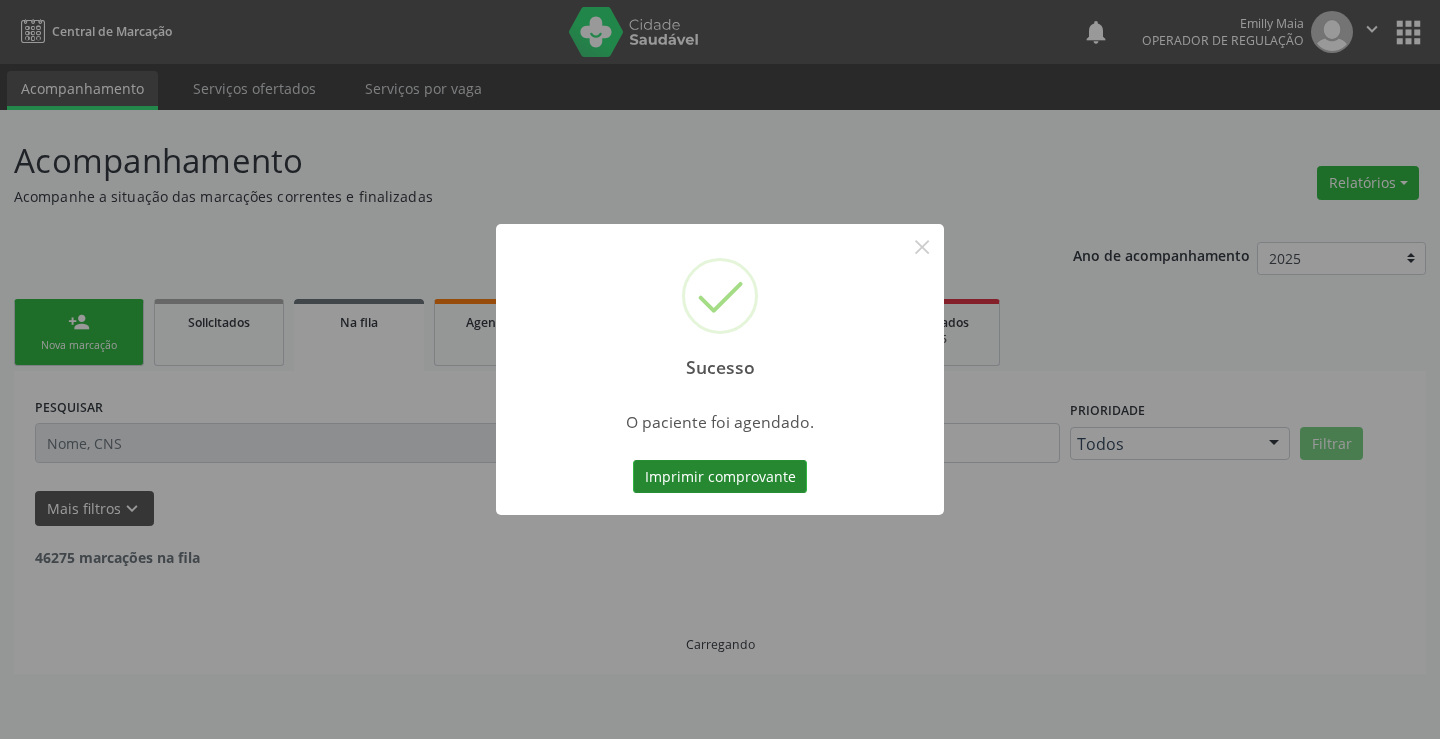 click on "Imprimir comprovante" at bounding box center [720, 477] 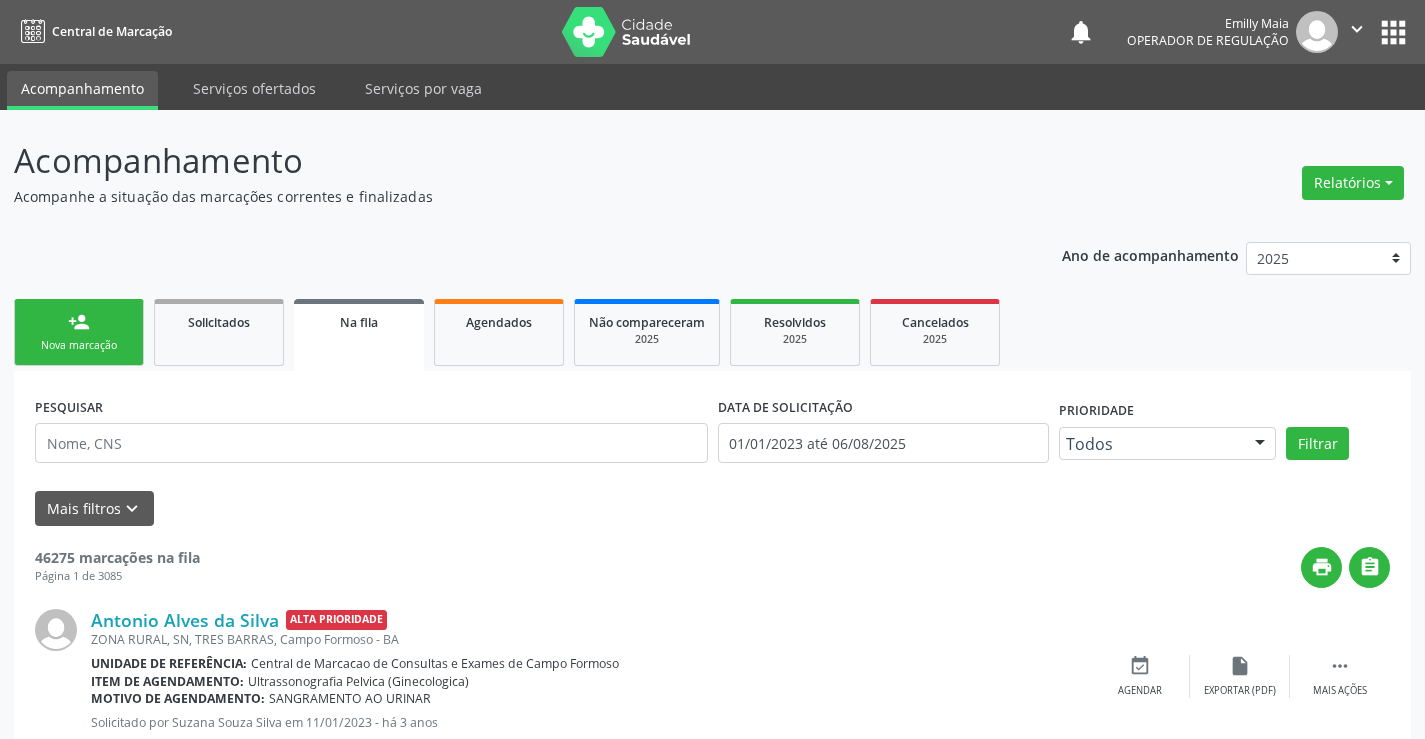 click on "person_add
Nova marcação" at bounding box center [79, 332] 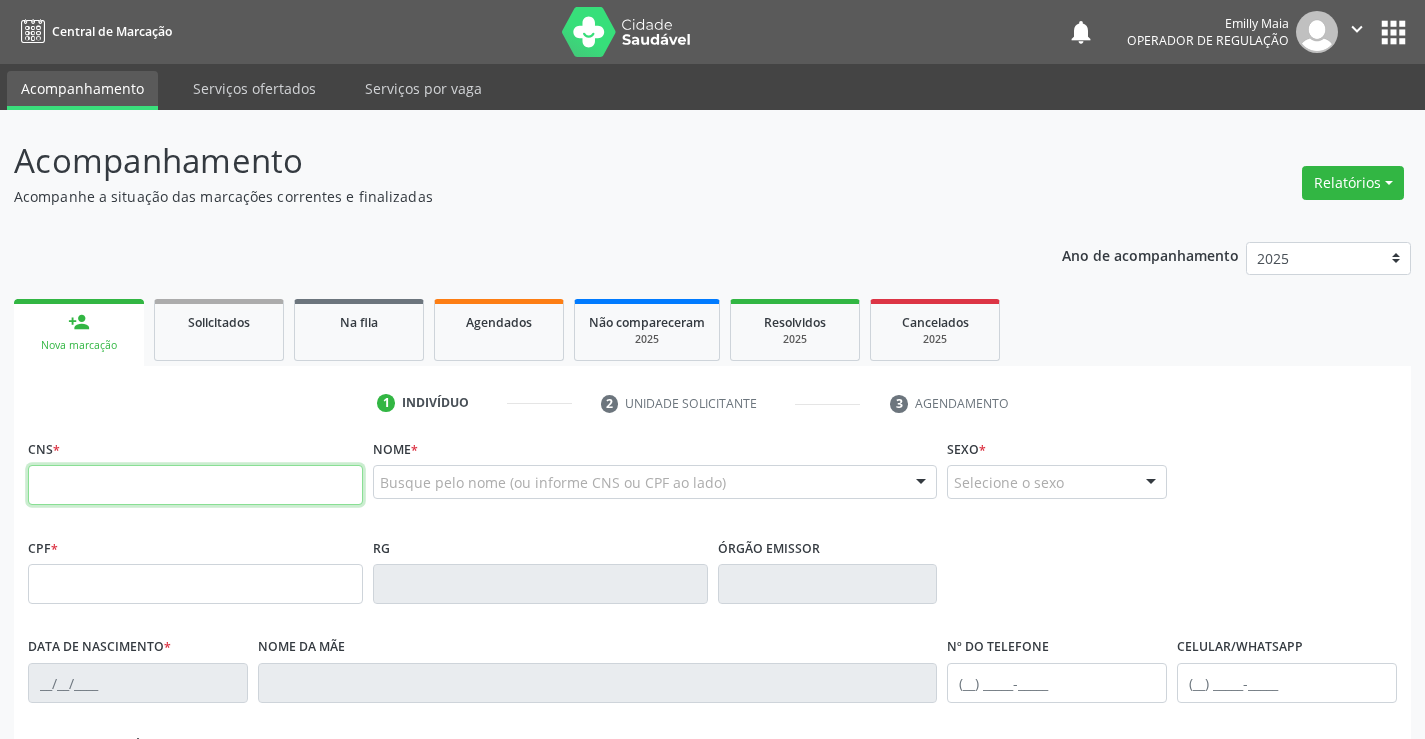 click on "CNS
*
Nome
*
Busque pelo nome (ou informe CNS ou CPF ao lado)
Nenhum resultado encontrado para: "   "
Digite o nome
Sexo
*
Selecione o sexo
Masculino   Feminino
Nenhum resultado encontrado para: "   "
Não há nenhuma opção para ser exibida.
CPF
*
RG
Órgão emissor
Data de nascimento
*
Nome da mãe
Nº do Telefone
Celular/WhatsApp
CPF do responsável
Cidade - UF
*
Informe uma opção
Campo Formoso - BA
Nenhum resultado encontrado para: "   "
Nenhuma opção encontrada
Bairro
*
"" at bounding box center [712, 707] 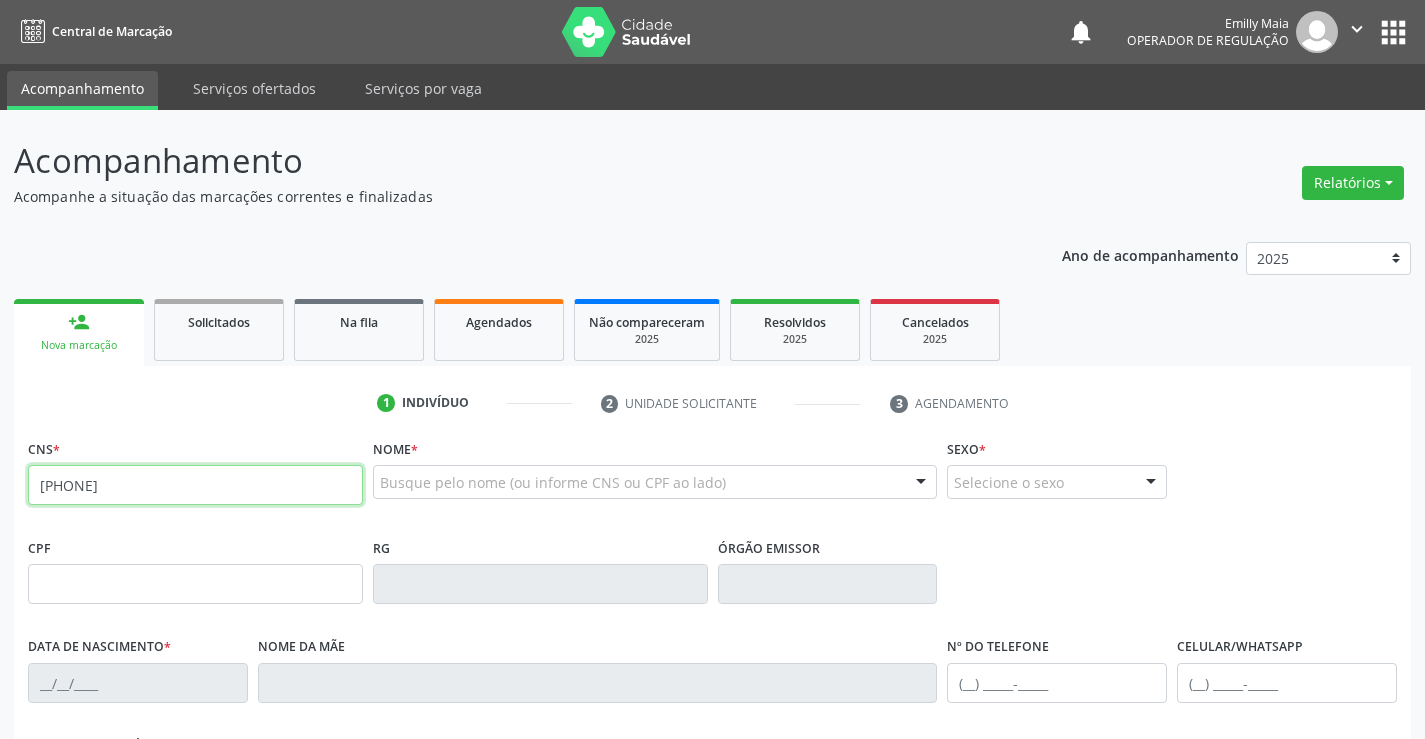 type on "[PHONE]" 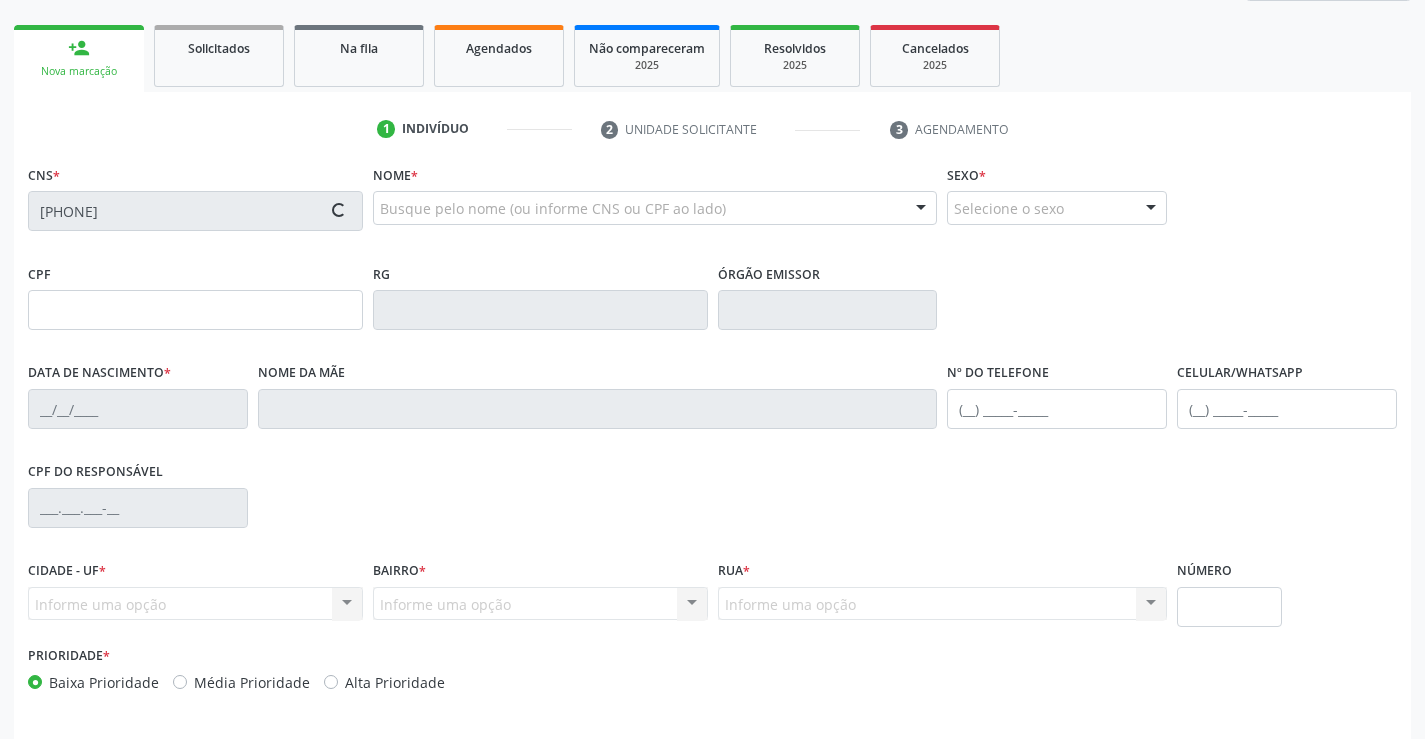 scroll, scrollTop: 345, scrollLeft: 0, axis: vertical 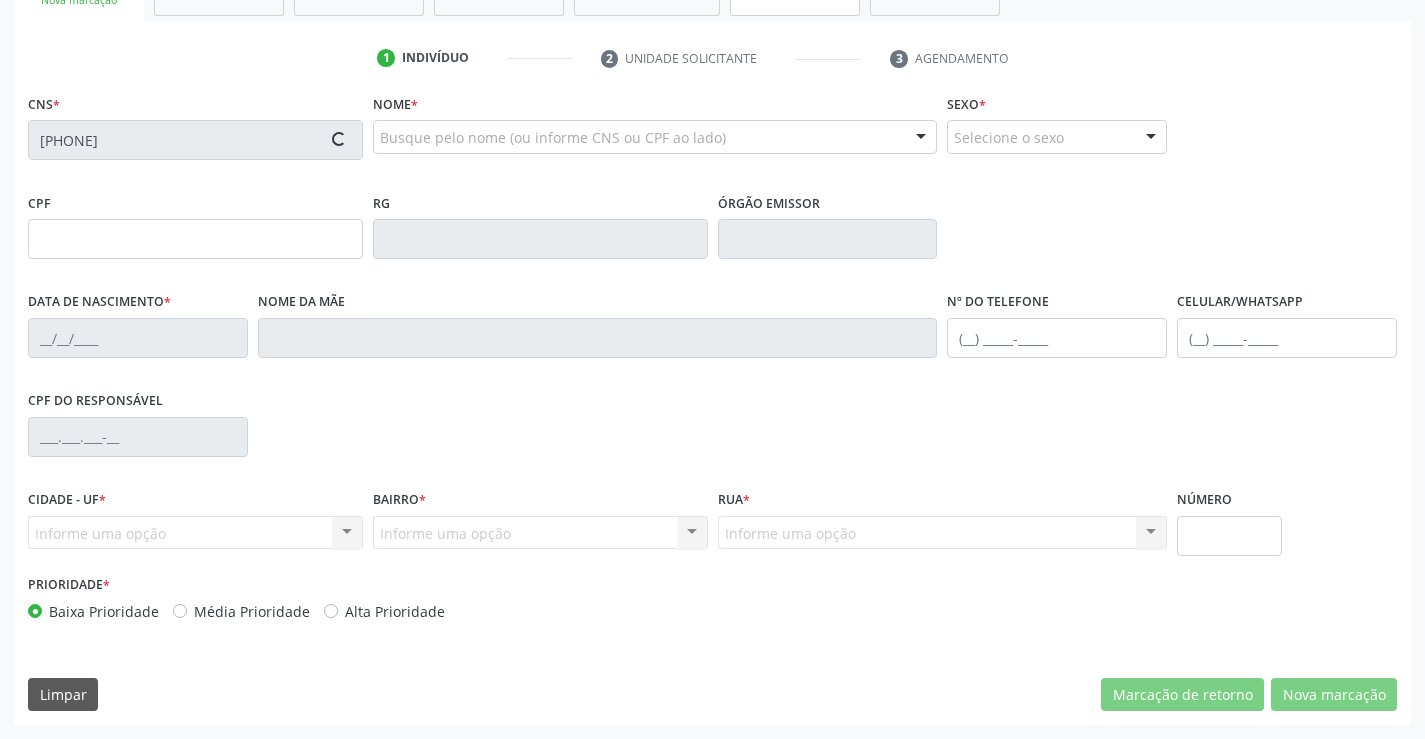 type on "[PHONE]" 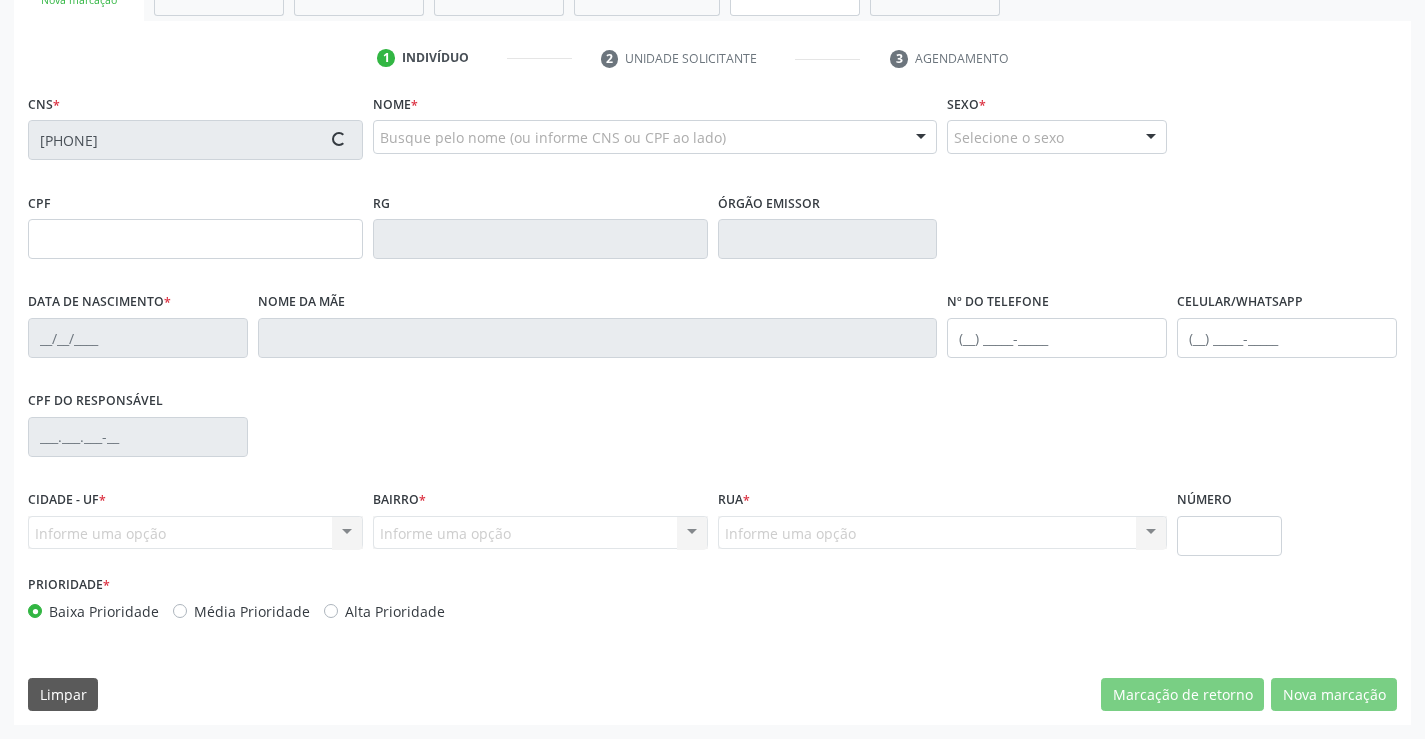 type on "[DATE]" 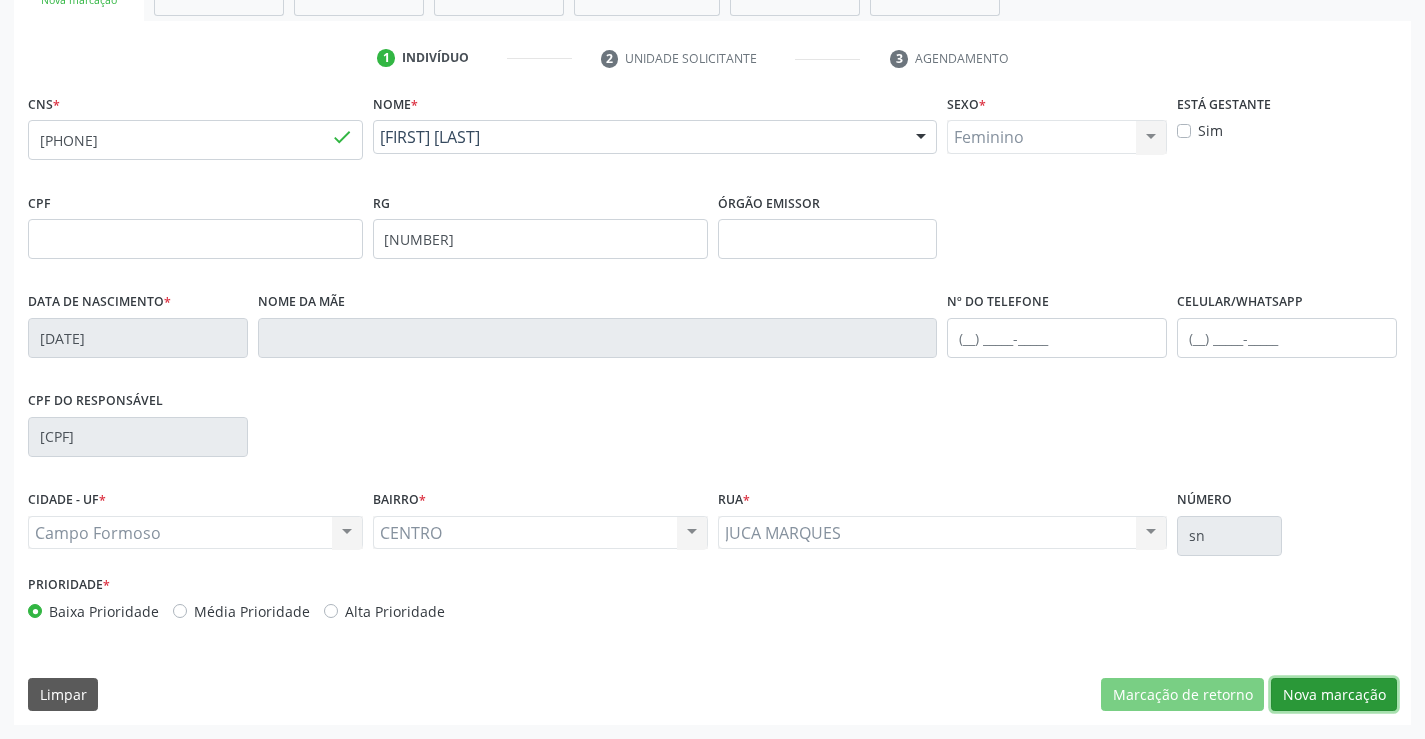 click on "Nova marcação" at bounding box center [1334, 695] 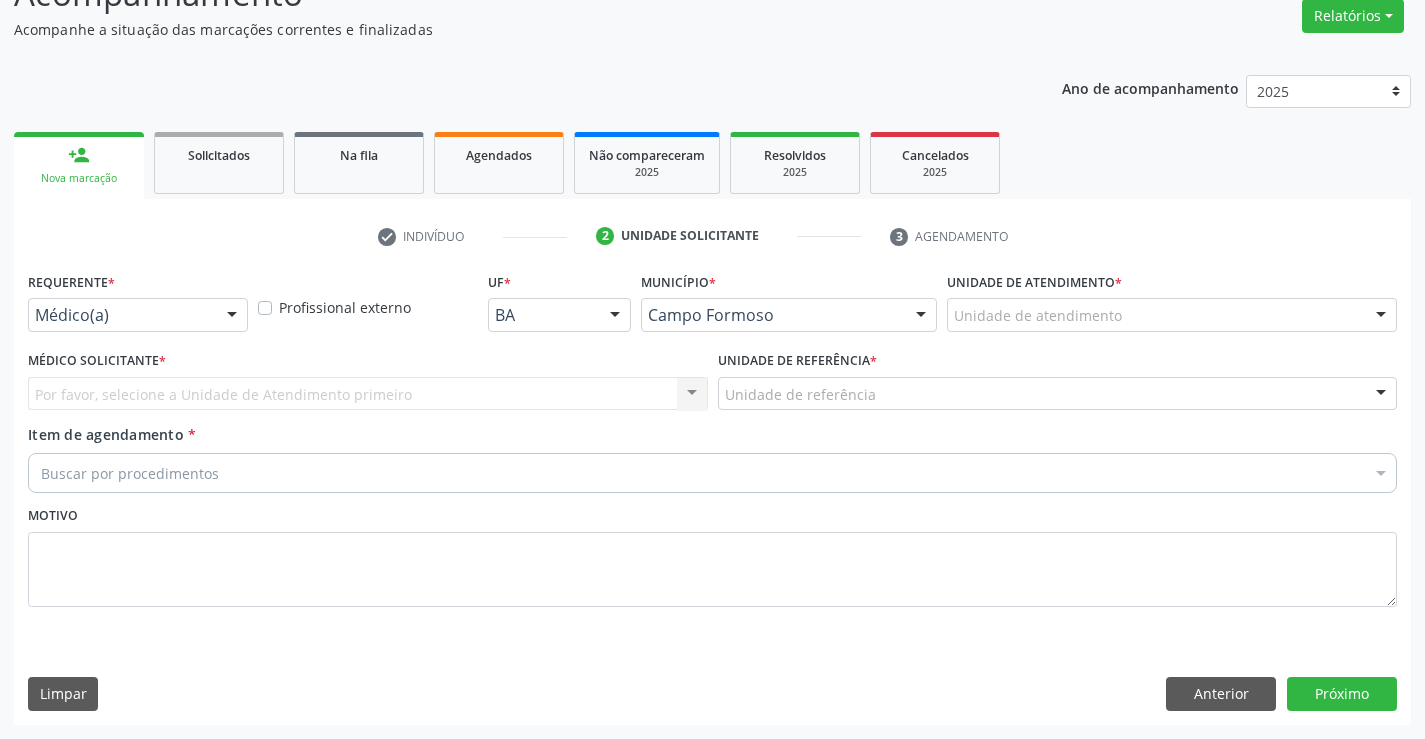 scroll, scrollTop: 167, scrollLeft: 0, axis: vertical 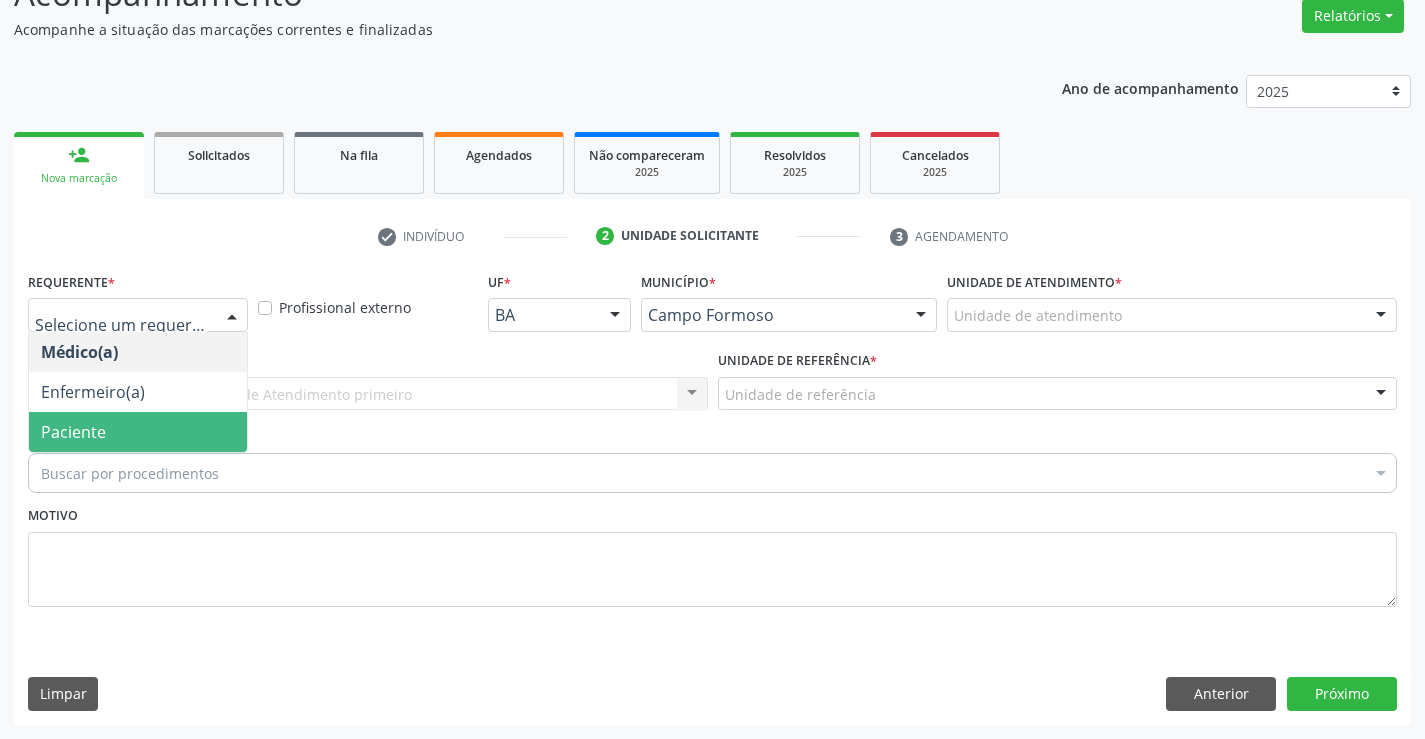 drag, startPoint x: 151, startPoint y: 433, endPoint x: 298, endPoint y: 405, distance: 149.64291 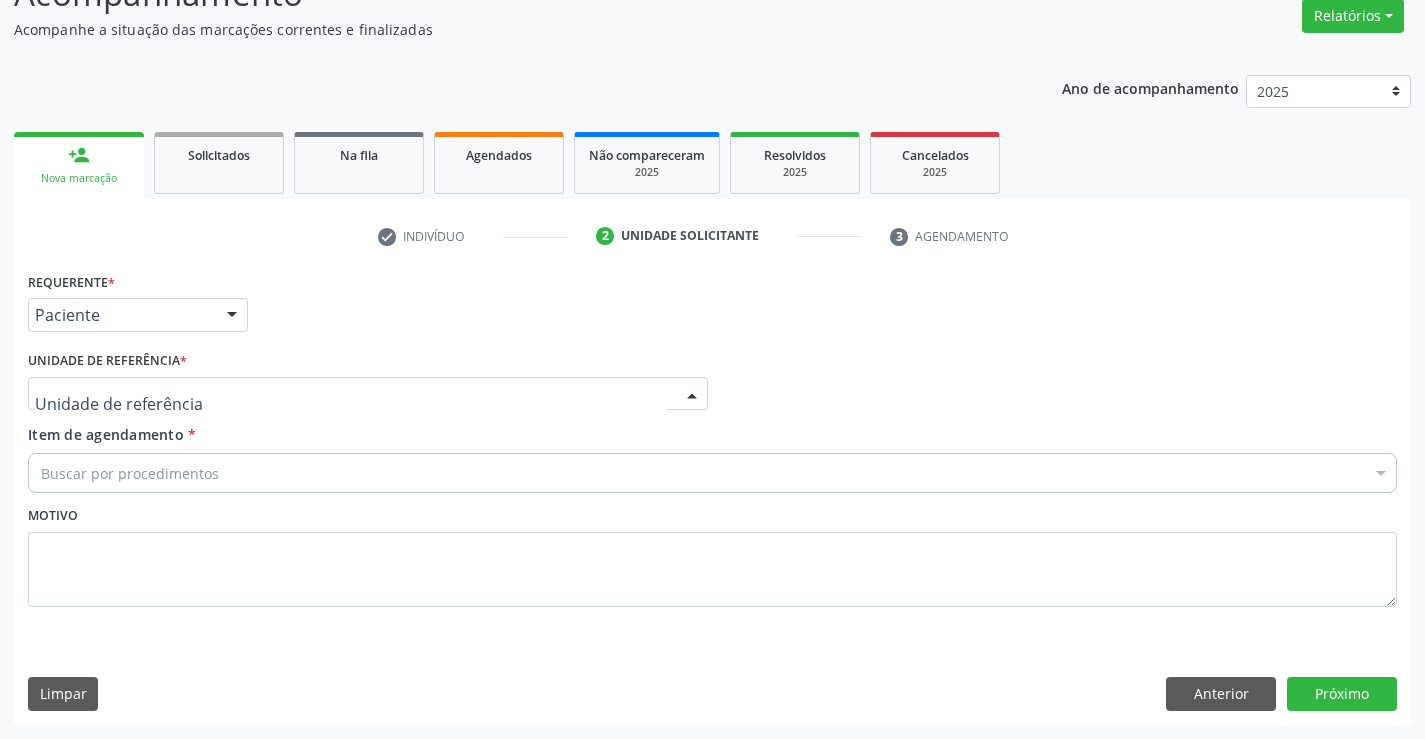 drag, startPoint x: 300, startPoint y: 399, endPoint x: 306, endPoint y: 463, distance: 64.28063 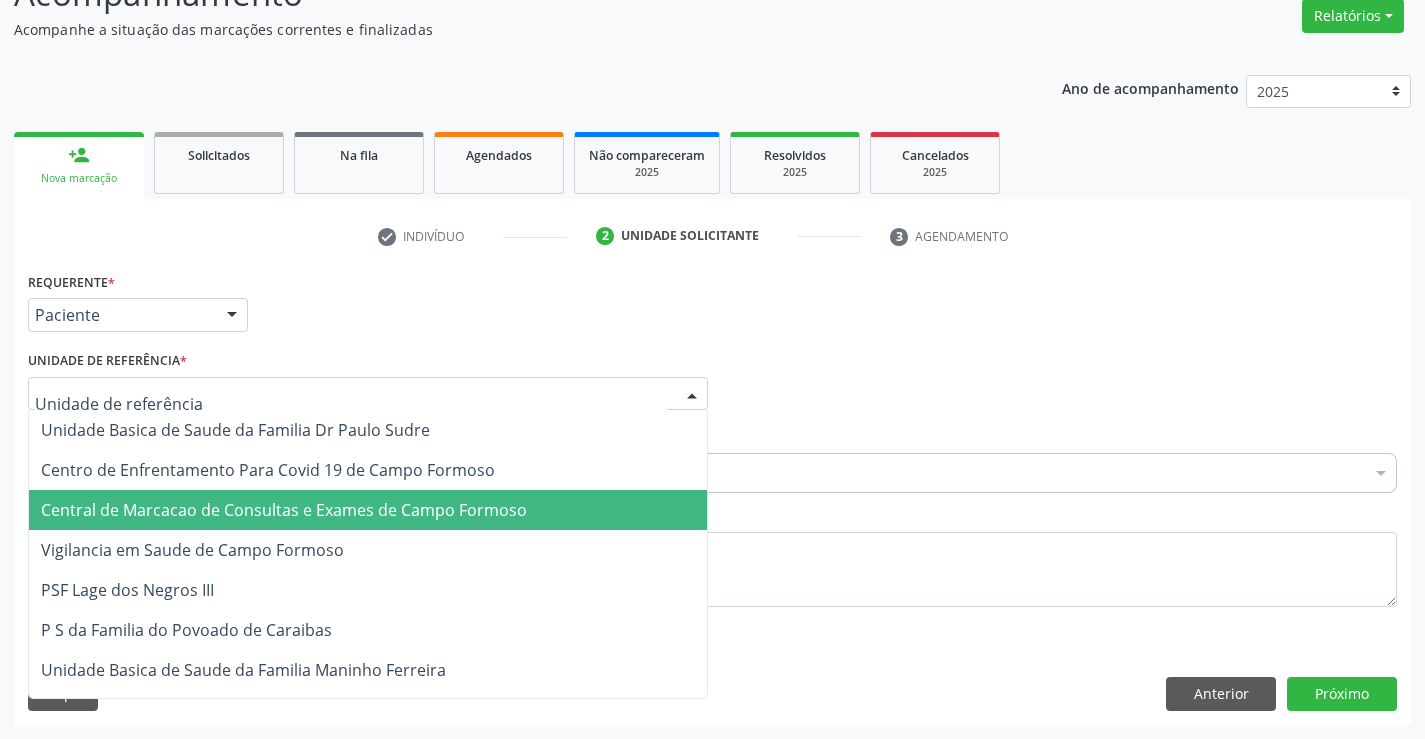 click on "Central de Marcacao de Consultas e Exames de Campo Formoso" at bounding box center [284, 510] 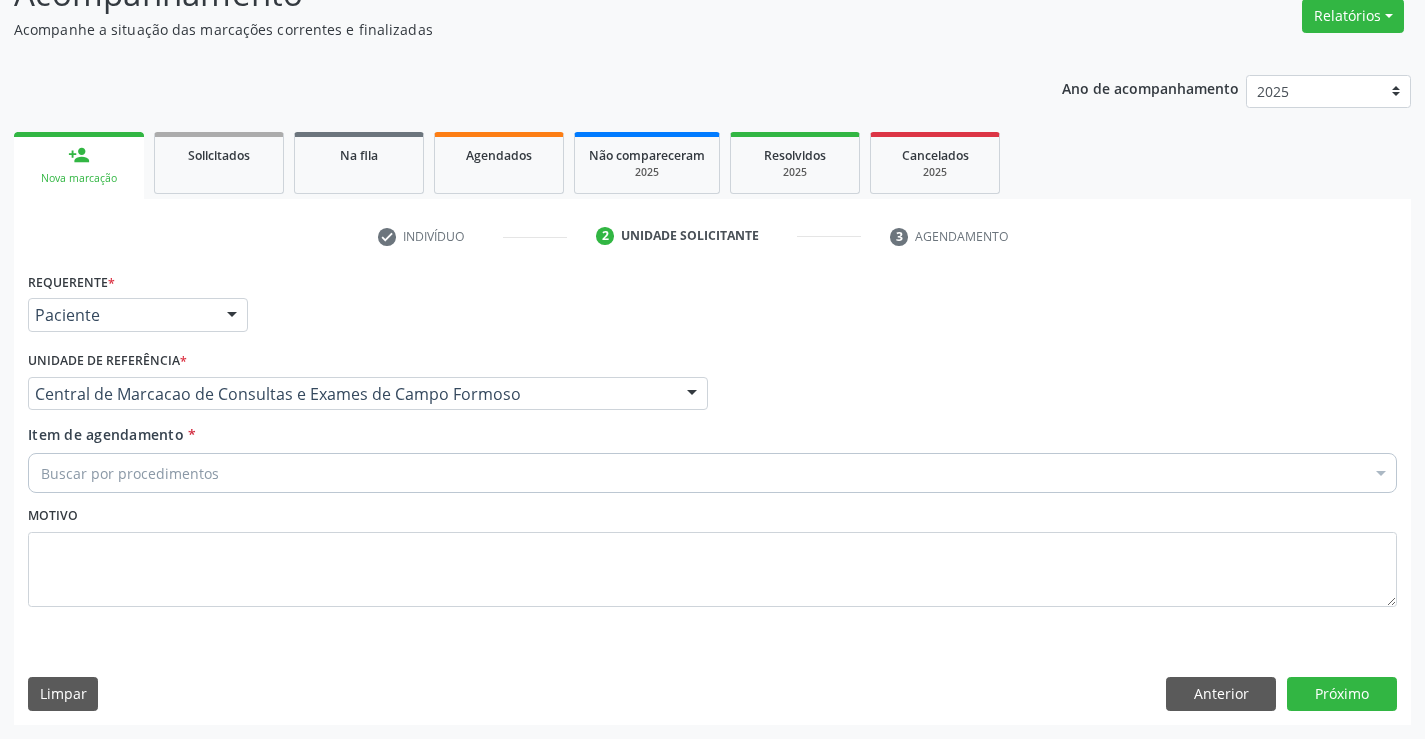 click on "Buscar por procedimentos" at bounding box center (712, 473) 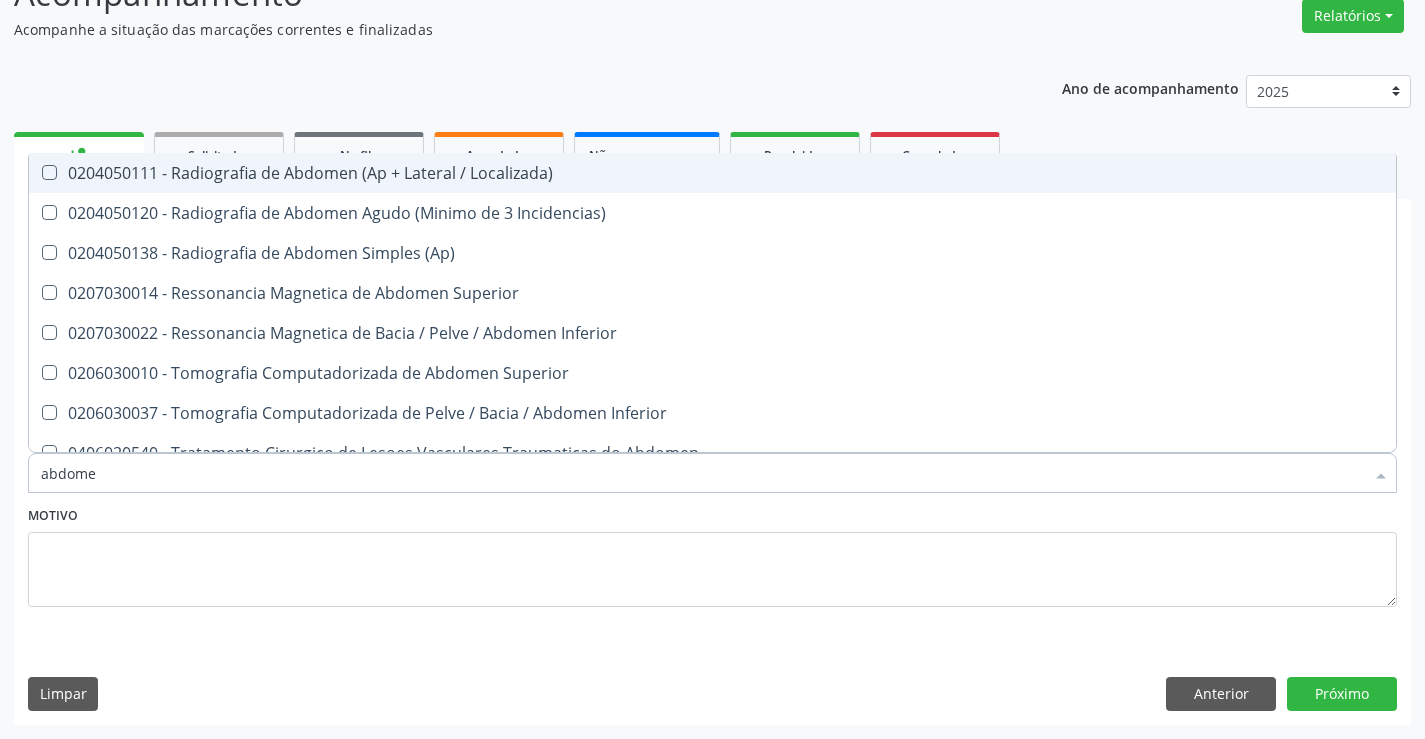 type on "abdomen" 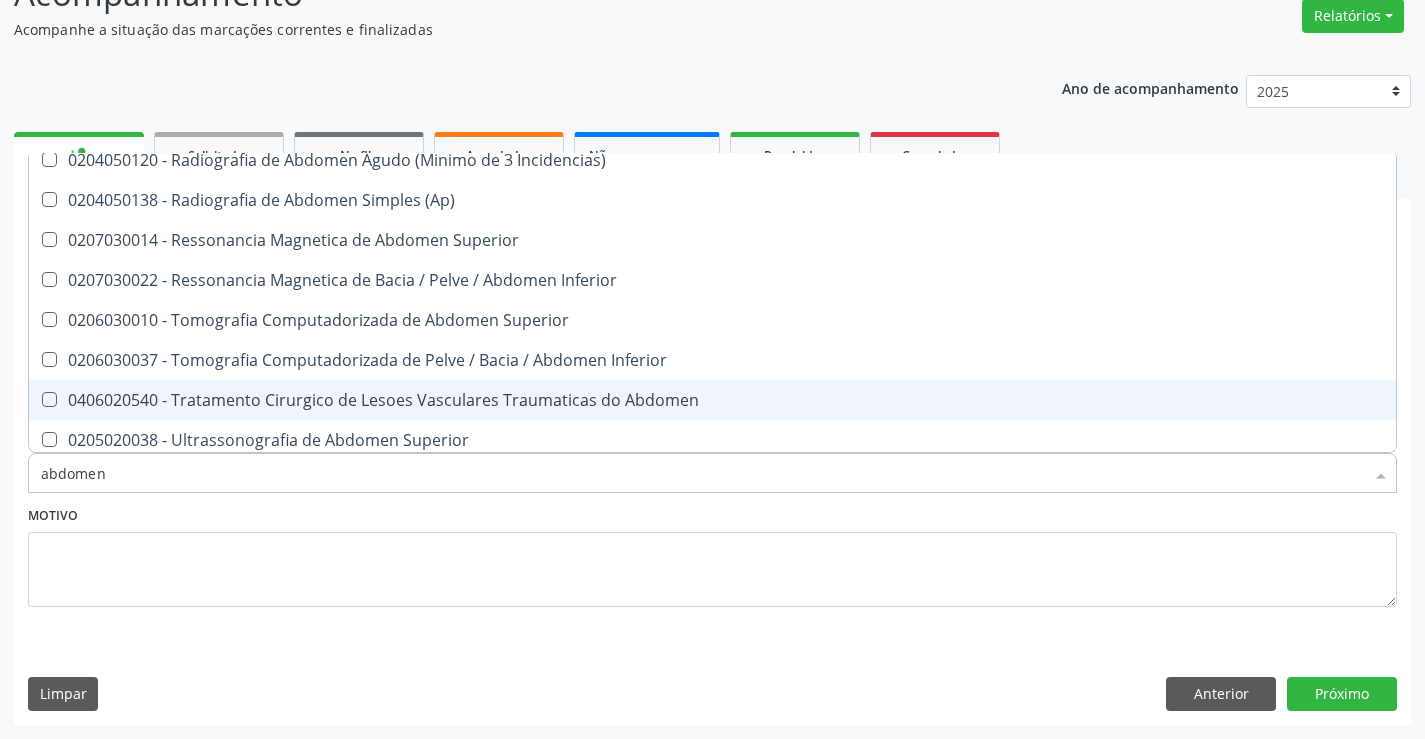scroll, scrollTop: 101, scrollLeft: 0, axis: vertical 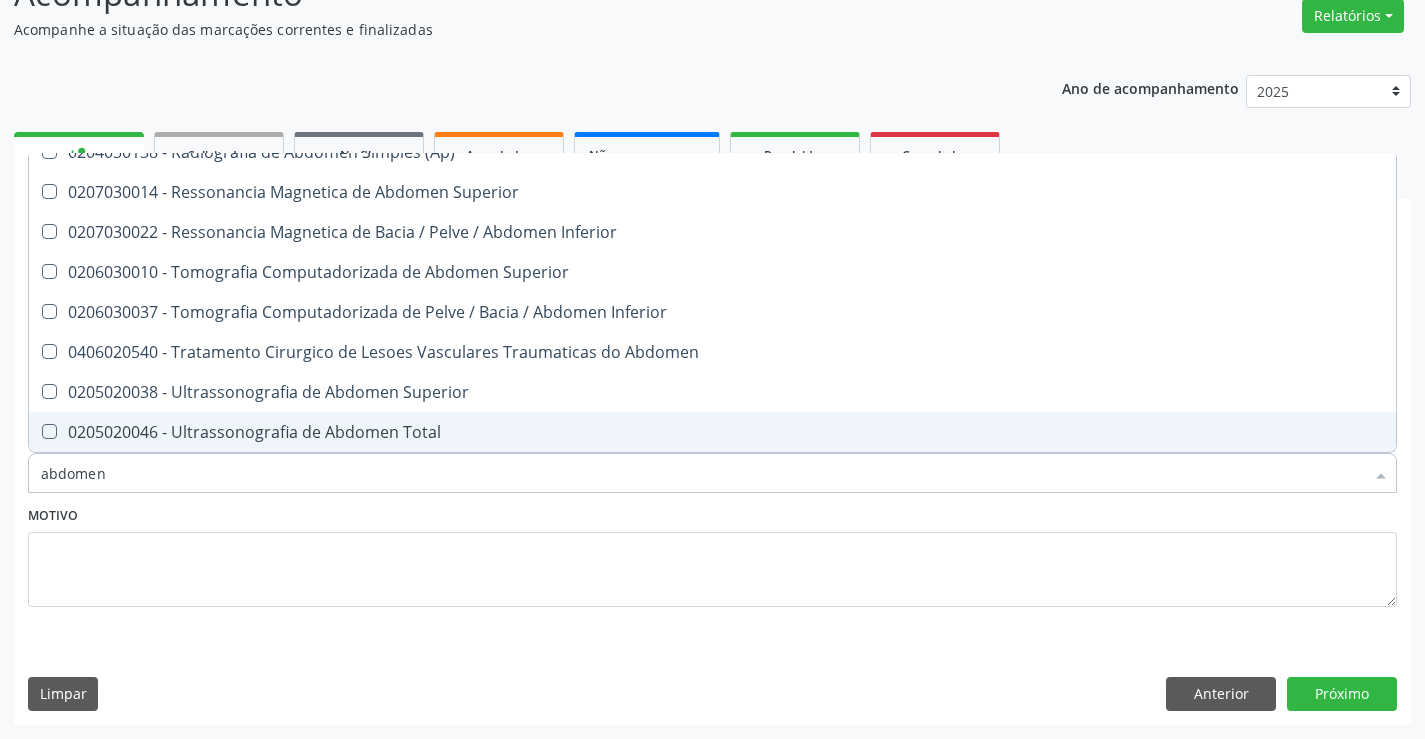 click on "0205020046 - Ultrassonografia de Abdomen Total" at bounding box center [712, 432] 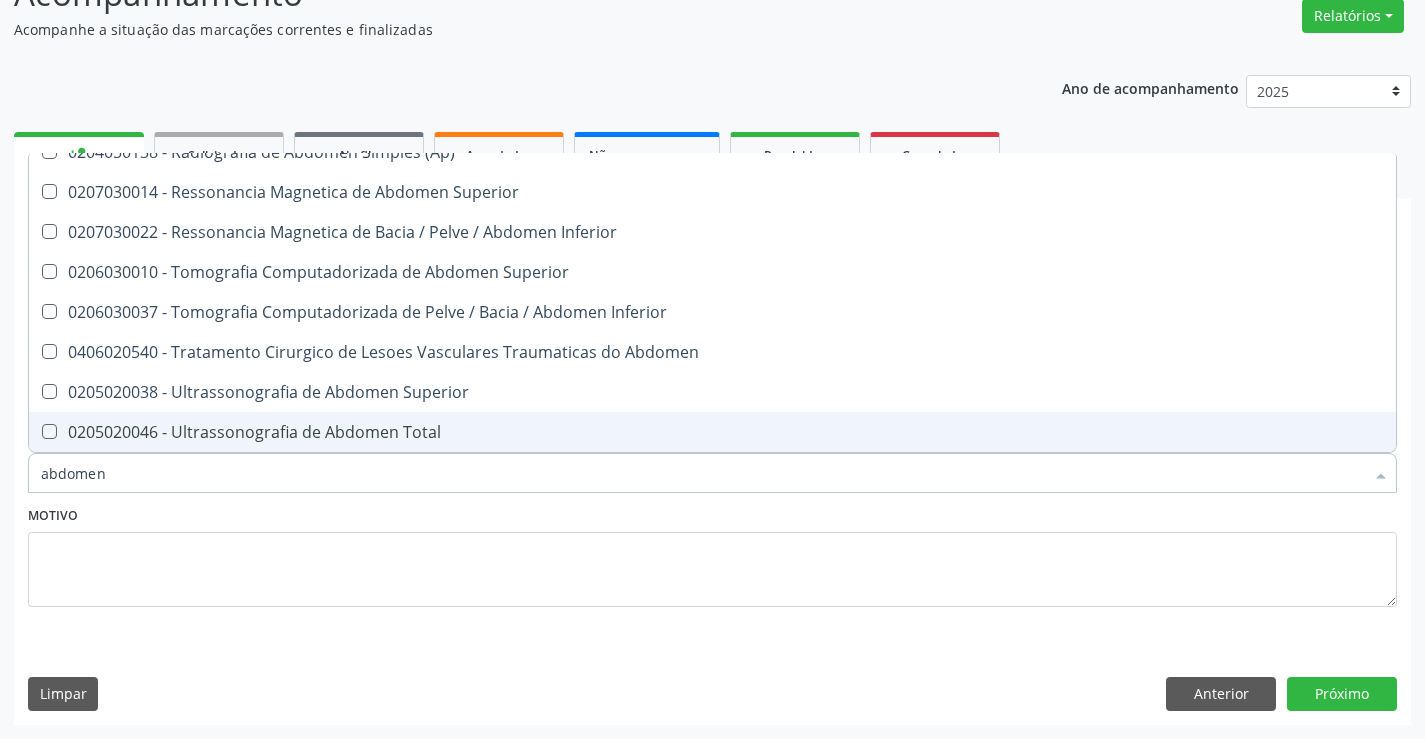 checkbox on "true" 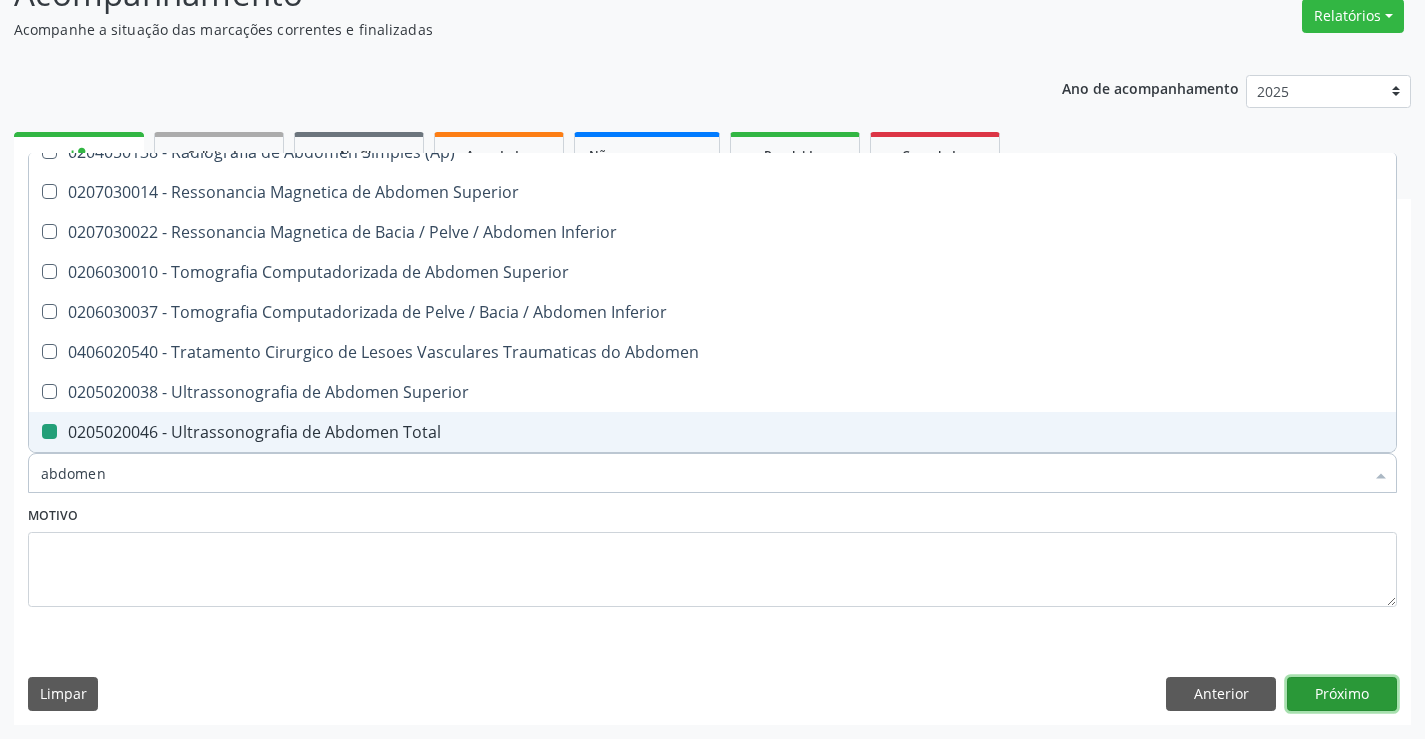 click on "Próximo" at bounding box center [1342, 694] 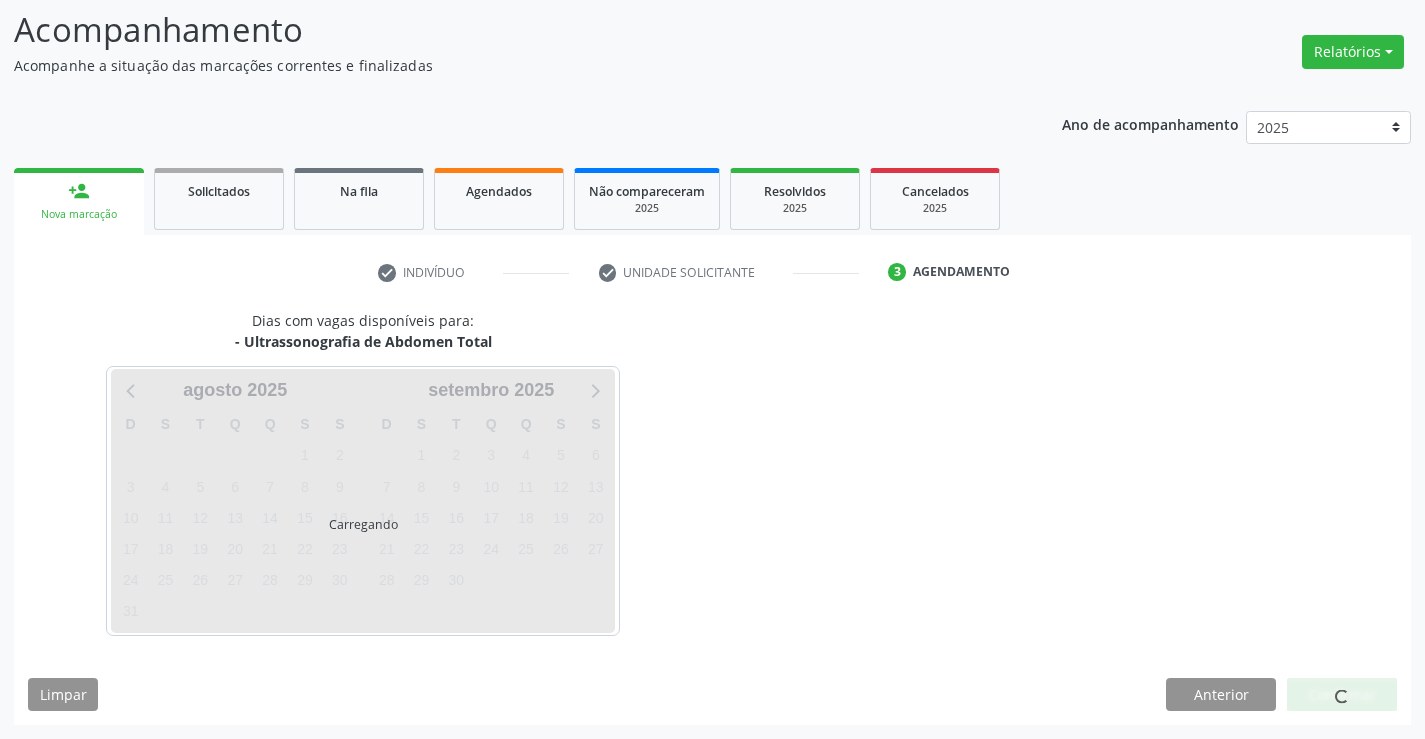 scroll, scrollTop: 131, scrollLeft: 0, axis: vertical 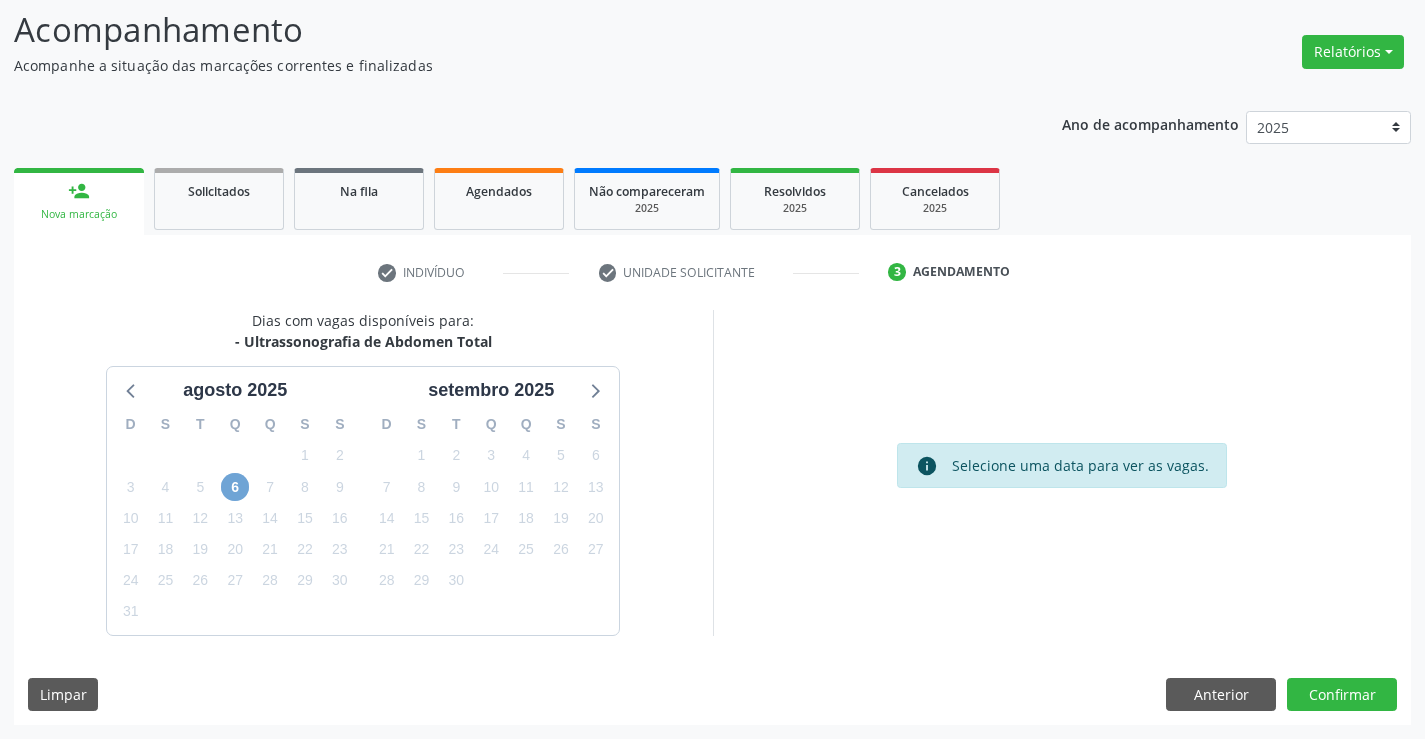 click on "6" at bounding box center [235, 487] 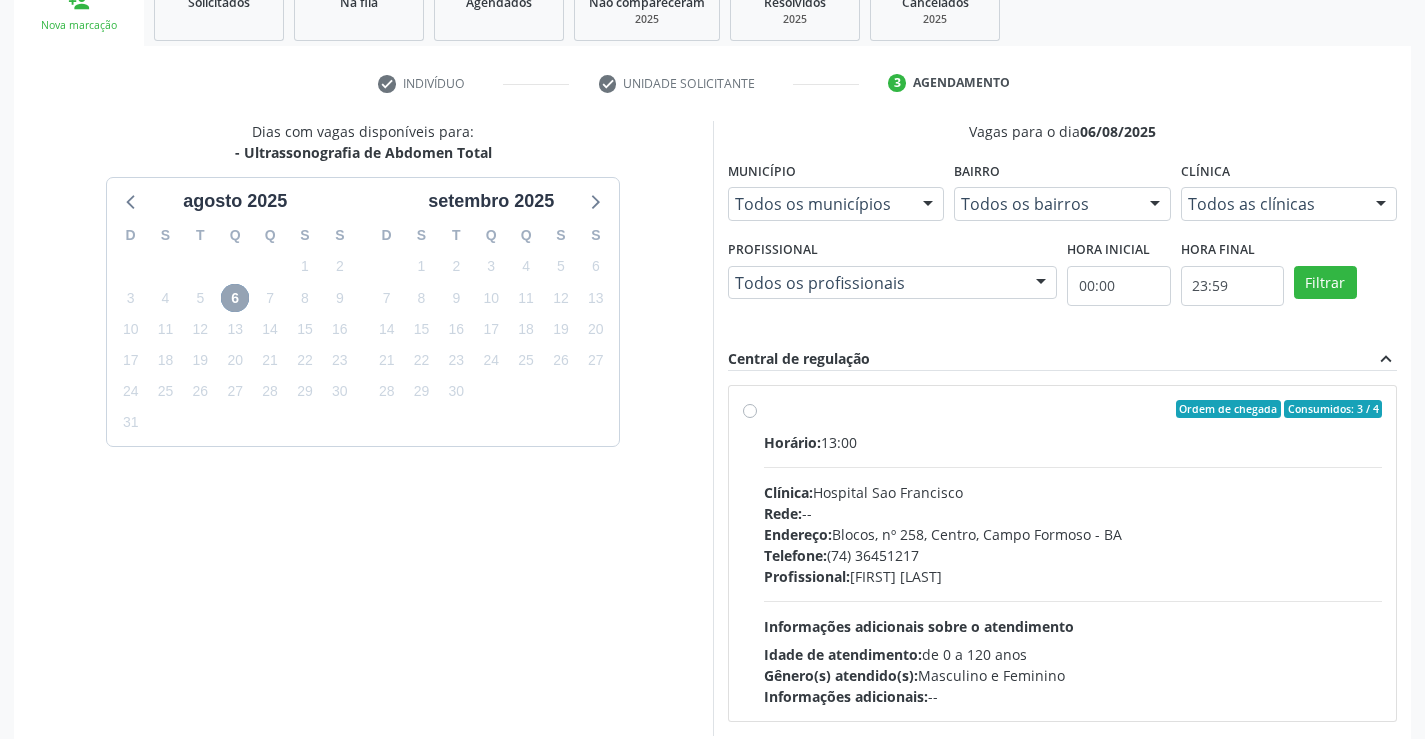 scroll, scrollTop: 420, scrollLeft: 0, axis: vertical 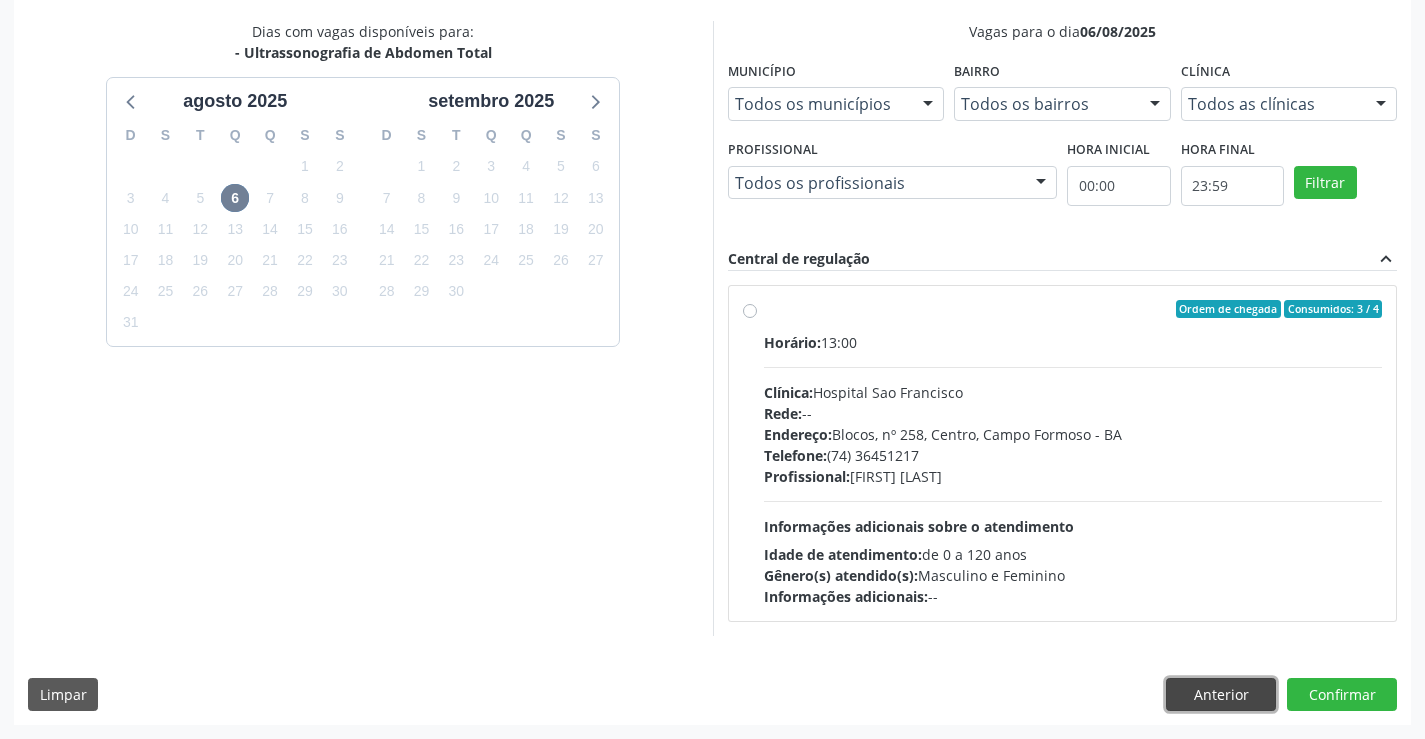 click on "Anterior" at bounding box center (1221, 695) 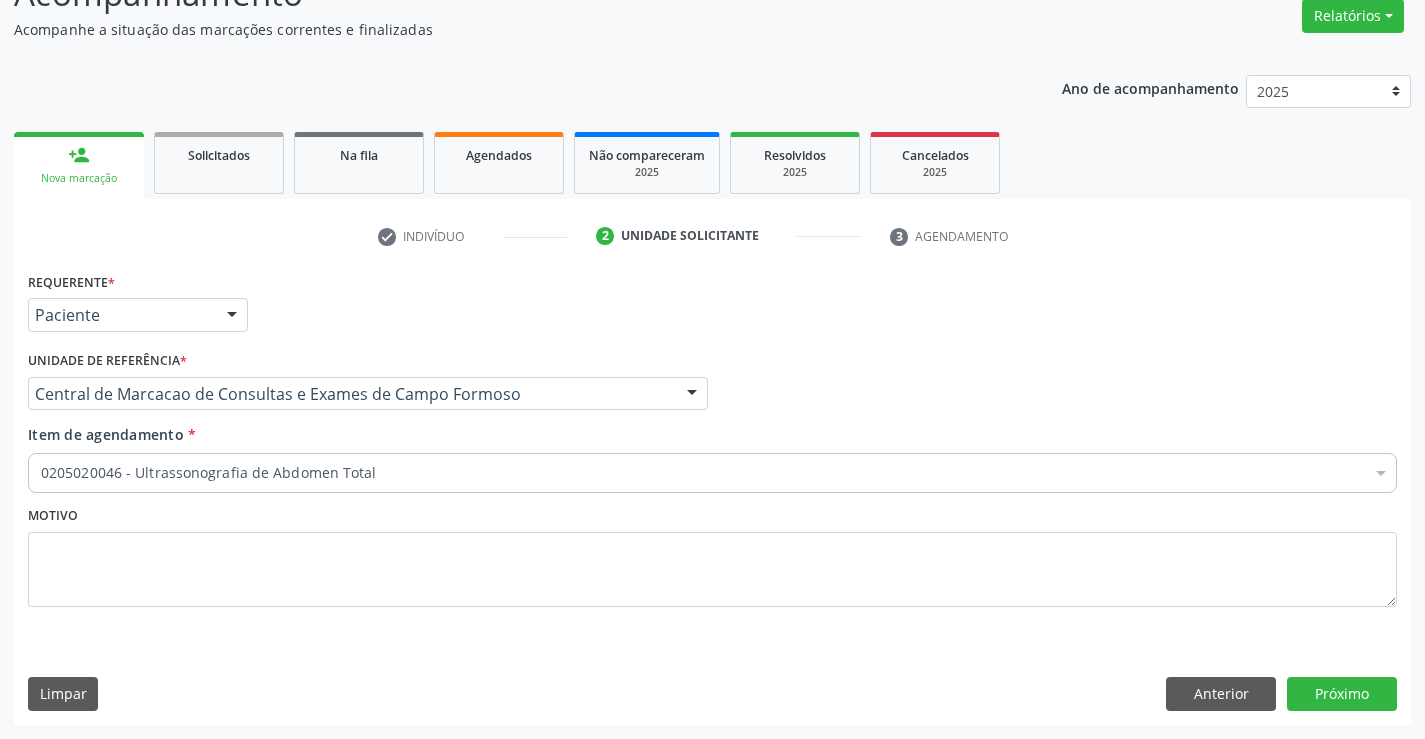 scroll, scrollTop: 167, scrollLeft: 0, axis: vertical 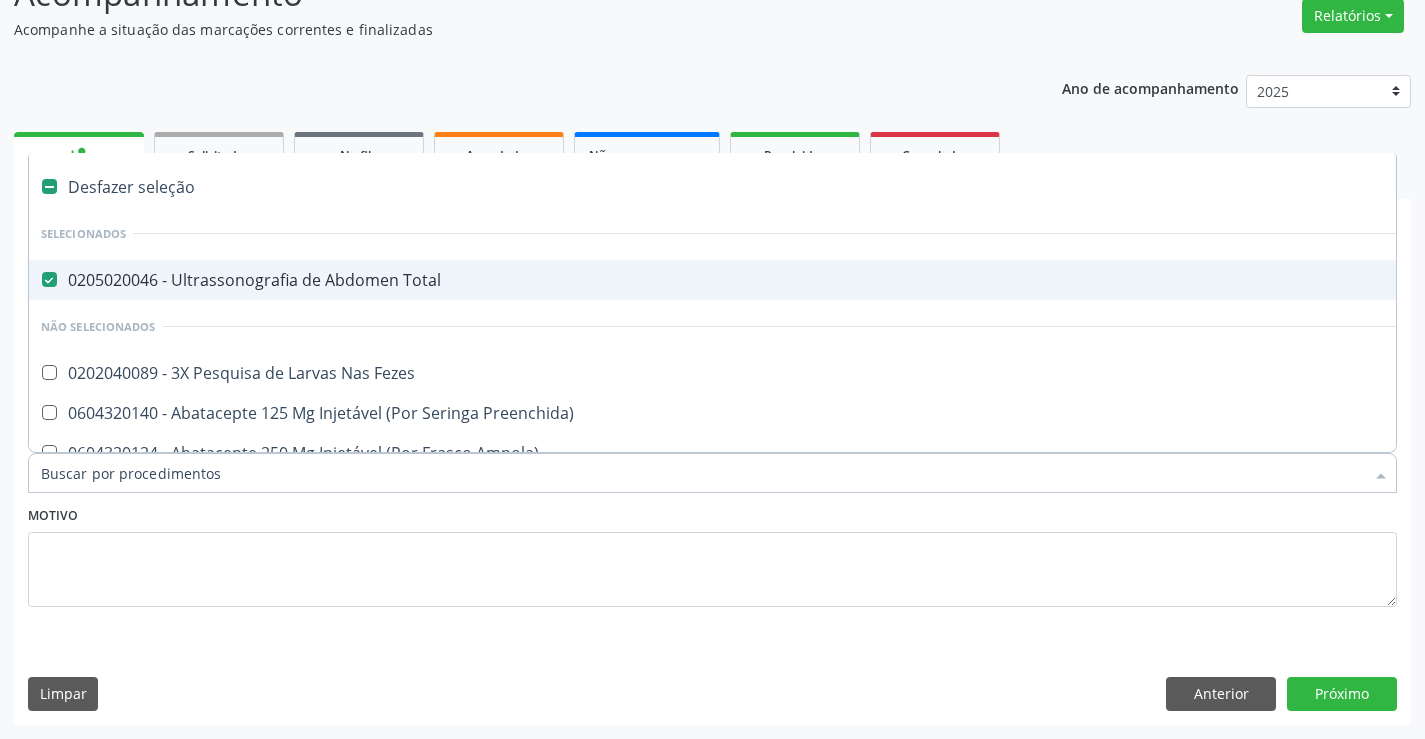 click on "0205020046 - Ultrassonografia de Abdomen Total" at bounding box center (819, 280) 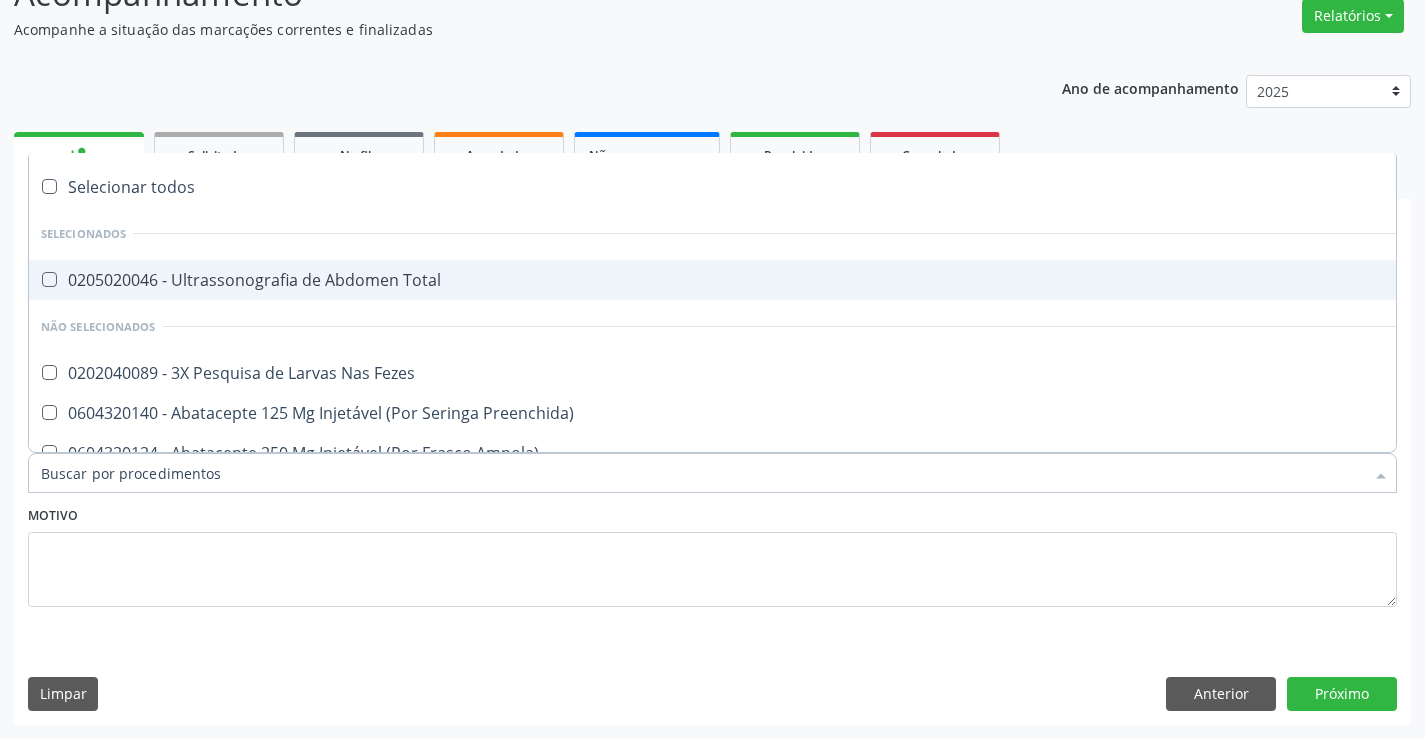 click on "0205020046 - Ultrassonografia de Abdomen Total" at bounding box center (819, 280) 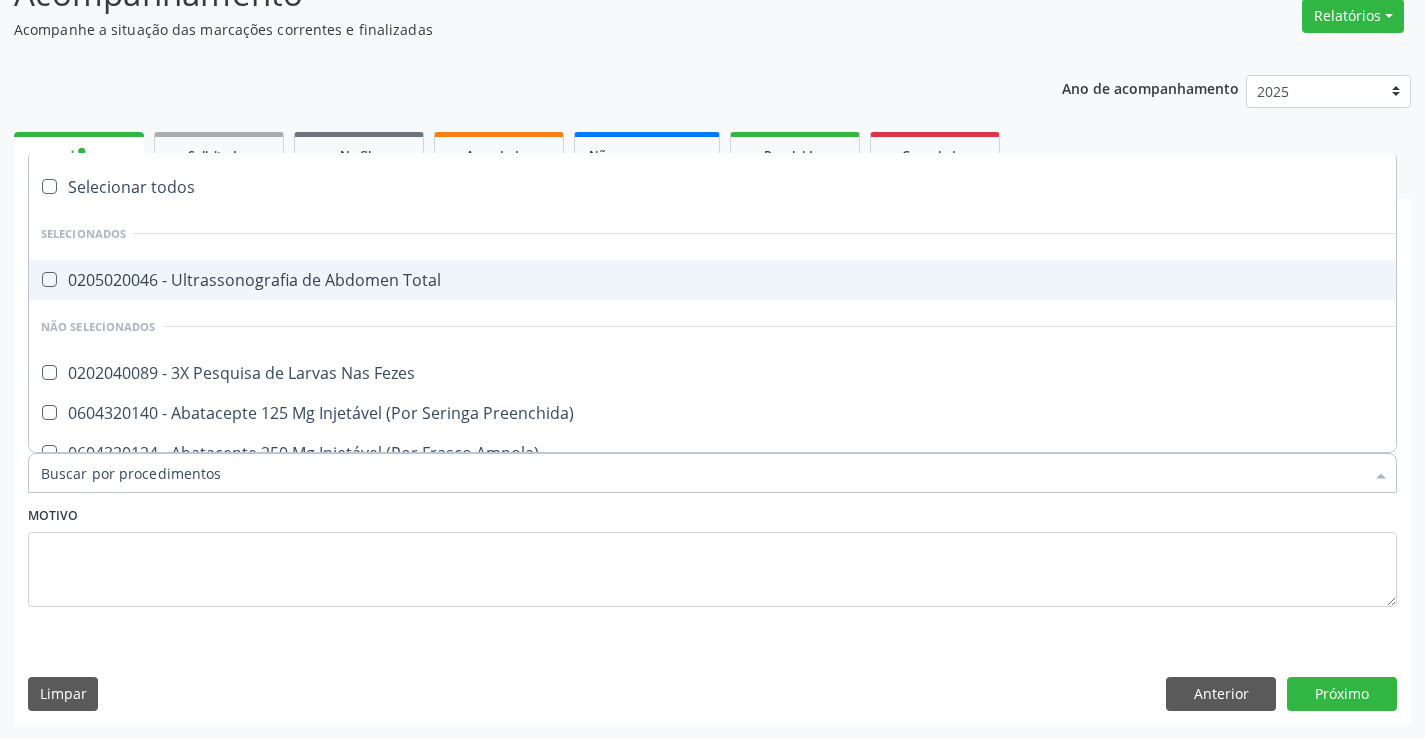 checkbox on "true" 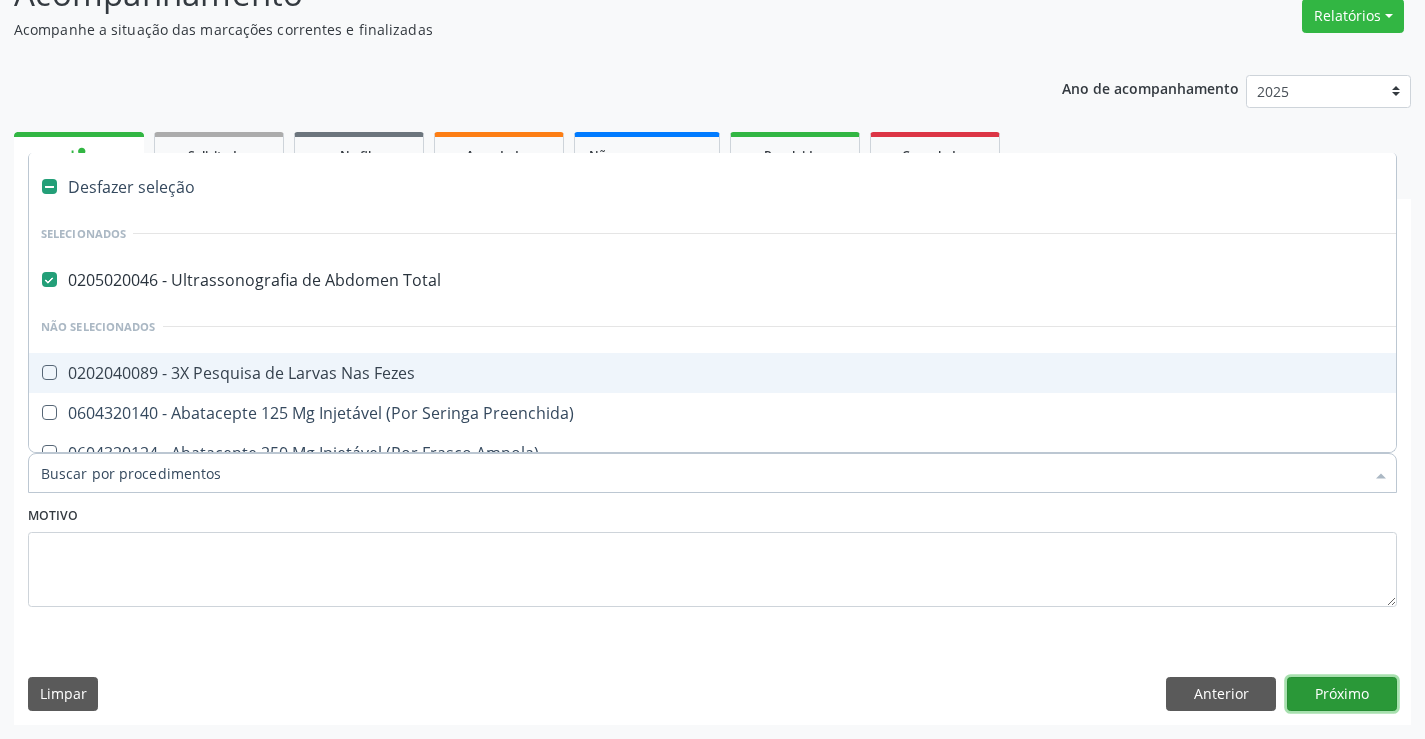 click on "Próximo" at bounding box center [1342, 694] 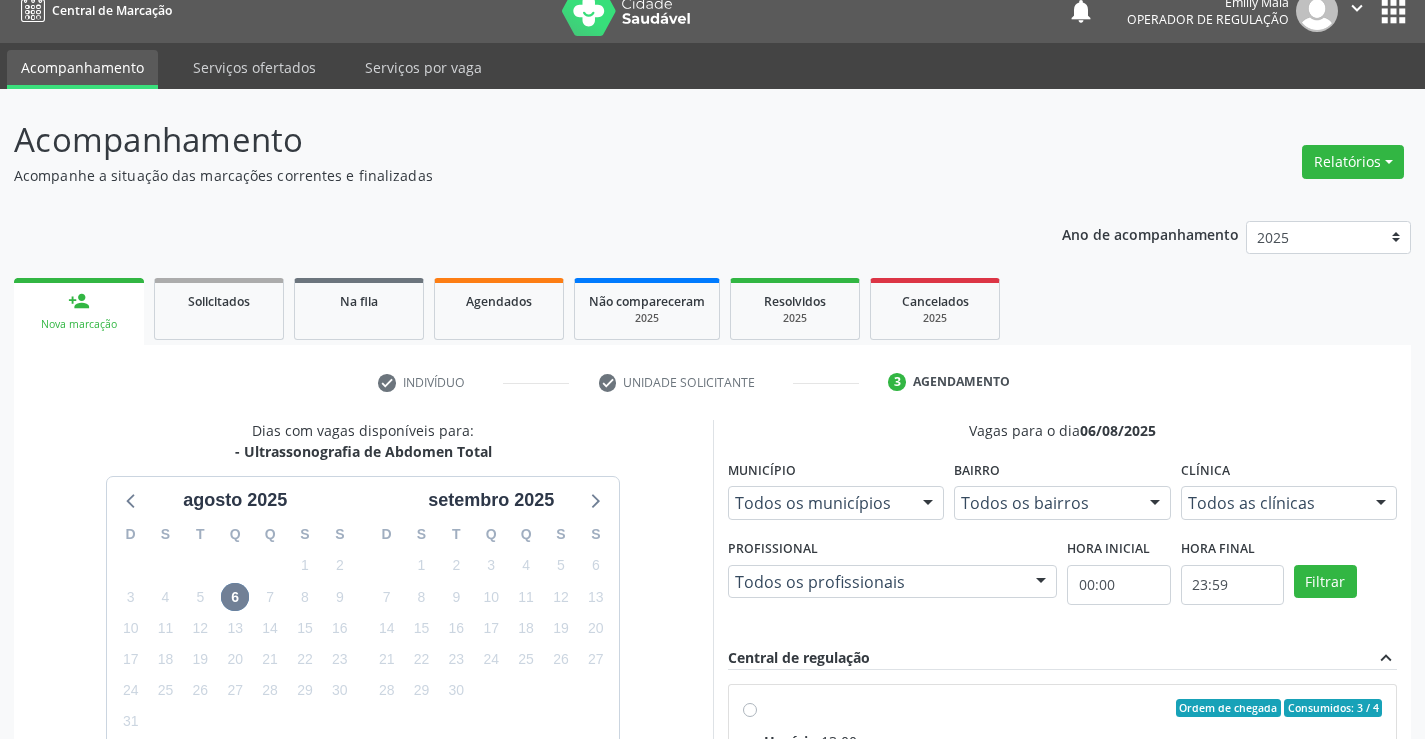 scroll, scrollTop: 20, scrollLeft: 0, axis: vertical 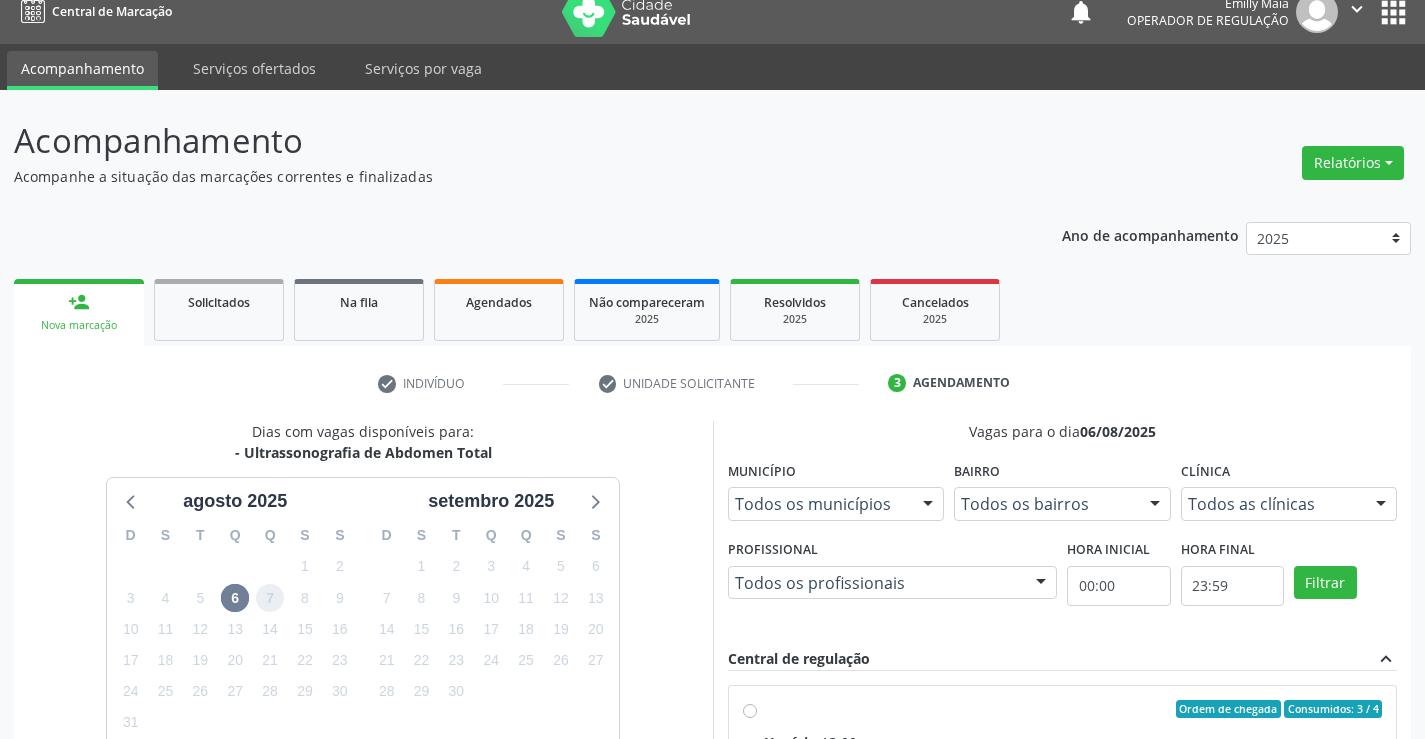 click on "7" at bounding box center [270, 598] 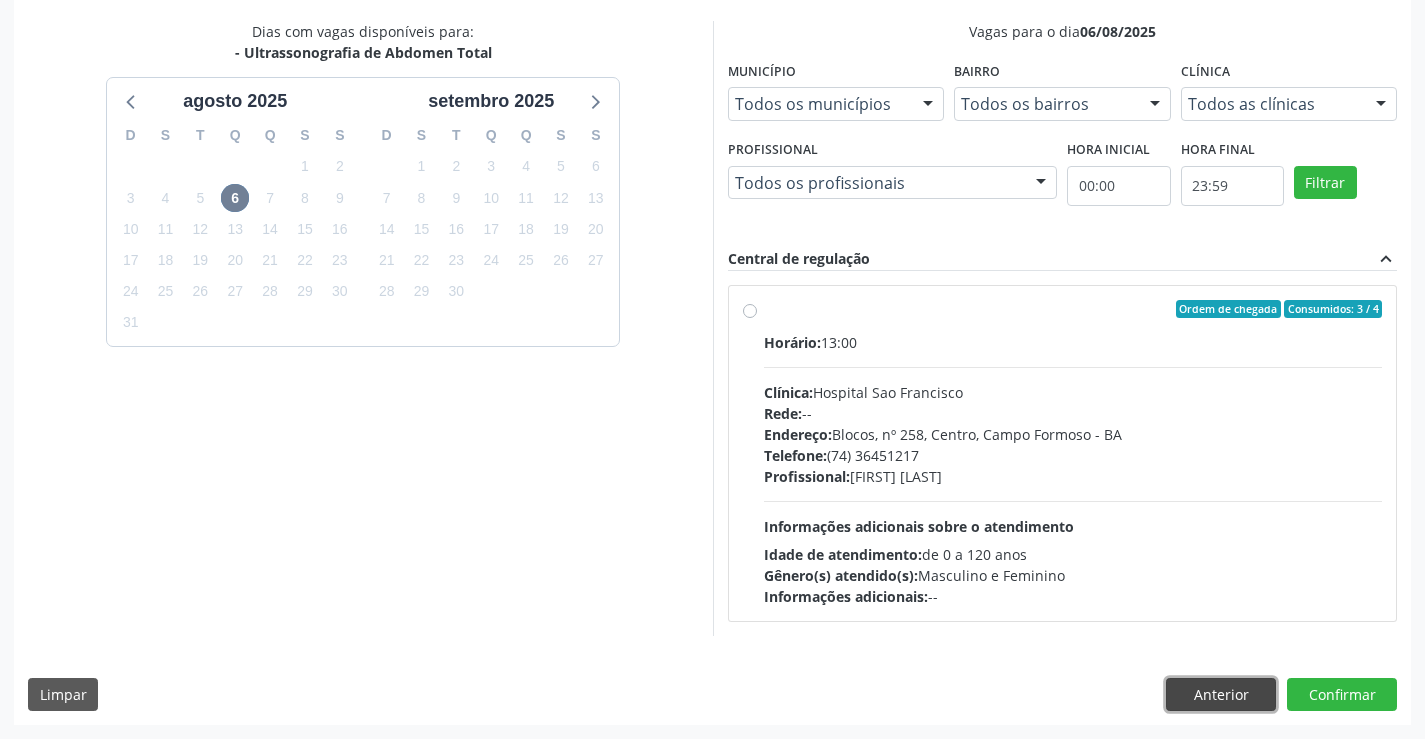 click on "Anterior" at bounding box center (1221, 695) 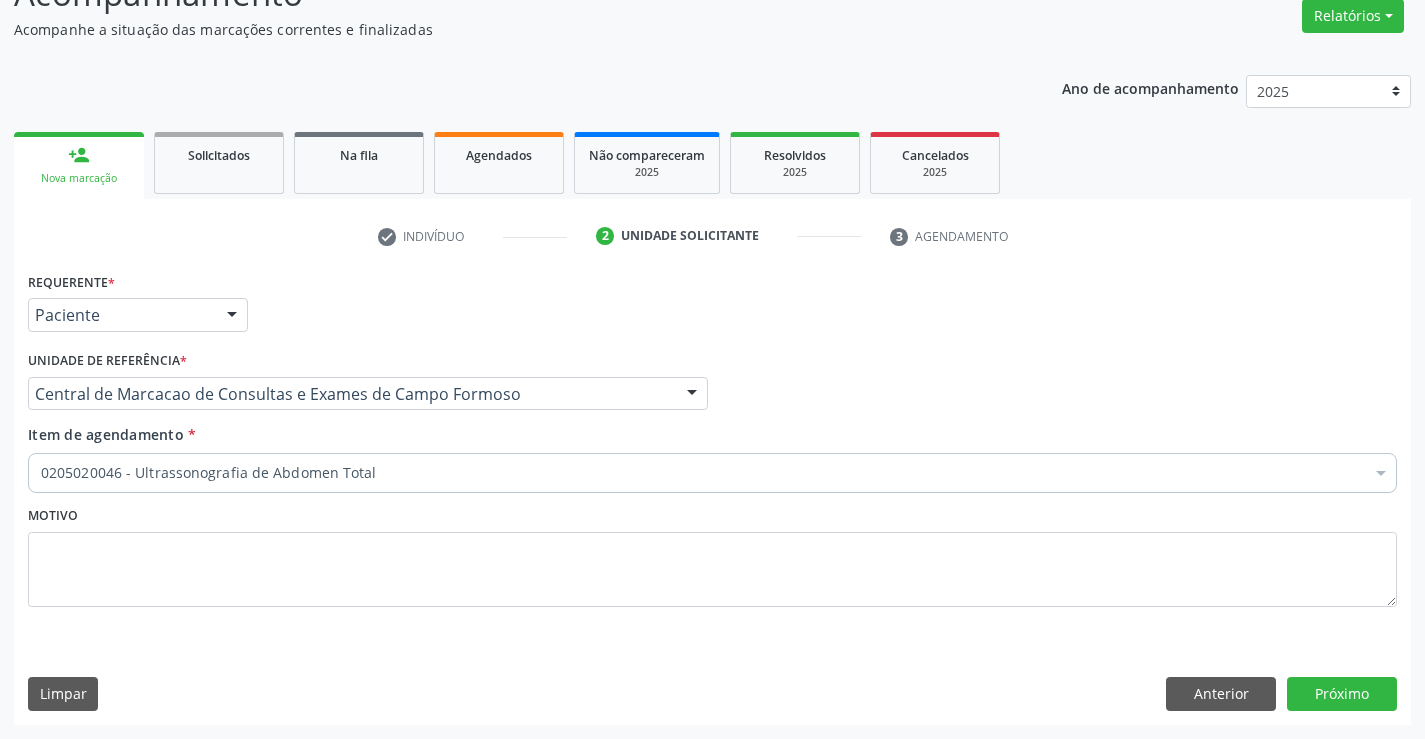 scroll, scrollTop: 167, scrollLeft: 0, axis: vertical 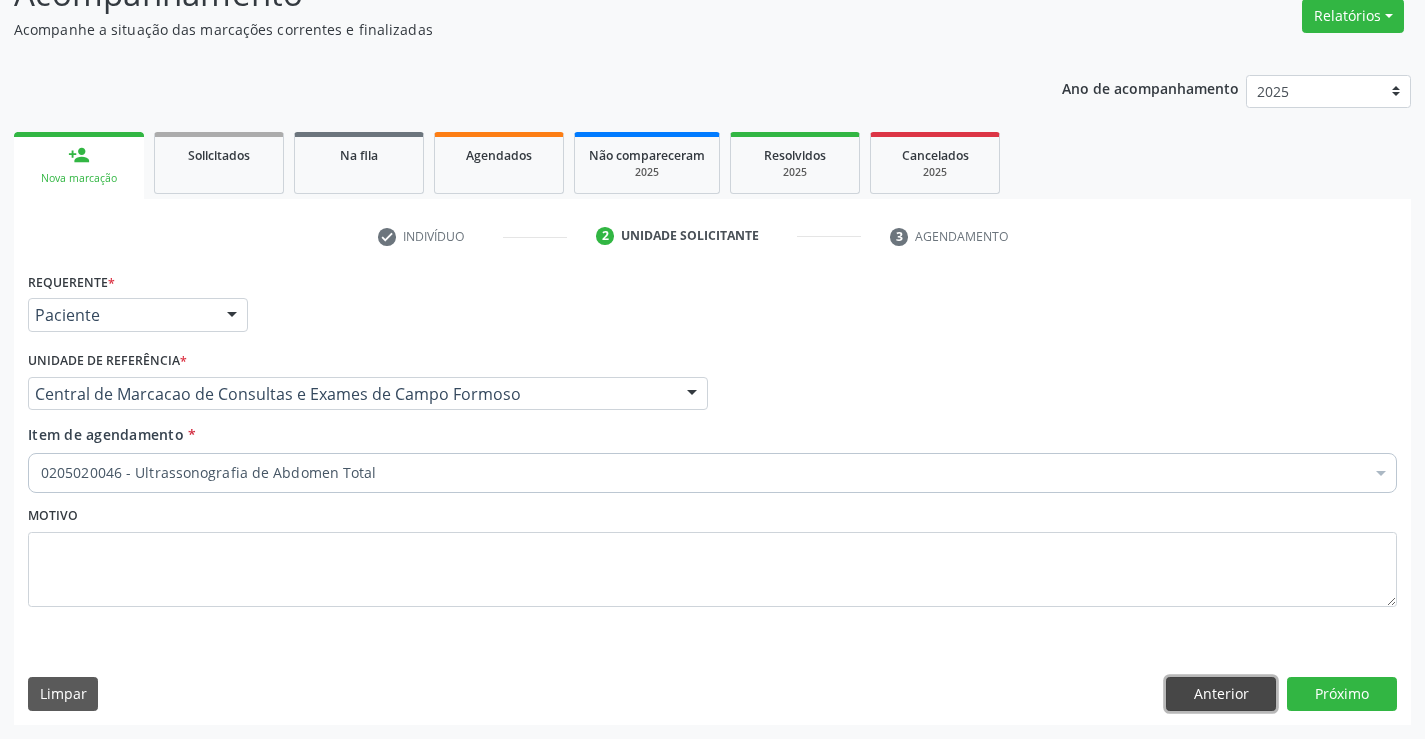 click on "Anterior" at bounding box center (1221, 694) 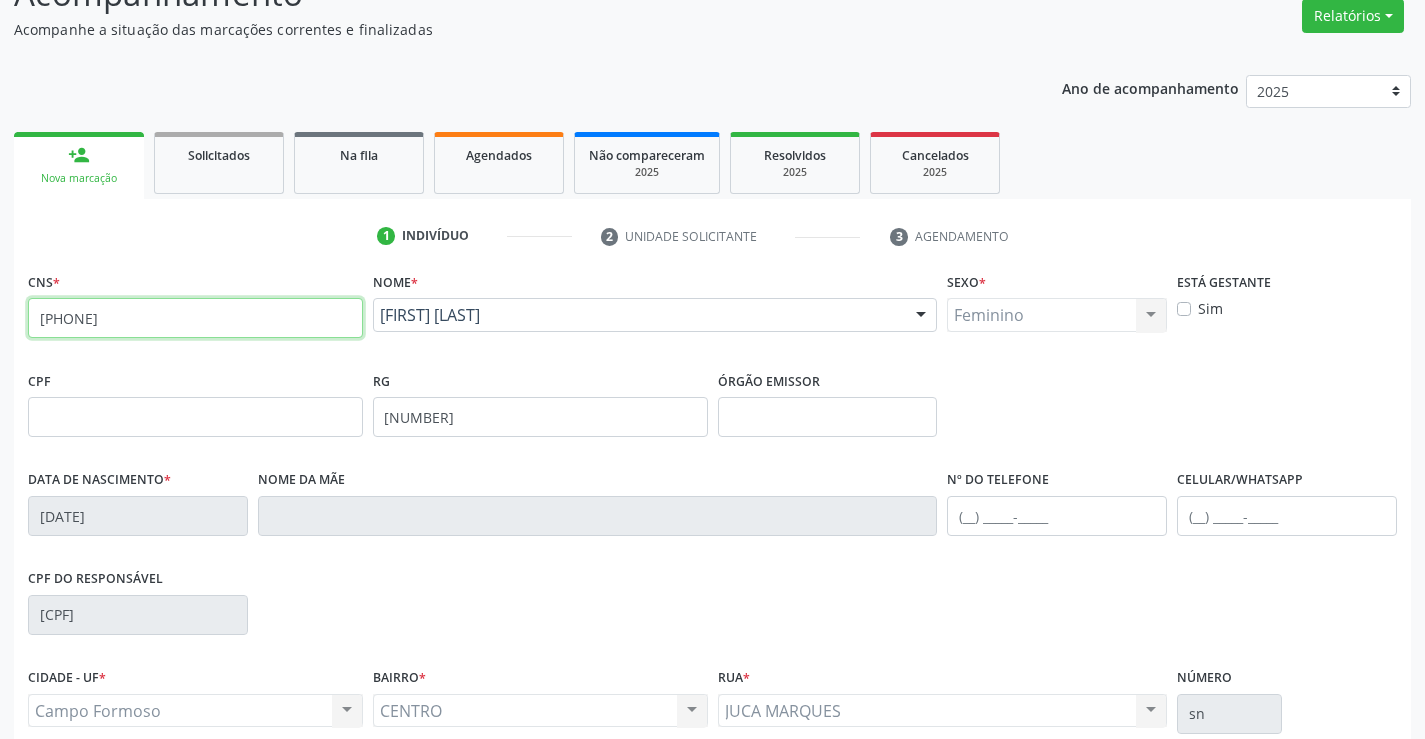 click on "[PHONE]" at bounding box center (195, 318) 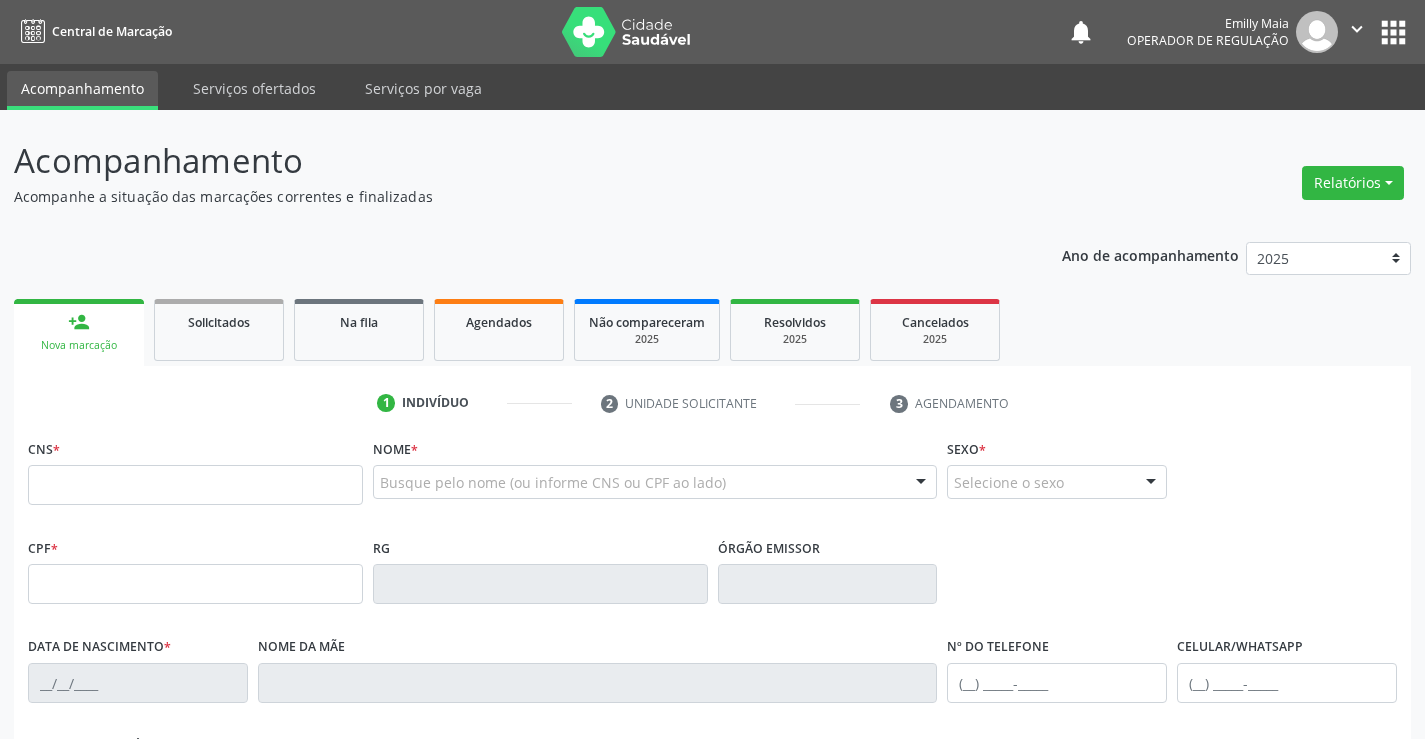 scroll, scrollTop: 0, scrollLeft: 0, axis: both 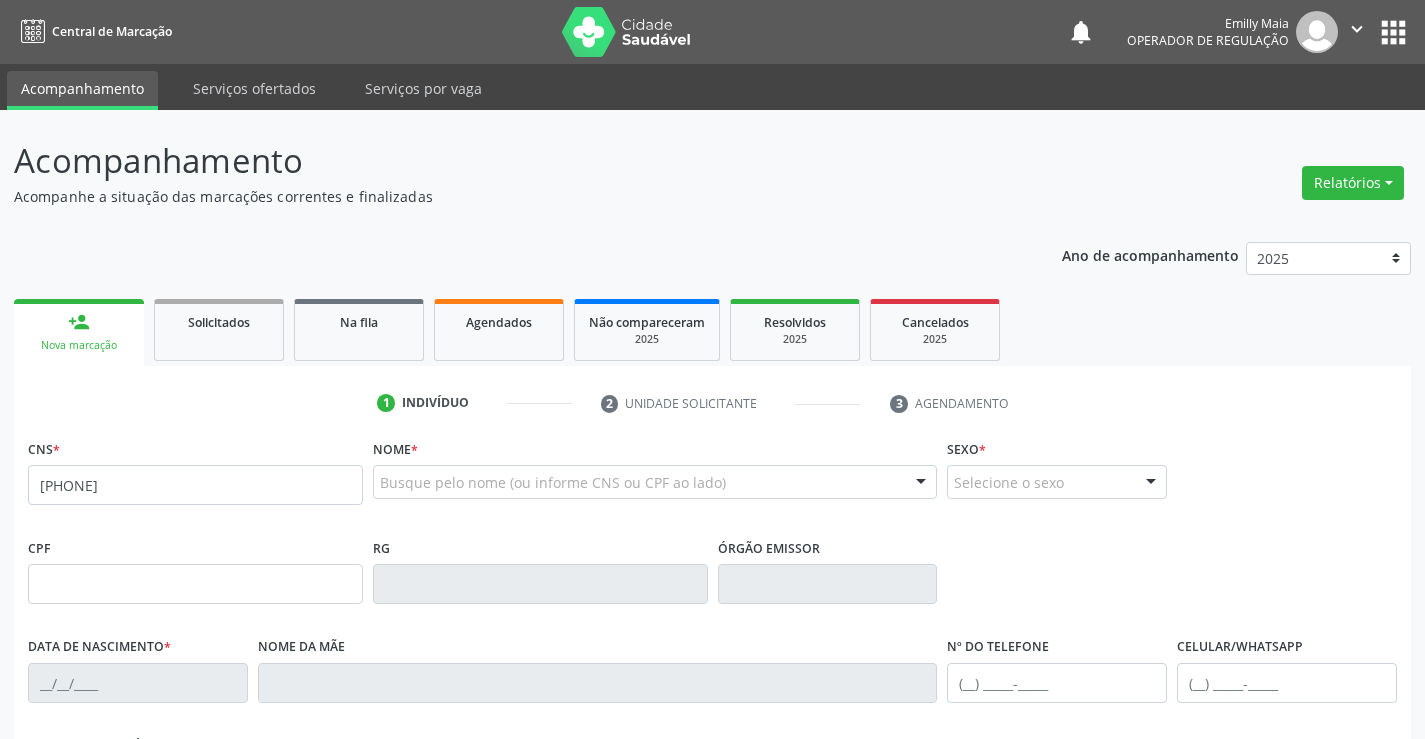 type on "[PHONE]" 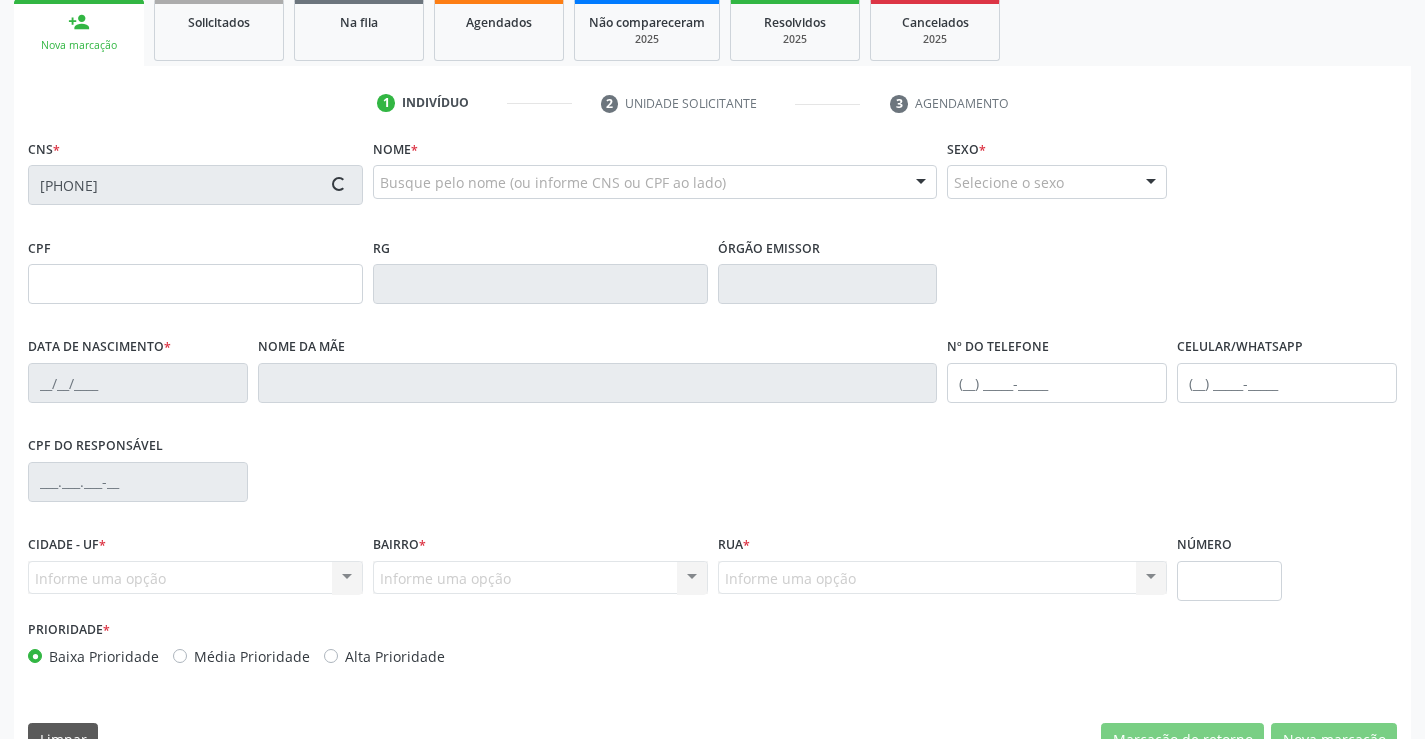 type on "[PHONE]" 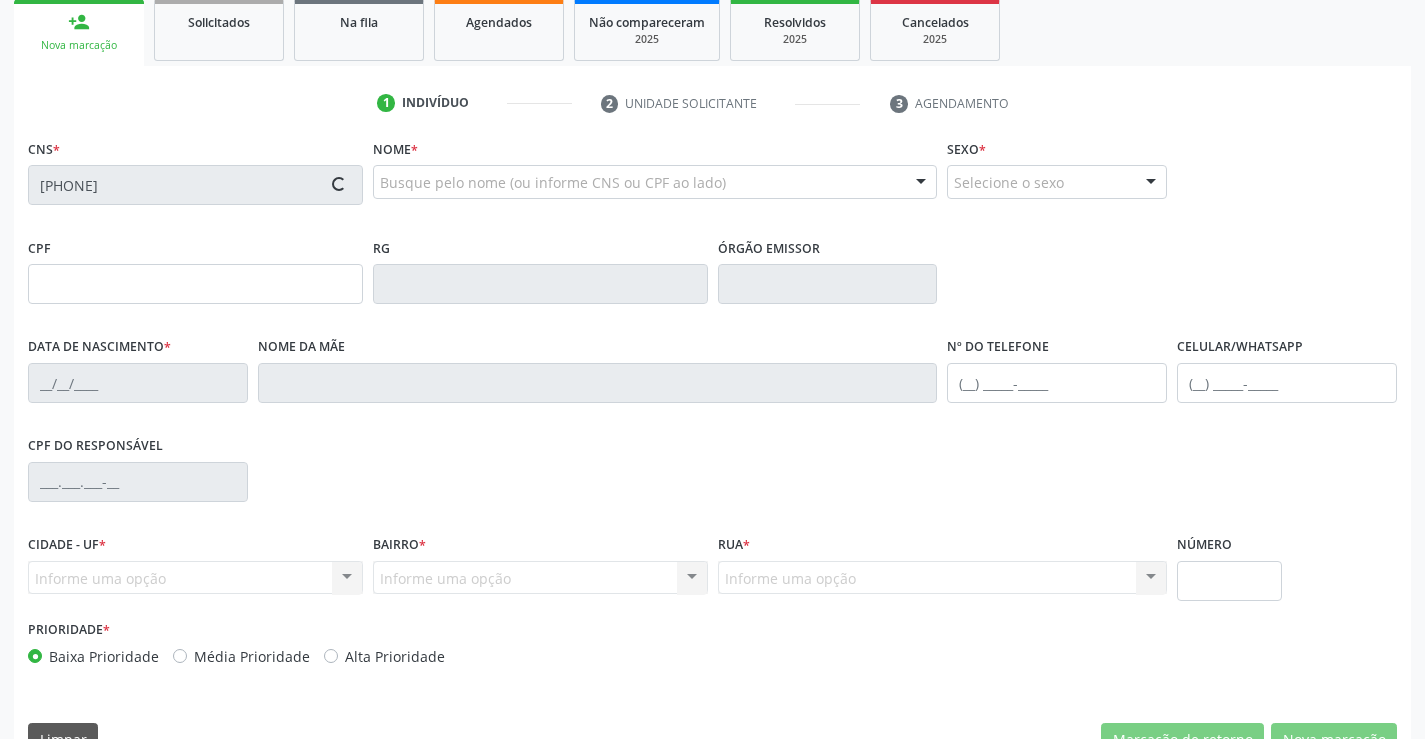 type on "[DATE]" 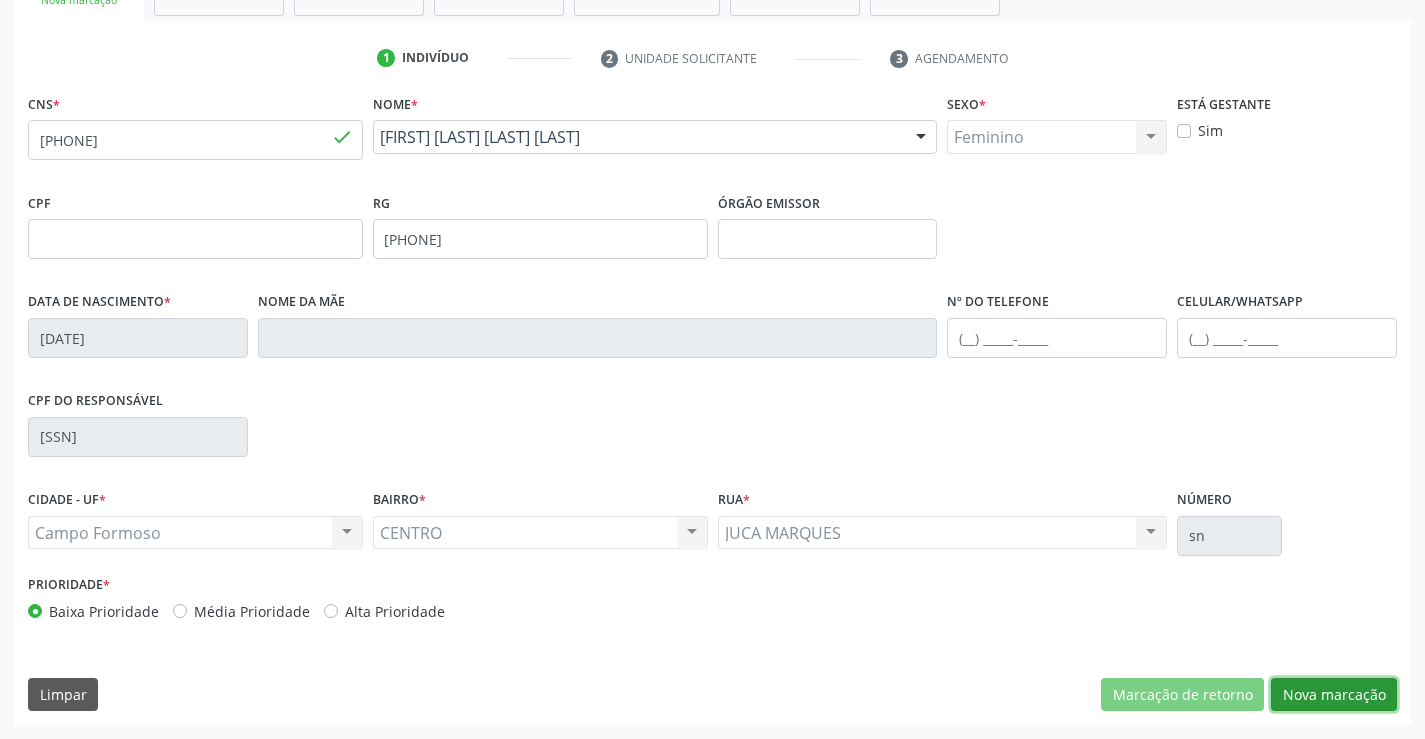 click on "Nova marcação" at bounding box center [1334, 695] 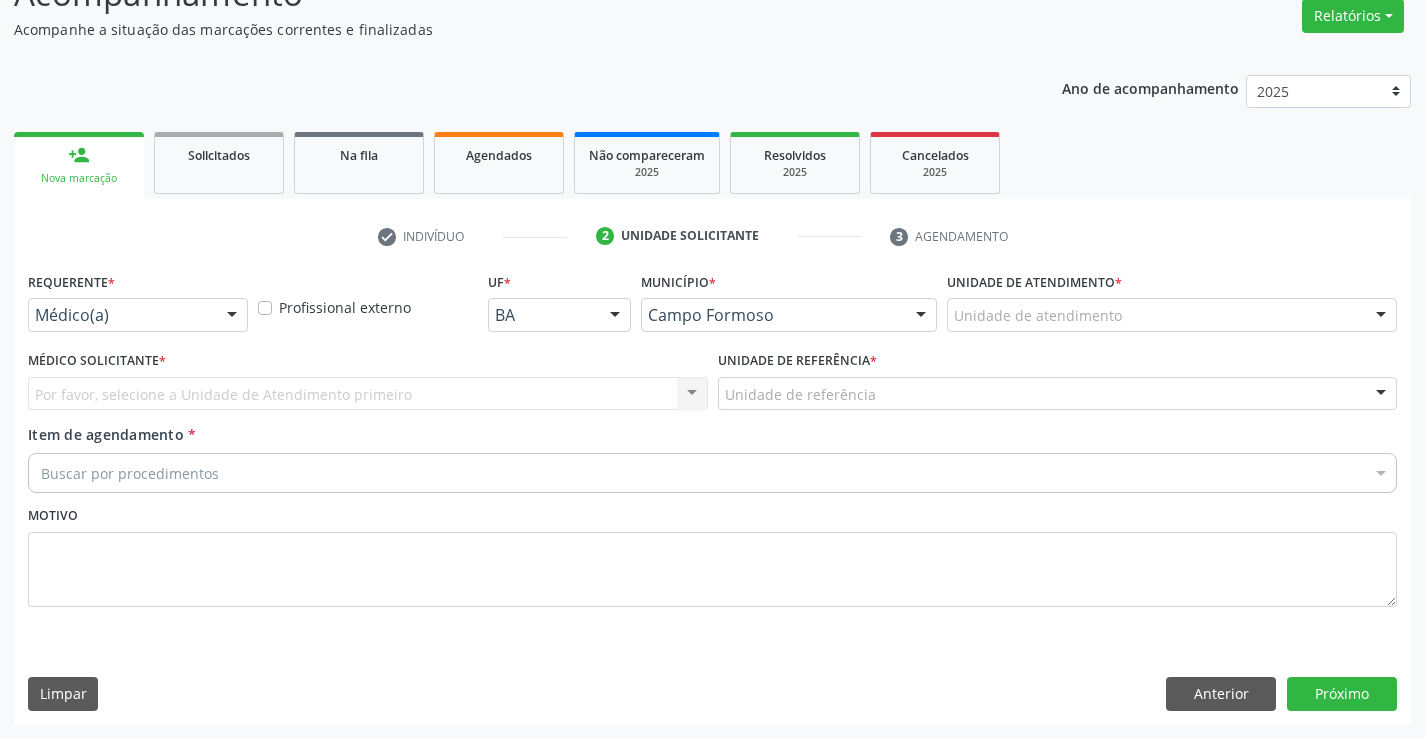 click at bounding box center [232, 316] 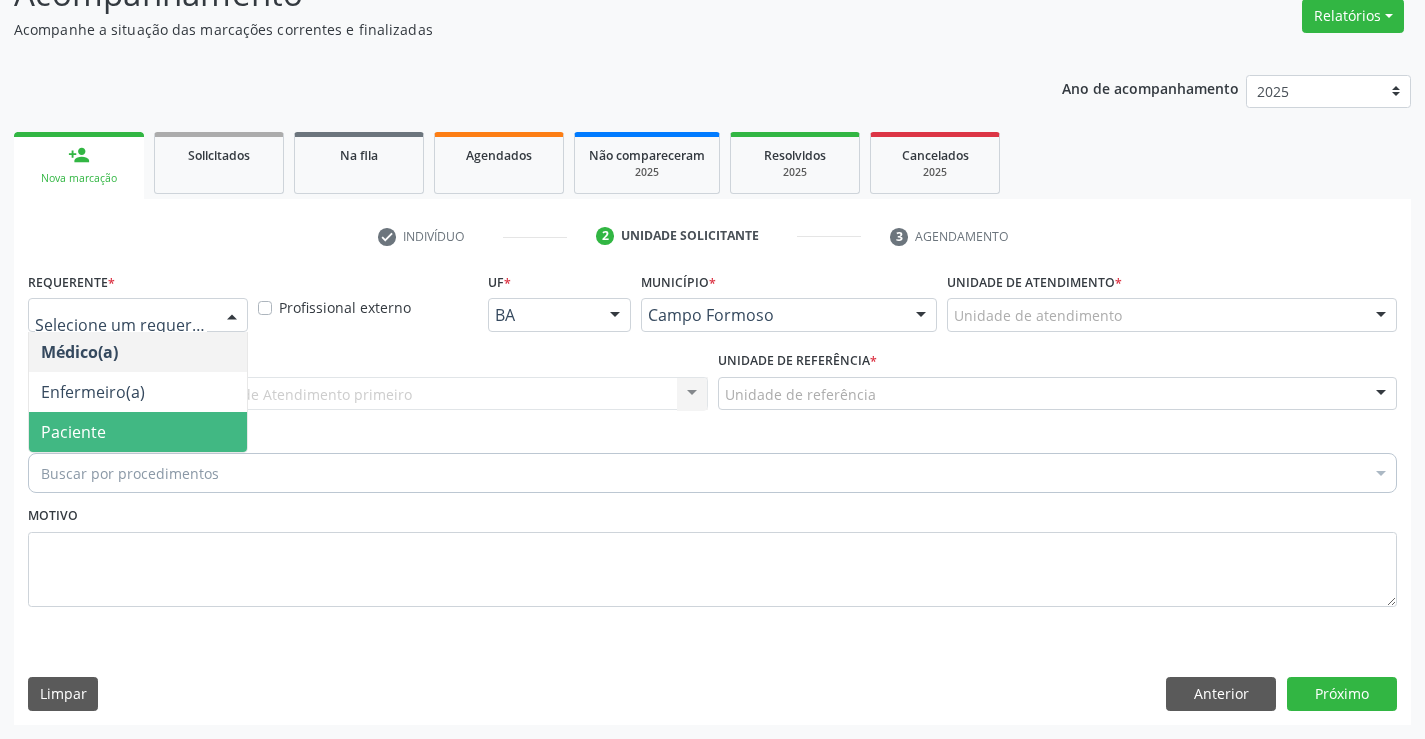click on "Paciente" at bounding box center (138, 432) 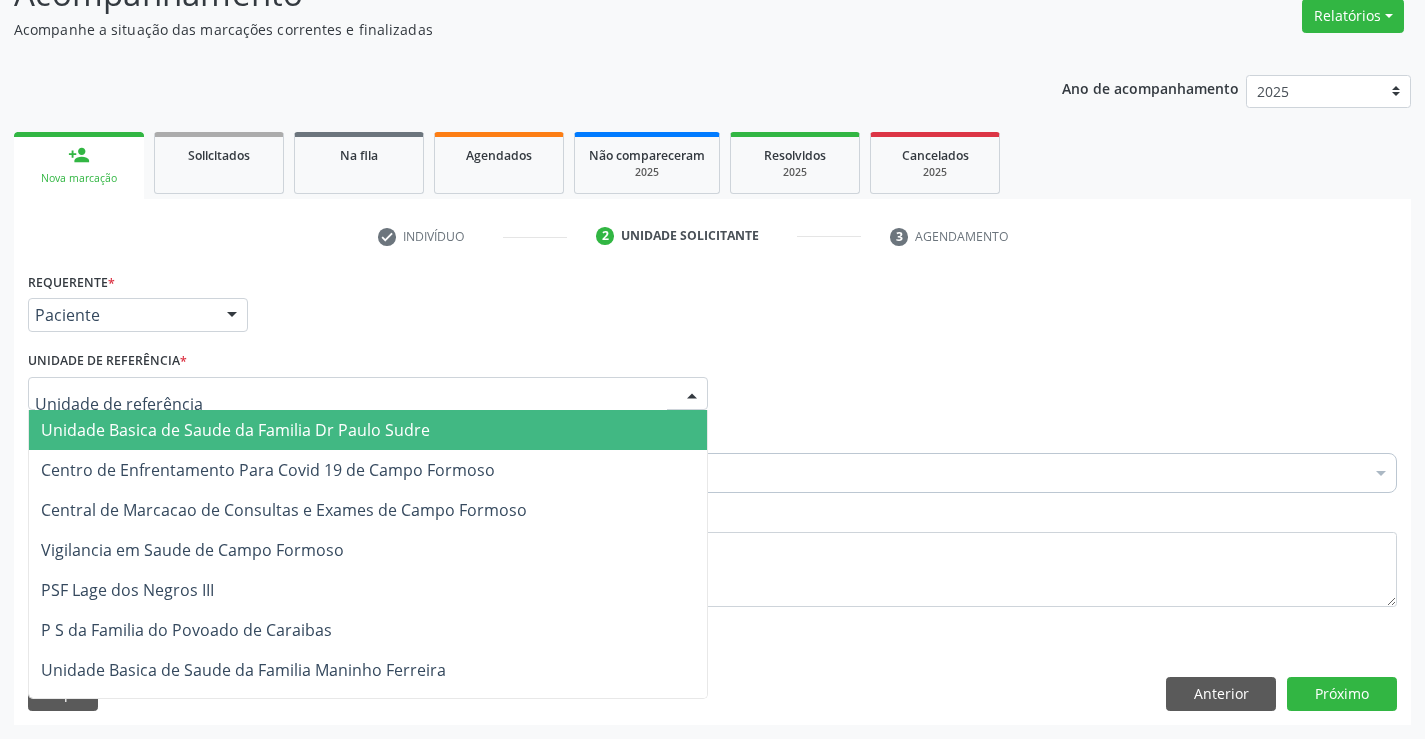 click at bounding box center (368, 394) 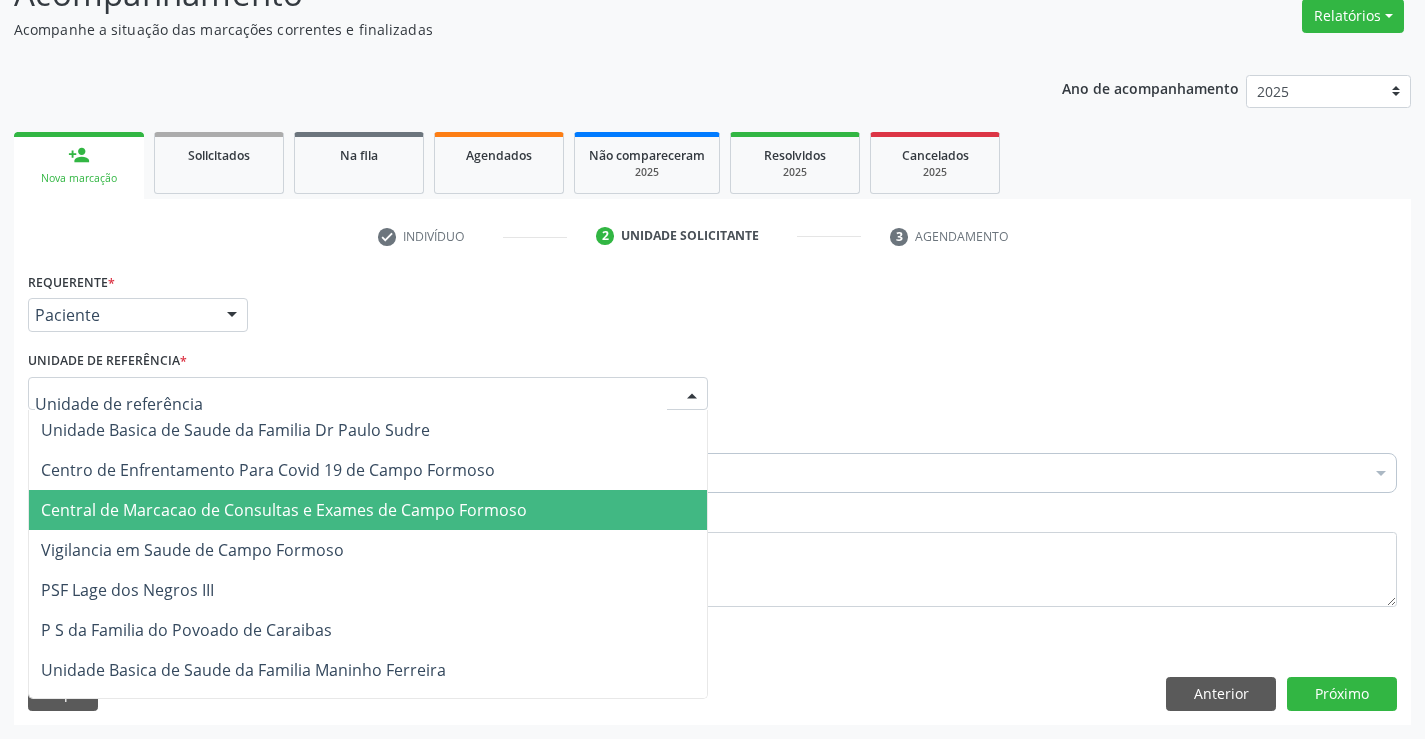 click on "Central de Marcacao de Consultas e Exames de Campo Formoso" at bounding box center (284, 510) 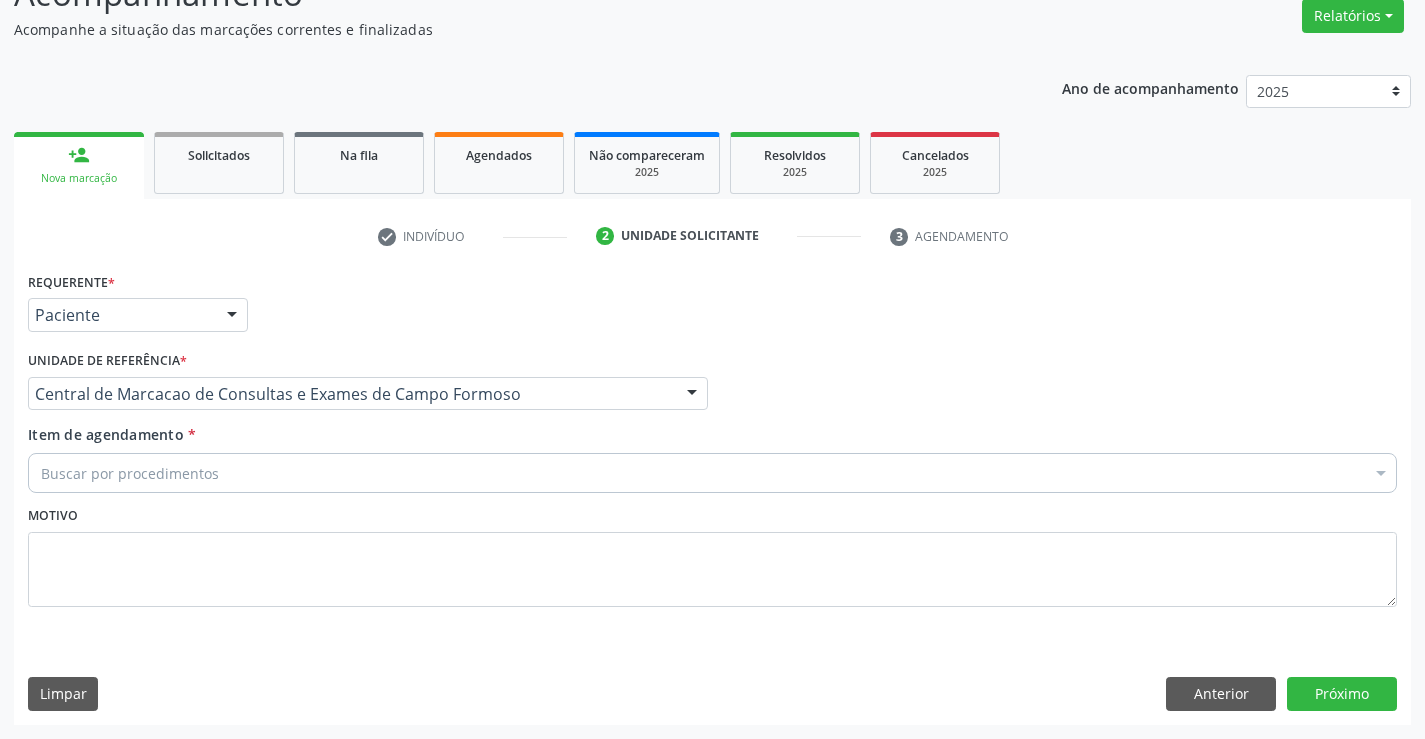 click on "Buscar por procedimentos" at bounding box center [712, 473] 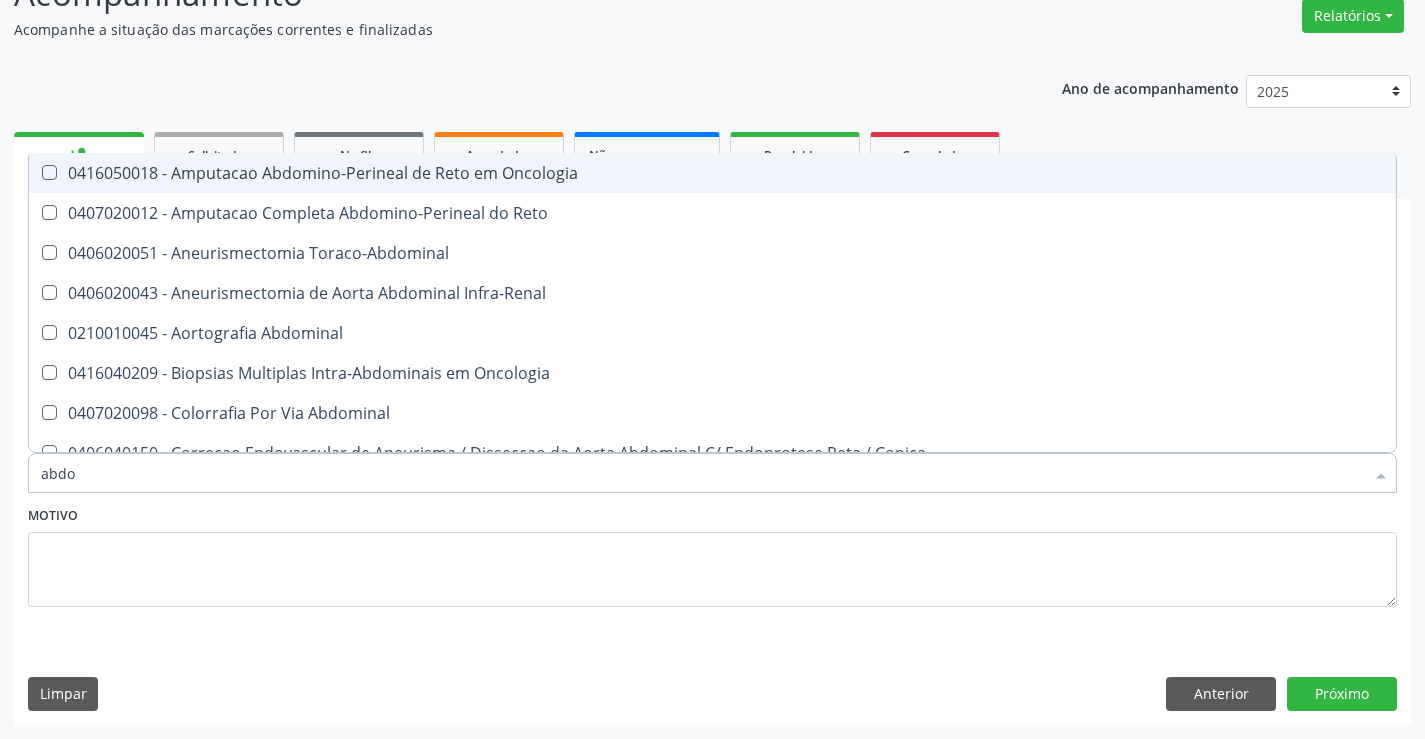 type on "abdom" 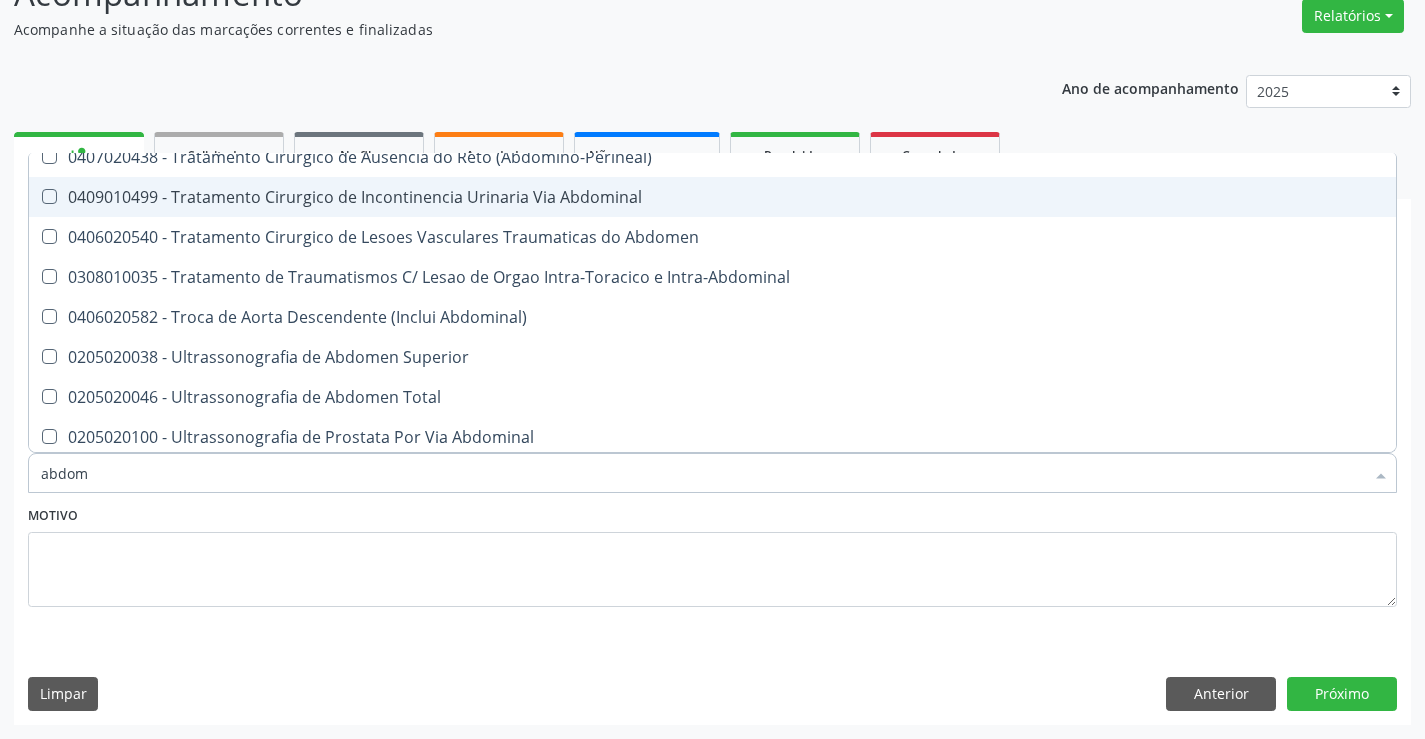 scroll, scrollTop: 1301, scrollLeft: 0, axis: vertical 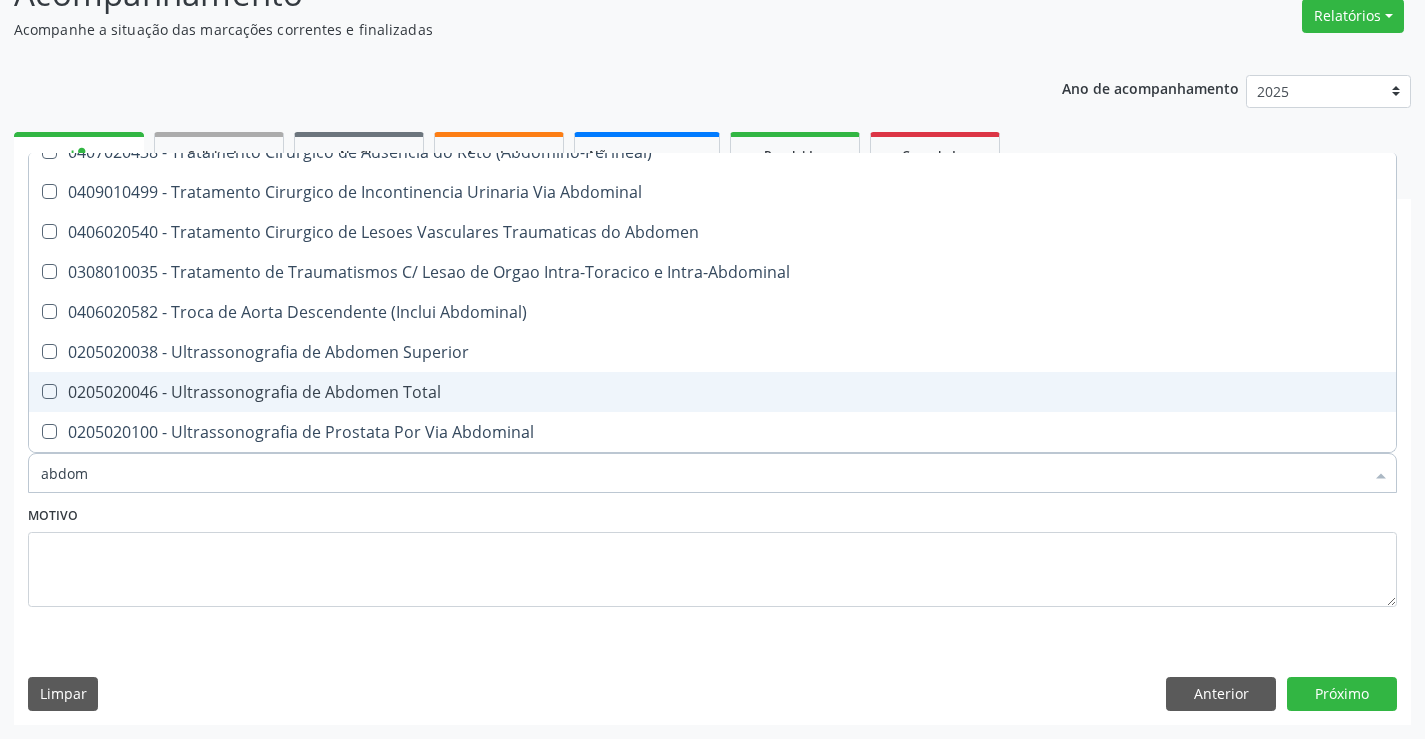 click on "0205020046 - Ultrassonografia de Abdomen Total" at bounding box center [712, 392] 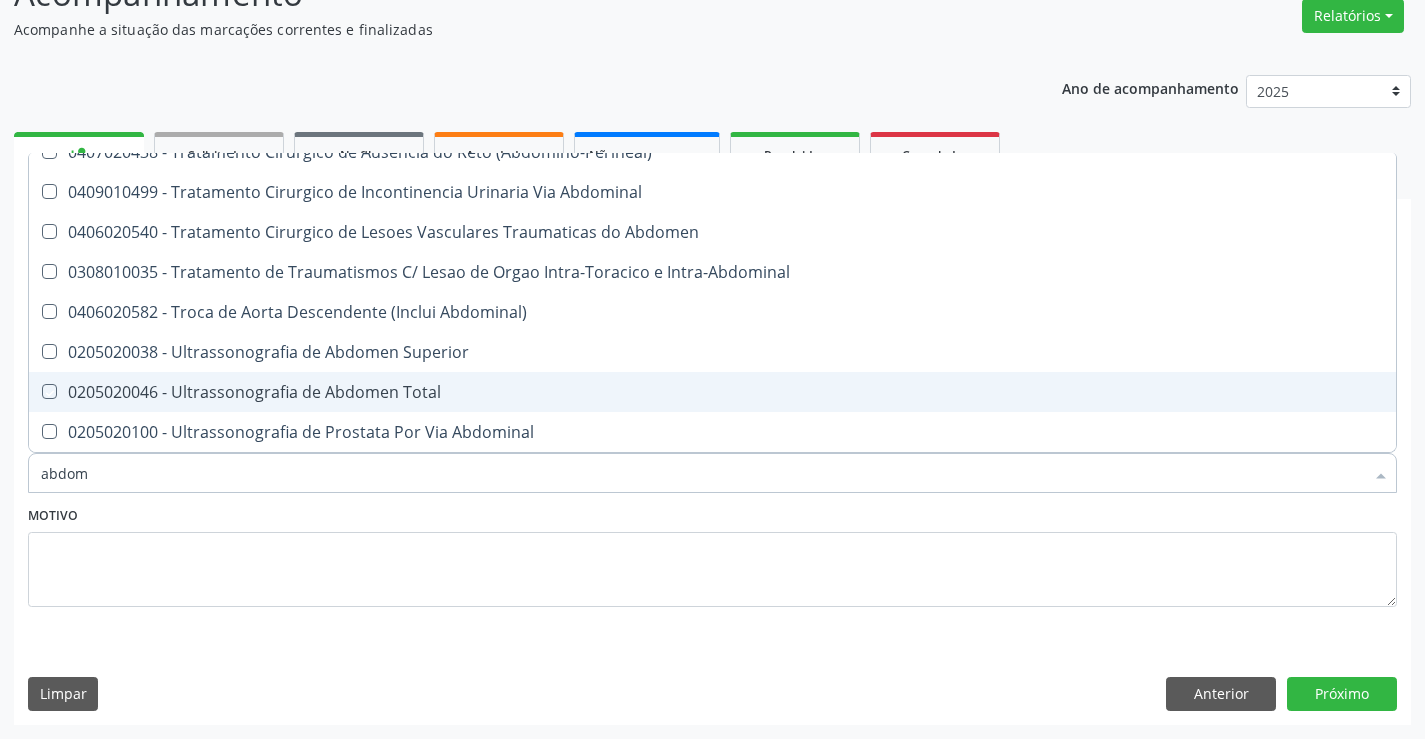 checkbox on "true" 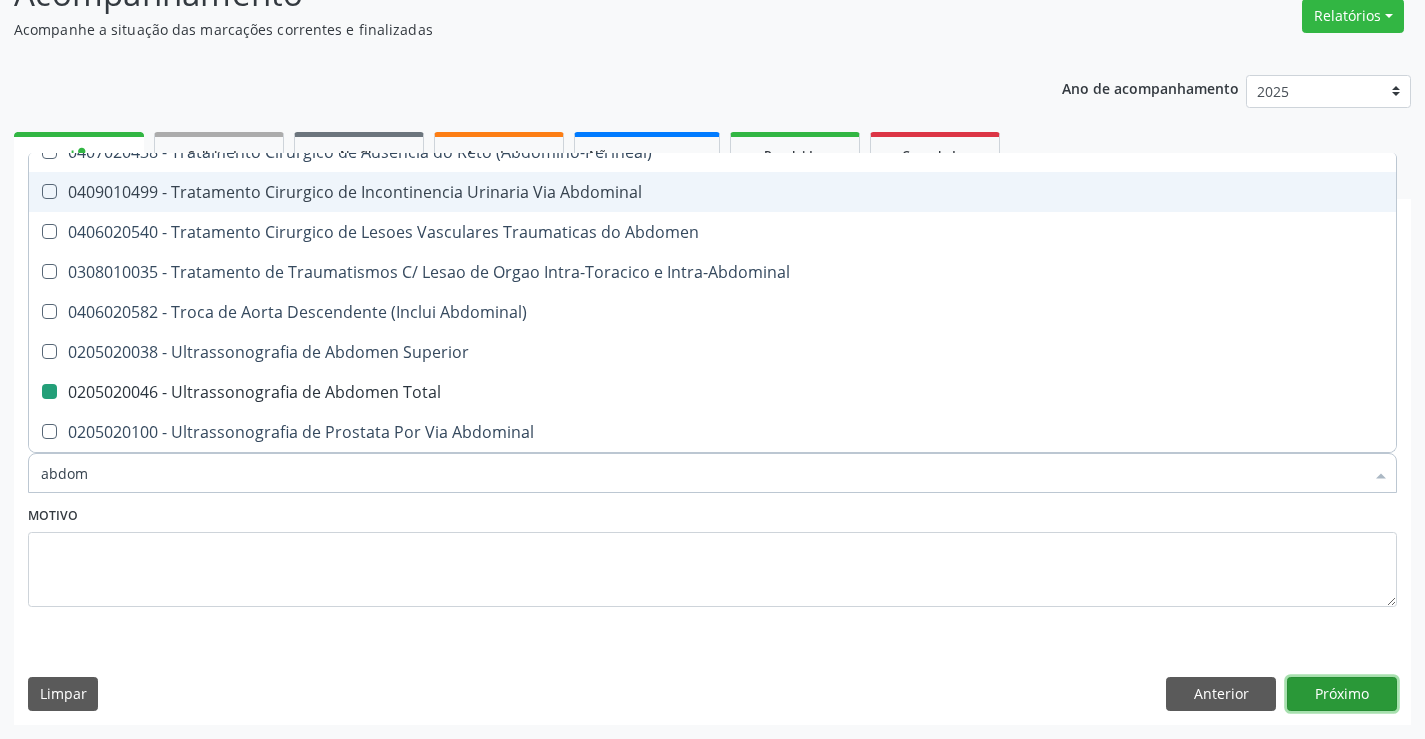 click on "Próximo" at bounding box center (1342, 694) 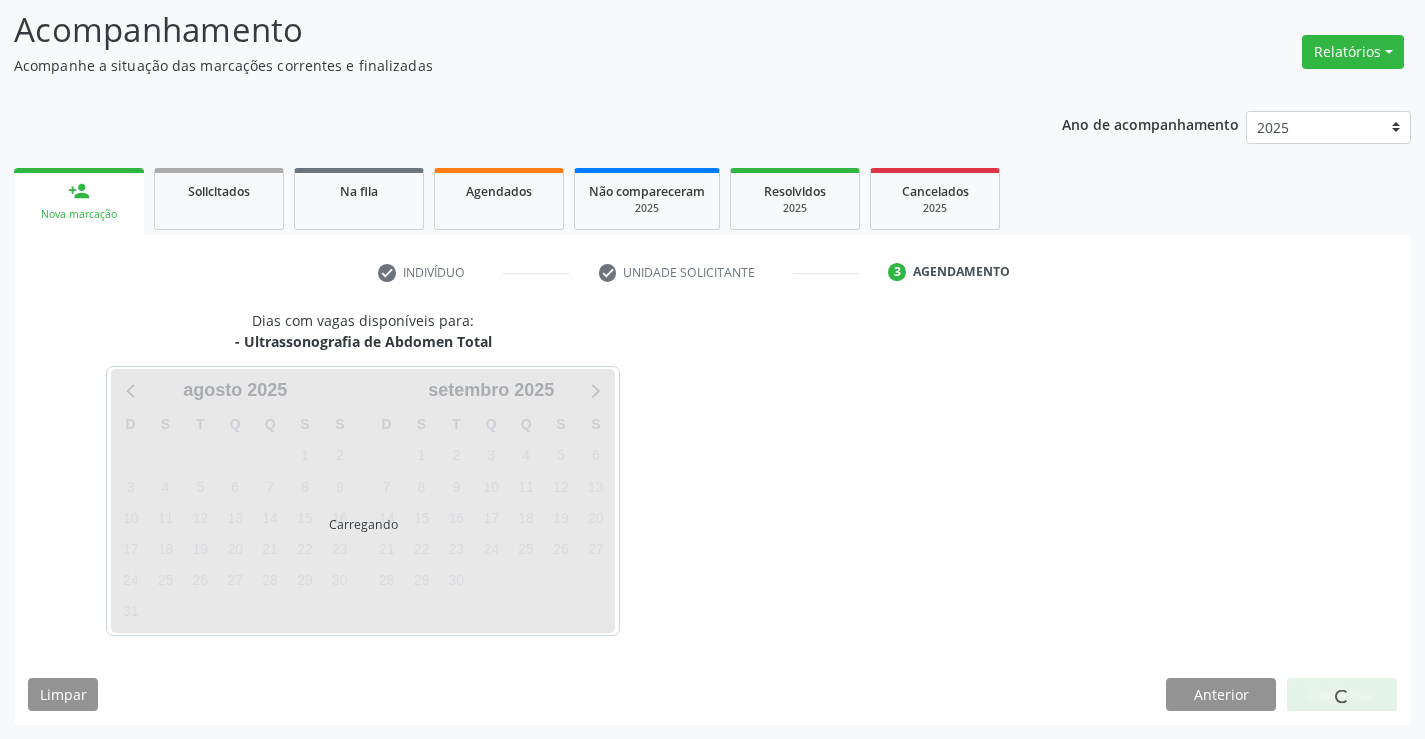 scroll, scrollTop: 131, scrollLeft: 0, axis: vertical 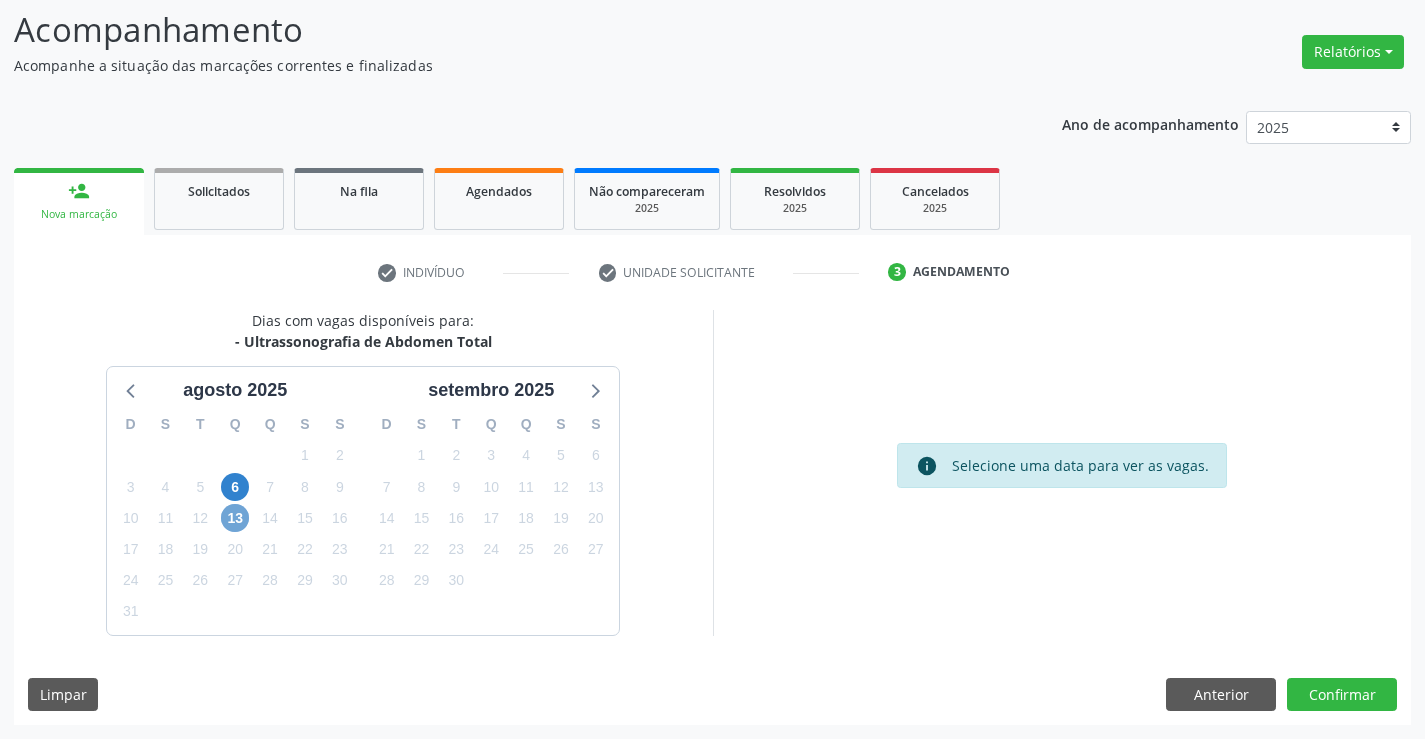 click on "13" at bounding box center (235, 518) 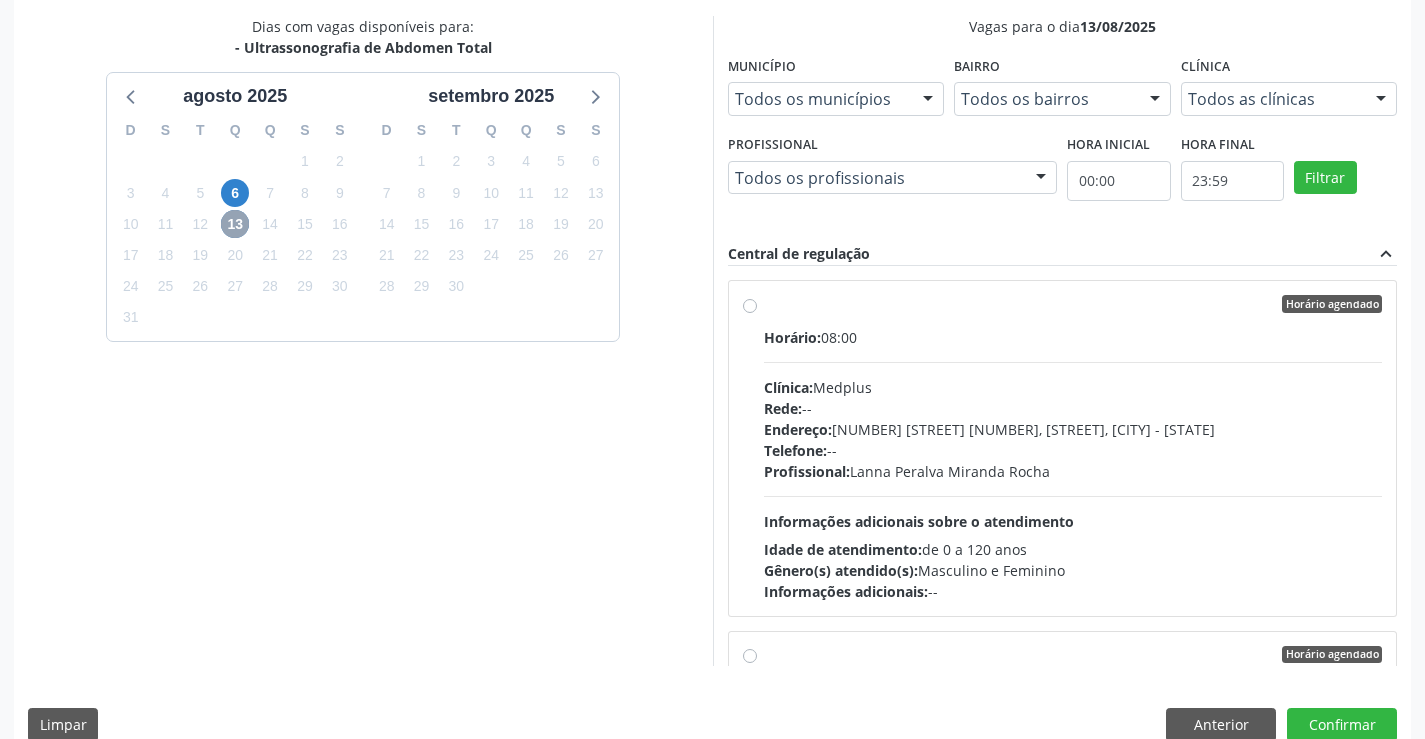 scroll, scrollTop: 456, scrollLeft: 0, axis: vertical 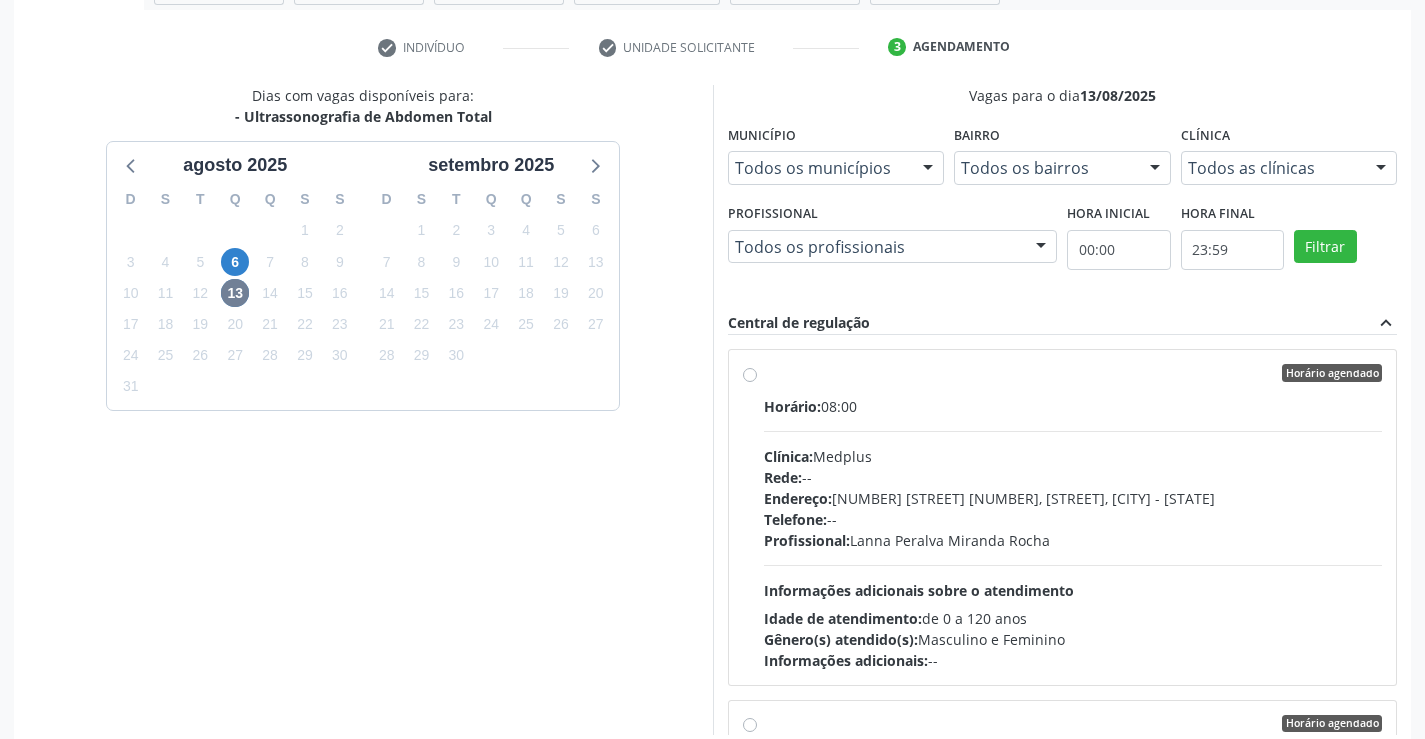 click on "Endereço:   [NUMBER] [STREET] [NUMBER], [STREET], [CITY] - [STATE]" at bounding box center [1073, 498] 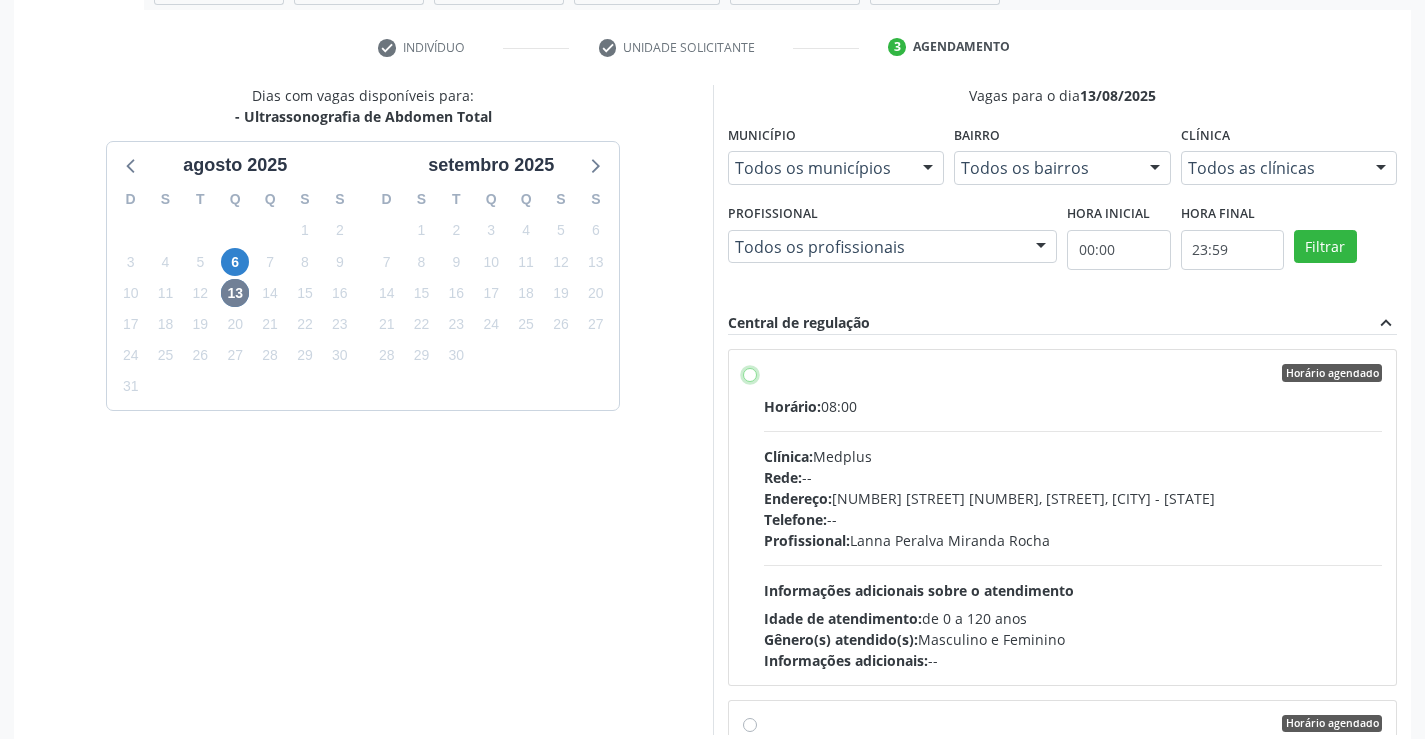 radio on "true" 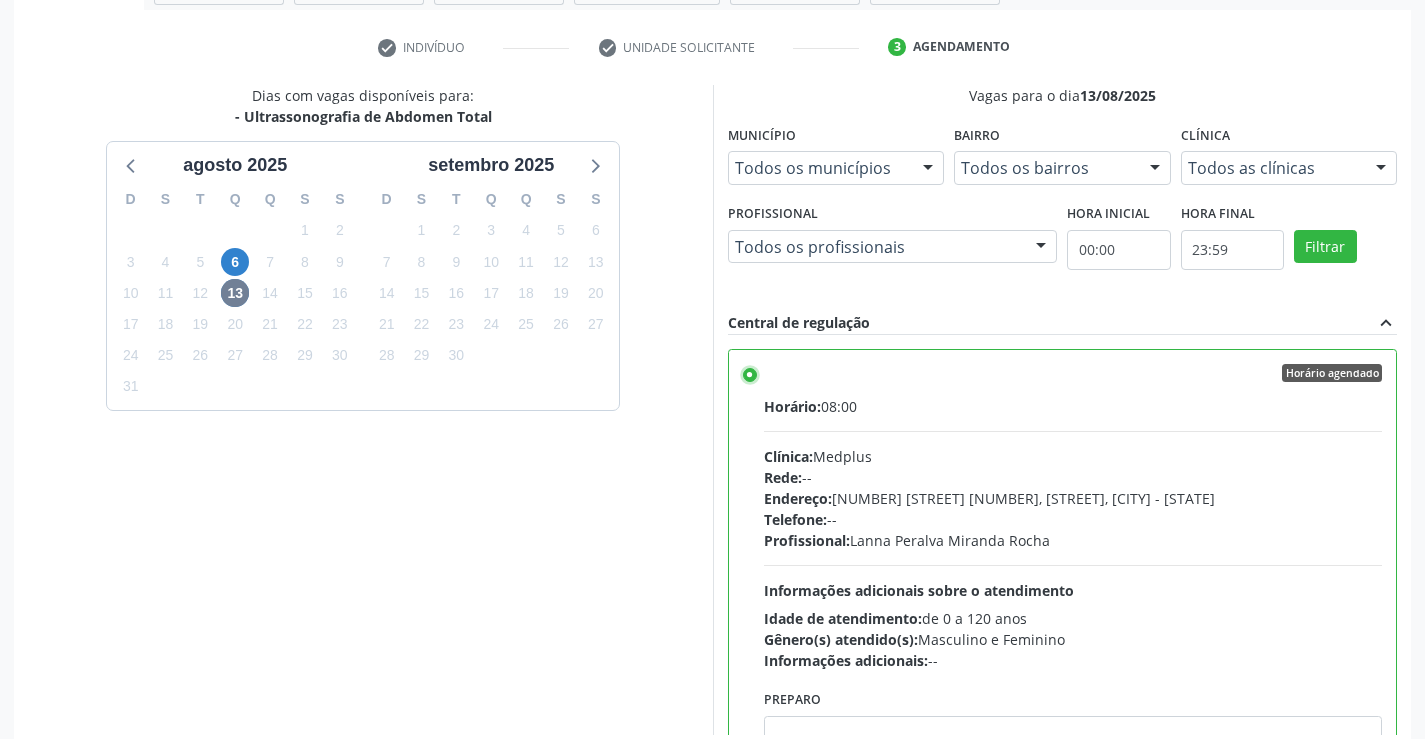 scroll, scrollTop: 456, scrollLeft: 0, axis: vertical 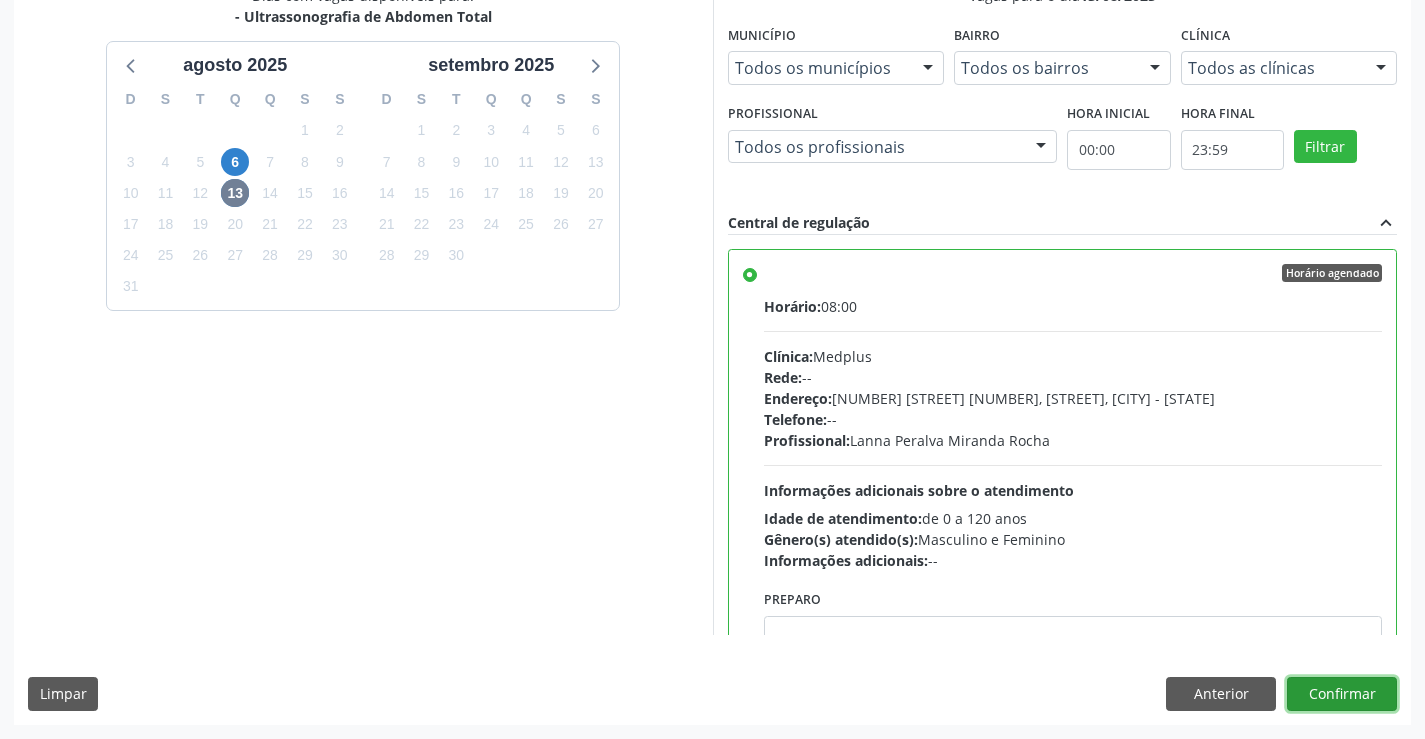 click on "Confirmar" at bounding box center (1342, 694) 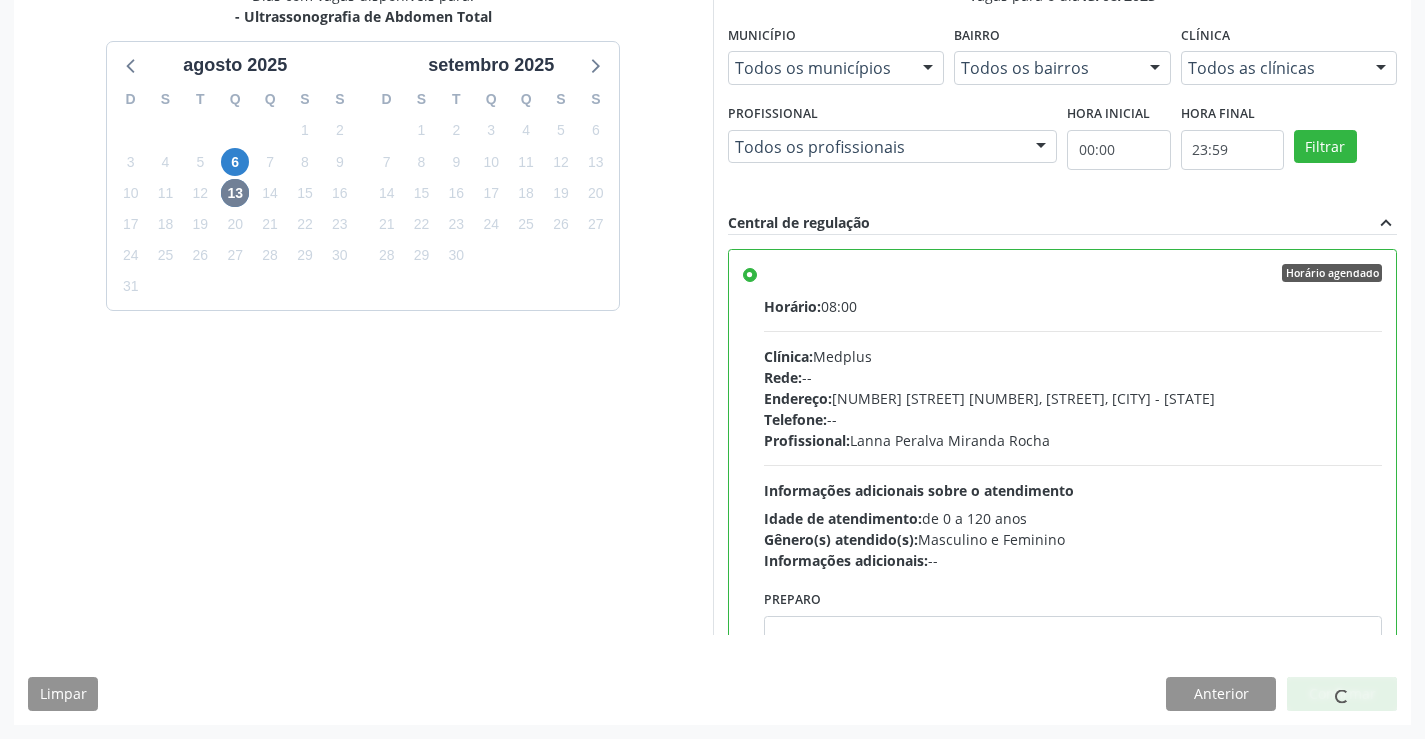 scroll, scrollTop: 0, scrollLeft: 0, axis: both 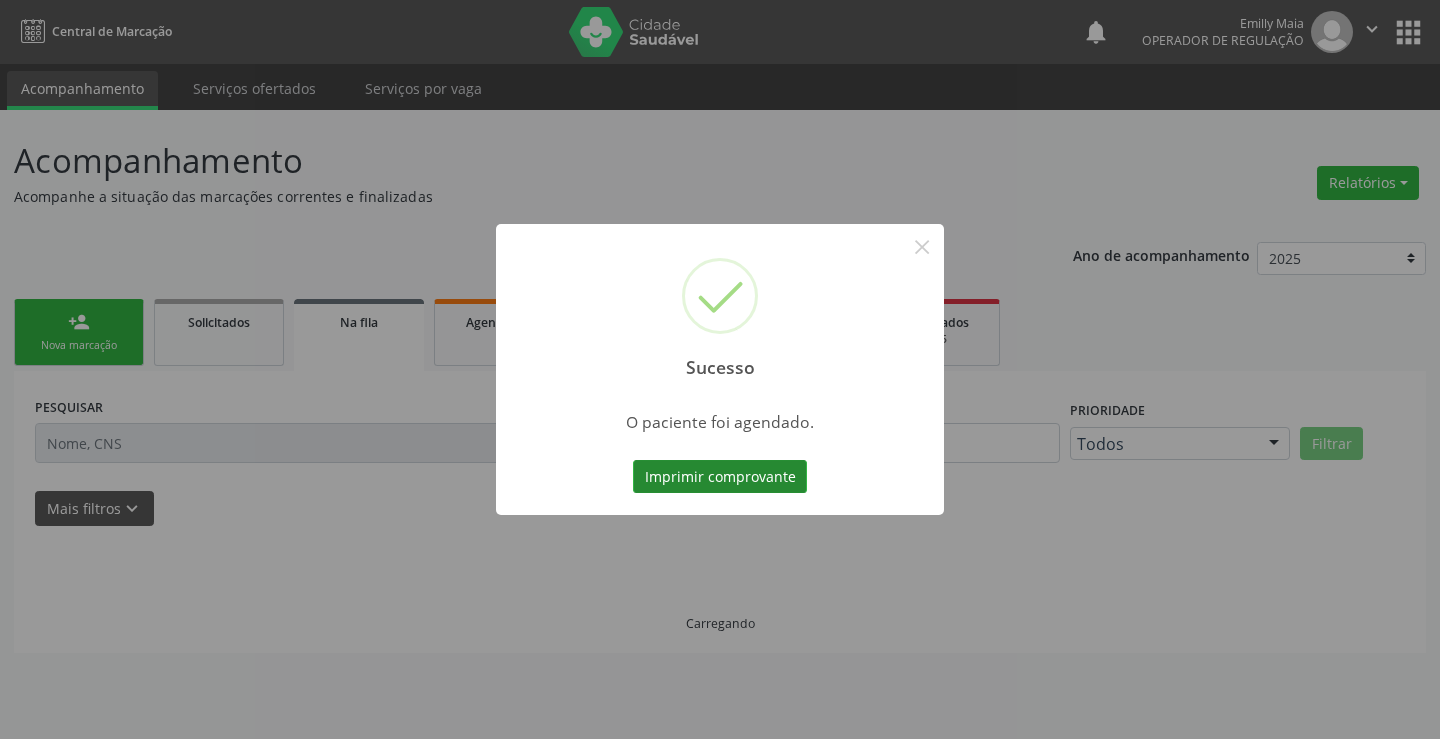 click on "Imprimir comprovante" at bounding box center (720, 477) 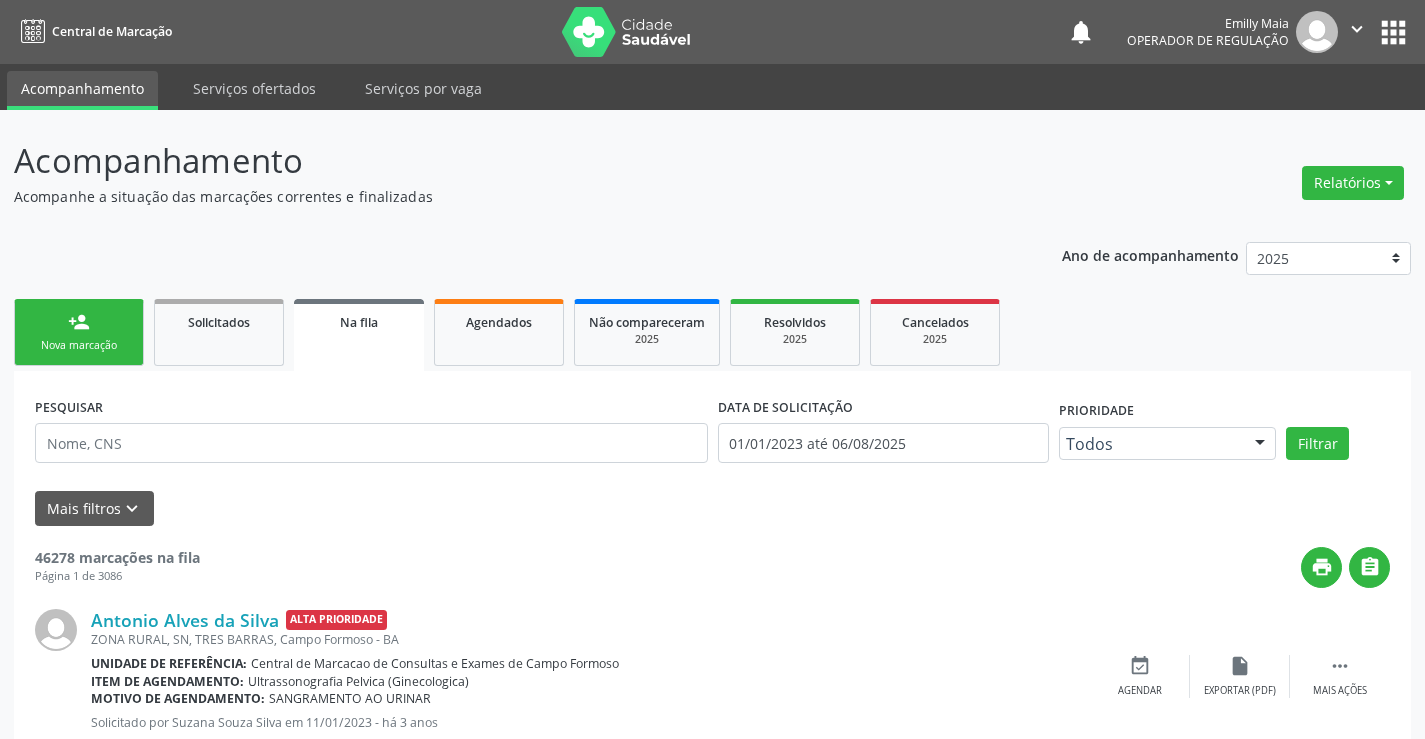 click on "person_add
Nova marcação" at bounding box center (79, 332) 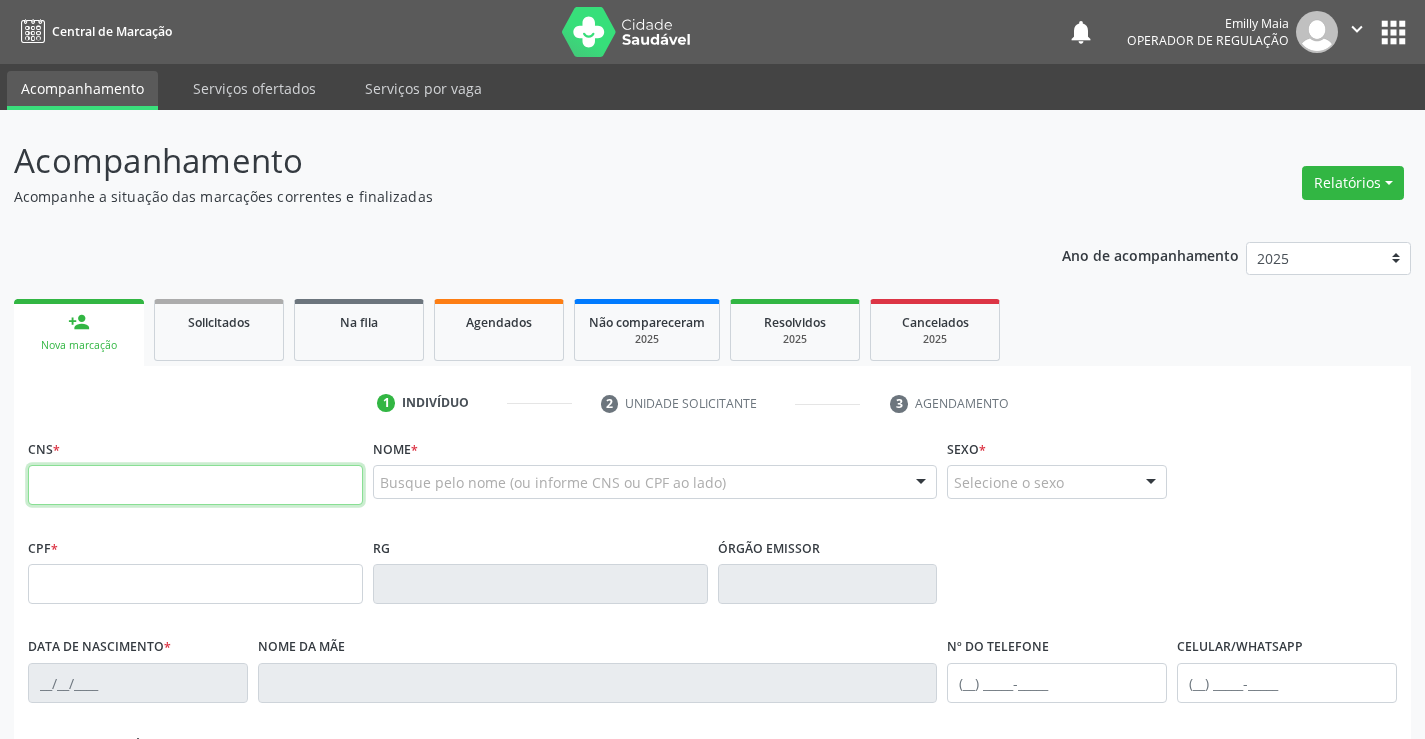 click at bounding box center (195, 485) 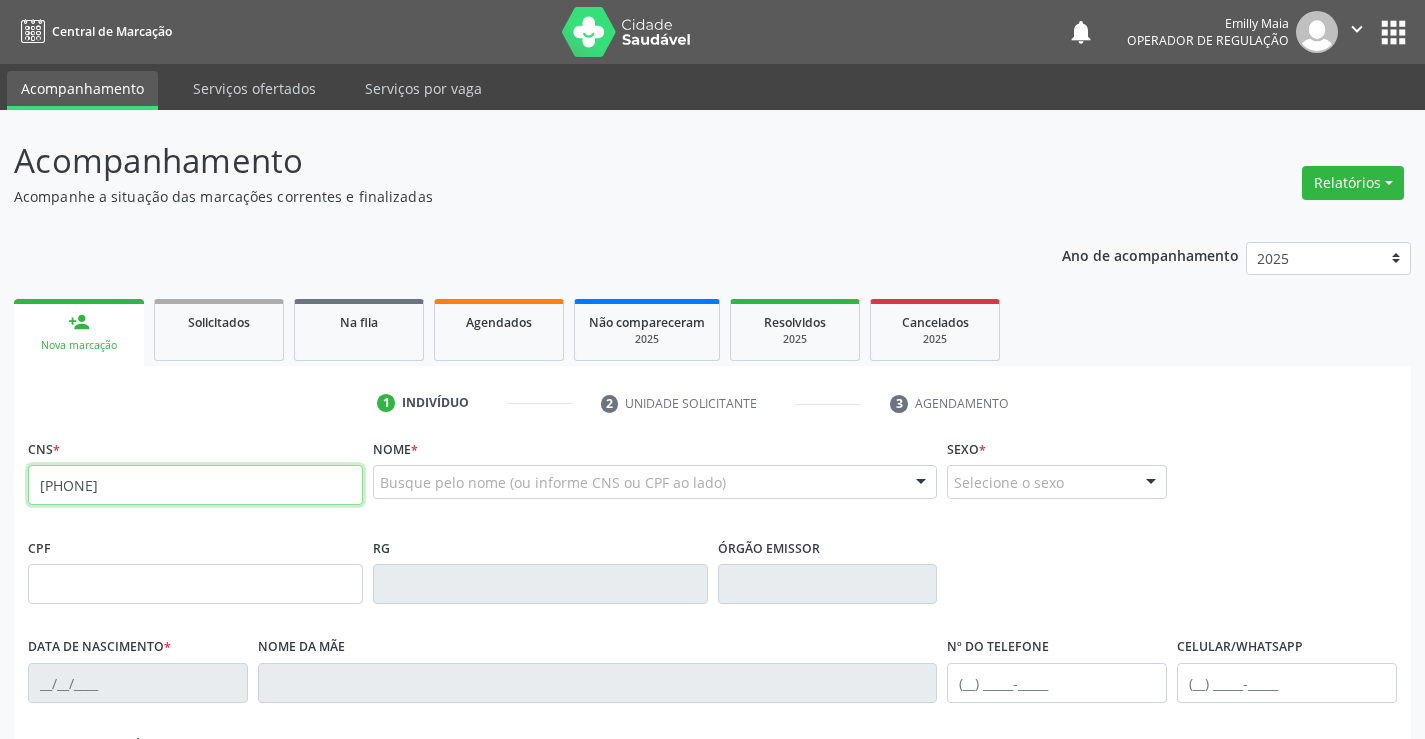 type on "[PHONE]" 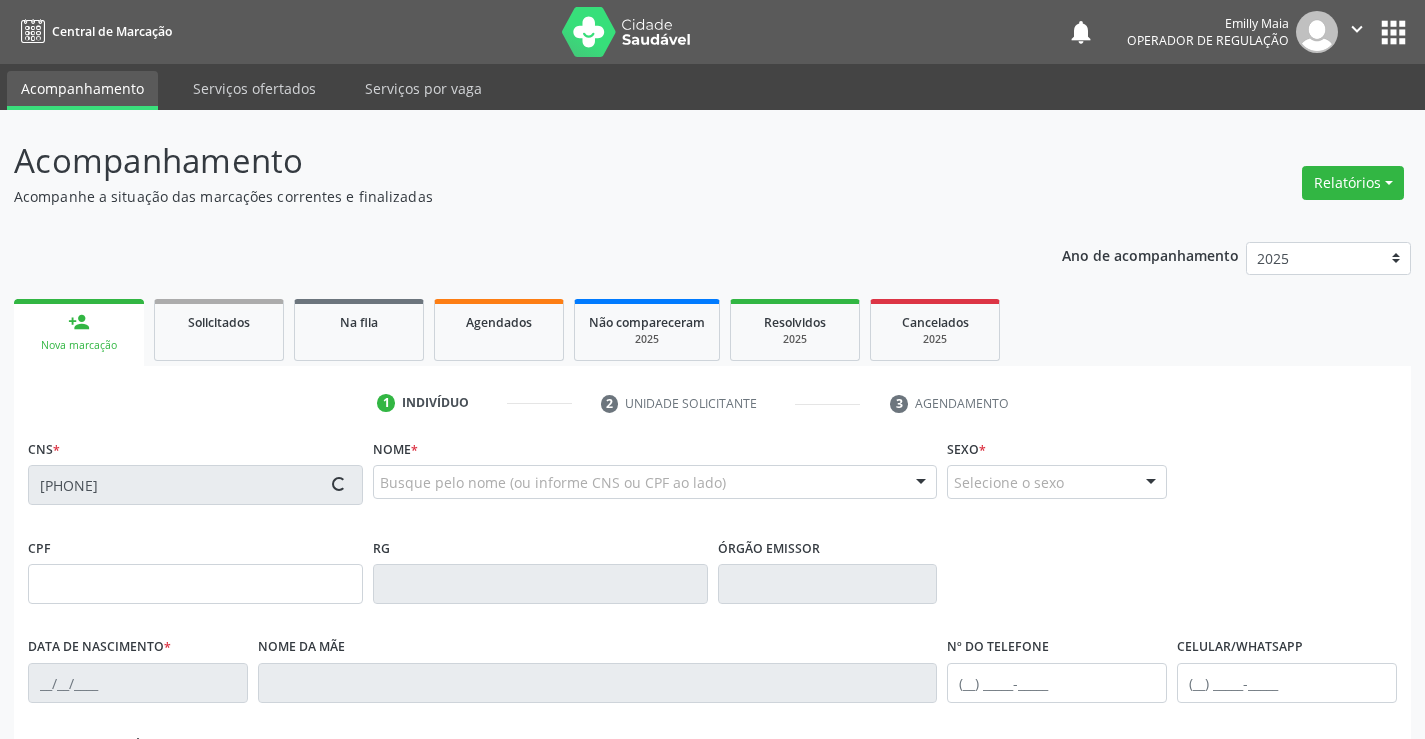 type on "[PHONE]" 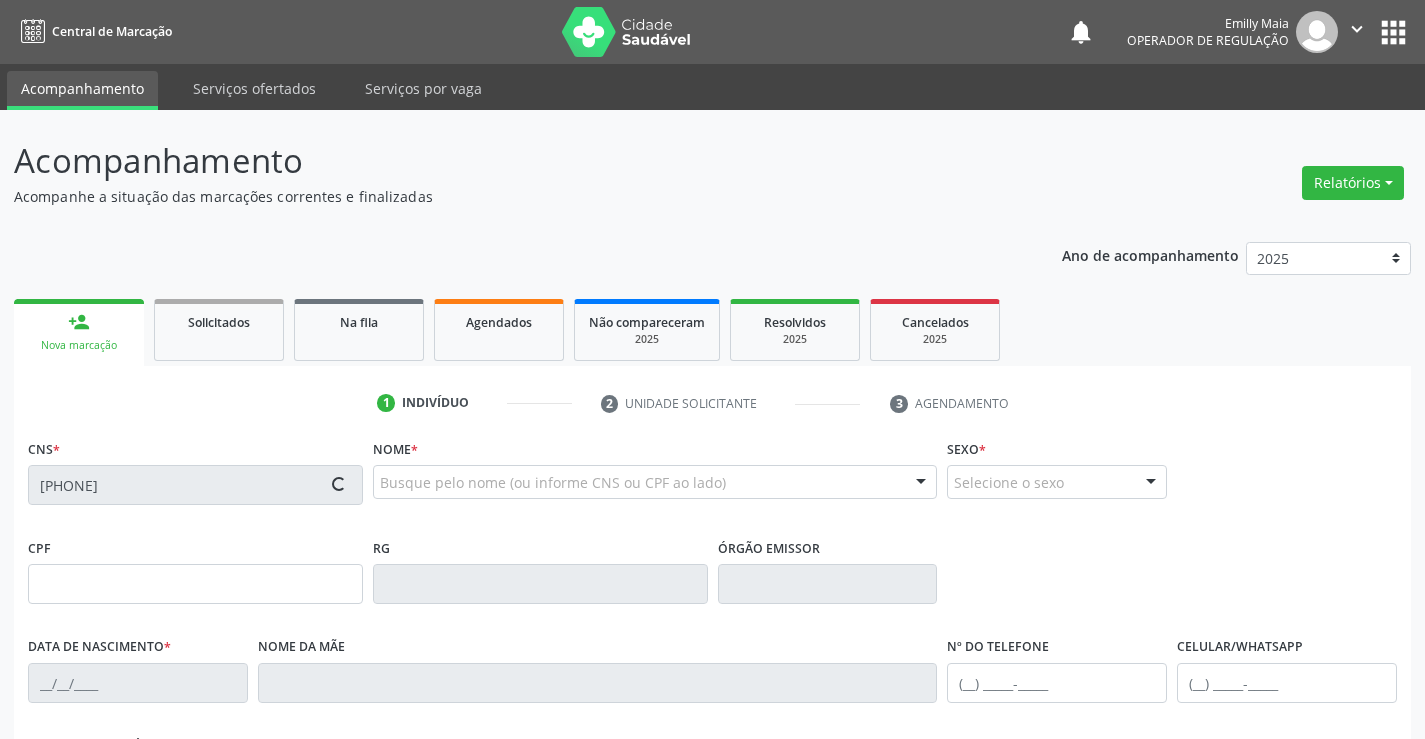 type on "[DATE]" 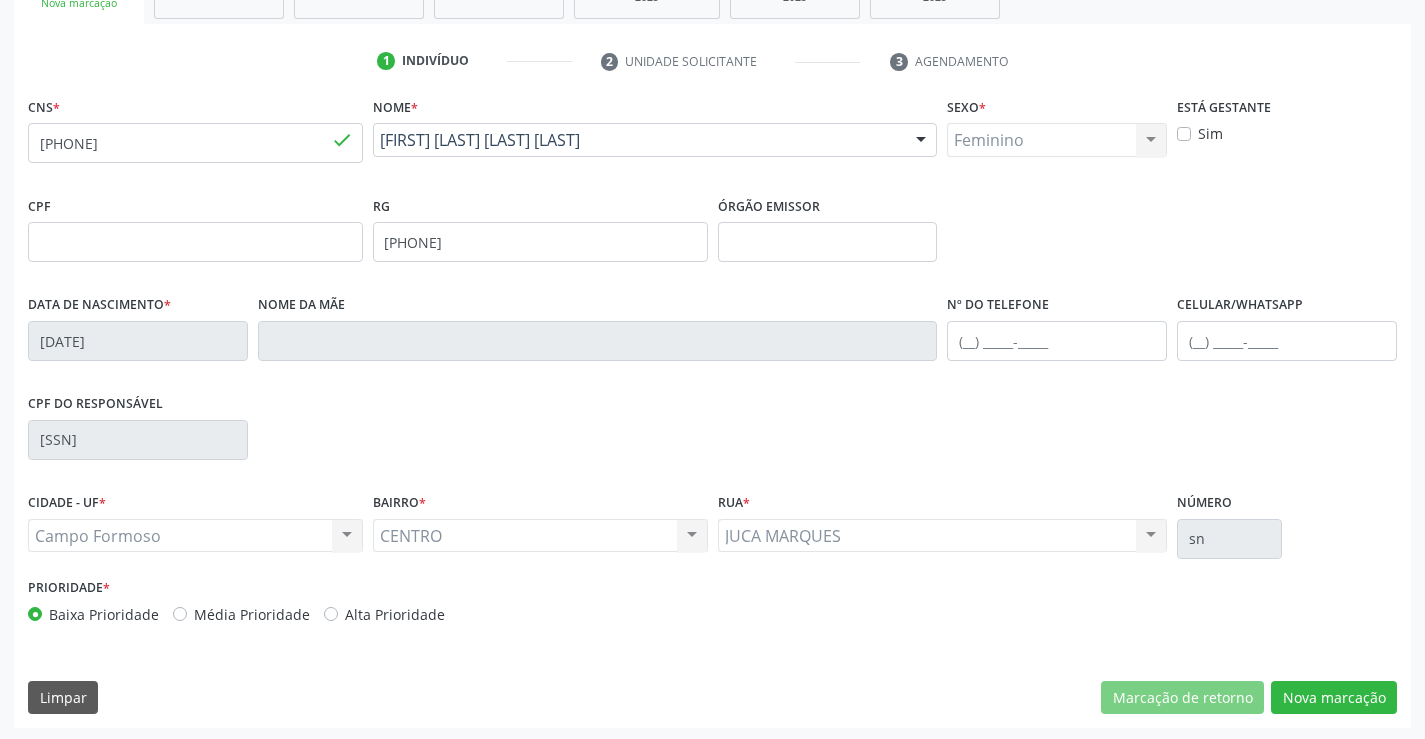 scroll, scrollTop: 345, scrollLeft: 0, axis: vertical 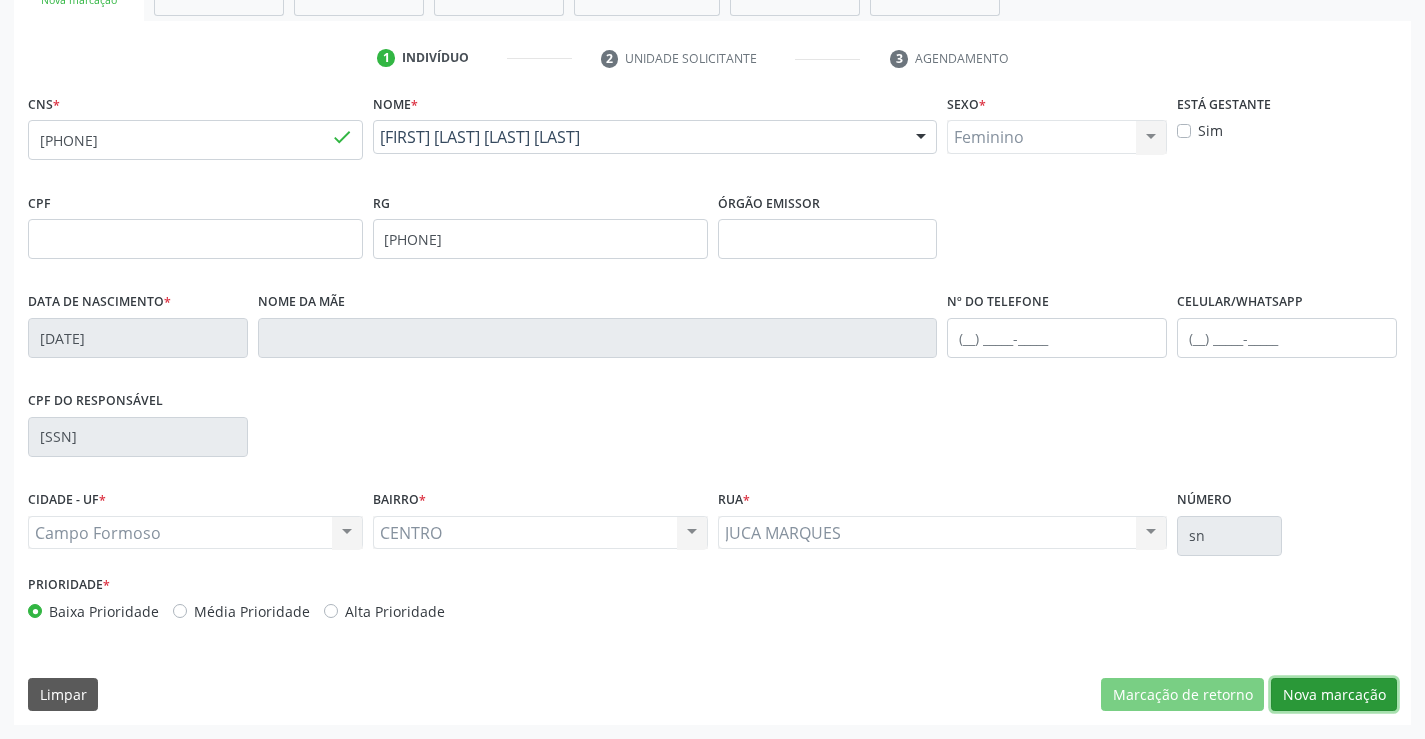 click on "Nova marcação" at bounding box center [1334, 695] 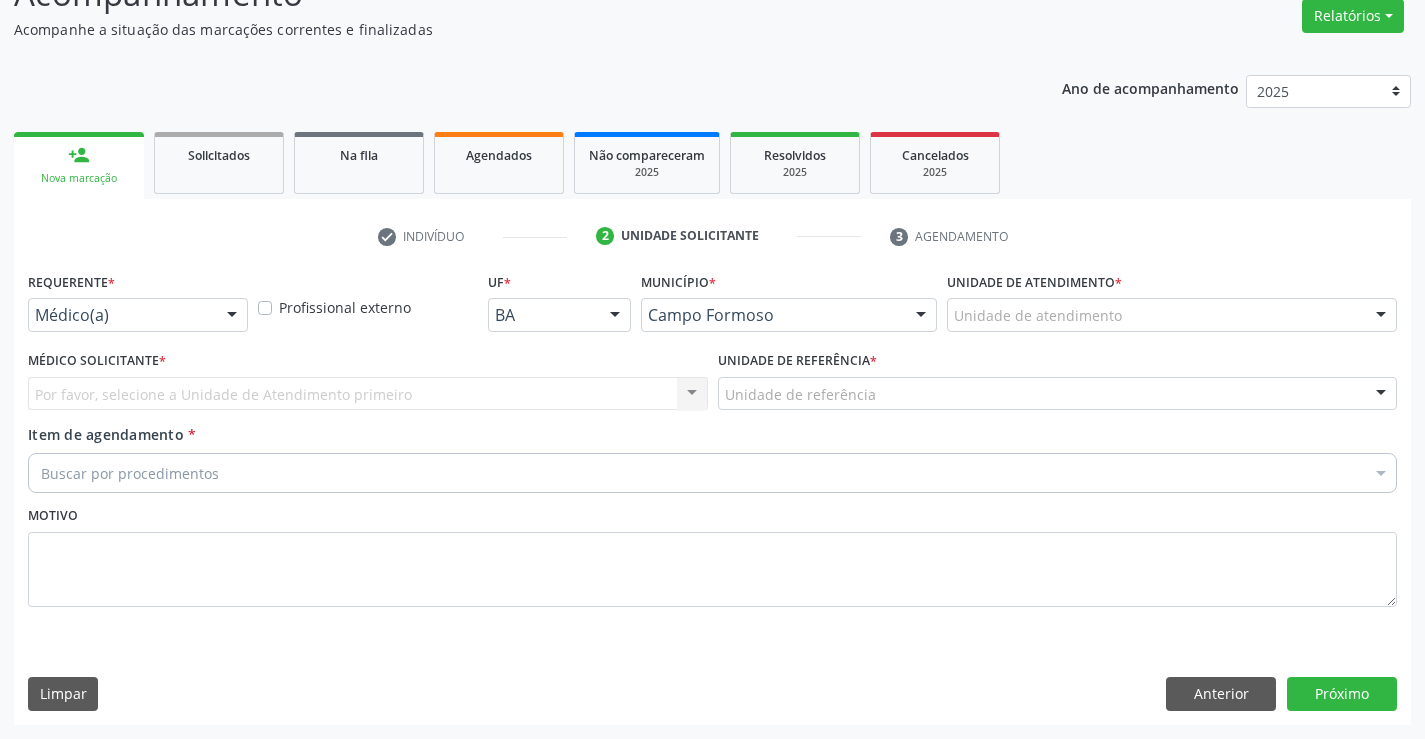 scroll, scrollTop: 167, scrollLeft: 0, axis: vertical 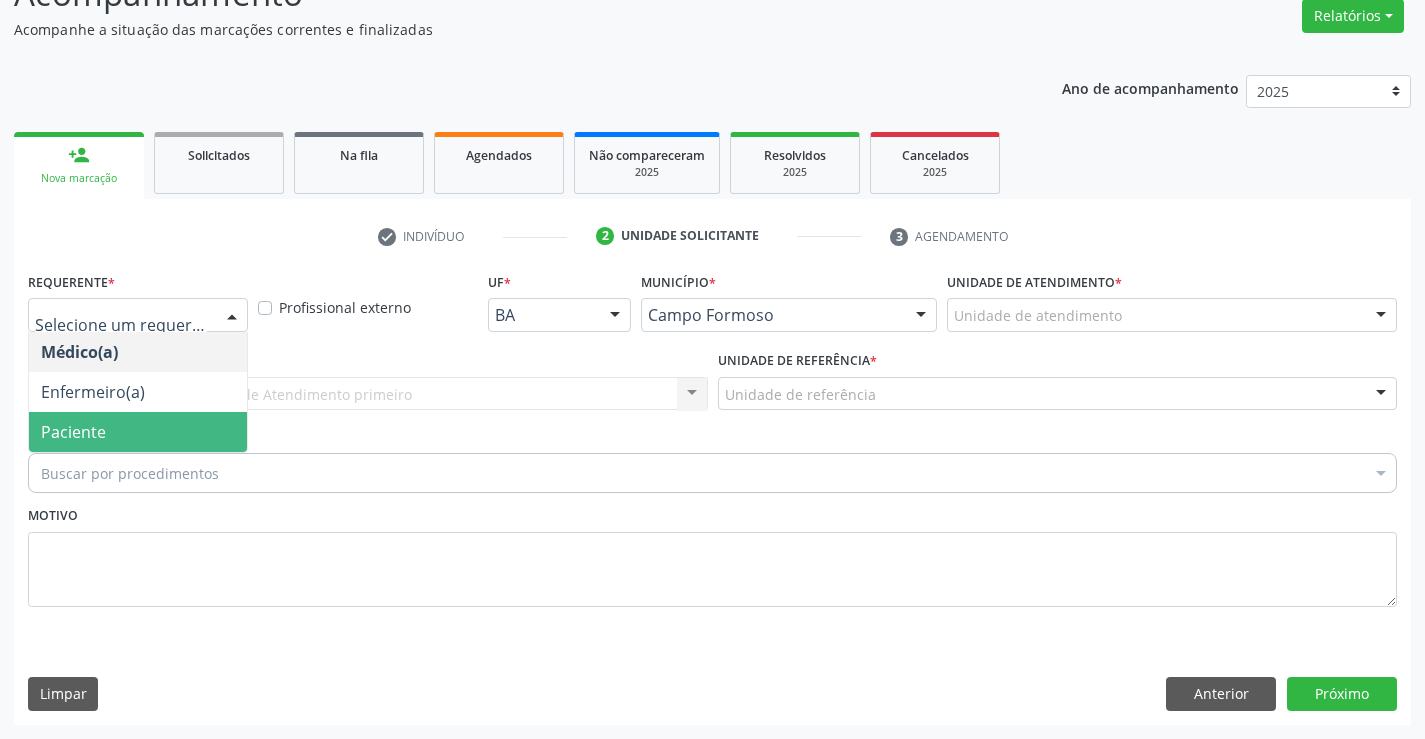 click on "Paciente" at bounding box center [138, 432] 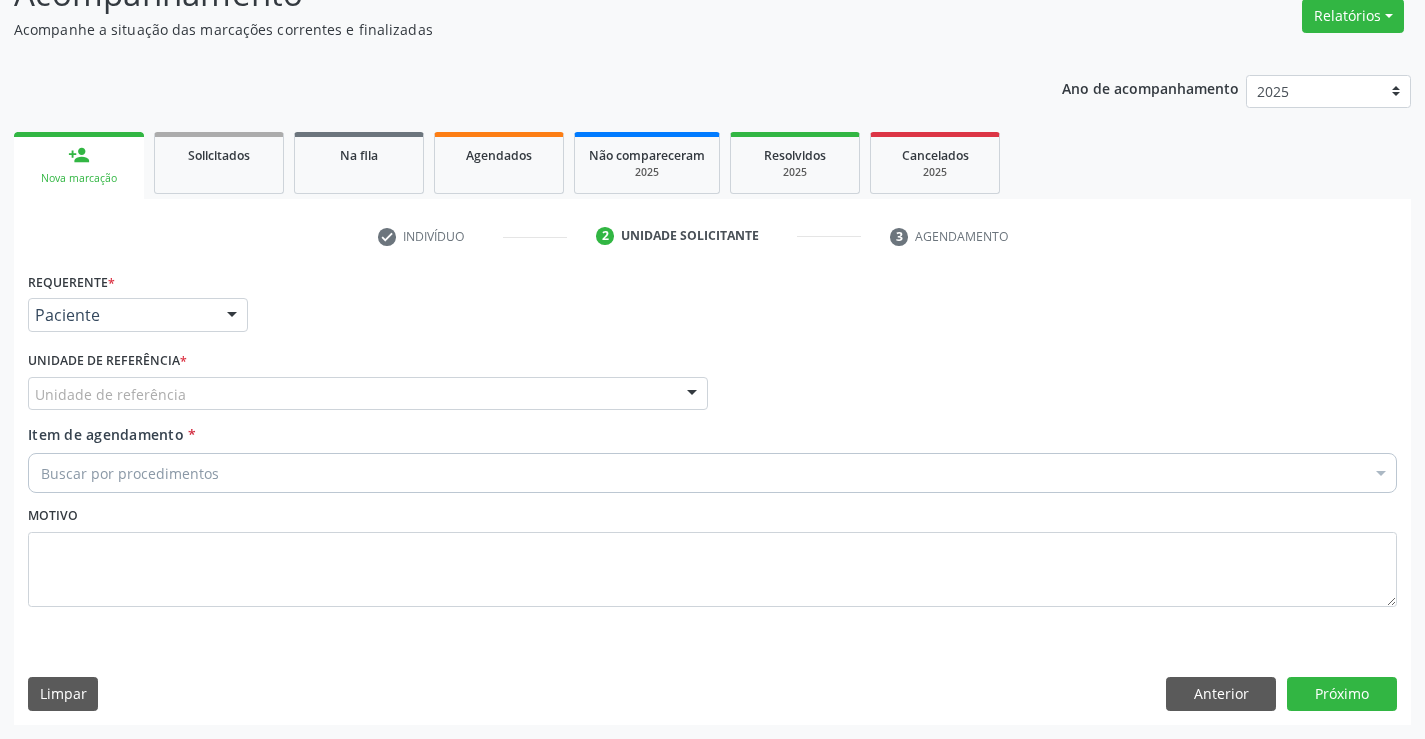 click on "Unidade de referência" at bounding box center [368, 394] 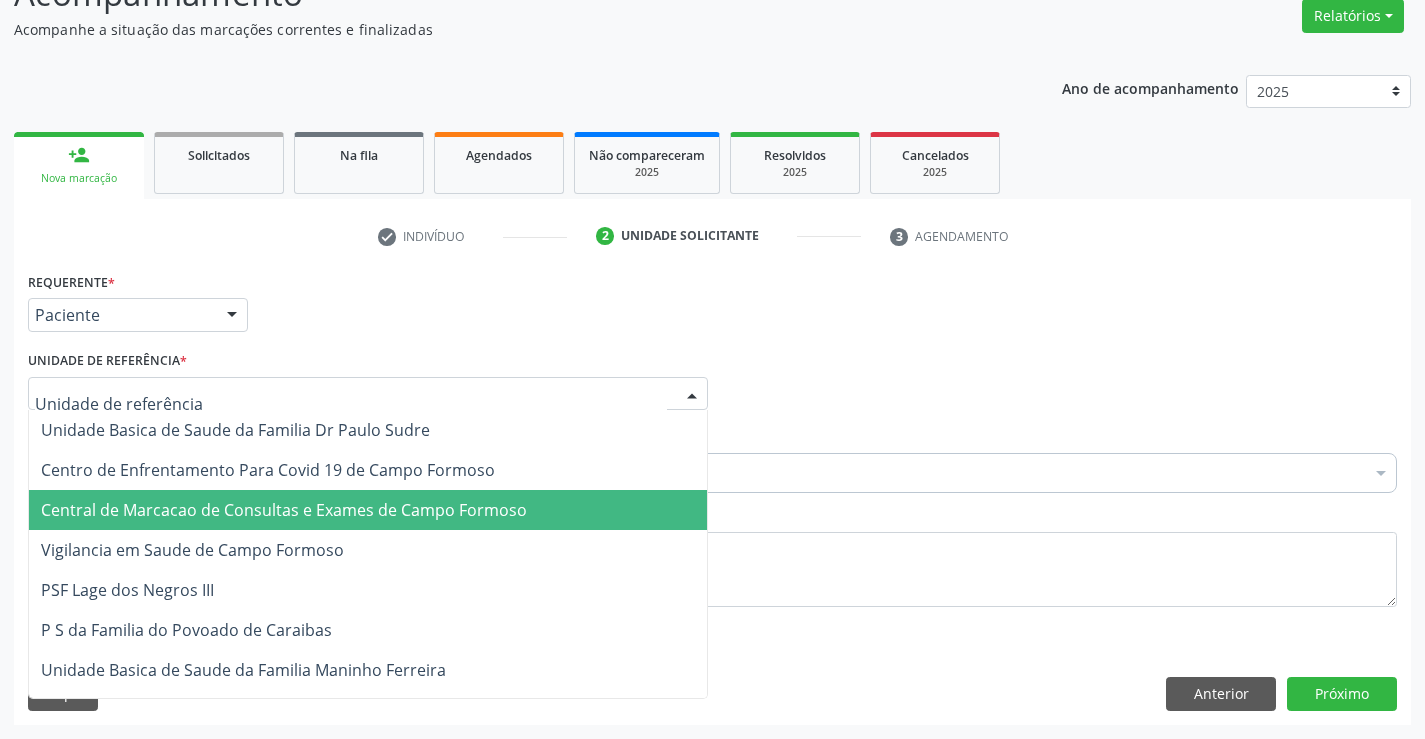 click on "Central de Marcacao de Consultas e Exames de Campo Formoso" at bounding box center (368, 510) 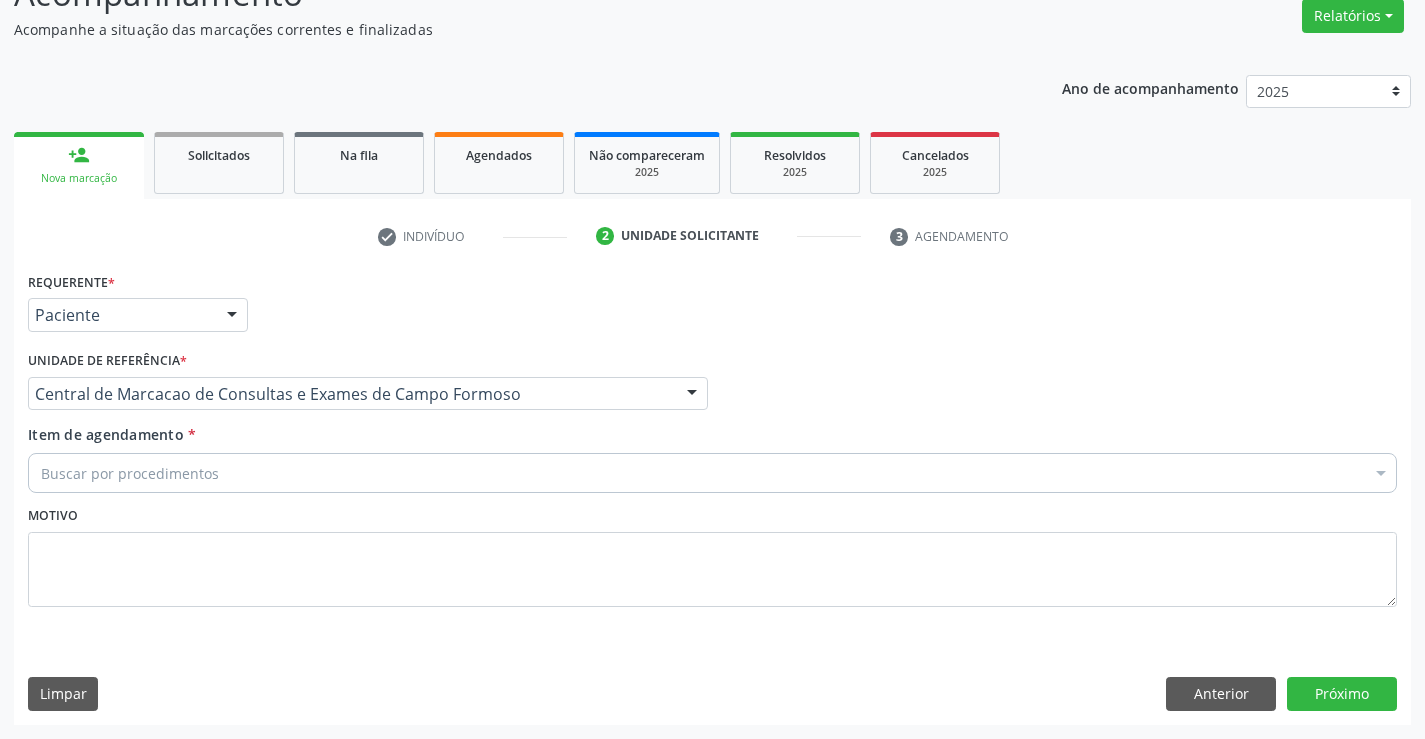 click on "Buscar por procedimentos" at bounding box center [712, 473] 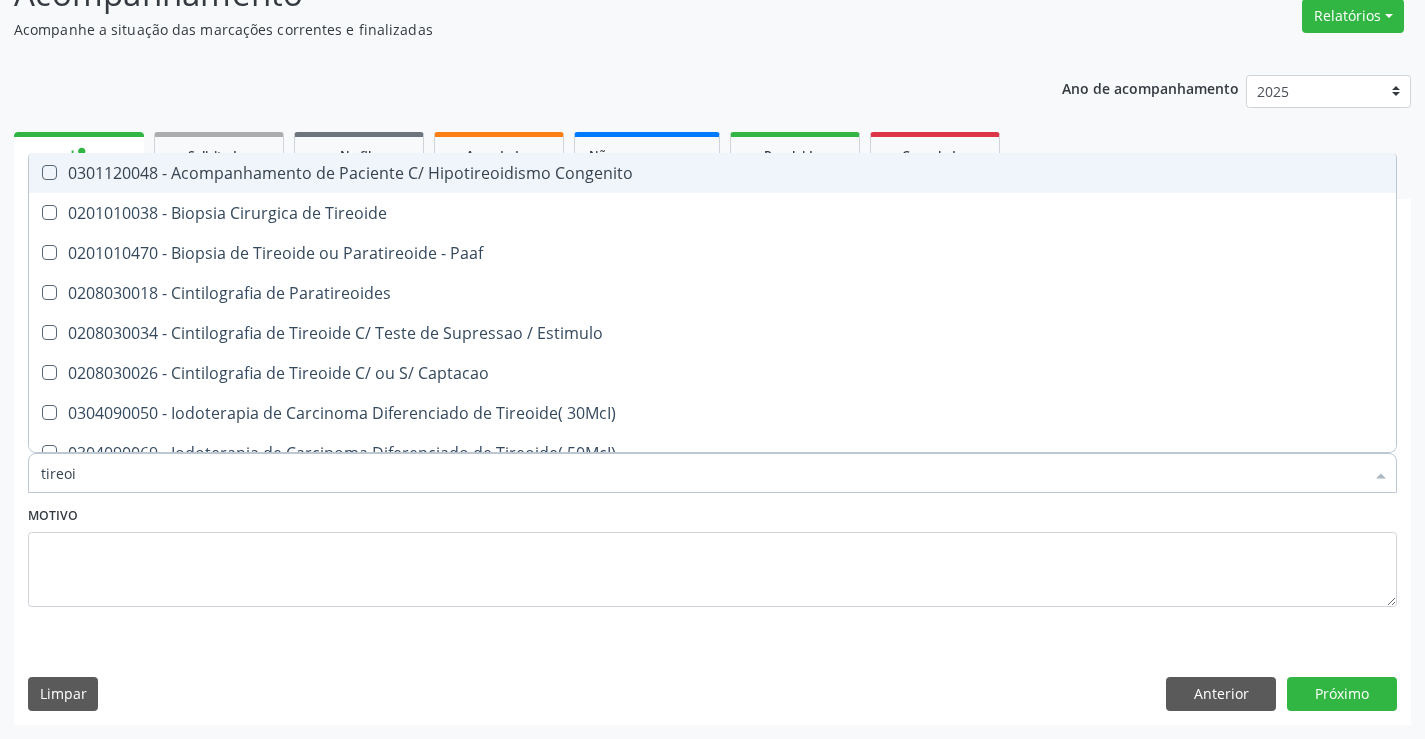 type on "tireoid" 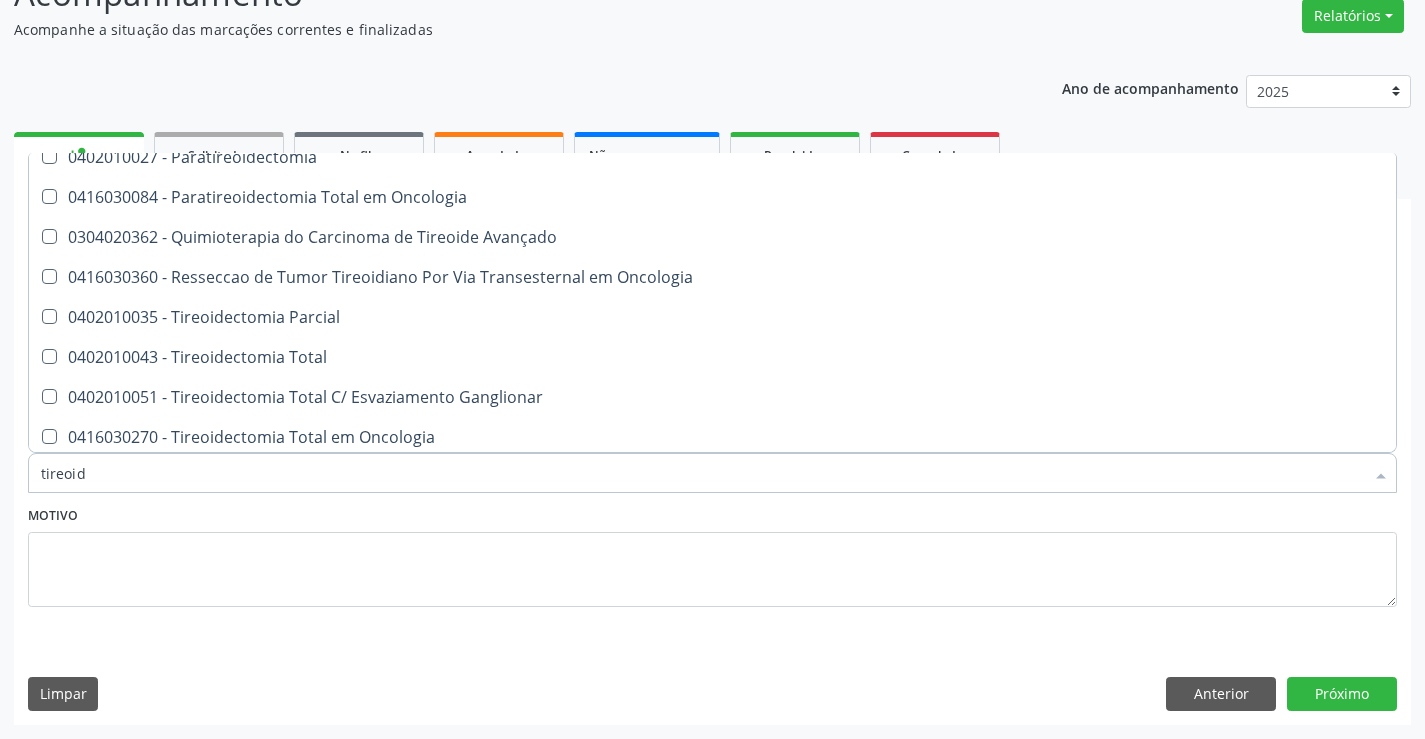 scroll, scrollTop: 541, scrollLeft: 0, axis: vertical 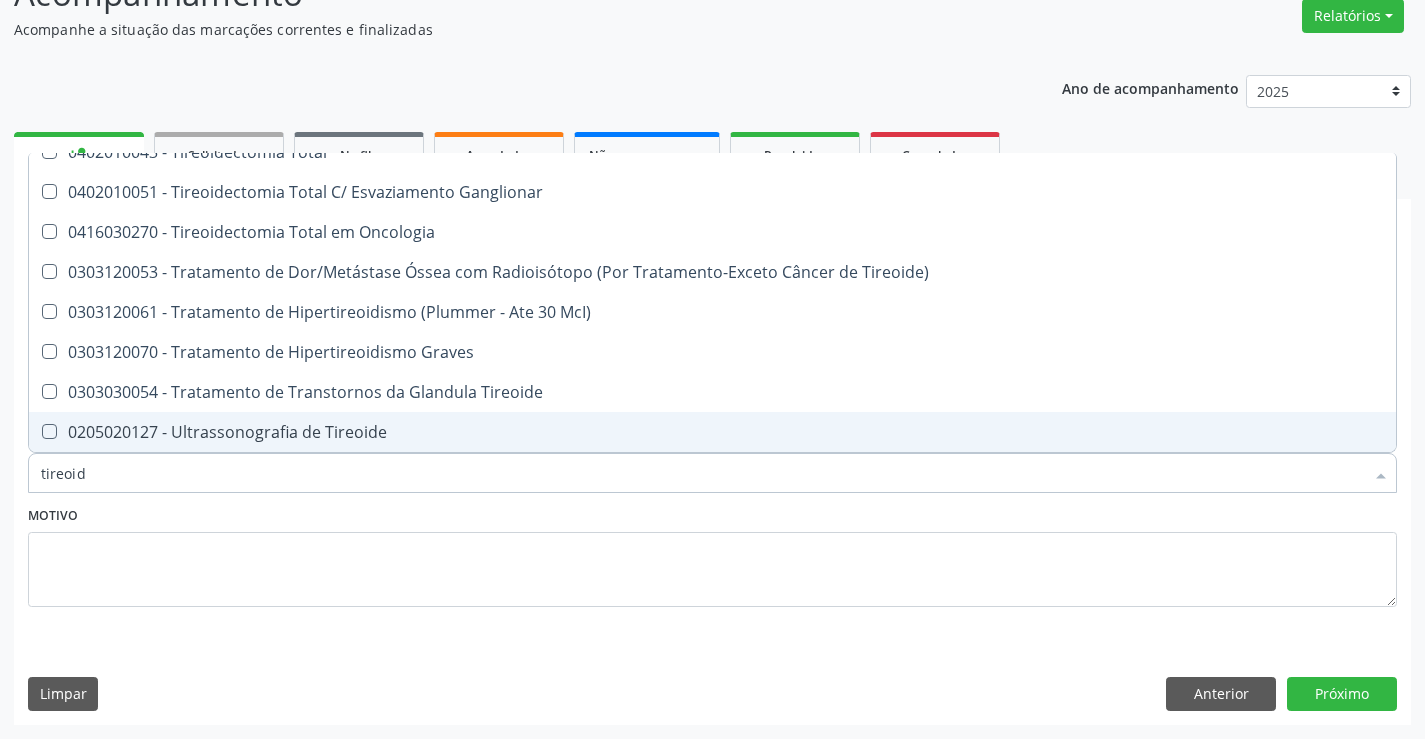 click on "0205020127 - Ultrassonografia de Tireoide" at bounding box center (712, 432) 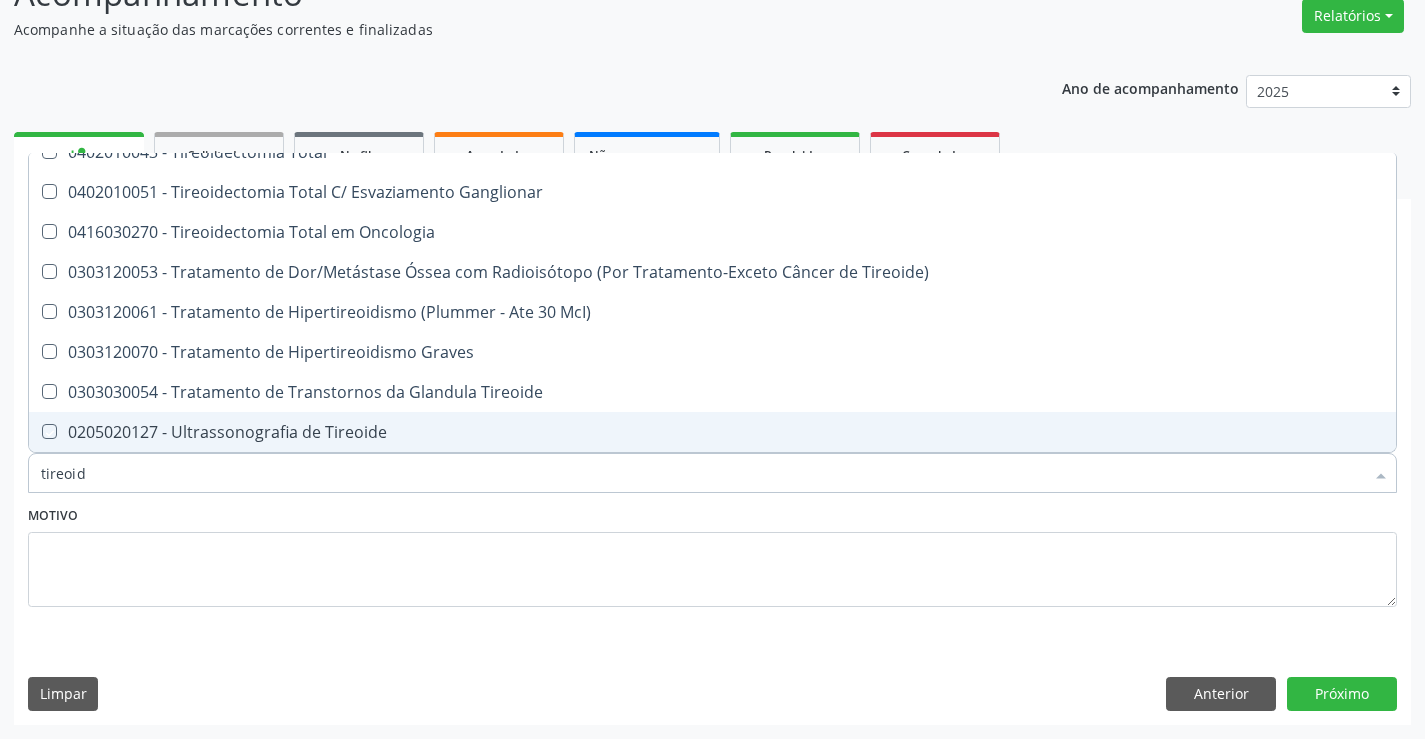 checkbox on "true" 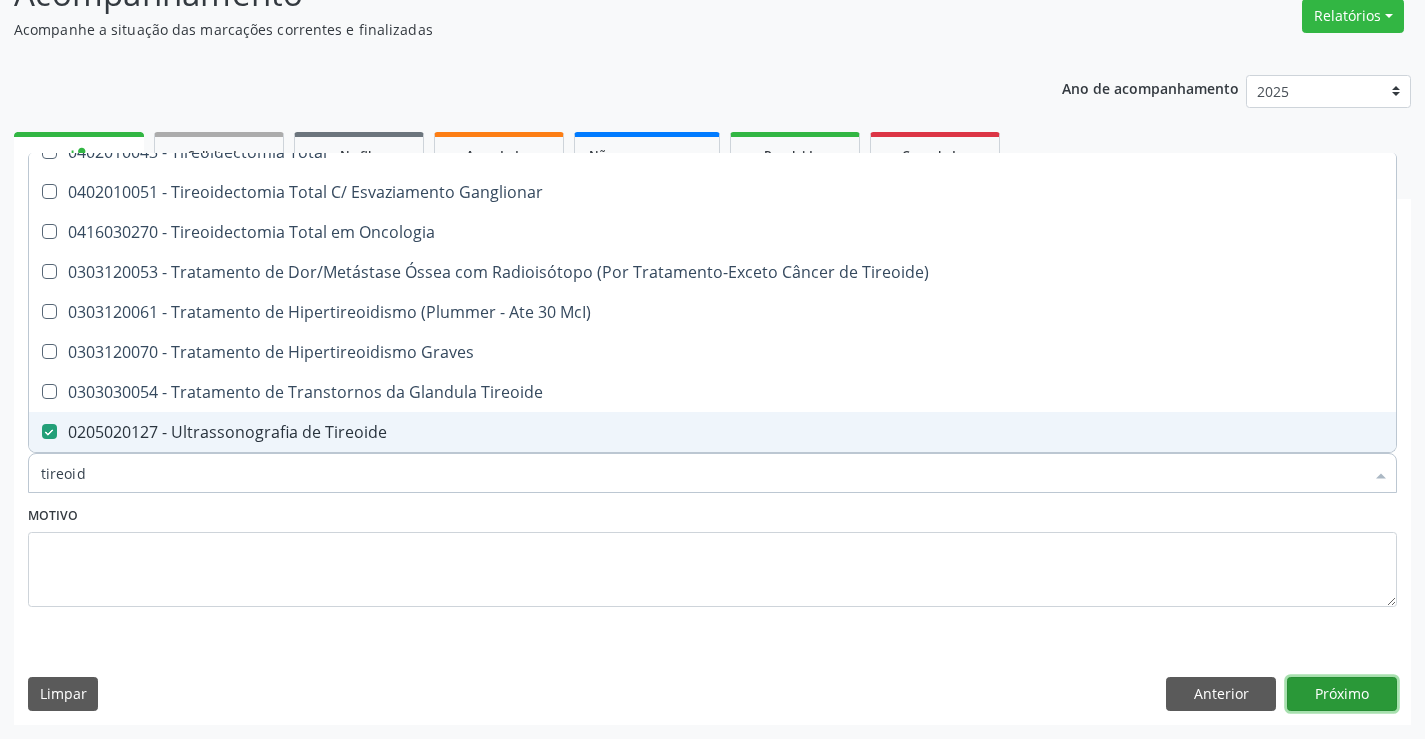 click on "Próximo" at bounding box center (1342, 694) 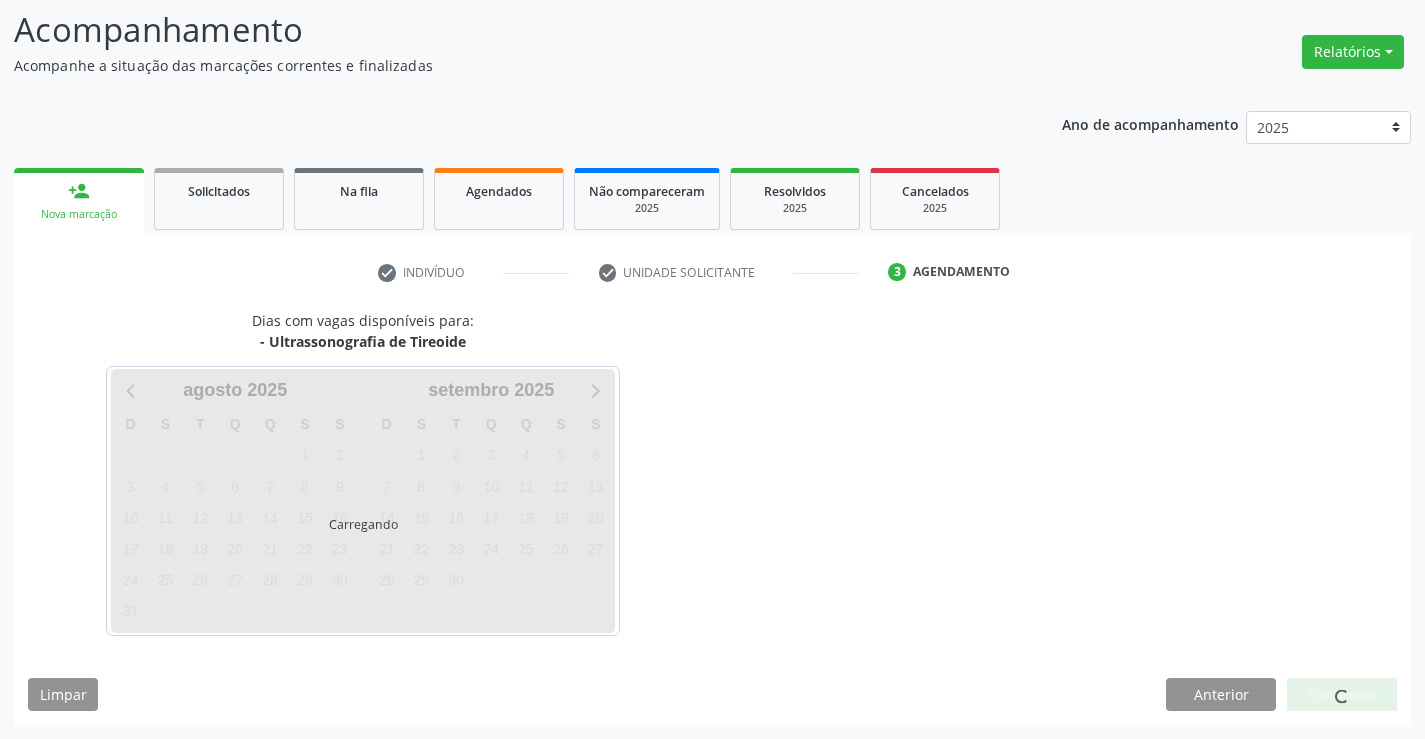 scroll, scrollTop: 131, scrollLeft: 0, axis: vertical 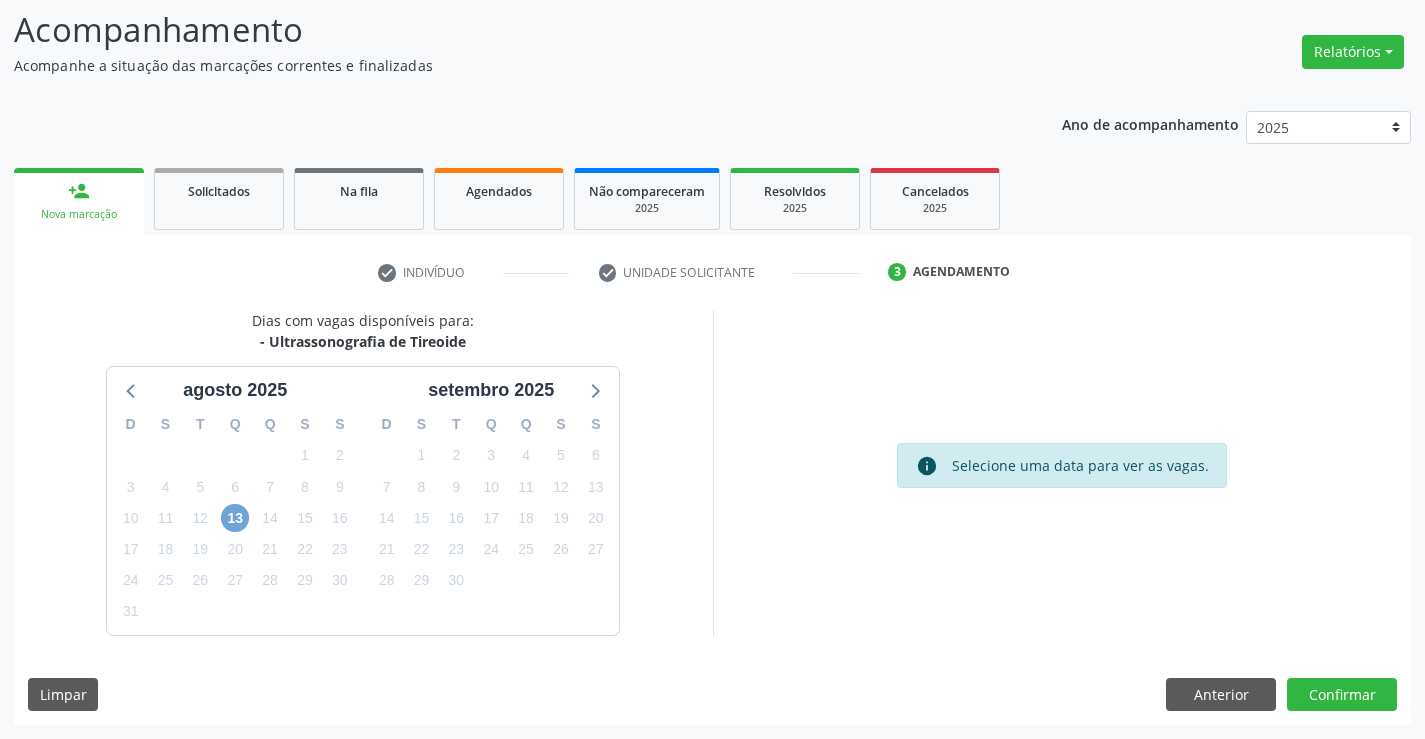 click on "13" at bounding box center [235, 518] 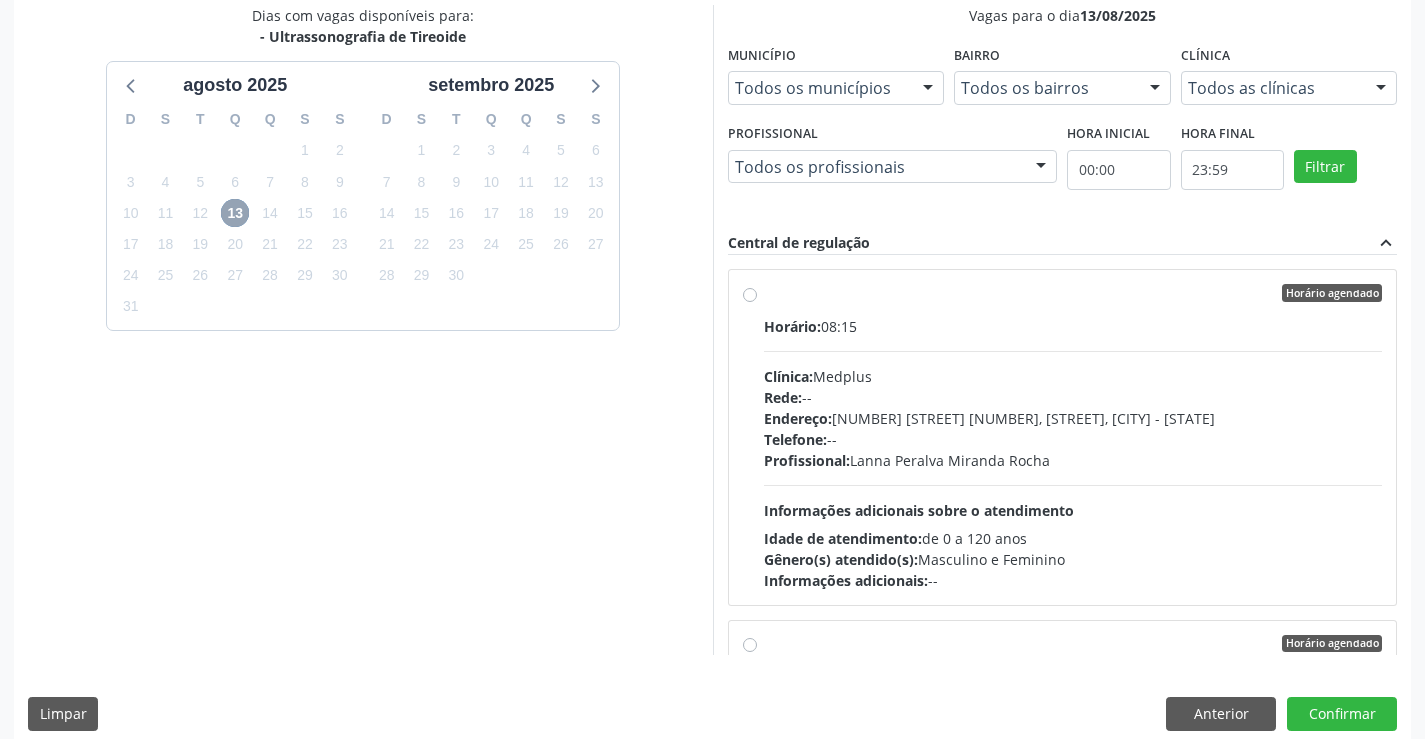 scroll, scrollTop: 456, scrollLeft: 0, axis: vertical 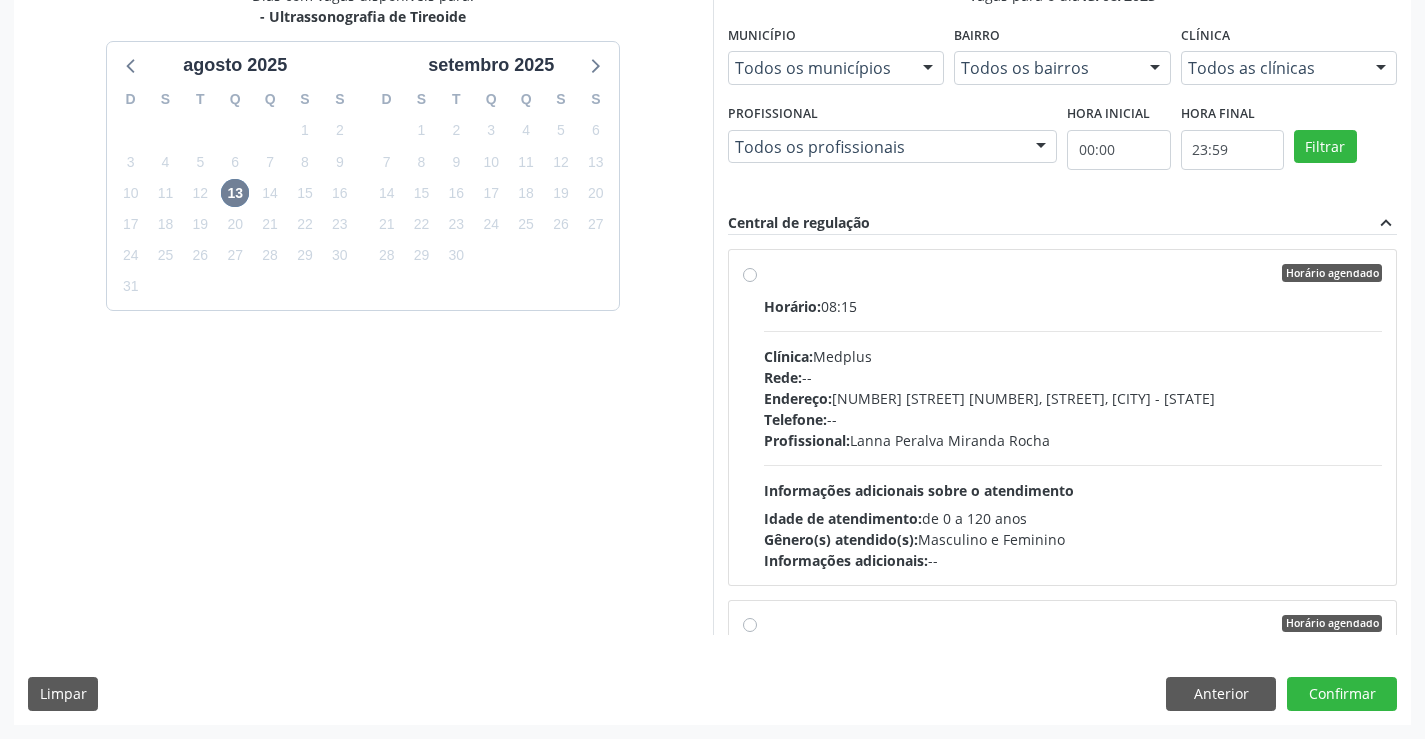 click on "Profissional:
[FIRST] [FIRST] [LAST] [LAST]" at bounding box center (1073, 440) 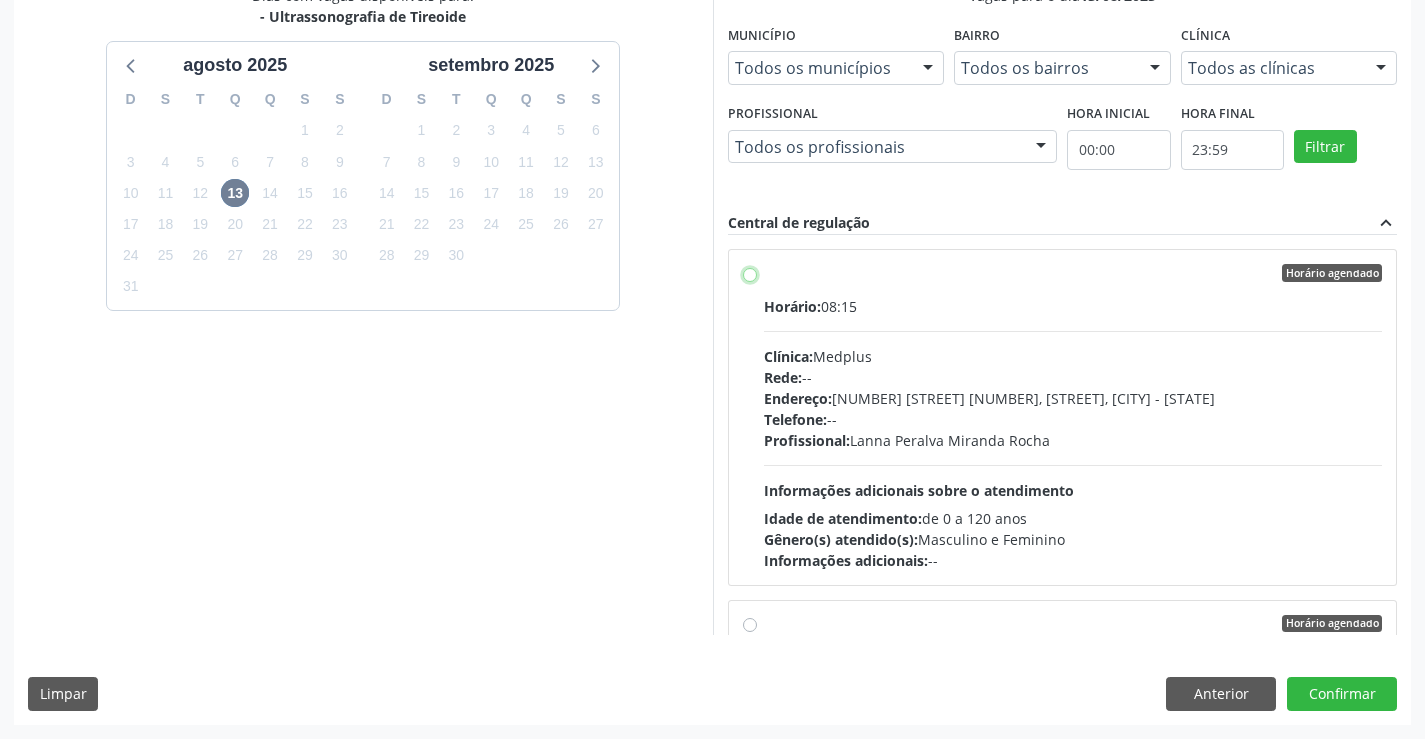 radio on "true" 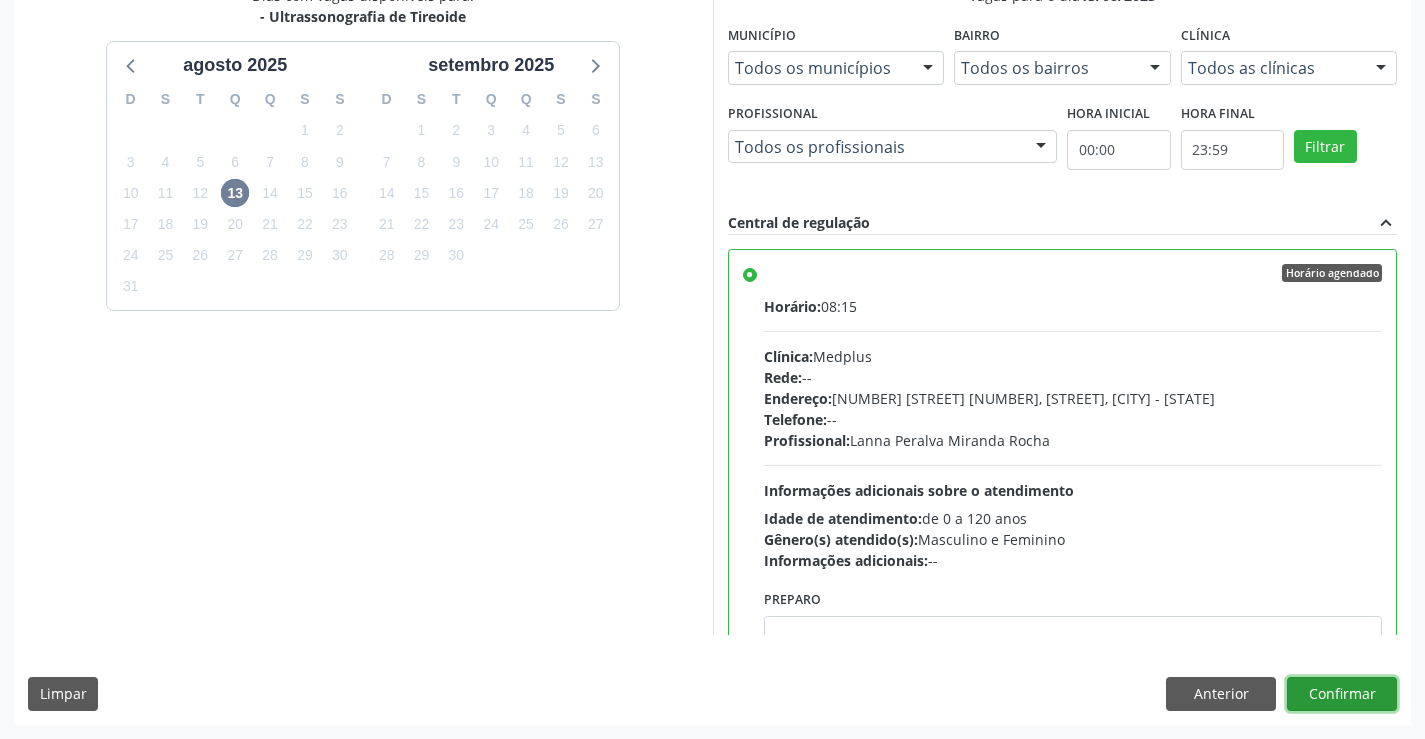 click on "Confirmar" at bounding box center [1342, 694] 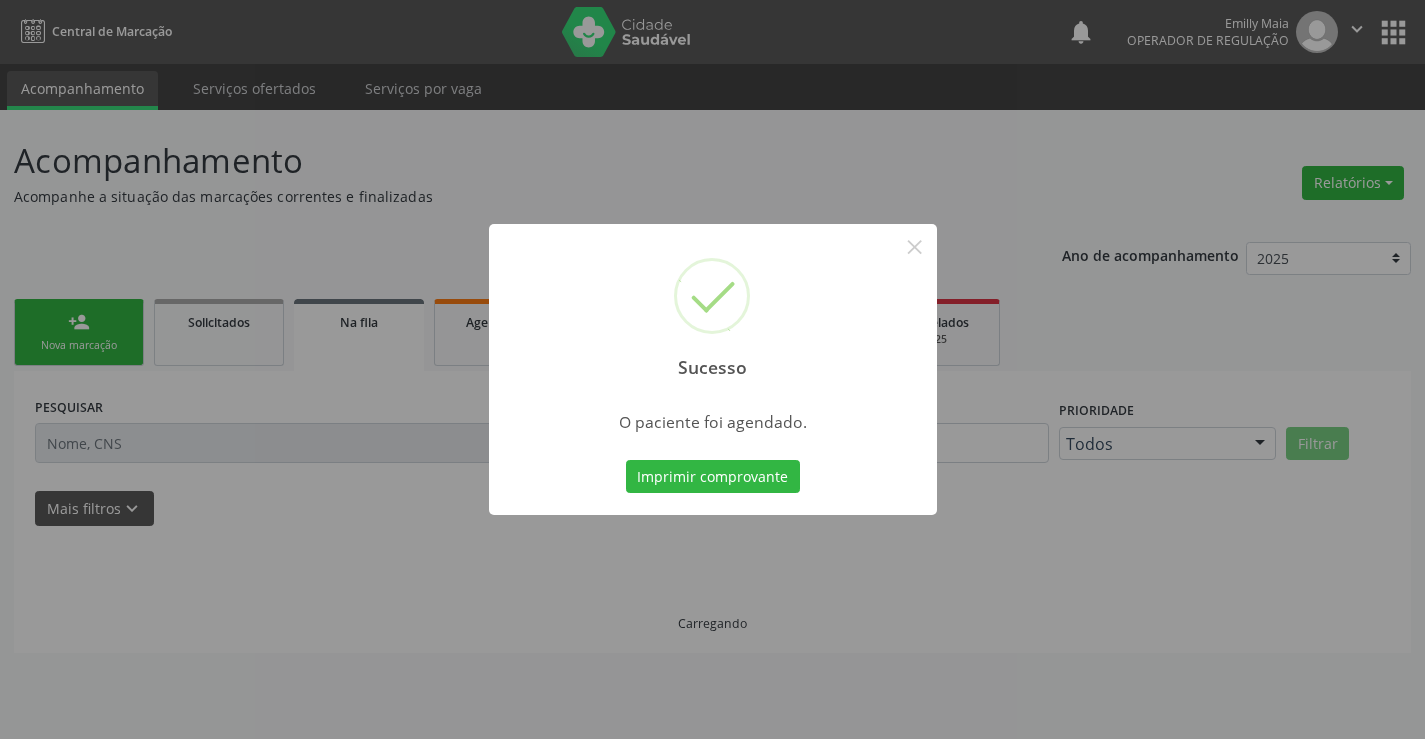 scroll, scrollTop: 0, scrollLeft: 0, axis: both 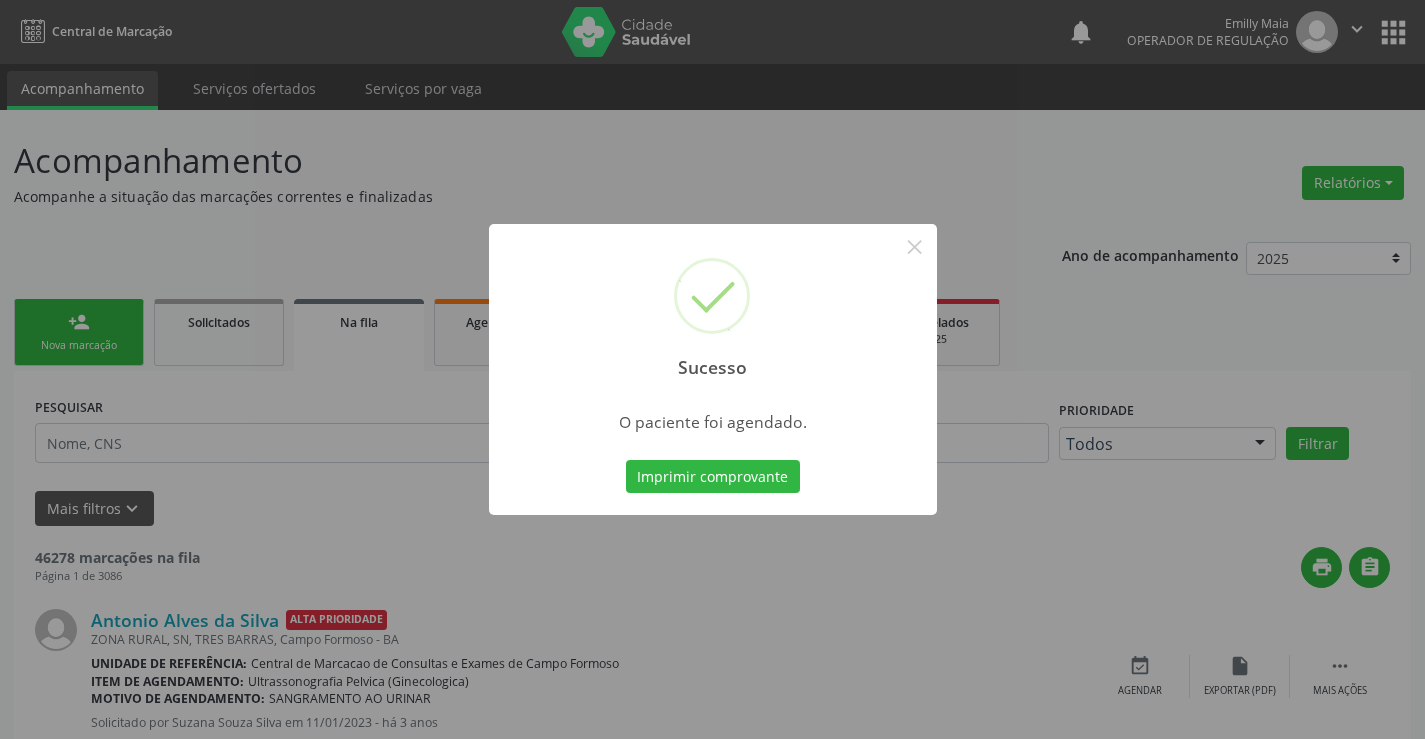 click on "Sucesso × O paciente foi agendado. Imprimir comprovante Cancel" at bounding box center (713, 370) 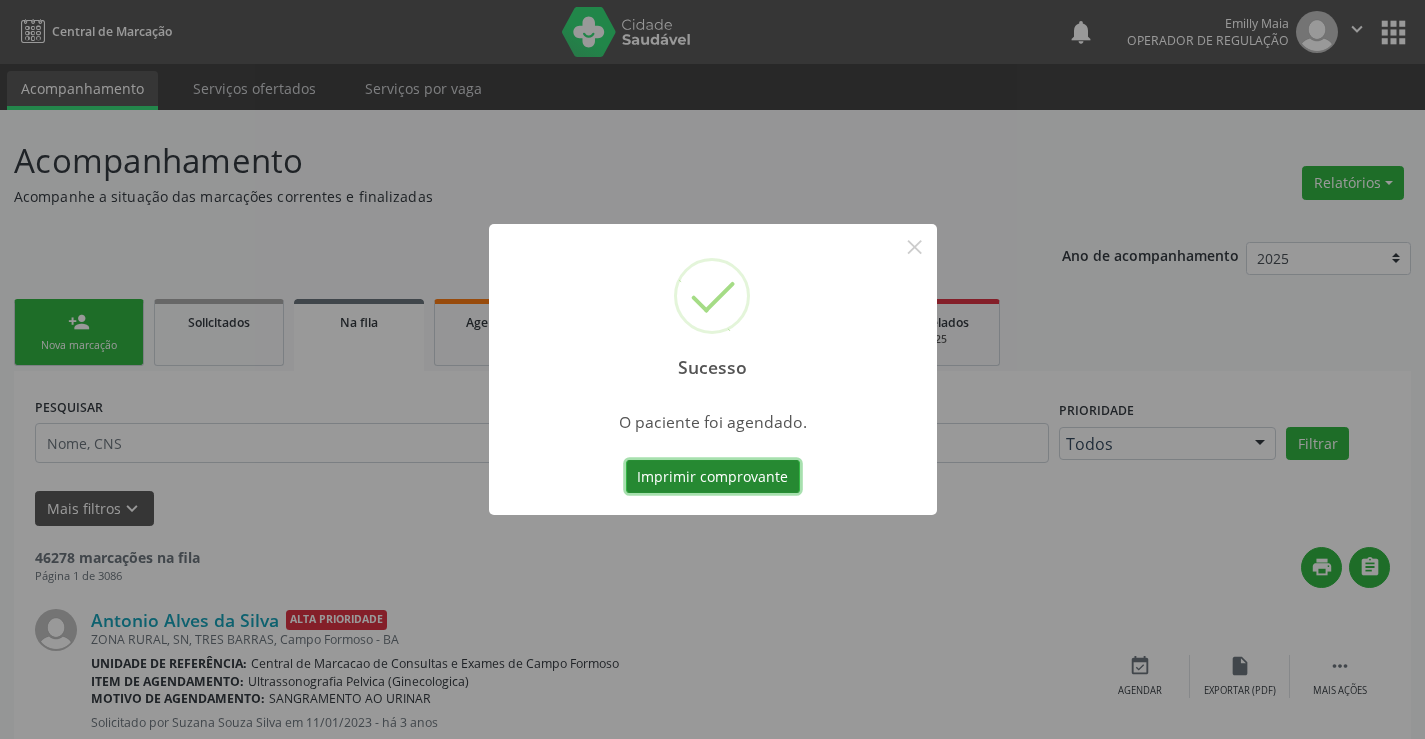 click on "Imprimir comprovante" at bounding box center (713, 477) 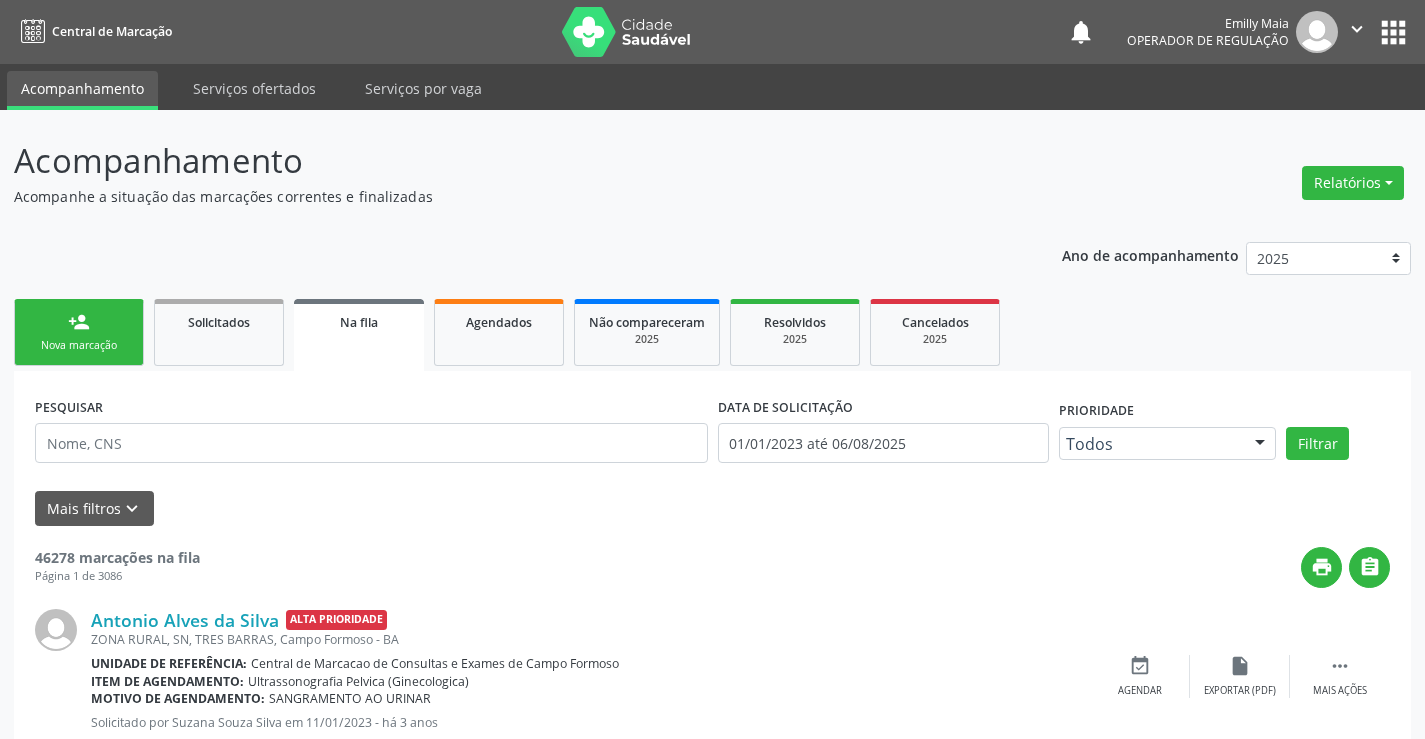 click on "person_add
Nova marcação" at bounding box center [79, 332] 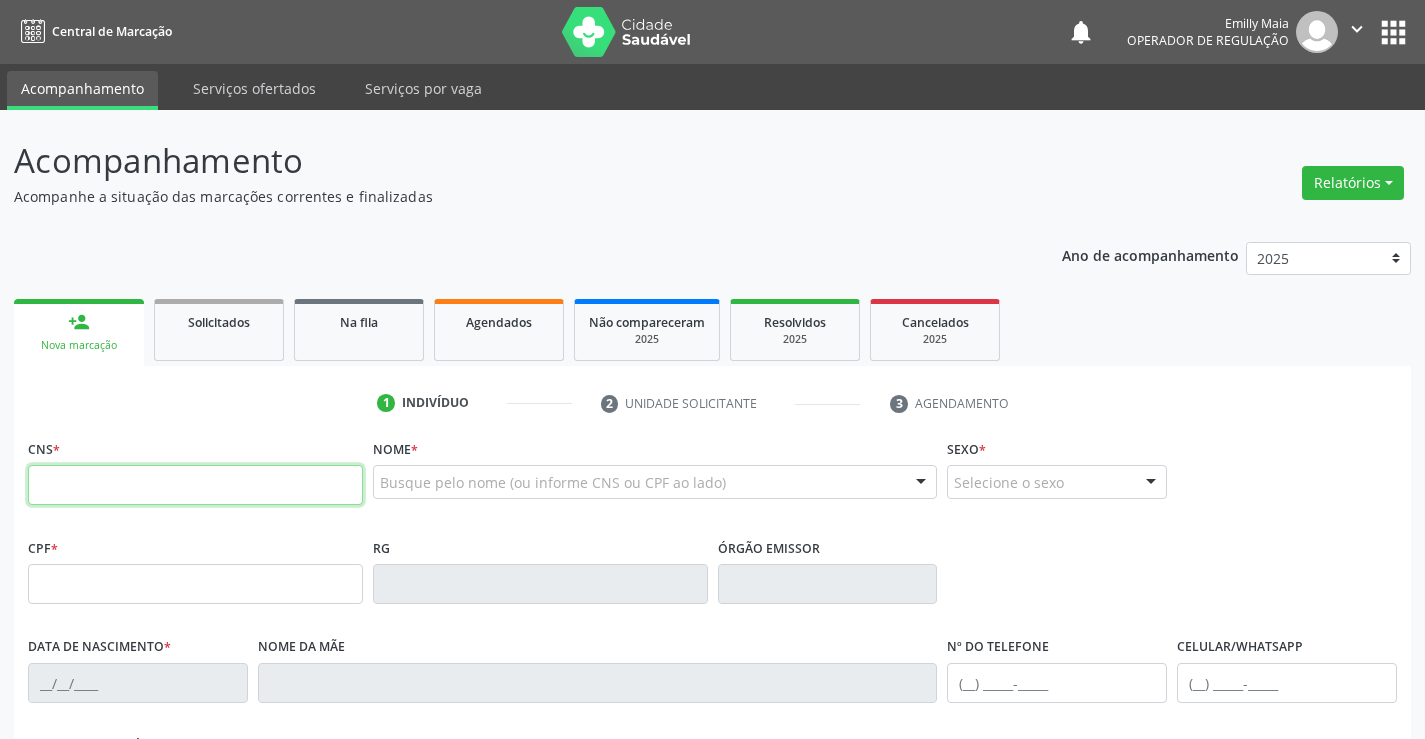 click at bounding box center (195, 485) 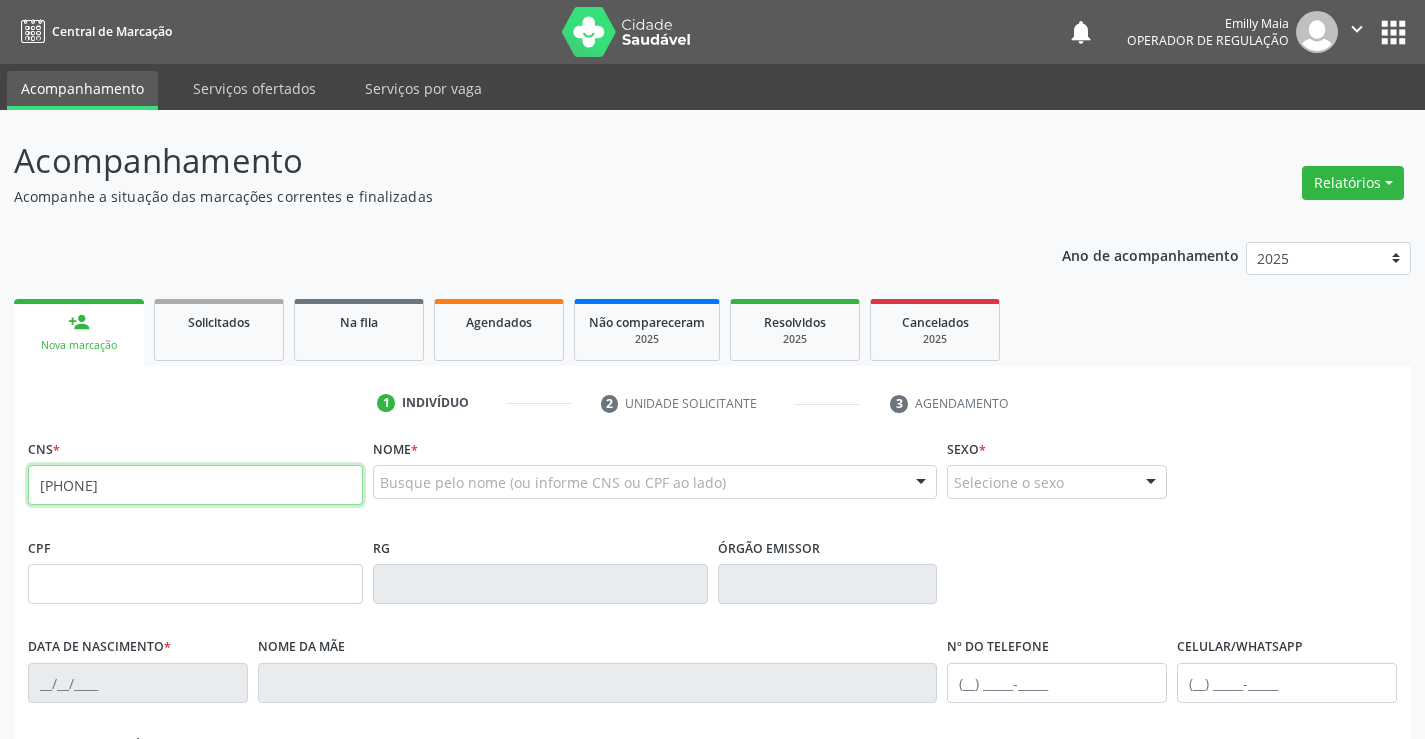 type on "[PHONE]" 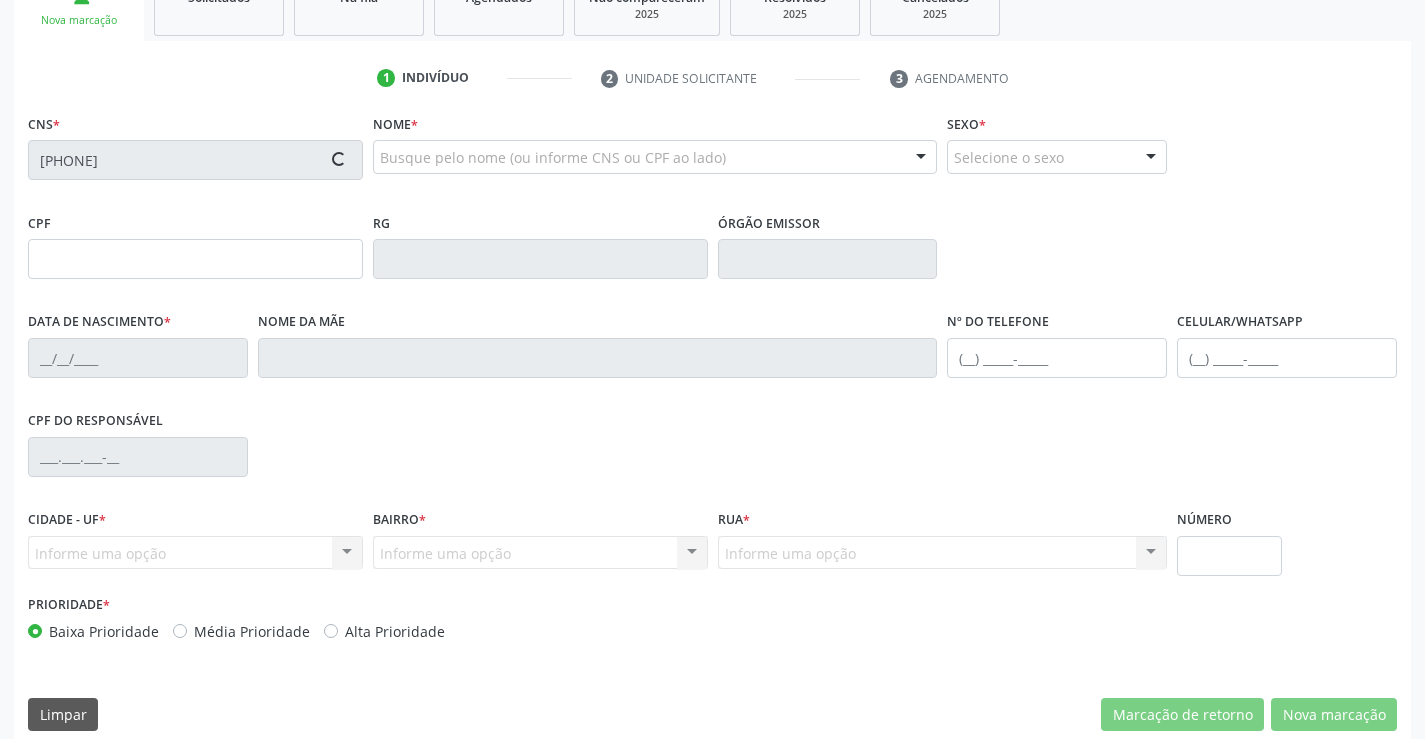 scroll, scrollTop: 345, scrollLeft: 0, axis: vertical 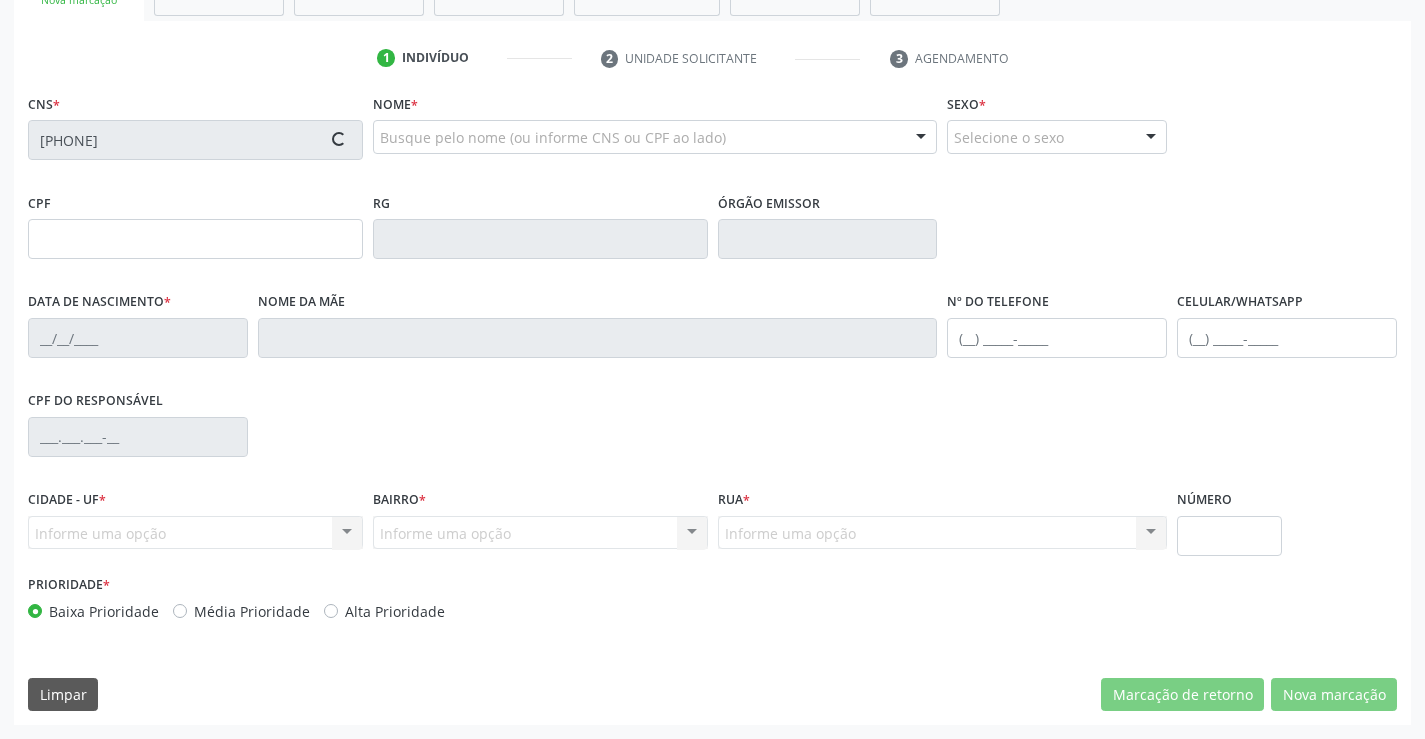 type on "[PHONE]" 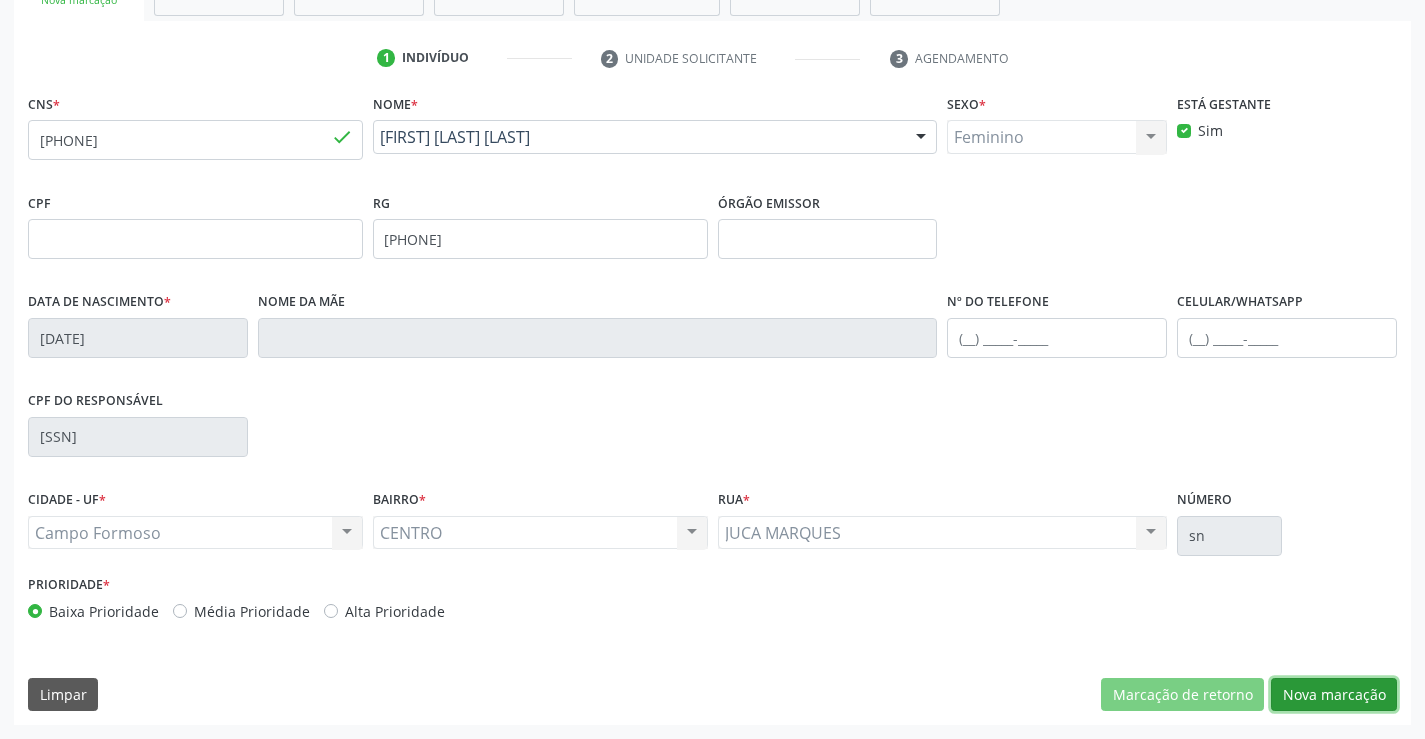 click on "Nova marcação" at bounding box center (1334, 695) 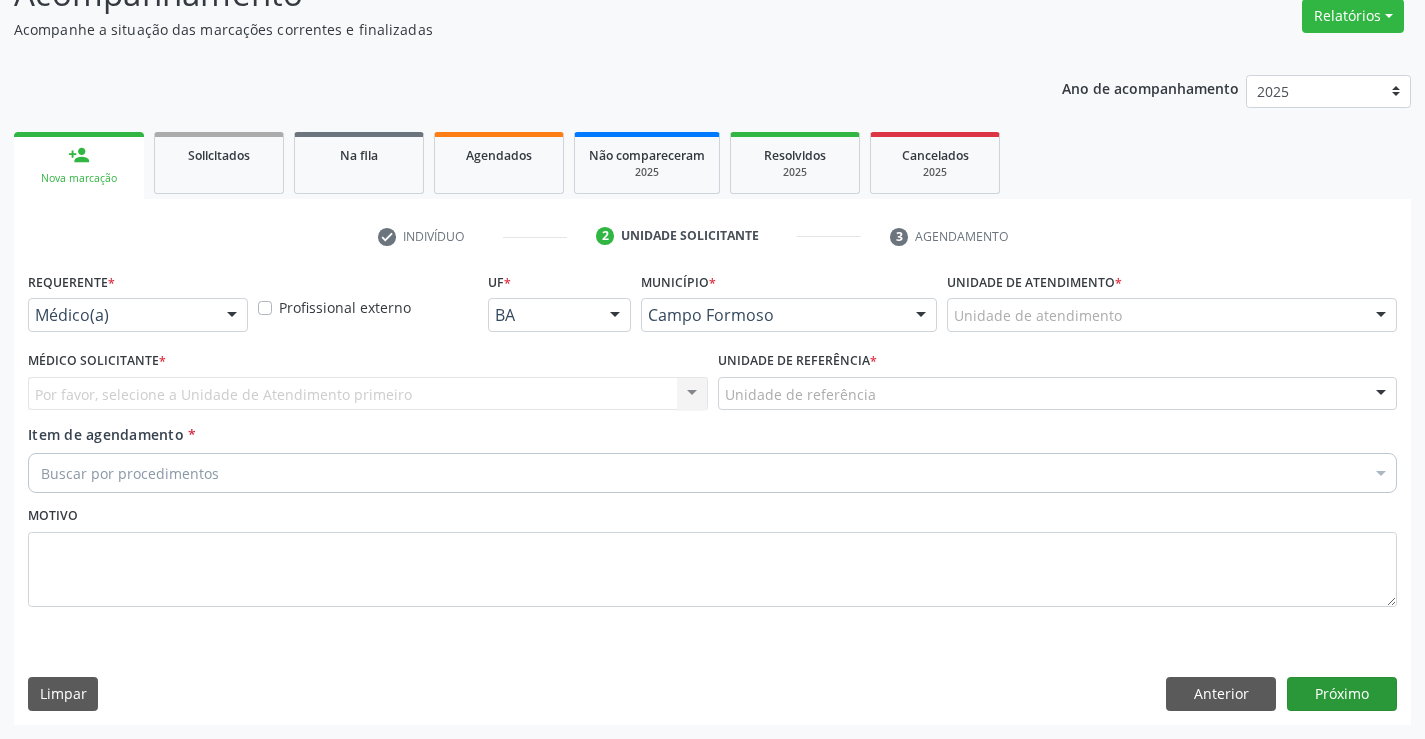 scroll, scrollTop: 167, scrollLeft: 0, axis: vertical 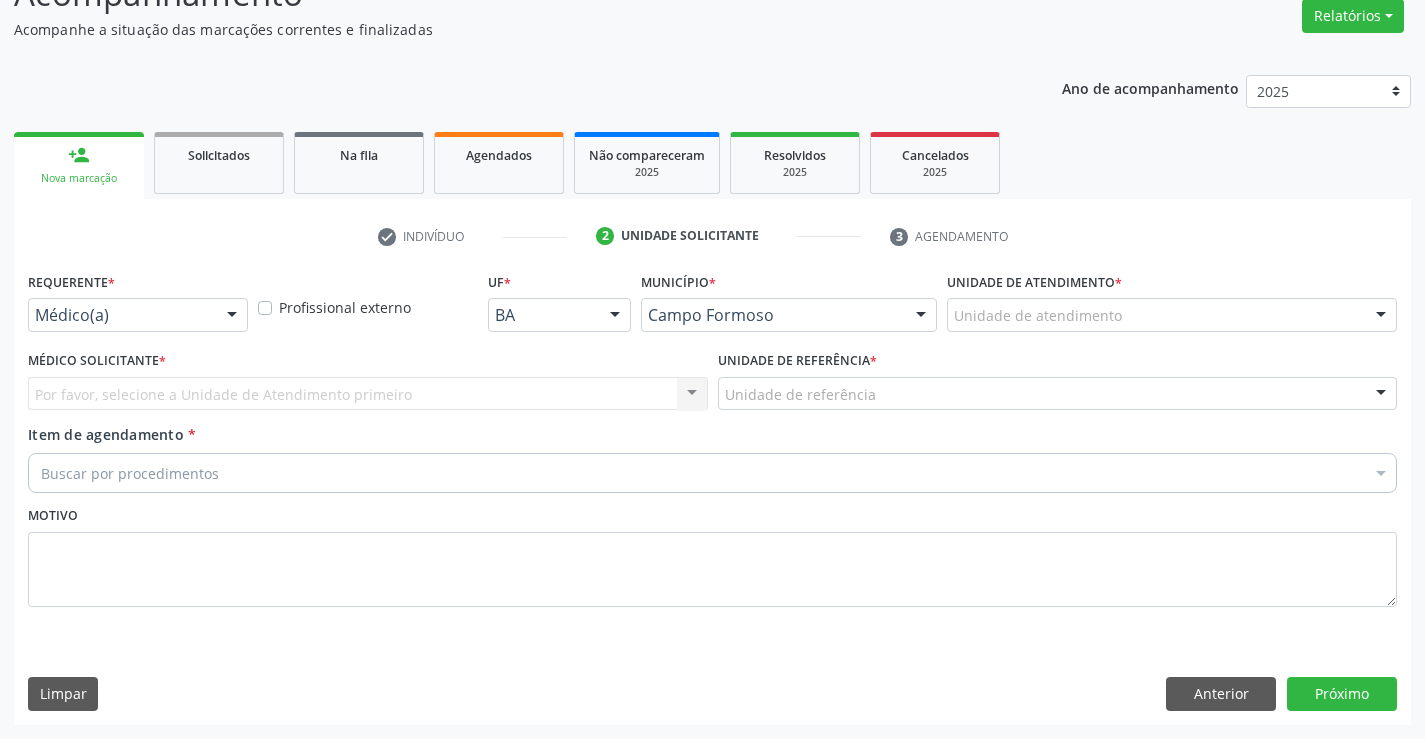 click at bounding box center [232, 316] 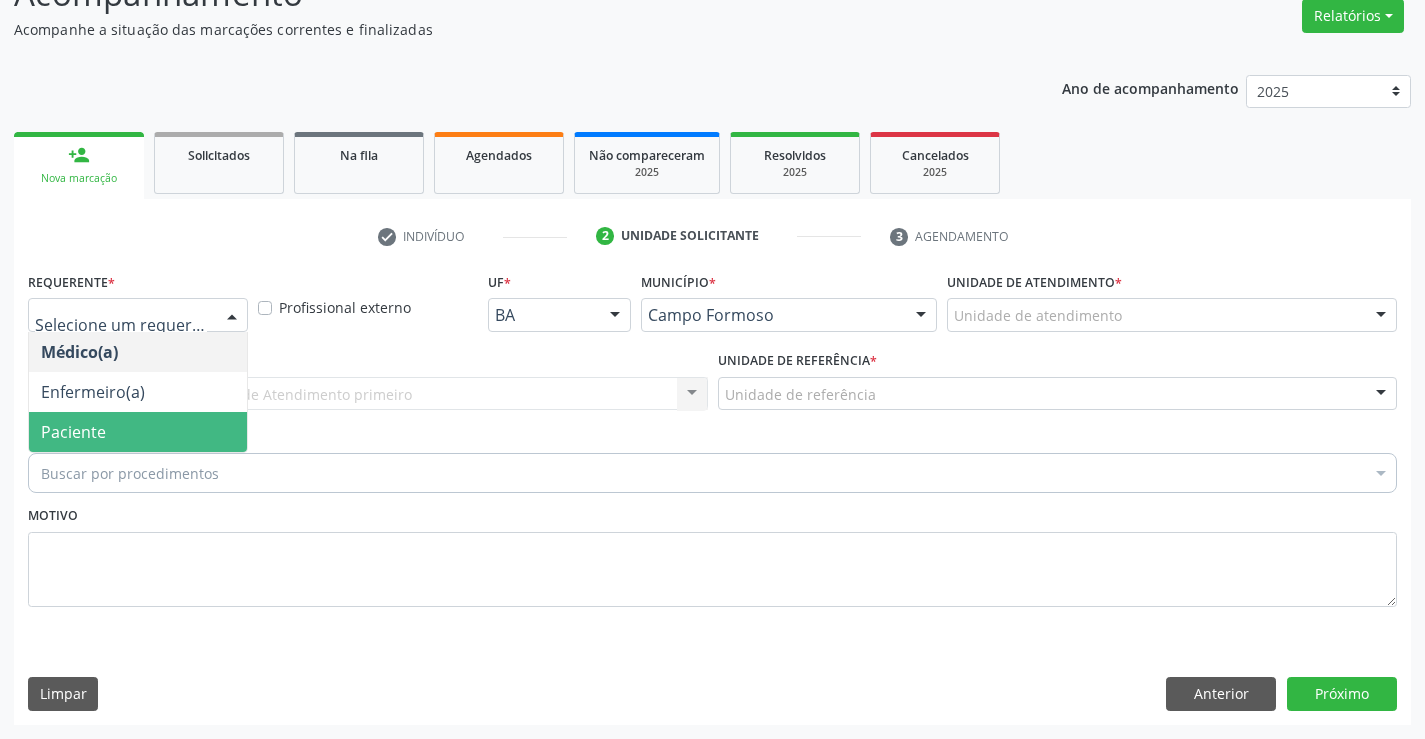 click on "Paciente" at bounding box center (138, 432) 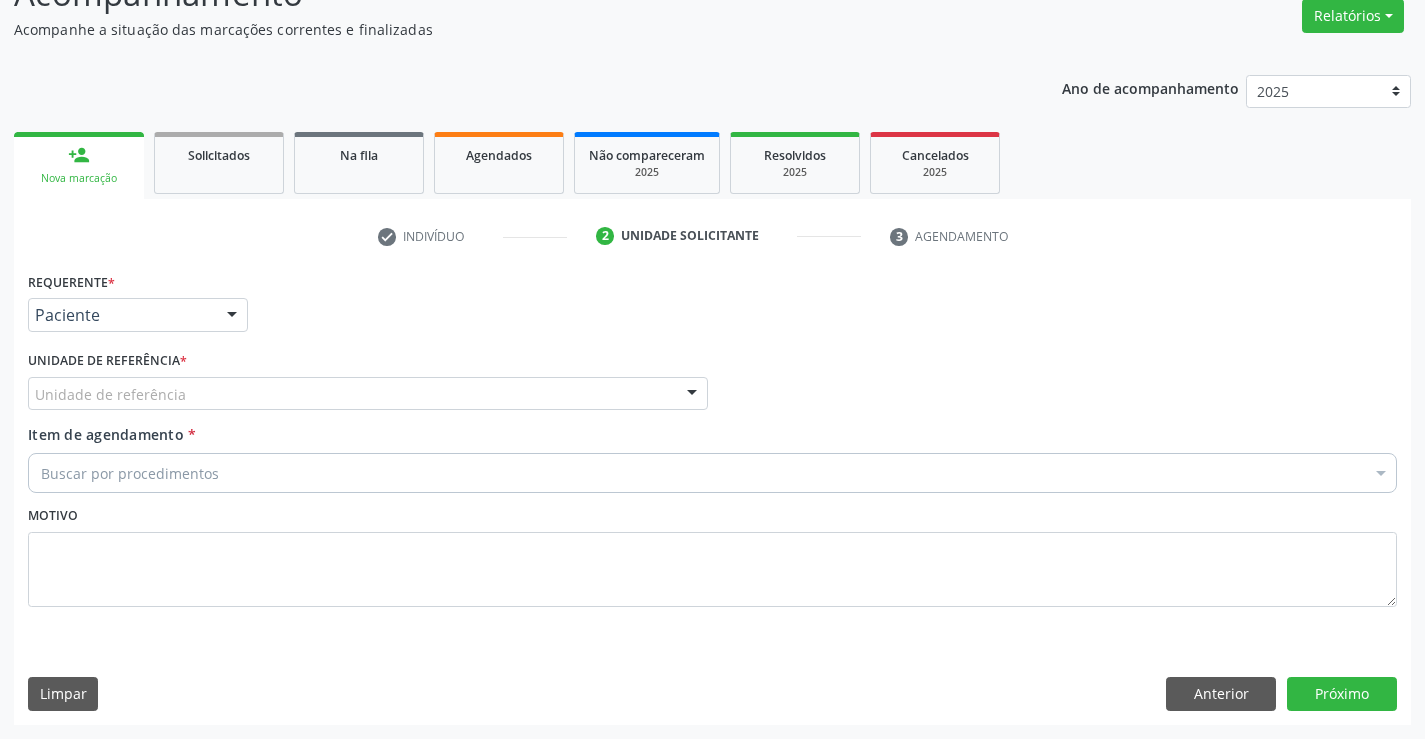 click on "Unidade de referência" at bounding box center [368, 394] 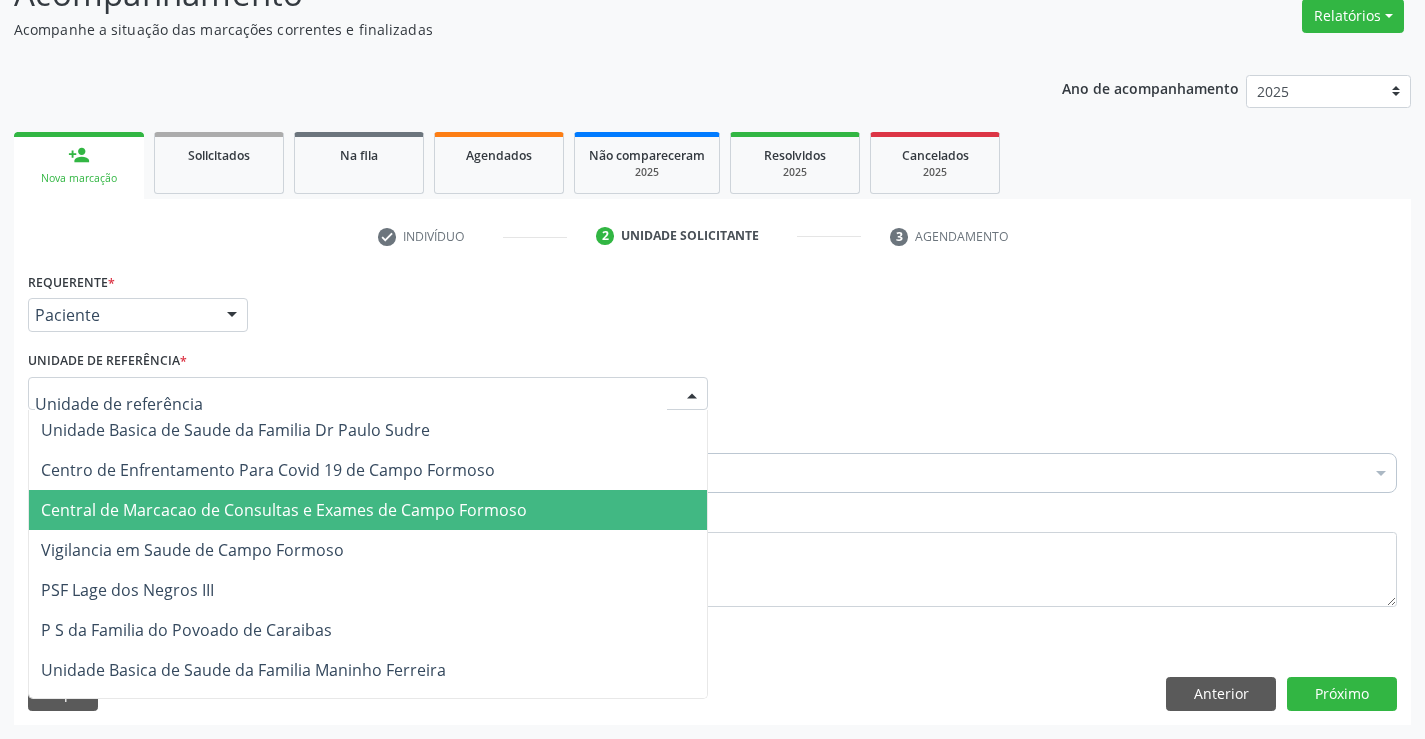 click on "Central de Marcacao de Consultas e Exames de Campo Formoso" at bounding box center (284, 510) 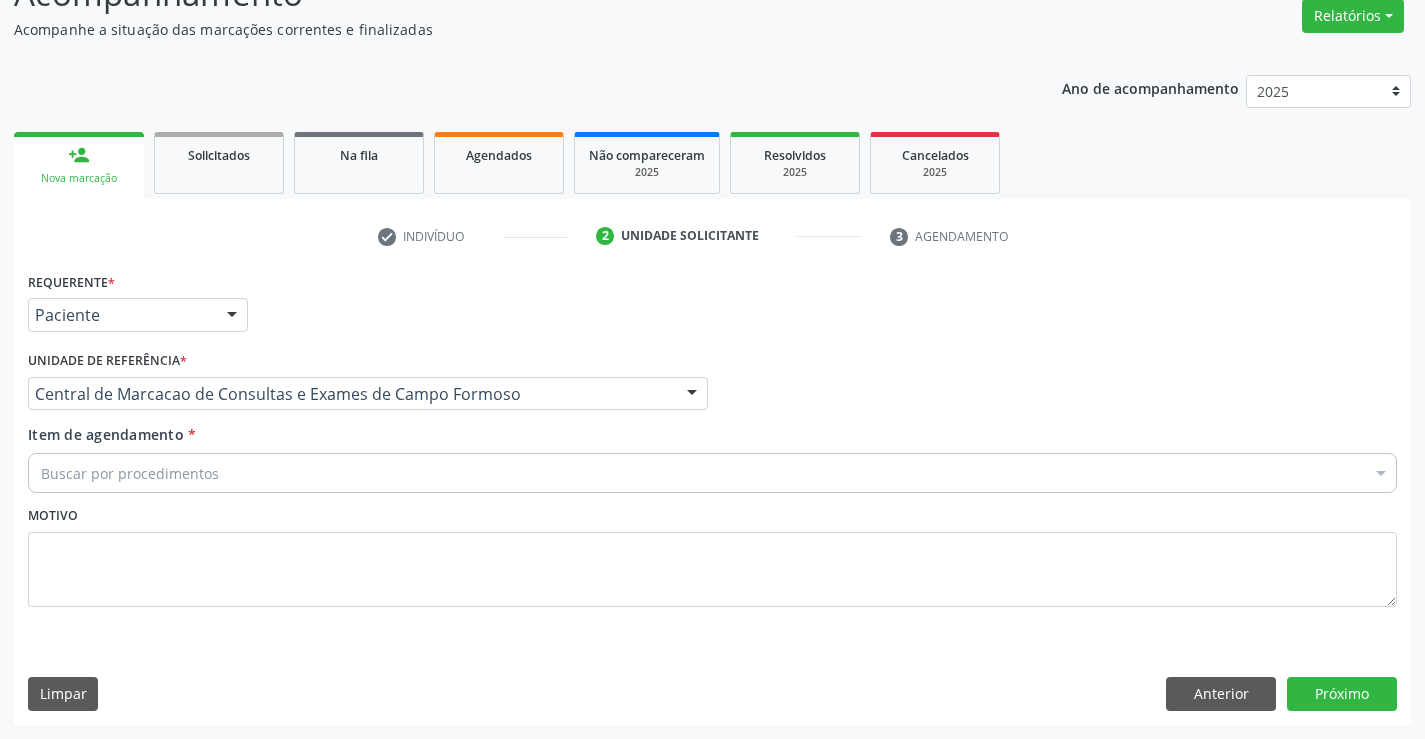 click on "Buscar por procedimentos" at bounding box center [712, 473] 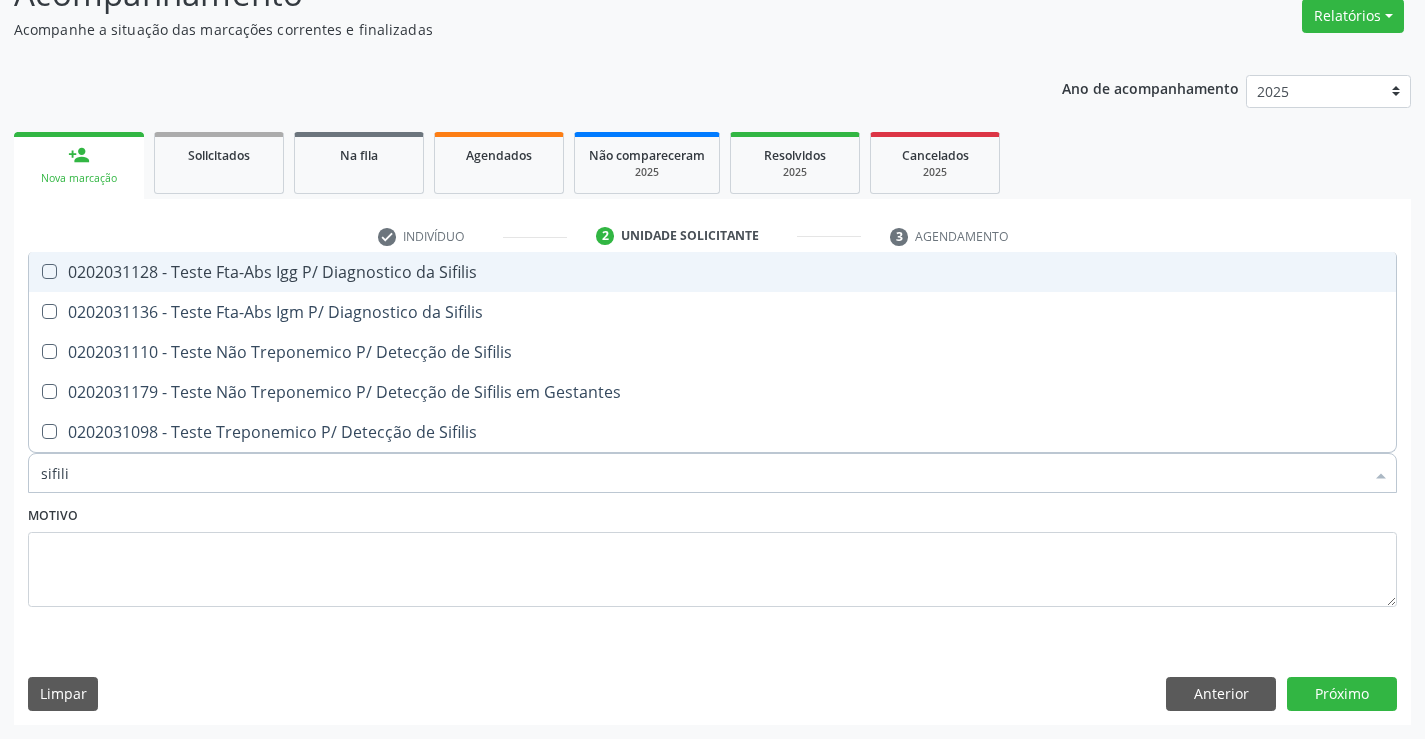 type on "sifilis" 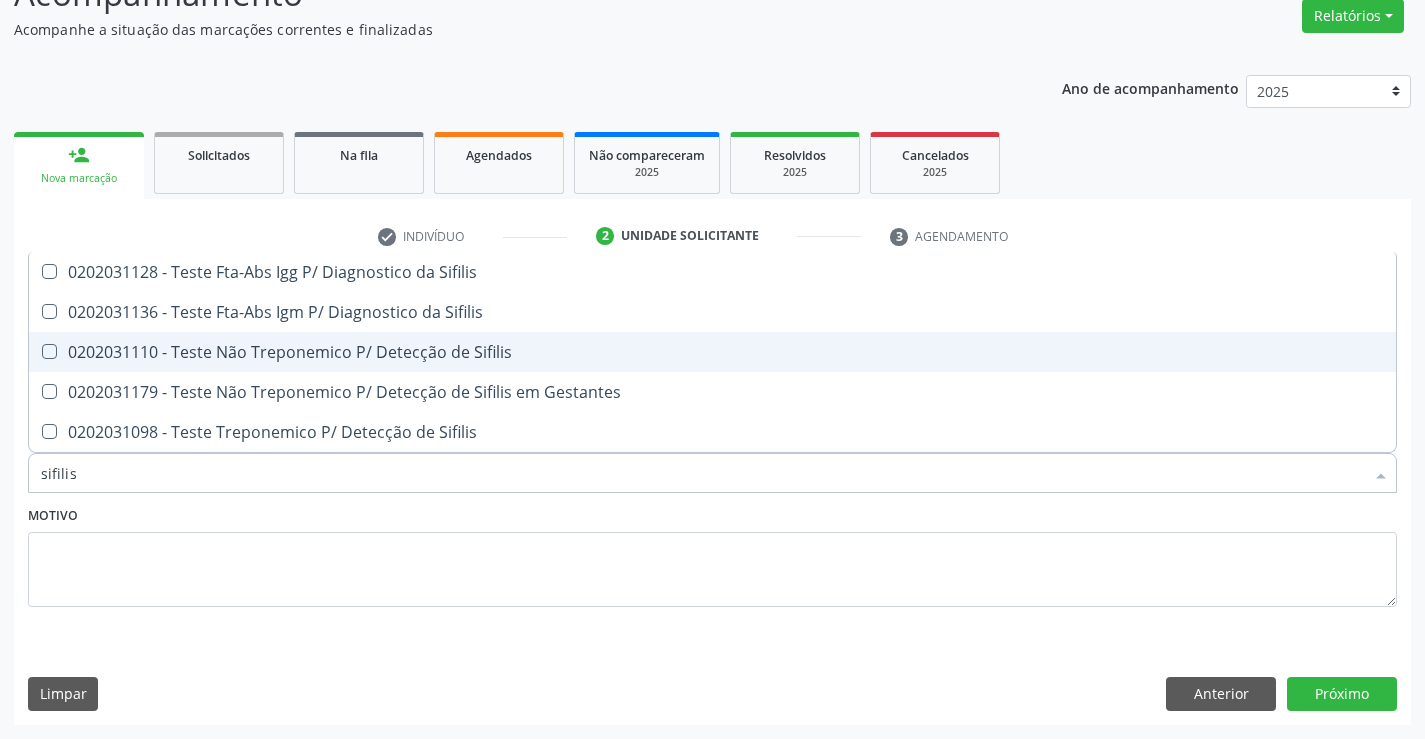 click on "0202031110 - Teste Não Treponemico P/ Detecção de Sifilis" at bounding box center (712, 352) 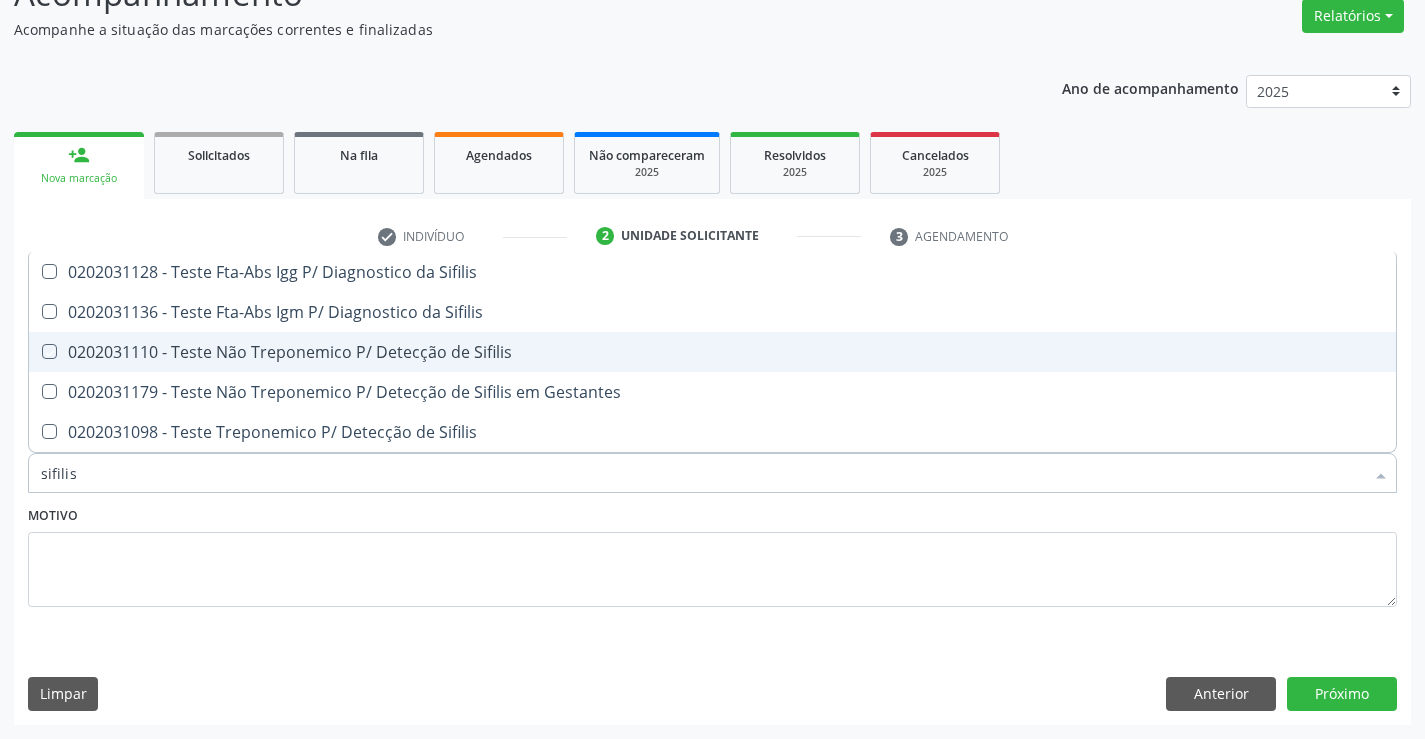 checkbox on "true" 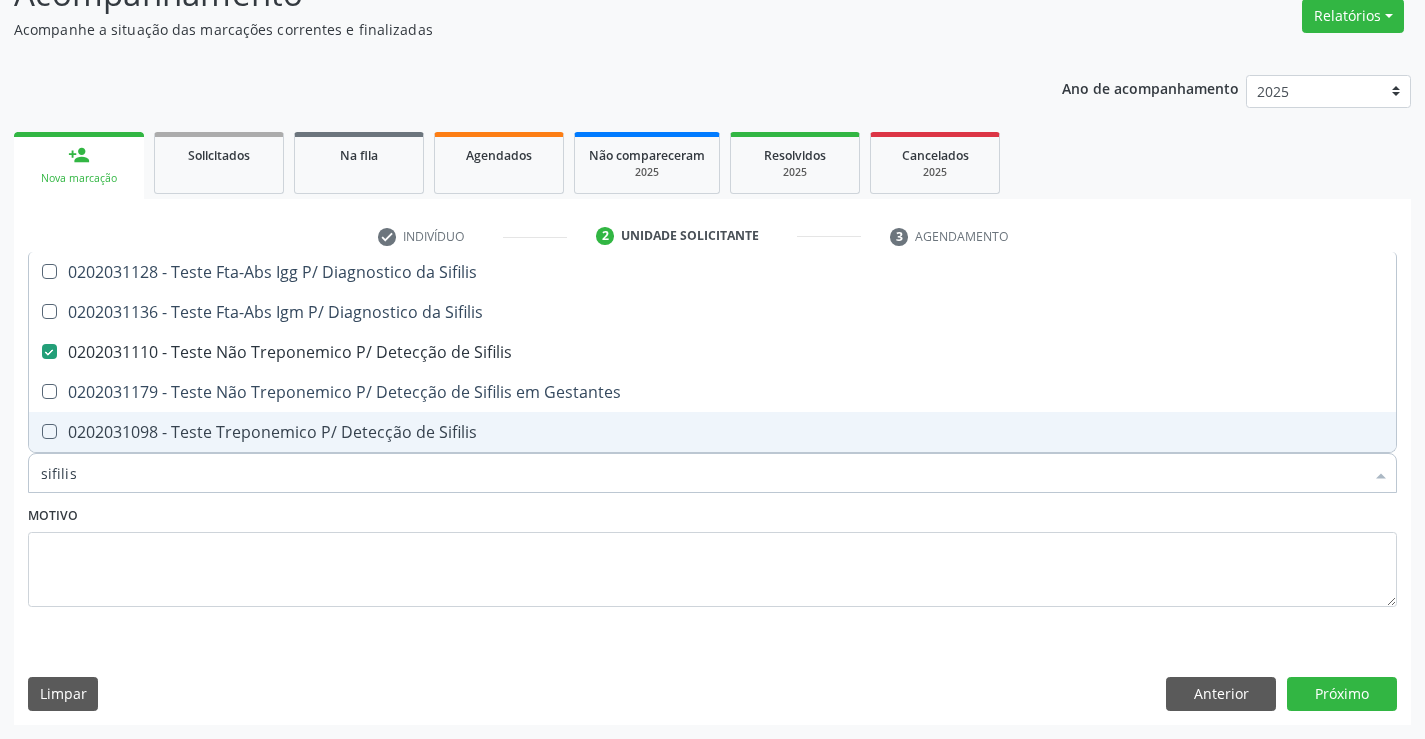 click on "sifilis" at bounding box center (702, 473) 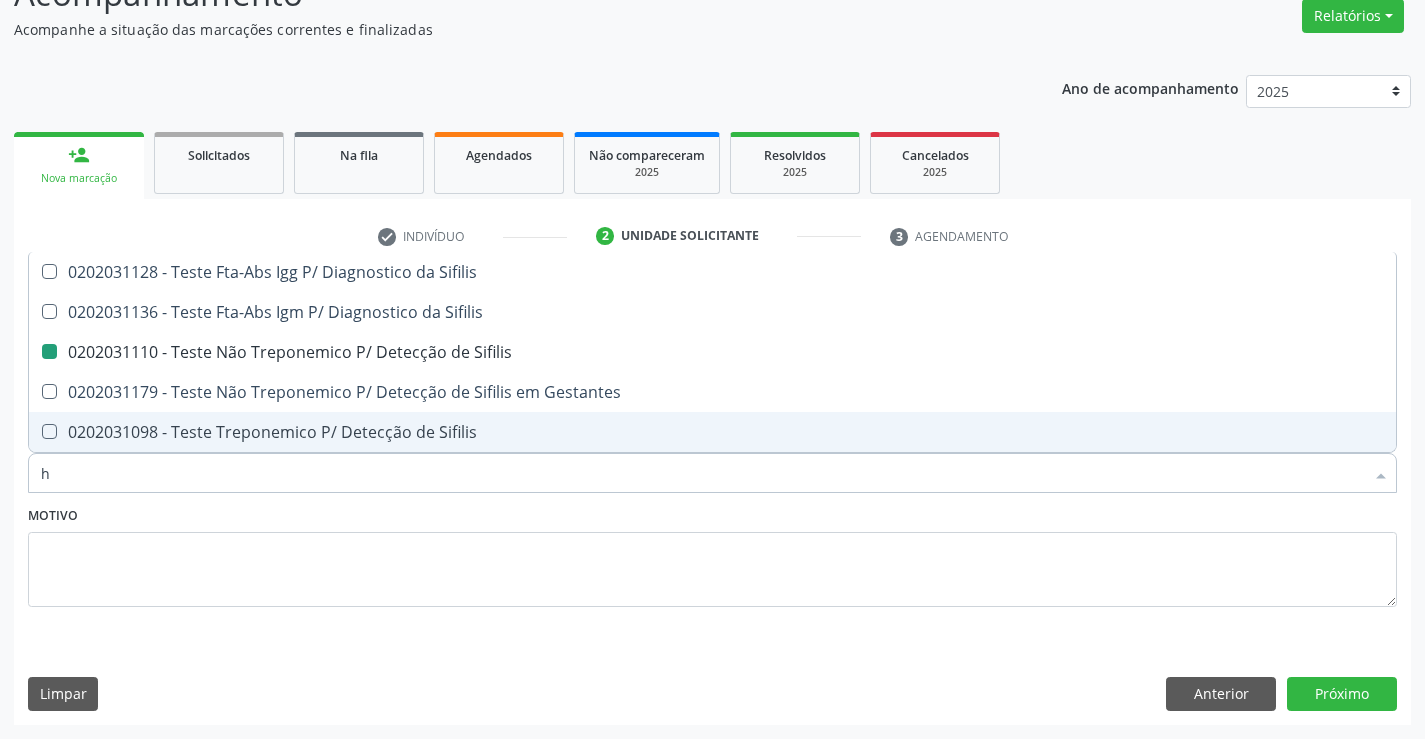 type on "he" 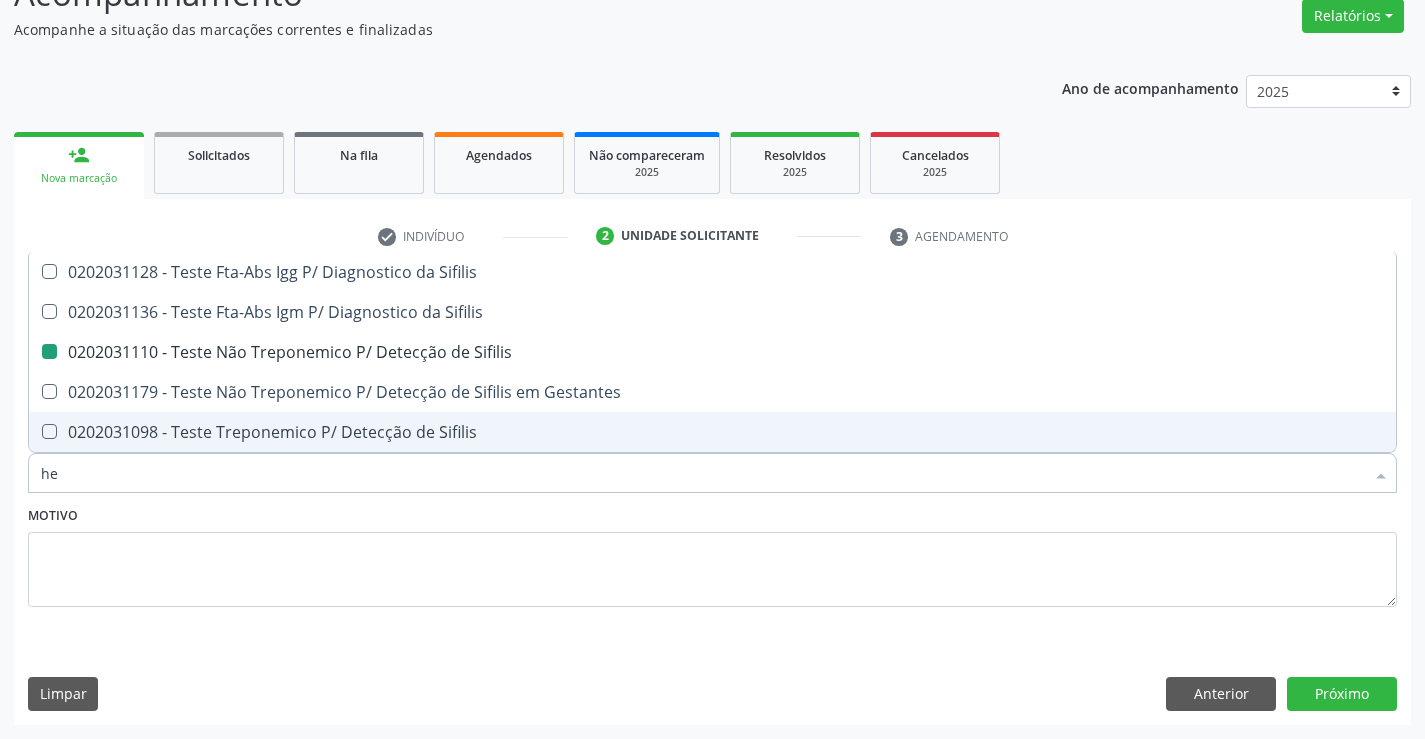 checkbox on "false" 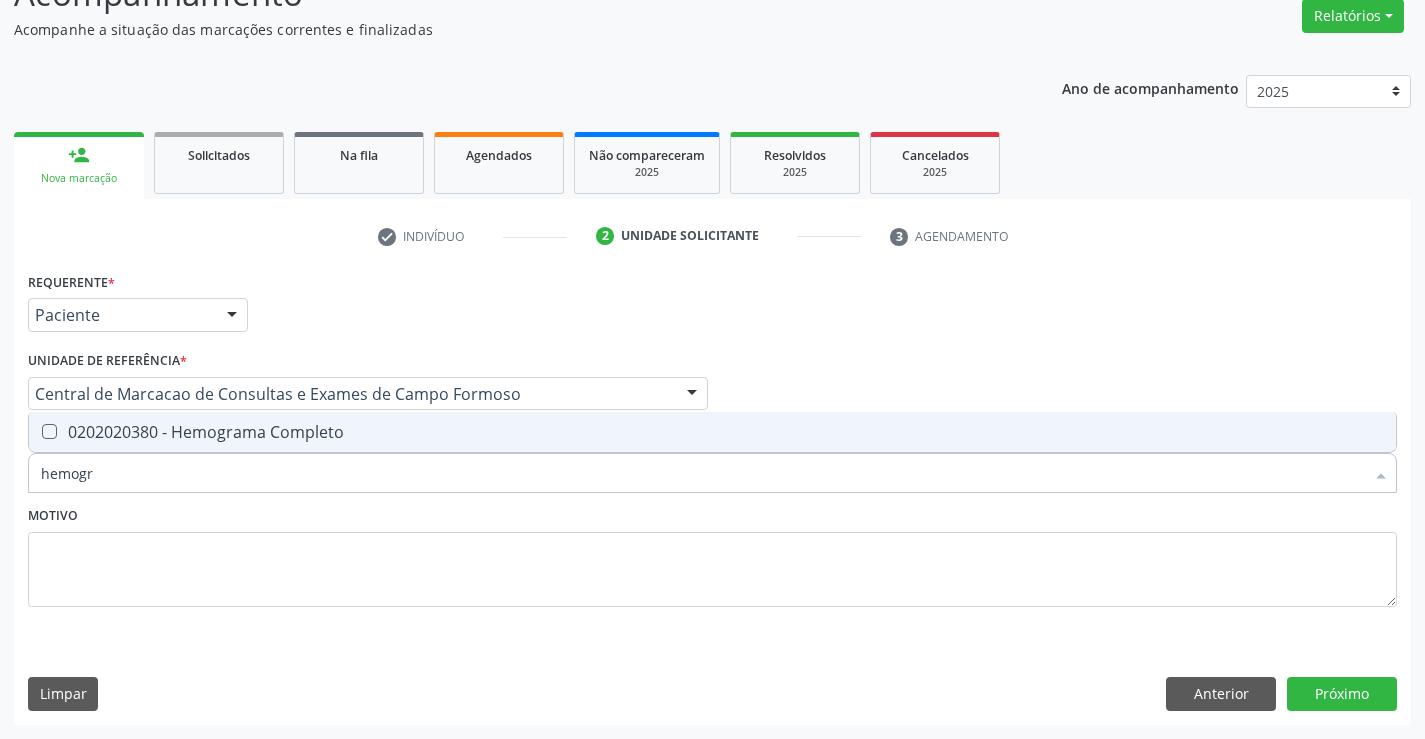 type on "hemogra" 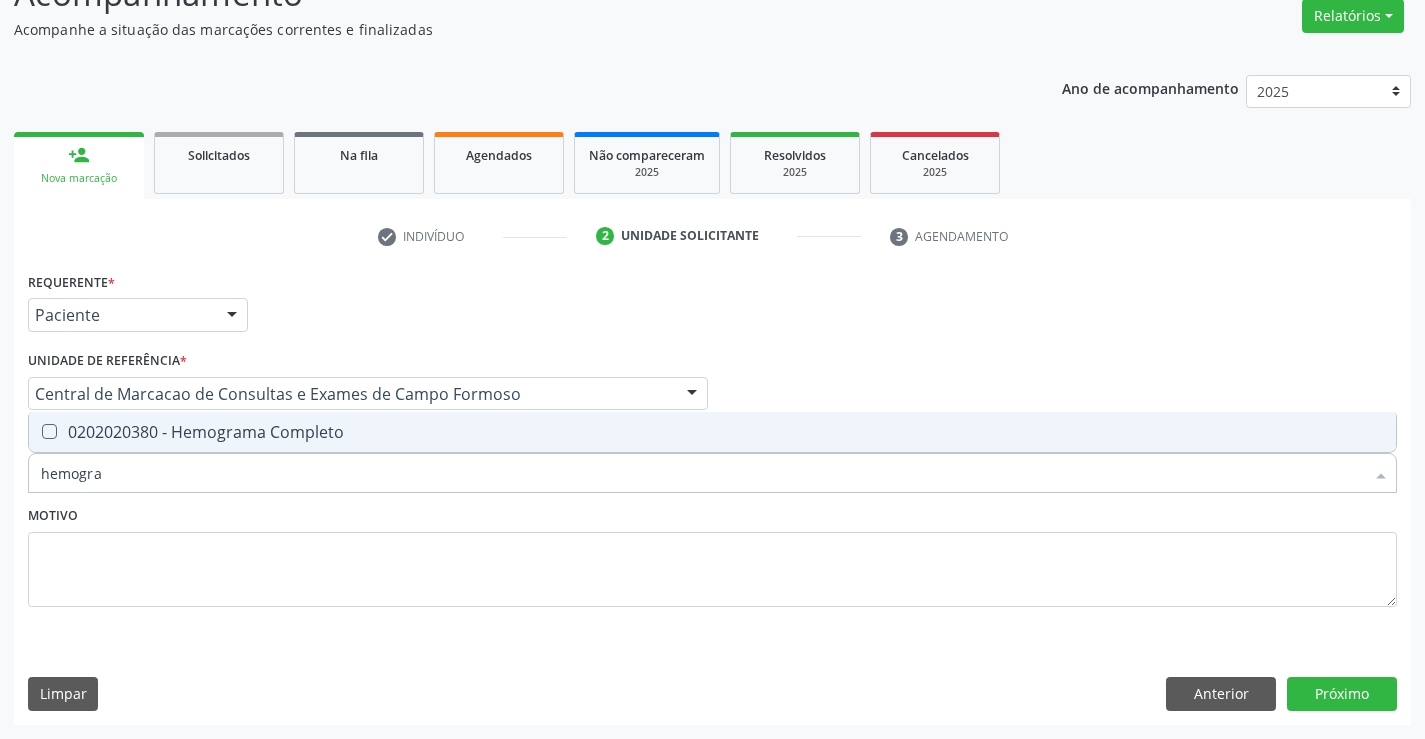 click on "0202020380 - Hemograma Completo" at bounding box center [712, 432] 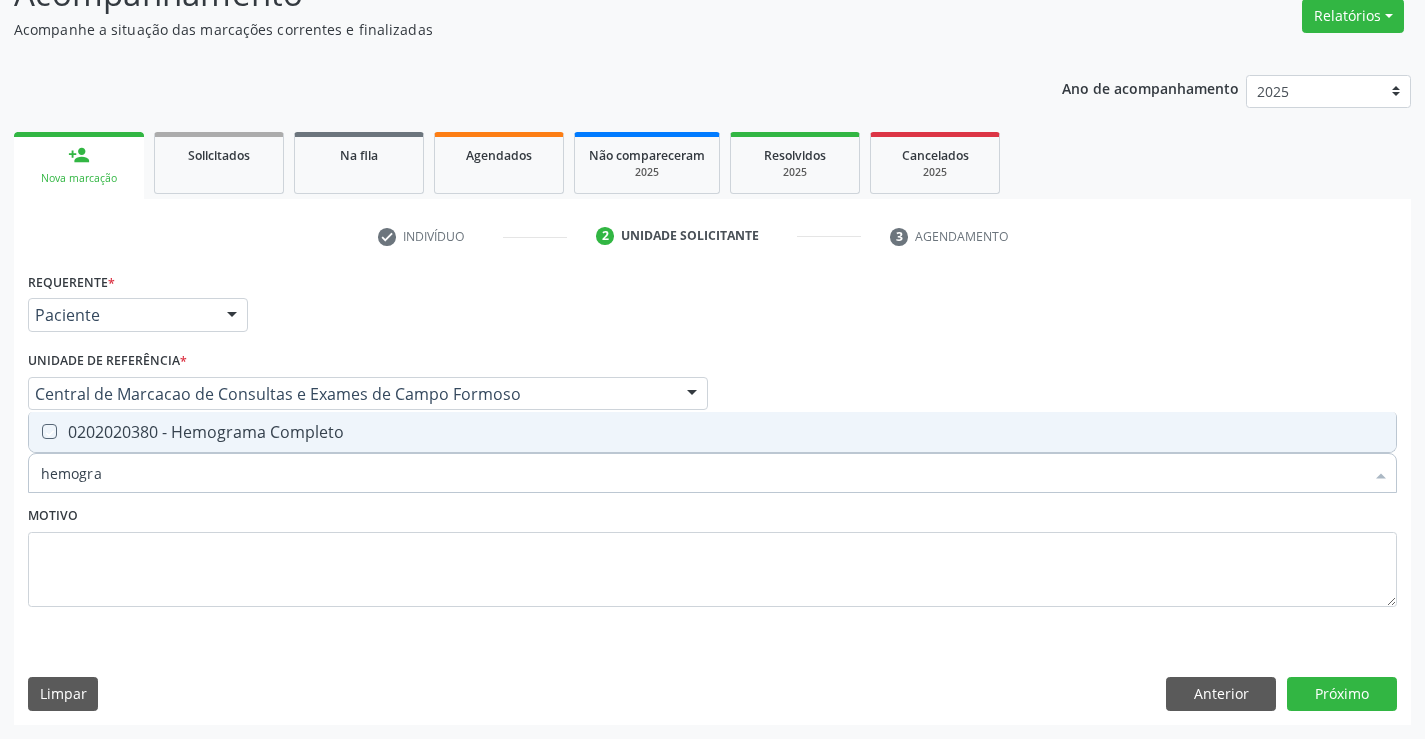 checkbox on "true" 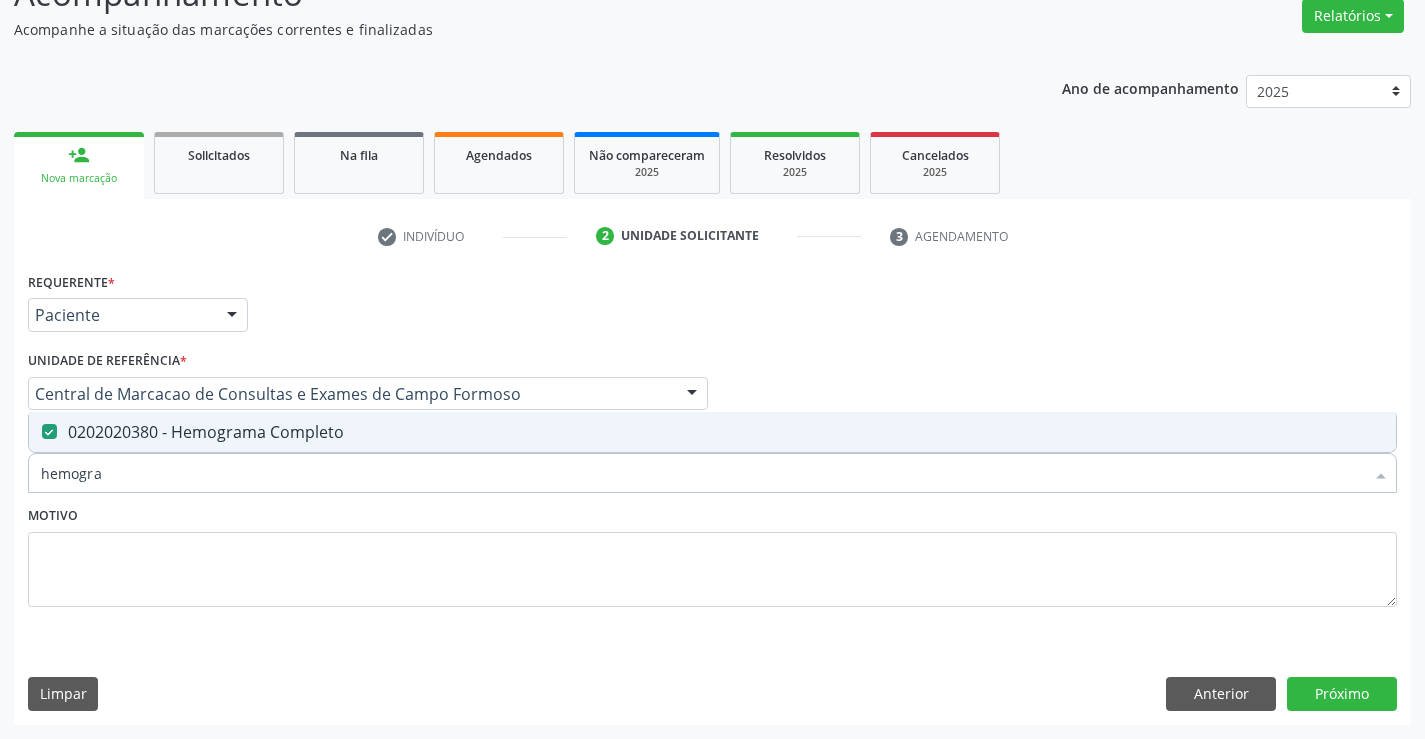 click on "hemogra" at bounding box center [702, 473] 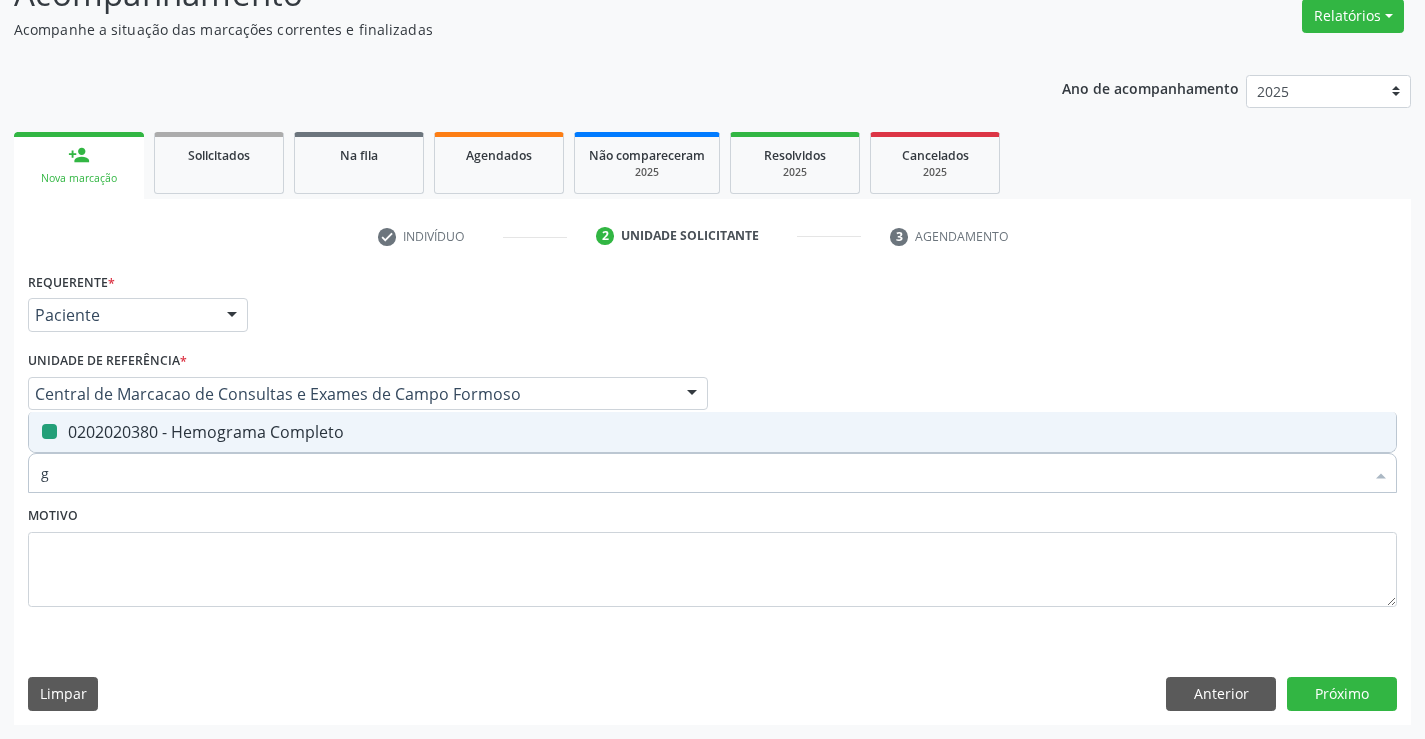 type on "gl" 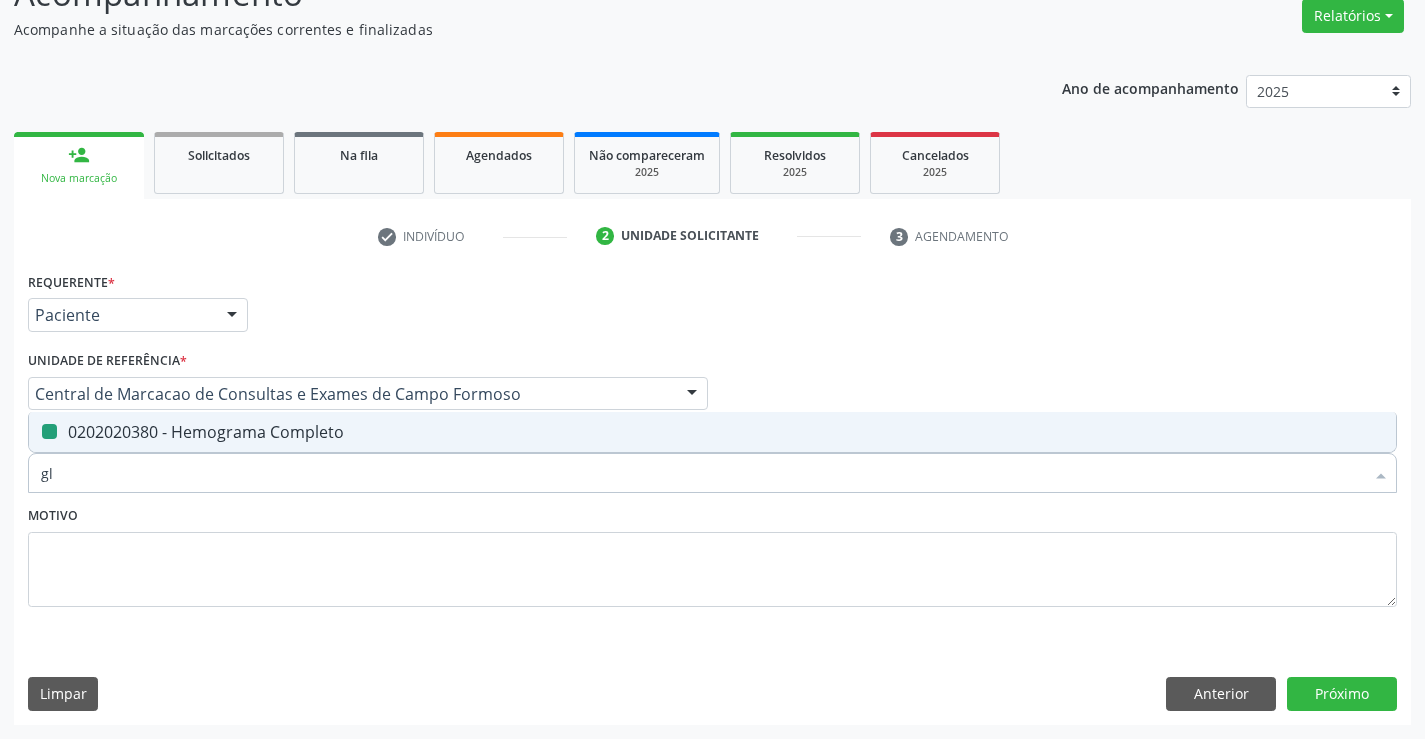 checkbox on "false" 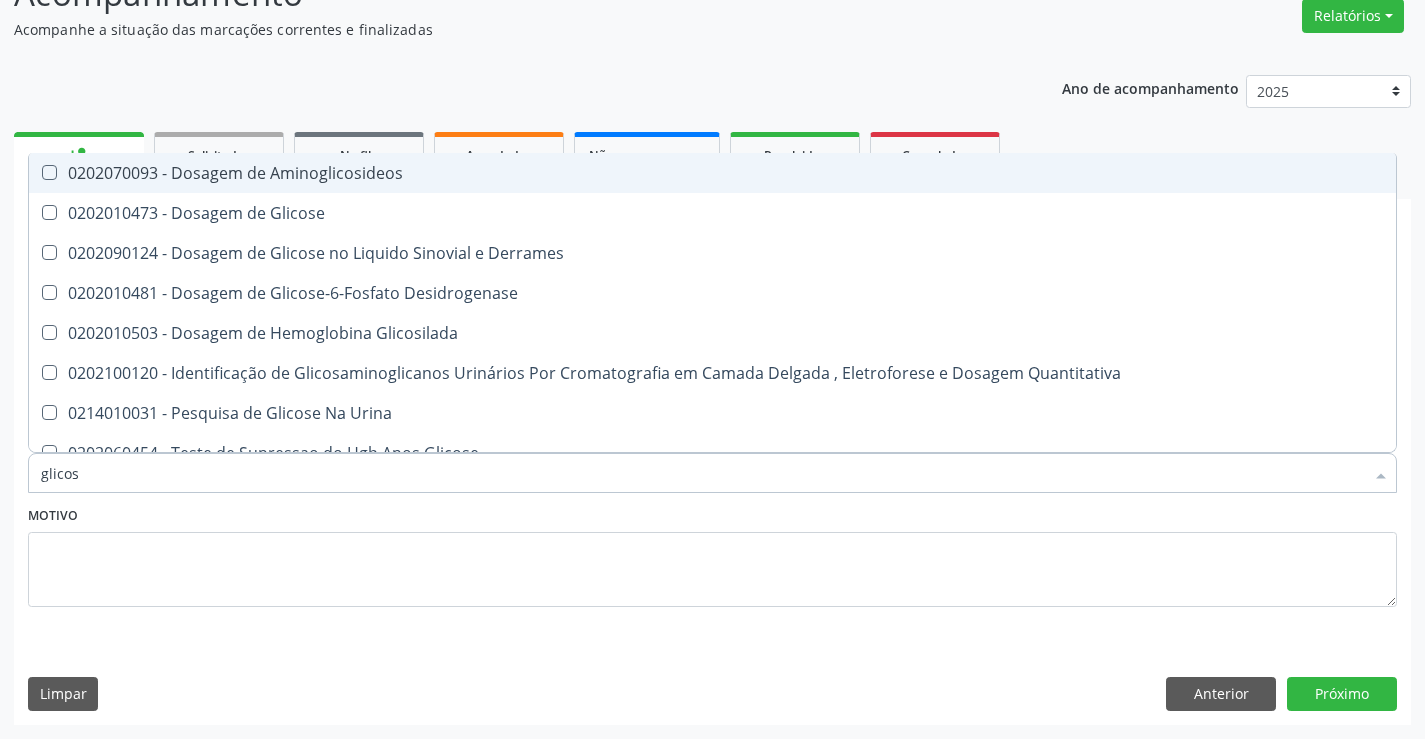 type on "glicose" 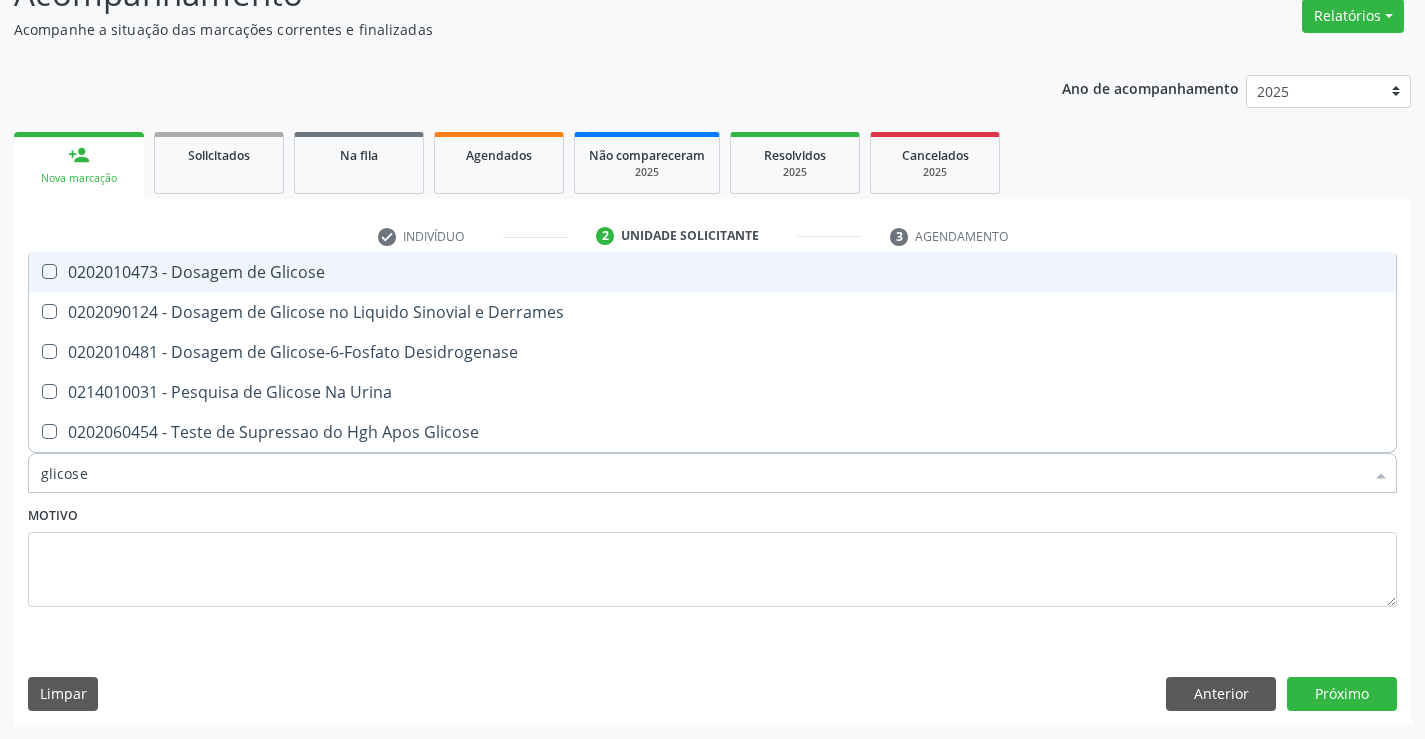 click on "0202010473 - Dosagem de Glicose" at bounding box center (712, 272) 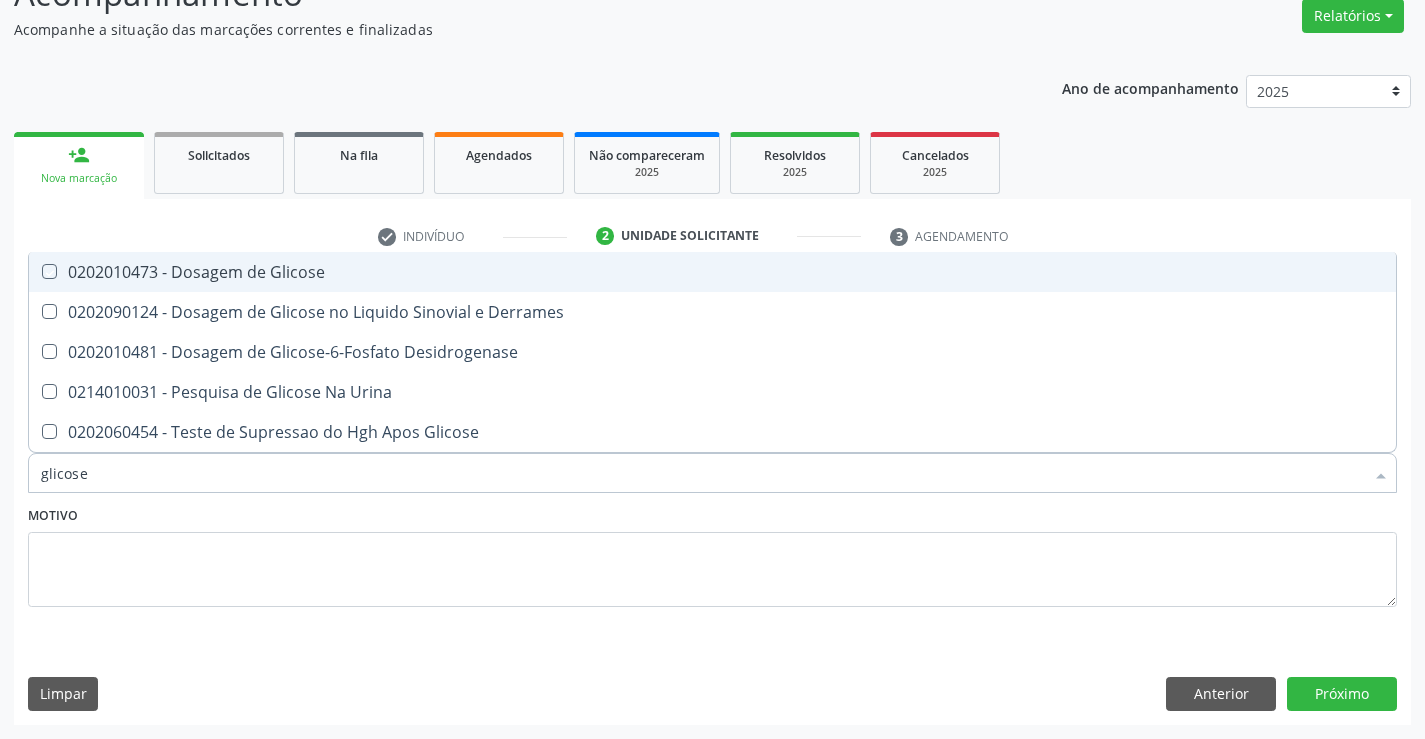 checkbox on "true" 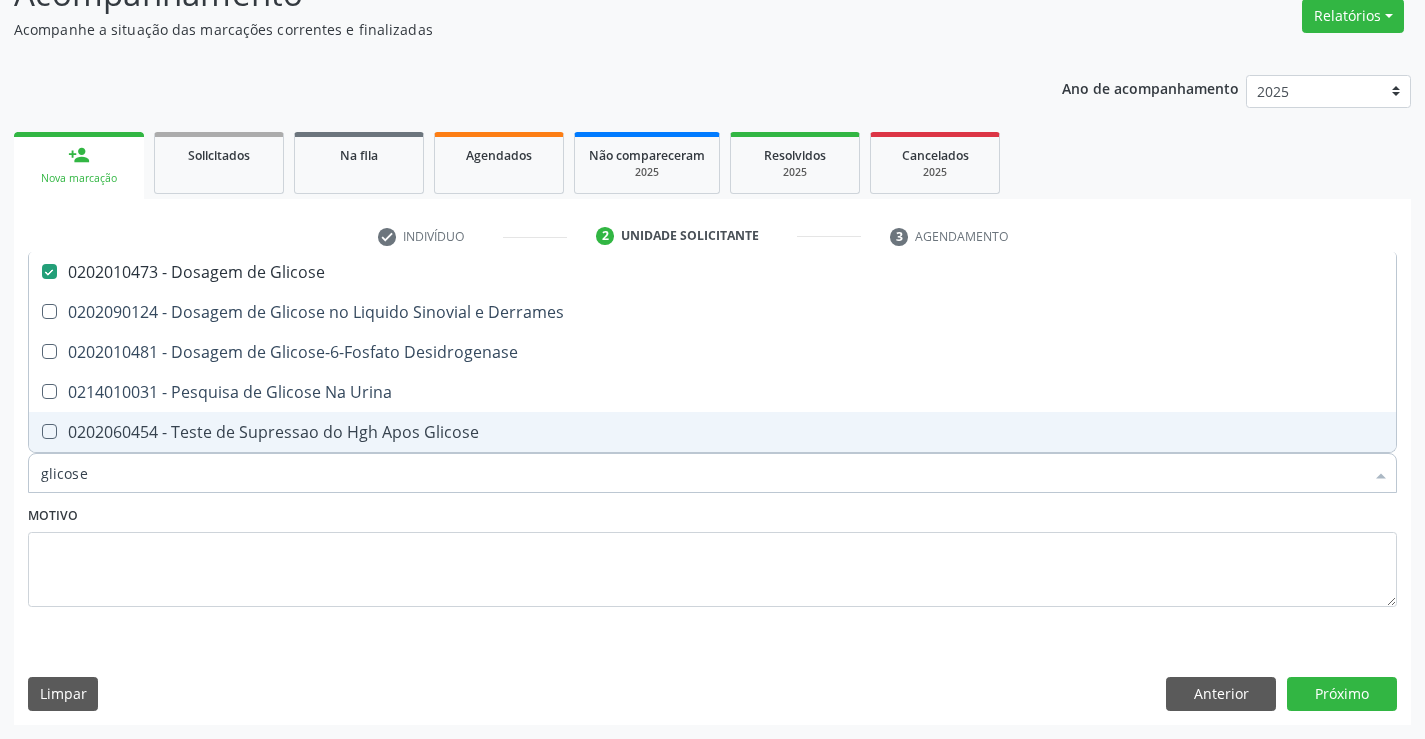 click on "glicose" at bounding box center (702, 473) 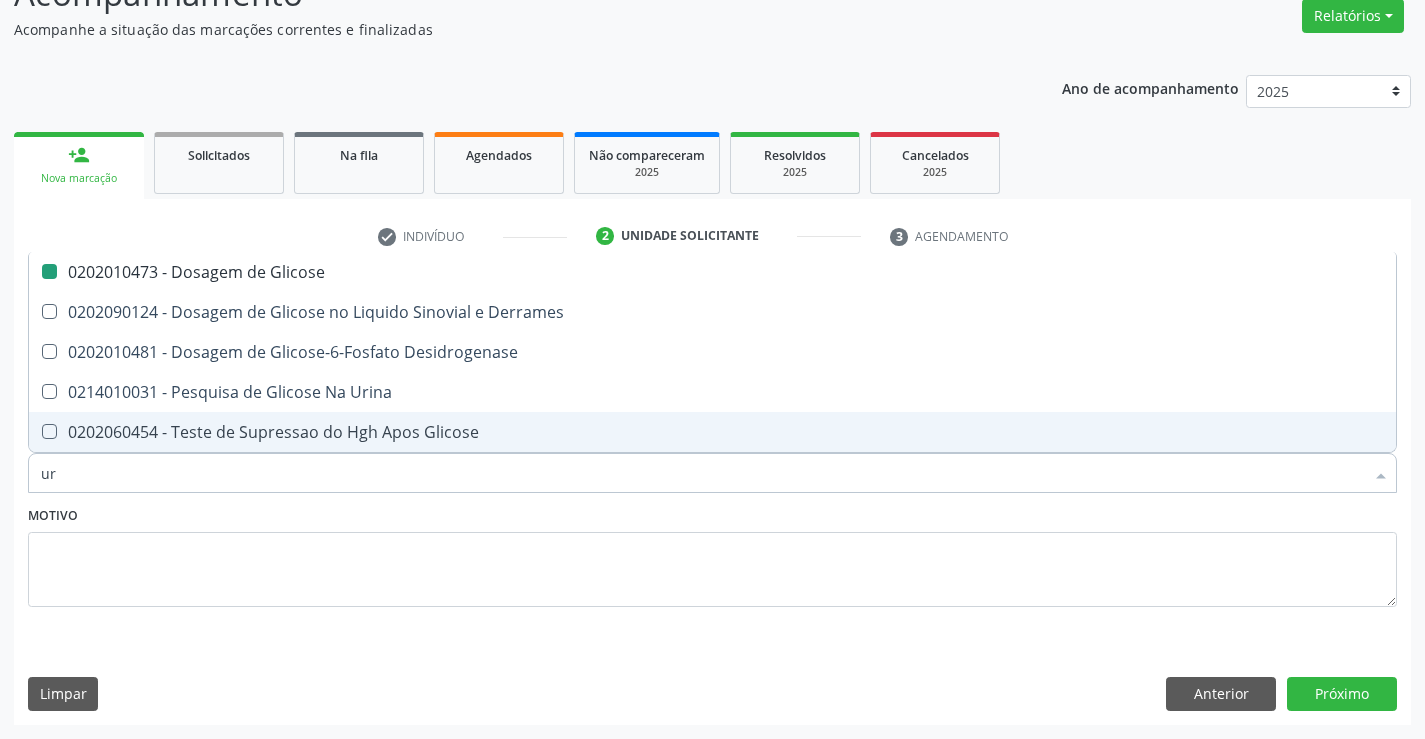 type on "ure" 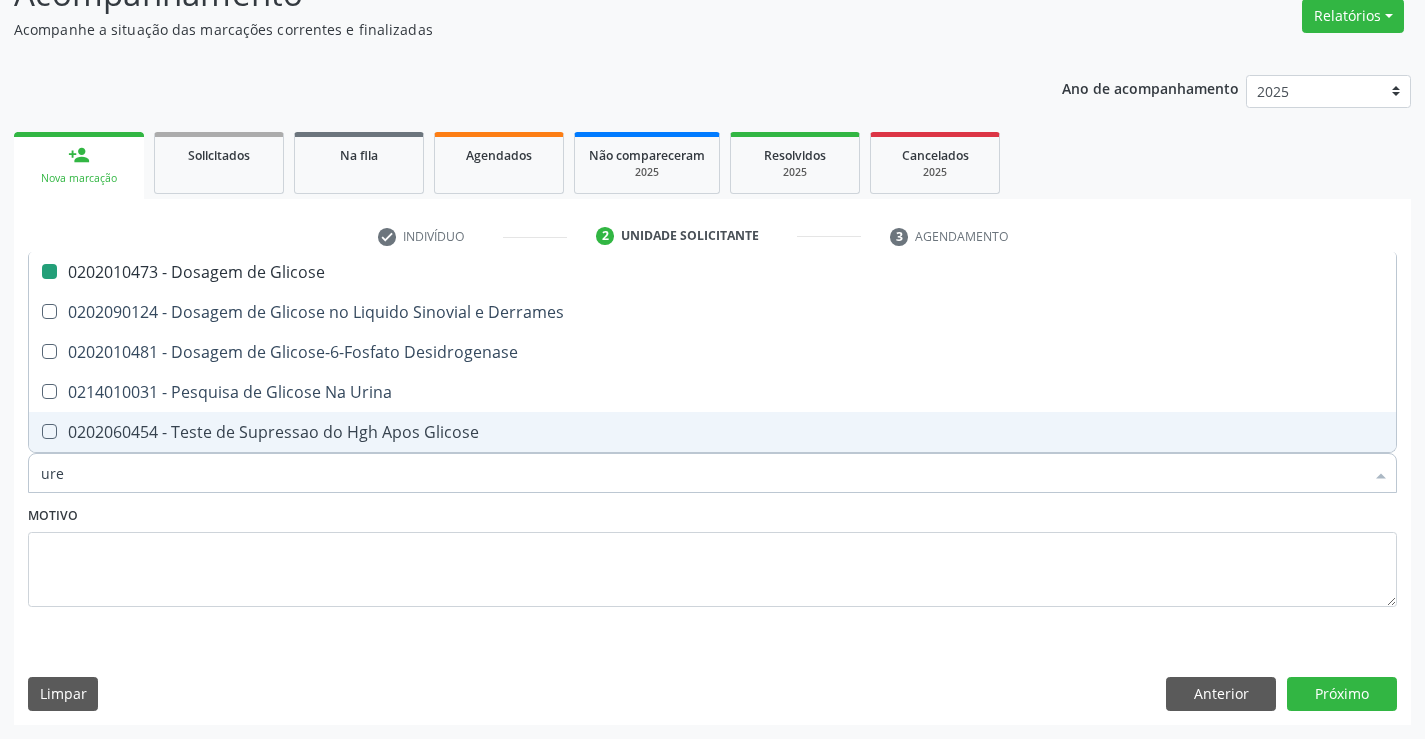 checkbox on "false" 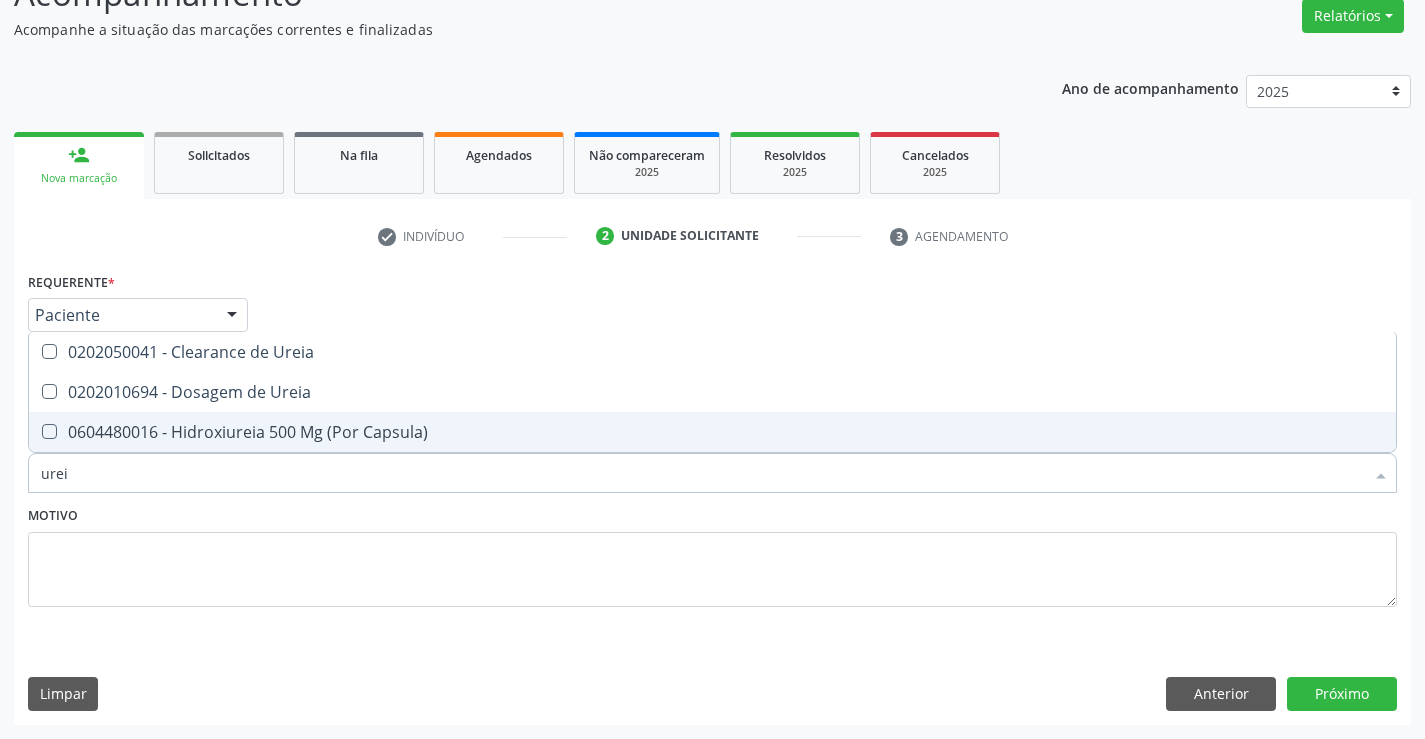 type on "ureia" 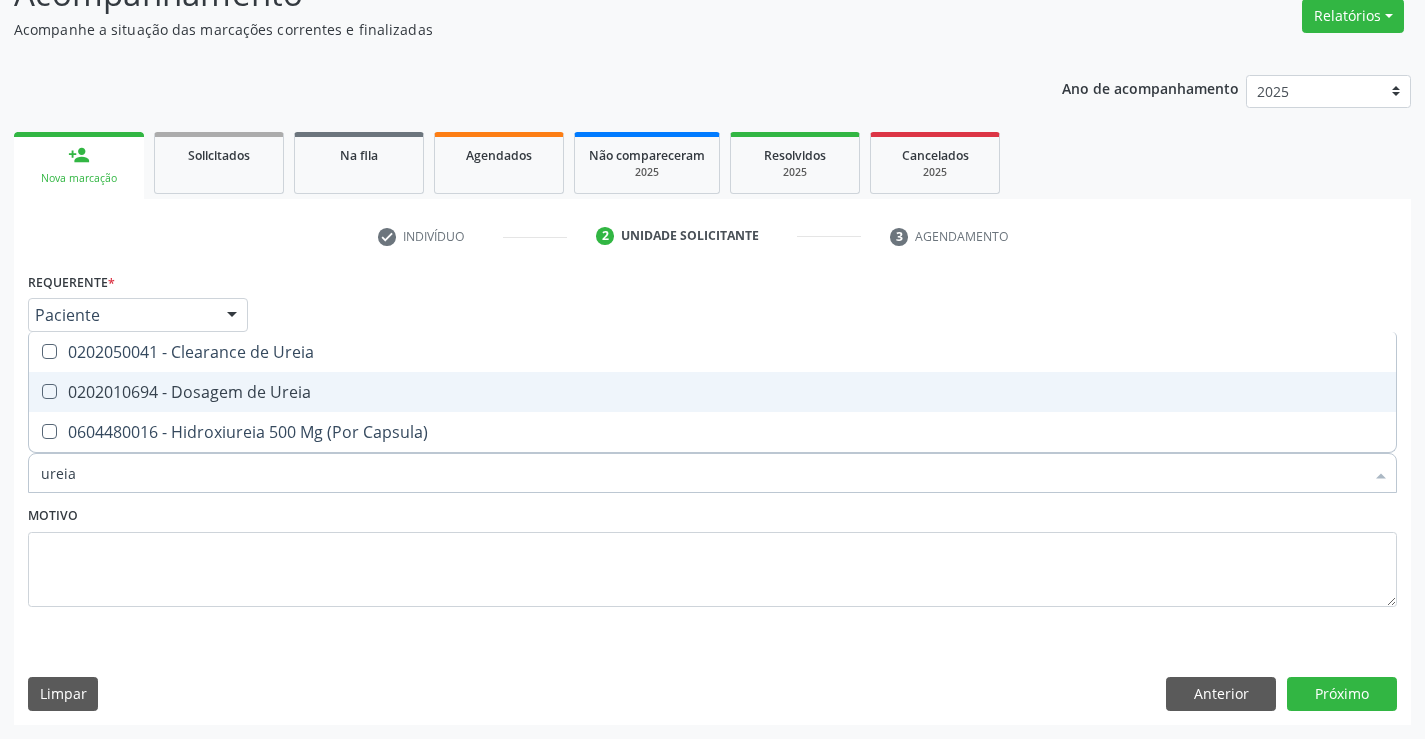 click on "0202010694 - Dosagem de Ureia" at bounding box center [712, 392] 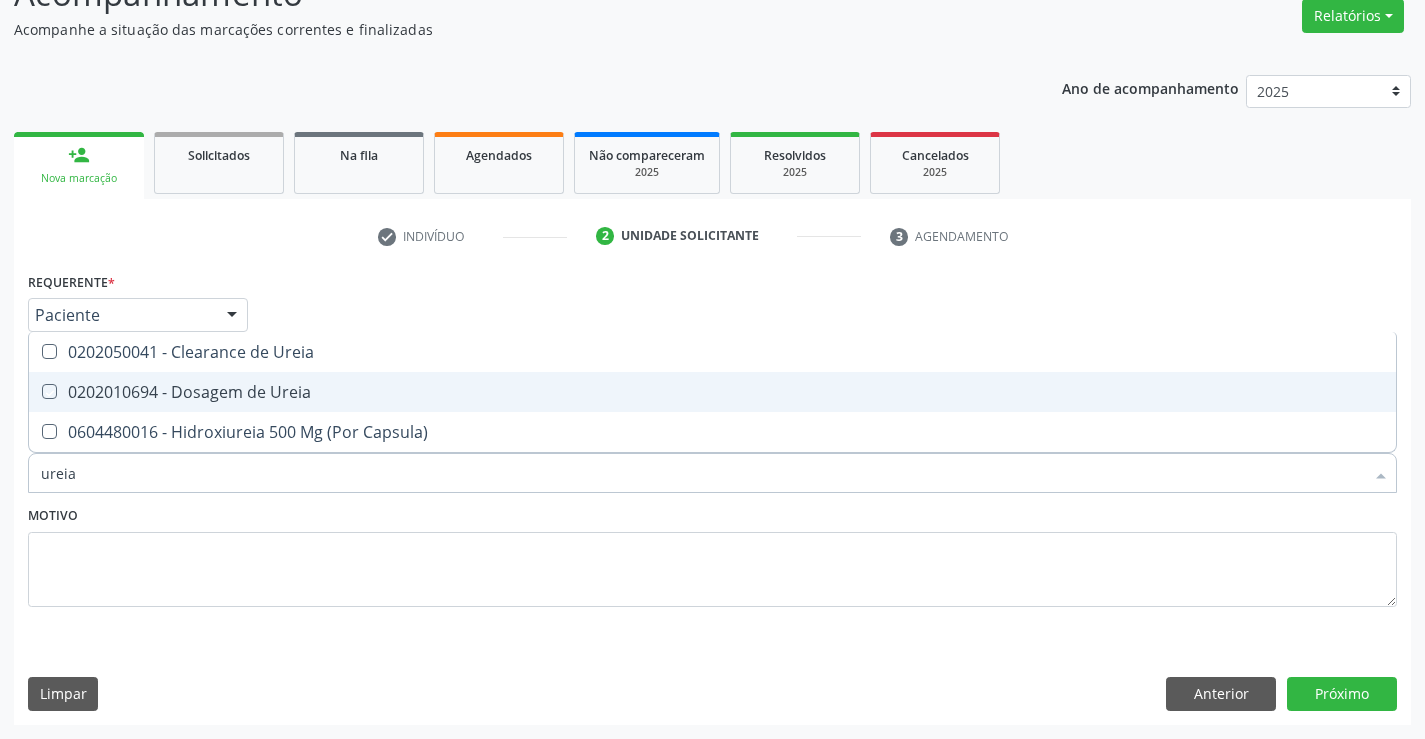 checkbox on "true" 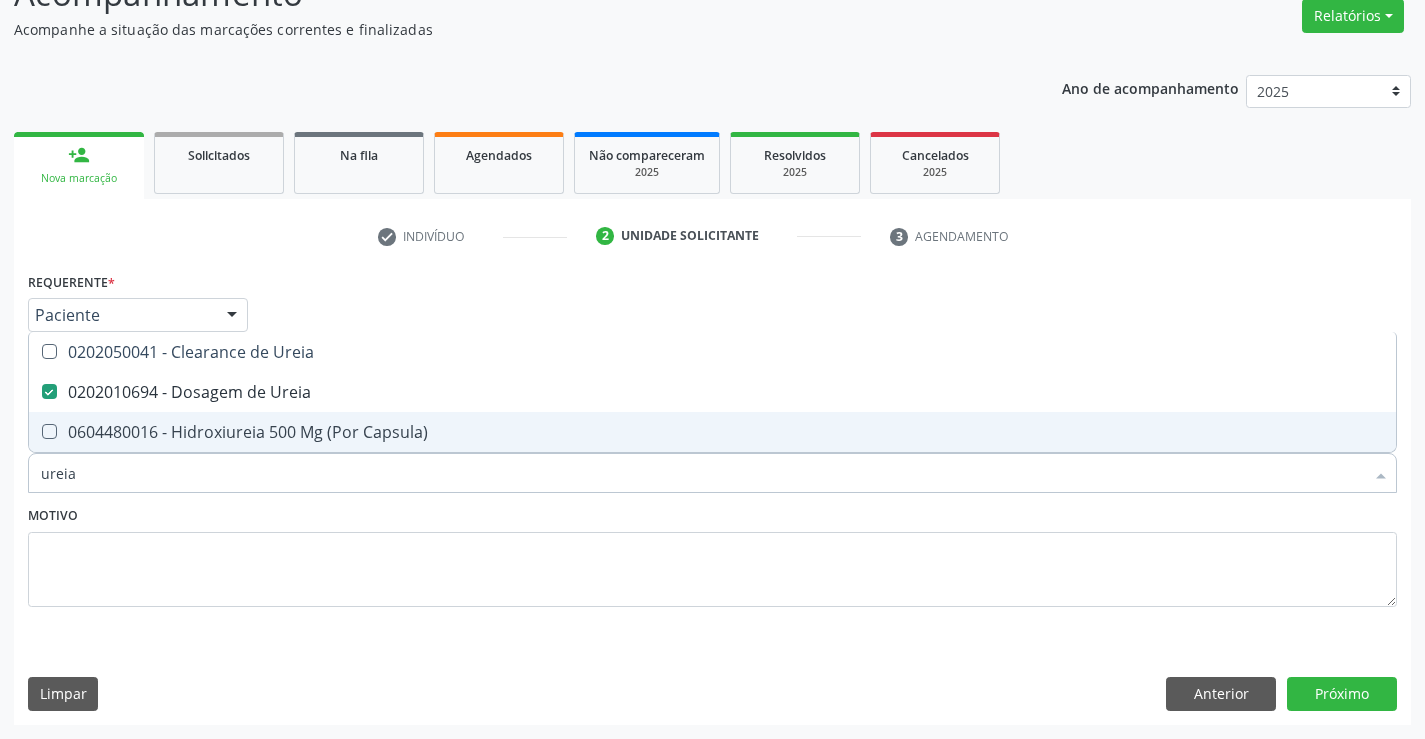 click on "ureia" at bounding box center [702, 473] 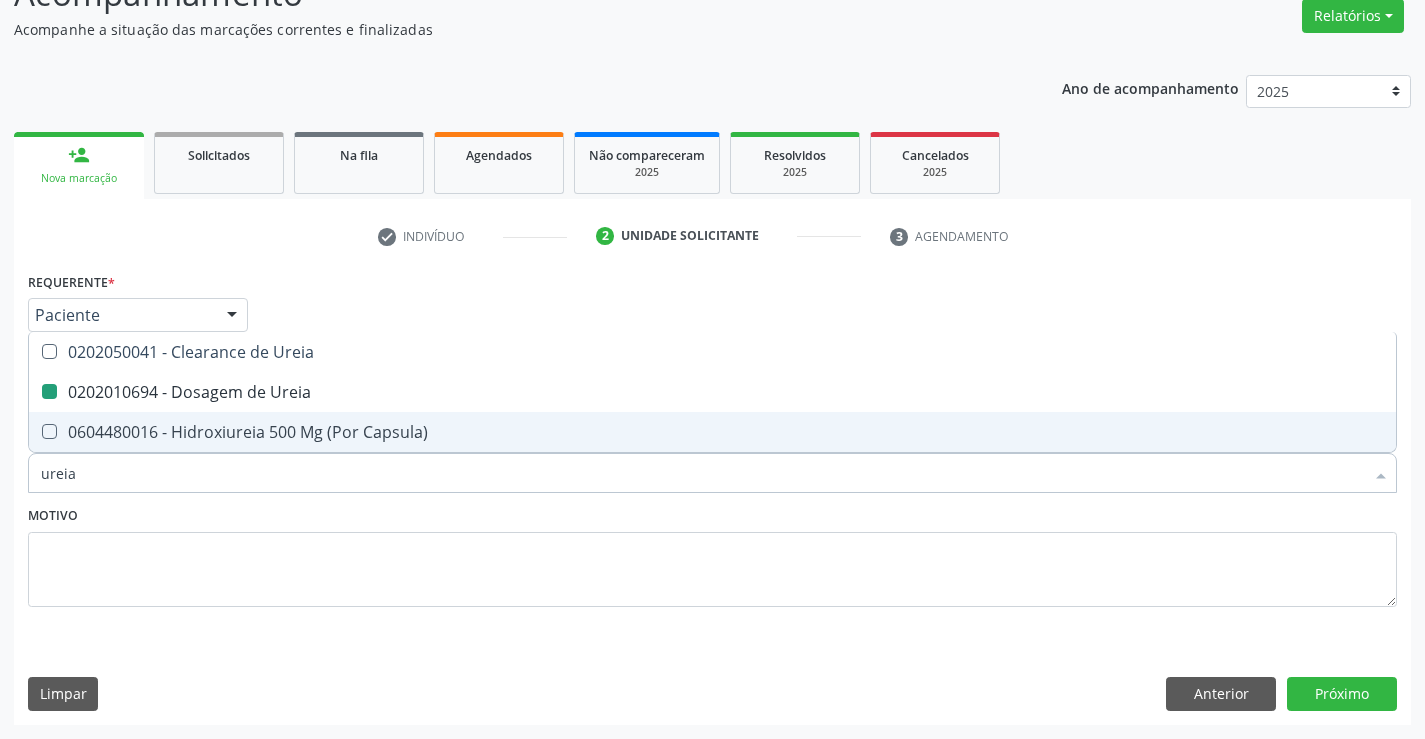 type on "c" 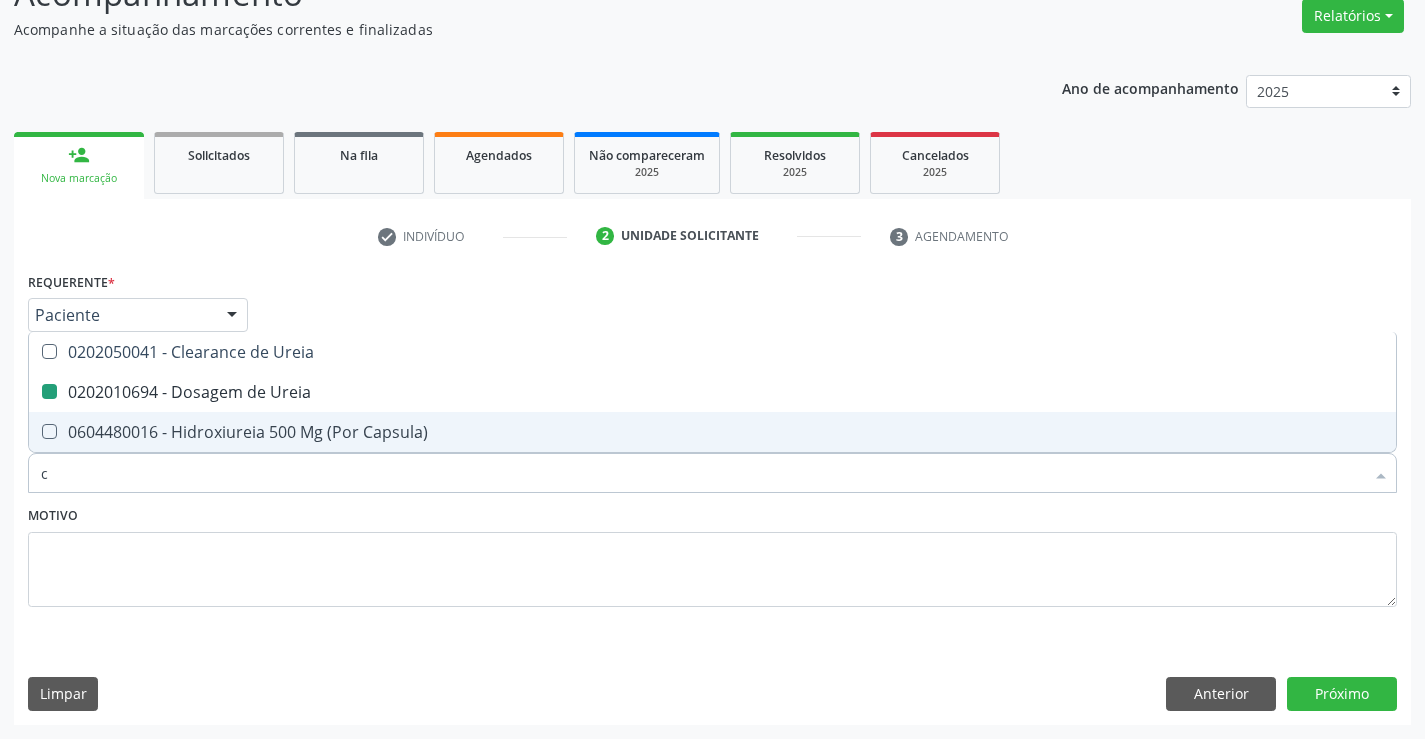 checkbox on "false" 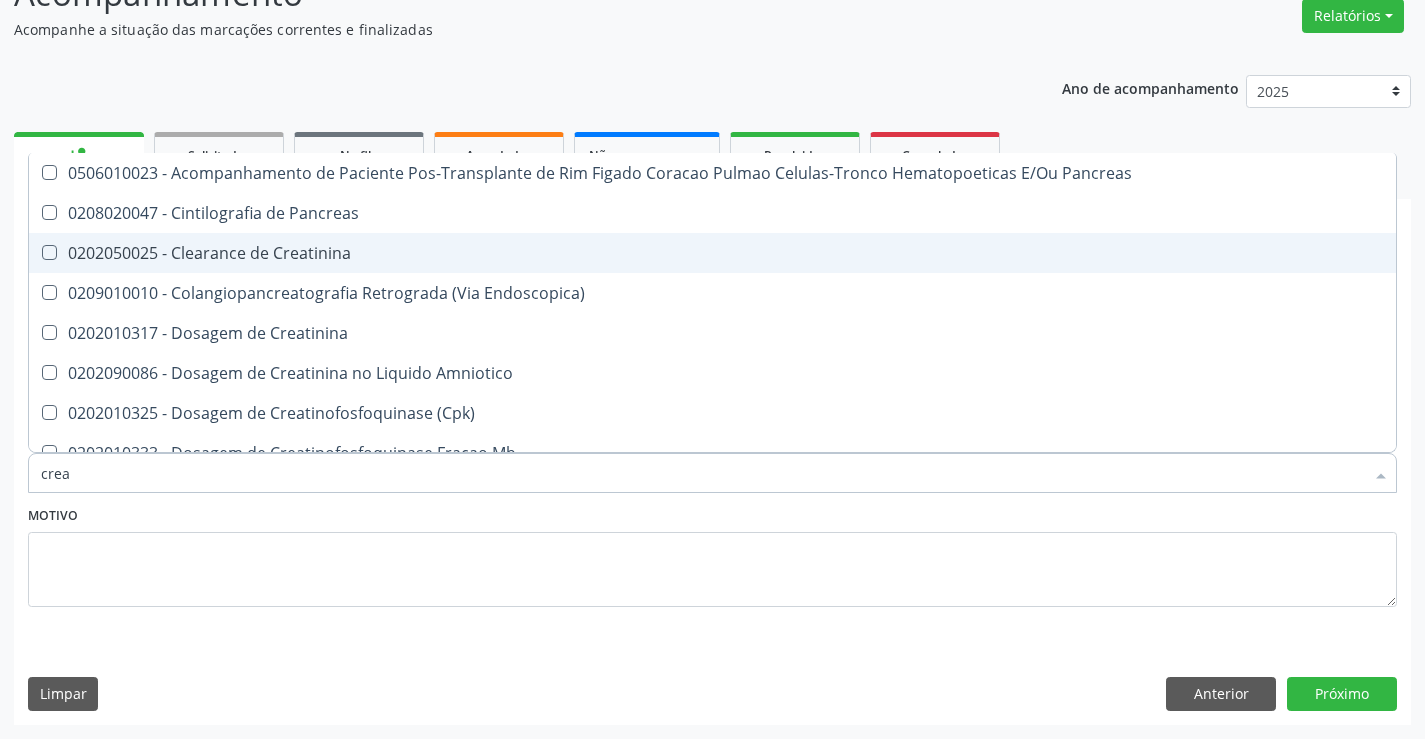 type on "creat" 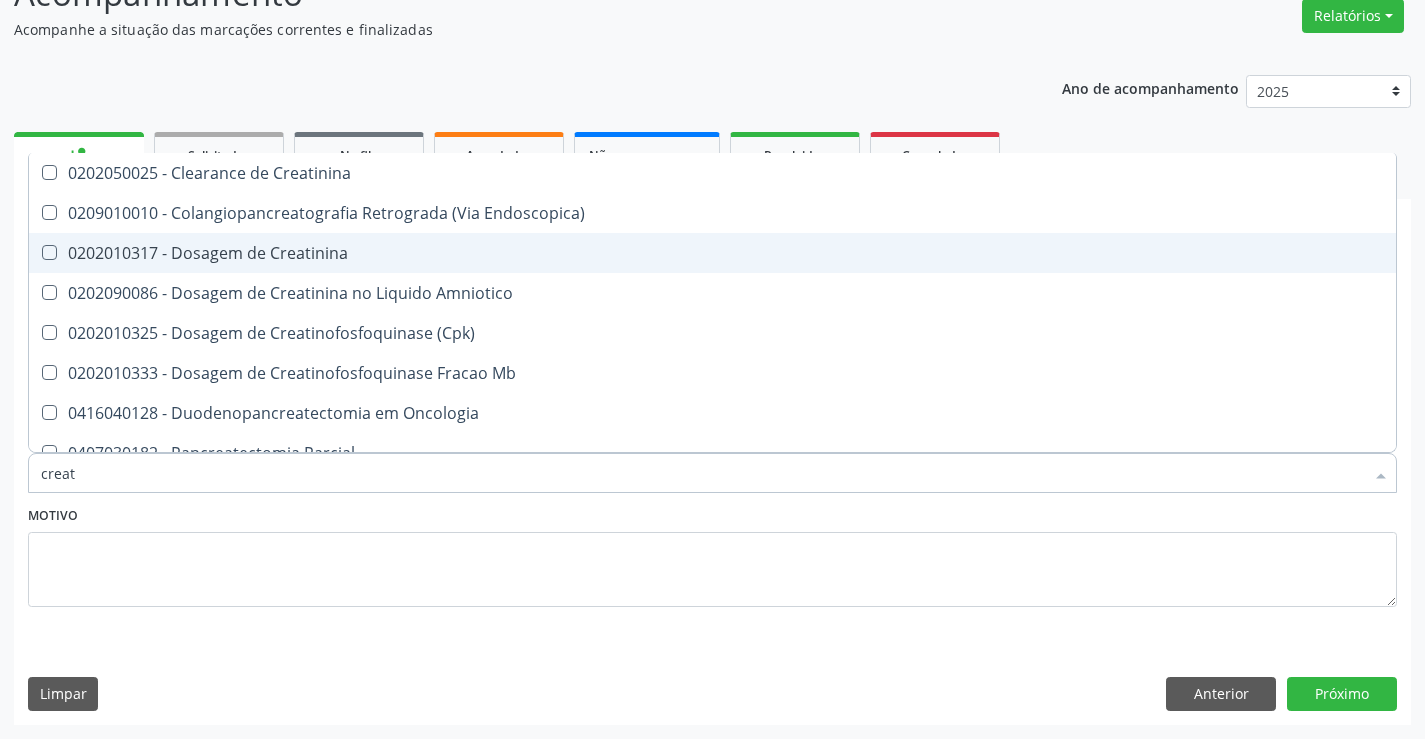 click on "0202010317 - Dosagem de Creatinina" at bounding box center (712, 253) 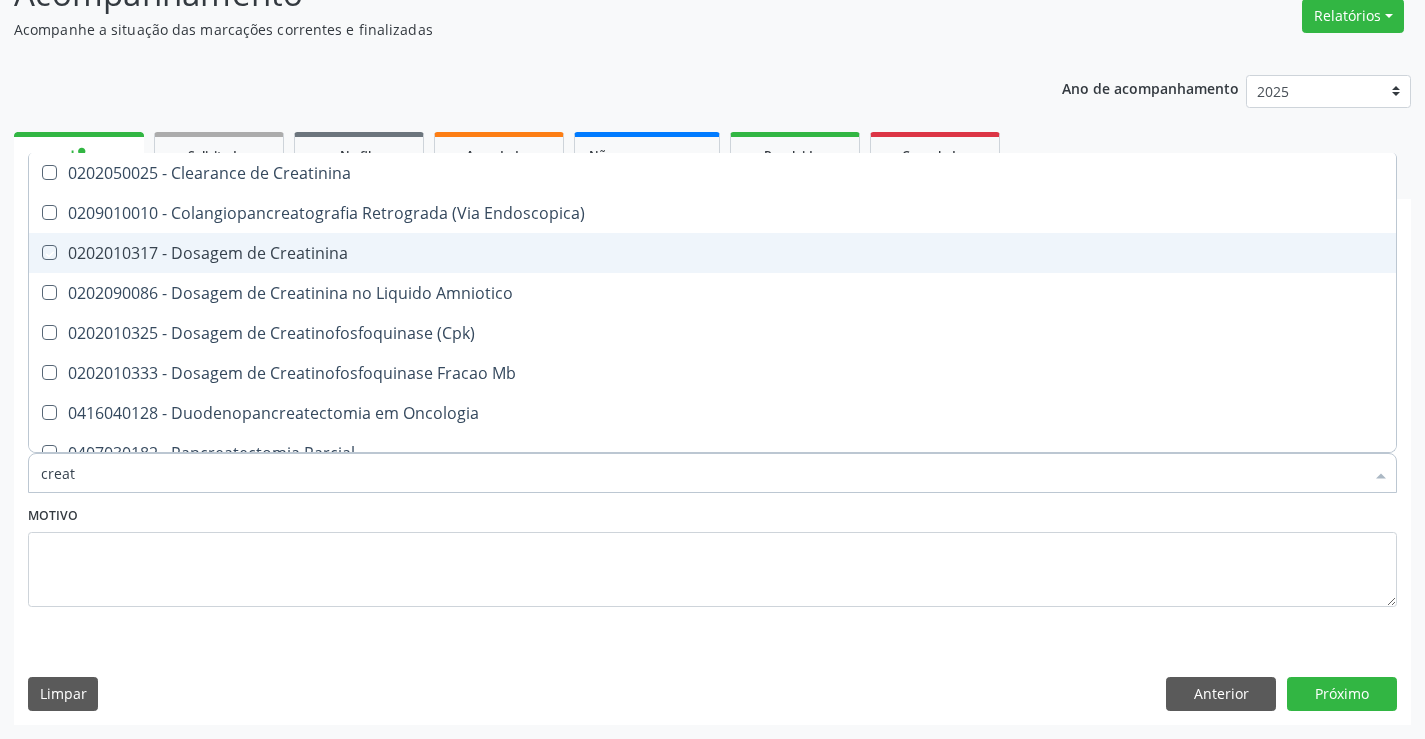 checkbox on "true" 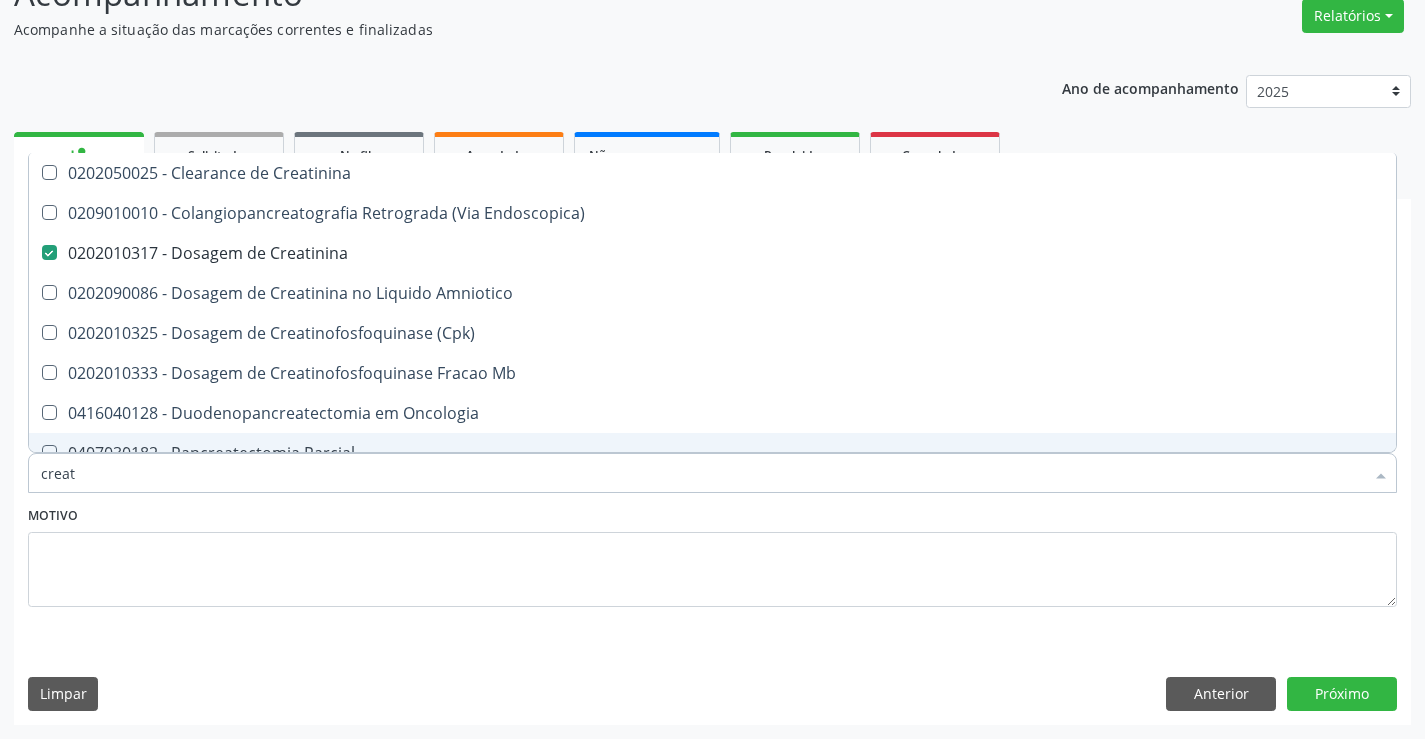 click on "creat" at bounding box center (702, 473) 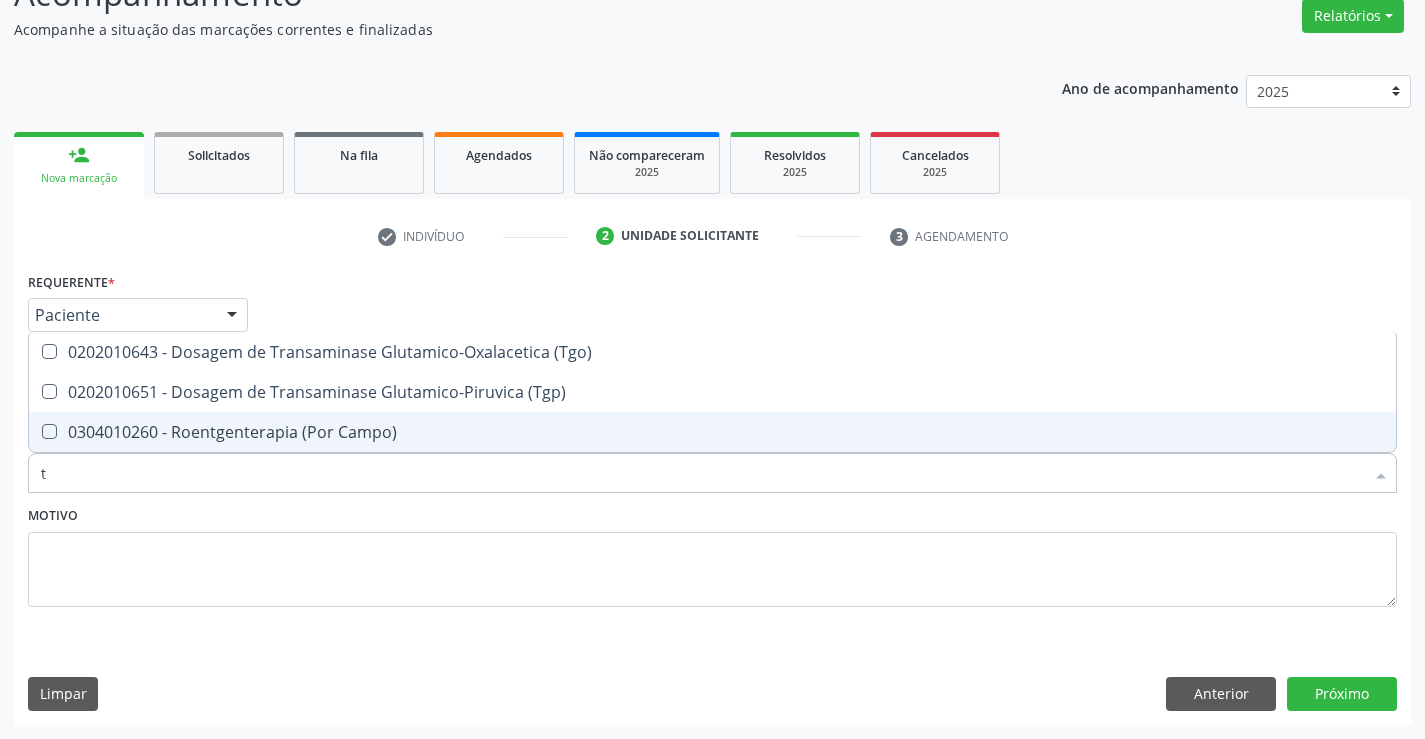 type on "tg" 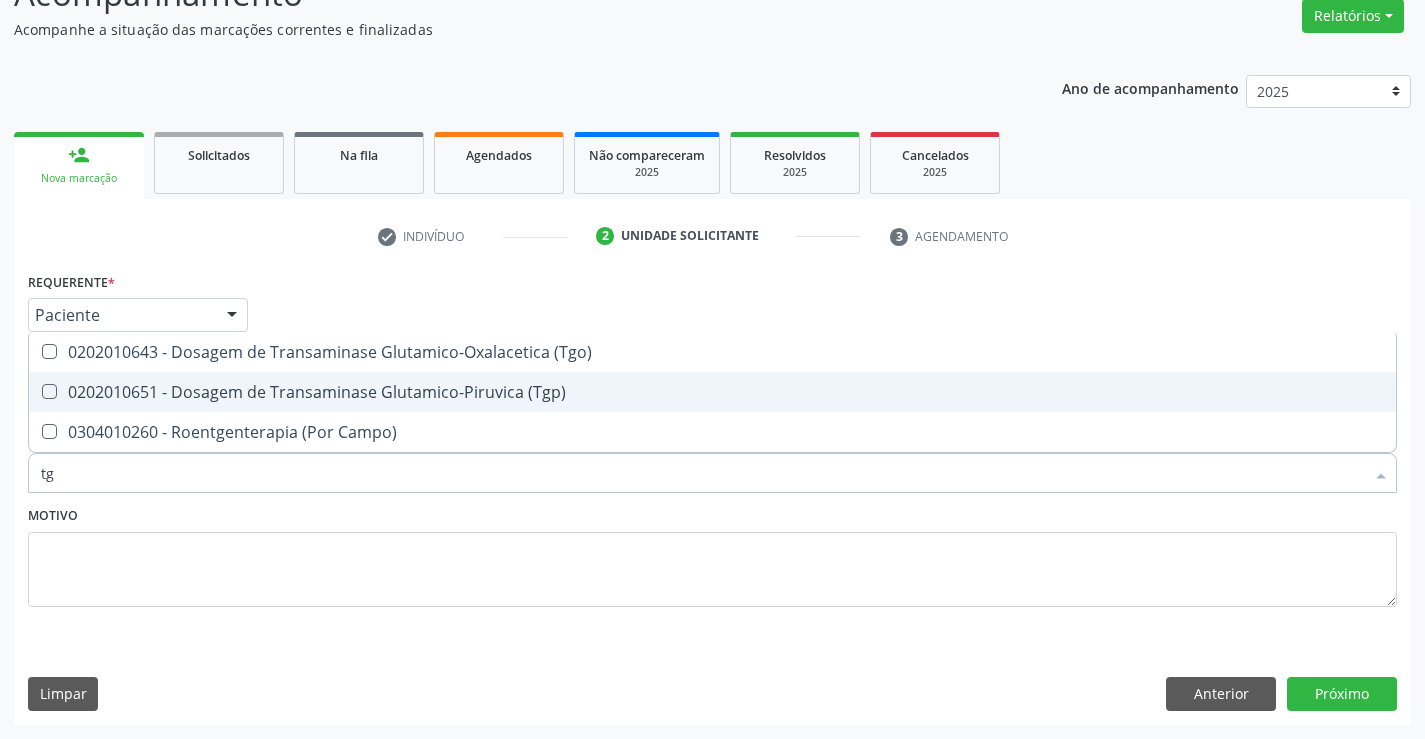 click on "0202010651 - Dosagem de Transaminase Glutamico-Piruvica (Tgp)" at bounding box center [712, 392] 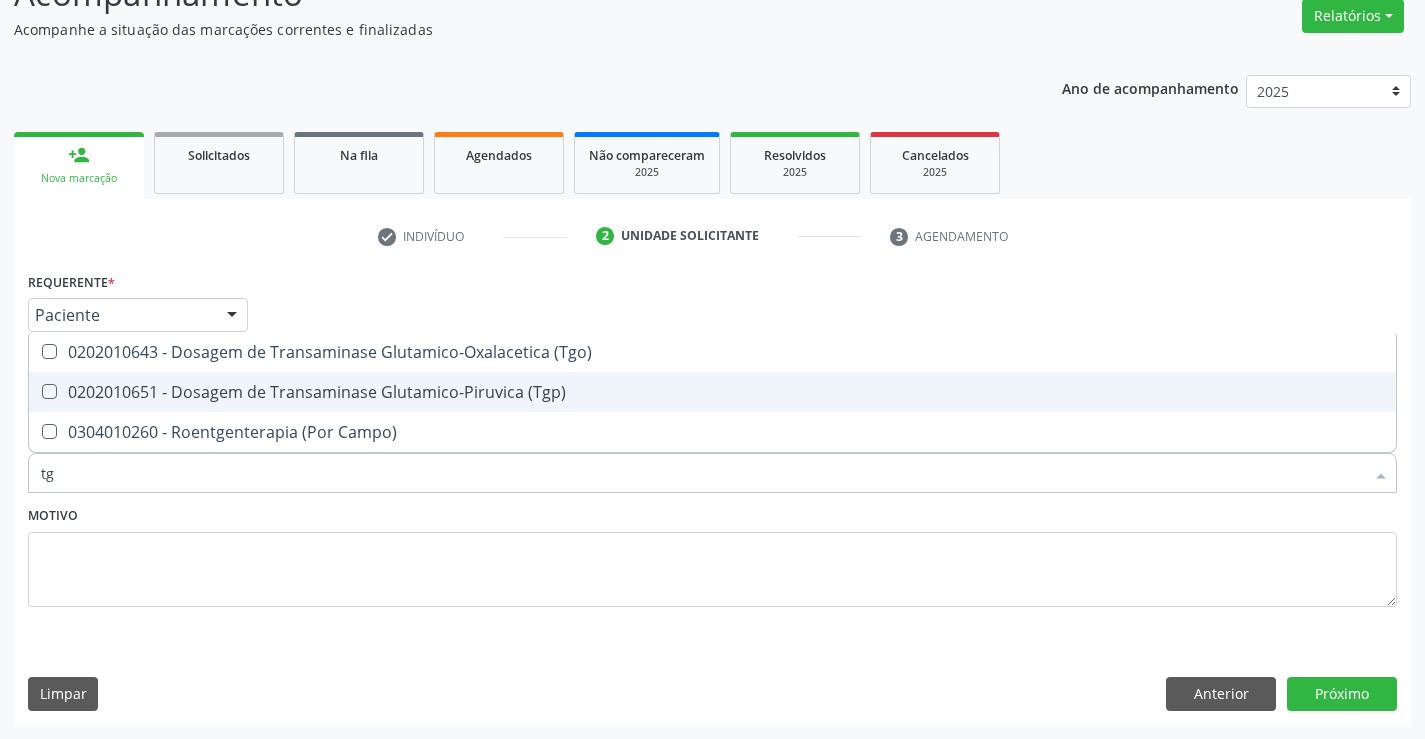 checkbox on "true" 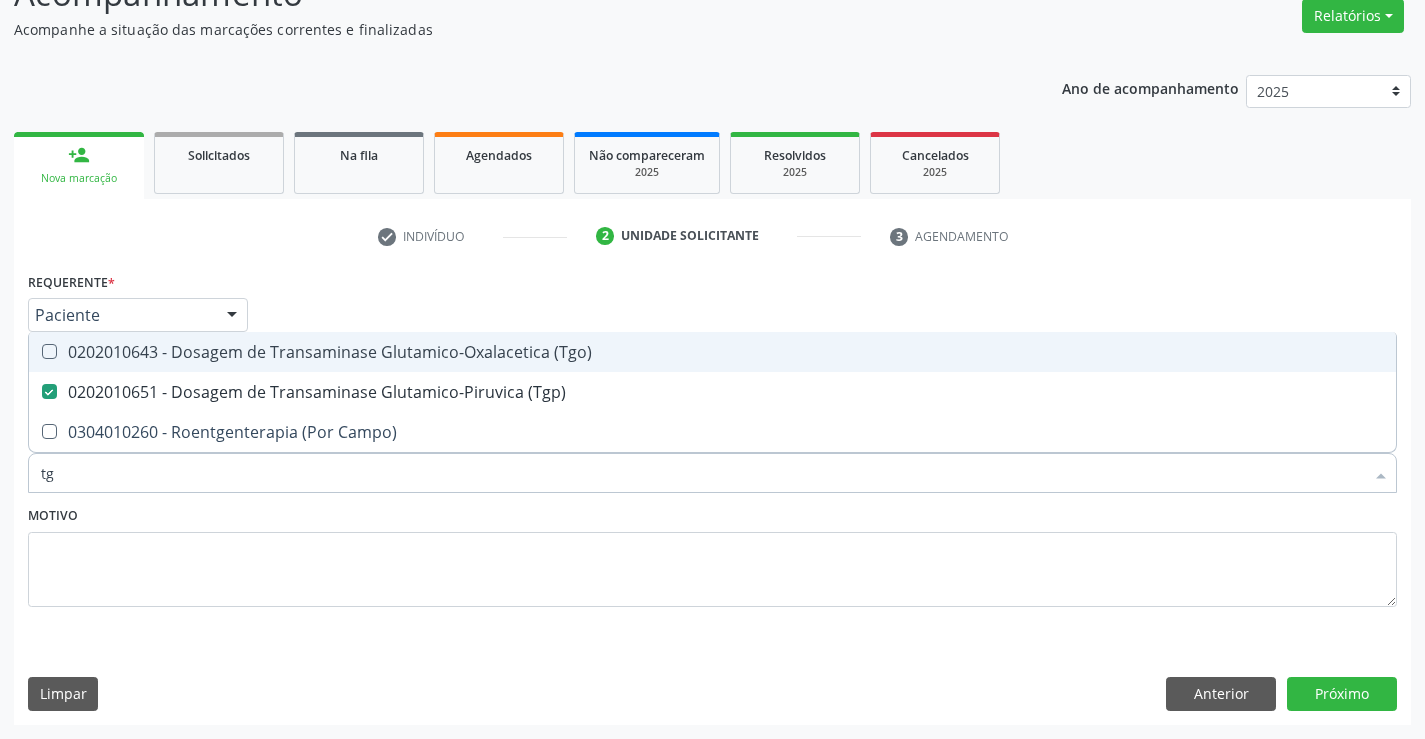 click on "0202010643 - Dosagem de Transaminase Glutamico-Oxalacetica (Tgo)" at bounding box center [712, 352] 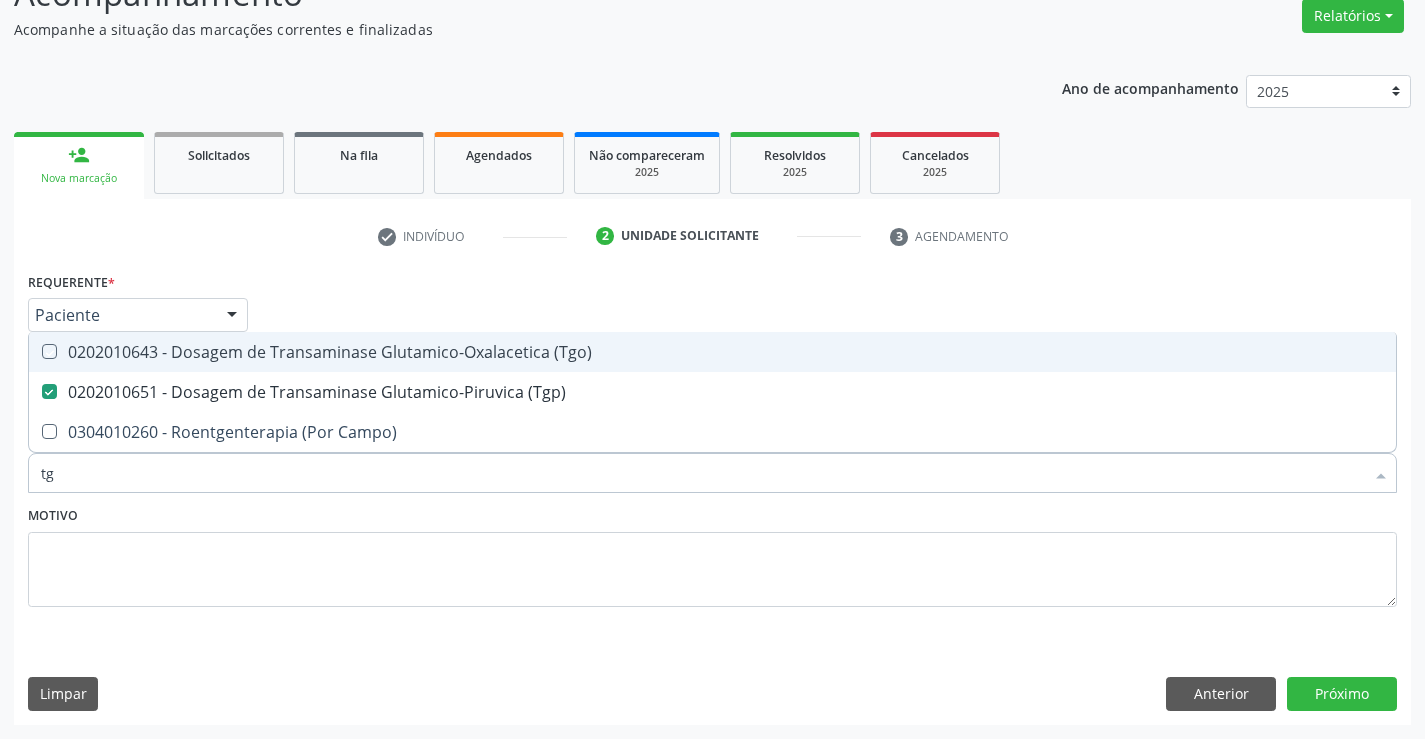 checkbox on "true" 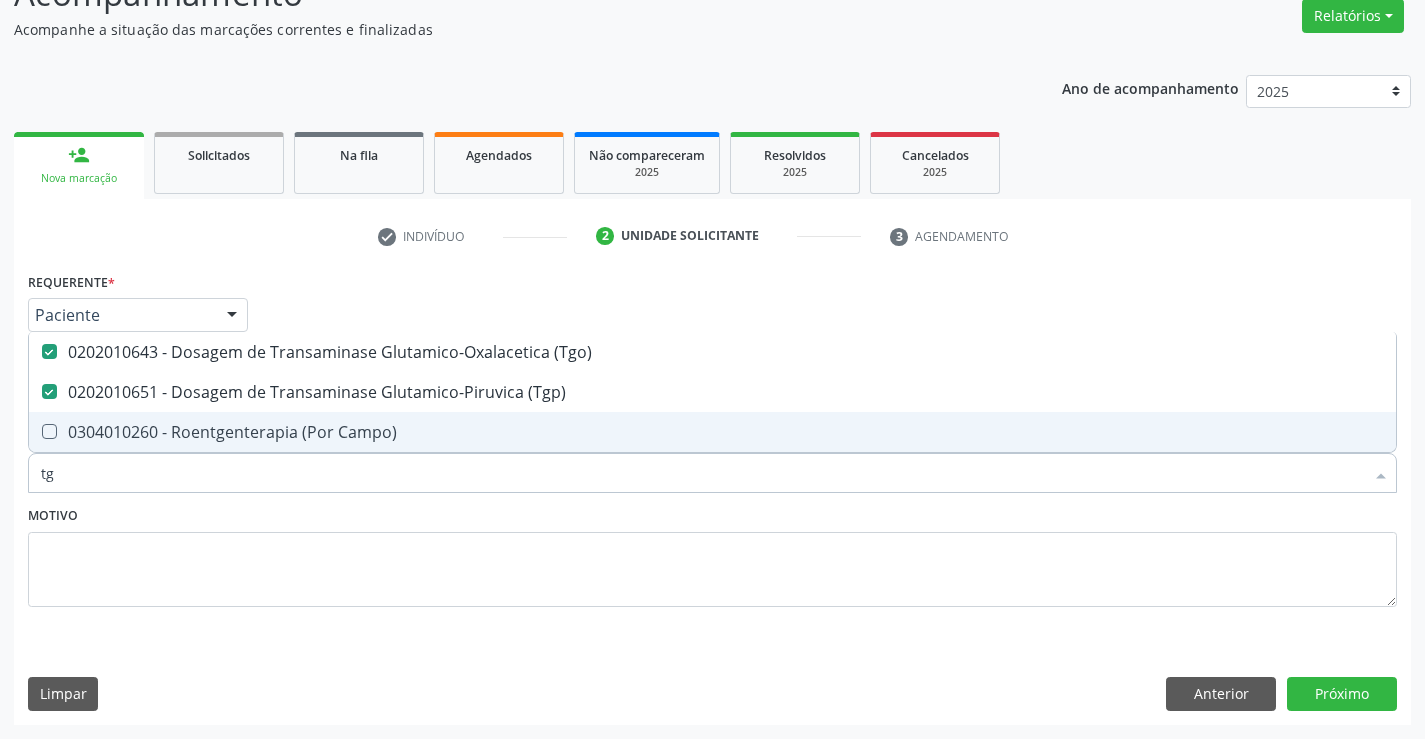 click on "tg" at bounding box center (702, 473) 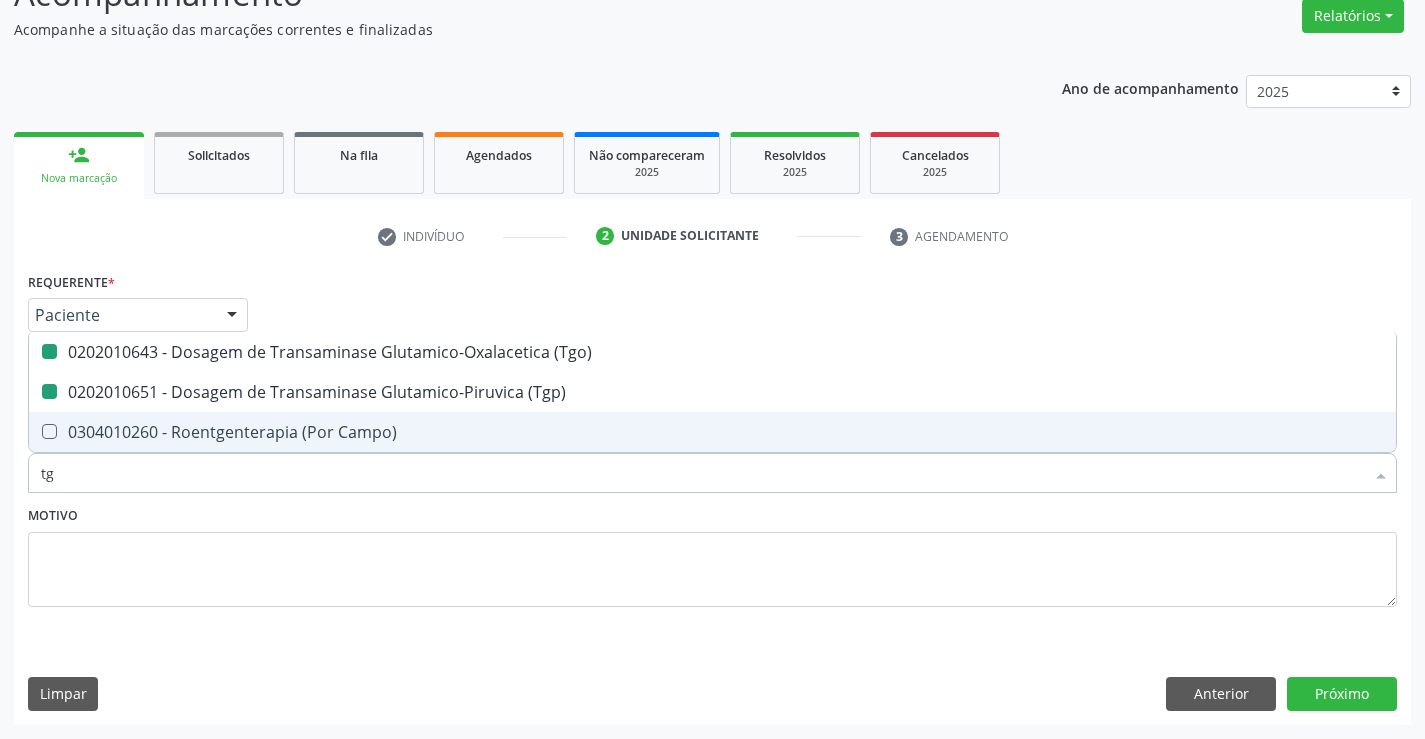 type on "h" 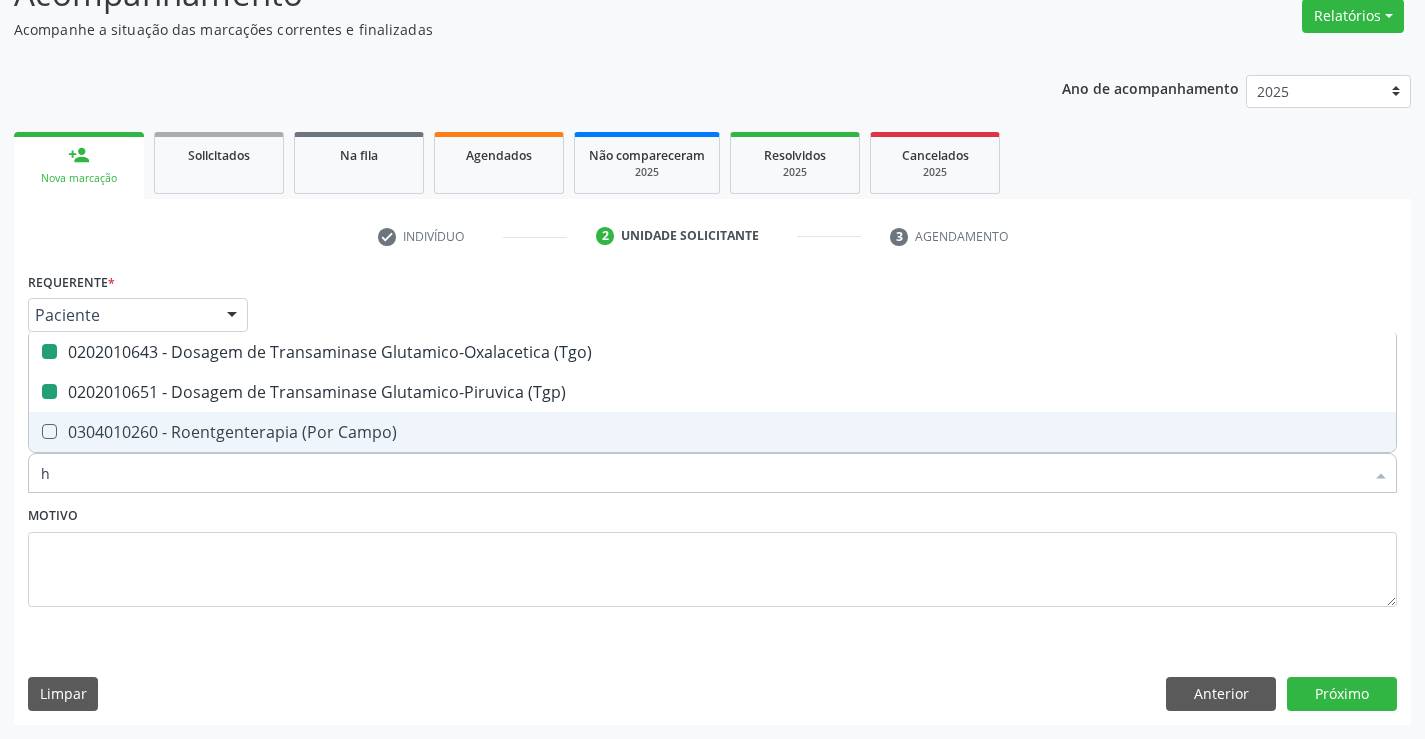 checkbox on "false" 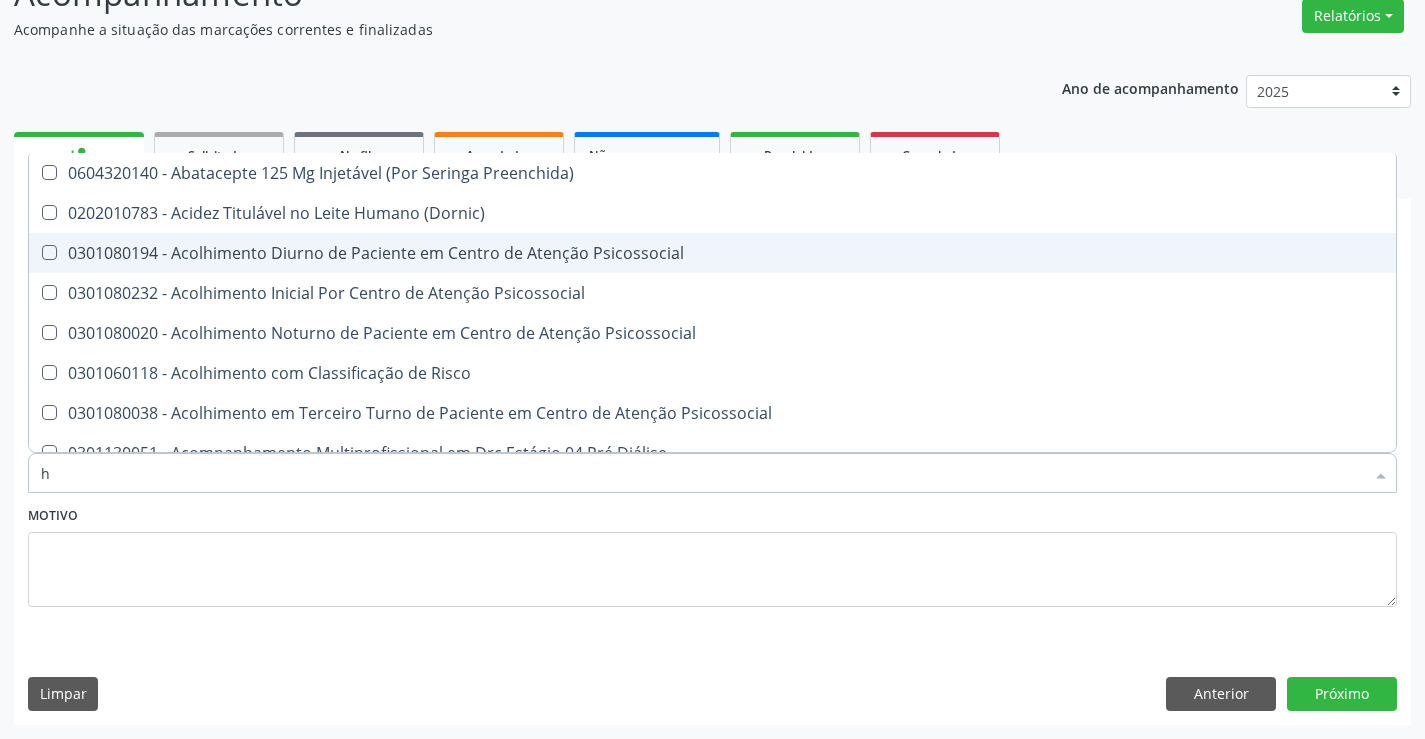 type 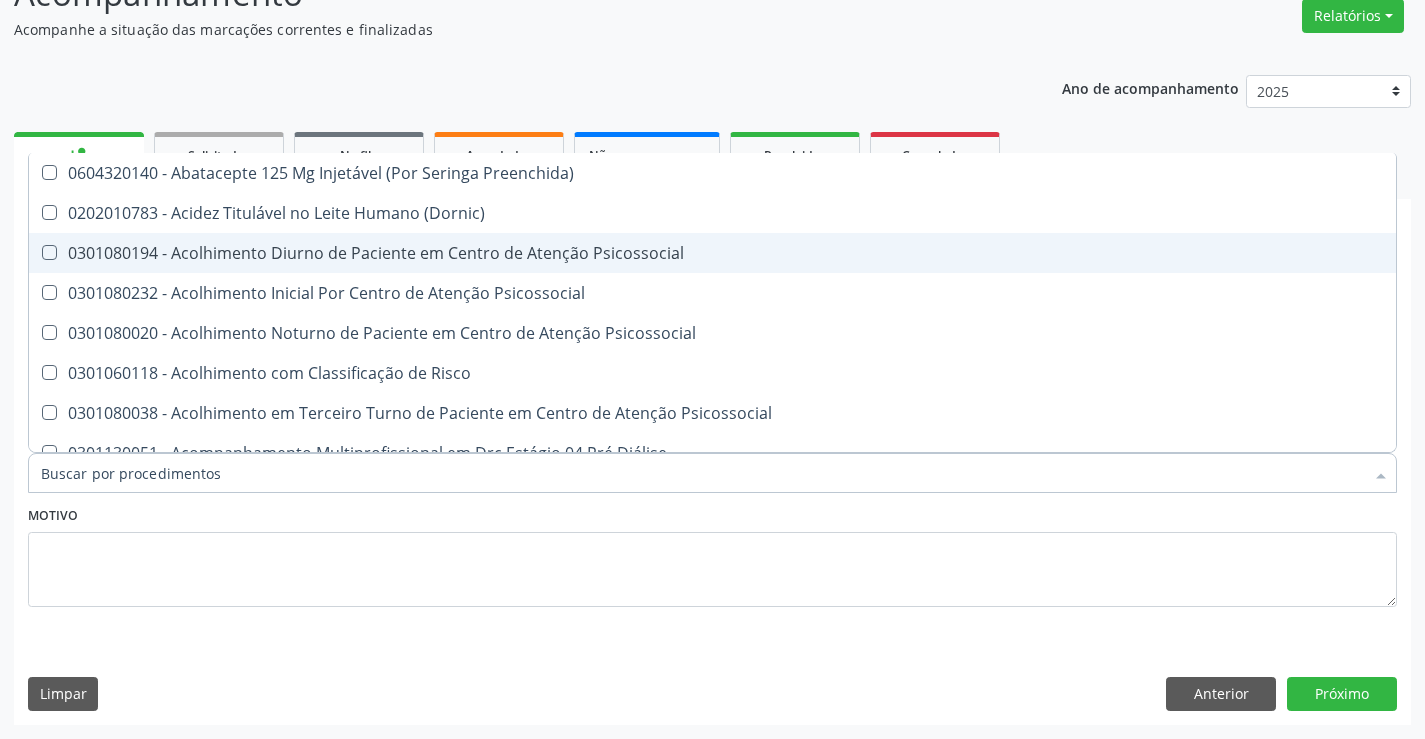 checkbox on "false" 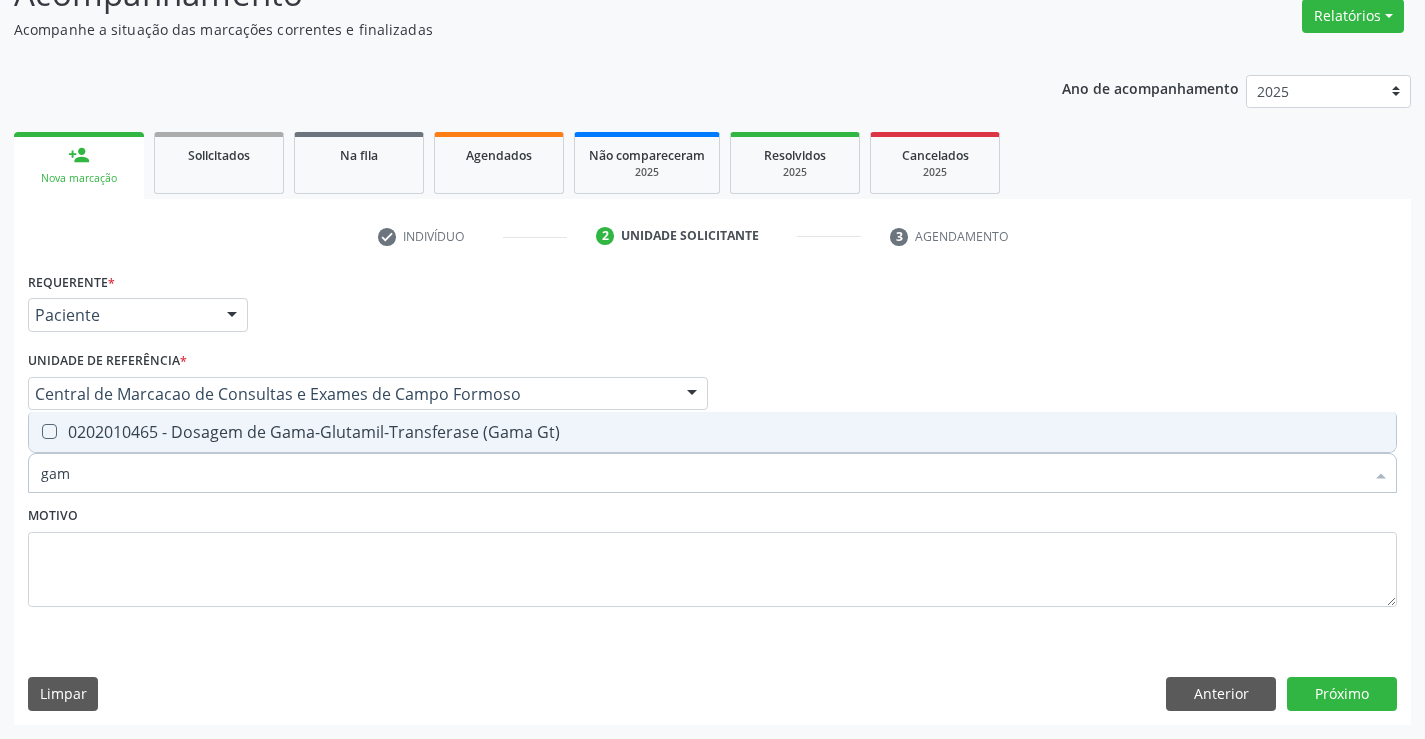 type on "gama" 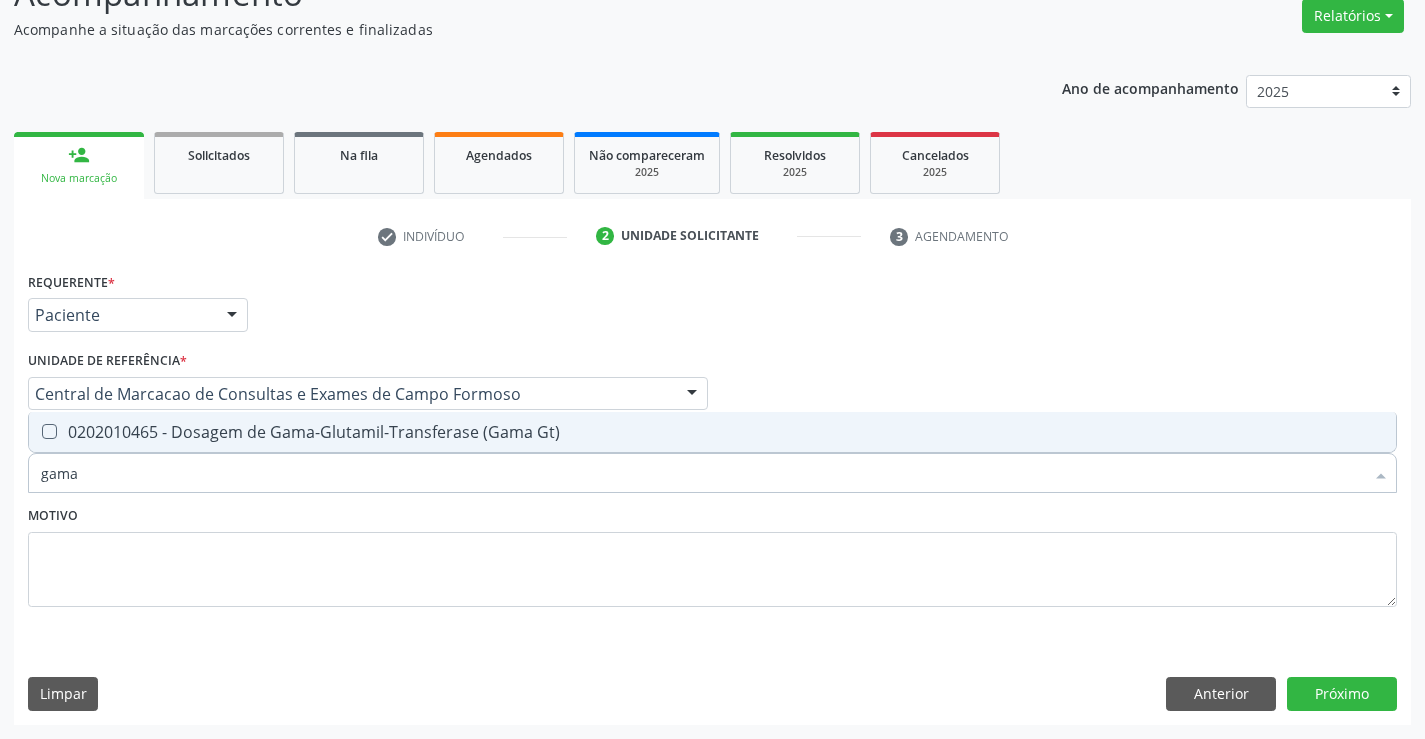 click on "0202010465 - Dosagem de Gama-Glutamil-Transferase (Gama Gt)" at bounding box center [712, 432] 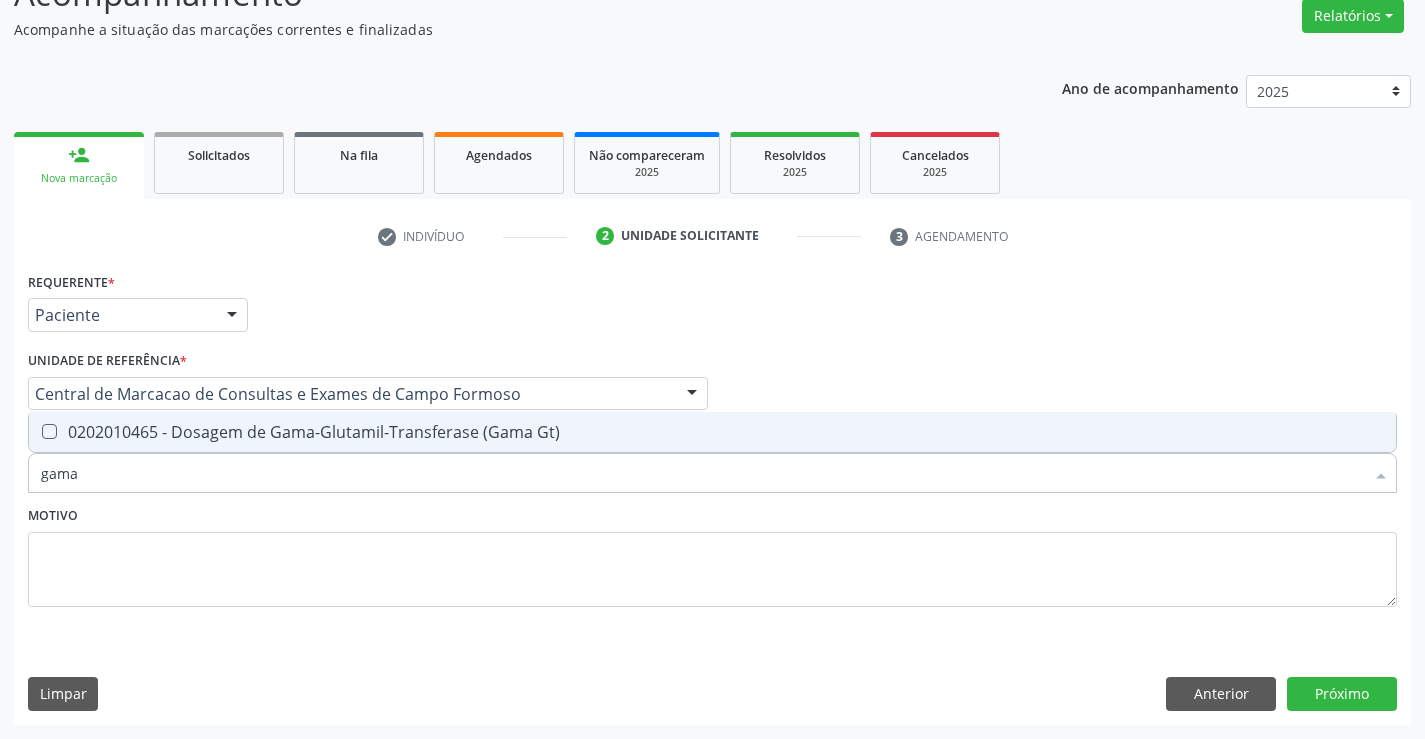 checkbox on "true" 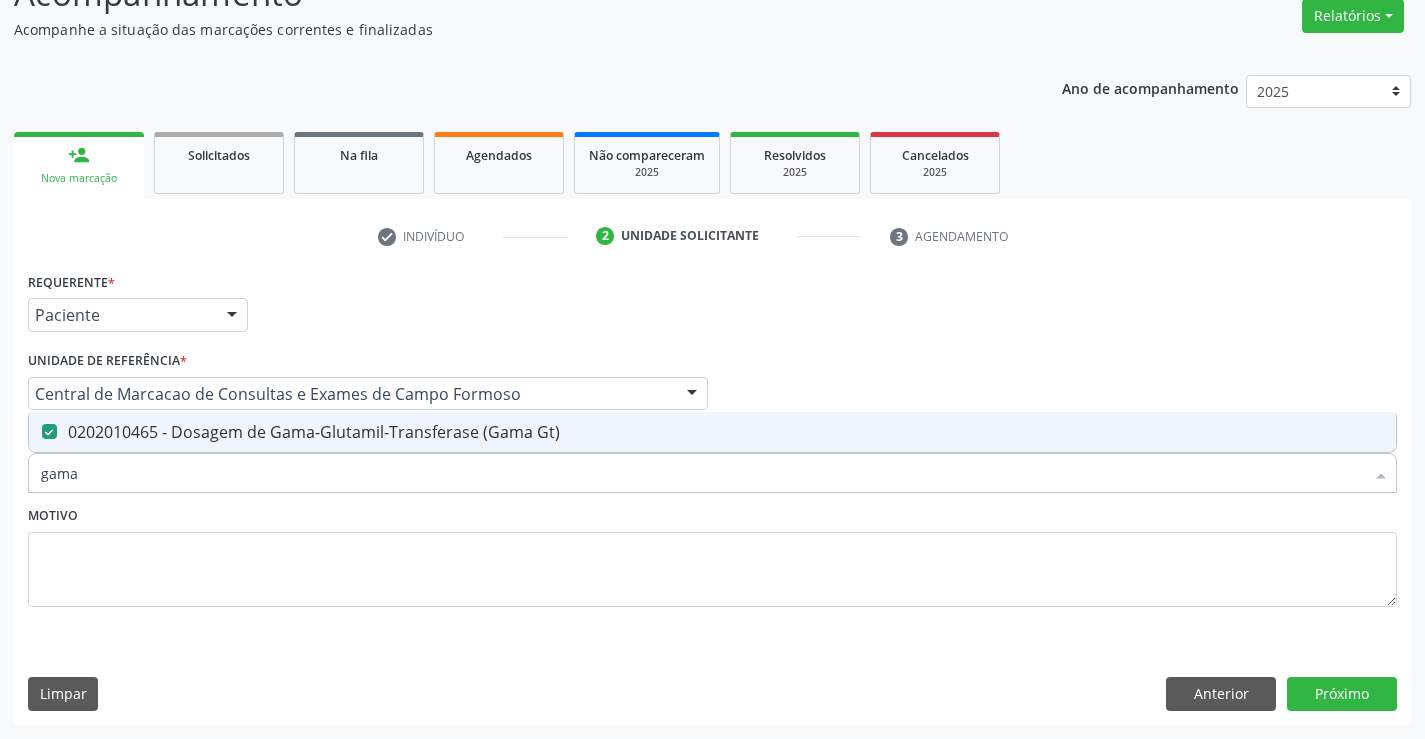 click on "gama" at bounding box center (702, 473) 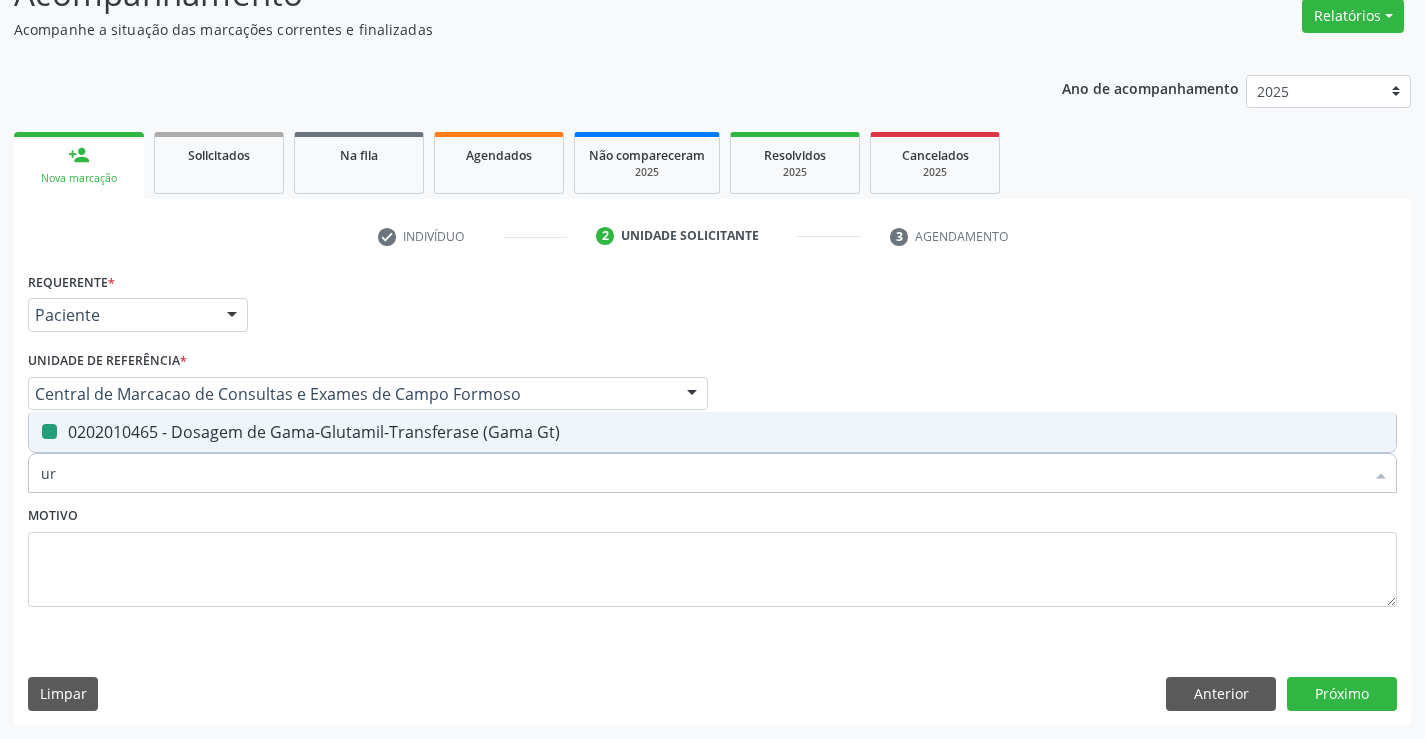 type on "uri" 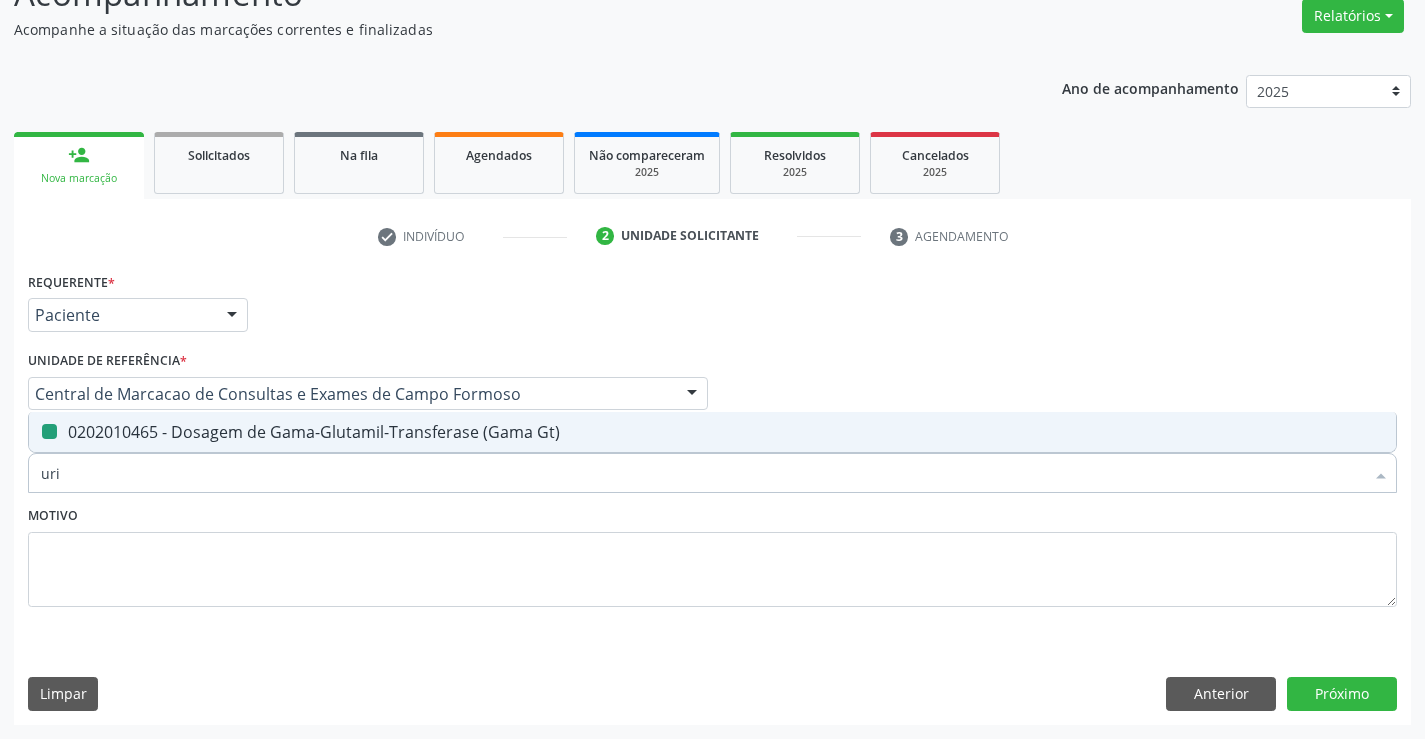 checkbox on "false" 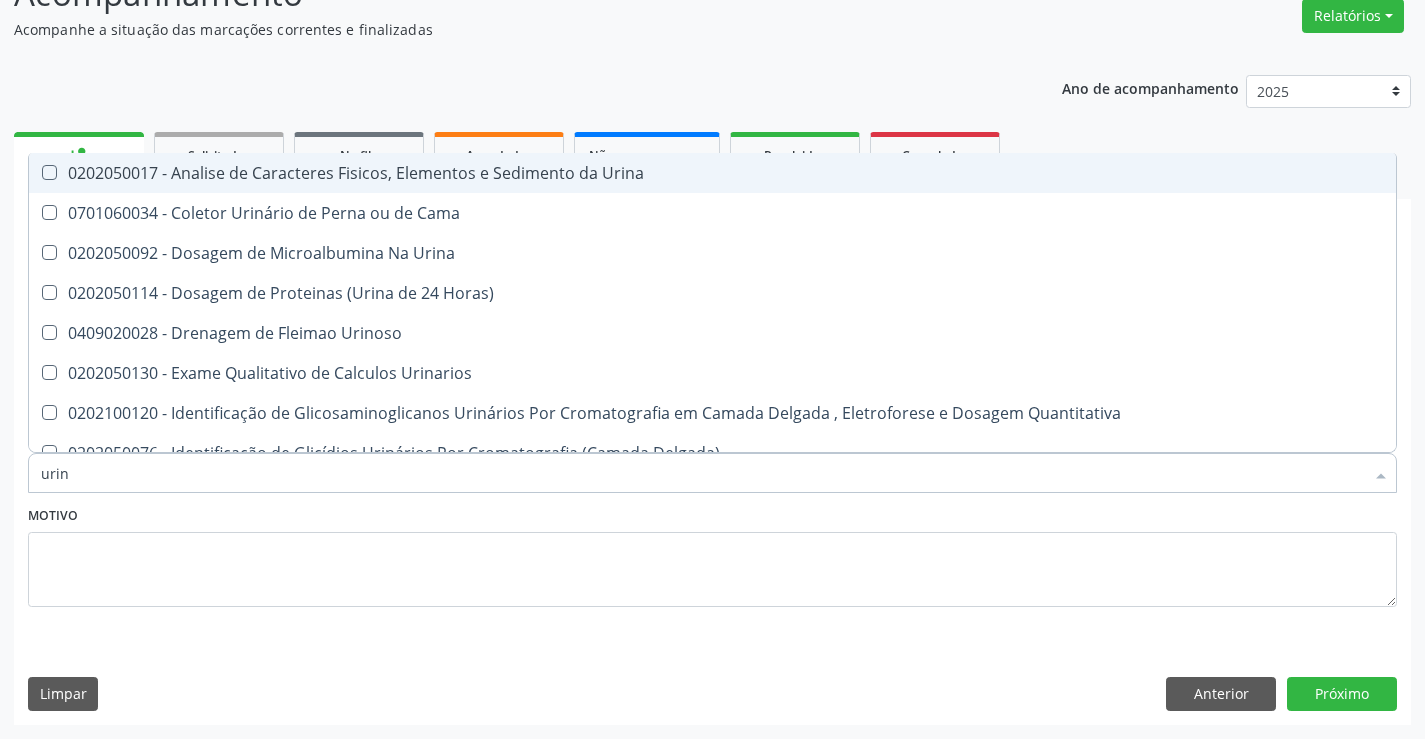 type on "urina" 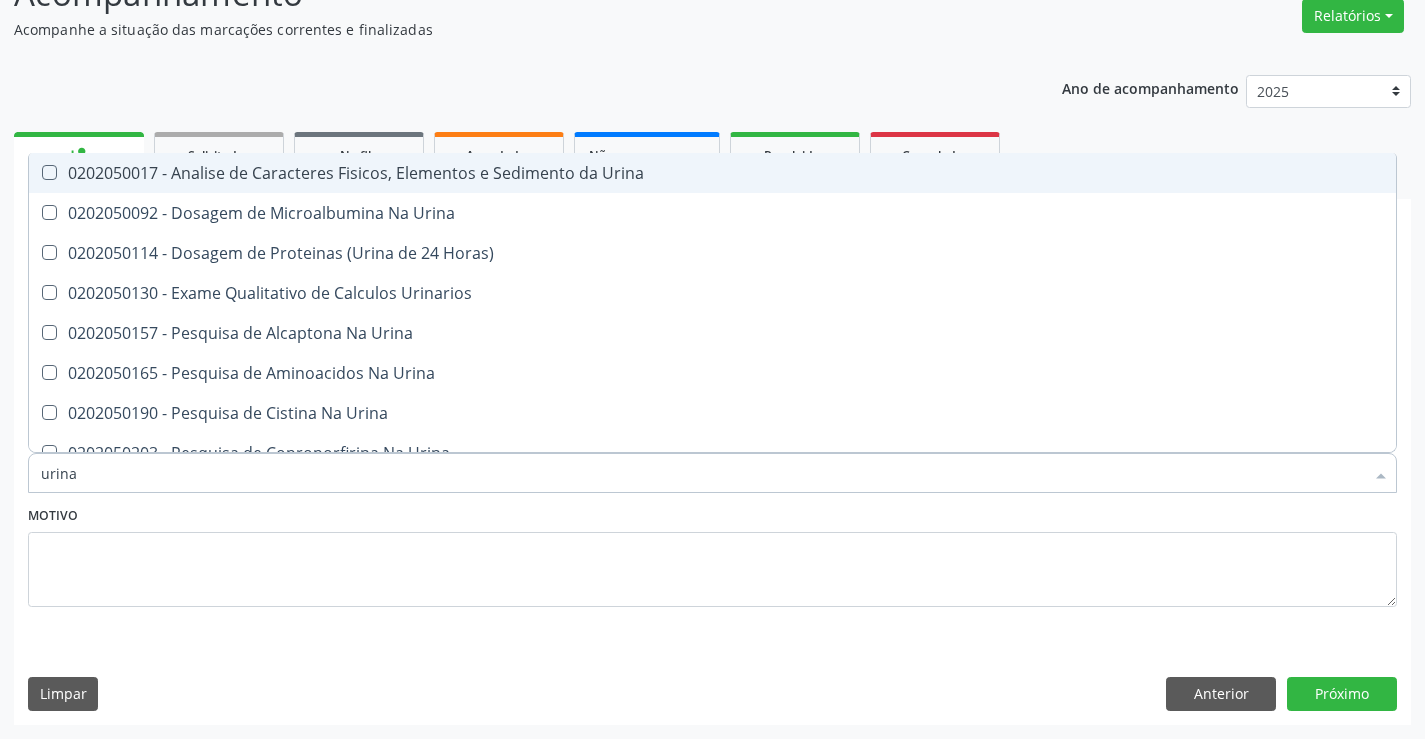 click on "0202050017 - Analise de Caracteres Fisicos, Elementos e Sedimento da Urina" at bounding box center (712, 173) 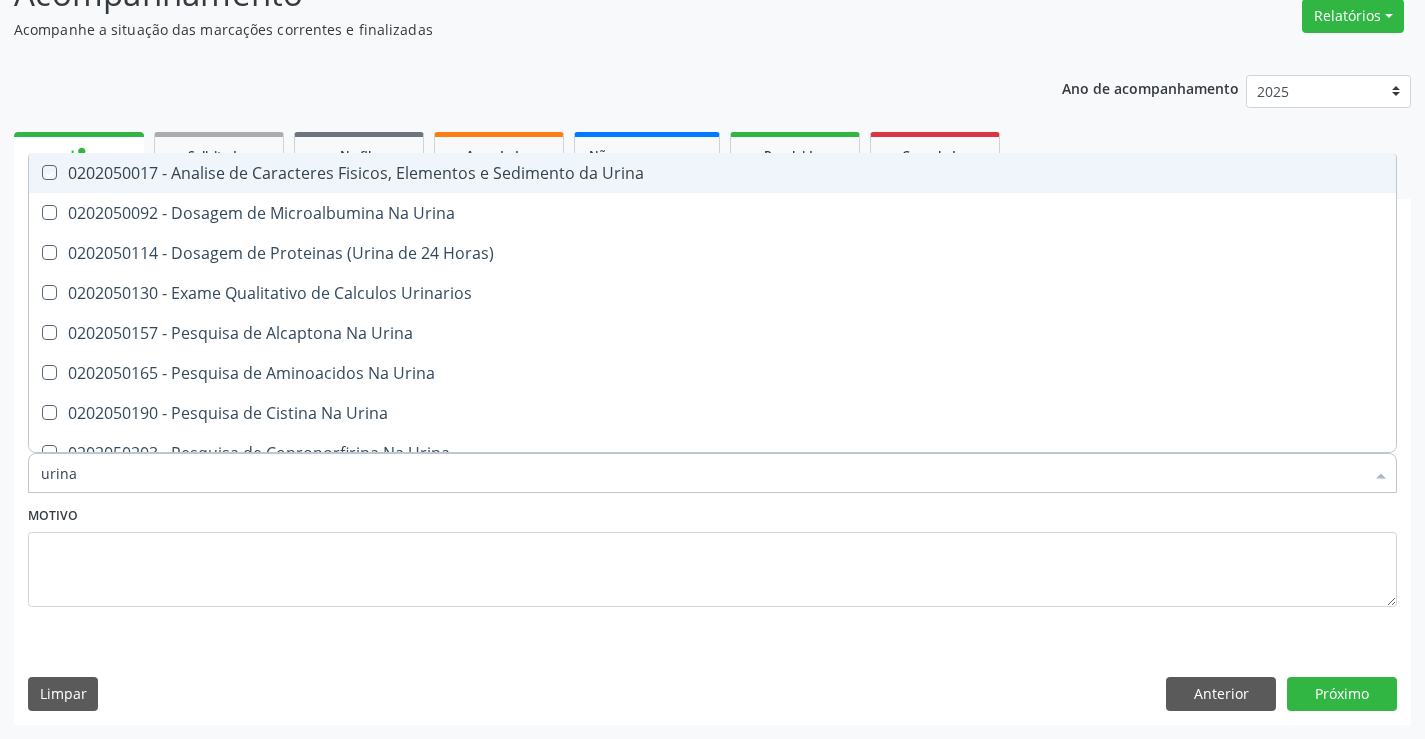 checkbox on "true" 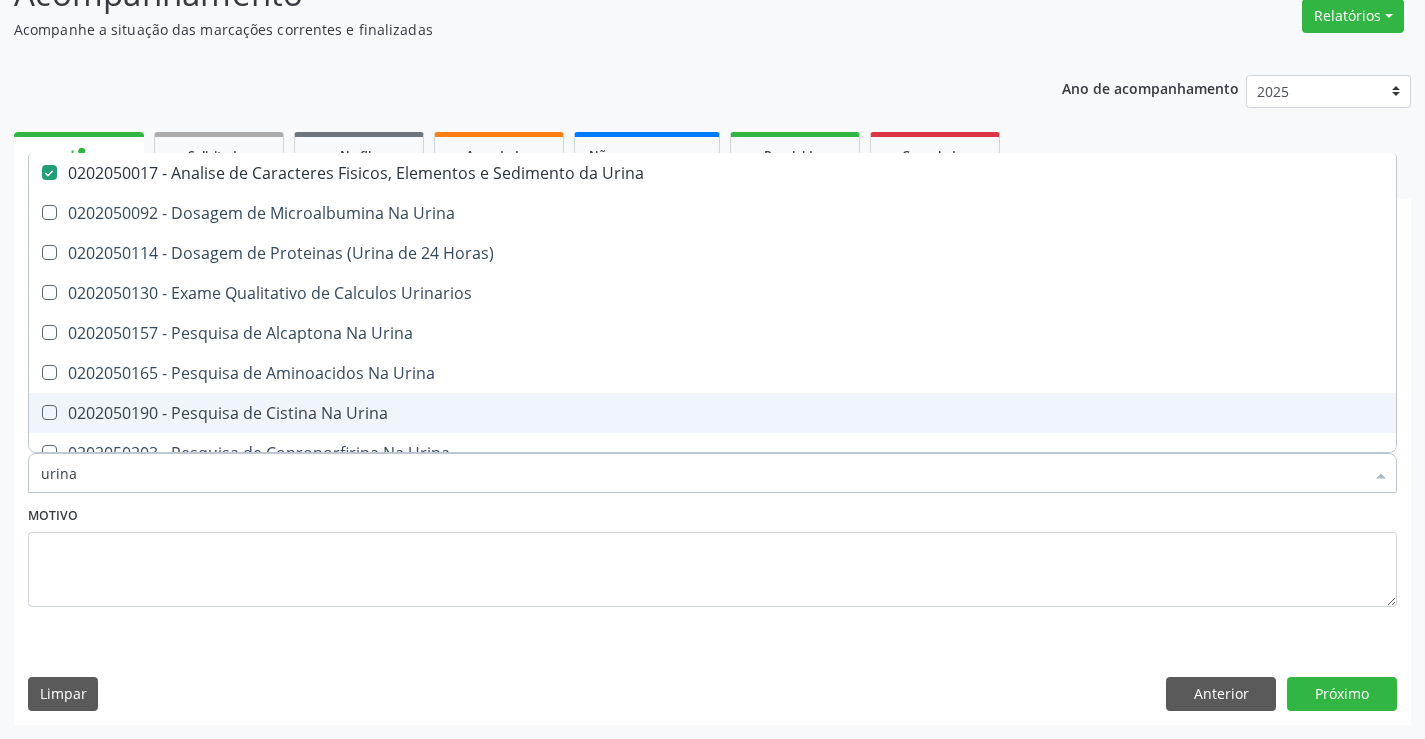 click on "urina" at bounding box center (702, 473) 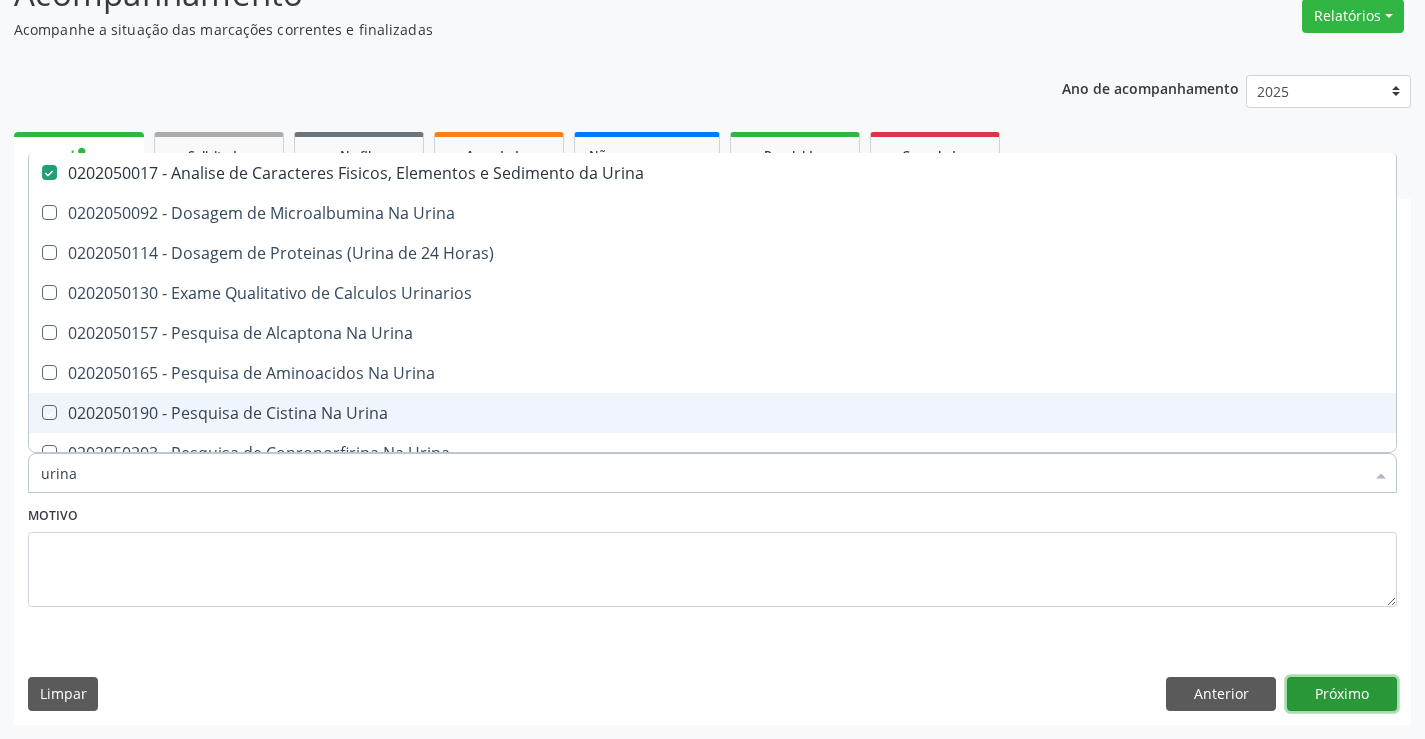 click on "Próximo" at bounding box center (1342, 694) 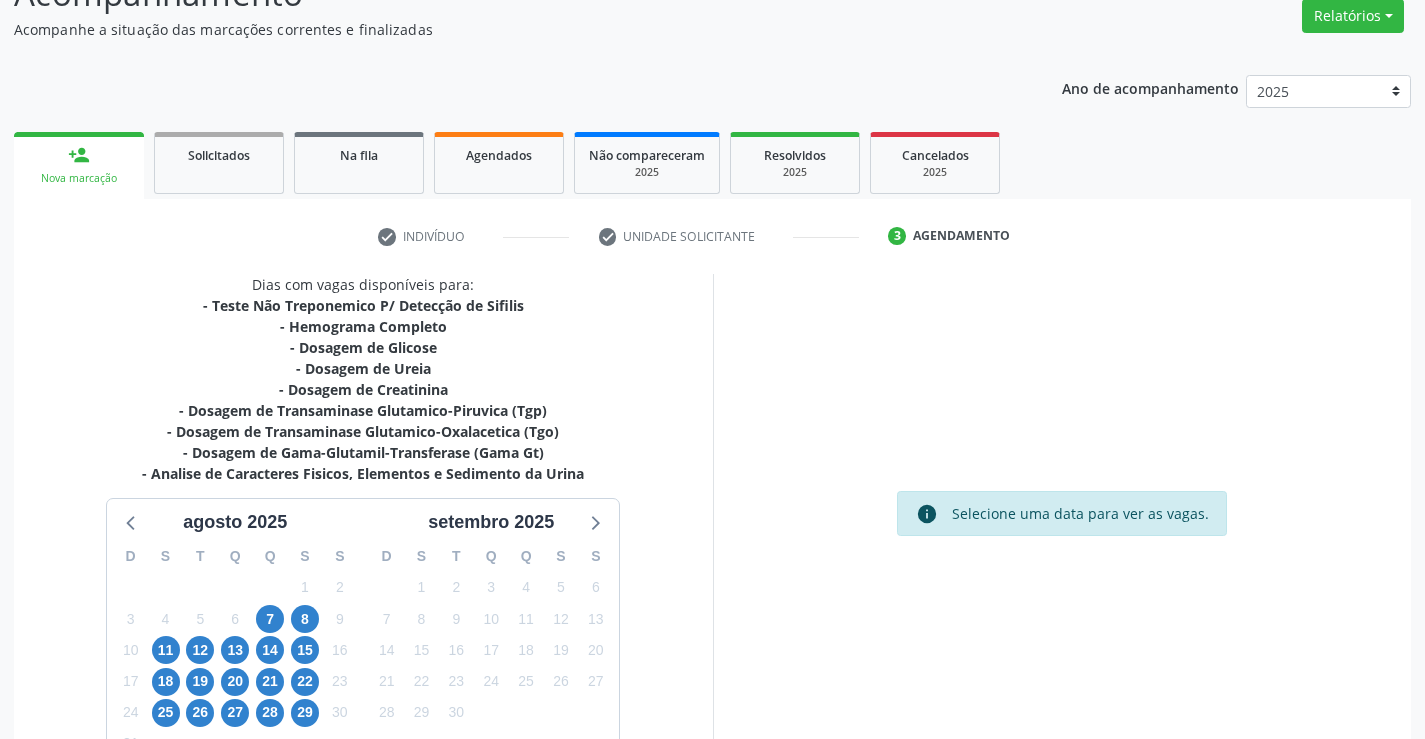 scroll, scrollTop: 299, scrollLeft: 0, axis: vertical 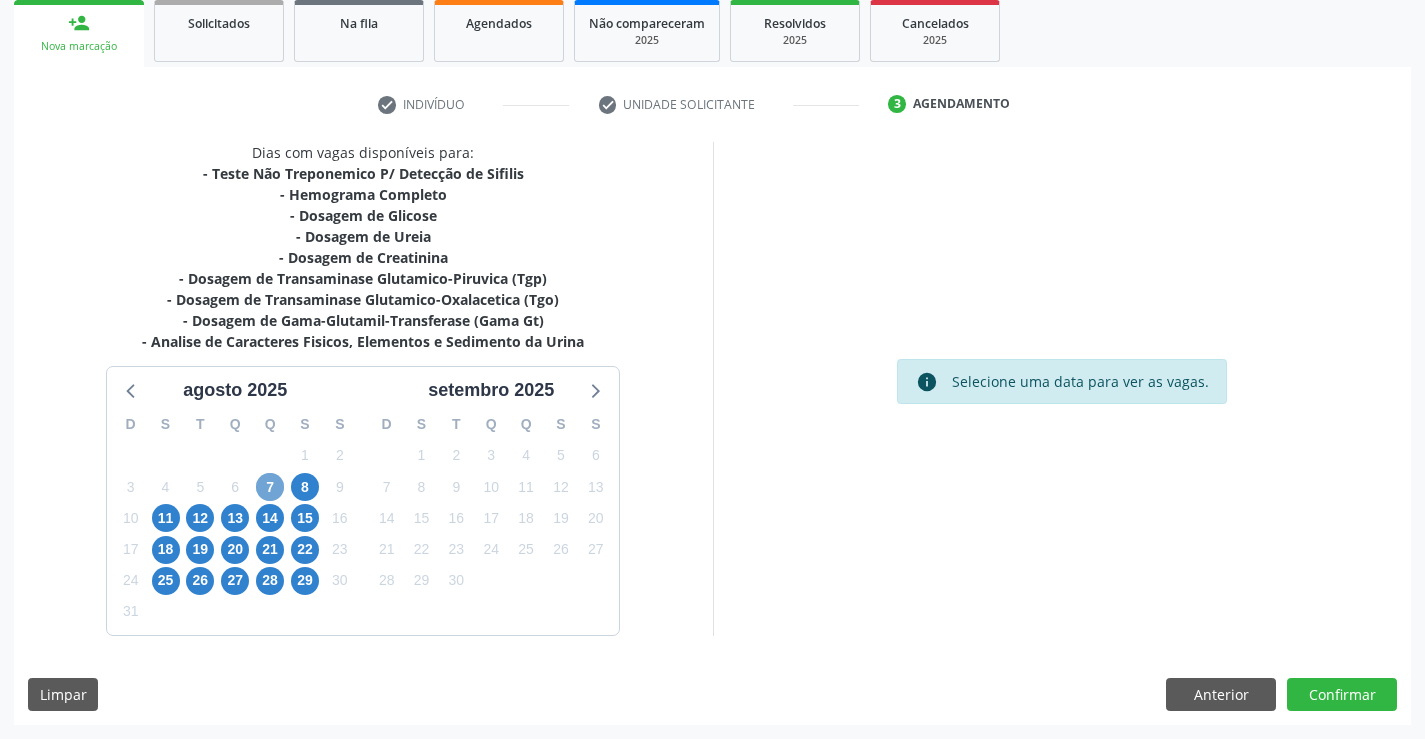 click on "7" at bounding box center [270, 487] 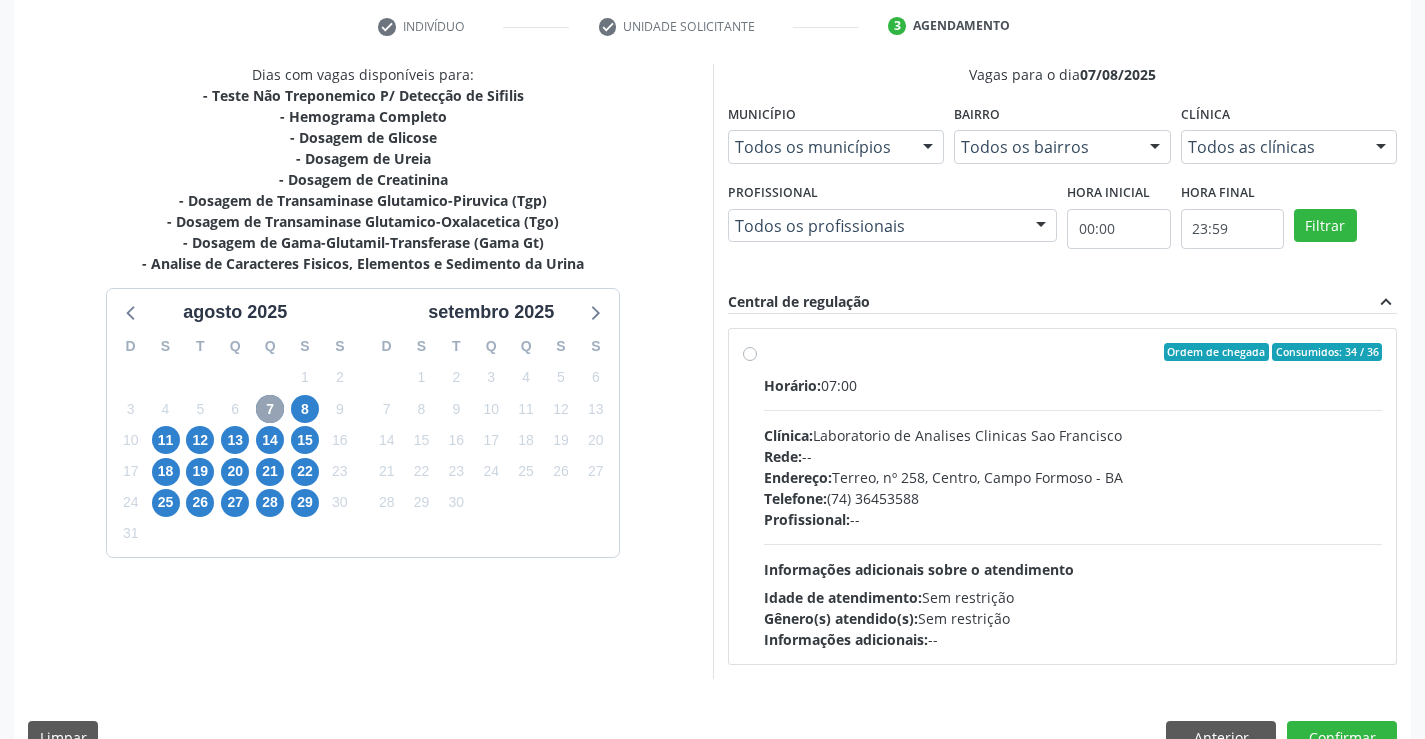 scroll, scrollTop: 420, scrollLeft: 0, axis: vertical 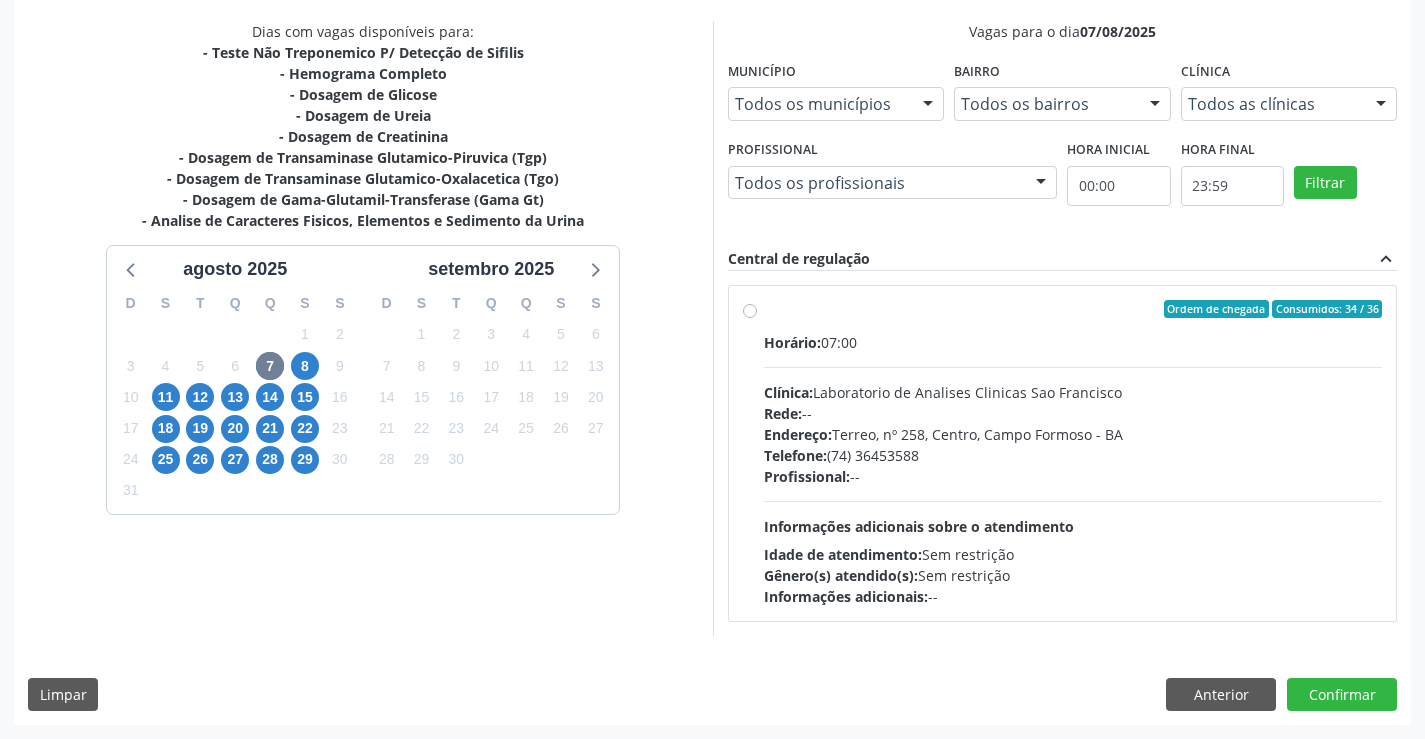 click on "Horário:   07:00
Clínica:  Laboratorio de Analises Clinicas Sao Francisco
Rede:
--
Endereço:   Terreo, nº 258, Centro, Campo Formoso - BA
Telefone:   (74) 36453588
Profissional:
--
Informações adicionais sobre o atendimento
Idade de atendimento:
Sem restrição
Gênero(s) atendido(s):
Sem restrição
Informações adicionais:
--" at bounding box center (1073, 469) 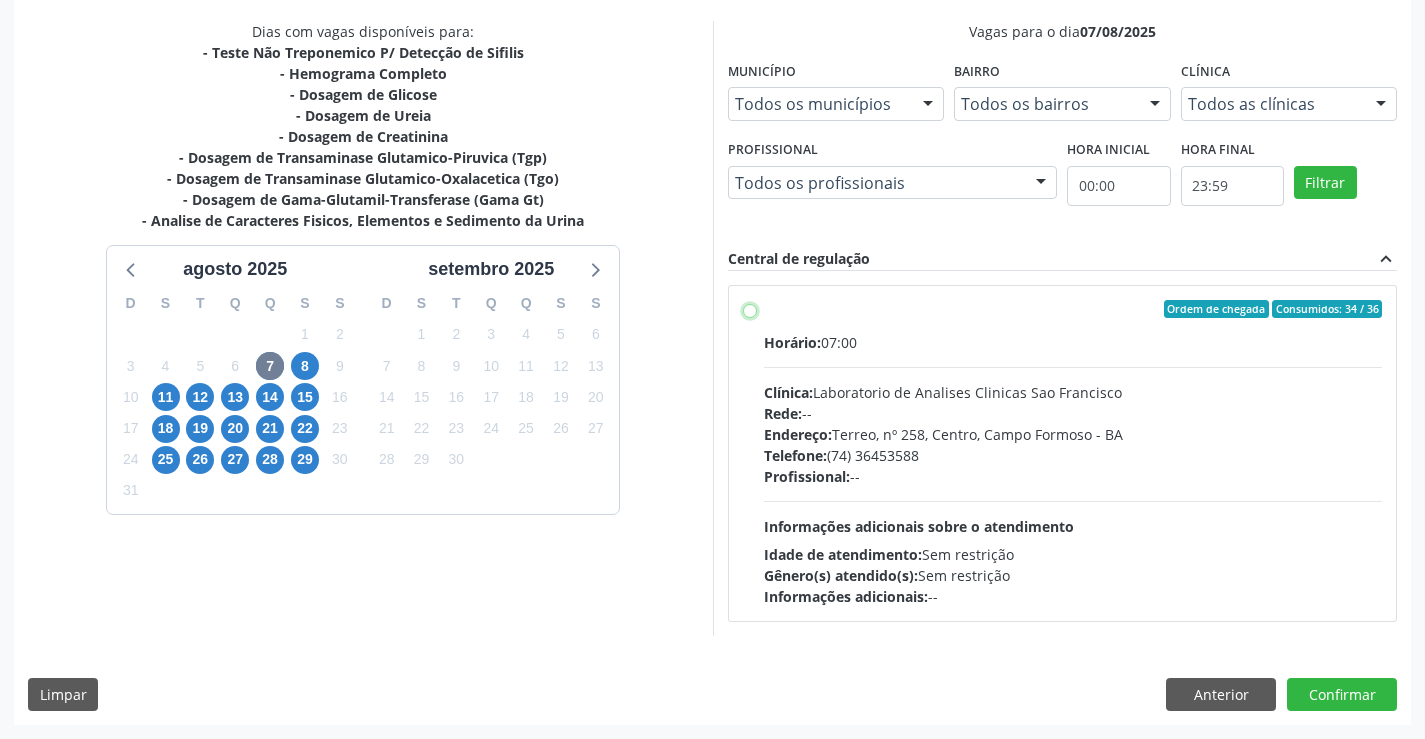 click on "Ordem de chegada
Consumidos: 34 / 36
Horário:   07:00
Clínica:  Laboratorio de Analises Clinicas Sao Francisco
Rede:
--
Endereço:   [STREET], [NUMBER], [CITY], [CITY] - [STATE]
Telefone:   ([PHONE])
Profissional:
--
Informações adicionais sobre o atendimento
Idade de atendimento:
Sem restrição
Gênero(s) atendido(s):
Sem restrição
Informações adicionais:
--" at bounding box center (750, 309) 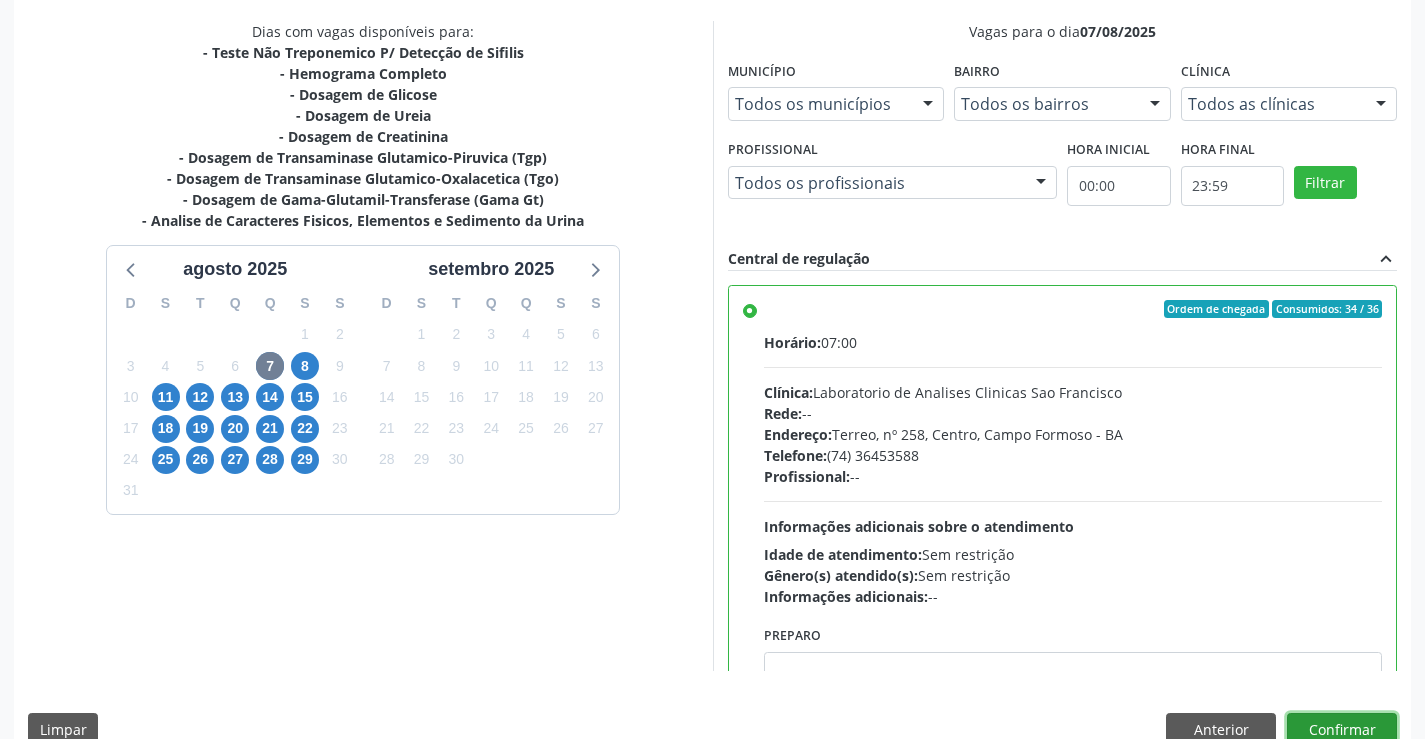 click on "Confirmar" at bounding box center [1342, 730] 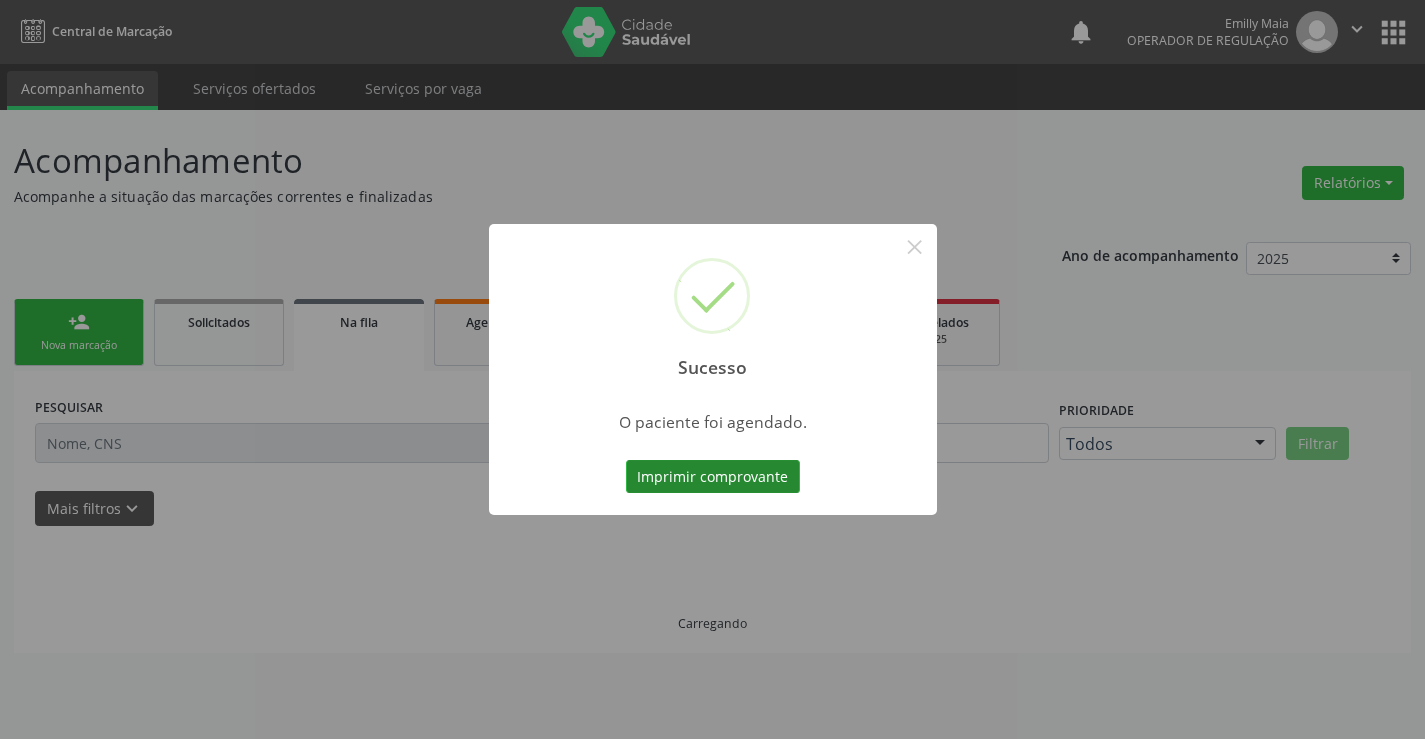 scroll, scrollTop: 0, scrollLeft: 0, axis: both 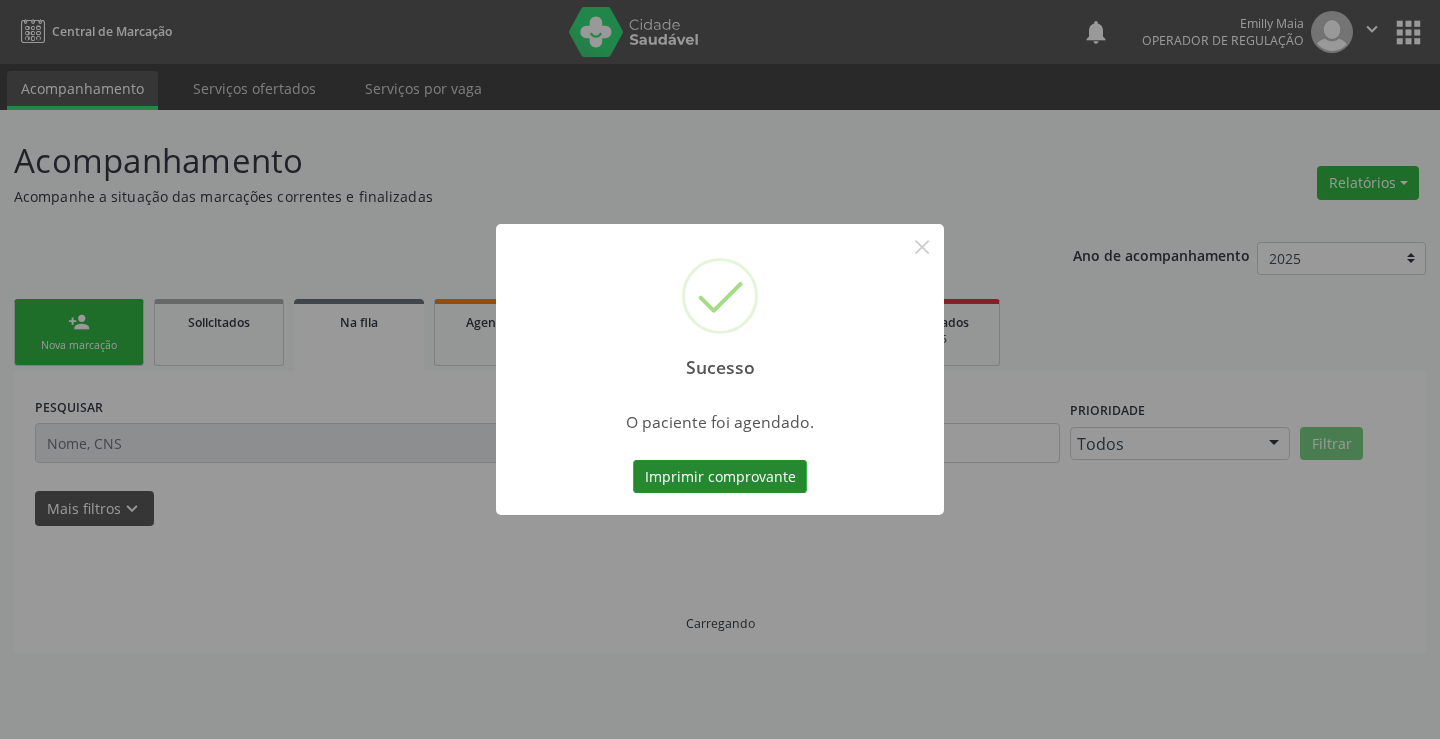 click on "Imprimir comprovante" at bounding box center (720, 477) 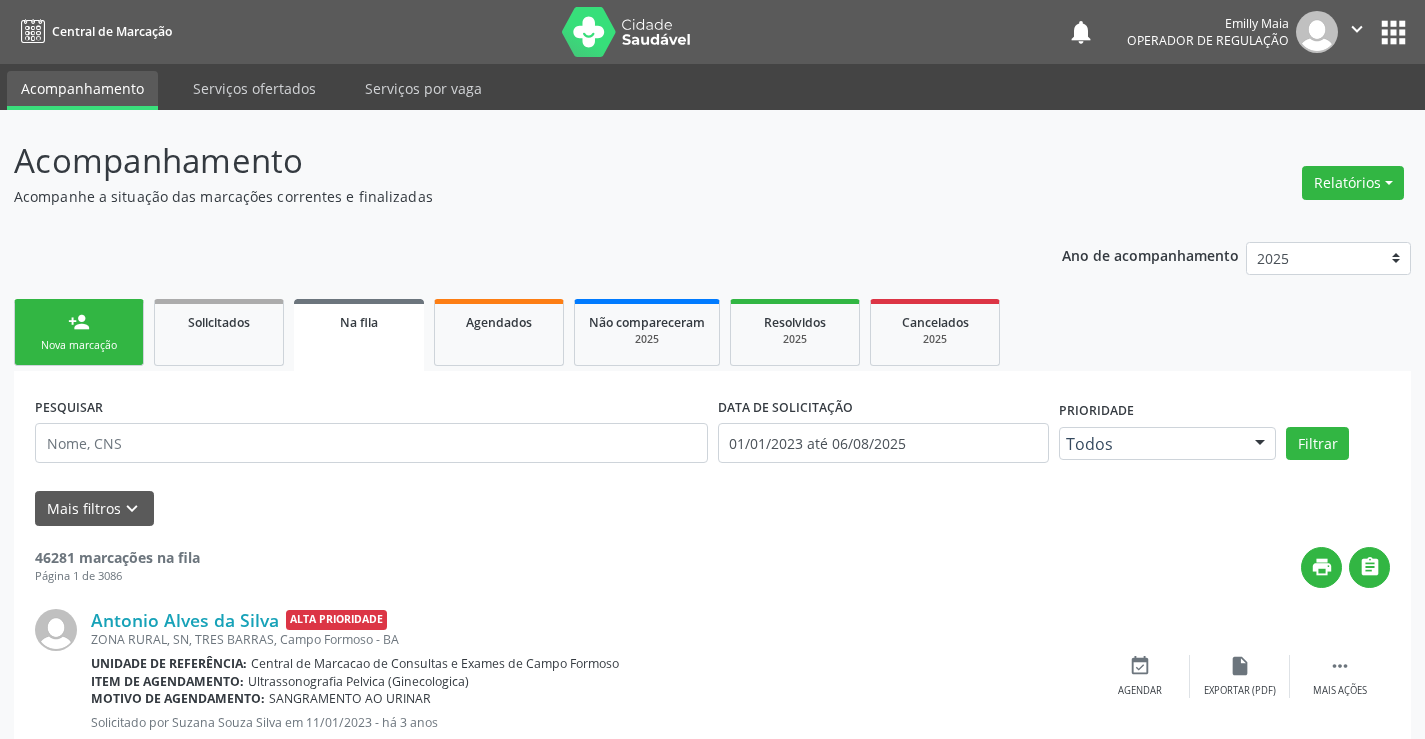 click on "person_add" at bounding box center [79, 322] 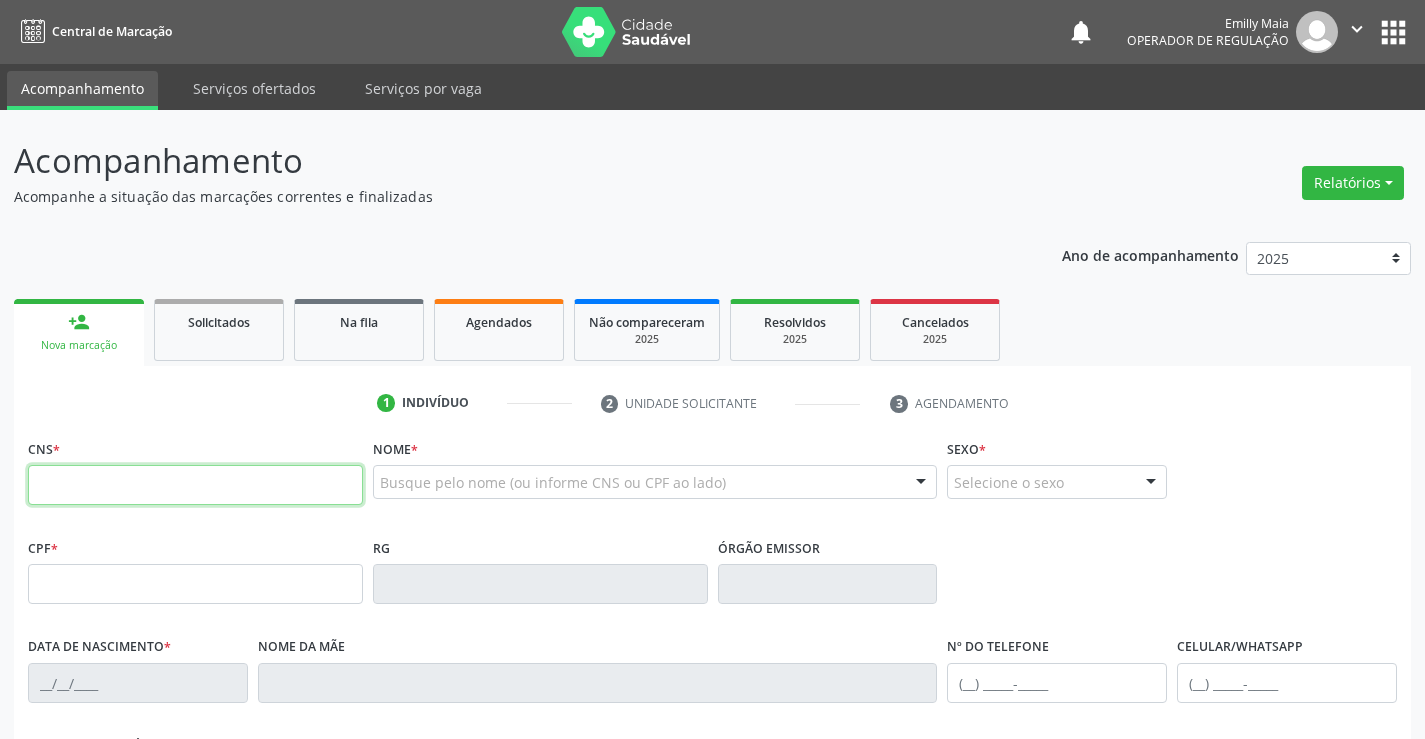 click at bounding box center (195, 485) 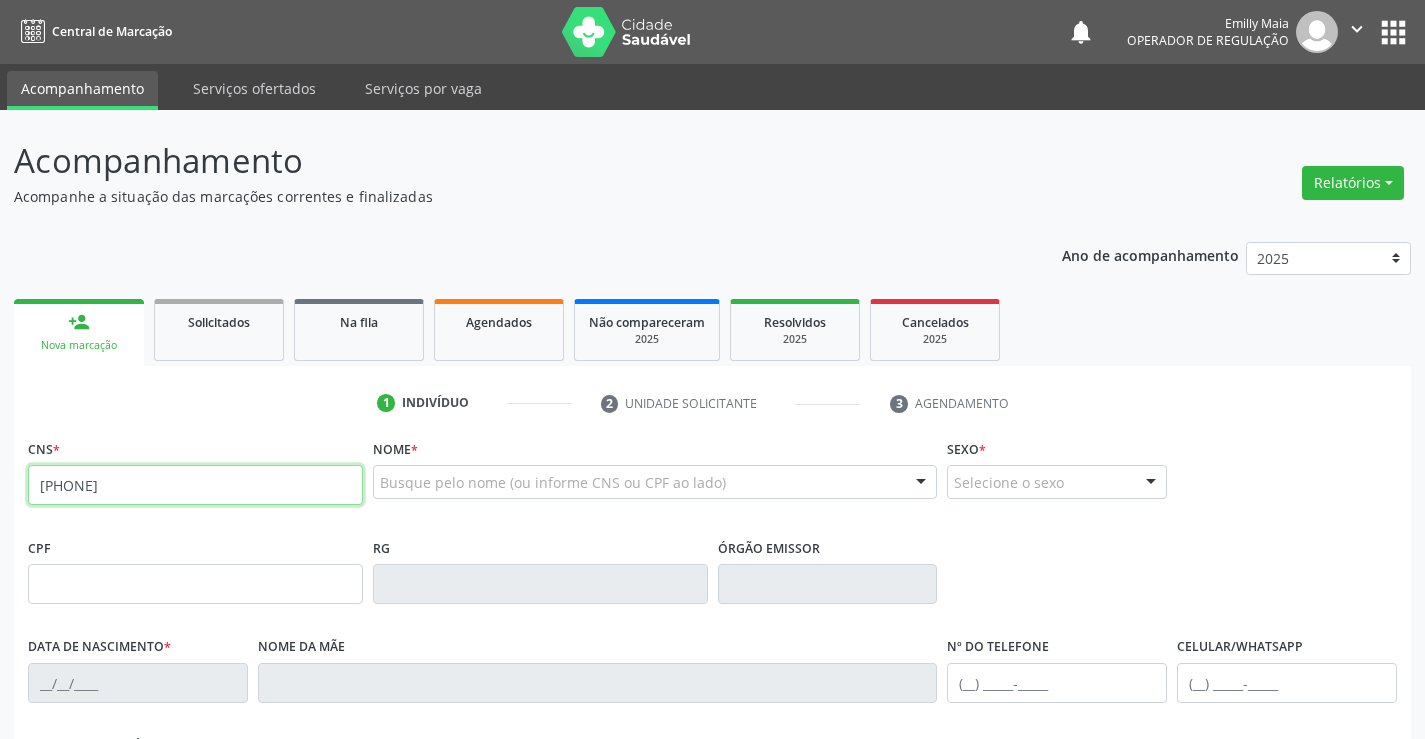type on "[PHONE]" 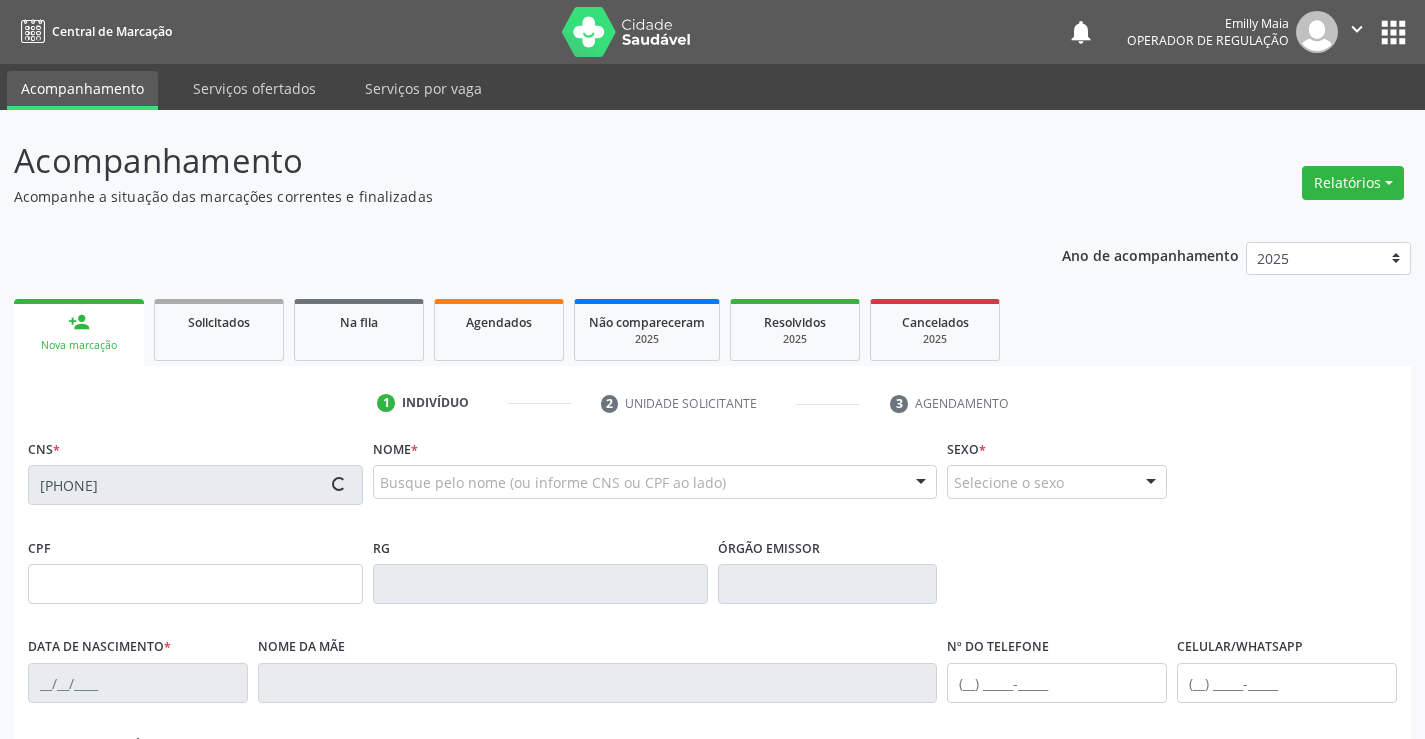 type on "[DATE]" 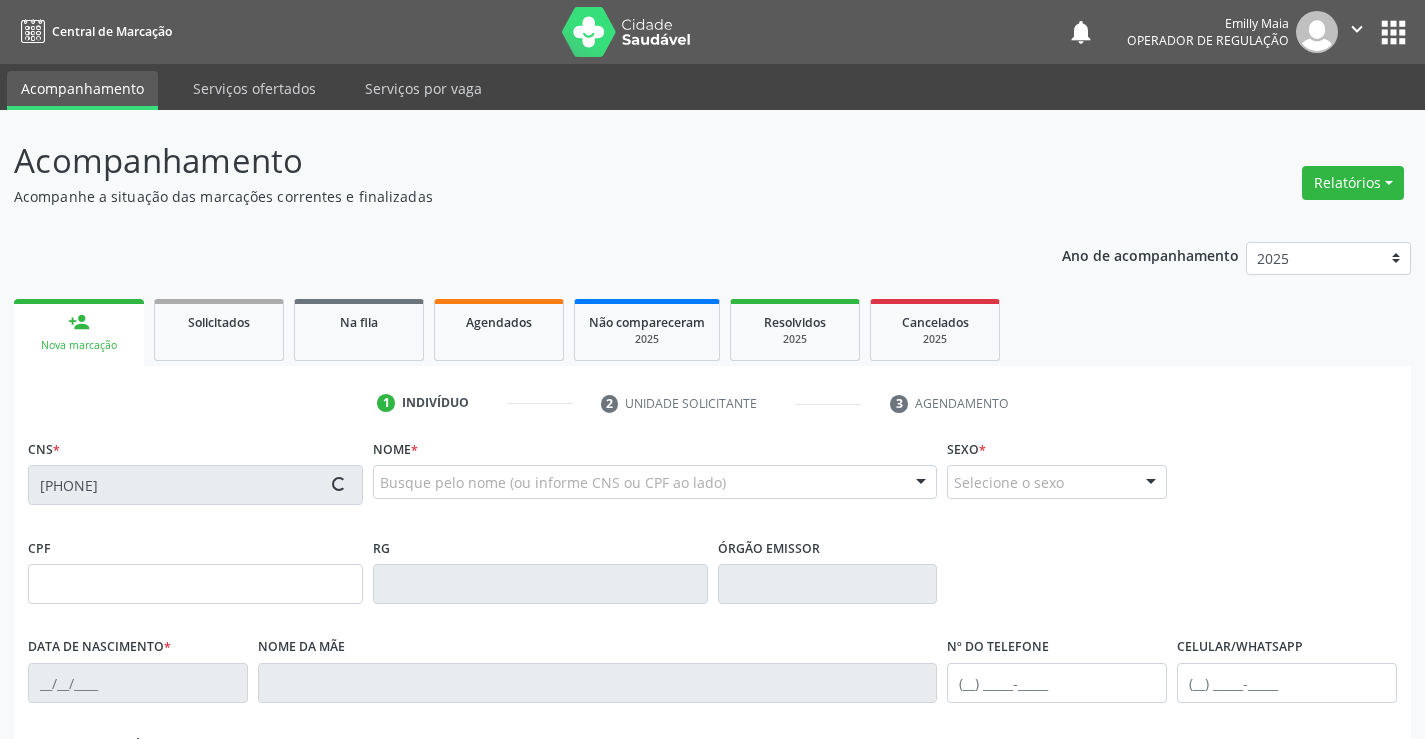 type on "([PHONE])" 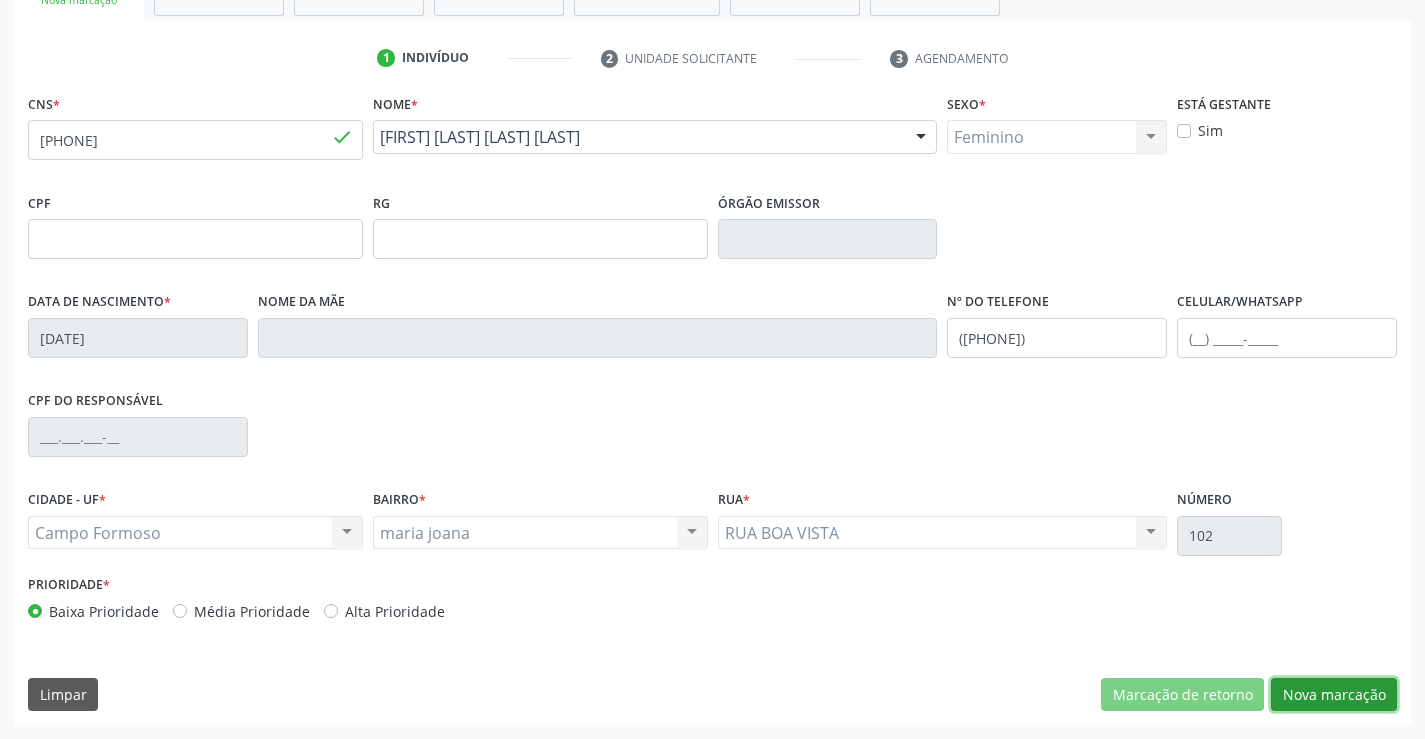 click on "Nova marcação" at bounding box center (1334, 695) 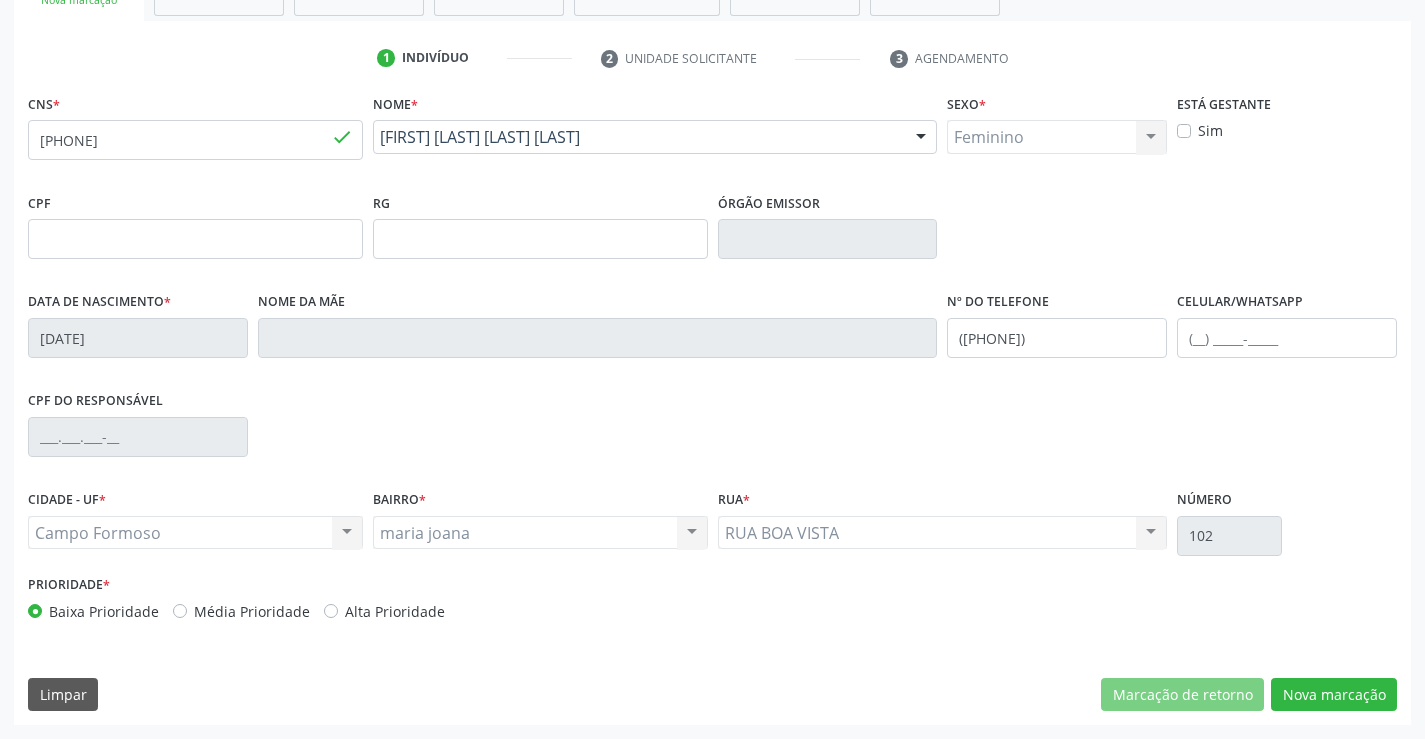 scroll, scrollTop: 167, scrollLeft: 0, axis: vertical 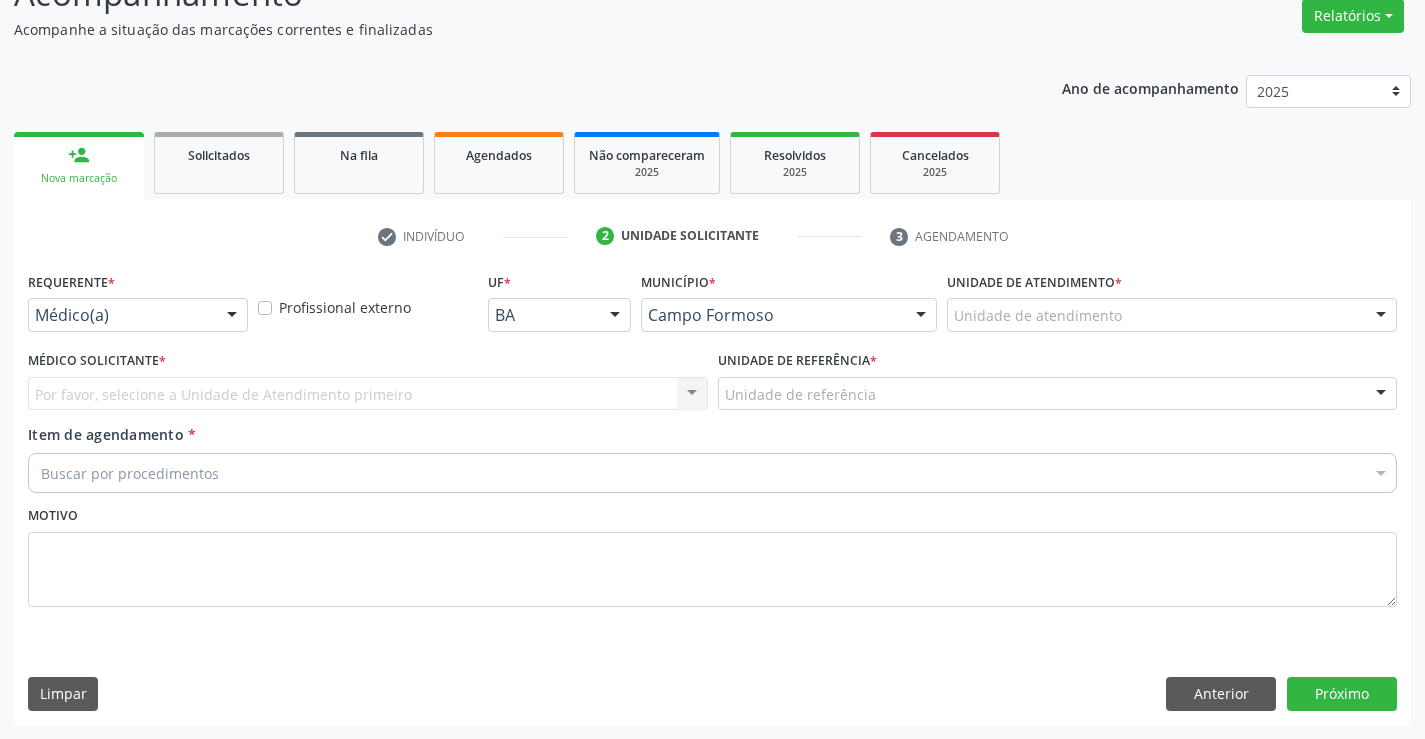 click at bounding box center [232, 316] 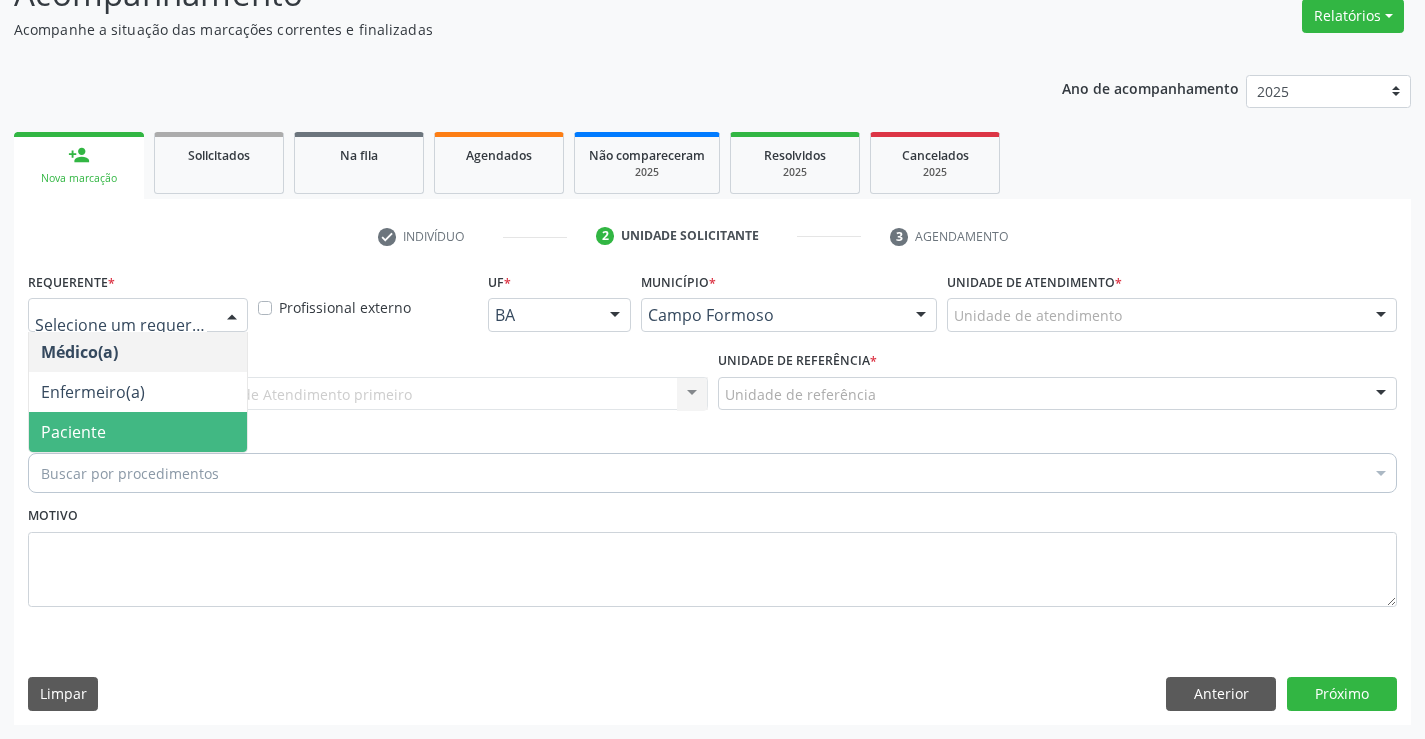 click on "Paciente" at bounding box center [138, 432] 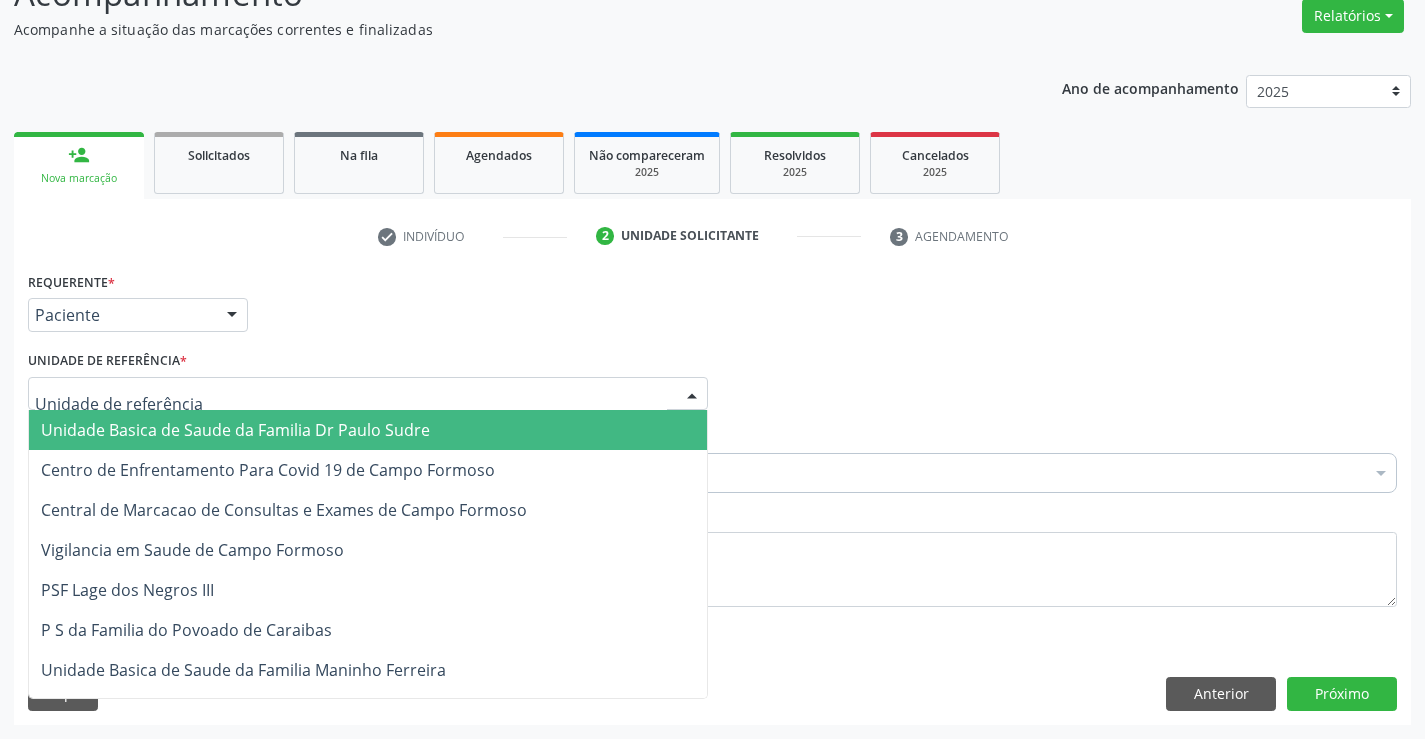 click at bounding box center (368, 394) 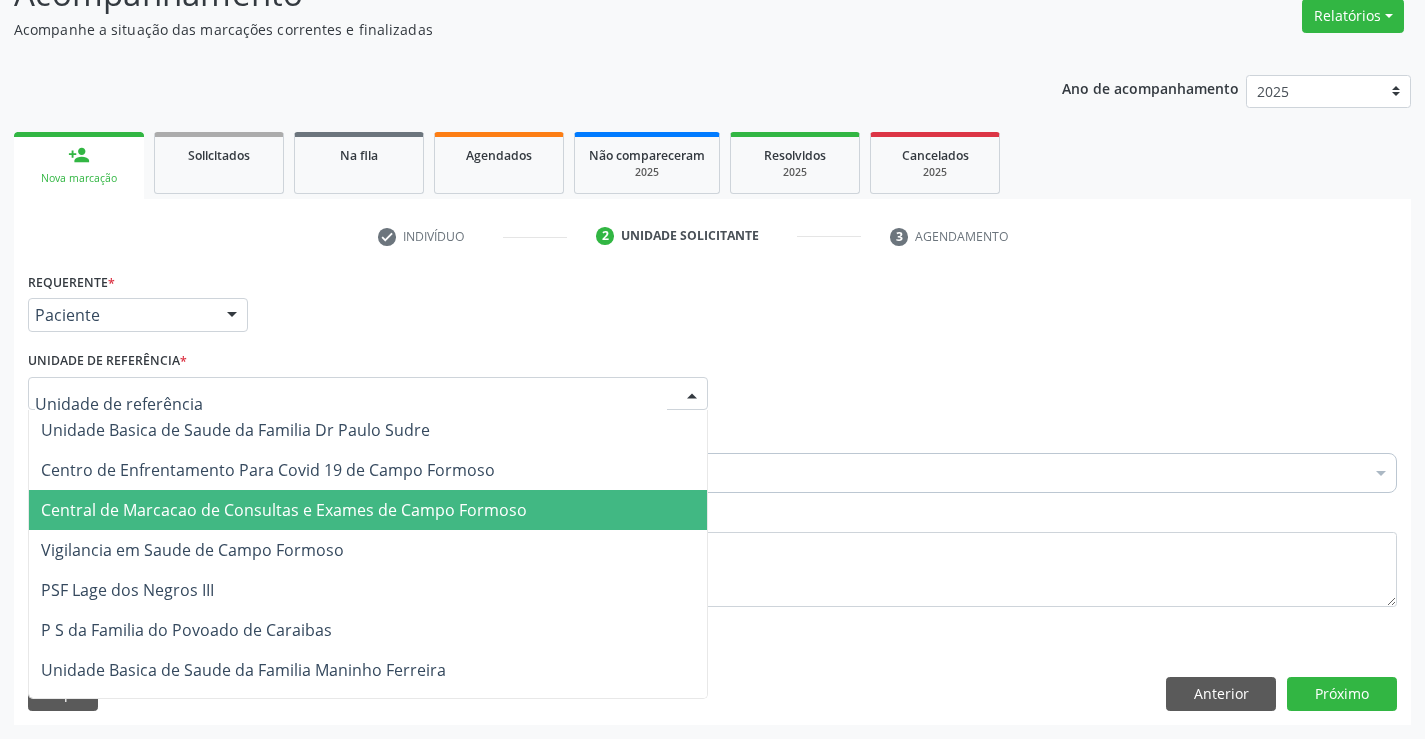 click on "Central de Marcacao de Consultas e Exames de Campo Formoso" at bounding box center (284, 510) 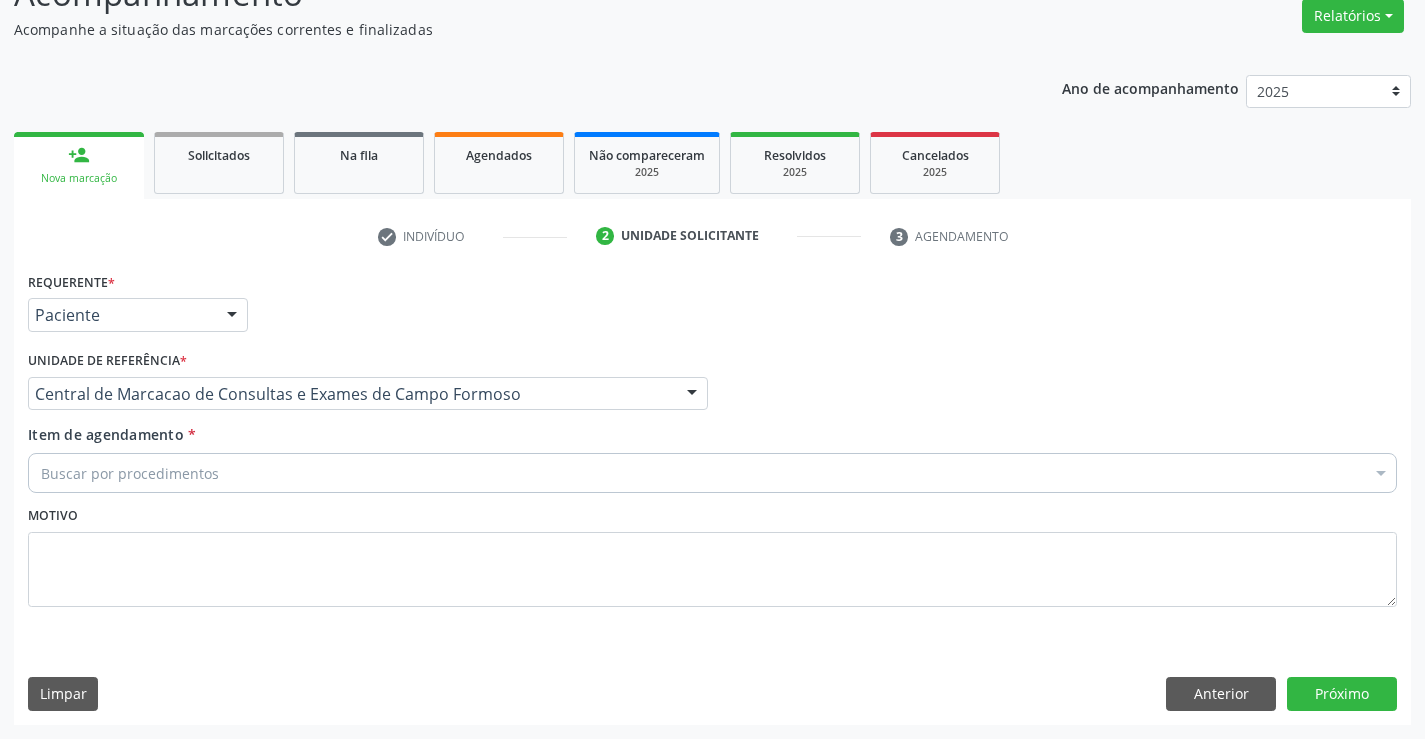 click on "Buscar por procedimentos" at bounding box center (712, 473) 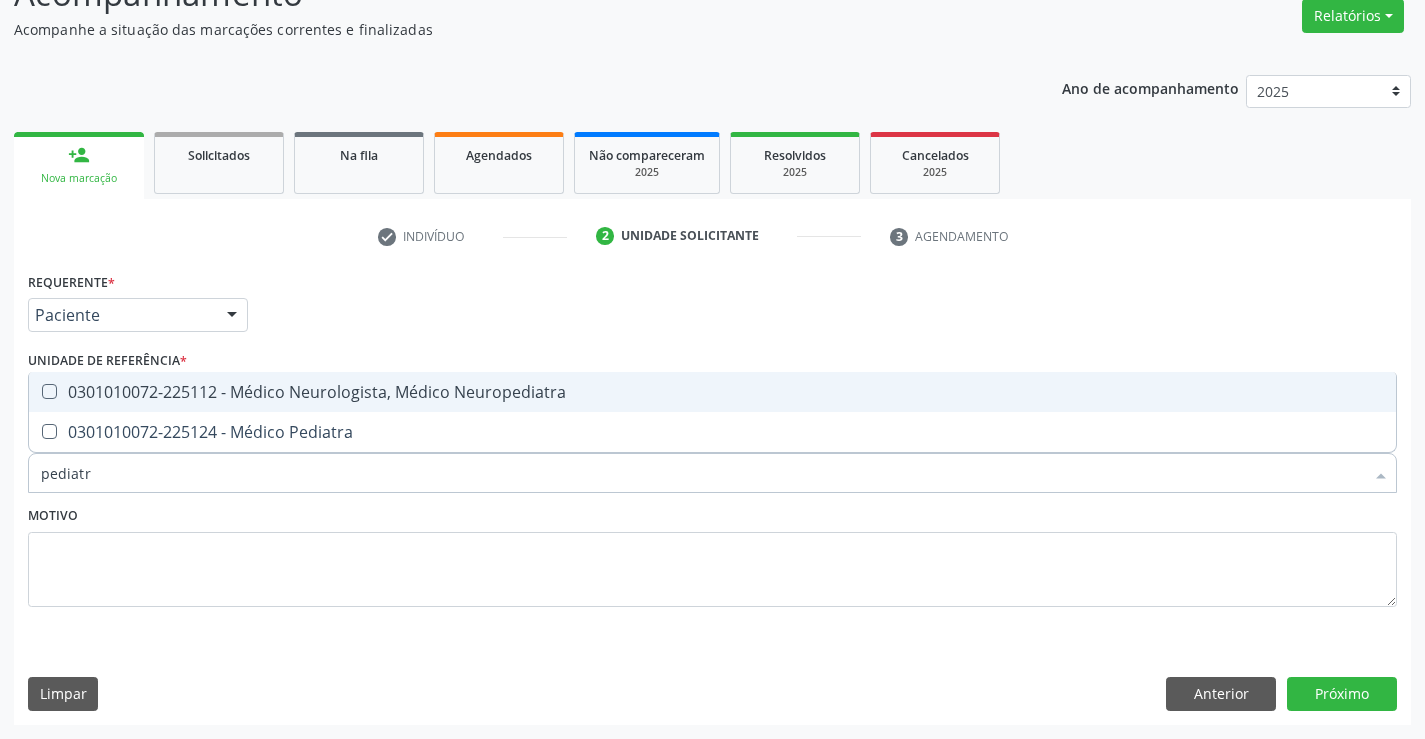 type on "pediatra" 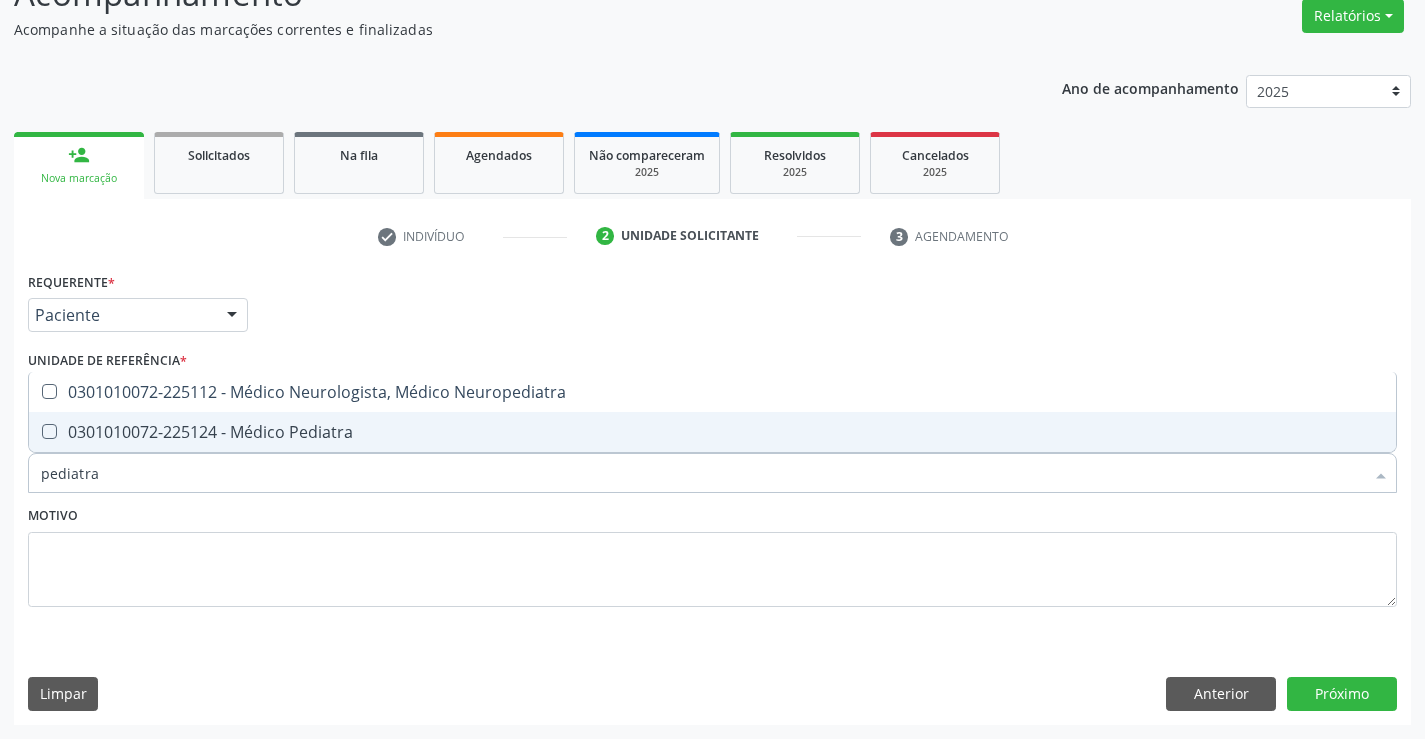 click on "0301010072-225124 - Médico Pediatra" at bounding box center [712, 432] 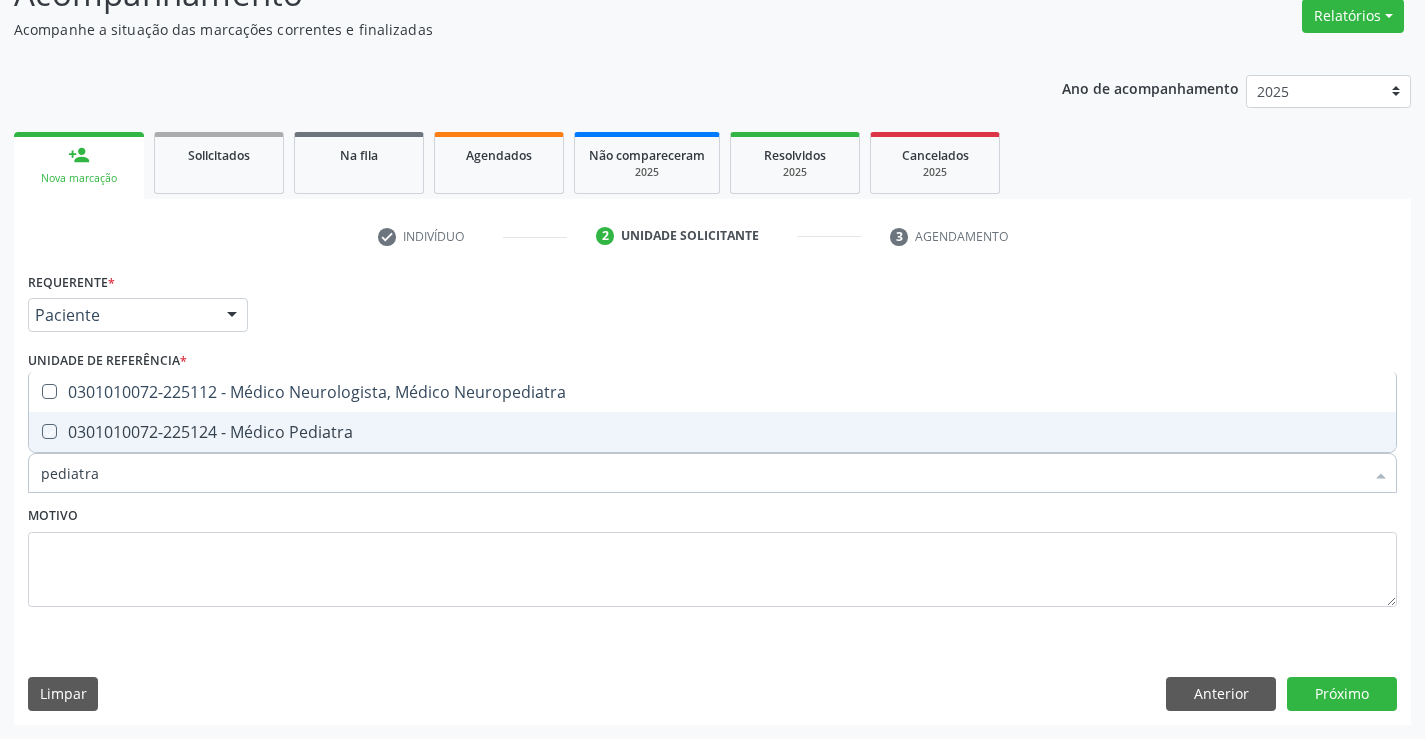 checkbox on "true" 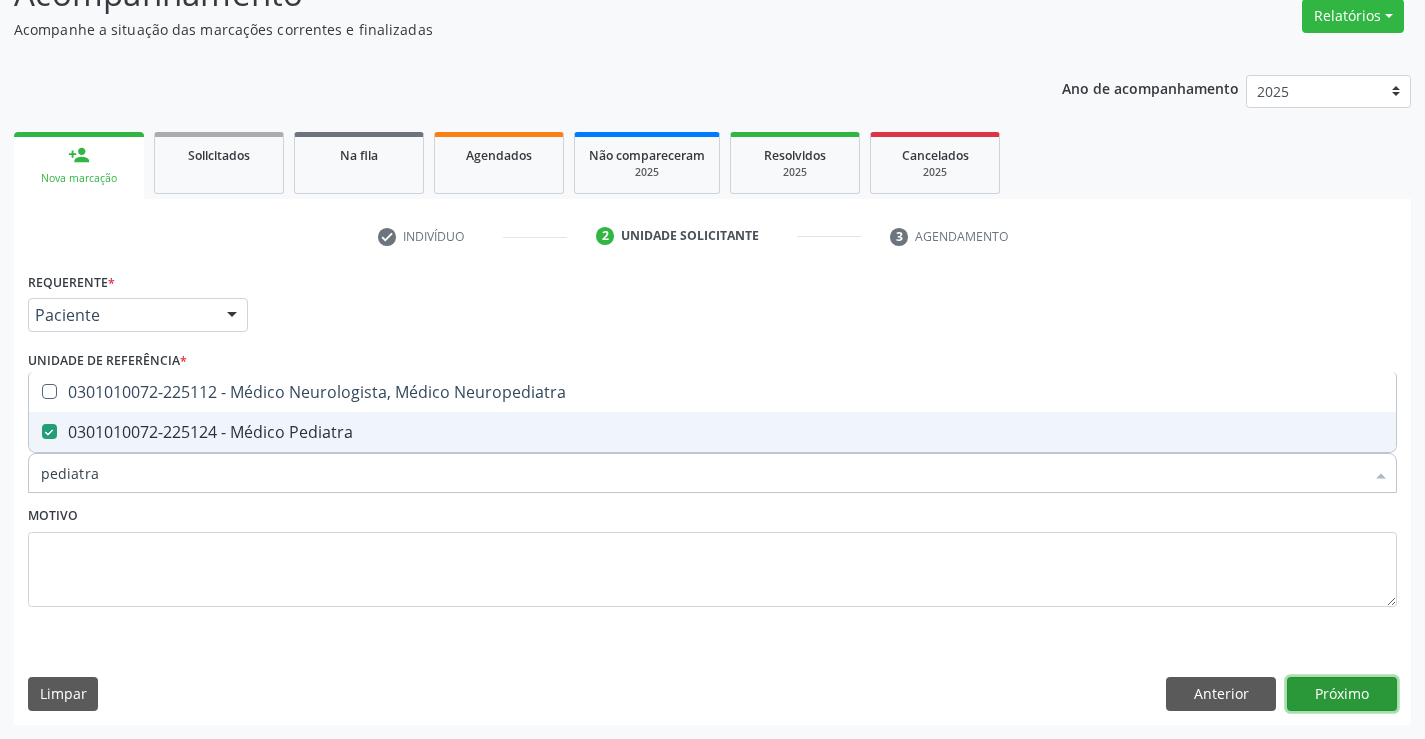 click on "Próximo" at bounding box center [1342, 694] 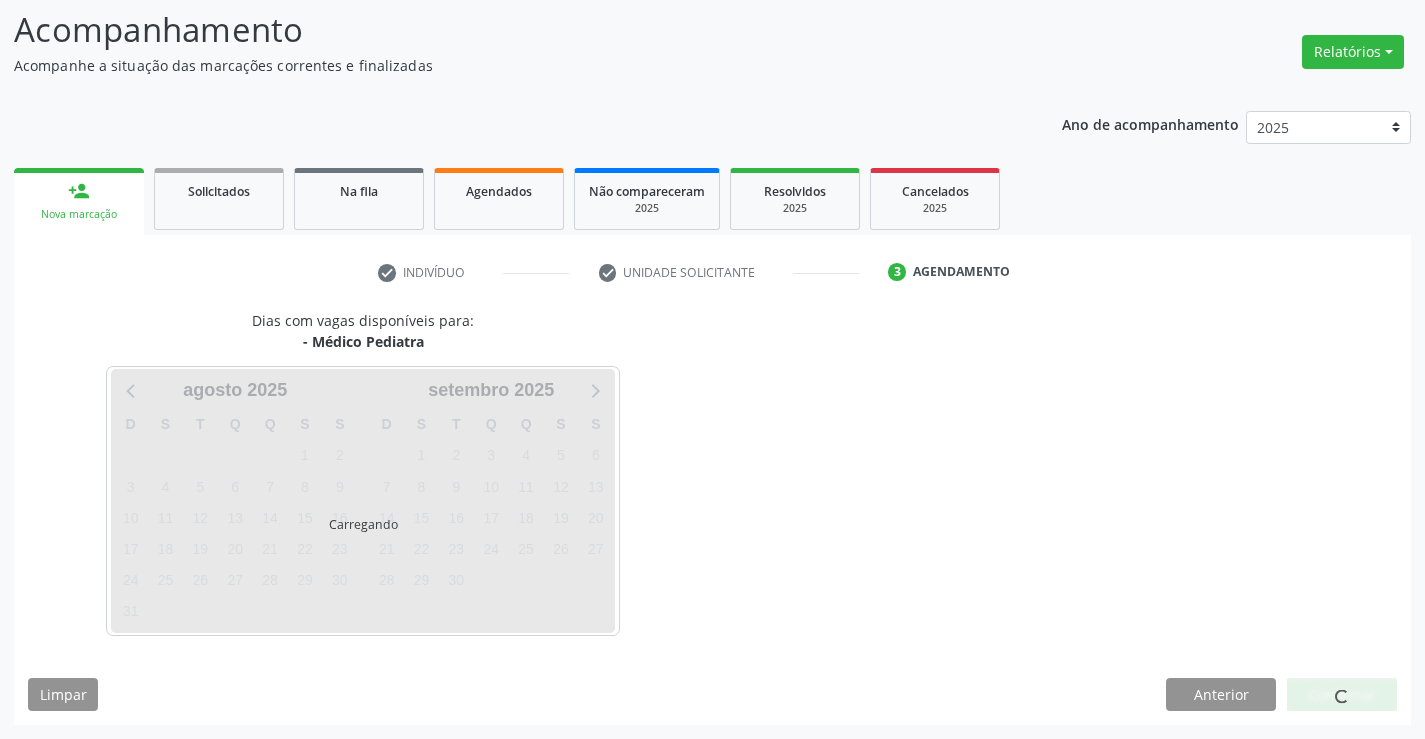 scroll, scrollTop: 131, scrollLeft: 0, axis: vertical 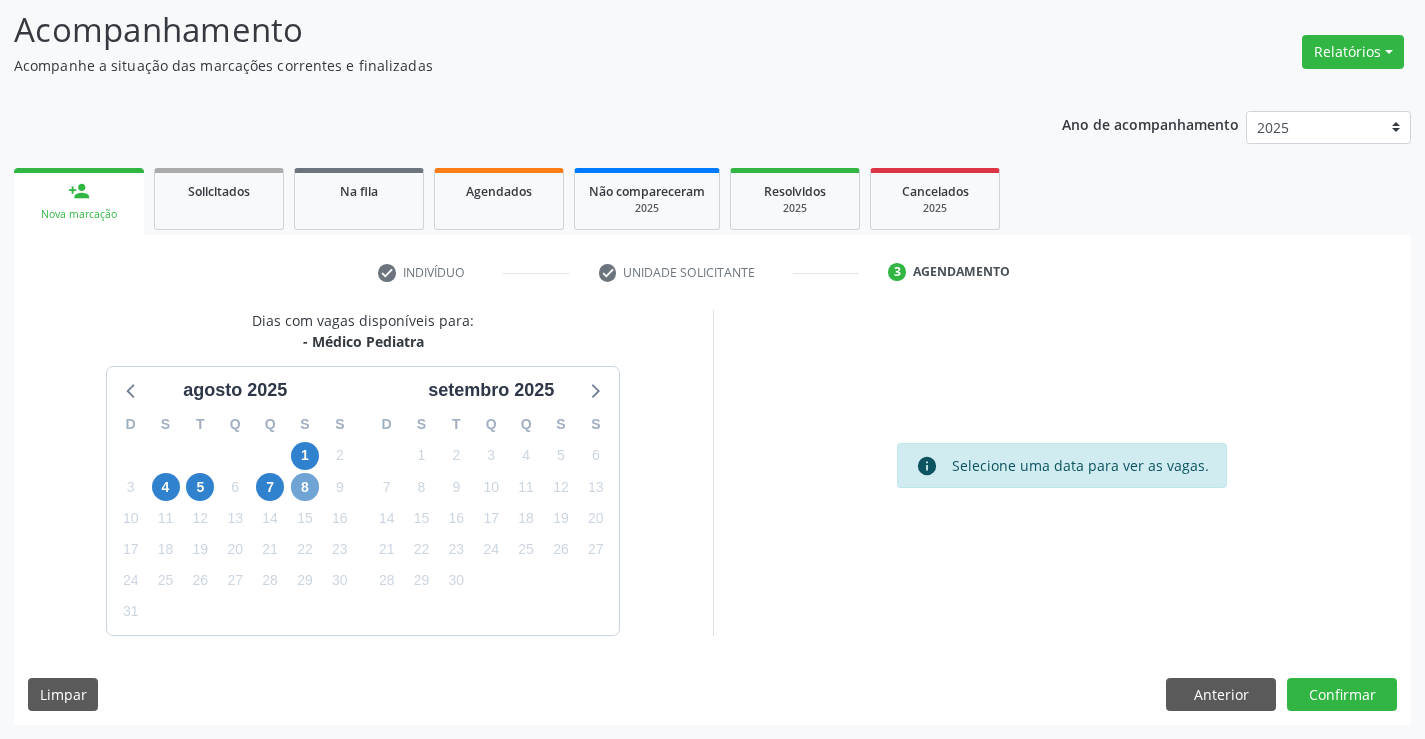 click on "8" at bounding box center (305, 487) 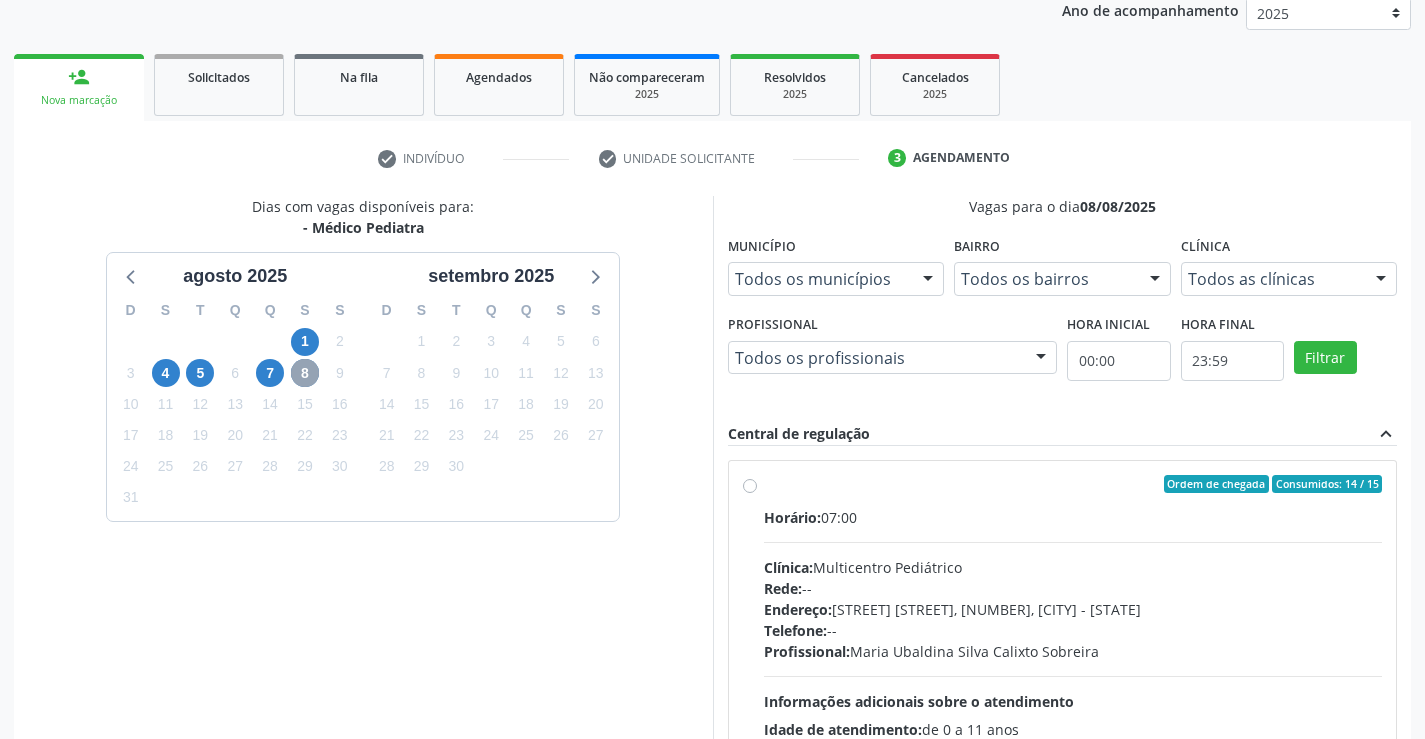 scroll, scrollTop: 420, scrollLeft: 0, axis: vertical 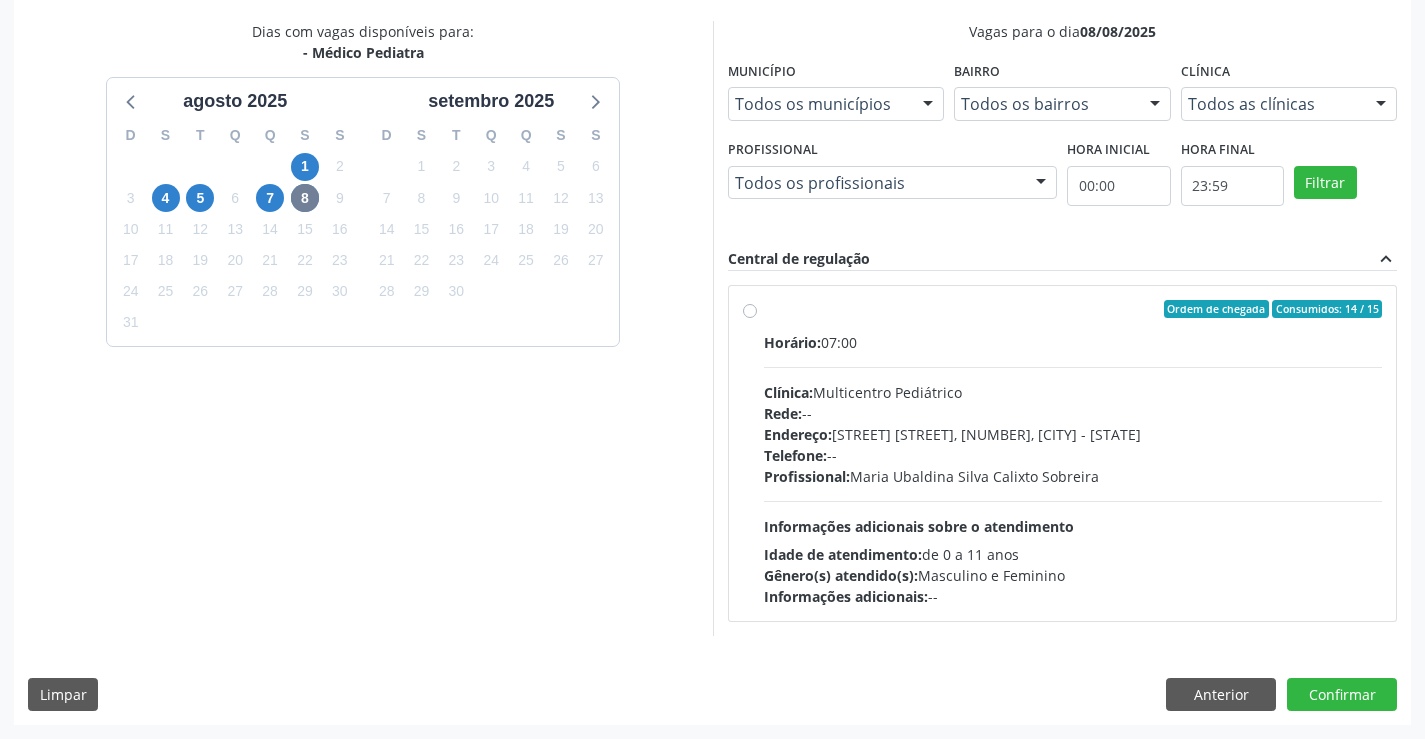 click on "Profissional:
[FIRST] [LAST] [LAST] [LAST]" at bounding box center [1073, 476] 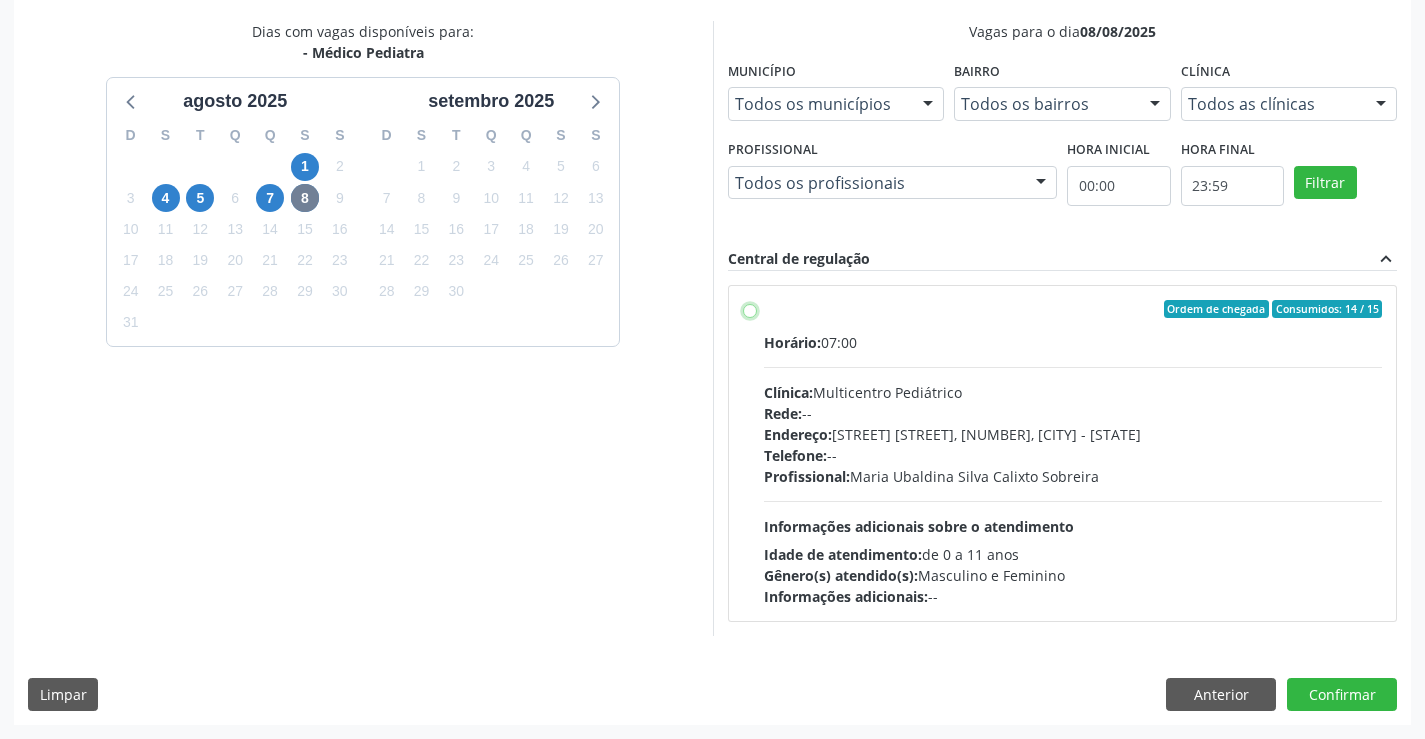 radio on "true" 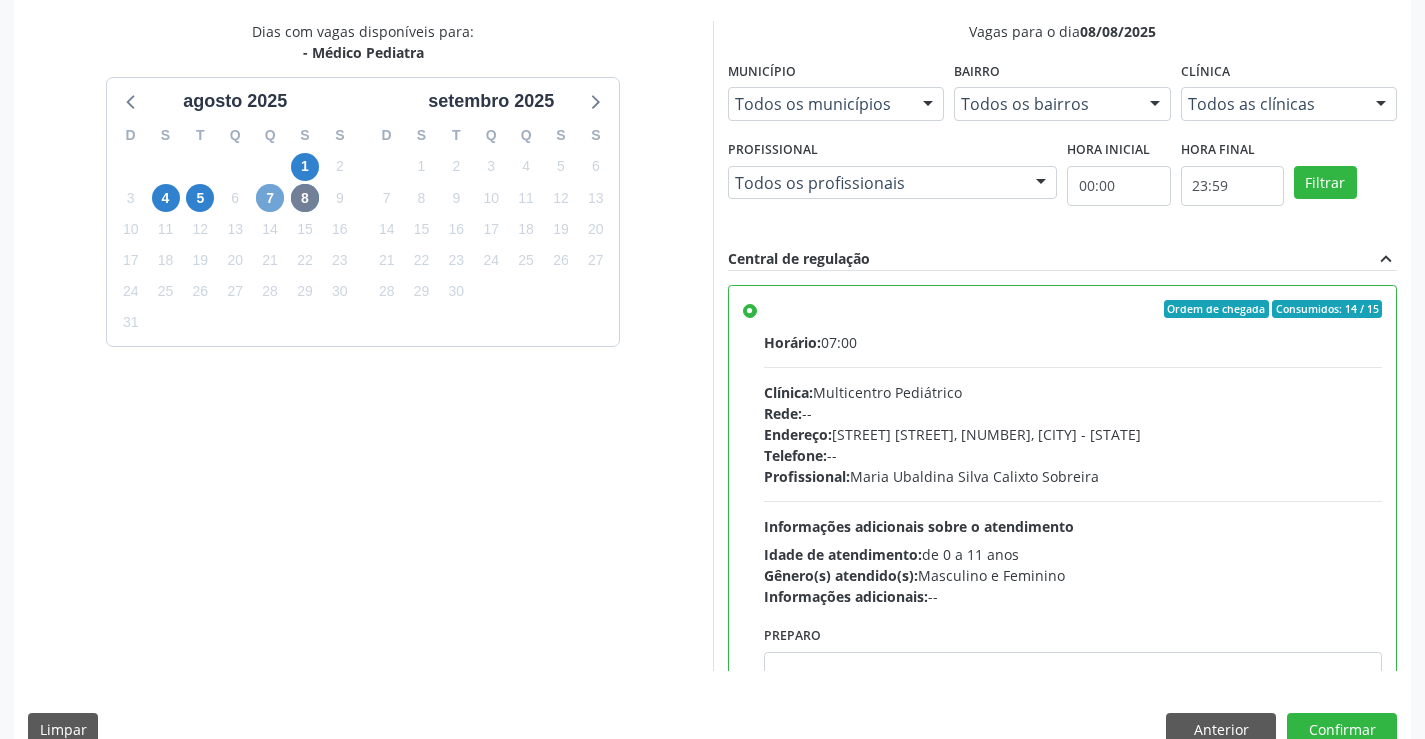 click on "7" at bounding box center [270, 198] 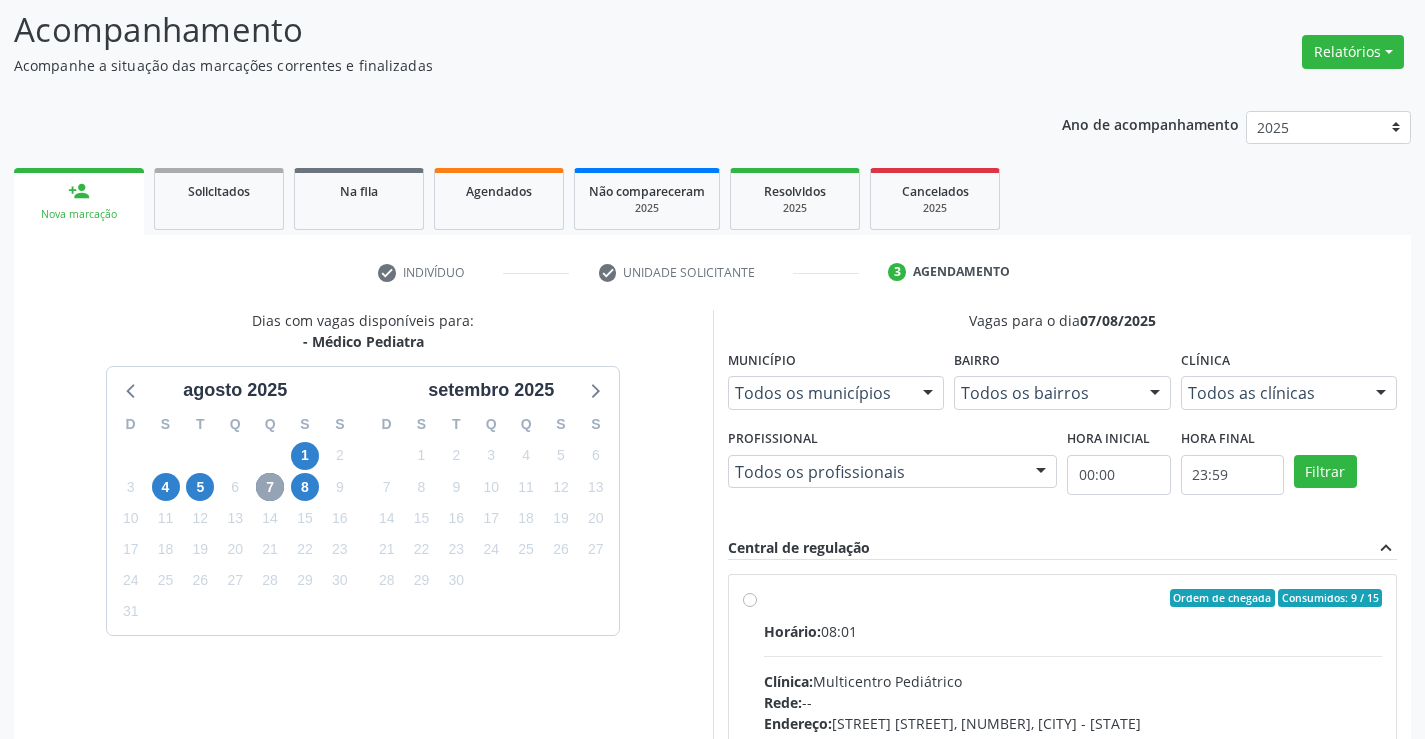 scroll, scrollTop: 420, scrollLeft: 0, axis: vertical 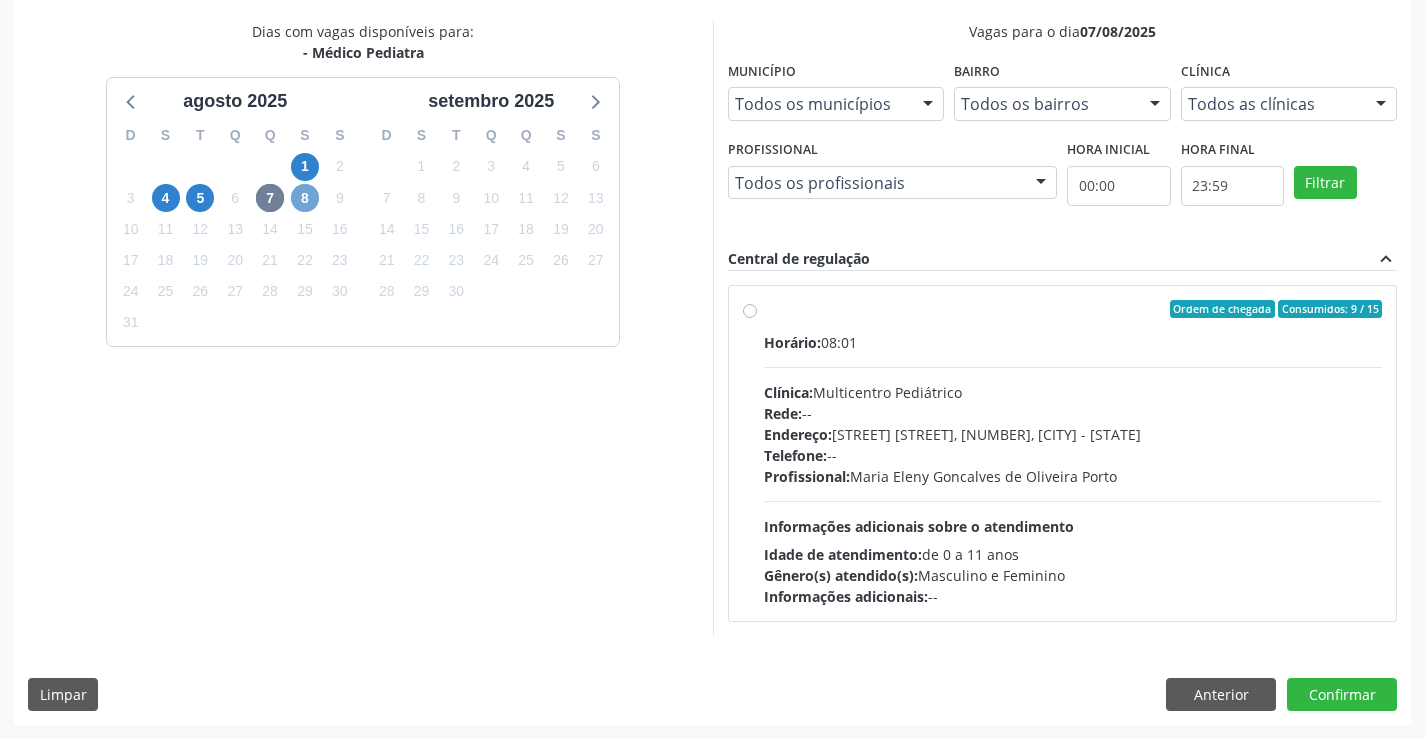click on "8" at bounding box center (305, 198) 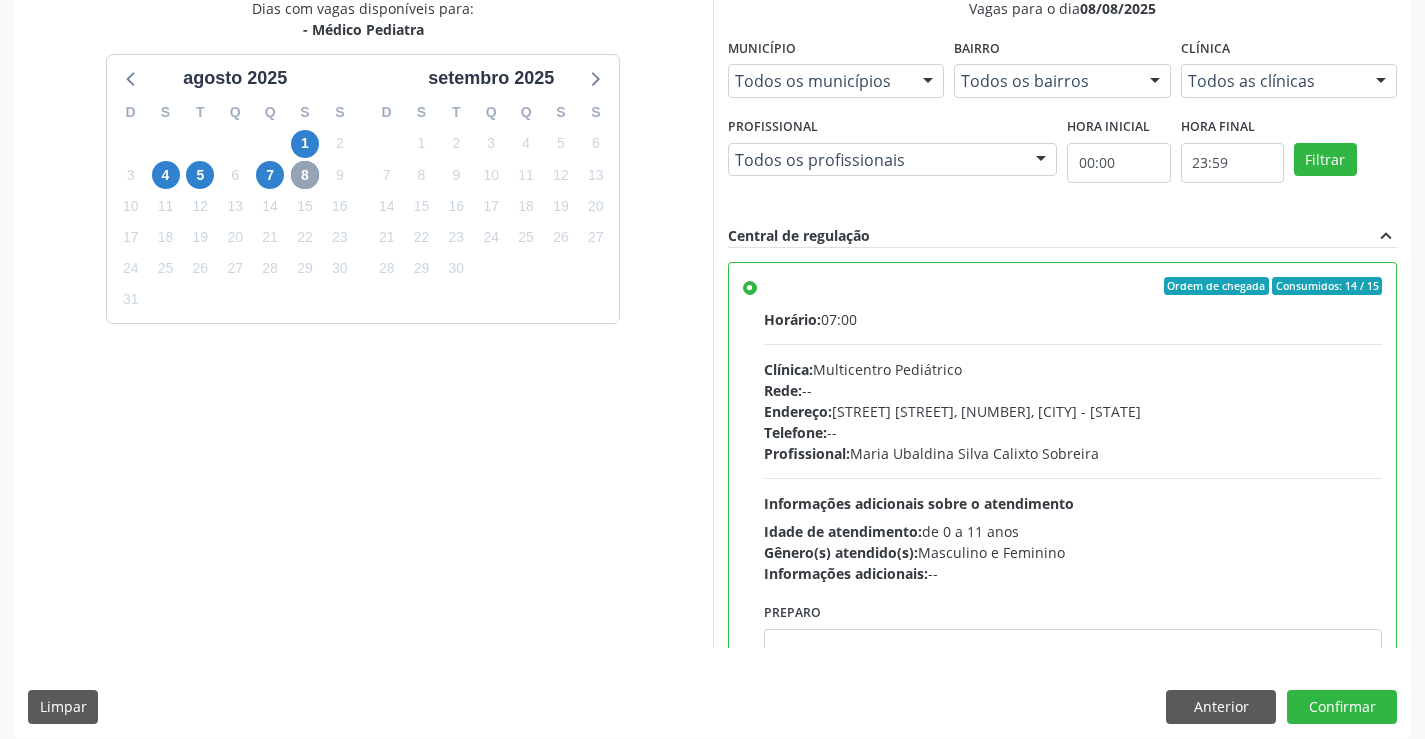 scroll, scrollTop: 456, scrollLeft: 0, axis: vertical 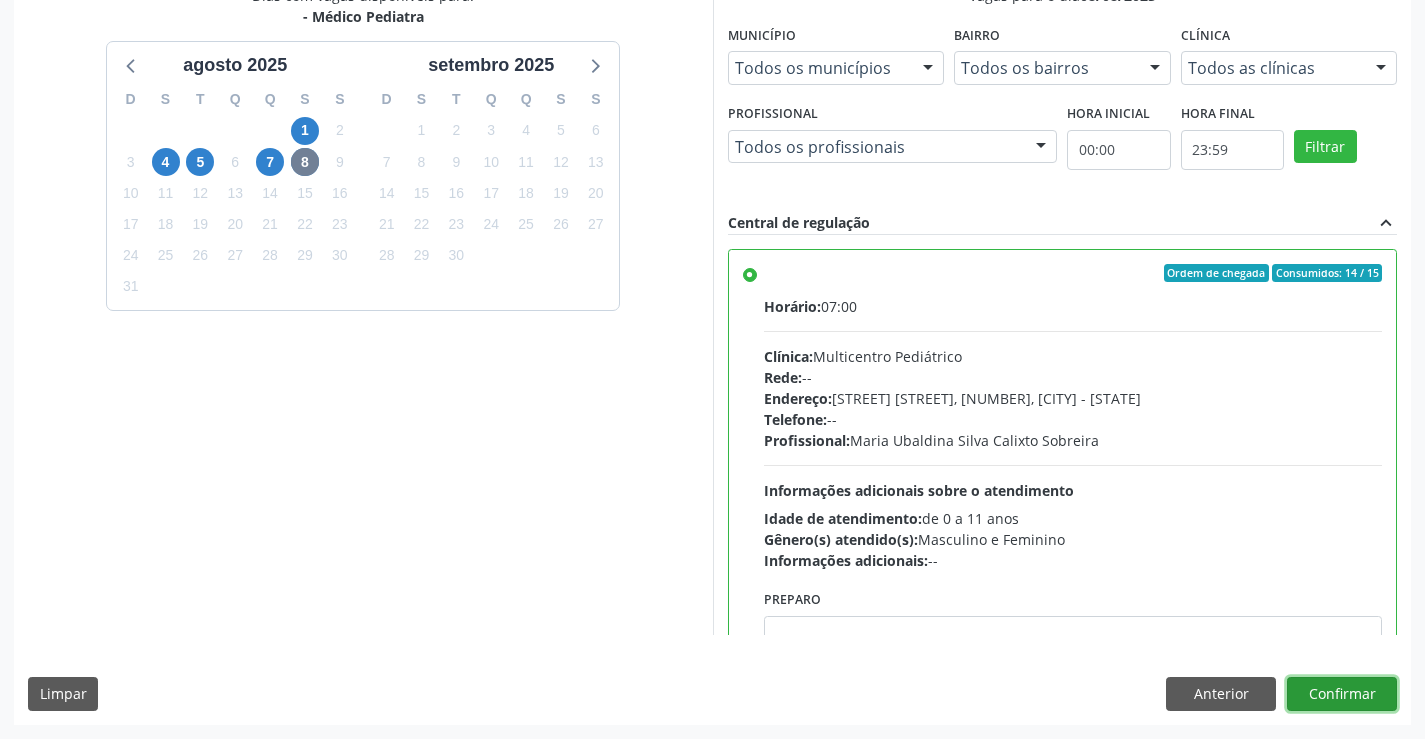 click on "Confirmar" at bounding box center [1342, 694] 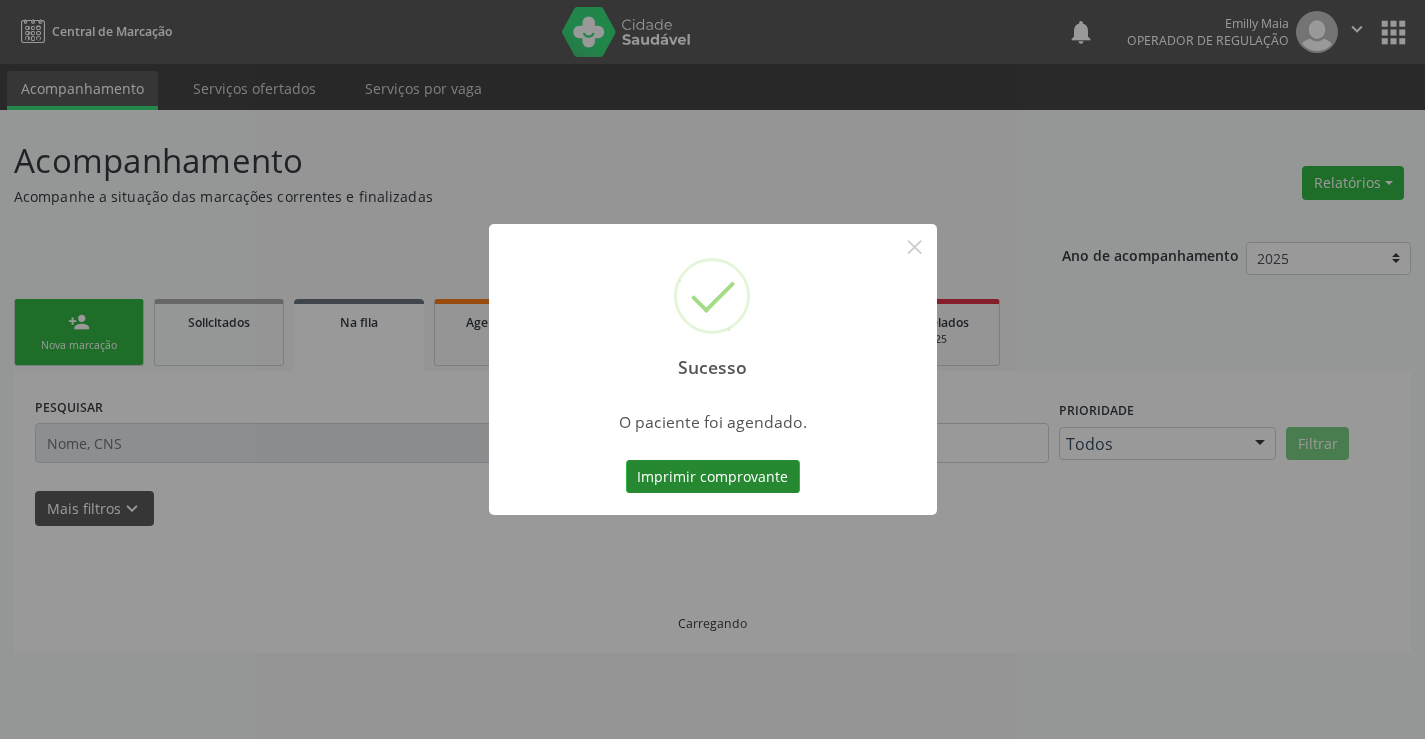scroll, scrollTop: 0, scrollLeft: 0, axis: both 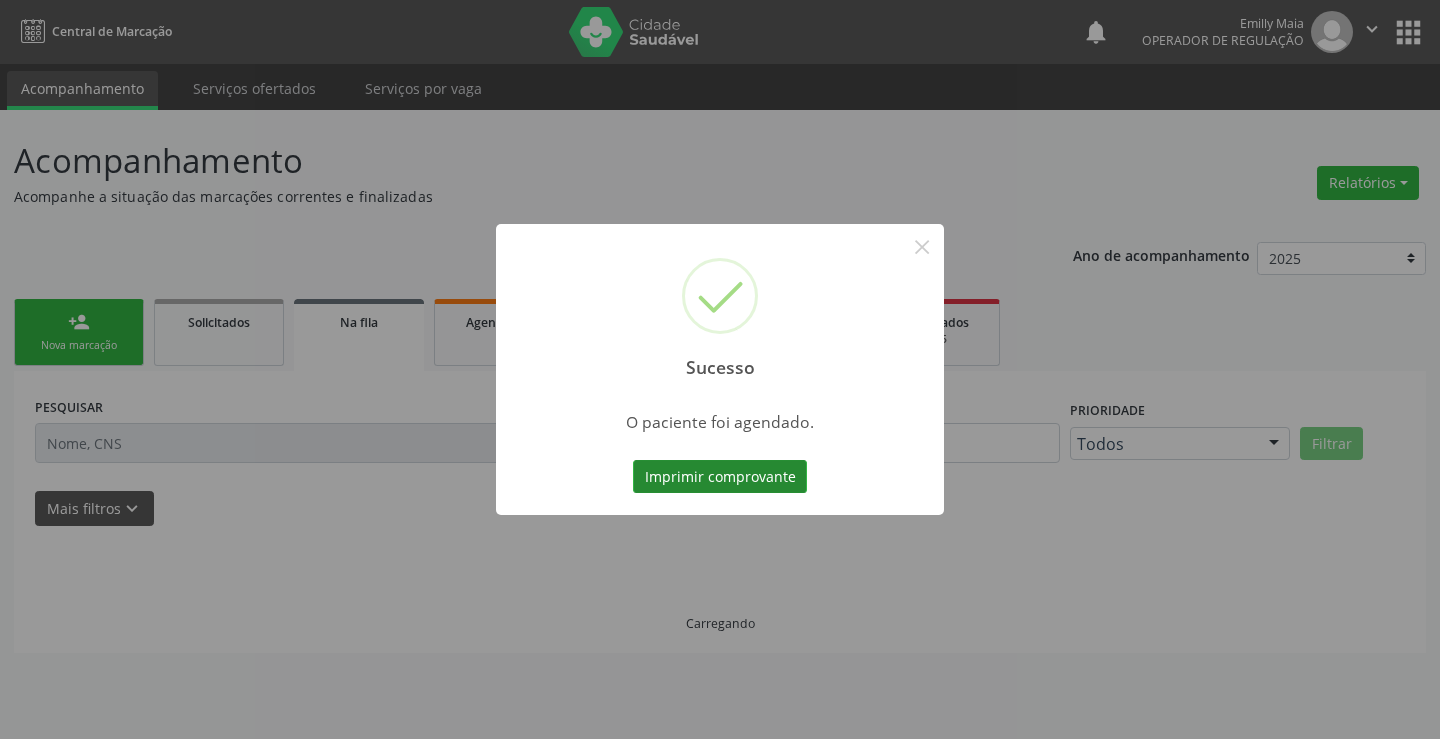 click on "Imprimir comprovante" at bounding box center [720, 477] 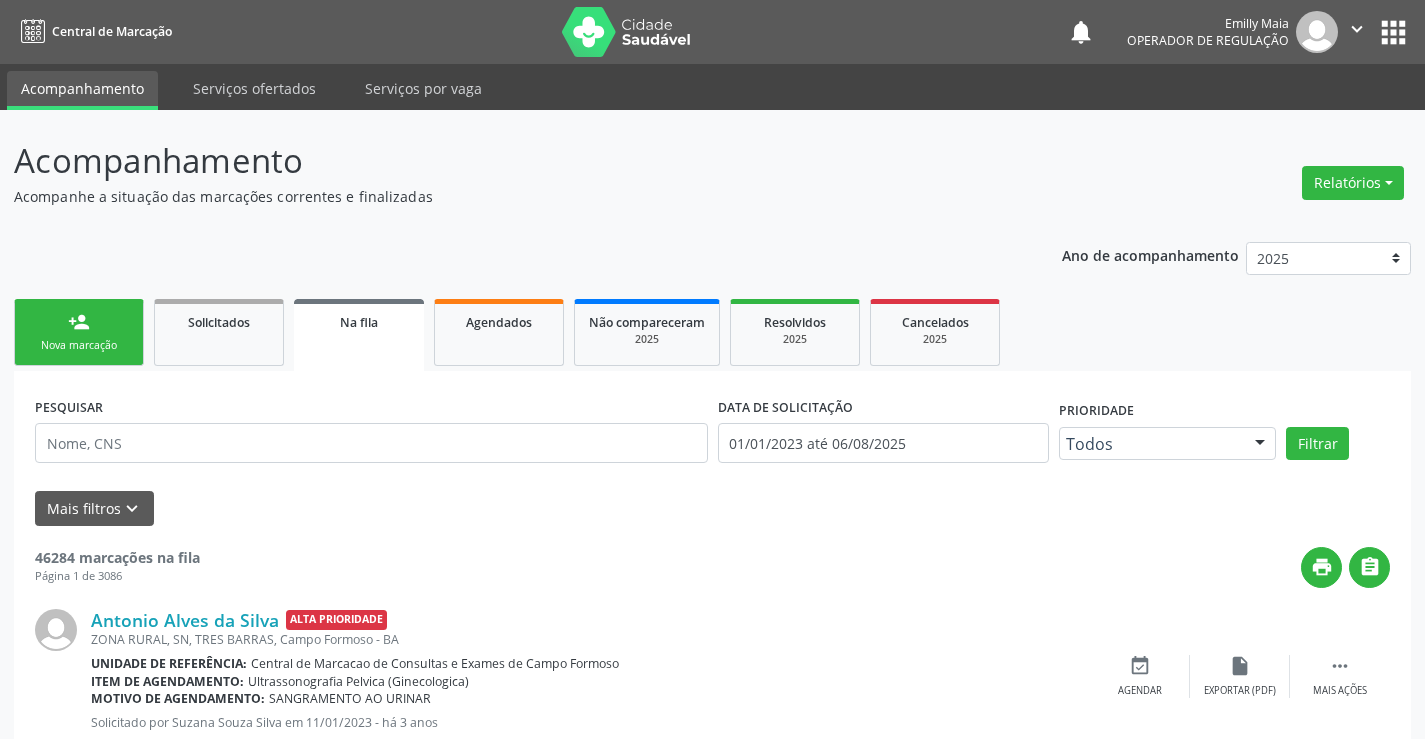 click on "person_add
Nova marcação" at bounding box center (79, 332) 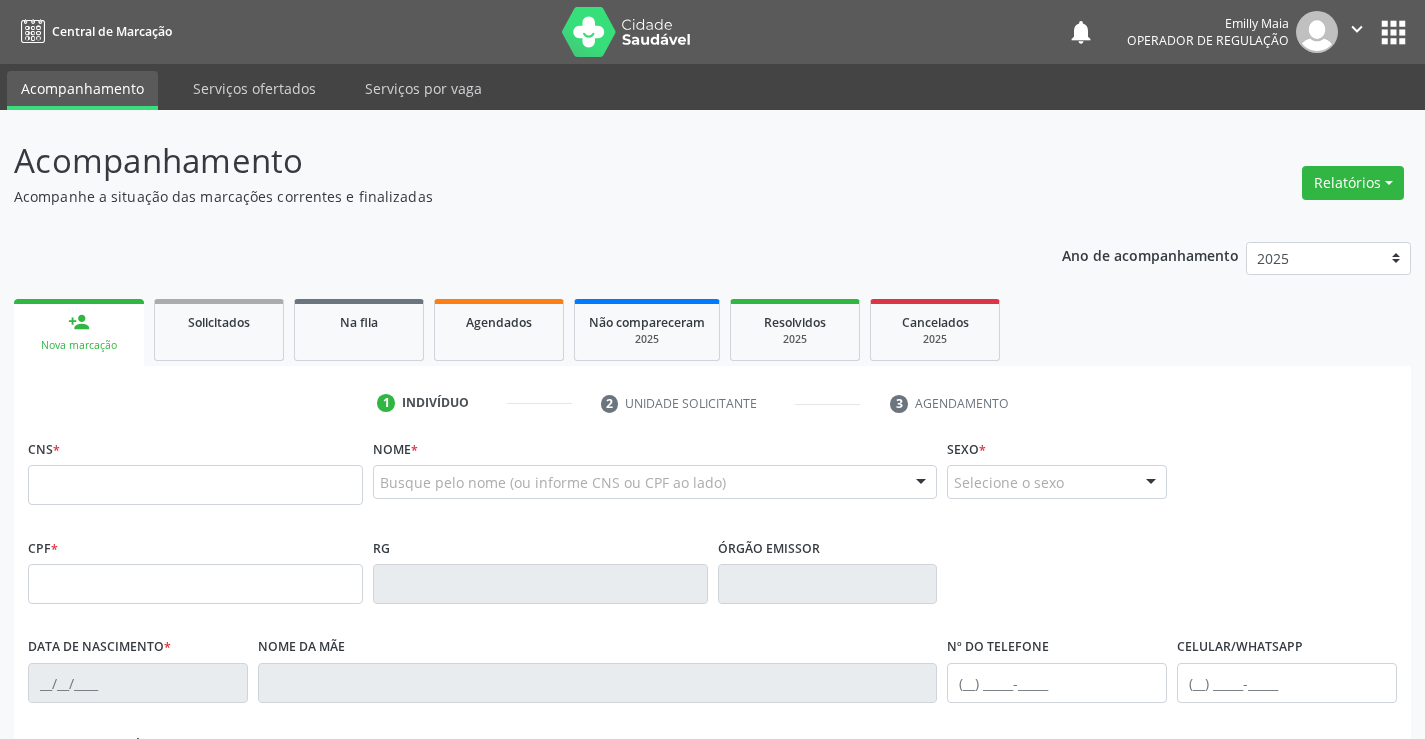 click on "CNS
*" at bounding box center (195, 469) 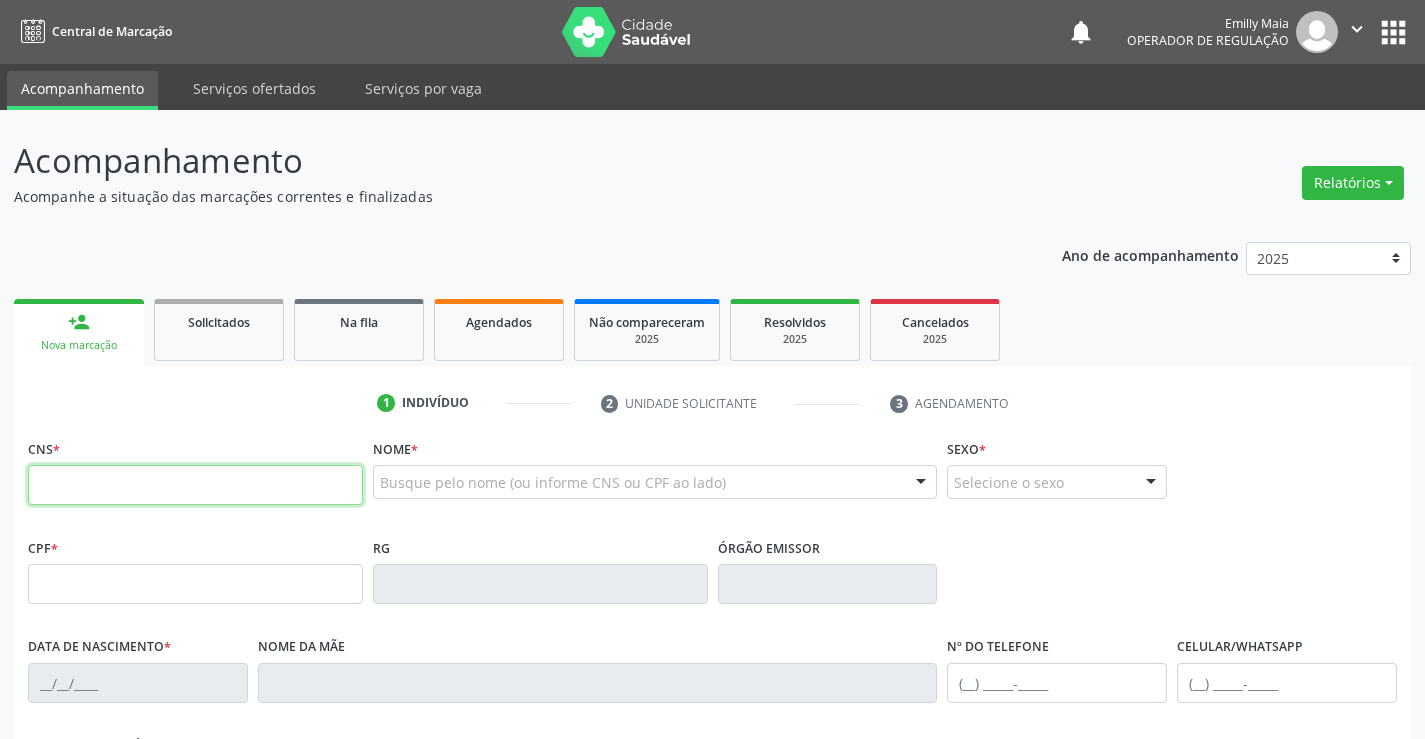 click at bounding box center [195, 485] 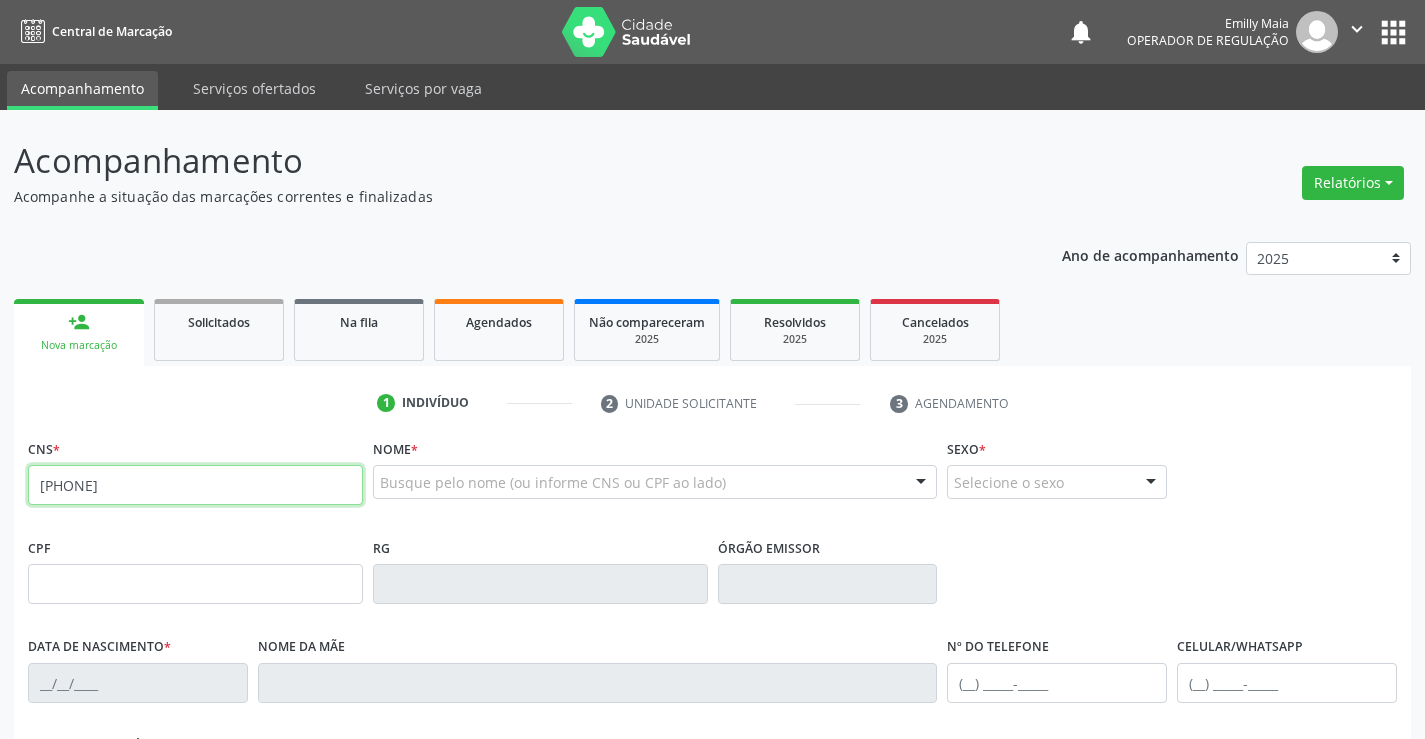 type on "[PHONE]" 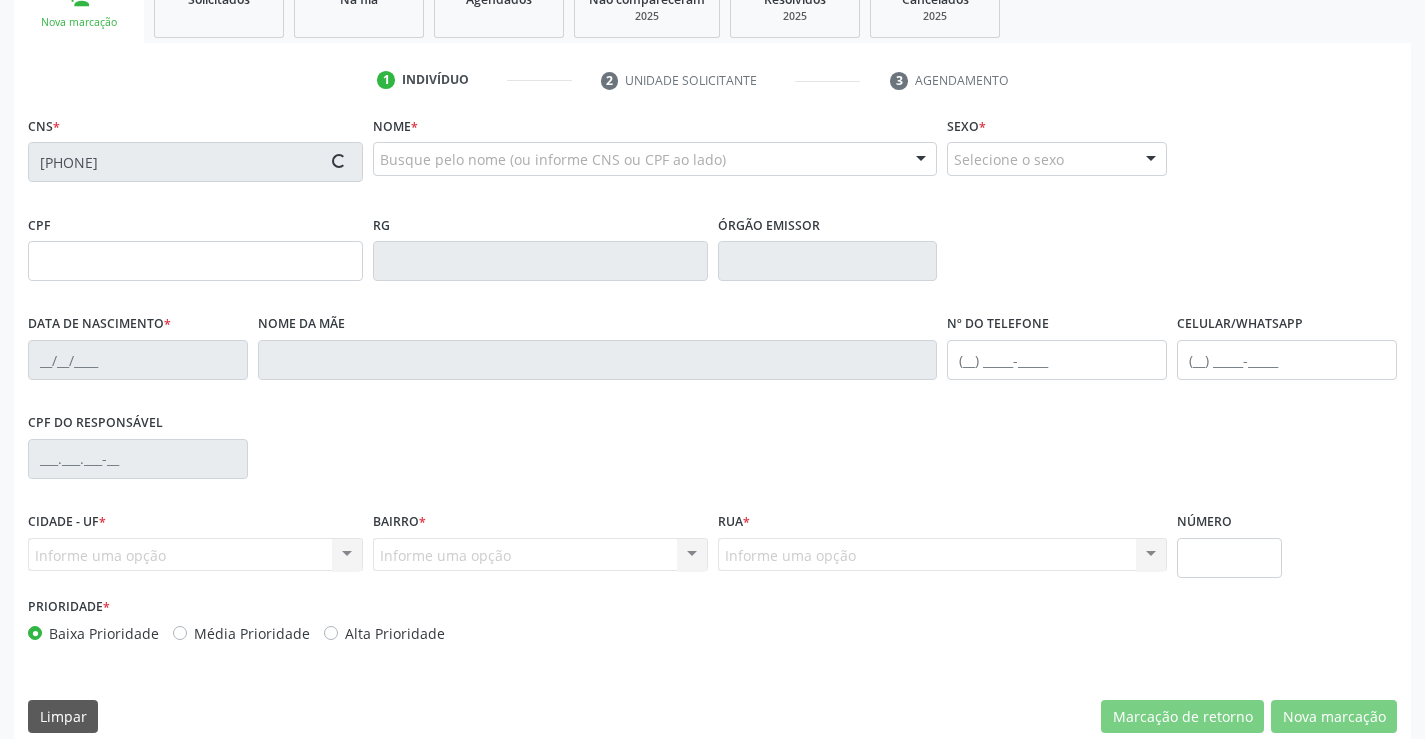 scroll, scrollTop: 345, scrollLeft: 0, axis: vertical 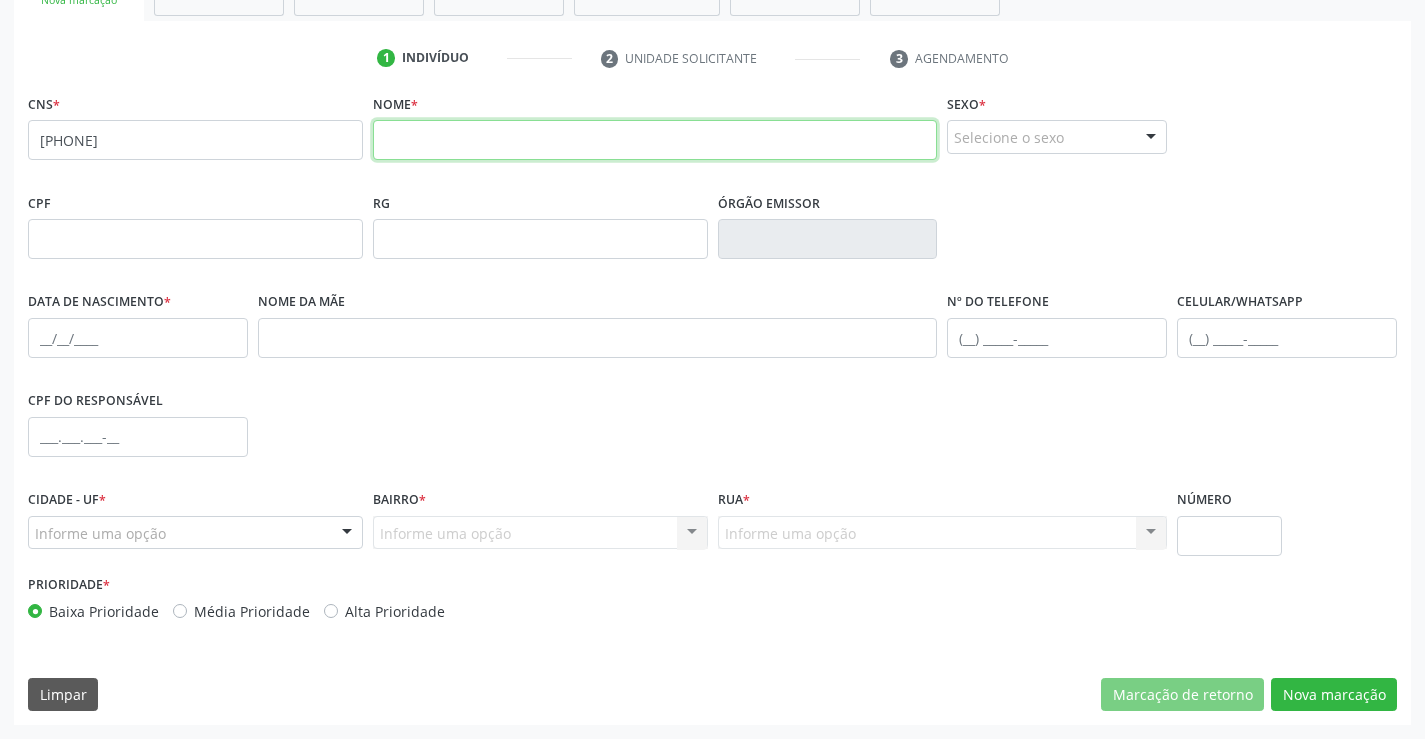 click at bounding box center (655, 140) 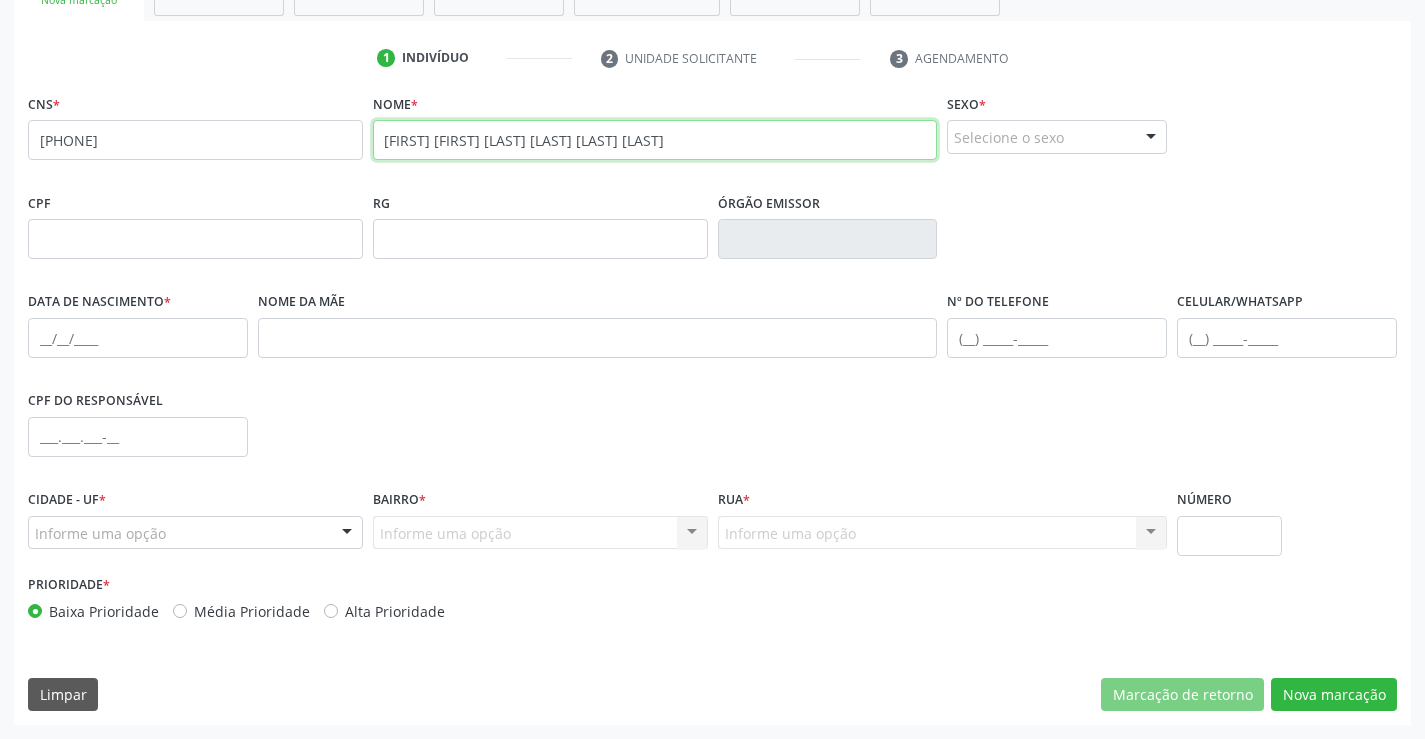 type on "[FIRST] [FIRST] [LAST] [LAST] [LAST] [LAST]" 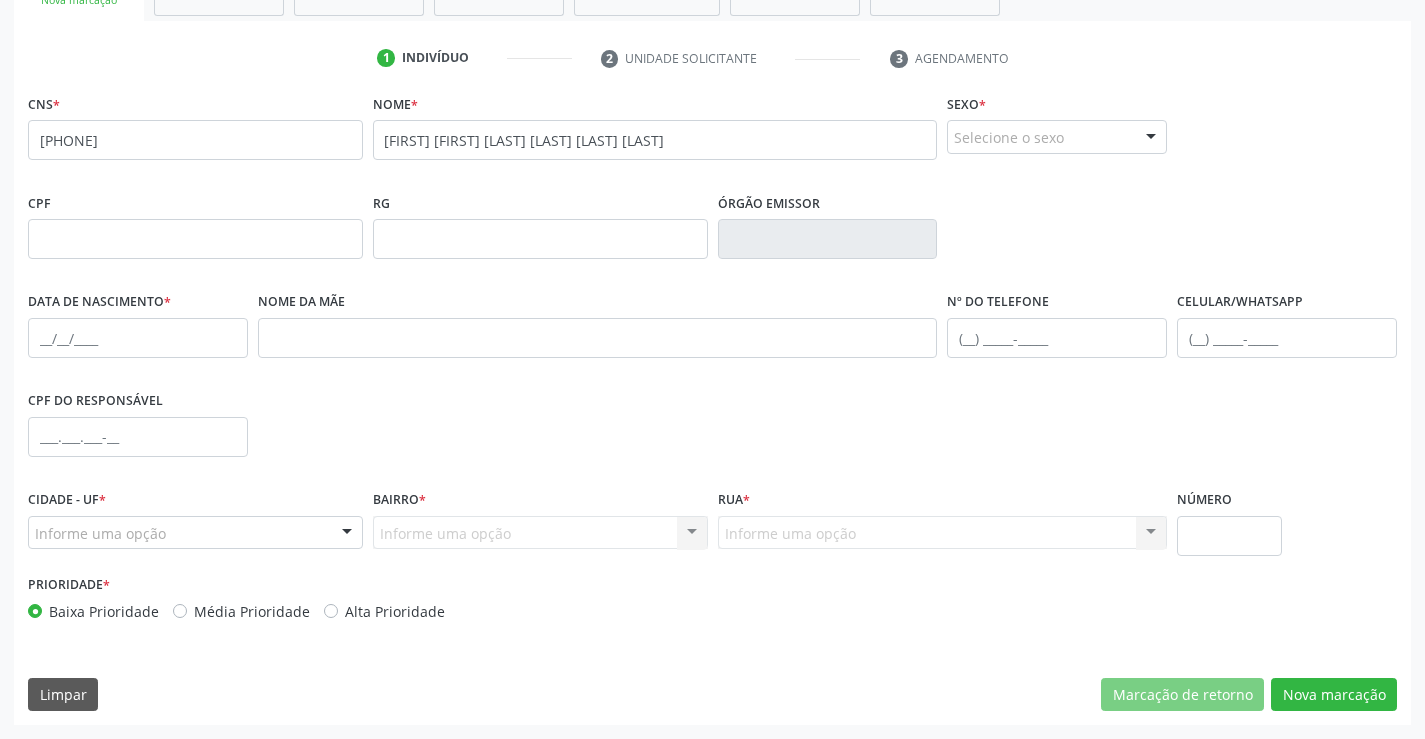 click on "Selecione o sexo" at bounding box center (1057, 137) 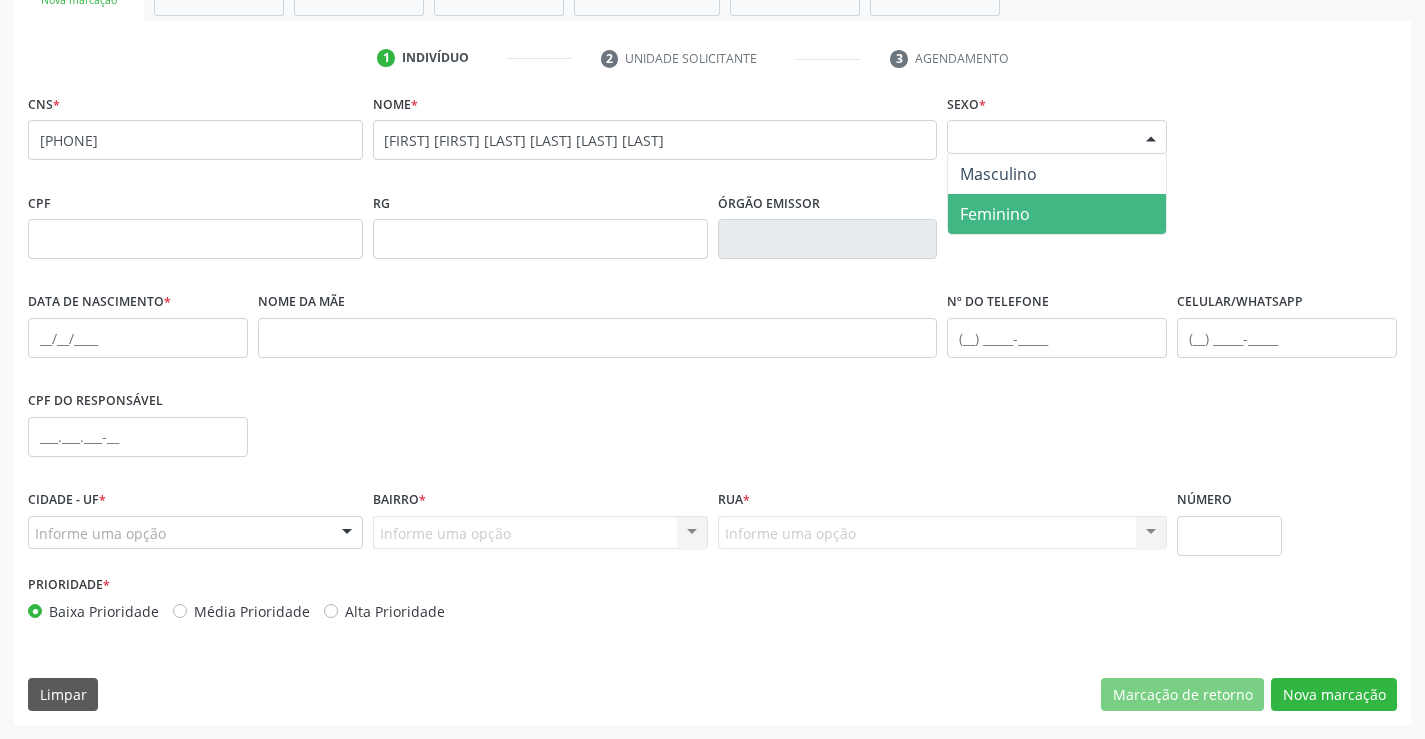 click on "Feminino" at bounding box center (995, 214) 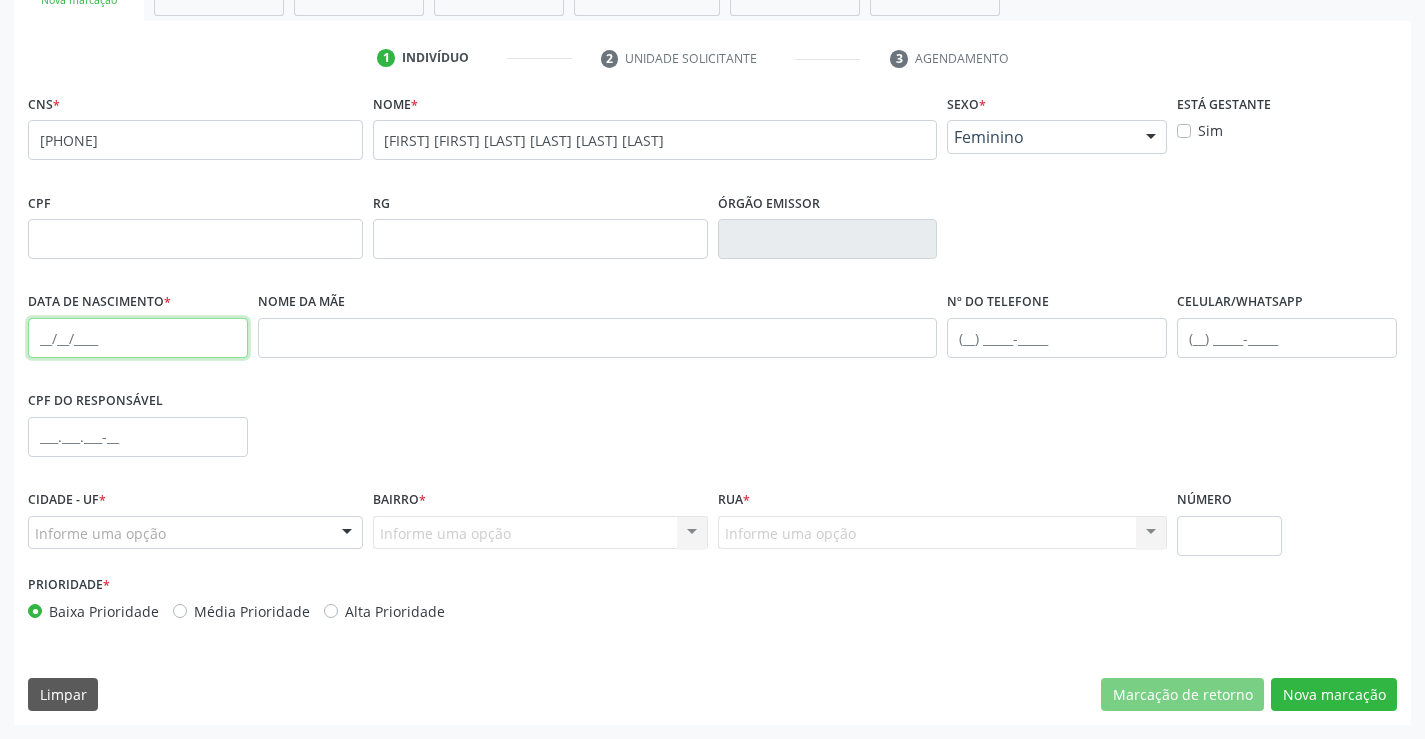 click at bounding box center (138, 338) 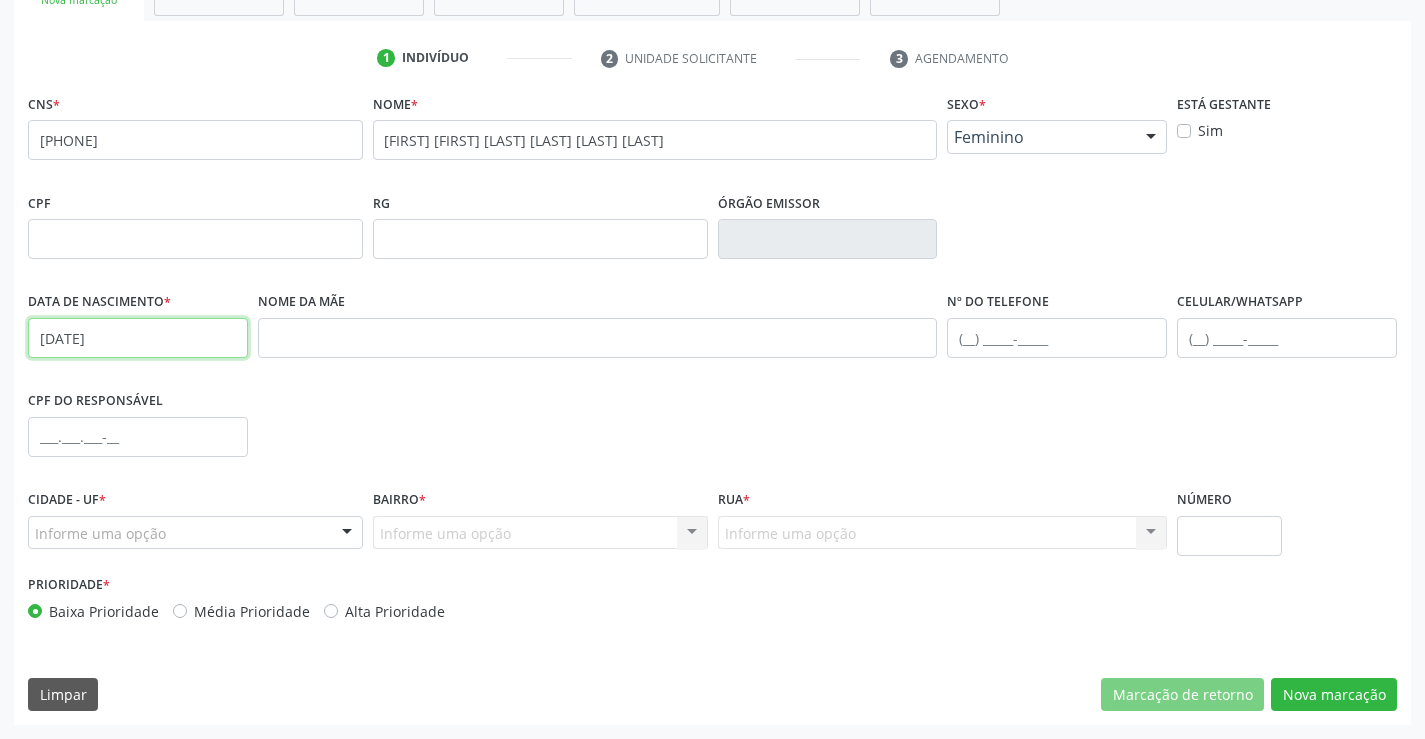type on "[DATE]" 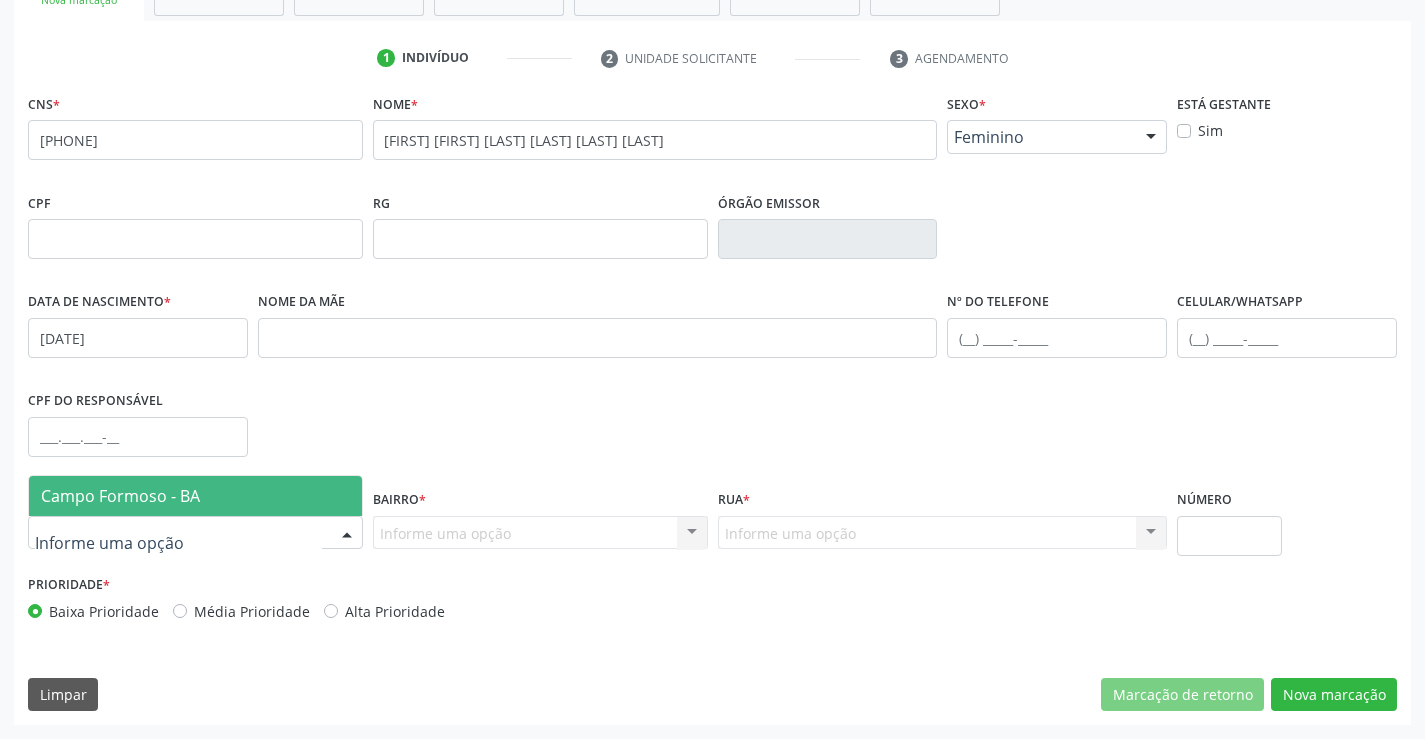 click at bounding box center (195, 533) 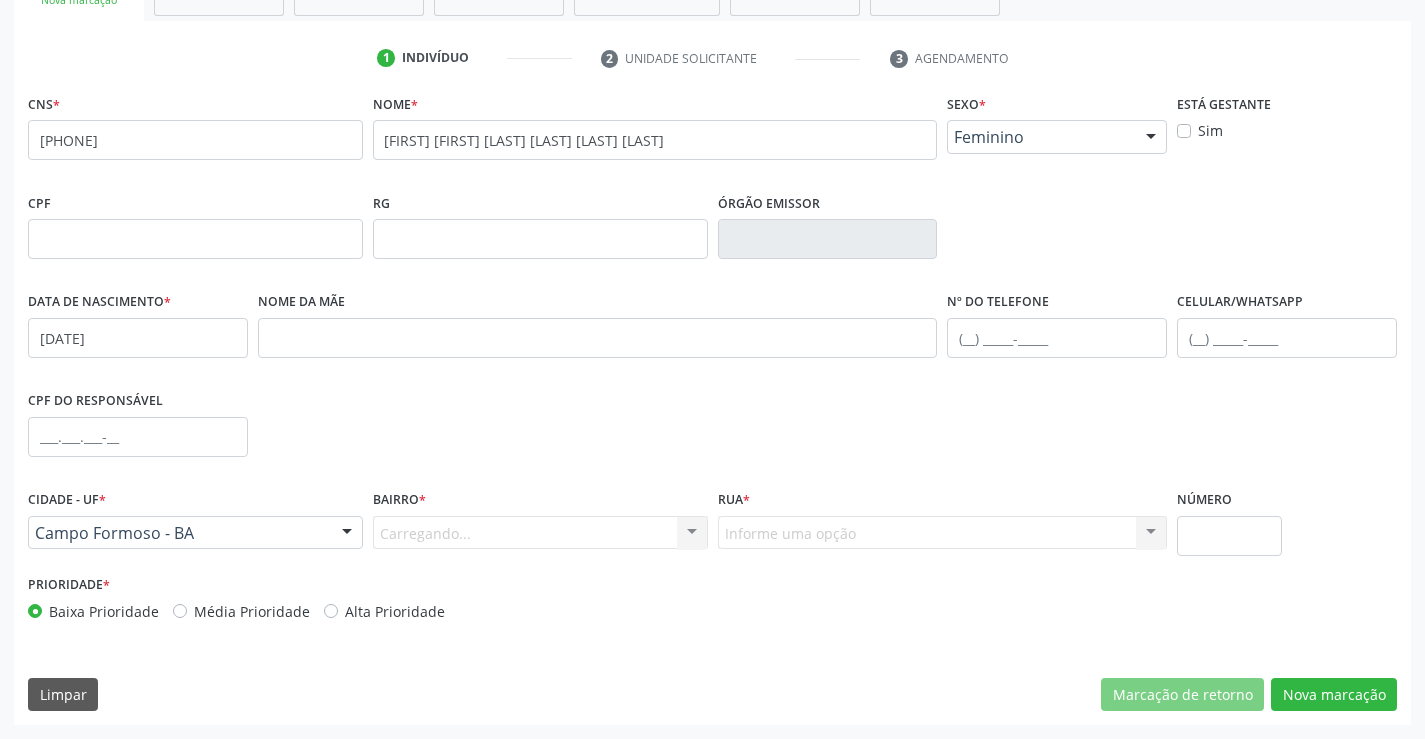 click on "Carregando...
Nenhum resultado encontrado para: "   "
Nenhuma opção encontrada. Digite para adicionar." at bounding box center [540, 533] 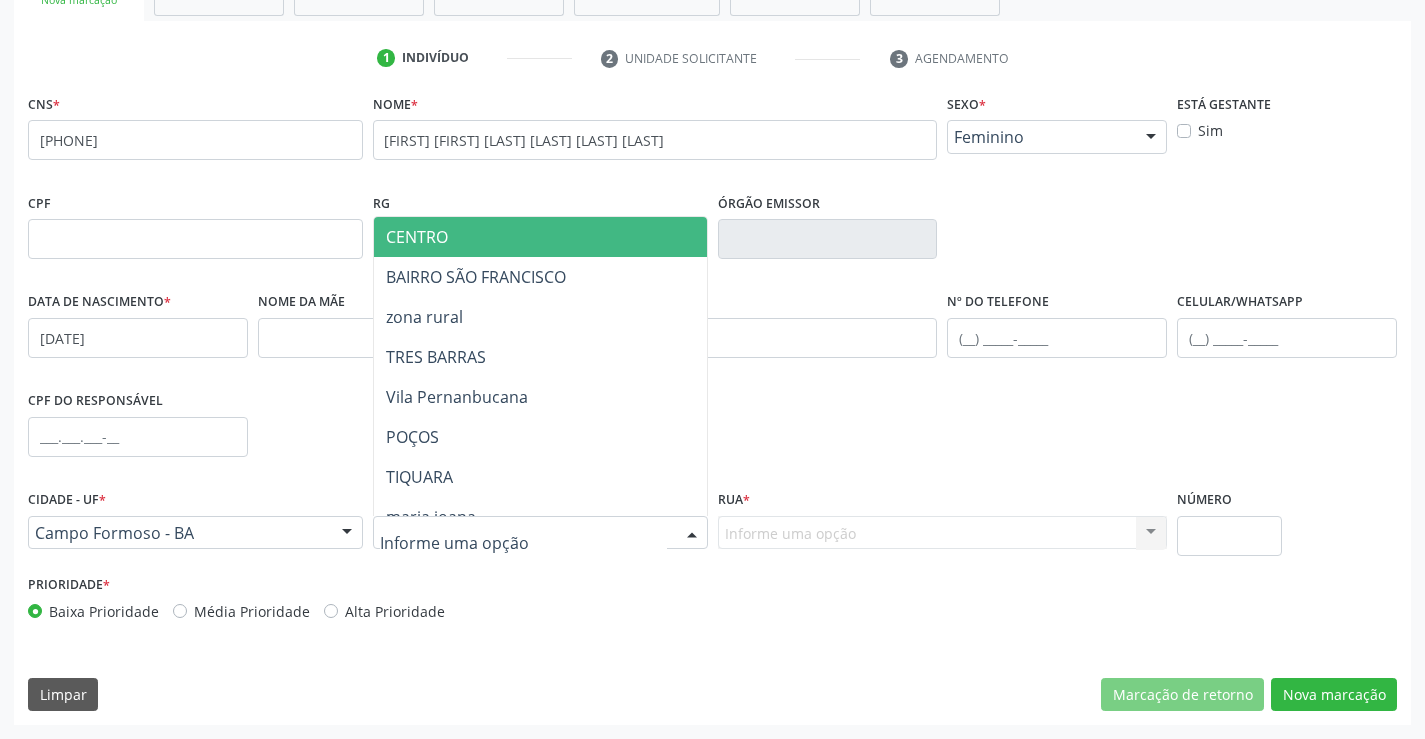 click on "CENTRO" at bounding box center (578, 237) 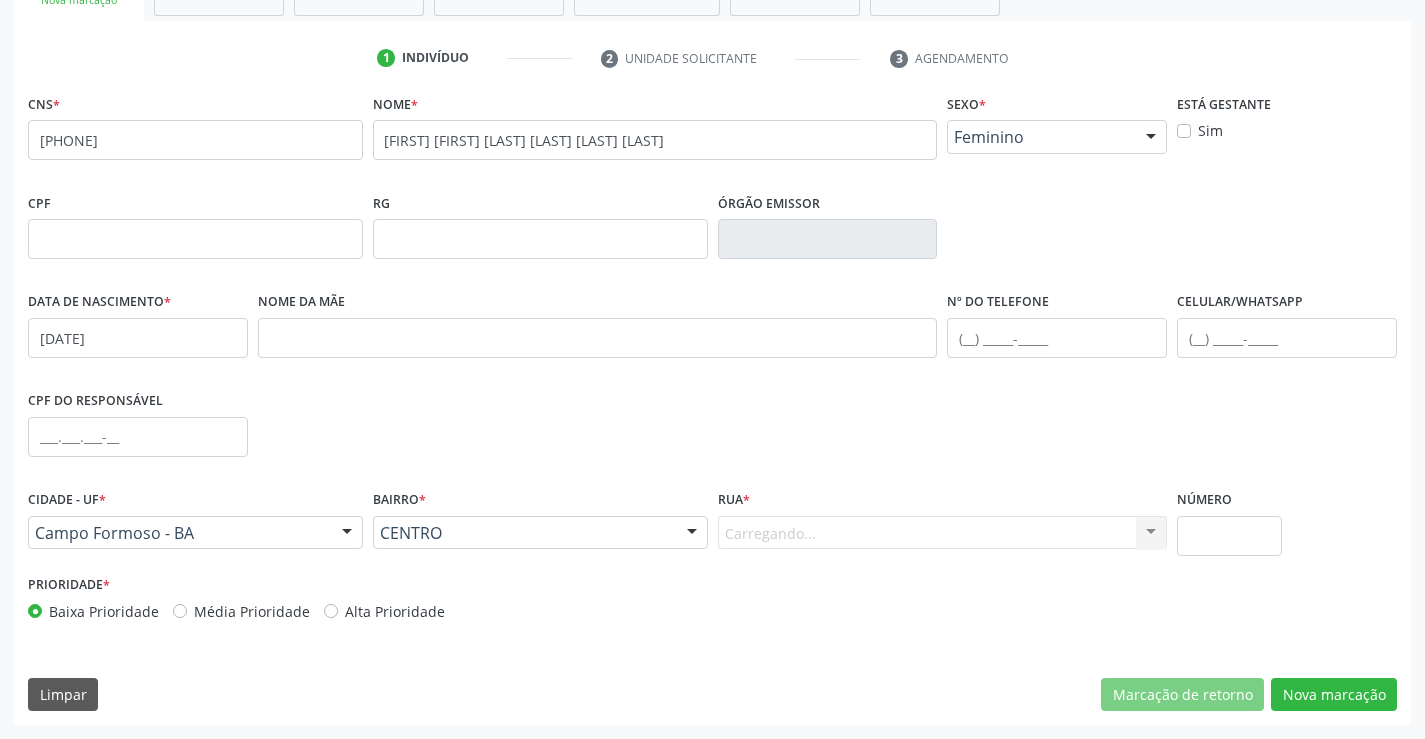 click on "Carregando...
Nenhum resultado encontrado para: "   "
Nenhuma opção encontrada. Digite para adicionar." at bounding box center [943, 533] 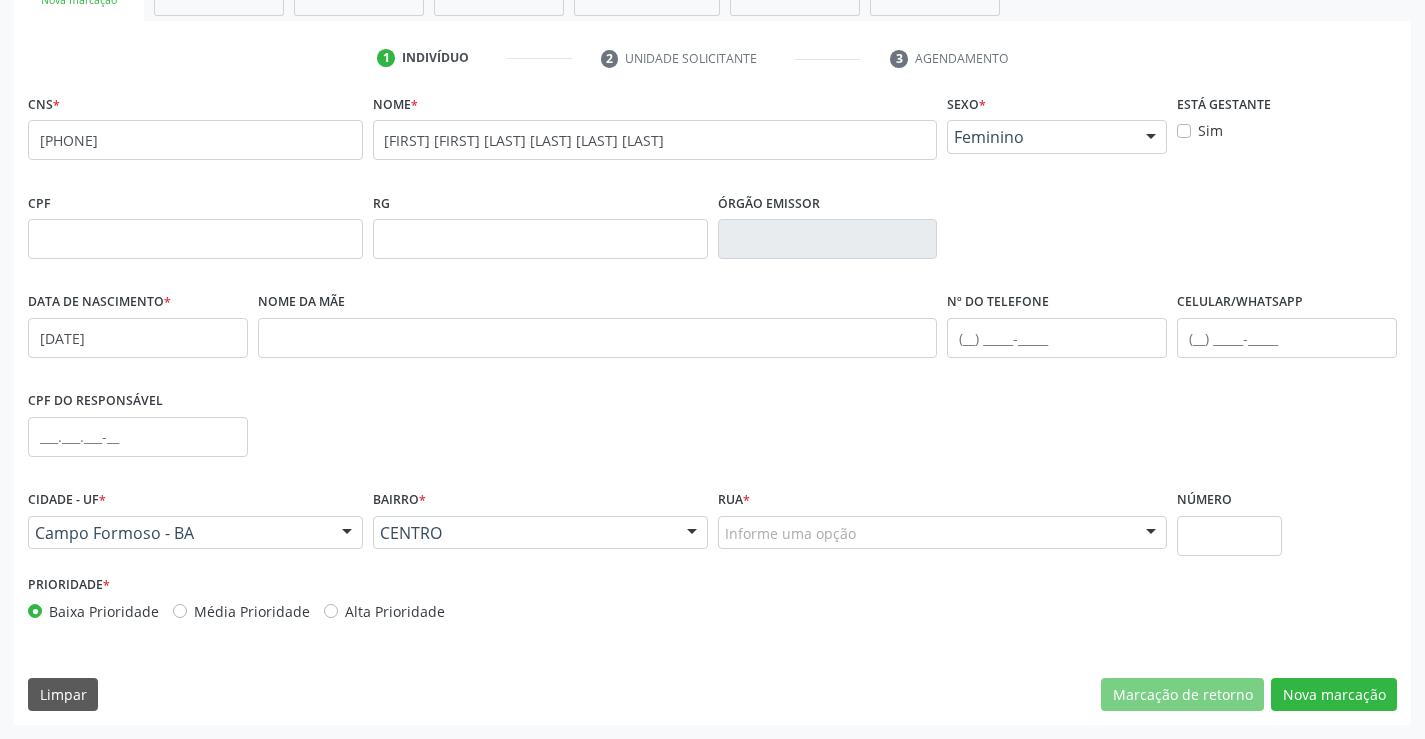 click at bounding box center [1151, 534] 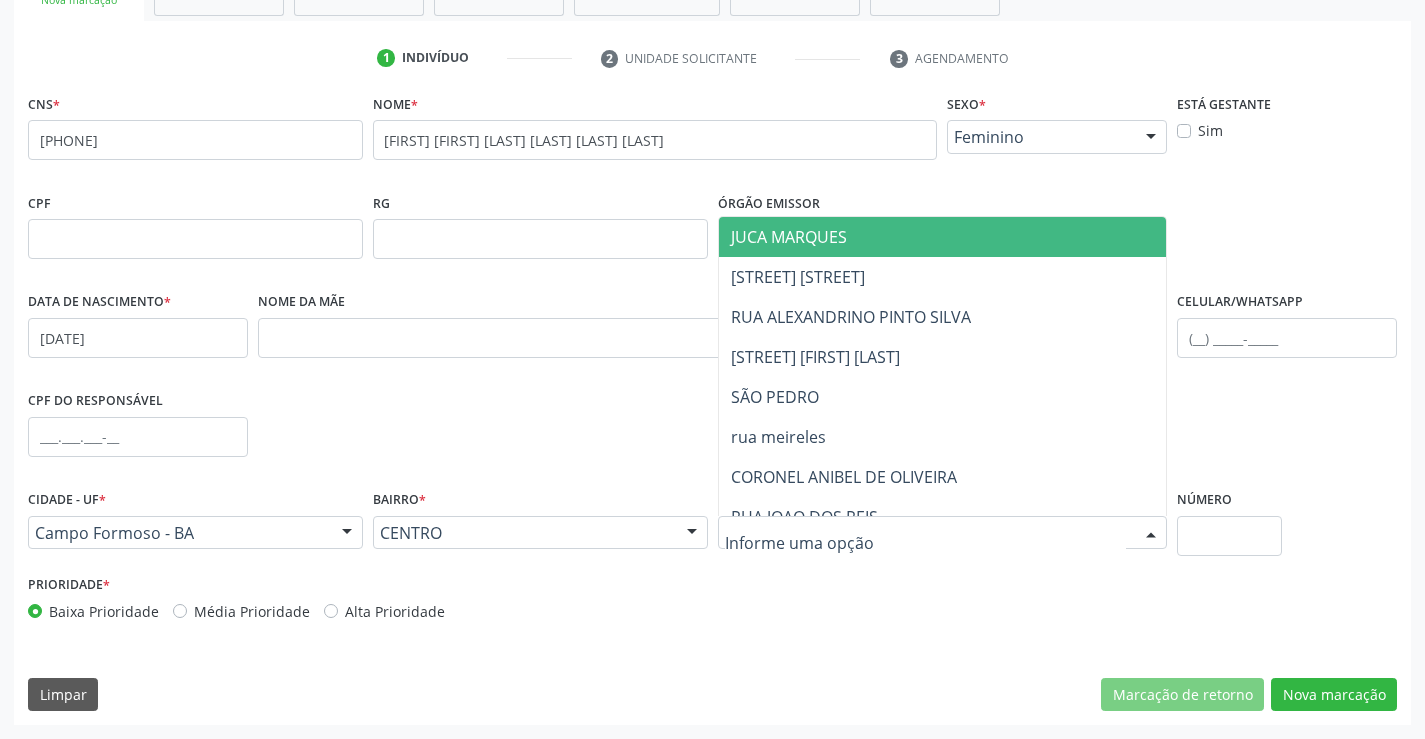click on "JUCA MARQUES" at bounding box center [789, 237] 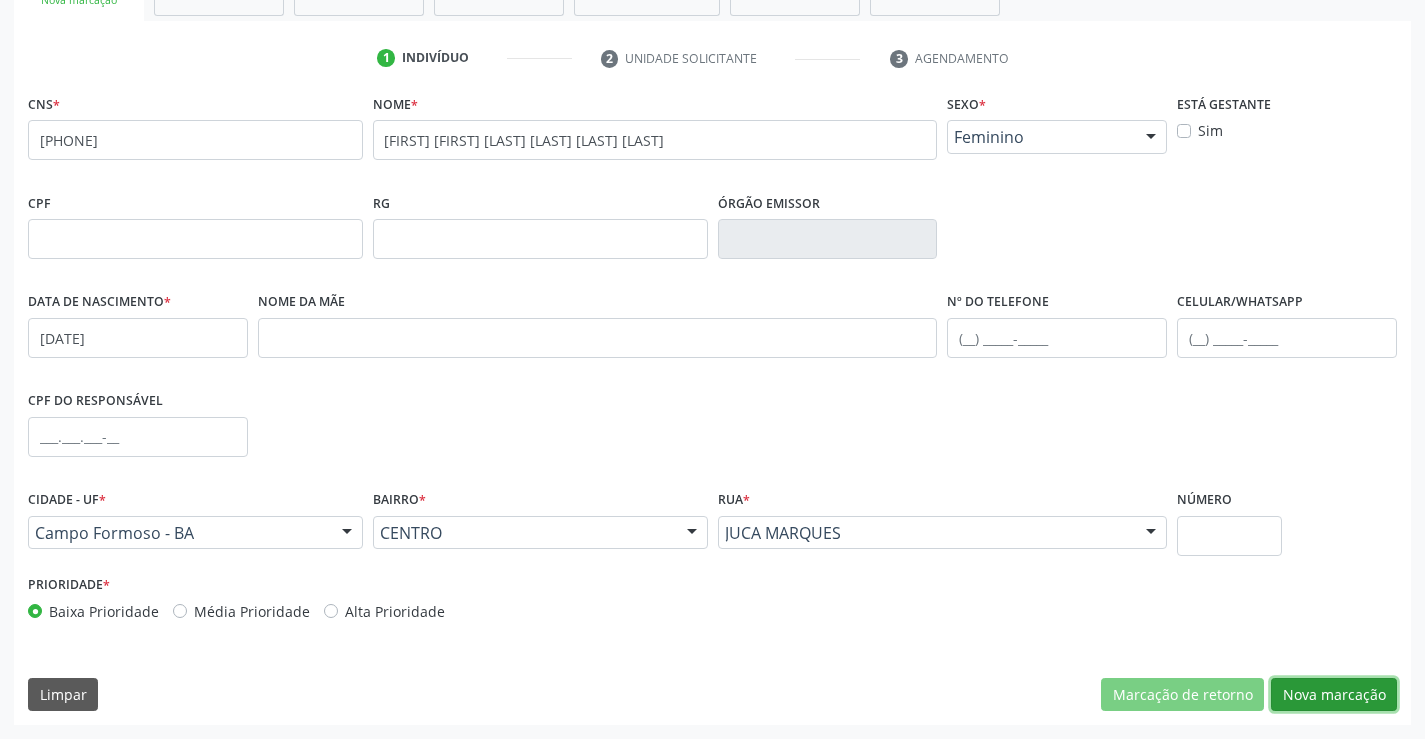 click on "Nova marcação" at bounding box center (1334, 695) 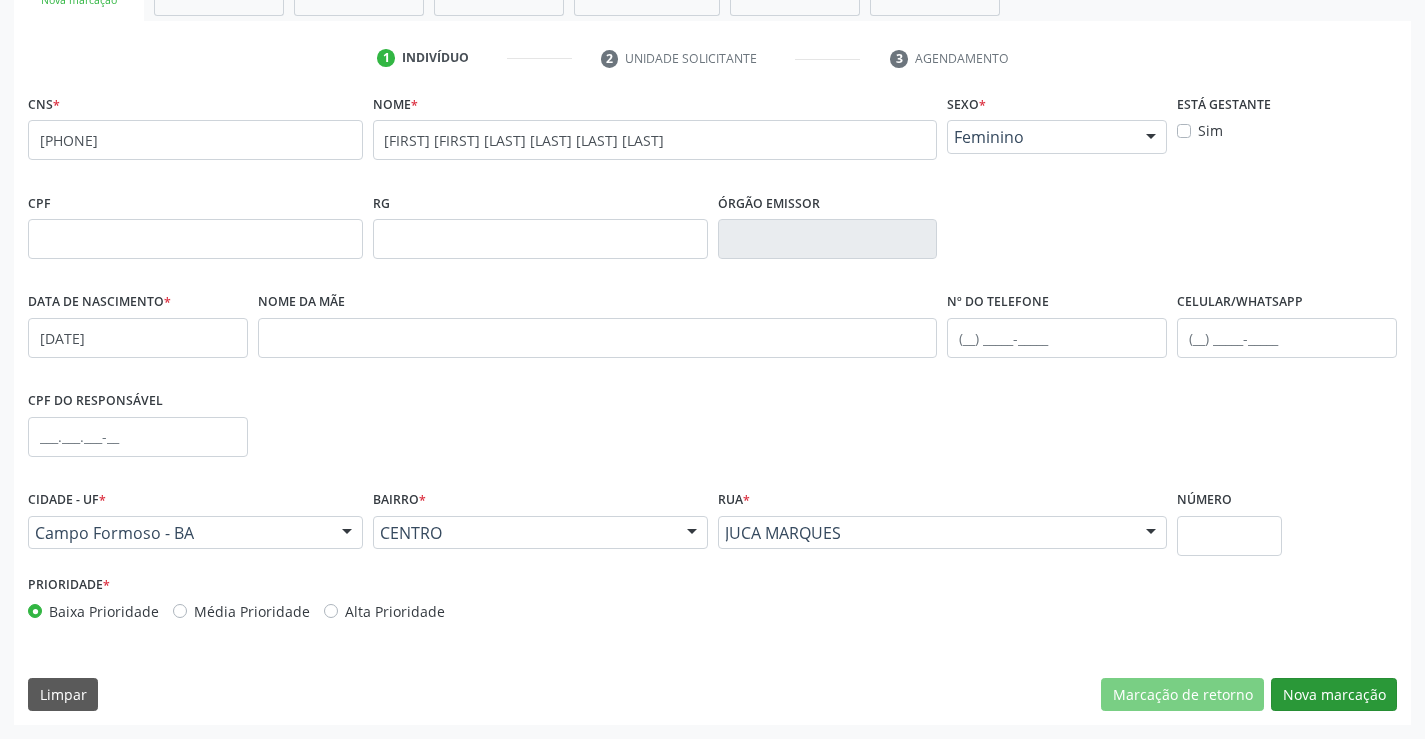 scroll, scrollTop: 167, scrollLeft: 0, axis: vertical 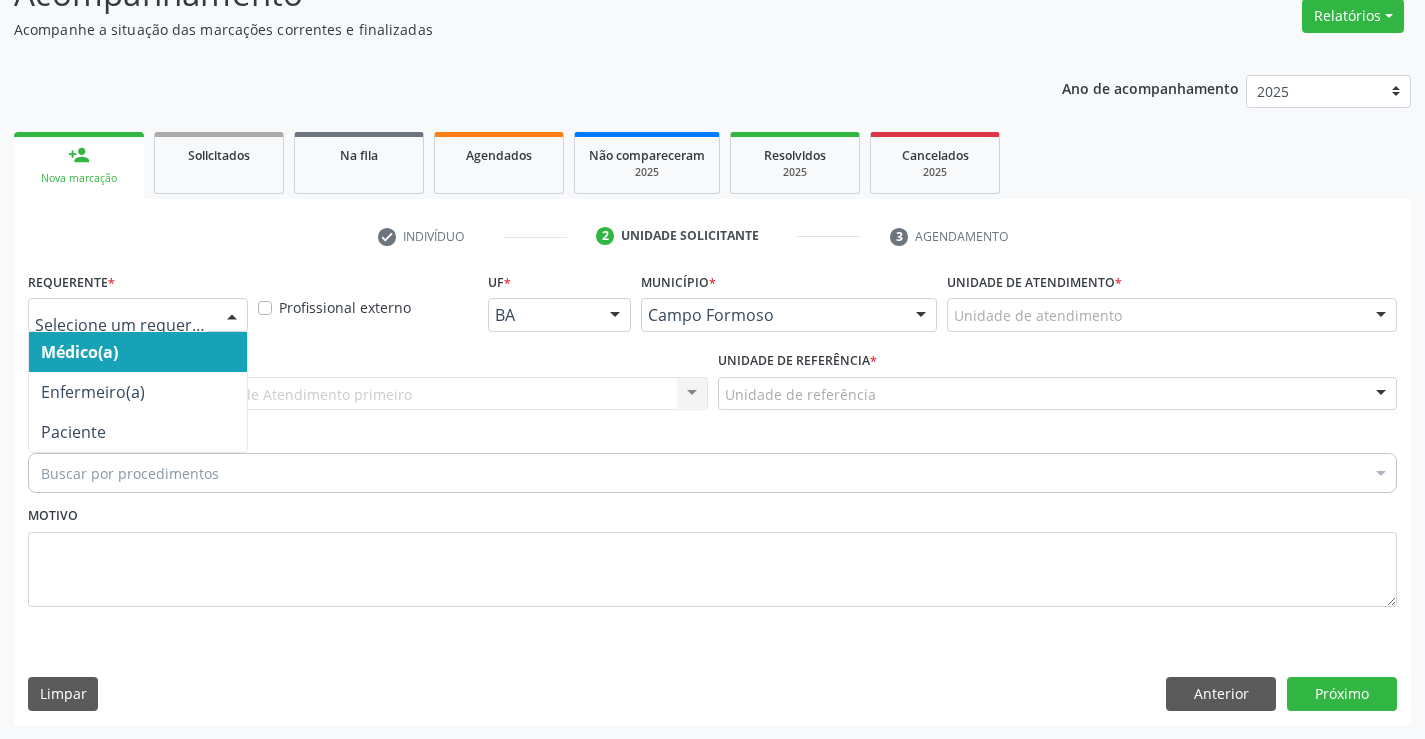 click at bounding box center [232, 316] 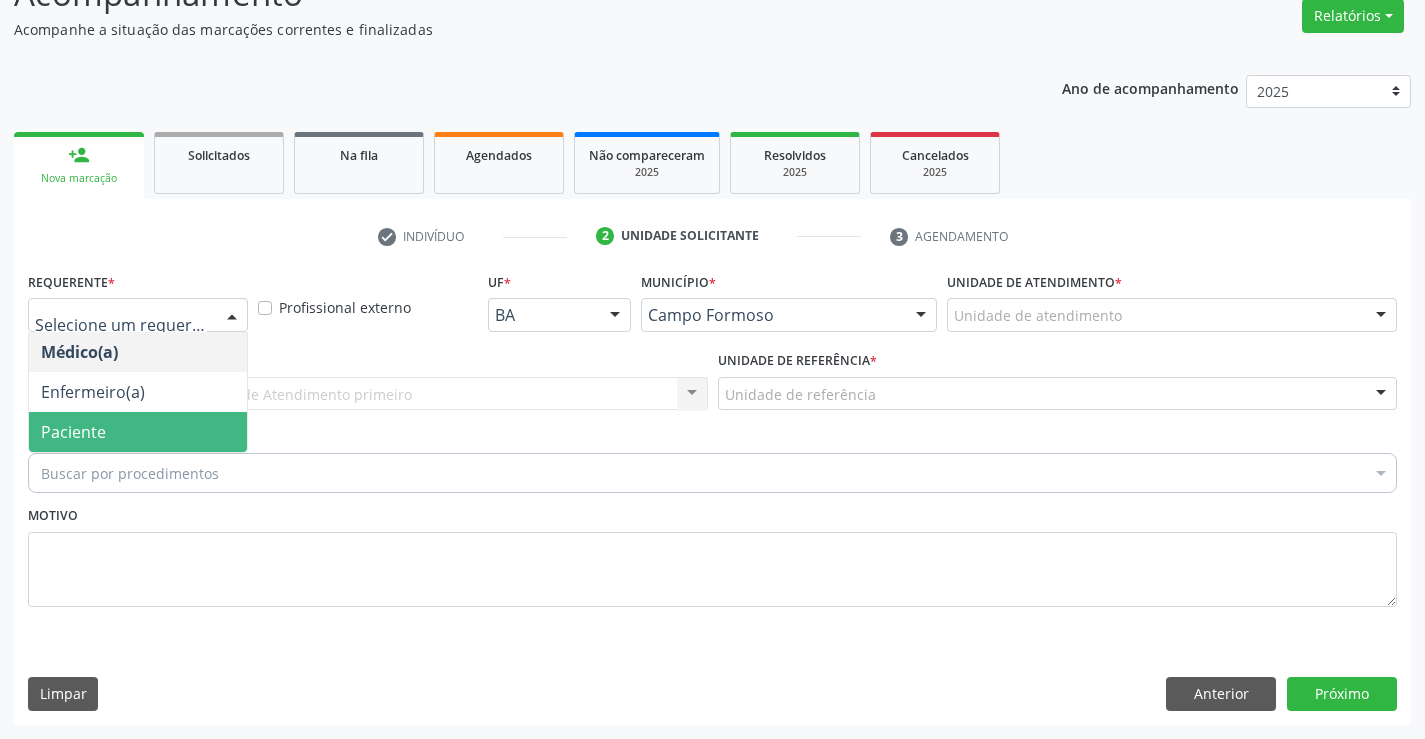 drag, startPoint x: 194, startPoint y: 434, endPoint x: 319, endPoint y: 388, distance: 133.19534 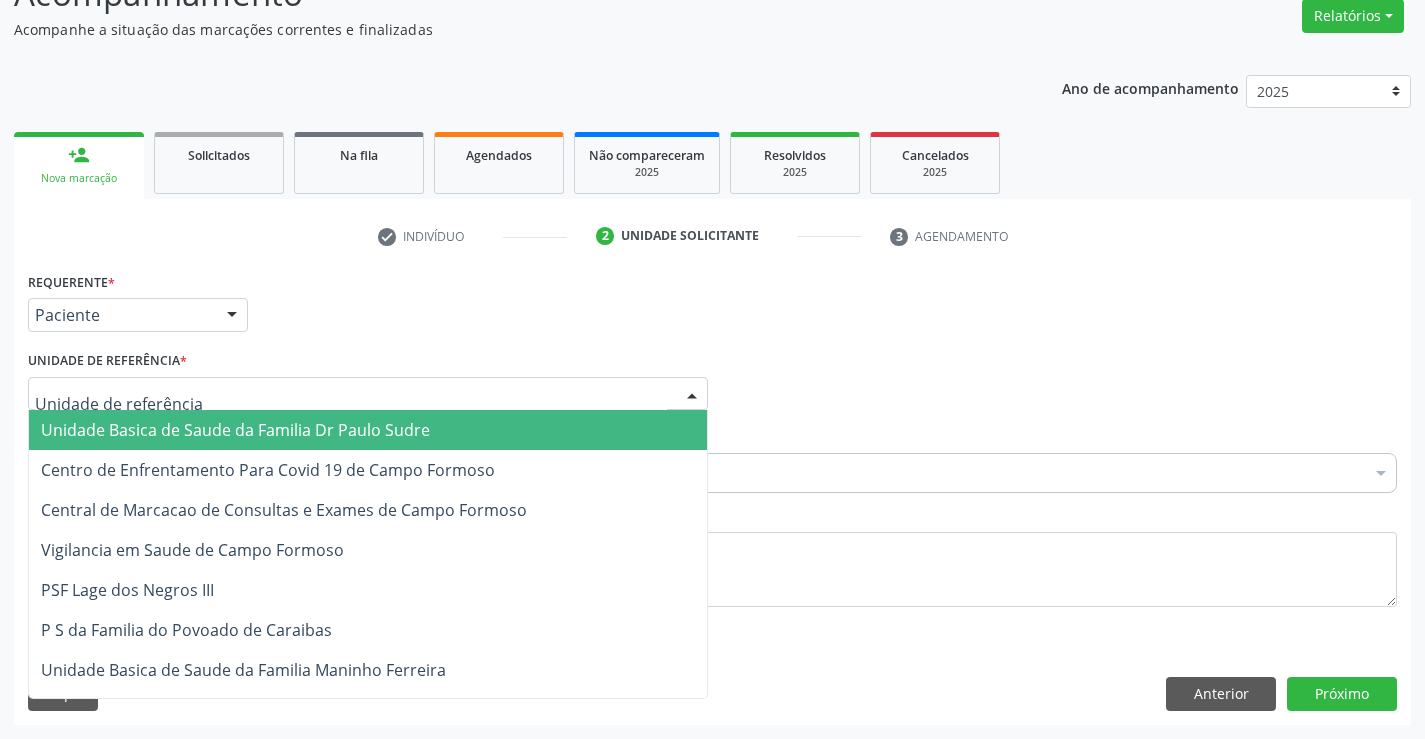 drag, startPoint x: 318, startPoint y: 388, endPoint x: 367, endPoint y: 500, distance: 122.24974 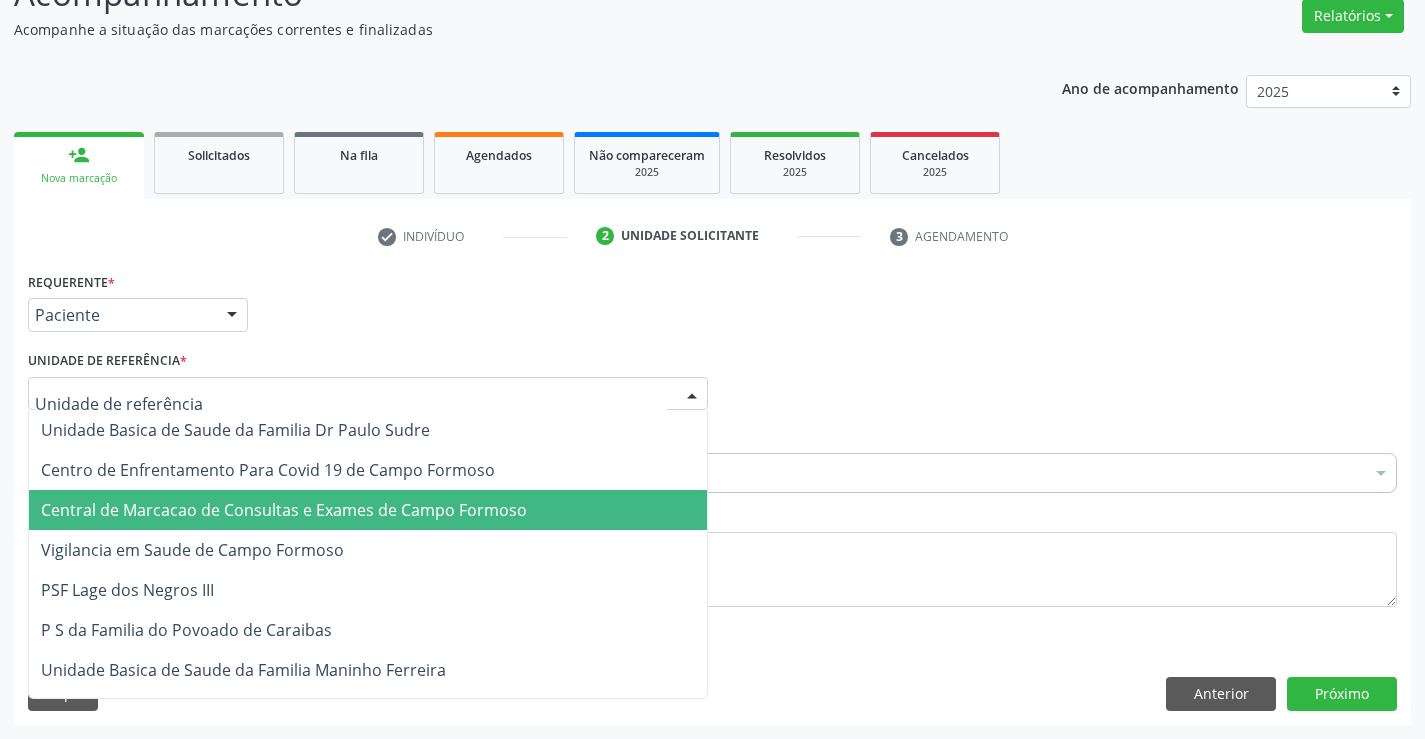 click on "Central de Marcacao de Consultas e Exames de Campo Formoso" at bounding box center (284, 510) 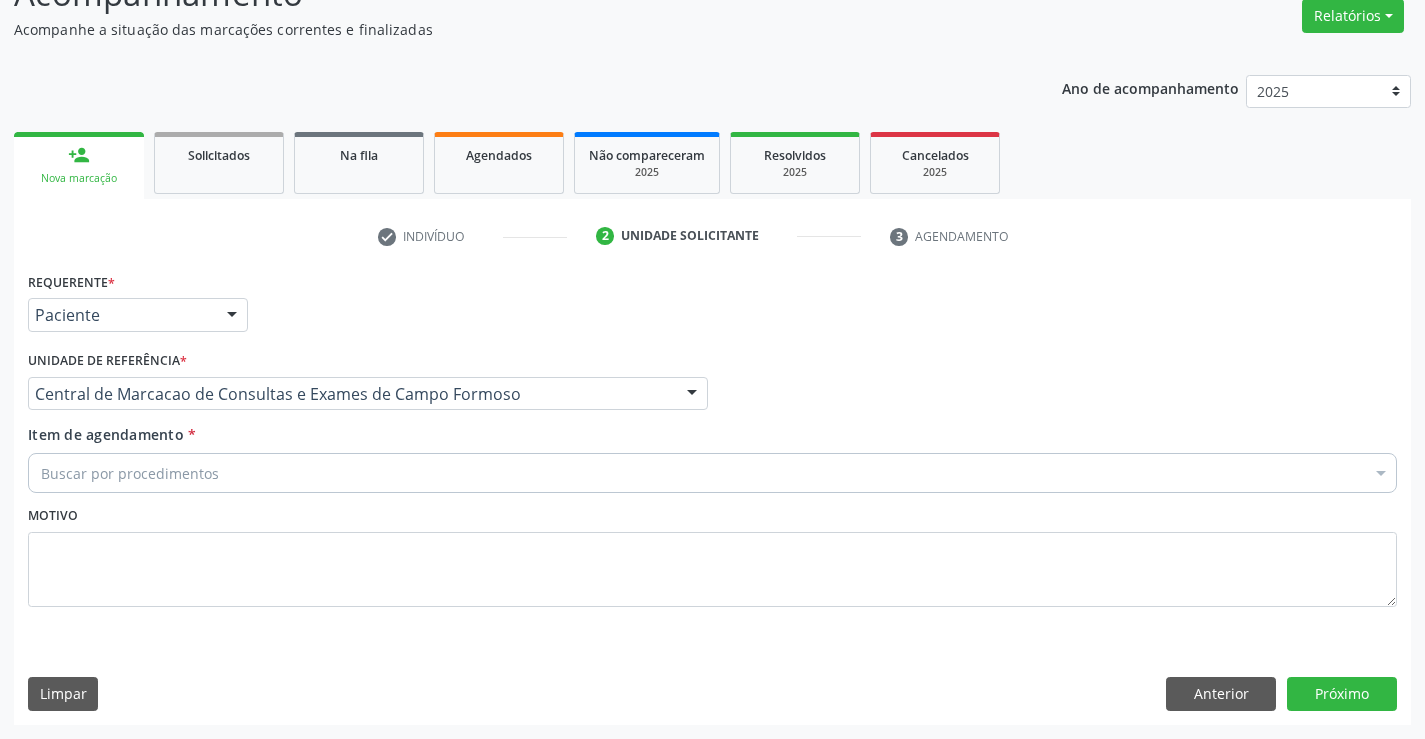 click on "Buscar por procedimentos" at bounding box center [712, 473] 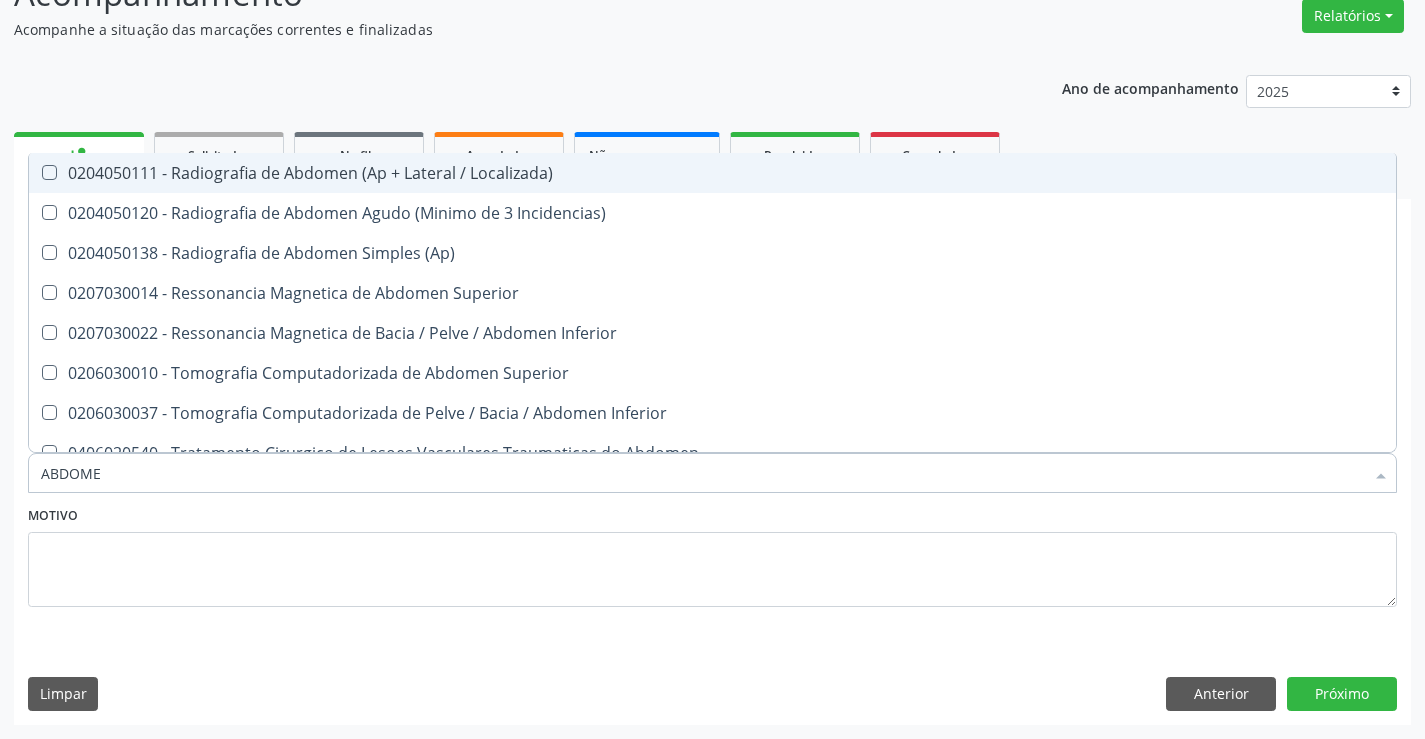 type on "ABDOMEN" 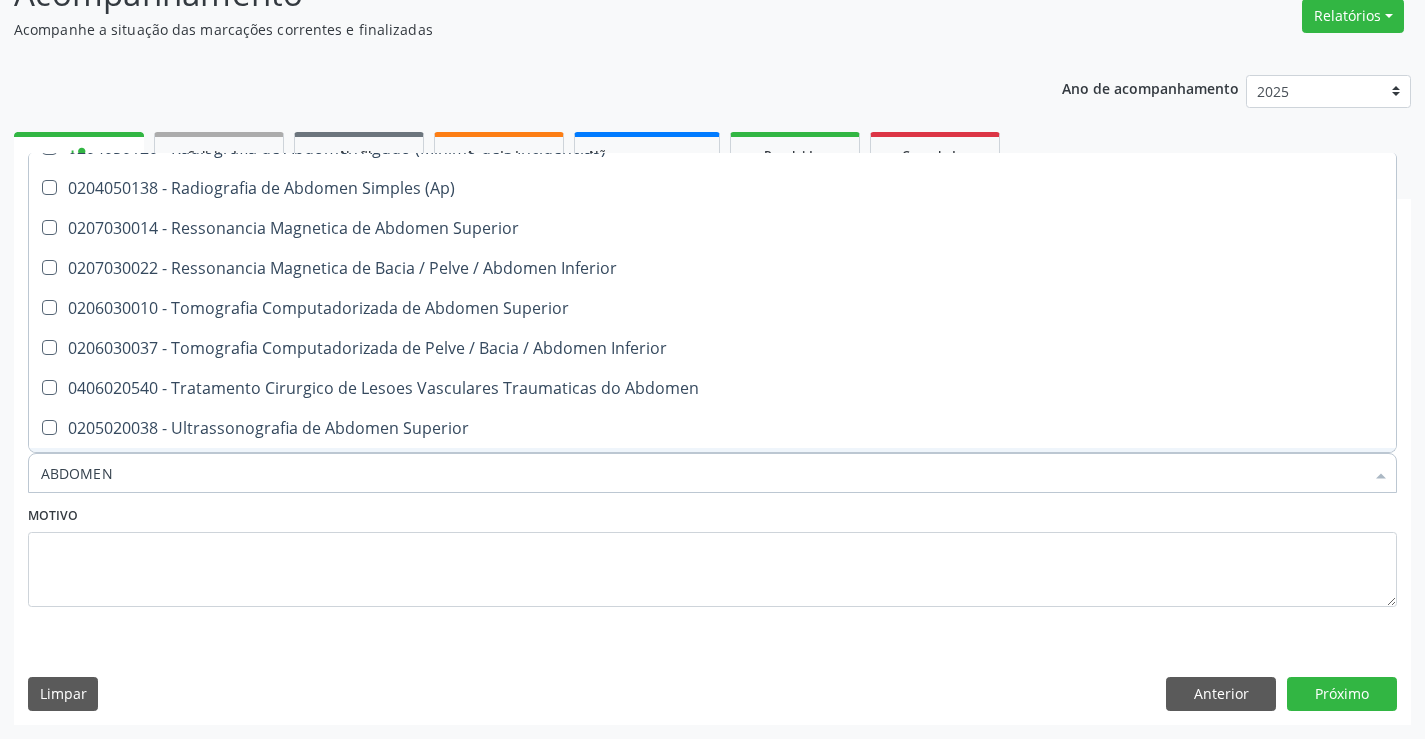 scroll, scrollTop: 101, scrollLeft: 0, axis: vertical 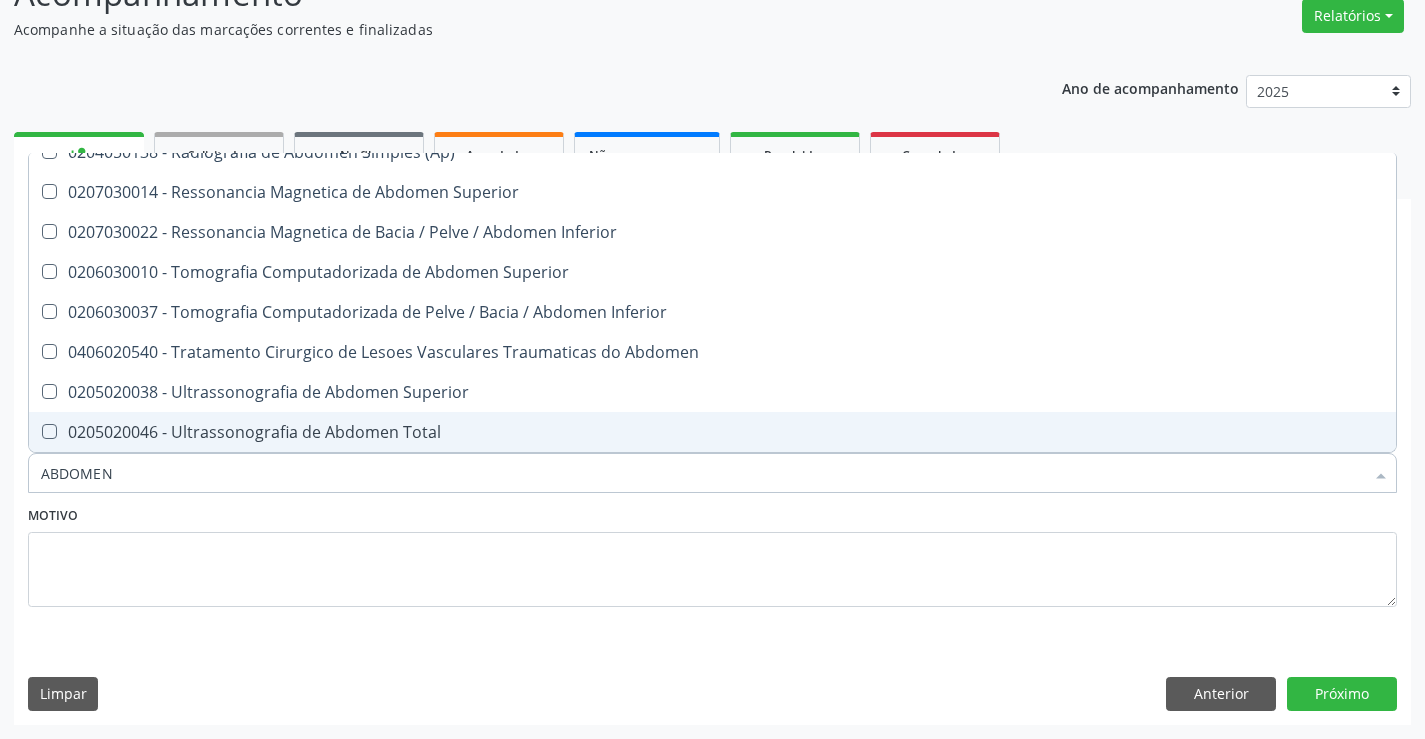 click on "0205020046 - Ultrassonografia de Abdomen Total" at bounding box center [712, 432] 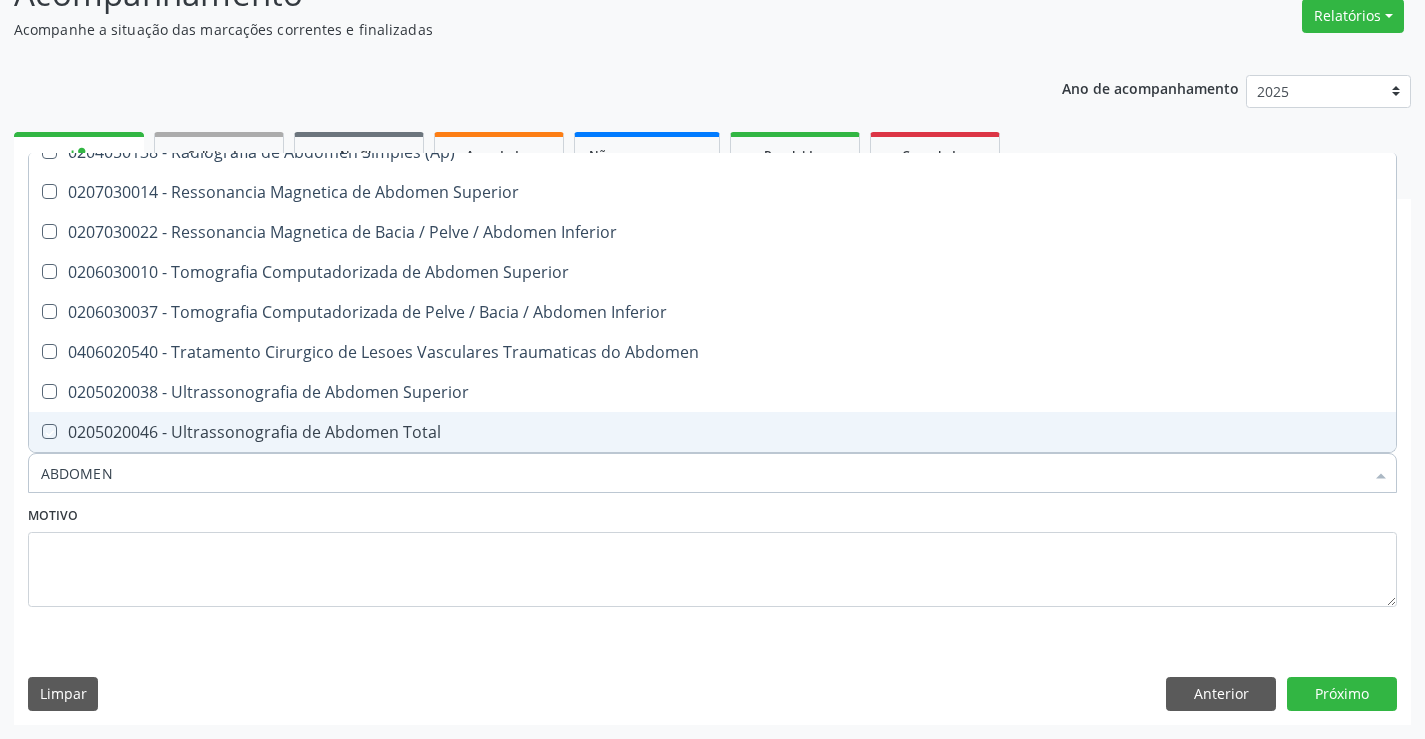 checkbox on "true" 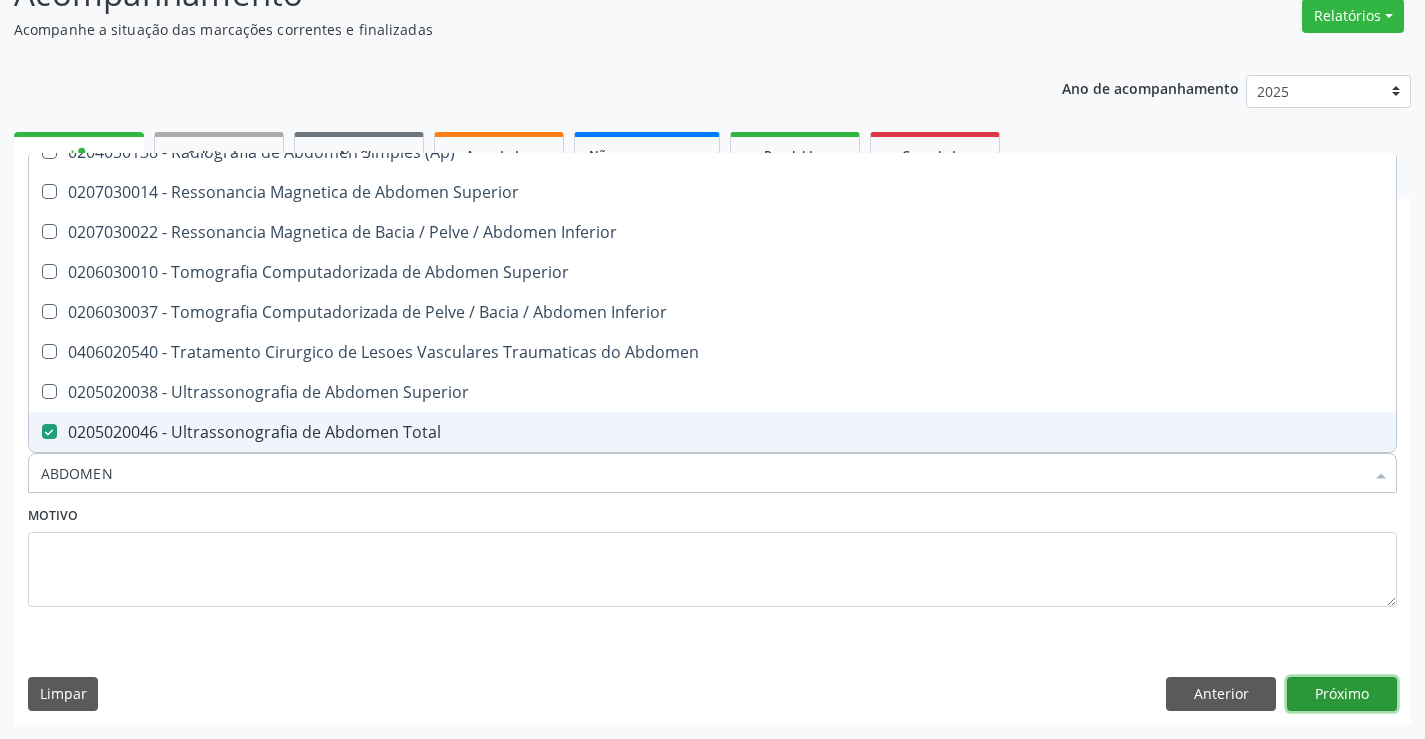 click on "Próximo" at bounding box center [1342, 694] 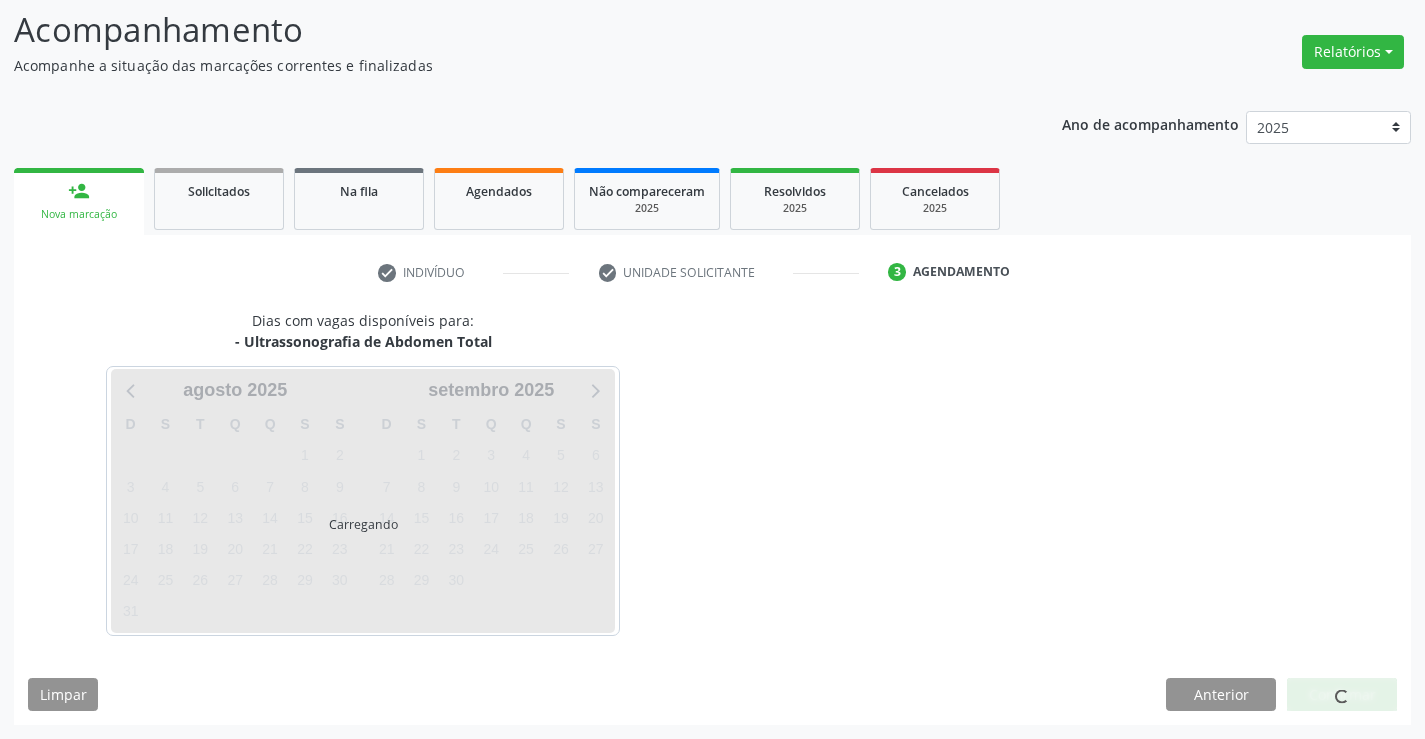 scroll, scrollTop: 131, scrollLeft: 0, axis: vertical 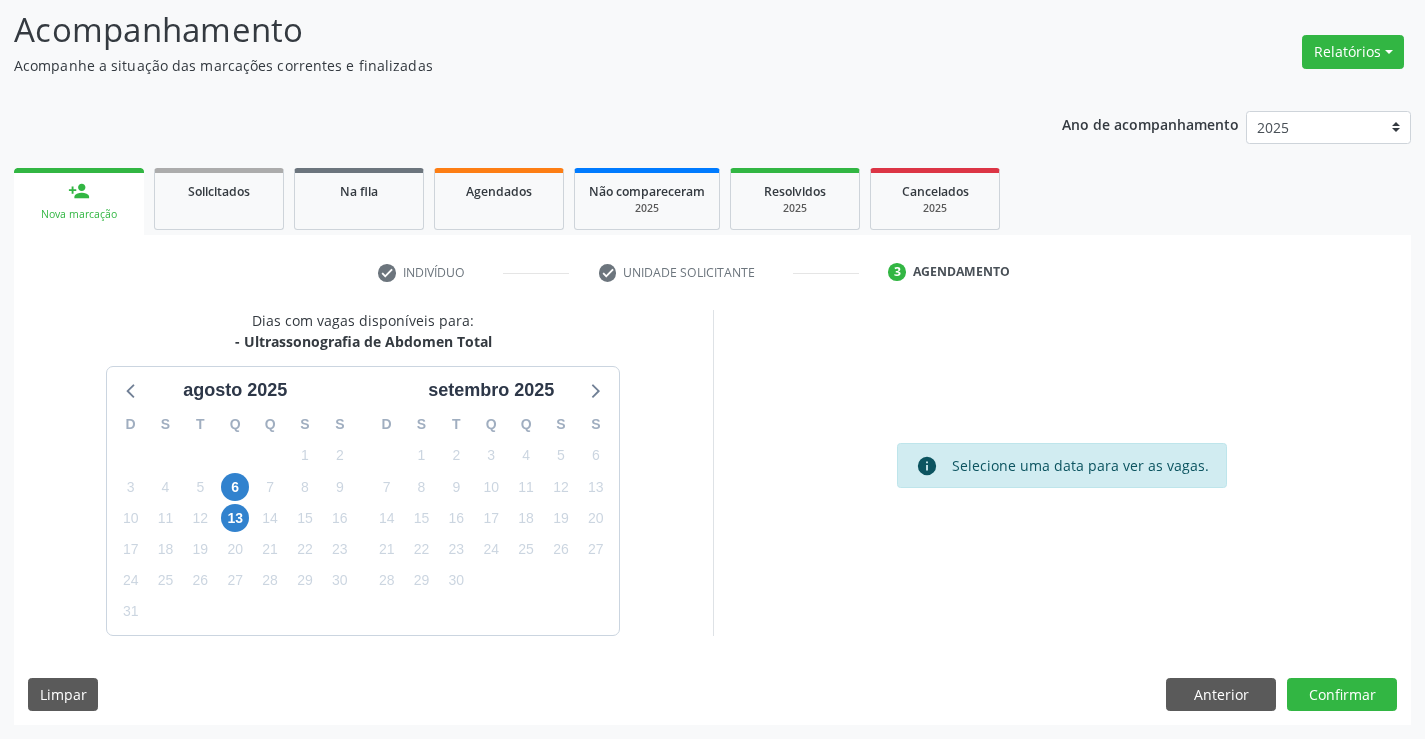 drag, startPoint x: 250, startPoint y: 337, endPoint x: 490, endPoint y: 345, distance: 240.1333 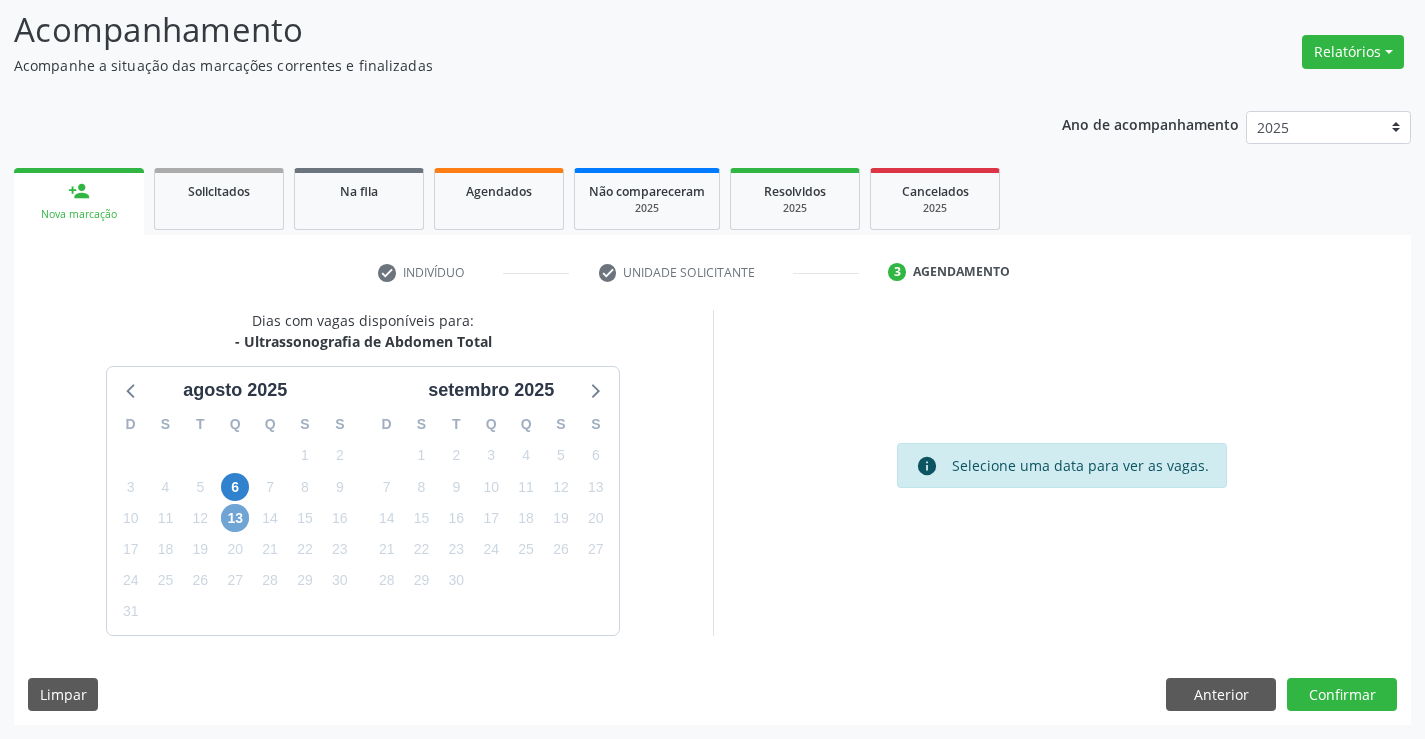 click on "13" at bounding box center (235, 518) 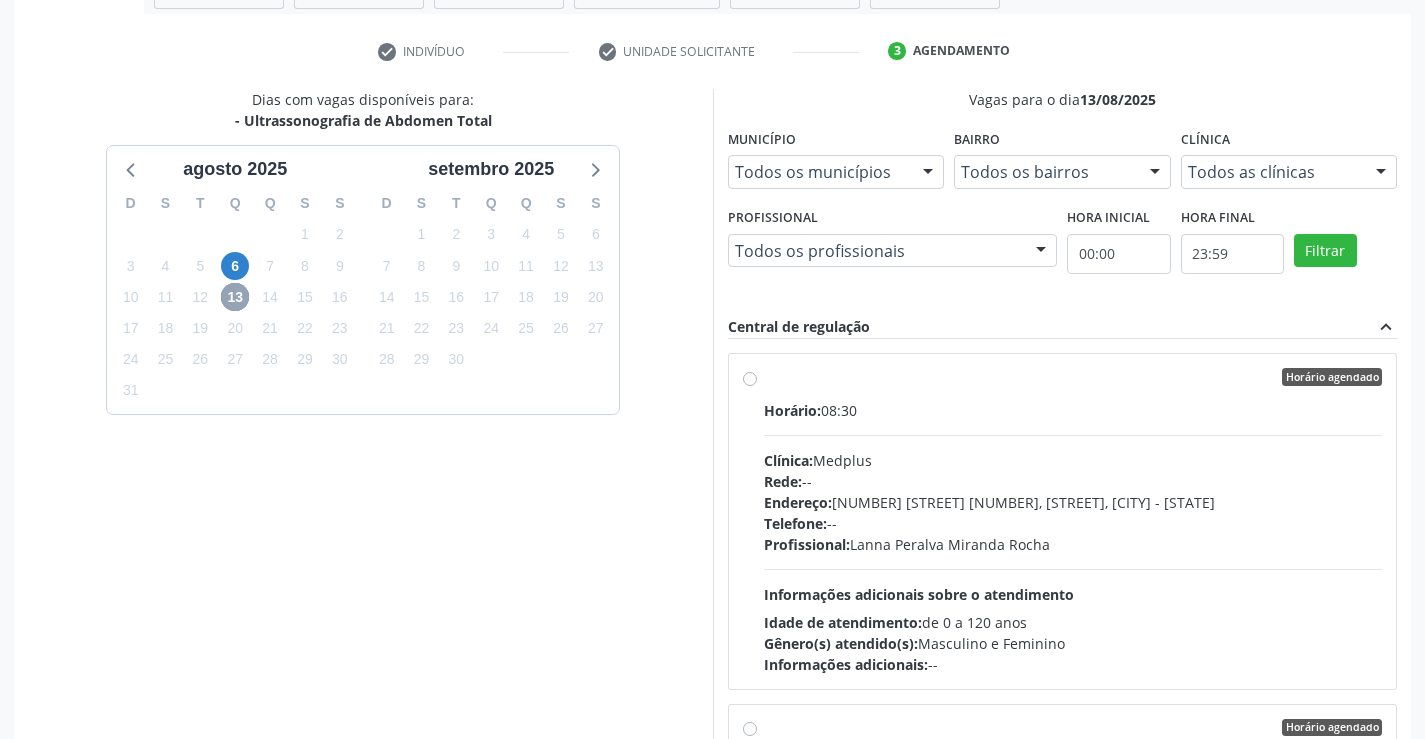scroll, scrollTop: 431, scrollLeft: 0, axis: vertical 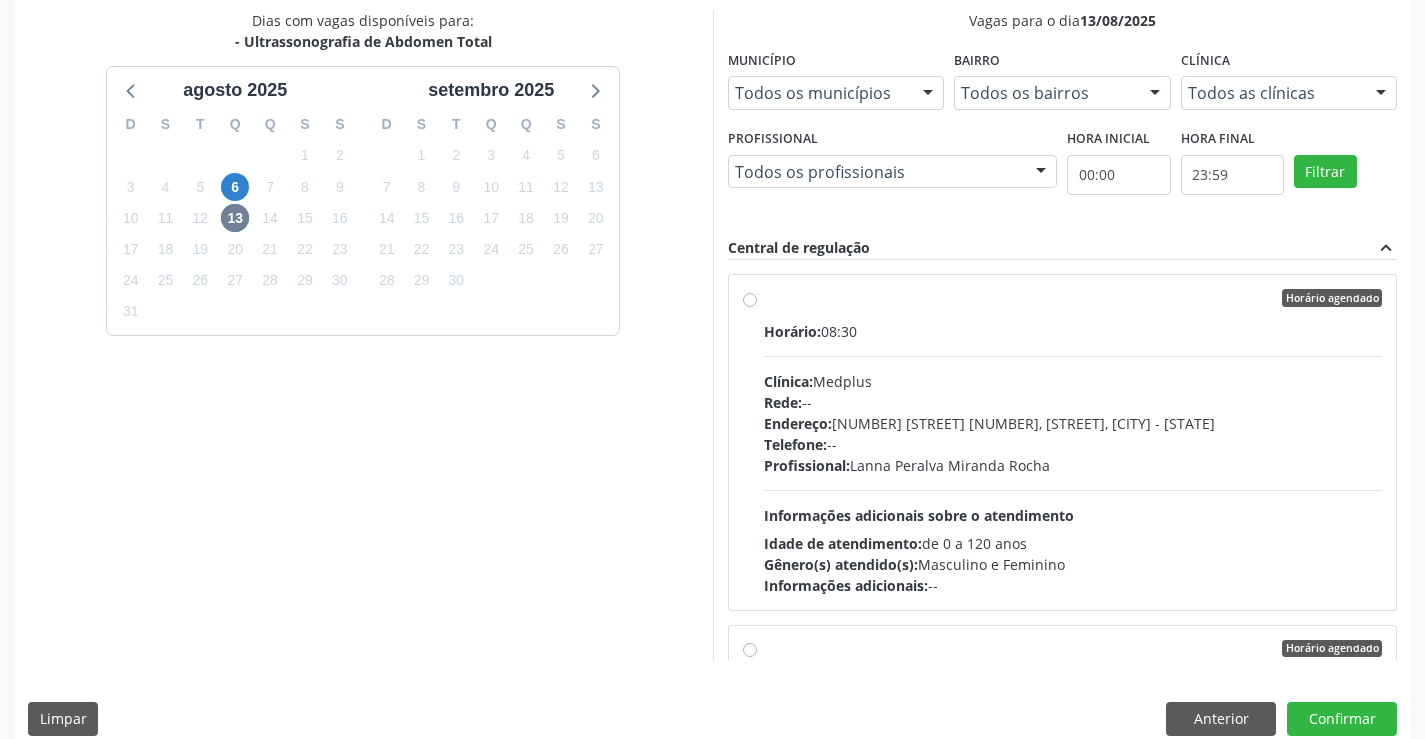 click on "Telefone:   --" at bounding box center (1073, 444) 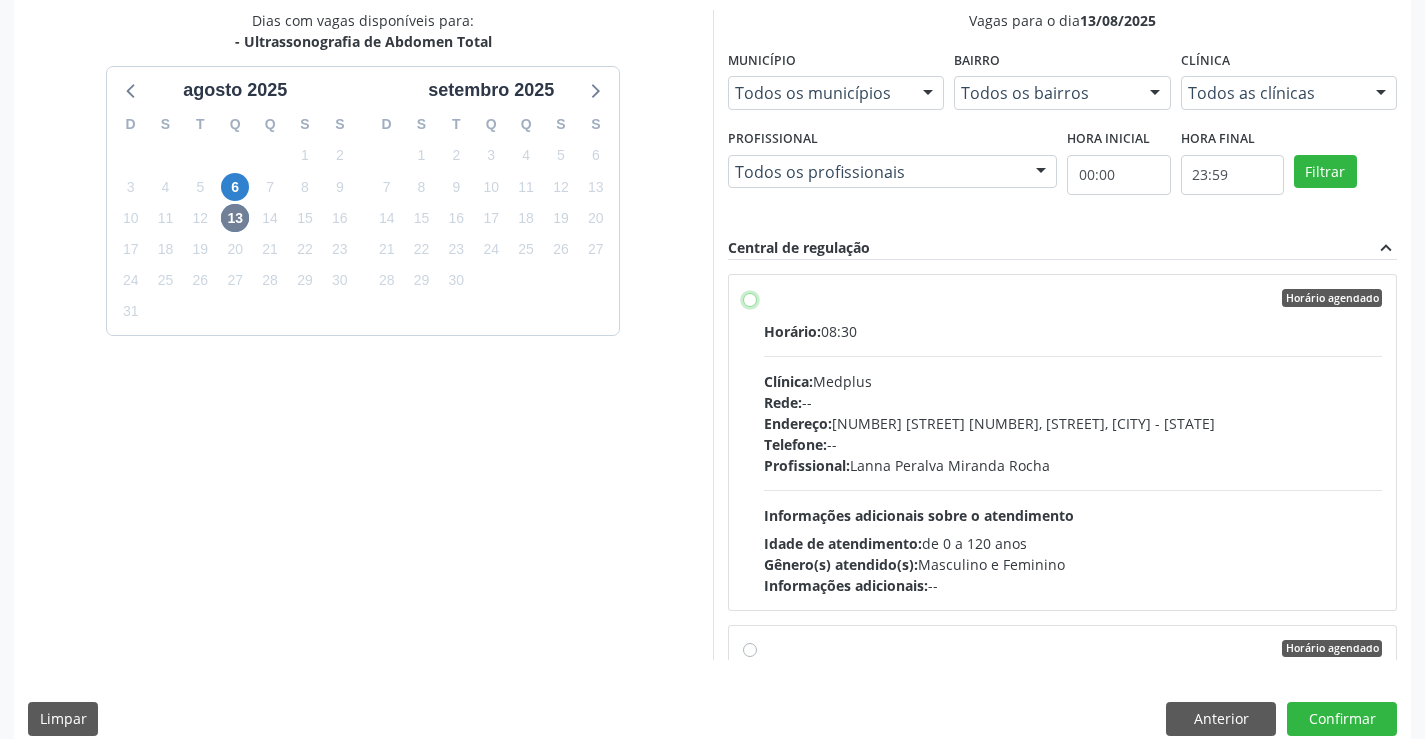 click on "Horário agendado
Horário:   08:30
Clínica:  Medplus
Rede:
--
Endereço:   2 and S 204 Ed Emp B, nº 35, Centro, Campo Formoso - BA
Telefone:   --
Profissional:
Lanna Peralva Miranda Rocha
Informações adicionais sobre o atendimento
Idade de atendimento:
de 0 a 120 anos
Gênero(s) atendido(s):
Masculino e Feminino
Informações adicionais:
--" at bounding box center [750, 298] 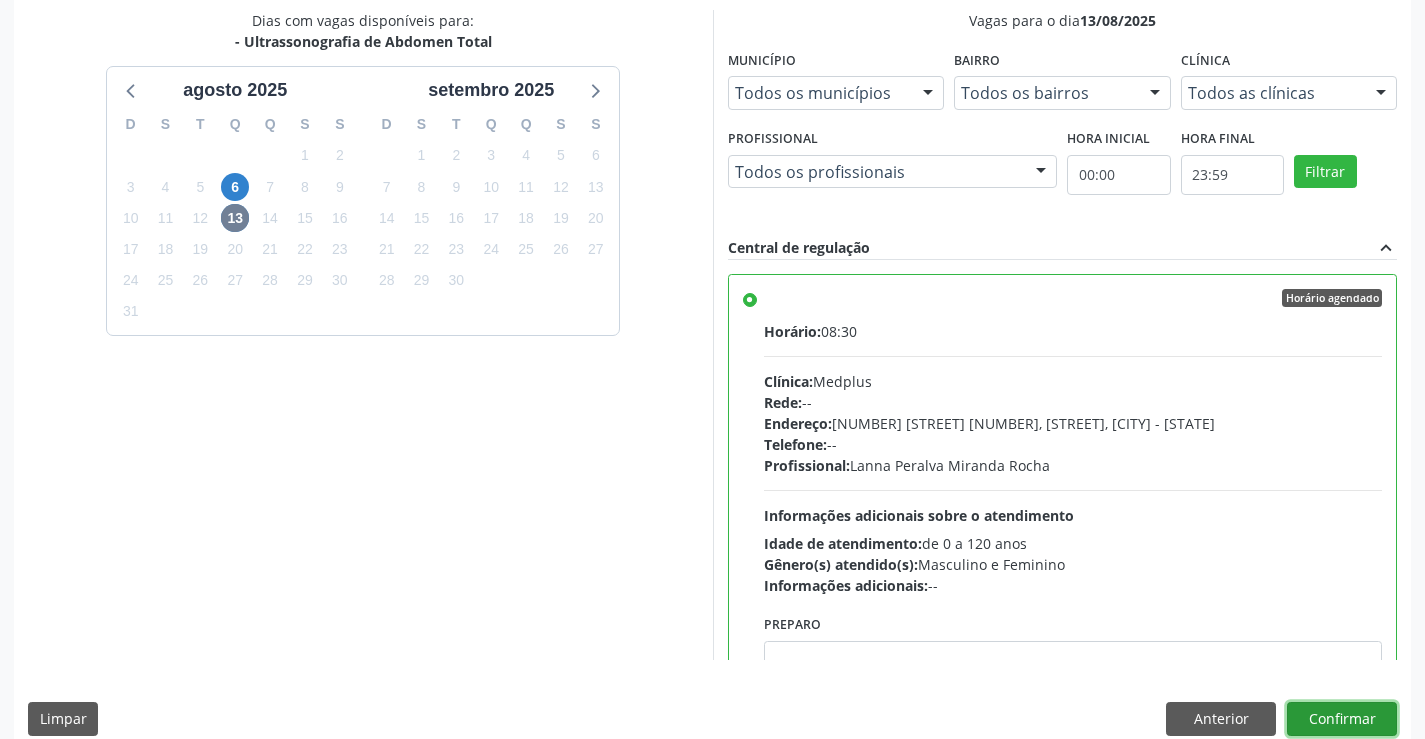 click on "Confirmar" at bounding box center (1342, 719) 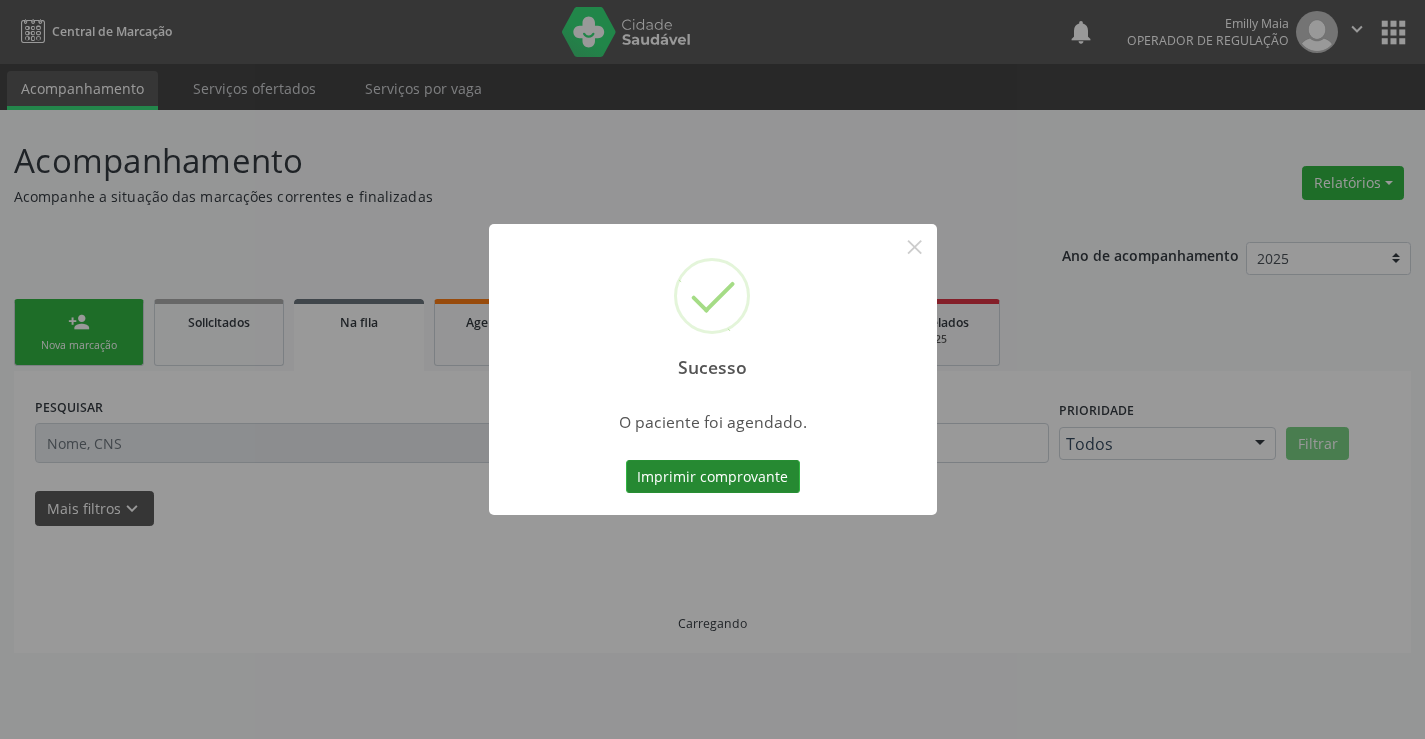 scroll, scrollTop: 0, scrollLeft: 0, axis: both 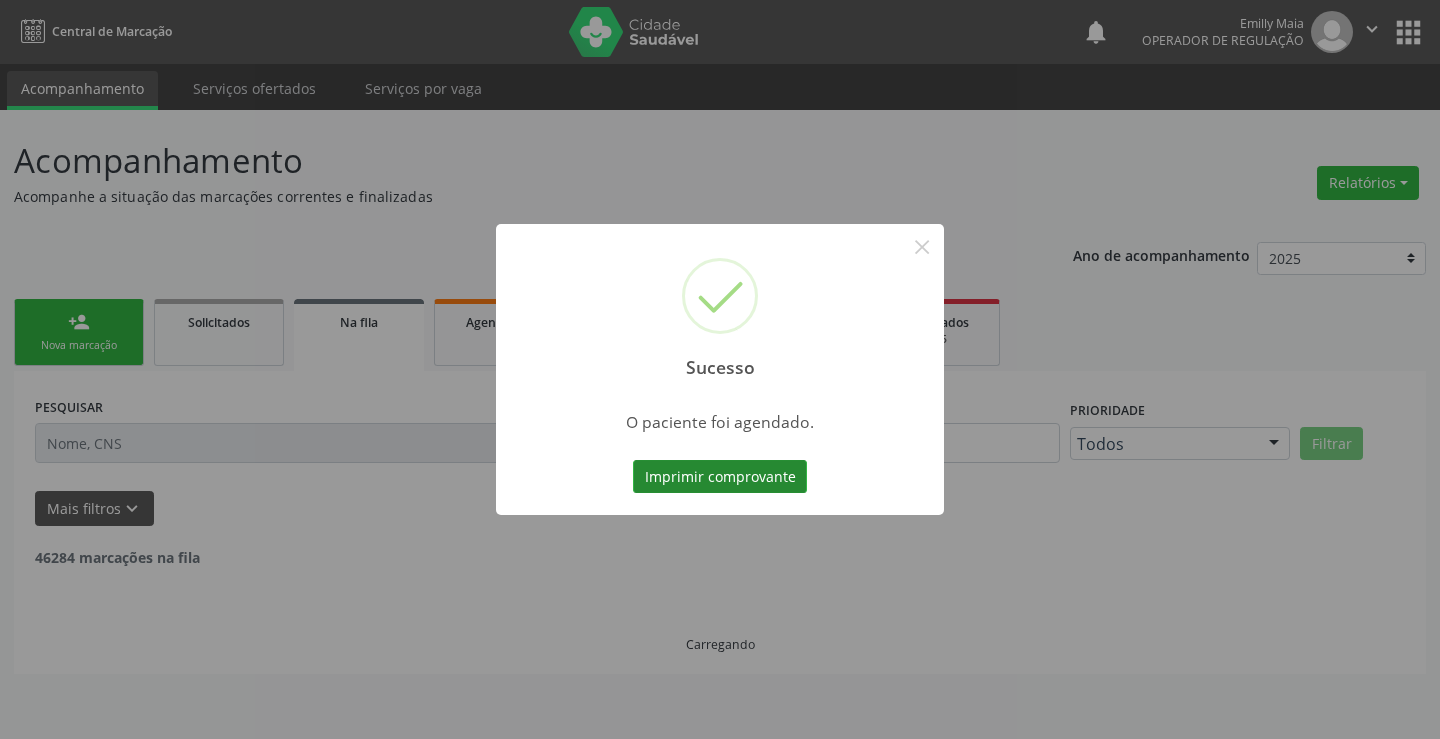 click on "Imprimir comprovante" at bounding box center [720, 477] 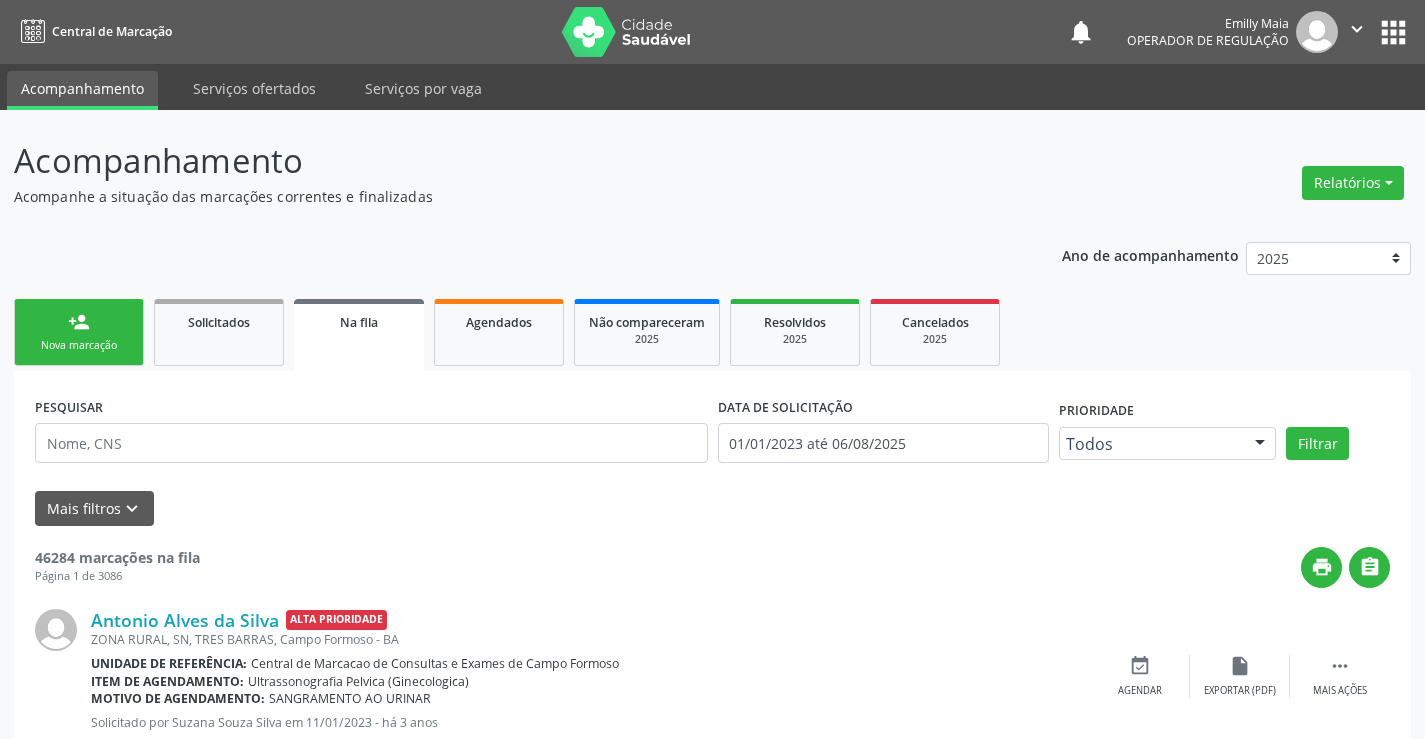 click on "person_add
Nova marcação" at bounding box center (79, 332) 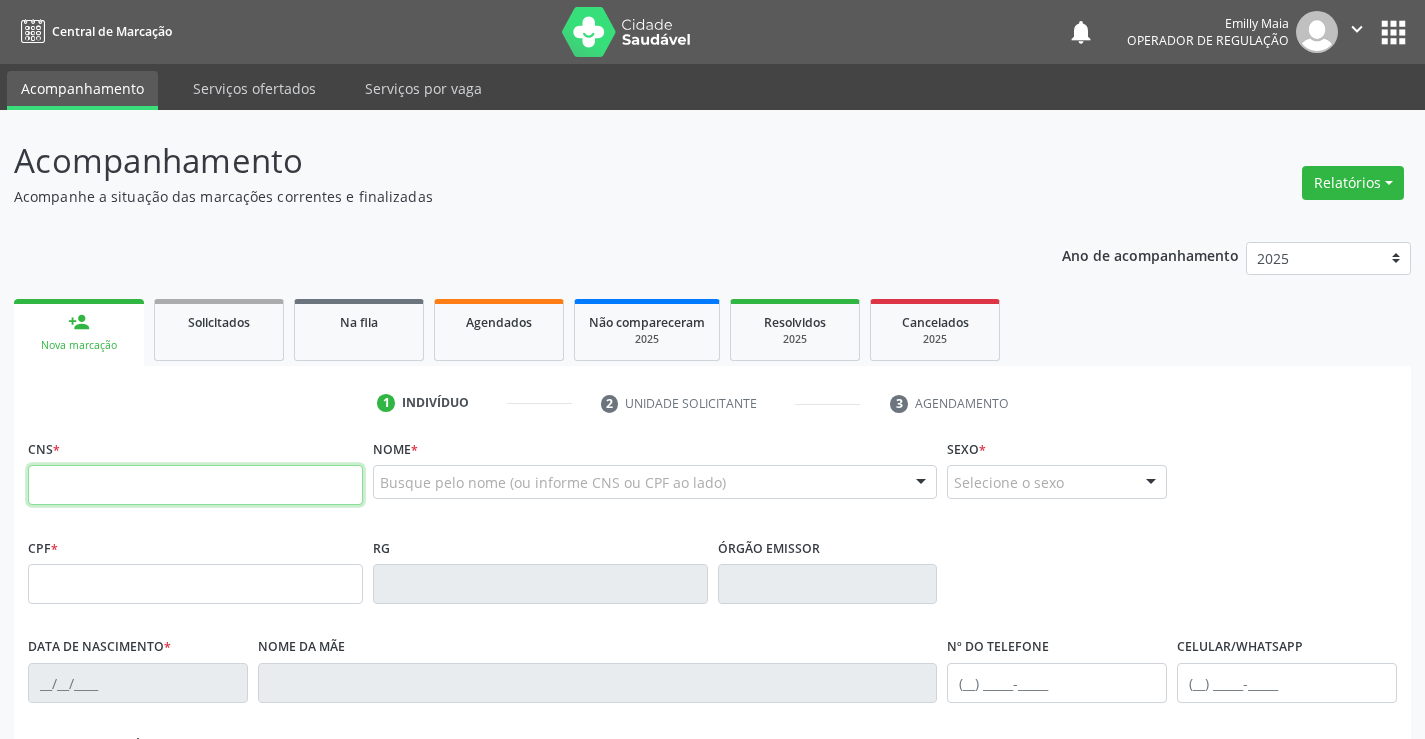 click at bounding box center (195, 485) 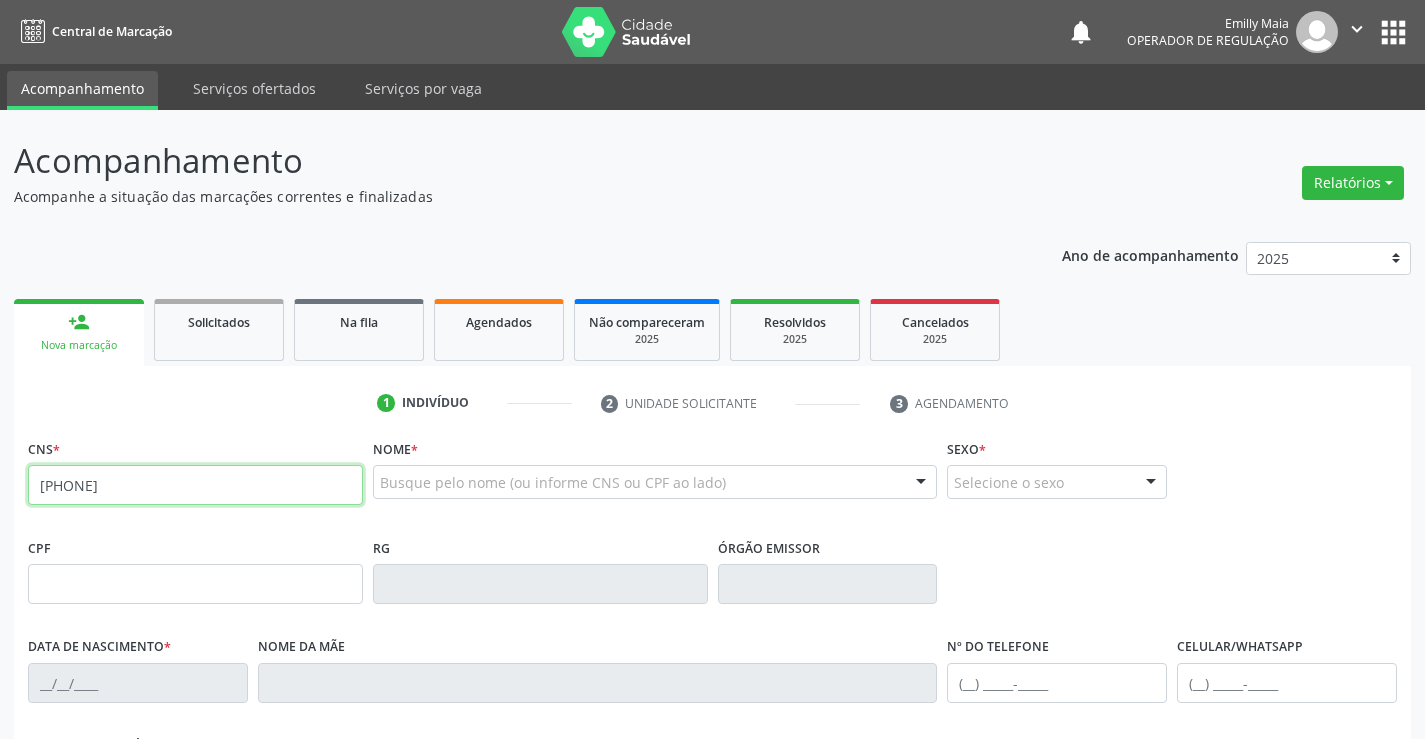 type on "[PHONE]" 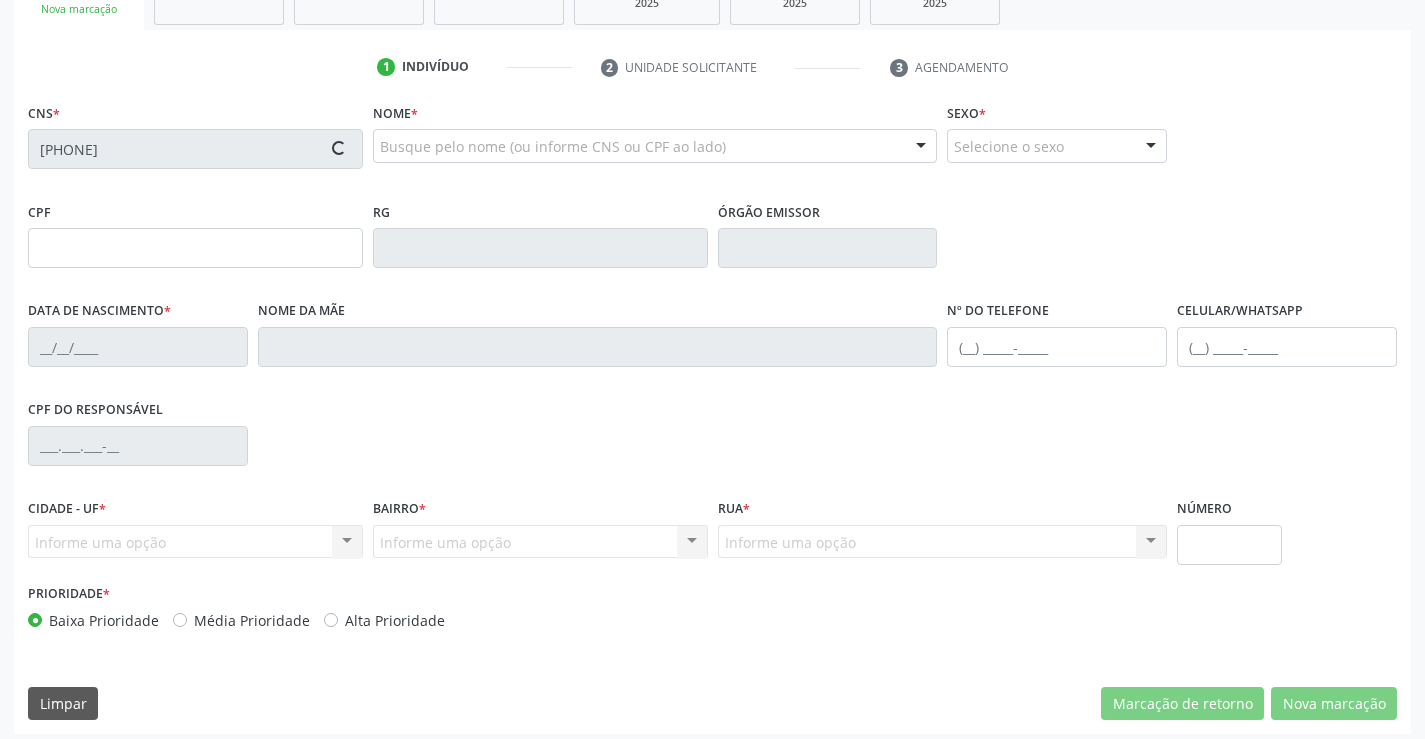 scroll, scrollTop: 345, scrollLeft: 0, axis: vertical 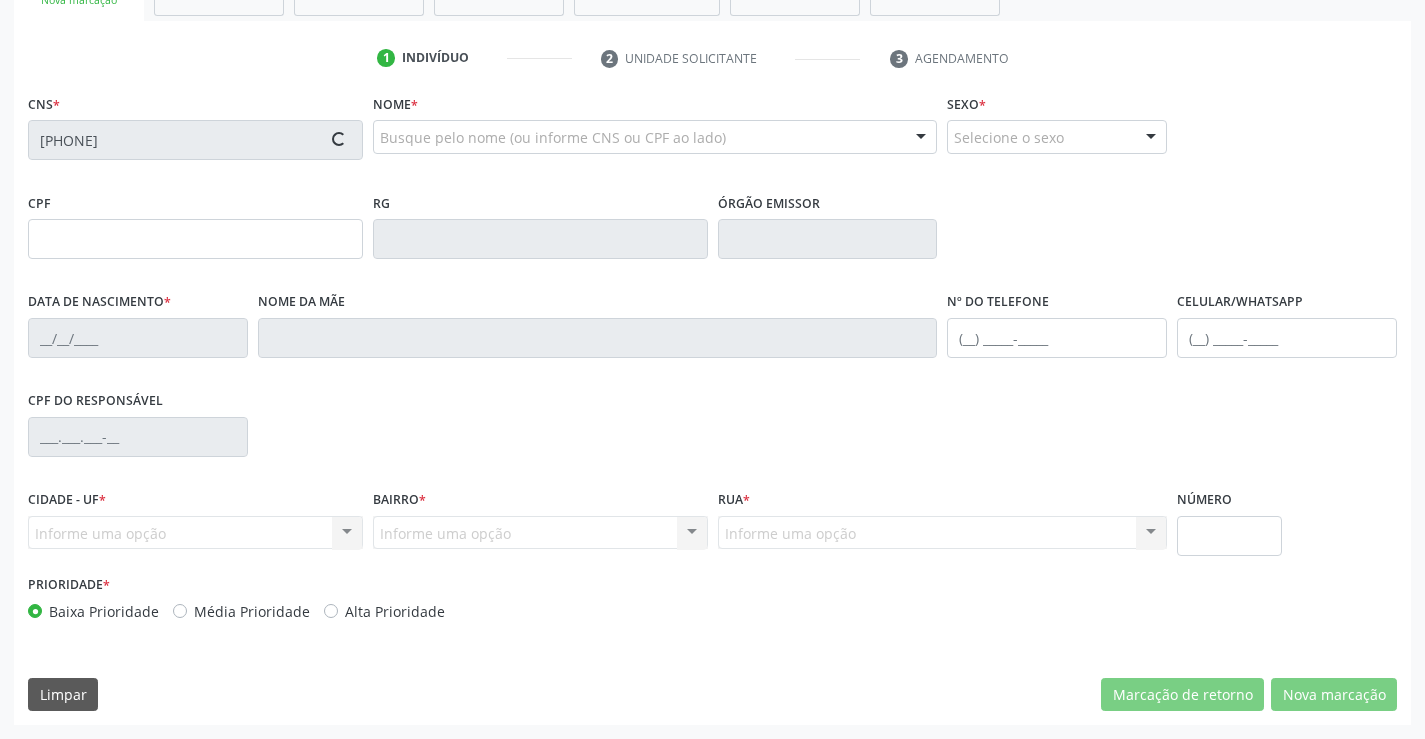 type on "[DATE]" 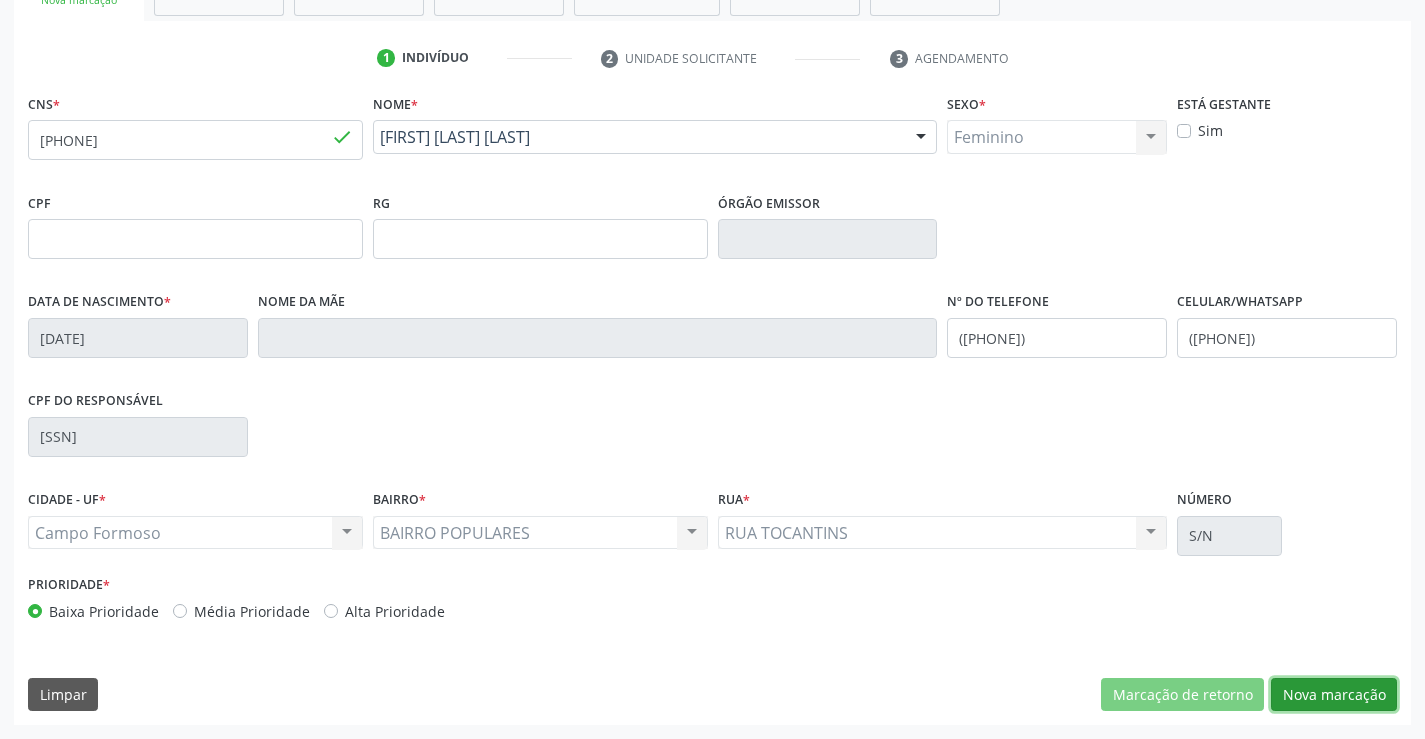 click on "Nova marcação" at bounding box center (1334, 695) 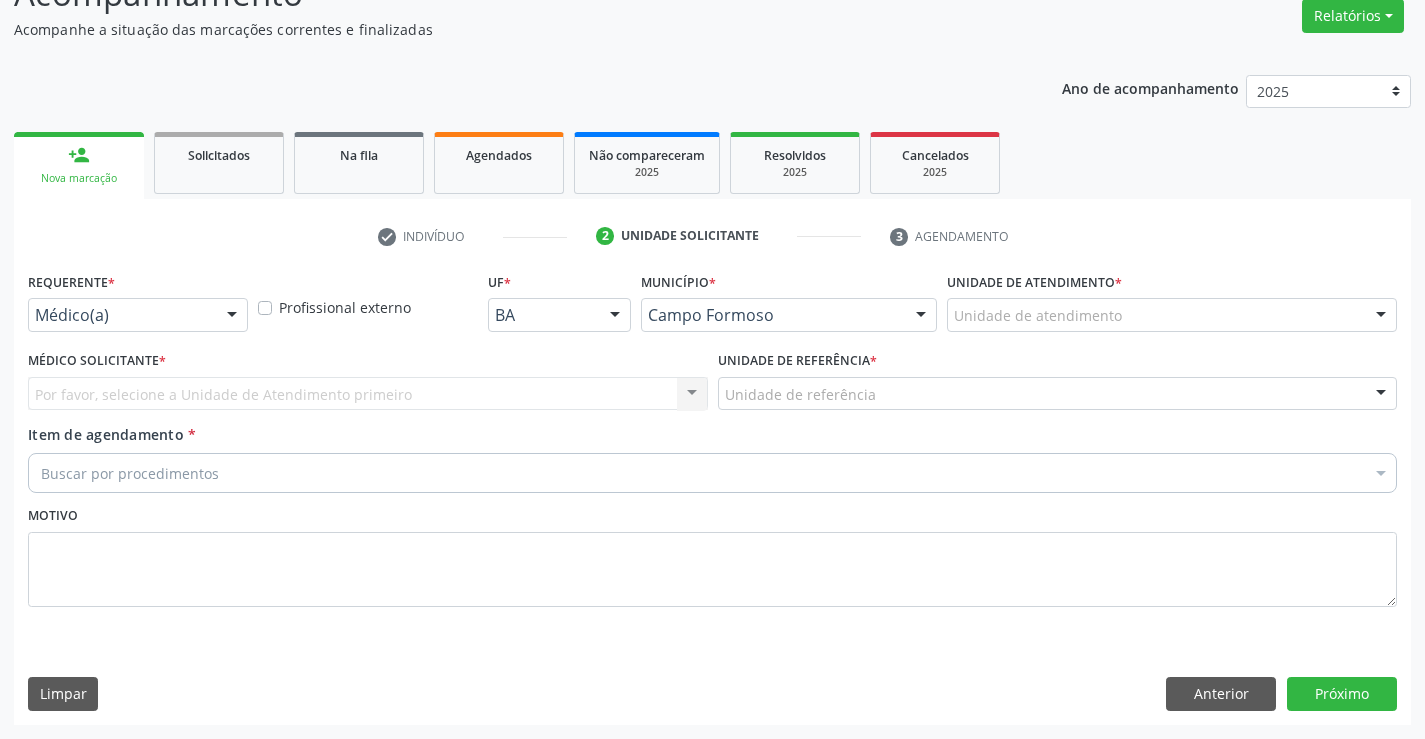 scroll, scrollTop: 167, scrollLeft: 0, axis: vertical 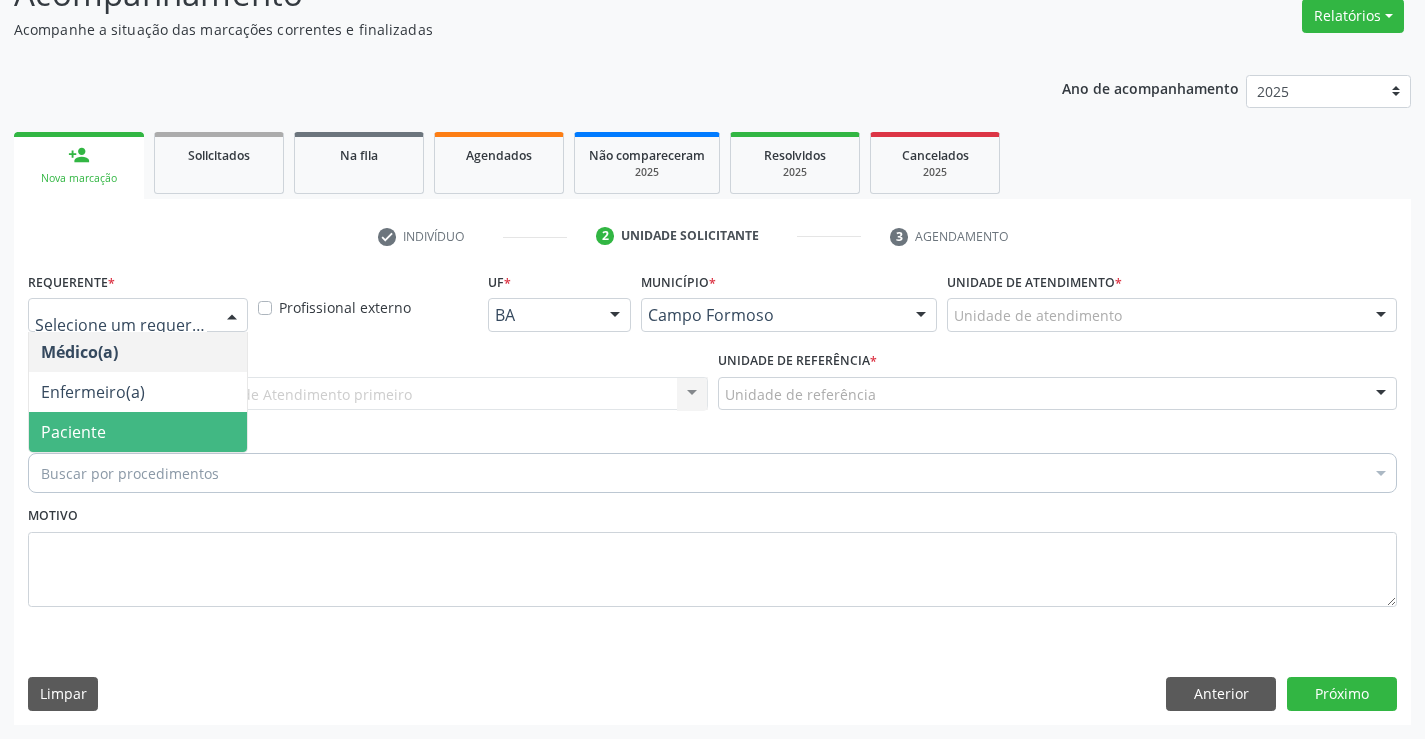 click on "Paciente" at bounding box center (138, 432) 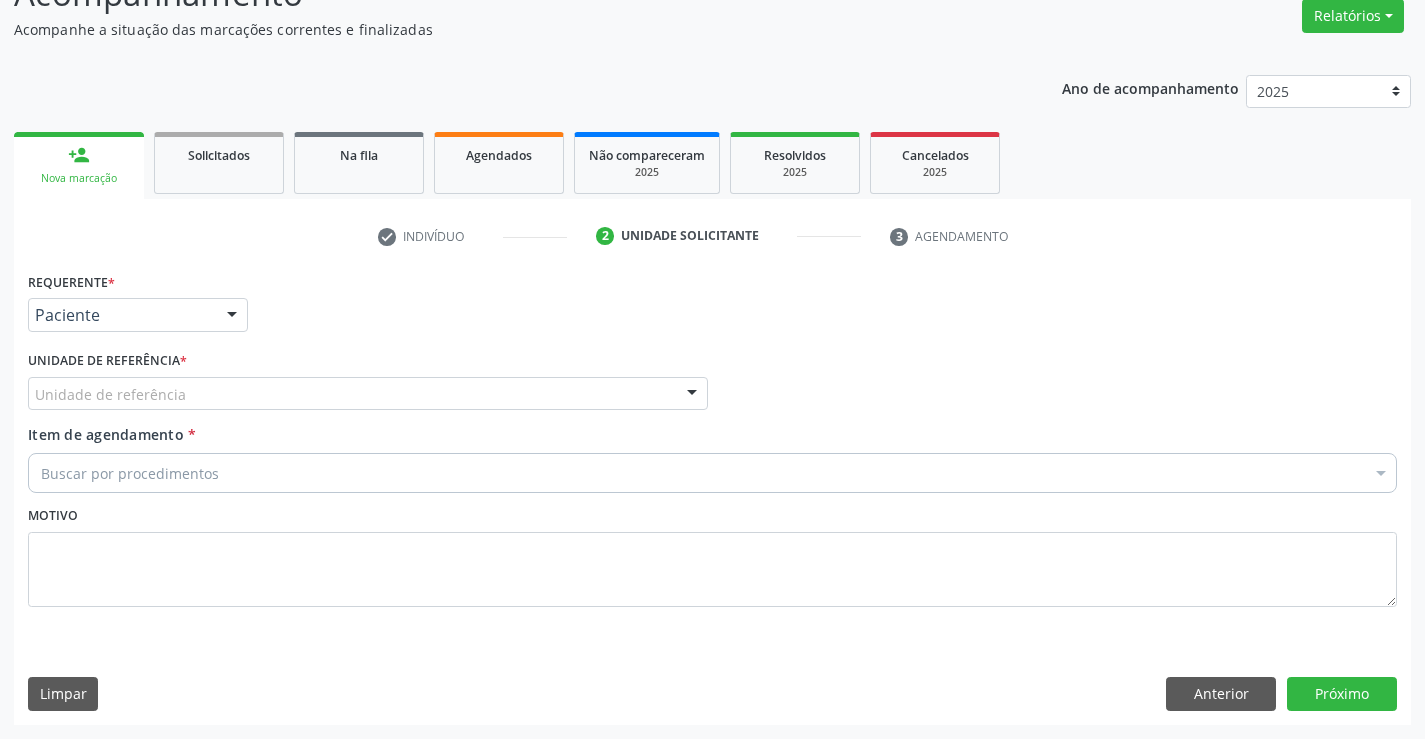 click on "Unidade de referência" at bounding box center (368, 394) 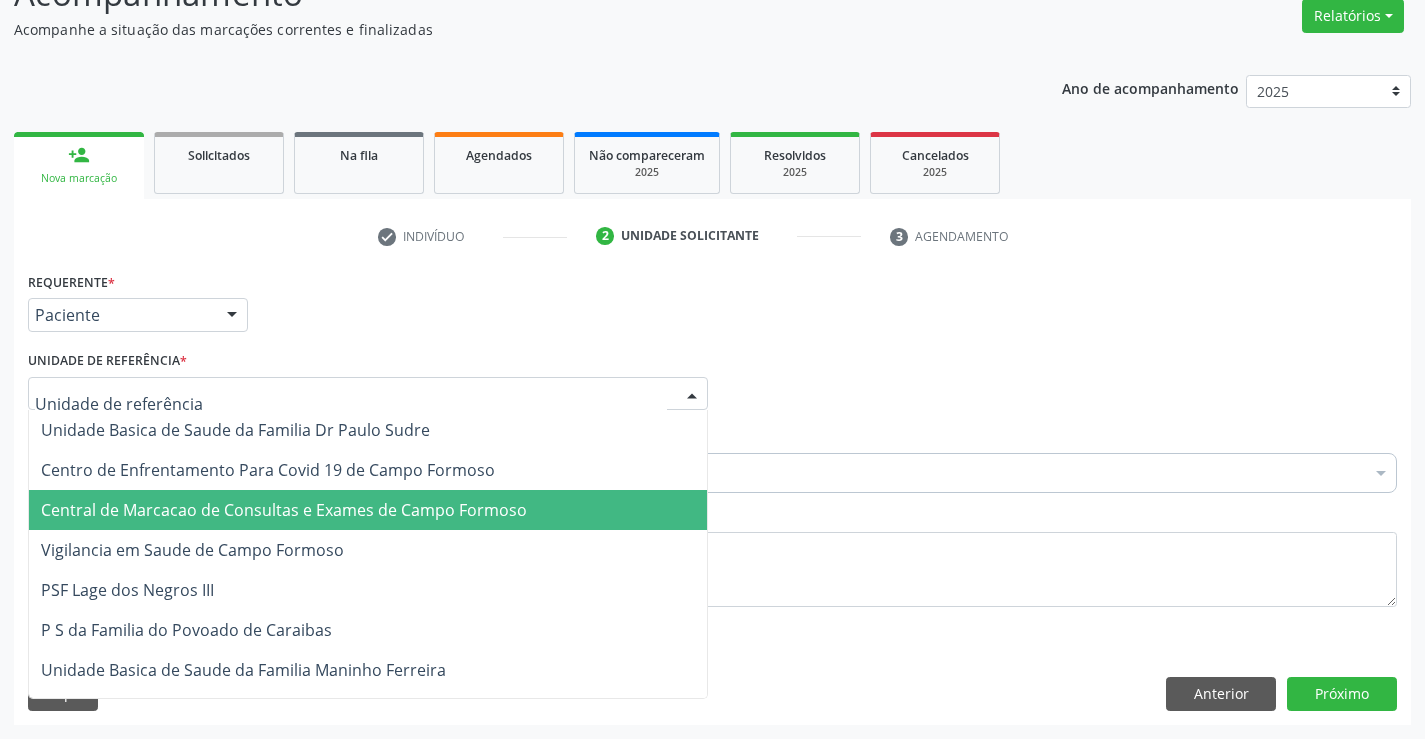 click on "Central de Marcacao de Consultas e Exames de Campo Formoso" at bounding box center [368, 510] 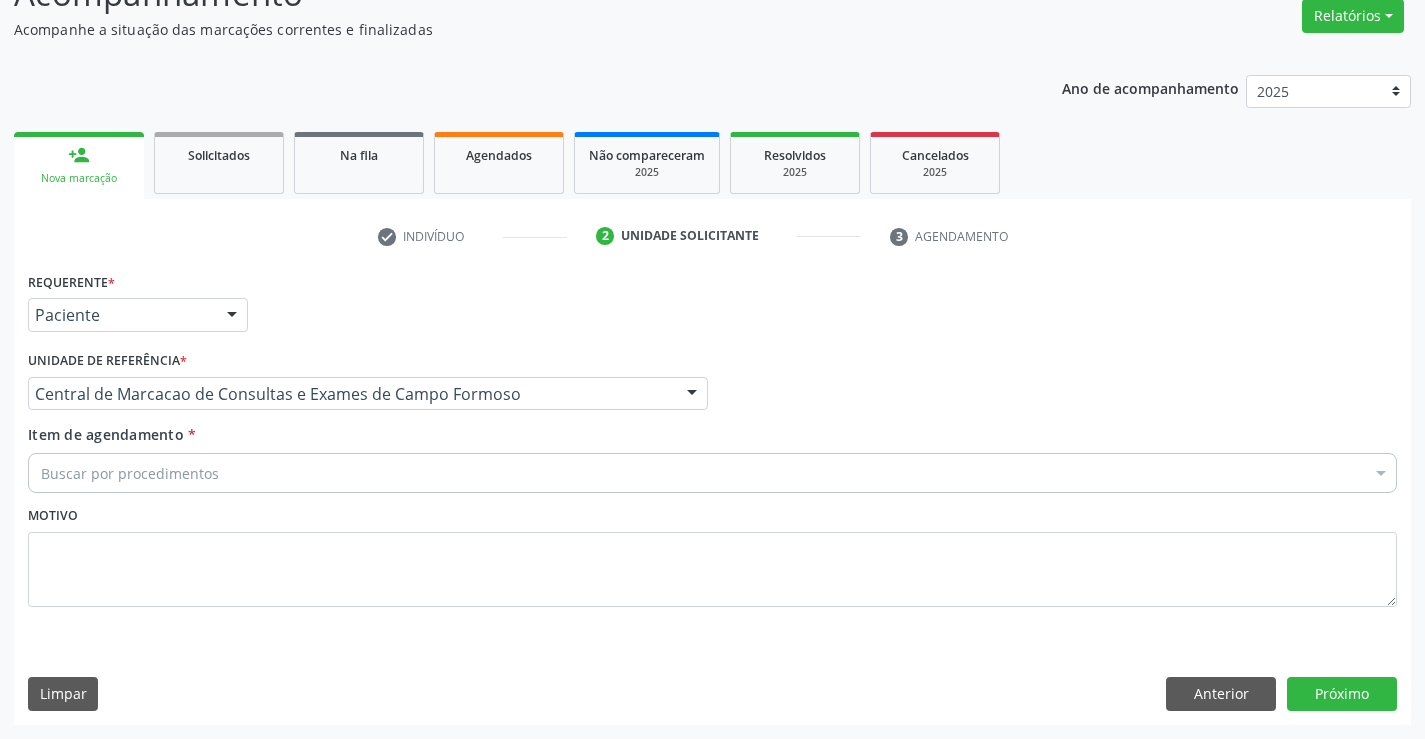 click on "Buscar por procedimentos" at bounding box center (712, 473) 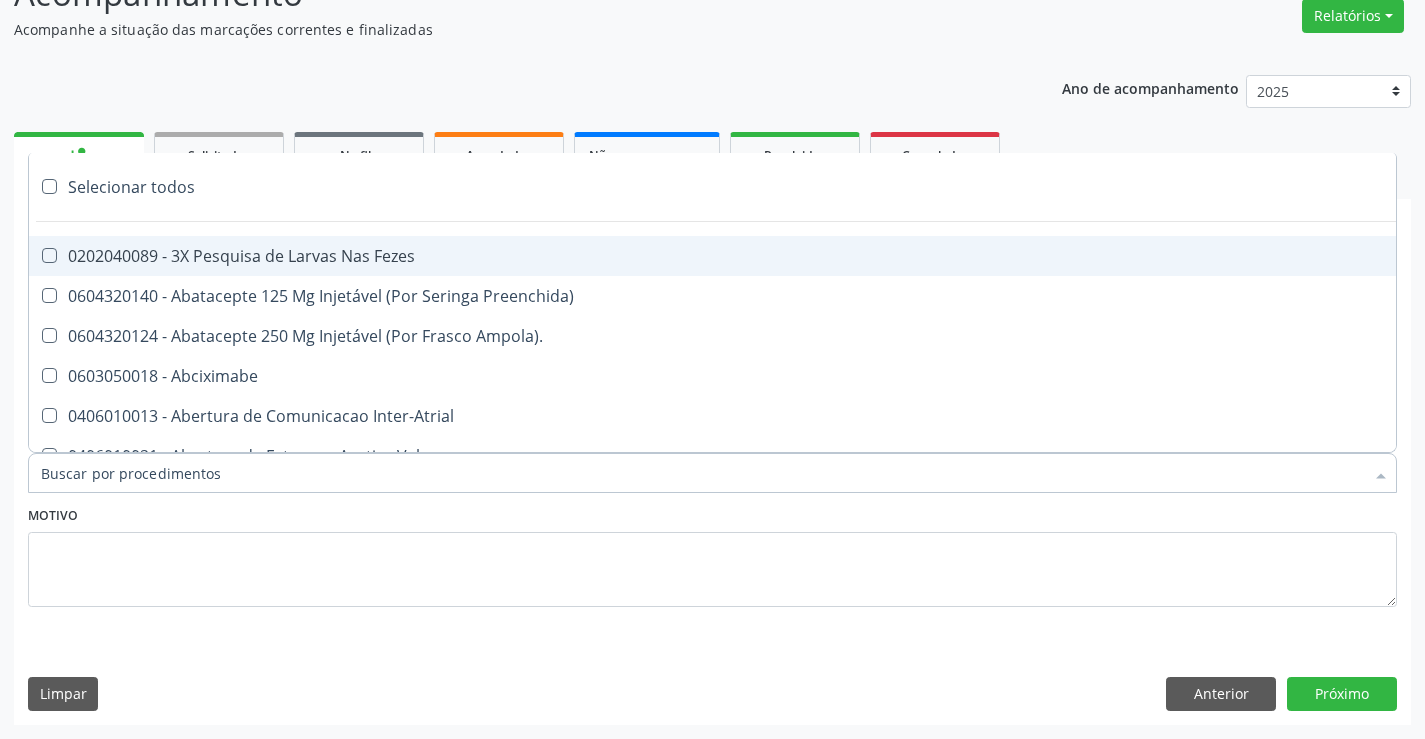 paste on "Ultrassonografia de Abdomen Total" 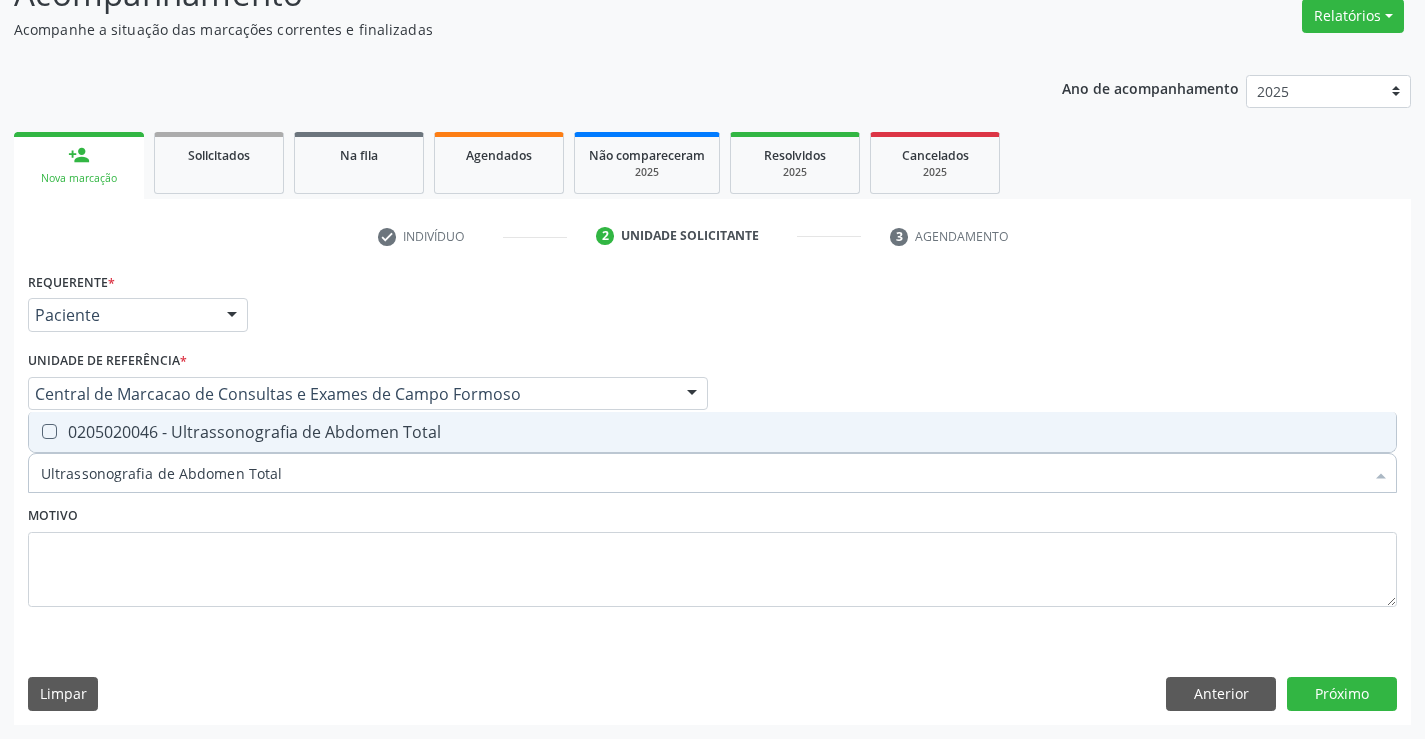 click on "0205020046 - Ultrassonografia de Abdomen Total" at bounding box center [712, 432] 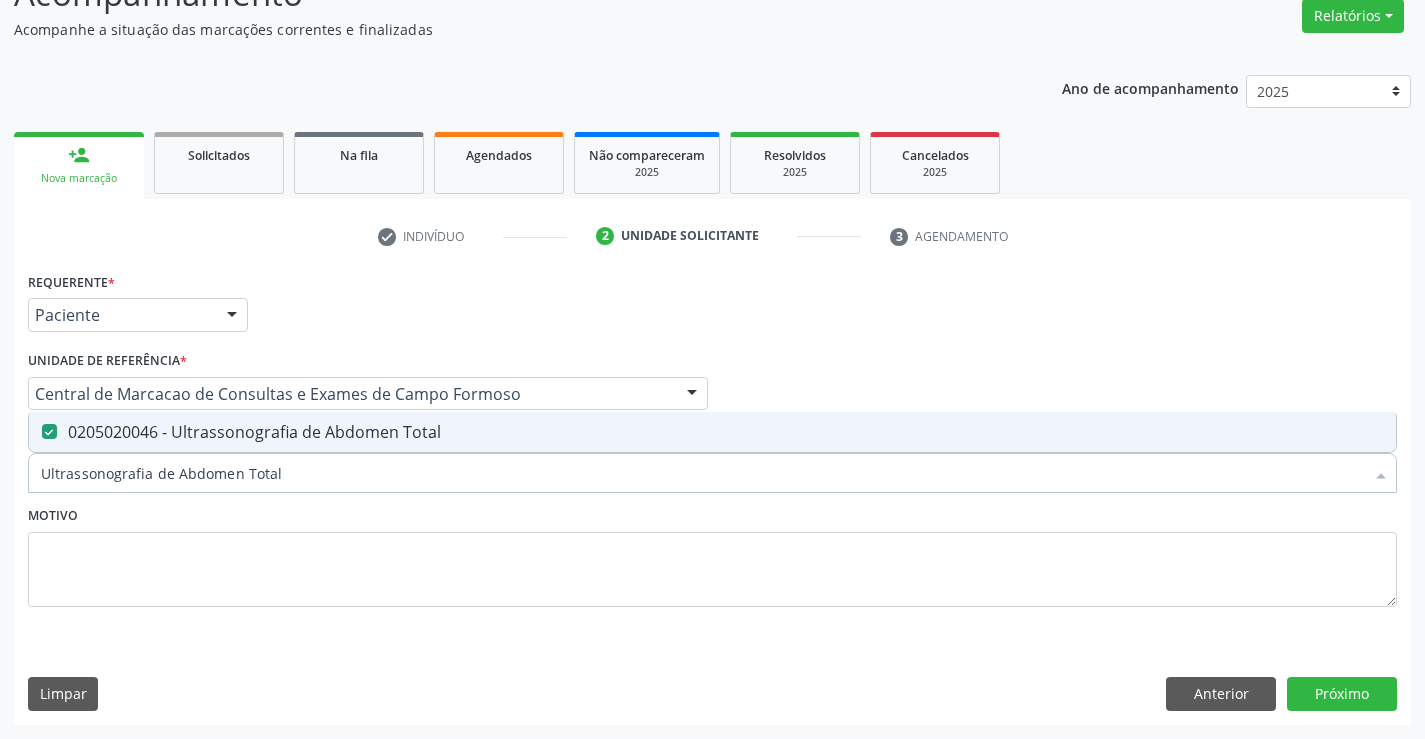 checkbox on "true" 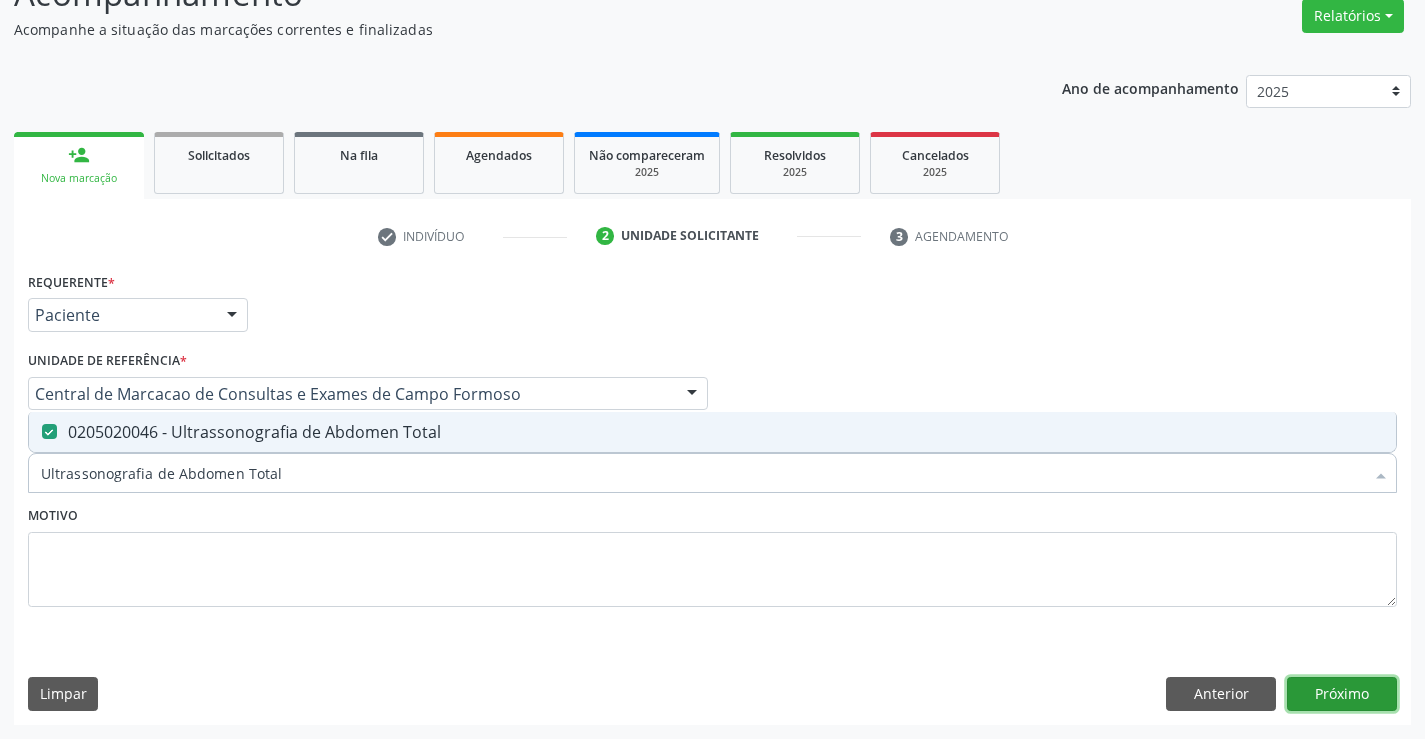 click on "Próximo" at bounding box center (1342, 694) 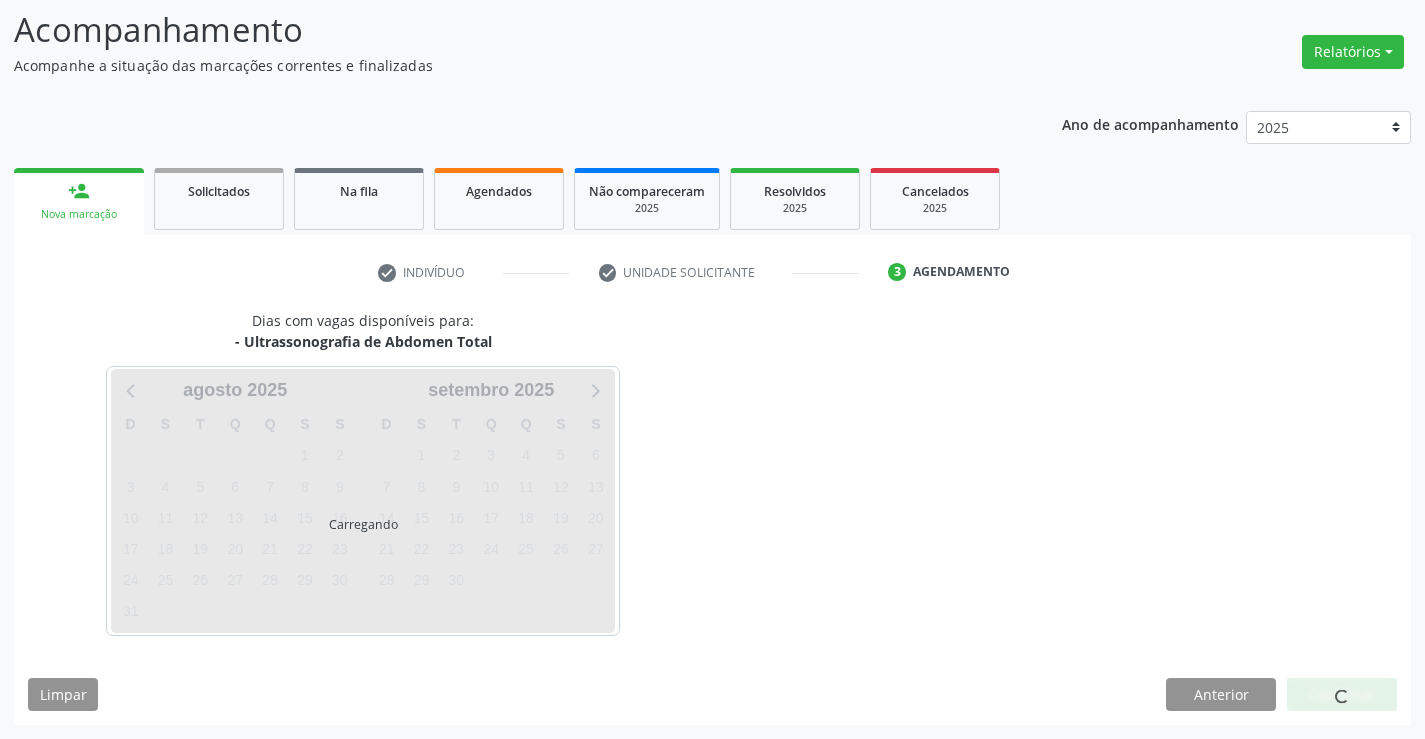 scroll, scrollTop: 131, scrollLeft: 0, axis: vertical 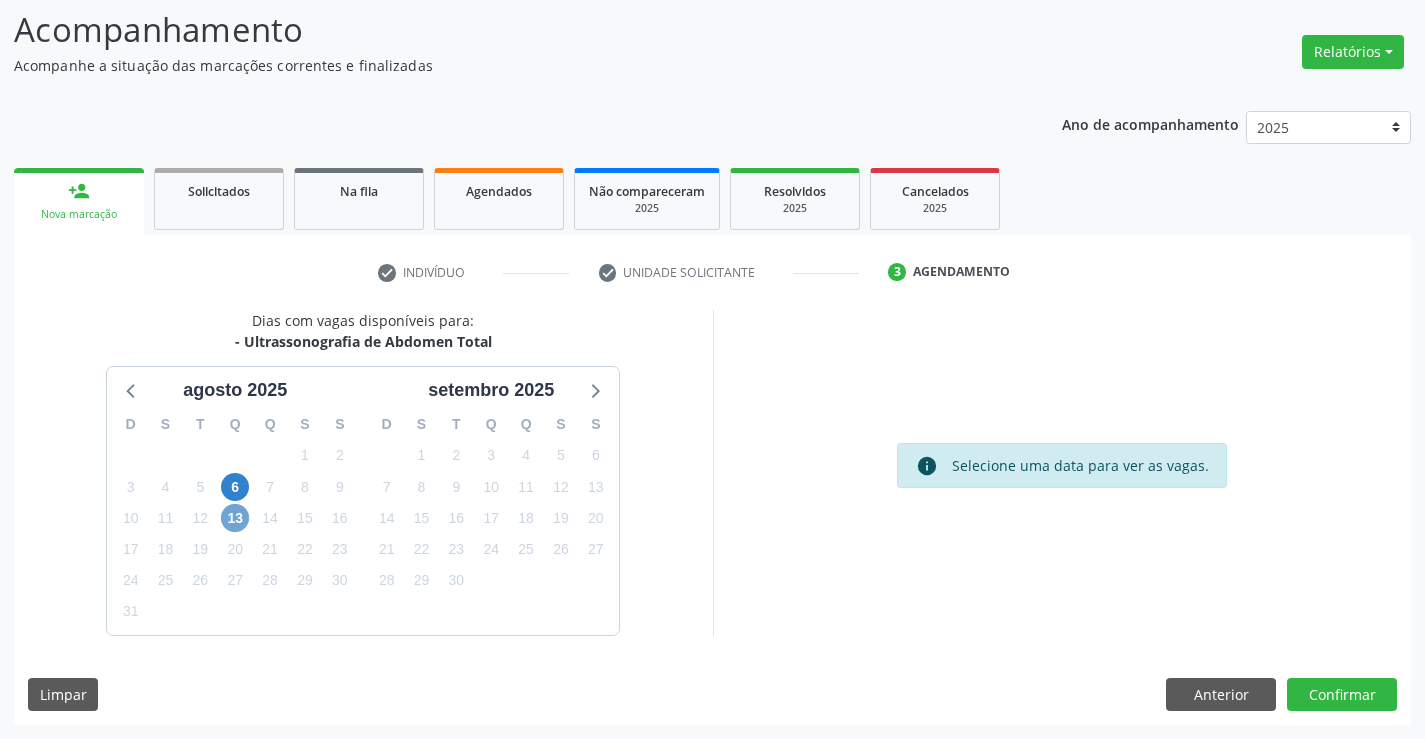 click on "13" at bounding box center [235, 518] 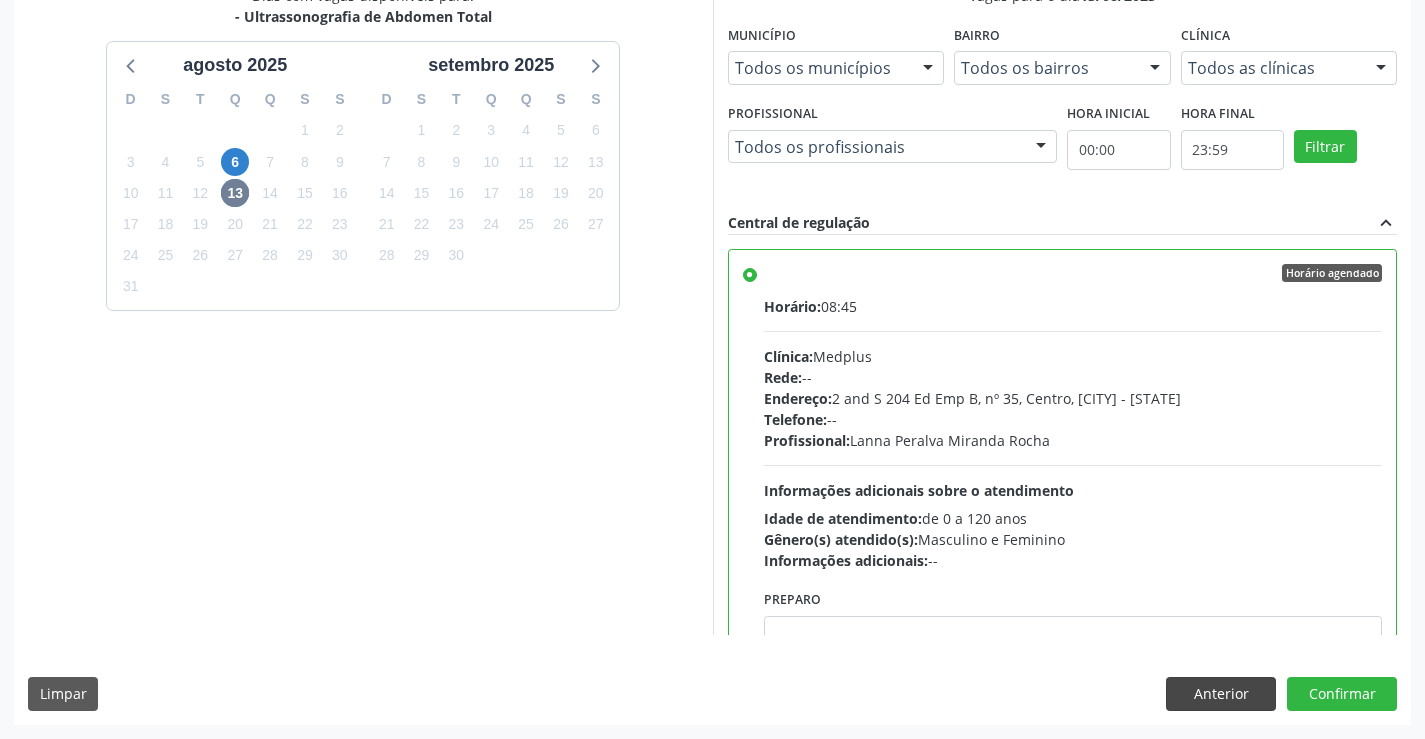 scroll, scrollTop: 456, scrollLeft: 0, axis: vertical 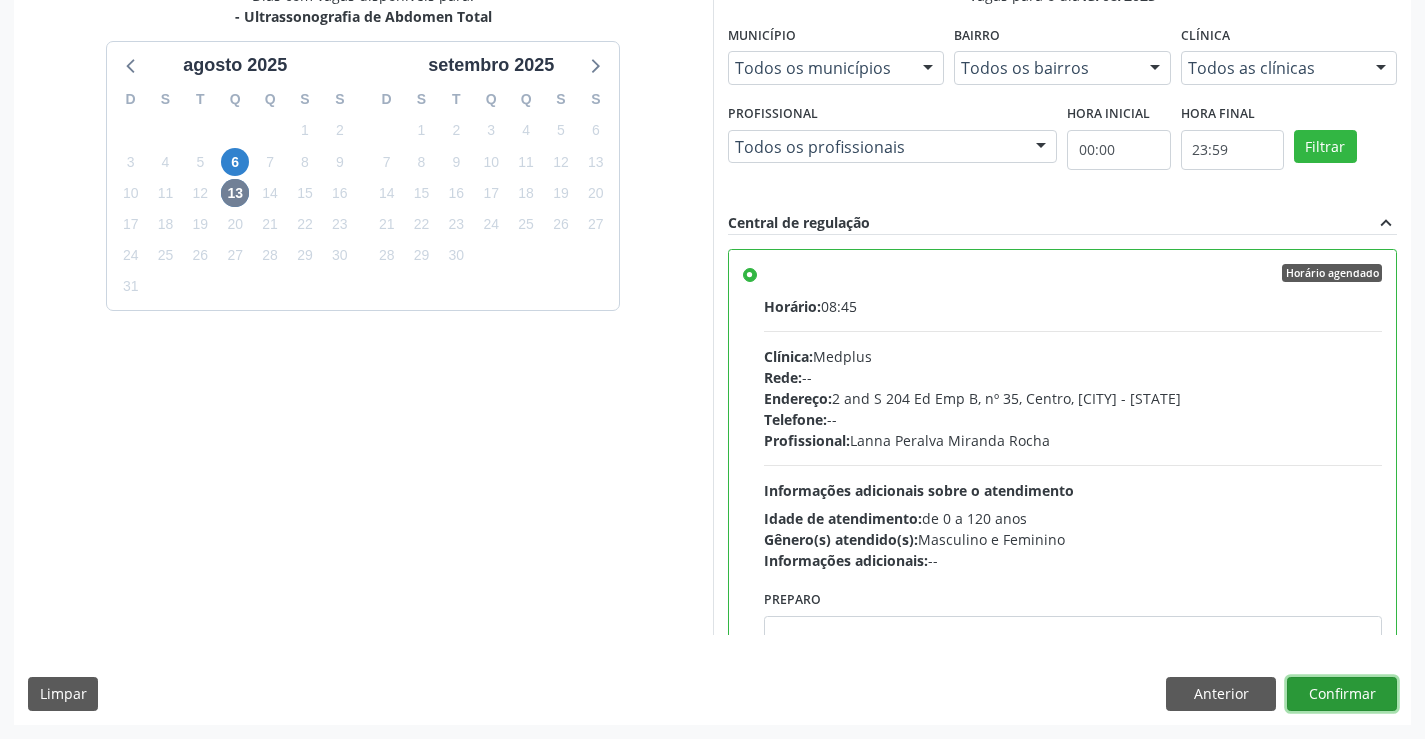 click on "Confirmar" at bounding box center (1342, 694) 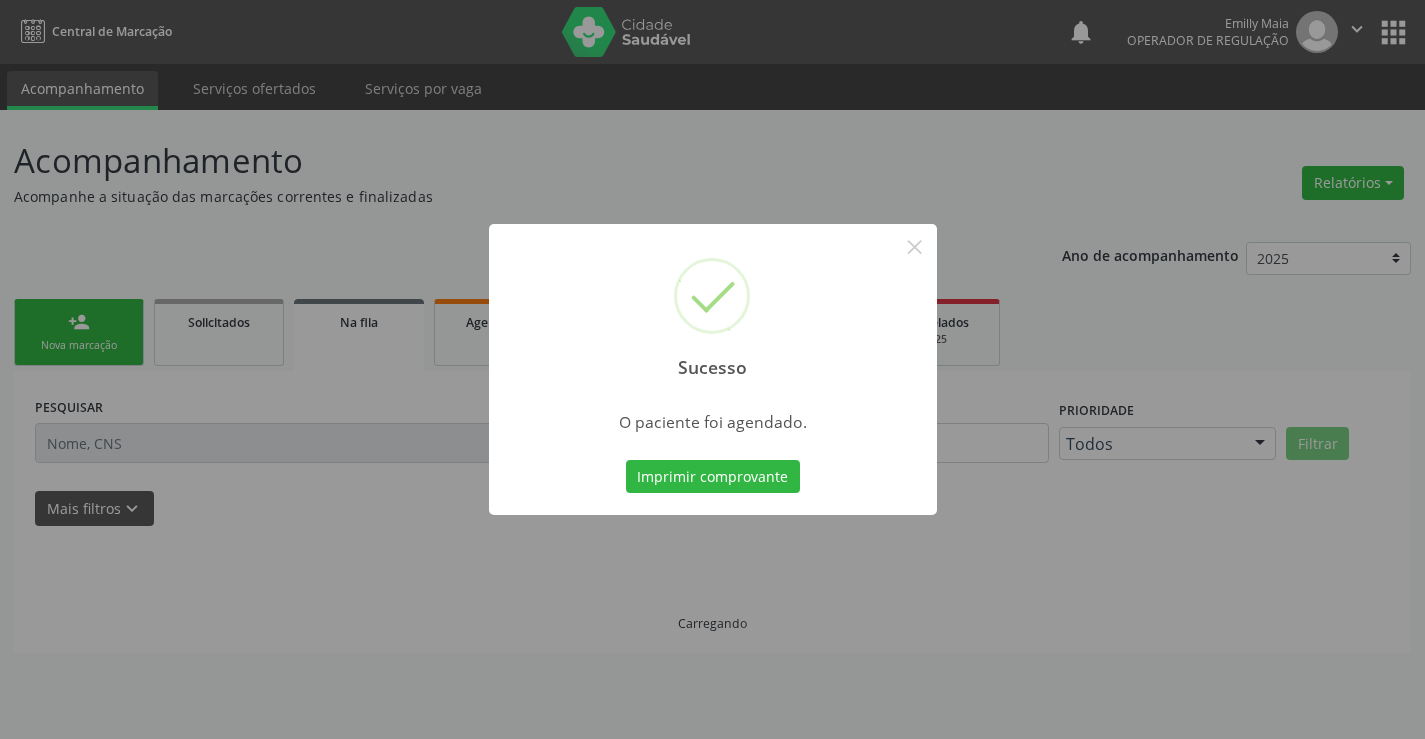 scroll, scrollTop: 0, scrollLeft: 0, axis: both 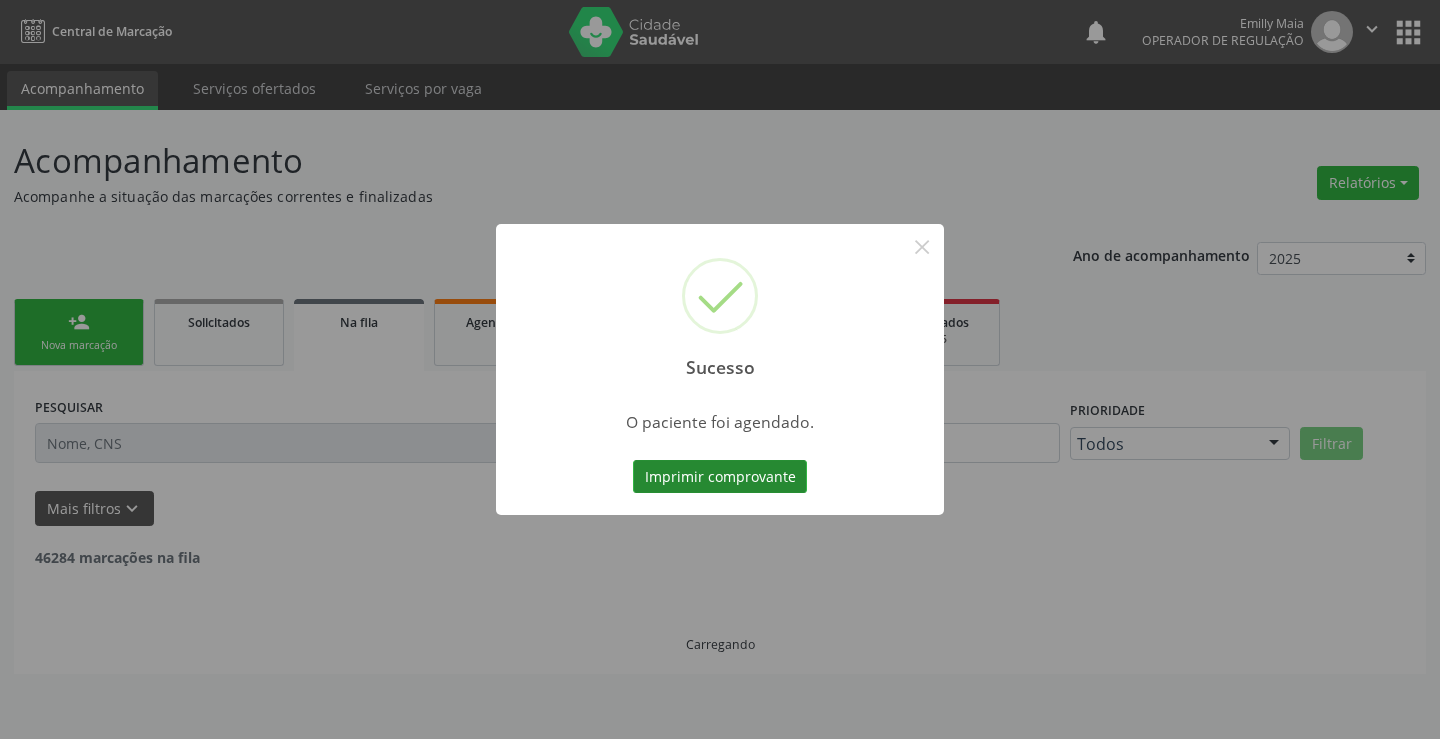 click on "Imprimir comprovante" at bounding box center [720, 477] 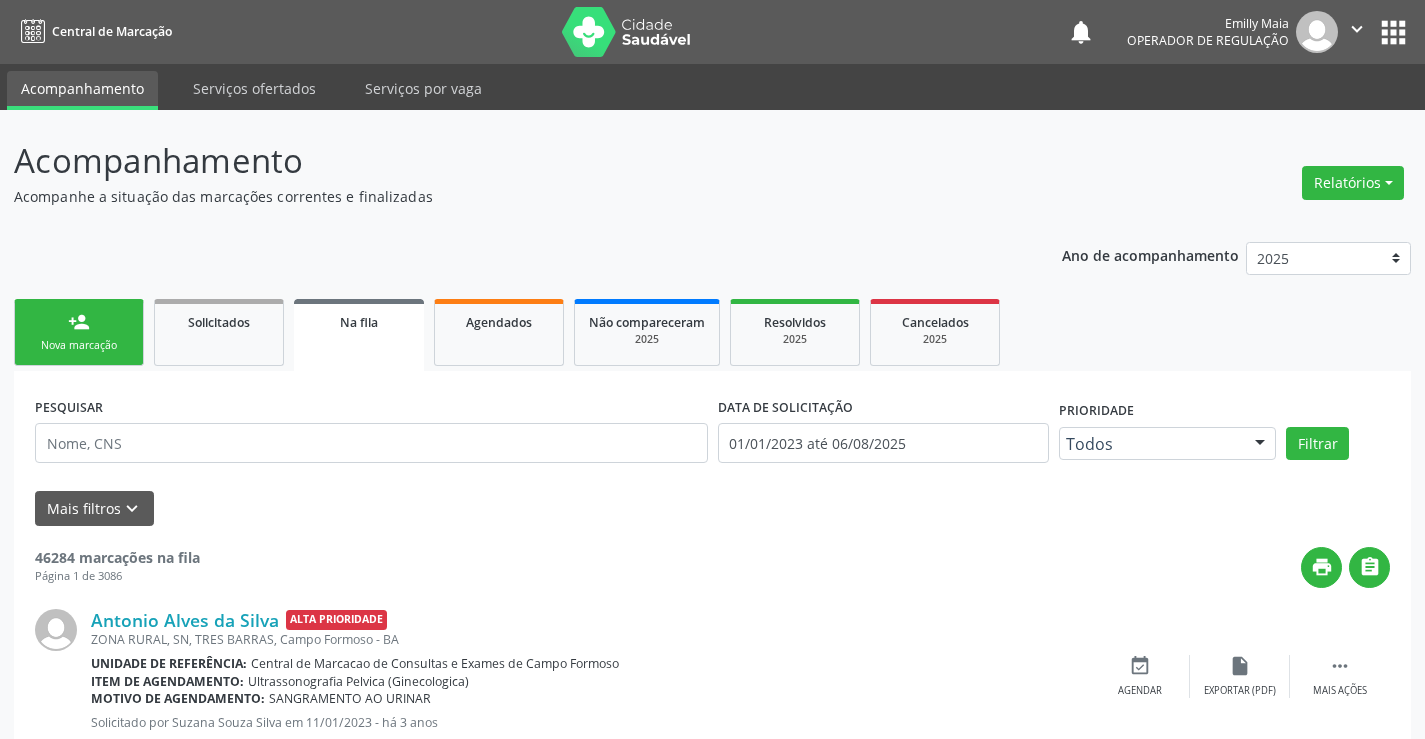 click on "person_add
Nova marcação" at bounding box center (79, 332) 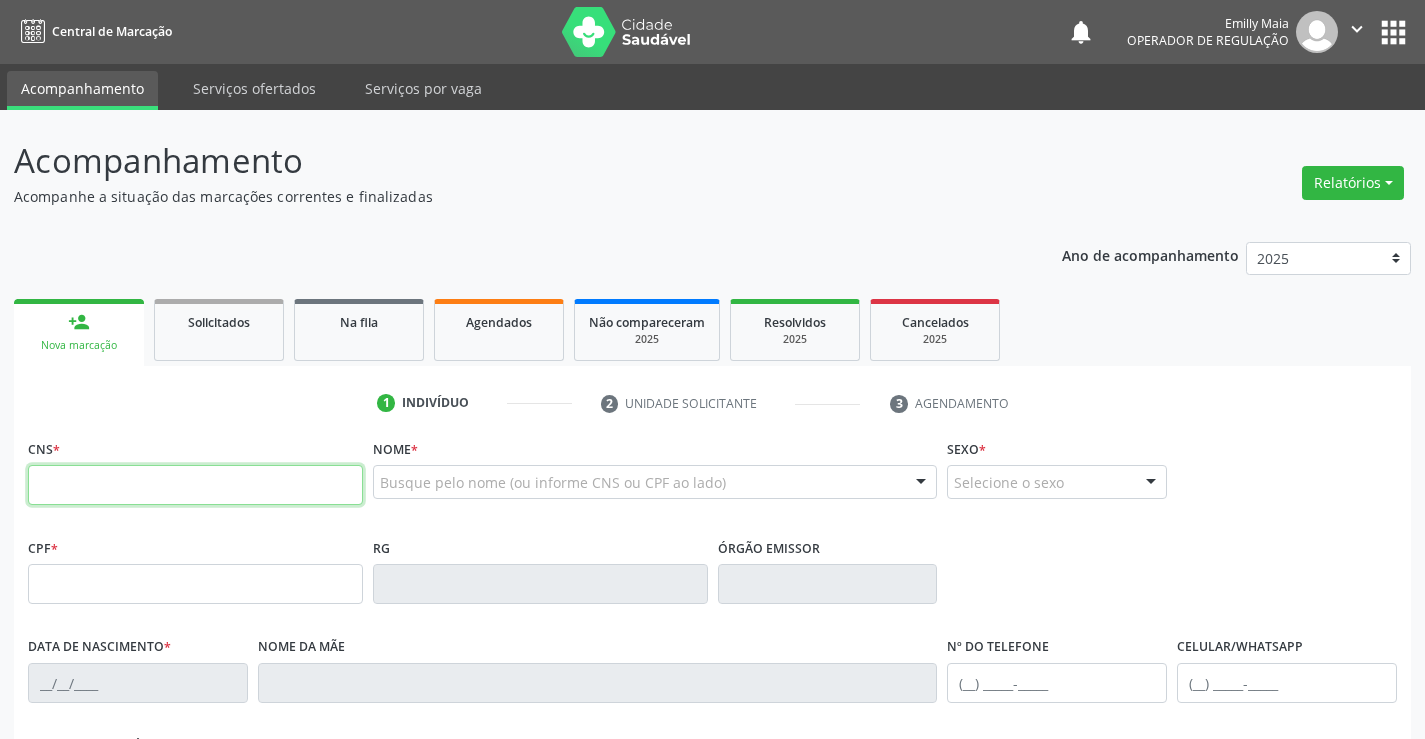 click at bounding box center (195, 485) 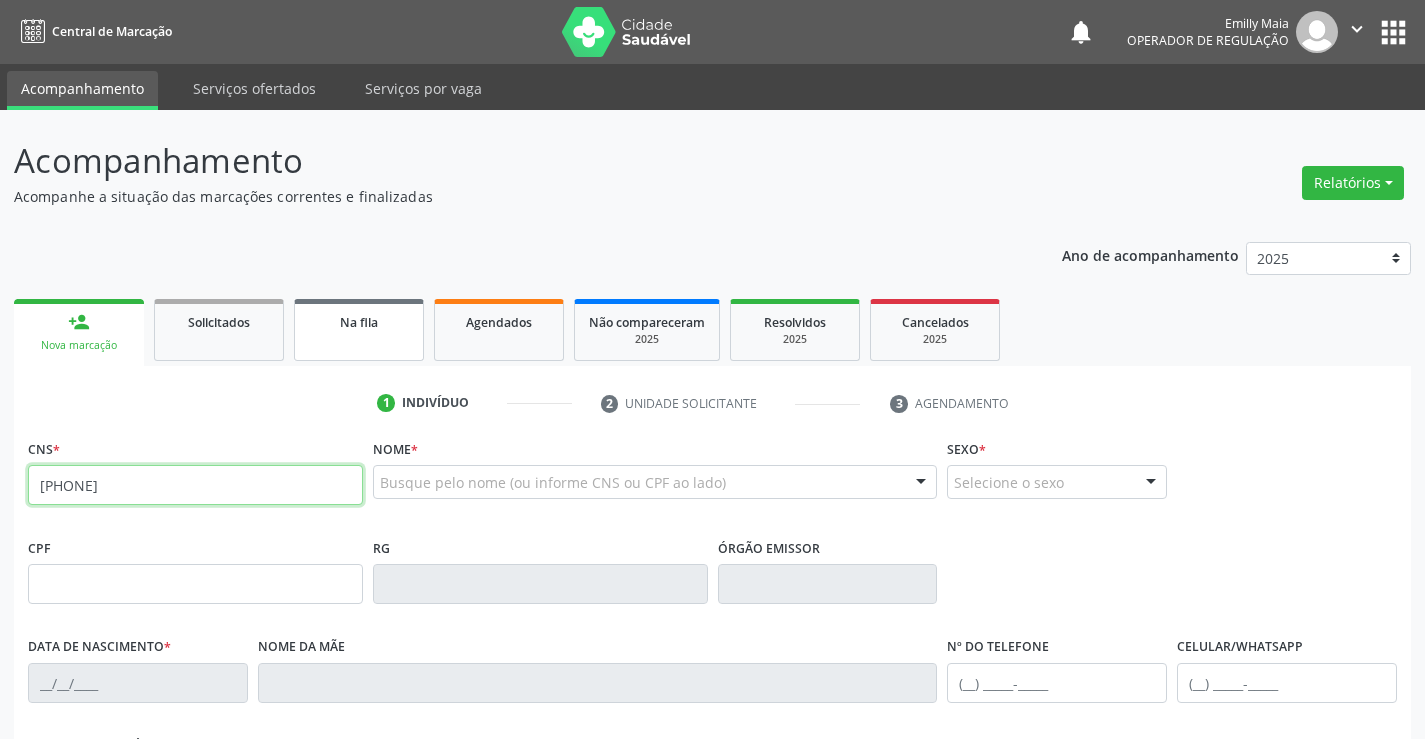 type on "707 8076 2654 5316" 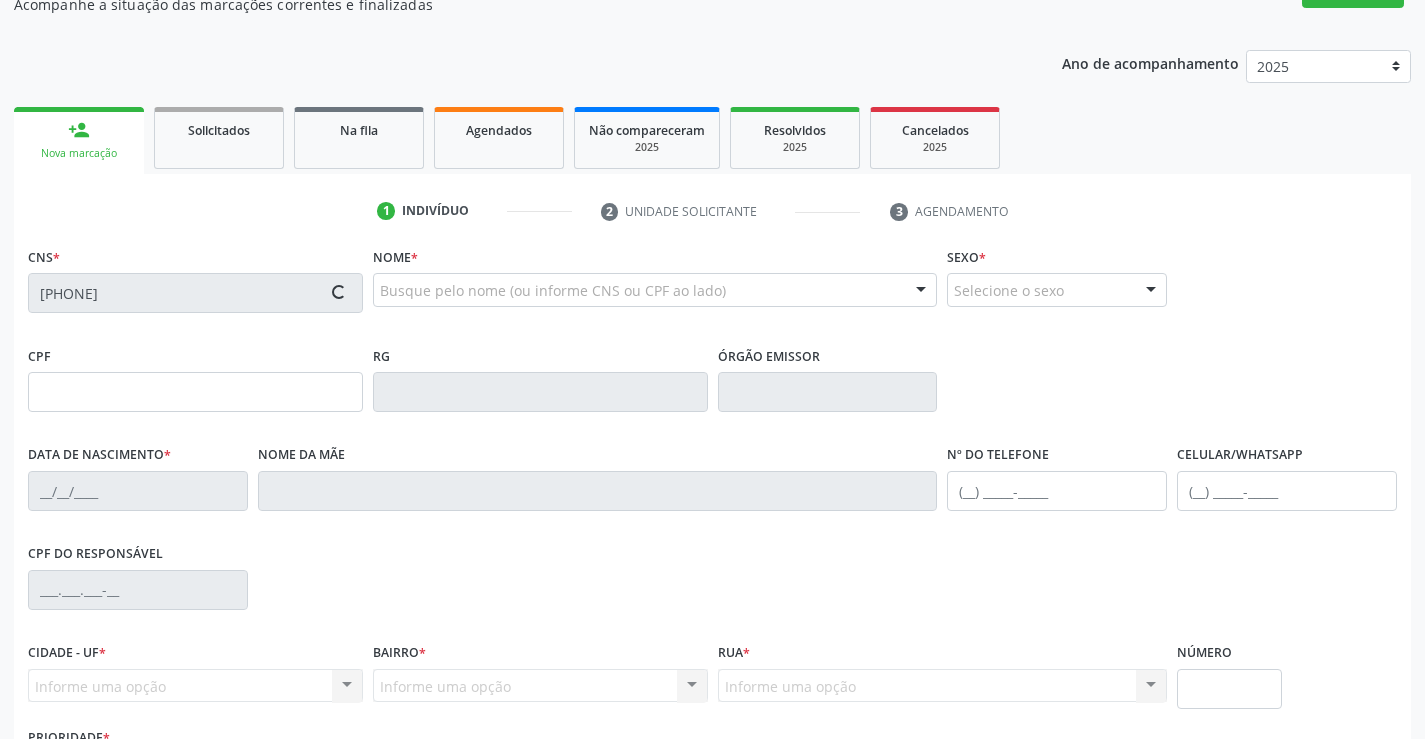 scroll, scrollTop: 345, scrollLeft: 0, axis: vertical 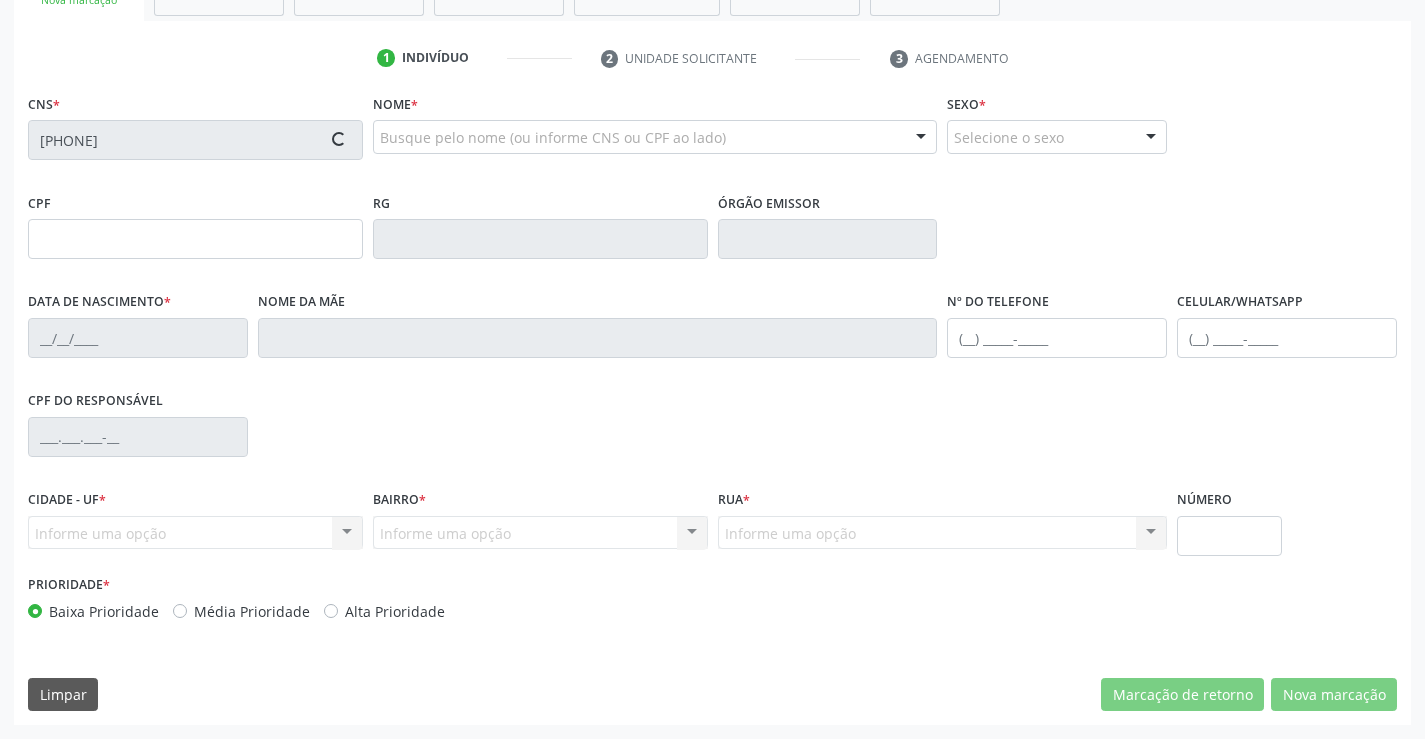 type on "13/10/2024" 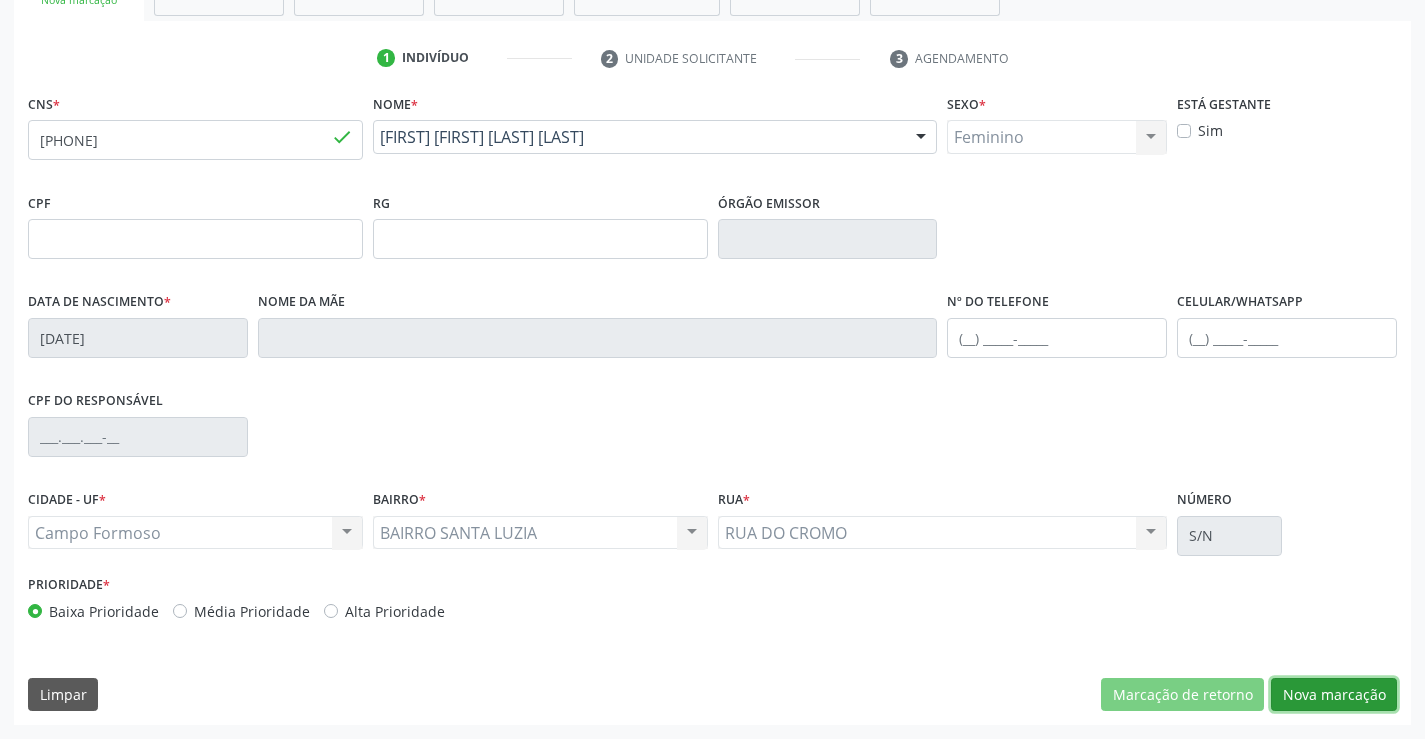 click on "Nova marcação" at bounding box center [1334, 695] 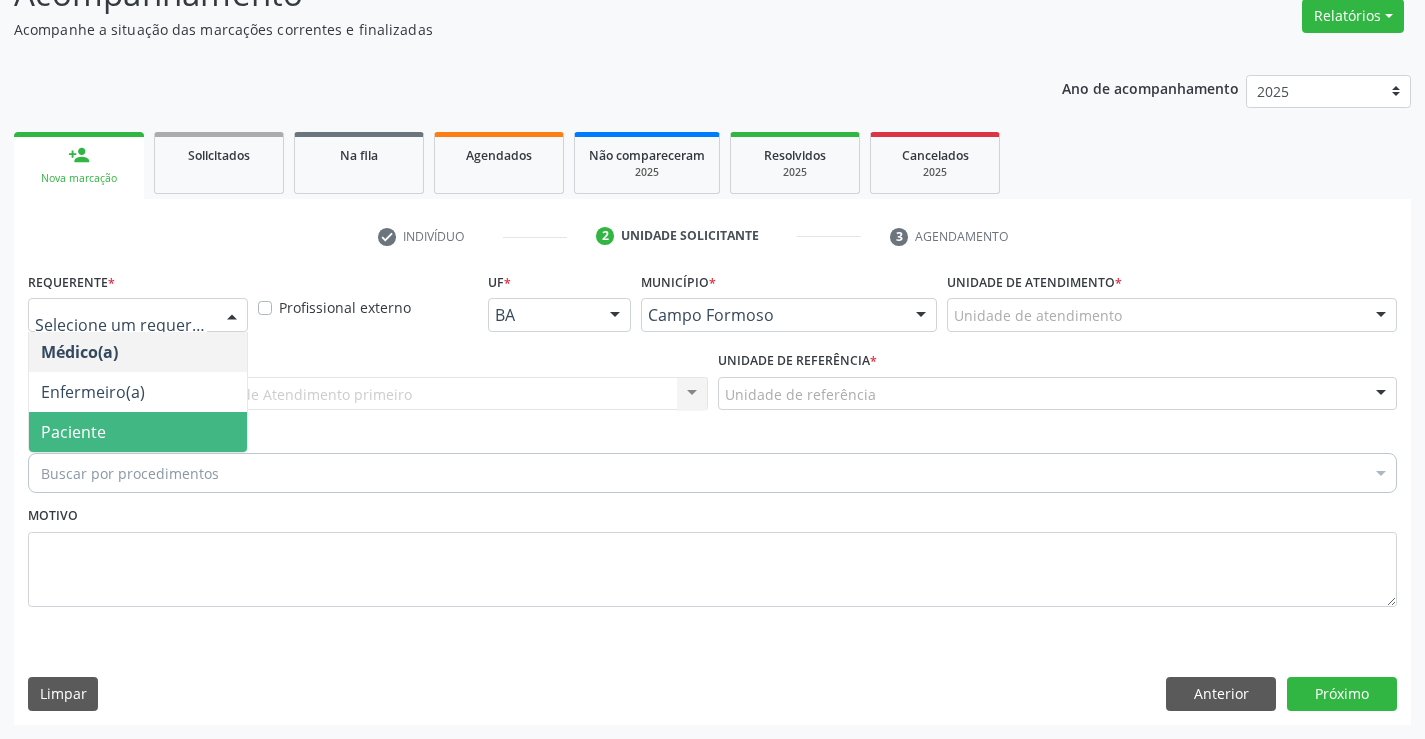 click on "Paciente" at bounding box center (138, 432) 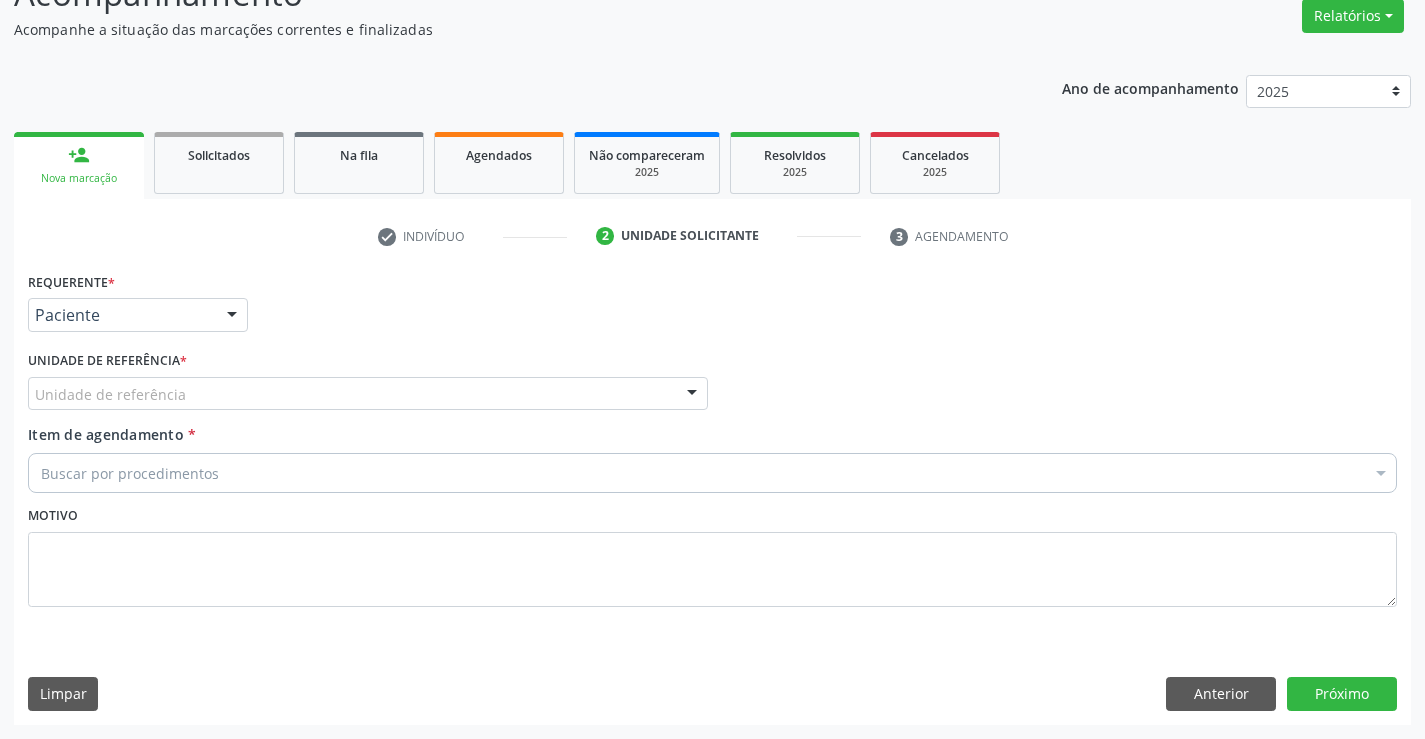 click on "Unidade de referência" at bounding box center [368, 394] 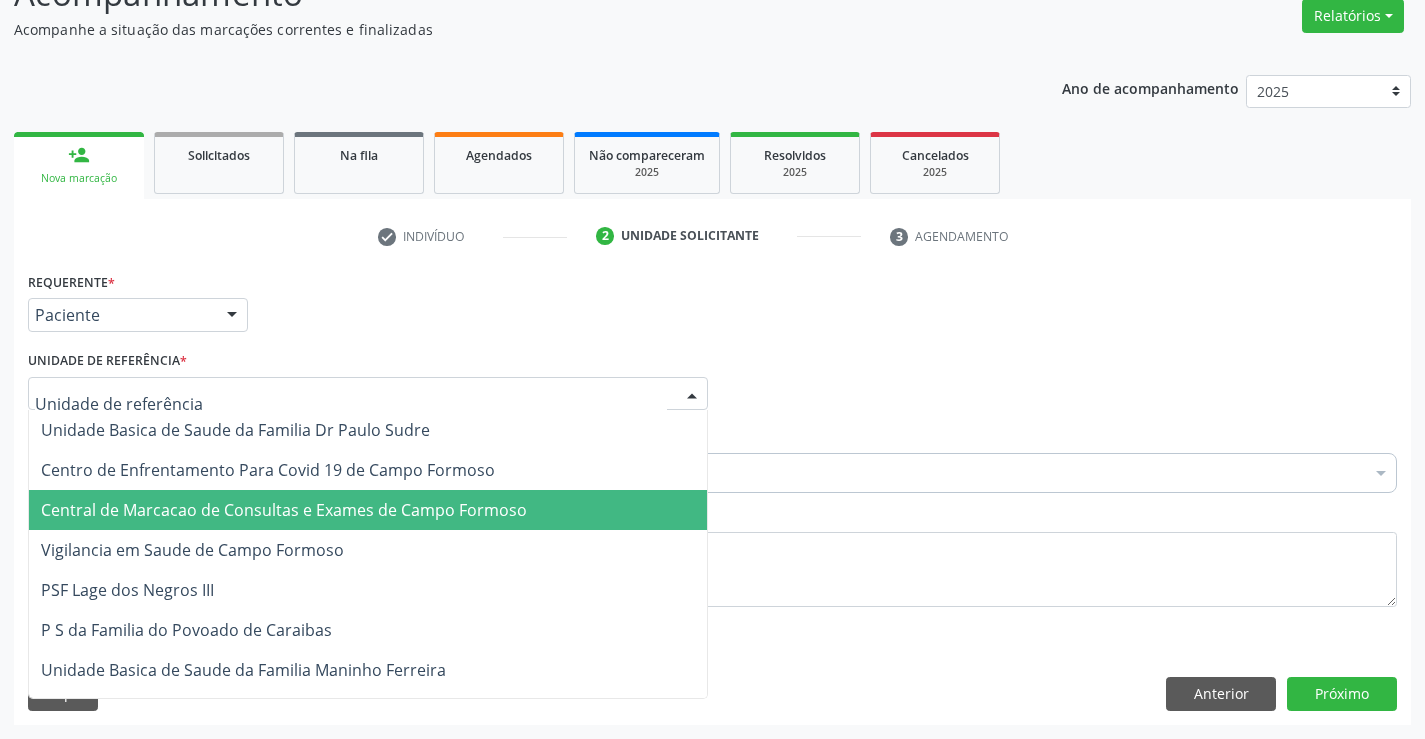 click on "Central de Marcacao de Consultas e Exames de Campo Formoso" at bounding box center (284, 510) 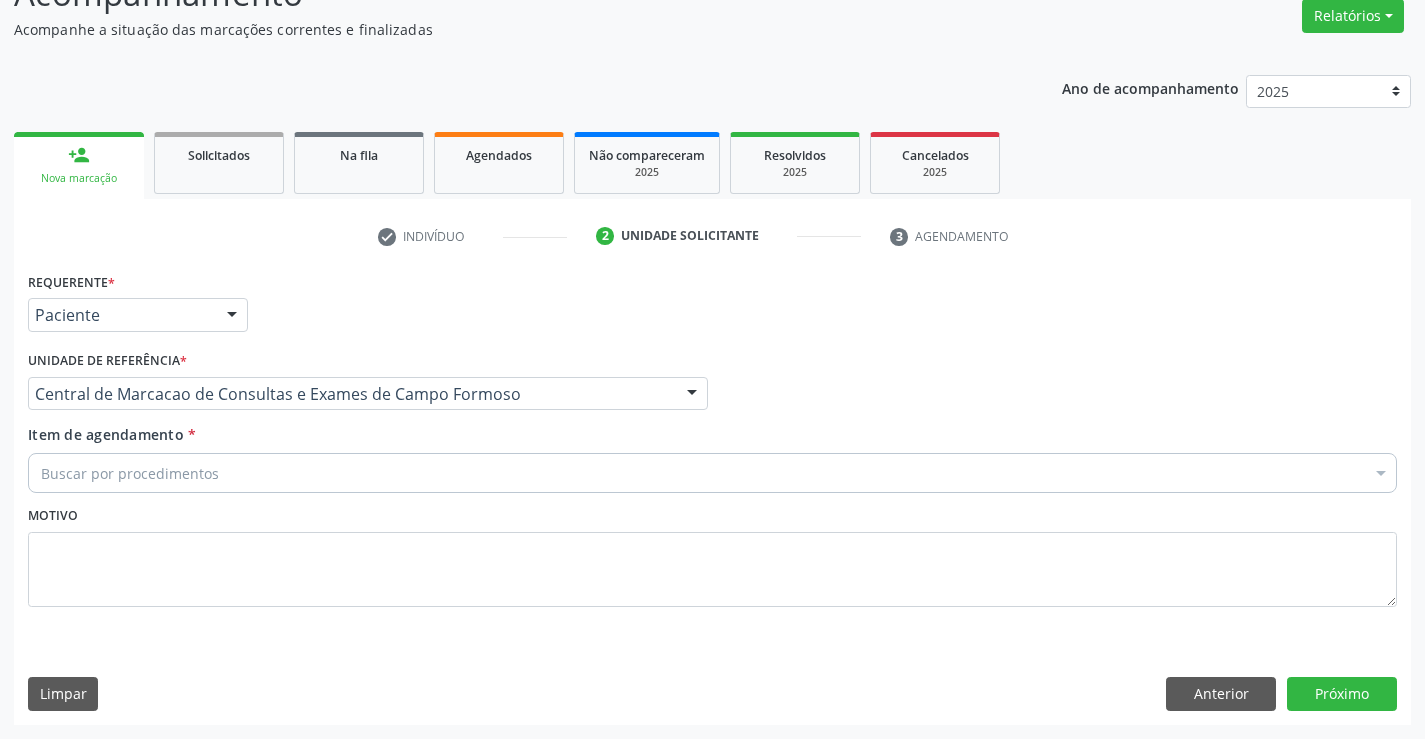 click on "Buscar por procedimentos" at bounding box center (712, 473) 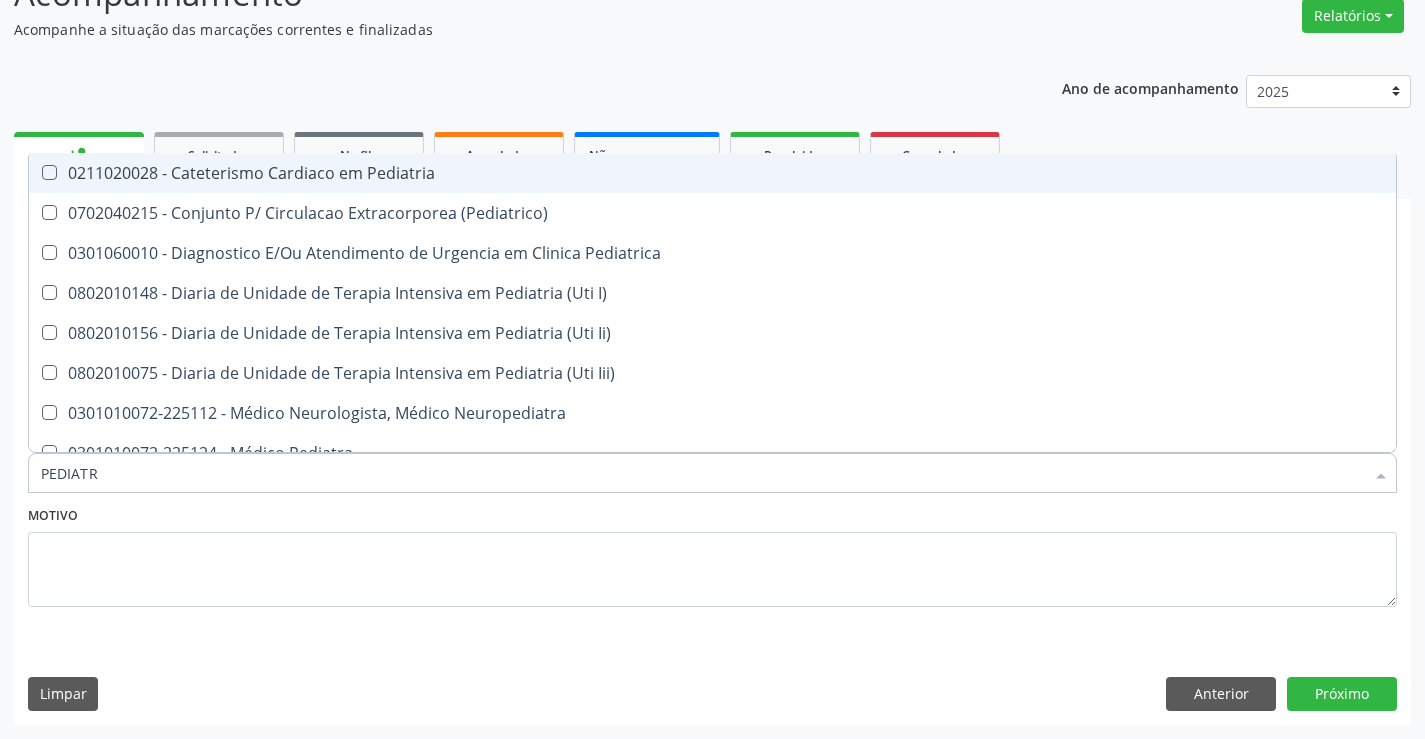 type on "PEDIATRA" 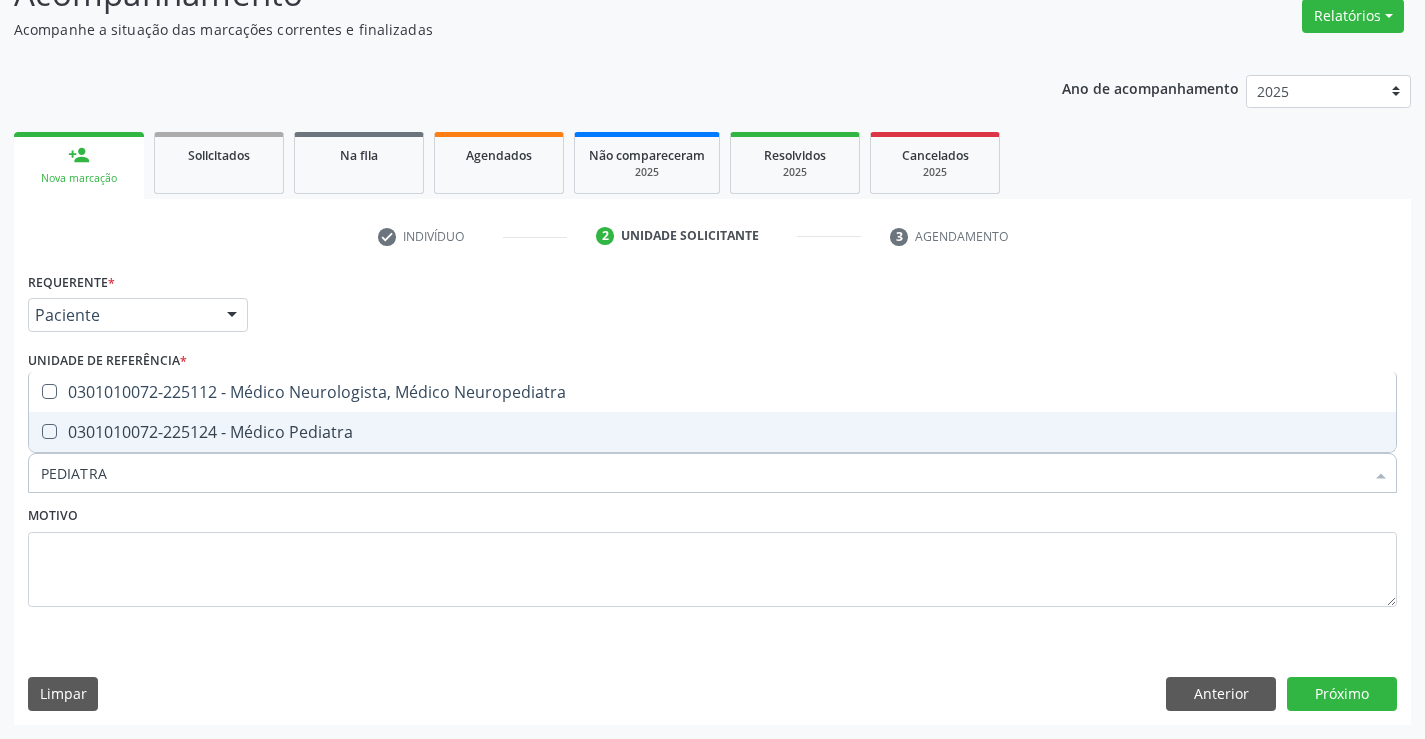 click on "0301010072-225124 - Médico Pediatra" at bounding box center [712, 432] 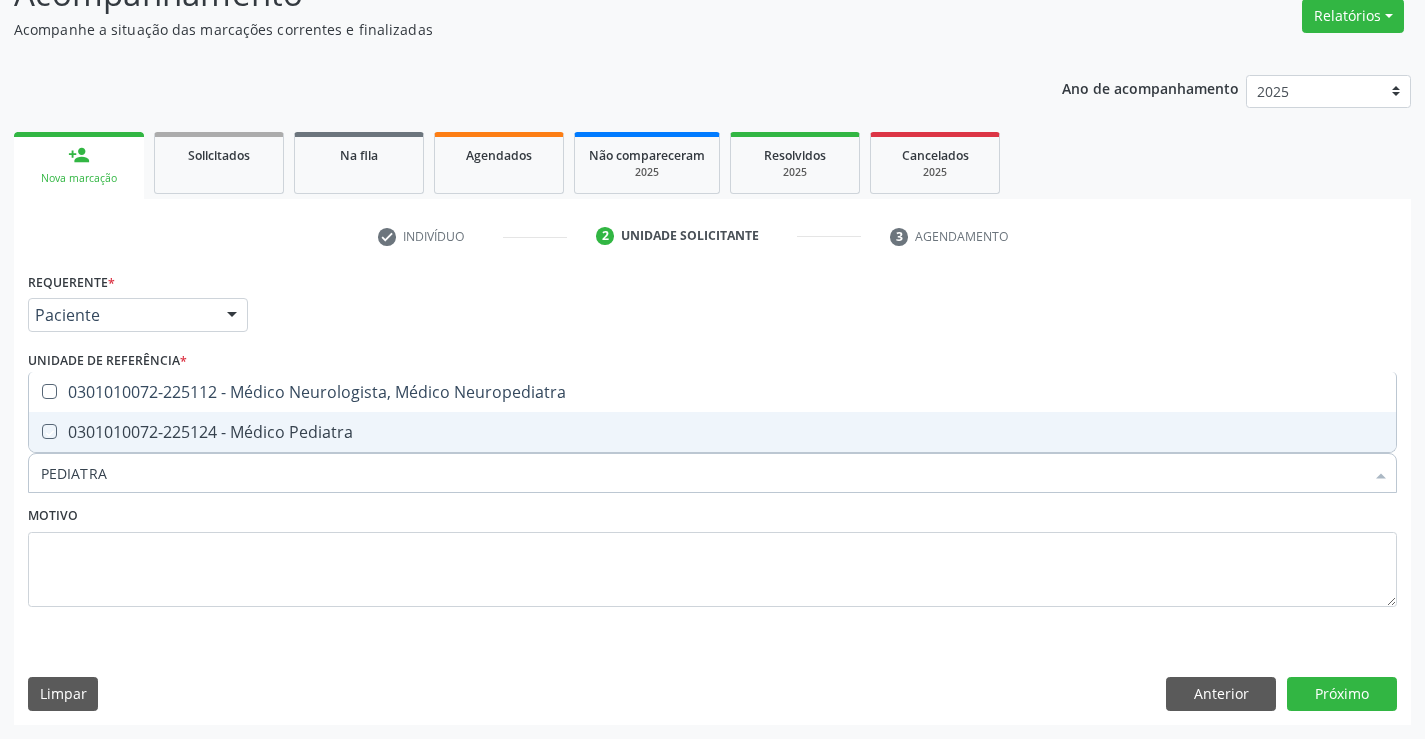 checkbox on "true" 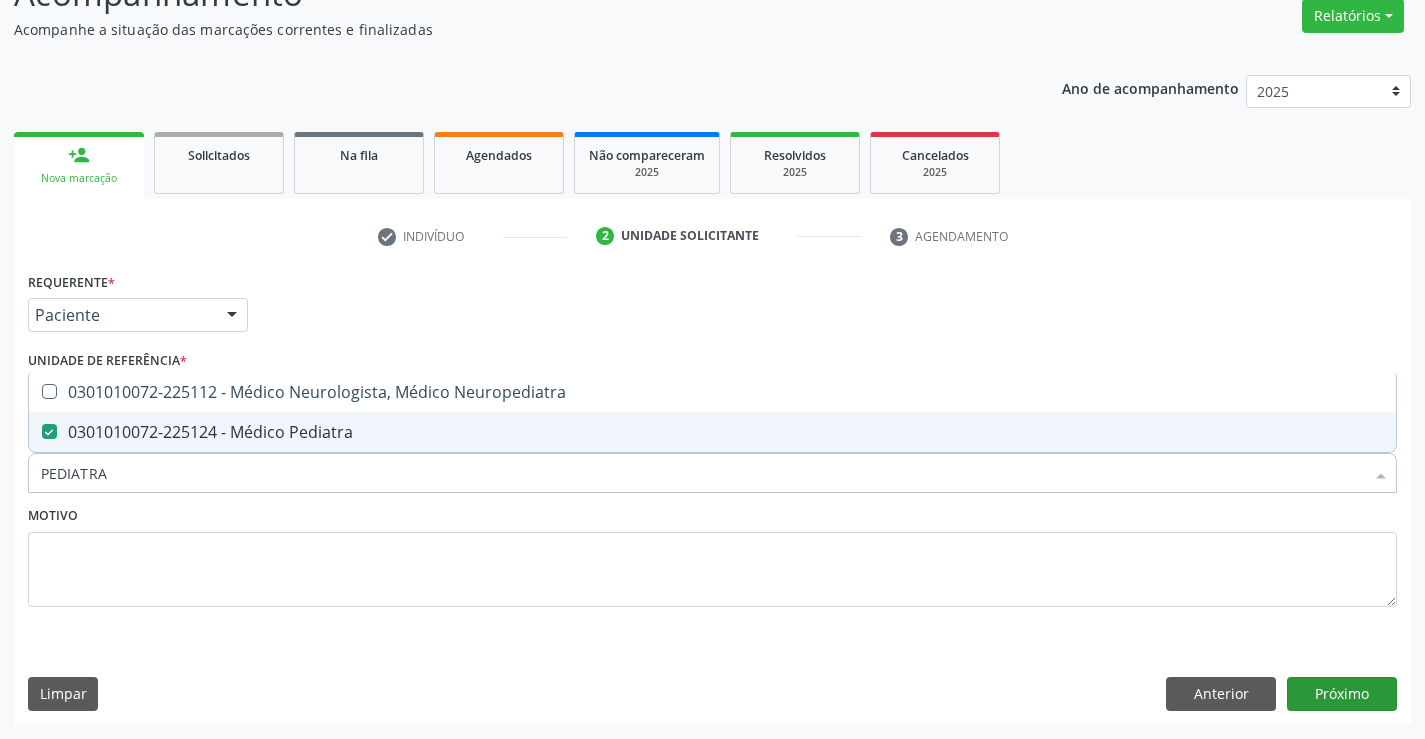 click on "Requerente
*
Paciente         Médico(a)   Enfermeiro(a)   Paciente
Nenhum resultado encontrado para: "   "
Não há nenhuma opção para ser exibida.
UF
BA         BA
Nenhum resultado encontrado para: "   "
Não há nenhuma opção para ser exibida.
Município
Campo Formoso         Campo Formoso
Nenhum resultado encontrado para: "   "
Não há nenhuma opção para ser exibida.
Médico Solicitante
Por favor, selecione a Unidade de Atendimento primeiro
Nenhum resultado encontrado para: "   "
Não há nenhuma opção para ser exibida.
Unidade de referência
*
Central de Marcacao de Consultas e Exames de Campo Formoso         Unidade Basica de Saude da Familia Dr Paulo Sudre   Centro de Enfrentamento Para Covid 19 de Campo Formoso" at bounding box center [712, 495] 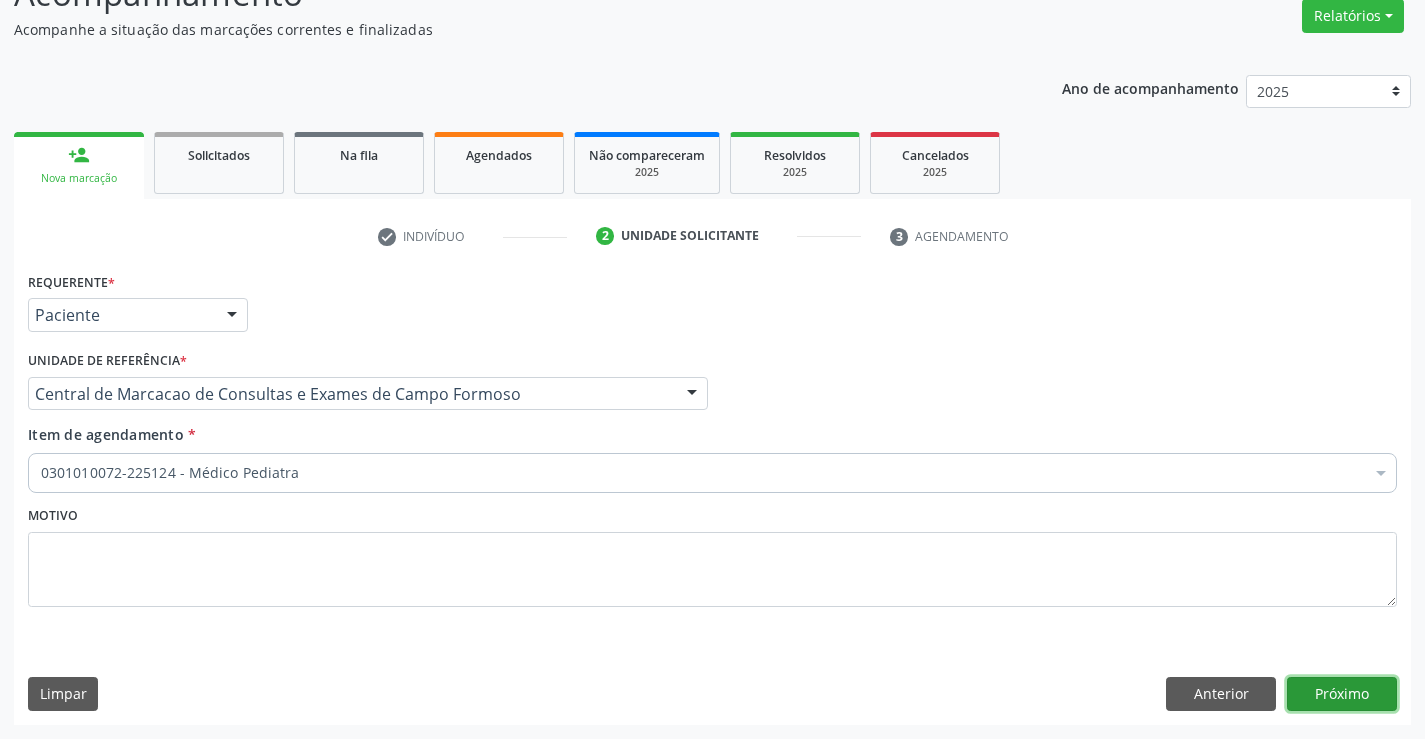 click on "Próximo" at bounding box center [1342, 694] 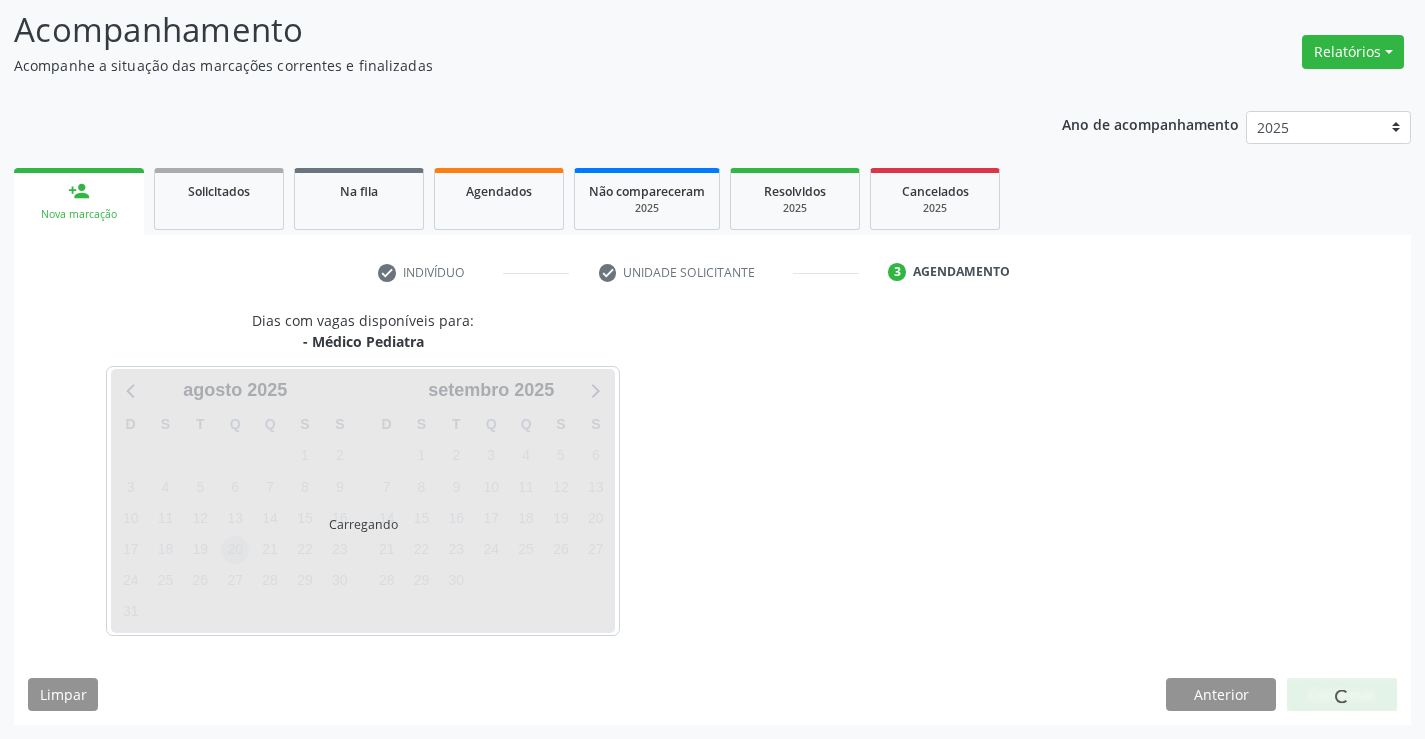 scroll, scrollTop: 131, scrollLeft: 0, axis: vertical 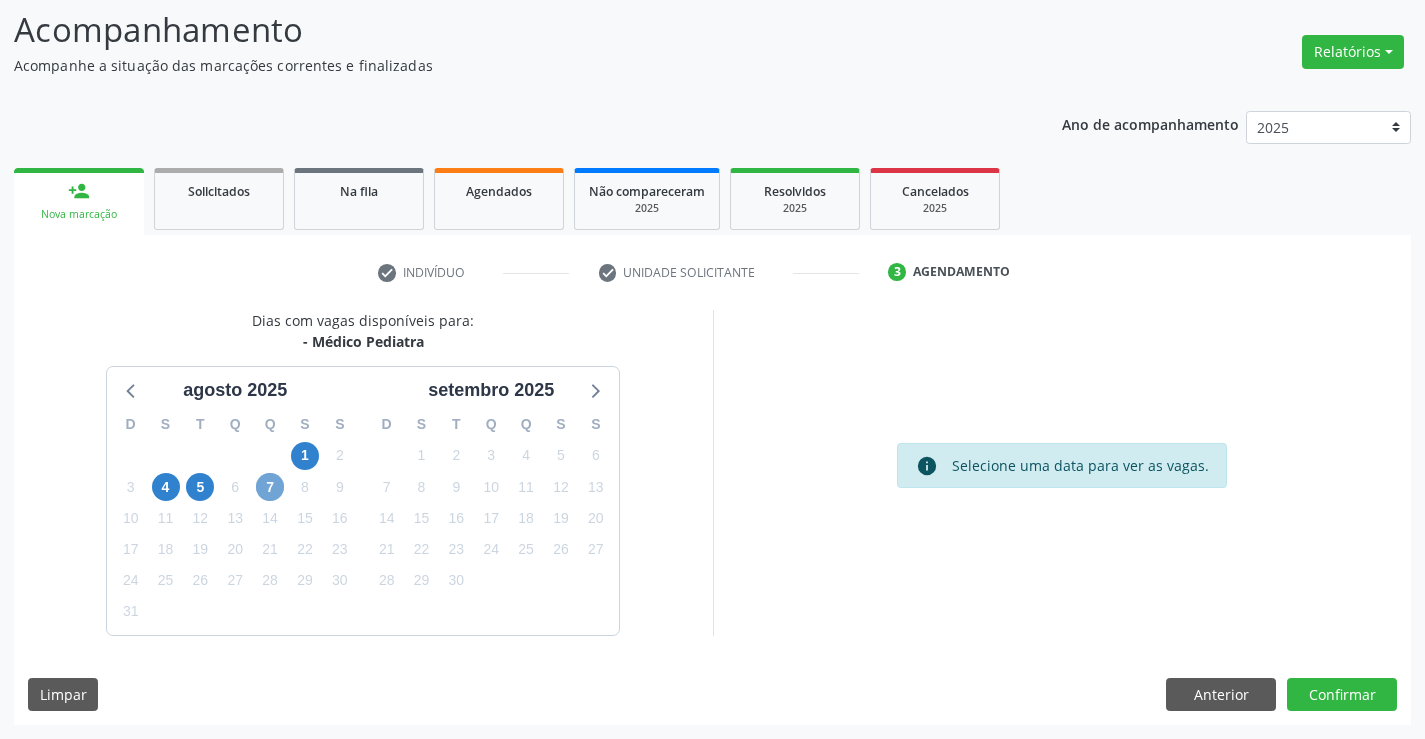 click on "7" at bounding box center [270, 487] 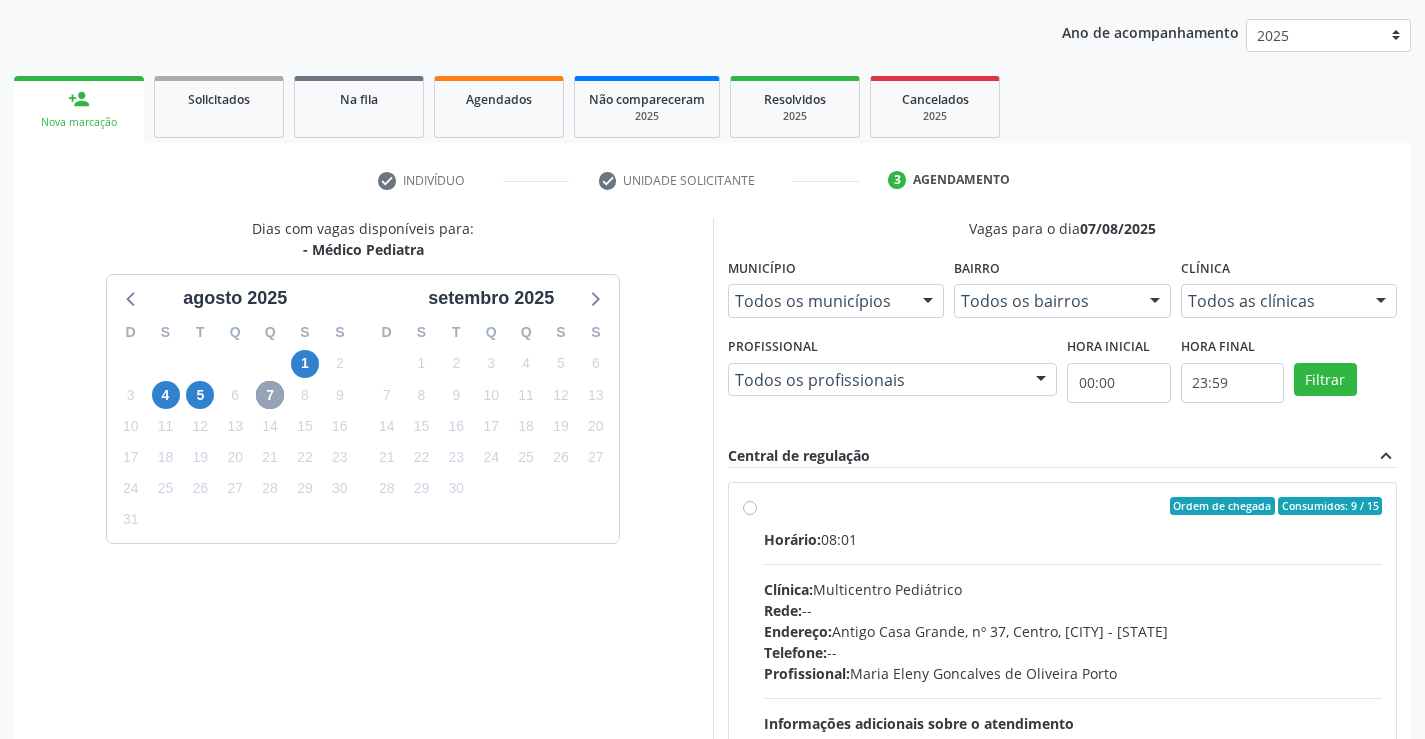 scroll, scrollTop: 420, scrollLeft: 0, axis: vertical 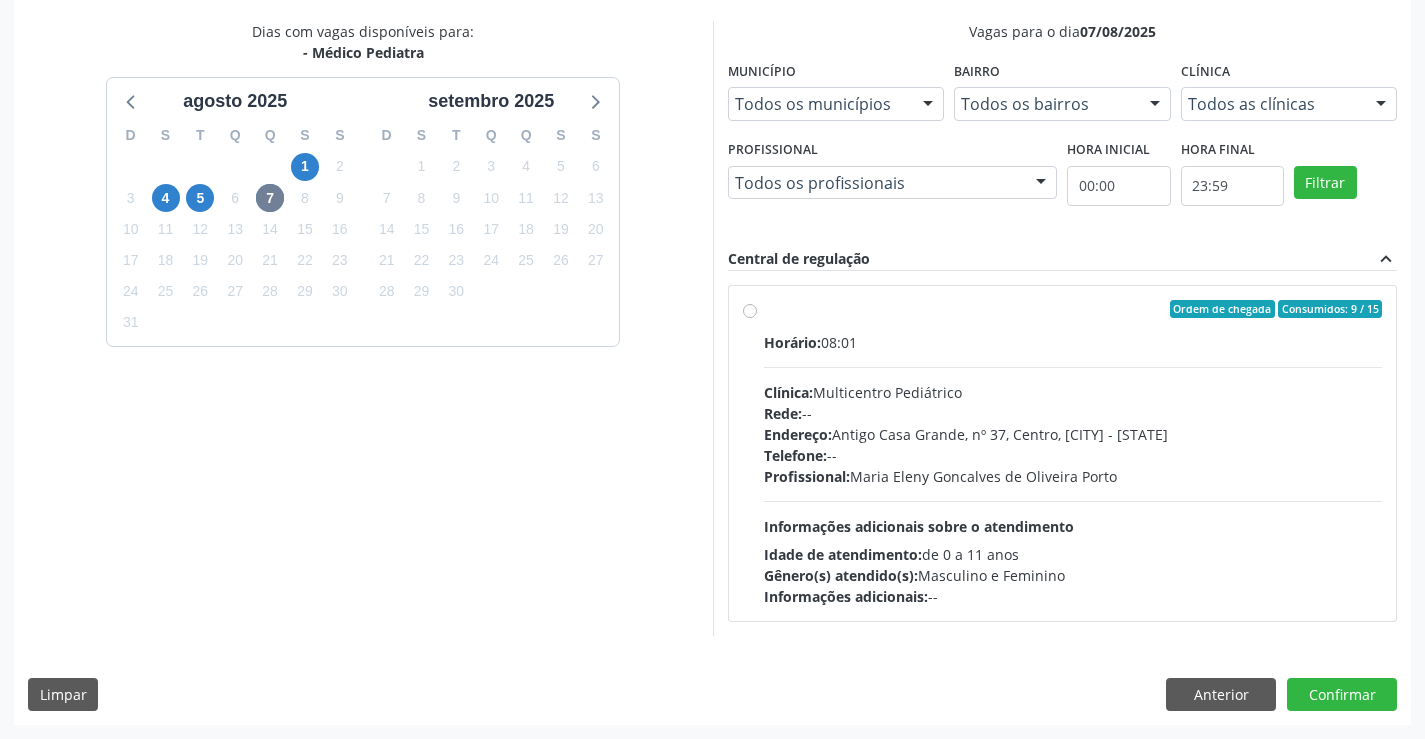 click on "Telefone:   --" at bounding box center [1073, 455] 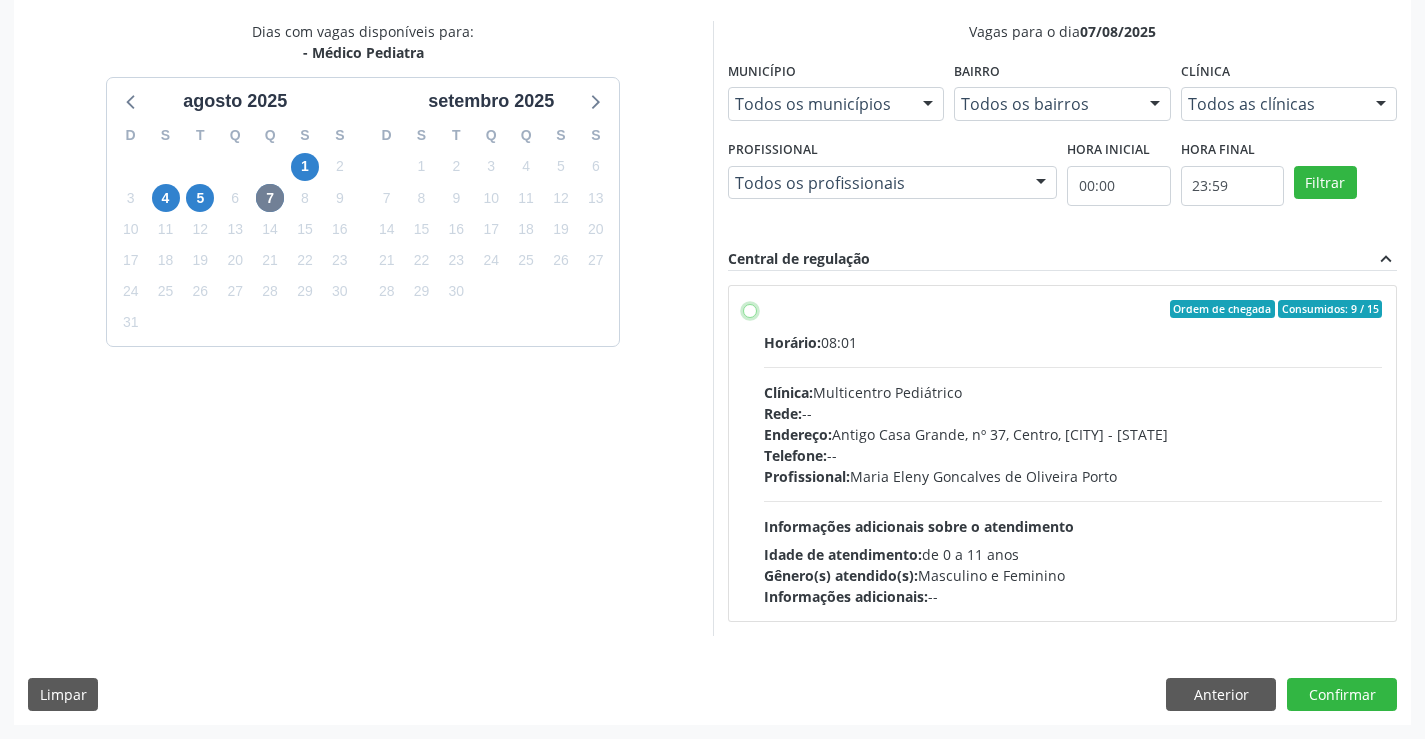 click on "Ordem de chegada
Consumidos: 9 / 15
Horário:   08:01
Clínica:  Multicentro Pediátrico
Rede:
--
Endereço:   Antigo Casa Grande, nº 37, Centro, Campo Formoso - BA
Telefone:   --
Profissional:
Maria Eleny Goncalves de Oliveira Porto
Informações adicionais sobre o atendimento
Idade de atendimento:
de 0 a 11 anos
Gênero(s) atendido(s):
Masculino e Feminino
Informações adicionais:
--" at bounding box center [750, 309] 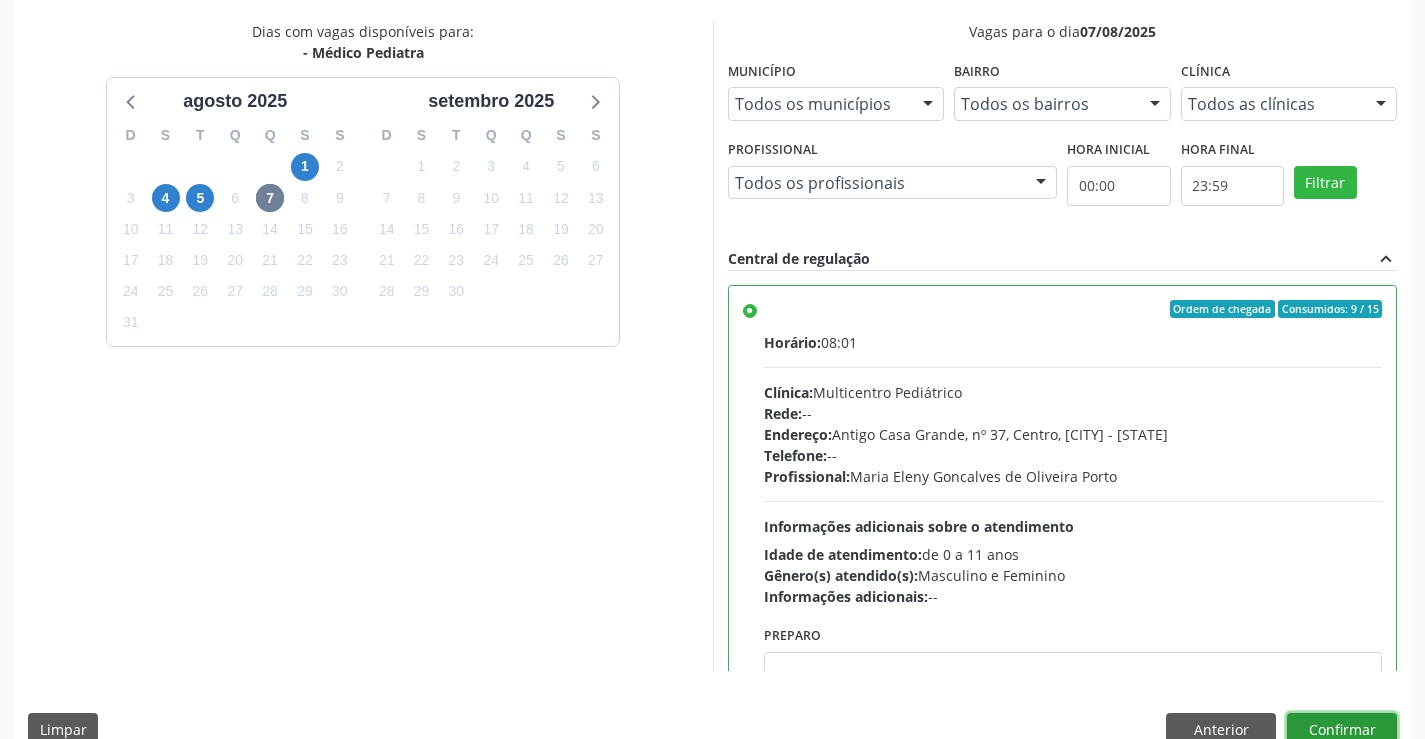click on "Confirmar" at bounding box center [1342, 730] 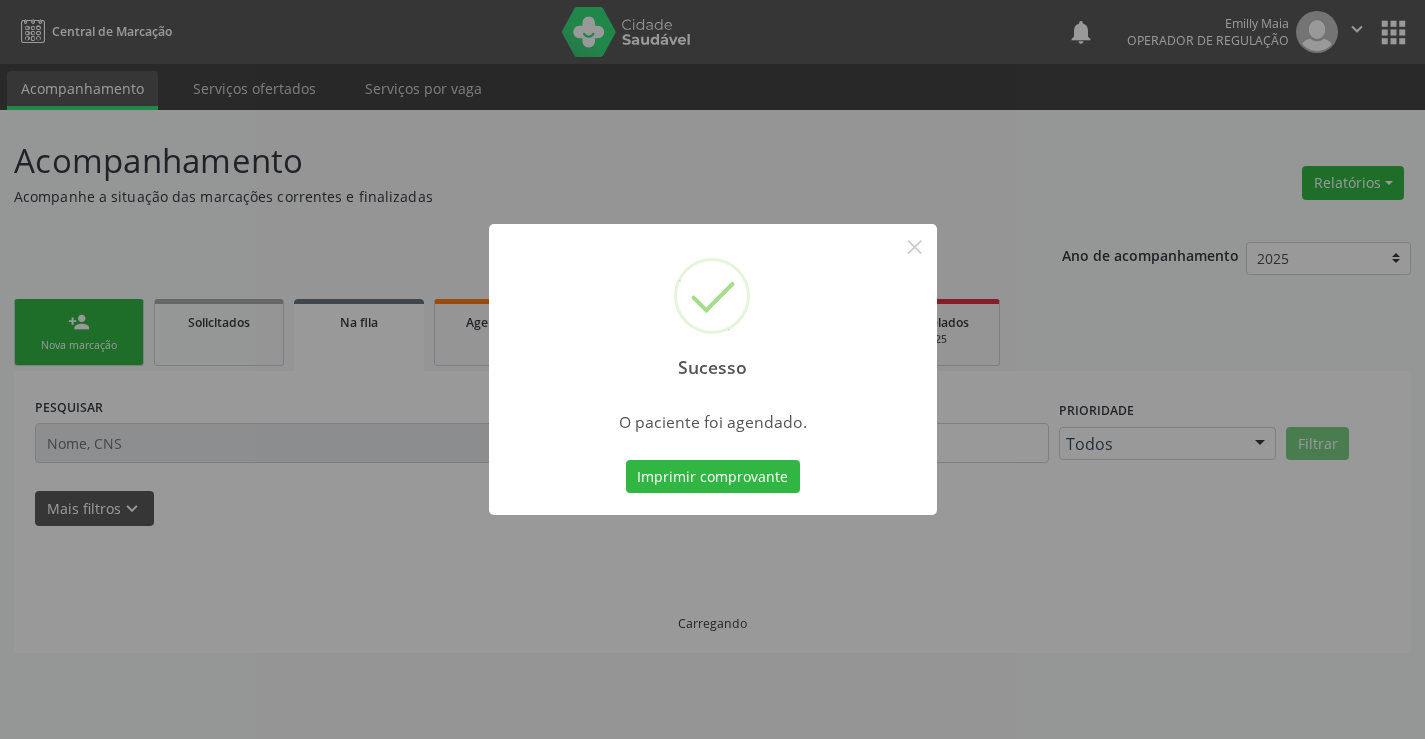 scroll, scrollTop: 0, scrollLeft: 0, axis: both 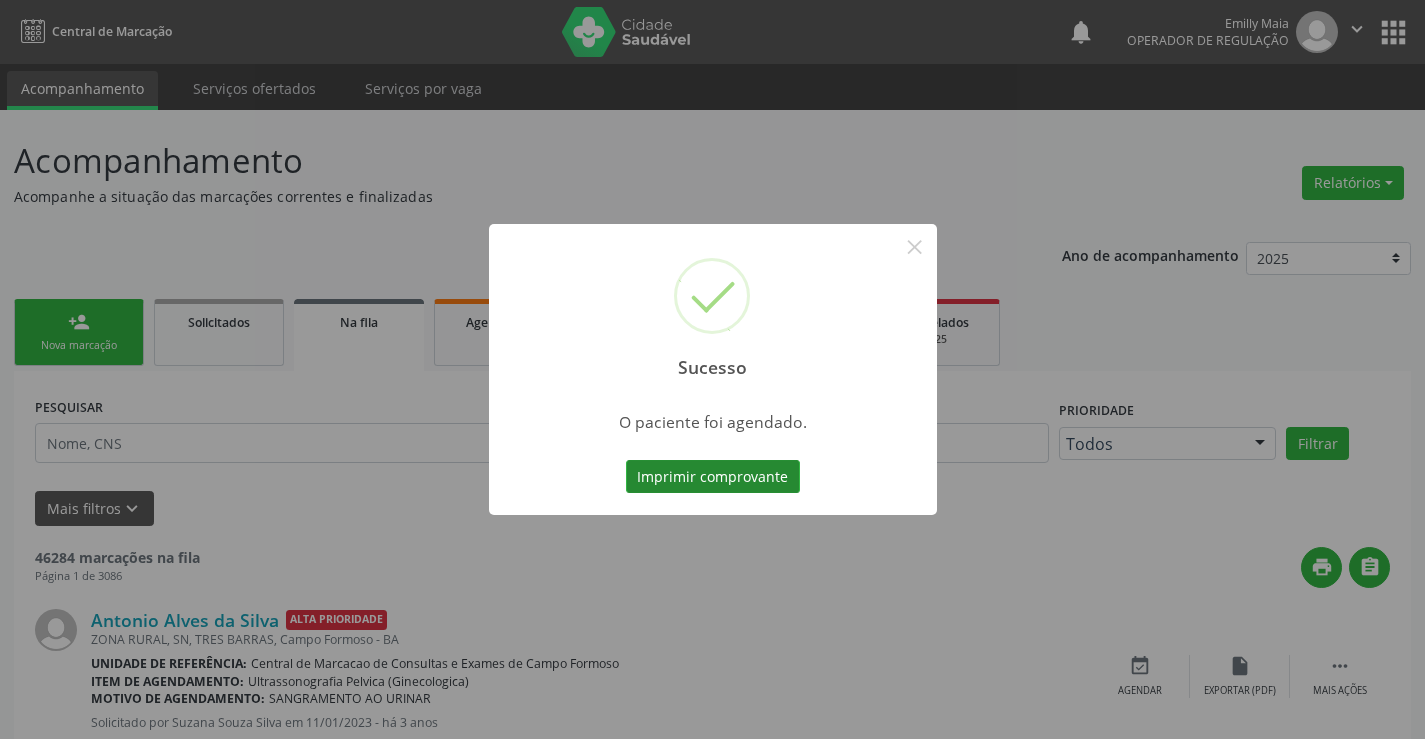 click on "Imprimir comprovante" at bounding box center (713, 477) 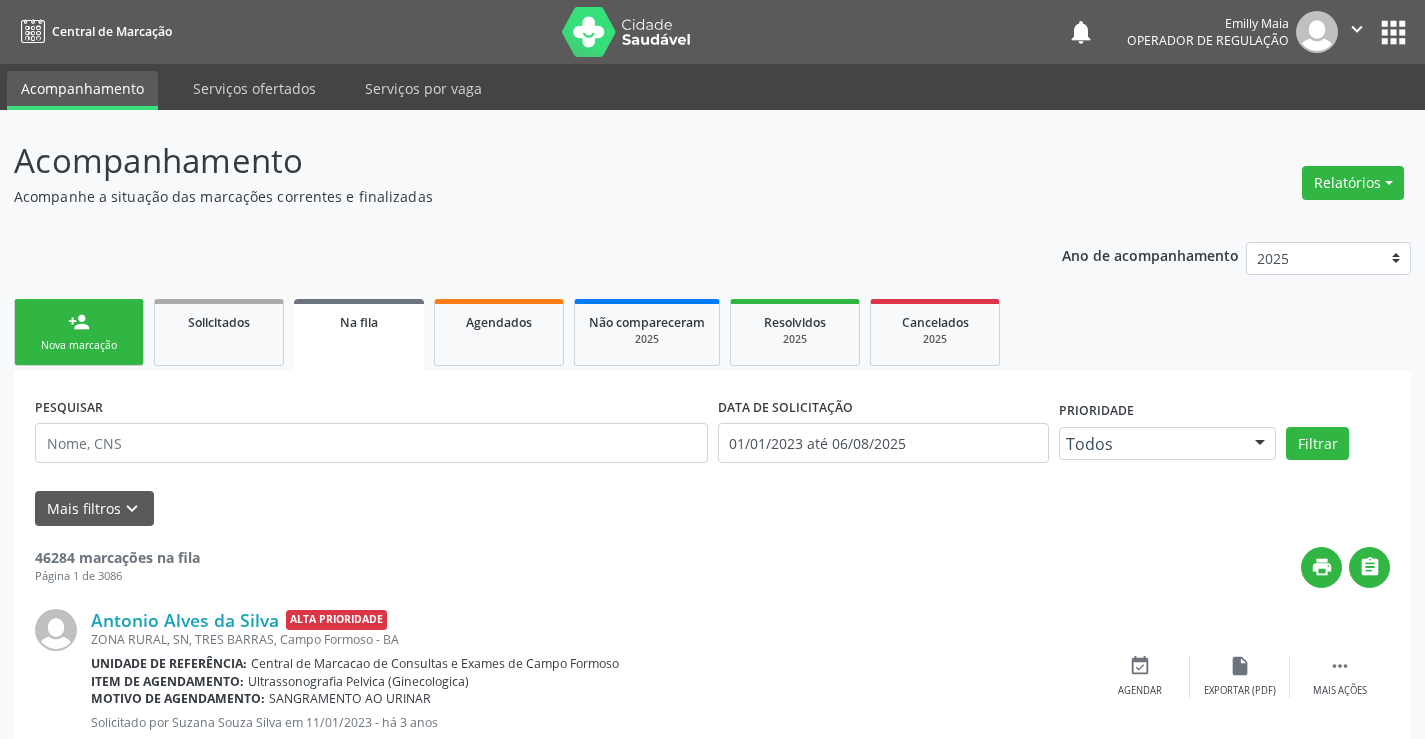 click on "person_add
Nova marcação" at bounding box center [79, 332] 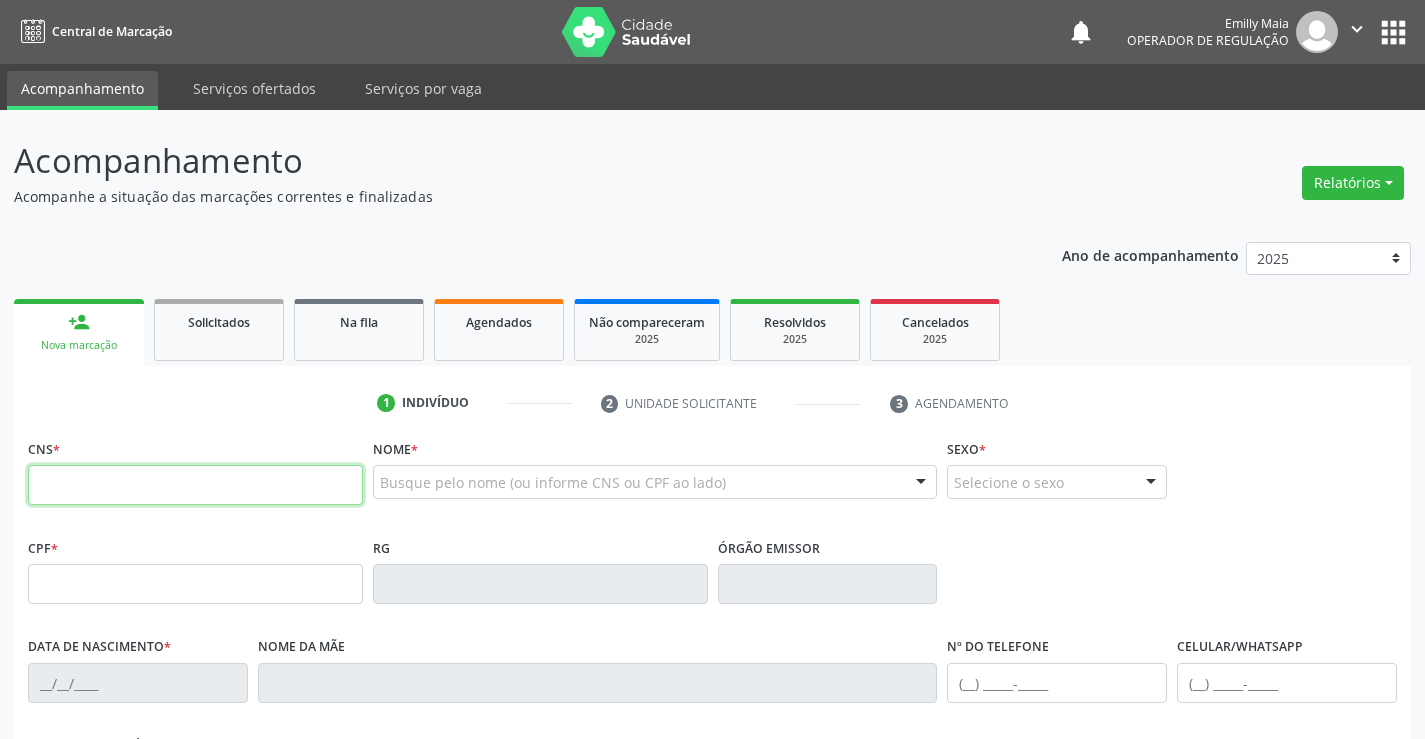 click at bounding box center [195, 485] 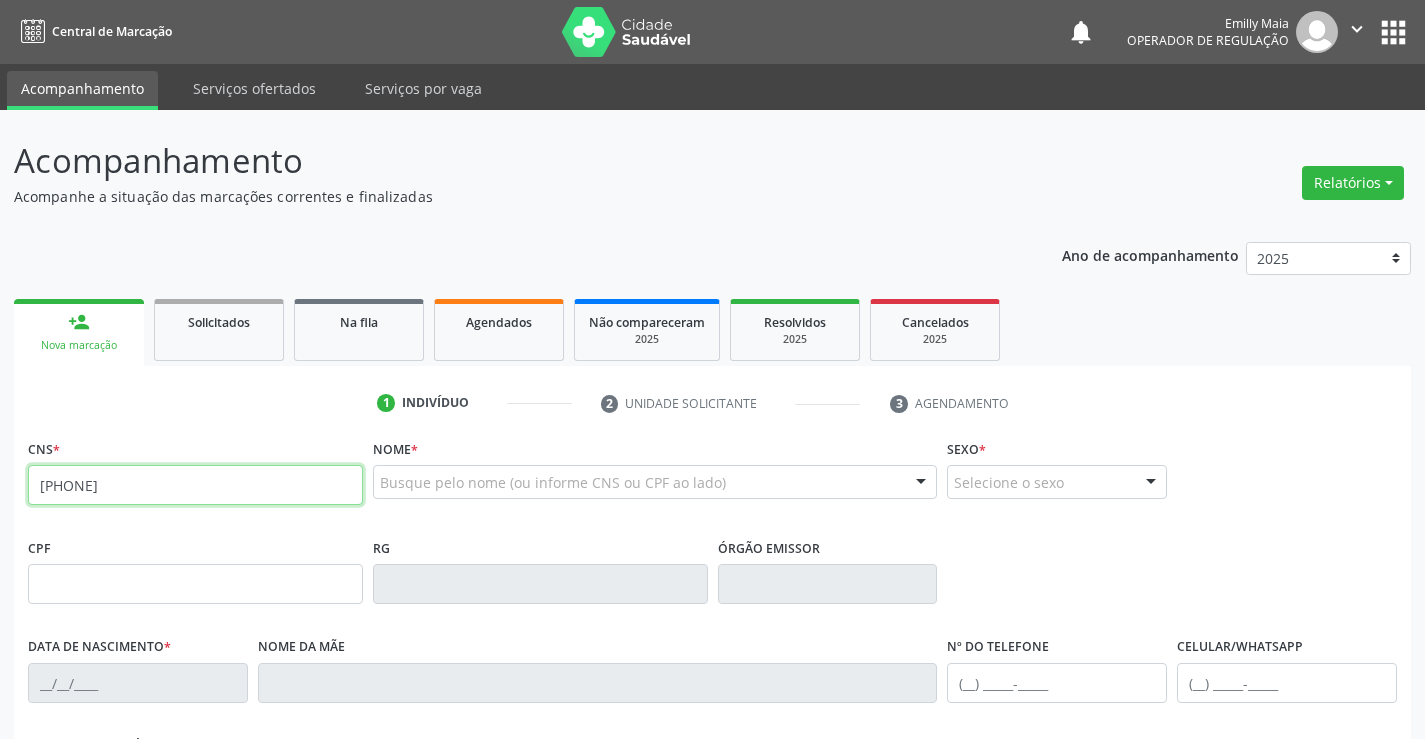 type on "706 0058 5642 6545" 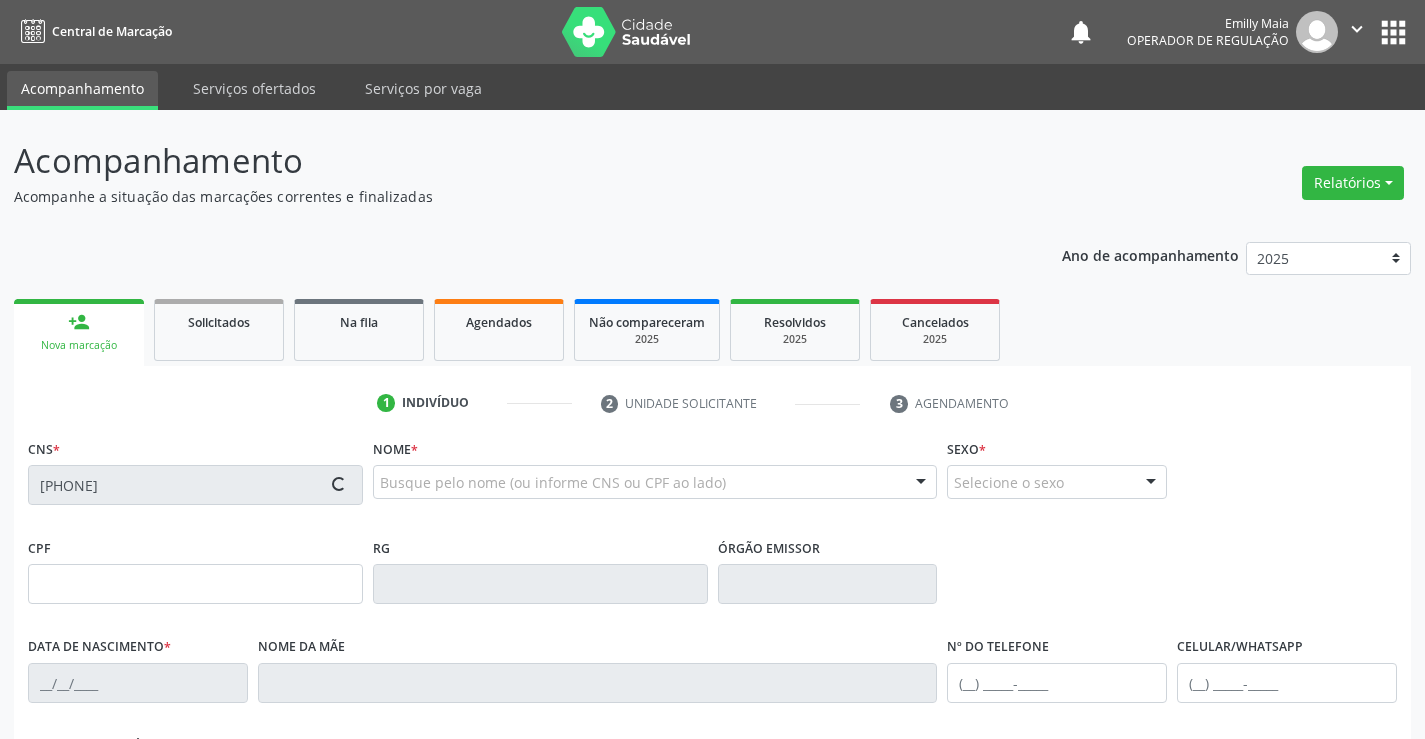 type on "0143927981" 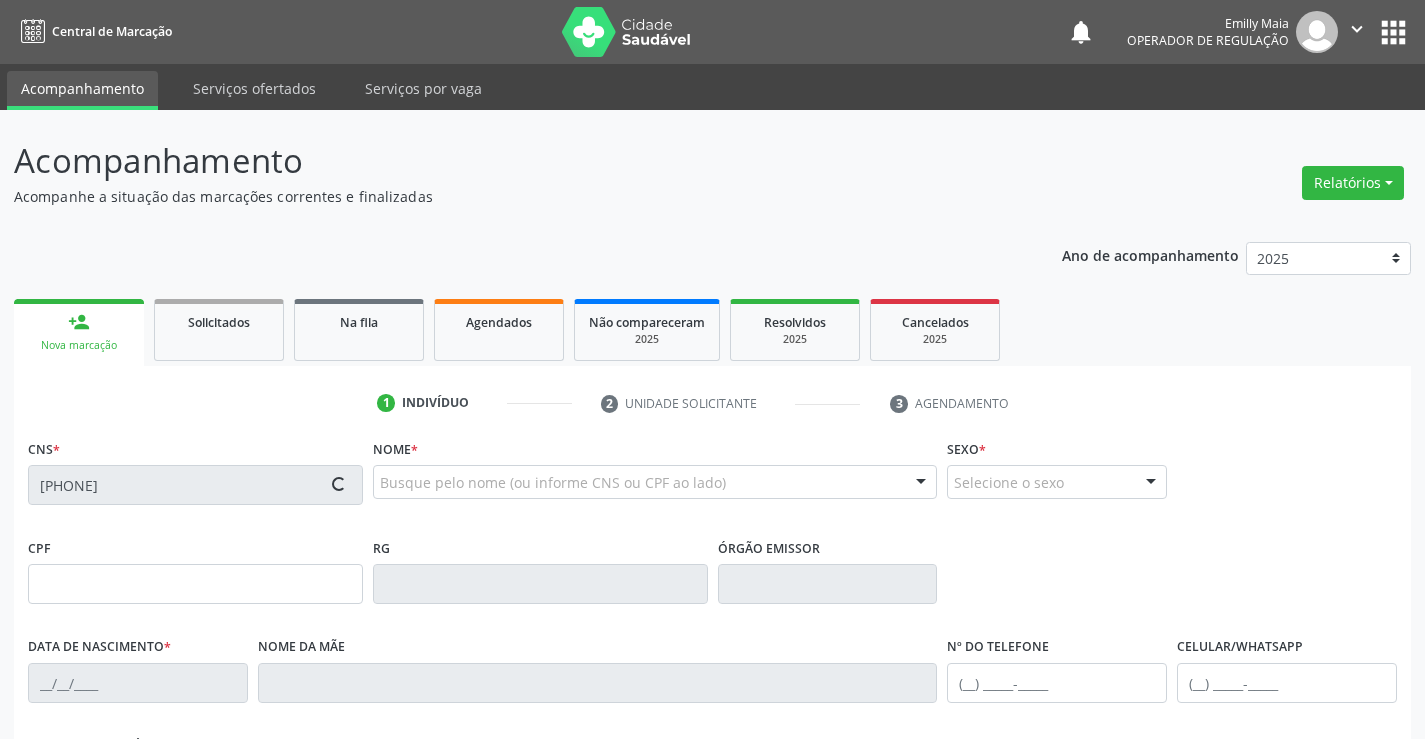 type on "30/06/1959" 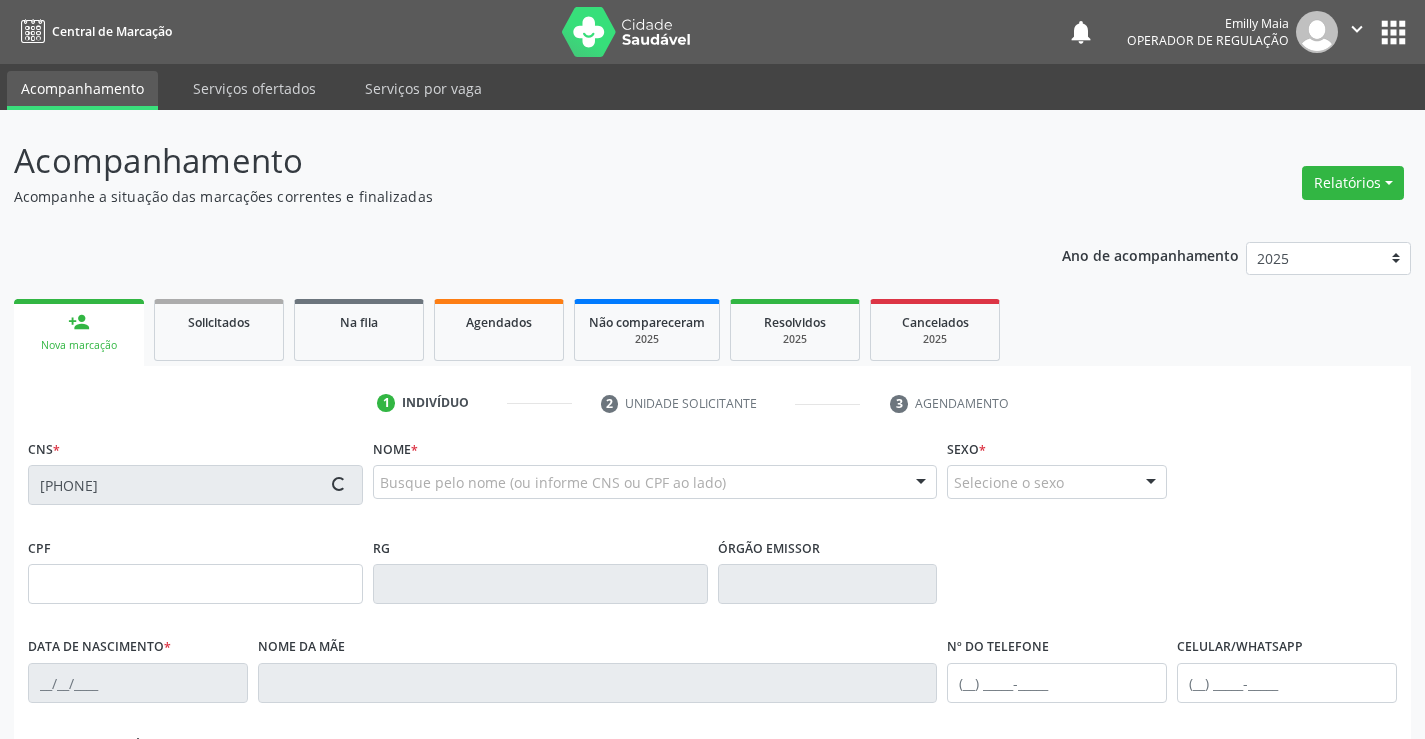 type on "(74) 99129-6387" 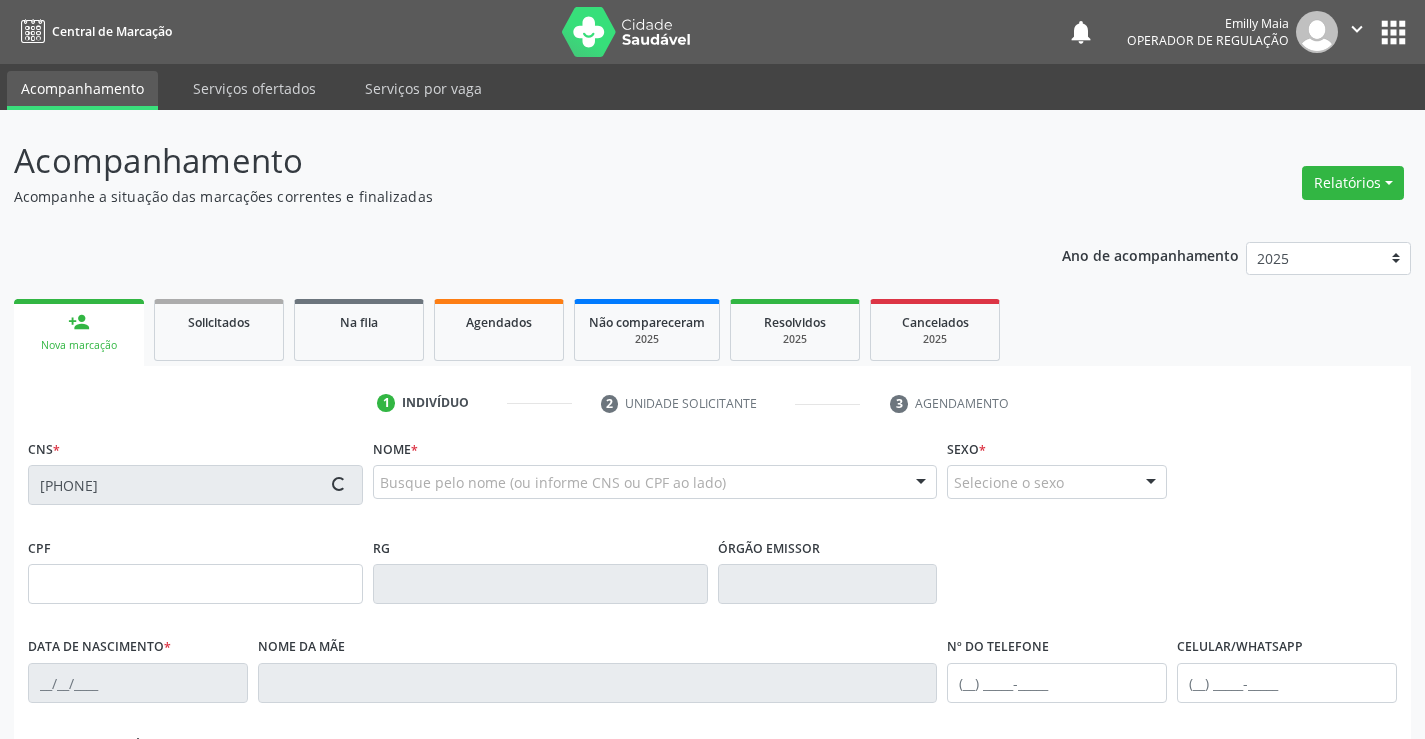 type on "S/N" 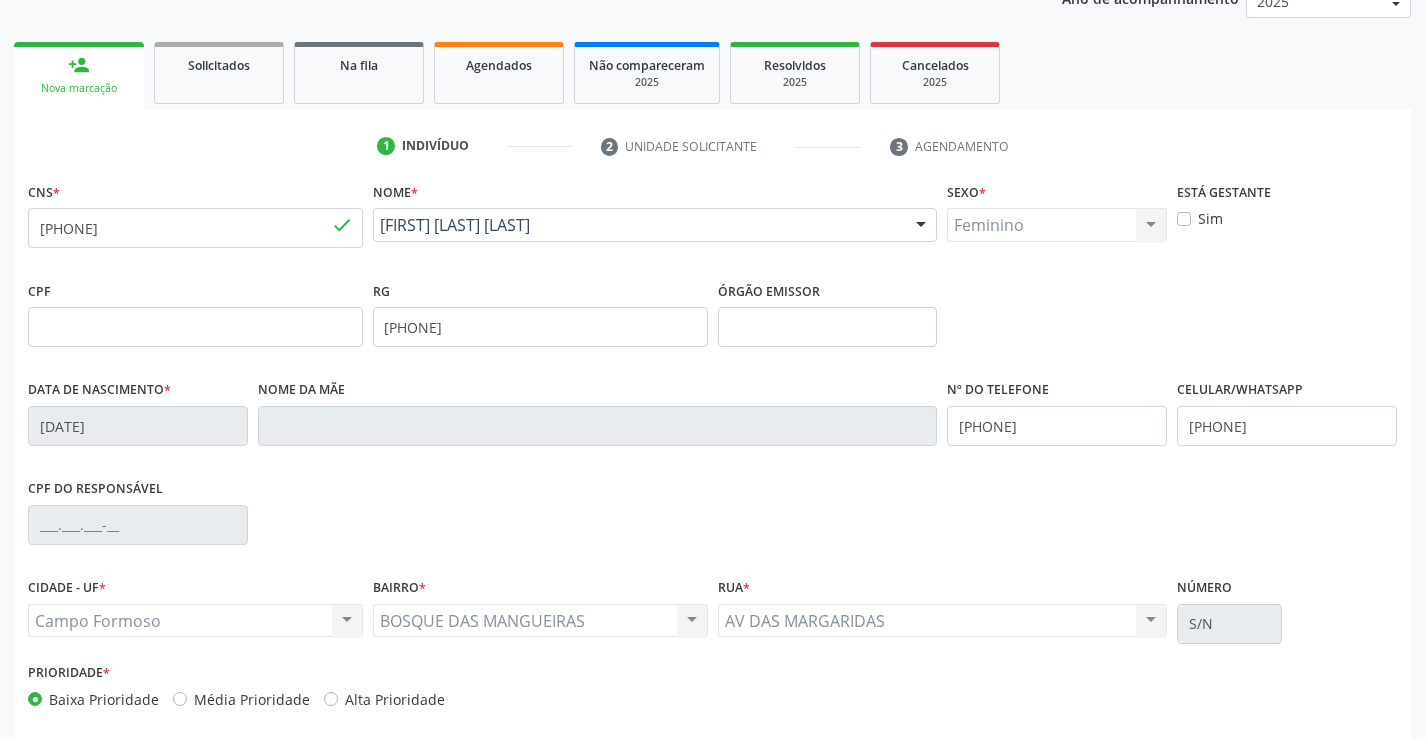 scroll, scrollTop: 345, scrollLeft: 0, axis: vertical 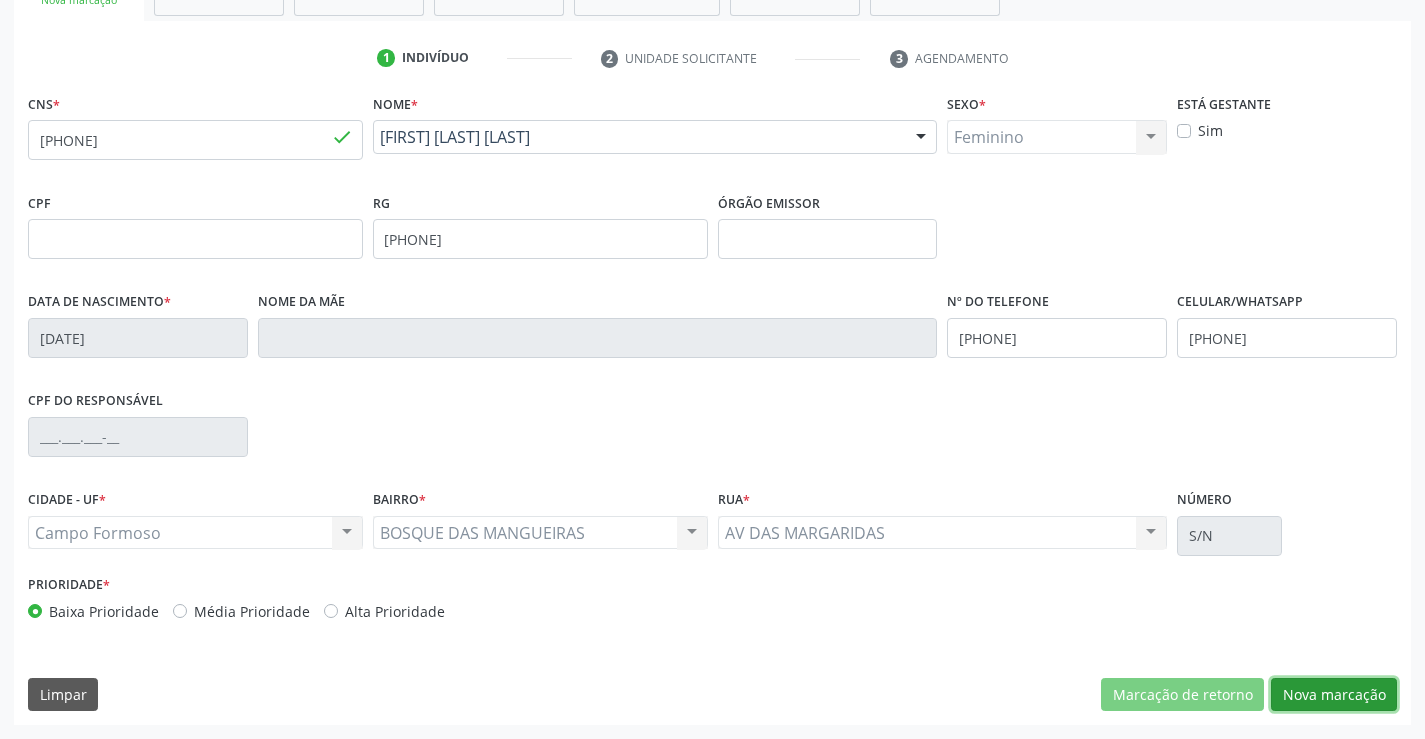 click on "Nova marcação" at bounding box center [1334, 695] 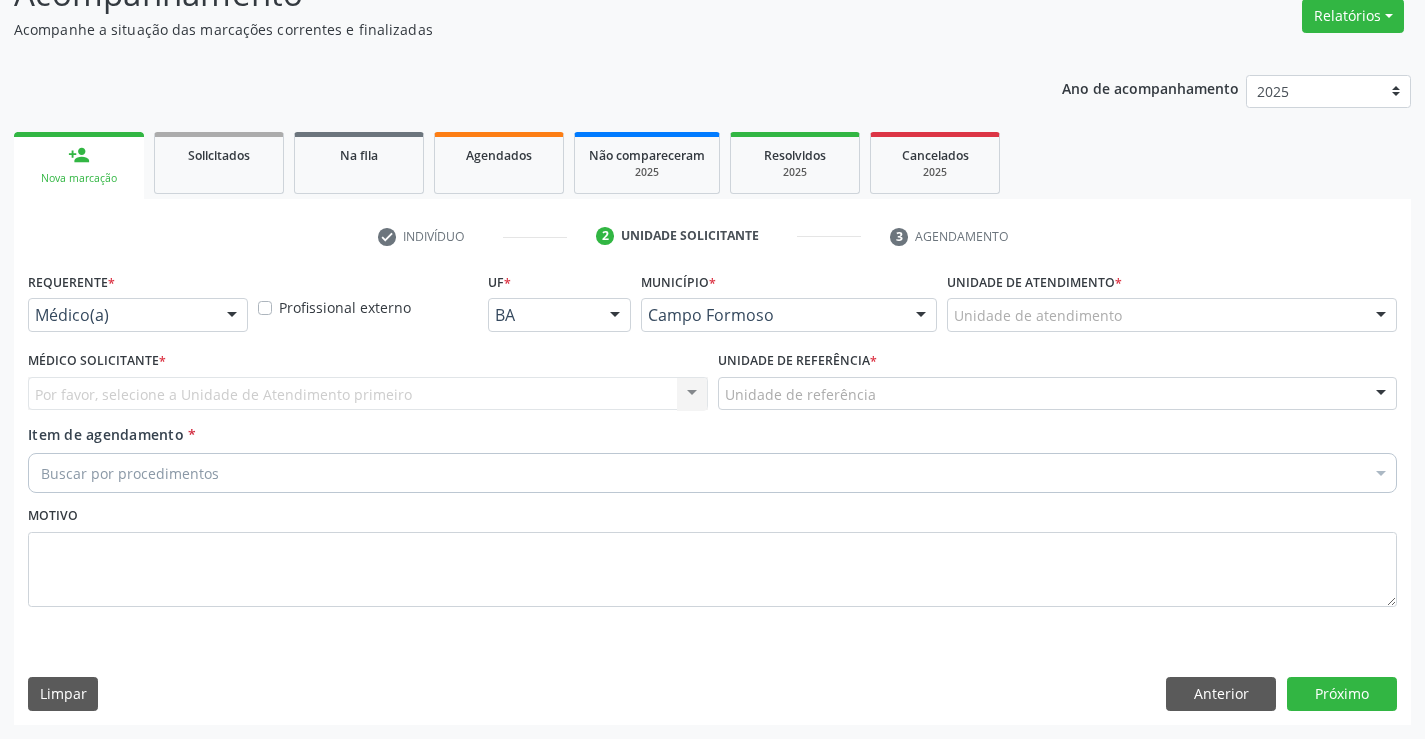 scroll, scrollTop: 167, scrollLeft: 0, axis: vertical 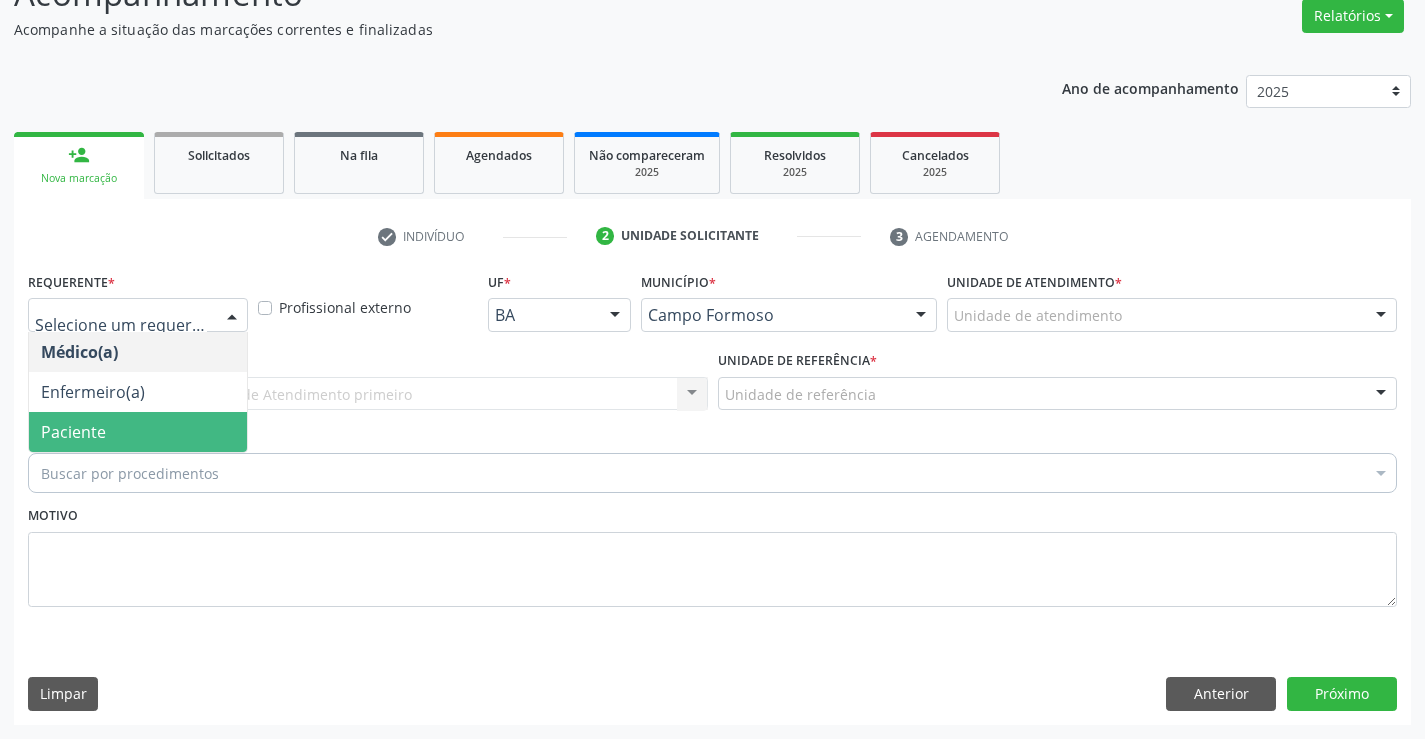 drag, startPoint x: 114, startPoint y: 425, endPoint x: 251, endPoint y: 377, distance: 145.16542 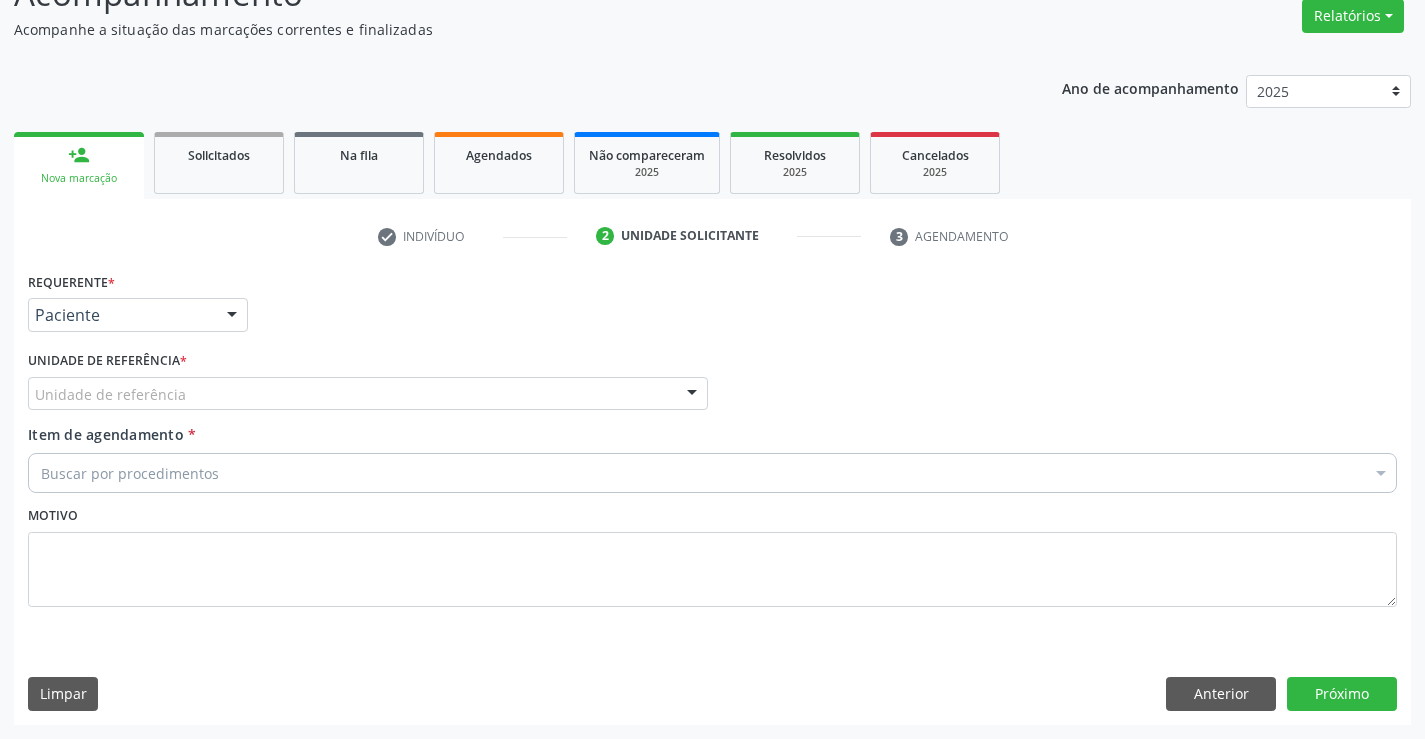 click on "Unidade de referência" at bounding box center [368, 394] 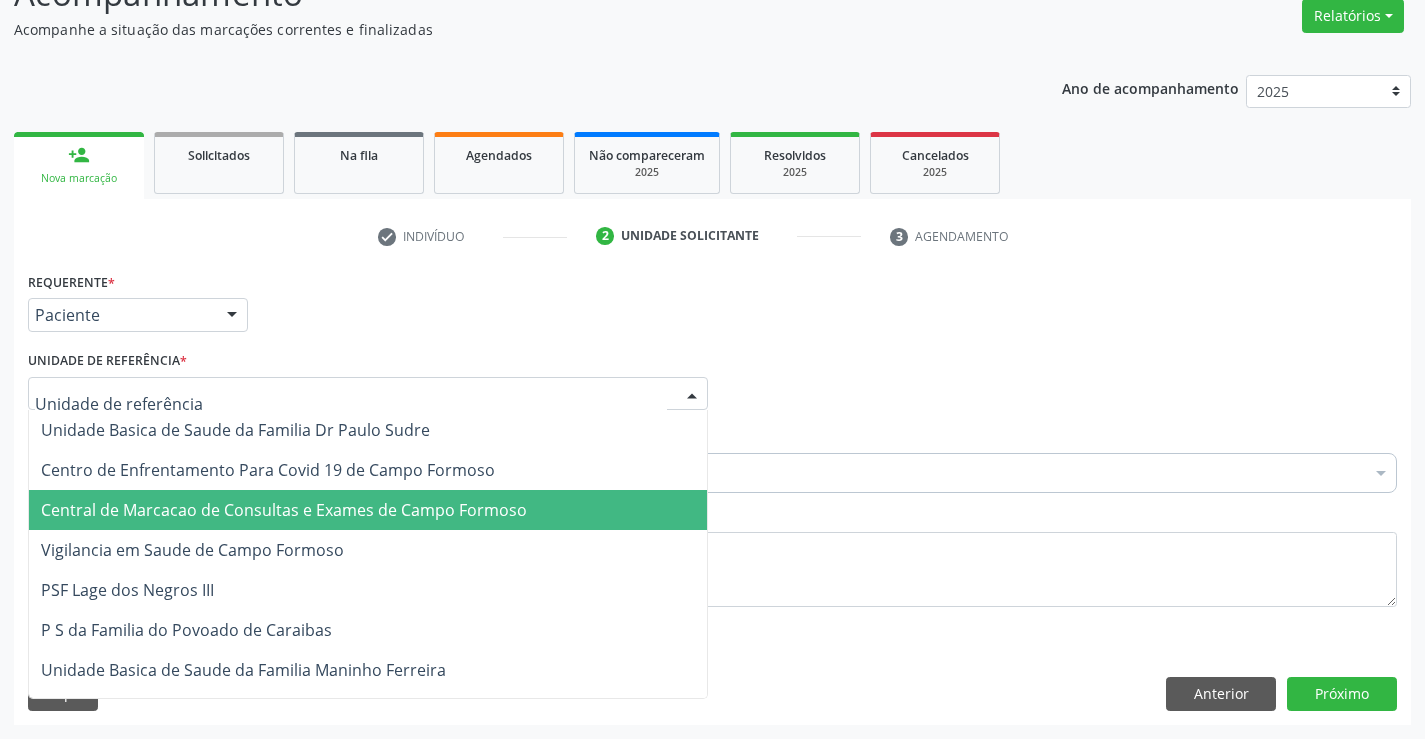 click on "Central de Marcacao de Consultas e Exames de Campo Formoso" at bounding box center (284, 510) 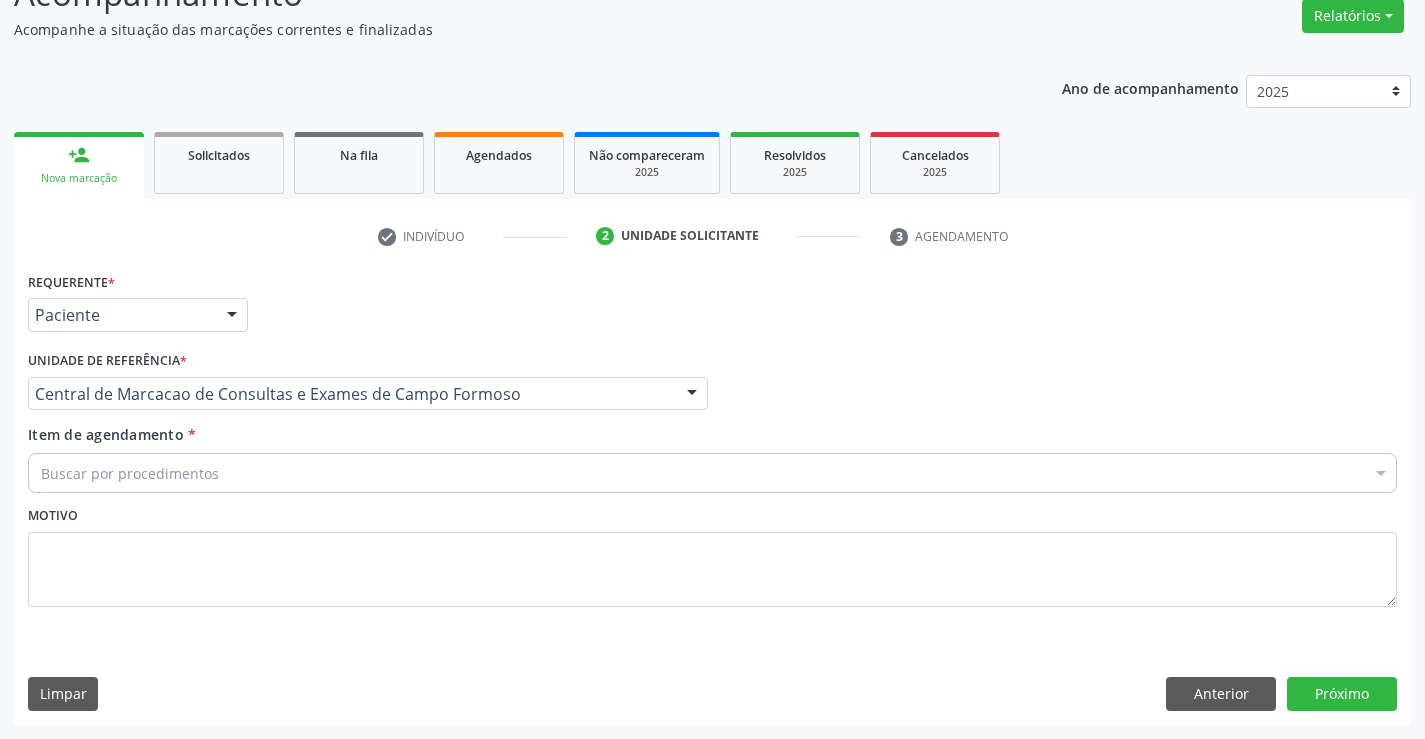 click on "Buscar por procedimentos" at bounding box center [712, 473] 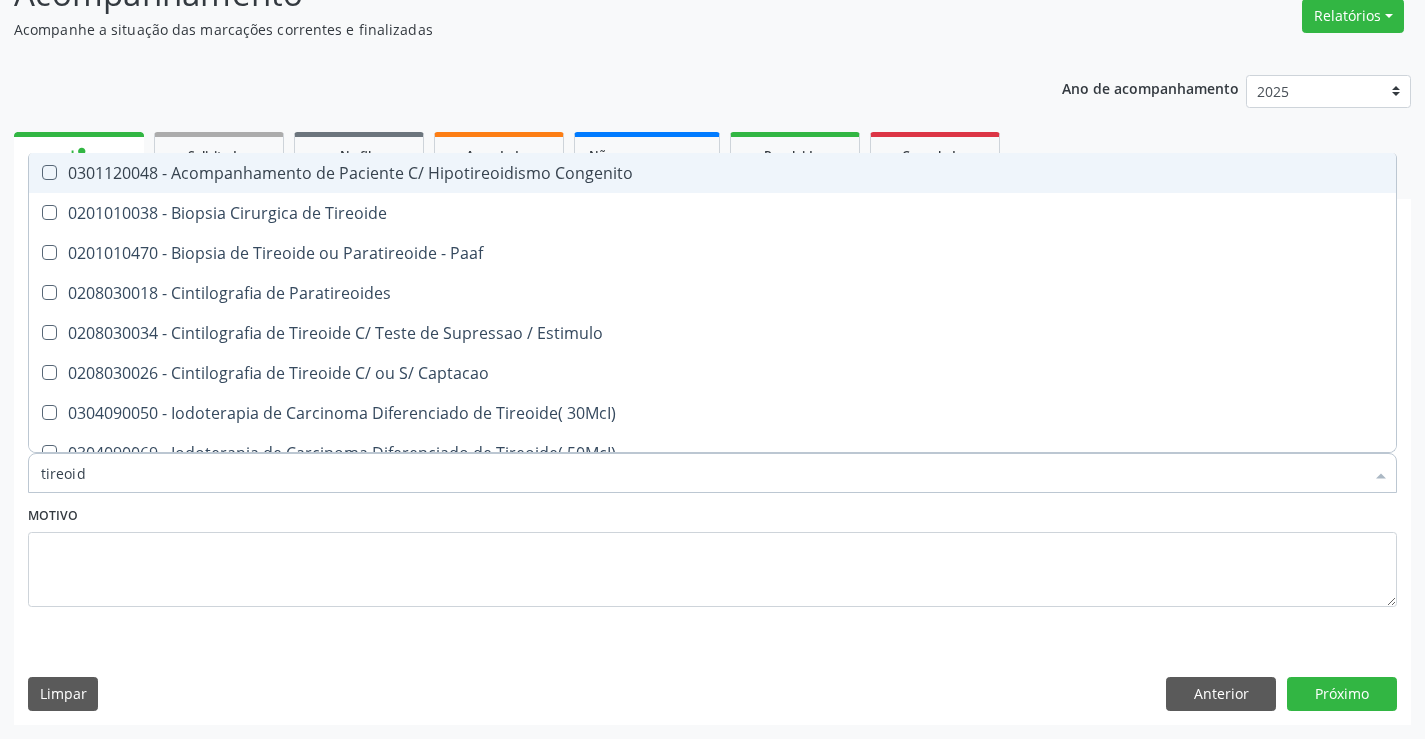 type on "tireoide" 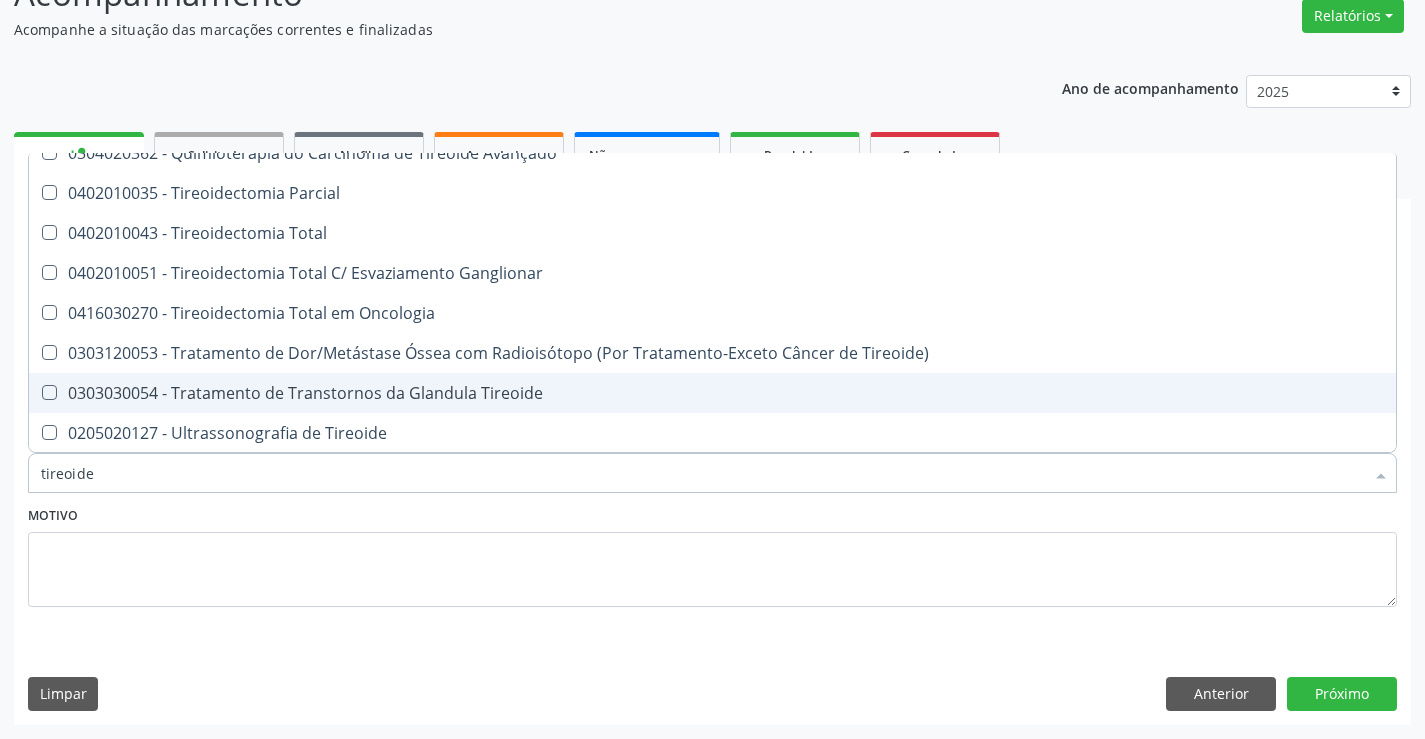 scroll, scrollTop: 381, scrollLeft: 0, axis: vertical 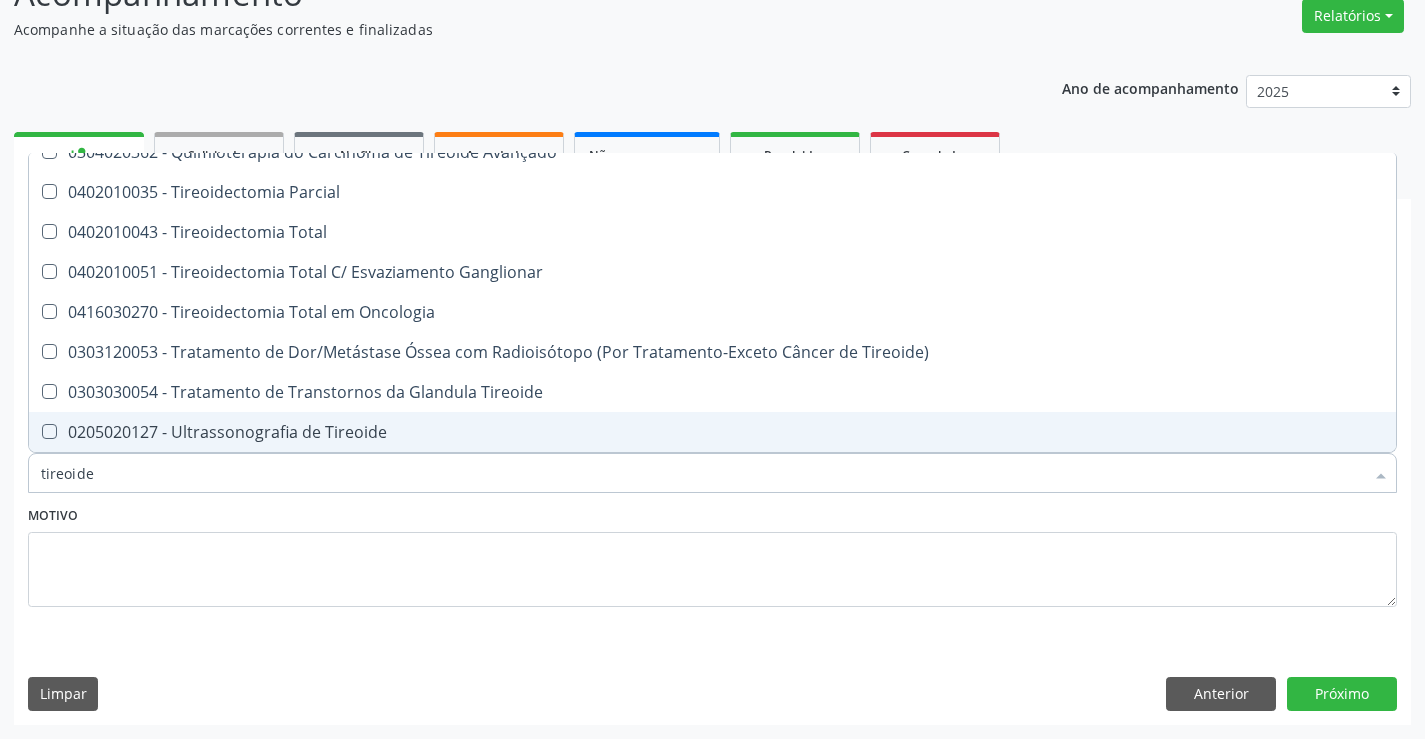 click on "0205020127 - Ultrassonografia de Tireoide" at bounding box center (712, 432) 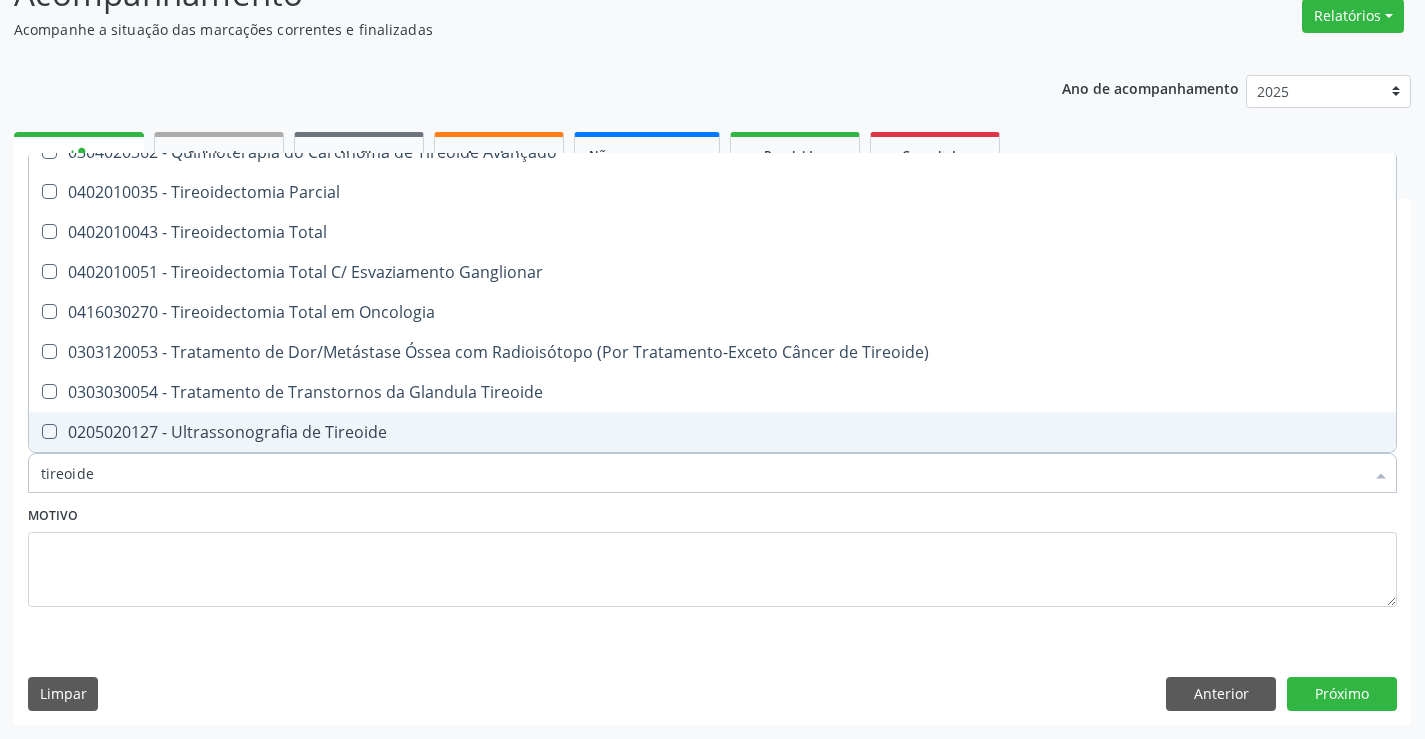 checkbox on "true" 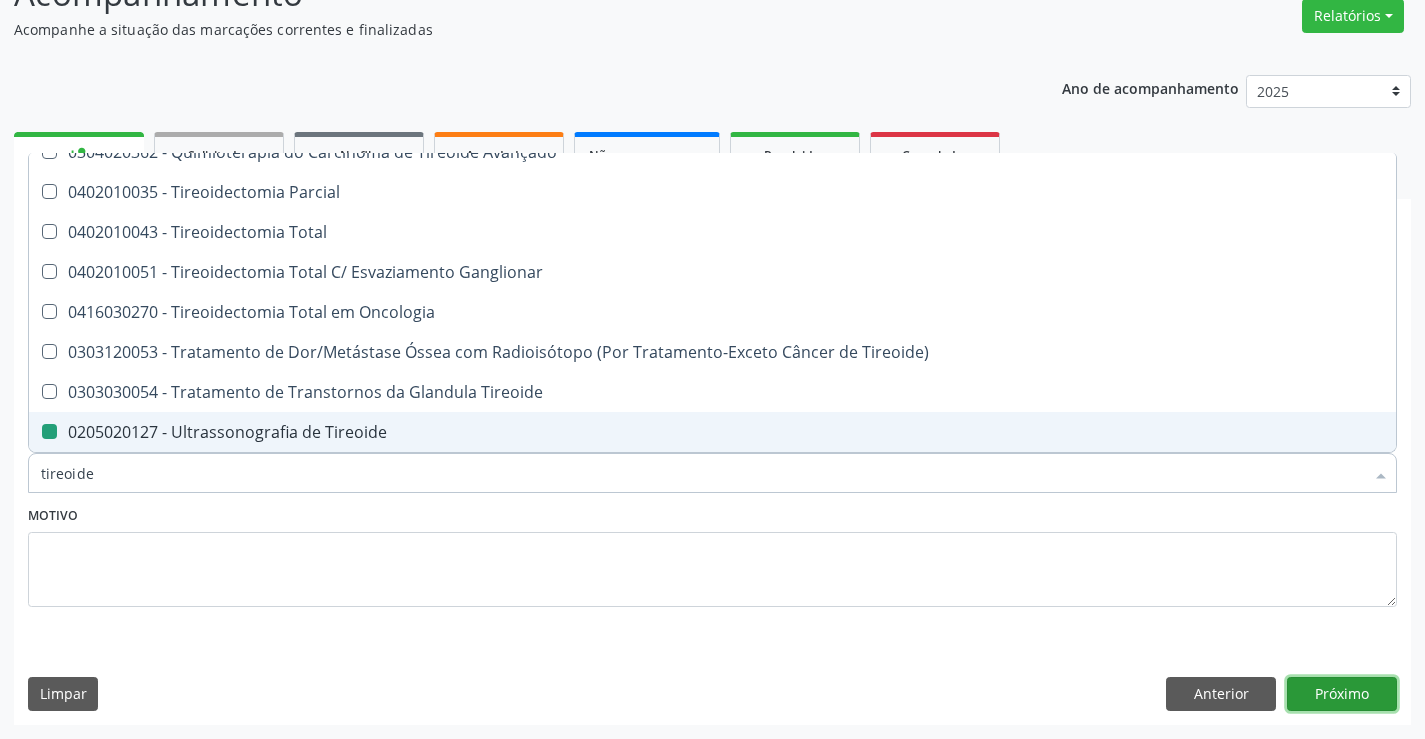 click on "Próximo" at bounding box center [1342, 694] 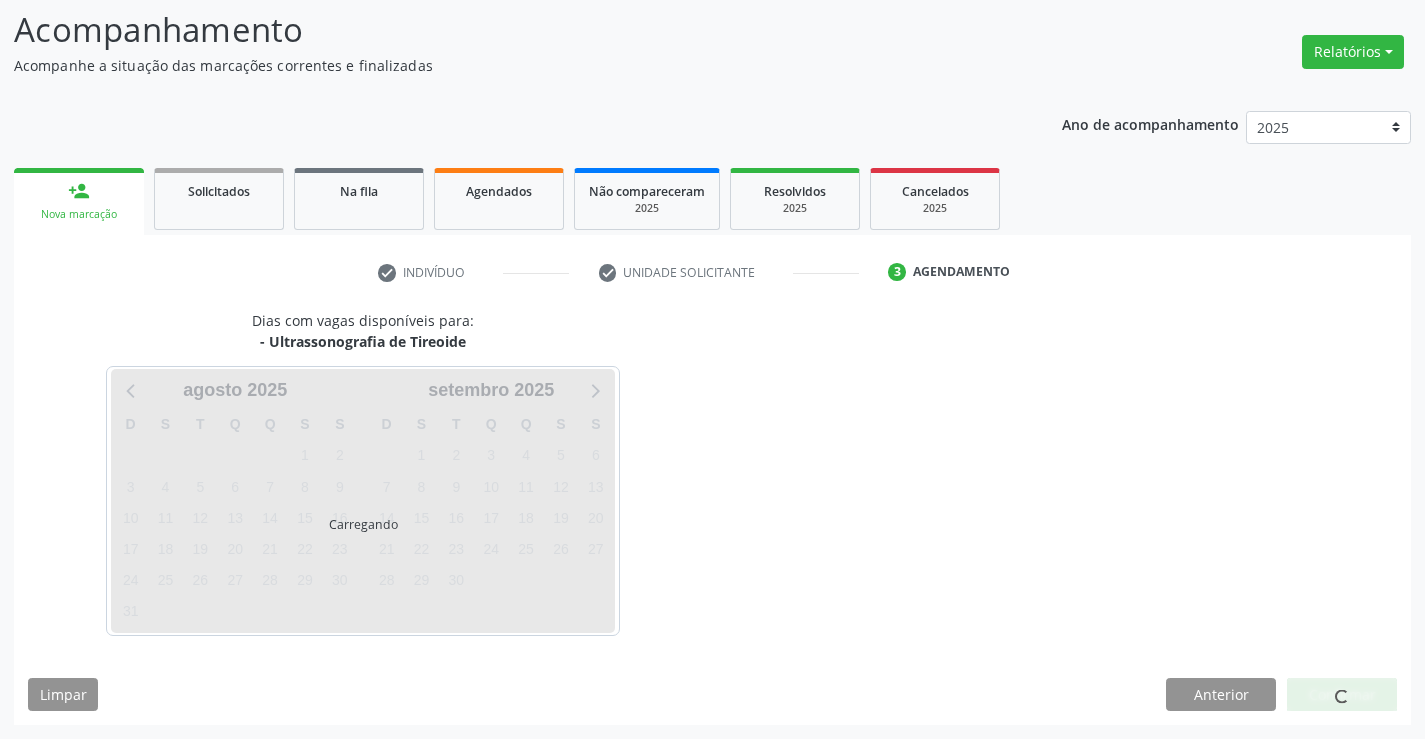 scroll, scrollTop: 131, scrollLeft: 0, axis: vertical 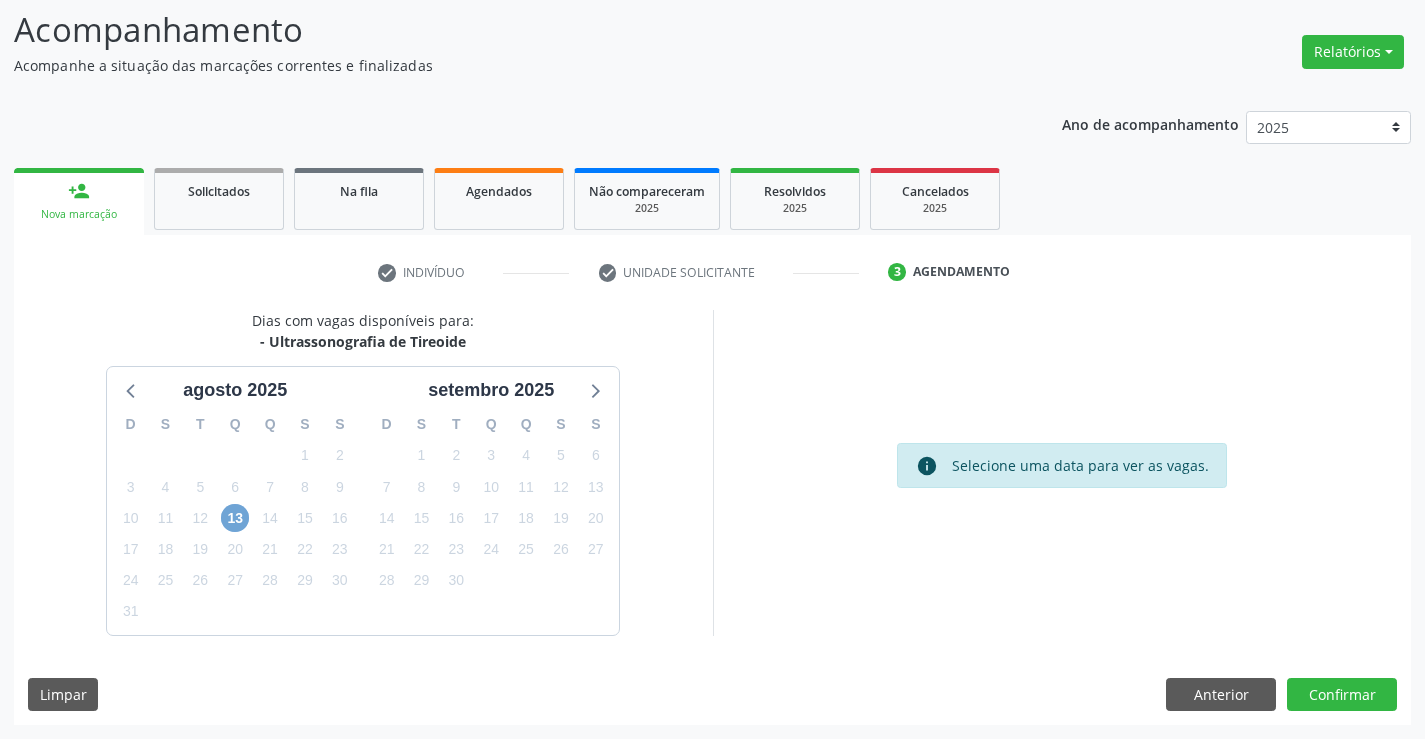 click on "13" at bounding box center [235, 518] 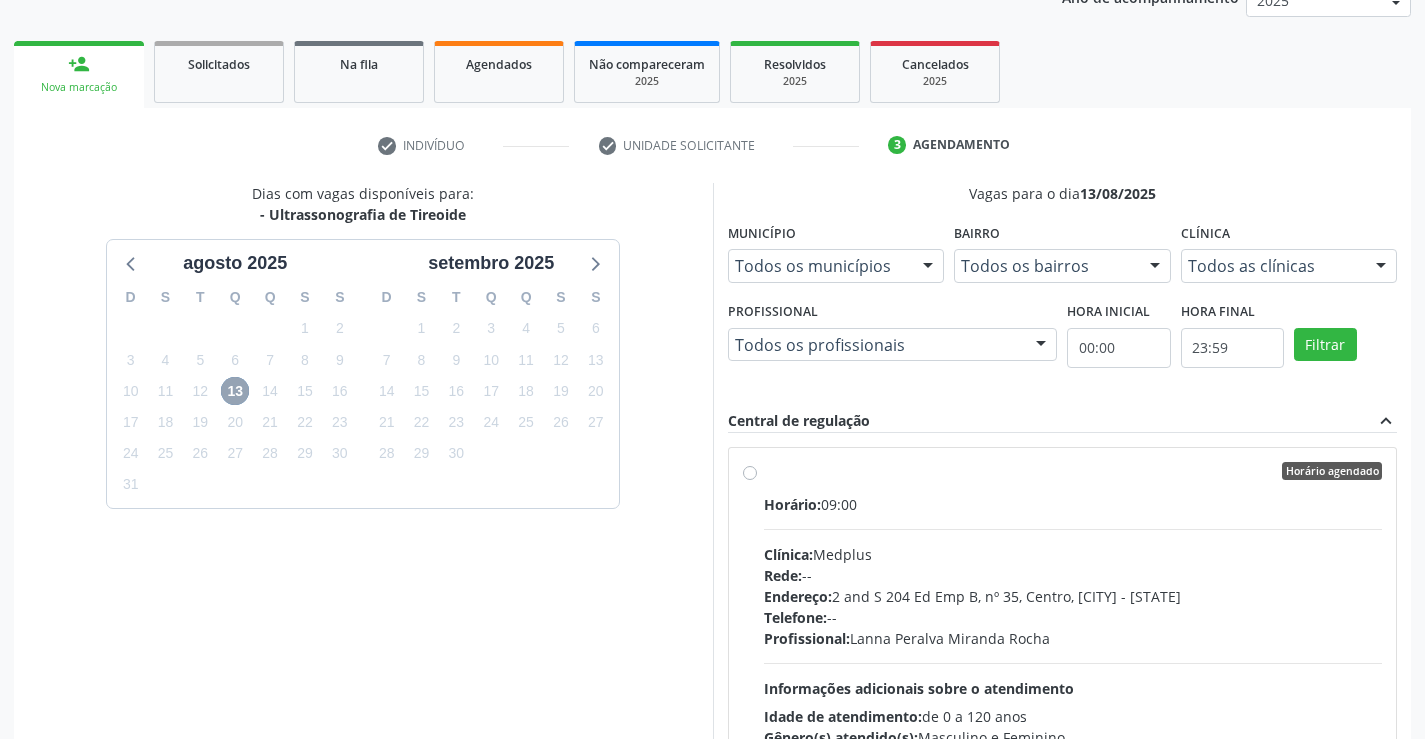scroll, scrollTop: 431, scrollLeft: 0, axis: vertical 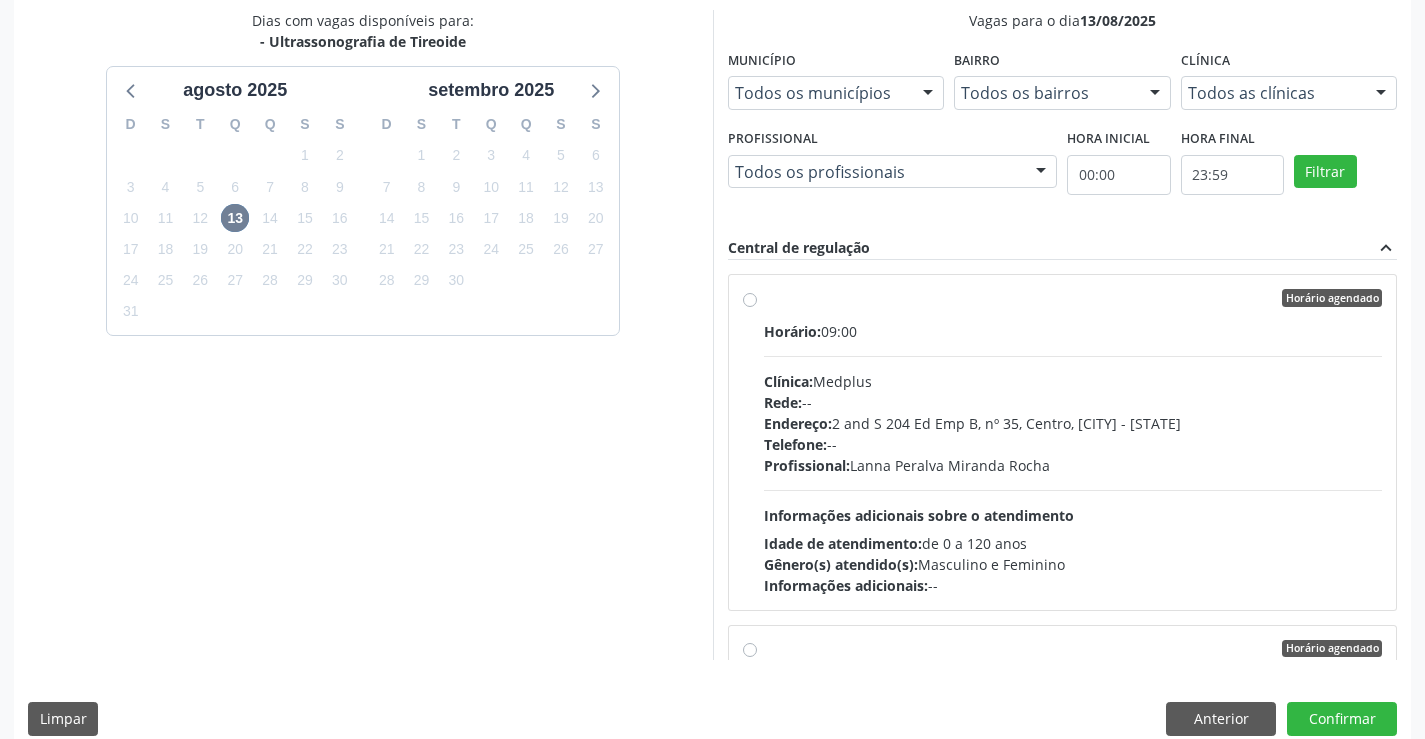 click on "Endereço:   2 and S 204 Ed Emp B, nº 35, Centro, Campo Formoso - BA" at bounding box center (1073, 423) 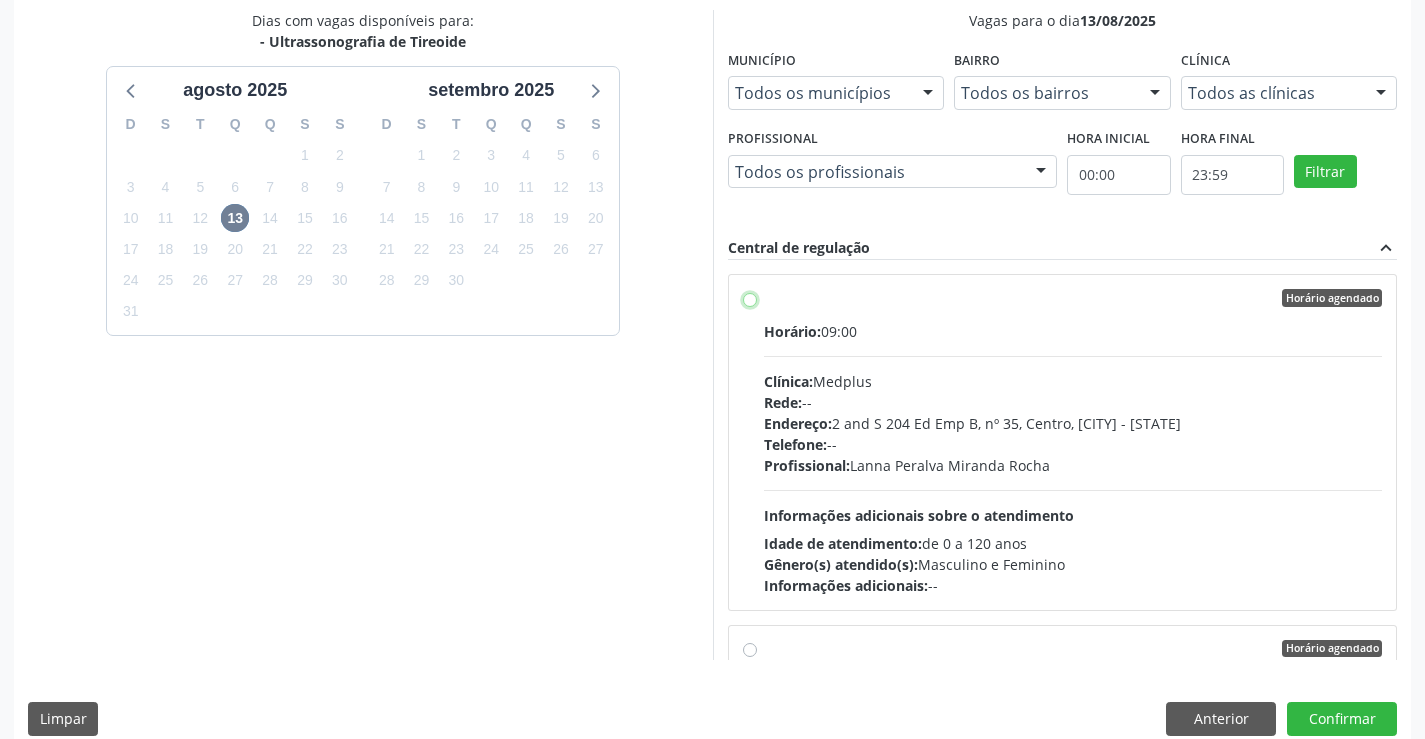 click on "Horário agendado
Horário:   09:00
Clínica:  Medplus
Rede:
--
Endereço:   2 and S 204 Ed Emp B, nº 35, Centro, Campo Formoso - BA
Telefone:   --
Profissional:
Lanna Peralva Miranda Rocha
Informações adicionais sobre o atendimento
Idade de atendimento:
de 0 a 120 anos
Gênero(s) atendido(s):
Masculino e Feminino
Informações adicionais:
--" at bounding box center [750, 298] 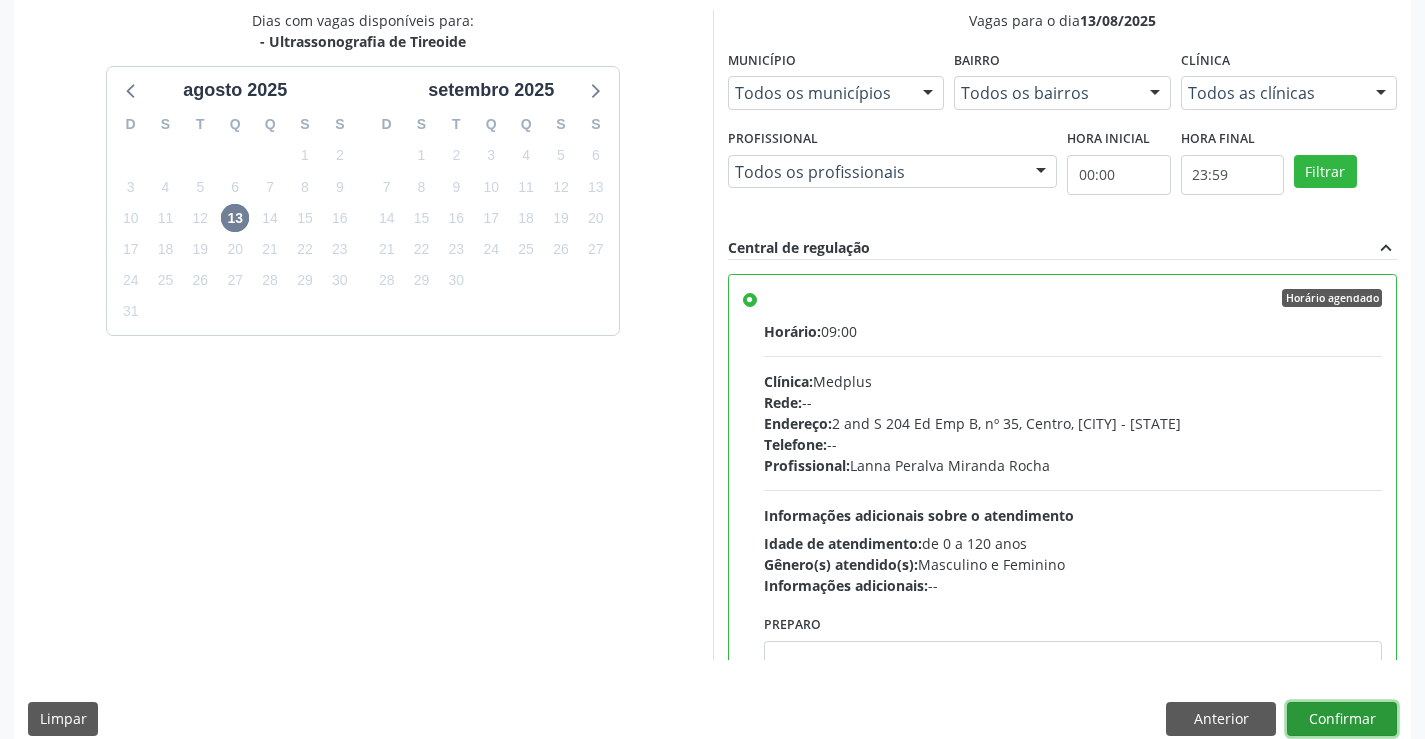 click on "Confirmar" at bounding box center [1342, 719] 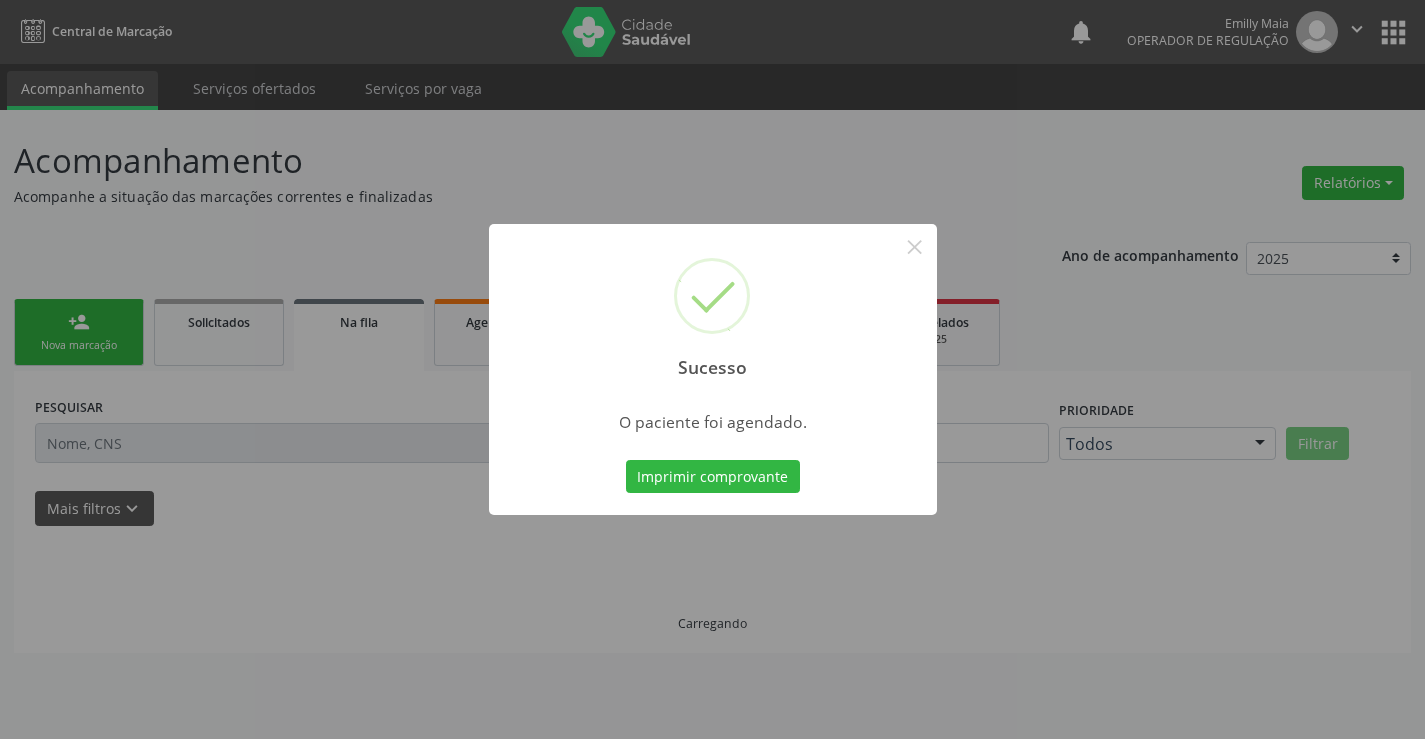 scroll, scrollTop: 0, scrollLeft: 0, axis: both 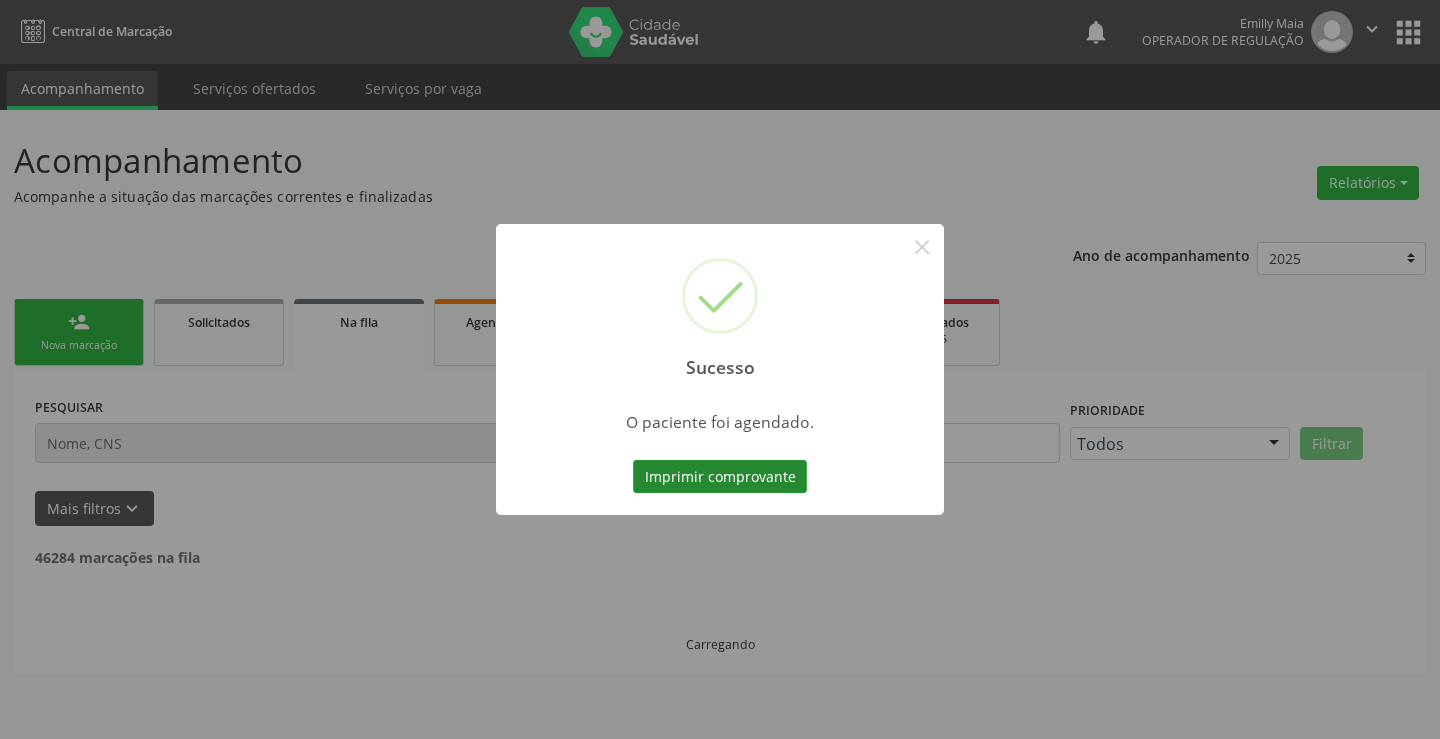 click on "Imprimir comprovante" at bounding box center [720, 477] 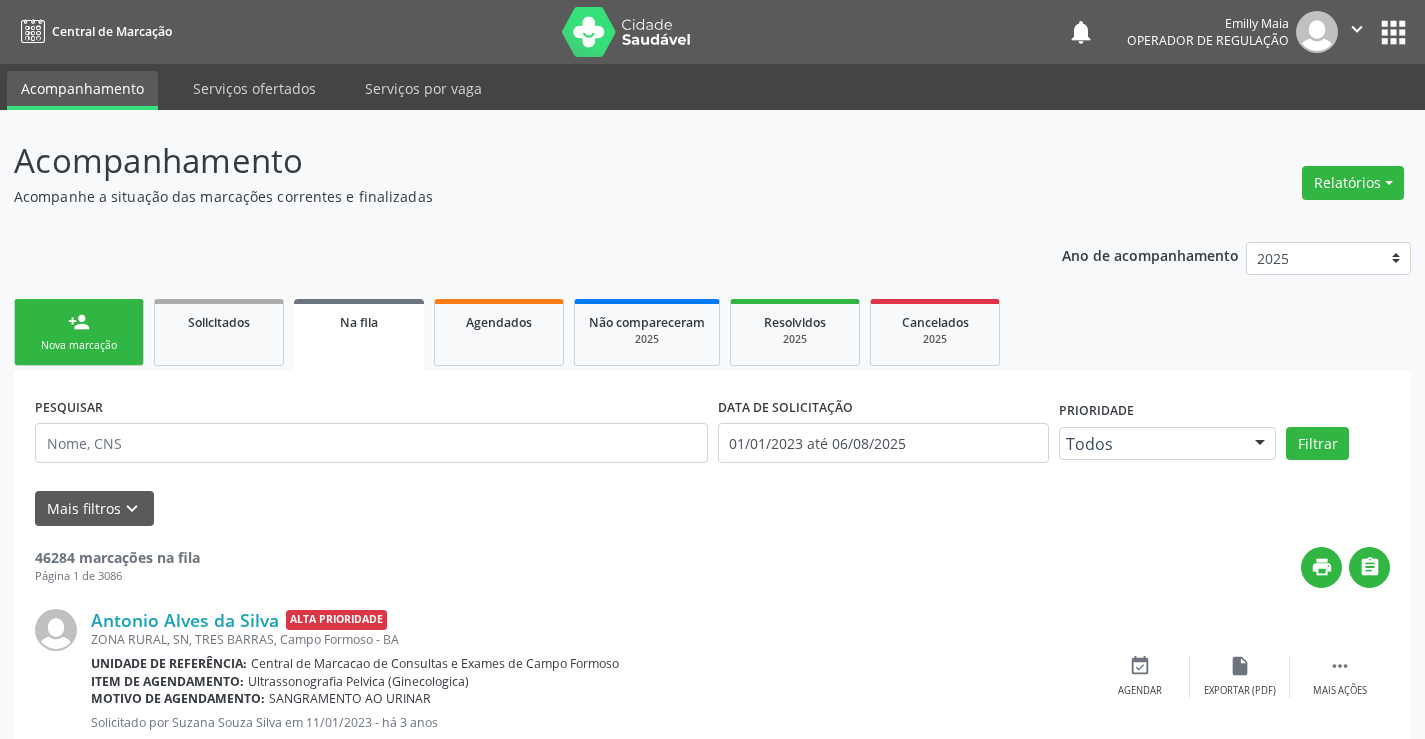 click on "Nova marcação" at bounding box center (79, 345) 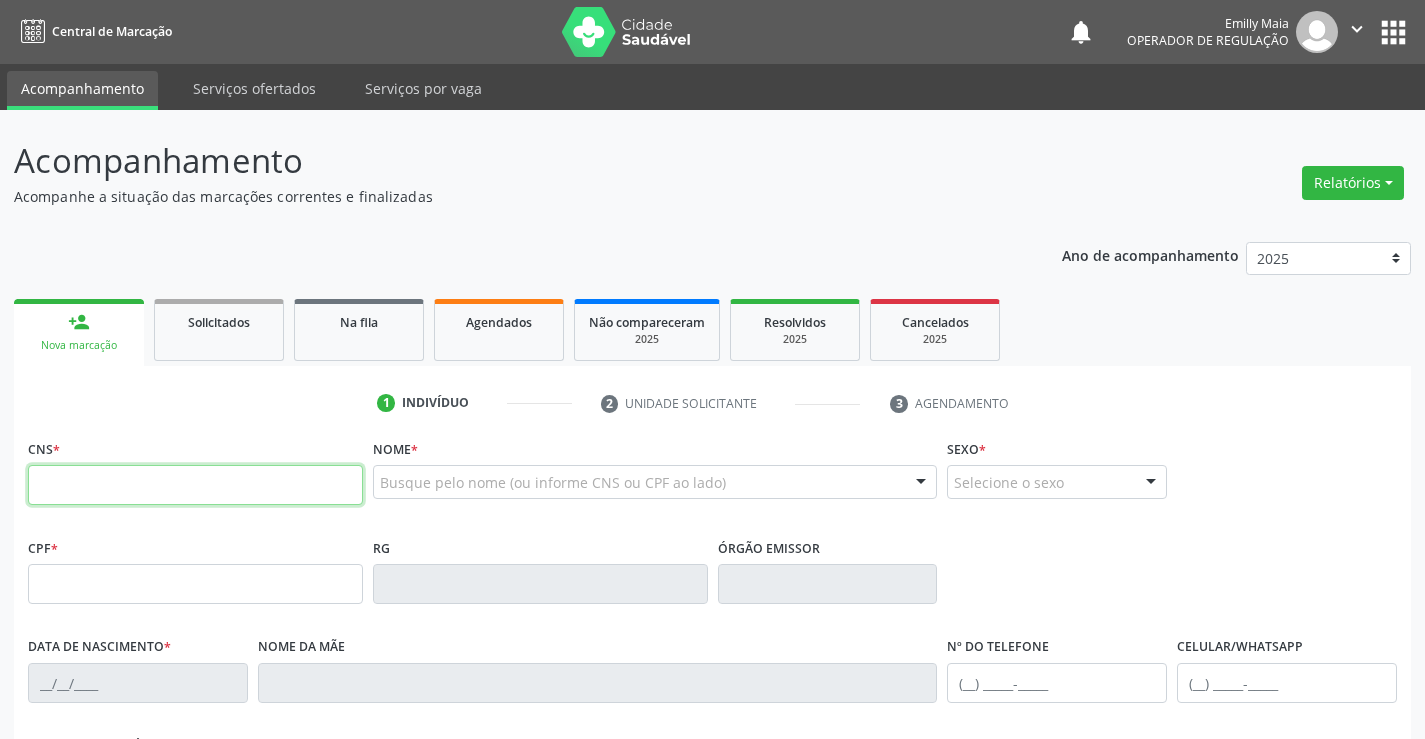 click at bounding box center (195, 485) 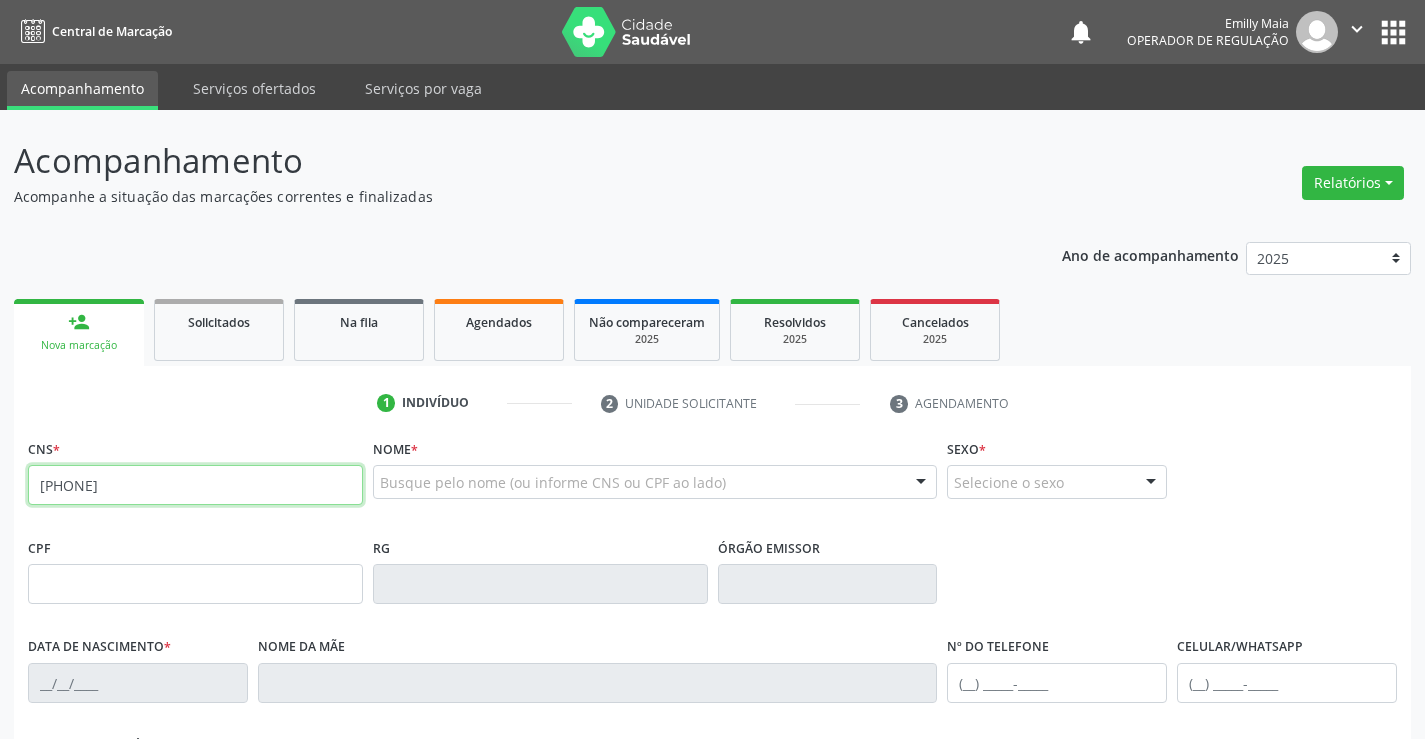 type on "705 0076 5963 7954" 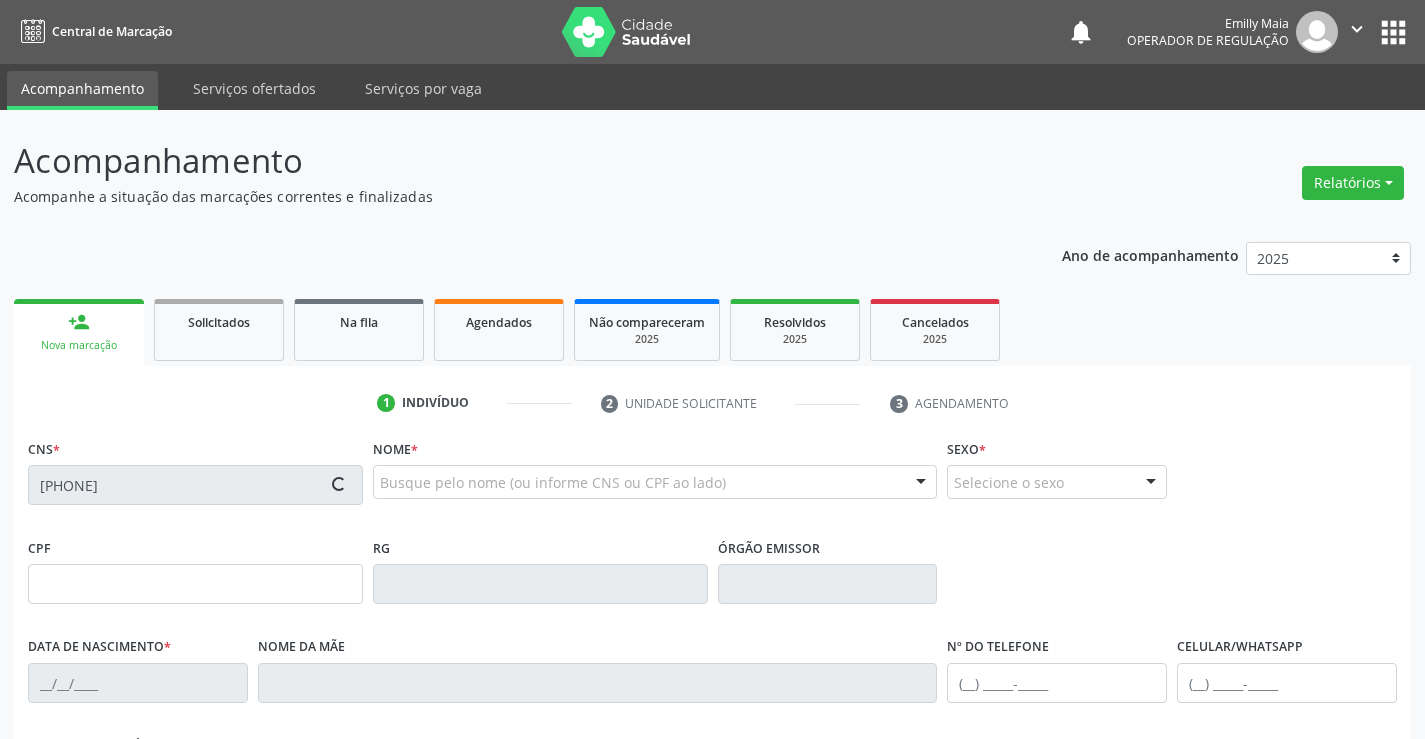 type on "1328500527" 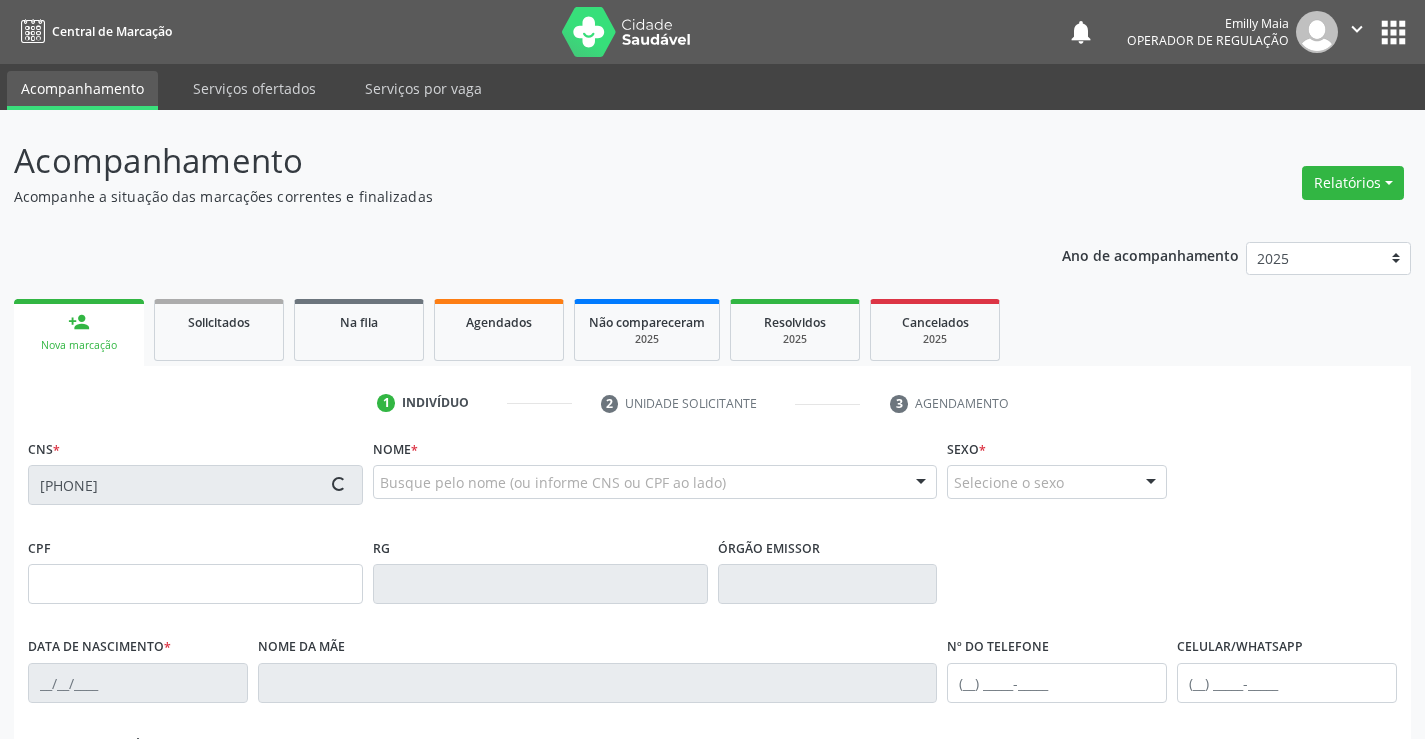 type on "09/09/1975" 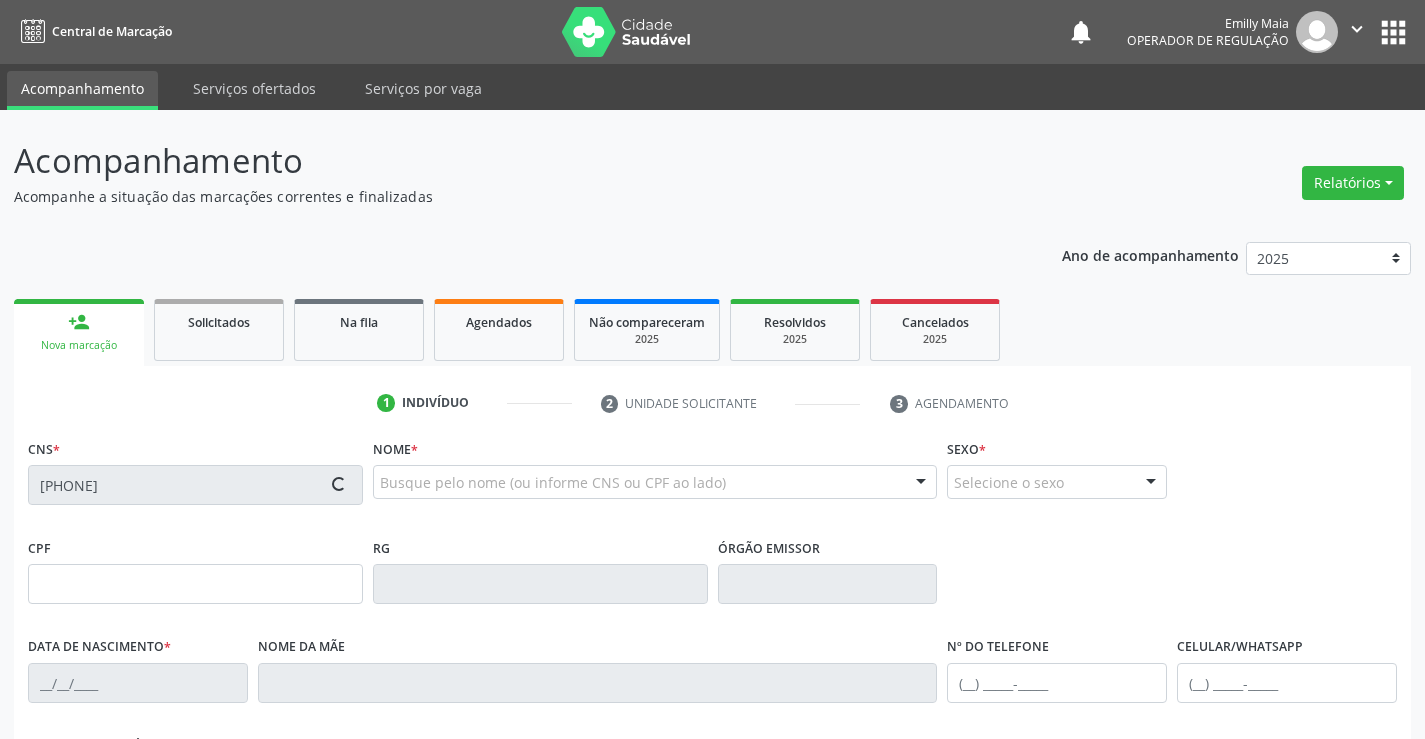 type on "(74) 99194-4899" 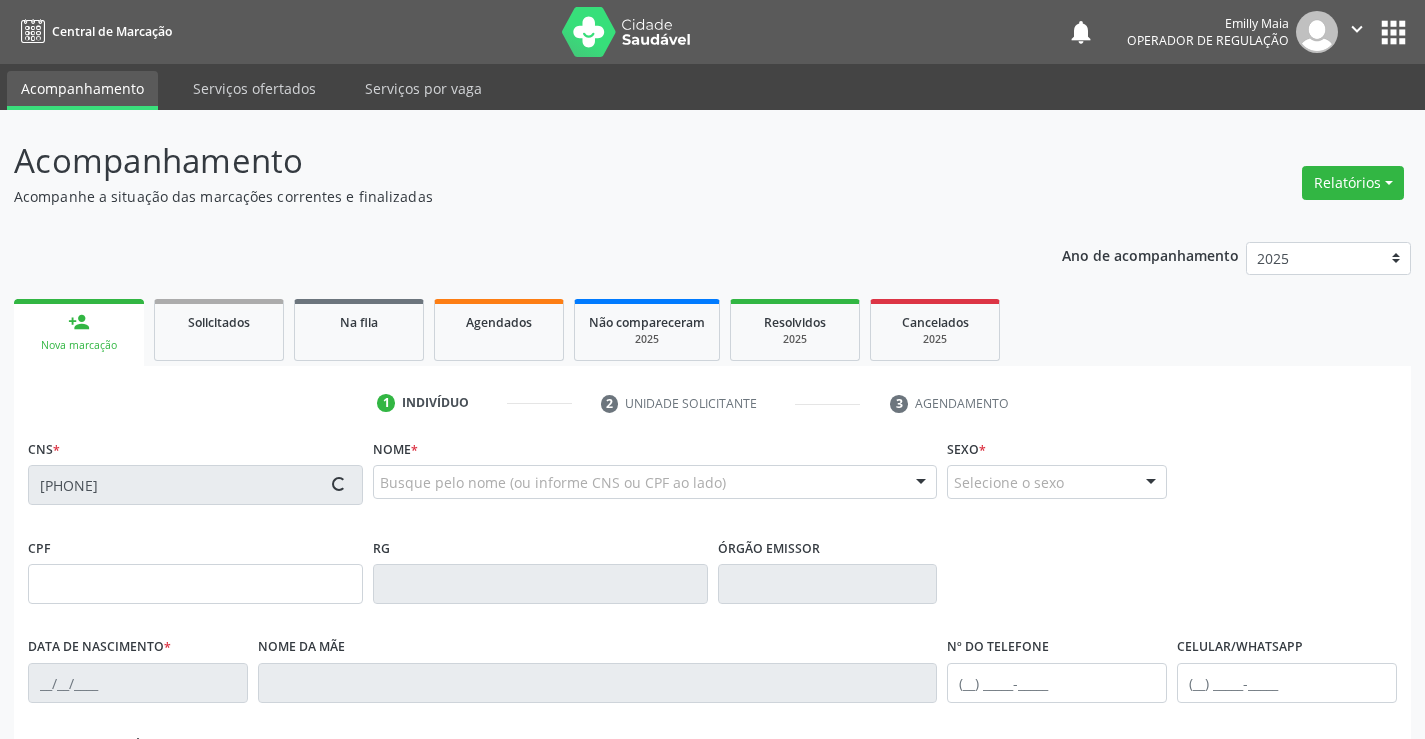 type on "(74) 99194-4899" 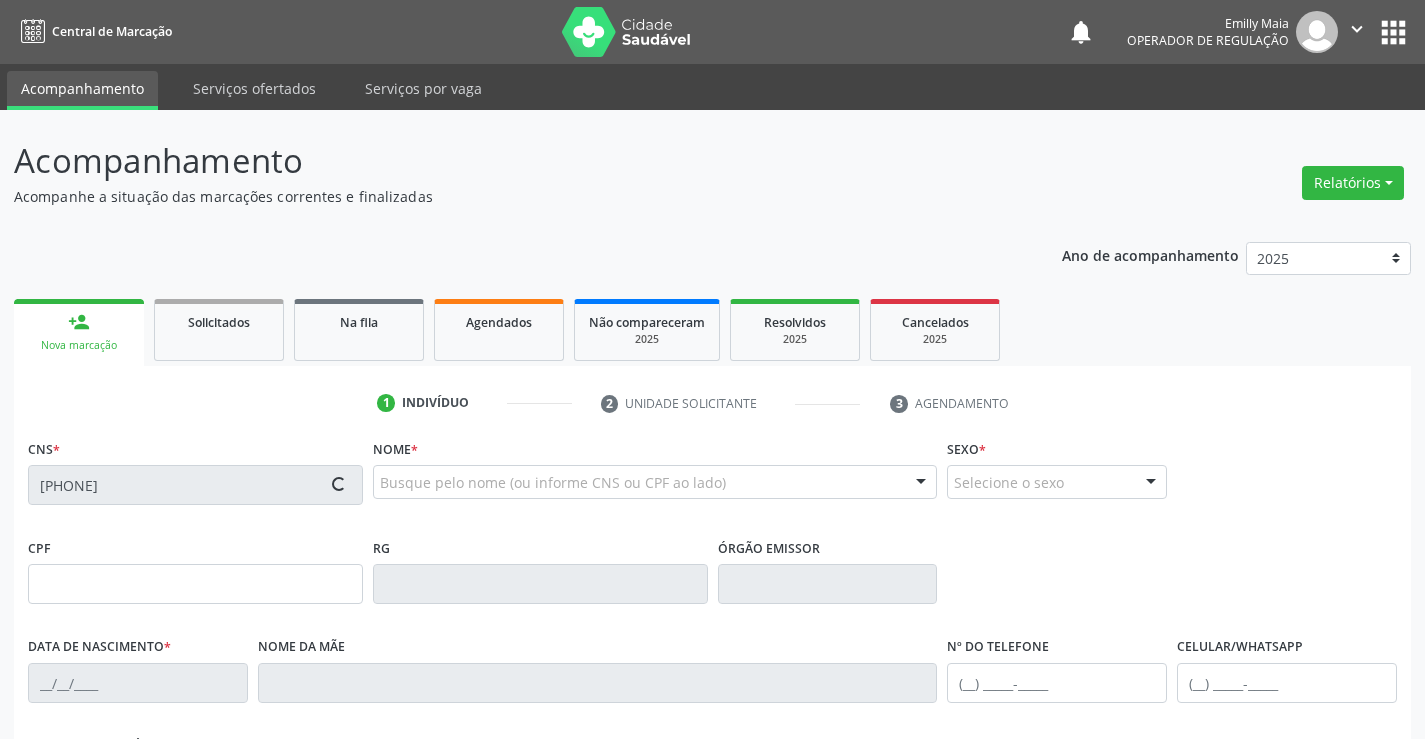 type on "12" 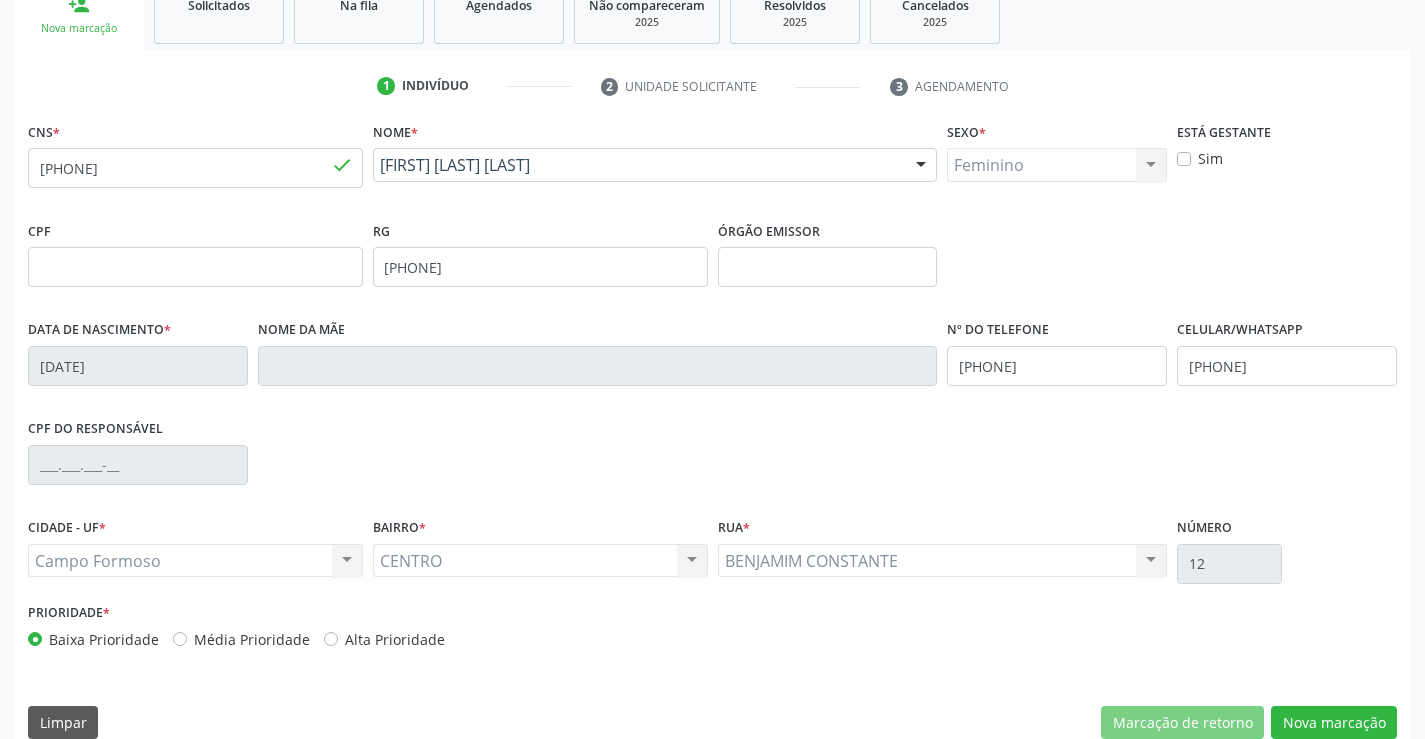 scroll, scrollTop: 345, scrollLeft: 0, axis: vertical 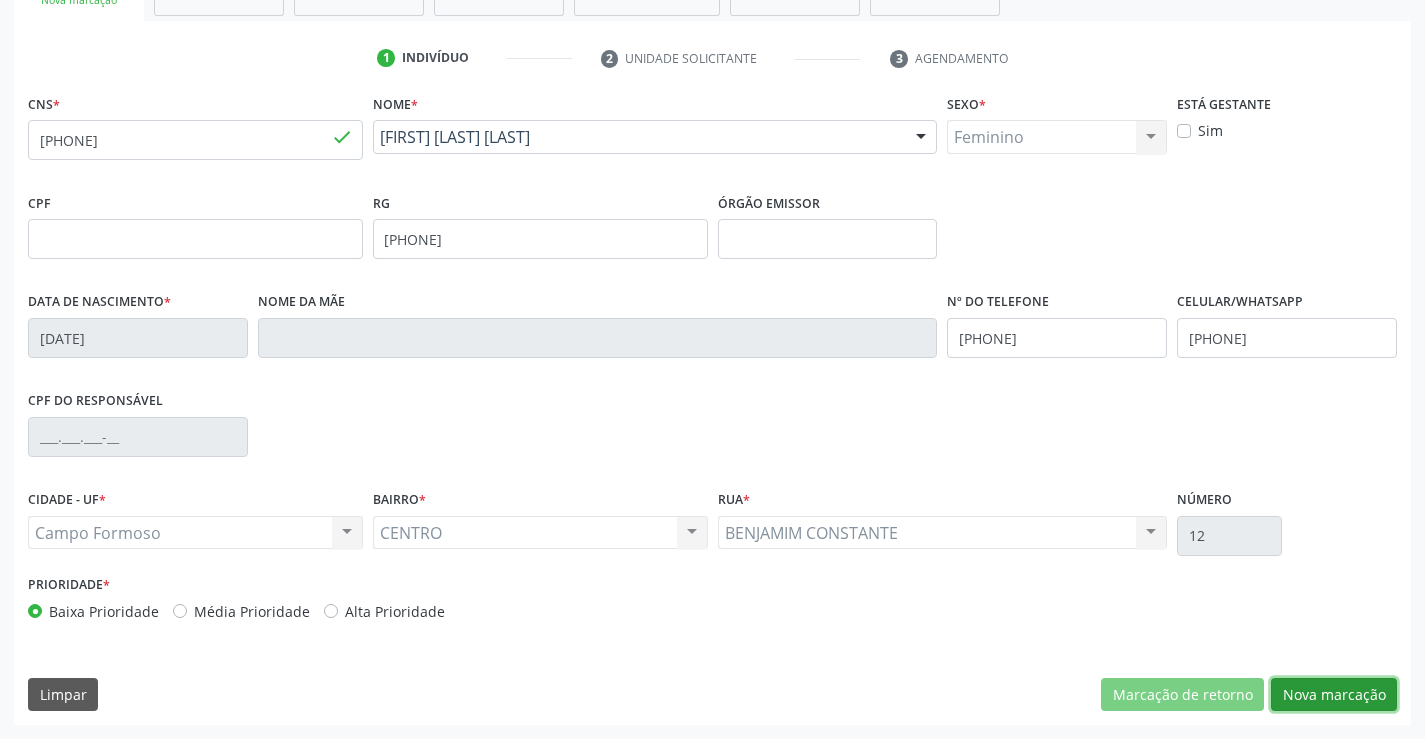 click on "Nova marcação" at bounding box center (1334, 695) 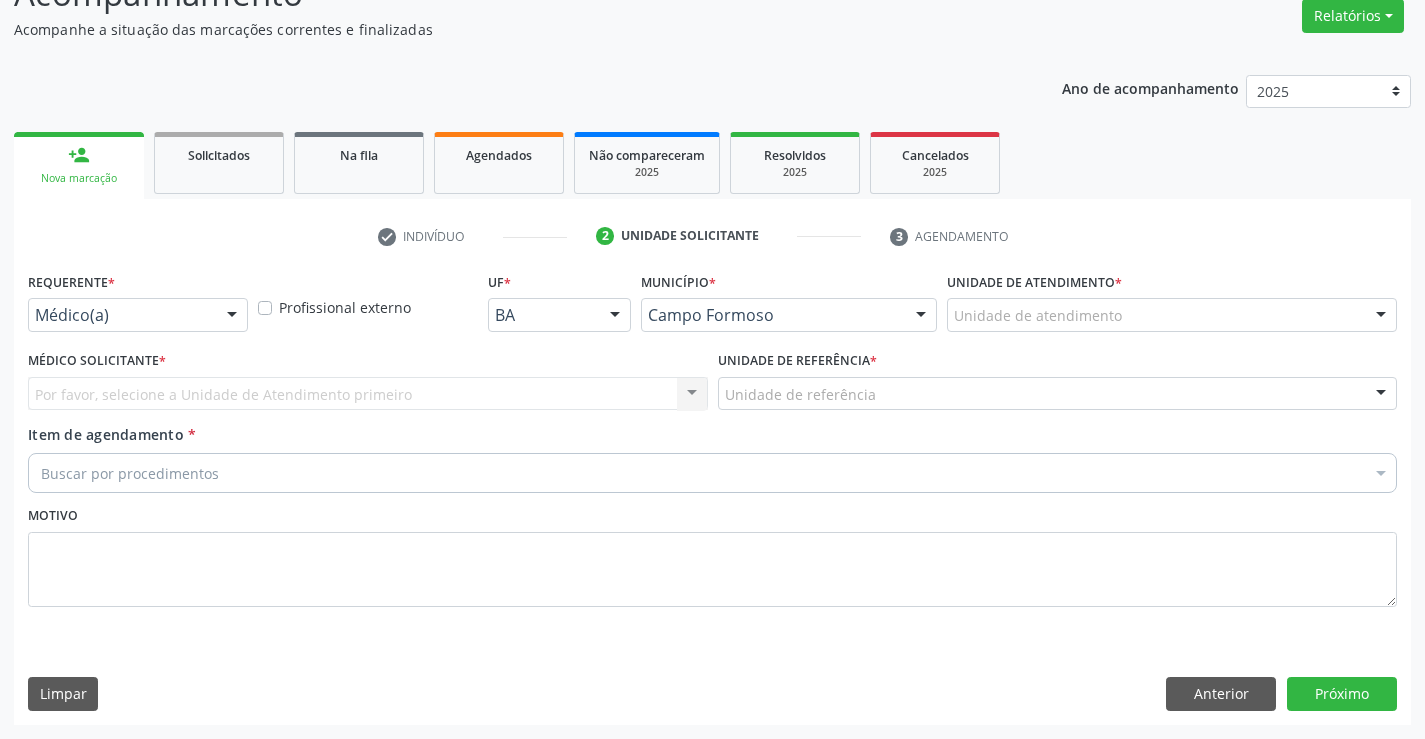 scroll, scrollTop: 167, scrollLeft: 0, axis: vertical 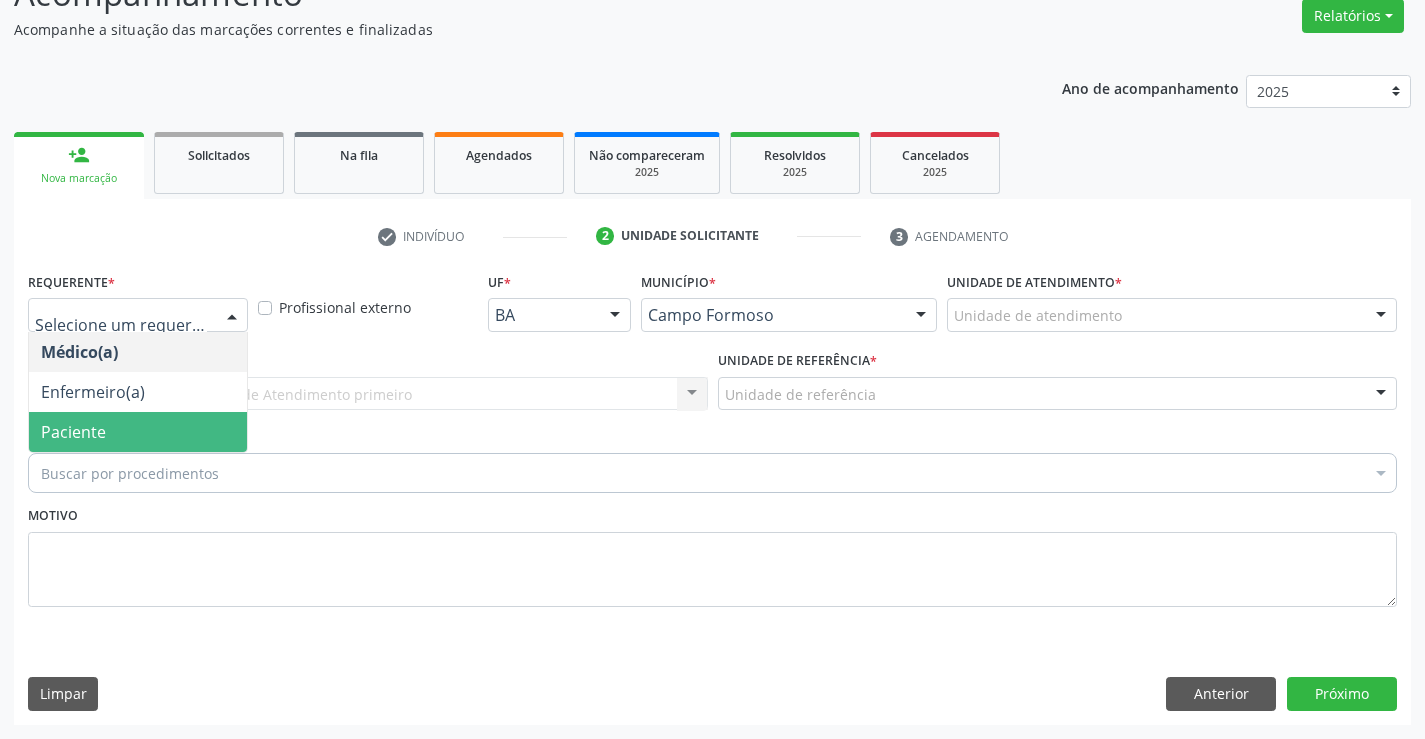 drag, startPoint x: 113, startPoint y: 431, endPoint x: 262, endPoint y: 400, distance: 152.19067 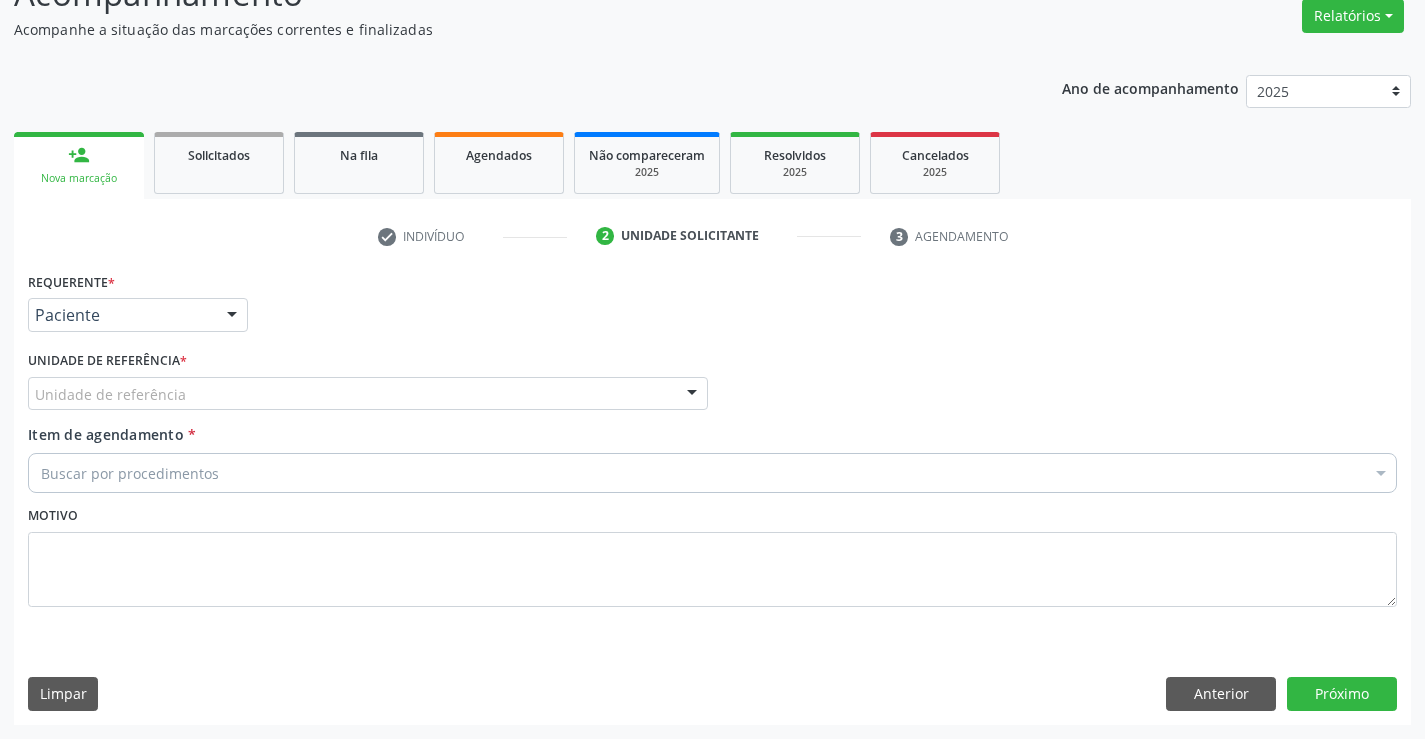 click on "Unidade de referência" at bounding box center (368, 394) 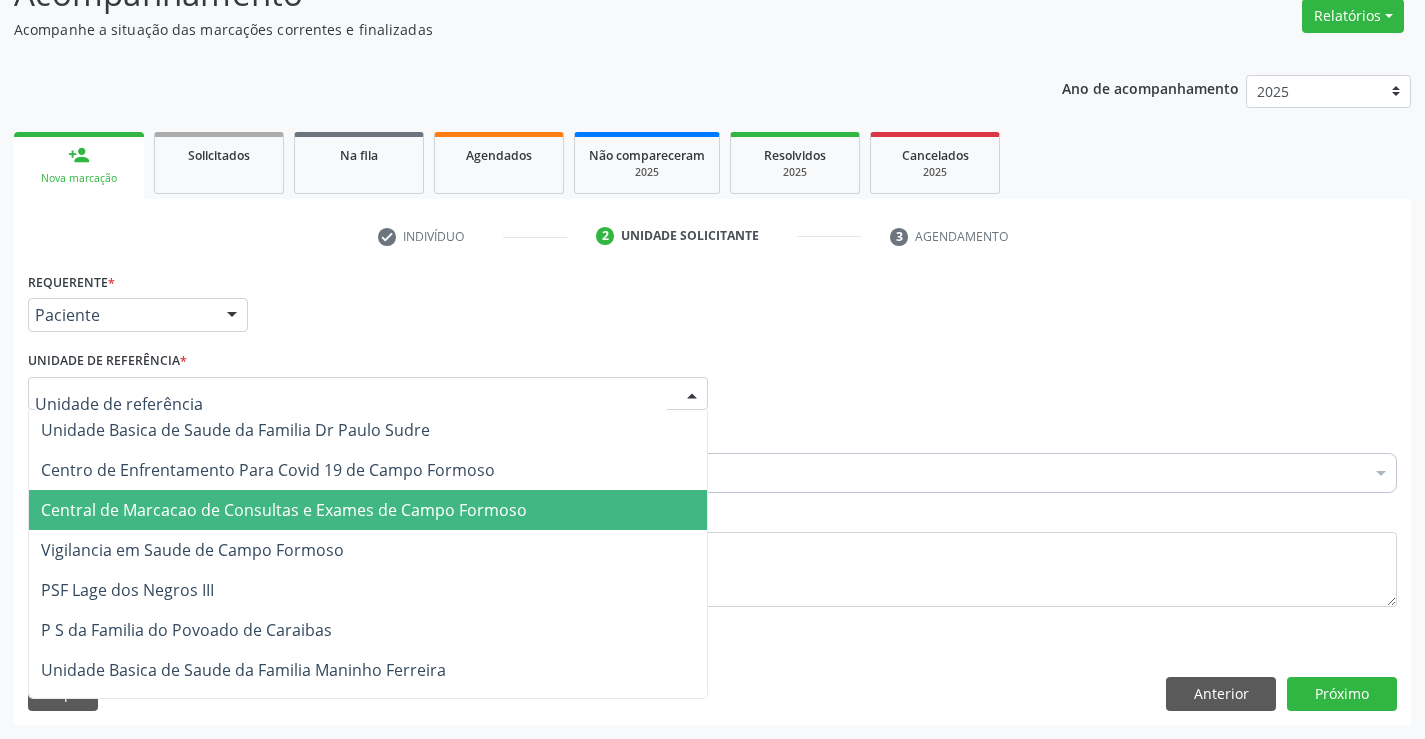 click on "Central de Marcacao de Consultas e Exames de Campo Formoso" at bounding box center (368, 510) 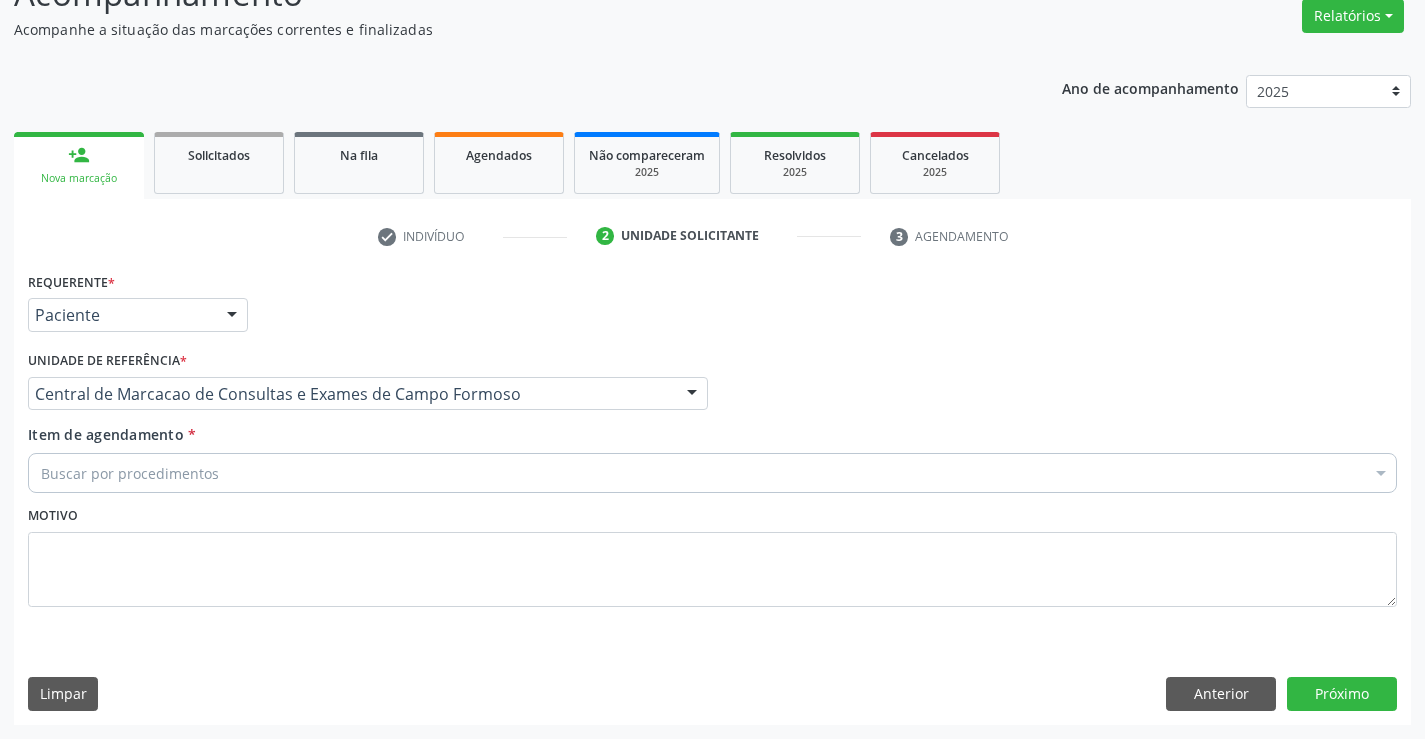 click on "Buscar por procedimentos" at bounding box center [712, 473] 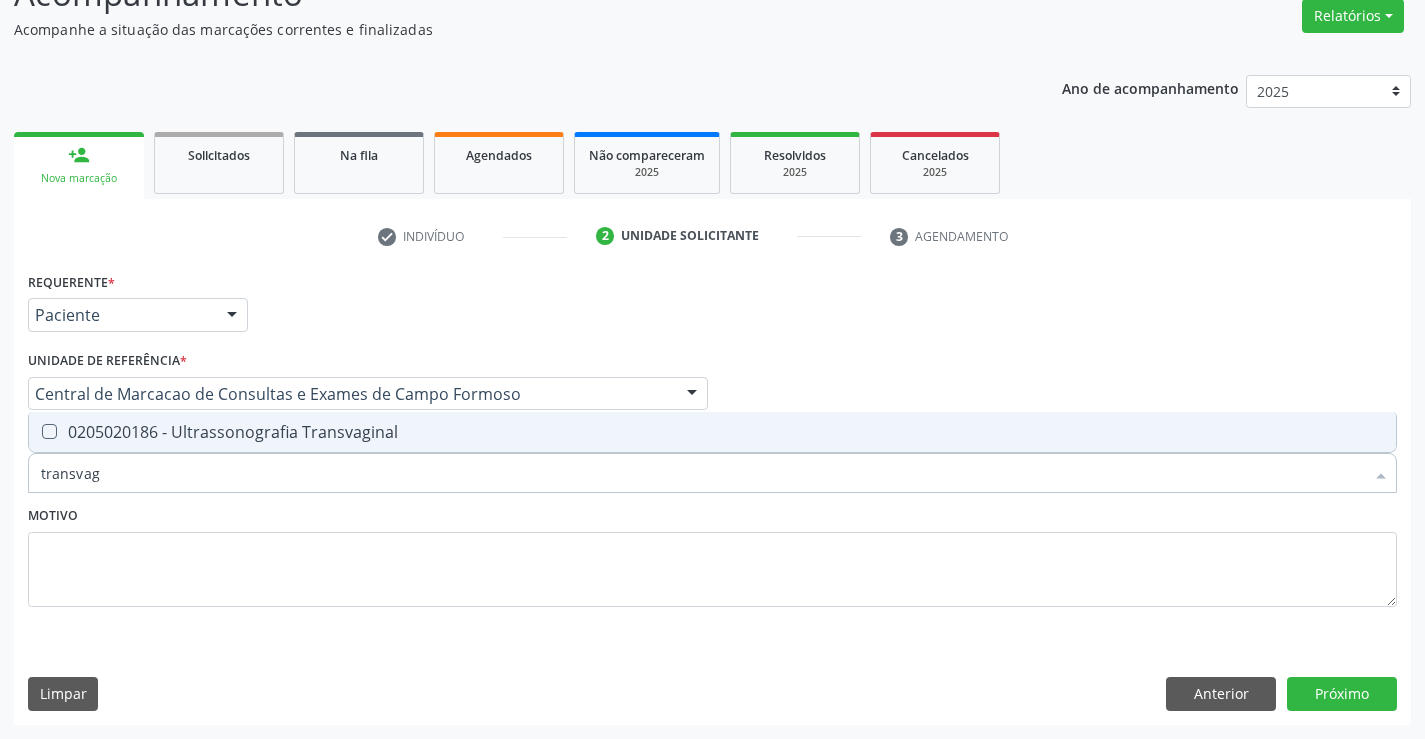 click on "Requerente
*
Paciente         Médico(a)   Enfermeiro(a)   Paciente
Nenhum resultado encontrado para: "   "
Não há nenhuma opção para ser exibida.
UF
BA         BA
Nenhum resultado encontrado para: "   "
Não há nenhuma opção para ser exibida.
Município
Campo Formoso         Campo Formoso
Nenhum resultado encontrado para: "   "
Não há nenhuma opção para ser exibida.
Médico Solicitante
Por favor, selecione a Unidade de Atendimento primeiro
Nenhum resultado encontrado para: "   "
Não há nenhuma opção para ser exibida.
Unidade de referência
*
Central de Marcacao de Consultas e Exames de Campo Formoso         Unidade Basica de Saude da Familia Dr Paulo Sudre   Centro de Enfrentamento Para Covid 19 de Campo Formoso" at bounding box center (712, 451) 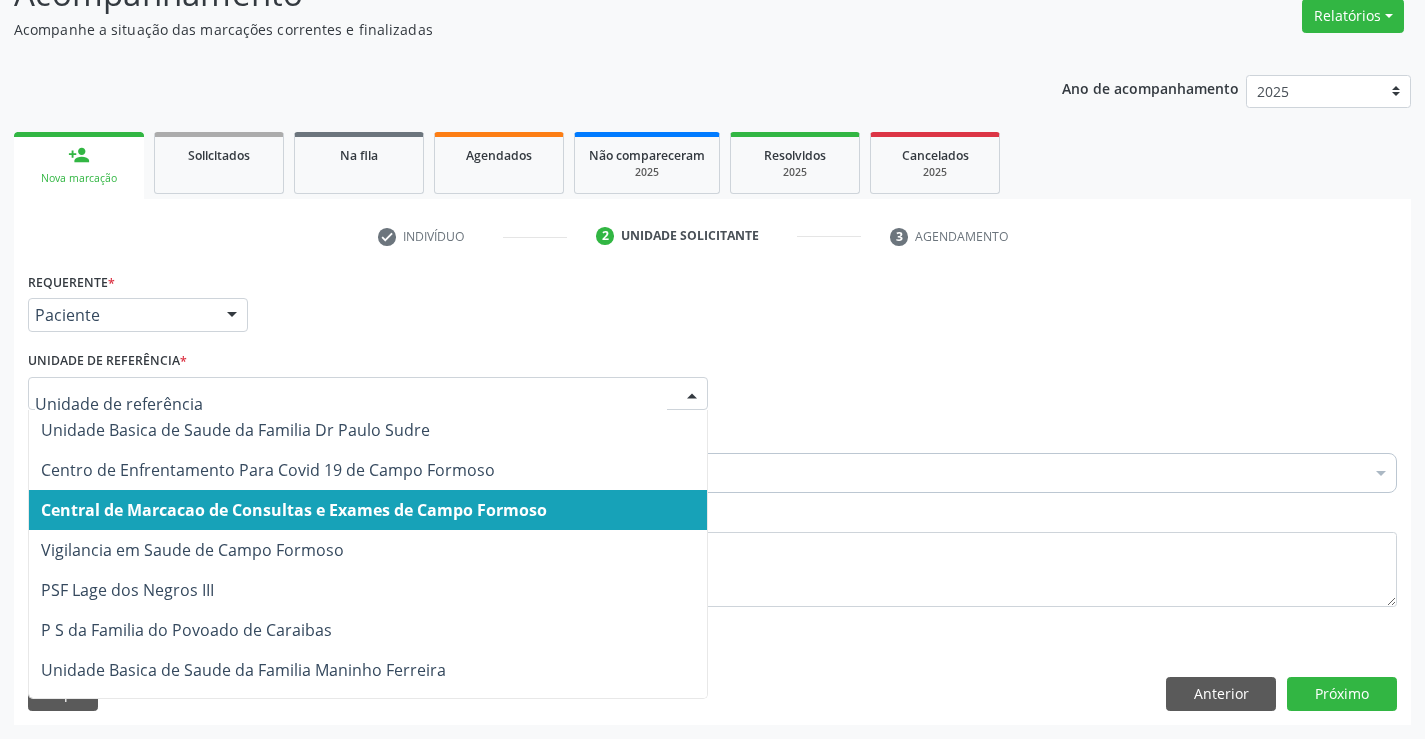 click on "Central de Marcacao de Consultas e Exames de Campo Formoso" at bounding box center (294, 510) 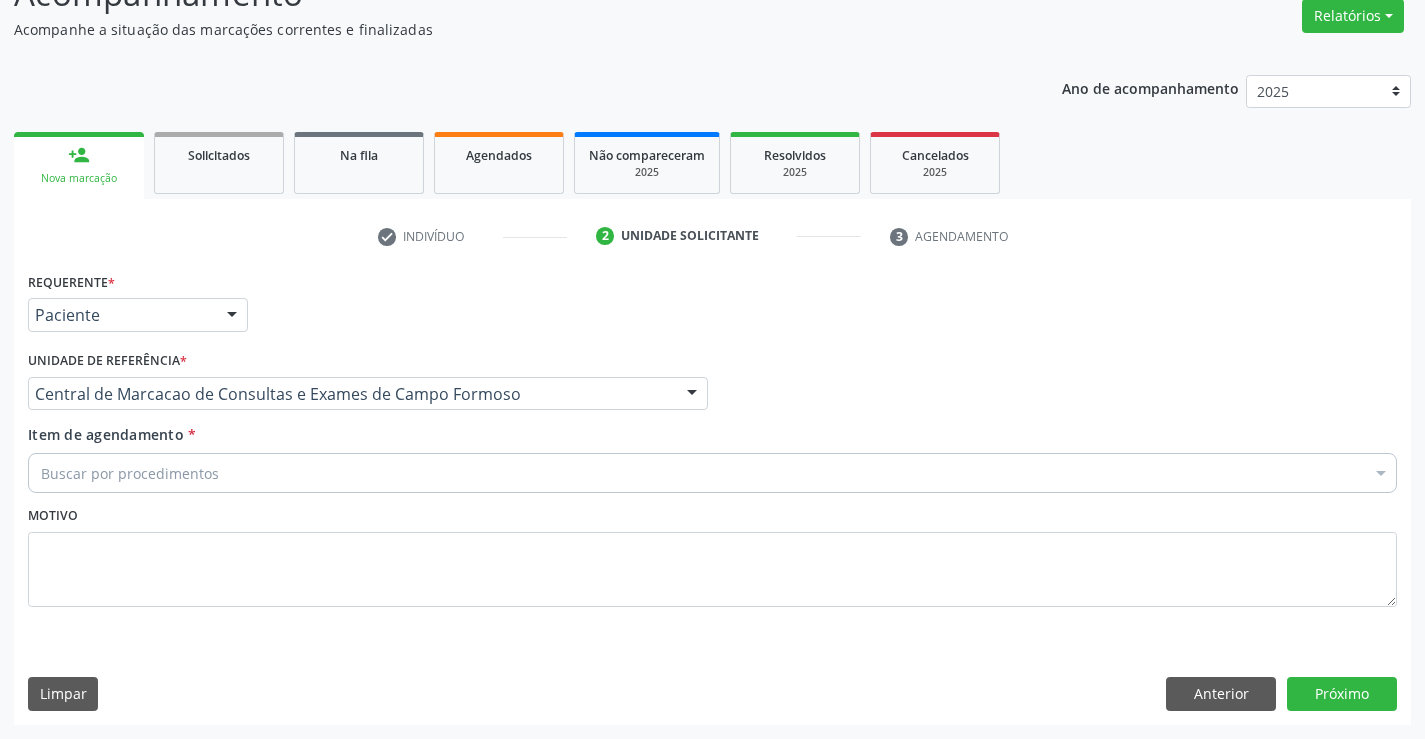 click on "Buscar por procedimentos" at bounding box center [712, 473] 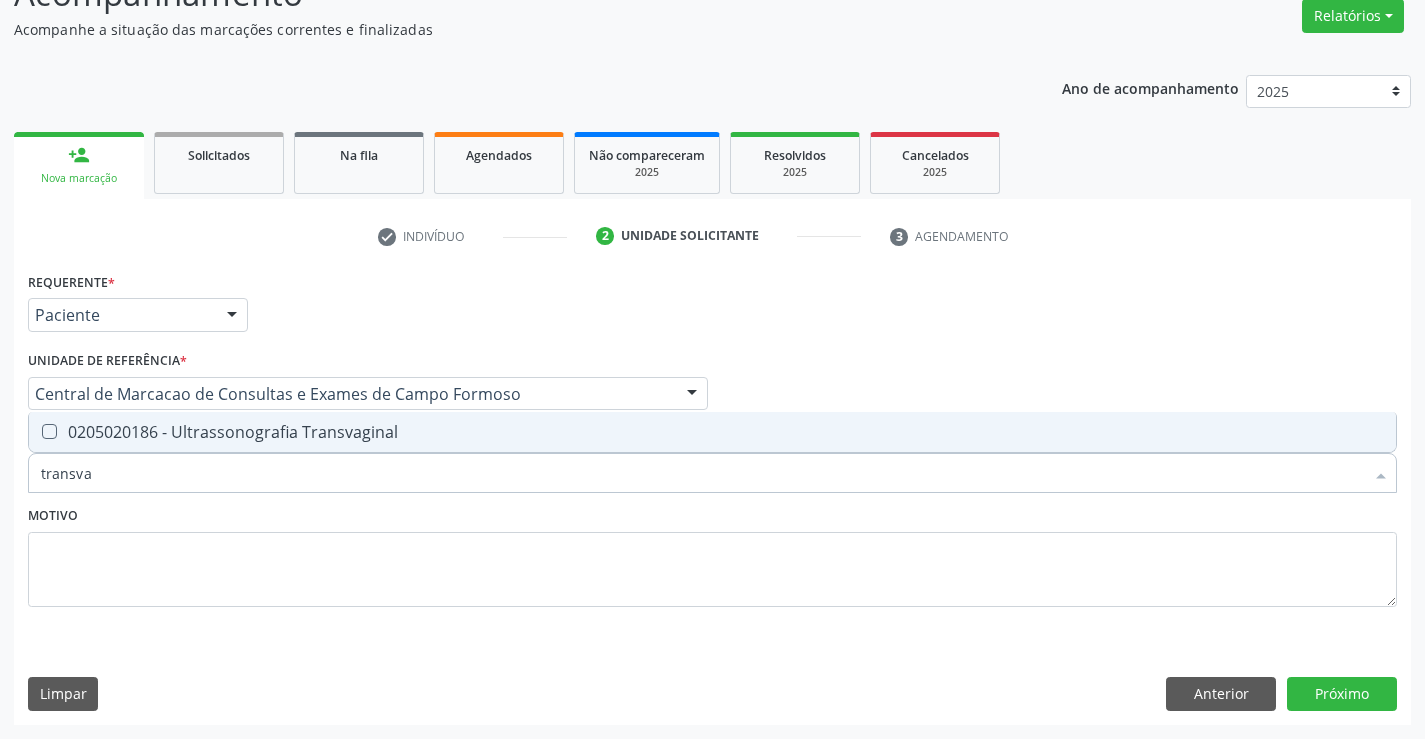 type on "transvag" 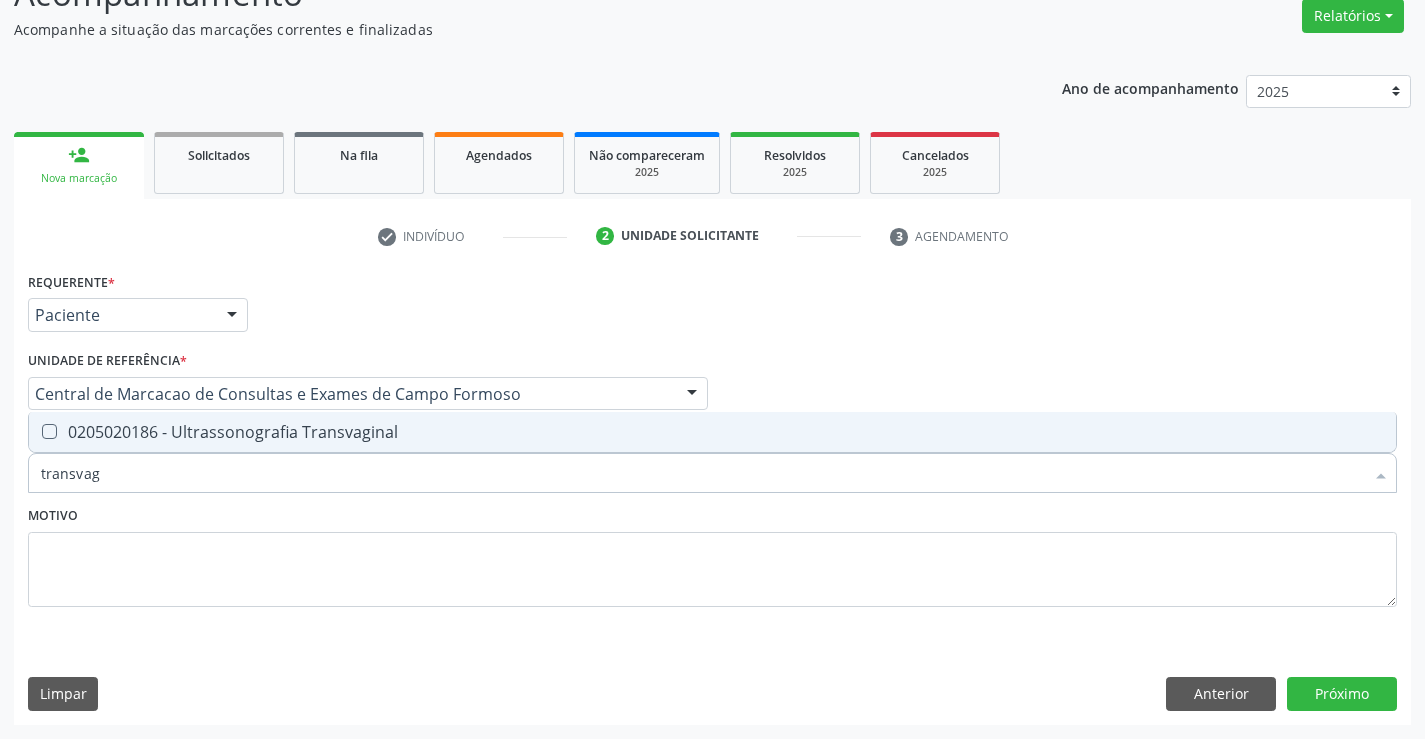 click on "0205020186 - Ultrassonografia Transvaginal" at bounding box center (712, 432) 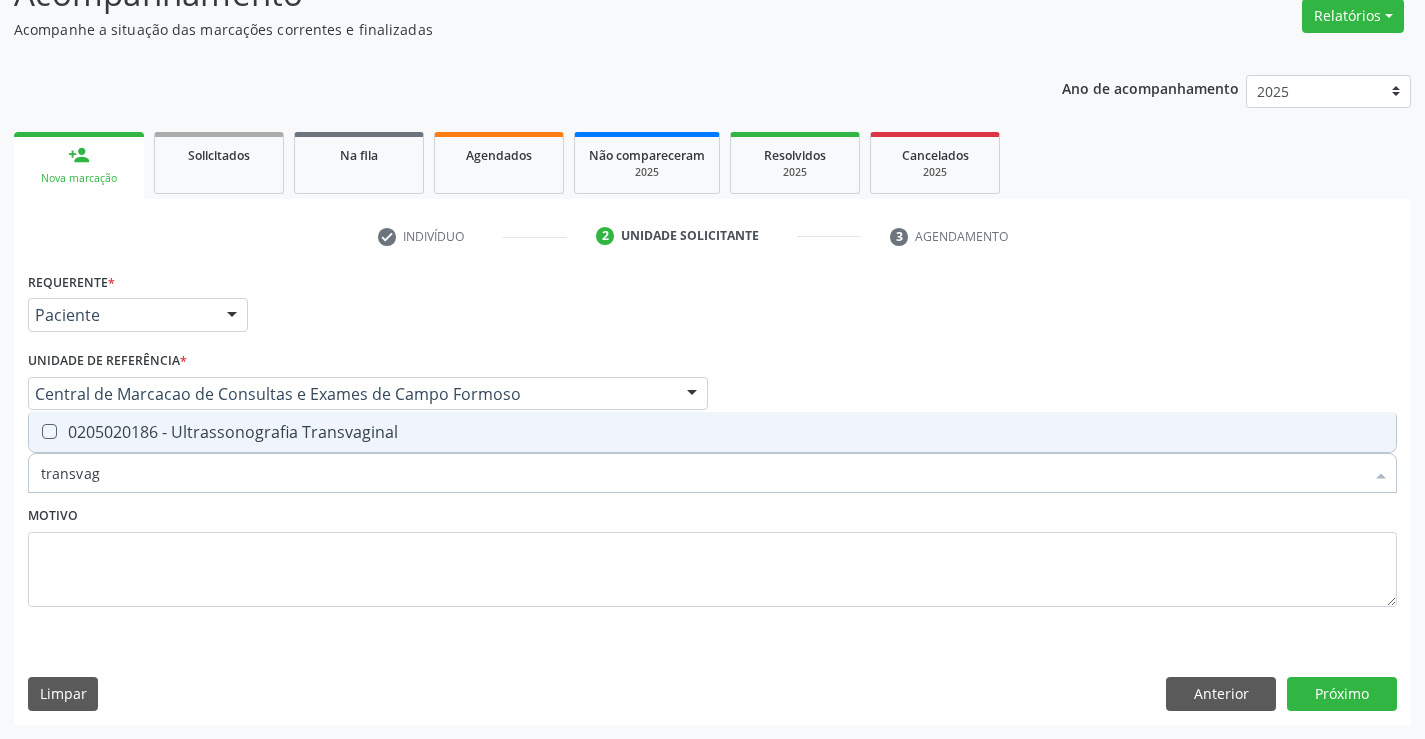 checkbox on "true" 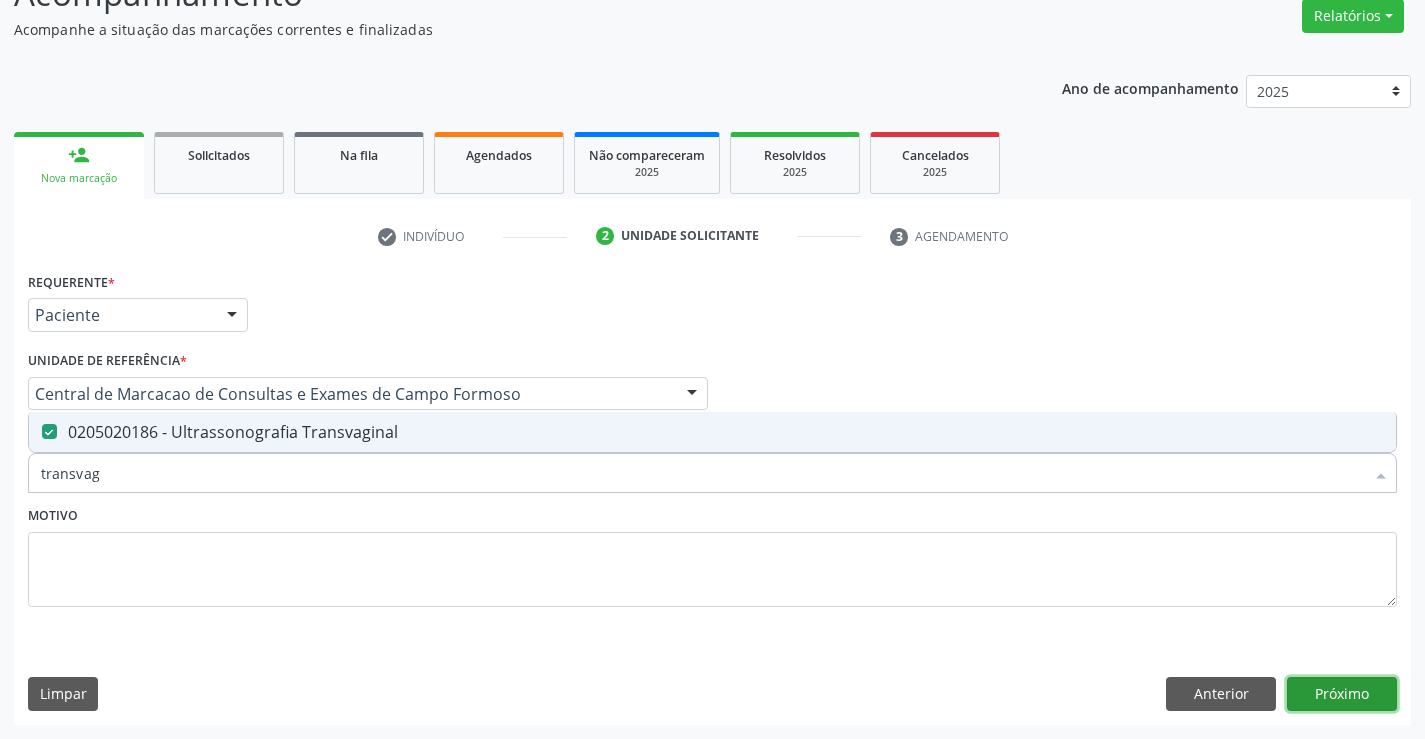 click on "Próximo" at bounding box center [1342, 694] 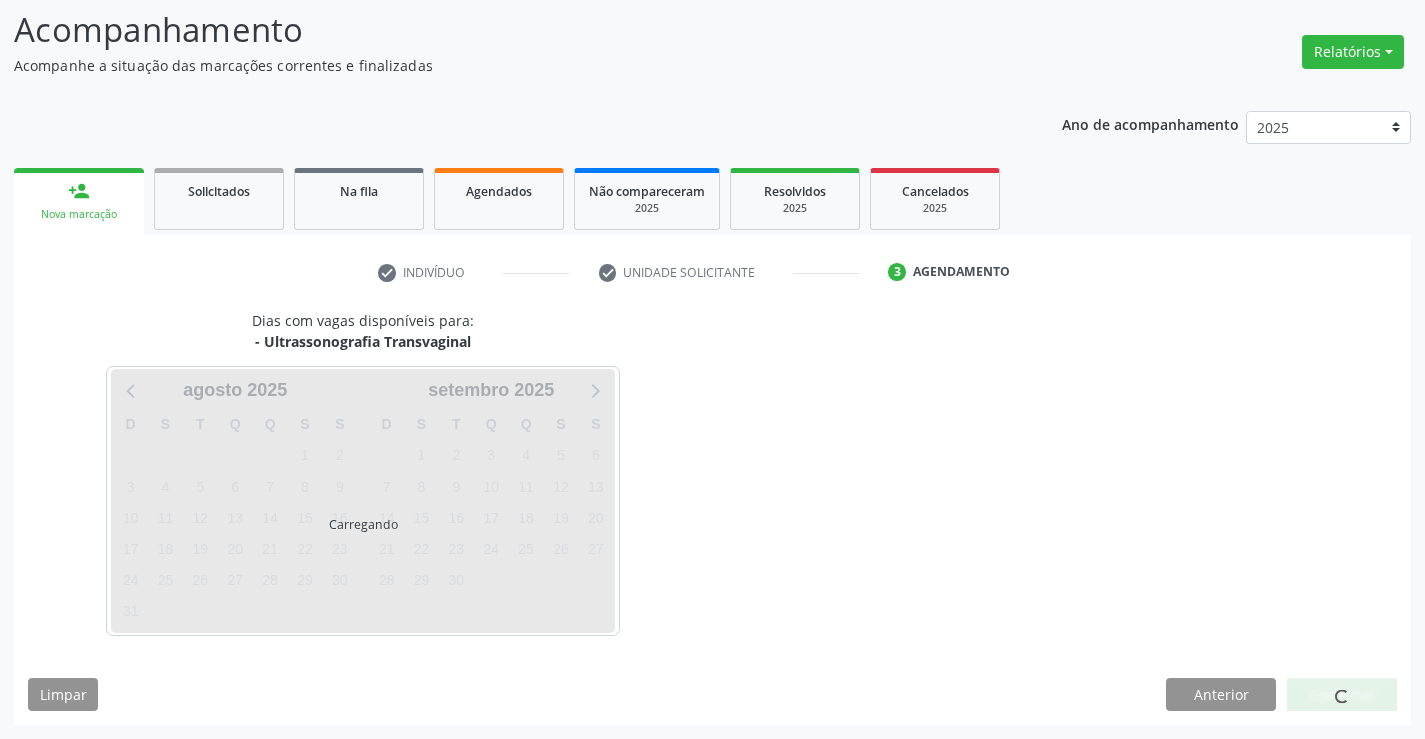 scroll, scrollTop: 131, scrollLeft: 0, axis: vertical 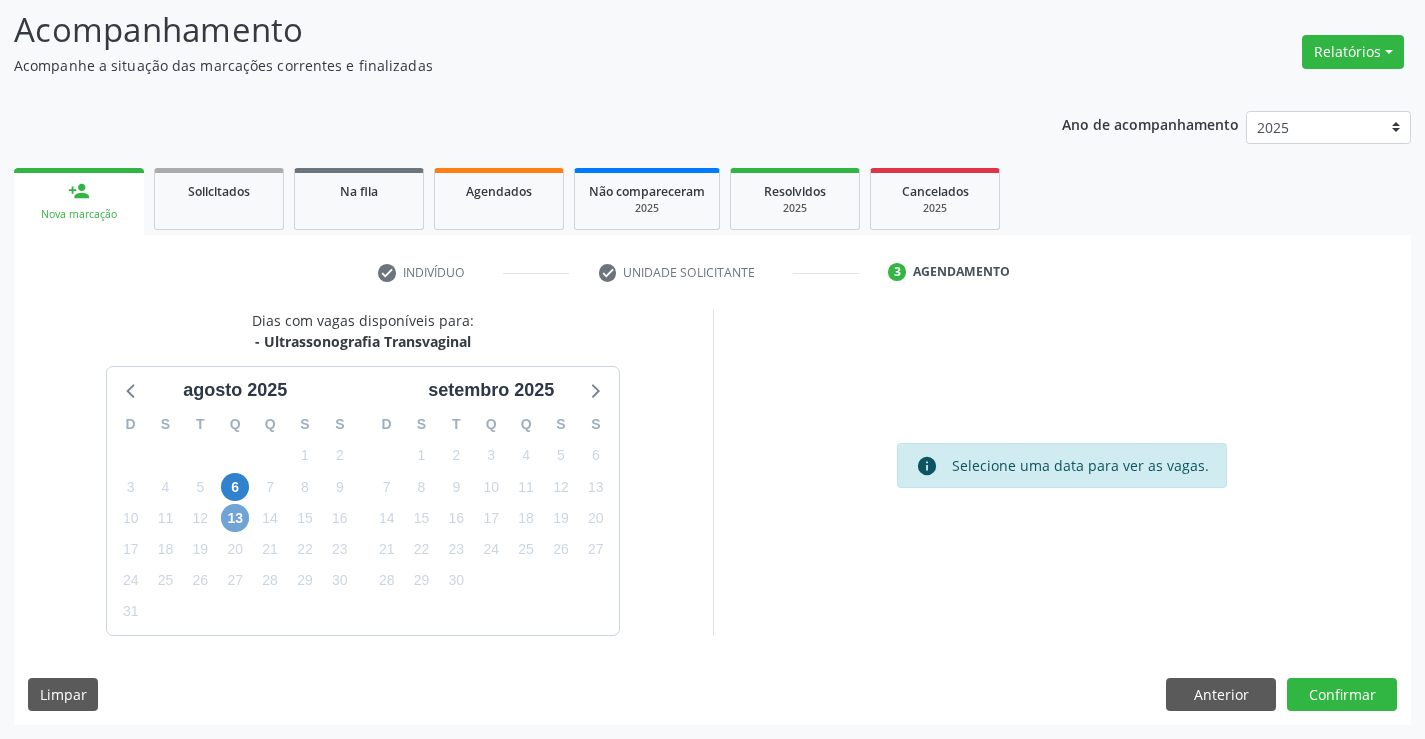 click on "13" at bounding box center (235, 518) 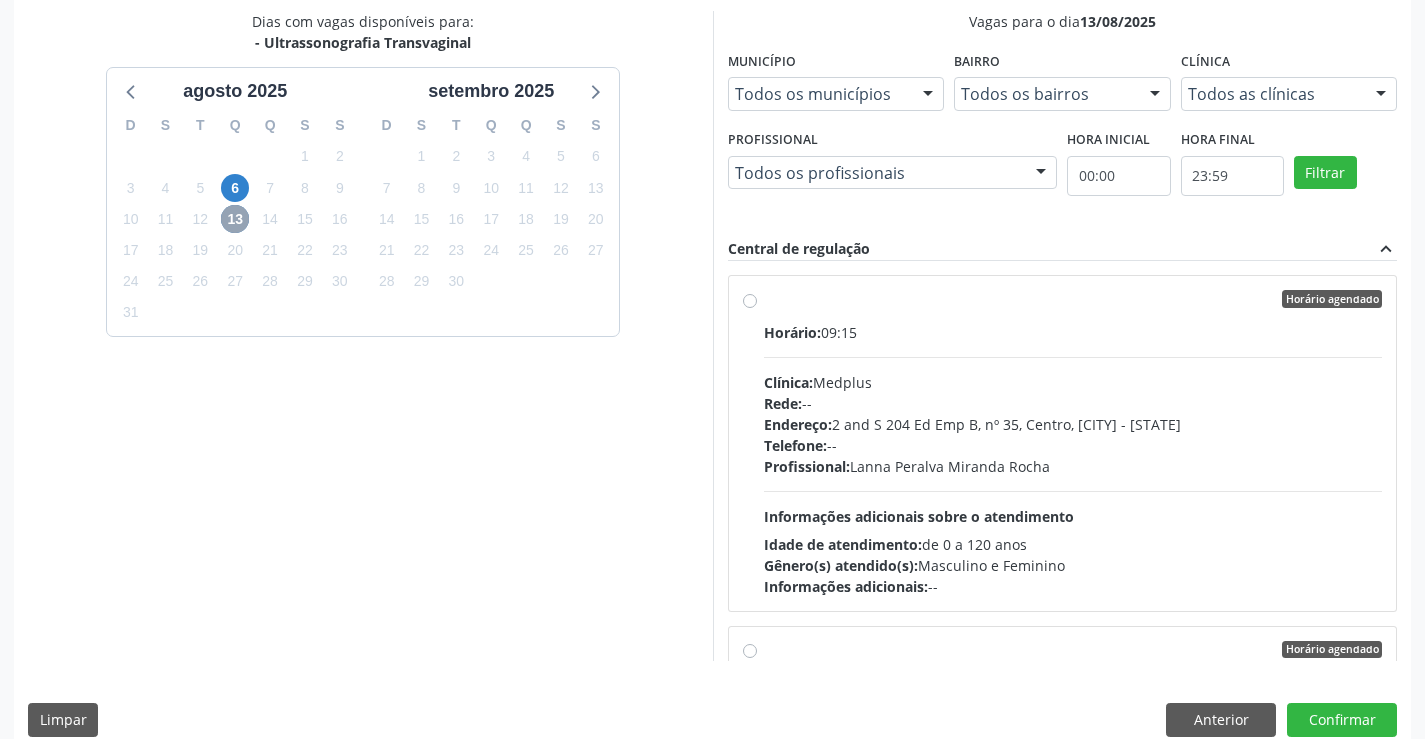 scroll, scrollTop: 431, scrollLeft: 0, axis: vertical 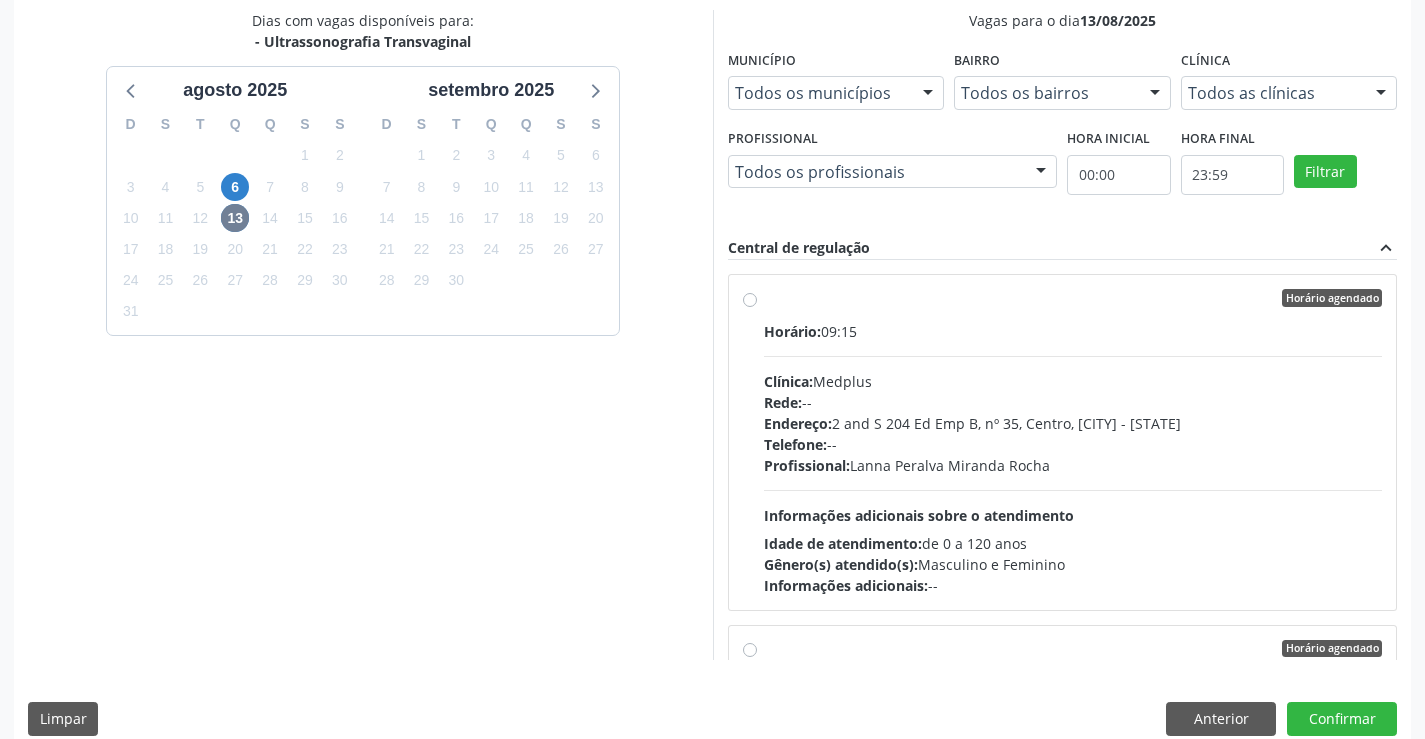 click on "Endereço:   2 and S 204 Ed Emp B, nº 35, Centro, Campo Formoso - BA" at bounding box center [1073, 423] 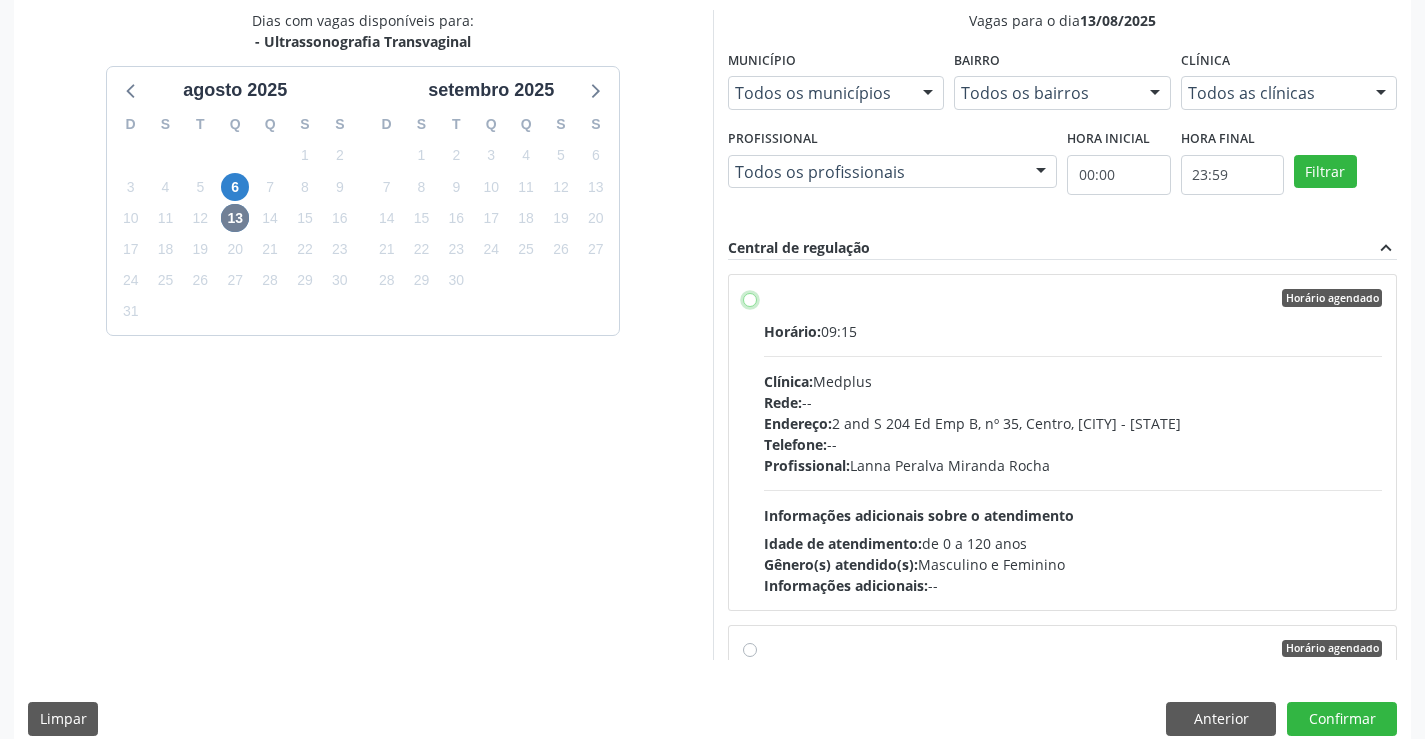 click on "Horário agendado
Horário:   09:15
Clínica:  Medplus
Rede:
--
Endereço:   2 and S 204 Ed Emp B, nº 35, Centro, Campo Formoso - BA
Telefone:   --
Profissional:
Lanna Peralva Miranda Rocha
Informações adicionais sobre o atendimento
Idade de atendimento:
de 0 a 120 anos
Gênero(s) atendido(s):
Masculino e Feminino
Informações adicionais:
--" at bounding box center [750, 298] 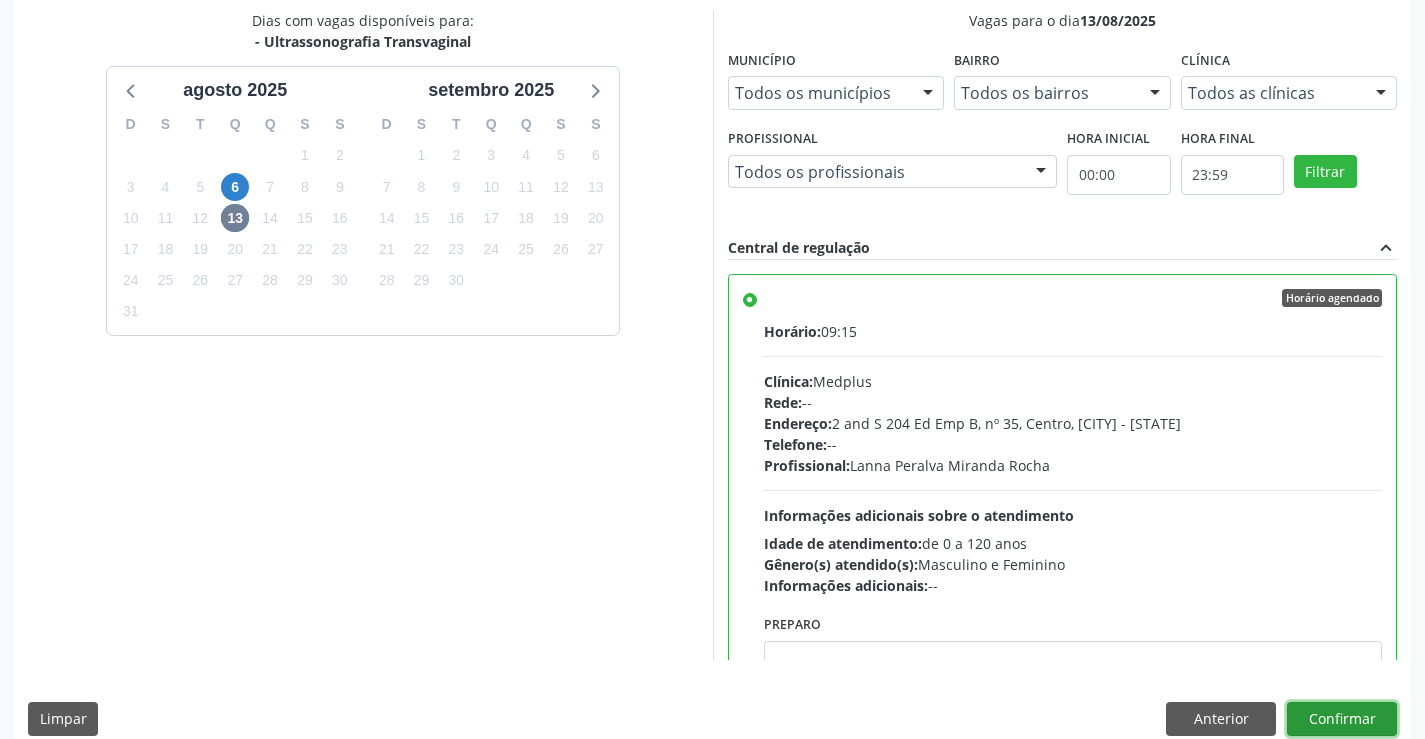 click on "Confirmar" at bounding box center (1342, 719) 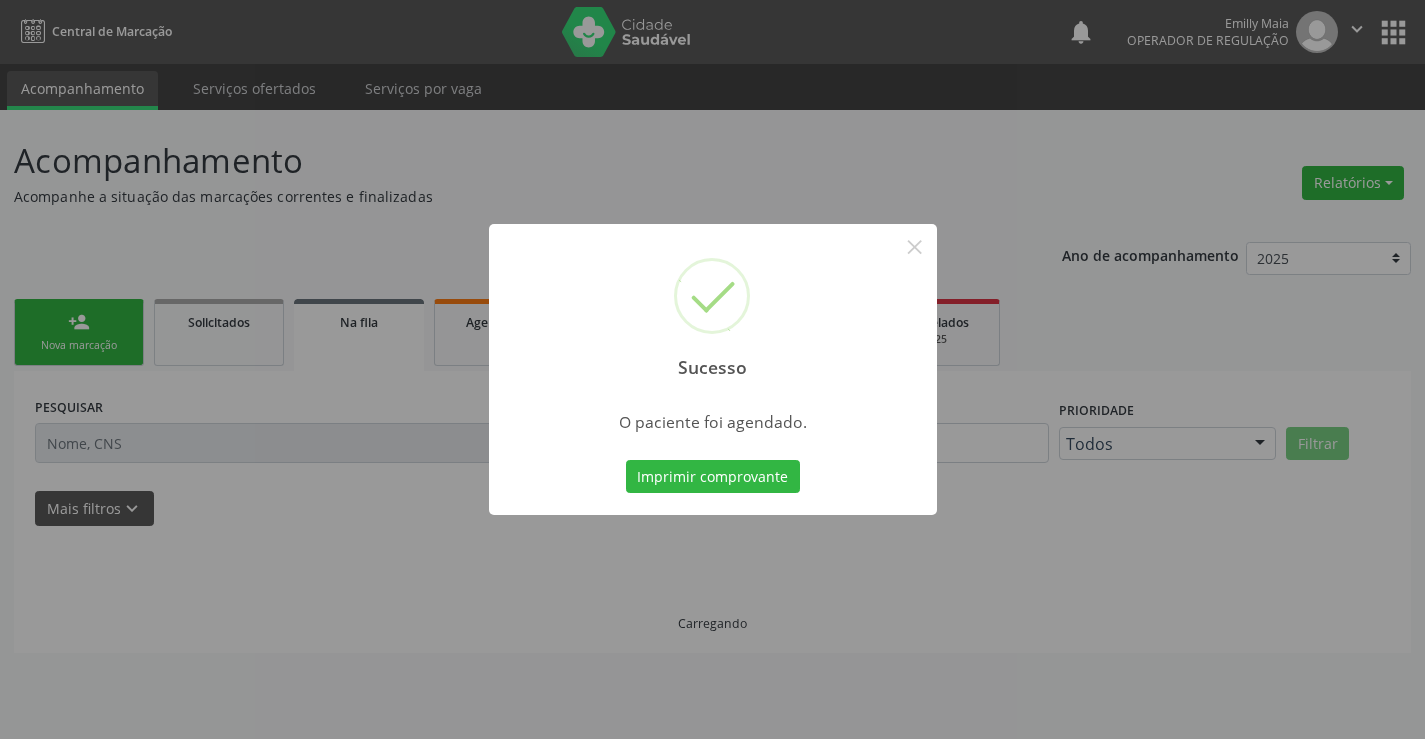 scroll, scrollTop: 0, scrollLeft: 0, axis: both 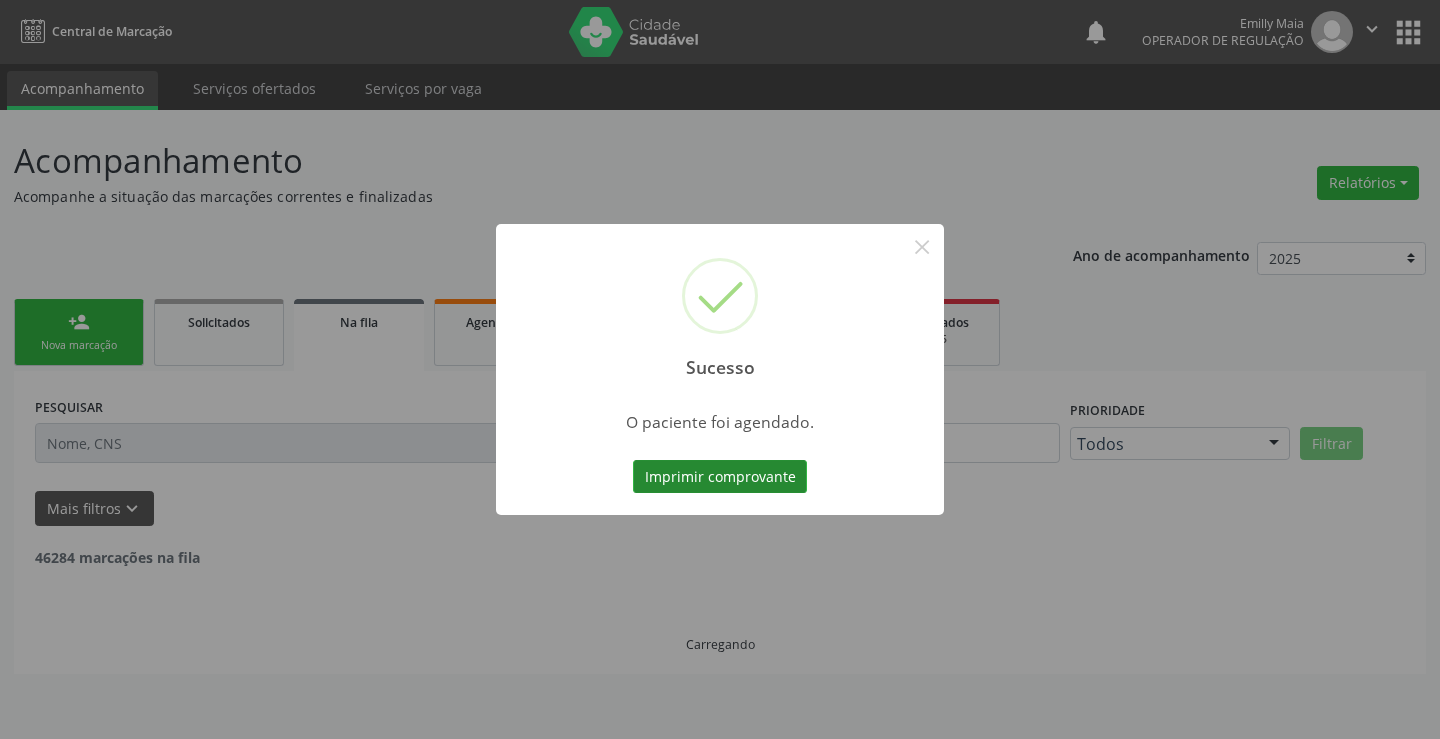 click on "Imprimir comprovante" at bounding box center (720, 477) 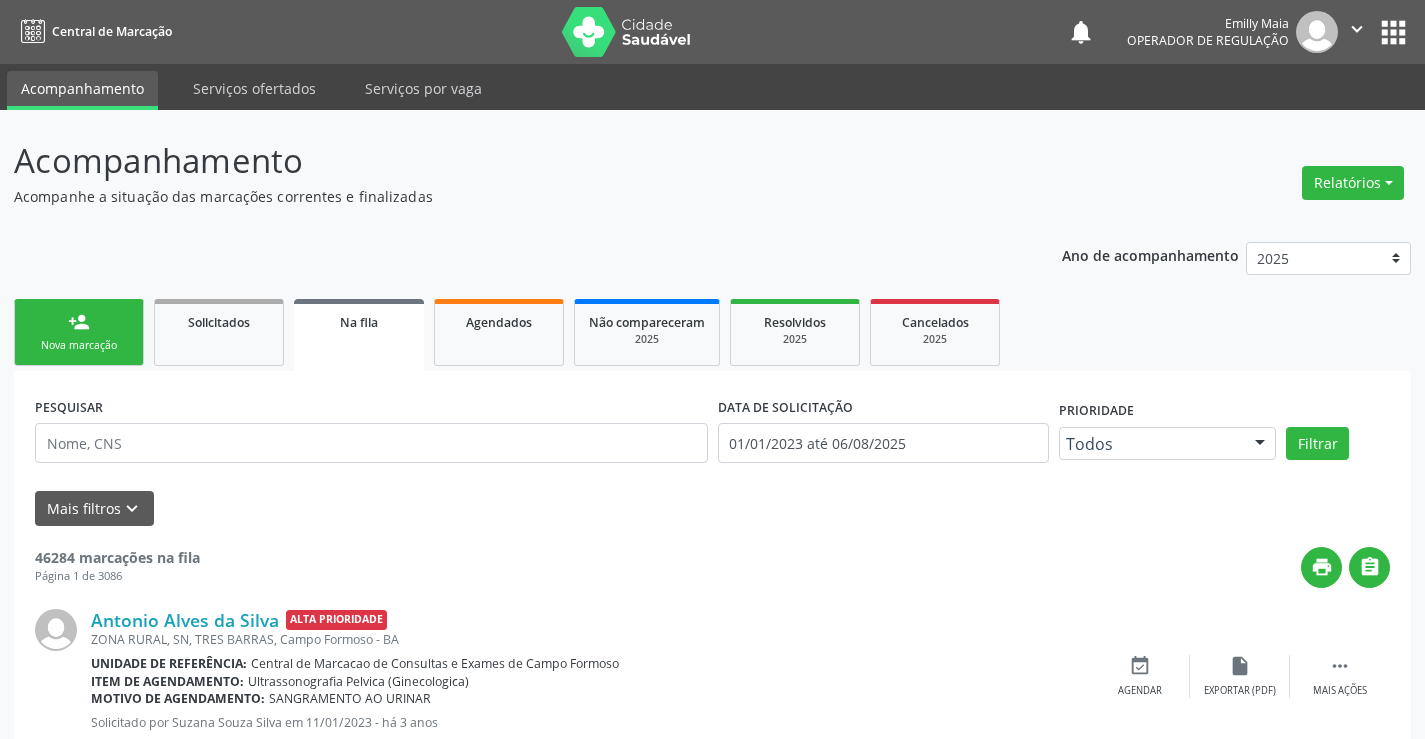 click on "person_add" at bounding box center (79, 322) 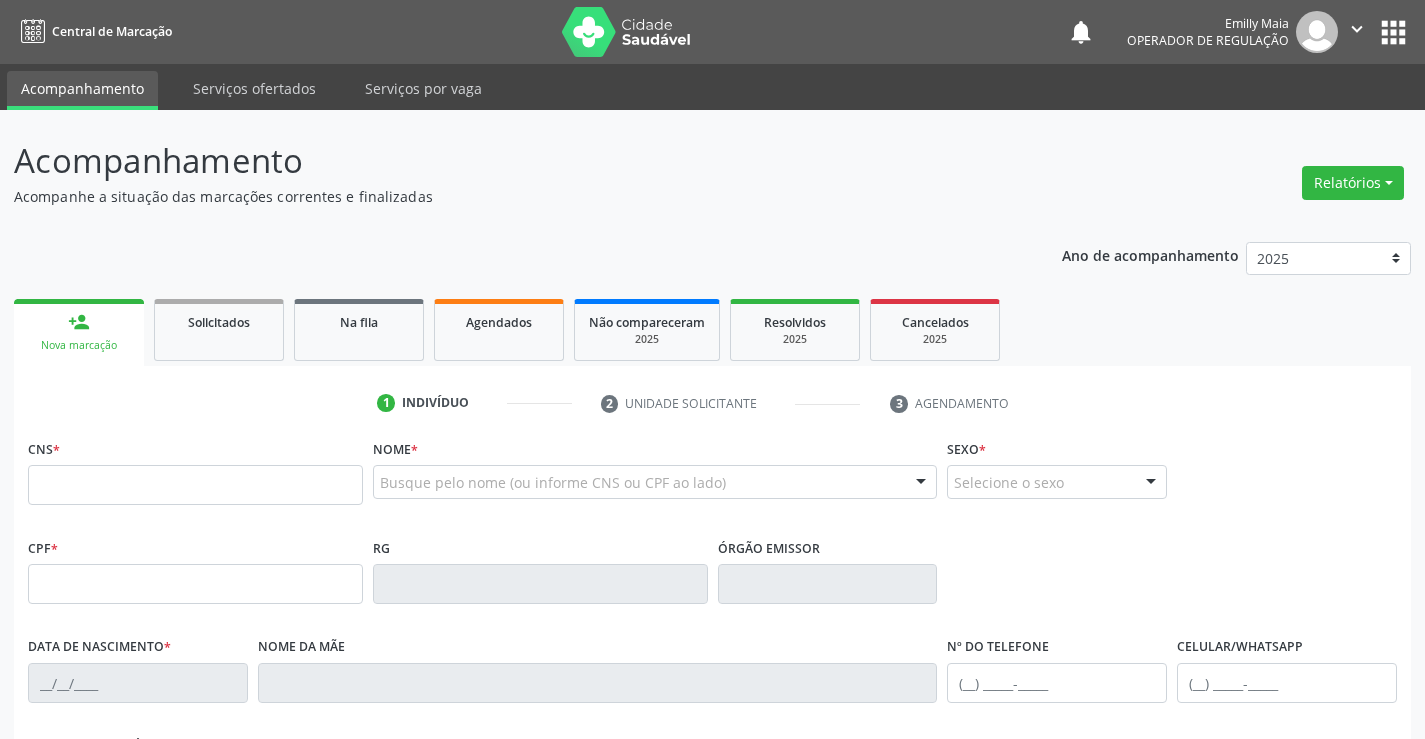 click on "Busque pelo nome (ou informe CNS ou CPF ao lado)" at bounding box center (655, 482) 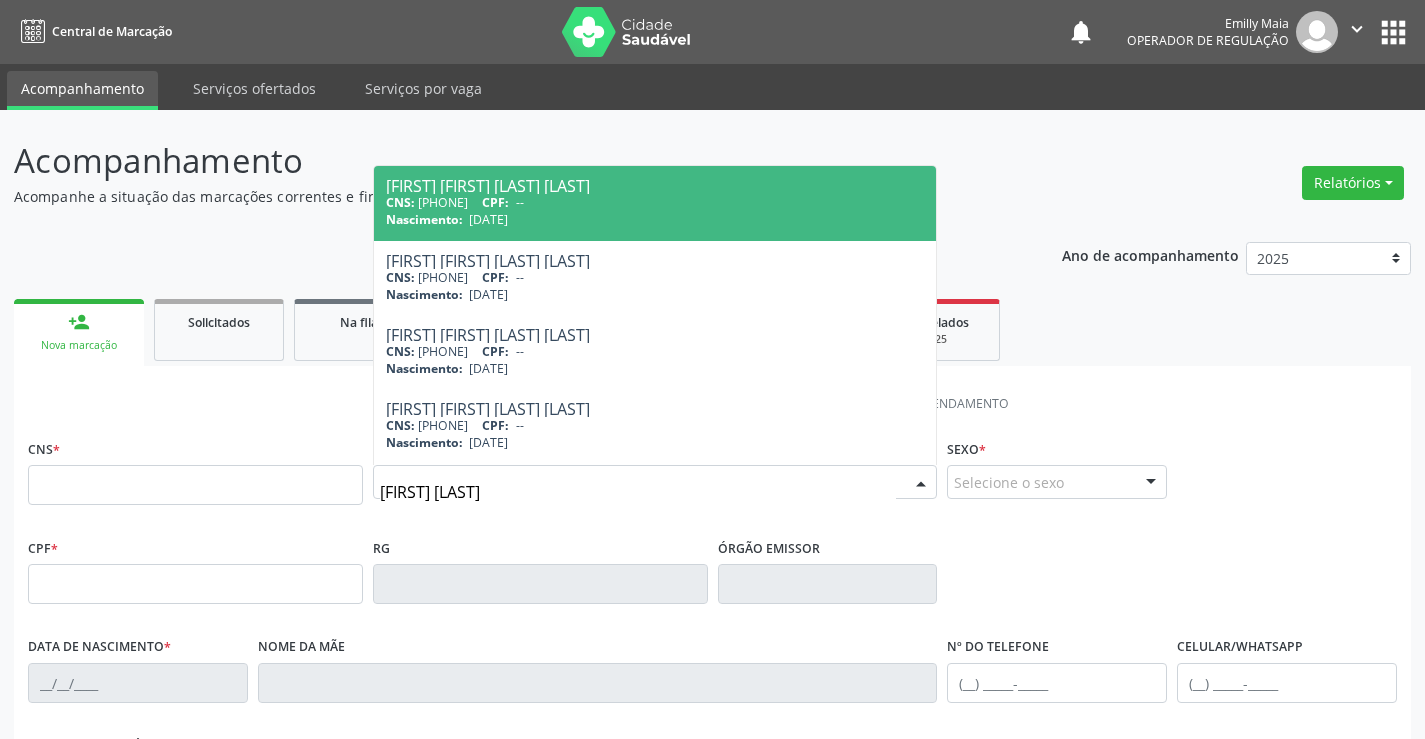 type on "ravi sant" 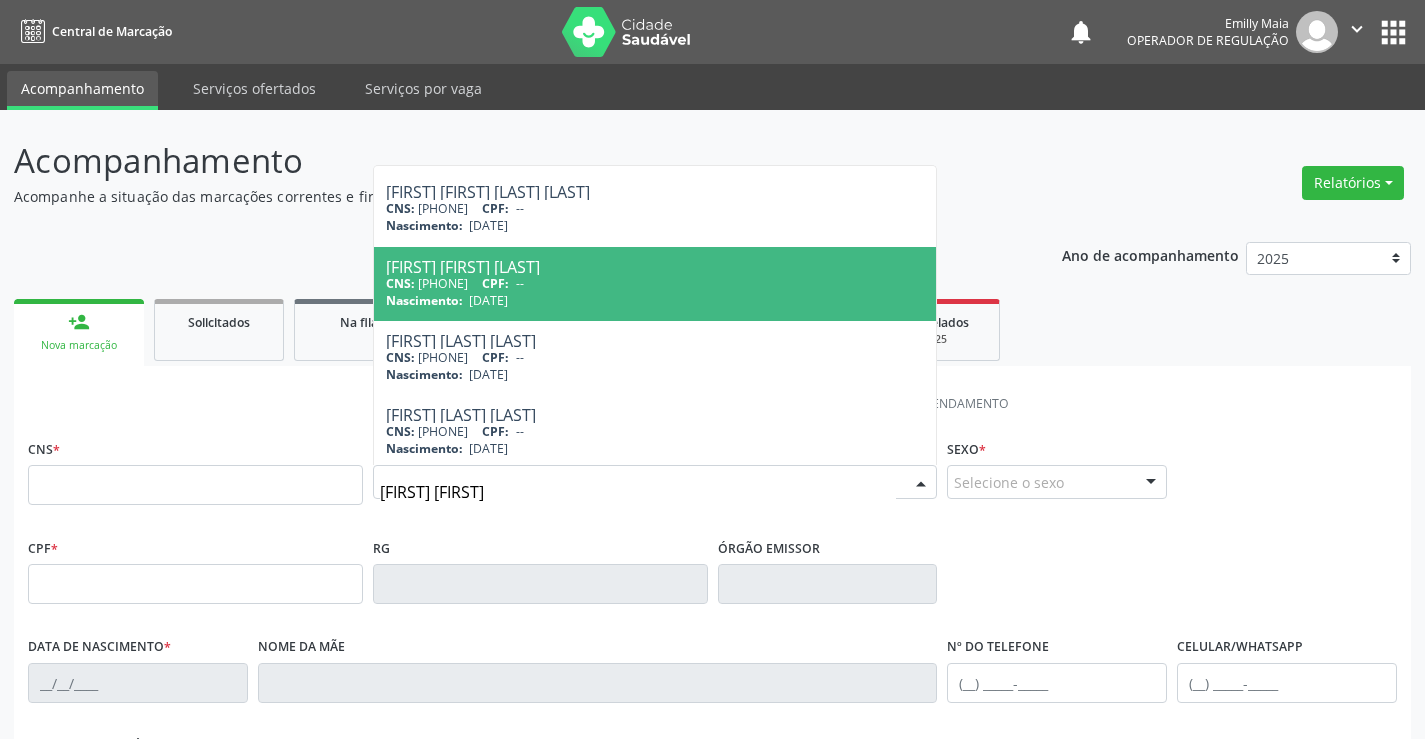 scroll, scrollTop: 221, scrollLeft: 0, axis: vertical 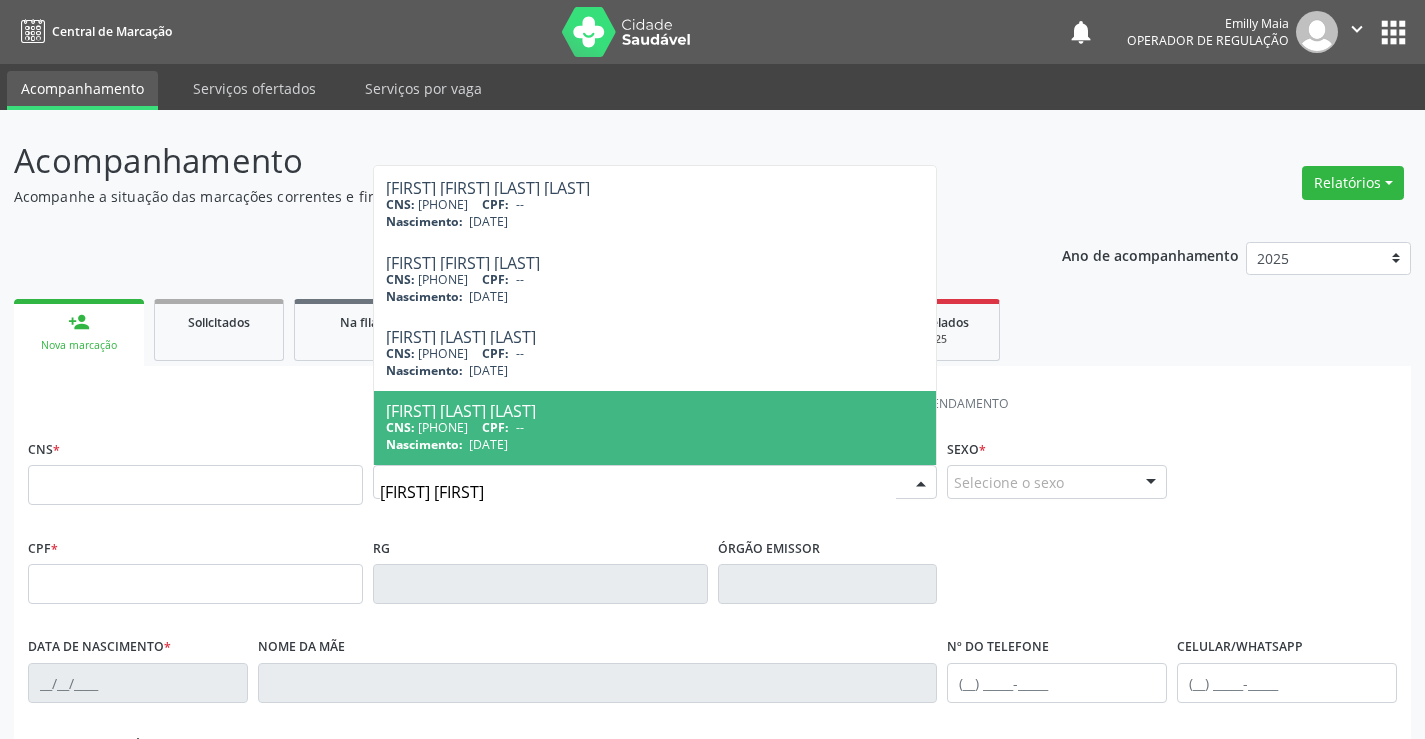 click on "Ravi Santos Gracino" at bounding box center (655, 411) 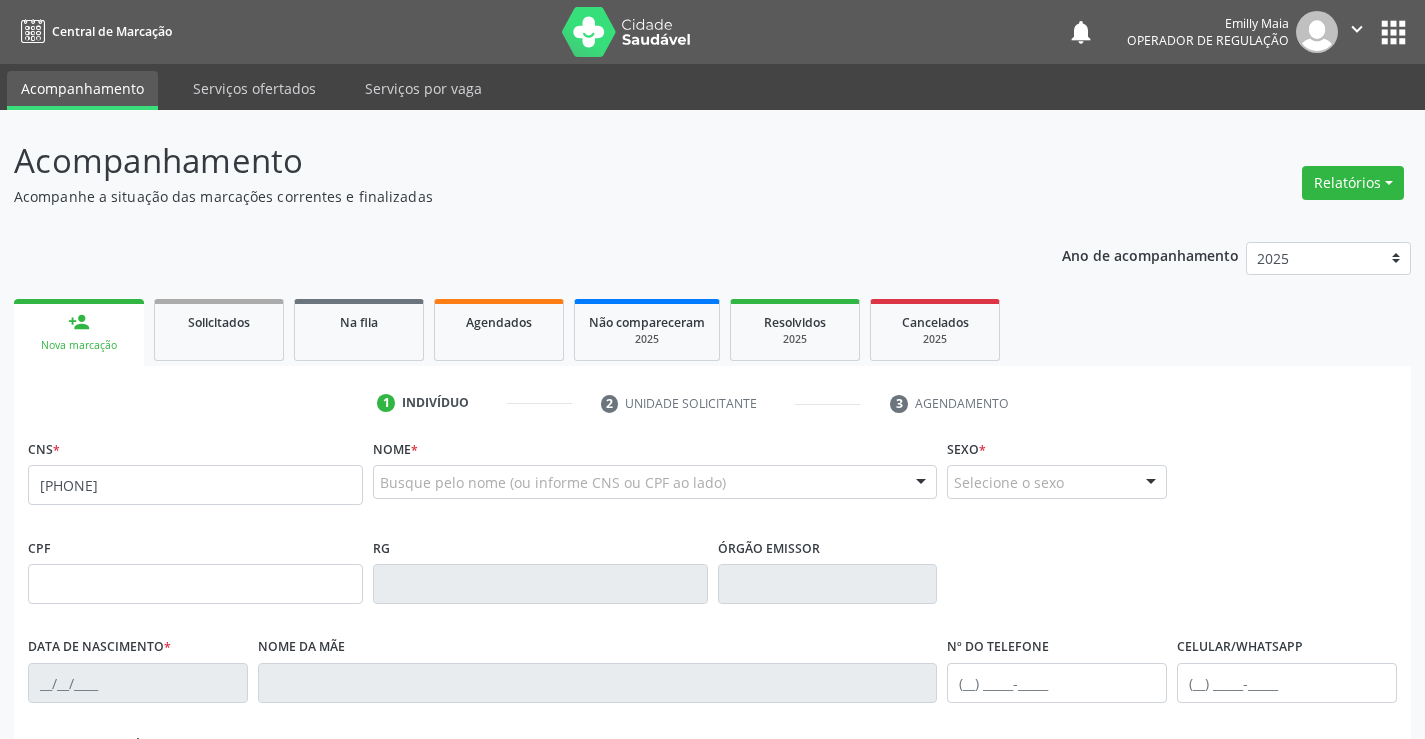 scroll, scrollTop: 0, scrollLeft: 0, axis: both 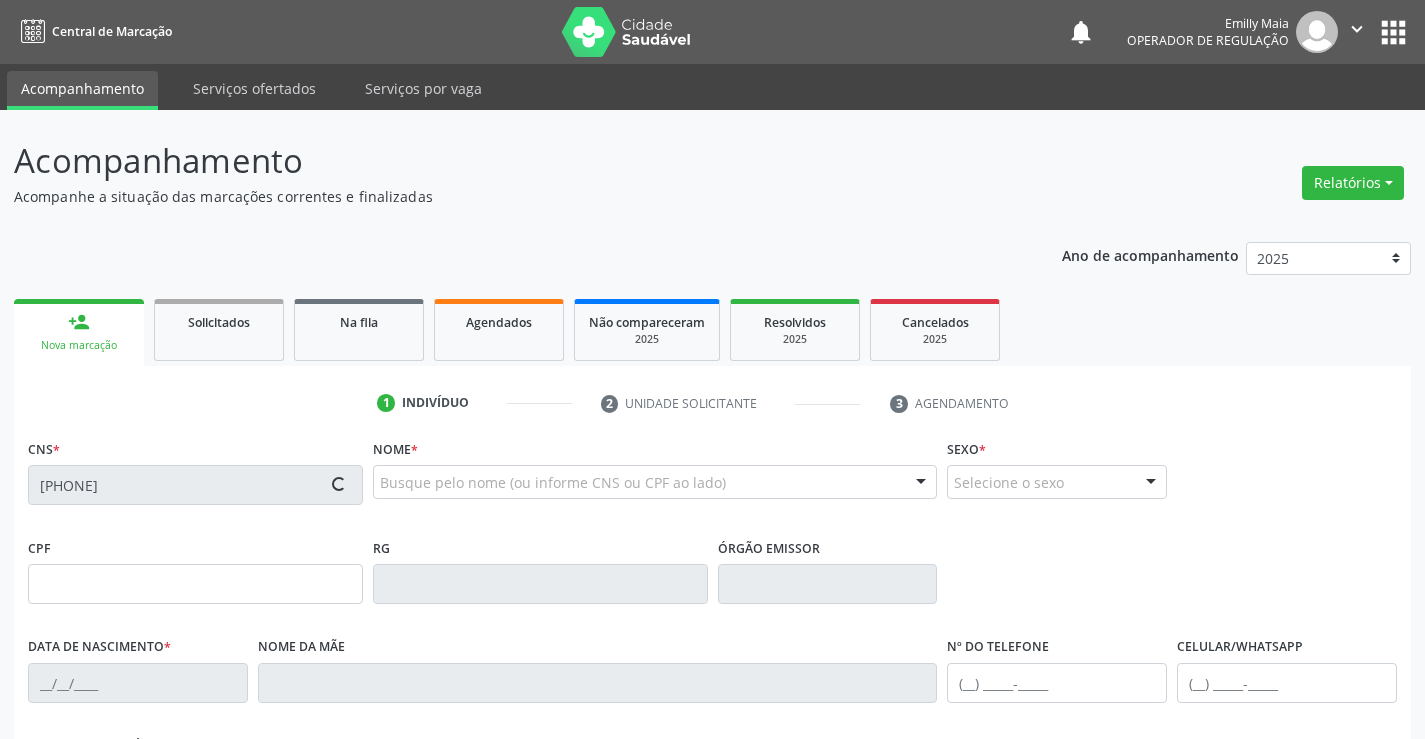 type on "04/08/2024" 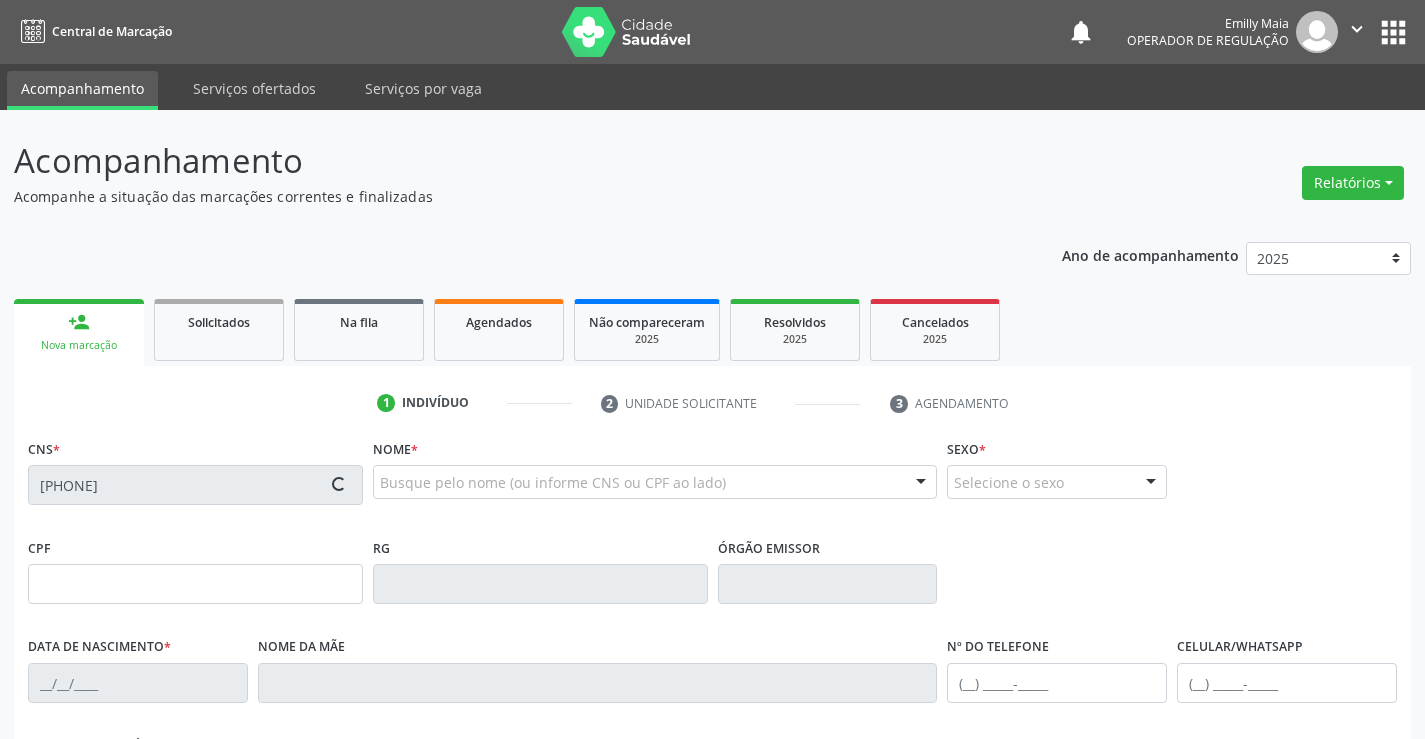type on "(74) 99189-6808" 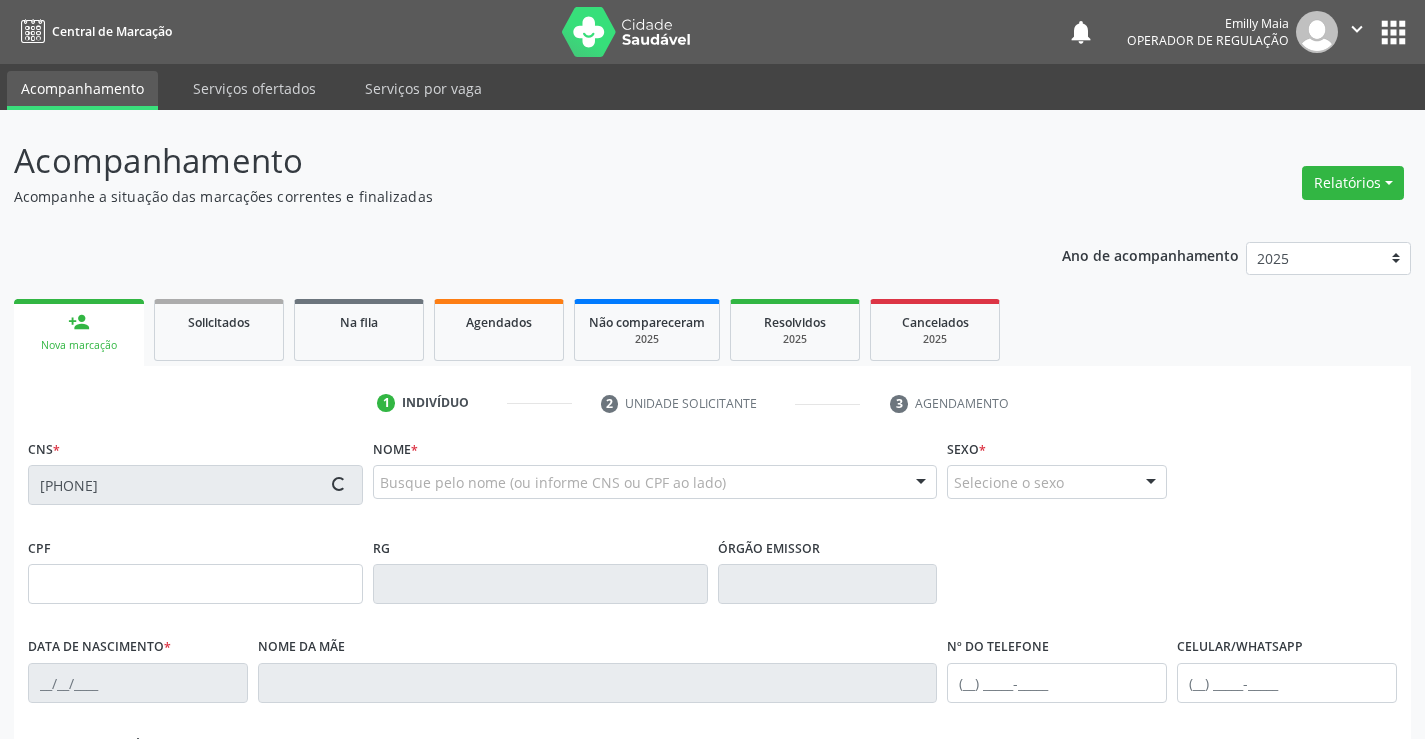 type on "SN" 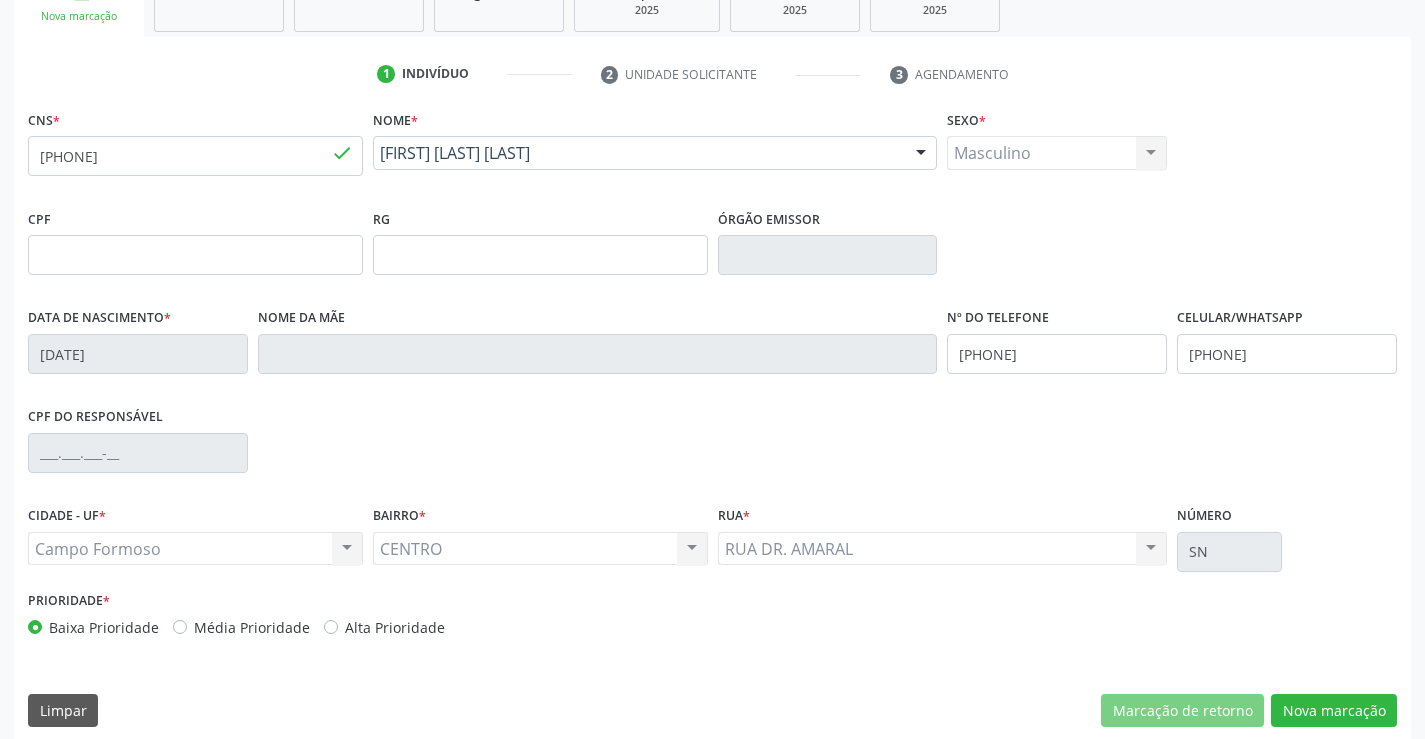 scroll, scrollTop: 345, scrollLeft: 0, axis: vertical 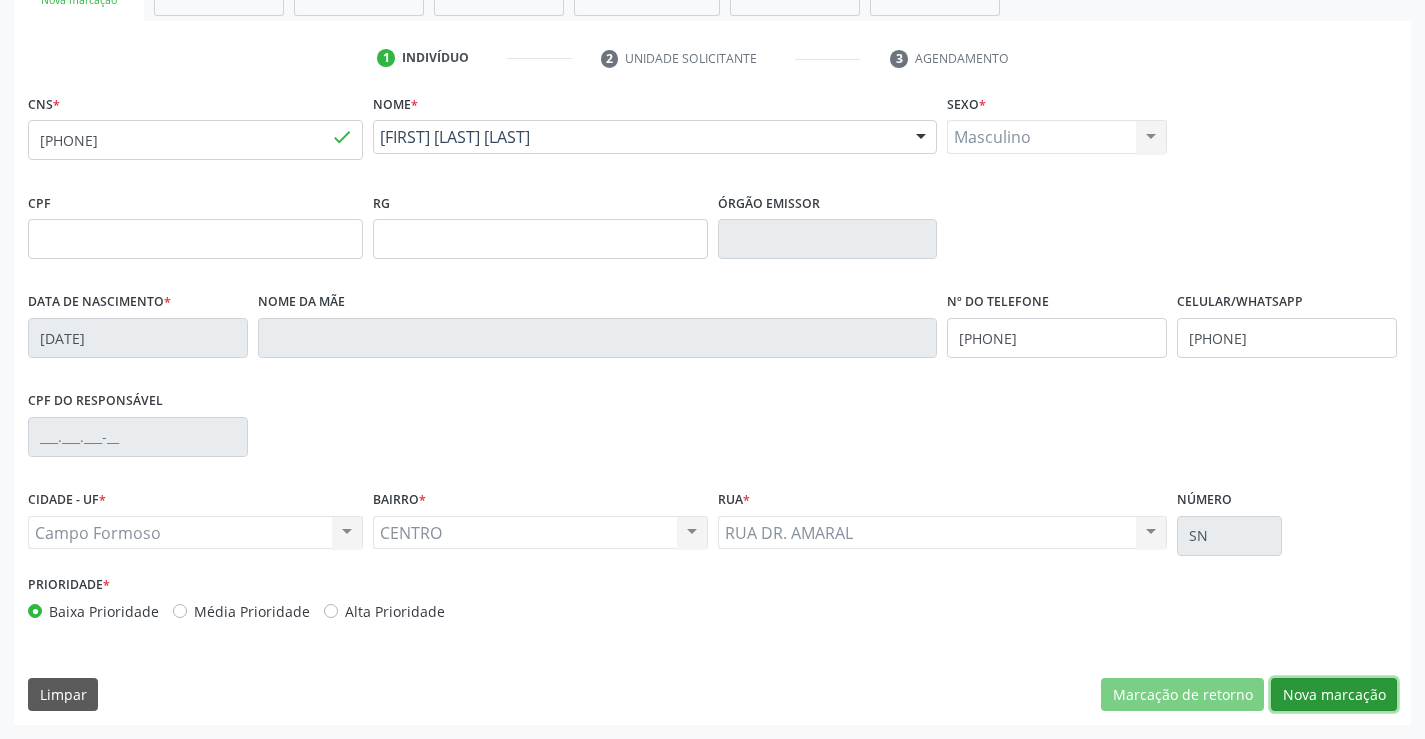 click on "Nova marcação" at bounding box center (1334, 695) 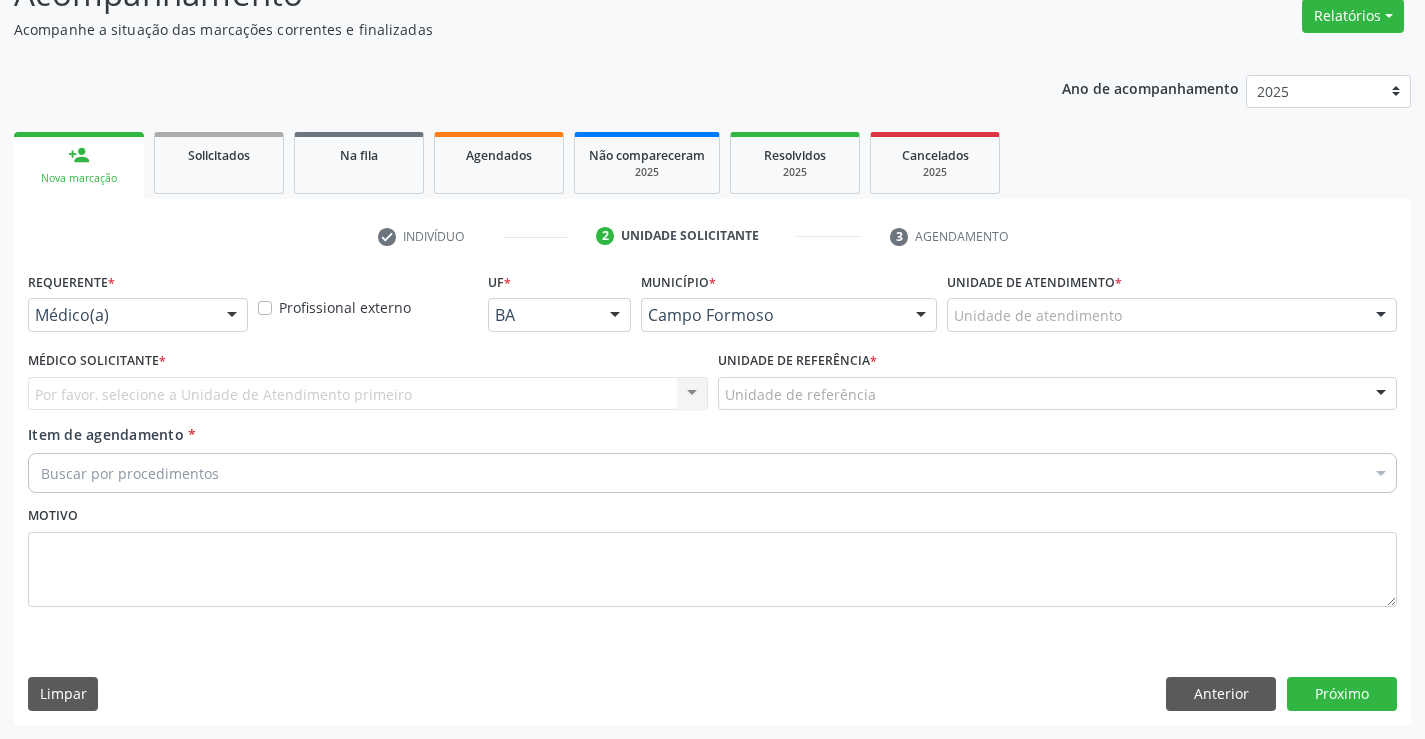 scroll, scrollTop: 167, scrollLeft: 0, axis: vertical 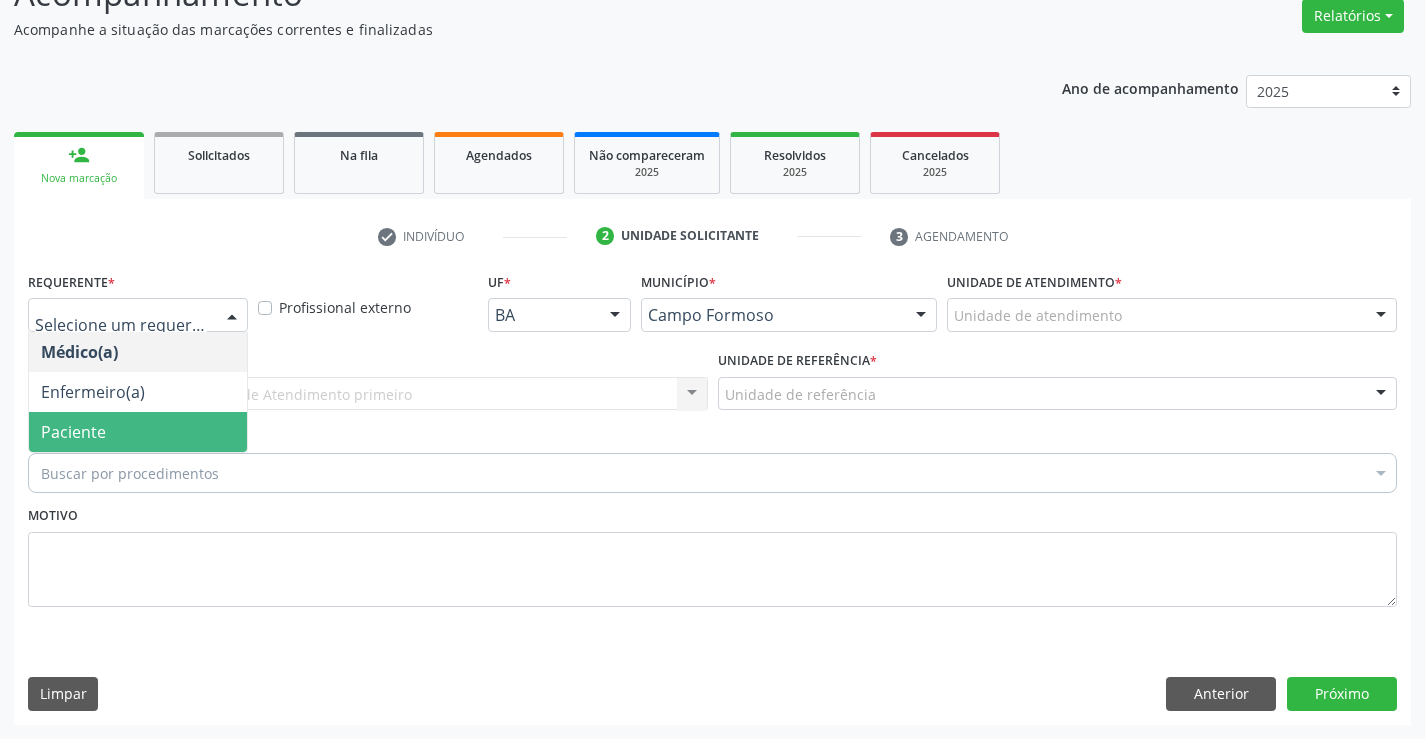 click on "Paciente" at bounding box center [138, 432] 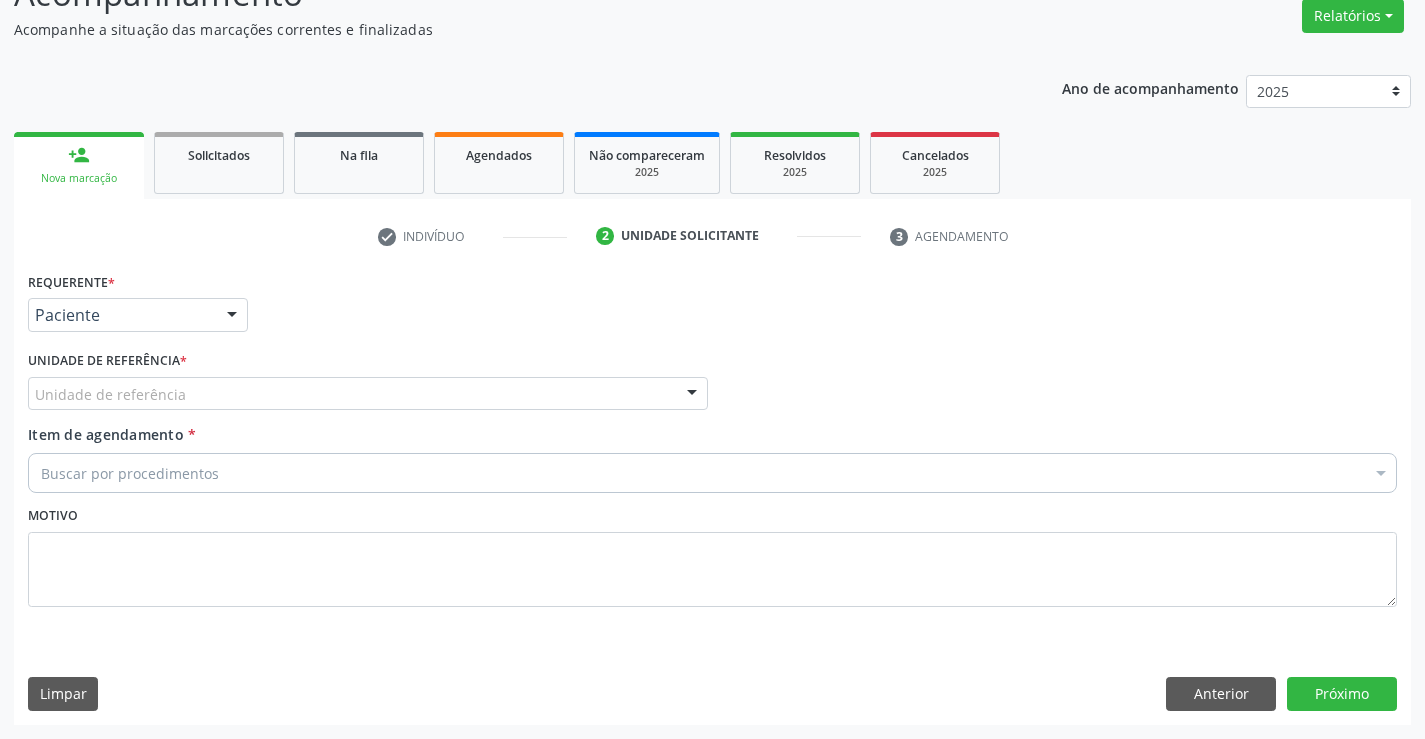 click on "Unidade de referência" at bounding box center (368, 394) 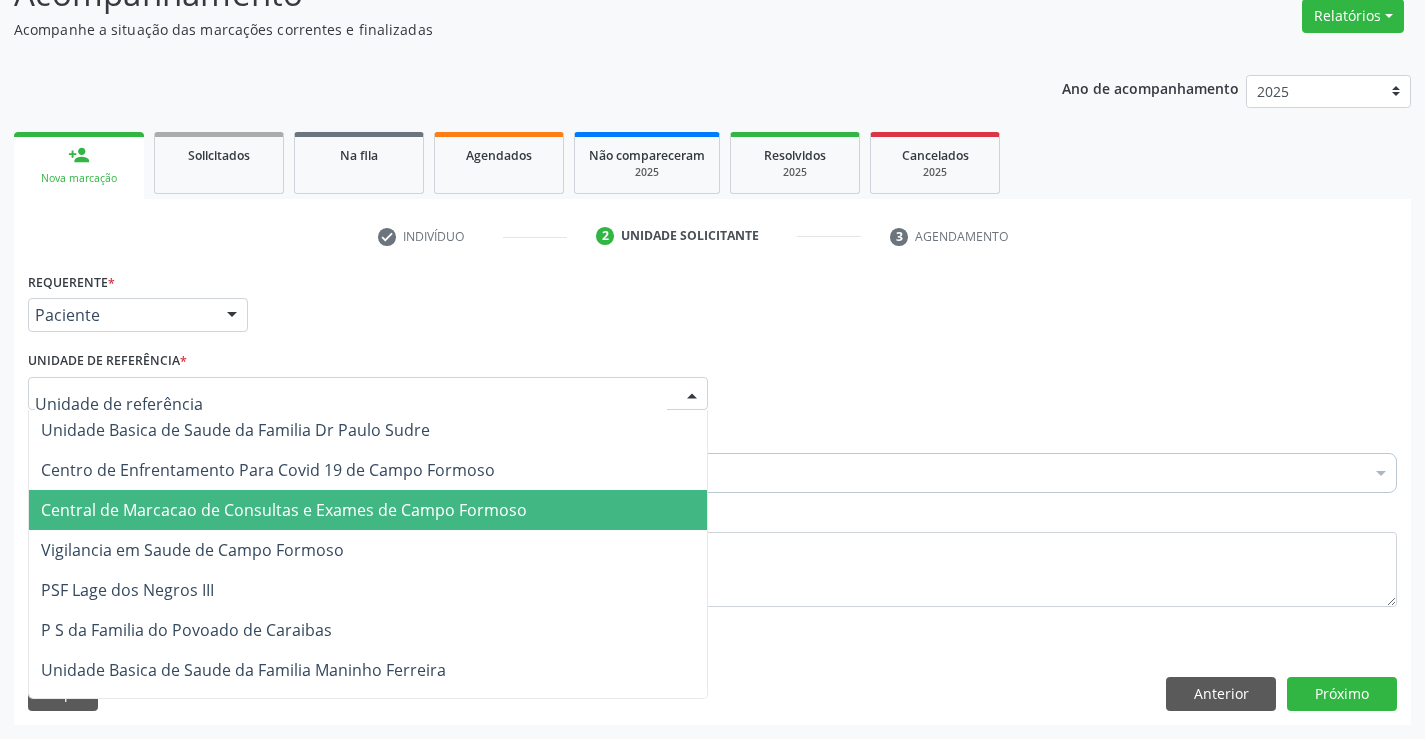 click on "Central de Marcacao de Consultas e Exames de Campo Formoso" at bounding box center (284, 510) 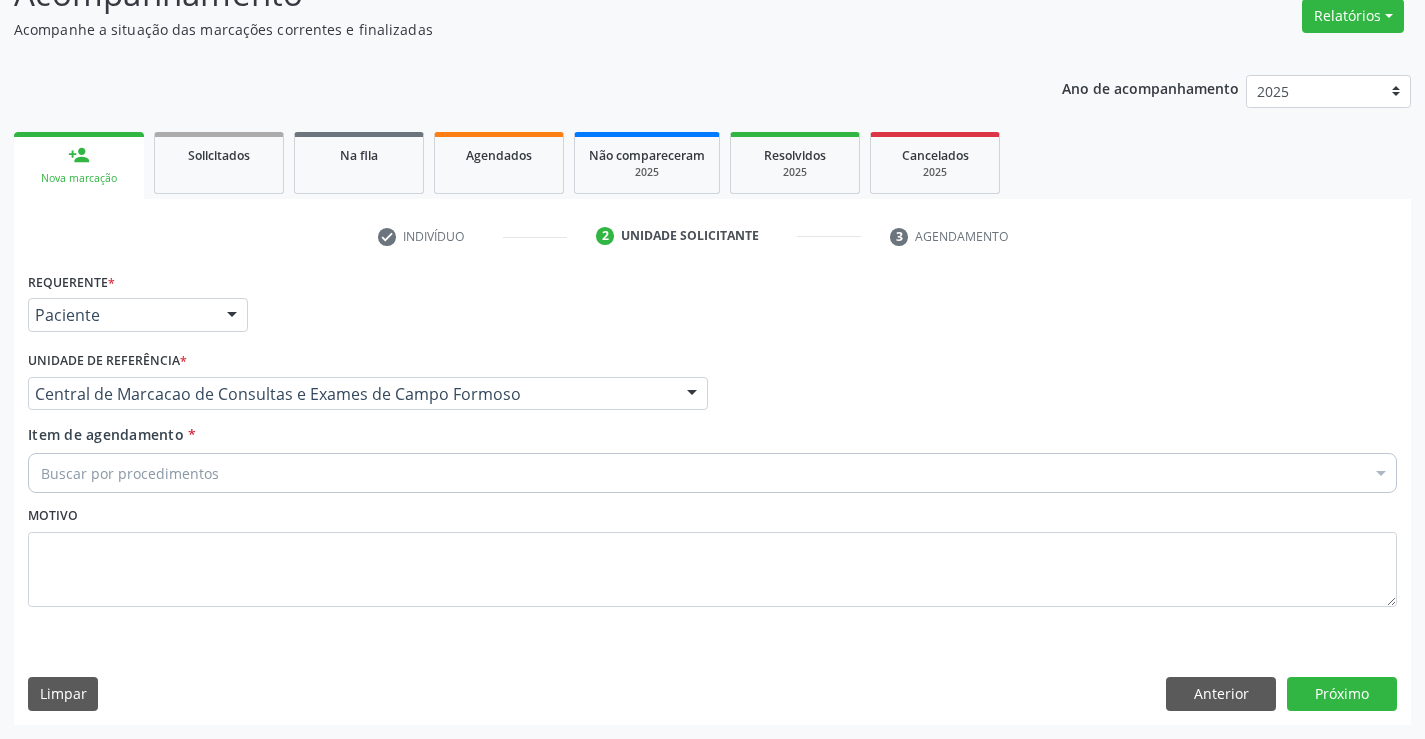 click on "Buscar por procedimentos" at bounding box center (712, 473) 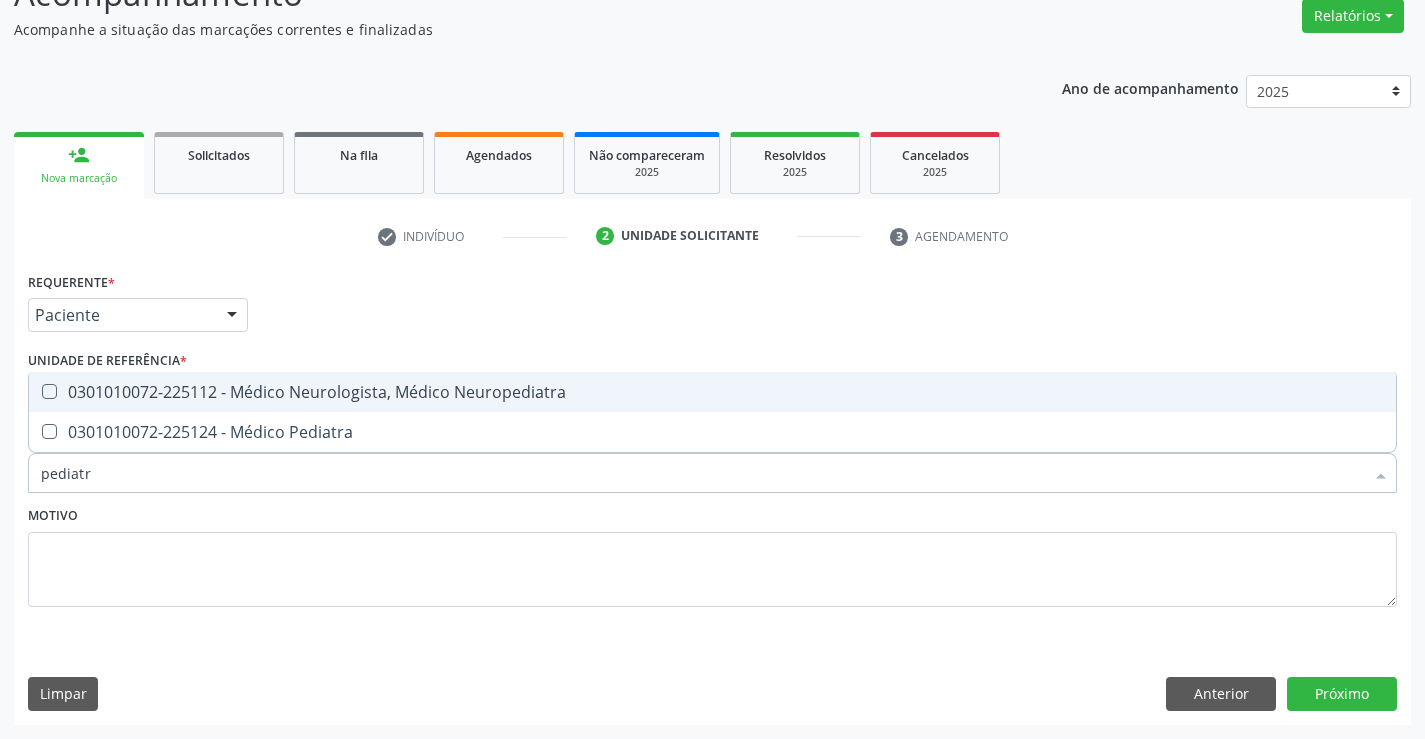 type on "pediatra" 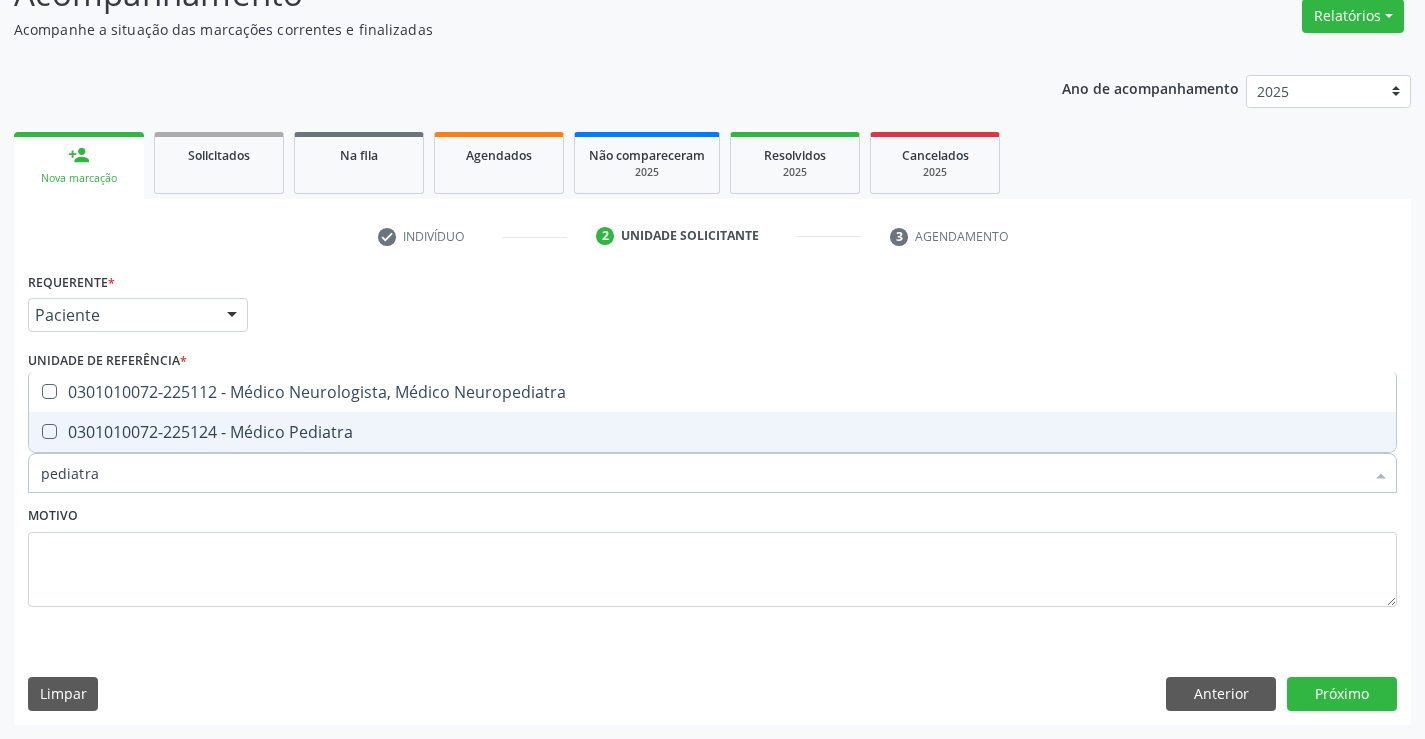 click on "0301010072-225124 - Médico Pediatra" at bounding box center (712, 432) 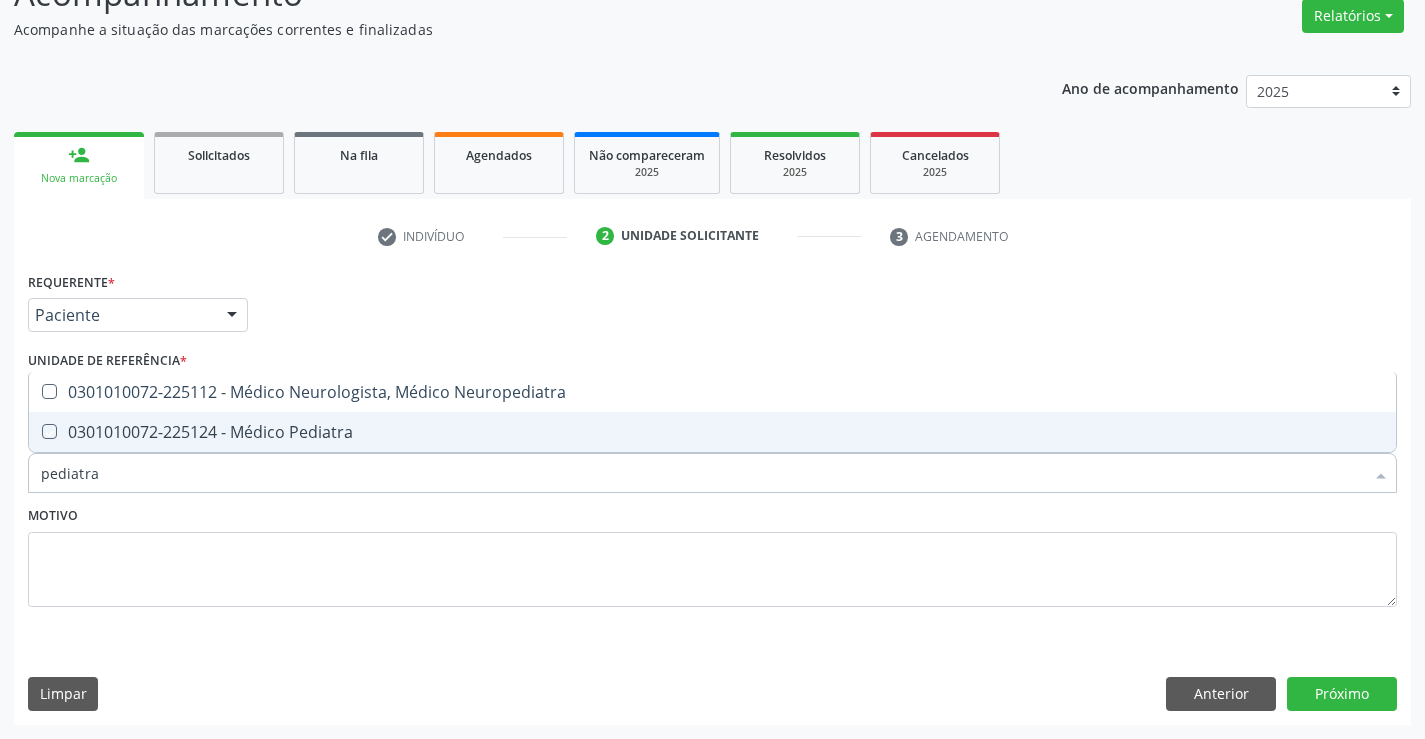 checkbox on "true" 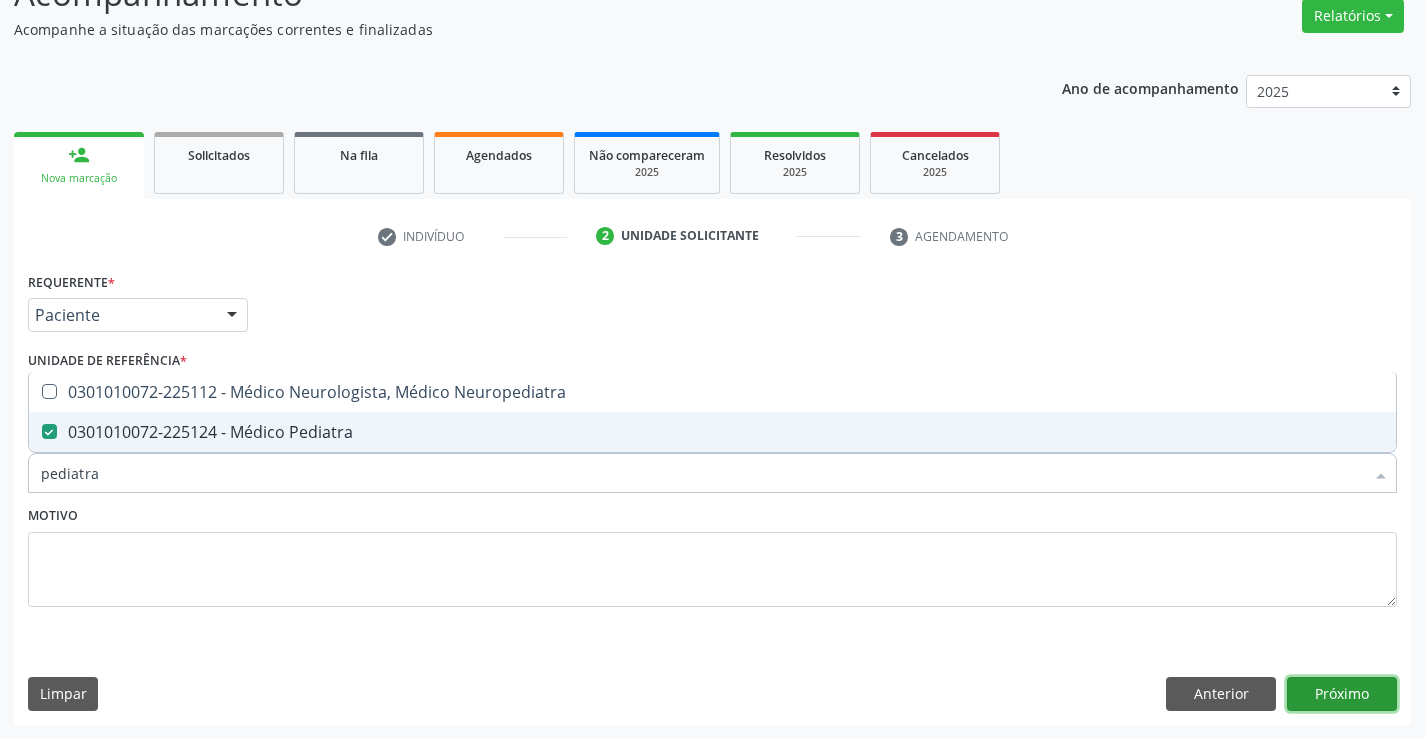 click on "Próximo" at bounding box center (1342, 694) 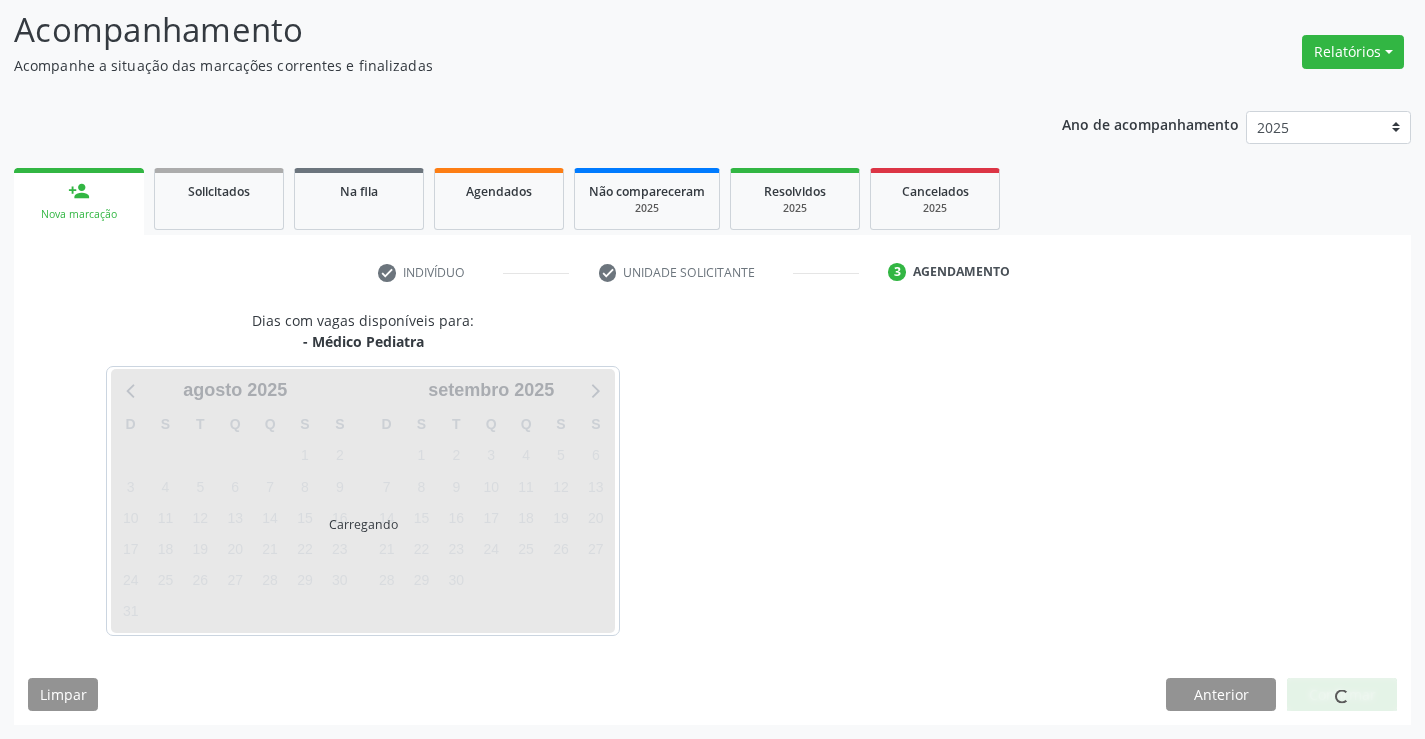scroll, scrollTop: 131, scrollLeft: 0, axis: vertical 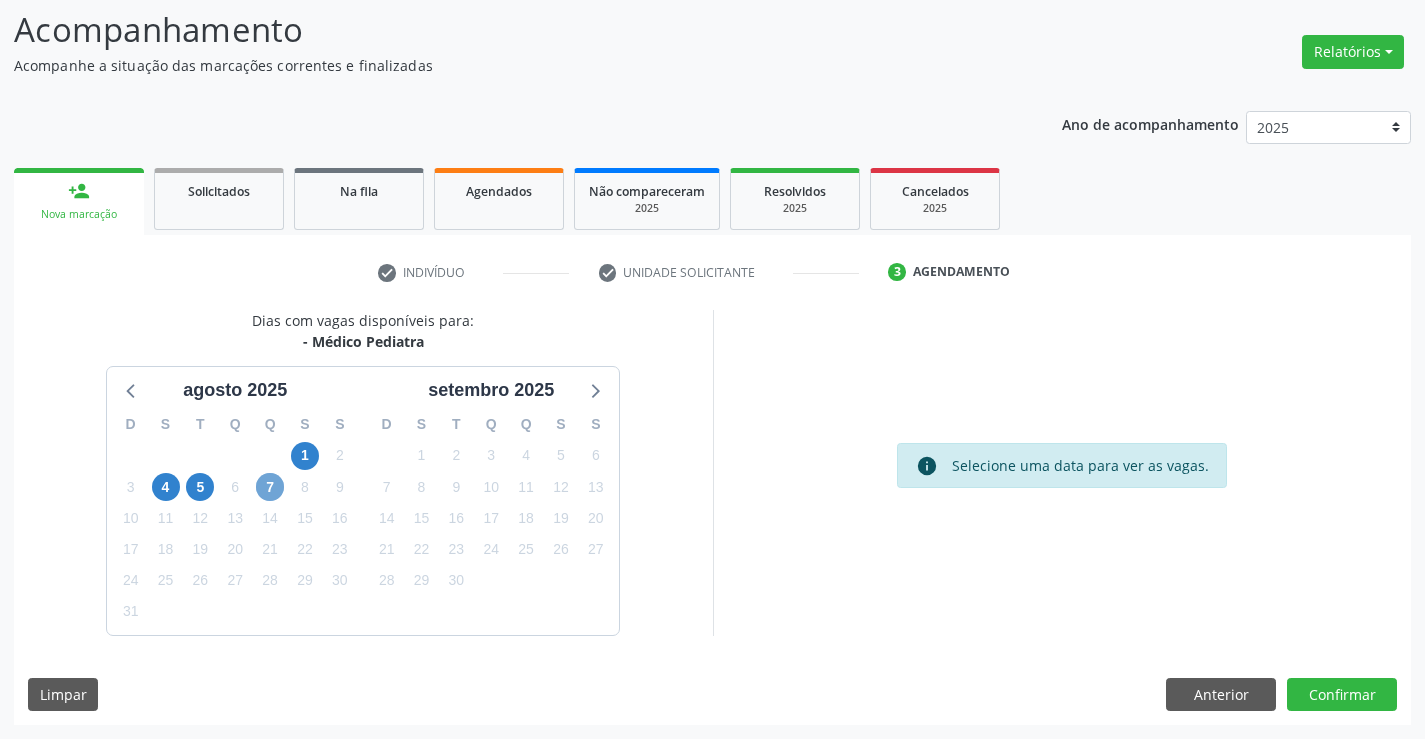 click on "7" at bounding box center [270, 487] 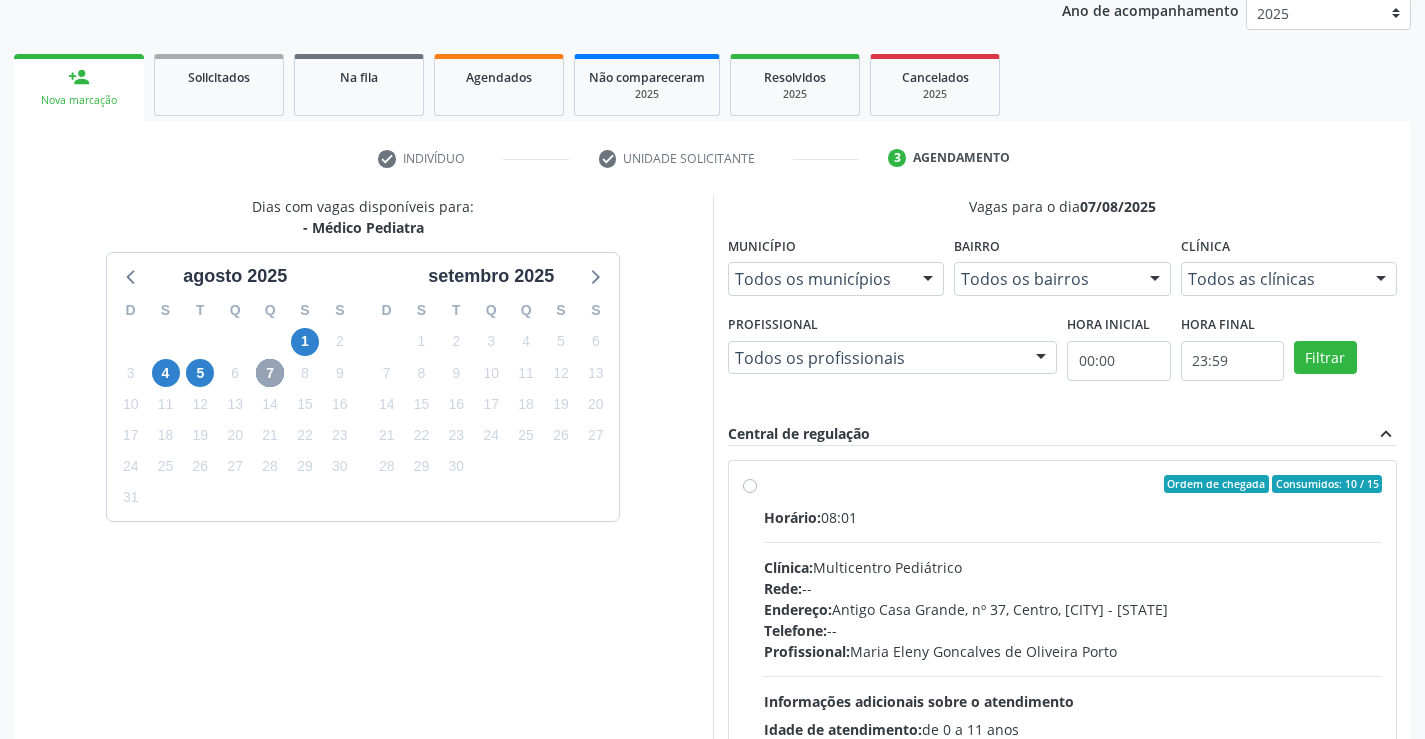 scroll, scrollTop: 420, scrollLeft: 0, axis: vertical 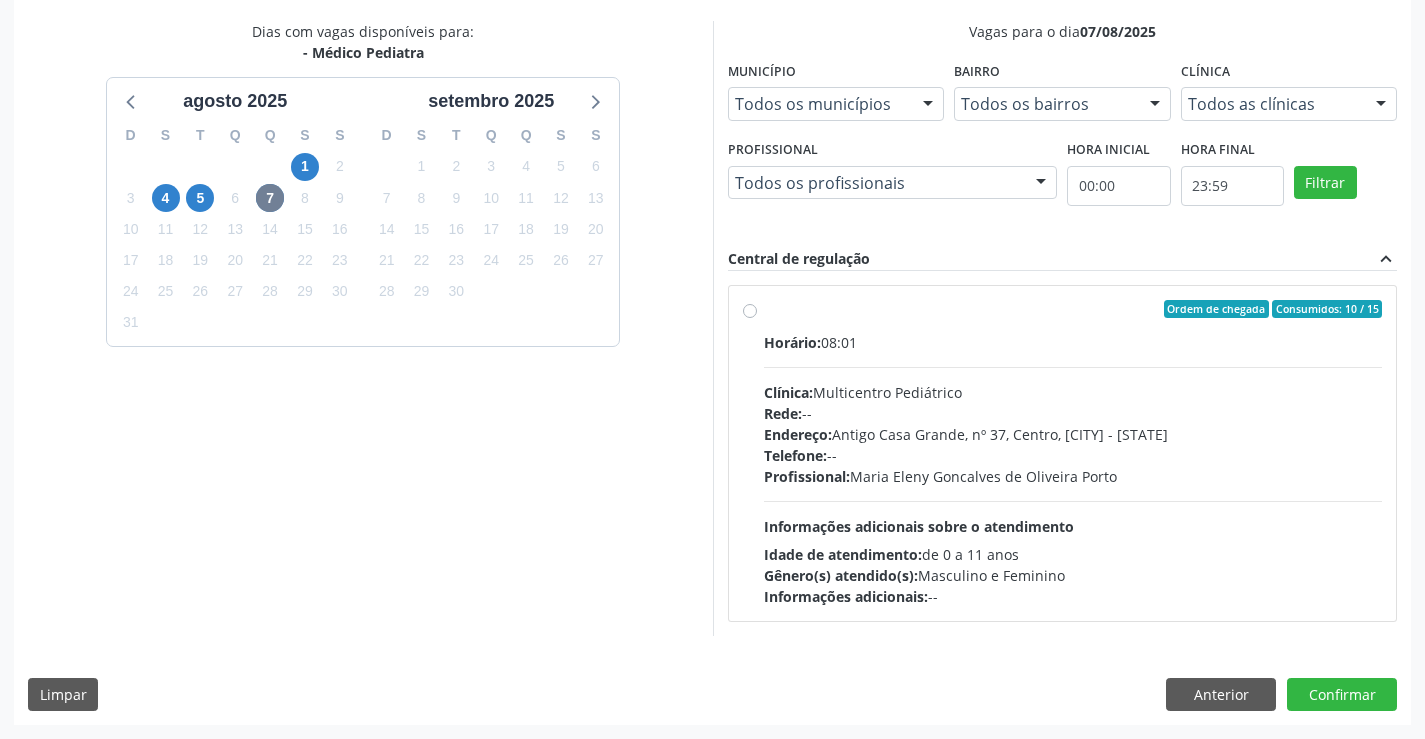 click on "Rede:
--" at bounding box center (1073, 413) 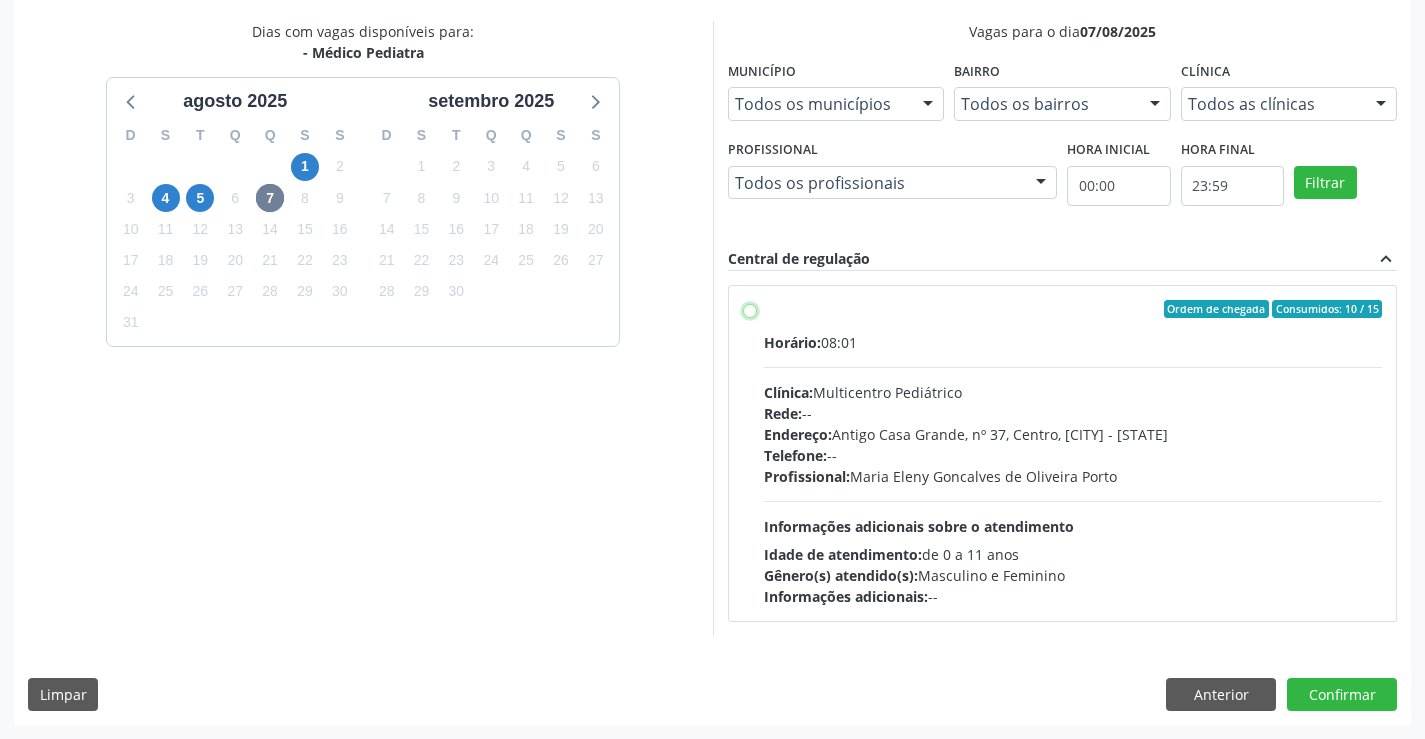 click on "Ordem de chegada
Consumidos: 10 / 15
Horário:   08:01
Clínica:  Multicentro Pediátrico
Rede:
--
Endereço:   Antigo Casa Grande, nº 37, Centro, Campo Formoso - BA
Telefone:   --
Profissional:
Maria Eleny Goncalves de Oliveira Porto
Informações adicionais sobre o atendimento
Idade de atendimento:
de 0 a 11 anos
Gênero(s) atendido(s):
Masculino e Feminino
Informações adicionais:
--" at bounding box center [750, 309] 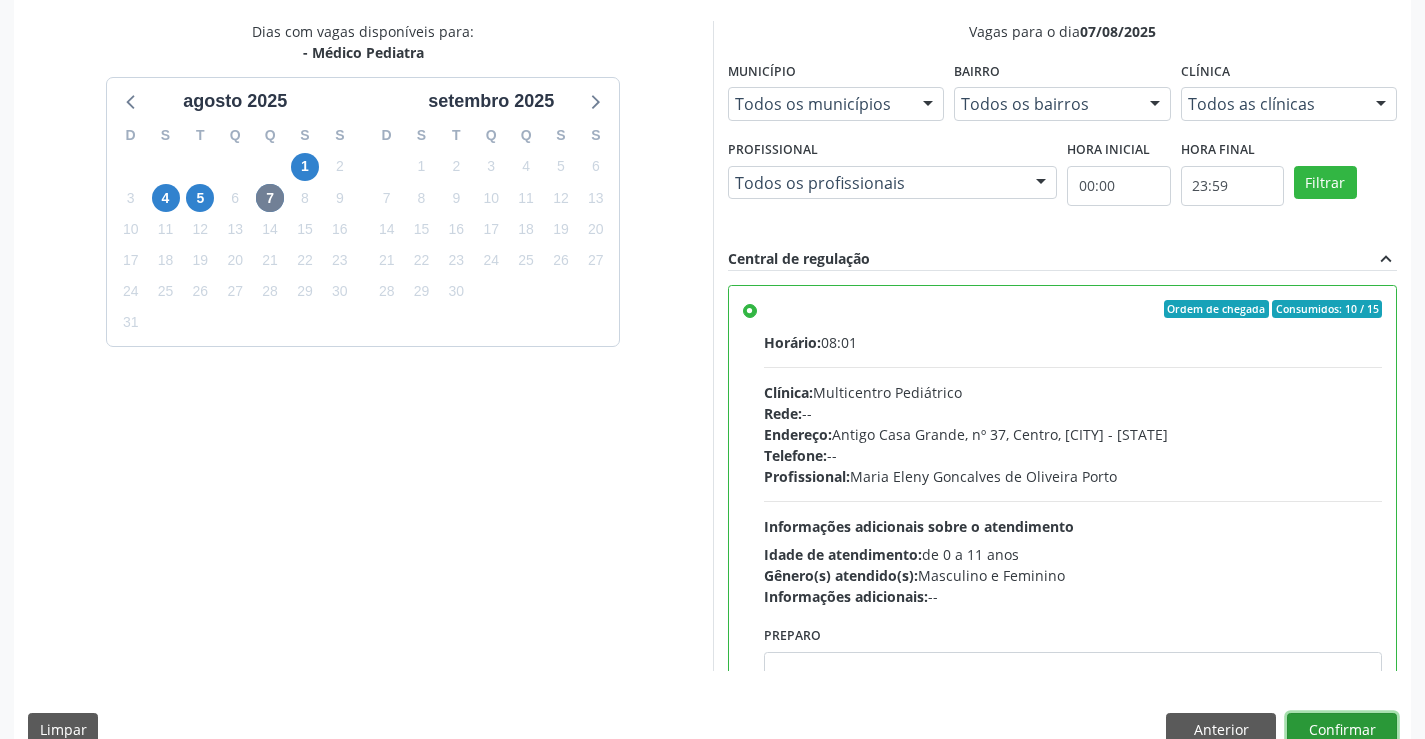 click on "Confirmar" at bounding box center (1342, 730) 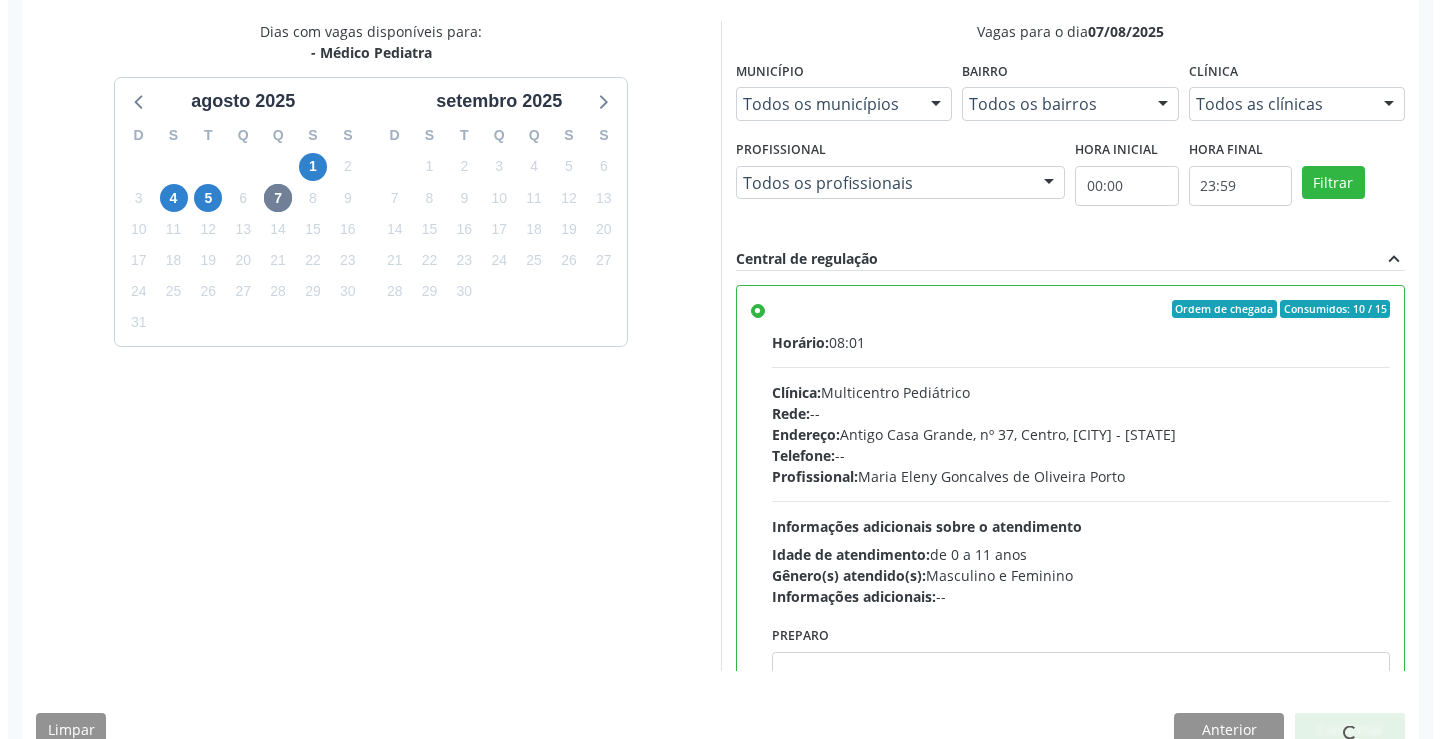 scroll, scrollTop: 0, scrollLeft: 0, axis: both 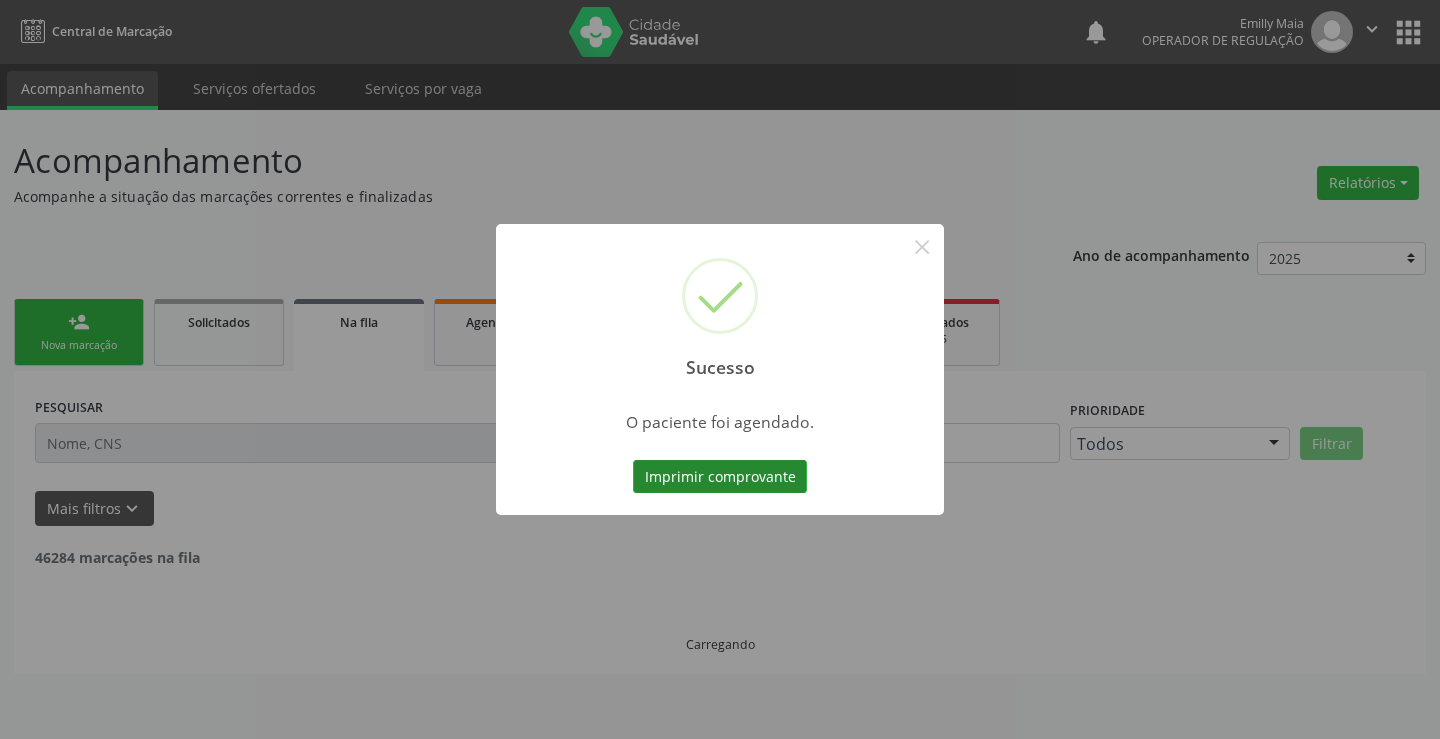 click on "Imprimir comprovante" at bounding box center (720, 477) 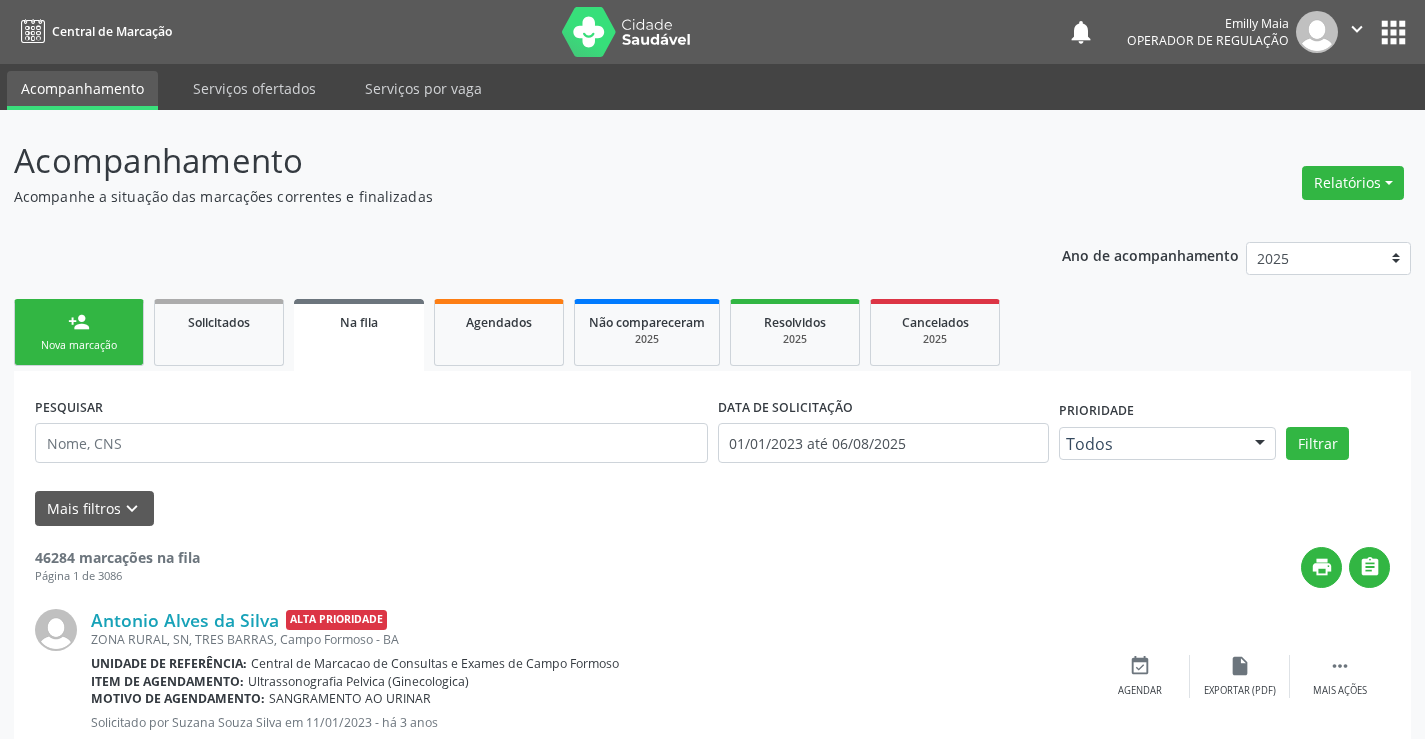 scroll, scrollTop: 0, scrollLeft: 0, axis: both 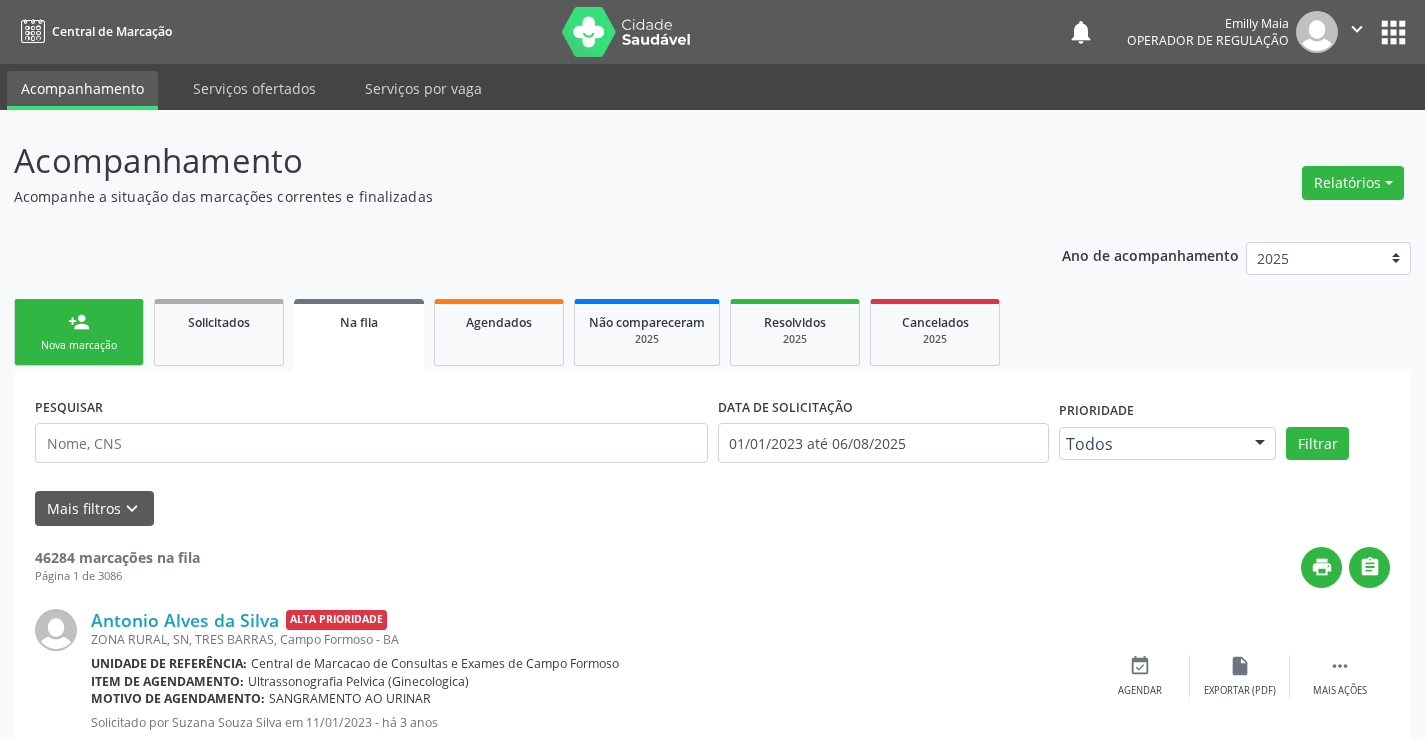click on "person_add
Nova marcação" at bounding box center [79, 332] 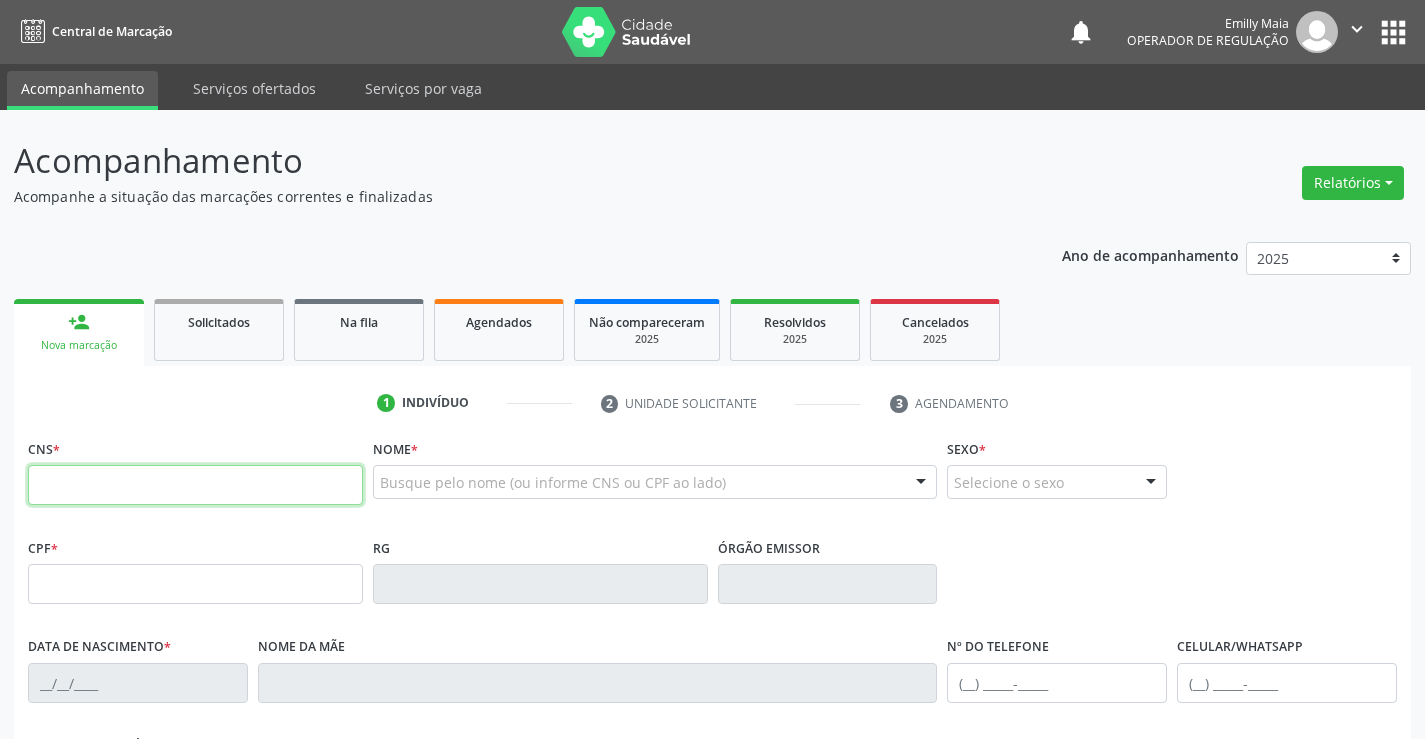 click at bounding box center (195, 485) 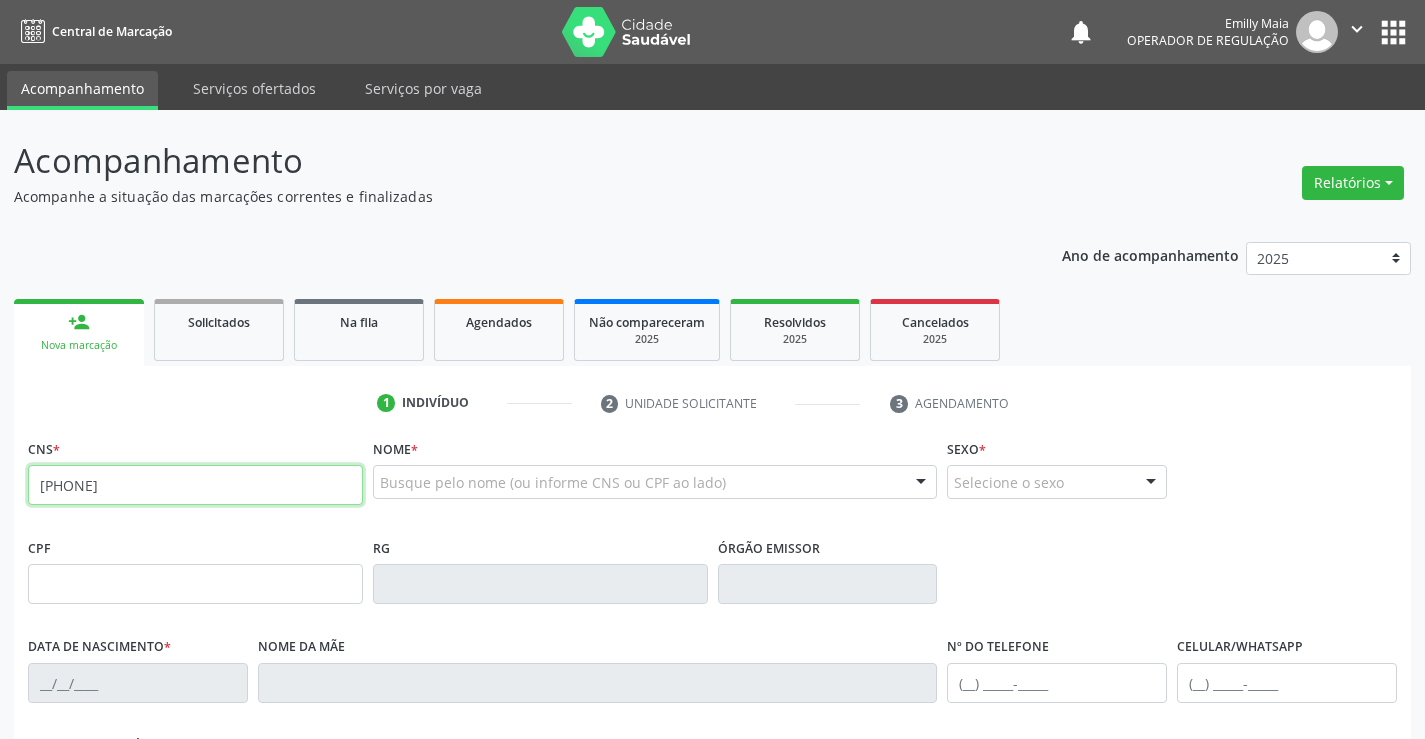 type on "[PHONE]" 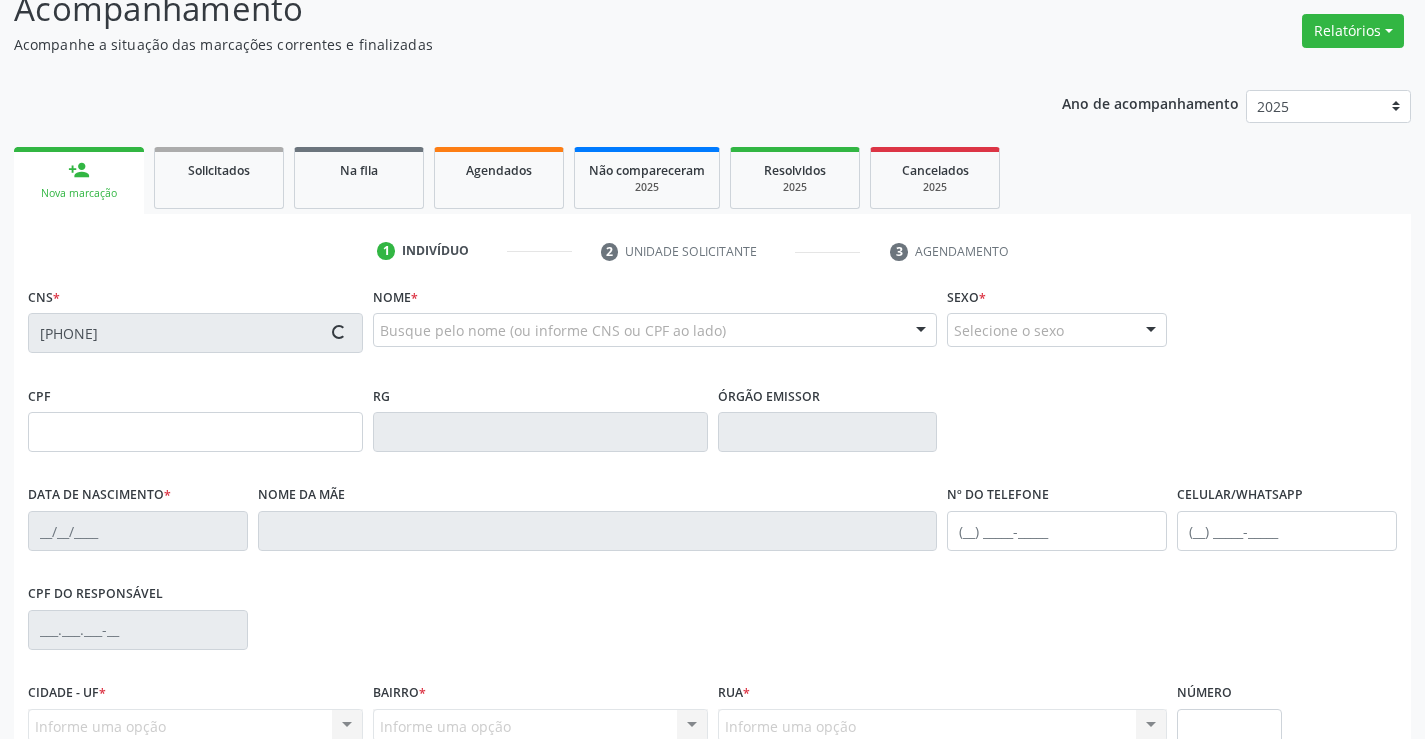 scroll, scrollTop: 345, scrollLeft: 0, axis: vertical 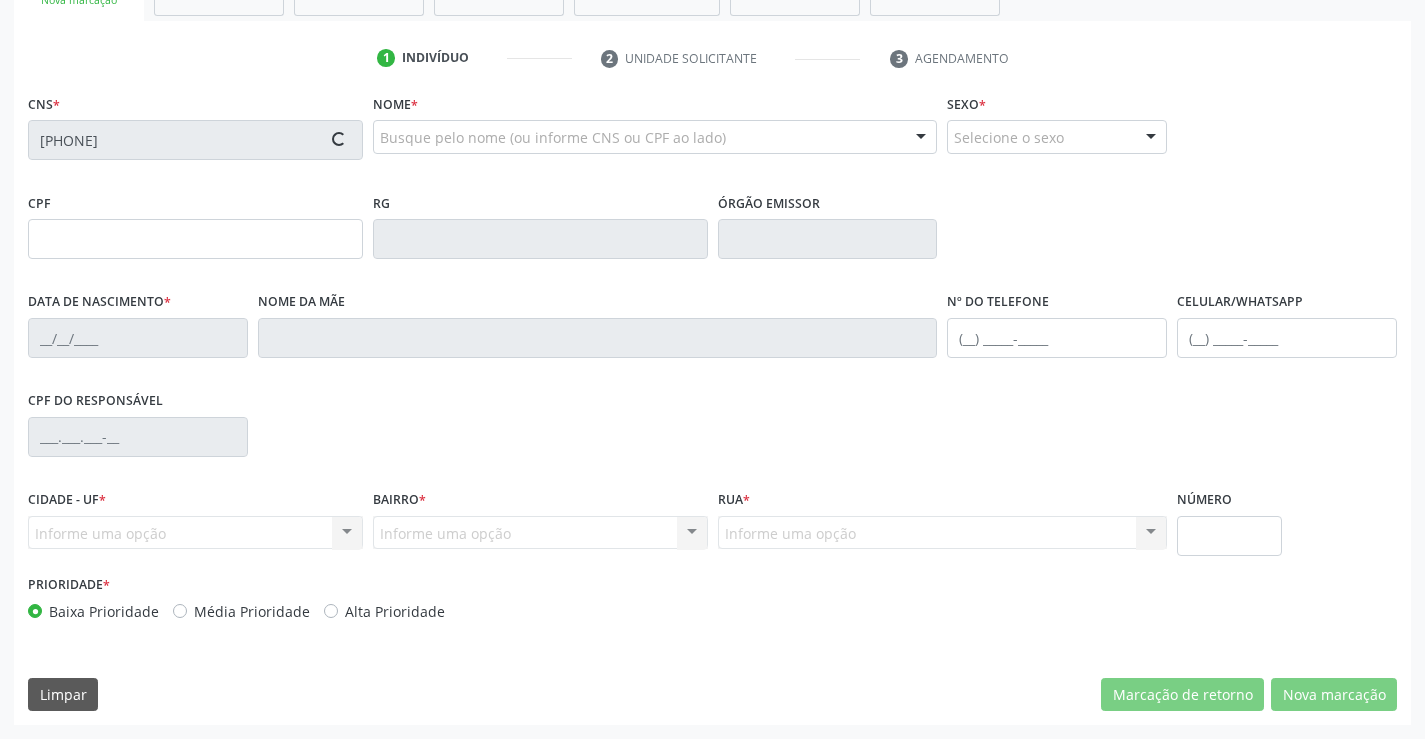 type on "[PHONE]" 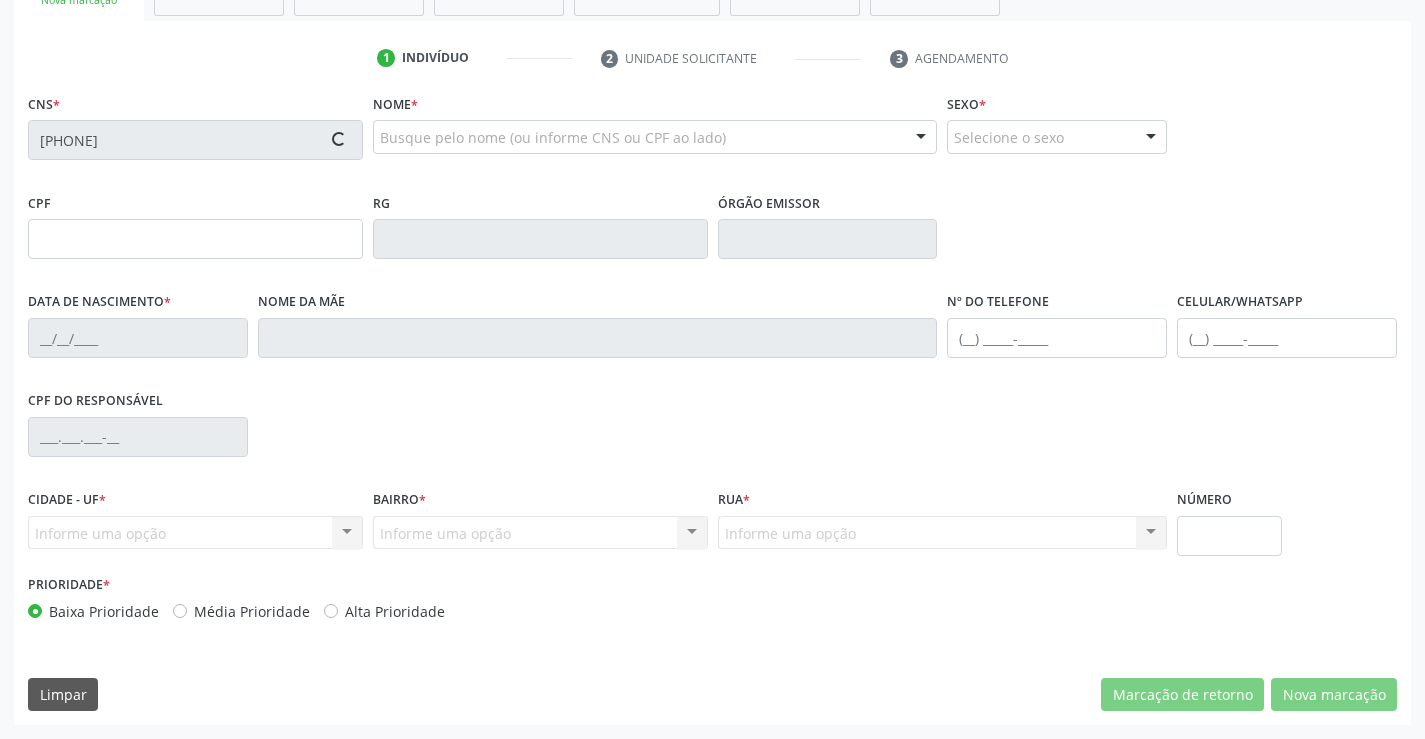 type on "[DATE]" 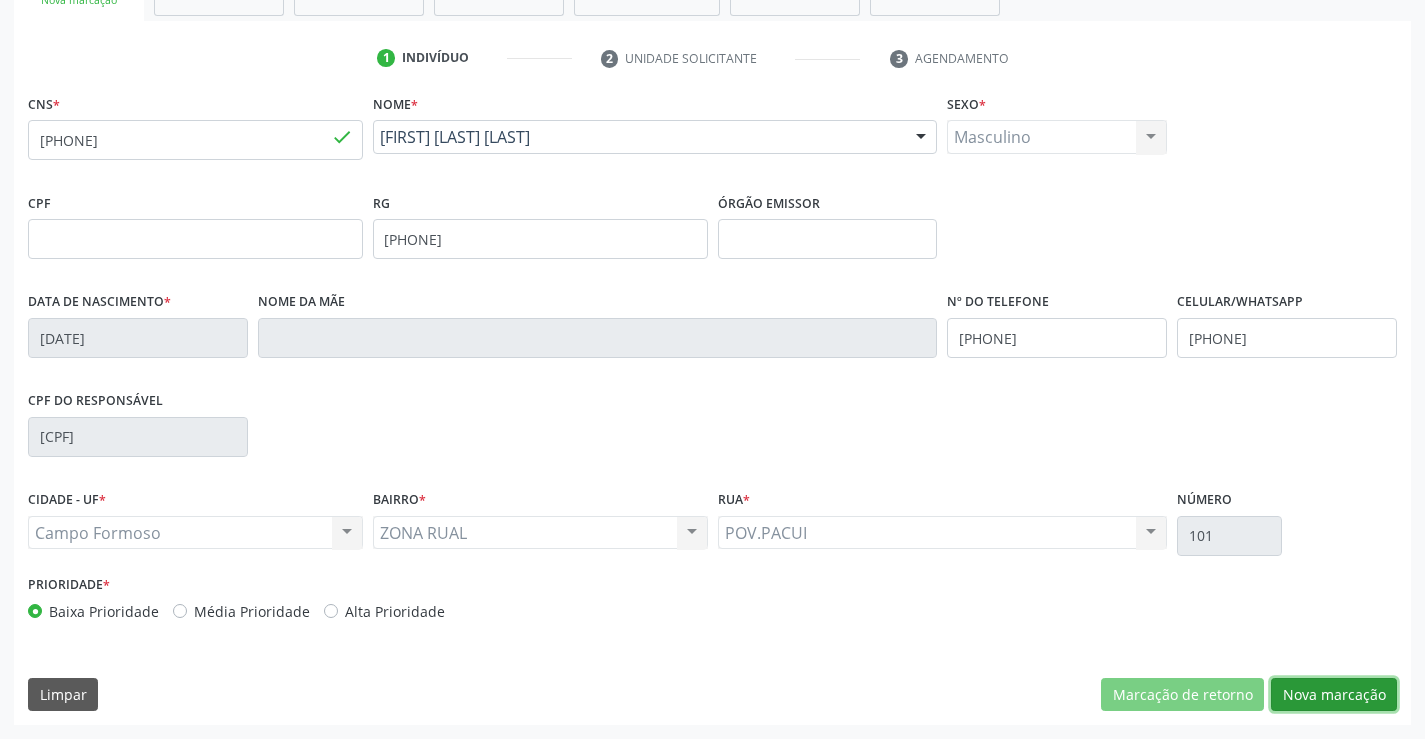 drag, startPoint x: 1363, startPoint y: 697, endPoint x: 1192, endPoint y: 645, distance: 178.73164 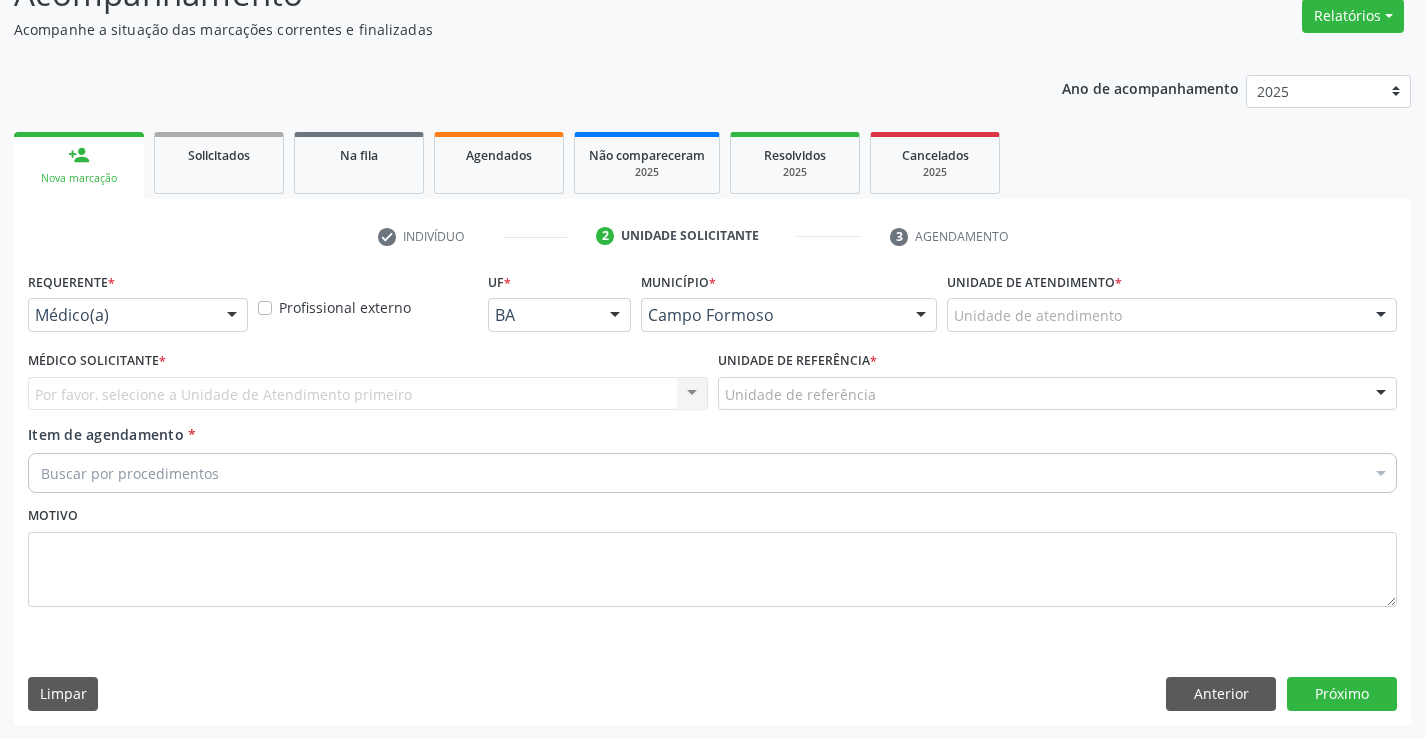 scroll, scrollTop: 167, scrollLeft: 0, axis: vertical 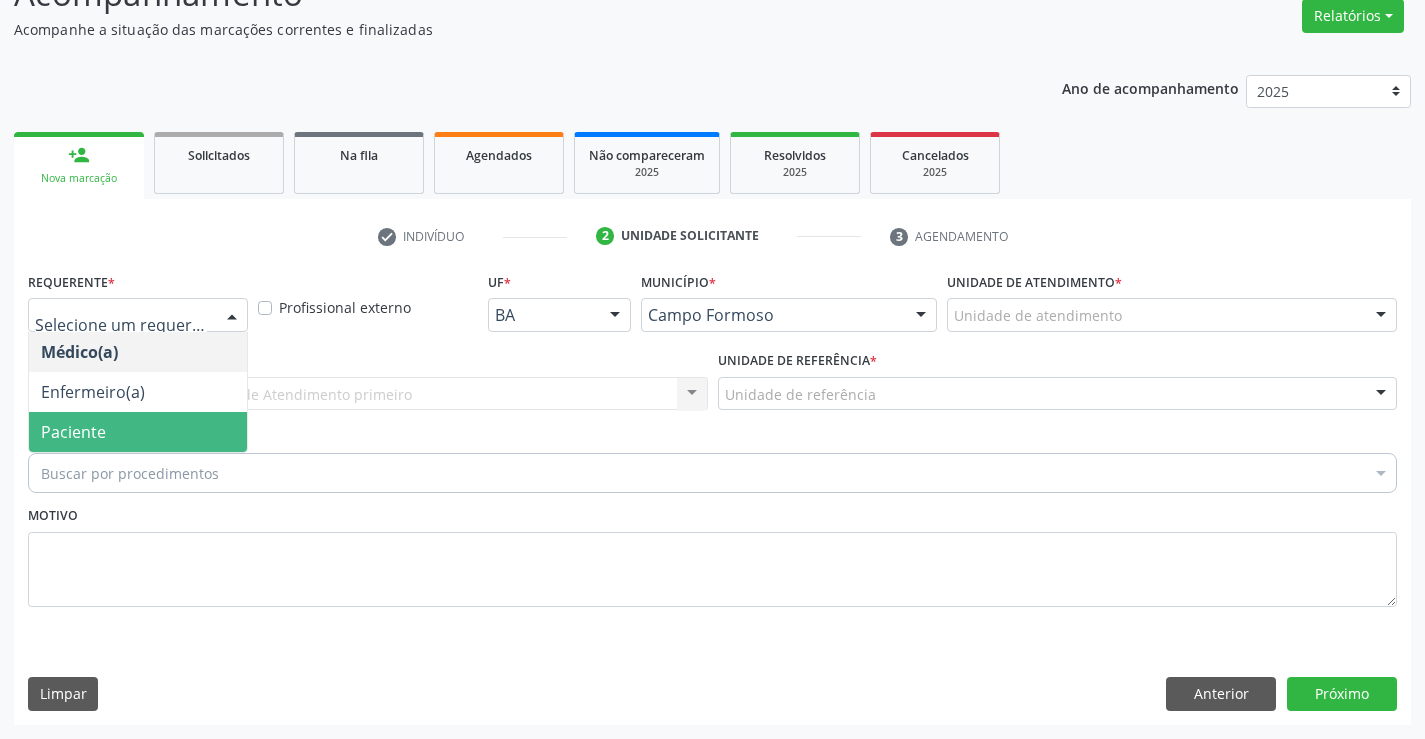 click on "Paciente" at bounding box center [138, 432] 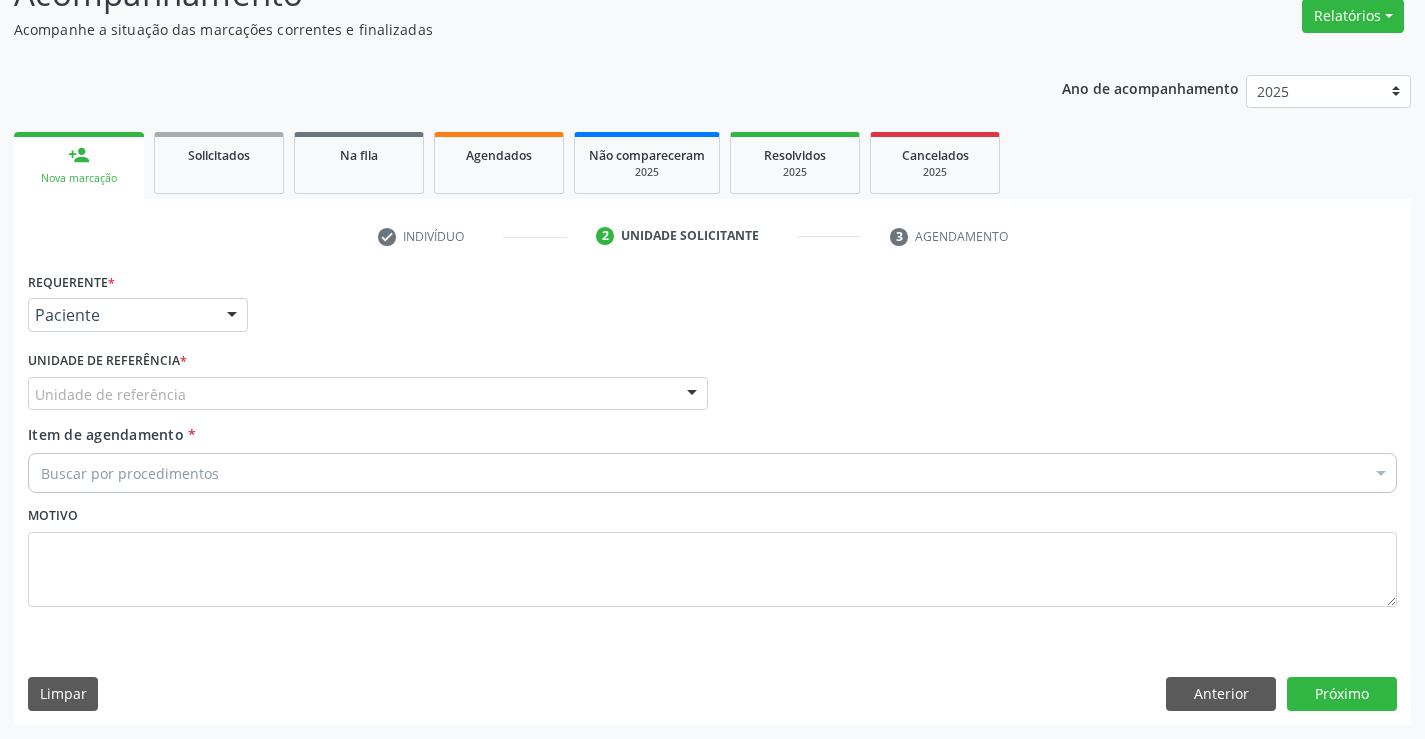 click on "Unidade de referência" at bounding box center [368, 394] 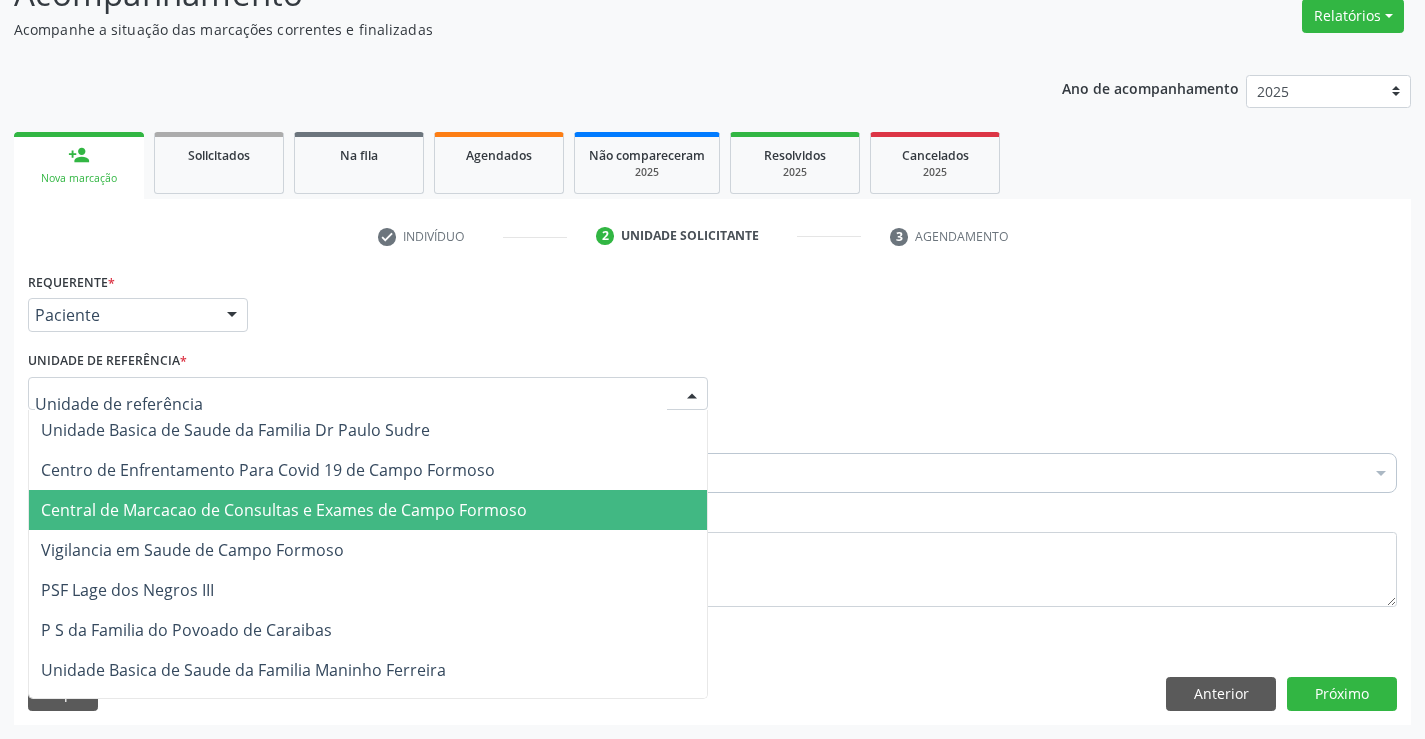click on "Central de Marcacao de Consultas e Exames de Campo Formoso" at bounding box center (284, 510) 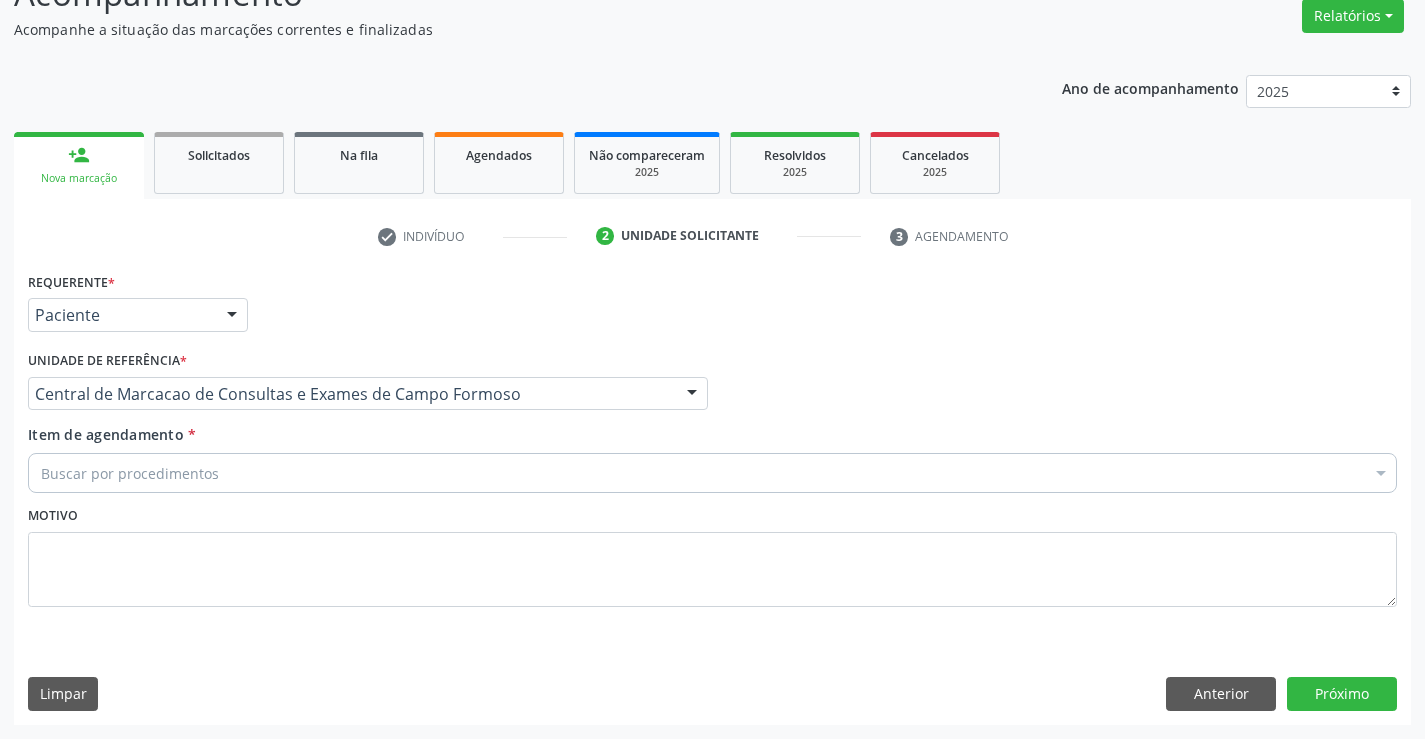 click on "Buscar por procedimentos" at bounding box center [712, 473] 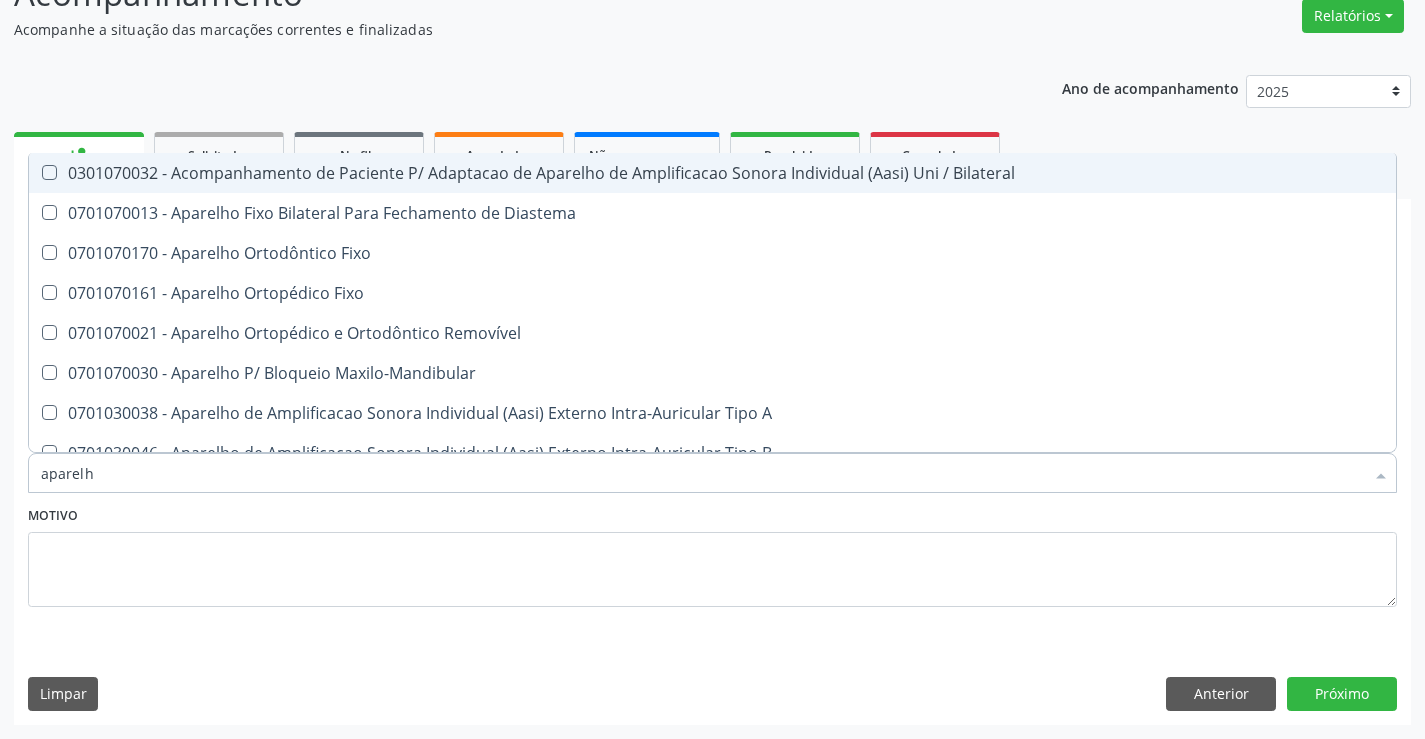type on "aparelho" 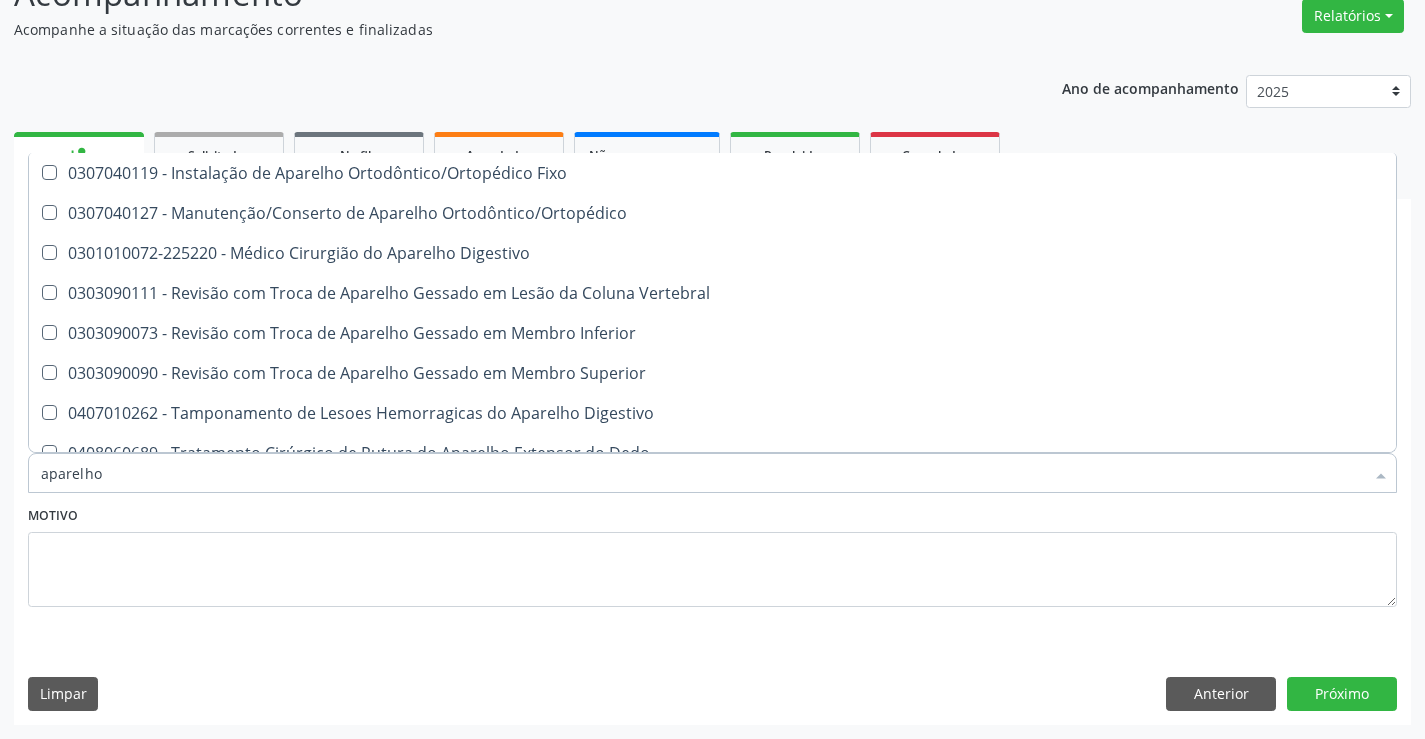 scroll, scrollTop: 1221, scrollLeft: 0, axis: vertical 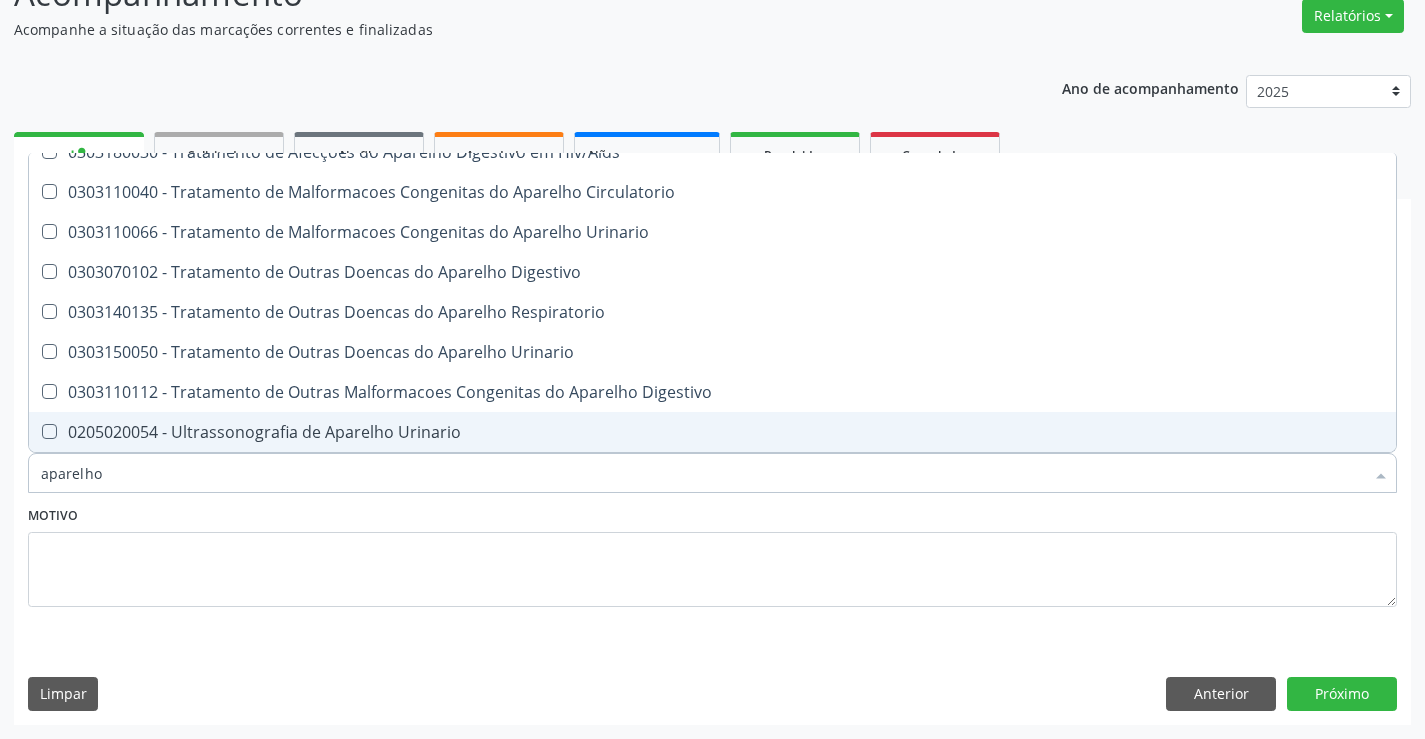 click on "0205020054 - Ultrassonografia de Aparelho Urinario" at bounding box center [712, 432] 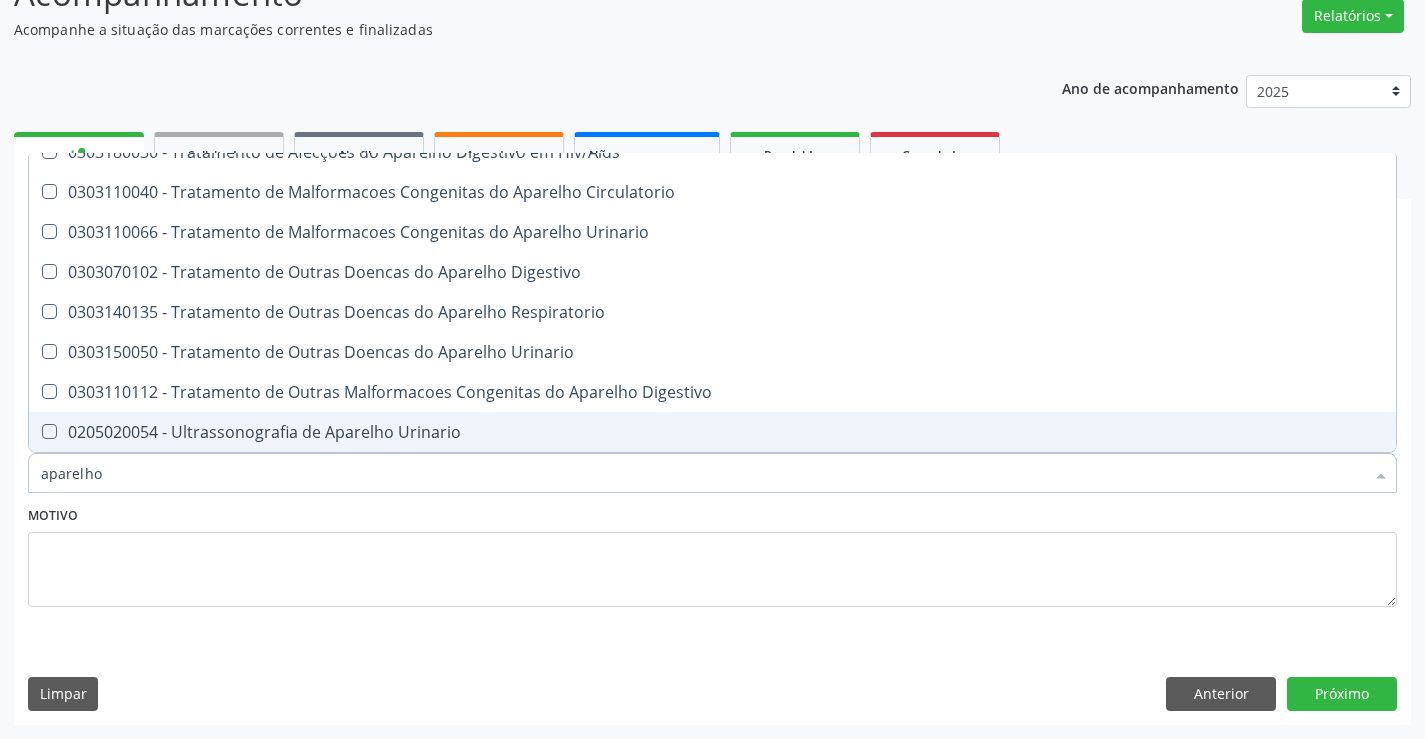 checkbox on "true" 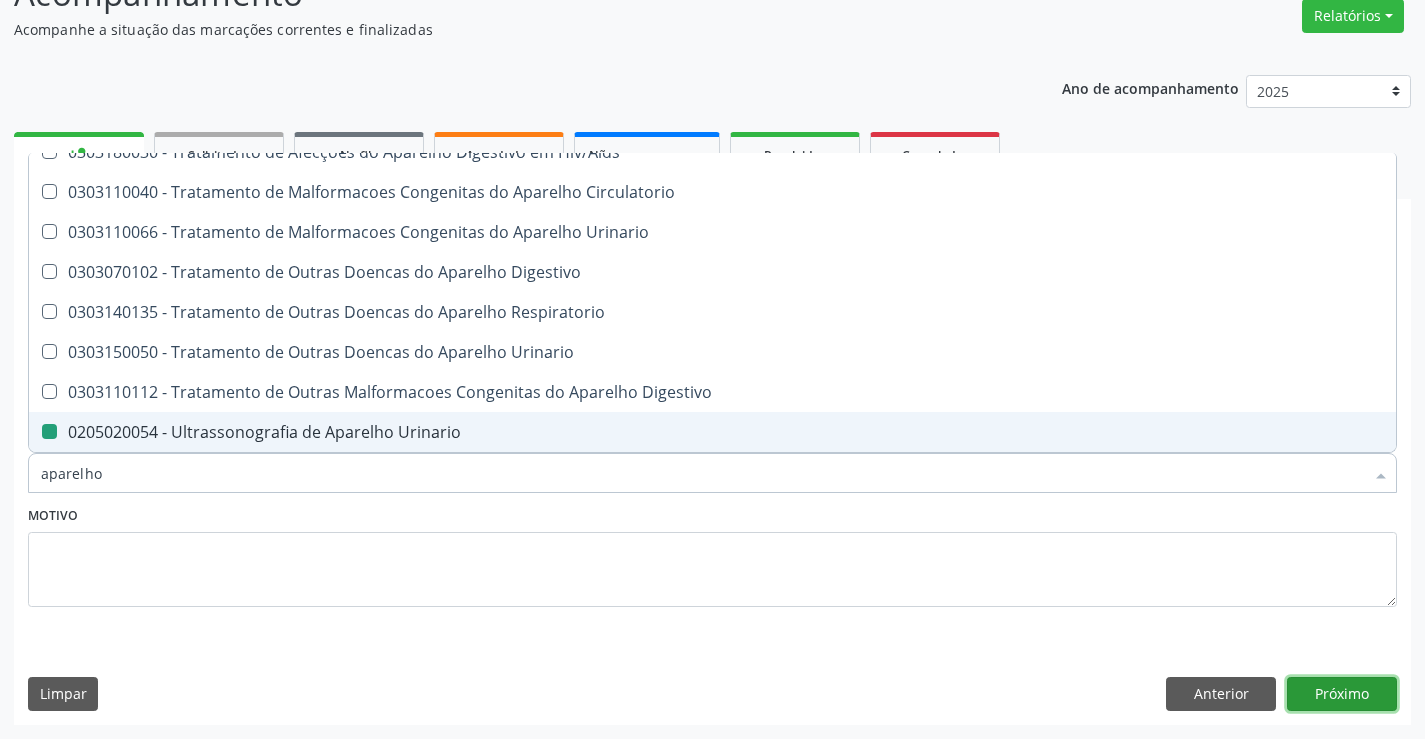 click on "Próximo" at bounding box center [1342, 694] 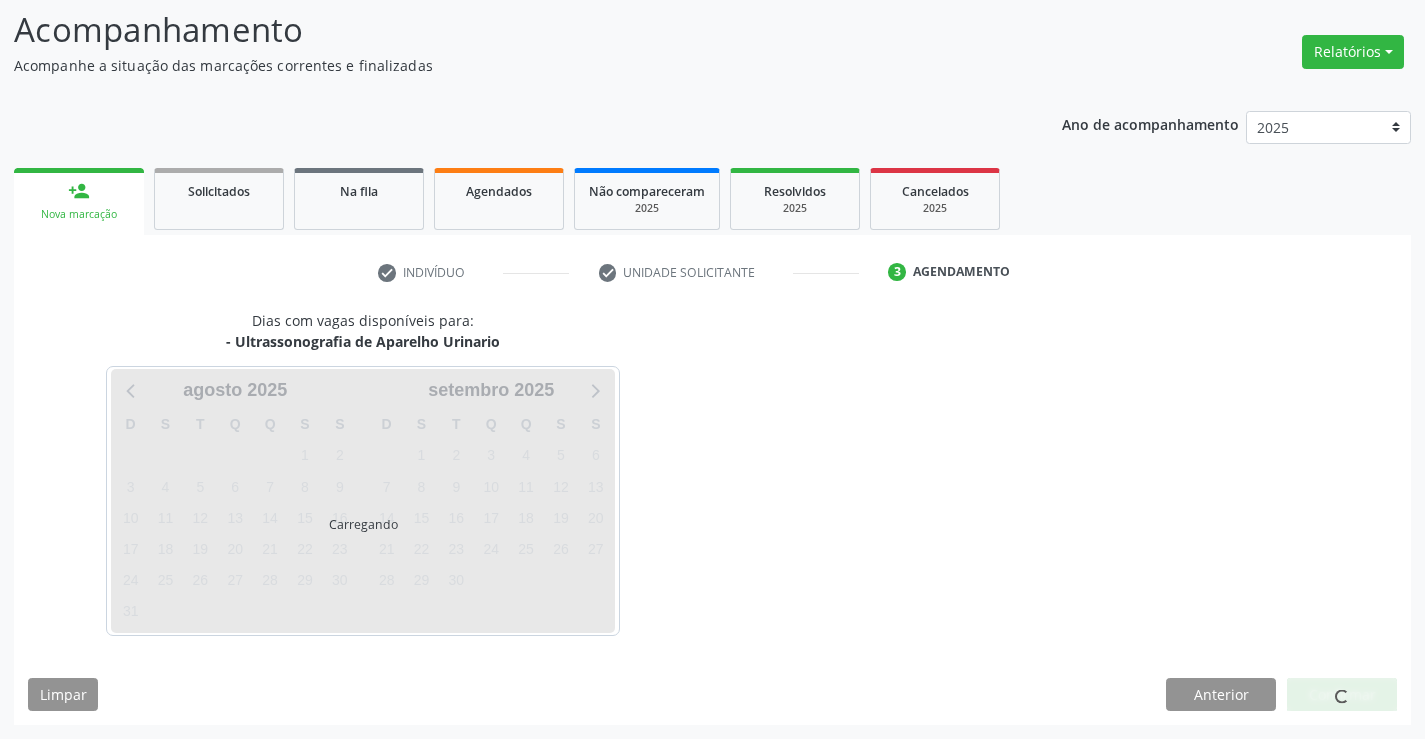 scroll, scrollTop: 131, scrollLeft: 0, axis: vertical 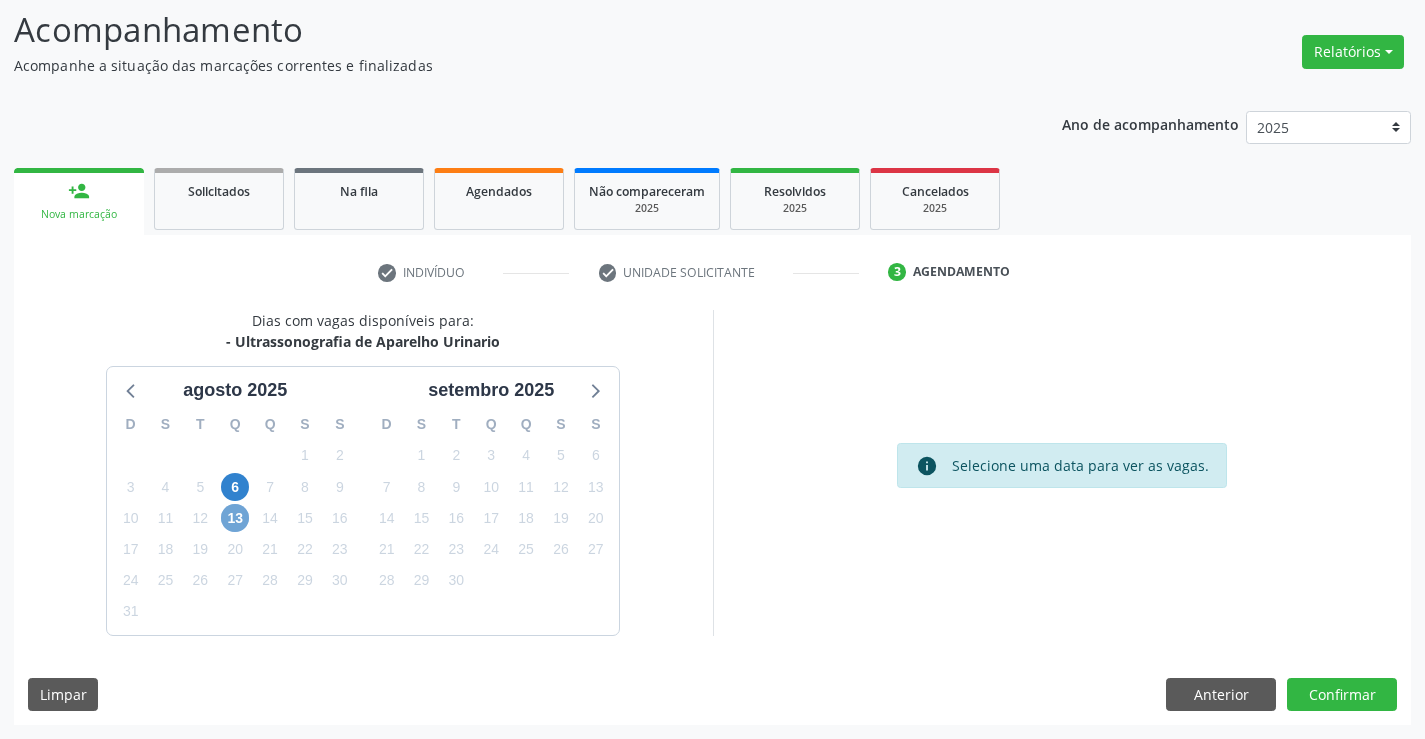 click on "13" at bounding box center [235, 518] 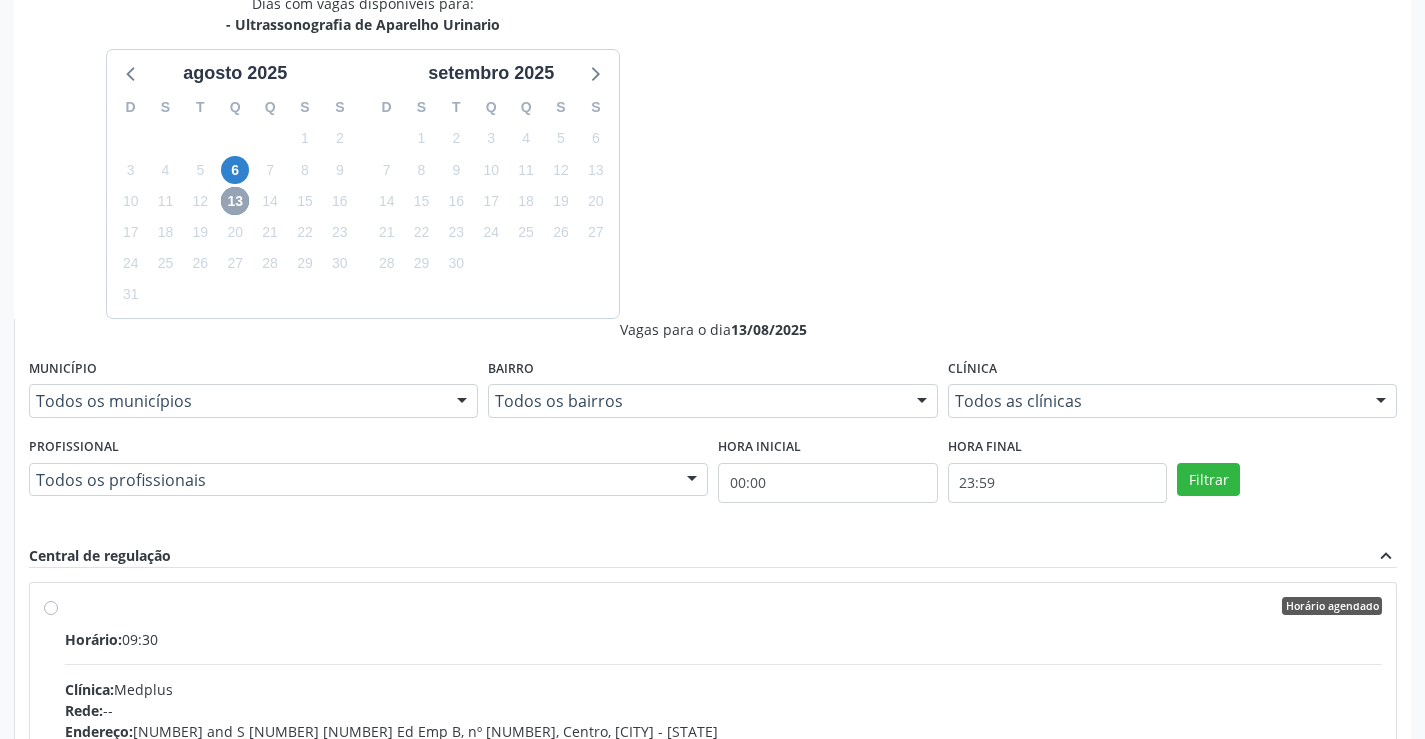 scroll, scrollTop: 456, scrollLeft: 0, axis: vertical 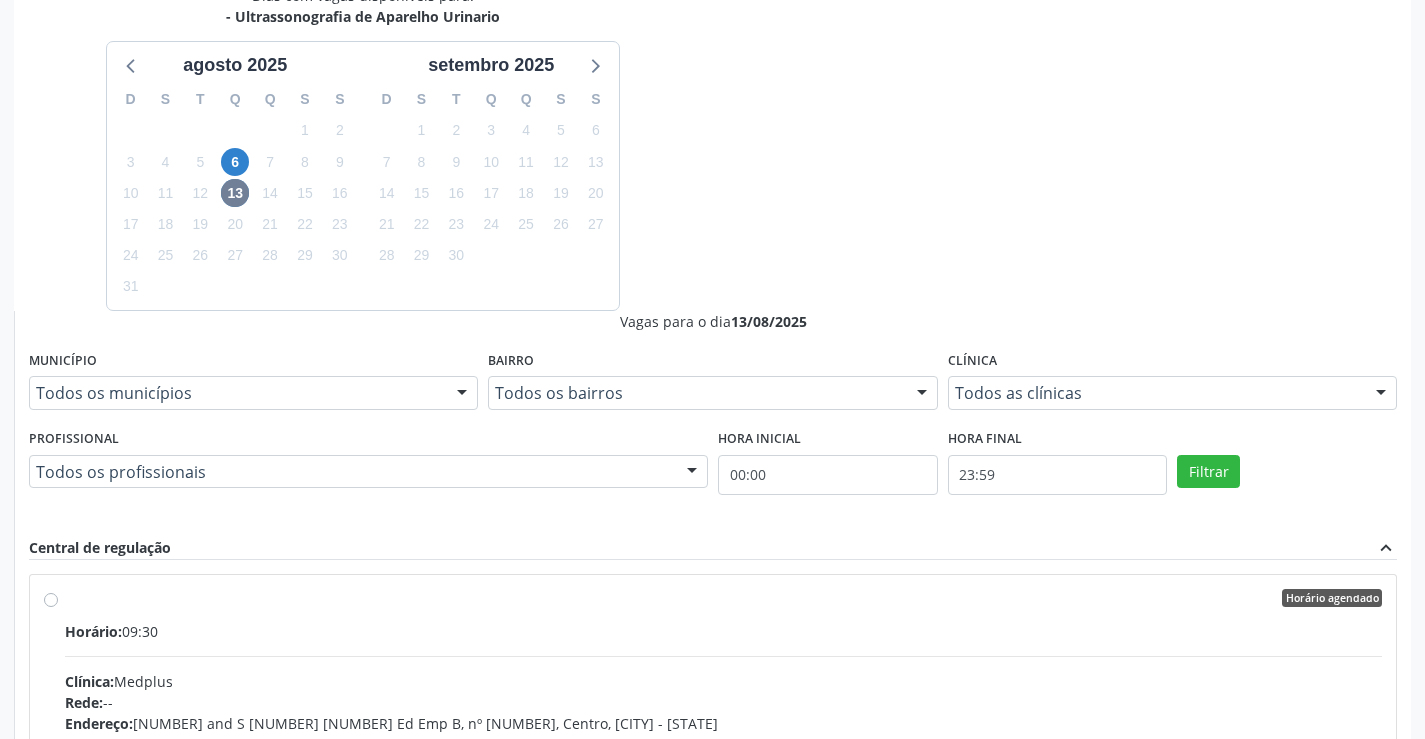 click on "Telefone:" at bounding box center (96, 744) 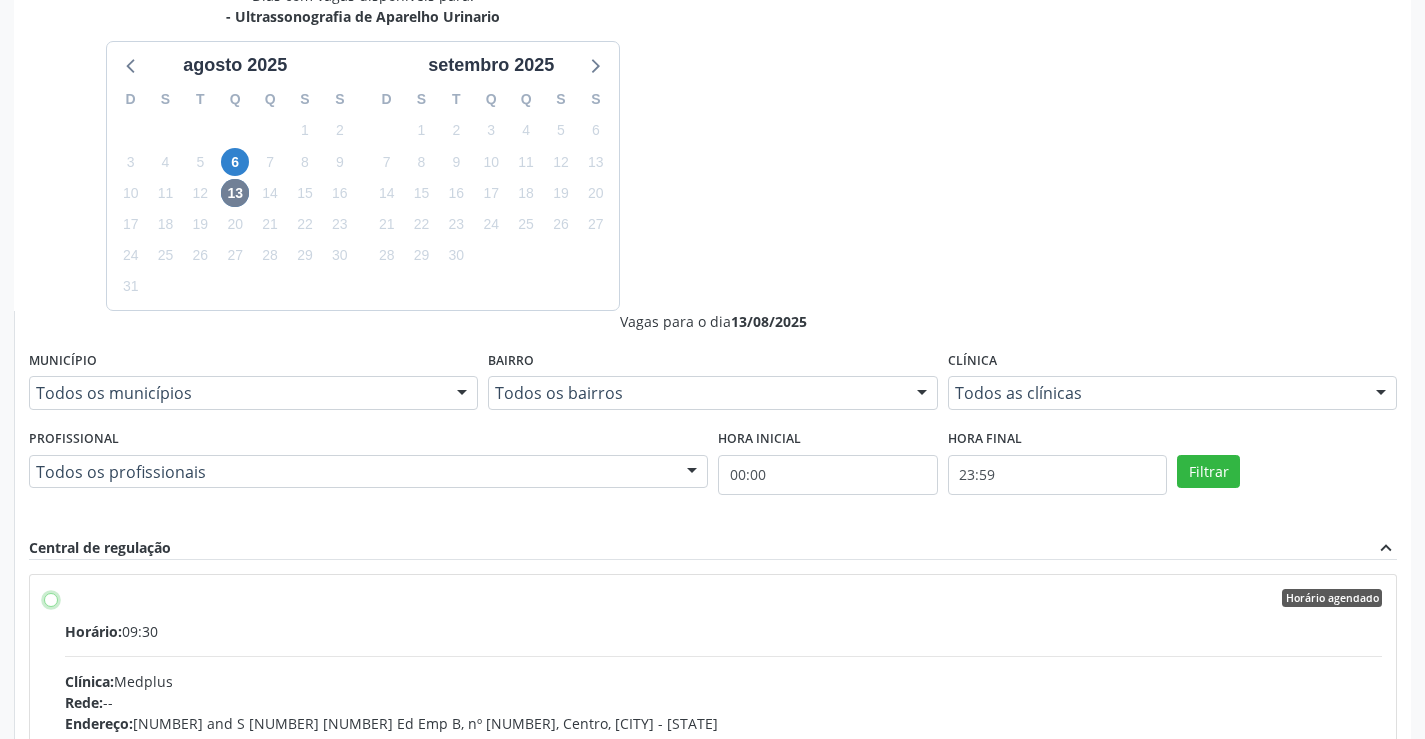 click on "Horário agendado
Horário:   09:30
Clínica:  Medplus
Rede:
--
Endereço:   [NUMBER] and S [NUMBER] [NUMBER] Ed Emp B, nº [NUMBER], Centro, [CITY] - [STATE]
Telefone:   --
Profissional:
[FIRST] [LAST] [LAST]
Informações adicionais sobre o atendimento
Idade de atendimento:
de 0 a 120 anos
Gênero(s) atendido(s):
Masculino e Feminino
Informações adicionais:
--" at bounding box center (51, 598) 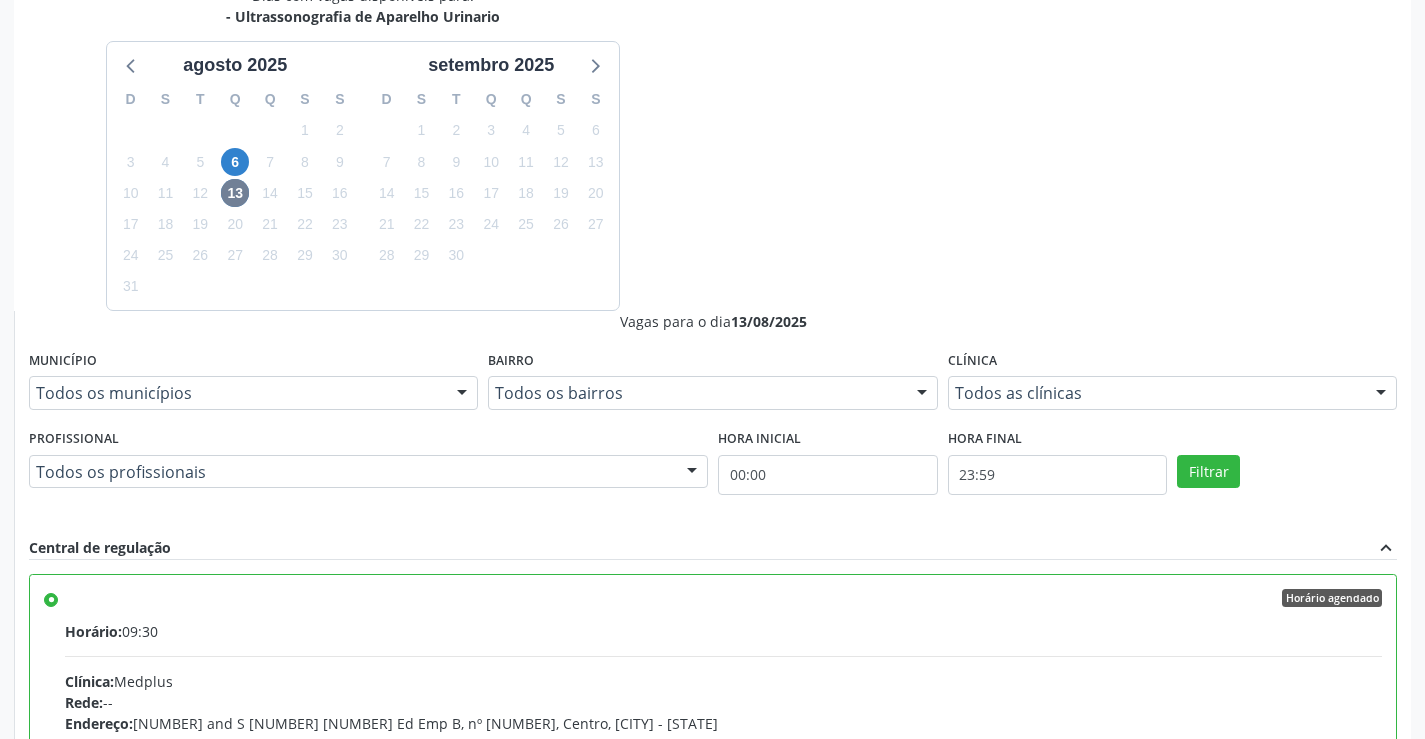 click on "Dias com vagas disponíveis para:
- Ultrassonografia de Aparelho Urinario
agosto 2025 D S T Q Q S S 27 28 29 30 31 1 2 3 4 5 6 7 8 9 10 11 12 13 14 15 16 17 18 19 20 21 22 23 24 25 26 27 28 29 30 31 1 2 3 4 5 6 setembro 2025 D S T Q Q S S 31 1 2 3 4 5 6 7 8 9 10 11 12 13 14 15 16 17 18 19 20 21 22 23 24 25 26 27 28 29 30 1 2 3 4 5 6 7 8 9 10 11
Vagas para o dia
[DATE]
Município
Todos os municípios         Todos os municípios   [CITY] - [STATE]
Nenhum resultado encontrado para: "   "
Não há nenhuma opção para ser exibida.
Bairro
Todos os bairros         Todos os bairros   Centro
Nenhum resultado encontrado para: "   "
Não há nenhuma opção para ser exibida.
Clínica
Todos as clínicas         Todos as clínicas   Medplus
Nenhum resultado encontrado para: "   "
Profissional" at bounding box center (712, 517) 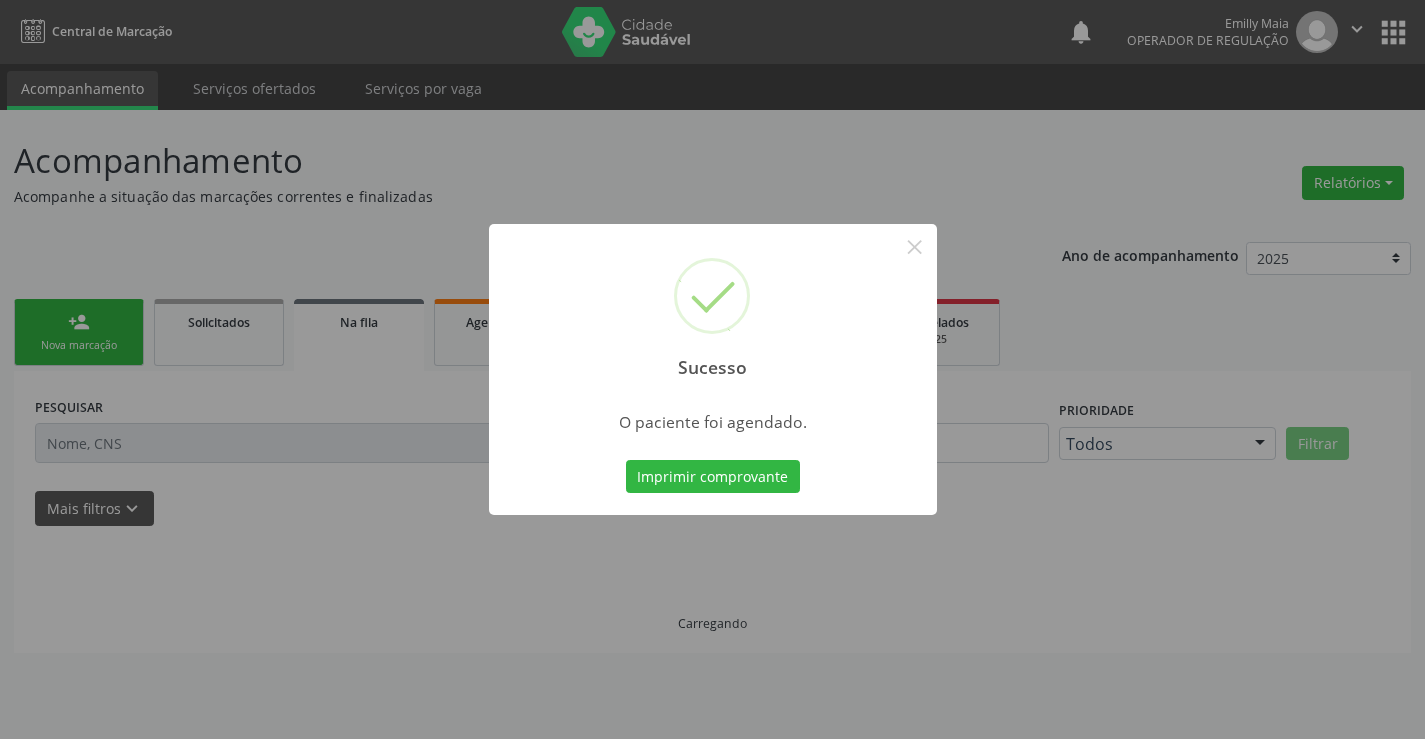 scroll, scrollTop: 0, scrollLeft: 0, axis: both 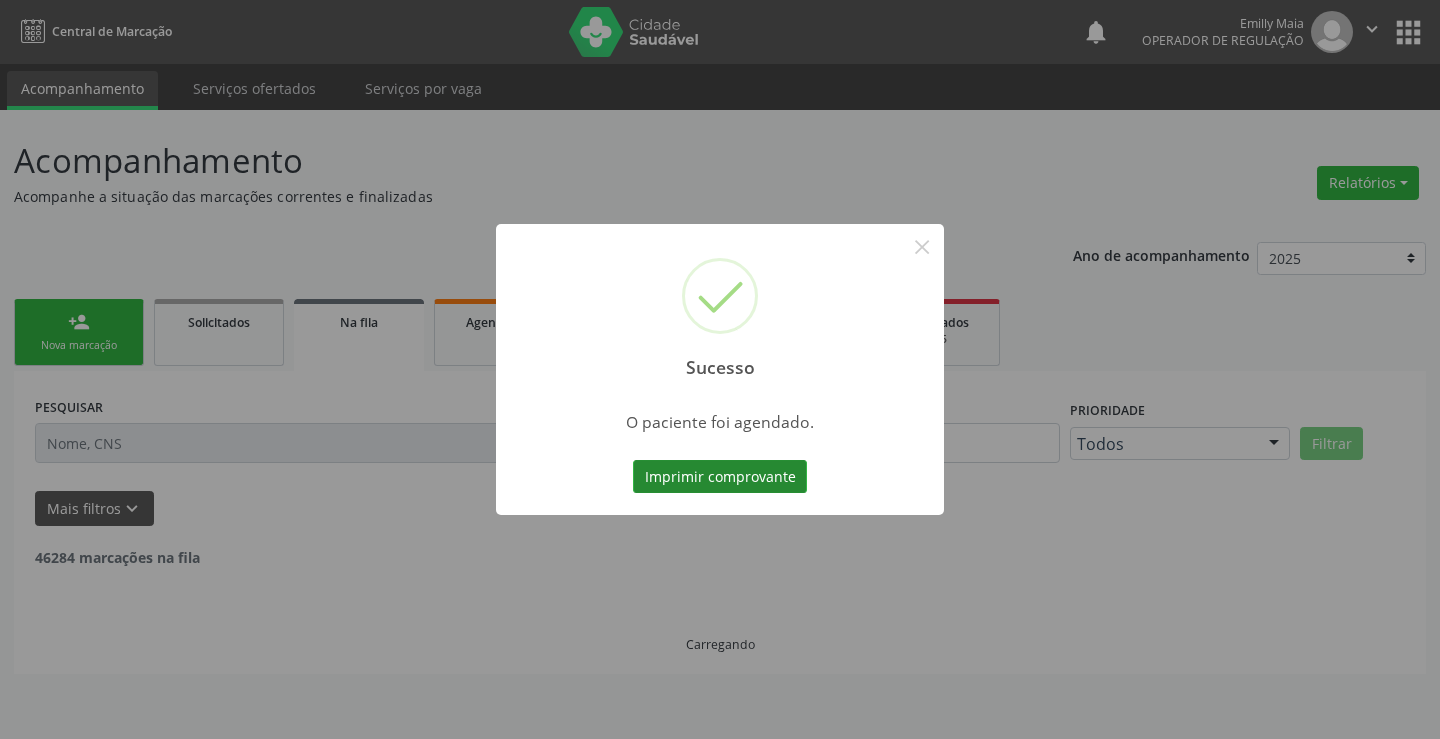 click on "Imprimir comprovante" at bounding box center (720, 477) 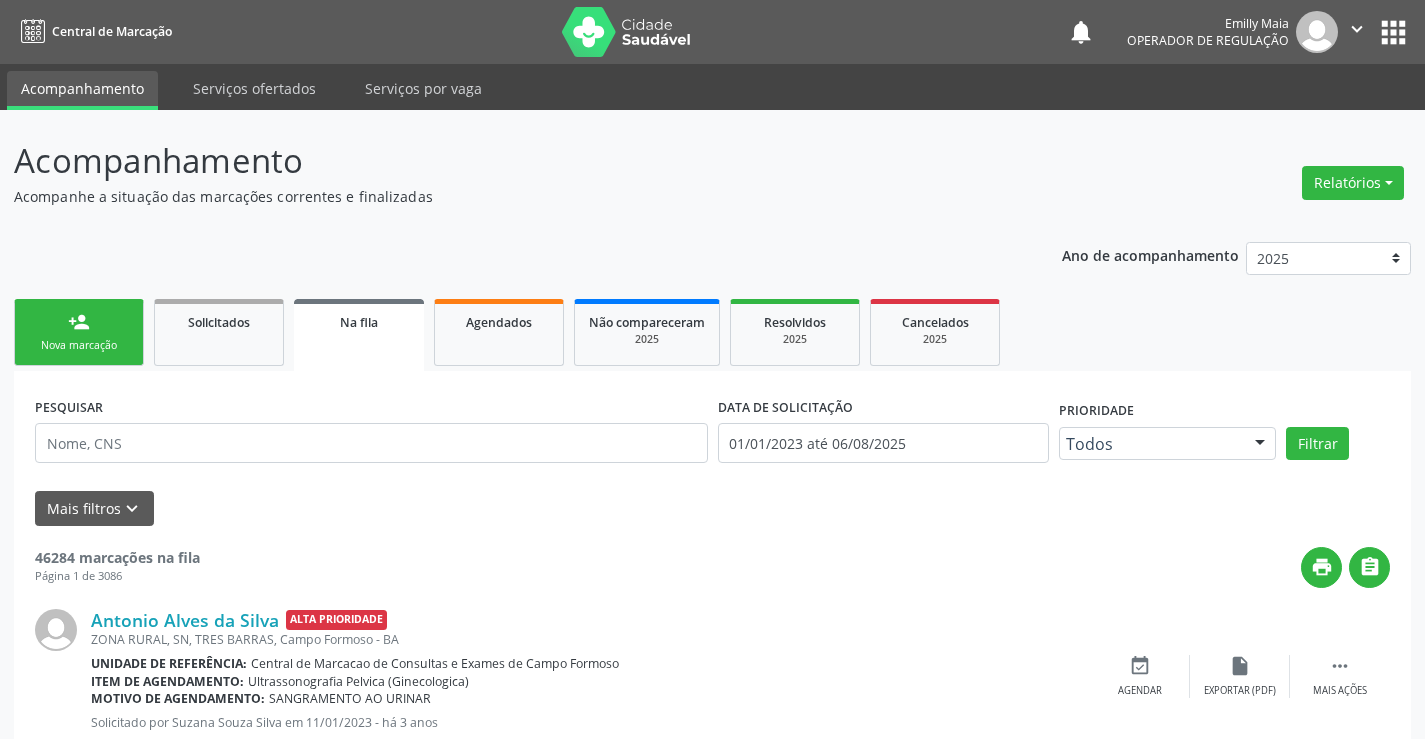 click on "person_add
Nova marcação" at bounding box center (79, 332) 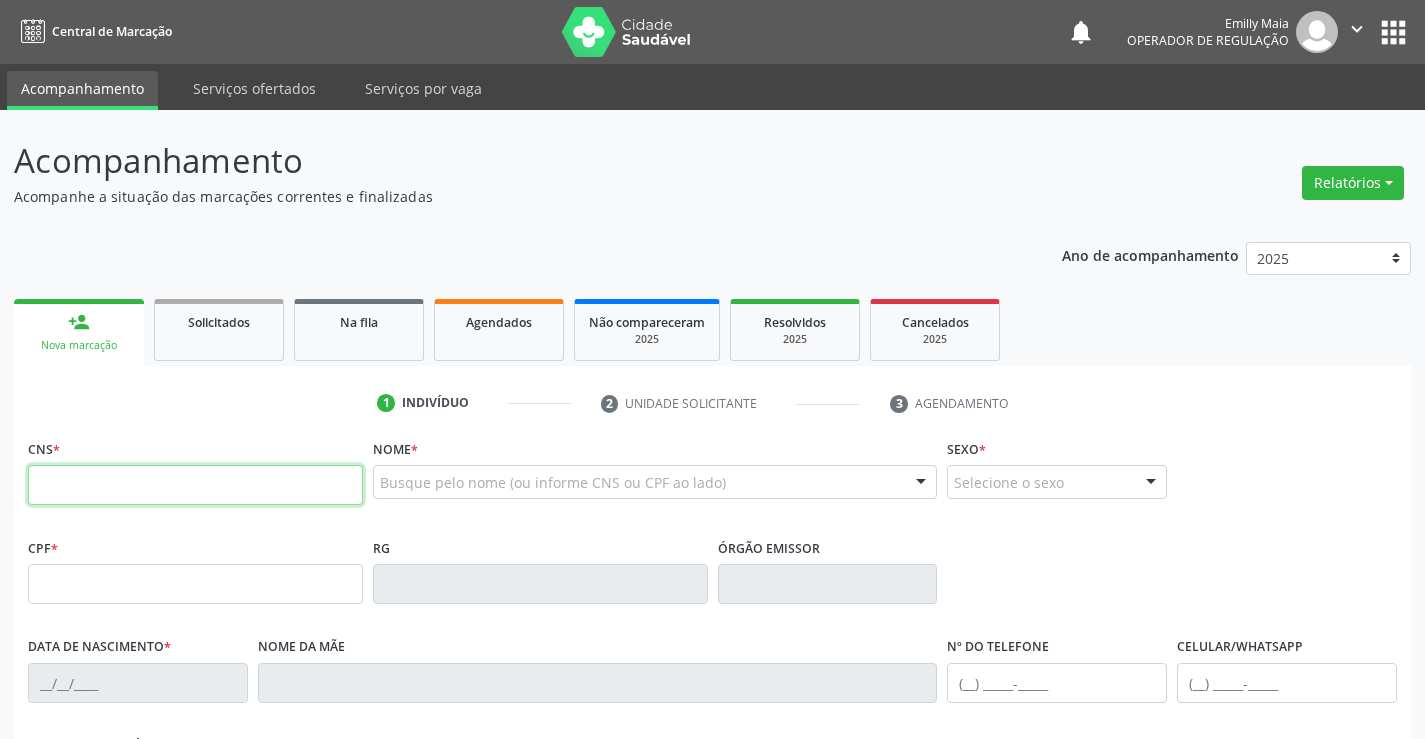 click at bounding box center [195, 485] 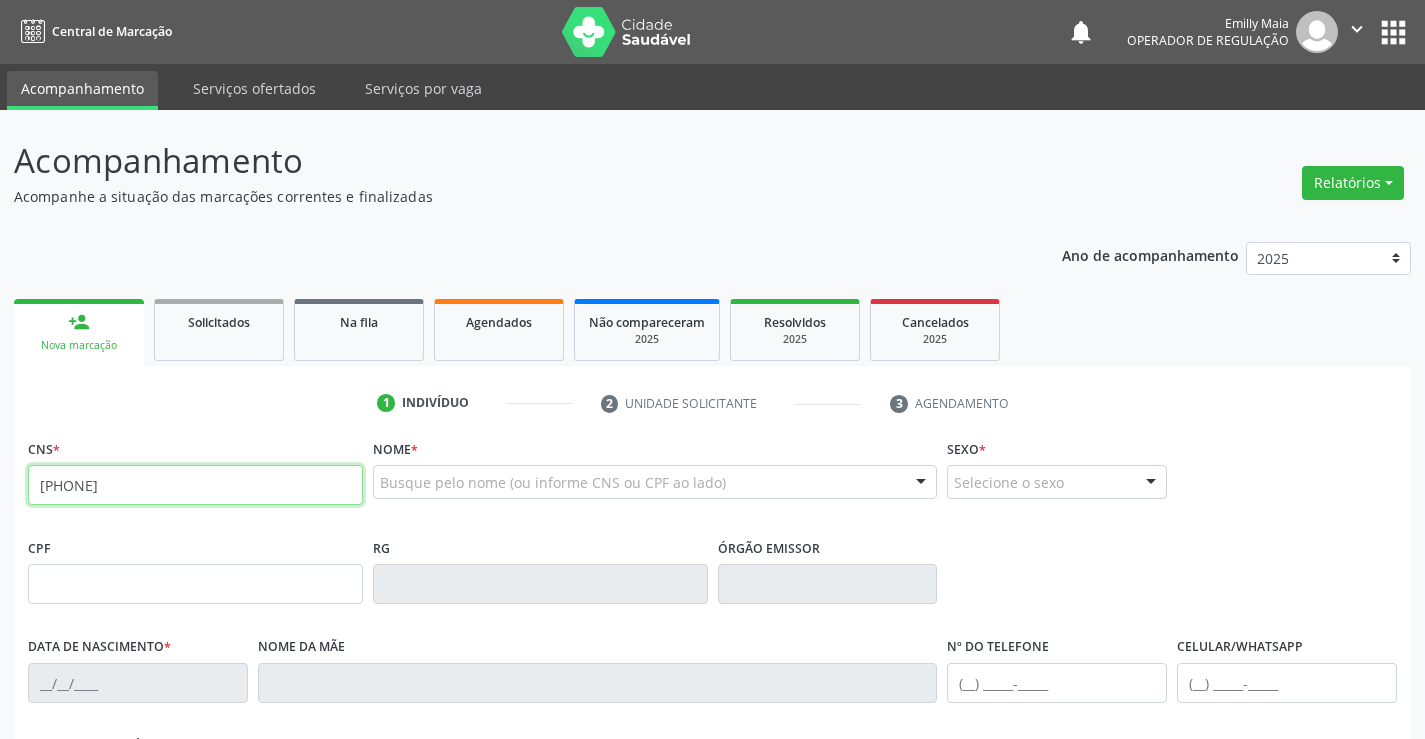 type on "[PHONE]" 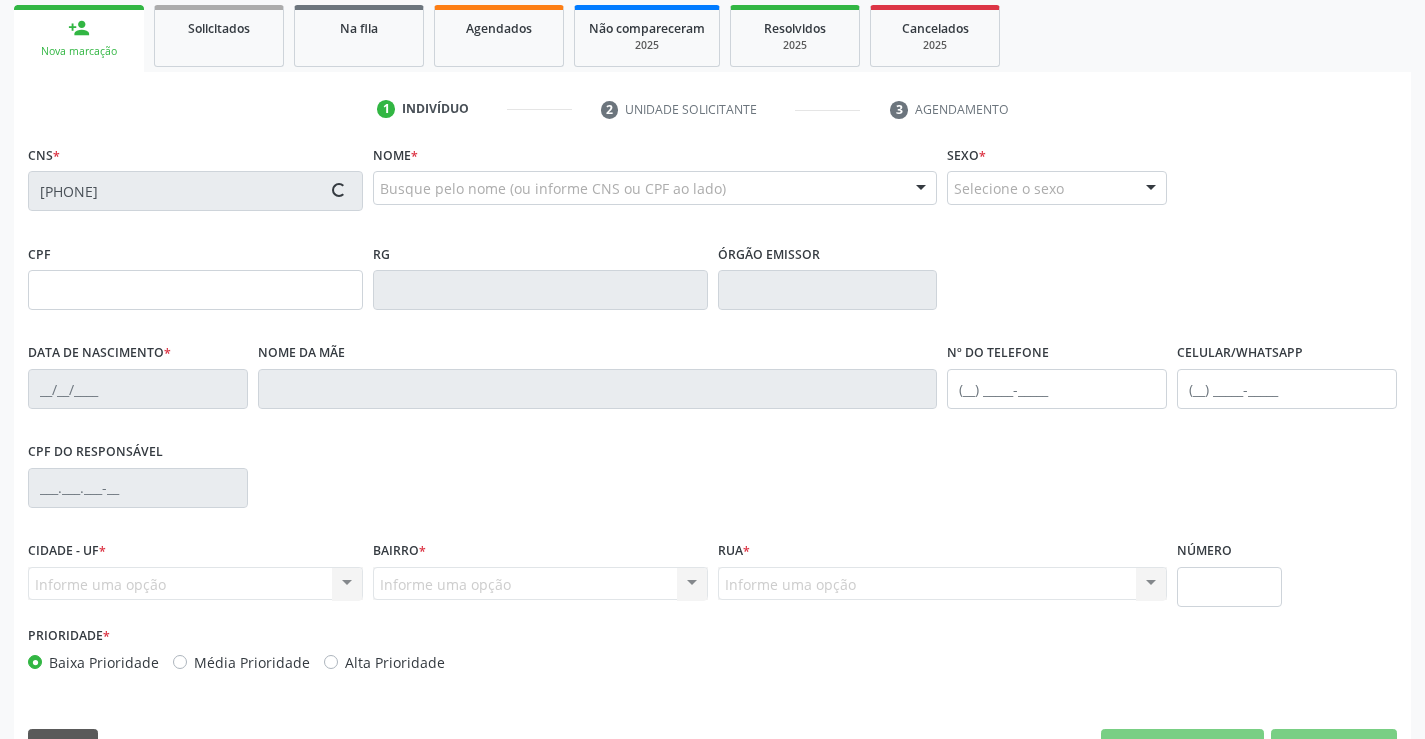 scroll, scrollTop: 345, scrollLeft: 0, axis: vertical 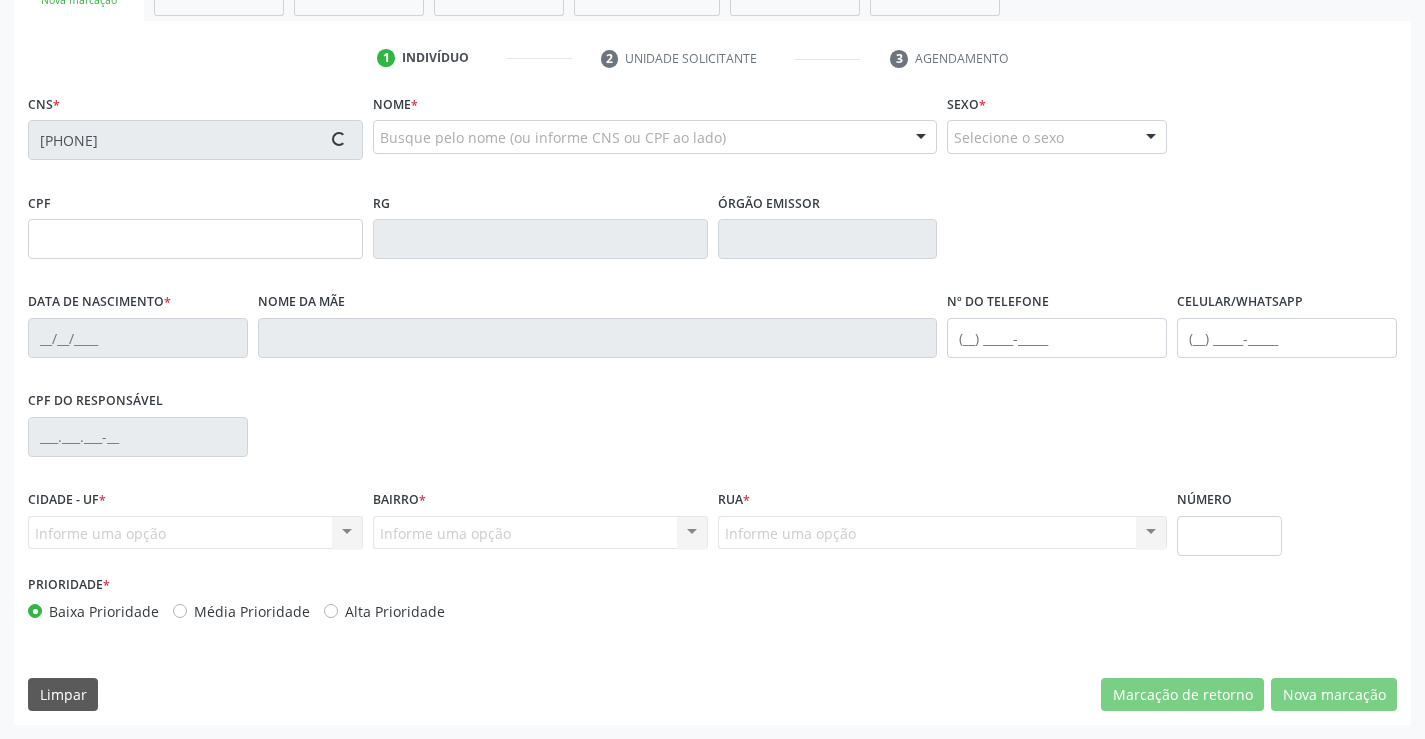 type on "[DATE]" 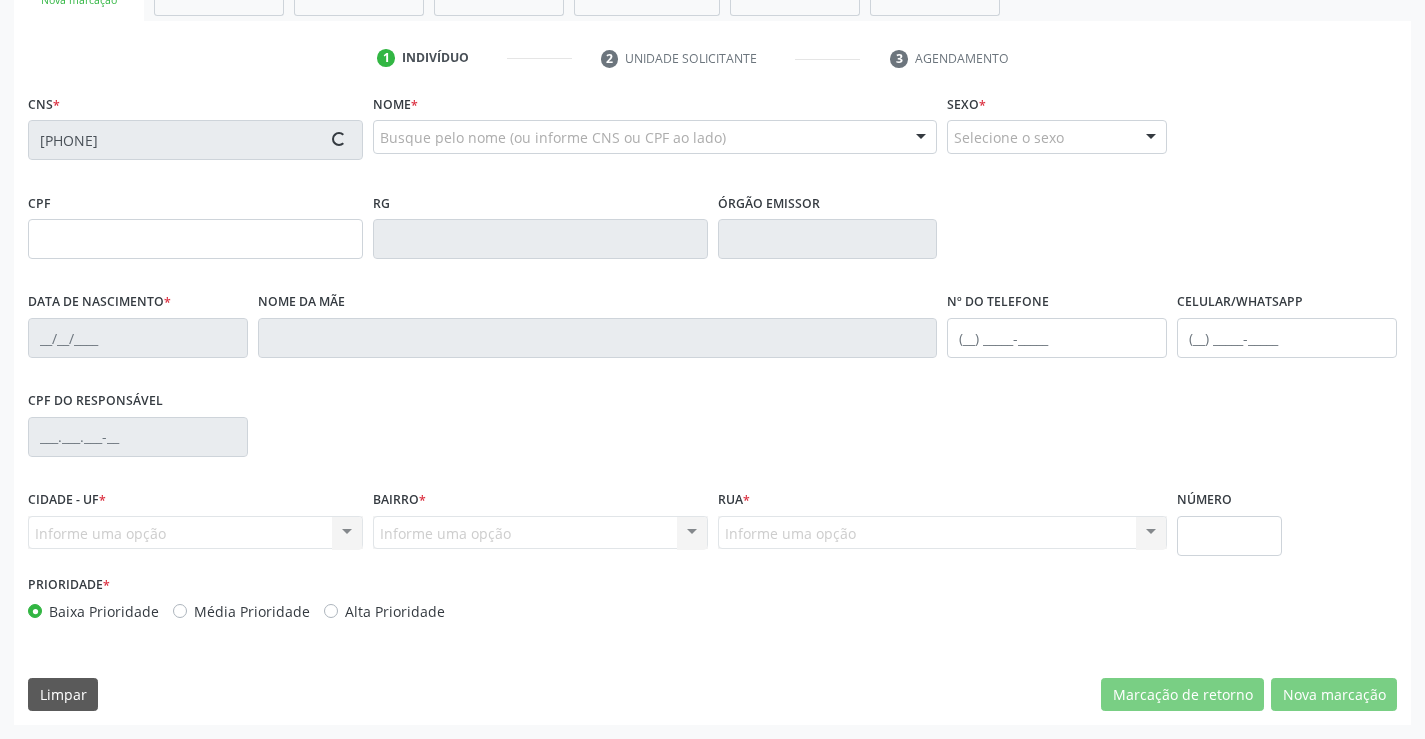 type on "SN" 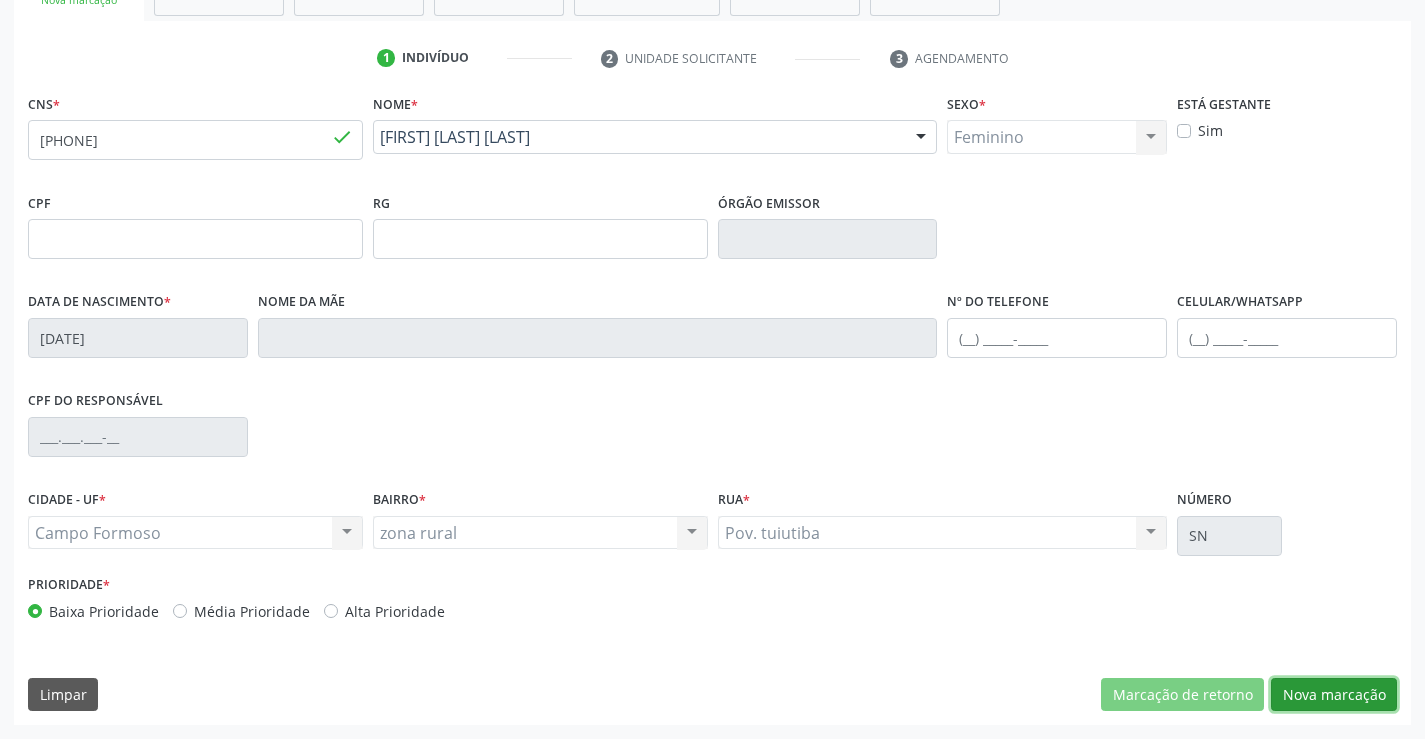 click on "Nova marcação" at bounding box center (1334, 695) 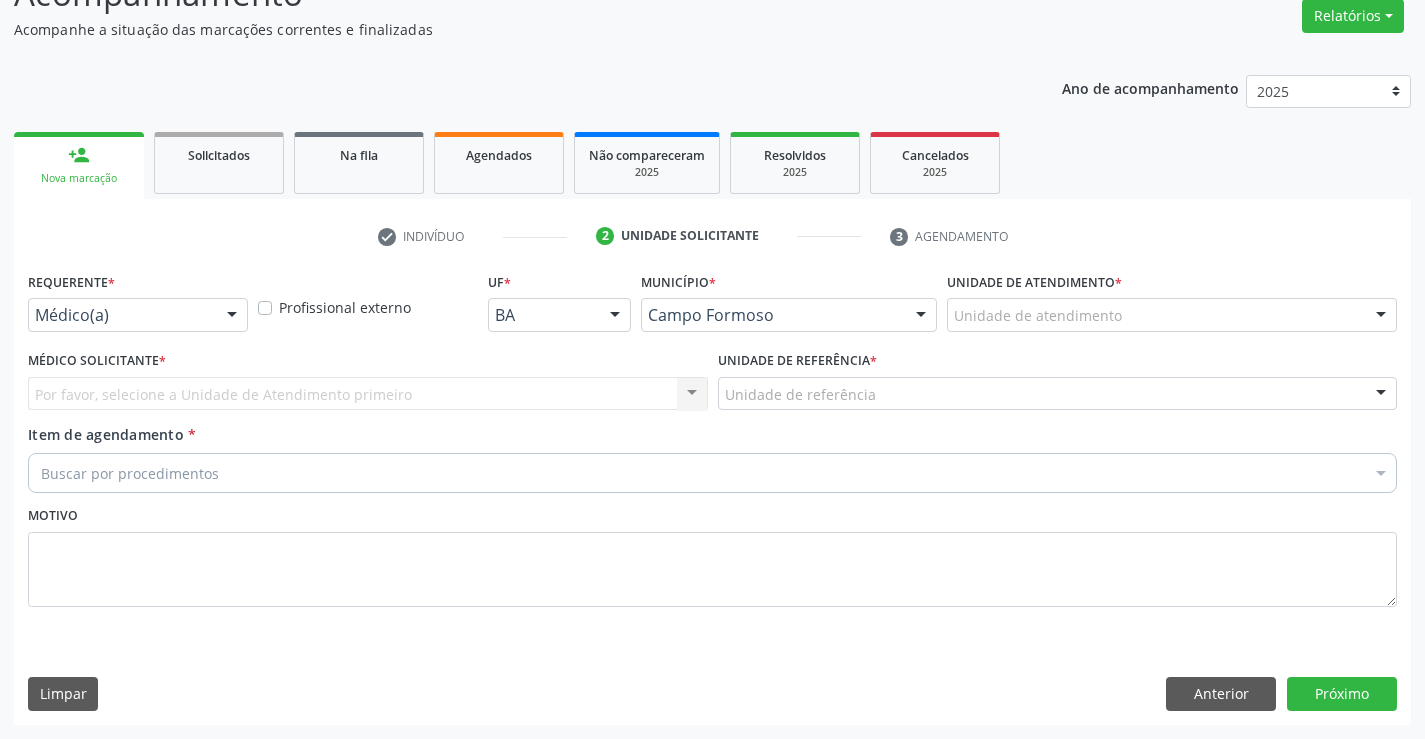 scroll, scrollTop: 167, scrollLeft: 0, axis: vertical 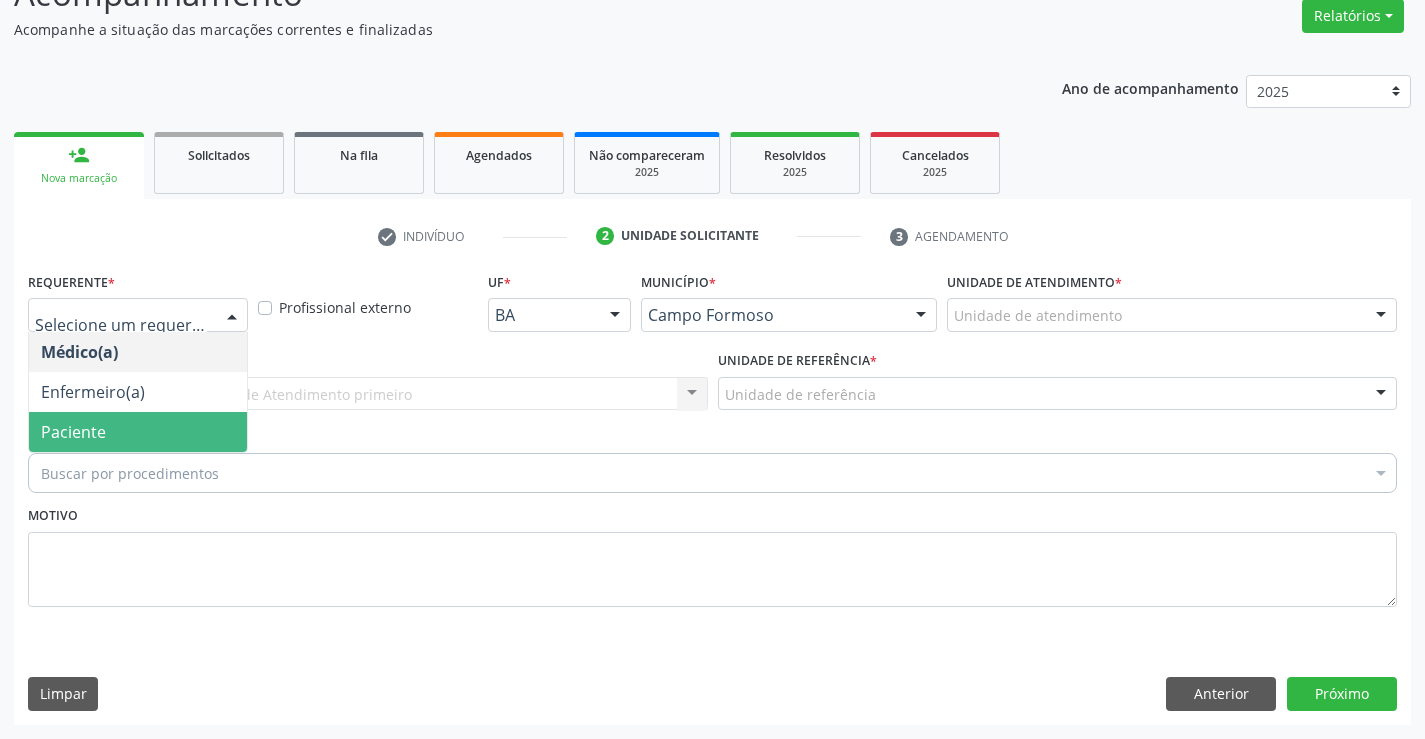 click on "Paciente" at bounding box center (73, 432) 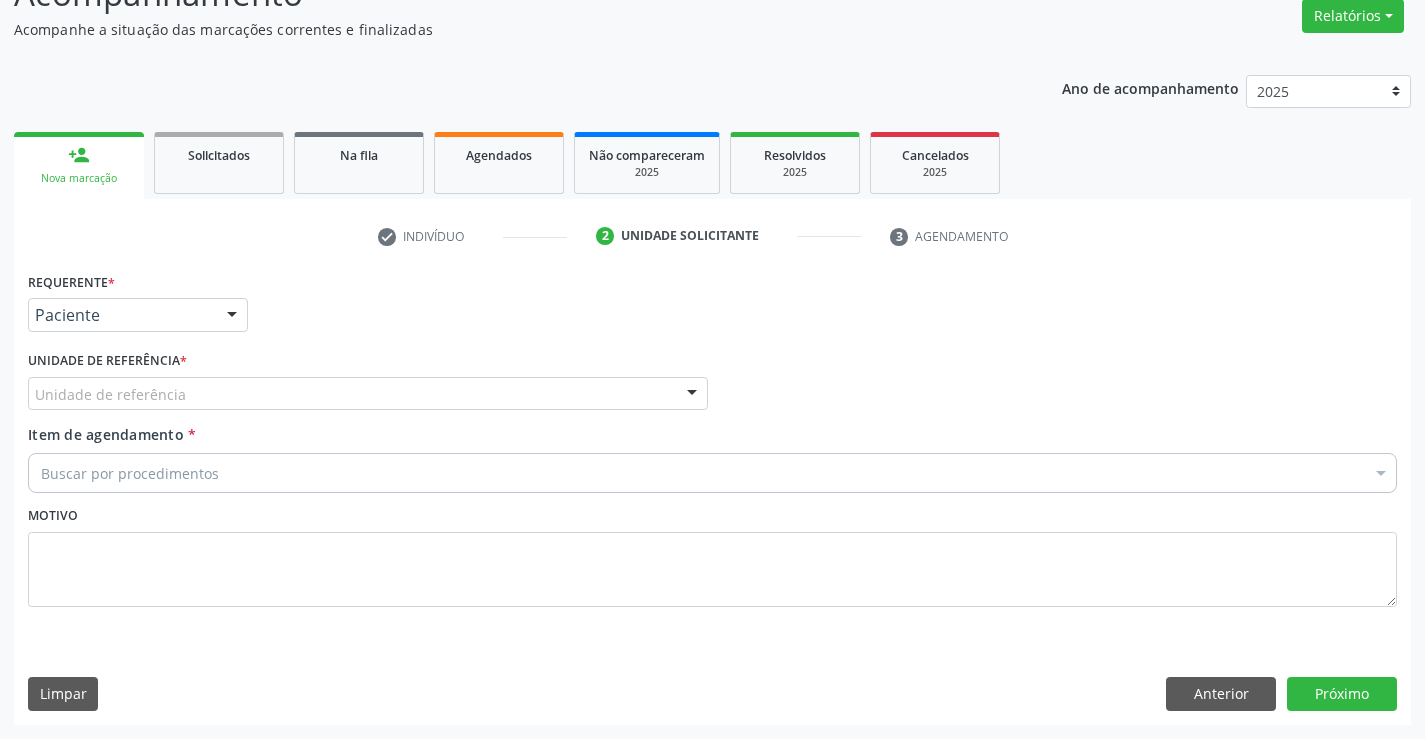 click on "Unidade de referência" at bounding box center (368, 394) 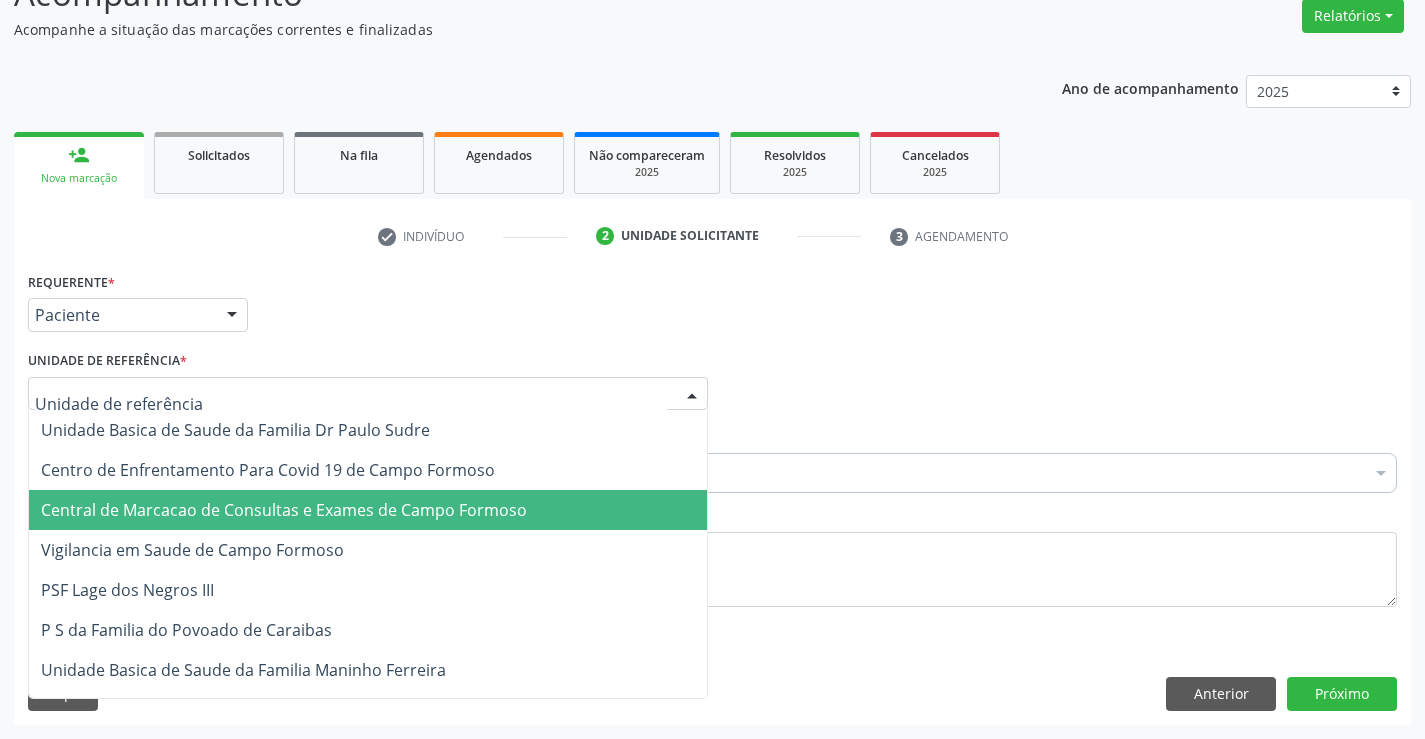click on "Central de Marcacao de Consultas e Exames de Campo Formoso" at bounding box center (368, 510) 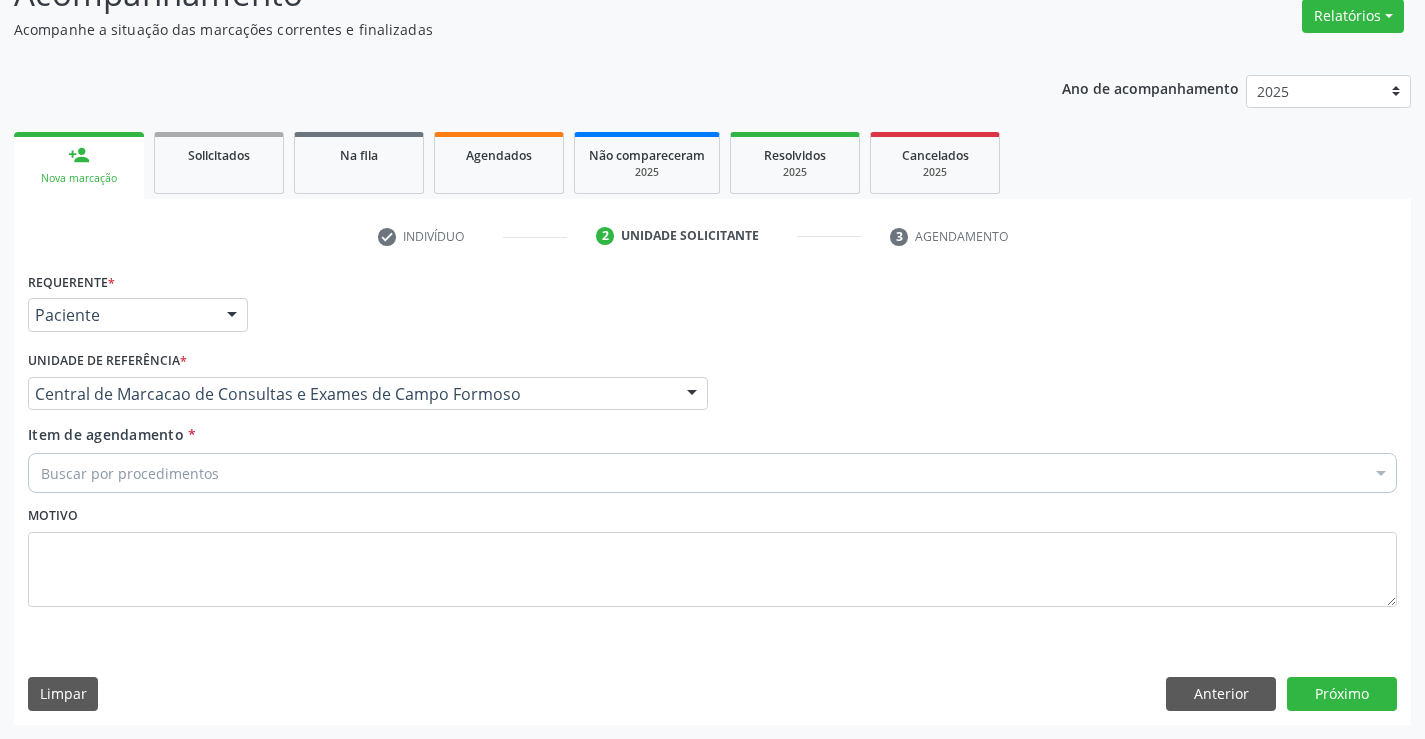 click on "Buscar por procedimentos" at bounding box center (712, 473) 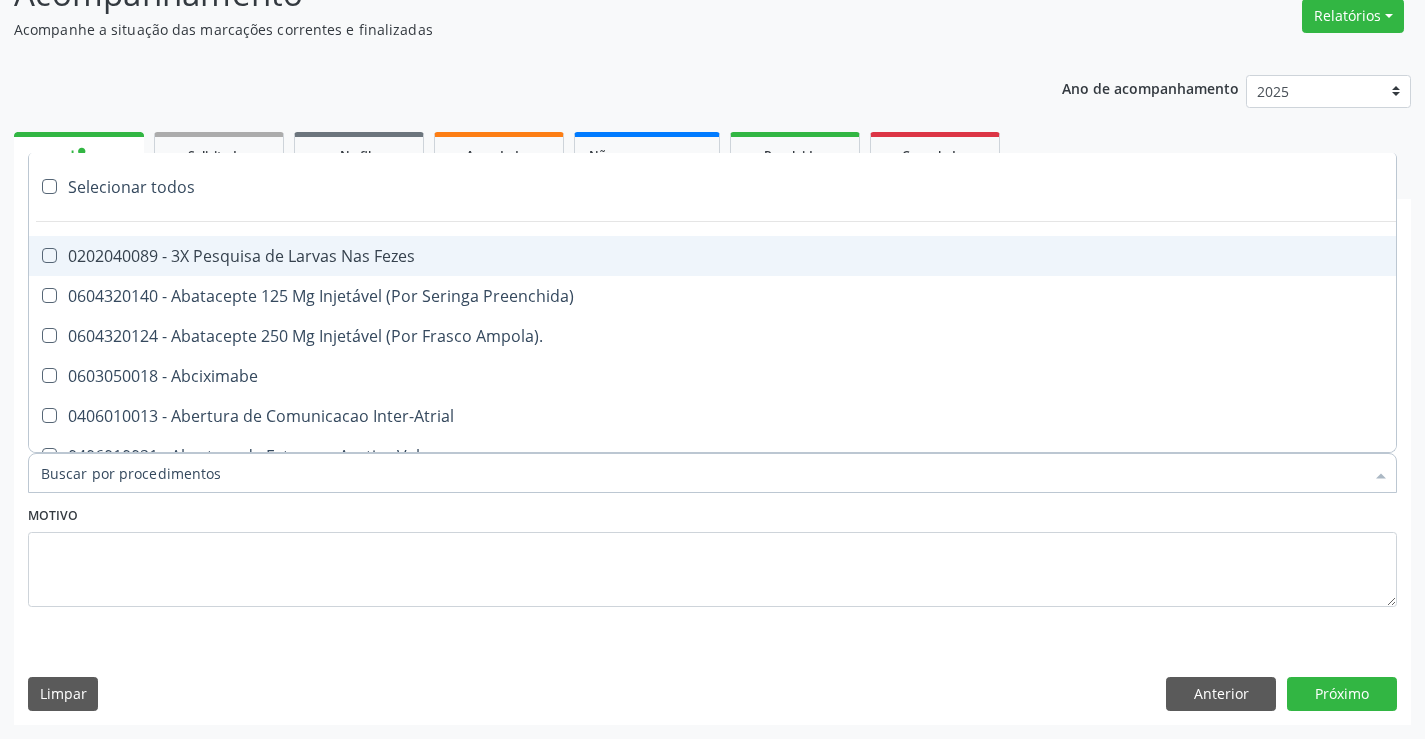 click on "Item de agendamento
*" at bounding box center [702, 473] 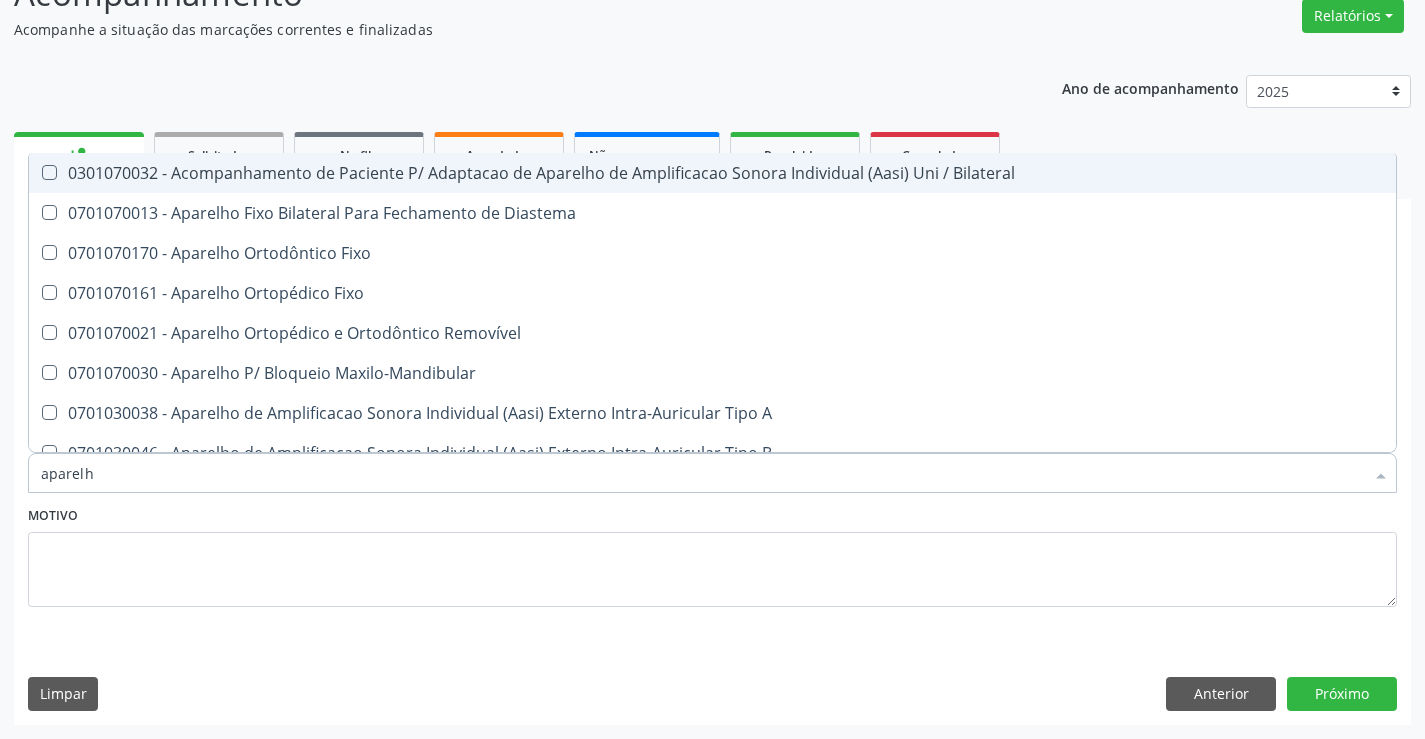 type on "aparelho" 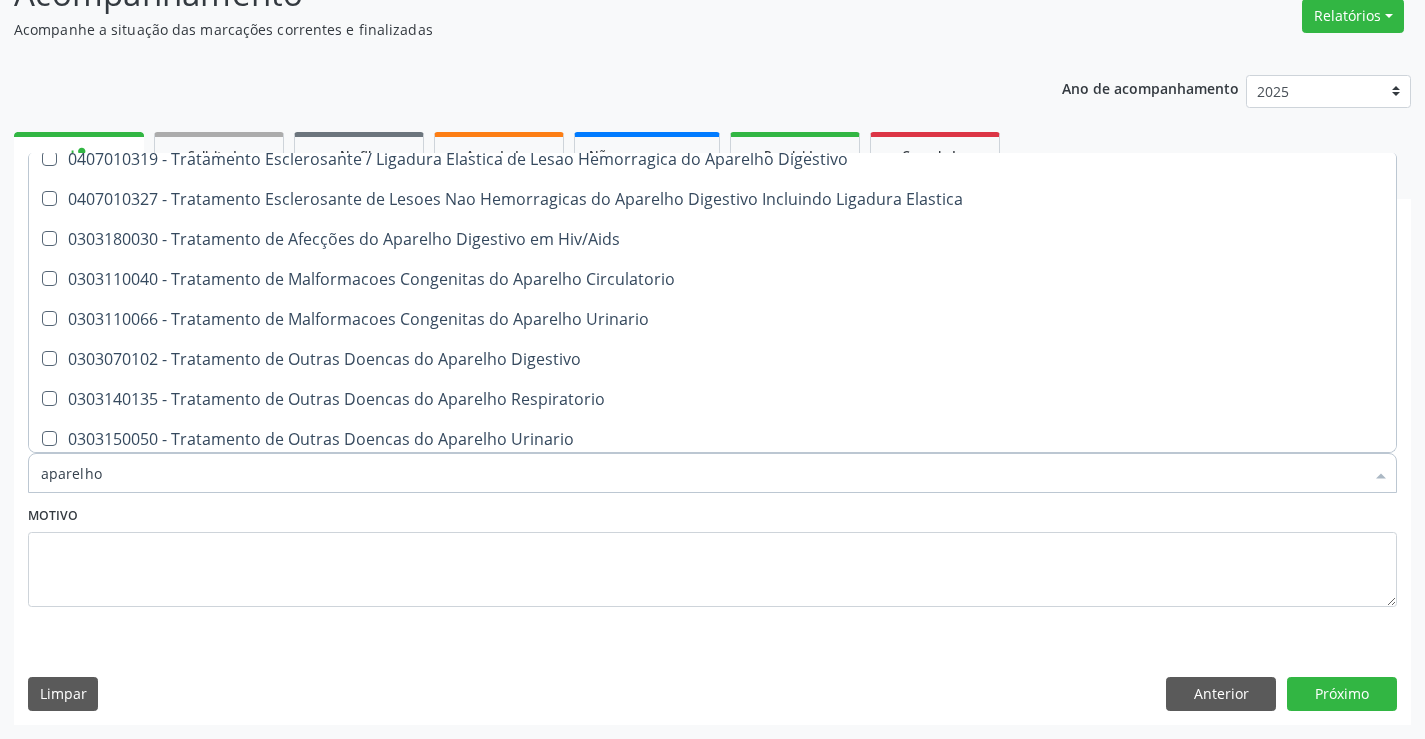scroll, scrollTop: 1221, scrollLeft: 0, axis: vertical 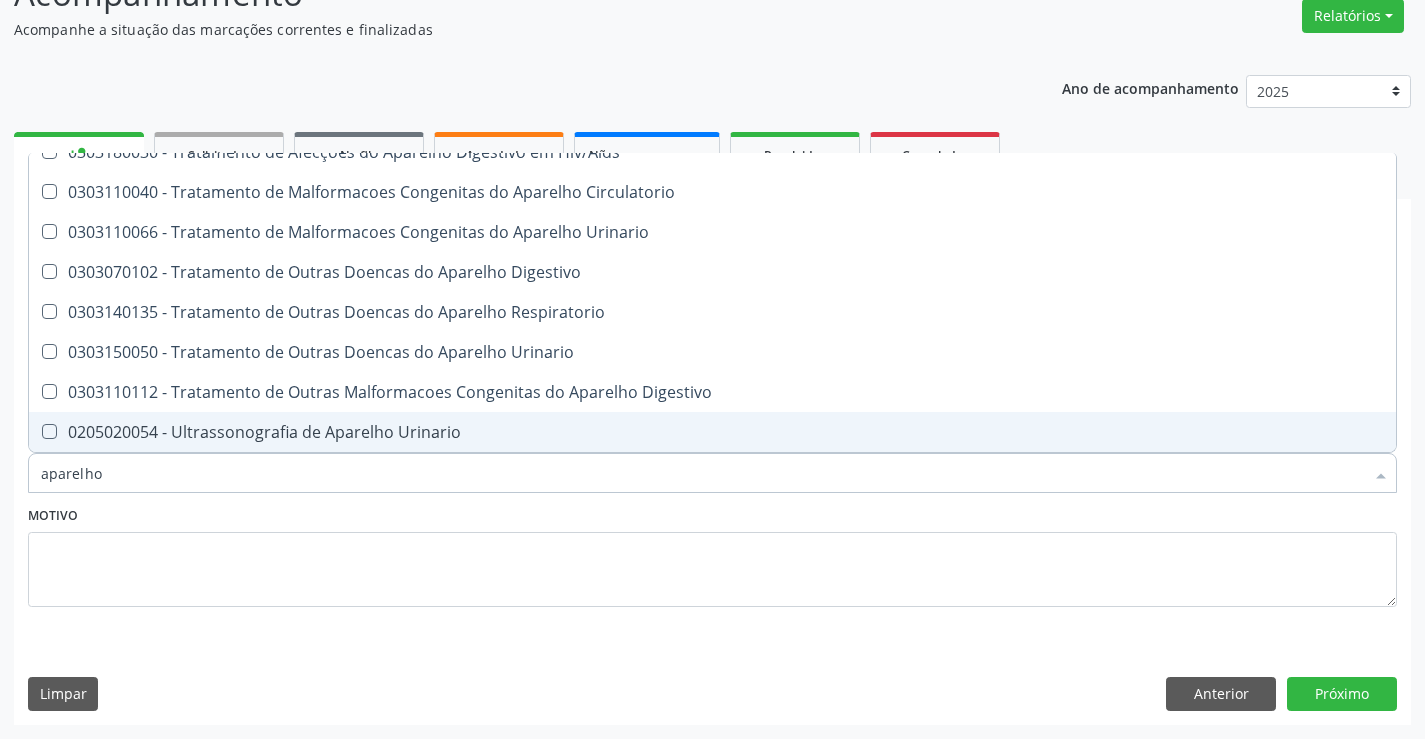 click on "0205020054 - Ultrassonografia de Aparelho Urinario" at bounding box center [712, 432] 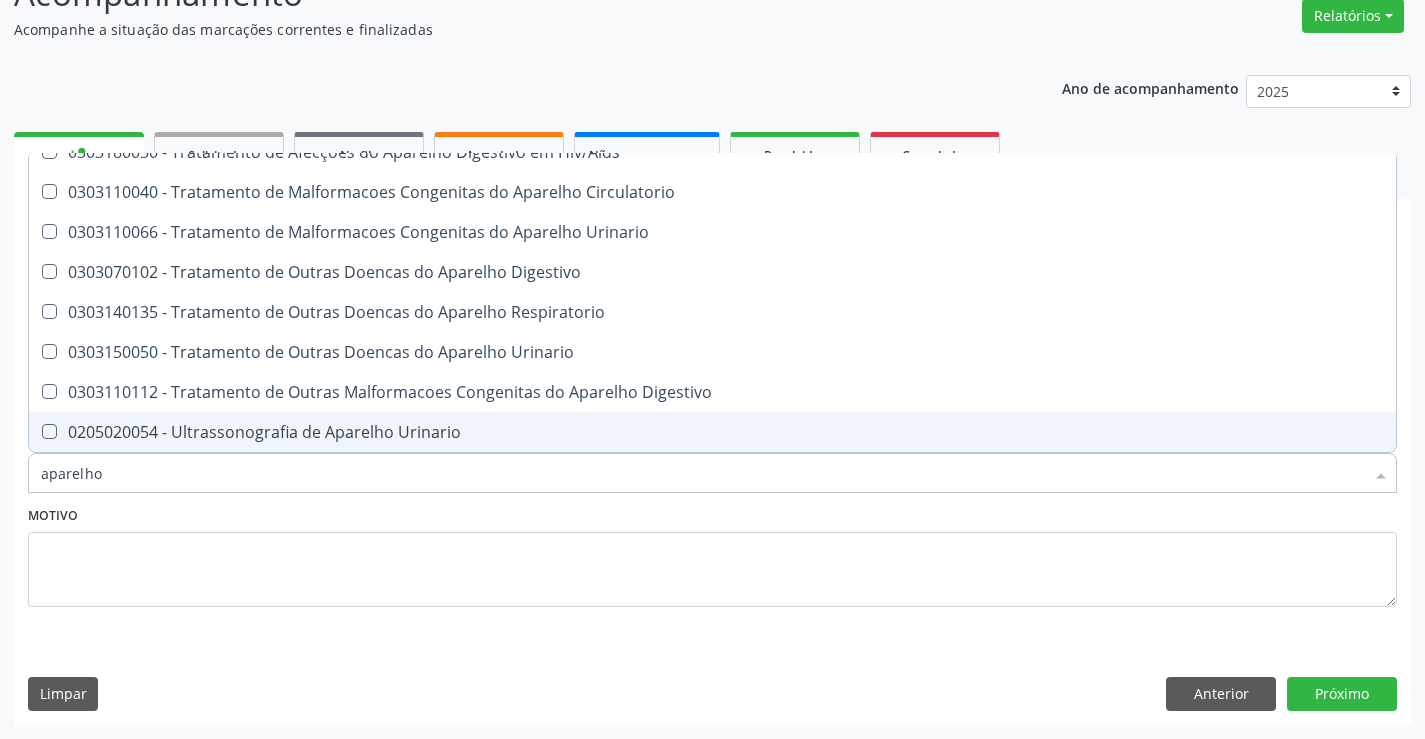 checkbox on "true" 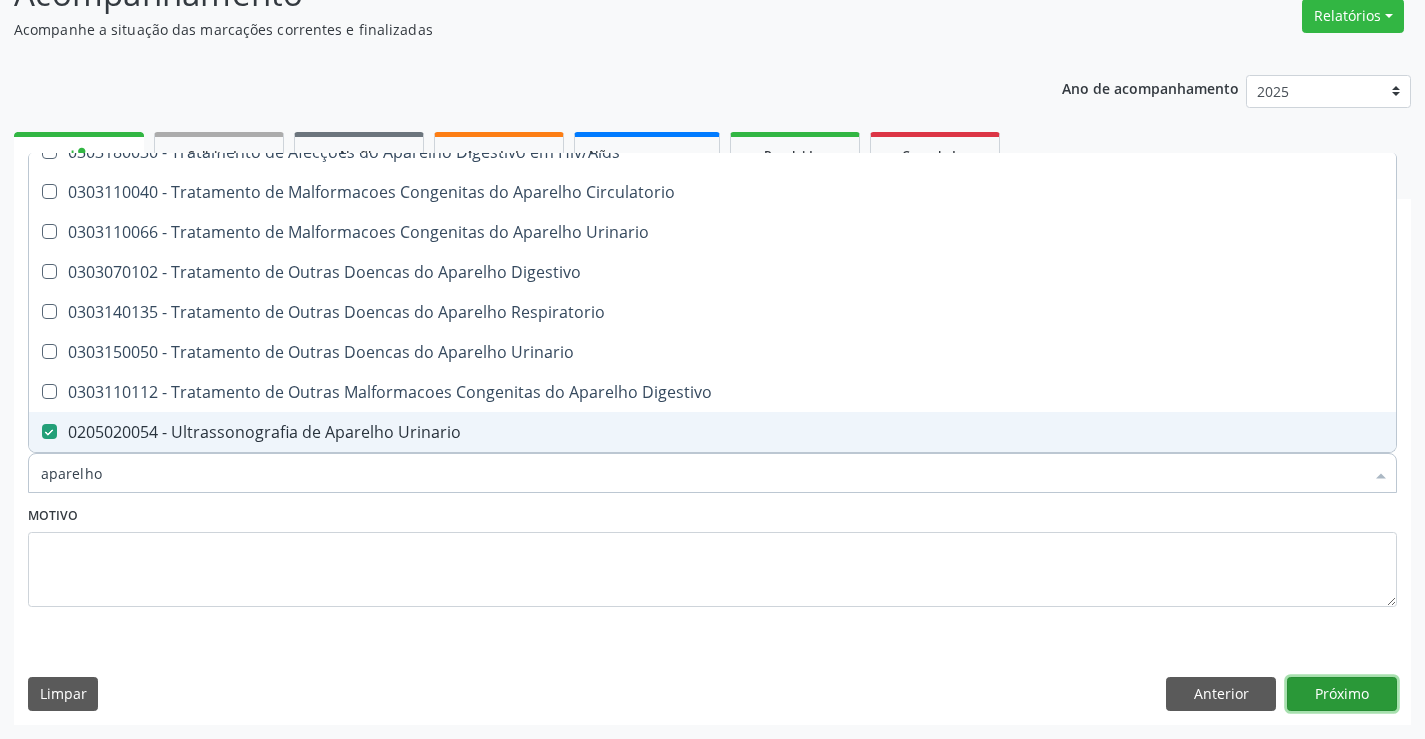 click on "Próximo" at bounding box center [1342, 694] 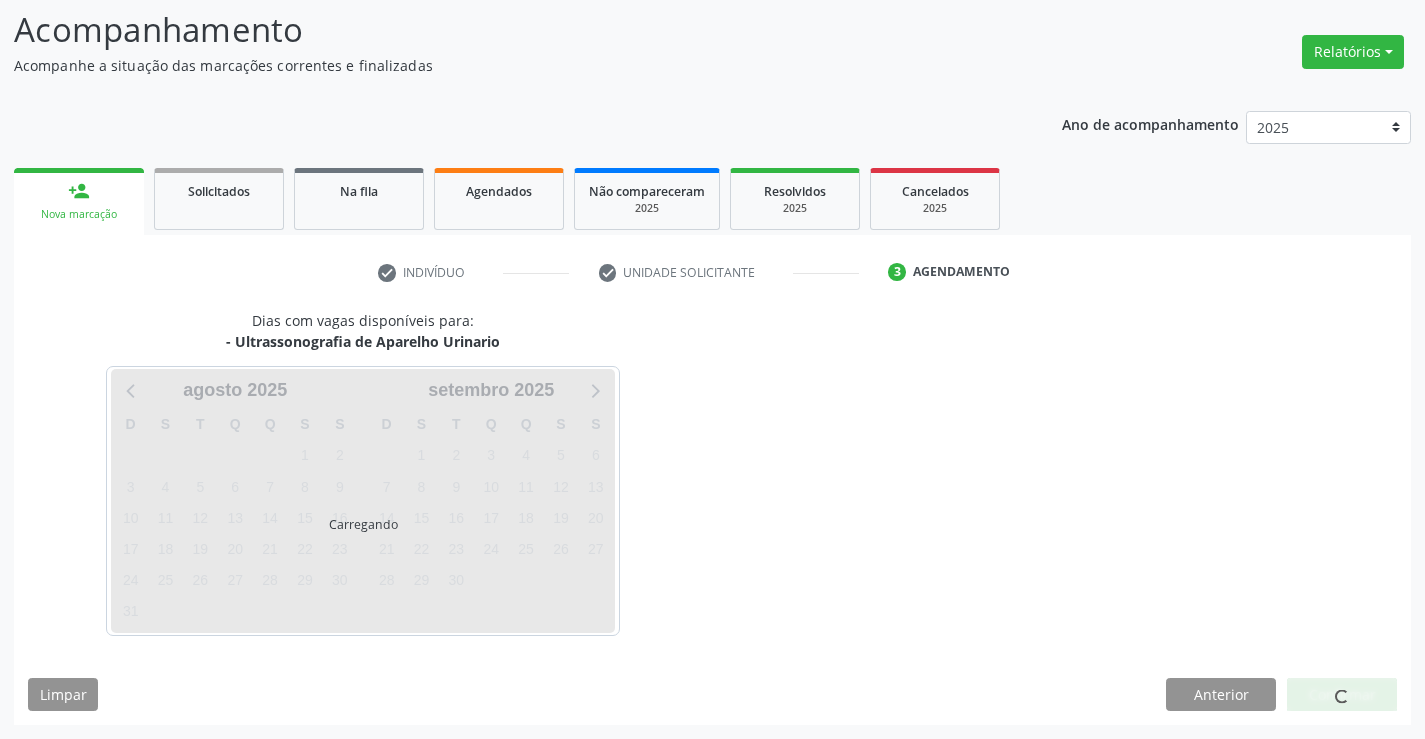 scroll, scrollTop: 131, scrollLeft: 0, axis: vertical 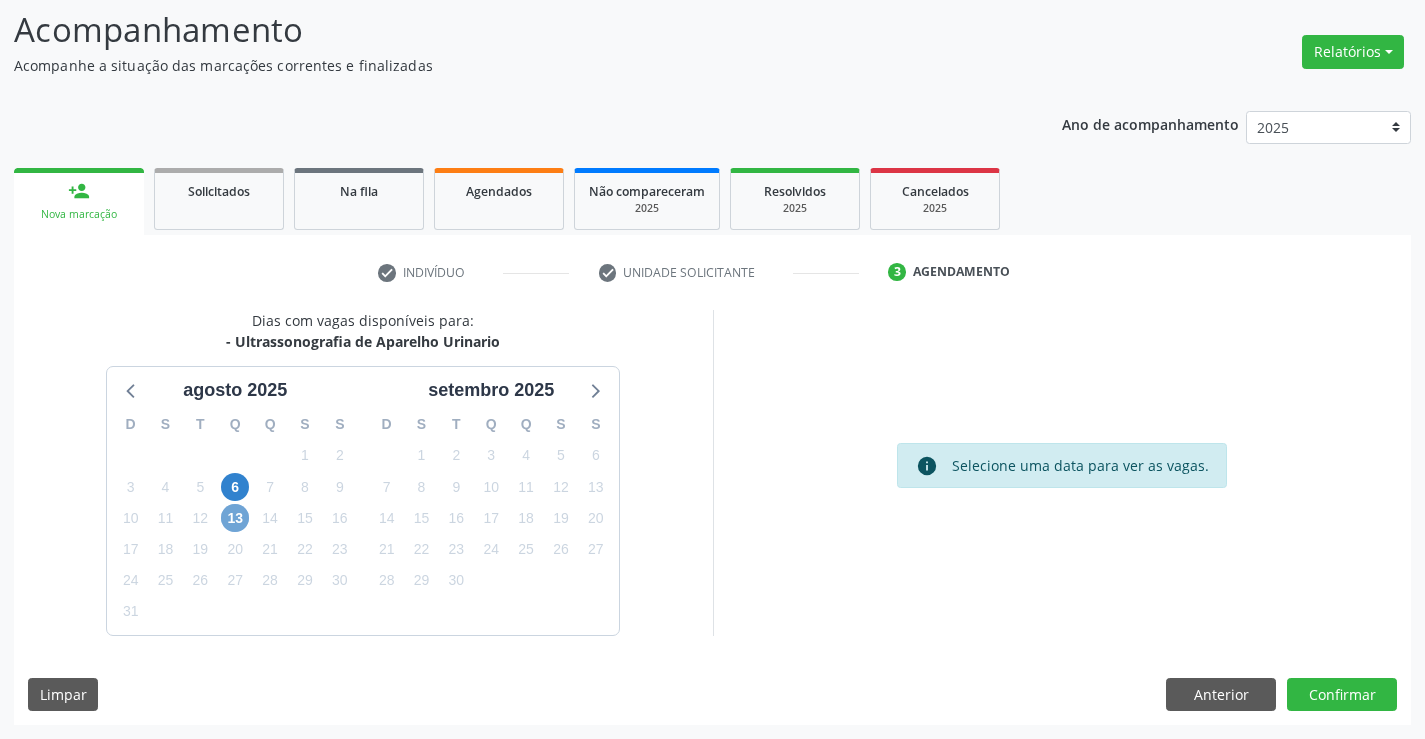 click on "13" at bounding box center (235, 518) 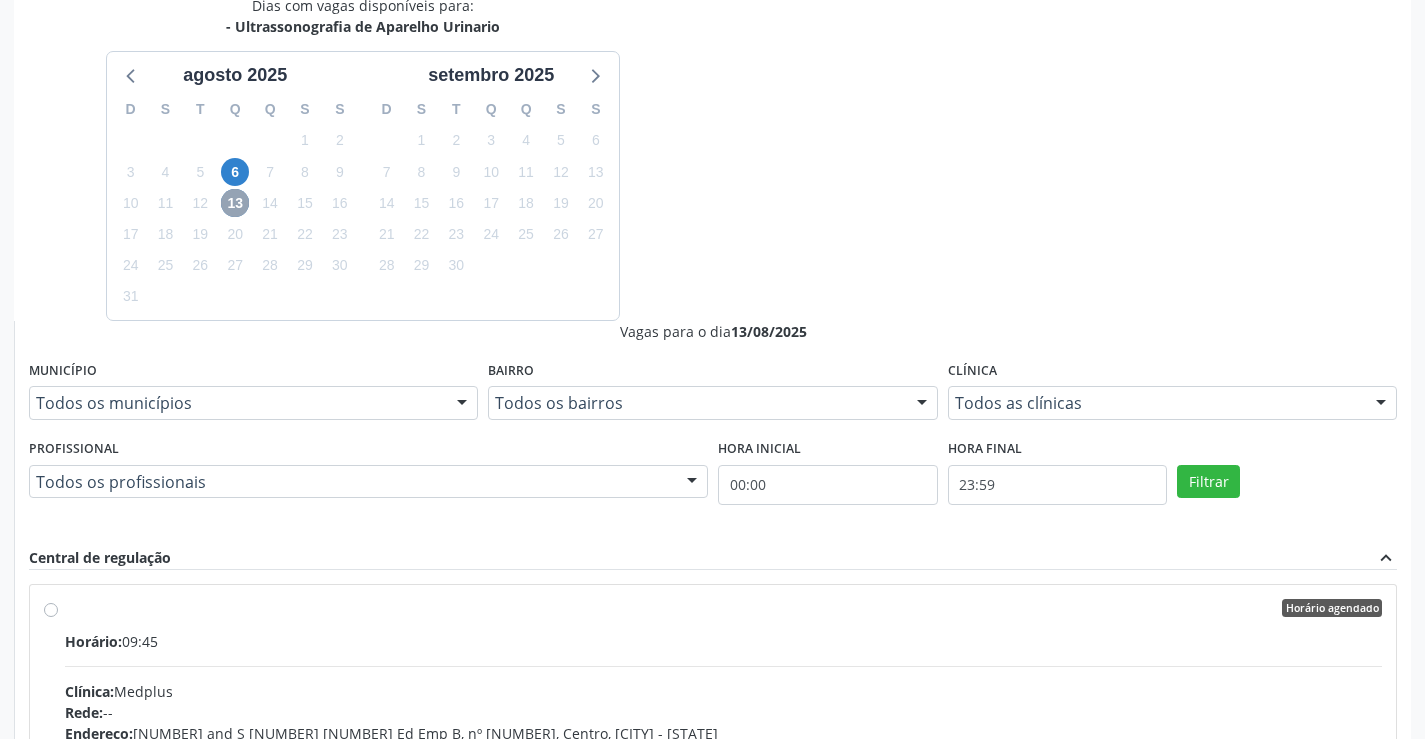scroll, scrollTop: 456, scrollLeft: 0, axis: vertical 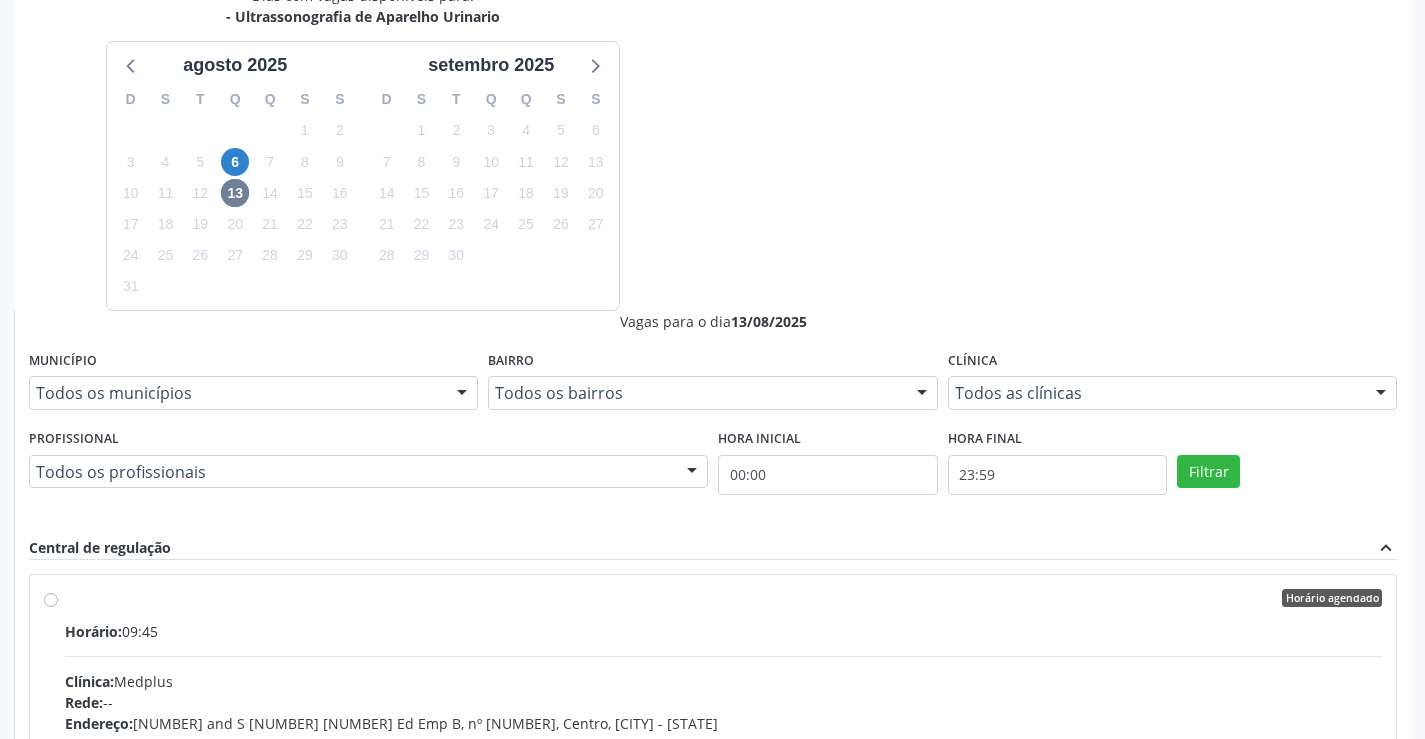 click on "Horário:   09:45
Clínica:  Medplus
Rede:
--
Endereço:   [NUMBER] and S [NUMBER] [NUMBER] Ed Emp B, nº [NUMBER], Centro, [CITY] - [STATE]
Telefone:   --
Profissional:
[FIRST] [LAST] [LAST]
Informações adicionais sobre o atendimento
Idade de atendimento:
de 0 a 120 anos
Gênero(s) atendido(s):
Masculino e Feminino
Informações adicionais:
--" at bounding box center (723, 758) 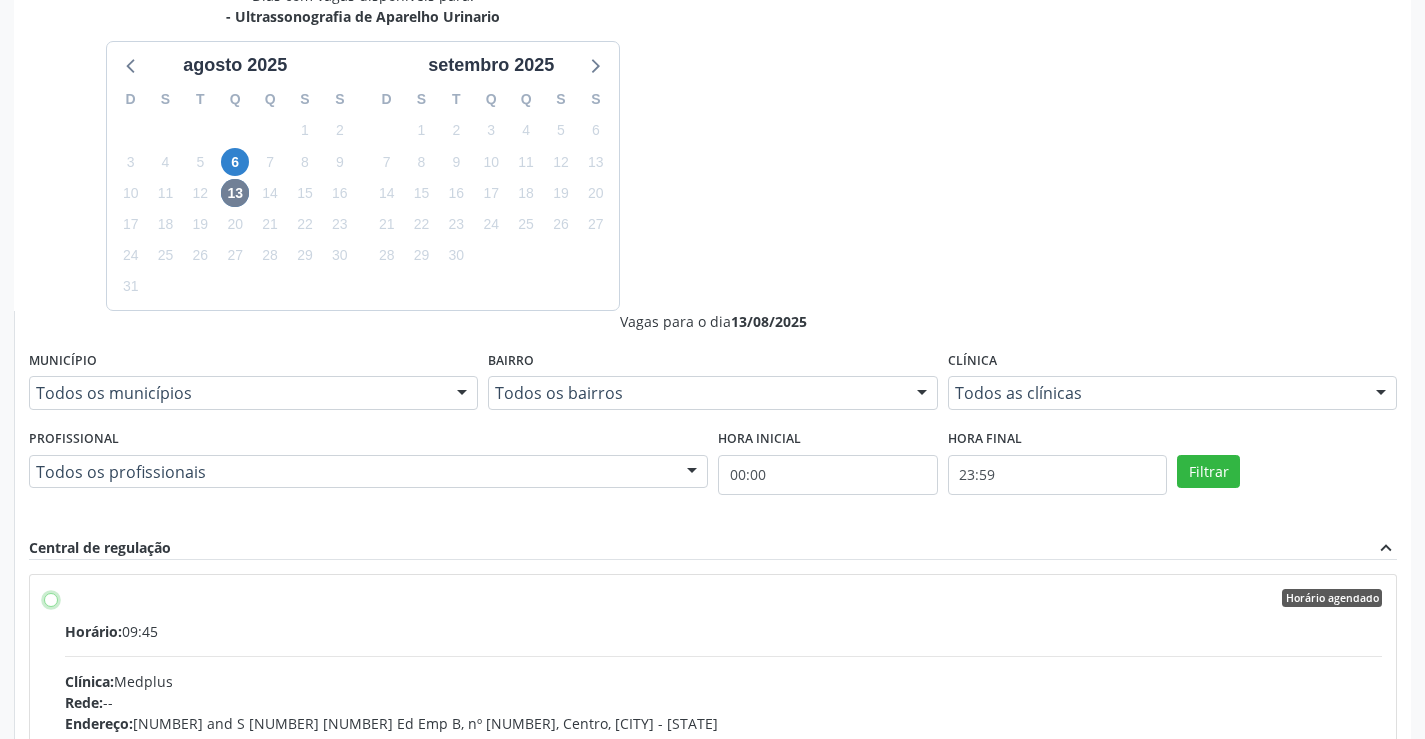 click on "Horário agendado
Horário:   09:45
Clínica:  Medplus
Rede:
--
Endereço:   [NUMBER] and S [NUMBER] [NUMBER] Ed Emp B, nº [NUMBER], Centro, [CITY] - [STATE]
Telefone:   --
Profissional:
[FIRST] [LAST] [LAST]
Informações adicionais sobre o atendimento
Idade de atendimento:
de 0 a 120 anos
Gênero(s) atendido(s):
Masculino e Feminino
Informações adicionais:
--" at bounding box center [51, 598] 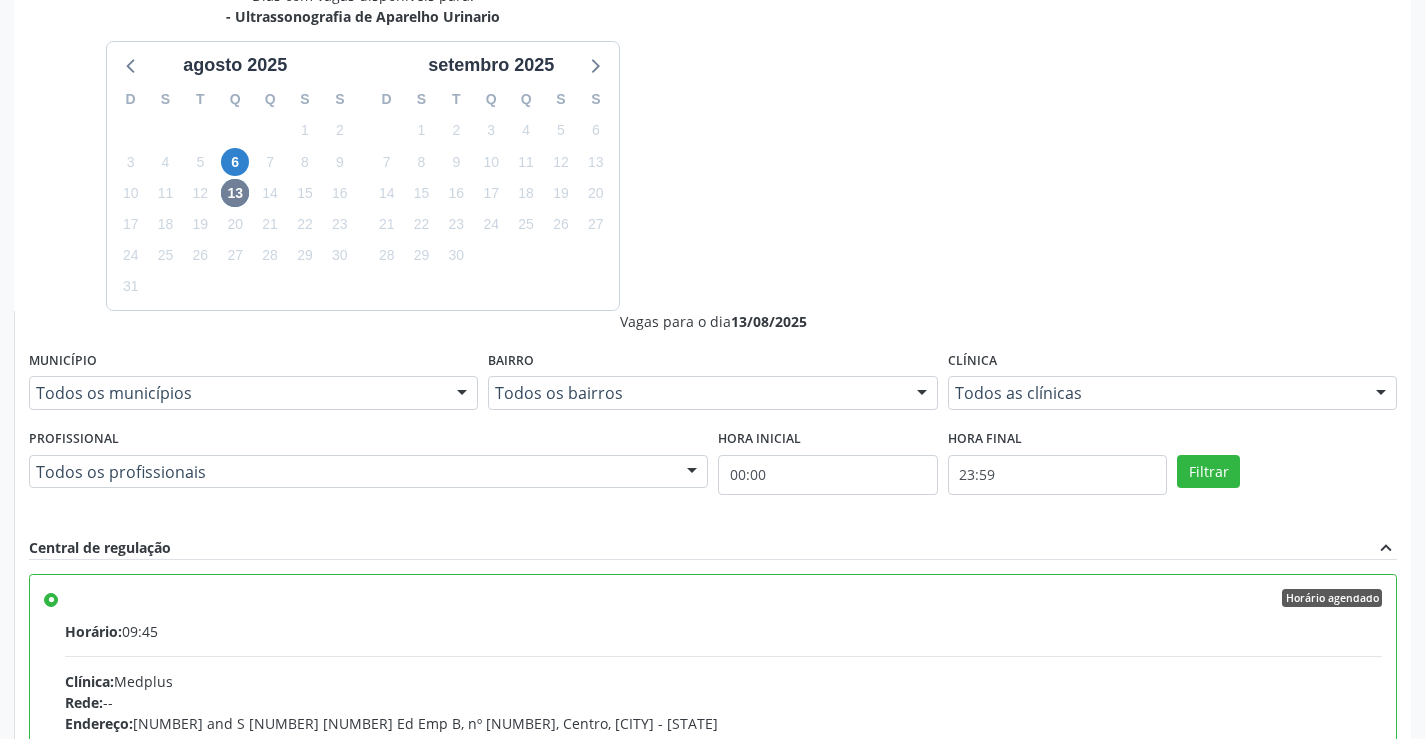 click on "Confirmar" at bounding box center [1342, 1019] 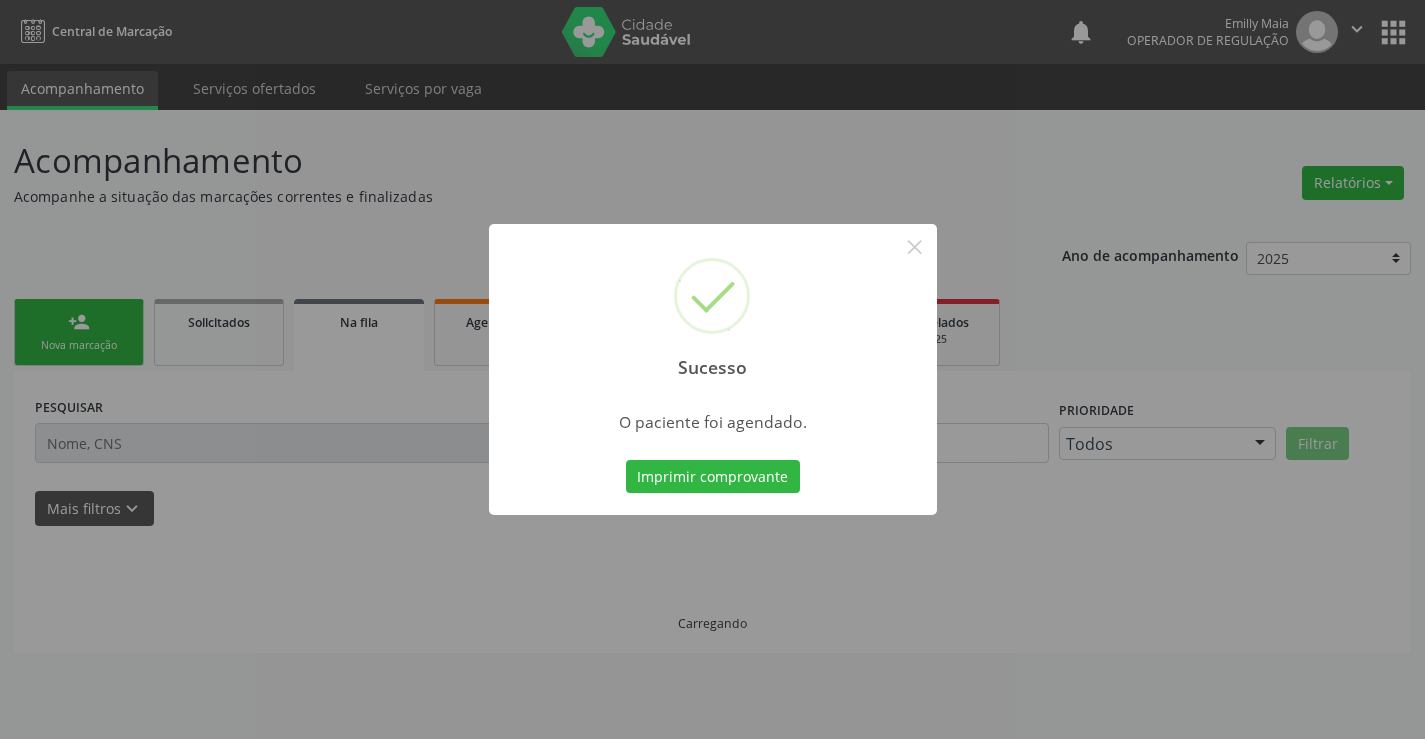 scroll, scrollTop: 0, scrollLeft: 0, axis: both 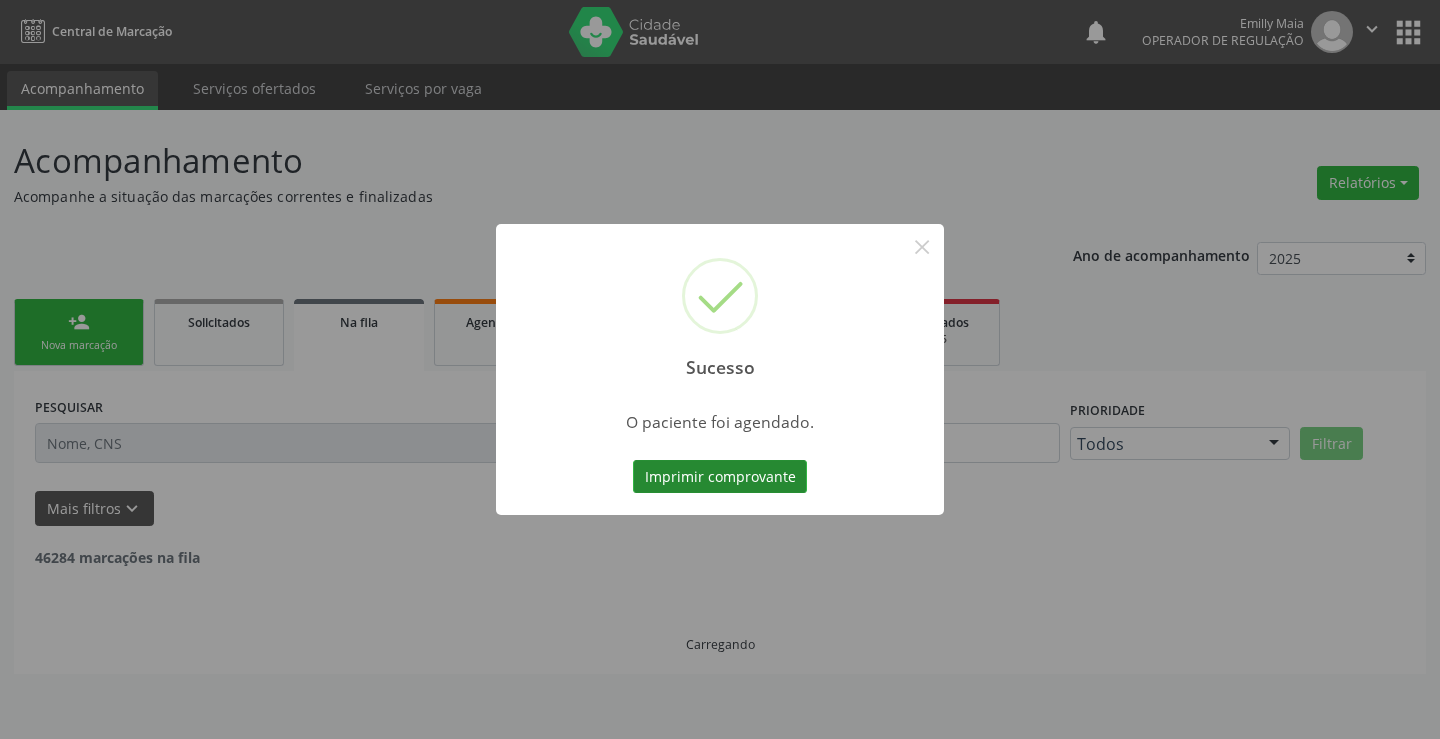 click on "Imprimir comprovante" at bounding box center (720, 477) 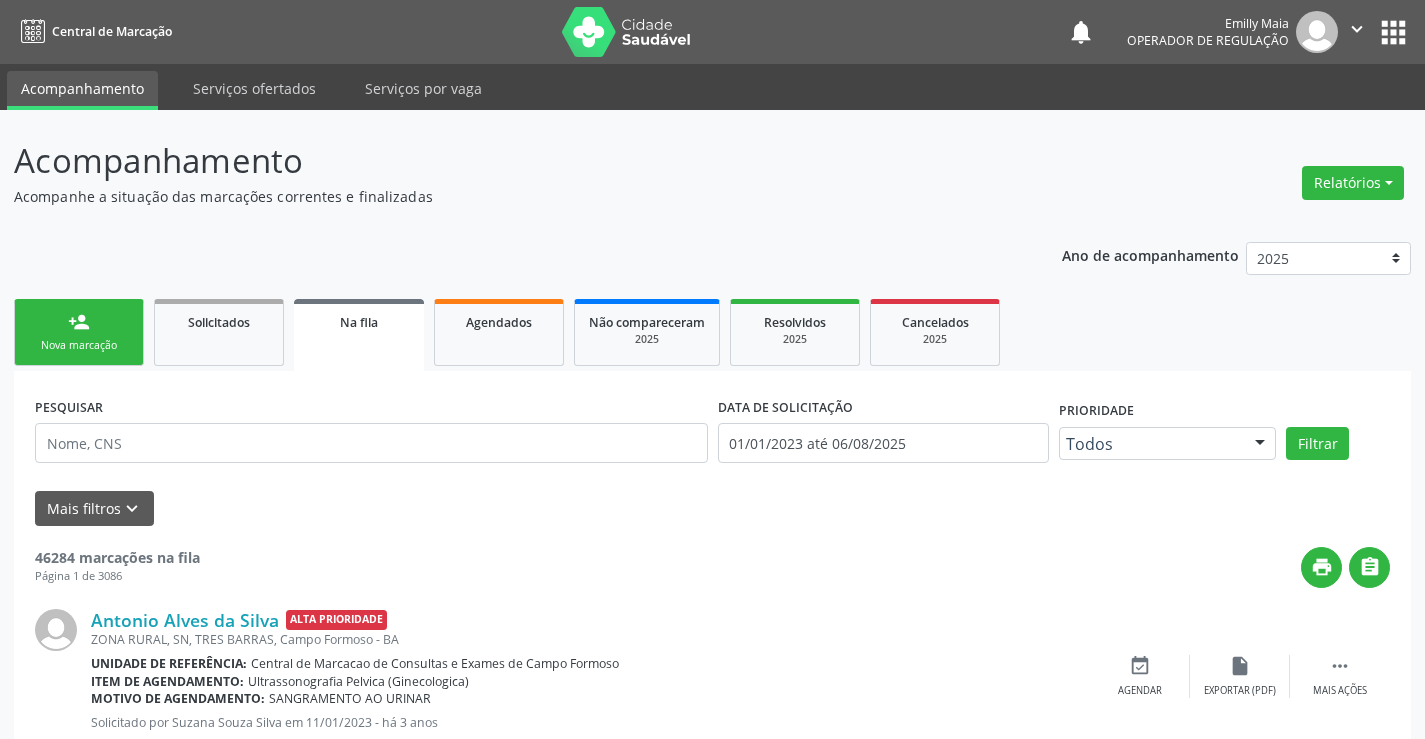 click on "person_add
Nova marcação" at bounding box center [79, 332] 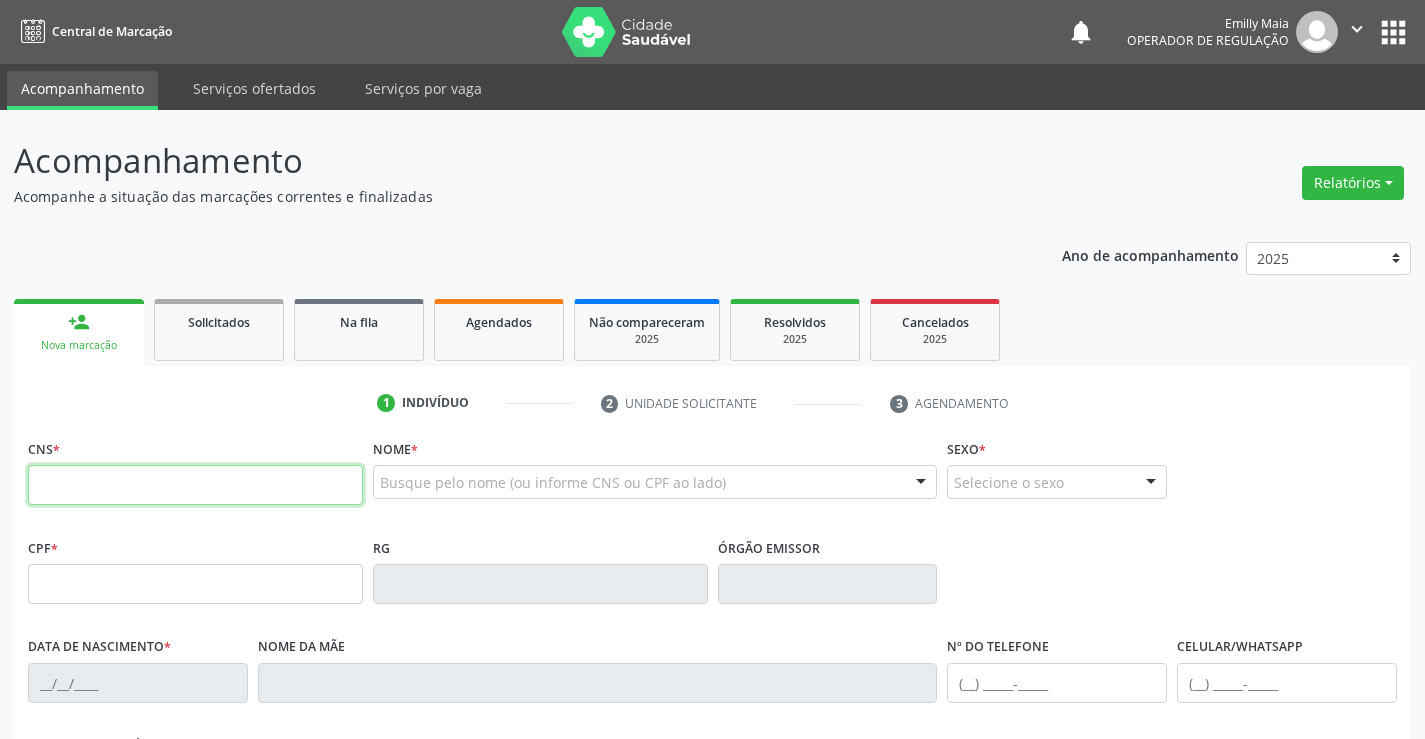 click at bounding box center (195, 485) 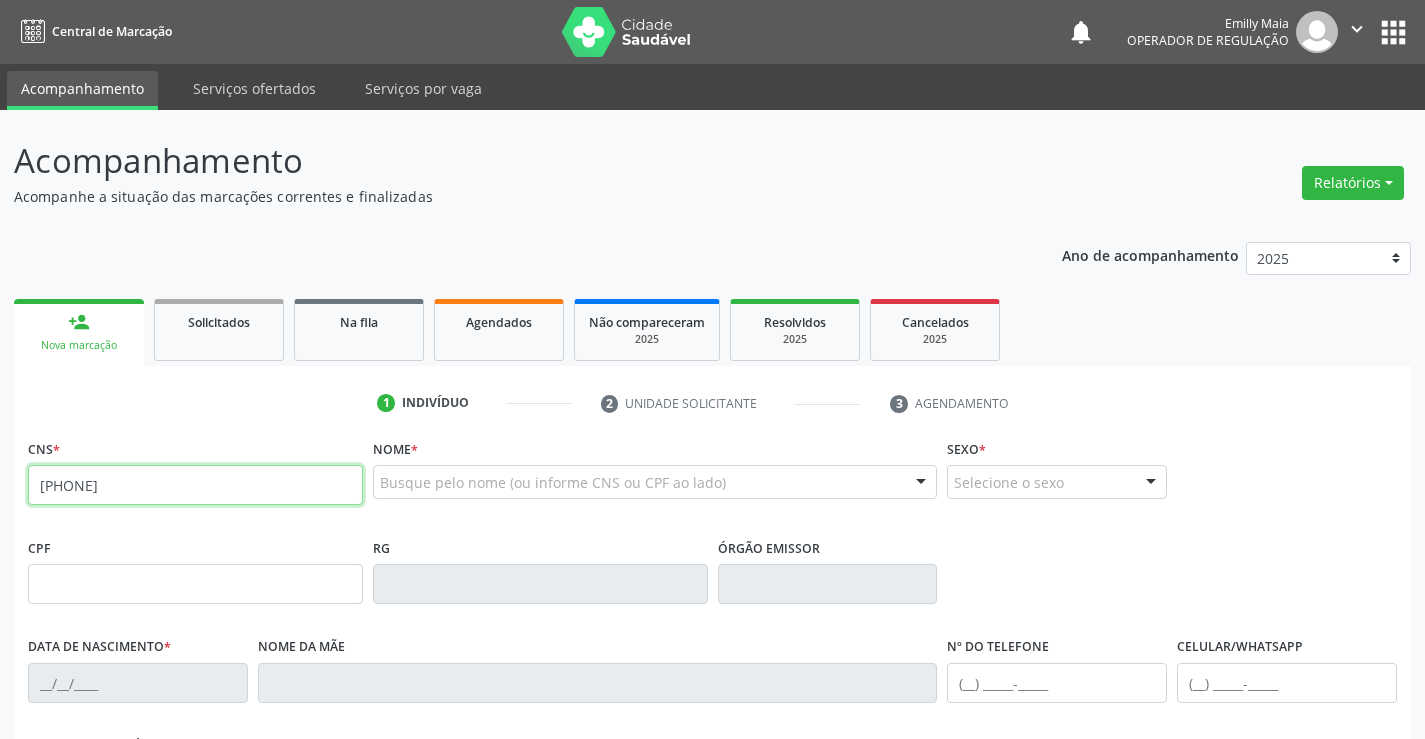 type on "[PHONE]" 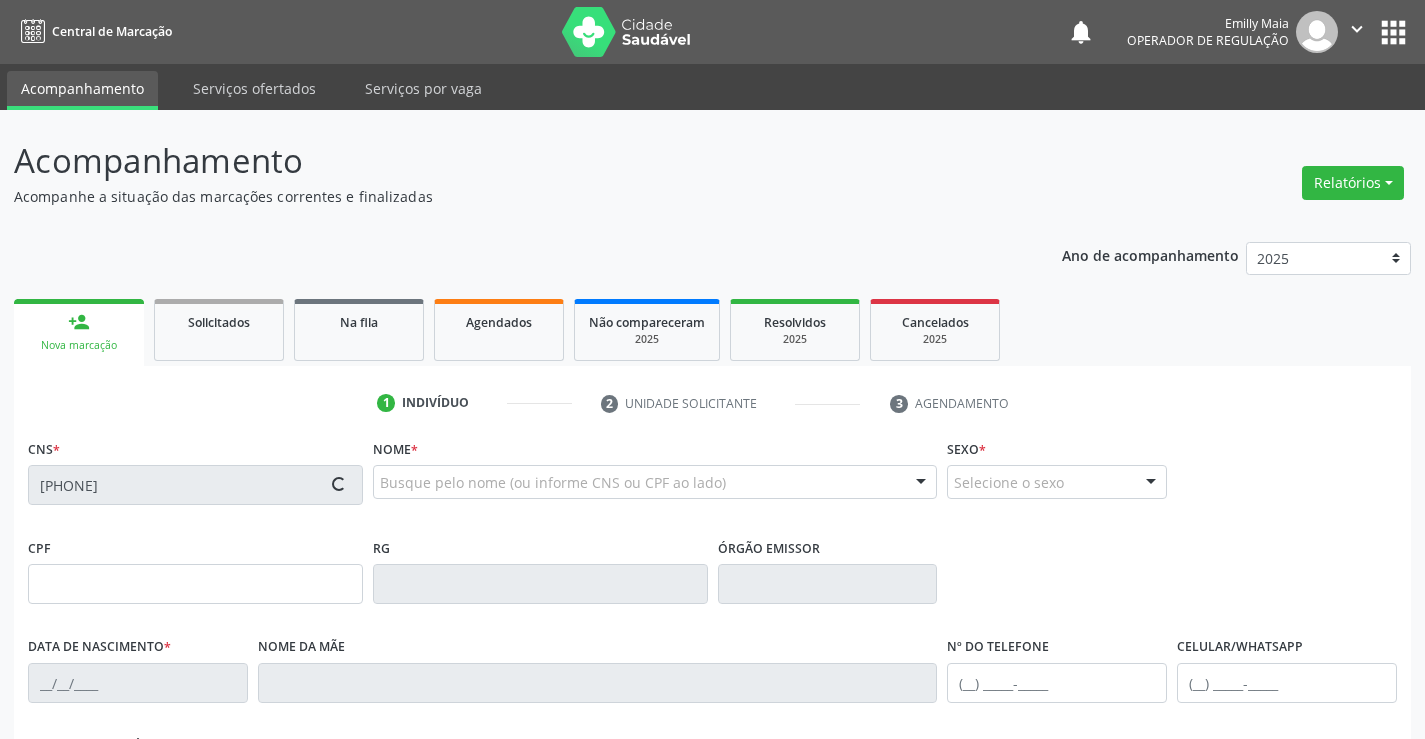 type on "[DATE]" 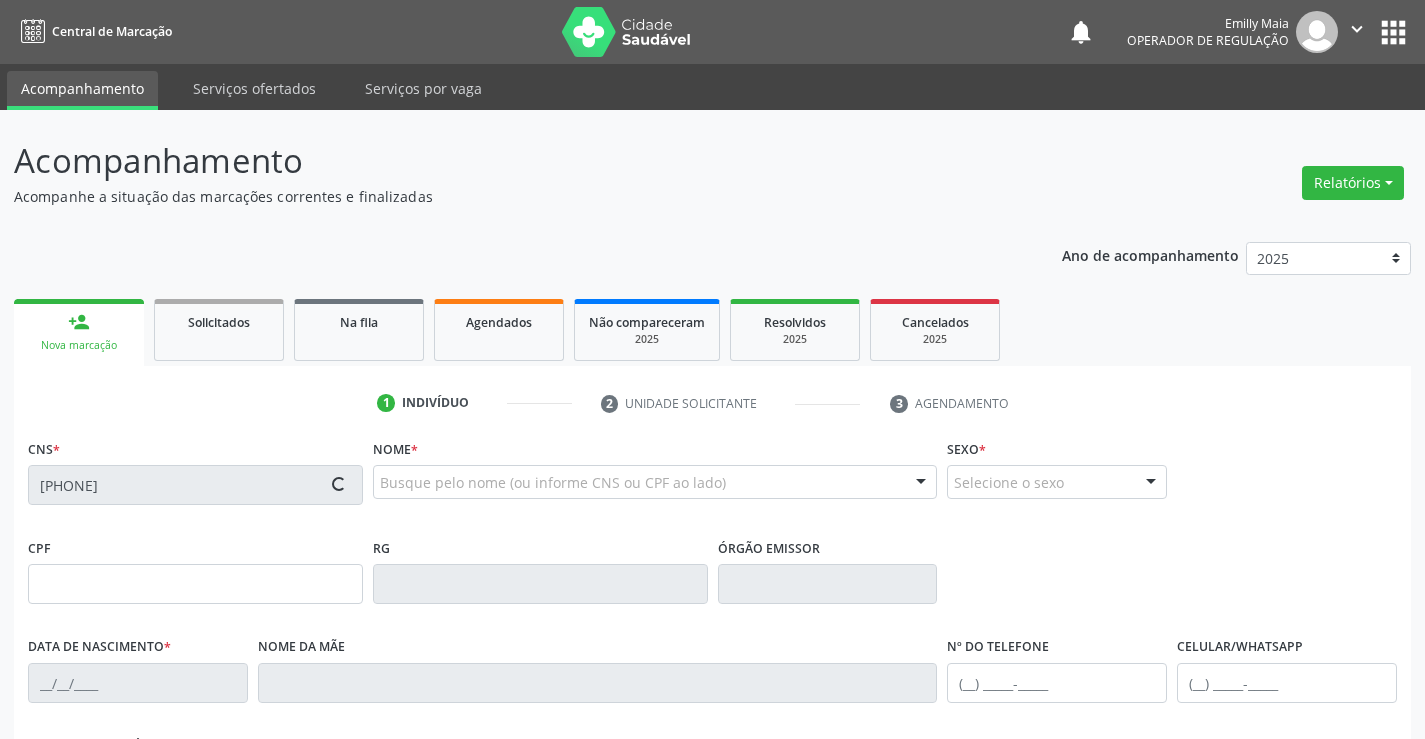 type on "S/N" 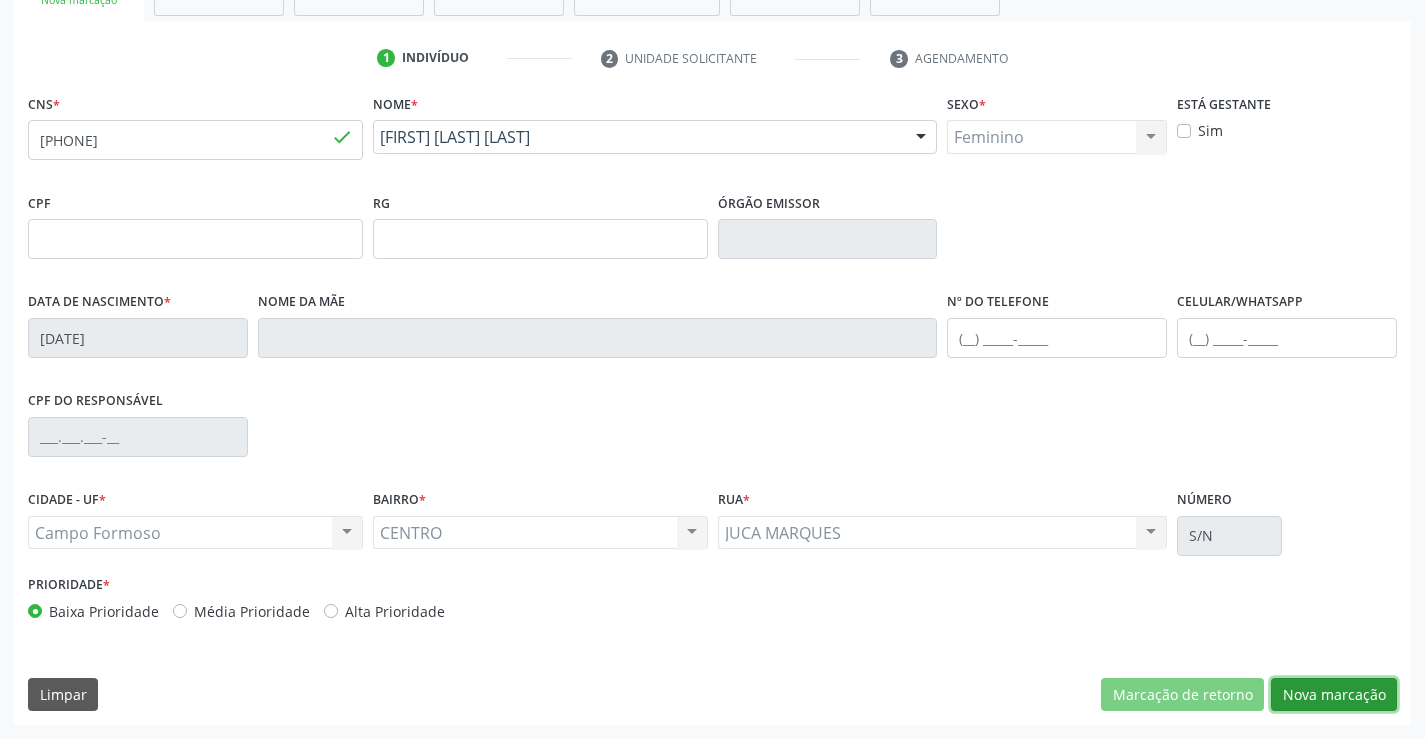 click on "Nova marcação" at bounding box center (1334, 695) 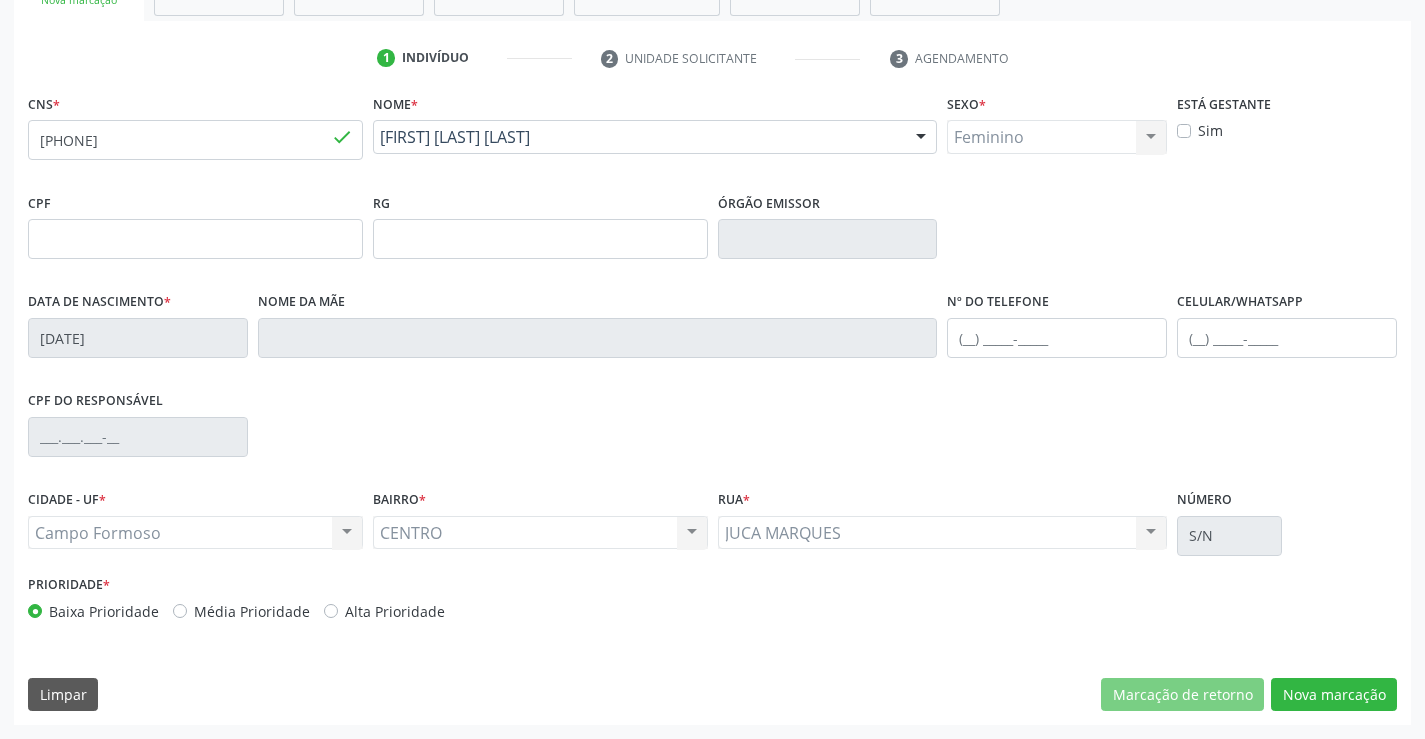 scroll, scrollTop: 167, scrollLeft: 0, axis: vertical 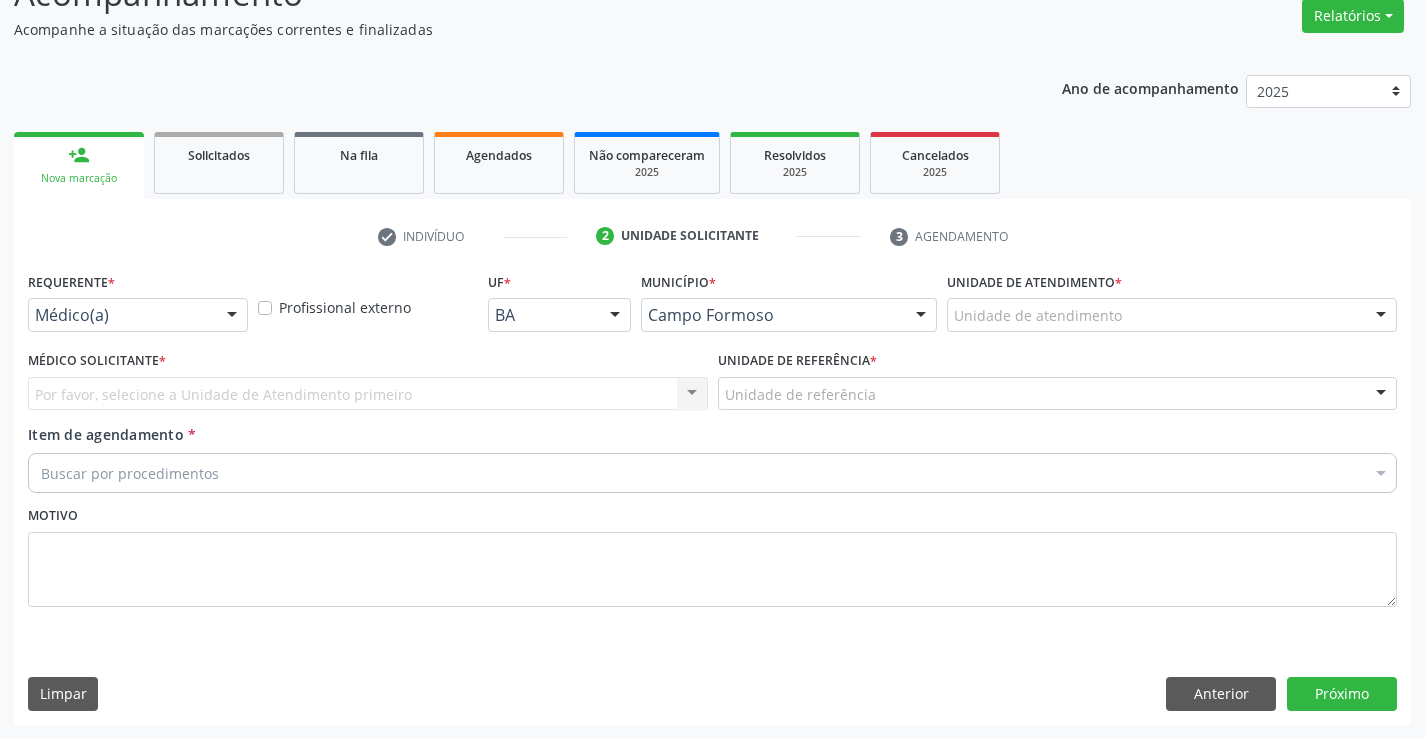 click at bounding box center [232, 316] 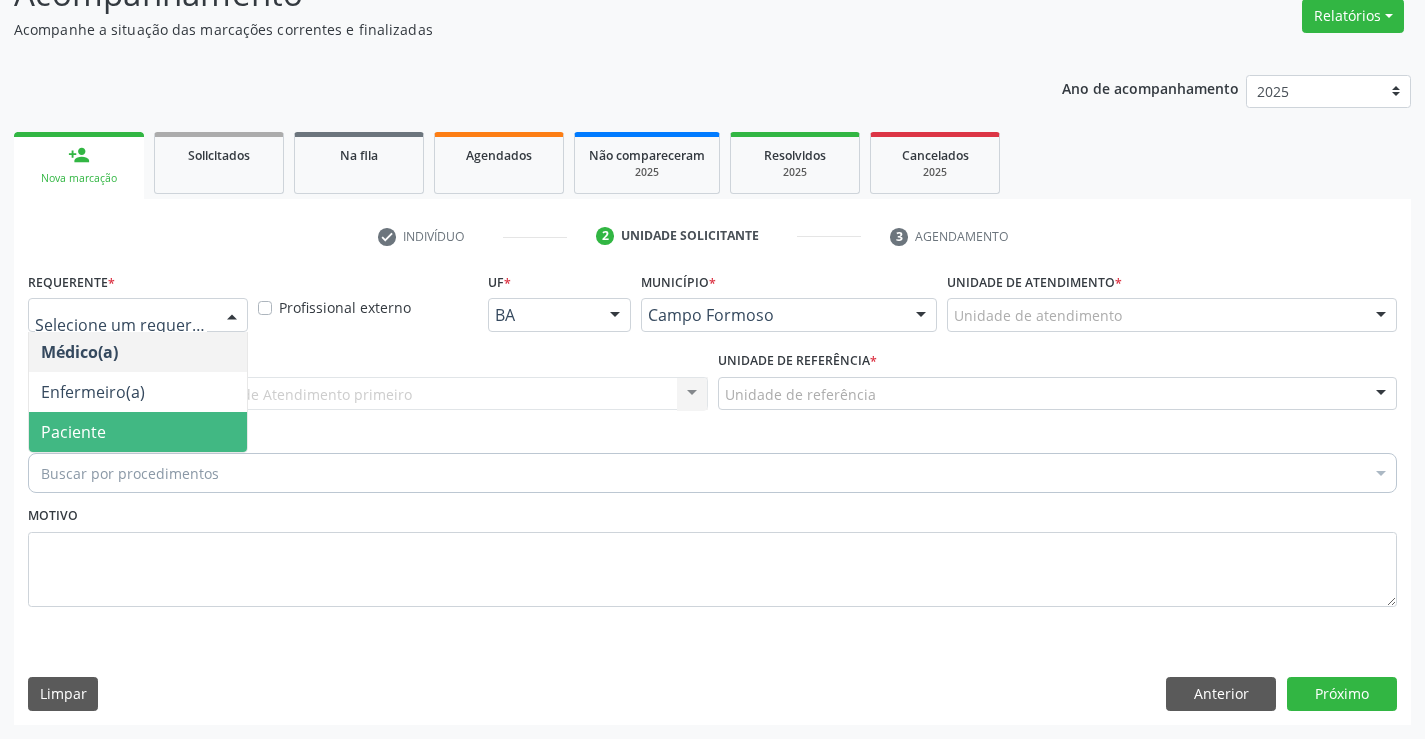 click on "Paciente" at bounding box center (138, 432) 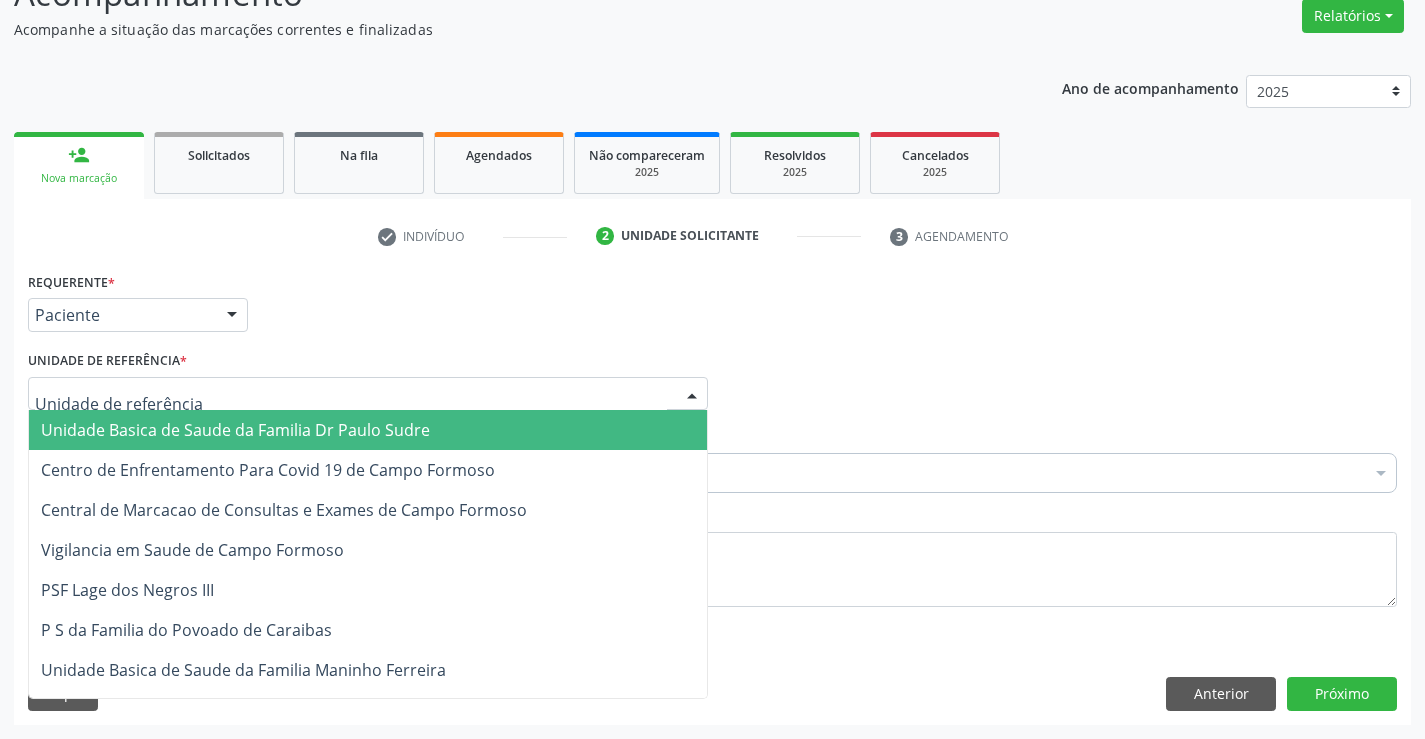 click at bounding box center [368, 394] 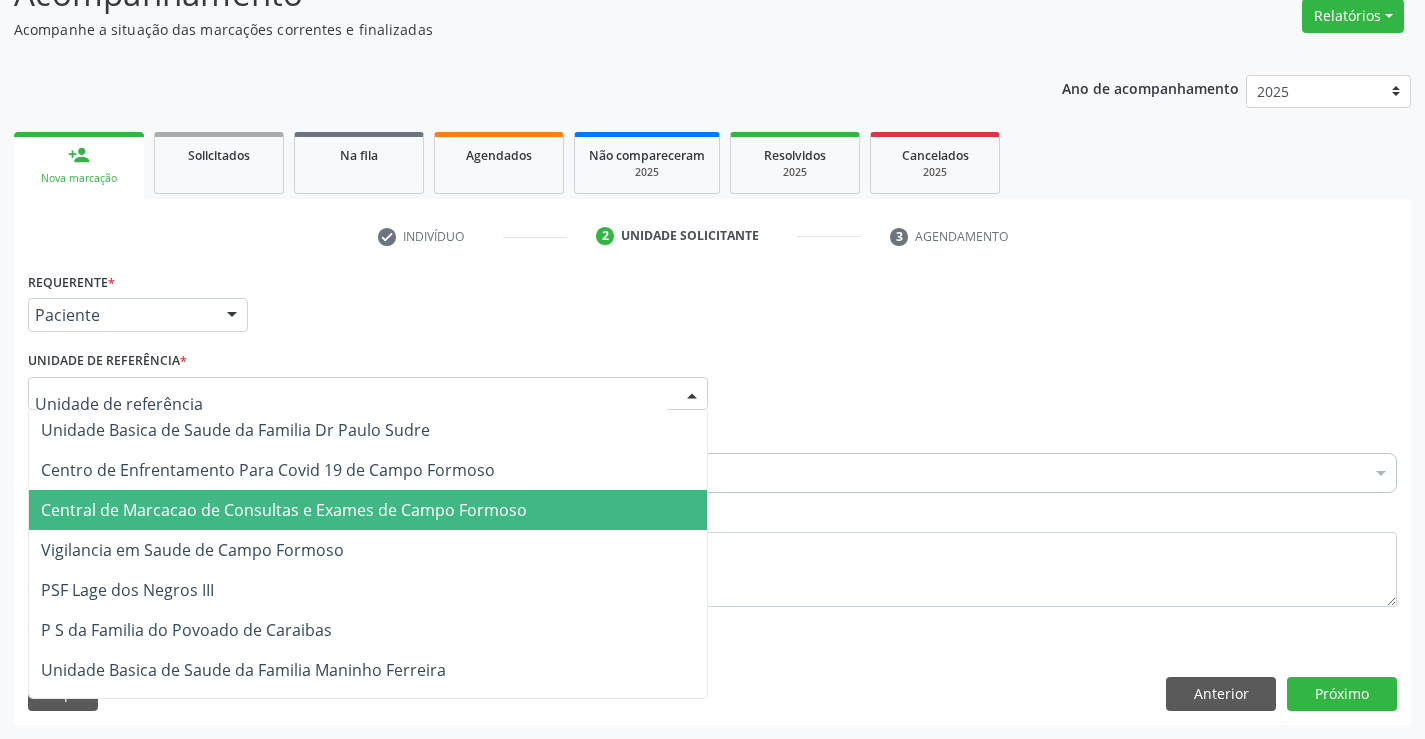 click on "Central de Marcacao de Consultas e Exames de Campo Formoso" at bounding box center [284, 510] 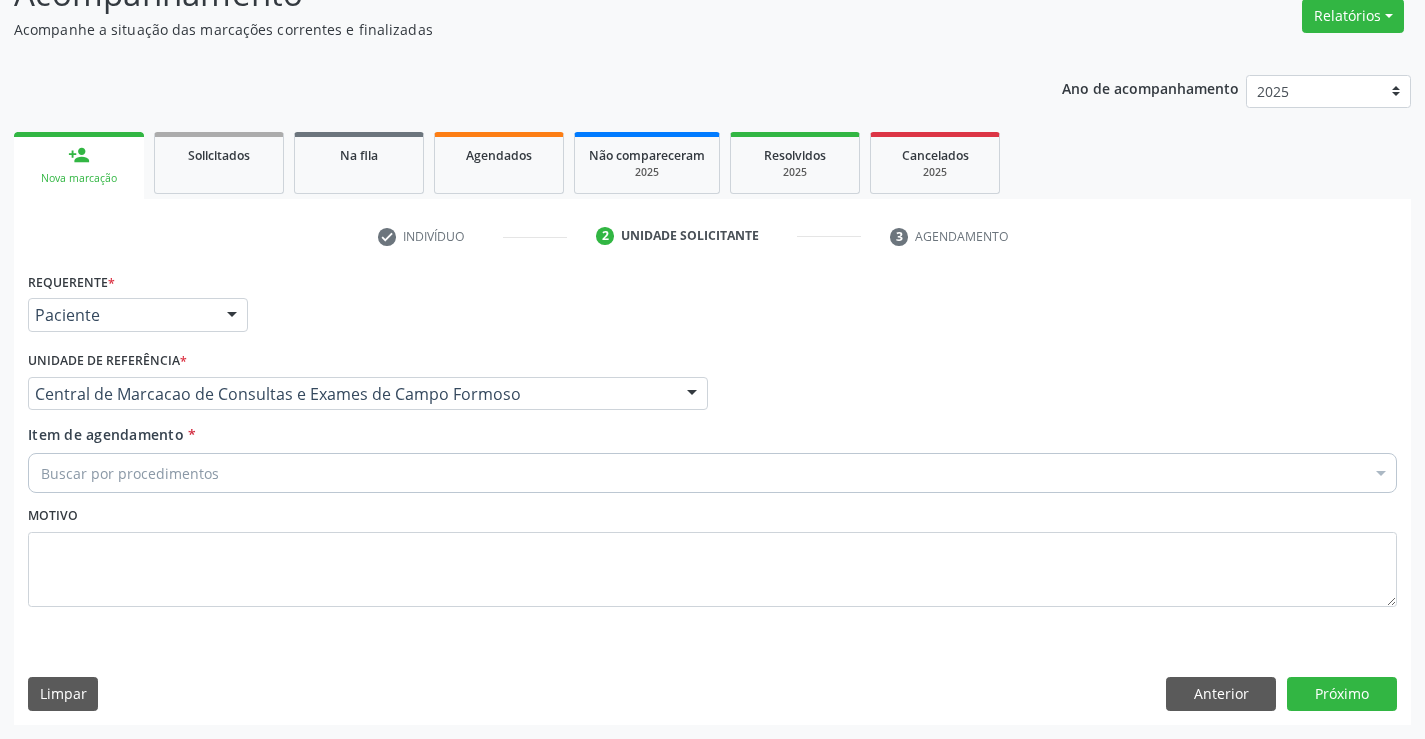 click on "Buscar por procedimentos" at bounding box center (712, 473) 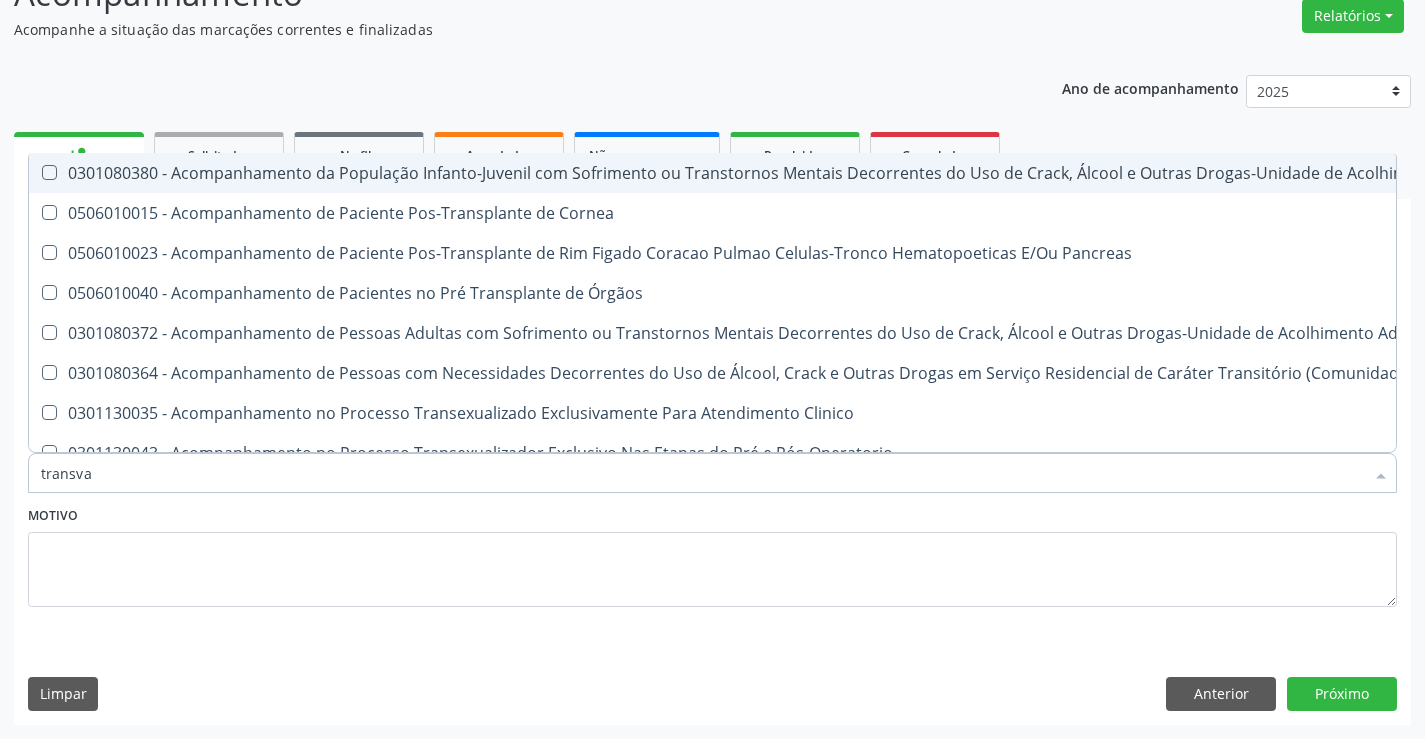 type on "transvag" 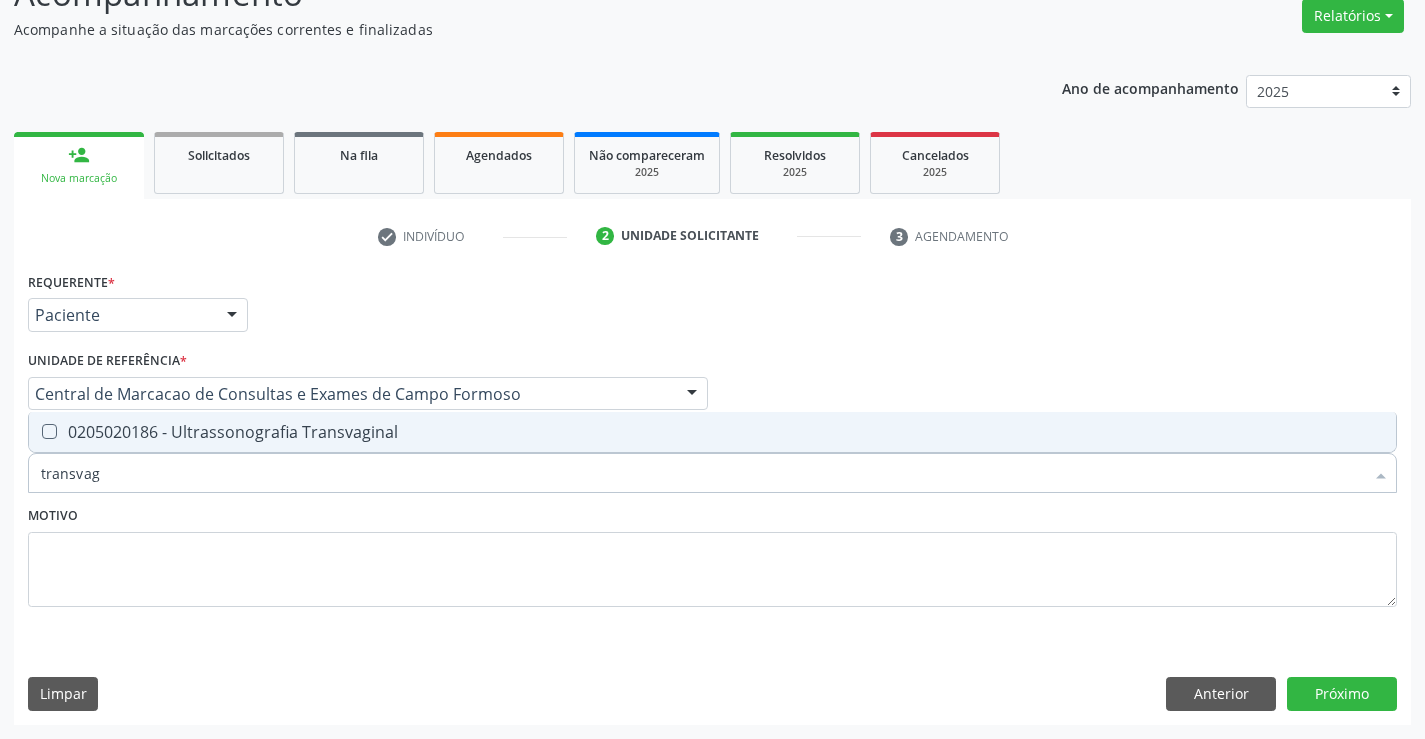 click on "0205020186 - Ultrassonografia Transvaginal" at bounding box center [712, 432] 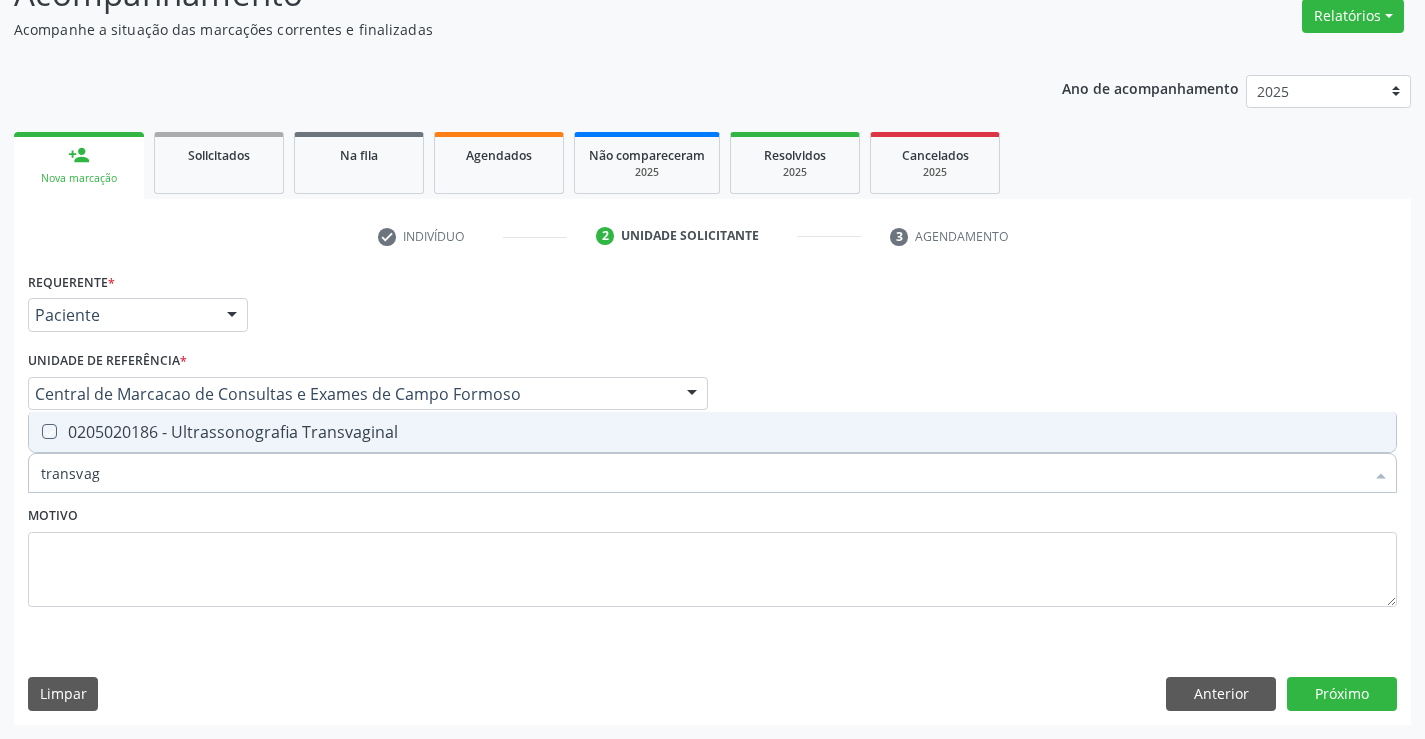 checkbox on "true" 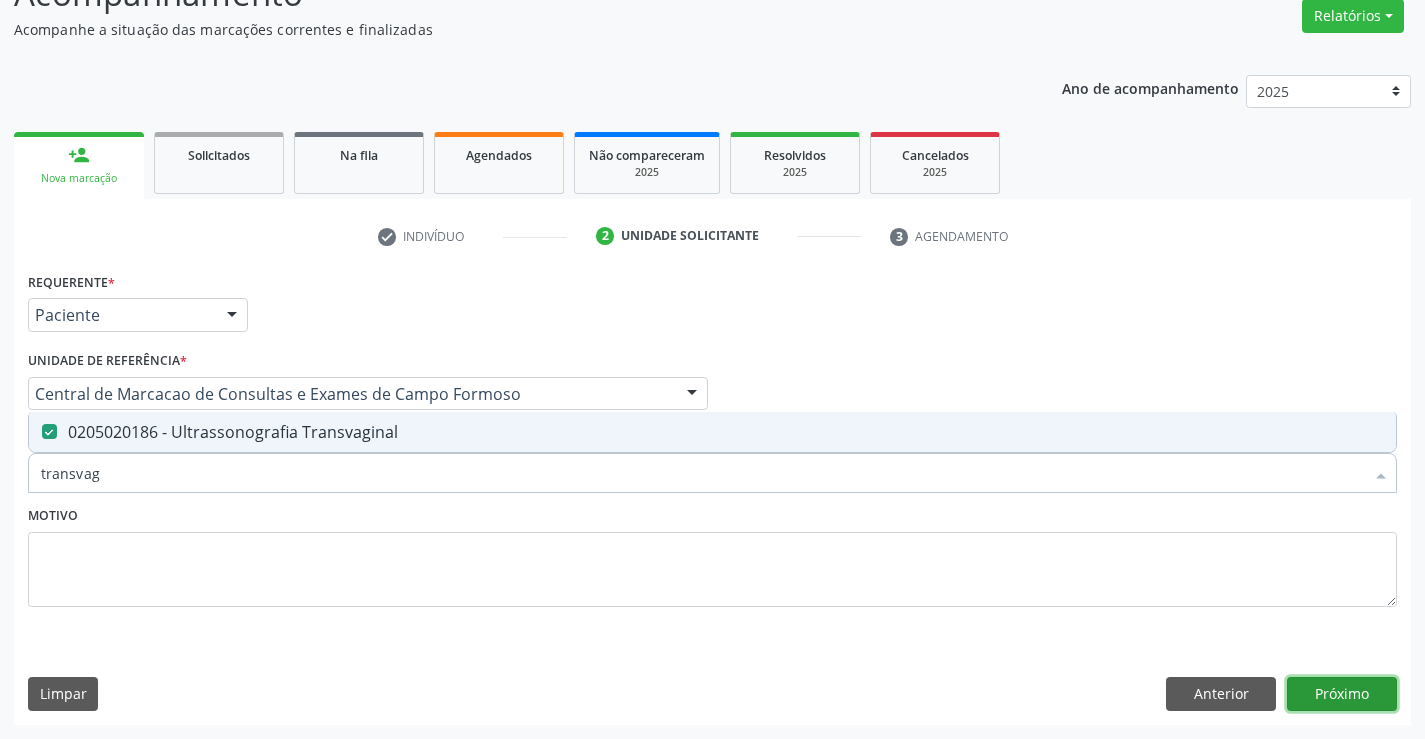 click on "Próximo" at bounding box center (1342, 694) 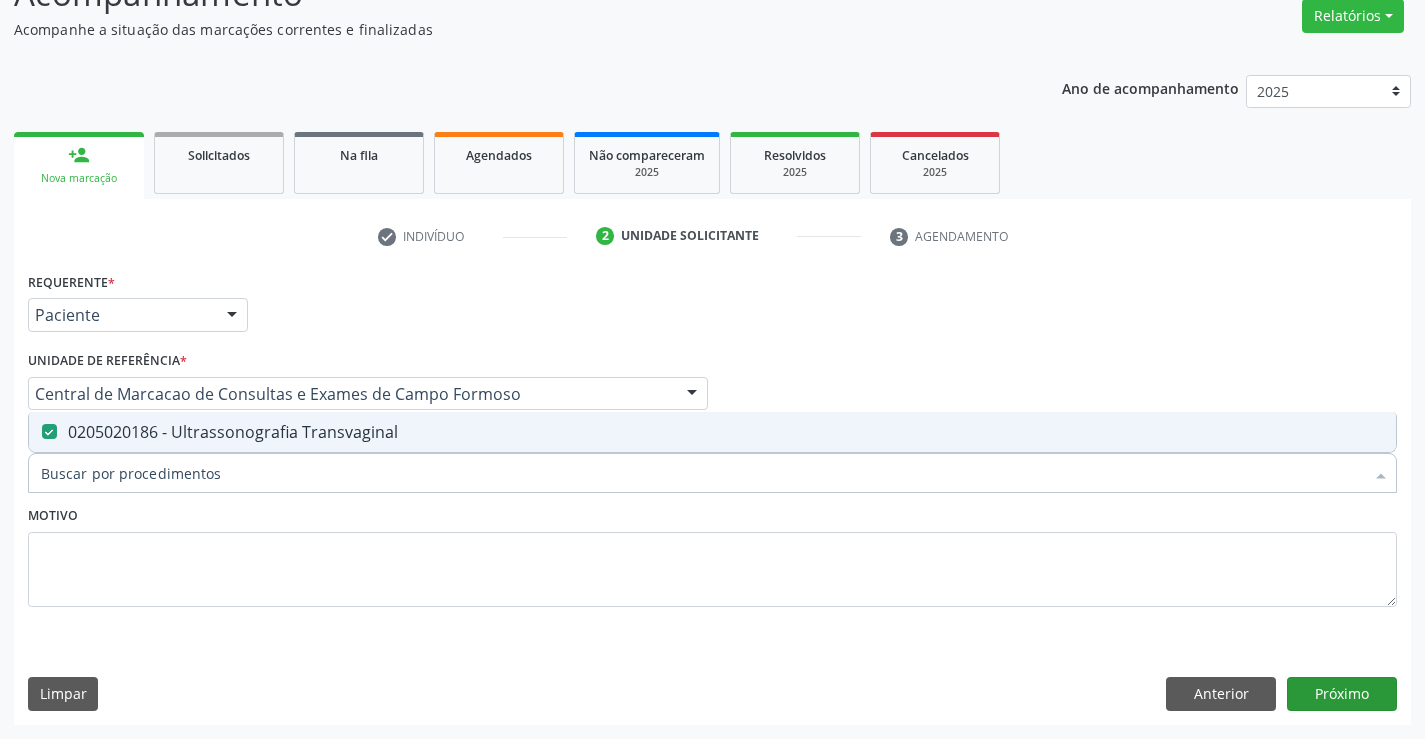 scroll, scrollTop: 131, scrollLeft: 0, axis: vertical 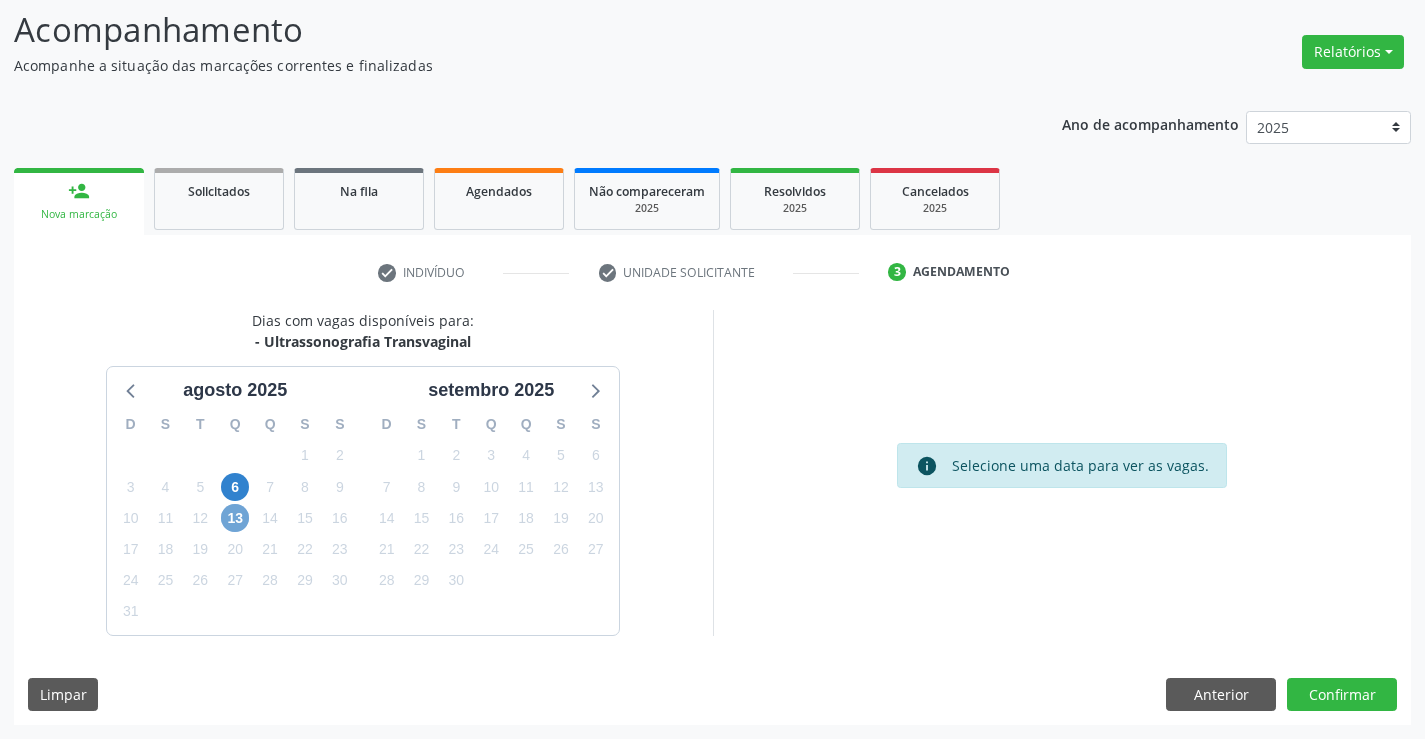 click on "13" at bounding box center [235, 518] 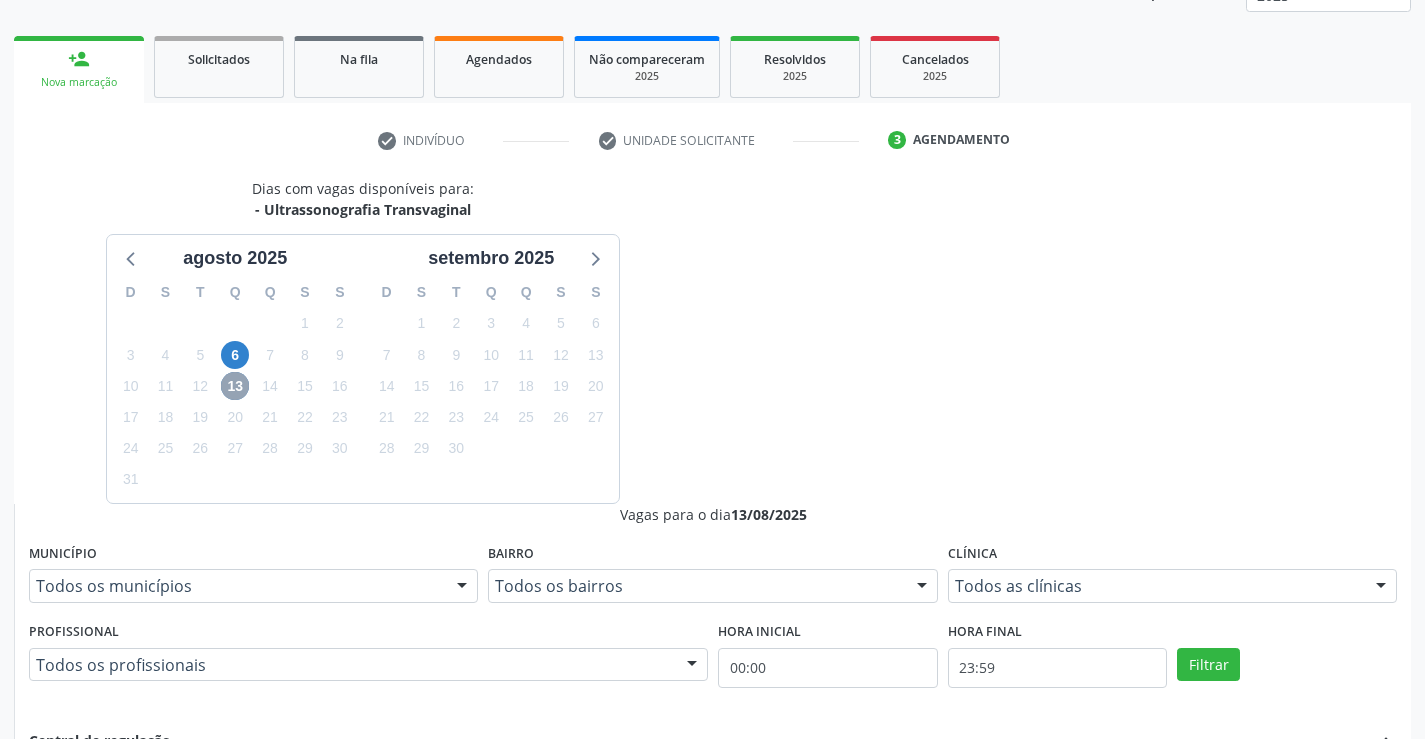 scroll, scrollTop: 431, scrollLeft: 0, axis: vertical 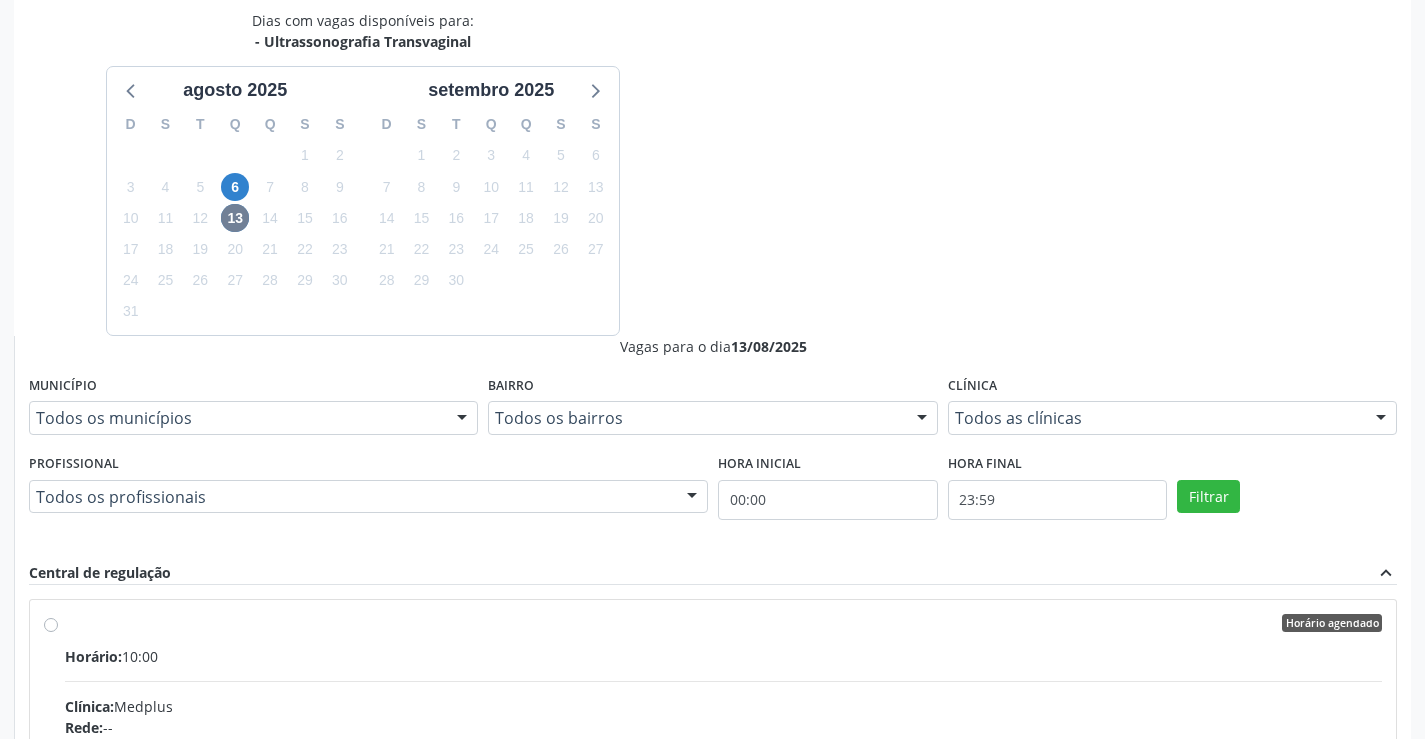 click at bounding box center (723, 815) 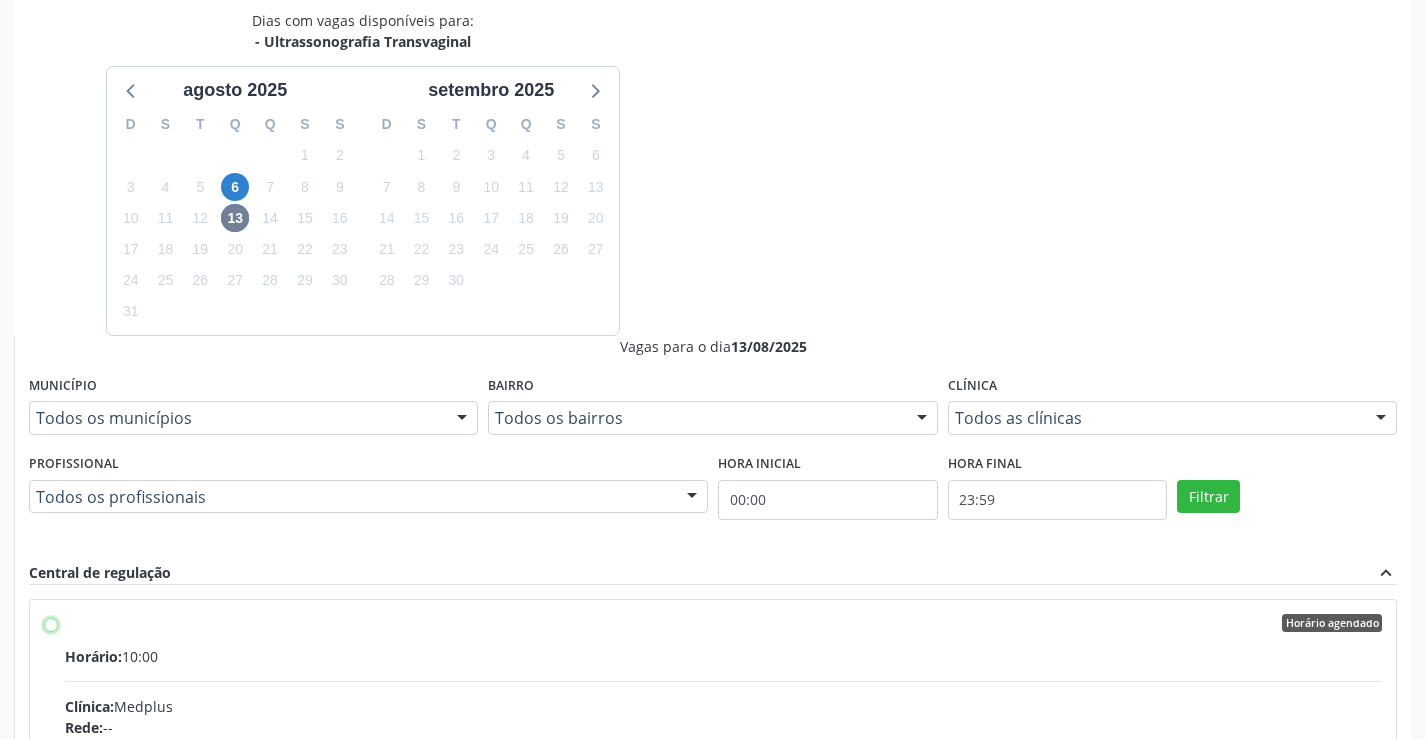 click on "Horário agendado
Horário:   10:00
Clínica:  Medplus
Rede:
--
Endereço:   [NUMBER] and S [NUMBER] [NUMBER] Ed Emp B, nº [NUMBER], Centro, [CITY] - [STATE]
Telefone:   --
Profissional:
[FIRST] [LAST] [LAST]
Informações adicionais sobre o atendimento
Idade de atendimento:
de 0 a 120 anos
Gênero(s) atendido(s):
Masculino e Feminino
Informações adicionais:
--" at bounding box center (51, 623) 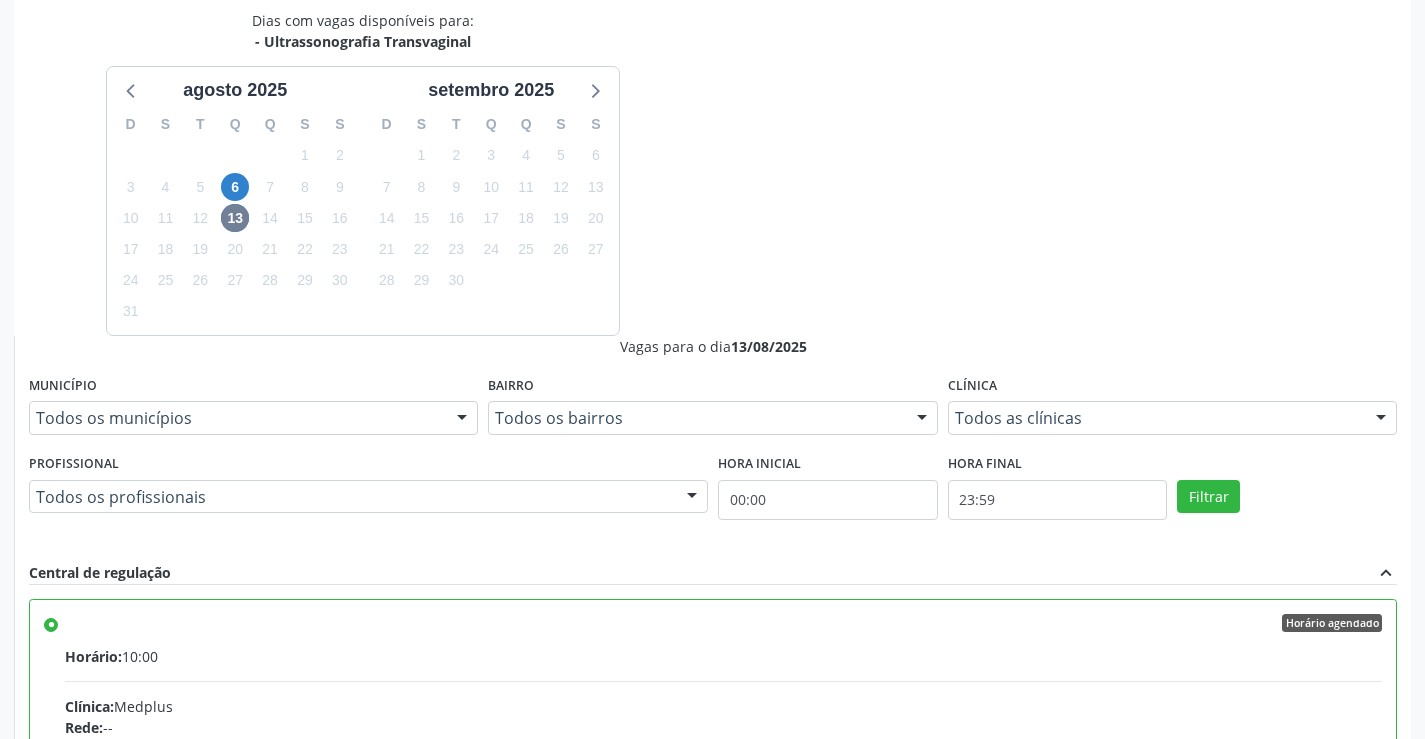 click on "Confirmar" at bounding box center (1342, 1044) 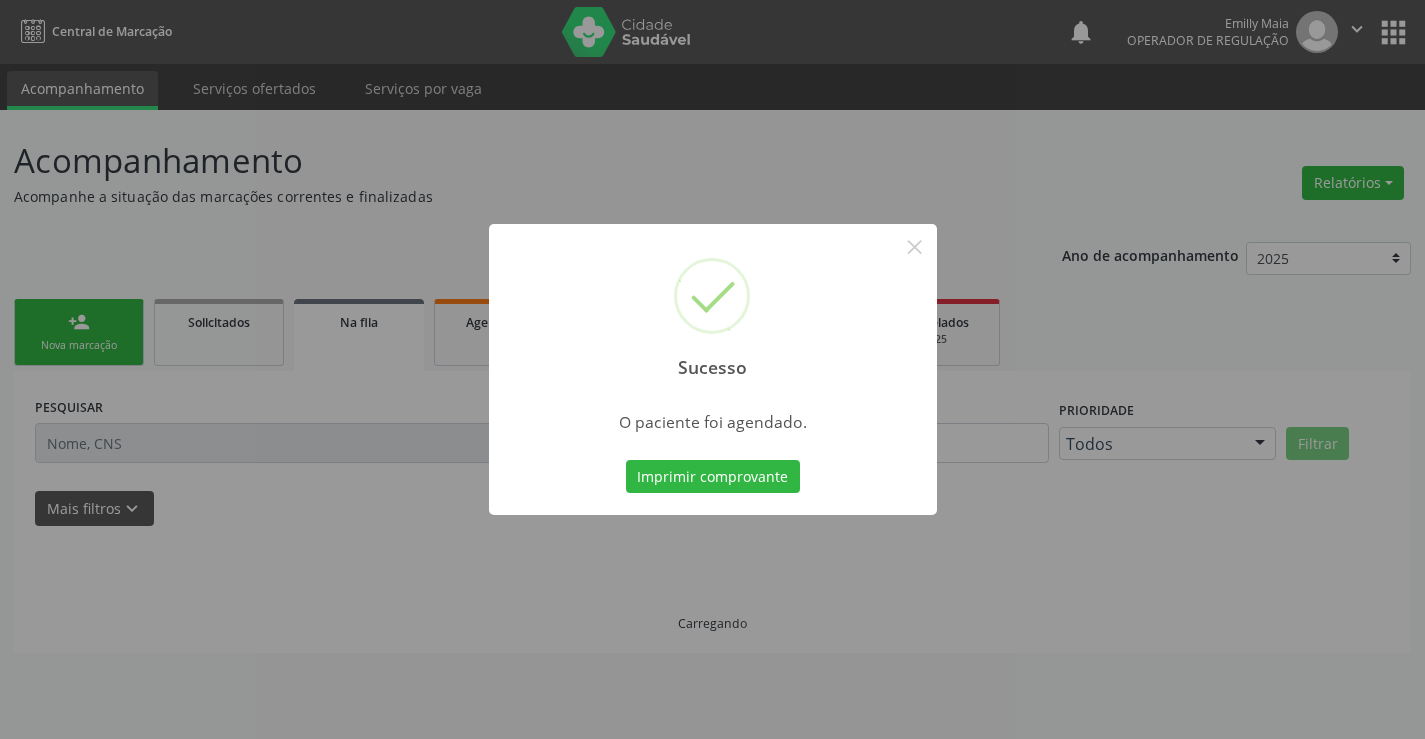 scroll, scrollTop: 0, scrollLeft: 0, axis: both 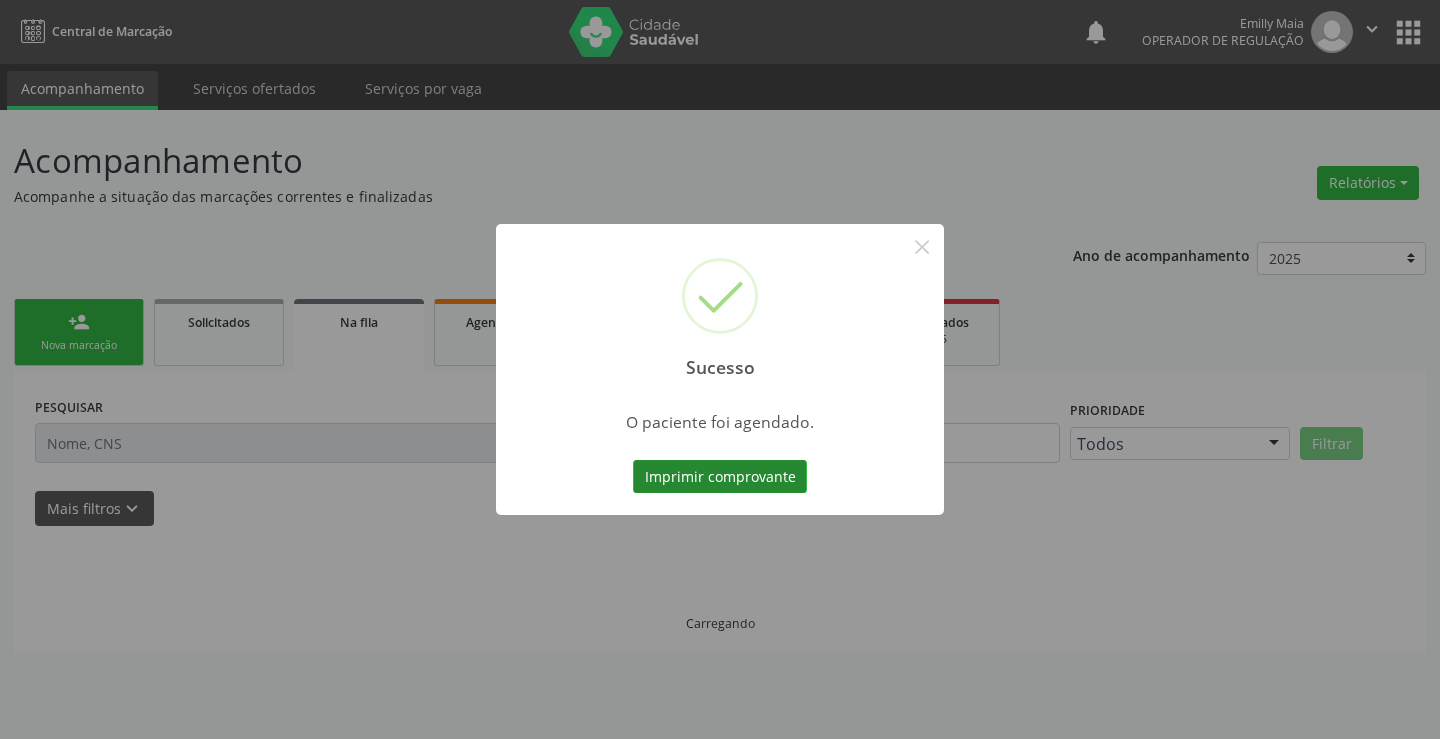 click on "Imprimir comprovante" at bounding box center (720, 477) 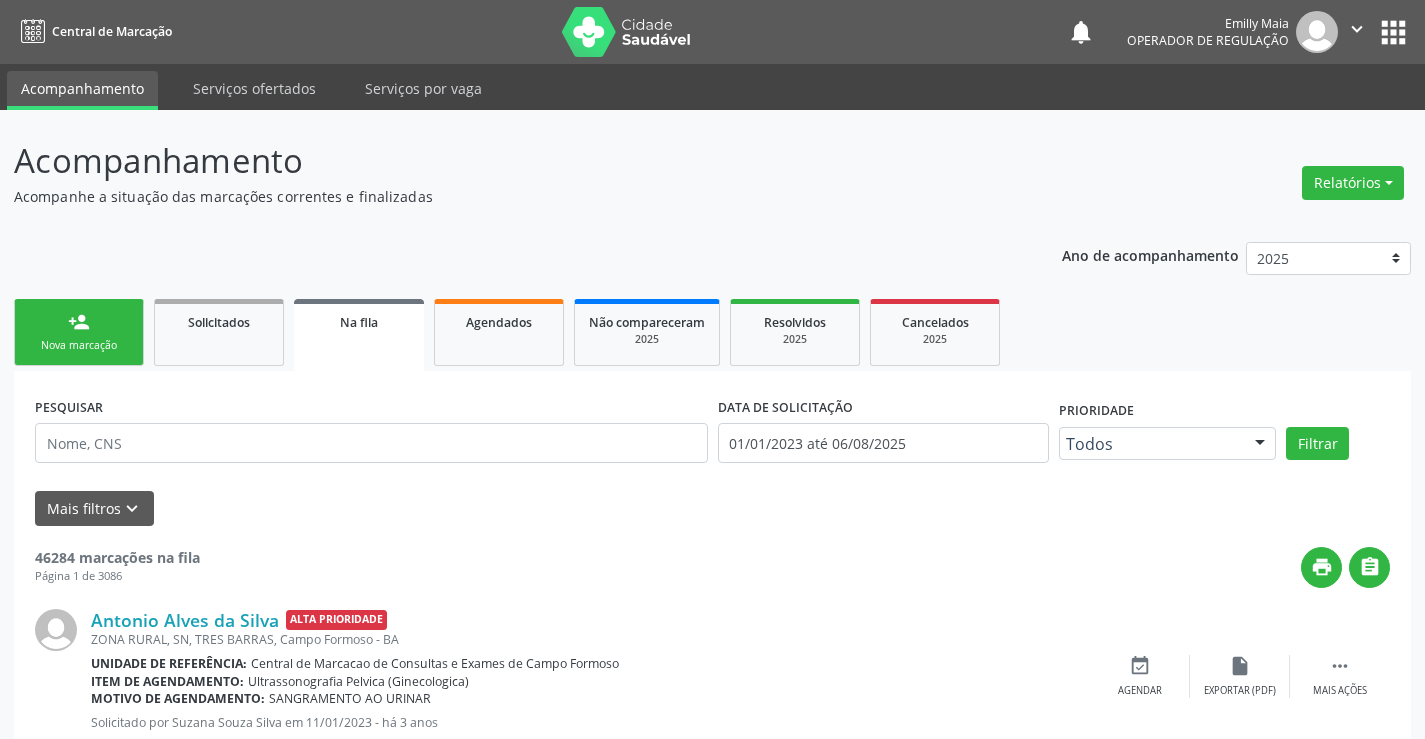 click on "person_add
Nova marcação" at bounding box center [79, 332] 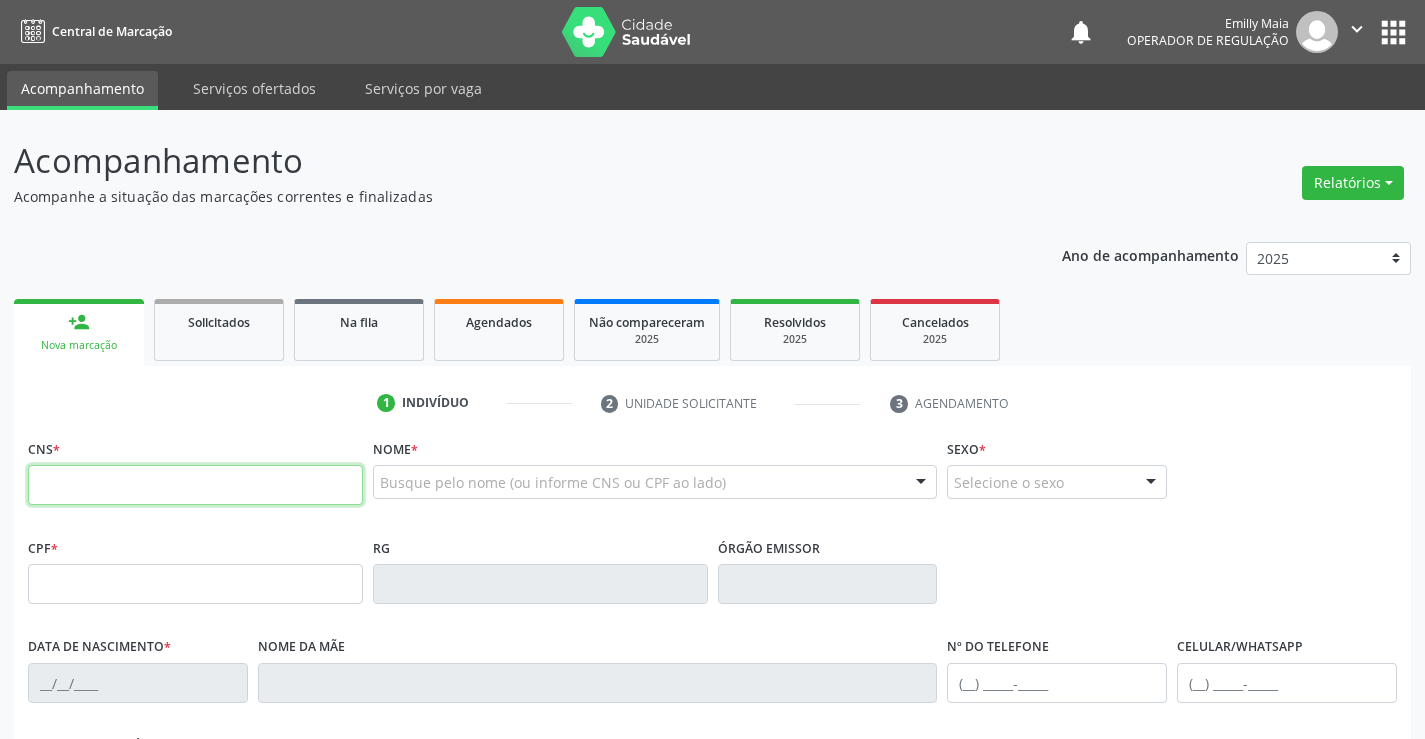 click at bounding box center [195, 485] 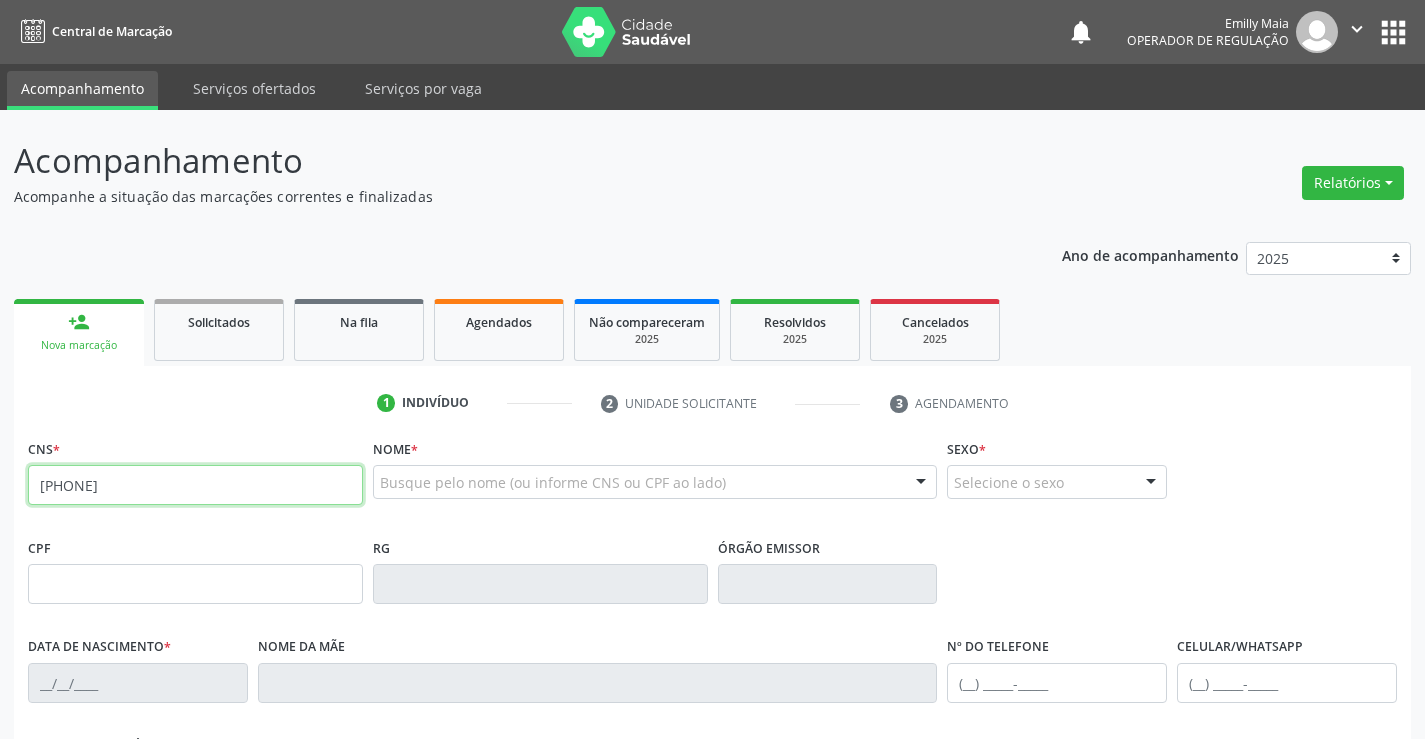 type on "[PHONE]" 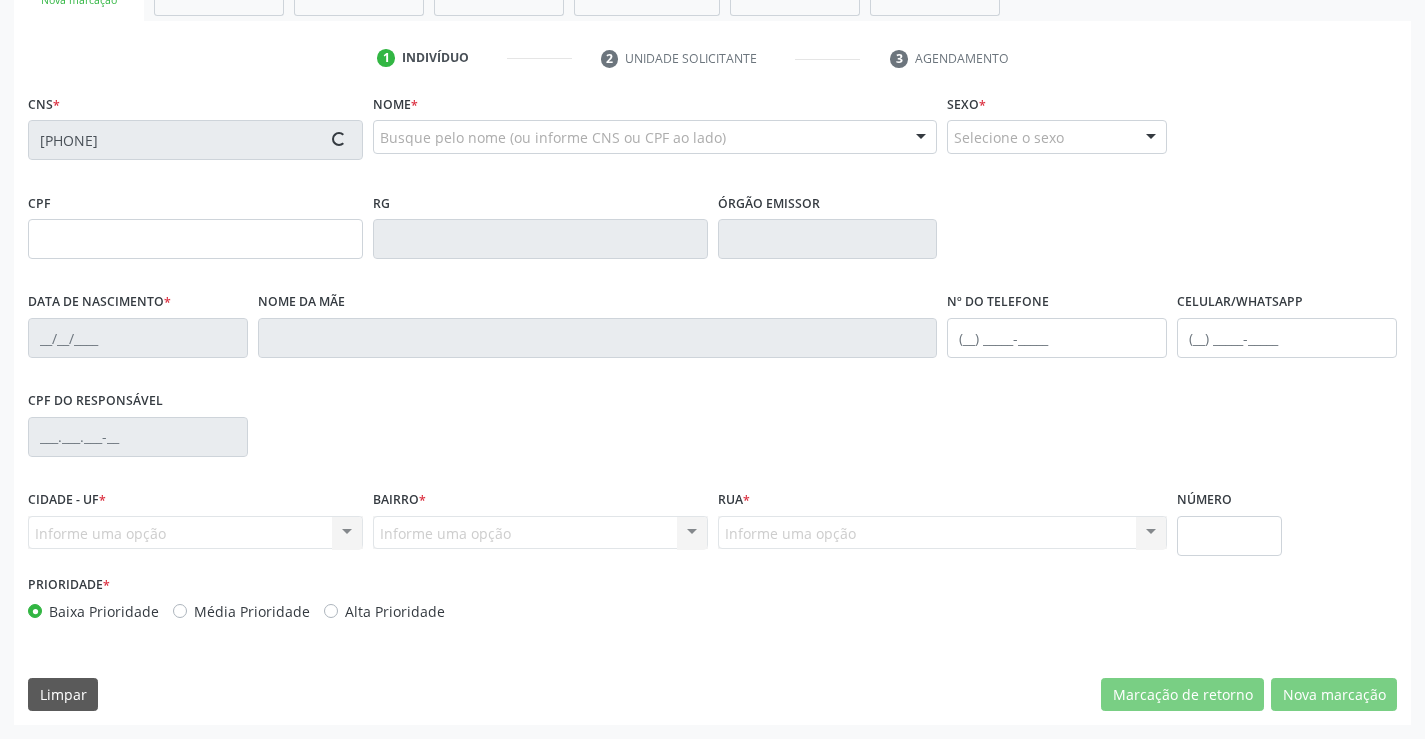 type on "[PHONE]" 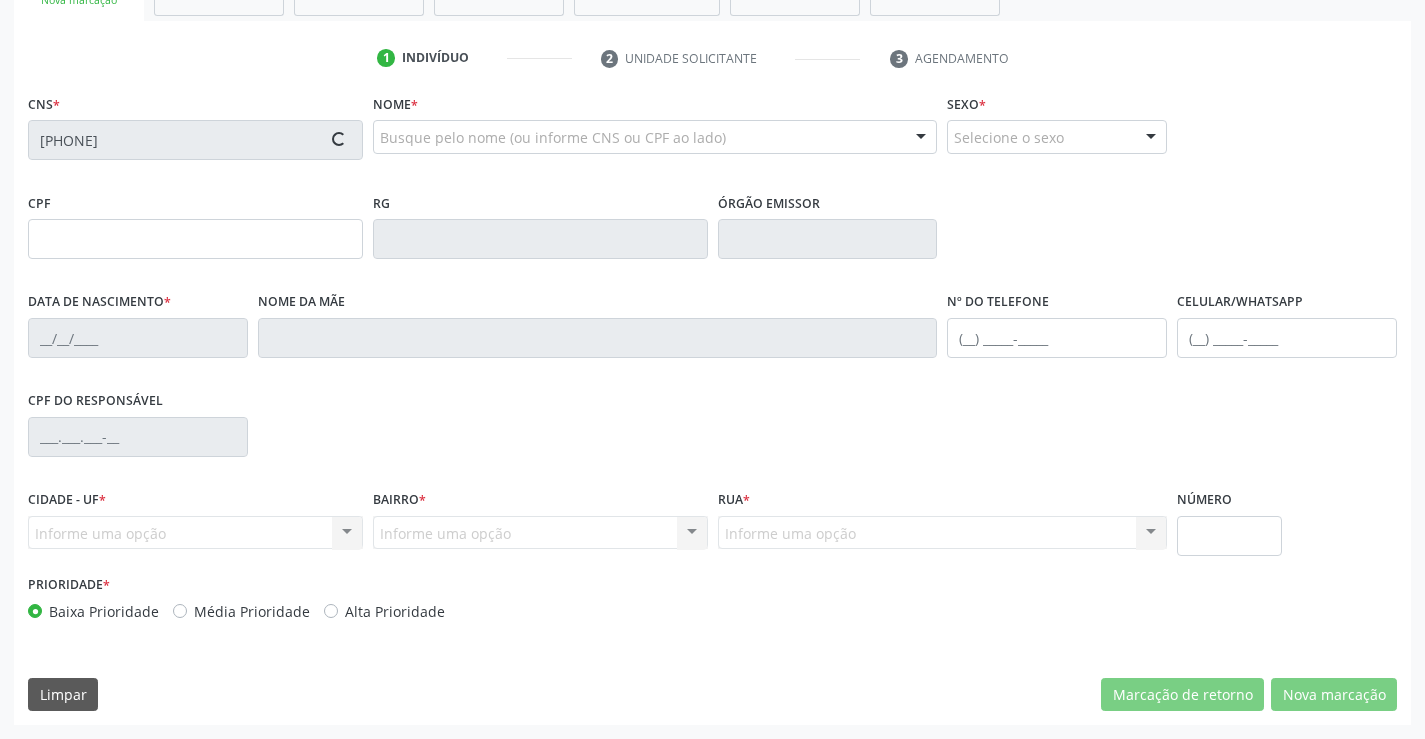 type on "[DATE]" 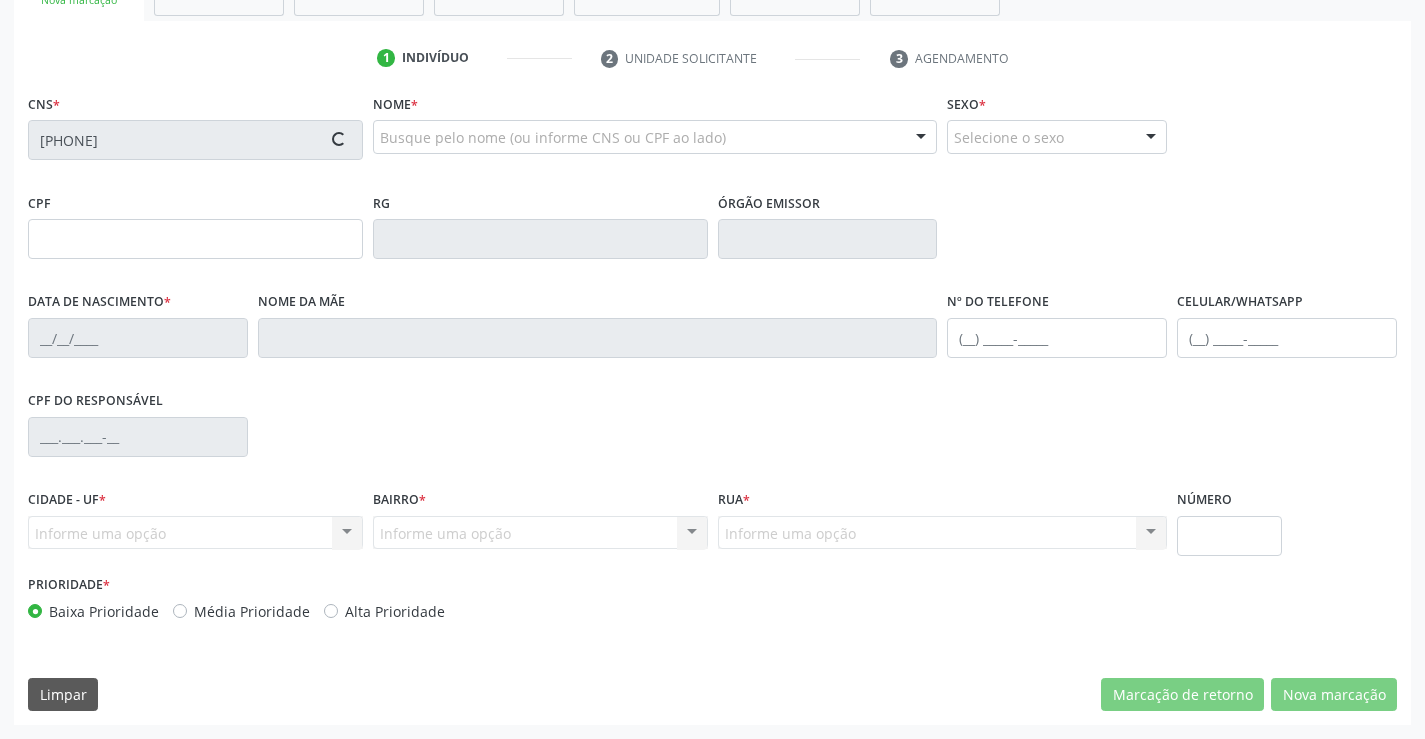 type on "[FIRST] [LAST] [LAST]" 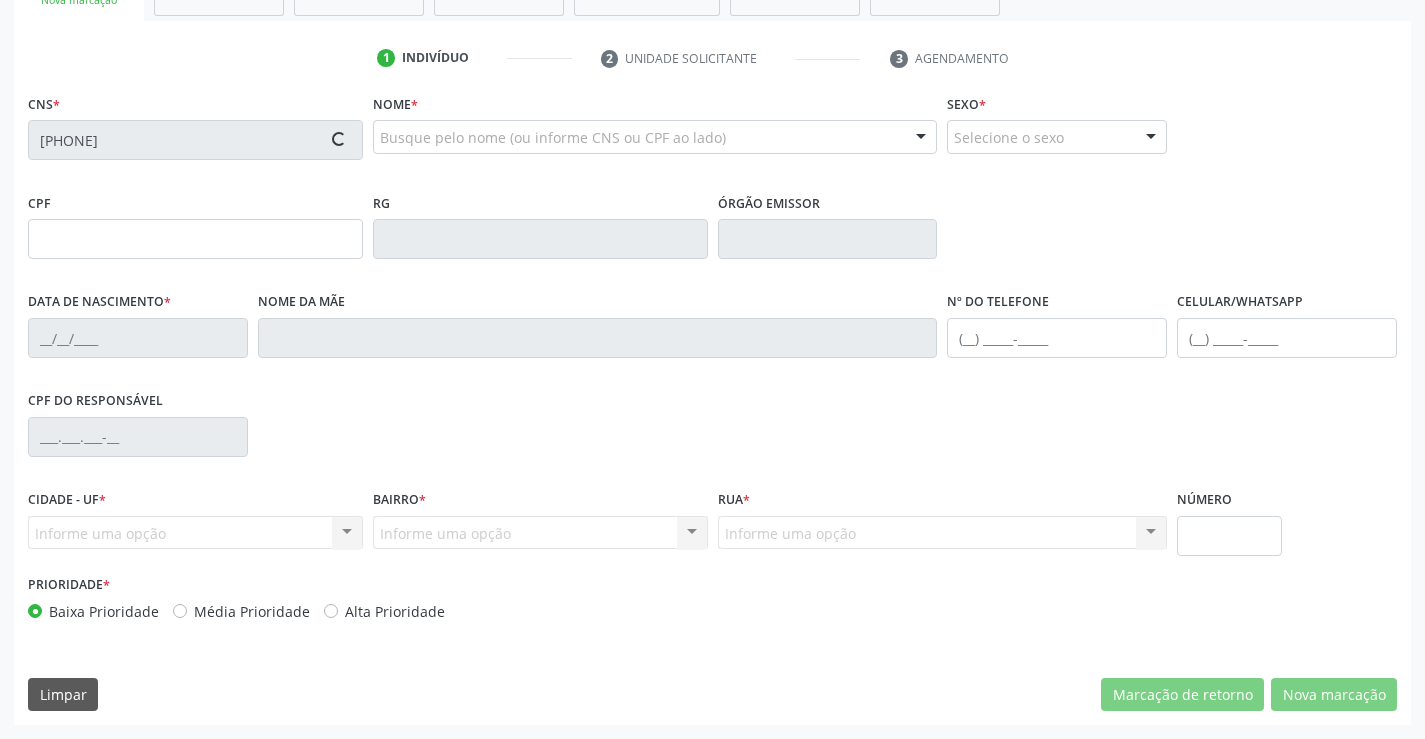 type on "[PHONE]" 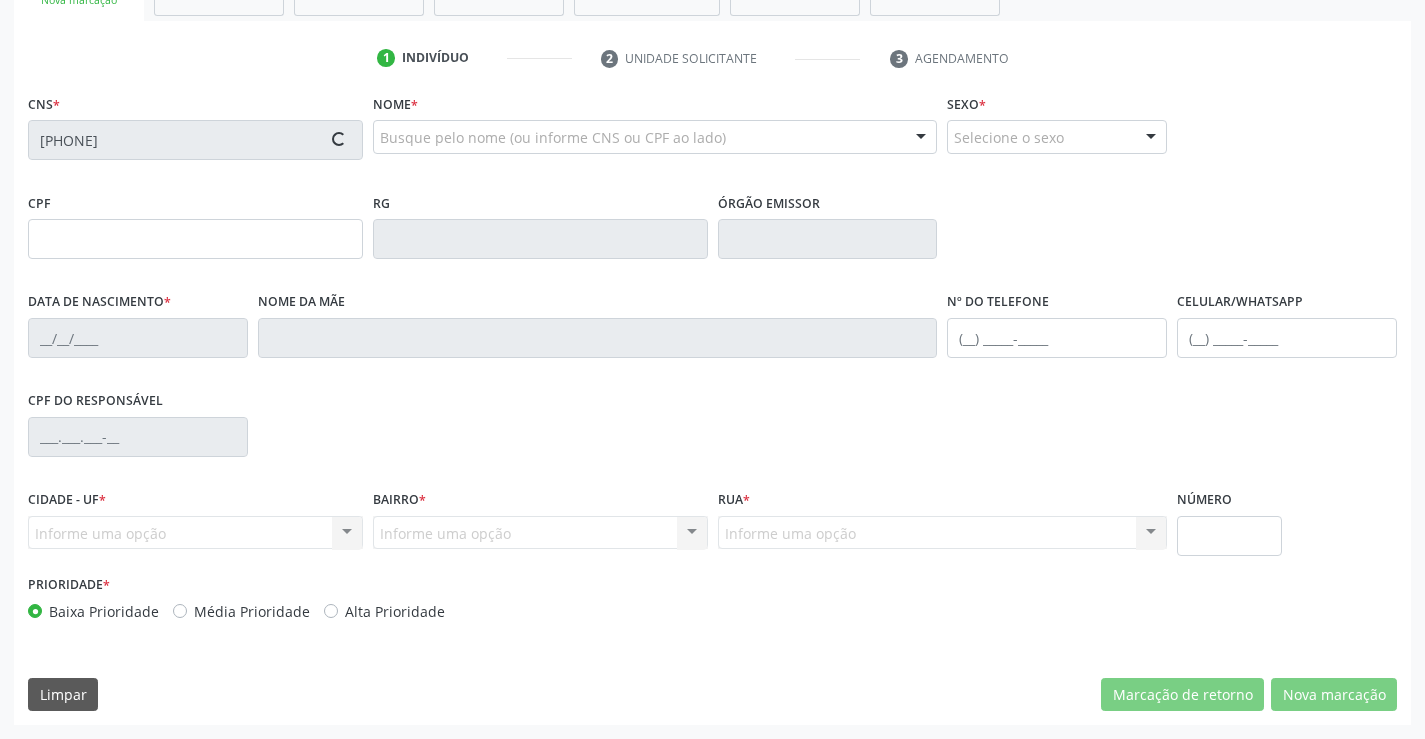 type on "[CPF]" 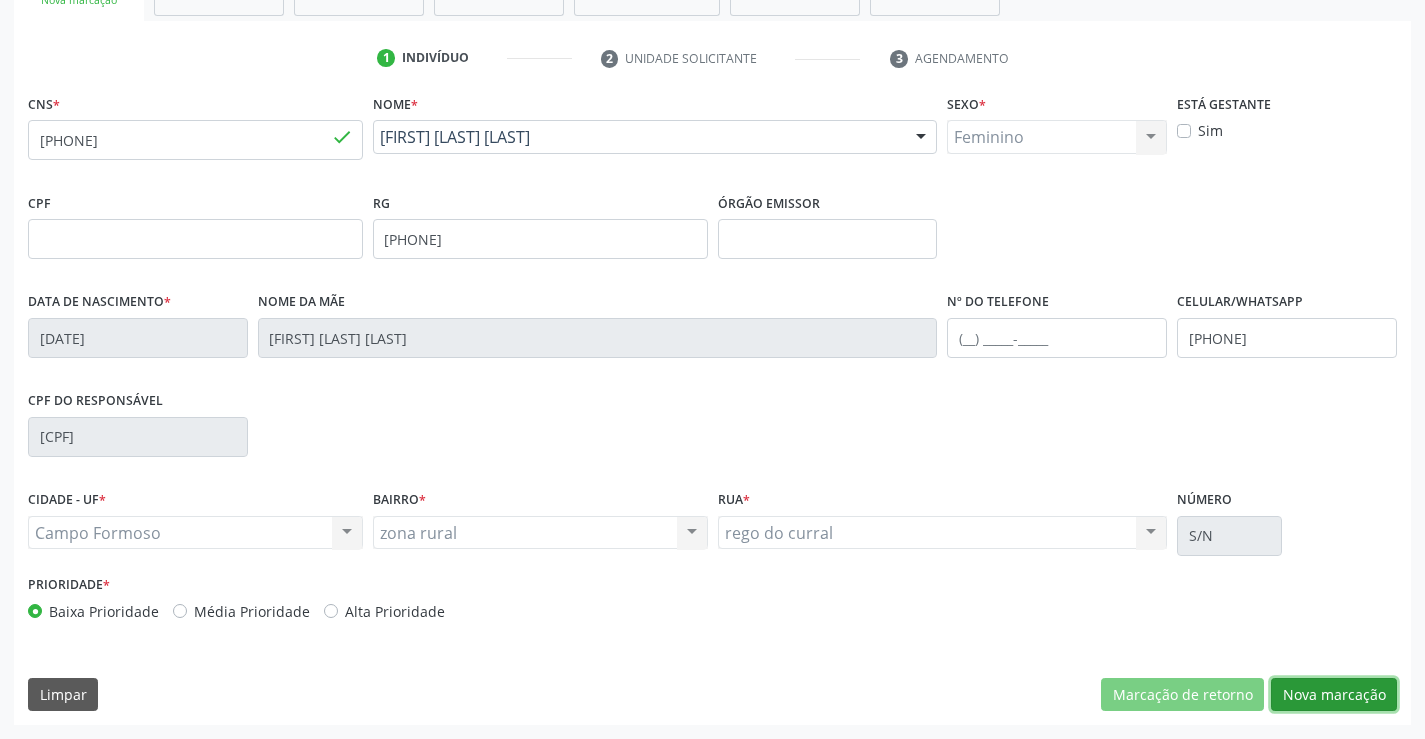 click on "Nova marcação" at bounding box center (1334, 695) 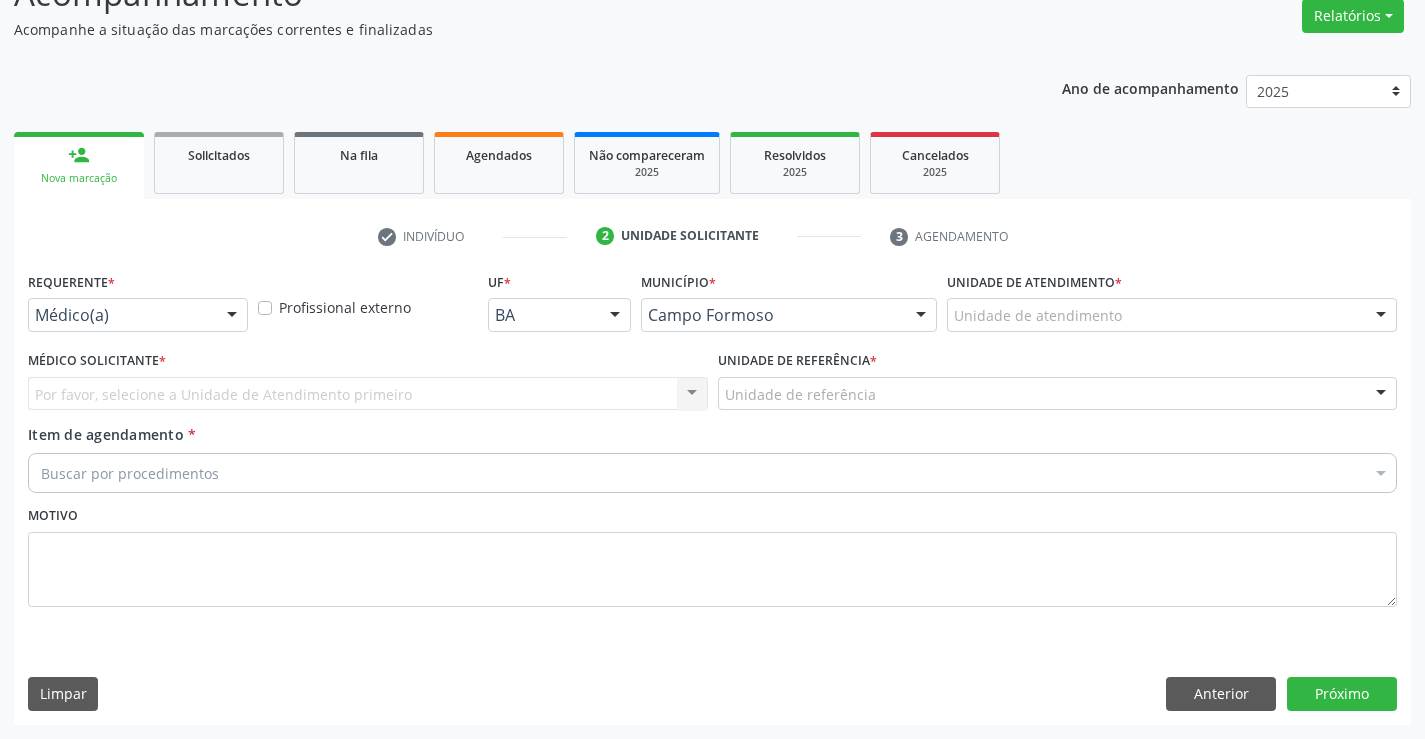 scroll, scrollTop: 167, scrollLeft: 0, axis: vertical 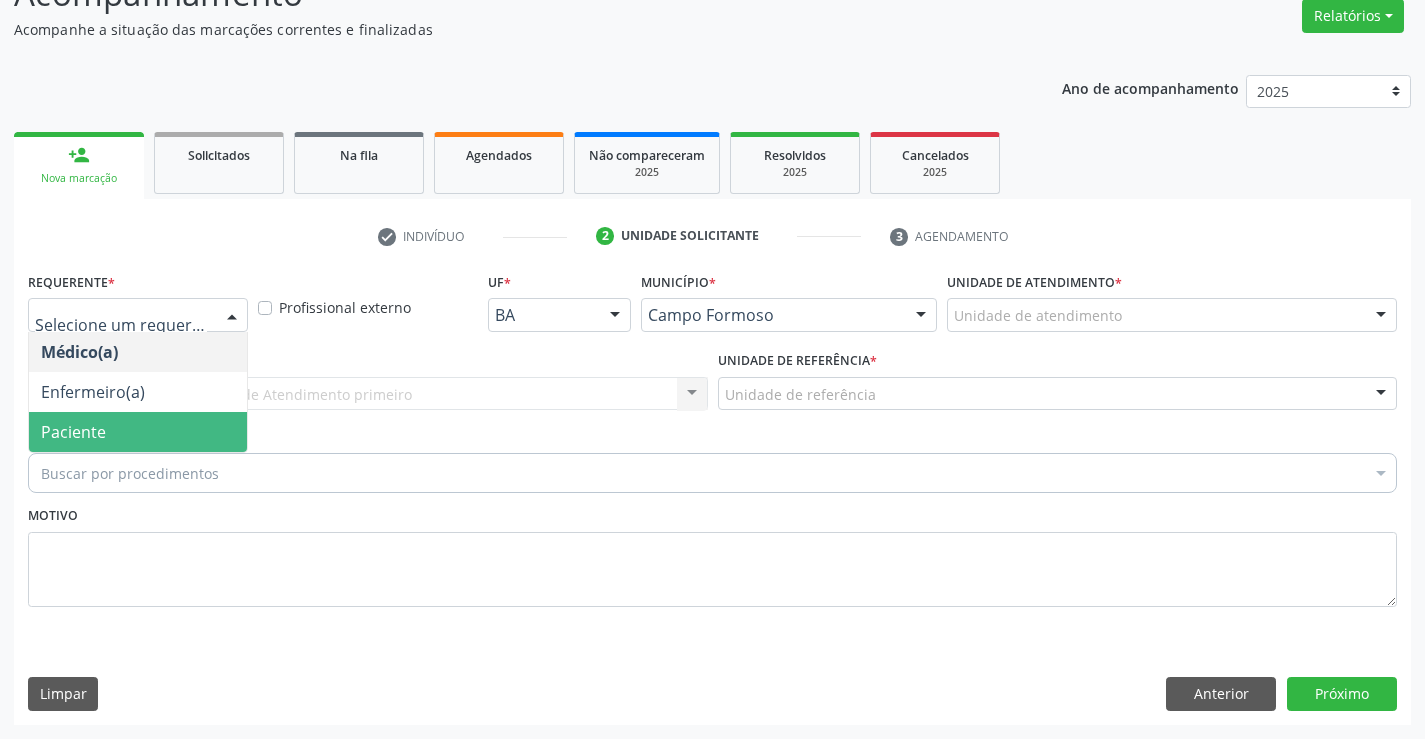 click on "Paciente" at bounding box center [138, 432] 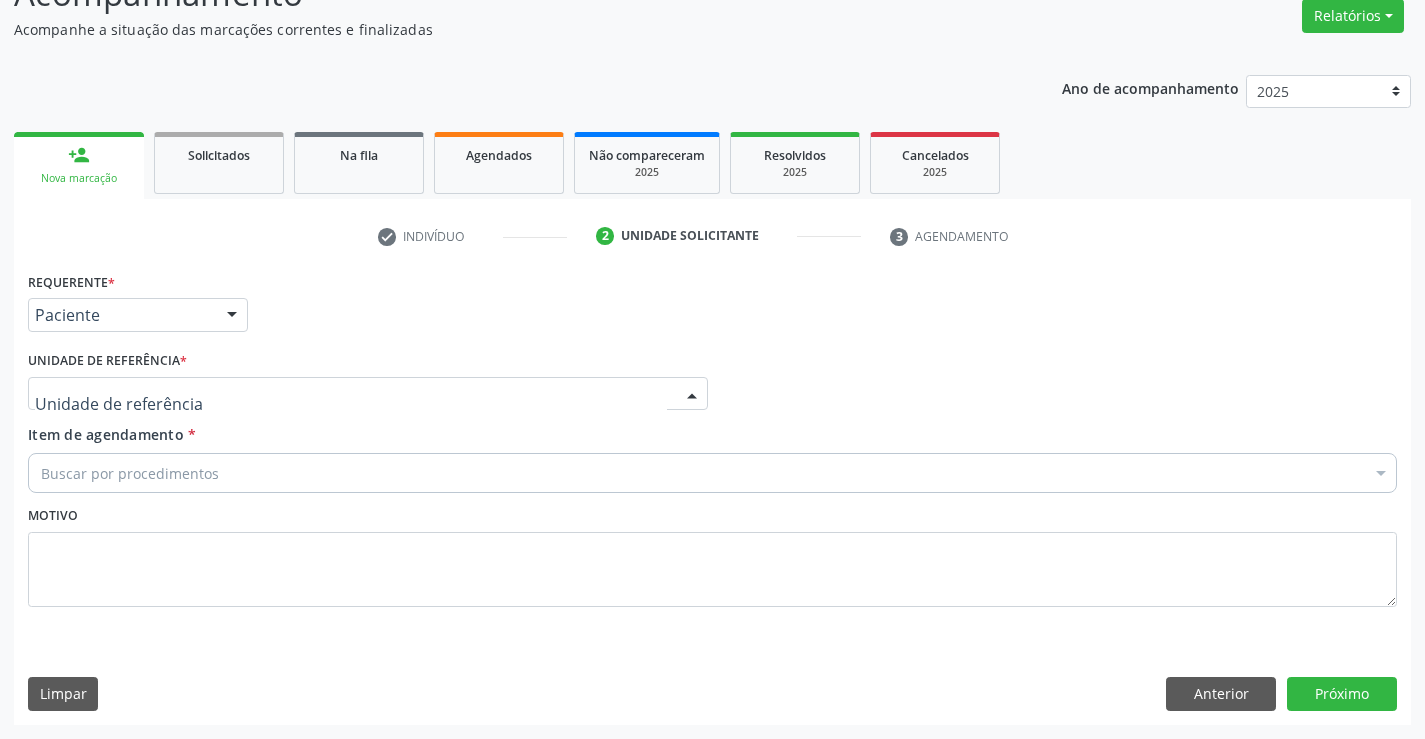 drag, startPoint x: 334, startPoint y: 395, endPoint x: 317, endPoint y: 478, distance: 84.723076 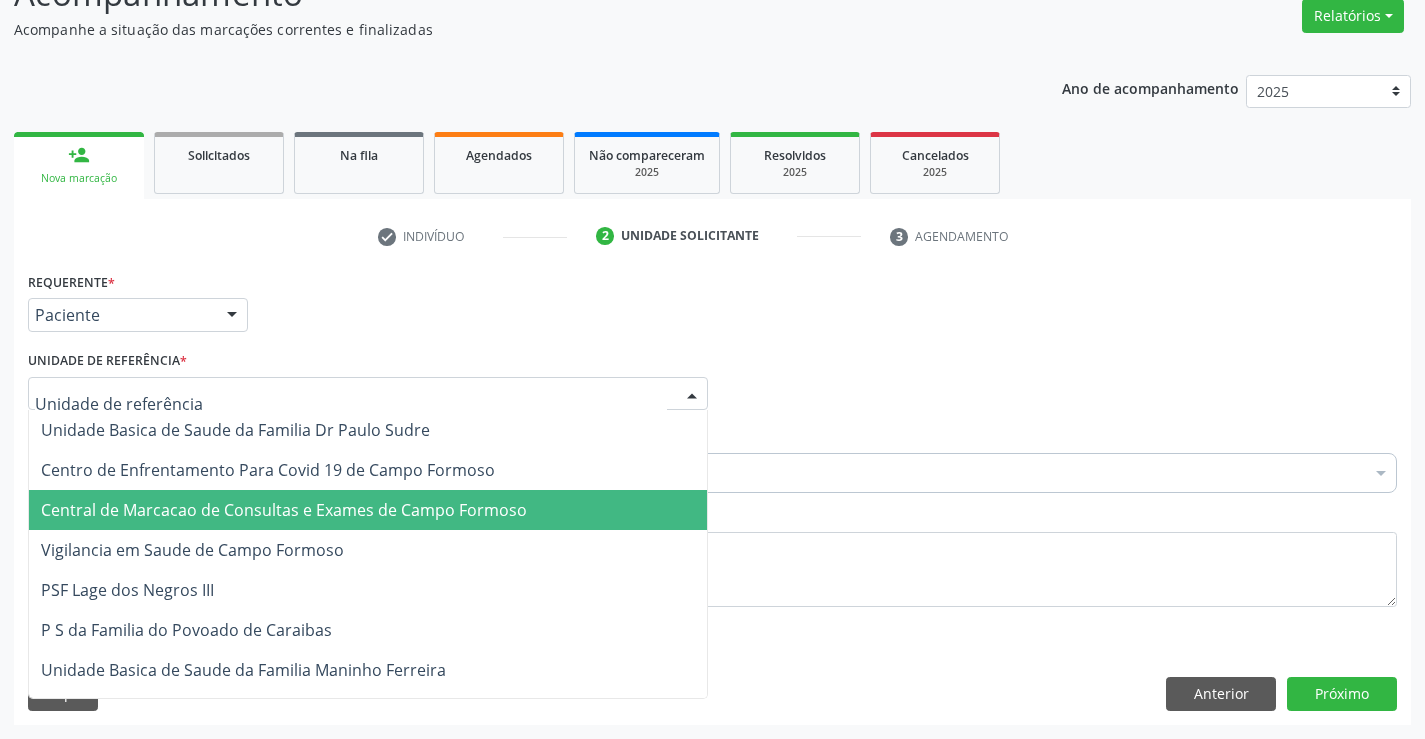 click on "Central de Marcacao de Consultas e Exames de Campo Formoso" at bounding box center [284, 510] 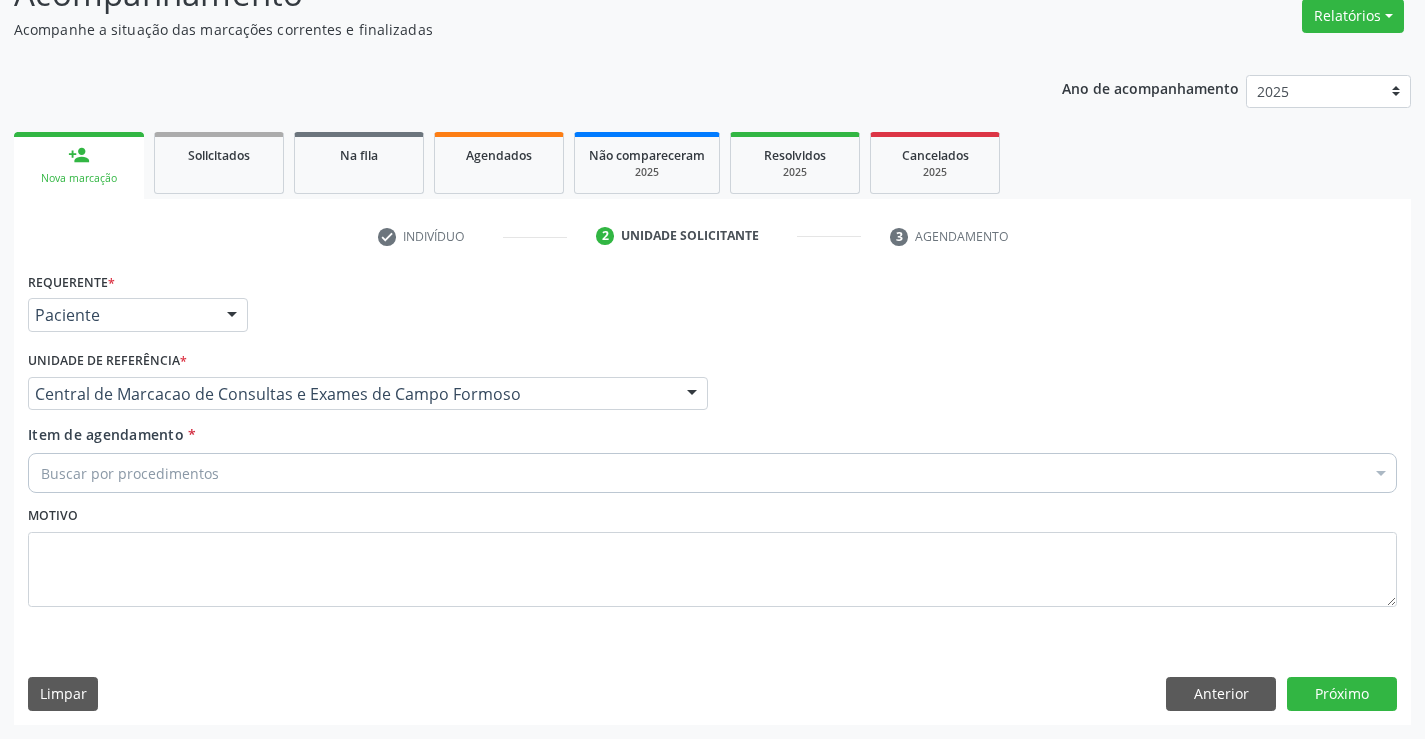 click on "Buscar por procedimentos" at bounding box center (712, 473) 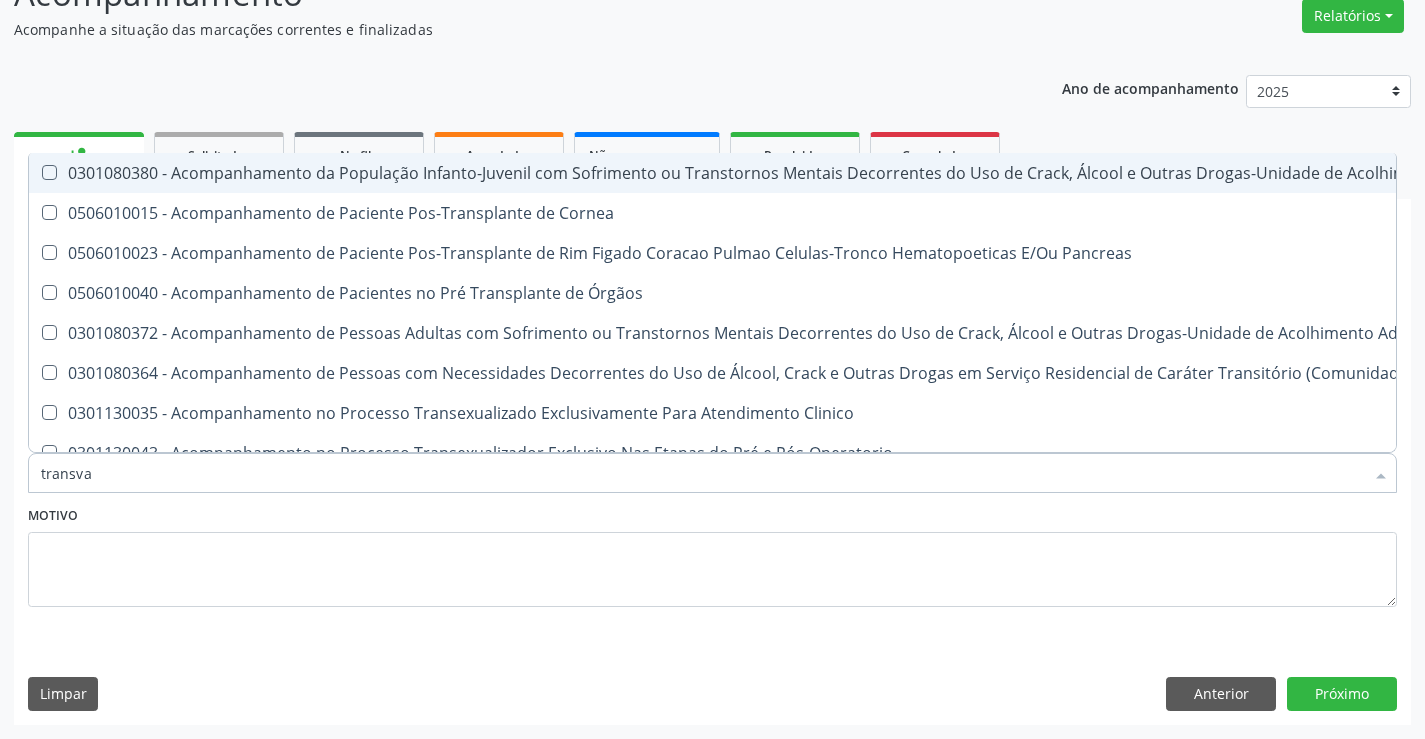 type on "transvag" 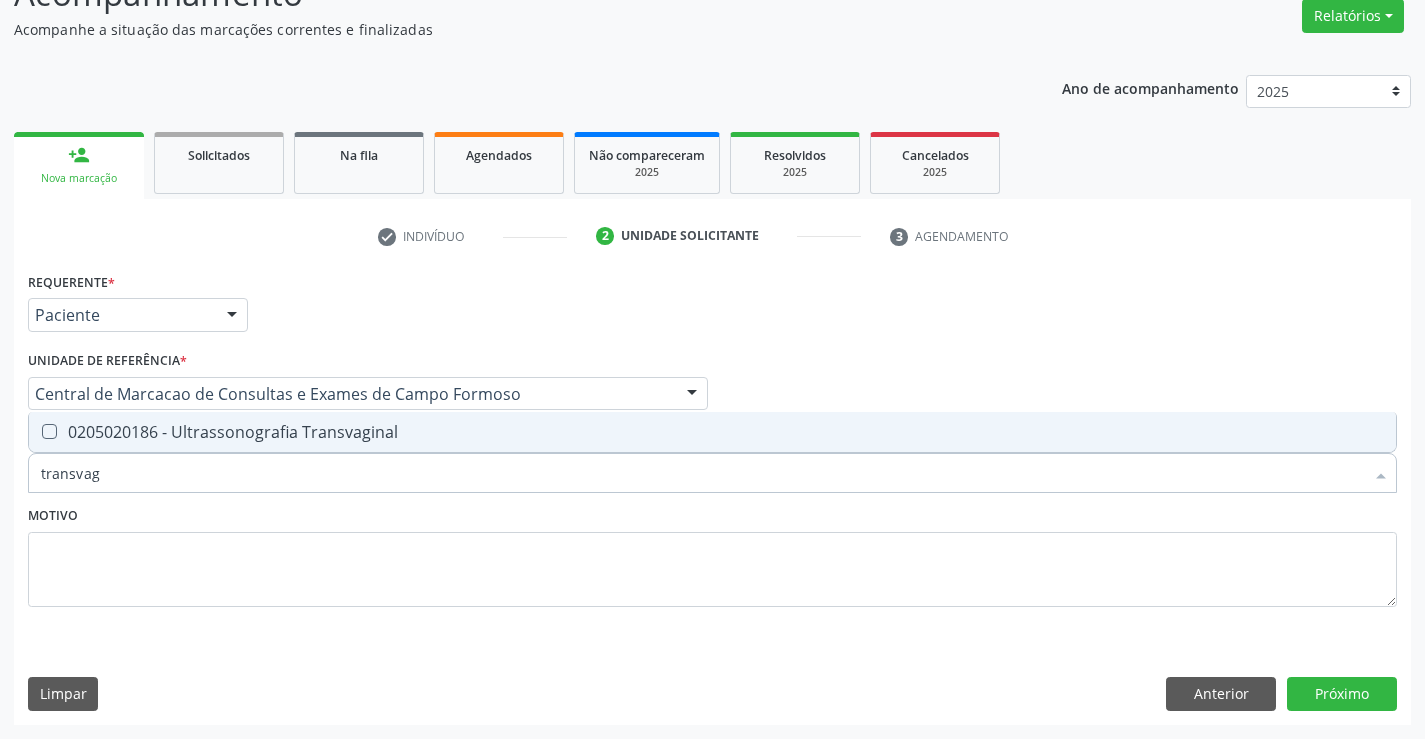 click on "0205020186 - Ultrassonografia Transvaginal" at bounding box center (712, 432) 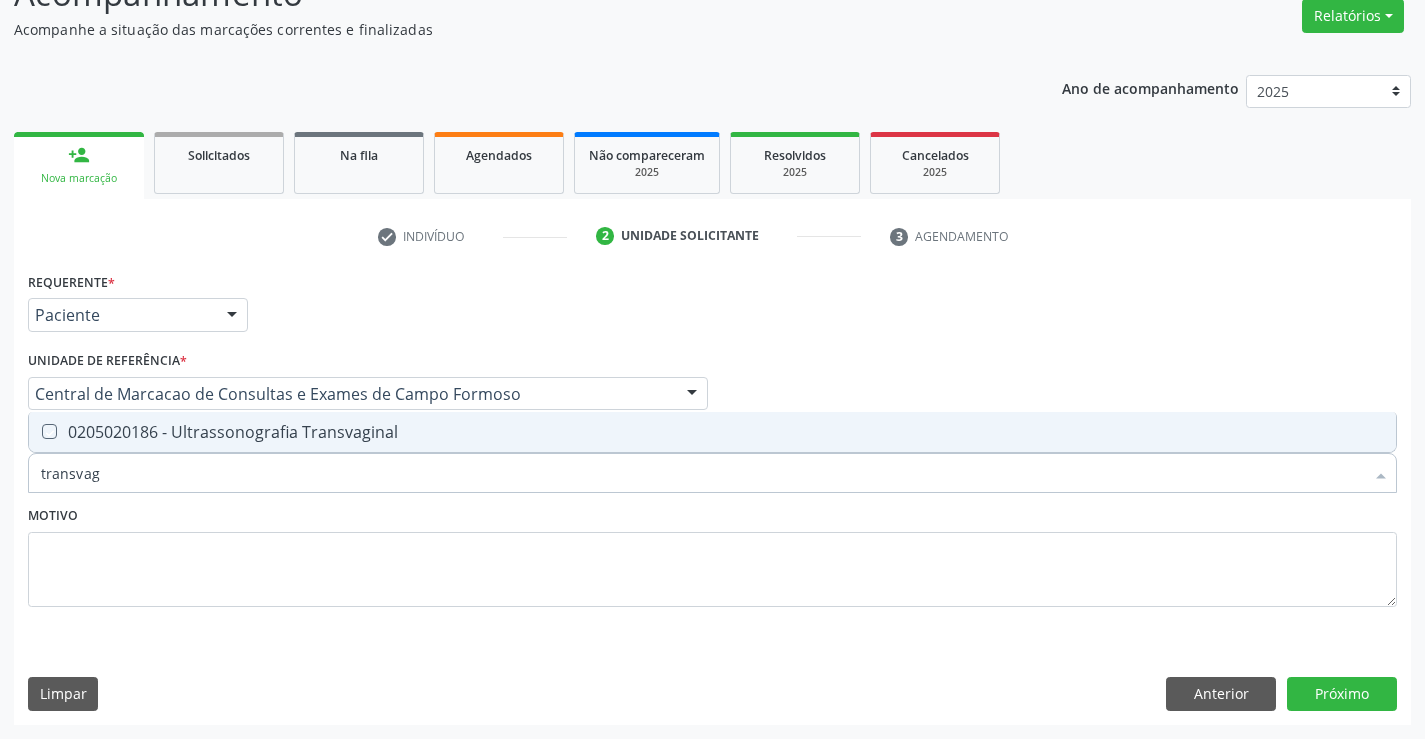 checkbox on "true" 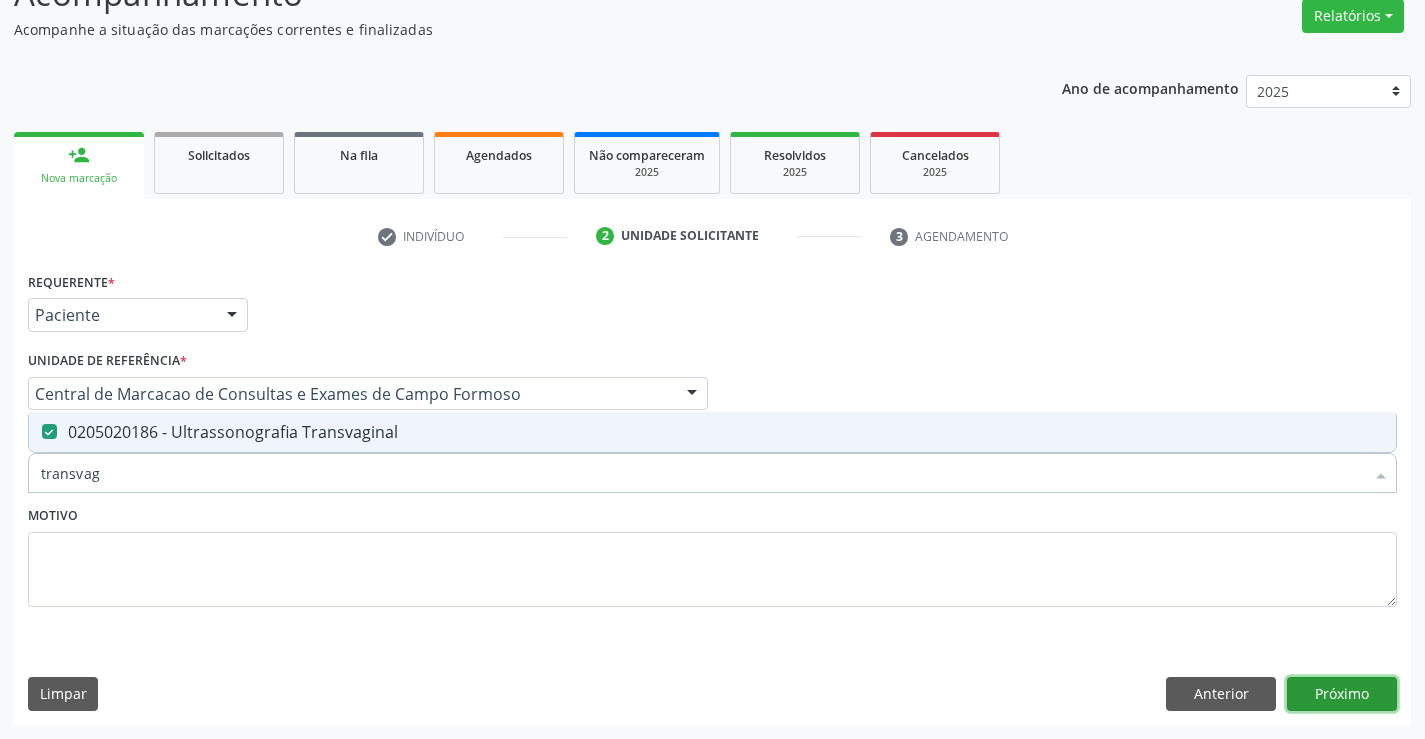 click on "Próximo" at bounding box center [1342, 694] 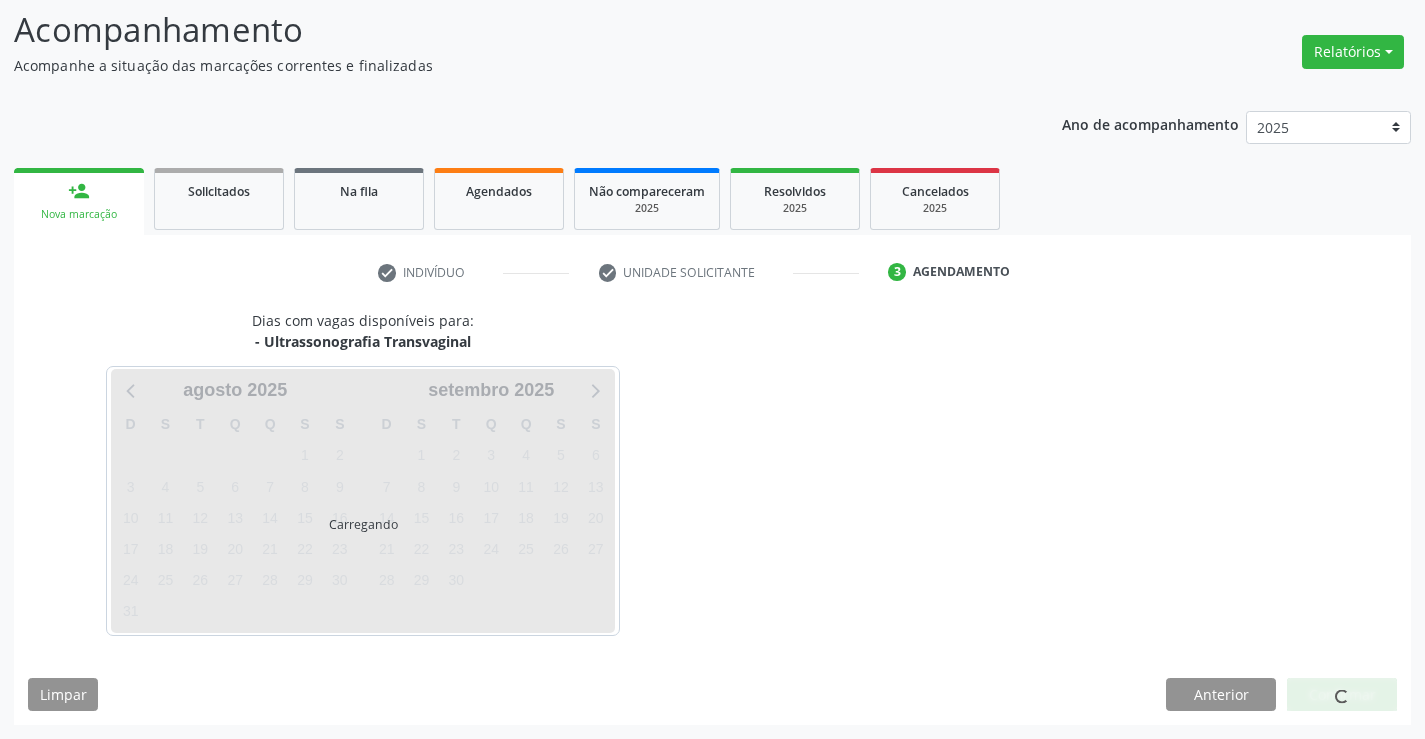 scroll, scrollTop: 131, scrollLeft: 0, axis: vertical 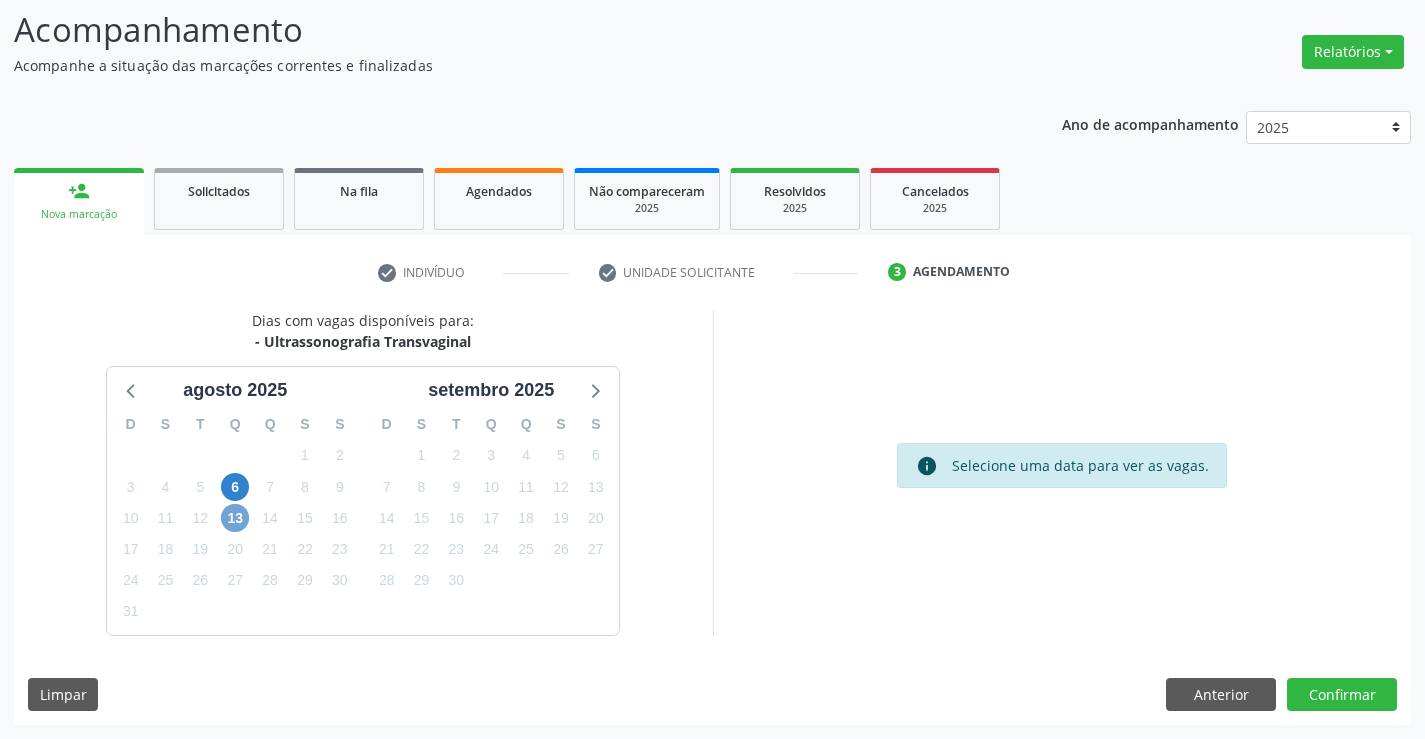 click on "13" at bounding box center (235, 518) 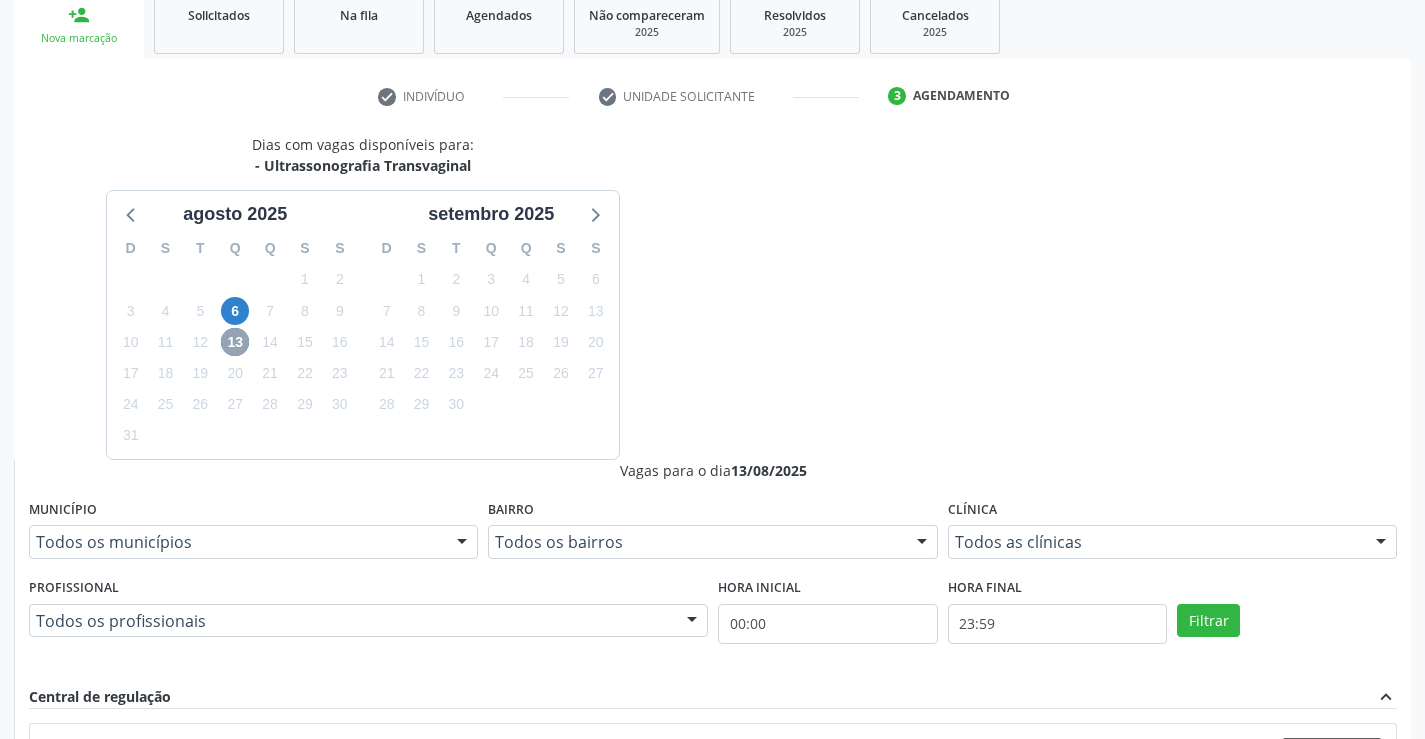 scroll, scrollTop: 431, scrollLeft: 0, axis: vertical 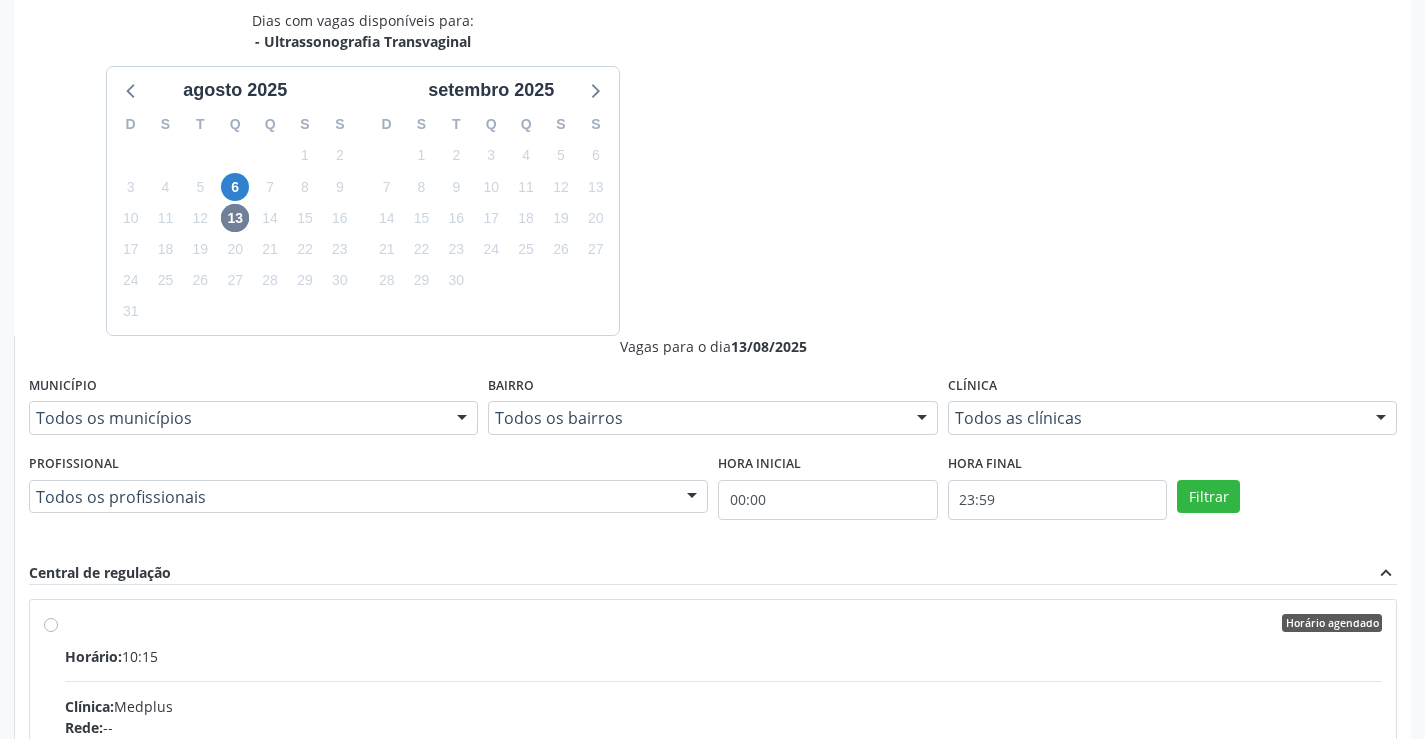 click on "Informações adicionais sobre o atendimento" at bounding box center [220, 840] 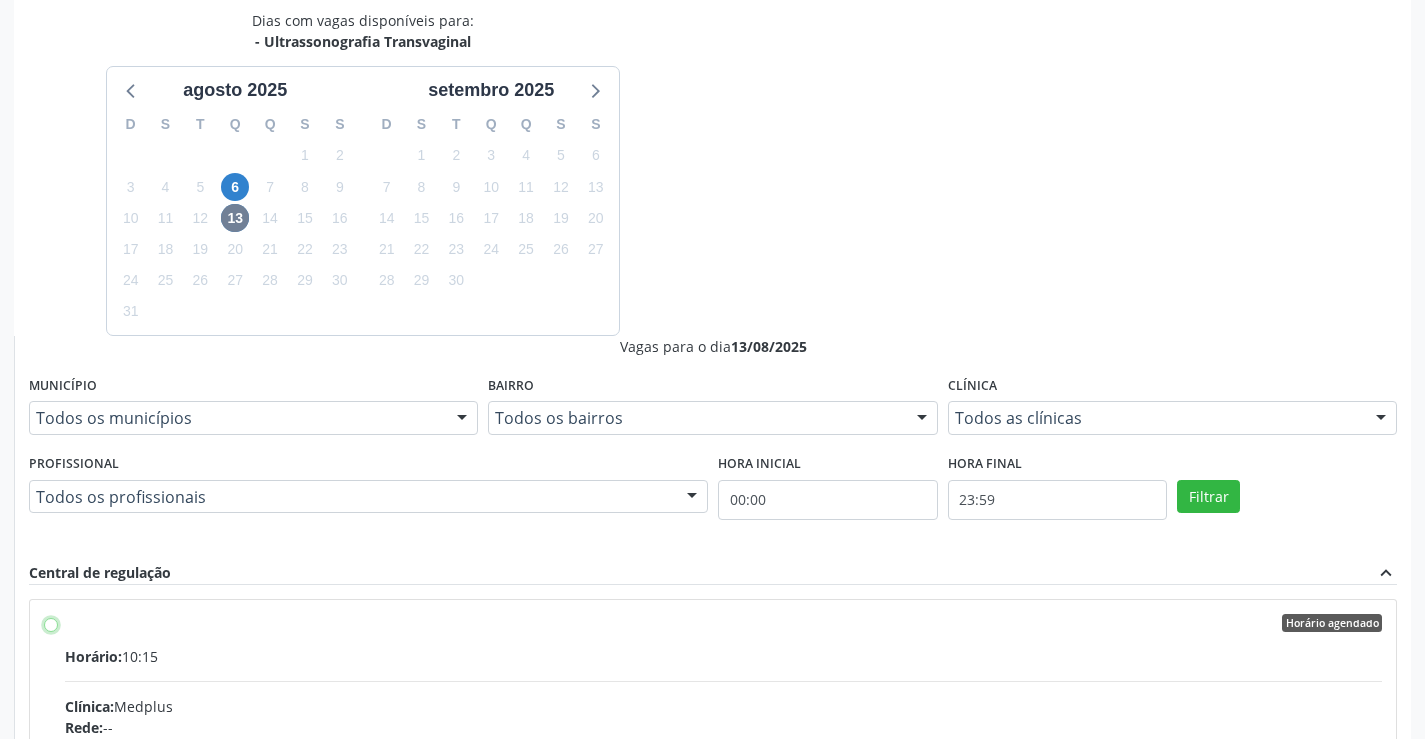 click on "Horário agendado
Horário:   10:15
Clínica:  Medplus
Rede:
--
Endereço:   2 and S 204 Ed Emp B, nº 35, Centro, Campo Formoso - BA
Telefone:   --
Profissional:
Lanna Peralva Miranda Rocha
Informações adicionais sobre o atendimento
Idade de atendimento:
de 0 a 120 anos
Gênero(s) atendido(s):
Masculino e Feminino
Informações adicionais:
--" at bounding box center (51, 623) 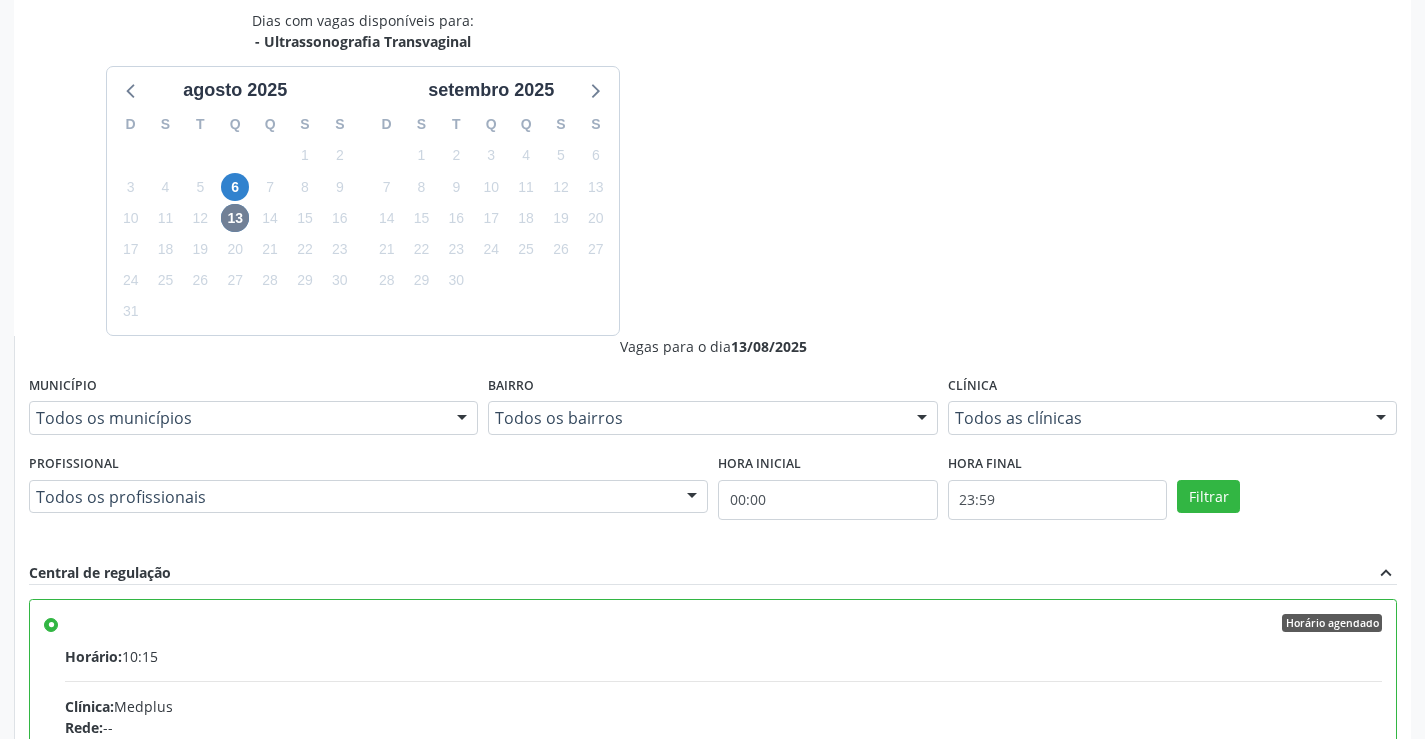 click on "Confirmar" at bounding box center (1342, 1044) 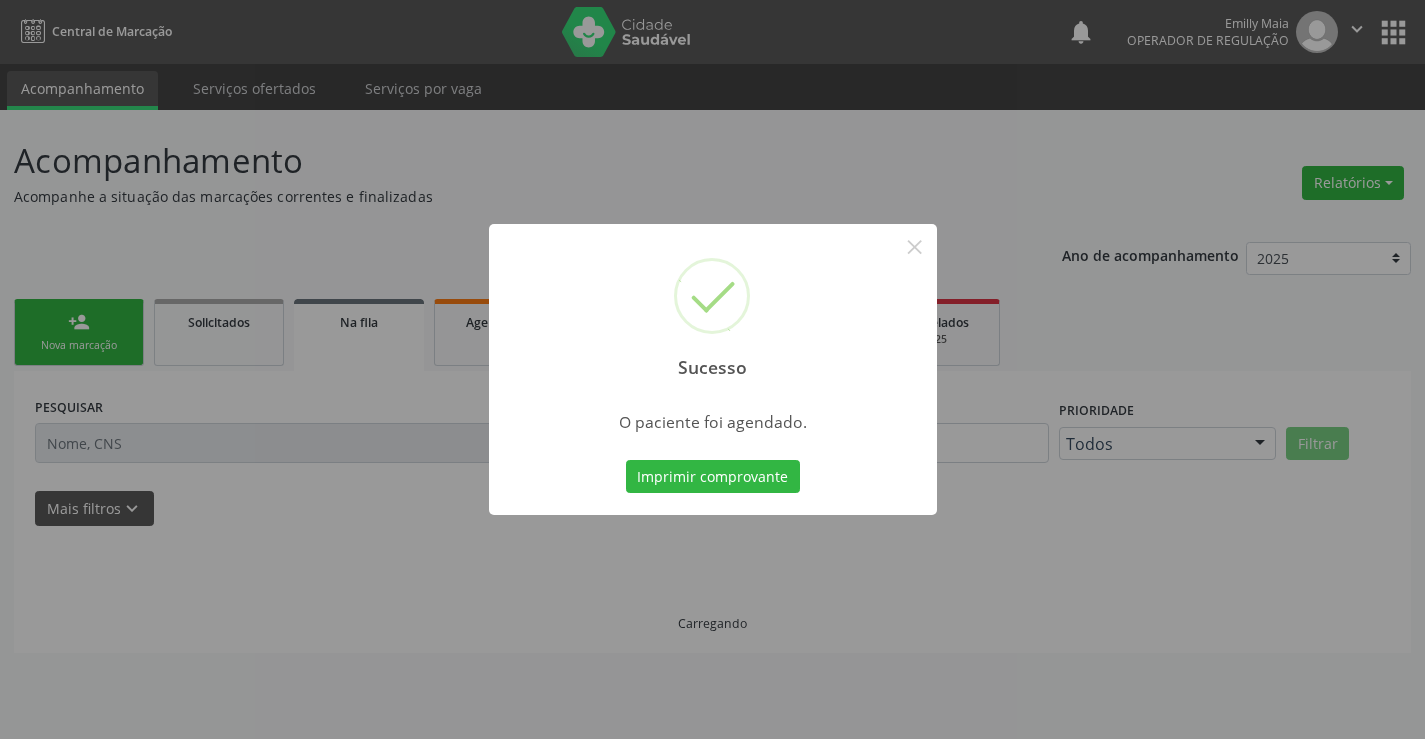 scroll, scrollTop: 0, scrollLeft: 0, axis: both 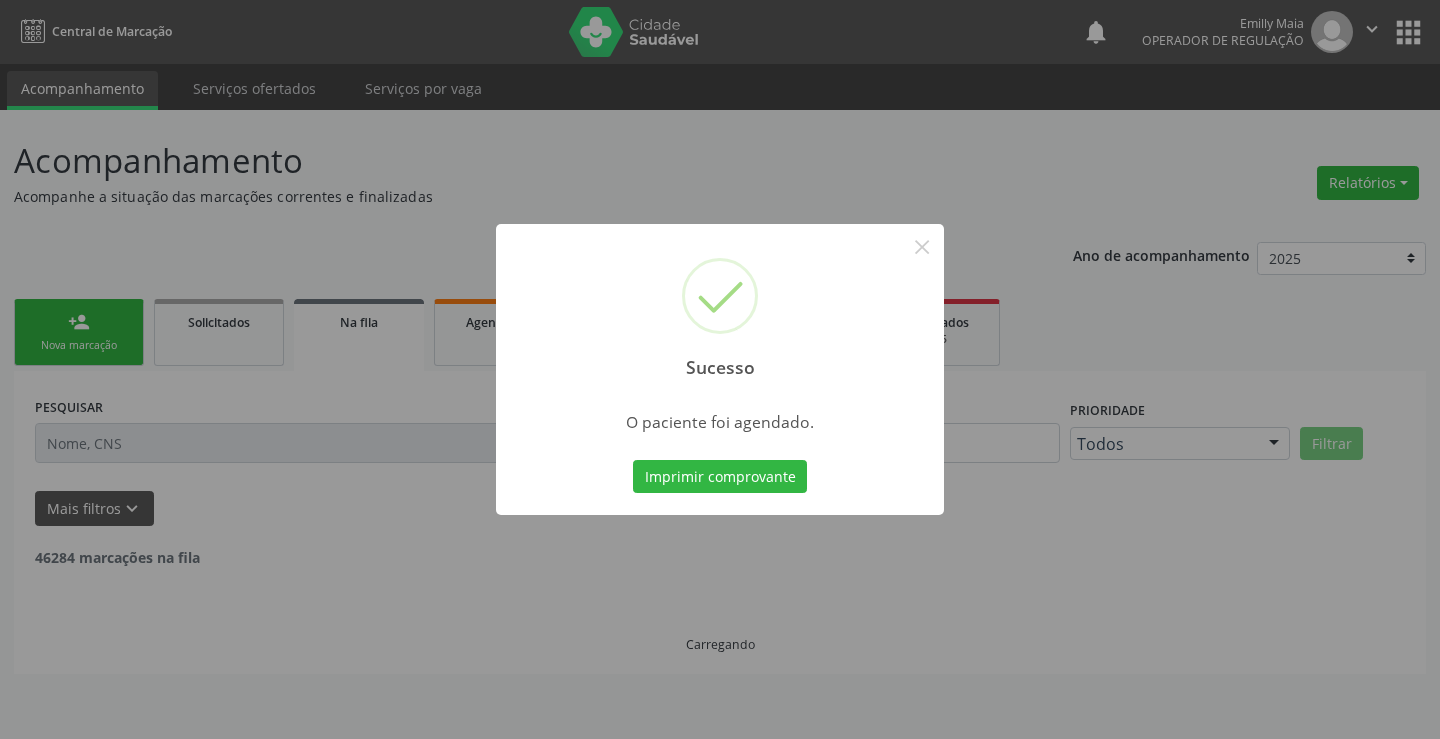type 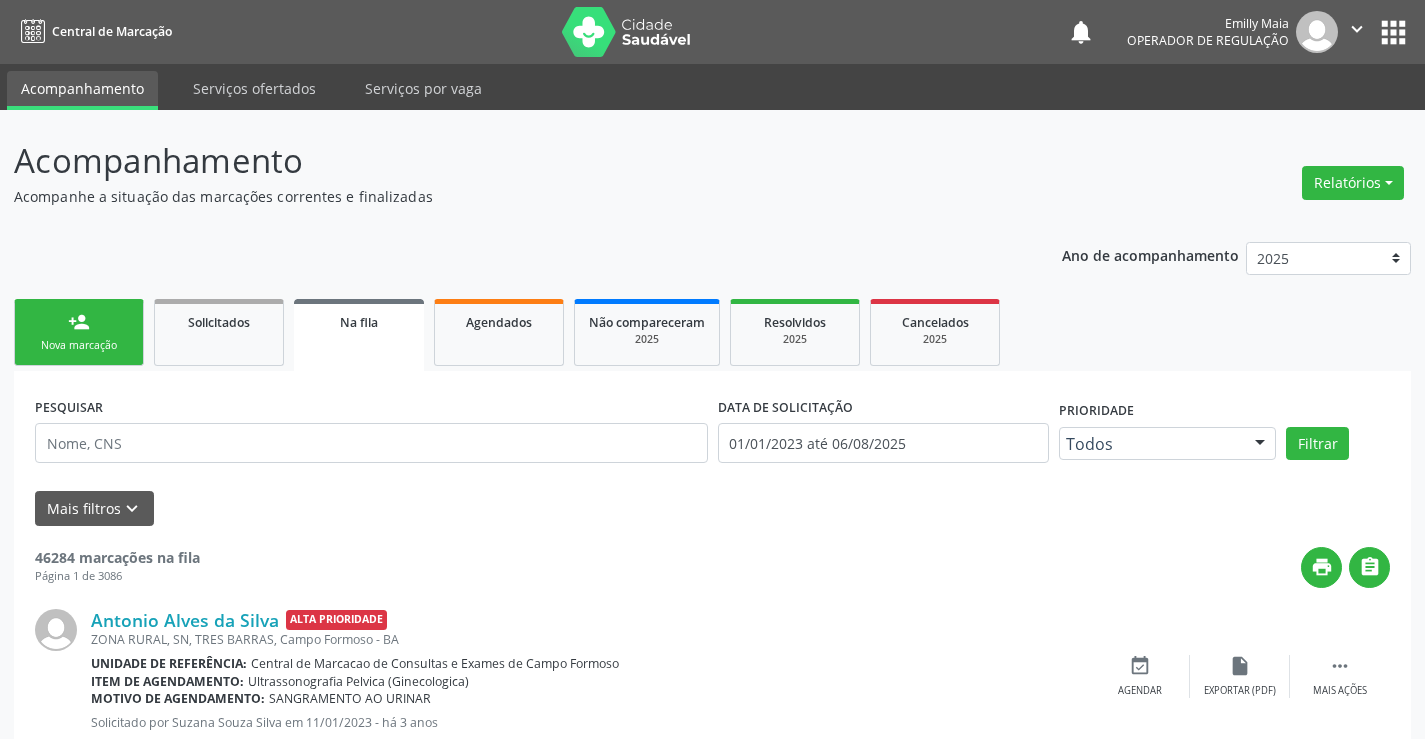 click on "Nova marcação" at bounding box center (79, 345) 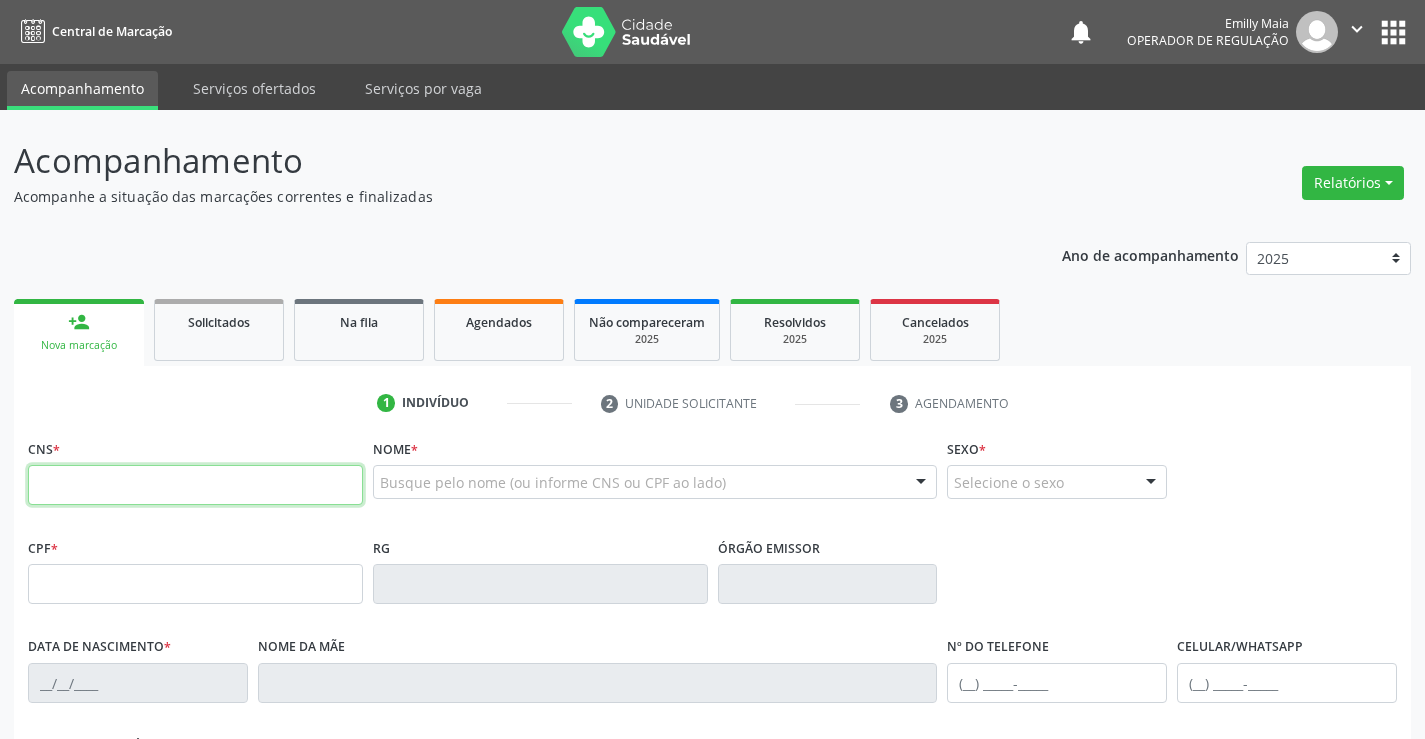 click at bounding box center (195, 485) 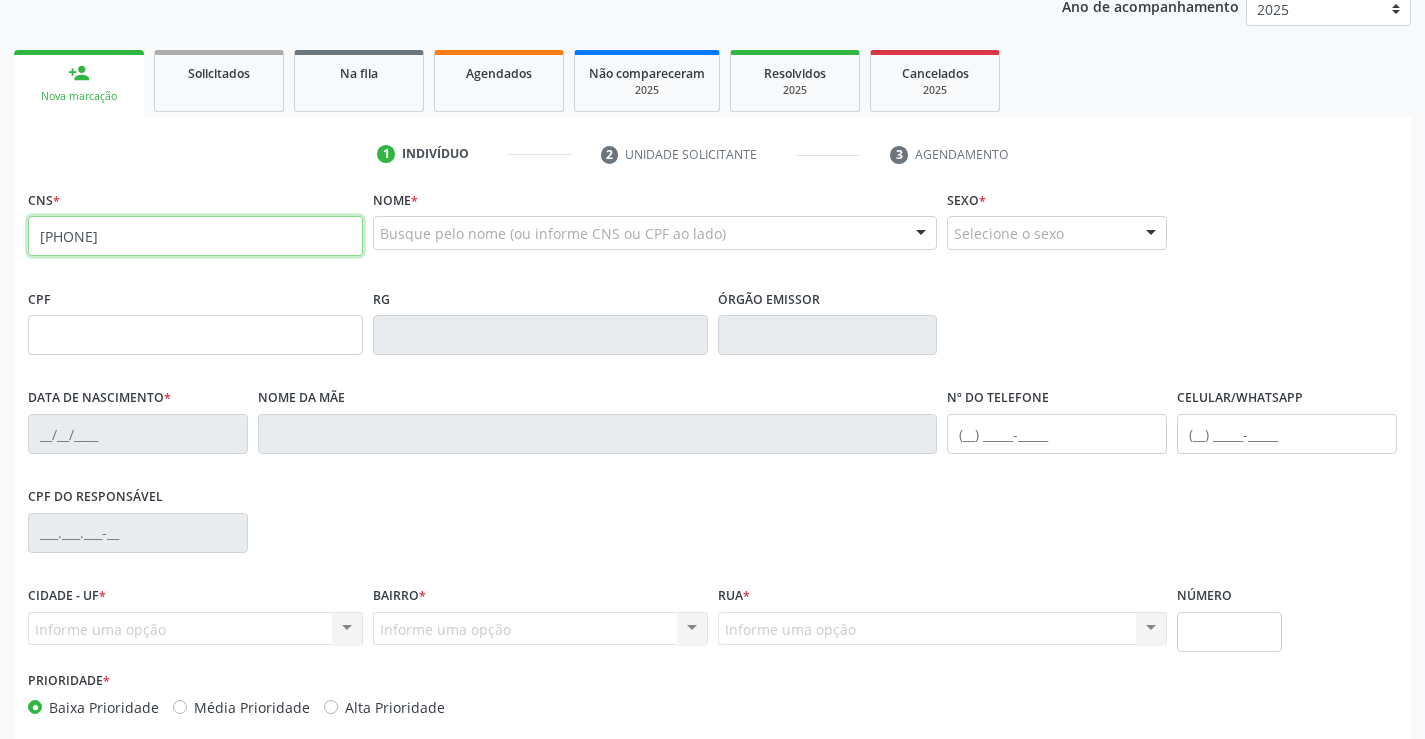 scroll, scrollTop: 345, scrollLeft: 0, axis: vertical 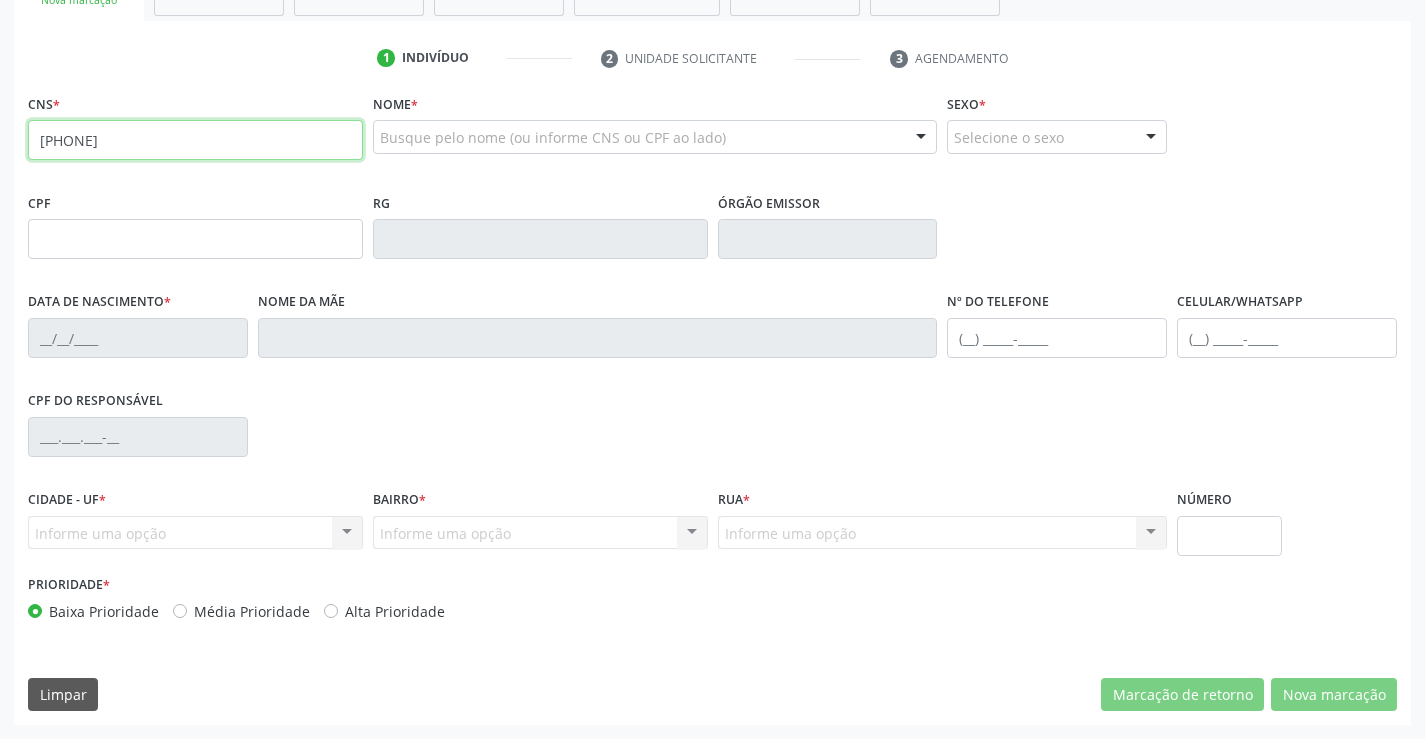 type on "709 8010 3950 1495" 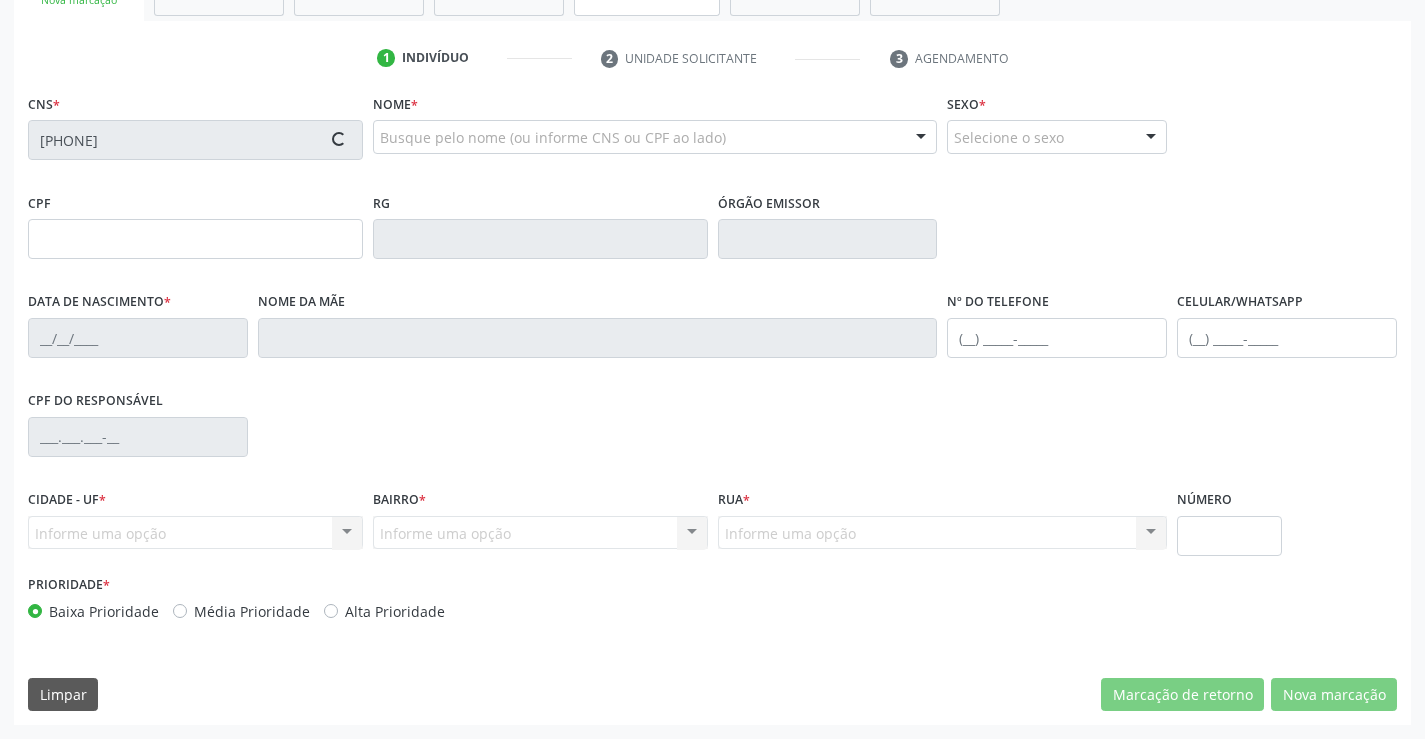 type on "23/08/1977" 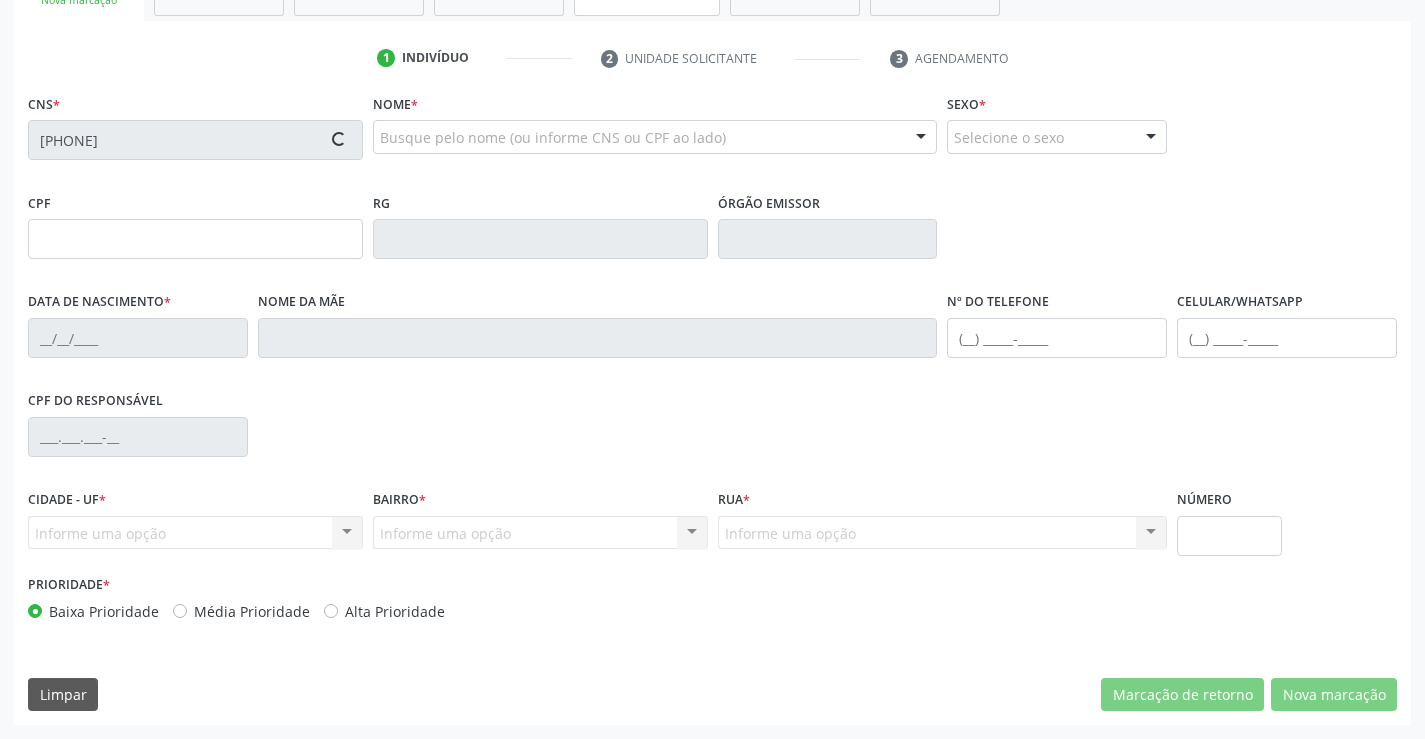 type on "(74) 99131-7298" 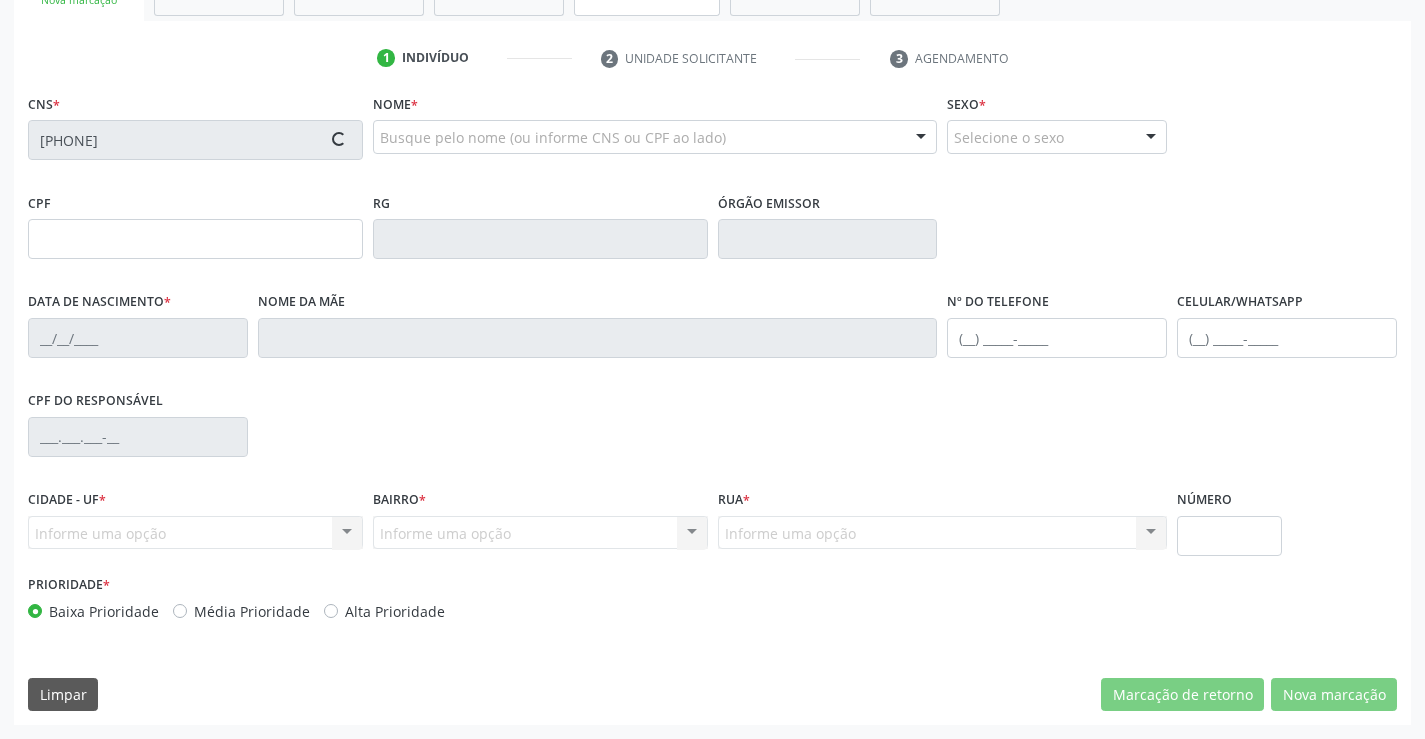 type on "(74) 99131-7298" 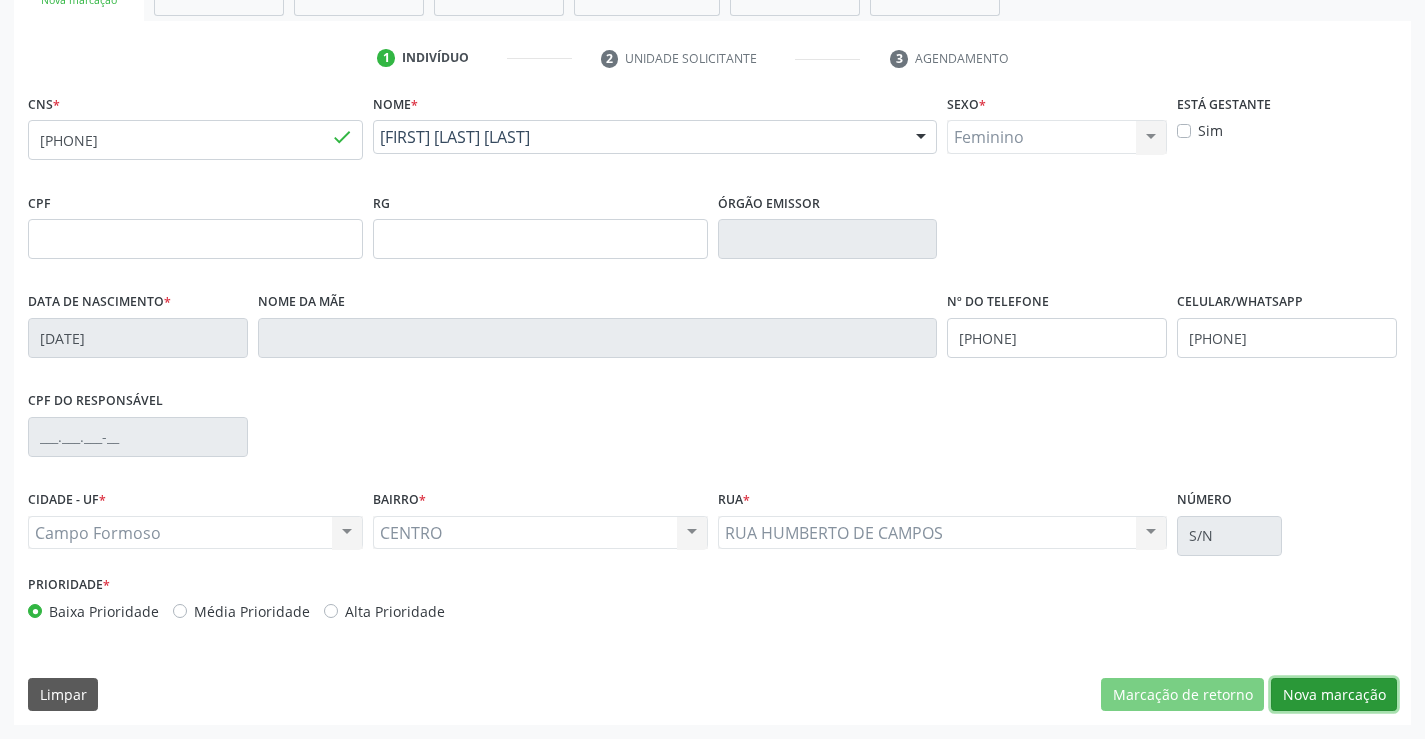 click on "Nova marcação" at bounding box center [1334, 695] 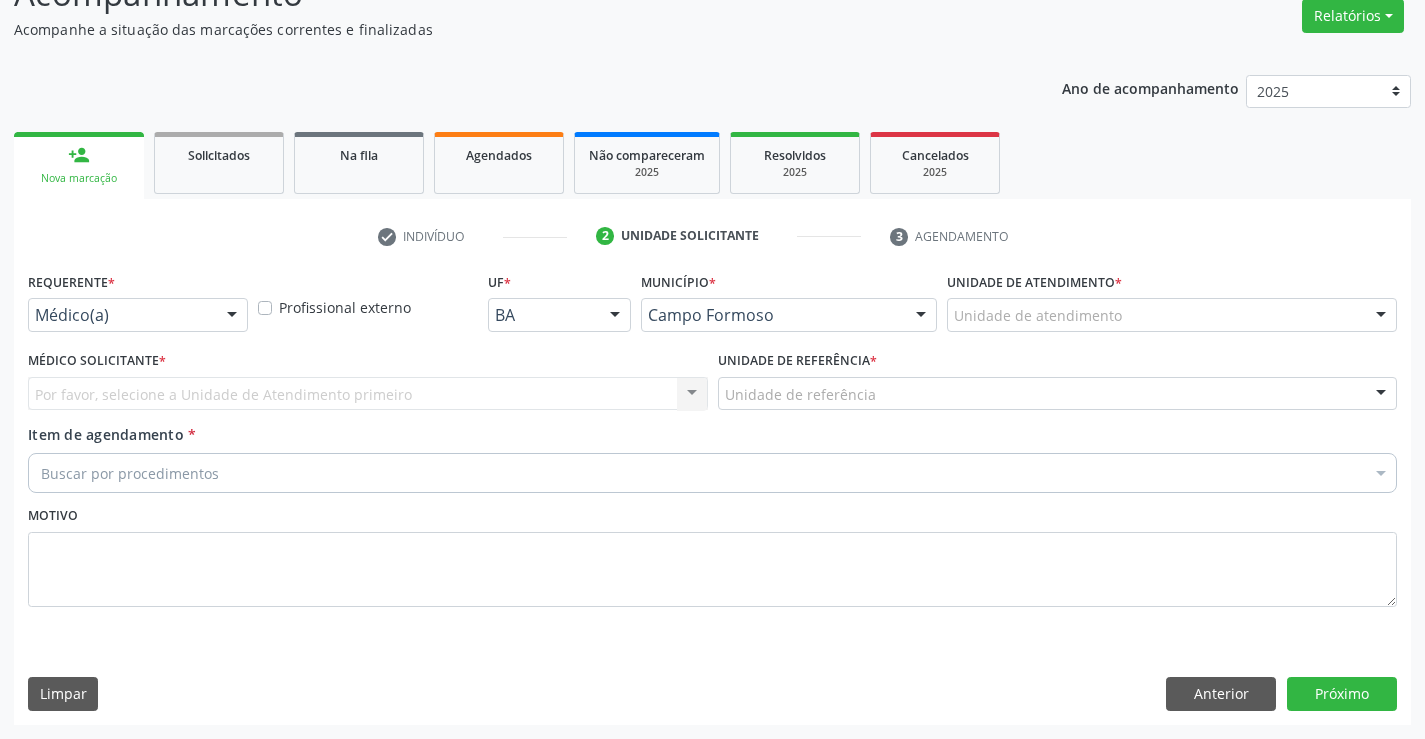 scroll, scrollTop: 167, scrollLeft: 0, axis: vertical 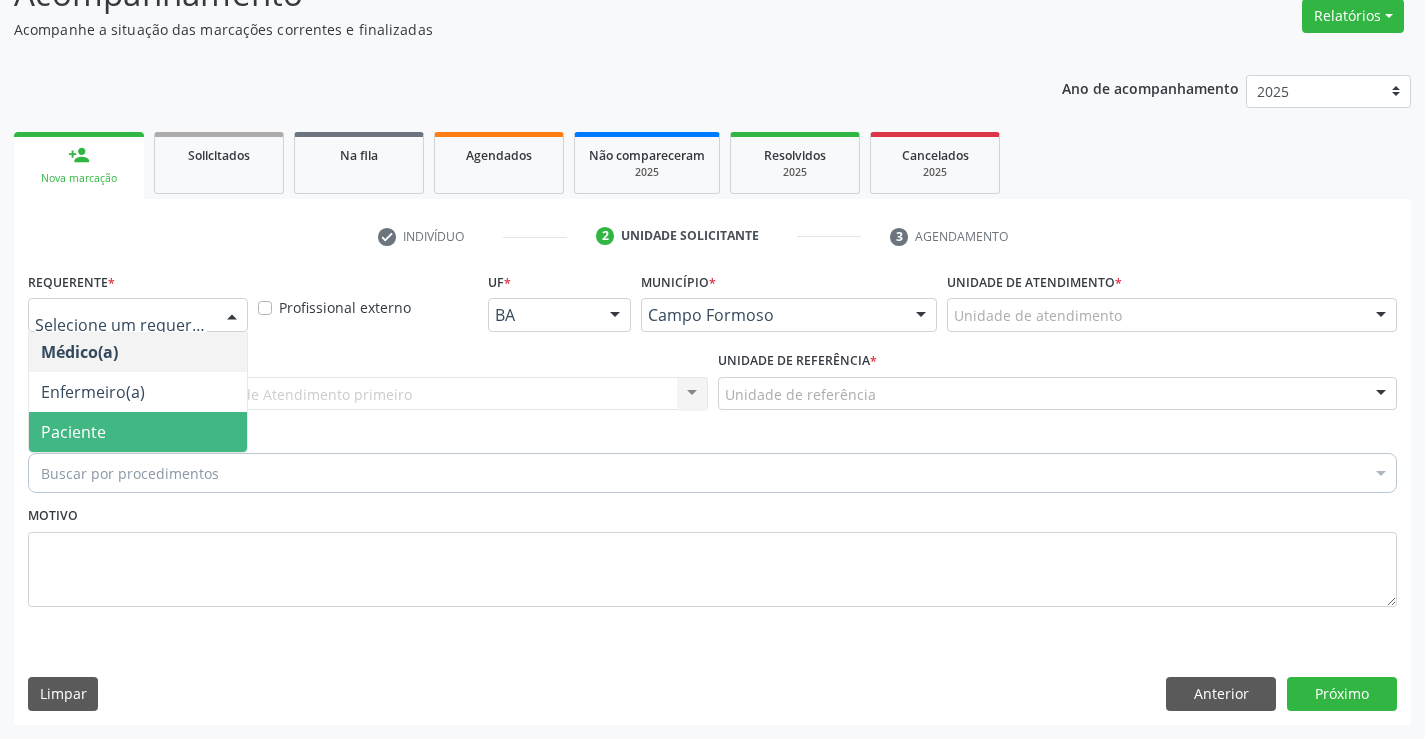click on "Paciente" at bounding box center [138, 432] 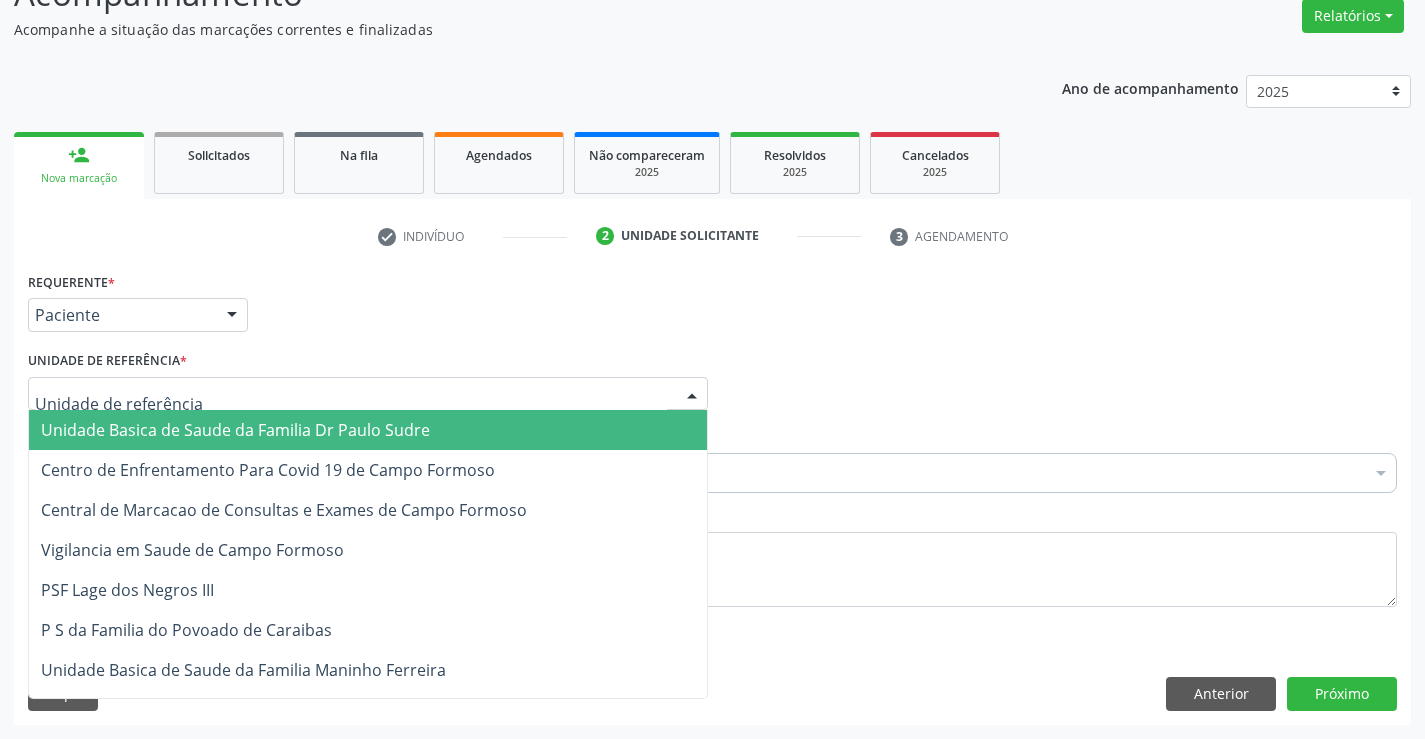 click at bounding box center (368, 394) 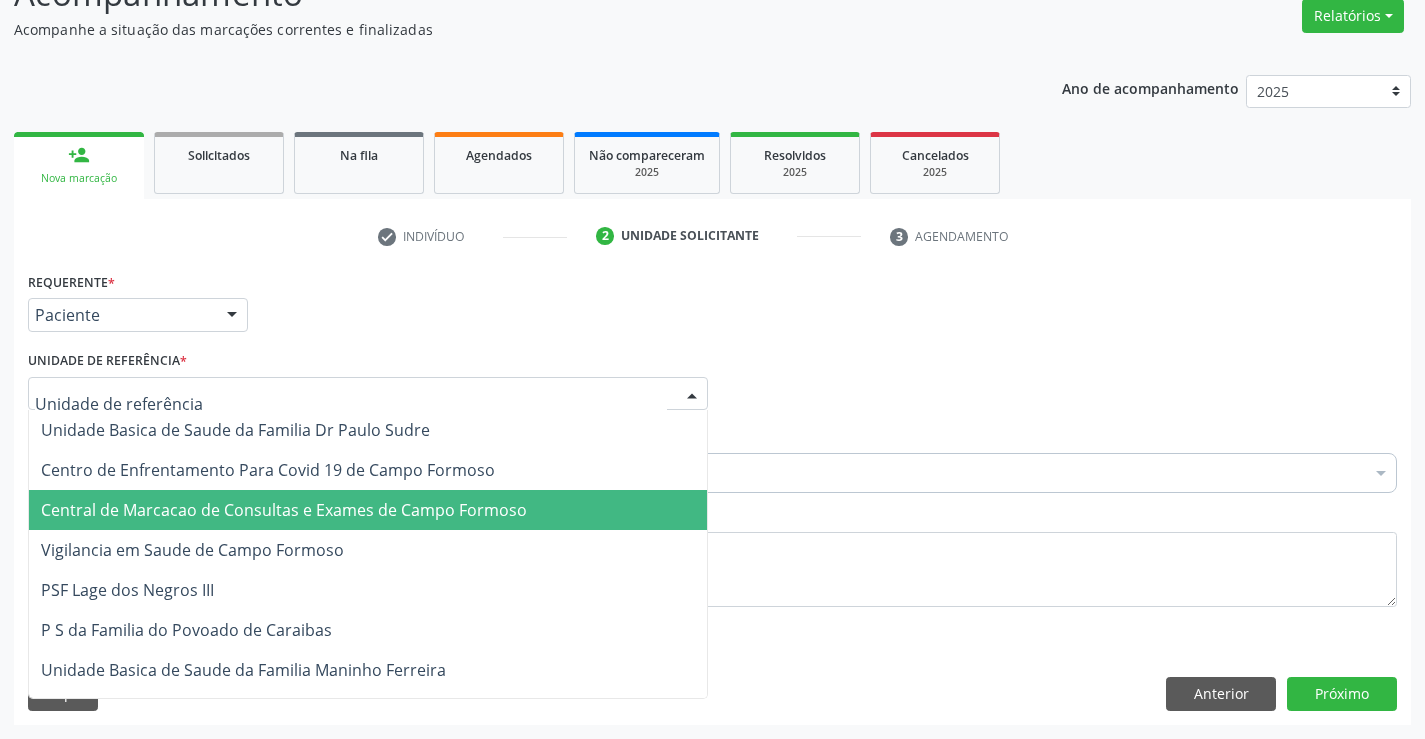 click on "Central de Marcacao de Consultas e Exames de Campo Formoso" at bounding box center [284, 510] 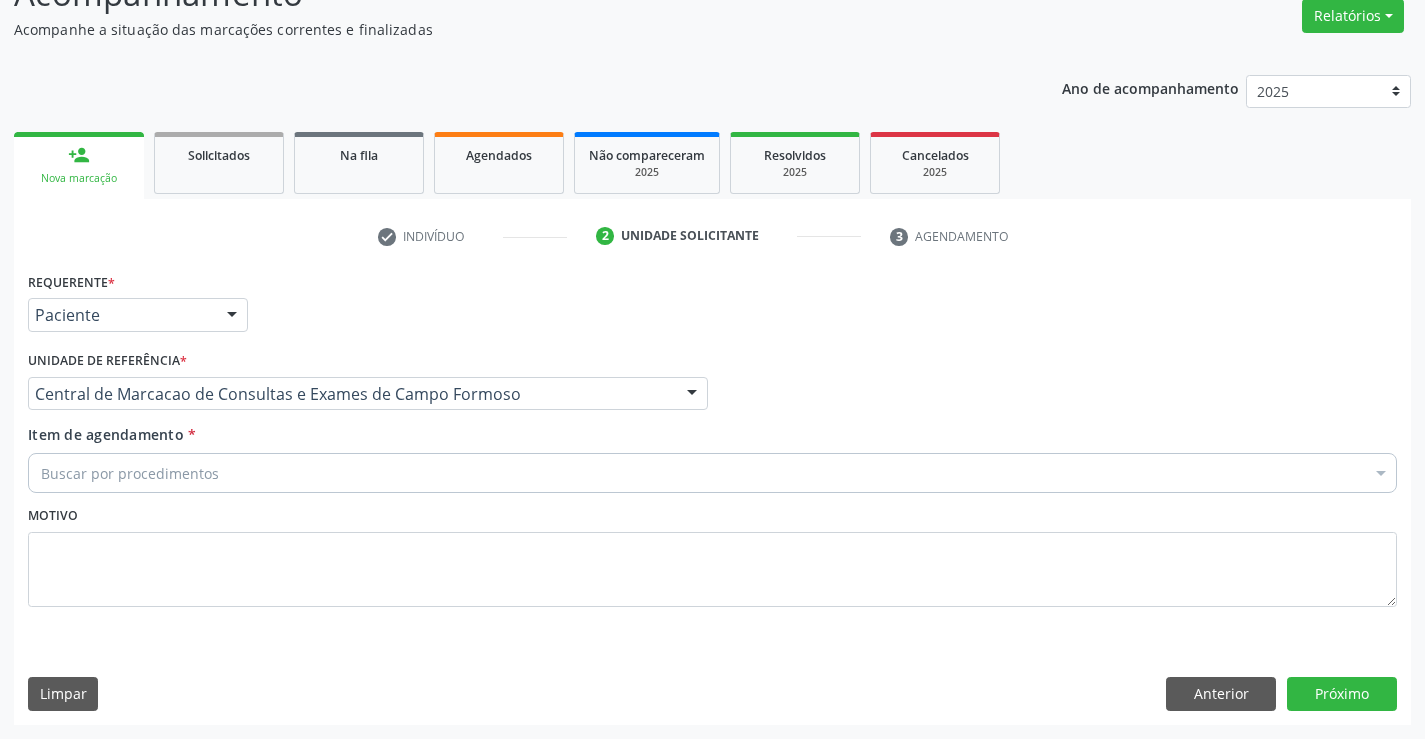 click on "Buscar por procedimentos" at bounding box center [712, 473] 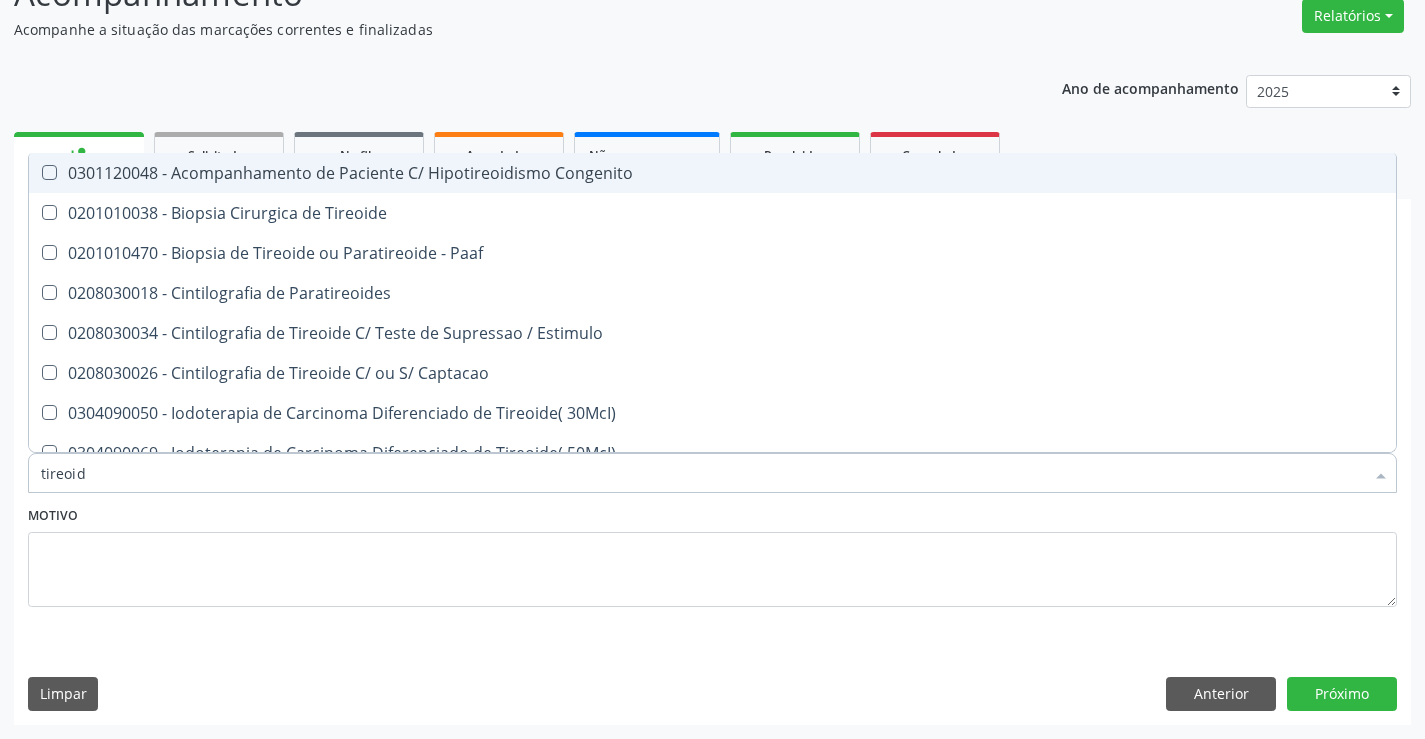 type on "tireoide" 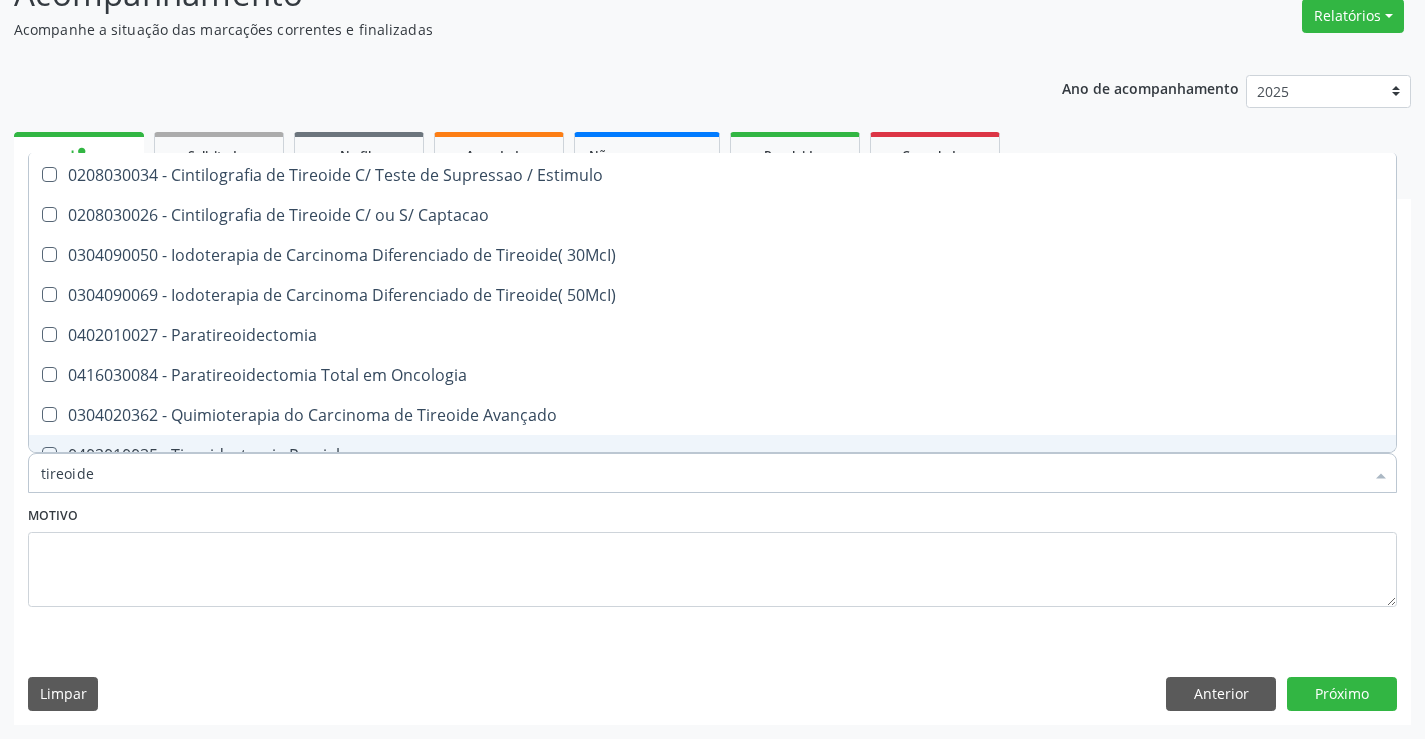 scroll, scrollTop: 381, scrollLeft: 0, axis: vertical 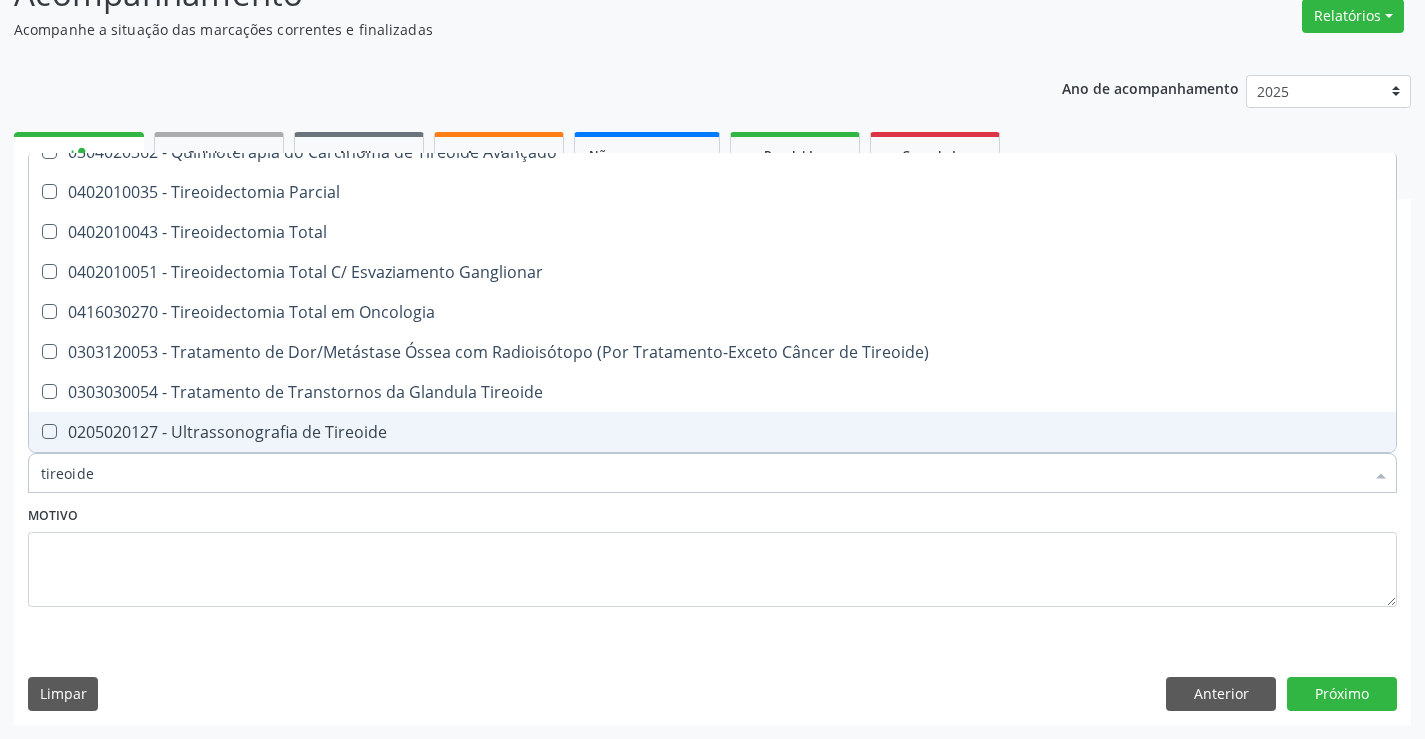 click on "0205020127 - Ultrassonografia de Tireoide" at bounding box center (712, 432) 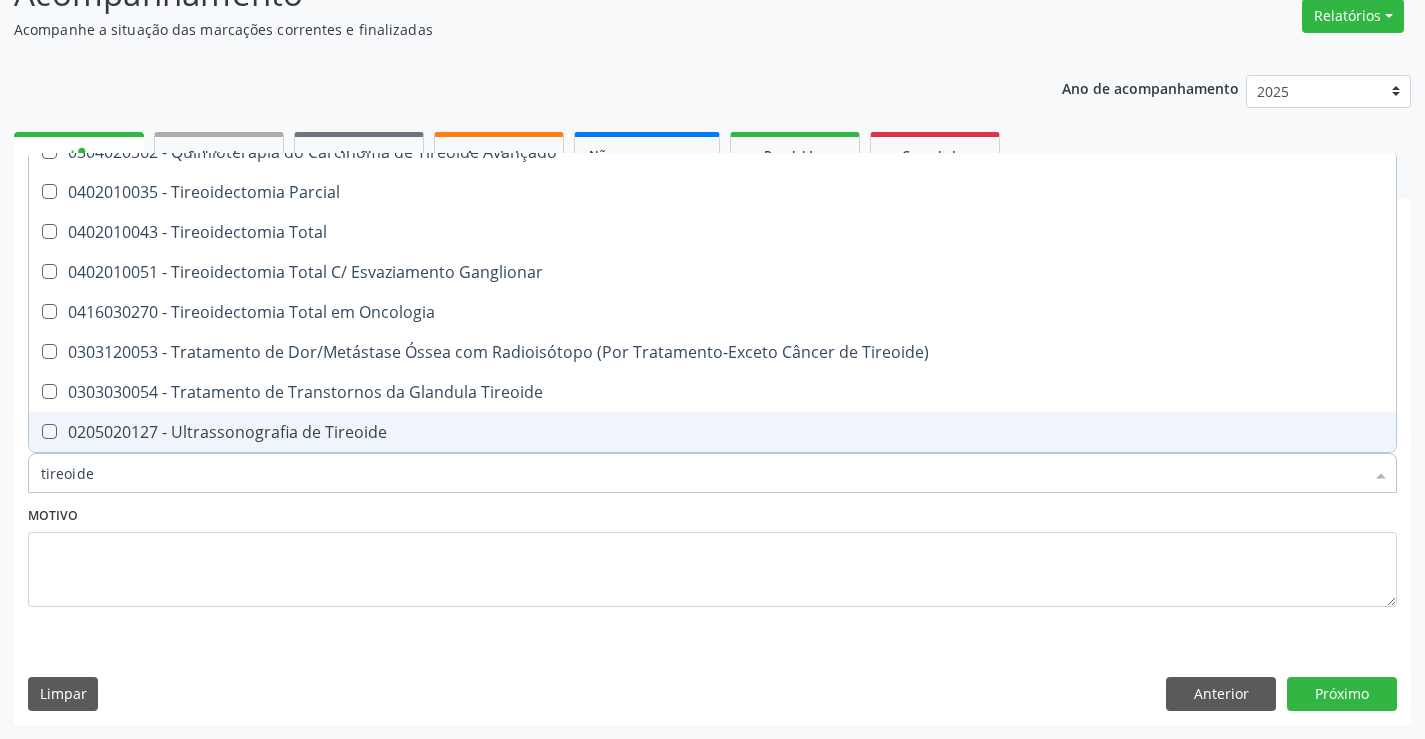 checkbox on "true" 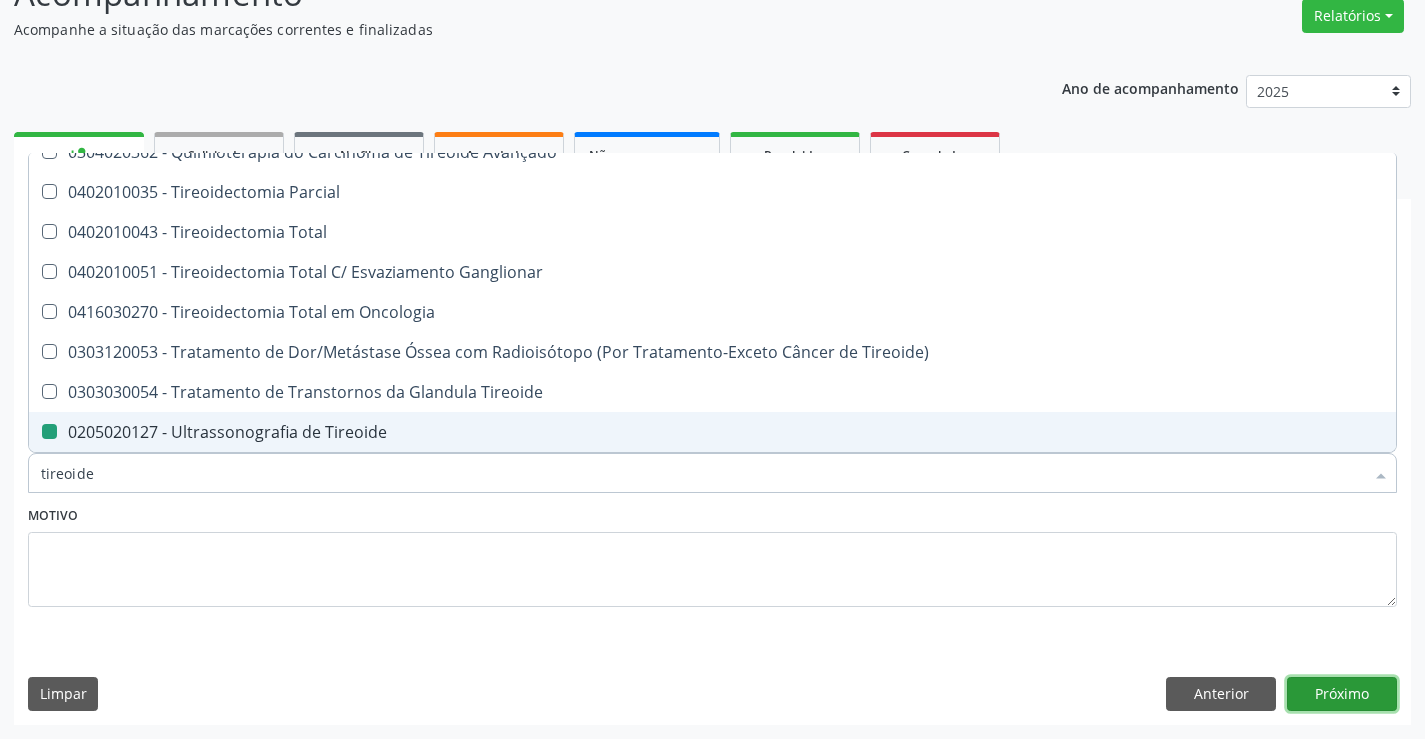 click on "Próximo" at bounding box center [1342, 694] 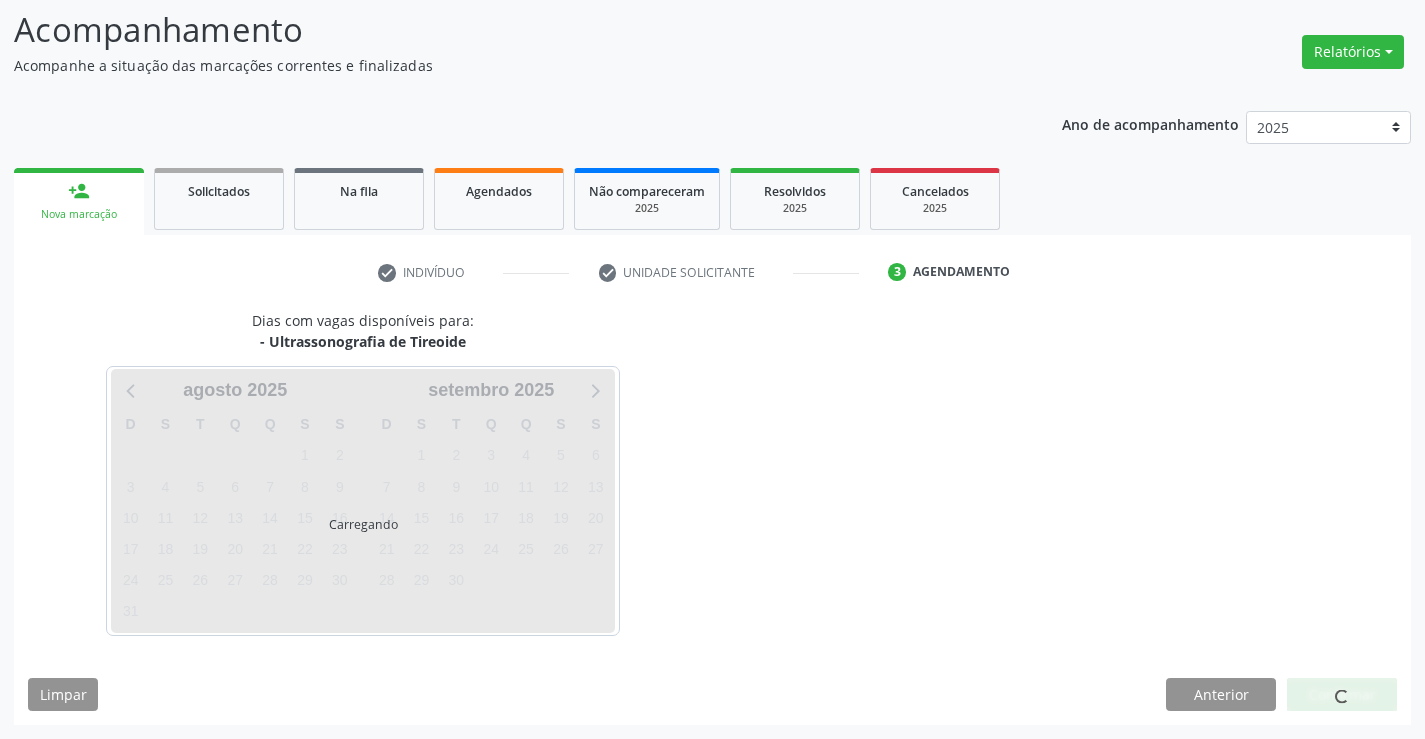 scroll, scrollTop: 131, scrollLeft: 0, axis: vertical 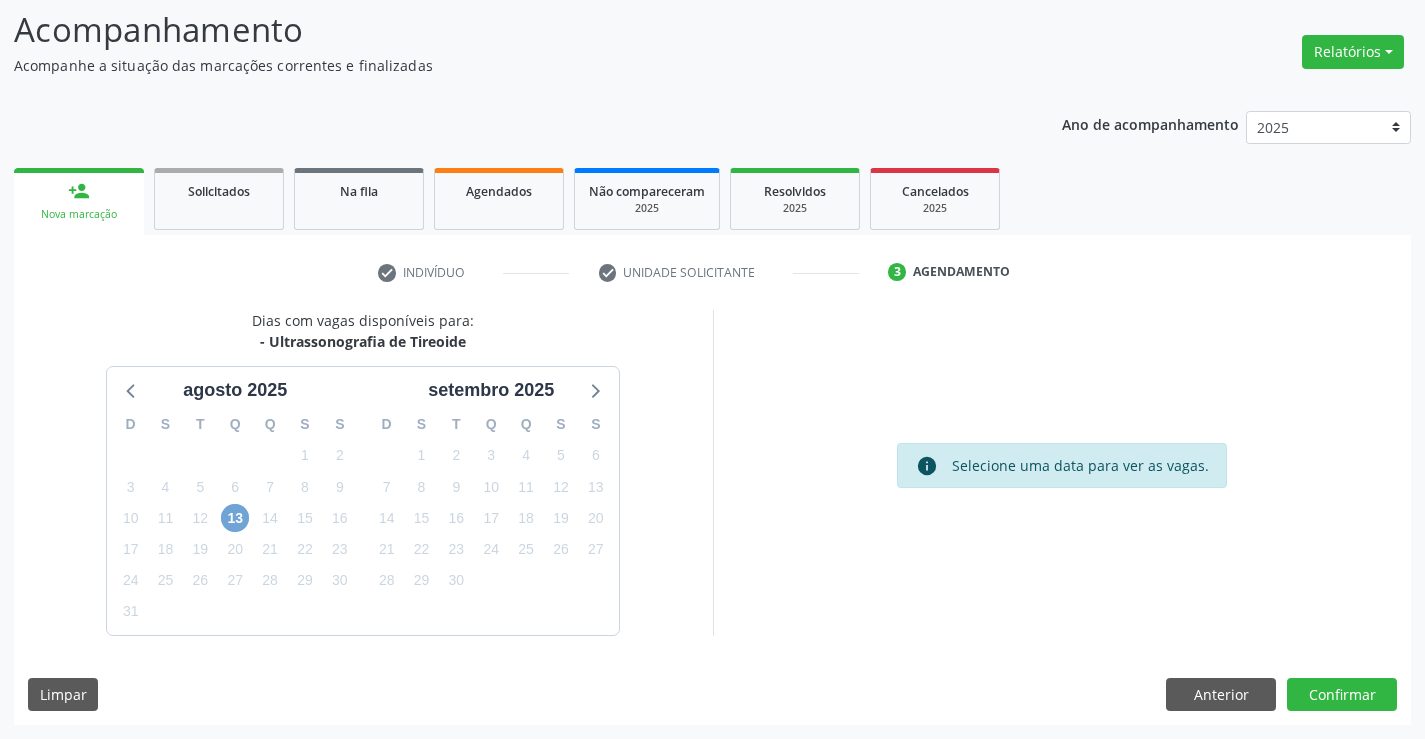 click on "13" at bounding box center (235, 518) 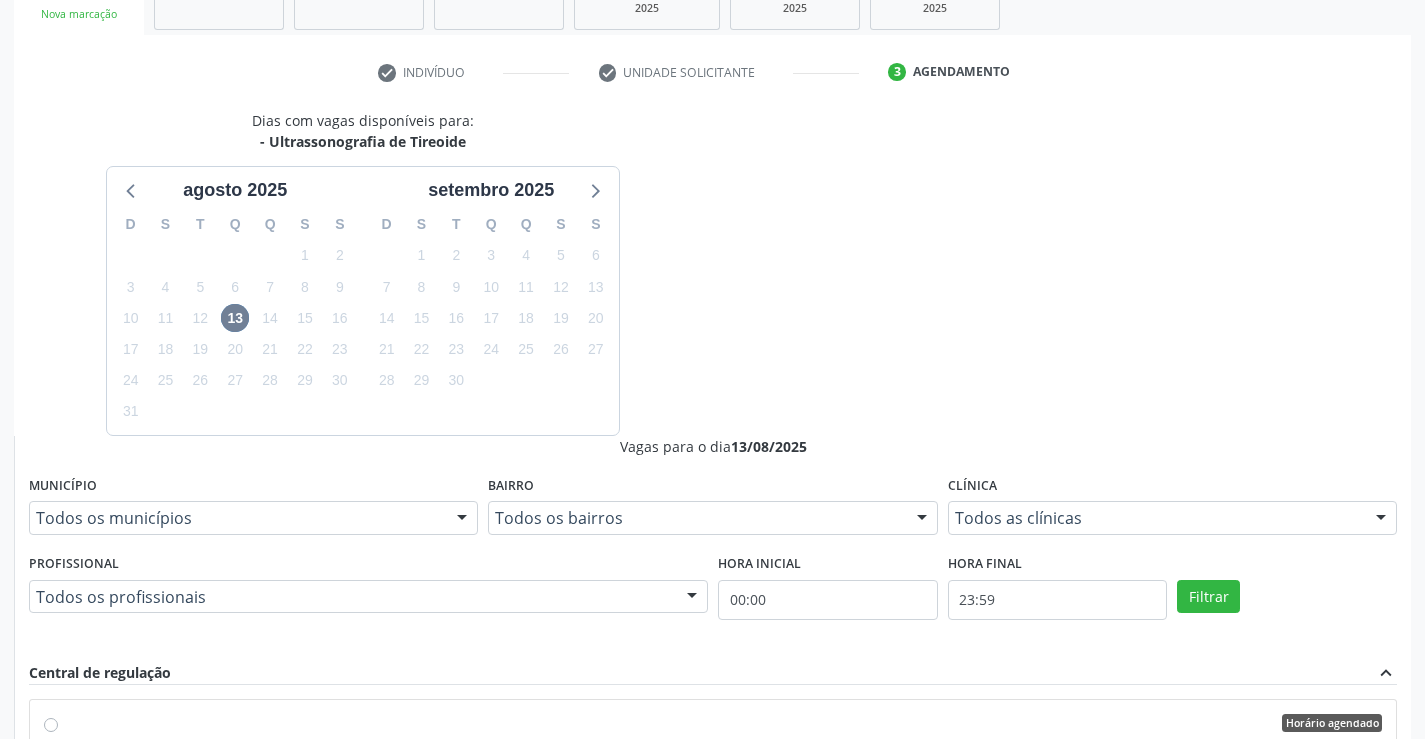 click on "Horário:" at bounding box center (93, 756) 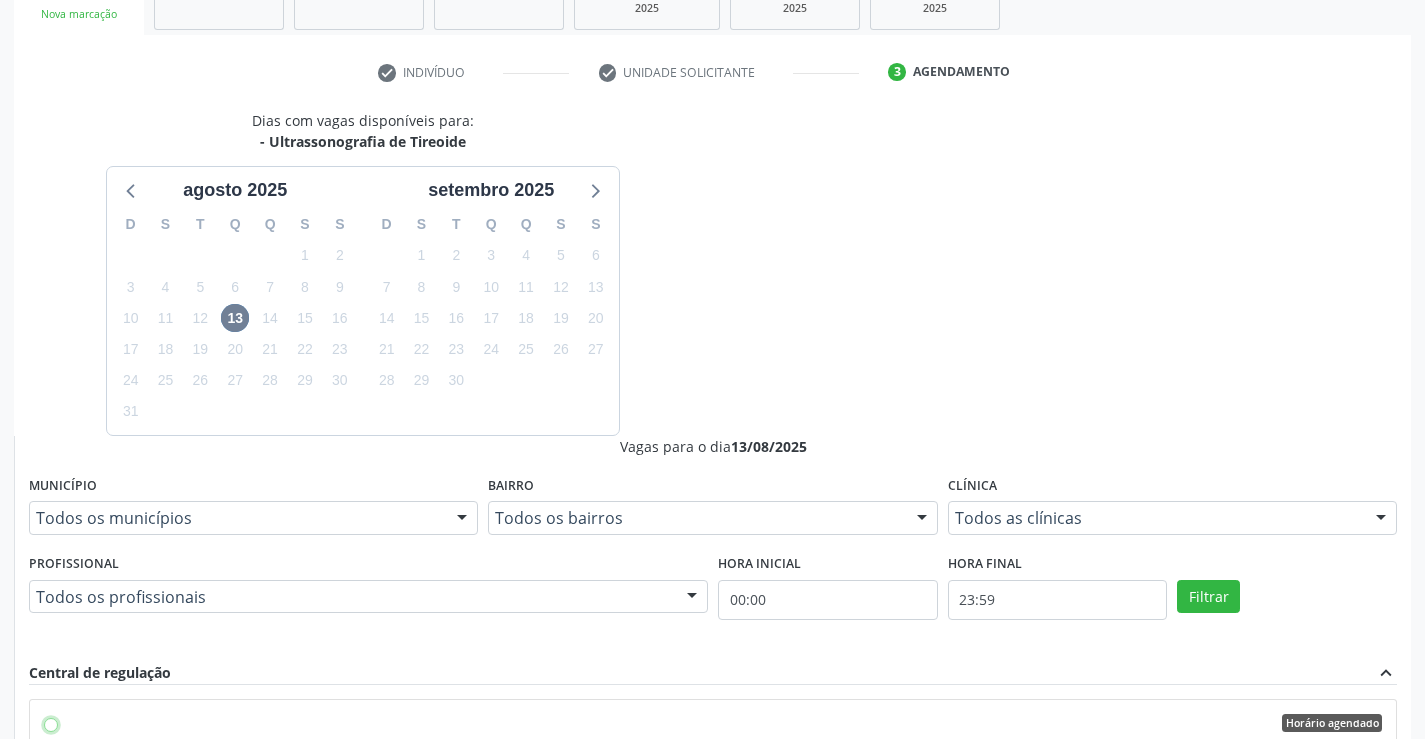 click on "Horário agendado
Horário:   10:30
Clínica:  Medplus
Rede:
--
Endereço:   2 and S 204 Ed Emp B, nº 35, Centro, Campo Formoso - BA
Telefone:   --
Profissional:
Lanna Peralva Miranda Rocha
Informações adicionais sobre o atendimento
Idade de atendimento:
de 0 a 120 anos
Gênero(s) atendido(s):
Masculino e Feminino
Informações adicionais:
--" at bounding box center (51, 723) 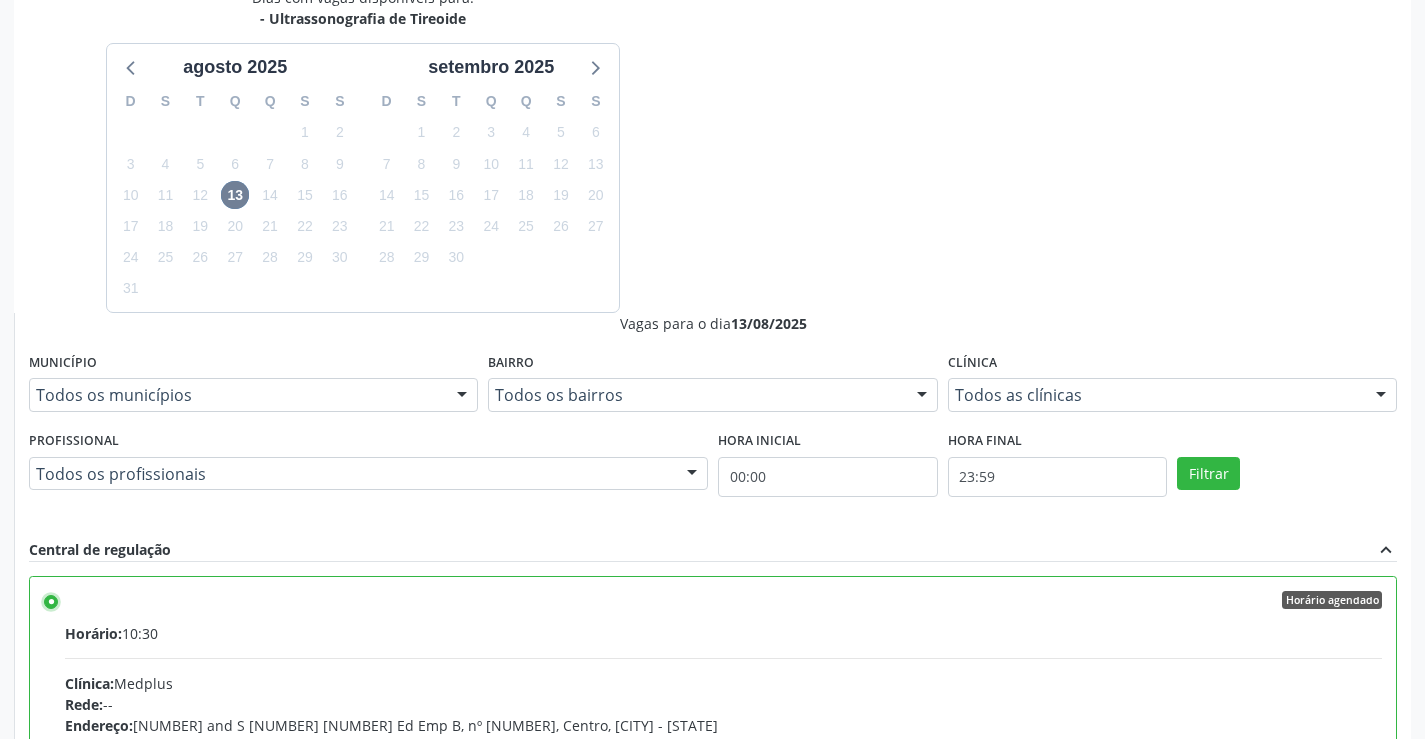 scroll, scrollTop: 456, scrollLeft: 0, axis: vertical 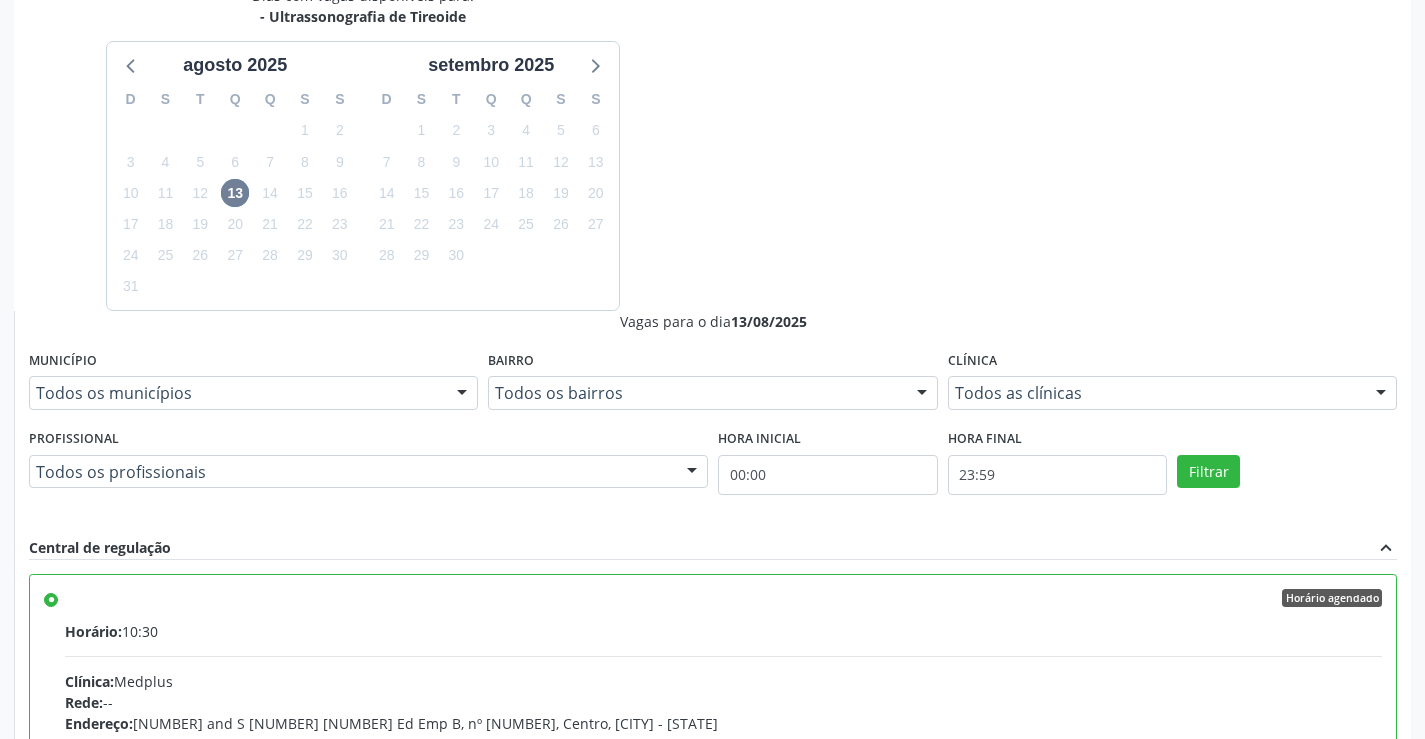 click on "Confirmar" at bounding box center [1342, 1019] 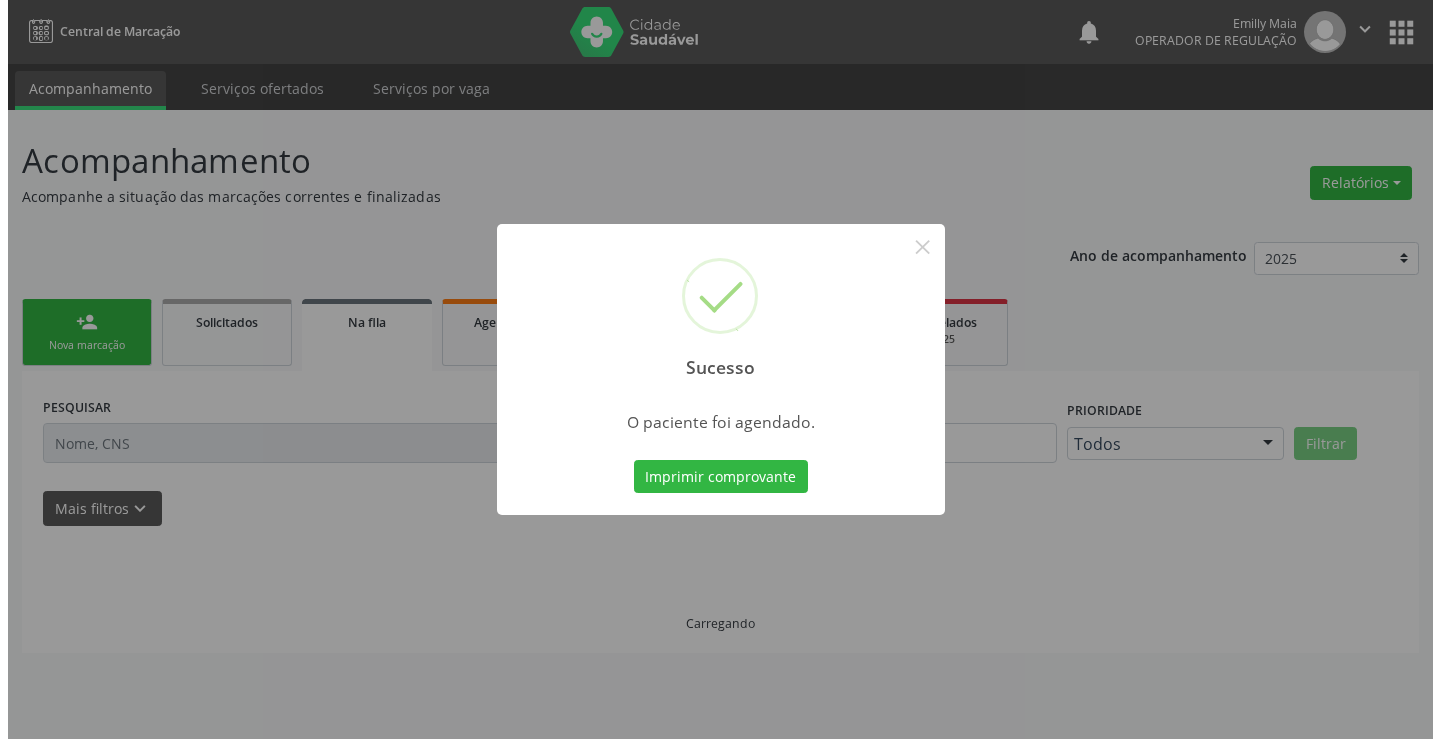 scroll, scrollTop: 0, scrollLeft: 0, axis: both 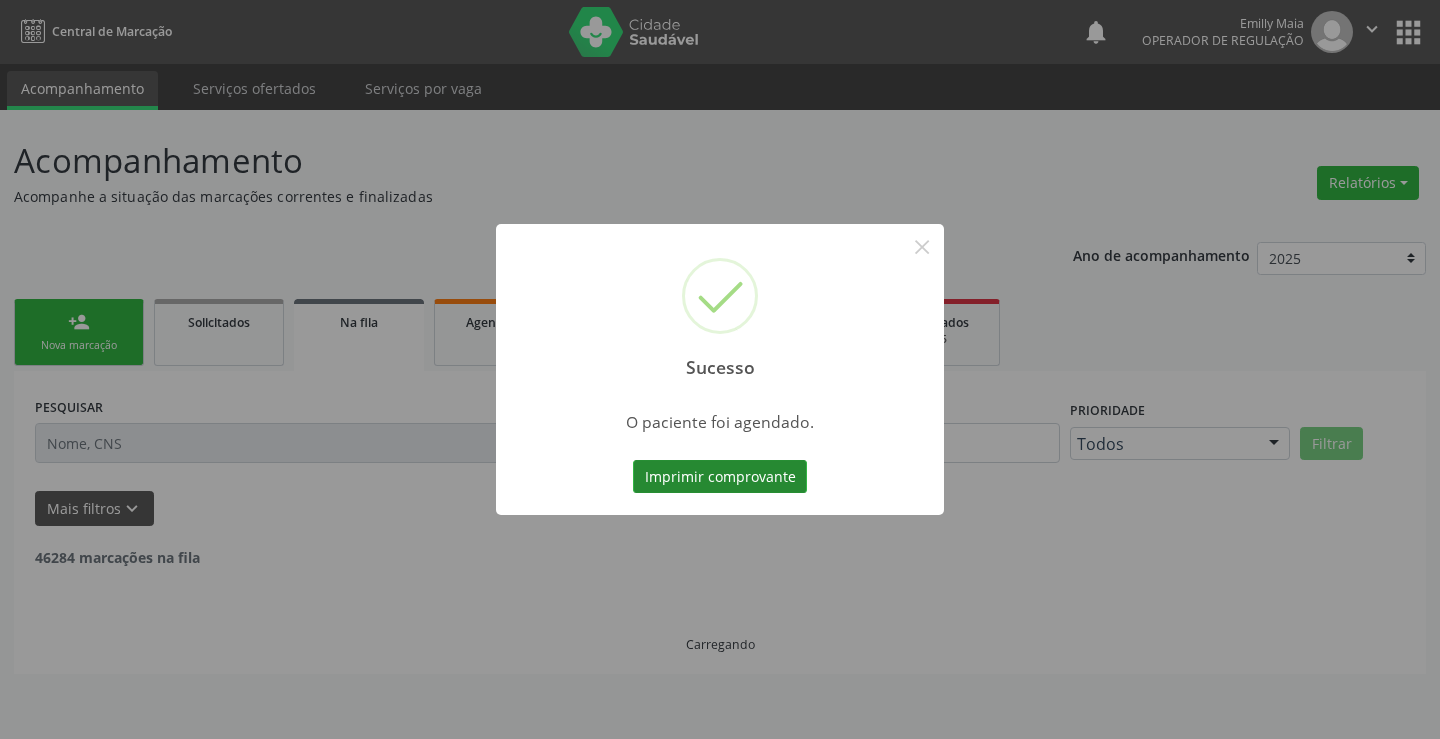 click on "Imprimir comprovante" at bounding box center (720, 477) 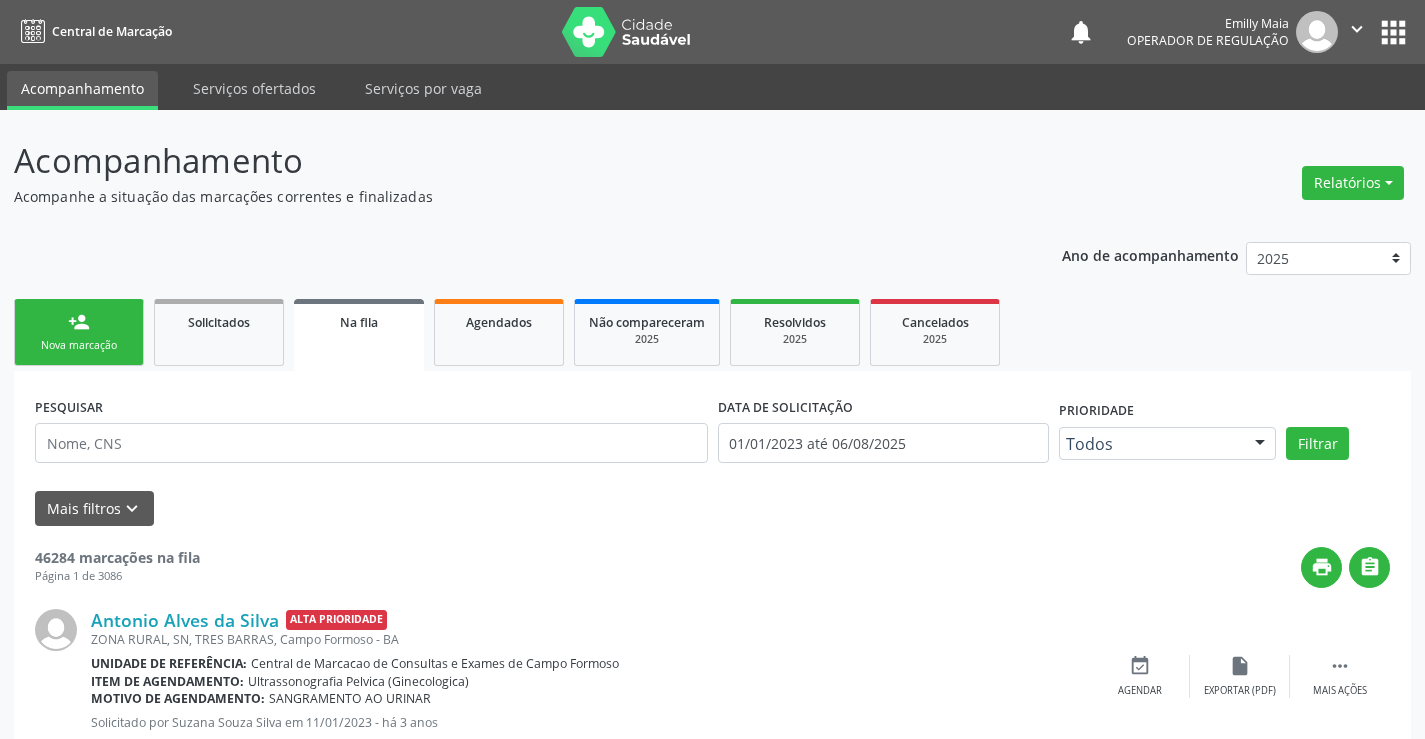 scroll, scrollTop: 0, scrollLeft: 0, axis: both 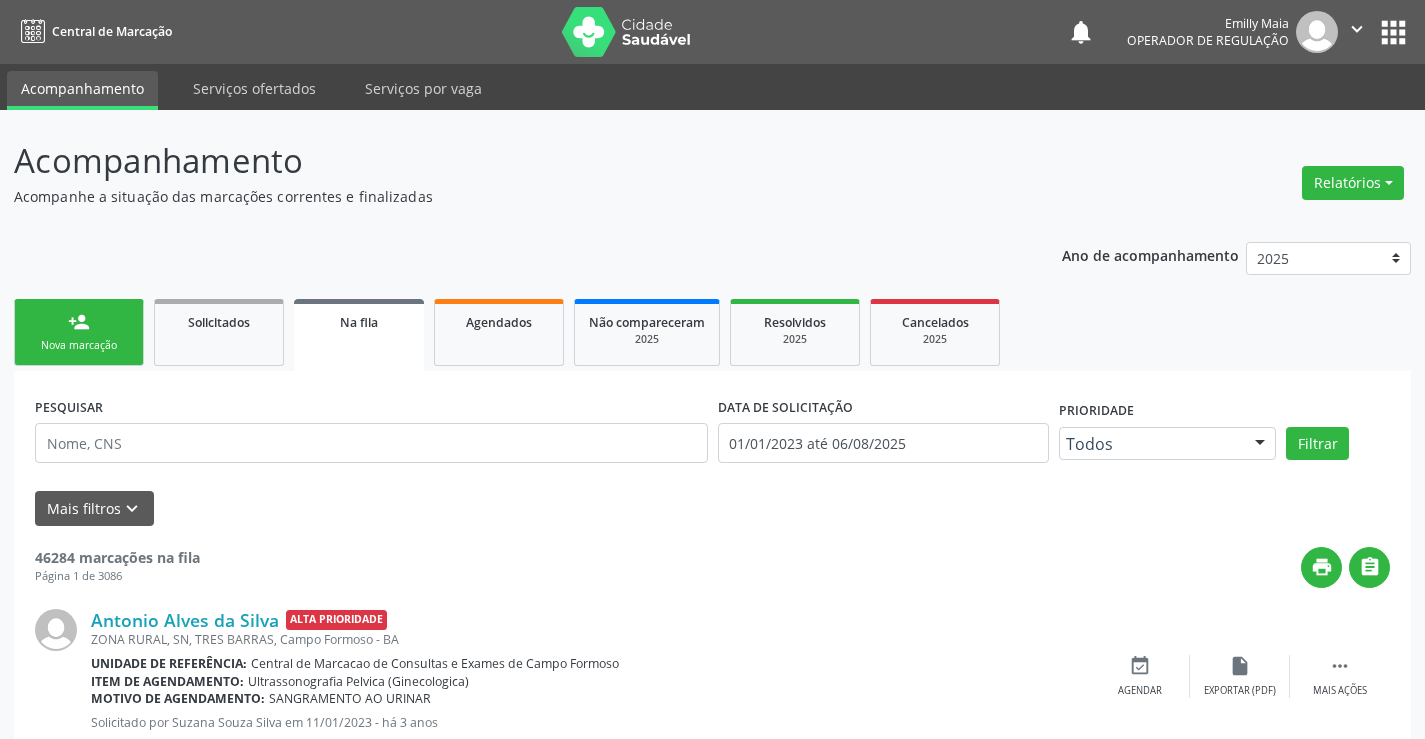 click on "person_add
Nova marcação" at bounding box center [79, 332] 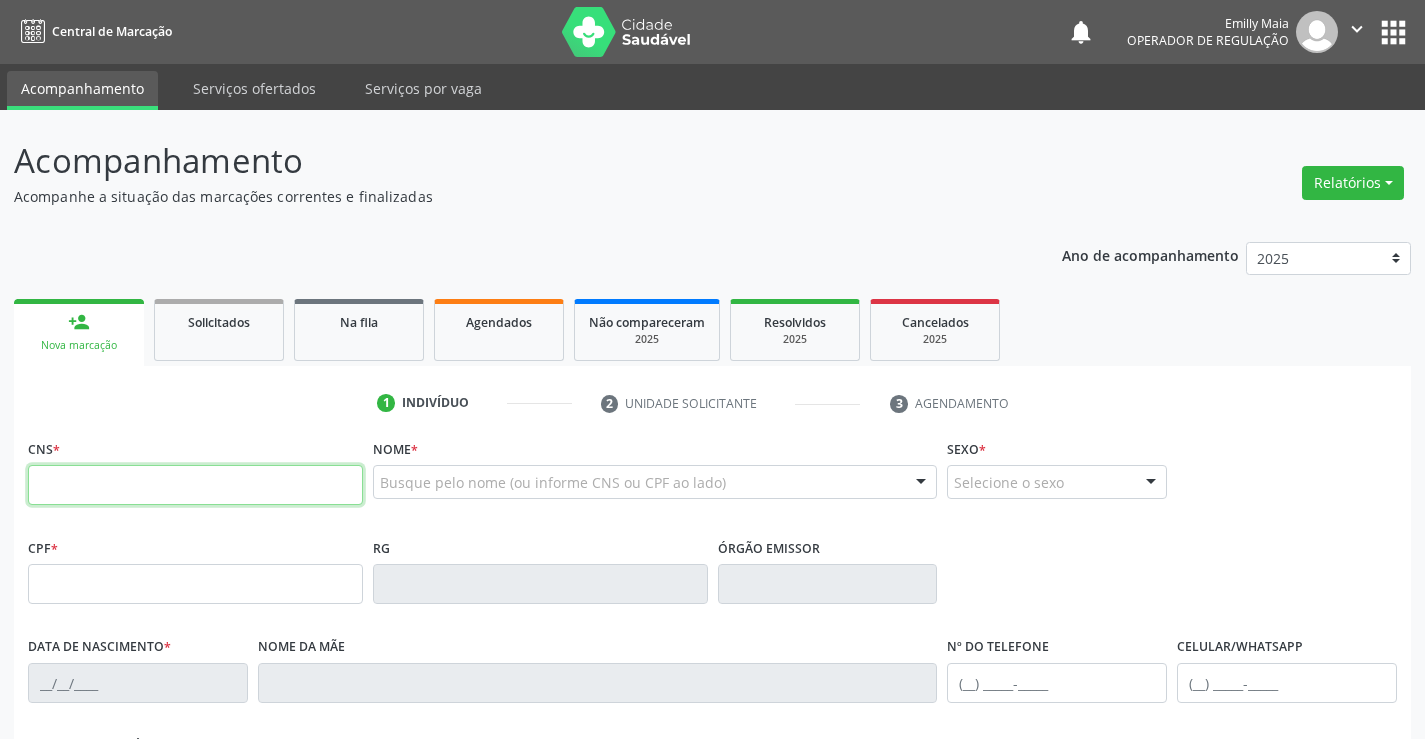 click at bounding box center (195, 485) 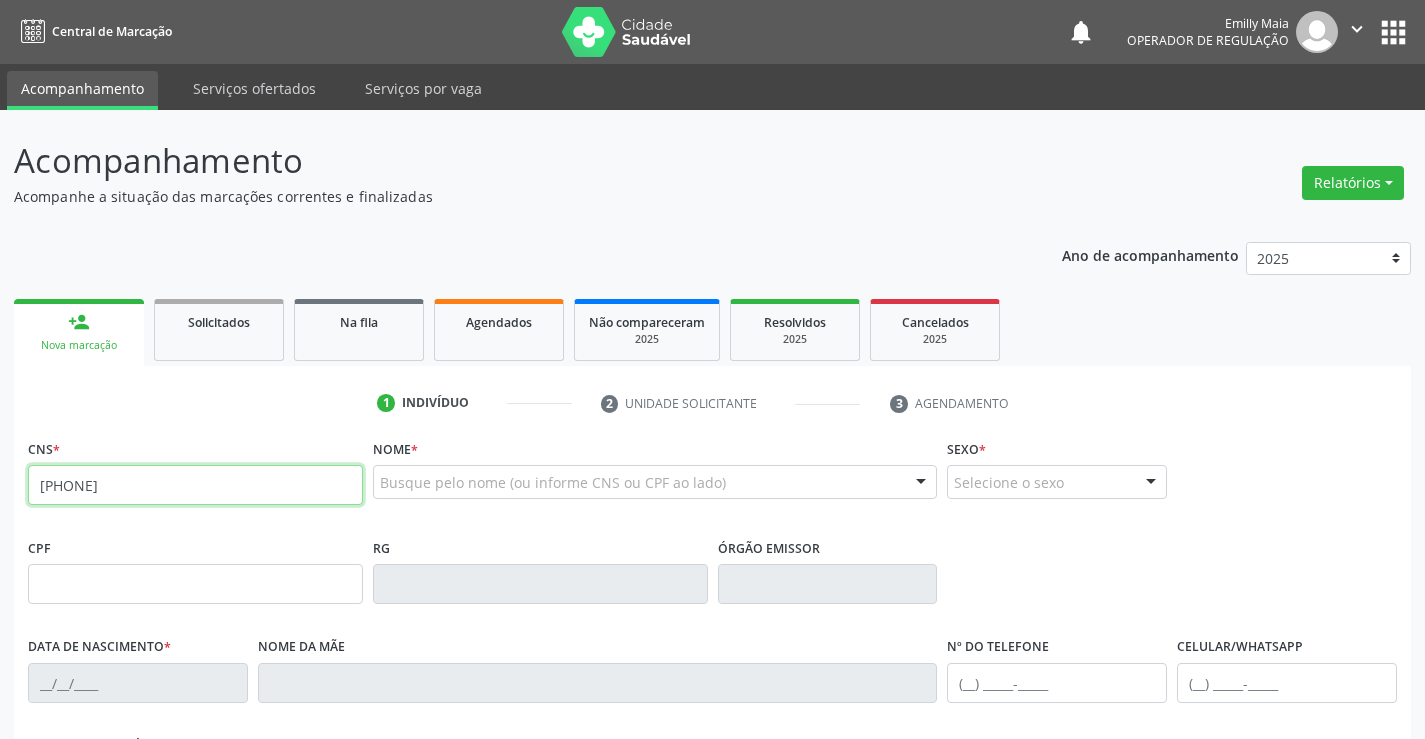 type on "[PHONE]" 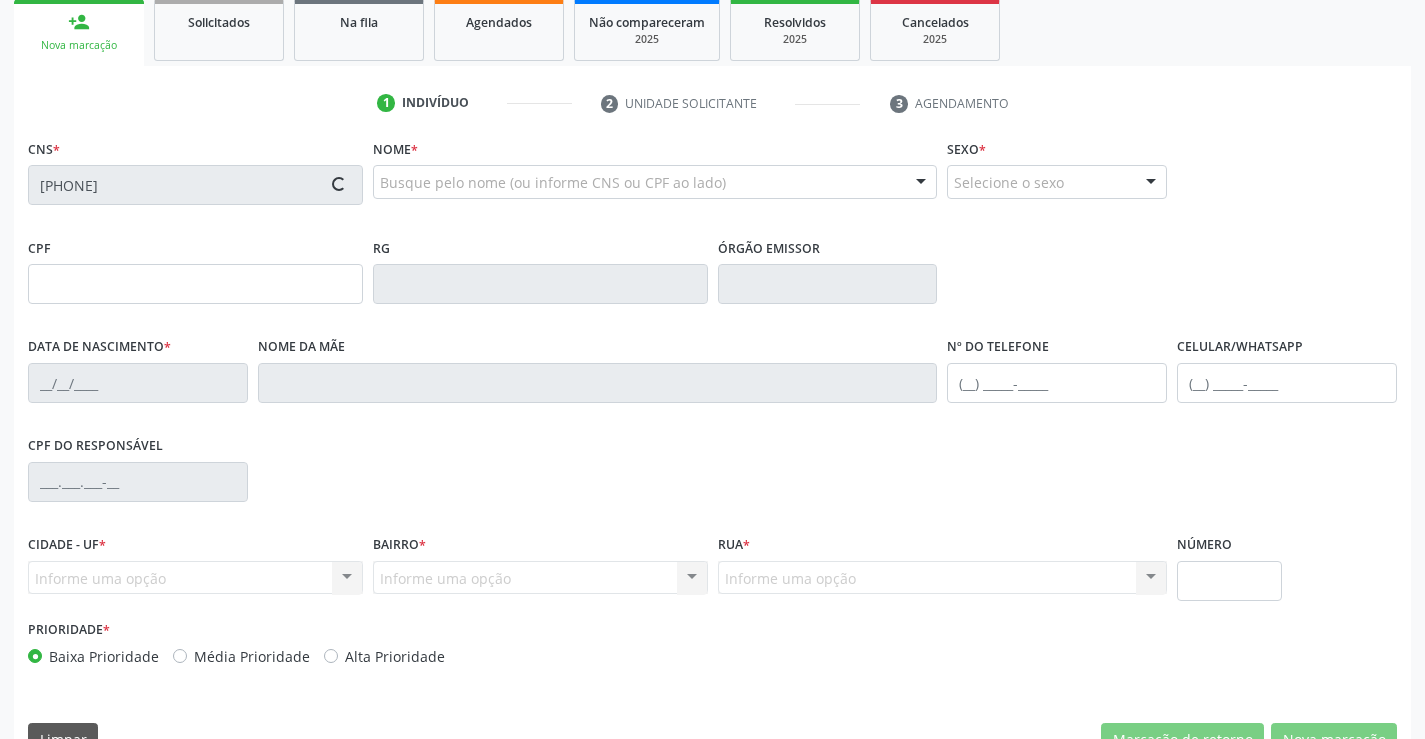 type on "[PHONE]" 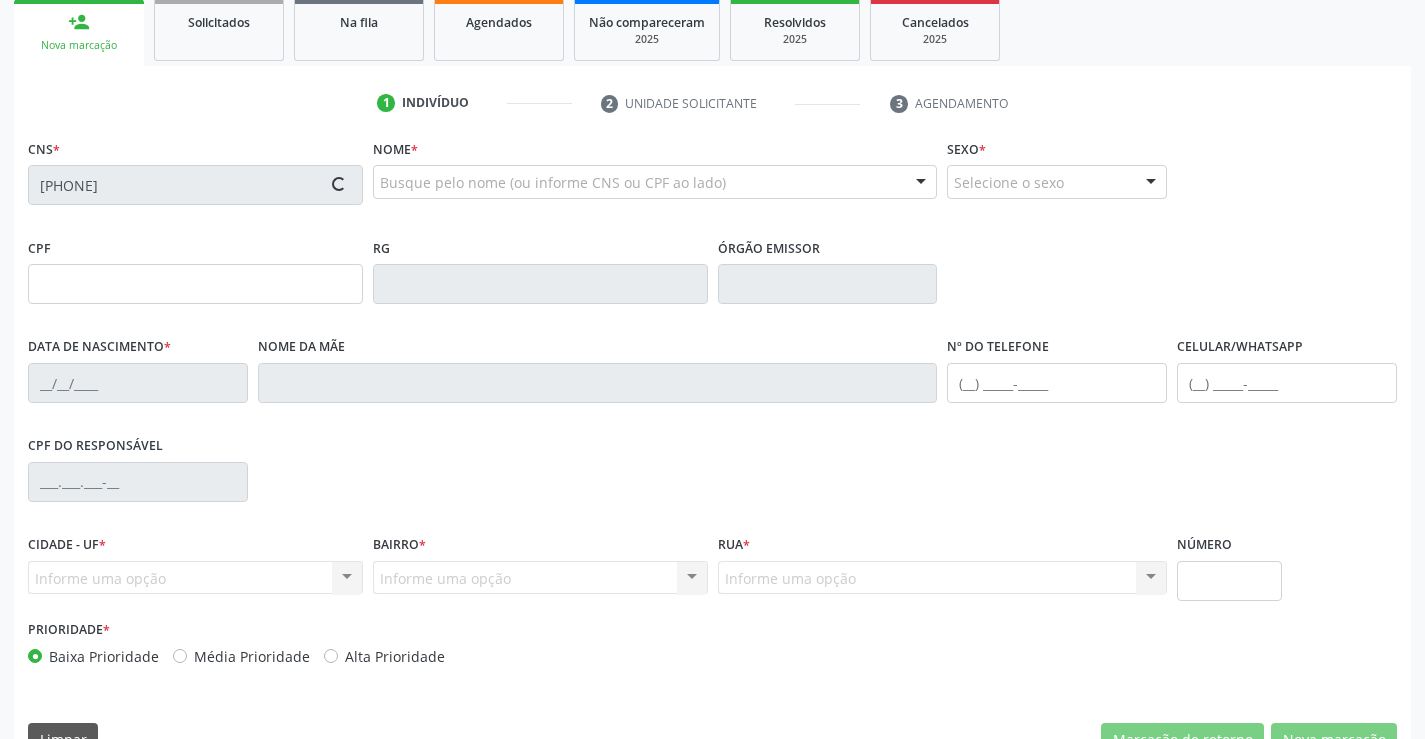 type on "[DATE]" 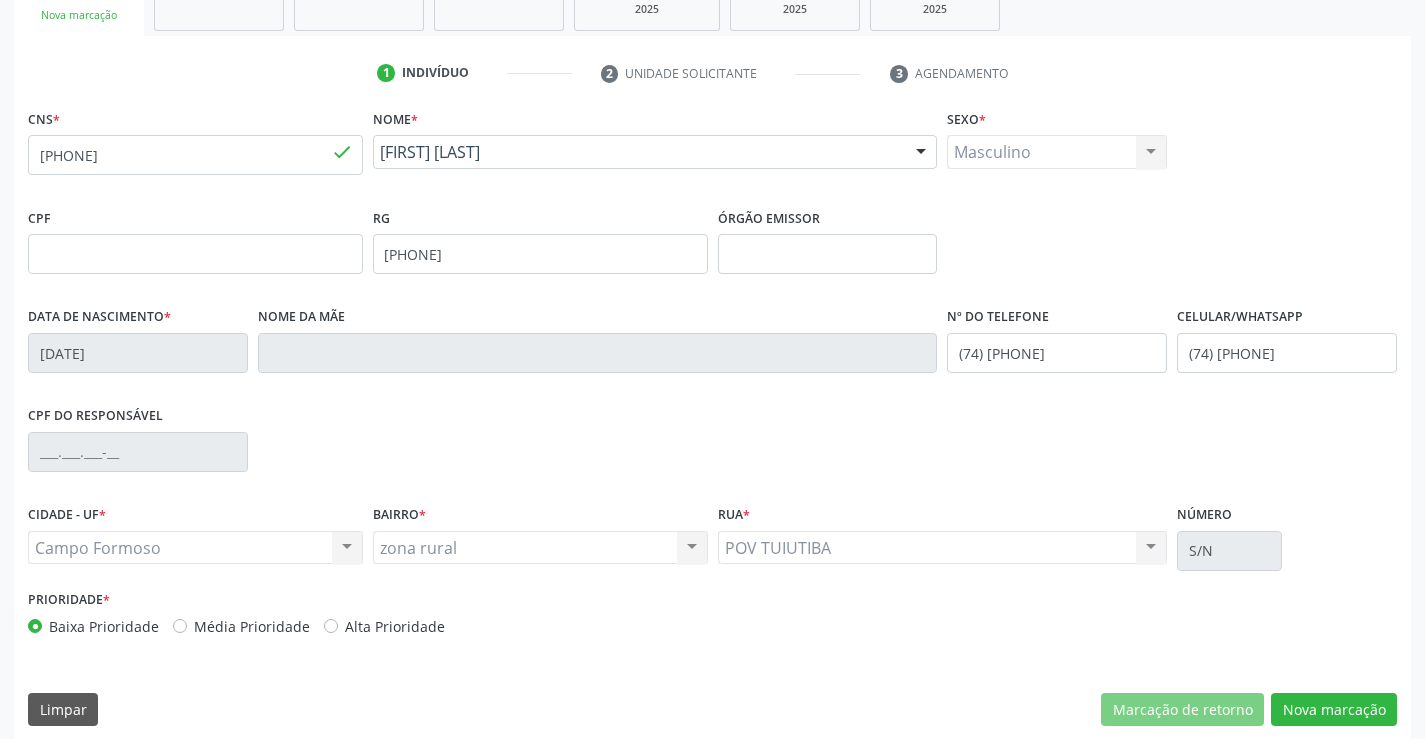 scroll, scrollTop: 345, scrollLeft: 0, axis: vertical 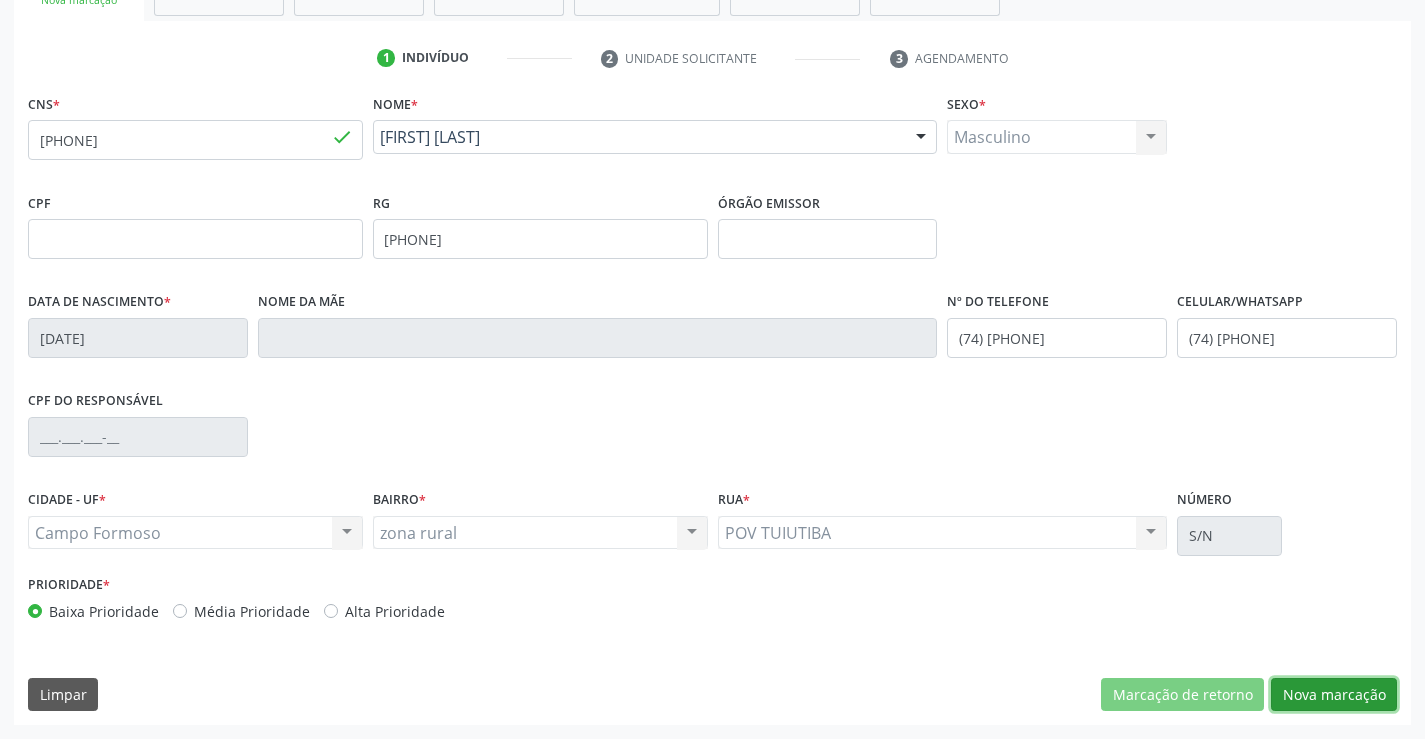 click on "Nova marcação" at bounding box center [1334, 695] 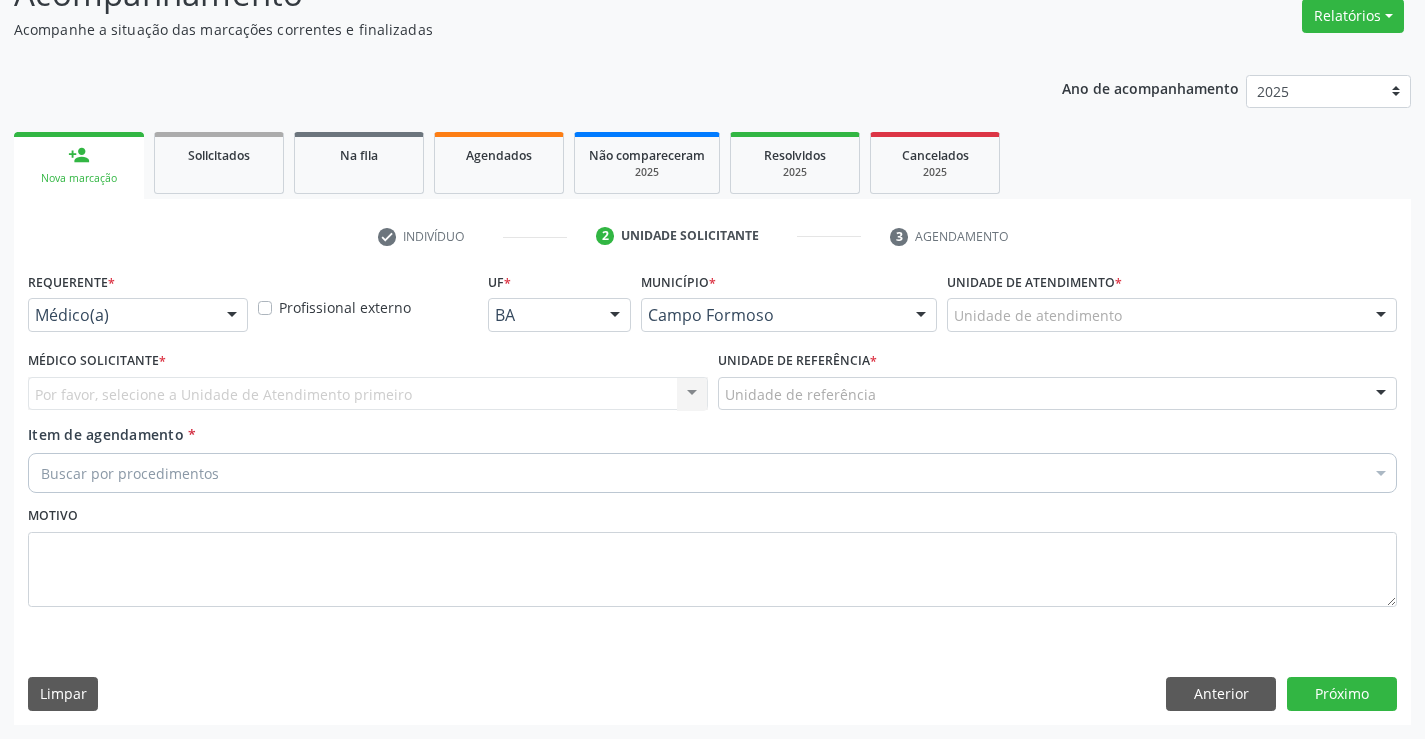 scroll, scrollTop: 167, scrollLeft: 0, axis: vertical 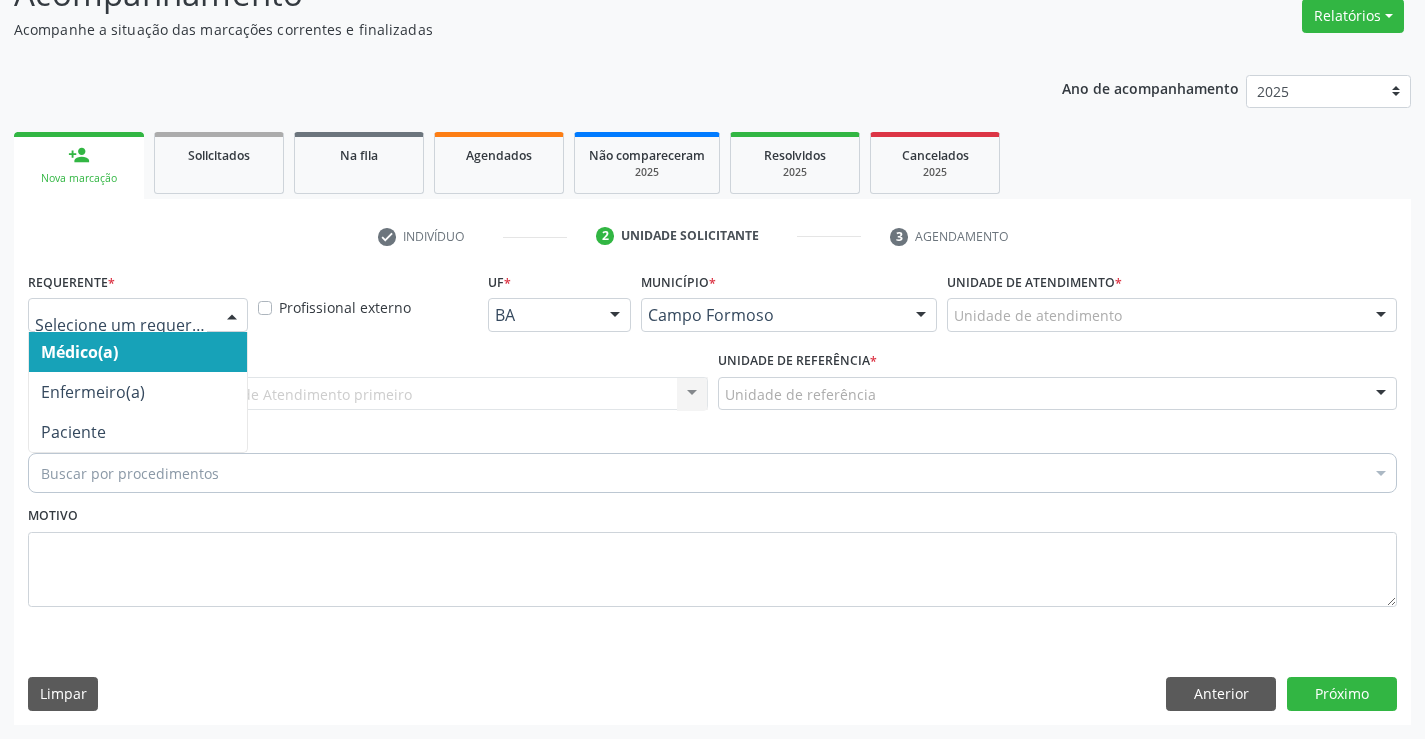 click at bounding box center (138, 315) 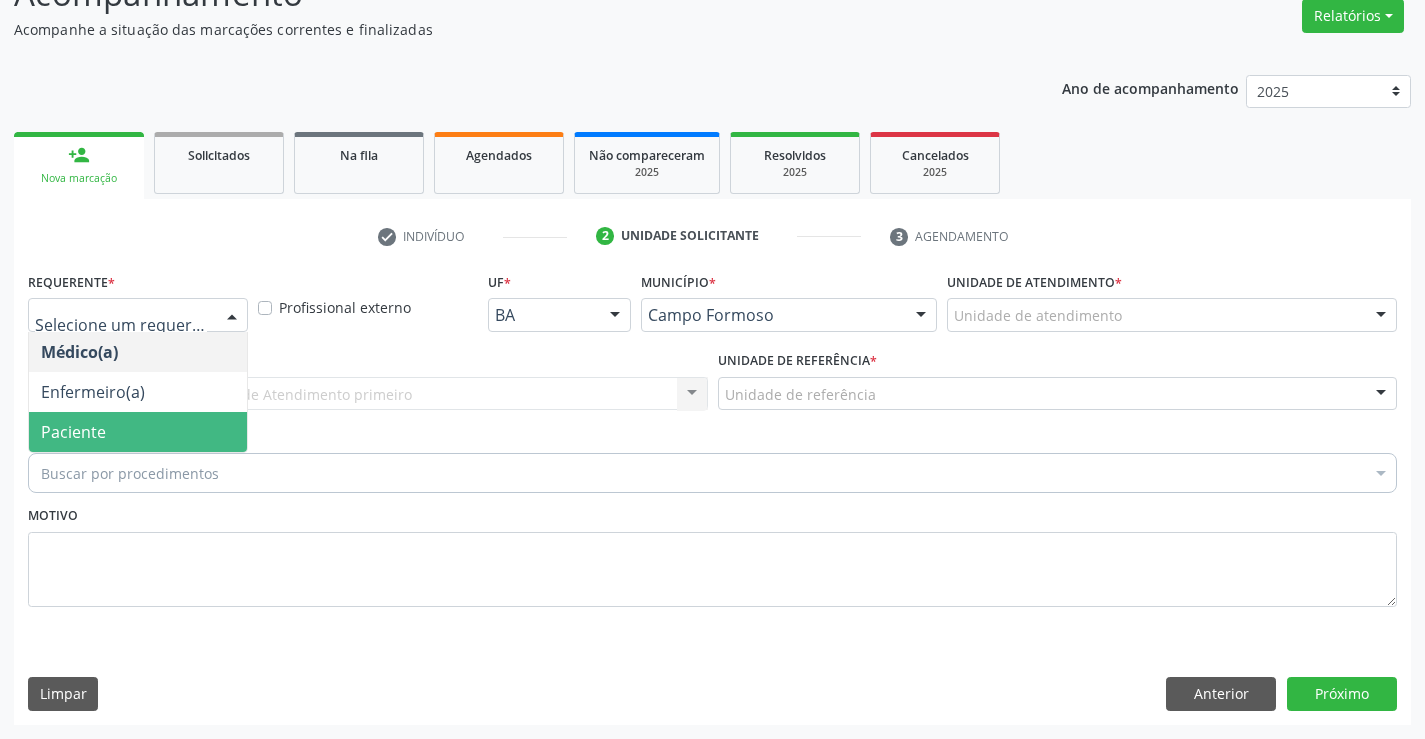 click on "Paciente" at bounding box center (138, 432) 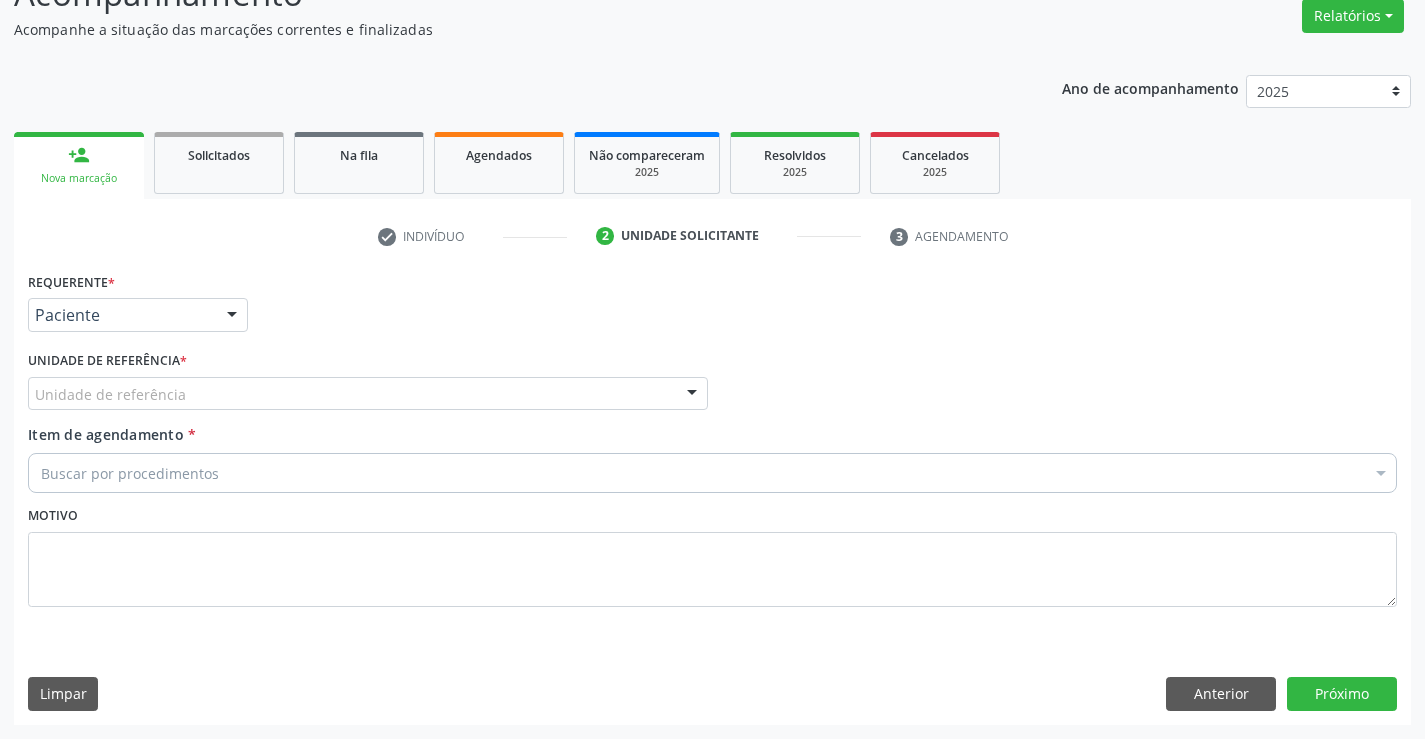 click on "Unidade de referência" at bounding box center [368, 394] 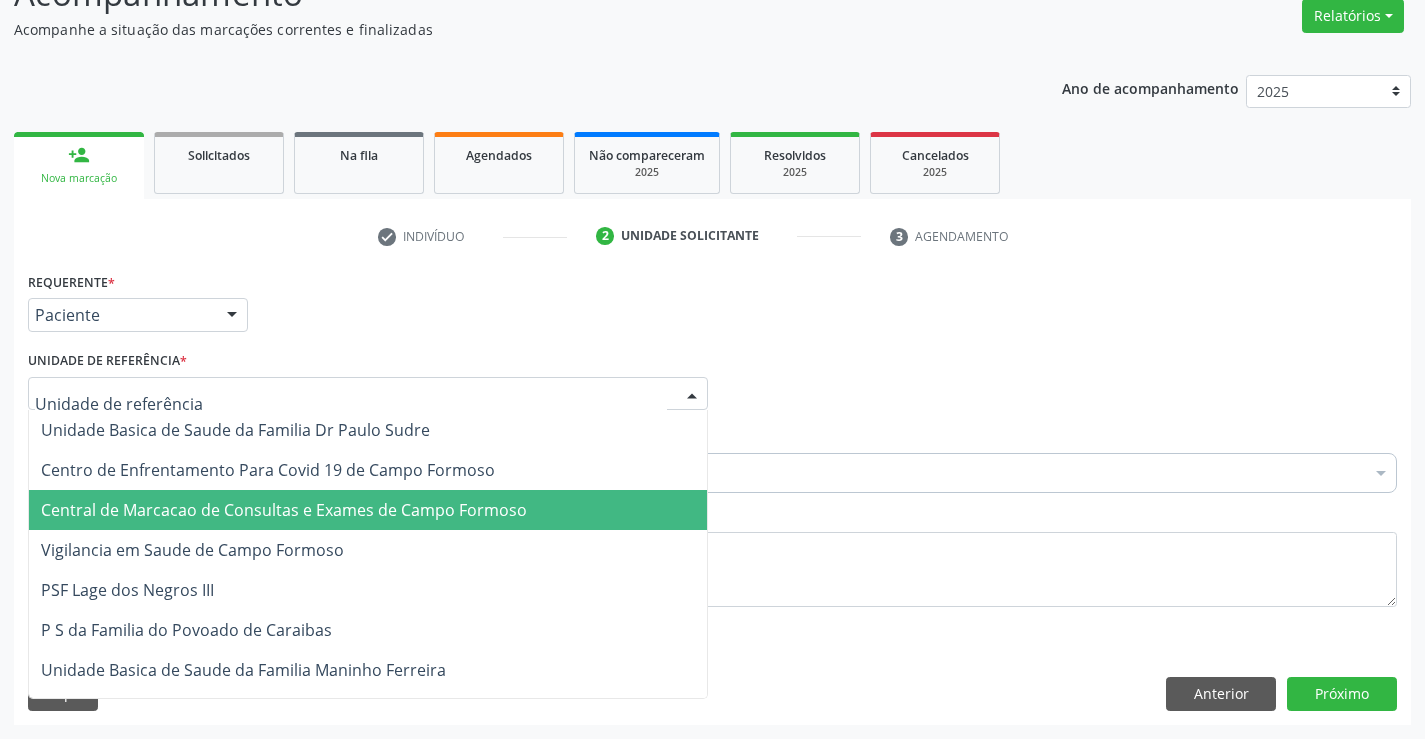 drag, startPoint x: 342, startPoint y: 508, endPoint x: 370, endPoint y: 480, distance: 39.59798 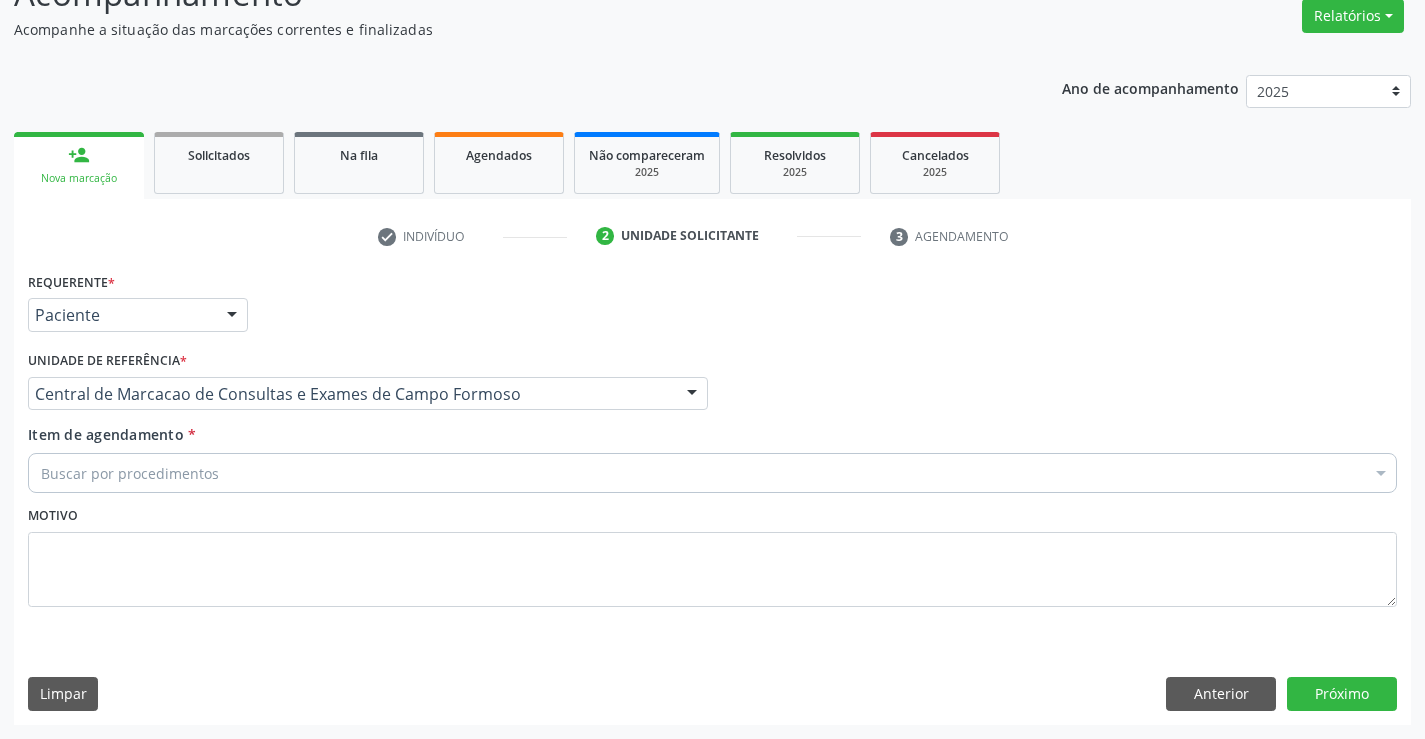 click on "Buscar por procedimentos" at bounding box center [712, 473] 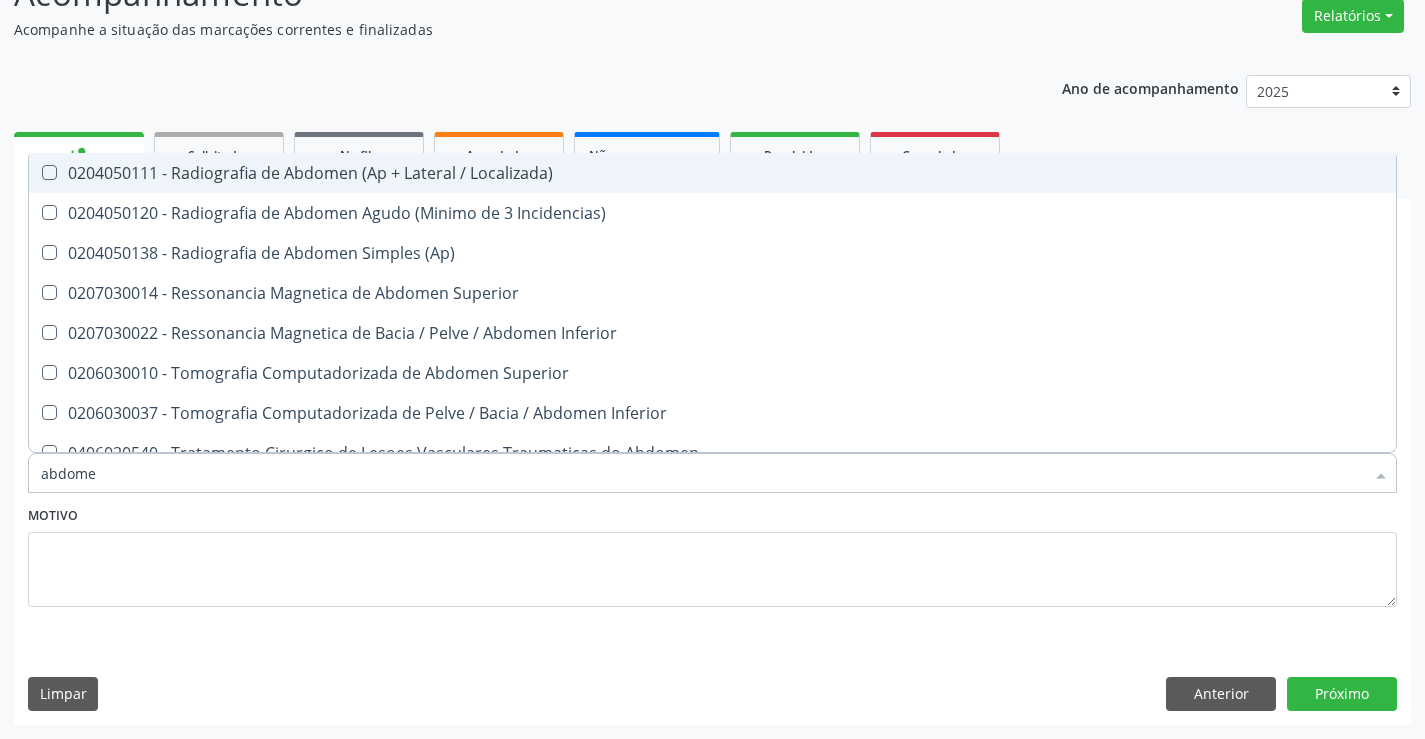 type on "abdomen" 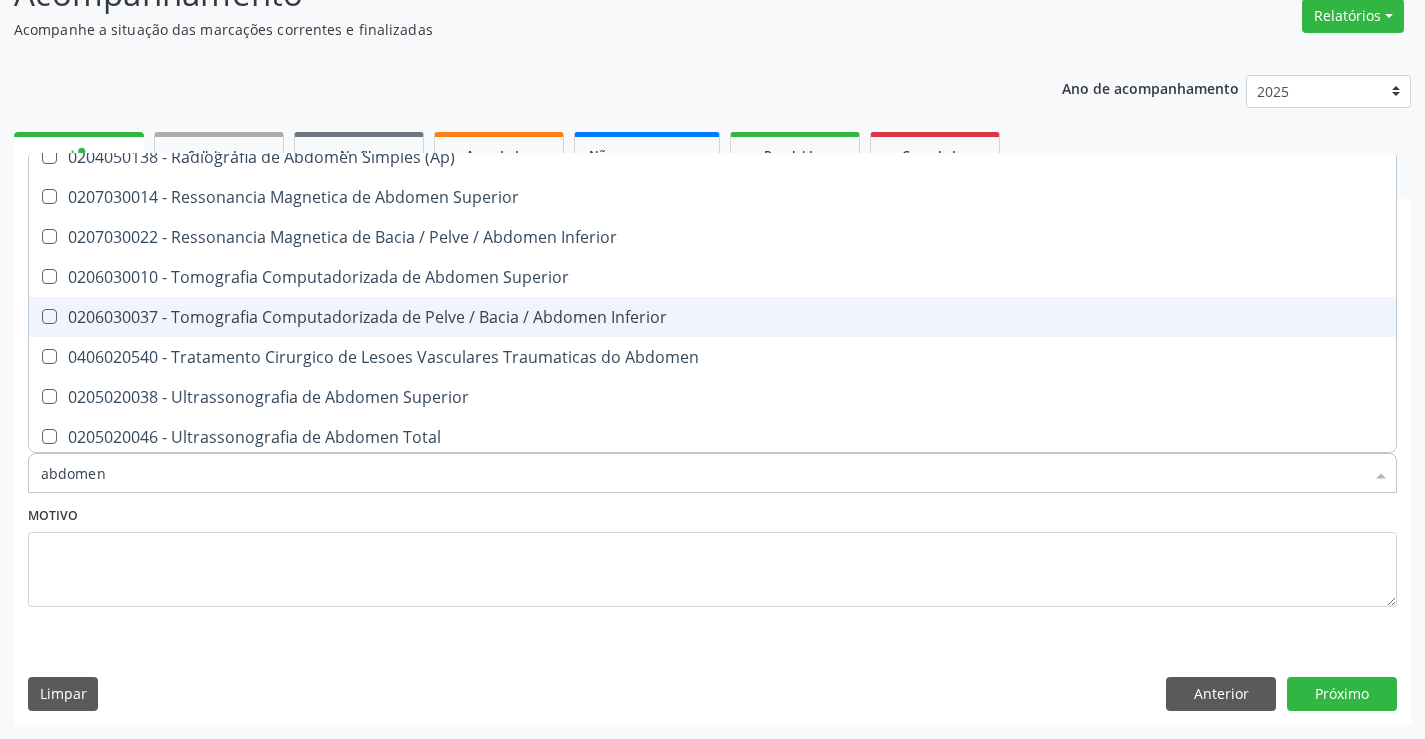 scroll, scrollTop: 101, scrollLeft: 0, axis: vertical 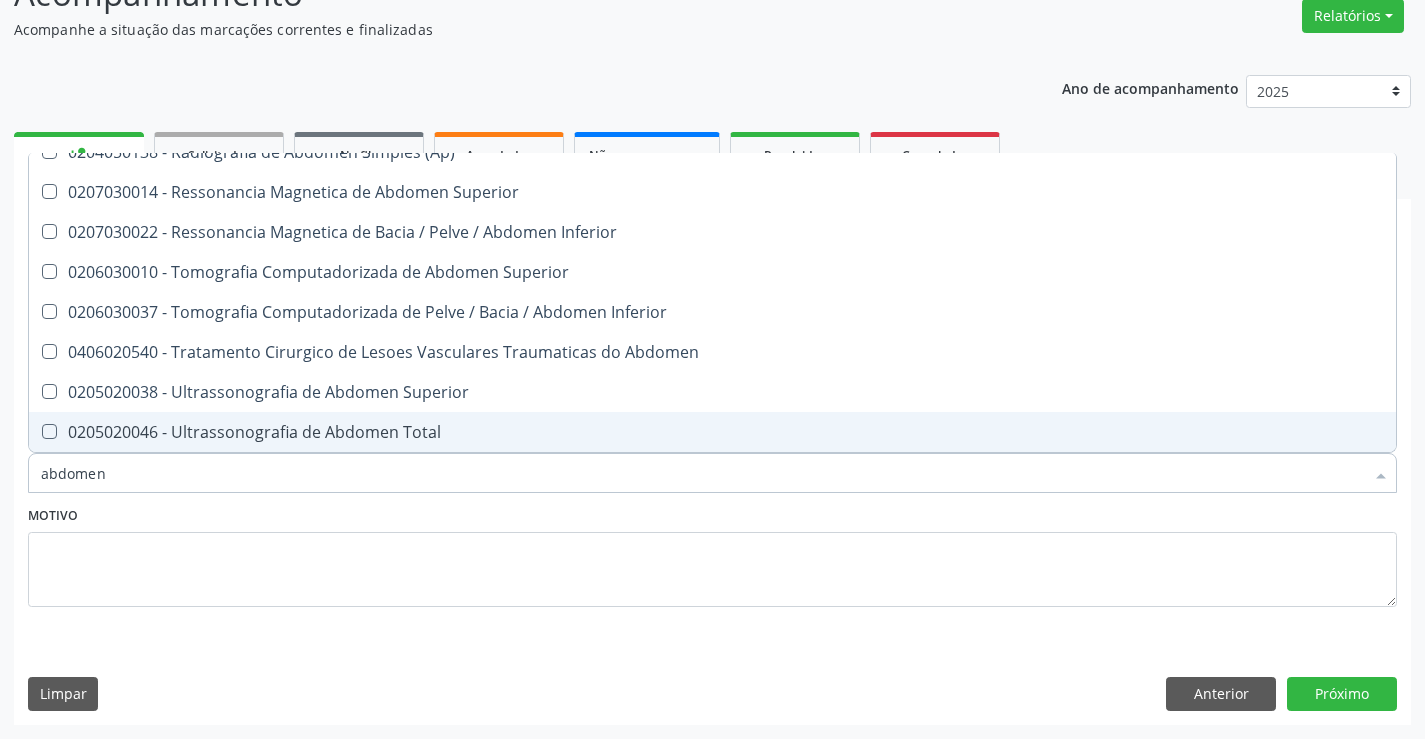 click on "0205020046 - Ultrassonografia de Abdomen Total" at bounding box center (712, 432) 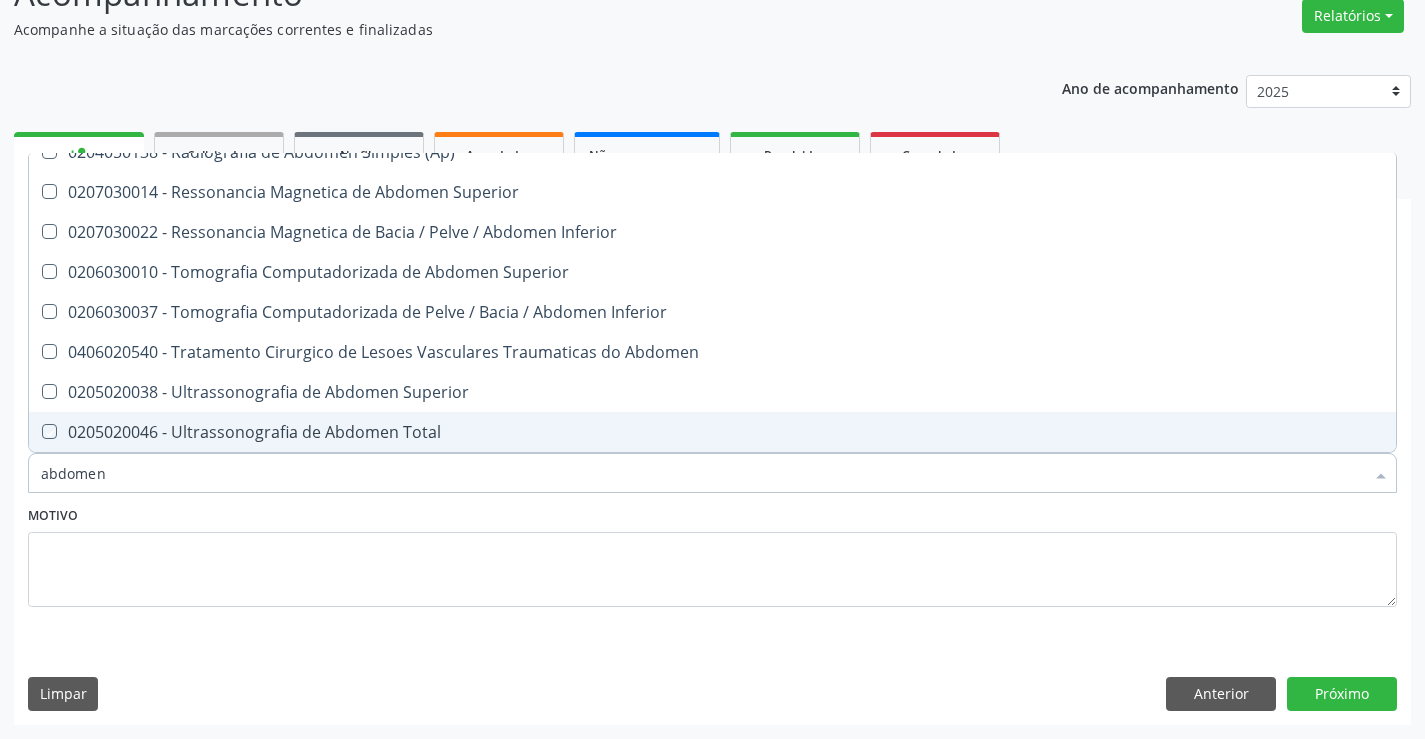 checkbox on "true" 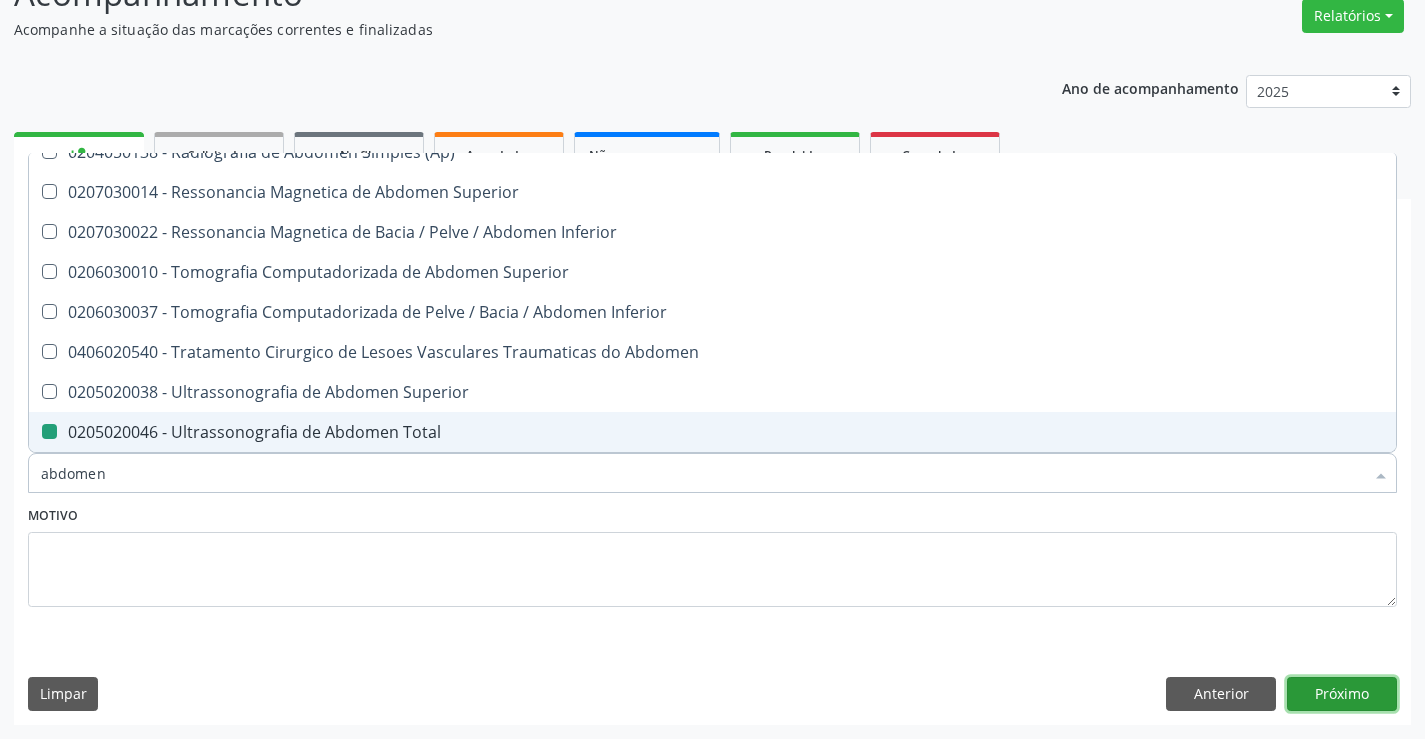 click on "Próximo" at bounding box center (1342, 694) 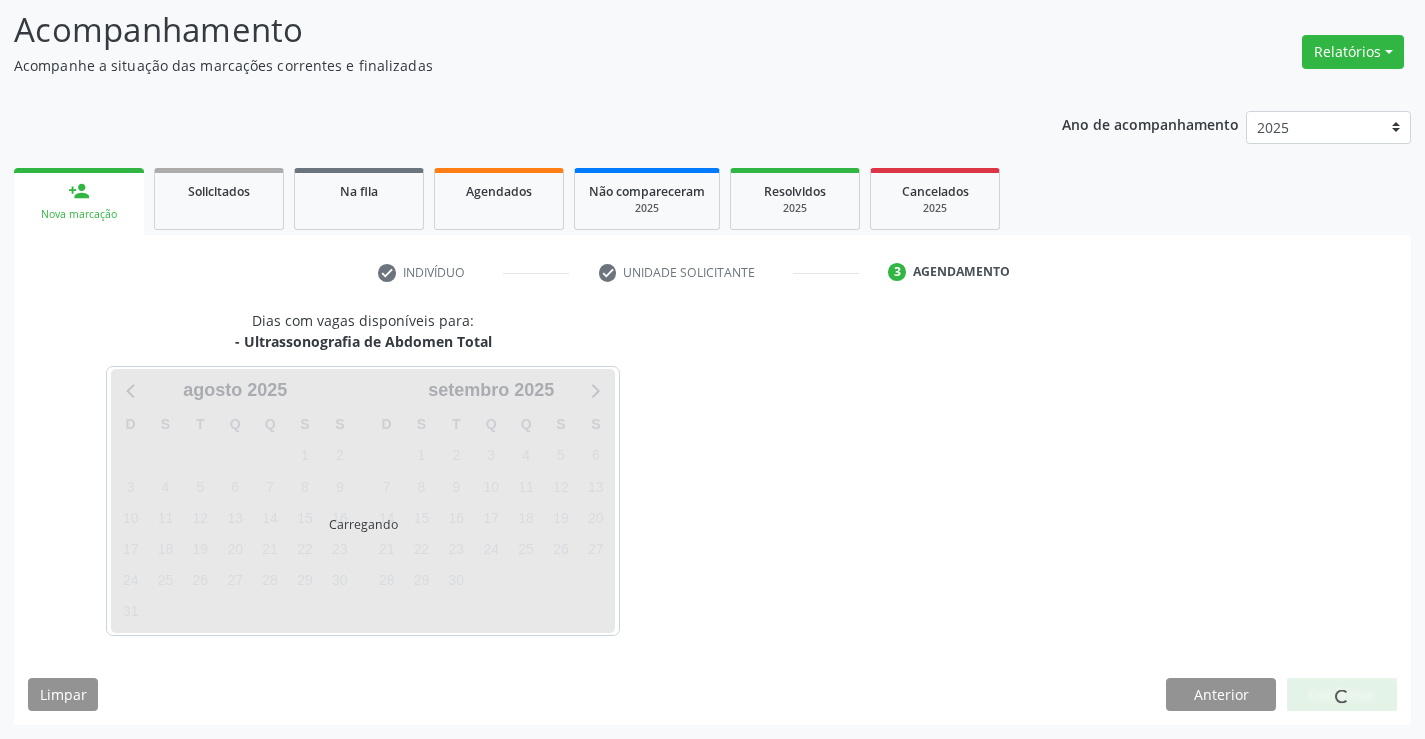 scroll, scrollTop: 131, scrollLeft: 0, axis: vertical 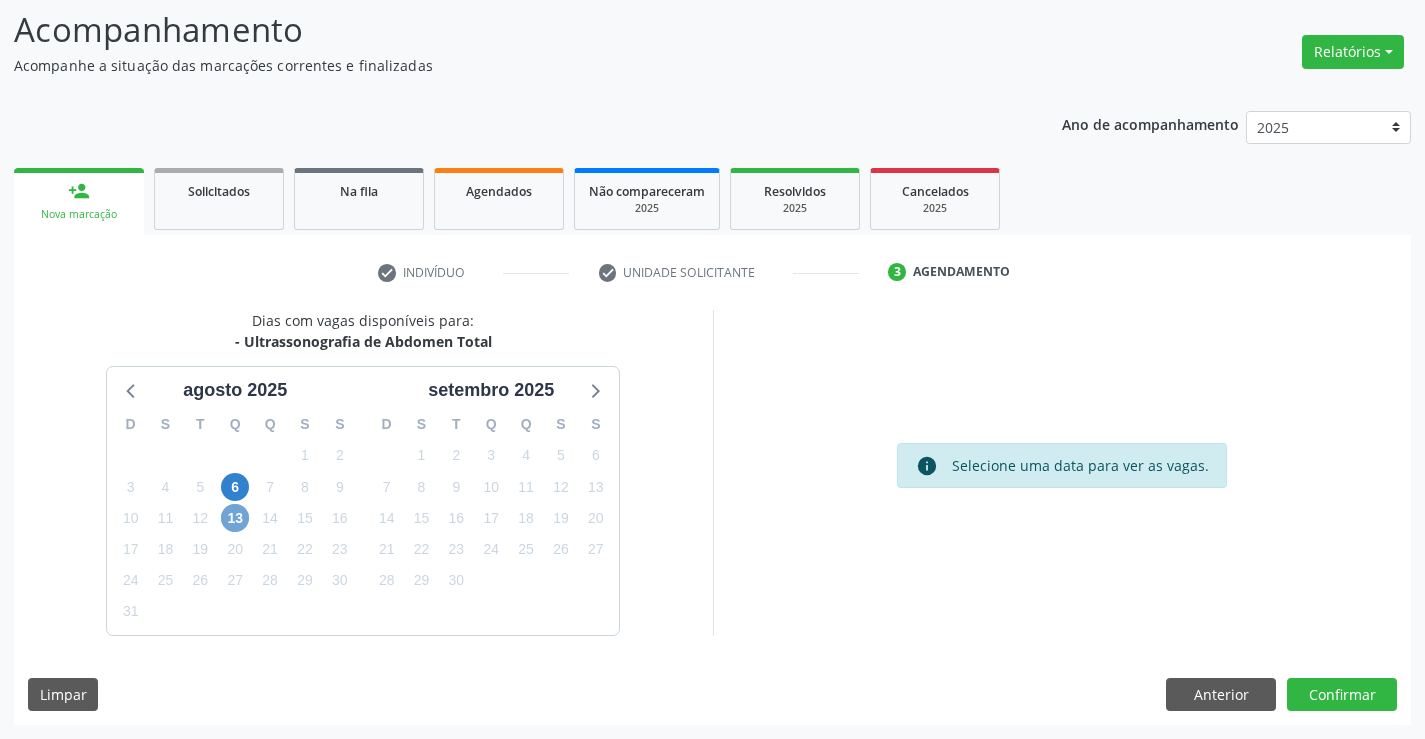 click on "13" at bounding box center [235, 518] 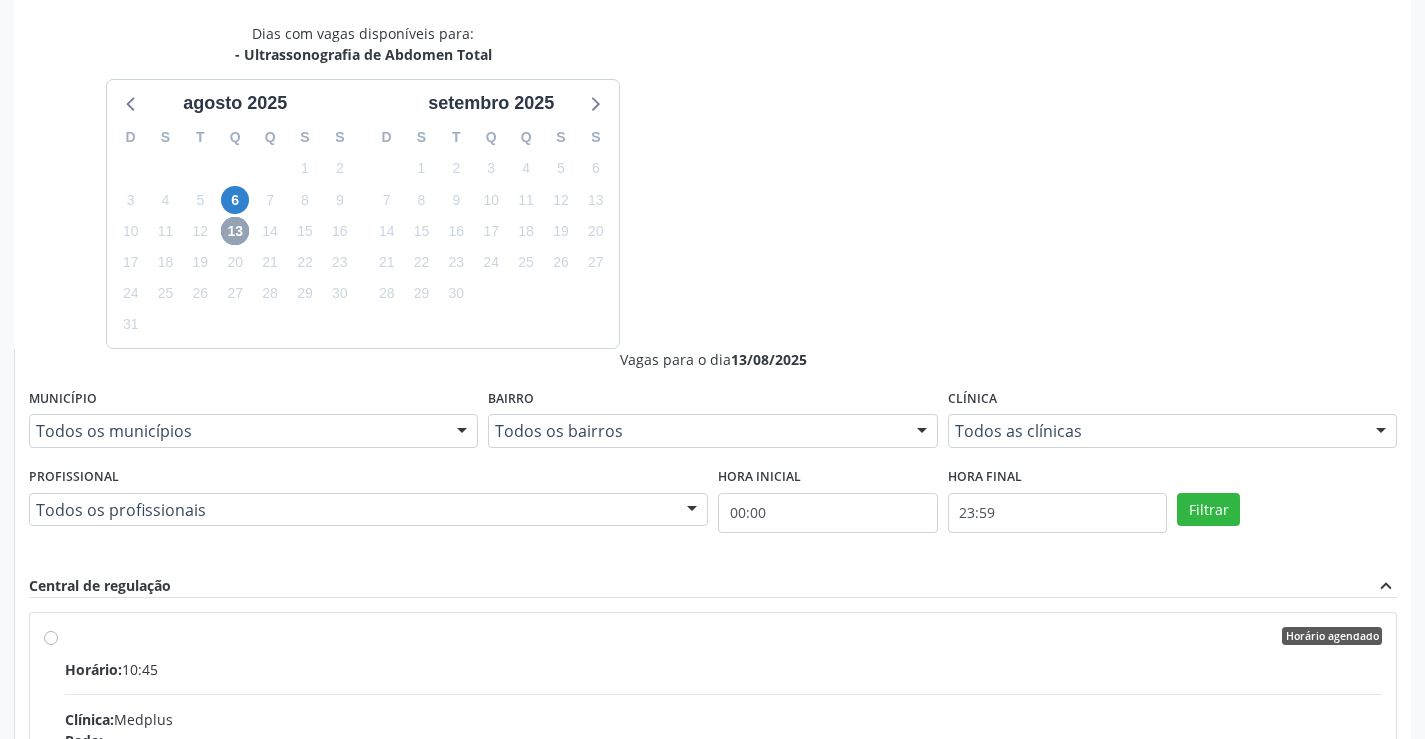 scroll, scrollTop: 456, scrollLeft: 0, axis: vertical 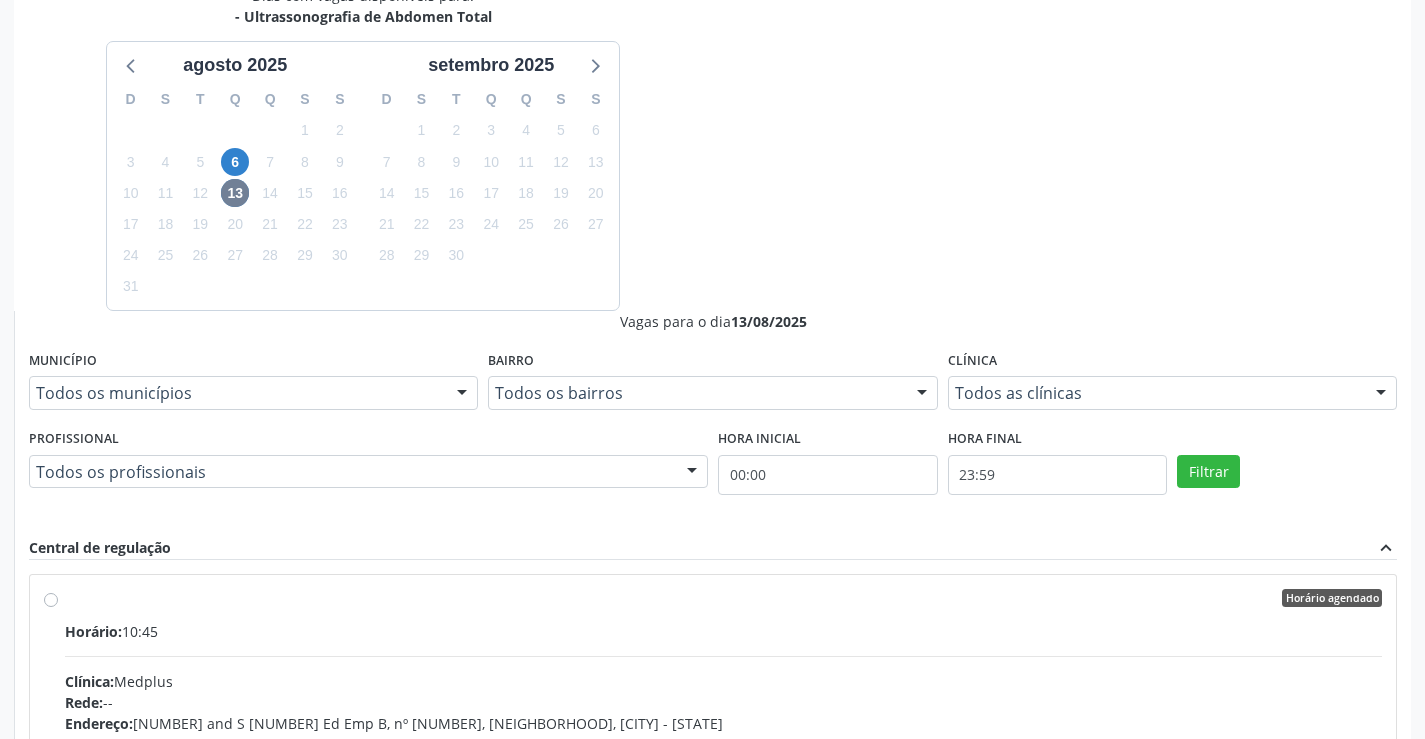 click on "Profissional:" at bounding box center [108, 765] 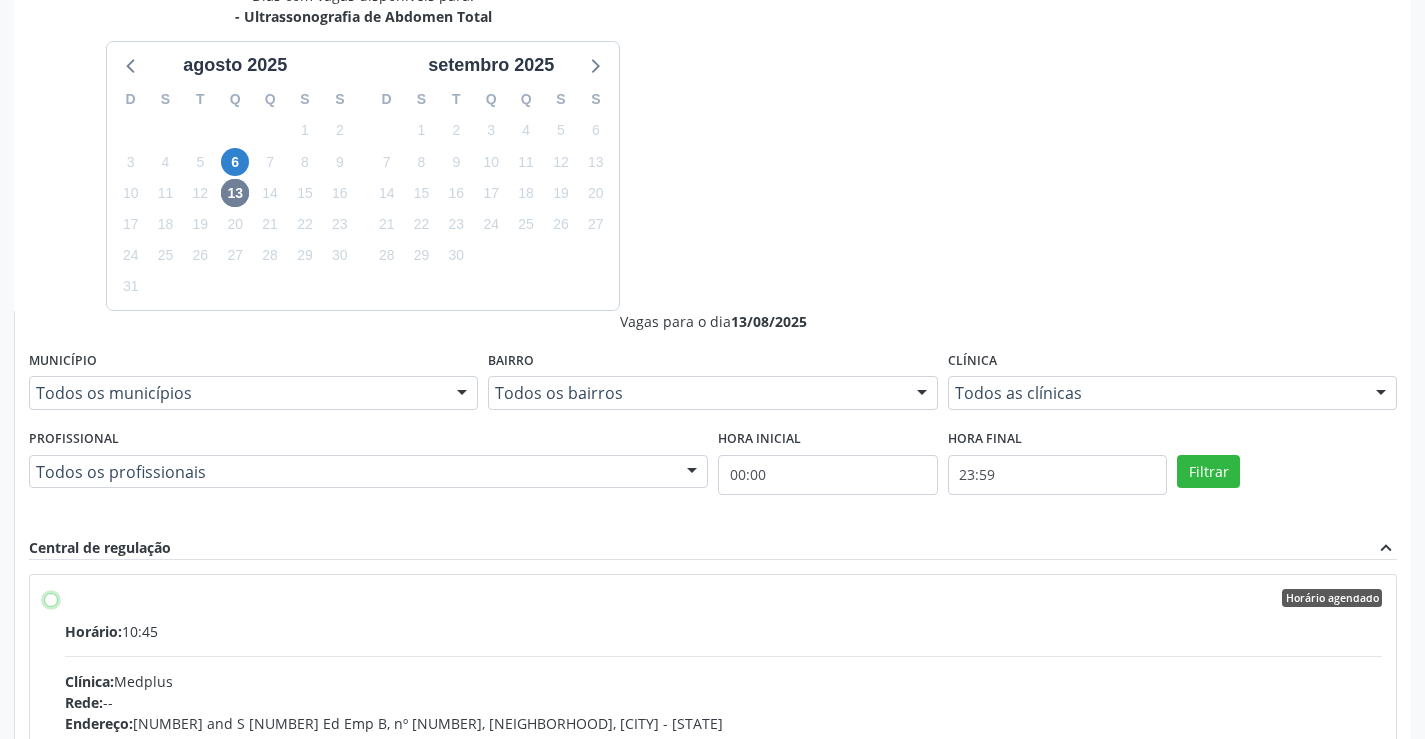 click on "Horário agendado
Horário:   10:45
Clínica:  Medplus
Rede:
--
Endereço:   [NUMBER] and S [NUMBER] Ed Emp B, nº [NUMBER], [NEIGHBORHOOD], [CITY] - [STATE]
Telefone:   --
Profissional:
[FIRST] [LAST]
Informações adicionais sobre o atendimento
Idade de atendimento:
de 0 a 120 anos
Gênero(s) atendido(s):
Masculino e Feminino
Informações adicionais:
--" at bounding box center [51, 598] 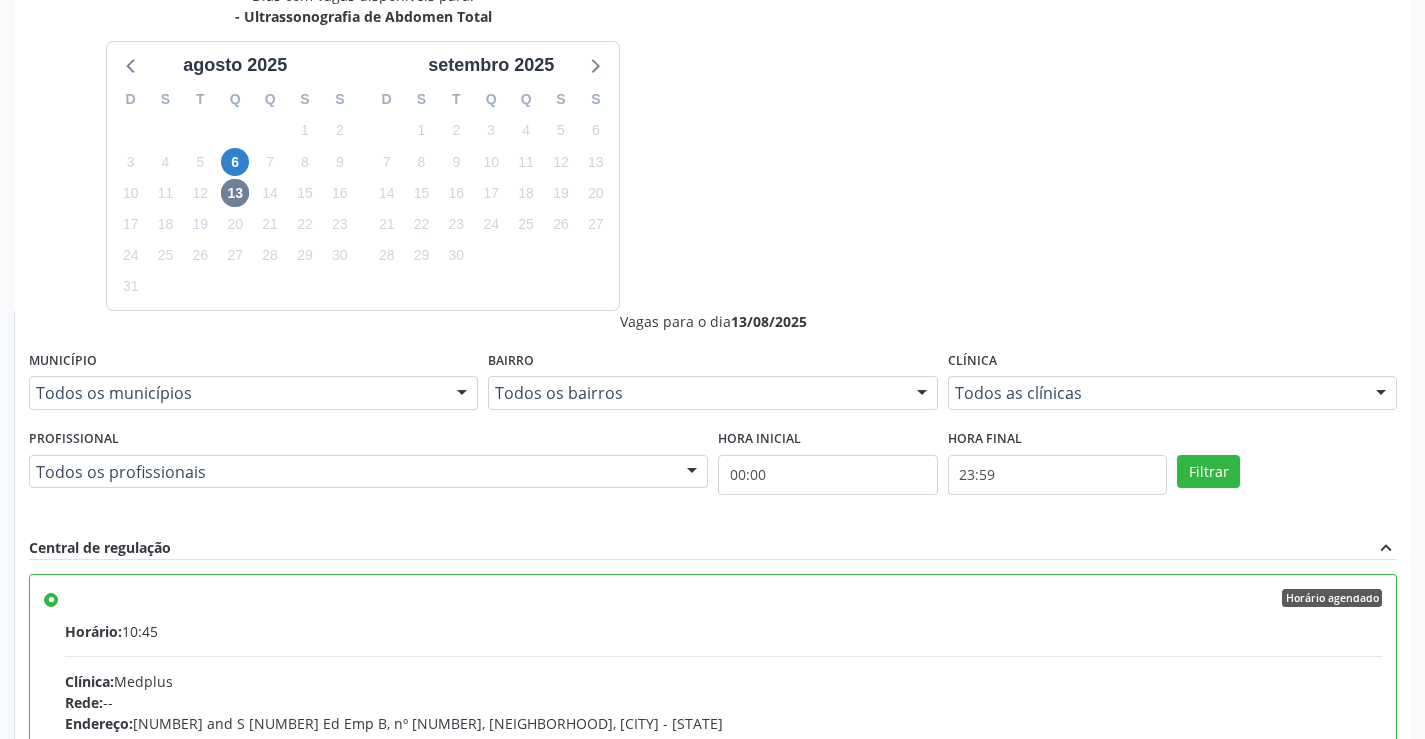 click on "Confirmar" at bounding box center [1342, 1019] 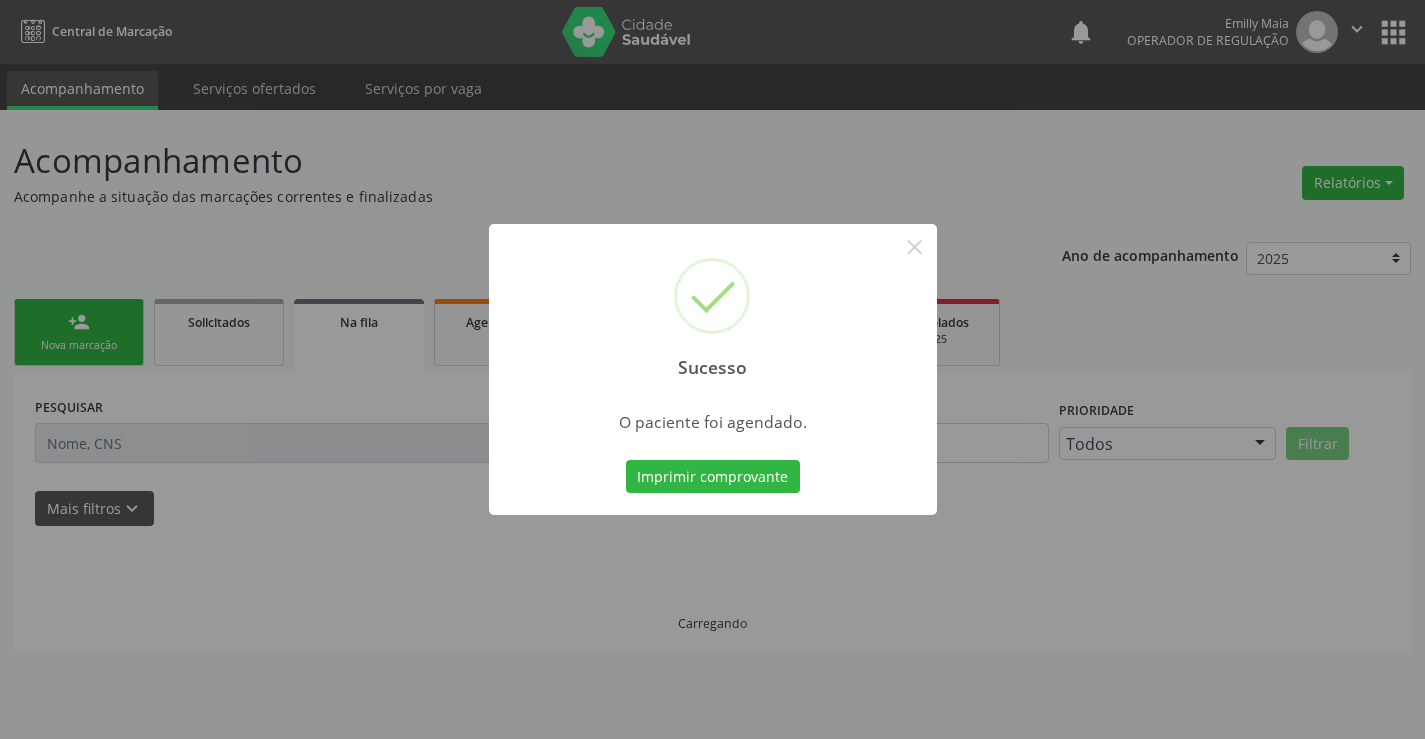 scroll, scrollTop: 0, scrollLeft: 0, axis: both 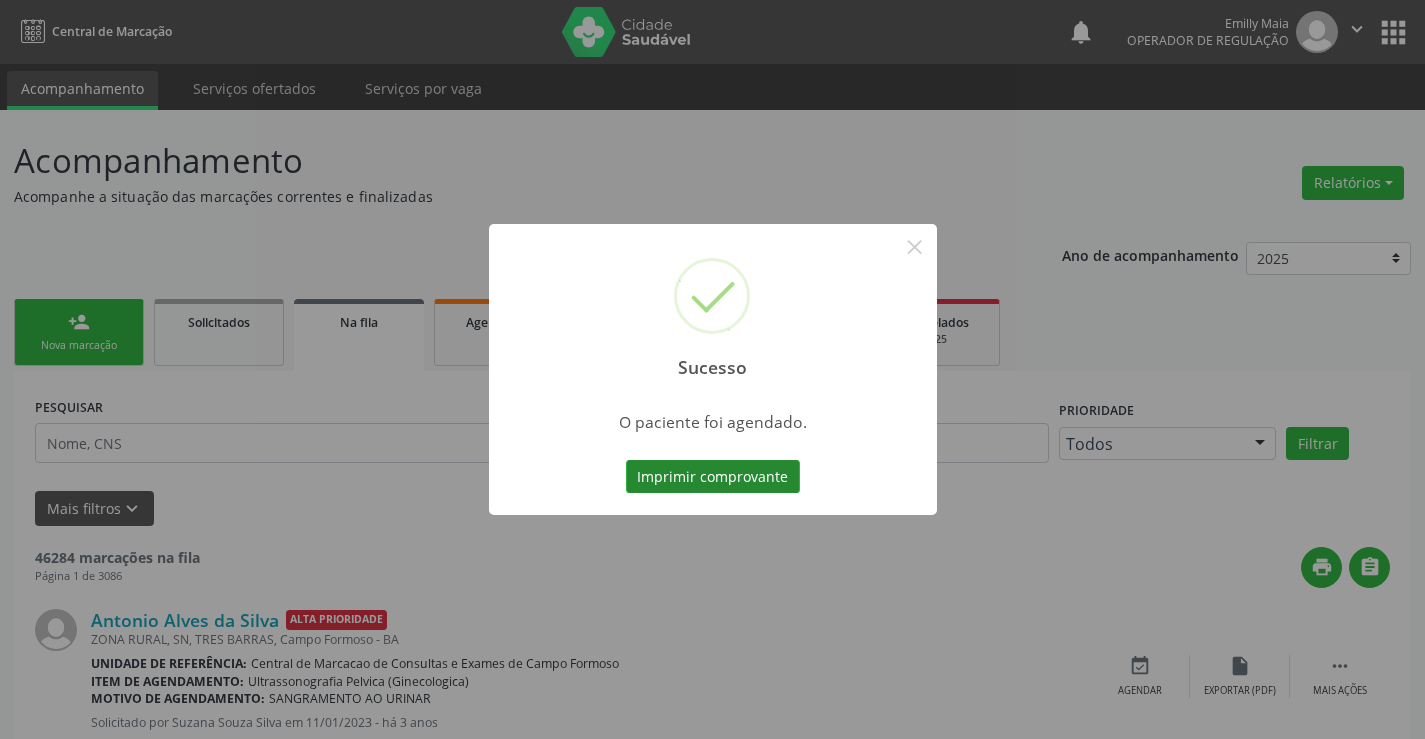 click on "Imprimir comprovante" at bounding box center [713, 477] 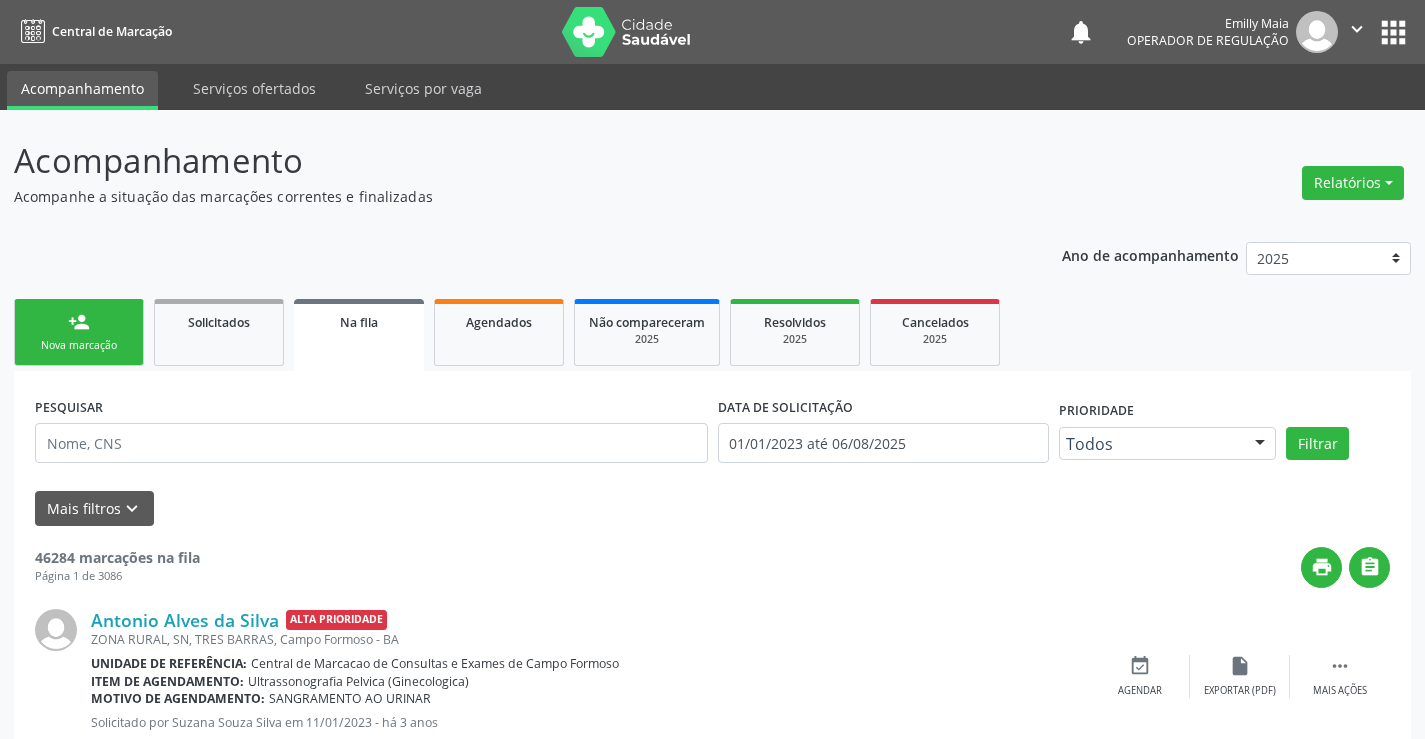 click on "person_add
Nova marcação" at bounding box center (79, 332) 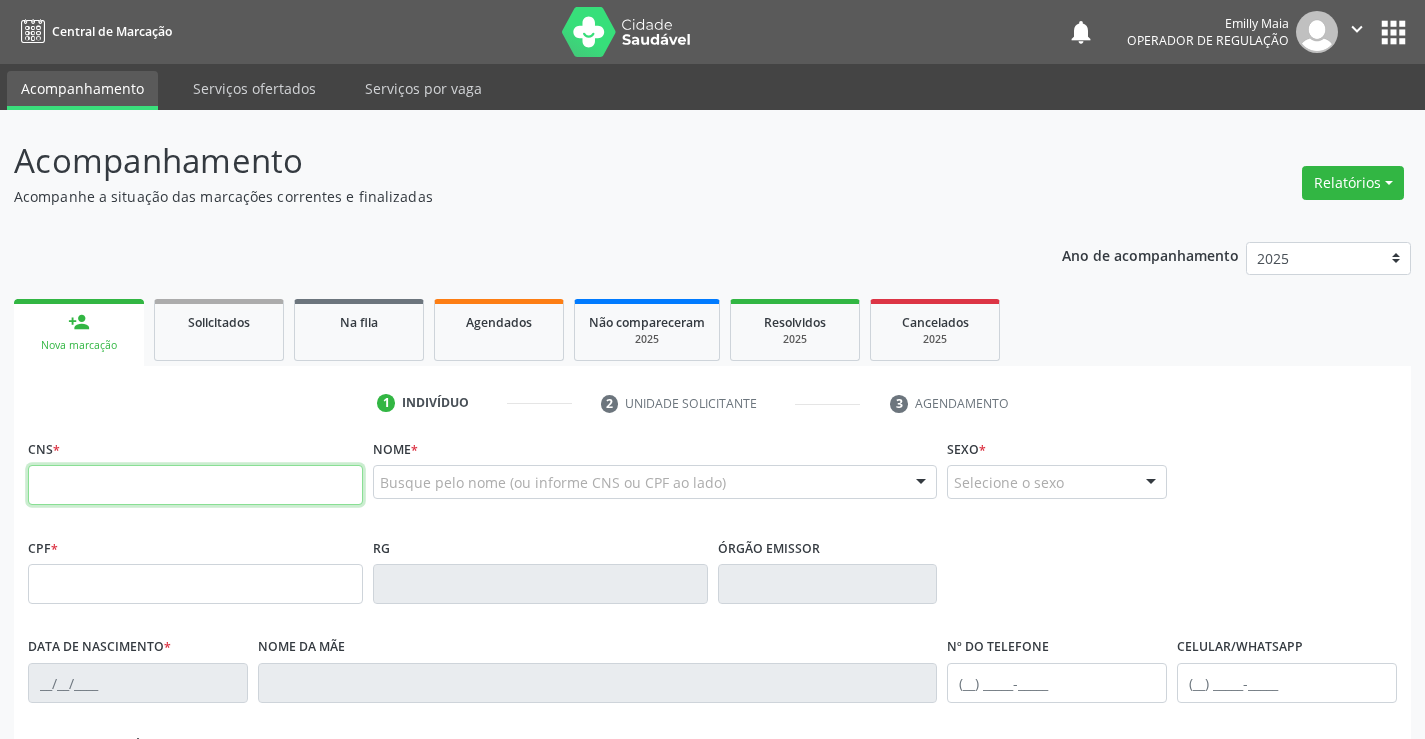 click at bounding box center (195, 485) 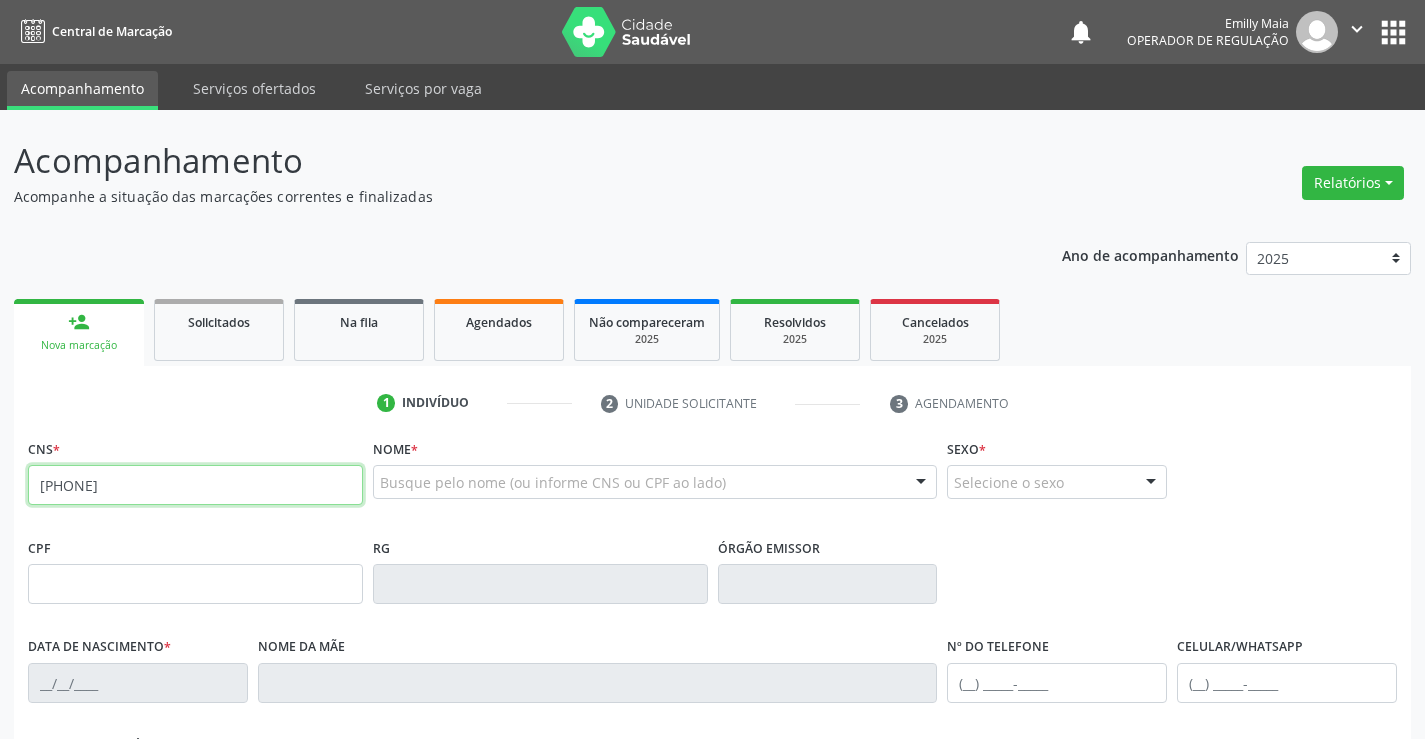 type on "[PHONE]" 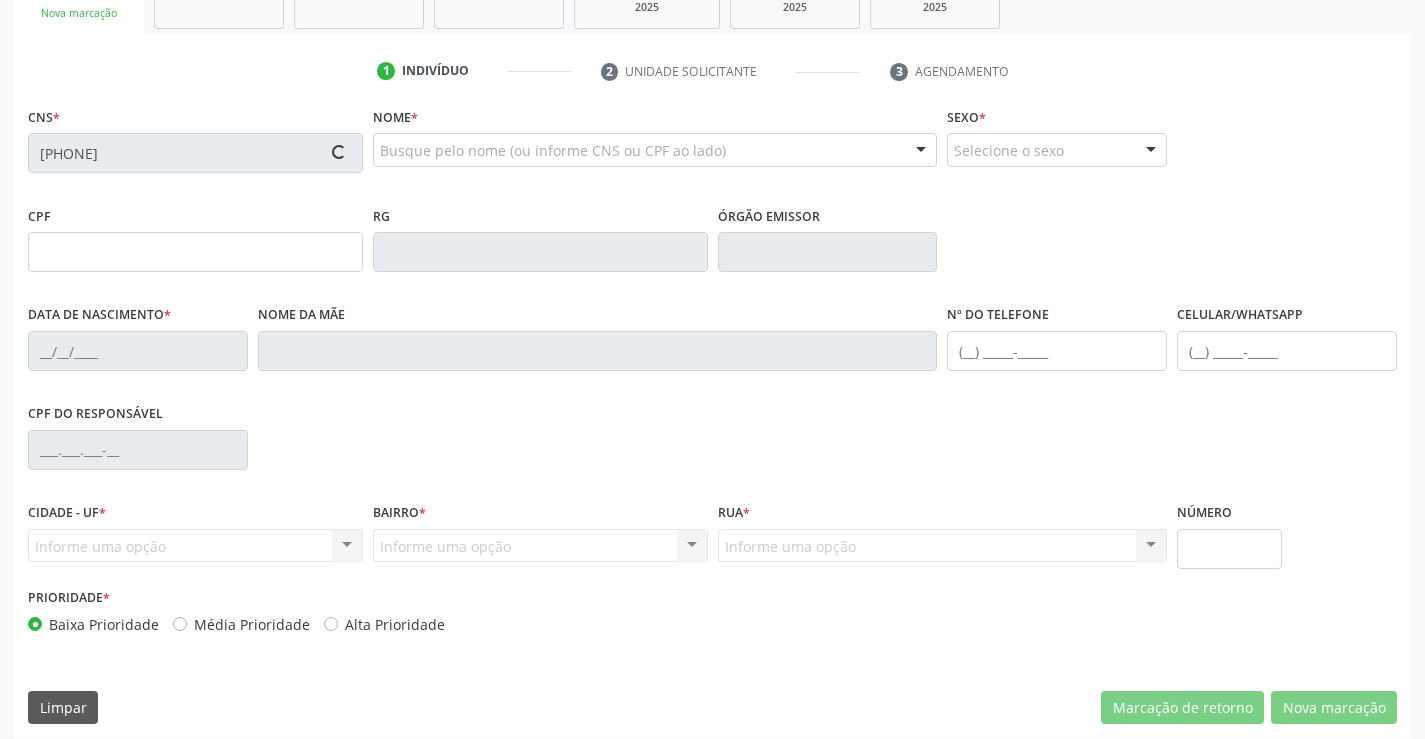 scroll, scrollTop: 345, scrollLeft: 0, axis: vertical 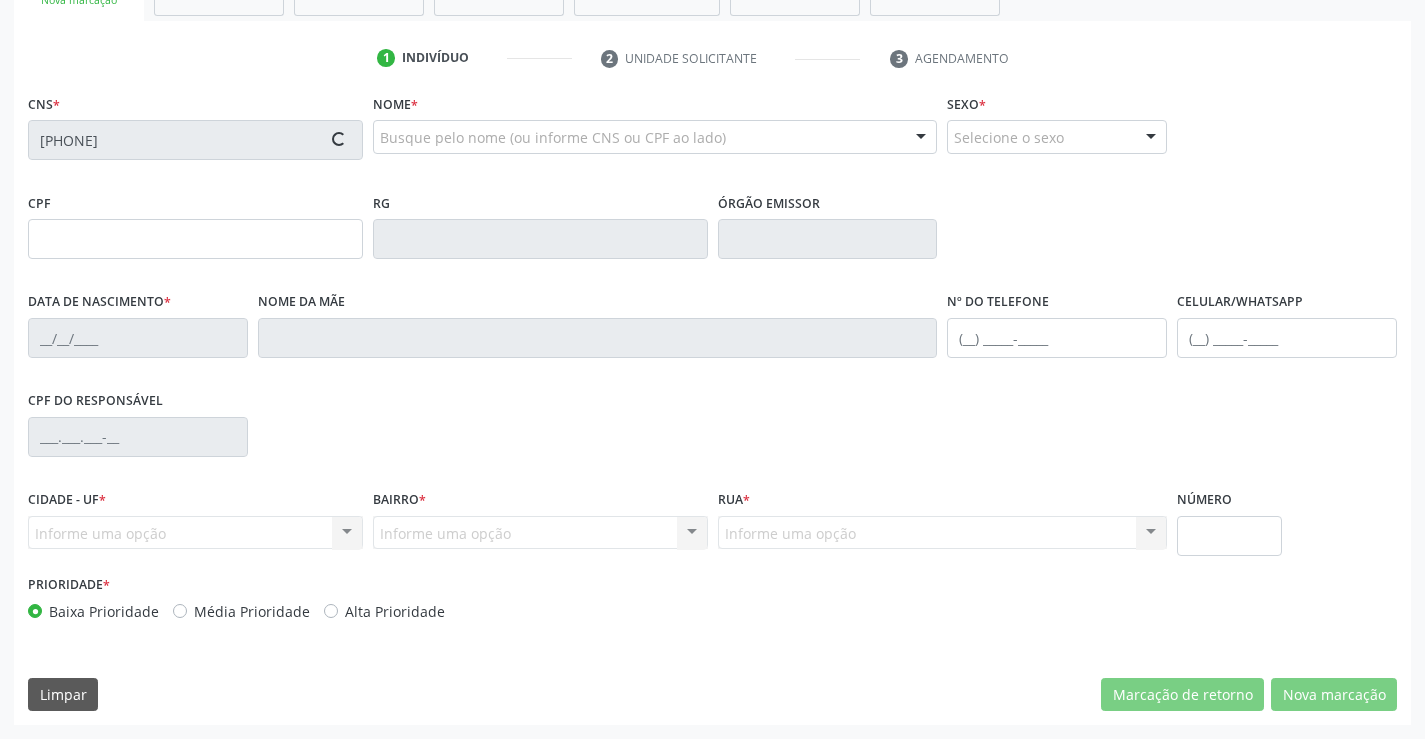 type on "[PHONE]" 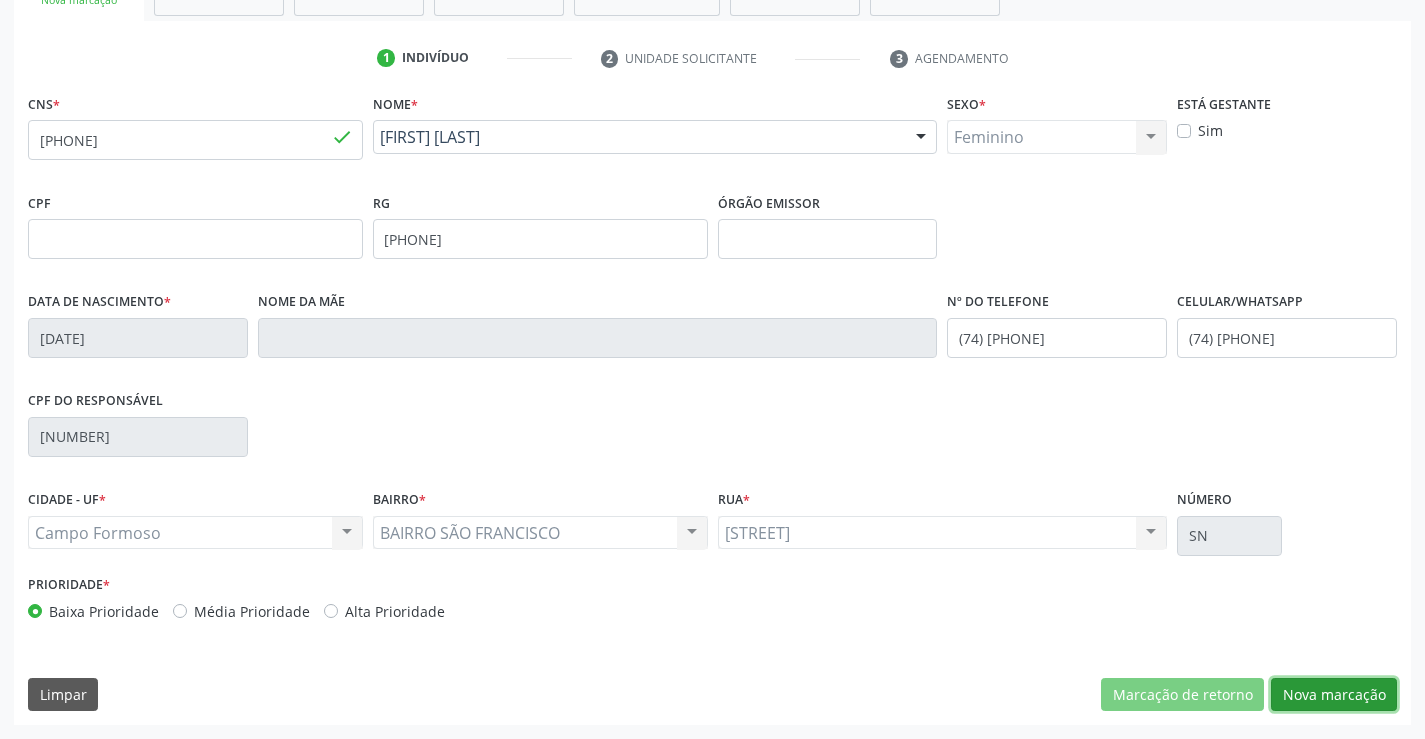 click on "Nova marcação" at bounding box center [1334, 695] 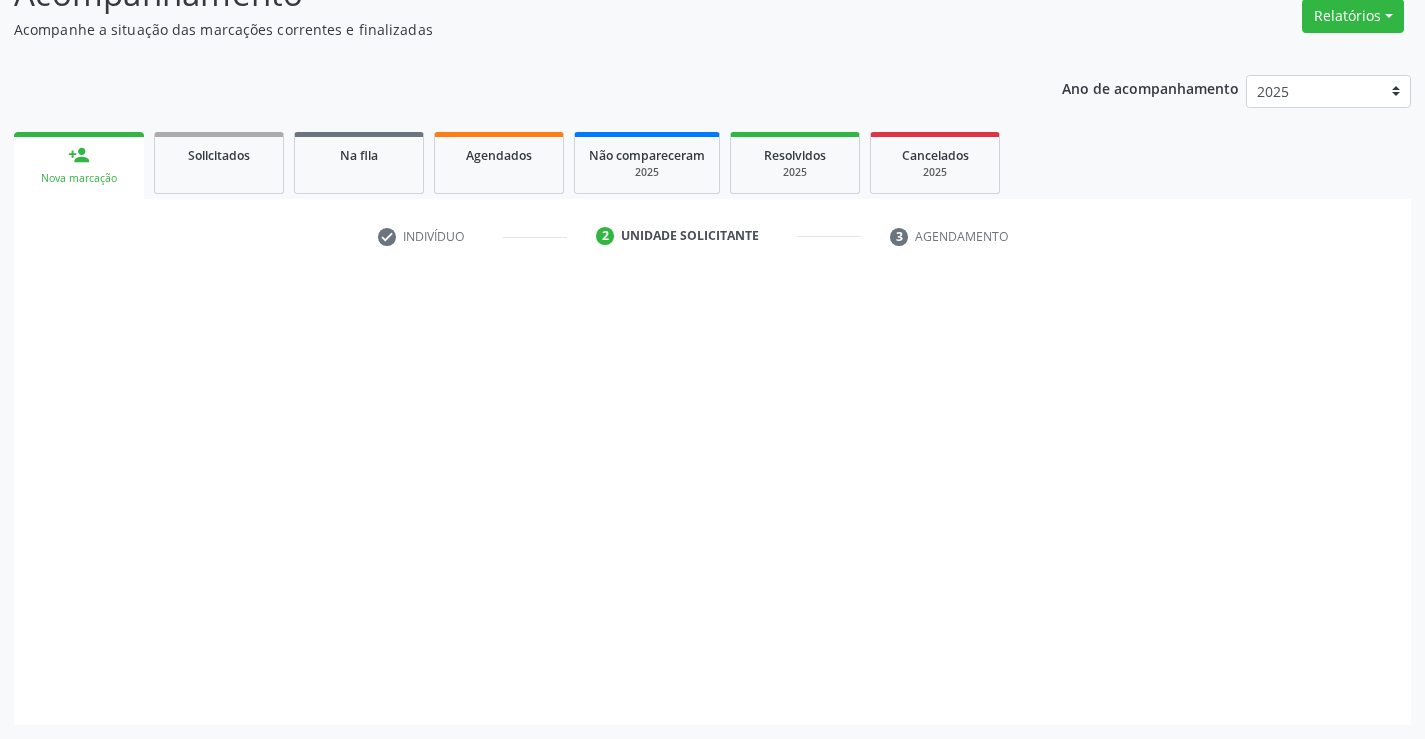 scroll, scrollTop: 167, scrollLeft: 0, axis: vertical 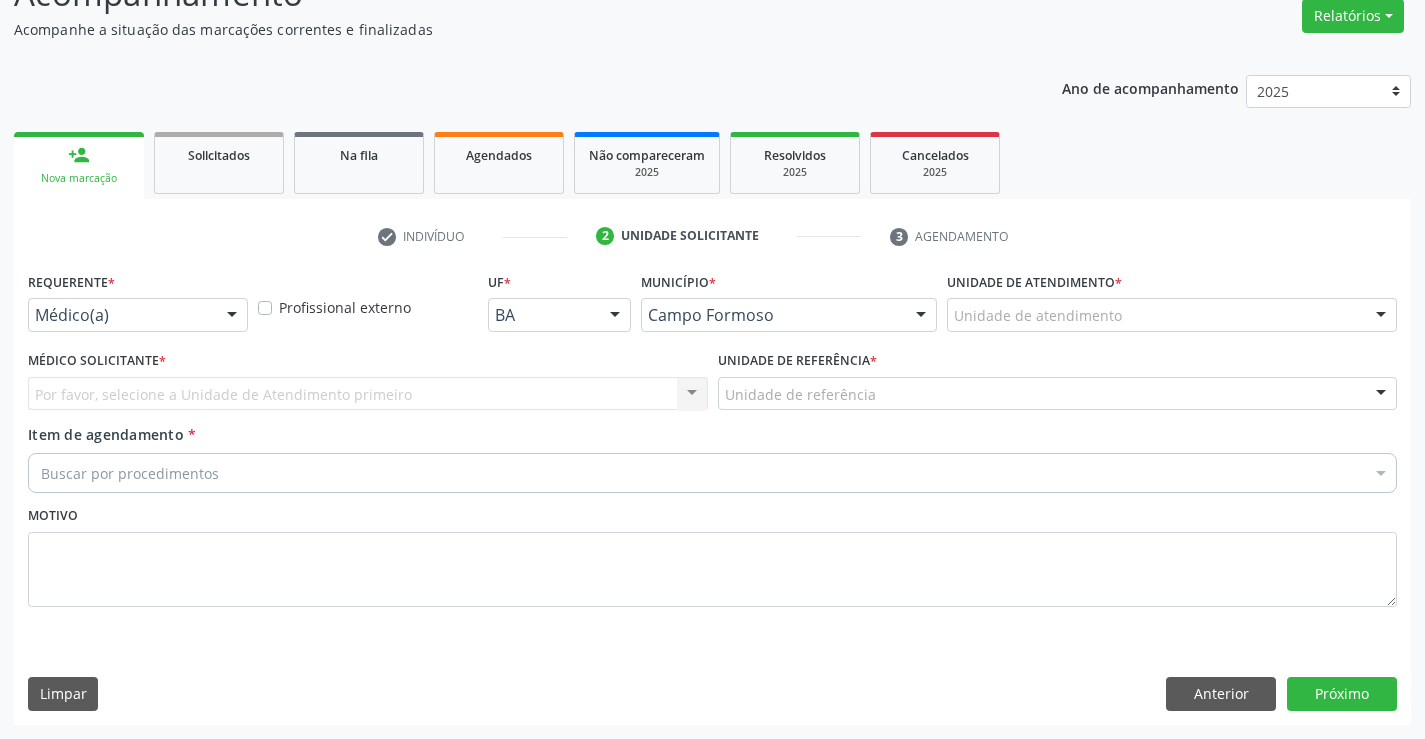click at bounding box center (232, 316) 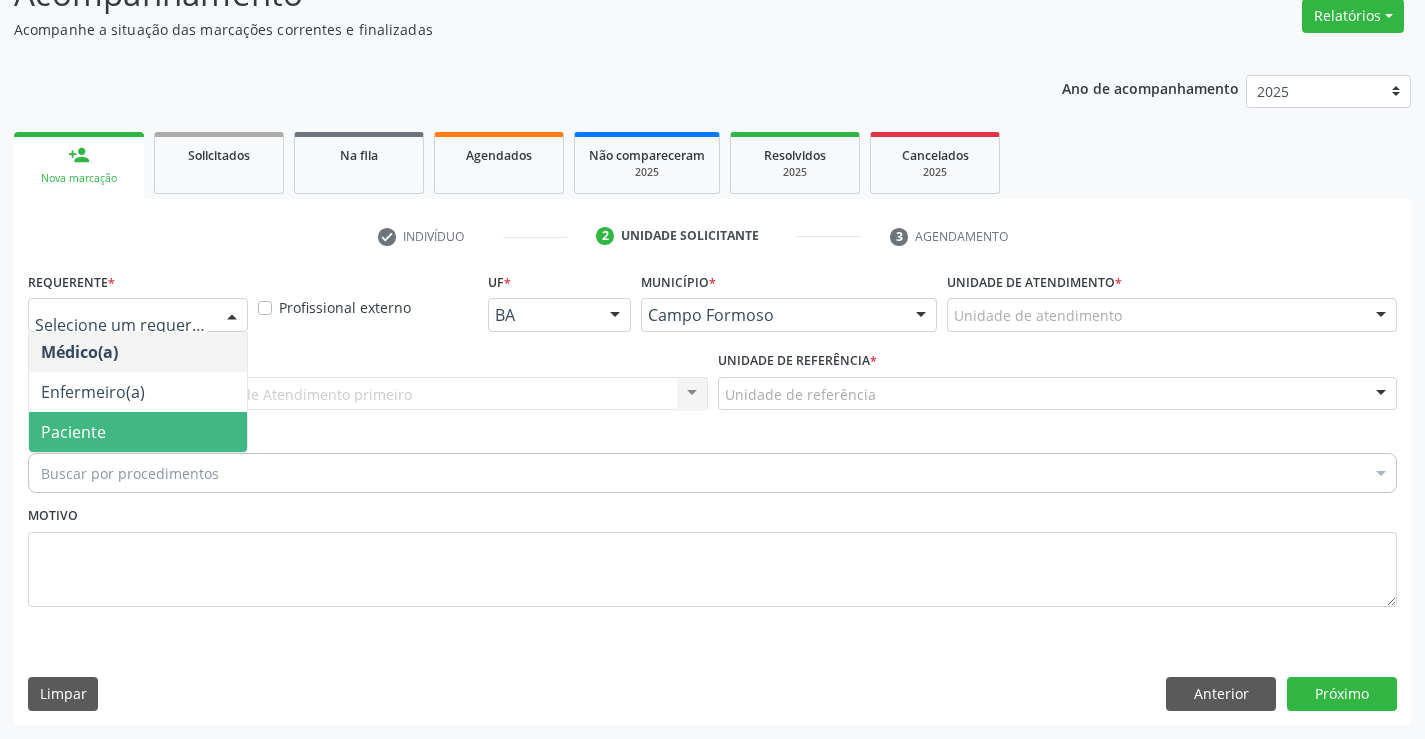 drag, startPoint x: 163, startPoint y: 425, endPoint x: 252, endPoint y: 402, distance: 91.92388 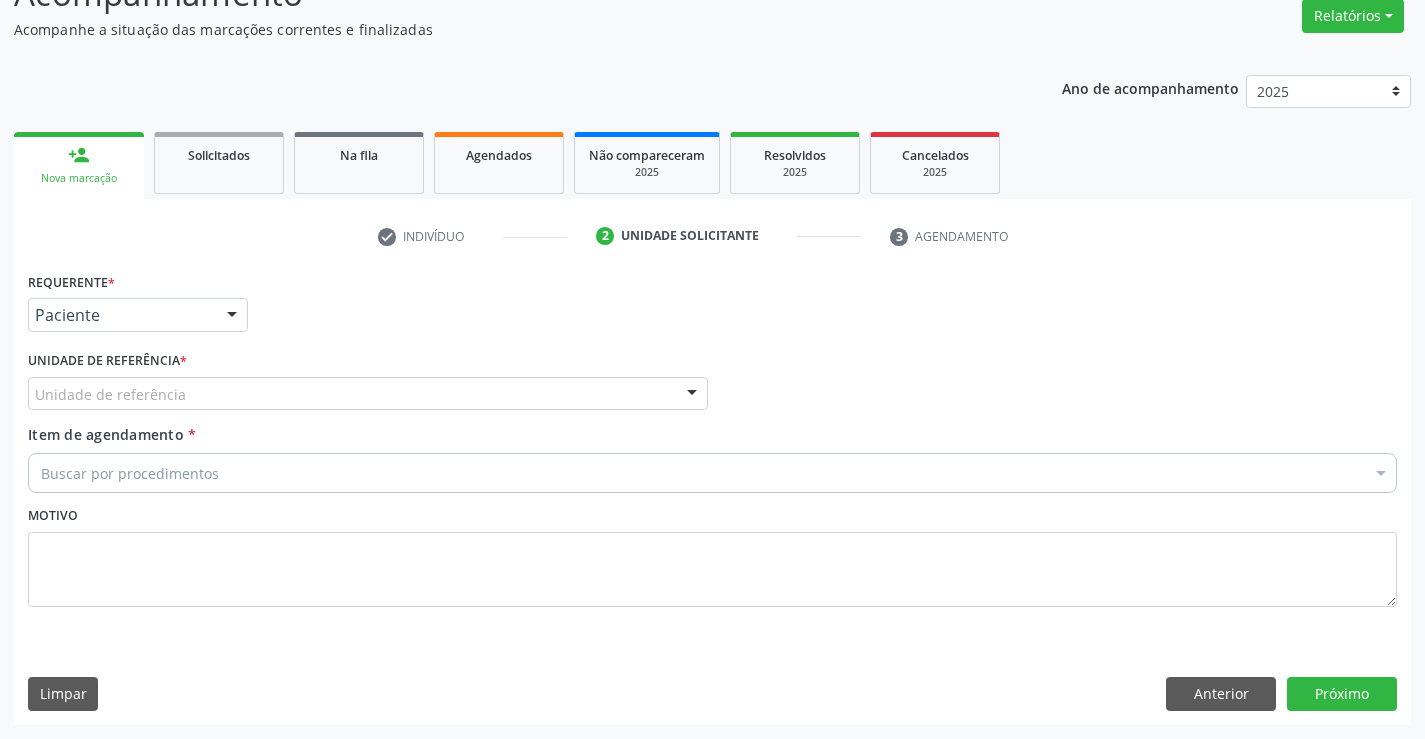 click on "Unidade de referência" at bounding box center [368, 394] 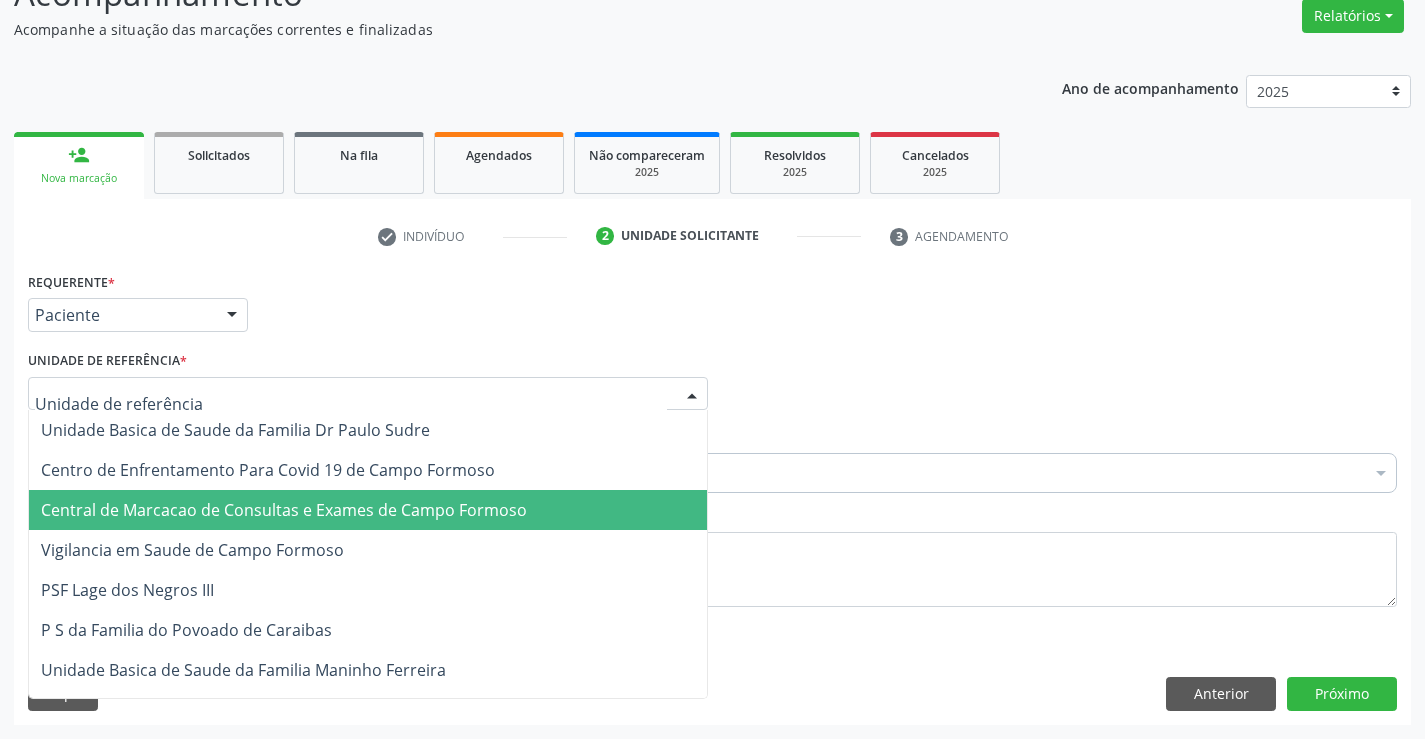click on "Central de Marcacao de Consultas e Exames de Campo Formoso" at bounding box center (368, 510) 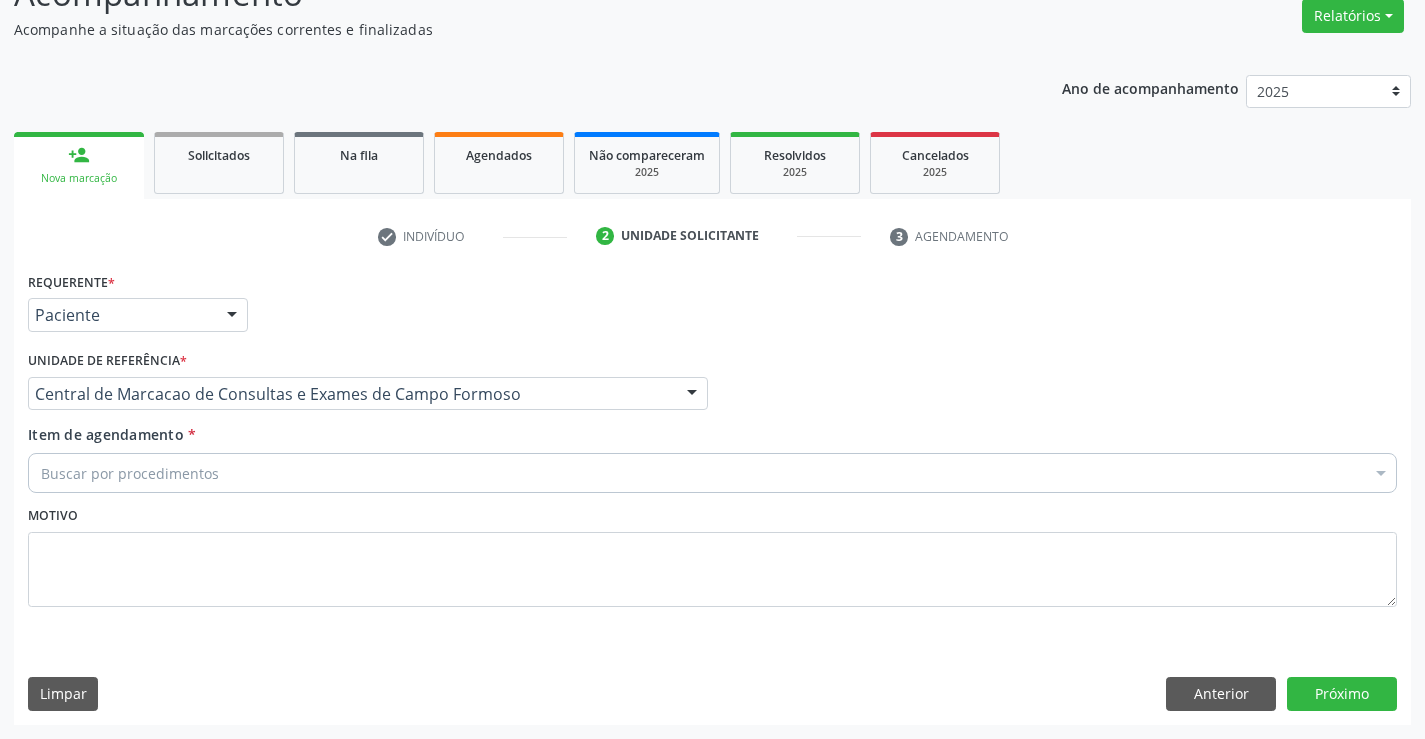 click on "Buscar por procedimentos" at bounding box center [712, 473] 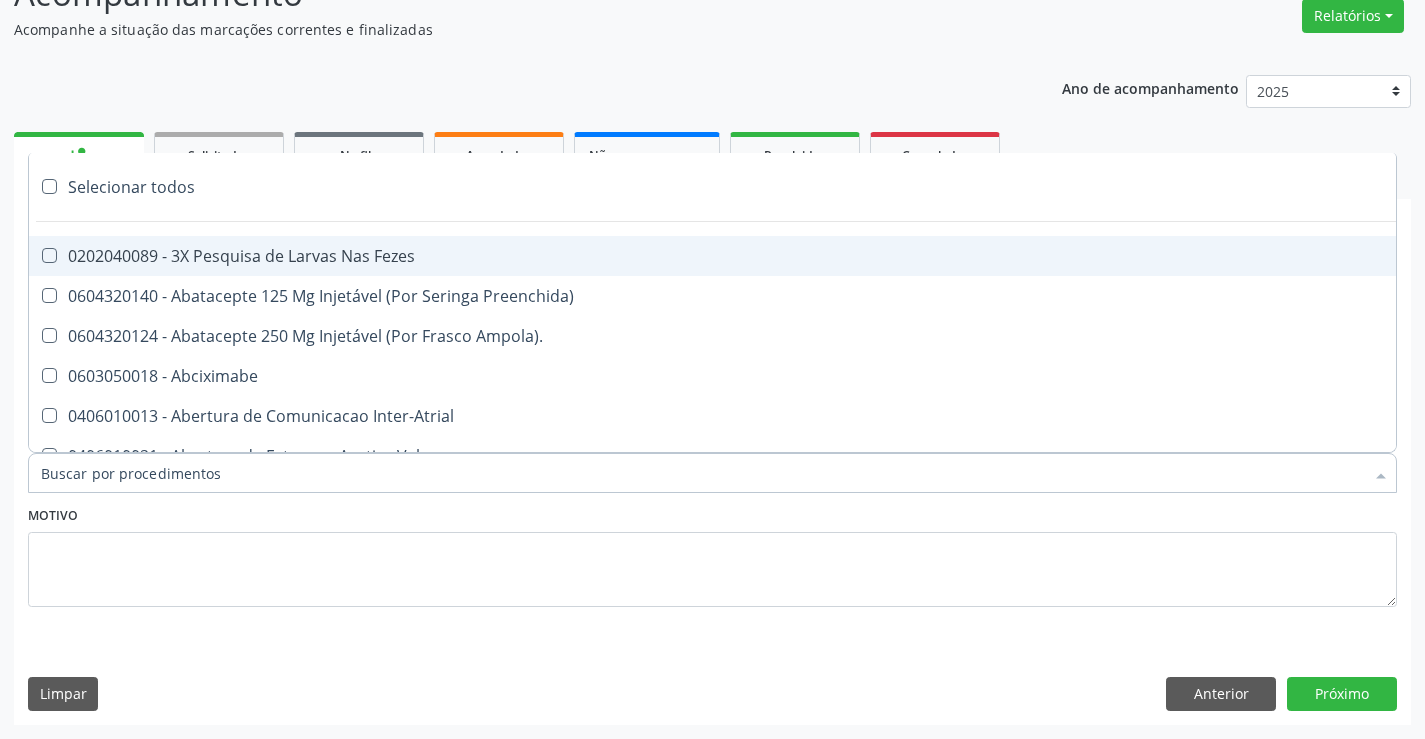 paste on "Ultrassonografia de Abdomen Total" 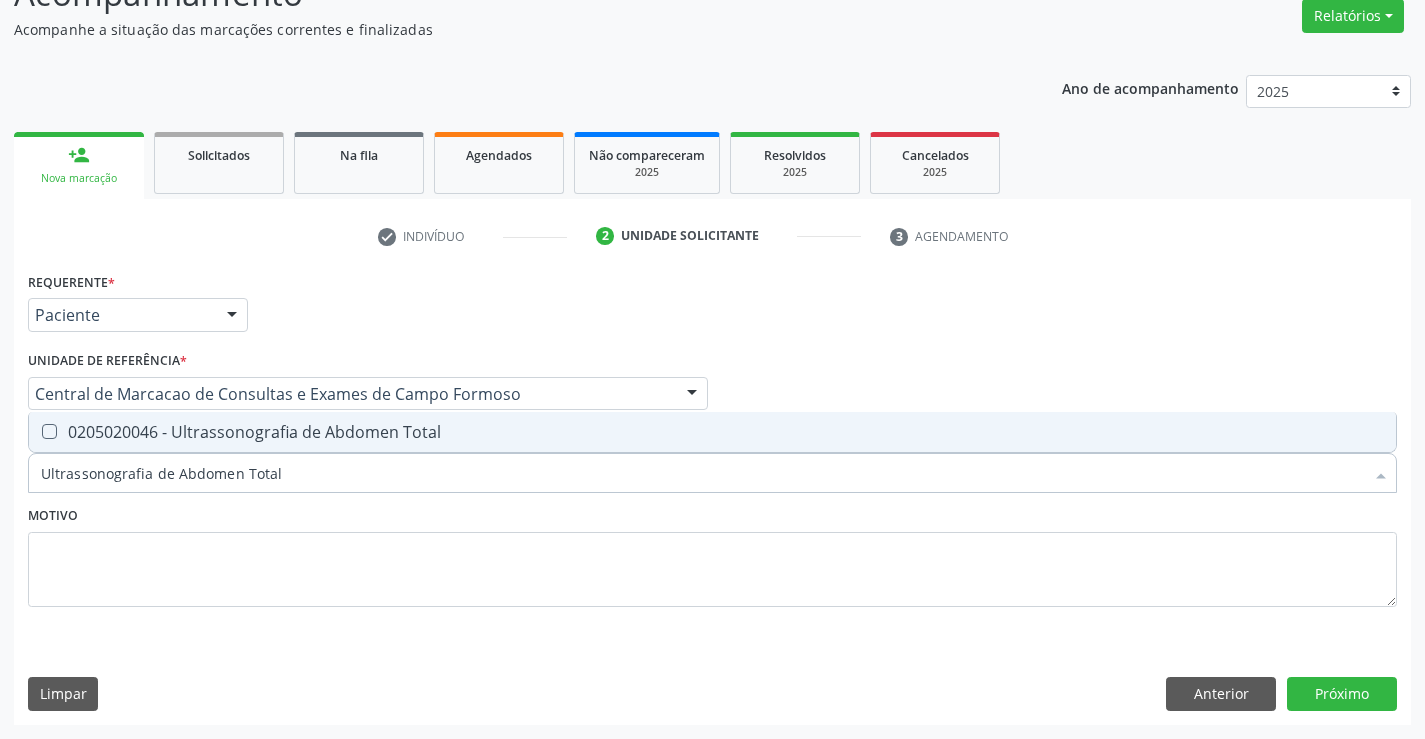 drag, startPoint x: 293, startPoint y: 435, endPoint x: 780, endPoint y: 532, distance: 496.56622 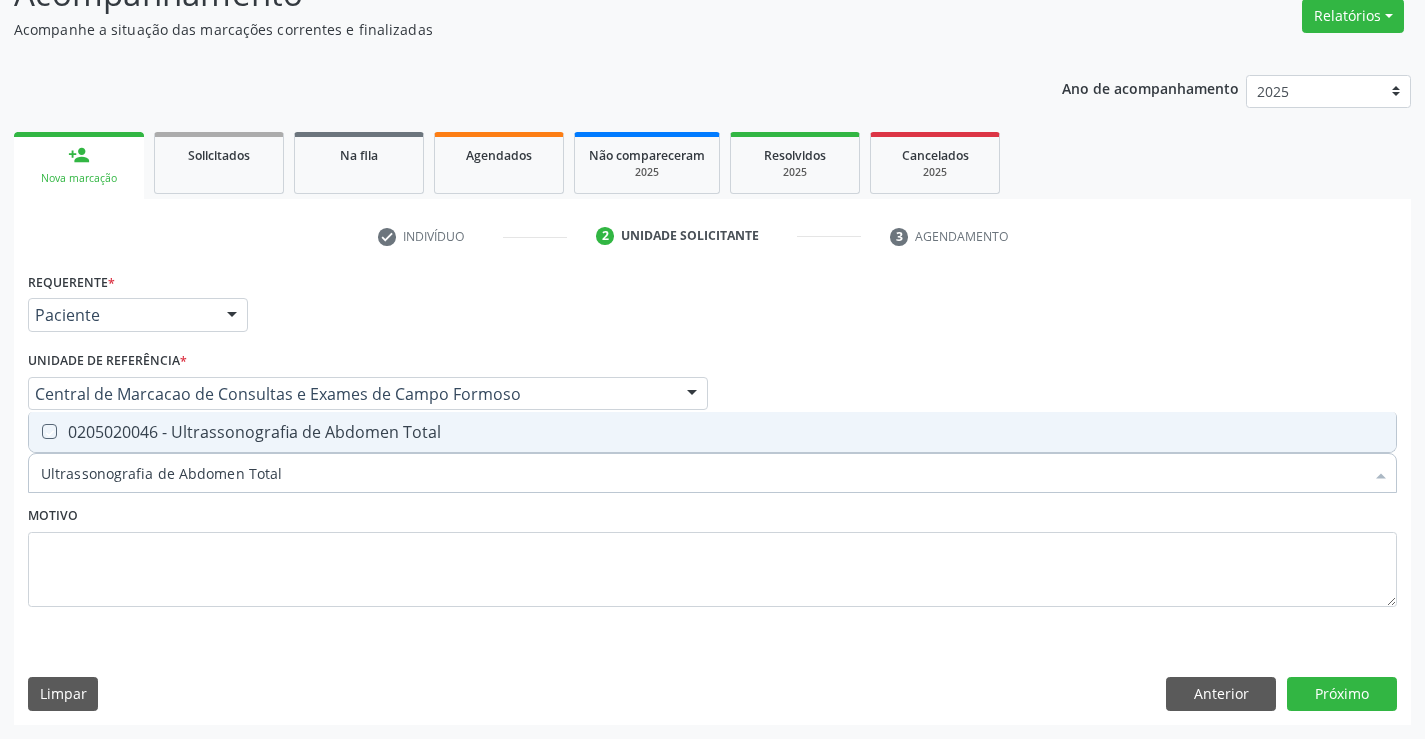 checkbox on "true" 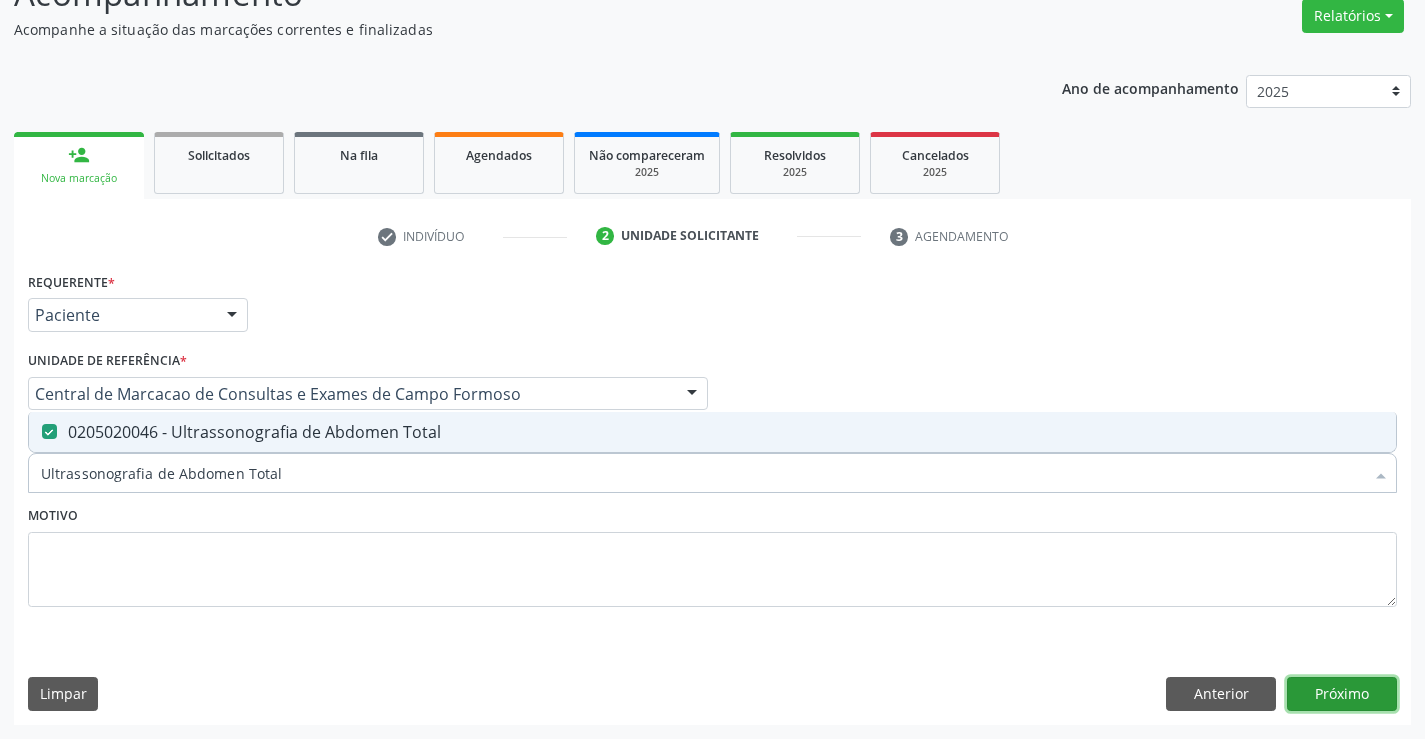 click on "Próximo" at bounding box center (1342, 694) 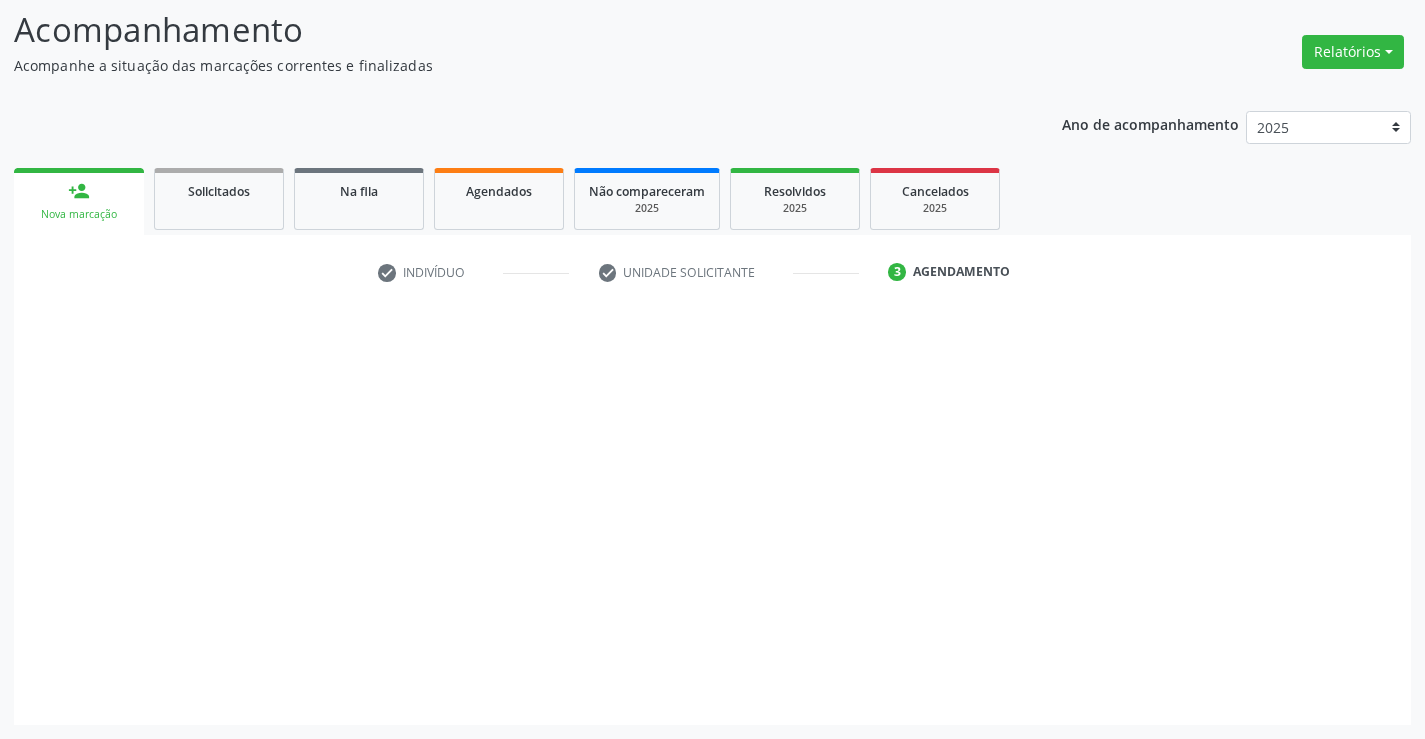 scroll, scrollTop: 131, scrollLeft: 0, axis: vertical 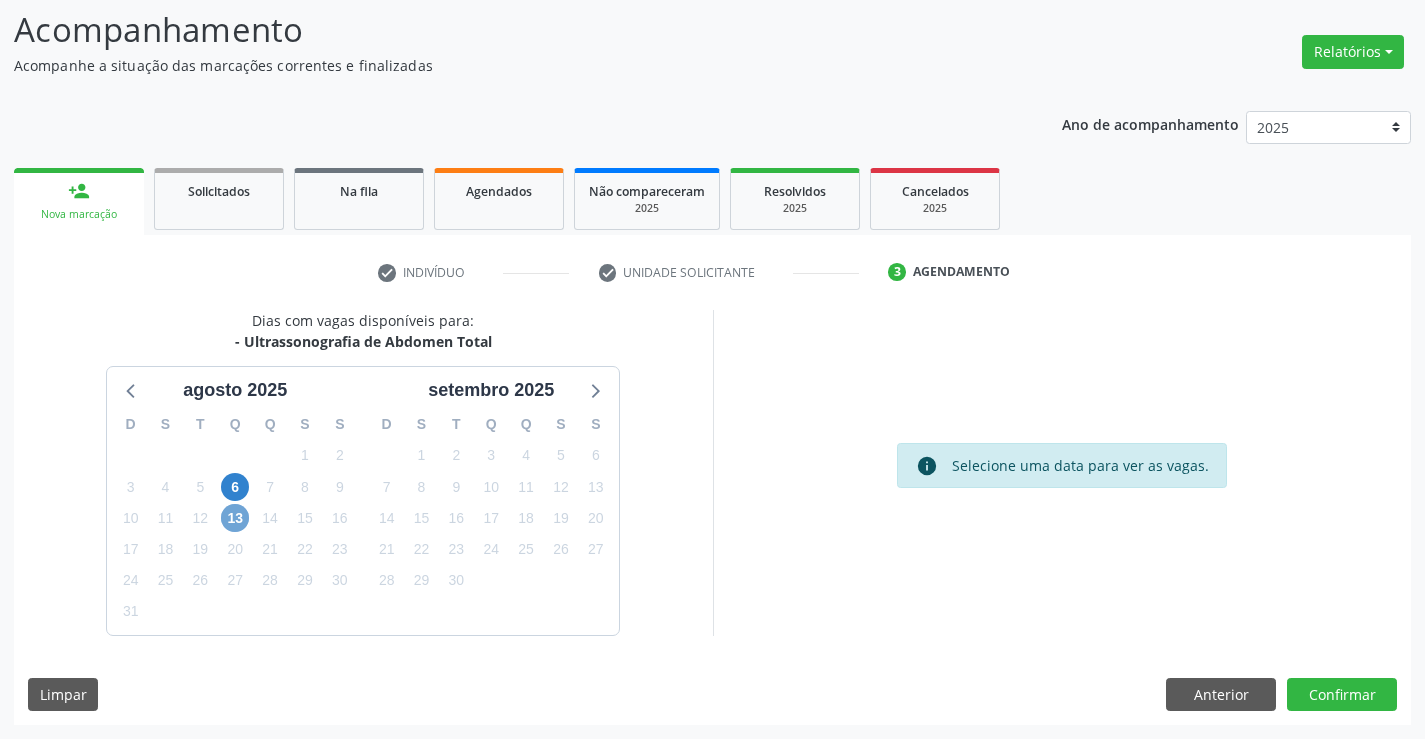 click on "13" at bounding box center (235, 518) 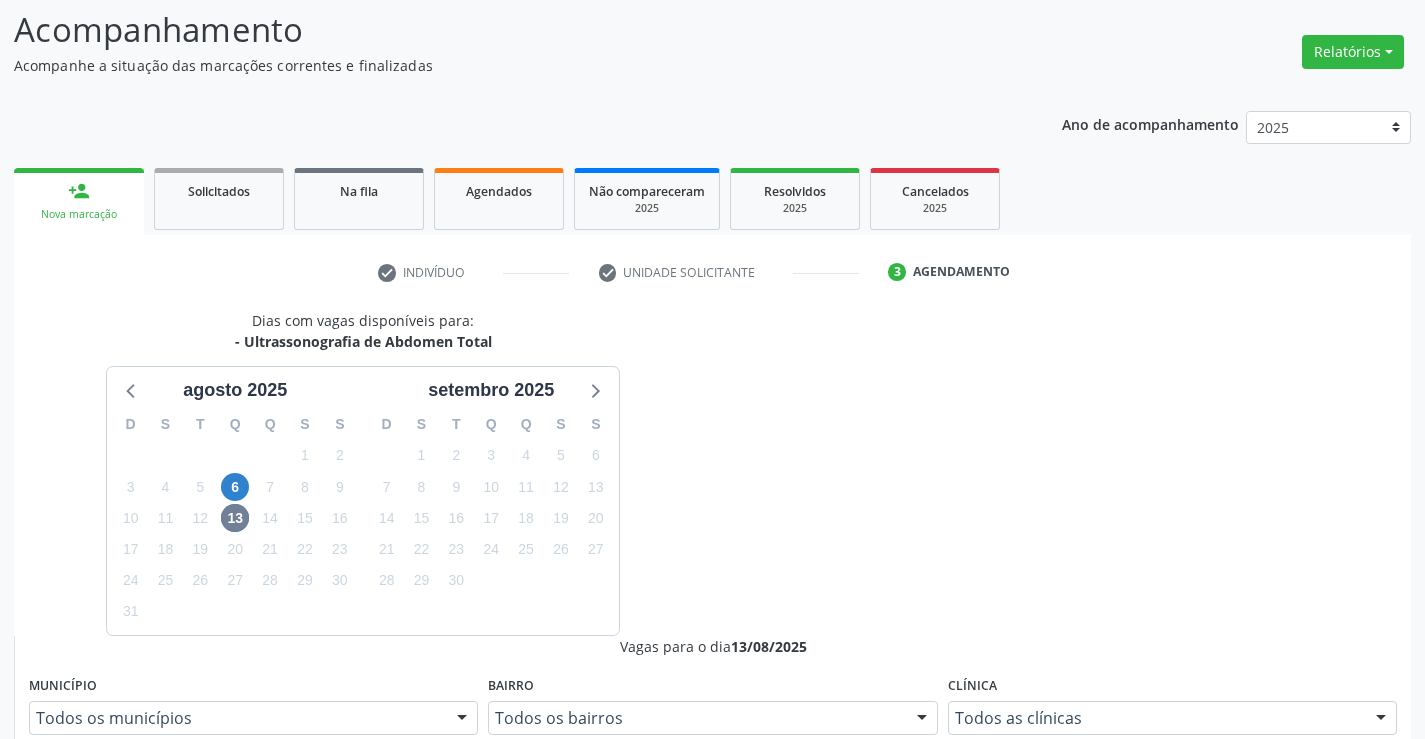 drag, startPoint x: 889, startPoint y: 622, endPoint x: 773, endPoint y: 607, distance: 116.965805 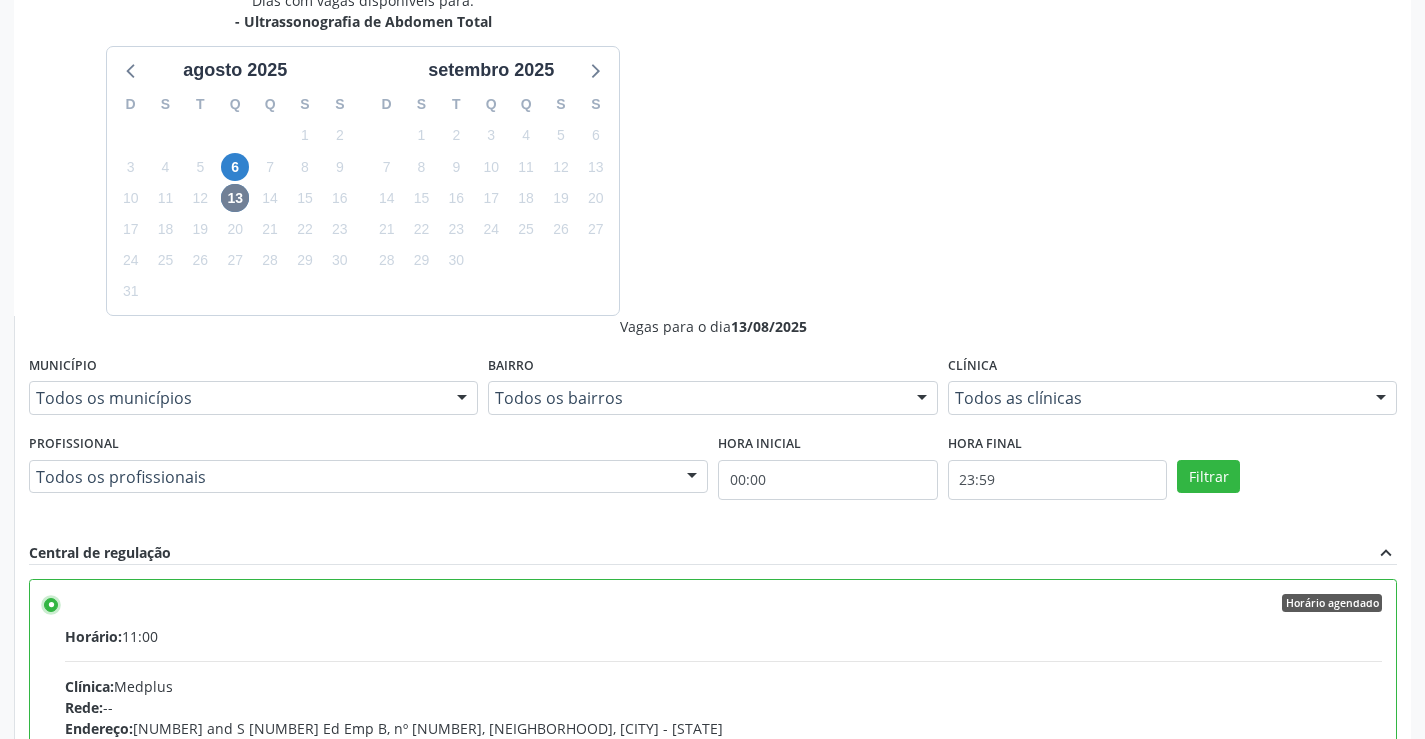 scroll, scrollTop: 456, scrollLeft: 0, axis: vertical 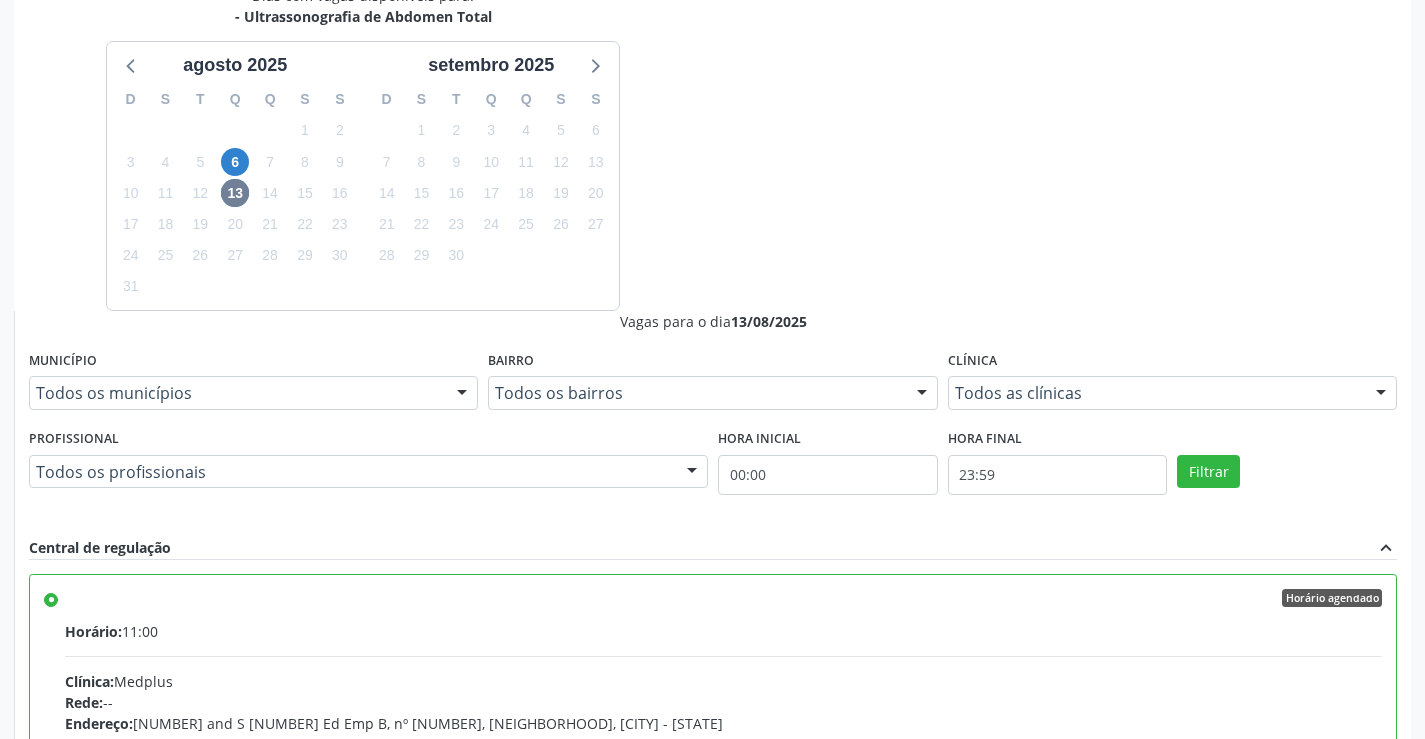 click on "Confirmar" at bounding box center (1342, 1019) 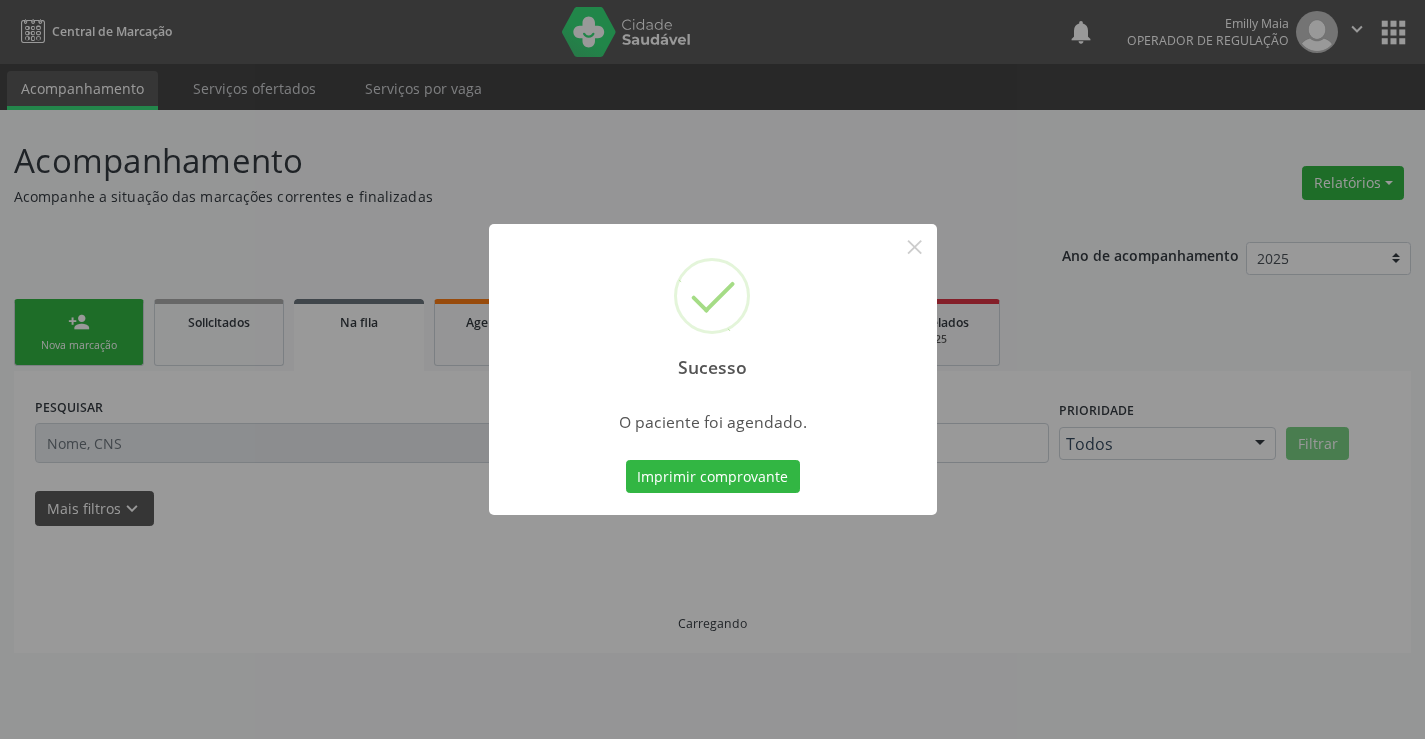 scroll, scrollTop: 0, scrollLeft: 0, axis: both 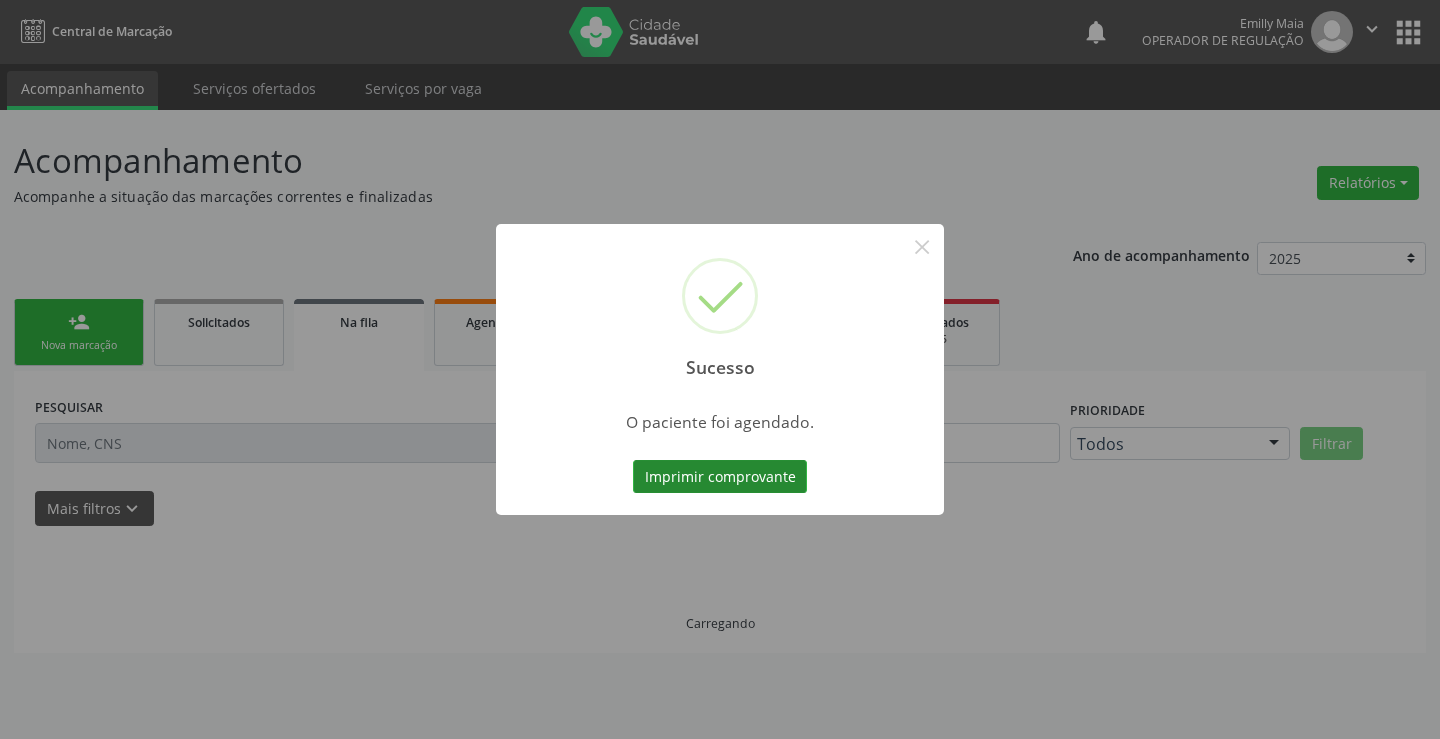 click on "Imprimir comprovante" at bounding box center [720, 477] 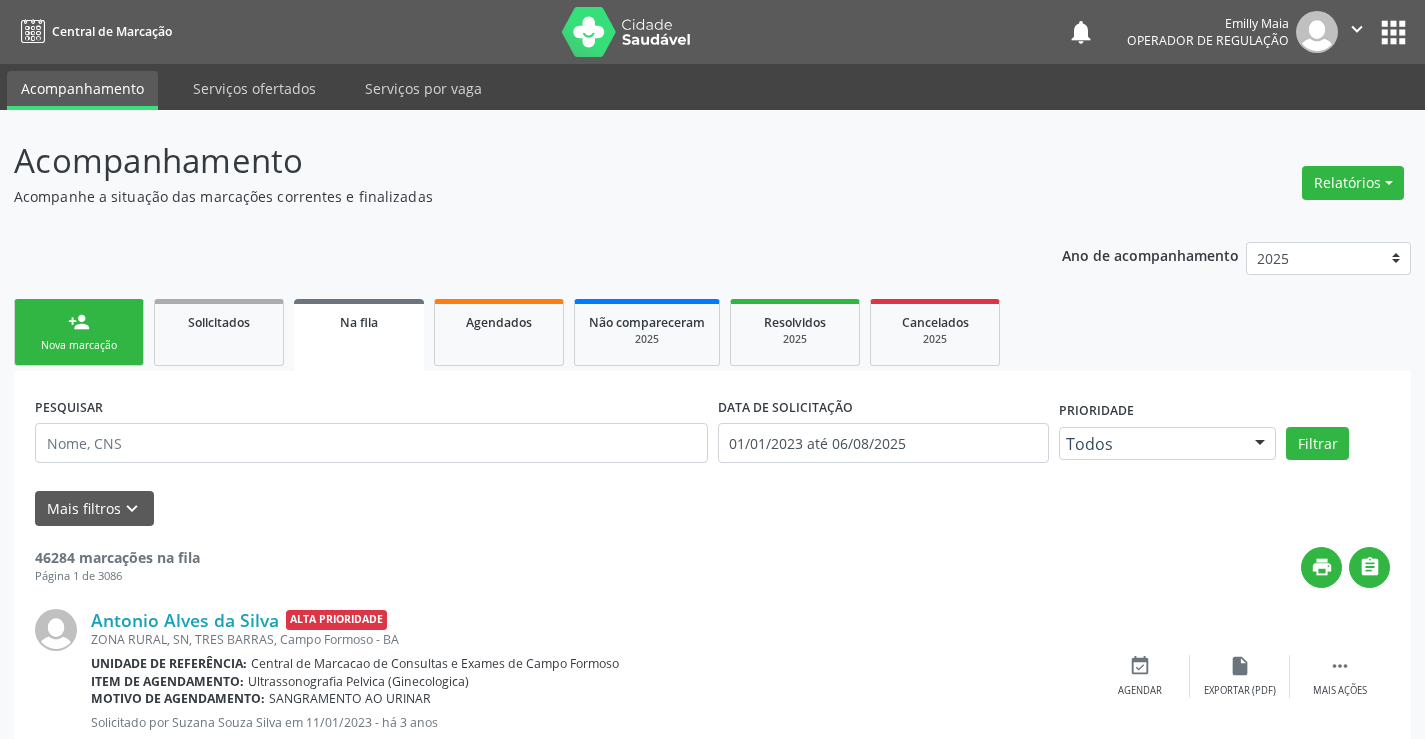 click on "person_add" at bounding box center [79, 322] 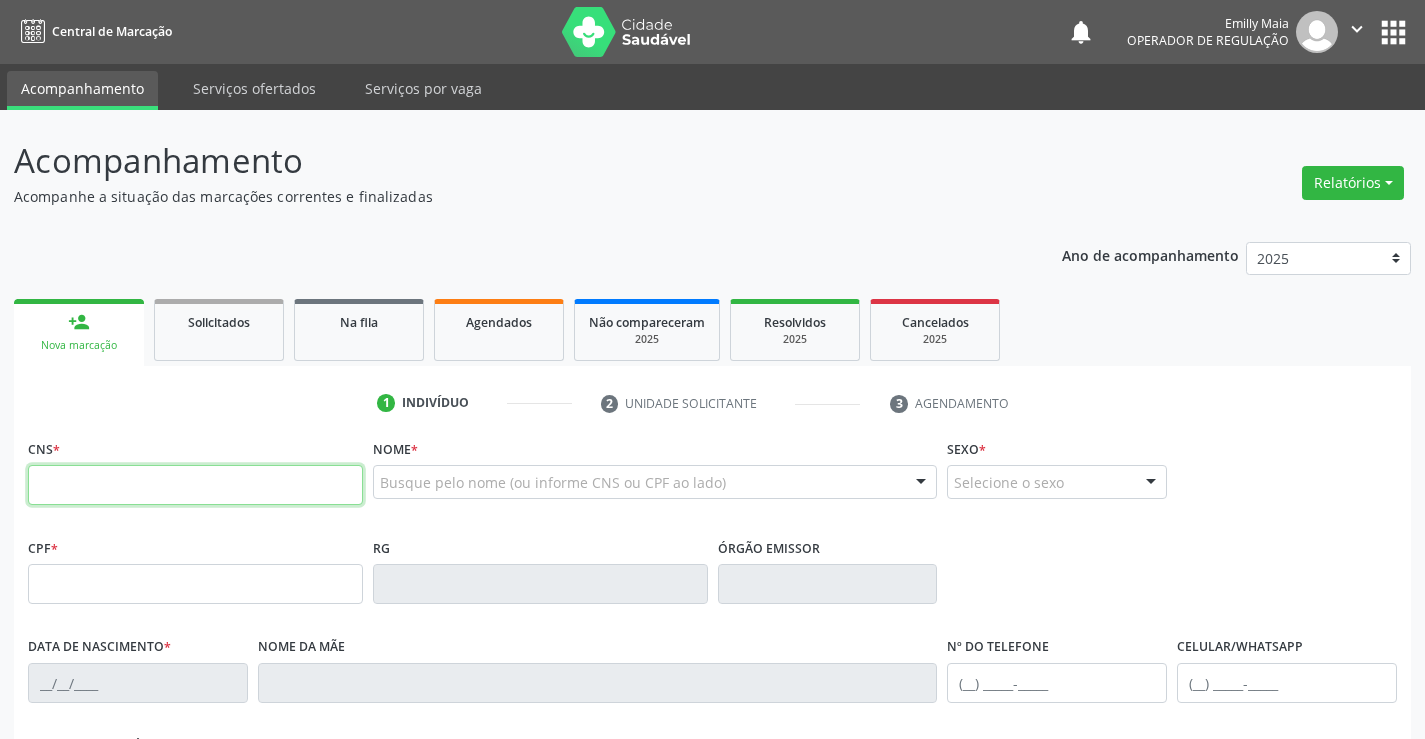 click at bounding box center (195, 485) 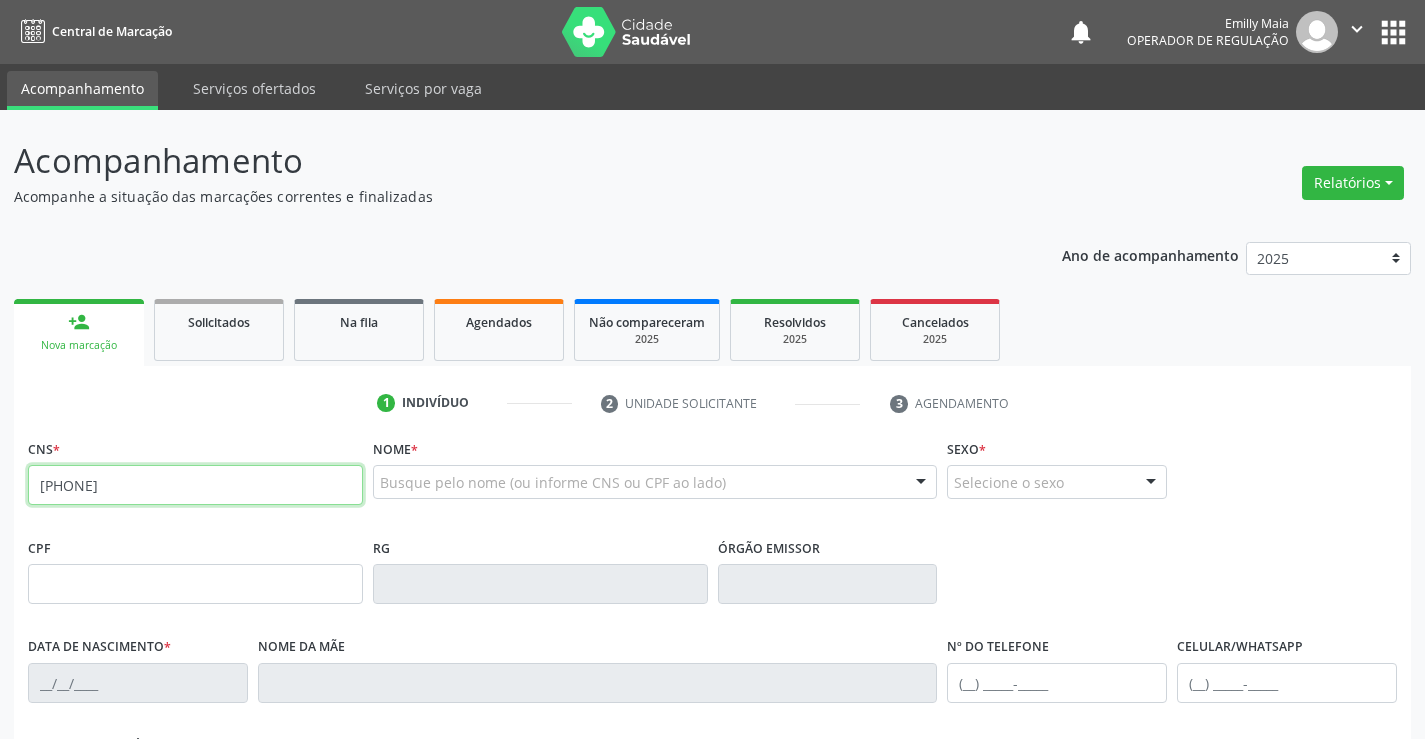 type on "[PHONE]" 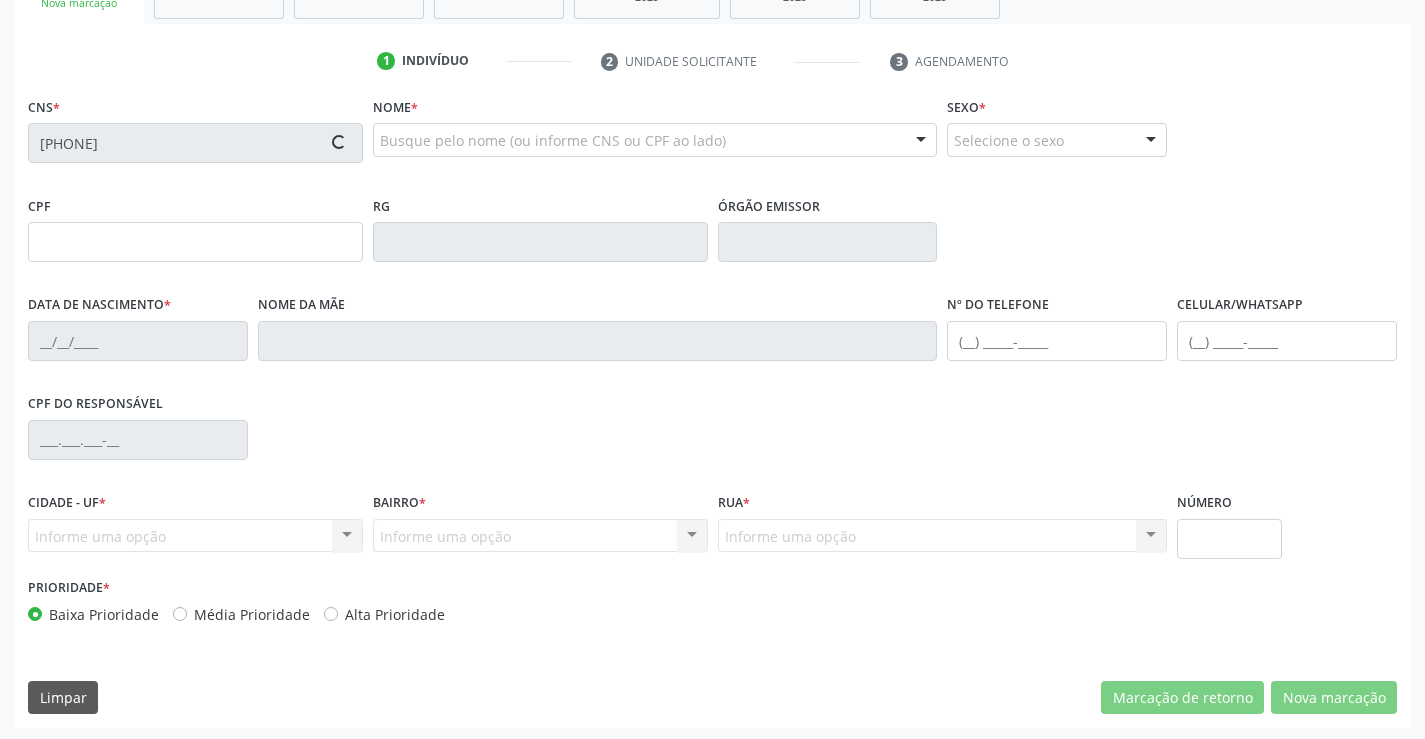 scroll, scrollTop: 345, scrollLeft: 0, axis: vertical 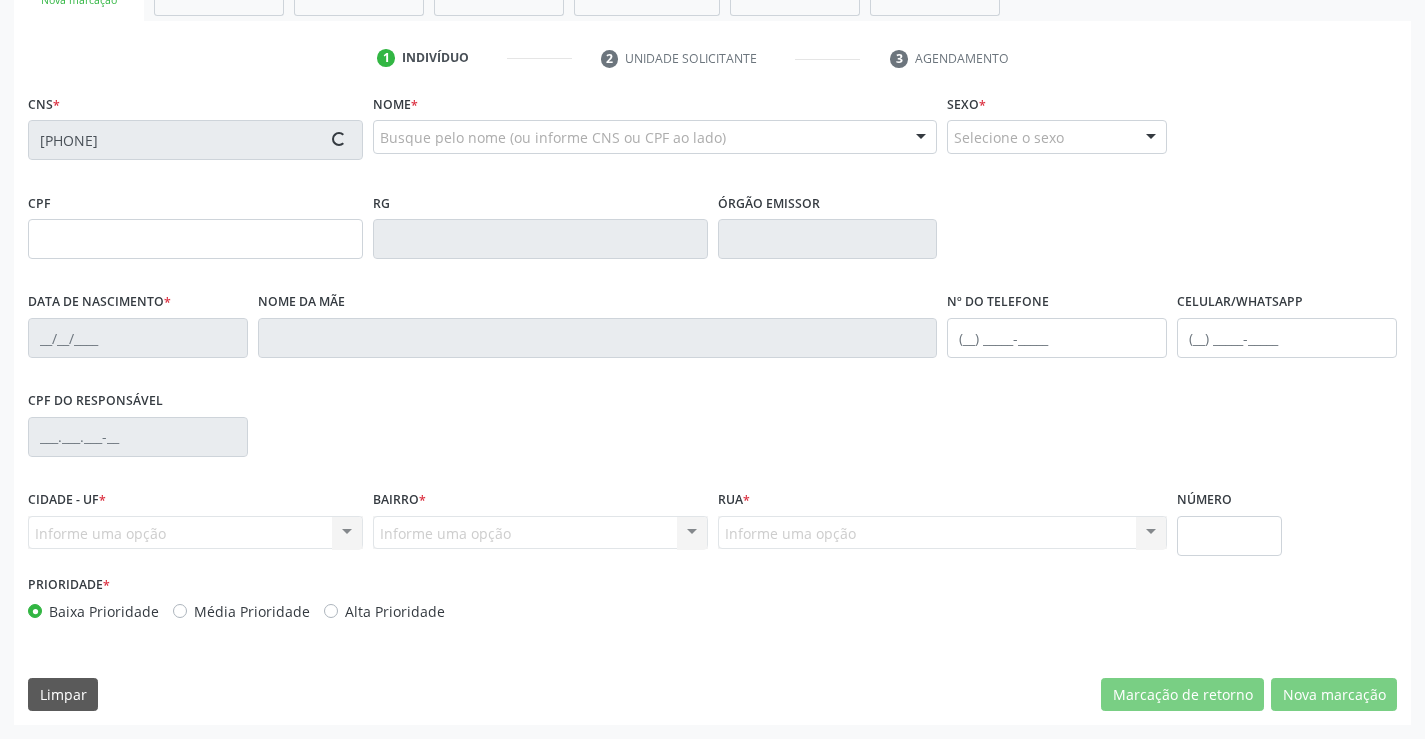 type on "[PHONE]" 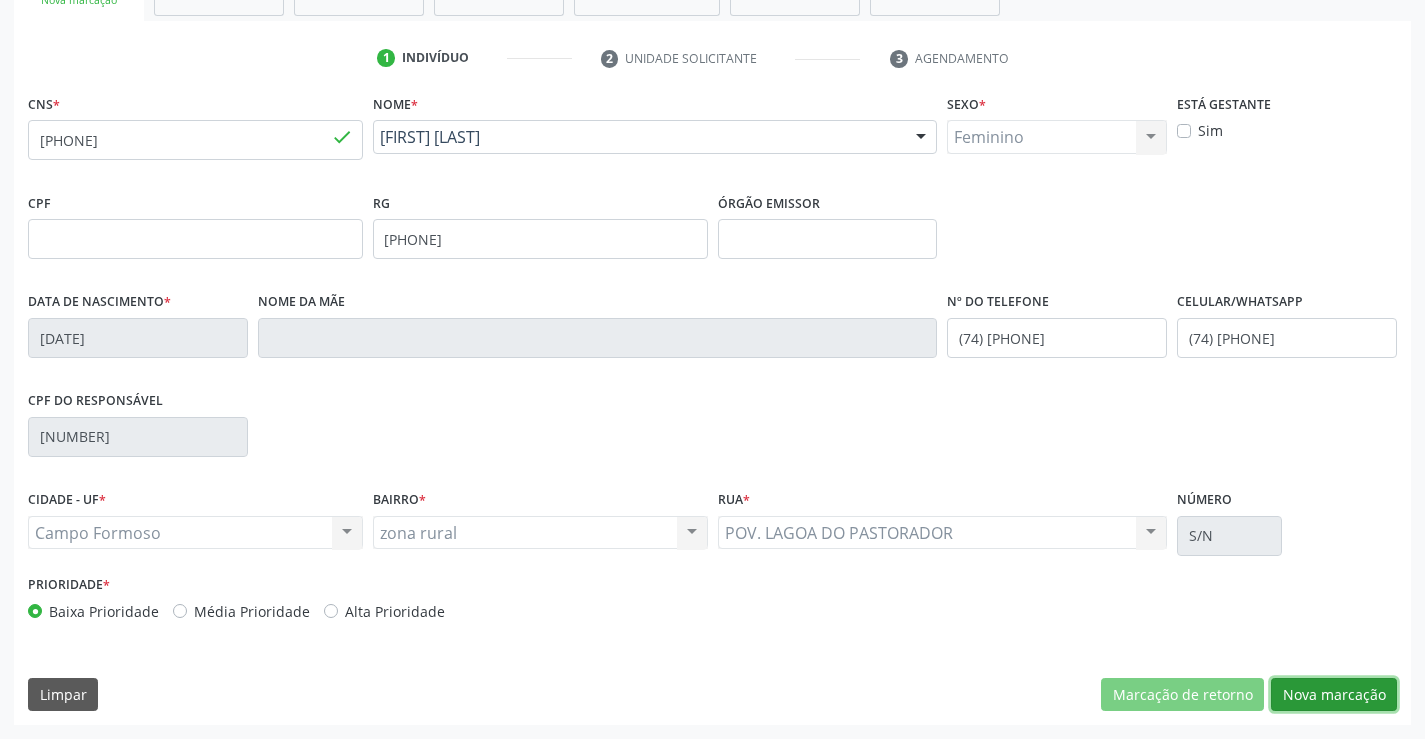 click on "Nova marcação" at bounding box center [1334, 695] 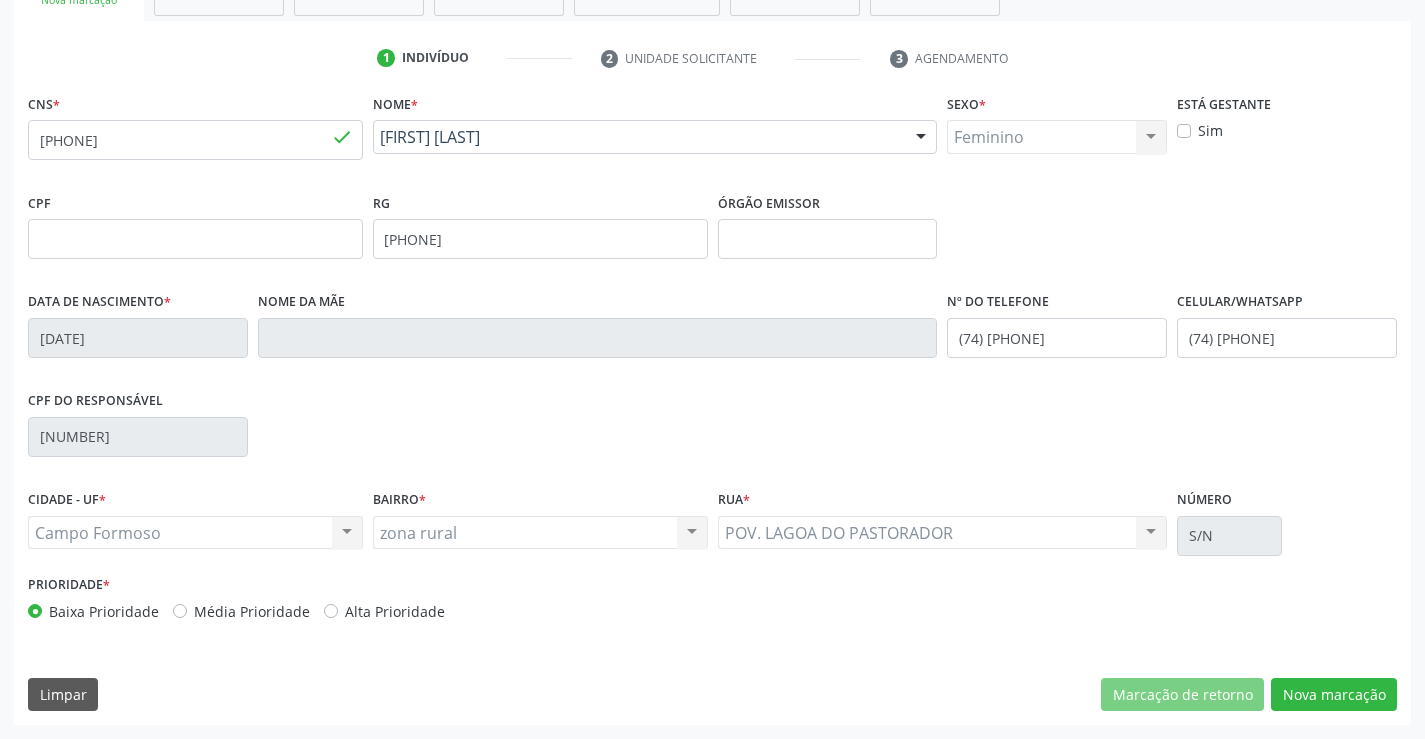 scroll, scrollTop: 167, scrollLeft: 0, axis: vertical 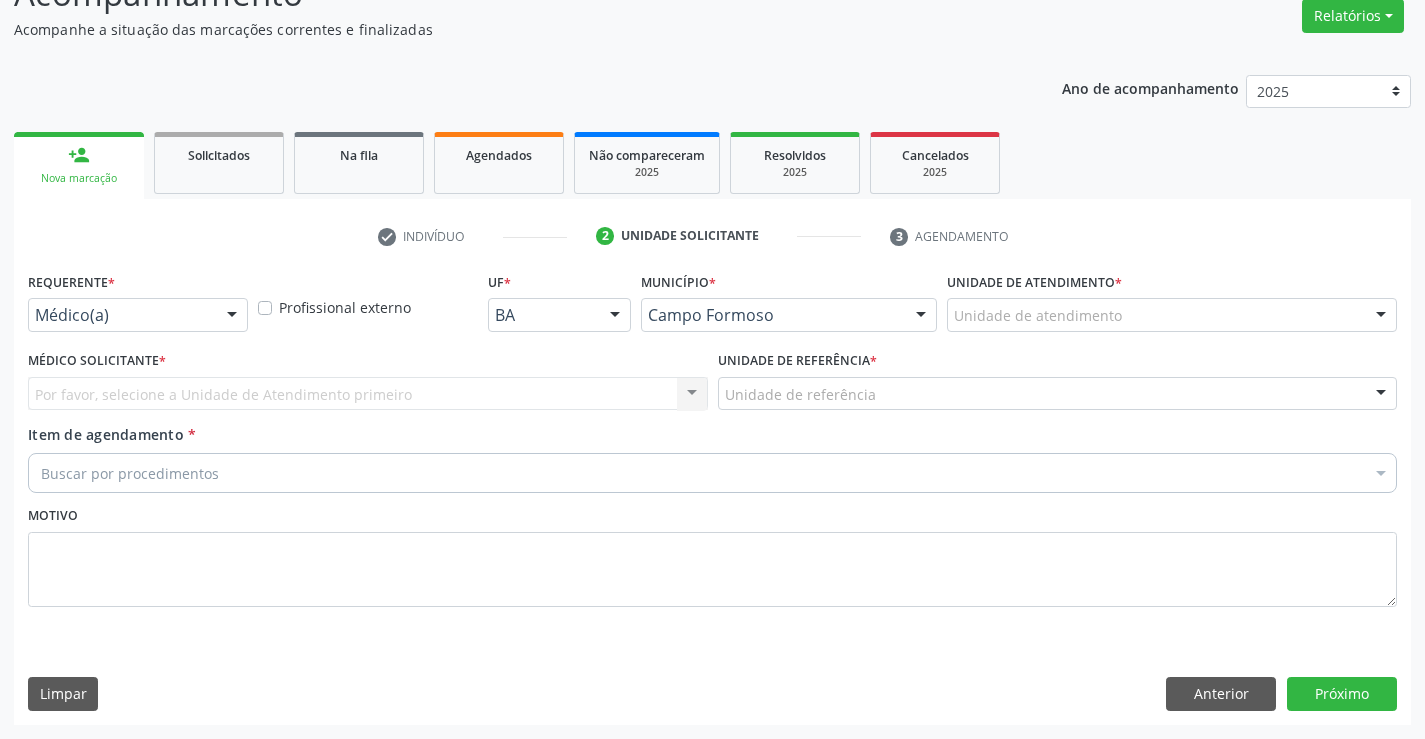 drag, startPoint x: 222, startPoint y: 323, endPoint x: 184, endPoint y: 380, distance: 68.50548 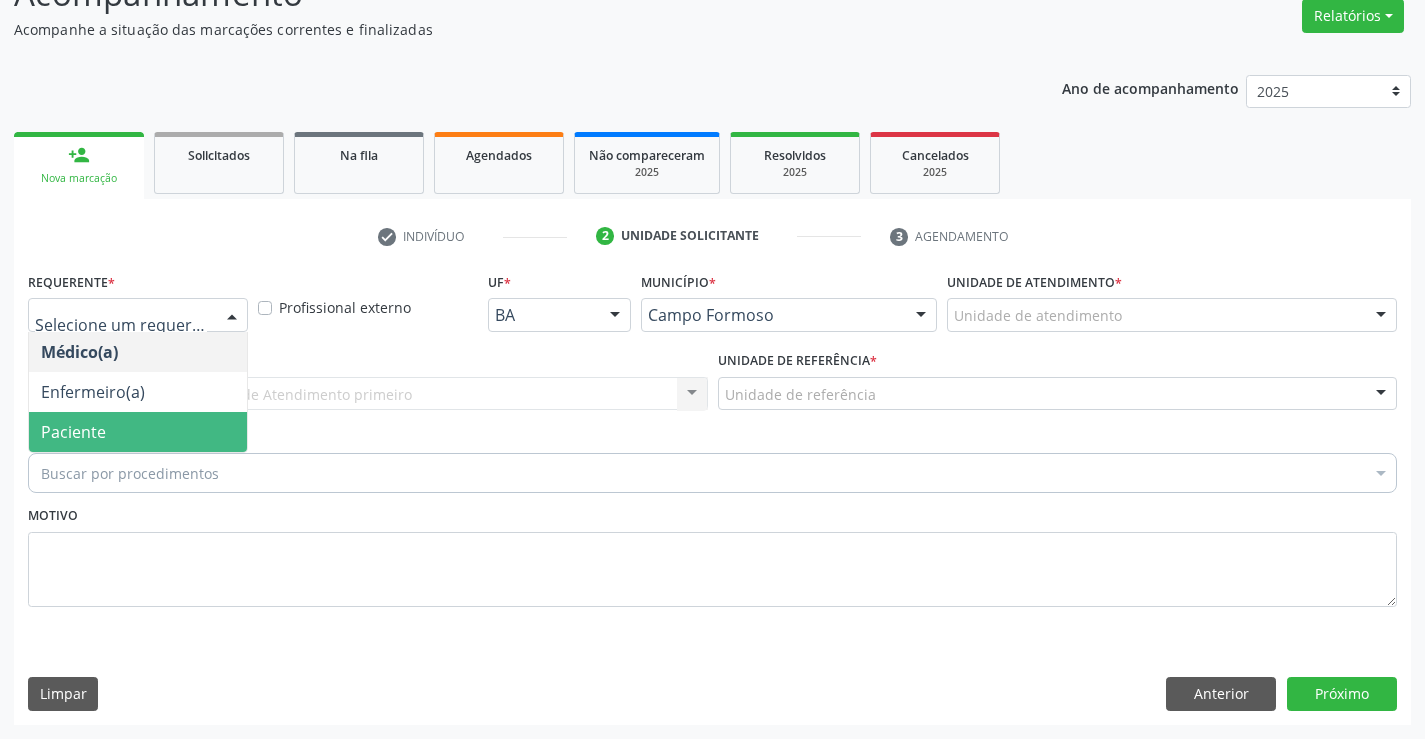 click on "Paciente" at bounding box center [138, 432] 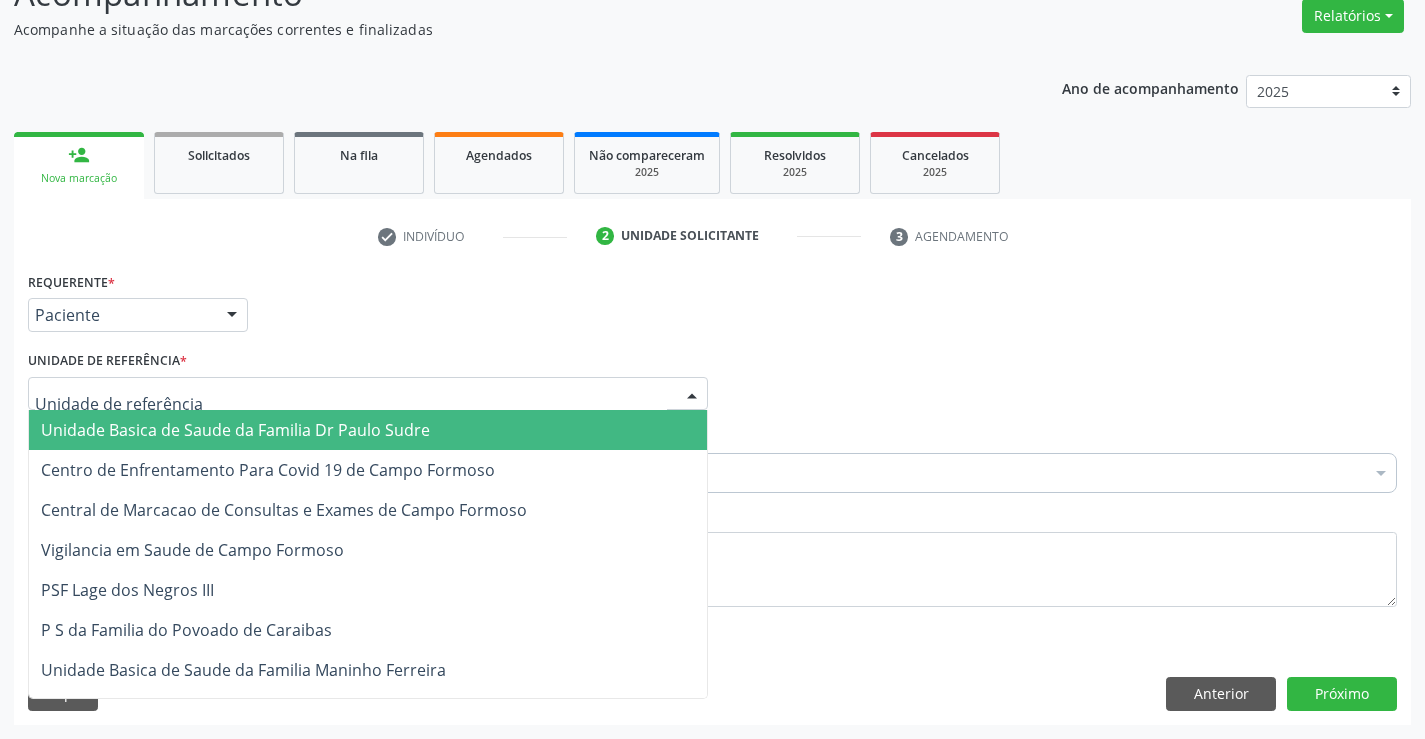 click at bounding box center (368, 394) 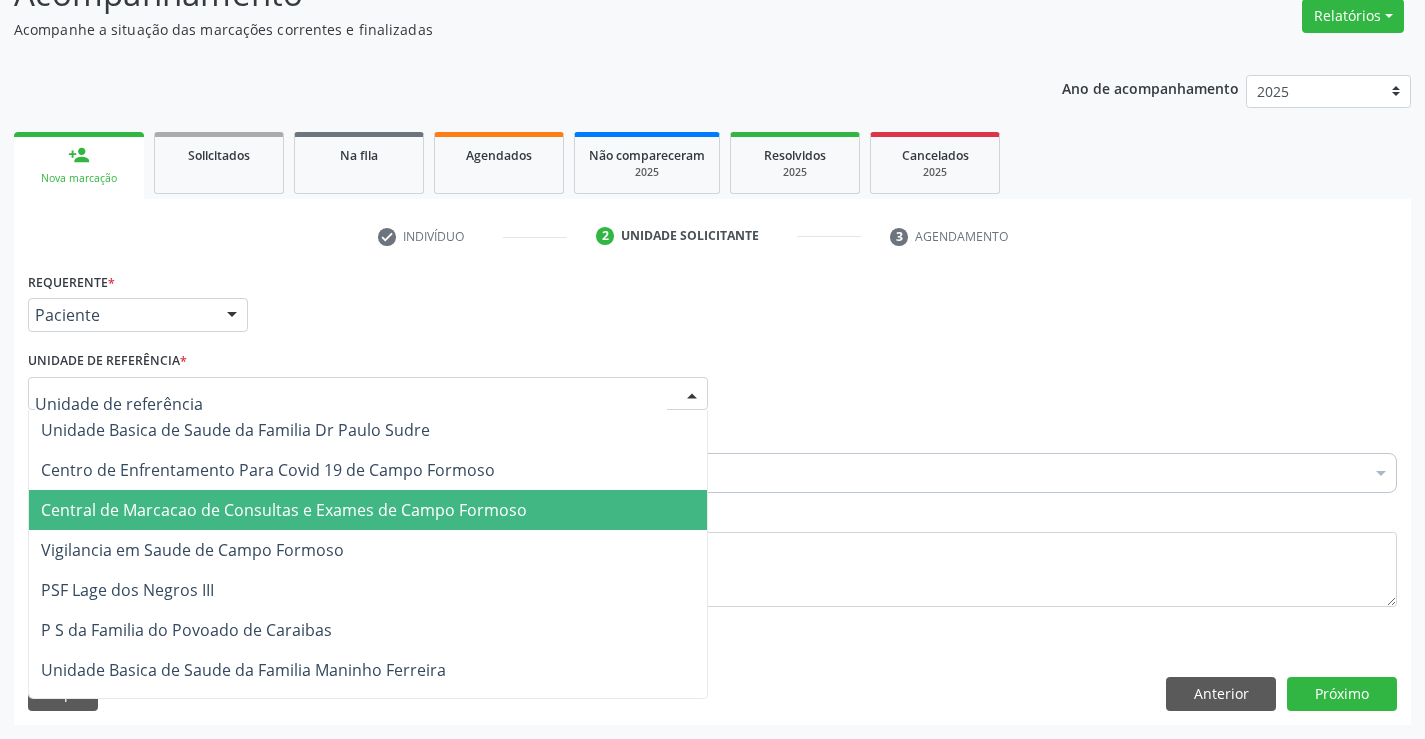 click on "Central de Marcacao de Consultas e Exames de Campo Formoso" at bounding box center (368, 510) 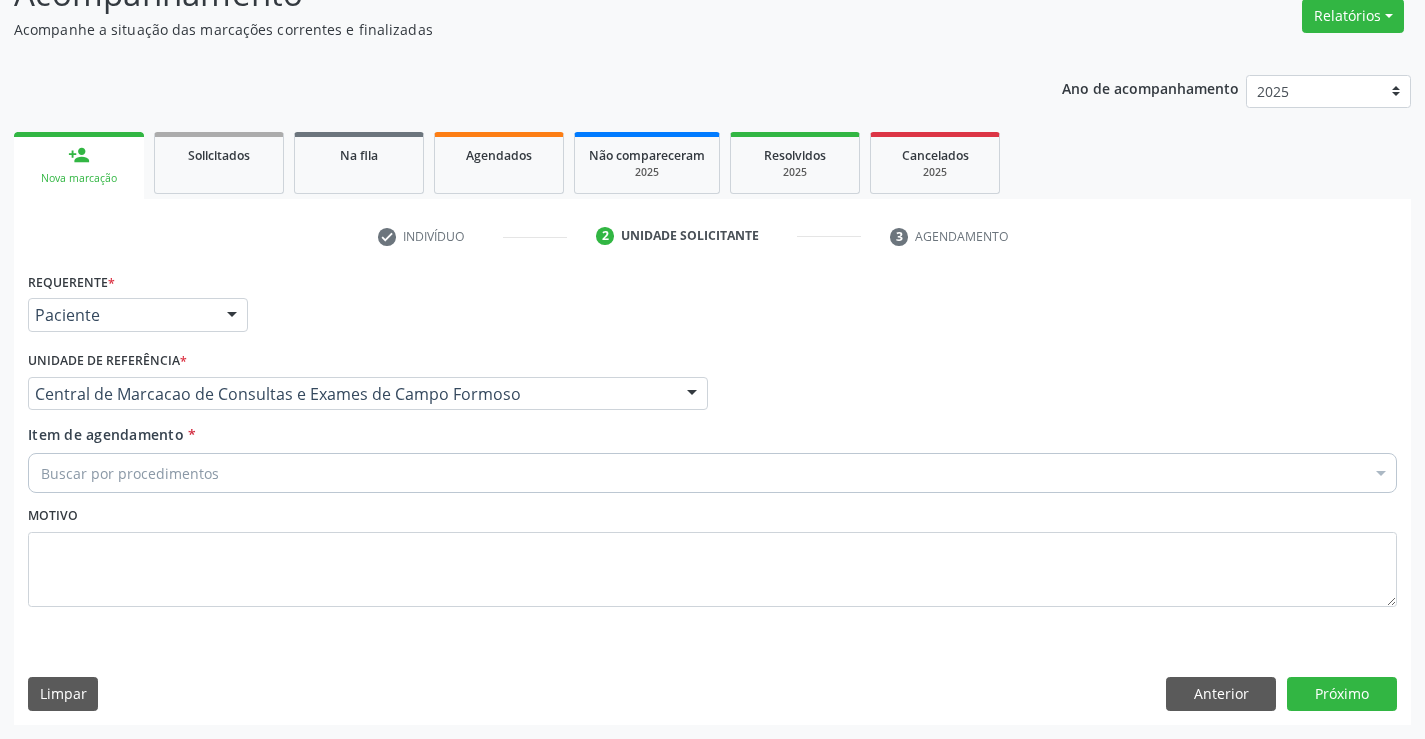 click on "Buscar por procedimentos" at bounding box center (712, 473) 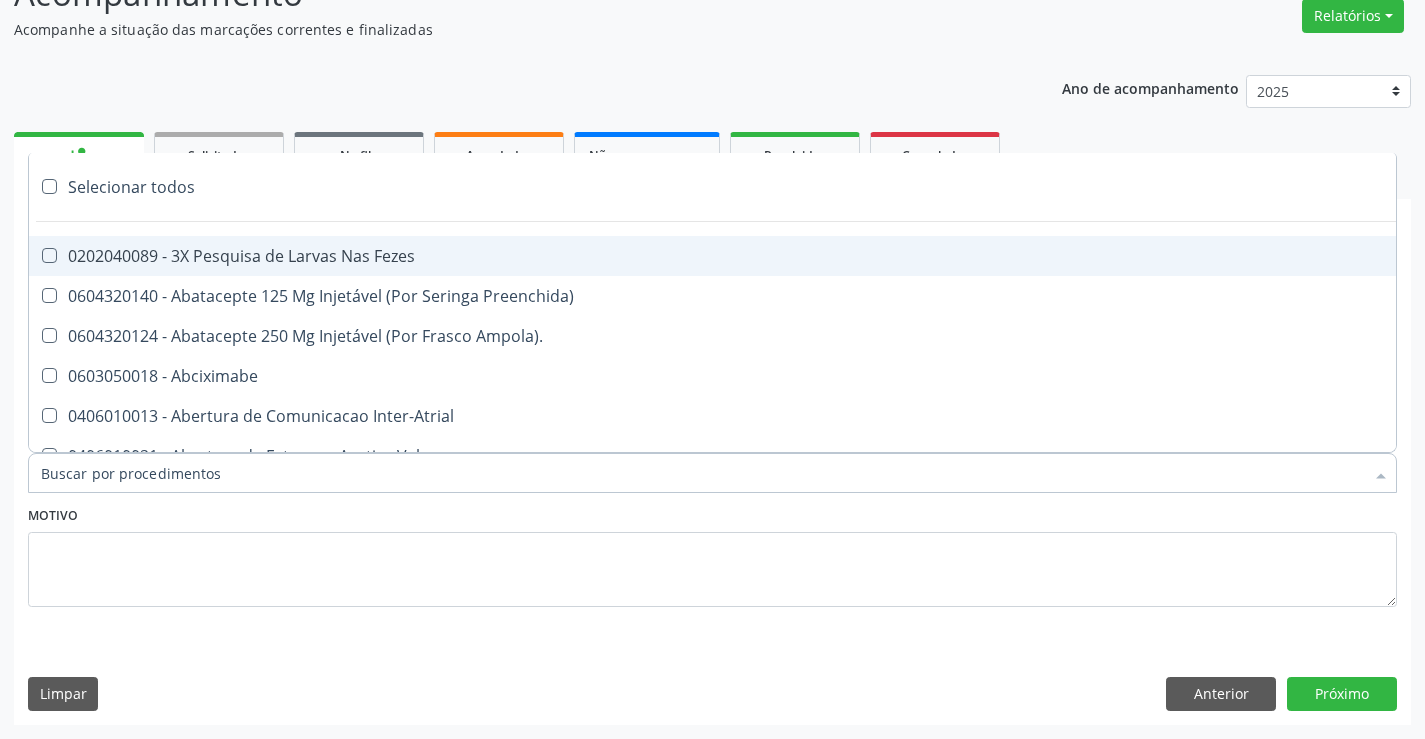 paste on "Ultrassonografia de Abdomen Total" 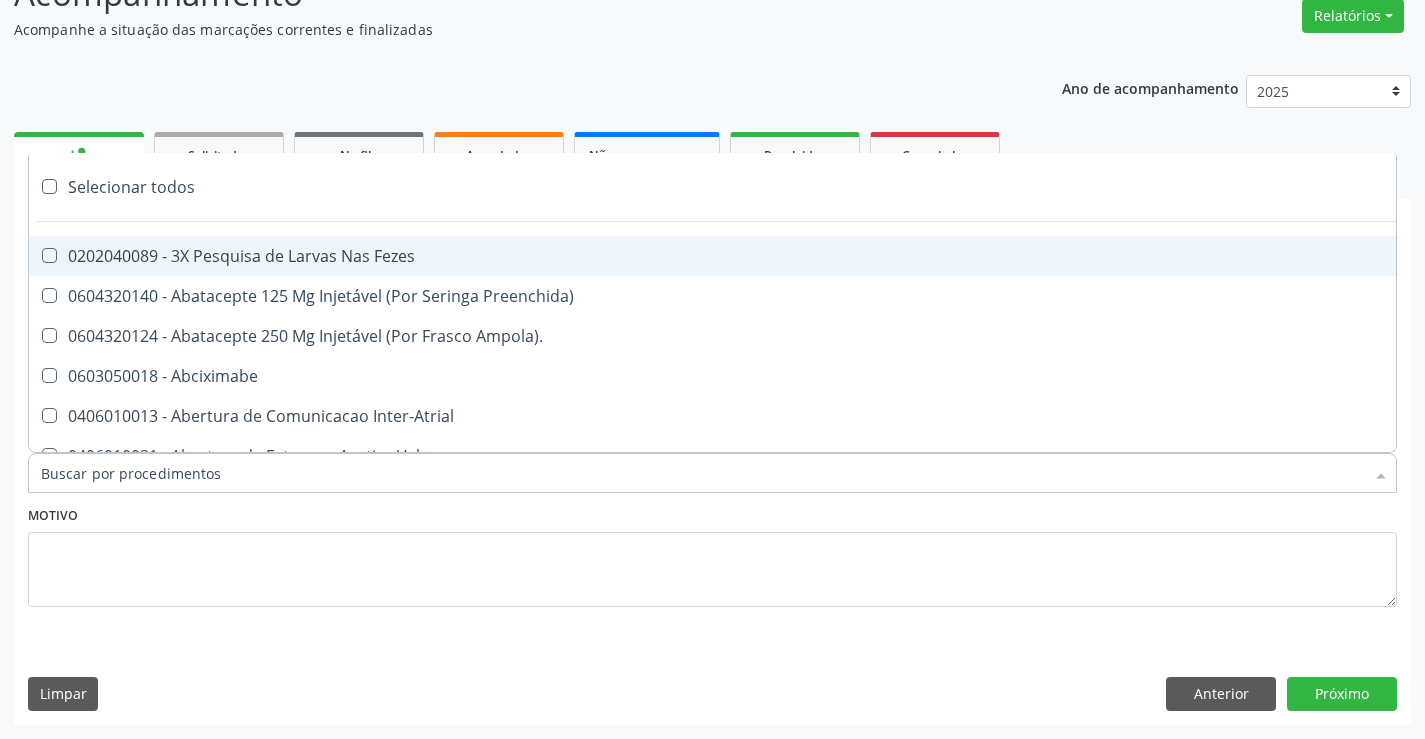 type on "Ultrassonografia de Abdomen Total" 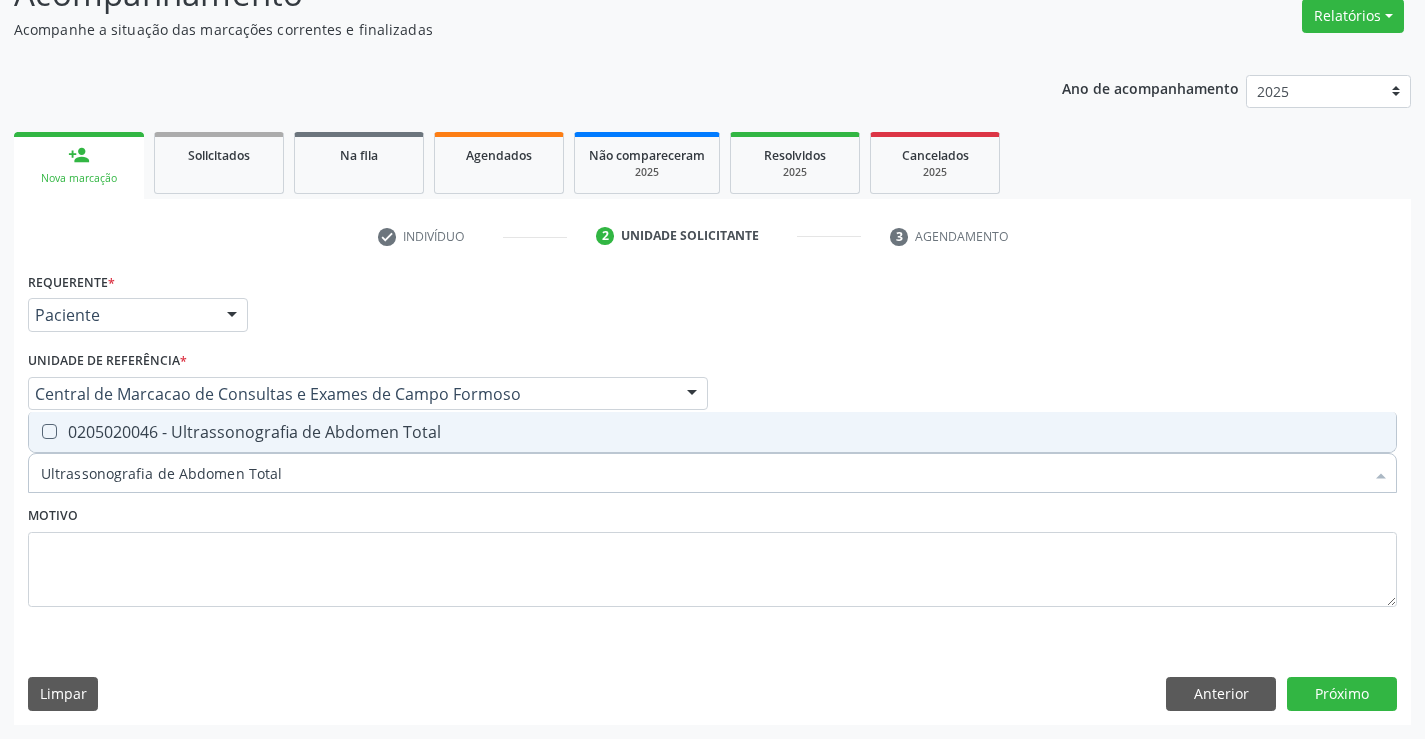 click on "0205020046 - Ultrassonografia de Abdomen Total" at bounding box center [712, 432] 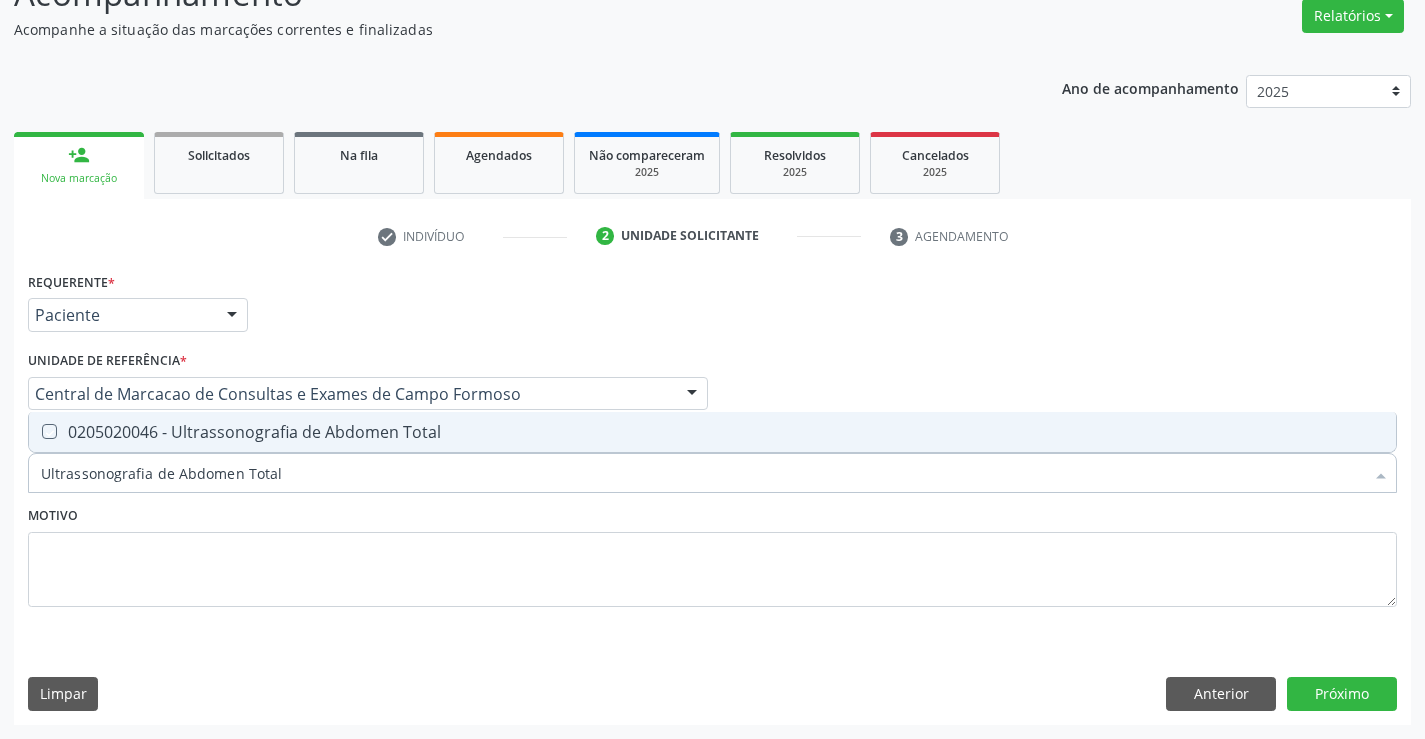 checkbox on "true" 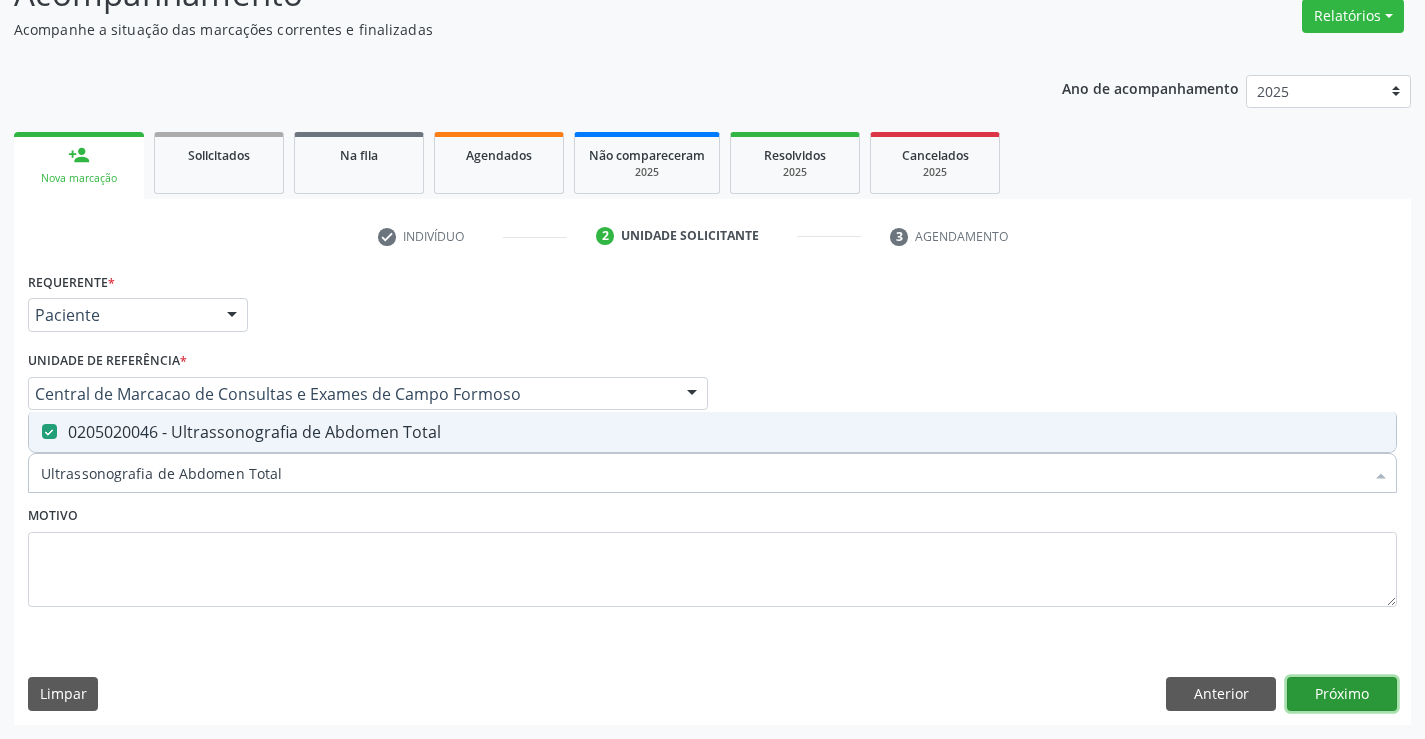 click on "Próximo" at bounding box center [1342, 694] 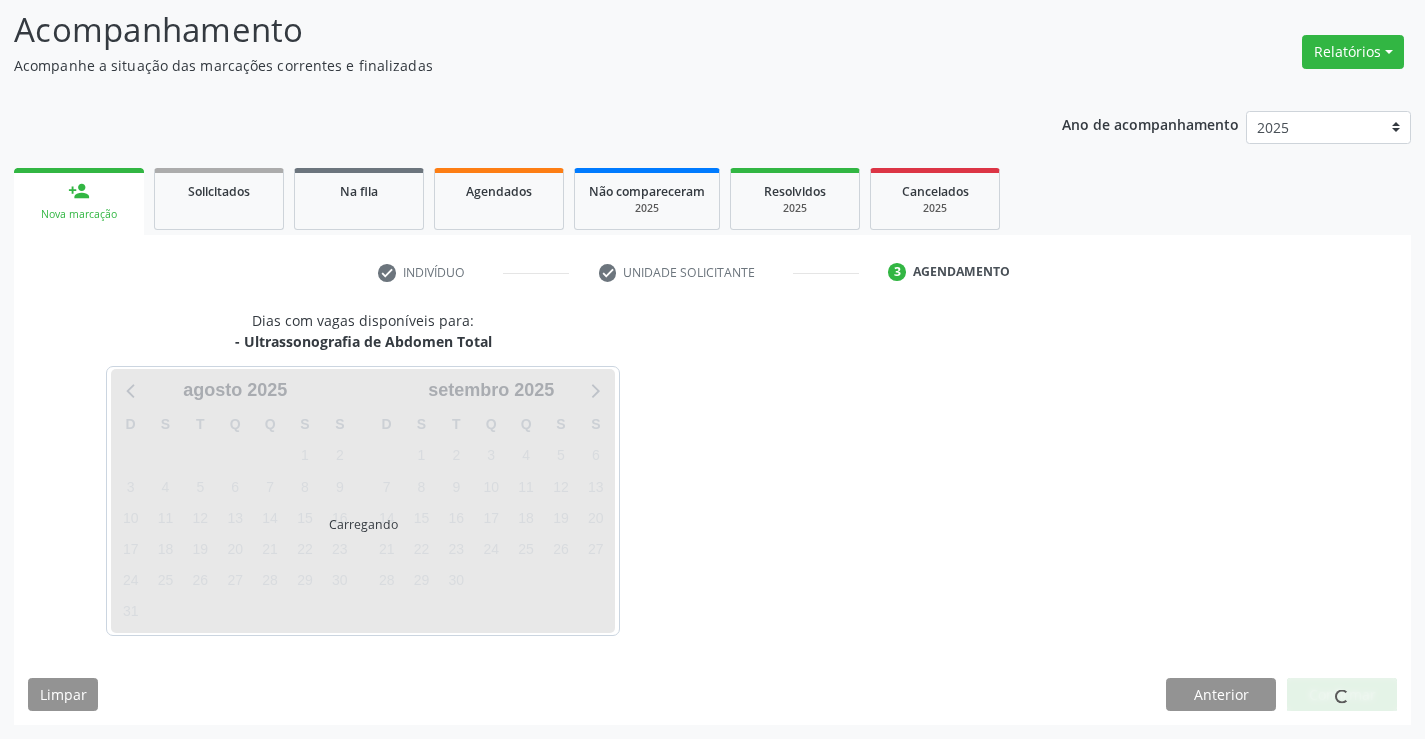 scroll, scrollTop: 131, scrollLeft: 0, axis: vertical 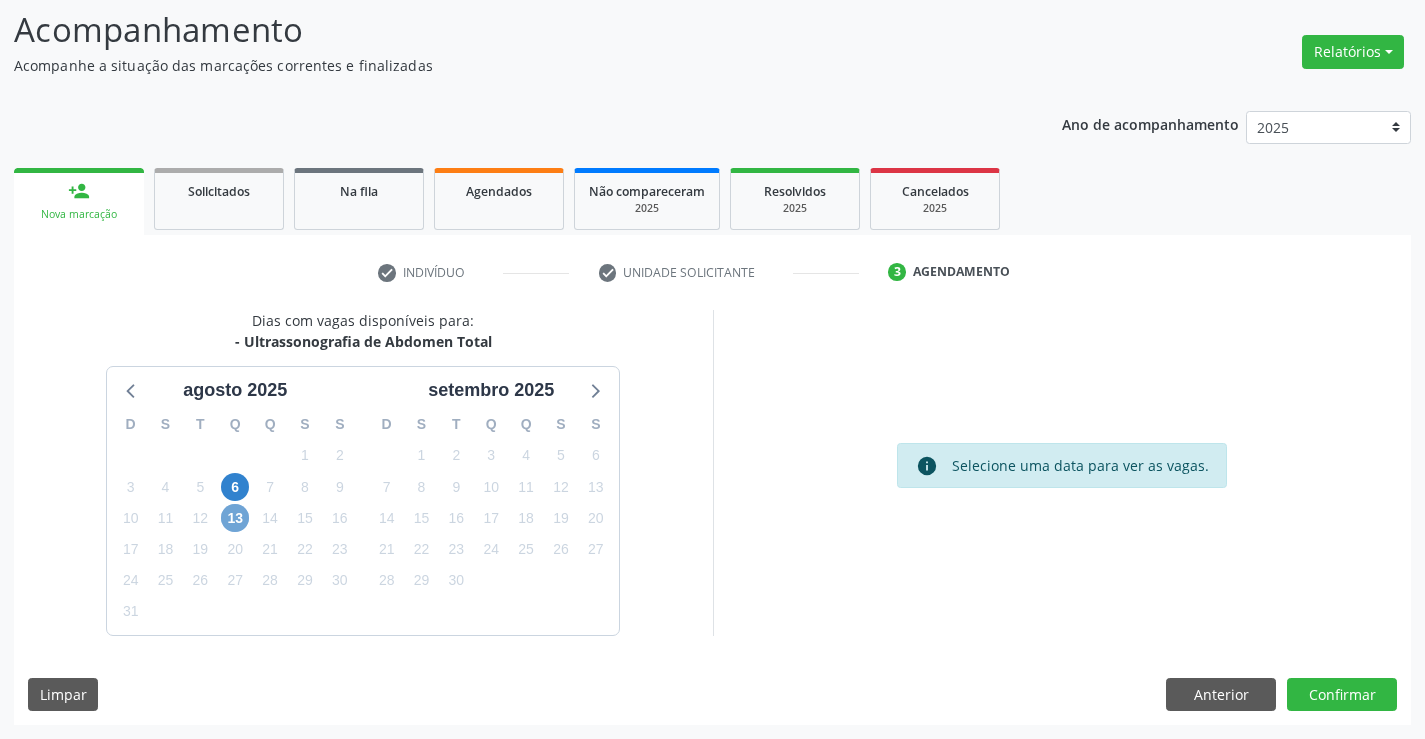 click on "13" at bounding box center [235, 518] 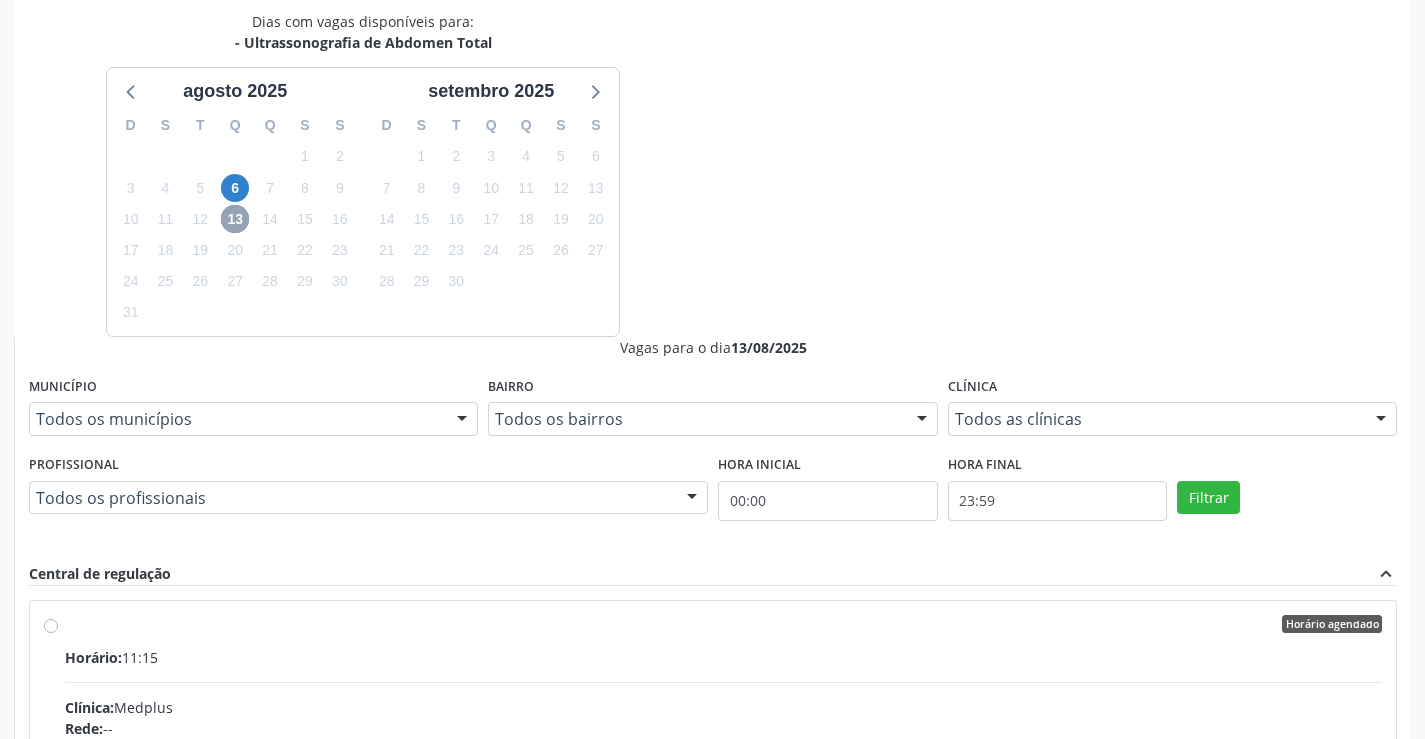 scroll, scrollTop: 431, scrollLeft: 0, axis: vertical 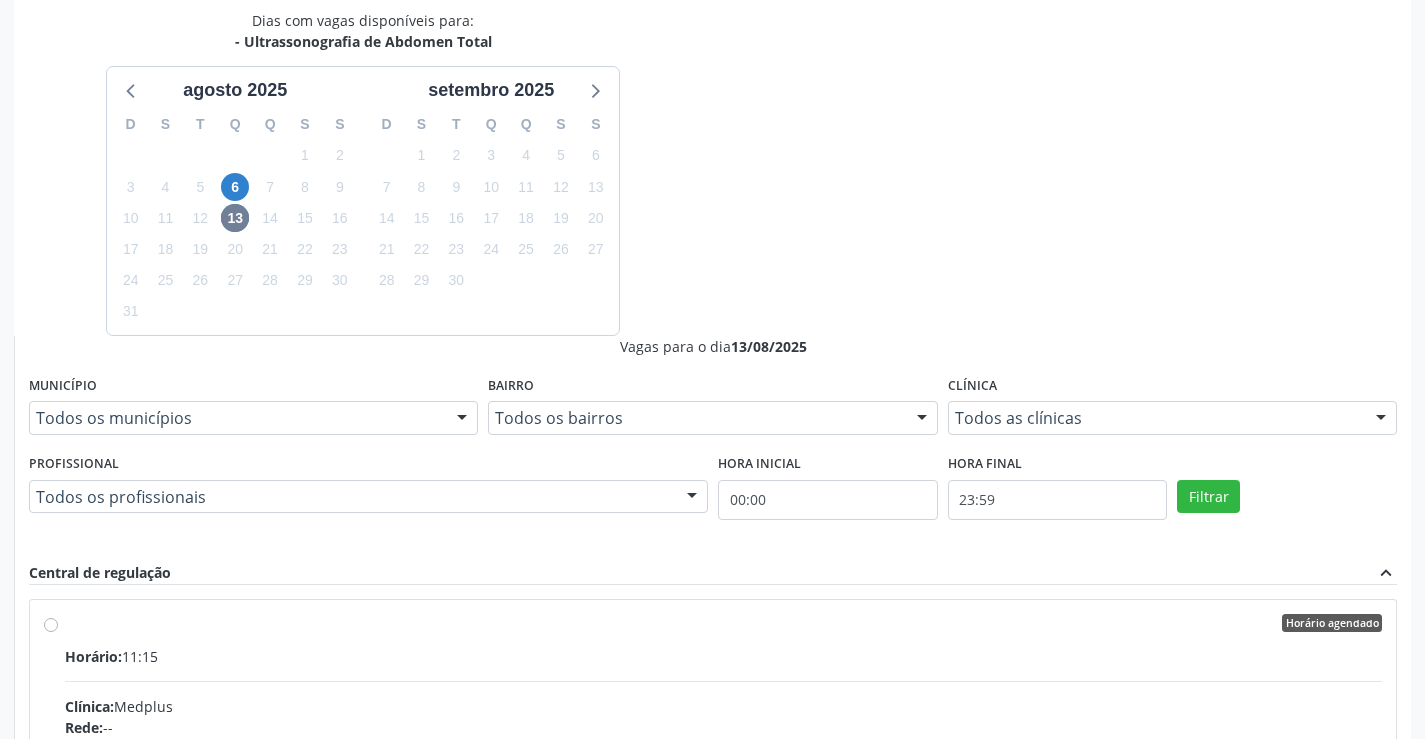 click on "Telefone:   --" at bounding box center (723, 769) 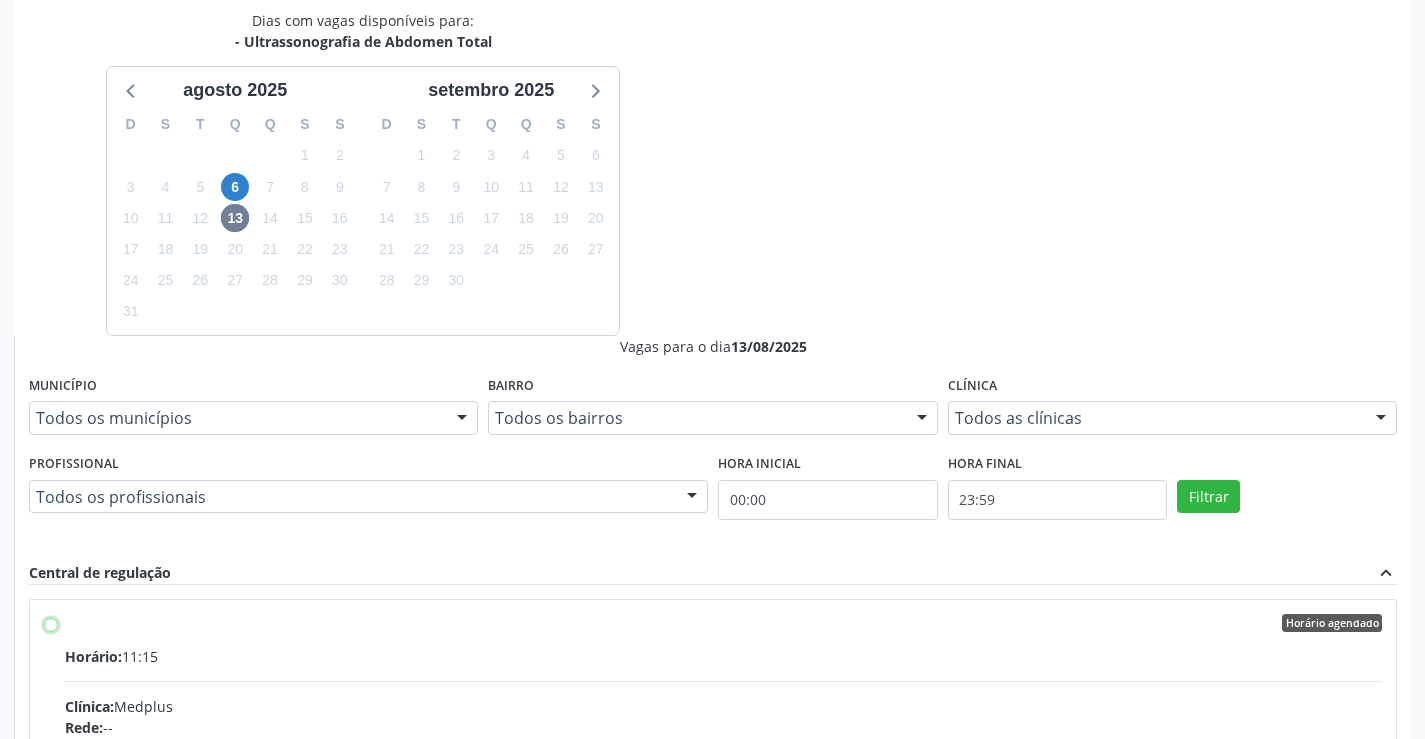 click on "Horário agendado
Horário:   11:15
Clínica:  Medplus
Rede:
--
Endereço:   [NUMBER] and S [NUMBER] Ed Emp B, nº [NUMBER], [NEIGHBORHOOD], [CITY] - [STATE]
Telefone:   --
Profissional:
[FIRST] [LAST]
Informações adicionais sobre o atendimento
Idade de atendimento:
de 0 a 120 anos
Gênero(s) atendido(s):
Masculino e Feminino
Informações adicionais:
--" at bounding box center (51, 623) 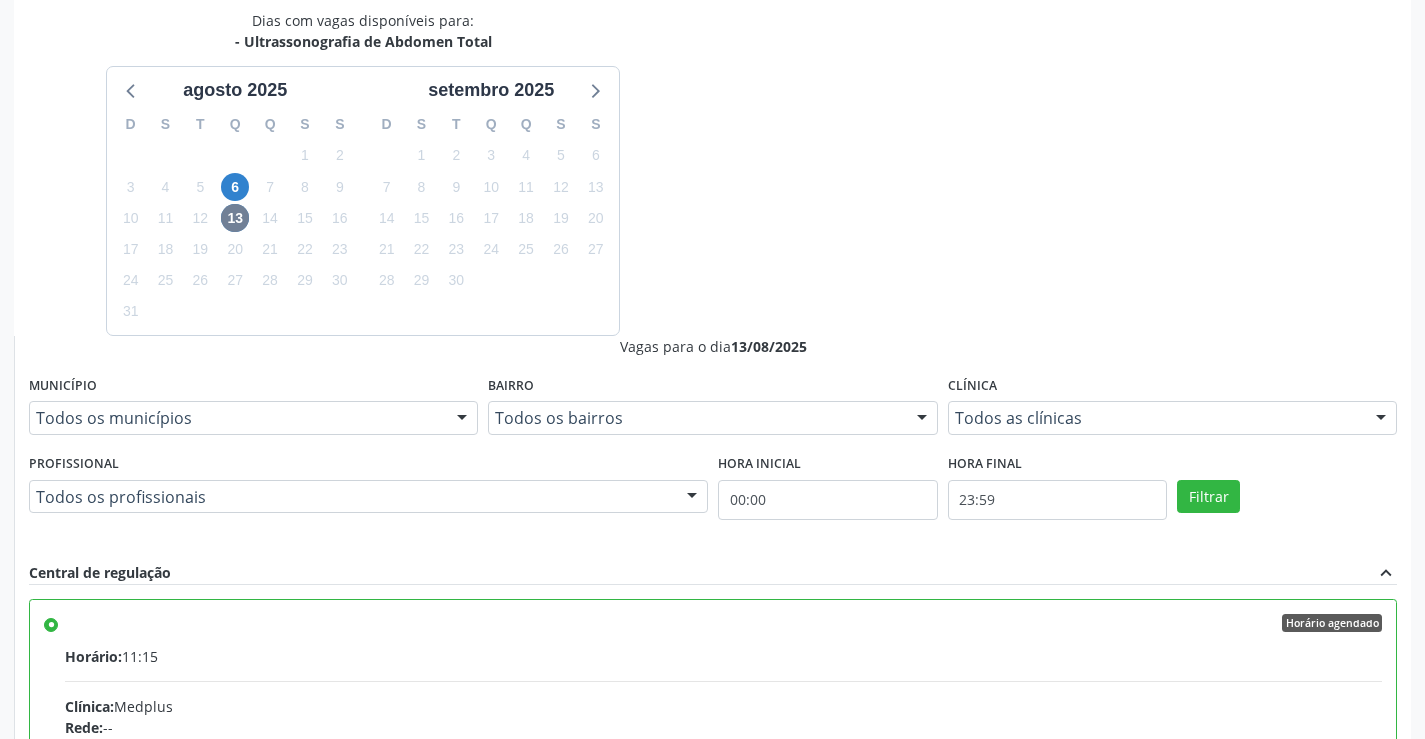 click on "Confirmar" at bounding box center [1342, 1044] 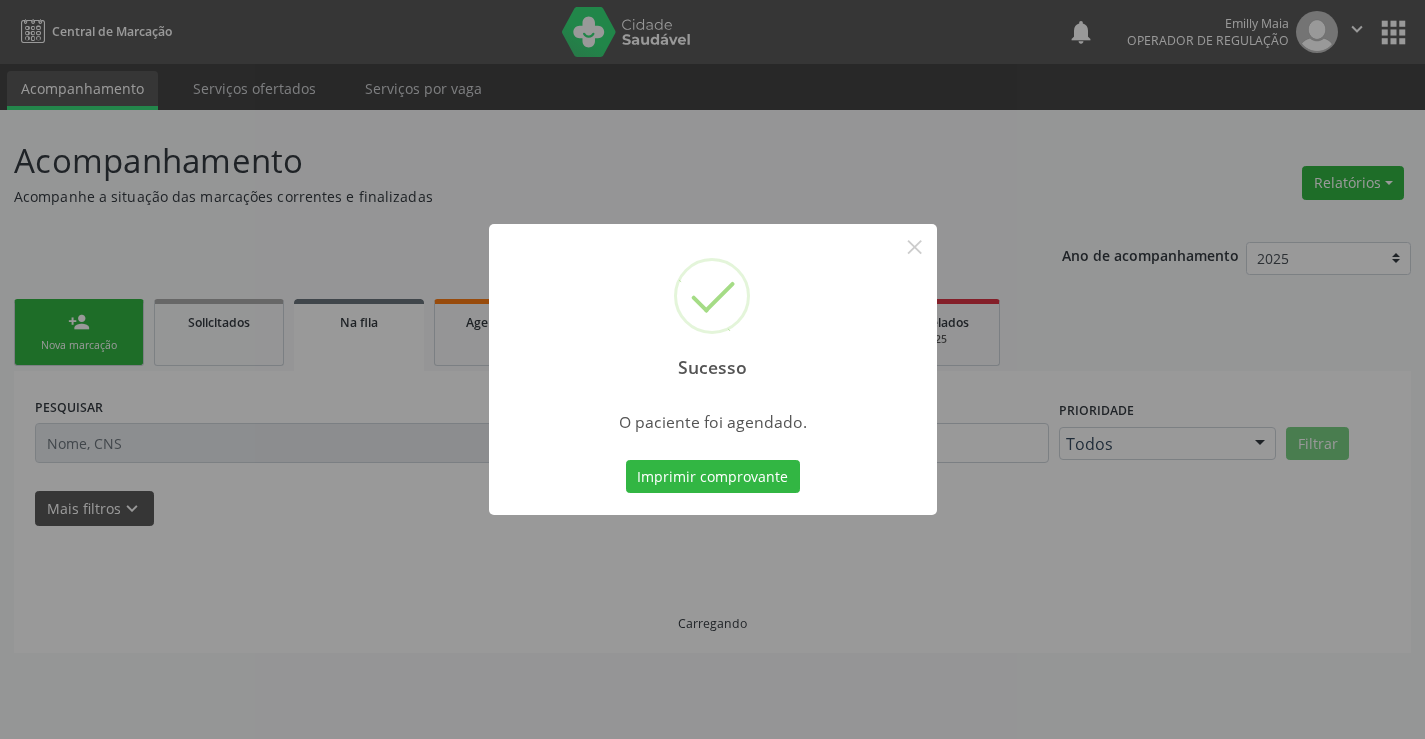 scroll, scrollTop: 0, scrollLeft: 0, axis: both 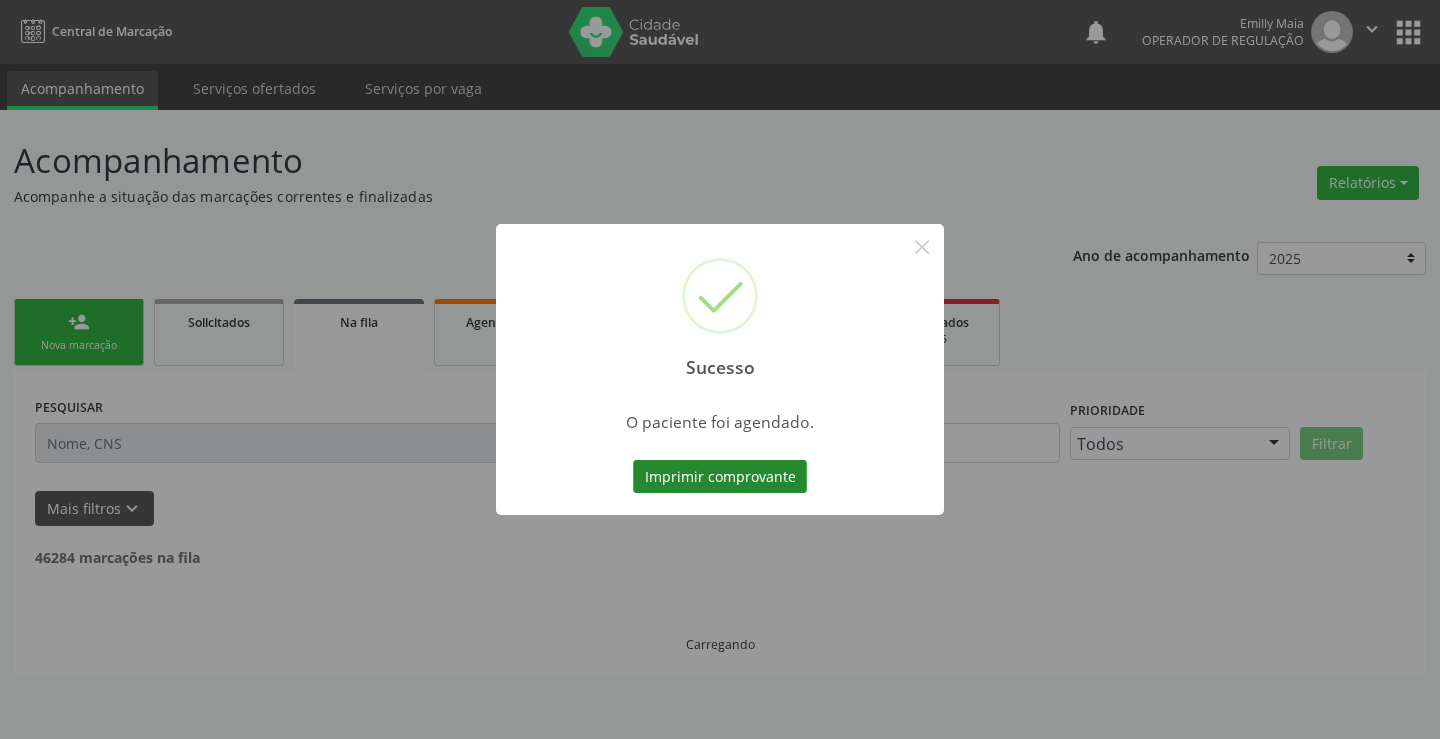 click on "Imprimir comprovante" at bounding box center (720, 477) 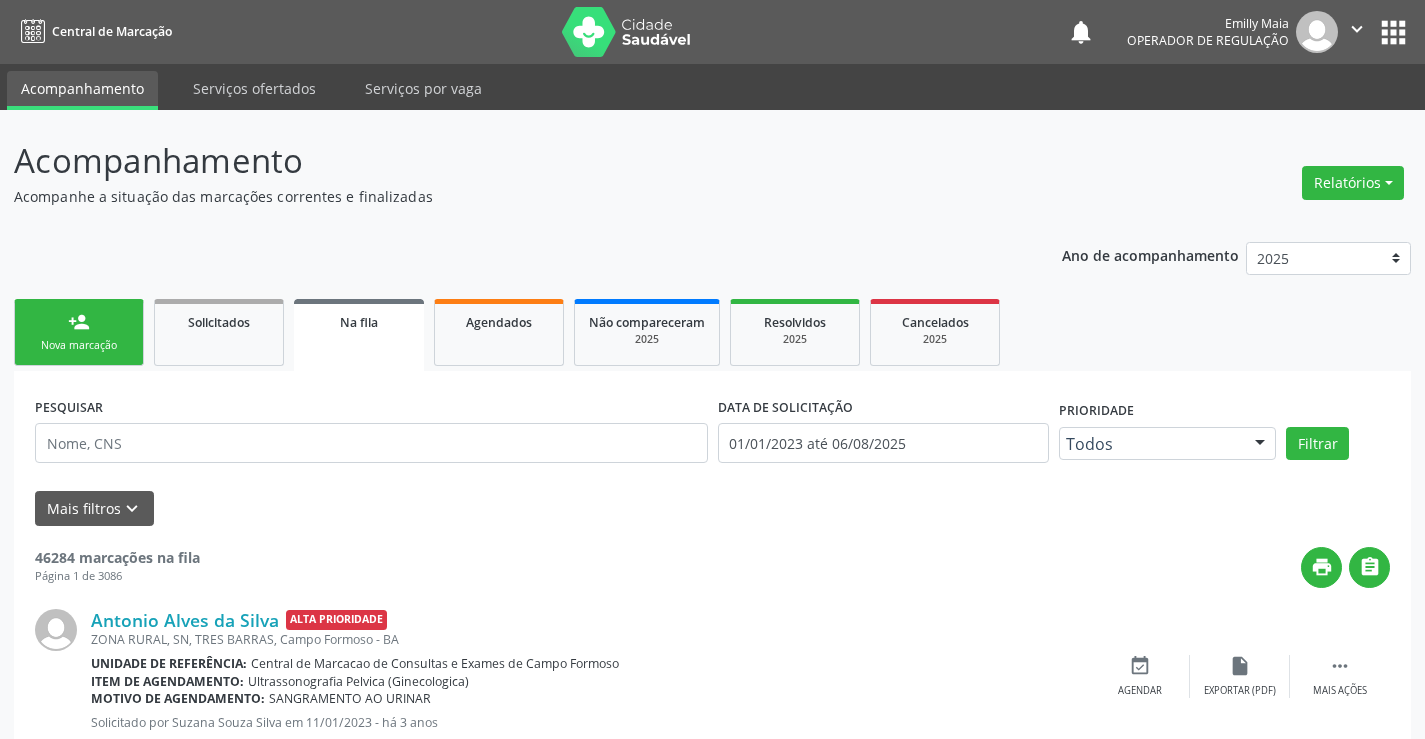 click on "Nova marcação" at bounding box center [79, 345] 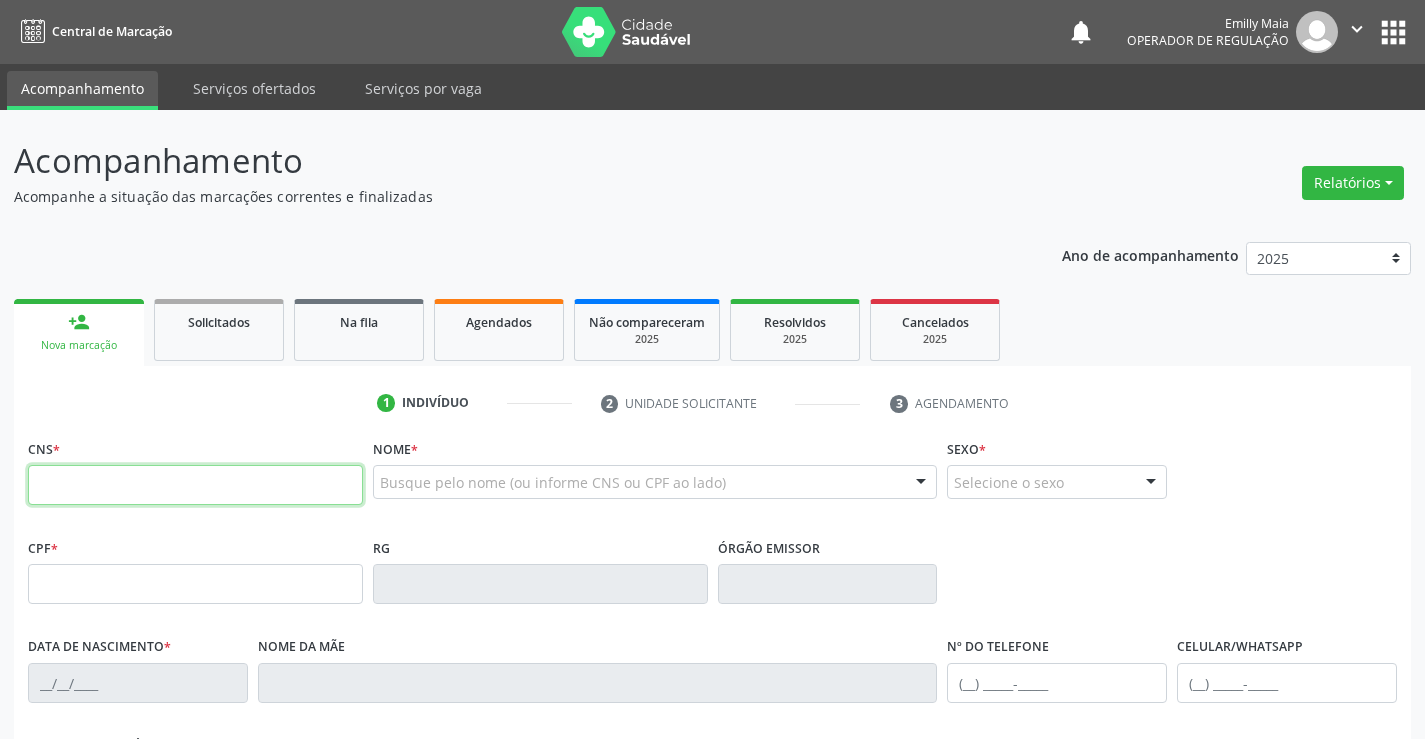 click at bounding box center [195, 485] 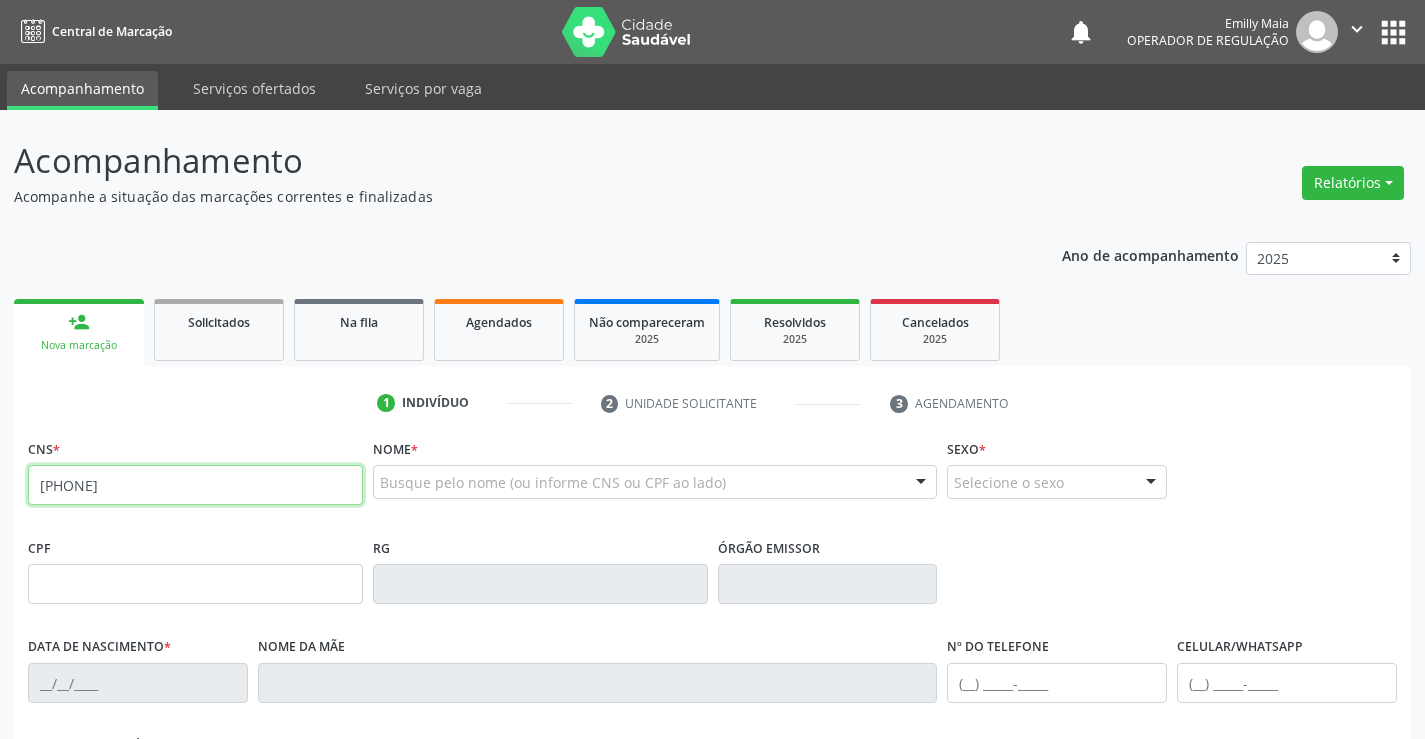 type on "[PHONE]" 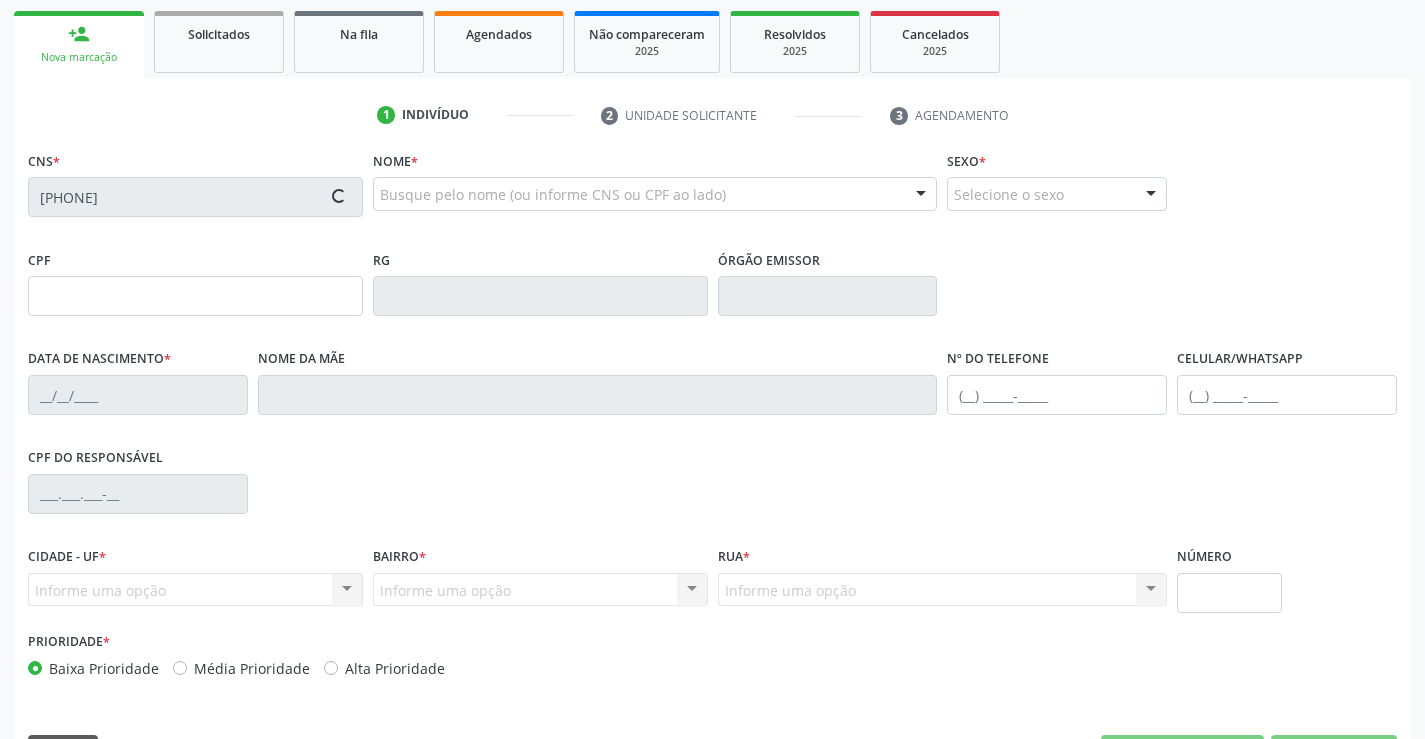 scroll, scrollTop: 345, scrollLeft: 0, axis: vertical 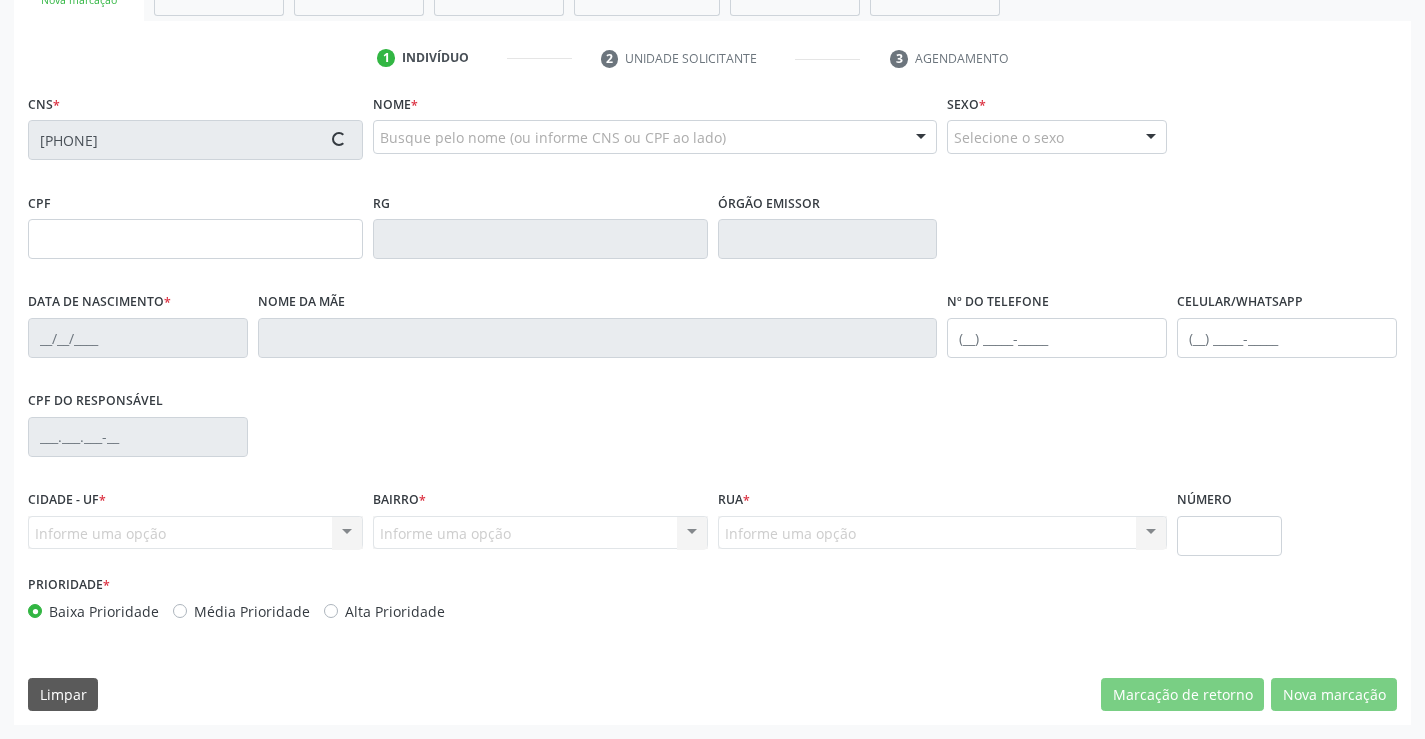 type on "[PHONE]" 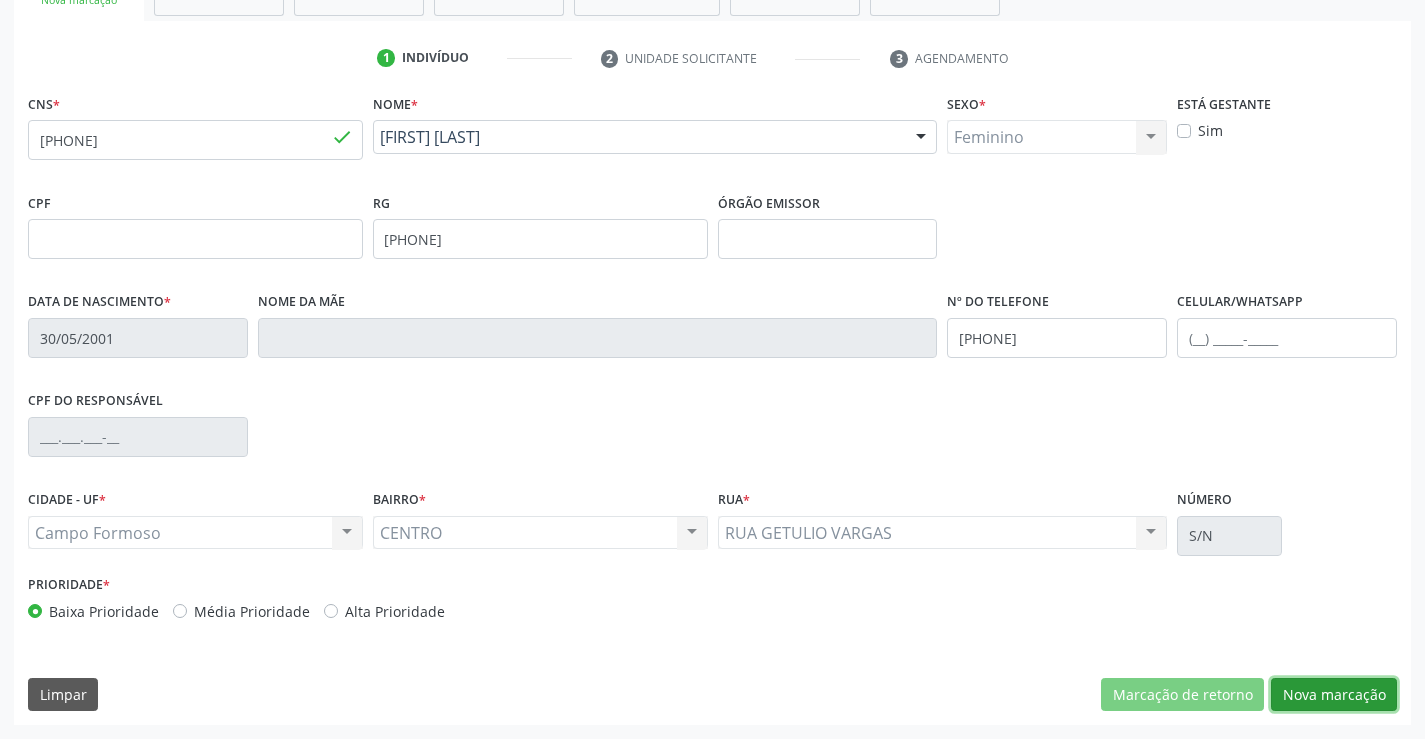 click on "Nova marcação" at bounding box center [1334, 695] 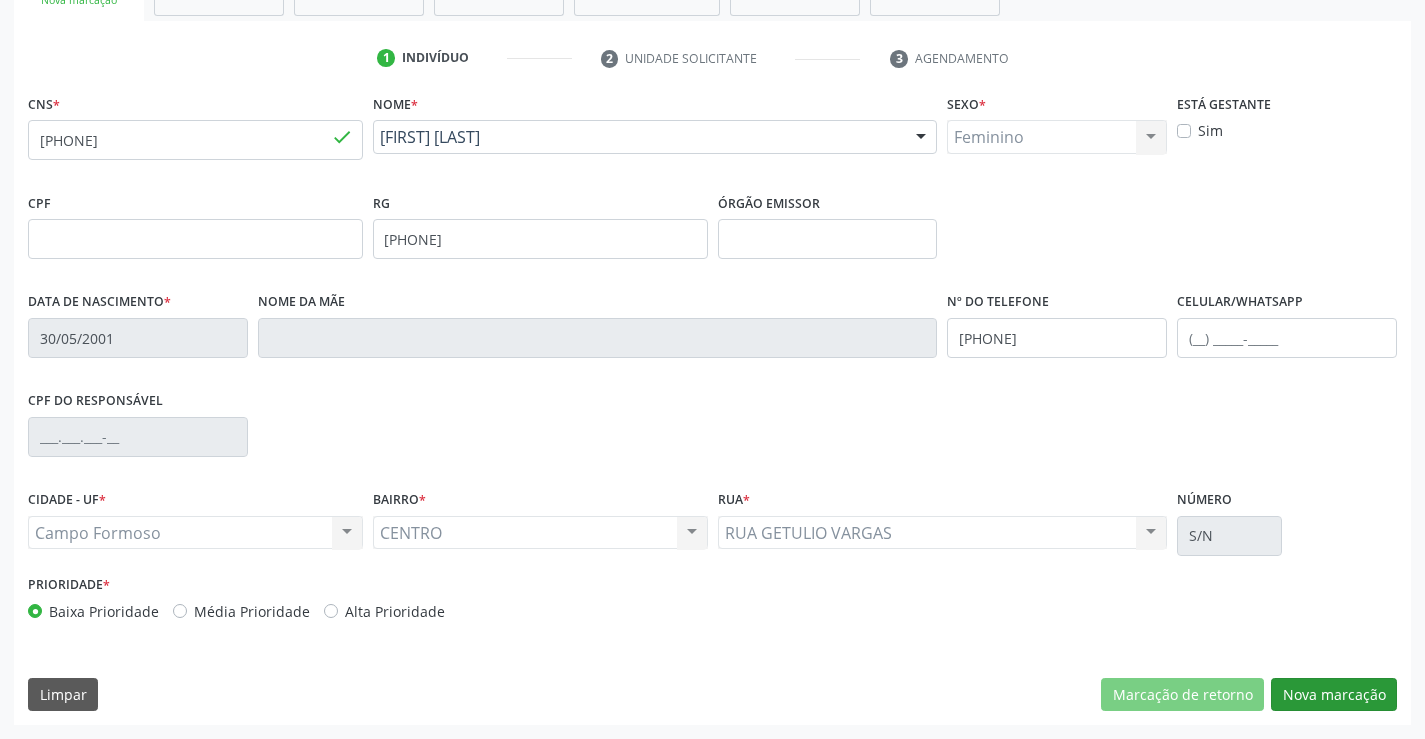 scroll, scrollTop: 167, scrollLeft: 0, axis: vertical 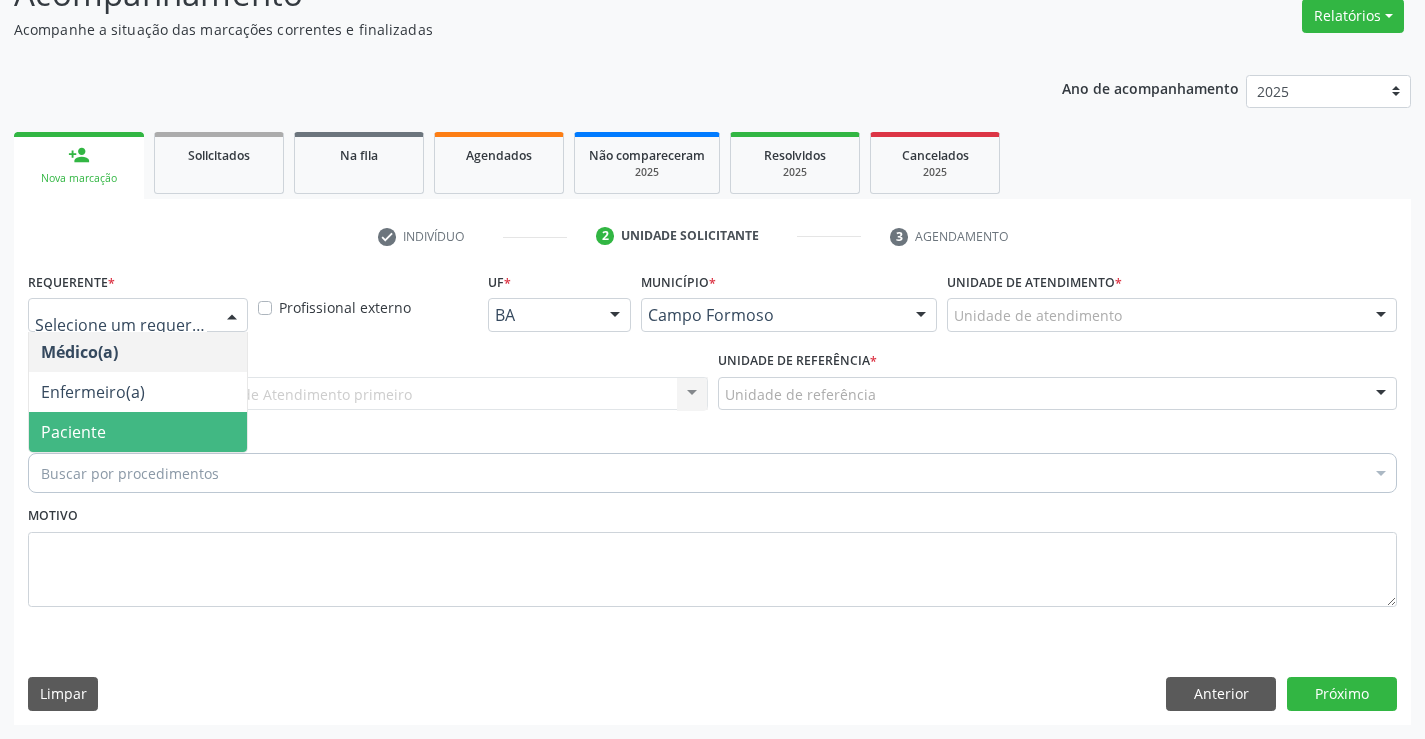 drag, startPoint x: 146, startPoint y: 433, endPoint x: 248, endPoint y: 416, distance: 103.40696 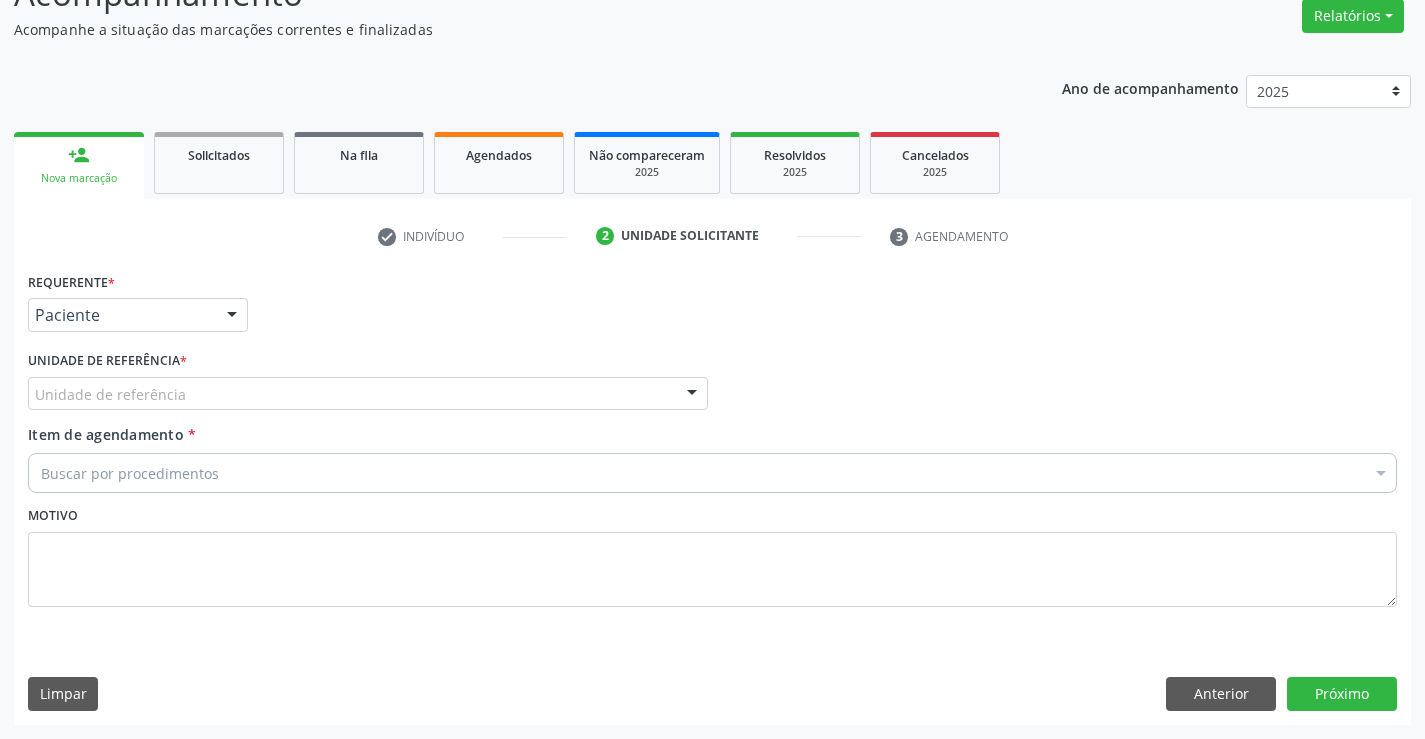 click on "Unidade de referência
Unidade Basica de Saude da Familia Dr Paulo Sudre   Centro de Enfrentamento Para Covid 19 de Campo Formoso   Central de Marcacao de Consultas e Exames de Campo Formoso   Vigilancia em Saude de Campo Formoso   PSF Lage dos Negros III   P S da Familia do Povoado de Caraibas   Unidade Basica de Saude da Familia Maninho Ferreira   P S de Curral da Ponta Psf Oseas Manoel da Silva   Farmacia Basica   Unidade Basica de Saude da Familia de Brejao da Caatinga   P S da Familia do Povoado de Pocos   P S da Familia do Povoado de Tiquara   P S da Familia do Povoado de Sao Tome   P S de Lages dos Negros   P S da Familia do Povoado de Tuiutiba   P S de Curral Velho   Centro de Saude Mutirao   Caps Centro de Atencao Psicossocial   Unidade Odontologica Movel   Unidade Basica de Saude da Familia Limoeiro   Unidade Basica de Saude da Familia Izabel Godinho de Freitas   Unidade Basica de Saude da Familia de Olho Dagua das Pombas   Samu 192 Campo Formoso" at bounding box center (368, 394) 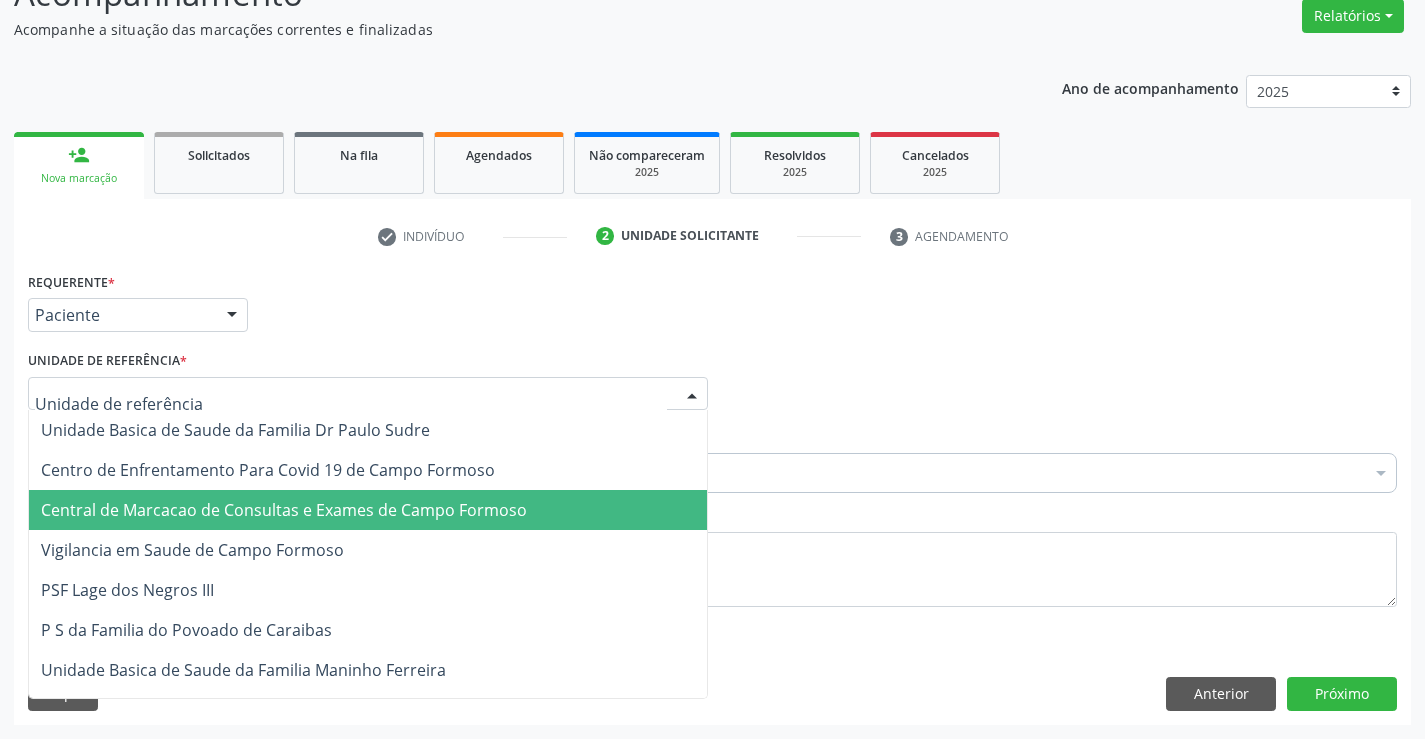 click on "Central de Marcacao de Consultas e Exames de Campo Formoso" at bounding box center (284, 510) 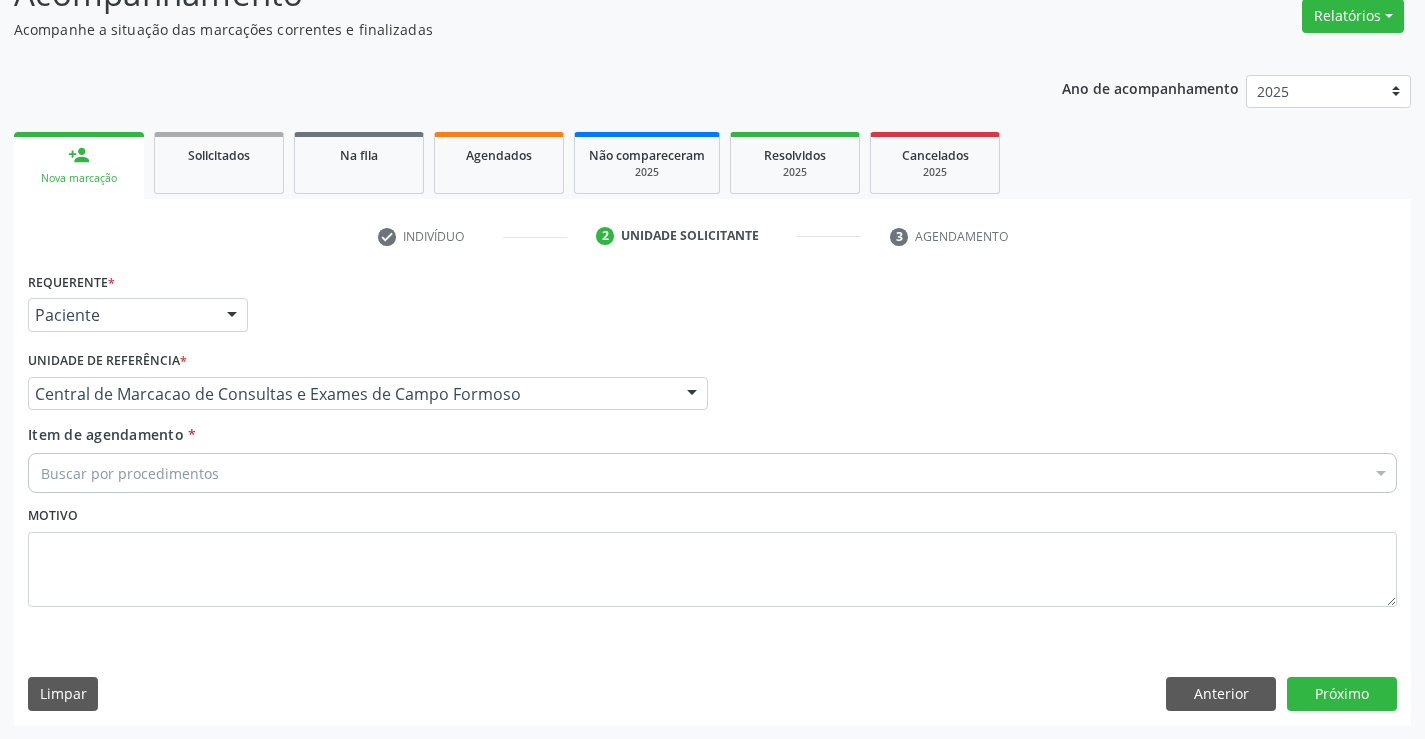 click on "Buscar por procedimentos" at bounding box center [712, 473] 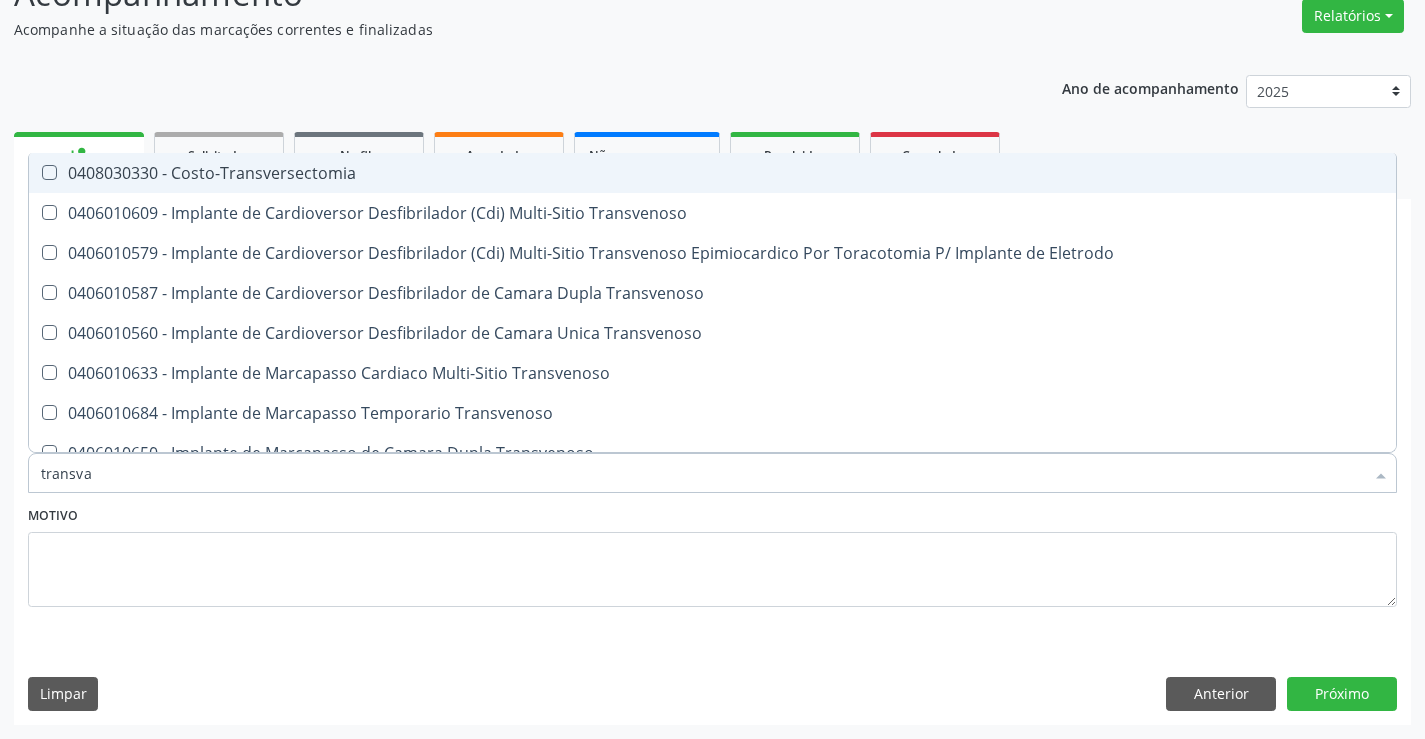 type on "transvag" 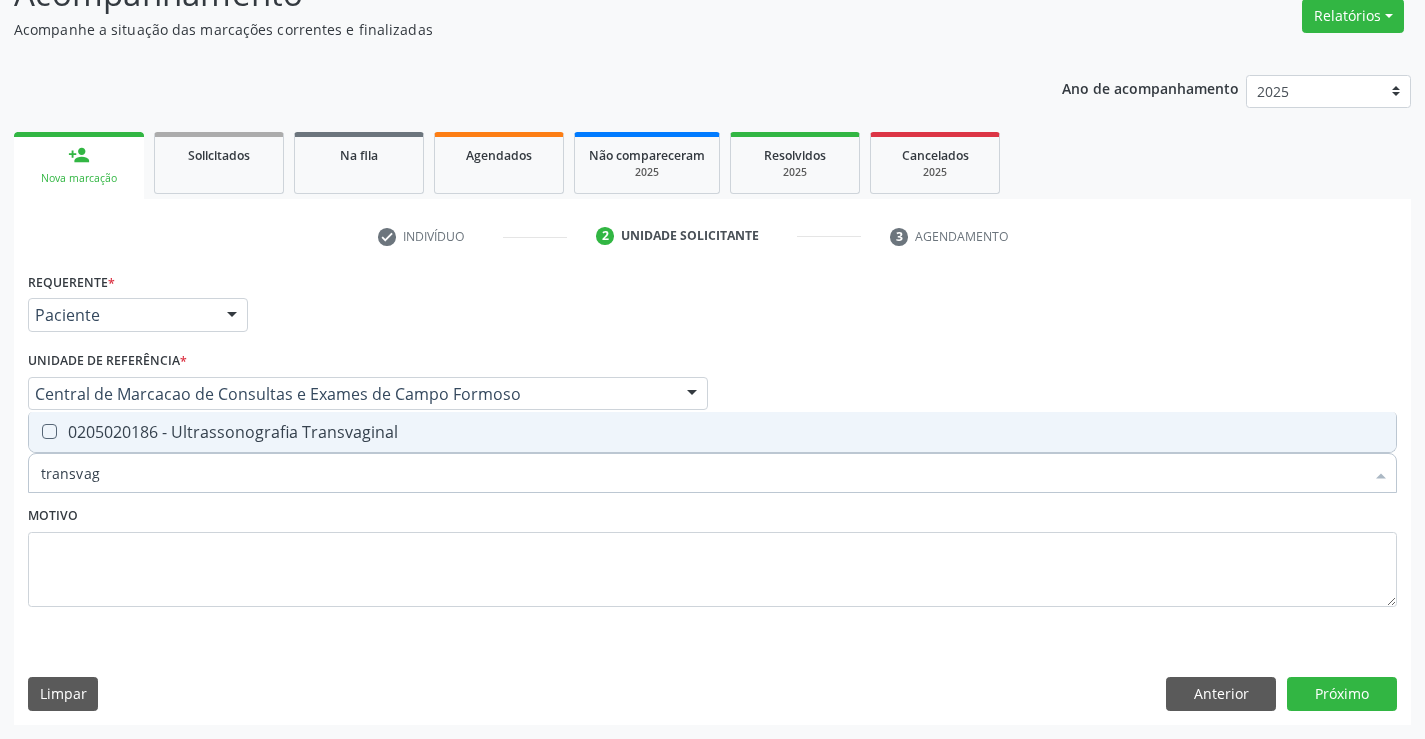 click on "0205020186 - Ultrassonografia Transvaginal" at bounding box center [712, 432] 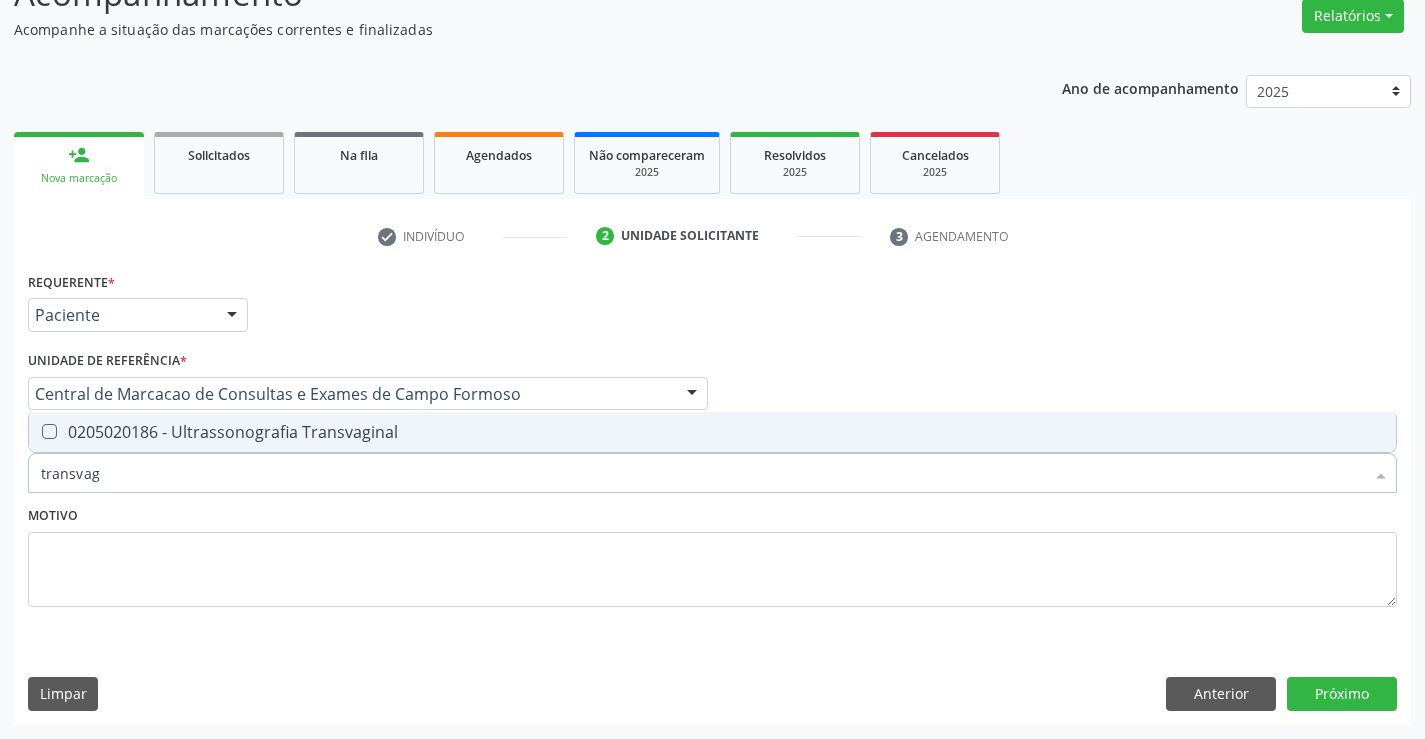 checkbox on "true" 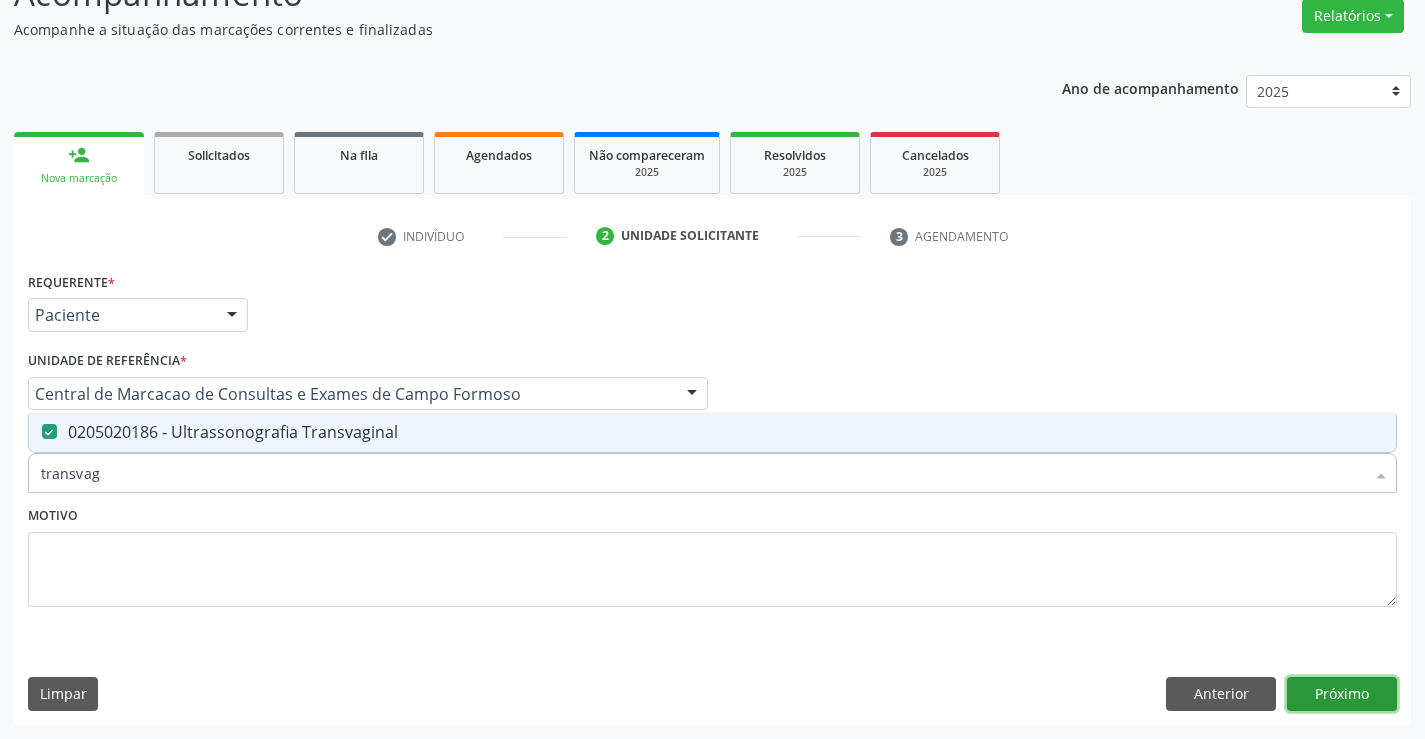 click on "Próximo" at bounding box center [1342, 694] 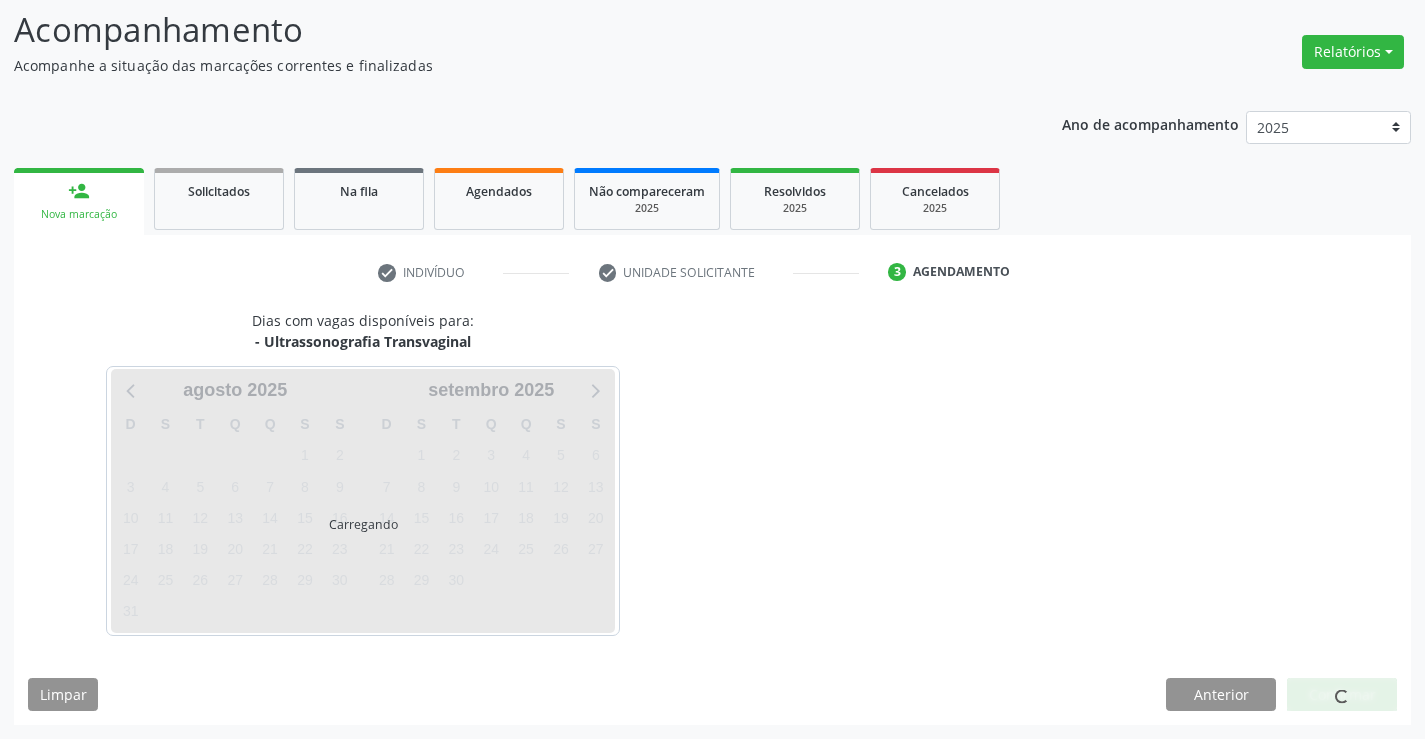 scroll, scrollTop: 131, scrollLeft: 0, axis: vertical 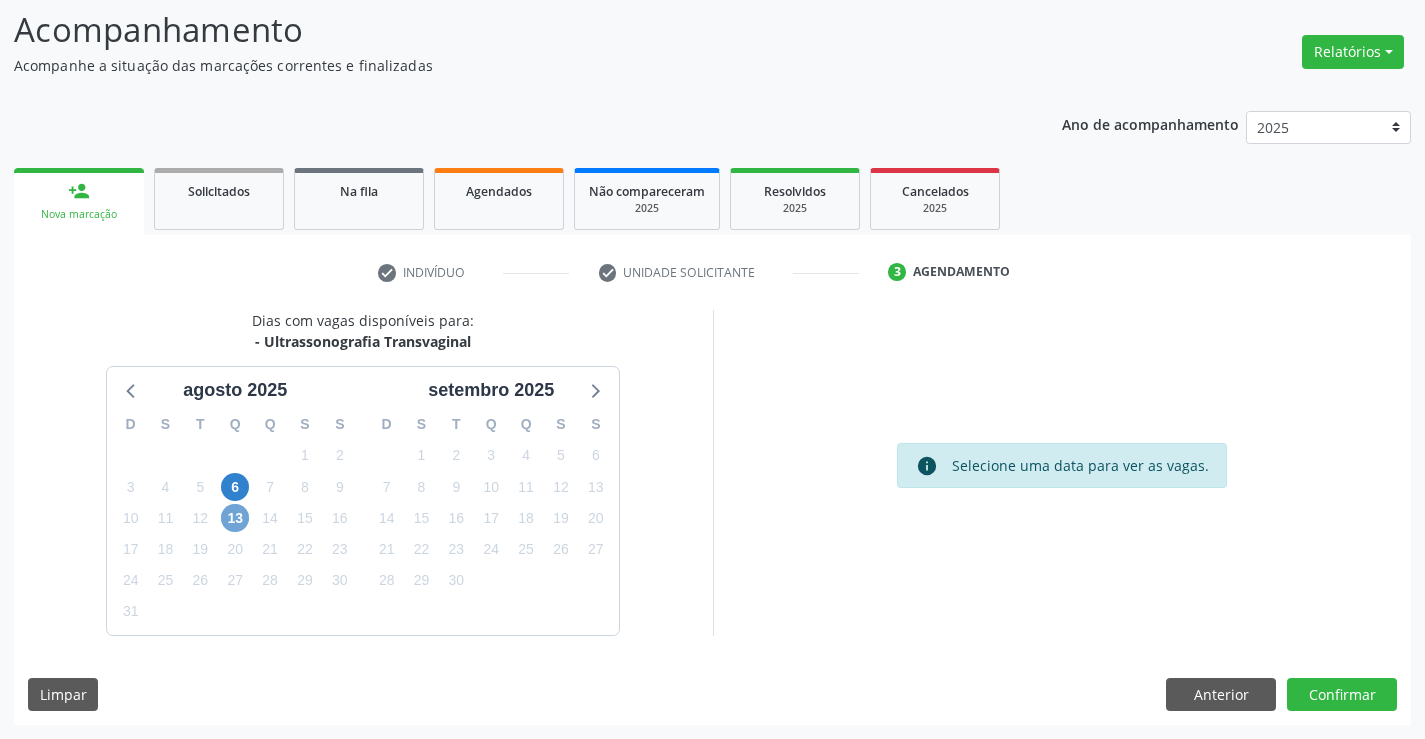 click on "13" at bounding box center (235, 518) 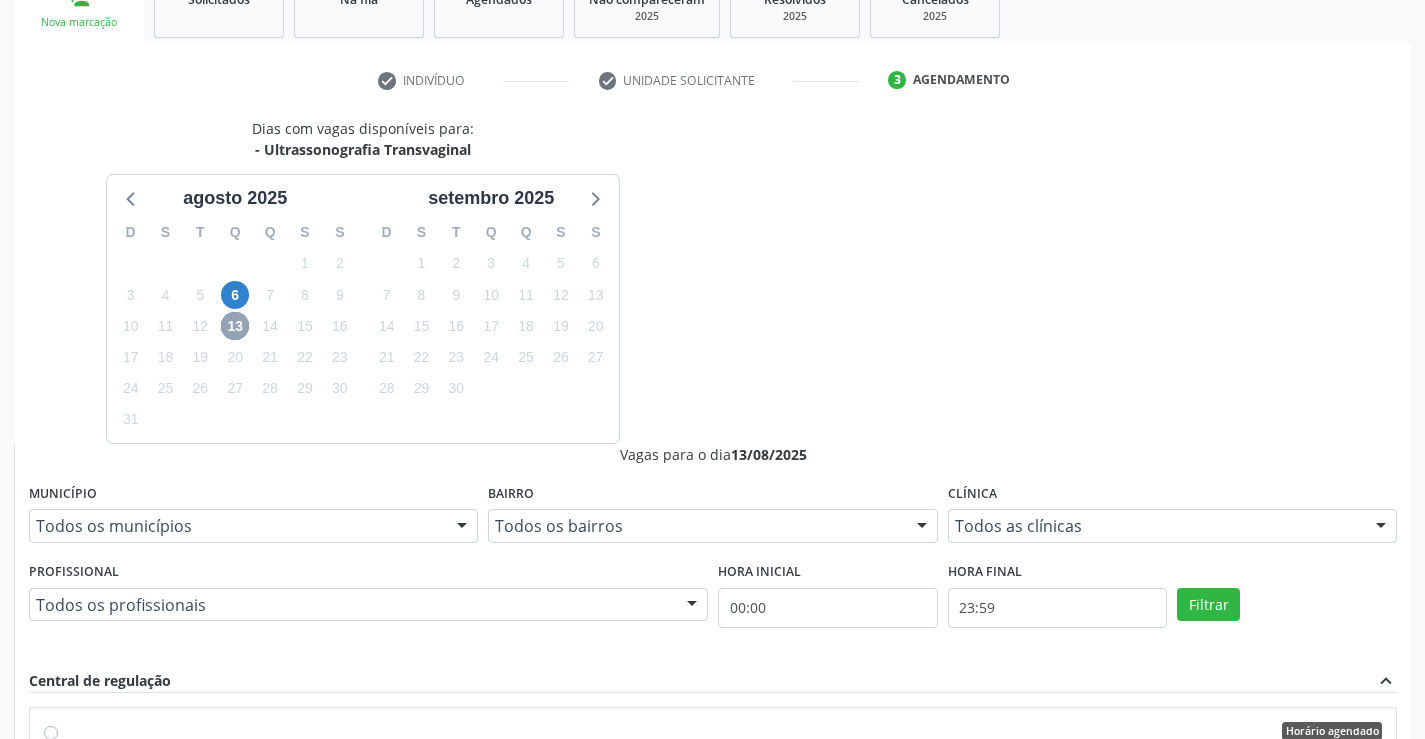 scroll, scrollTop: 331, scrollLeft: 0, axis: vertical 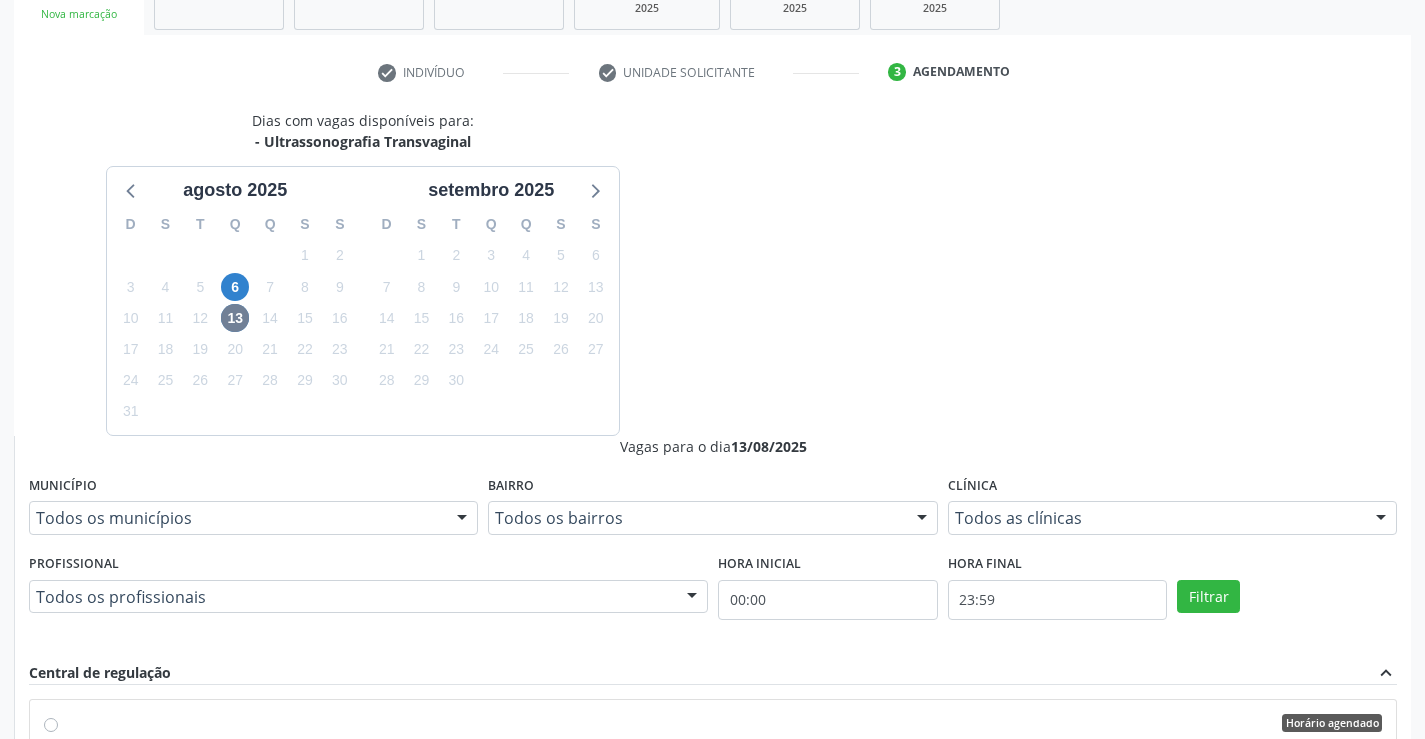 drag, startPoint x: 1035, startPoint y: 438, endPoint x: 1065, endPoint y: 560, distance: 125.63439 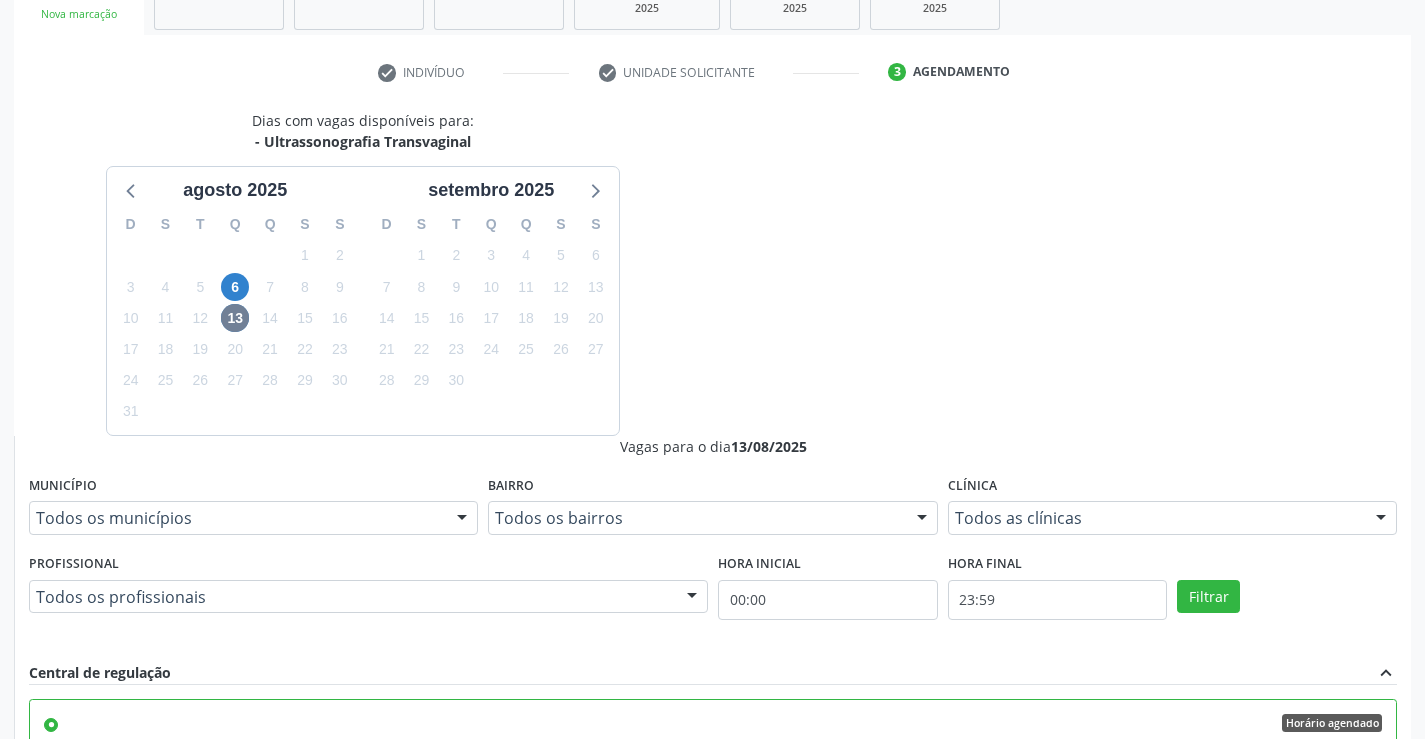 scroll, scrollTop: 99, scrollLeft: 0, axis: vertical 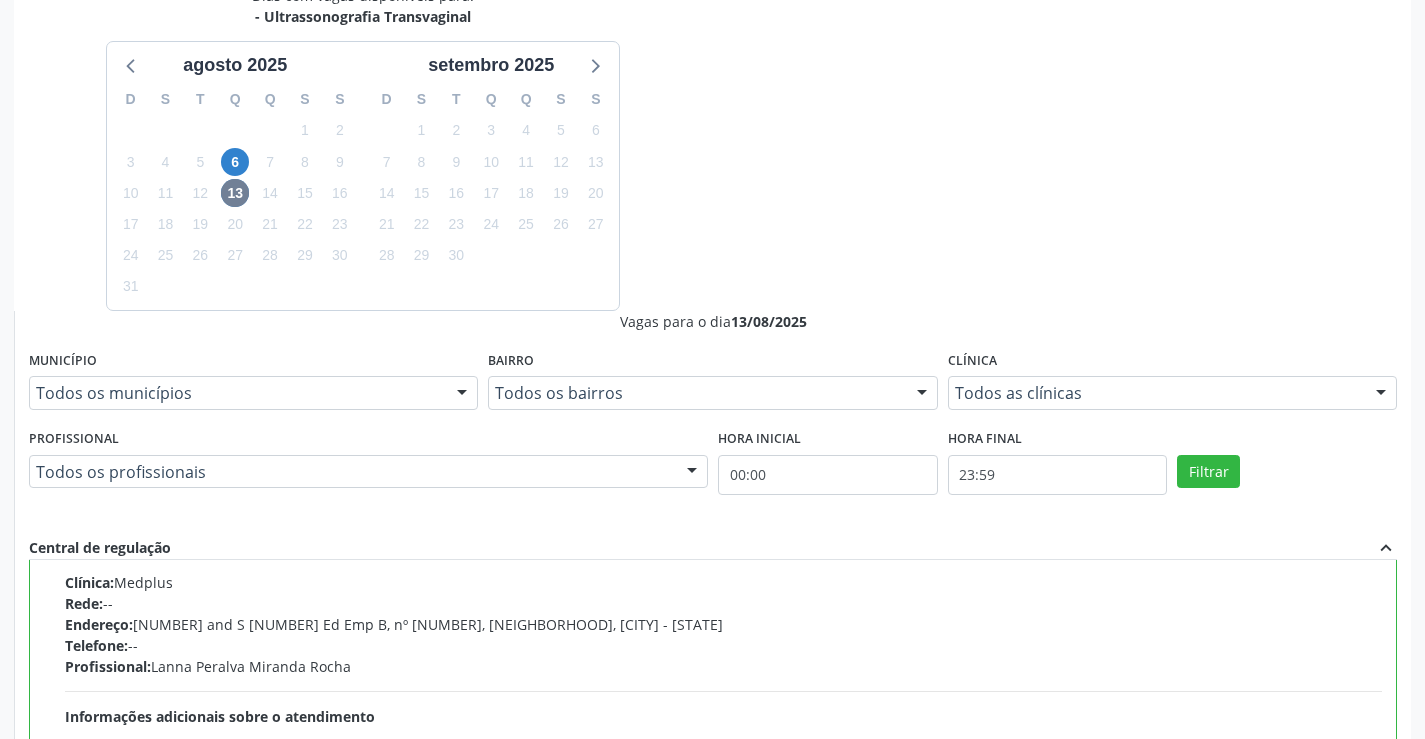 click on "Confirmar" at bounding box center [1342, 1019] 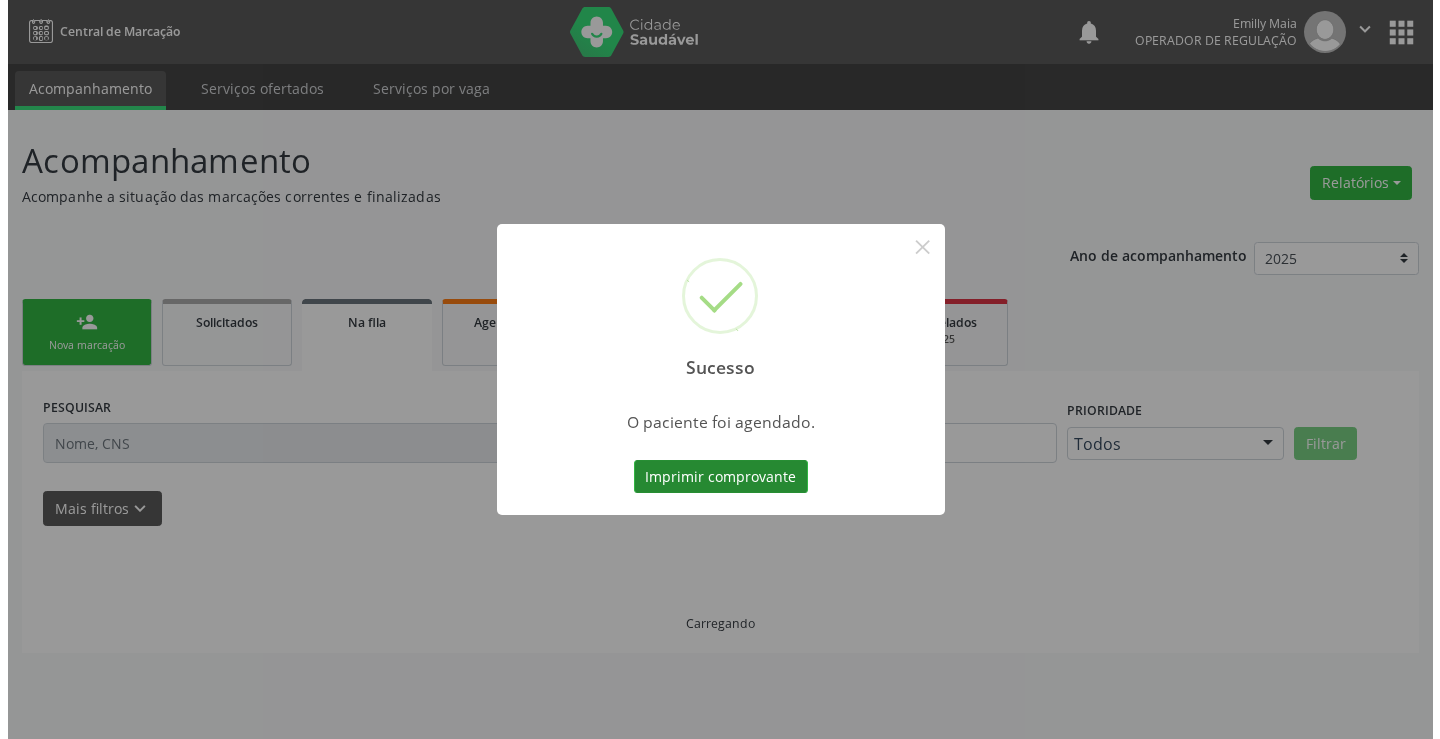 scroll, scrollTop: 0, scrollLeft: 0, axis: both 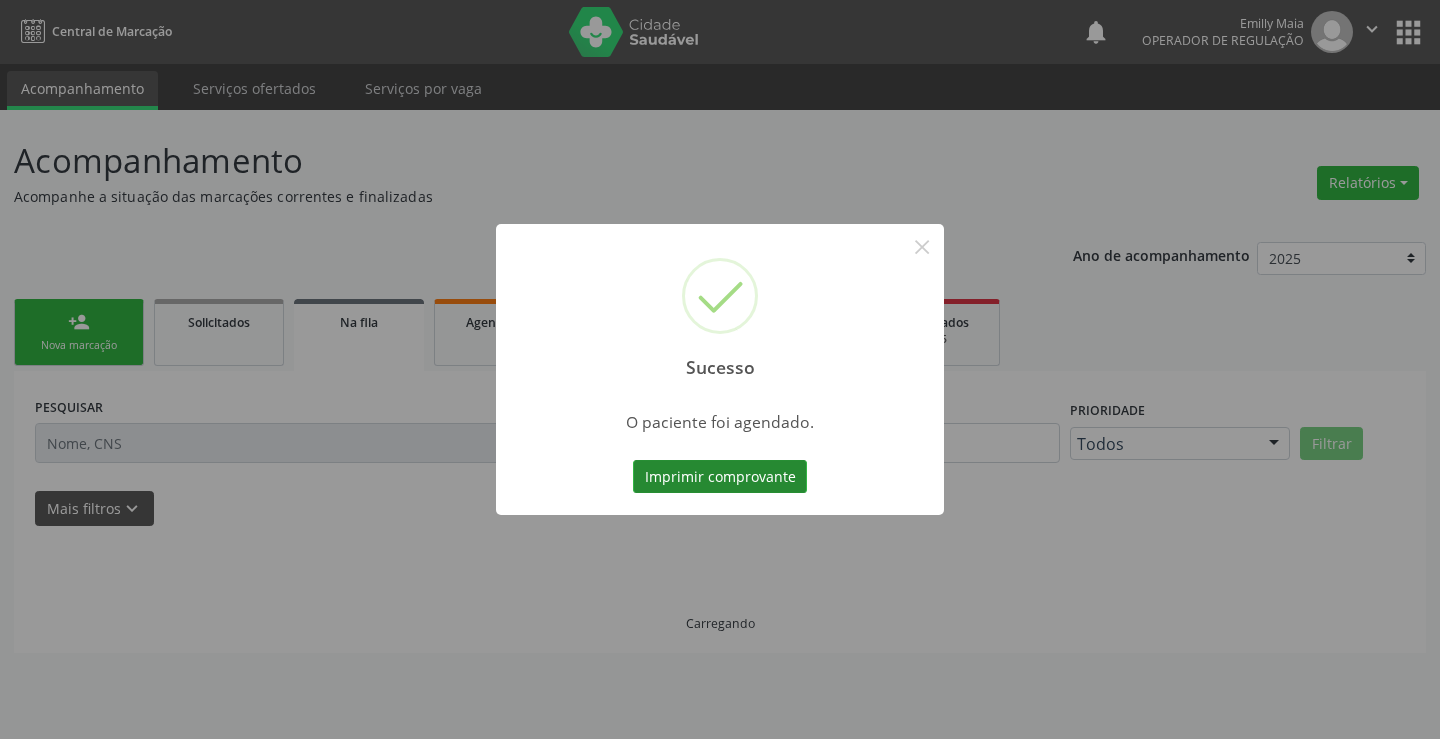 click on "Imprimir comprovante" at bounding box center (720, 477) 